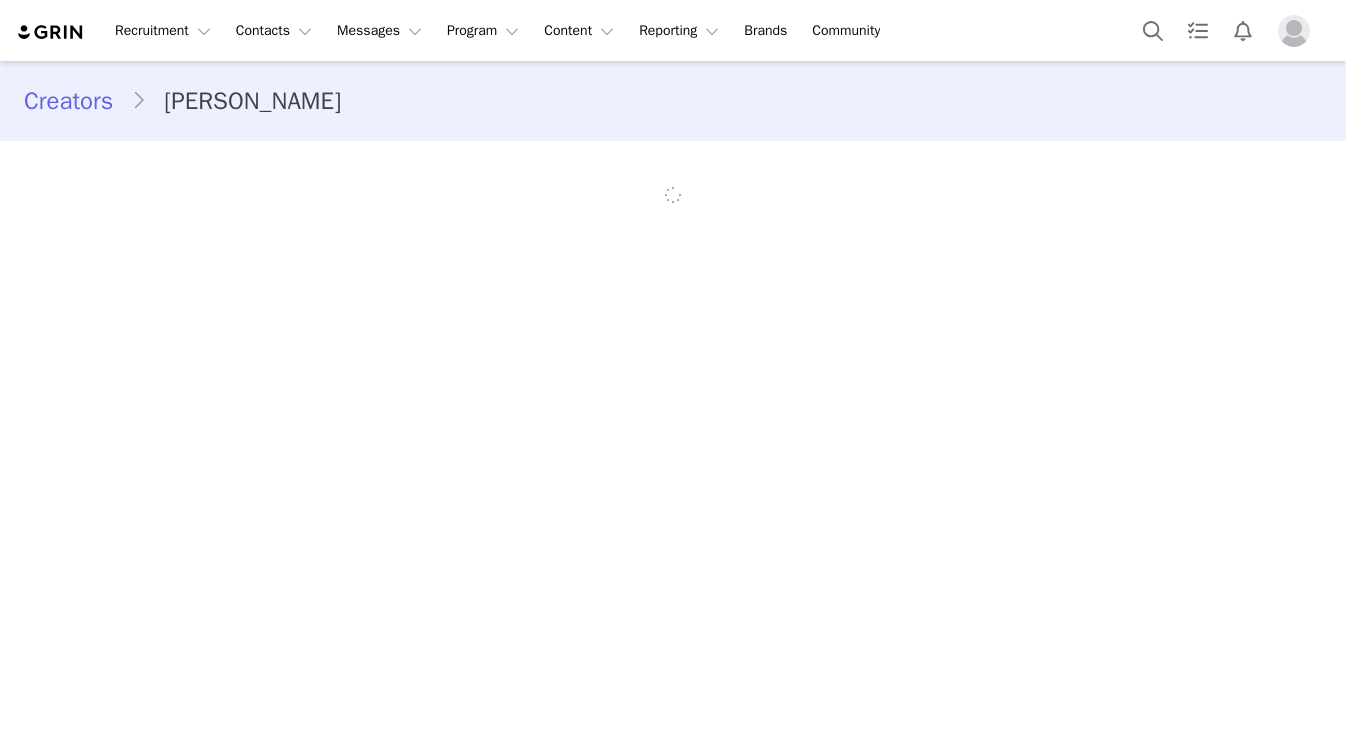 scroll, scrollTop: 0, scrollLeft: 0, axis: both 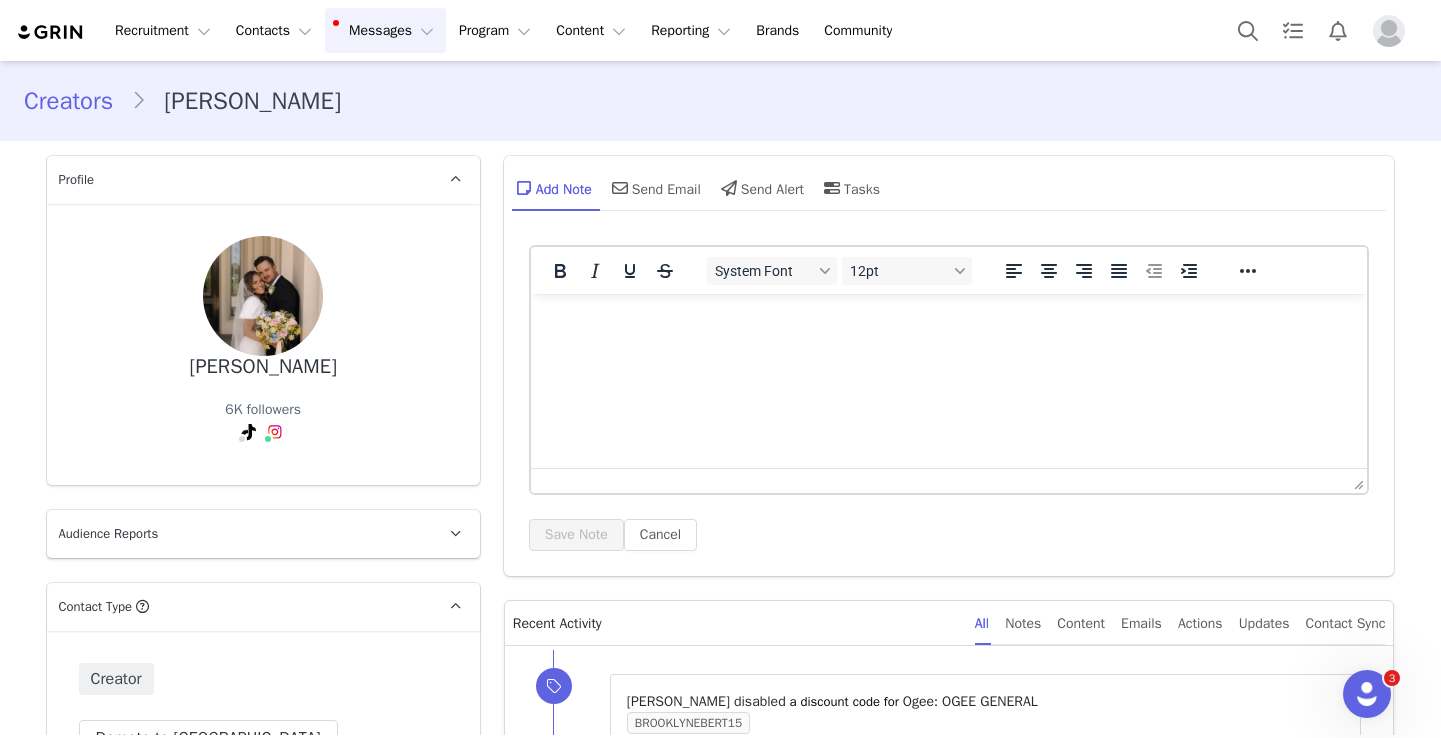 click on "Messages Messages" at bounding box center (385, 30) 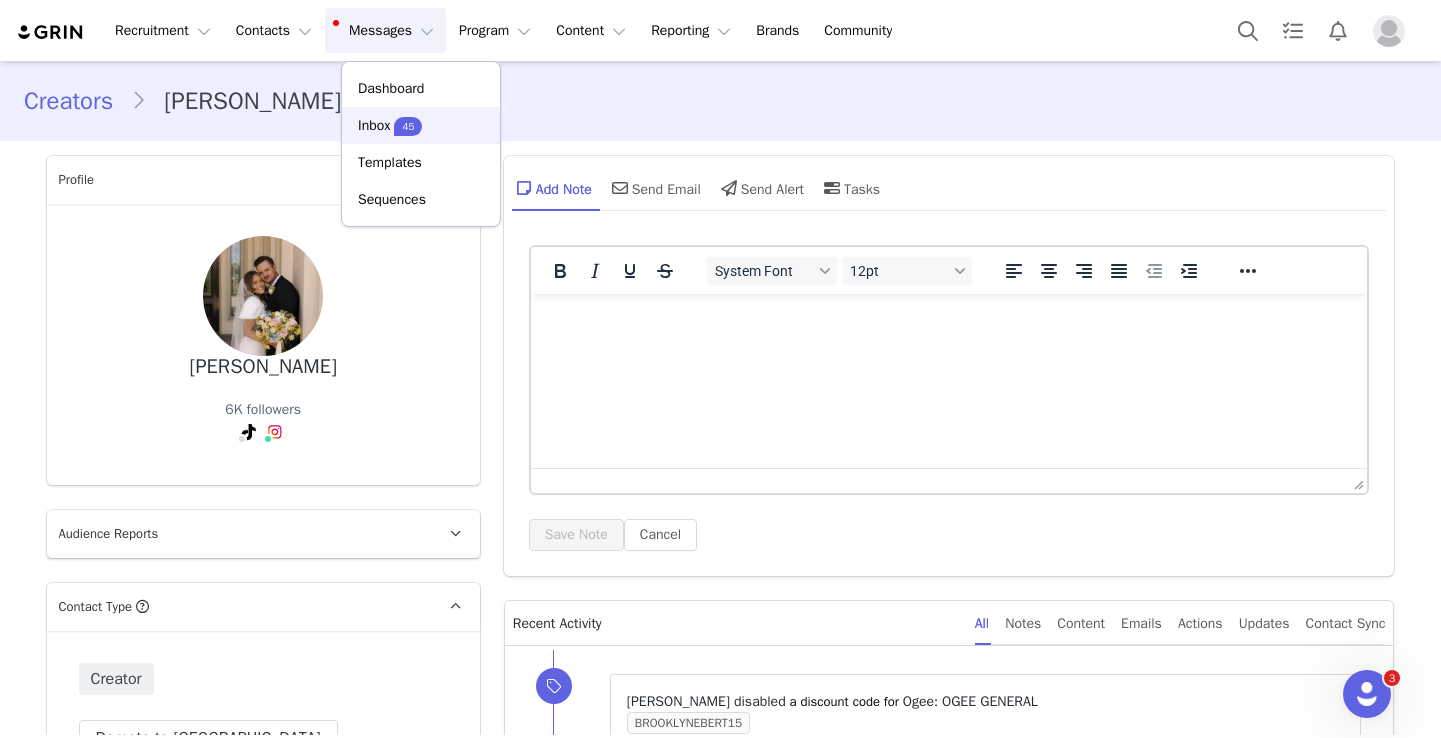 click on "45" at bounding box center [408, 126] 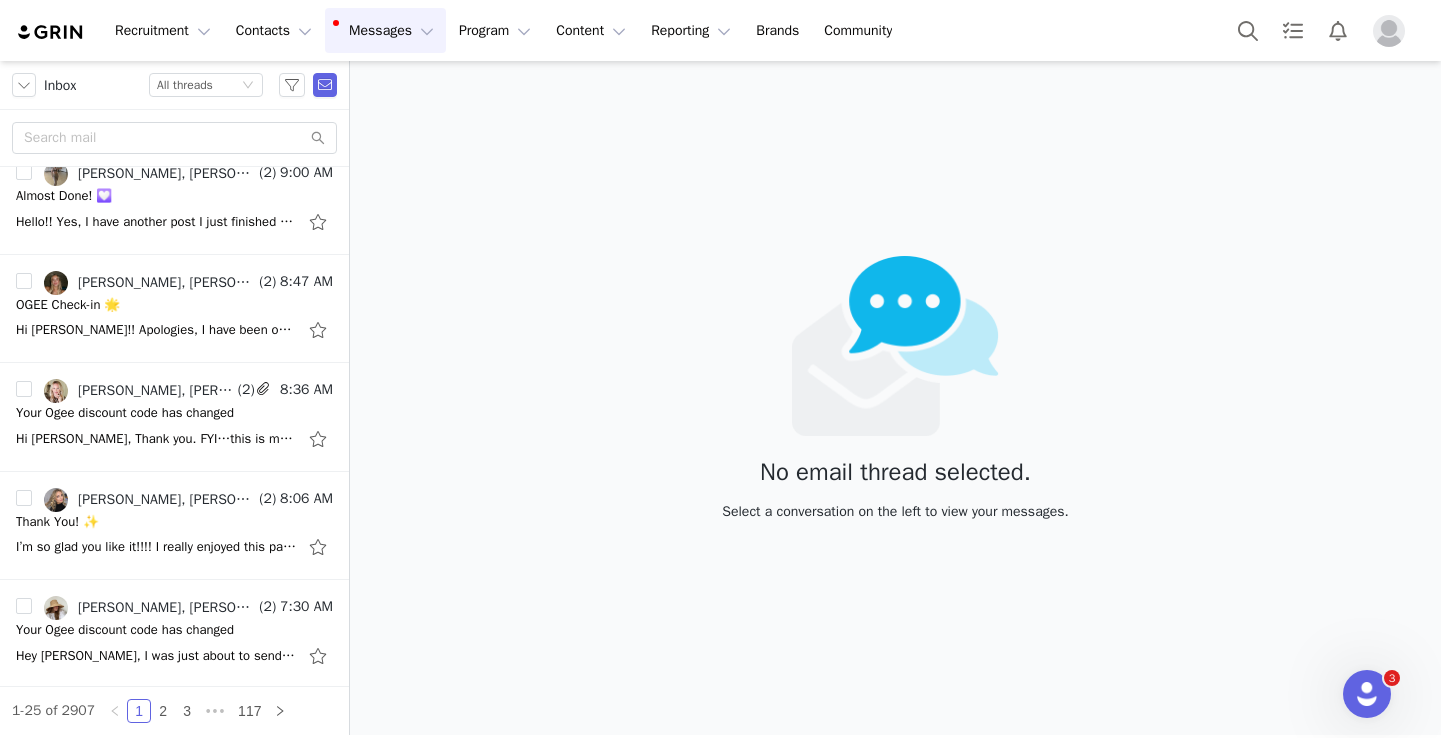 scroll, scrollTop: 0, scrollLeft: 0, axis: both 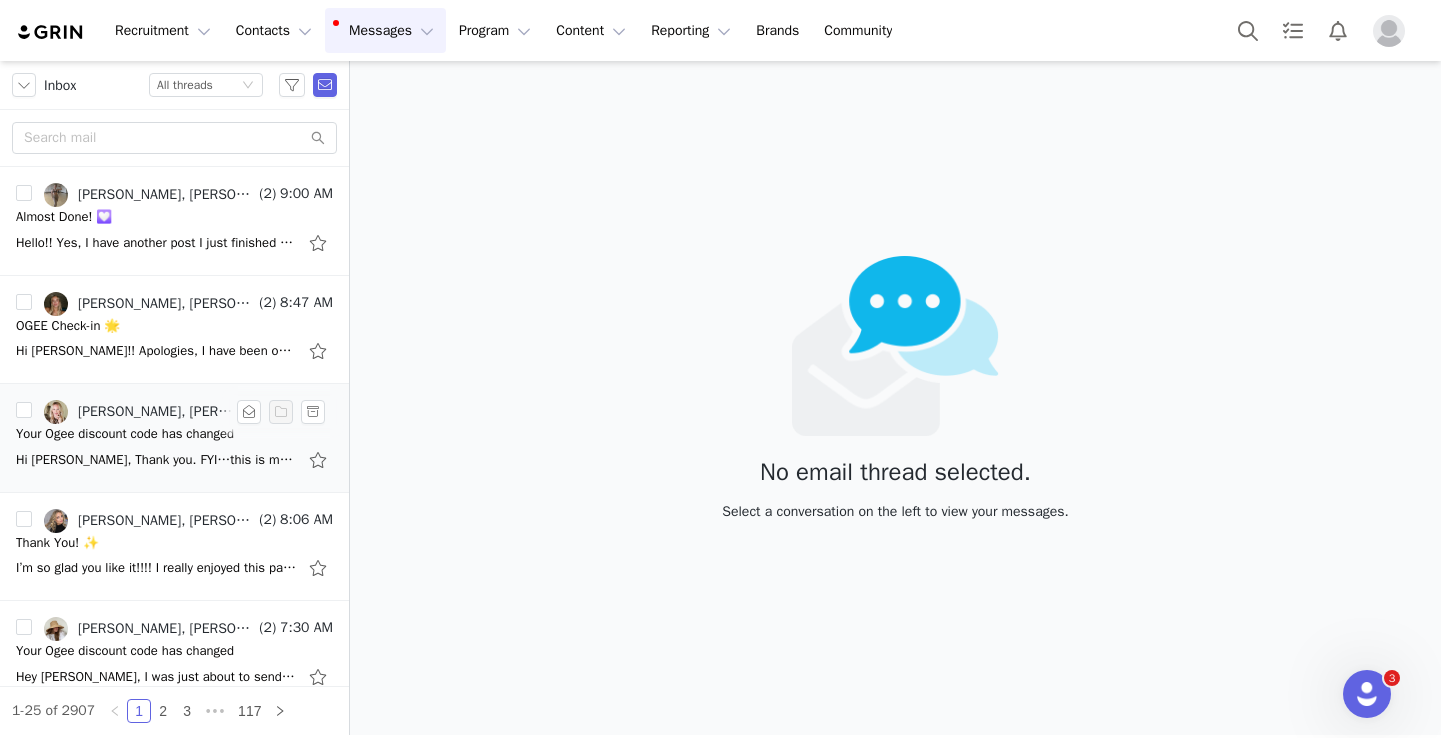 click on "Your Ogee discount code has changed" at bounding box center (125, 434) 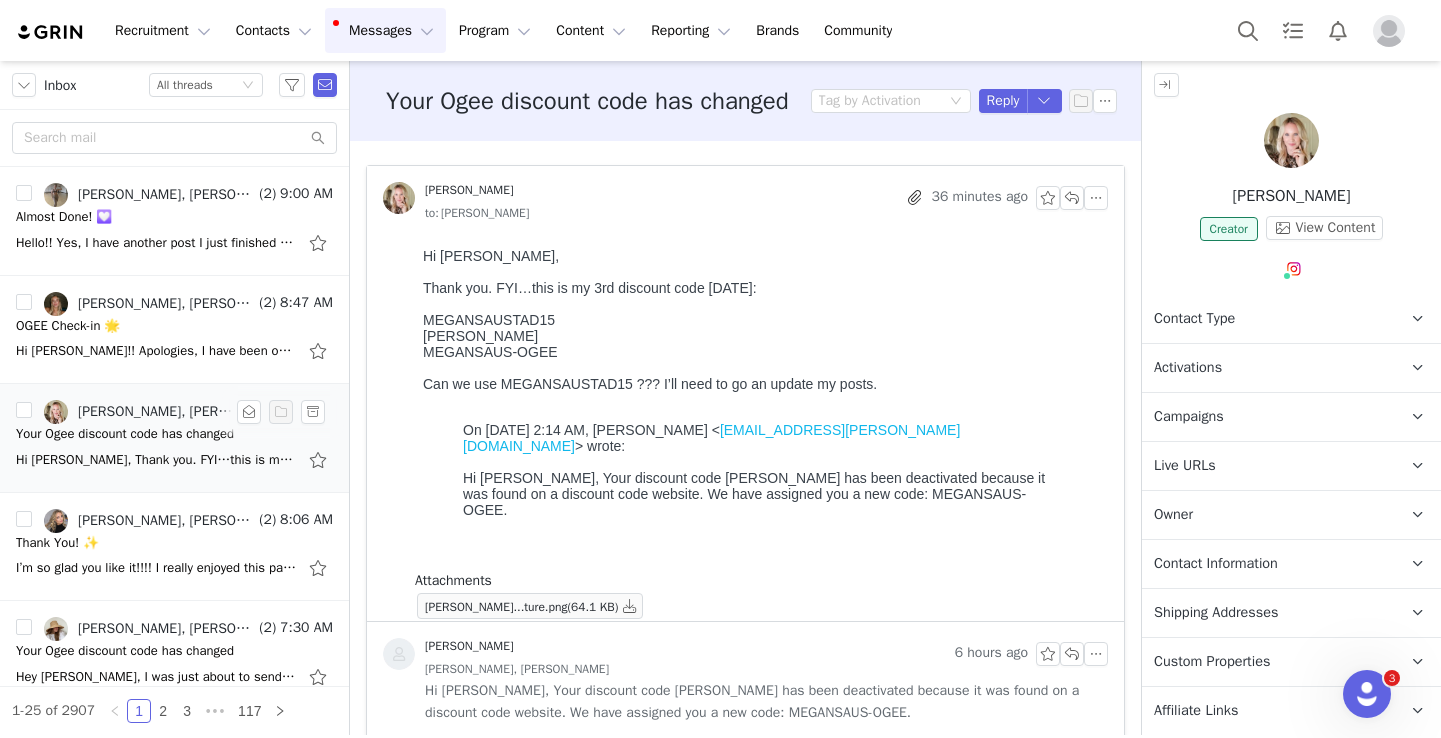 scroll, scrollTop: 0, scrollLeft: 0, axis: both 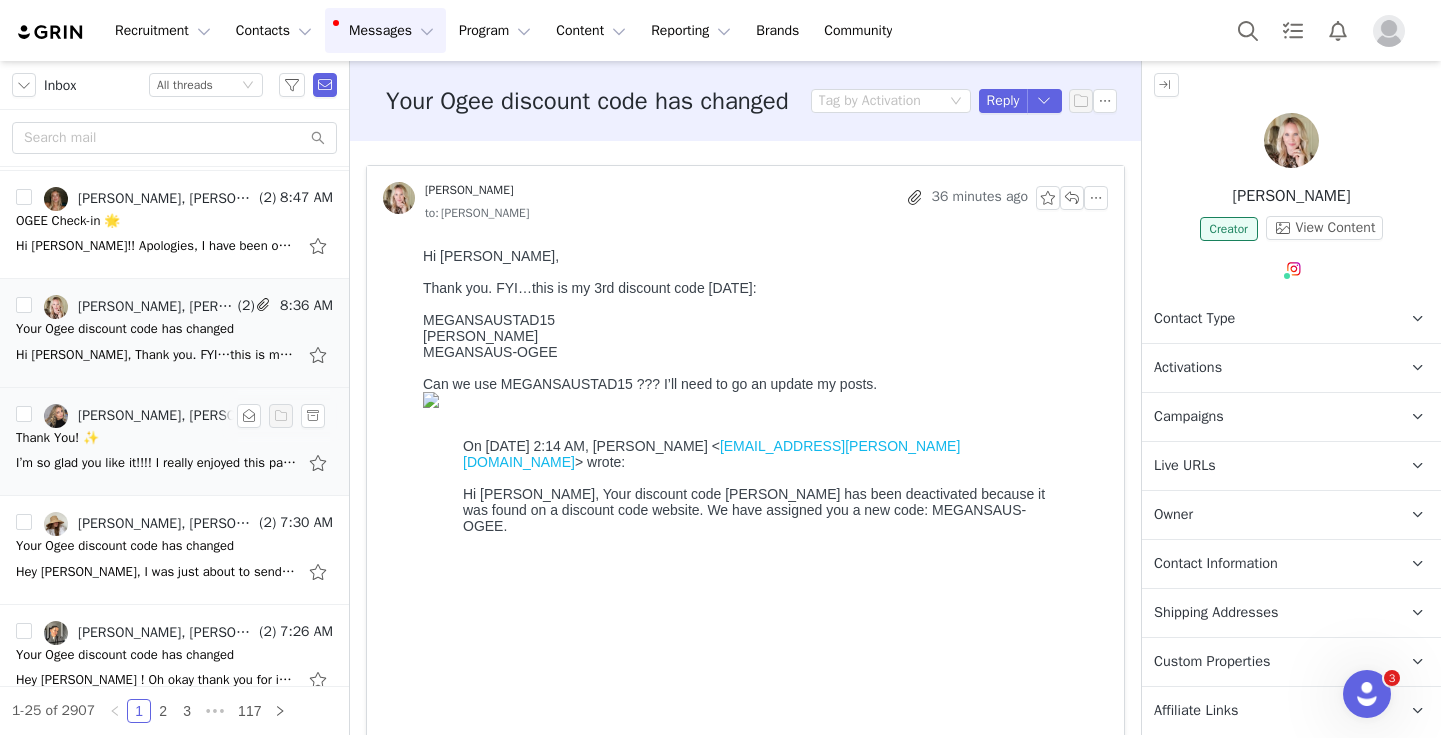 click on "I’m so glad you like it!!!! I really enjoyed this partnership, thank you so much for the opportunity!
[DATE][DATE] 11:16 AM [PERSON_NAME] <[PERSON_NAME][EMAIL_ADDRESS][PERSON_NAME][DOMAIN_NAME]> wrote:
Hi [PERSON_NAME],
I just saw your content, it is absolutely gorgeous" at bounding box center [174, 463] 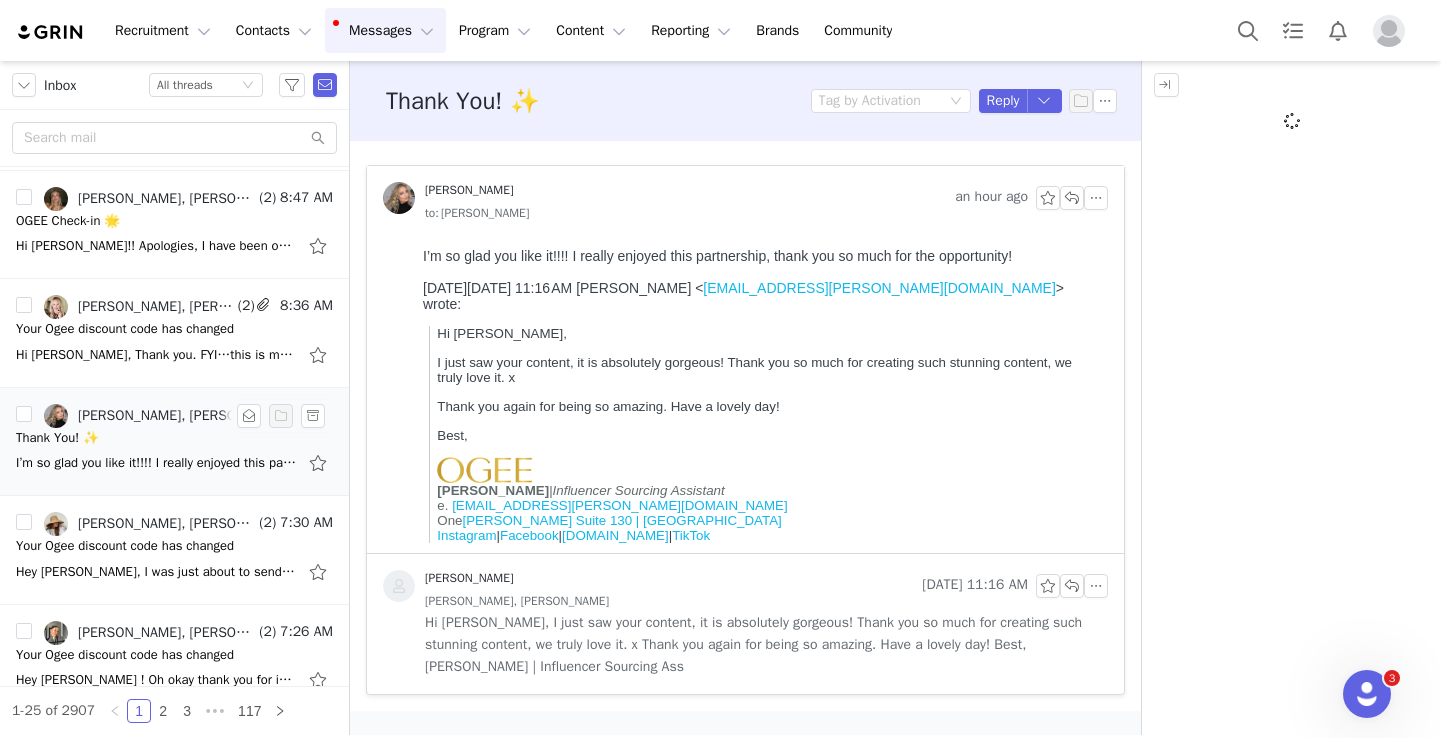 scroll, scrollTop: 0, scrollLeft: 0, axis: both 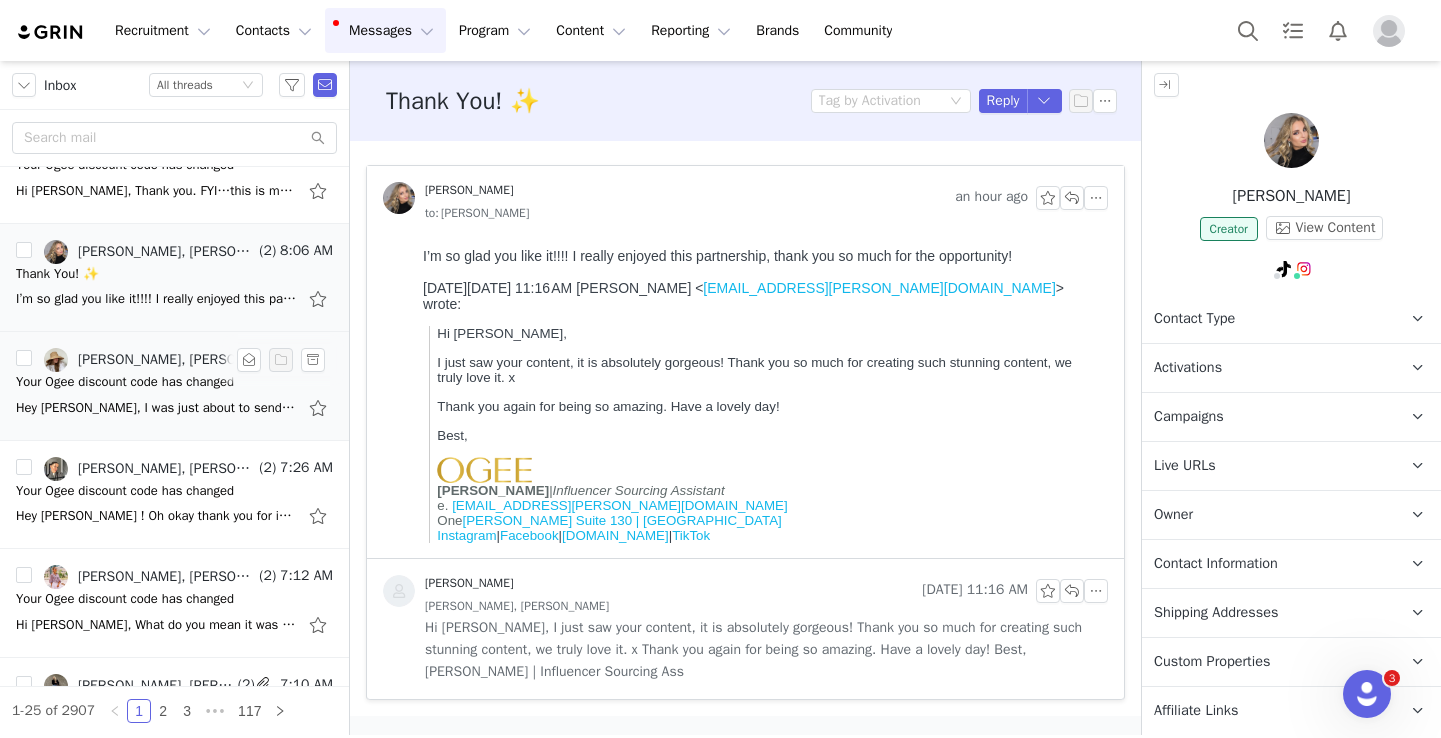 click on "Your Ogee discount code has changed" at bounding box center [125, 382] 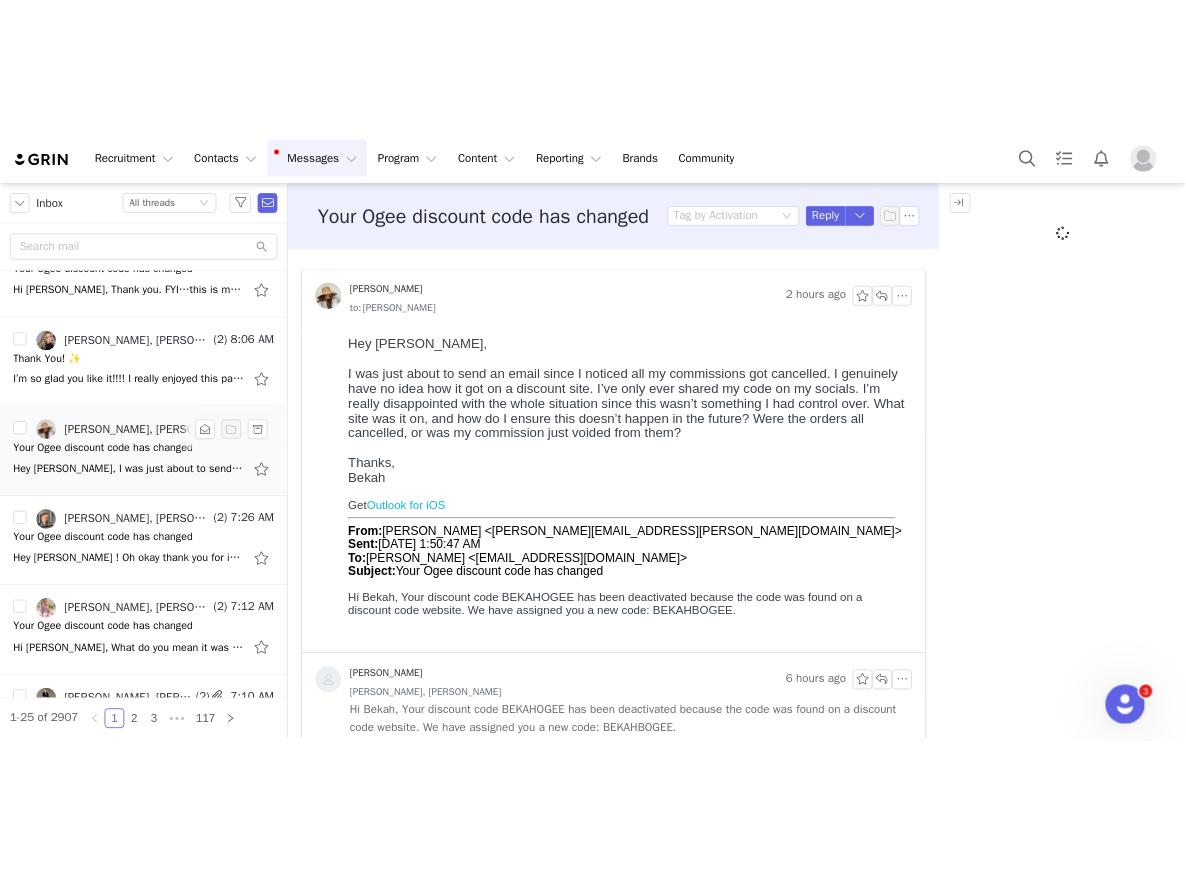 scroll, scrollTop: 0, scrollLeft: 0, axis: both 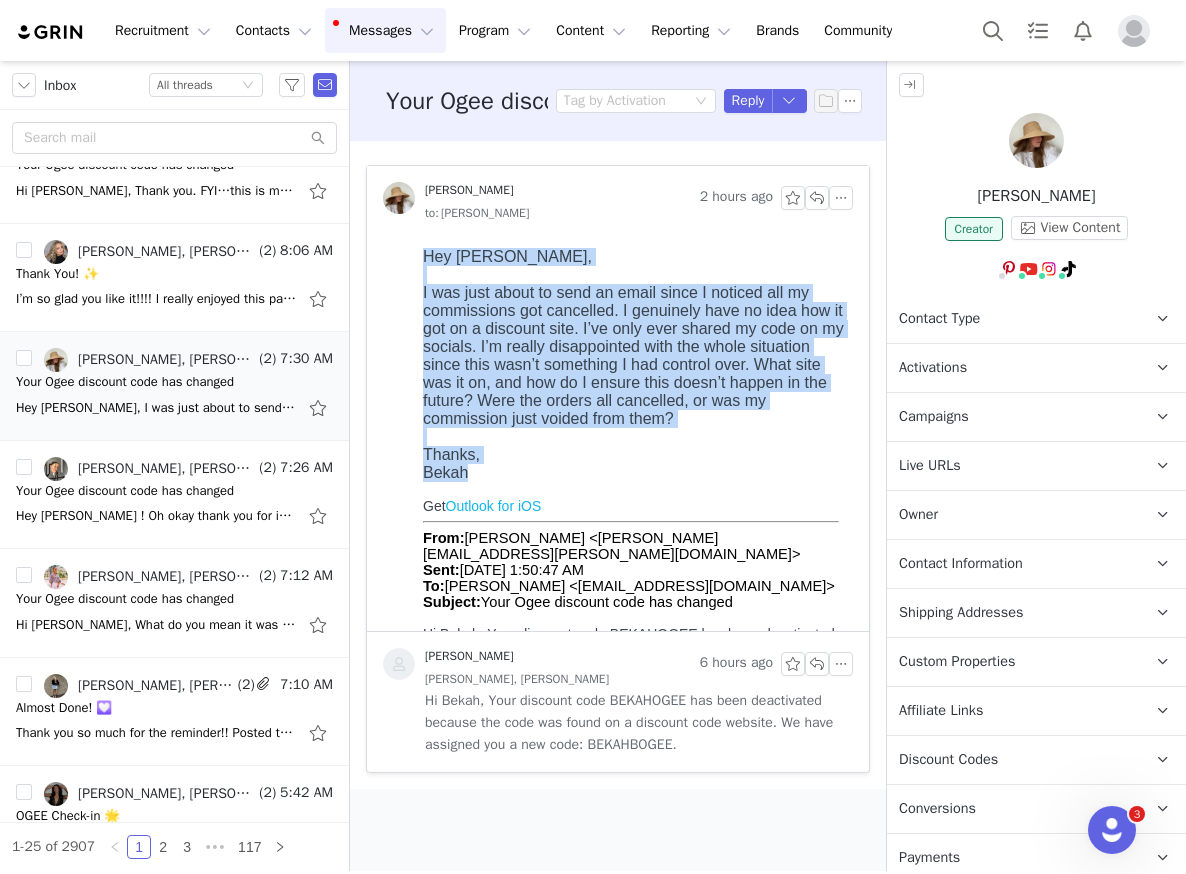 drag, startPoint x: 470, startPoint y: 474, endPoint x: 410, endPoint y: 252, distance: 229.96521 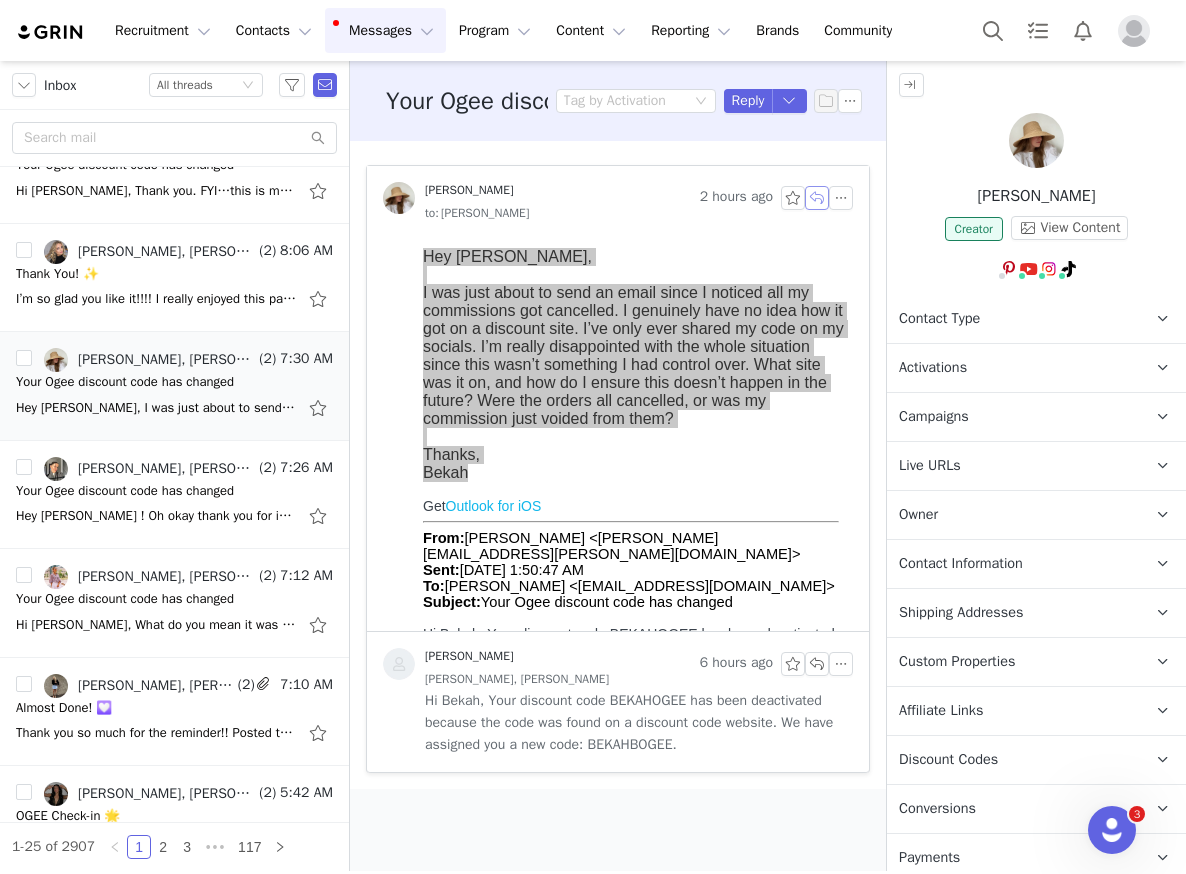 click at bounding box center [817, 198] 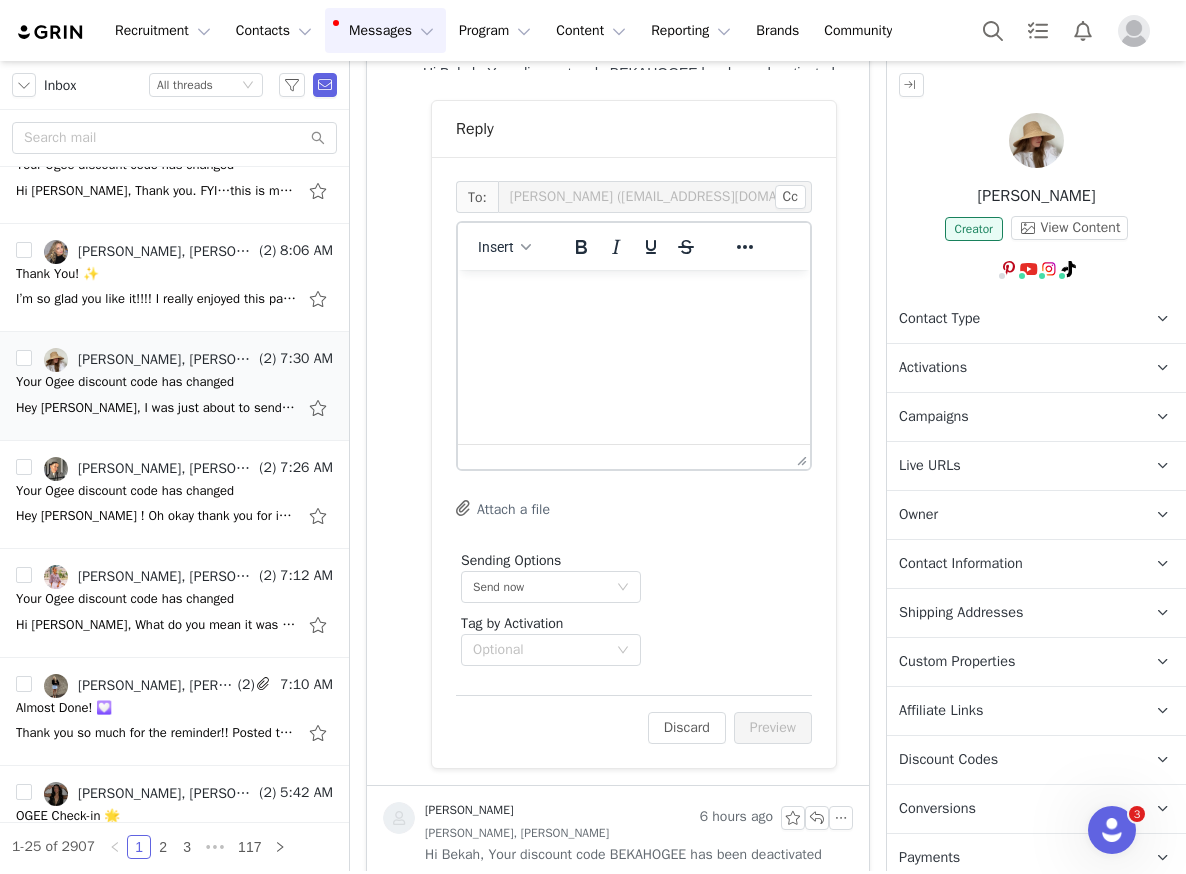 scroll, scrollTop: 562, scrollLeft: 0, axis: vertical 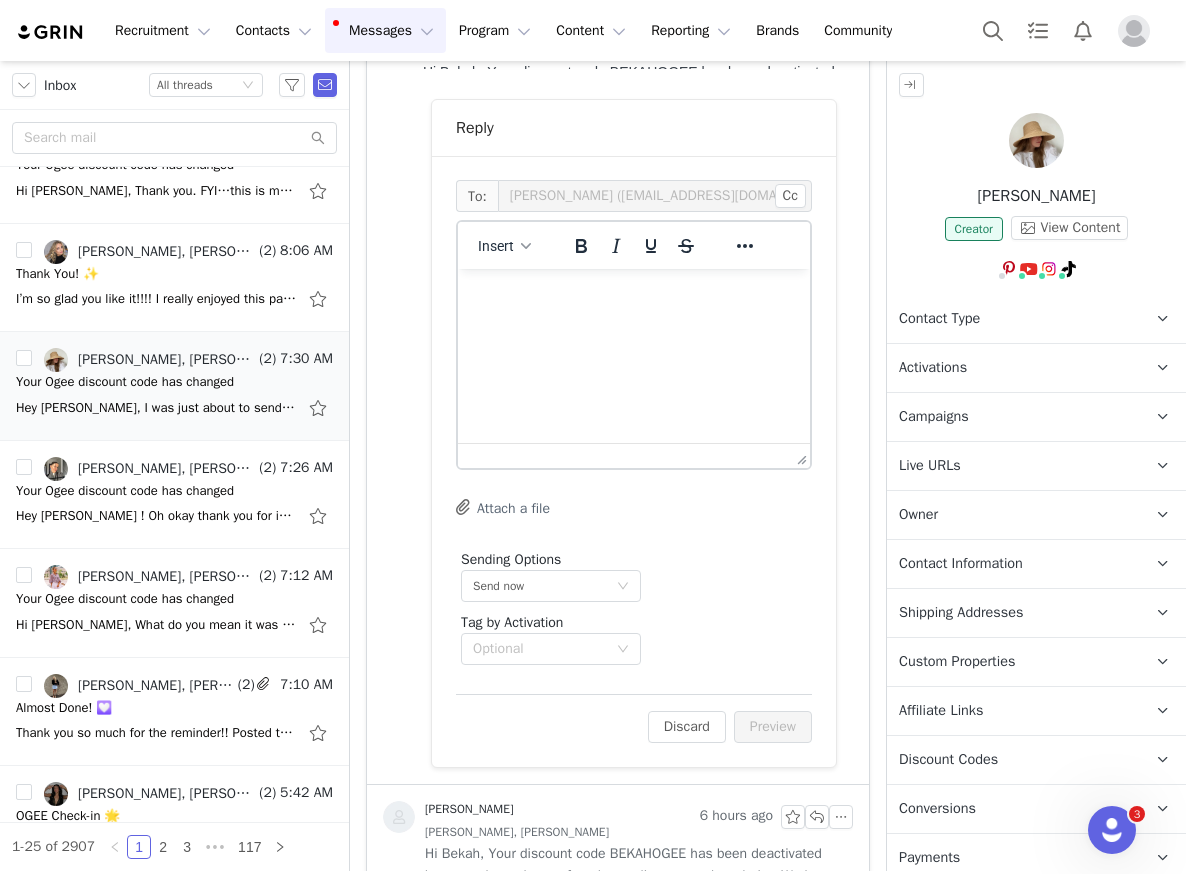 click at bounding box center [634, 296] 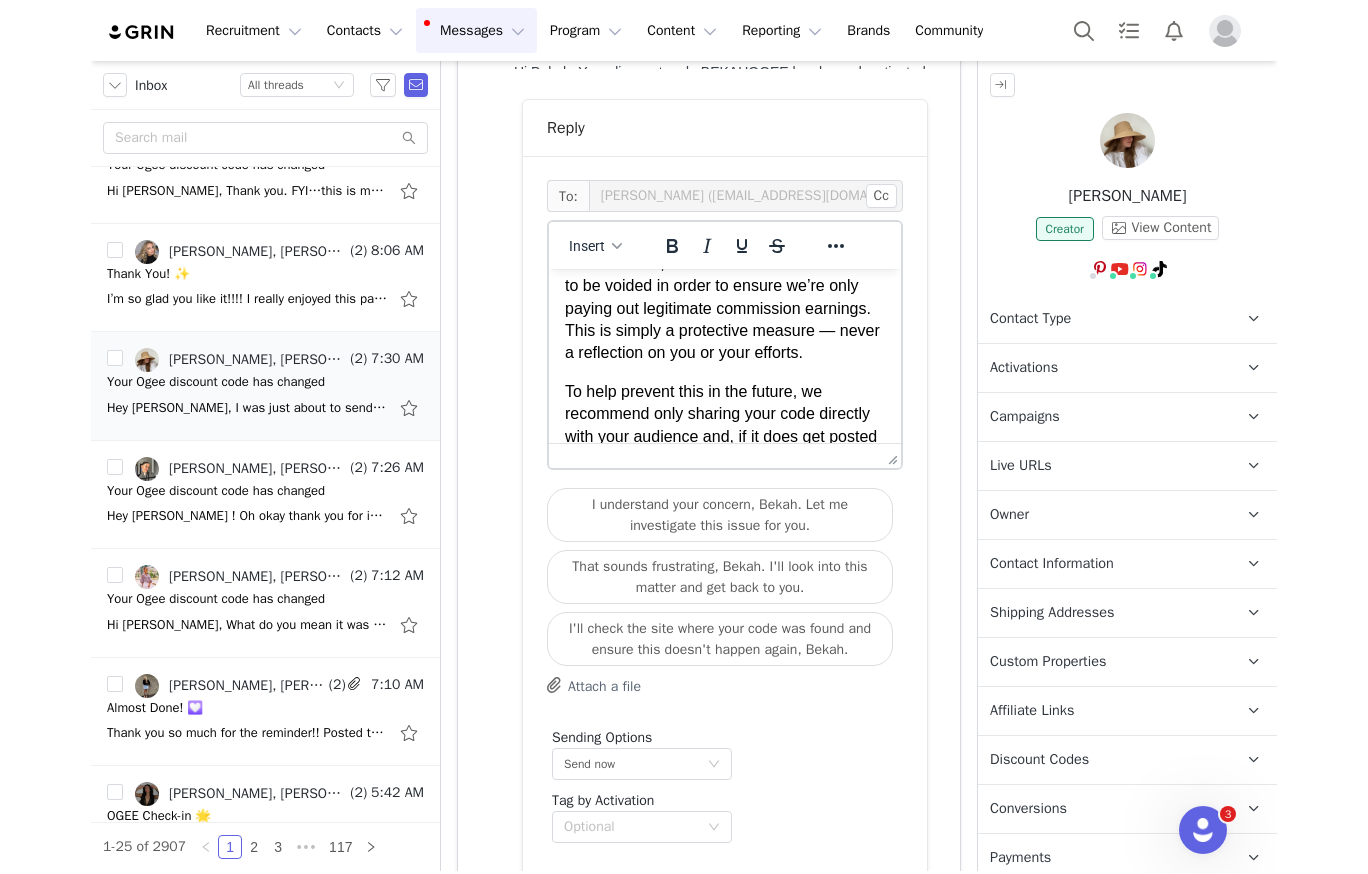 scroll, scrollTop: 305, scrollLeft: 0, axis: vertical 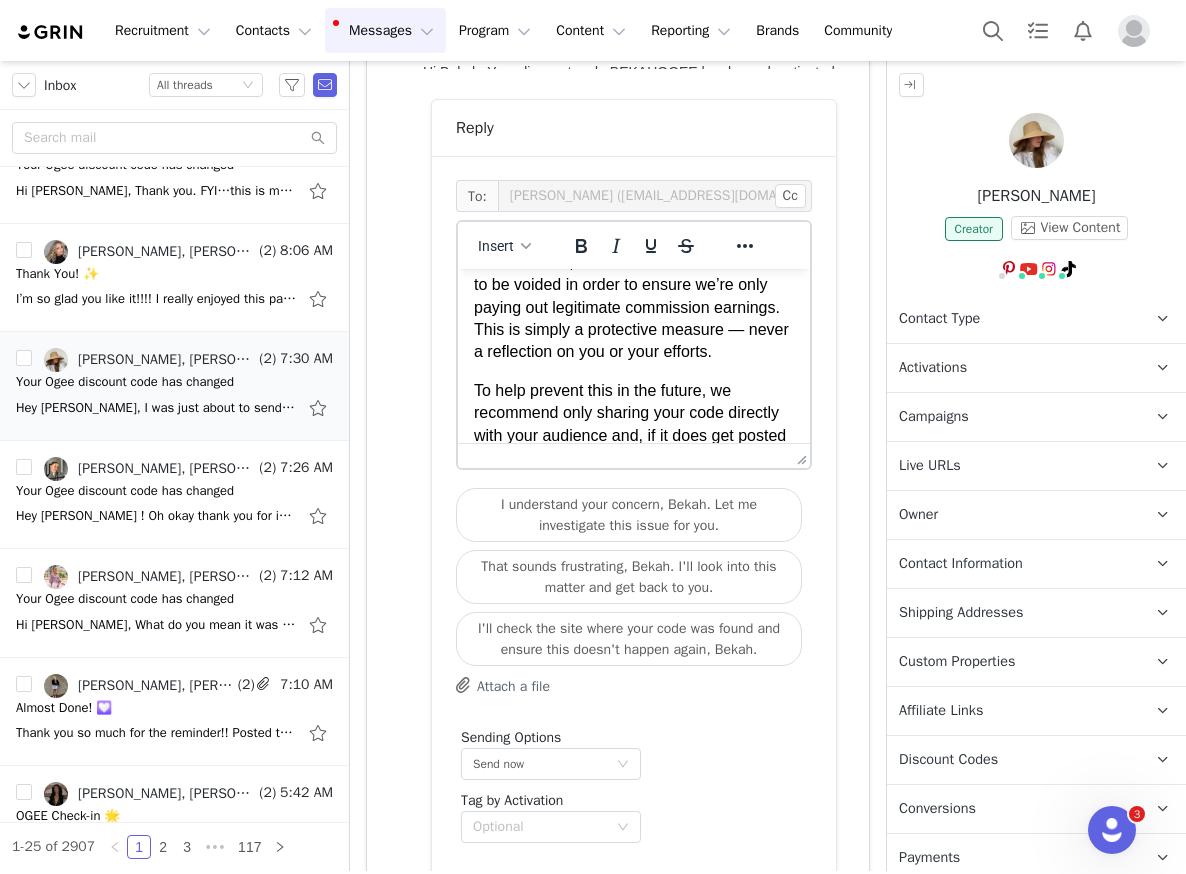 click on "Creator View Content" at bounding box center (1036, 232) 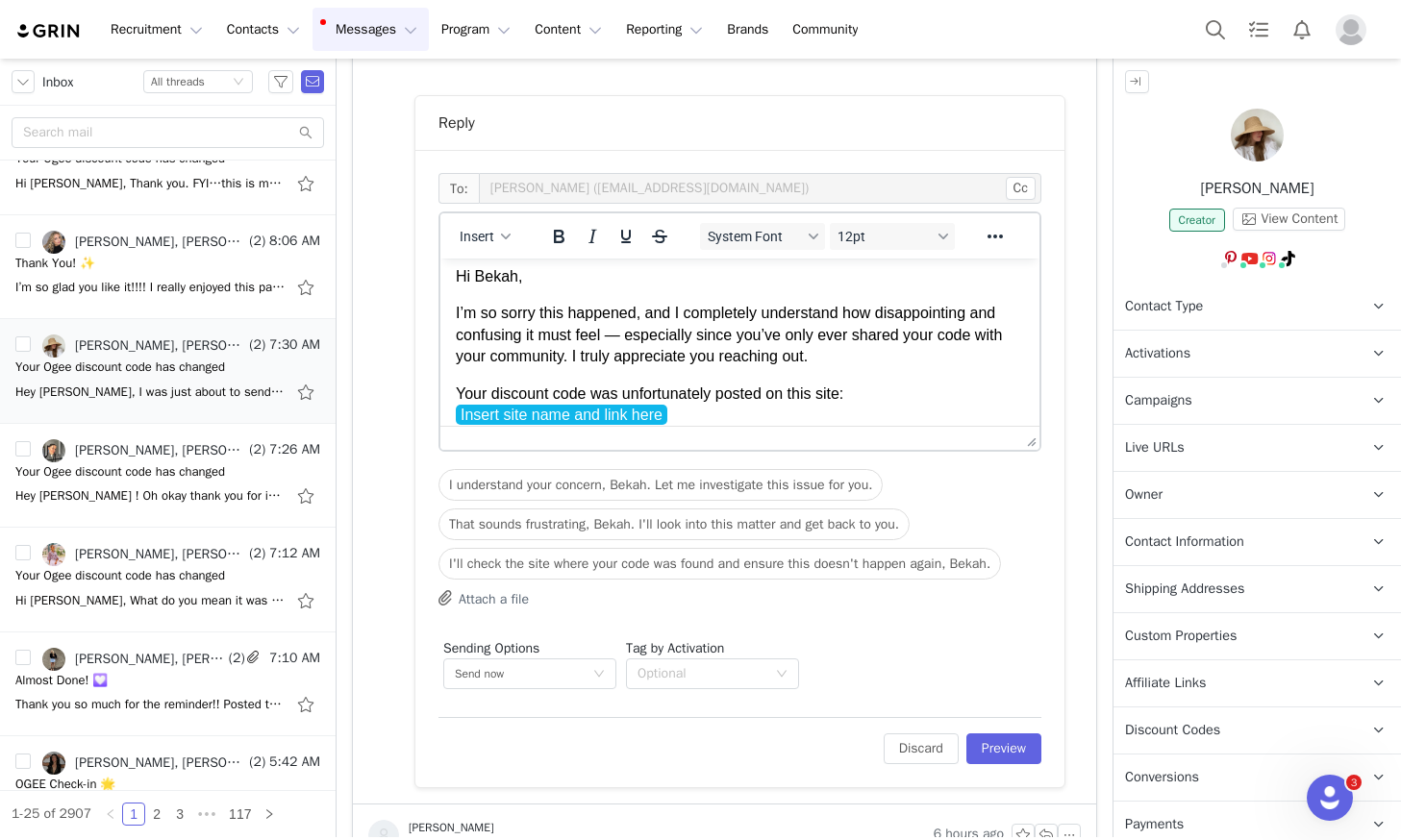 scroll, scrollTop: 12, scrollLeft: 0, axis: vertical 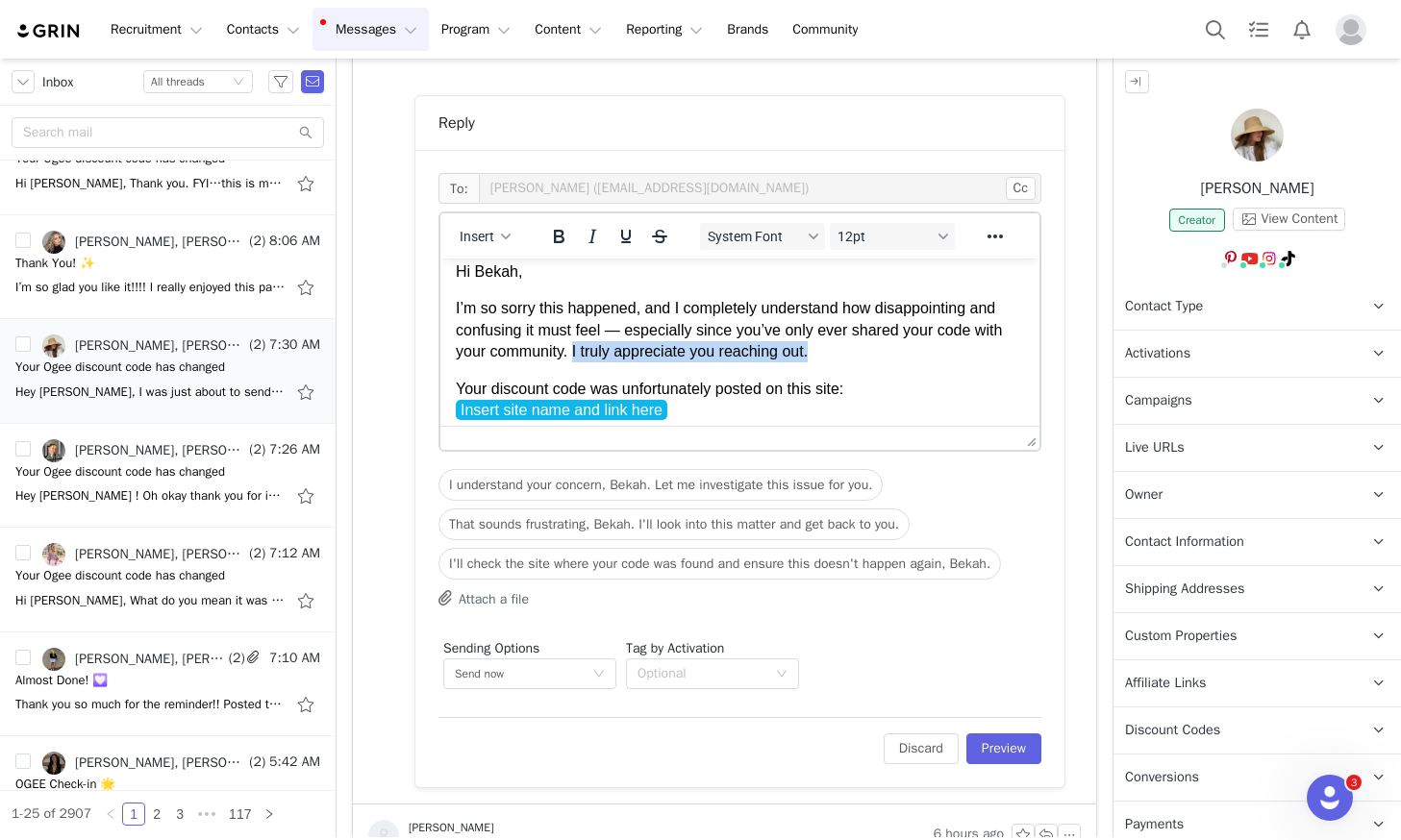 drag, startPoint x: 821, startPoint y: 354, endPoint x: 576, endPoint y: 360, distance: 245.07346 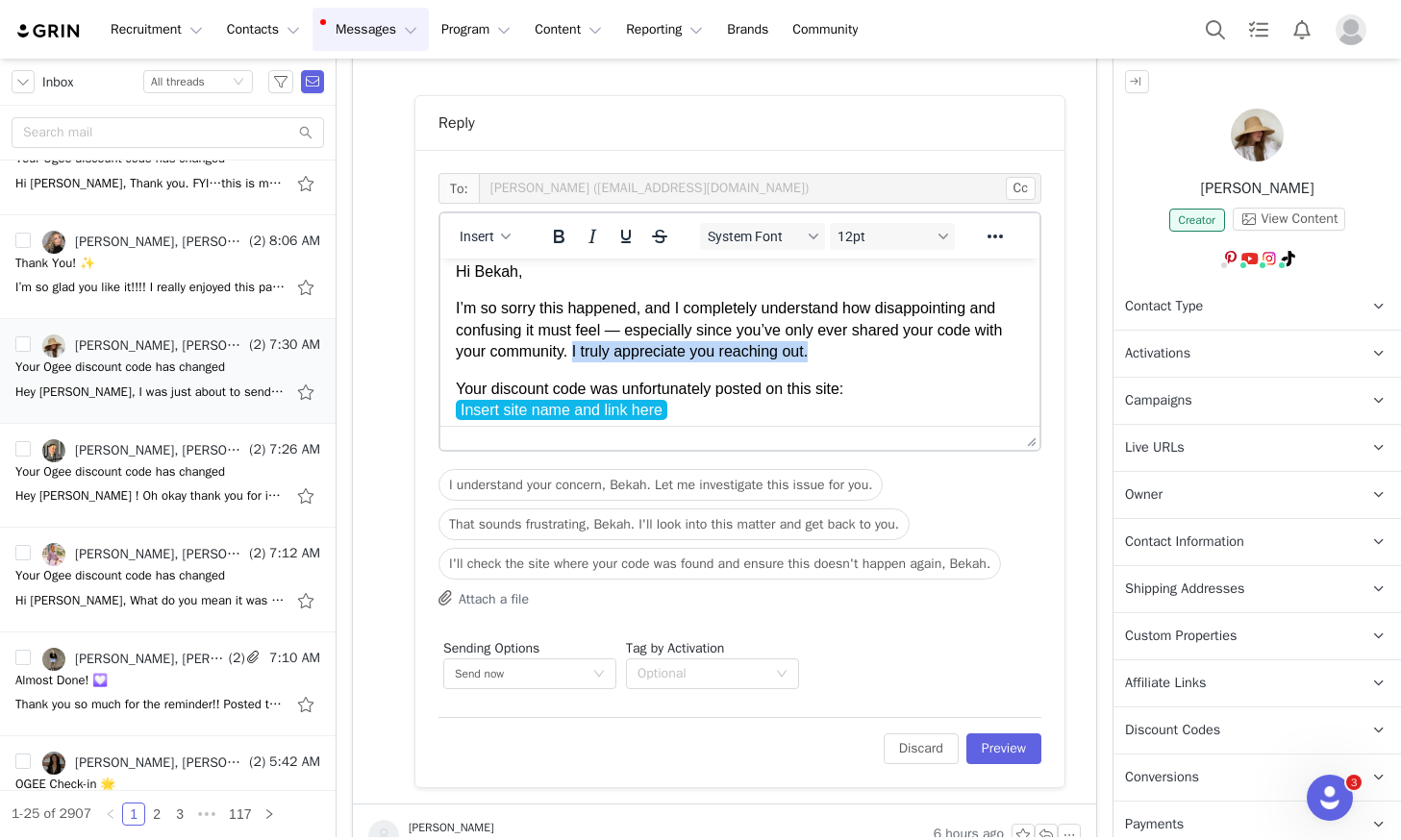 click on "I’m so sorry this happened, and I completely understand how disappointing and confusing it must feel — especially since you’ve only ever shared your code with your community. I truly appreciate you reaching out." at bounding box center (739, 330) 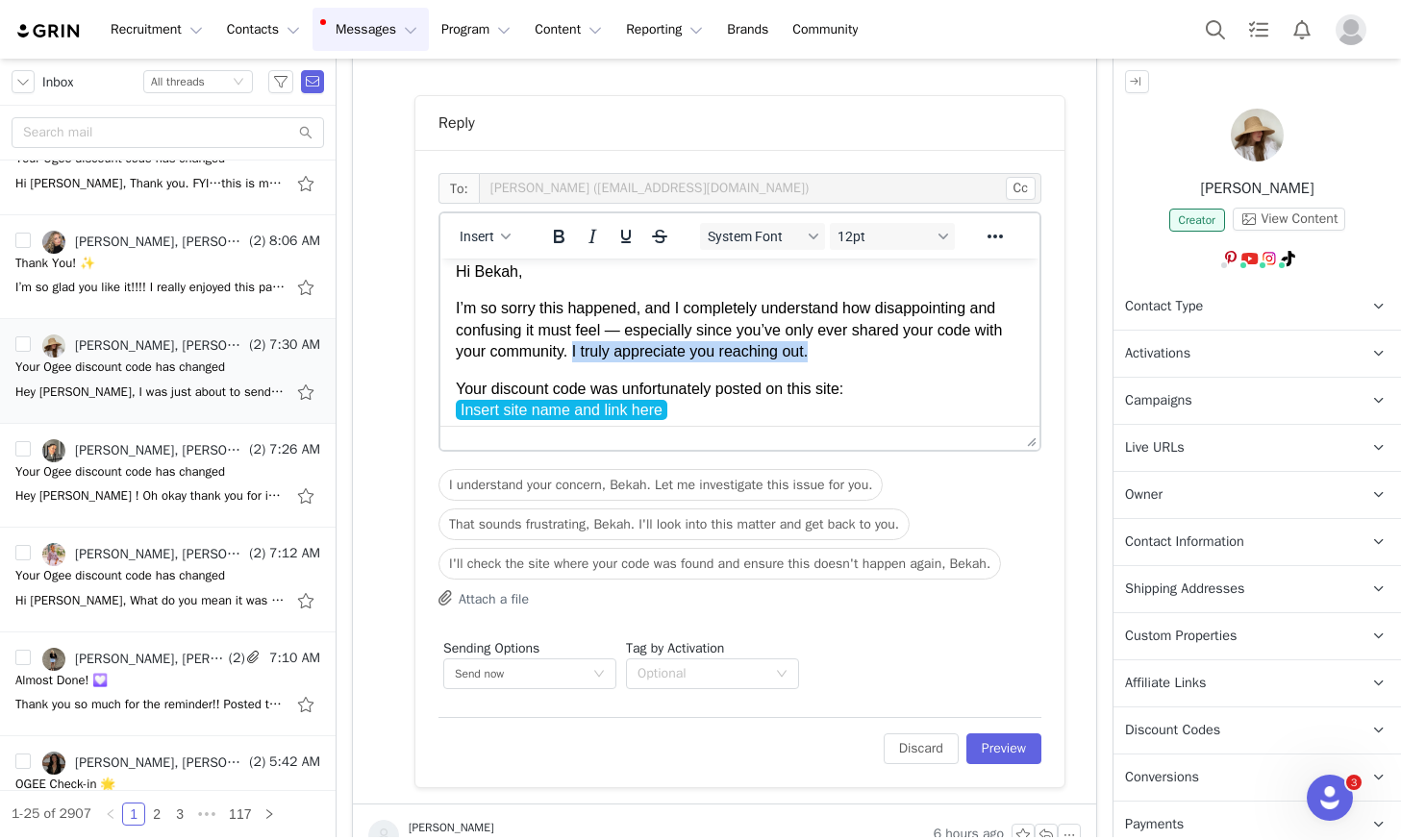 type 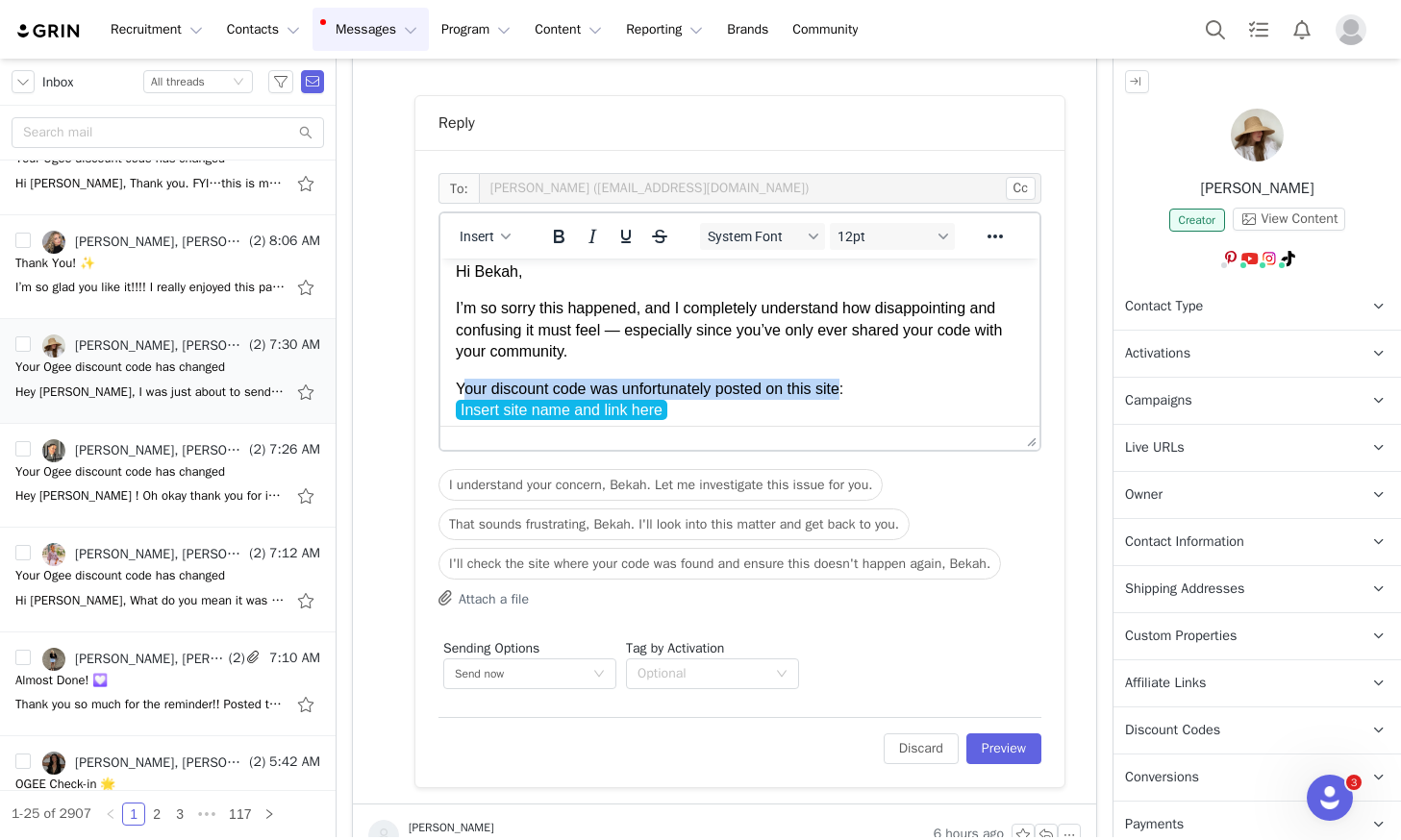 drag, startPoint x: 850, startPoint y: 388, endPoint x: 462, endPoint y: 388, distance: 388 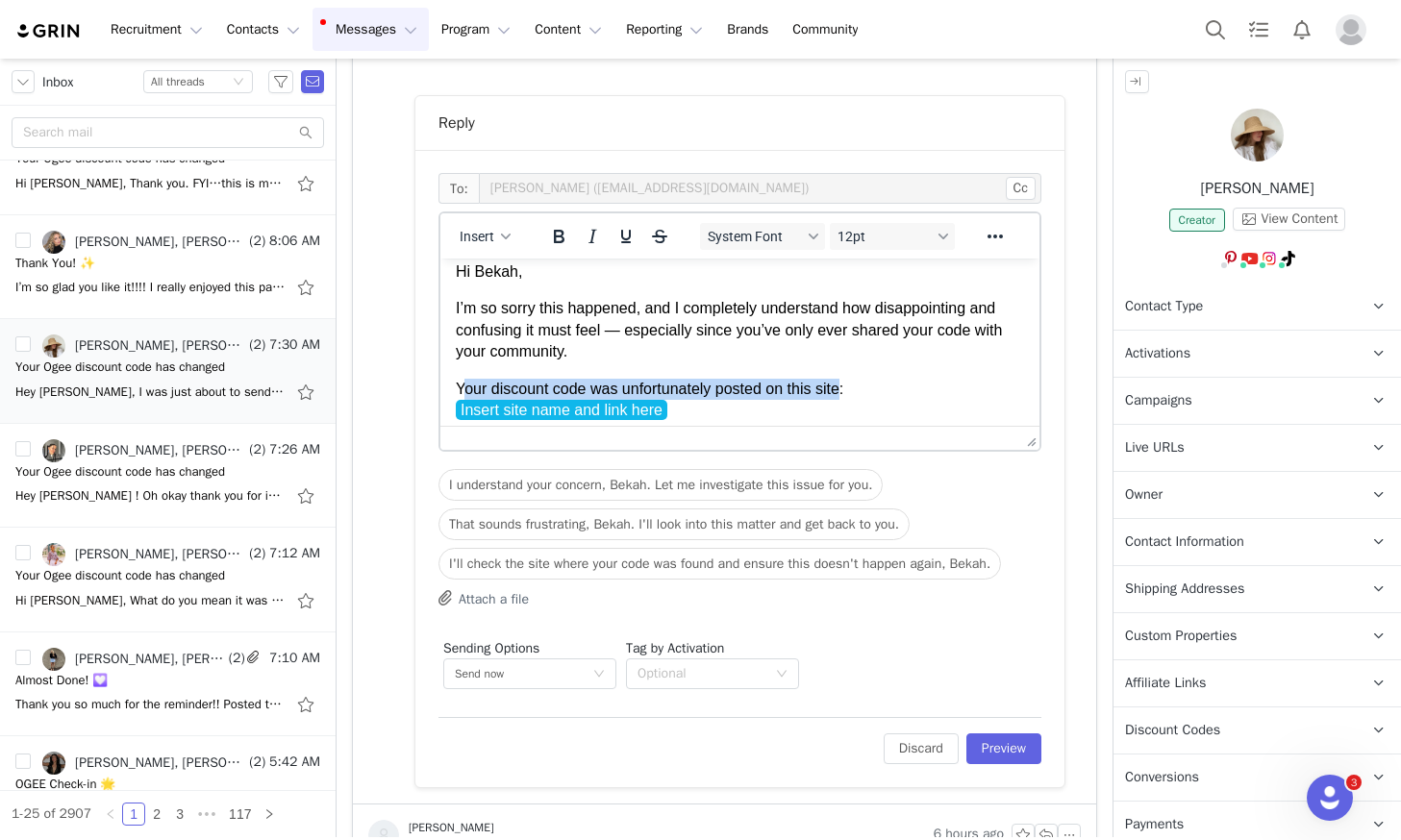 click on "Your discount code was unfortunately posted on this site: Insert site name and link here" at bounding box center (739, 400) 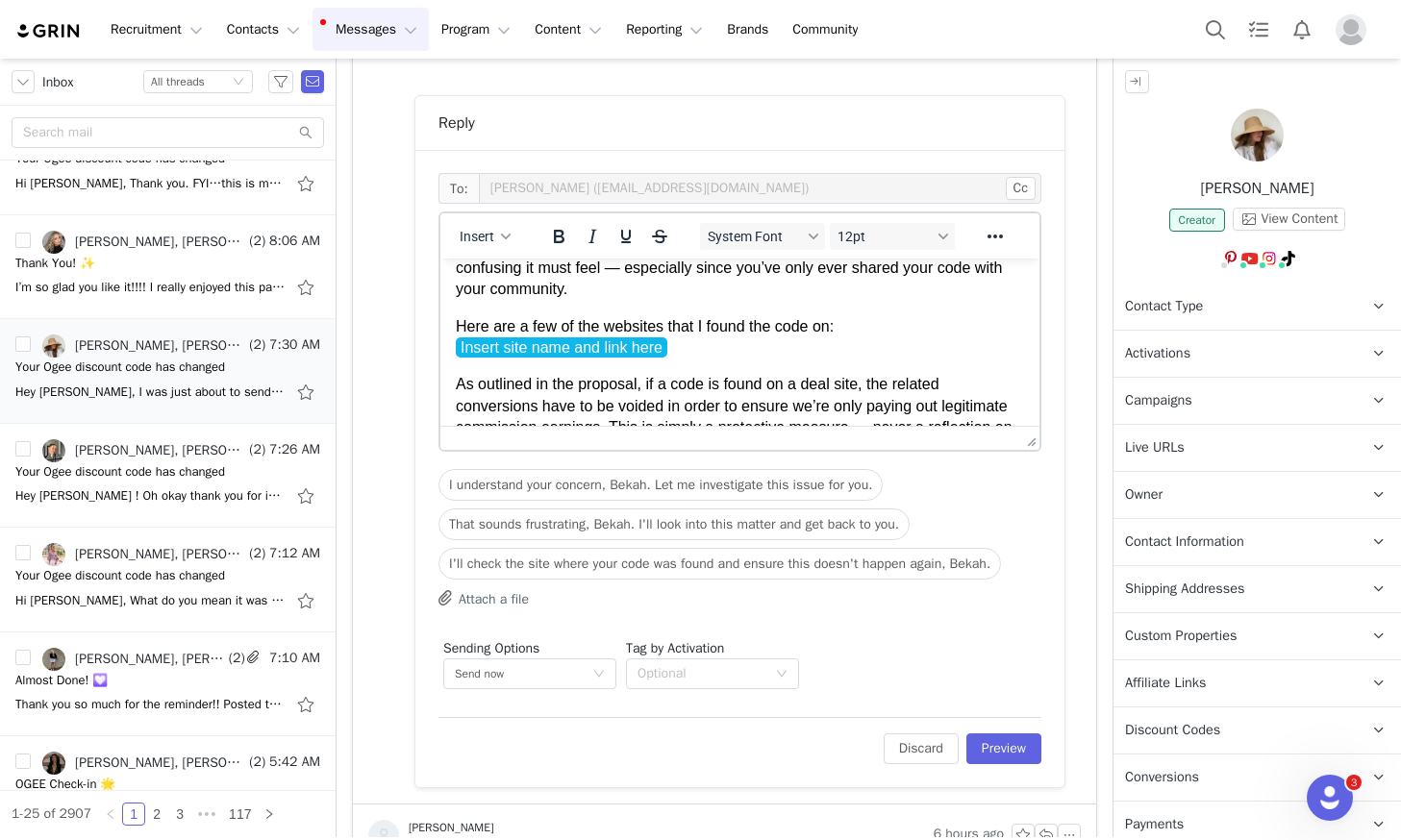scroll, scrollTop: 78, scrollLeft: 0, axis: vertical 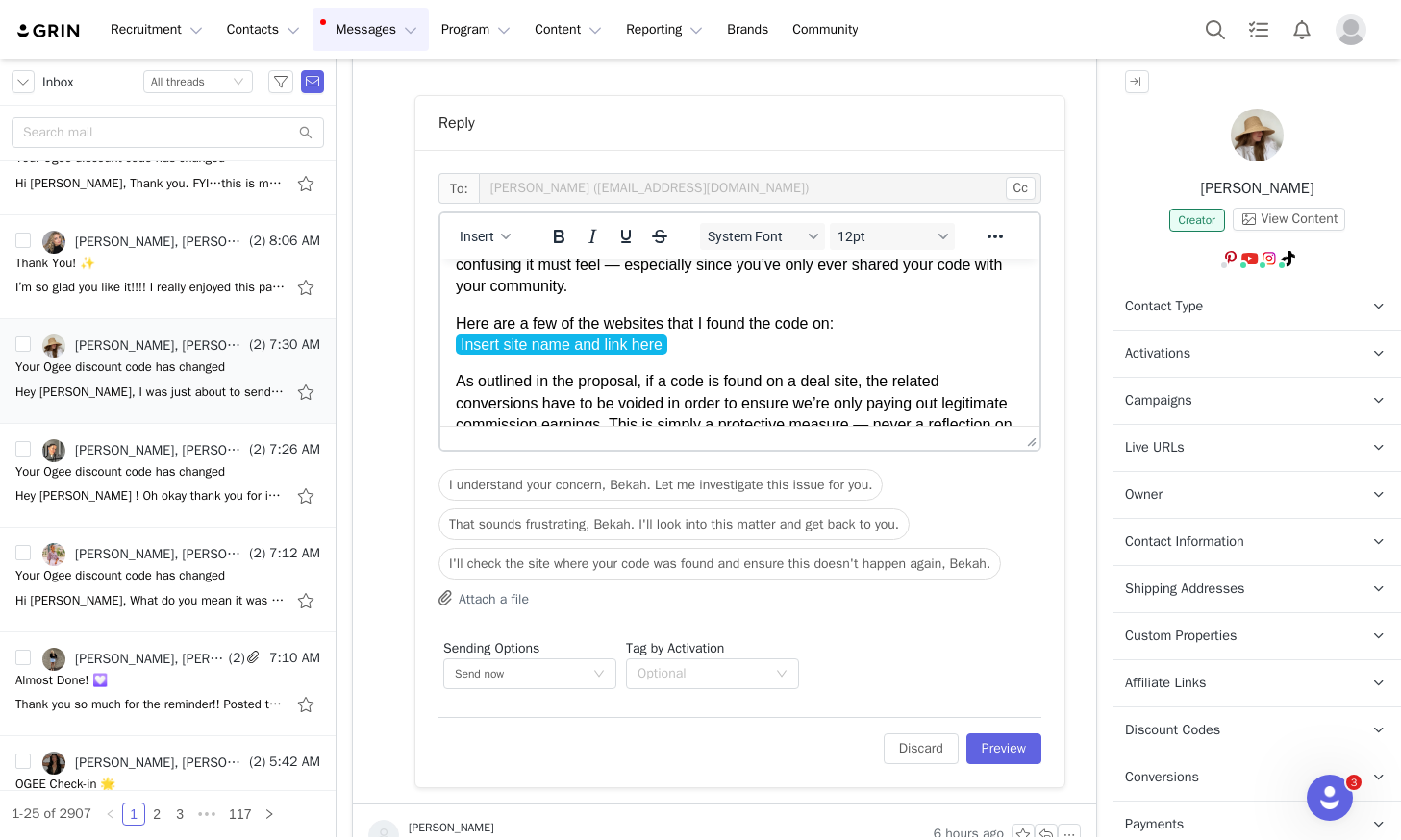click on "Here are a few of the websites that I found the code on: Insert site name and link here ﻿" at bounding box center [739, 334] 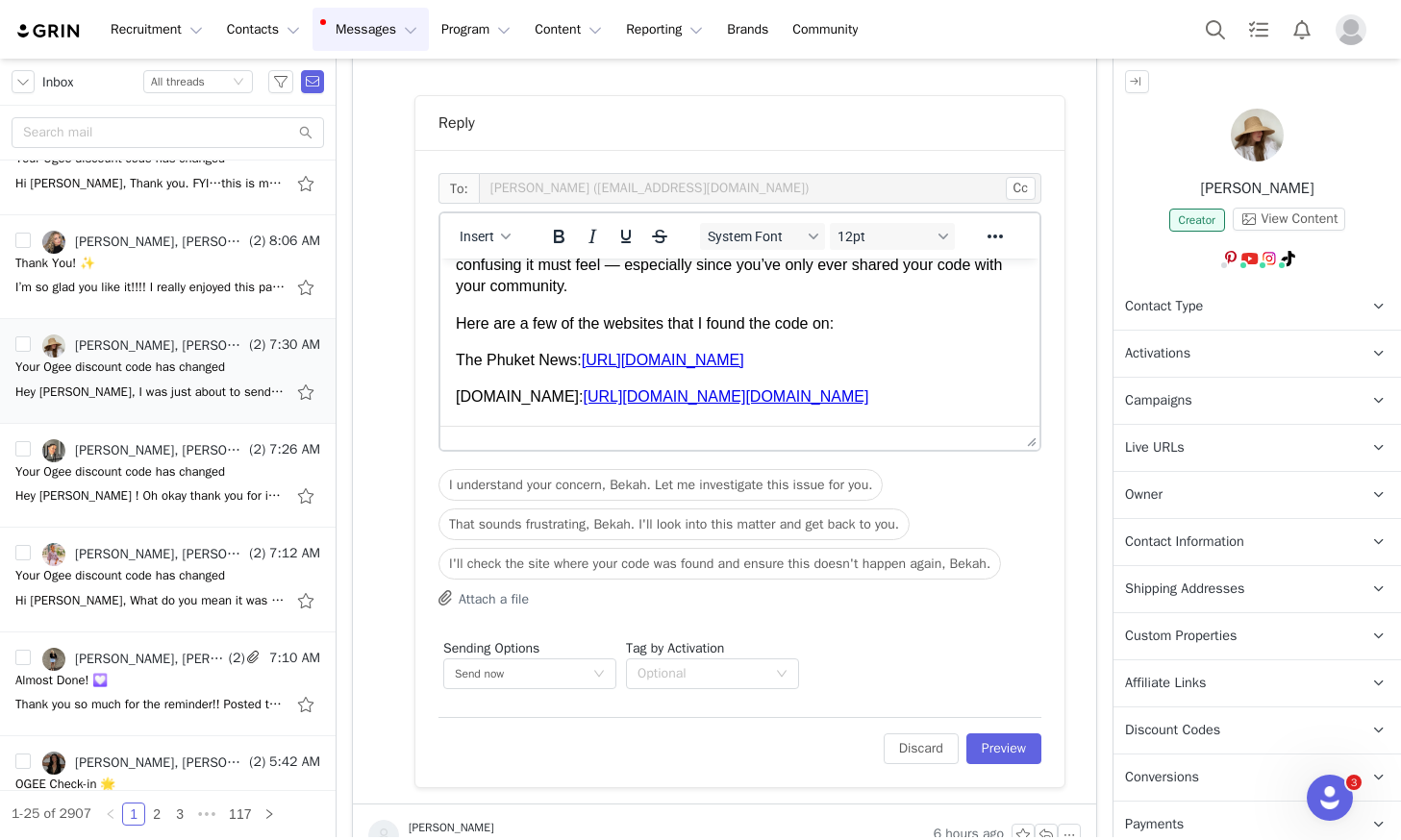 scroll, scrollTop: 97, scrollLeft: 0, axis: vertical 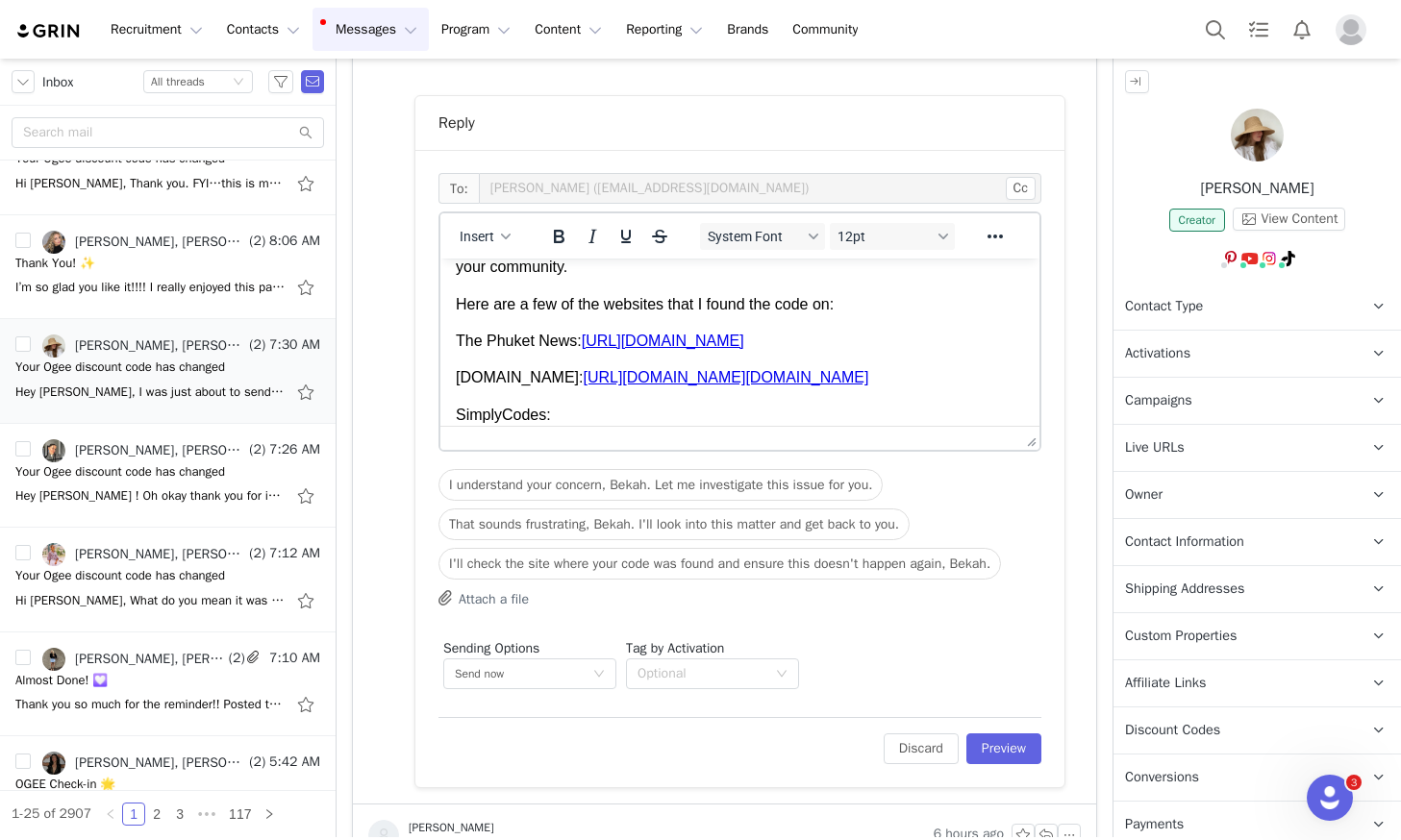 drag, startPoint x: 570, startPoint y: 379, endPoint x: 563, endPoint y: 388, distance: 11.401754 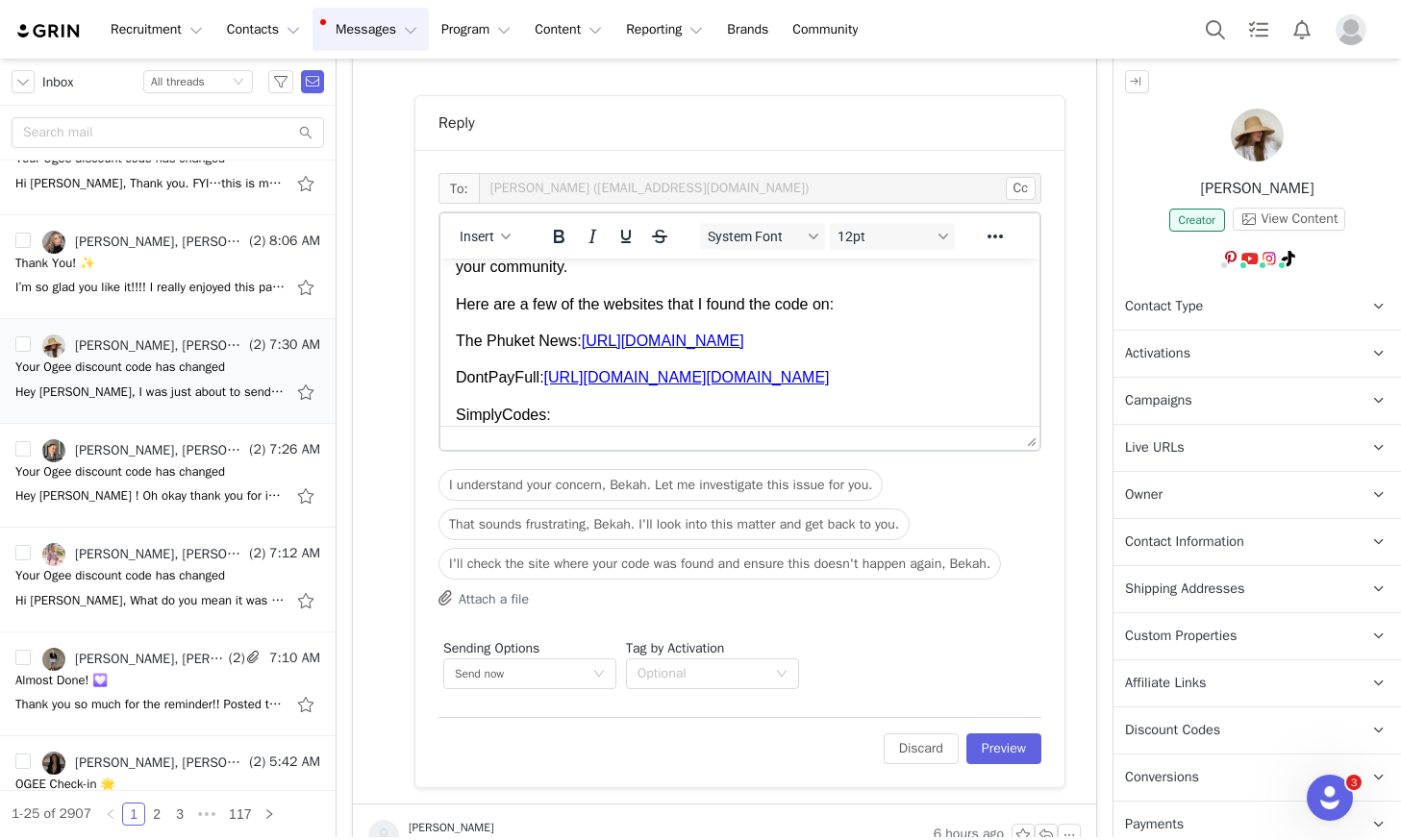 click on "SimplyCodes:" at bounding box center (739, 415) 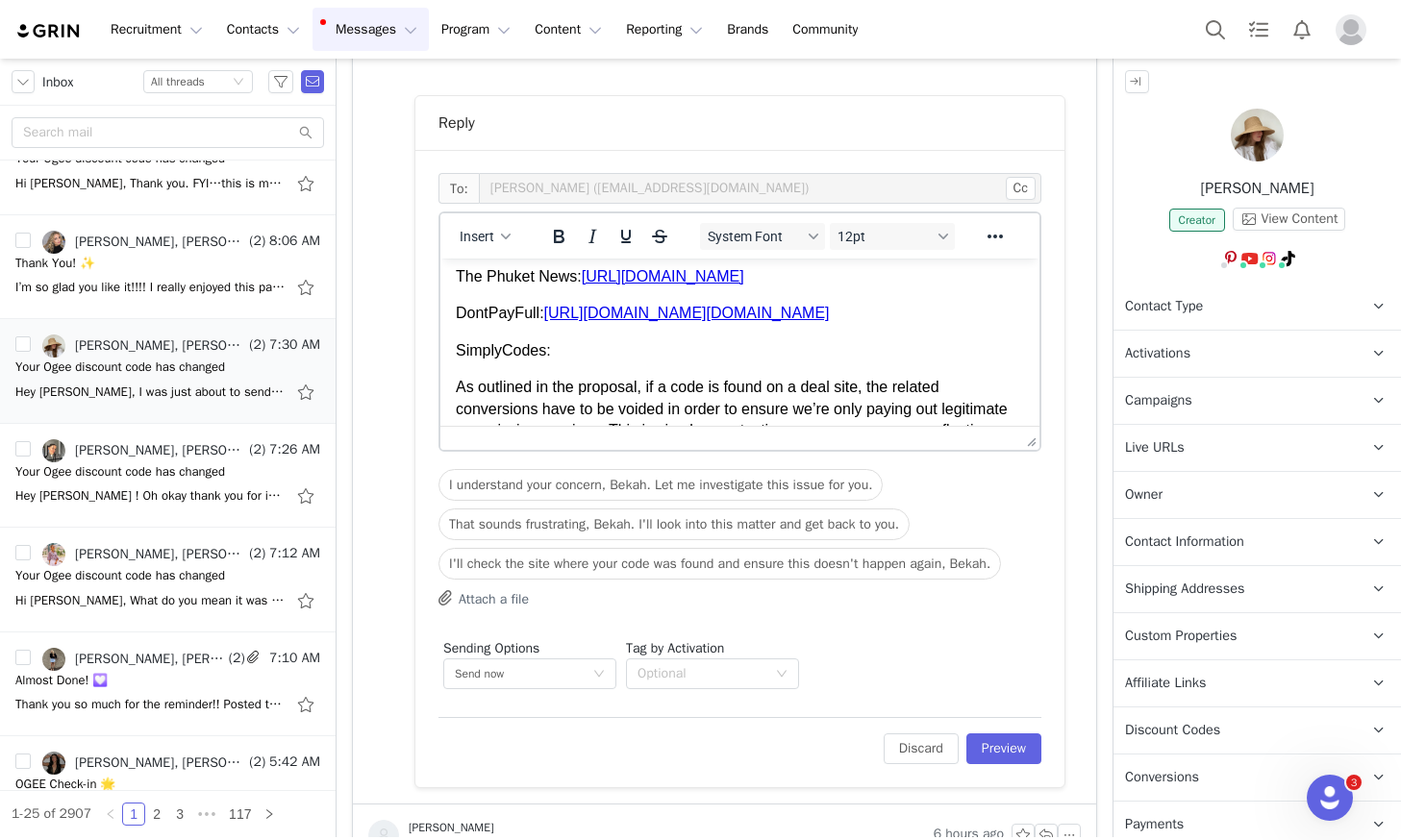 scroll, scrollTop: 162, scrollLeft: 0, axis: vertical 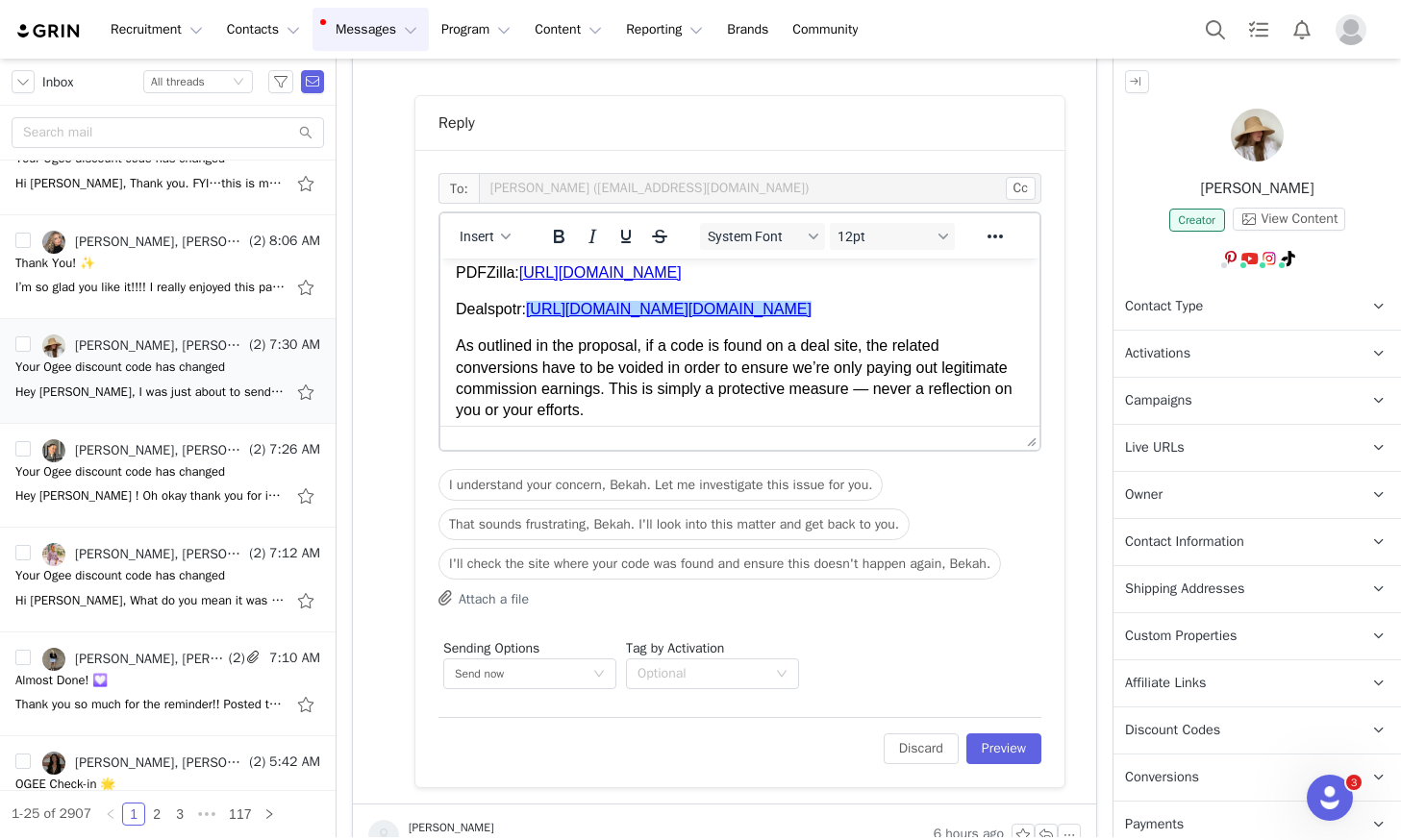 click on "As outlined in the proposal, if a code is found on a deal site, the related conversions have to be voided in order to ensure we’re only paying out legitimate commission earnings. This is simply a protective measure — never a reflection on you or your efforts." at bounding box center (739, 379) 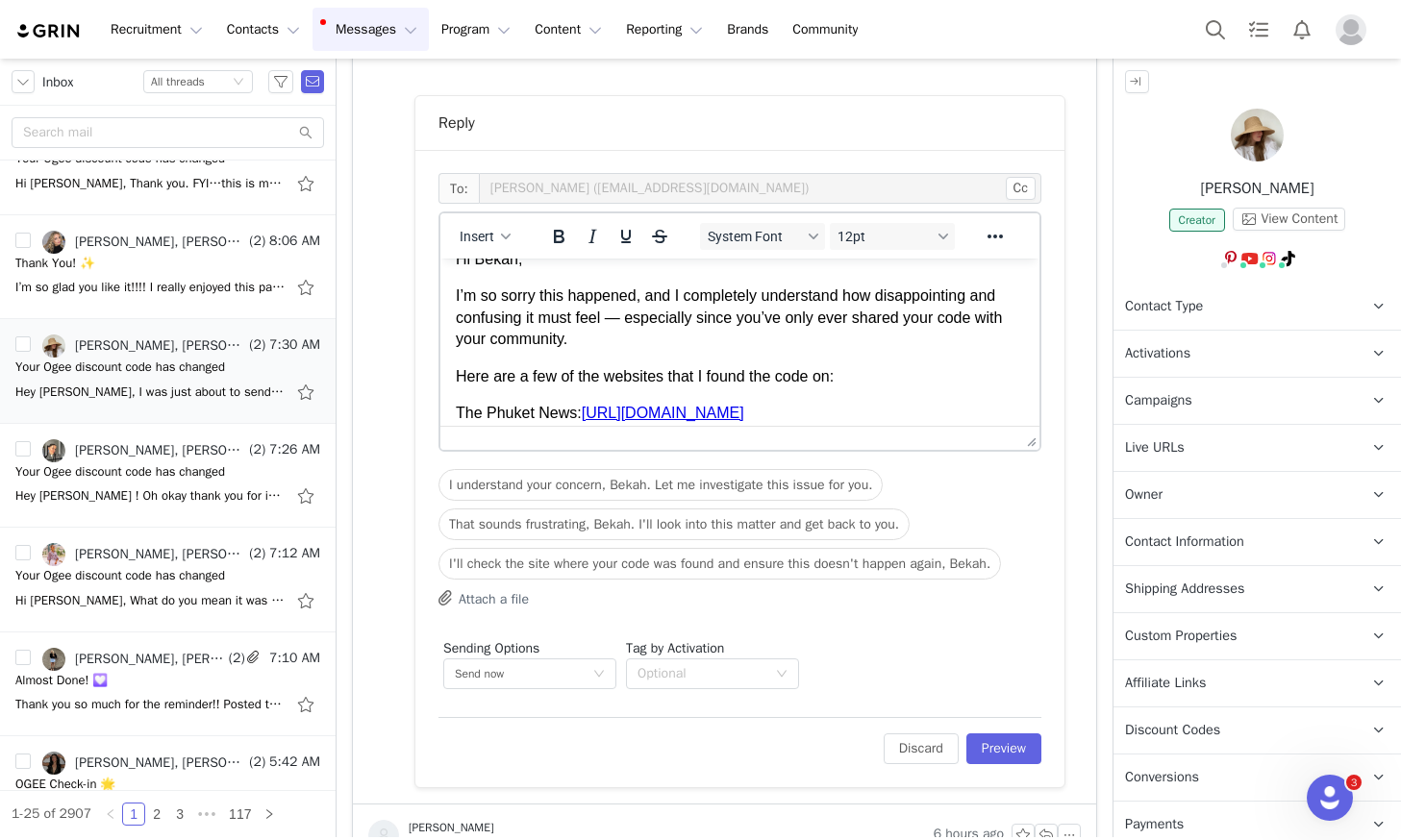 scroll, scrollTop: 0, scrollLeft: 0, axis: both 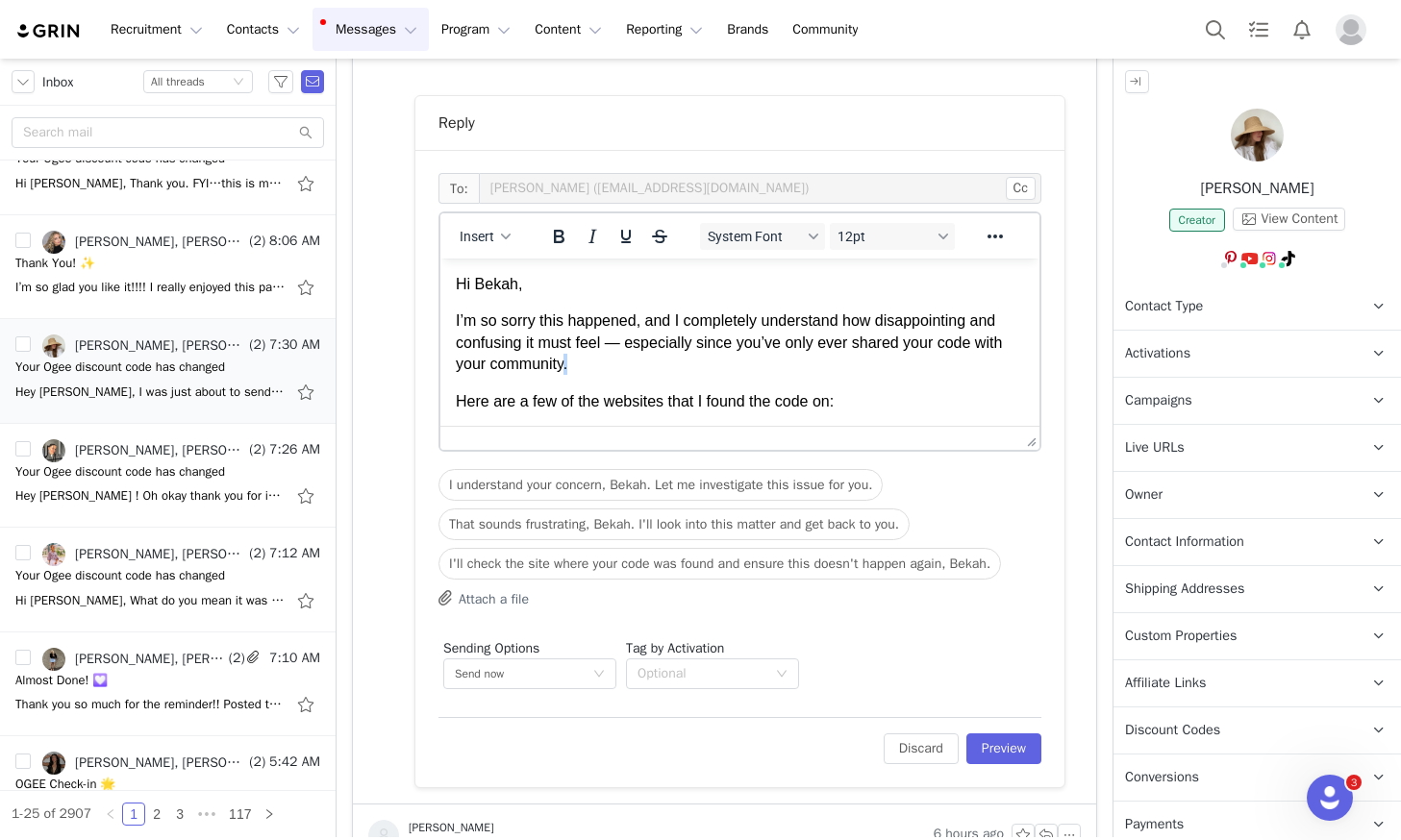 drag, startPoint x: 567, startPoint y: 365, endPoint x: 582, endPoint y: 359, distance: 16.155494 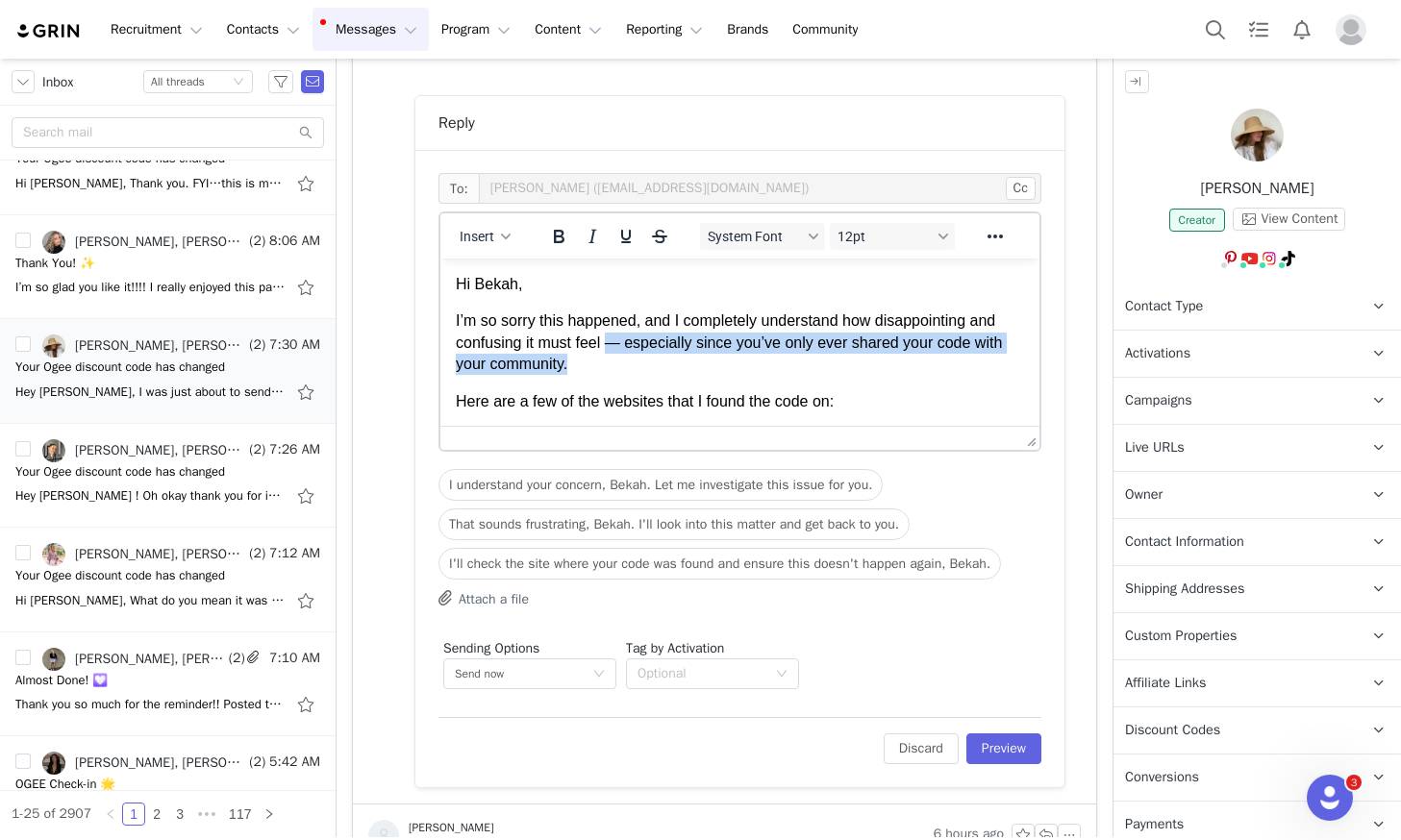 drag, startPoint x: 574, startPoint y: 367, endPoint x: 615, endPoint y: 351, distance: 44.011362 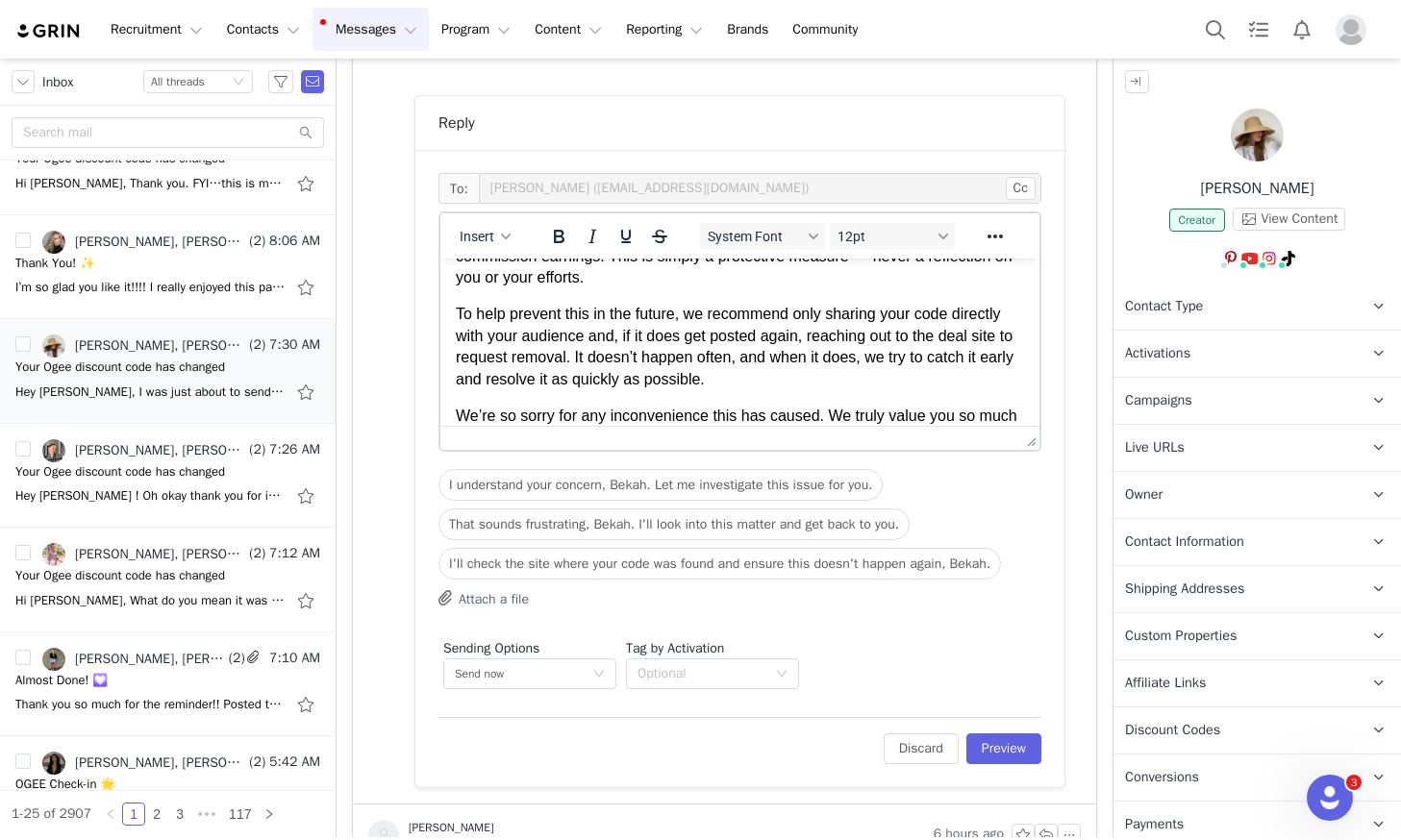 scroll, scrollTop: 427, scrollLeft: 0, axis: vertical 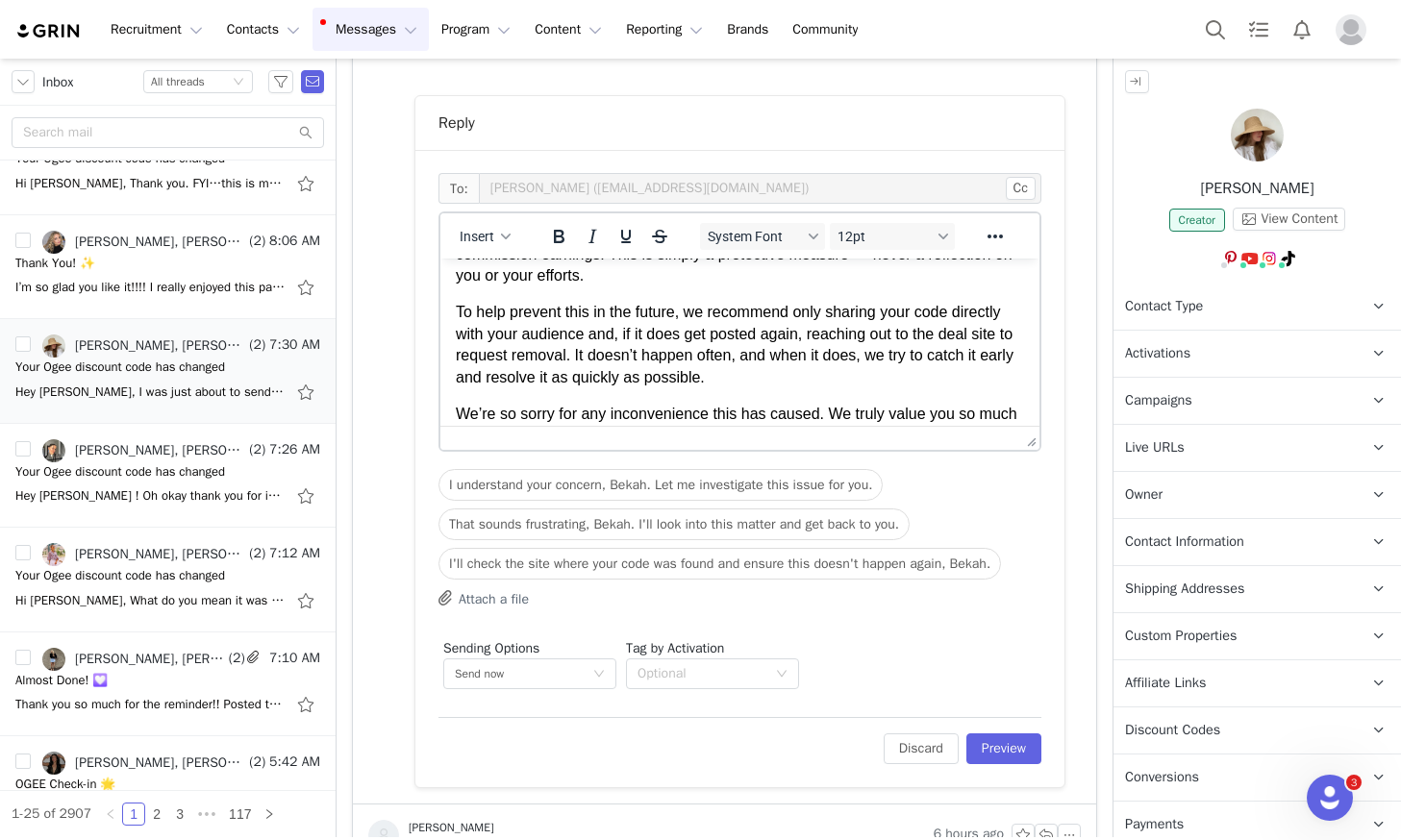 click on "To help prevent this in the future, we recommend only sharing your code directly with your audience and, if it does get posted again, reaching out to the deal site to request removal. It doesn’t happen often, and when it does, we try to catch it early and resolve it as quickly as possible." at bounding box center (739, 345) 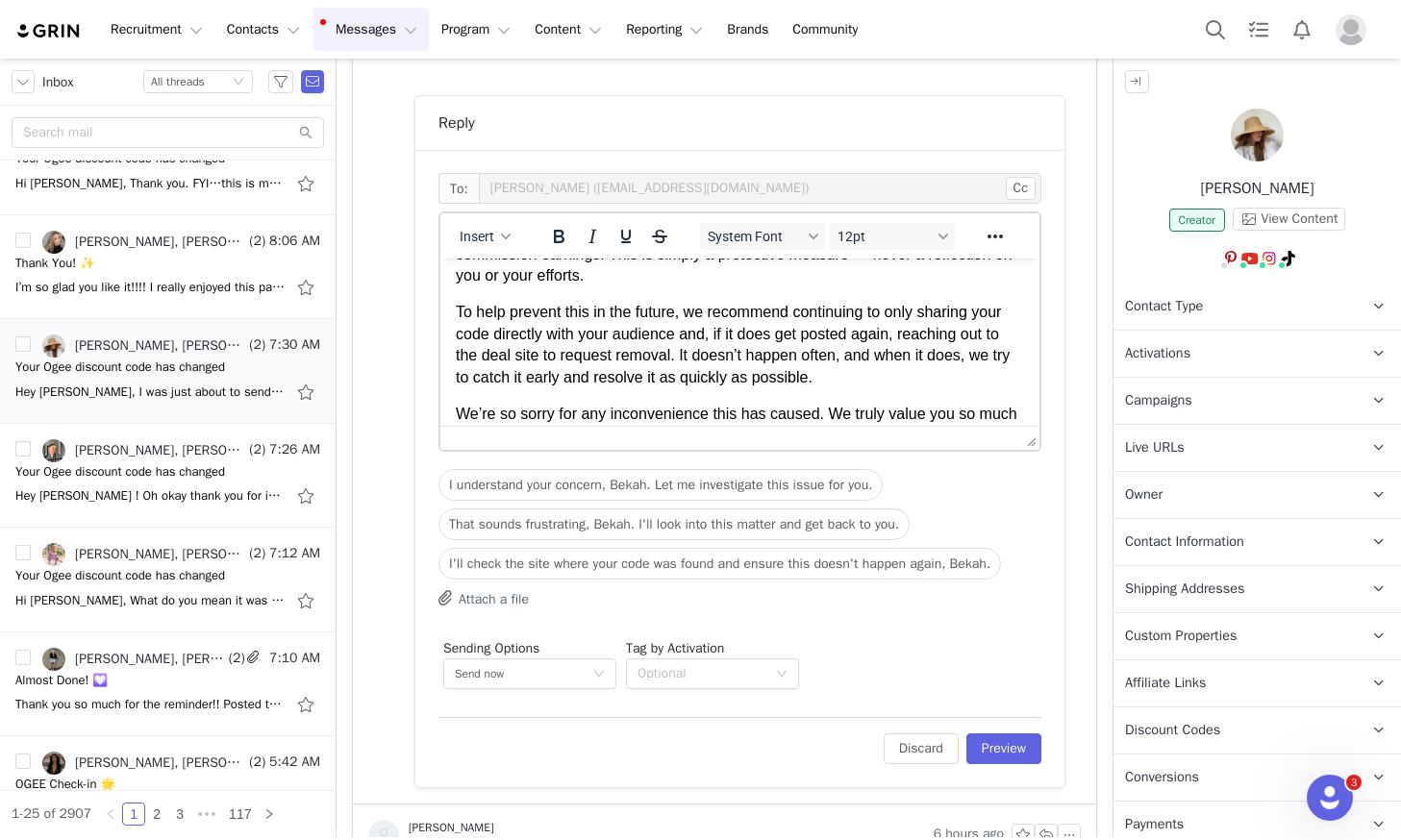 click on "To help prevent this in the future, we recommend continuing to only sharing your code directly with your audience and, if it does get posted again, reaching out to the deal site to request removal. It doesn’t happen often, and when it does, we try to catch it early and resolve it as quickly as possible." at bounding box center (739, 345) 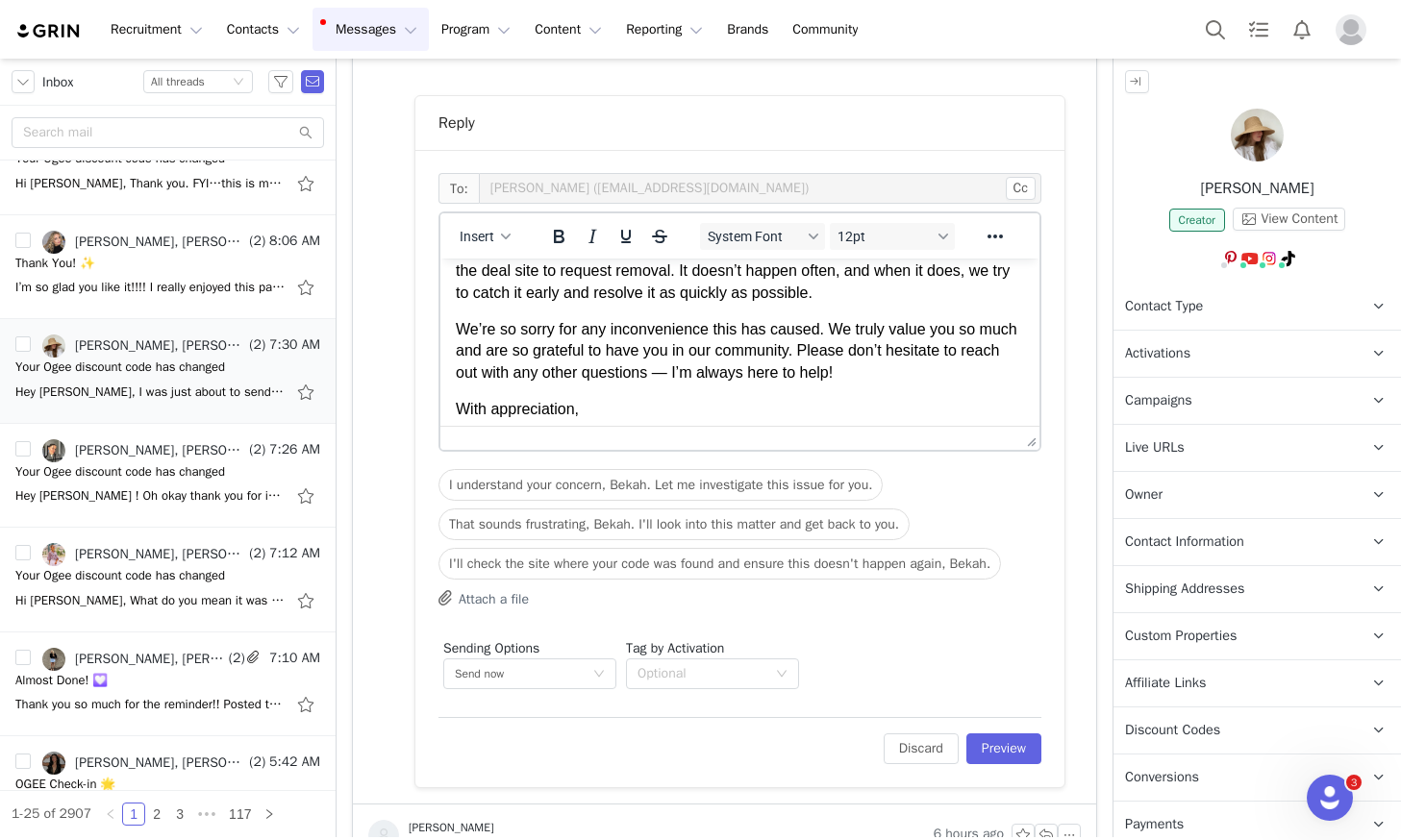 scroll, scrollTop: 522, scrollLeft: 0, axis: vertical 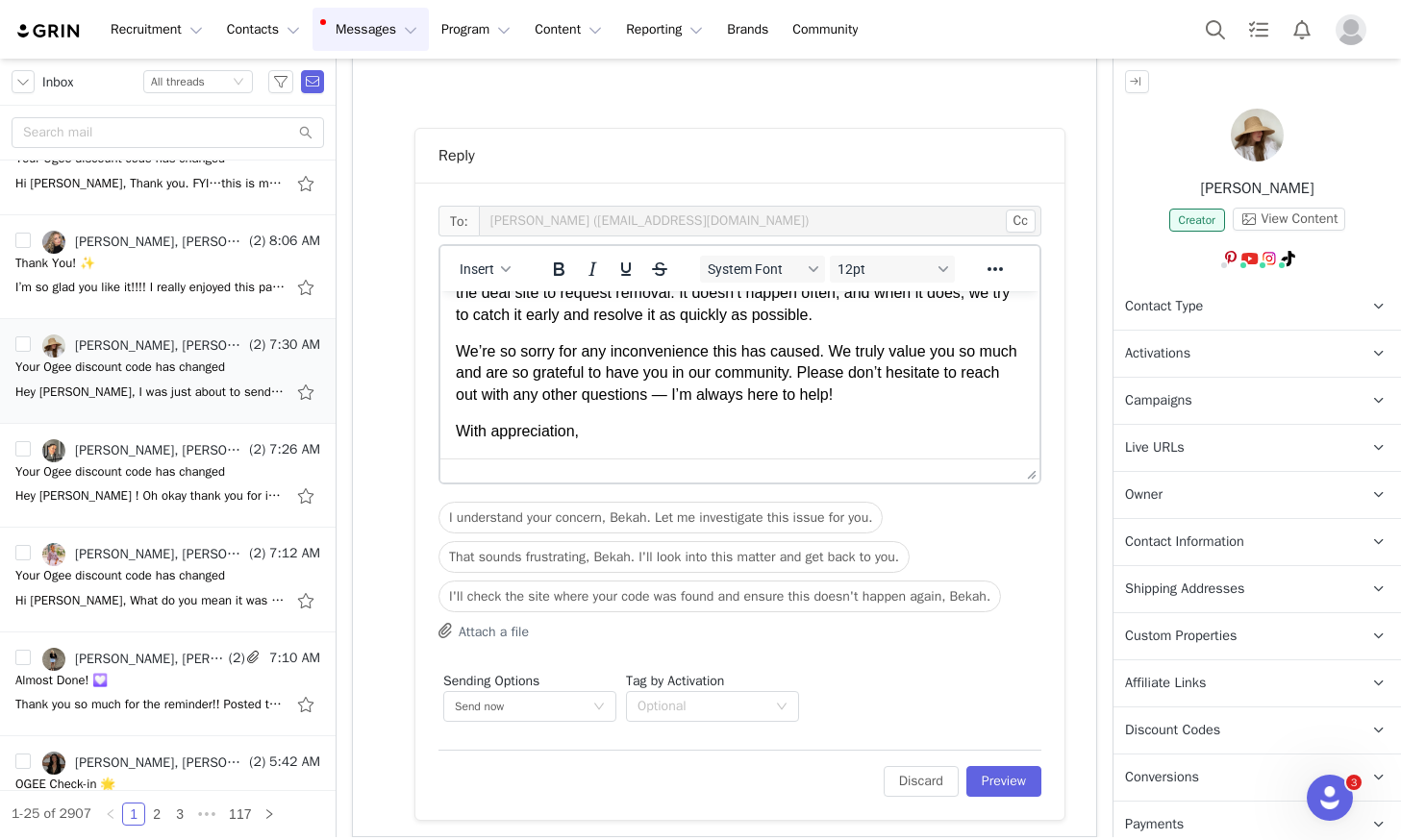 click on "With appreciation," at bounding box center (739, 432) 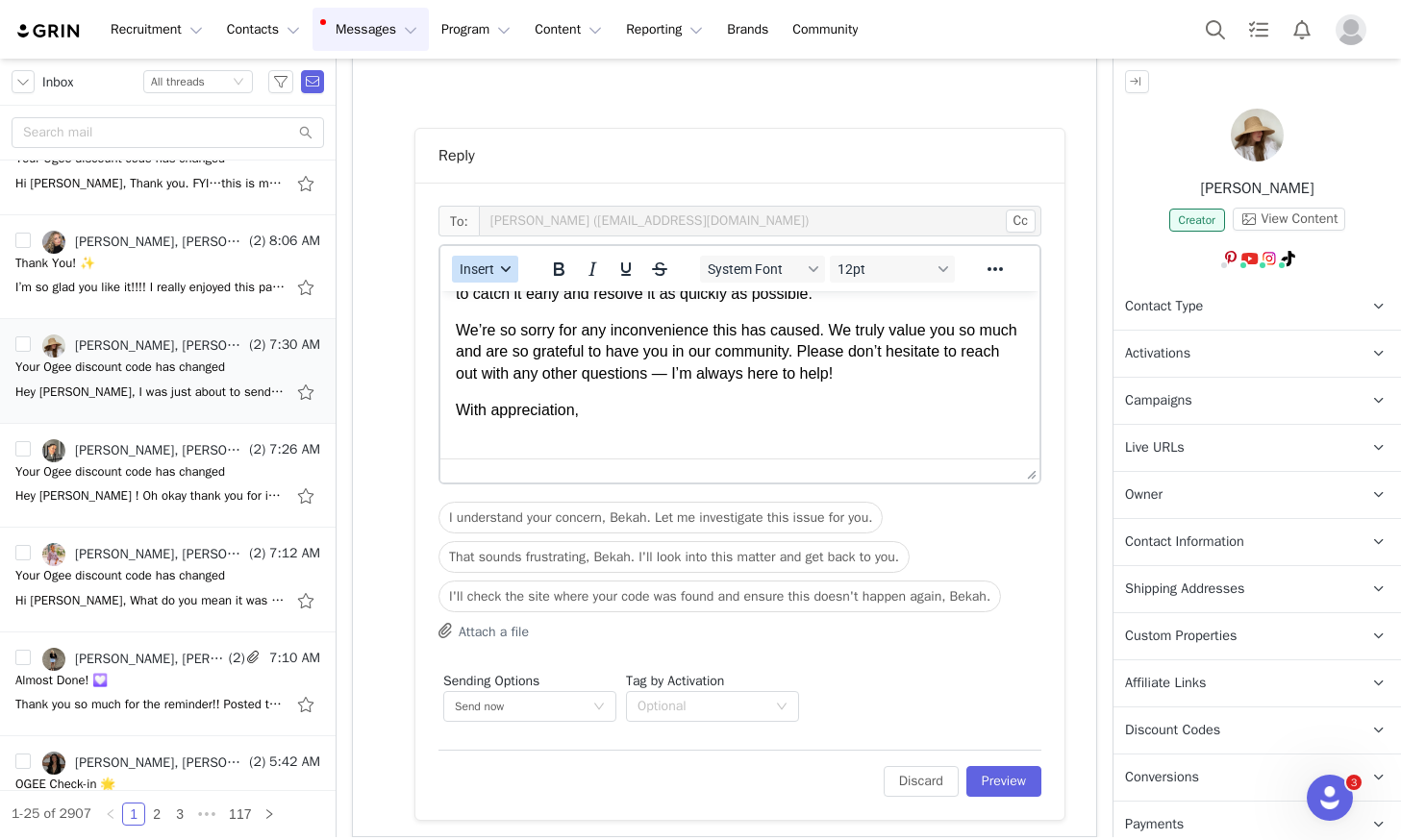 click on "Insert" at bounding box center [477, 269] 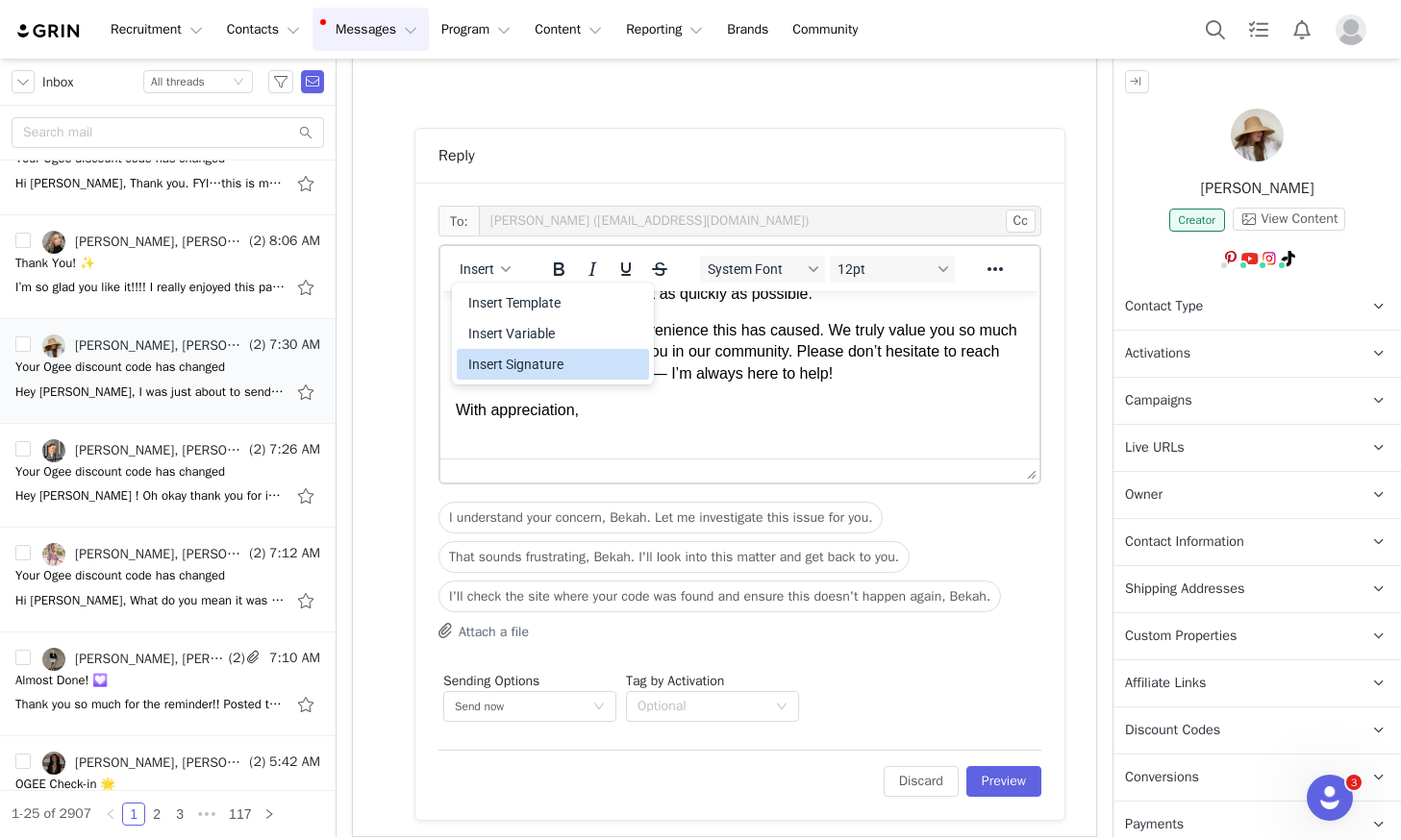 click on "Insert Signature" at bounding box center [555, 364] 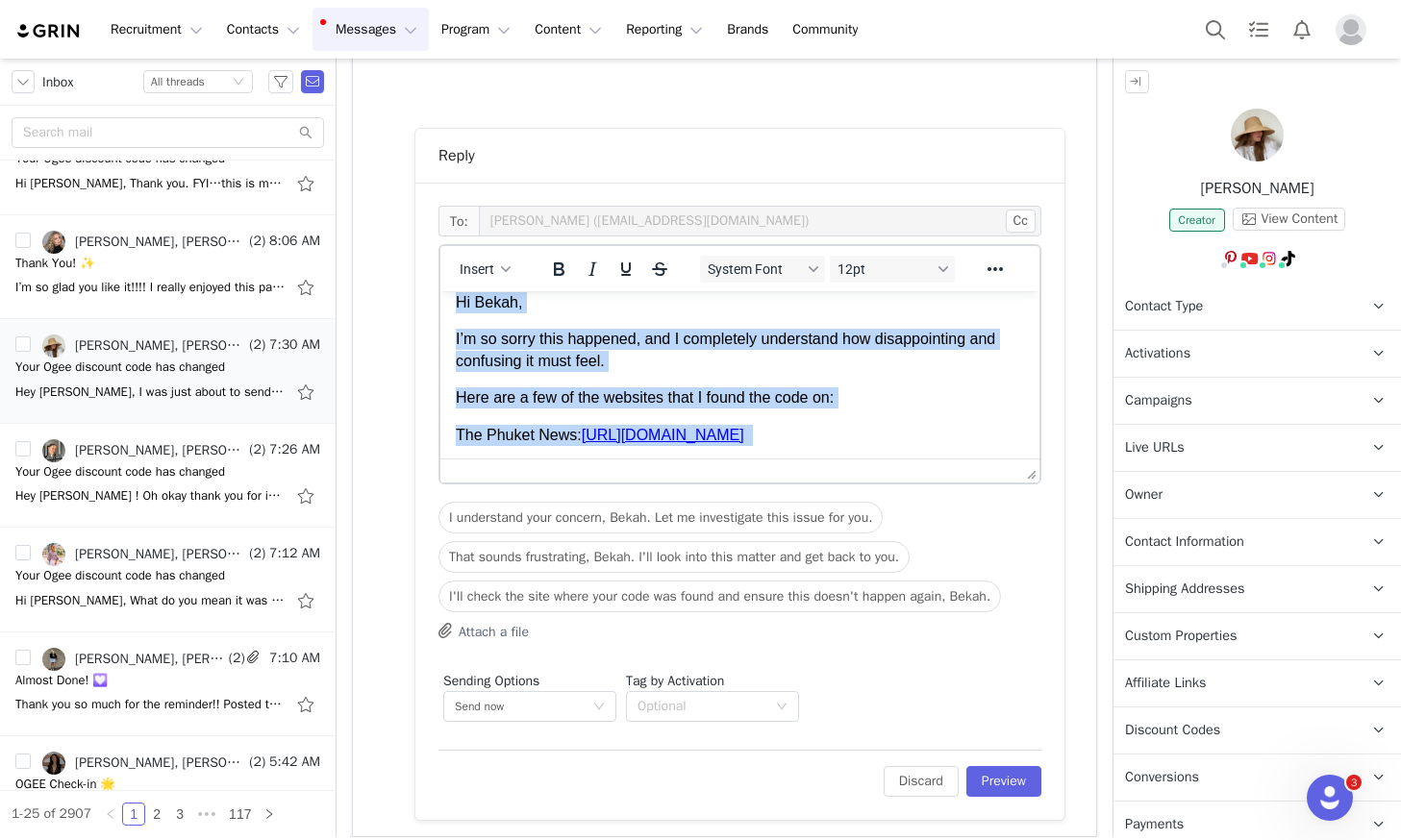 scroll, scrollTop: 0, scrollLeft: 0, axis: both 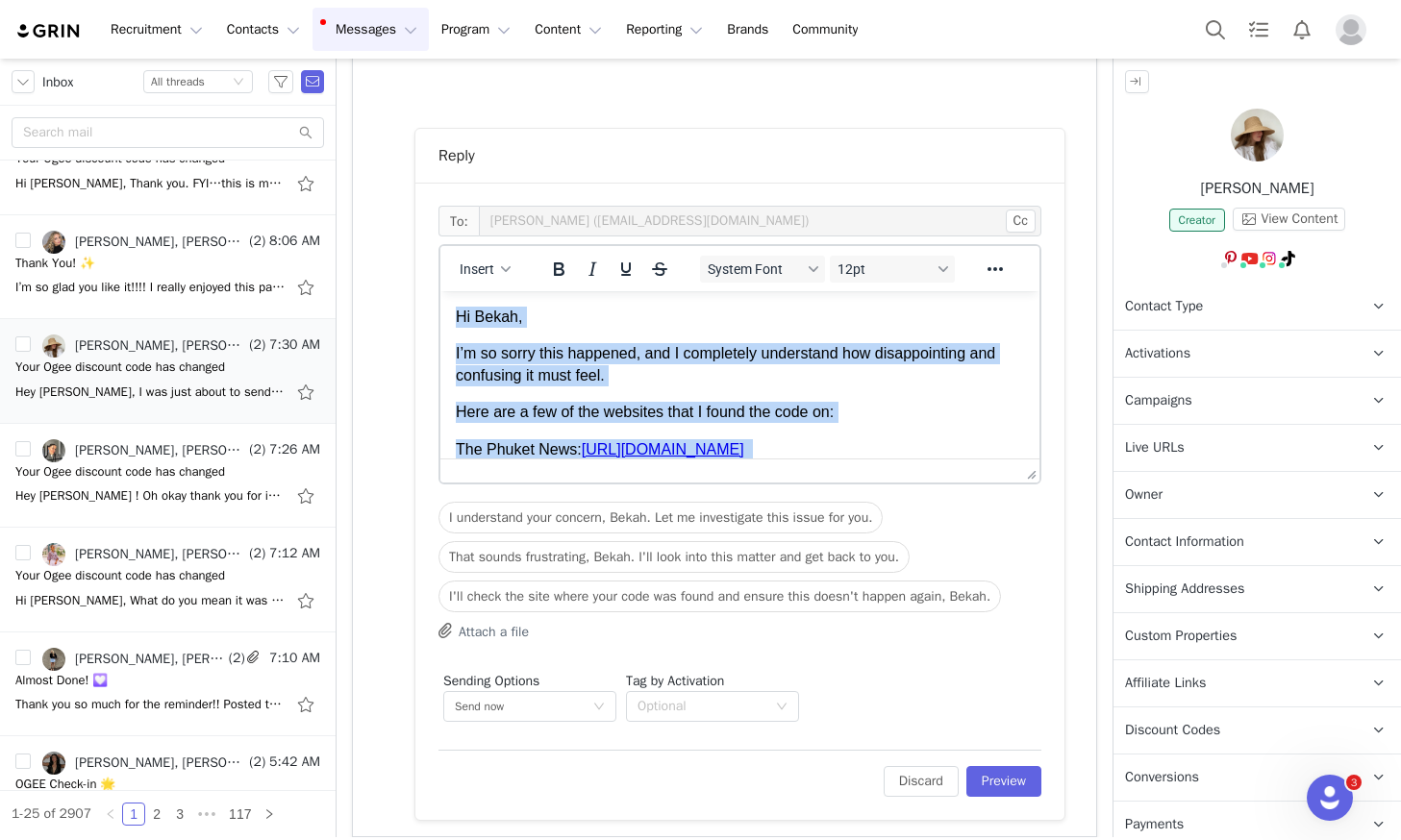 drag, startPoint x: 595, startPoint y: 378, endPoint x: 1157, endPoint y: 551, distance: 588.0247 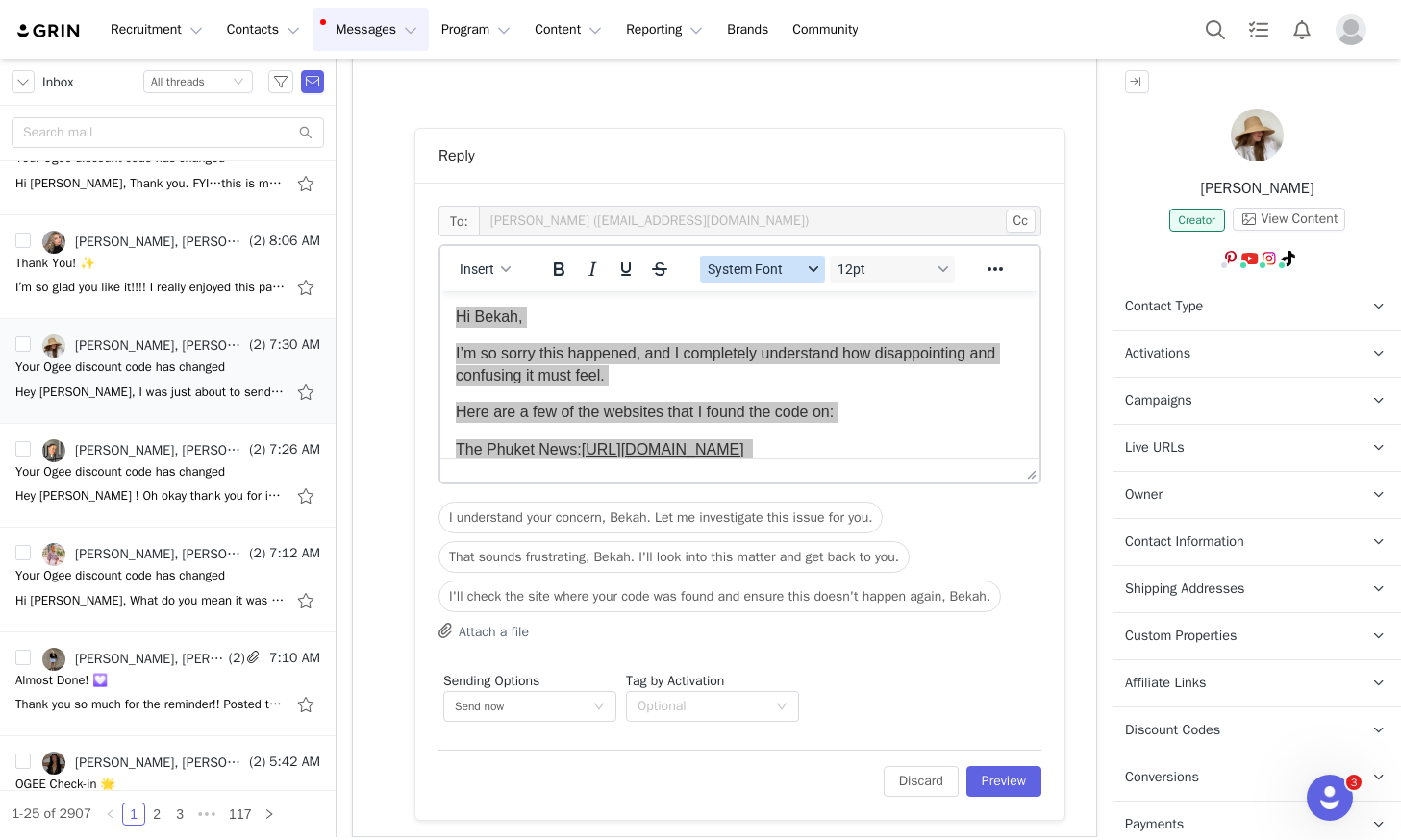 drag, startPoint x: 745, startPoint y: 259, endPoint x: 744, endPoint y: 272, distance: 13.038405 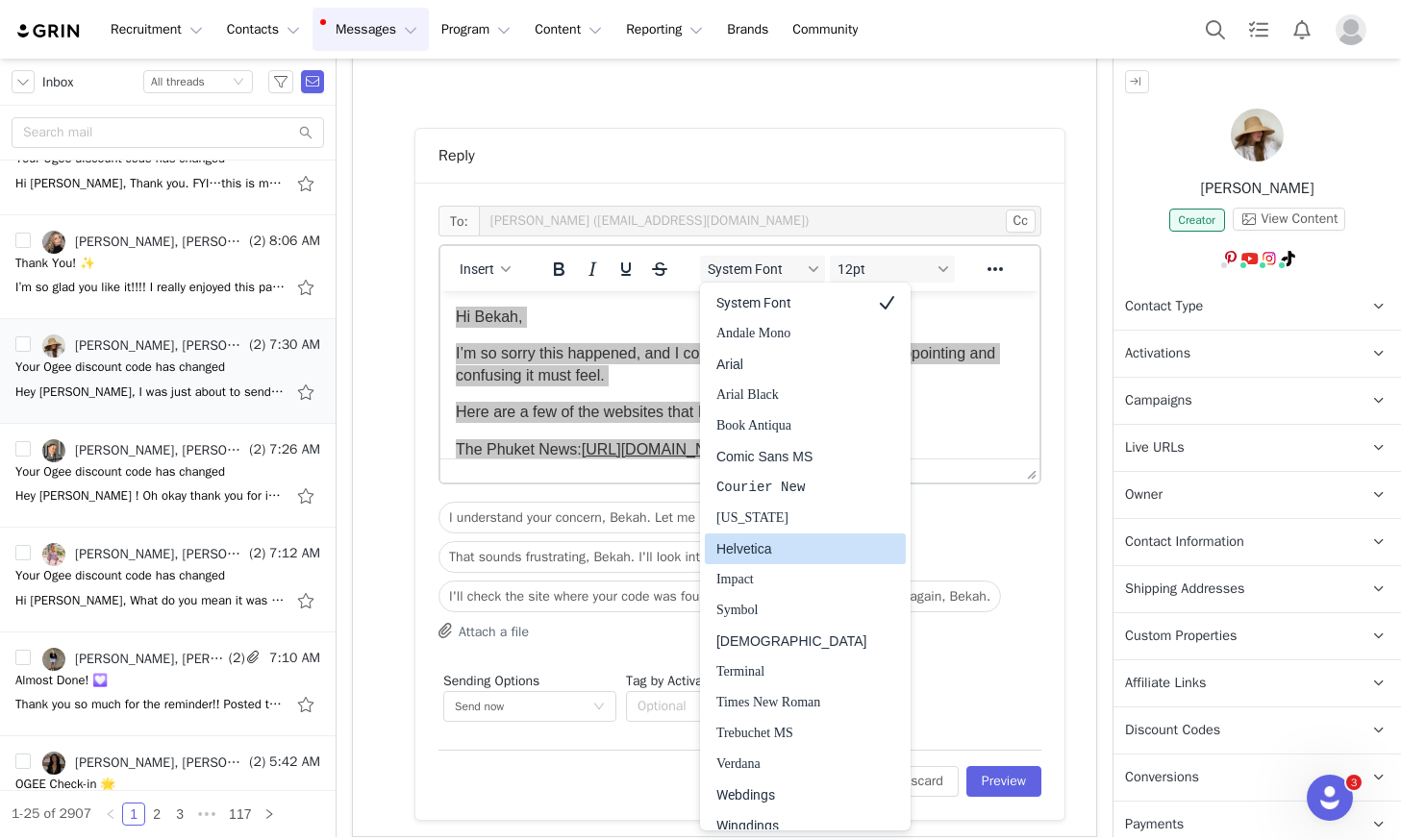 click on "Helvetica" at bounding box center [791, 549] 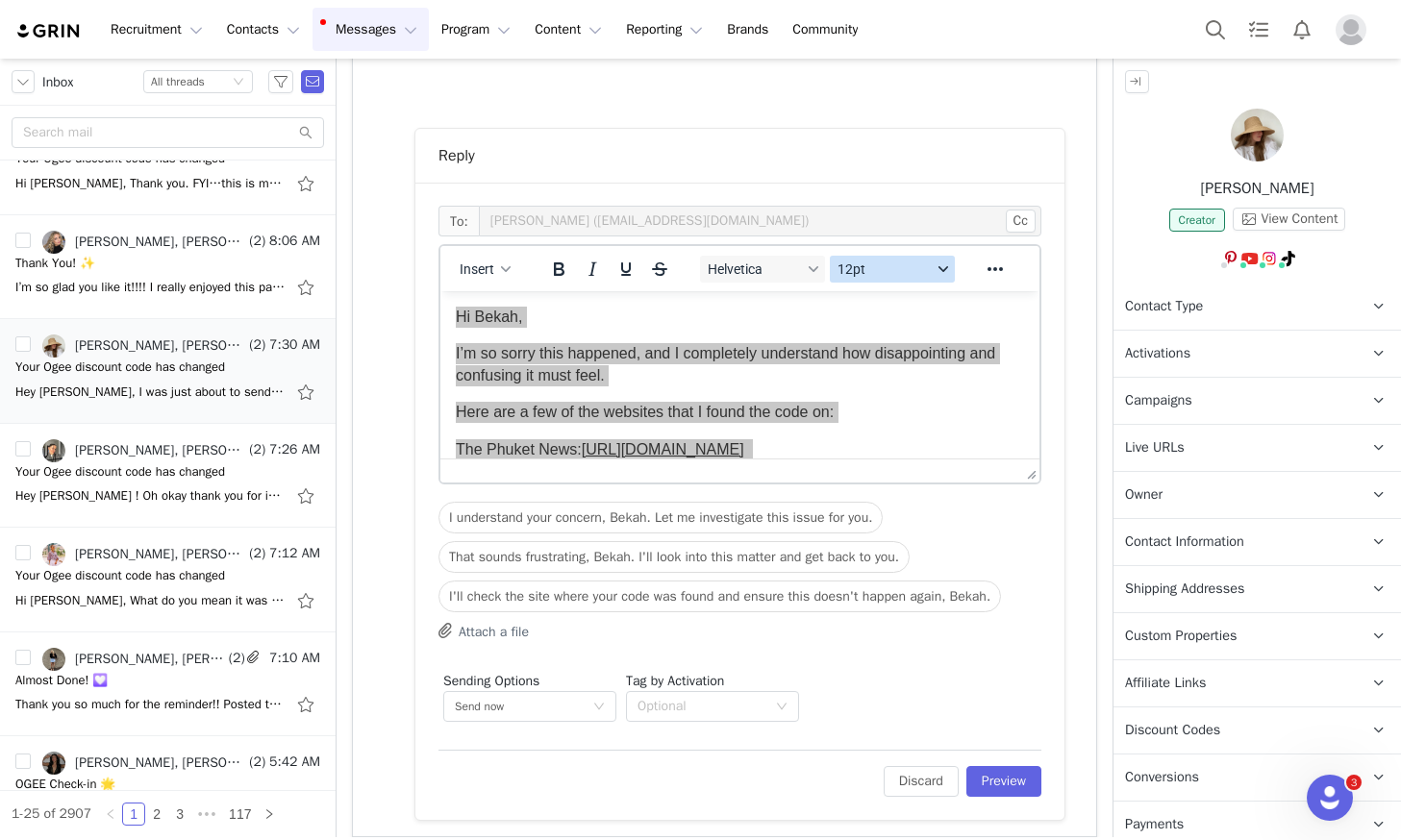 click on "12pt" at bounding box center (885, 269) 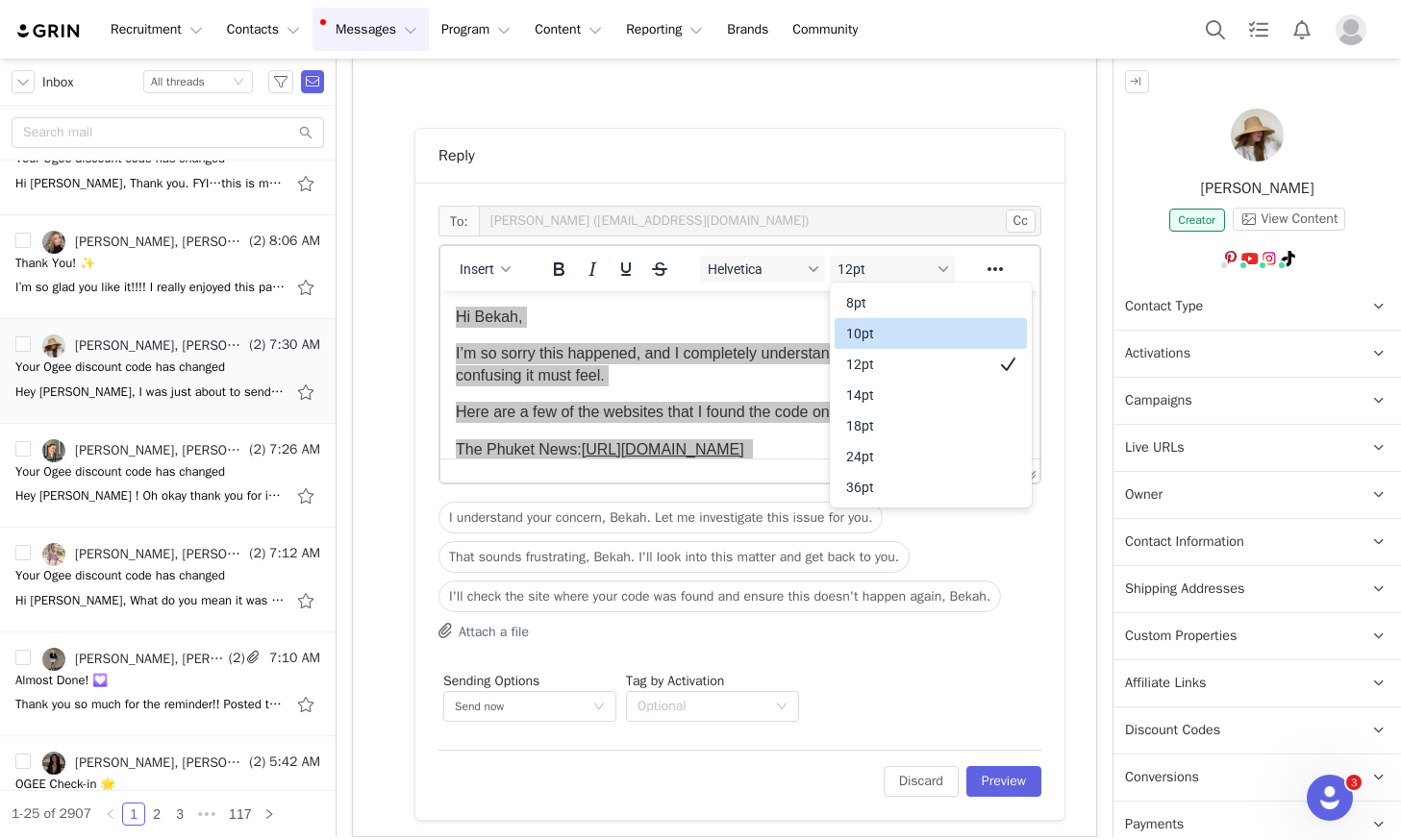 click on "10pt" at bounding box center (917, 334) 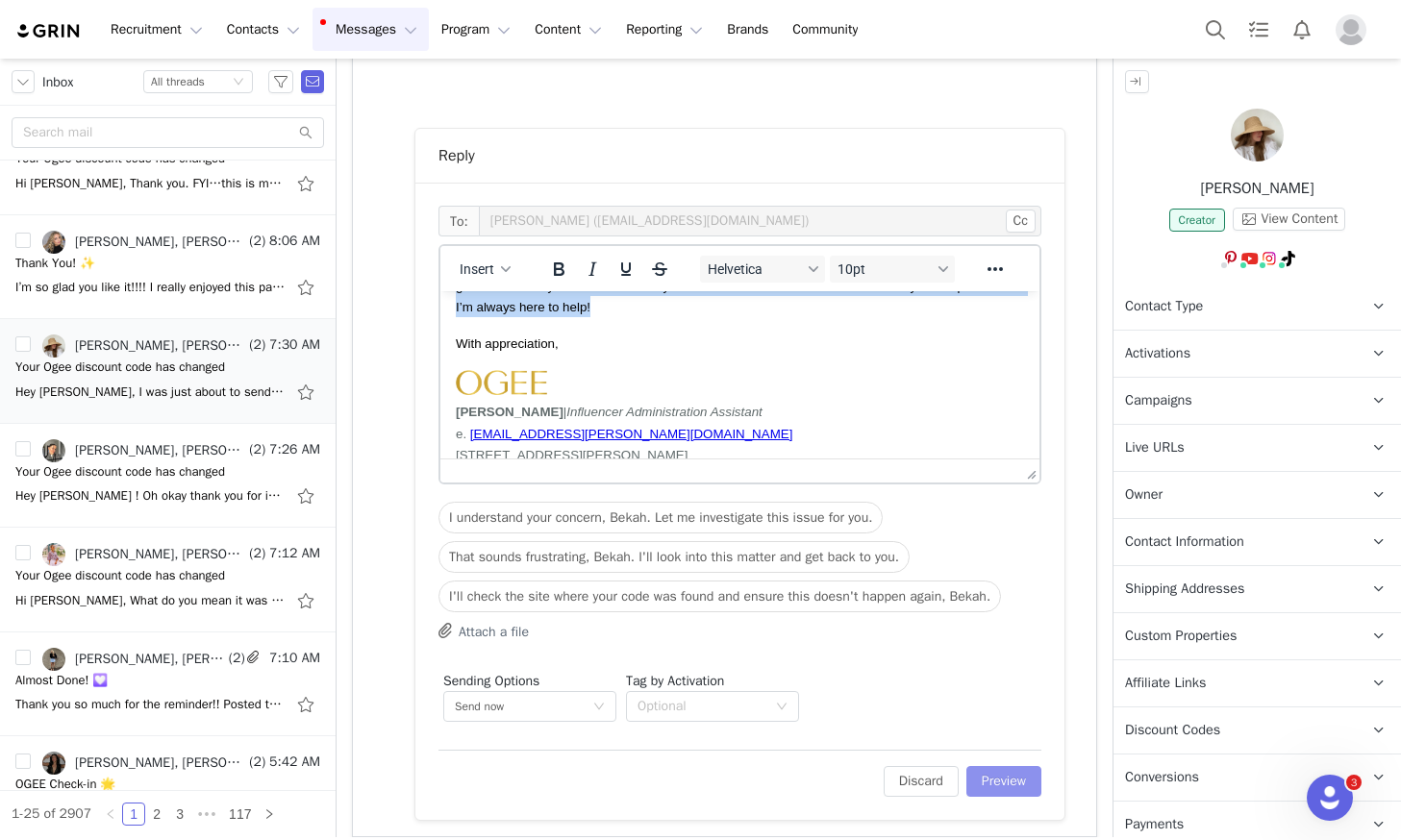 scroll, scrollTop: 573, scrollLeft: 0, axis: vertical 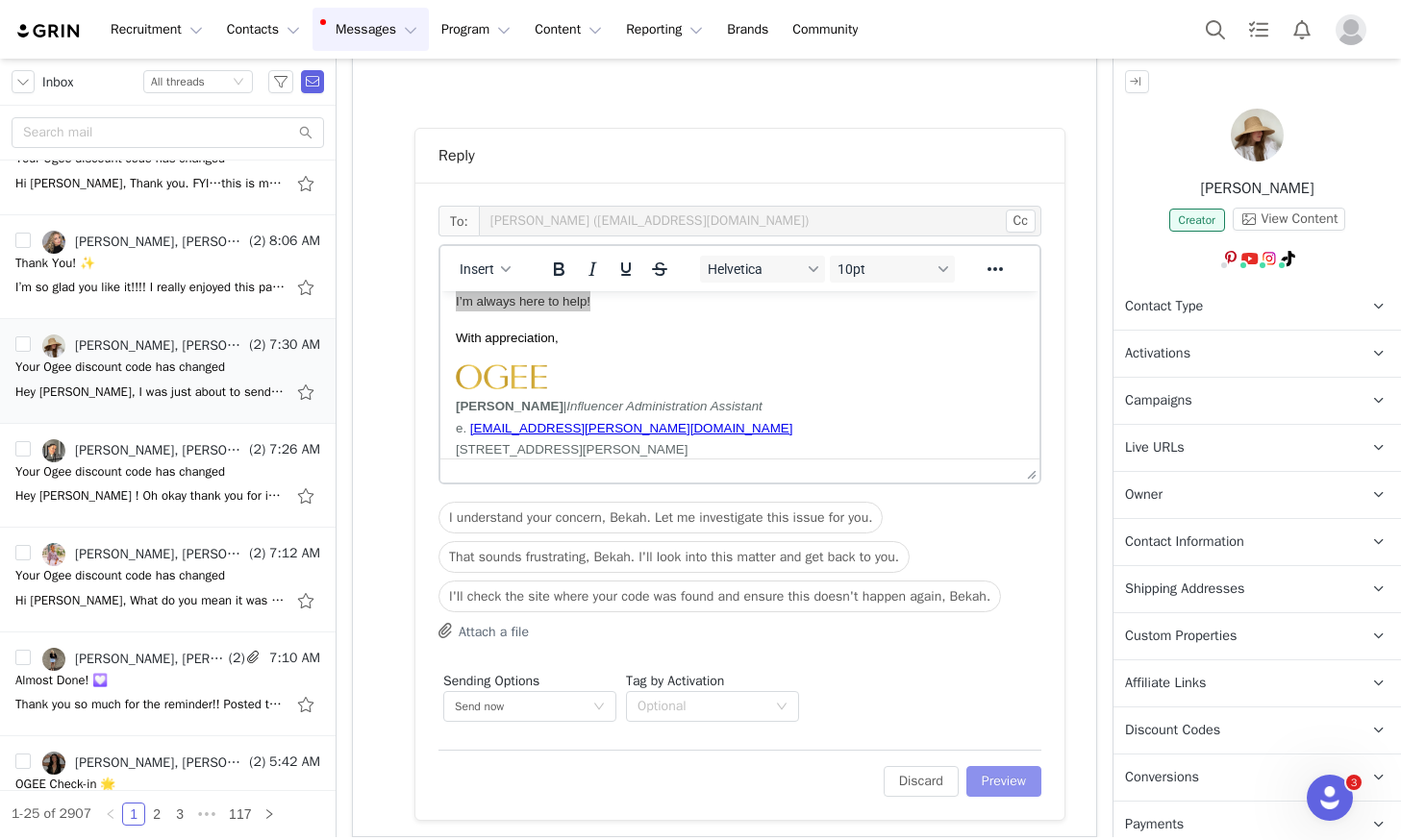 click on "Preview" at bounding box center [1004, 781] 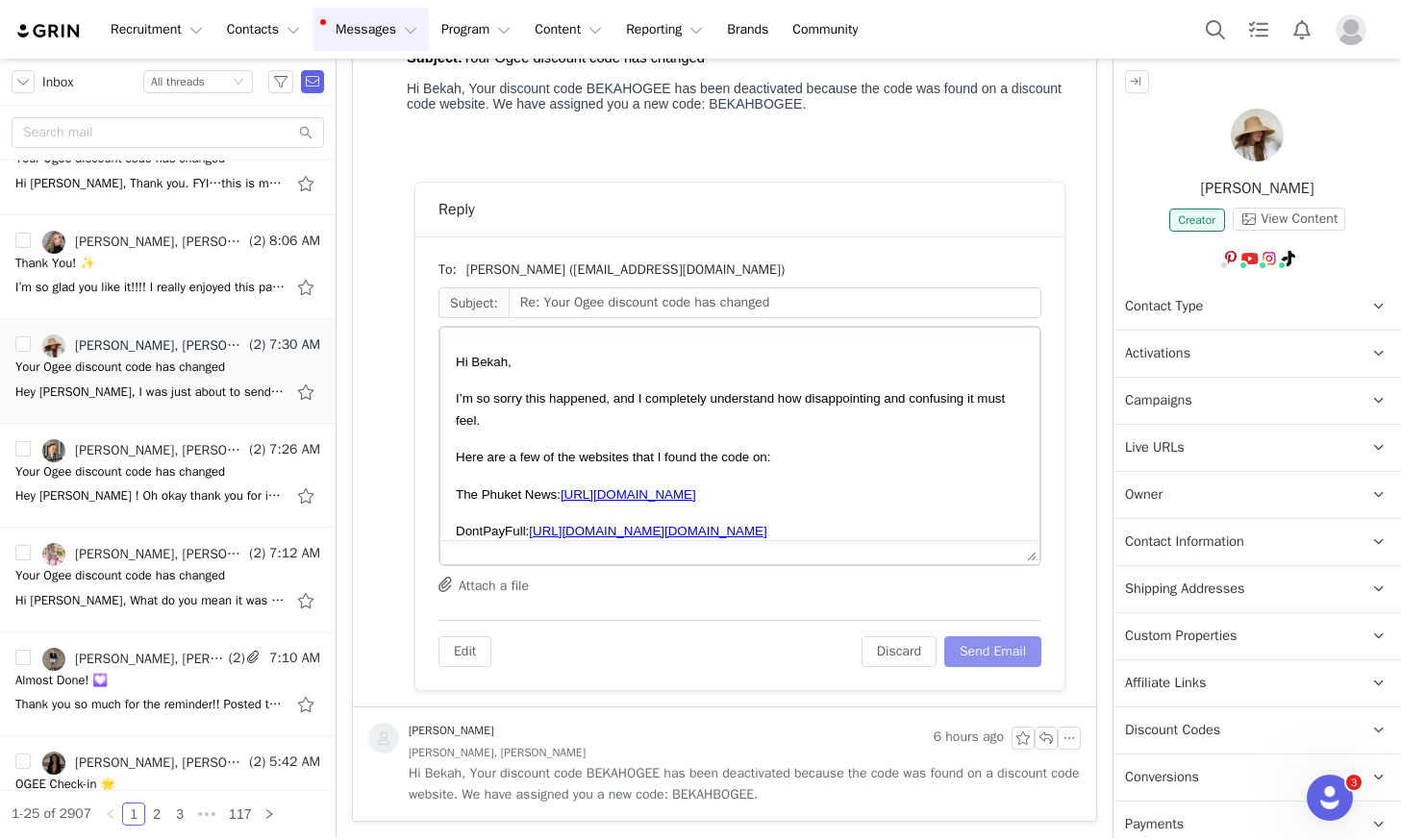 scroll, scrollTop: 454, scrollLeft: 0, axis: vertical 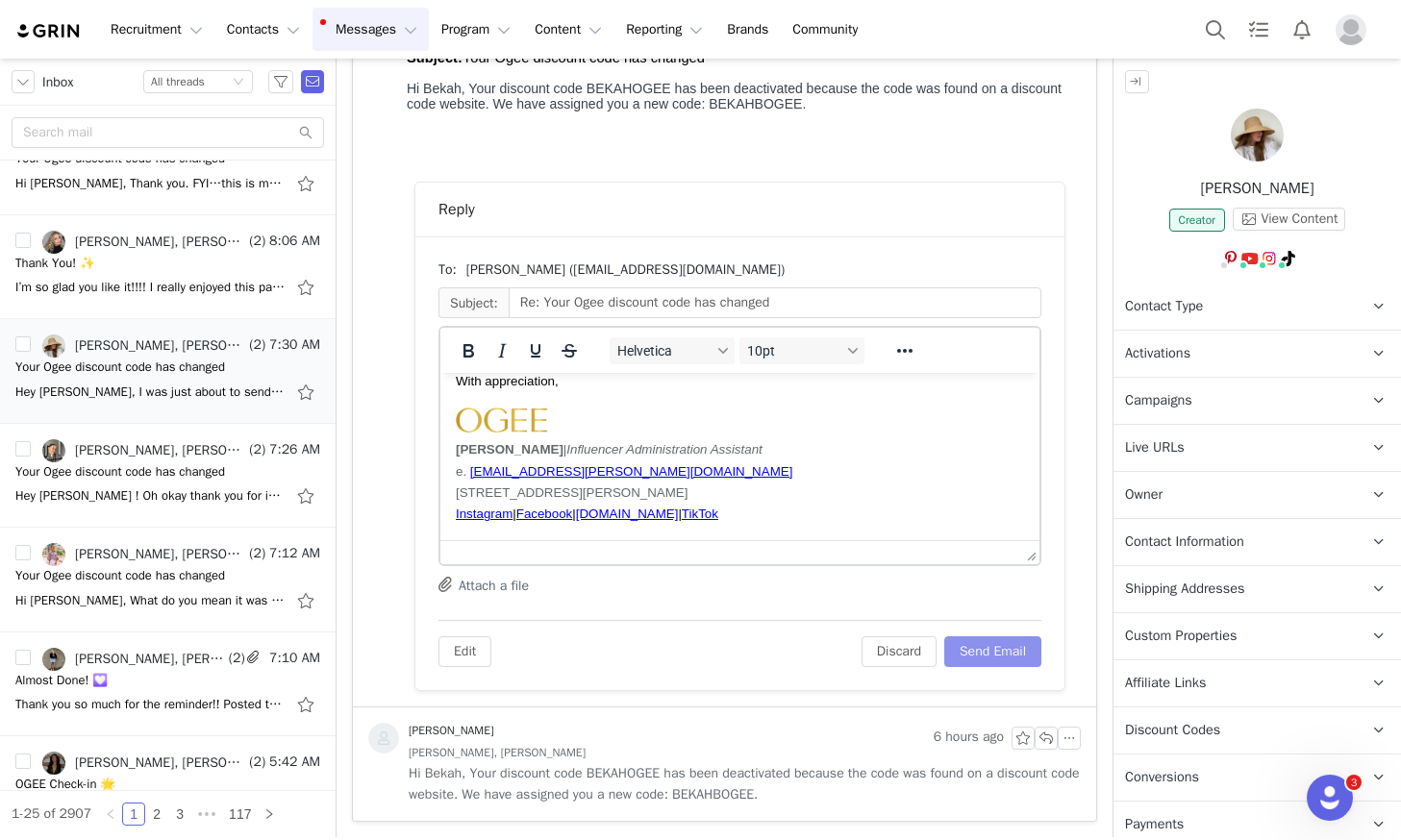 click on "Send Email" at bounding box center (992, 652) 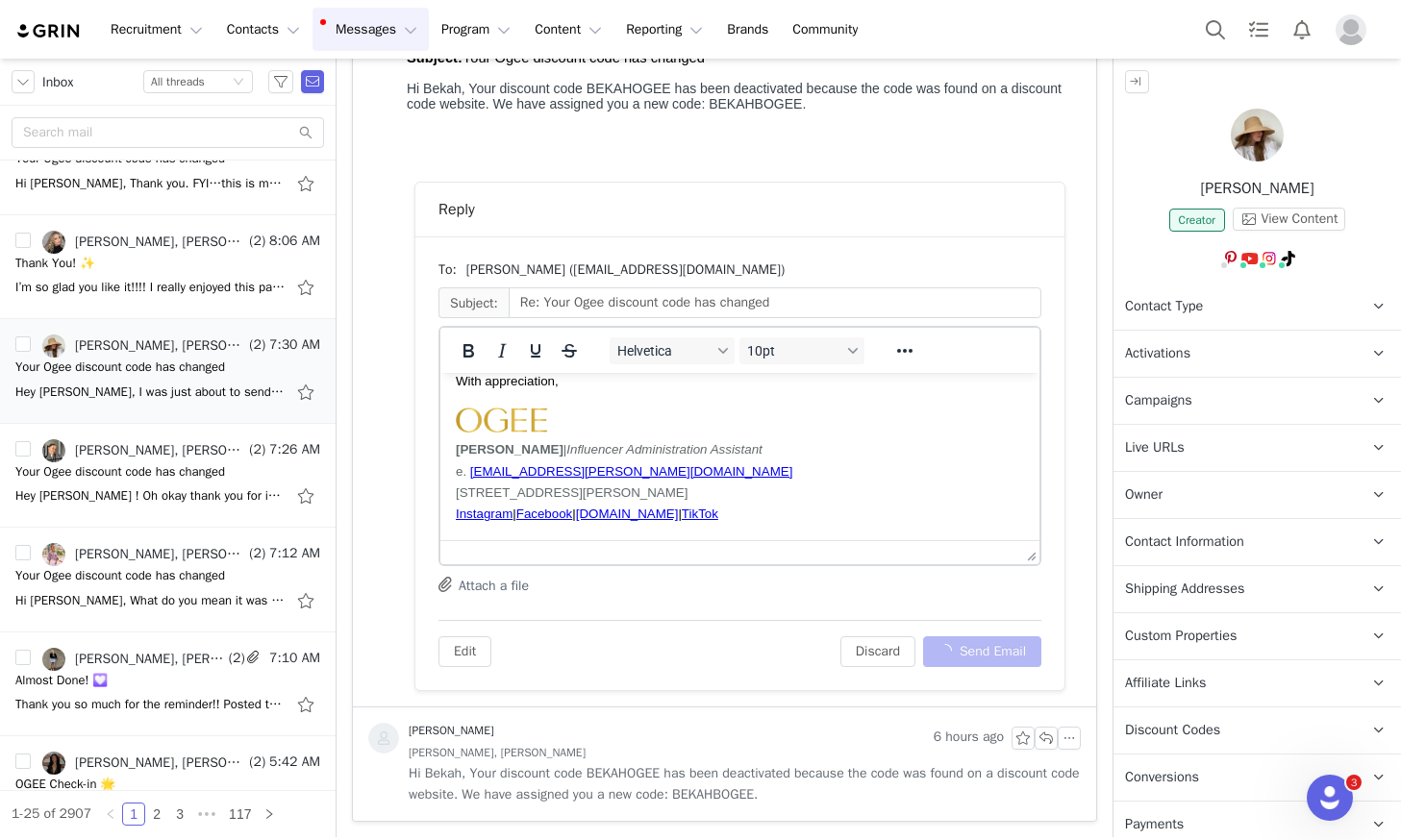 scroll, scrollTop: 0, scrollLeft: 0, axis: both 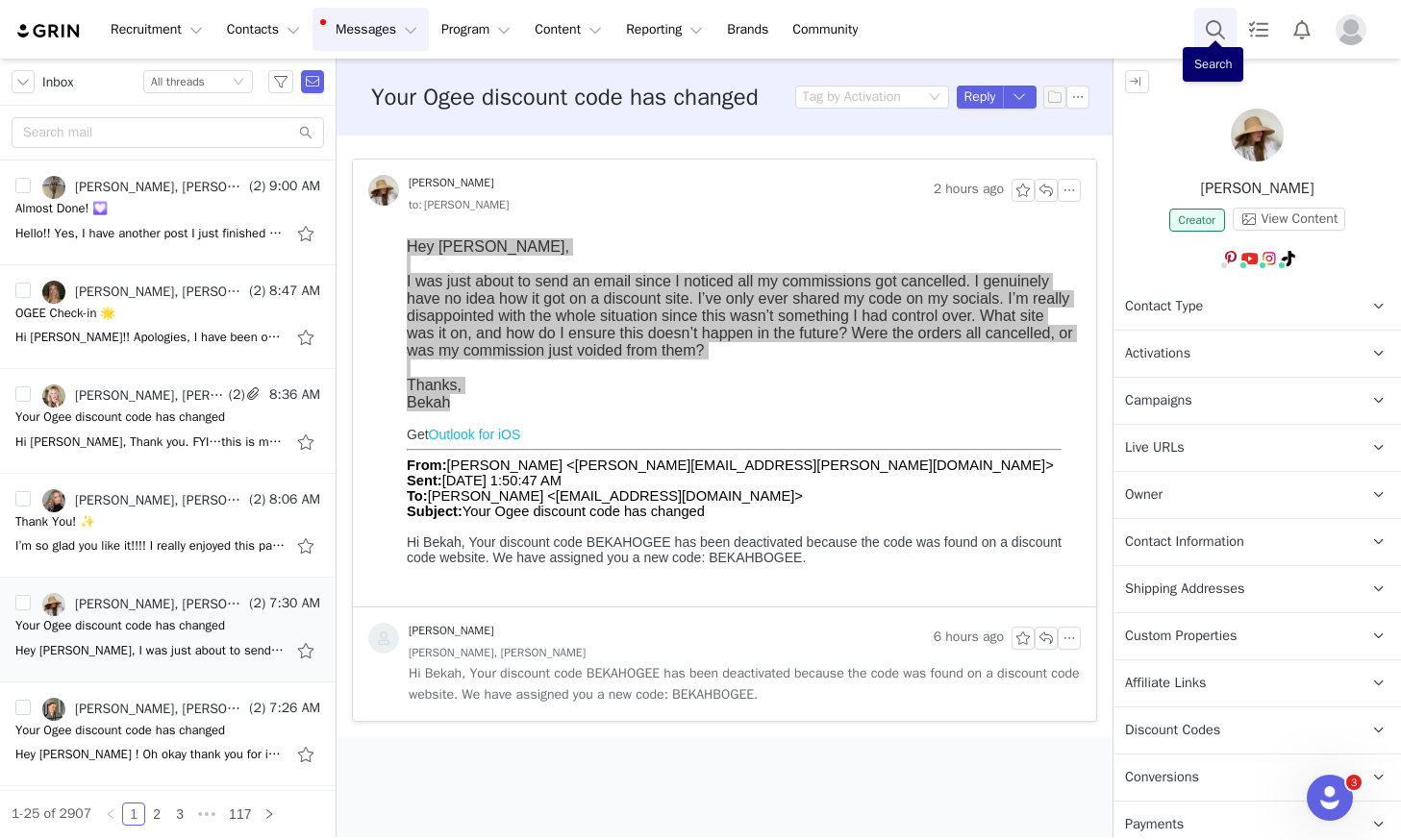 click at bounding box center [1215, 29] 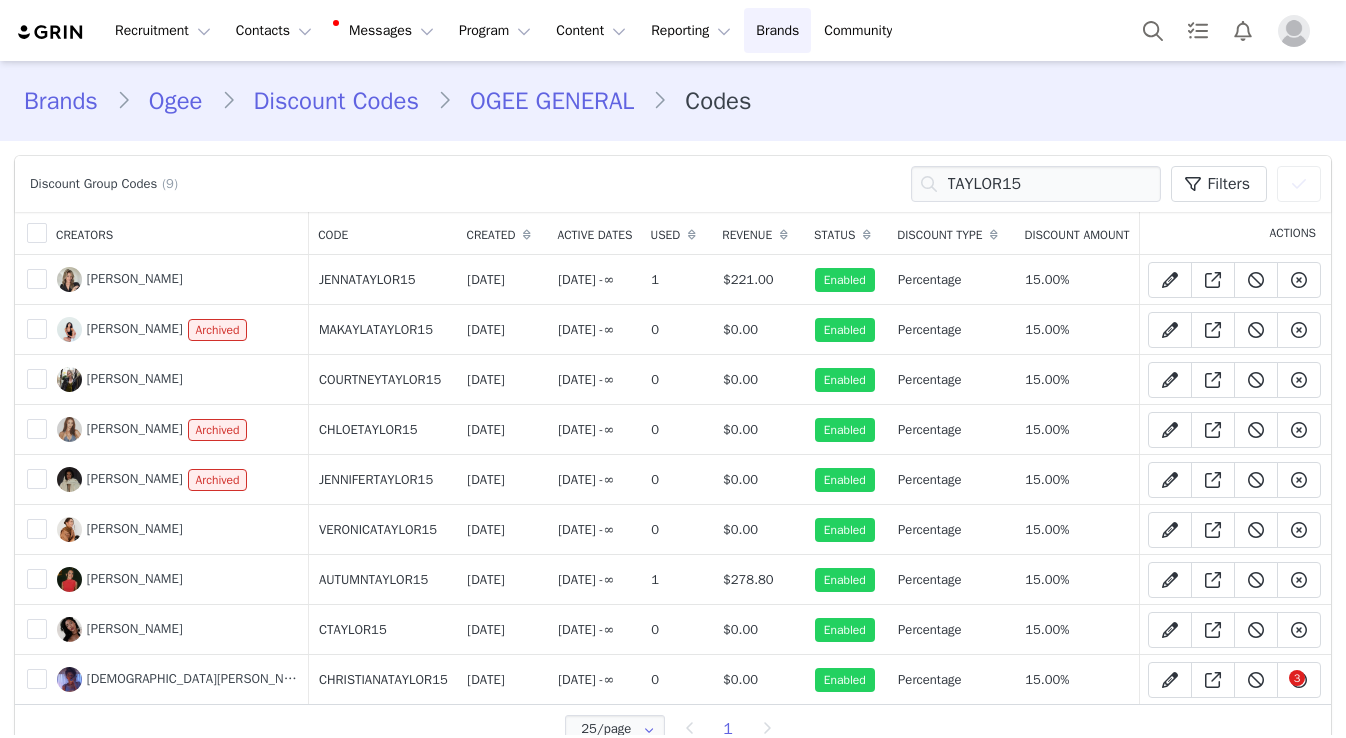 scroll, scrollTop: 0, scrollLeft: 0, axis: both 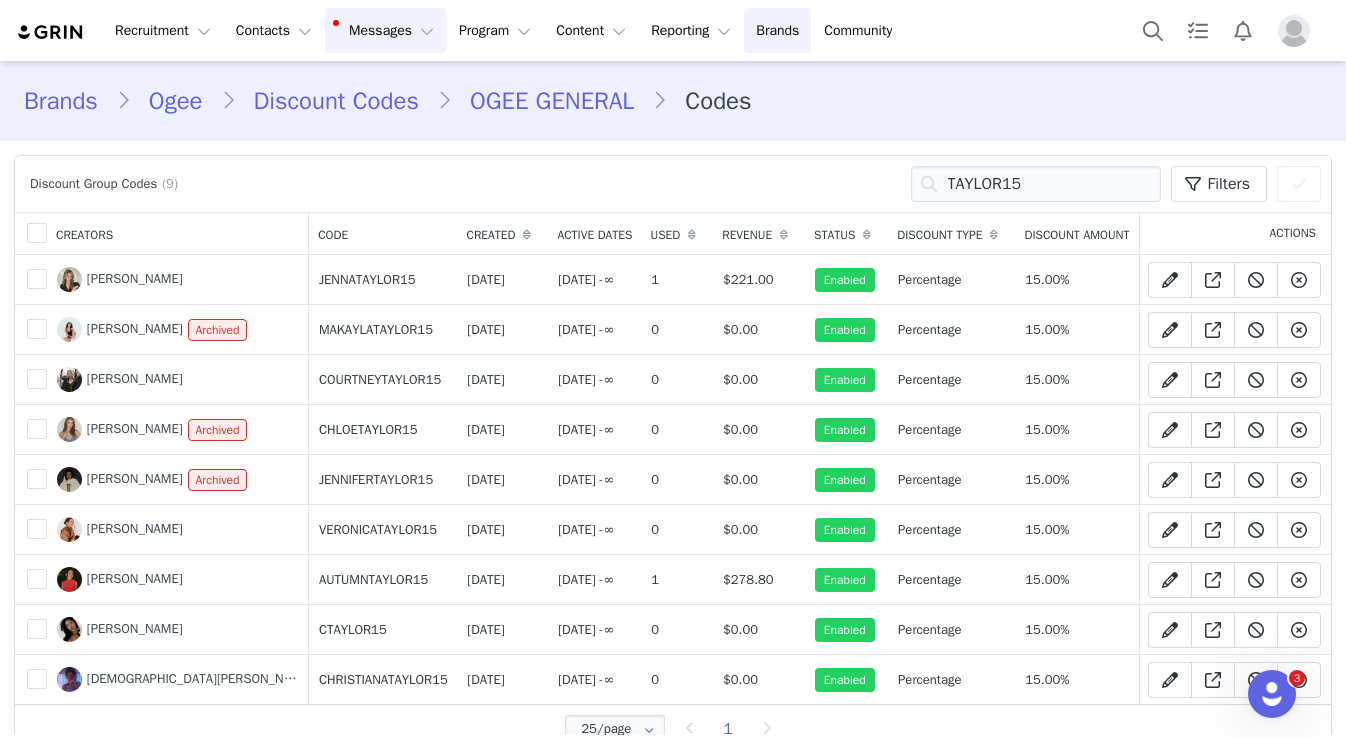 click on "Messages Messages" at bounding box center (385, 30) 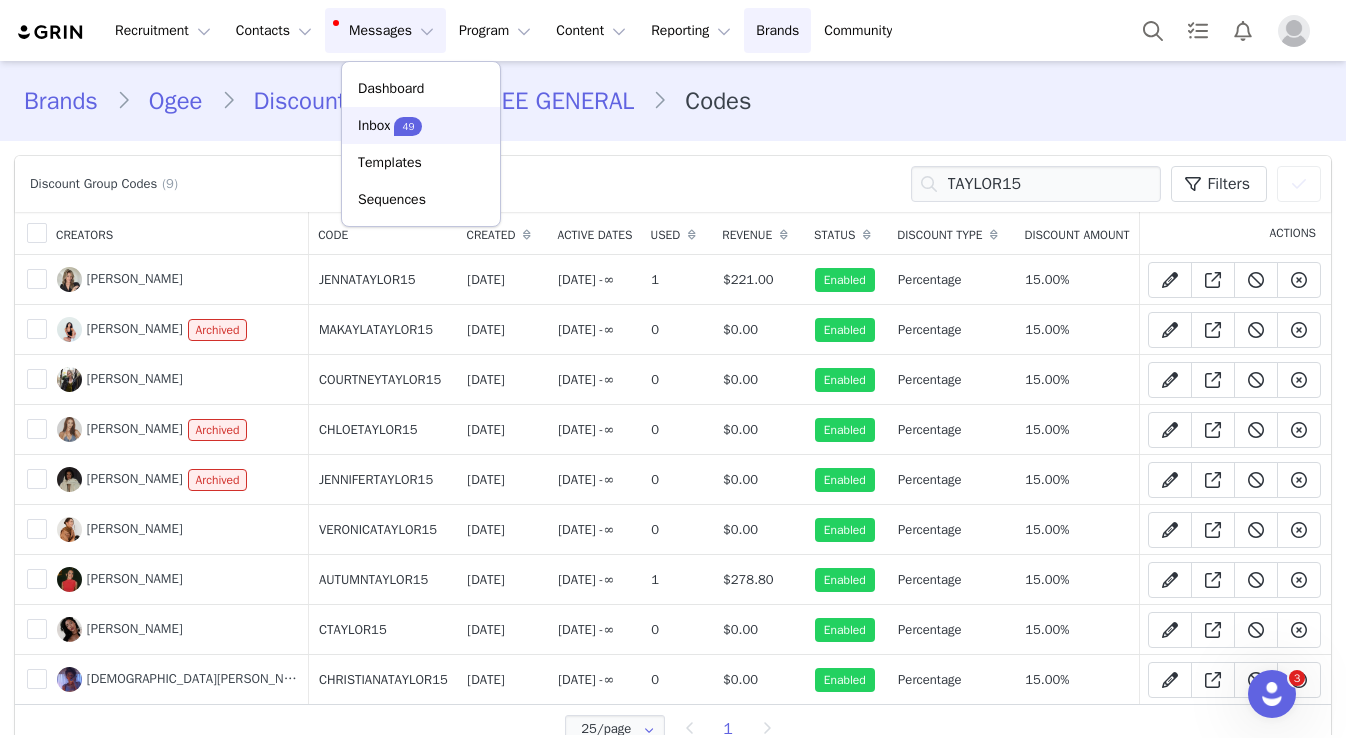 click on "49" at bounding box center (408, 126) 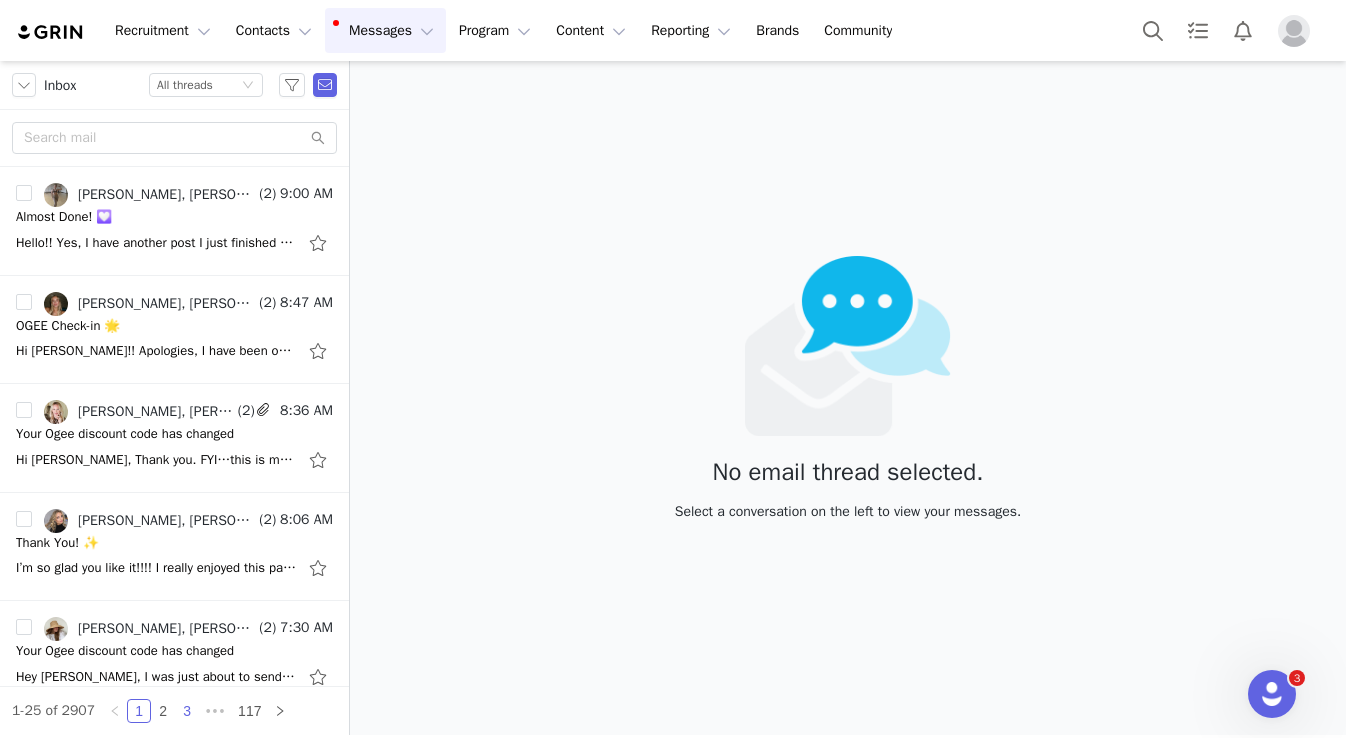 click on "3" at bounding box center [187, 711] 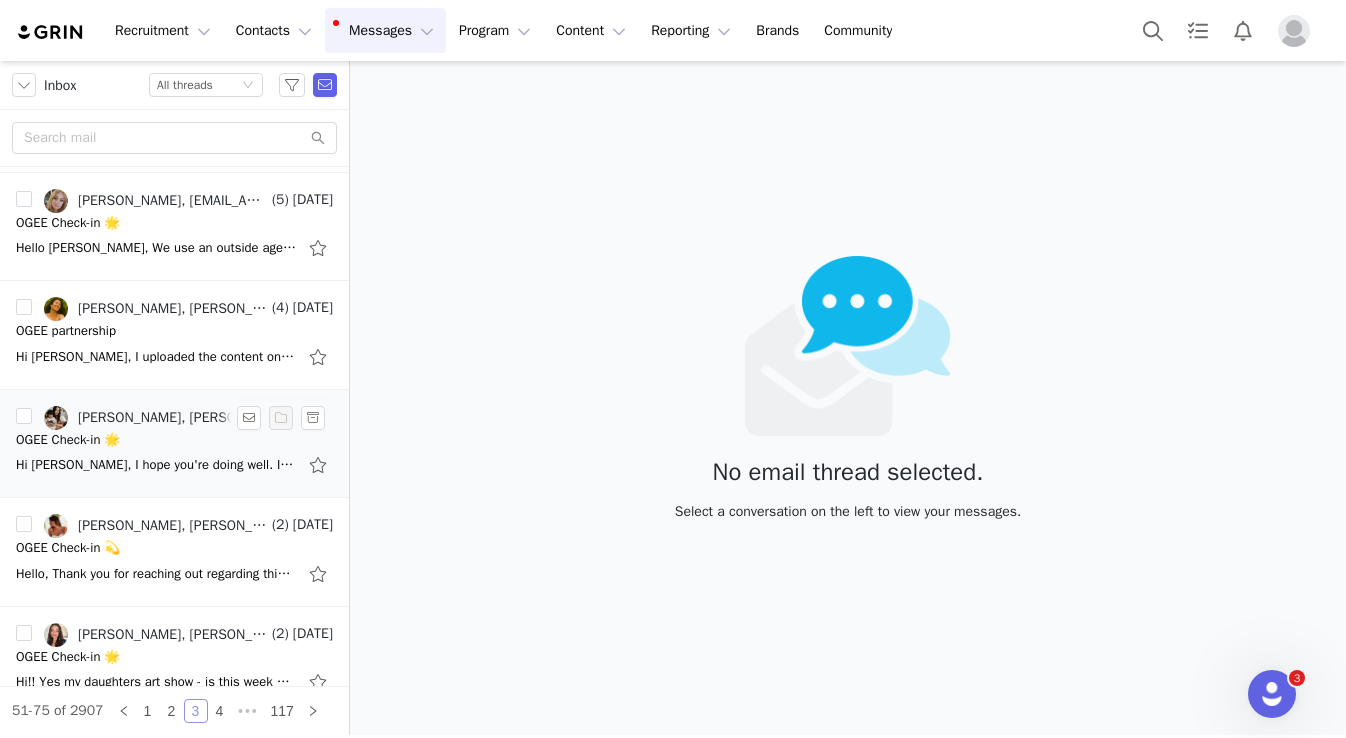 scroll, scrollTop: 0, scrollLeft: 0, axis: both 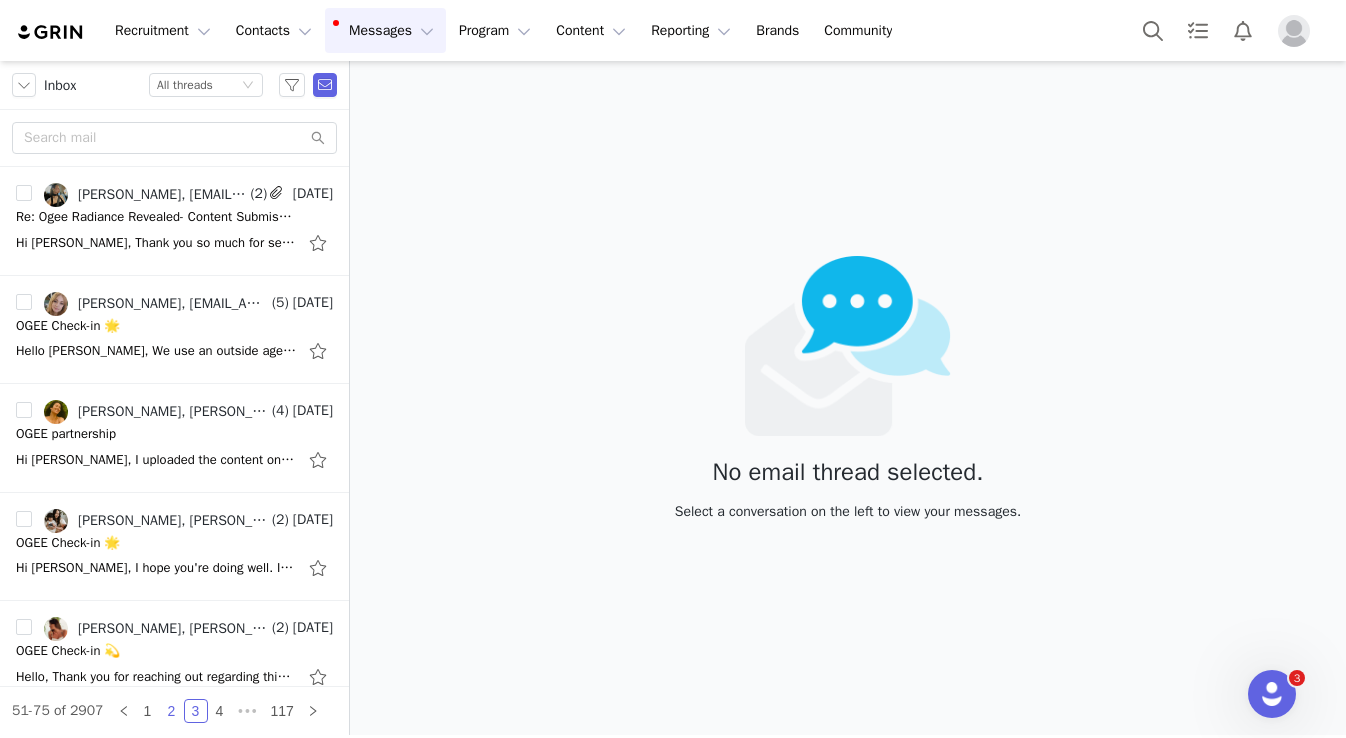 click on "2" at bounding box center [172, 711] 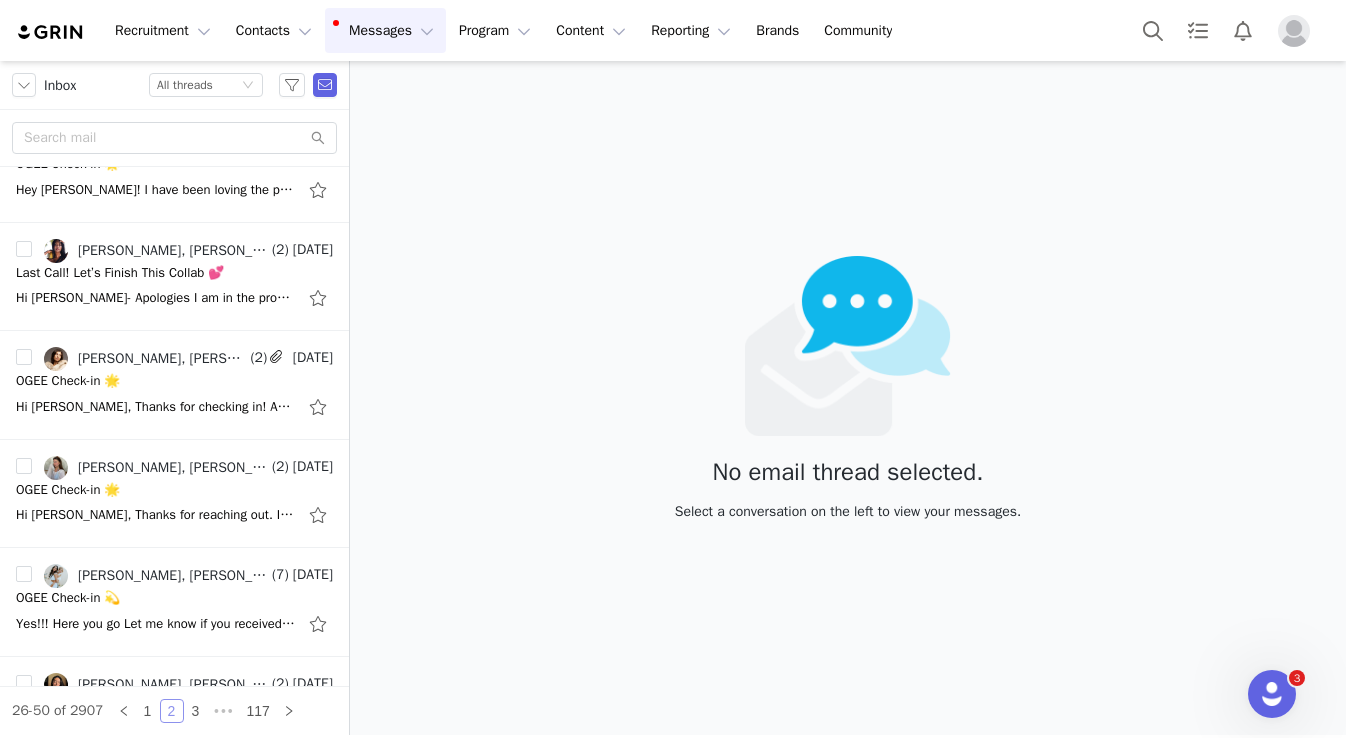 scroll, scrollTop: 2193, scrollLeft: 0, axis: vertical 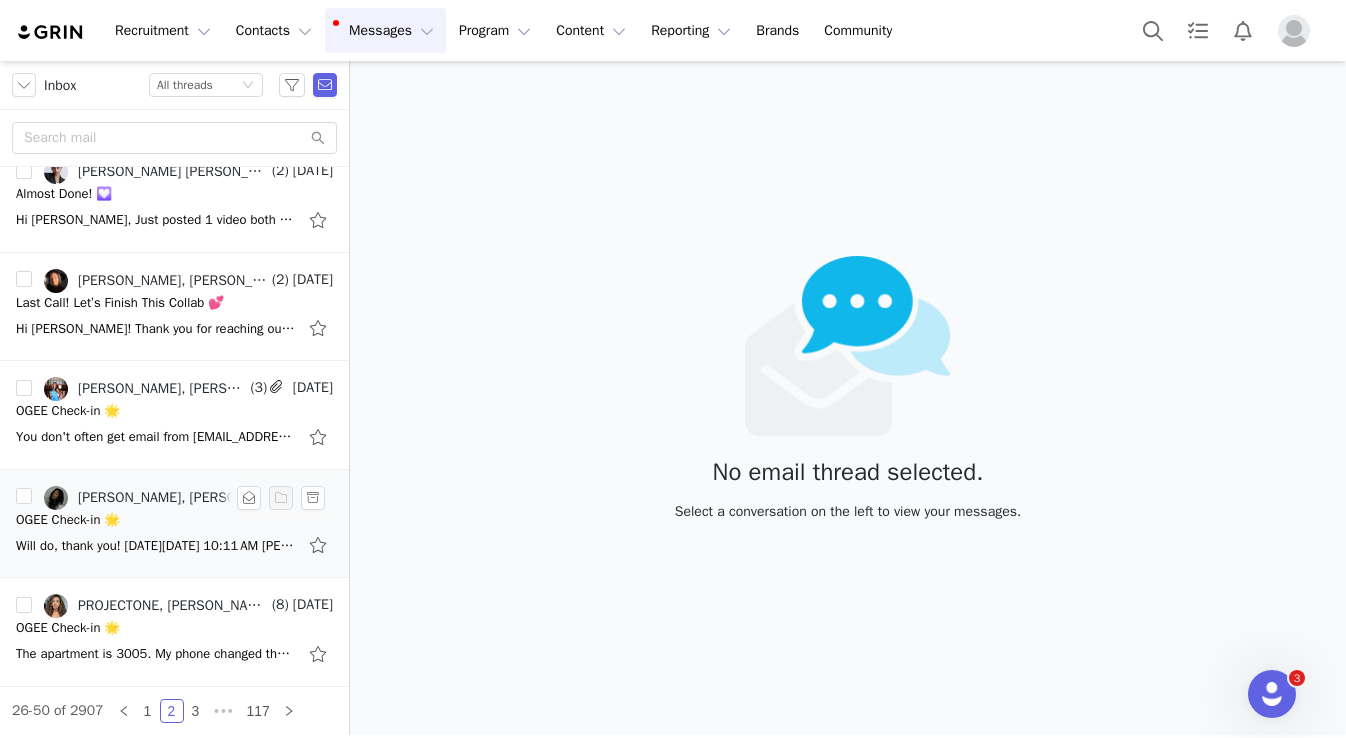 click on "Will do, thank you!
[DATE][DATE] 10:11 AM [PERSON_NAME] <[PERSON_NAME][EMAIL_ADDRESS][PERSON_NAME][DOMAIN_NAME]> wrote:
Hi [PERSON_NAME],
You're so welcome — happy to help! I’ve just gone ahead and sent over the next shade darker than Juniper to the address you provided:" at bounding box center [174, 545] 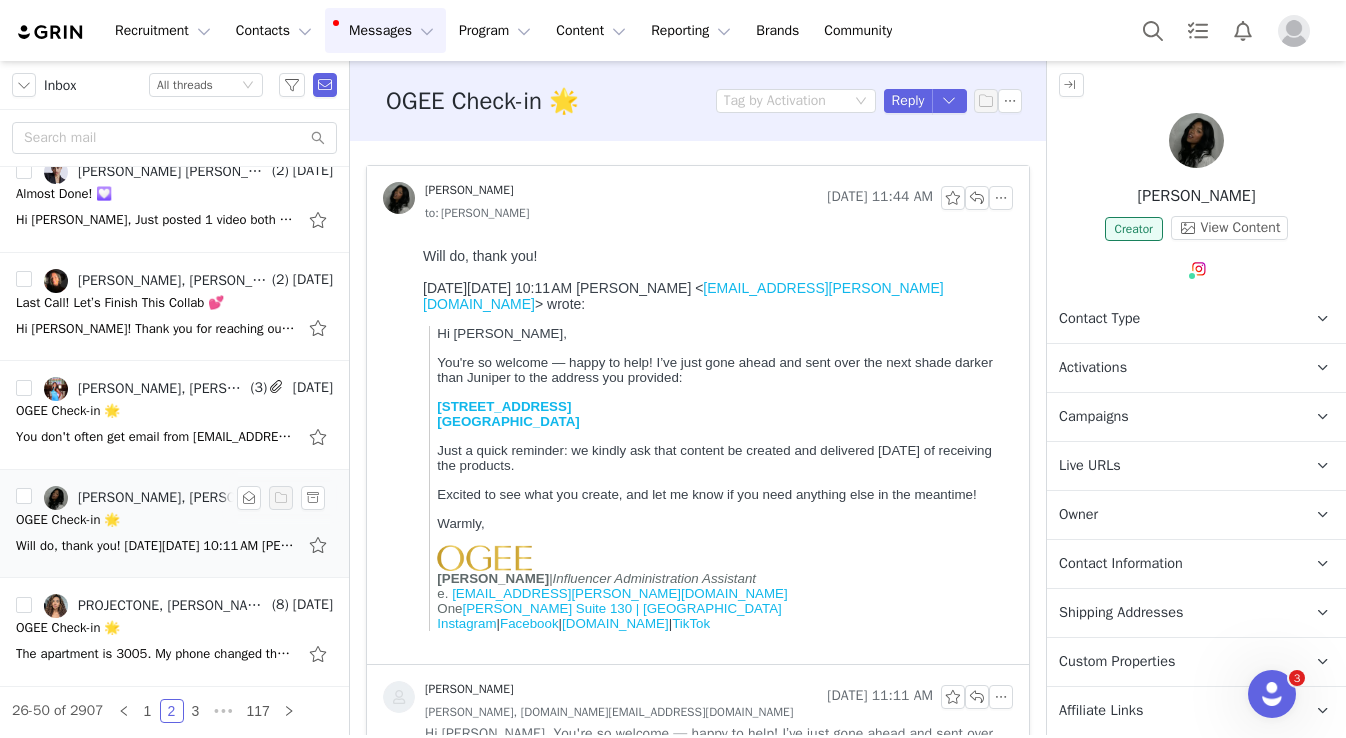 scroll, scrollTop: 0, scrollLeft: 0, axis: both 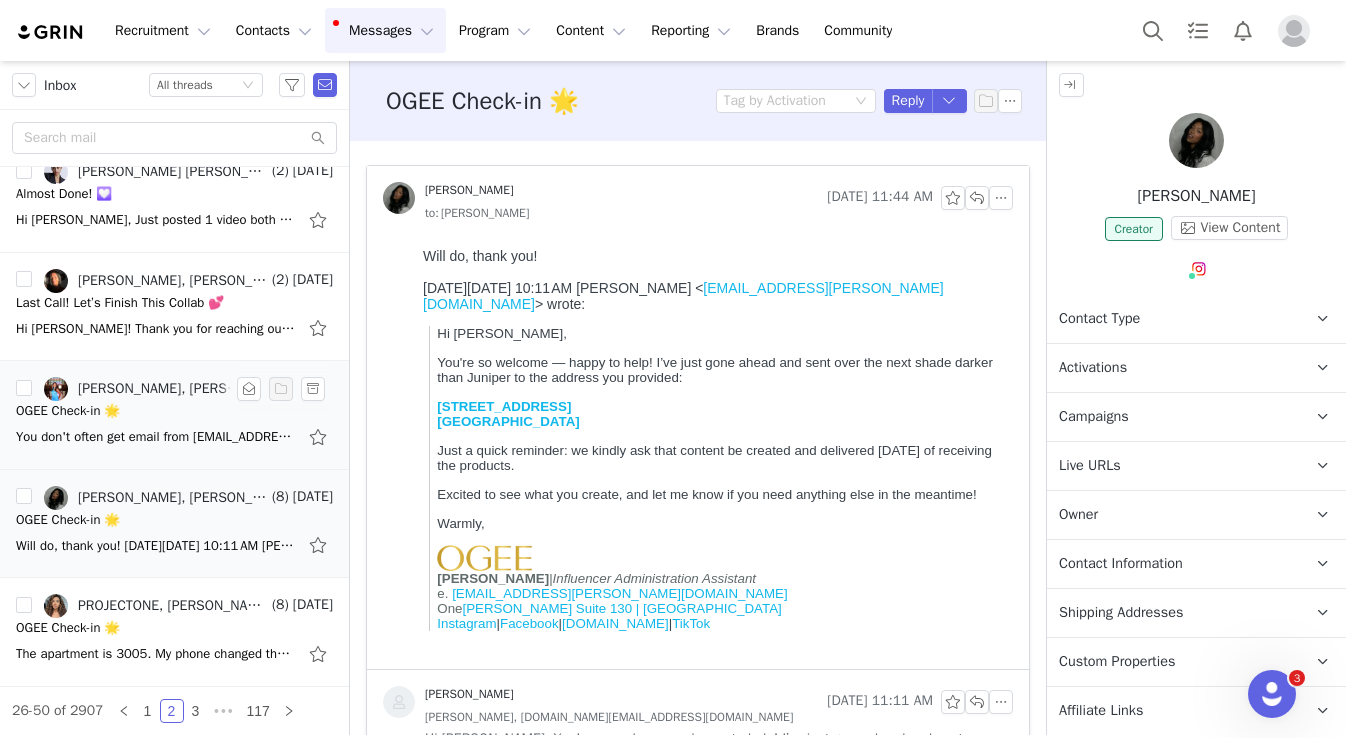 click on "You don't often get email from [EMAIL_ADDRESS][DOMAIN_NAME]. Learn why this is important
[DATE][DATE] 3:02 PM [PERSON_NAME] <[EMAIL_ADDRESS][DOMAIN_NAME]> wrote:
Hi!
Yes, I actually have a great reel lined up for you. I have attached a little sne" at bounding box center [156, 437] 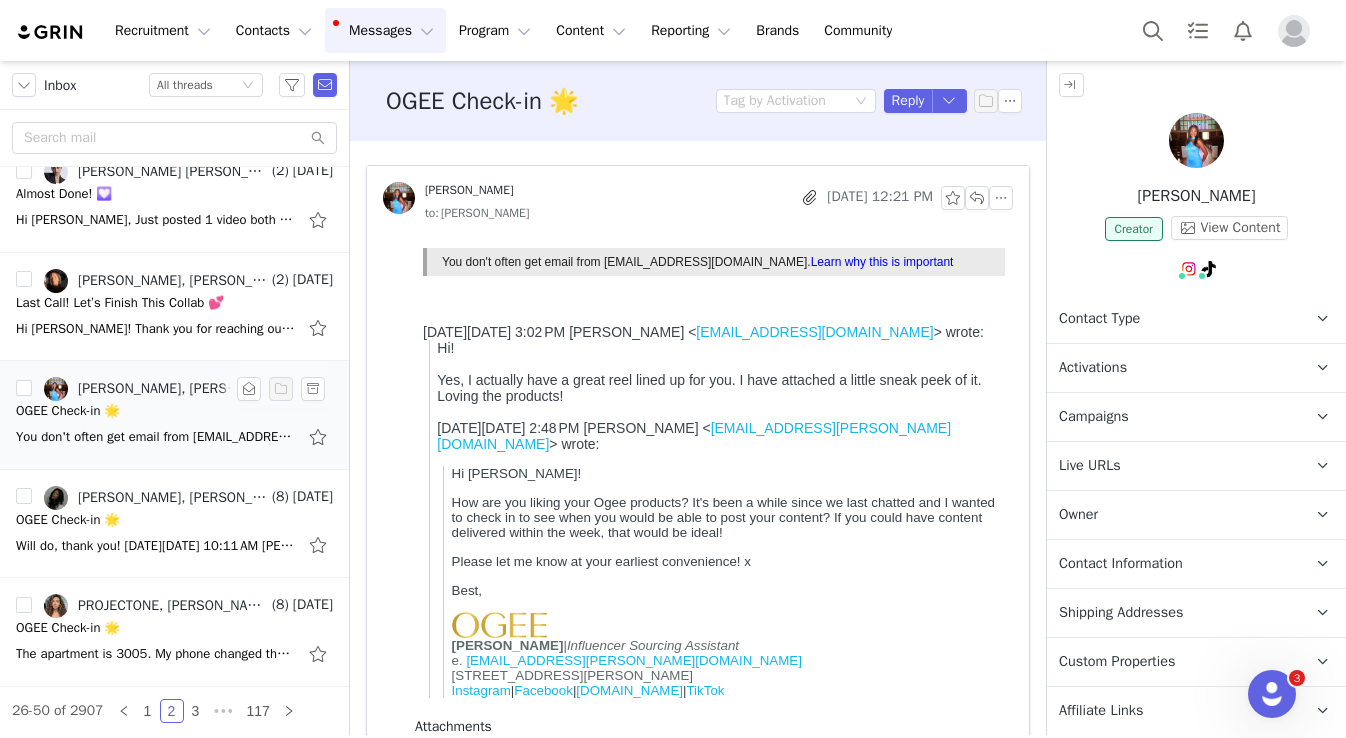 scroll, scrollTop: 0, scrollLeft: 0, axis: both 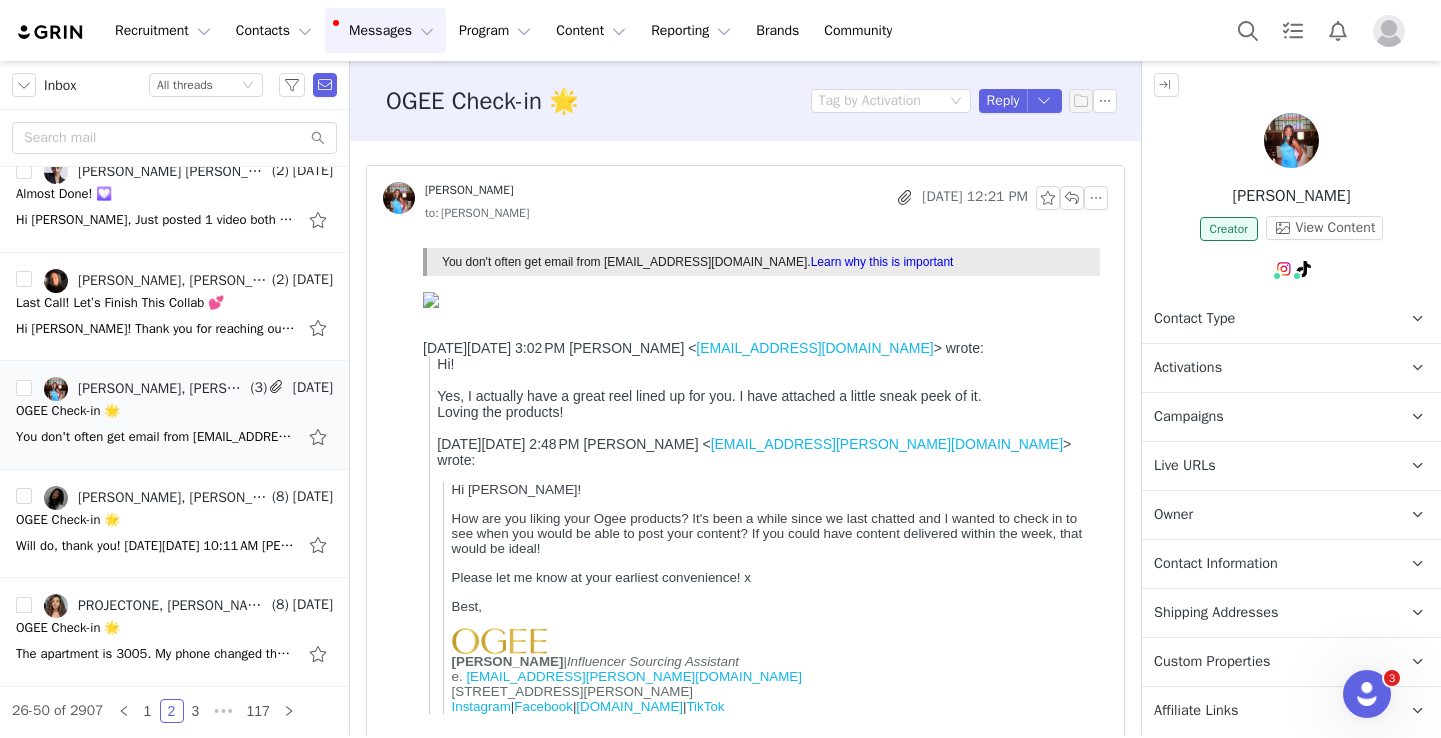 click at bounding box center (431, 300) 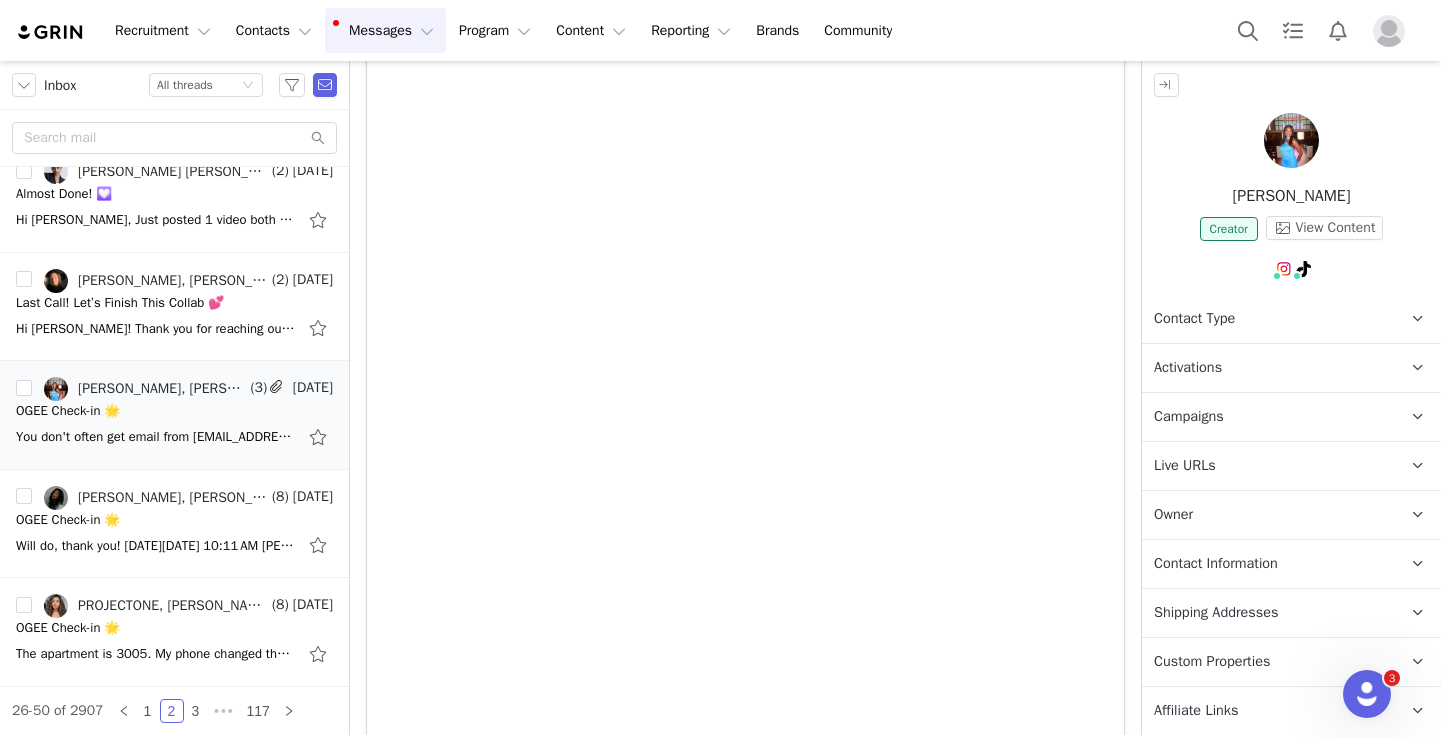 scroll, scrollTop: 991, scrollLeft: 0, axis: vertical 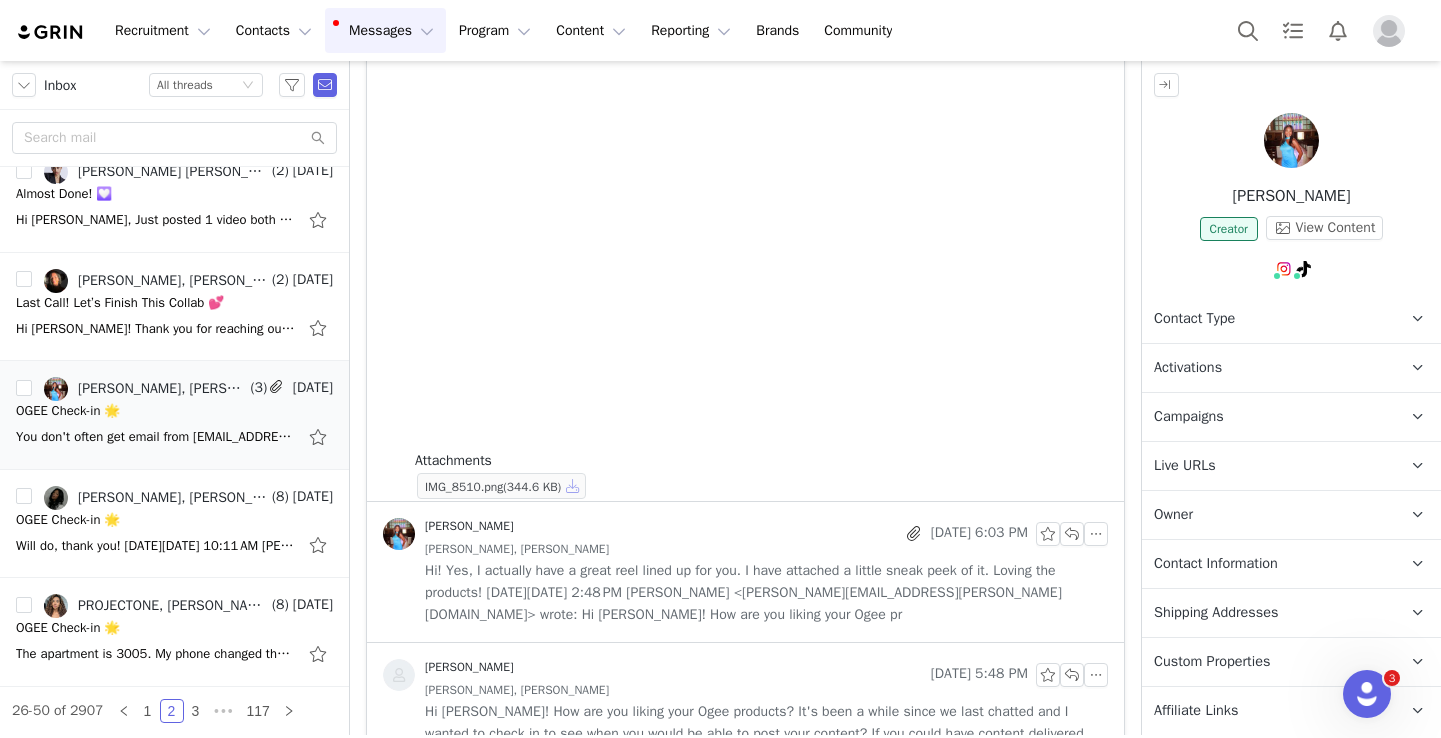 click at bounding box center [573, 486] 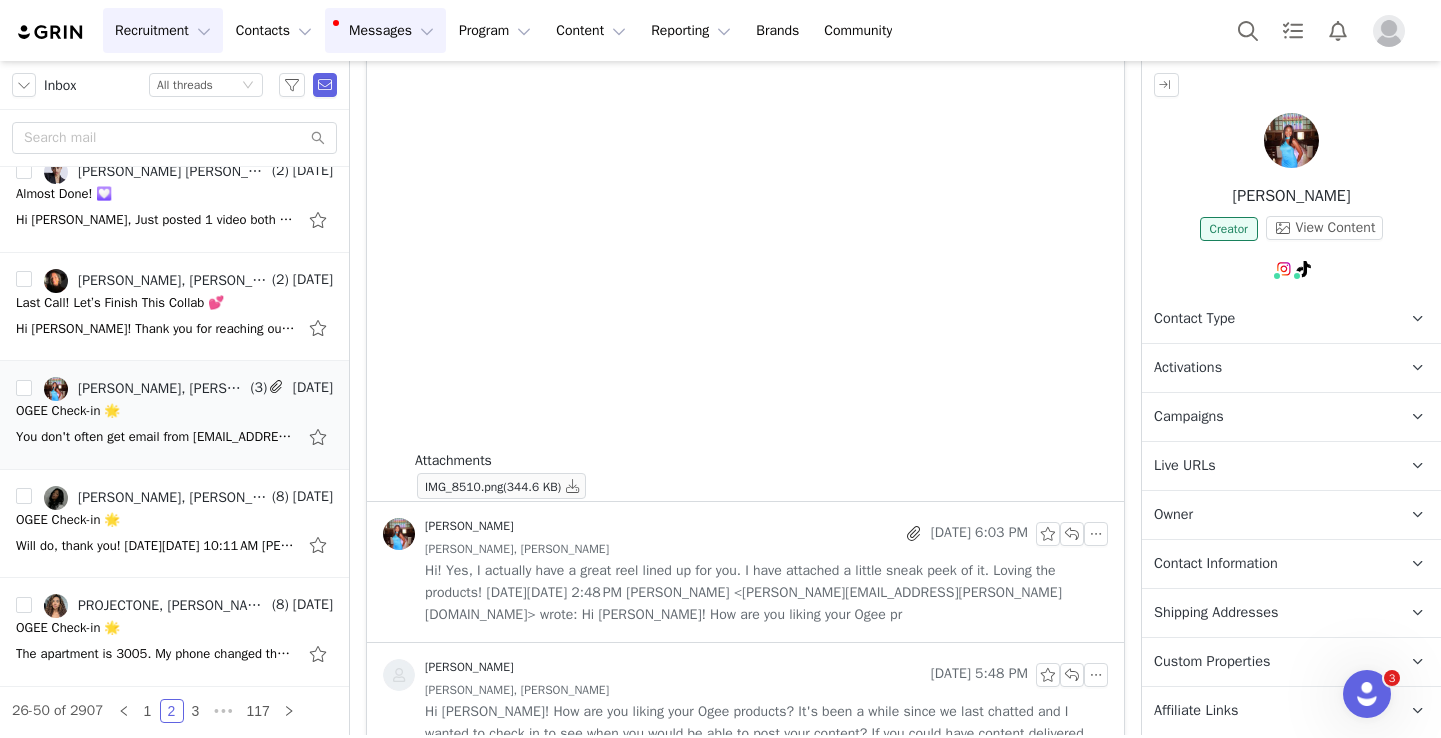 scroll, scrollTop: 0, scrollLeft: 0, axis: both 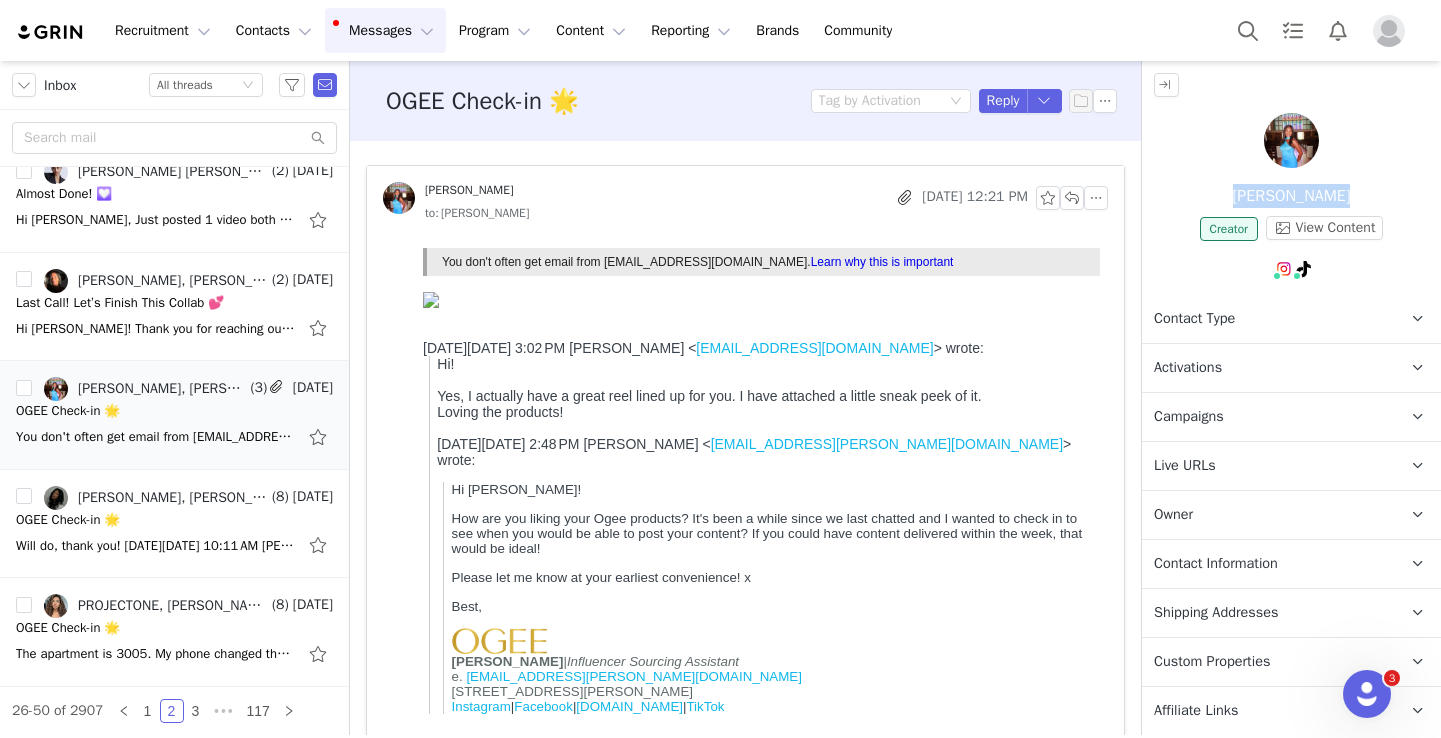 drag, startPoint x: 1346, startPoint y: 194, endPoint x: 1240, endPoint y: 202, distance: 106.30146 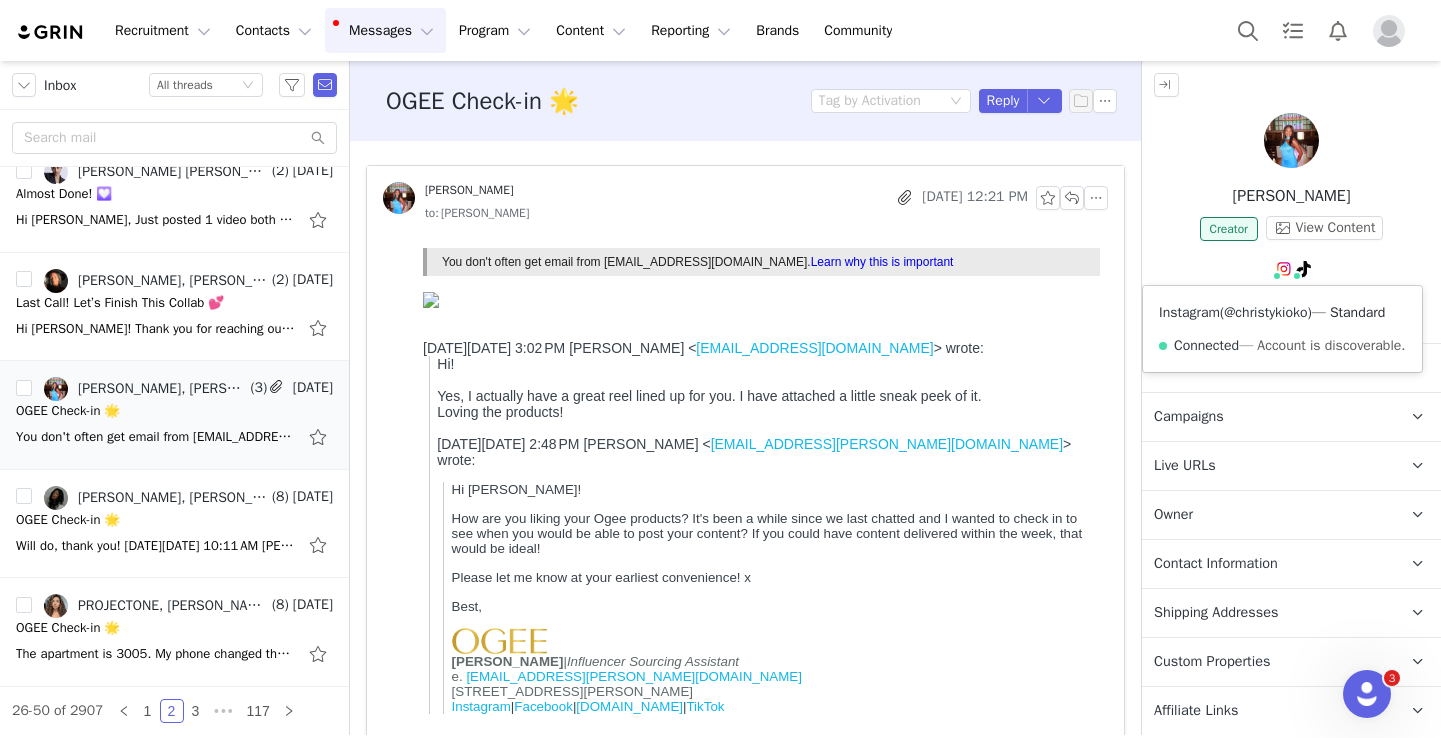 click on "@christykioko" at bounding box center (1265, 312) 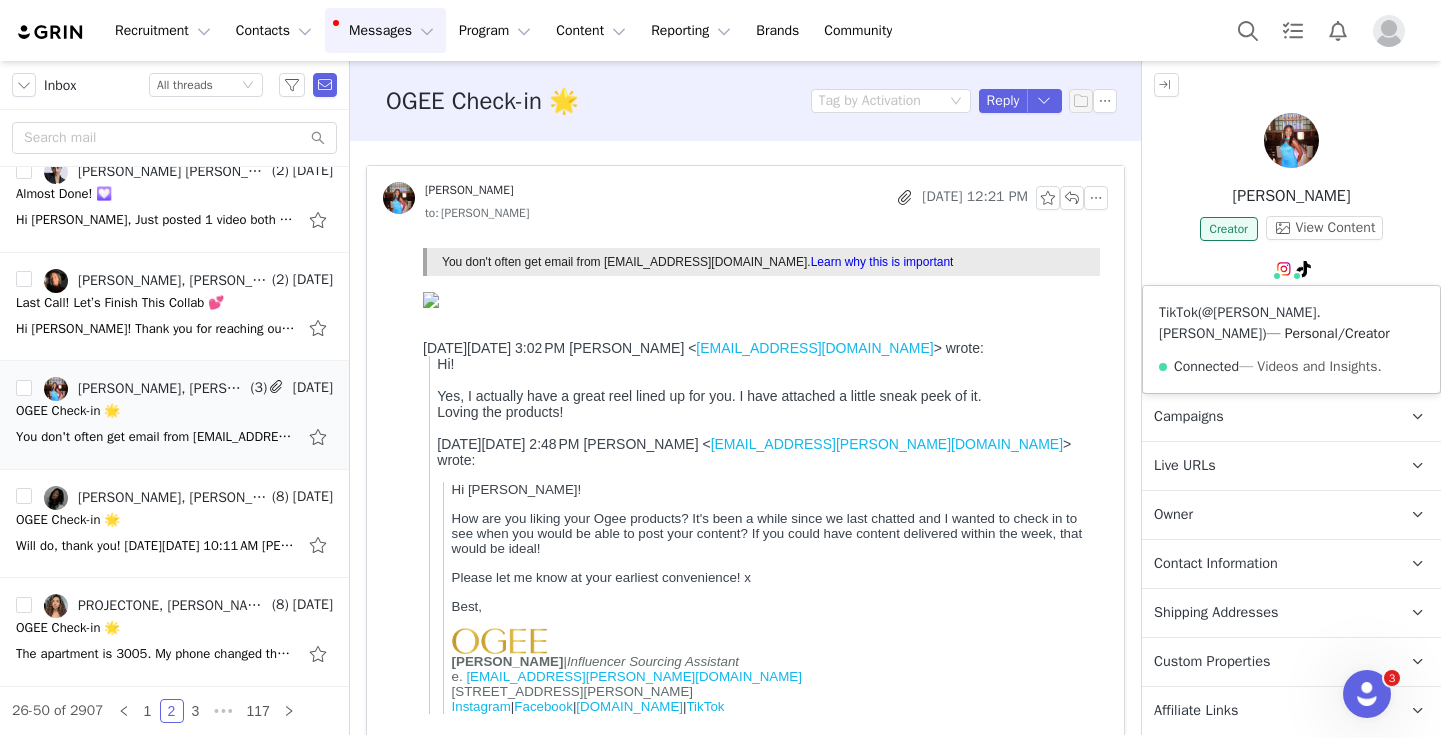 click on "@[PERSON_NAME].[PERSON_NAME]" at bounding box center (1240, 323) 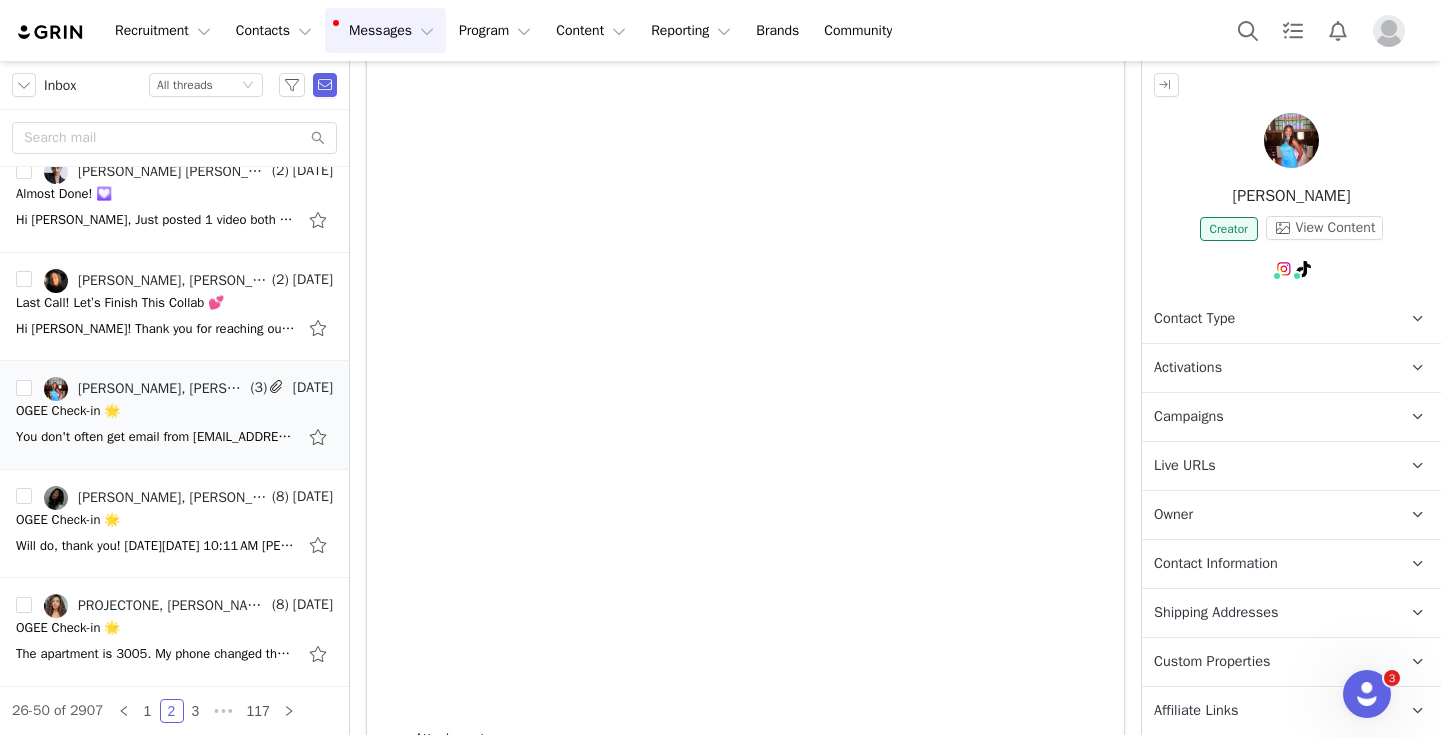 scroll, scrollTop: 1587, scrollLeft: 0, axis: vertical 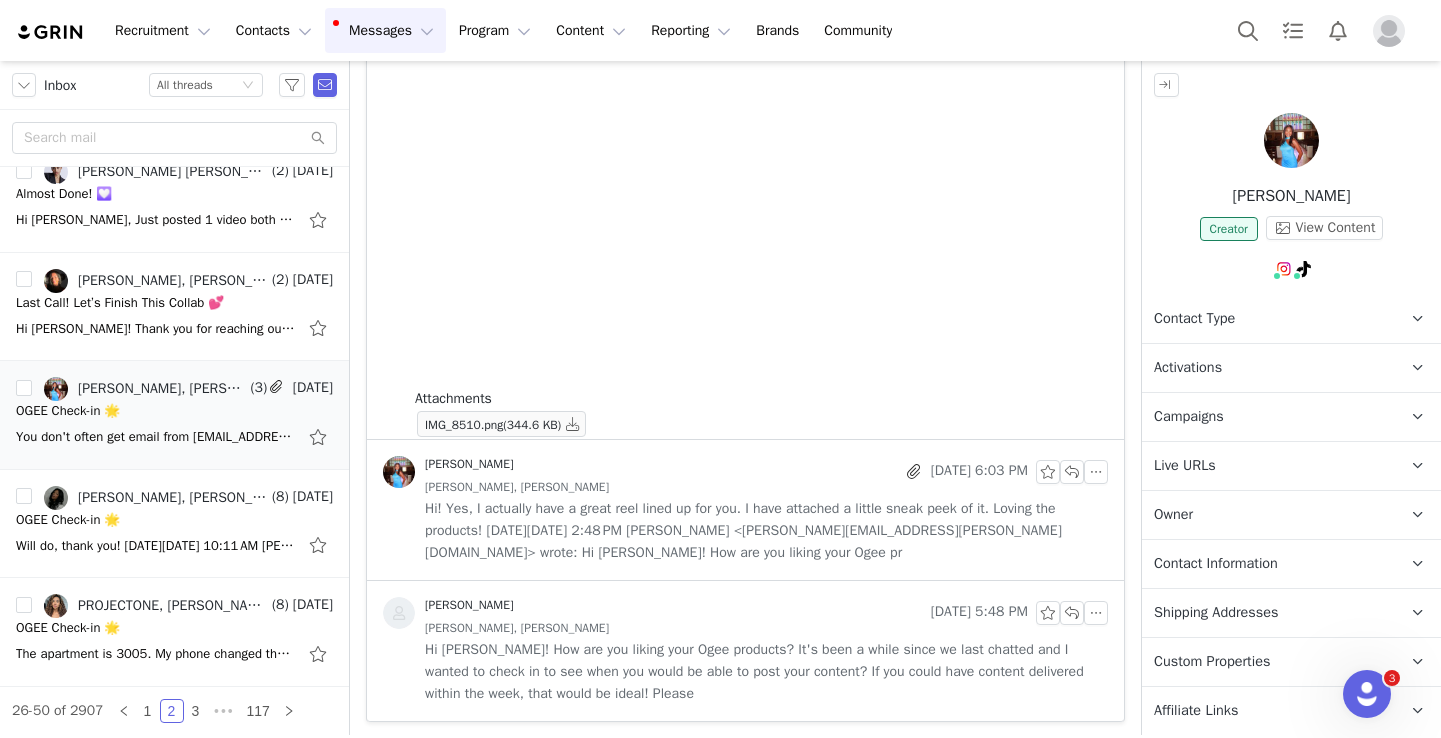 drag, startPoint x: 576, startPoint y: 278, endPoint x: 435, endPoint y: 229, distance: 149.27156 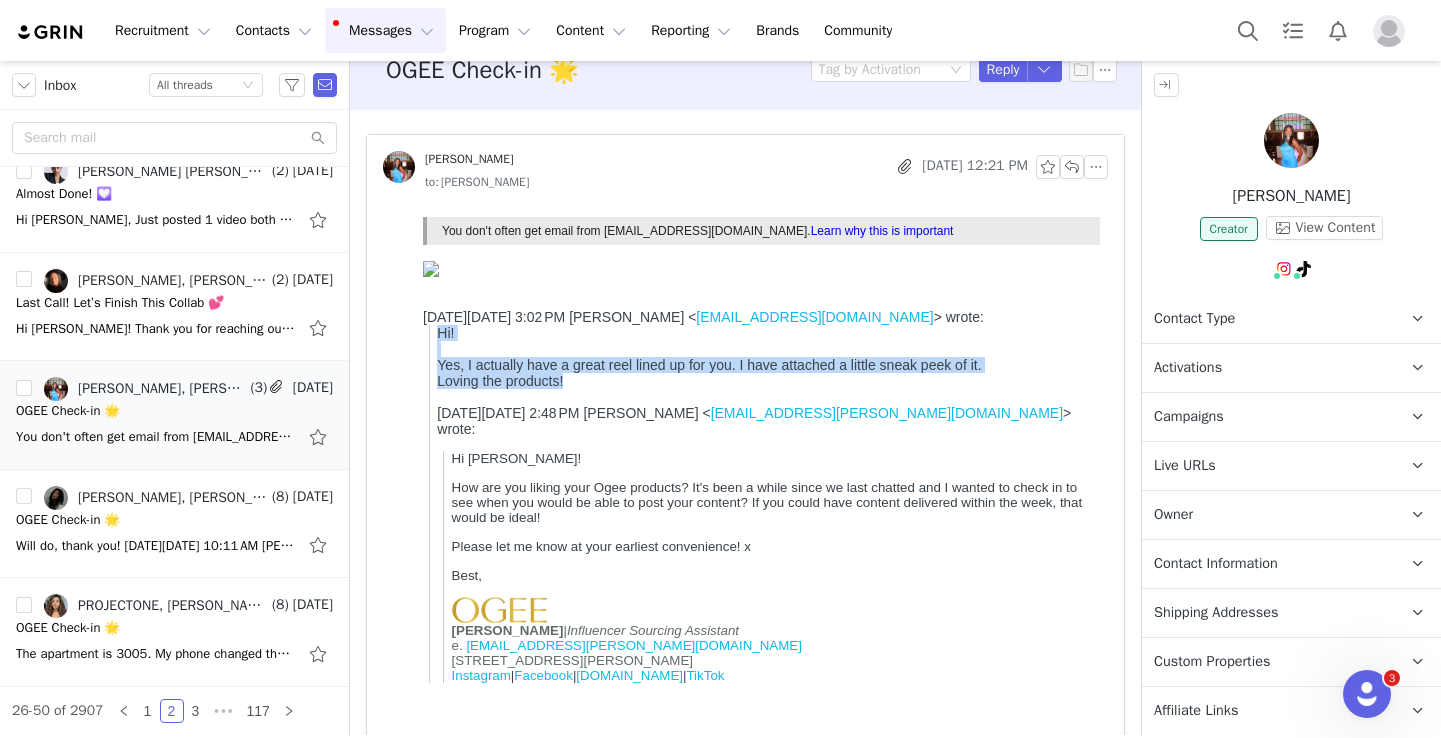 scroll, scrollTop: 0, scrollLeft: 0, axis: both 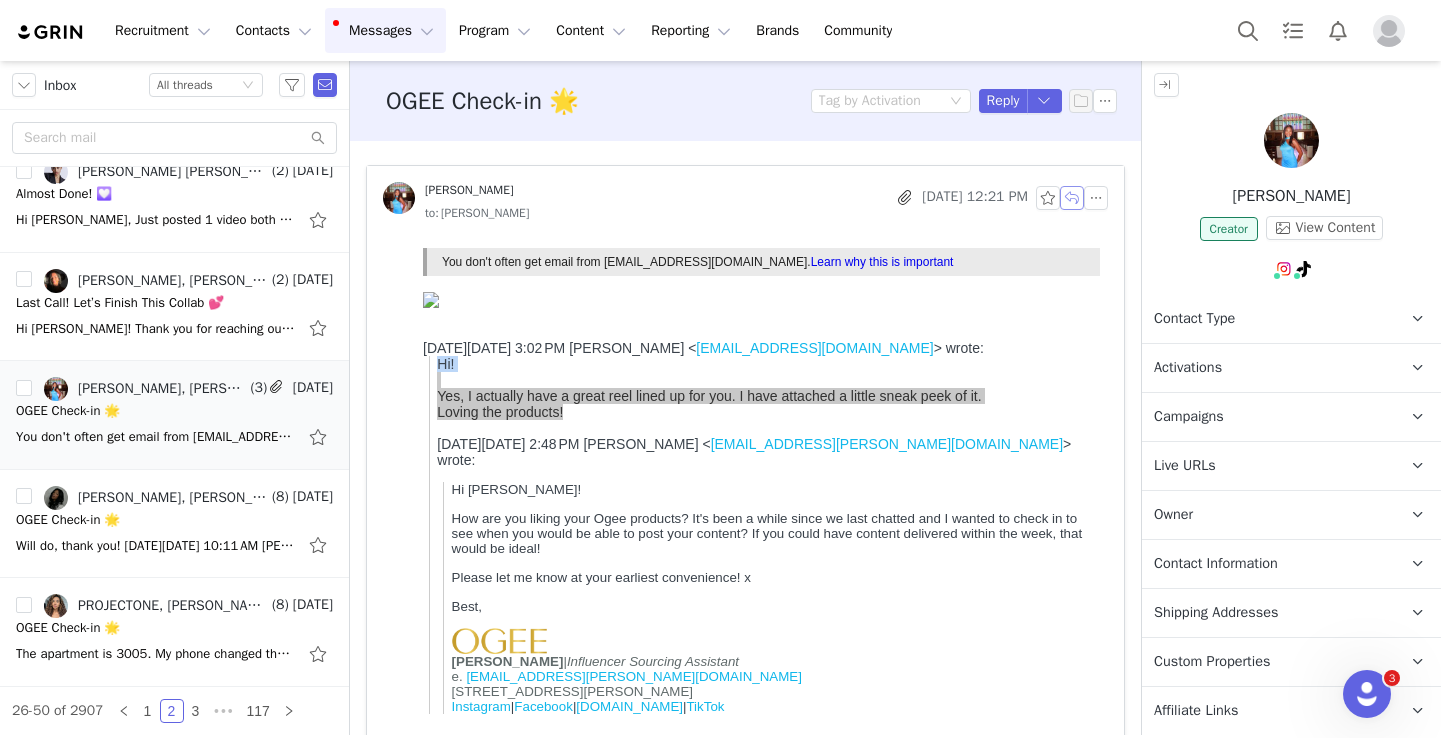click at bounding box center (1072, 198) 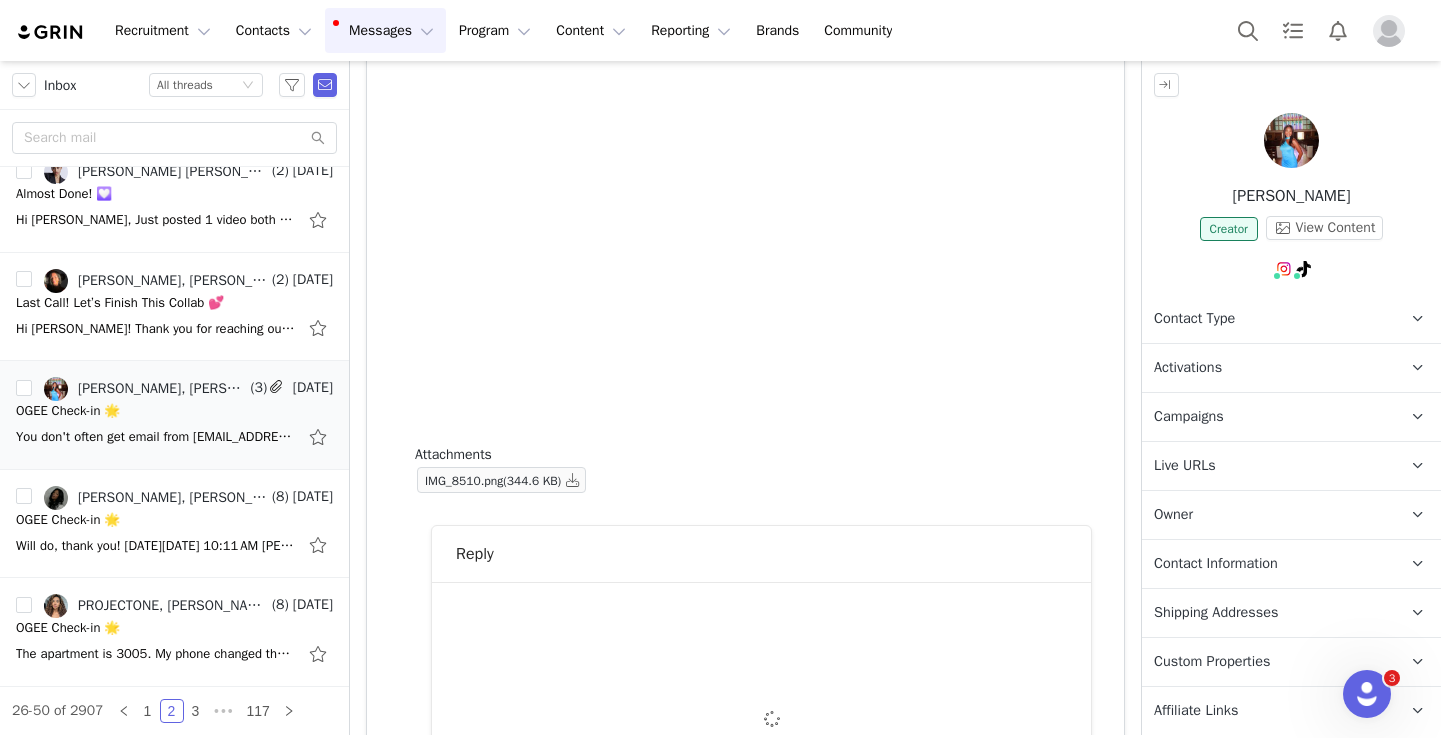 scroll, scrollTop: 1993, scrollLeft: 0, axis: vertical 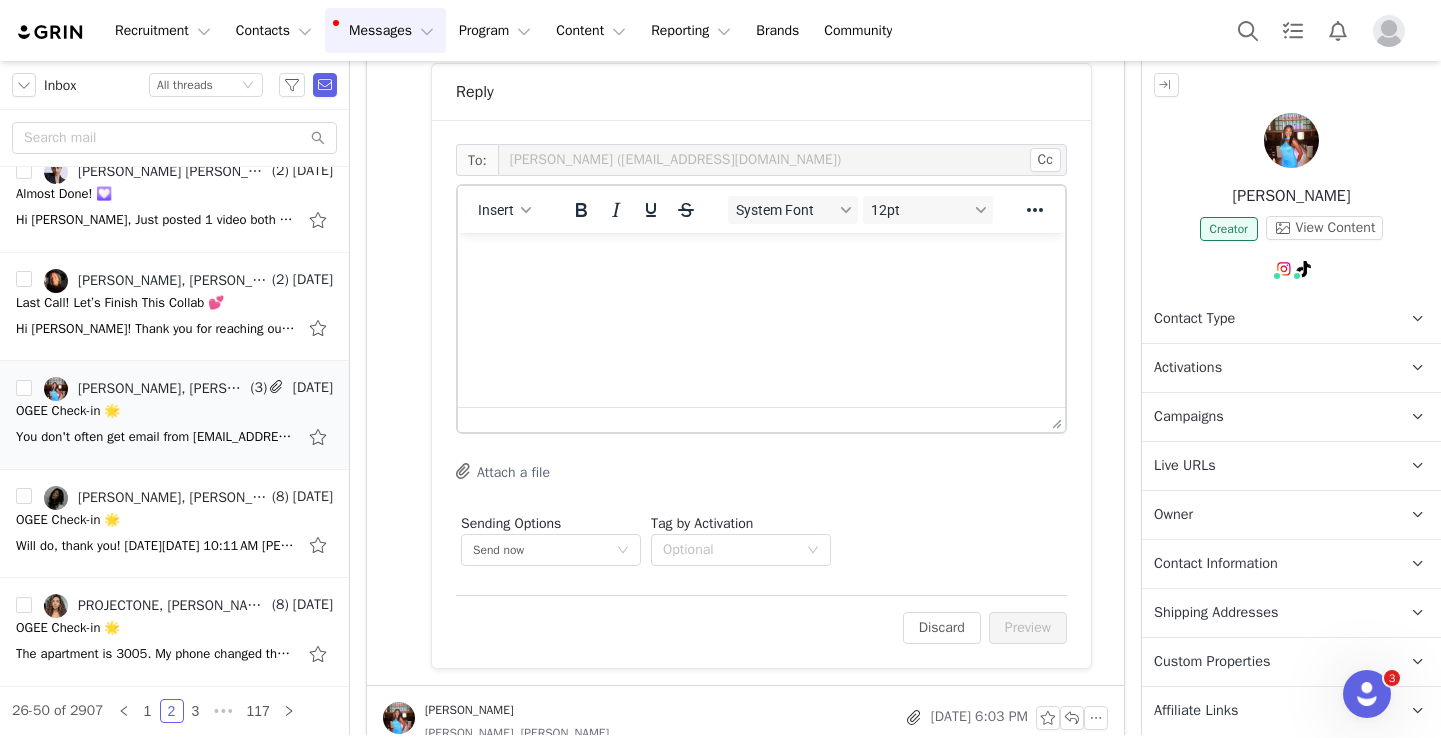 click at bounding box center [761, 260] 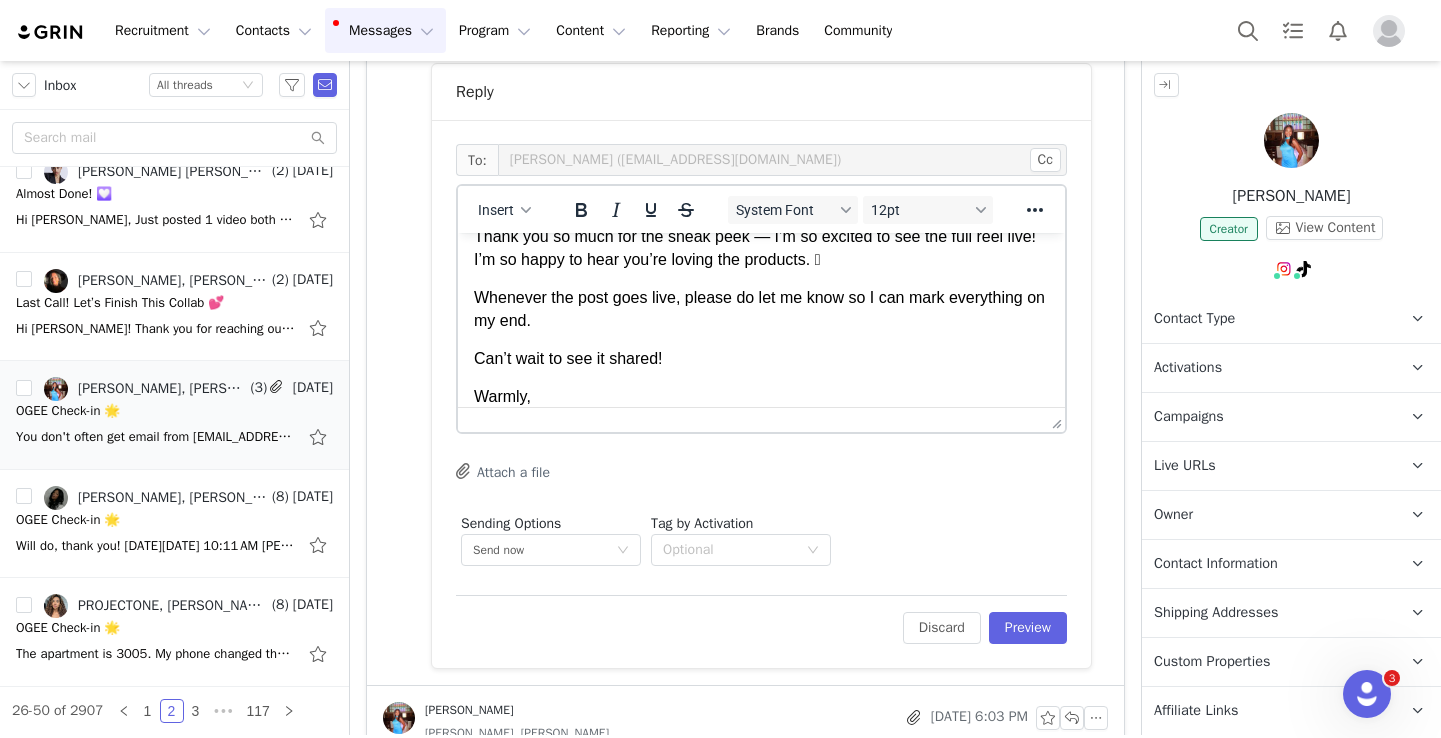 scroll, scrollTop: 0, scrollLeft: 0, axis: both 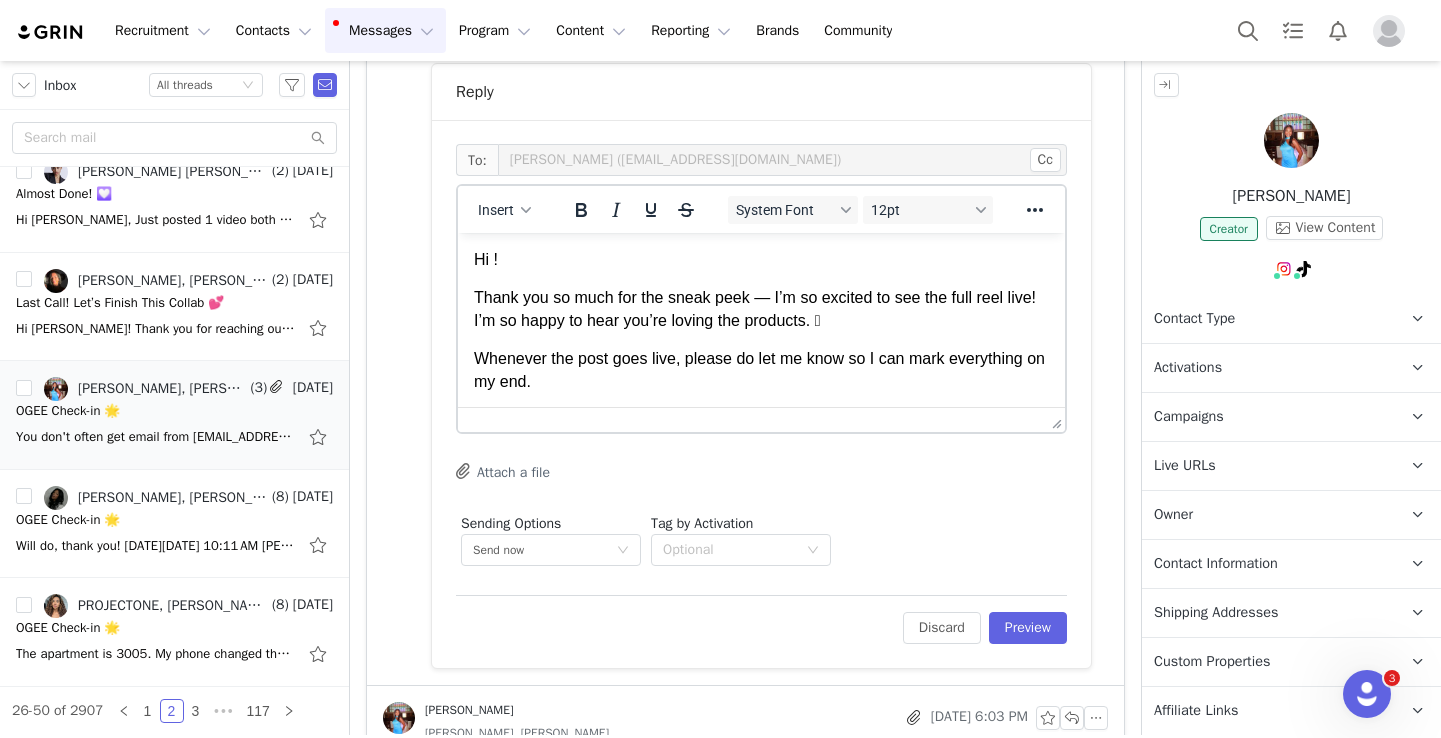 type 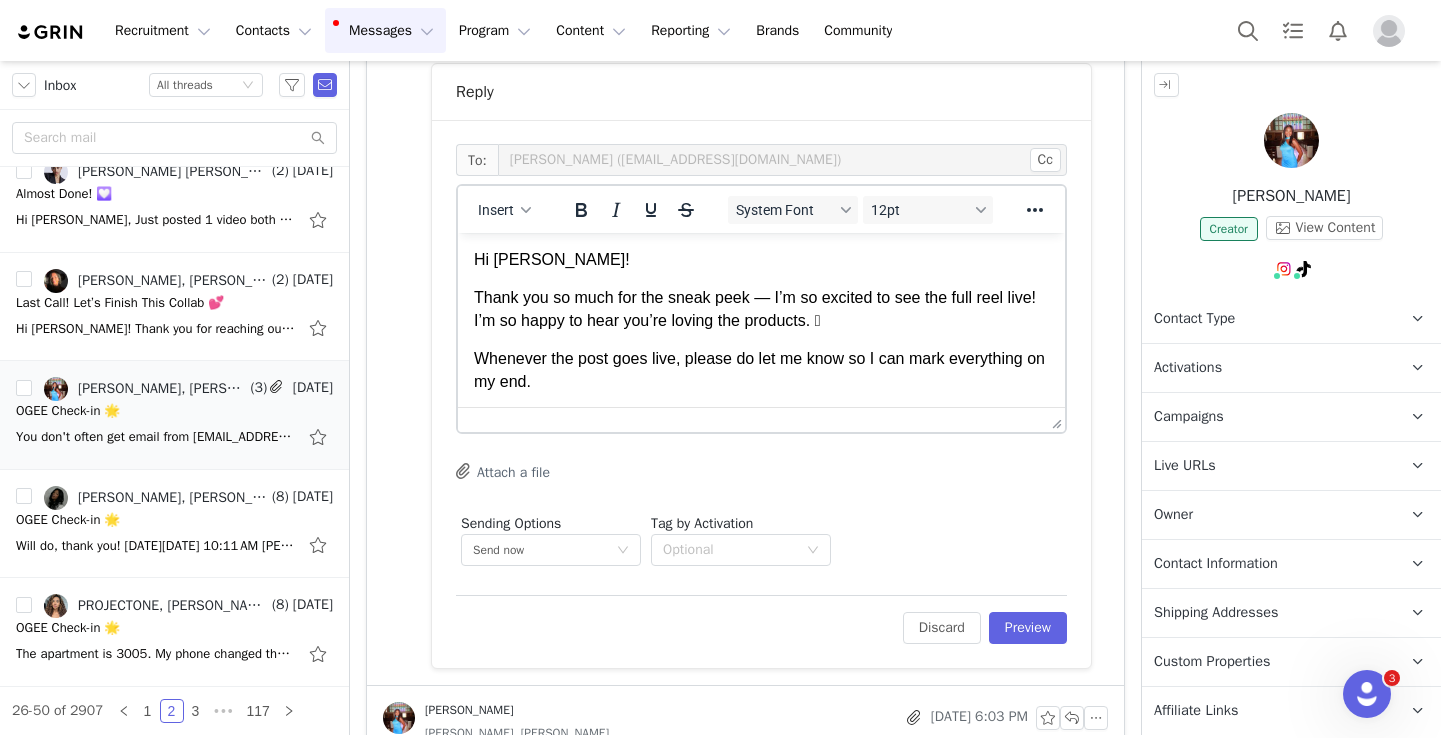 scroll, scrollTop: 79, scrollLeft: 0, axis: vertical 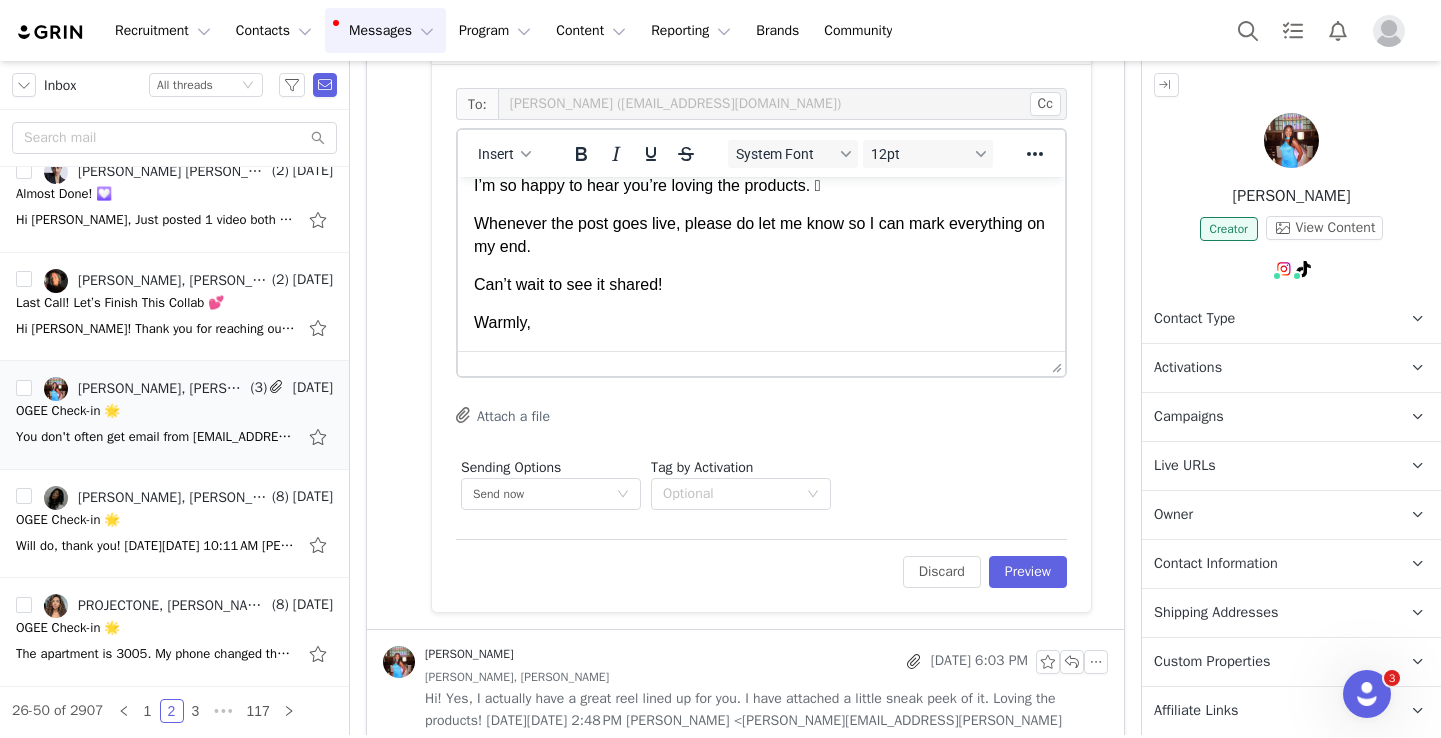 click on "Hi [PERSON_NAME]! Thank you so much for the sneak peek — I’m so excited to see the full reel live! I’m so happy to hear you’re loving the products. 🫶 Whenever the post goes live, please do let me know so I can mark everything on my end. Can’t wait to see it shared! [GEOGRAPHIC_DATA]," at bounding box center (761, 224) 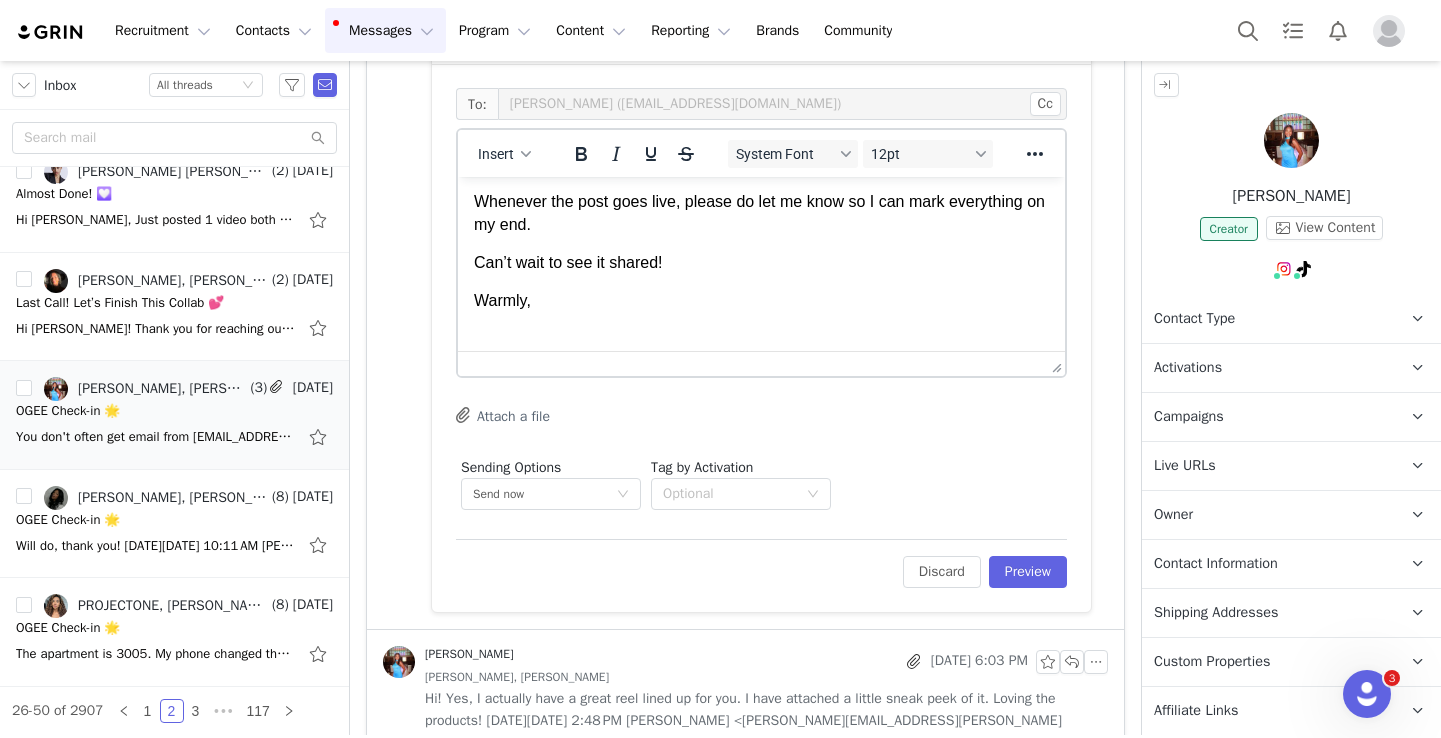 click on "Insert" at bounding box center [505, 153] 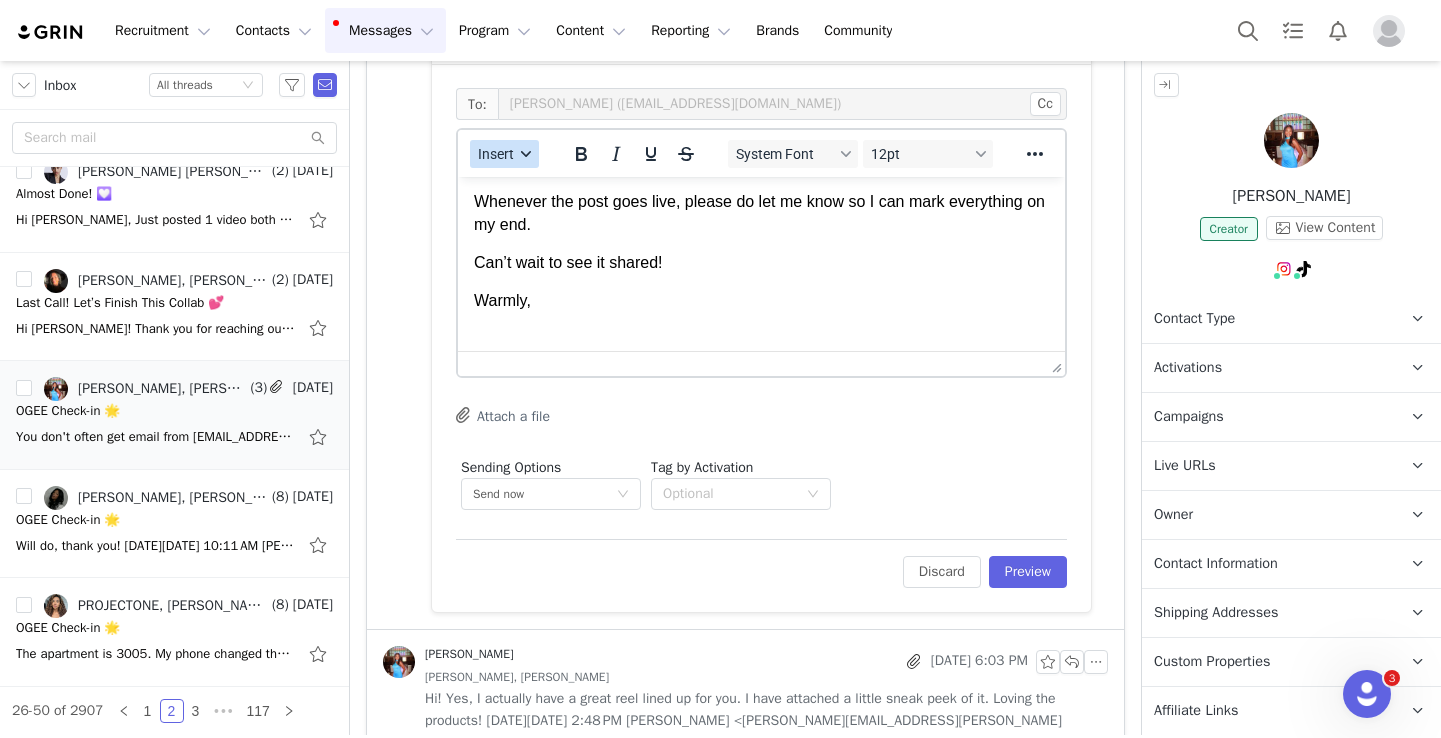 click on "Insert" at bounding box center (504, 154) 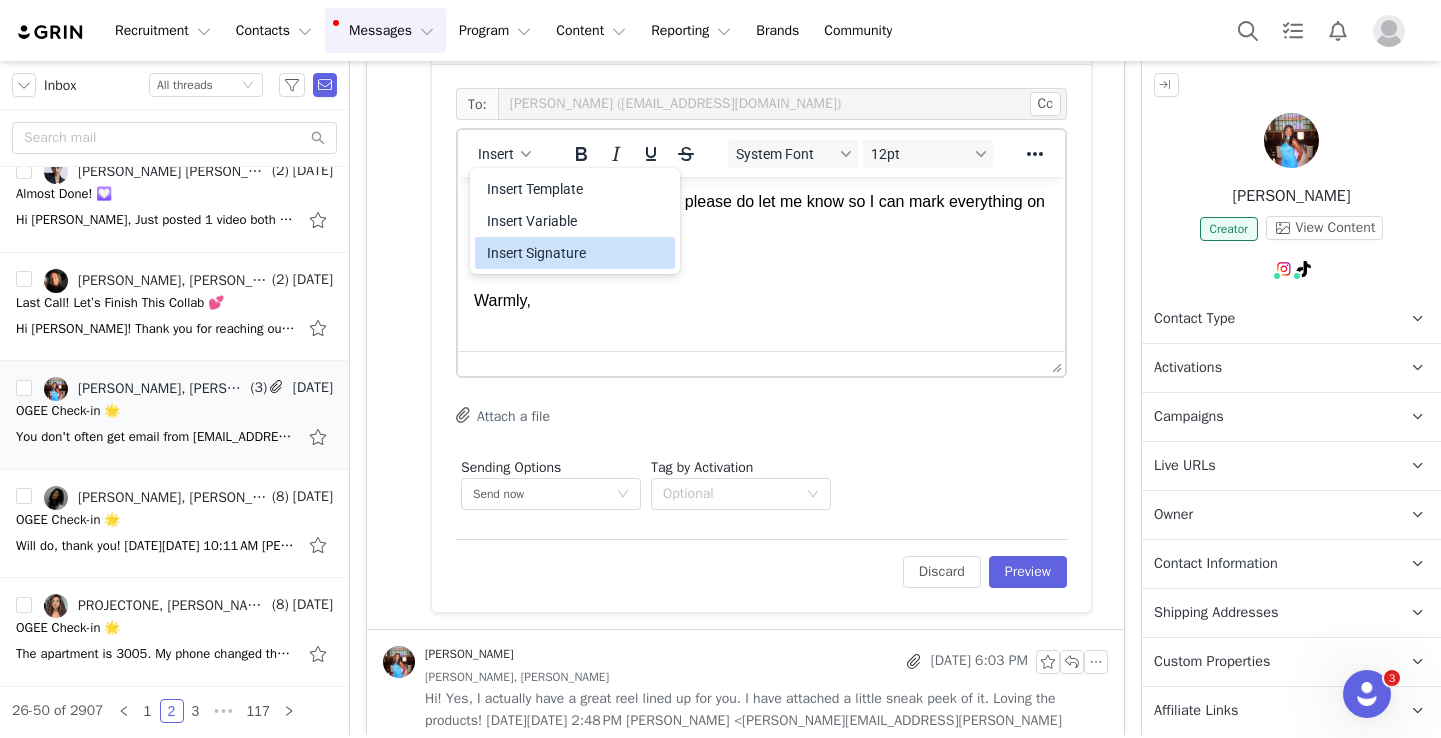 click on "Insert Template Insert Variable Insert Signature" at bounding box center (575, 221) 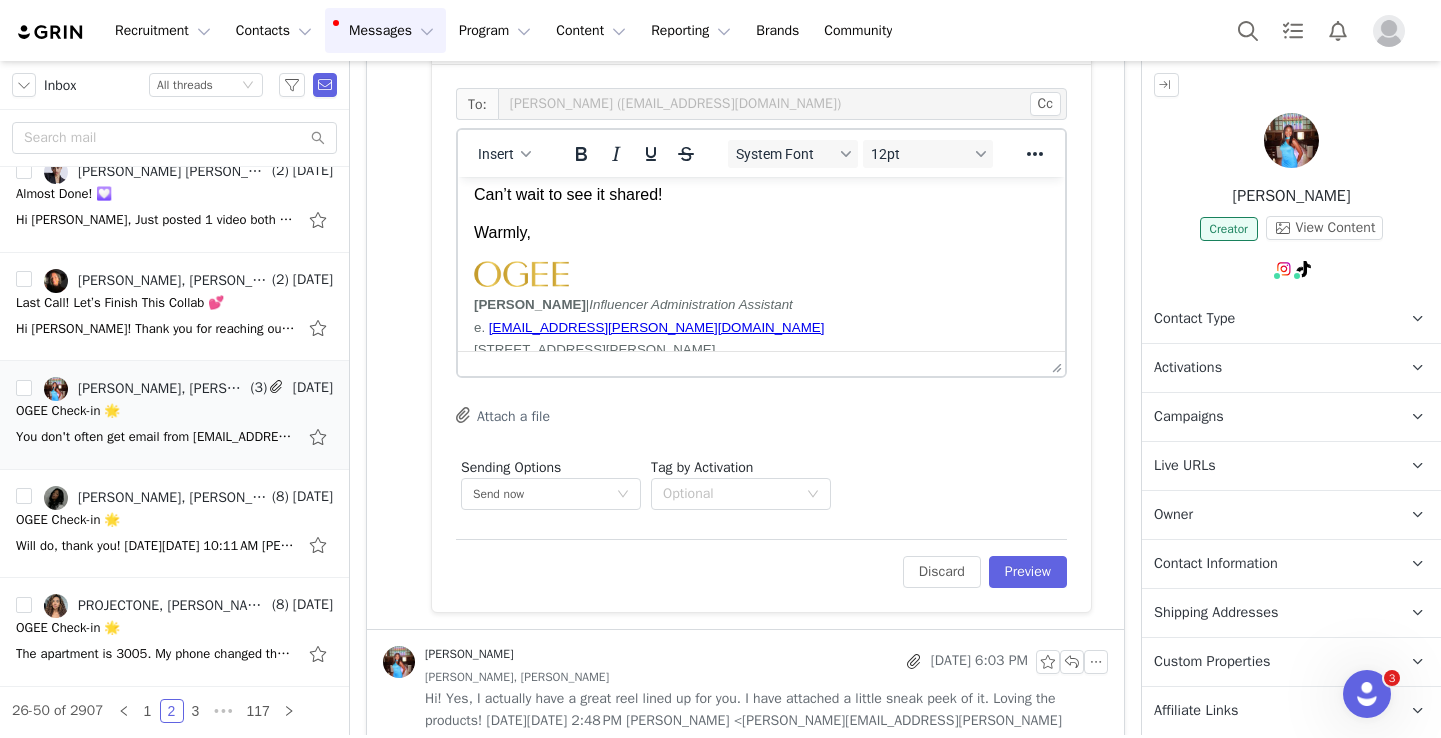 scroll, scrollTop: 156, scrollLeft: 0, axis: vertical 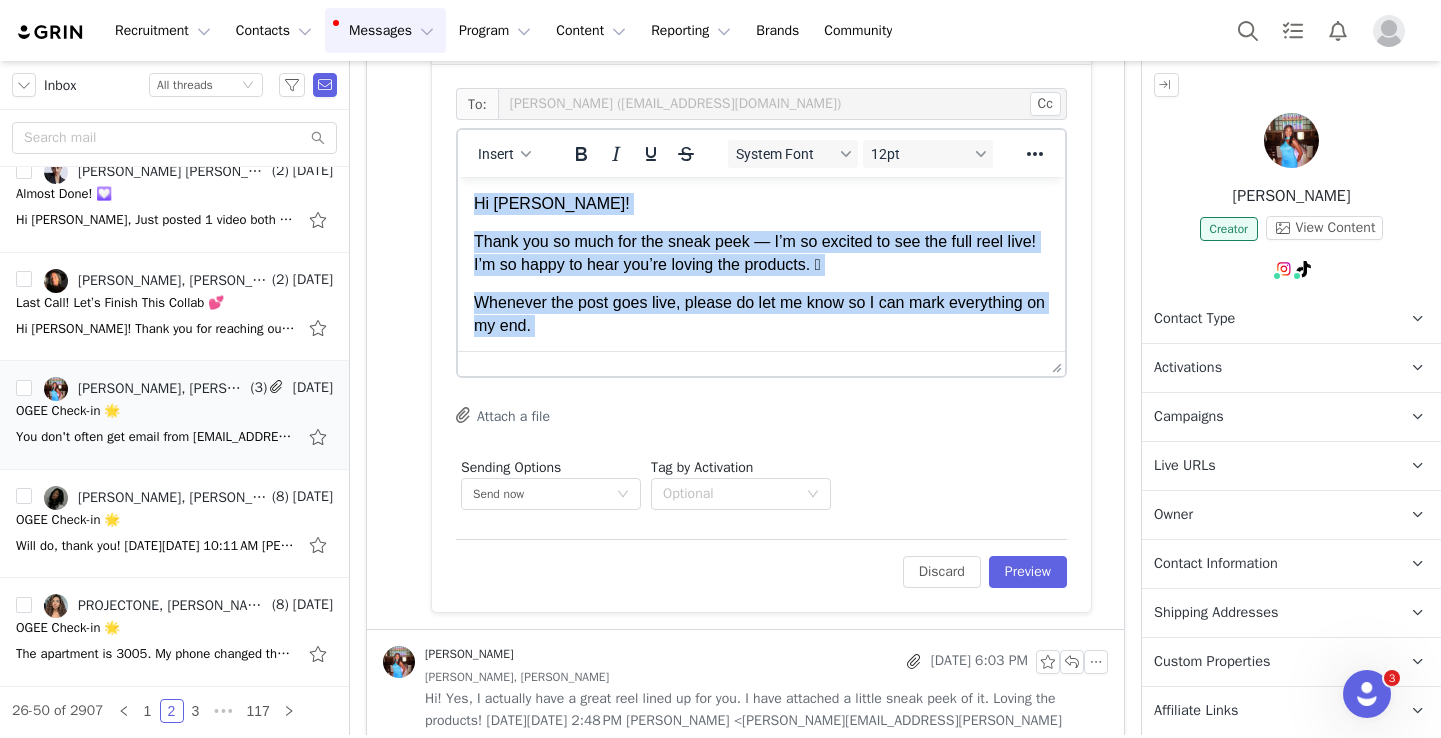 drag, startPoint x: 538, startPoint y: 248, endPoint x: 456, endPoint y: 158, distance: 121.75385 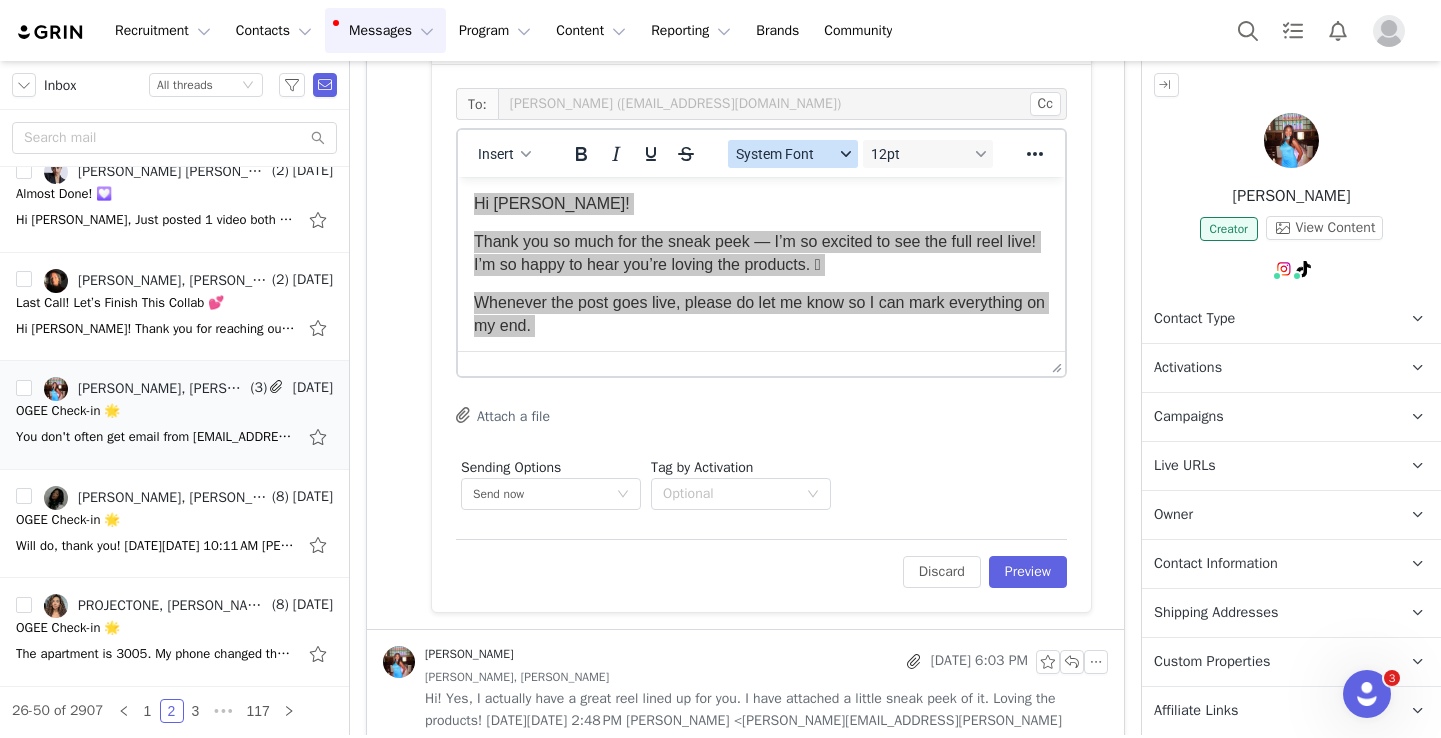 click on "System Font" at bounding box center (785, 154) 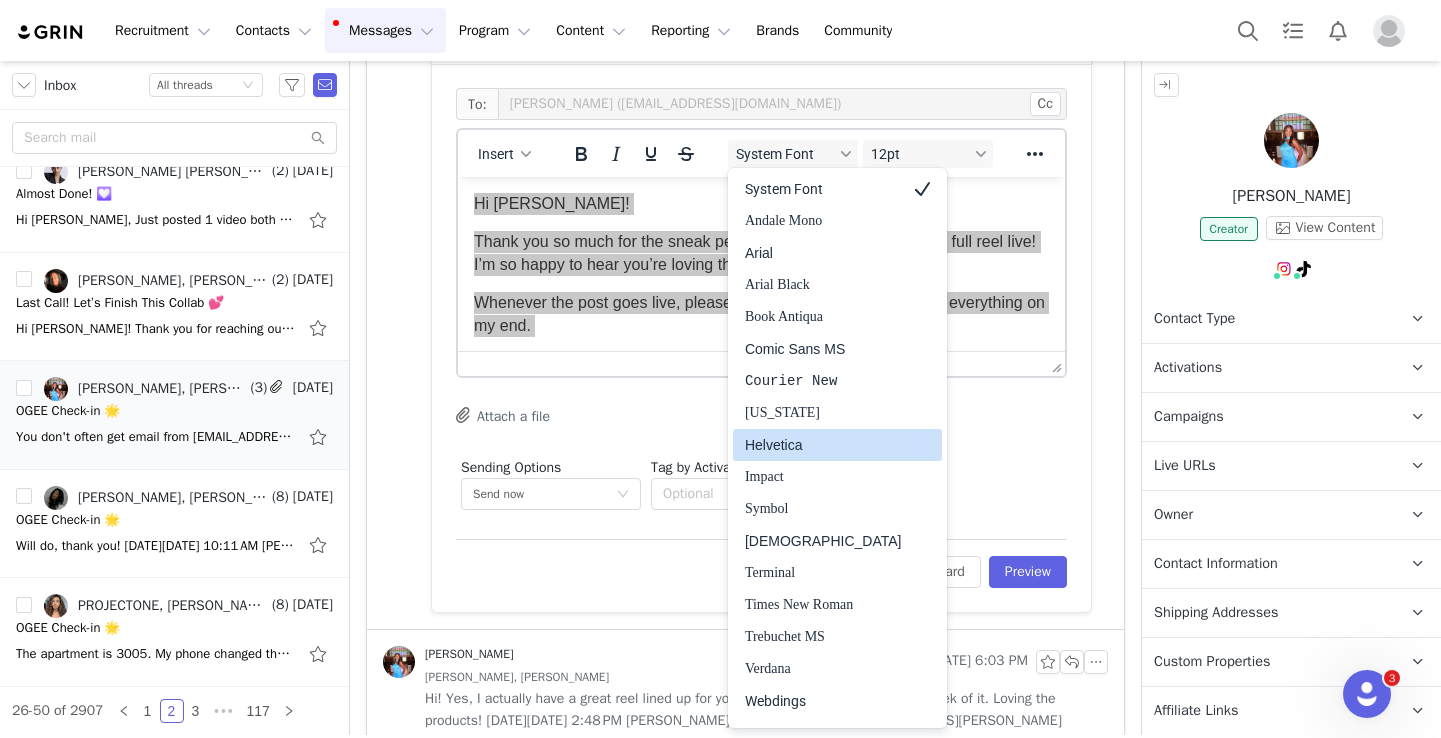 click on "Helvetica" at bounding box center [823, 445] 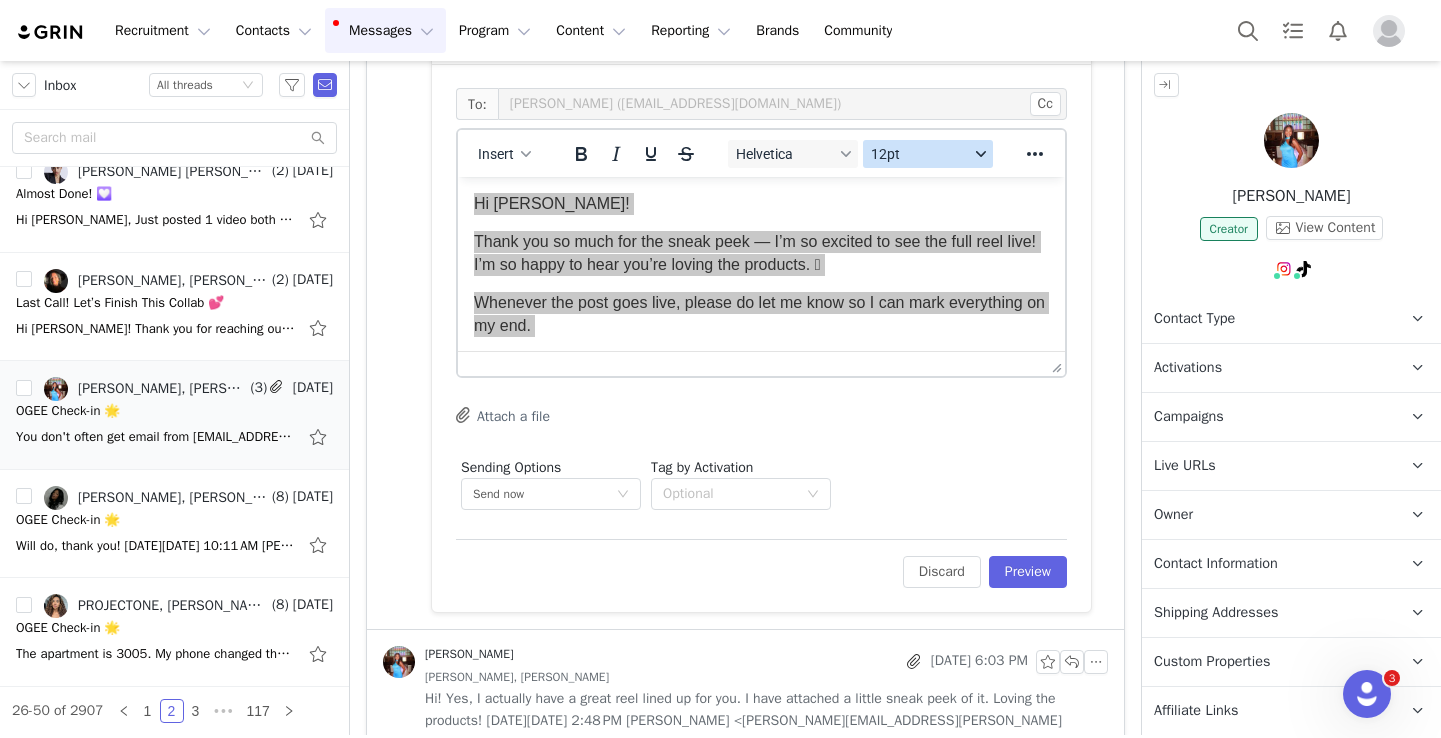 click on "12pt" at bounding box center (920, 154) 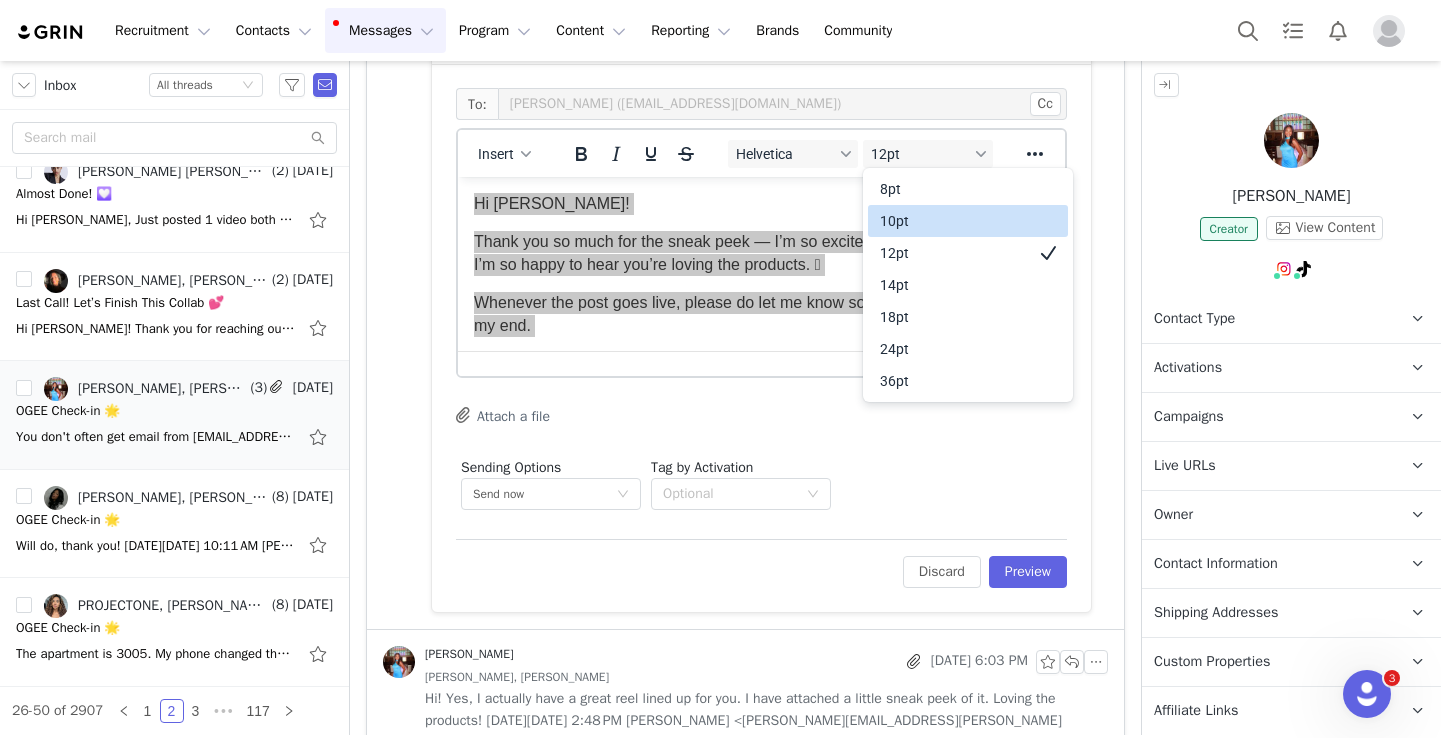 click on "10pt" at bounding box center [954, 221] 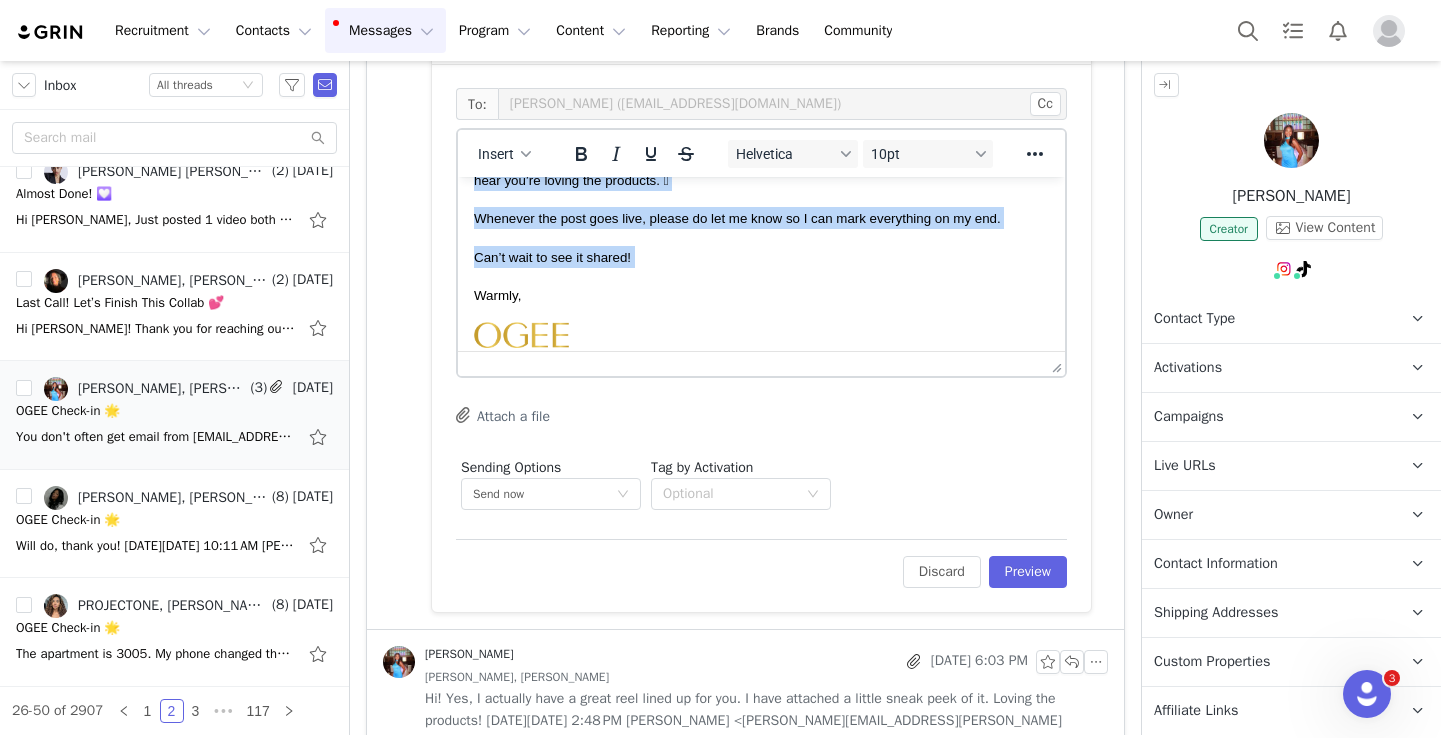 scroll, scrollTop: 0, scrollLeft: 0, axis: both 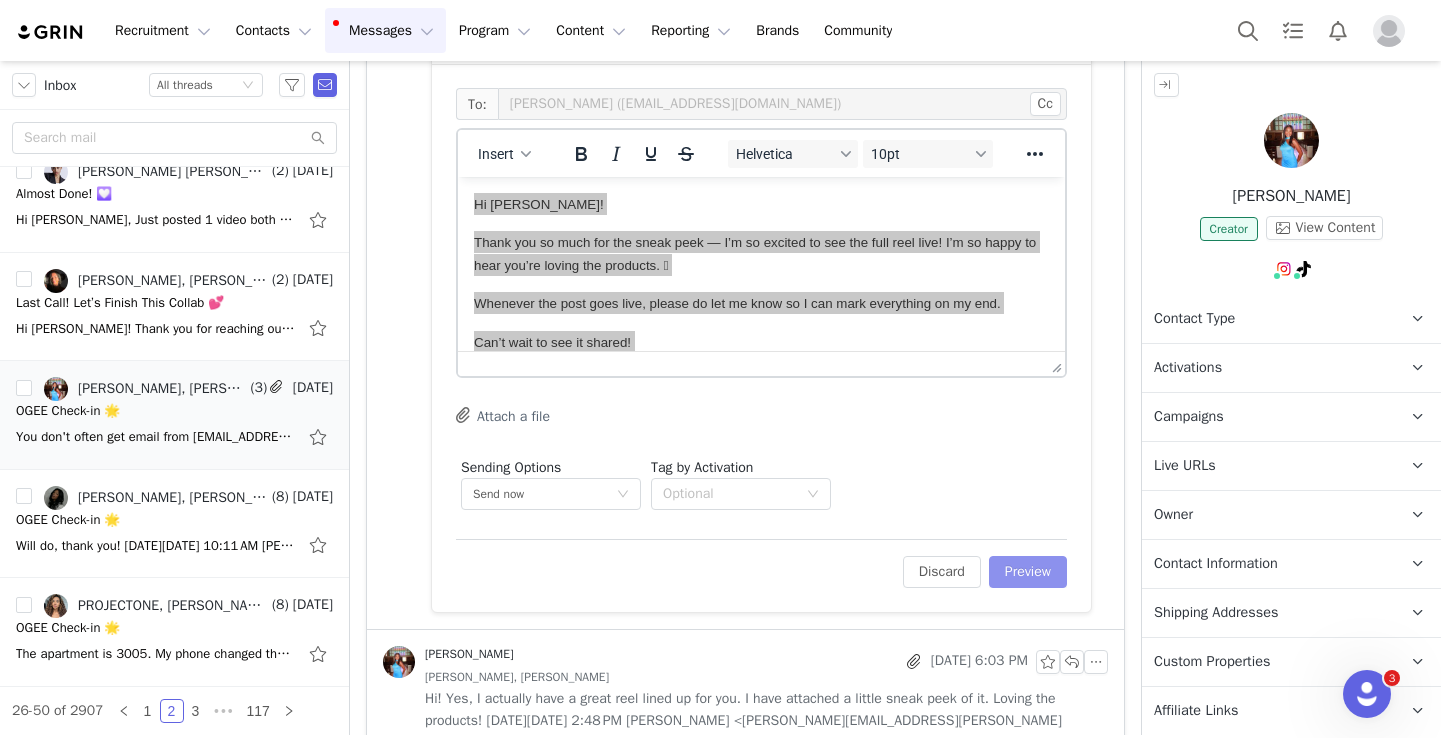 click on "Preview" at bounding box center [1028, 572] 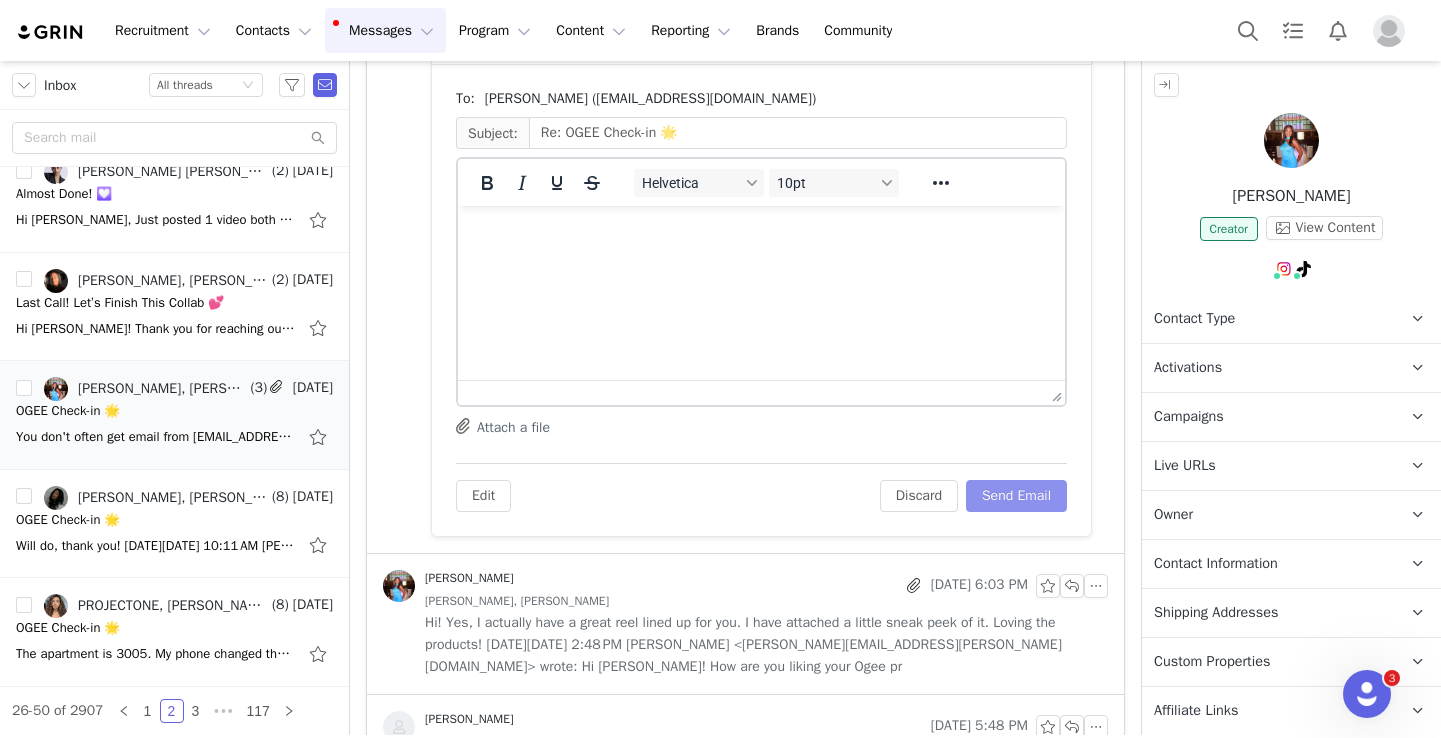 scroll, scrollTop: 2049, scrollLeft: 0, axis: vertical 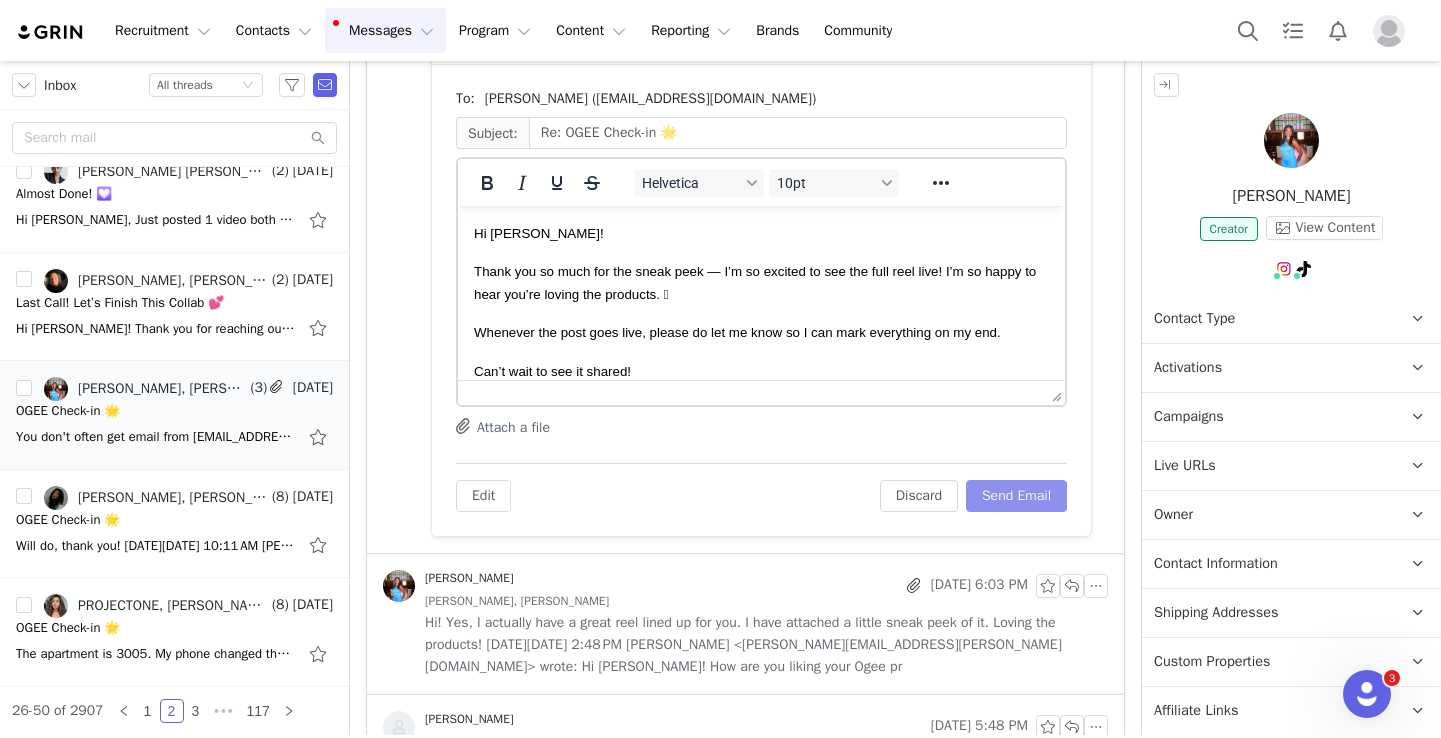 click on "Send Email" at bounding box center (1016, 496) 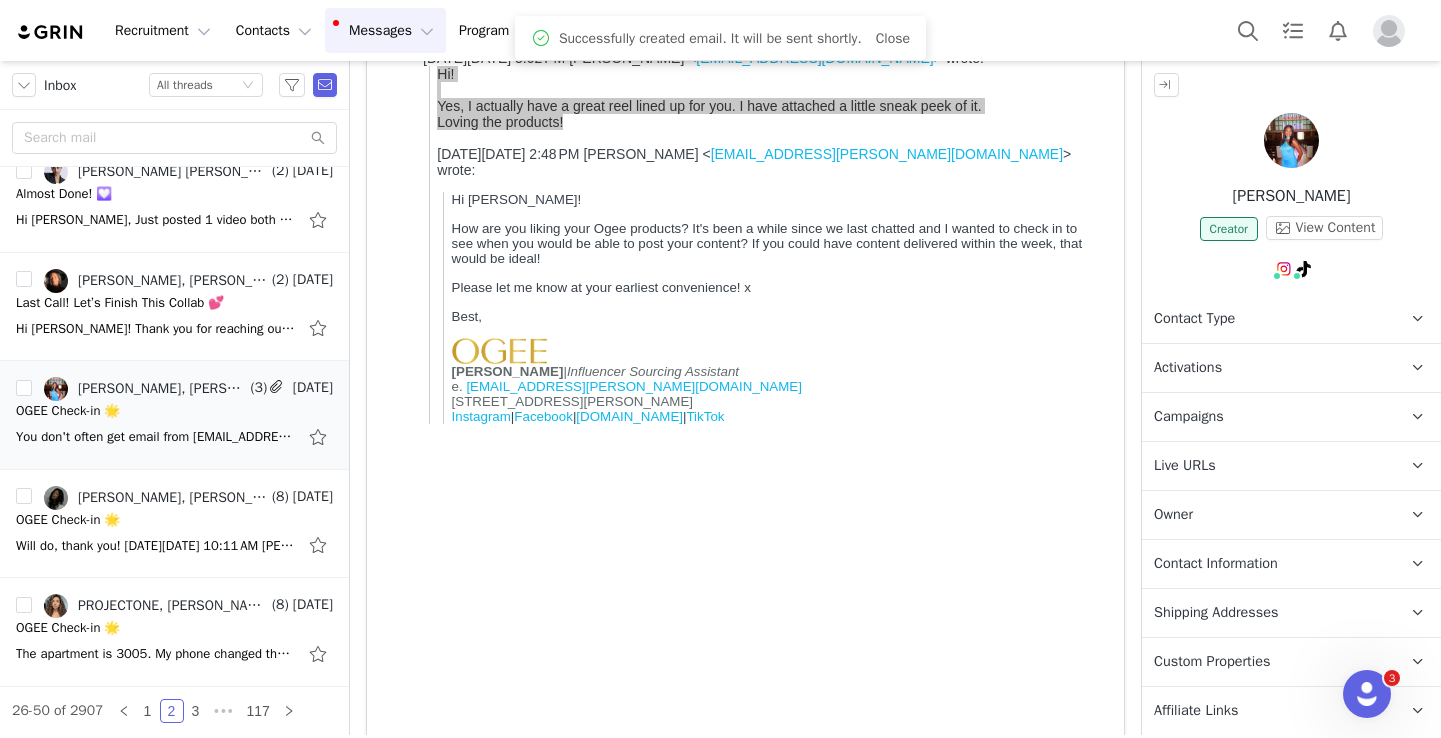 scroll, scrollTop: 0, scrollLeft: 0, axis: both 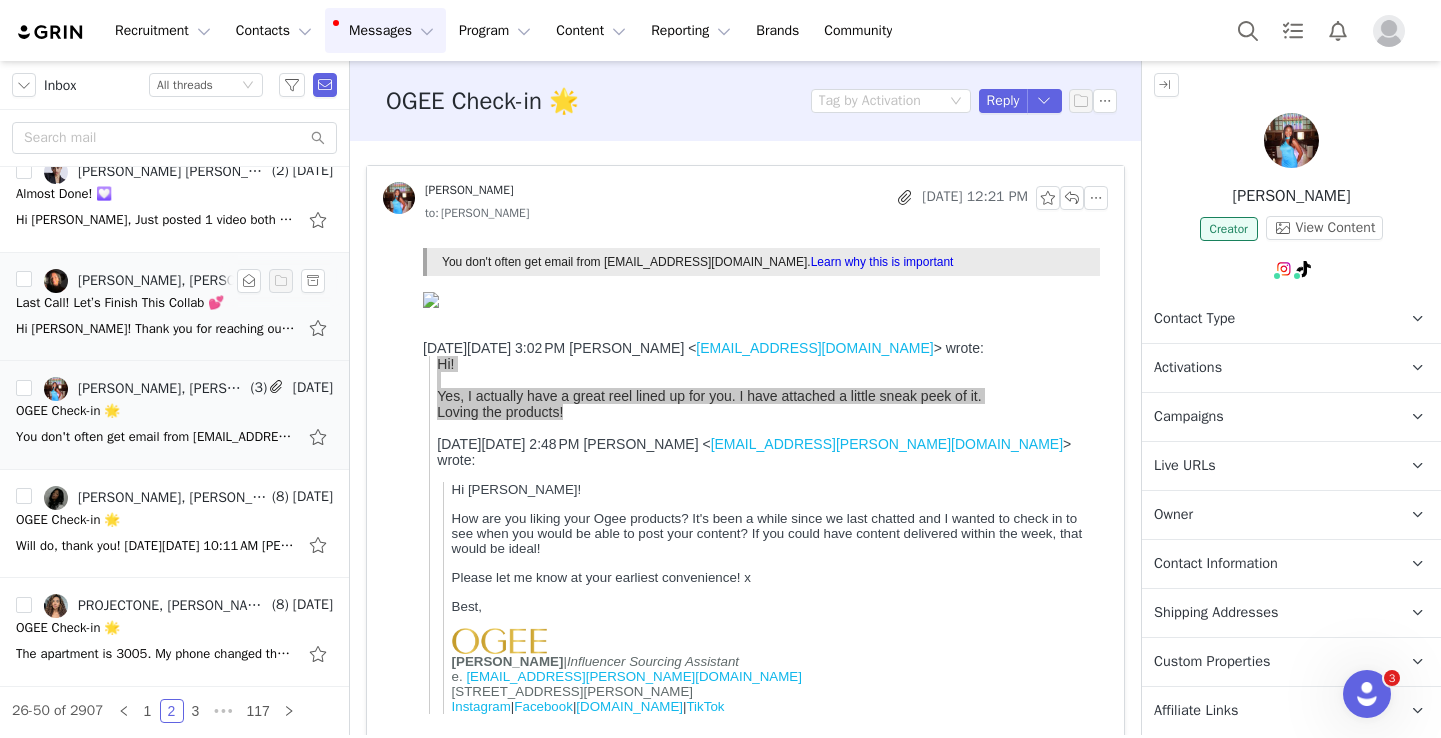 click on "Hi [PERSON_NAME]!
Thank you for reaching out and being patient! I have been so busy with softball and moving back home that I haven’t gotten the chance to make a video. I am going to [GEOGRAPHIC_DATA] then [GEOGRAPHIC_DATA] on [DATE], and you can expect a video of a get ready wit" at bounding box center [156, 329] 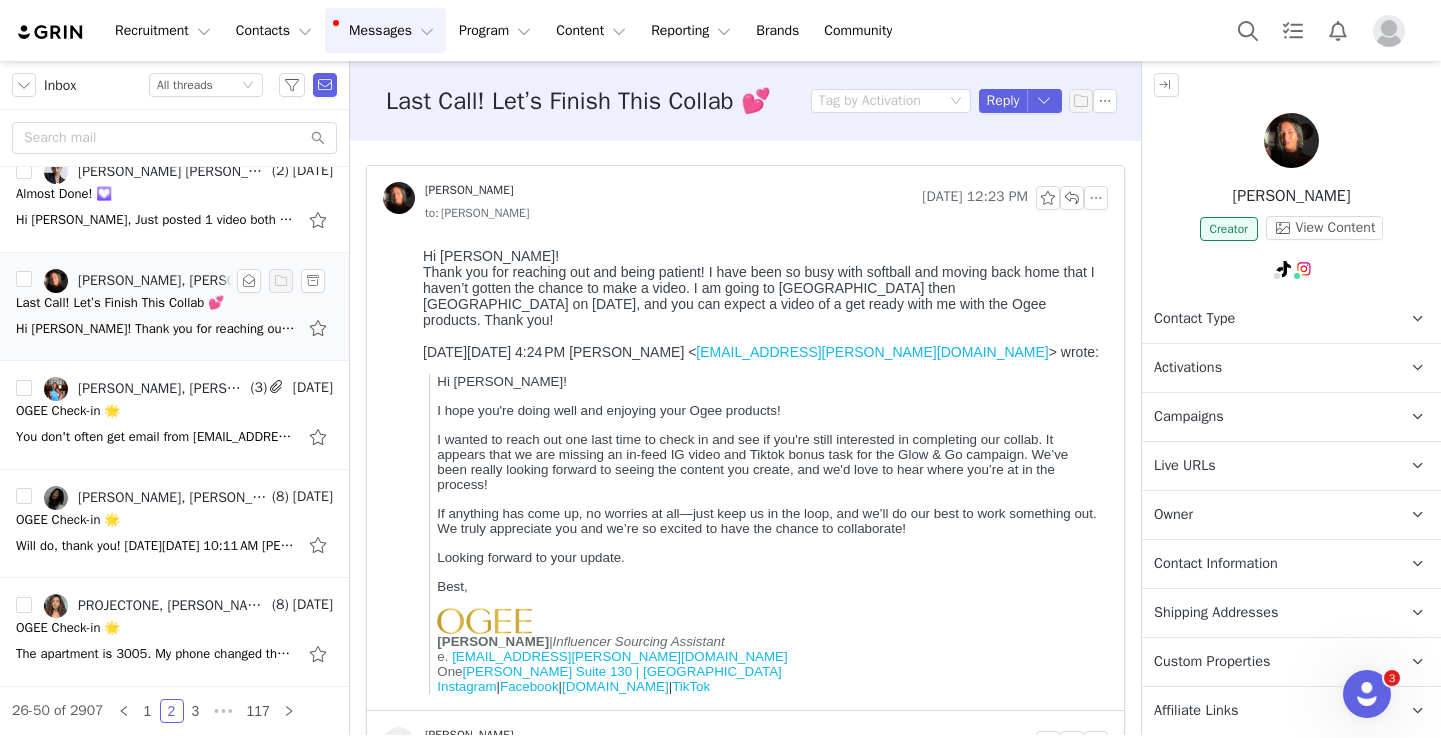 scroll, scrollTop: 0, scrollLeft: 0, axis: both 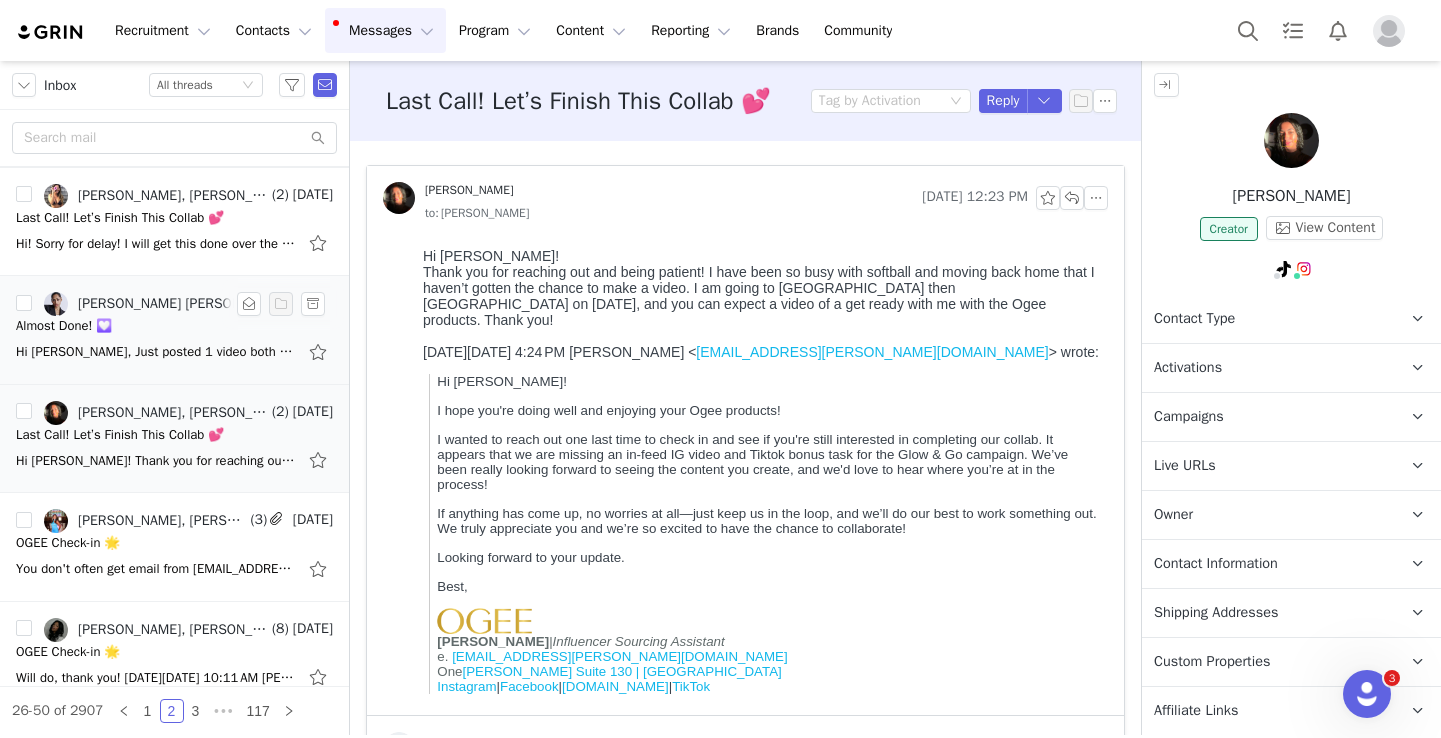 click on "Hi [PERSON_NAME],
Just posted 1 video both on IG and tickTok, will post a separate video for the lip product next week so that the engagement is good. Scheduling the other post for [DATE] or [DATE].
Thank you again, I had so much for making the vi" at bounding box center (156, 352) 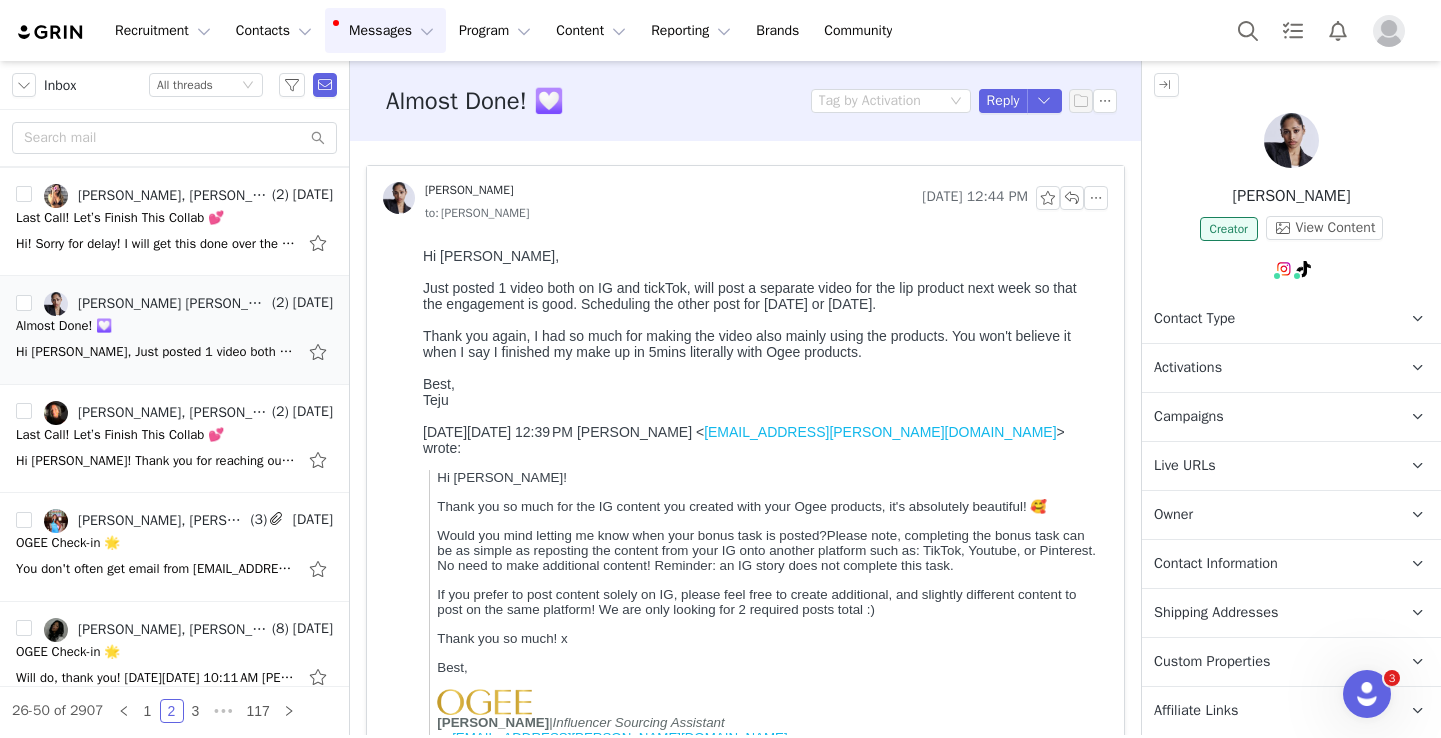 scroll, scrollTop: 0, scrollLeft: 0, axis: both 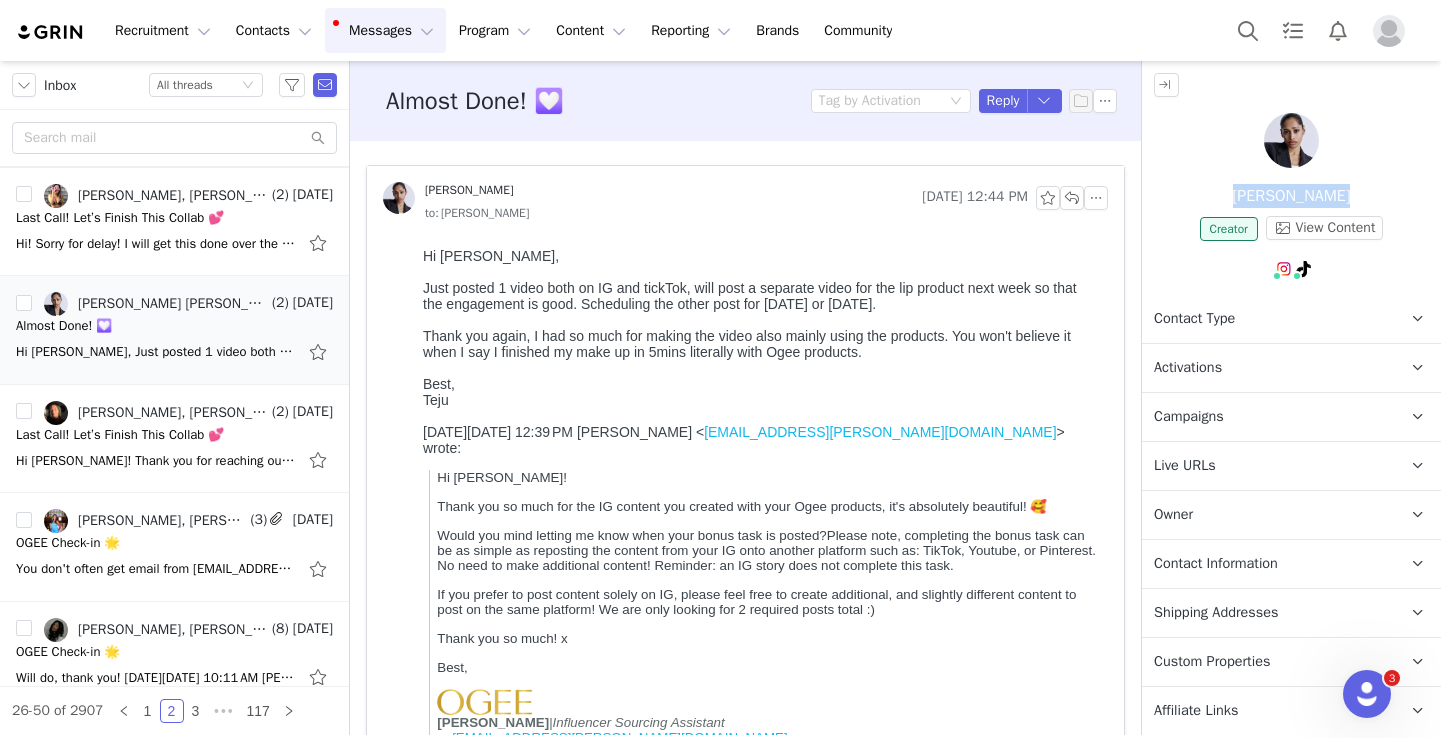 drag, startPoint x: 1347, startPoint y: 196, endPoint x: 1230, endPoint y: 200, distance: 117.06836 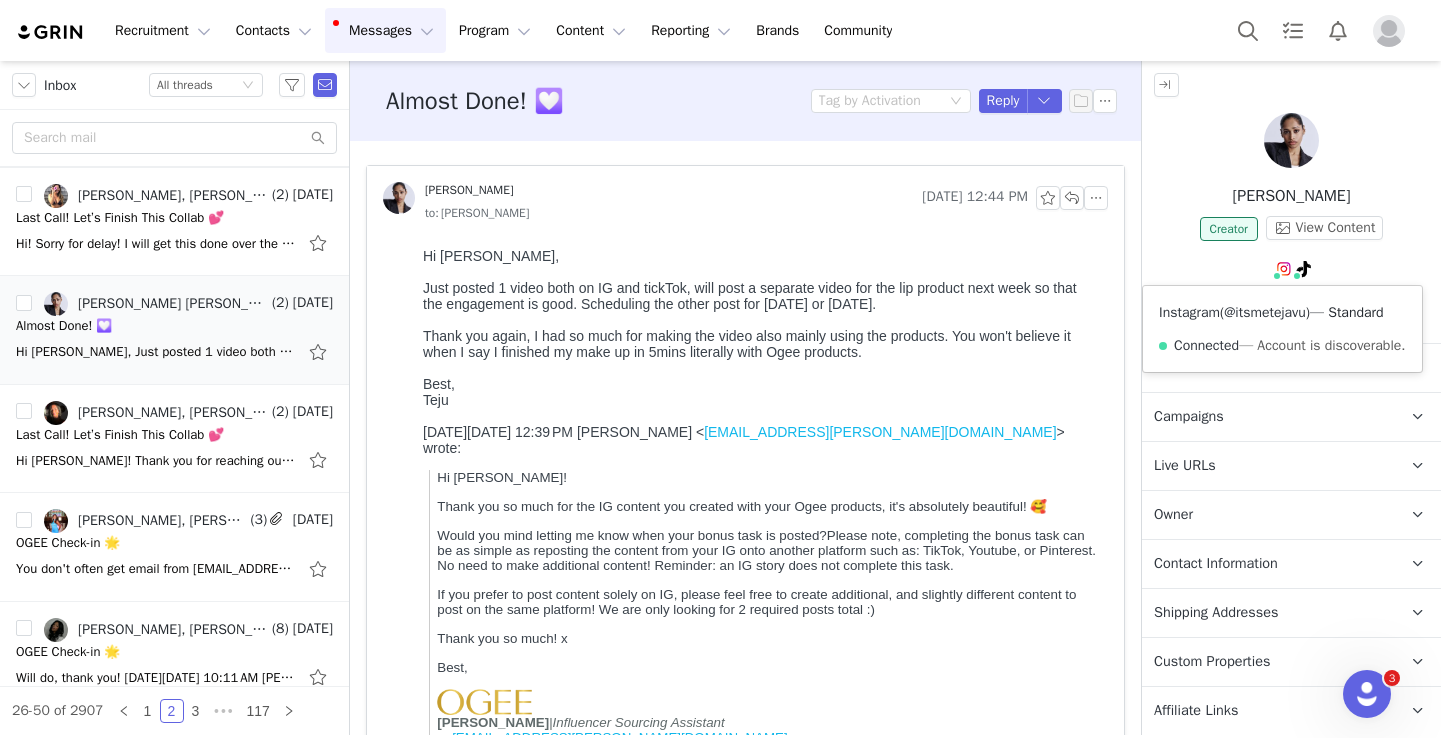 click on "@itsmetejavu" at bounding box center (1265, 312) 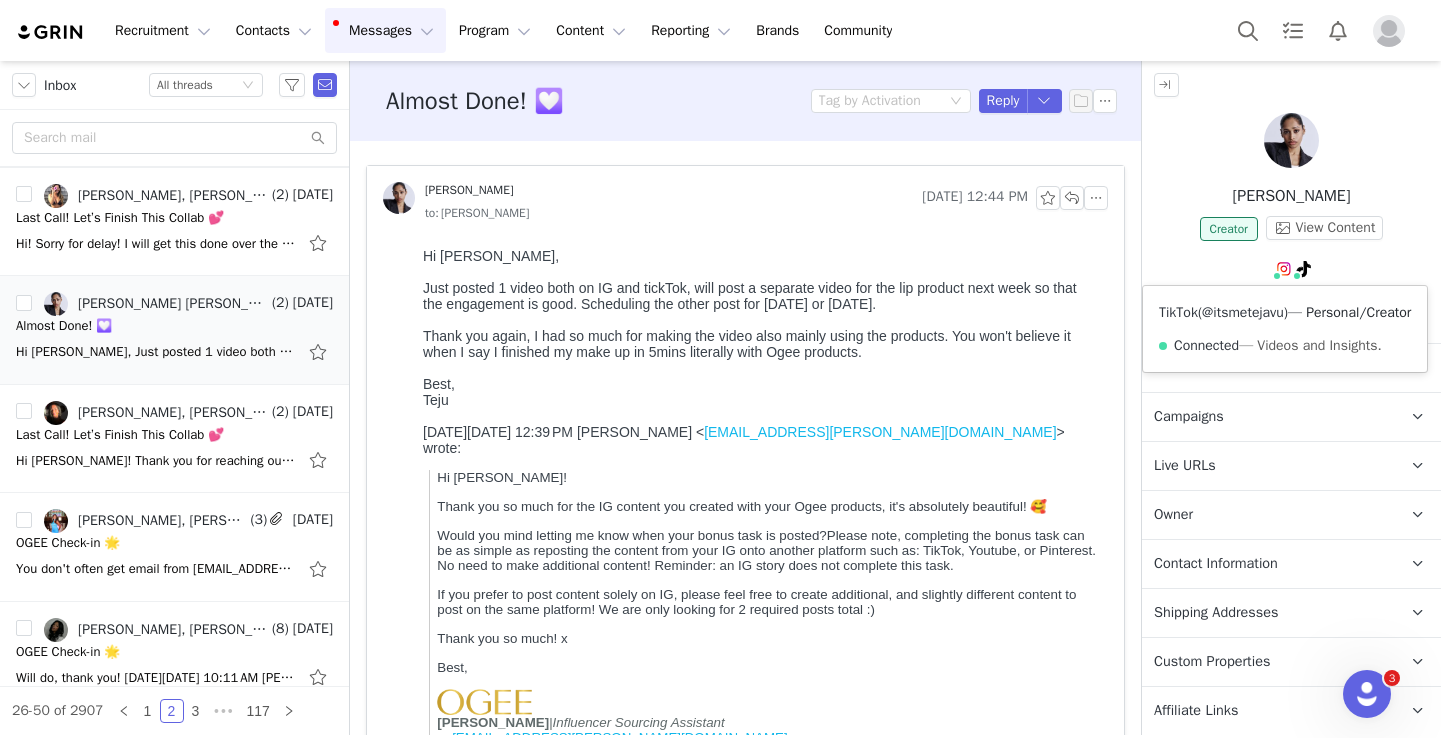 click on "@itsmetejavu" at bounding box center (1243, 312) 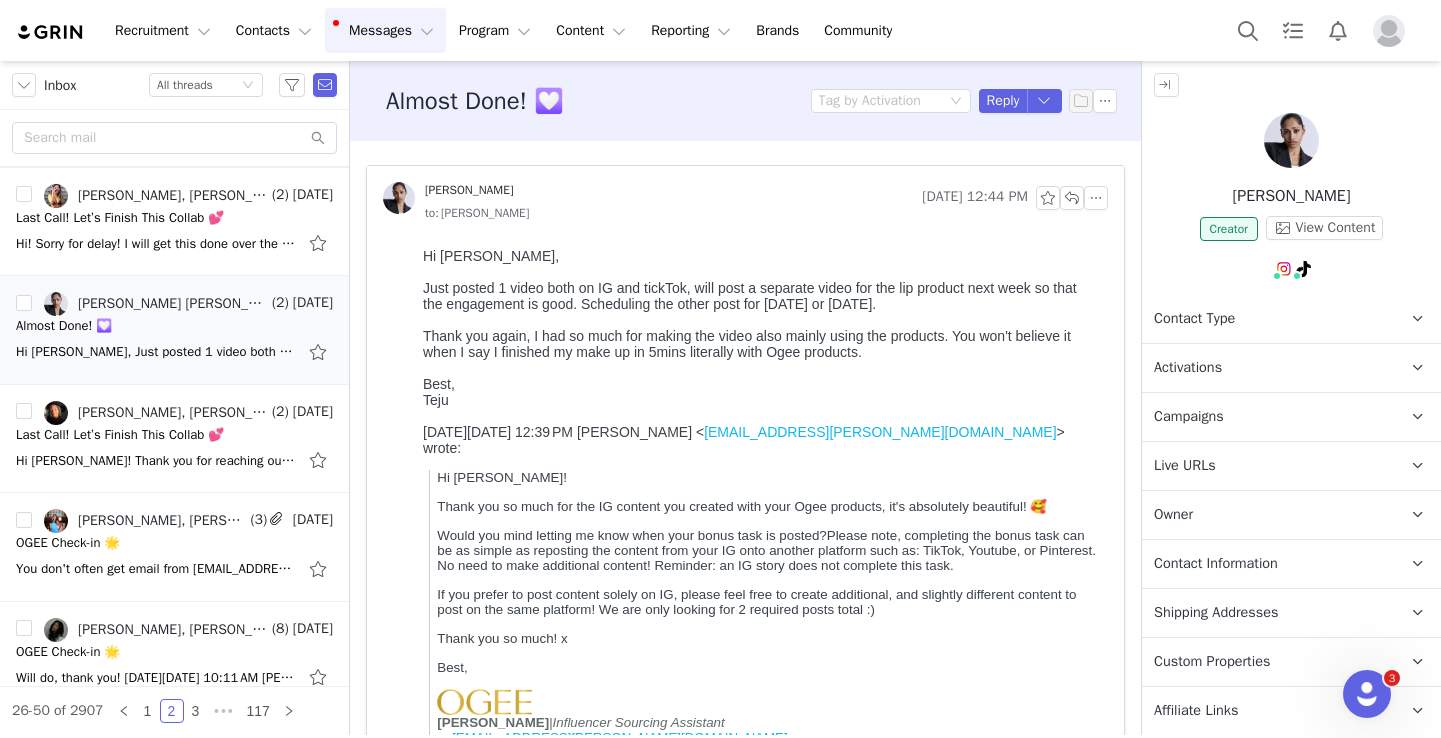 click at bounding box center [1291, 140] 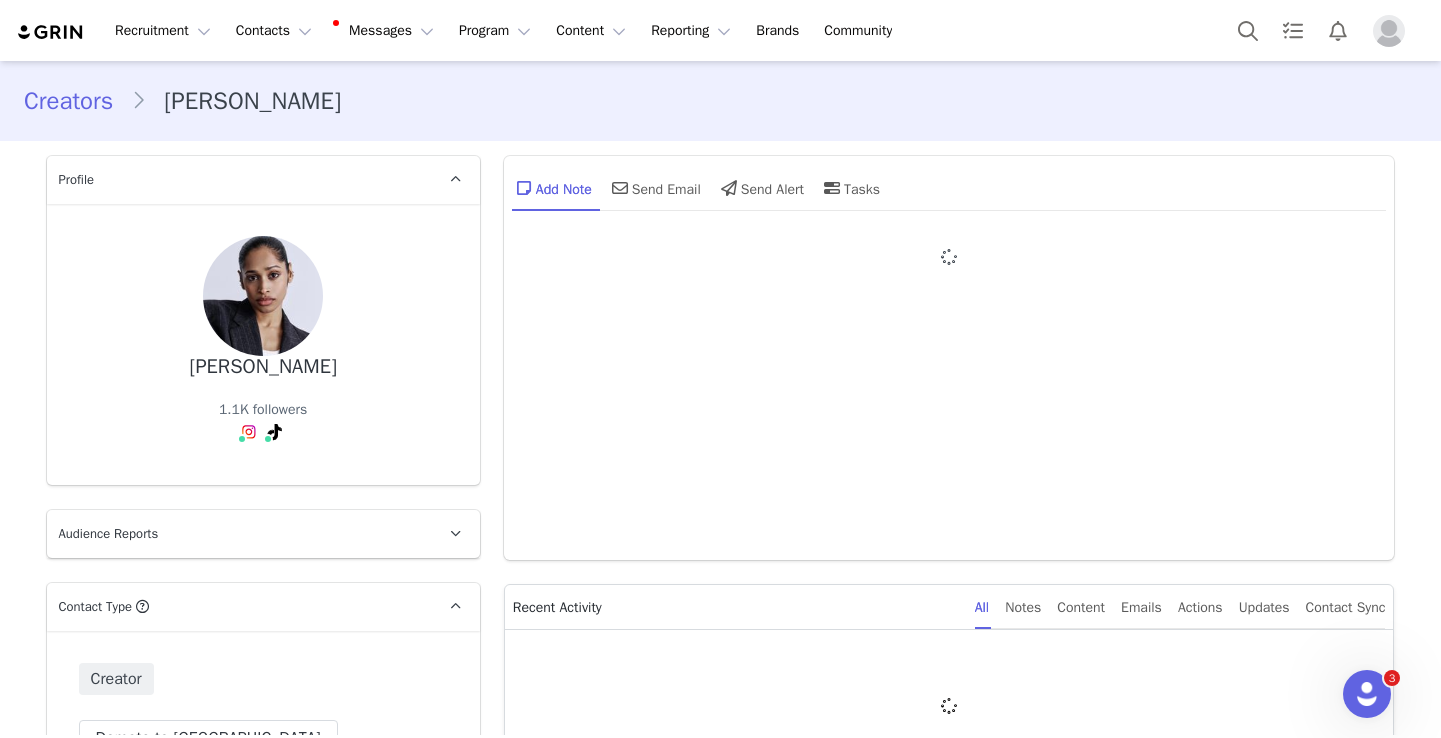 type on "+1 ([GEOGRAPHIC_DATA])" 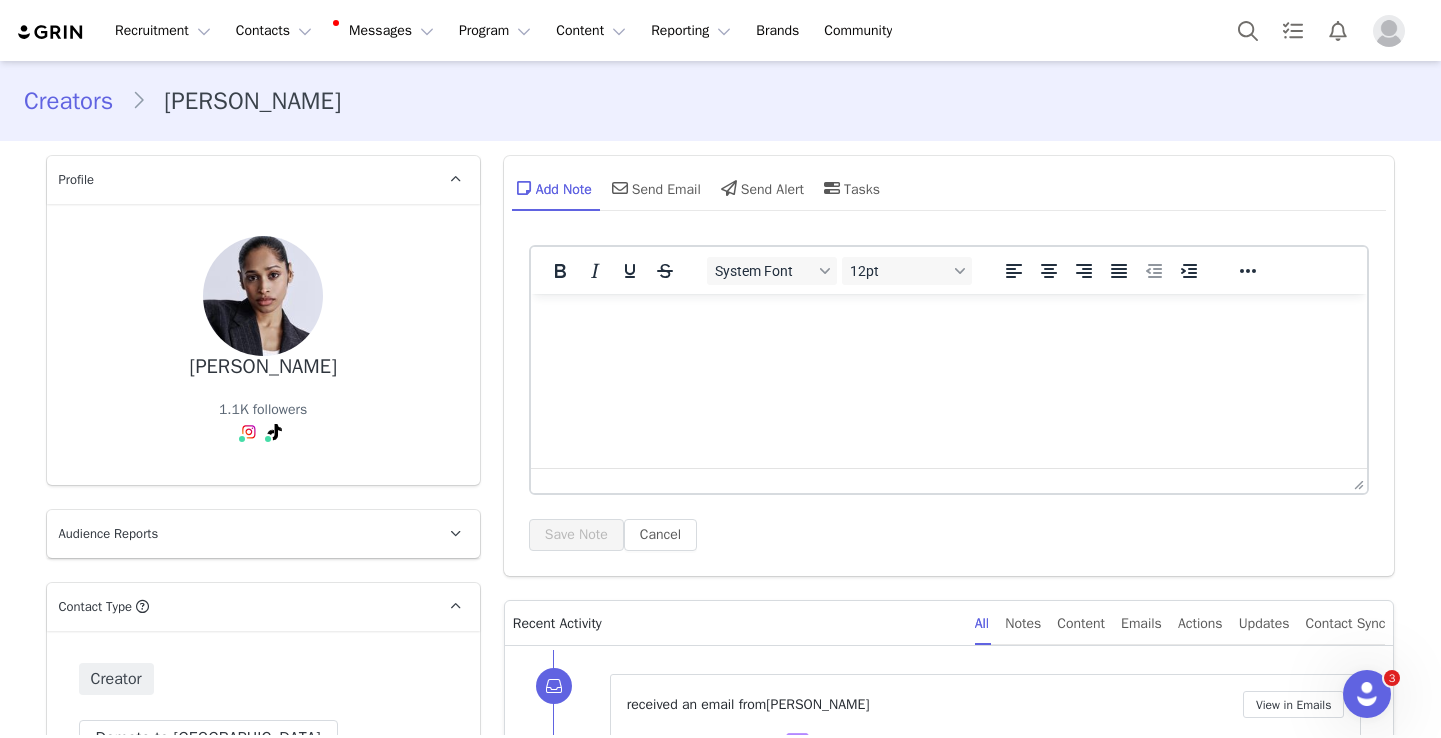 scroll, scrollTop: 0, scrollLeft: 0, axis: both 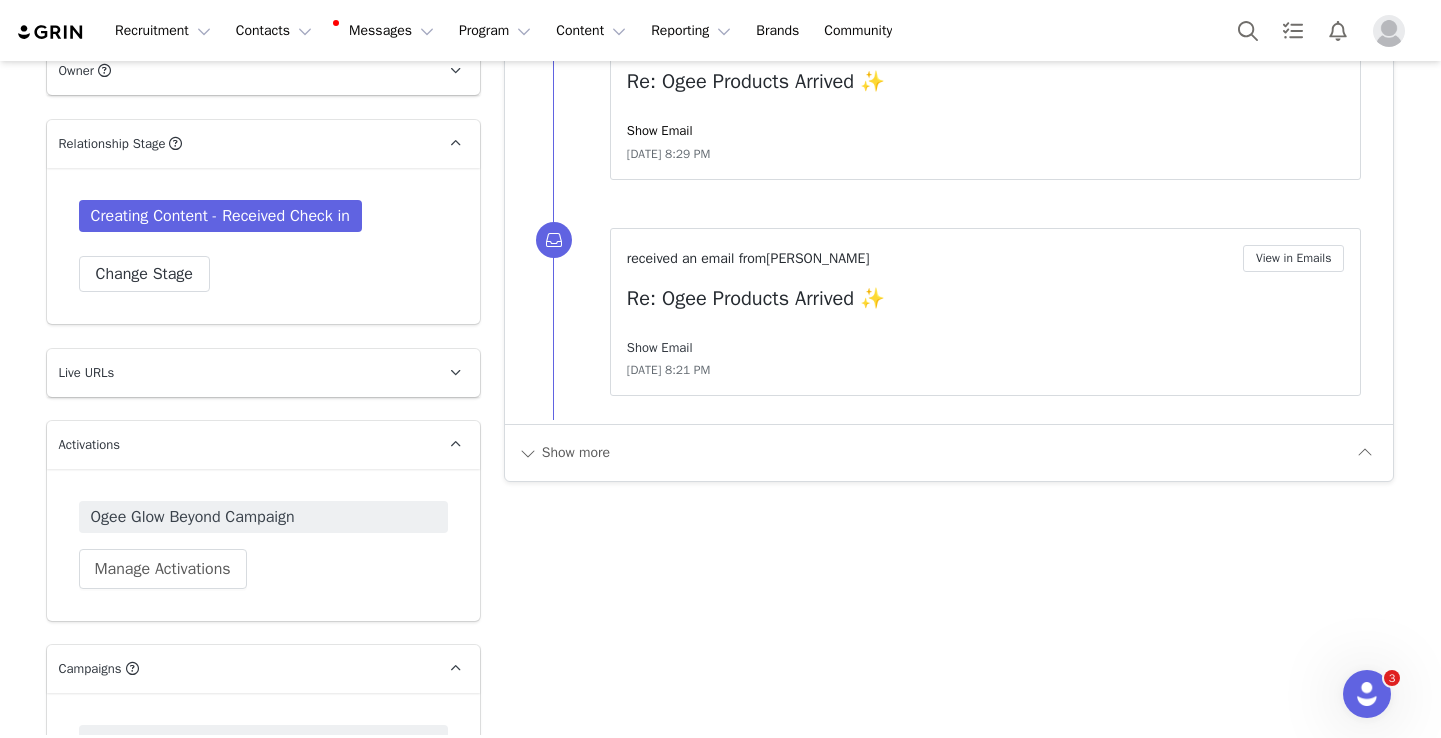 click on "Show Email" at bounding box center [660, 347] 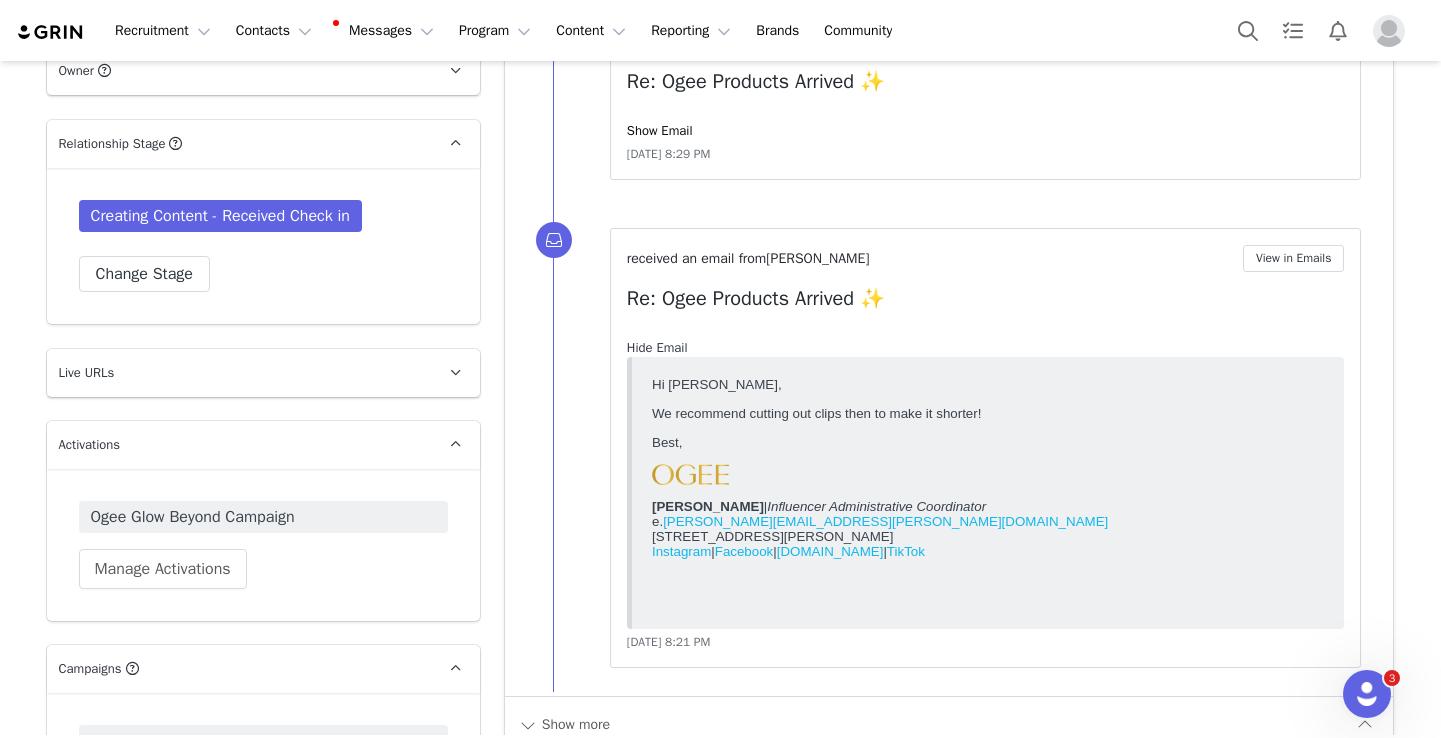 scroll, scrollTop: 0, scrollLeft: 0, axis: both 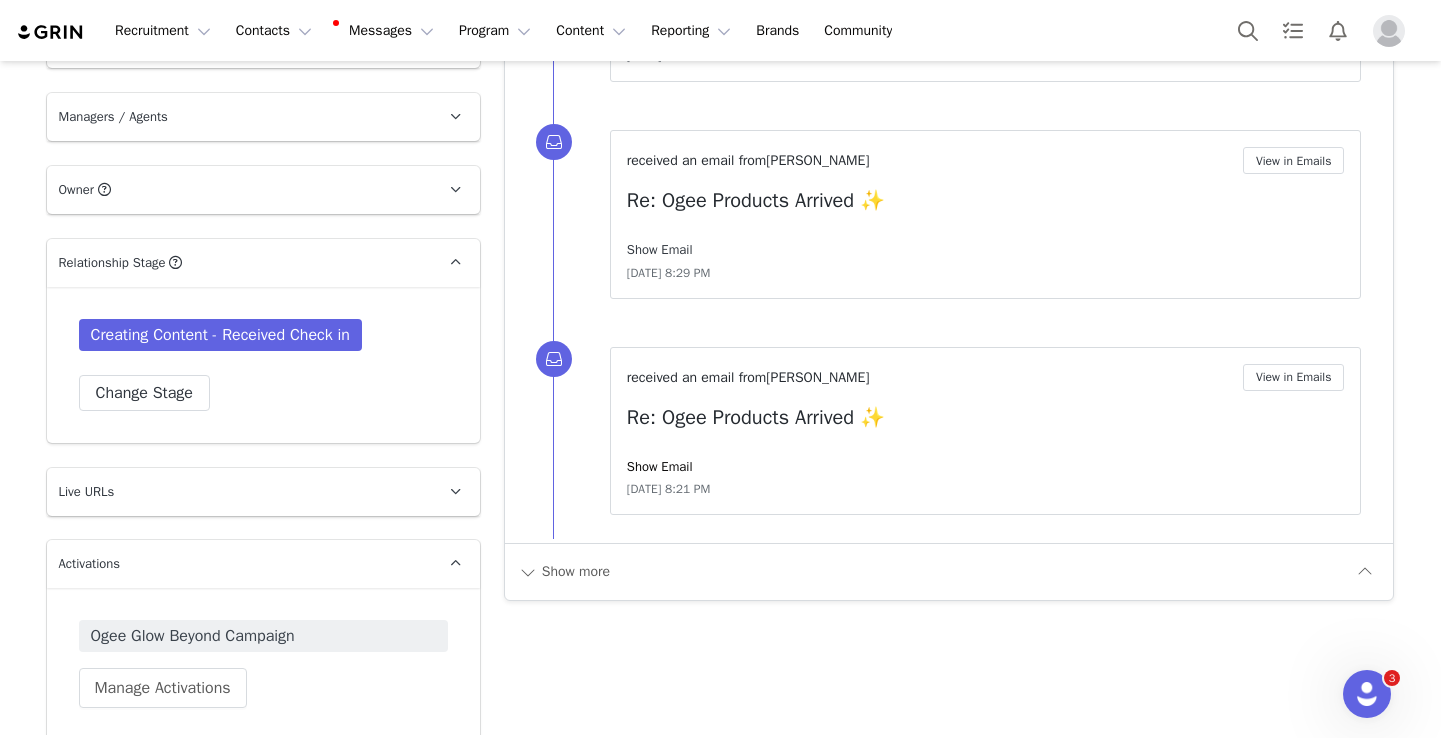 click on "Show Email" at bounding box center (660, 249) 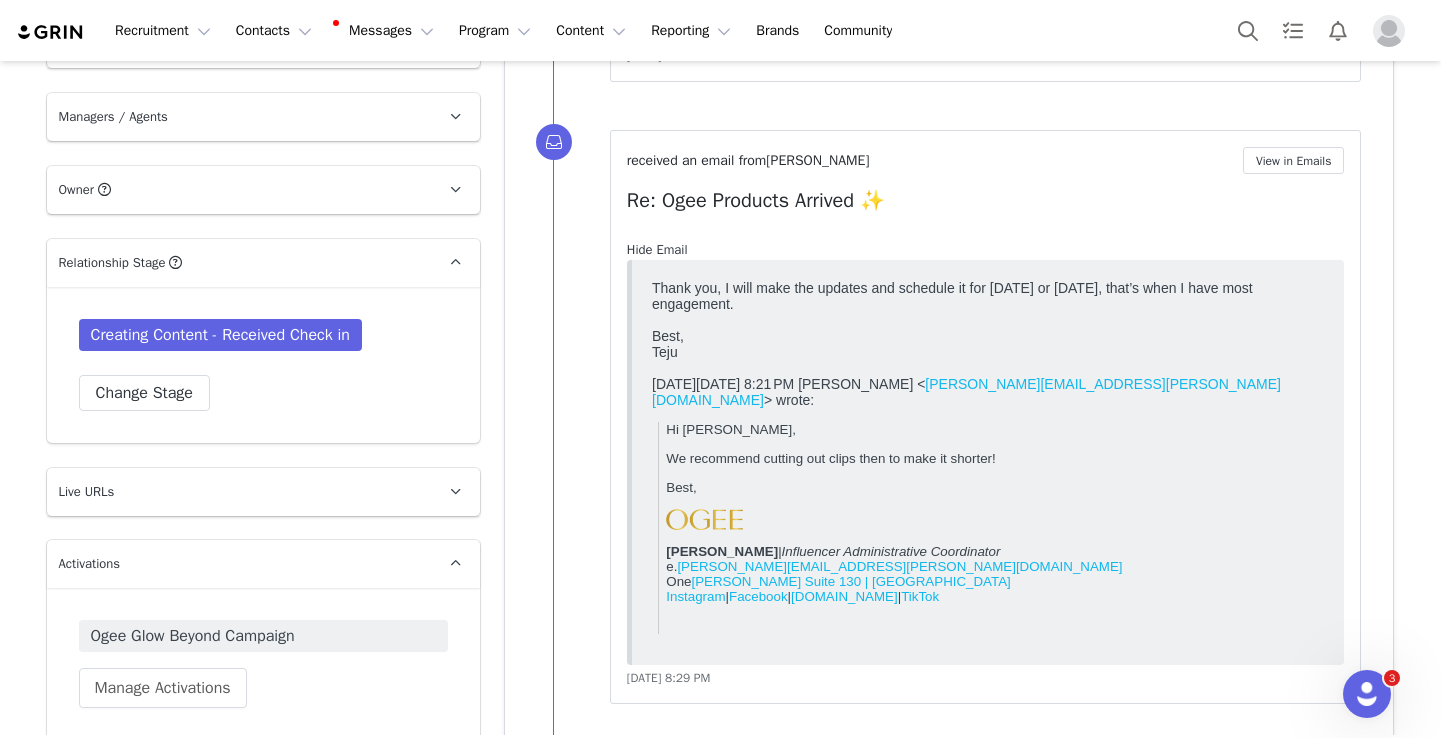 scroll, scrollTop: 0, scrollLeft: 0, axis: both 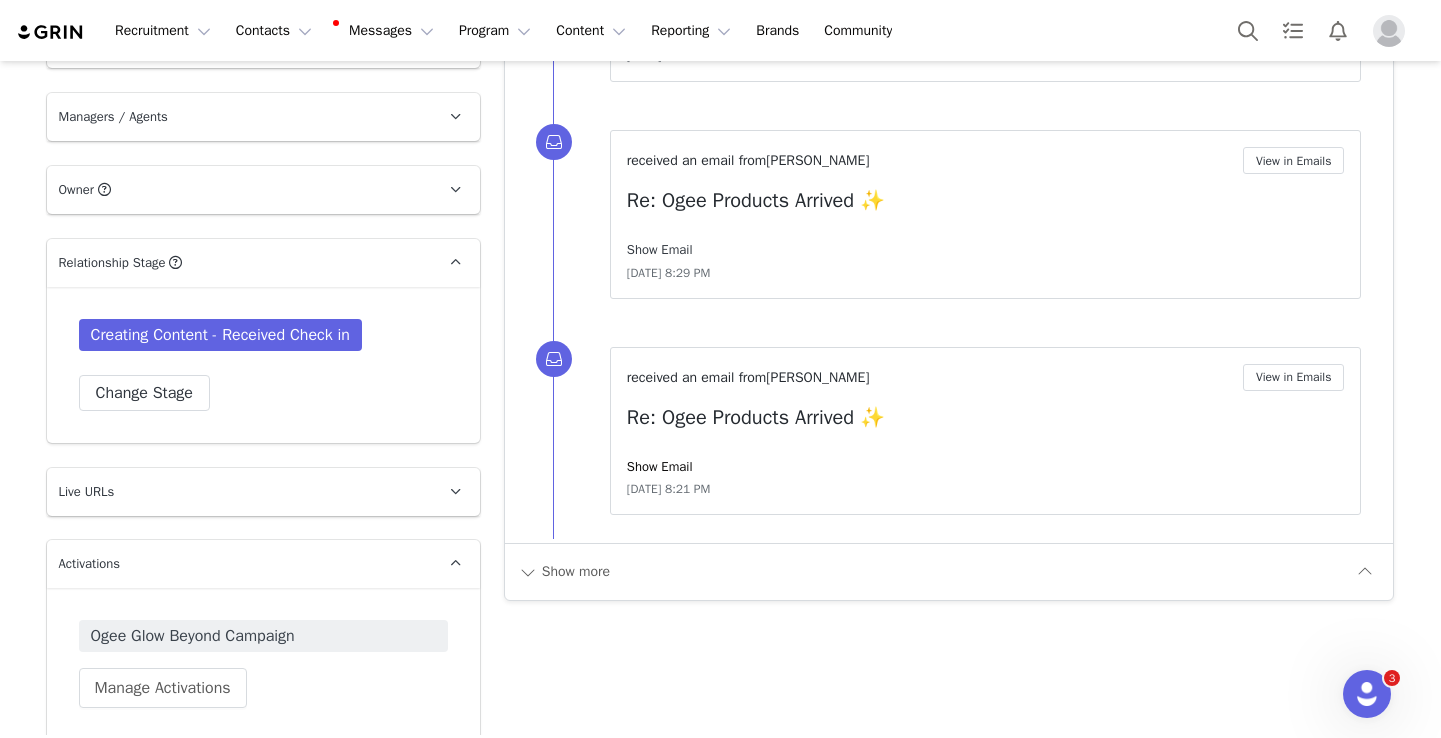 click on "Show Email" at bounding box center [660, 249] 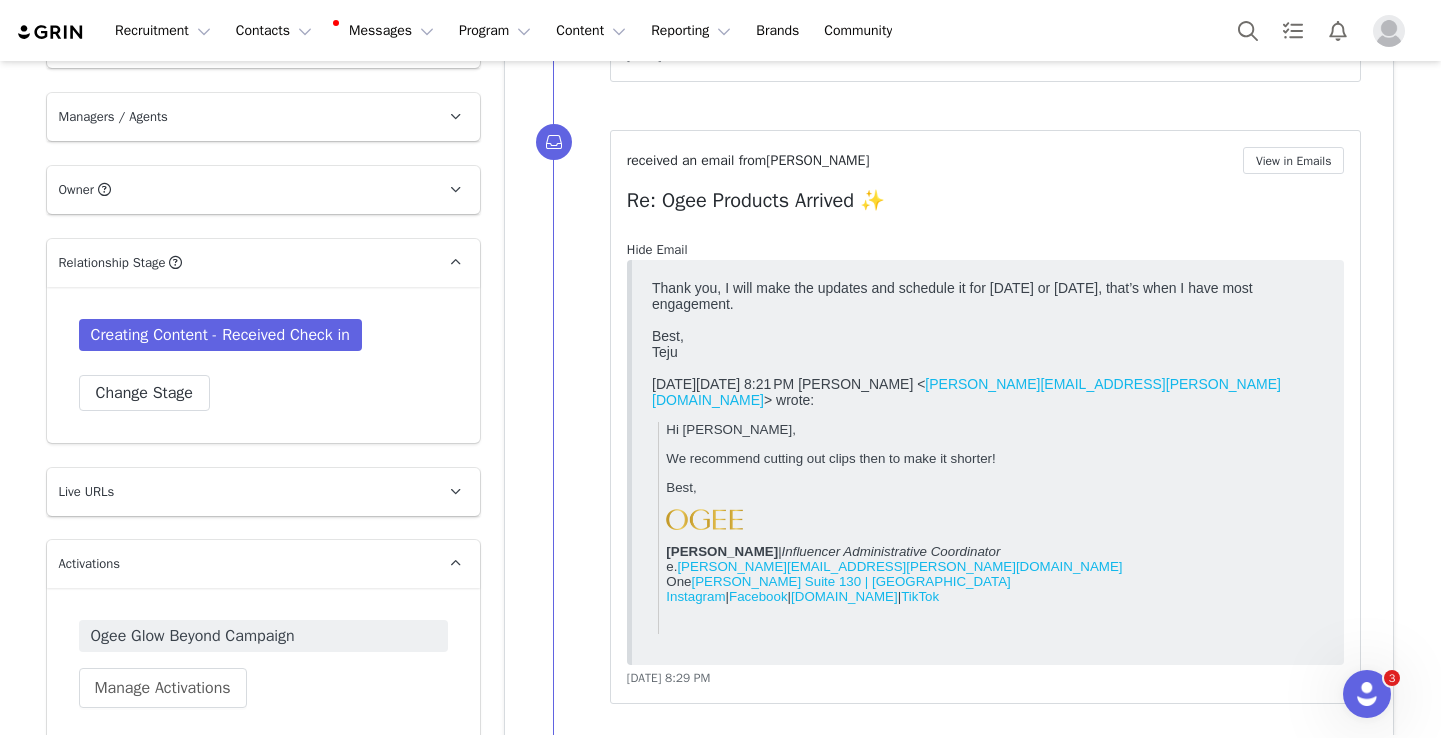 scroll, scrollTop: 0, scrollLeft: 0, axis: both 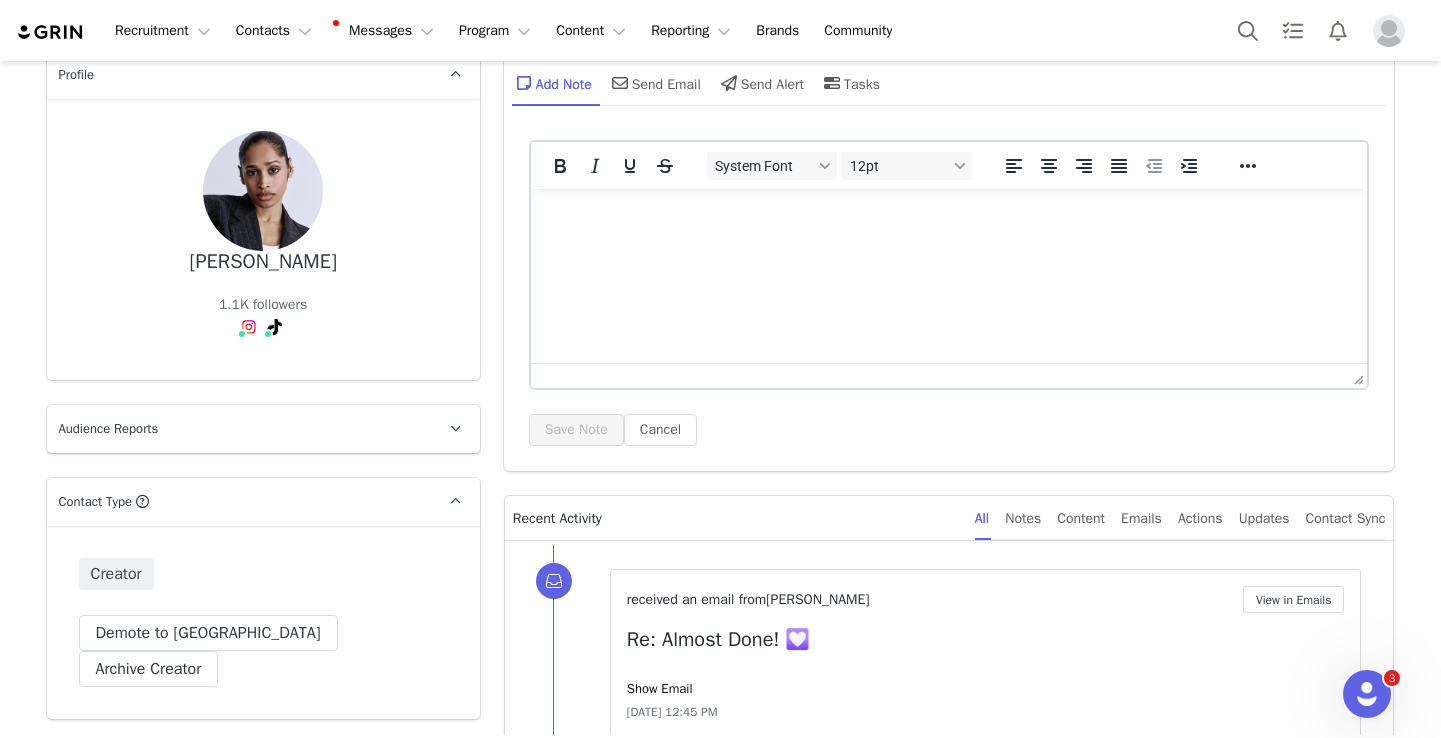 drag, startPoint x: 331, startPoint y: 263, endPoint x: 184, endPoint y: 267, distance: 147.05441 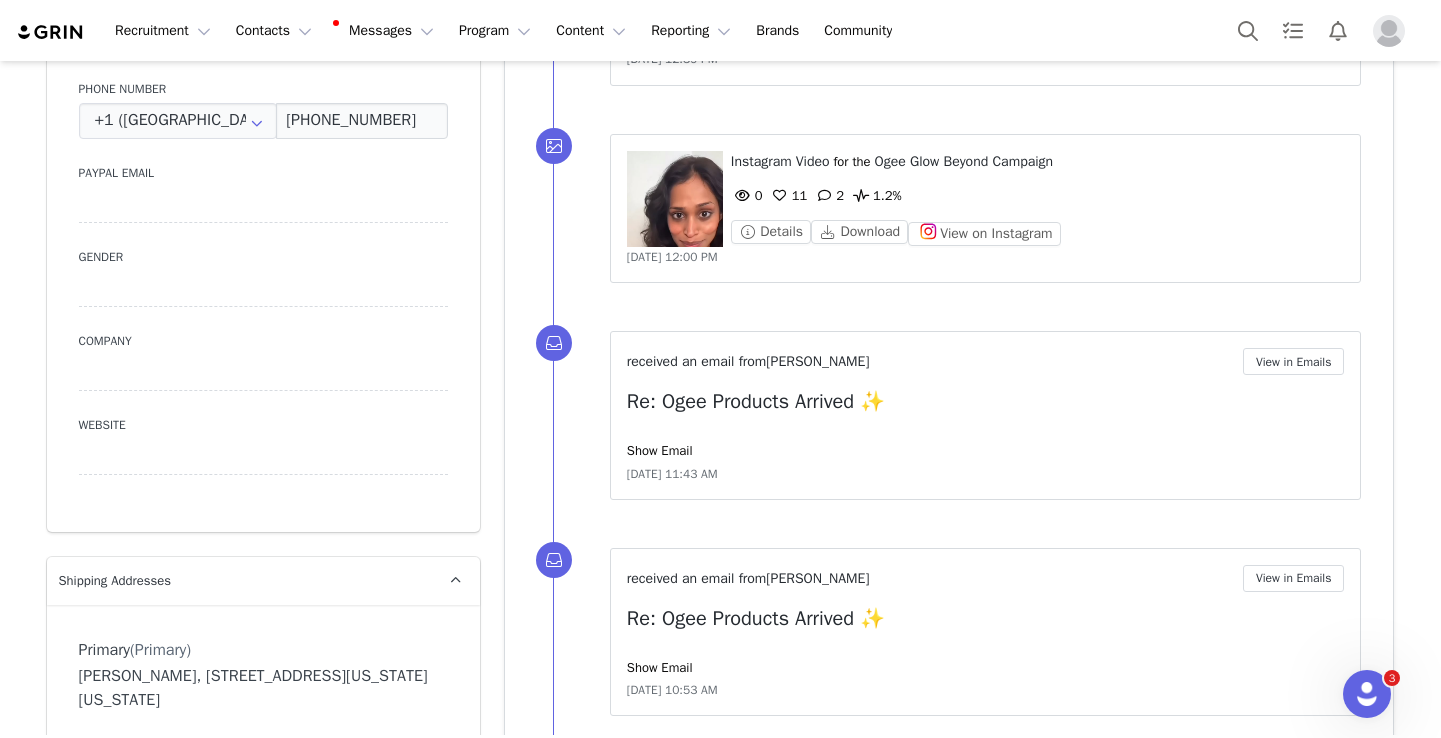 scroll, scrollTop: 1106, scrollLeft: 0, axis: vertical 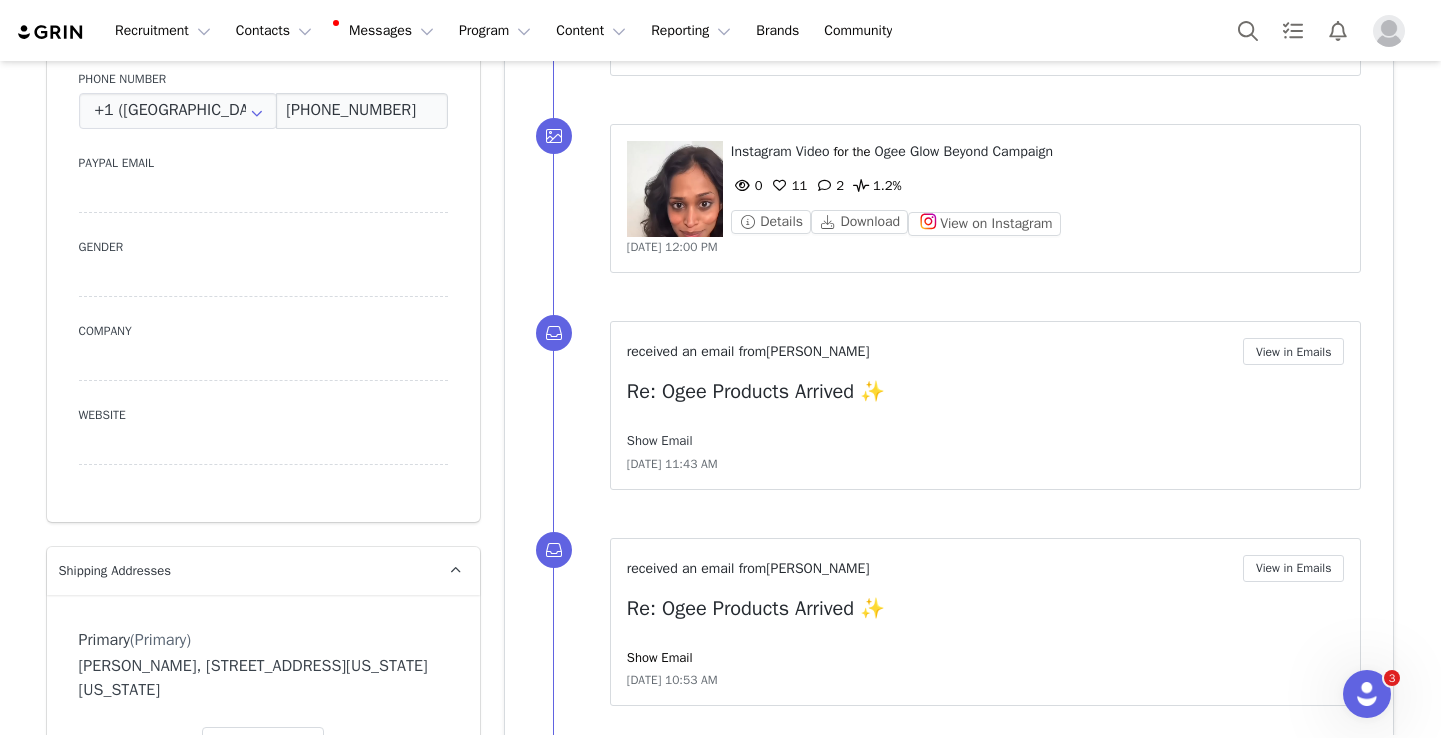click on "Show Email" at bounding box center [660, 440] 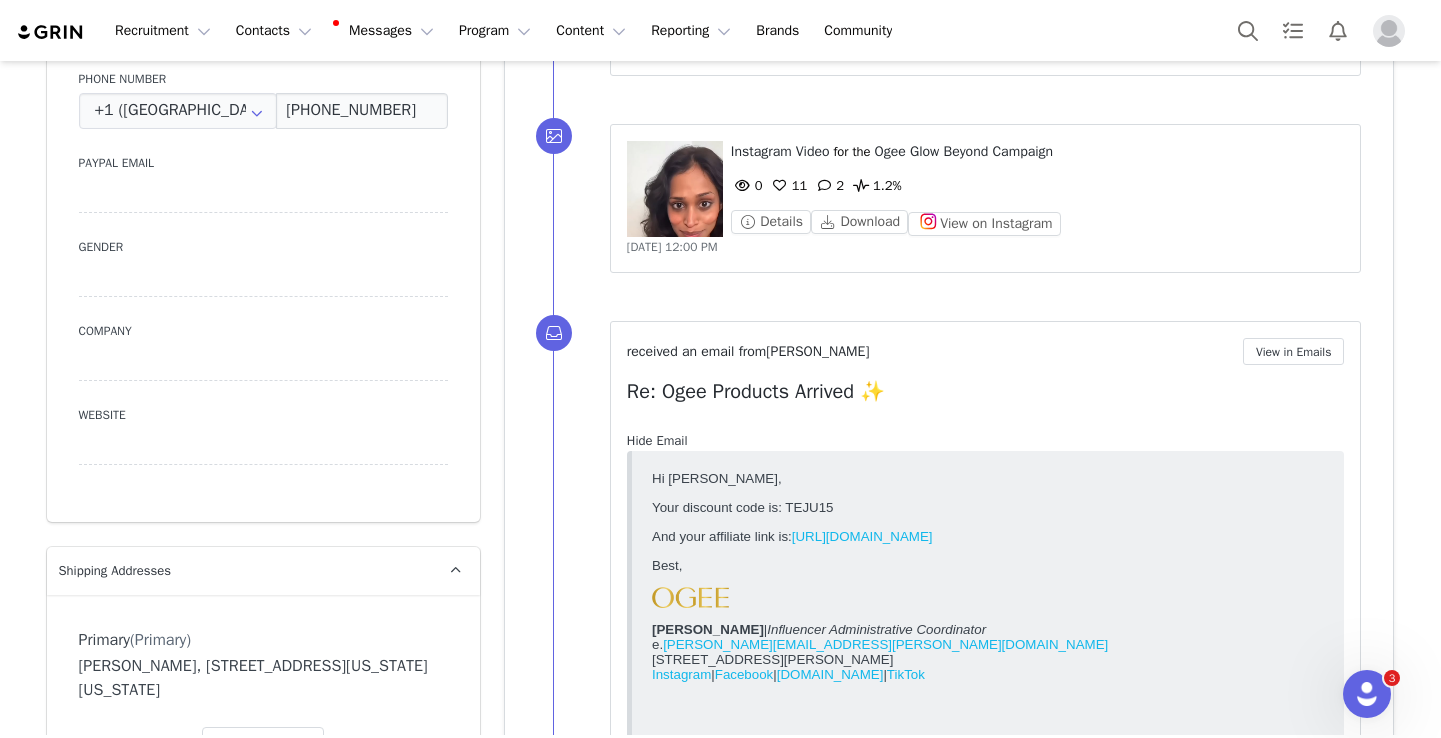 scroll, scrollTop: 0, scrollLeft: 0, axis: both 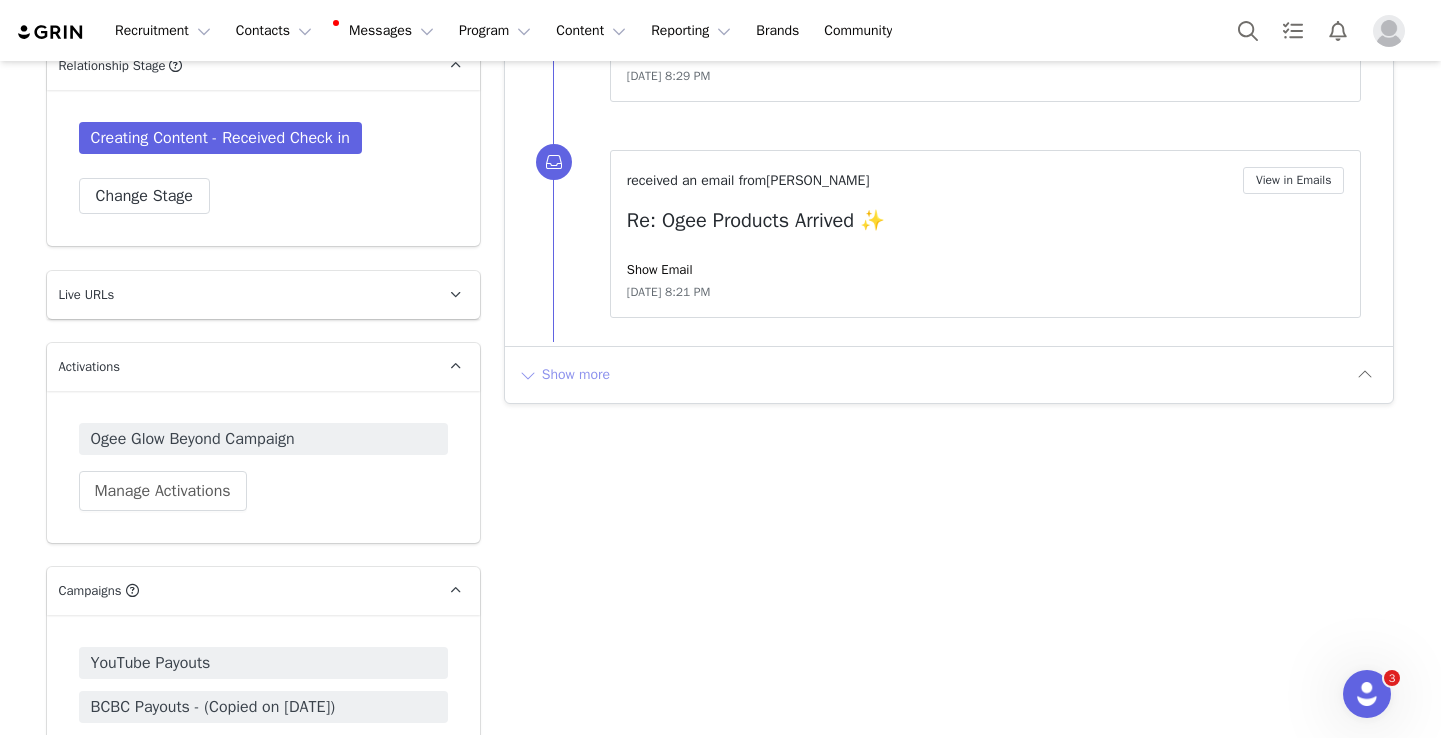 click on "Show more" at bounding box center [564, 375] 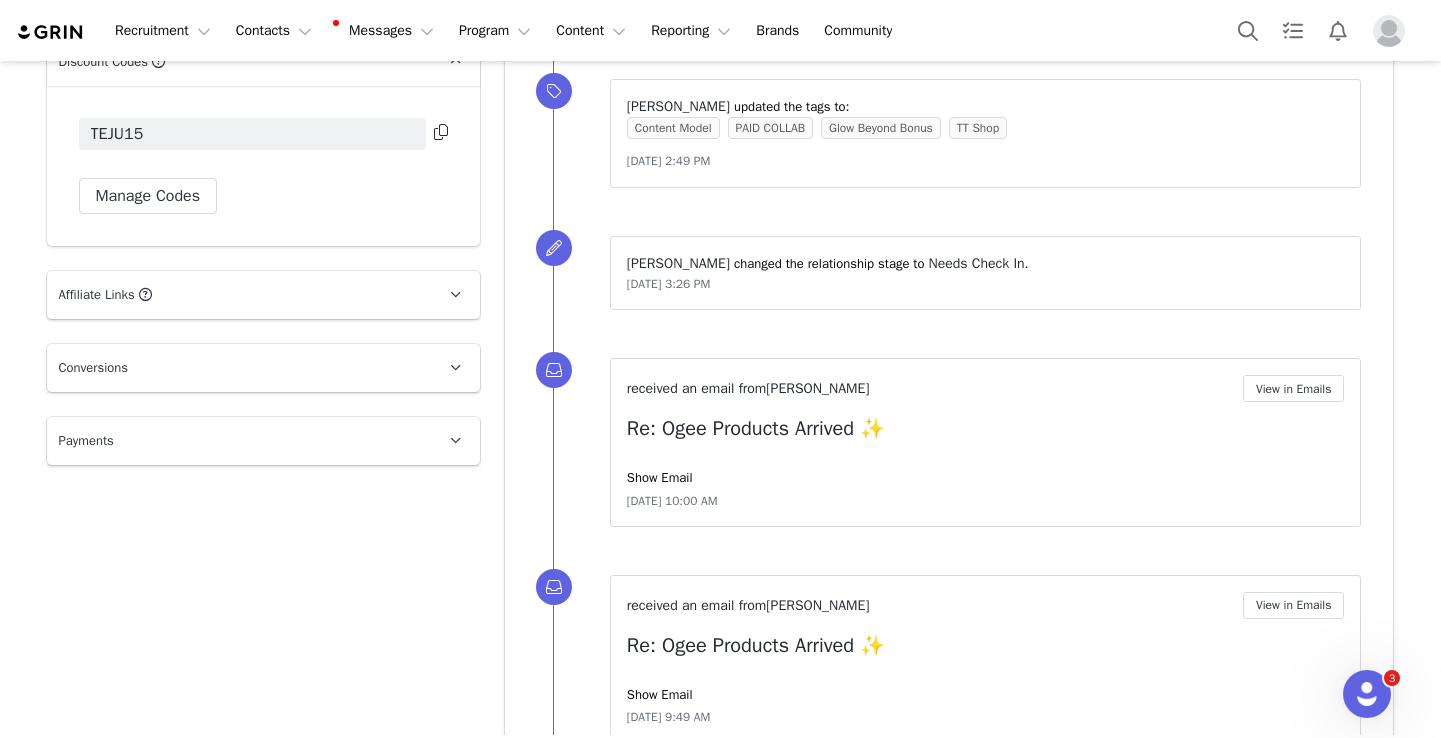 scroll, scrollTop: 3875, scrollLeft: 0, axis: vertical 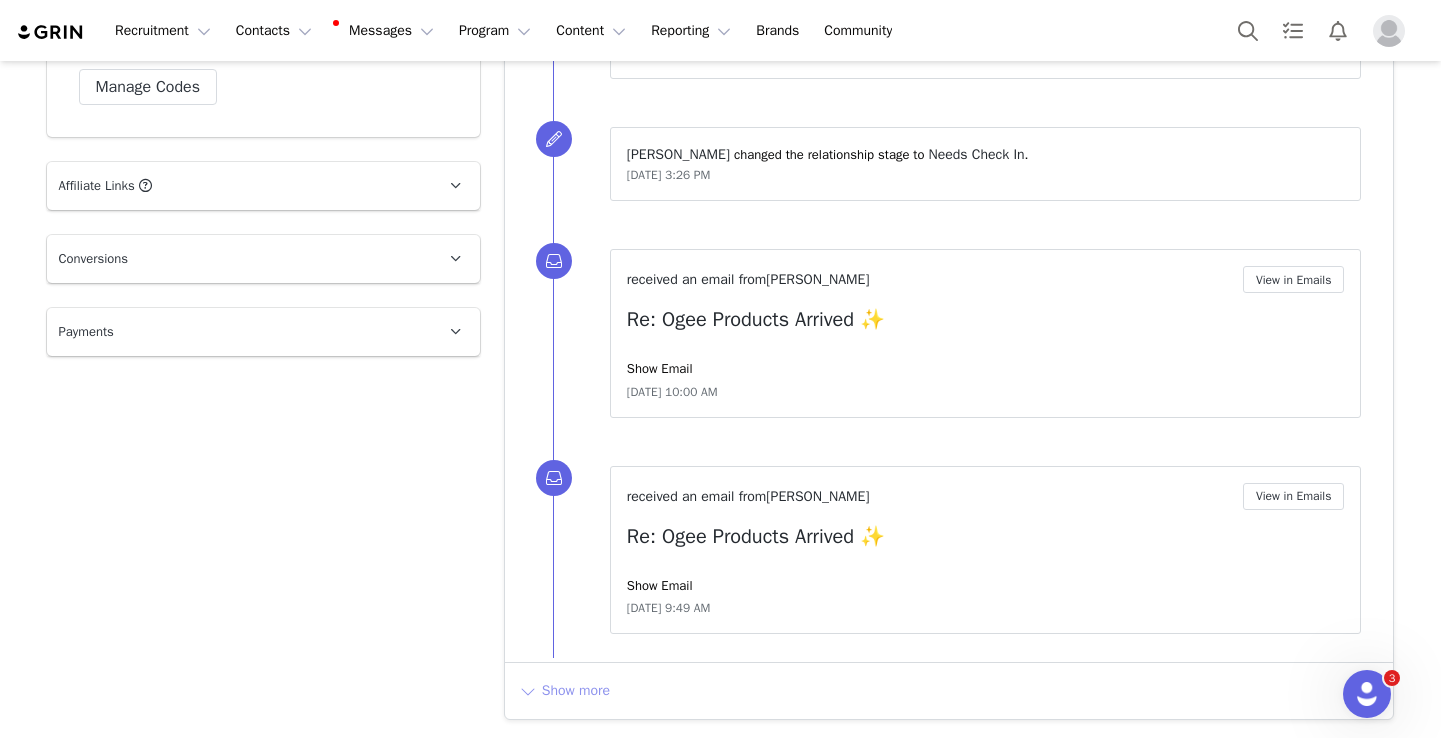 click on "Show more" at bounding box center (564, 691) 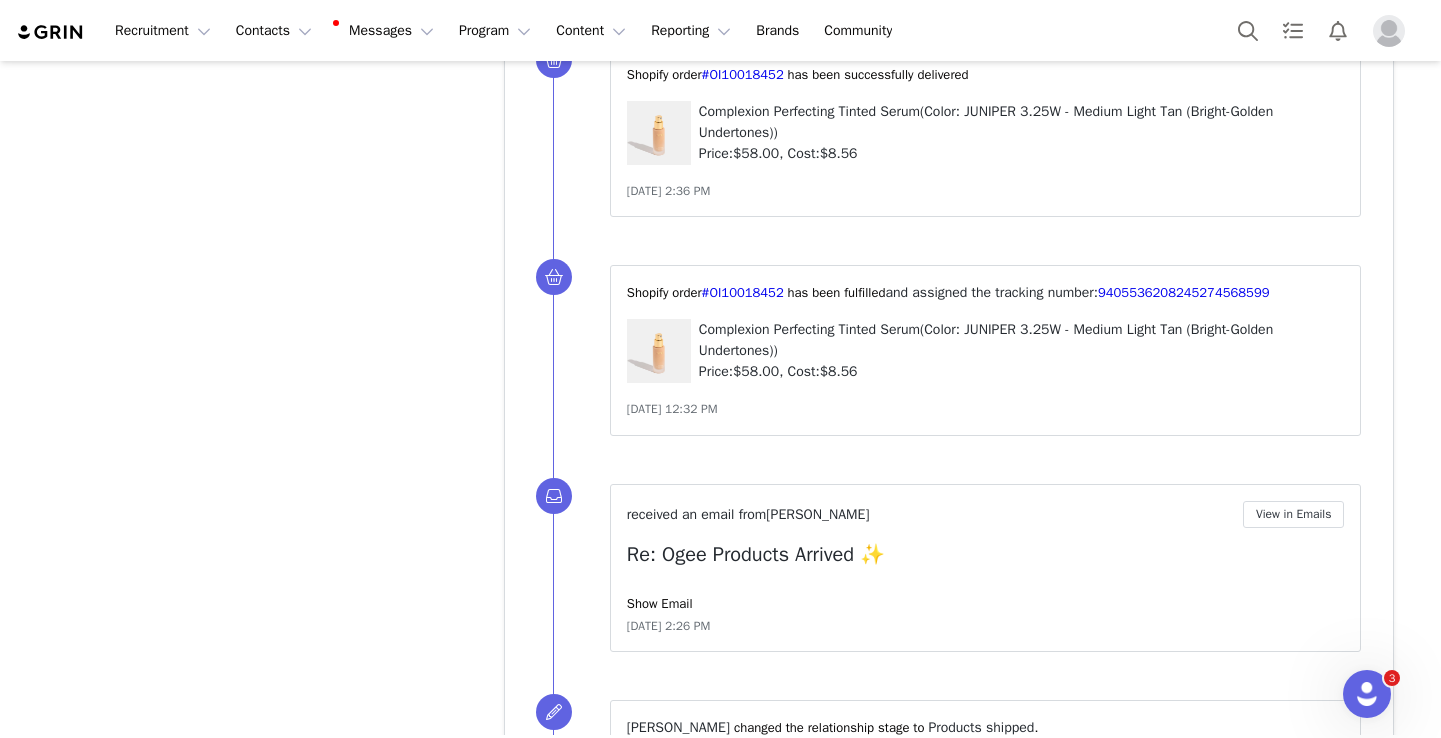 scroll, scrollTop: 5819, scrollLeft: 0, axis: vertical 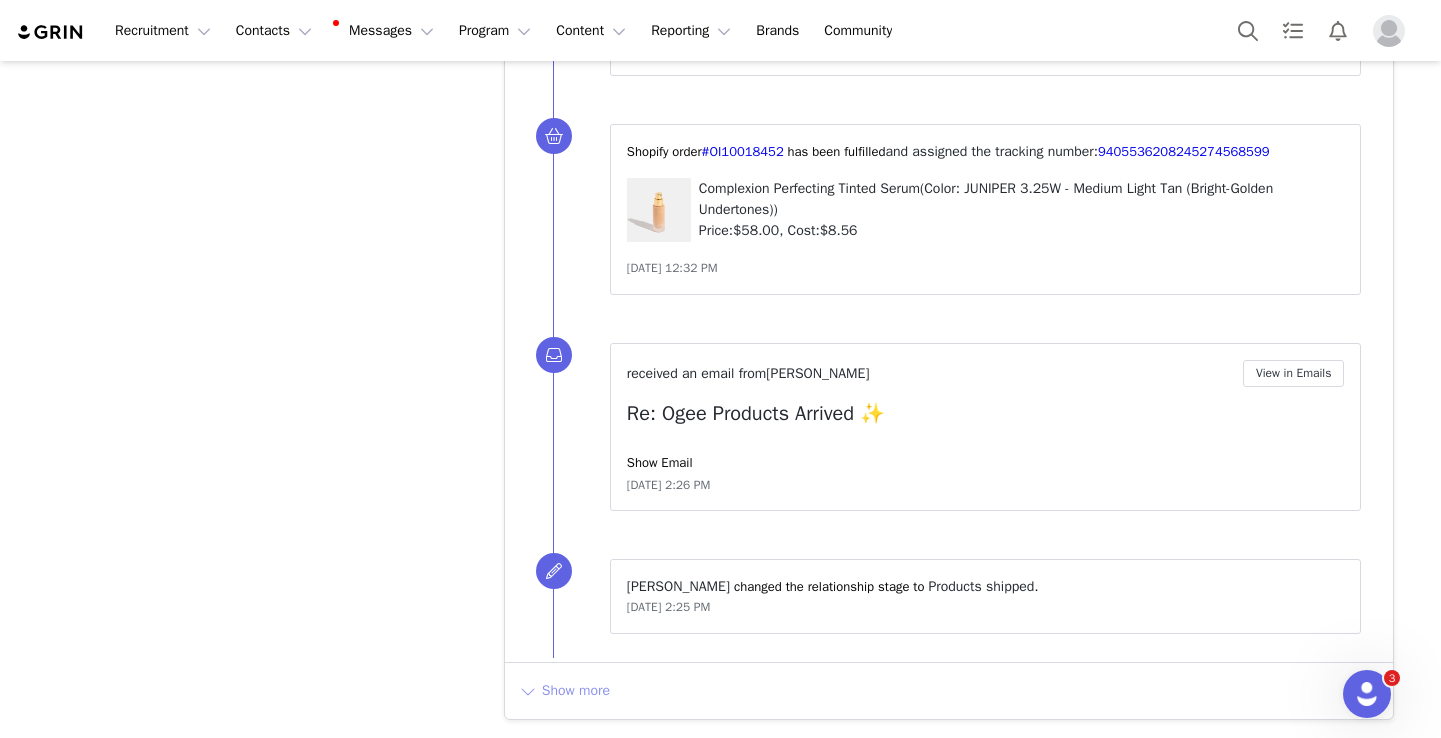 click on "Show more" at bounding box center (564, 691) 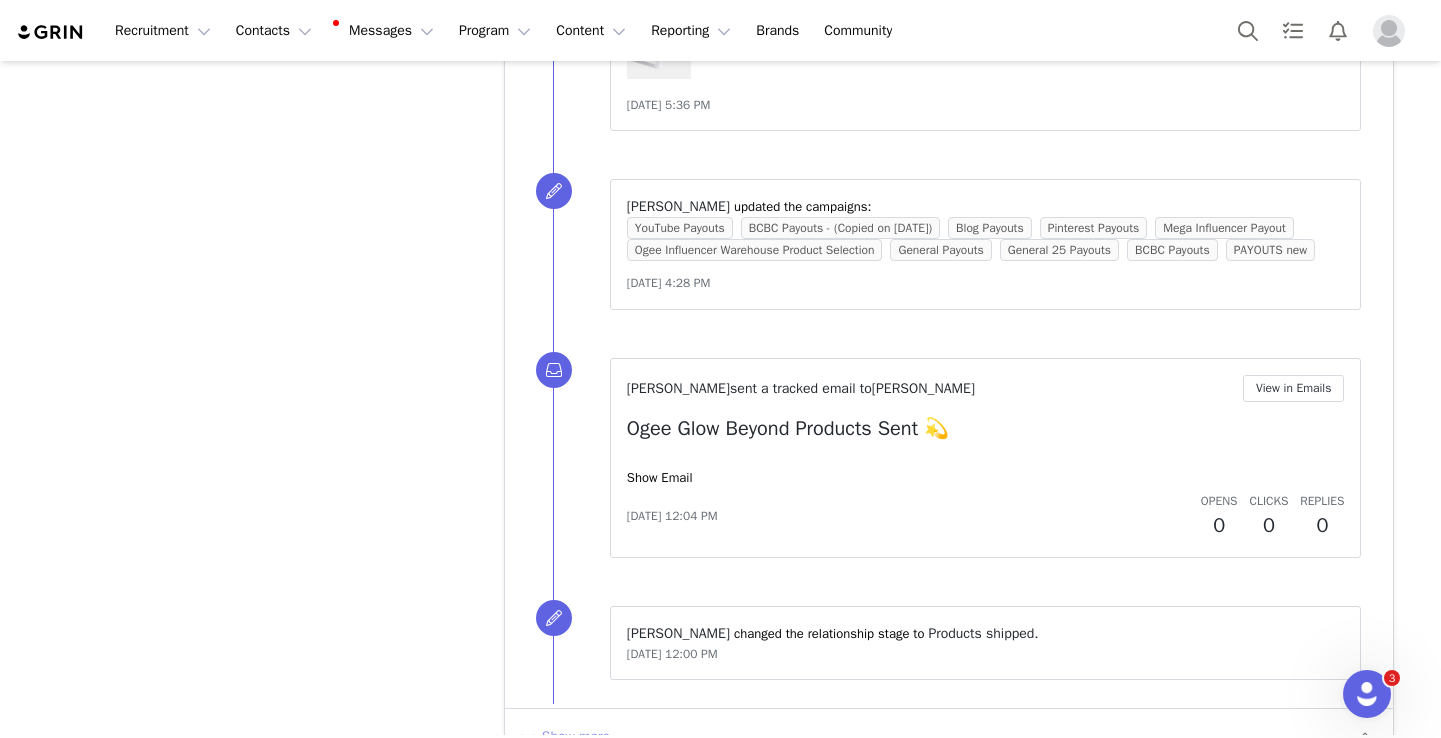 scroll, scrollTop: 8300, scrollLeft: 0, axis: vertical 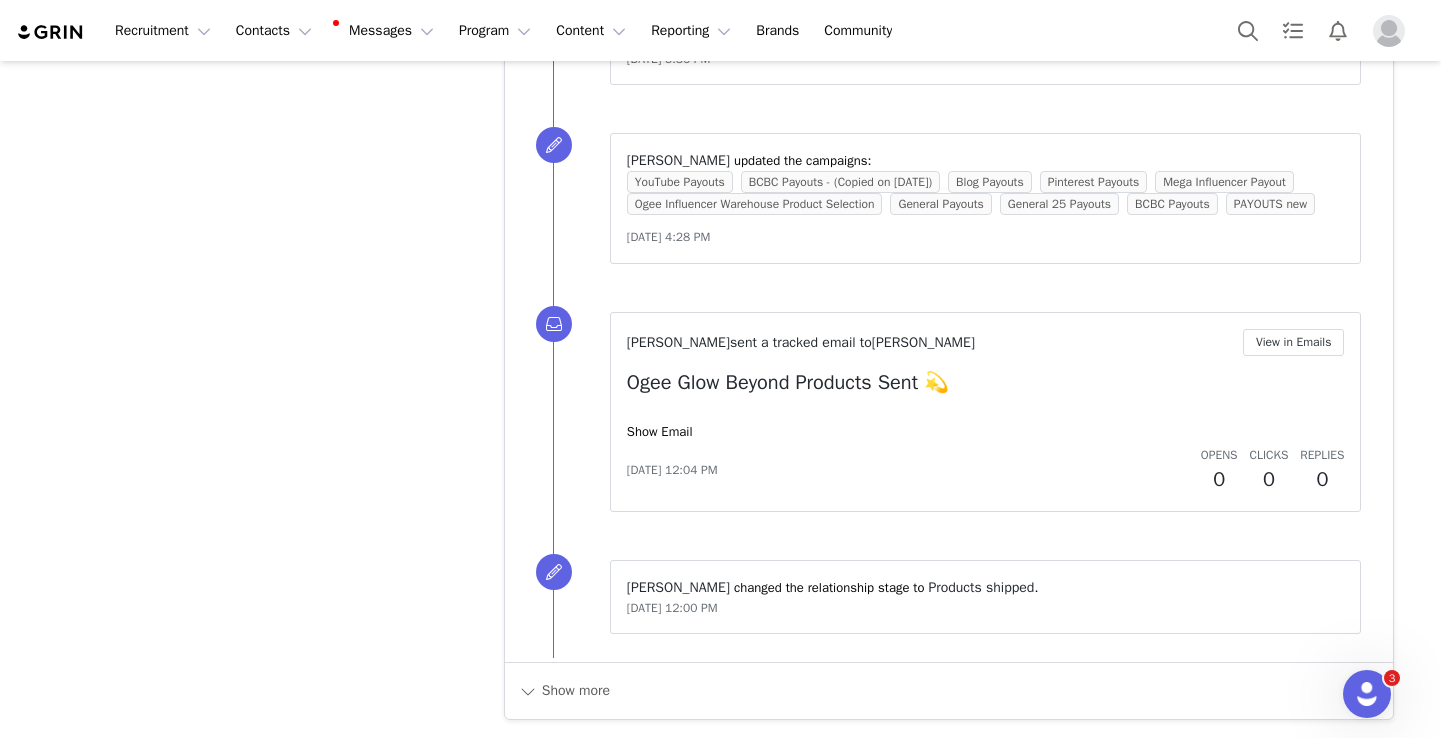 click on "Show Email" at bounding box center [986, 432] 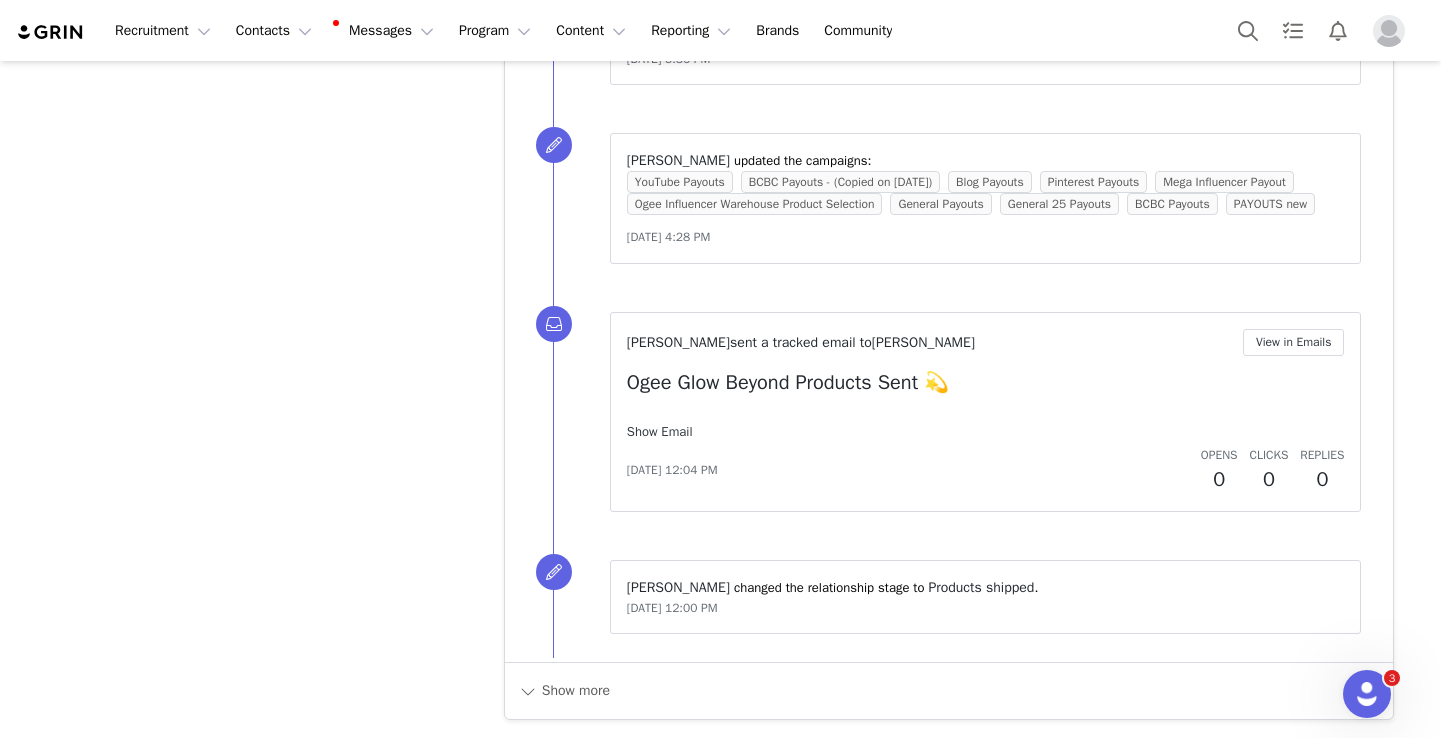 click on "Show Email" at bounding box center [660, 431] 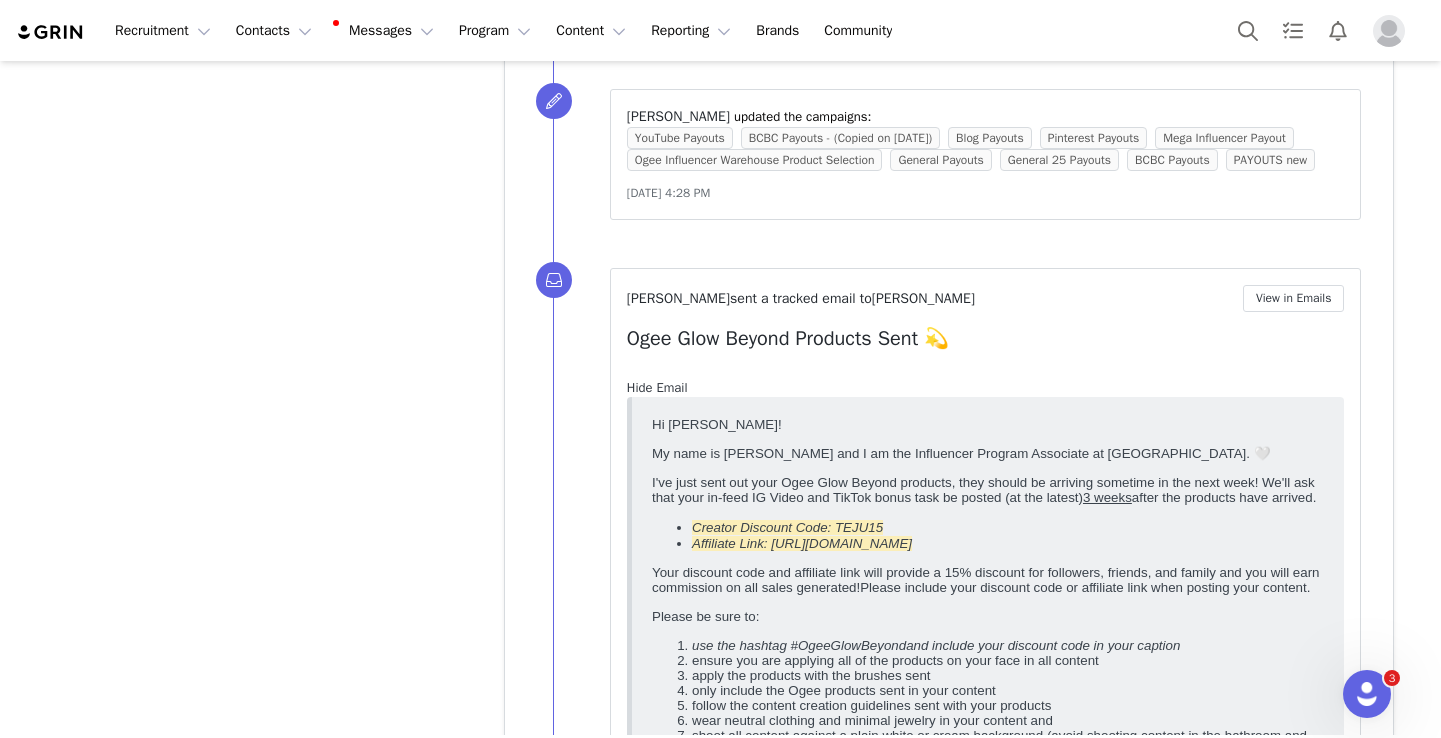 scroll, scrollTop: 0, scrollLeft: 0, axis: both 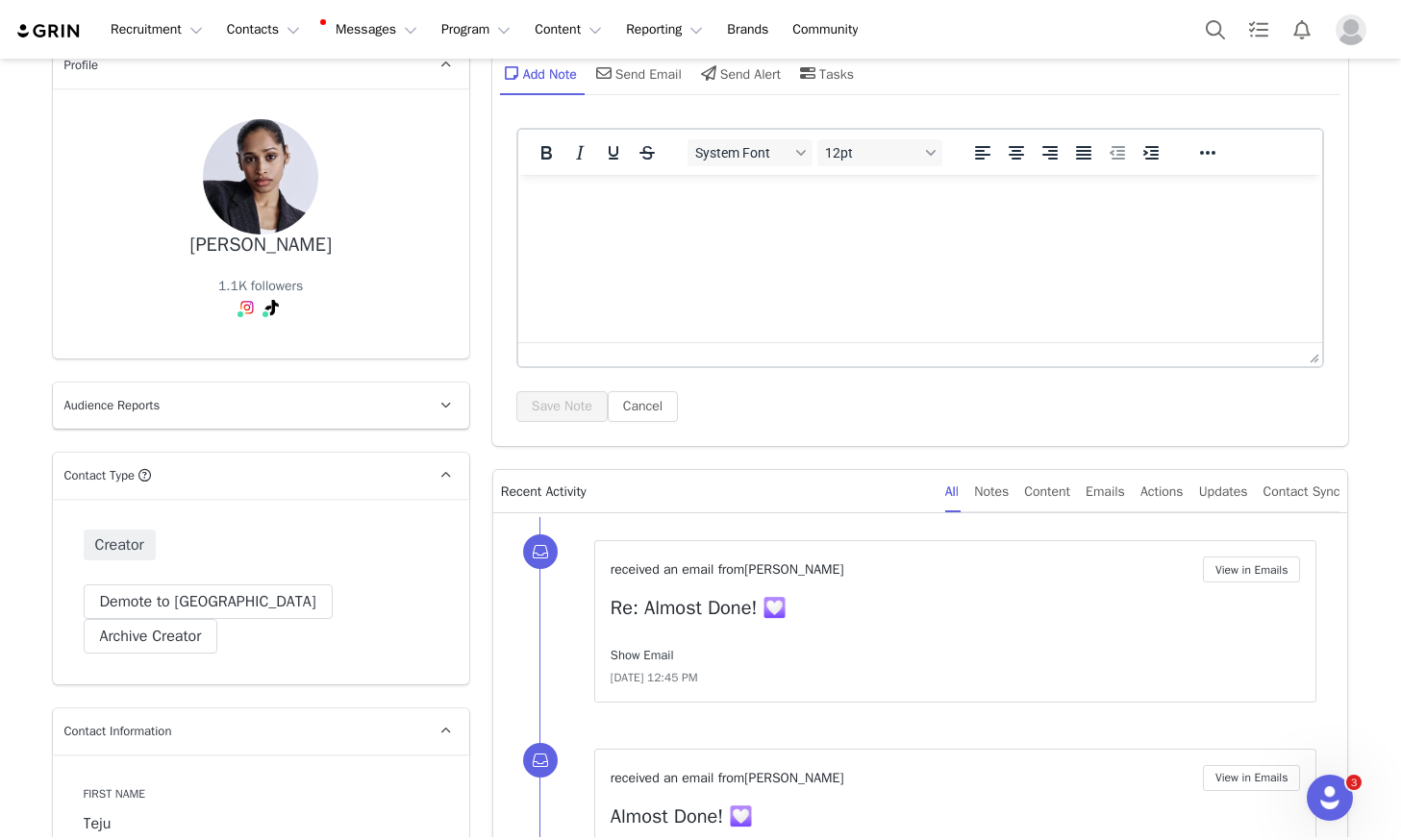 click on "Show Email" at bounding box center (642, 655) 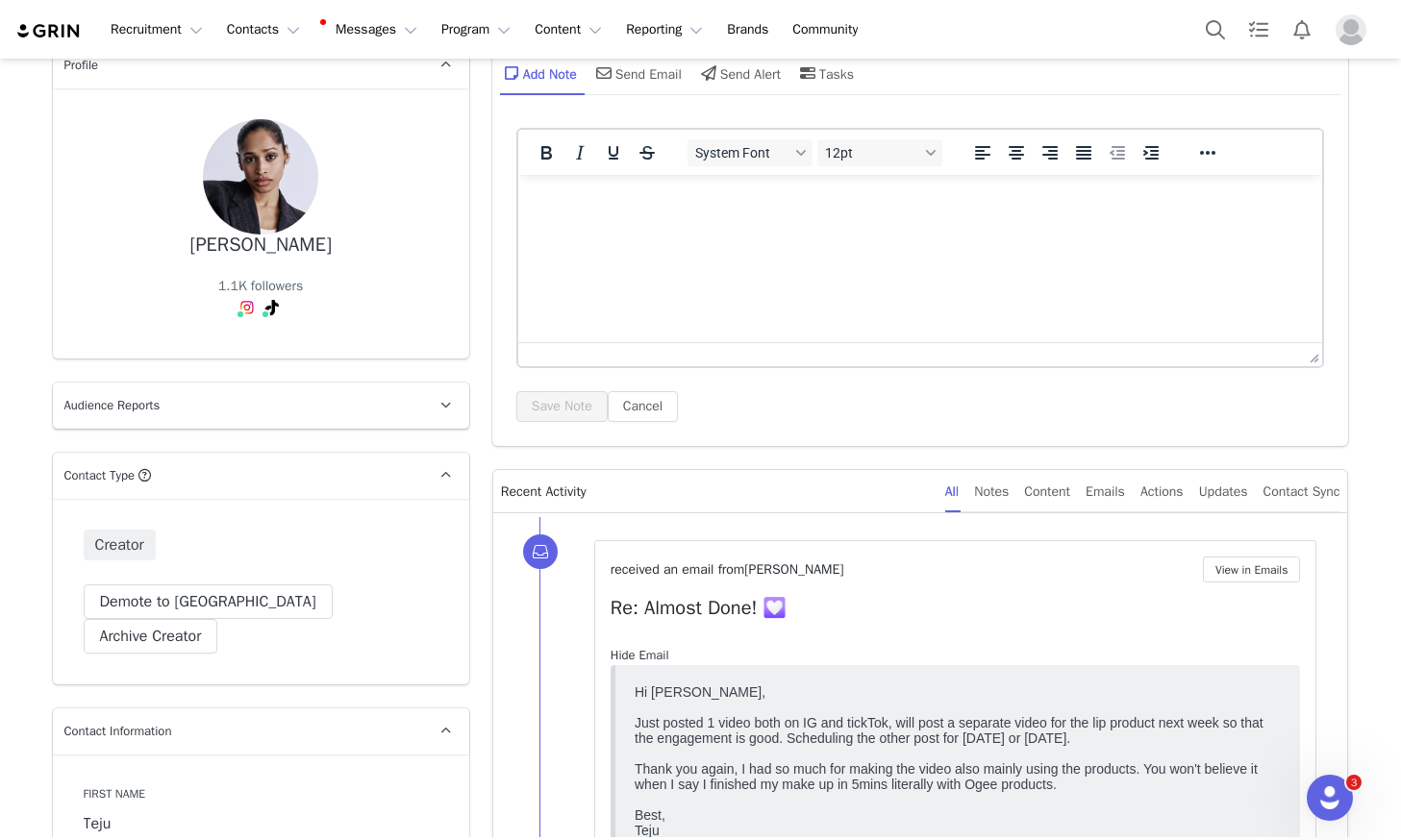 scroll, scrollTop: 0, scrollLeft: 0, axis: both 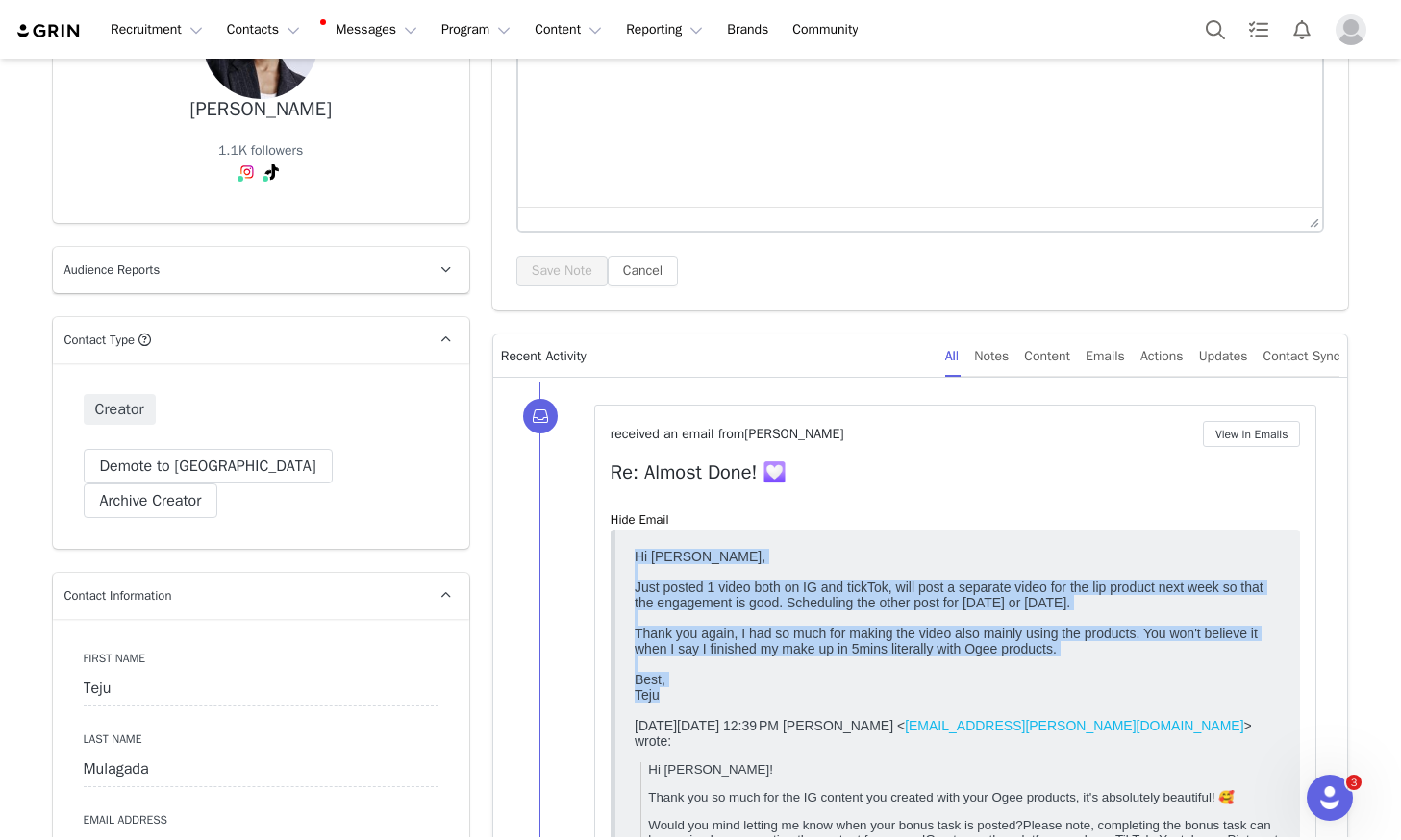 drag, startPoint x: 665, startPoint y: 694, endPoint x: 1255, endPoint y: 1077, distance: 703.4124 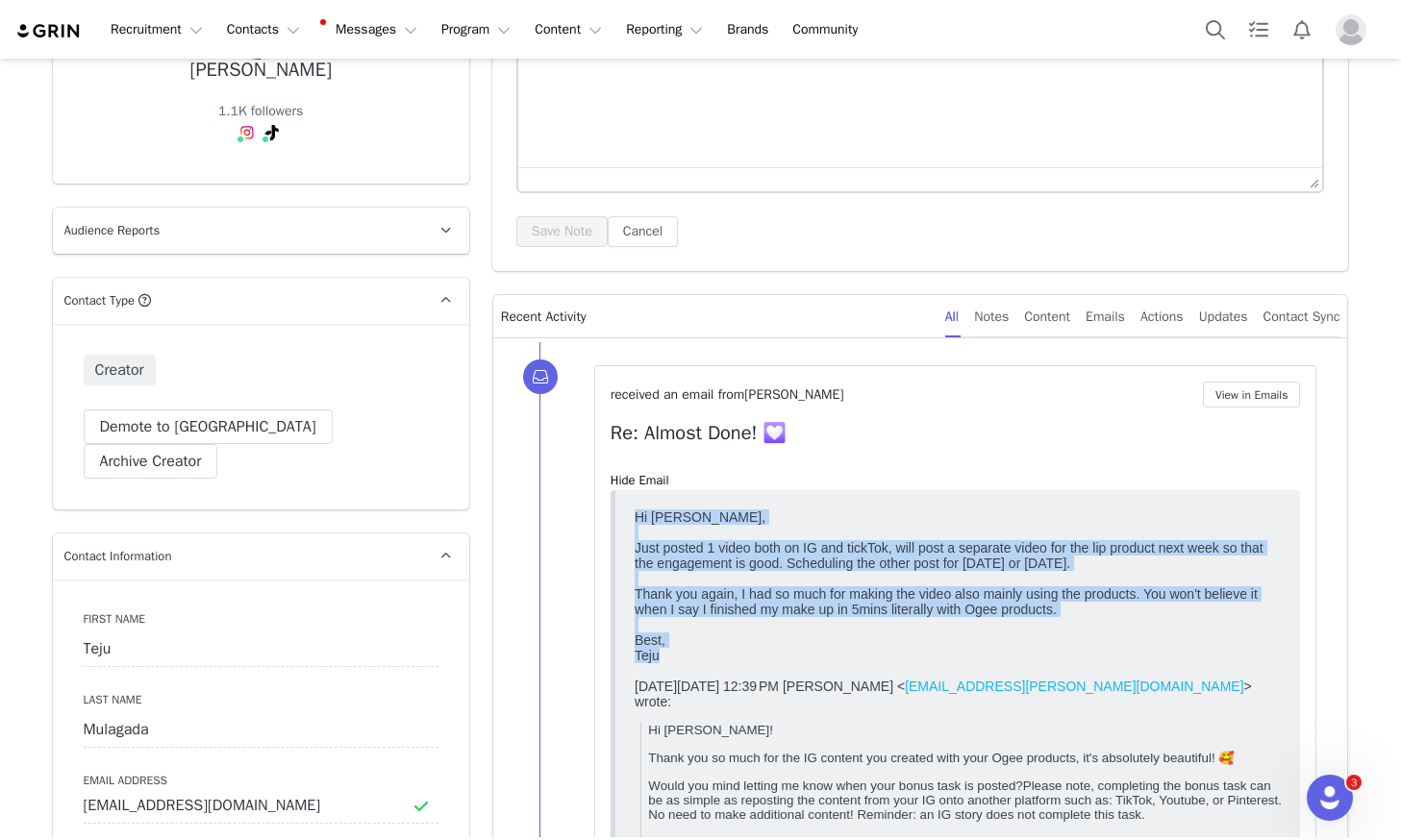 scroll, scrollTop: 182, scrollLeft: 0, axis: vertical 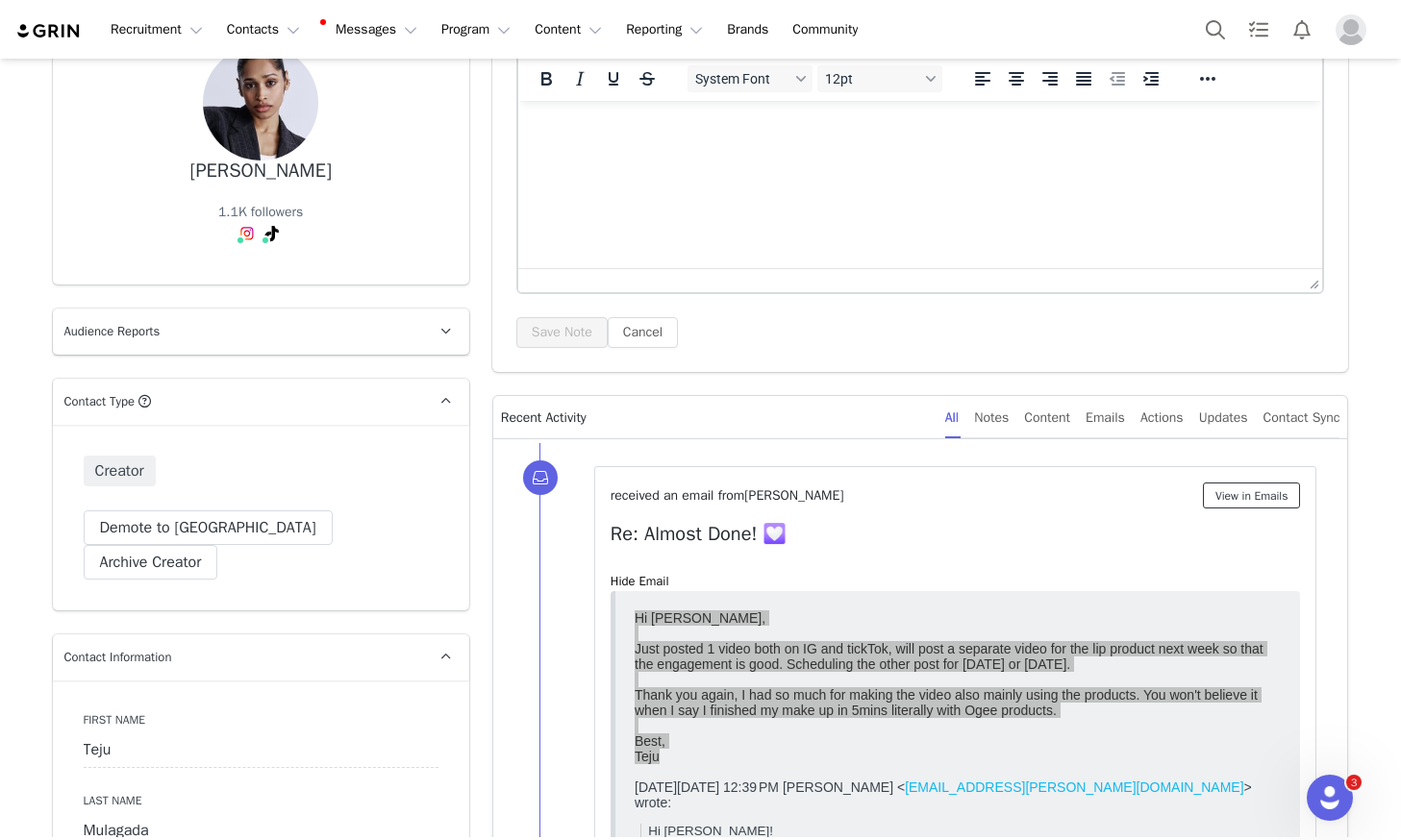 click on "View in Emails" at bounding box center [1252, 495] 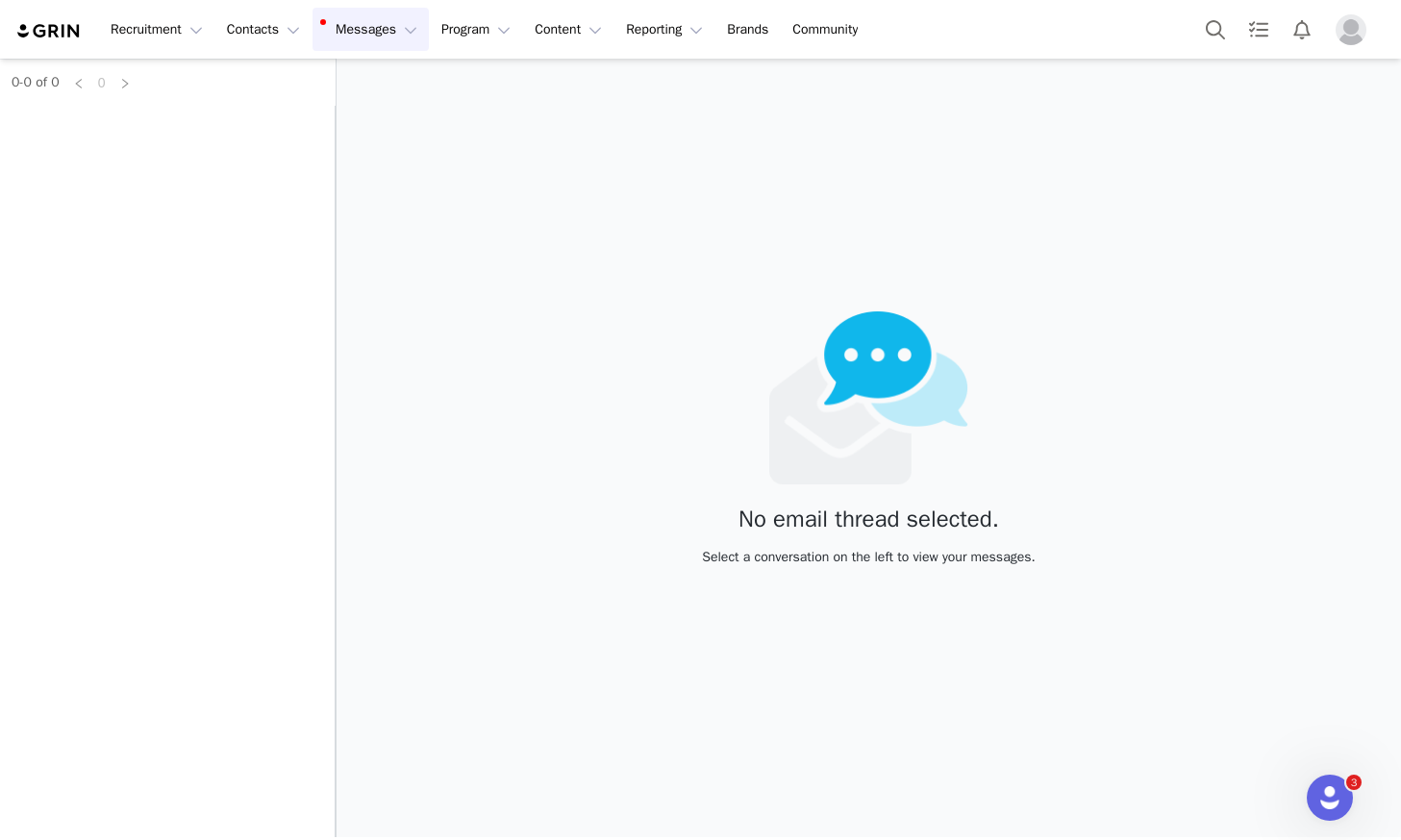 scroll, scrollTop: 0, scrollLeft: 0, axis: both 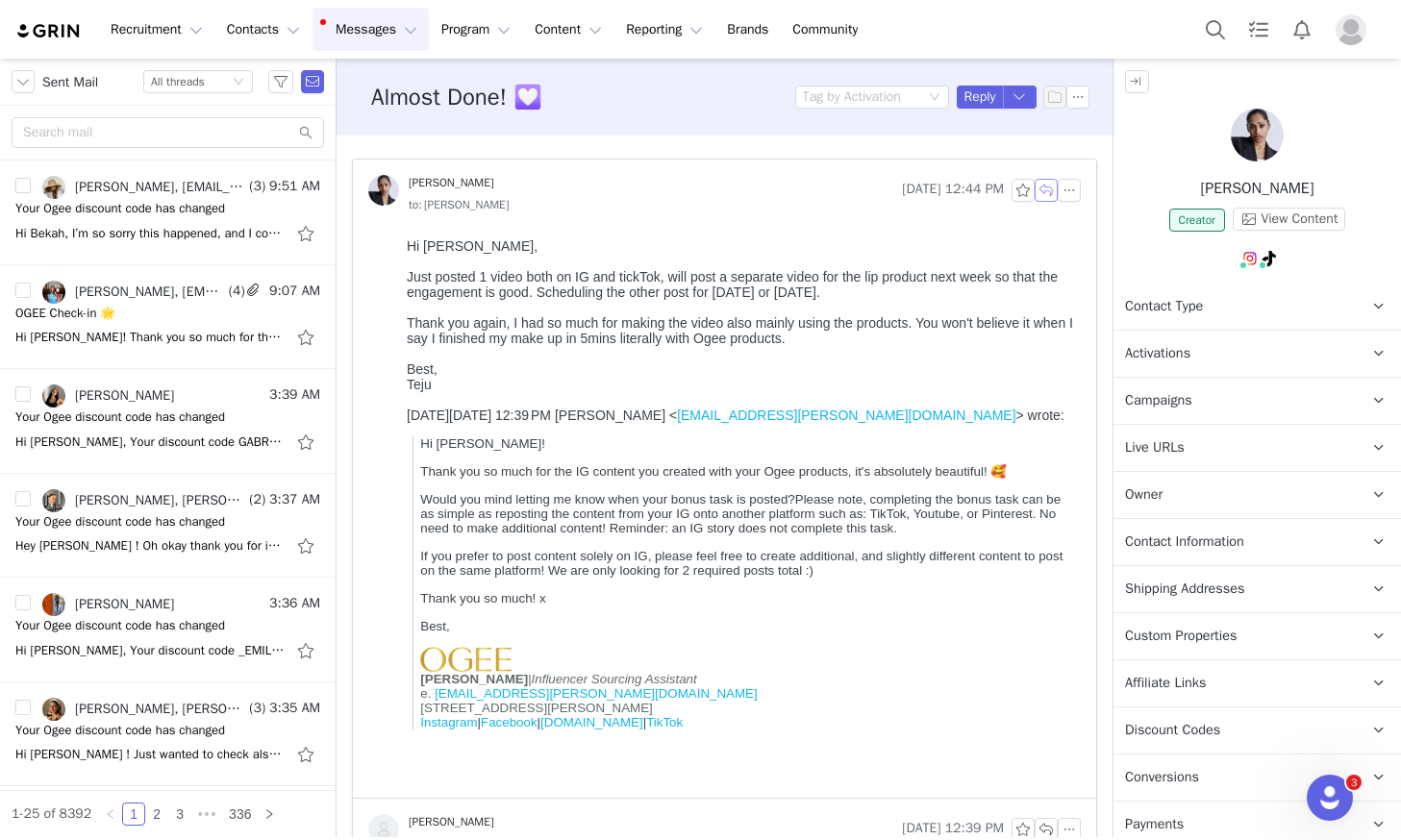 click at bounding box center [1046, 190] 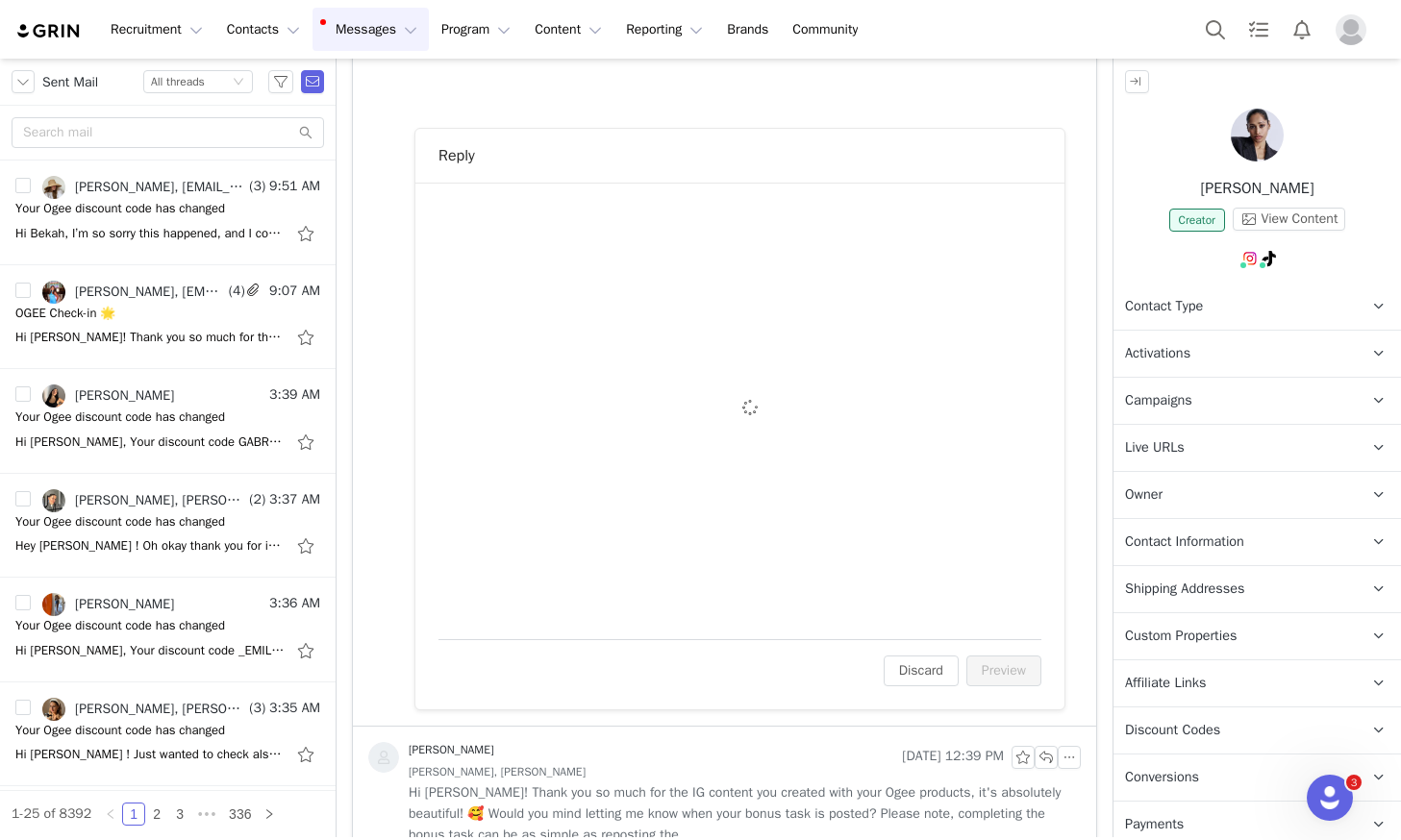 scroll, scrollTop: 699, scrollLeft: 0, axis: vertical 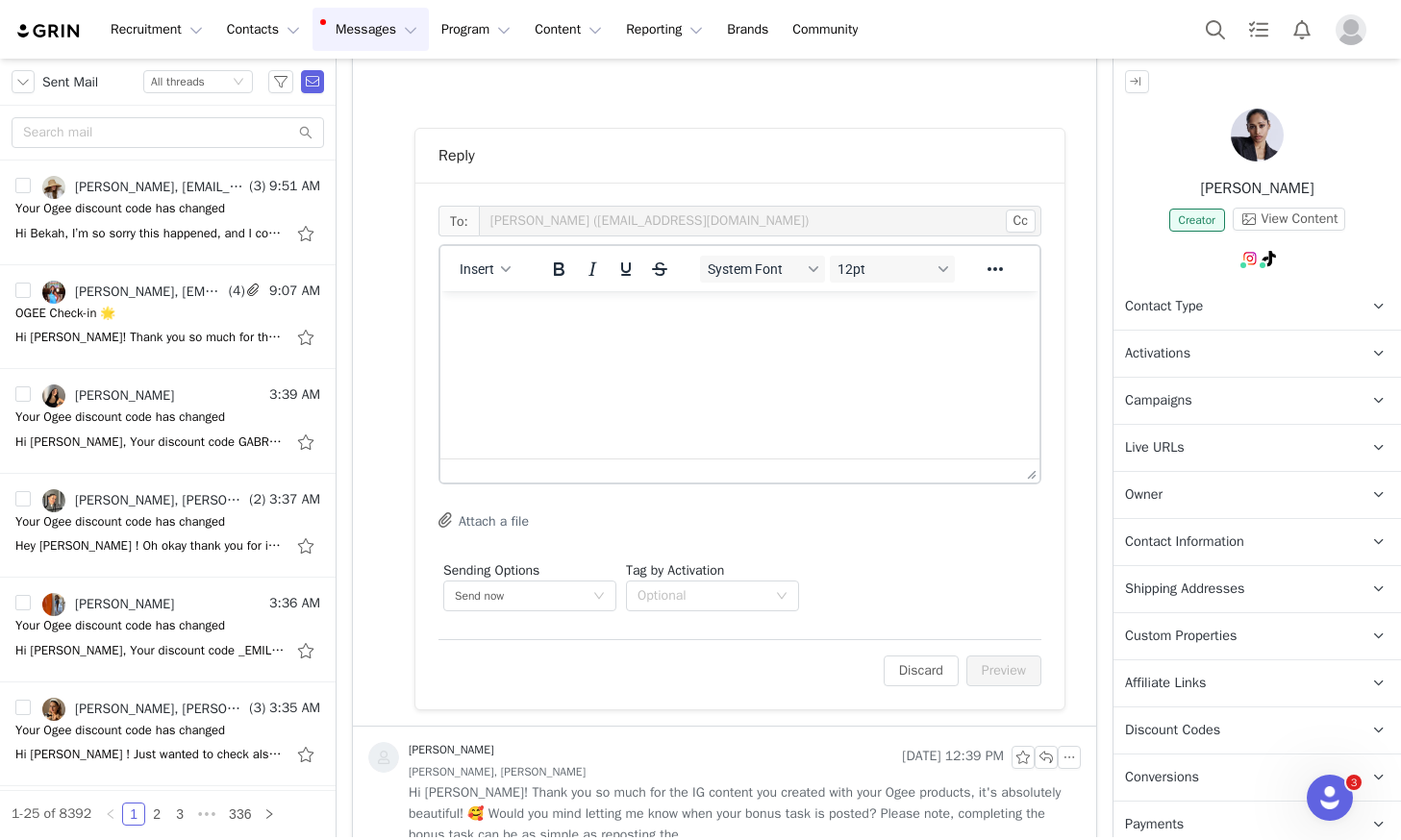 click at bounding box center (739, 317) 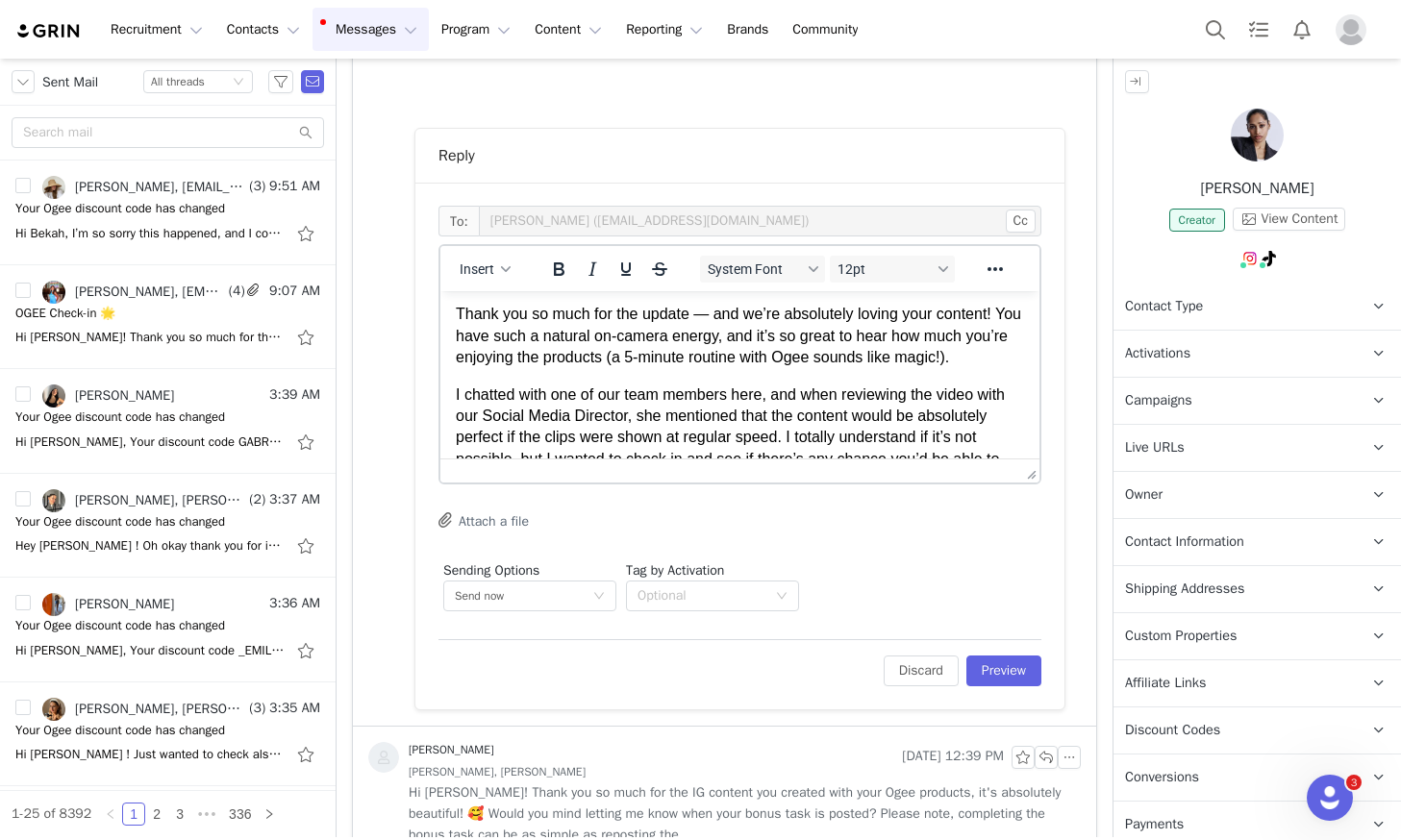 scroll, scrollTop: 0, scrollLeft: 0, axis: both 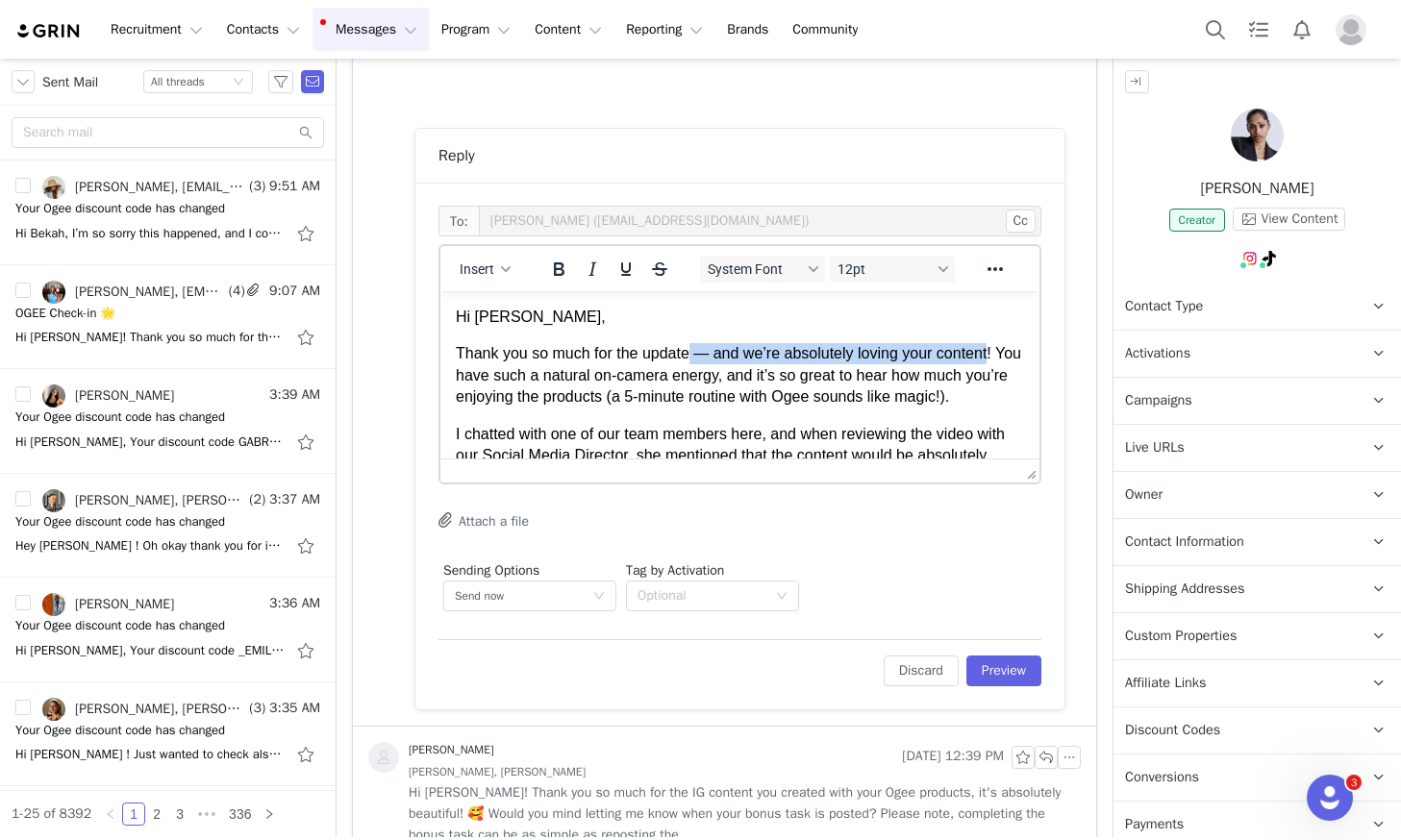 drag, startPoint x: 997, startPoint y: 355, endPoint x: 695, endPoint y: 359, distance: 302.0265 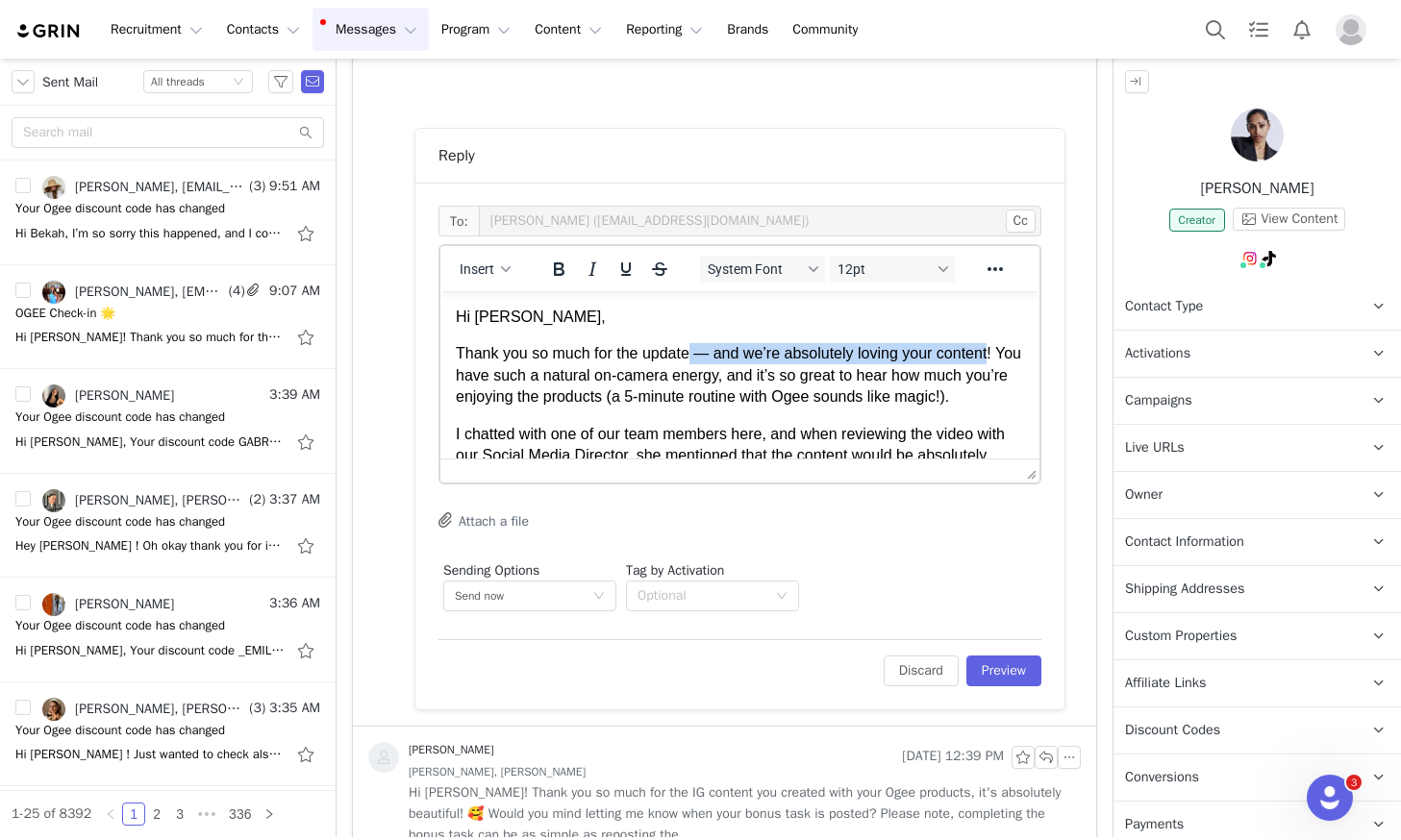 click on "Thank you so much for the update — and we’re absolutely loving your content! You have such a natural on-camera energy, and it’s so great to hear how much you’re enjoying the products (a 5-minute routine with Ogee sounds like magic!)." at bounding box center (739, 375) 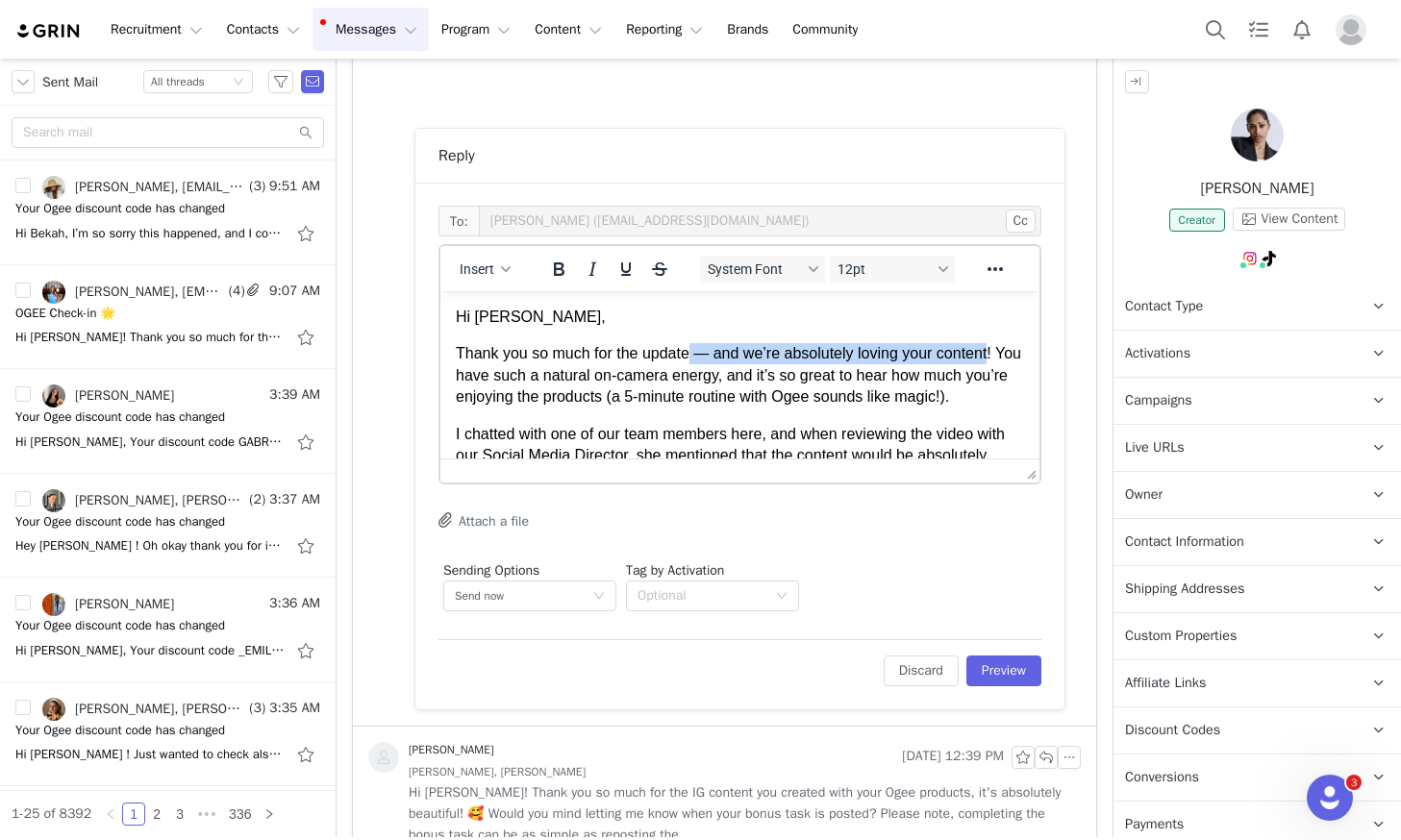 type 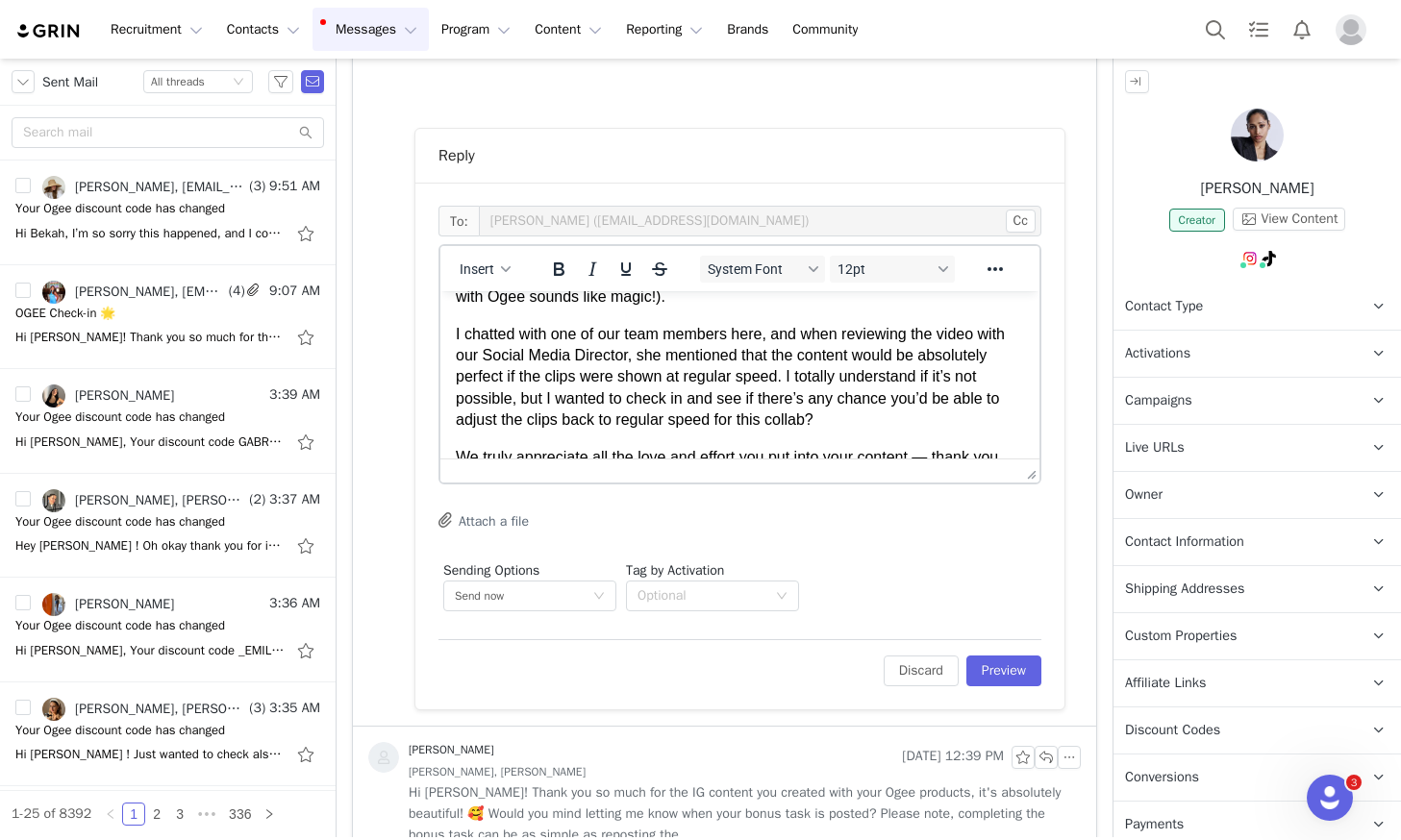scroll, scrollTop: 101, scrollLeft: 0, axis: vertical 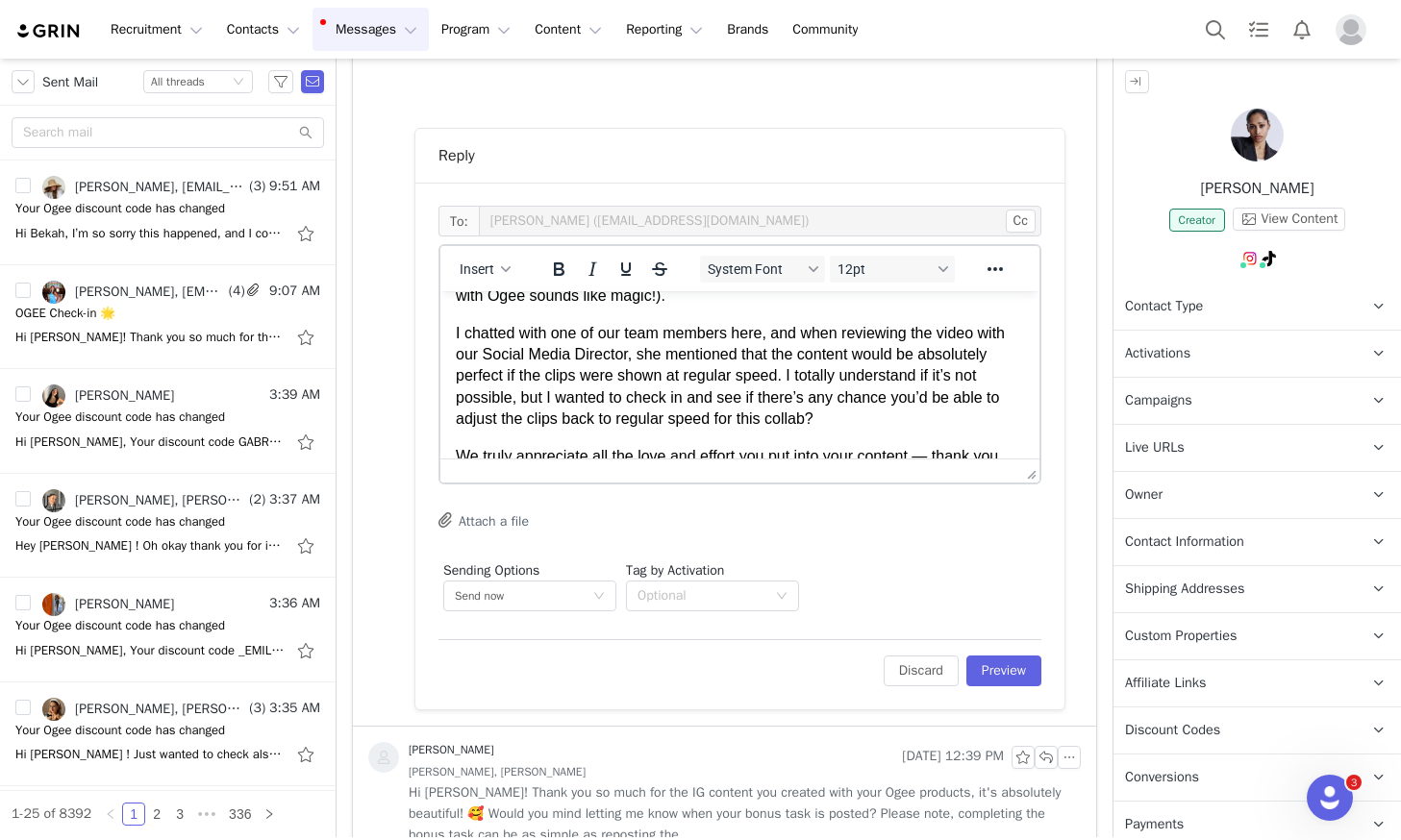 click on "I chatted with one of our team members here, and when reviewing the video with our Social Media Director, she mentioned that the content would be absolutely perfect if the clips were shown at regular speed. I totally understand if it’s not possible, but I wanted to check in and see if there’s any chance you’d be able to adjust the clips back to regular speed for this collab?" at bounding box center [739, 377] 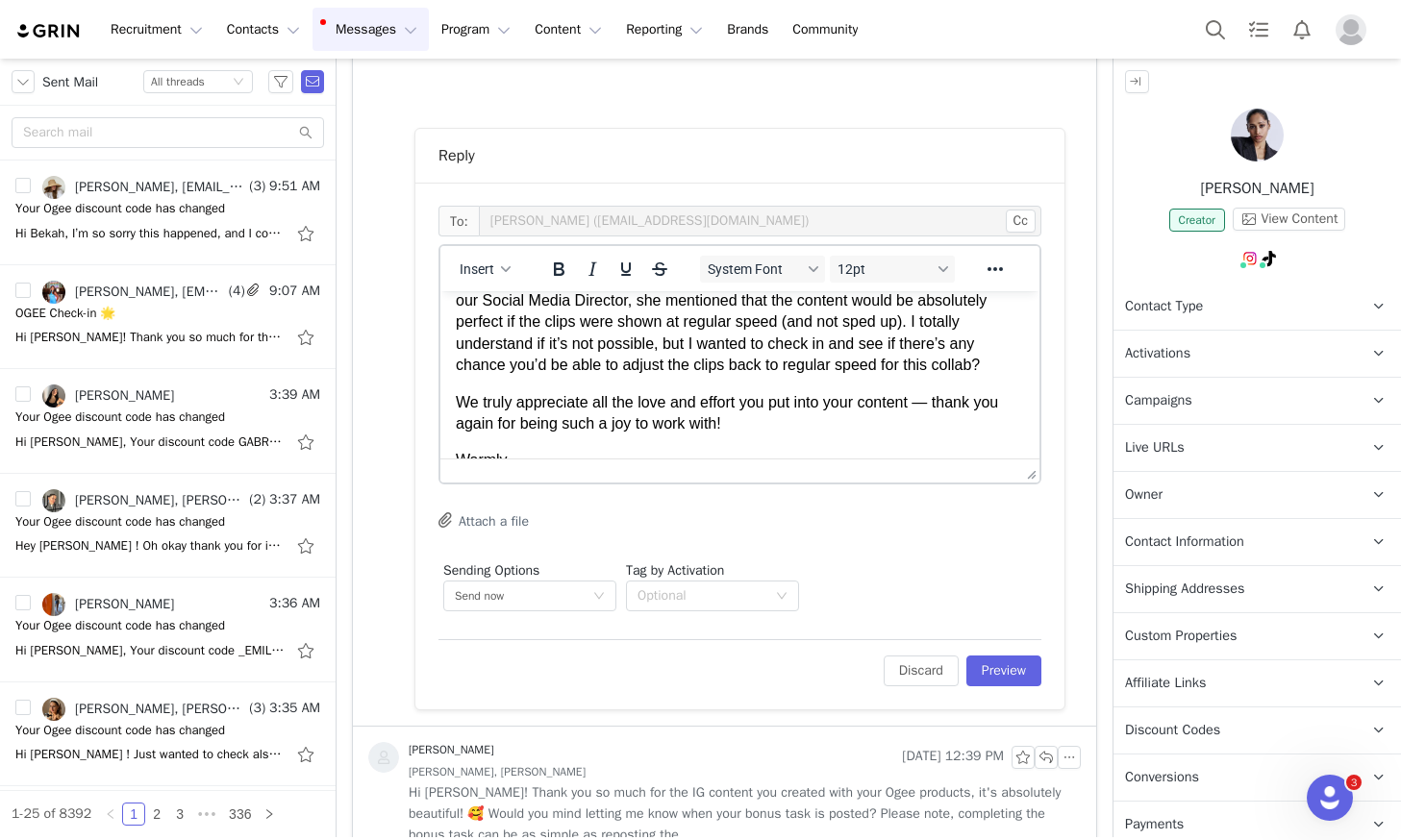 scroll, scrollTop: 184, scrollLeft: 0, axis: vertical 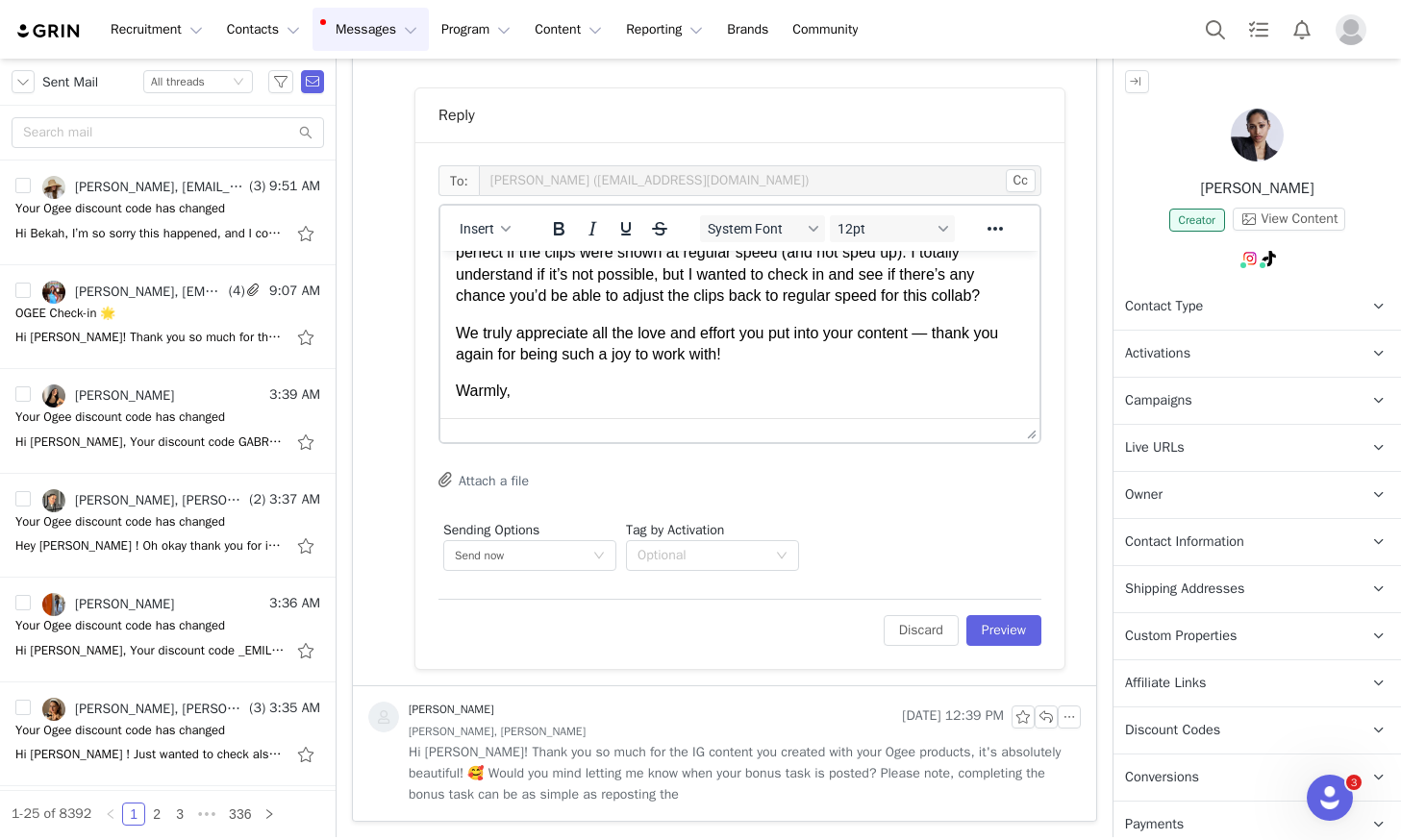 click on "Warmly," at bounding box center (739, 391) 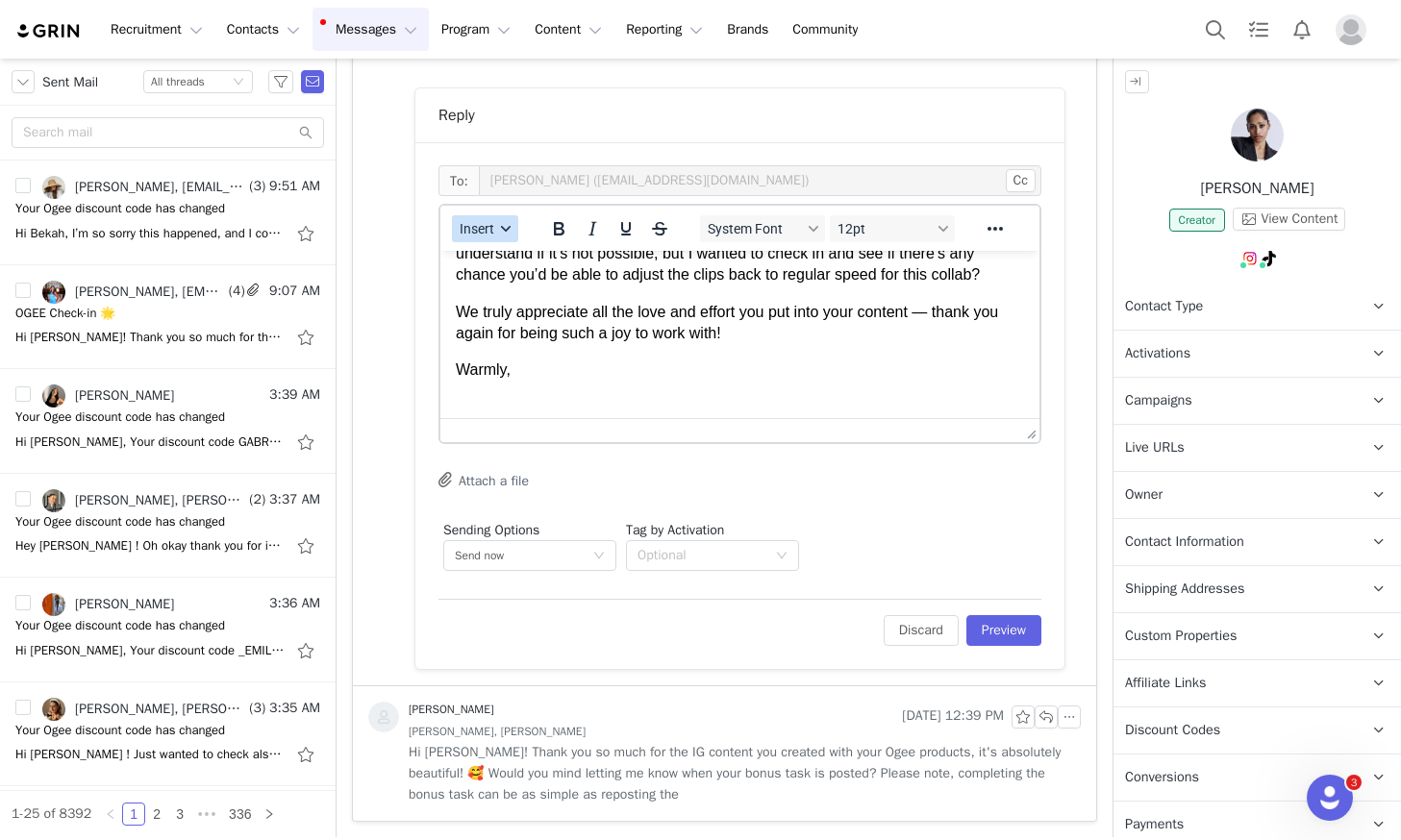 click on "Insert" at bounding box center (477, 229) 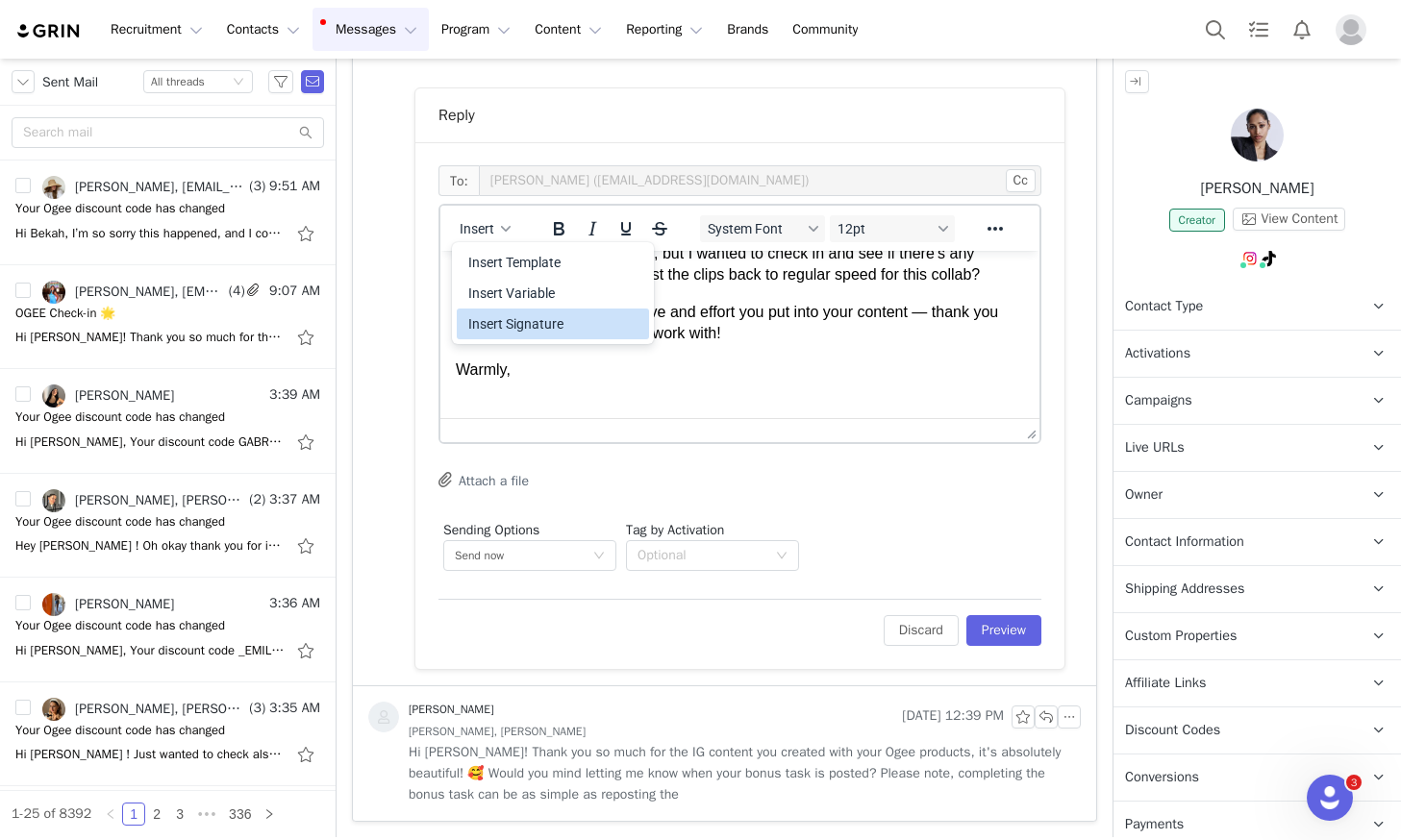 click on "Insert Signature" at bounding box center [555, 324] 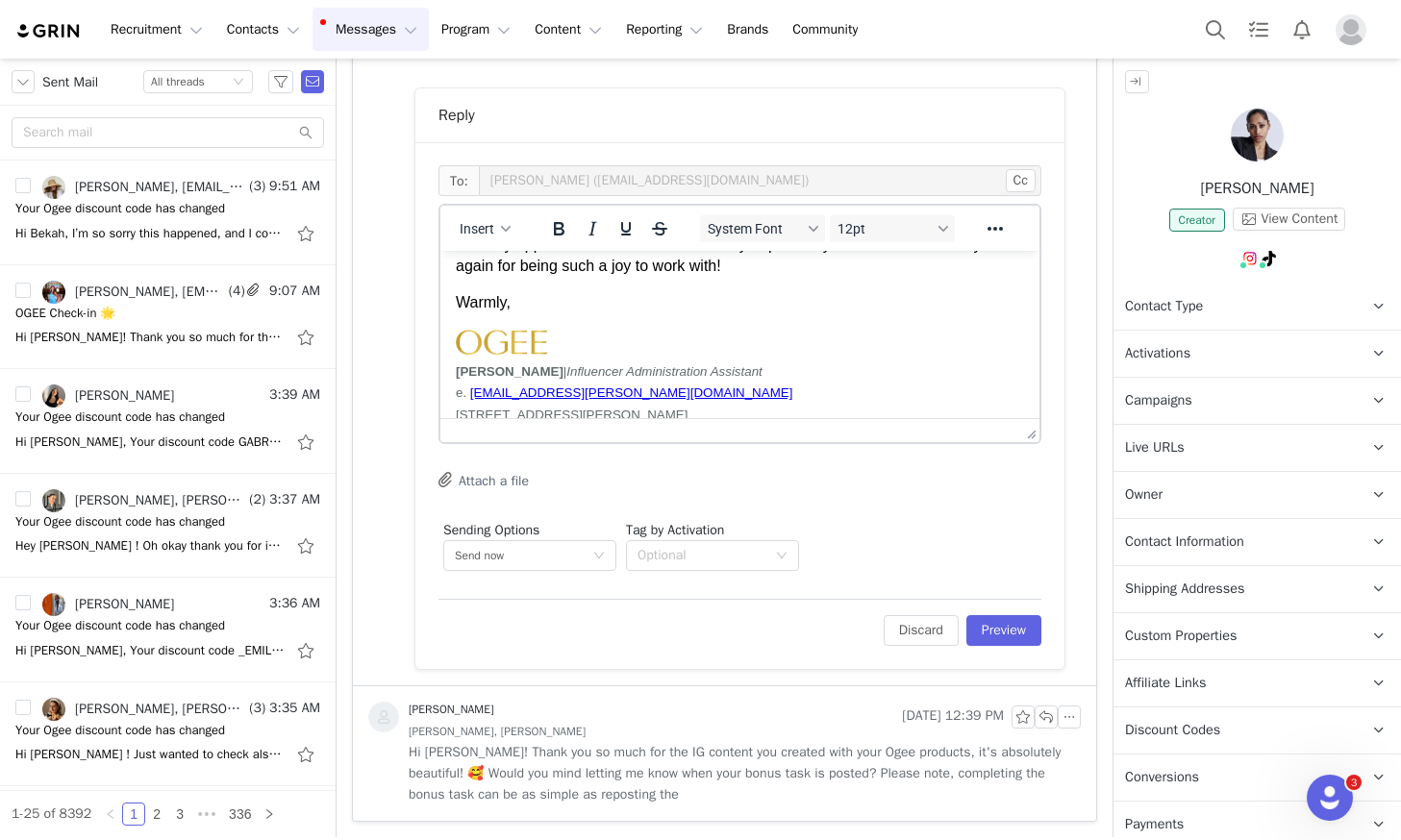 scroll, scrollTop: 247, scrollLeft: 0, axis: vertical 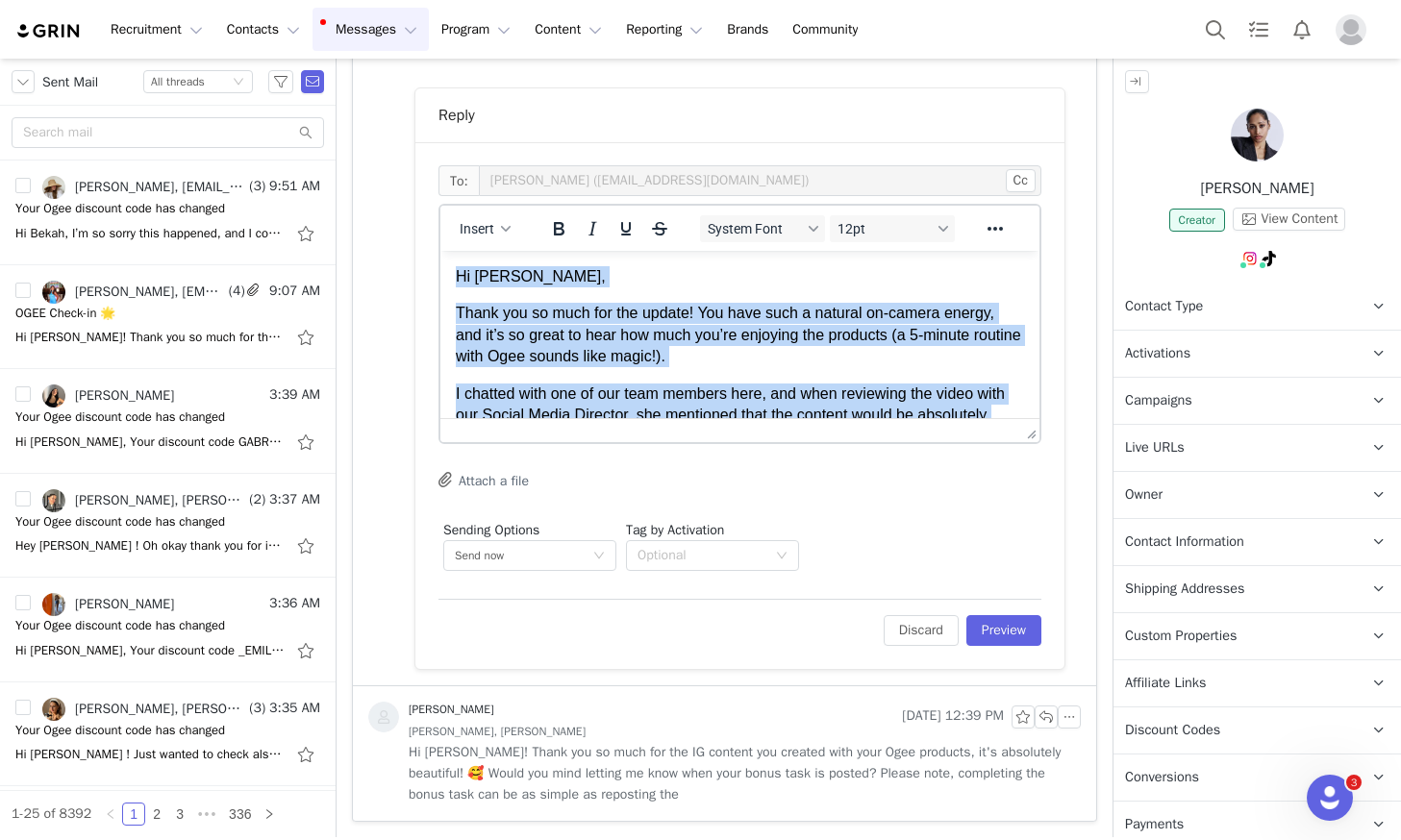 drag, startPoint x: 534, startPoint y: 326, endPoint x: 440, endPoint y: 229, distance: 135.0741 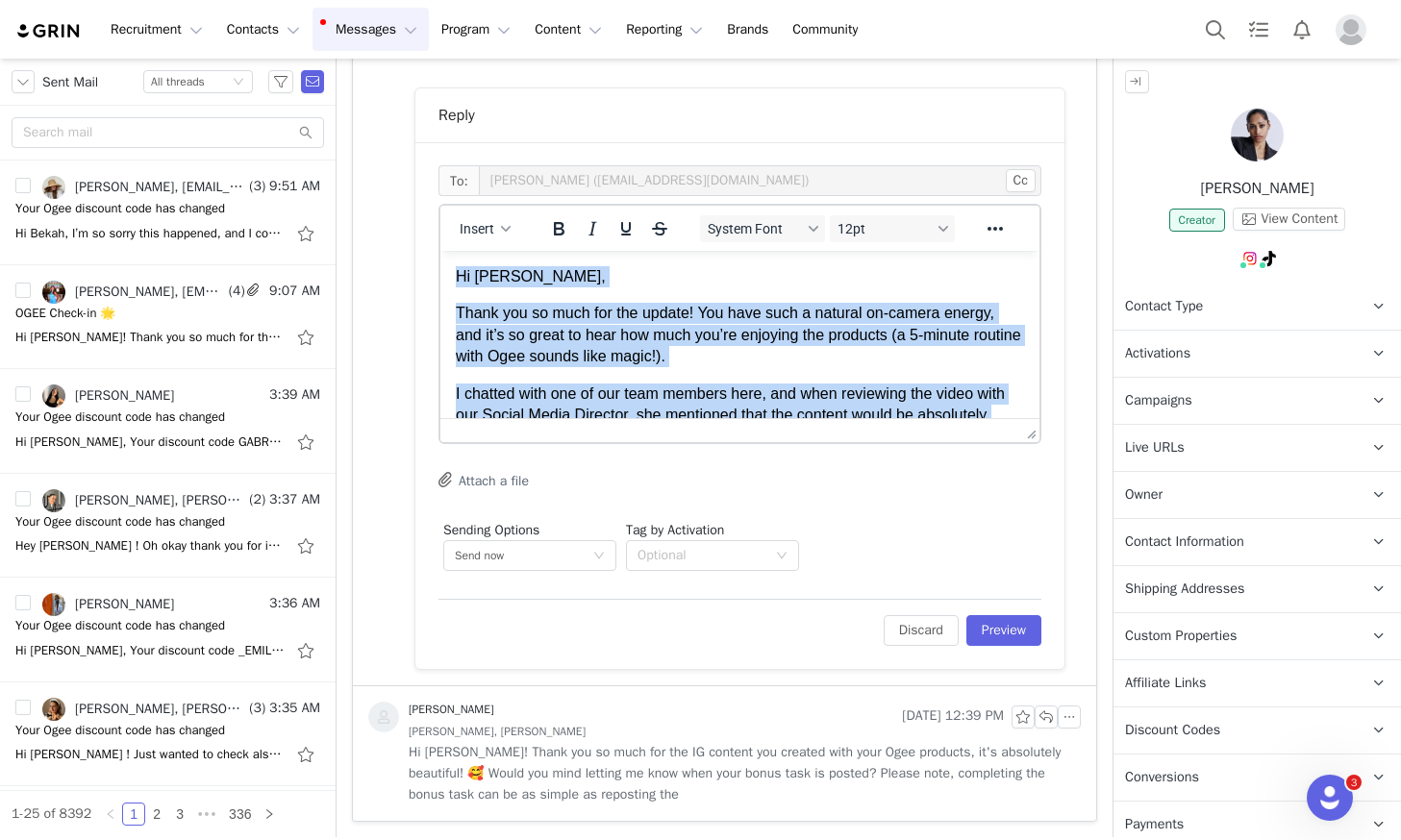 click on "Hi Teju, Thank you so much for the update! You have such a natural on-camera energy, and it’s so great to hear how much you’re enjoying the products (a 5-minute routine with Ogee sounds like magic!). I chatted with one of our team members here, and when reviewing the video with our Social Media Director, she mentioned that the content would be absolutely perfect if the clips were shown at regular speed (and not sped up). I totally understand if it’s not possible, but I wanted to check in and see if there’s any chance you’d be able to adjust the clips back to regular speed for this collab? We truly appreciate all the love and effort you put into your content — thank you again for being such a joy to work with! Warmly, Jordan Mounkes  |  Influencer Administration Assistant e.   jordan.mounkes@ogee.com One Lawson Lane Suite 130 | Burlington, VT 05401 Instagram  |  Facebook   |  Ogee.com  |  TikTok" at bounding box center [739, 492] 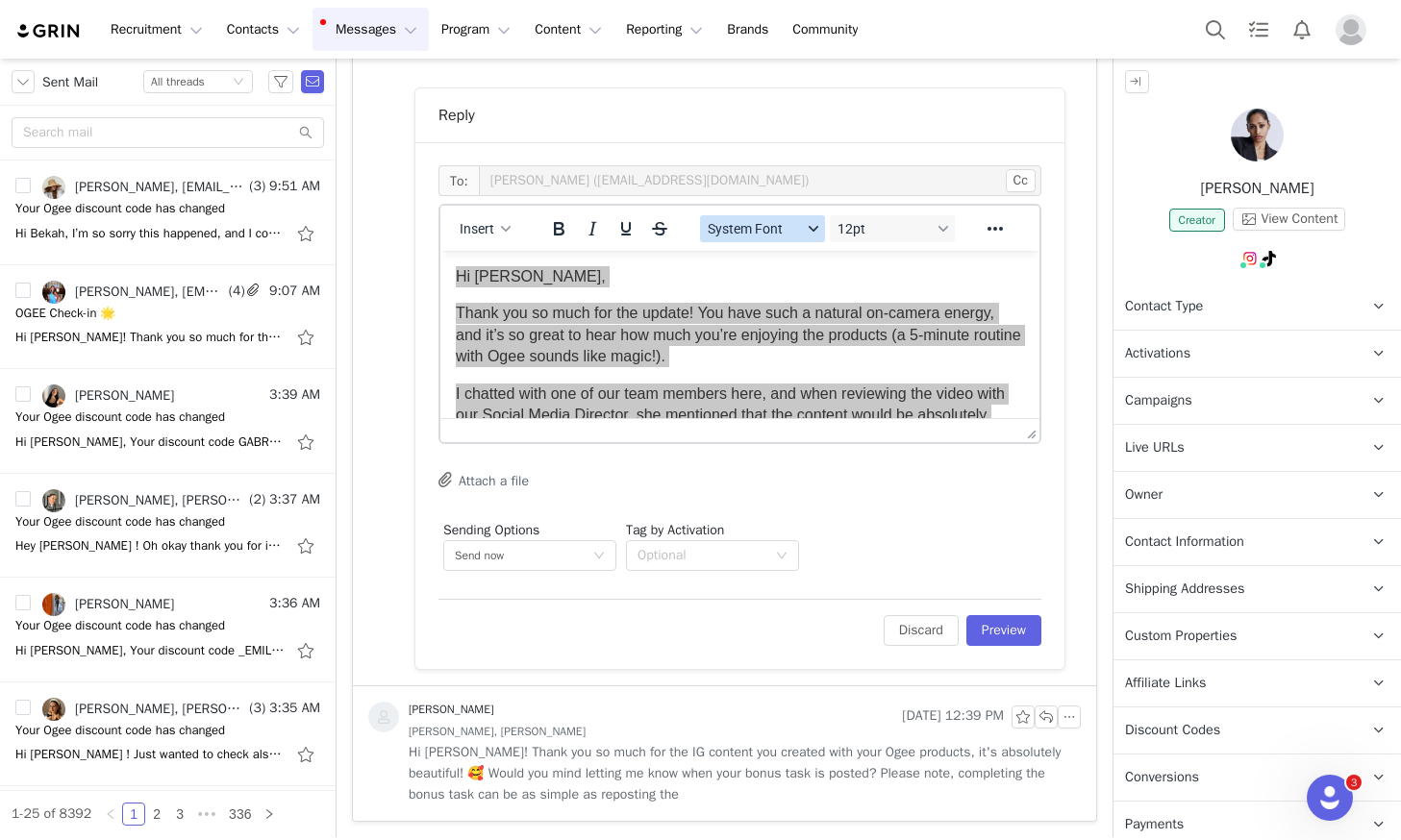 click on "System Font" at bounding box center (755, 229) 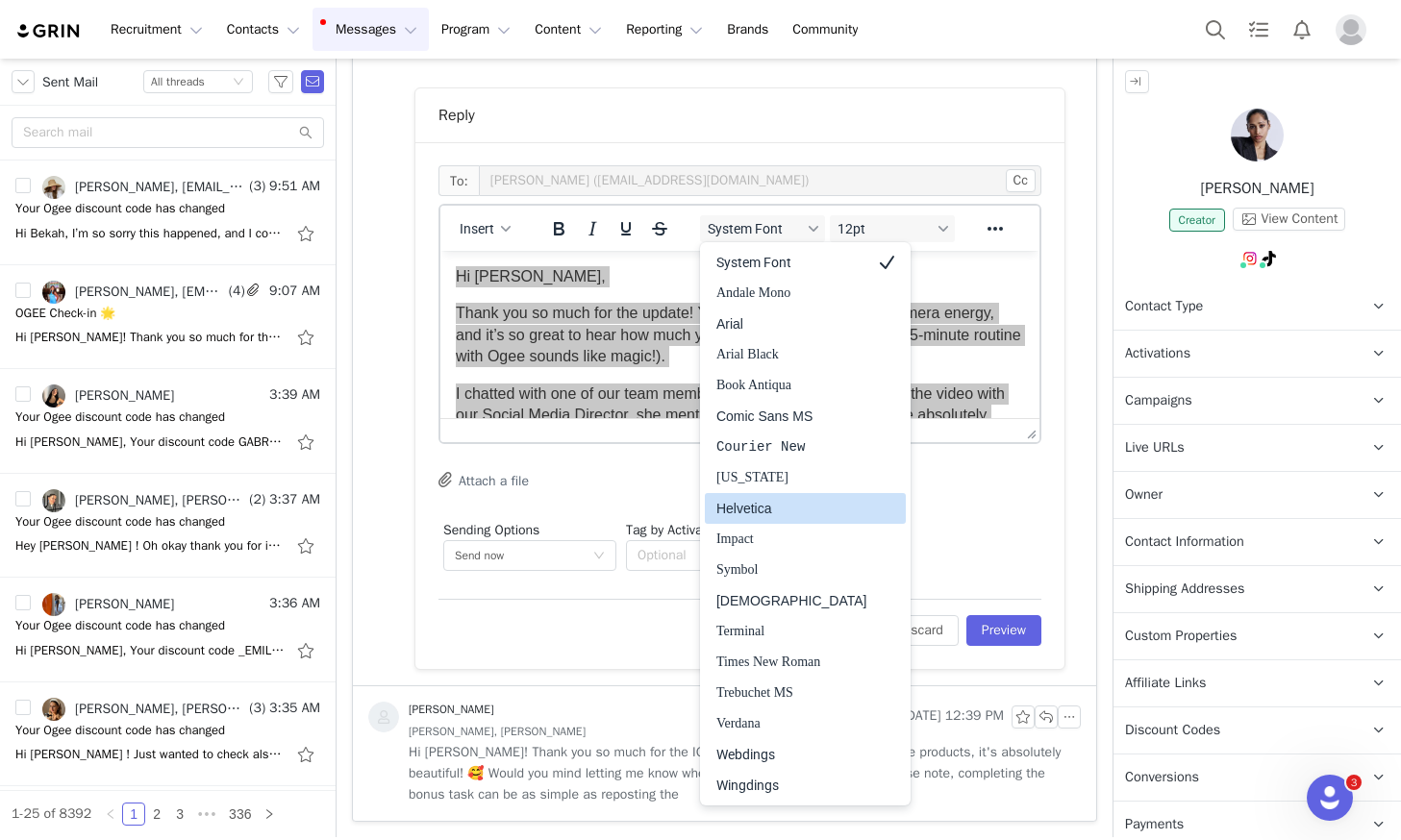 click on "Helvetica" at bounding box center [791, 508] 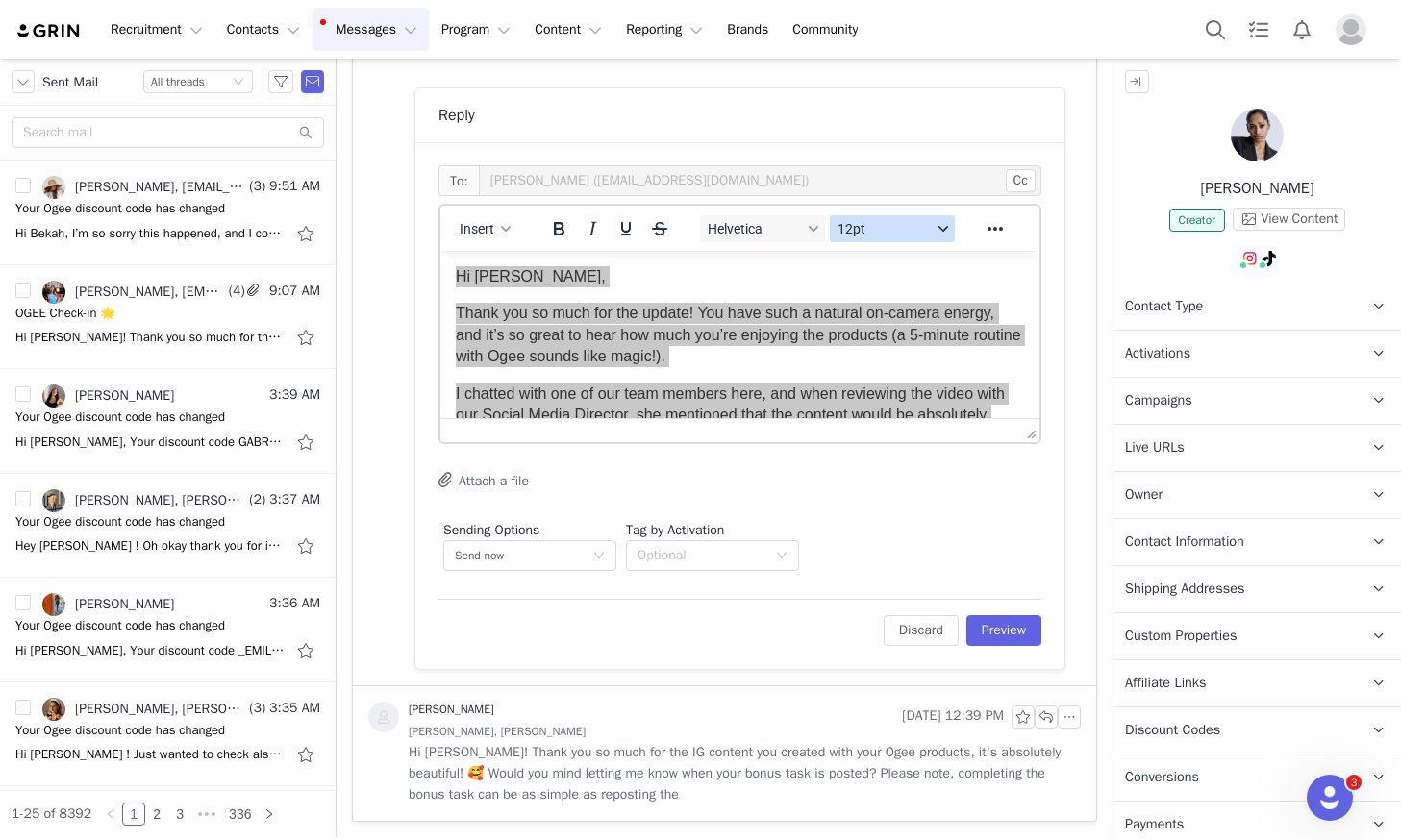 click on "12pt" at bounding box center [885, 229] 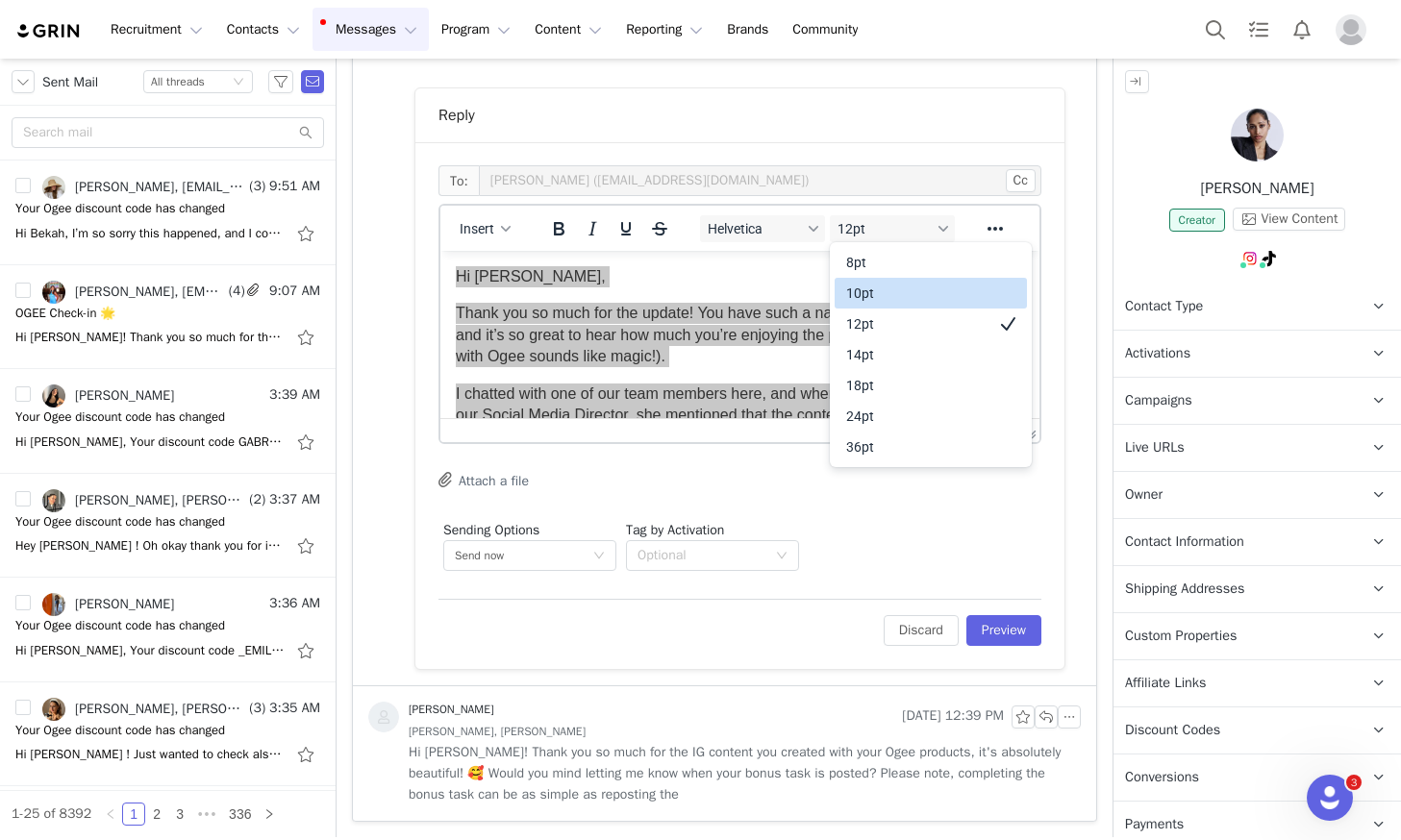 click on "10pt" at bounding box center (917, 293) 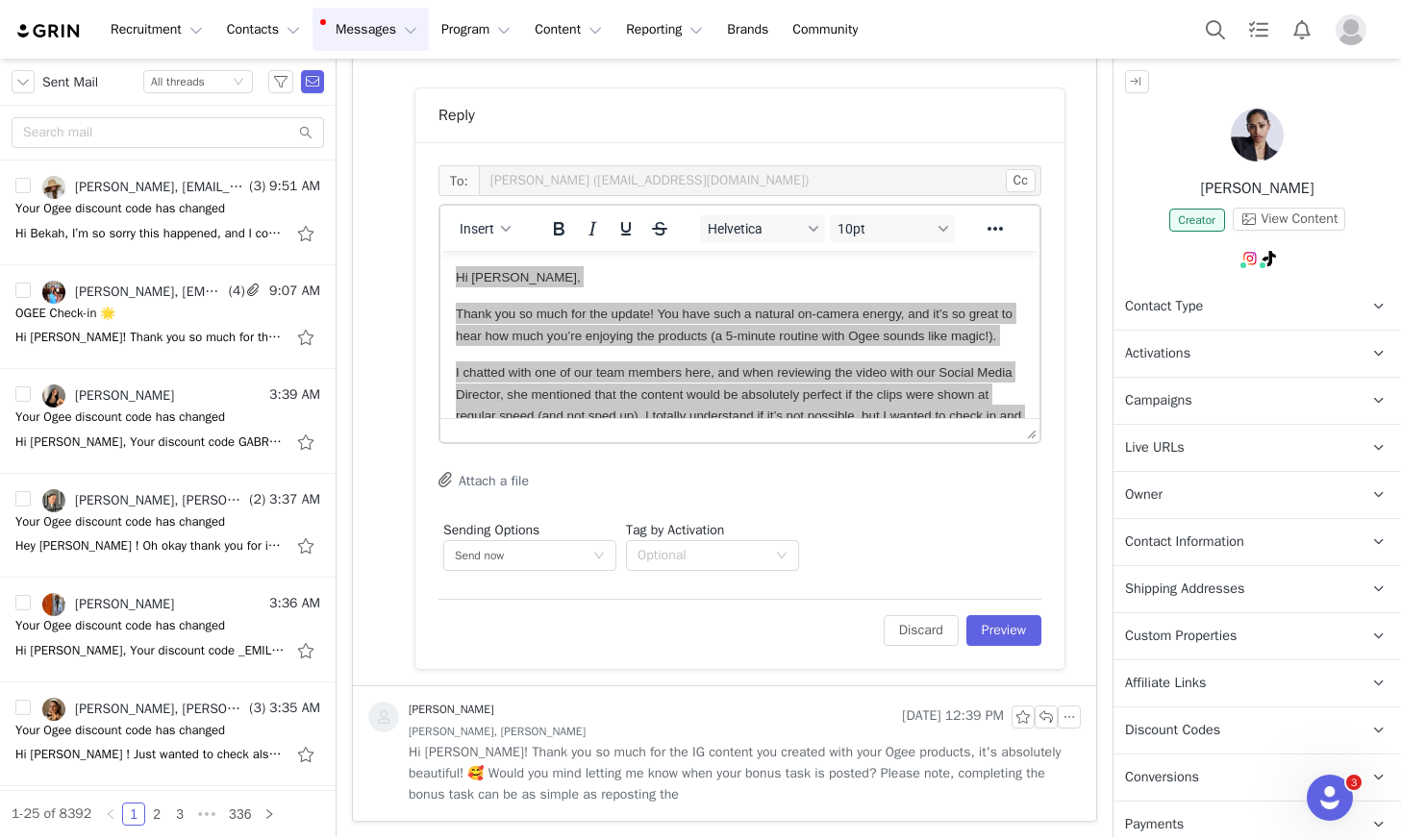 click on "Edit     Discard Preview" at bounding box center [739, 622] 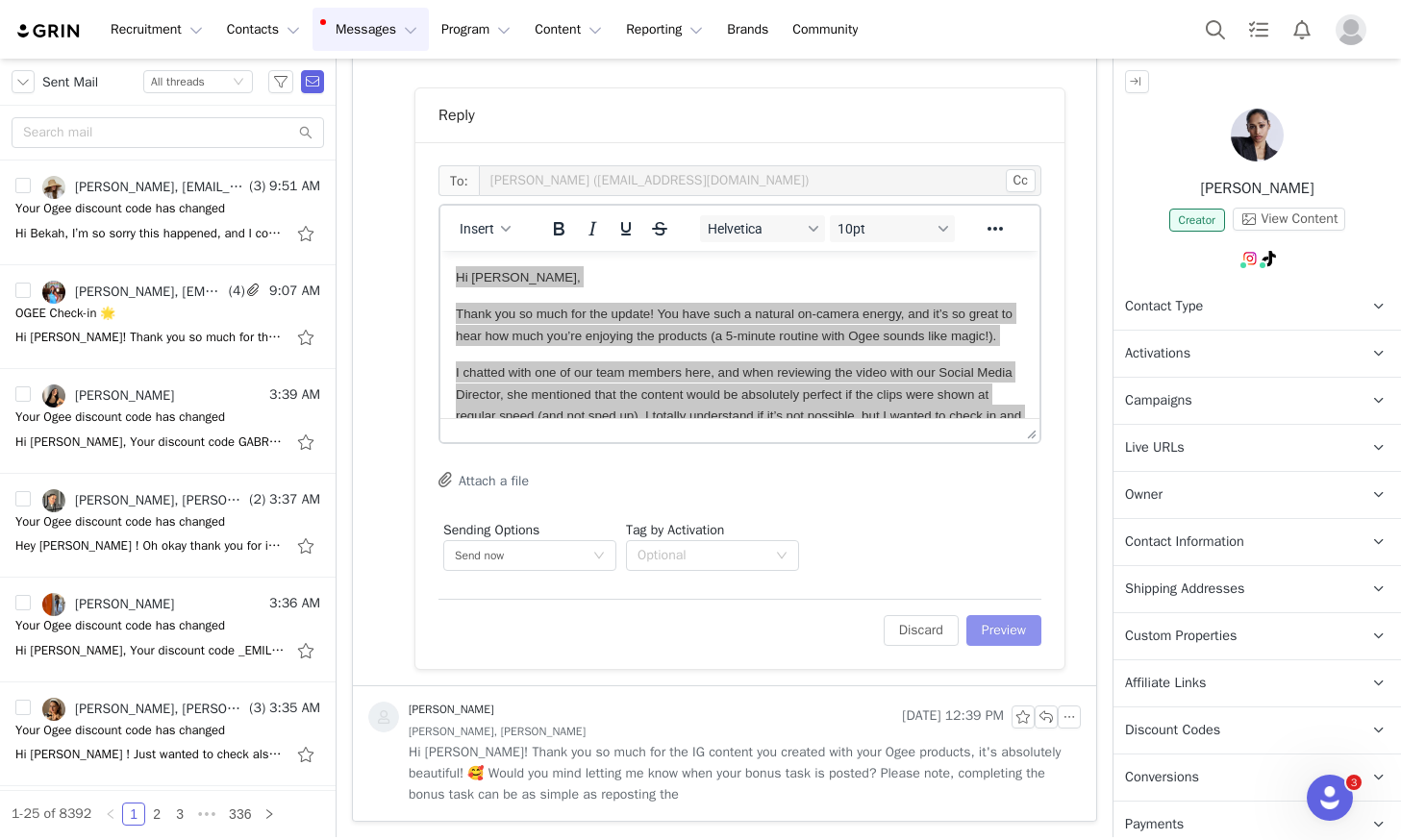 click on "Preview" at bounding box center [1004, 630] 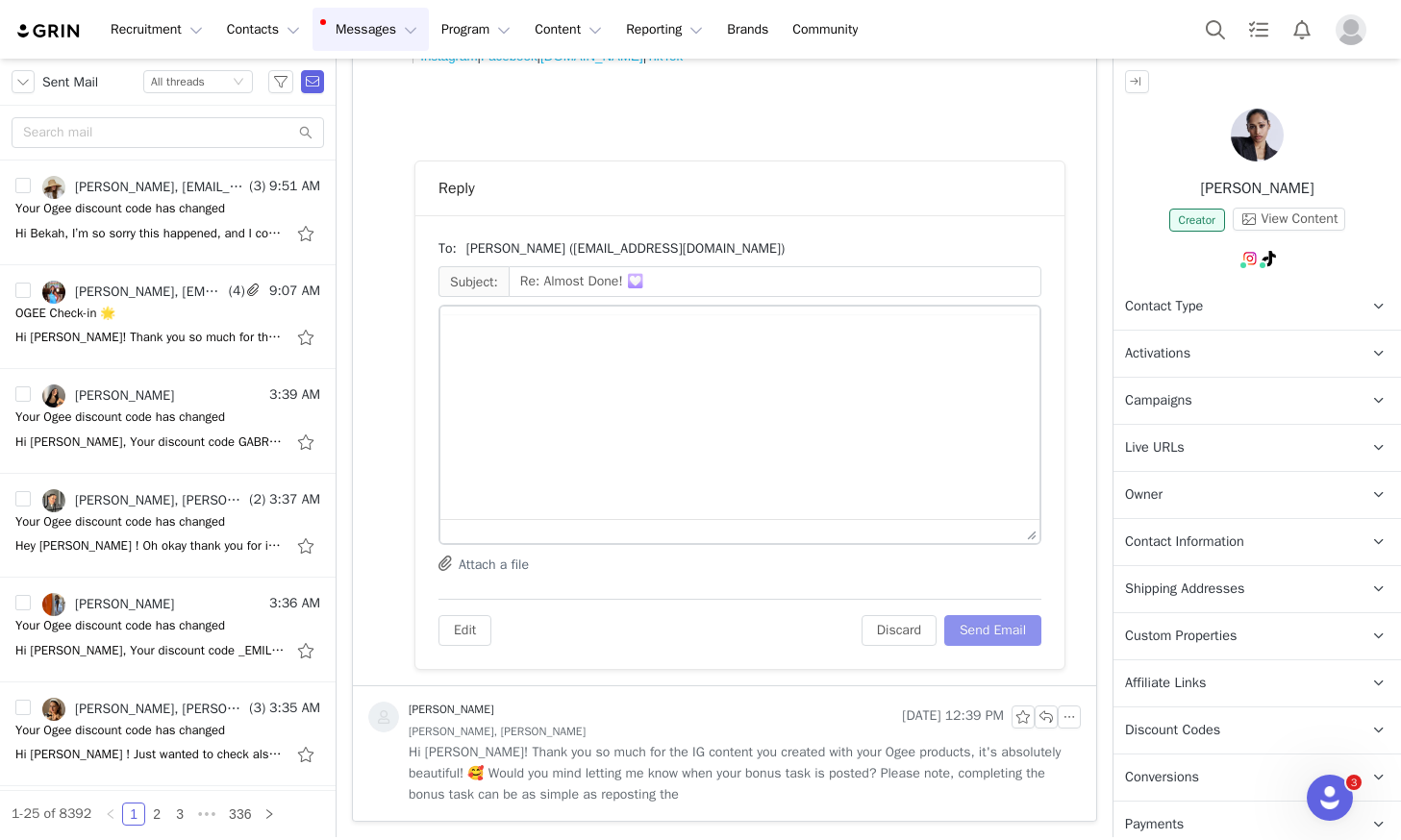 scroll, scrollTop: 666, scrollLeft: 0, axis: vertical 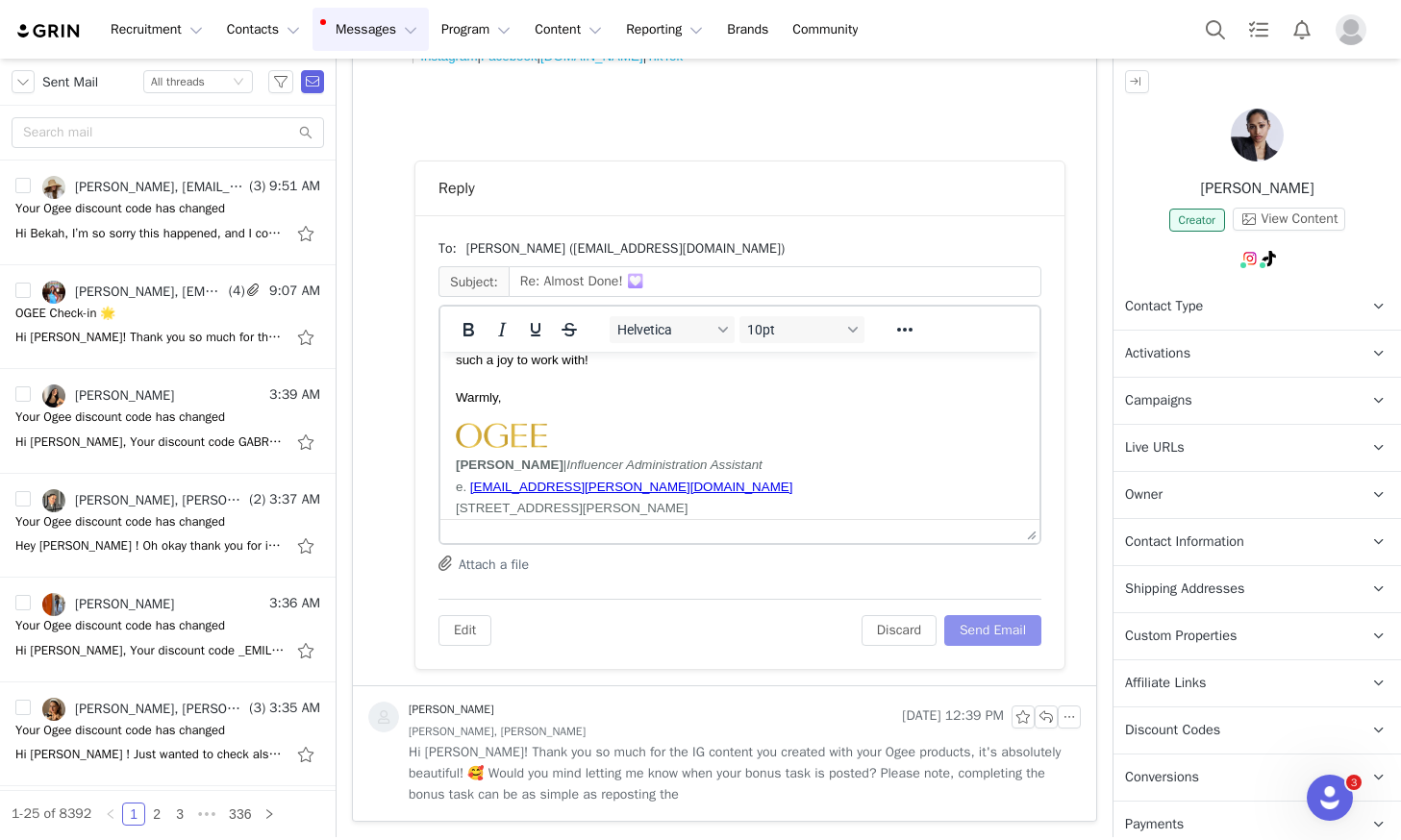 click on "Send Email" at bounding box center (992, 630) 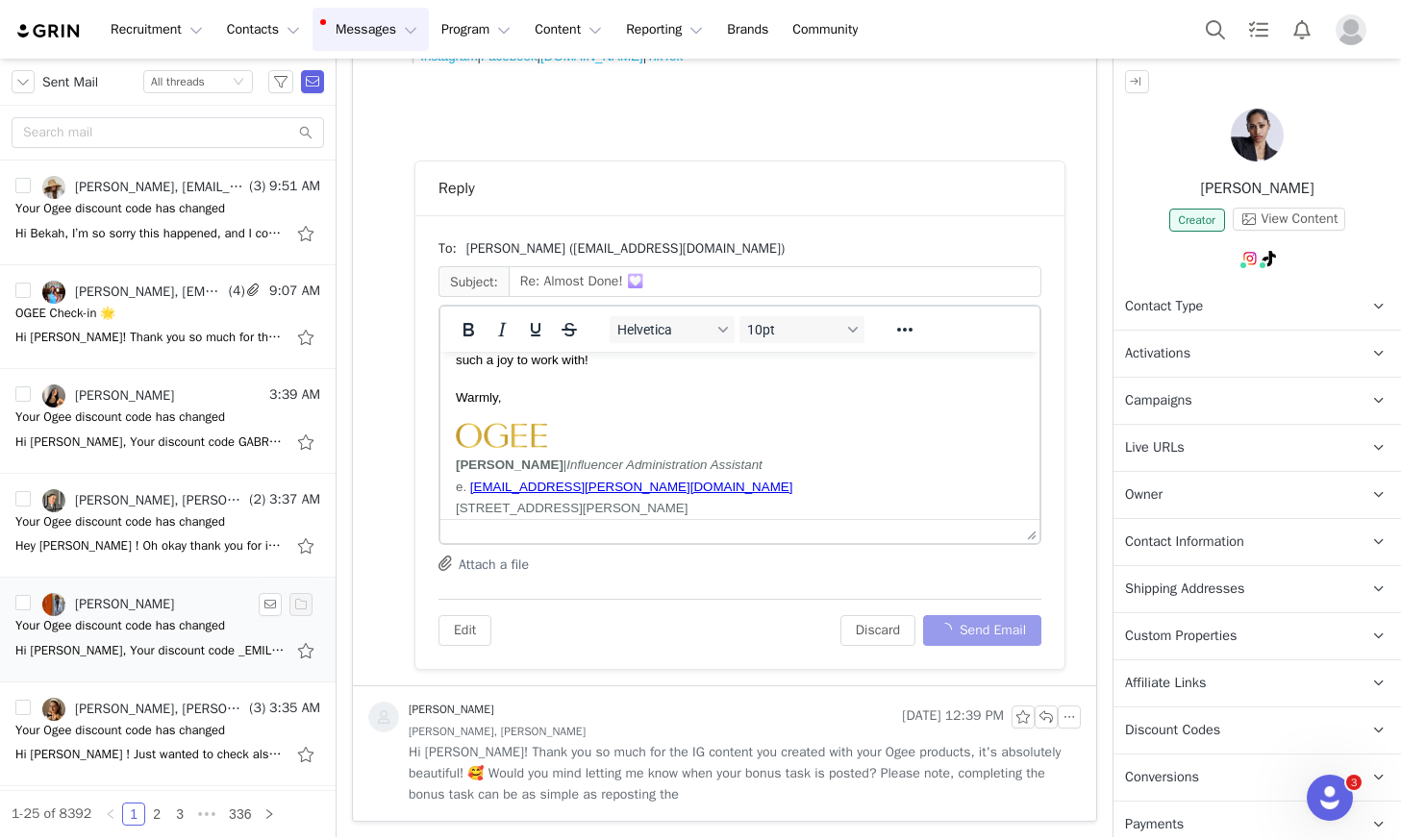 scroll, scrollTop: 112, scrollLeft: 0, axis: vertical 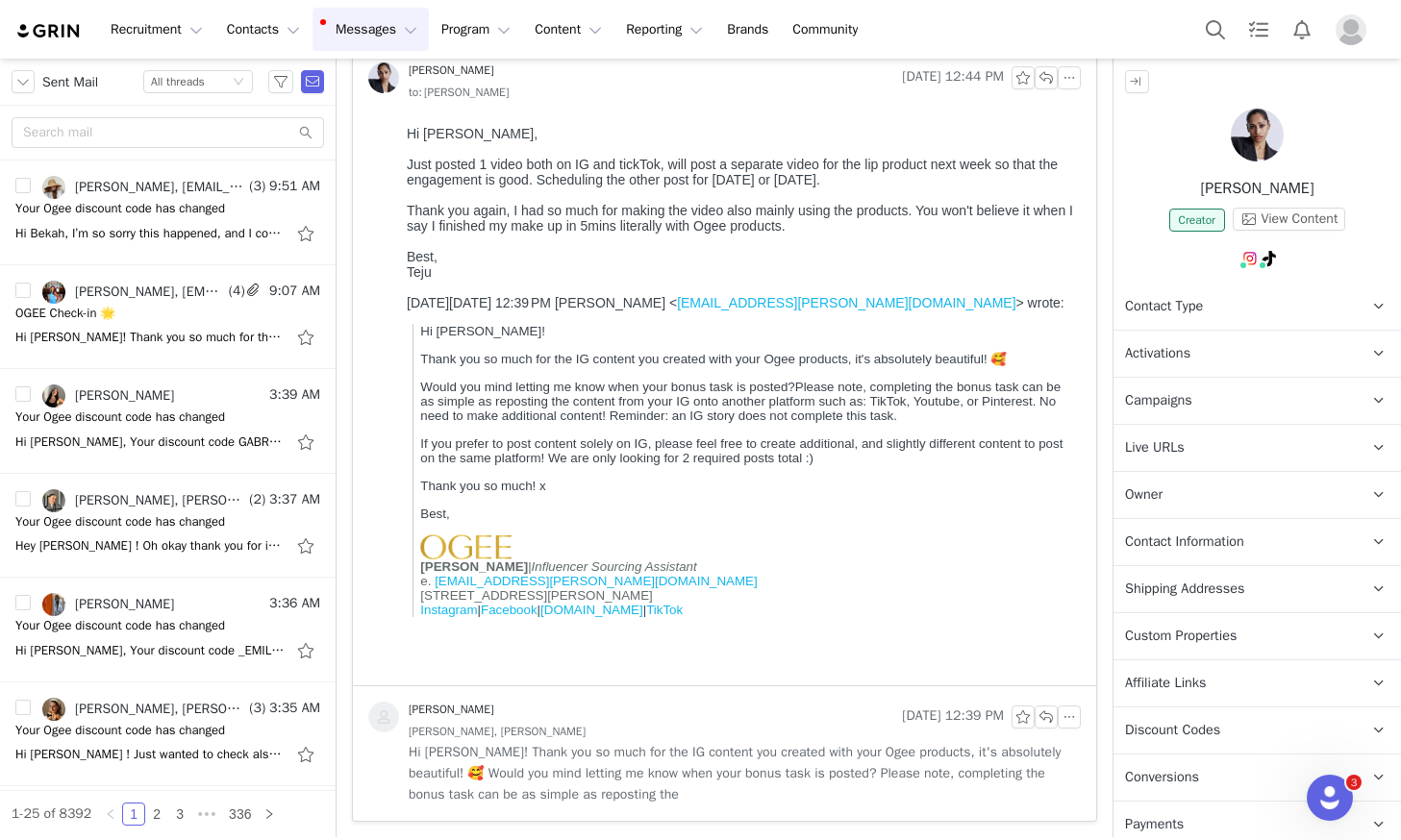 click on "Messages Messages" at bounding box center [370, 29] 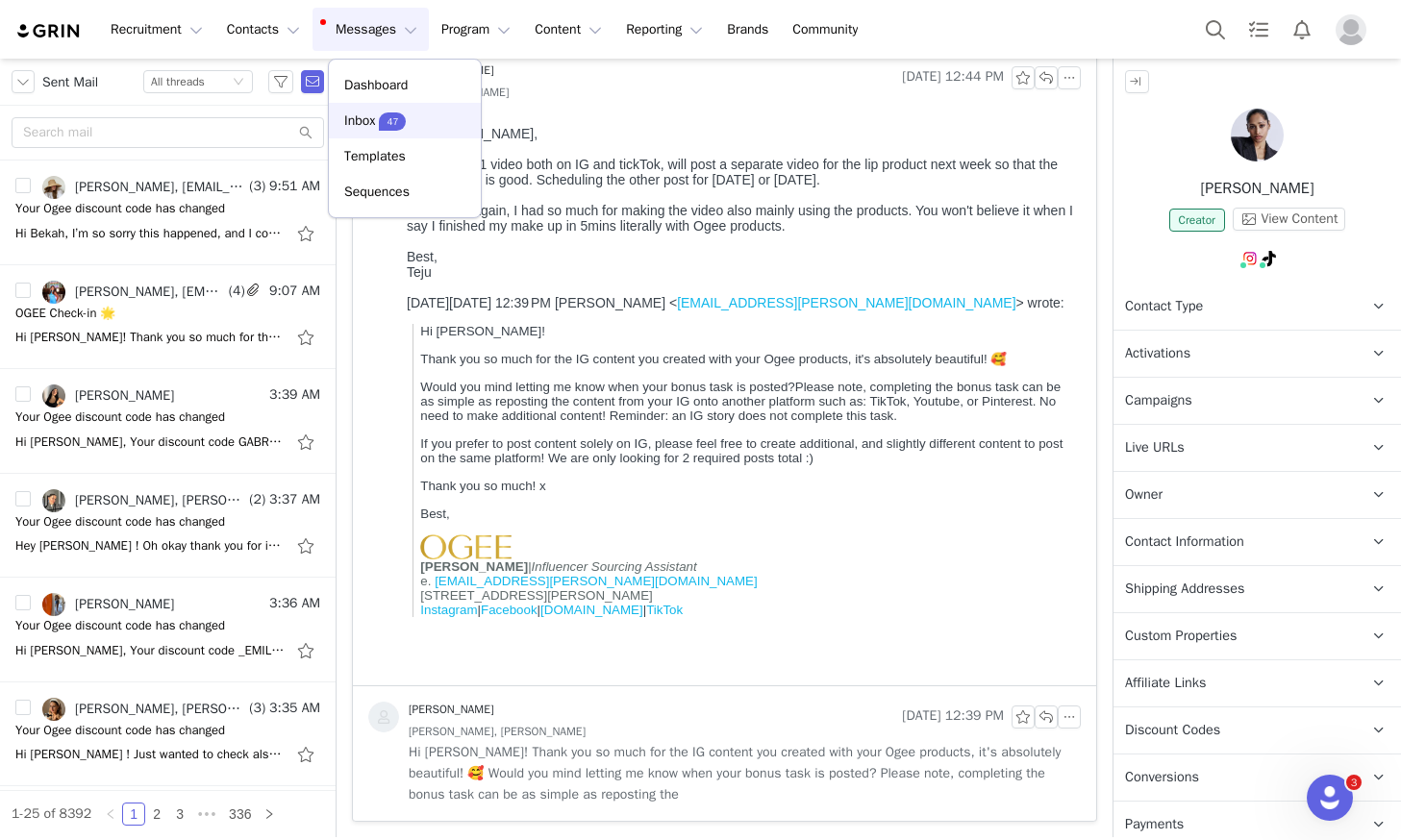 click on "47" at bounding box center (392, 121) 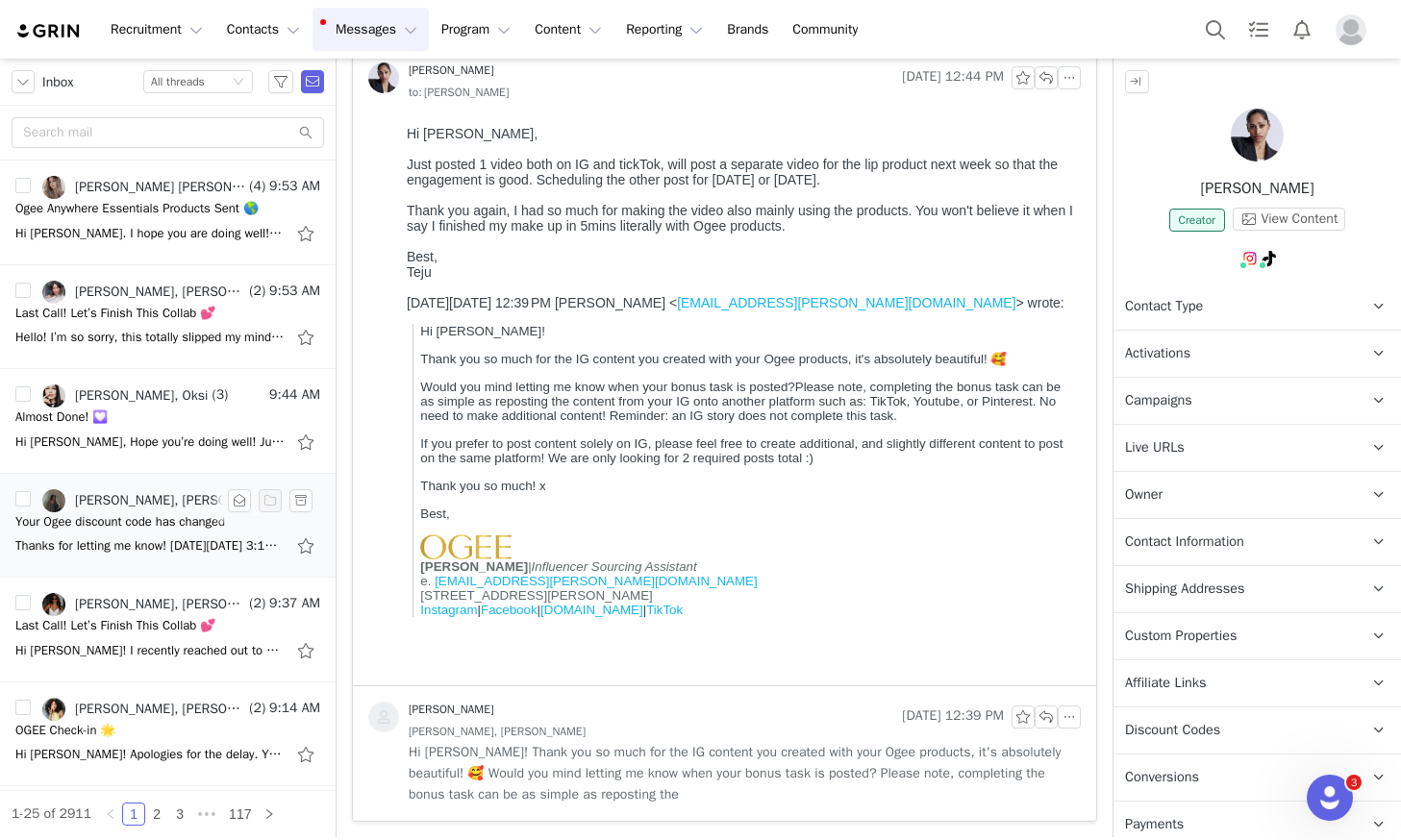 click on "Your Ogee discount code has changed" at bounding box center (120, 522) 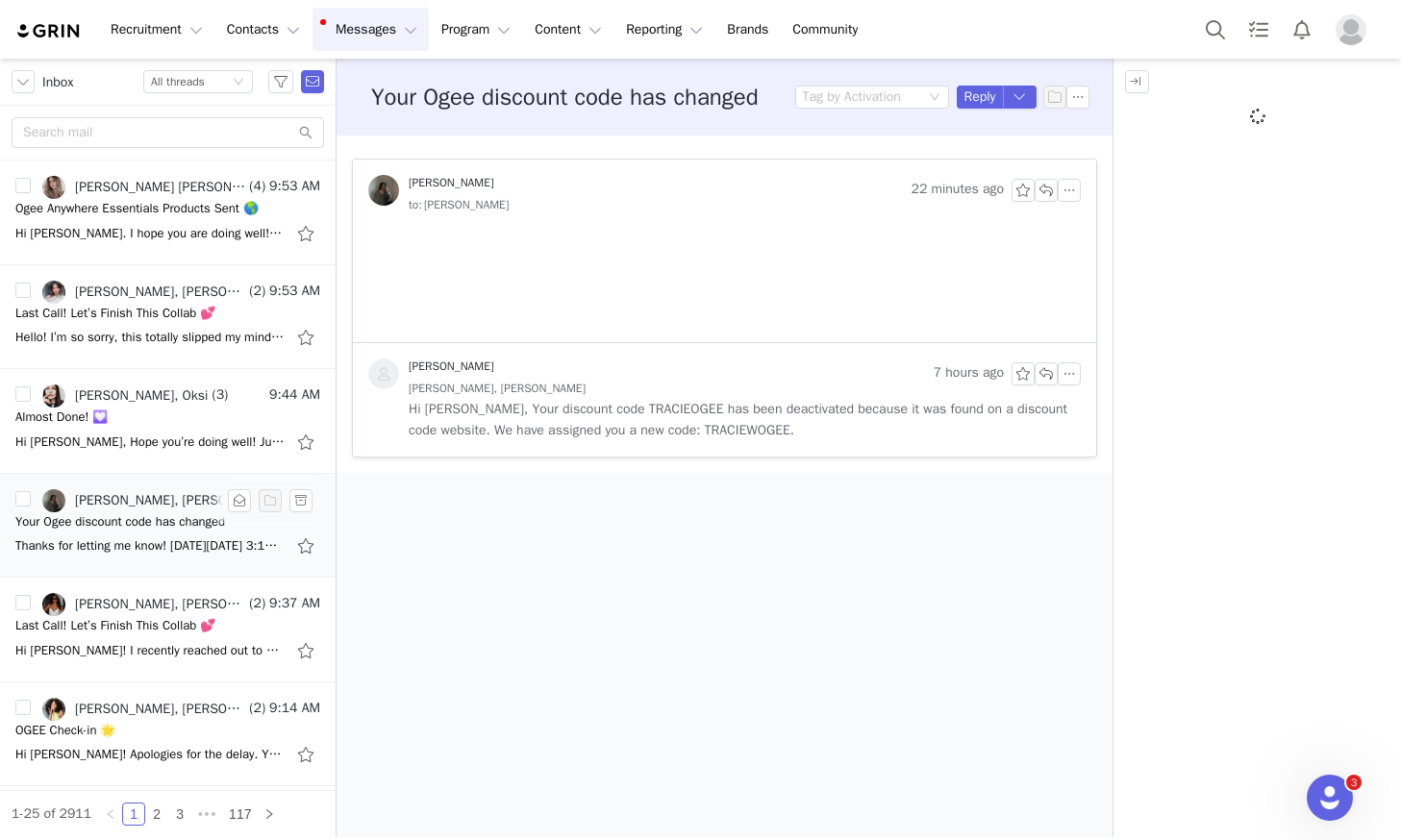 scroll, scrollTop: 0, scrollLeft: 0, axis: both 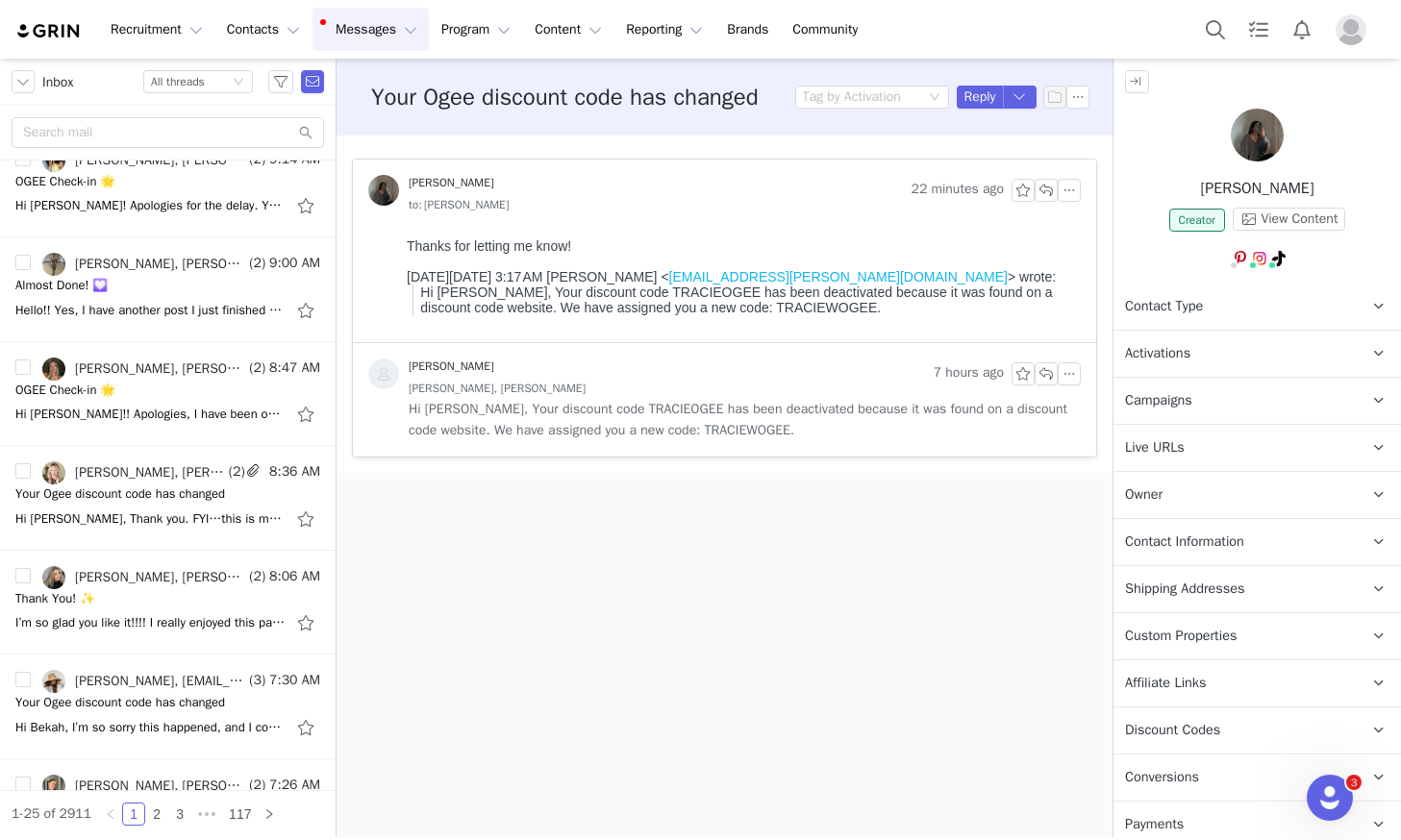 click on "Hi Jordan,
Thank you. FYI…this is my 3rd discount code in 3 months:
MEGANSAUSTAD15
MEGAN_OGEE
MEGANSAUS-OGEE
Can we use MEGANSAUSTAD15 ??? I’ll need to go an update my posts.
On Jul 11, 2025, at 2:14 AM, Jordan Mounkes <Jordan.mounkes@ogee" at bounding box center (167, 519) 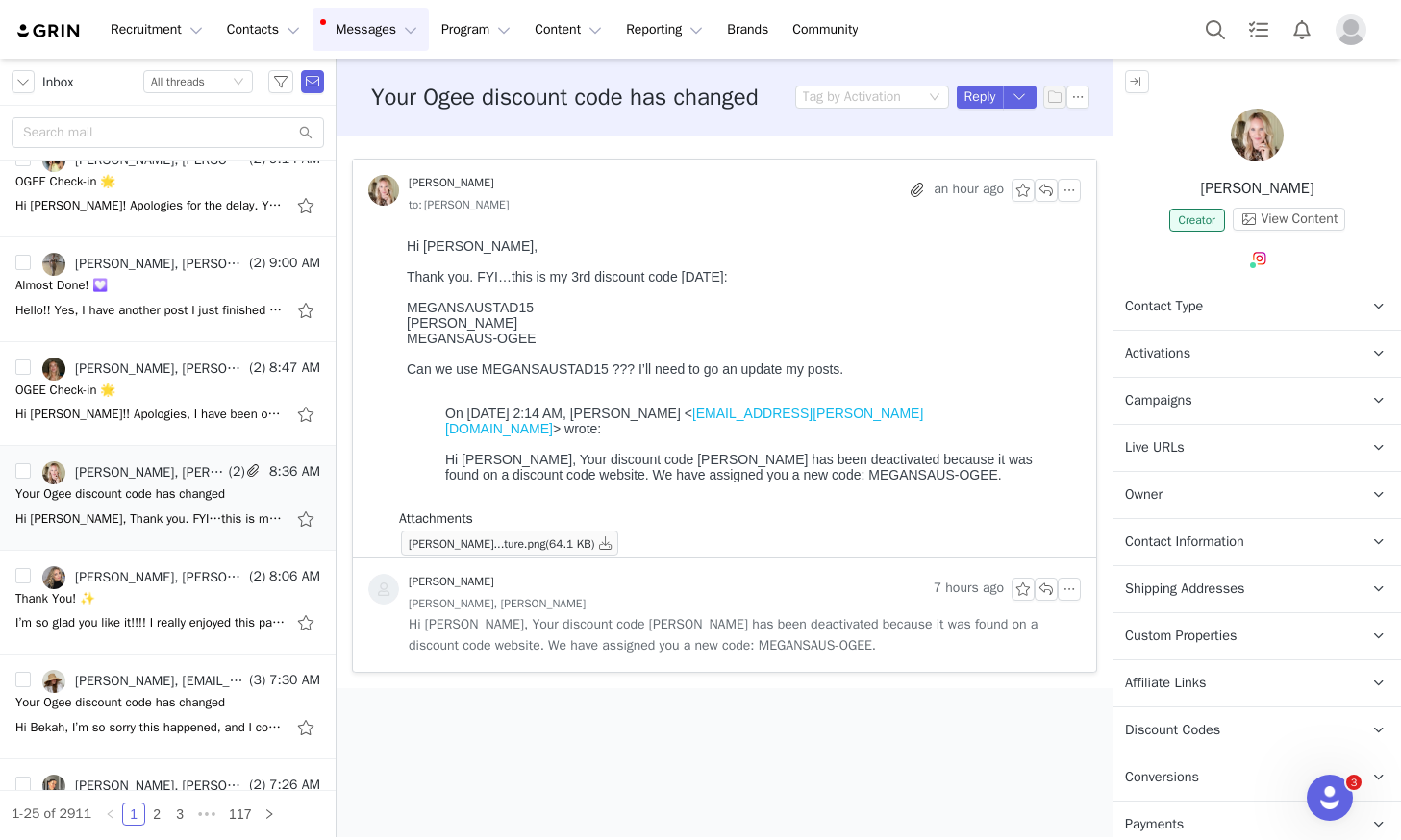 scroll, scrollTop: 0, scrollLeft: 0, axis: both 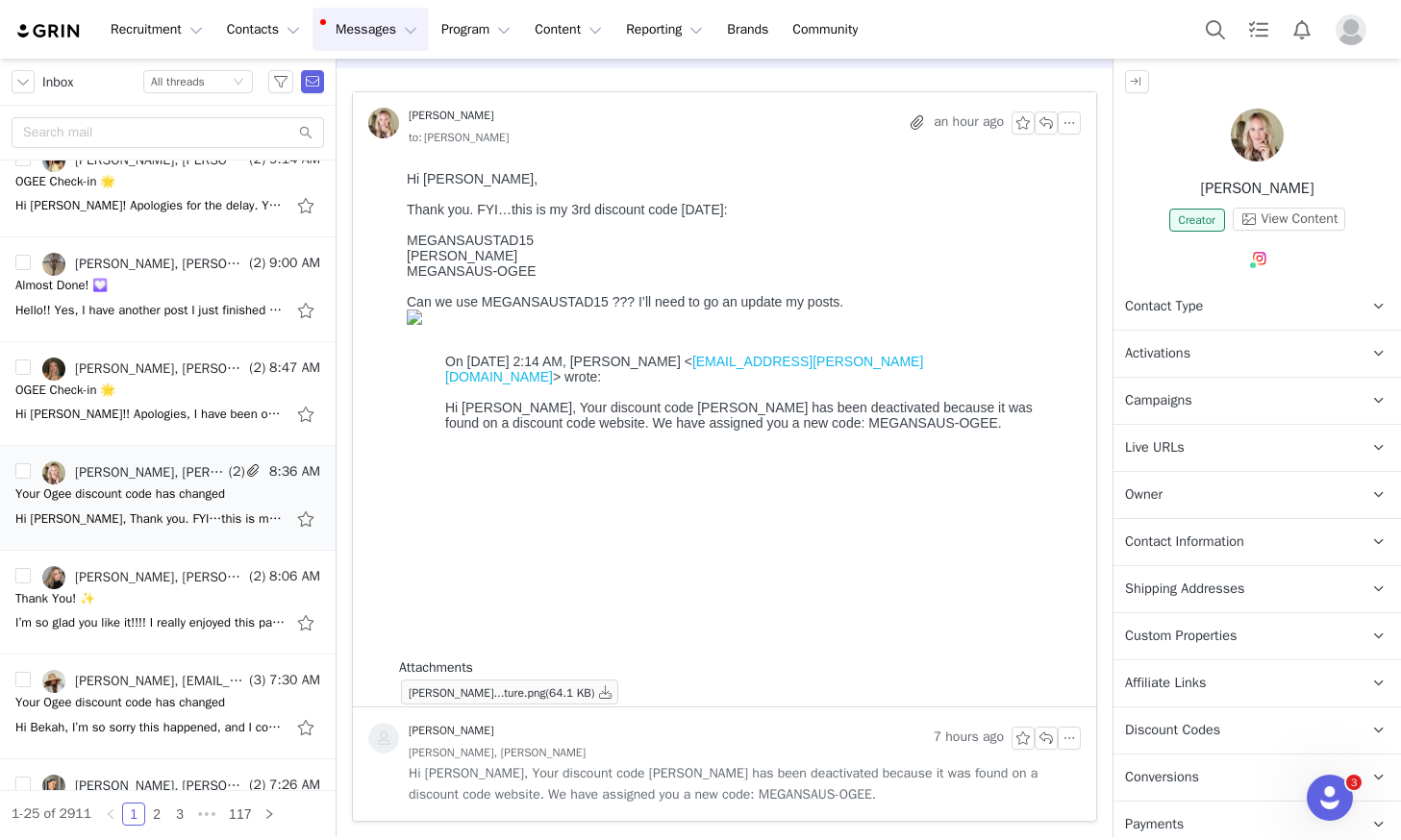 click on "Discount Codes  Discount codes associated with this Influencer" at bounding box center (1234, 730) 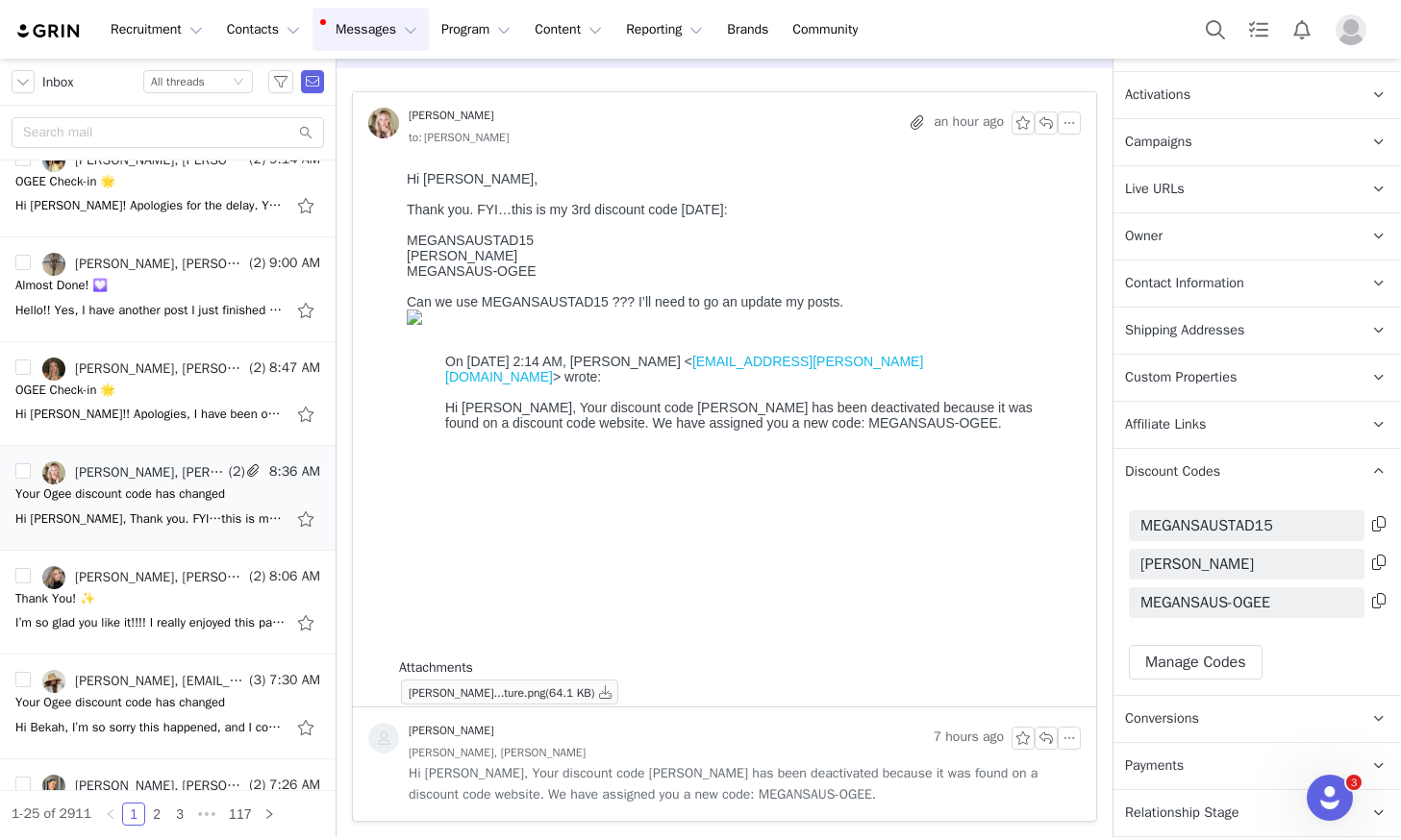 scroll, scrollTop: 267, scrollLeft: 0, axis: vertical 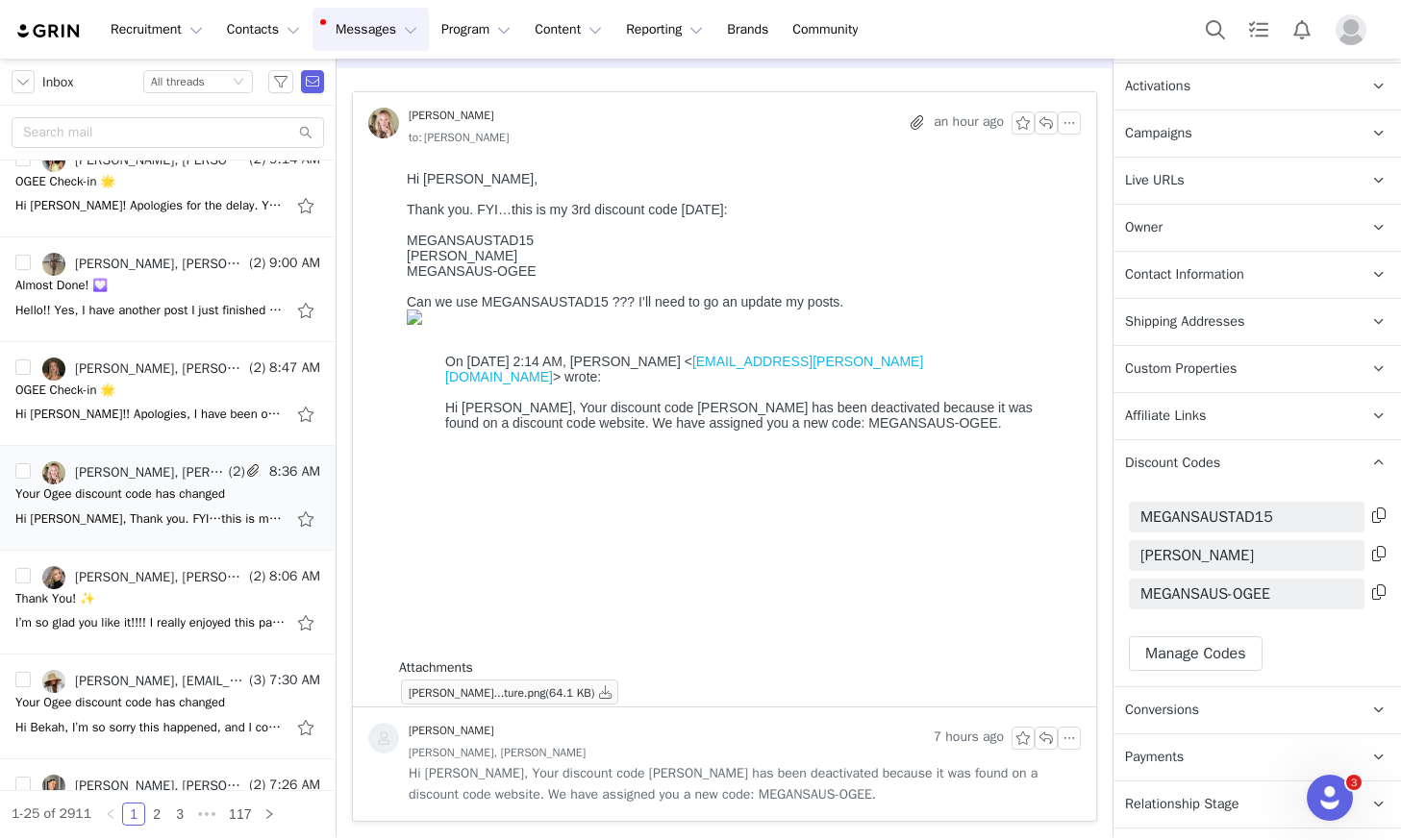 click on "Can we use MEGANSAUSTAD15 ??? I’ll need to go an update my posts.    On Jul 11, 2025, at 2:14 AM, Jordan Mounkes < Jordan.mounkes@ogee.com > wrote: Hi Megan, Your discount code MEGAN_OGEE has been deactivated because it was found on a discount code website. We have assigned you a new code: MEGANSAUS-OGEE." at bounding box center [739, 377] 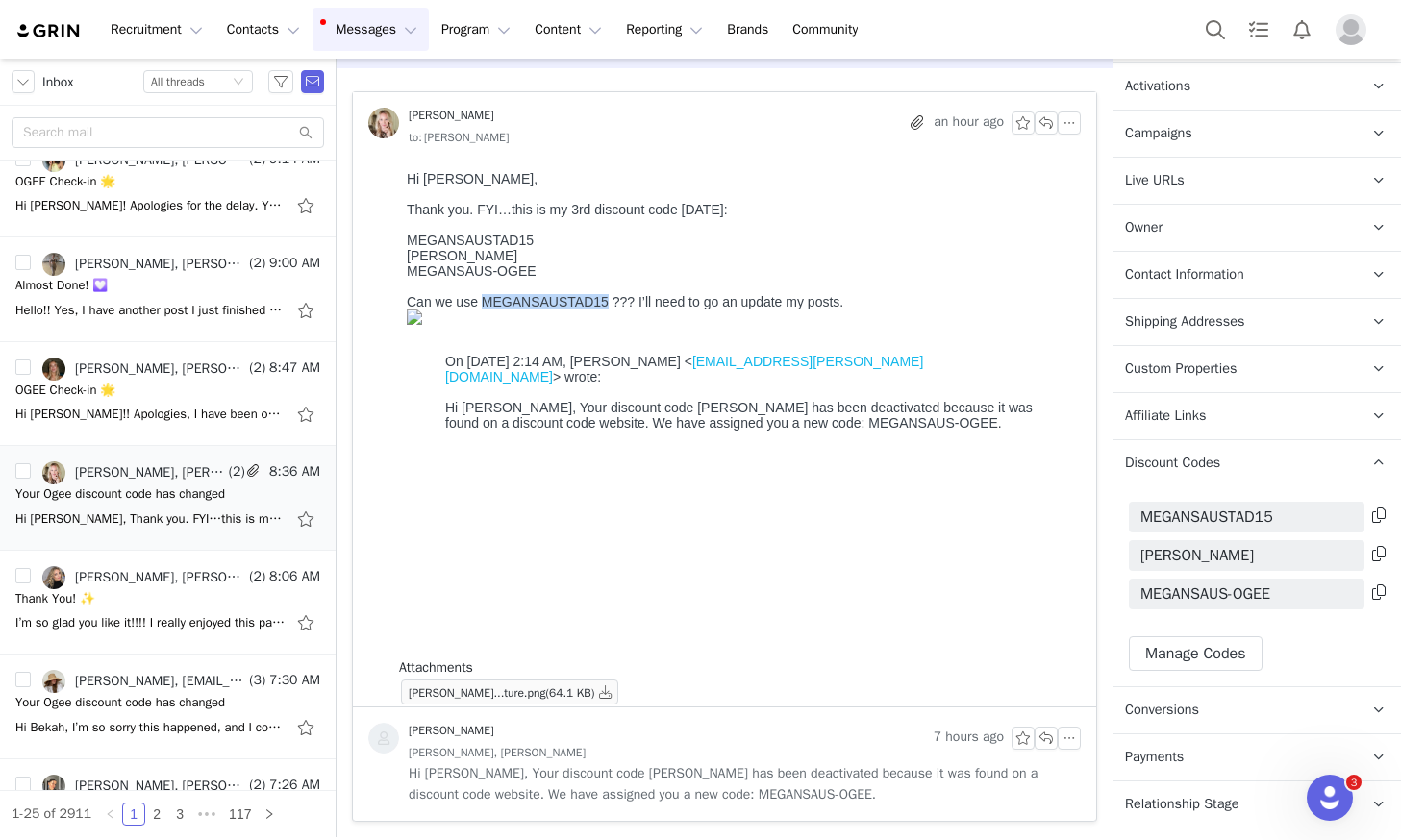 drag, startPoint x: 603, startPoint y: 302, endPoint x: 506, endPoint y: 317, distance: 98.152942 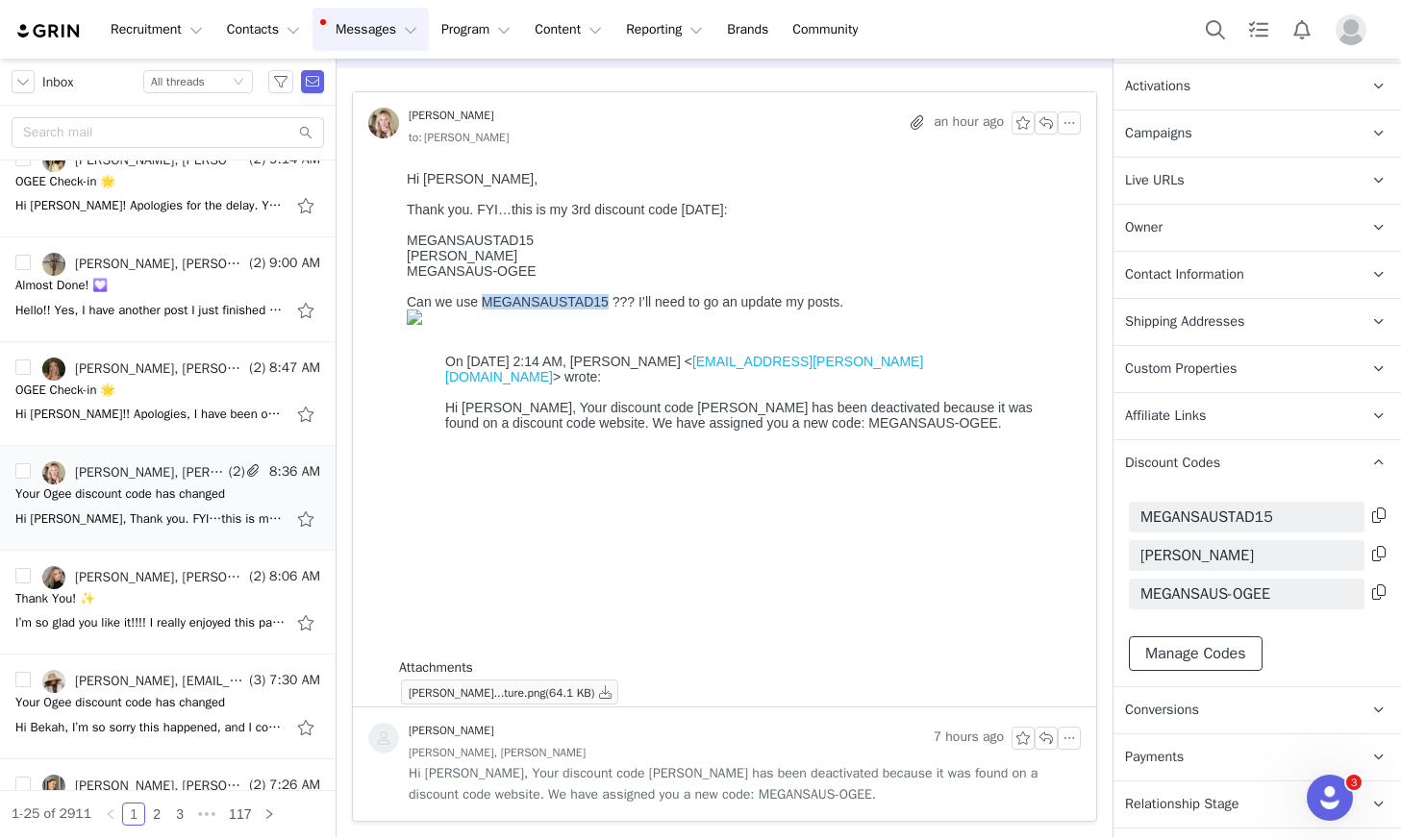 click on "Manage Codes" at bounding box center [1195, 654] 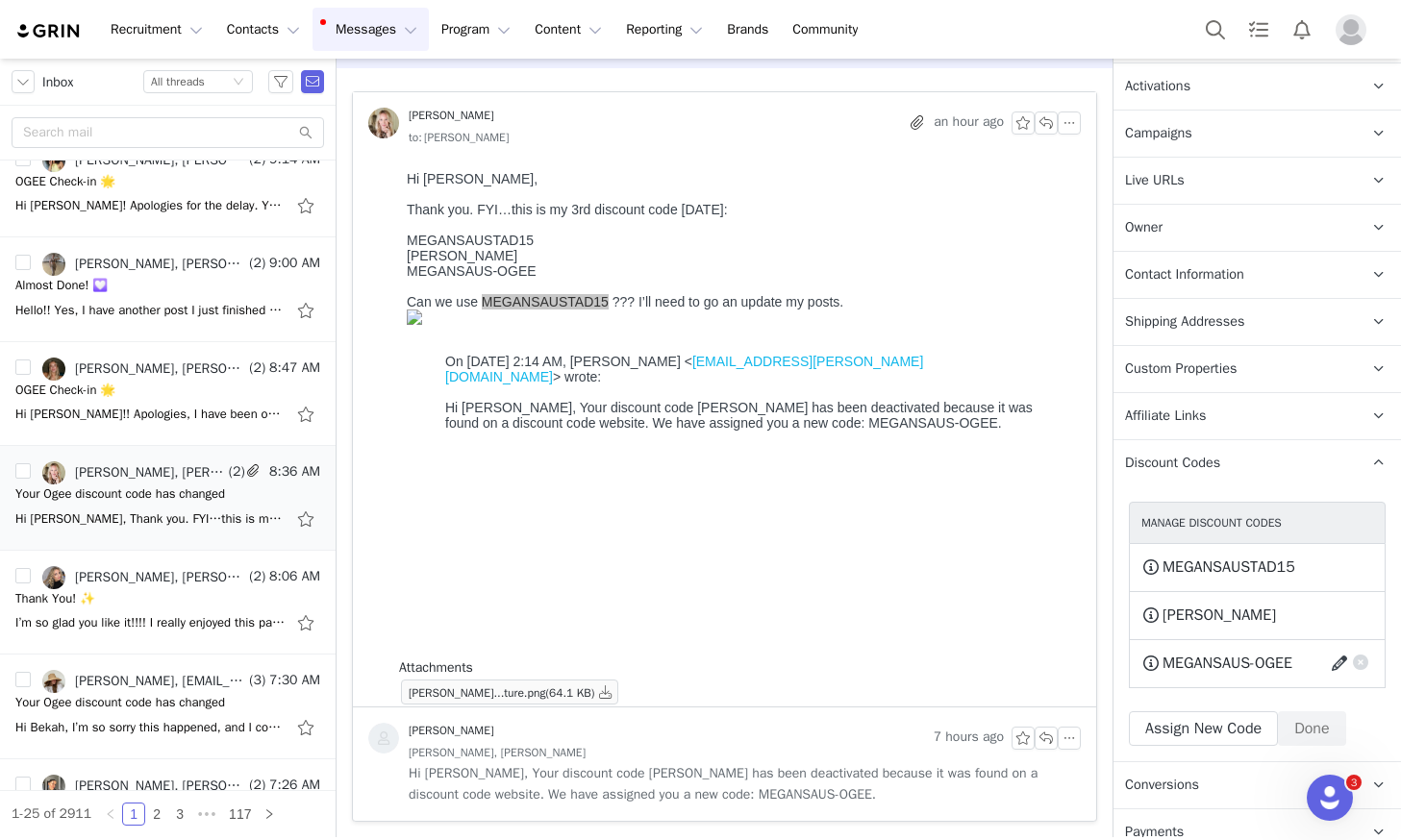 click at bounding box center (1342, 663) 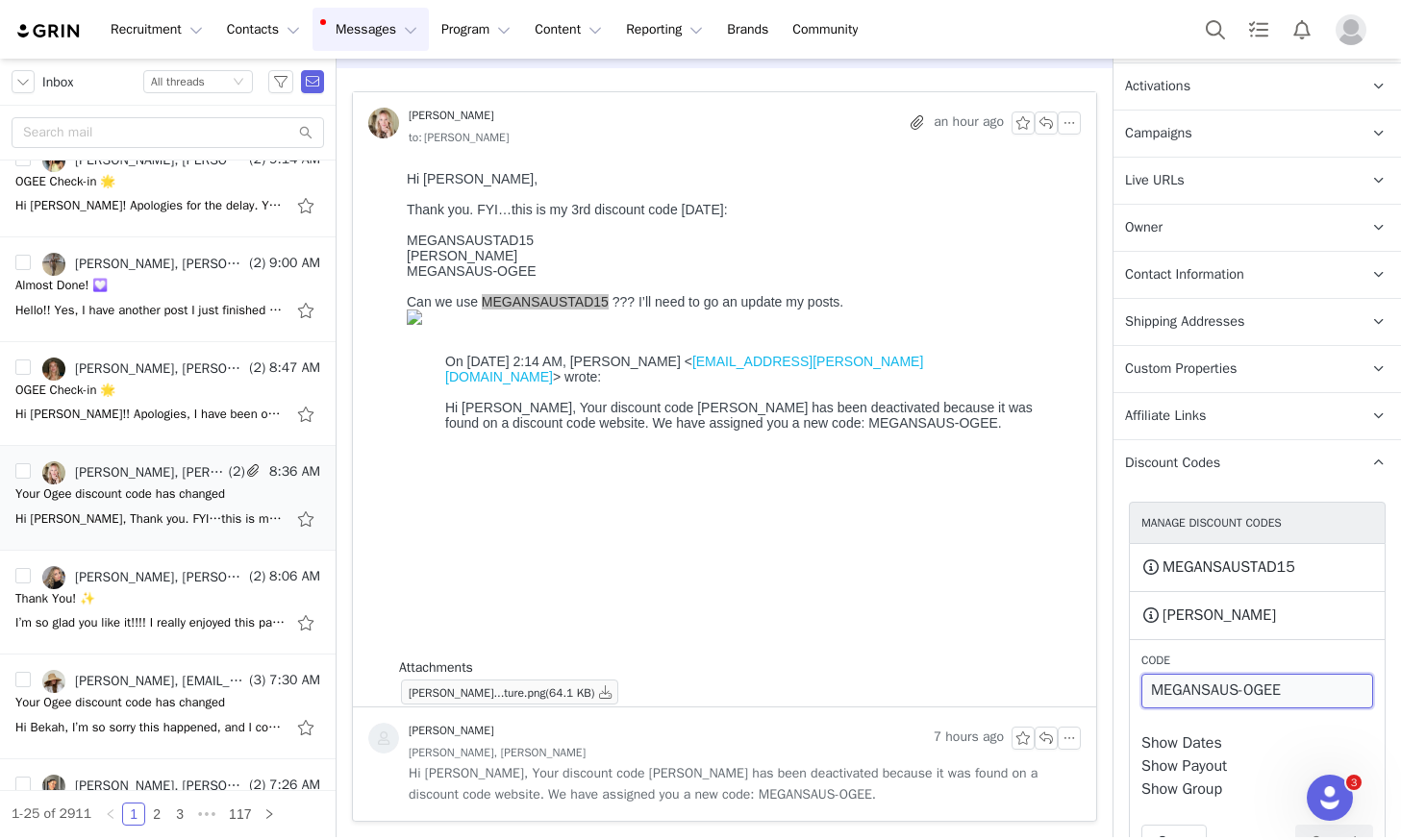 drag, startPoint x: 1305, startPoint y: 687, endPoint x: 1131, endPoint y: 691, distance: 174.04597 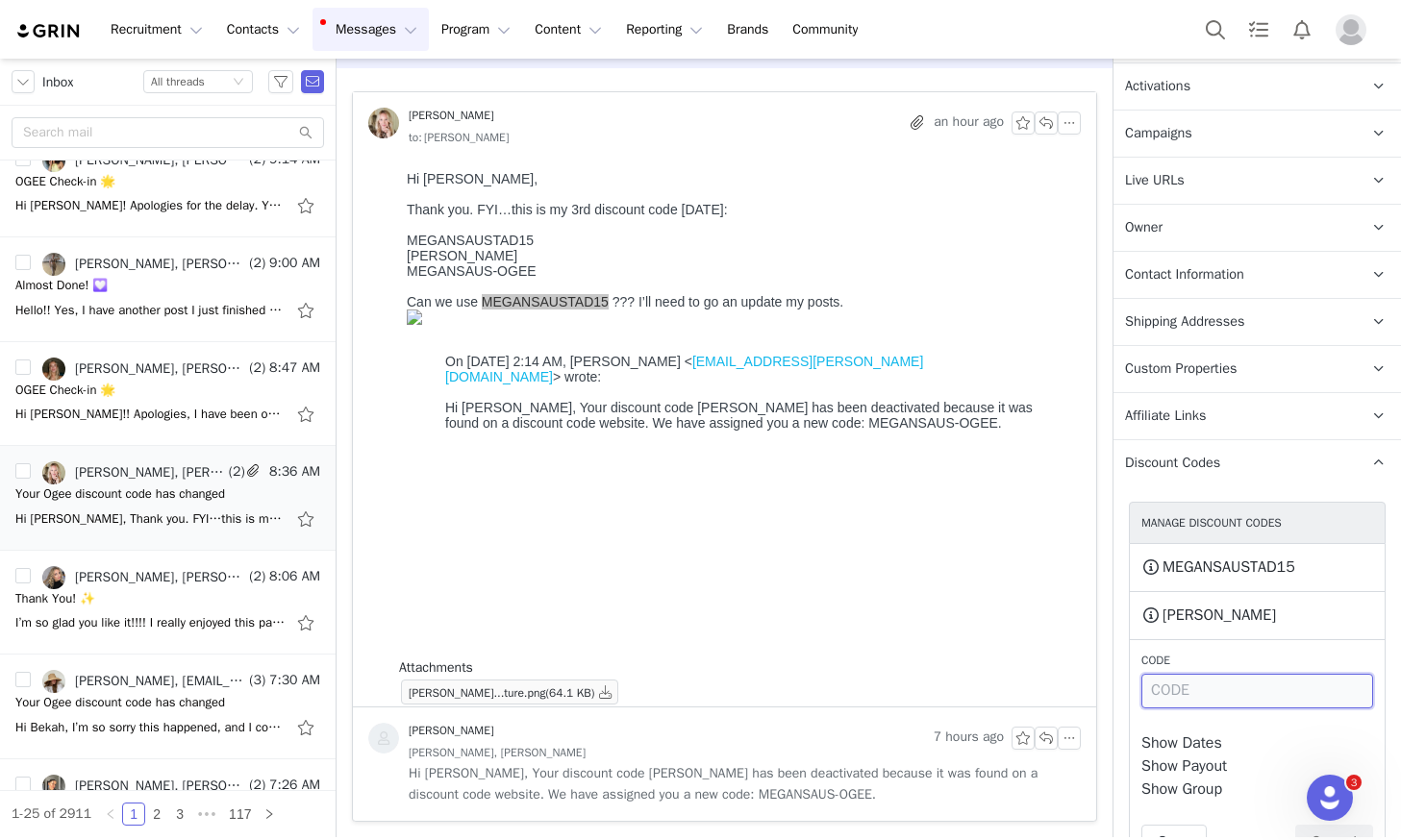 paste on "MEGANSAUSTAD15" 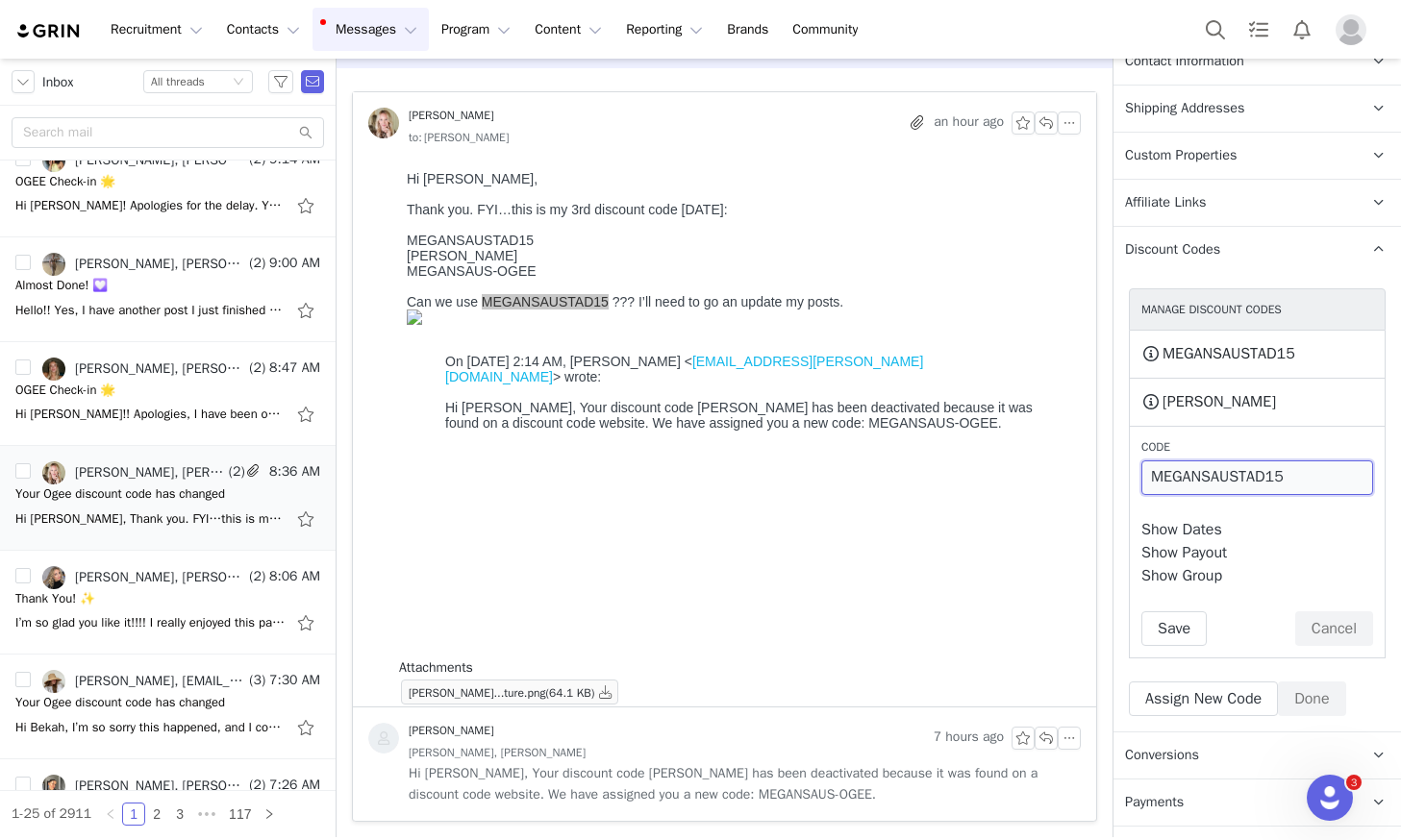 scroll, scrollTop: 490, scrollLeft: 0, axis: vertical 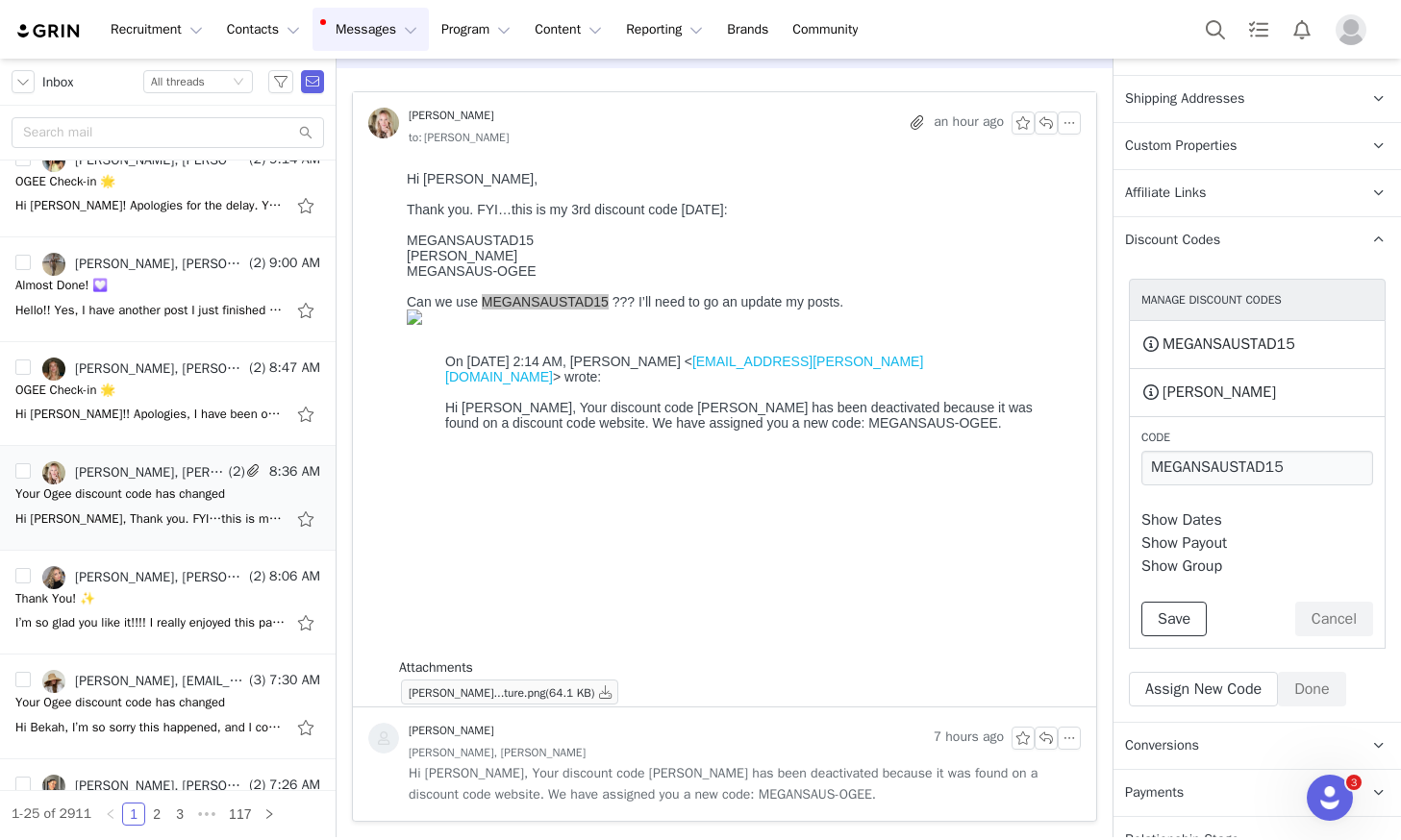 click on "Save" at bounding box center (1174, 619) 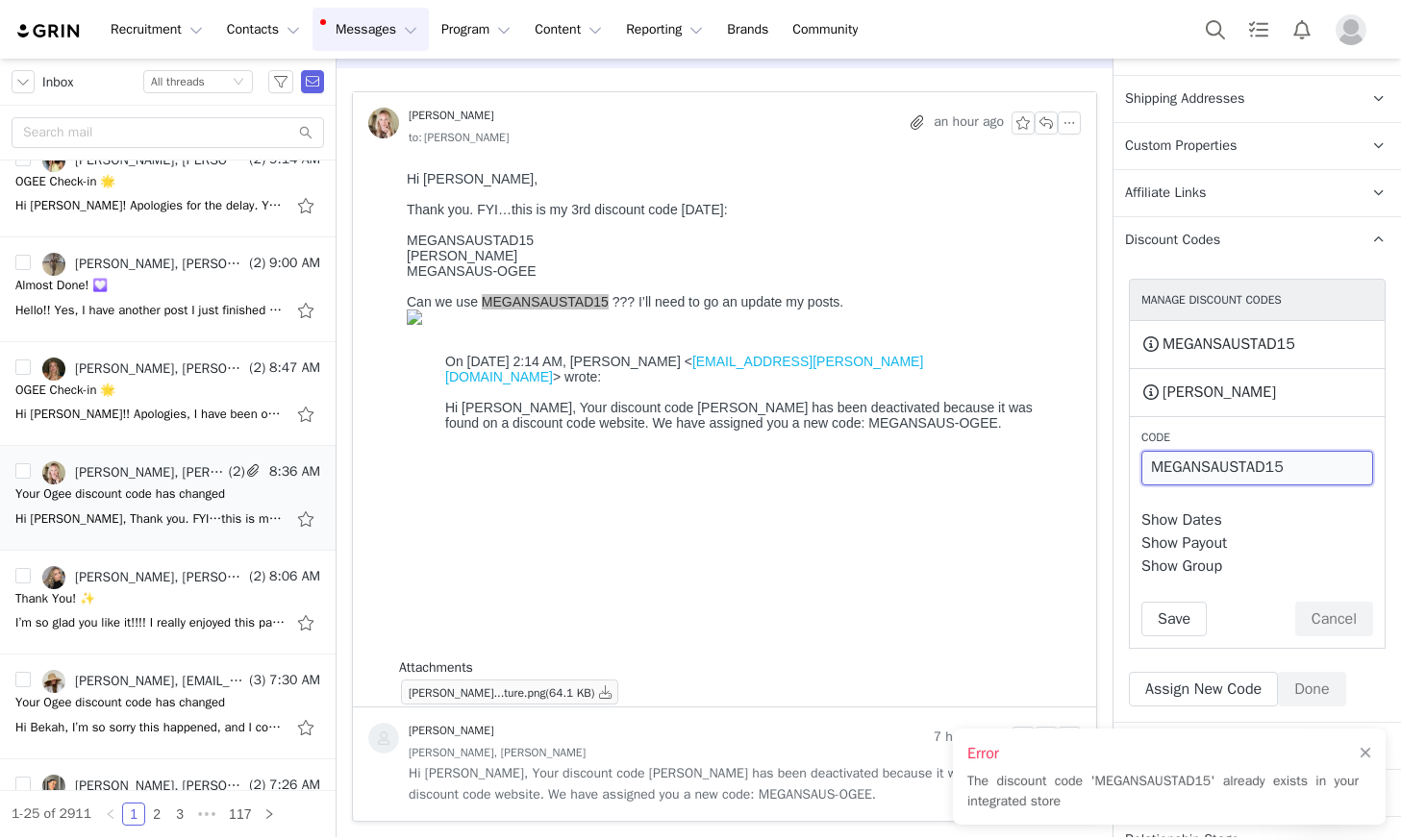 click on "MEGANSAUSTAD15" at bounding box center [1257, 468] 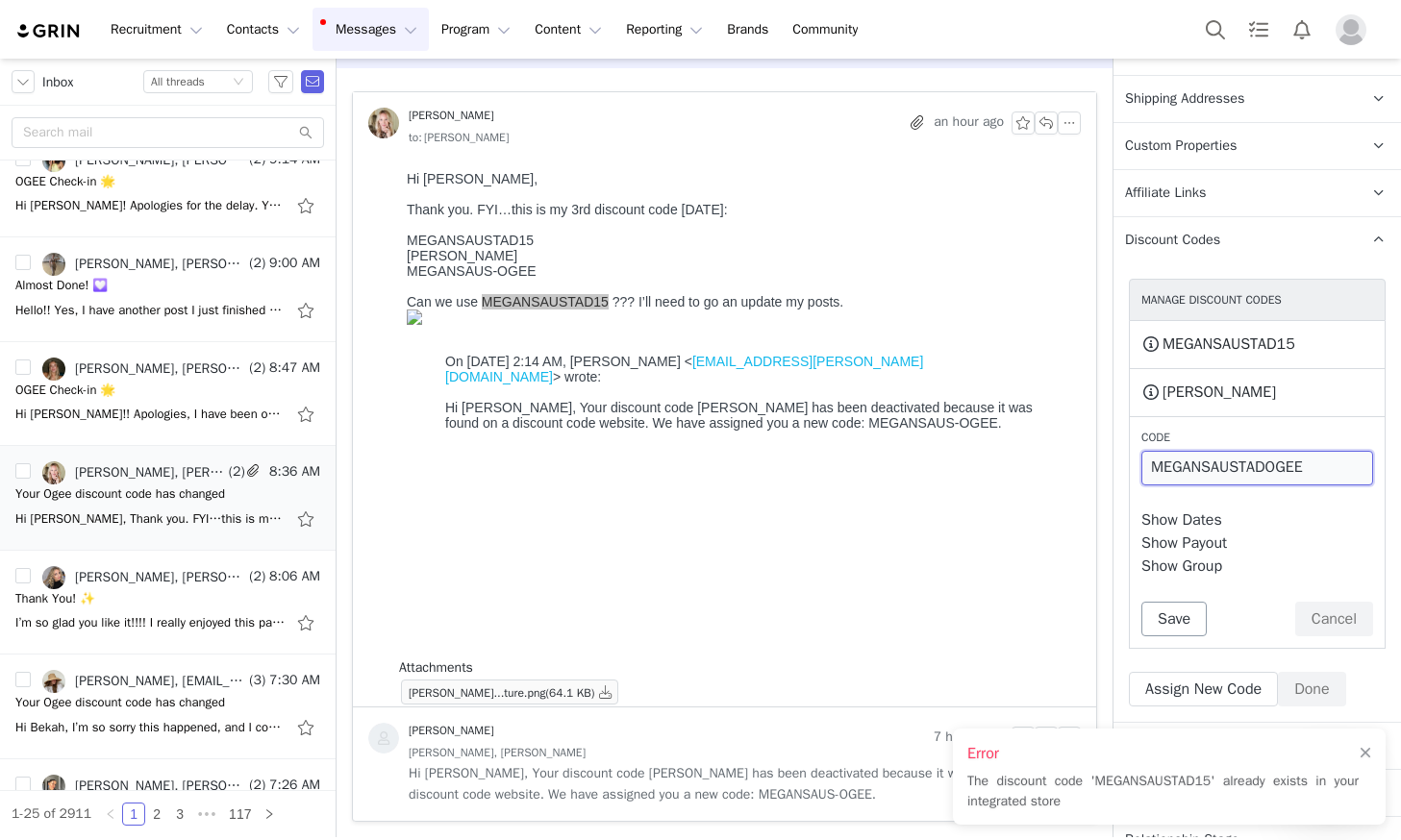 type on "MEGANSAUSTADOGEE" 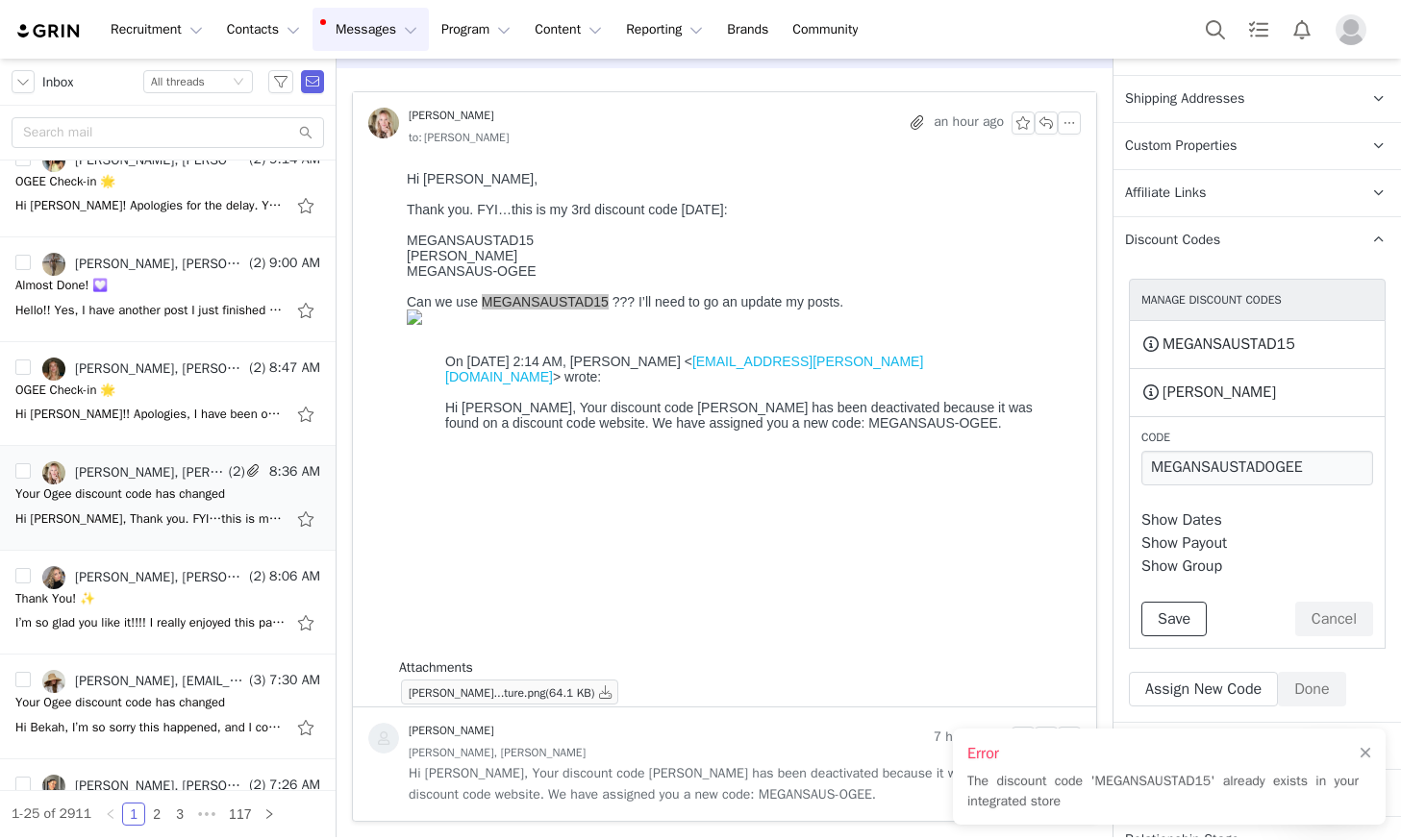 click on "Save" at bounding box center [1174, 619] 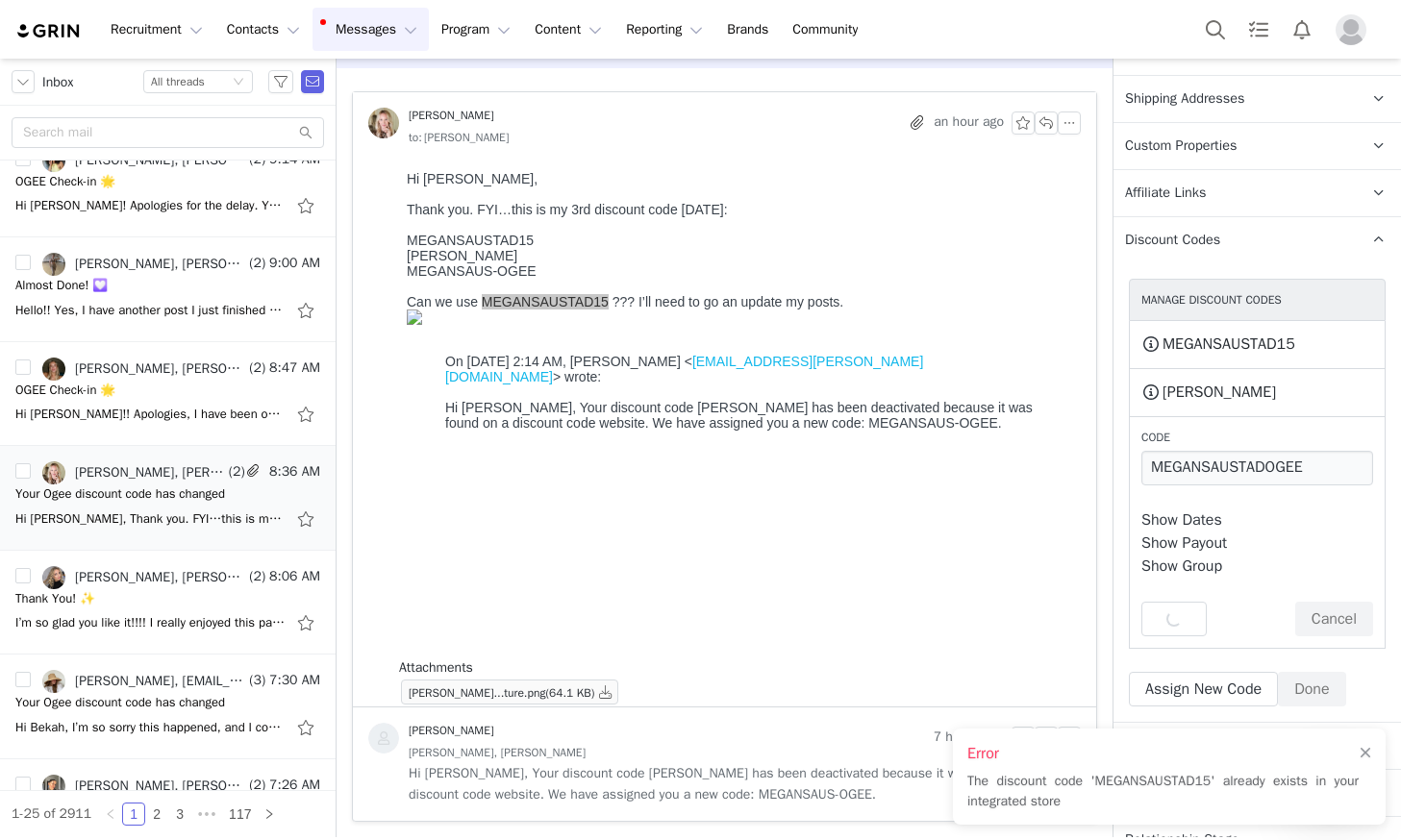 scroll, scrollTop: 425, scrollLeft: 0, axis: vertical 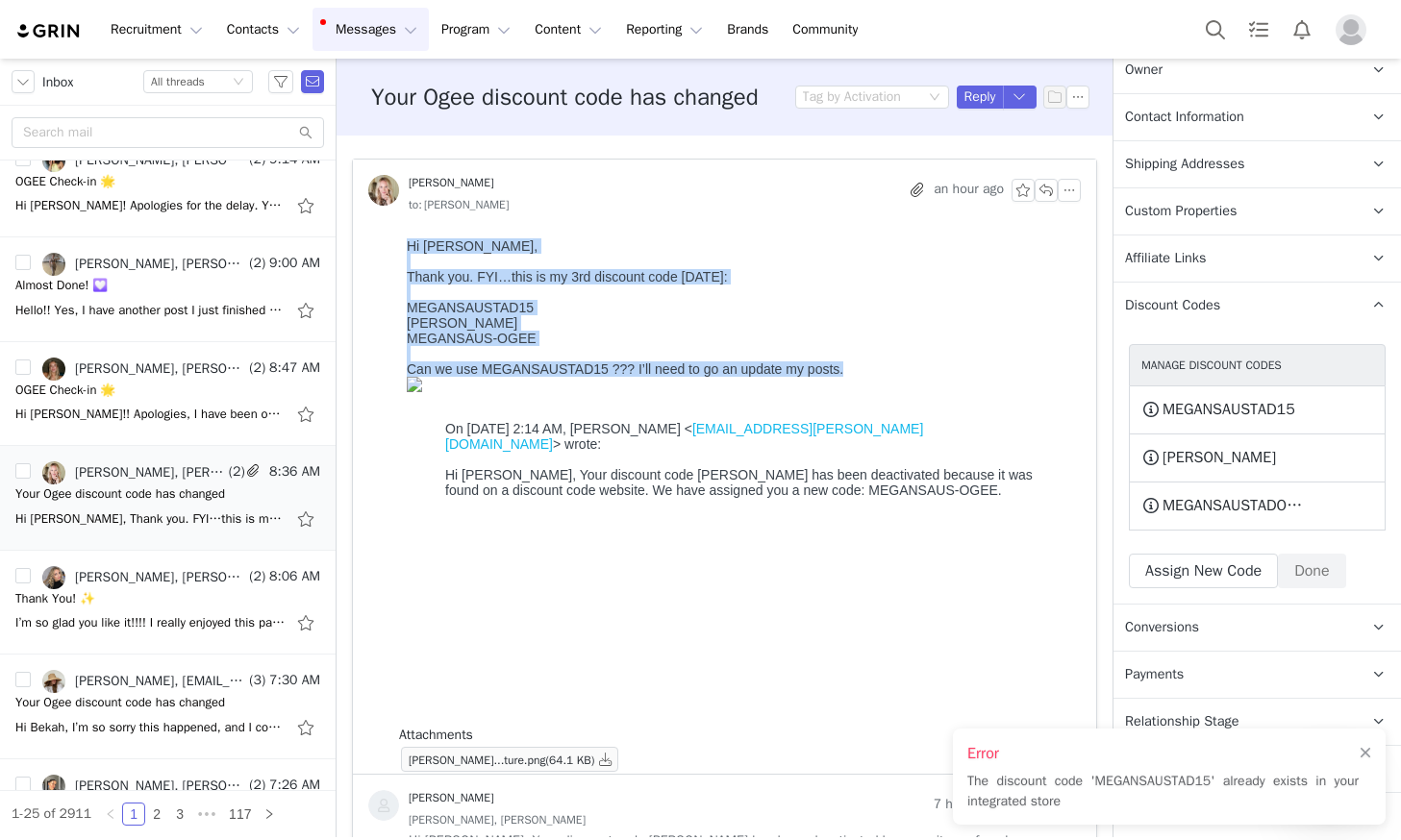 drag, startPoint x: 844, startPoint y: 368, endPoint x: 390, endPoint y: 237, distance: 472.522 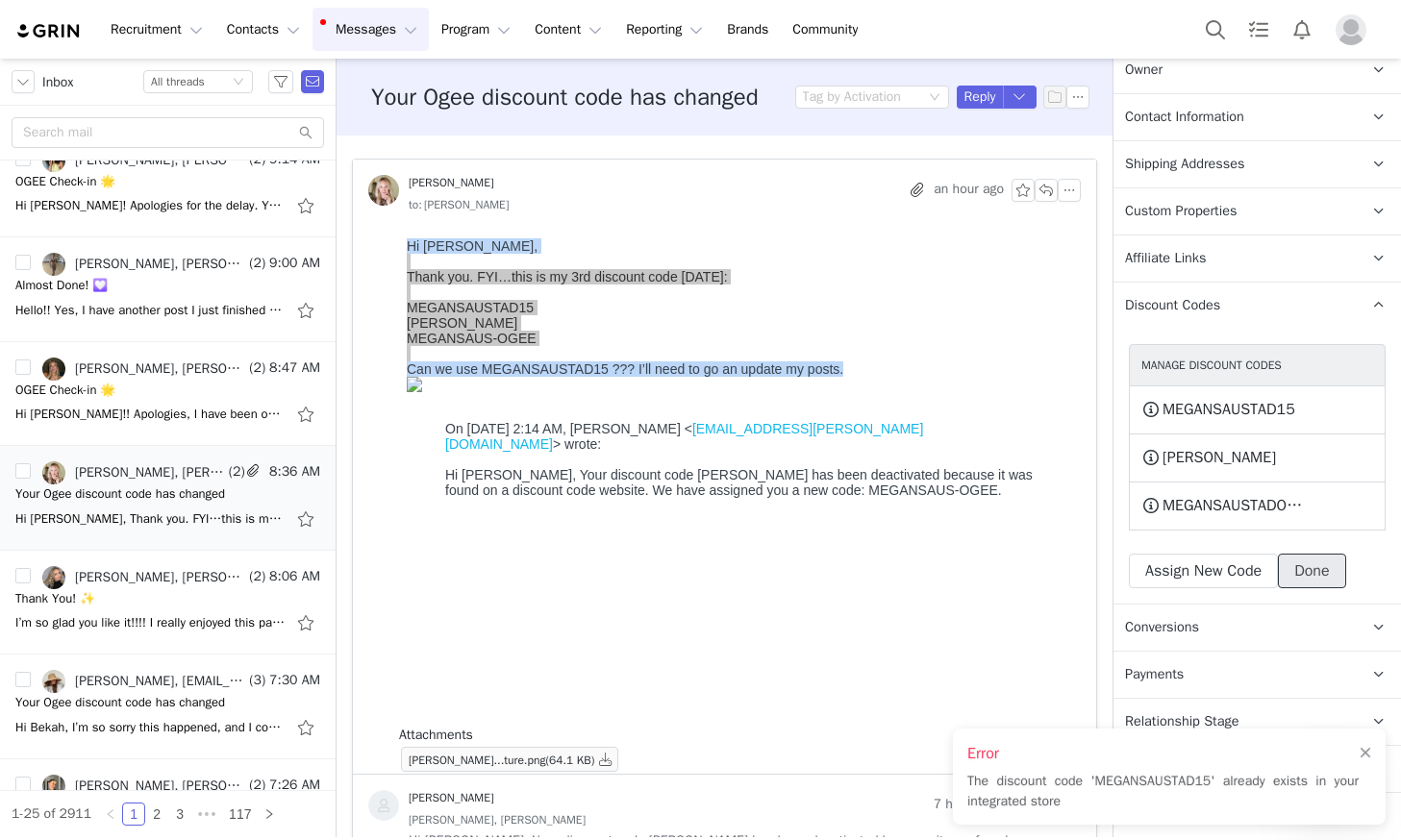 click on "Done" at bounding box center (1312, 571) 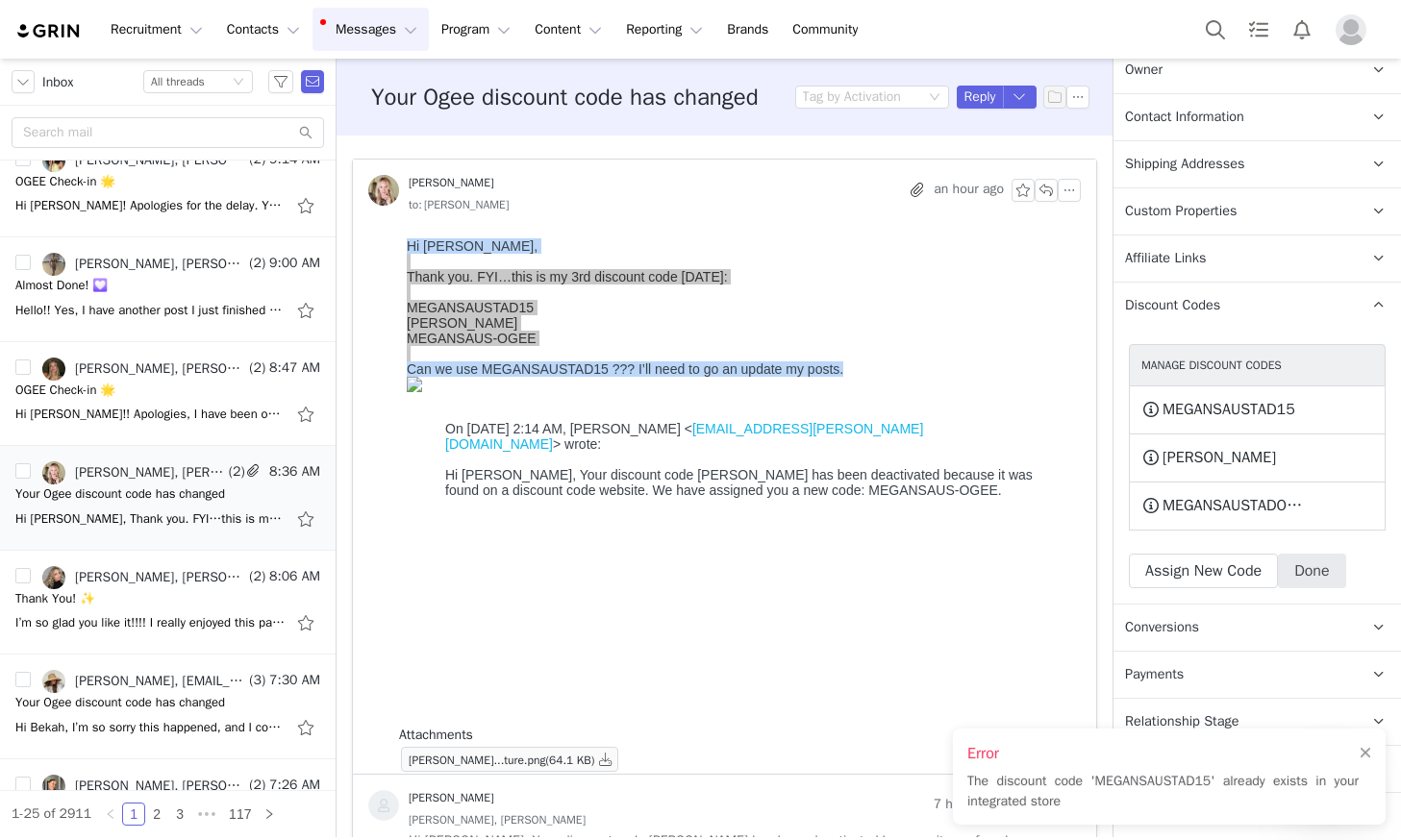scroll, scrollTop: 353, scrollLeft: 0, axis: vertical 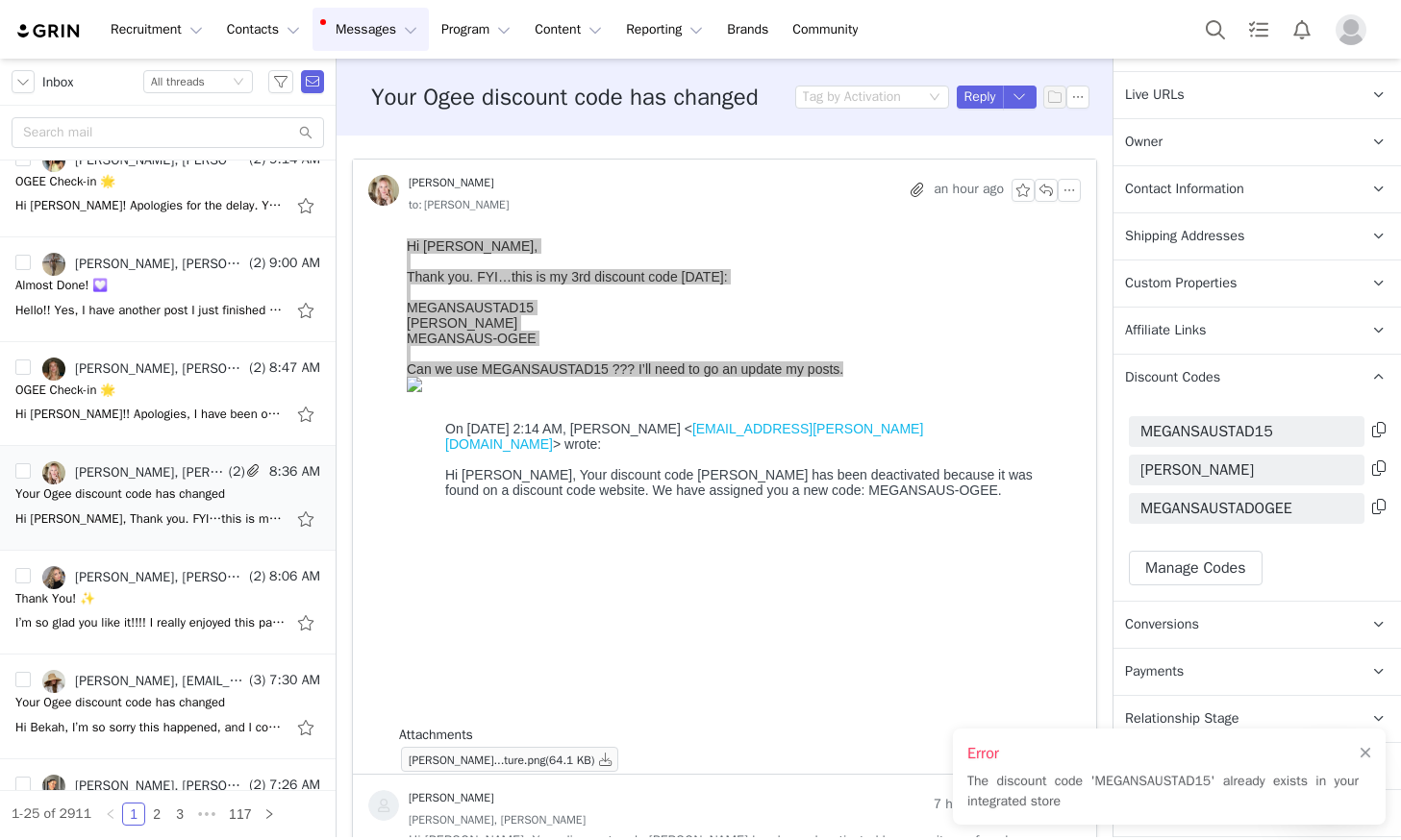 click at bounding box center [1379, 506] 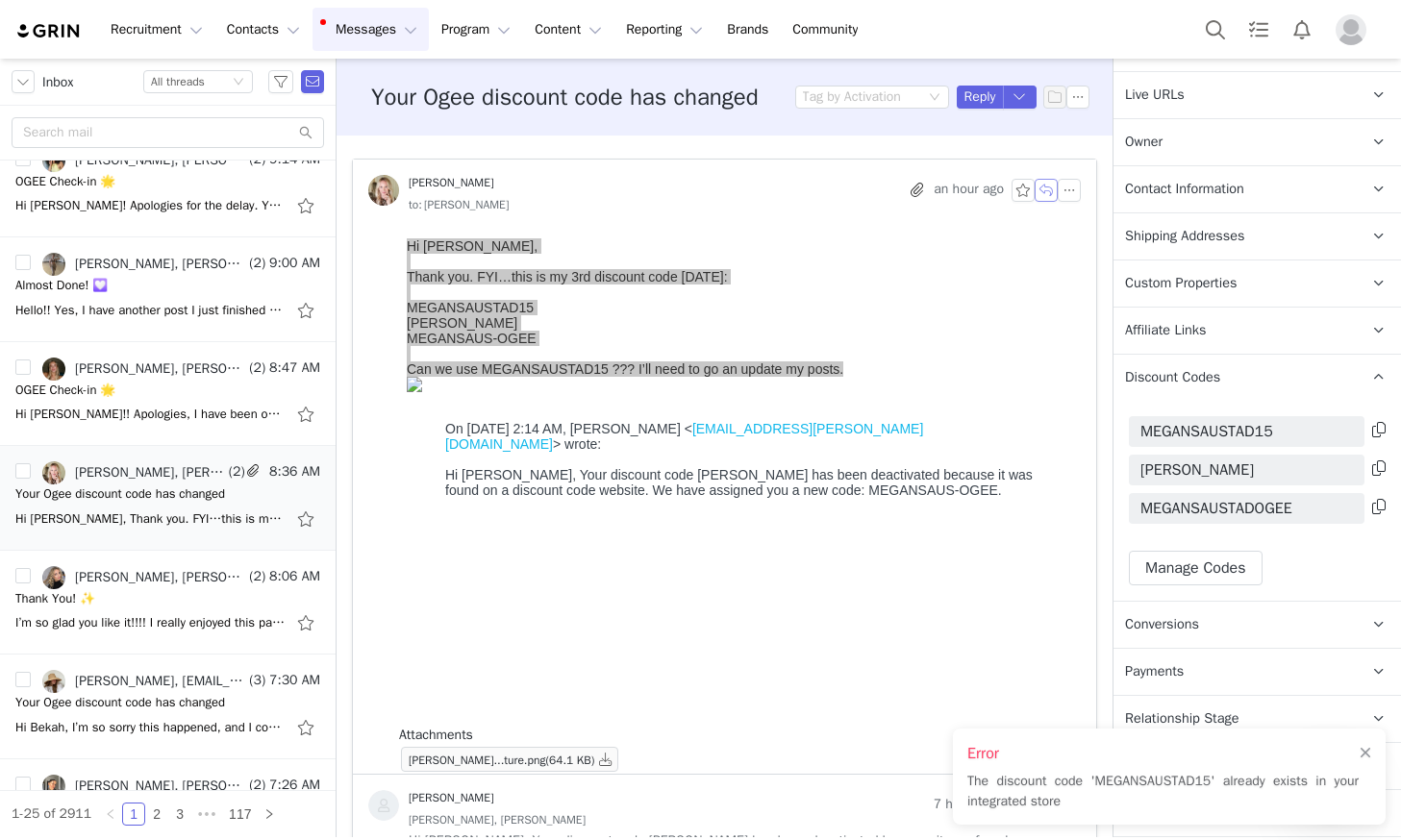 click at bounding box center [1046, 190] 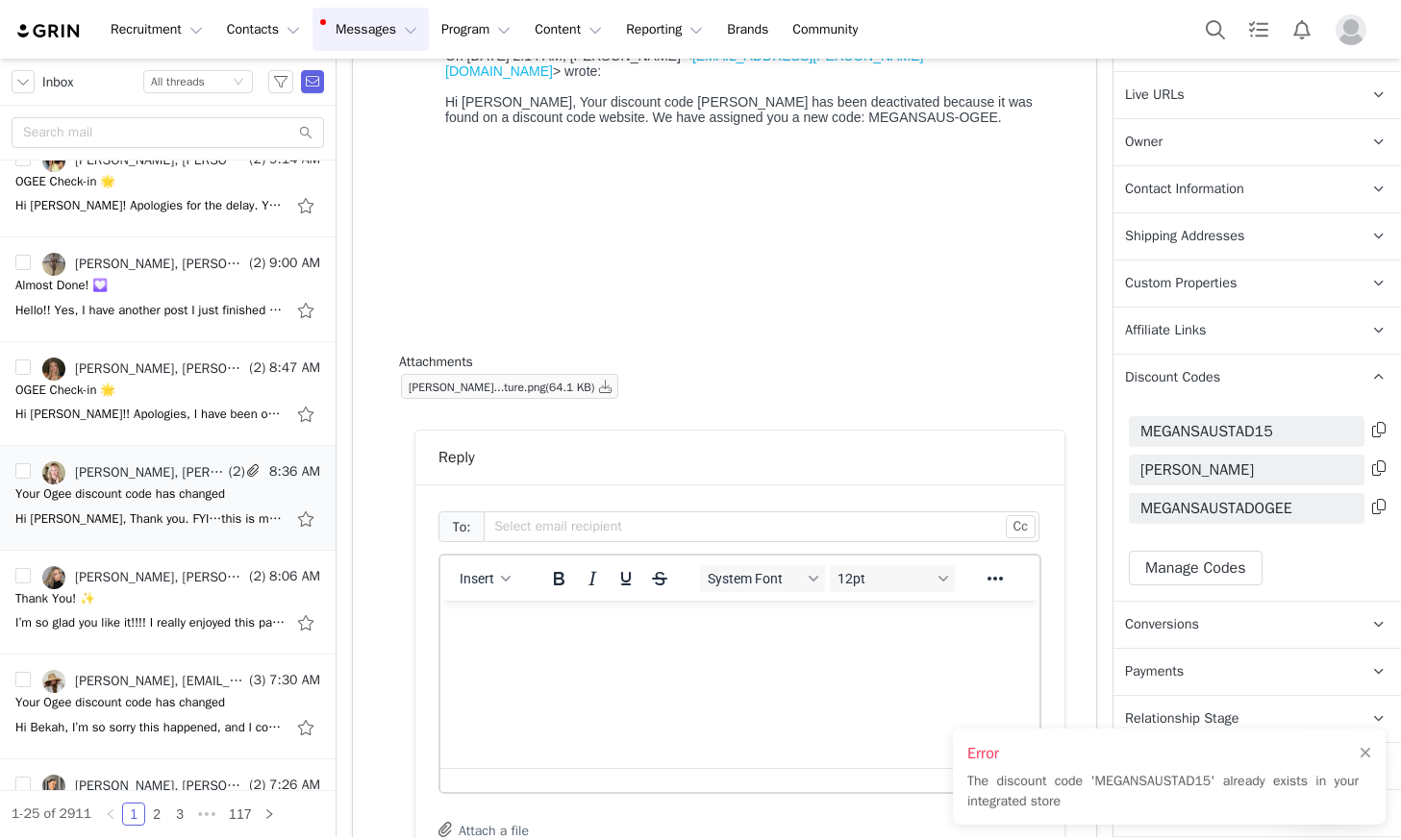 scroll, scrollTop: 618, scrollLeft: 0, axis: vertical 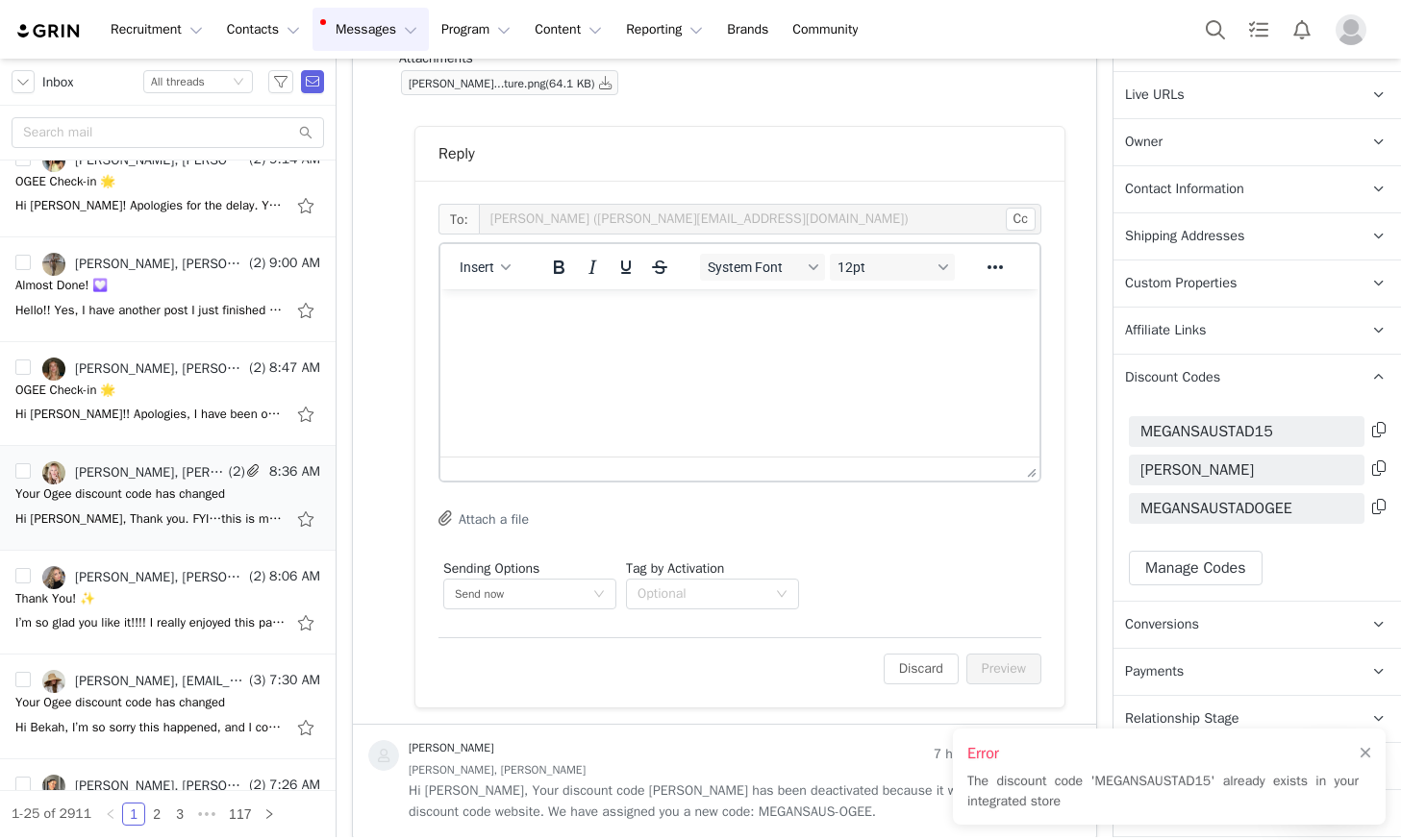 click at bounding box center [739, 315] 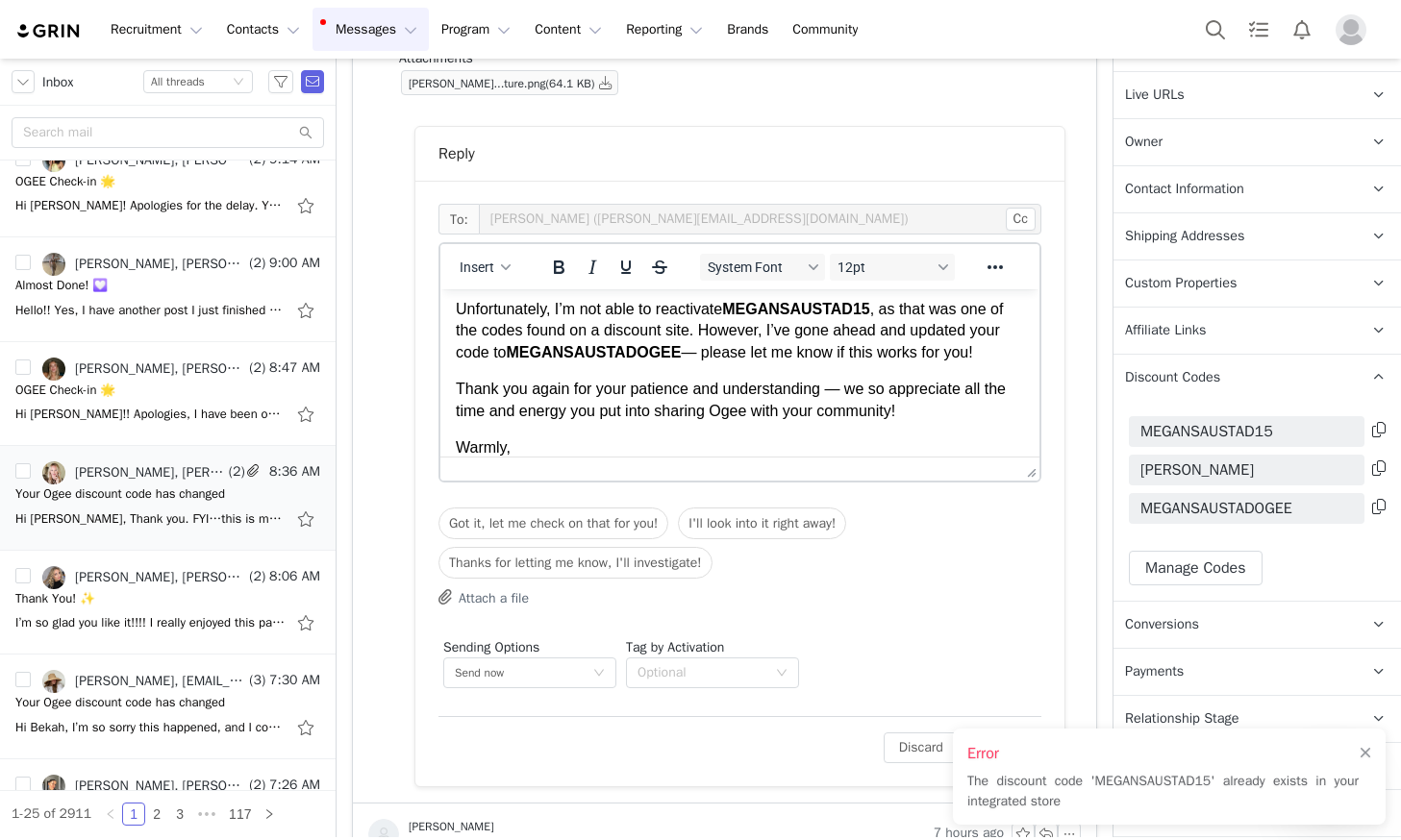 scroll, scrollTop: 184, scrollLeft: 0, axis: vertical 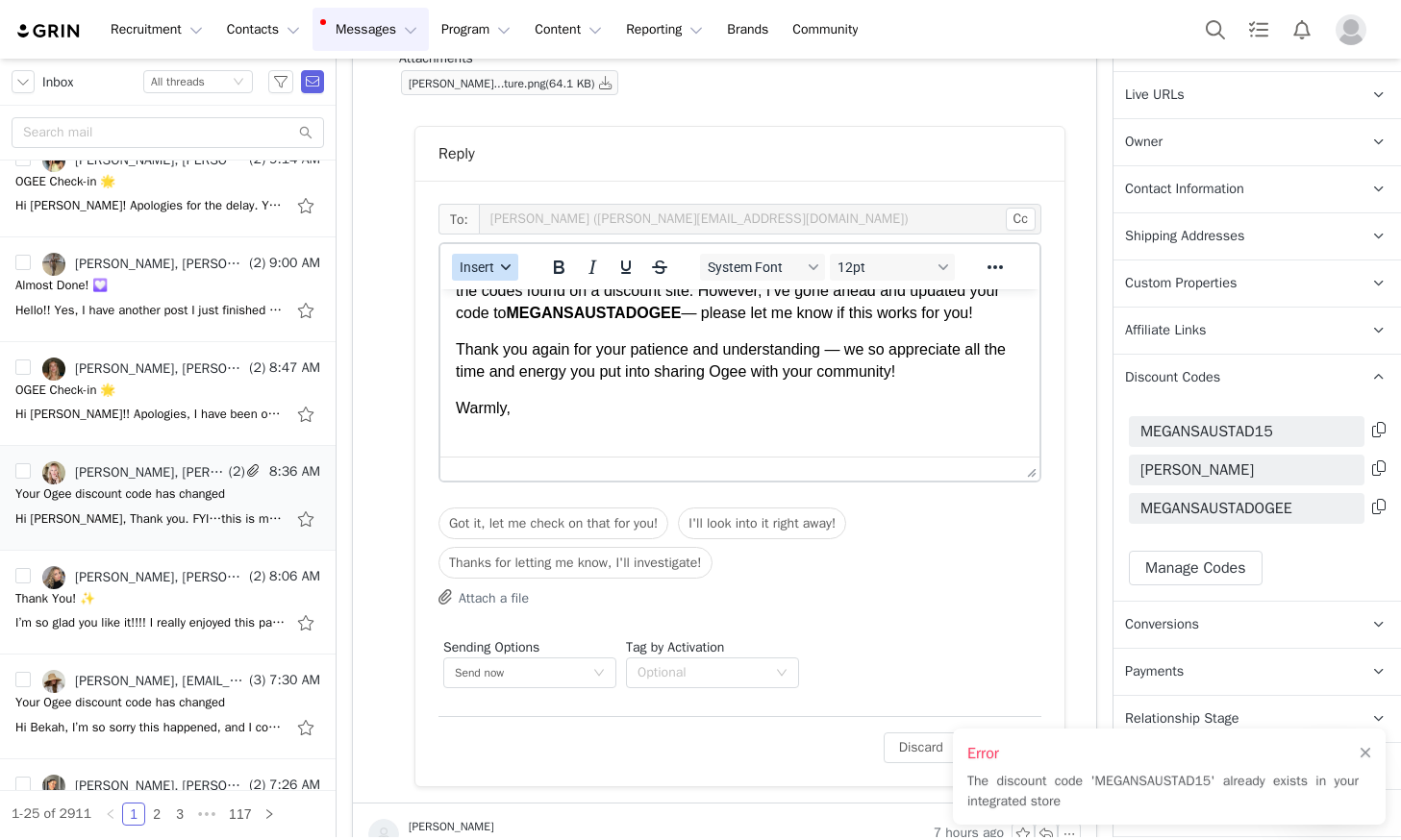 click on "Insert" at bounding box center (485, 267) 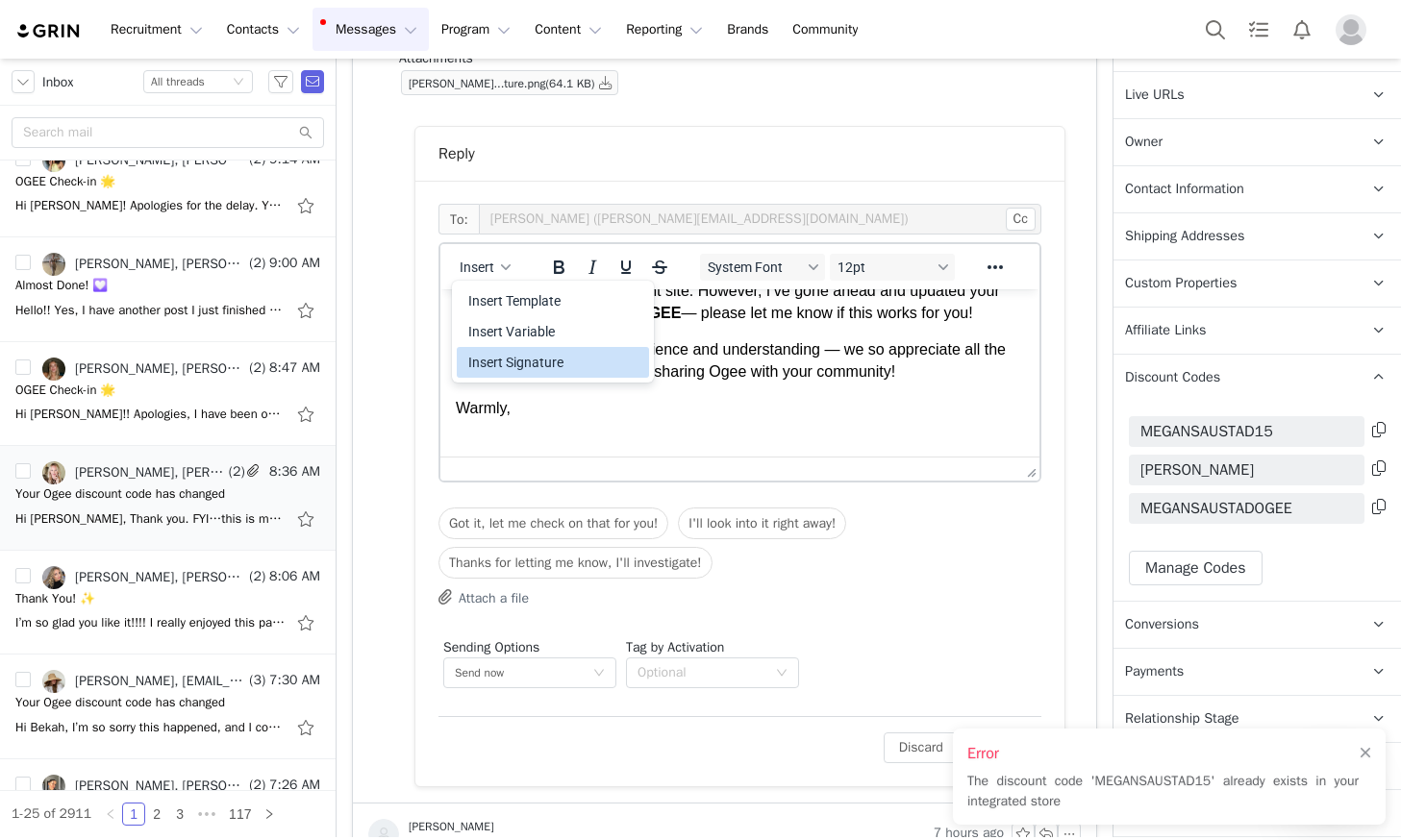 click on "Insert Signature" at bounding box center (555, 362) 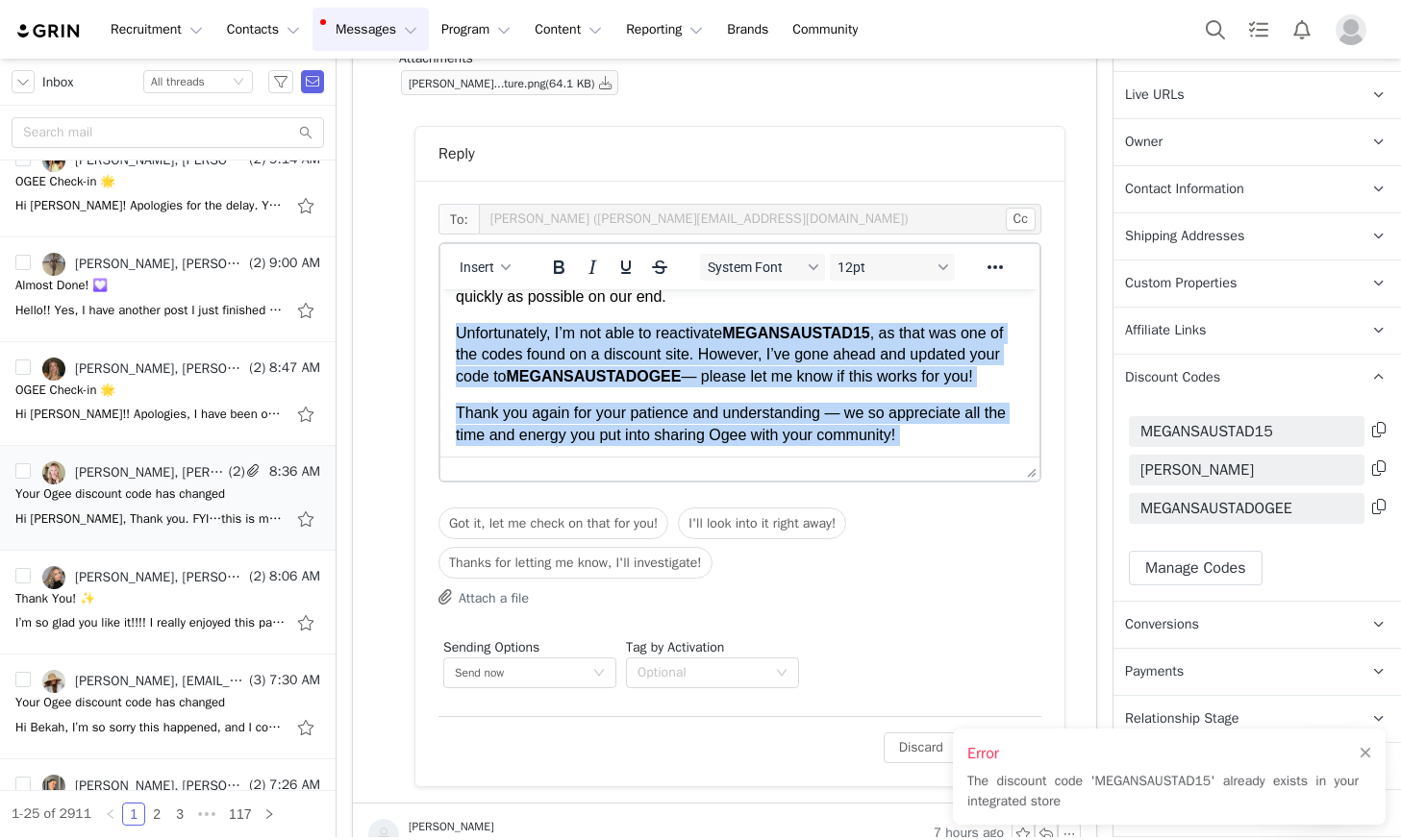 scroll, scrollTop: 0, scrollLeft: 0, axis: both 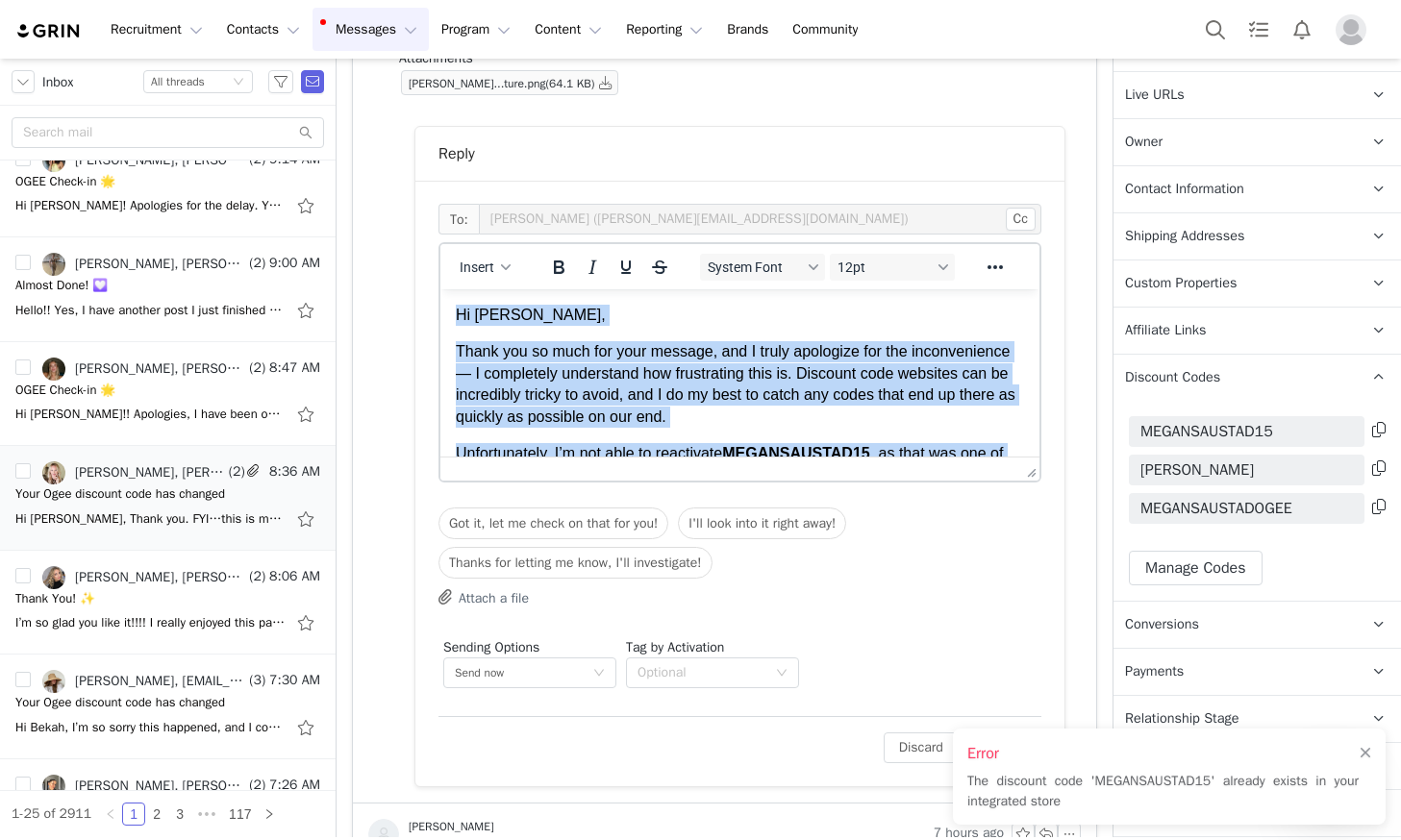 drag, startPoint x: 533, startPoint y: 363, endPoint x: 858, endPoint y: 553, distance: 376.46381 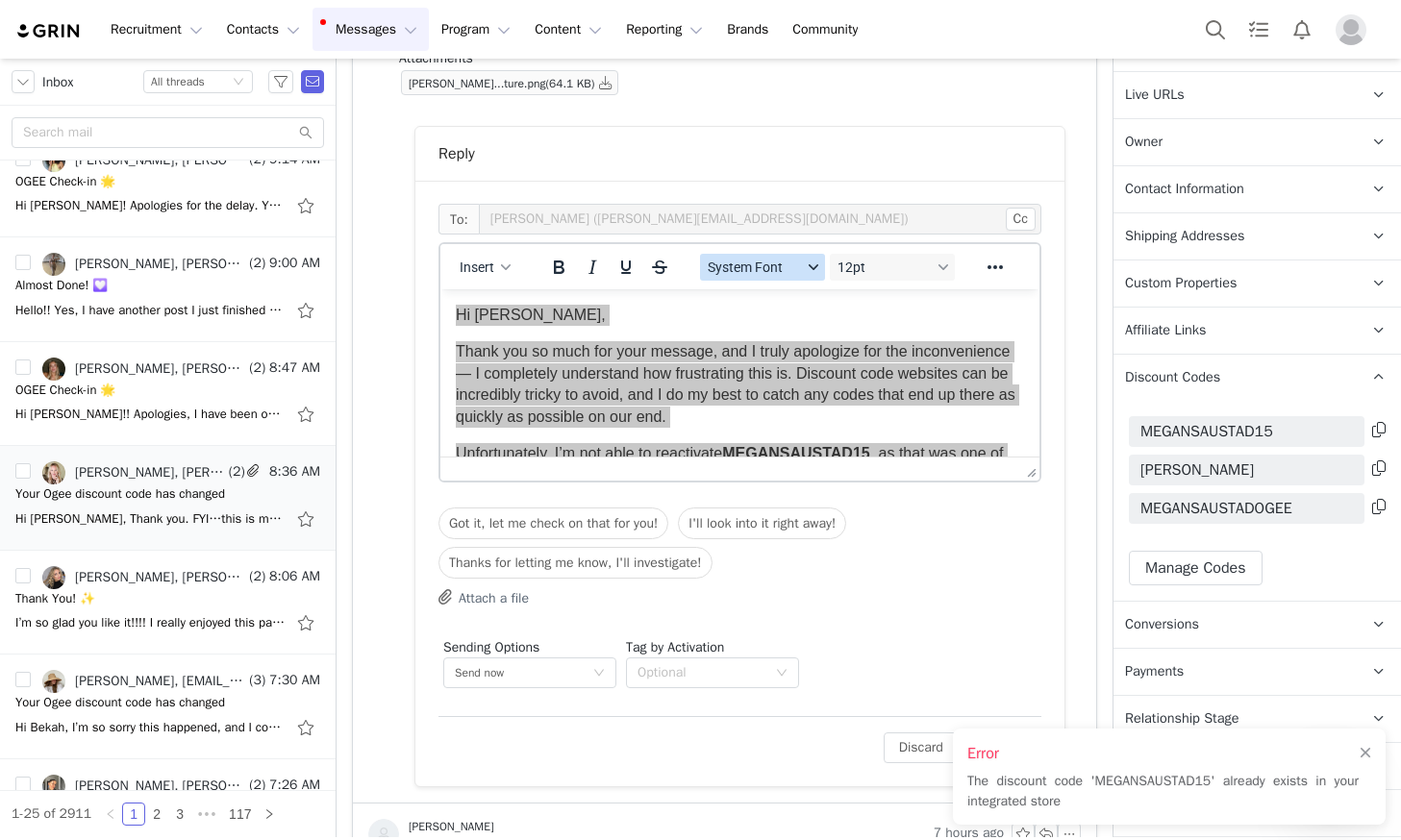 click on "System Font" at bounding box center (755, 267) 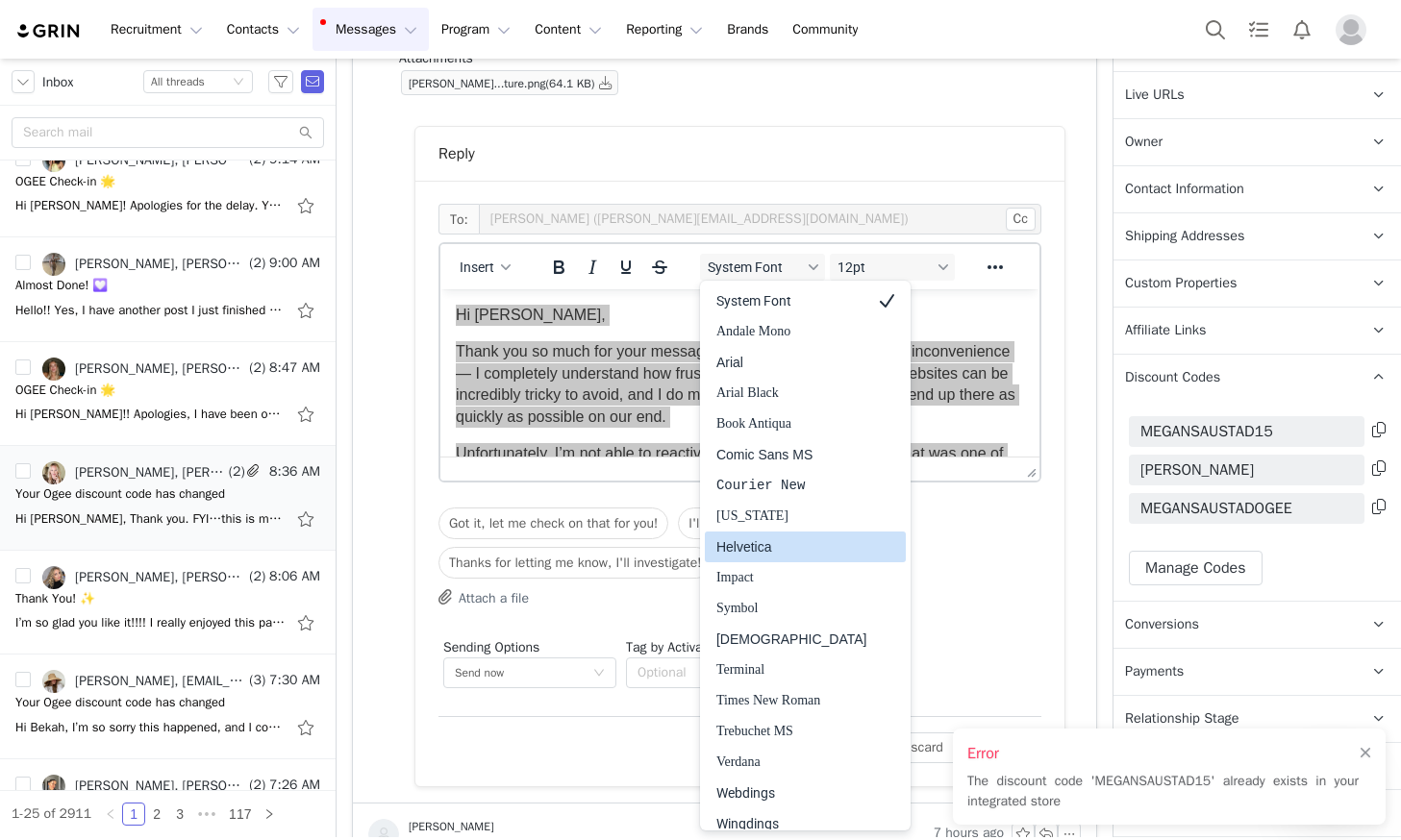 click on "Helvetica" at bounding box center [791, 547] 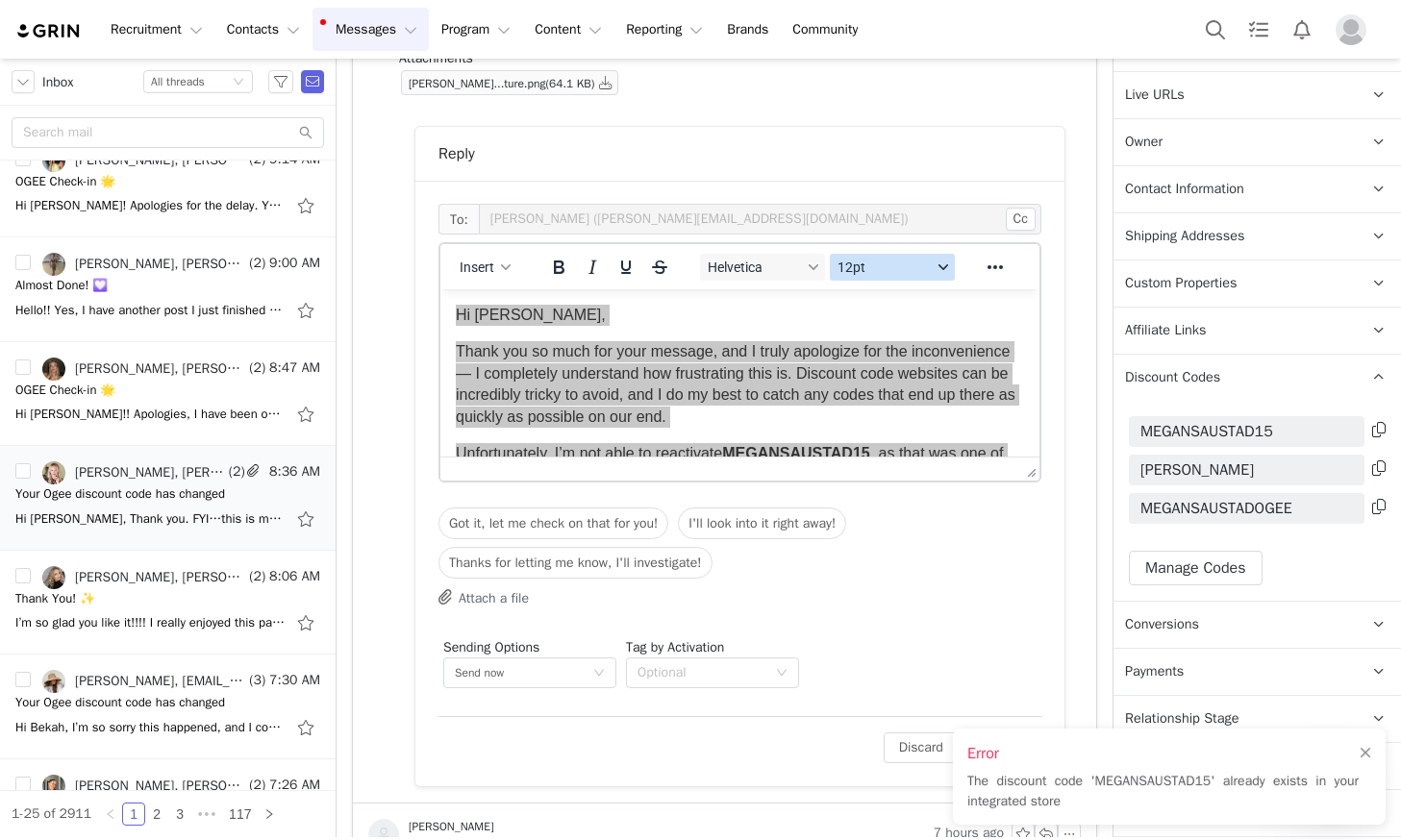 click on "12pt" at bounding box center [885, 267] 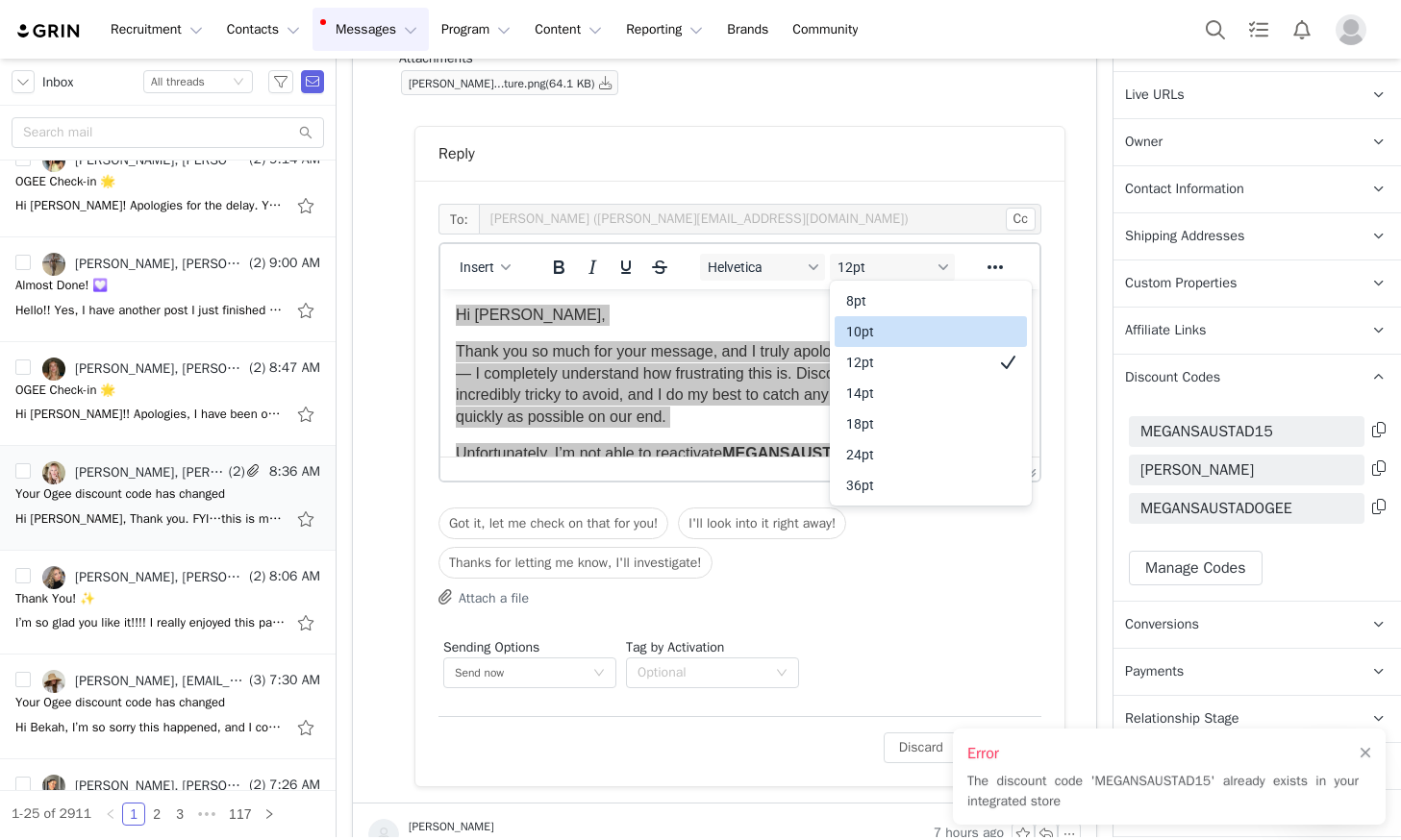 click on "10pt" at bounding box center [917, 332] 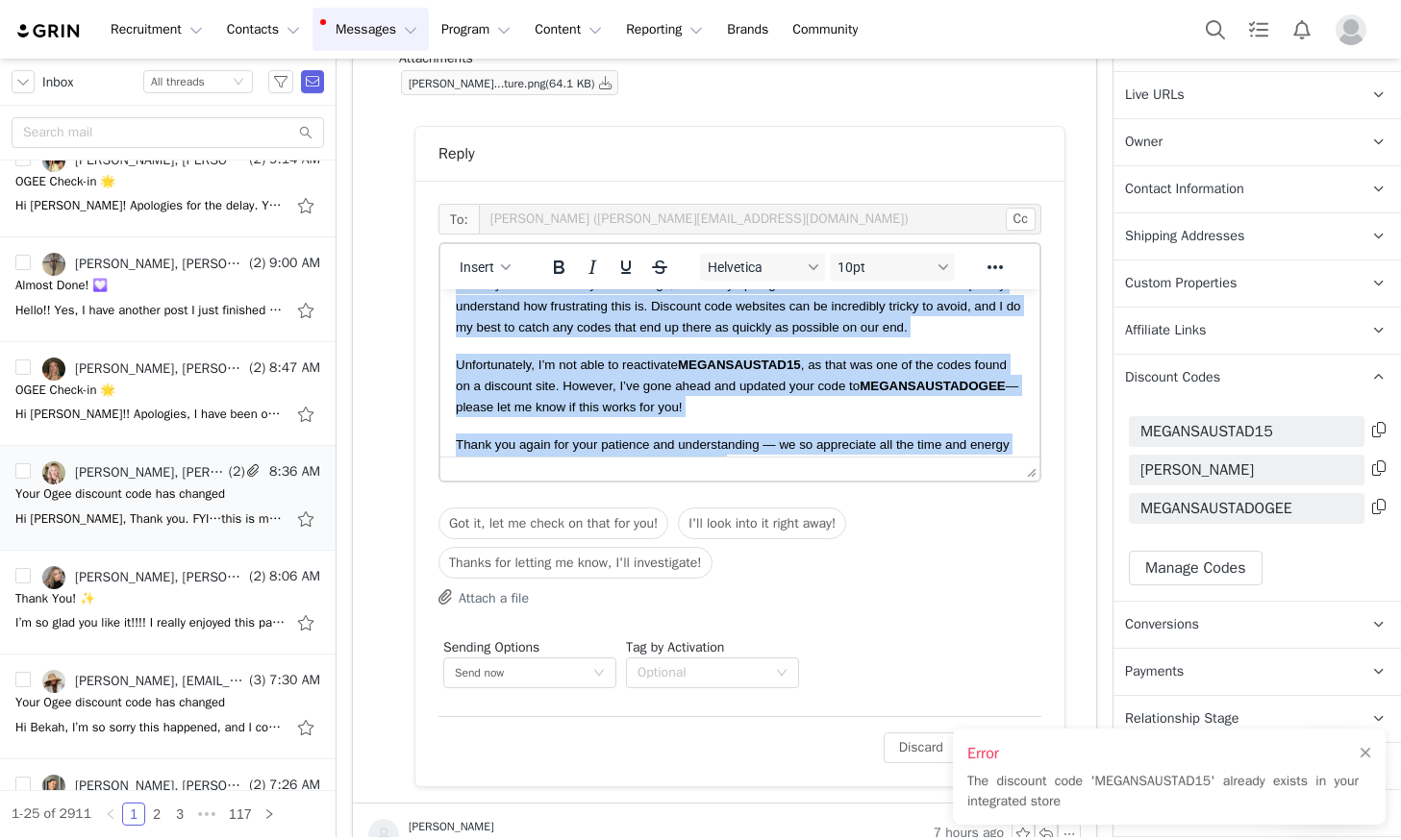 scroll, scrollTop: 70, scrollLeft: 0, axis: vertical 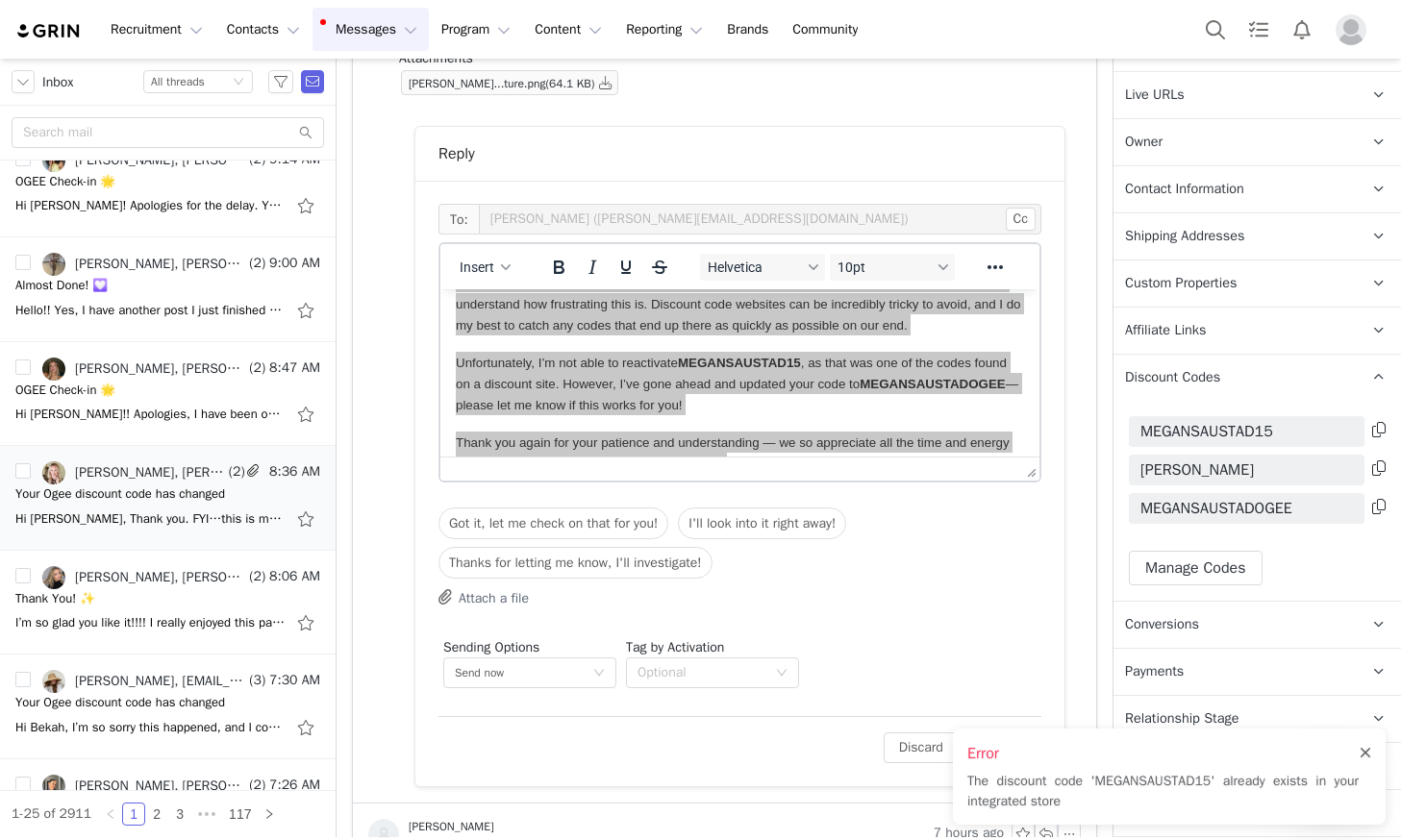 click at bounding box center (1365, 754) 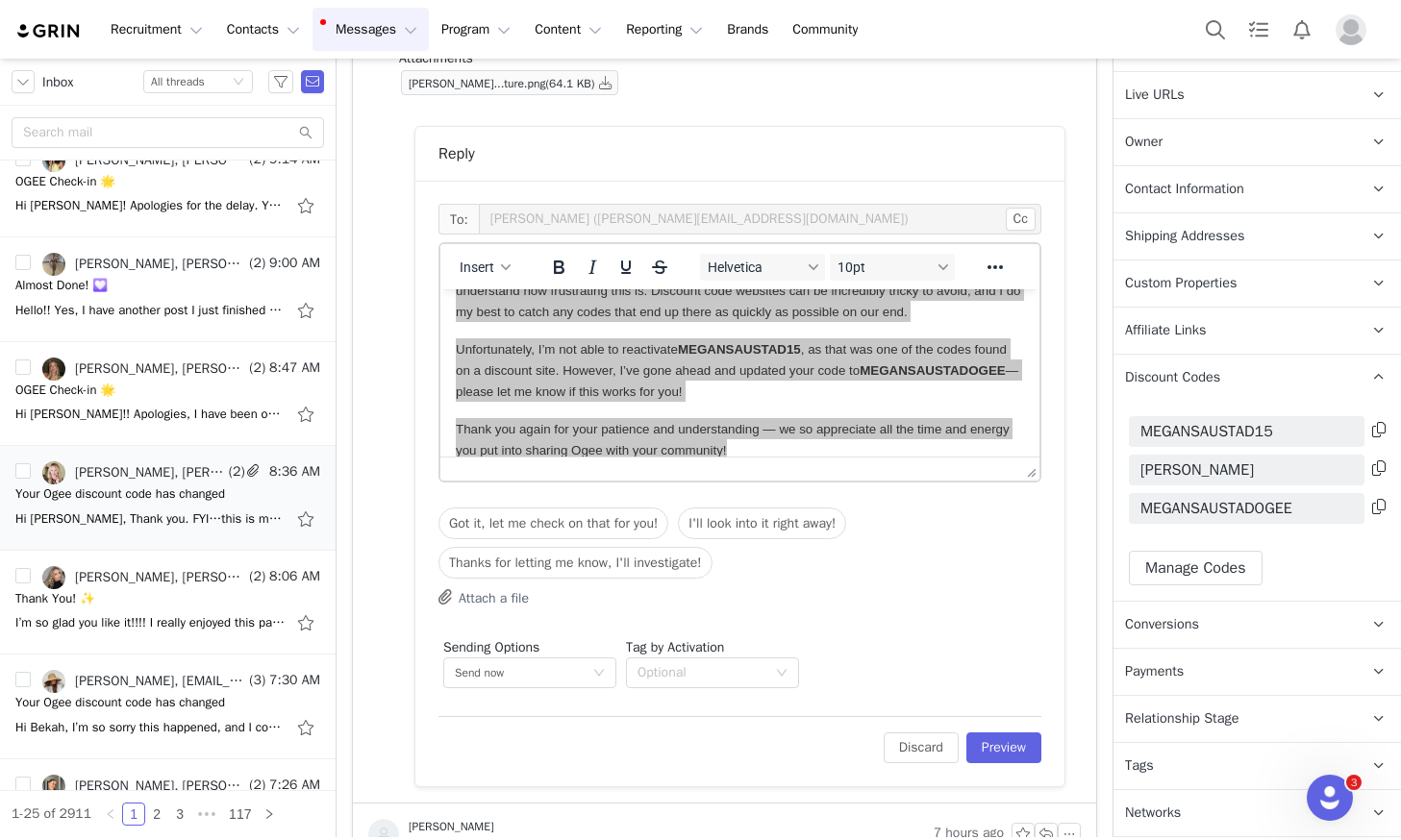 scroll, scrollTop: 0, scrollLeft: 0, axis: both 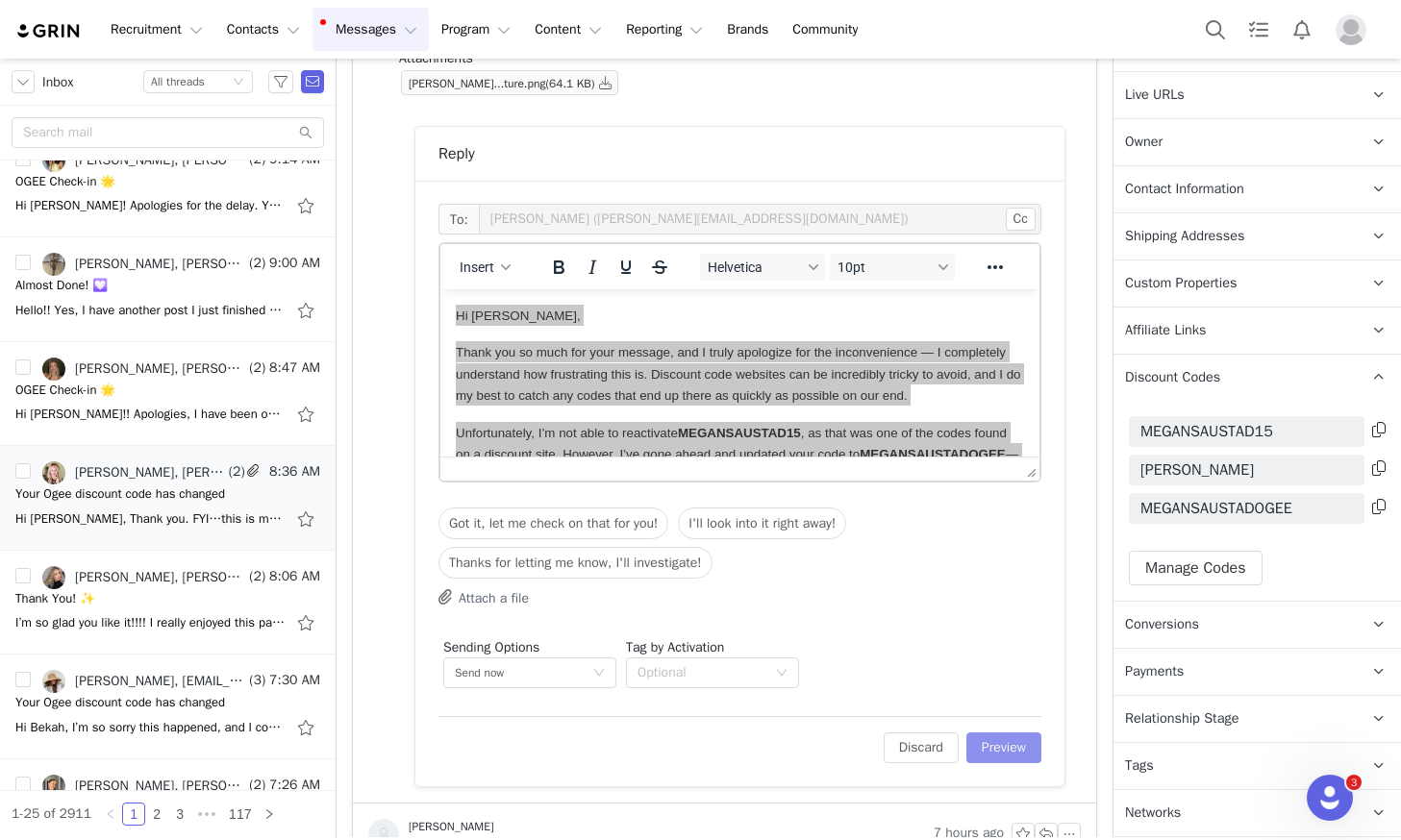 click on "Preview" at bounding box center (1004, 748) 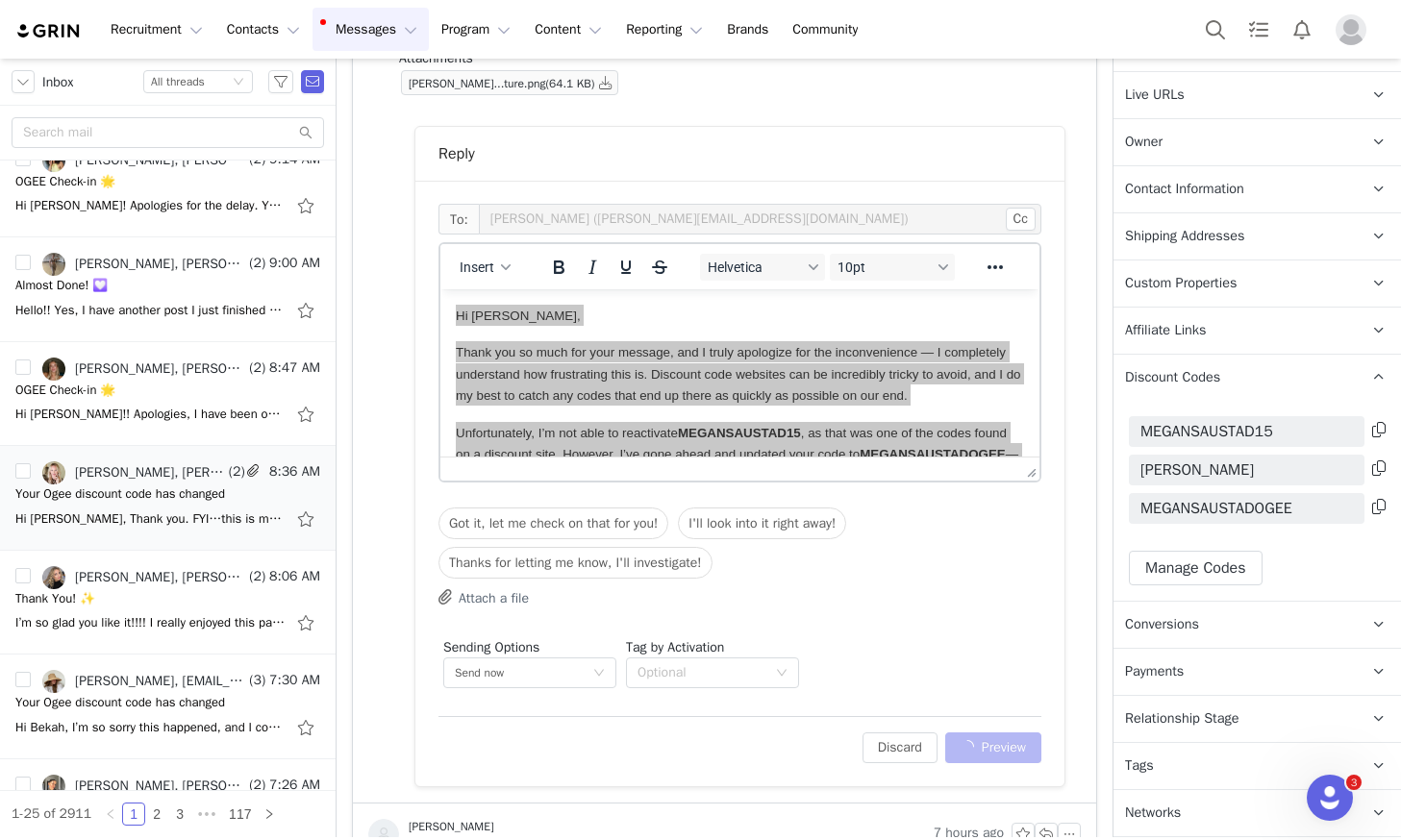 scroll, scrollTop: 621, scrollLeft: 0, axis: vertical 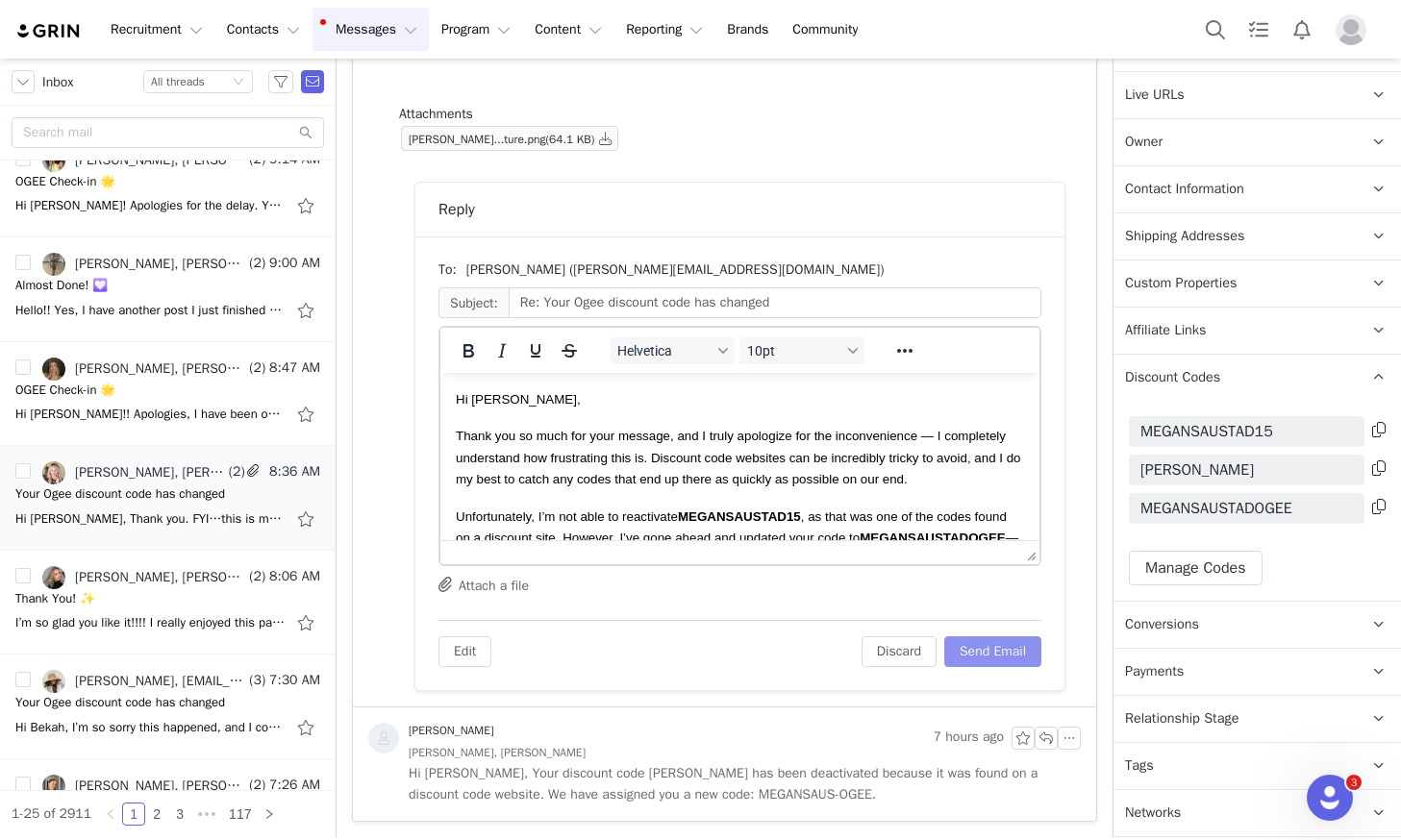 click on "Send Email" at bounding box center [992, 652] 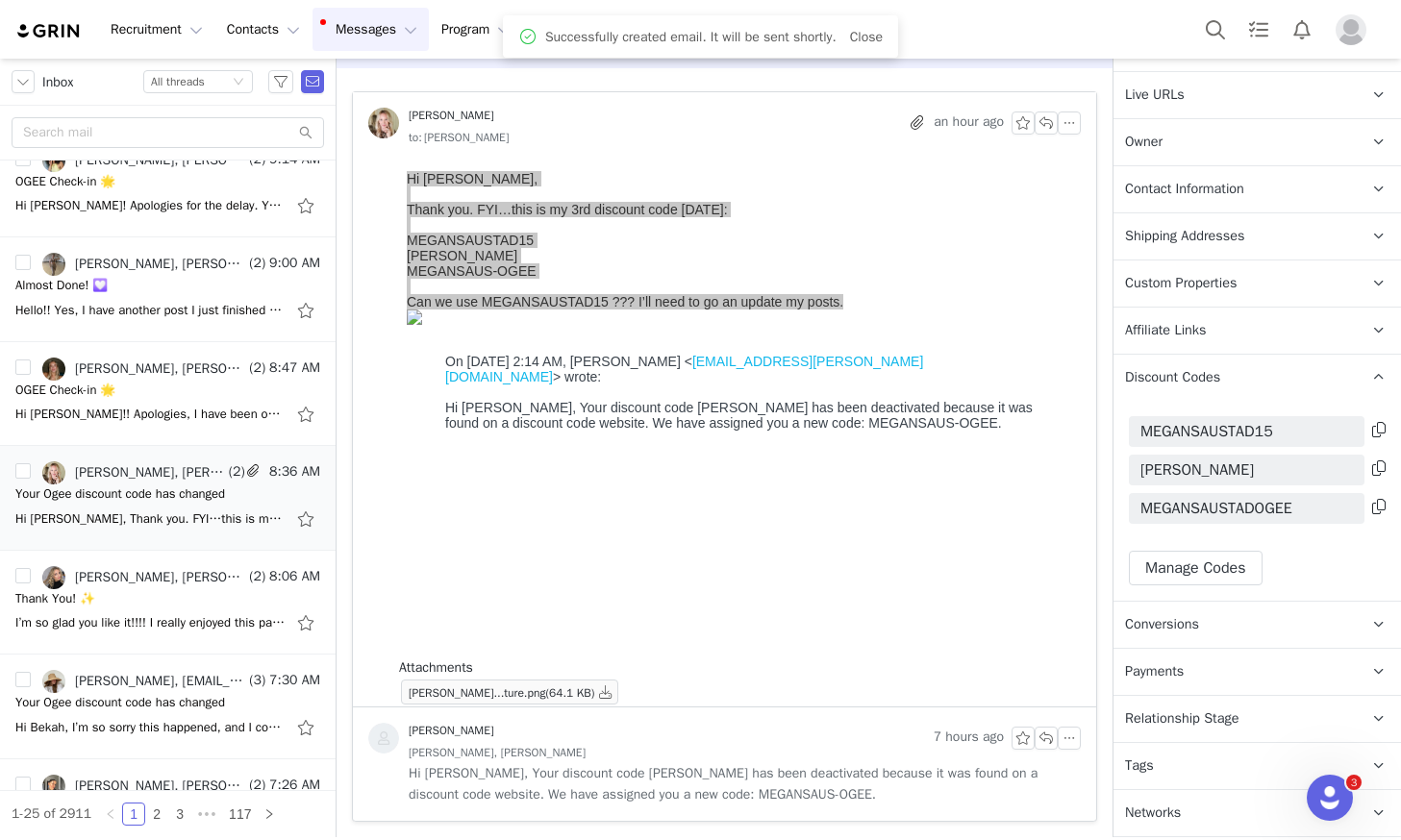 scroll, scrollTop: 67, scrollLeft: 0, axis: vertical 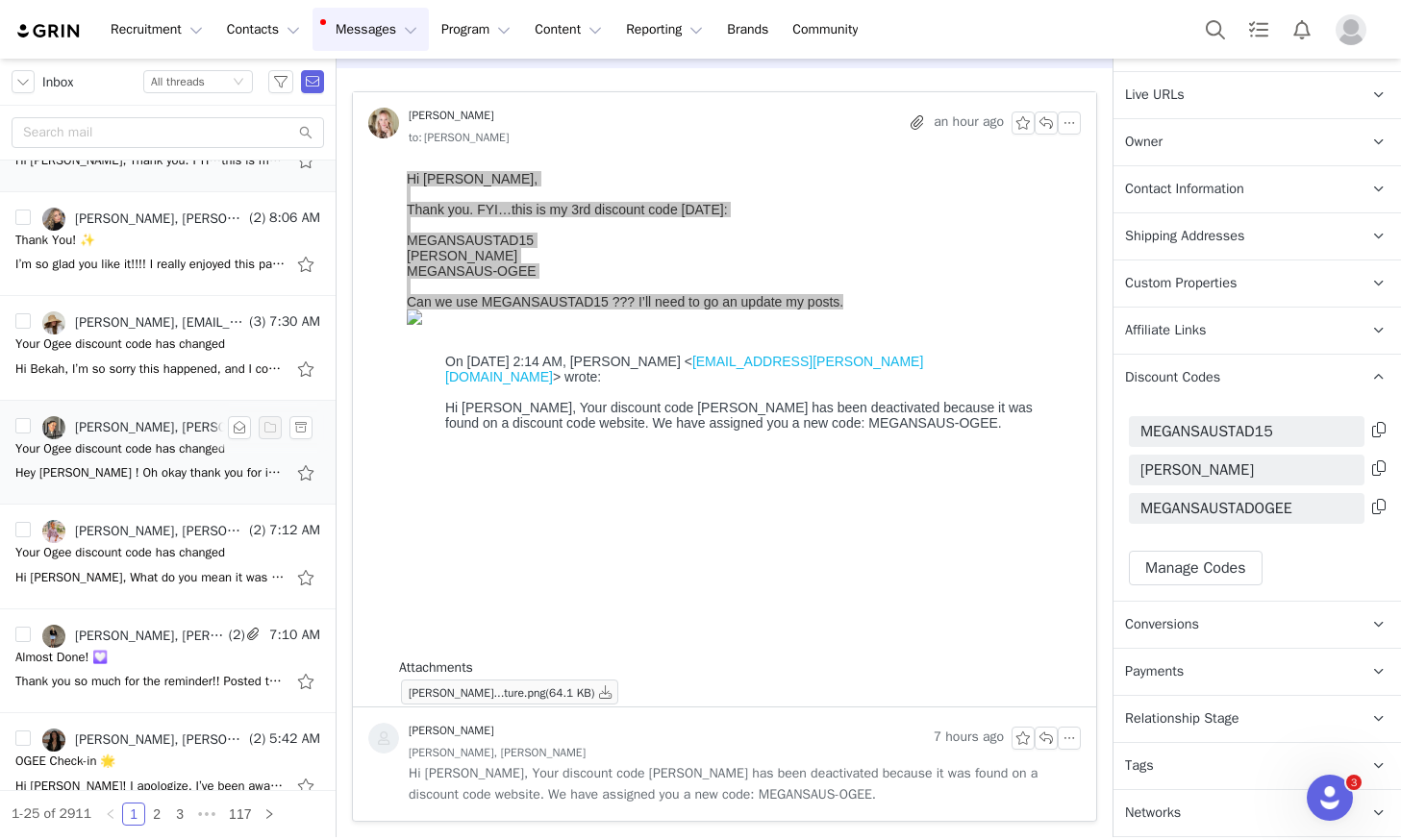 click on "Hey [PERSON_NAME] !
Oh okay thank you for informing me I will change this over thank you :)
[DATE][DATE], [PERSON_NAME] <[PERSON_NAME][EMAIL_ADDRESS][PERSON_NAME][DOMAIN_NAME]> wrote:
Hi Cam, Your discount code CAM-OGEE has been deactivated because it was found on a discou" at bounding box center [150, 473] 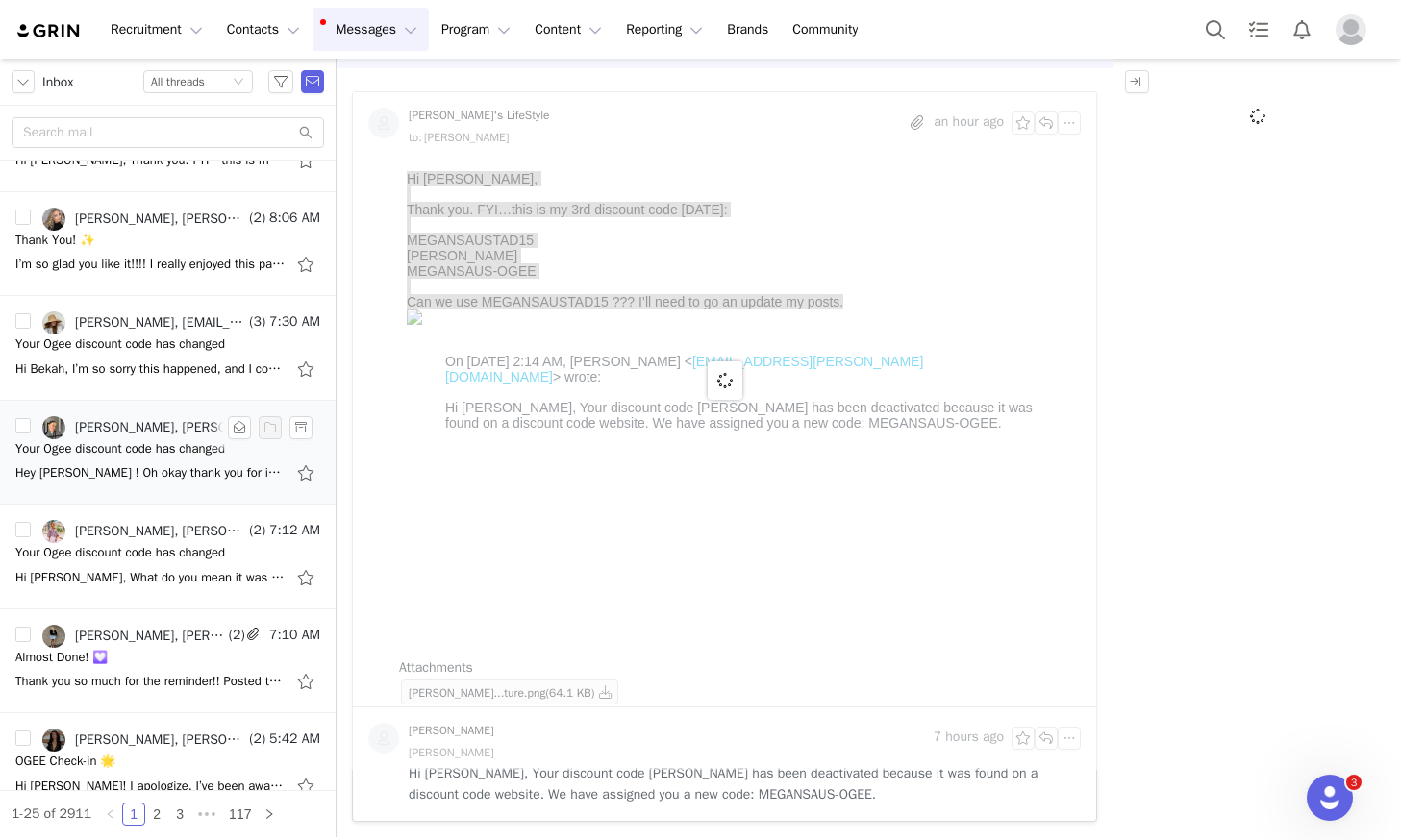 scroll, scrollTop: 0, scrollLeft: 0, axis: both 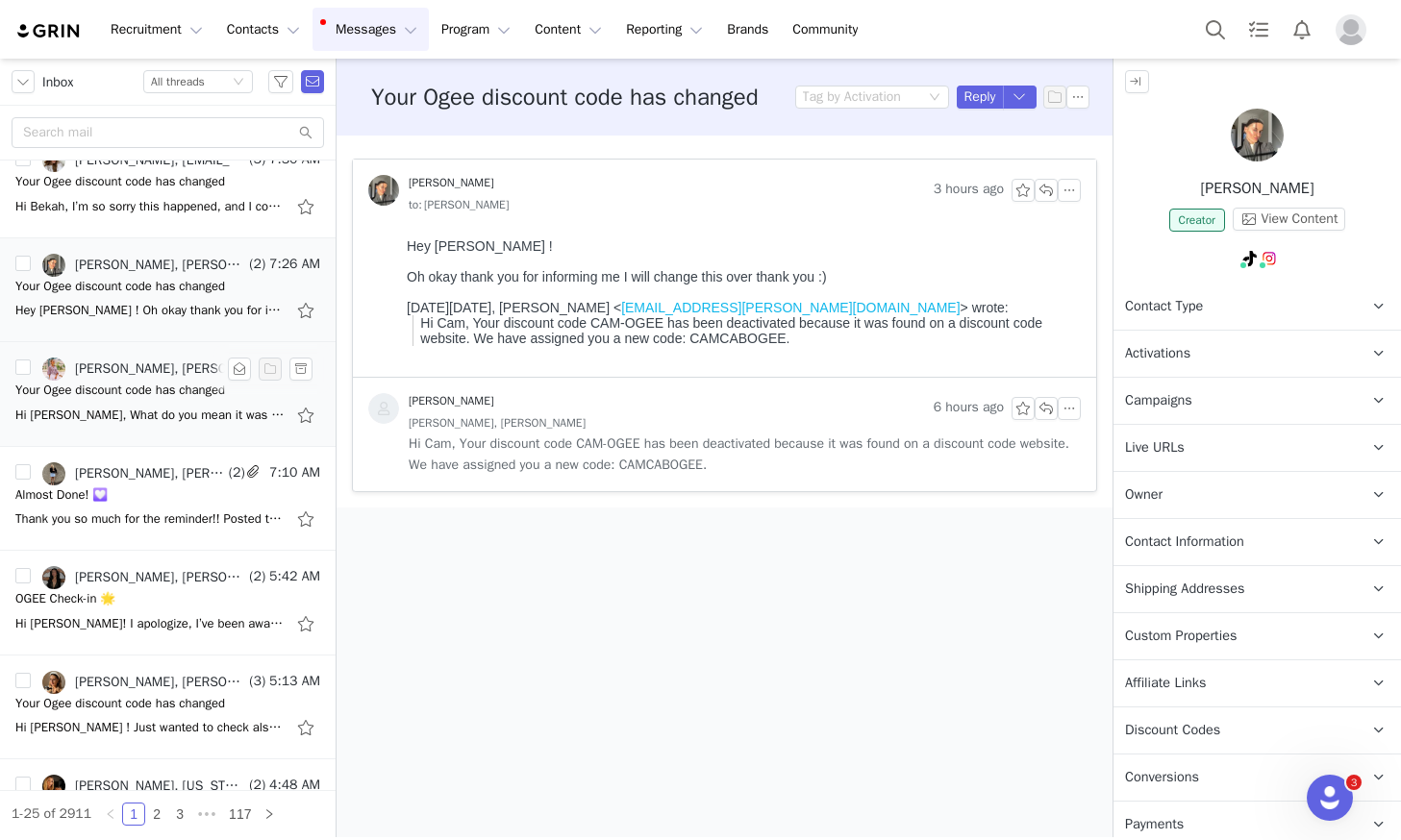 click on "Your Ogee discount code has changed" at bounding box center [120, 390] 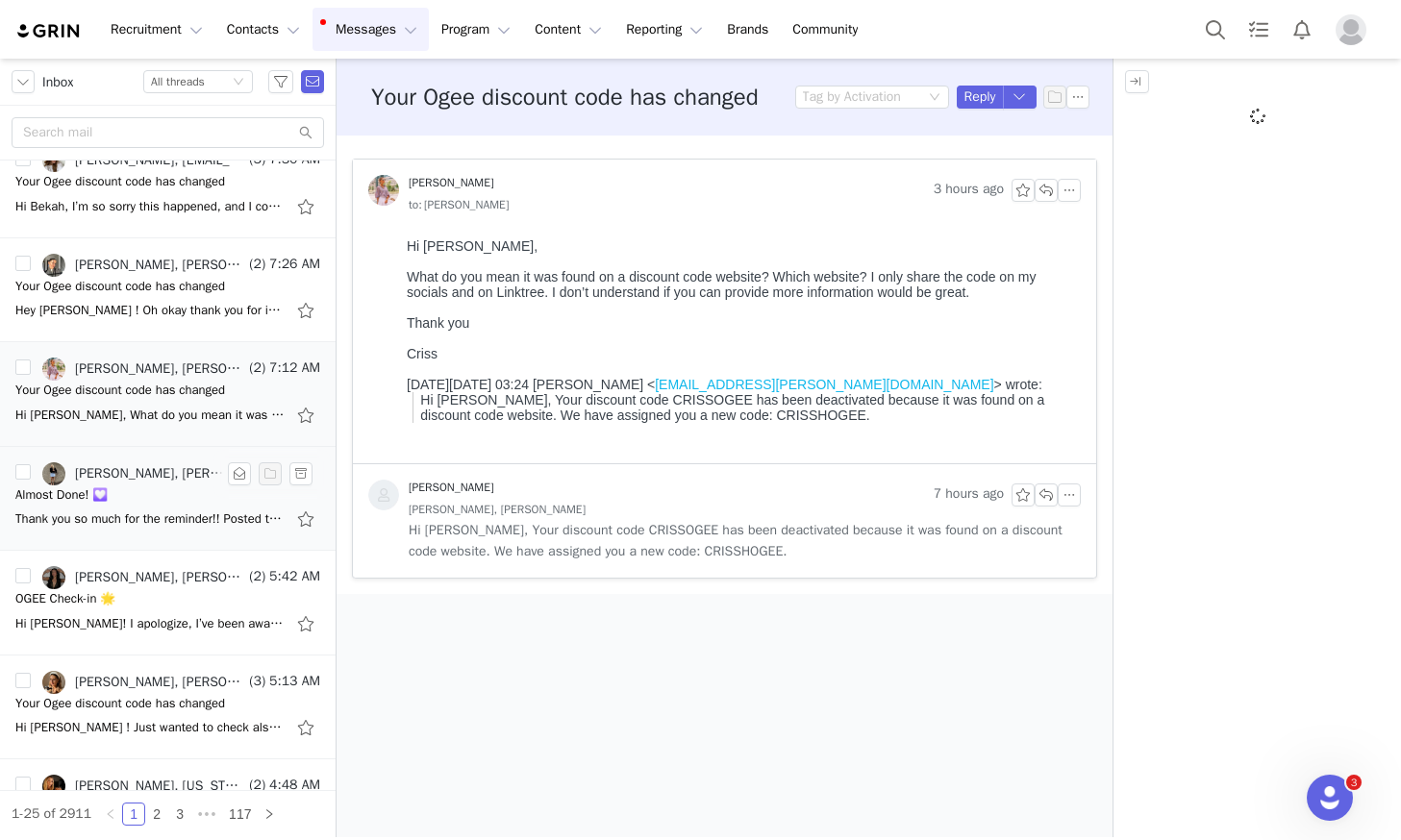 scroll, scrollTop: 0, scrollLeft: 0, axis: both 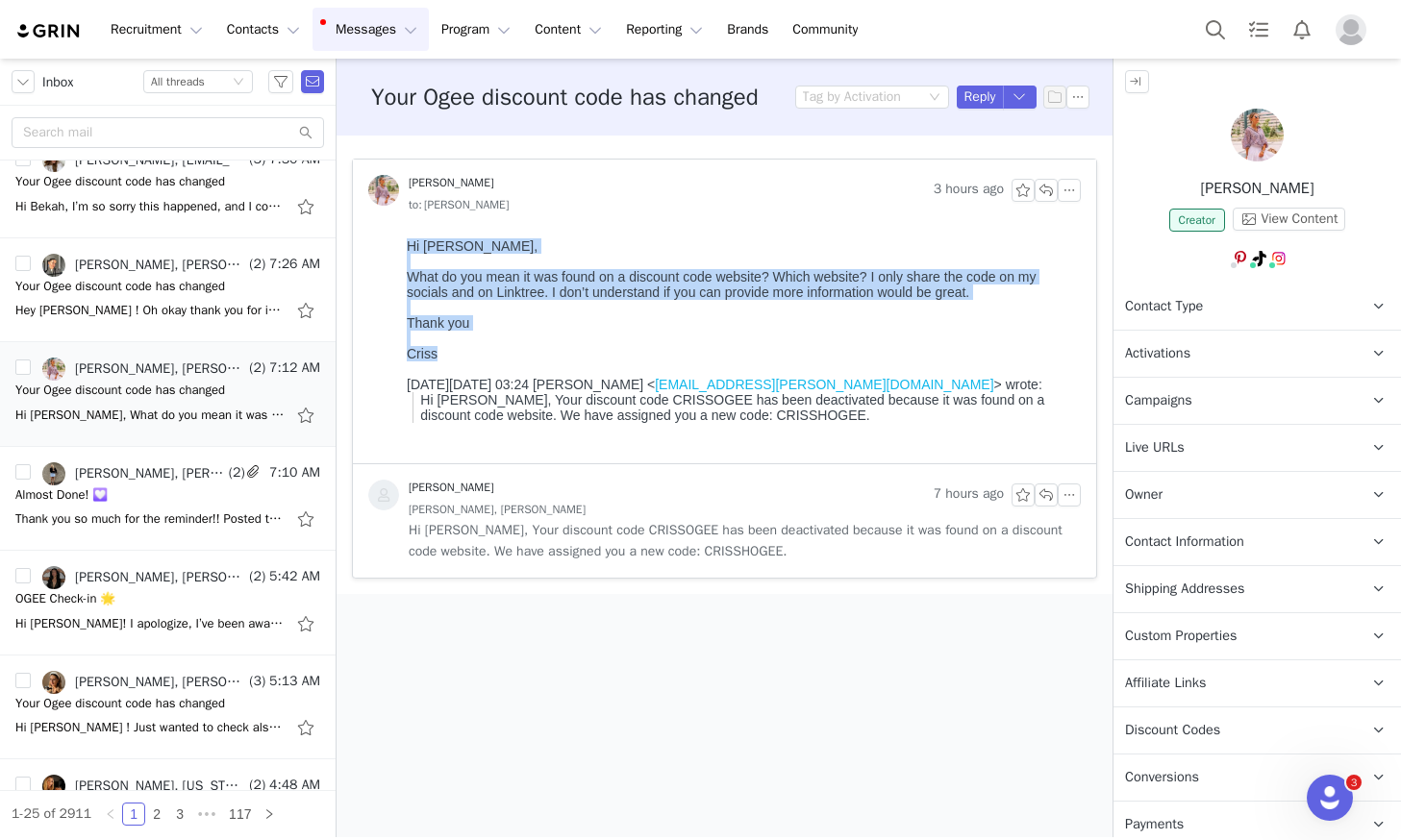 drag, startPoint x: 444, startPoint y: 355, endPoint x: 389, endPoint y: 241, distance: 126.57409 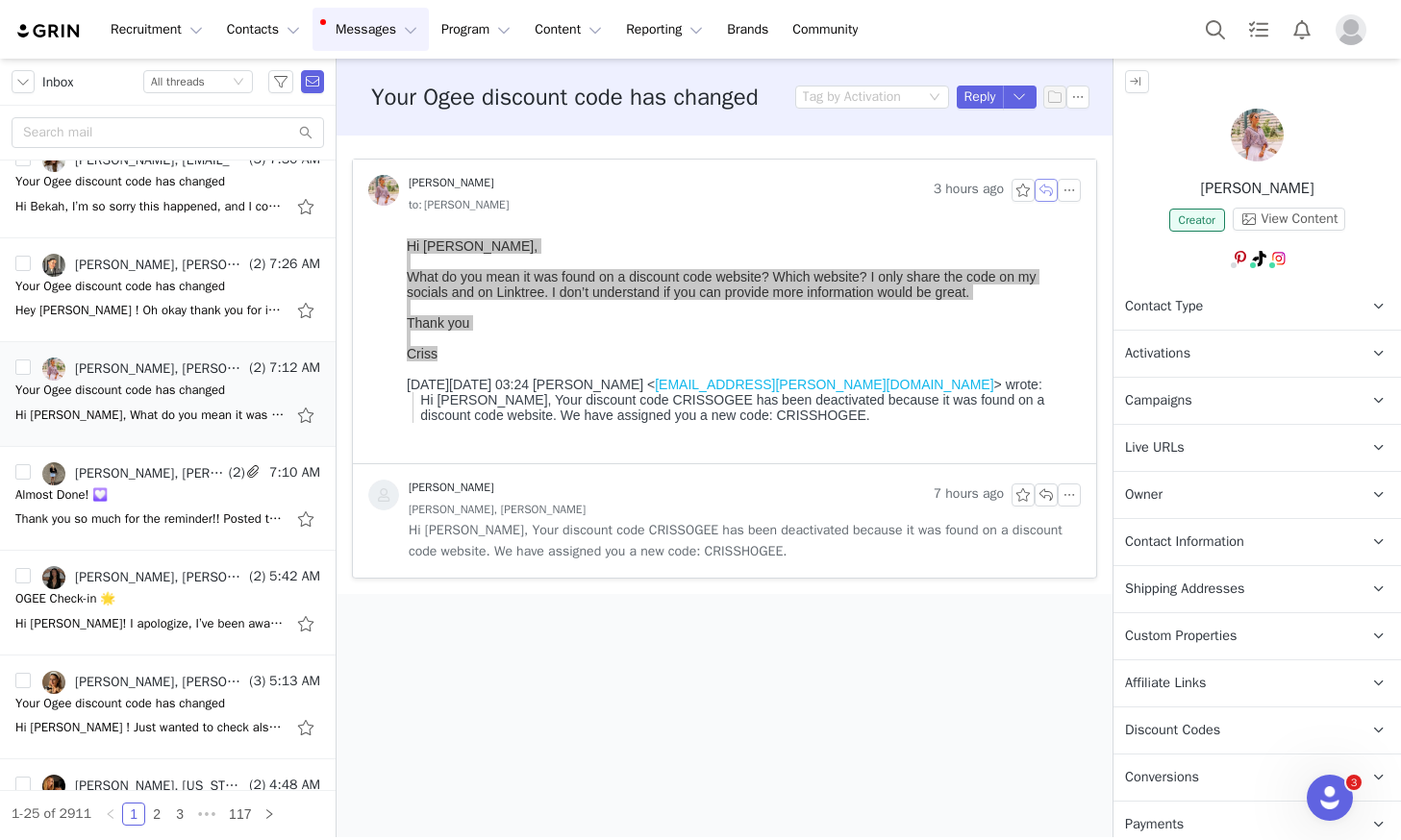 drag, startPoint x: 1046, startPoint y: 196, endPoint x: 1040, endPoint y: 210, distance: 15.231546 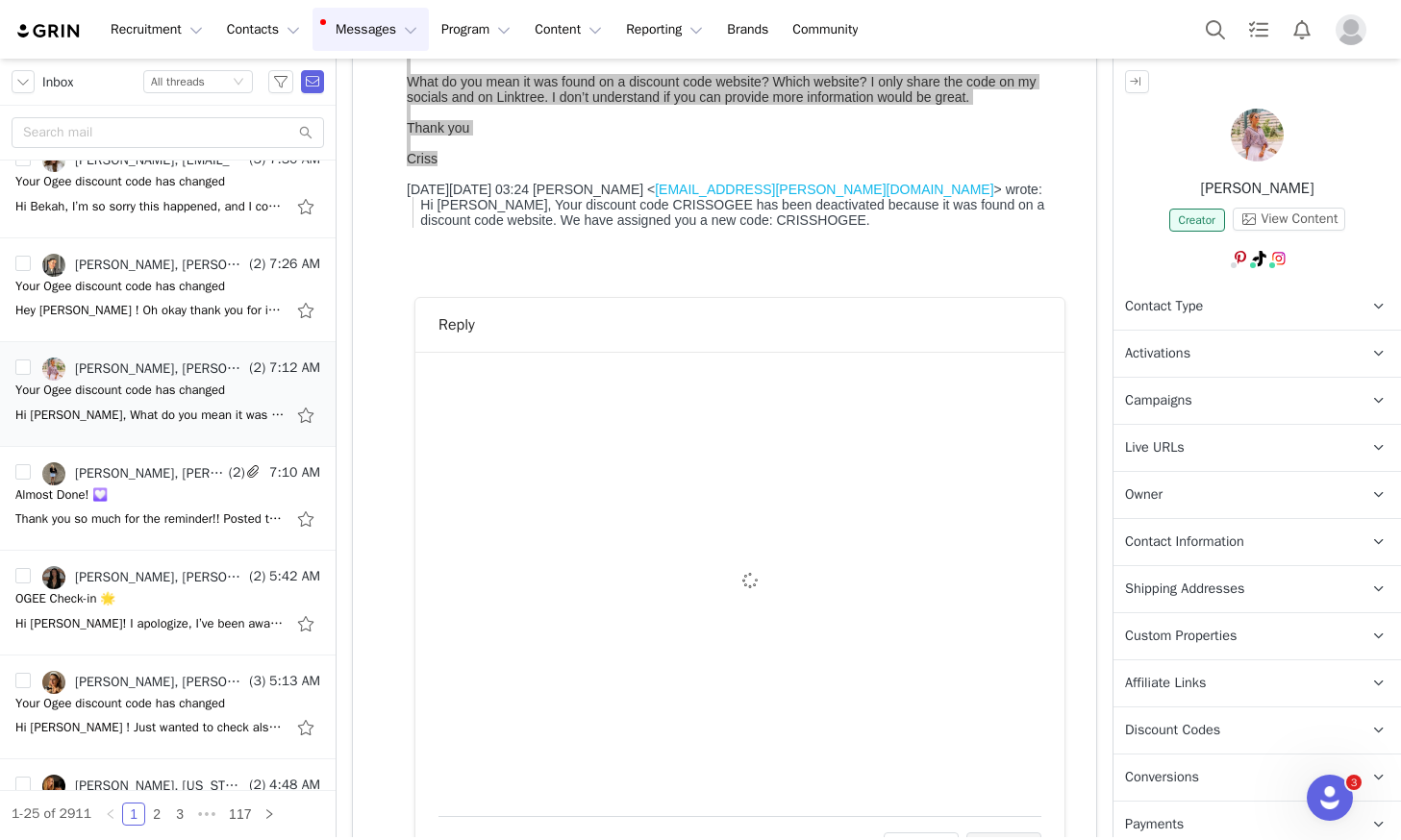 scroll, scrollTop: 366, scrollLeft: 0, axis: vertical 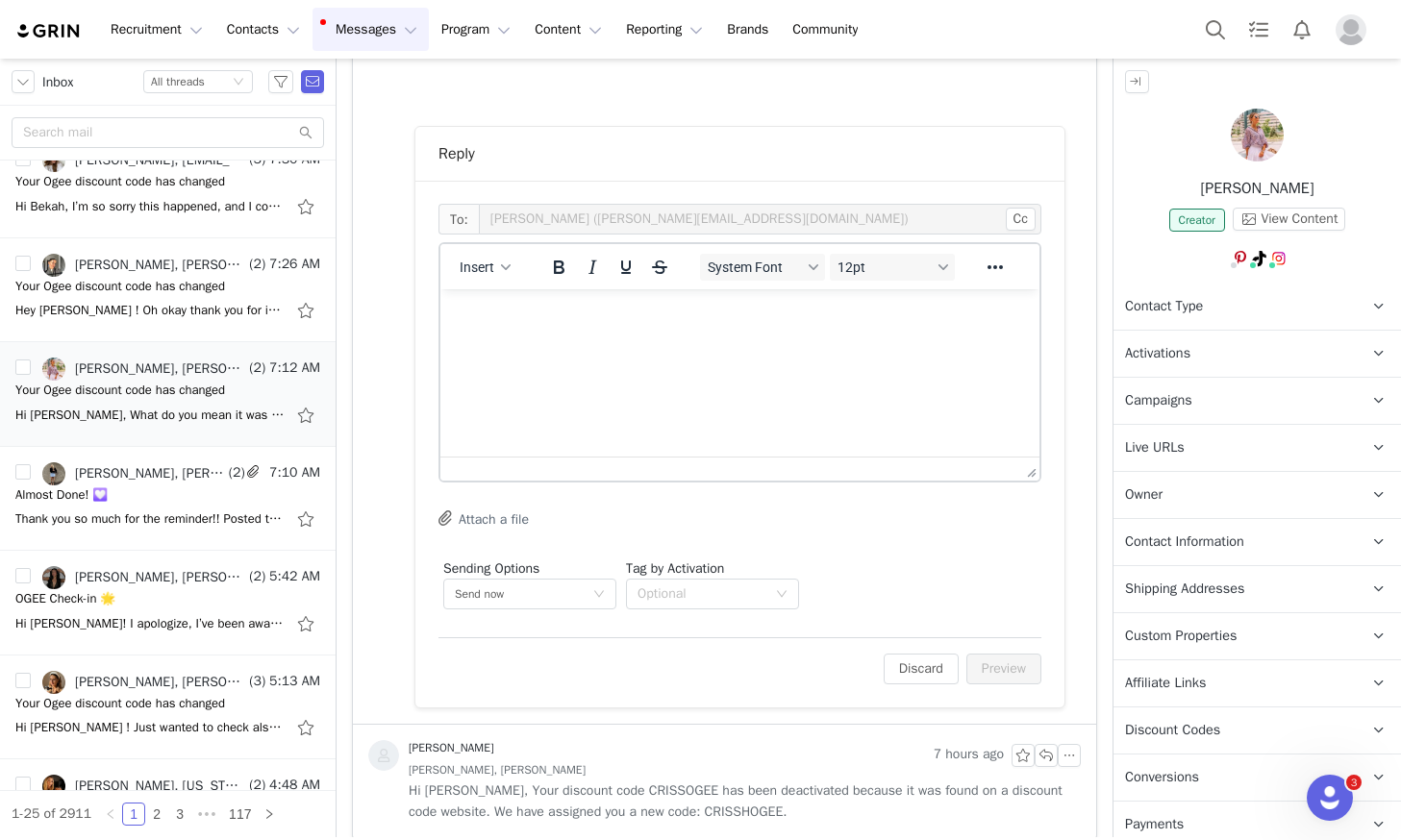 drag, startPoint x: 644, startPoint y: 349, endPoint x: 688, endPoint y: 357, distance: 44.72136 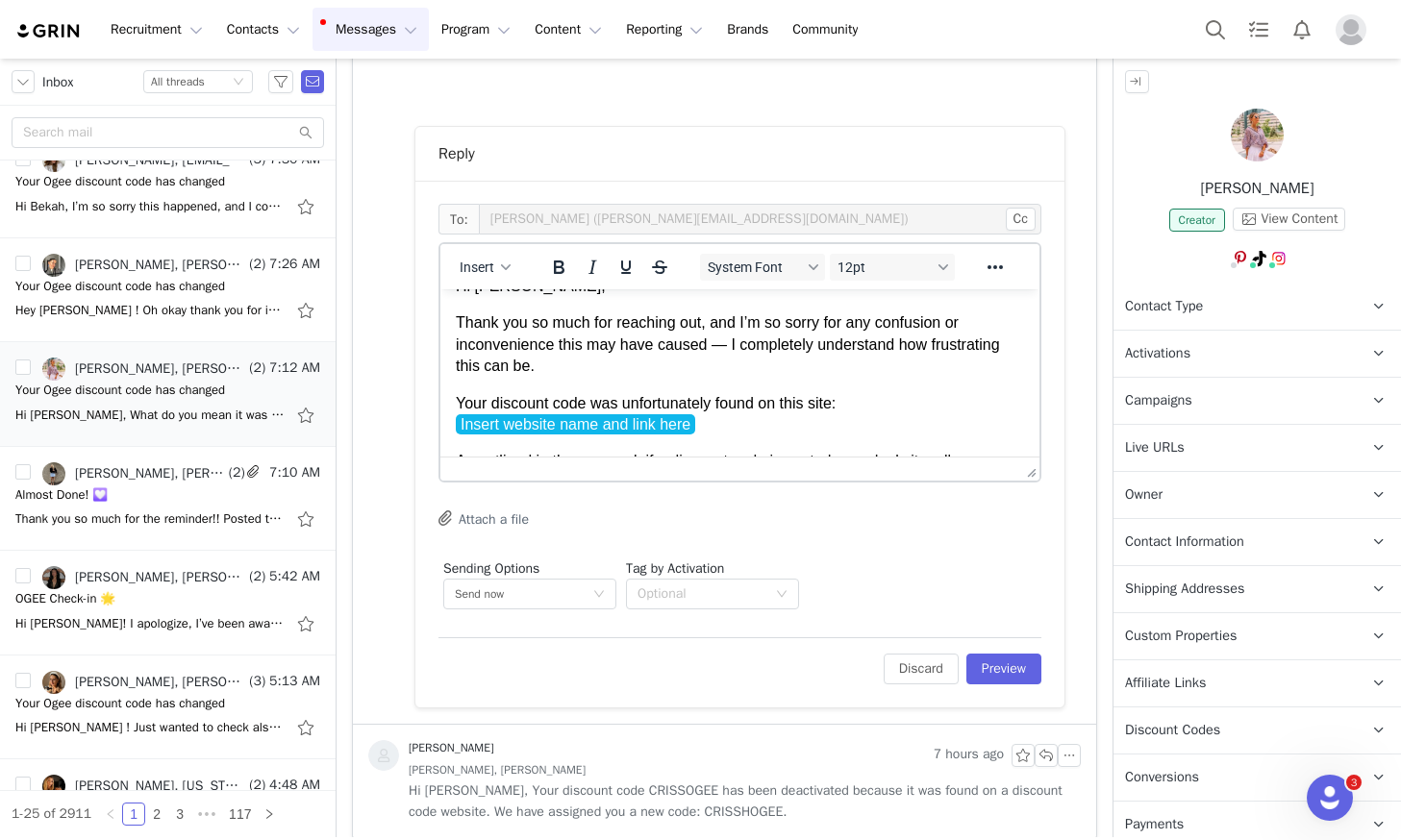 scroll, scrollTop: 37, scrollLeft: 0, axis: vertical 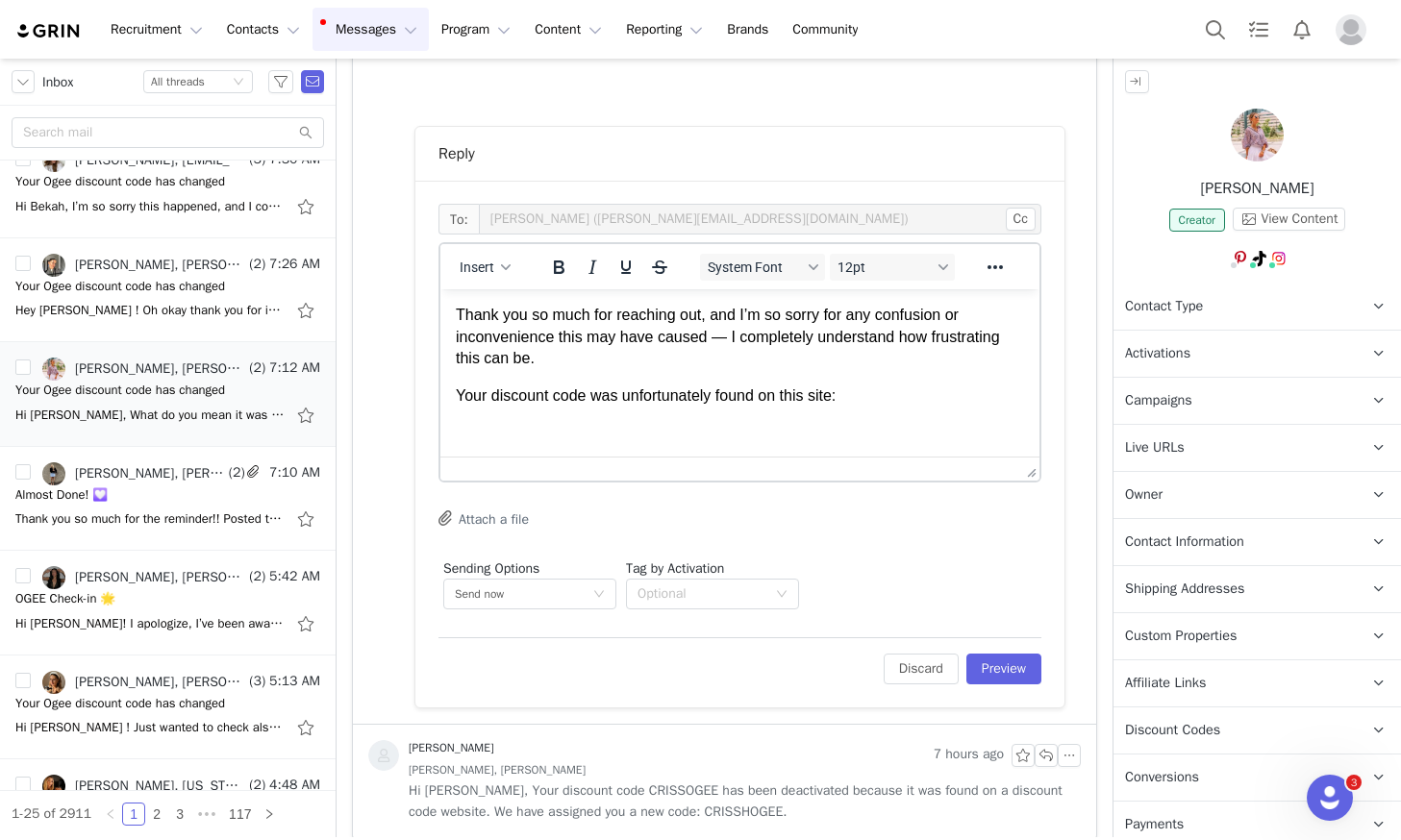 type 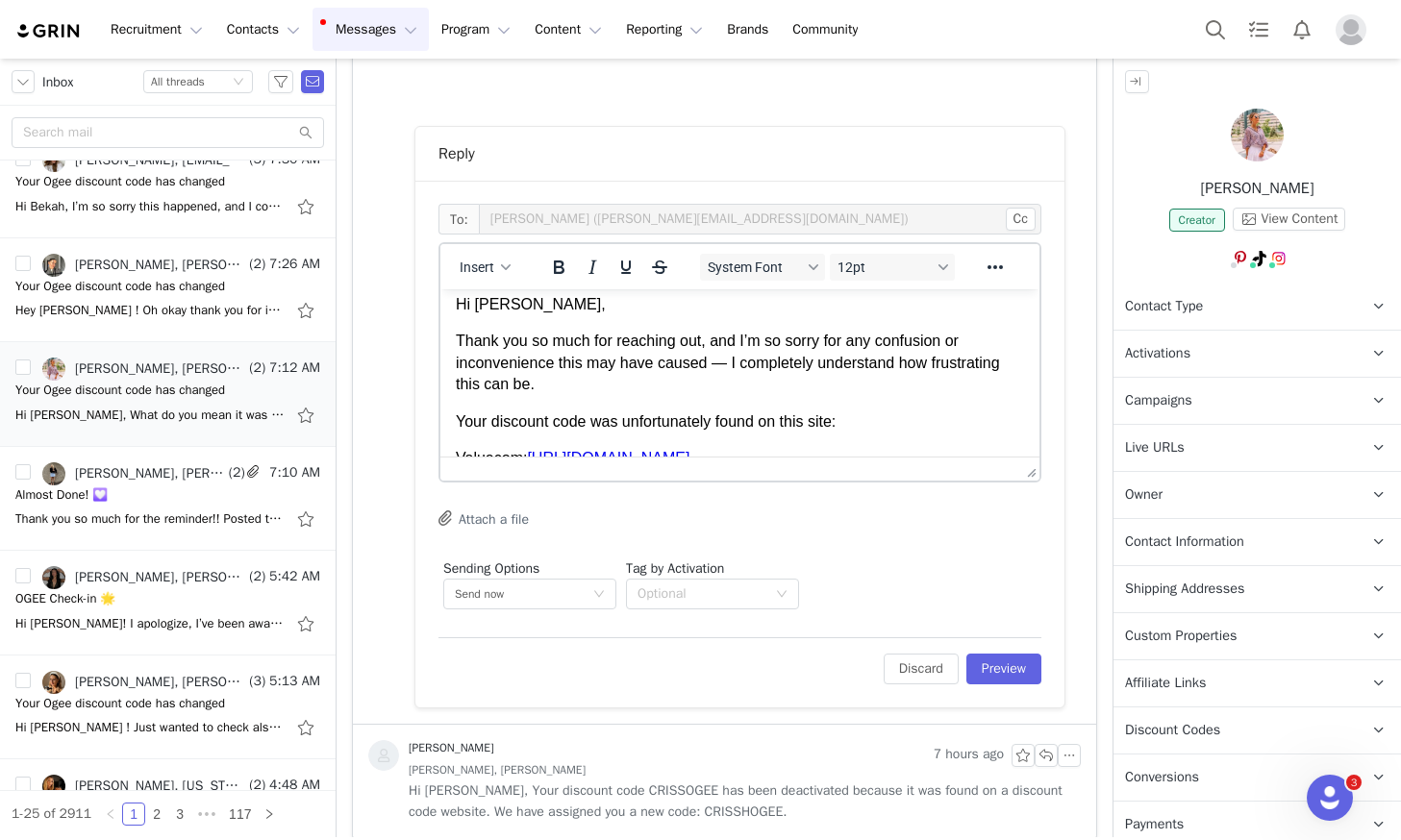 scroll, scrollTop: 0, scrollLeft: 0, axis: both 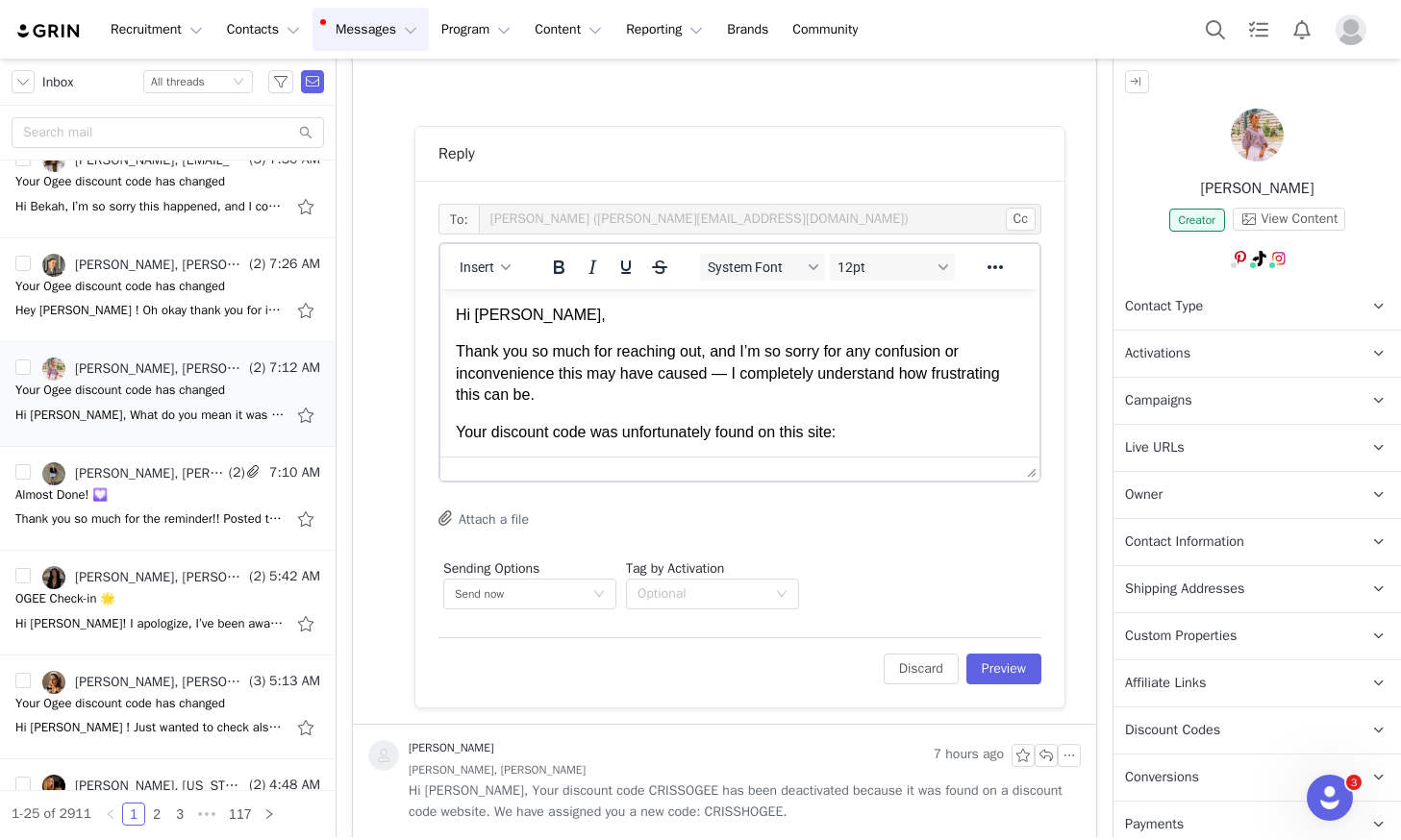 drag, startPoint x: 727, startPoint y: 373, endPoint x: 777, endPoint y: 424, distance: 71.42129 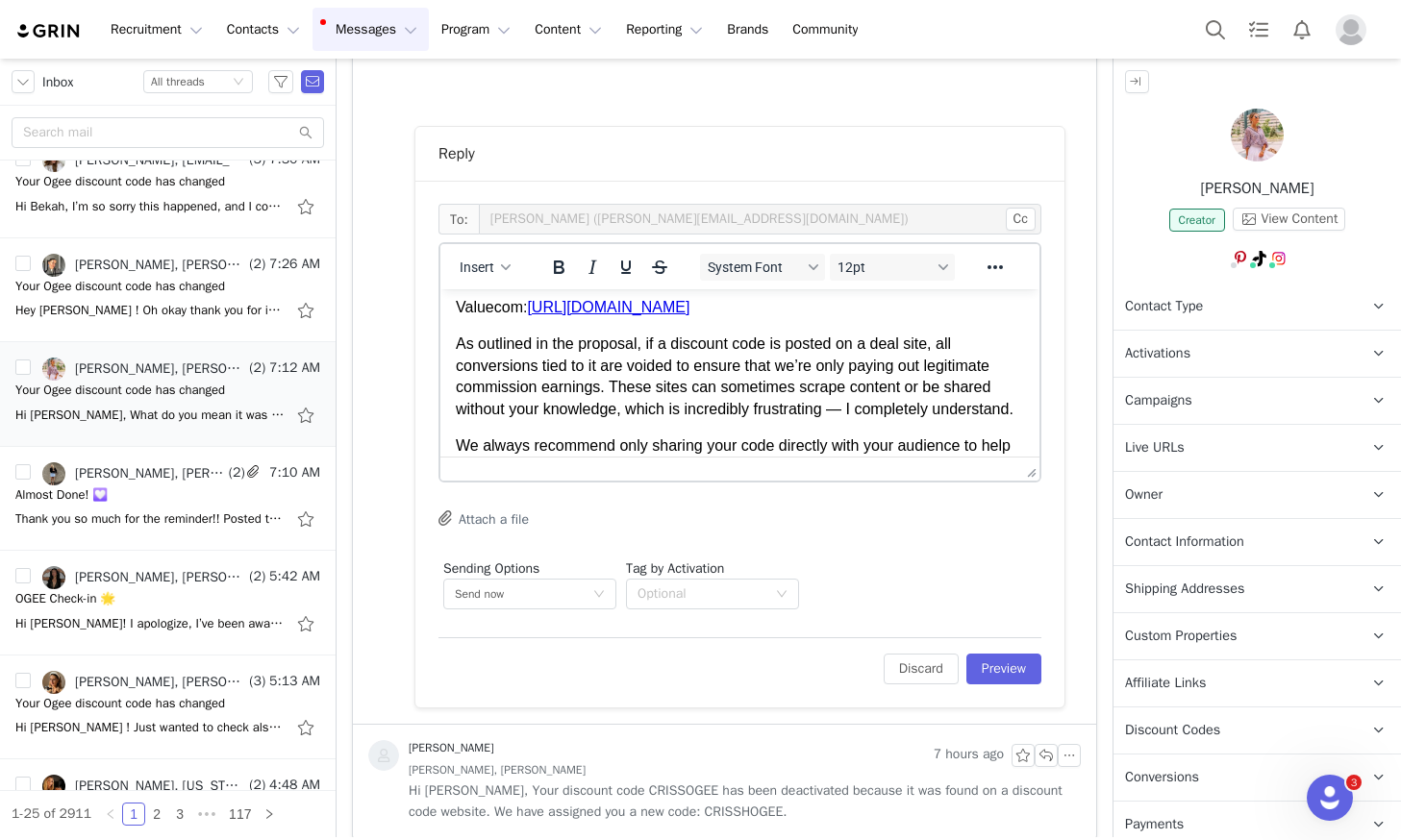 scroll, scrollTop: 162, scrollLeft: 0, axis: vertical 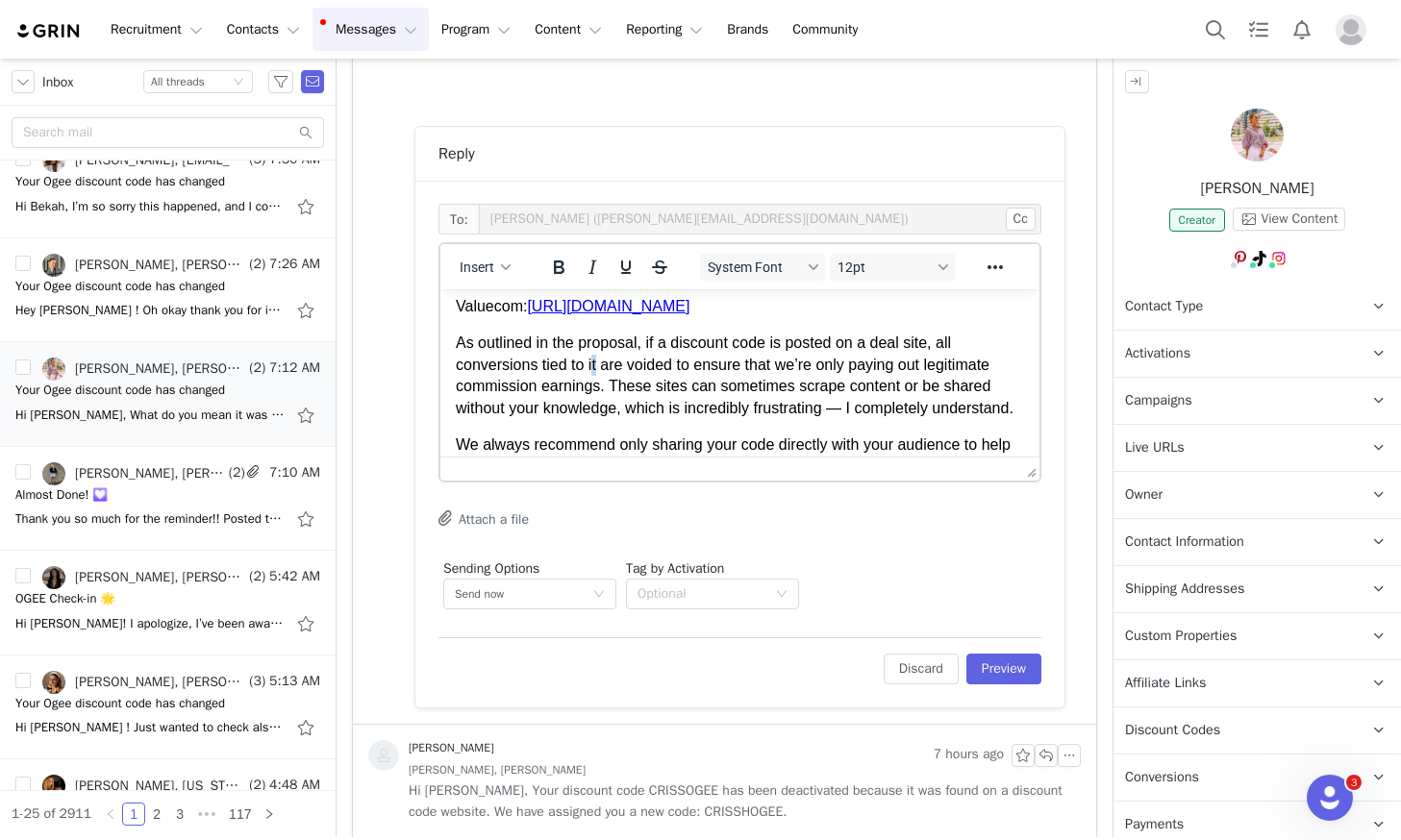 click on "As outlined in the proposal, if a discount code is posted on a deal site, all conversions tied to it are voided to ensure that we’re only paying out legitimate commission earnings. These sites can sometimes scrape content or be shared without your knowledge, which is incredibly frustrating — I completely understand." at bounding box center (739, 376) 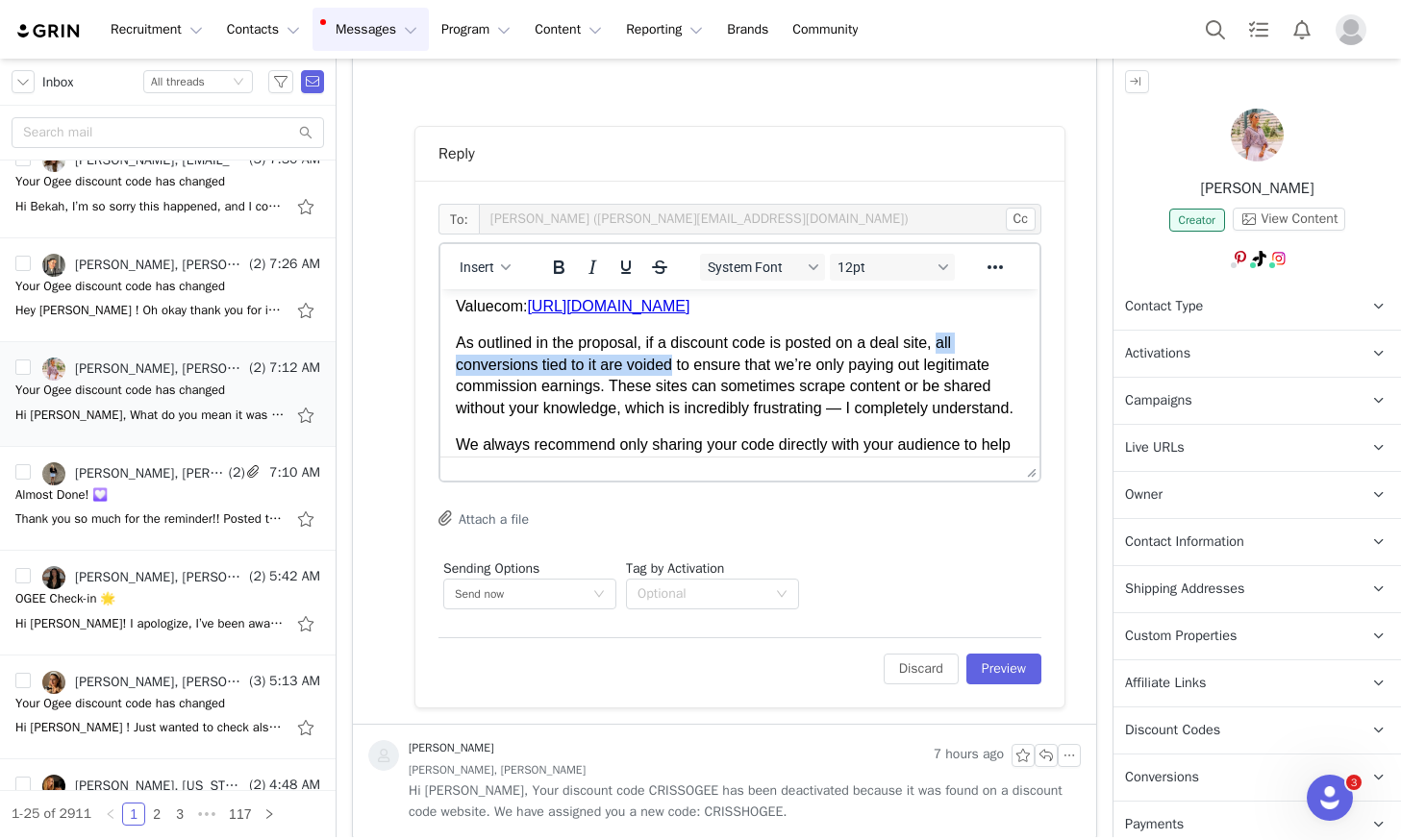 drag, startPoint x: 676, startPoint y: 367, endPoint x: 948, endPoint y: 343, distance: 273.05677 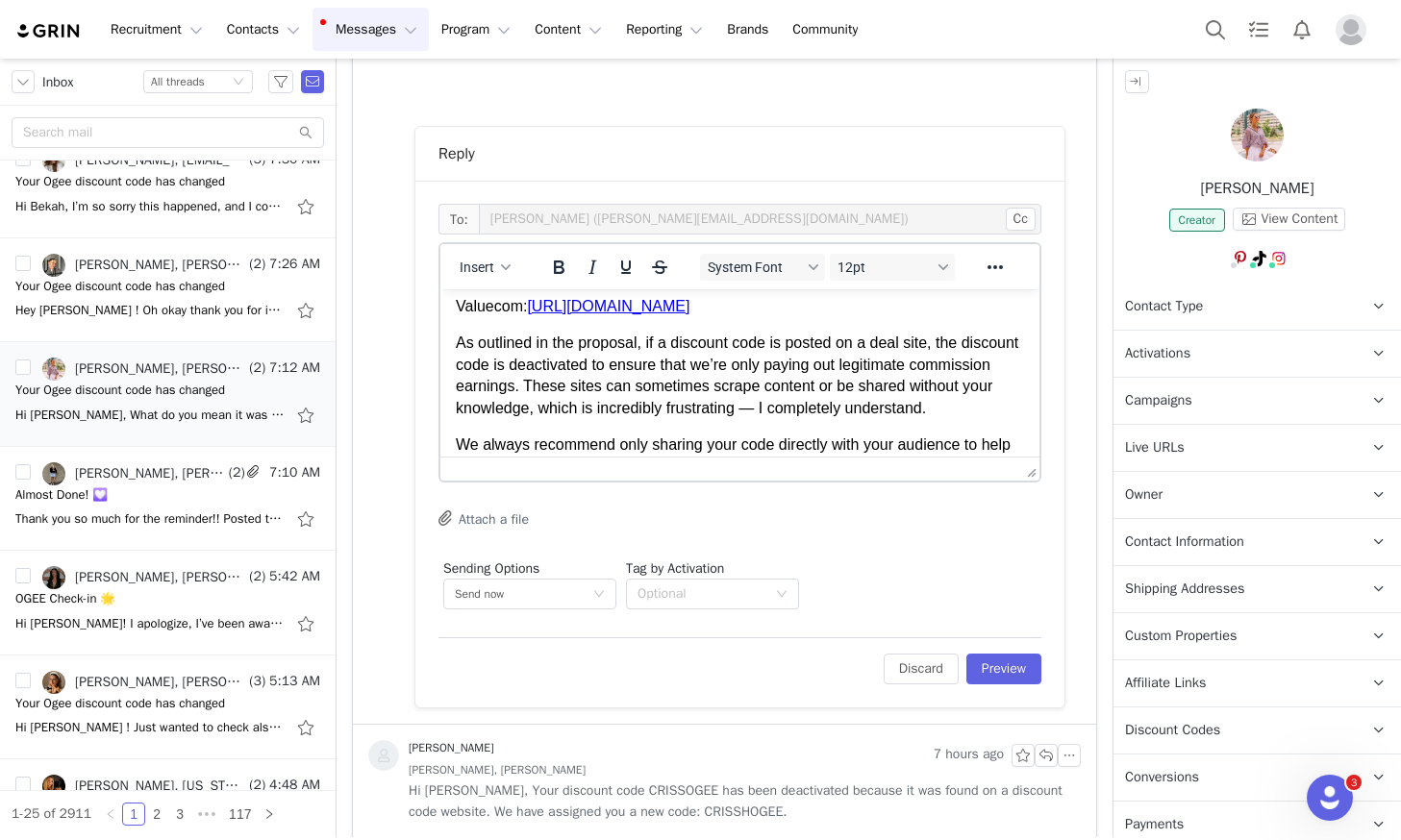 click on "As outlined in the proposal, if a discount code is posted on a deal site, the discount code is deactivated to ensure that we’re only paying out legitimate commission earnings. These sites can sometimes scrape content or be shared without your knowledge, which is incredibly frustrating — I completely understand." at bounding box center [739, 376] 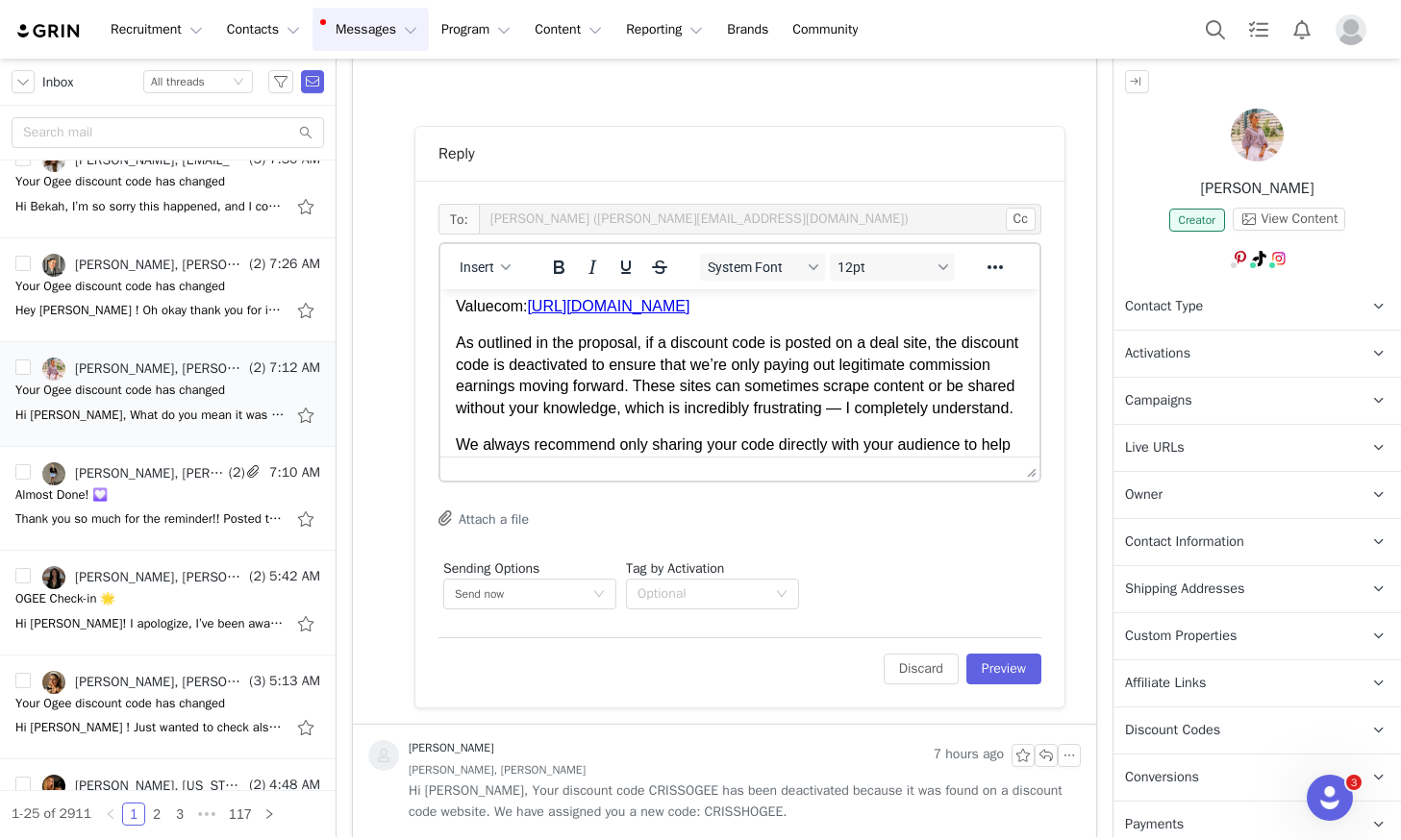 scroll, scrollTop: 182, scrollLeft: 0, axis: vertical 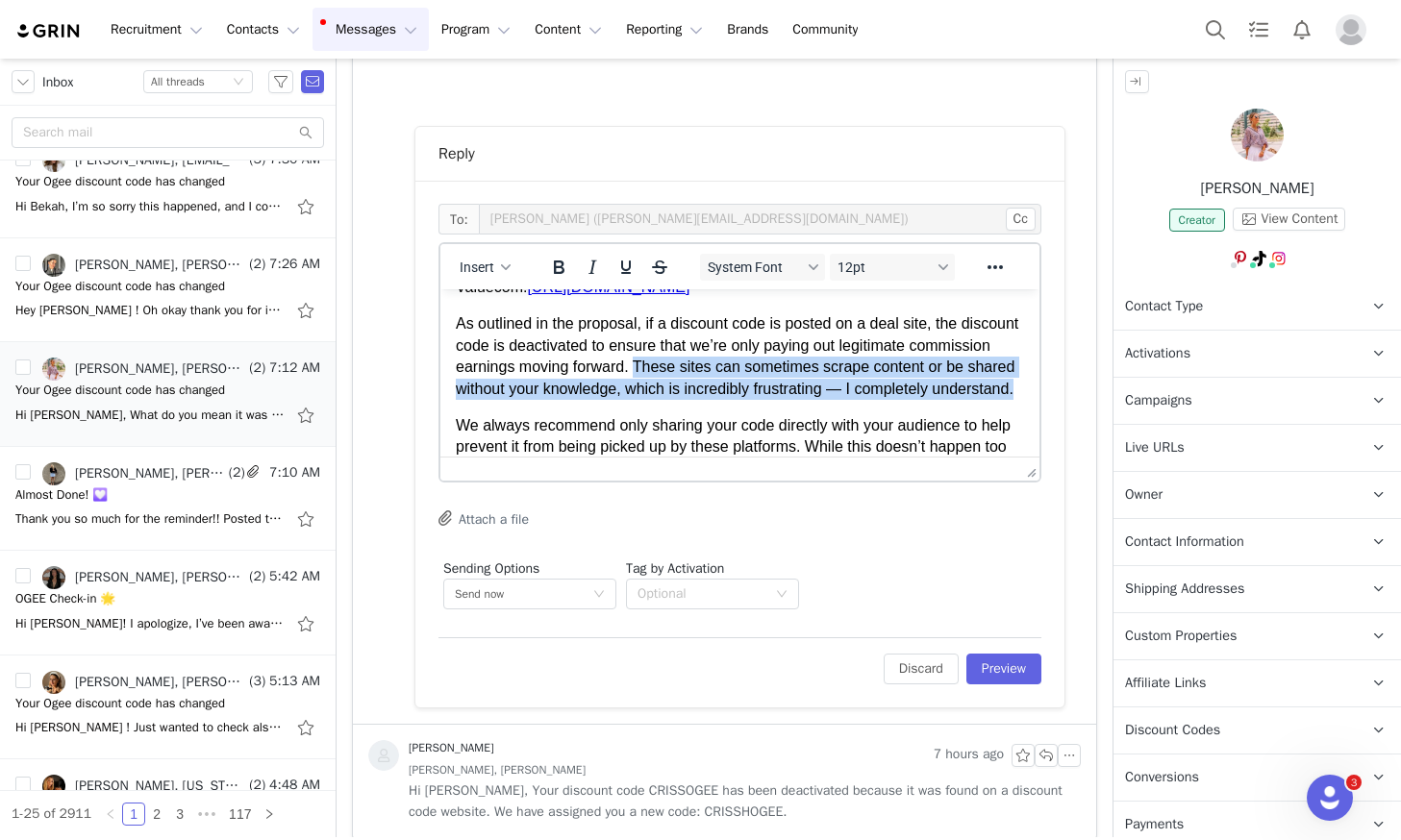 drag, startPoint x: 620, startPoint y: 411, endPoint x: 723, endPoint y: 372, distance: 110.13628 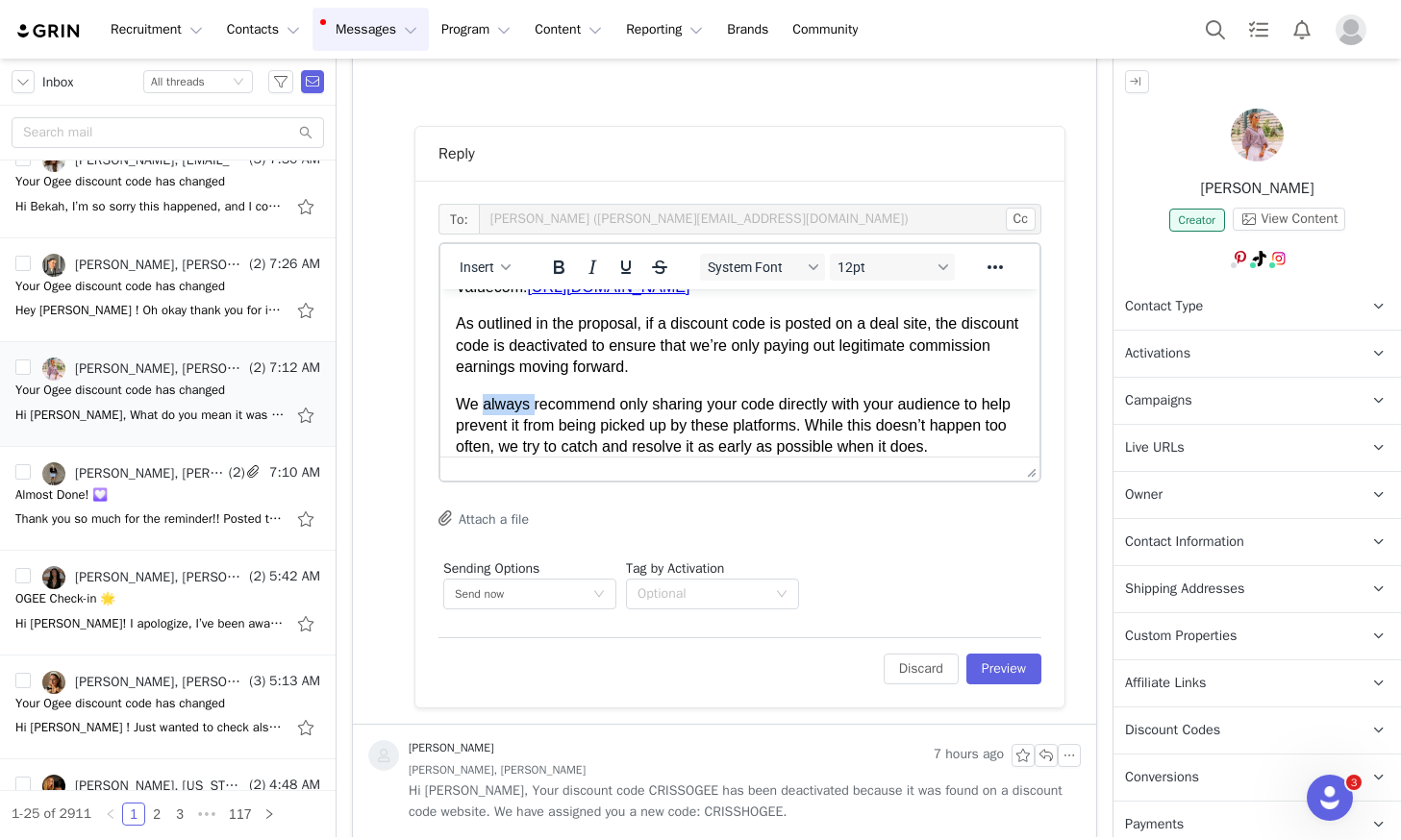 drag, startPoint x: 532, startPoint y: 407, endPoint x: 482, endPoint y: 408, distance: 50.01 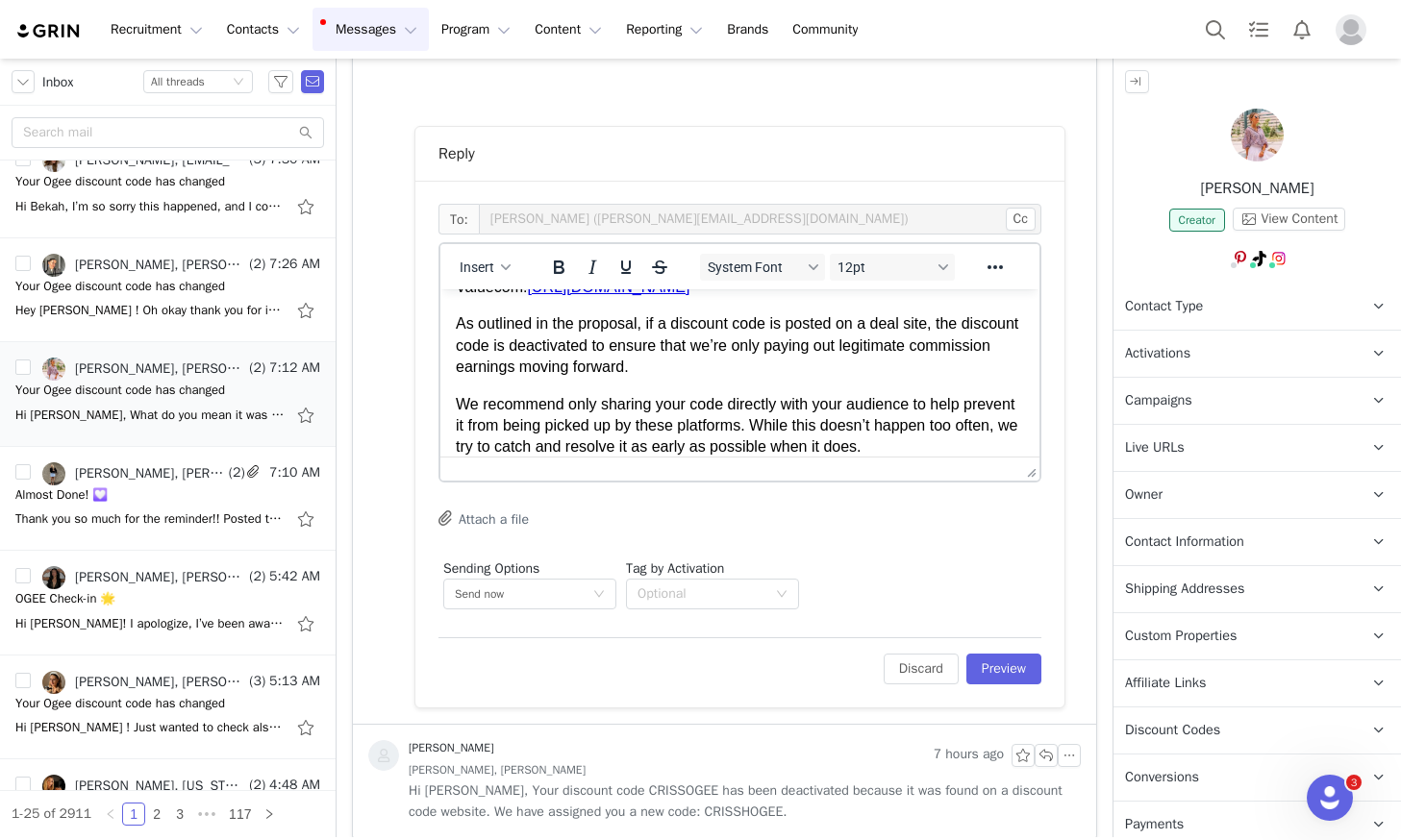 drag, startPoint x: 569, startPoint y: 403, endPoint x: 588, endPoint y: 418, distance: 24.207437 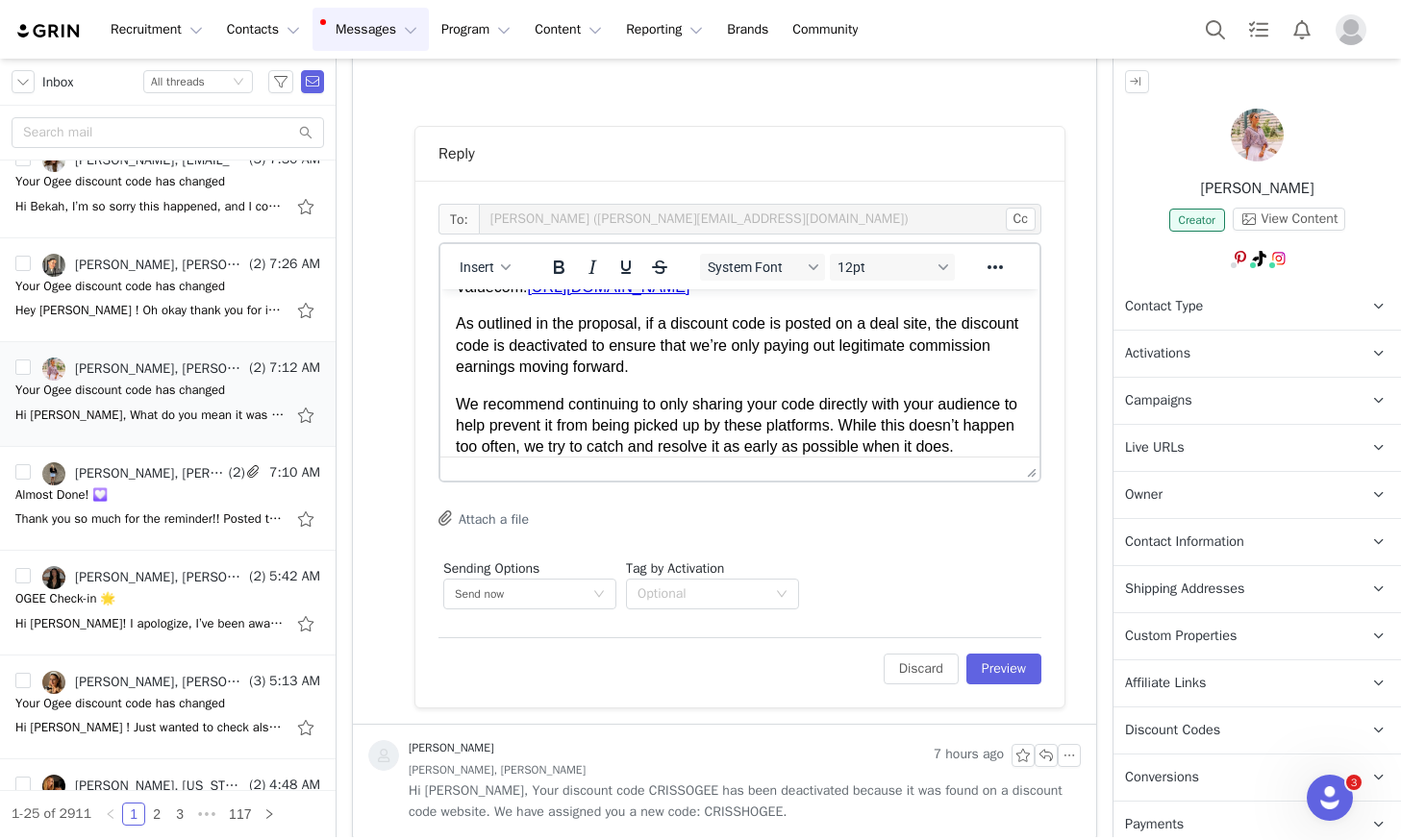 click on "We recommend continuing to only sharing your code directly with your audience to help prevent it from being picked up by these platforms. While this doesn’t happen too often, we try to catch and resolve it as early as possible when it does." at bounding box center (739, 426) 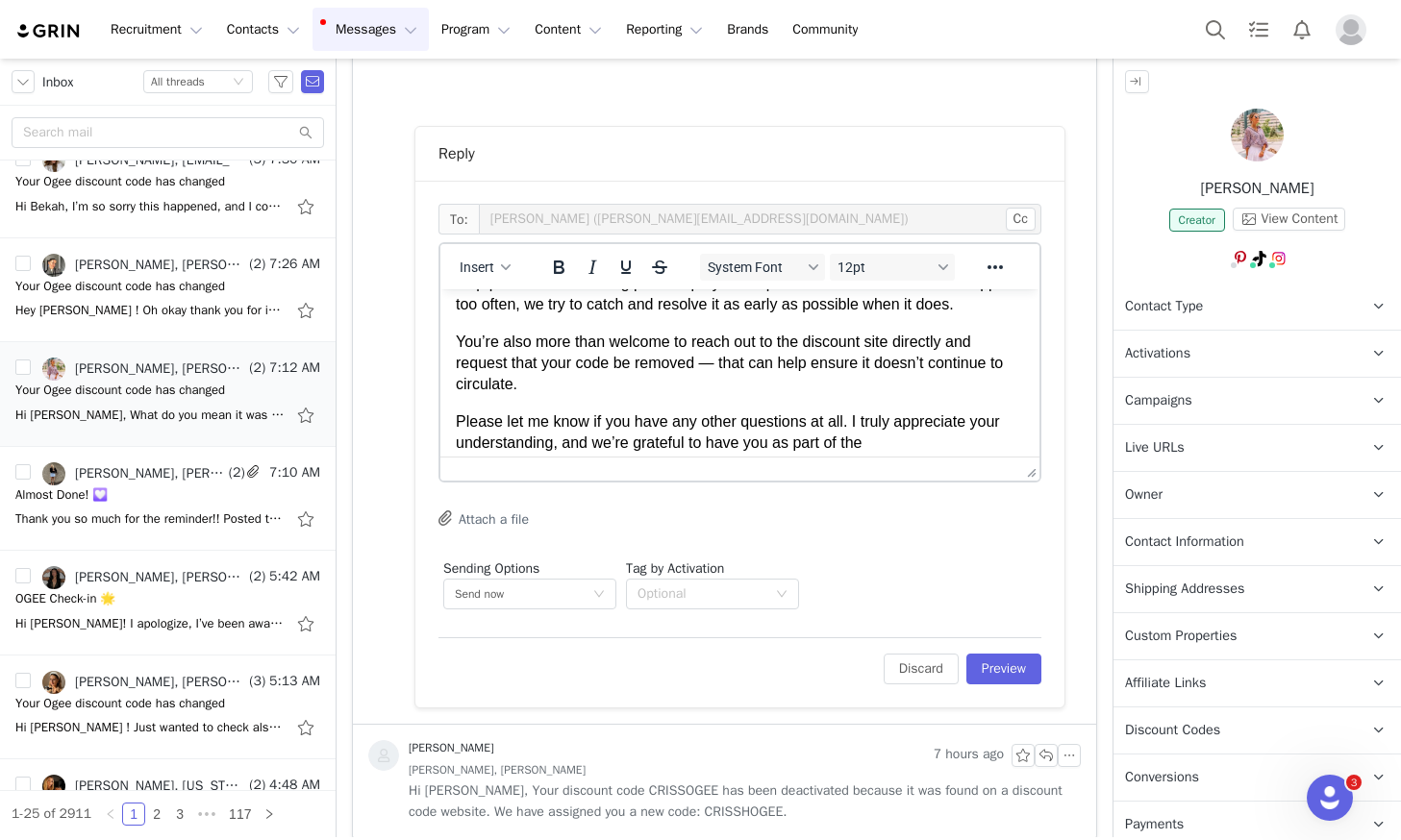 scroll, scrollTop: 374, scrollLeft: 0, axis: vertical 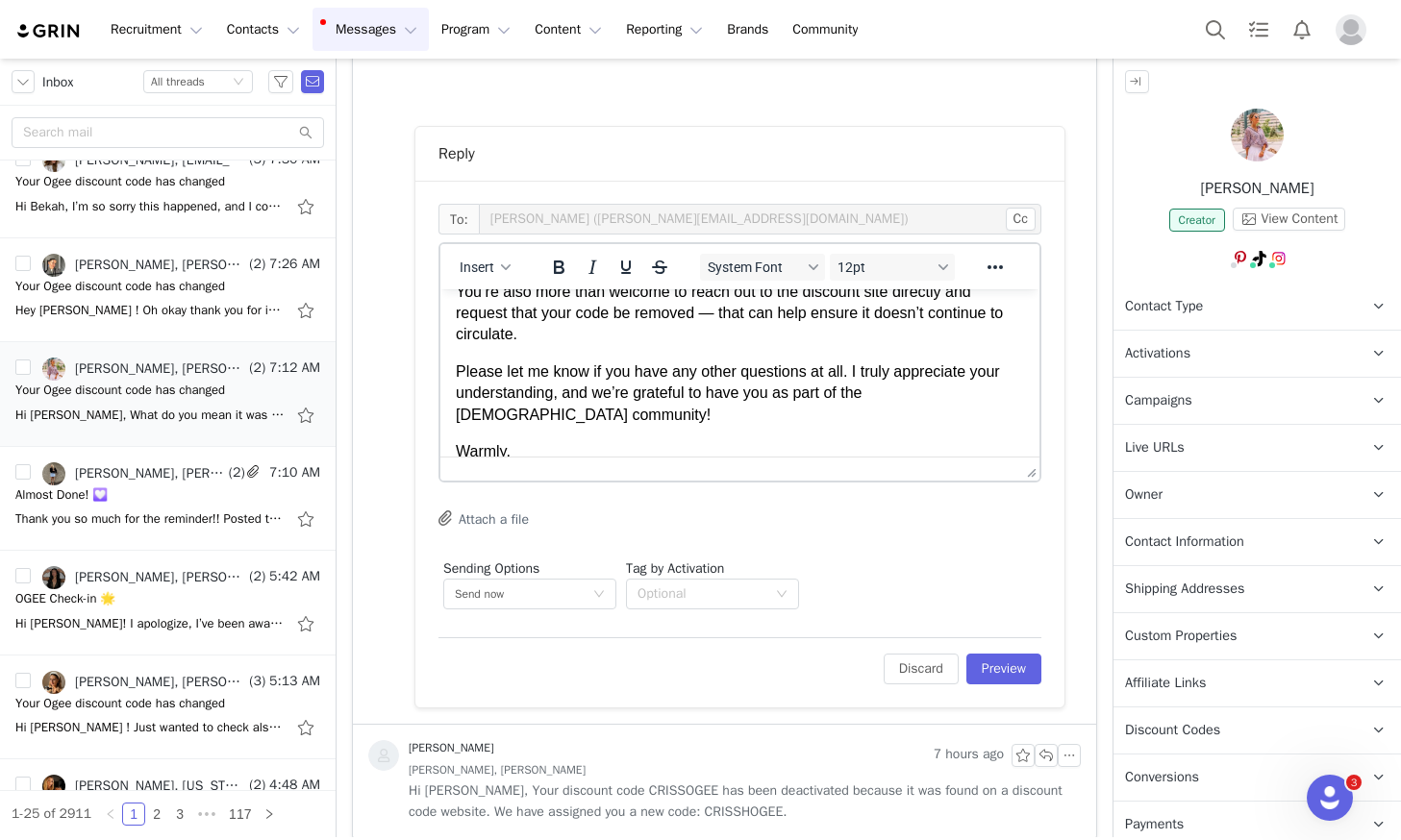 drag, startPoint x: 598, startPoint y: 432, endPoint x: 625, endPoint y: 437, distance: 27.45906 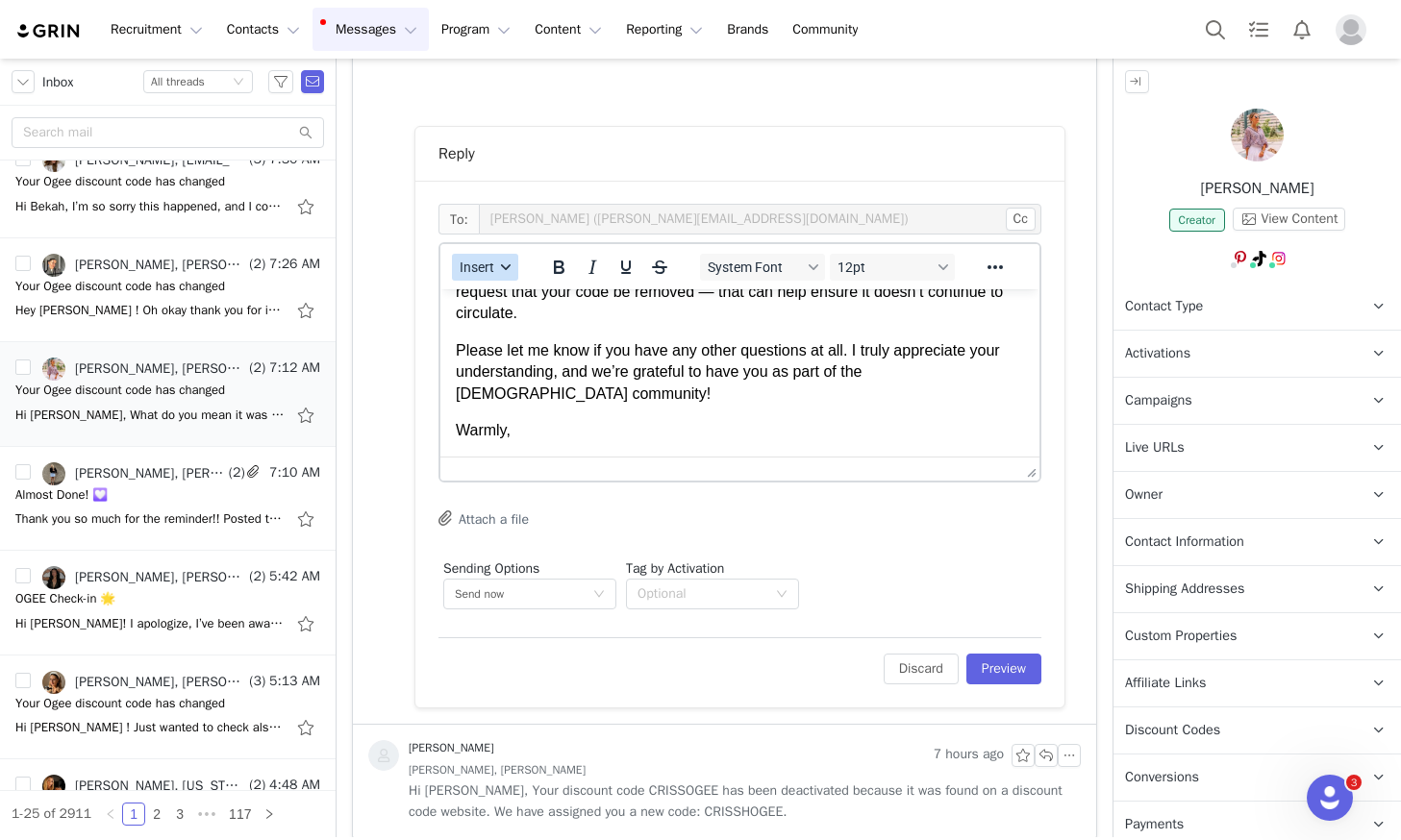 click on "Insert" at bounding box center (477, 267) 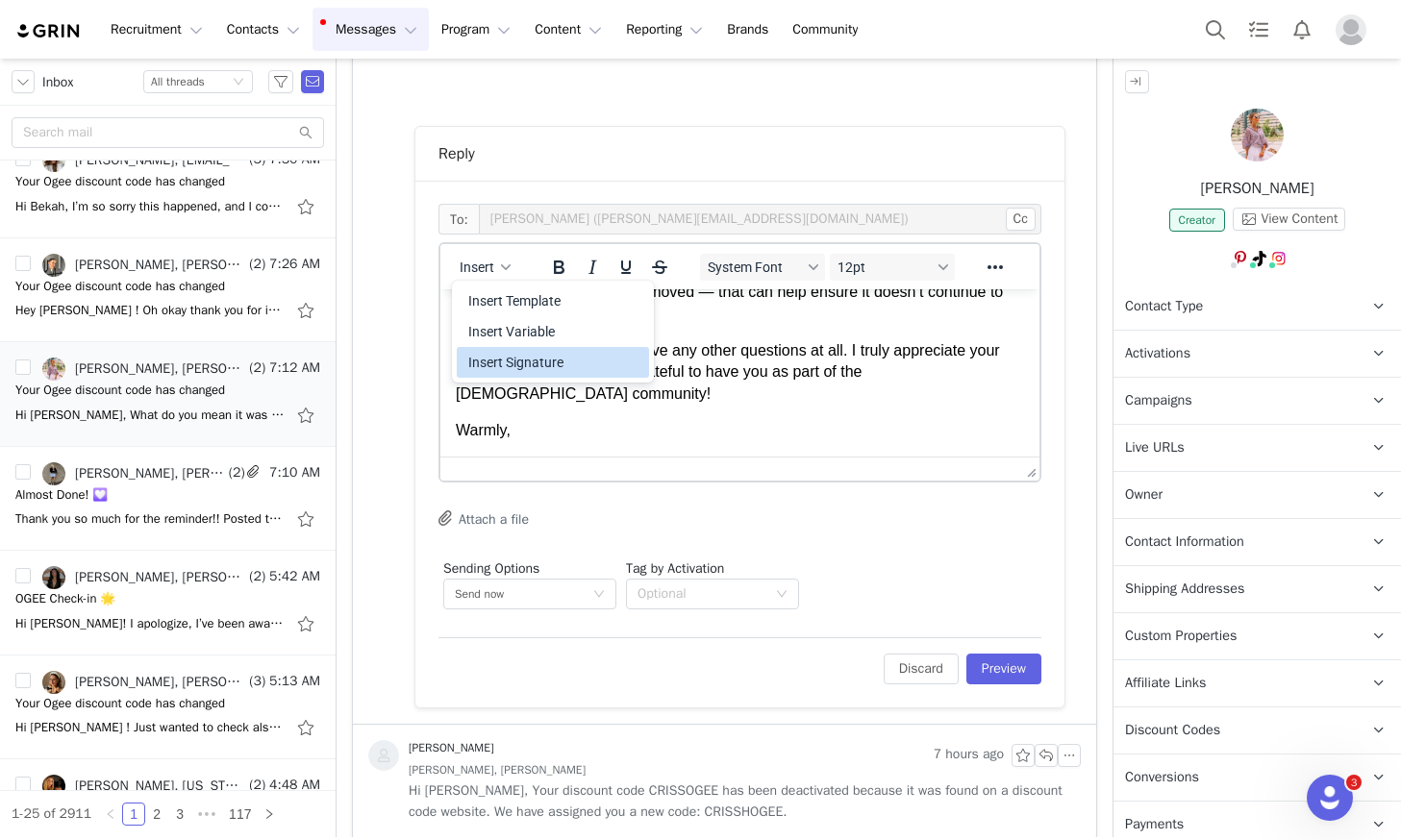 click on "Insert Signature" at bounding box center (555, 362) 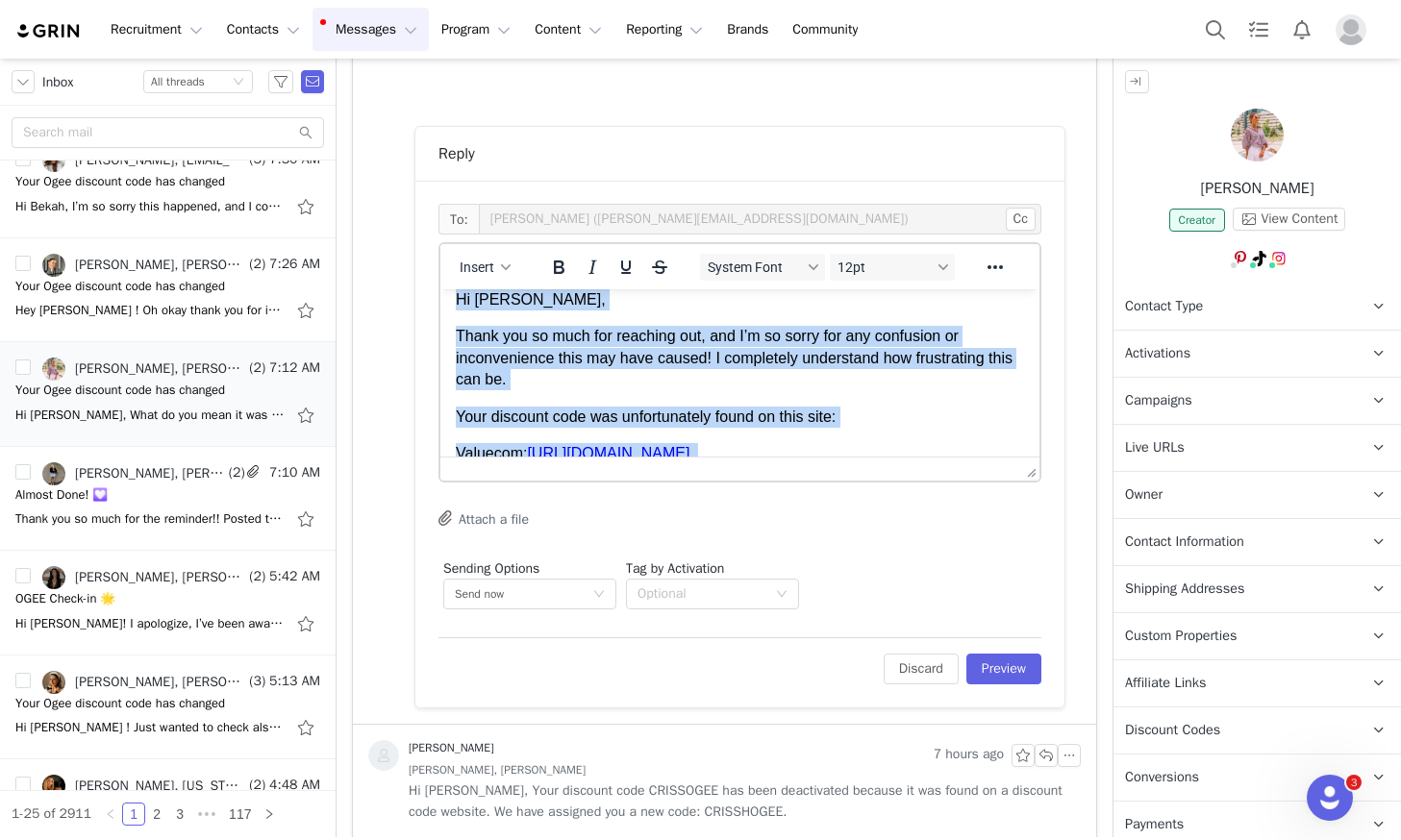 scroll, scrollTop: 0, scrollLeft: 0, axis: both 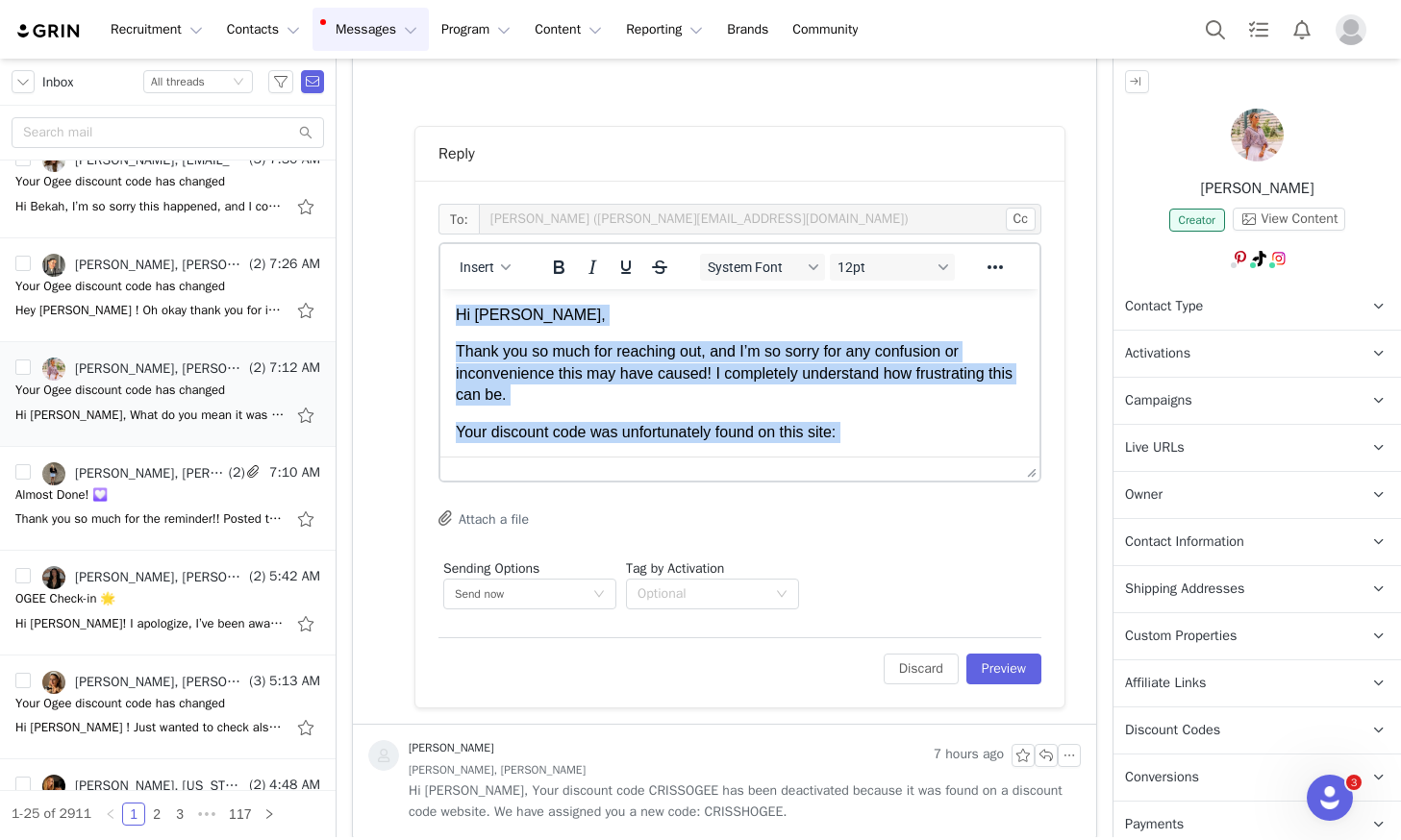 drag, startPoint x: 535, startPoint y: 363, endPoint x: 418, endPoint y: 266, distance: 151.98026 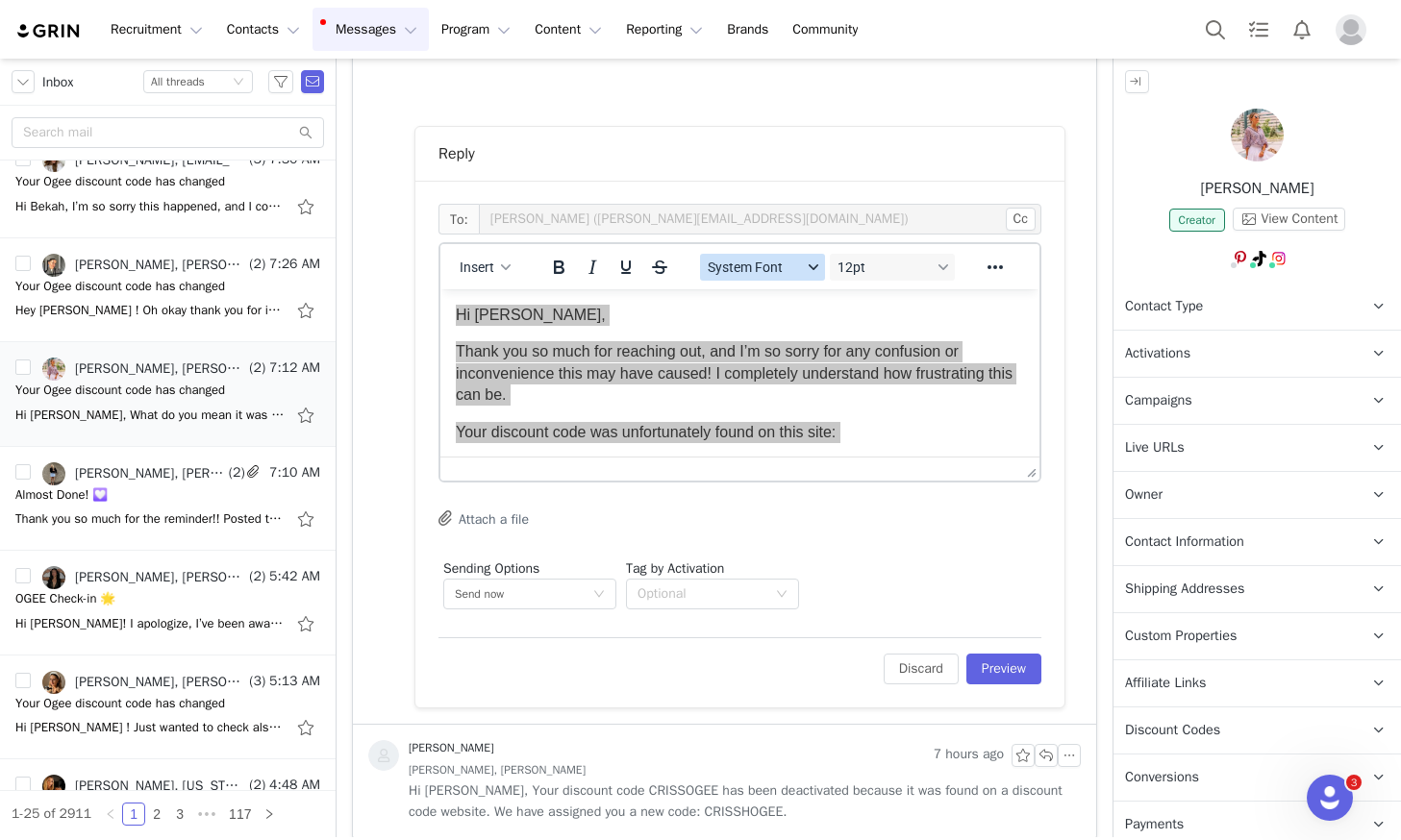 click on "System Font" at bounding box center (755, 267) 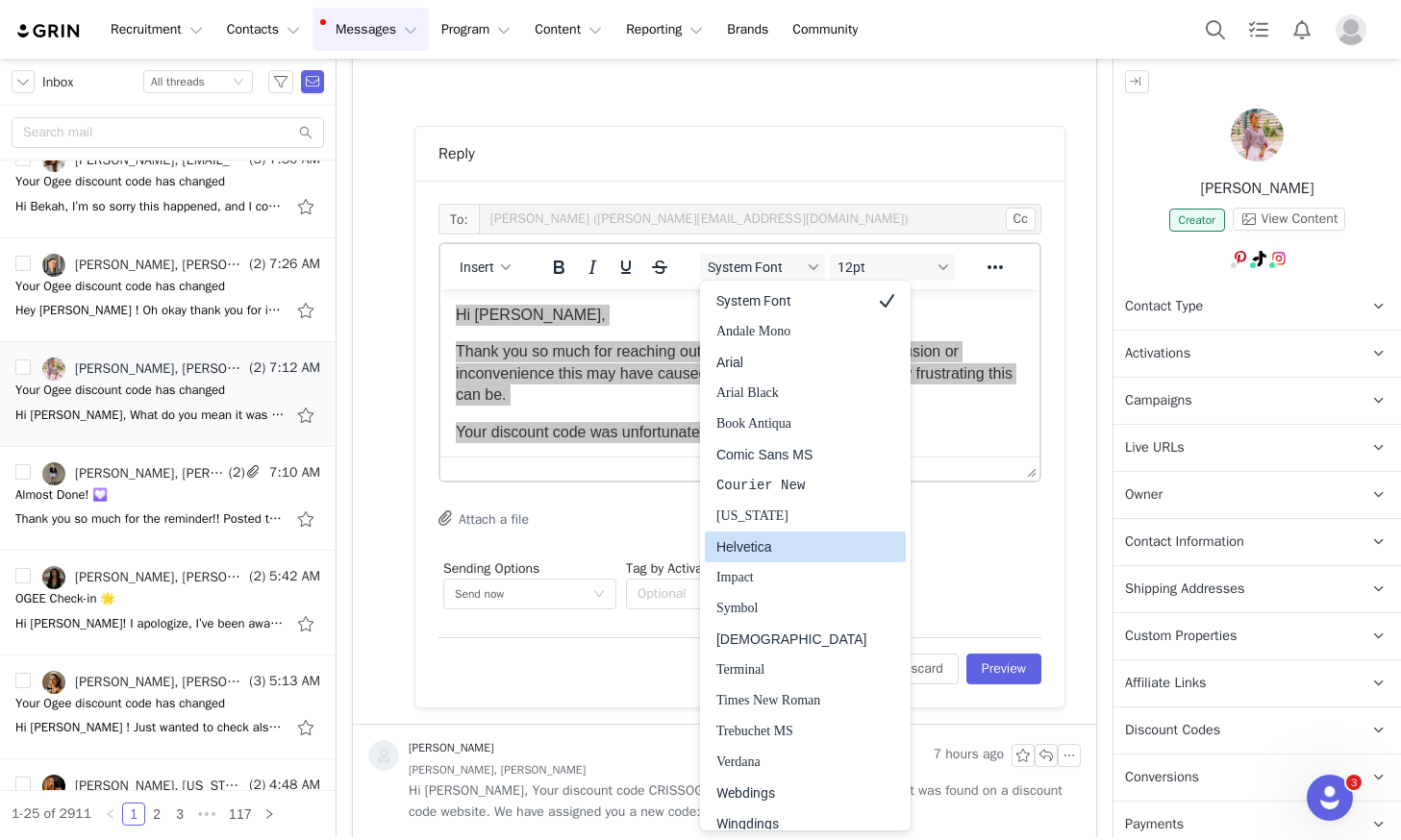 click on "Helvetica" at bounding box center [791, 547] 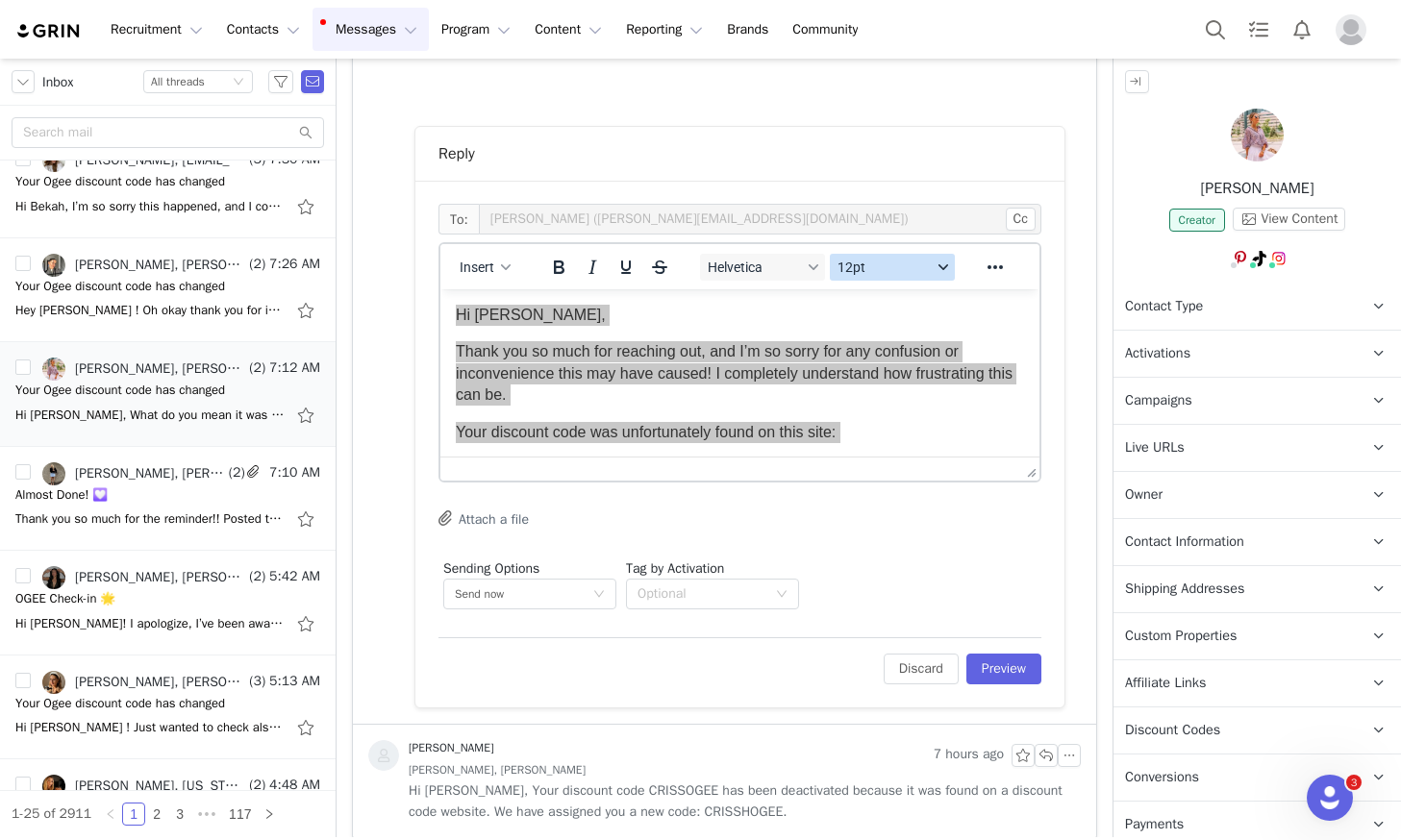 click on "12pt" at bounding box center [885, 267] 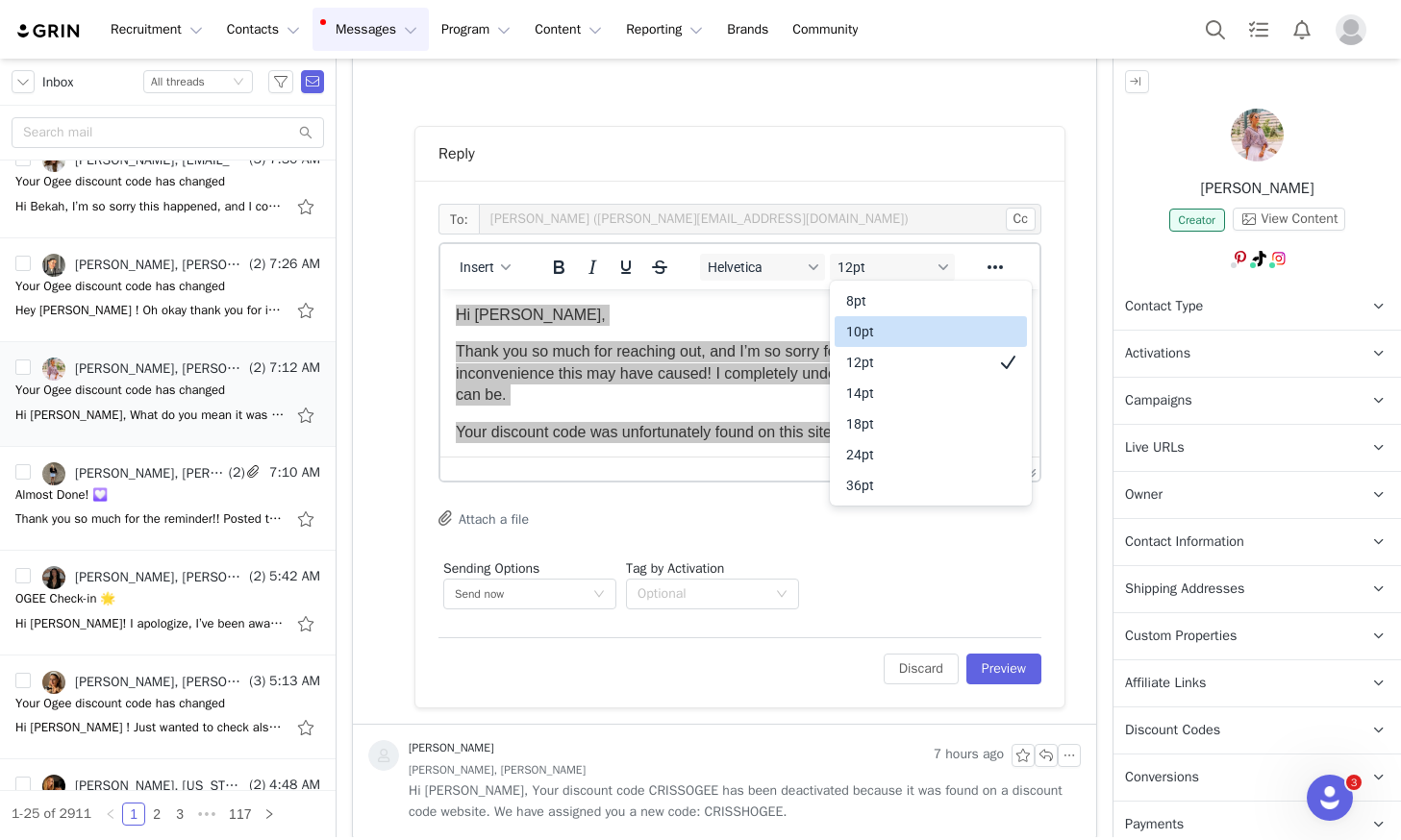 click on "10pt" at bounding box center [917, 332] 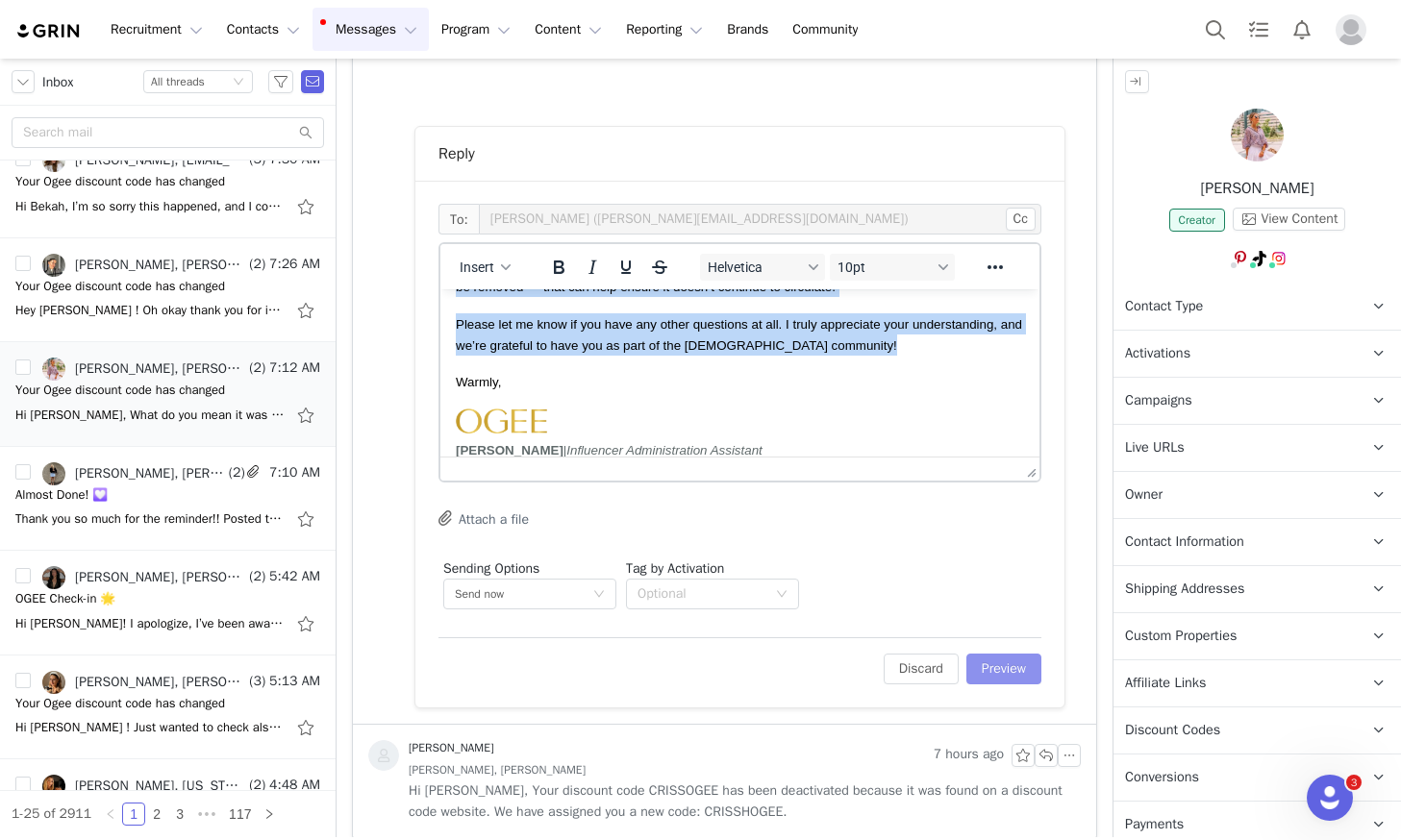 scroll, scrollTop: 377, scrollLeft: 0, axis: vertical 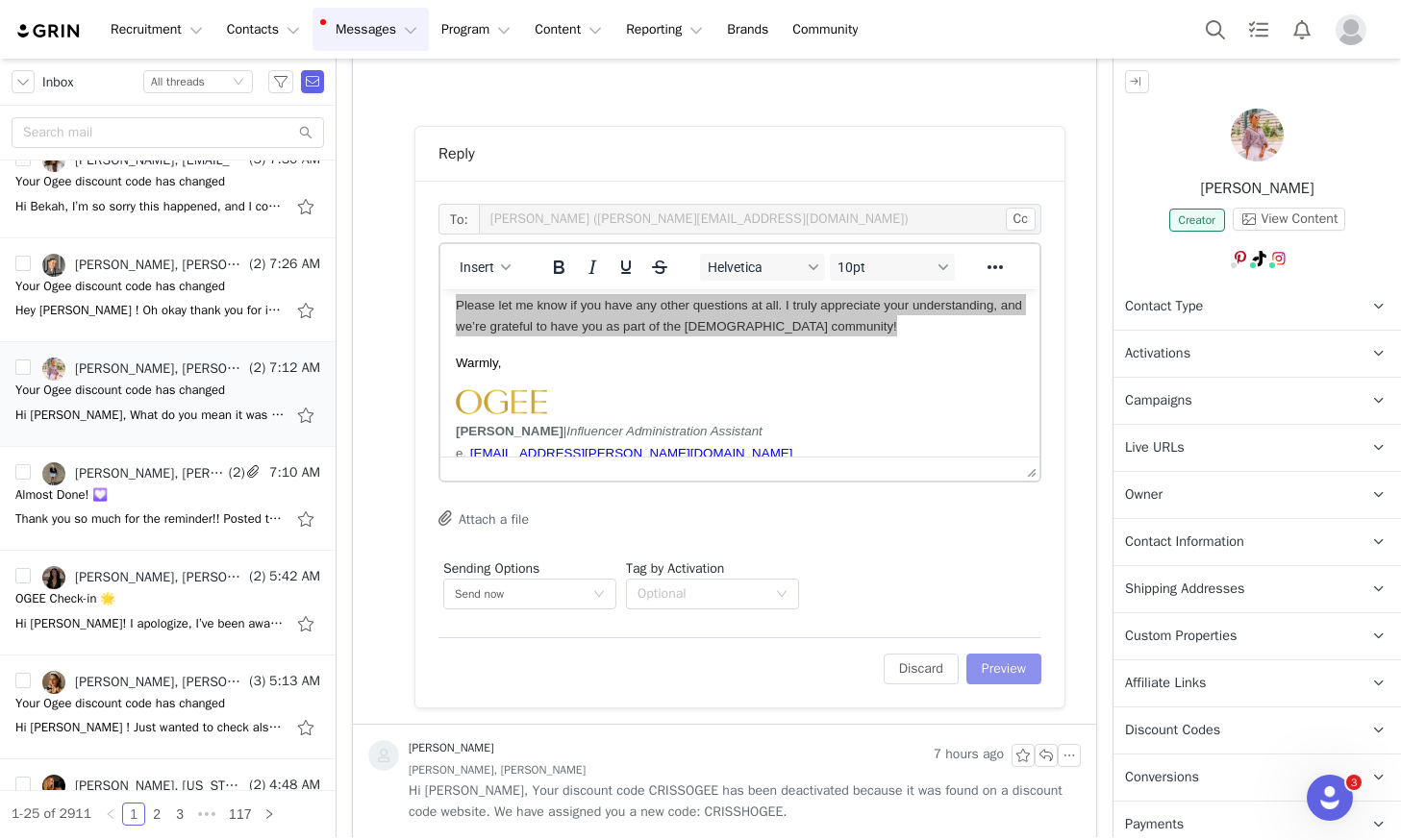click on "Preview" at bounding box center [1004, 669] 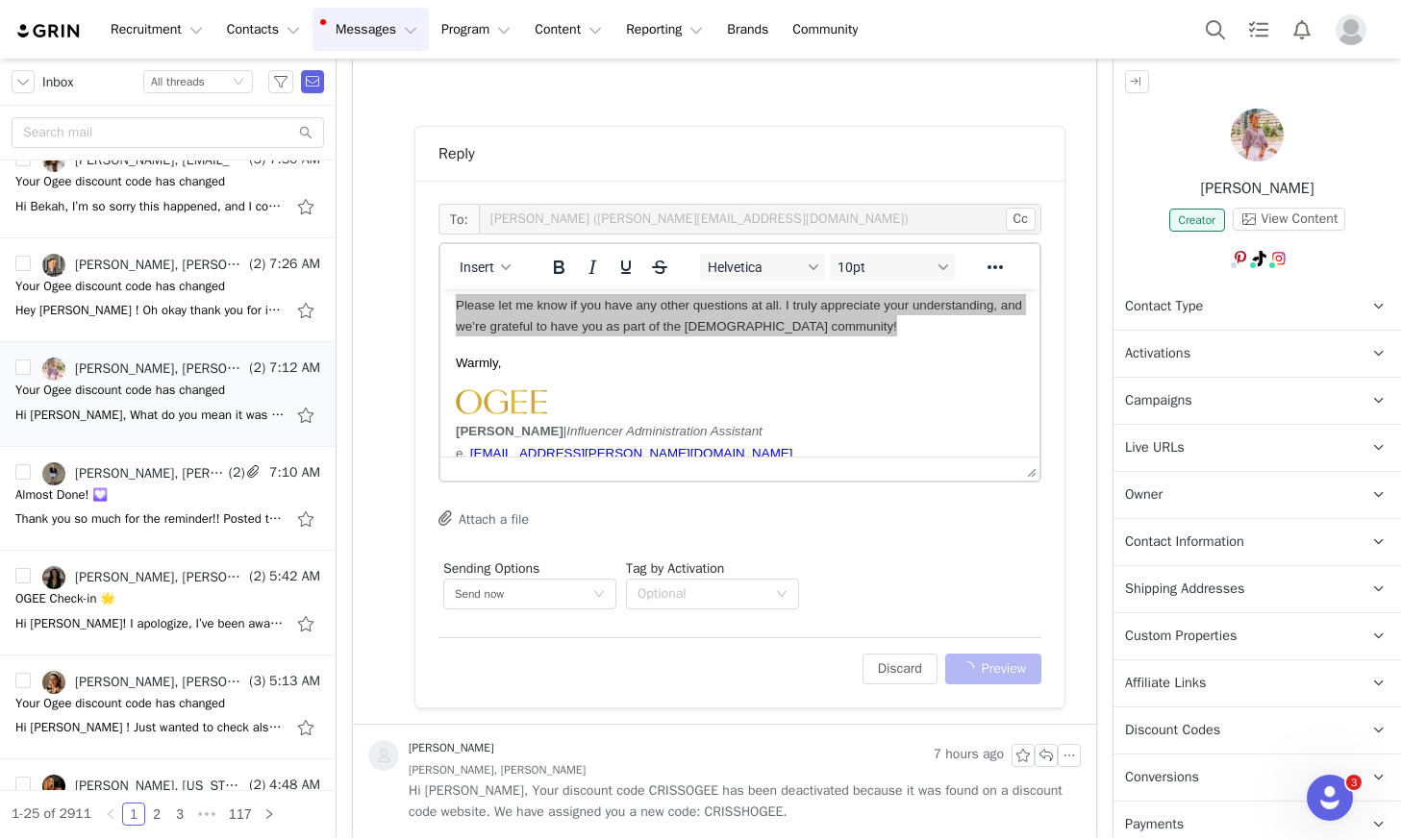 scroll, scrollTop: 310, scrollLeft: 0, axis: vertical 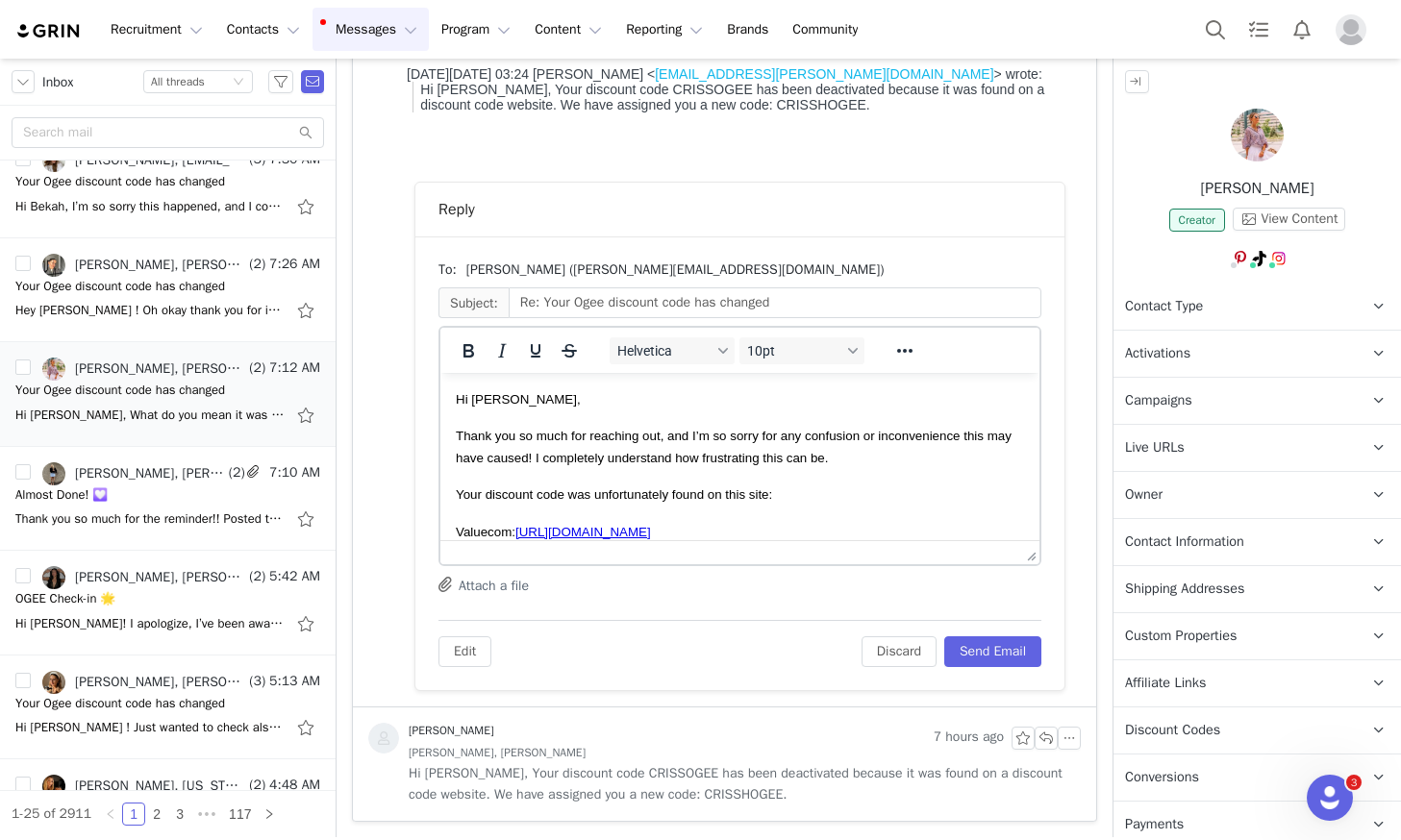 click on "Edit     Discard Send Email" at bounding box center [739, 643] 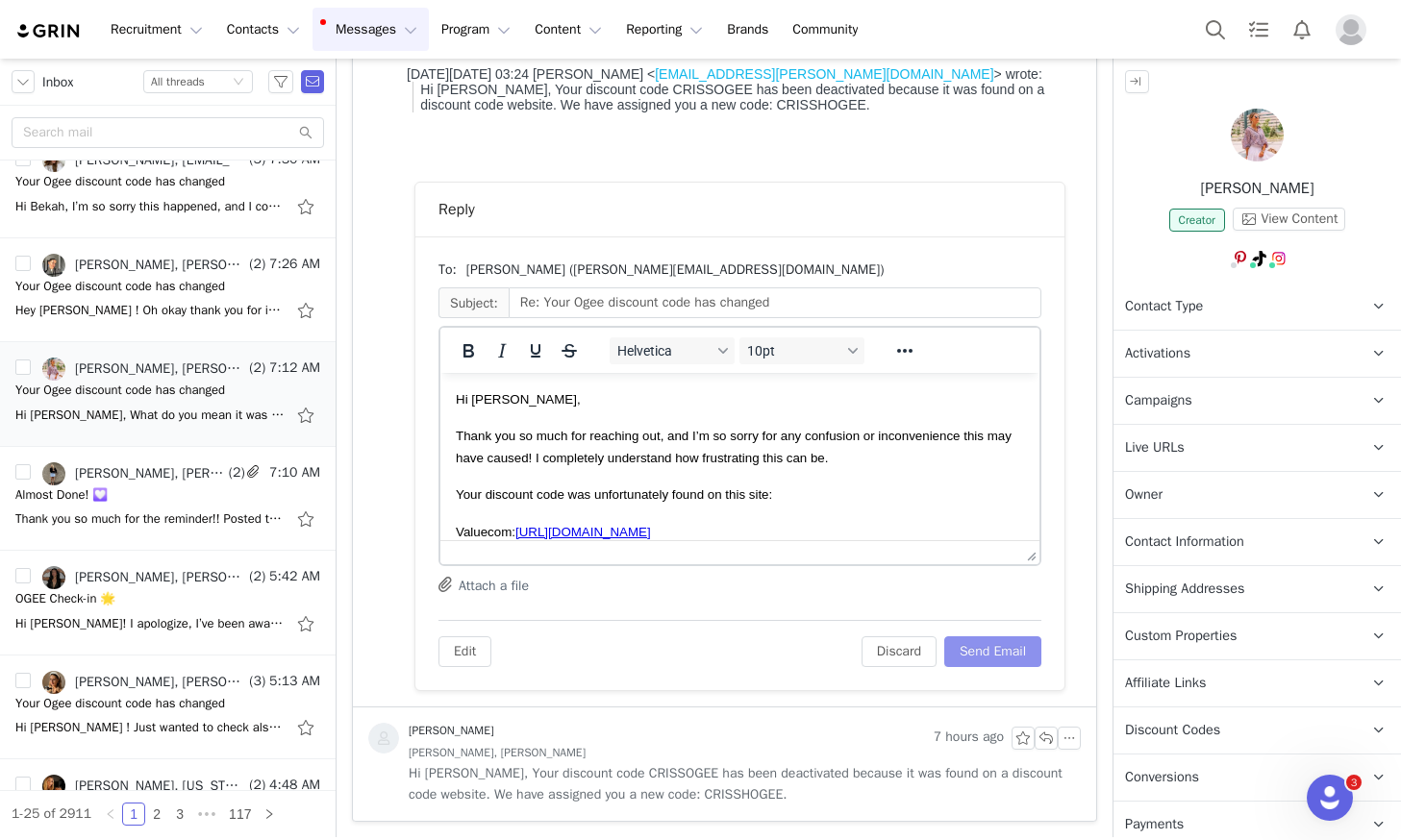 click on "Send Email" at bounding box center (992, 652) 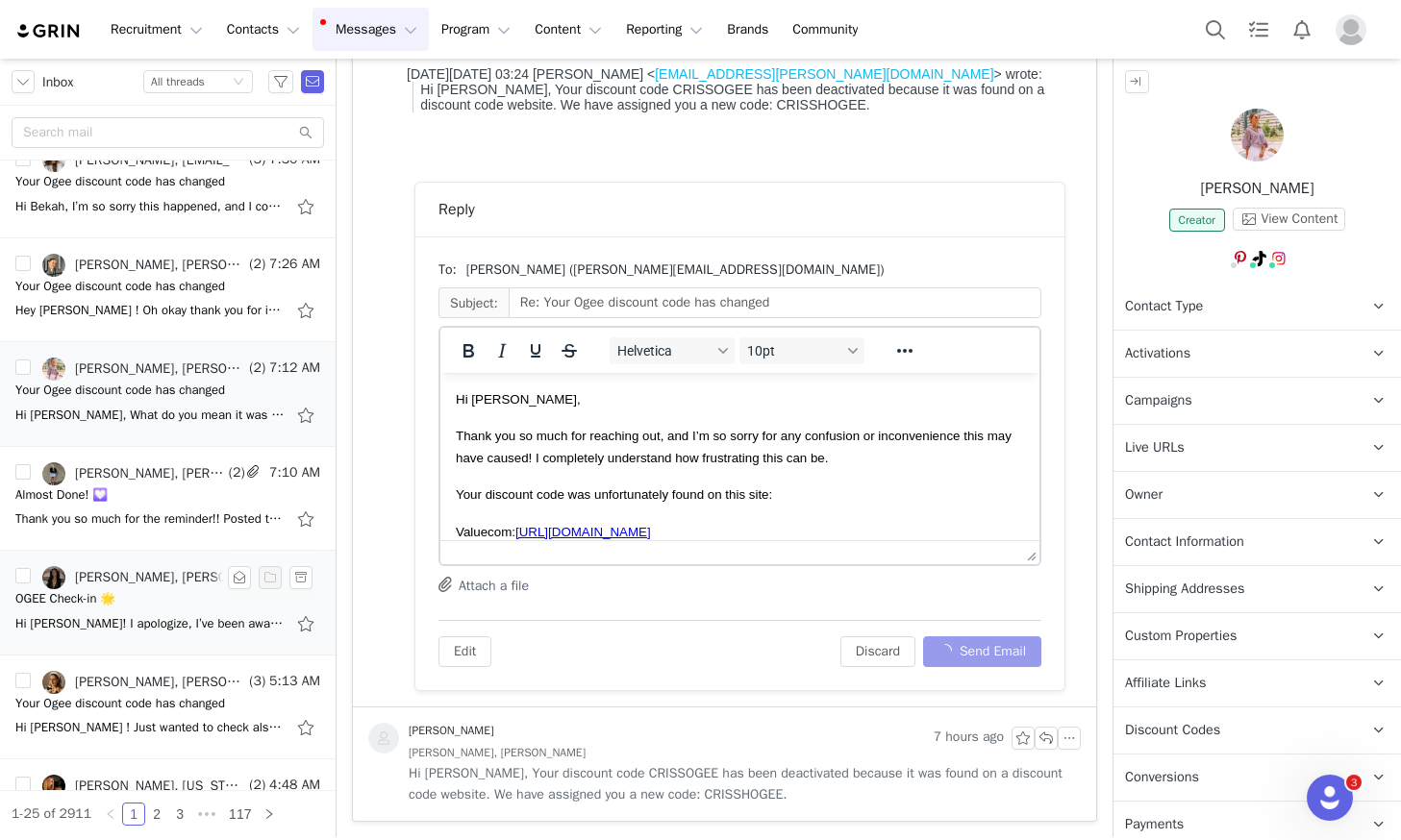 scroll, scrollTop: 0, scrollLeft: 0, axis: both 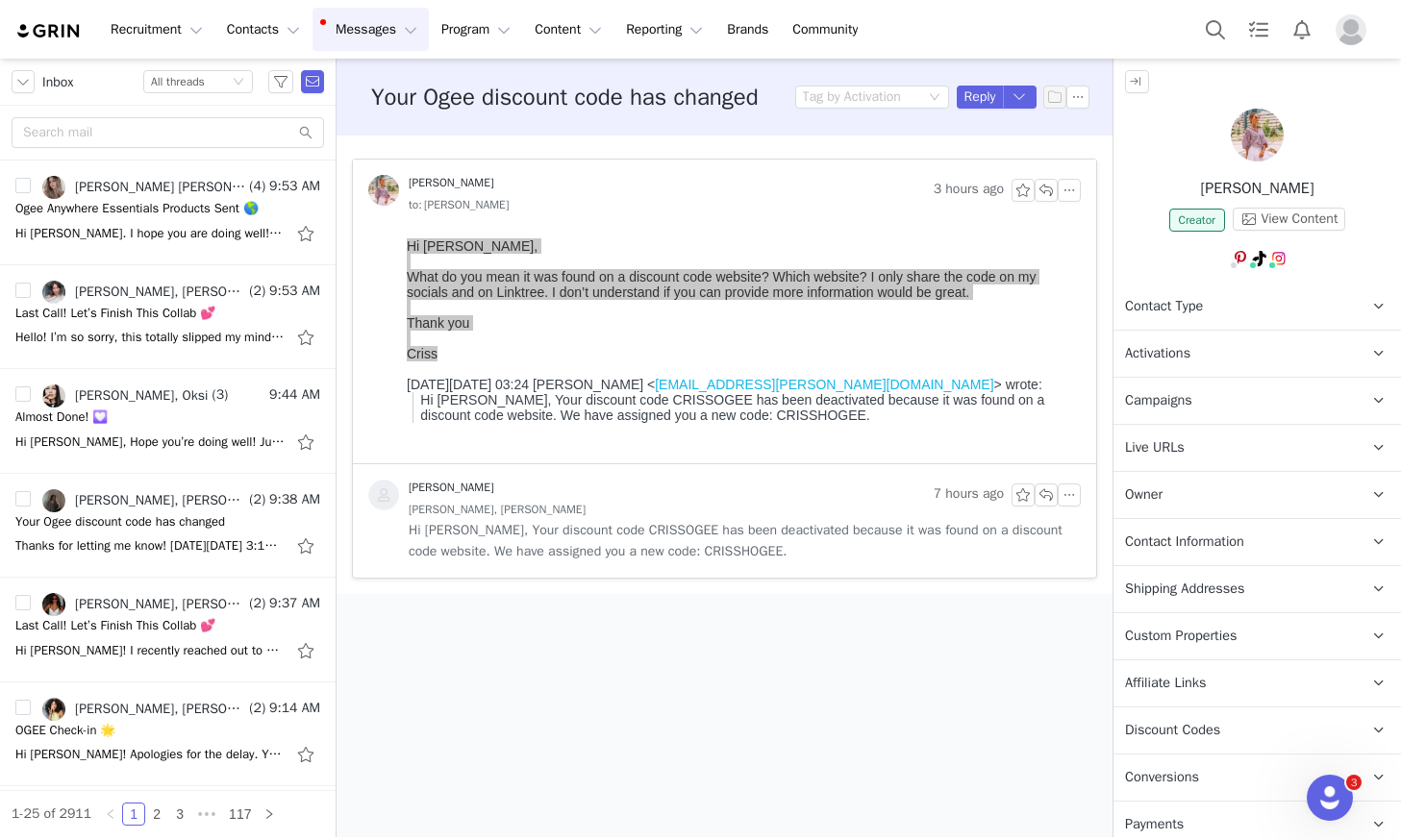 click at bounding box center (1257, 135) 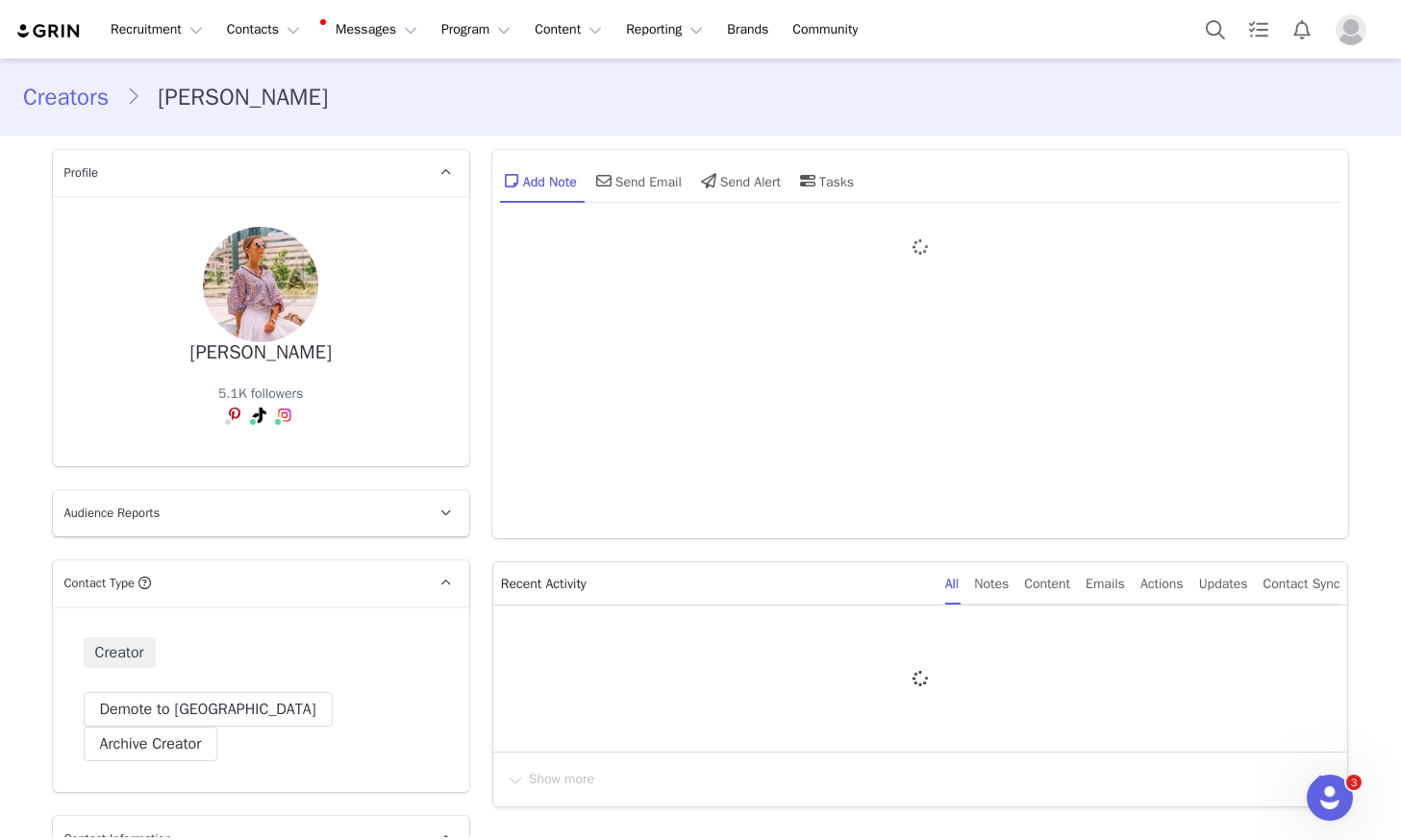 type on "+1 ([GEOGRAPHIC_DATA])" 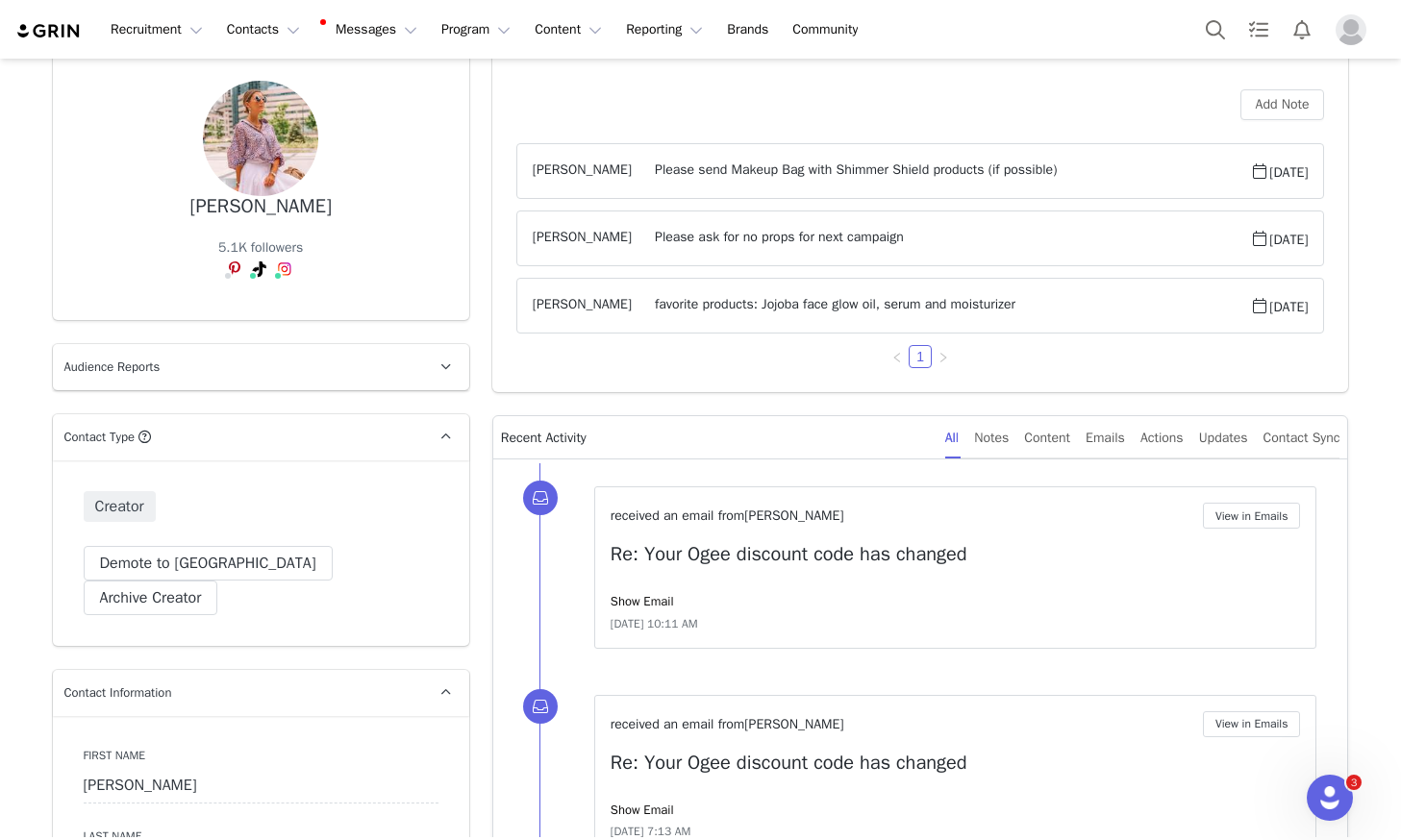 scroll, scrollTop: 336, scrollLeft: 0, axis: vertical 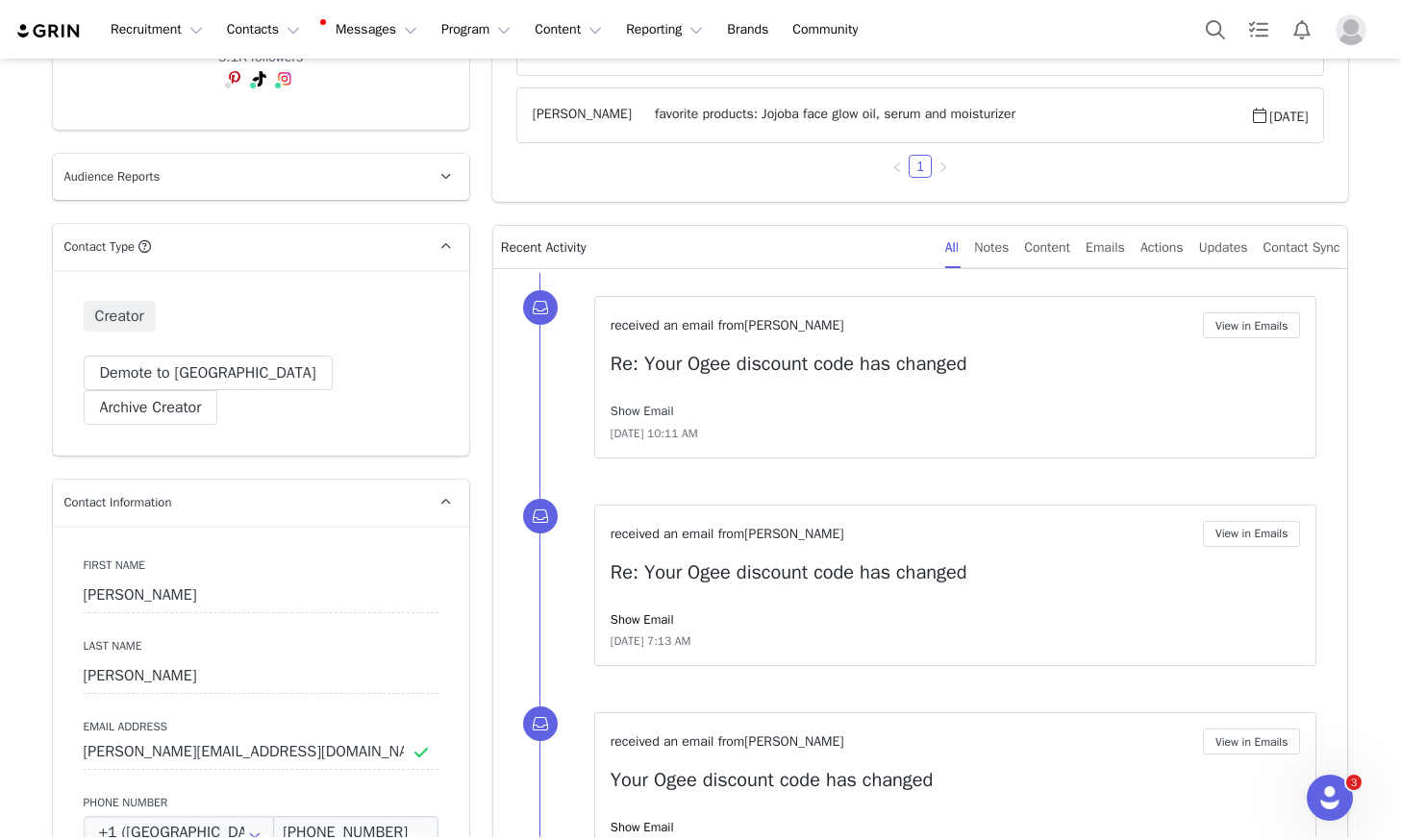 click on "Show Email" at bounding box center (642, 410) 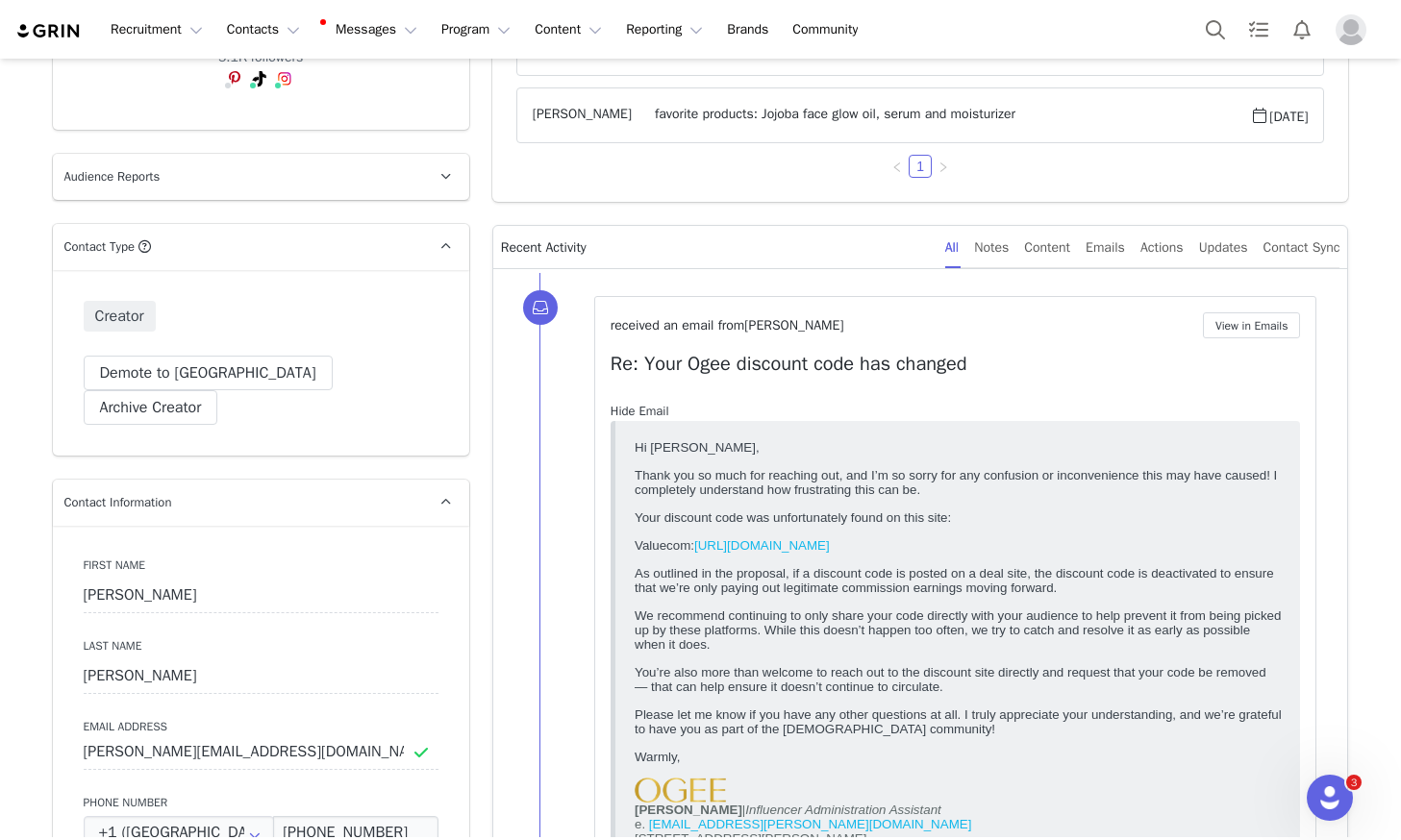scroll, scrollTop: 0, scrollLeft: 0, axis: both 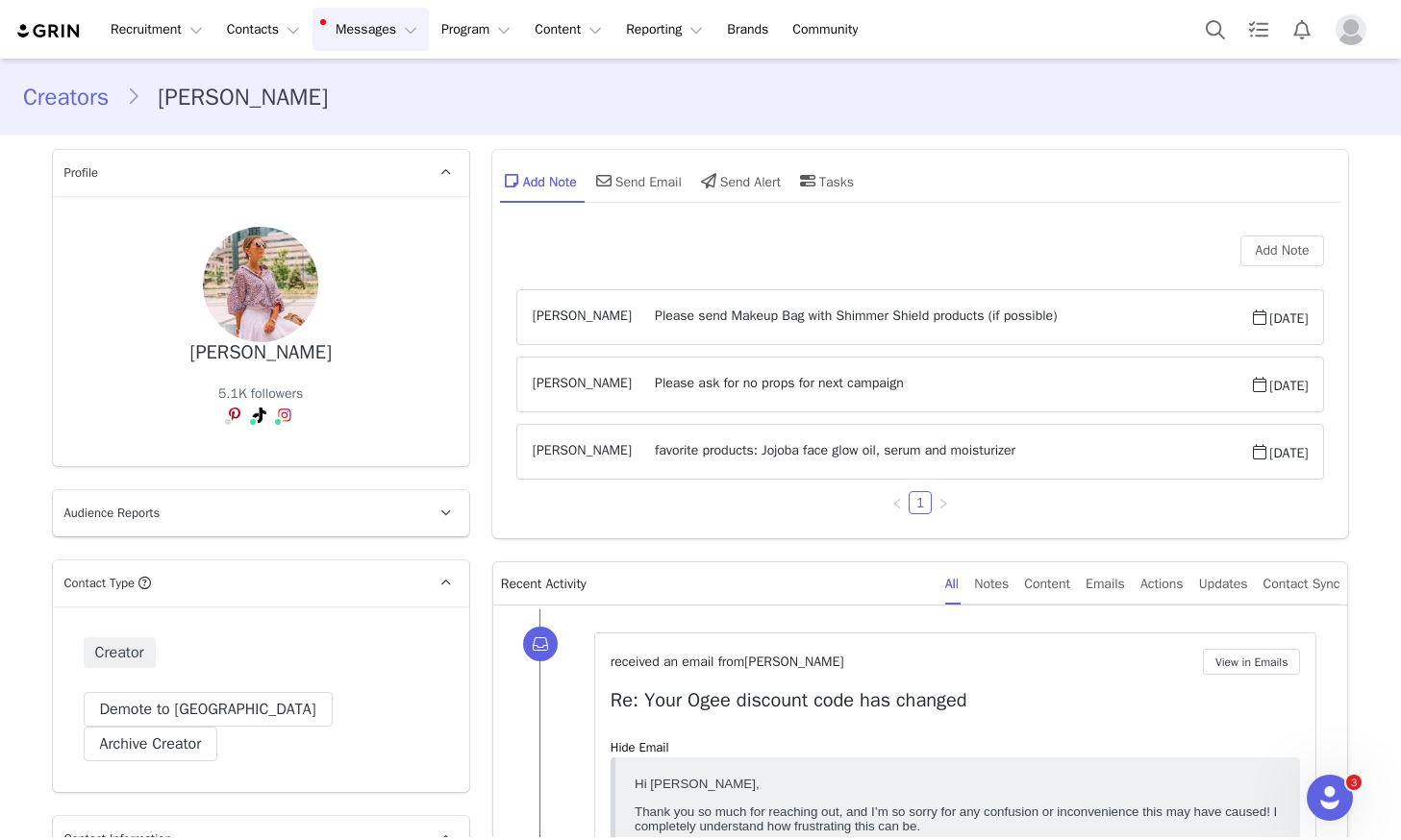 drag, startPoint x: 403, startPoint y: 38, endPoint x: 412, endPoint y: 76, distance: 39.051248 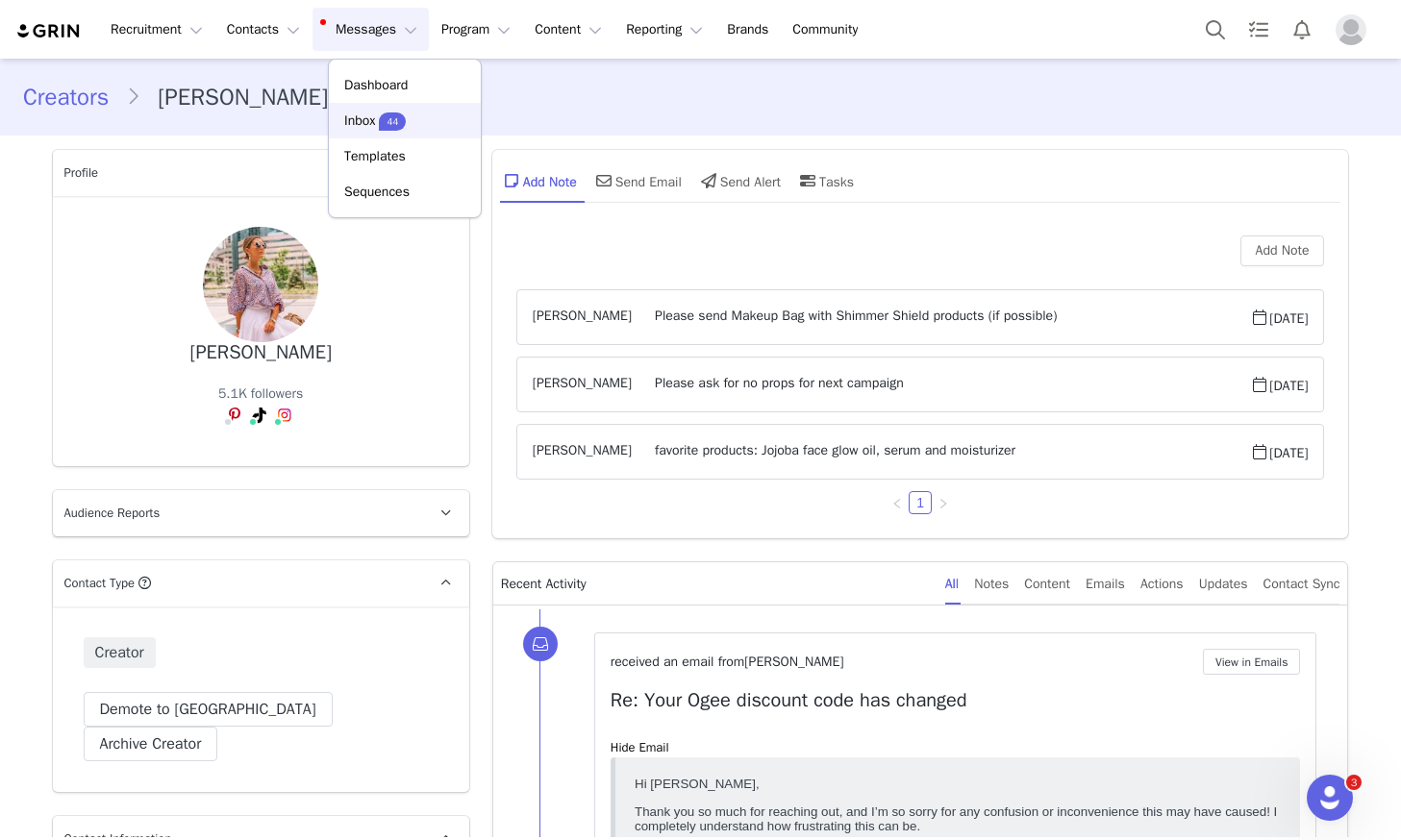click on "44" at bounding box center [392, 121] 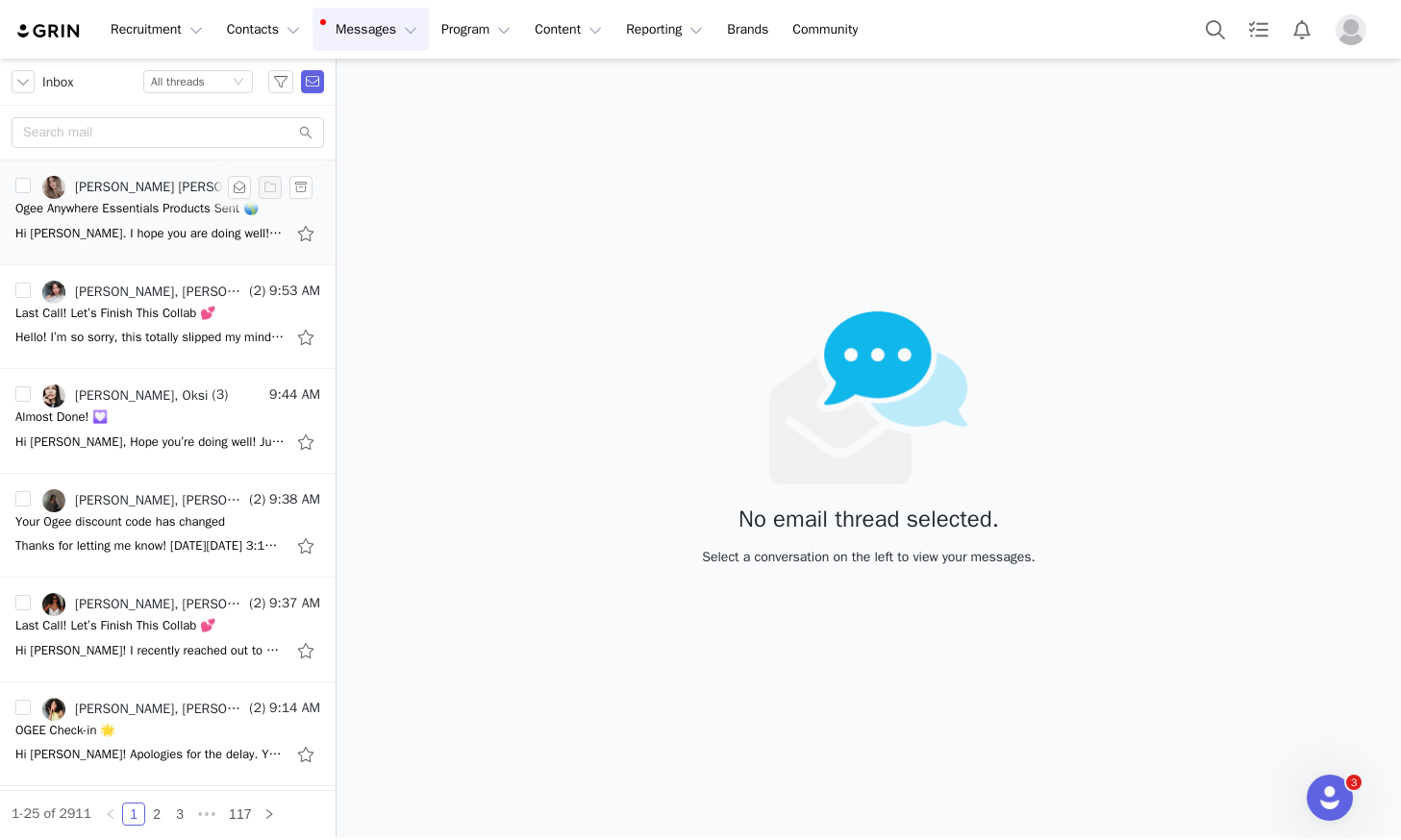 drag, startPoint x: 126, startPoint y: 222, endPoint x: 155, endPoint y: 254, distance: 43.185646 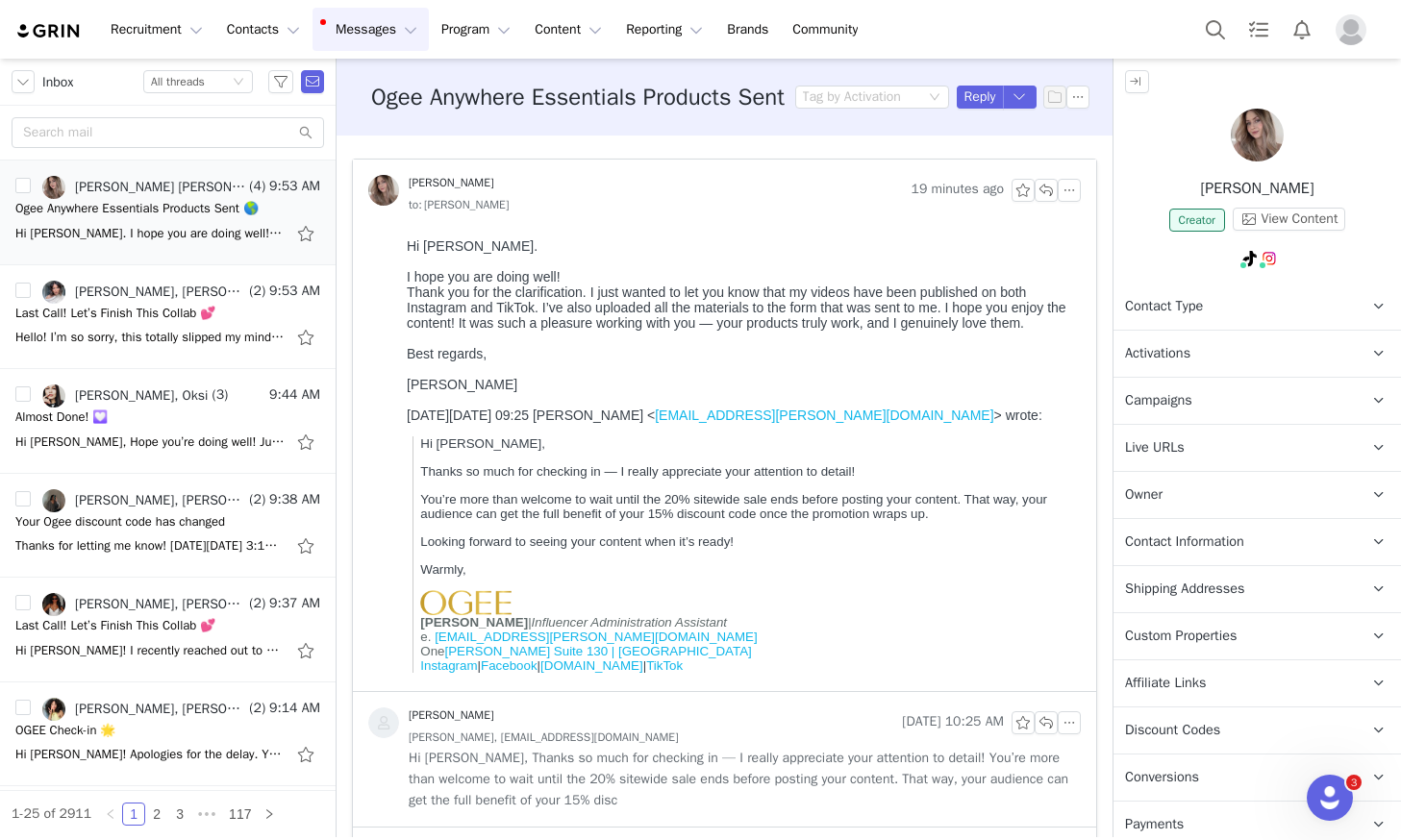 scroll, scrollTop: 0, scrollLeft: 0, axis: both 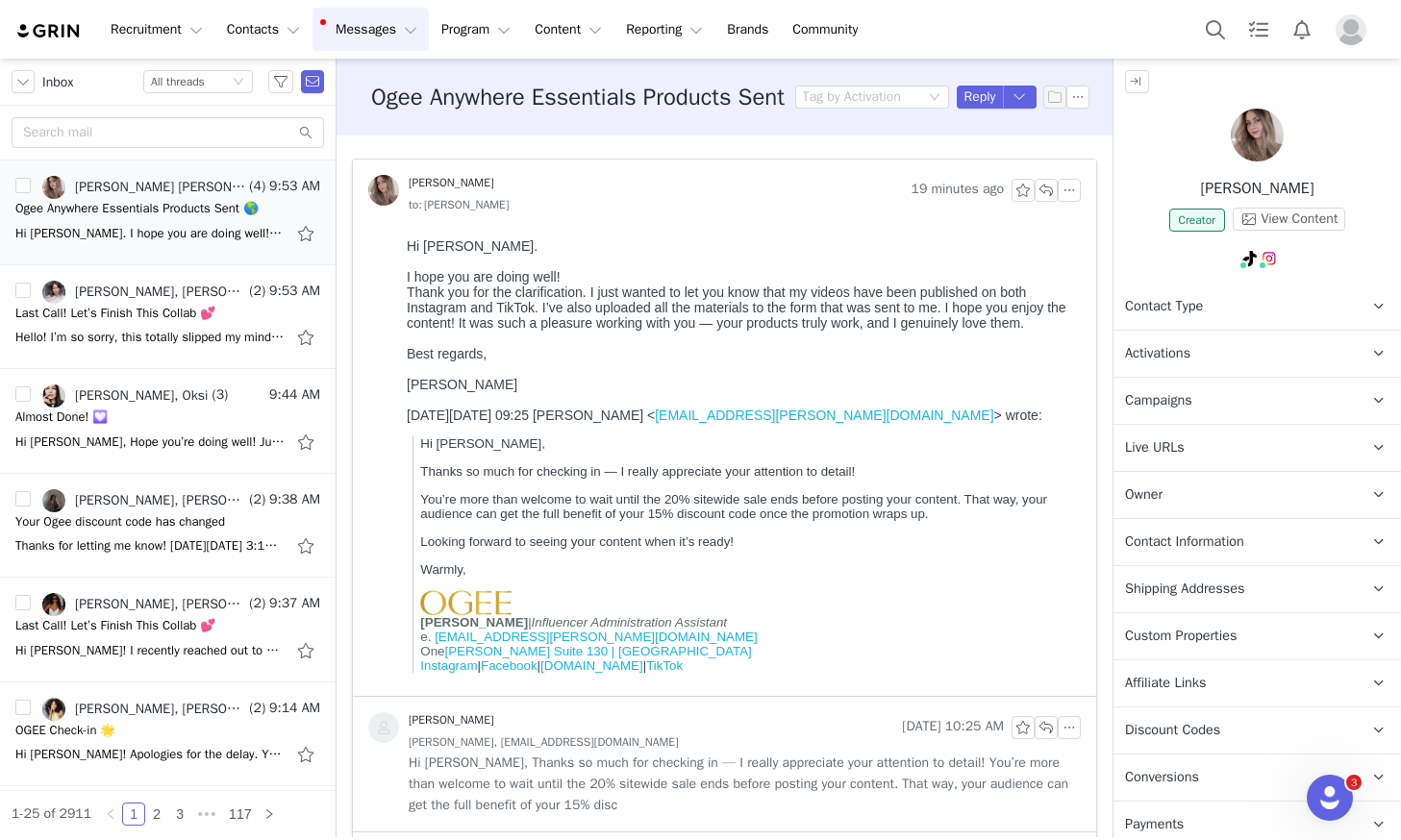 drag, startPoint x: 1314, startPoint y: 192, endPoint x: 1185, endPoint y: 198, distance: 129.13946 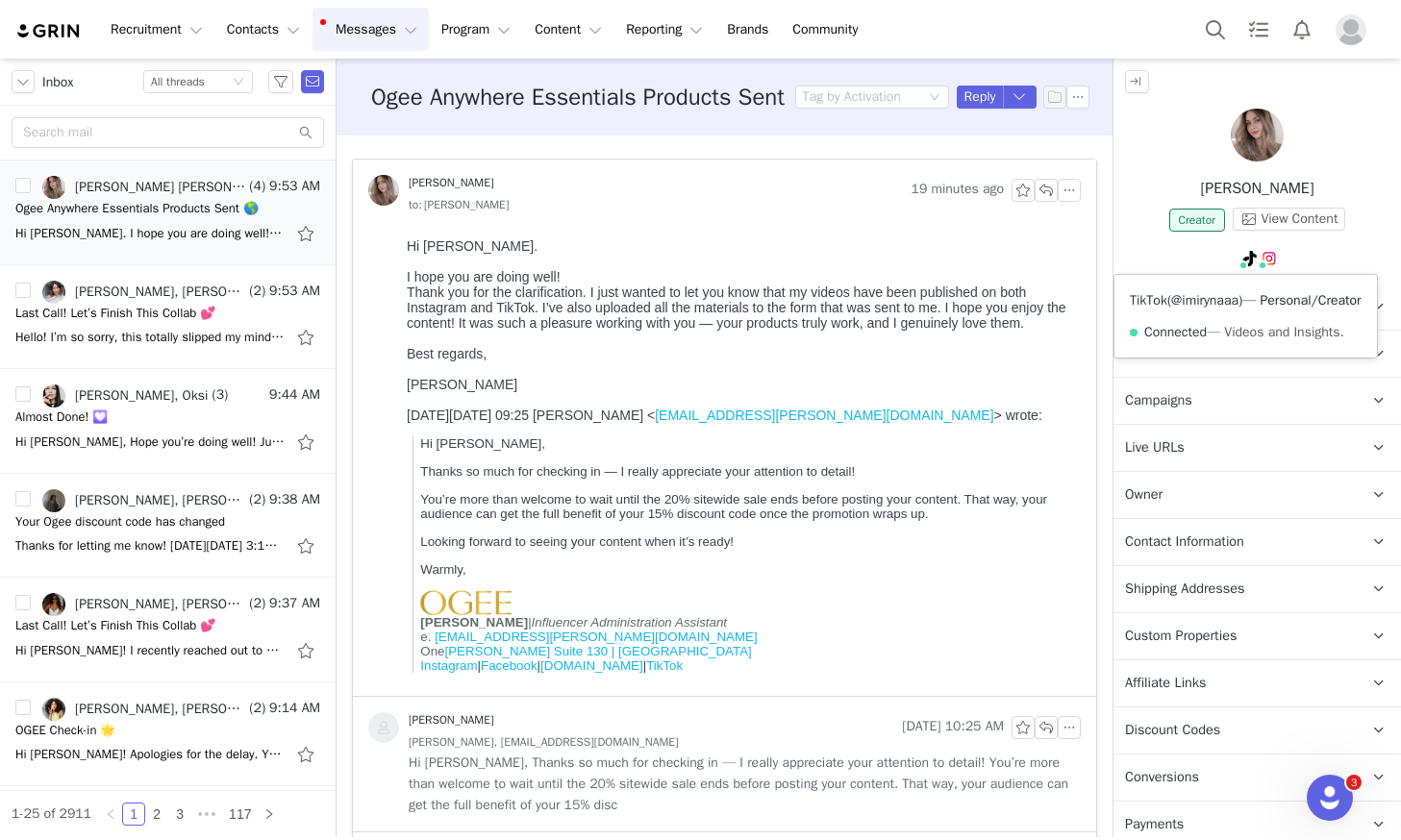 click on "@imirynaaa" at bounding box center [1205, 300] 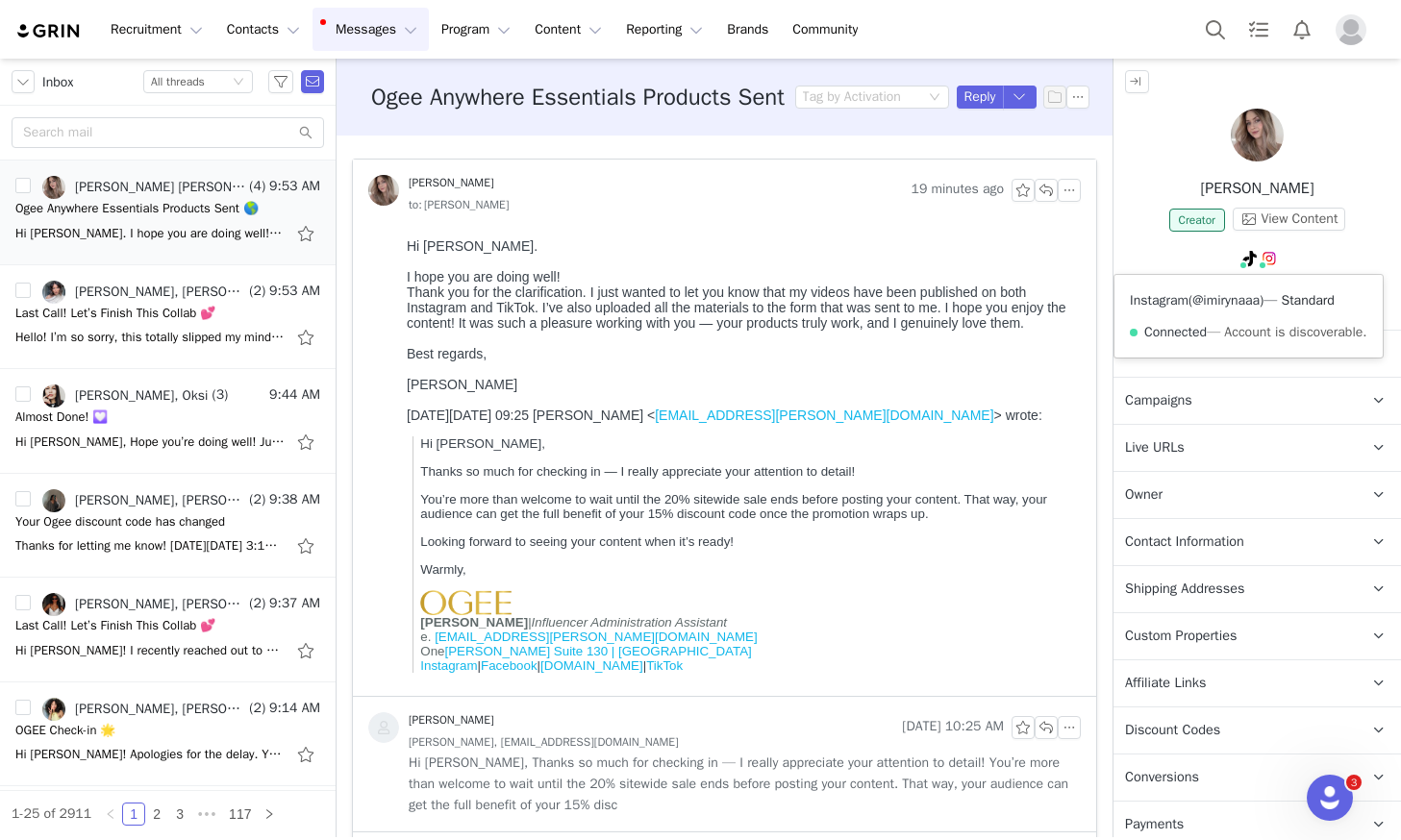 click on "@imirynaaa" at bounding box center [1226, 300] 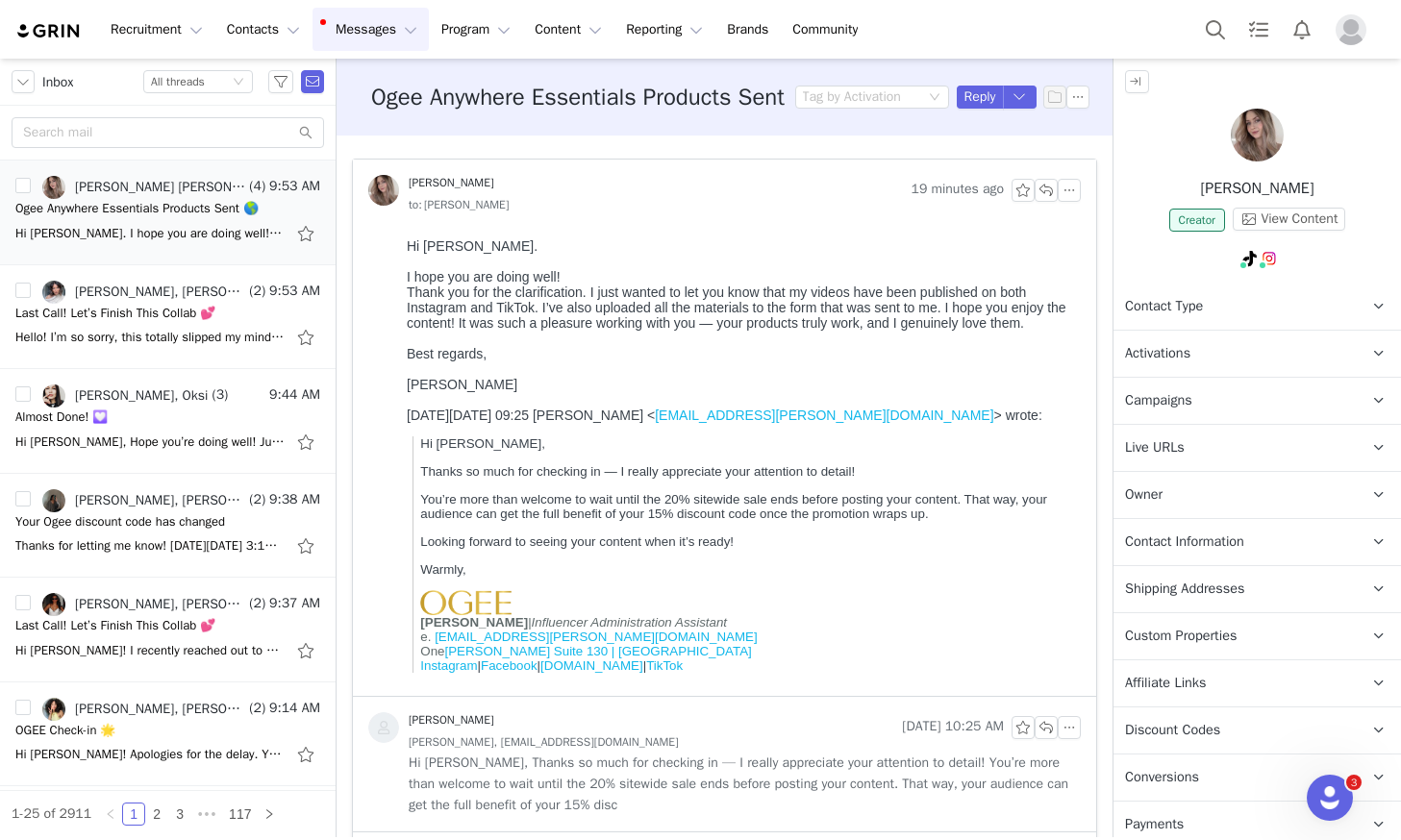 click at bounding box center [1257, 135] 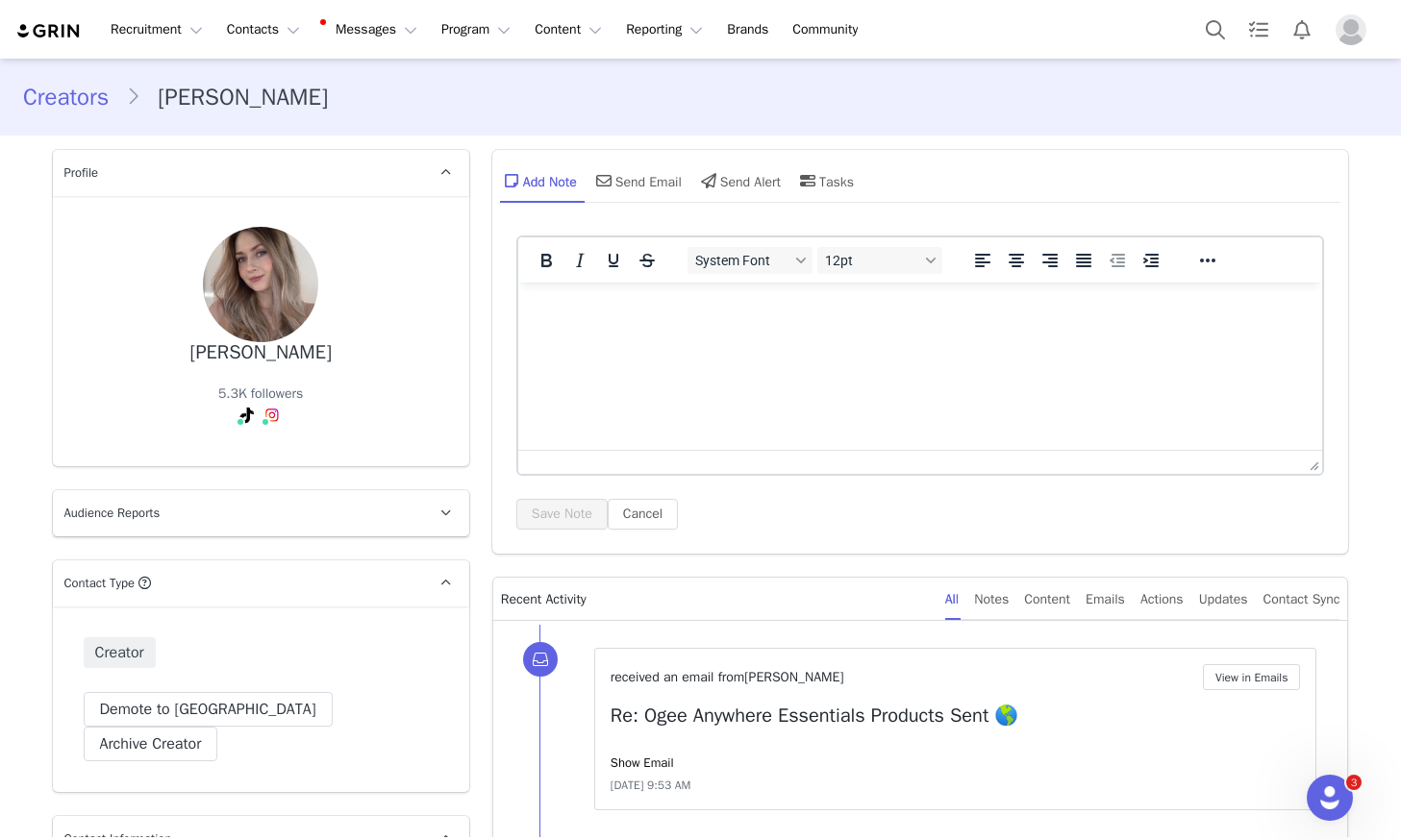 scroll, scrollTop: 0, scrollLeft: 0, axis: both 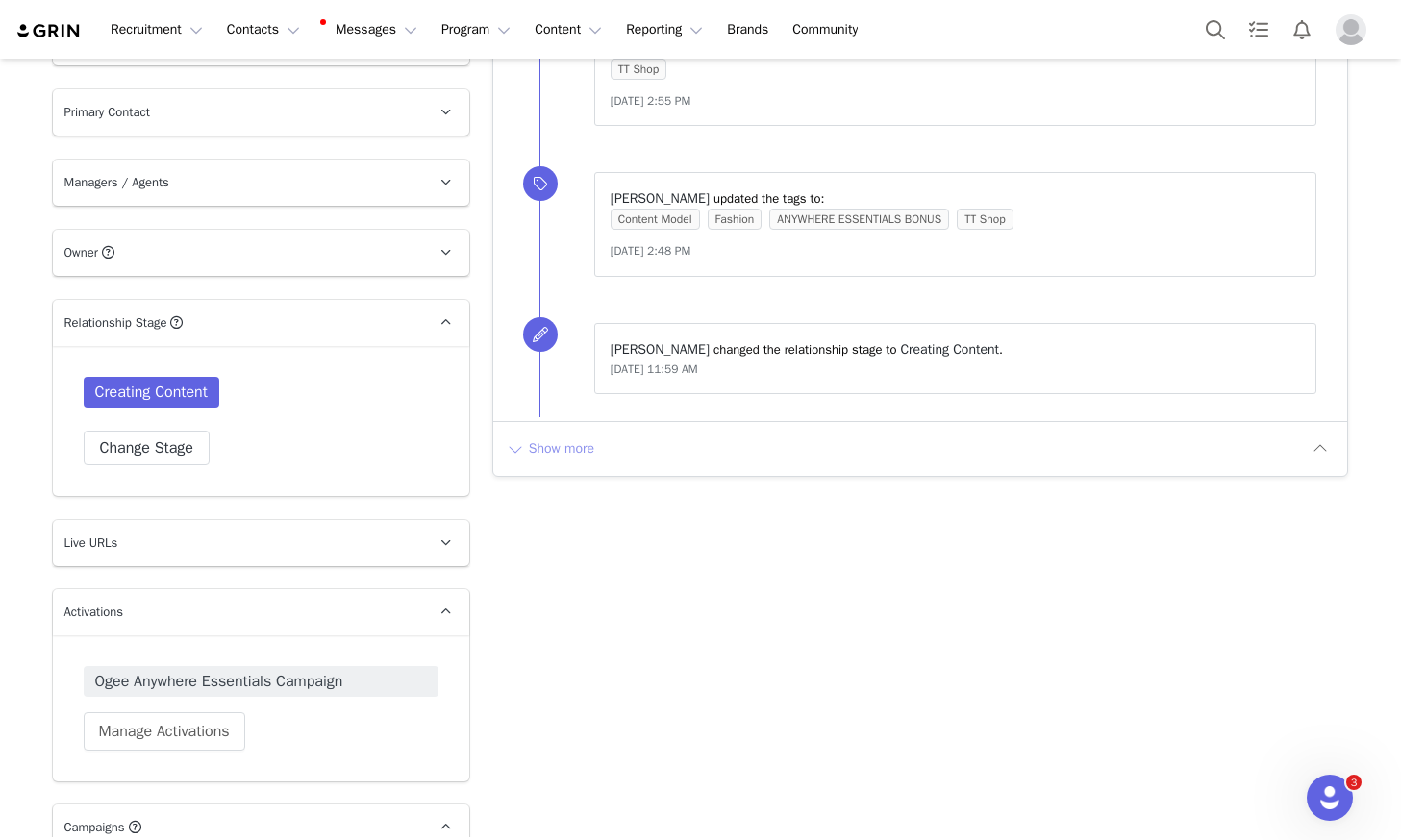 click on "Show more" at bounding box center [550, 449] 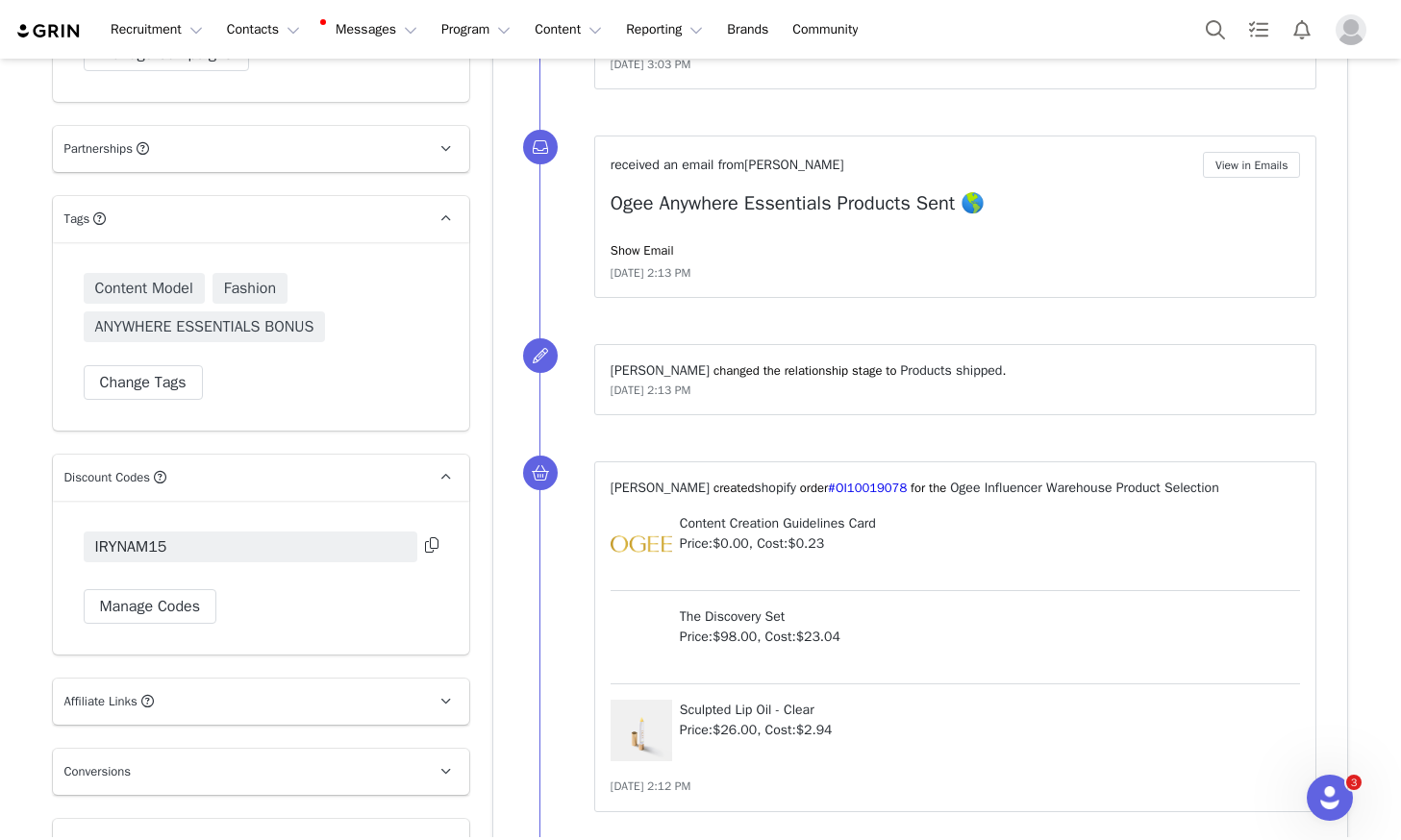 scroll, scrollTop: 3339, scrollLeft: 0, axis: vertical 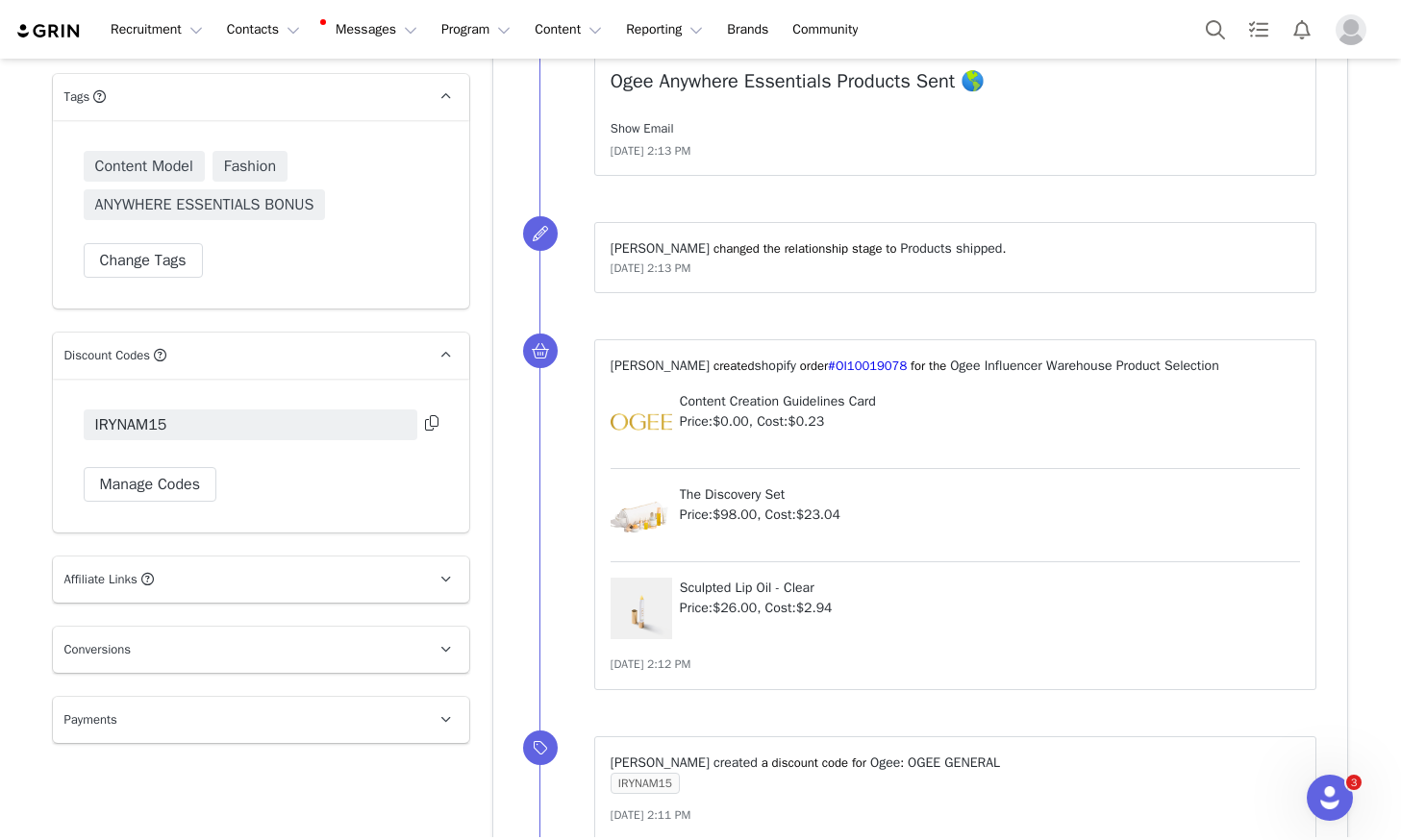 click on "Show Email" at bounding box center (642, 128) 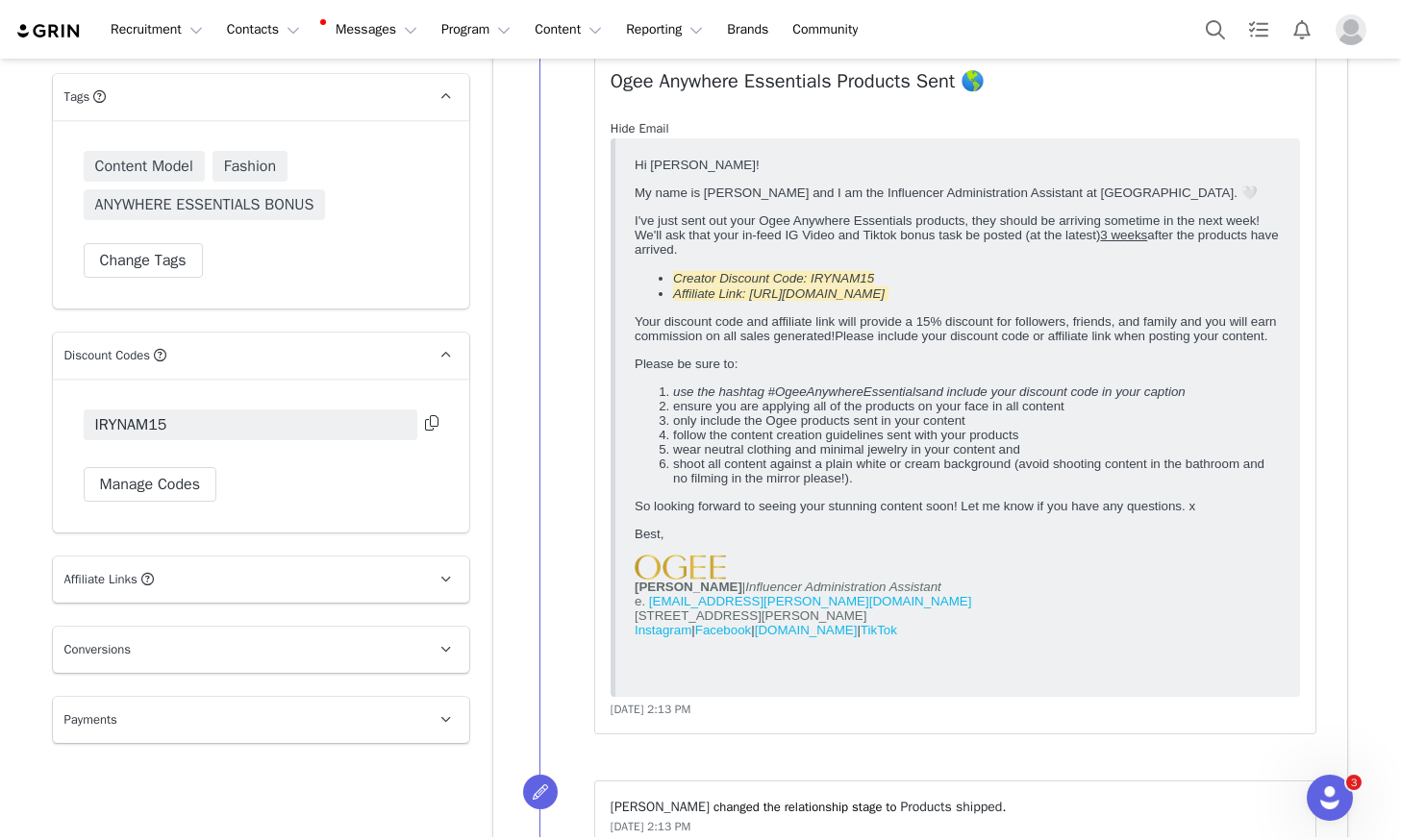 scroll, scrollTop: 0, scrollLeft: 0, axis: both 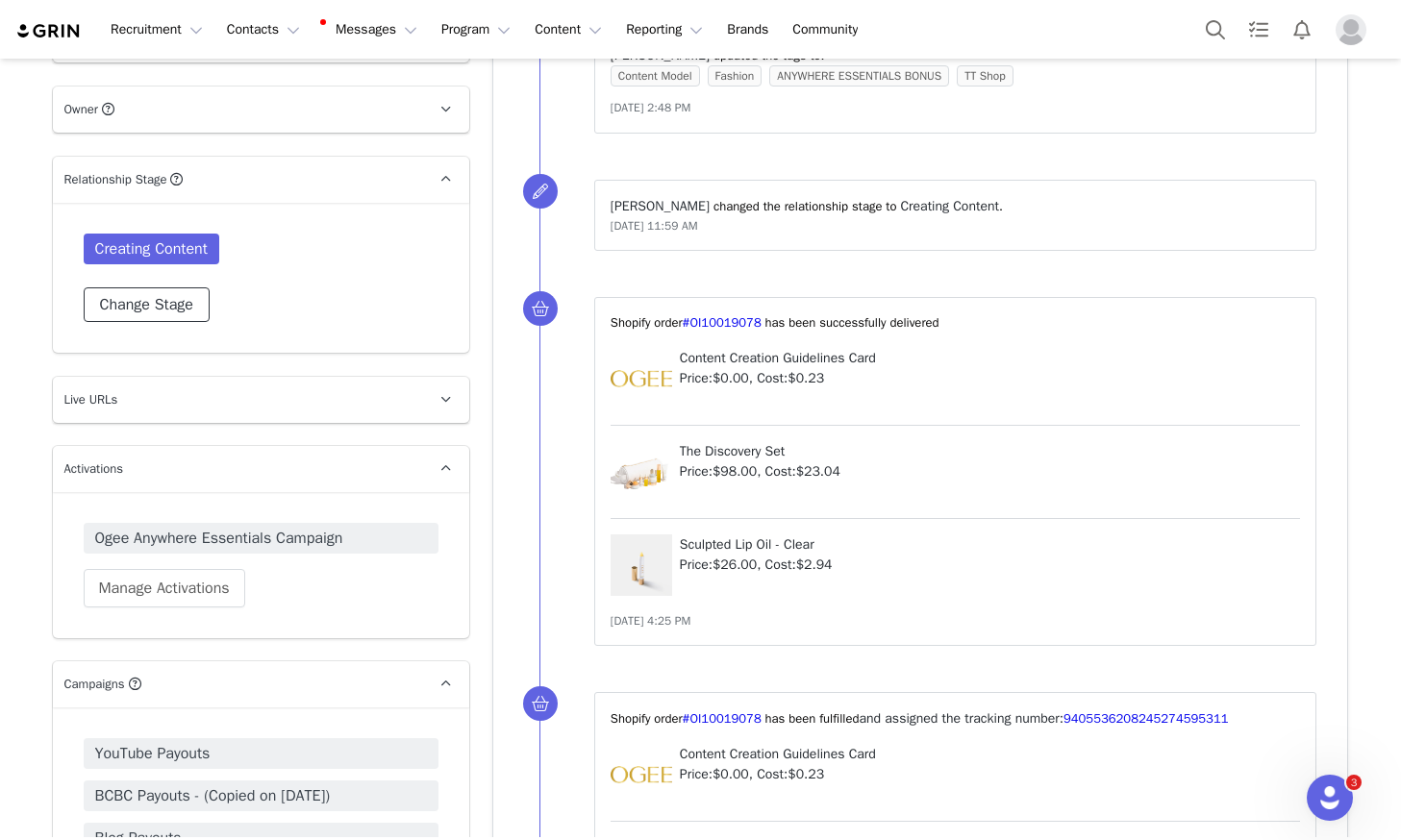 click on "Change Stage" at bounding box center (146, 305) 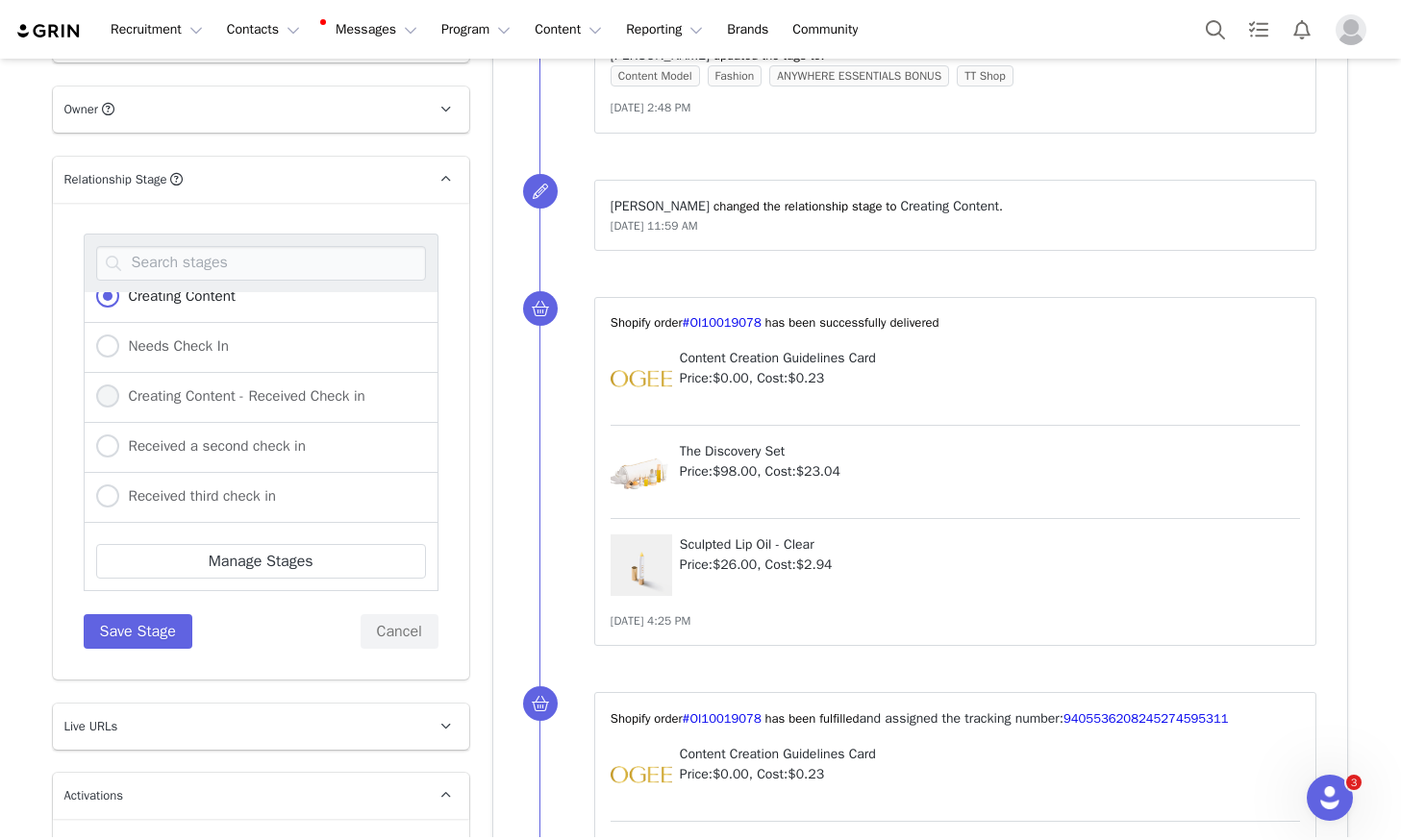 scroll, scrollTop: 259, scrollLeft: 0, axis: vertical 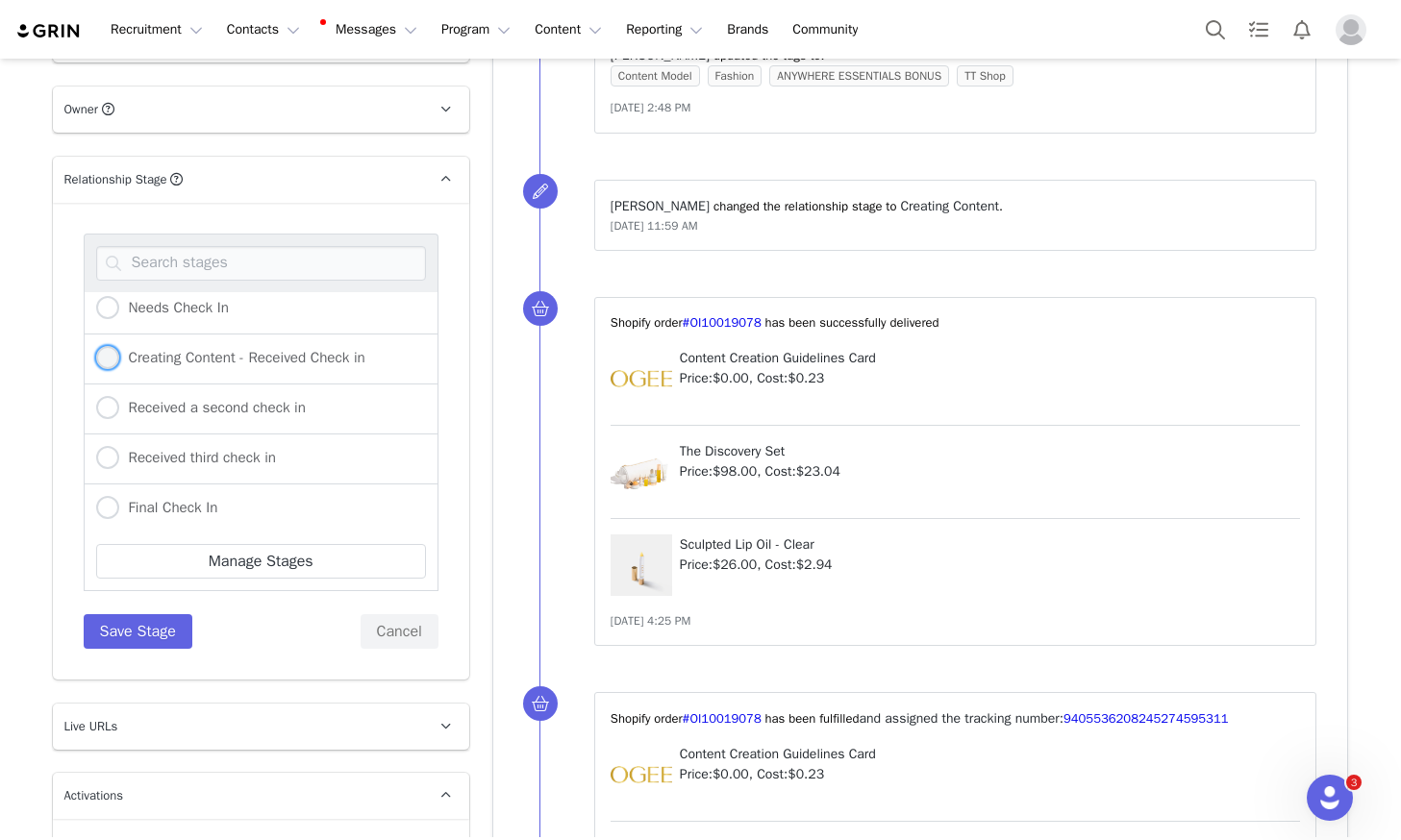 click on "Creating Content - Received Check in" at bounding box center (231, 358) 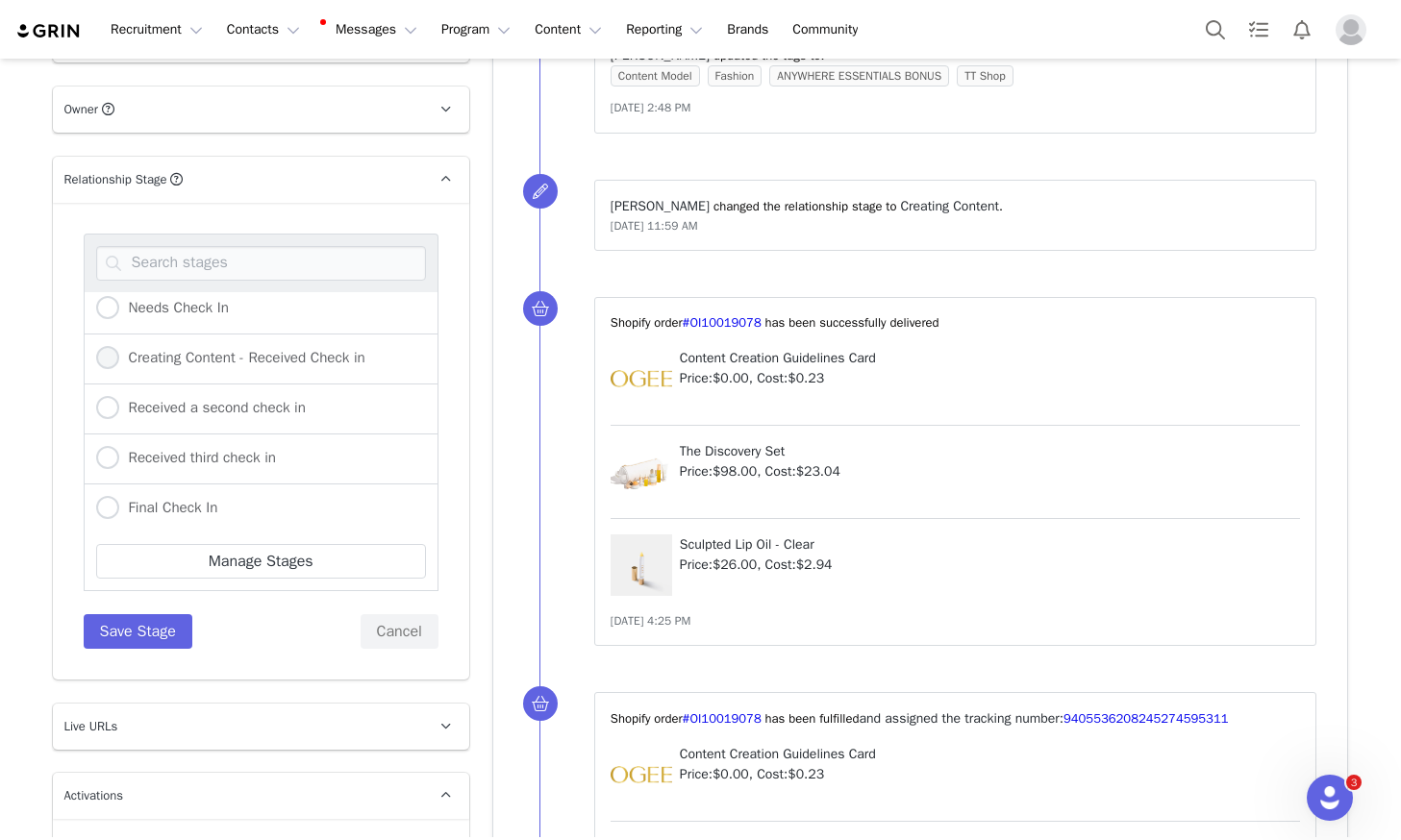 click on "Creating Content - Received Check in" at bounding box center [108, 358] 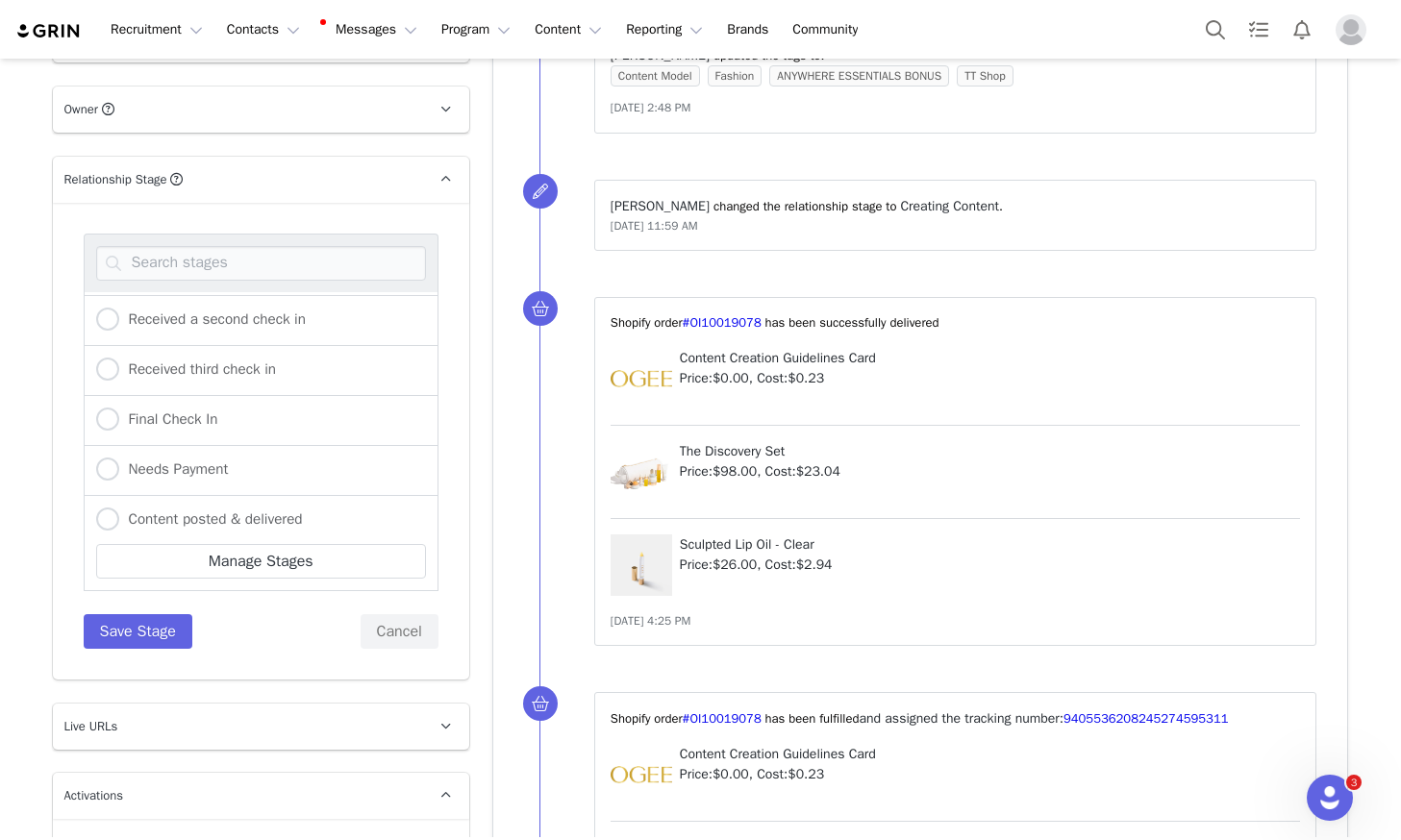 scroll, scrollTop: 448, scrollLeft: 0, axis: vertical 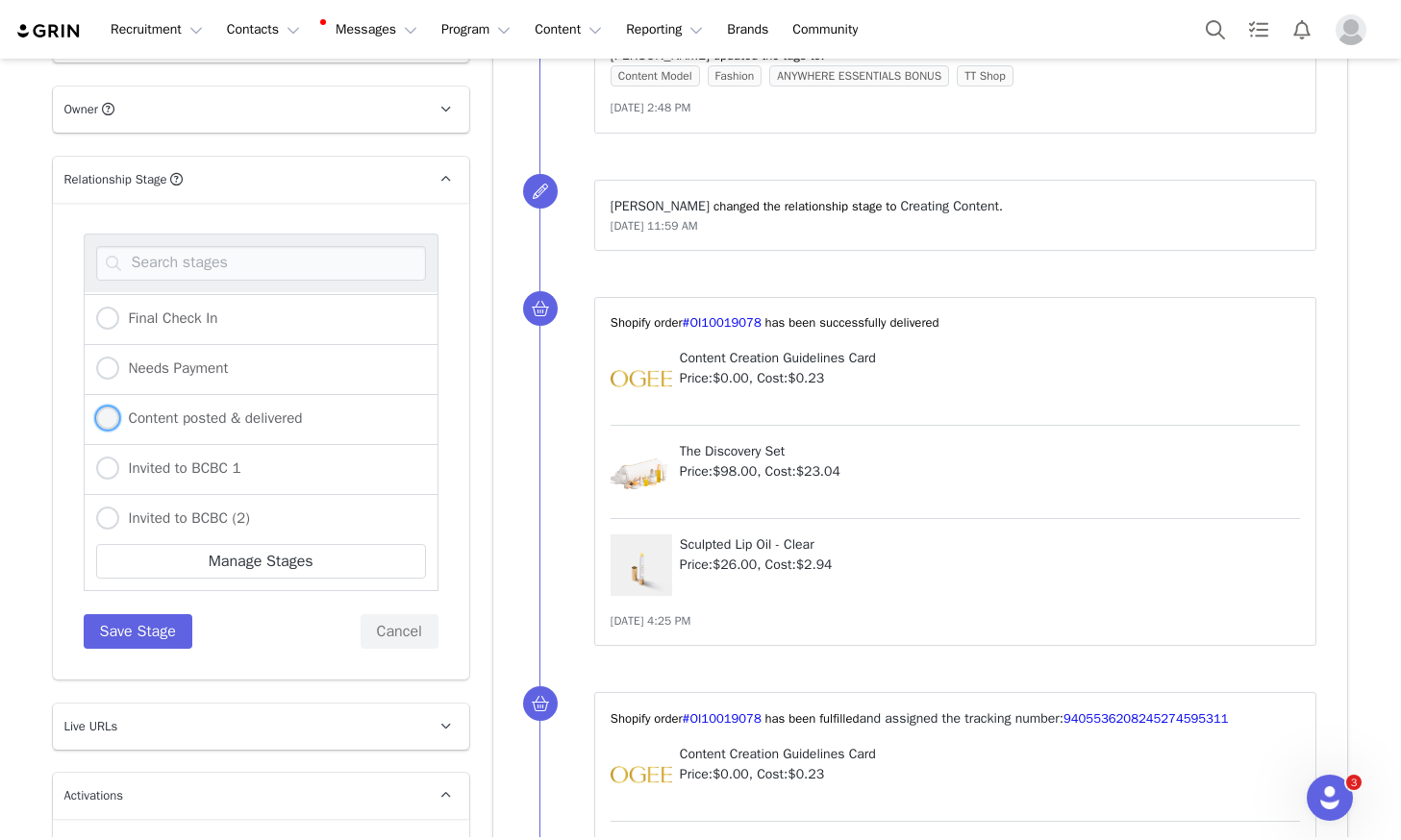 drag, startPoint x: 183, startPoint y: 384, endPoint x: 189, endPoint y: 405, distance: 21.84033 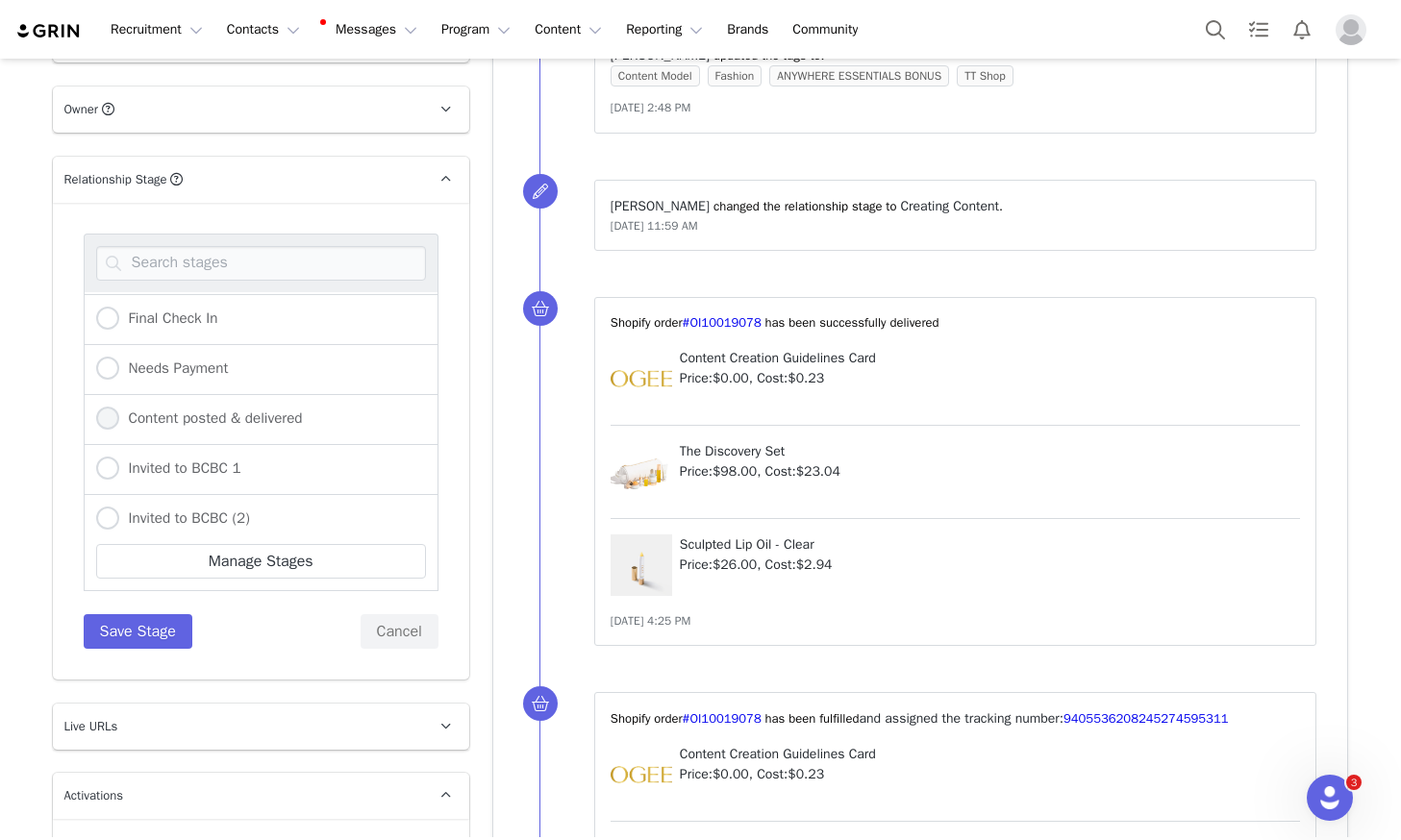 click on "Content posted & delivered" at bounding box center [108, 419] 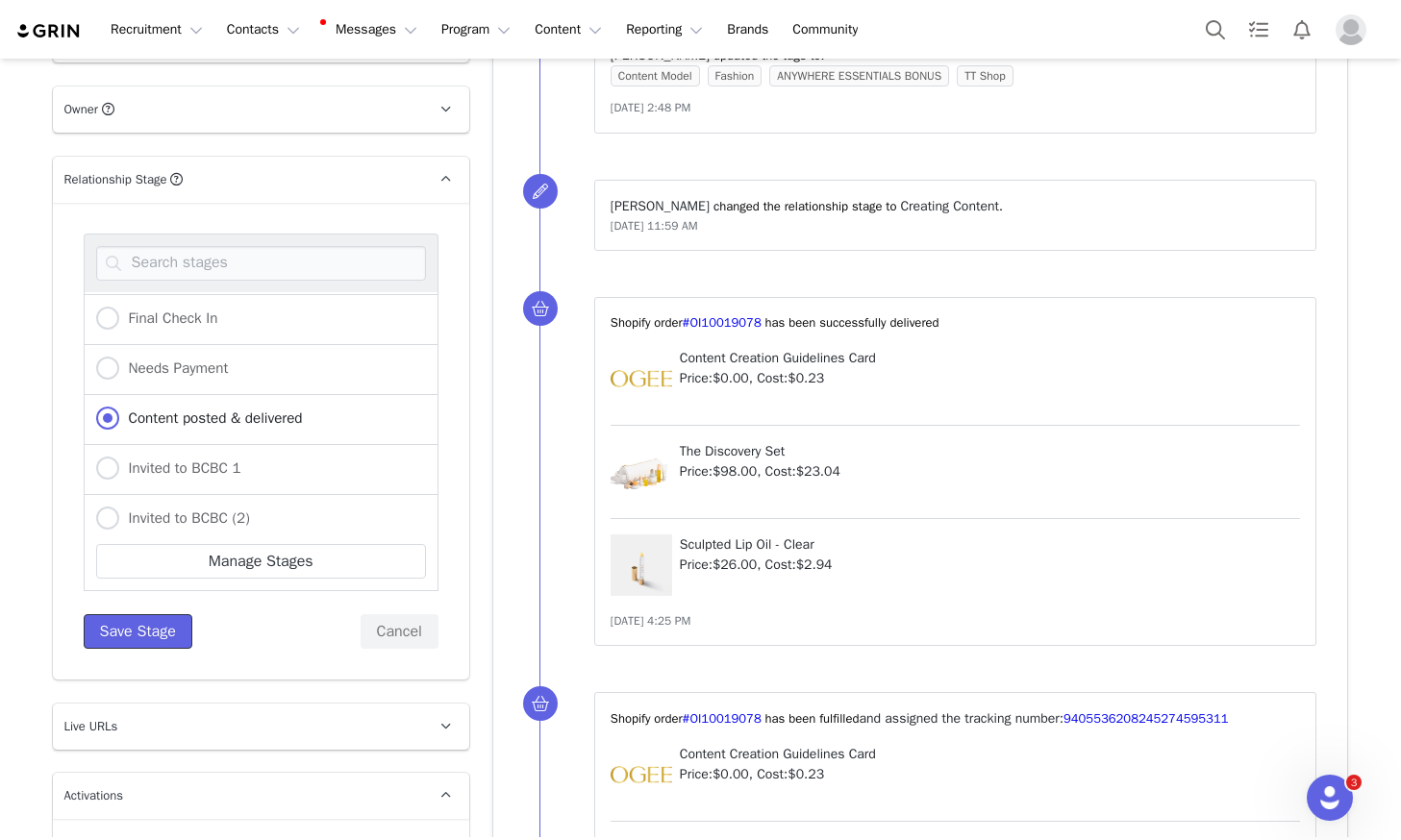 click on "Save Stage" at bounding box center [138, 631] 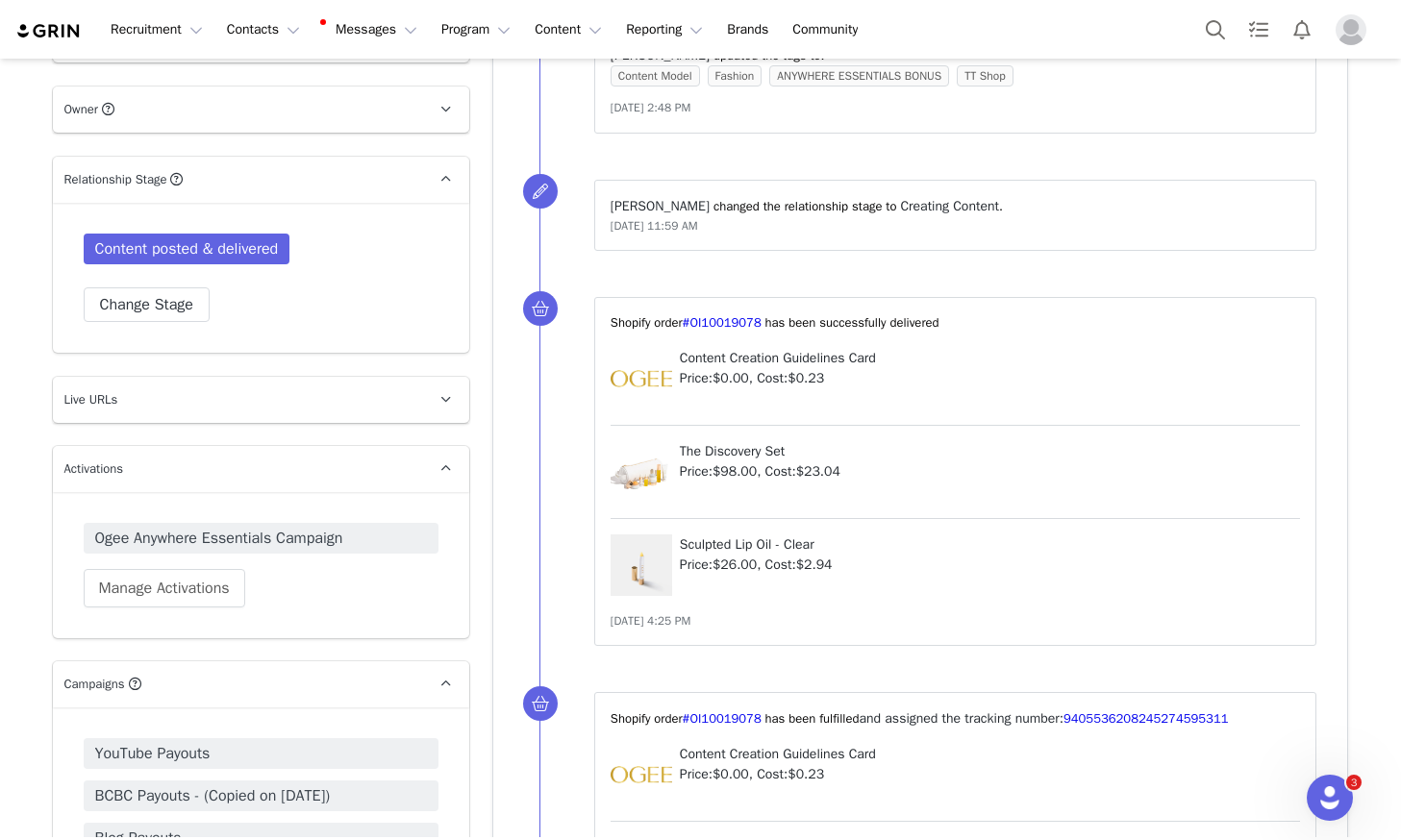 scroll, scrollTop: 0, scrollLeft: 0, axis: both 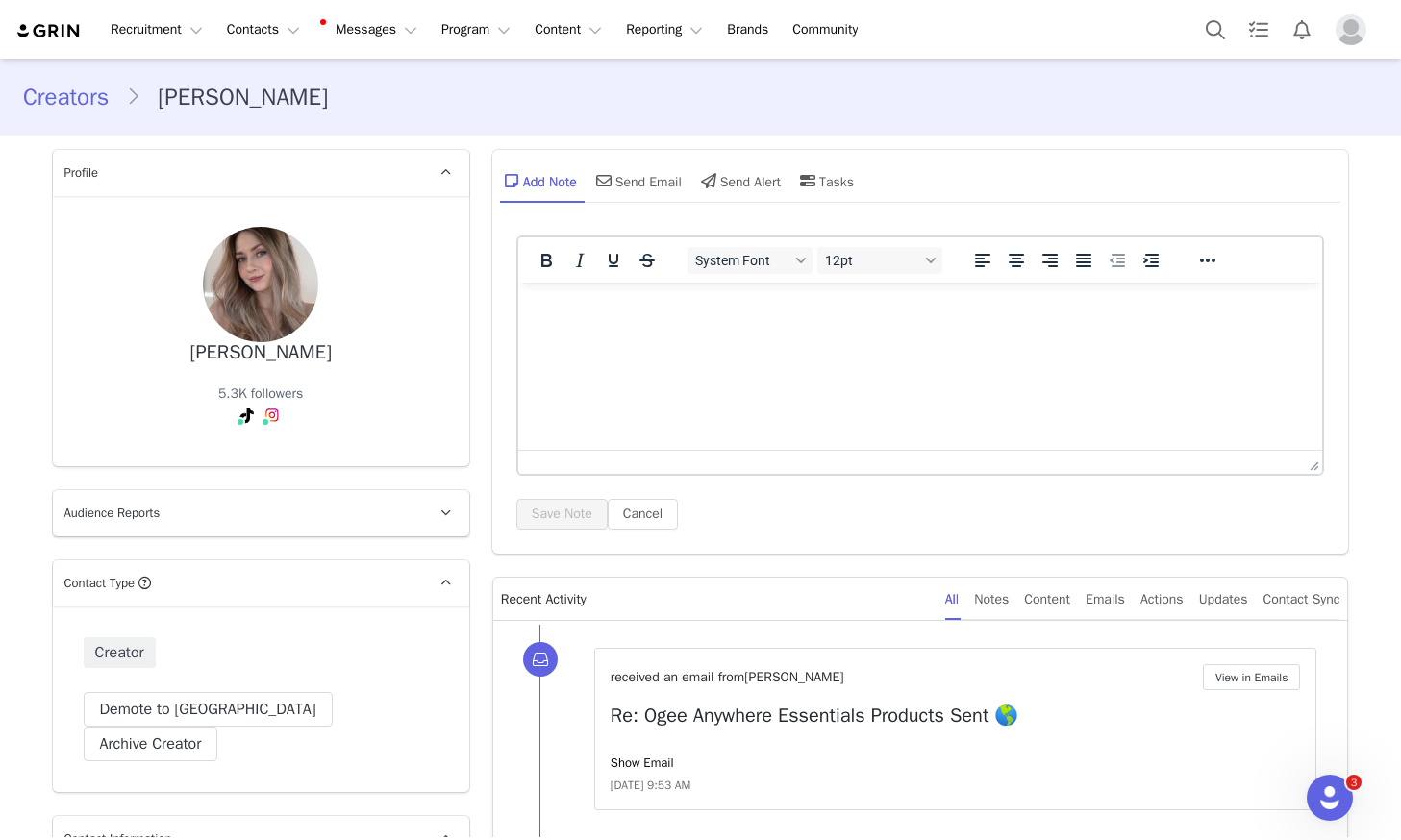 click on "Add Note   Send Email   Send Alert   Tasks" at bounding box center (920, 187) 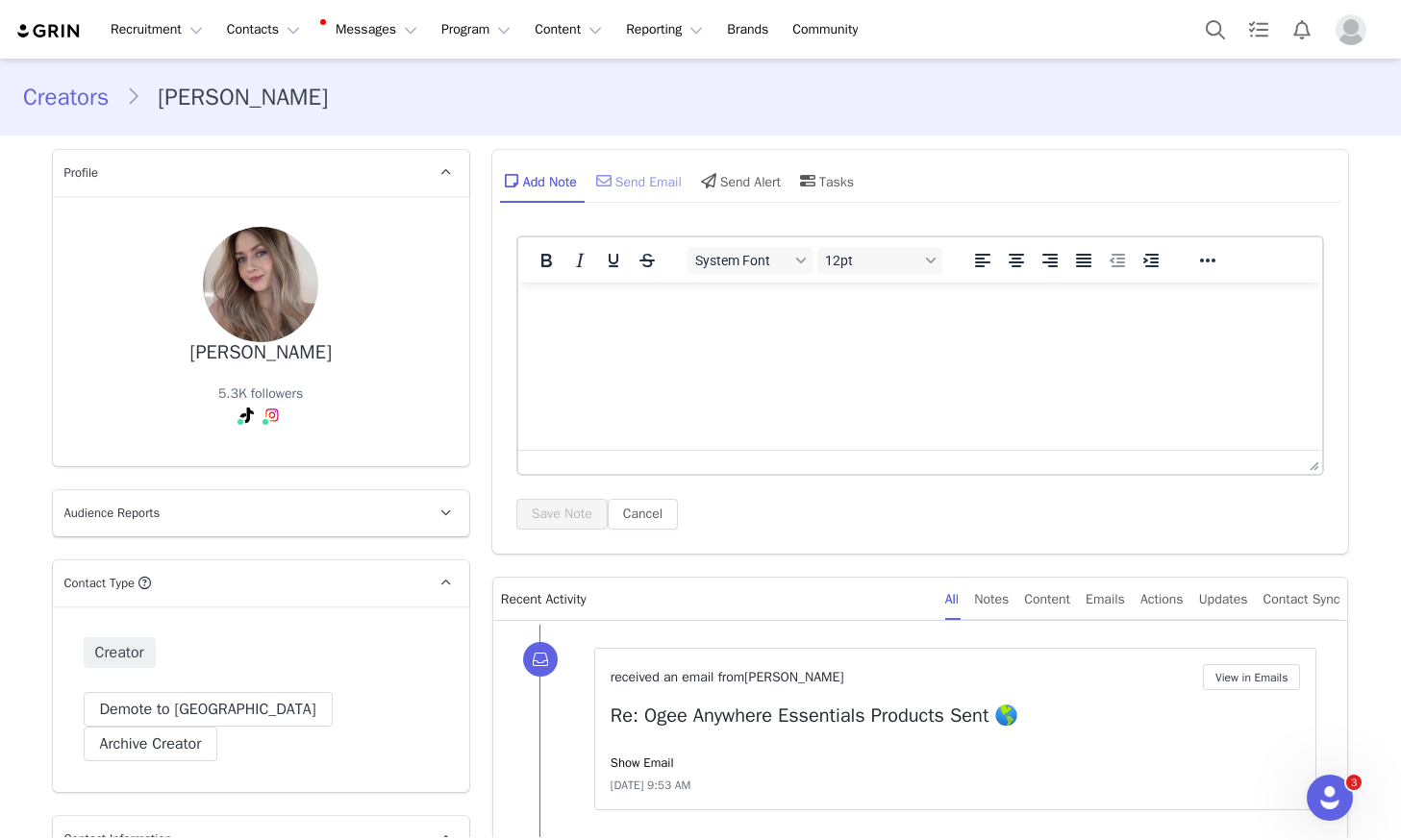 click on "Send Email" at bounding box center [637, 181] 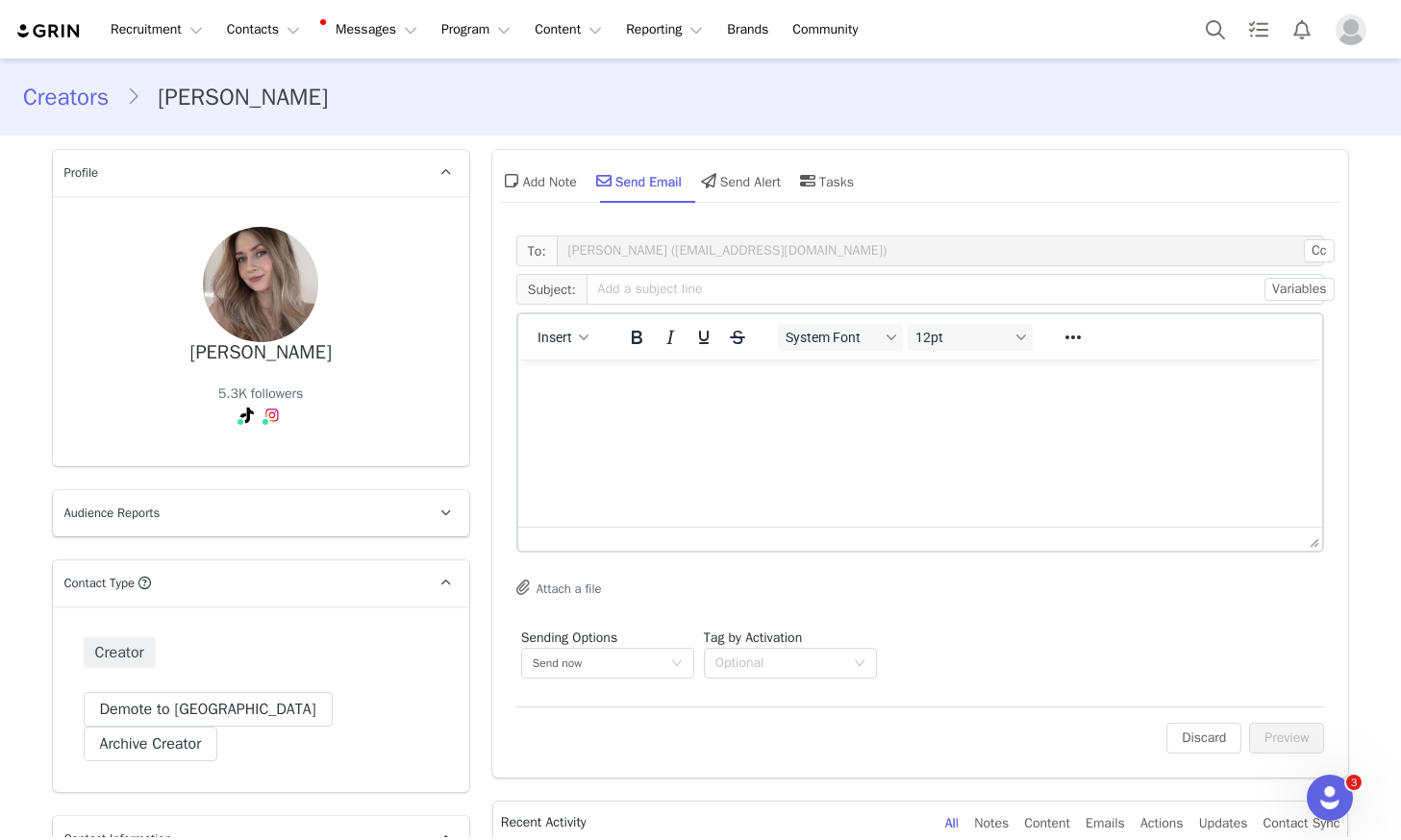 scroll, scrollTop: 0, scrollLeft: 0, axis: both 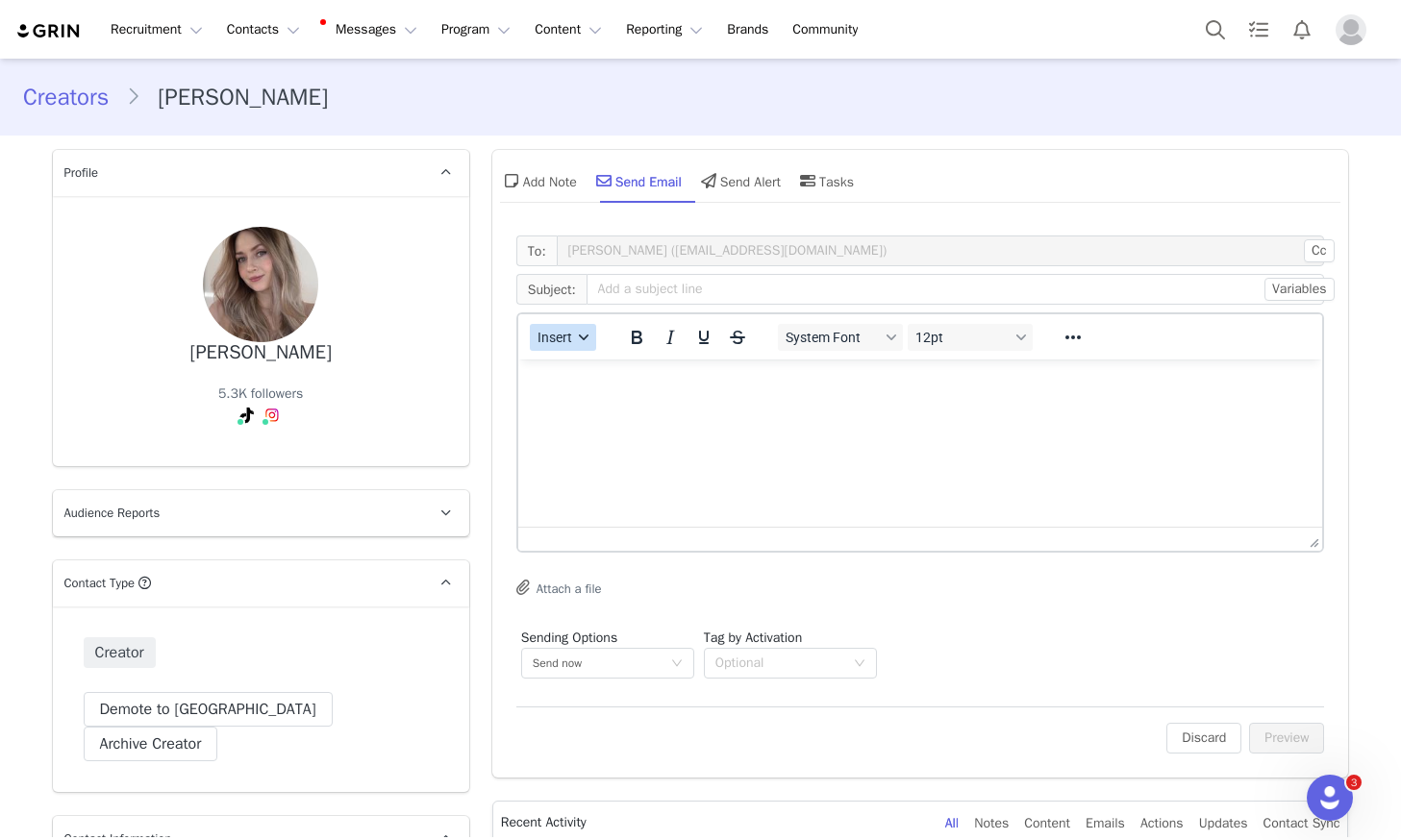 drag, startPoint x: 572, startPoint y: 338, endPoint x: 593, endPoint y: 347, distance: 22.847319 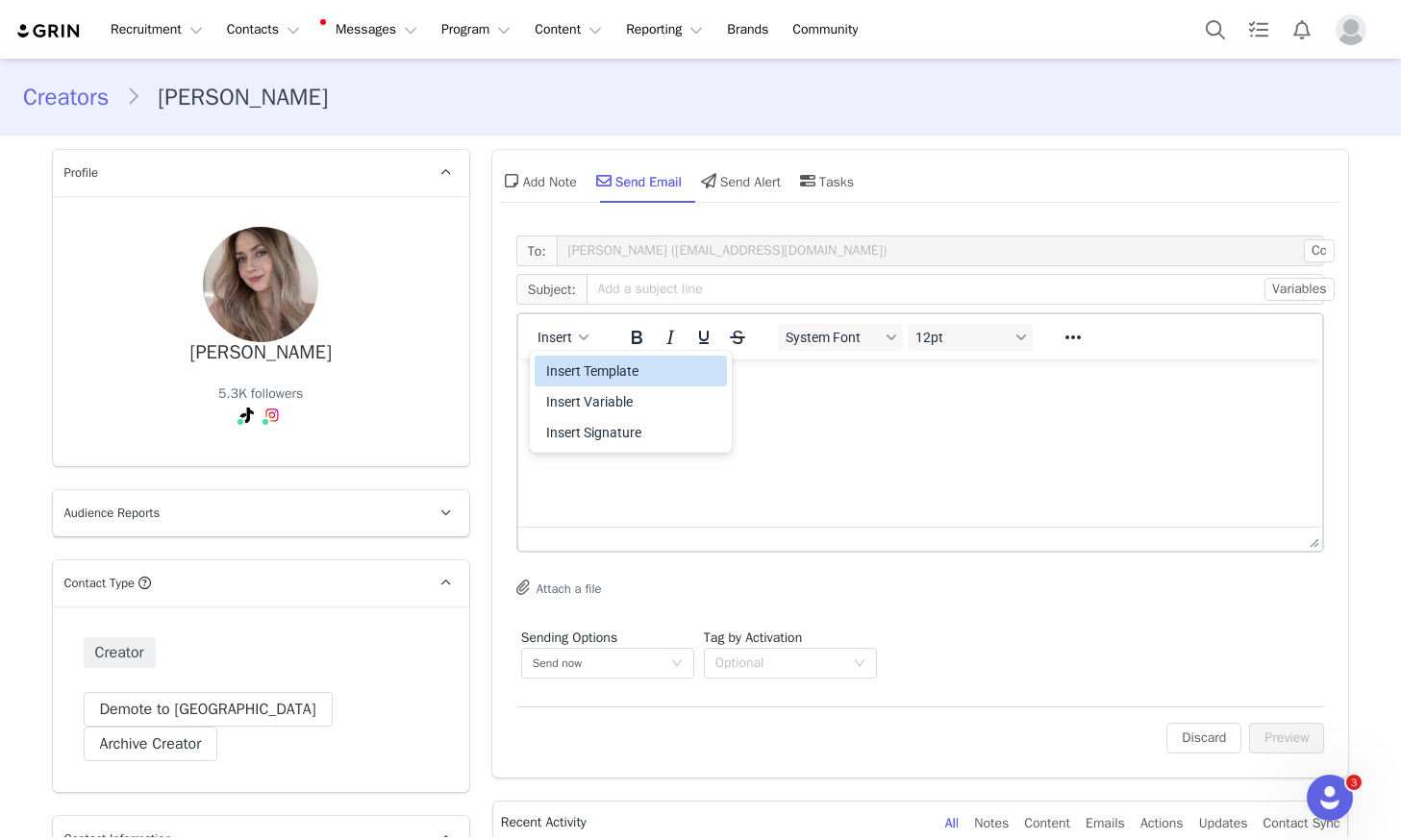 click on "Insert Template" at bounding box center (633, 371) 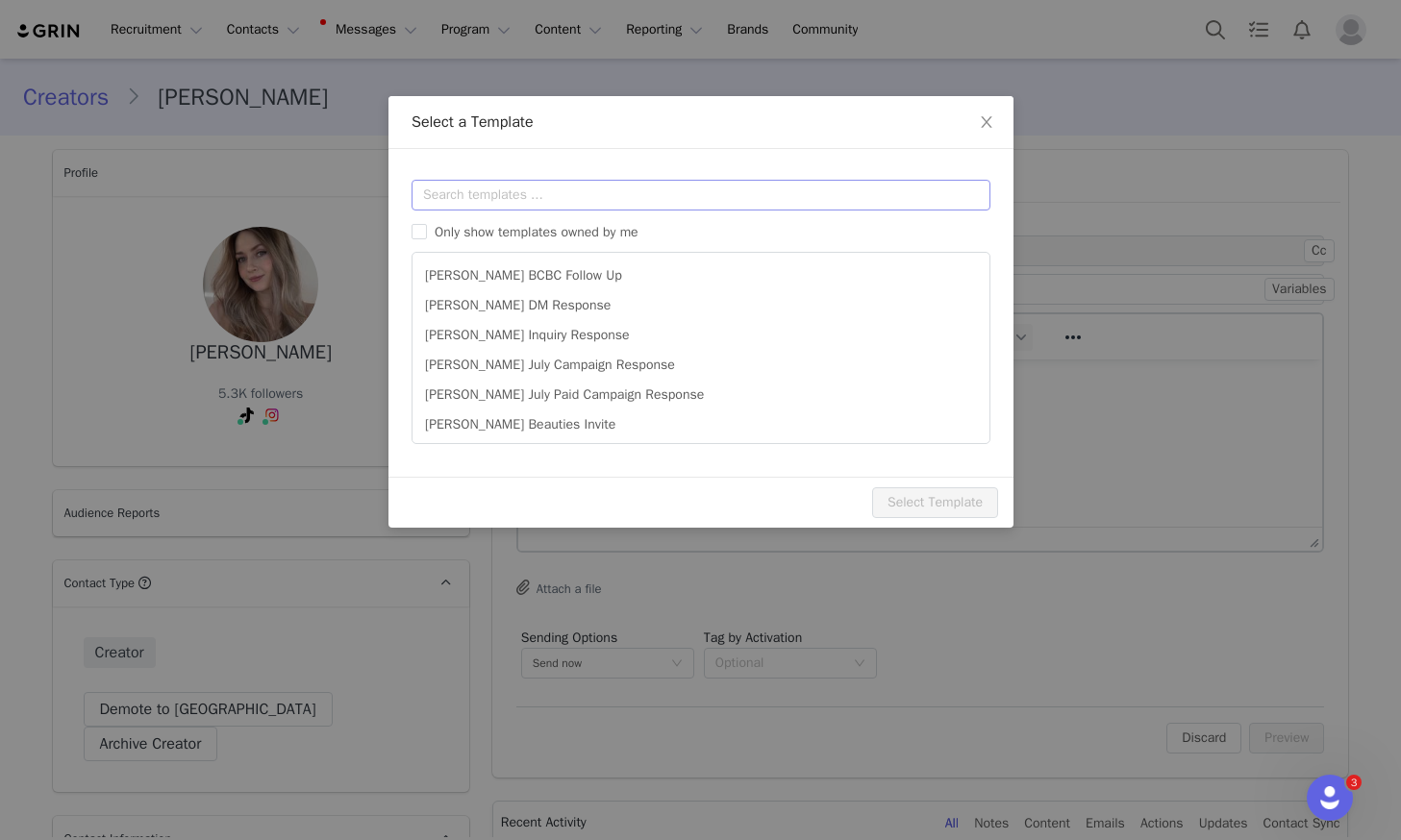 scroll, scrollTop: 0, scrollLeft: 0, axis: both 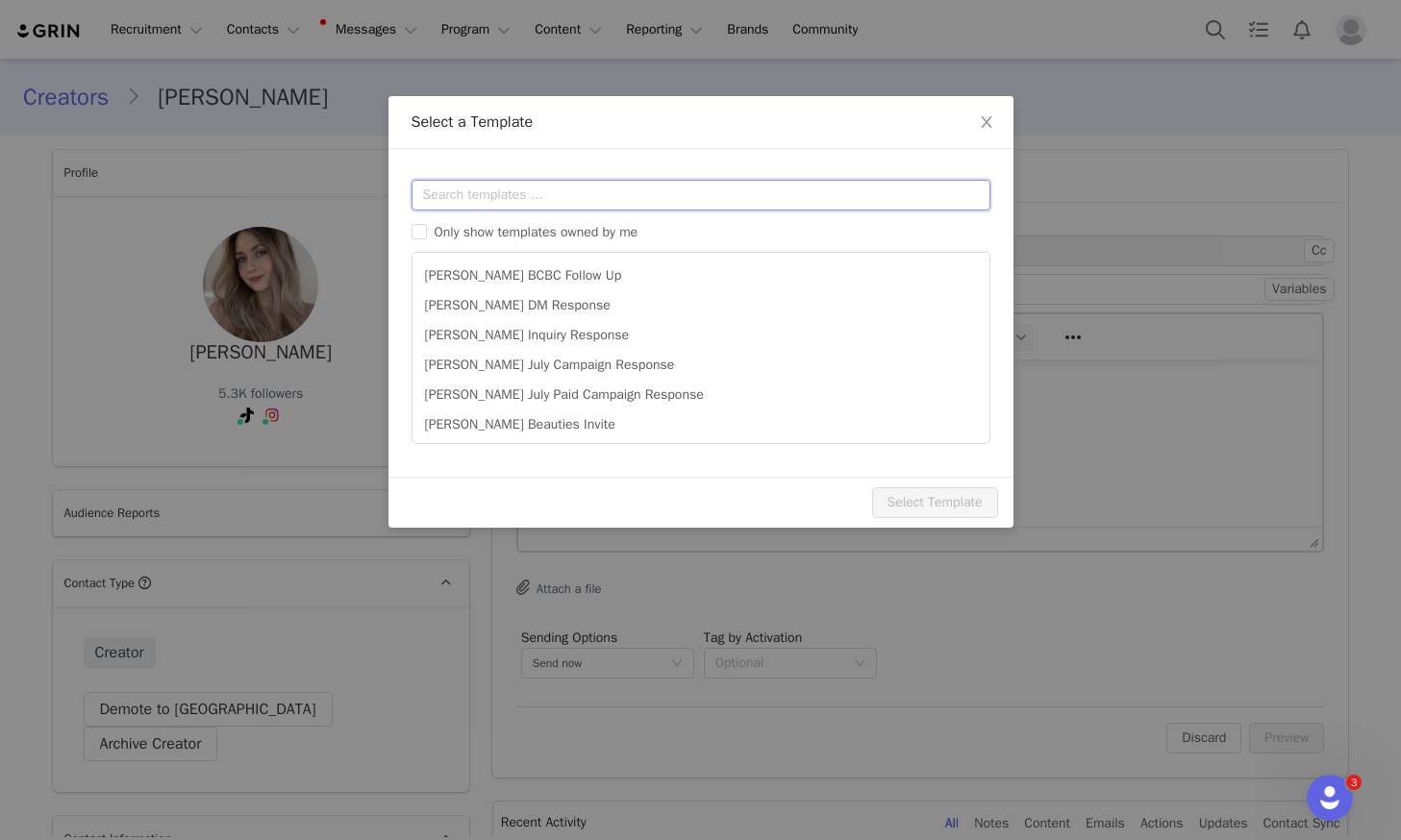 click at bounding box center (701, 195) 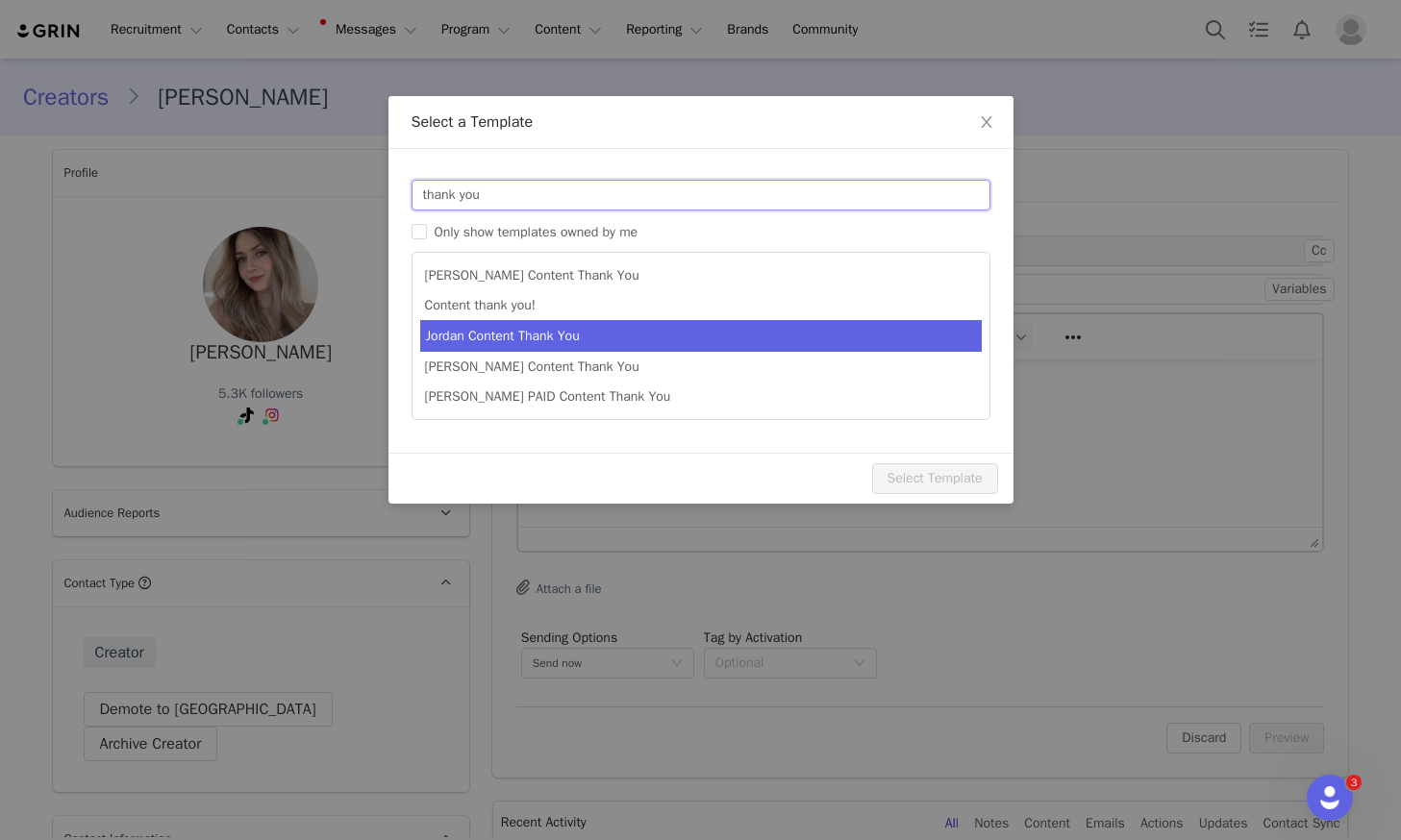 type on "thank you" 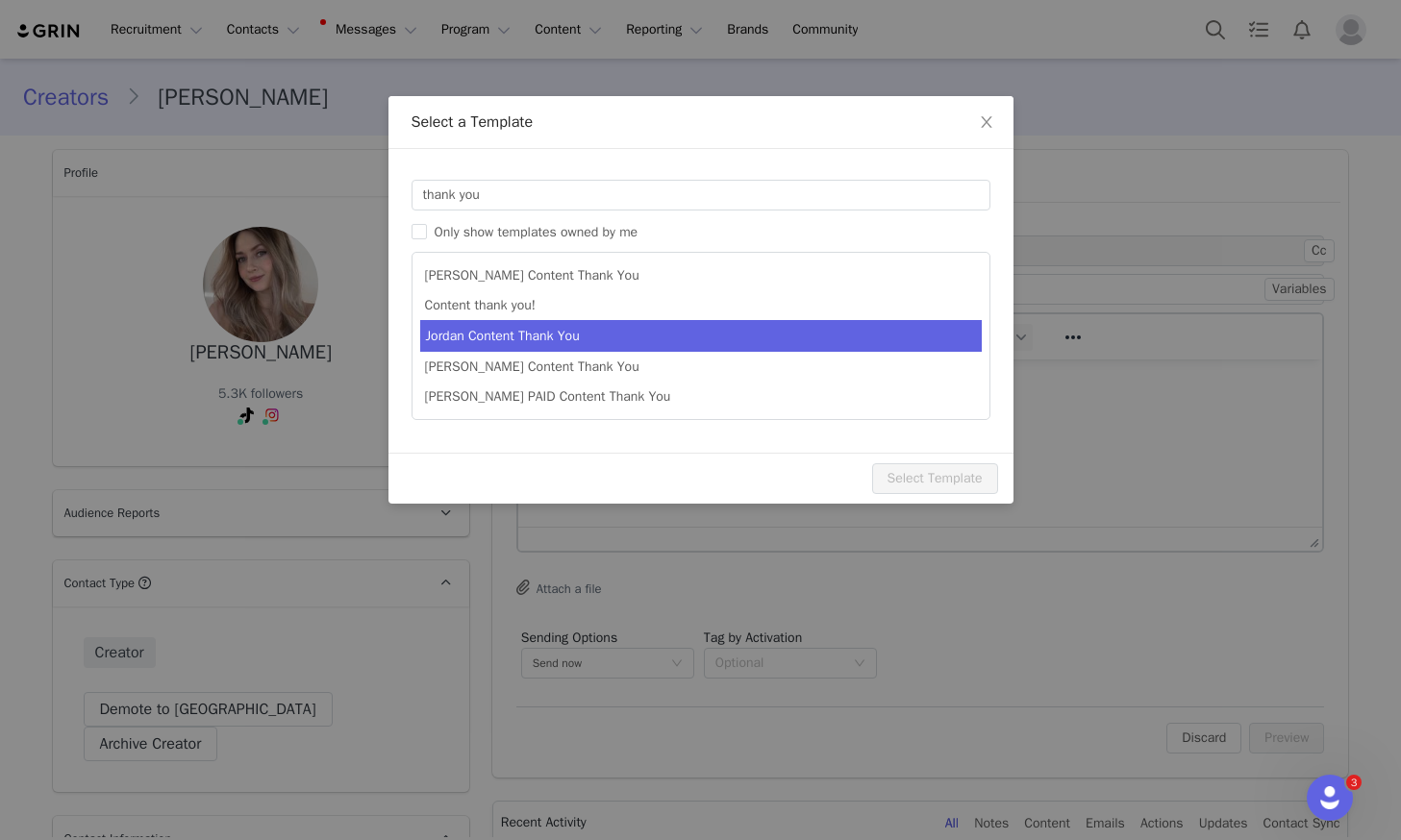 type on "Thank You! ✨" 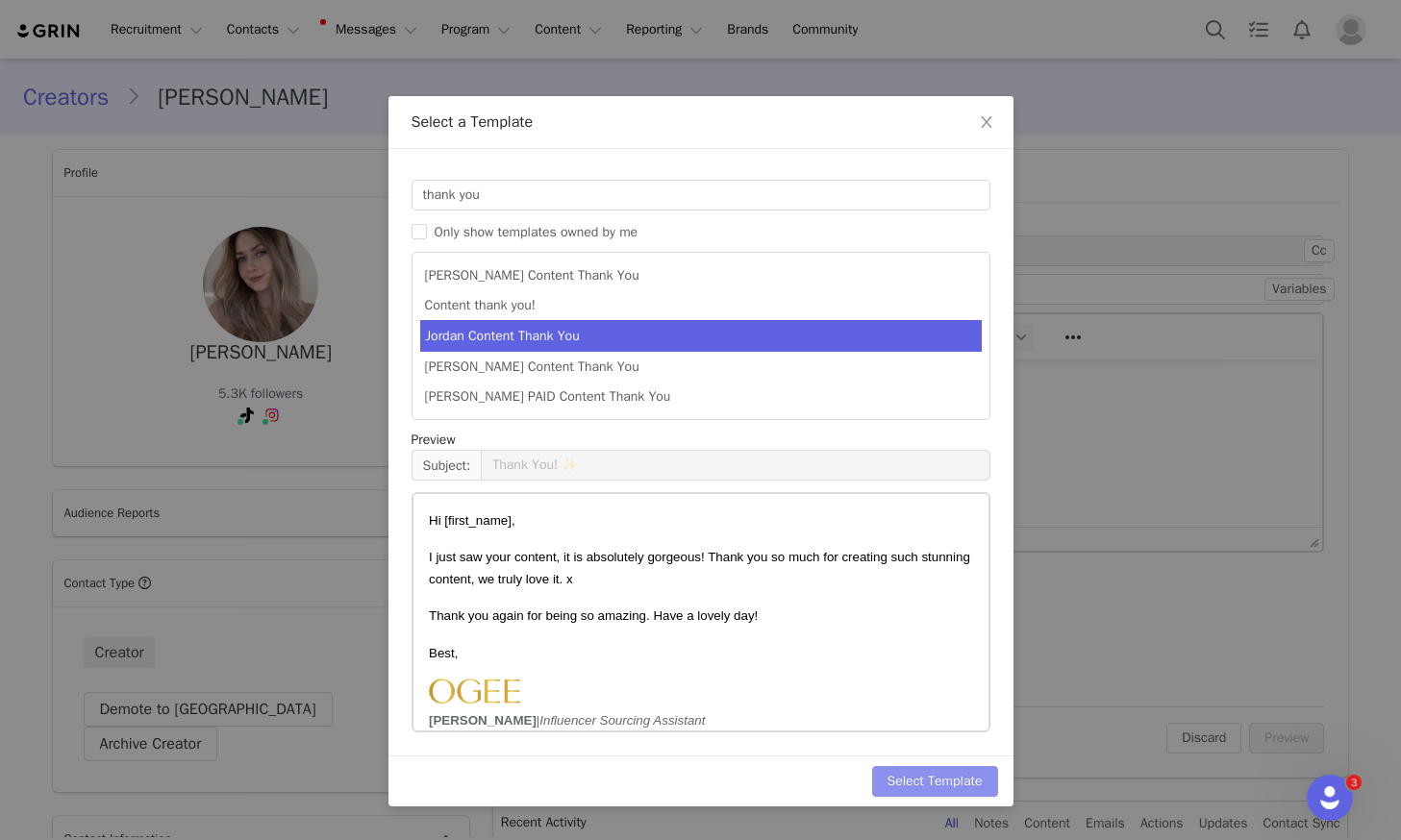 click on "Select Template" at bounding box center [935, 781] 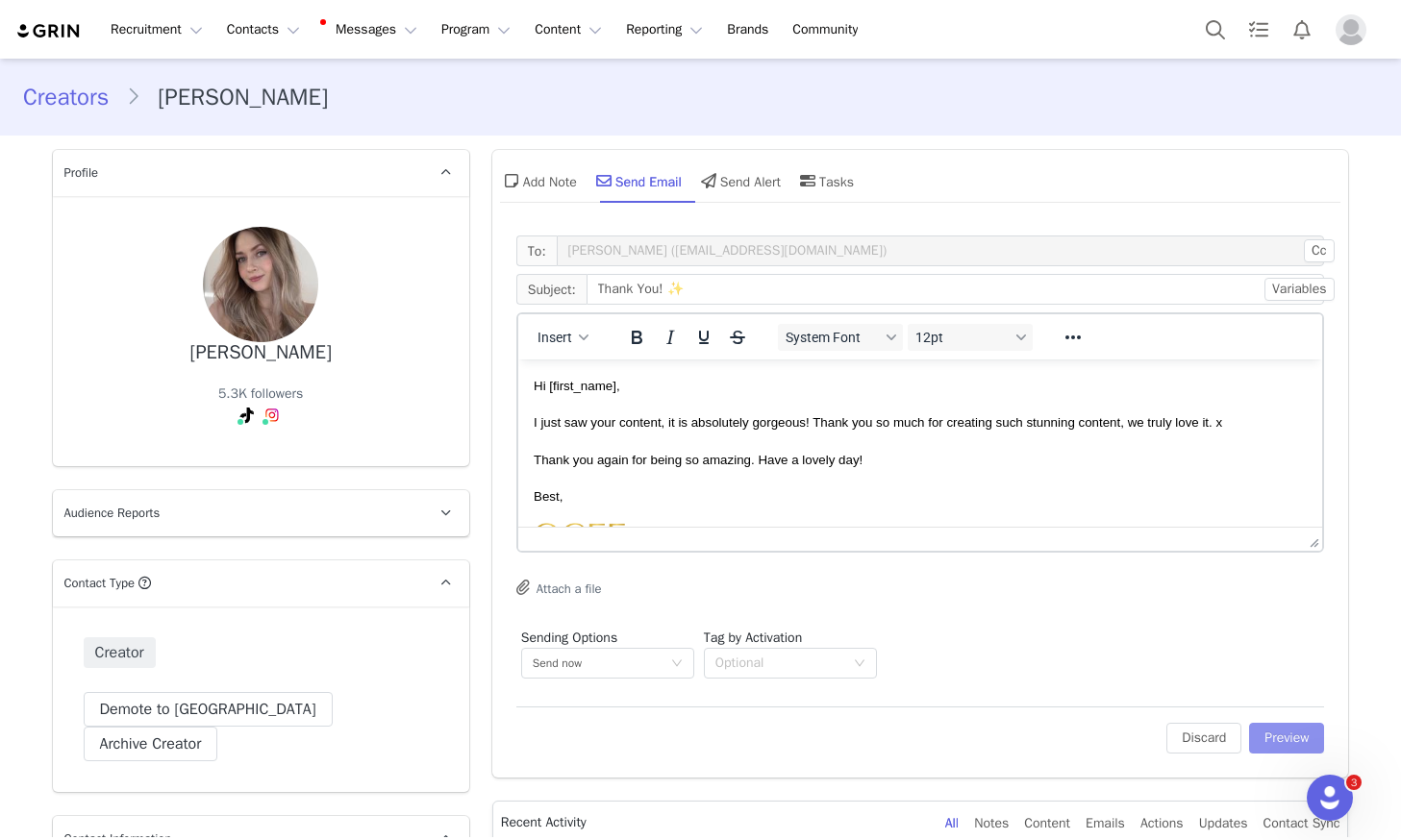 click on "Preview" at bounding box center (1287, 738) 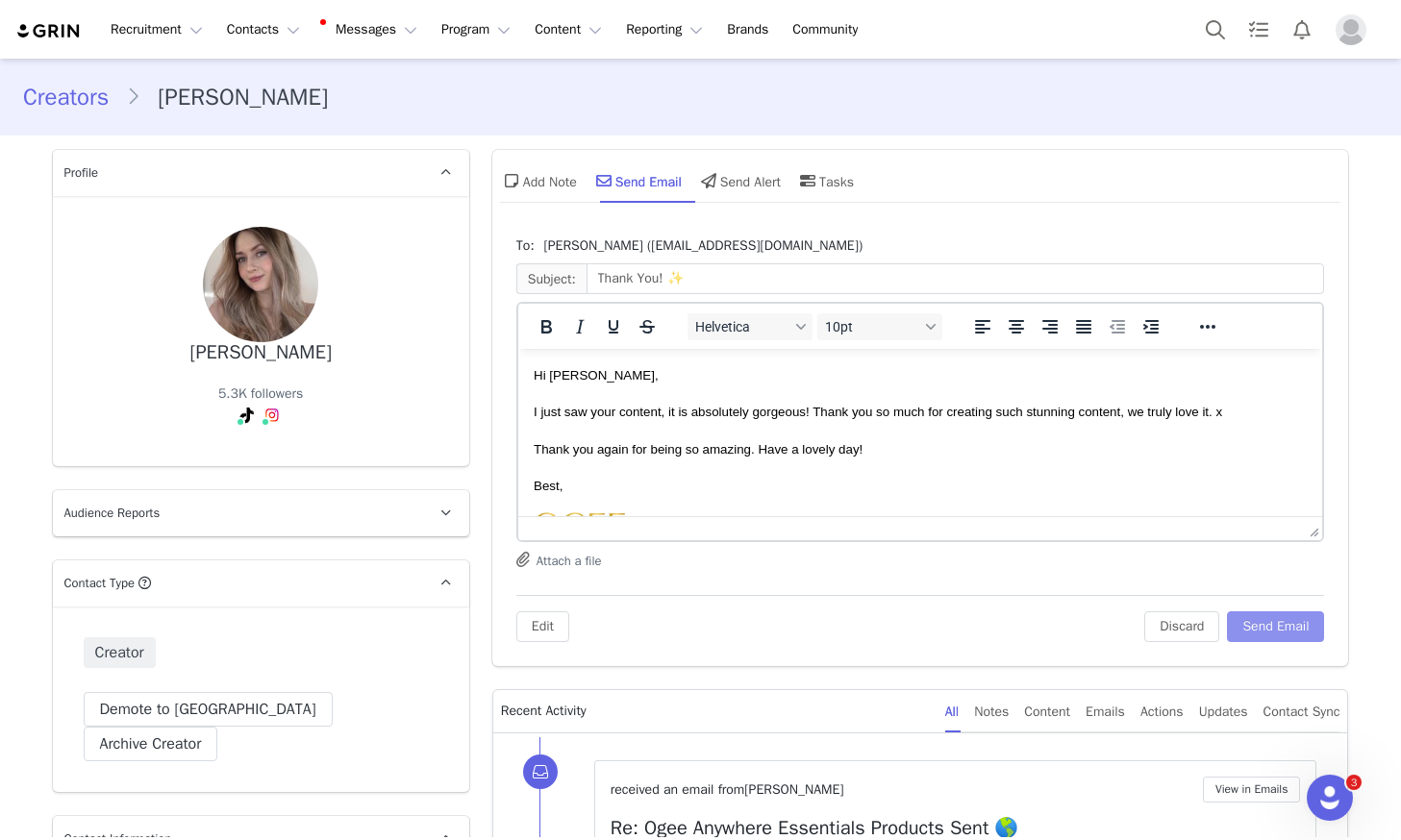 scroll, scrollTop: 0, scrollLeft: 0, axis: both 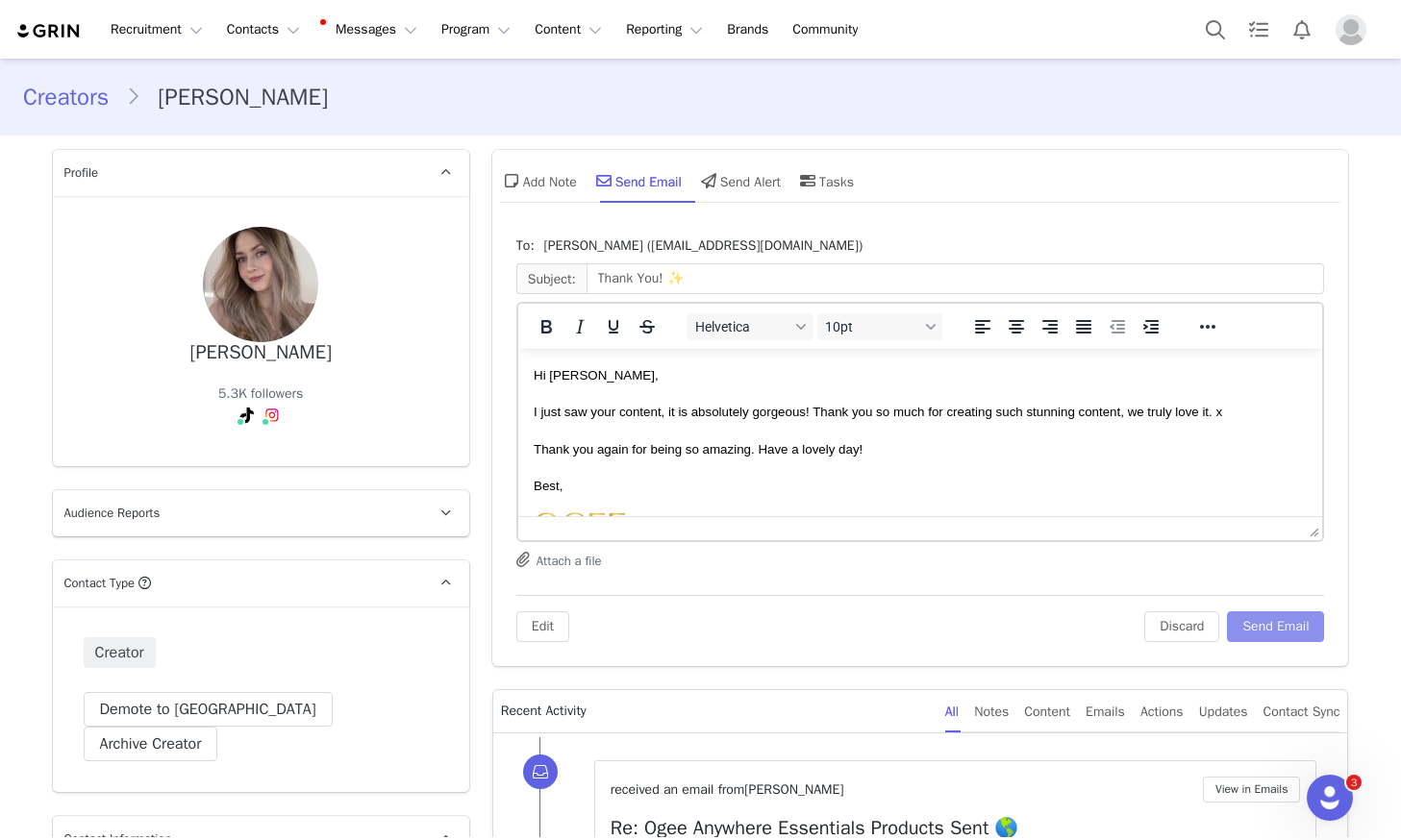 click on "Send Email" at bounding box center (1275, 627) 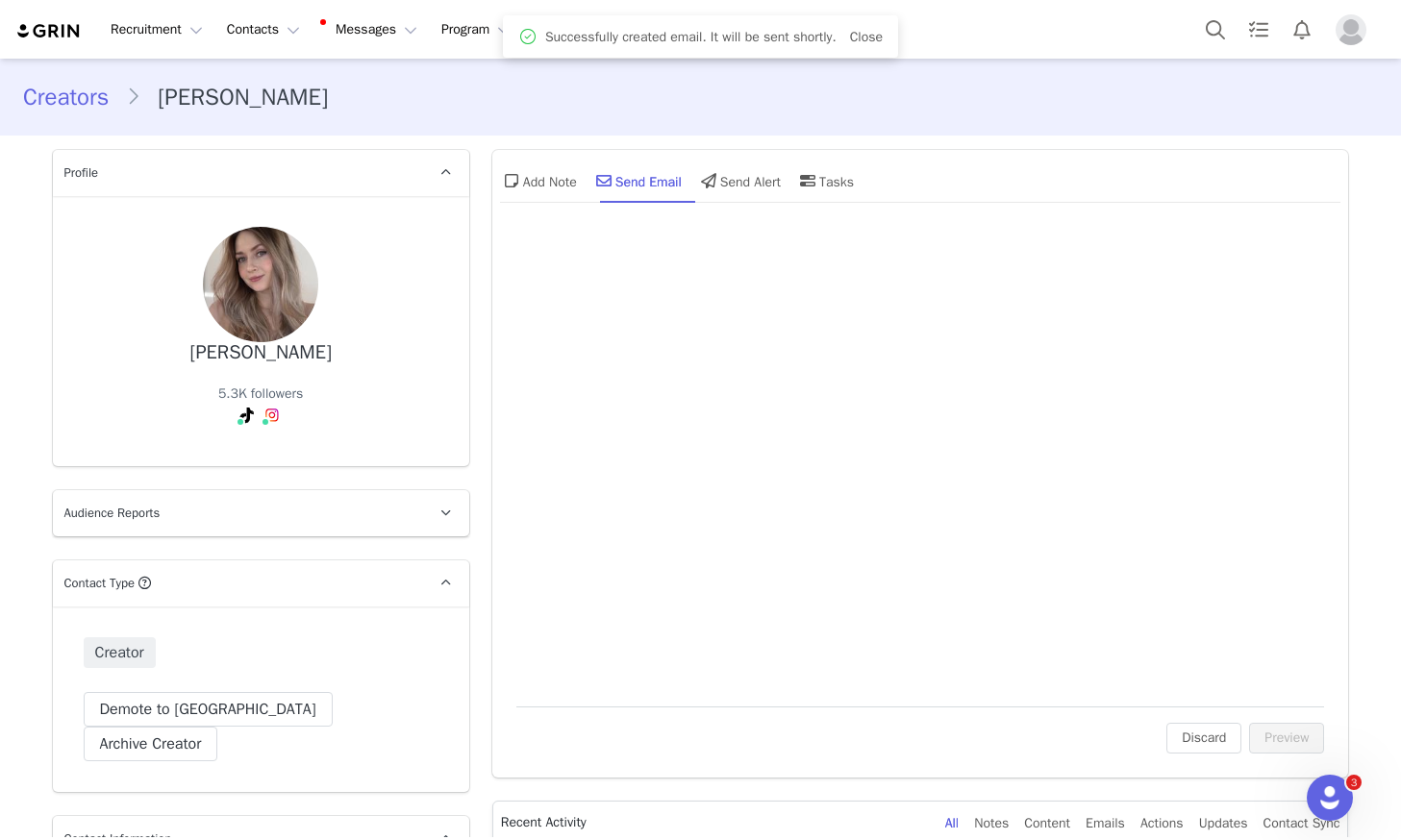 scroll, scrollTop: 0, scrollLeft: 0, axis: both 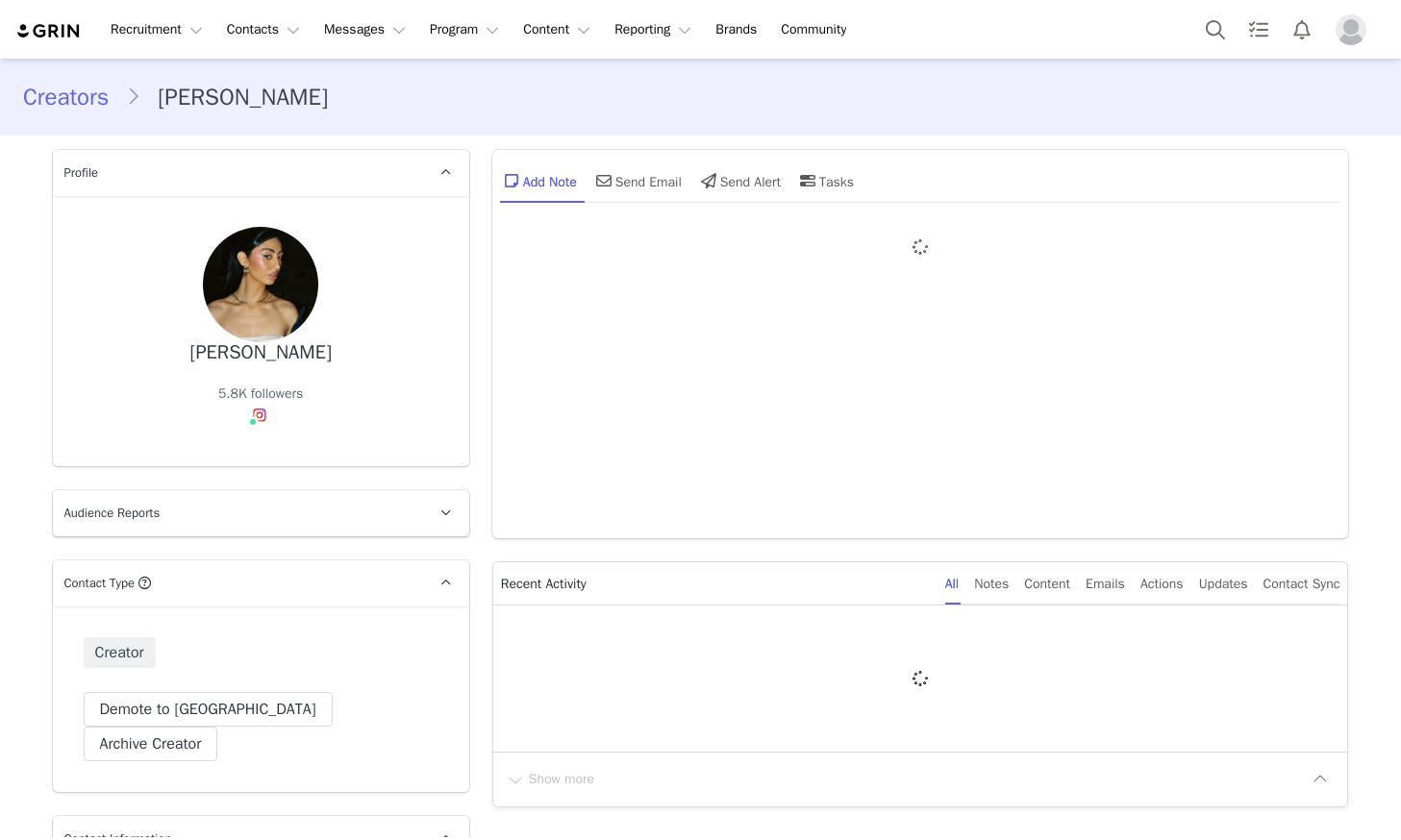 type on "+1 ([GEOGRAPHIC_DATA])" 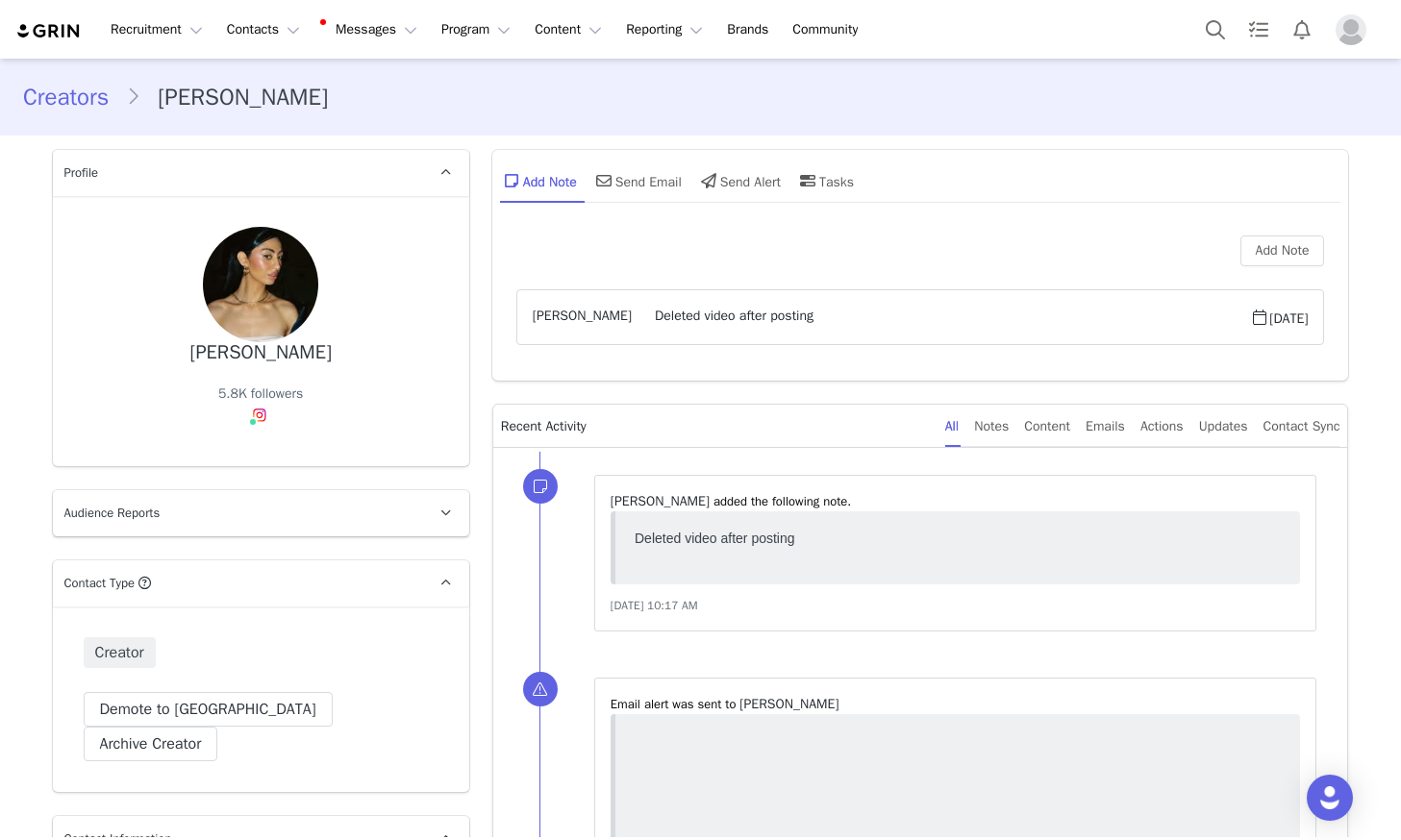 scroll, scrollTop: 0, scrollLeft: 0, axis: both 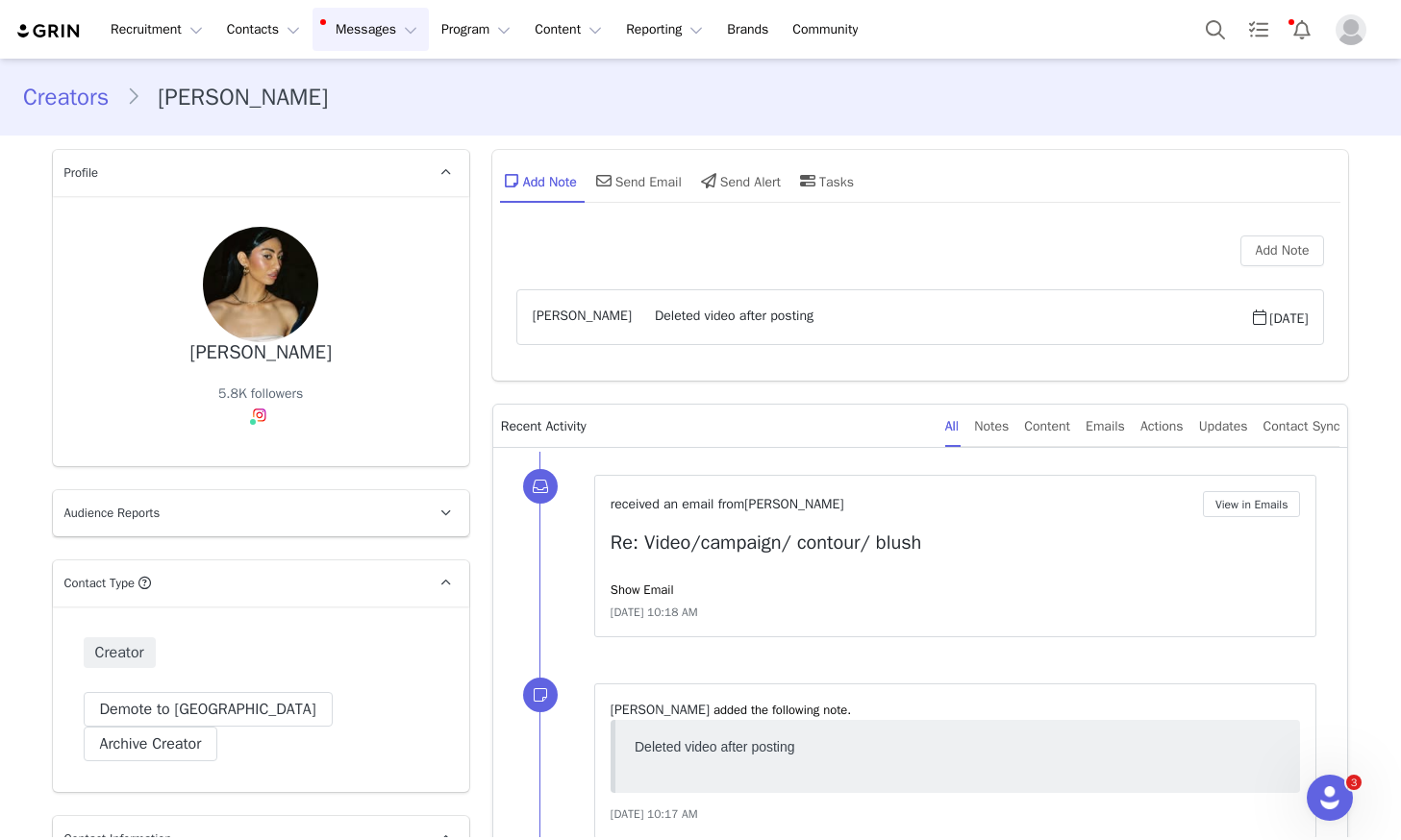 click on "Messages Messages" at bounding box center (370, 29) 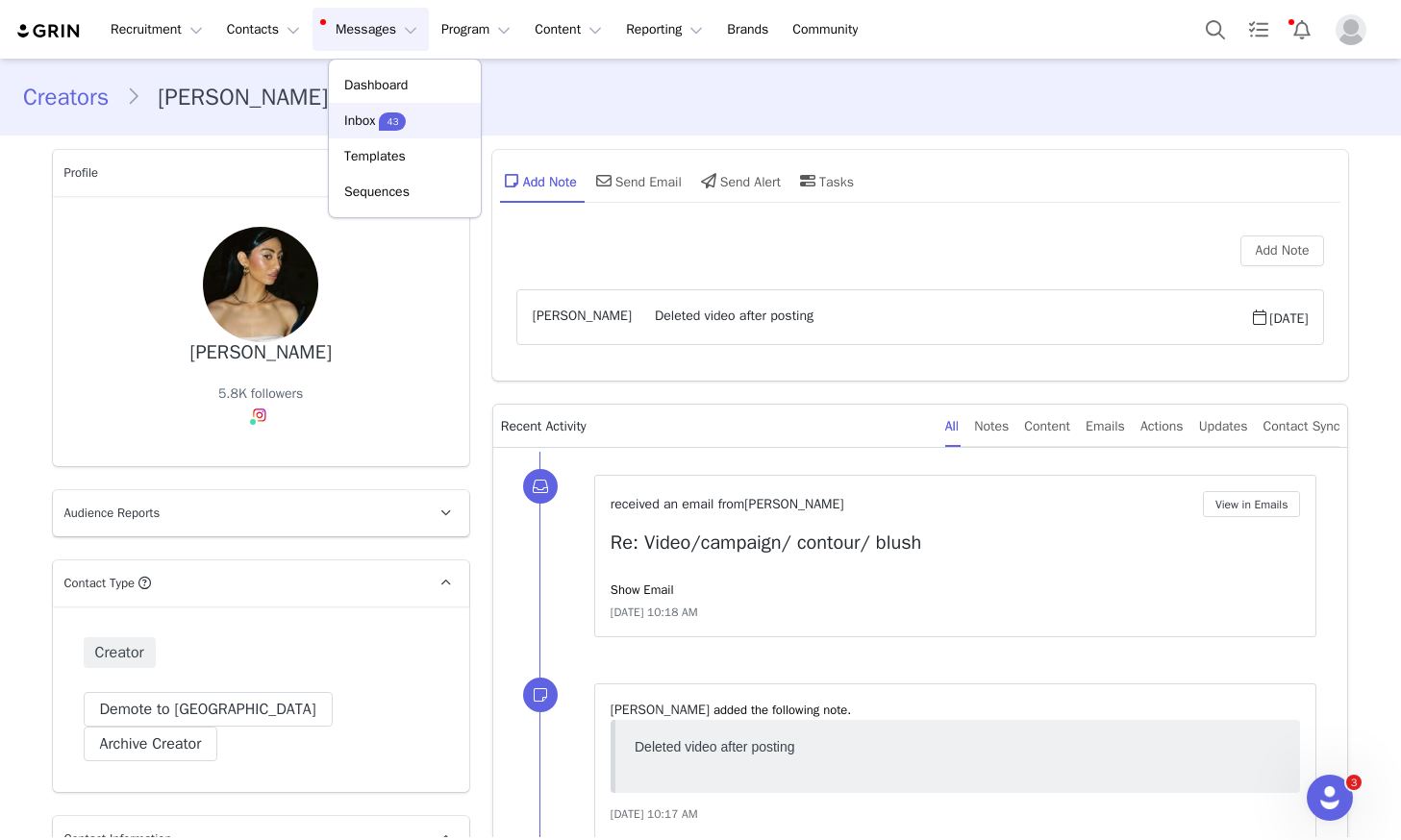 click on "43" at bounding box center (392, 121) 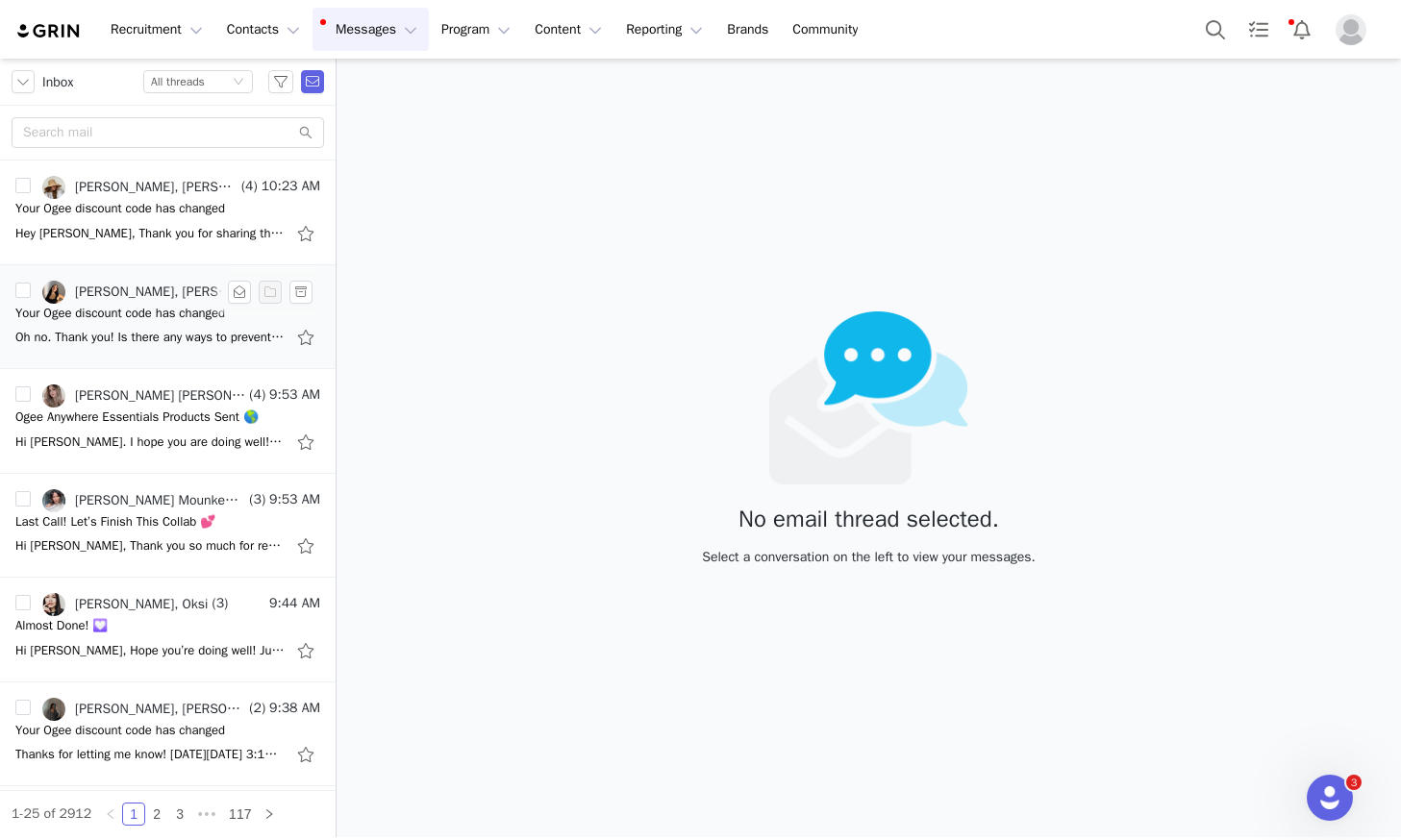 click on "Your Ogee discount code has changed" at bounding box center [120, 313] 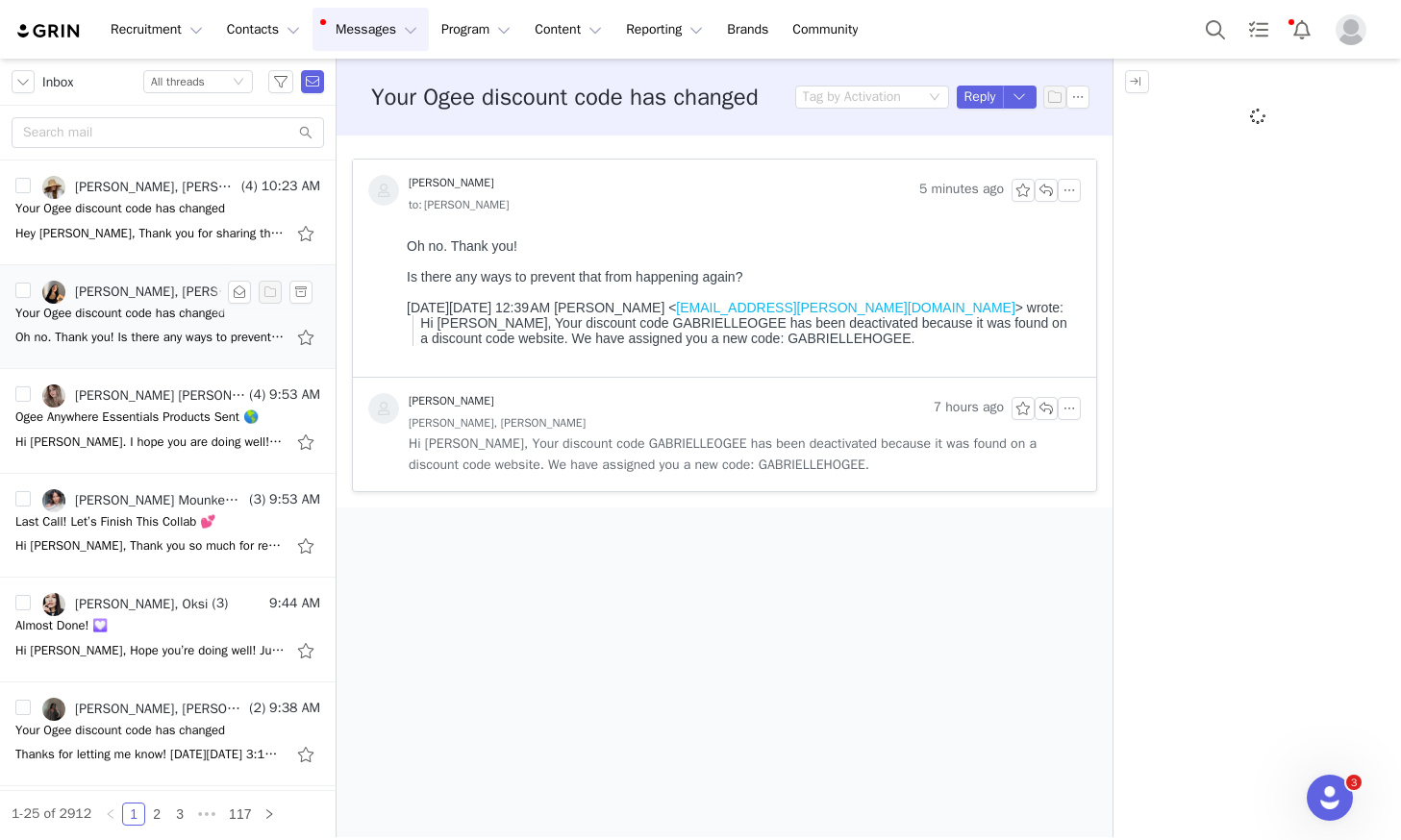 scroll, scrollTop: 0, scrollLeft: 0, axis: both 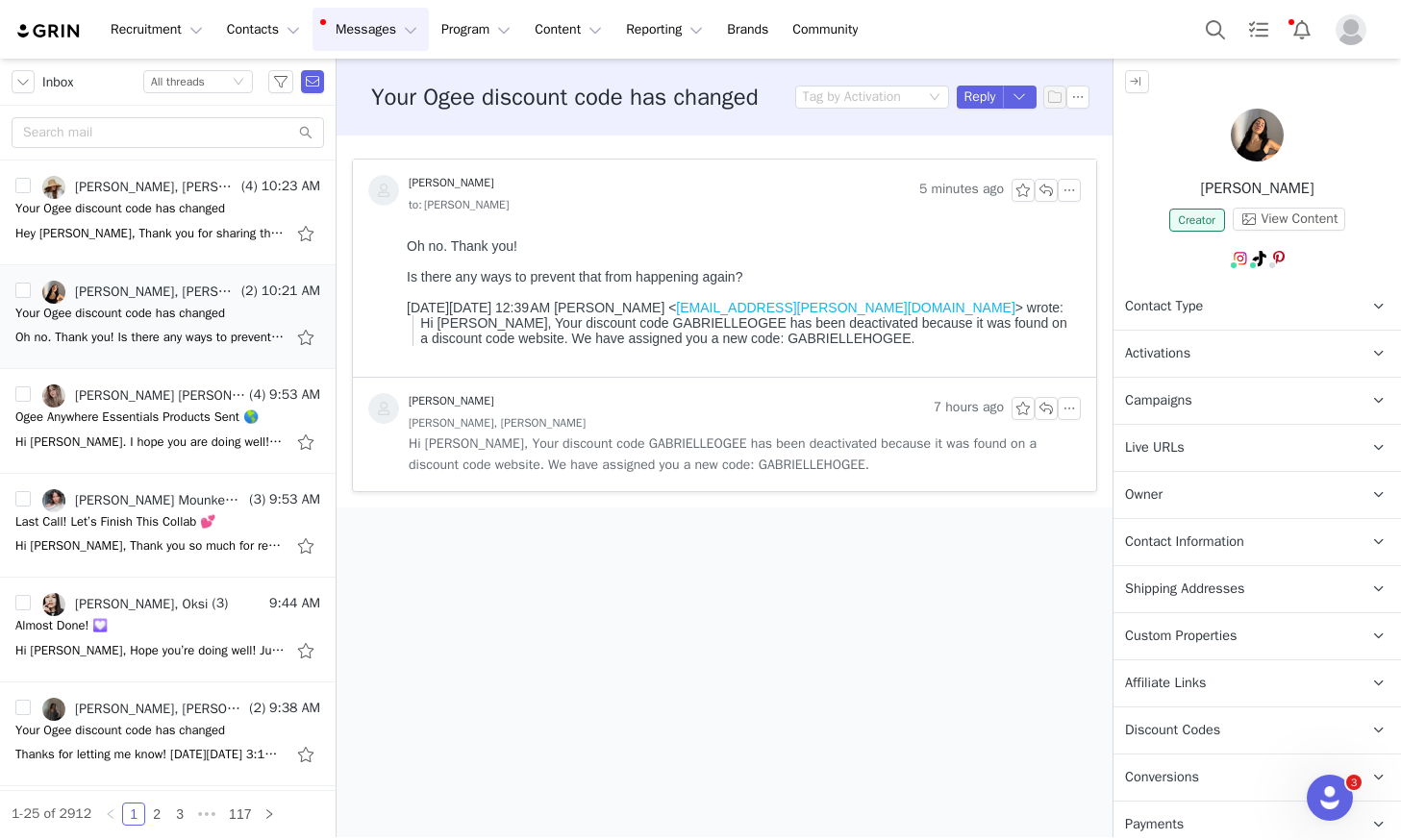 drag, startPoint x: 756, startPoint y: 279, endPoint x: 402, endPoint y: 240, distance: 356.14183 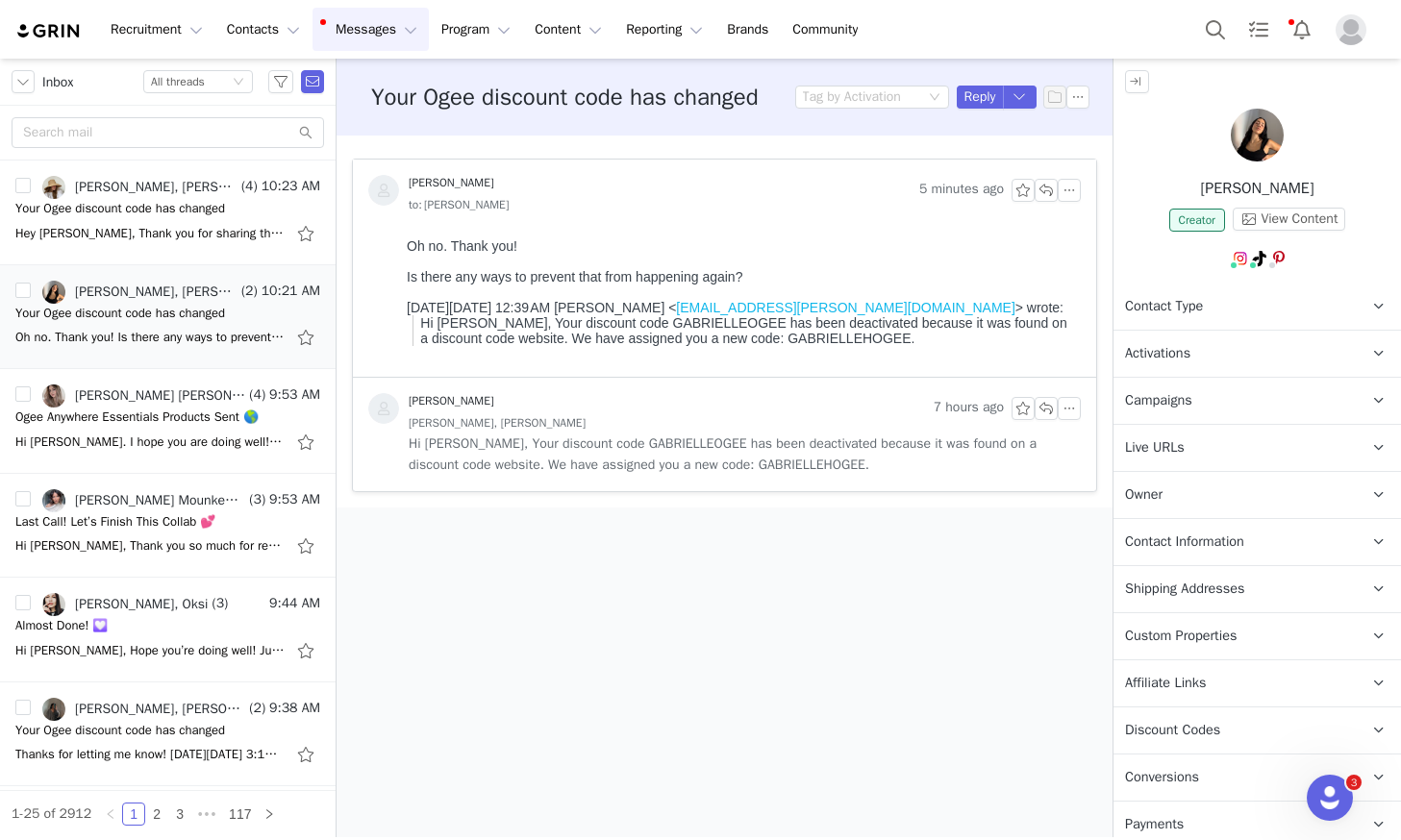copy on "Oh no. Thank you!  Is there any ways to prevent that from happening again?" 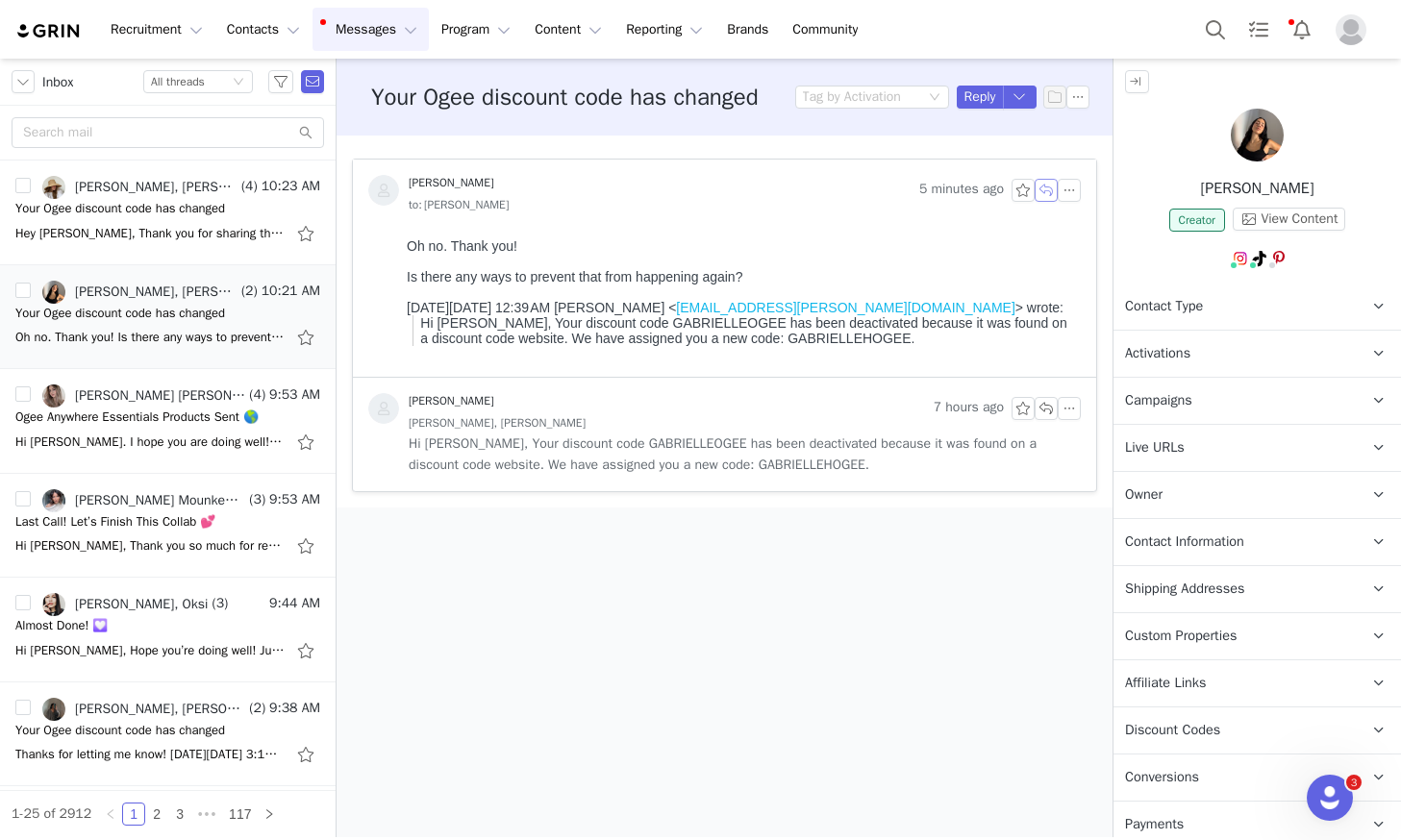 click at bounding box center (1046, 190) 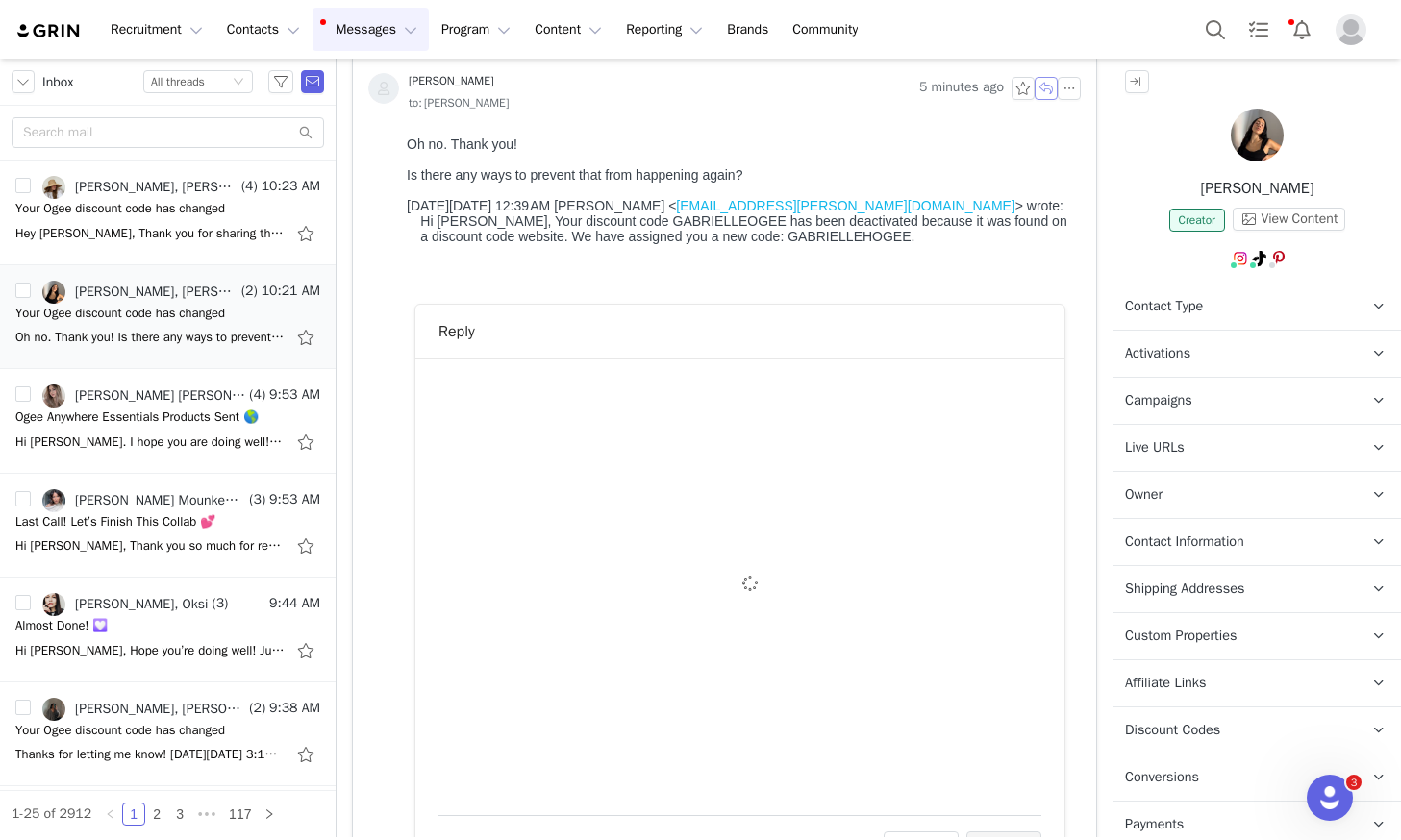 scroll, scrollTop: 280, scrollLeft: 0, axis: vertical 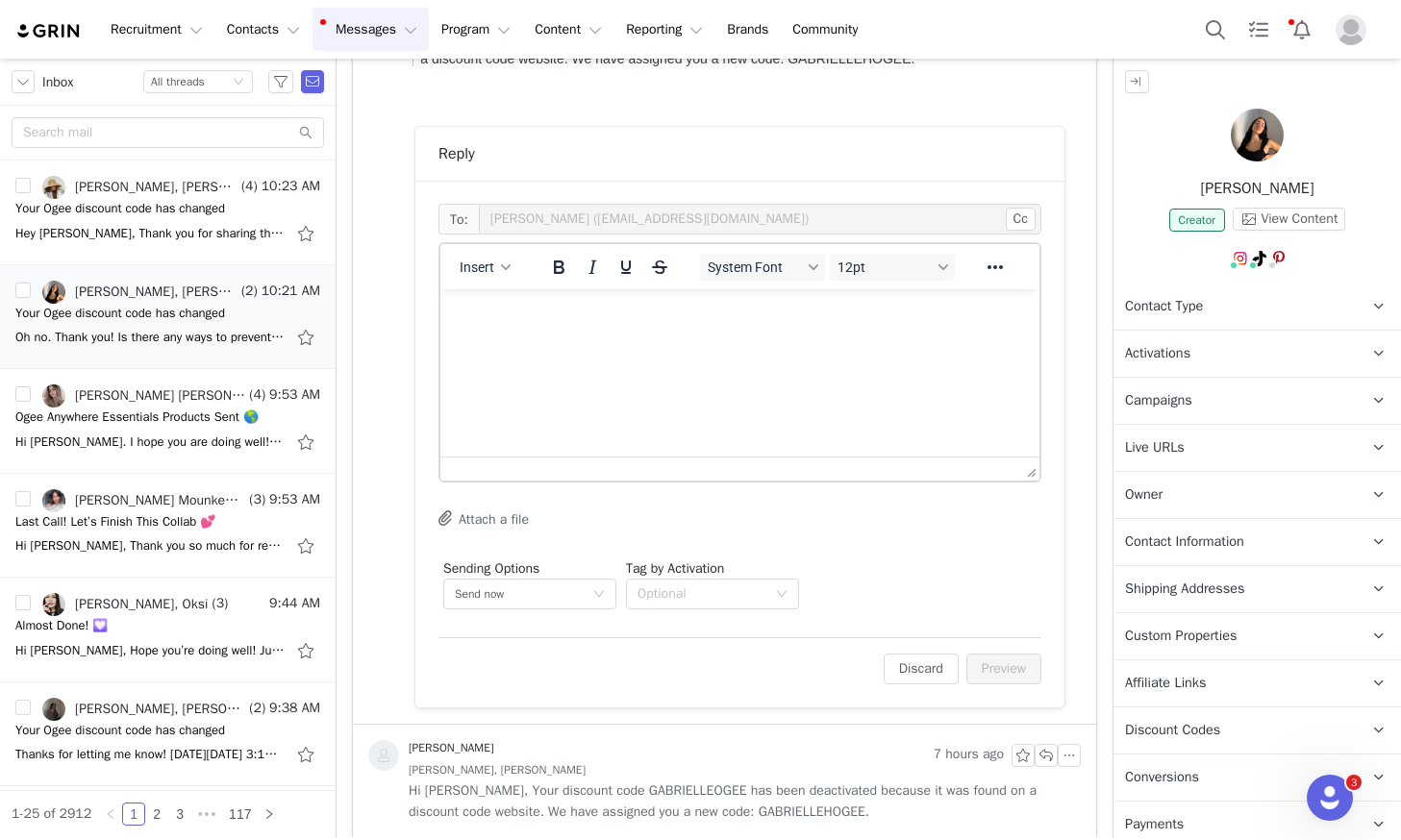 drag, startPoint x: 478, startPoint y: 318, endPoint x: 544, endPoint y: 331, distance: 67.26812 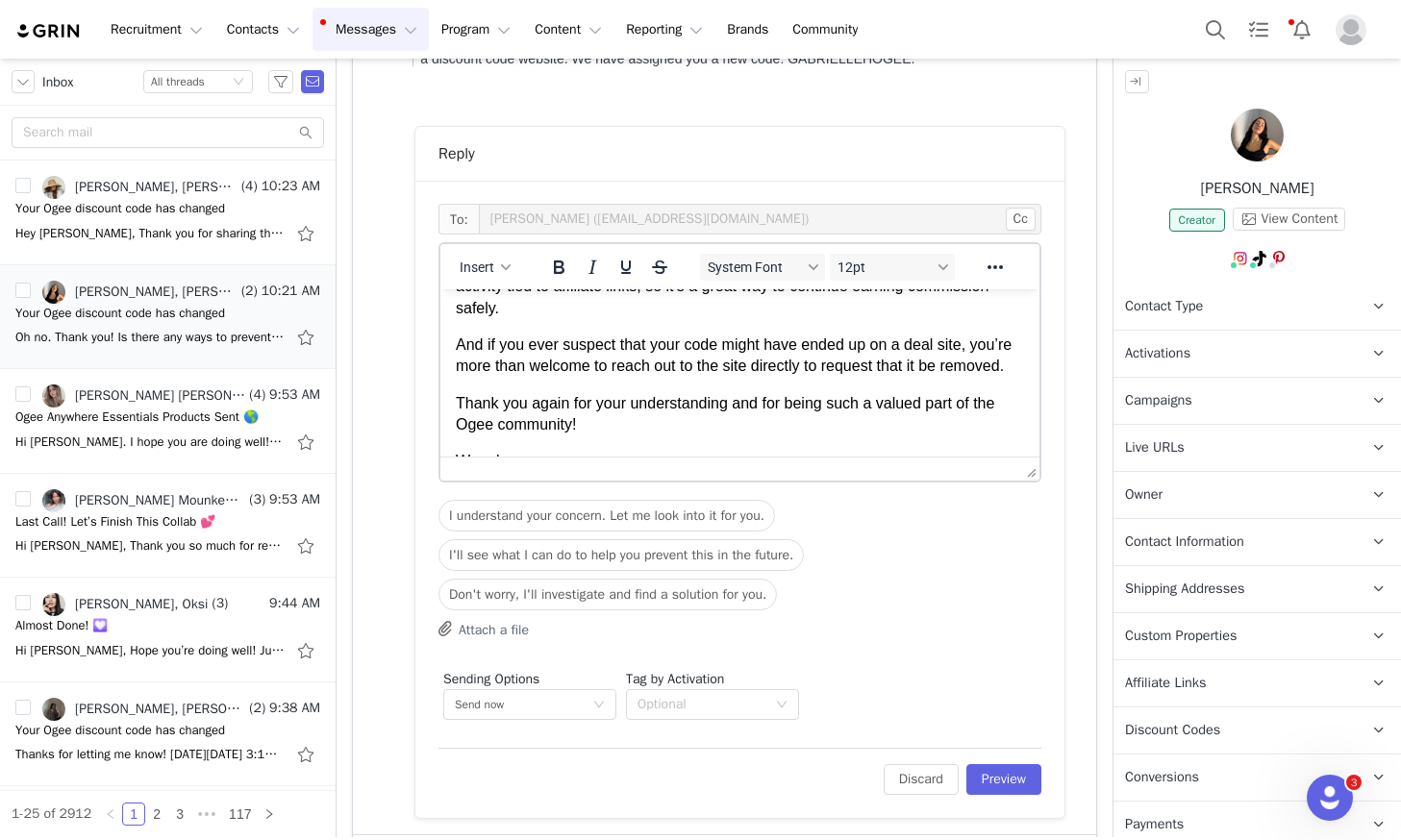 scroll, scrollTop: 0, scrollLeft: 0, axis: both 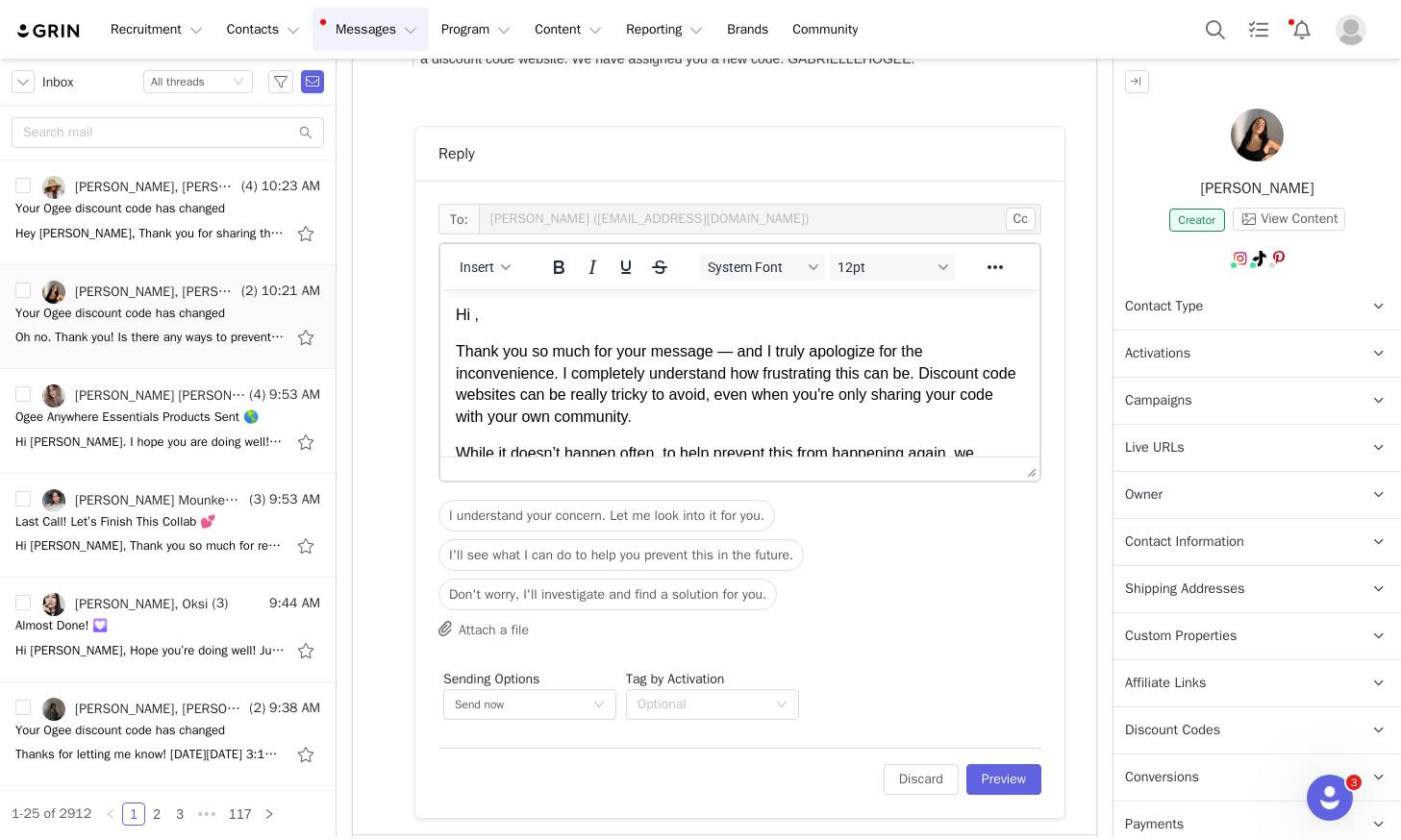 type 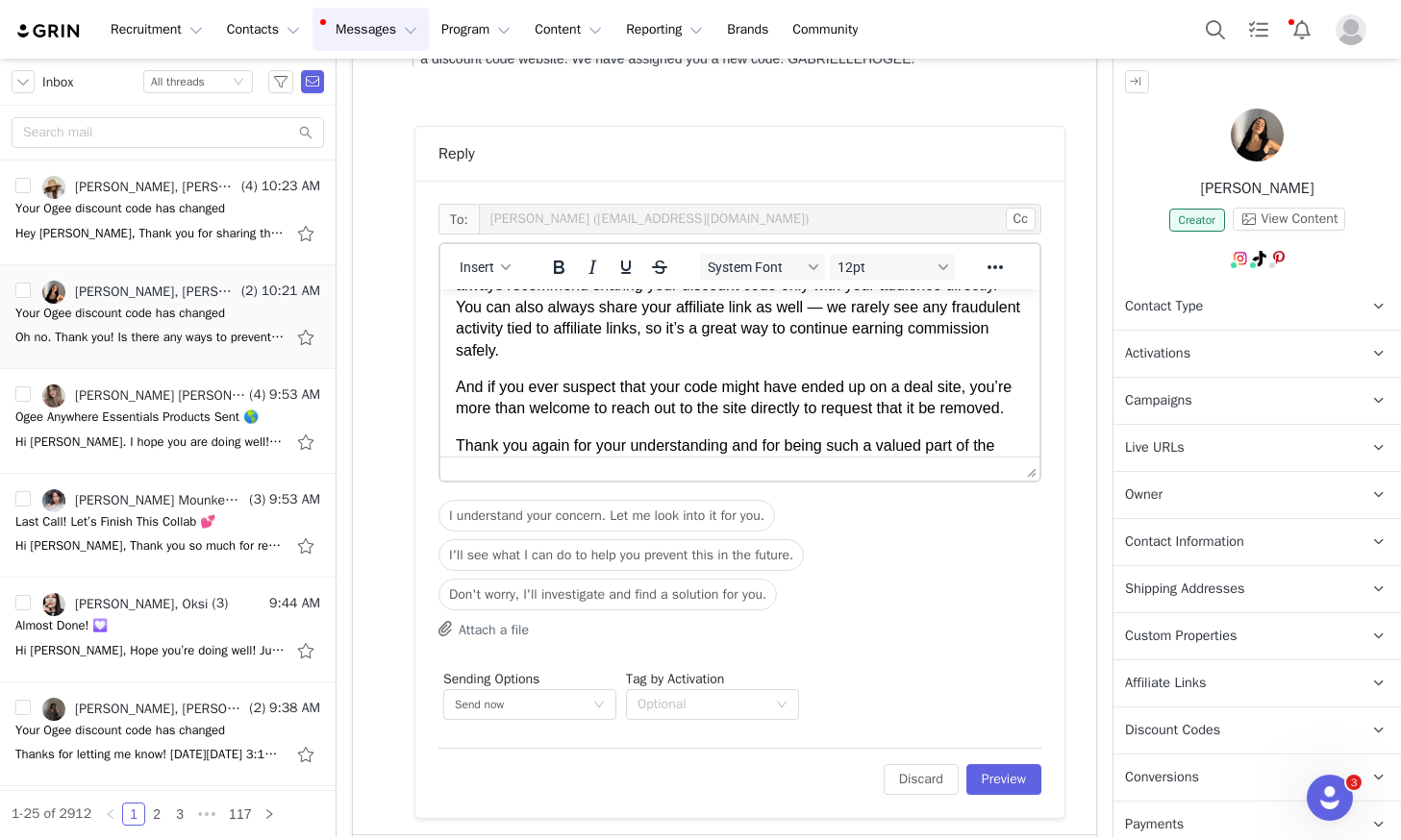 scroll, scrollTop: 263, scrollLeft: 0, axis: vertical 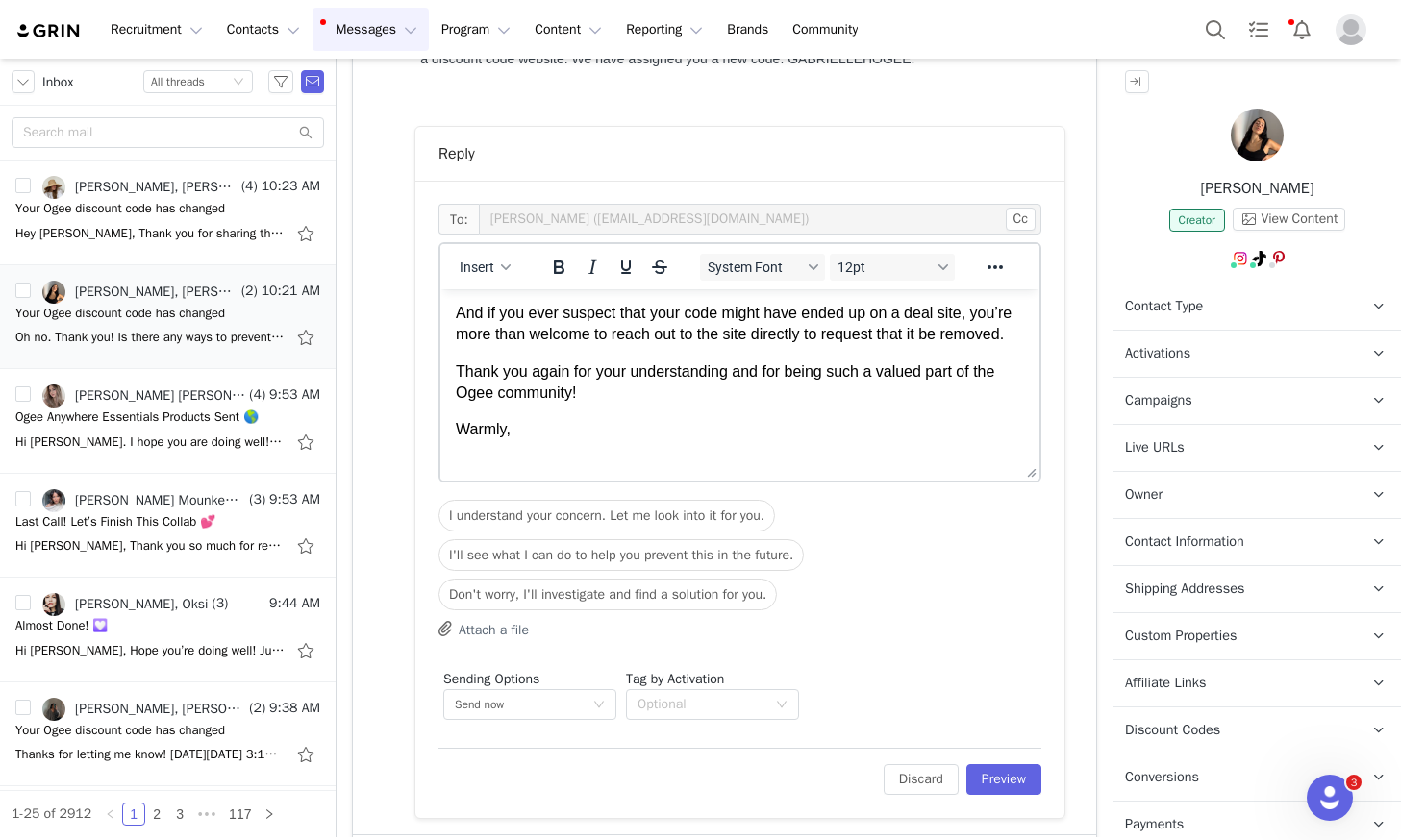 click on "Warmly," at bounding box center (739, 430) 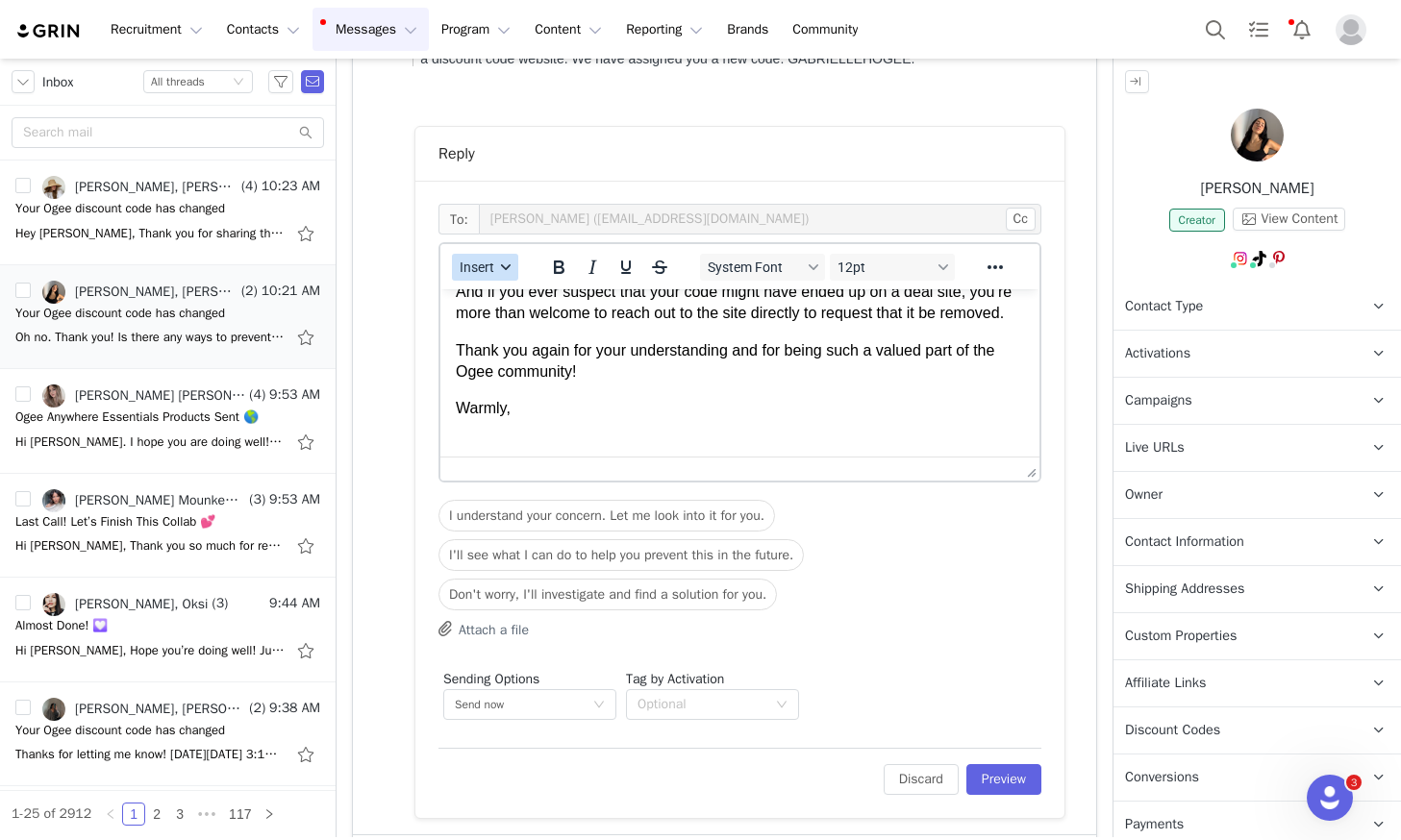 click on "Insert" at bounding box center (477, 267) 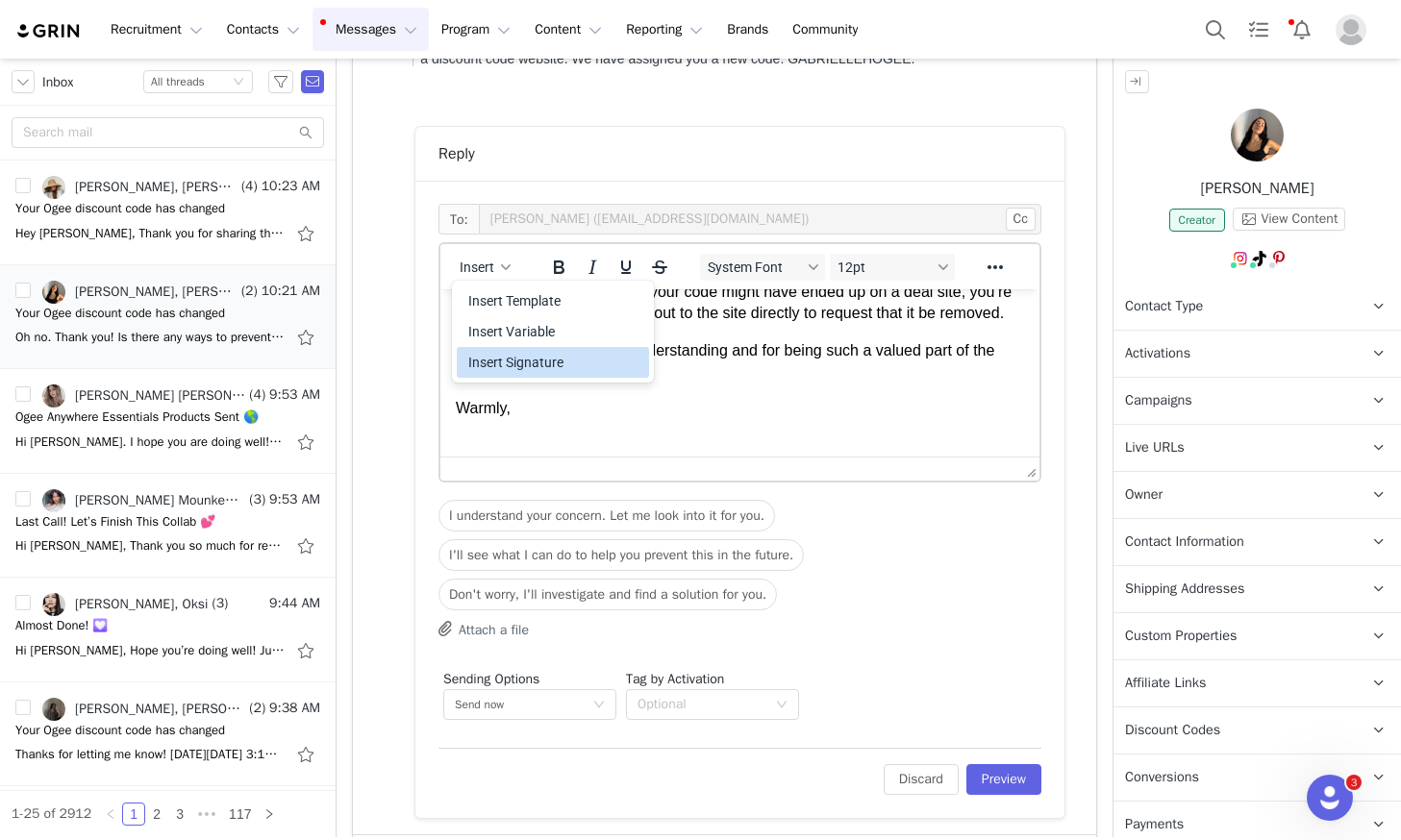 click on "Insert Signature" at bounding box center (555, 362) 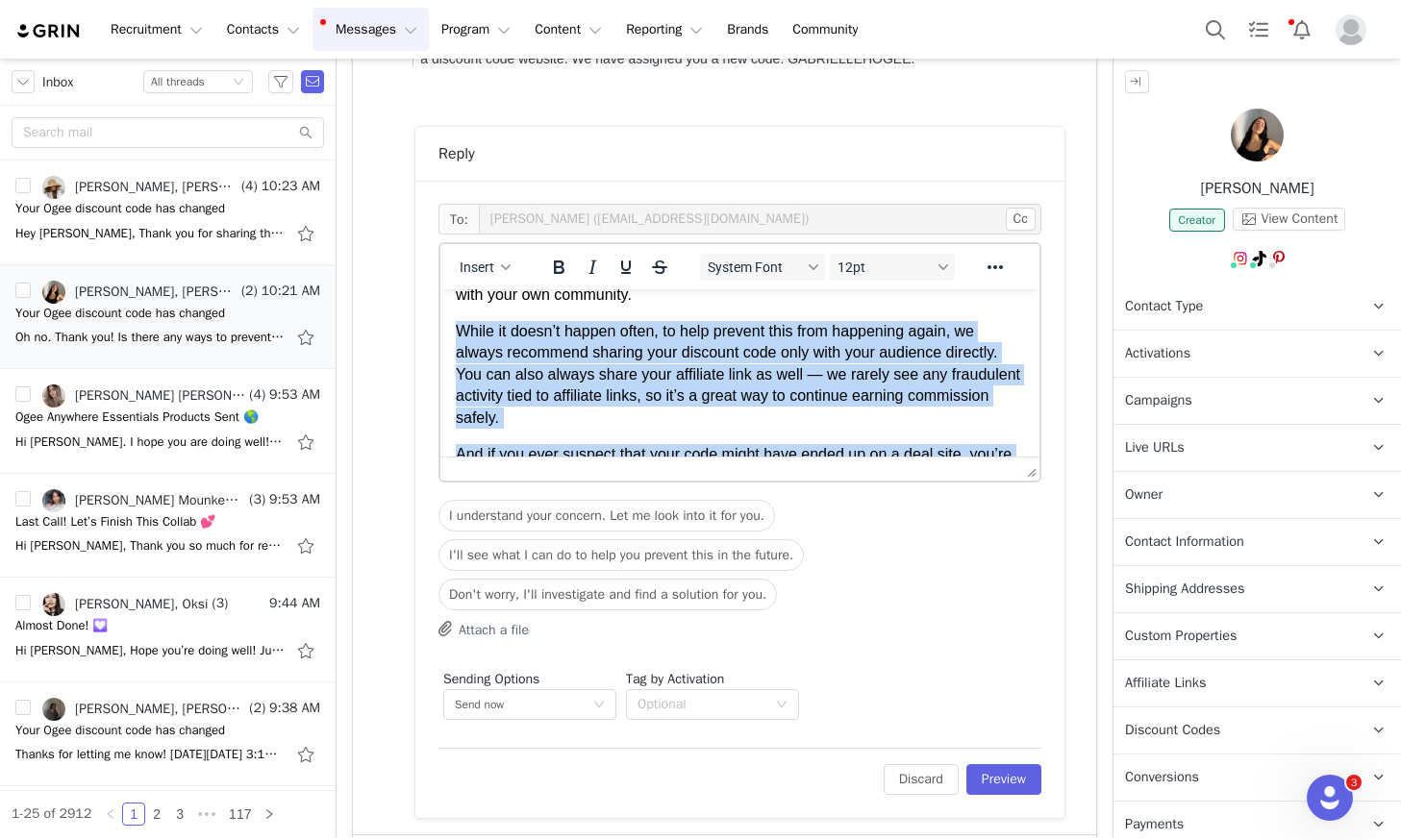 scroll, scrollTop: 0, scrollLeft: 0, axis: both 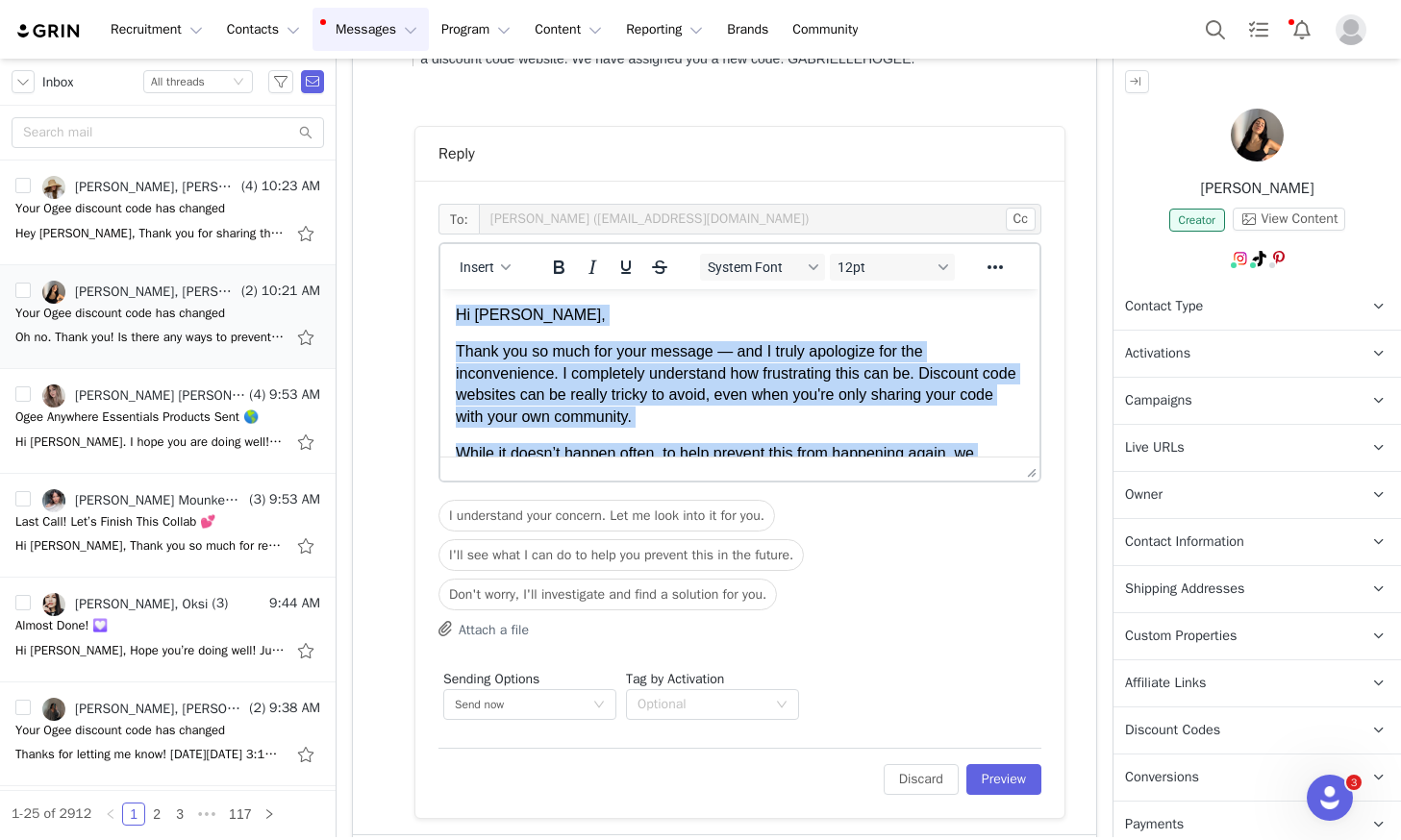 drag, startPoint x: 531, startPoint y: 355, endPoint x: 436, endPoint y: 251, distance: 140.85808 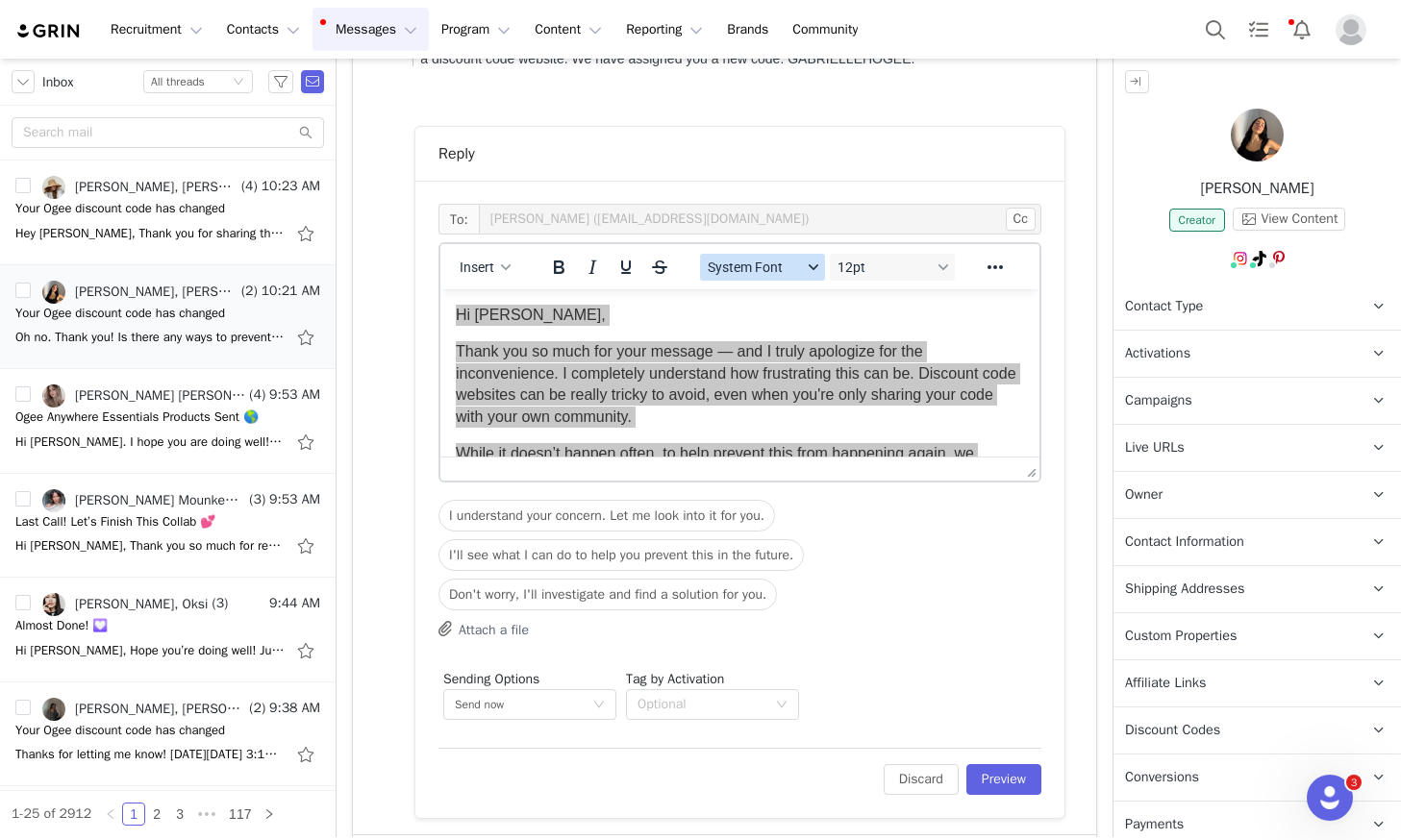 drag, startPoint x: 743, startPoint y: 264, endPoint x: 753, endPoint y: 277, distance: 16.40122 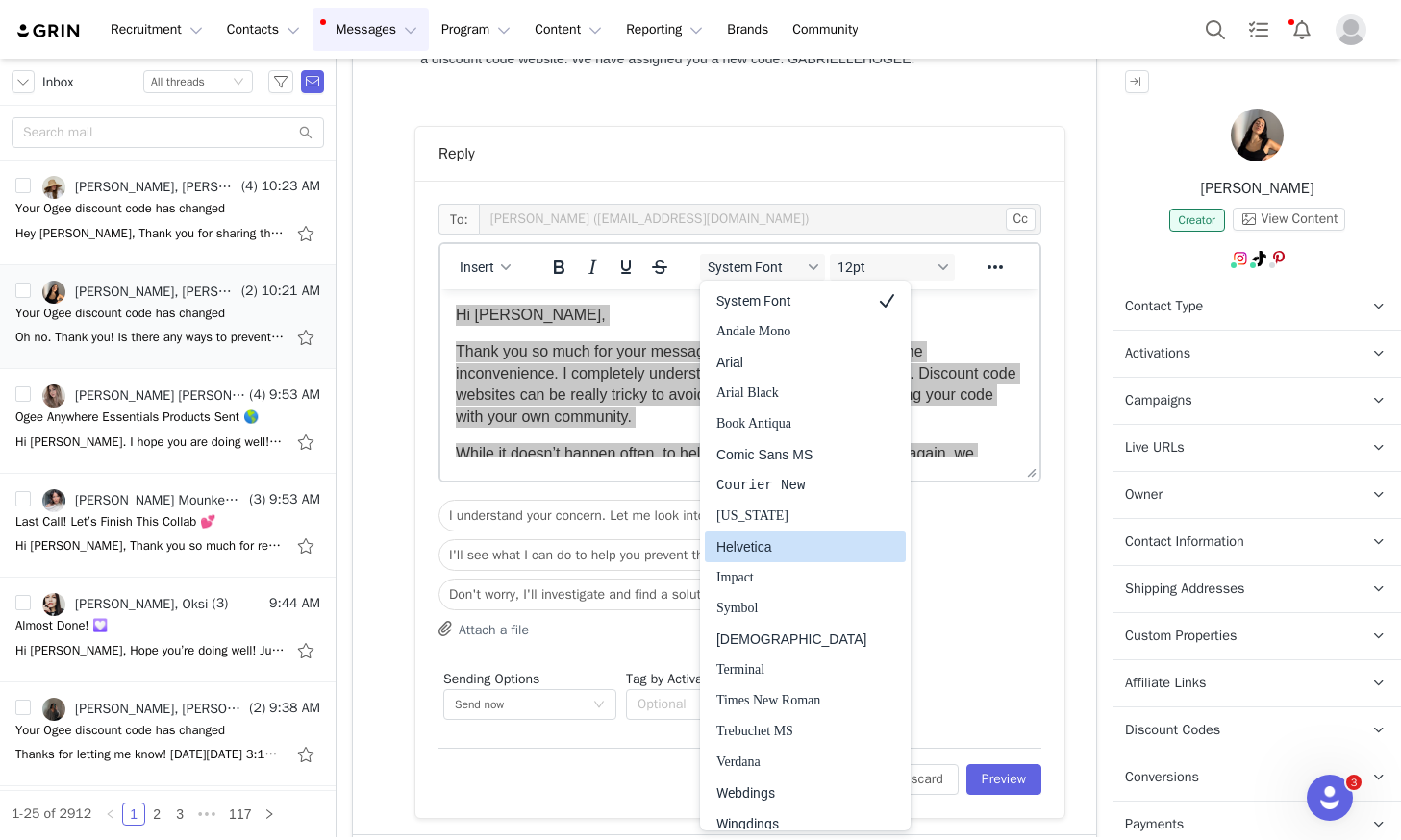 click on "Helvetica" at bounding box center [791, 547] 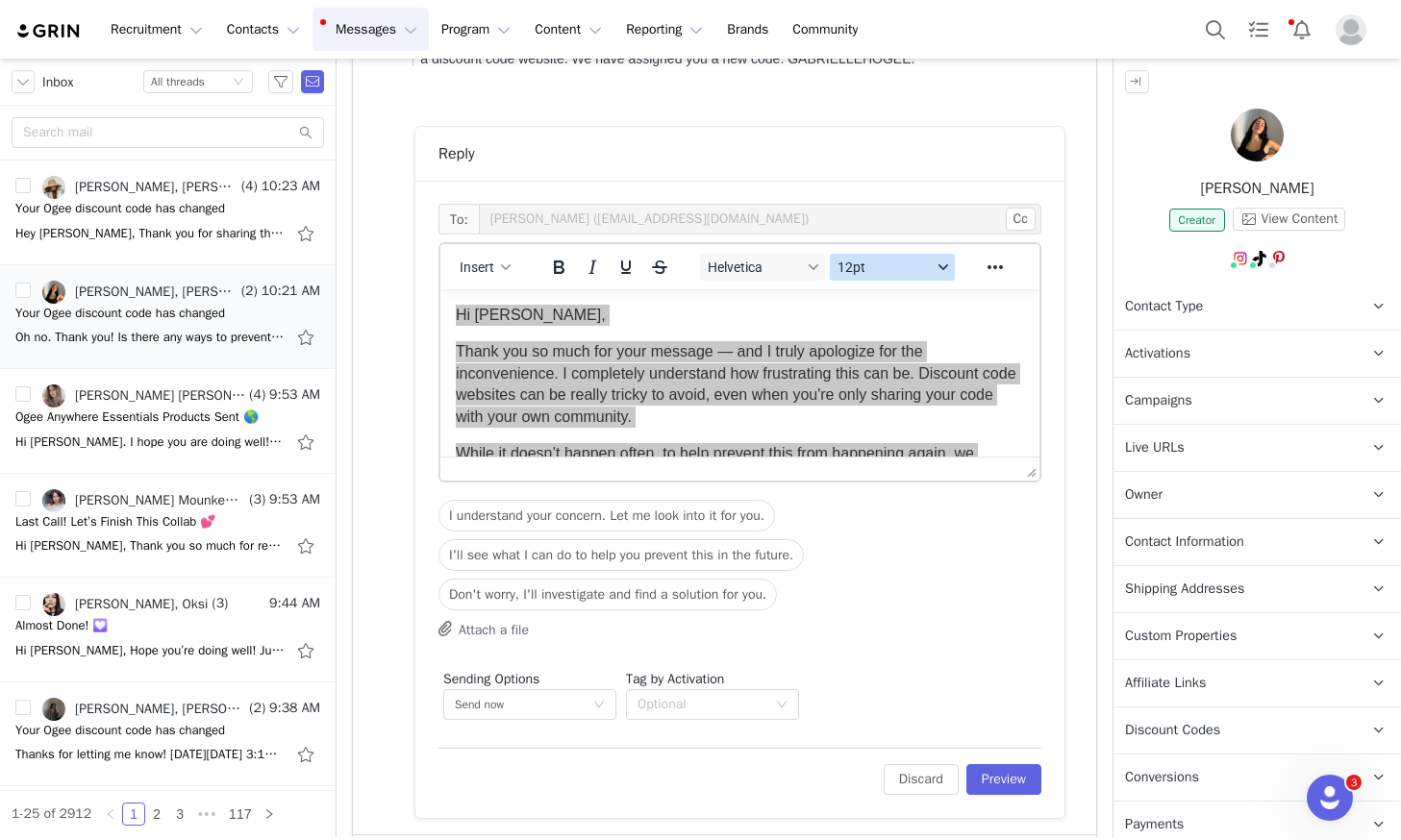 click on "12pt" at bounding box center [892, 267] 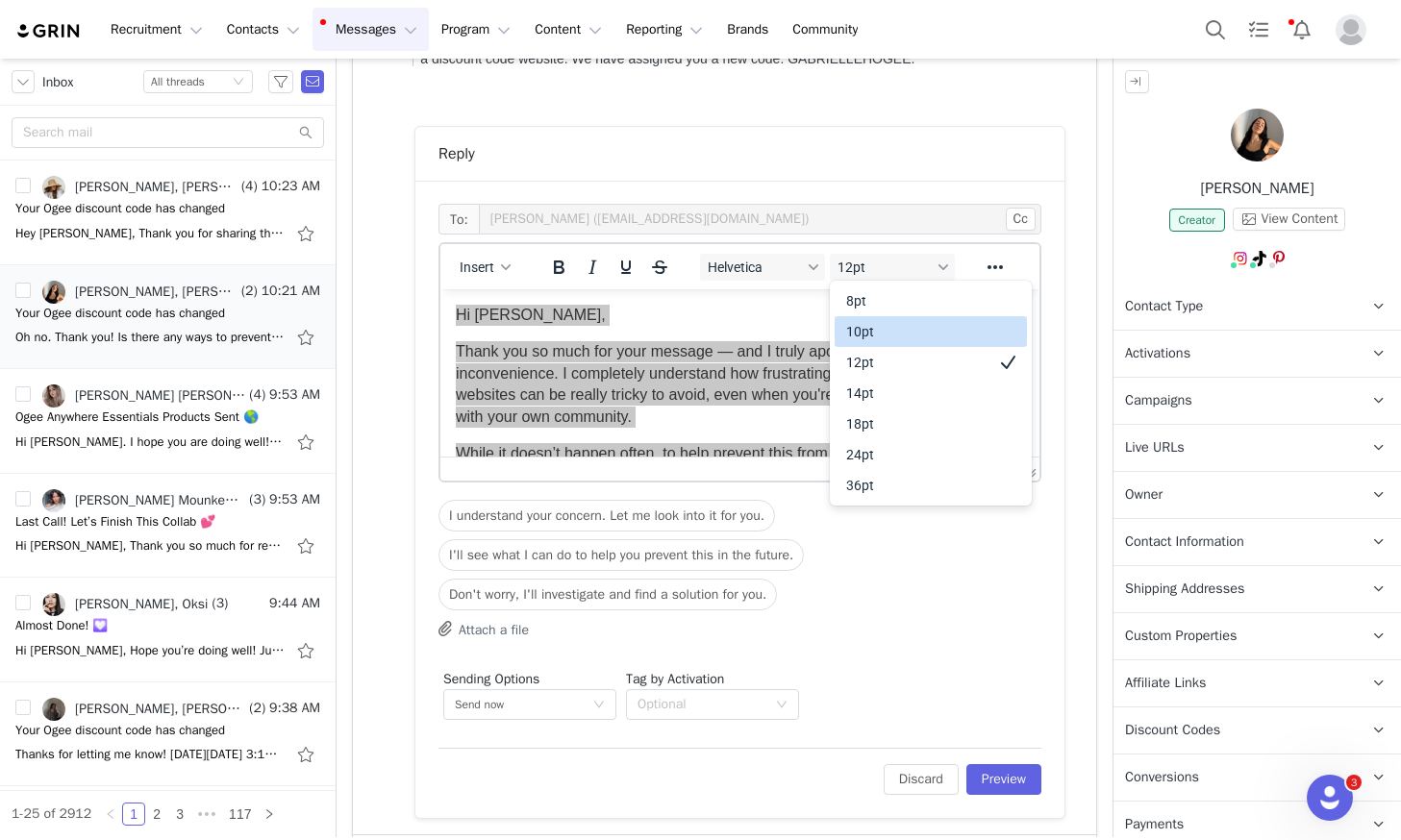 click on "10pt" at bounding box center (917, 332) 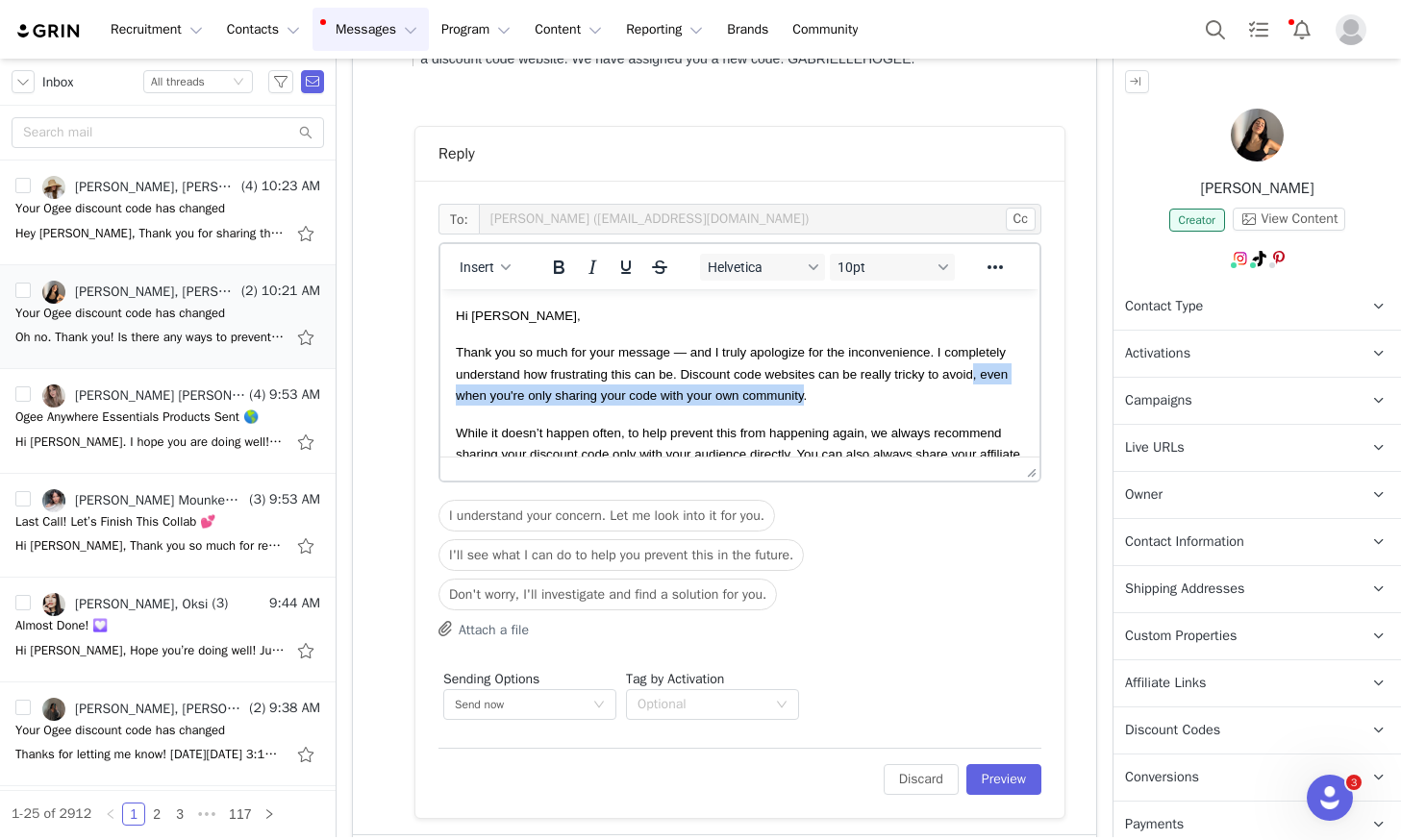 drag, startPoint x: 804, startPoint y: 399, endPoint x: 973, endPoint y: 379, distance: 170.17932 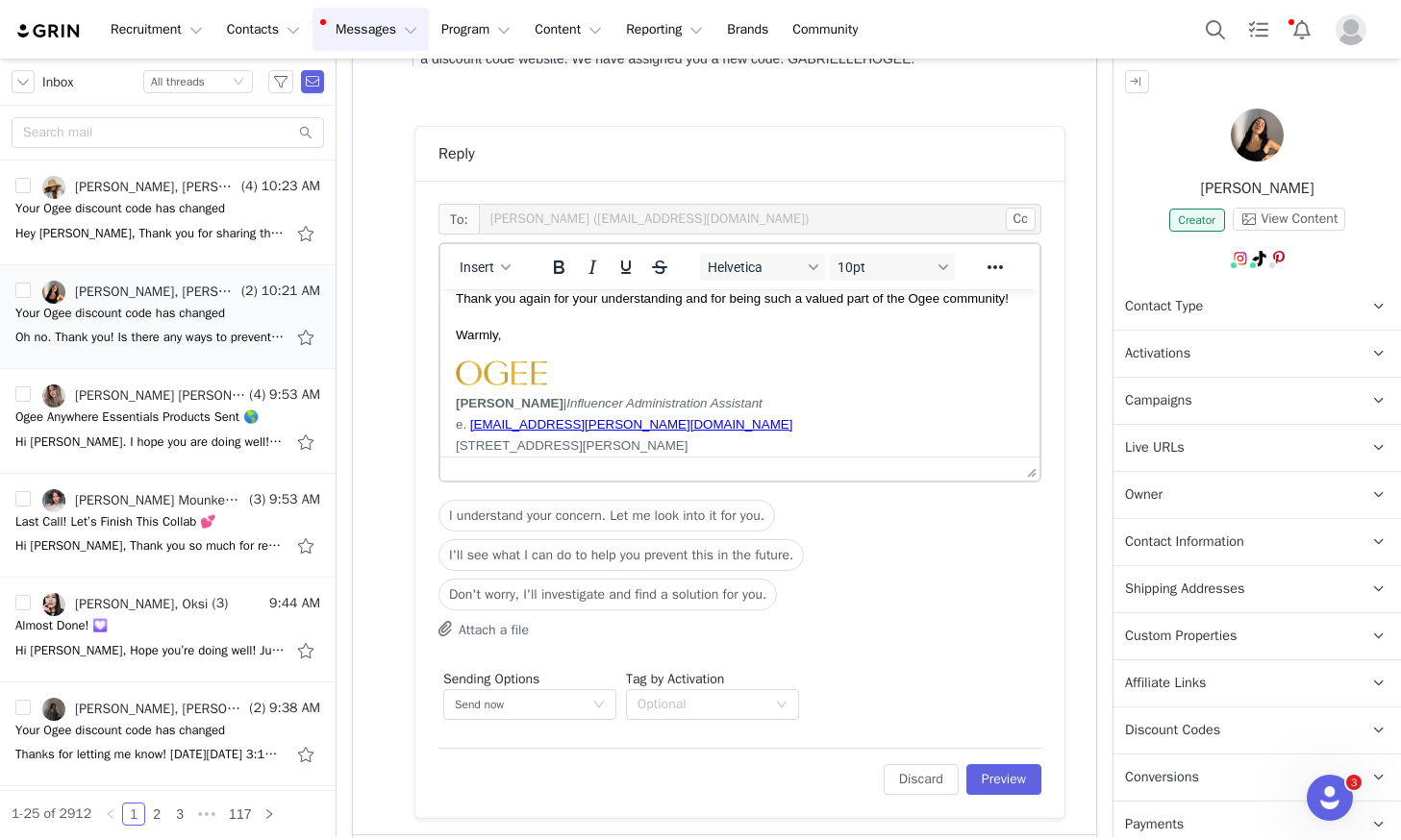 scroll, scrollTop: 281, scrollLeft: 0, axis: vertical 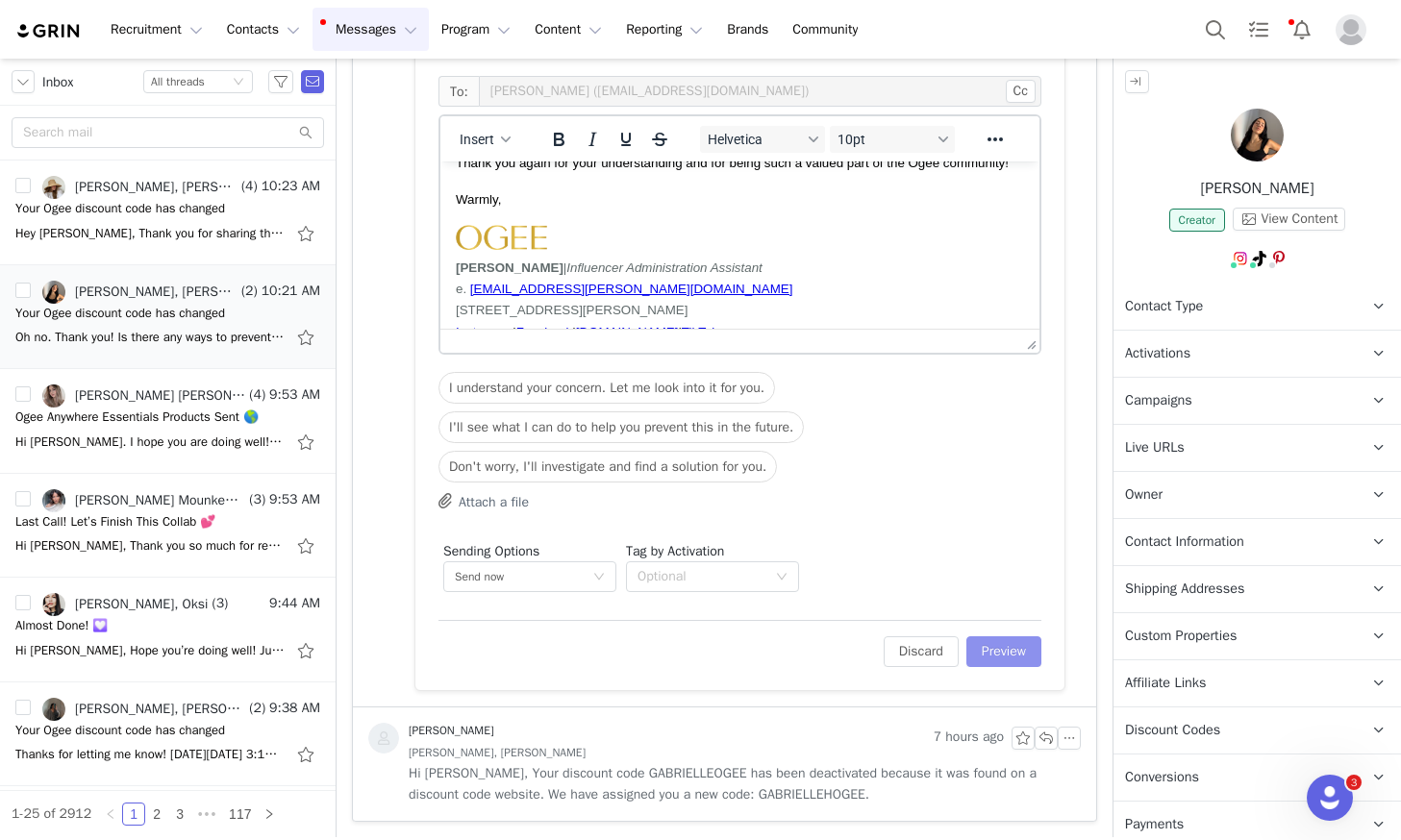 click on "Preview" at bounding box center [1004, 652] 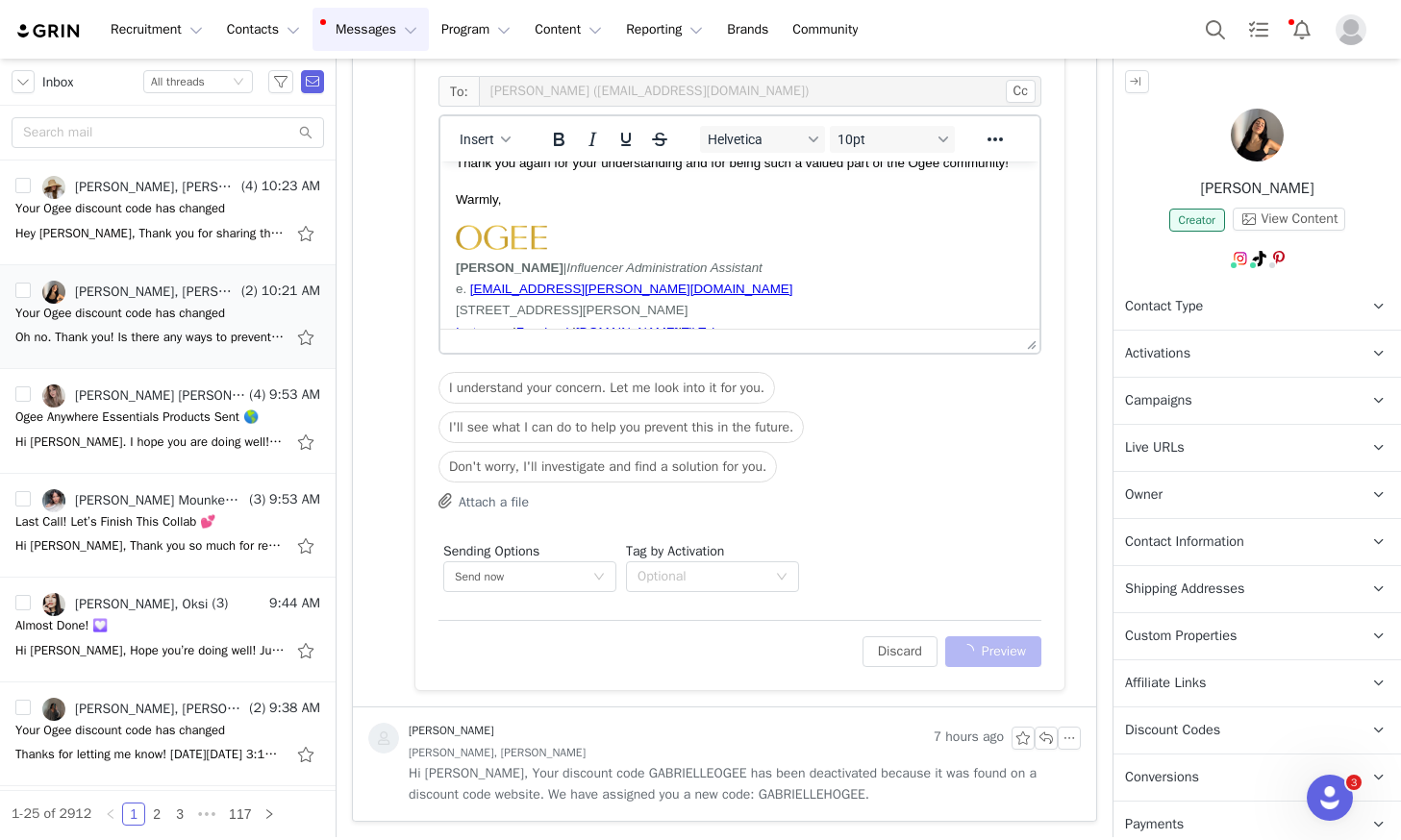 scroll, scrollTop: 224, scrollLeft: 0, axis: vertical 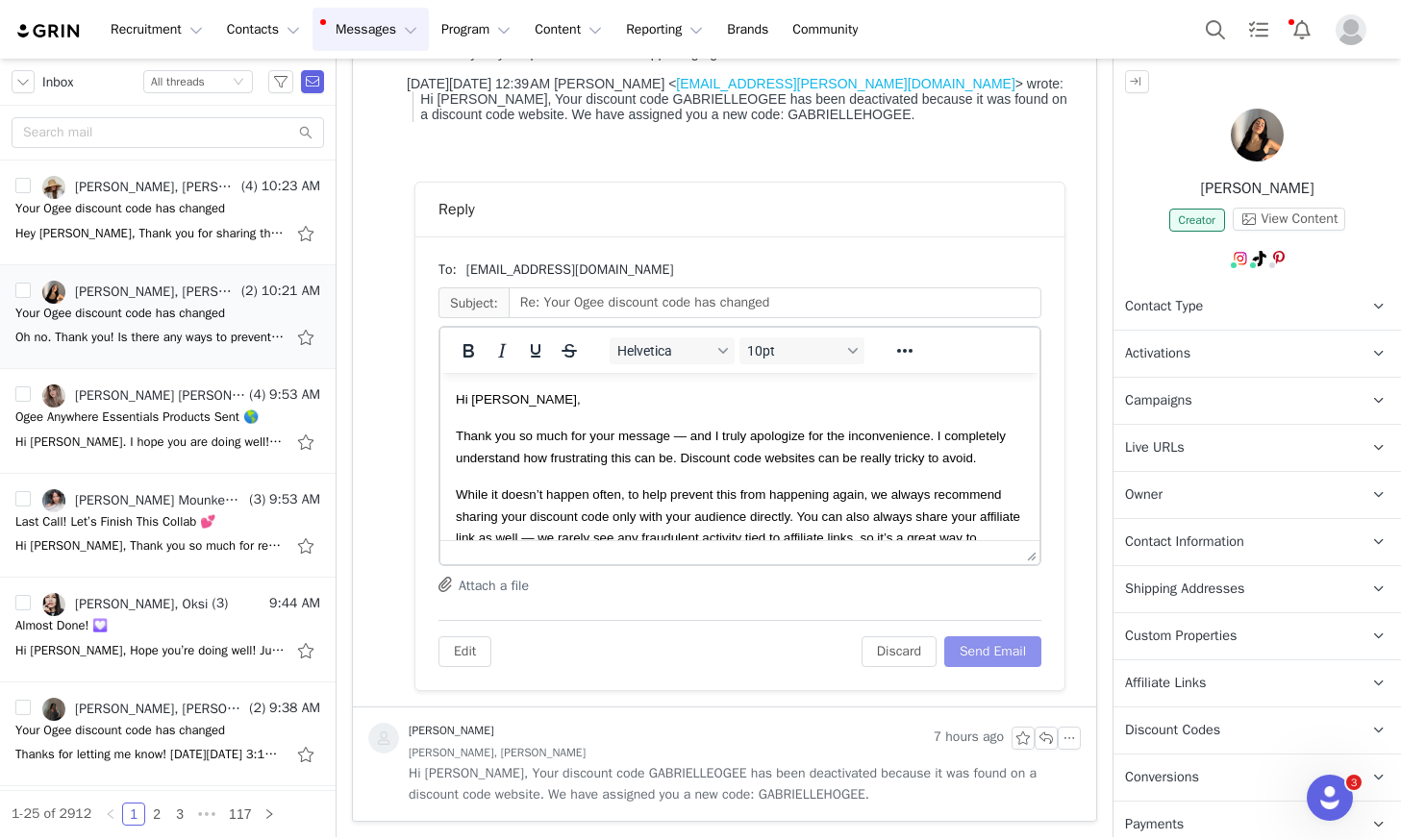 click on "Send Email" at bounding box center (992, 652) 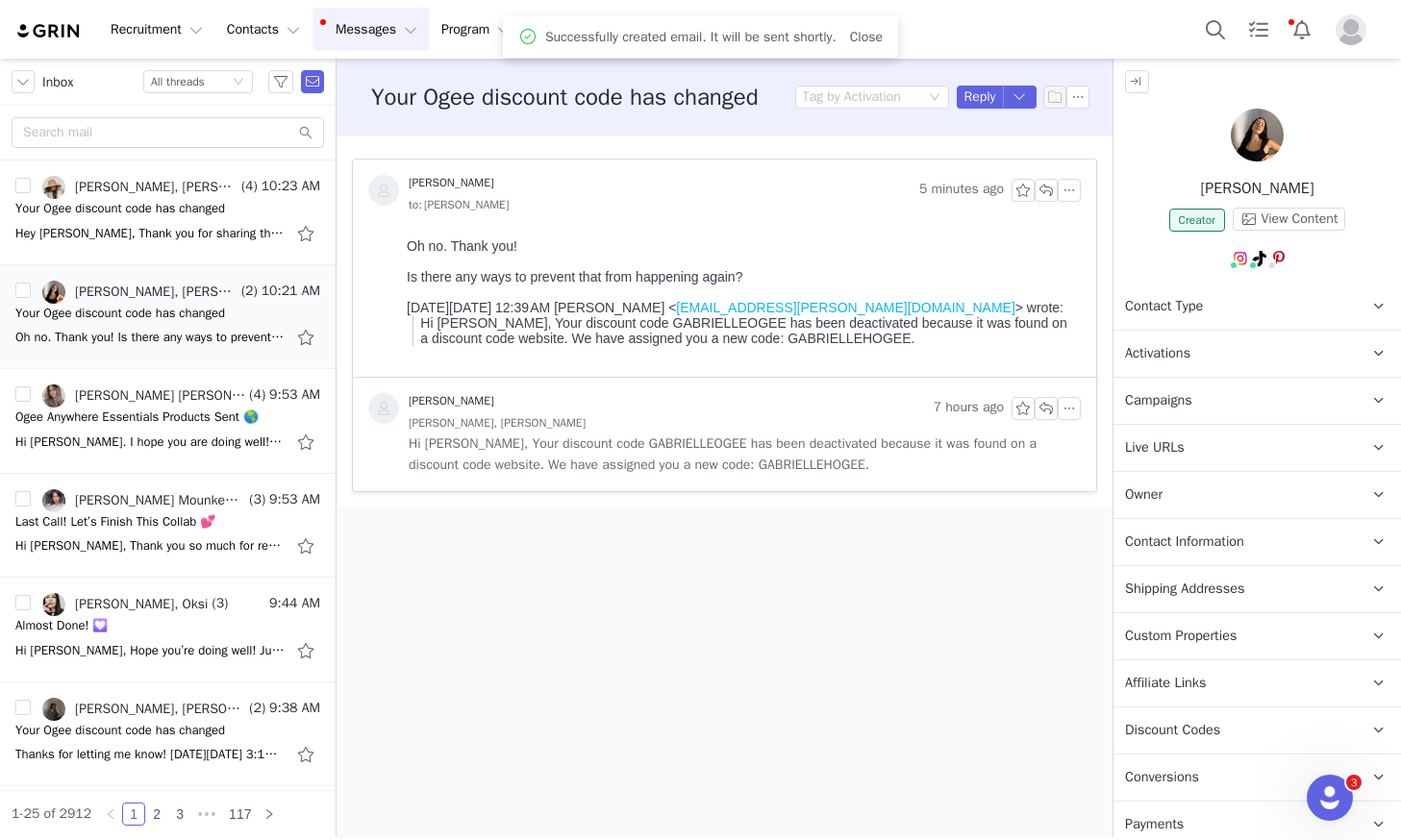 scroll, scrollTop: 0, scrollLeft: 0, axis: both 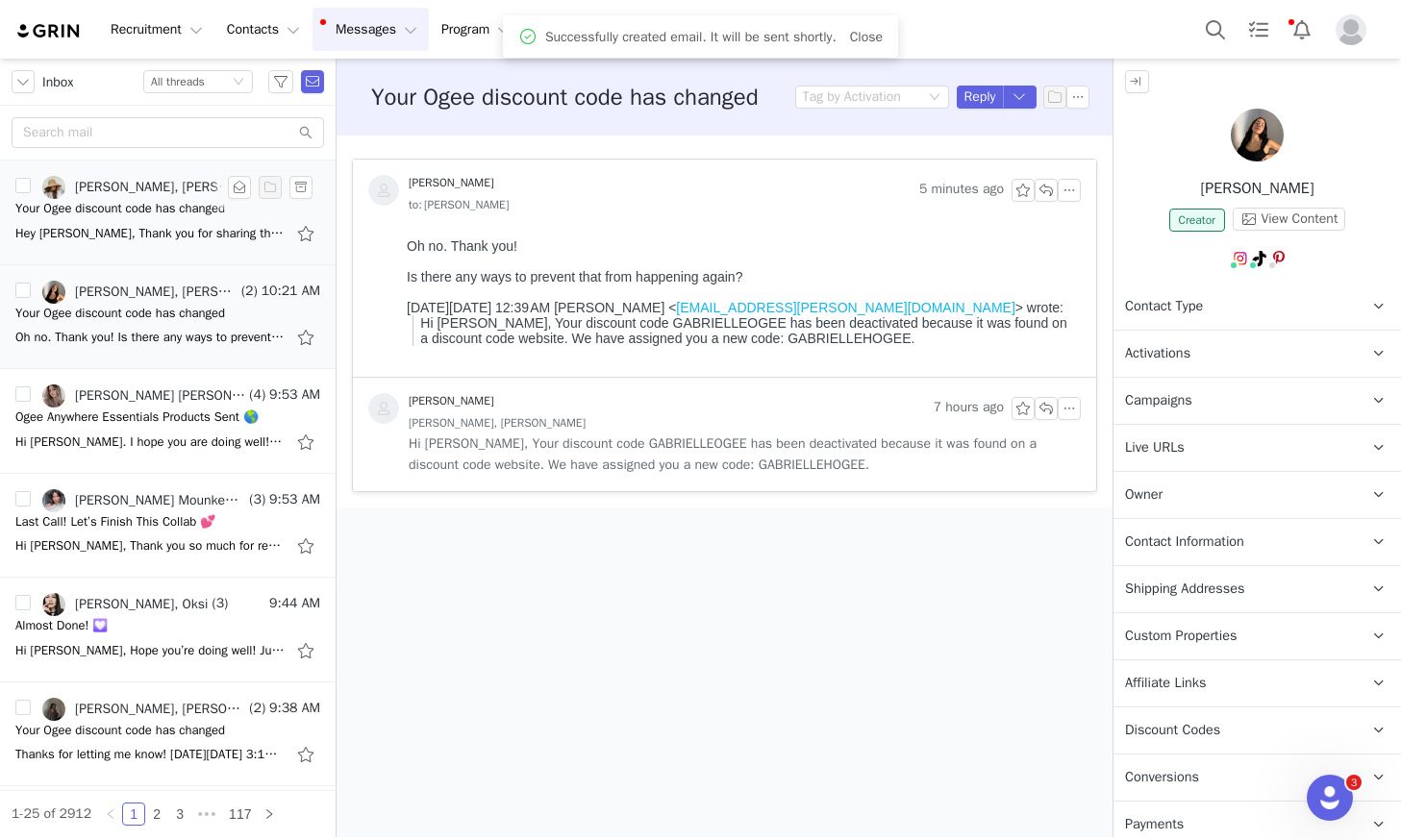 click on "Your Ogee discount code has changed" at bounding box center [120, 209] 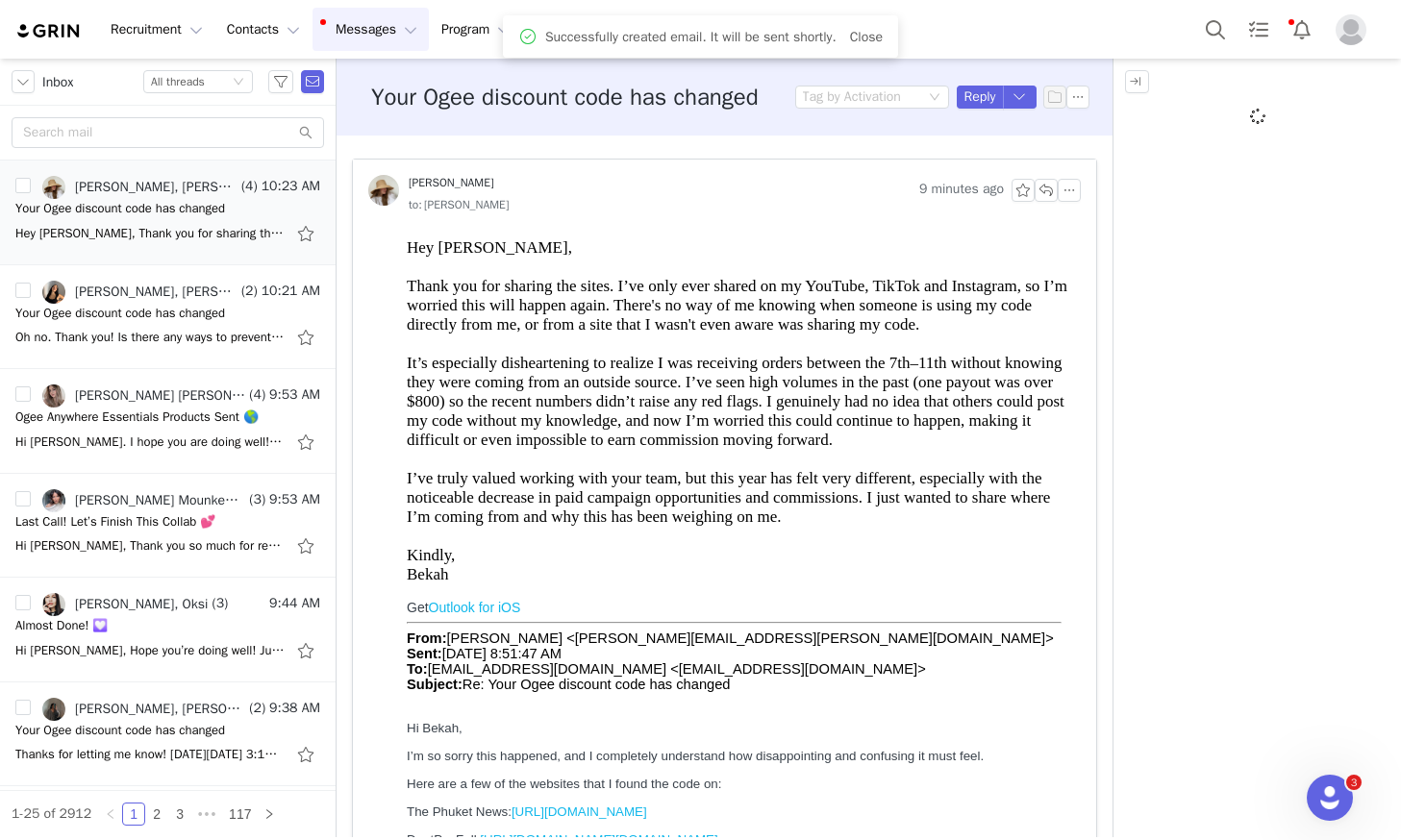 scroll, scrollTop: 0, scrollLeft: 0, axis: both 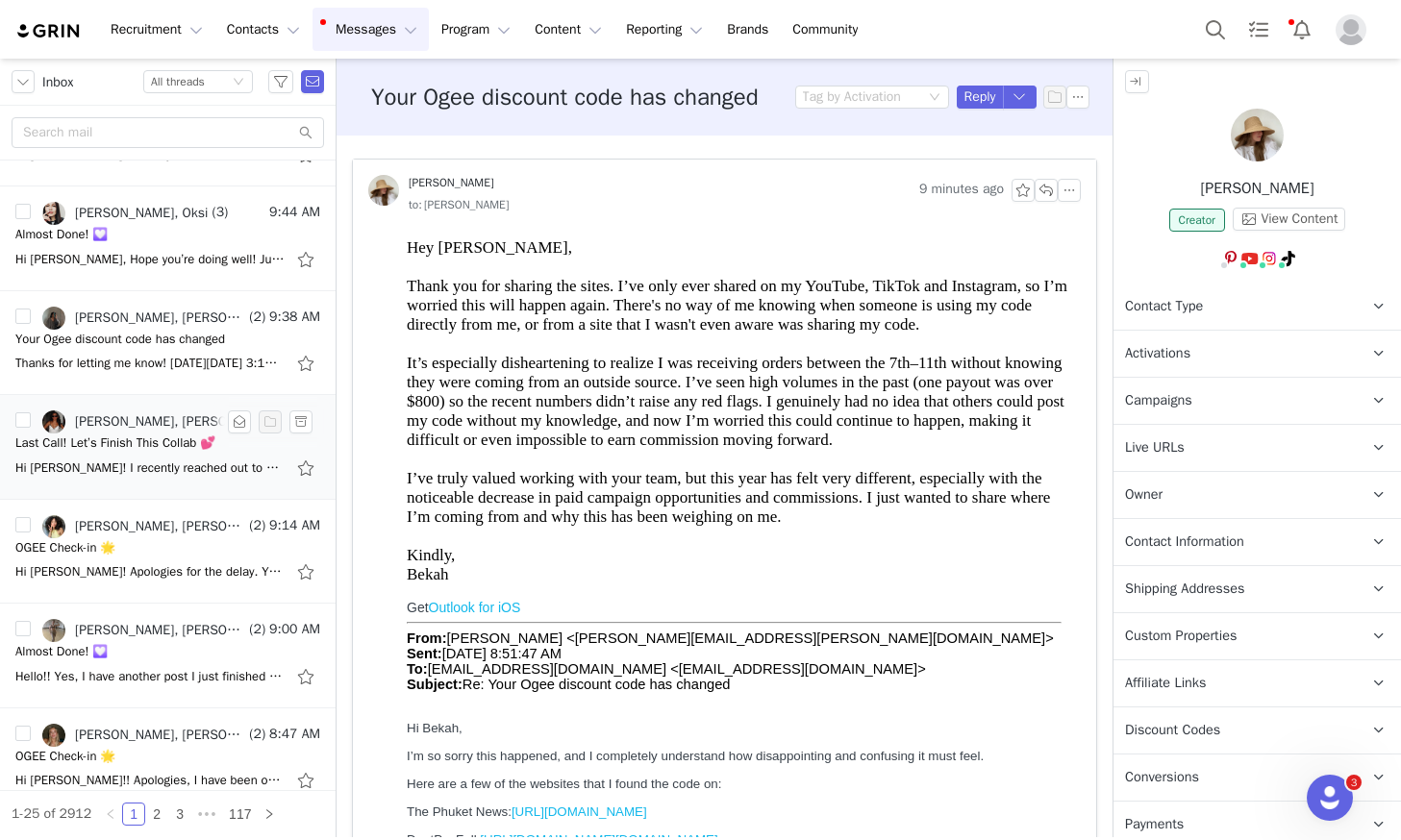 click on "Hi [PERSON_NAME]! I recently reached out to see if I can post on Tiktok instead of IG and I did a get ready with me video on there!
My tiktok is @ness.salmon
[DATE][DATE] 12:13 AM [PERSON_NAME] <[PERSON_NAME][EMAIL_ADDRESS][PERSON_NAME][DOMAIN_NAME]> wrote:
Hi [PERSON_NAME]!" at bounding box center (167, 468) 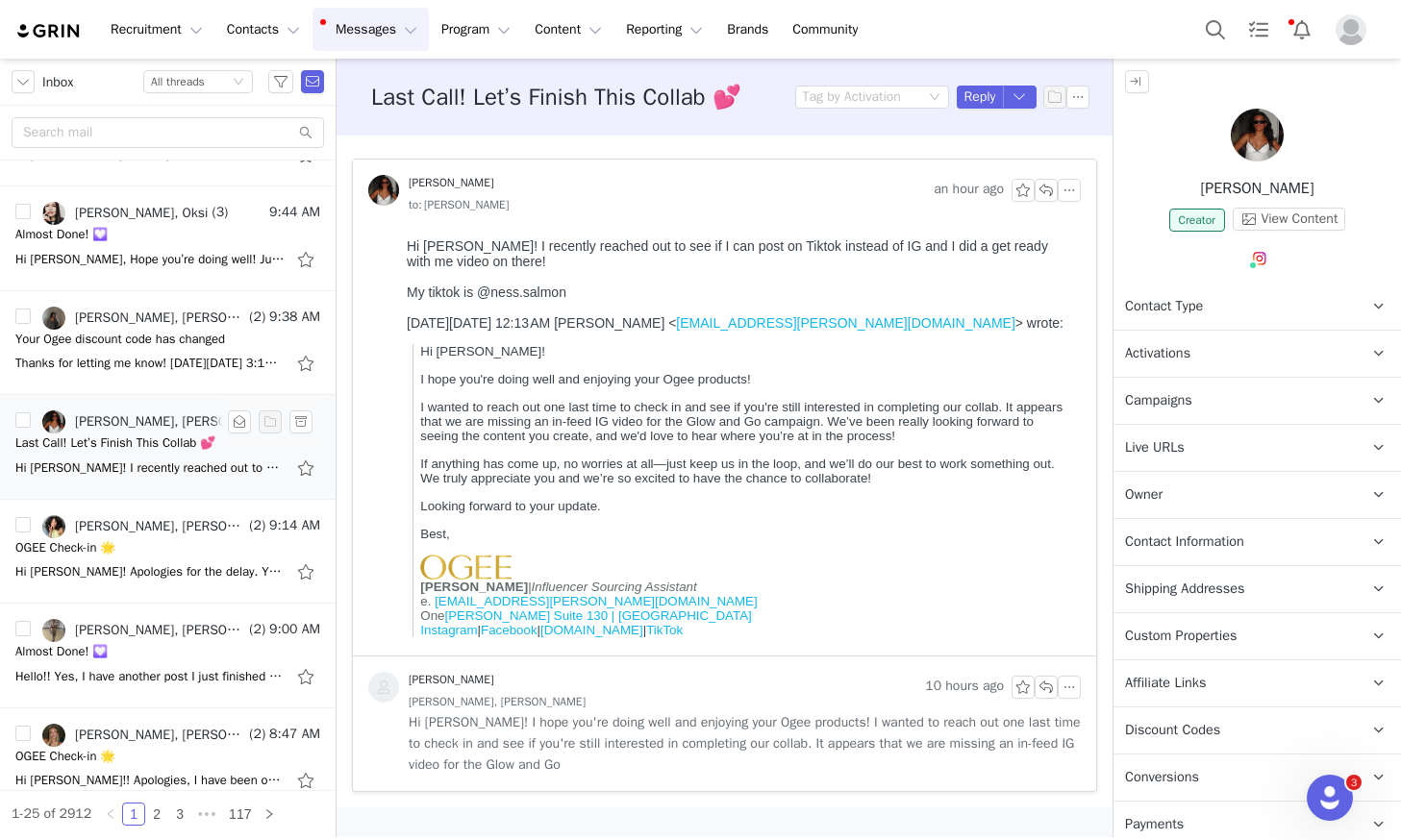 scroll, scrollTop: 0, scrollLeft: 0, axis: both 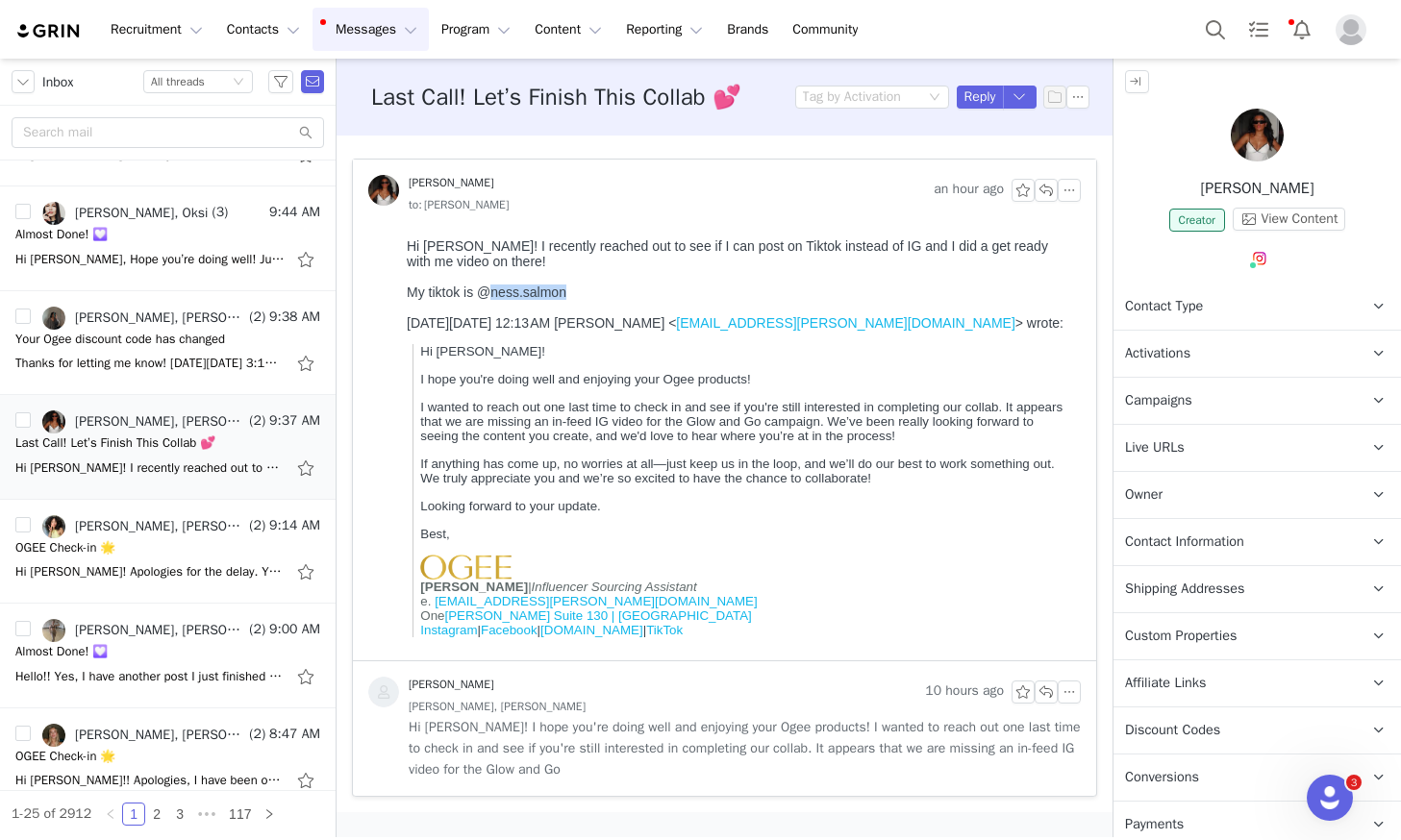 drag, startPoint x: 567, startPoint y: 292, endPoint x: 511, endPoint y: 301, distance: 56.718604 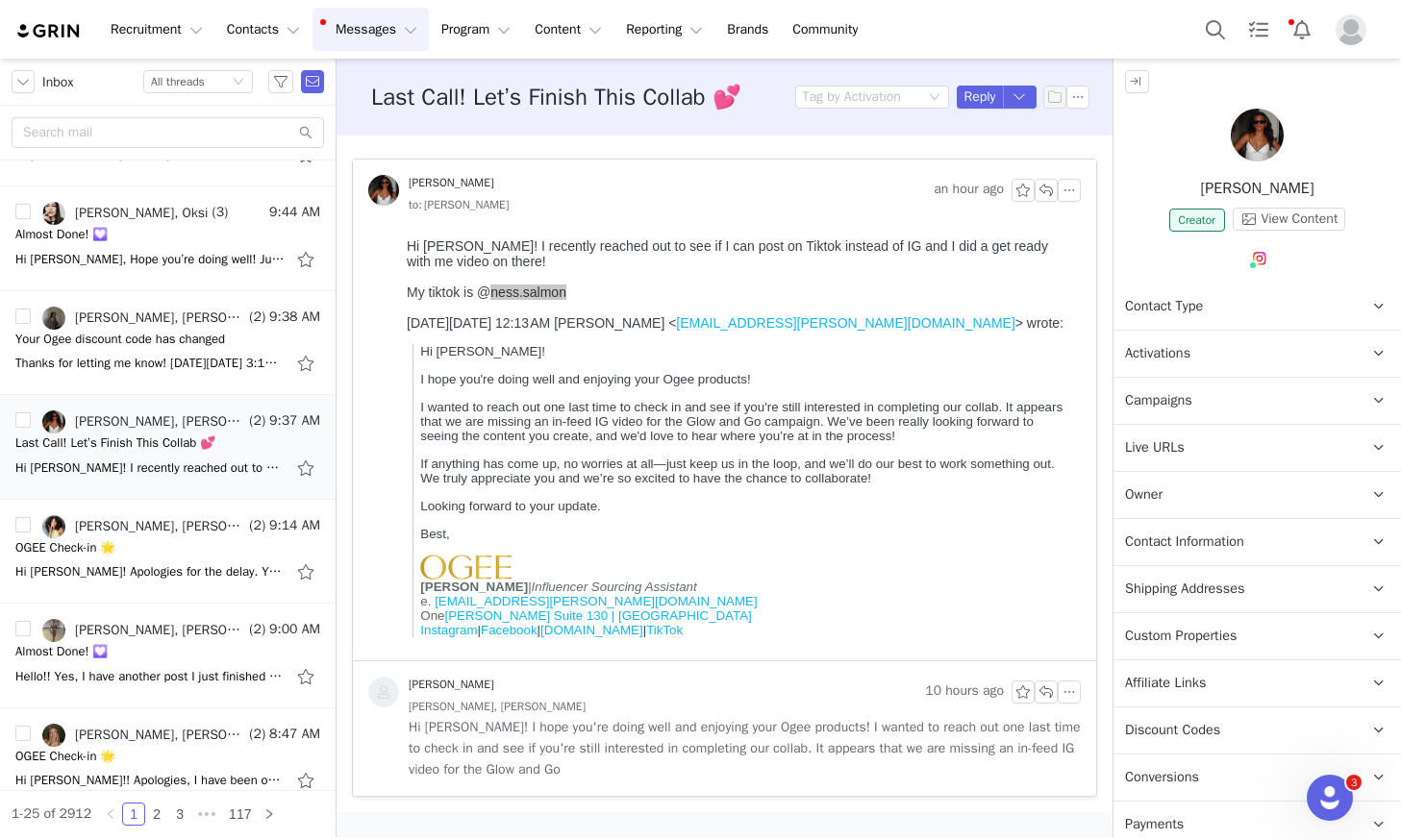 click at bounding box center (1257, 135) 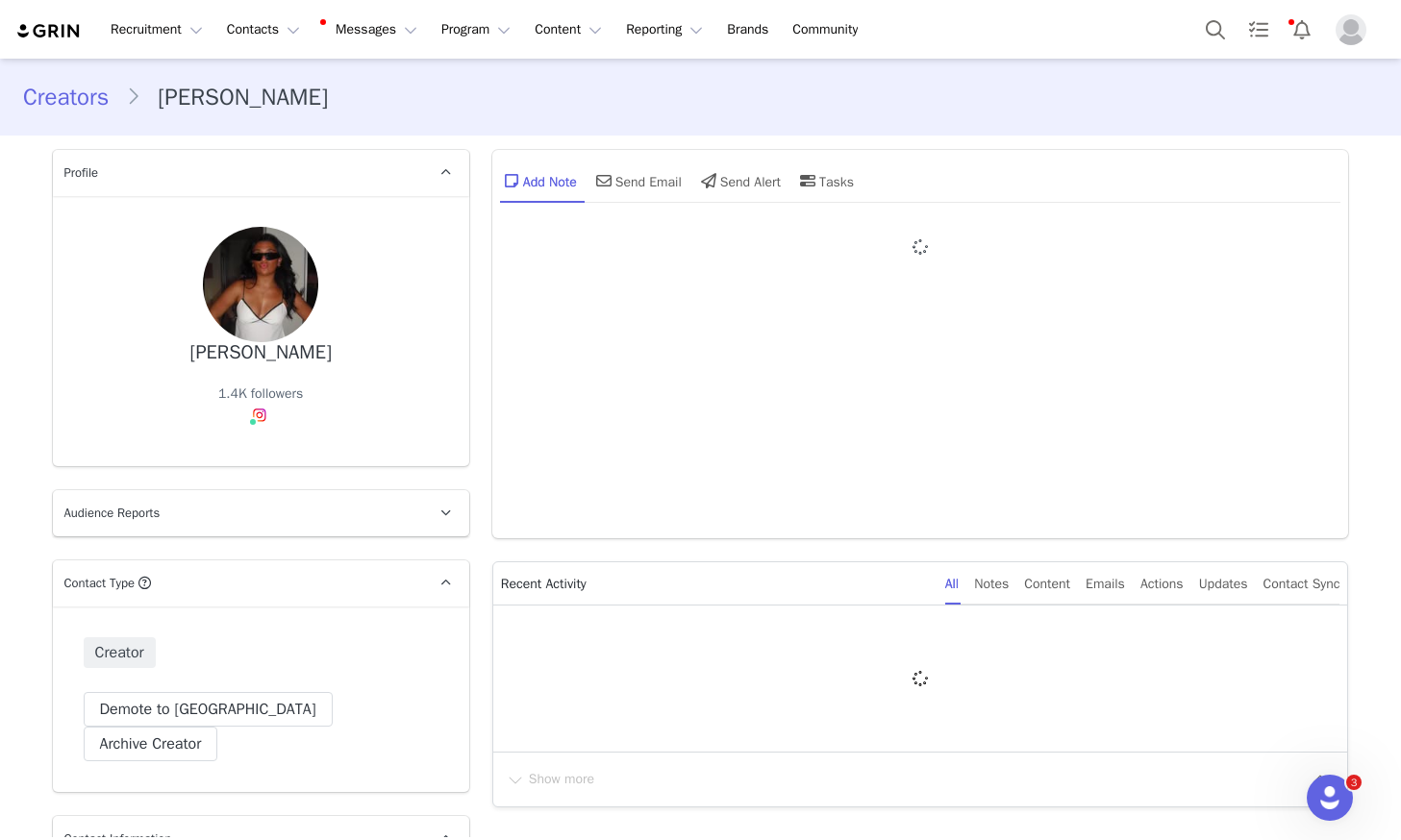 type on "+1 ([GEOGRAPHIC_DATA])" 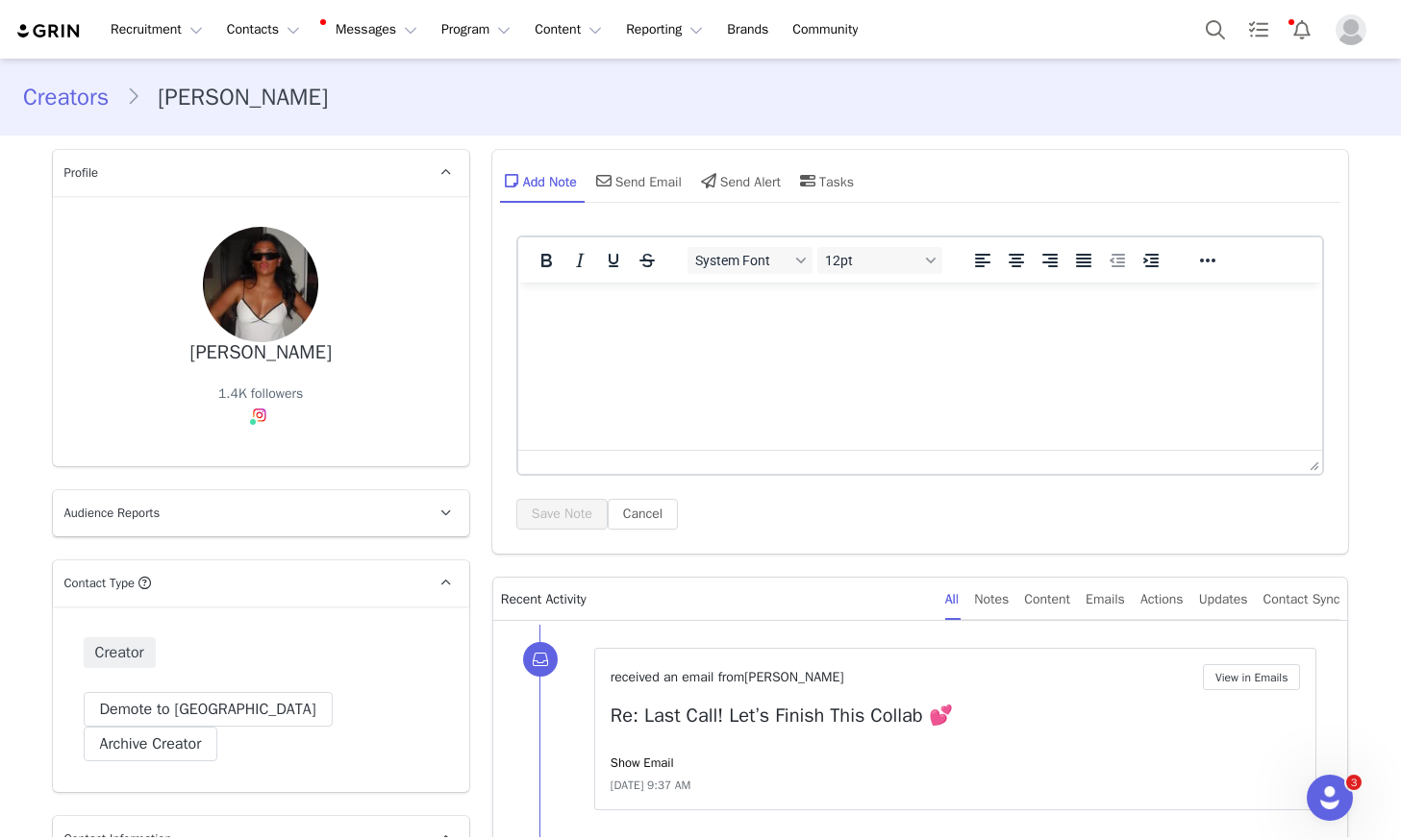 scroll, scrollTop: 0, scrollLeft: 0, axis: both 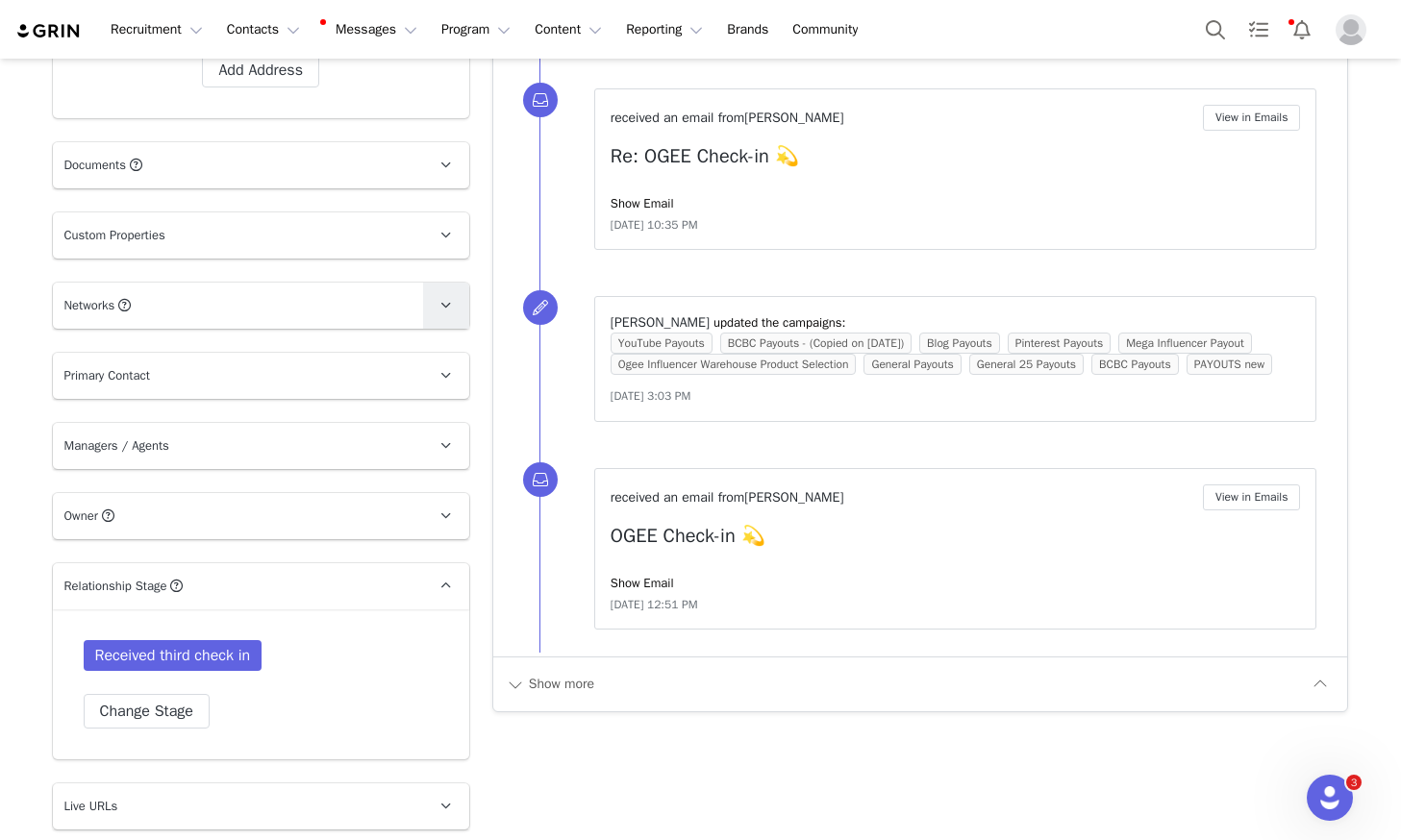 click at bounding box center [446, 306] 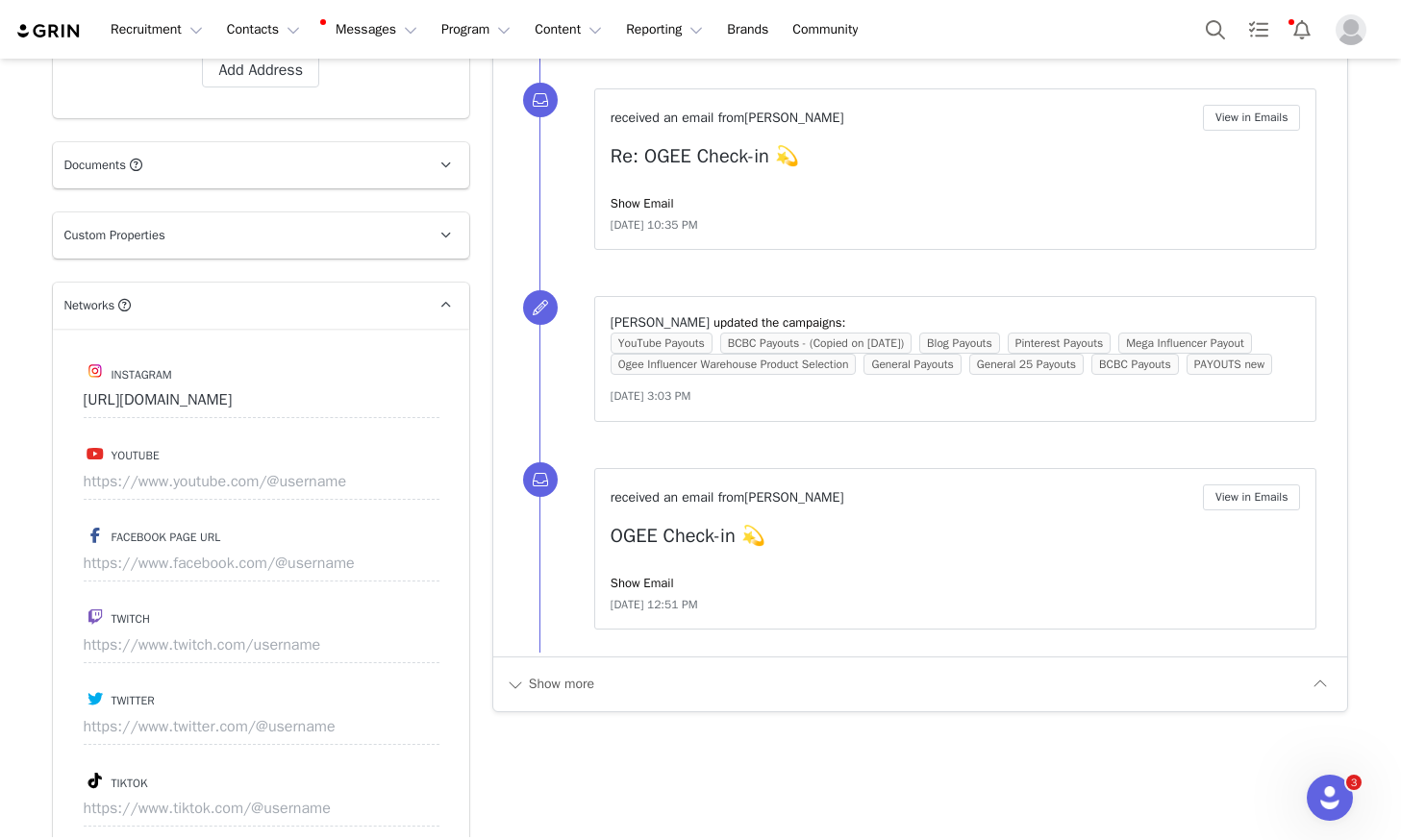 scroll, scrollTop: 1894, scrollLeft: 0, axis: vertical 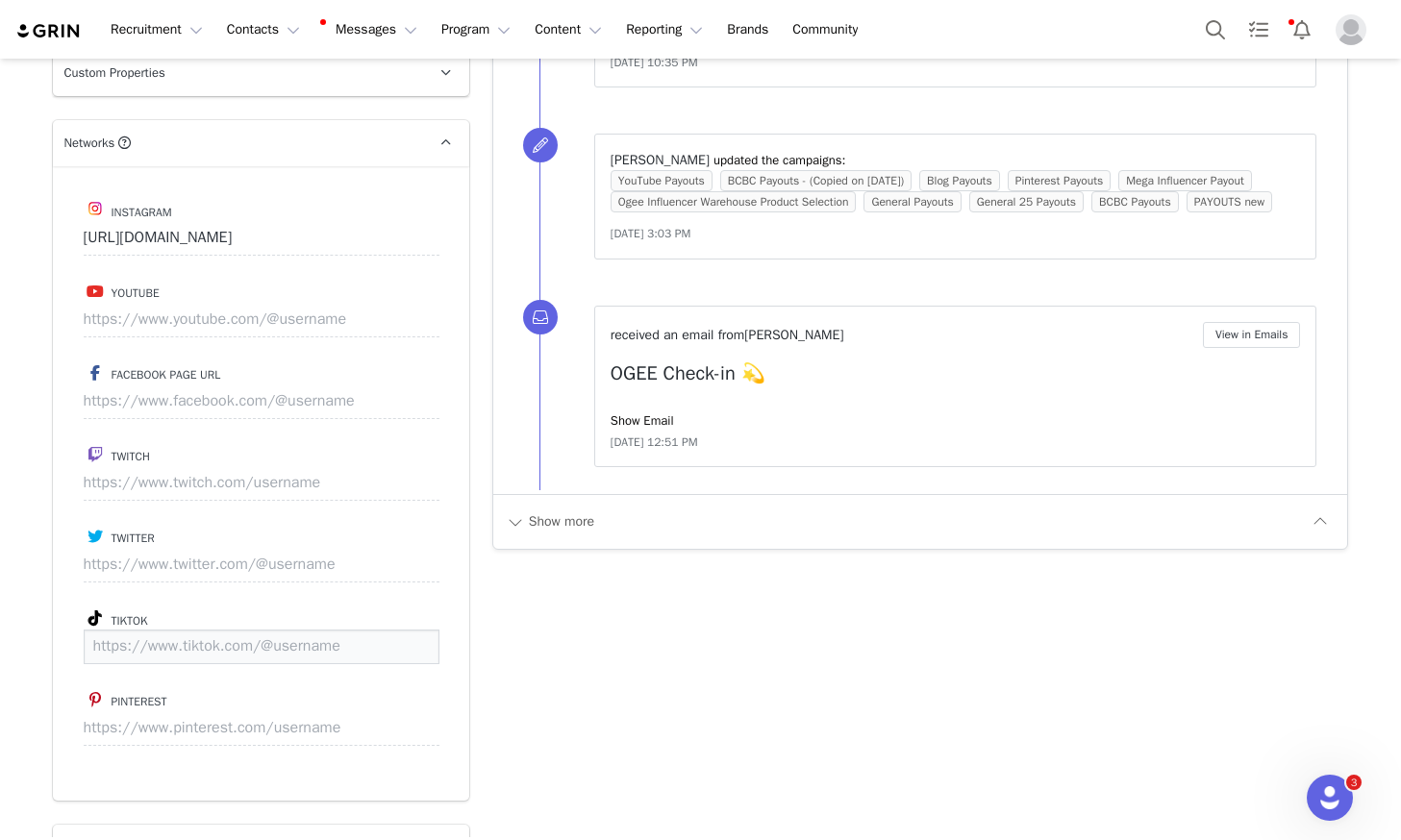 click at bounding box center [262, 647] 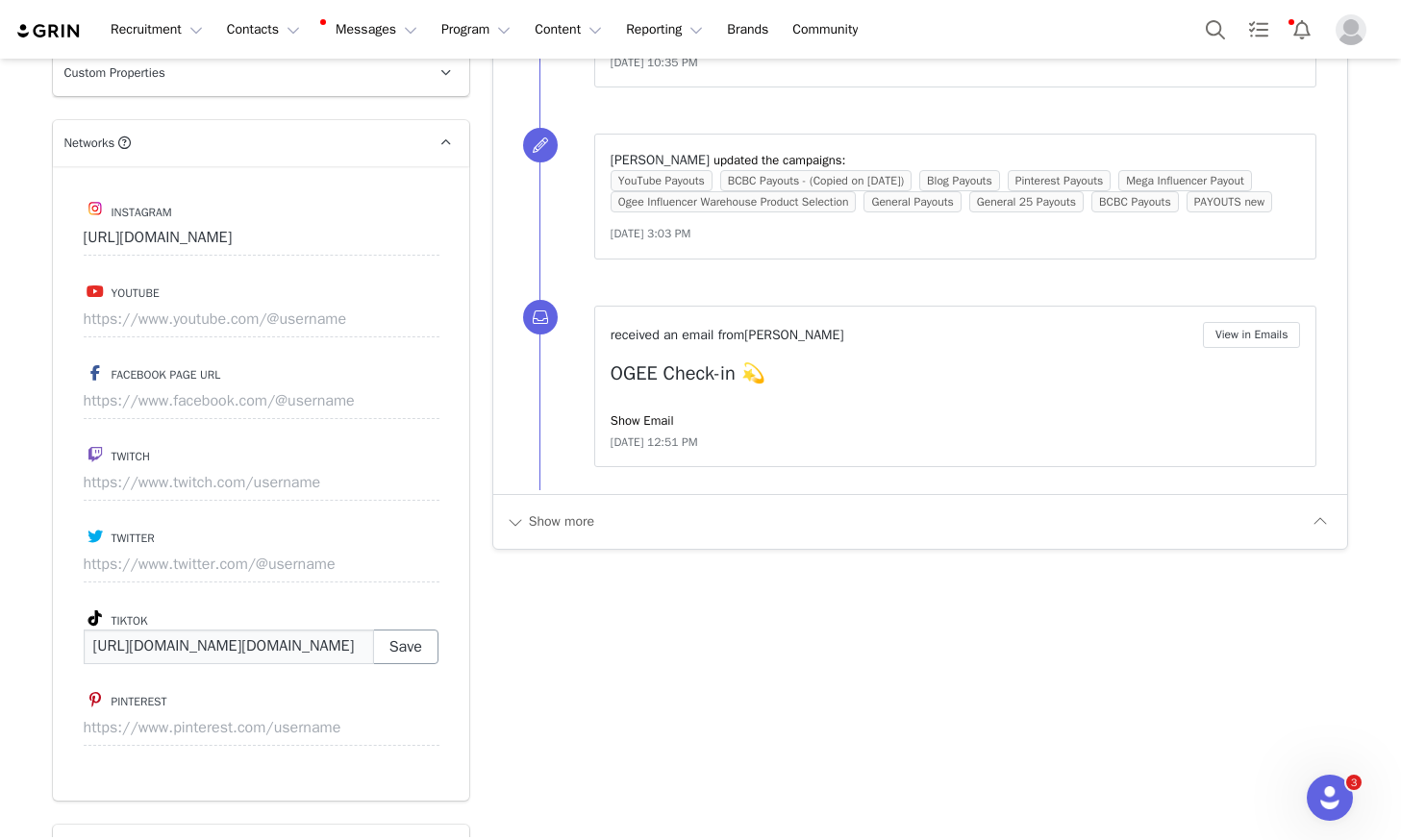 type on "https://www.tiktok.com/@ness.salmon" 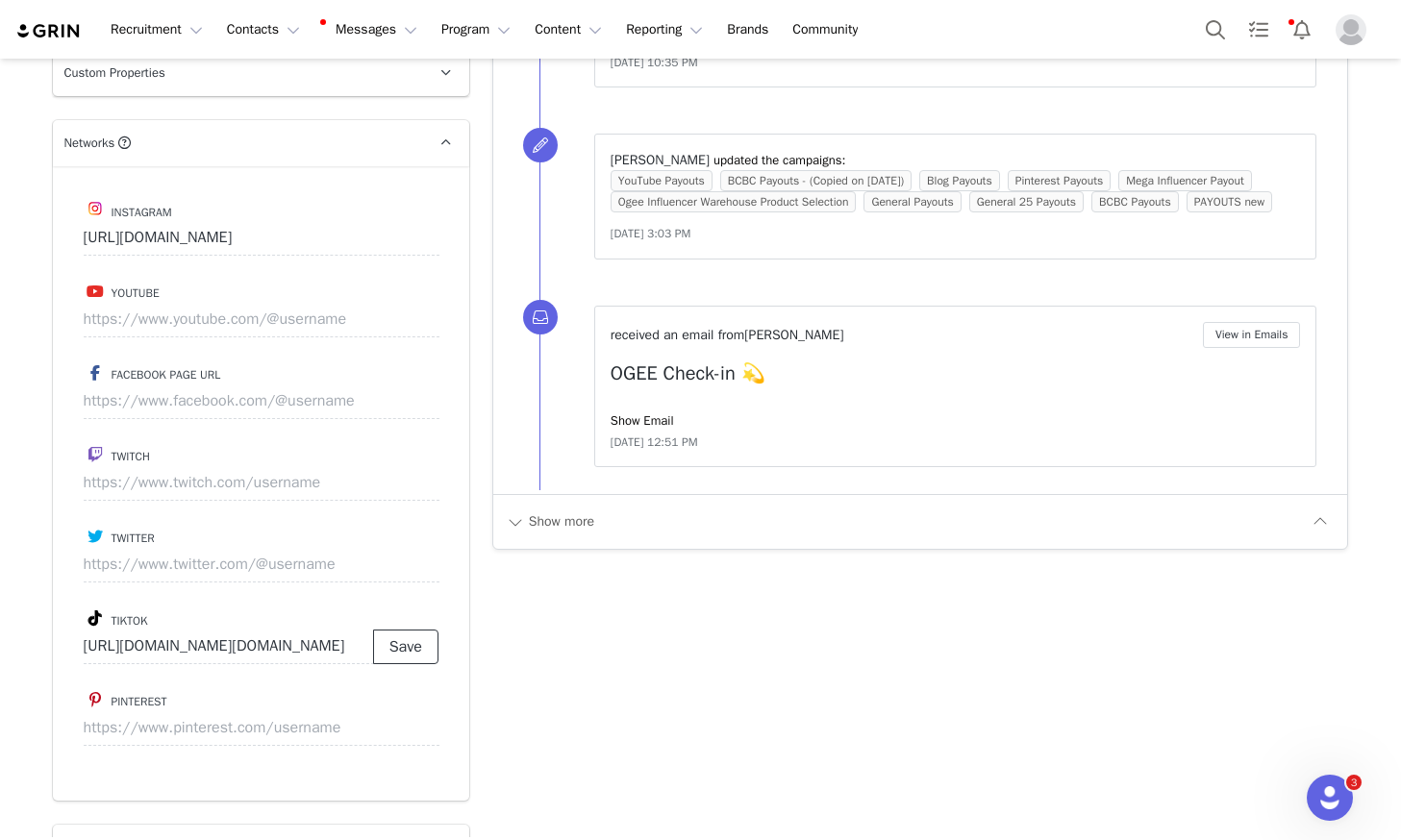 click on "Save" at bounding box center [406, 647] 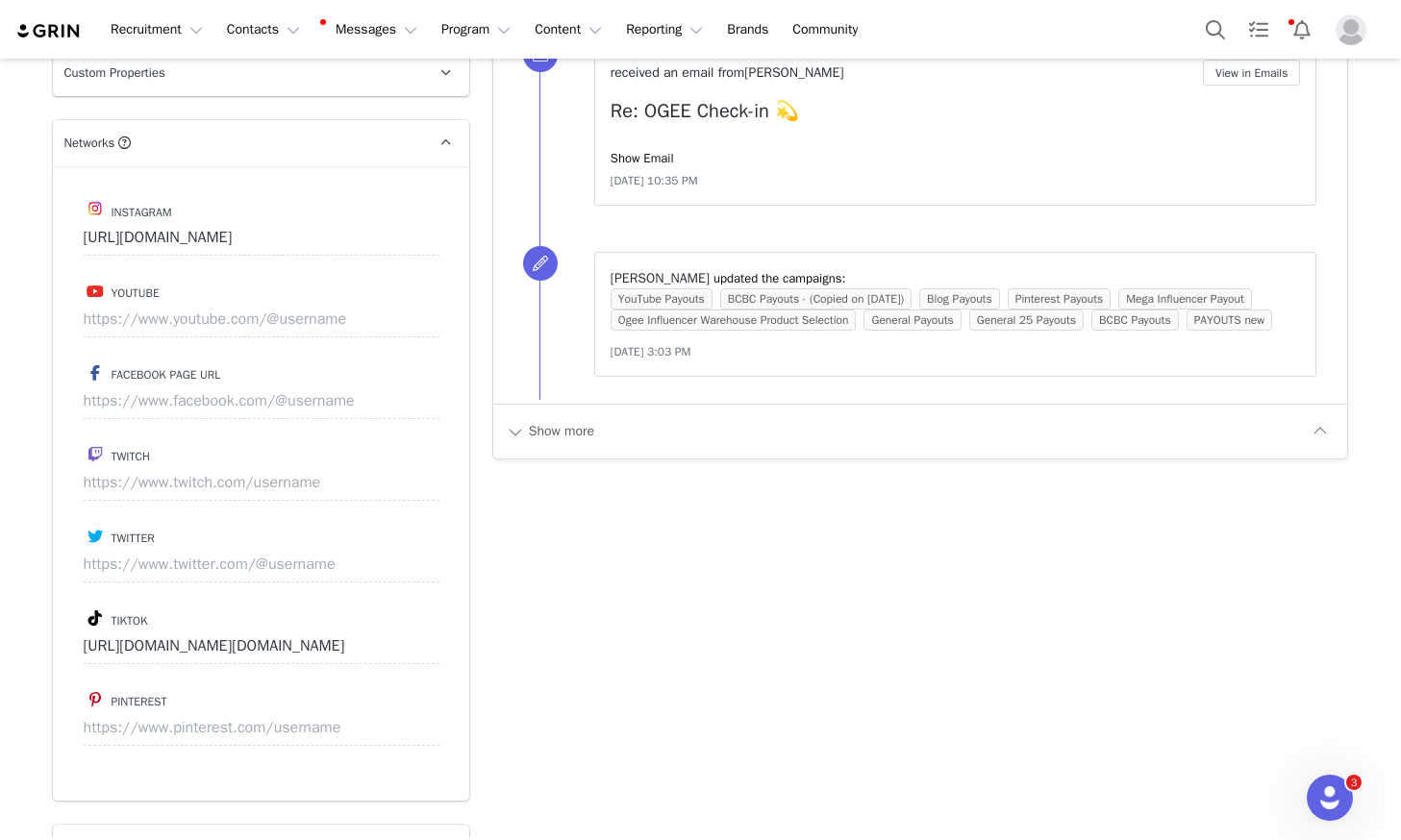 click on "Add Note   Send Email   Send Alert   Tasks  System Font 12pt To open the popup, press Shift+Enter To open the popup, press Shift+Enter To open the popup, press Shift+Enter To open the popup, press Shift+Enter Save Note Cancel Recent Activity All Notes Content Emails Actions Updates Contact Sync ⁨ TikTok ⁩ was updated by ⁨ Jordan Mounkes ⁩. Jul 11, 2025, 10:37 AM received an email from  Vanessa Salmon      View in Emails   Re: Last Call! Let’s Finish This Collab 💕   Show Email  Jul 11, 2025, 9:37 AM     received an email from  Vanessa Salmon      View in Emails   Last Call! Let’s Finish This Collab 💕   Show Email  Jul 11, 2025, 12:14 AM     ⁨ Jordan Mounkes ⁩ changed the ⁨relationship⁩ stage to ⁨ Received third check in ⁩. Jul 11, 2025, 12:13 AM ⁨ Chloe Brown ⁩ updated the tags to: Jul 3, 2025, 1:47 PM ⁨ Chloe Brown ⁩ updated the tags to: TT Shop Jul 1, 2025, 2:56 PM ⁨ Chloe Brown ⁩ updated the tags to: Content Model College TT Shop Jul 1, 2025, 2:49 PM" at bounding box center [920, 542] 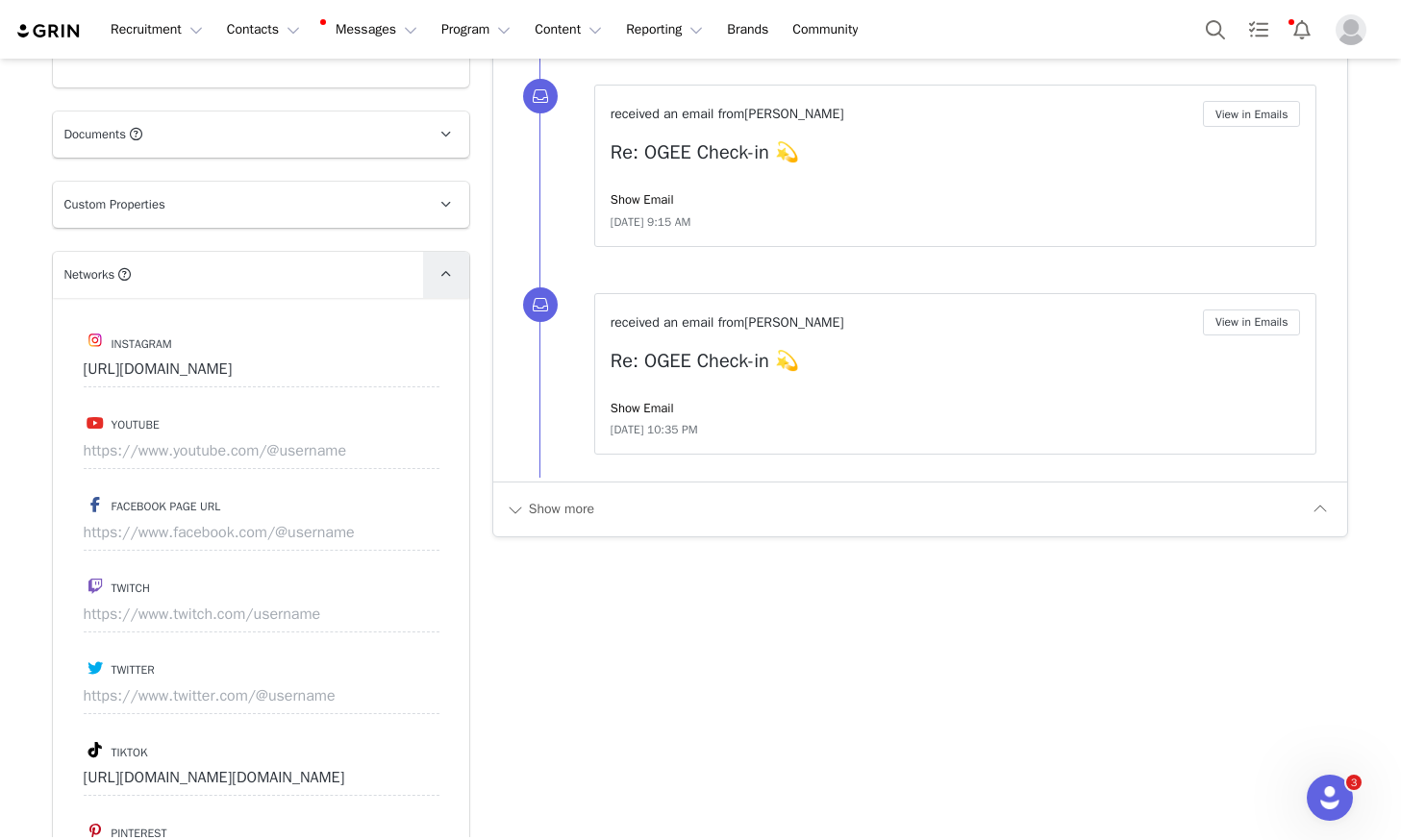 click at bounding box center [445, 274] 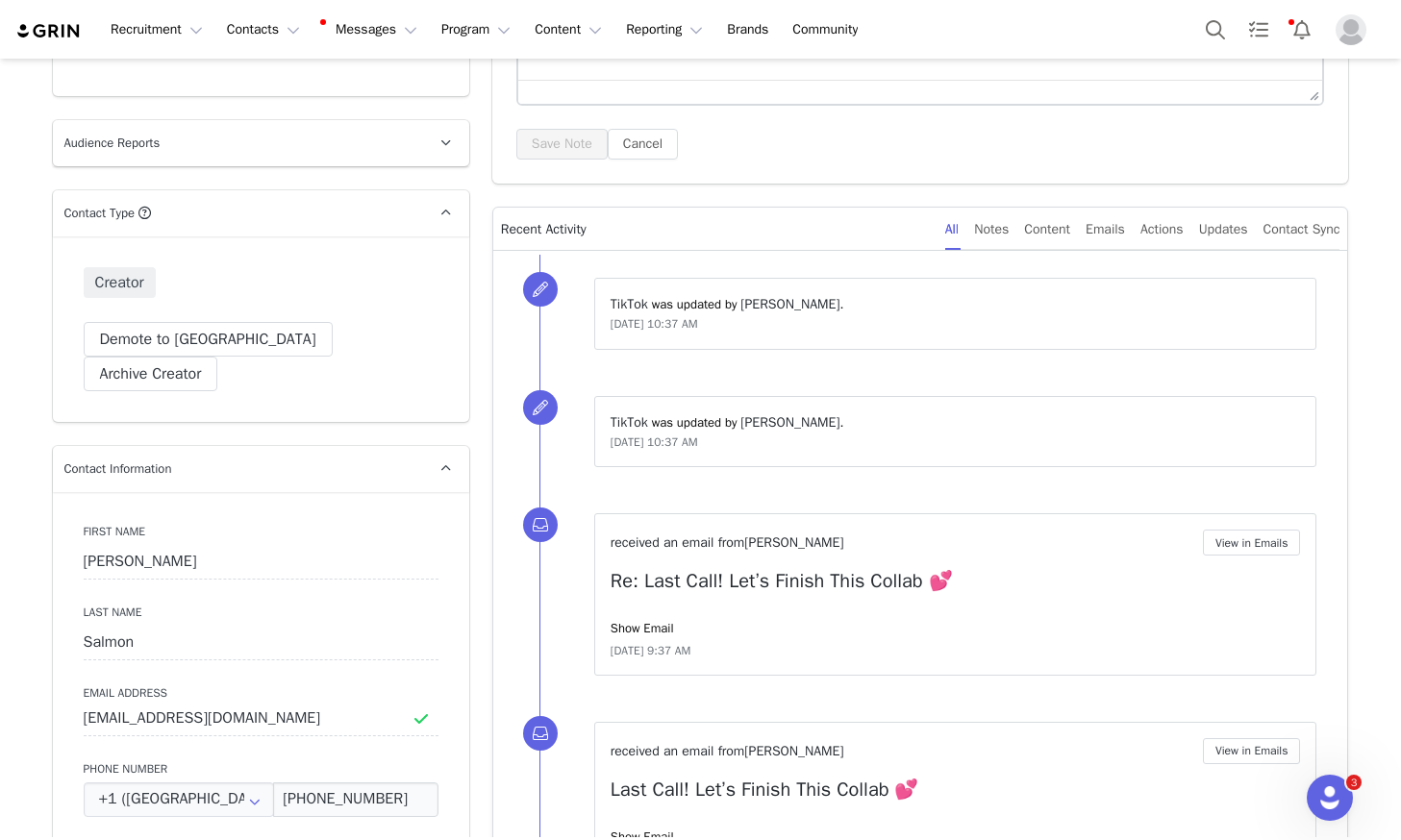 scroll, scrollTop: 0, scrollLeft: 0, axis: both 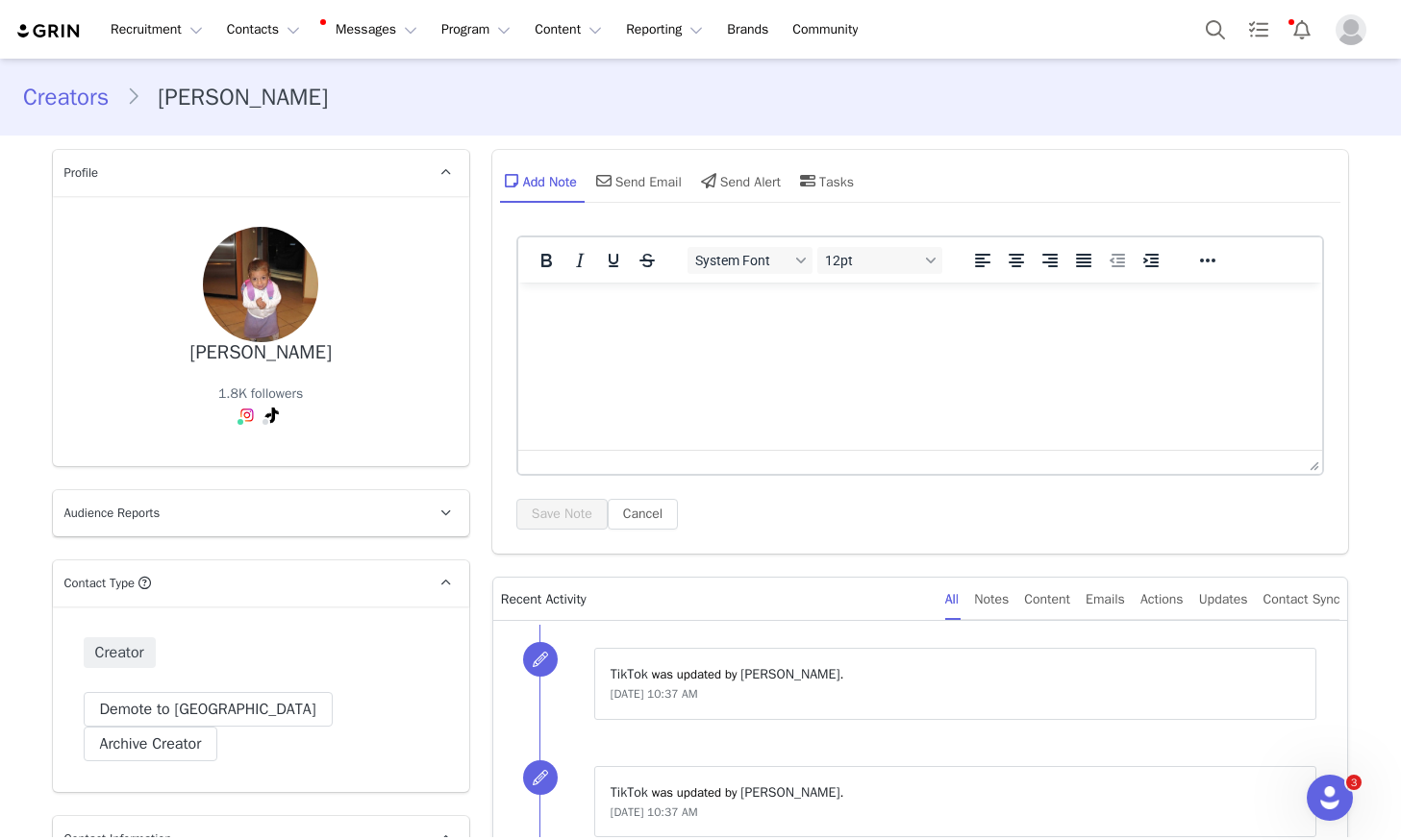 drag, startPoint x: 335, startPoint y: 358, endPoint x: 174, endPoint y: 358, distance: 161 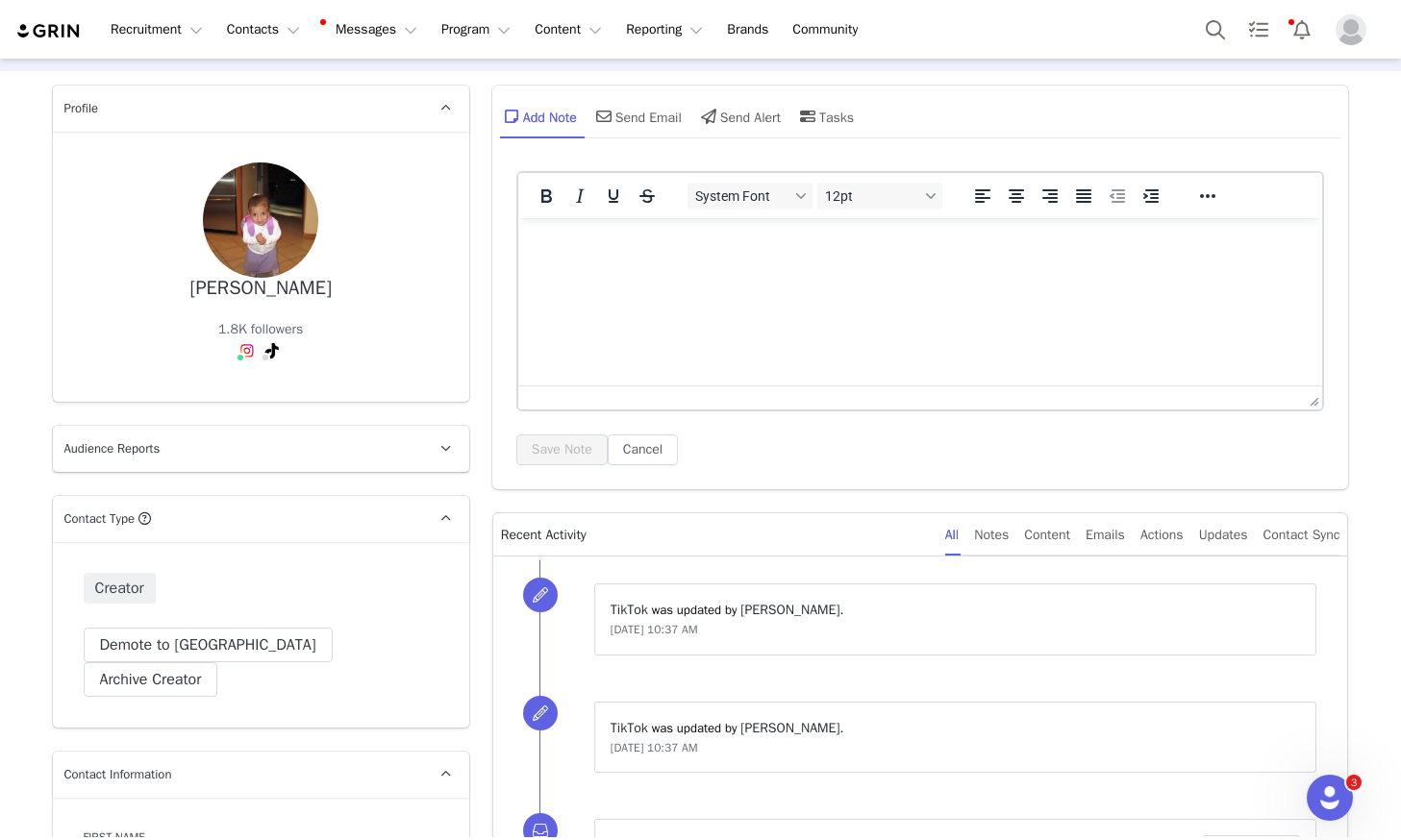 scroll, scrollTop: 0, scrollLeft: 0, axis: both 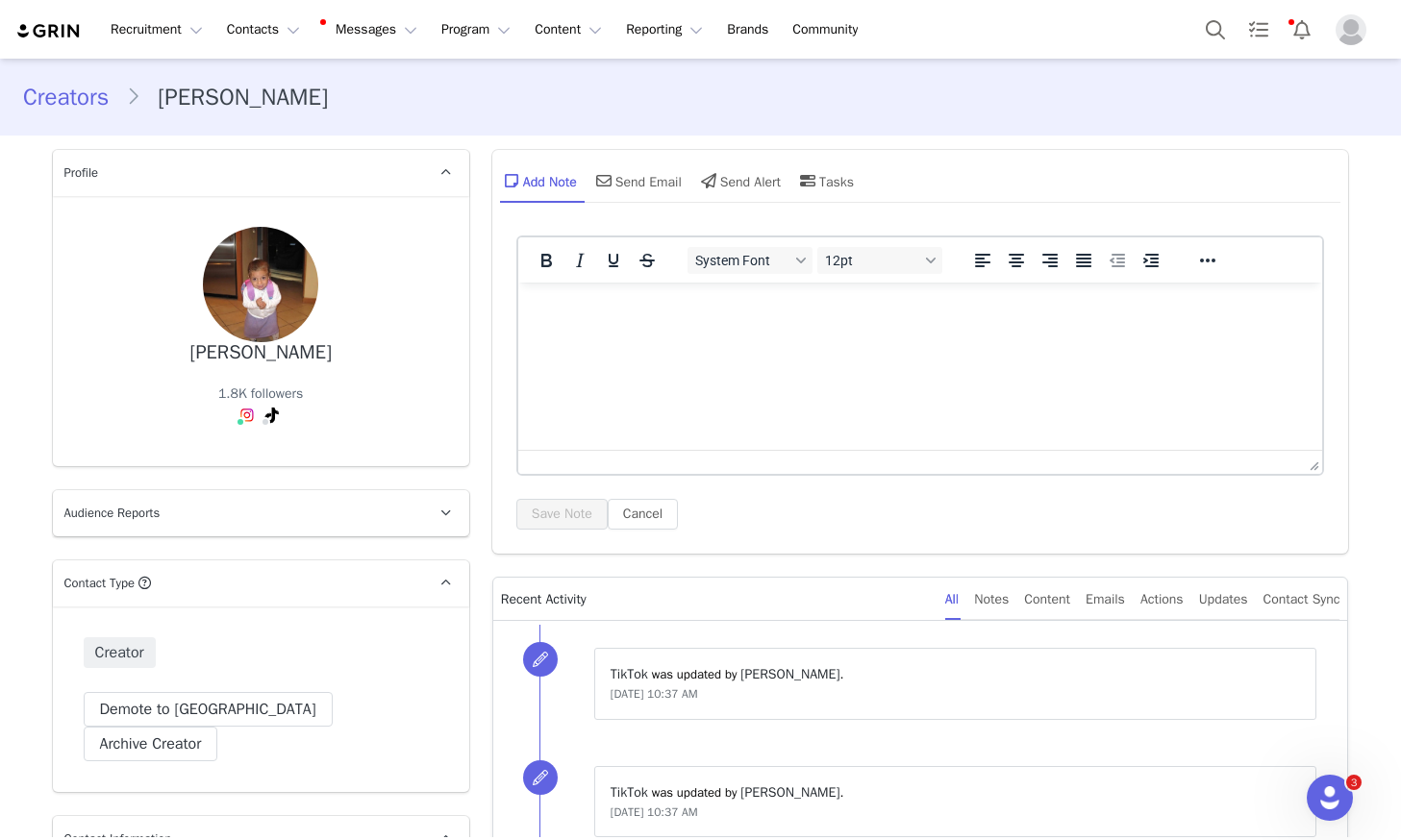 drag, startPoint x: 338, startPoint y: 346, endPoint x: 338, endPoint y: 358, distance: 12 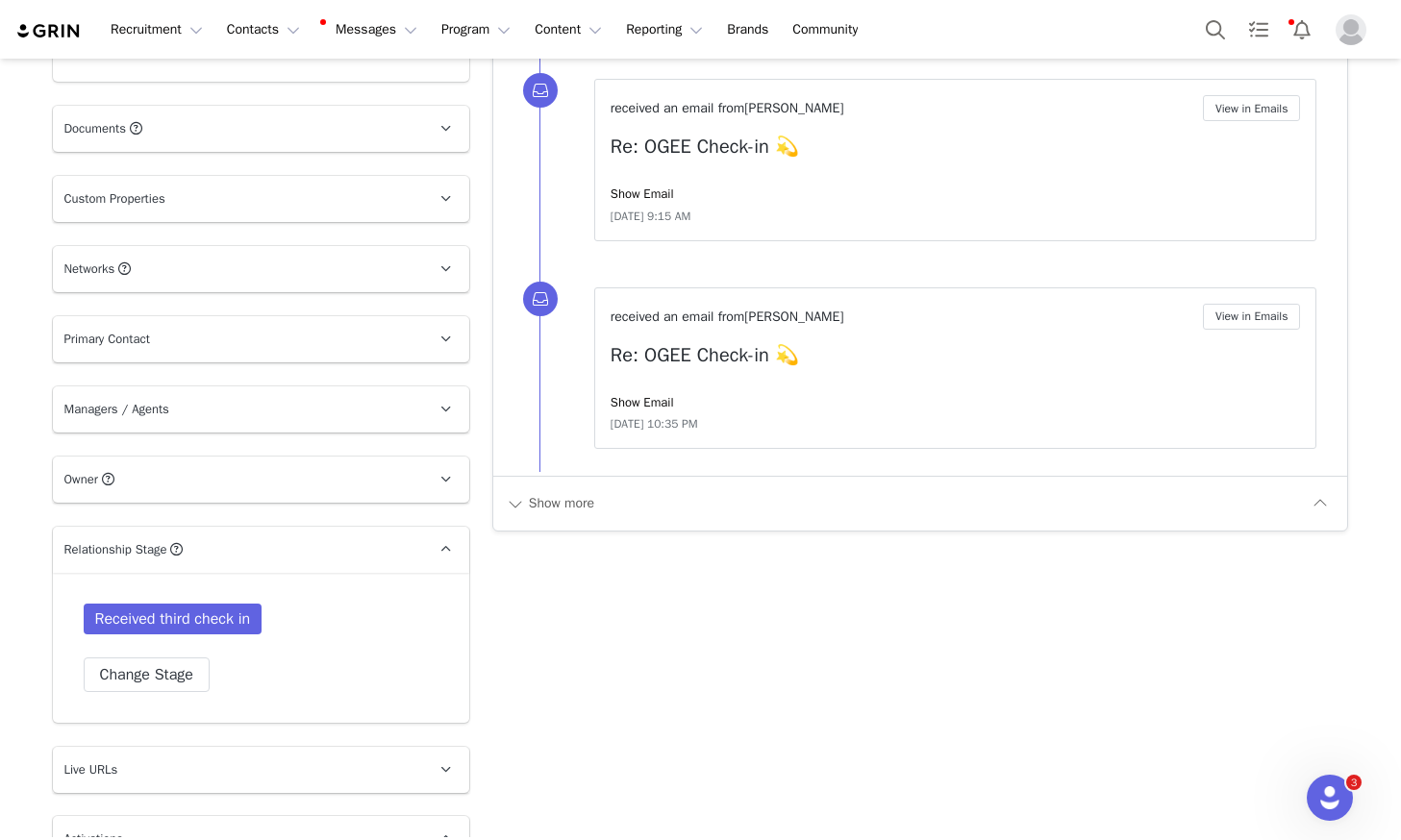 scroll, scrollTop: 1666, scrollLeft: 0, axis: vertical 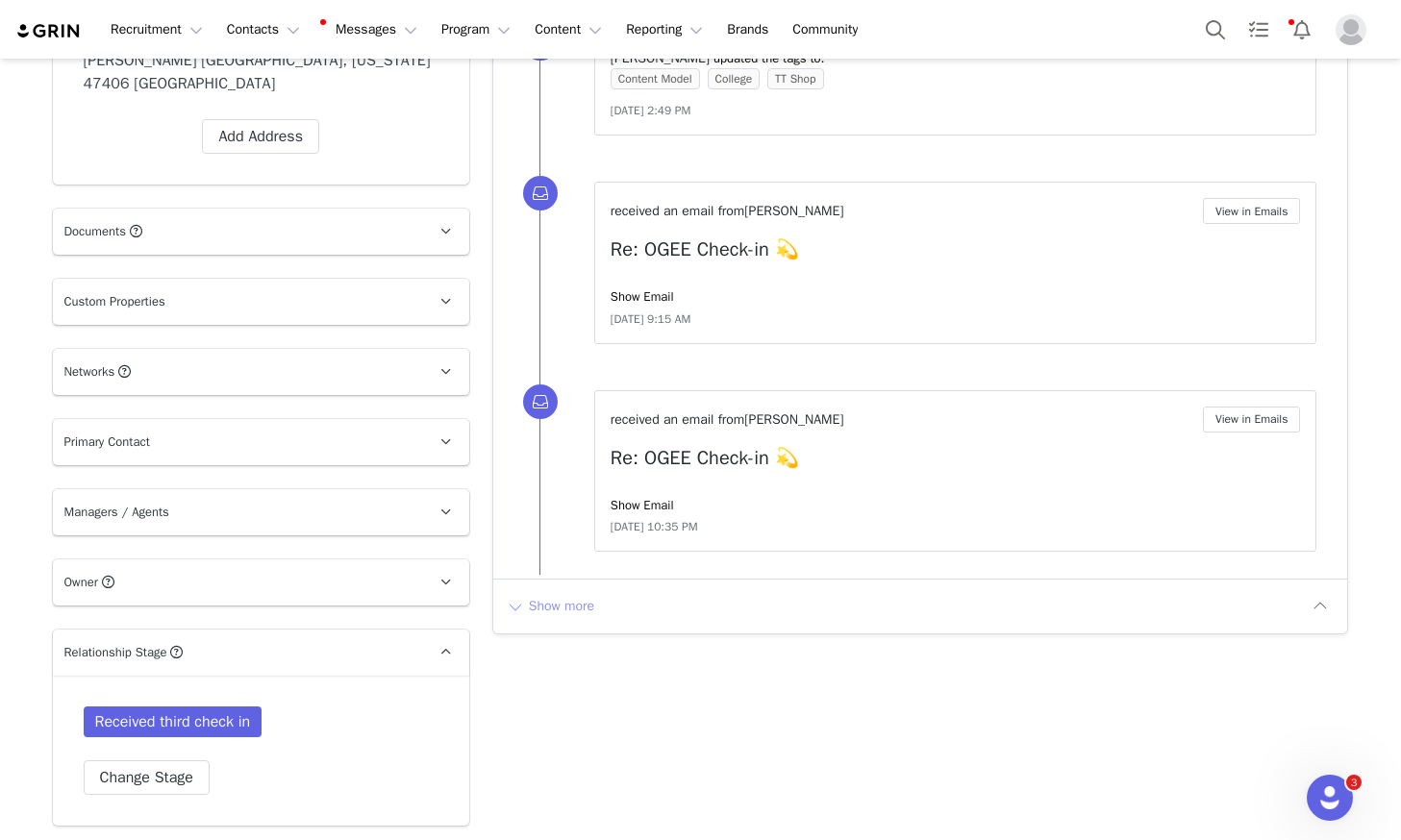 click on "Show more" at bounding box center (550, 606) 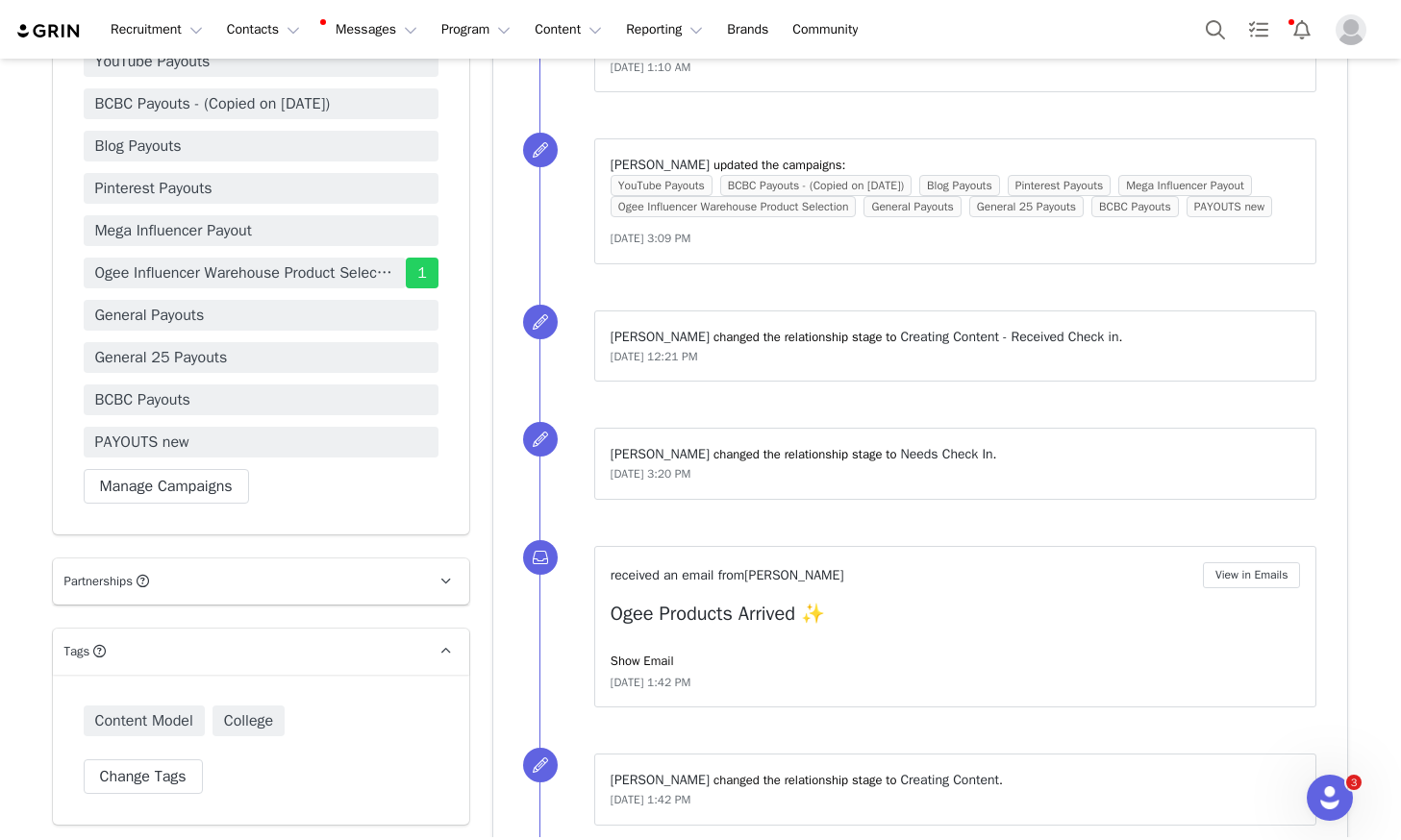 scroll, scrollTop: 3208, scrollLeft: 0, axis: vertical 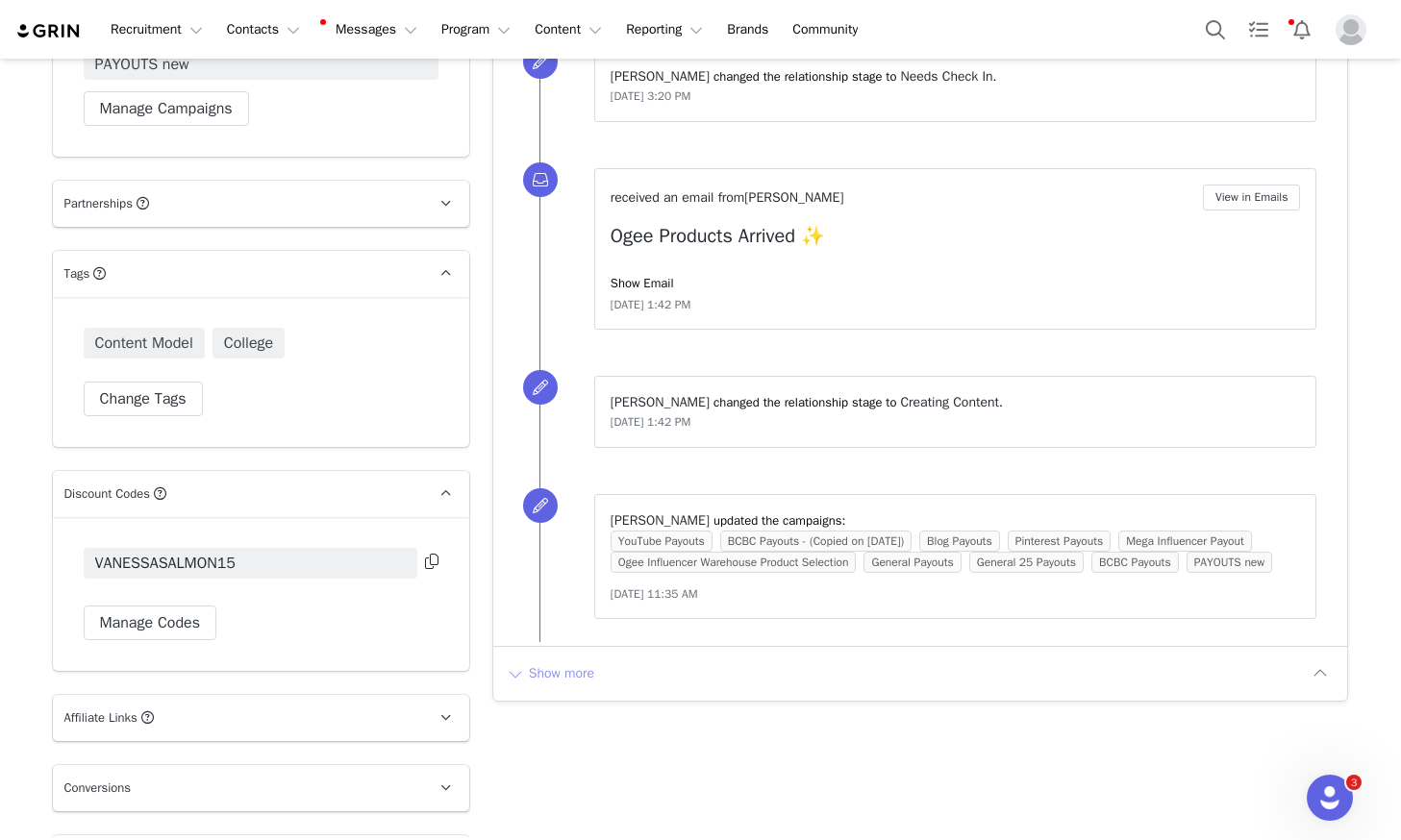 click on "Show more" at bounding box center (550, 674) 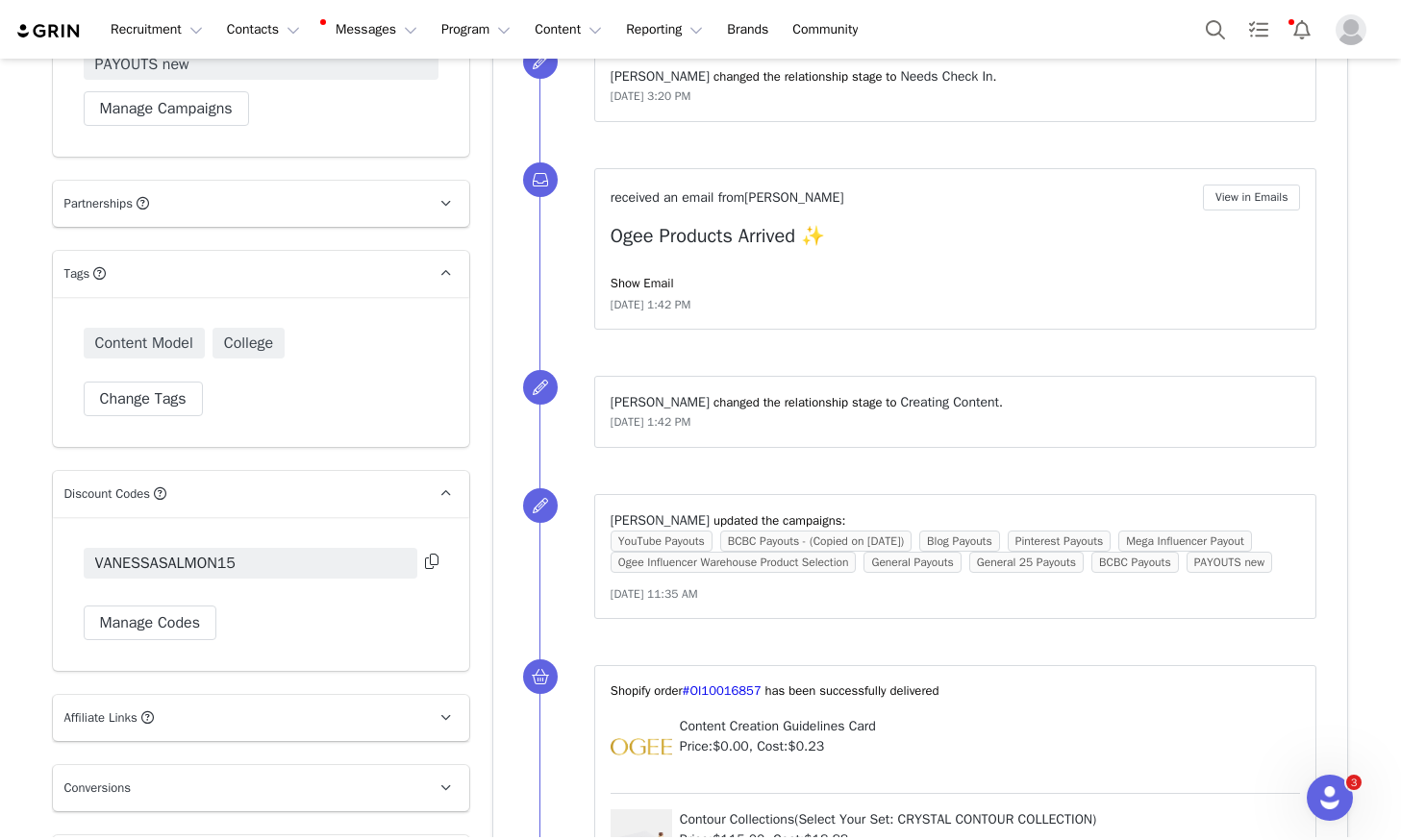 scroll, scrollTop: 0, scrollLeft: 0, axis: both 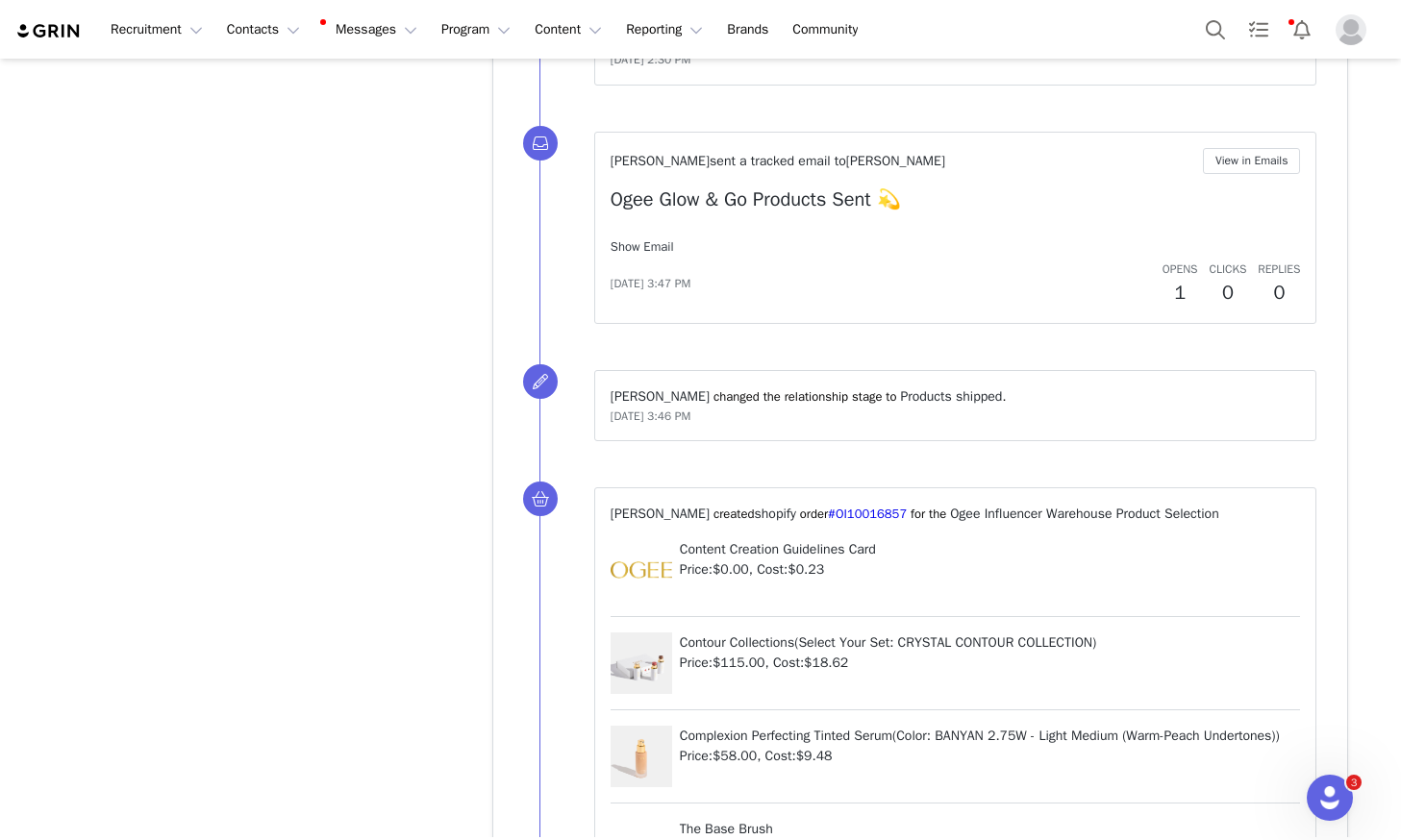 click on "Show Email" at bounding box center [642, 246] 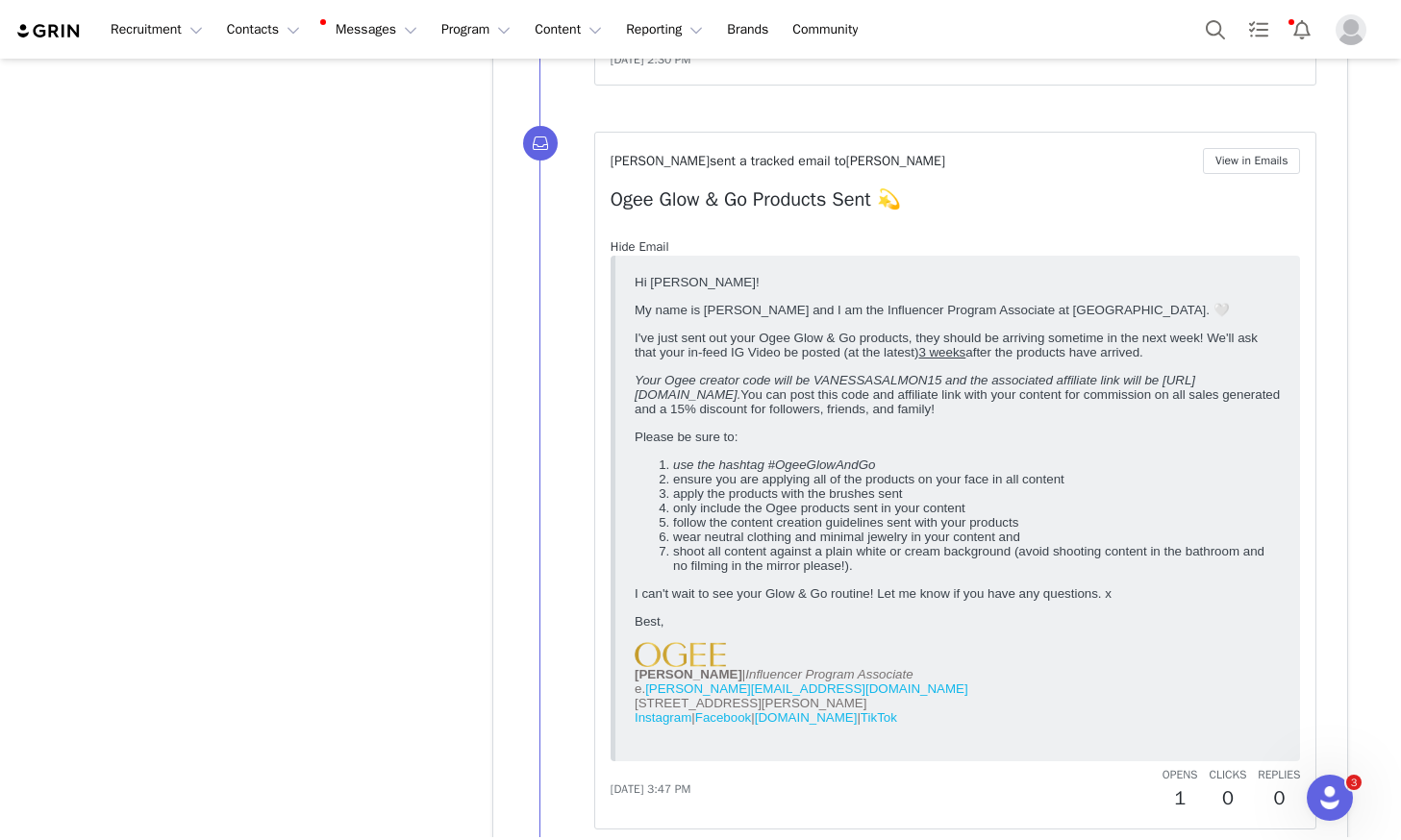 scroll, scrollTop: 0, scrollLeft: 0, axis: both 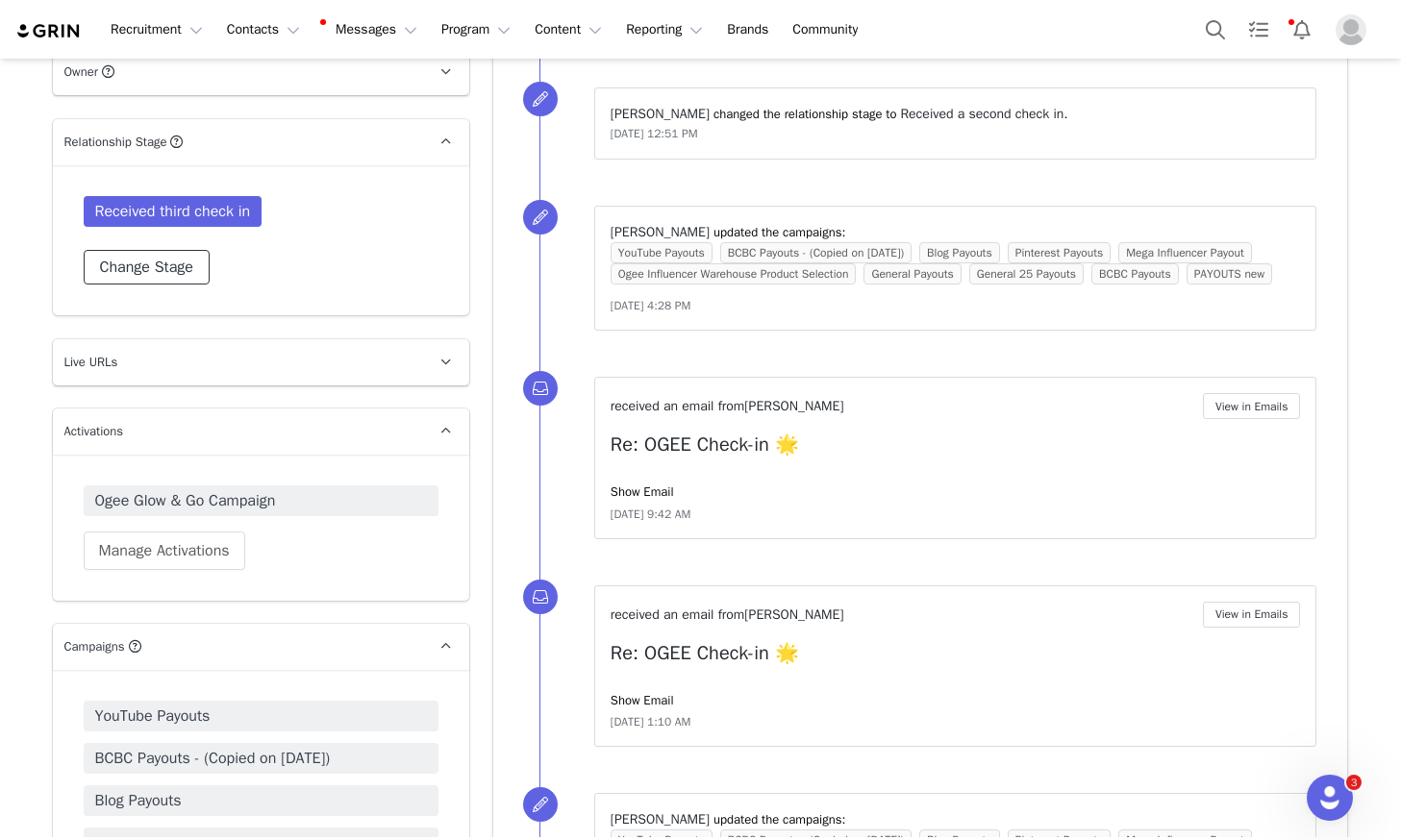 click on "Change Stage" at bounding box center (146, 267) 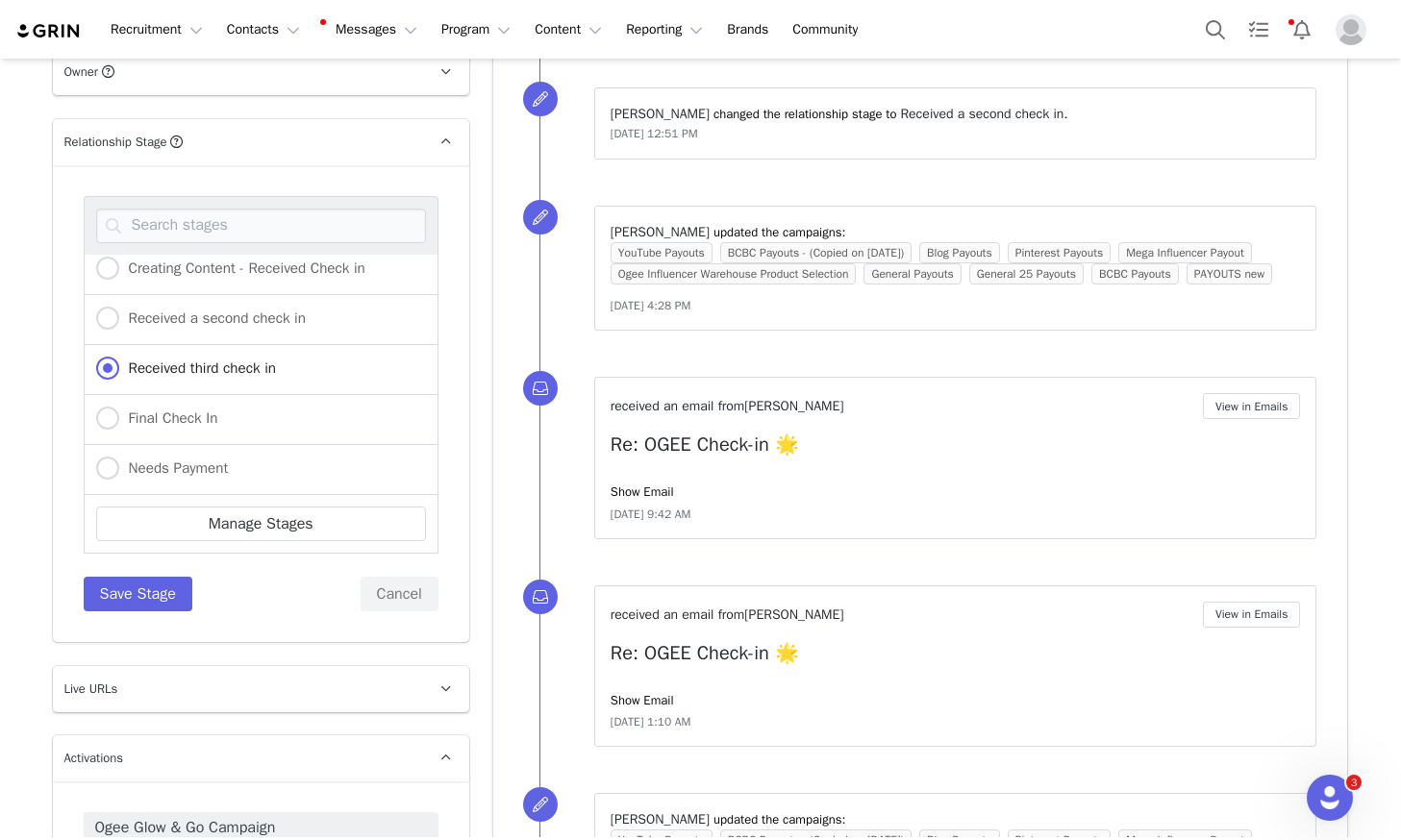 scroll, scrollTop: 390, scrollLeft: 0, axis: vertical 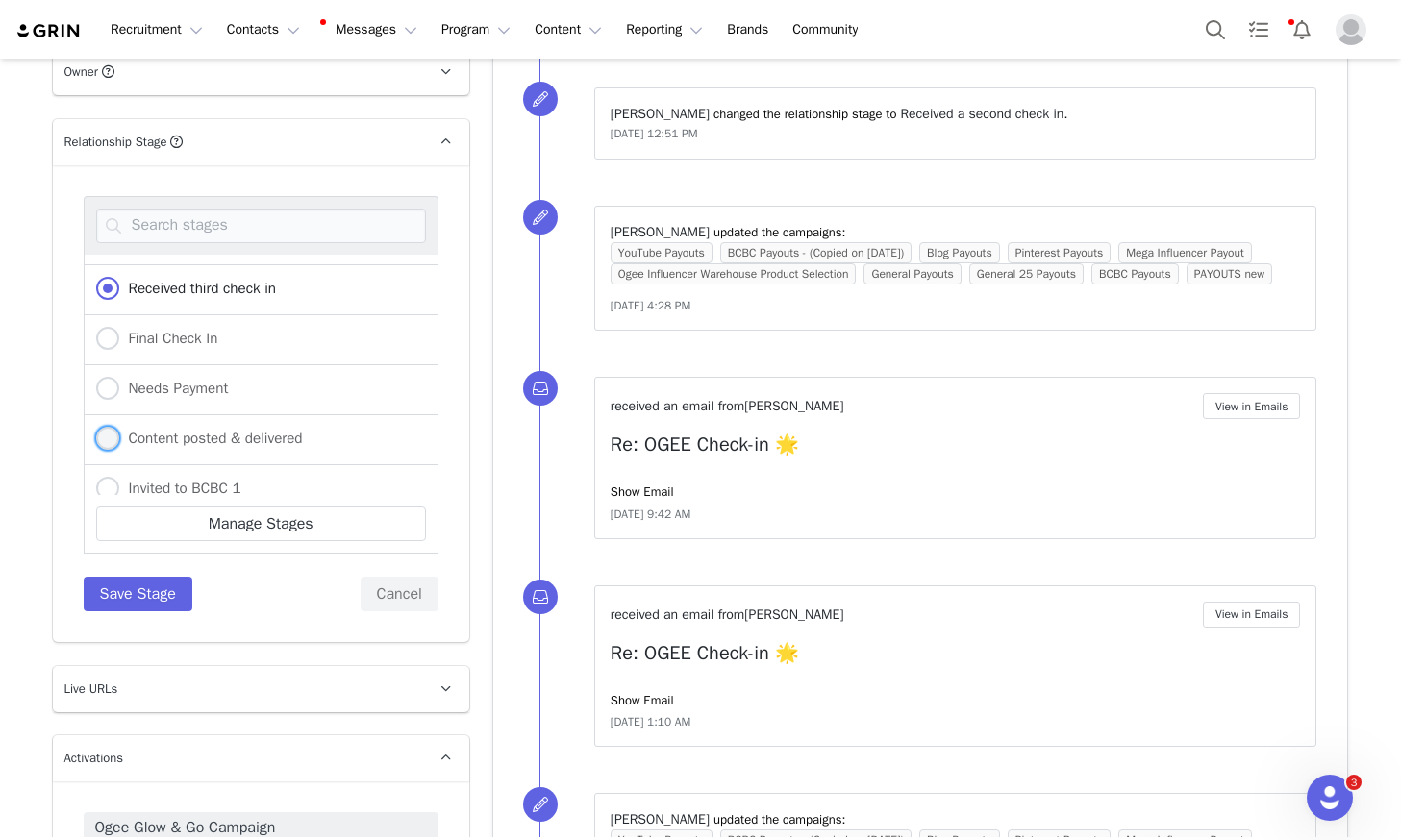 click on "Content posted & delivered" at bounding box center (211, 438) 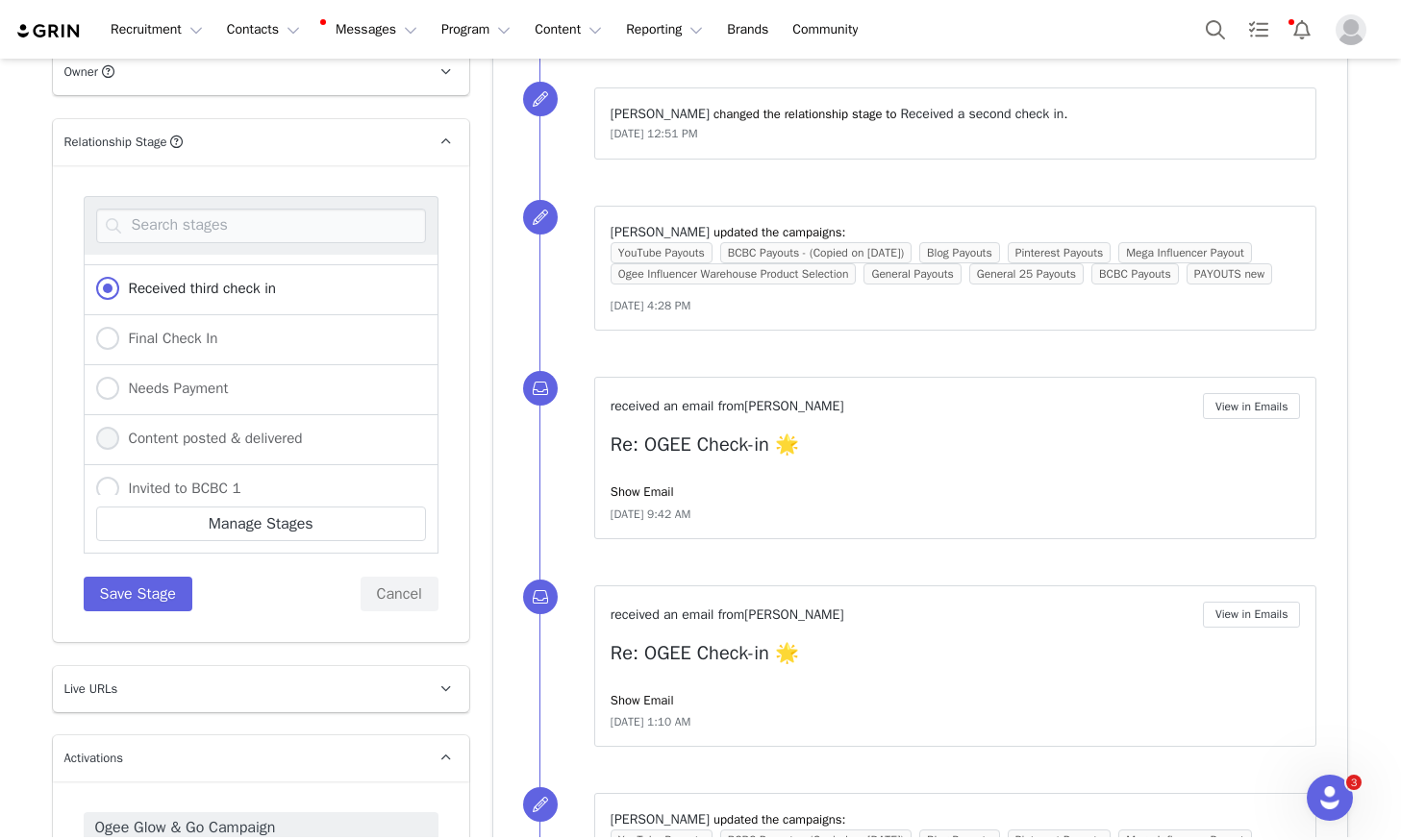 click on "Content posted & delivered" at bounding box center (108, 439) 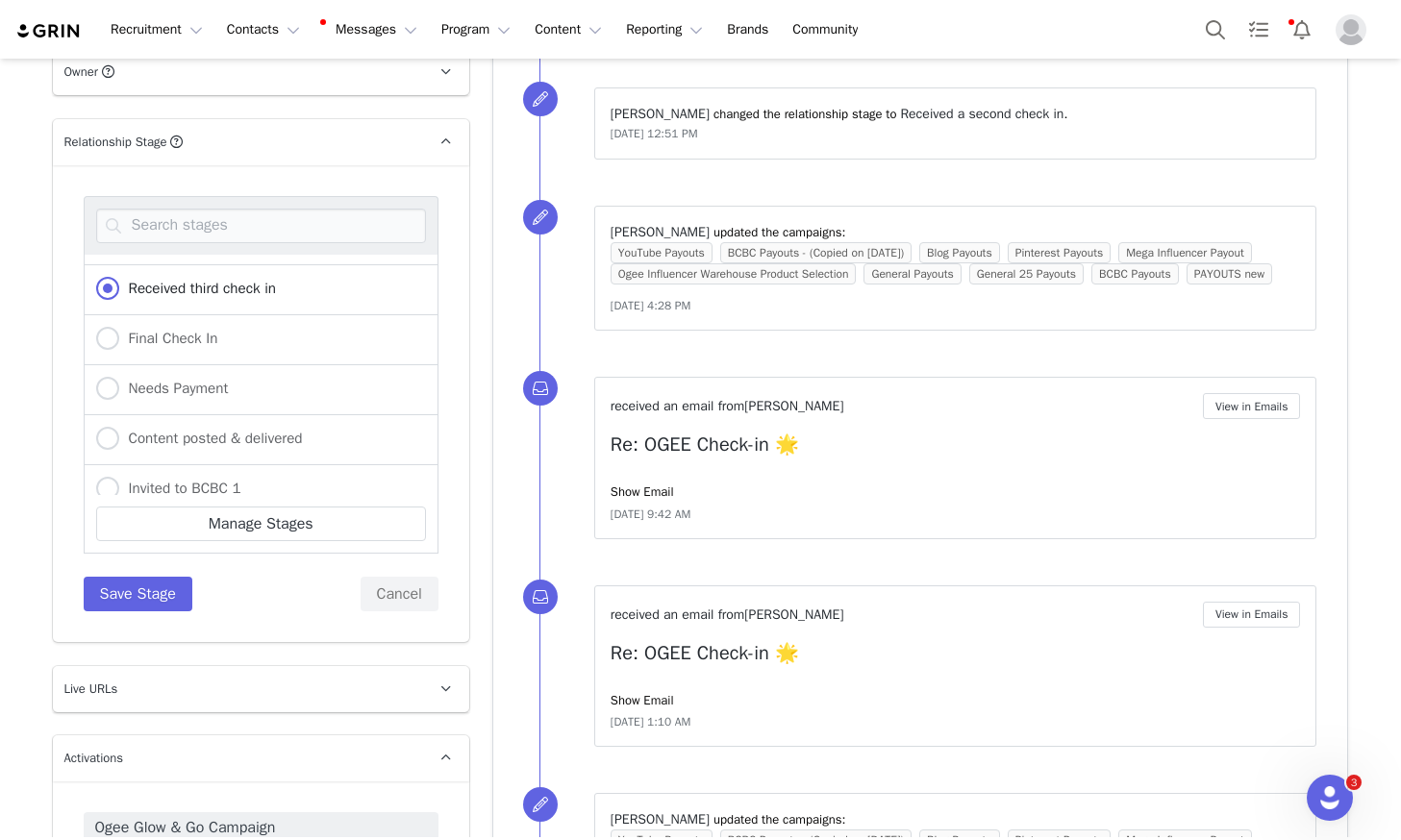 radio on "false" 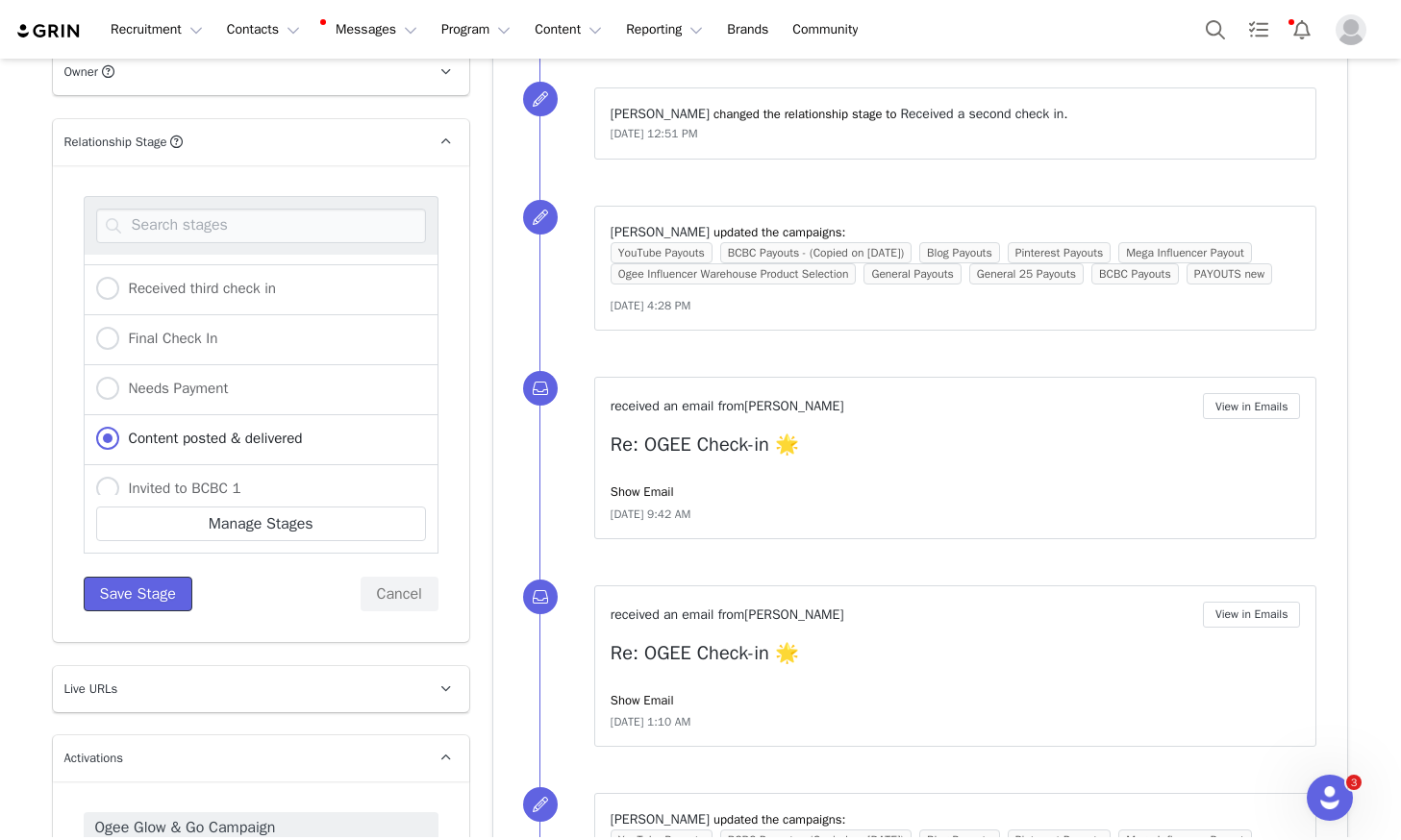 click on "Save Stage" at bounding box center (138, 594) 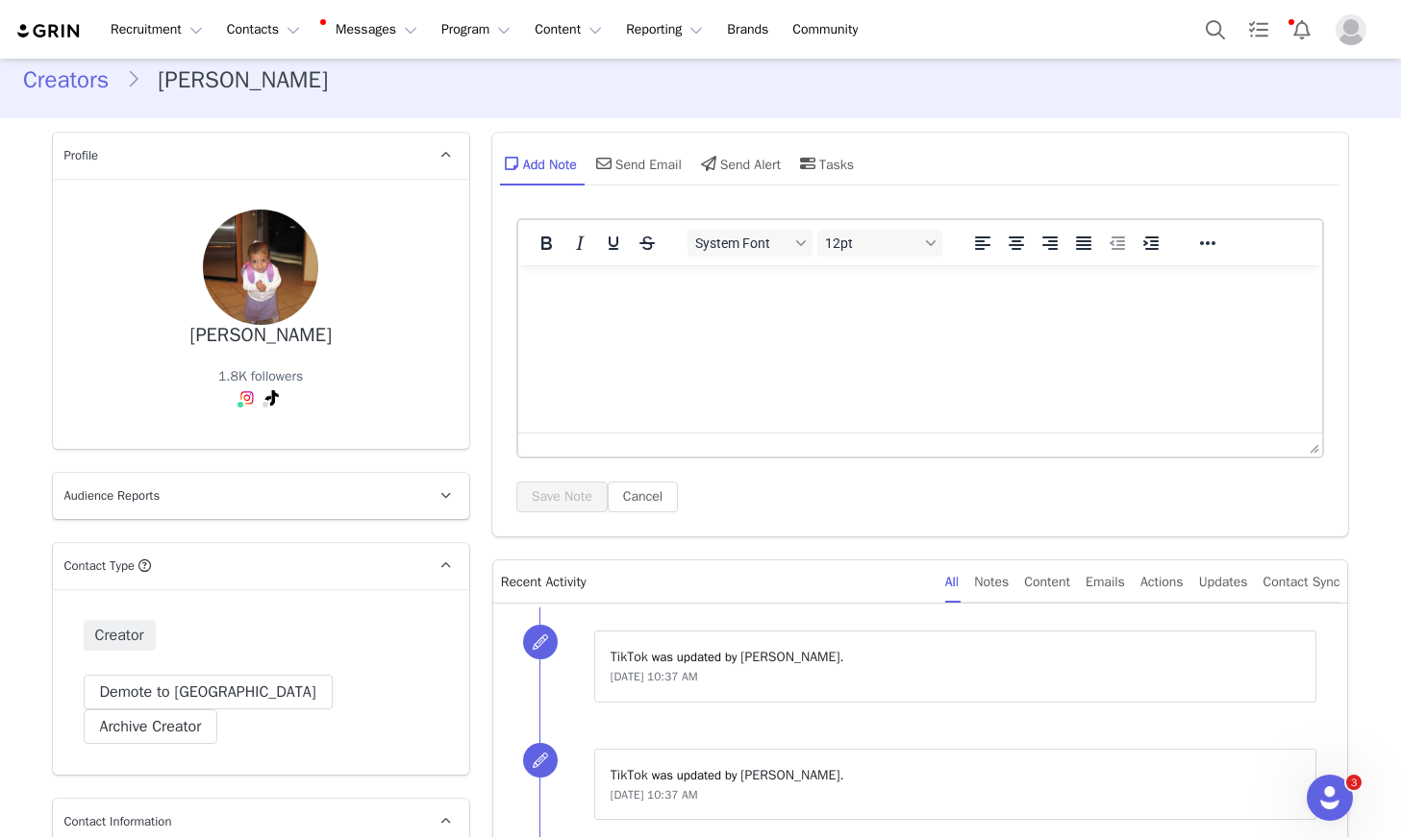 scroll, scrollTop: 0, scrollLeft: 0, axis: both 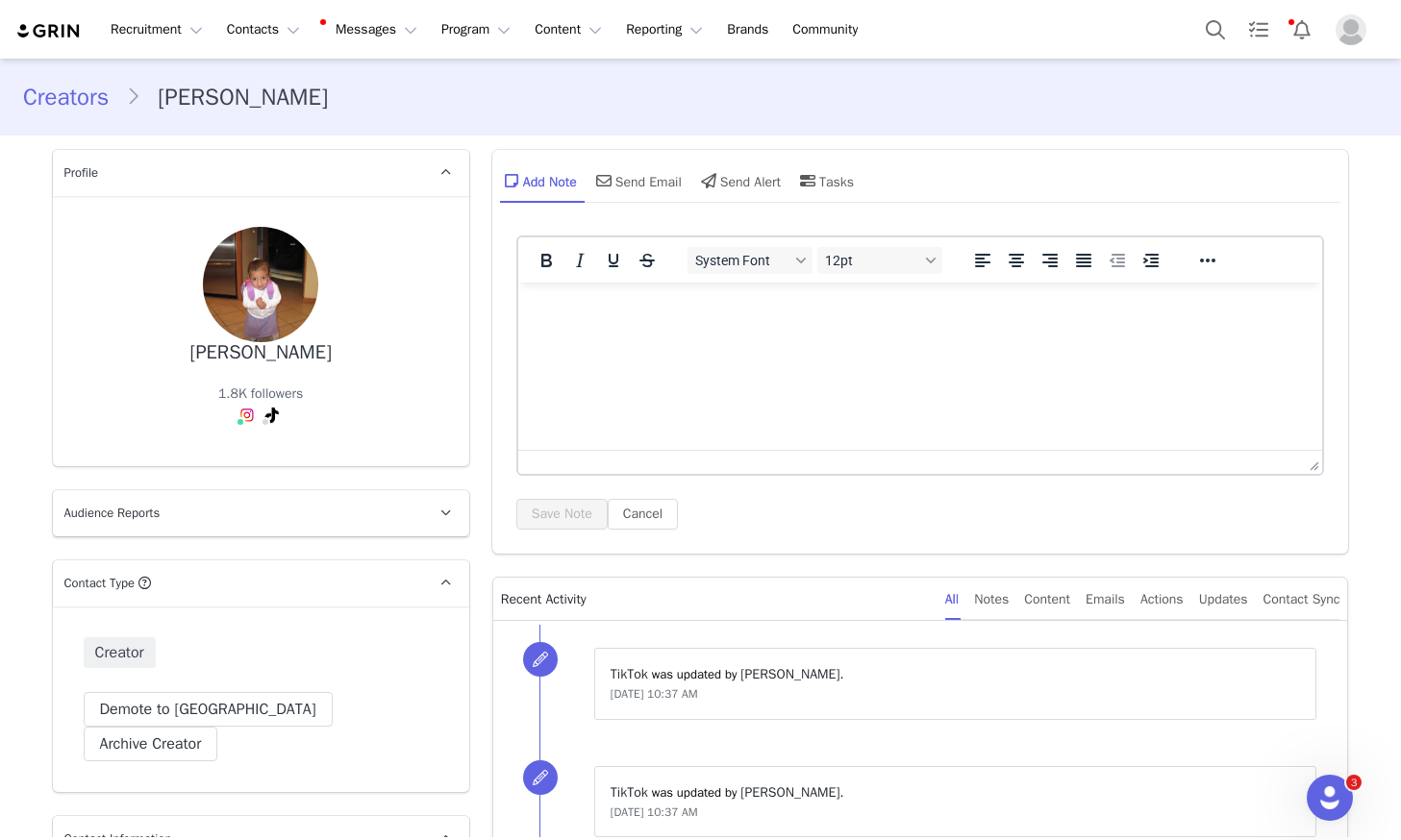 click at bounding box center (919, 309) 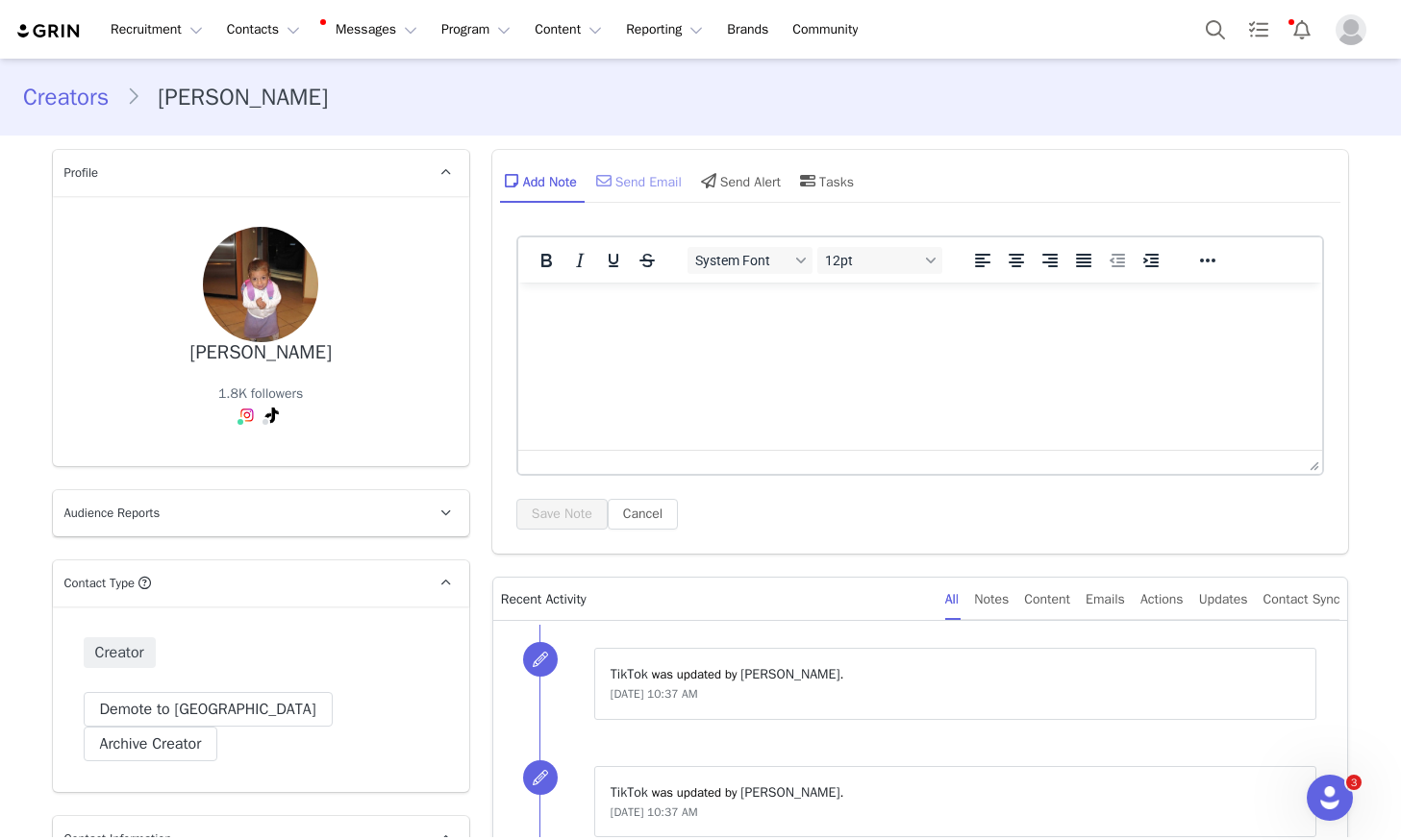click on "Send Email" at bounding box center (637, 181) 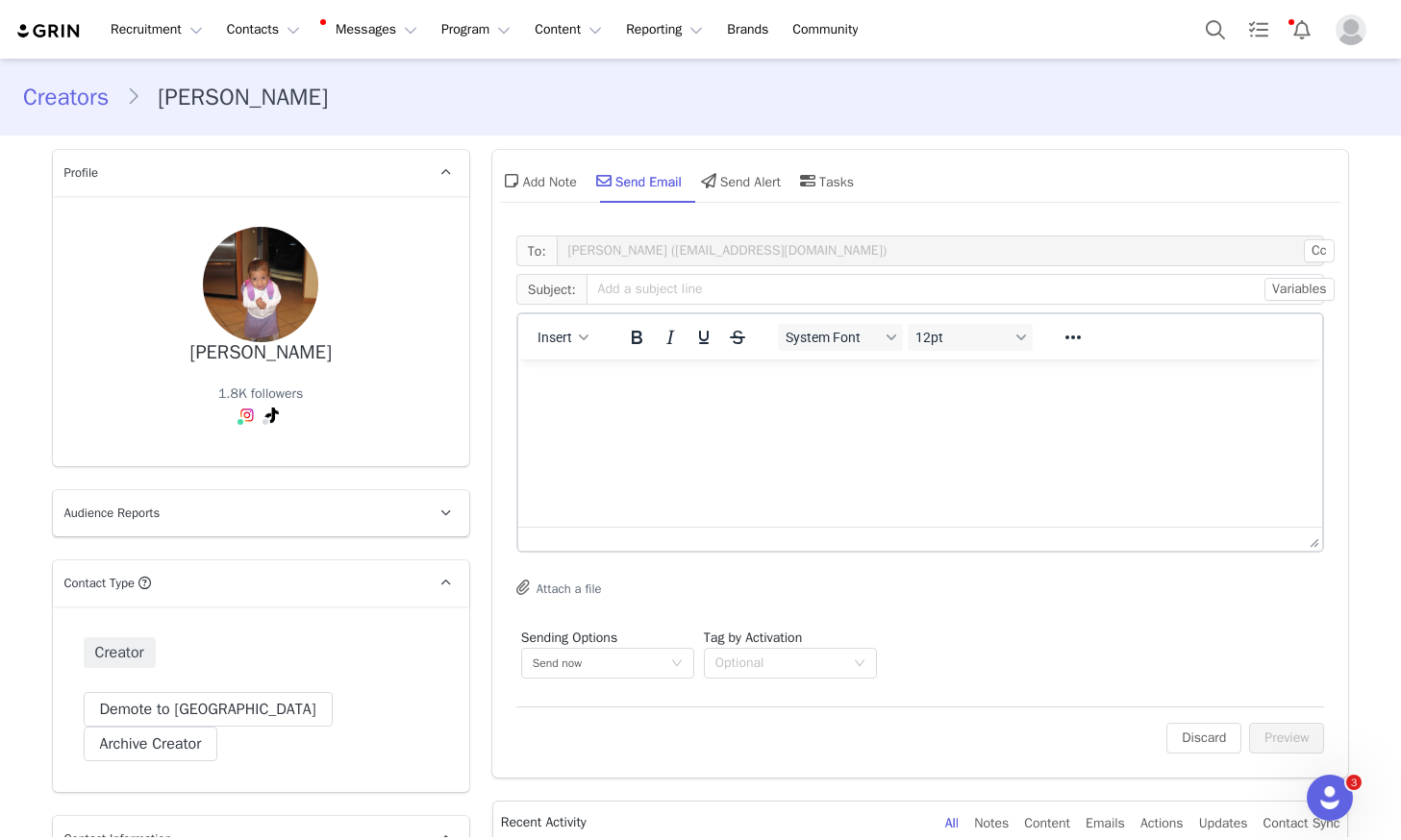 scroll, scrollTop: 0, scrollLeft: 0, axis: both 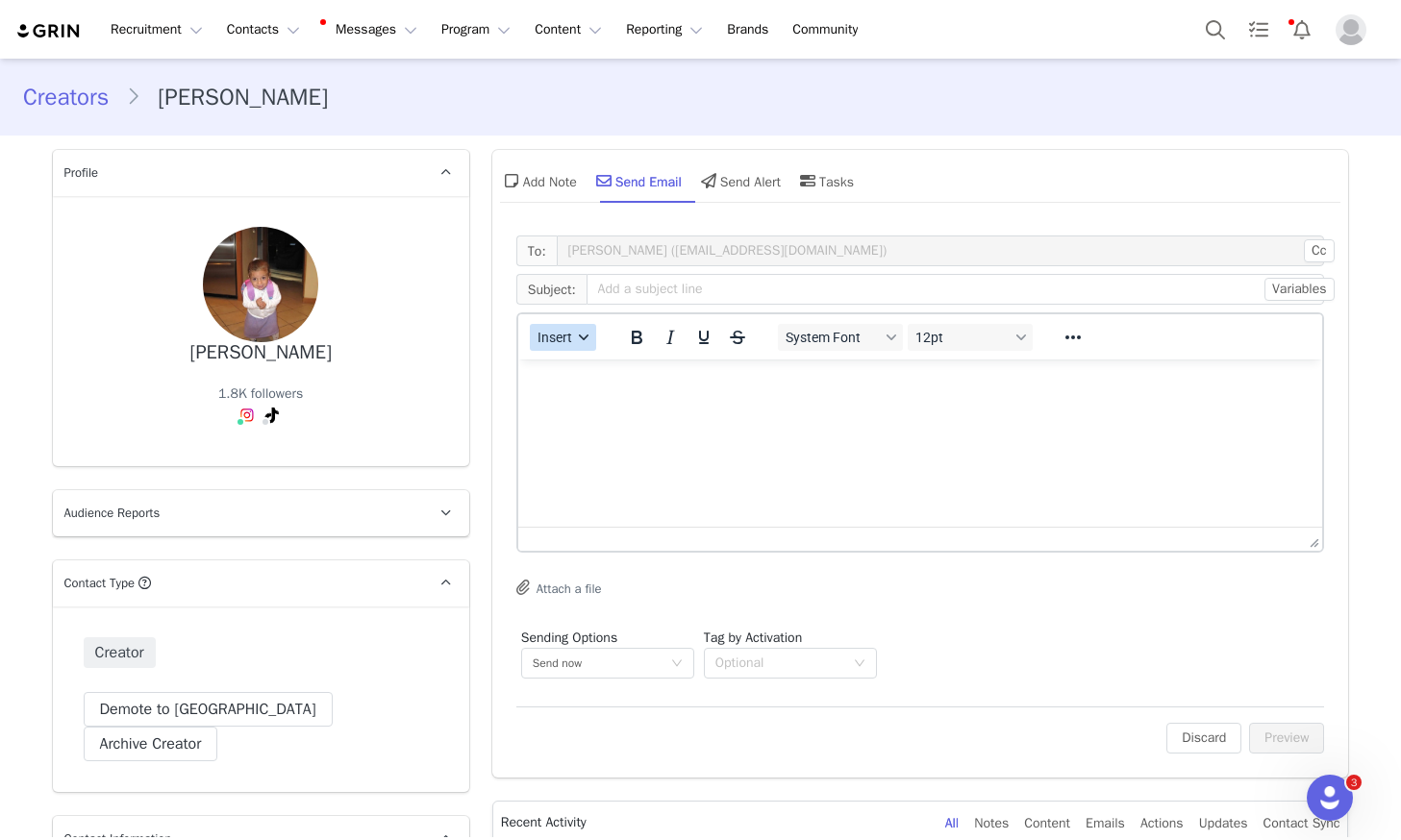 click on "Insert" at bounding box center [555, 337] 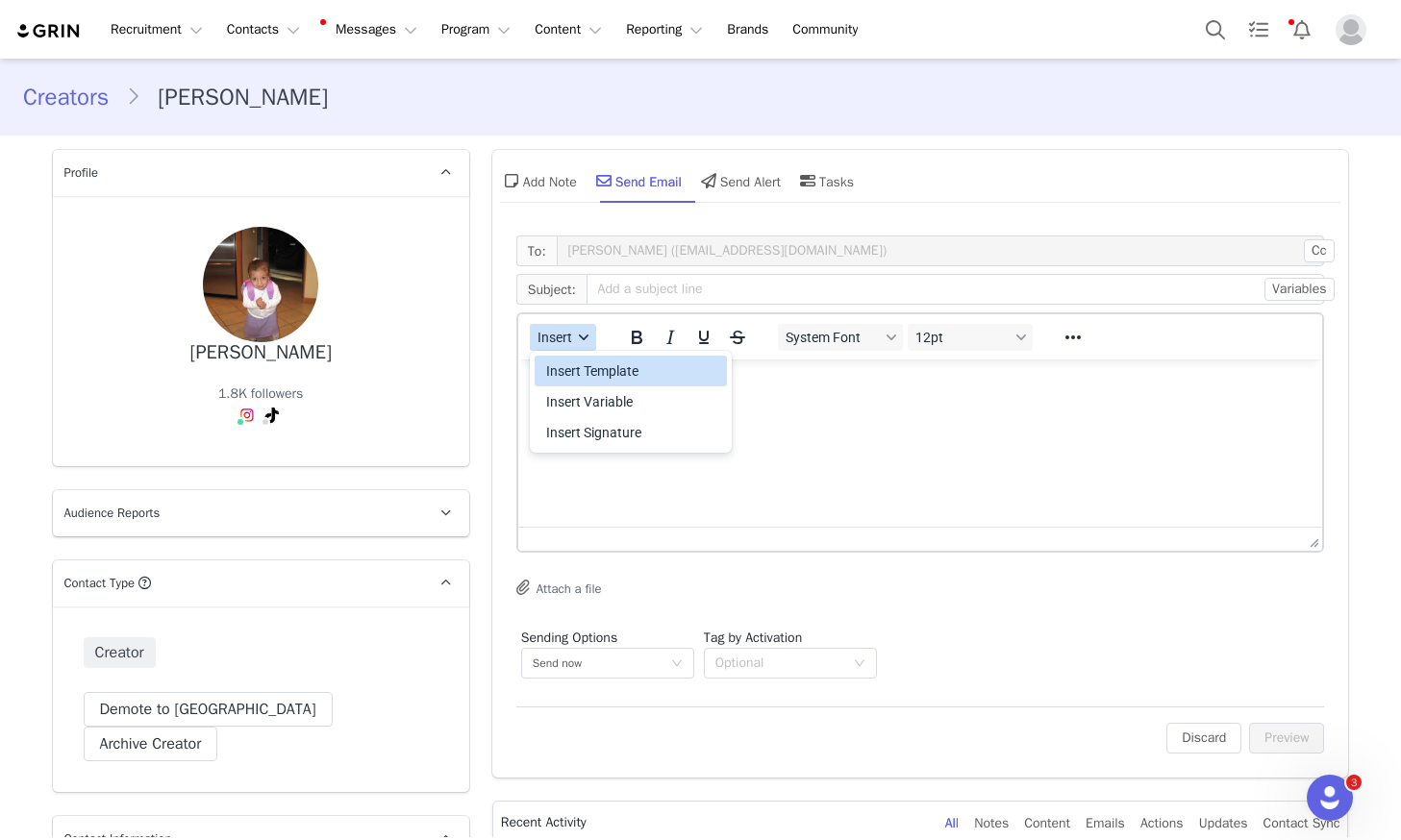 click on "Insert Template" at bounding box center [631, 371] 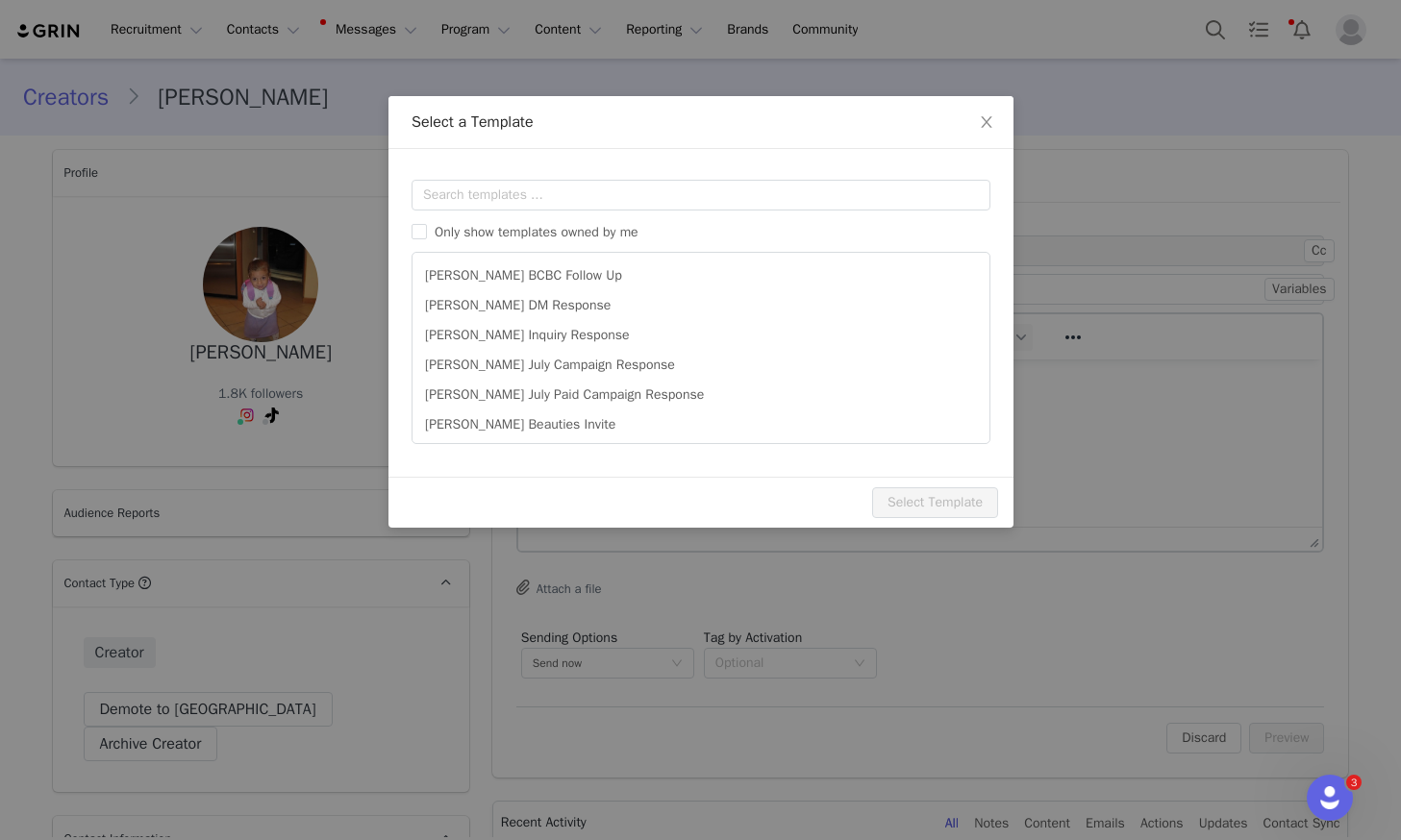 scroll, scrollTop: 0, scrollLeft: 0, axis: both 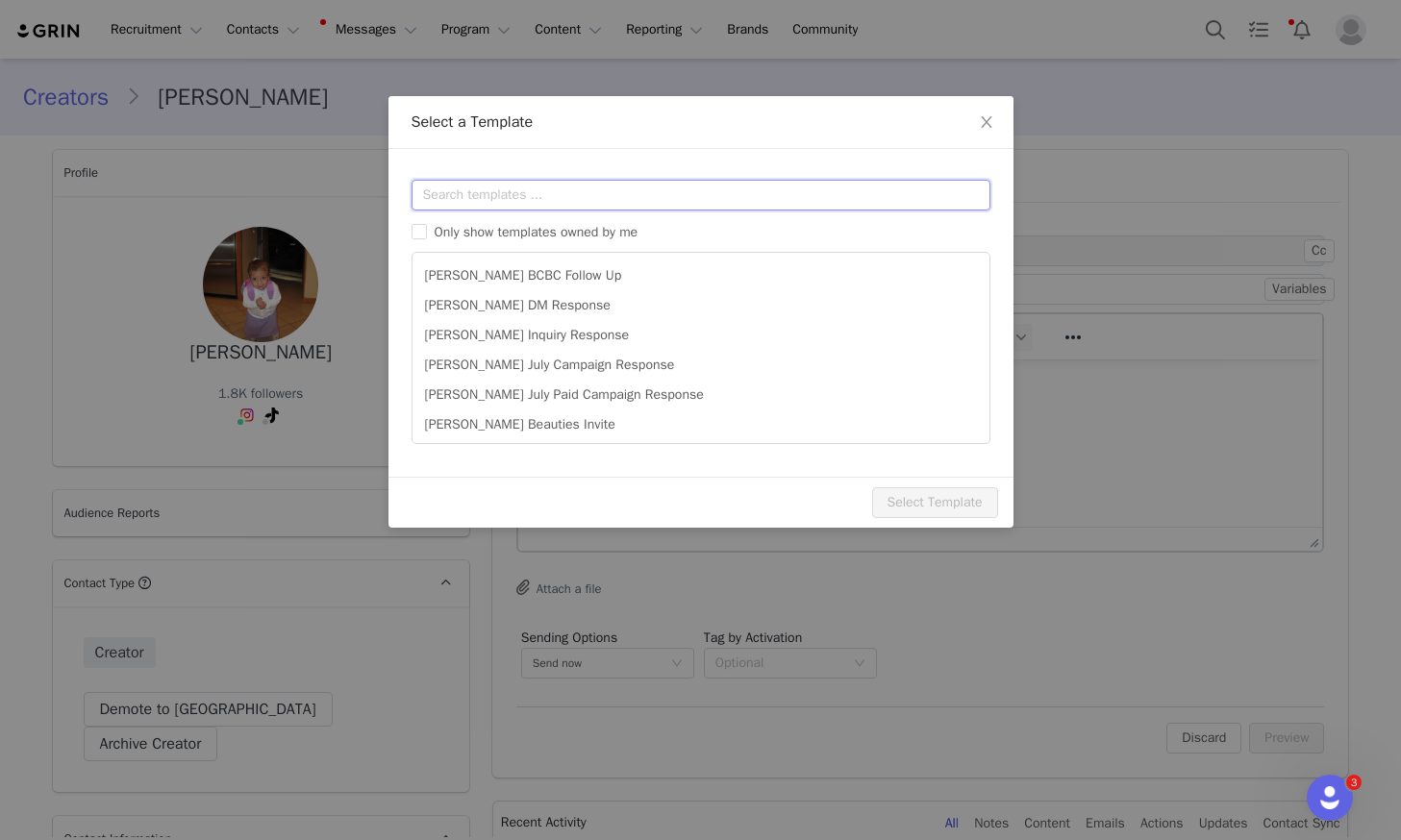 click at bounding box center [701, 195] 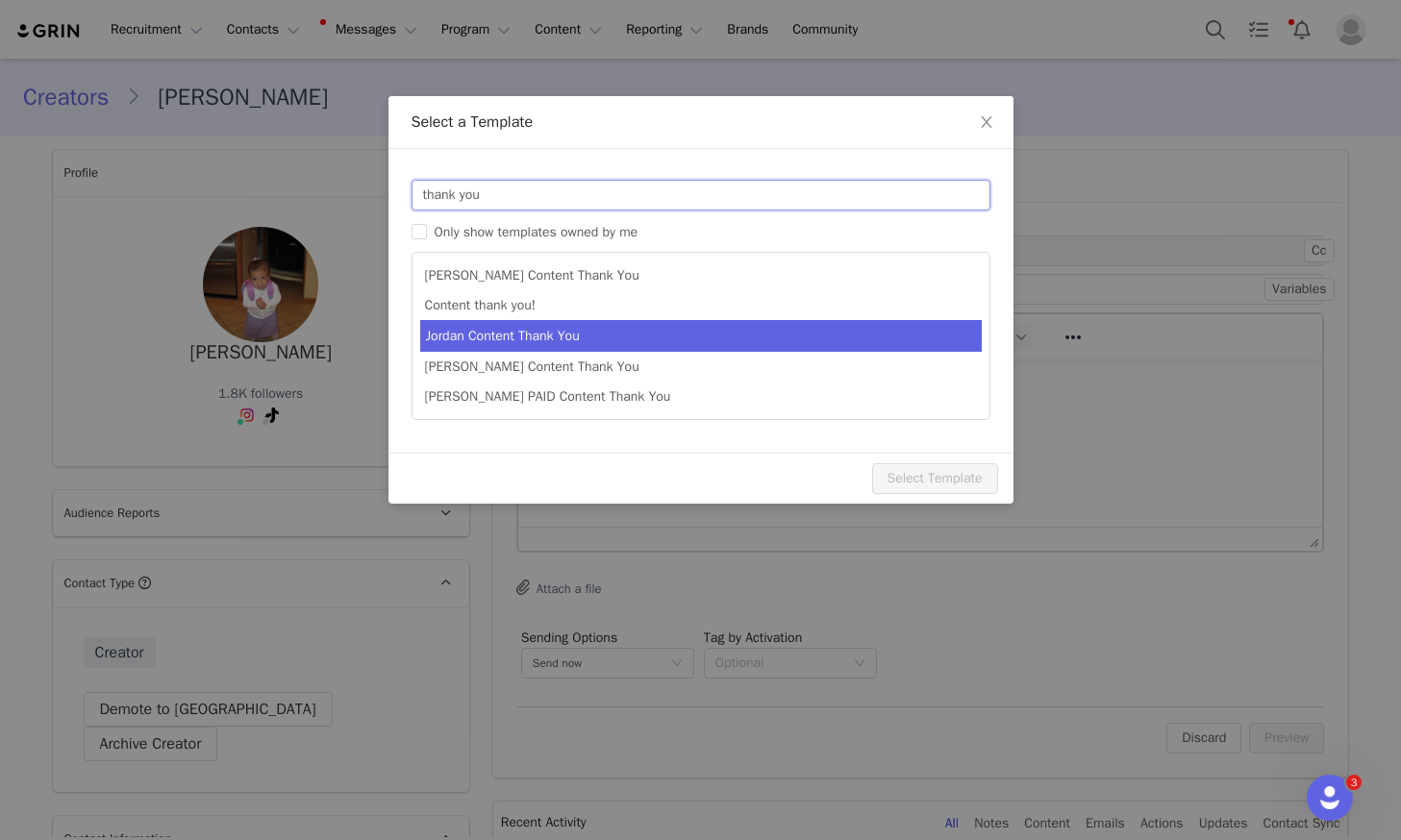 type on "thank you" 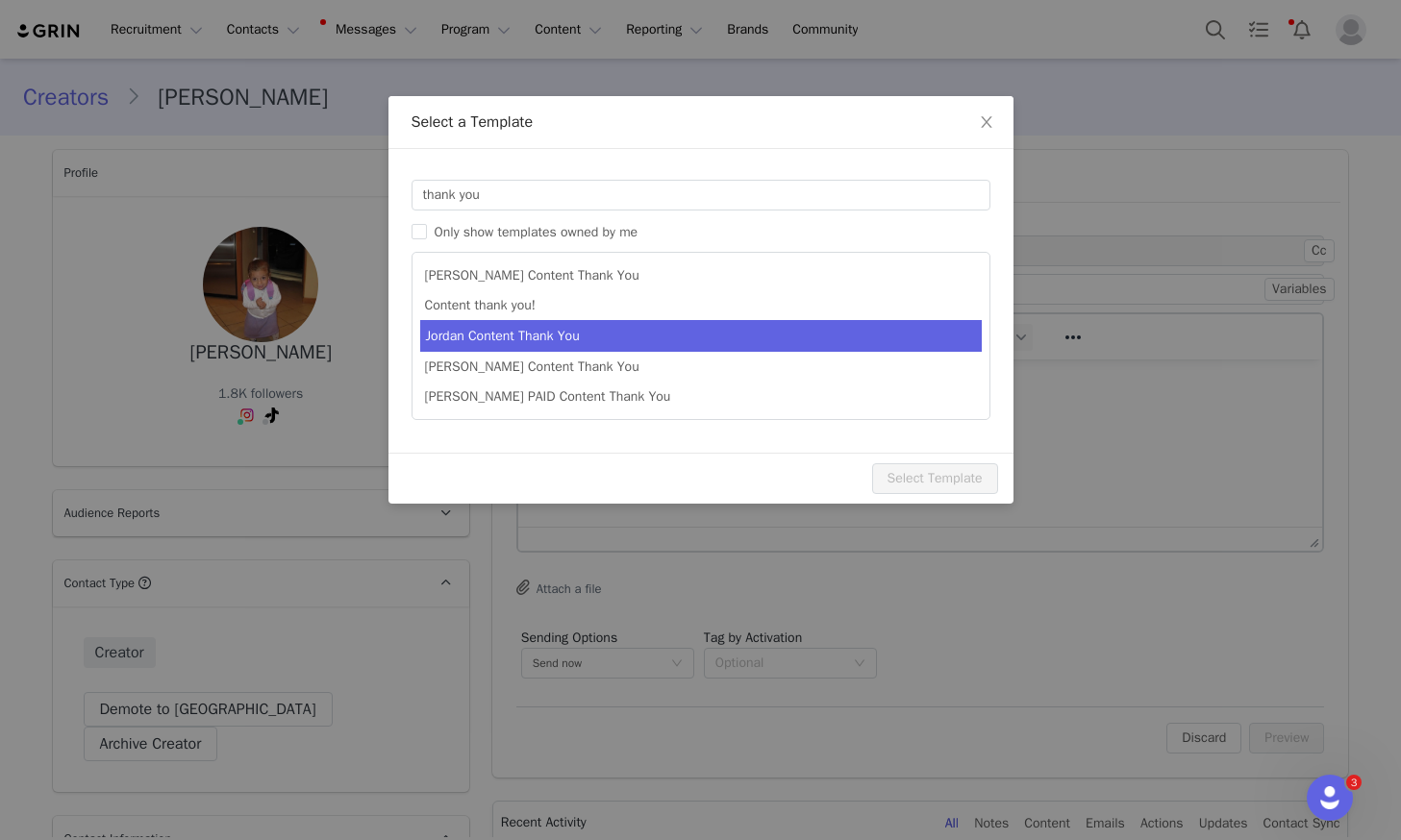 type on "Thank You! ✨" 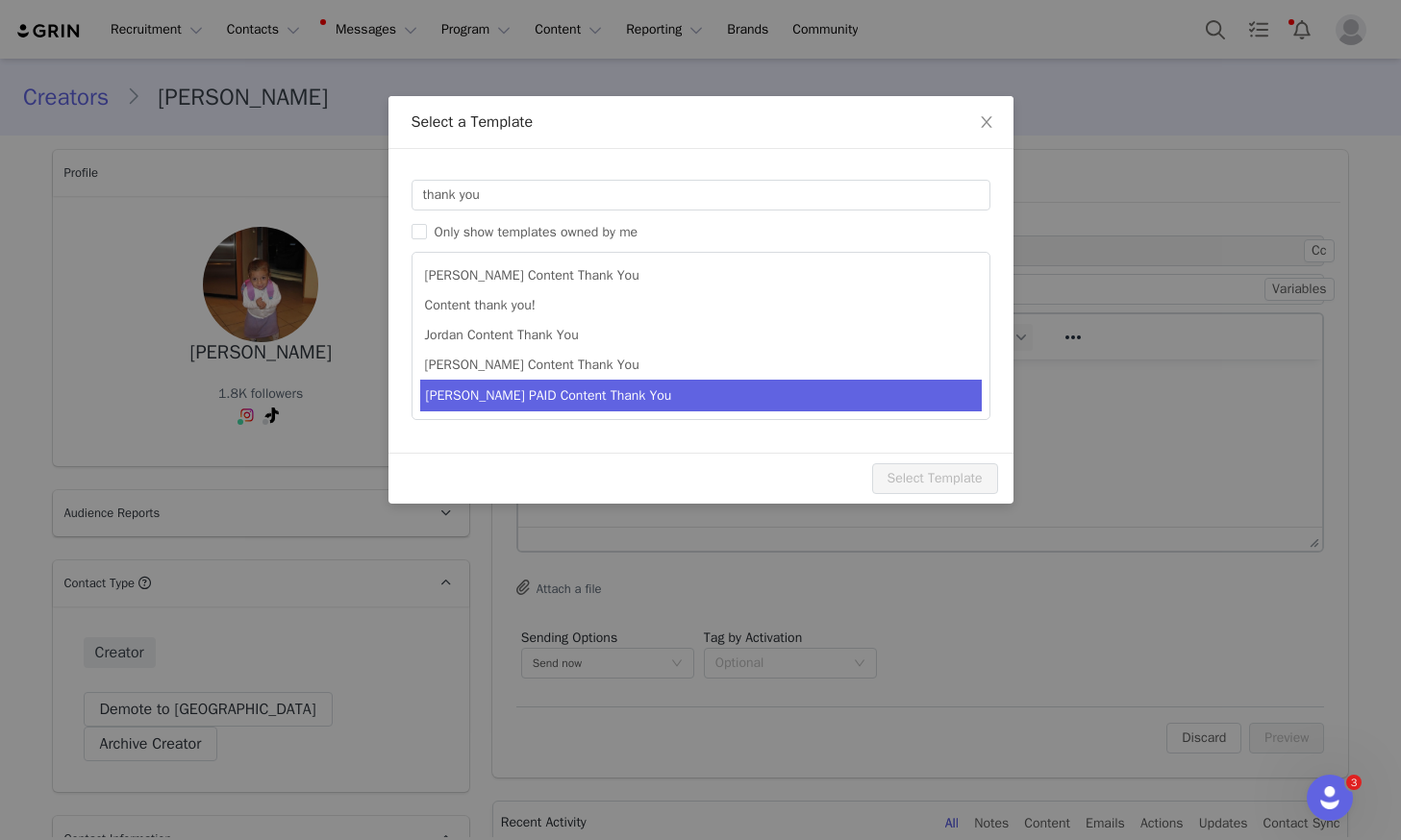 drag, startPoint x: 560, startPoint y: 347, endPoint x: 648, endPoint y: 410, distance: 108.22661 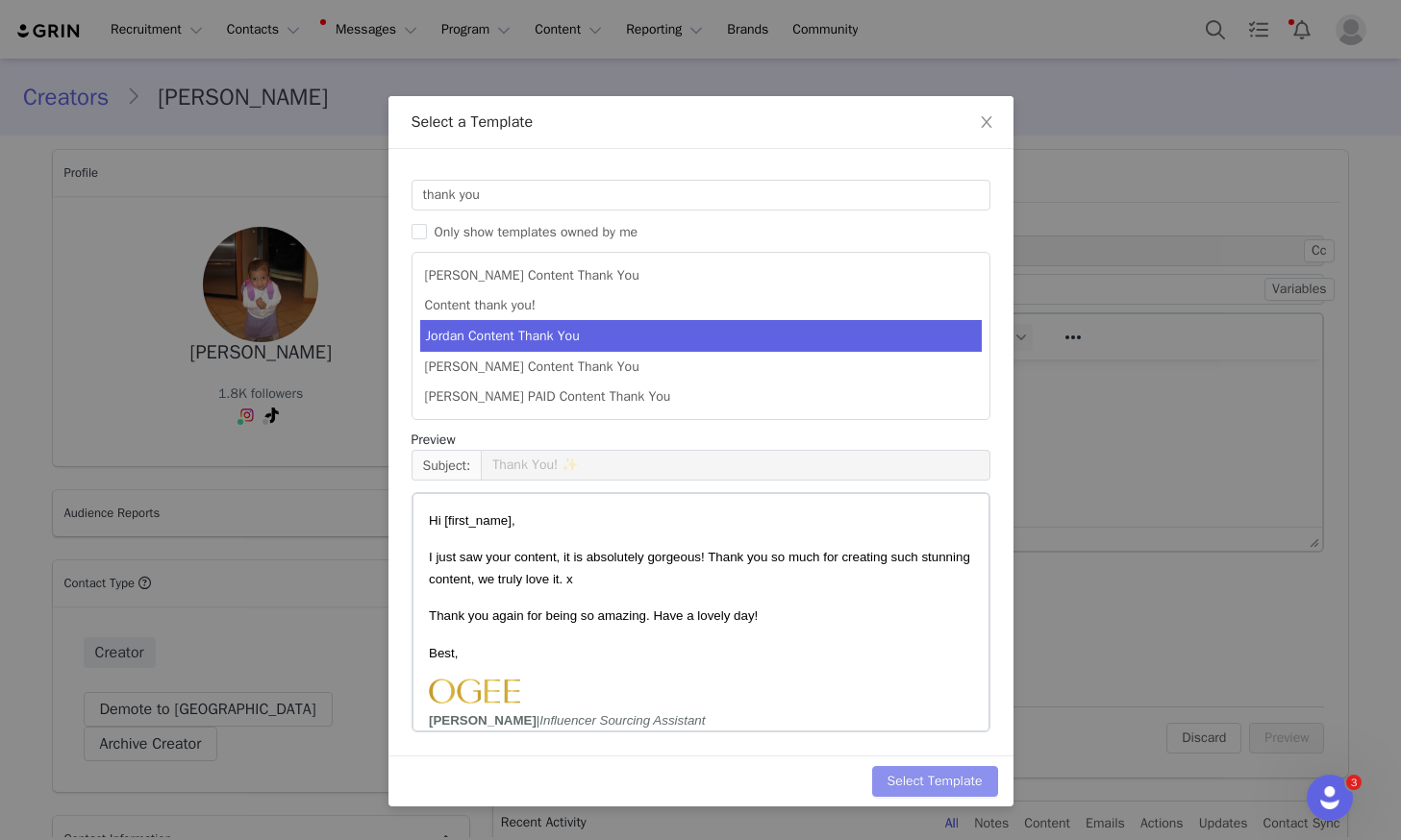 drag, startPoint x: 966, startPoint y: 779, endPoint x: 1103, endPoint y: 761, distance: 138.17742 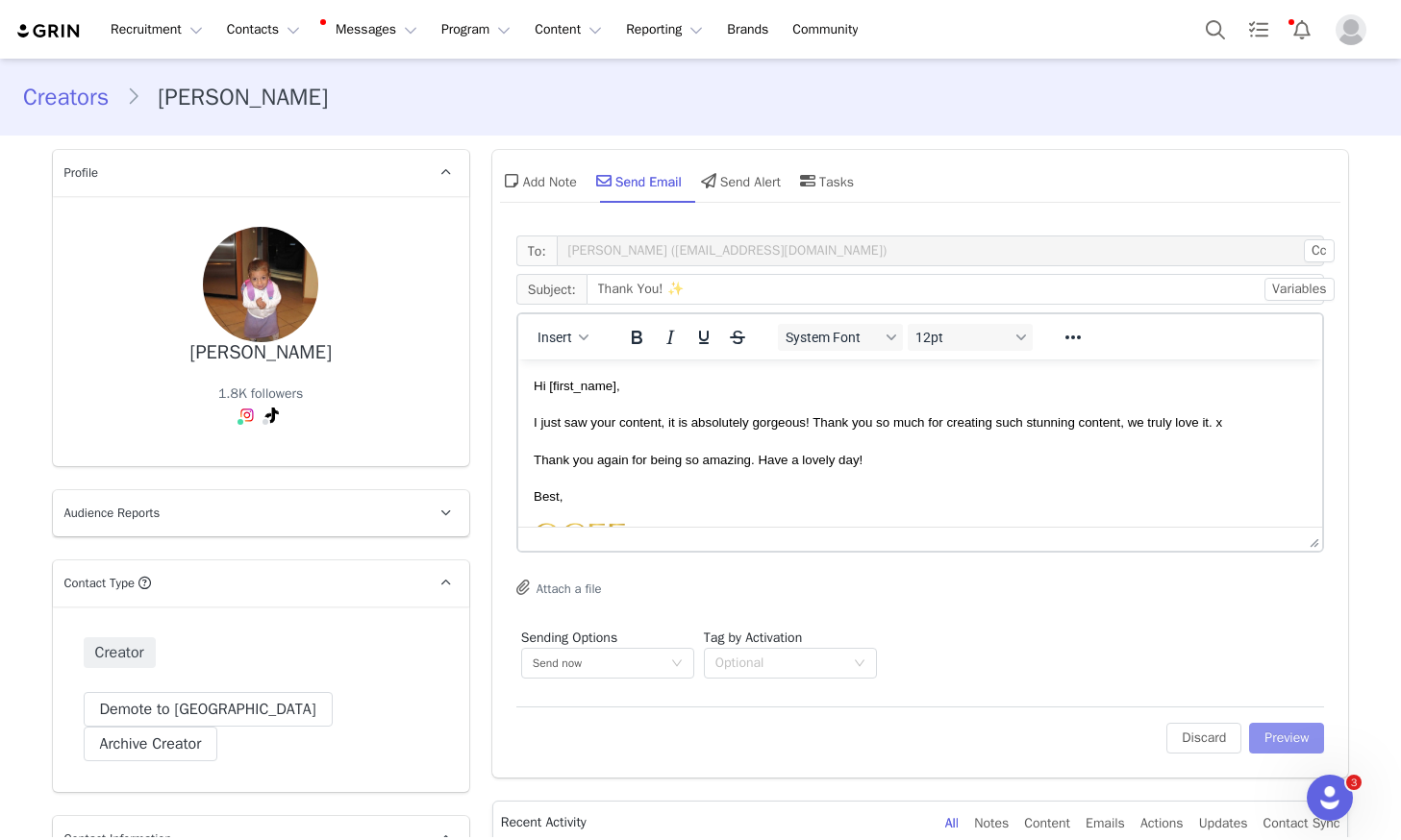 click on "Preview" at bounding box center (1287, 738) 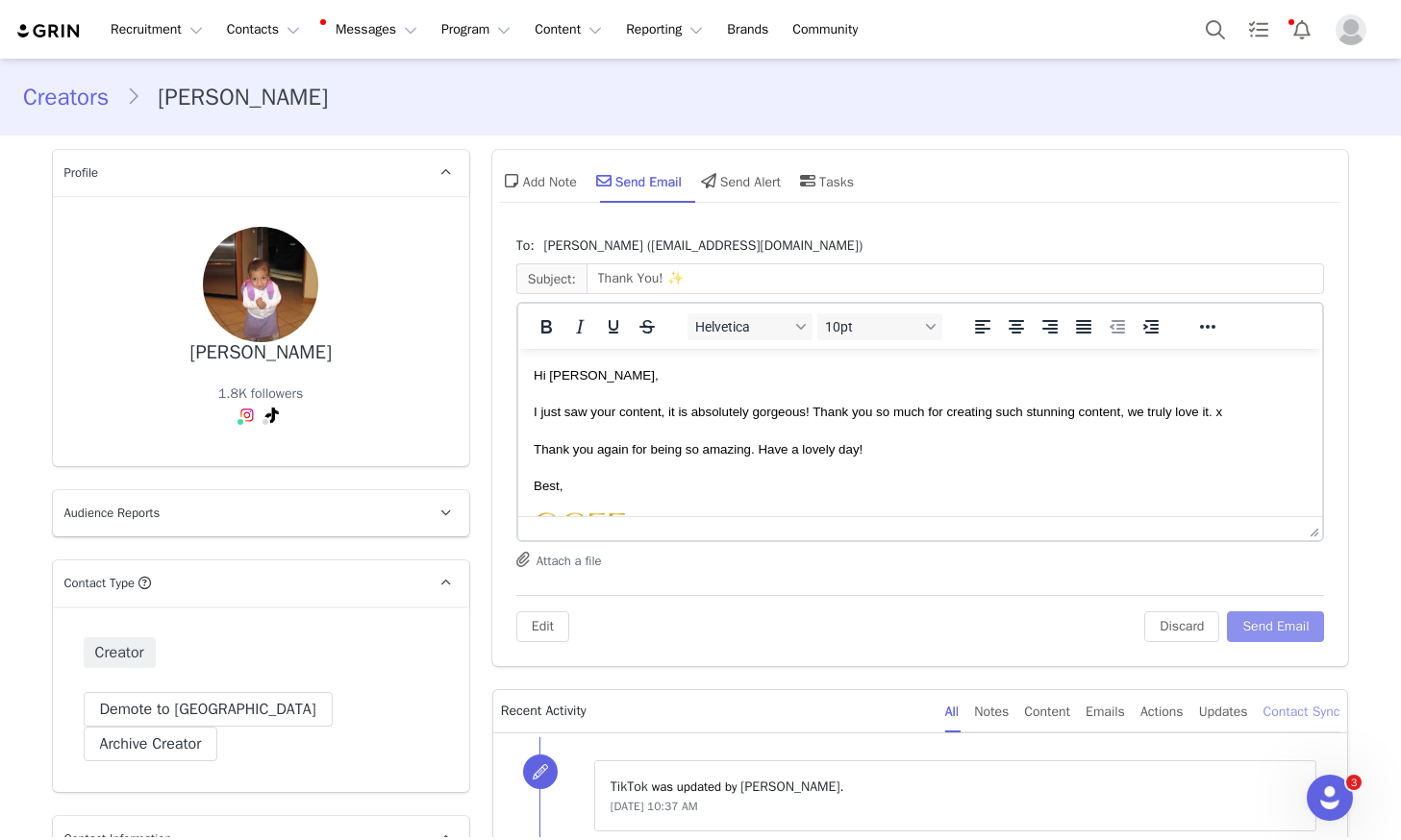 scroll, scrollTop: 0, scrollLeft: 0, axis: both 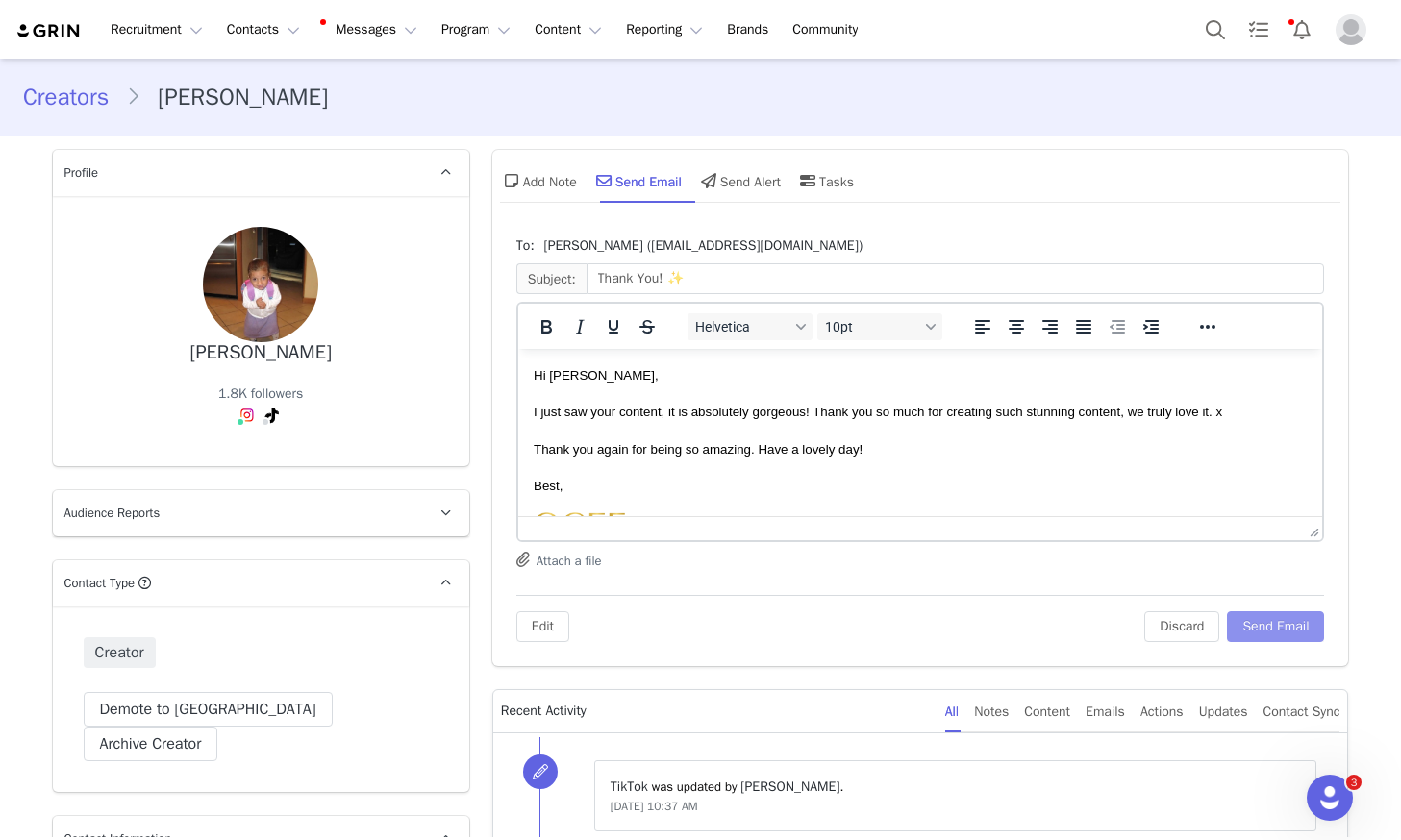 click on "Send Email" at bounding box center [1275, 627] 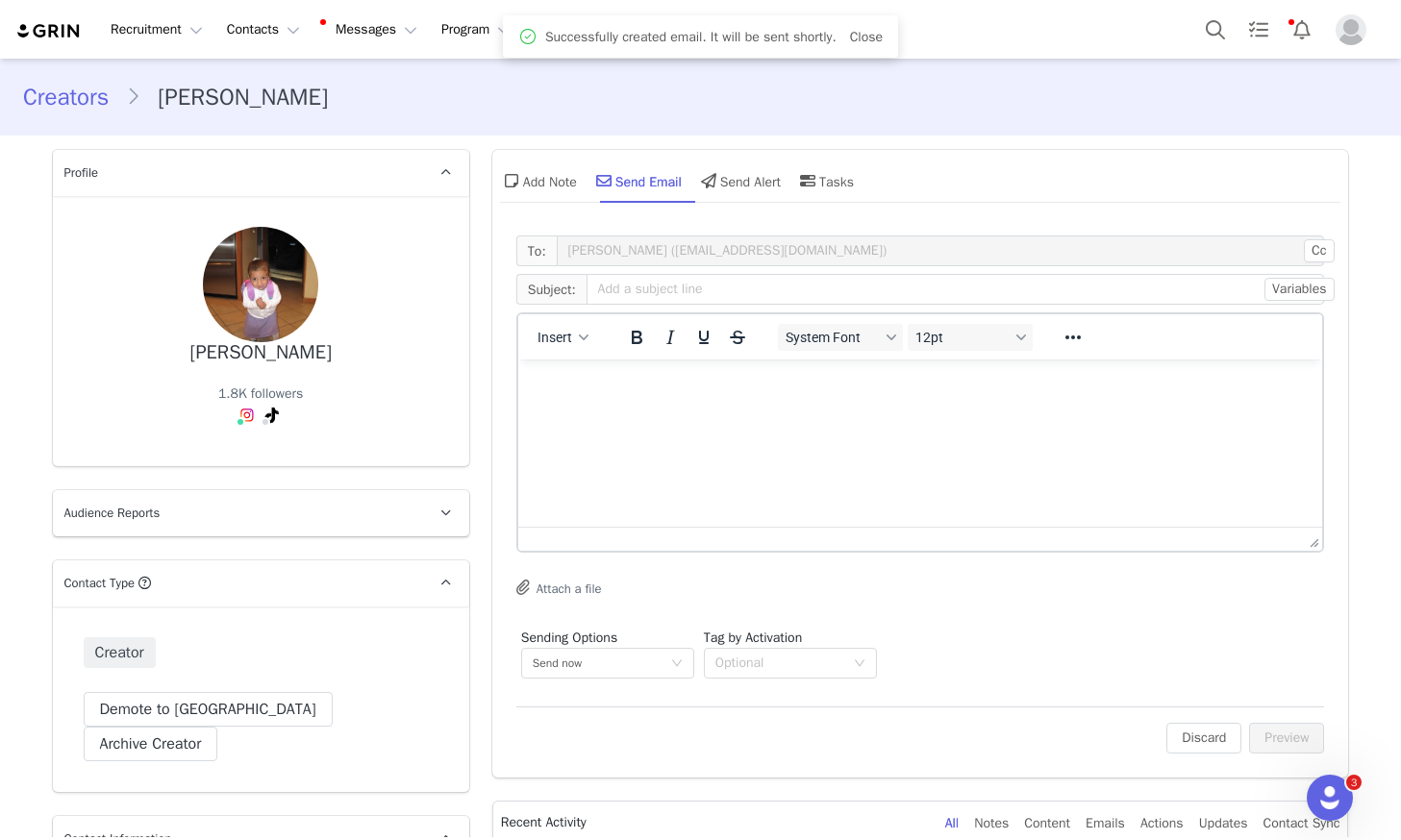 scroll, scrollTop: 0, scrollLeft: 0, axis: both 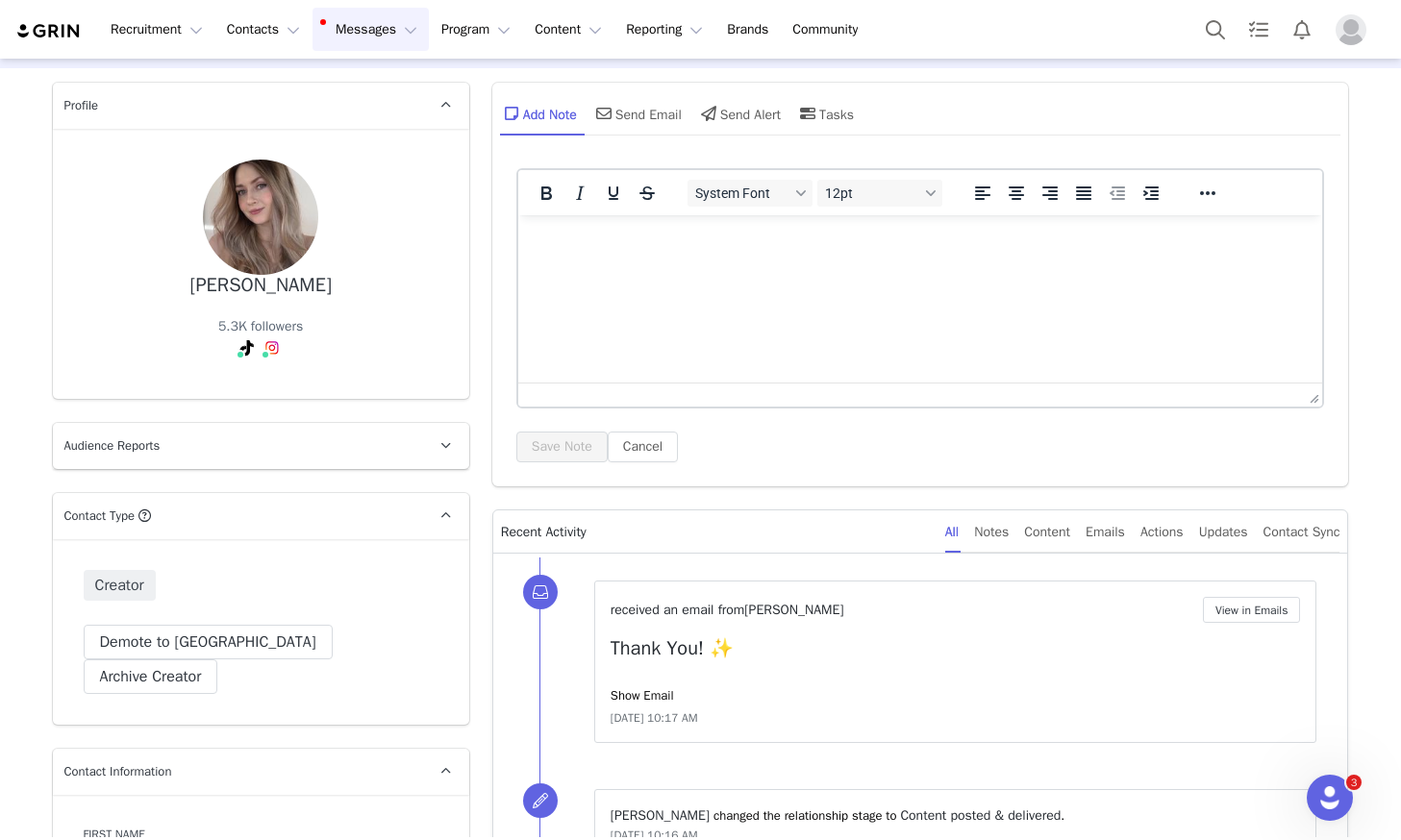 click on "Messages Messages" at bounding box center [370, 29] 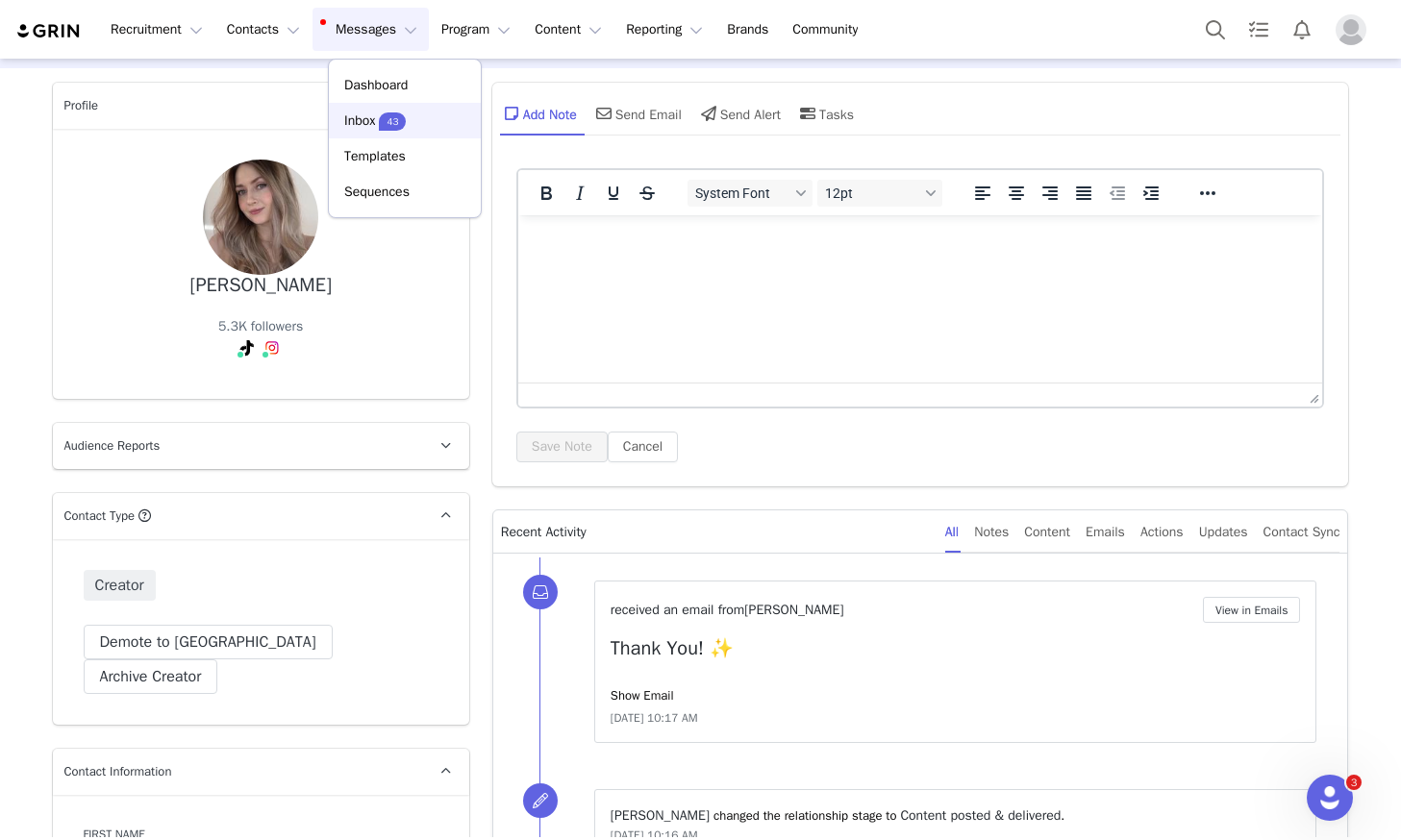 click on "43" at bounding box center (392, 121) 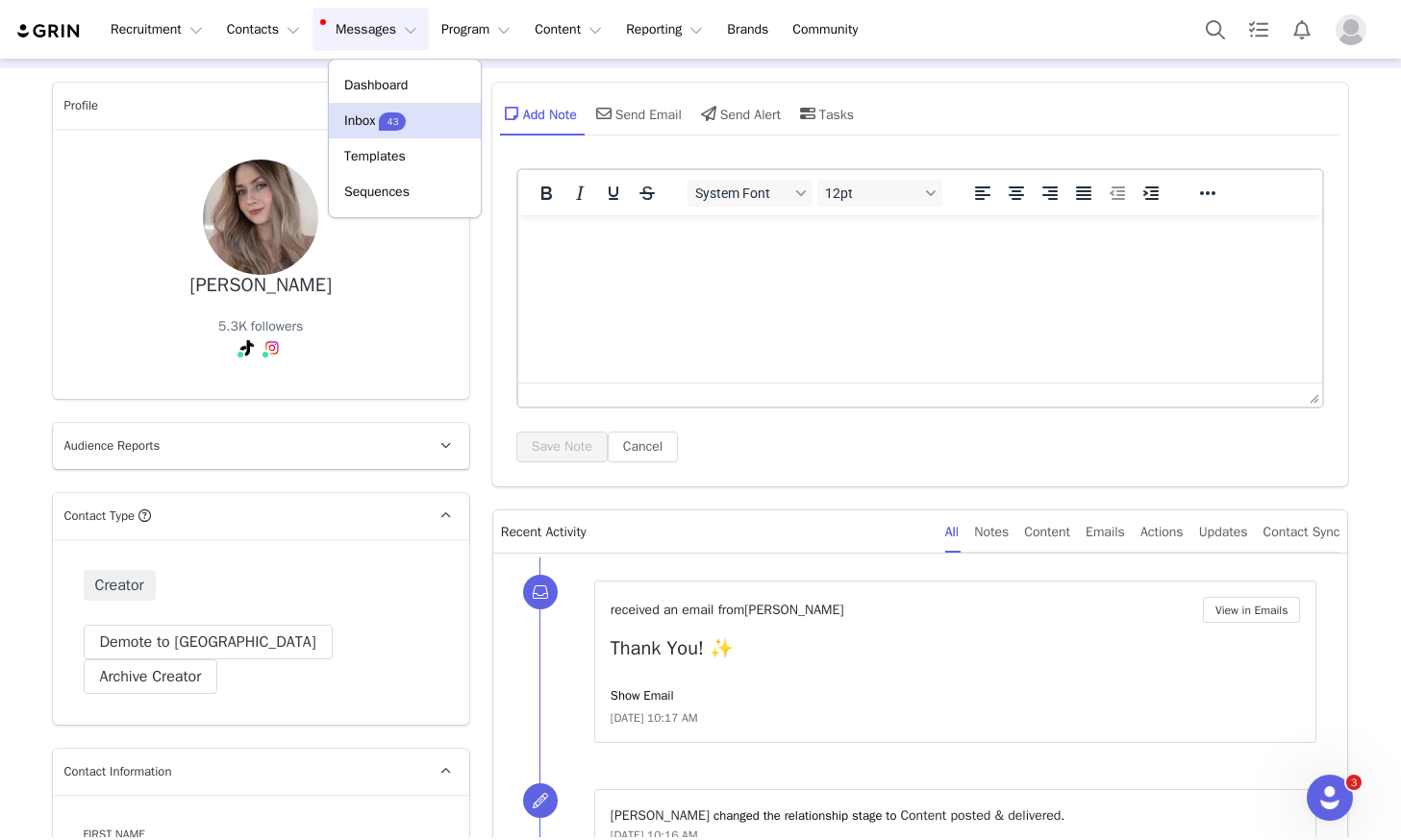 scroll, scrollTop: 0, scrollLeft: 0, axis: both 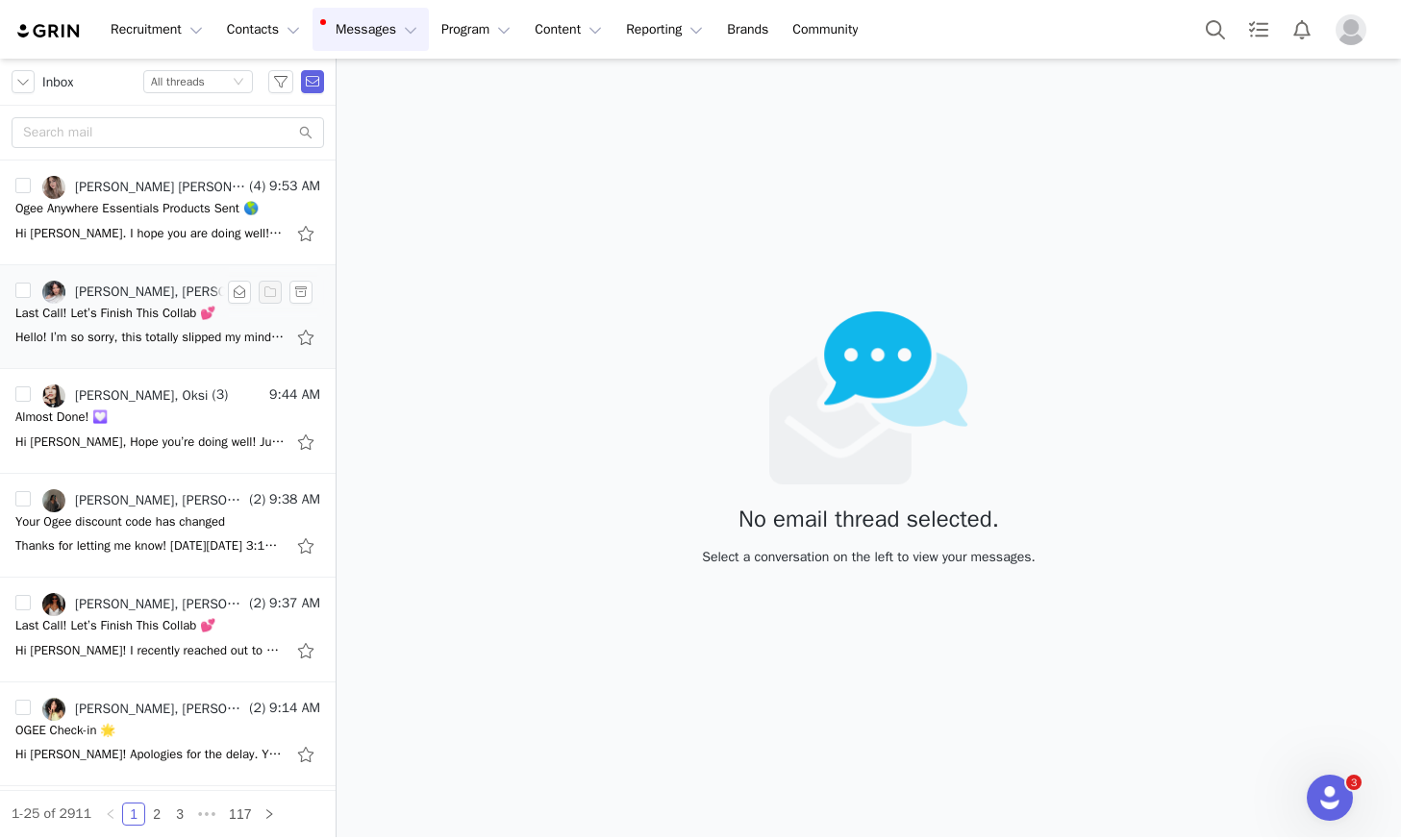 click on "Last Call! Let’s Finish This Collab 💕" at bounding box center (115, 313) 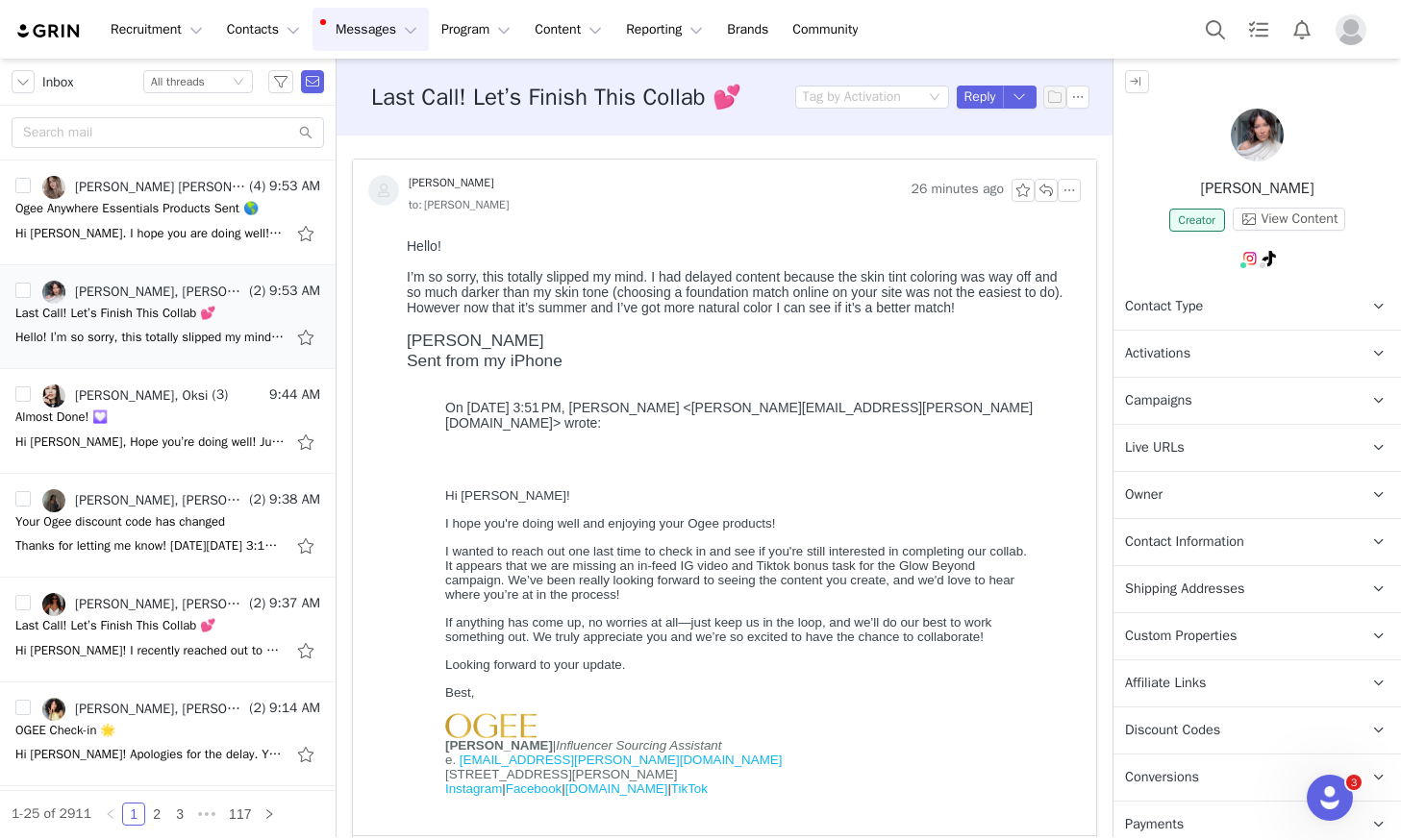 scroll, scrollTop: 0, scrollLeft: 0, axis: both 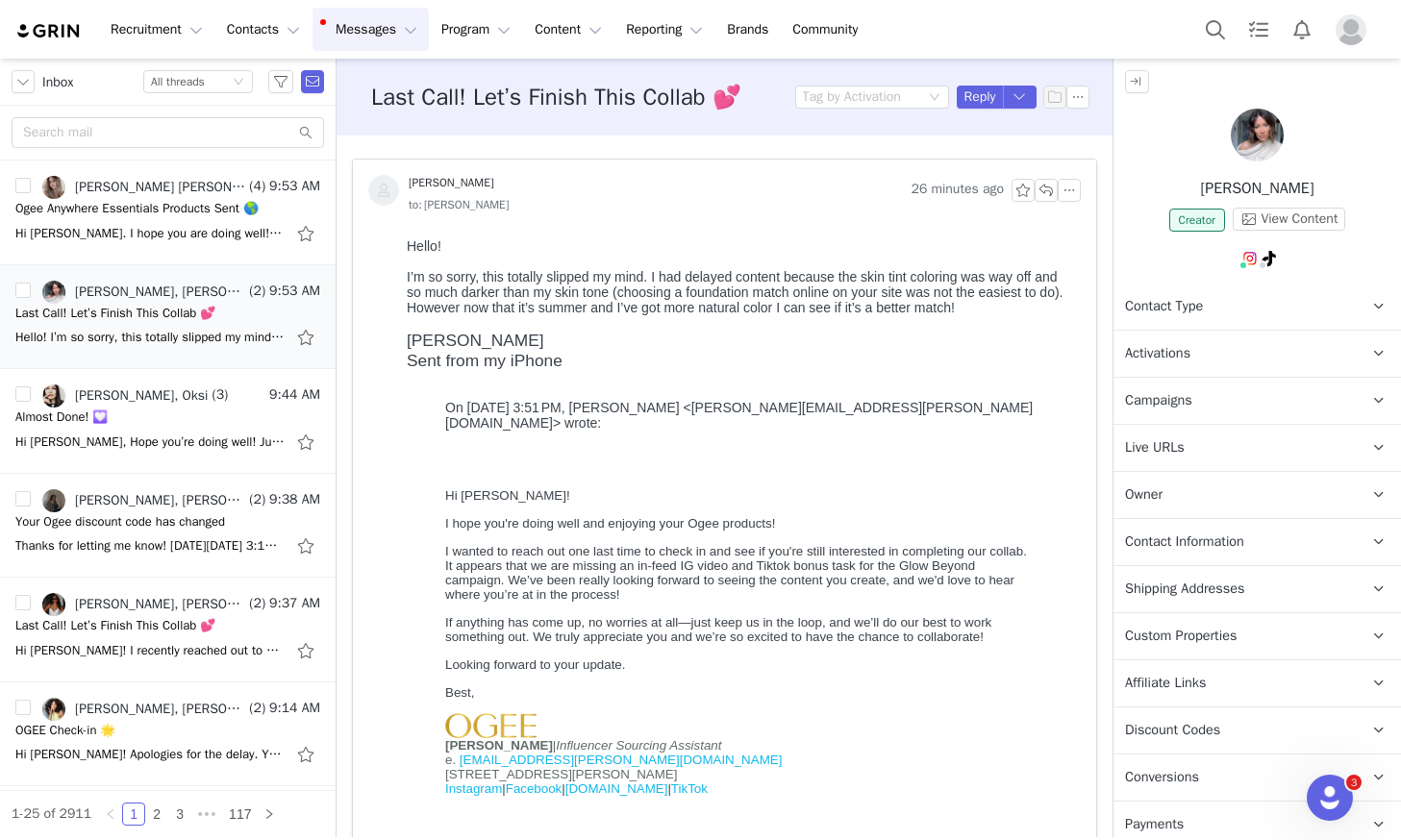 drag, startPoint x: 550, startPoint y: 339, endPoint x: 397, endPoint y: 244, distance: 180.0944 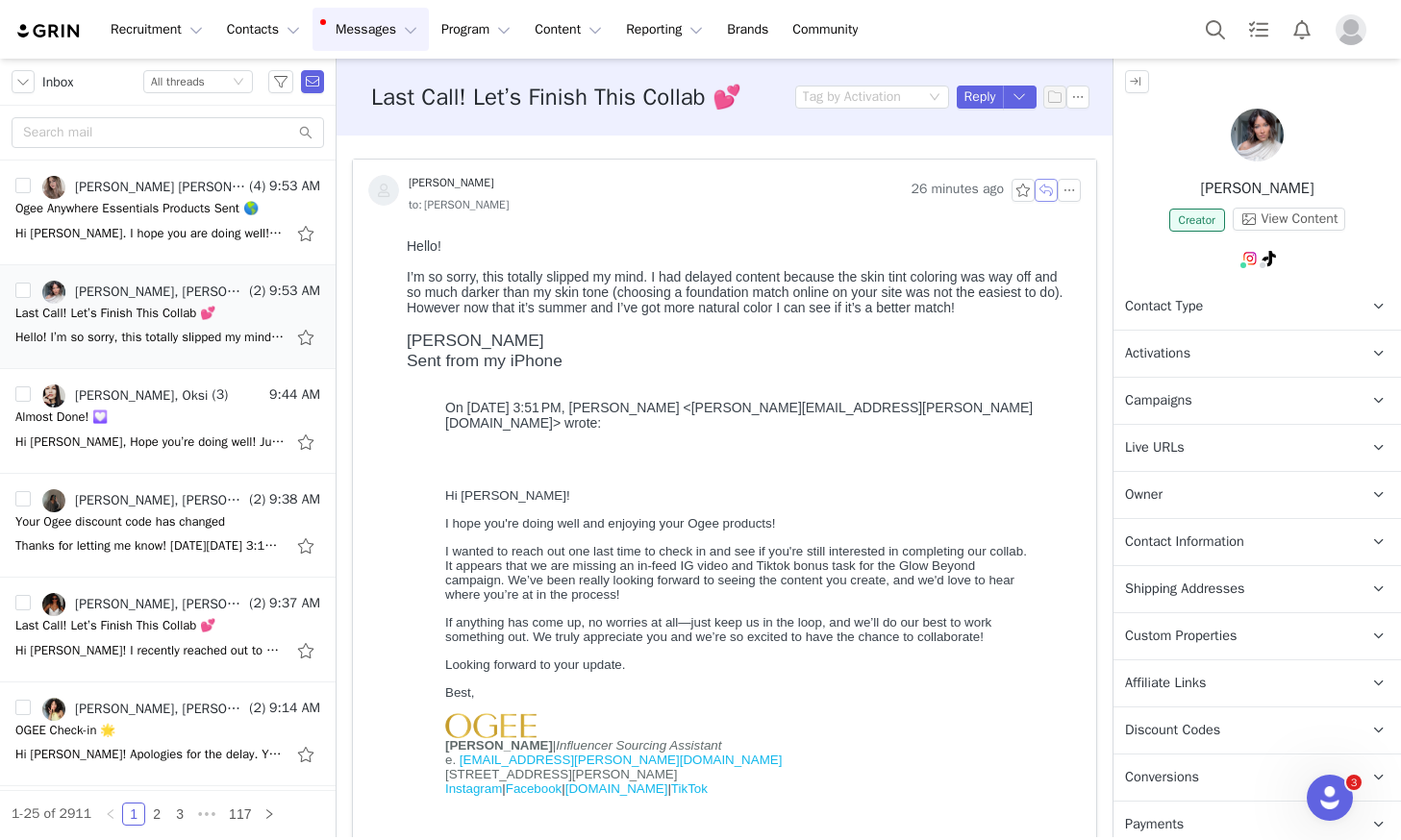 click at bounding box center (1046, 190) 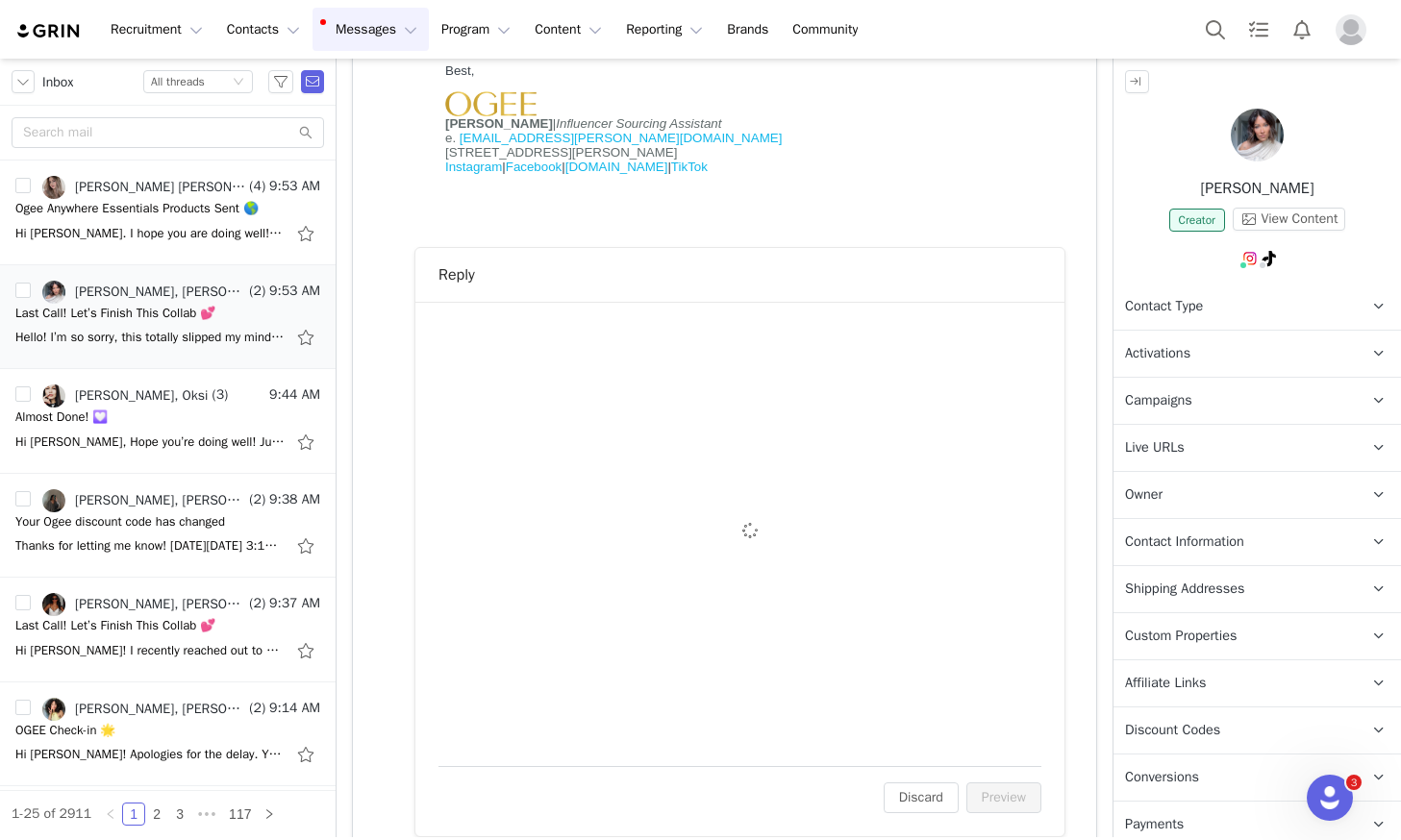 scroll, scrollTop: 743, scrollLeft: 0, axis: vertical 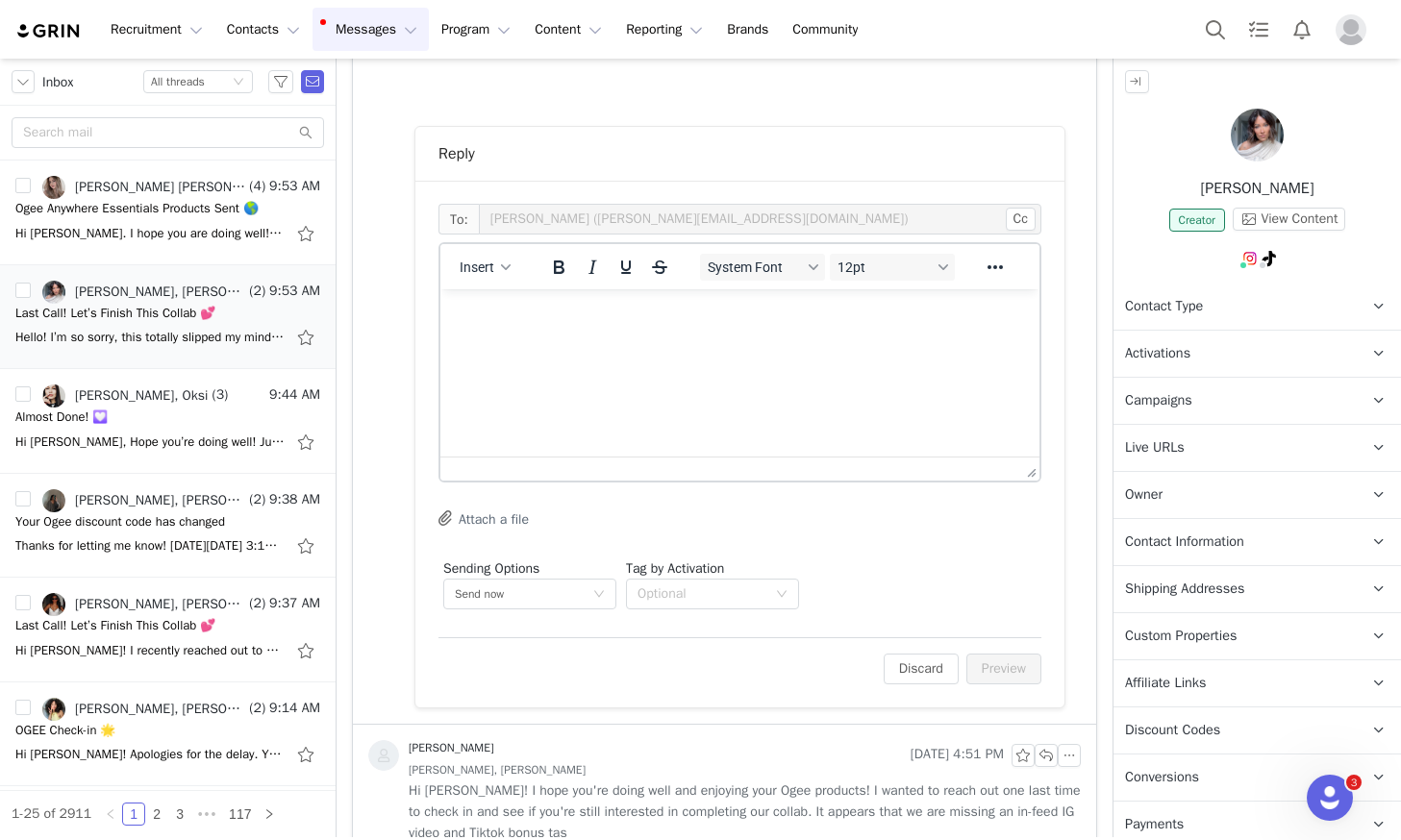 drag, startPoint x: 686, startPoint y: 339, endPoint x: 707, endPoint y: 339, distance: 21 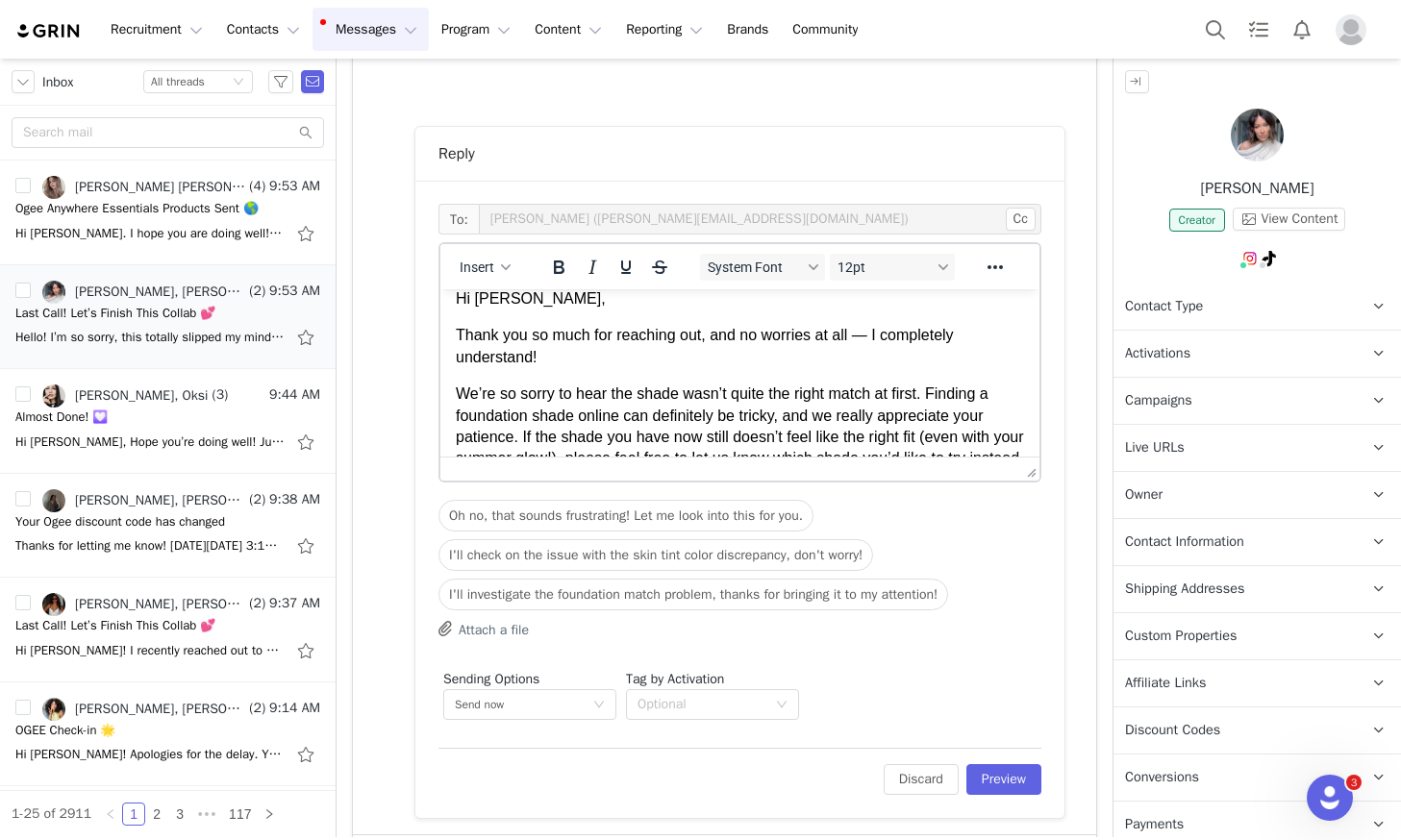 scroll, scrollTop: 14, scrollLeft: 0, axis: vertical 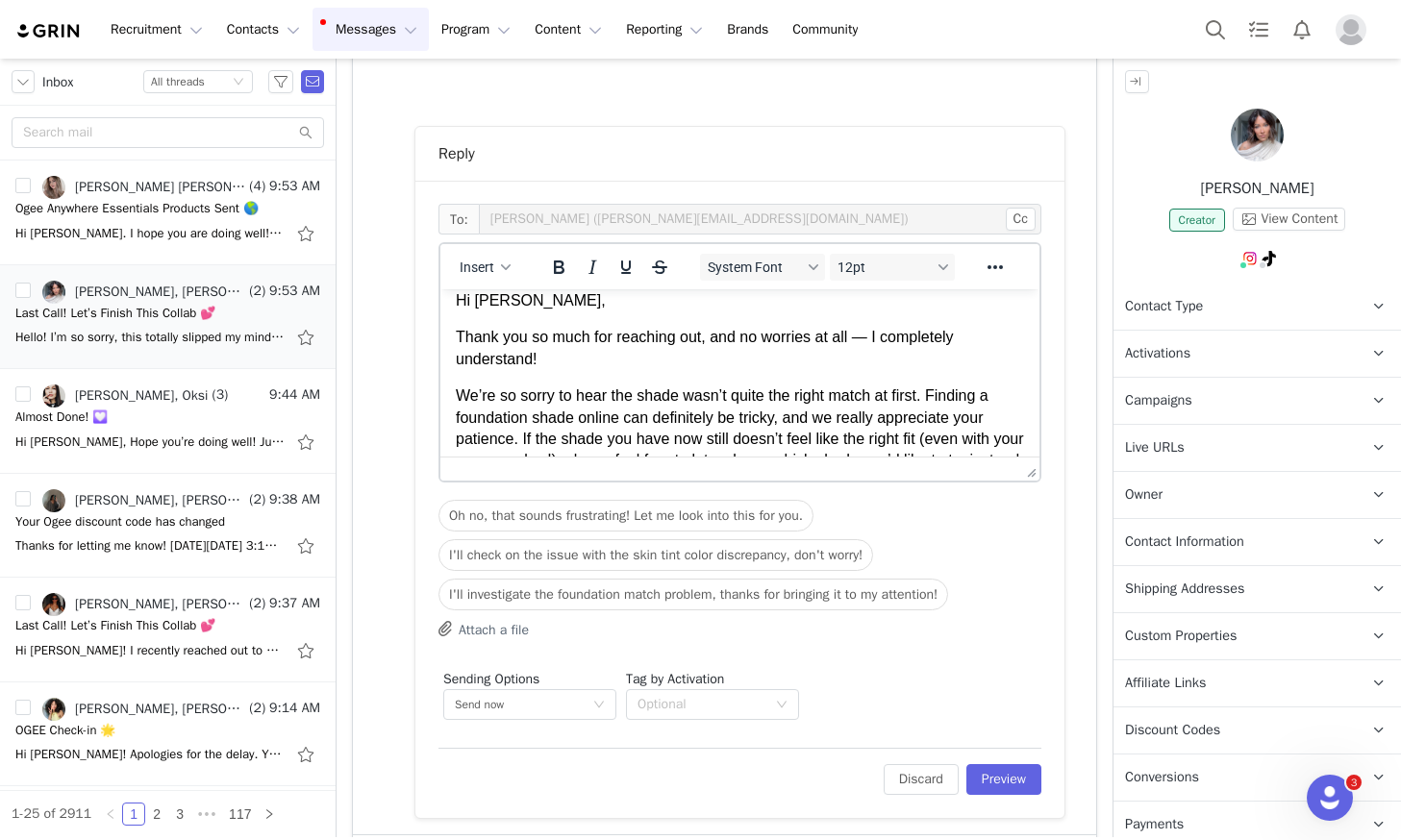 click on "Thank you so much for reaching out, and no worries at all — I completely understand!" at bounding box center [739, 348] 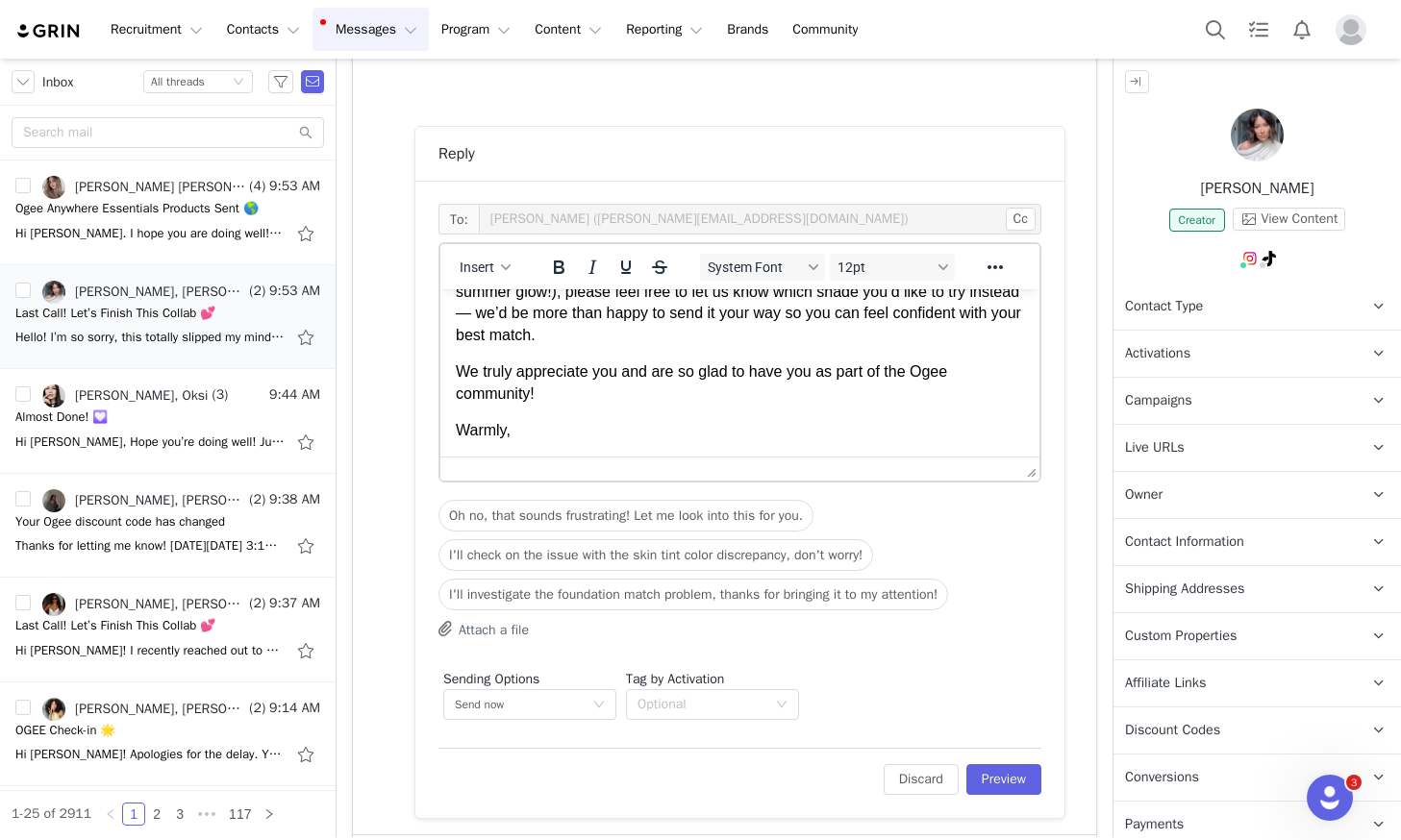 scroll, scrollTop: 184, scrollLeft: 0, axis: vertical 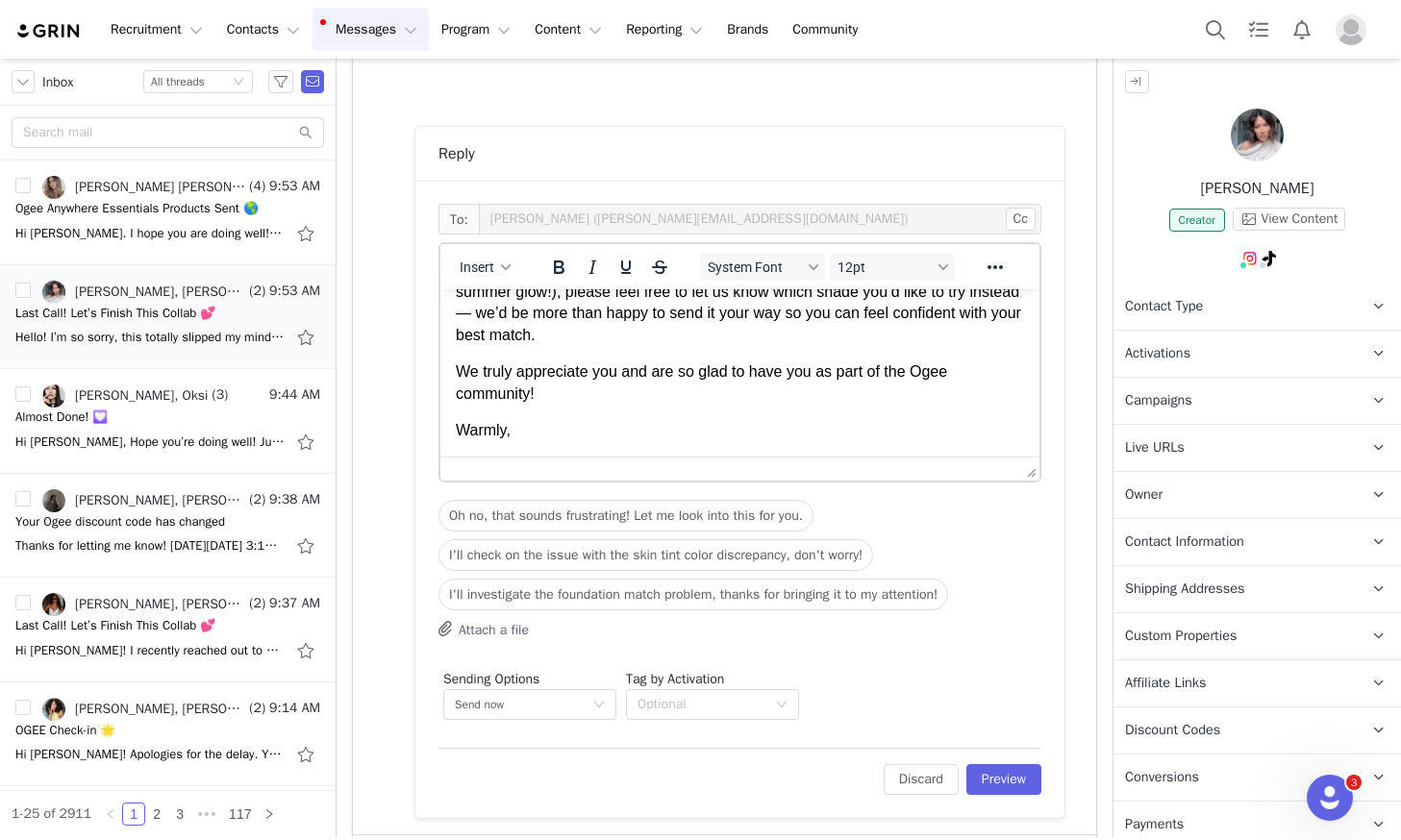 click on "Hi Rachel, Thank you so much for reaching out, and no worries at all. I completely understand! We’re so sorry to hear the shade wasn’t quite the right match at first. Finding a foundation shade online can definitely be tricky, and we really appreciate your patience. If the shade you have now still doesn’t feel like the right fit (even with your summer glow!), please feel free to let us know which shade you’d like to try instead — we’d be more than happy to send it your way so you can feel confident with your best match. We truly appreciate you and are so glad to have you as part of the Ogee community! Warmly," at bounding box center [739, 292] 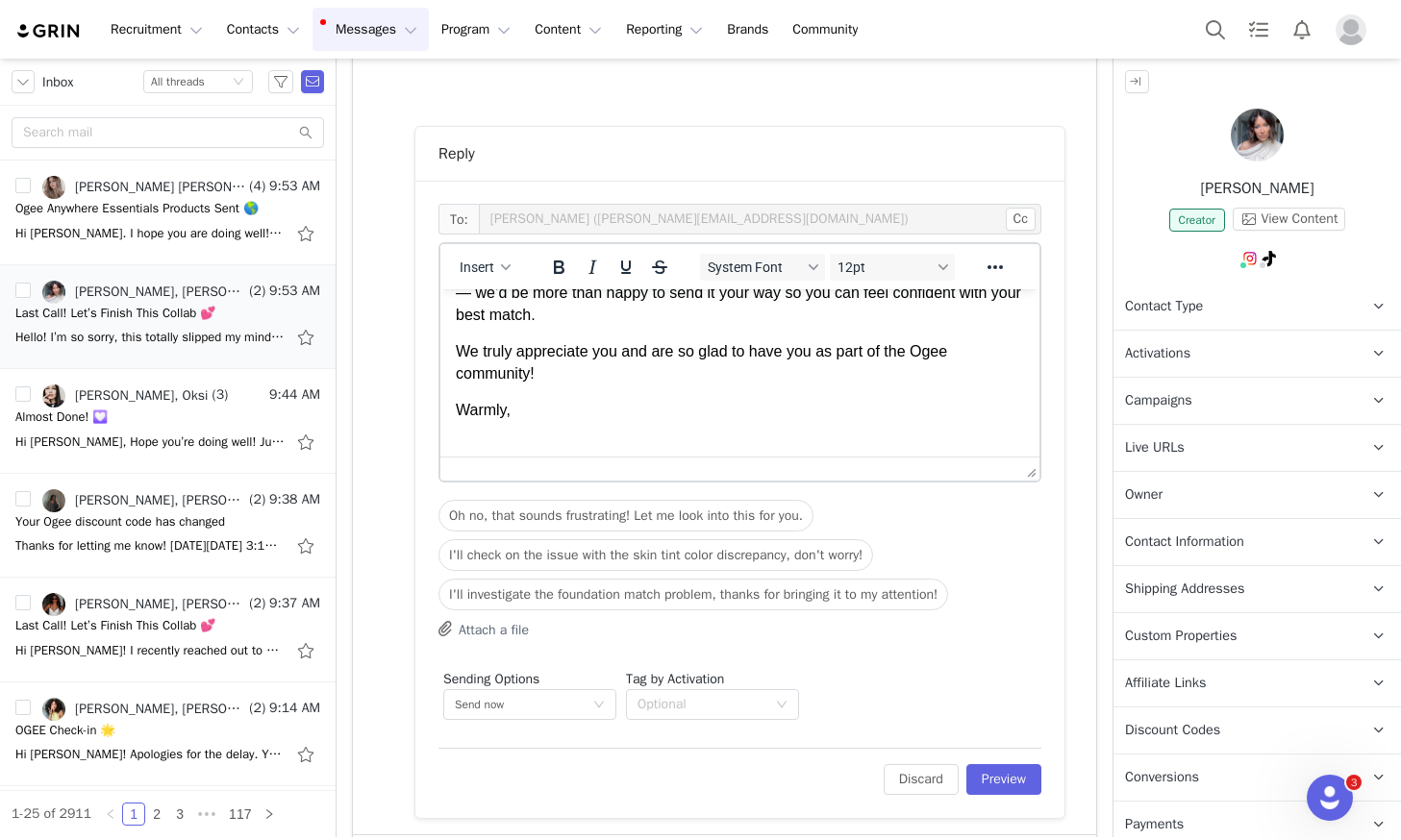 scroll, scrollTop: 205, scrollLeft: 0, axis: vertical 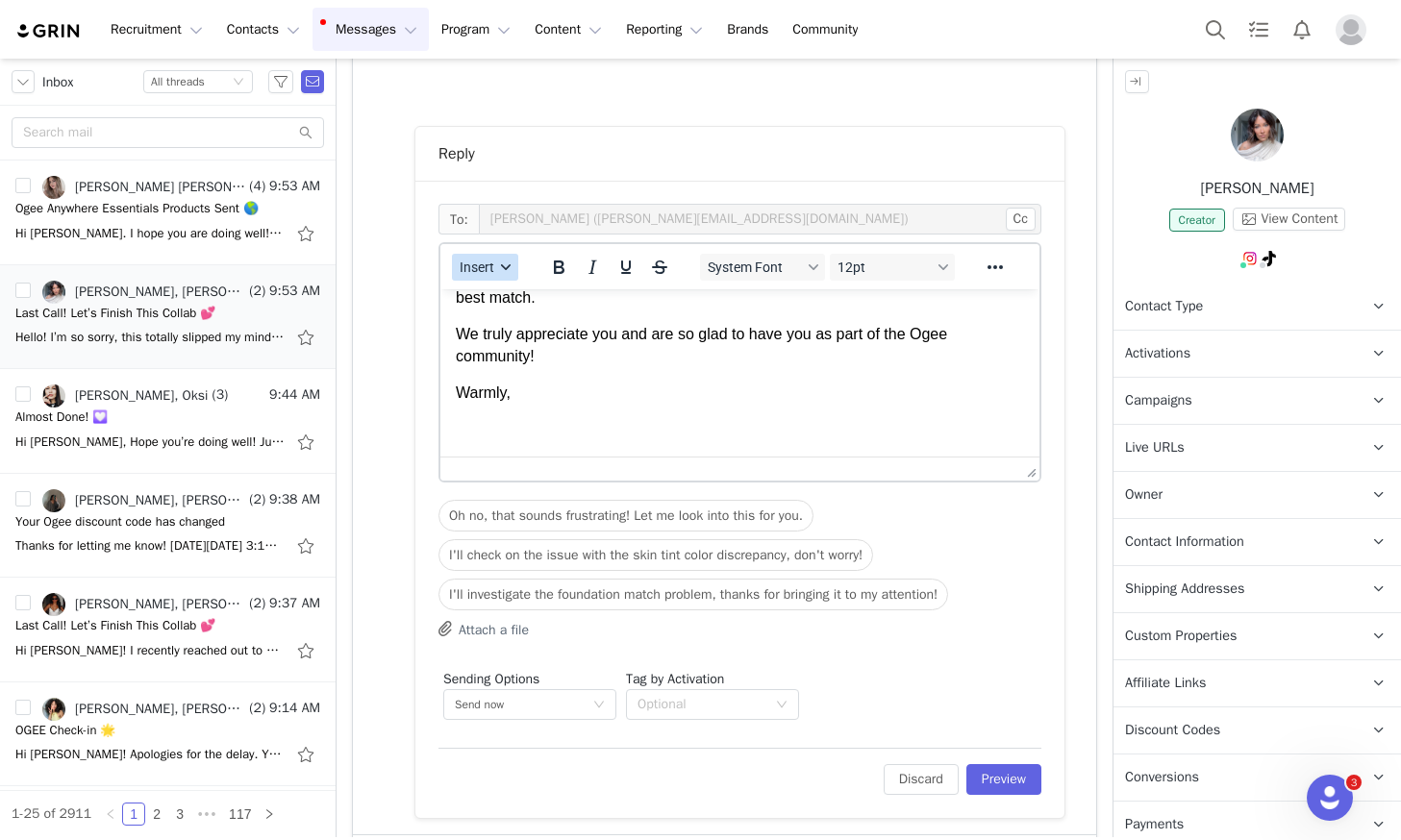 click on "Insert" at bounding box center [485, 267] 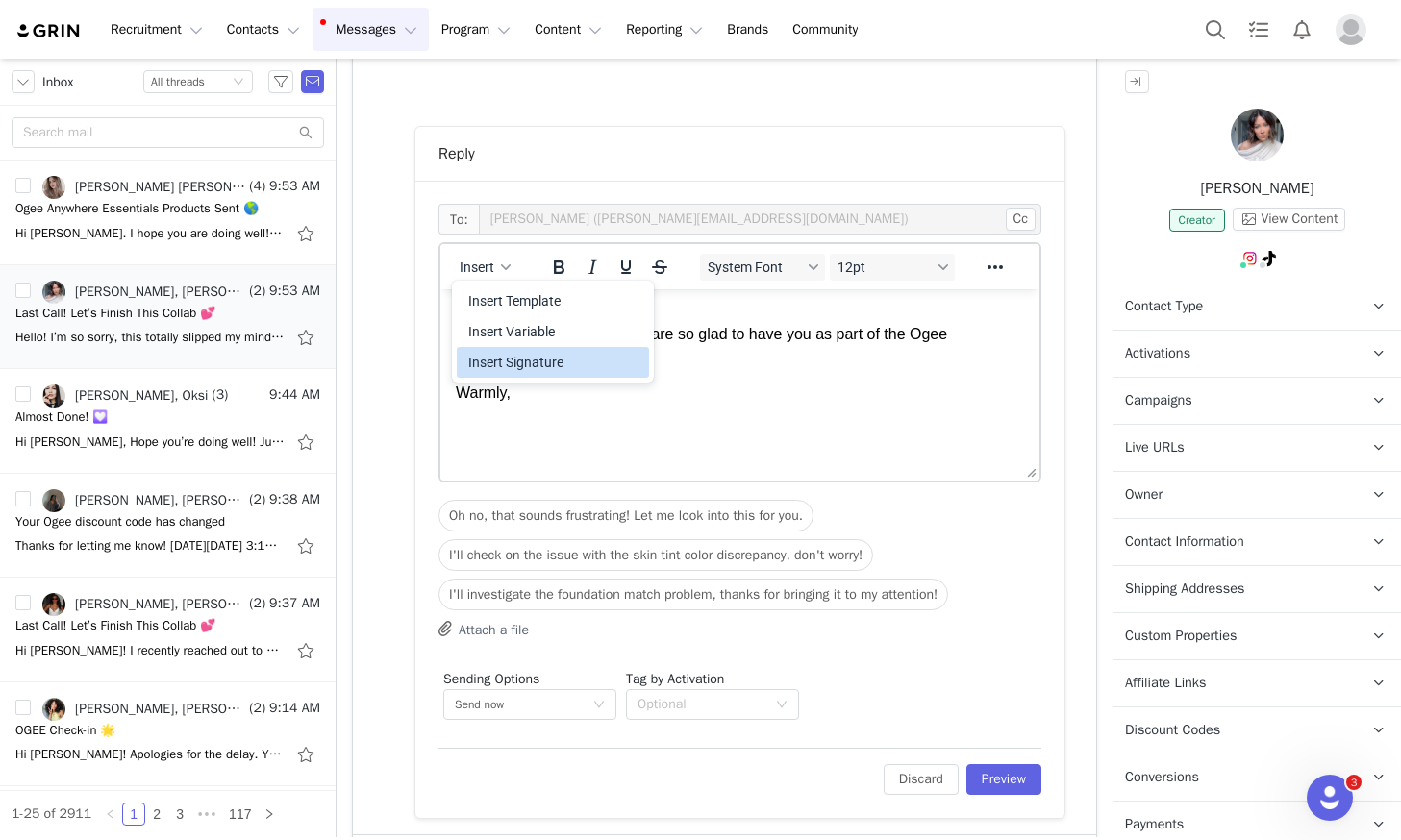 click on "Insert Signature" at bounding box center [553, 362] 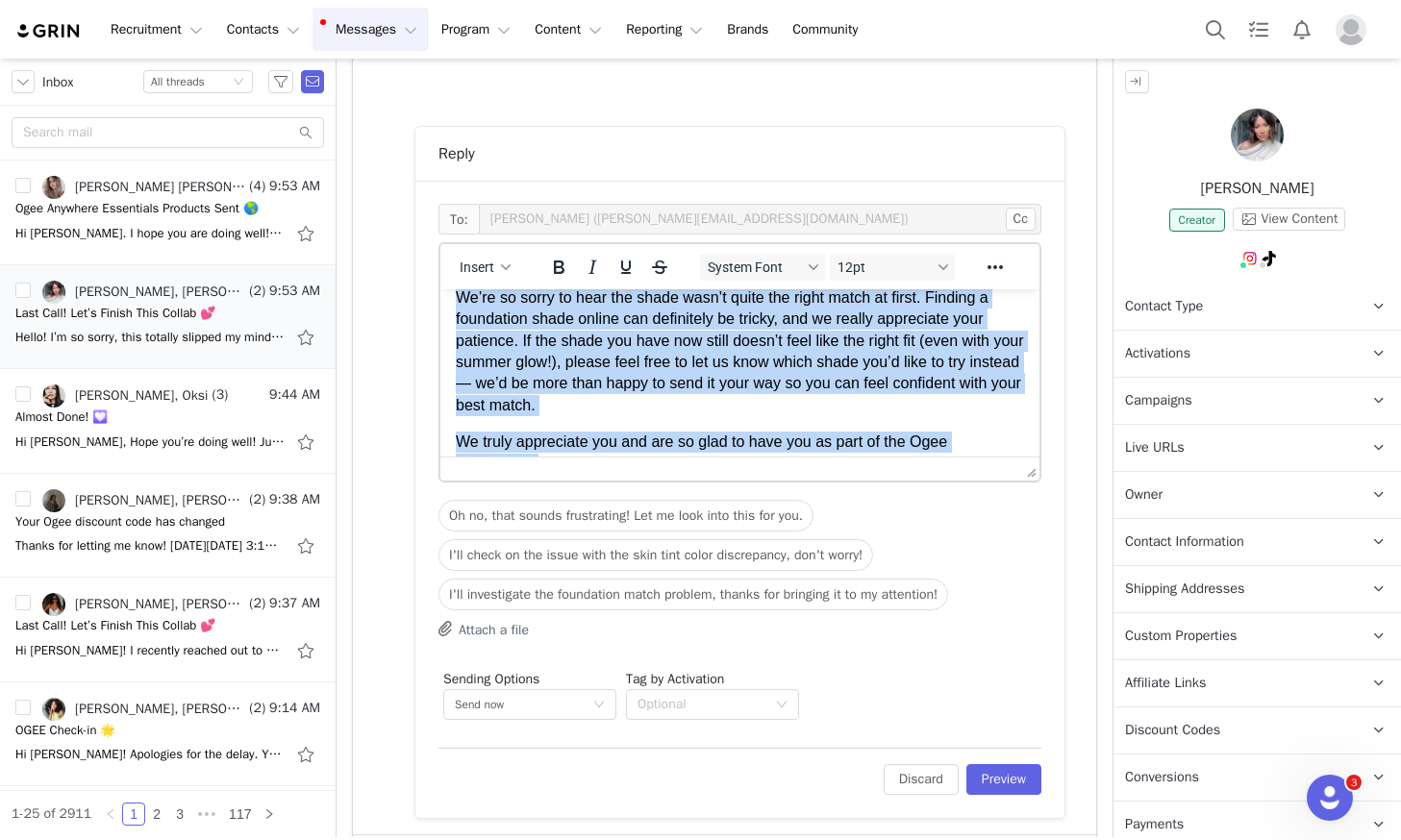 scroll, scrollTop: 0, scrollLeft: 0, axis: both 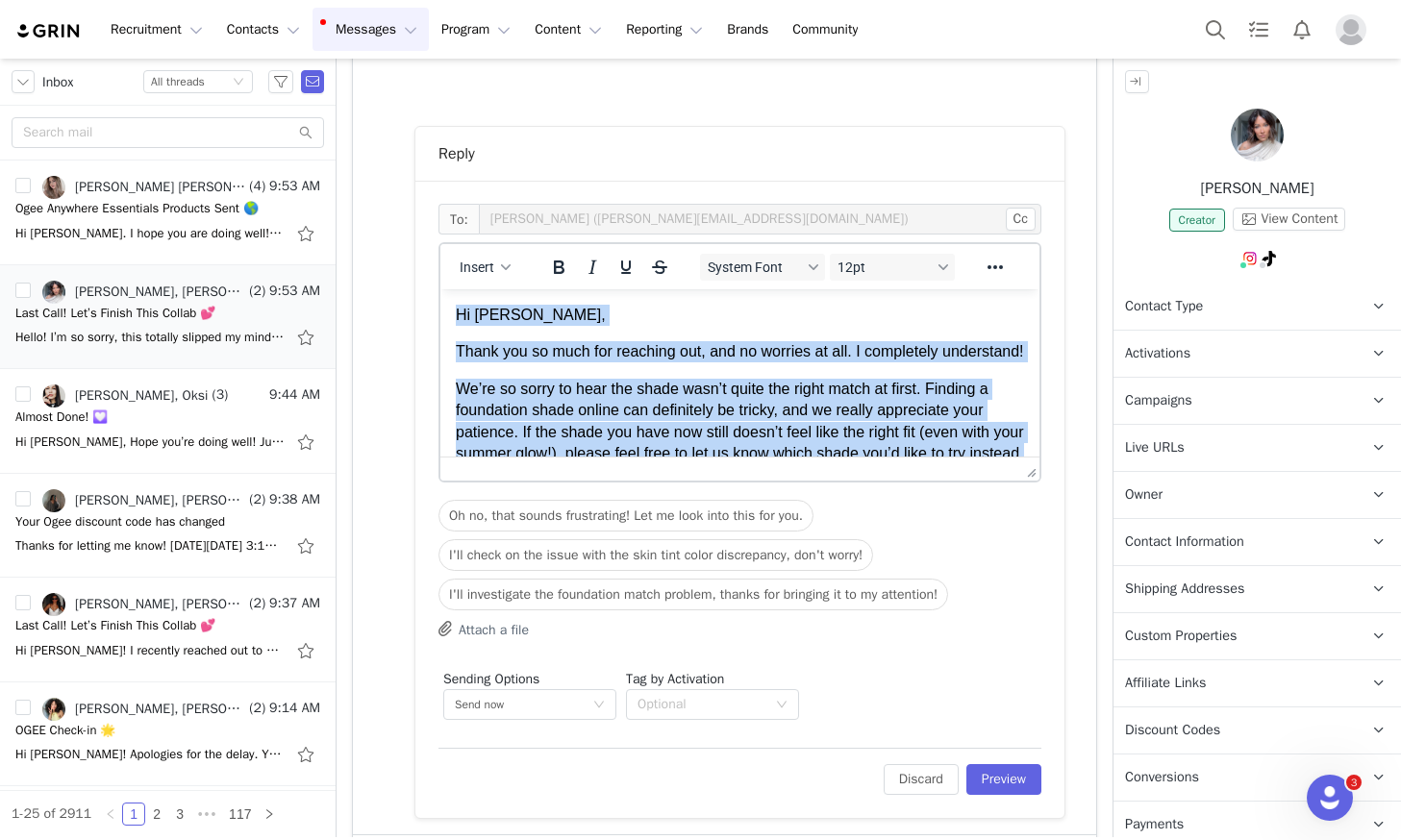 drag, startPoint x: 527, startPoint y: 393, endPoint x: 1146, endPoint y: 575, distance: 645.20152 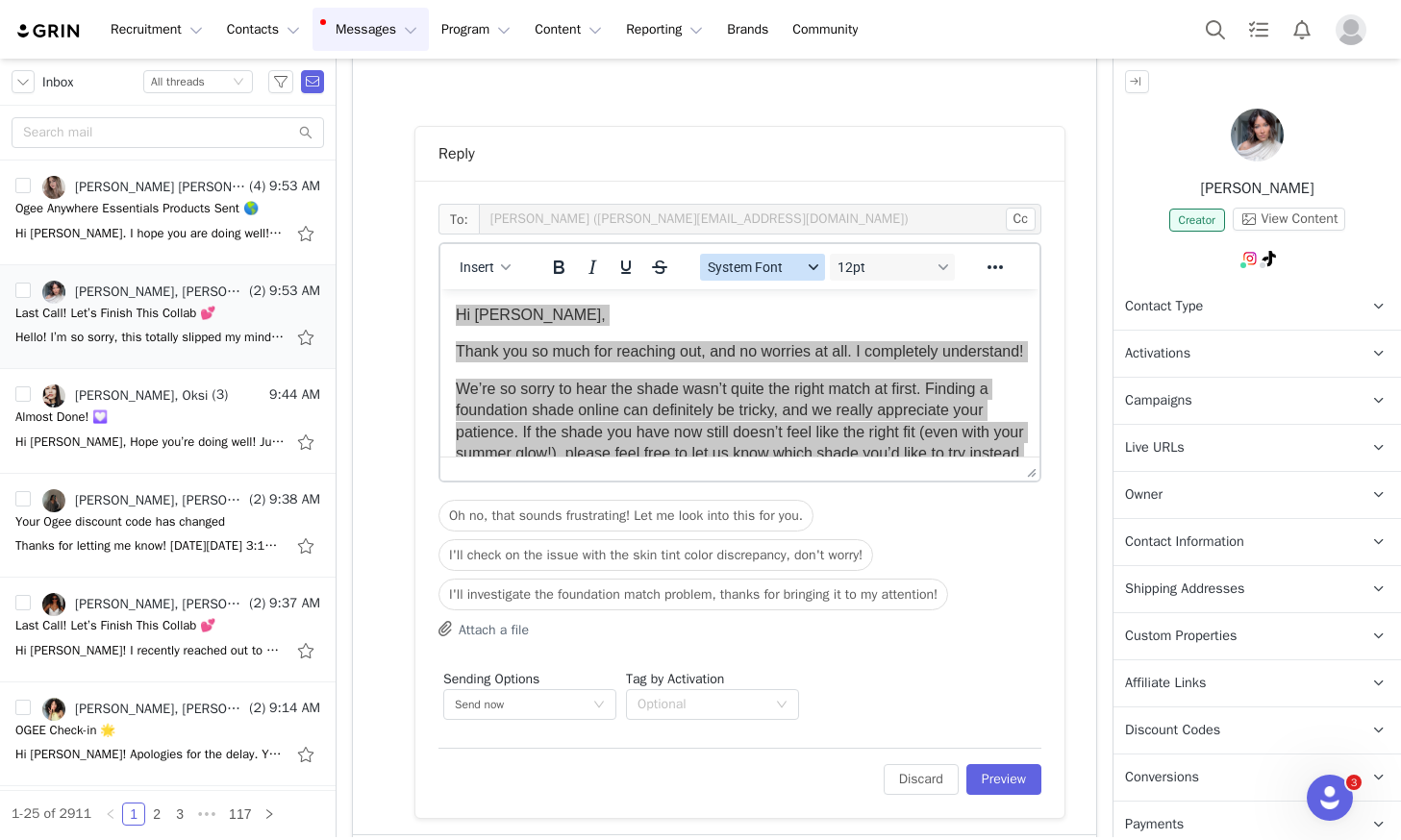 drag, startPoint x: 747, startPoint y: 263, endPoint x: 754, endPoint y: 279, distance: 17.464249 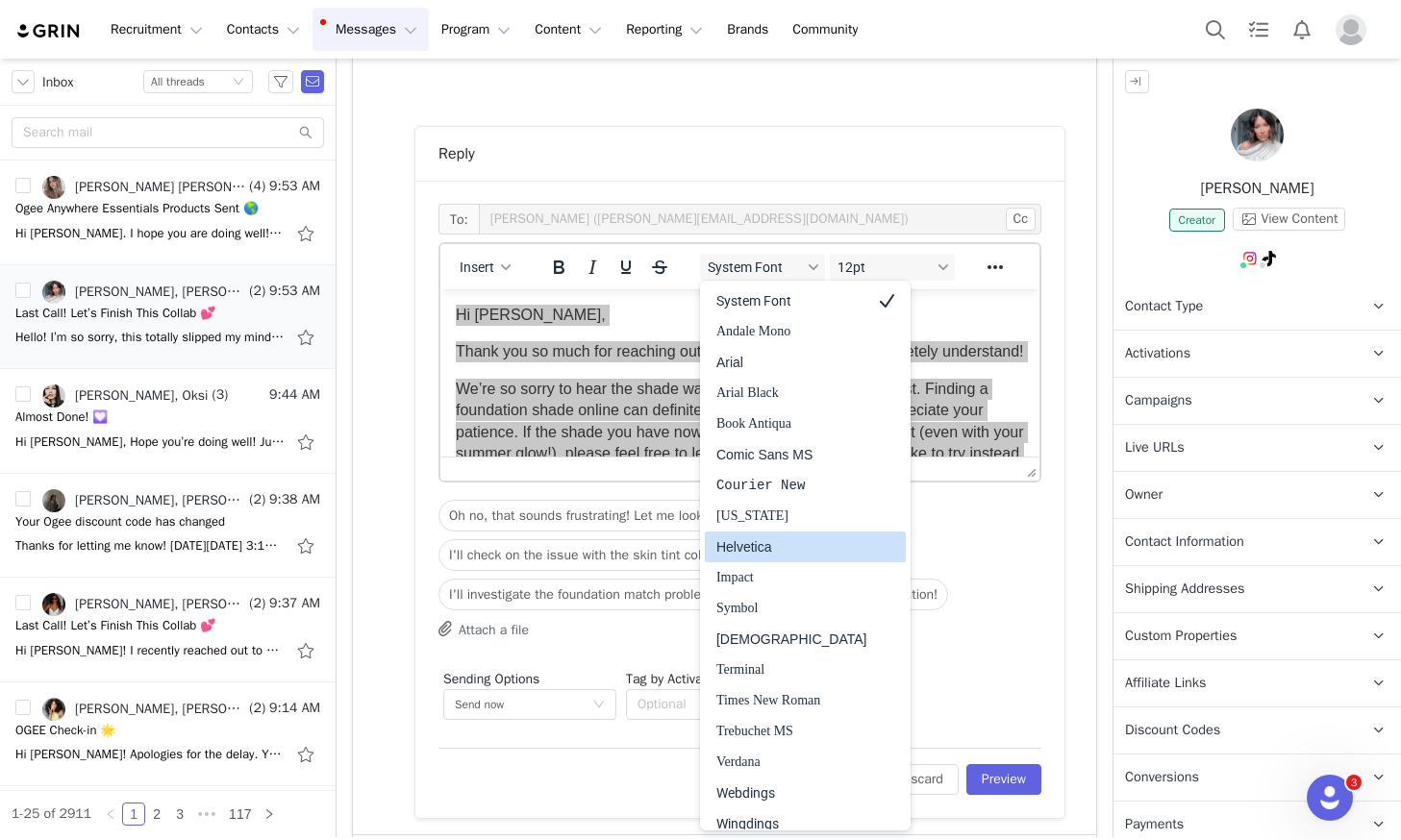 click on "Helvetica" at bounding box center [791, 547] 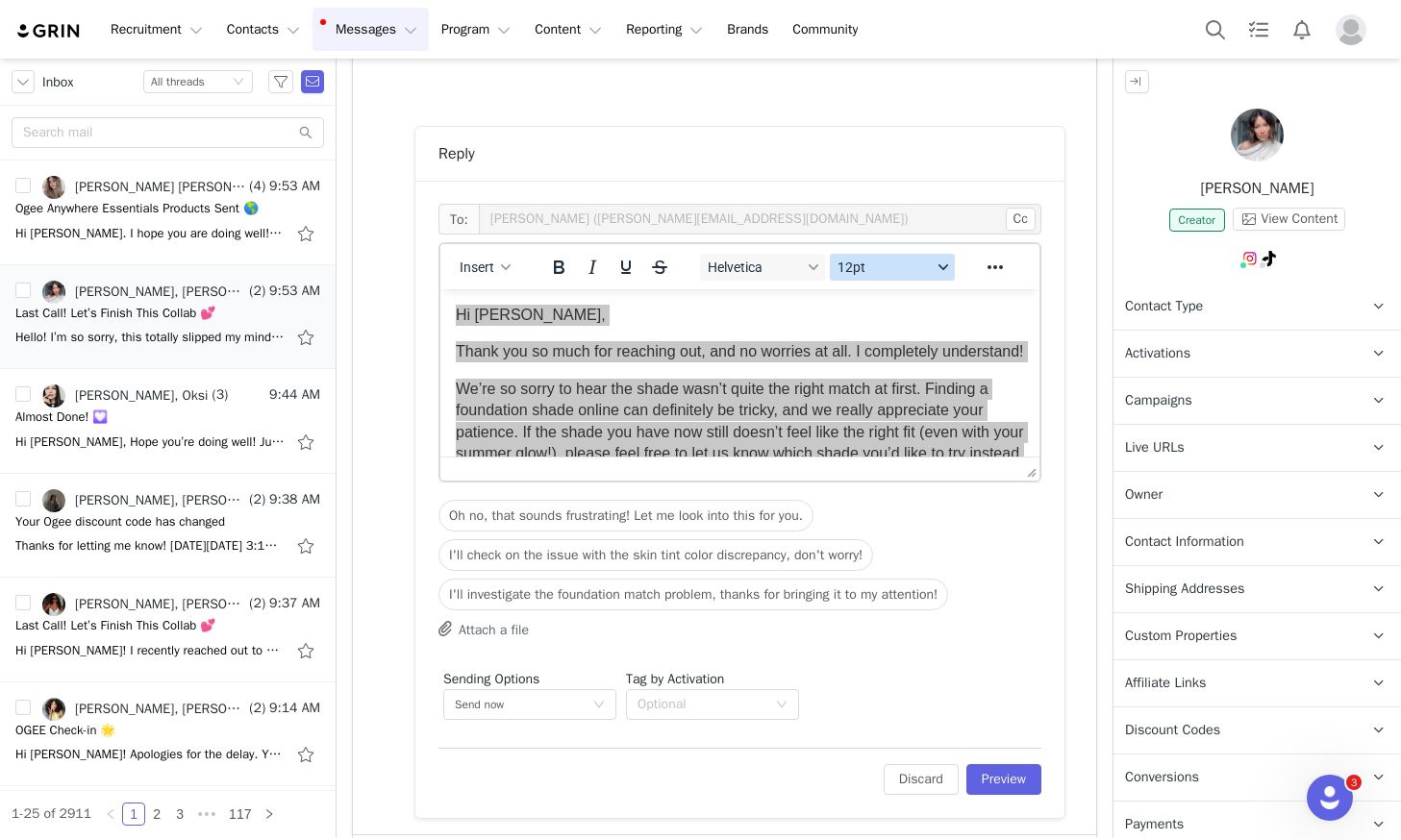click on "Helvetica 12pt" at bounding box center (828, 266) 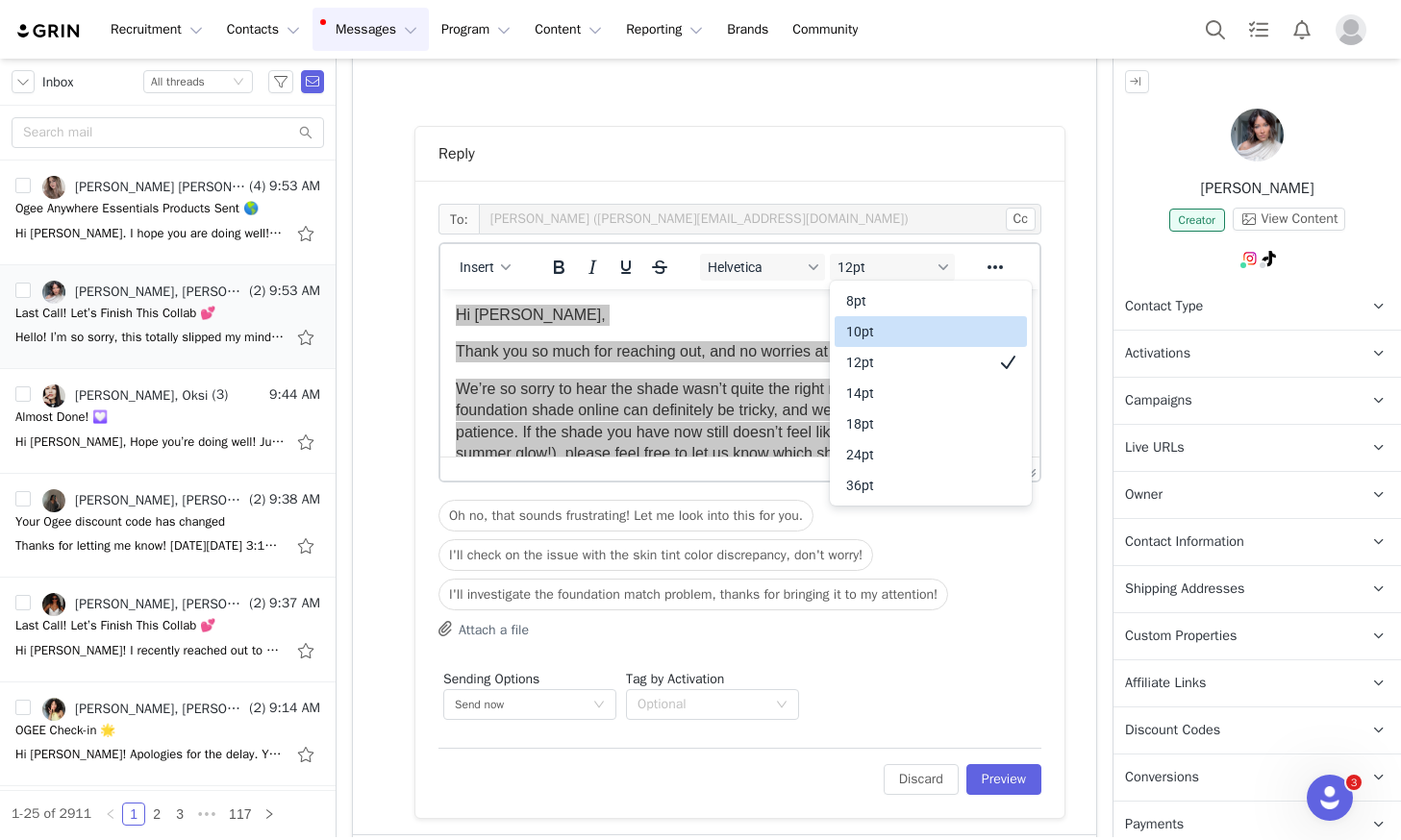 click on "10pt" at bounding box center (917, 332) 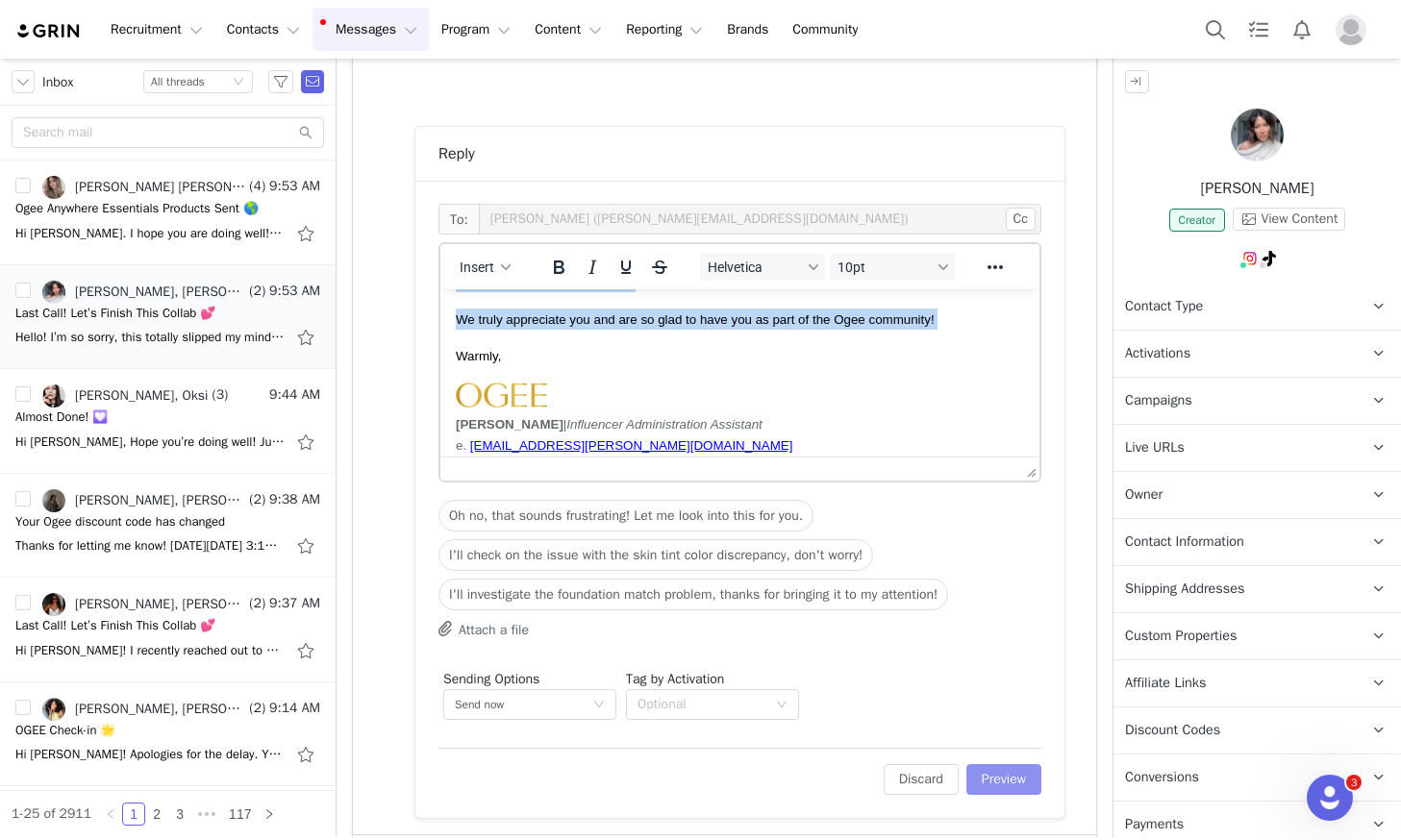 scroll, scrollTop: 256, scrollLeft: 0, axis: vertical 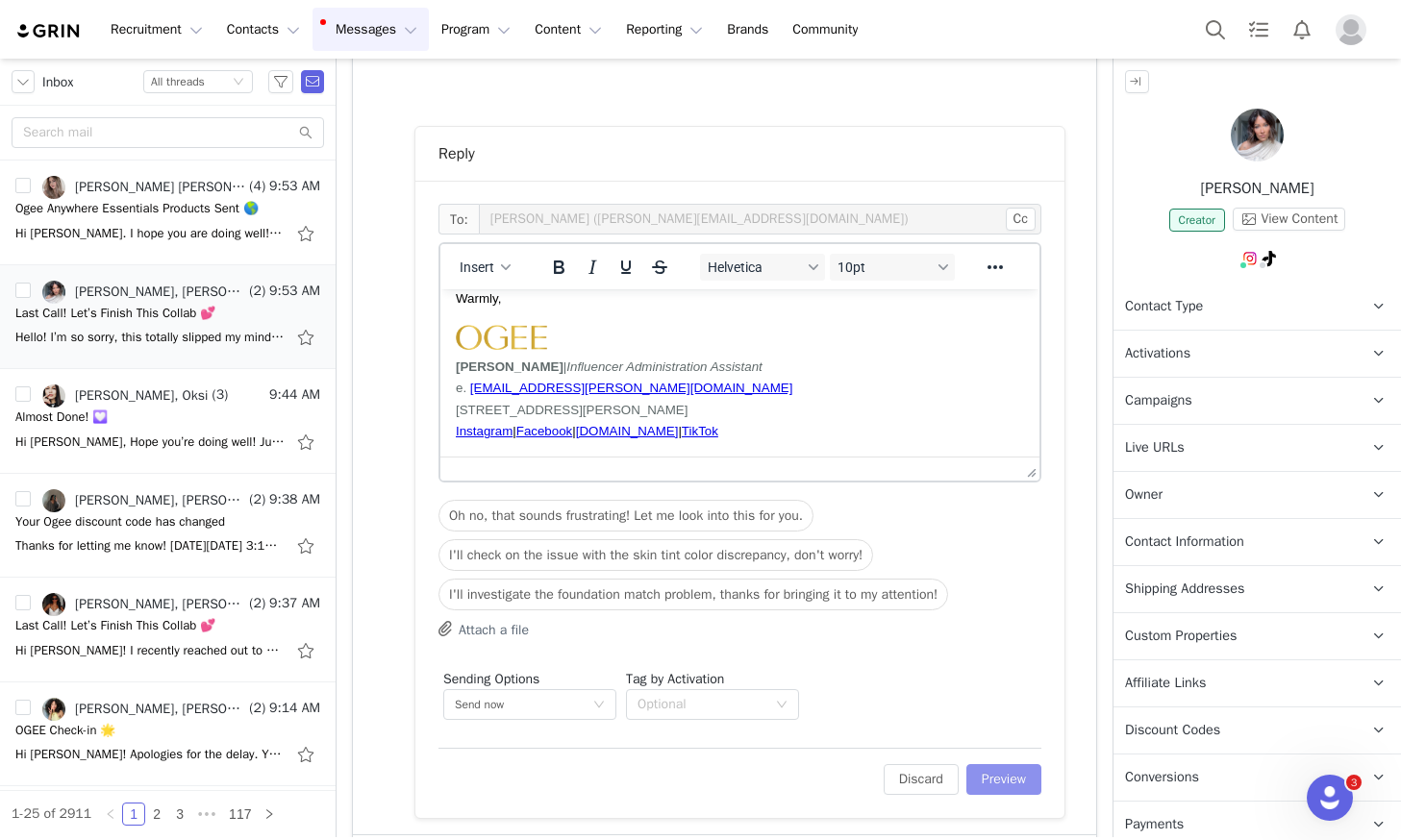 click on "Preview" at bounding box center (1004, 779) 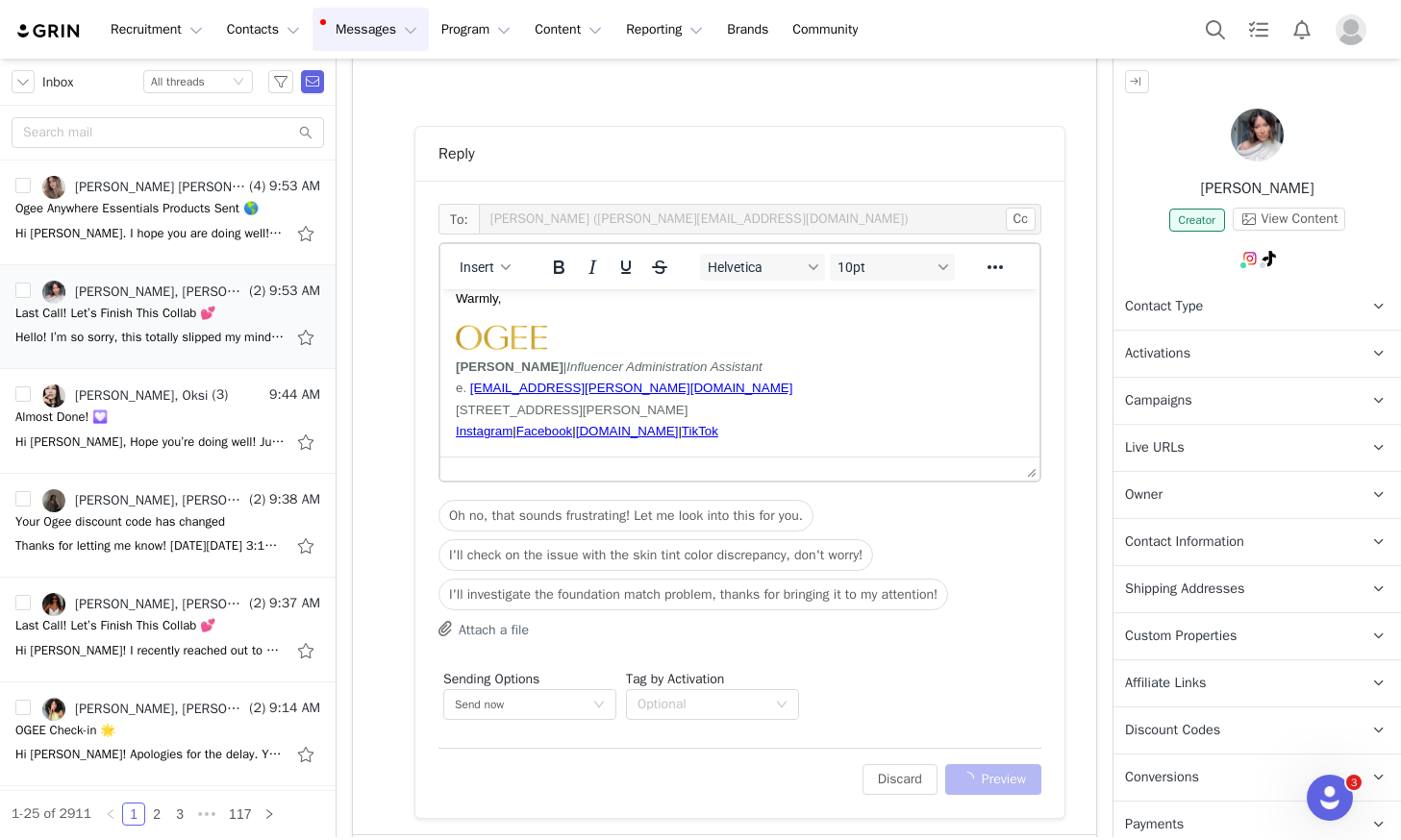 scroll, scrollTop: 708, scrollLeft: 0, axis: vertical 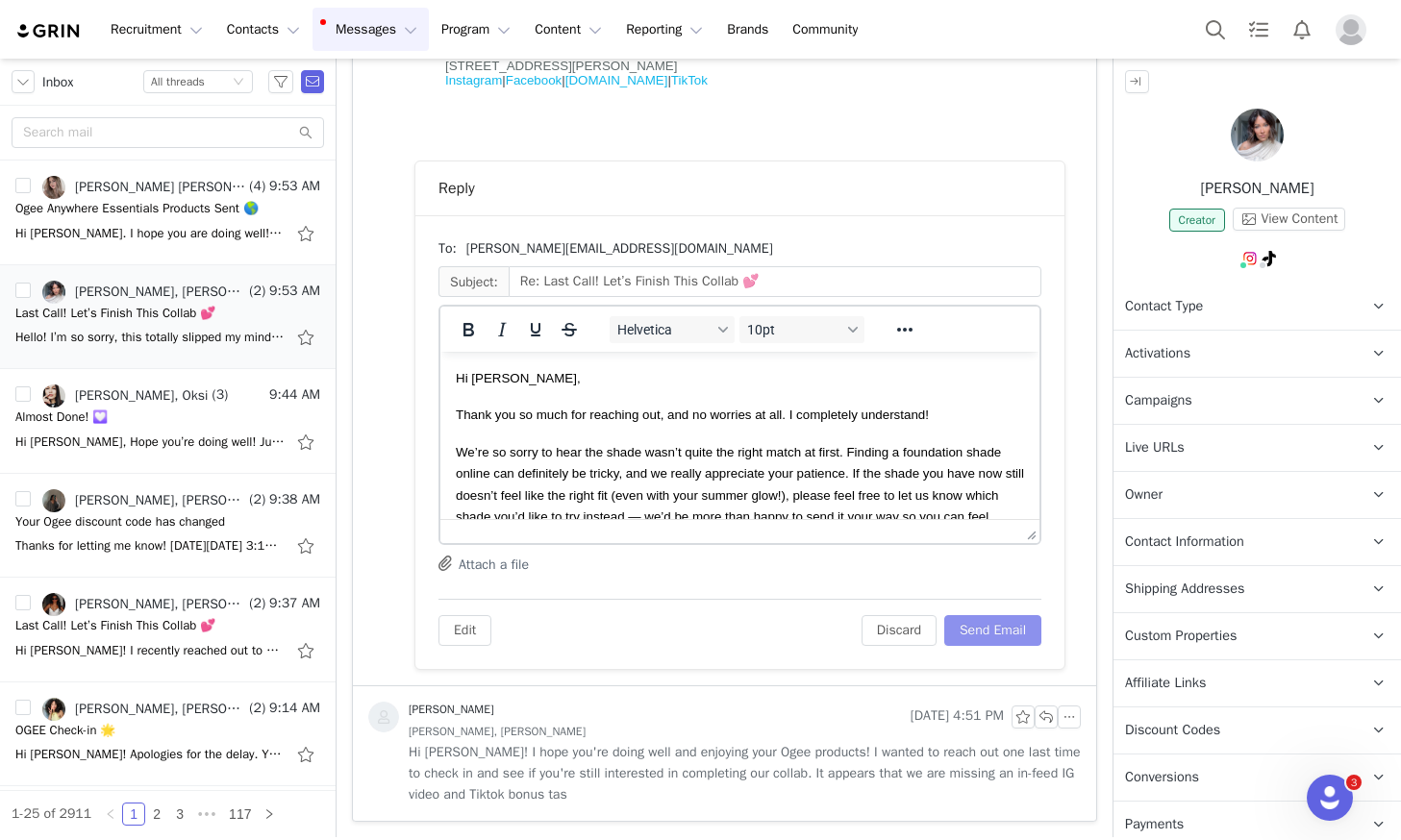 click on "Send Email" at bounding box center (992, 630) 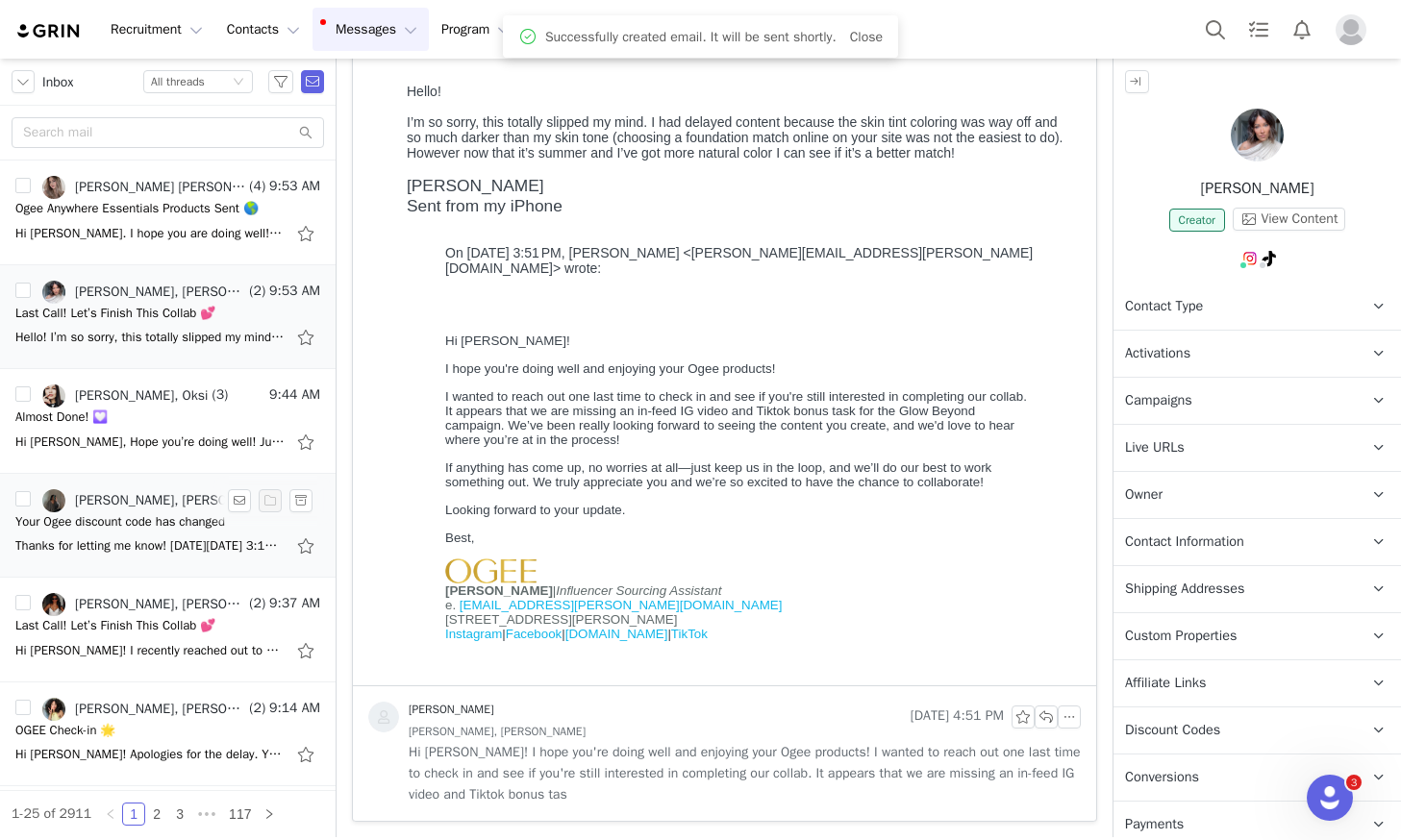 scroll, scrollTop: 155, scrollLeft: 0, axis: vertical 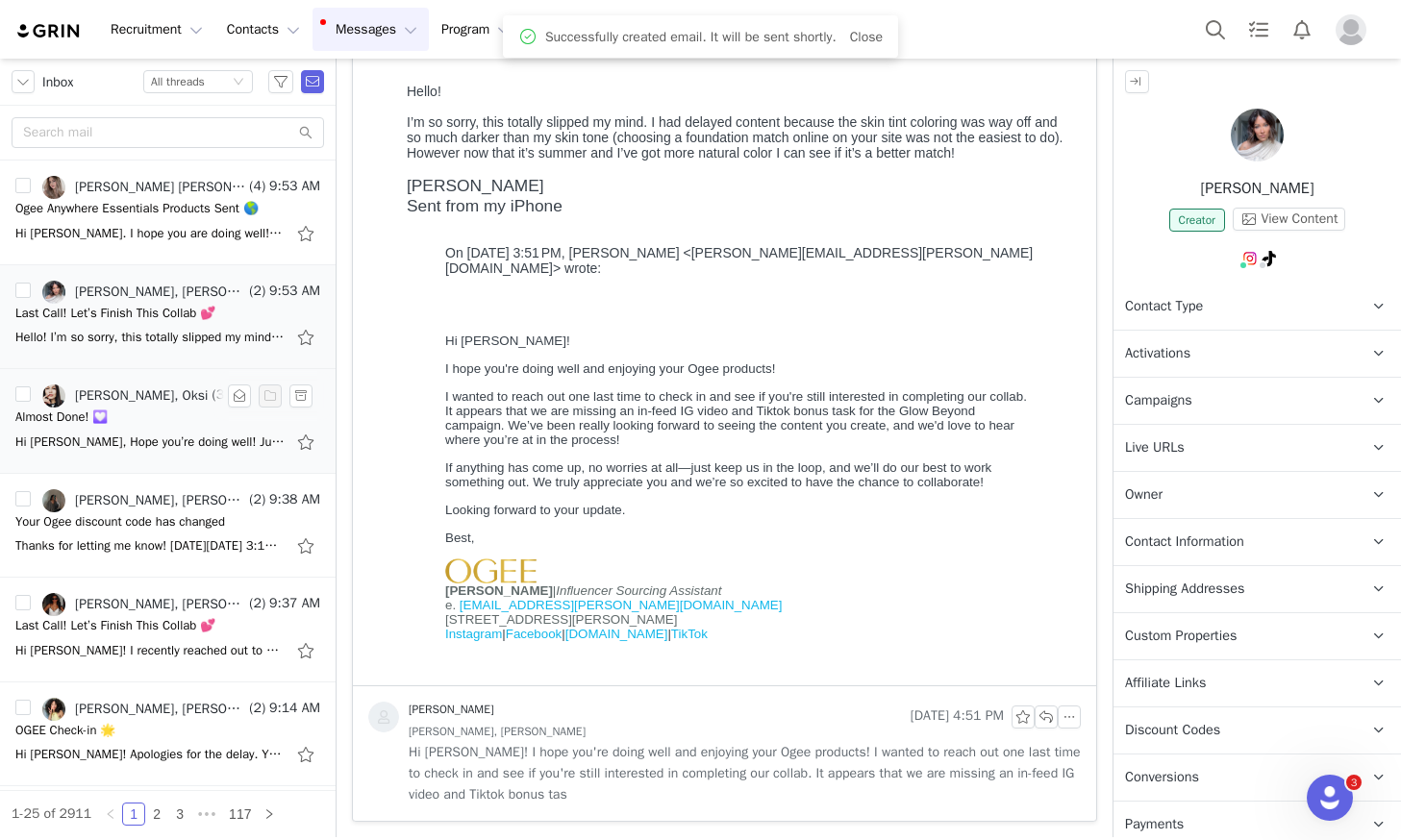 click on "Hi [PERSON_NAME],
Hope you’re doing well! Just wanted to let you know that my TikTok content for the Ogee Glow Beyond Campaign is now live.
You can check it out here: TikTok Video.
Please let me know if you need anything else from my side!
Best" at bounding box center [167, 442] 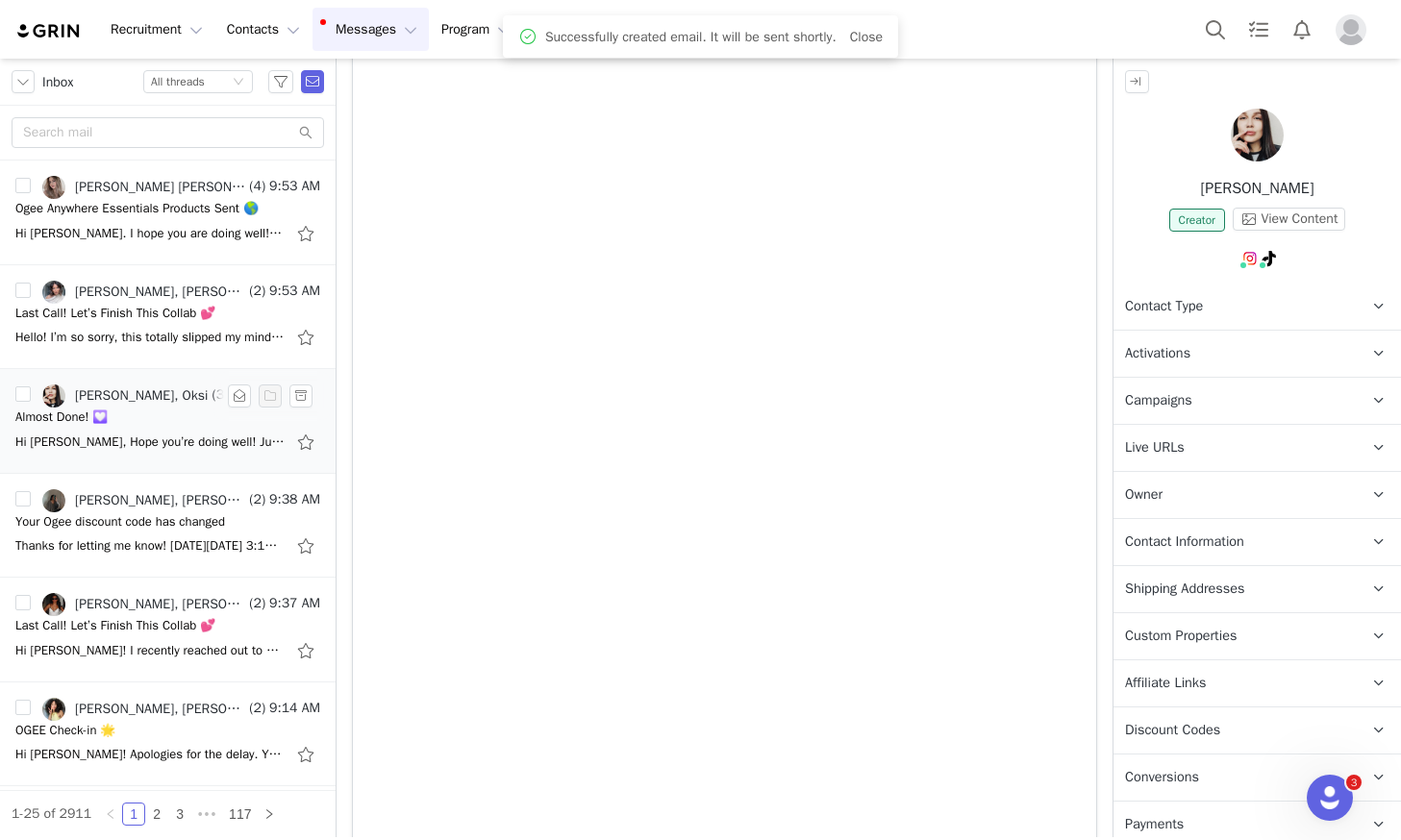 scroll, scrollTop: 0, scrollLeft: 0, axis: both 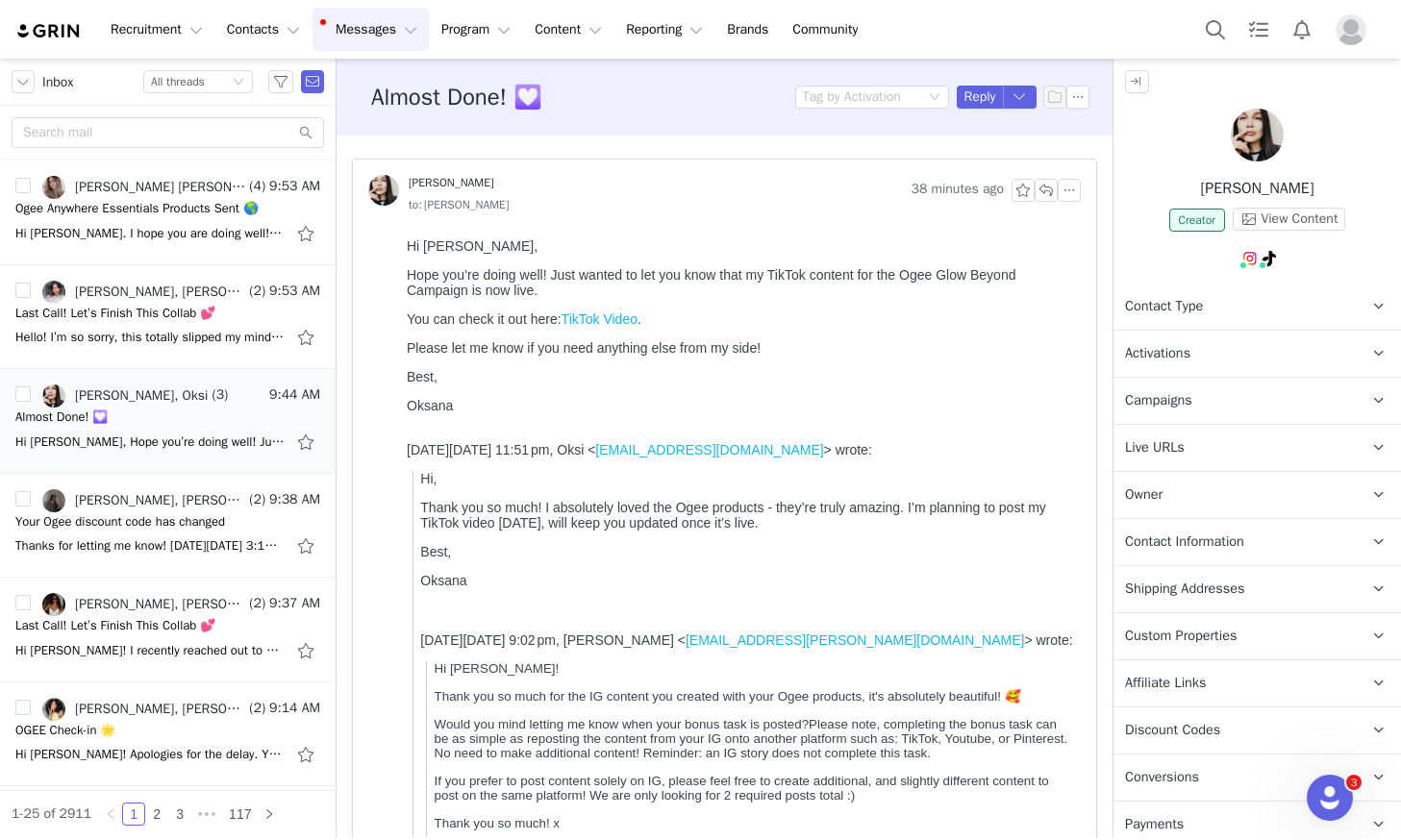 click on "TikTok Video" at bounding box center (599, 319) 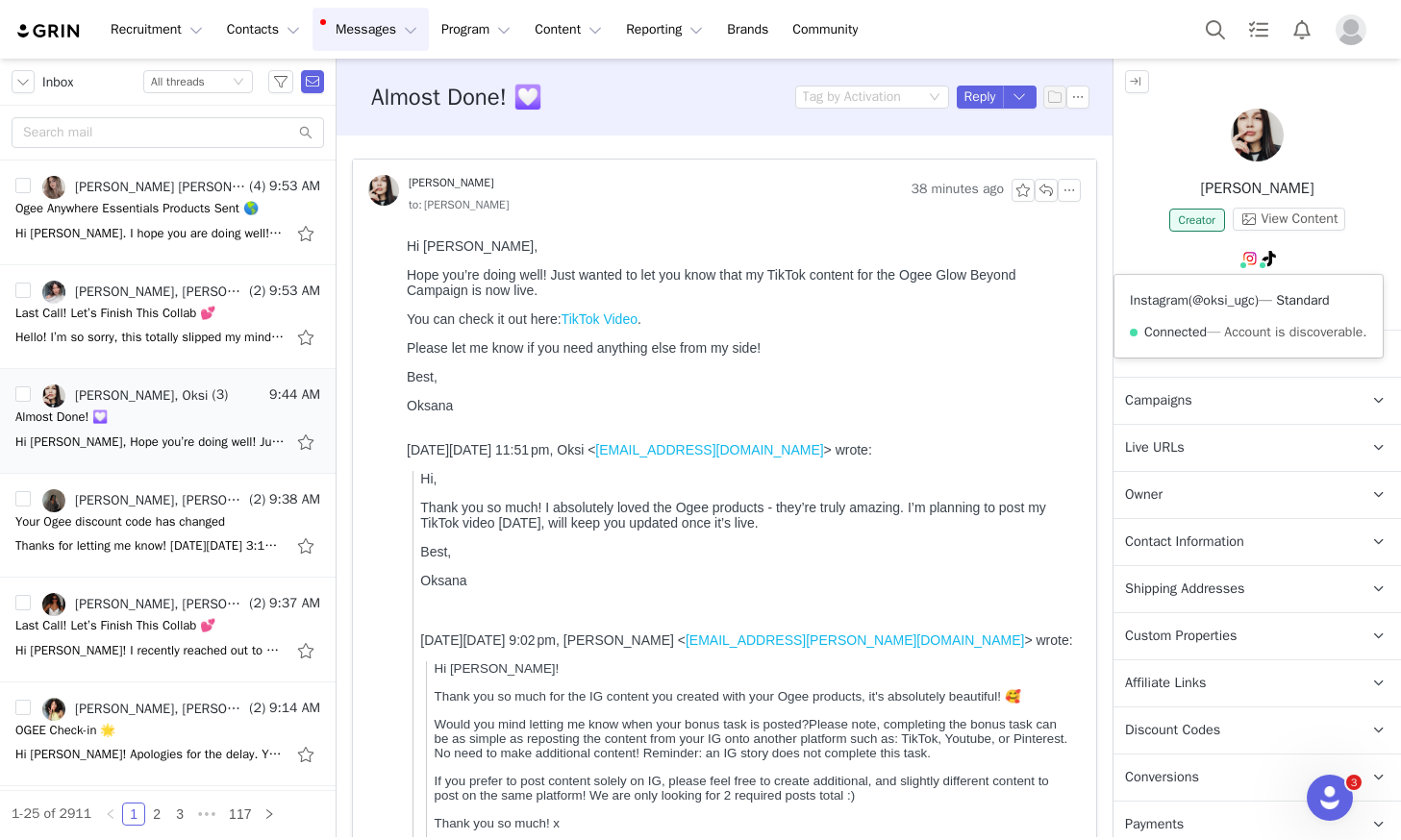 click on "@oksi_ugc" at bounding box center (1223, 300) 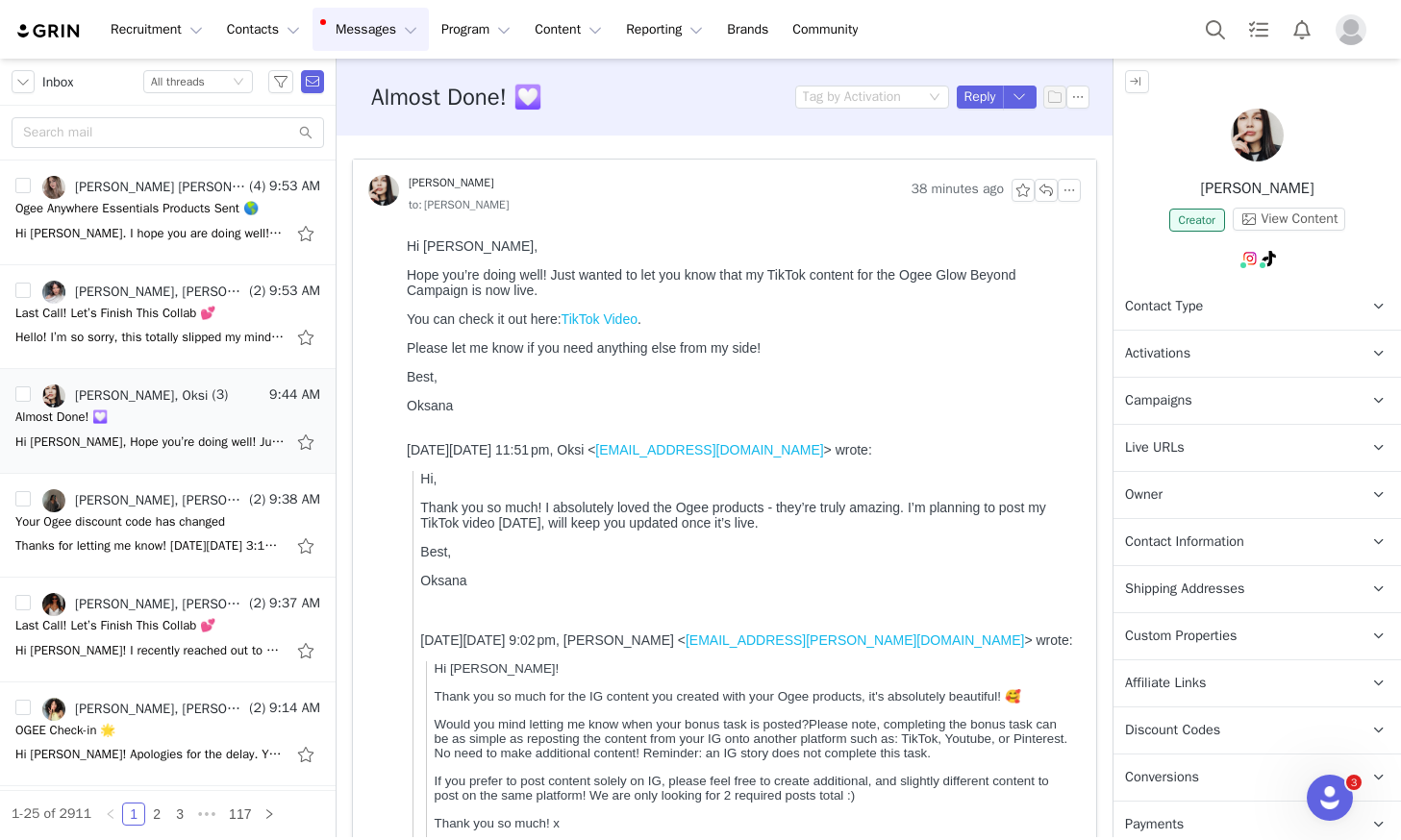 click at bounding box center [1257, 135] 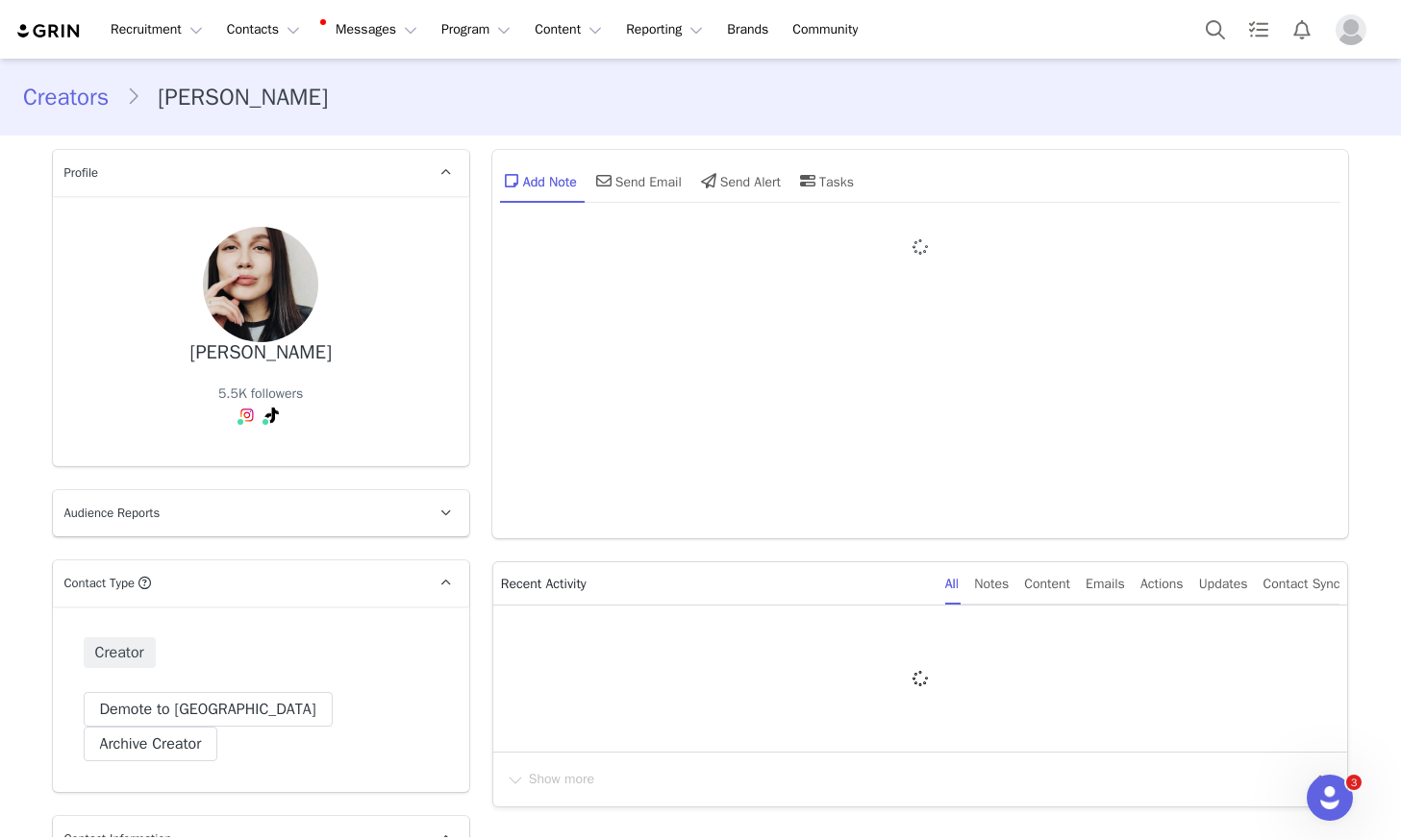 type on "+1 ([GEOGRAPHIC_DATA])" 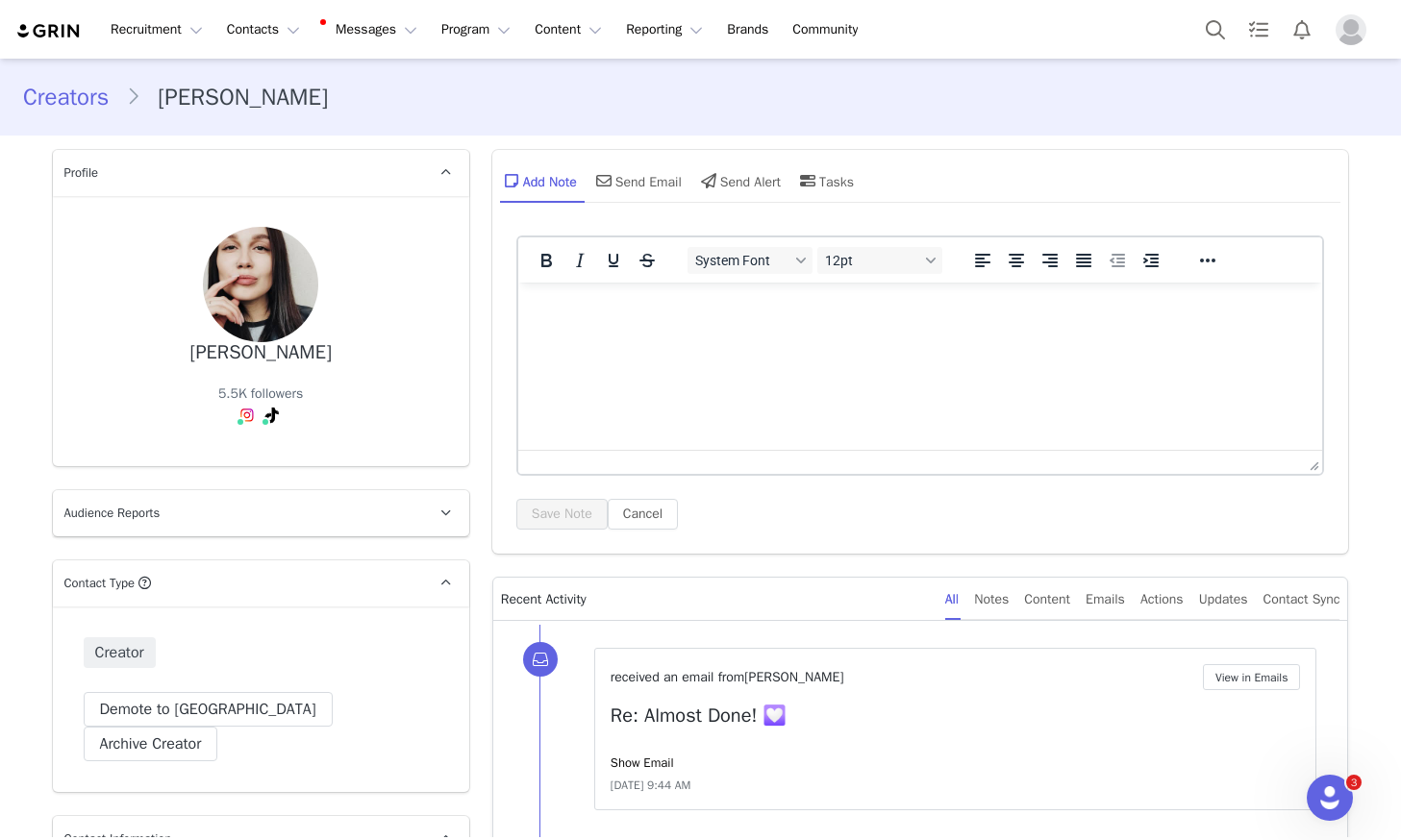 scroll, scrollTop: 0, scrollLeft: 0, axis: both 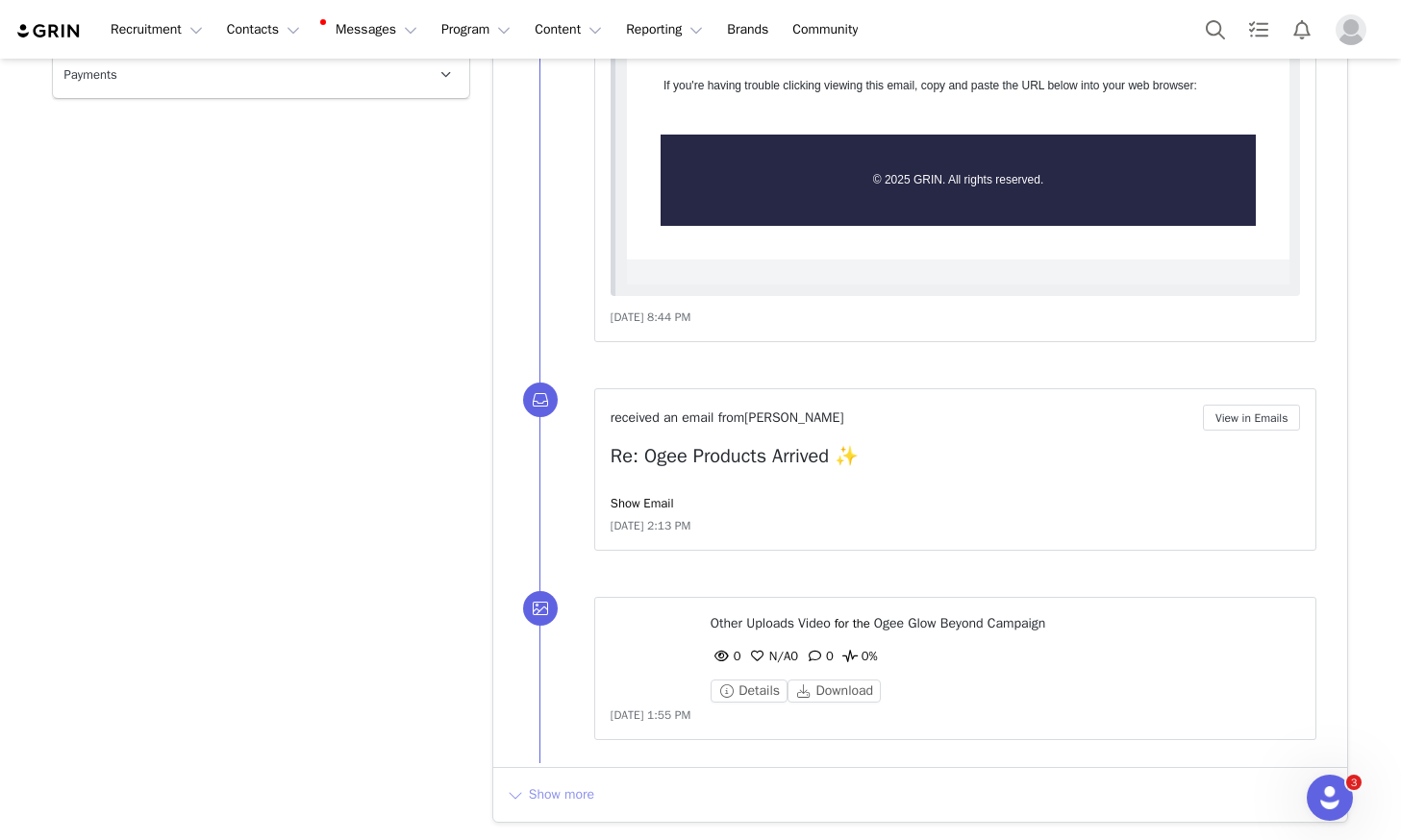 click on "Show more" at bounding box center [550, 795] 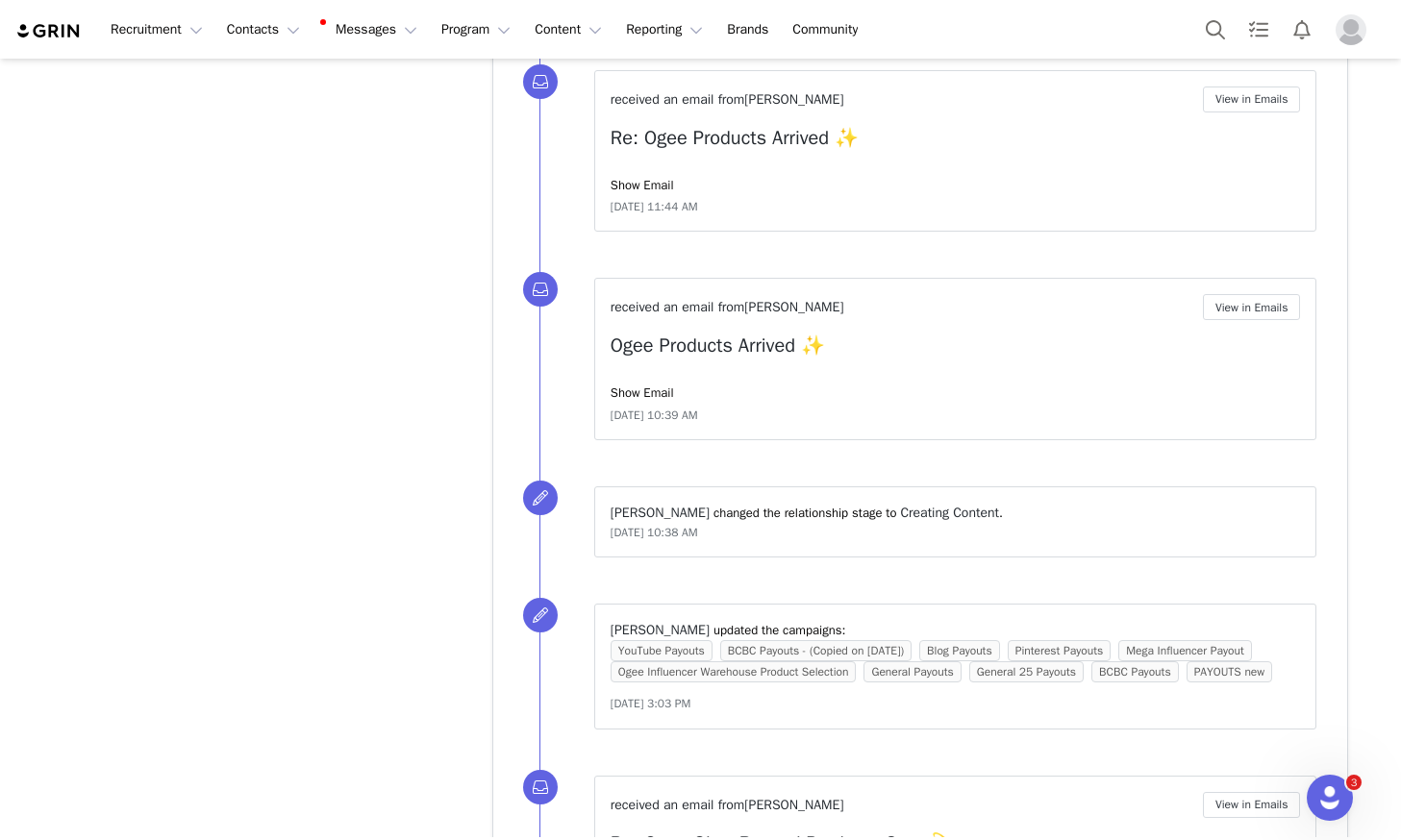 scroll, scrollTop: 5736, scrollLeft: 0, axis: vertical 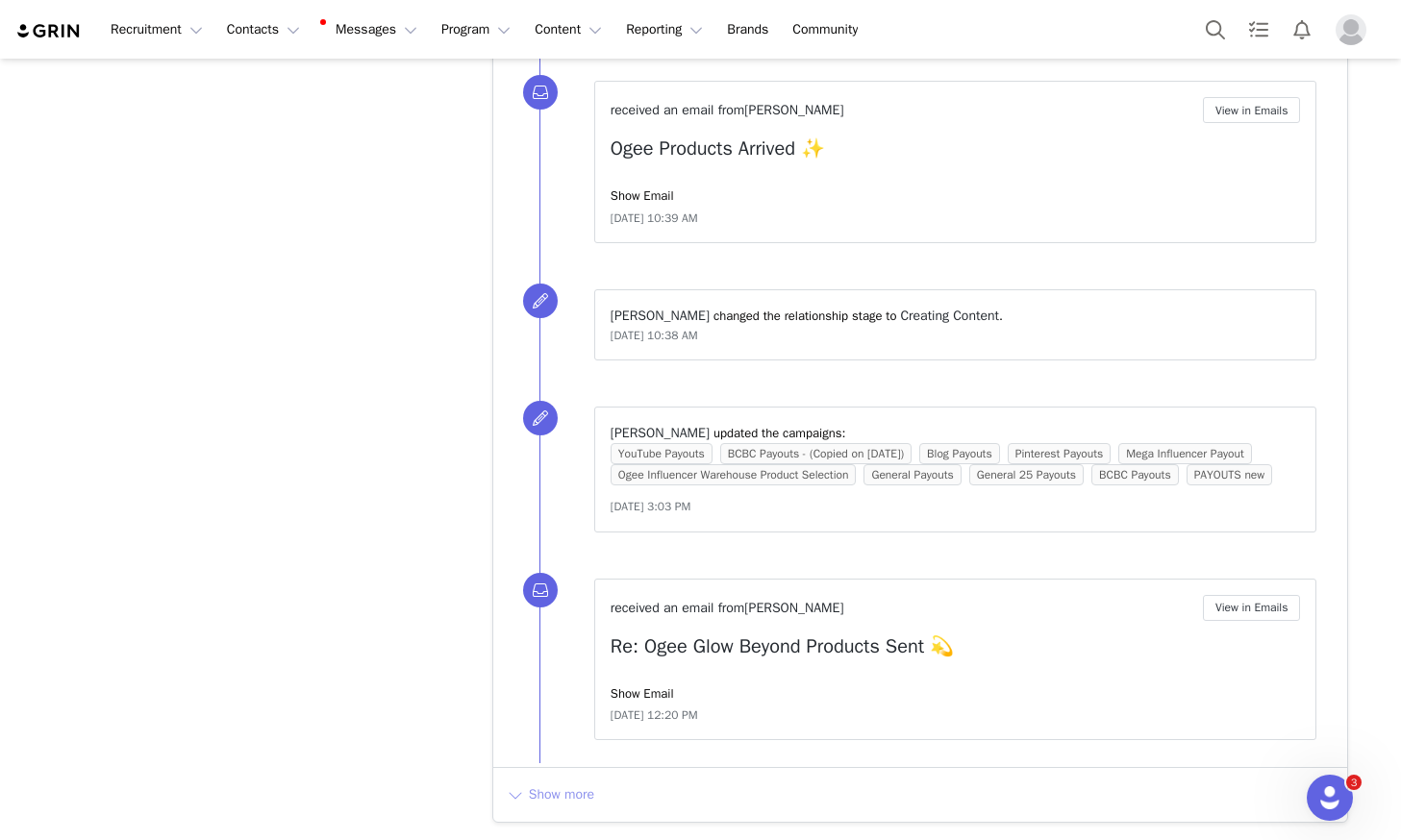 click on "Show more" at bounding box center (550, 795) 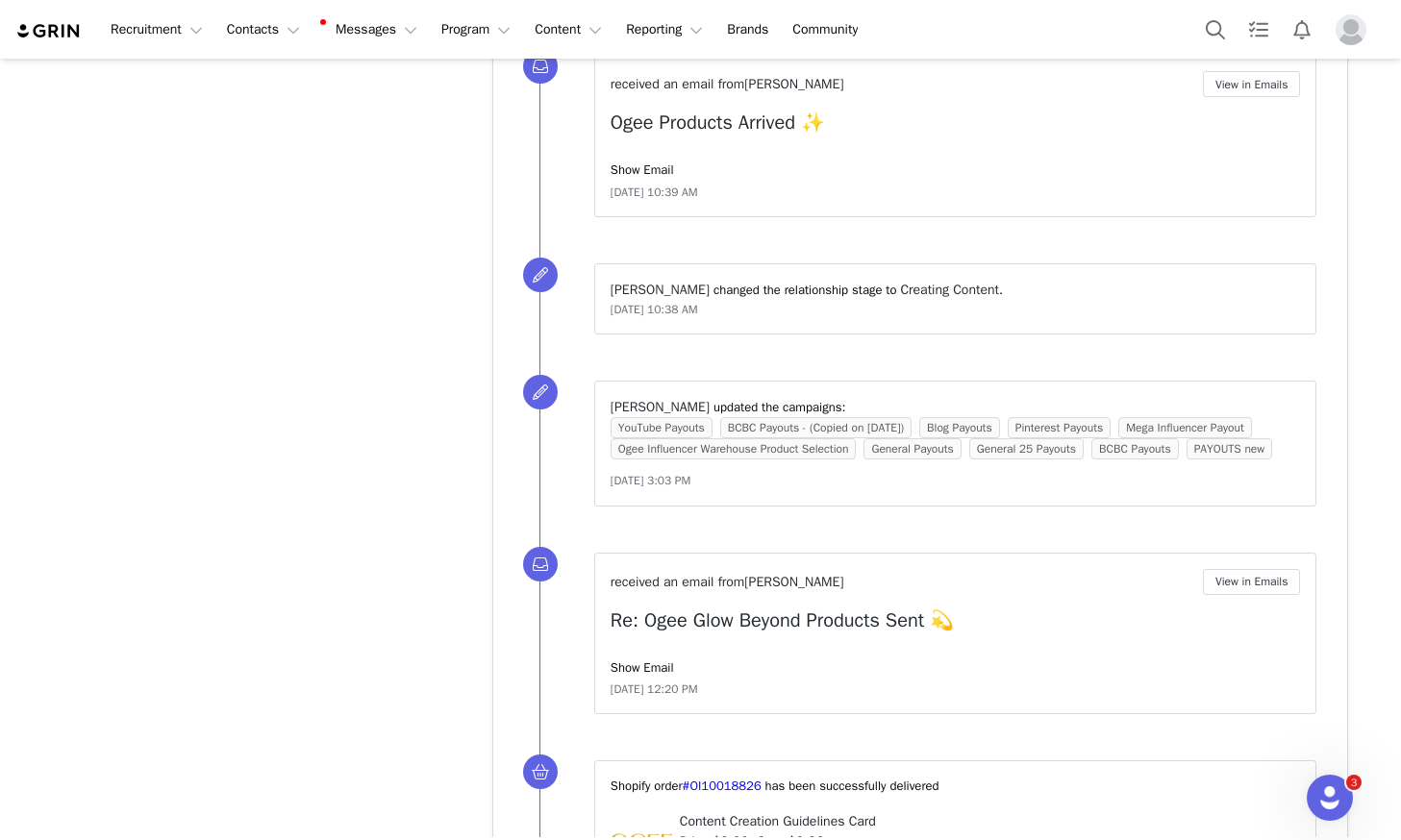 scroll, scrollTop: 0, scrollLeft: 0, axis: both 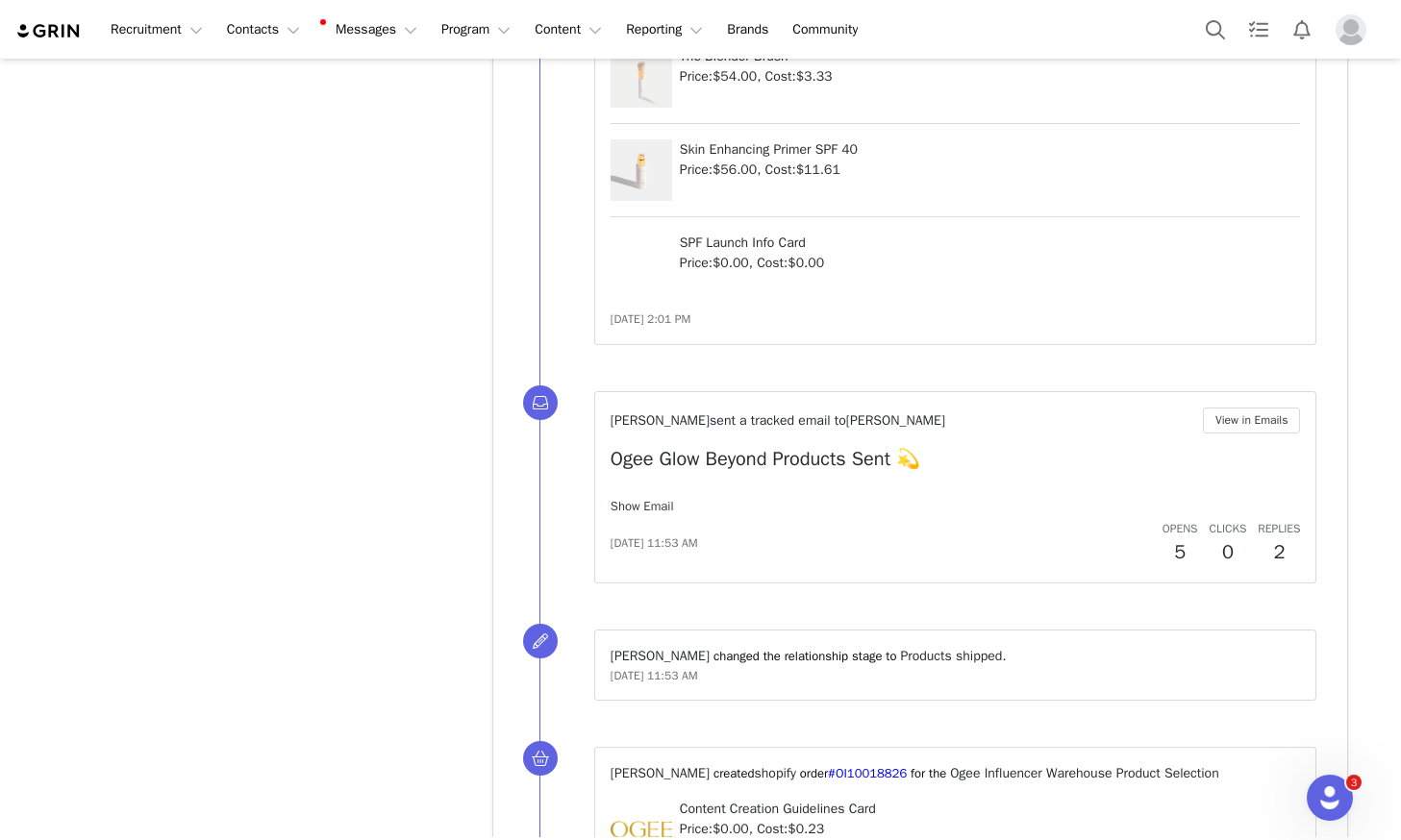 click on "Show Email" at bounding box center (642, 506) 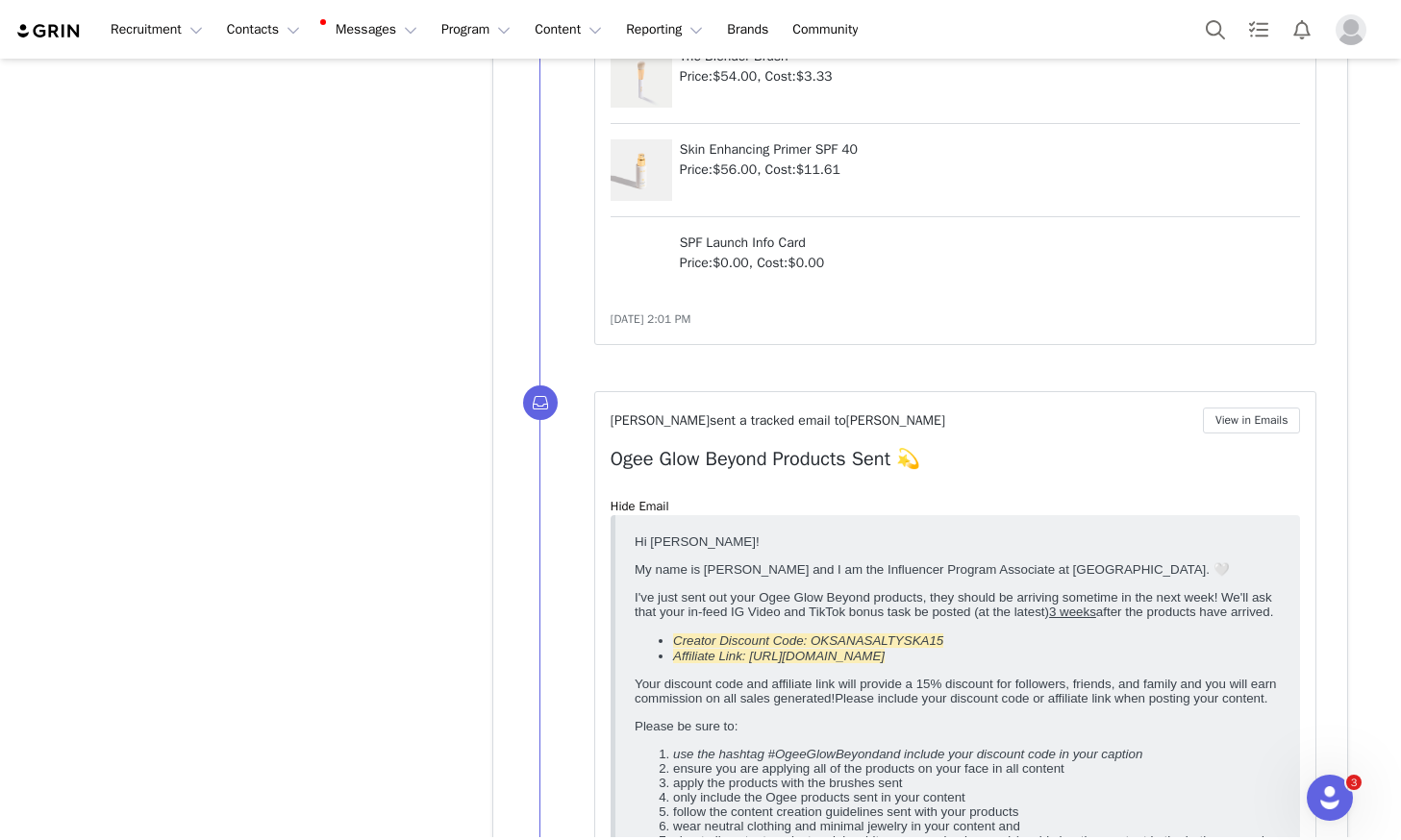 scroll, scrollTop: 0, scrollLeft: 0, axis: both 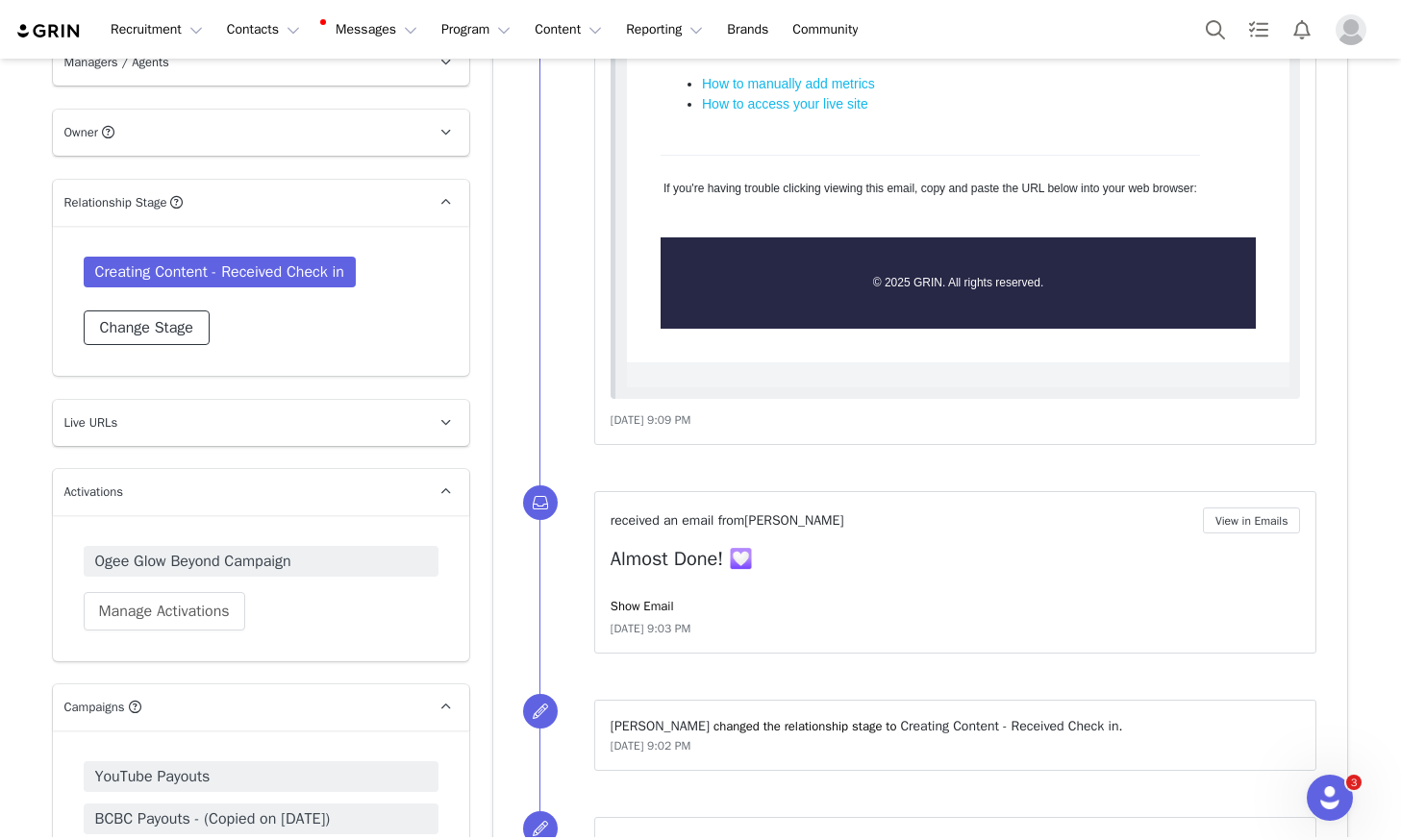 click on "Change Stage" at bounding box center (146, 328) 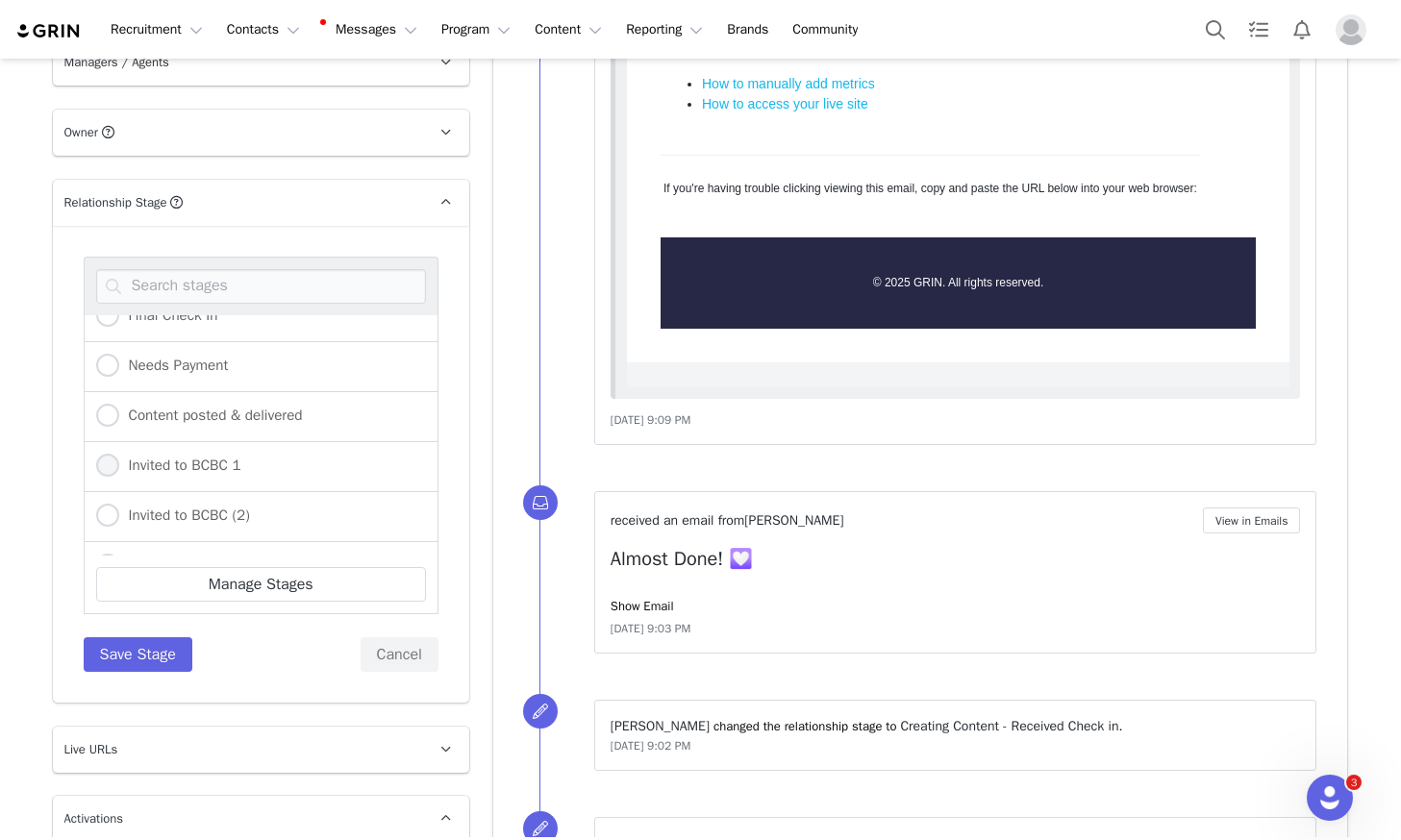 scroll, scrollTop: 475, scrollLeft: 0, axis: vertical 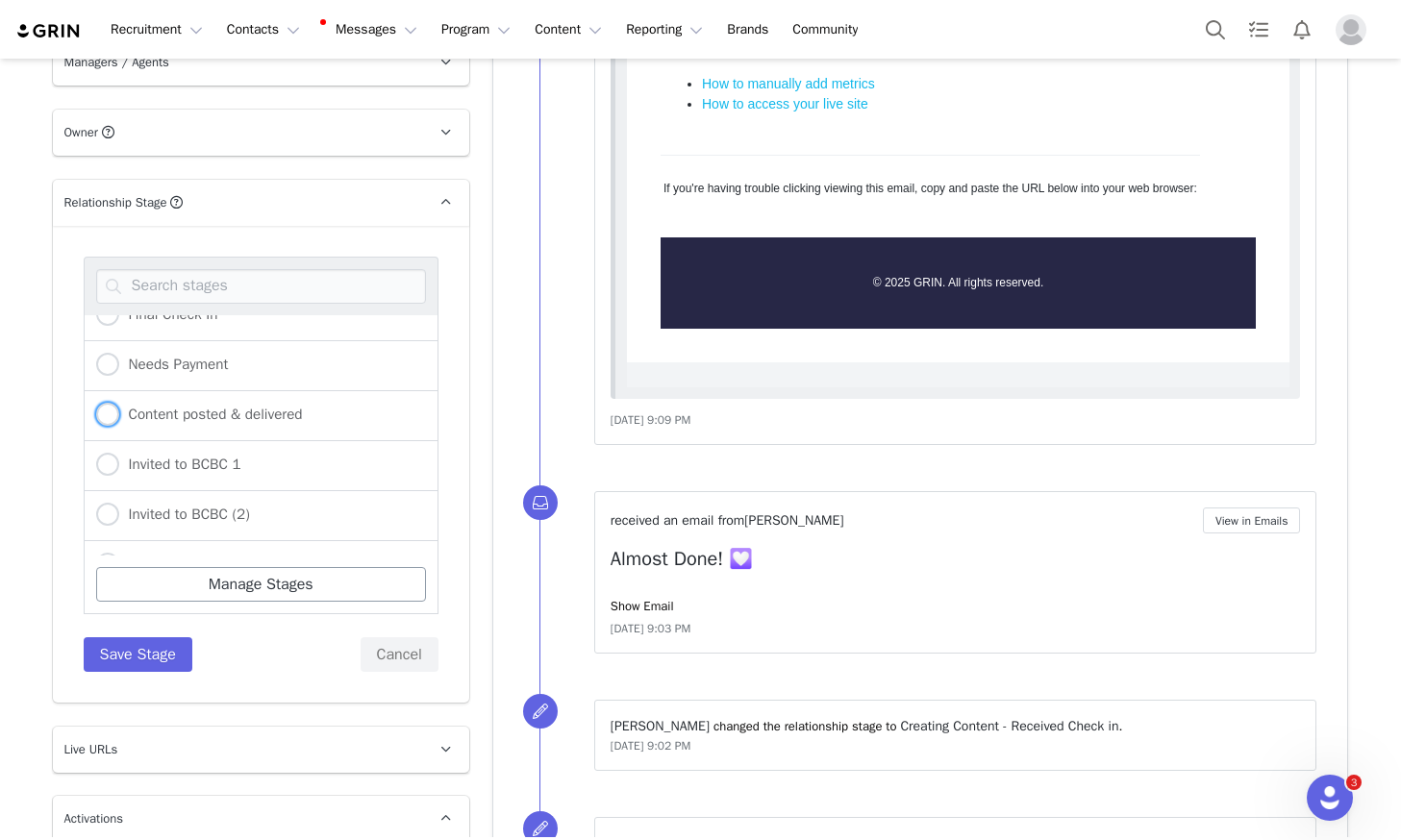 drag, startPoint x: 245, startPoint y: 360, endPoint x: 208, endPoint y: 540, distance: 183.76343 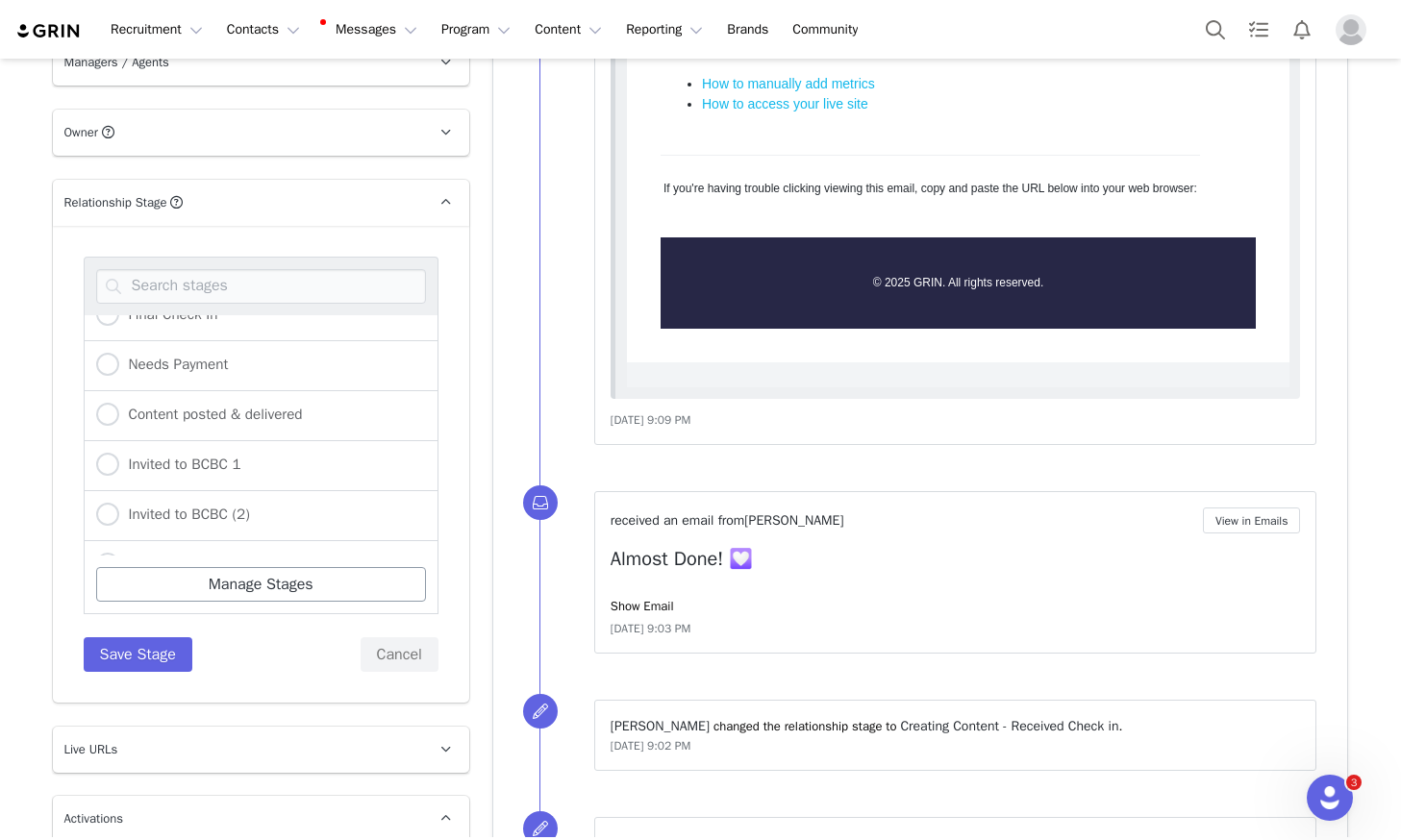 click on "Content posted & delivered" at bounding box center [108, 415] 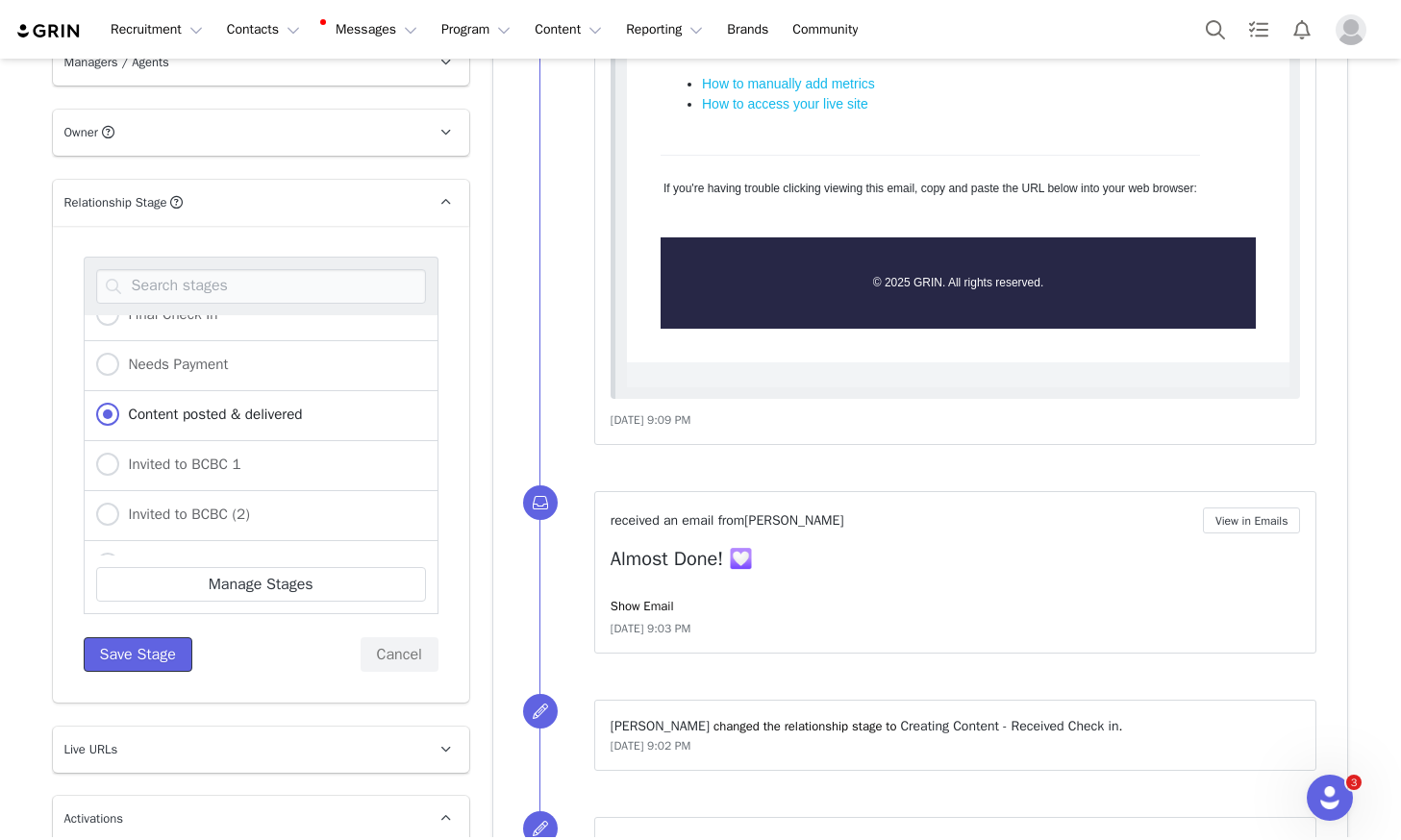 click on "Save Stage" at bounding box center (138, 655) 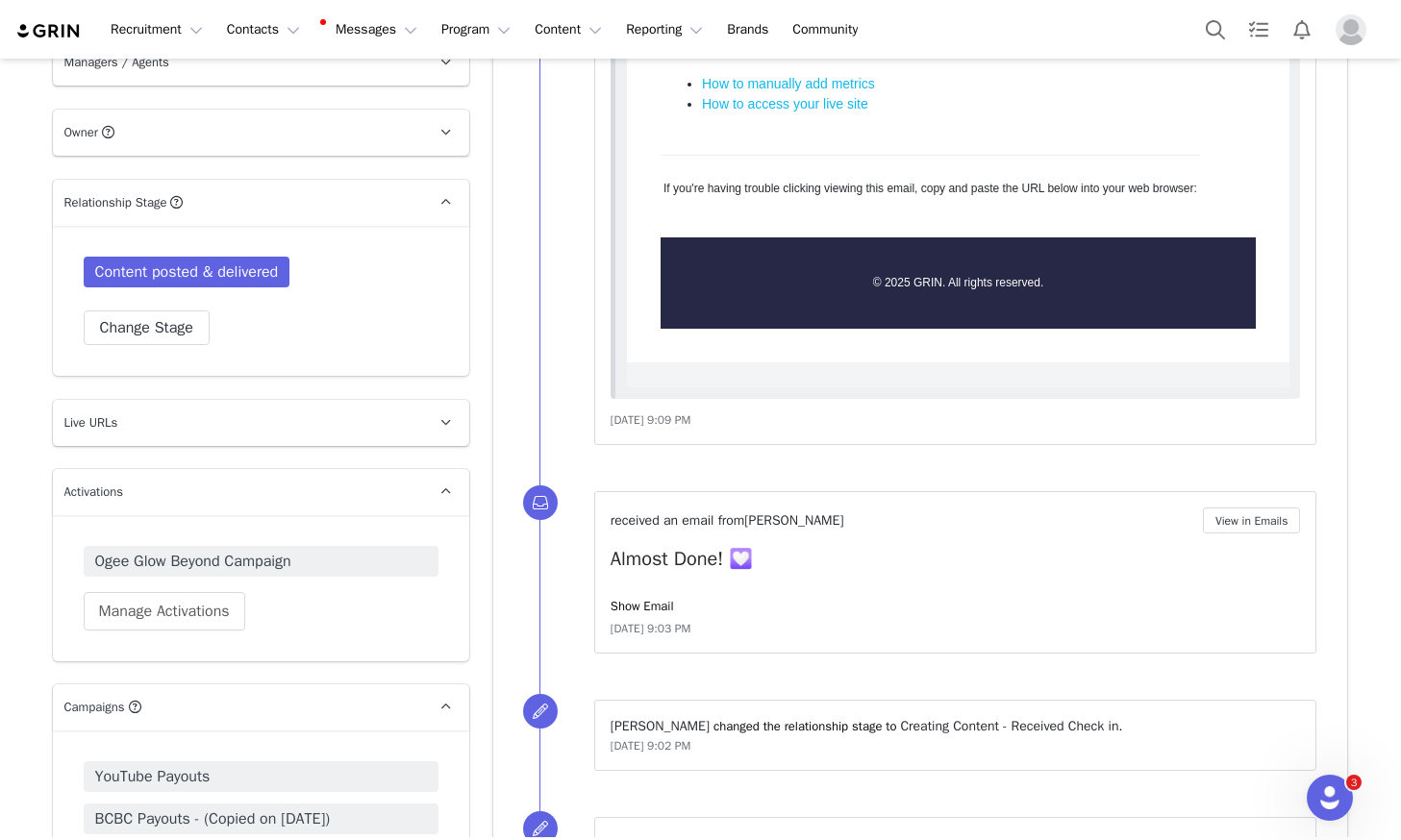 scroll, scrollTop: 0, scrollLeft: 0, axis: both 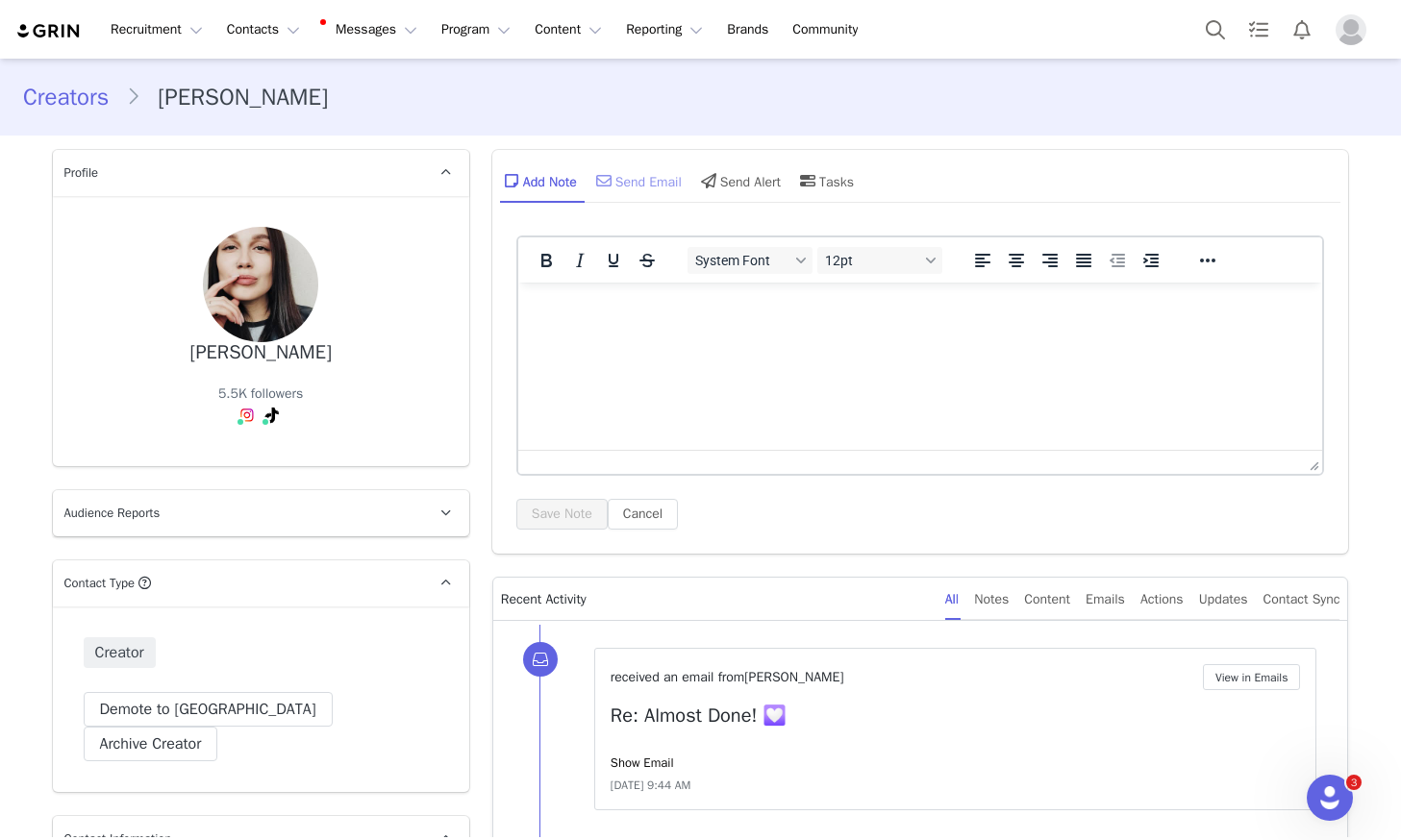 click on "Send Email" at bounding box center [637, 181] 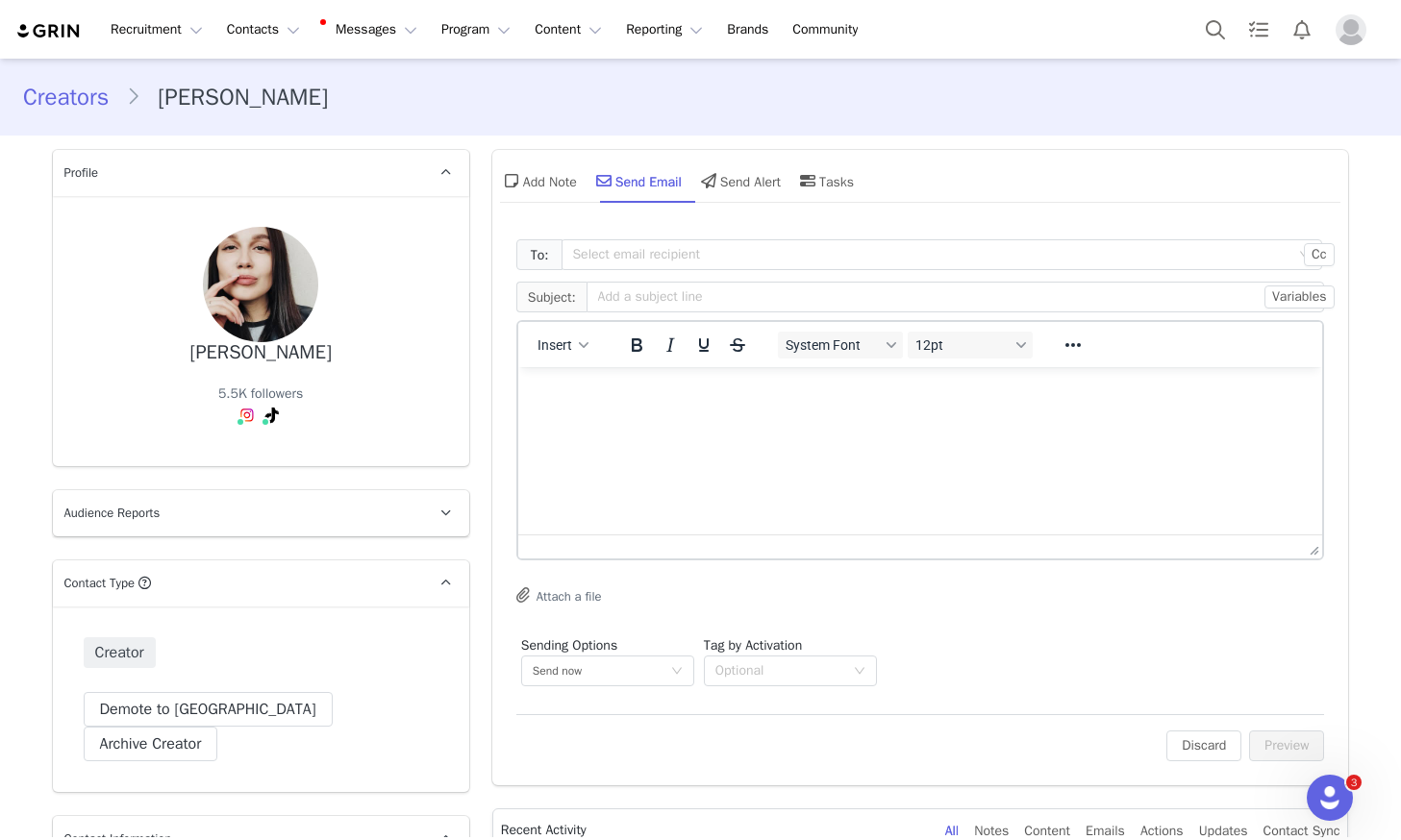 scroll, scrollTop: 0, scrollLeft: 0, axis: both 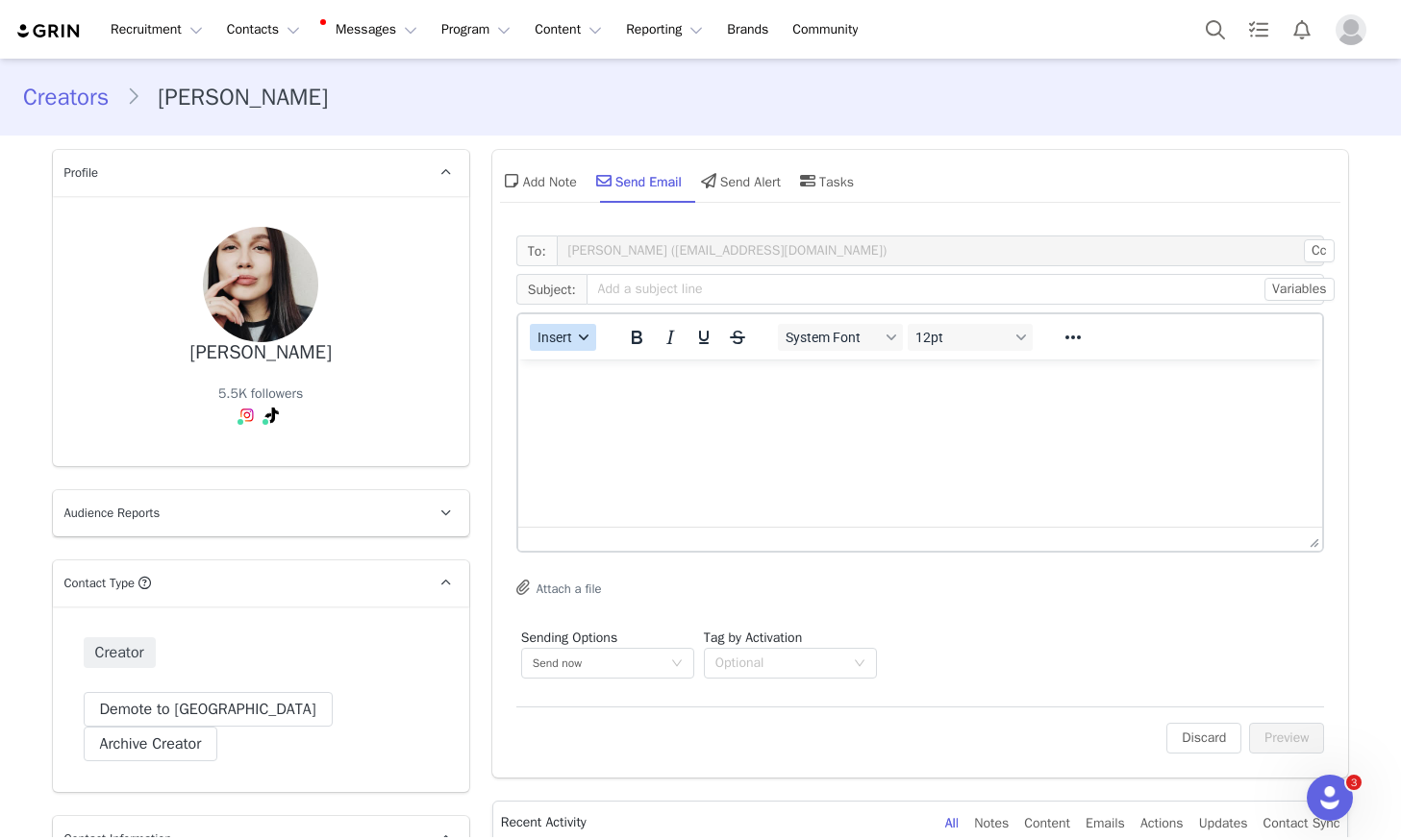 click on "Insert" at bounding box center [563, 337] 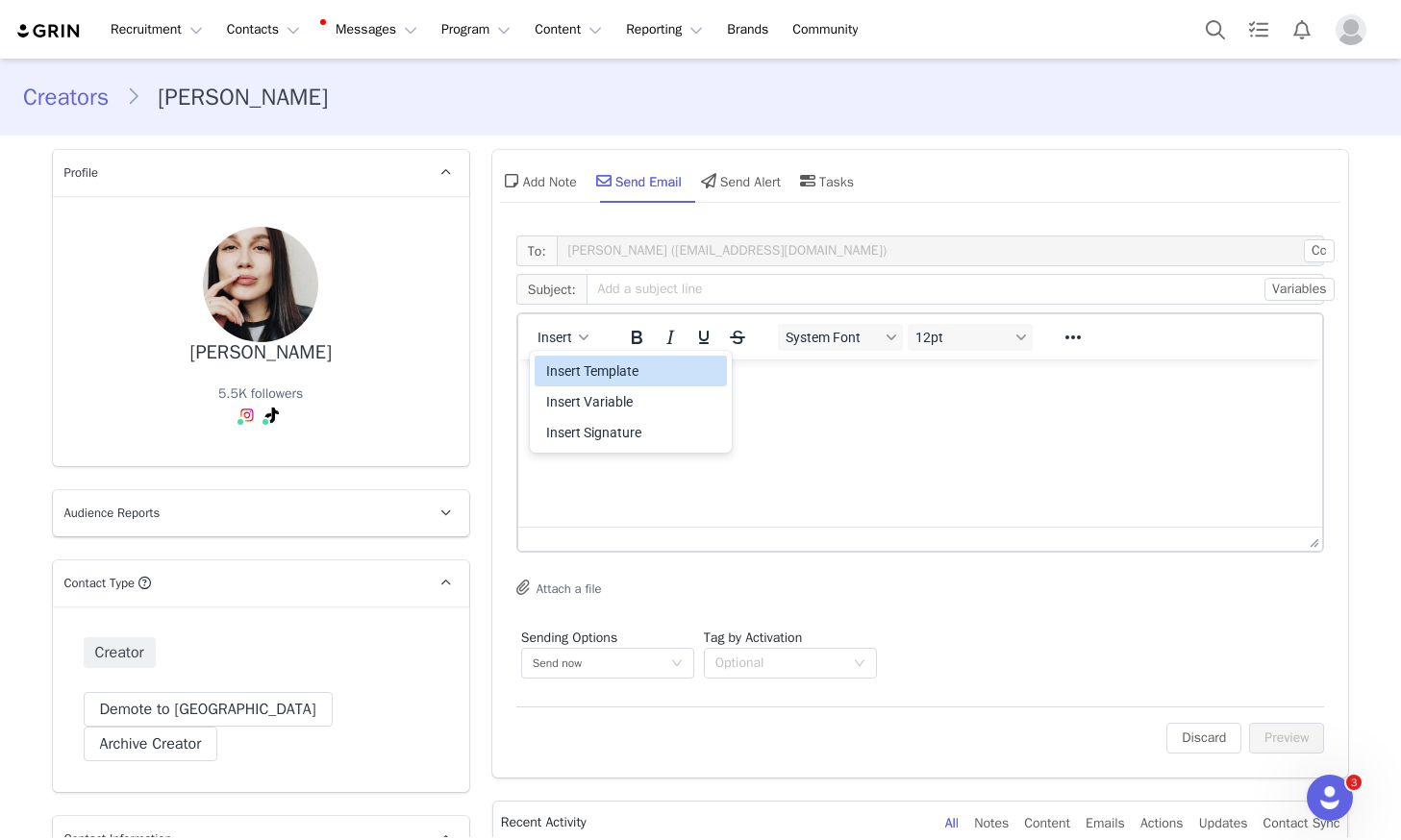 click on "Insert Template" at bounding box center [633, 371] 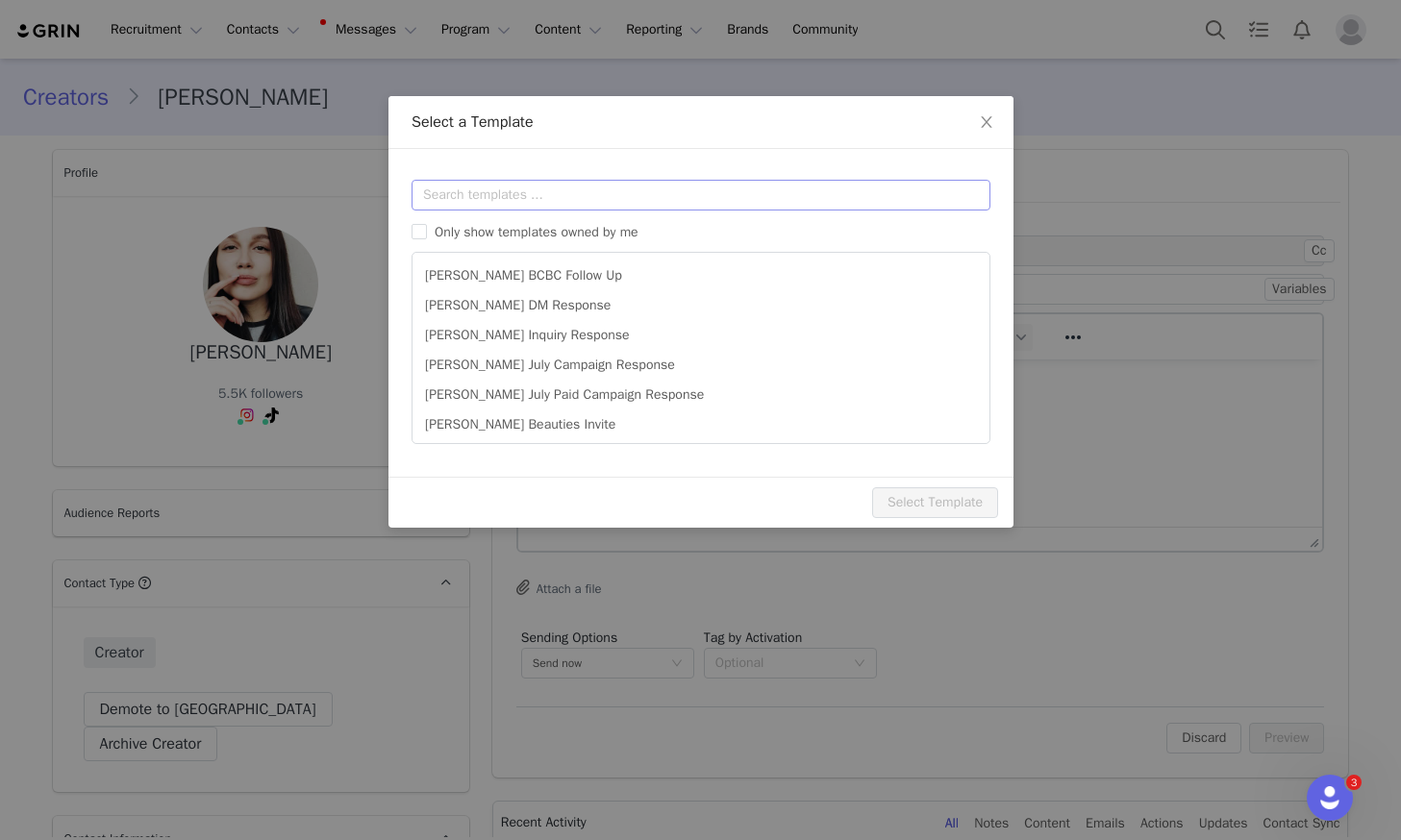 scroll, scrollTop: 0, scrollLeft: 0, axis: both 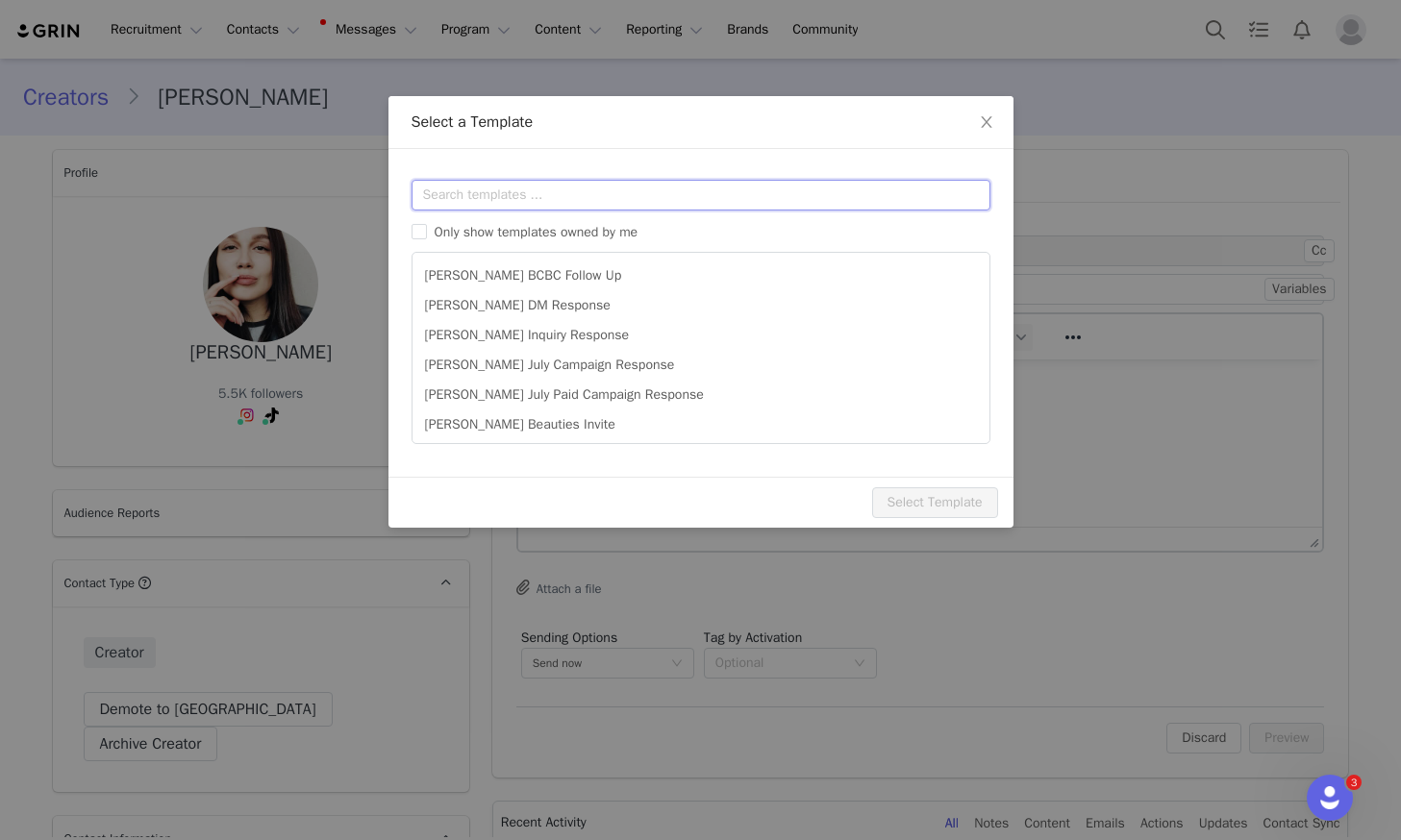 click at bounding box center (701, 195) 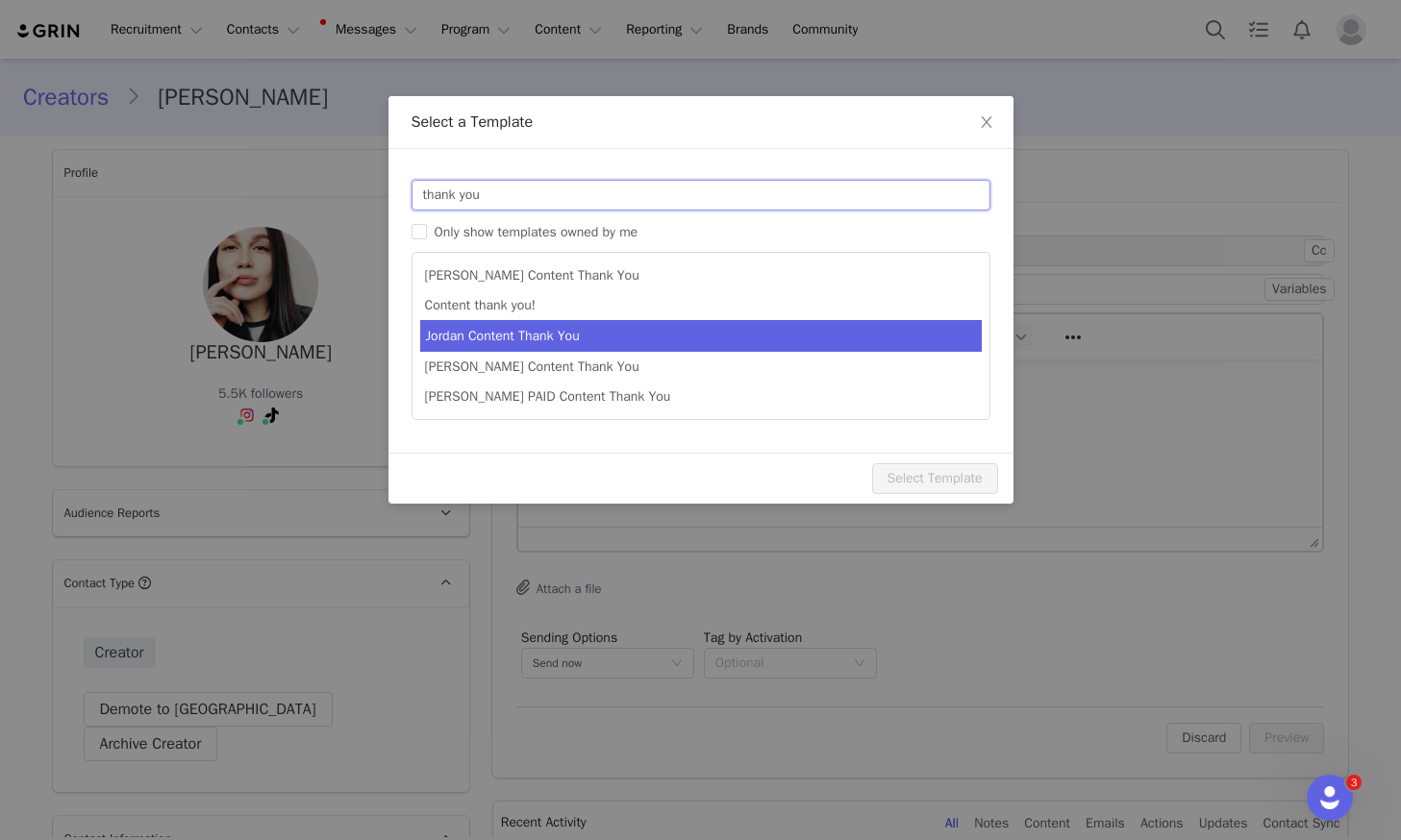 type on "thank you" 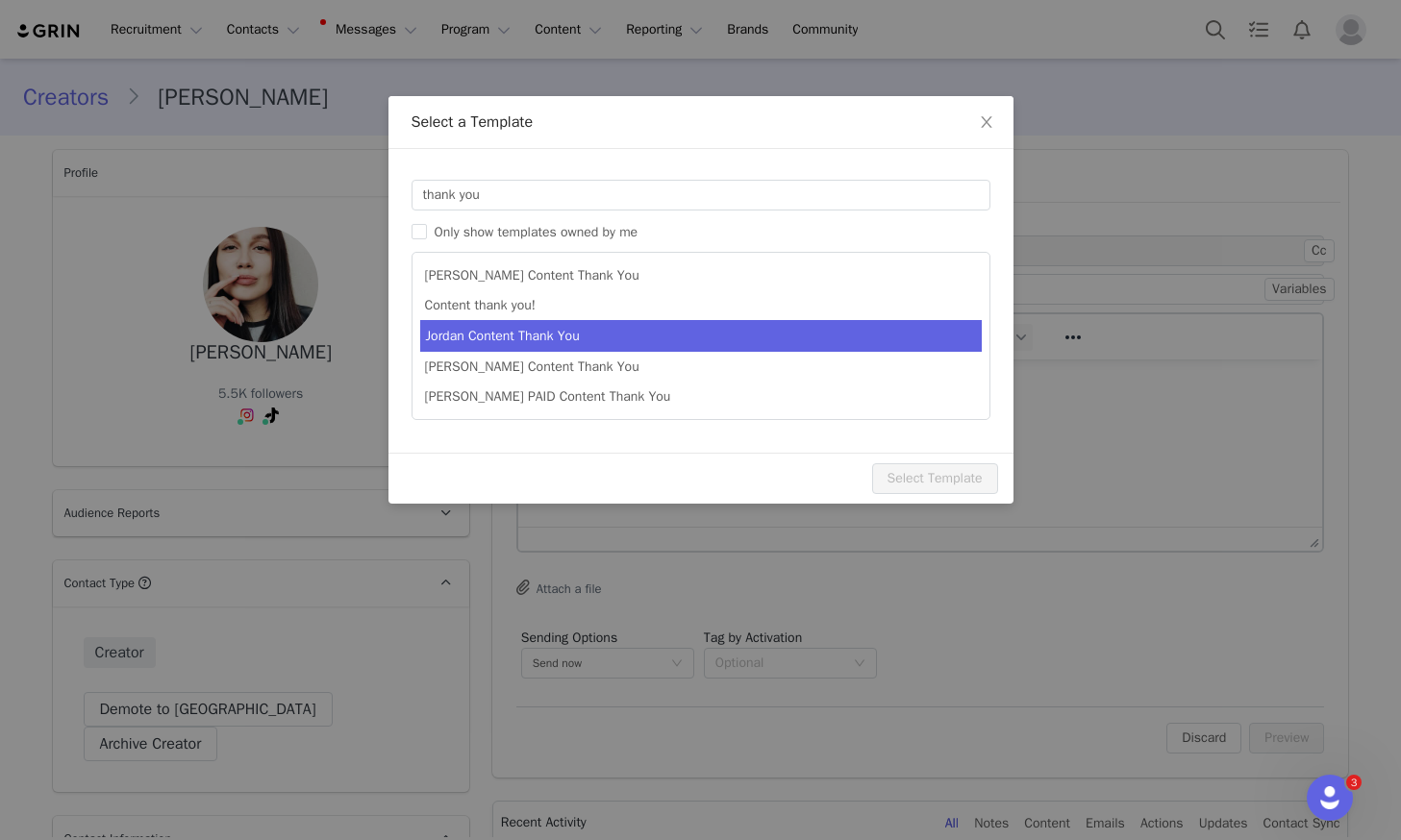 type on "Thank You! ✨" 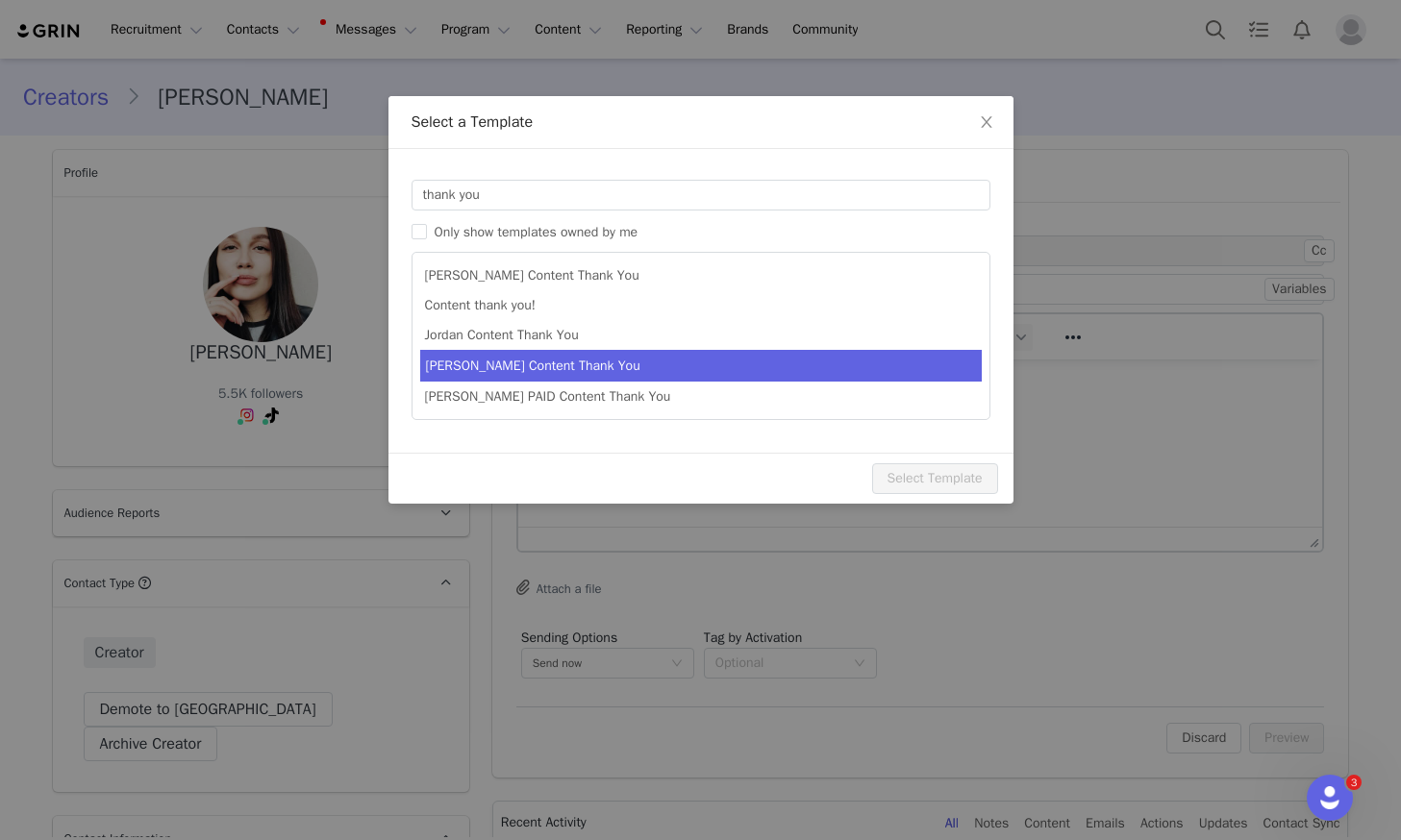 drag, startPoint x: 597, startPoint y: 332, endPoint x: 638, endPoint y: 380, distance: 63.126856 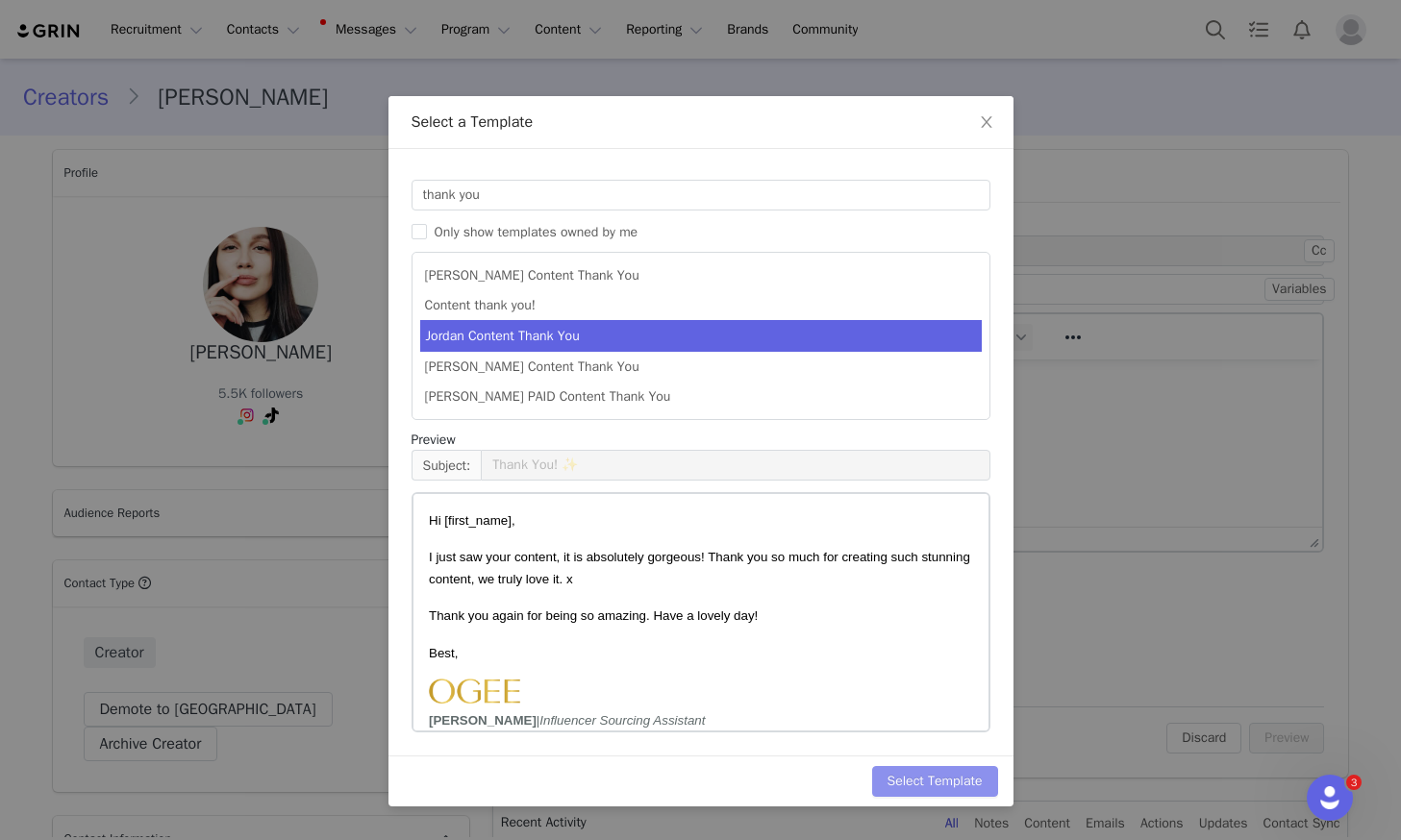 drag, startPoint x: 940, startPoint y: 778, endPoint x: 1317, endPoint y: 733, distance: 379.67618 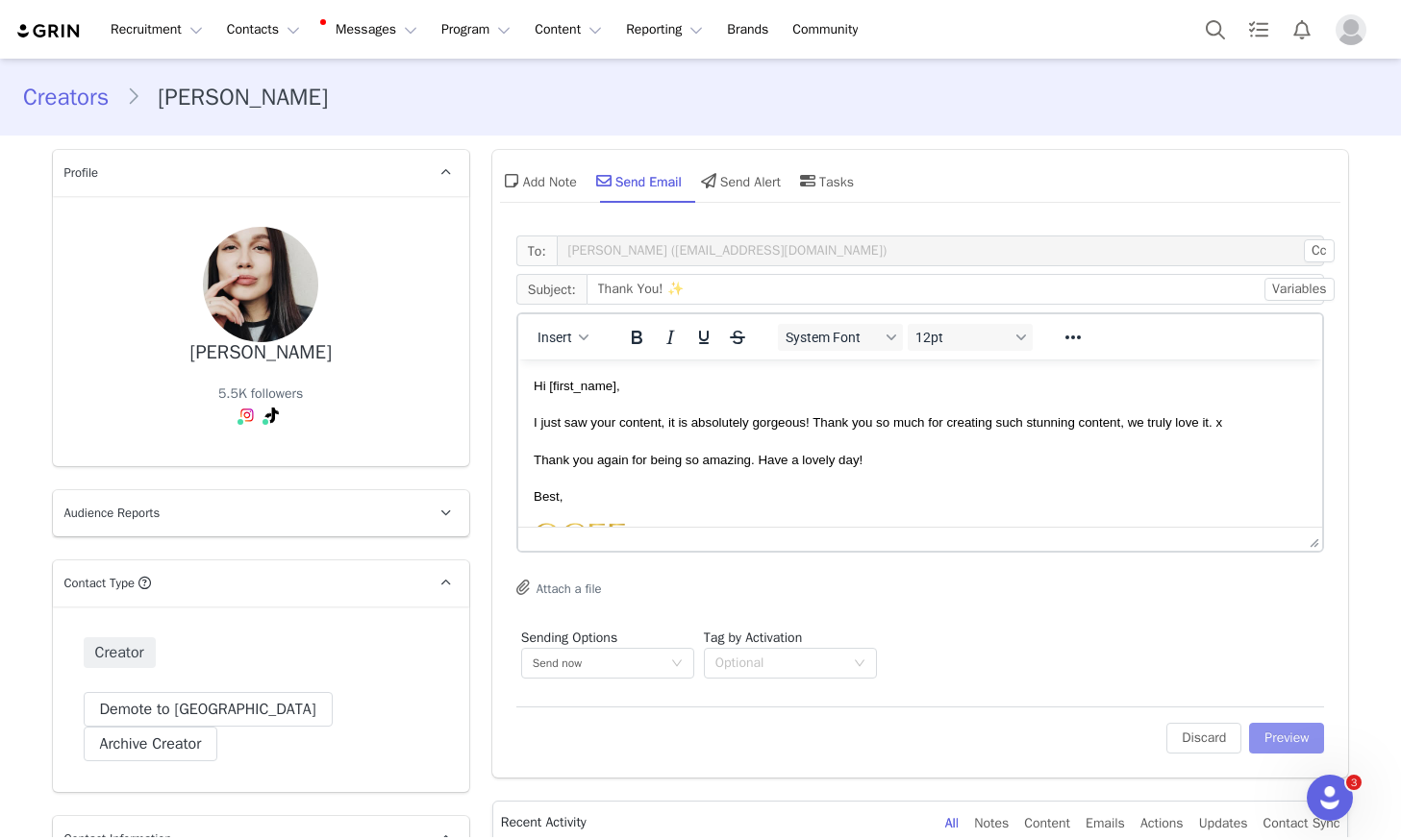 click on "Preview" at bounding box center (1287, 738) 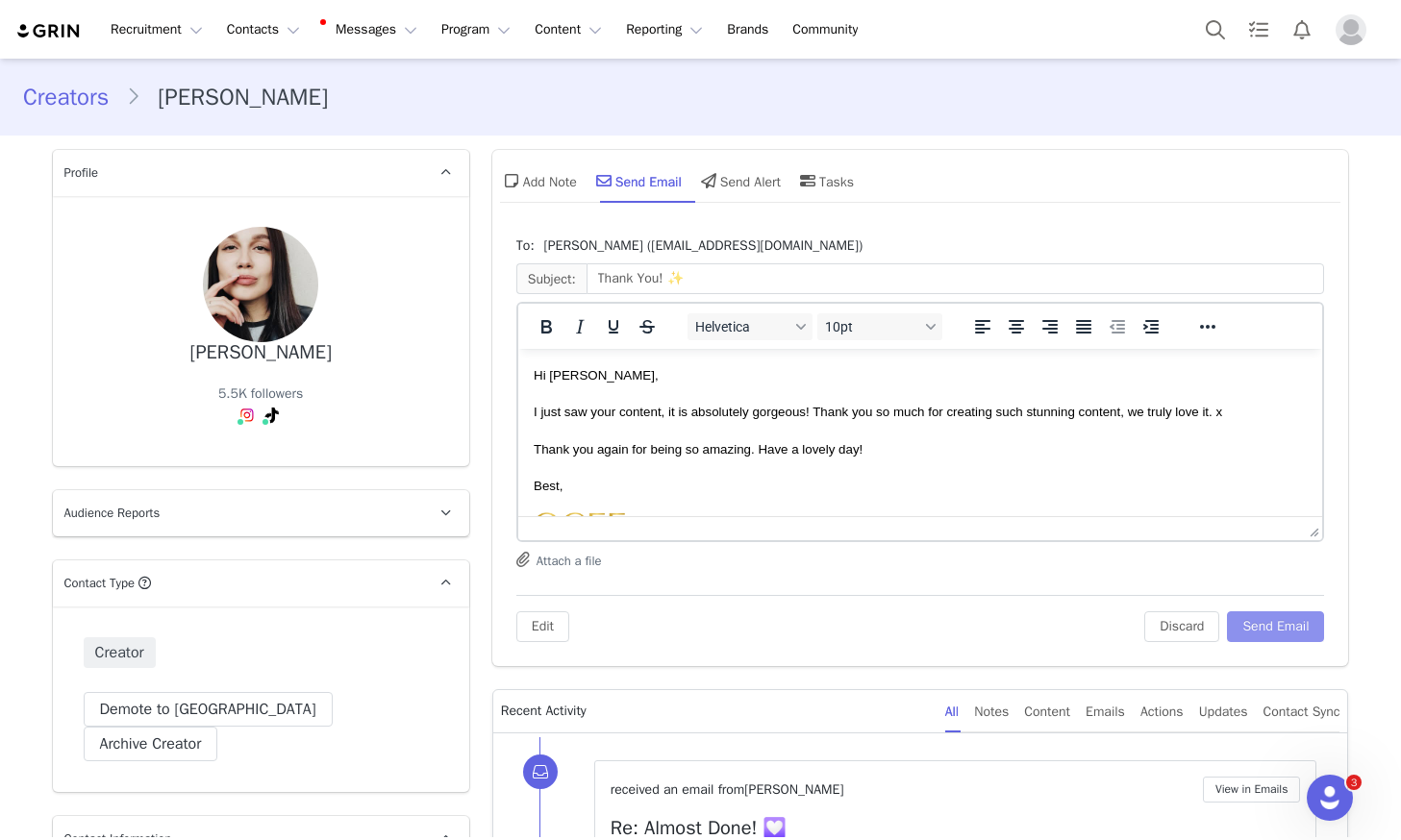 scroll, scrollTop: 0, scrollLeft: 0, axis: both 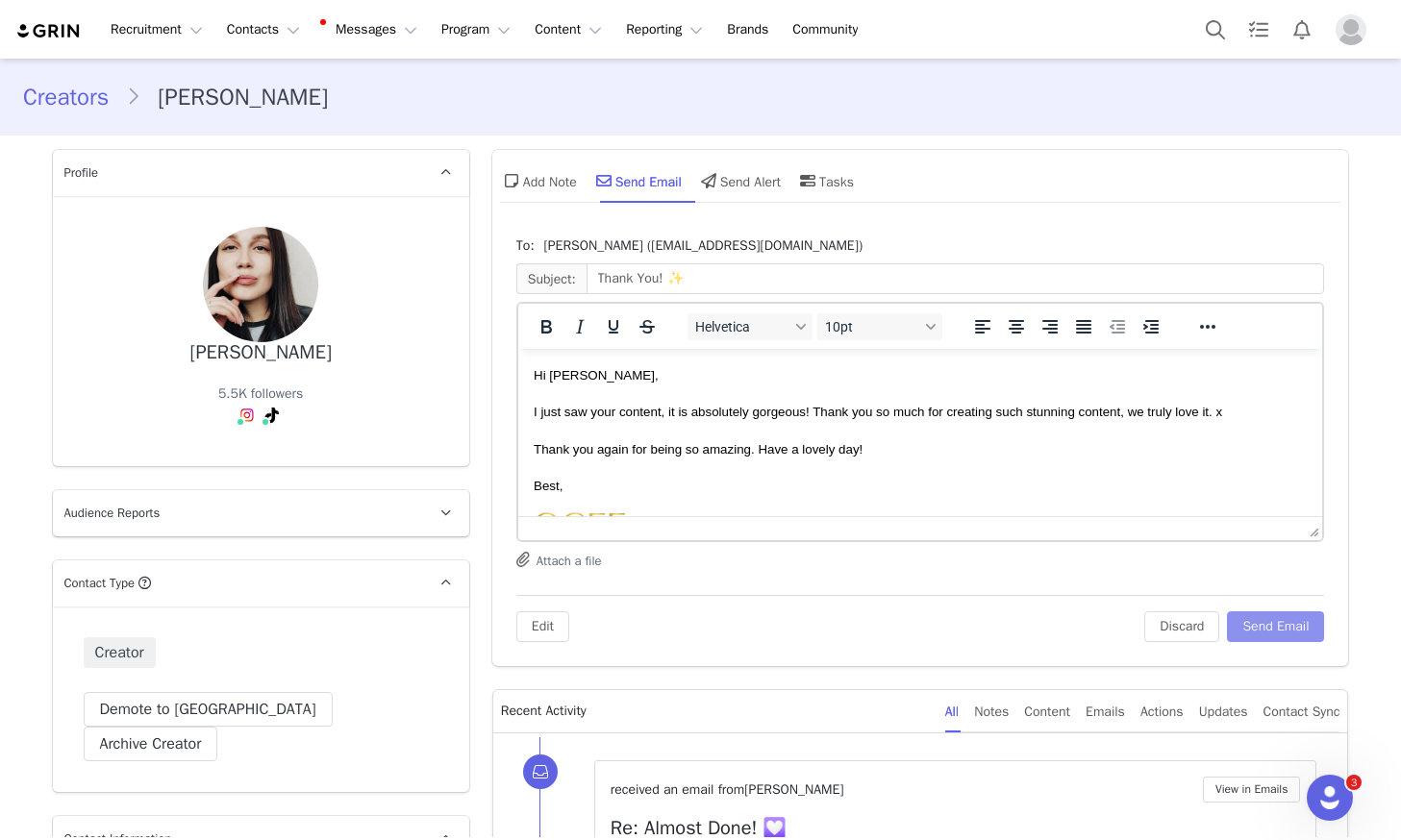 click on "Send Email" at bounding box center [1275, 627] 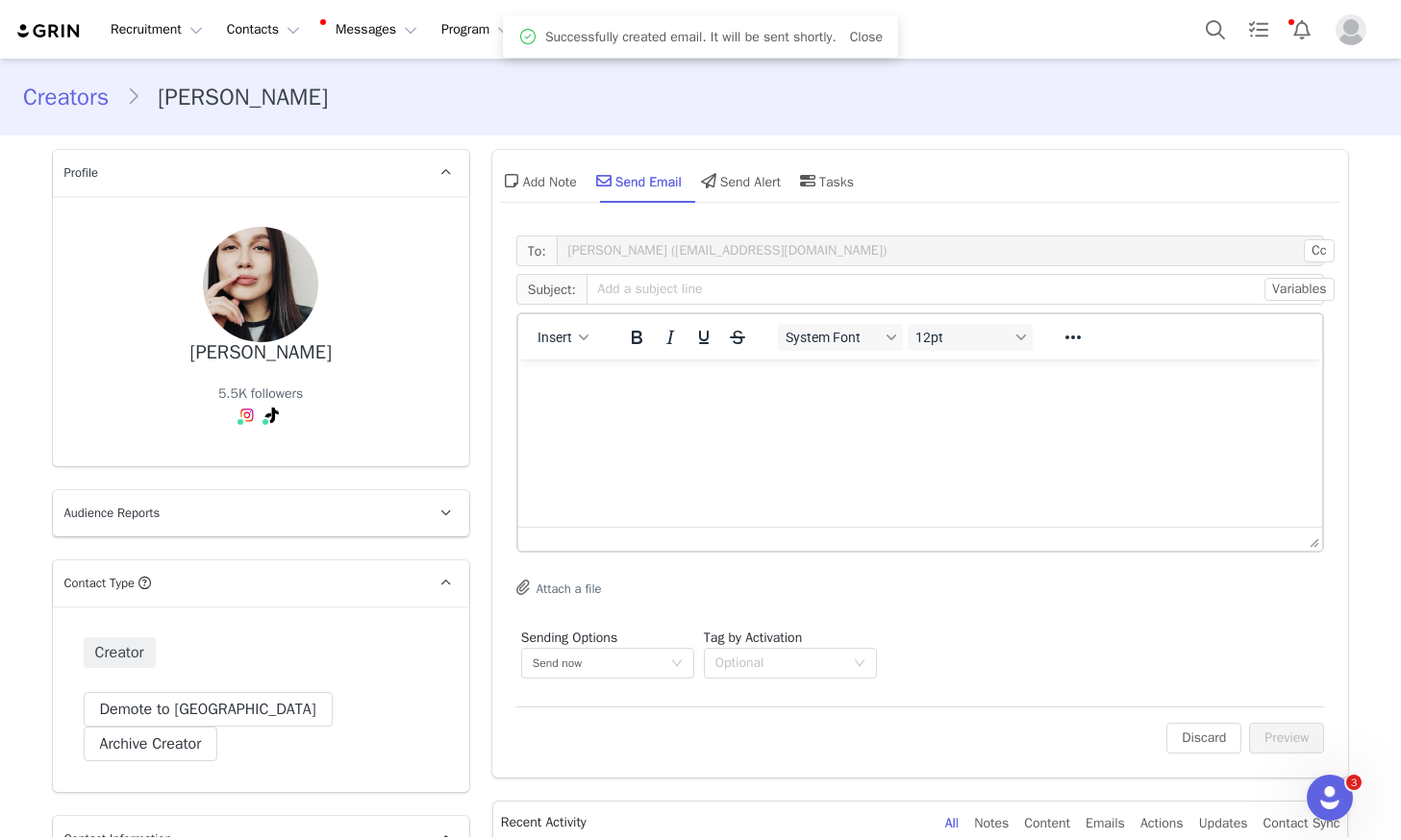 scroll, scrollTop: 0, scrollLeft: 0, axis: both 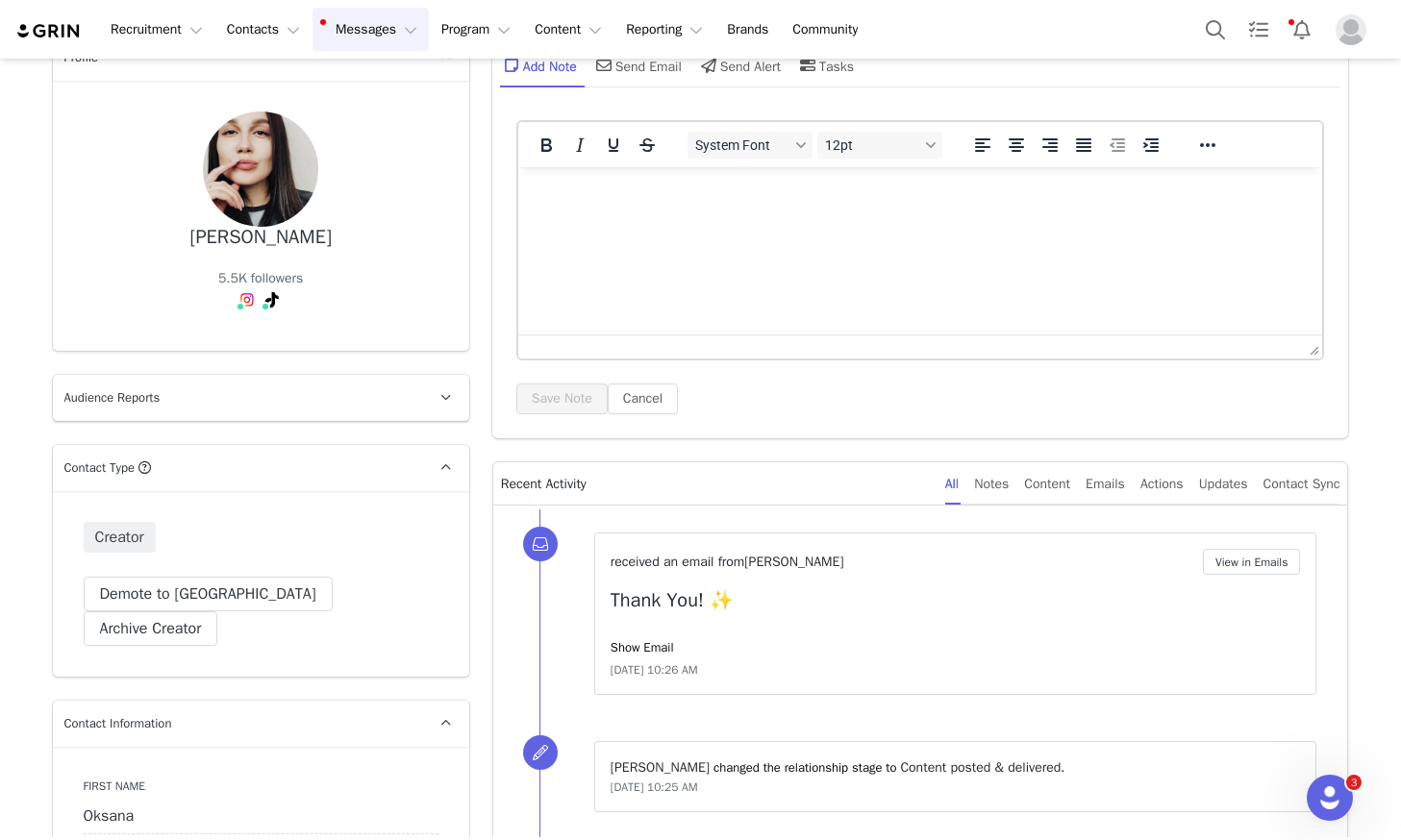 click on "Messages Messages" at bounding box center (370, 29) 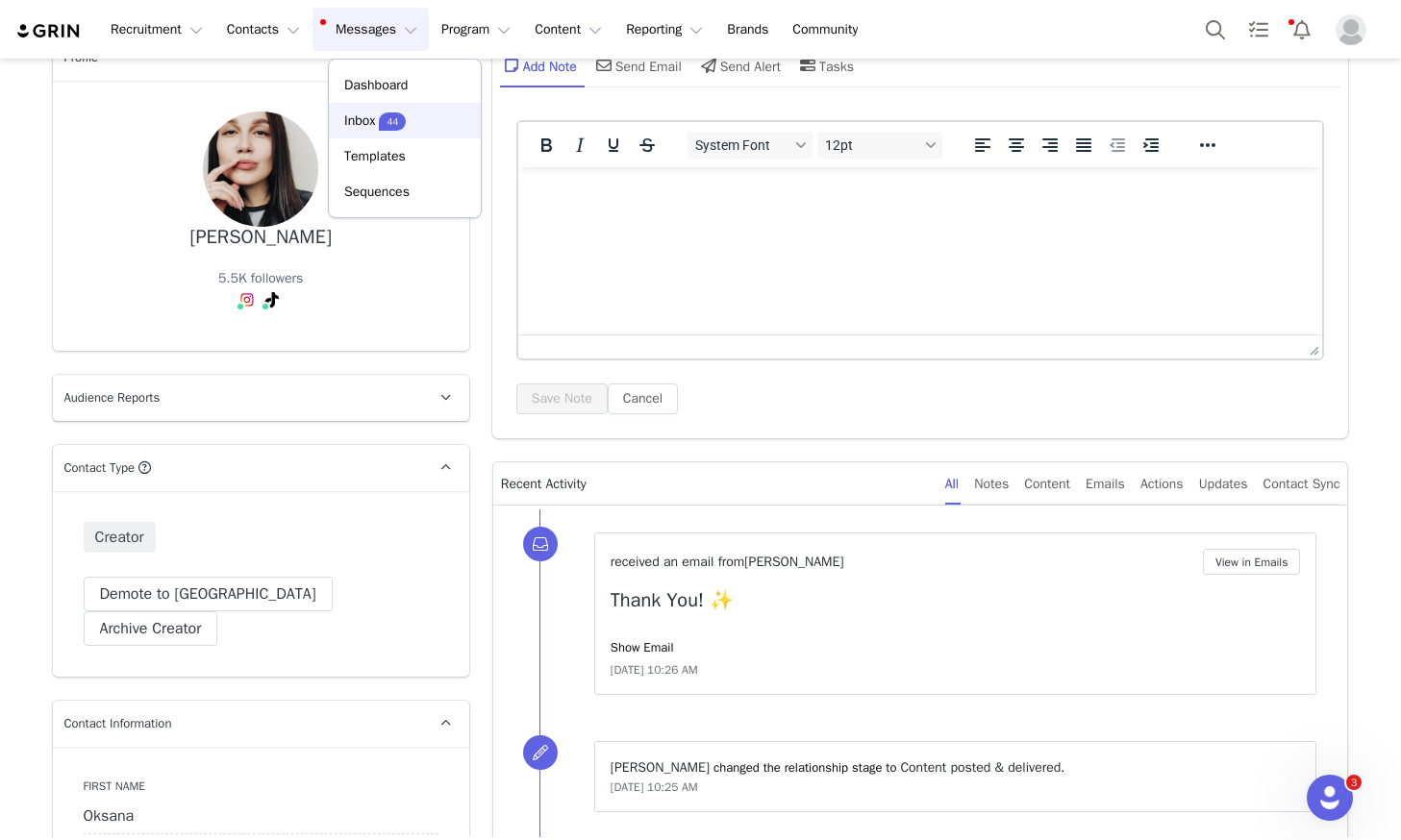 click on "Inbox 44" at bounding box center [405, 120] 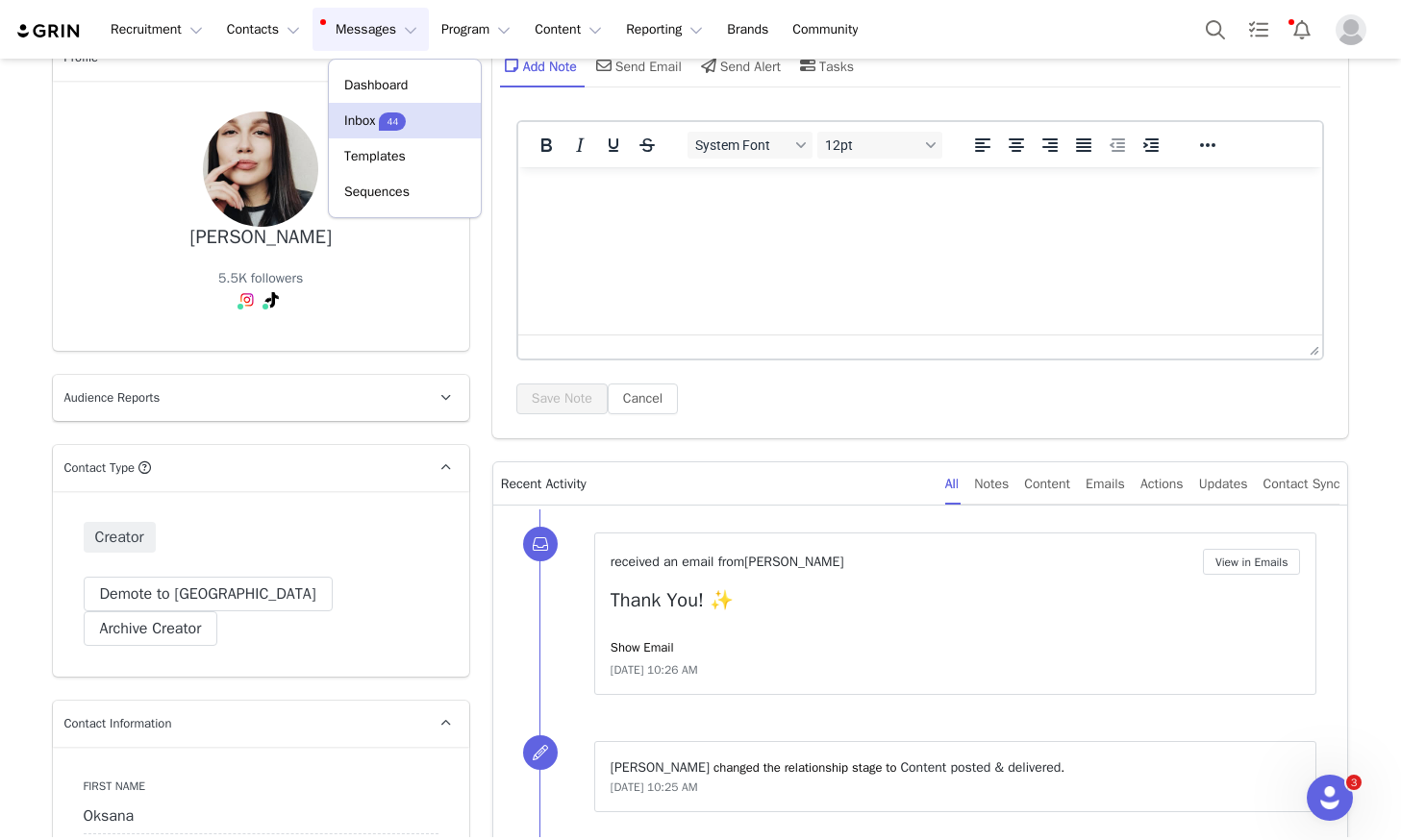 scroll, scrollTop: 0, scrollLeft: 0, axis: both 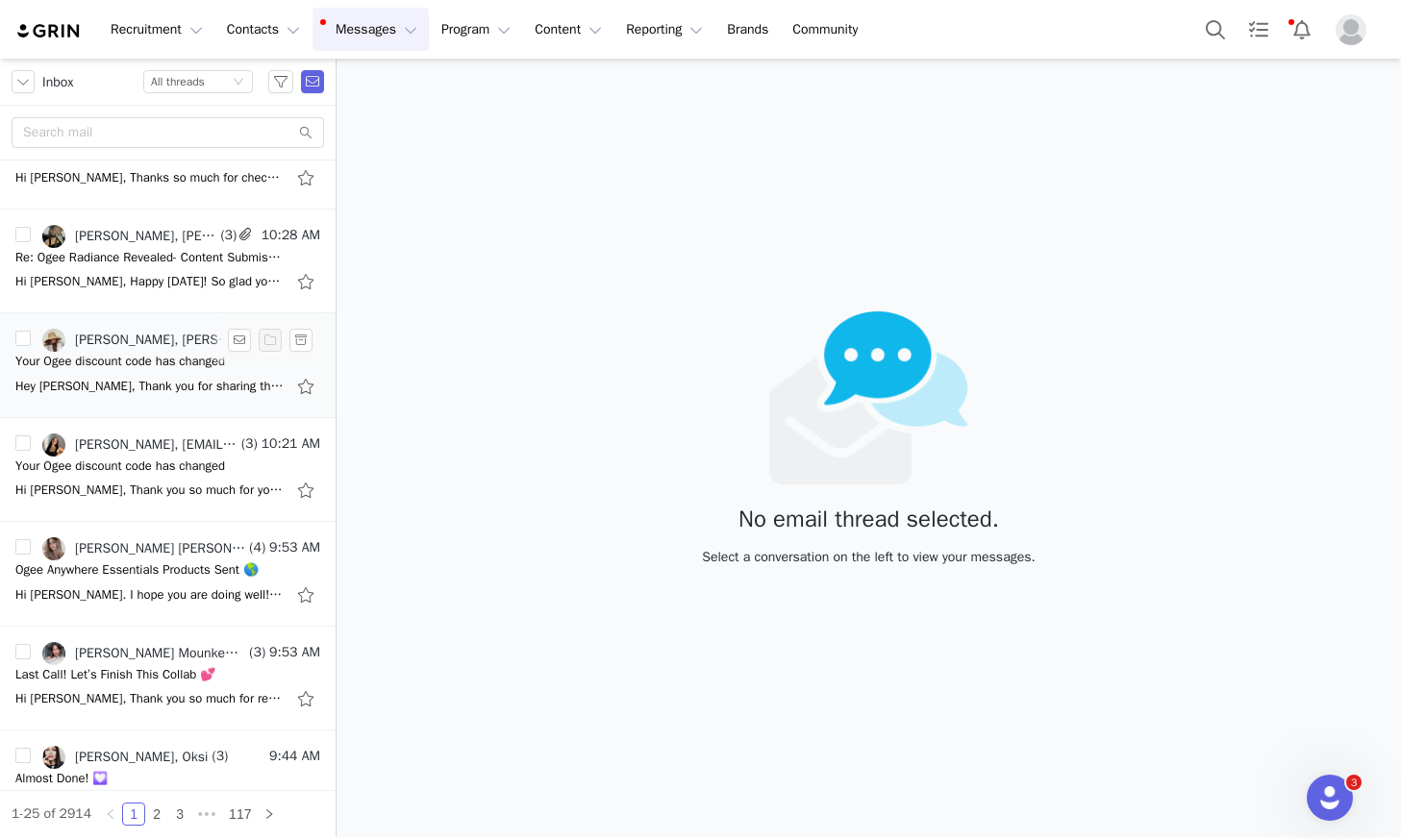 click on "Your Ogee discount code has changed" at bounding box center (120, 361) 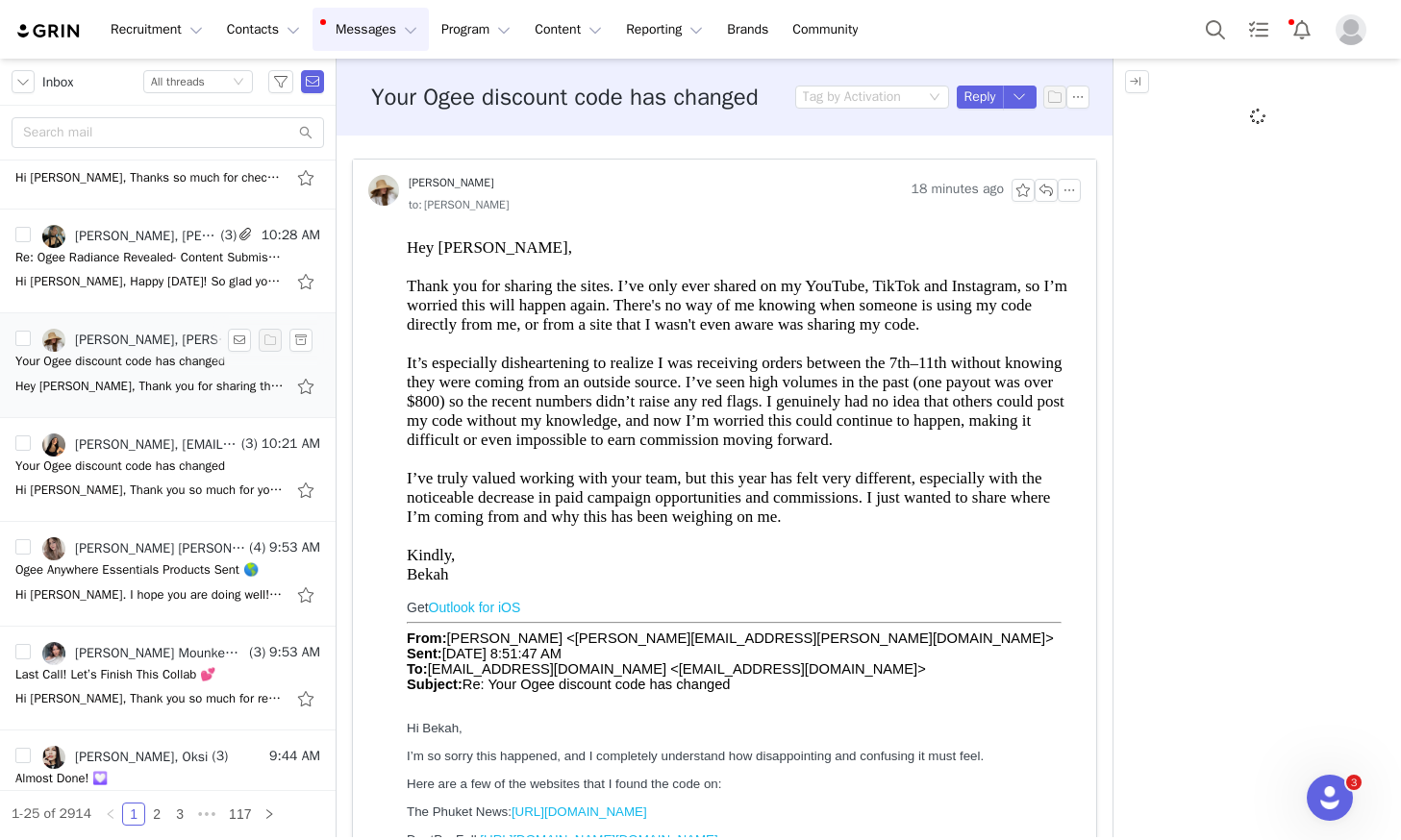 scroll, scrollTop: 0, scrollLeft: 0, axis: both 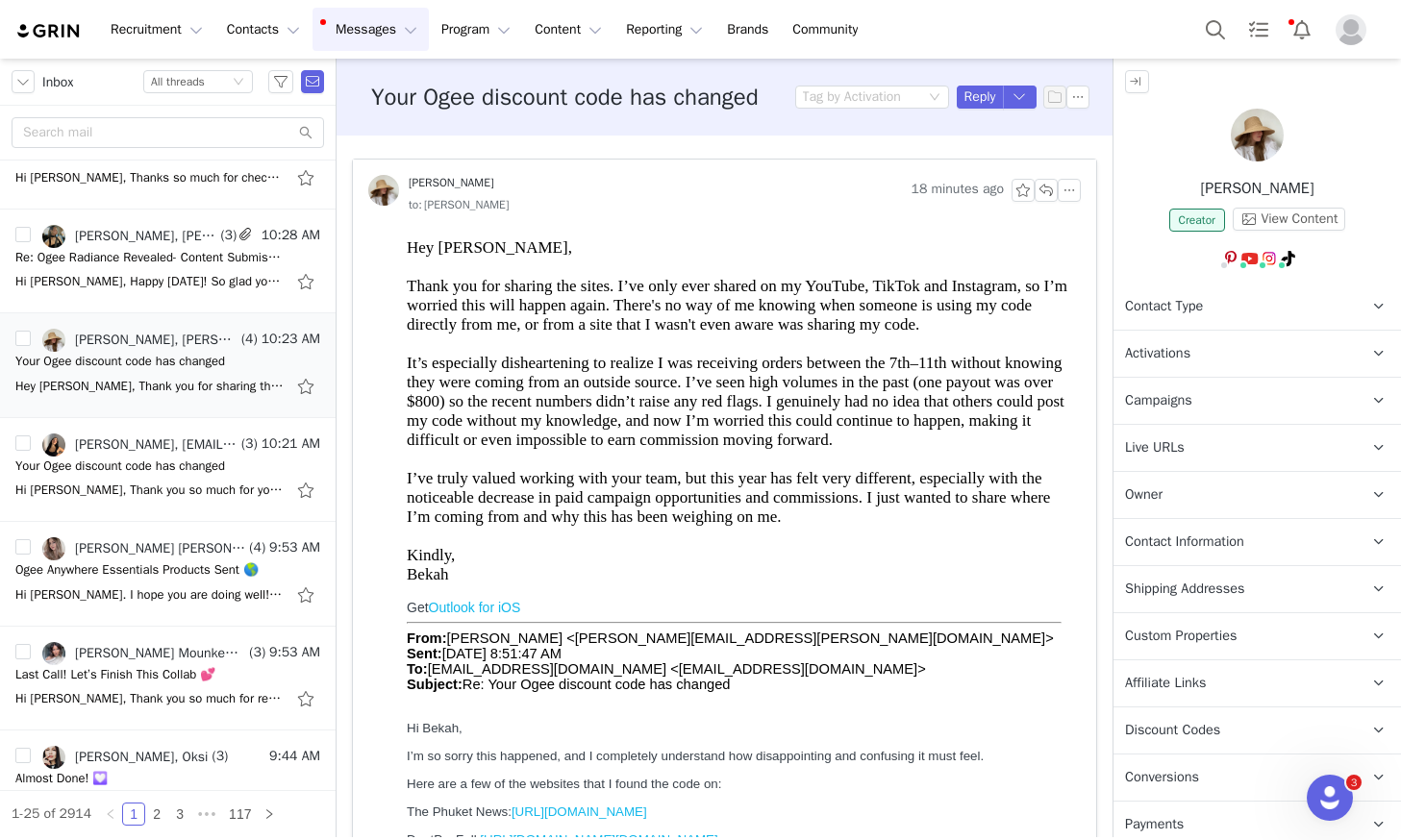 drag, startPoint x: 1318, startPoint y: 195, endPoint x: 1186, endPoint y: 192, distance: 132.03409 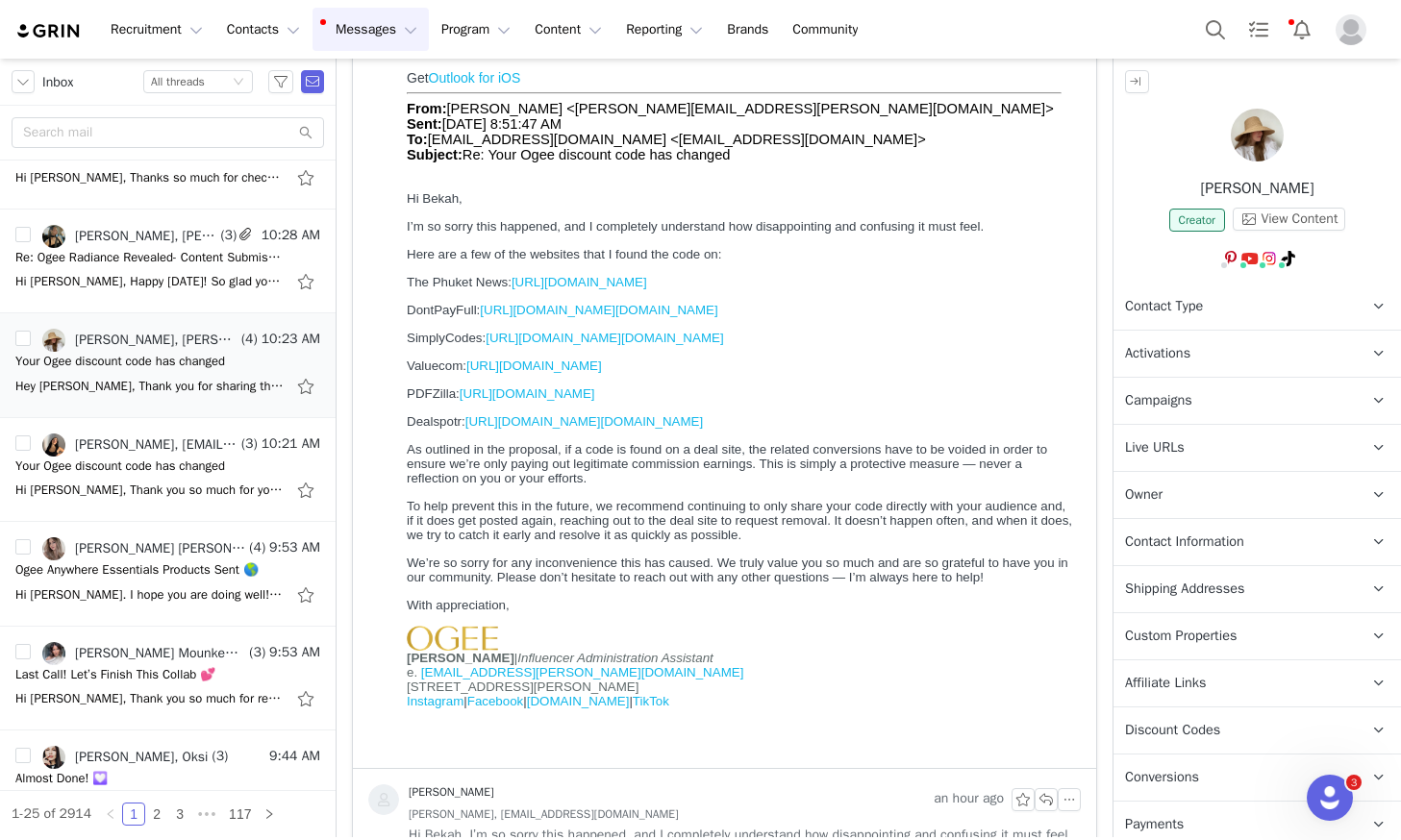 scroll, scrollTop: 0, scrollLeft: 0, axis: both 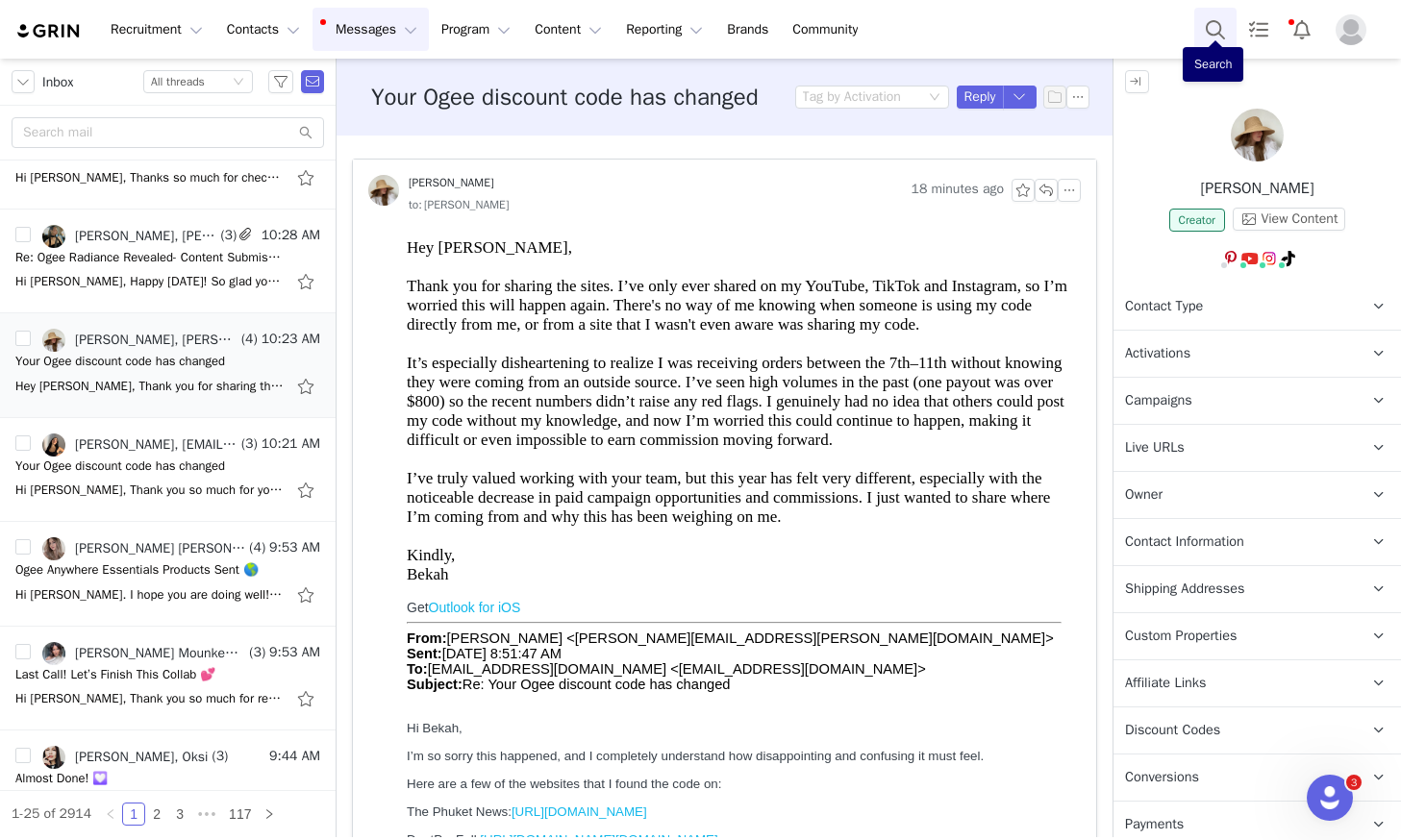 click at bounding box center [1215, 29] 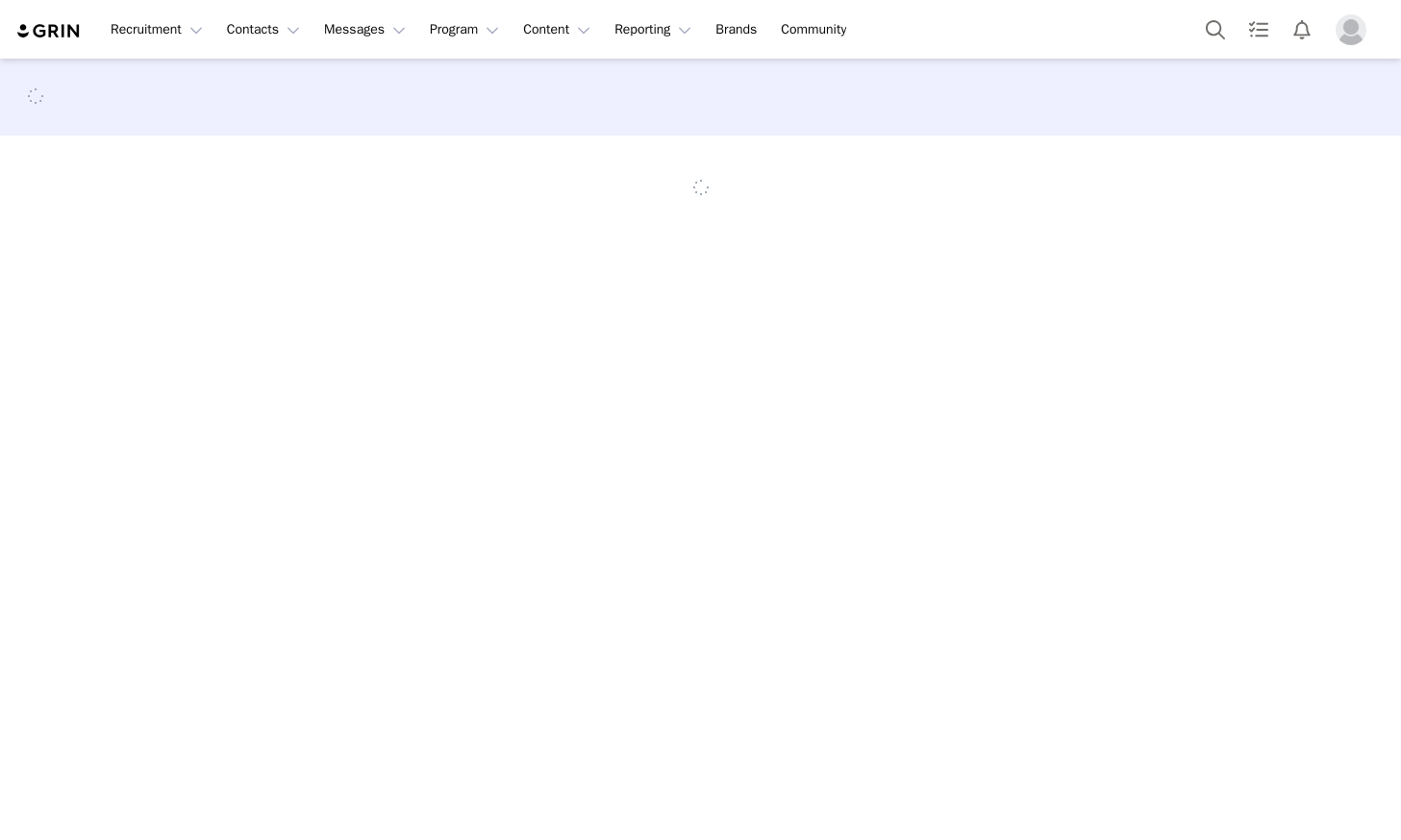 scroll, scrollTop: 0, scrollLeft: 0, axis: both 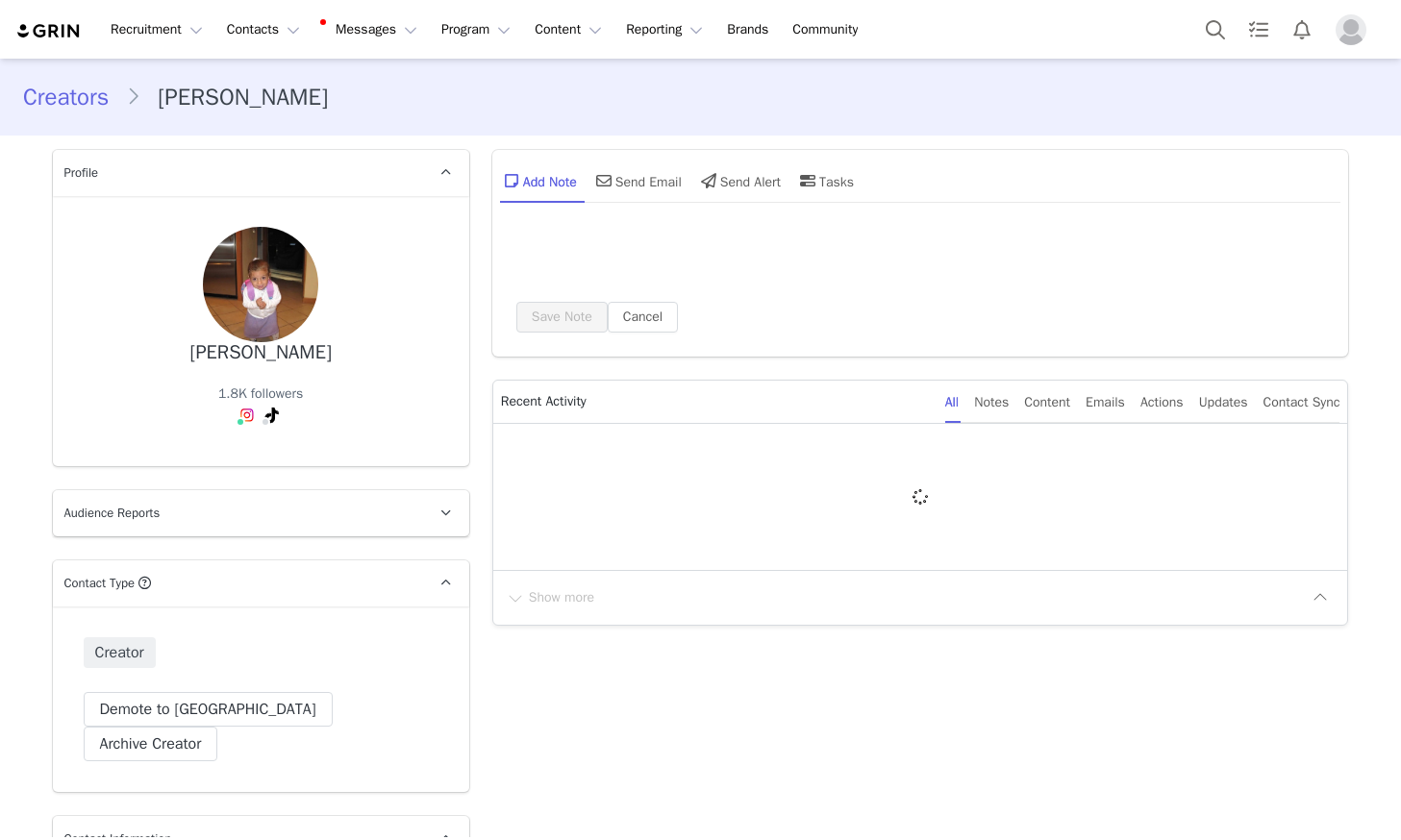 type on "+1 ([GEOGRAPHIC_DATA])" 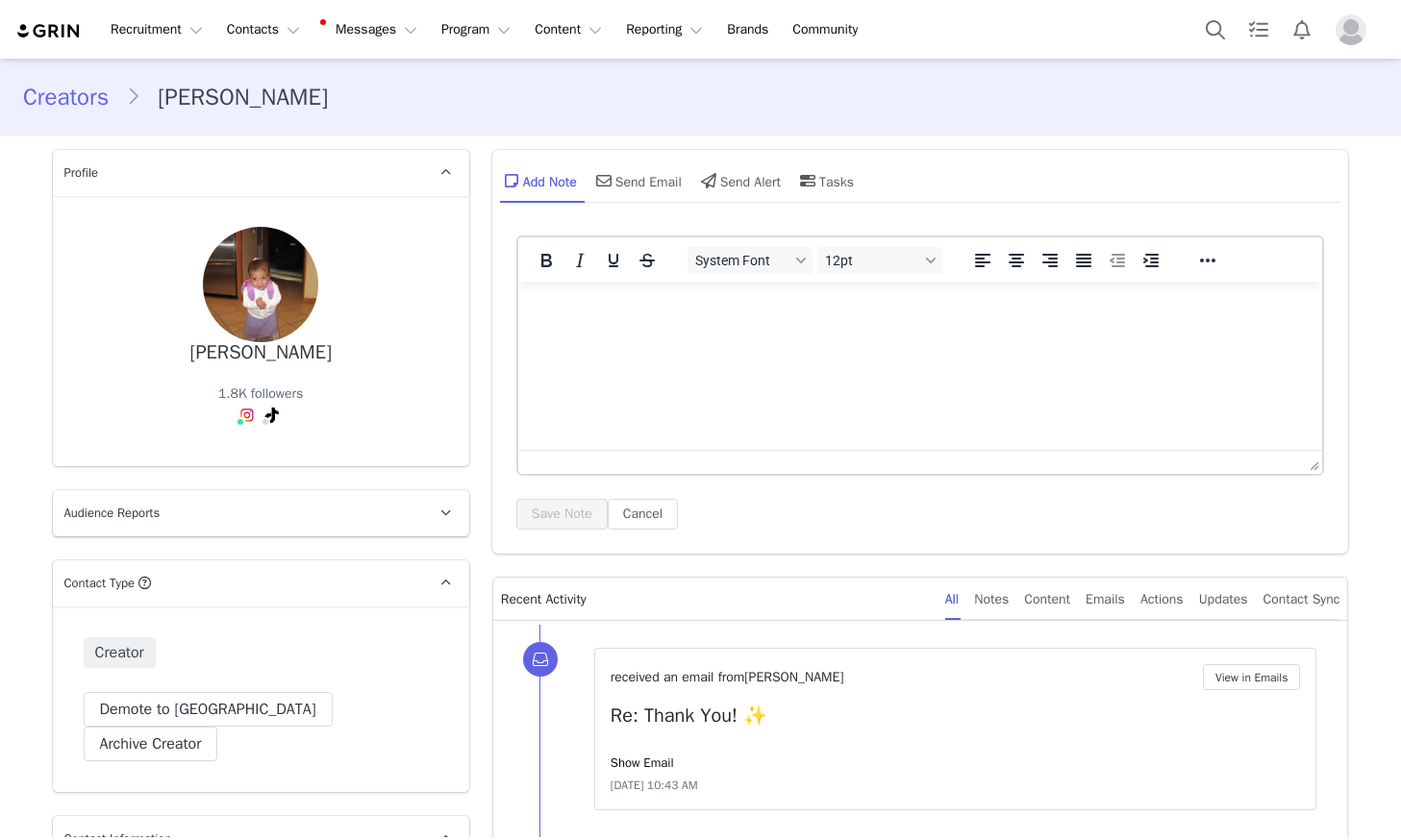 scroll, scrollTop: 0, scrollLeft: 0, axis: both 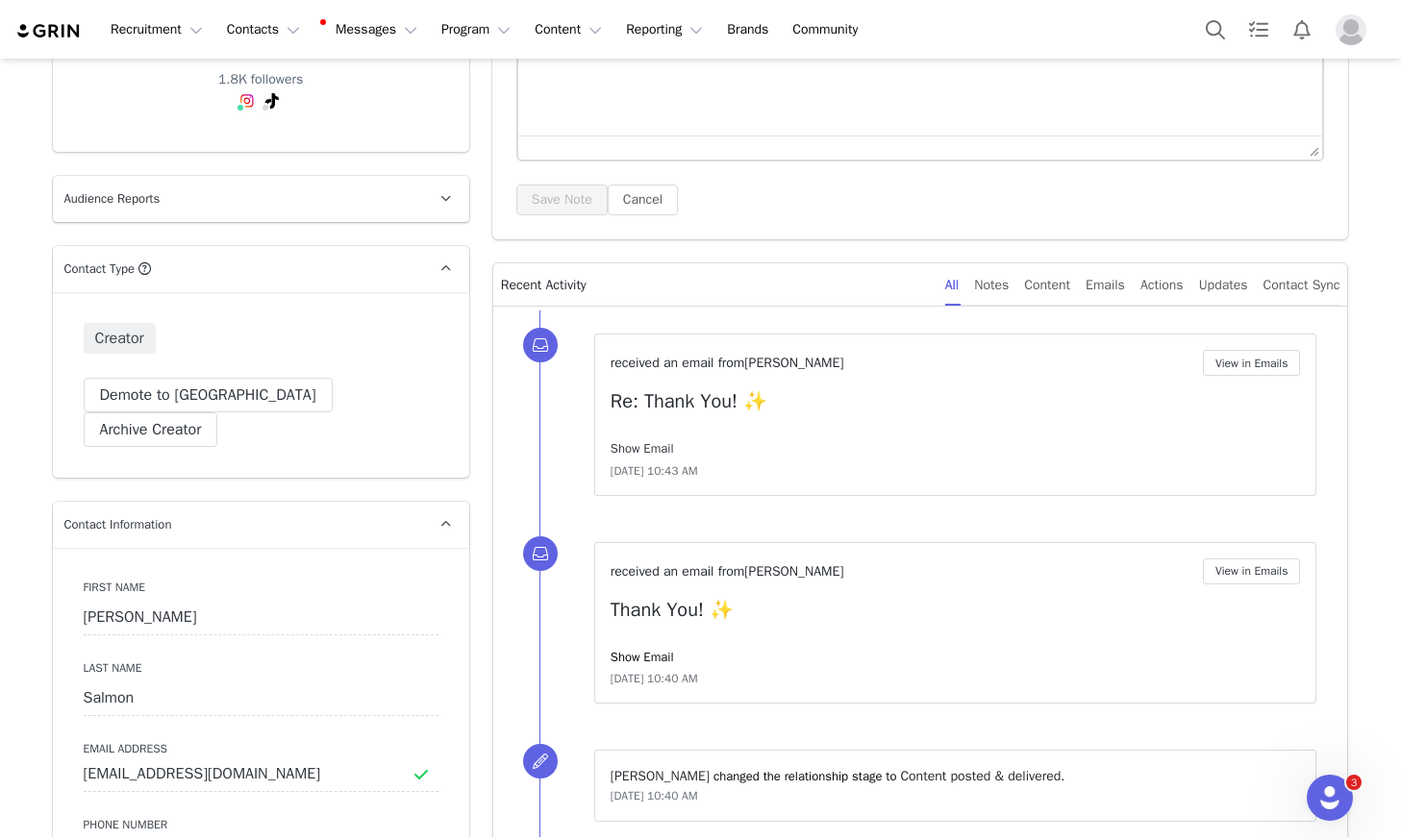 click on "Show Email" at bounding box center (642, 448) 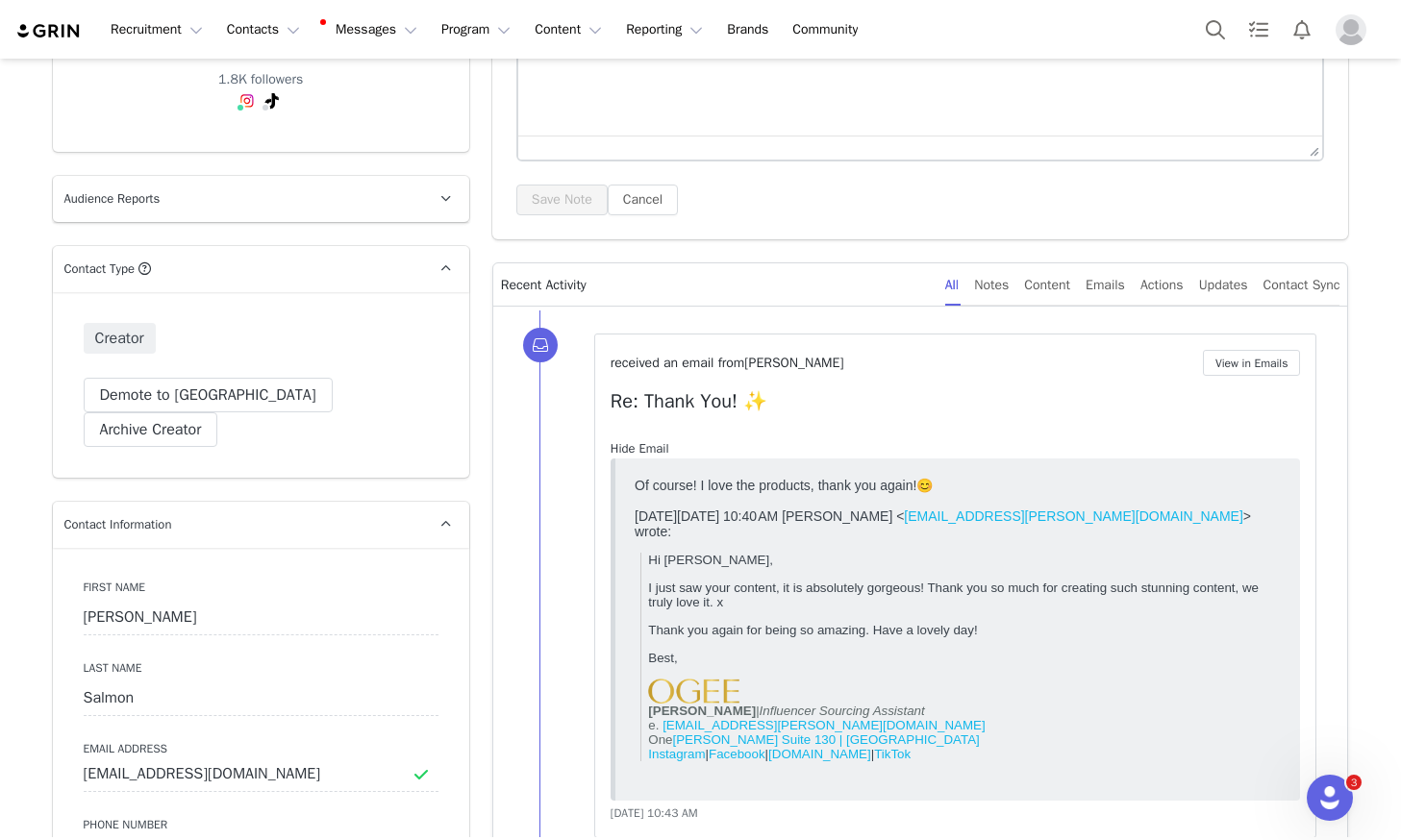 scroll, scrollTop: 0, scrollLeft: 0, axis: both 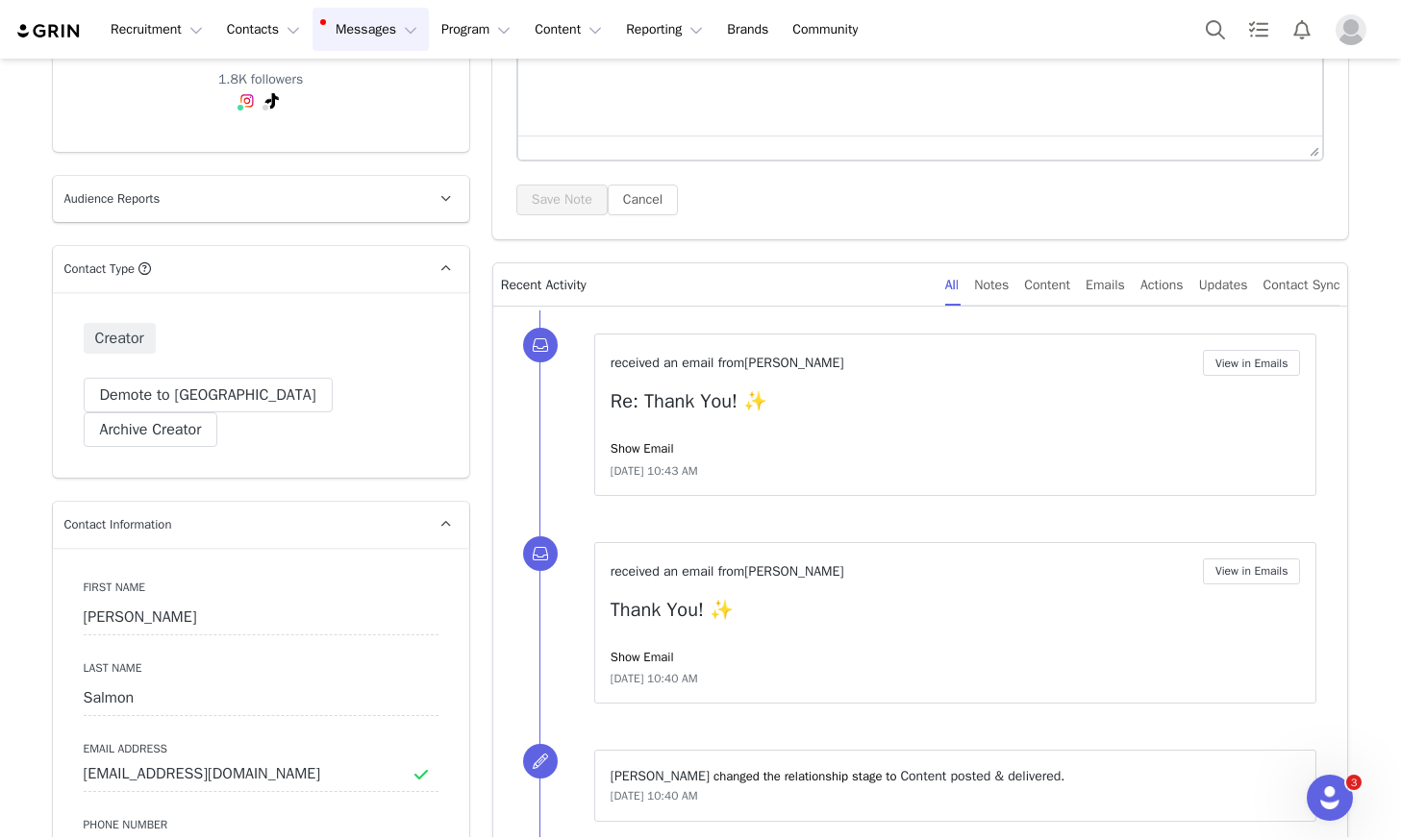 click on "Messages Messages" at bounding box center (370, 29) 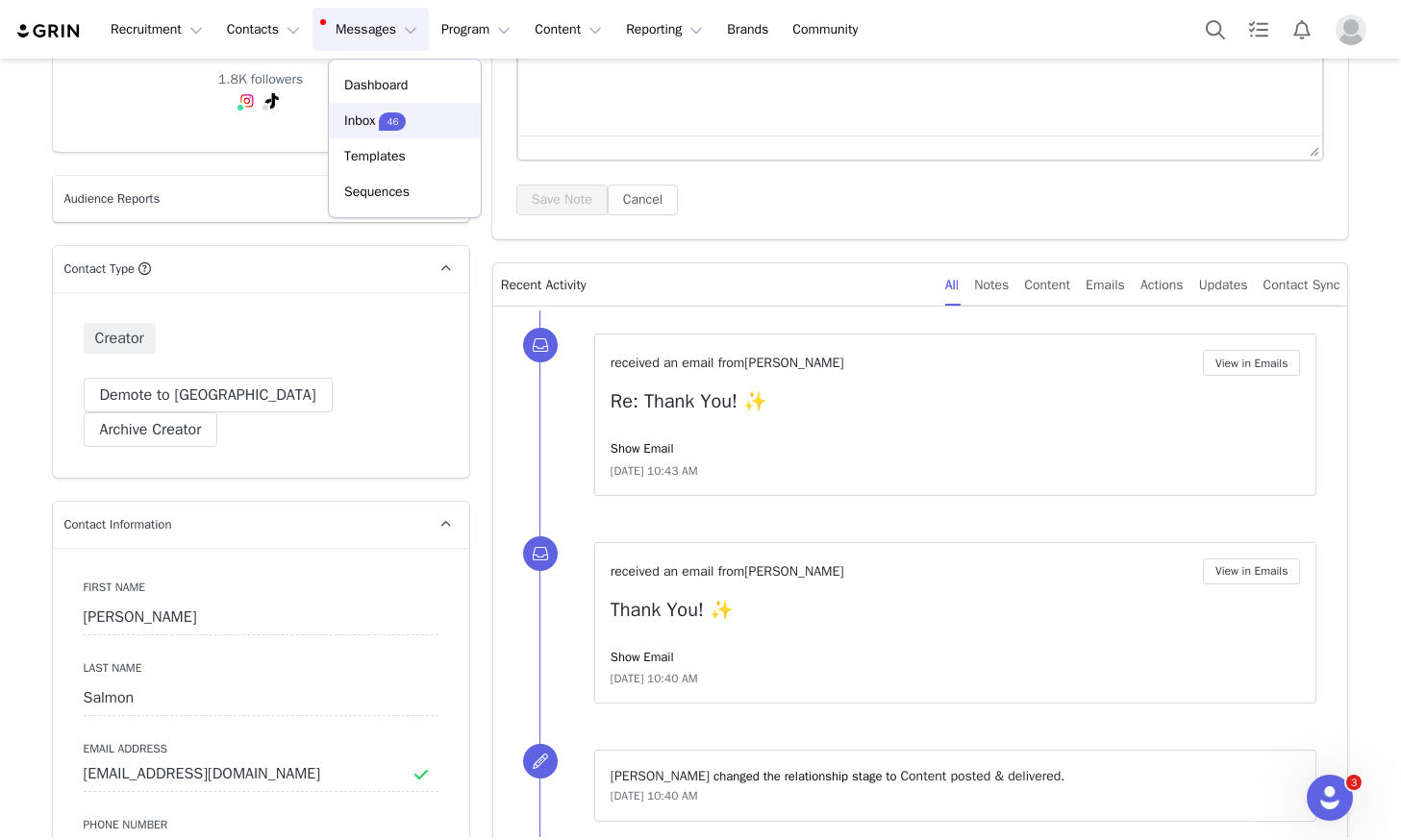 click on "46" at bounding box center [392, 121] 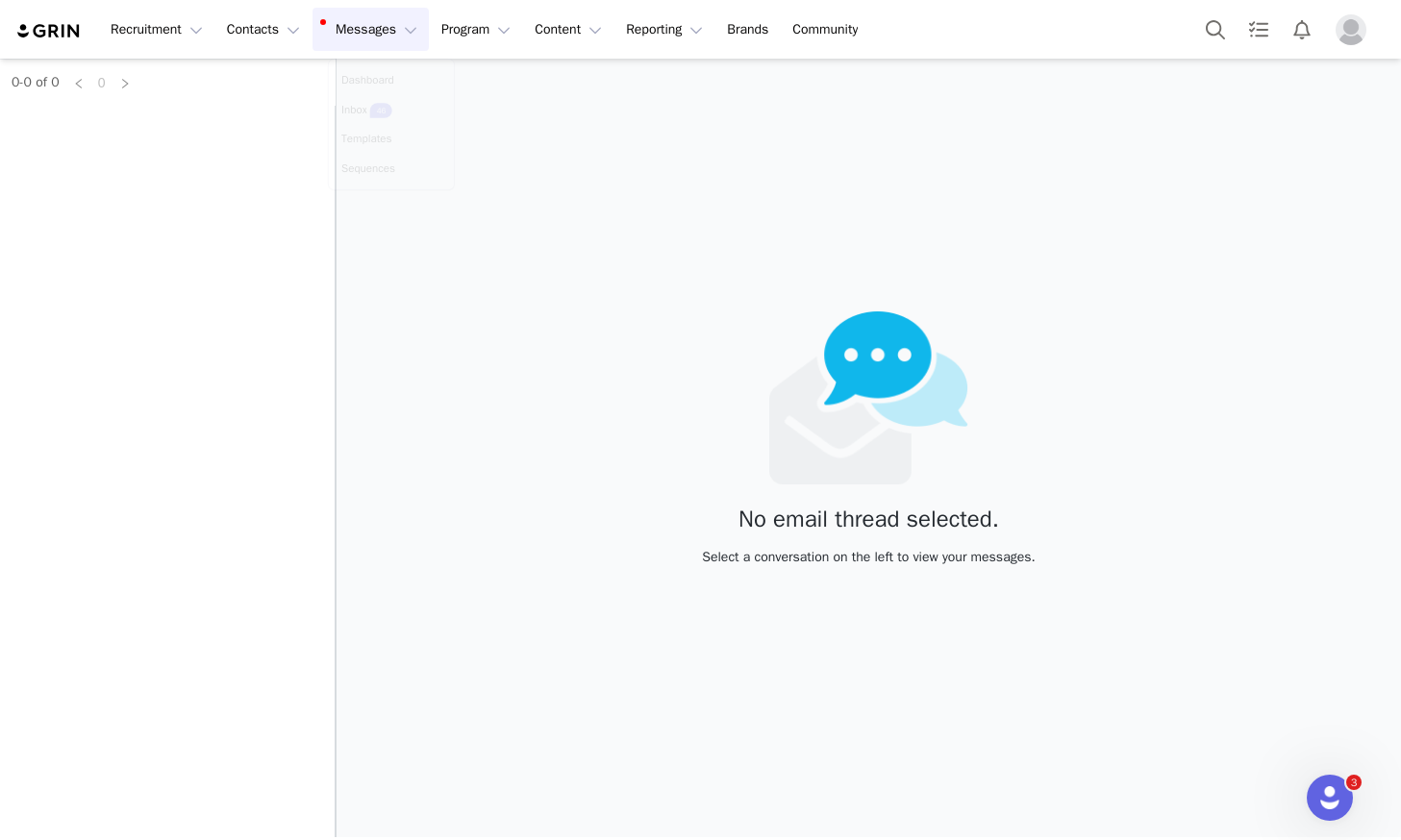 scroll, scrollTop: 0, scrollLeft: 0, axis: both 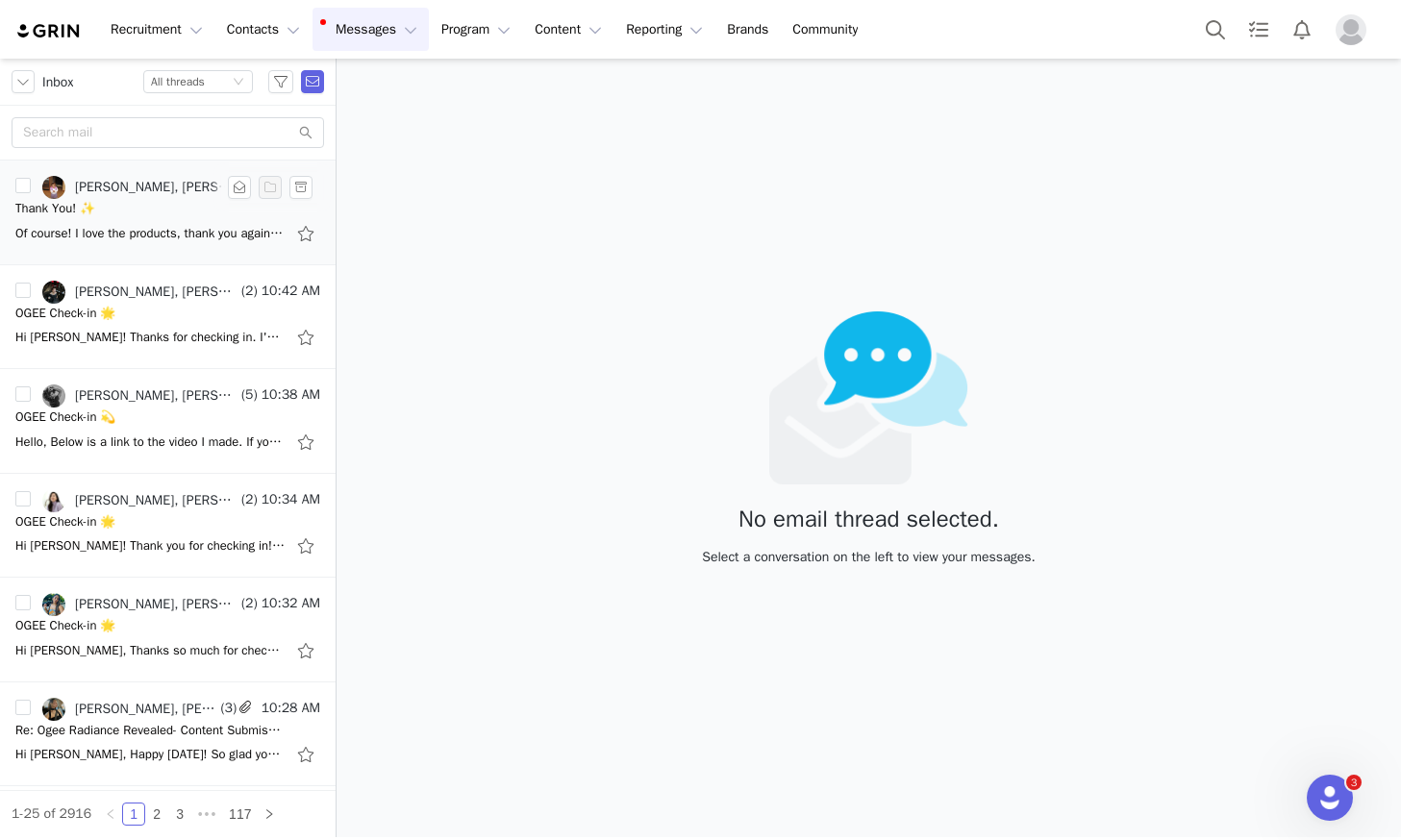 click on "Of course! I love the products, thank you again!😊
[DATE][DATE] 10:40 AM [PERSON_NAME] <[PERSON_NAME][EMAIL_ADDRESS][PERSON_NAME][DOMAIN_NAME]> wrote:
Hi [PERSON_NAME],
I just saw your content, it is absolutely gorgeous! Thank you so much for creating such stunning [PERSON_NAME]" at bounding box center (150, 234) 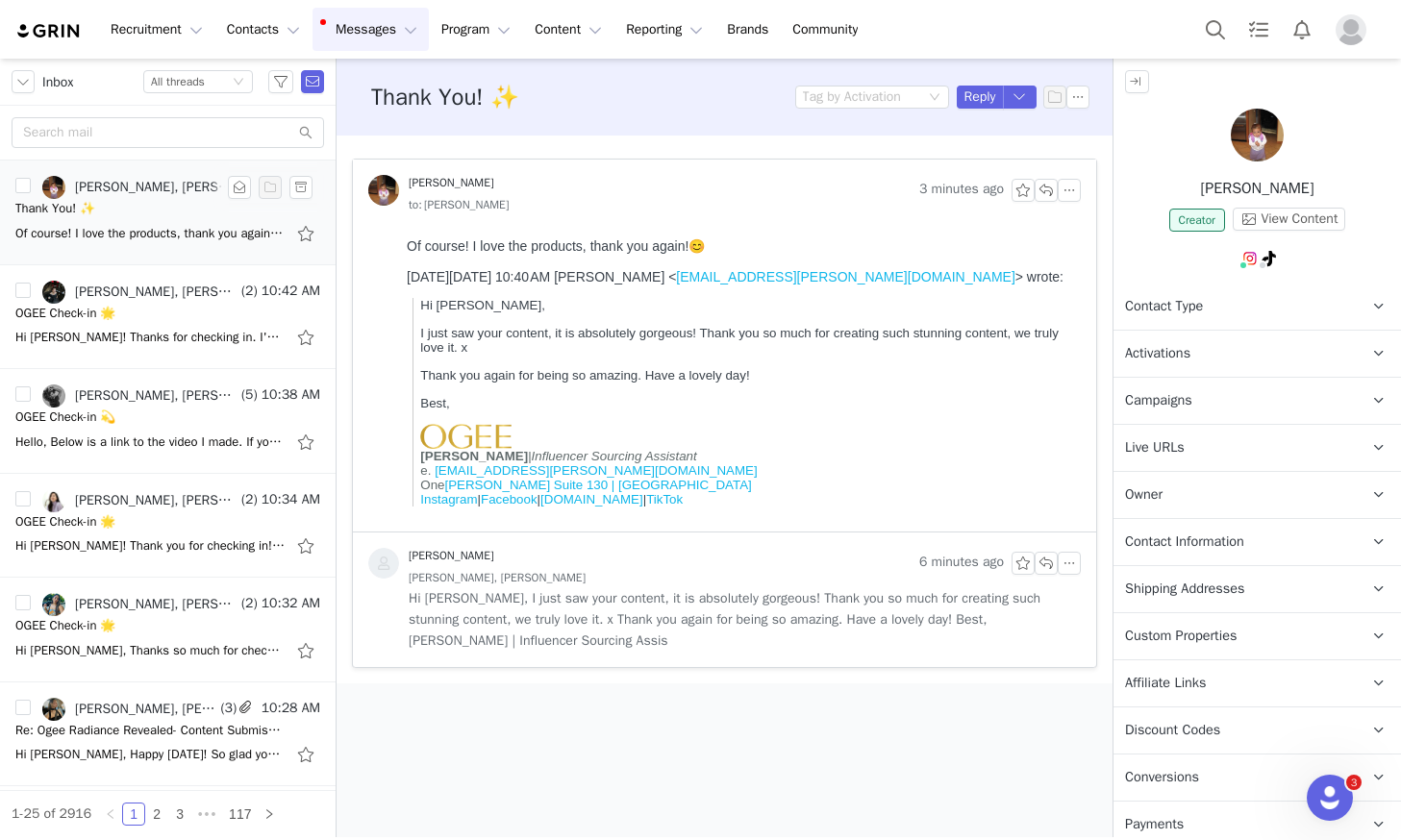 scroll, scrollTop: 0, scrollLeft: 0, axis: both 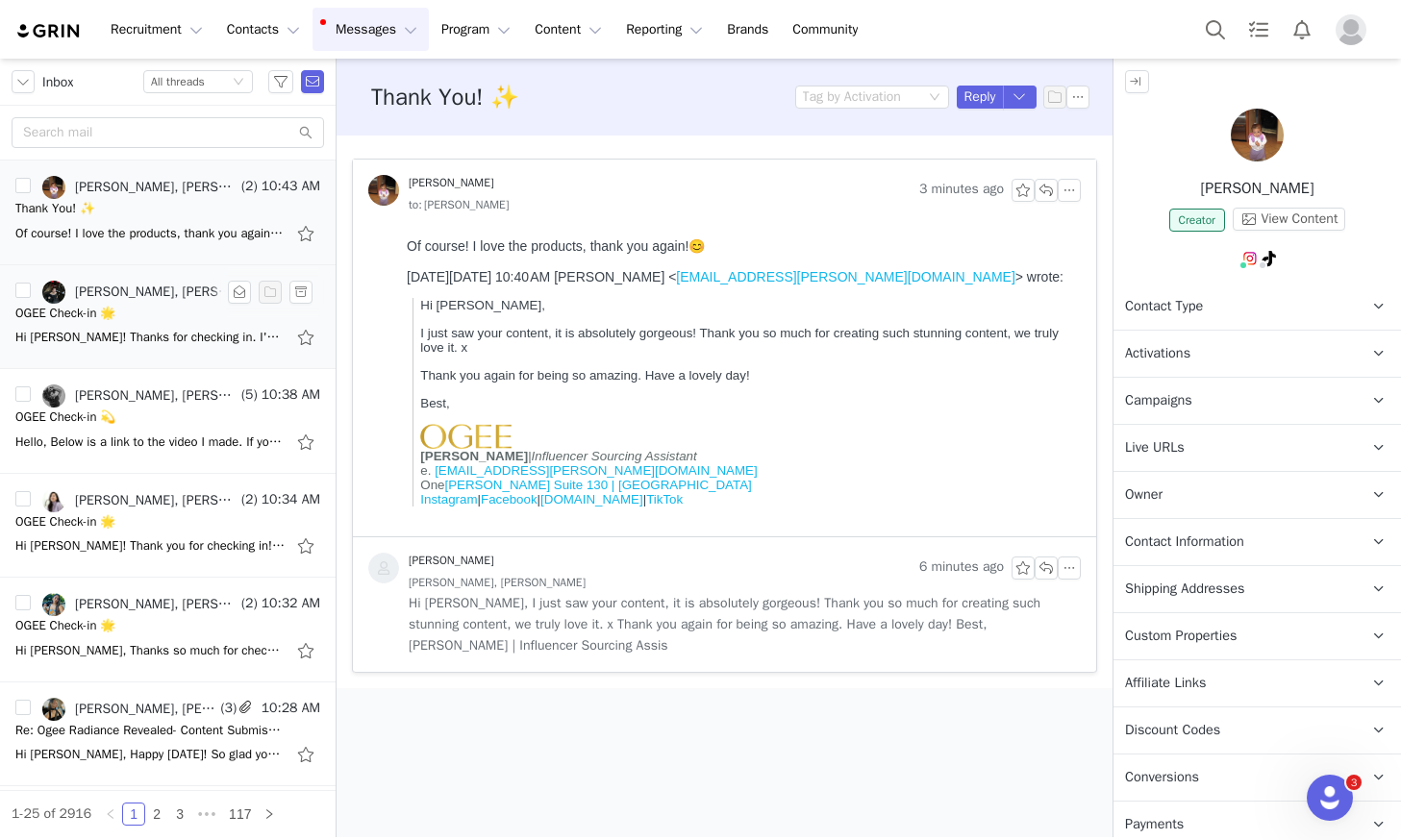 click on "OGEE Check-in 🌟" at bounding box center (167, 313) 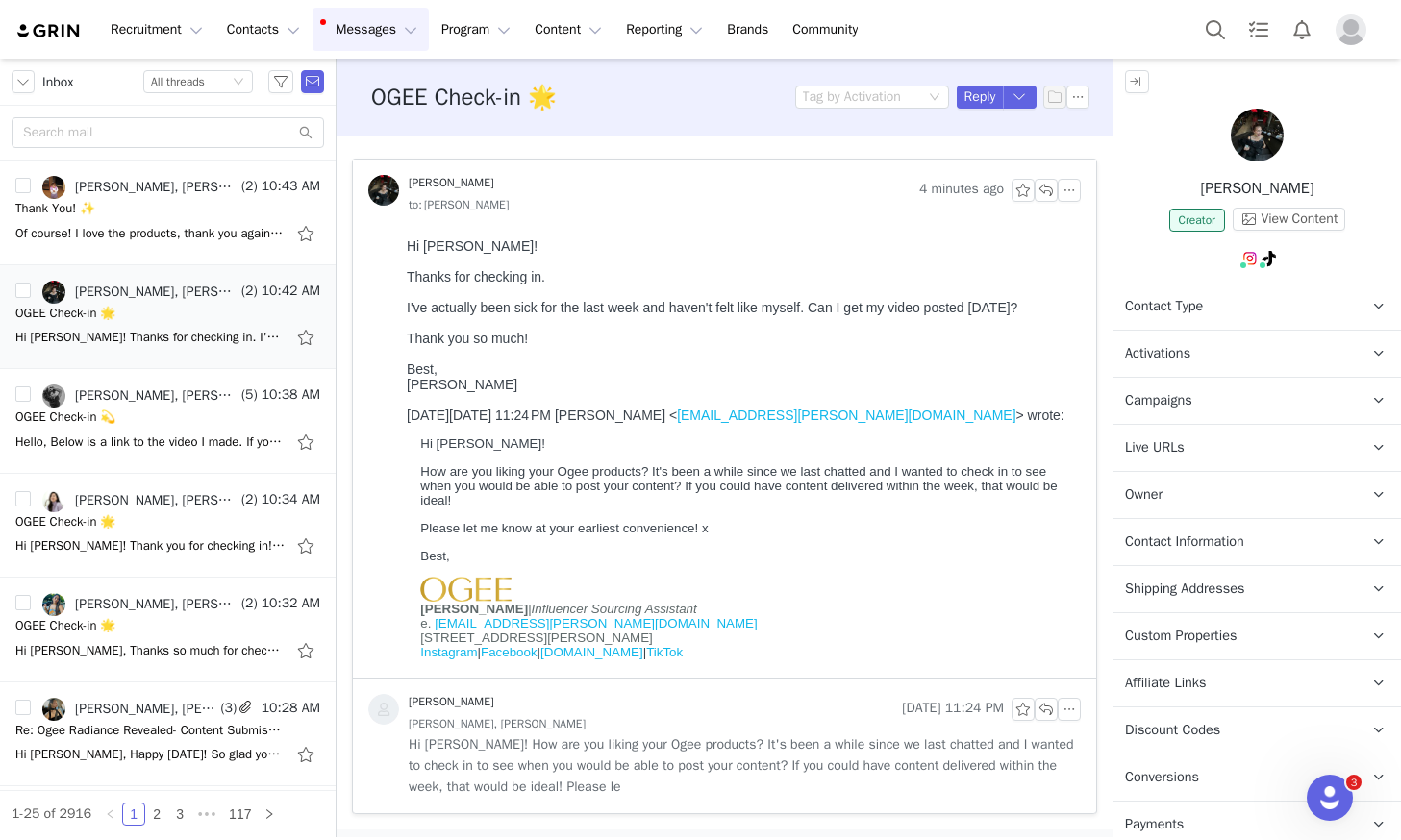 scroll, scrollTop: 0, scrollLeft: 0, axis: both 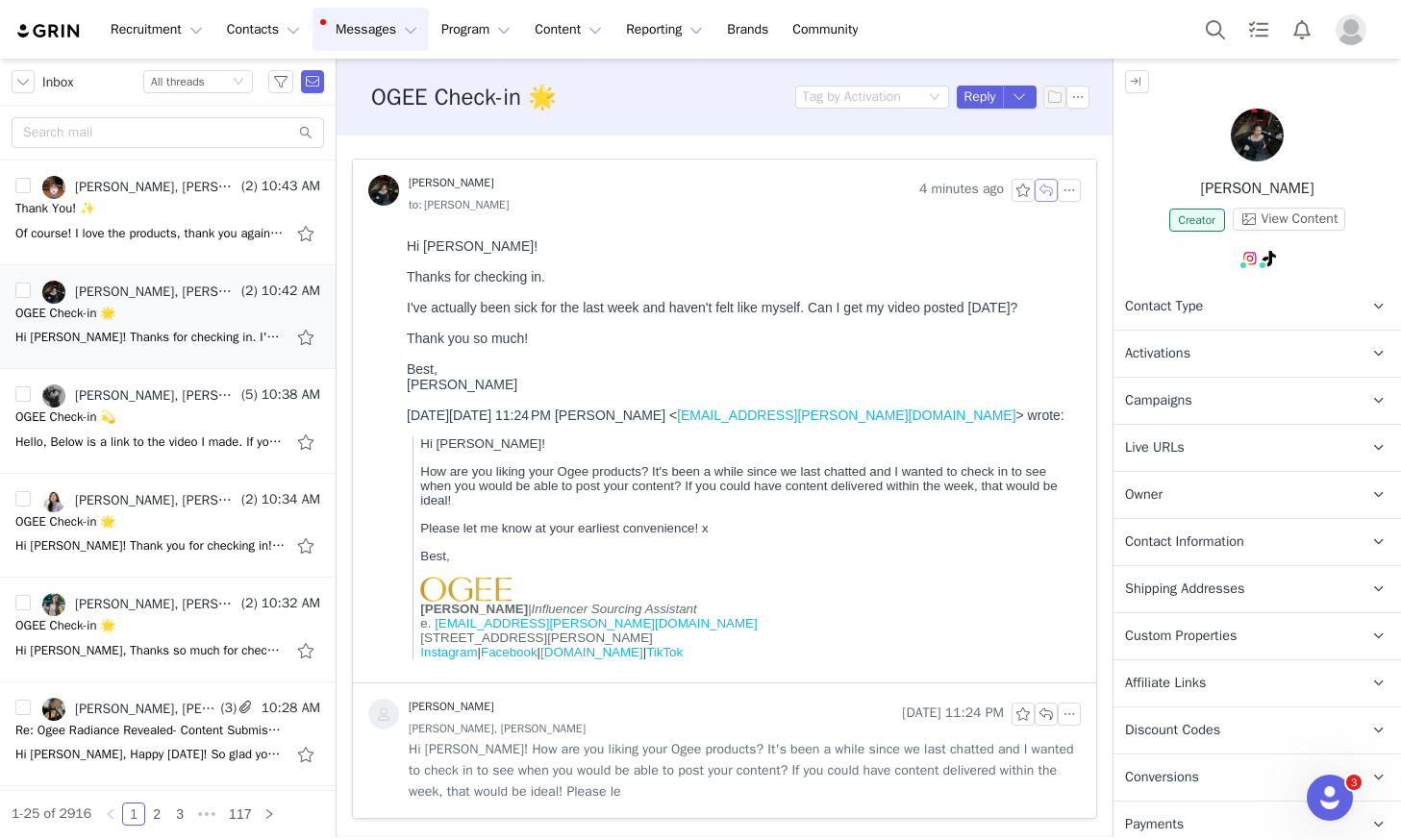click at bounding box center (1046, 190) 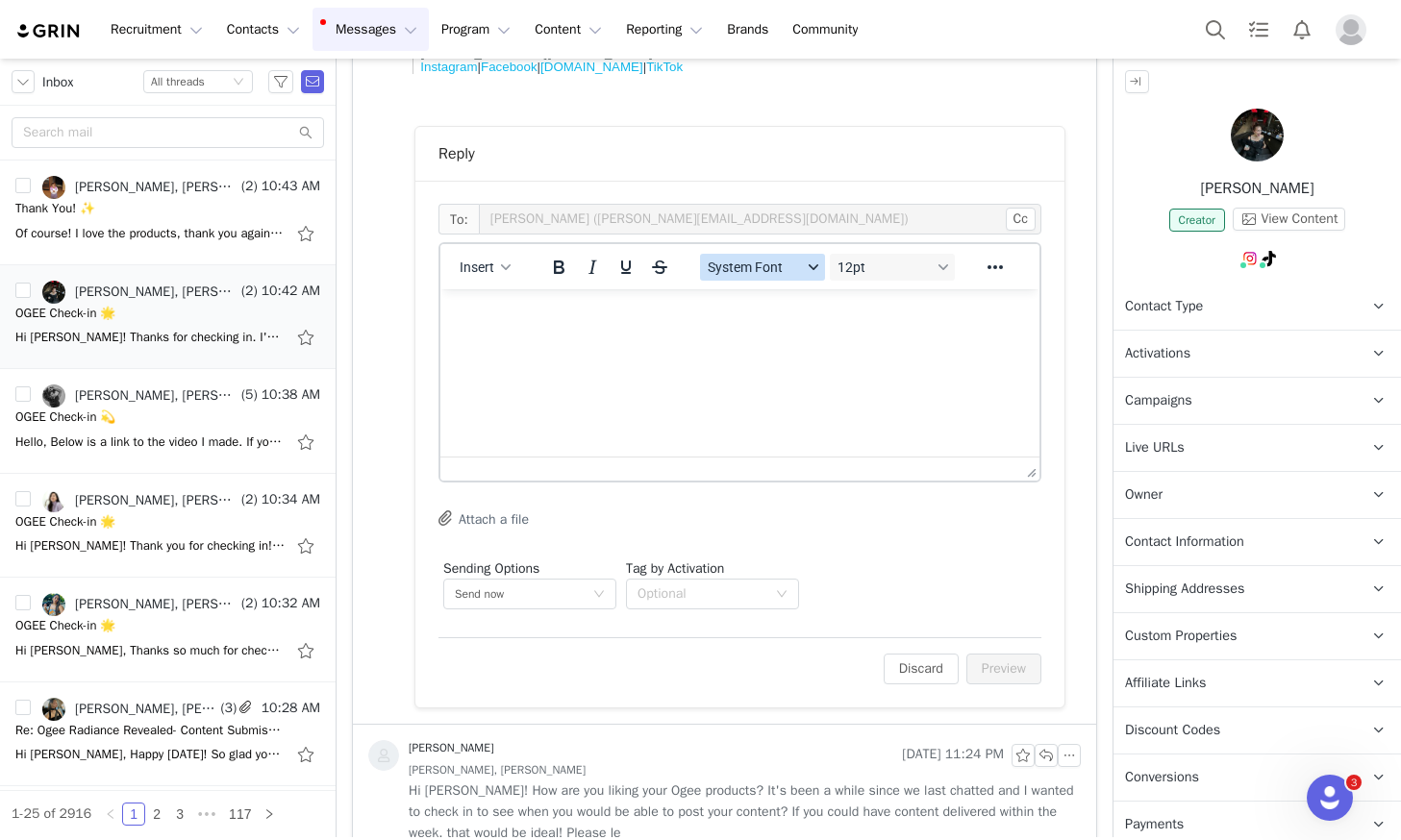 scroll, scrollTop: 585, scrollLeft: 0, axis: vertical 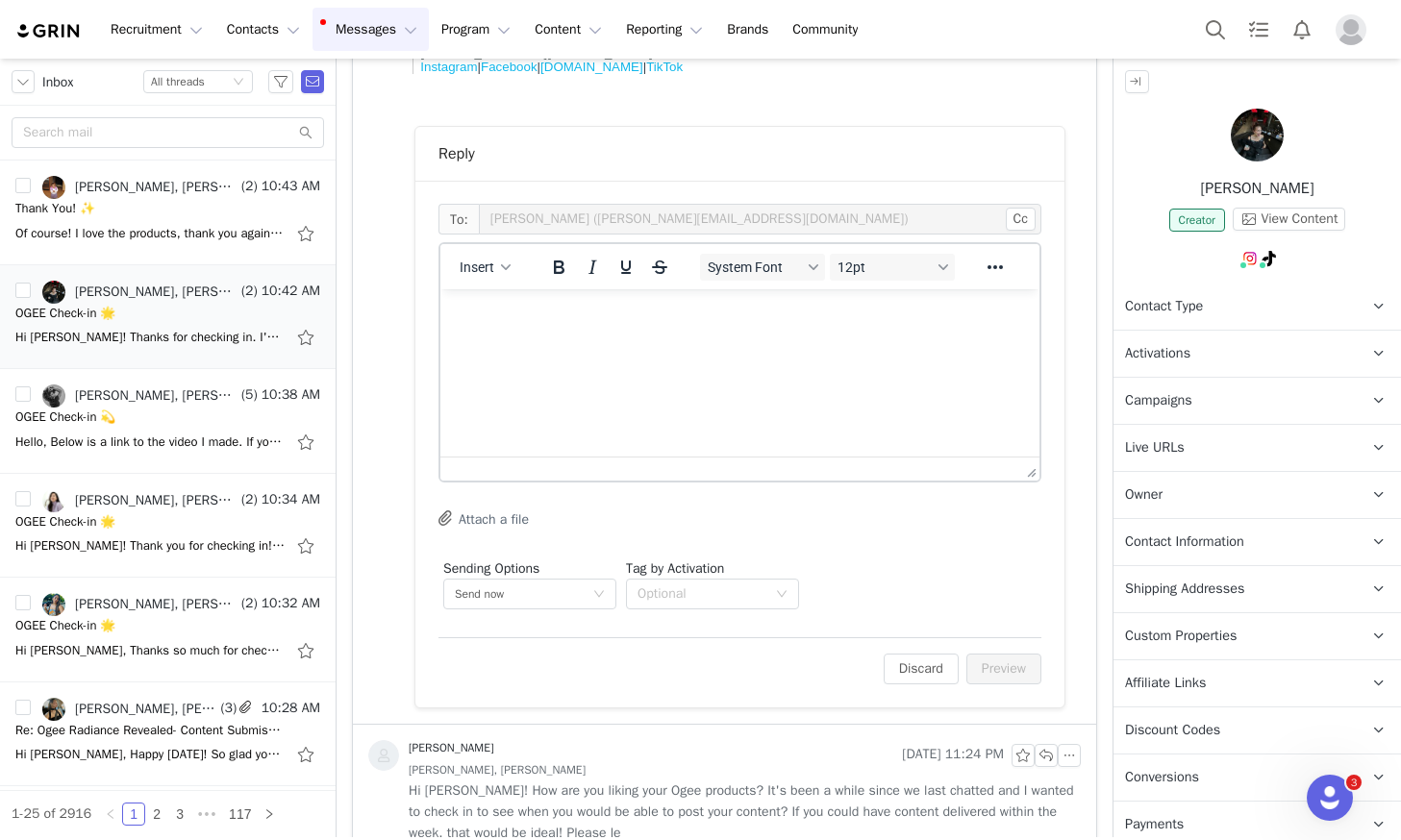 click at bounding box center (739, 315) 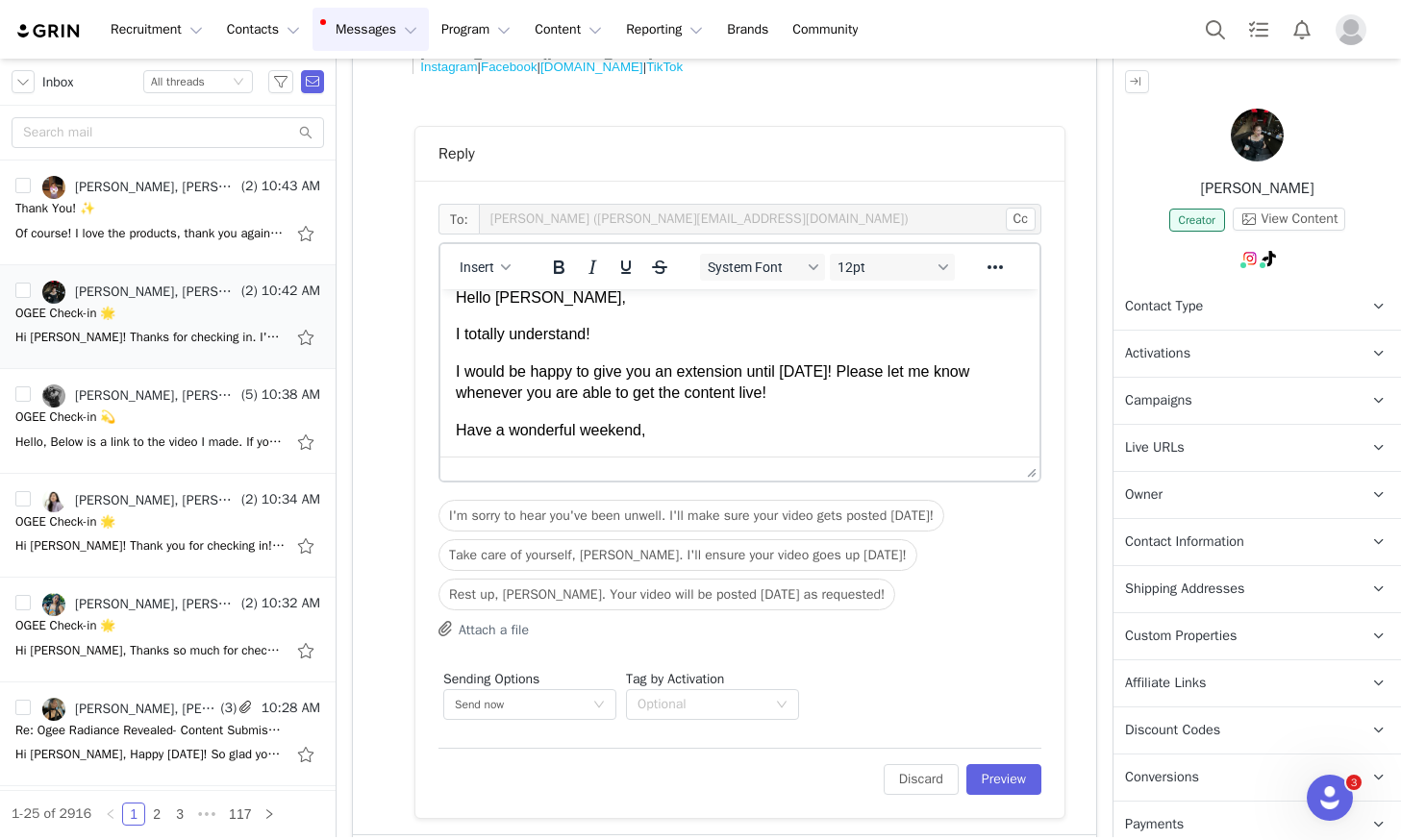 scroll, scrollTop: 38, scrollLeft: 0, axis: vertical 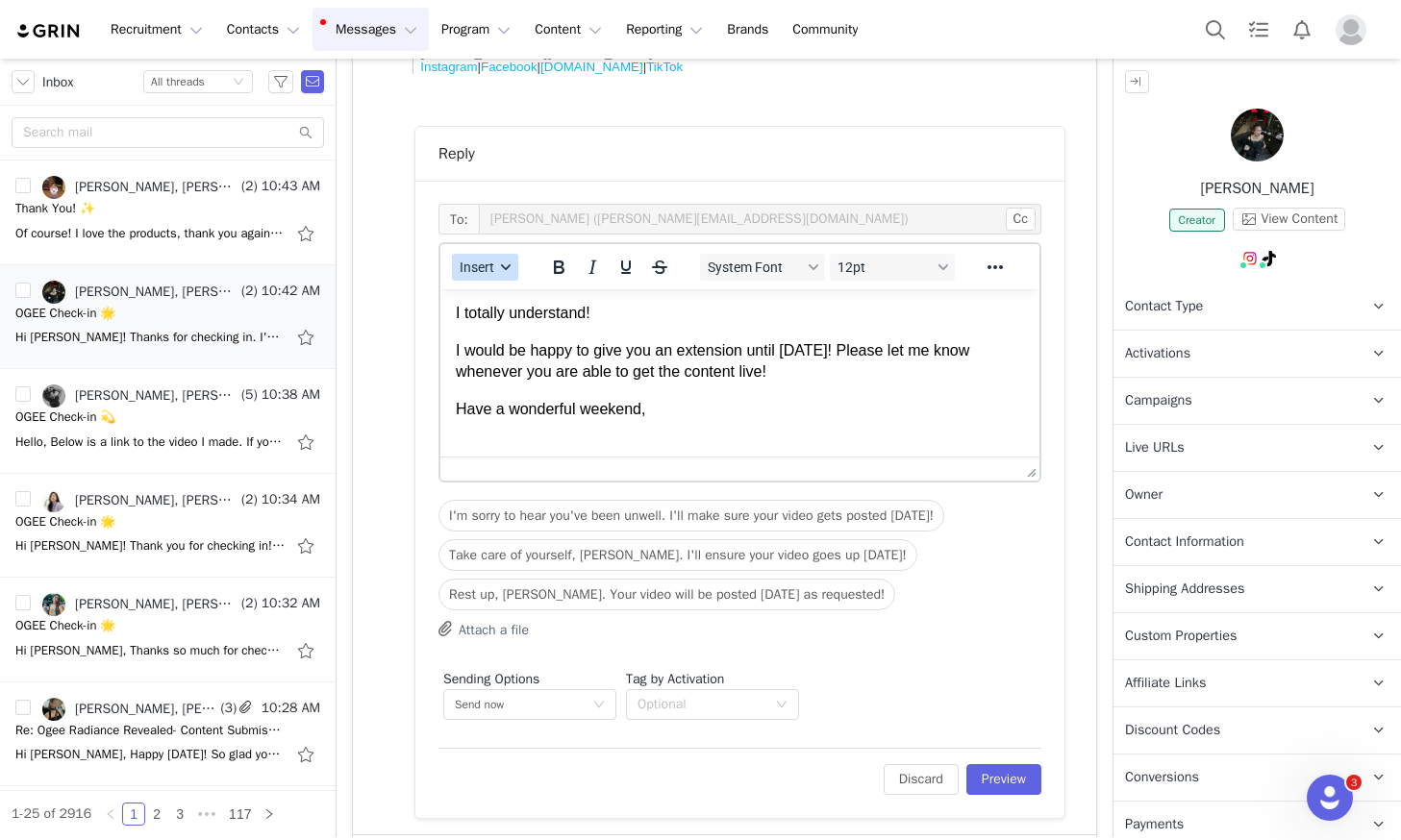 click on "Insert" at bounding box center [477, 267] 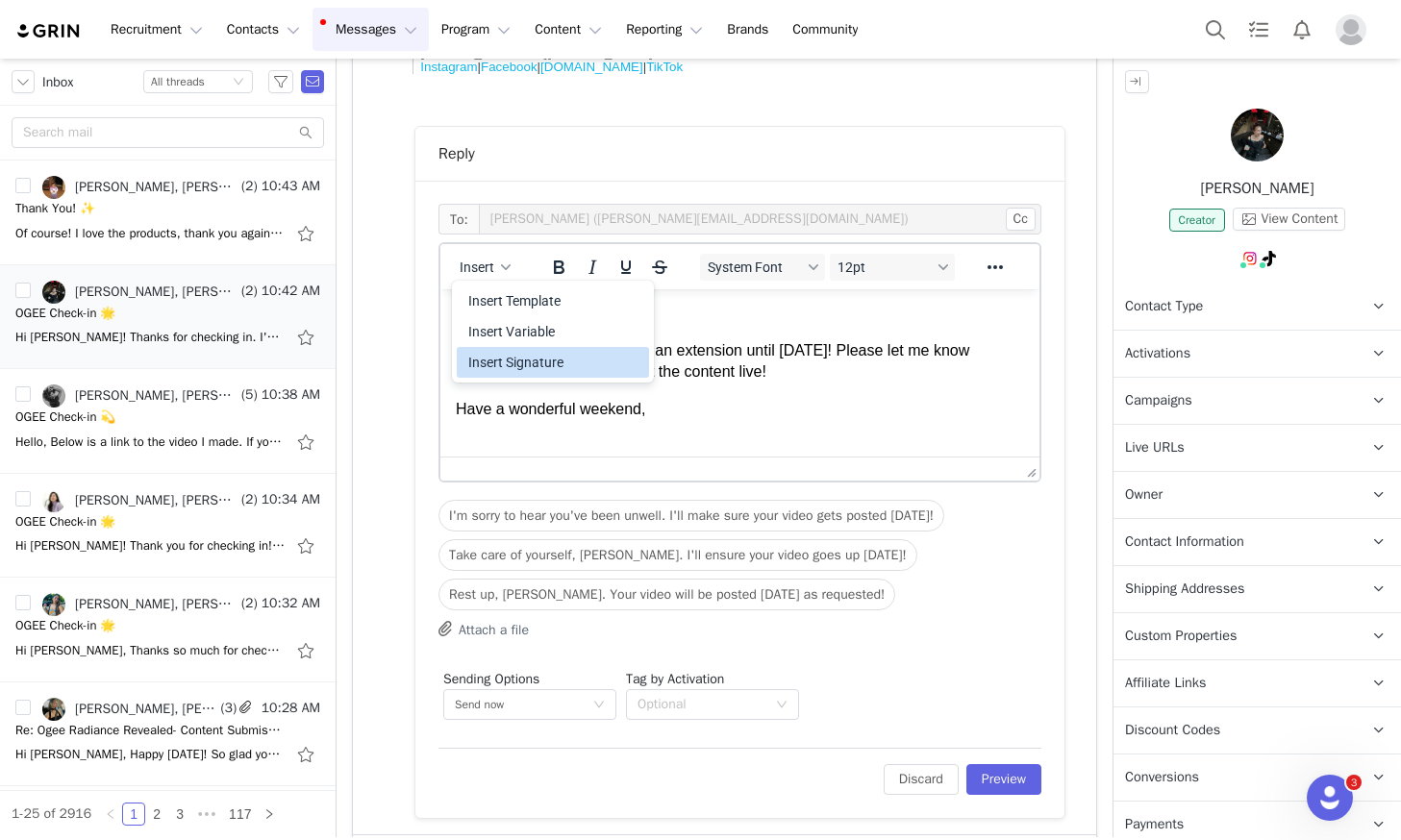 click on "Insert Signature" at bounding box center [555, 362] 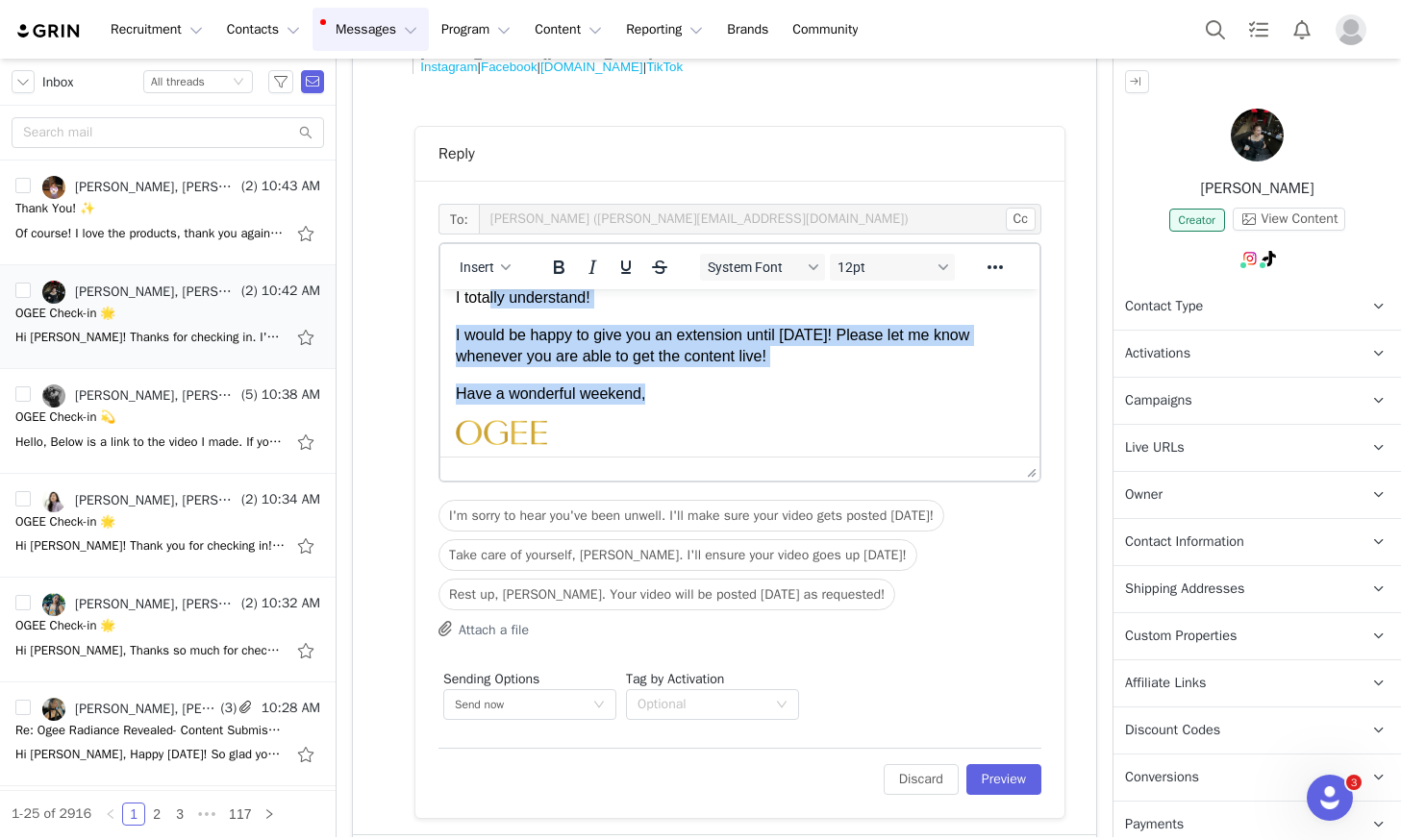 scroll, scrollTop: 0, scrollLeft: 0, axis: both 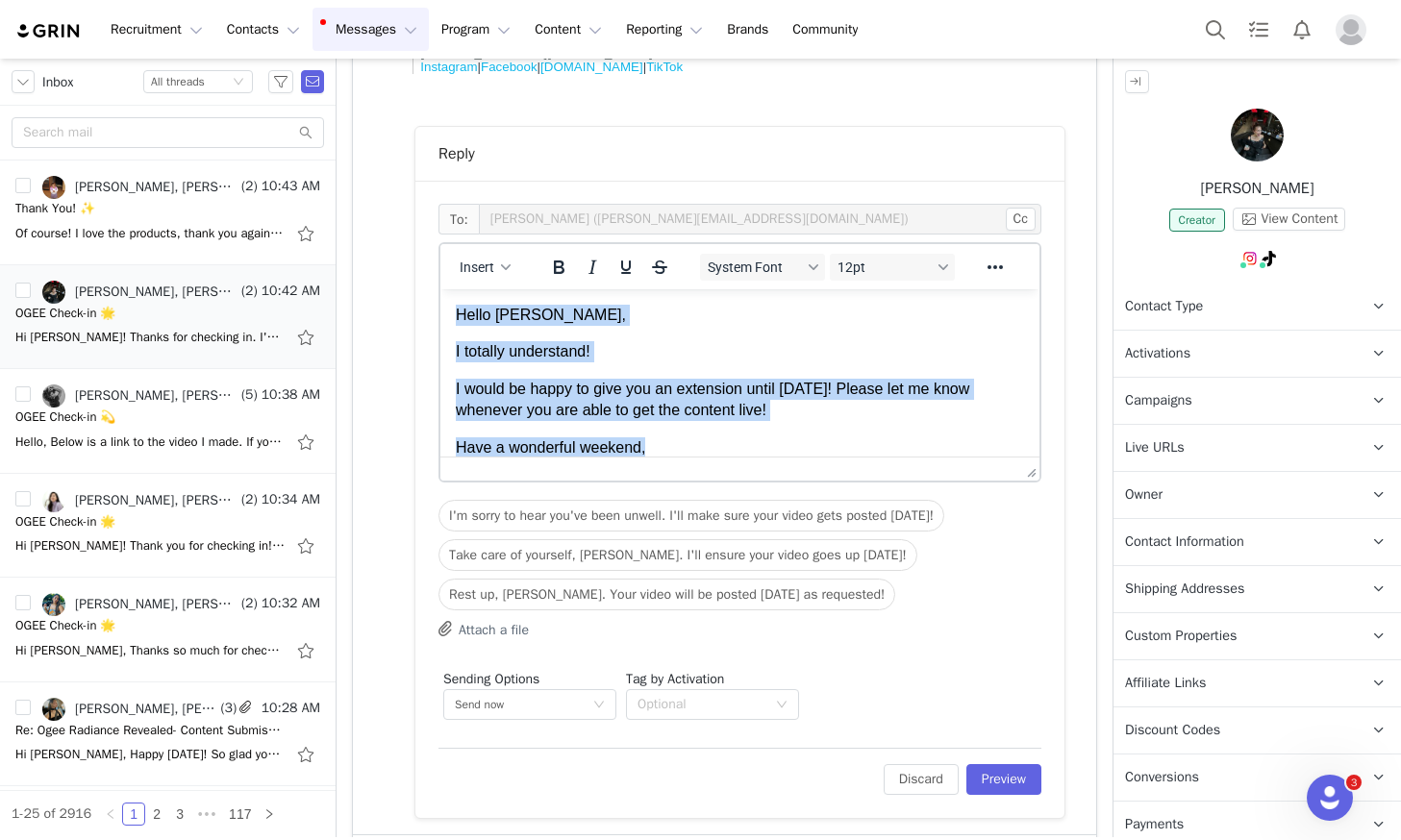 drag, startPoint x: 662, startPoint y: 368, endPoint x: 474, endPoint y: 284, distance: 205.9126 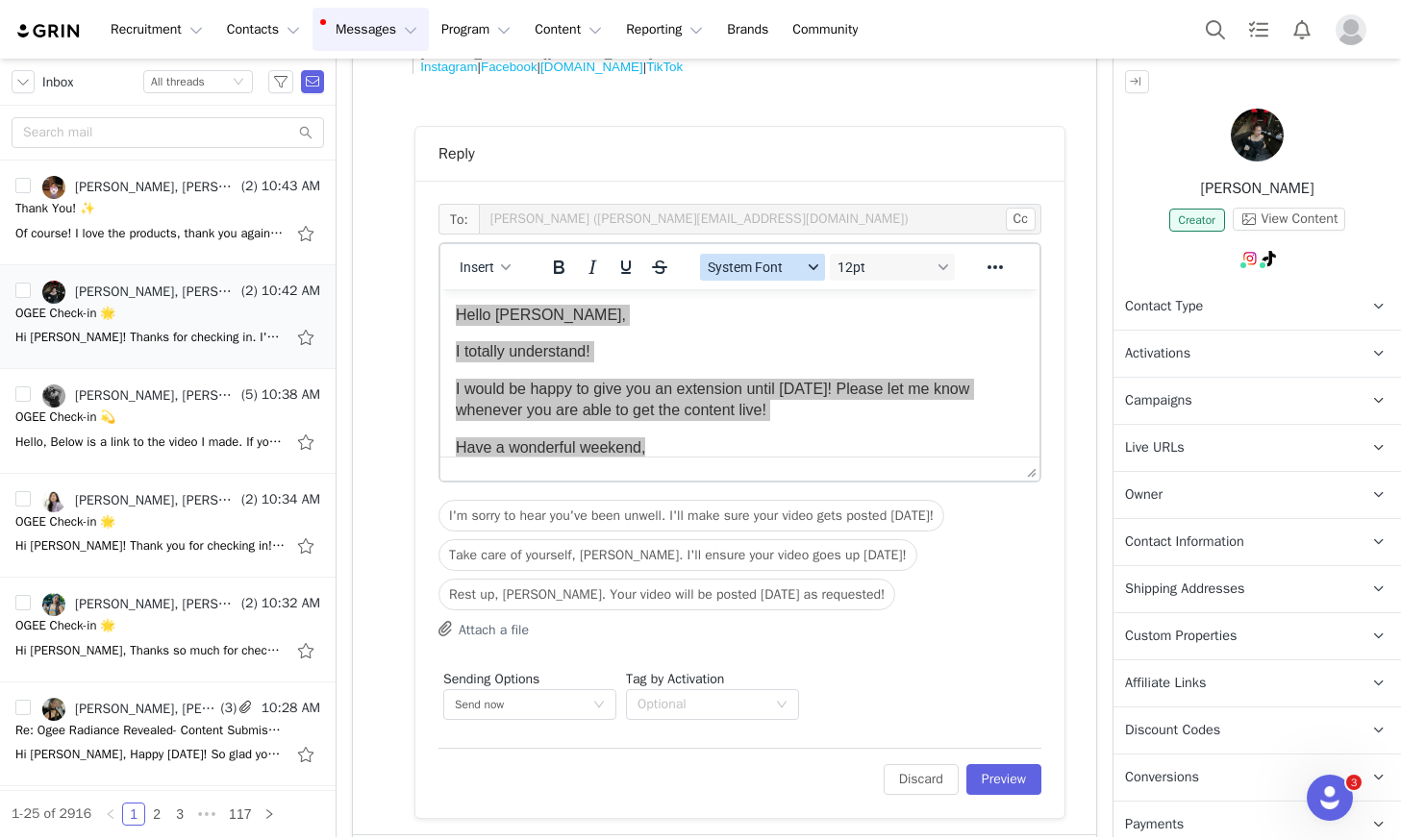 click on "System Font" at bounding box center (755, 267) 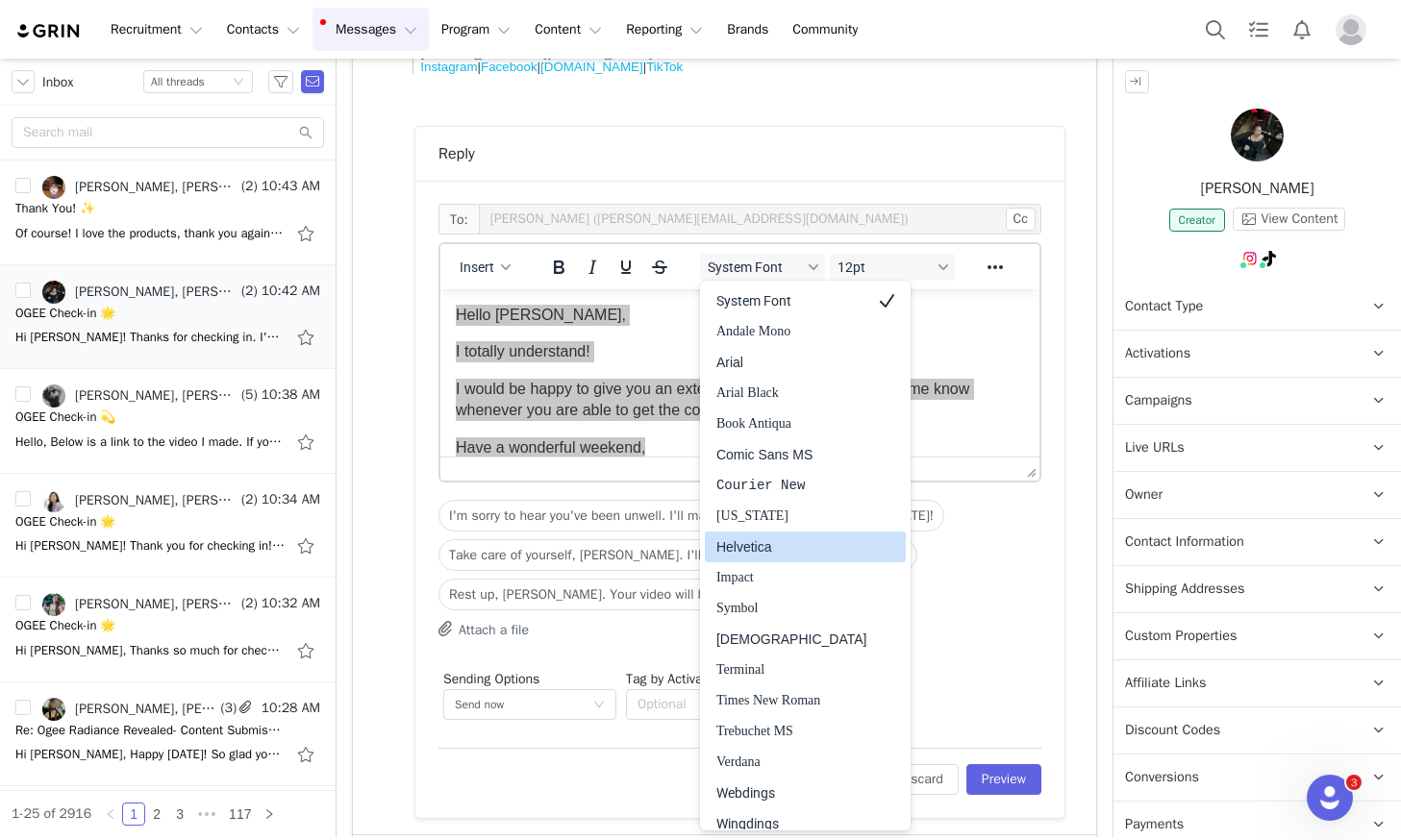 click on "Helvetica" at bounding box center [791, 547] 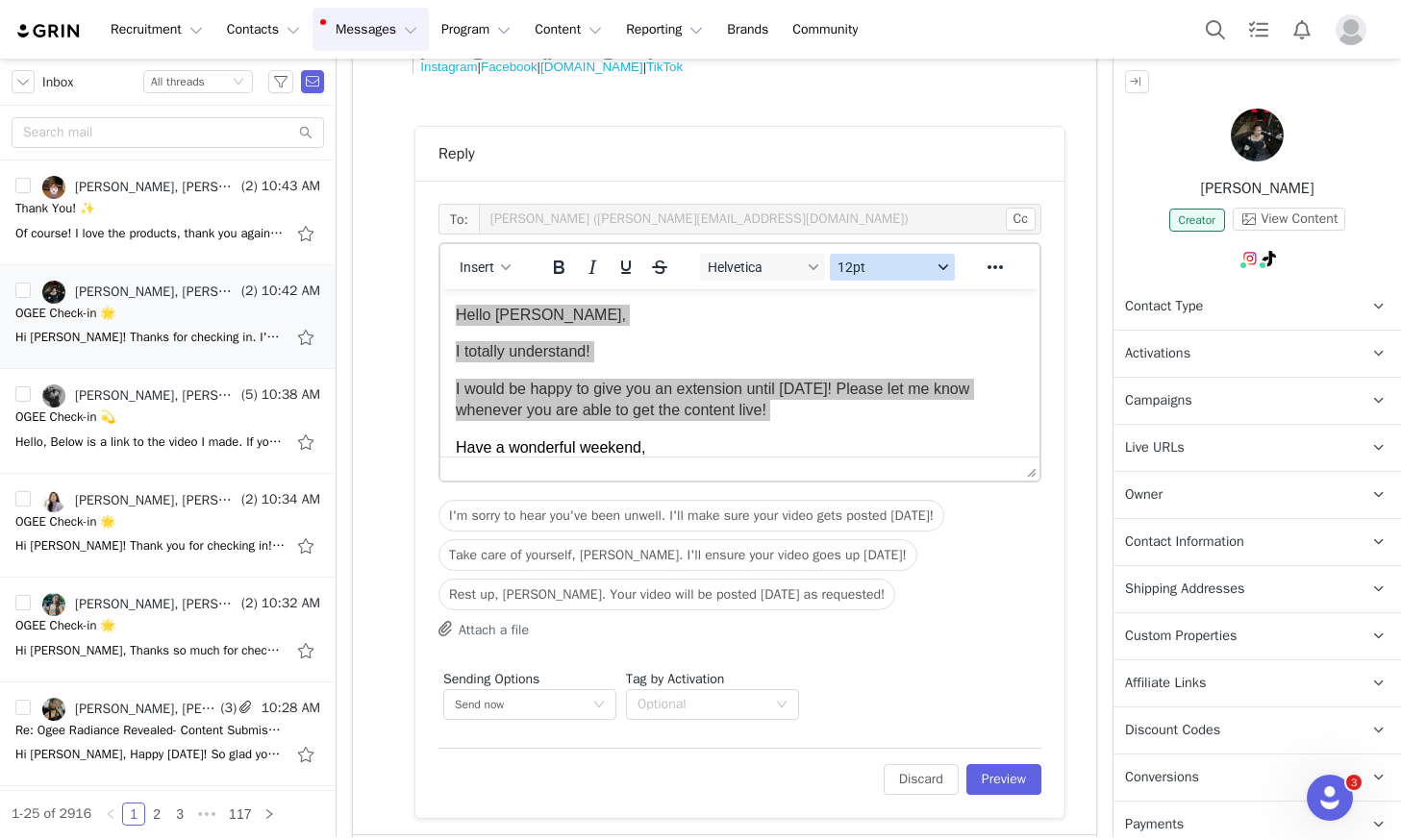click on "12pt" at bounding box center [885, 267] 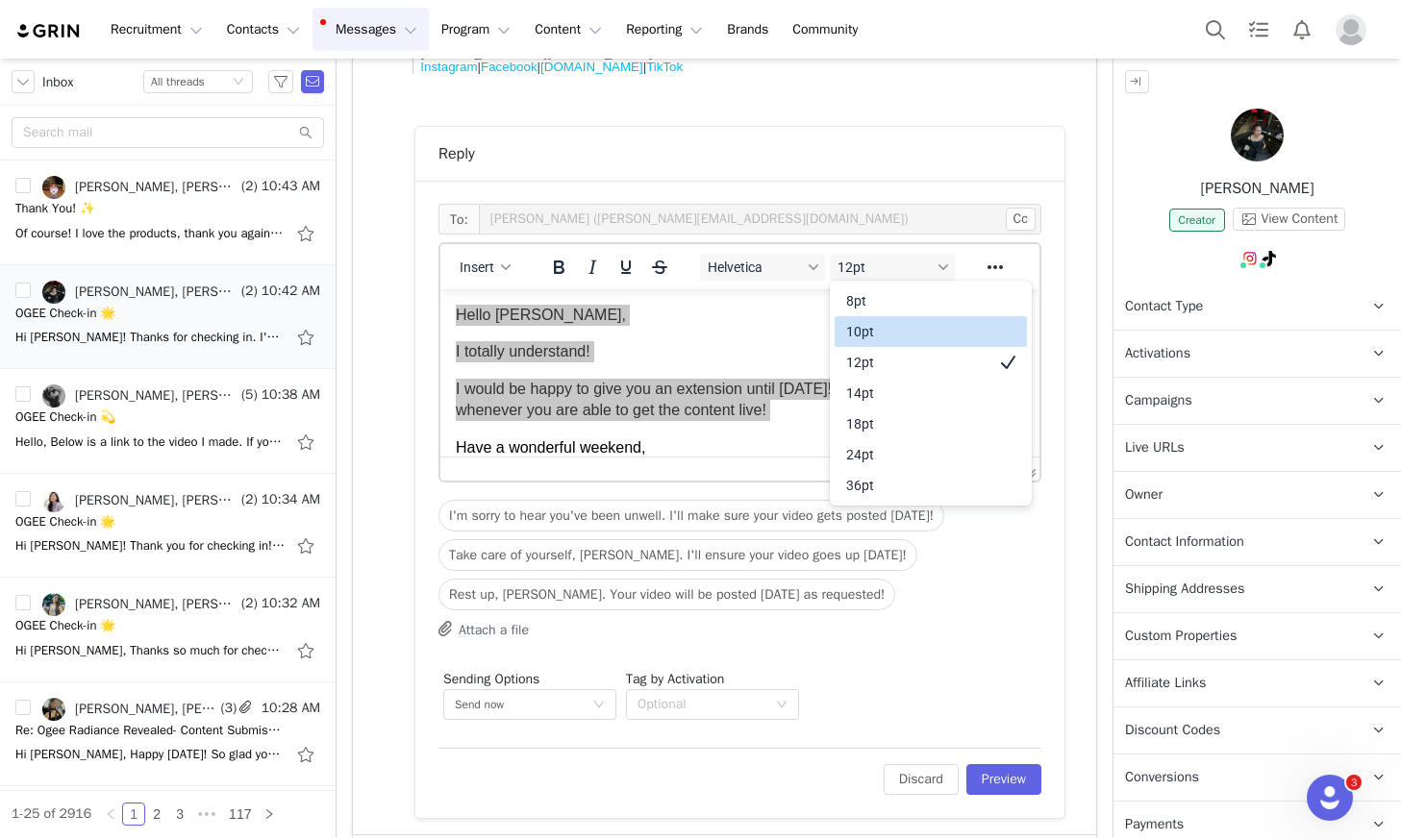 click on "10pt" at bounding box center [917, 332] 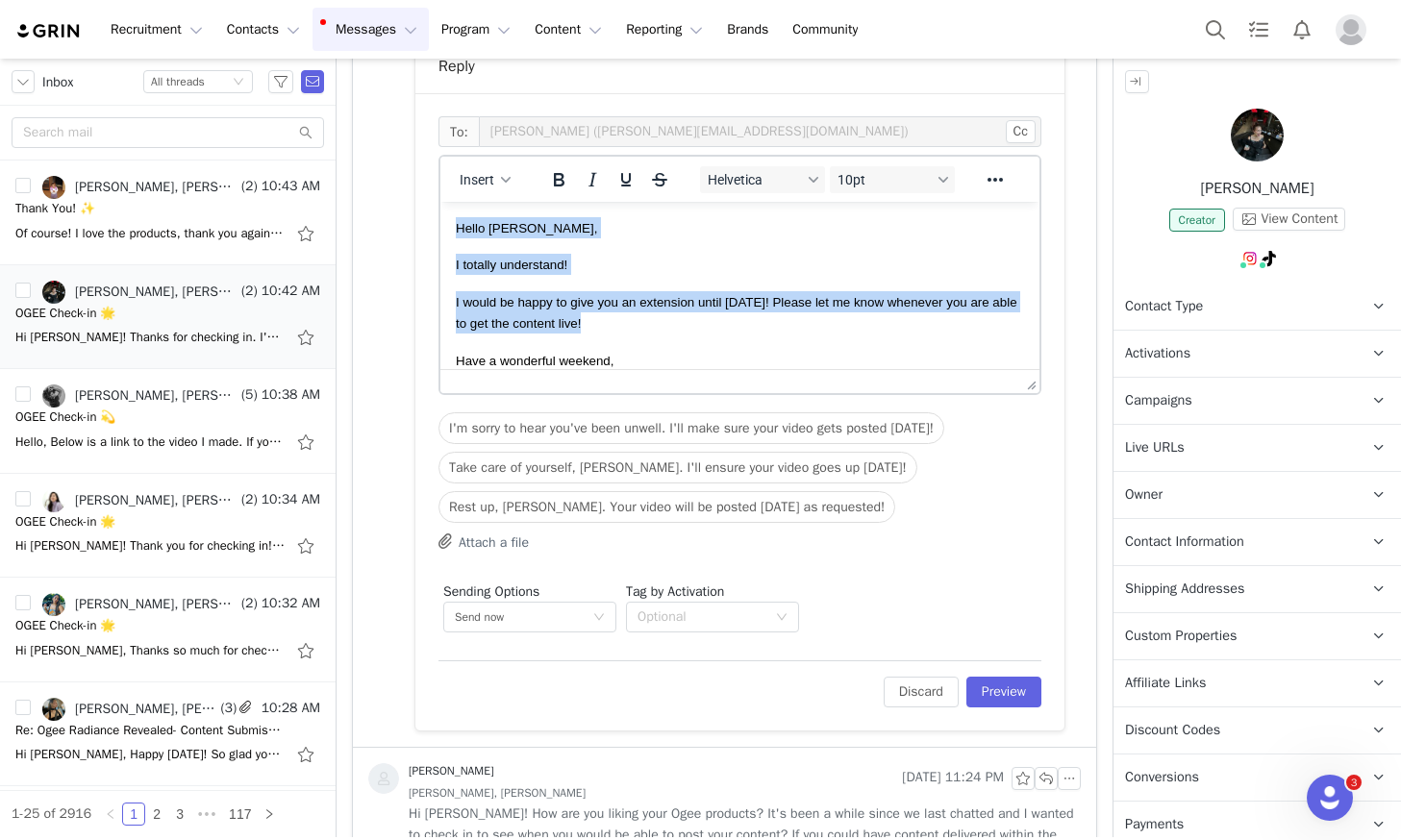 scroll, scrollTop: 734, scrollLeft: 0, axis: vertical 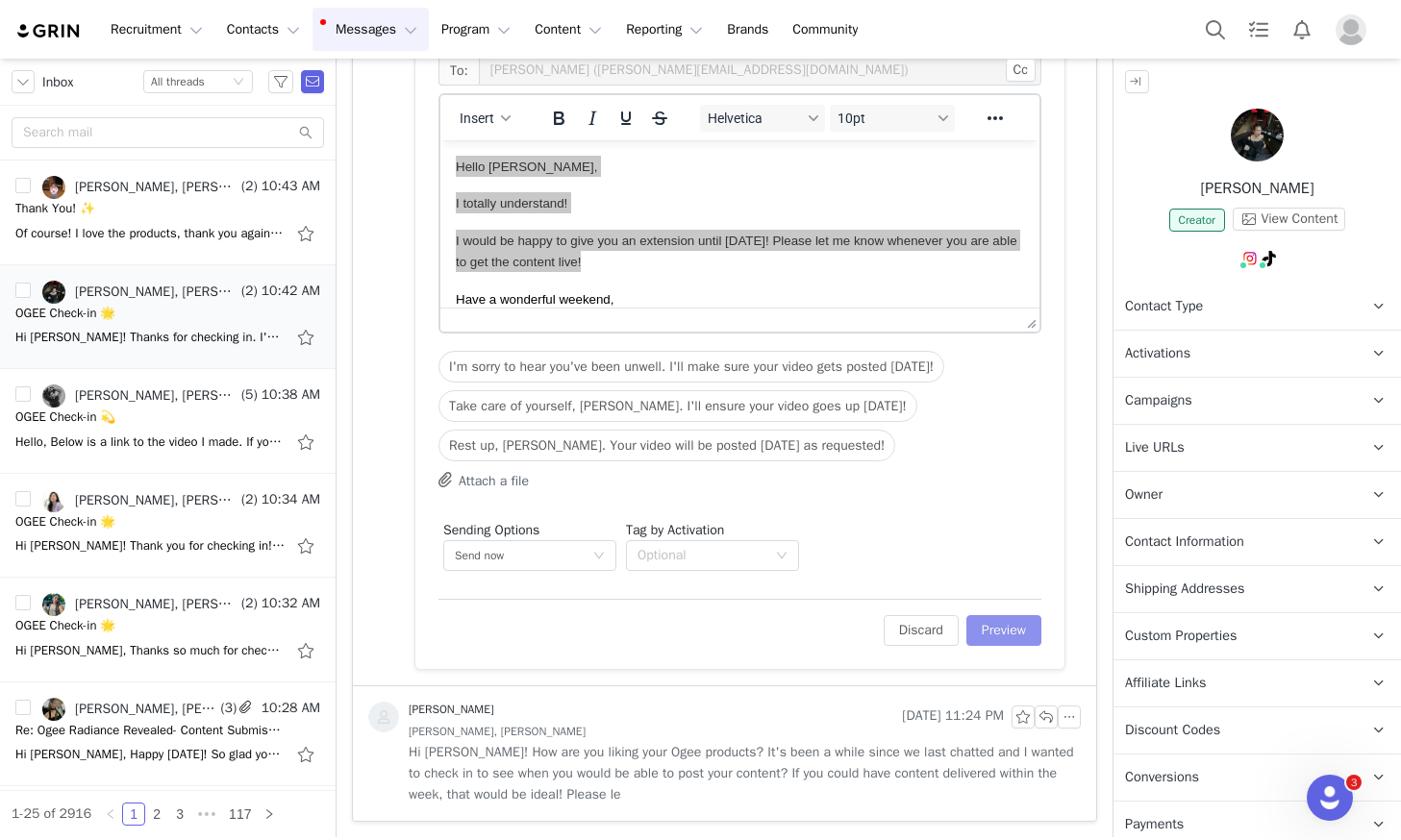 click on "Preview" at bounding box center (1004, 630) 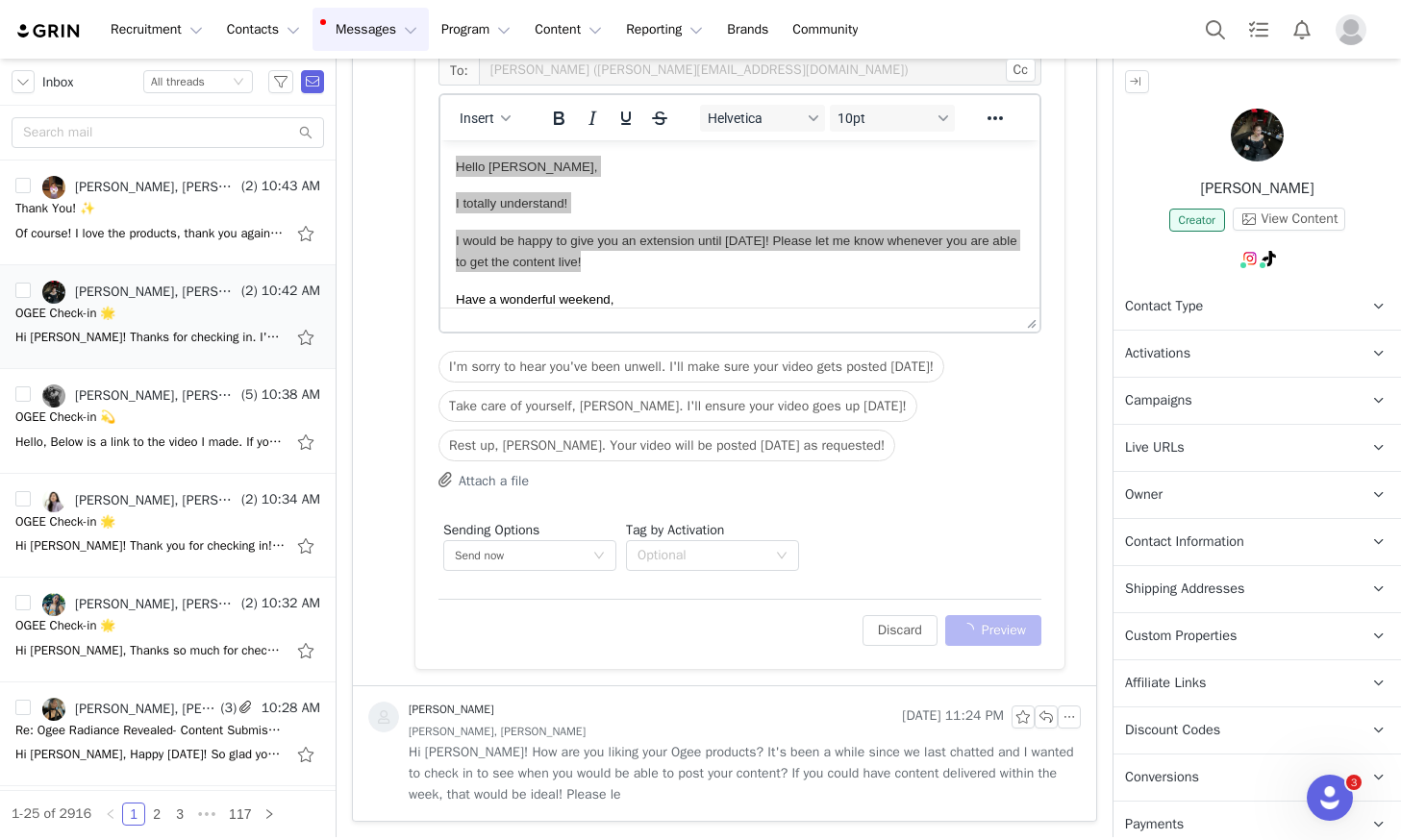 scroll, scrollTop: 551, scrollLeft: 0, axis: vertical 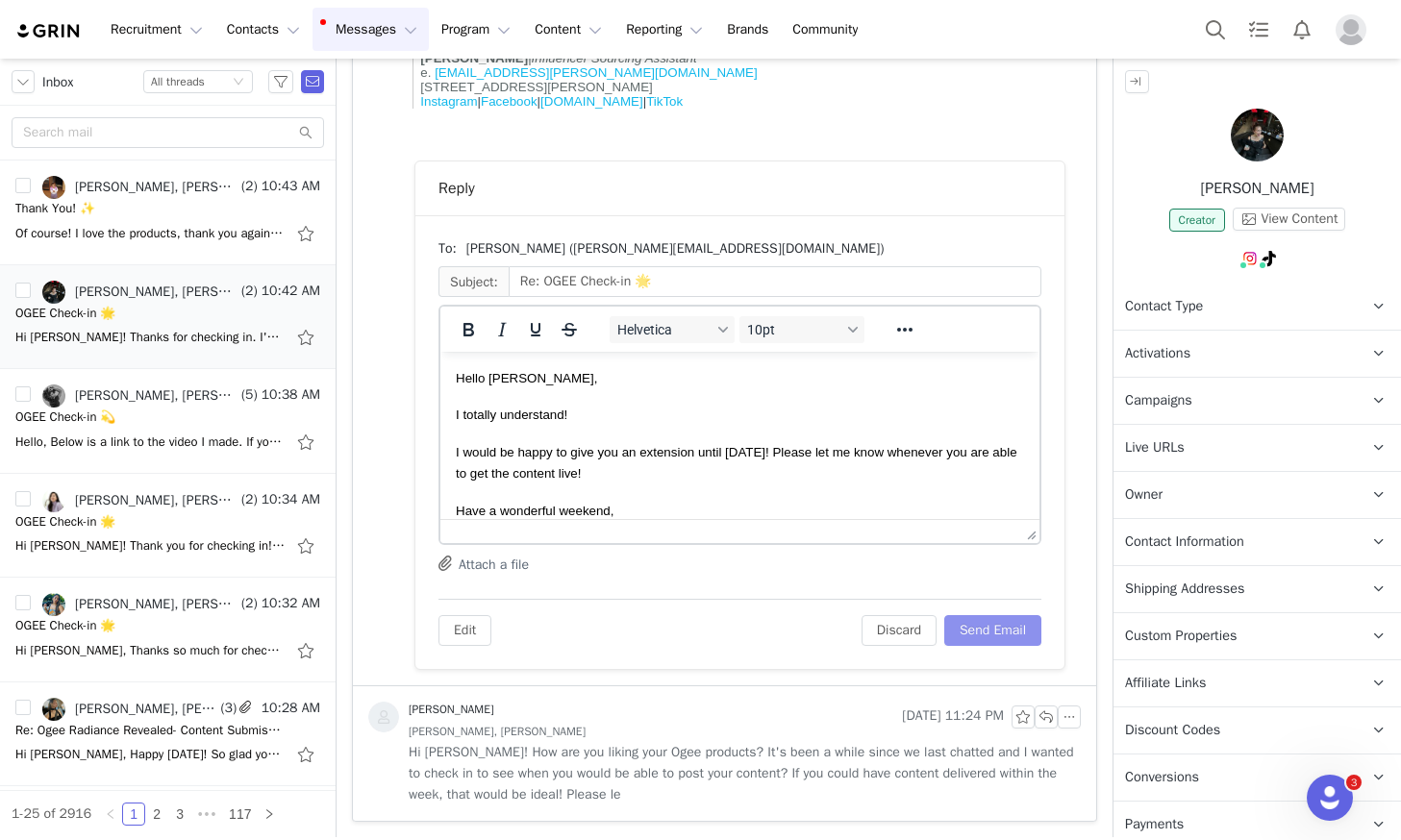 click on "Send Email" at bounding box center [992, 630] 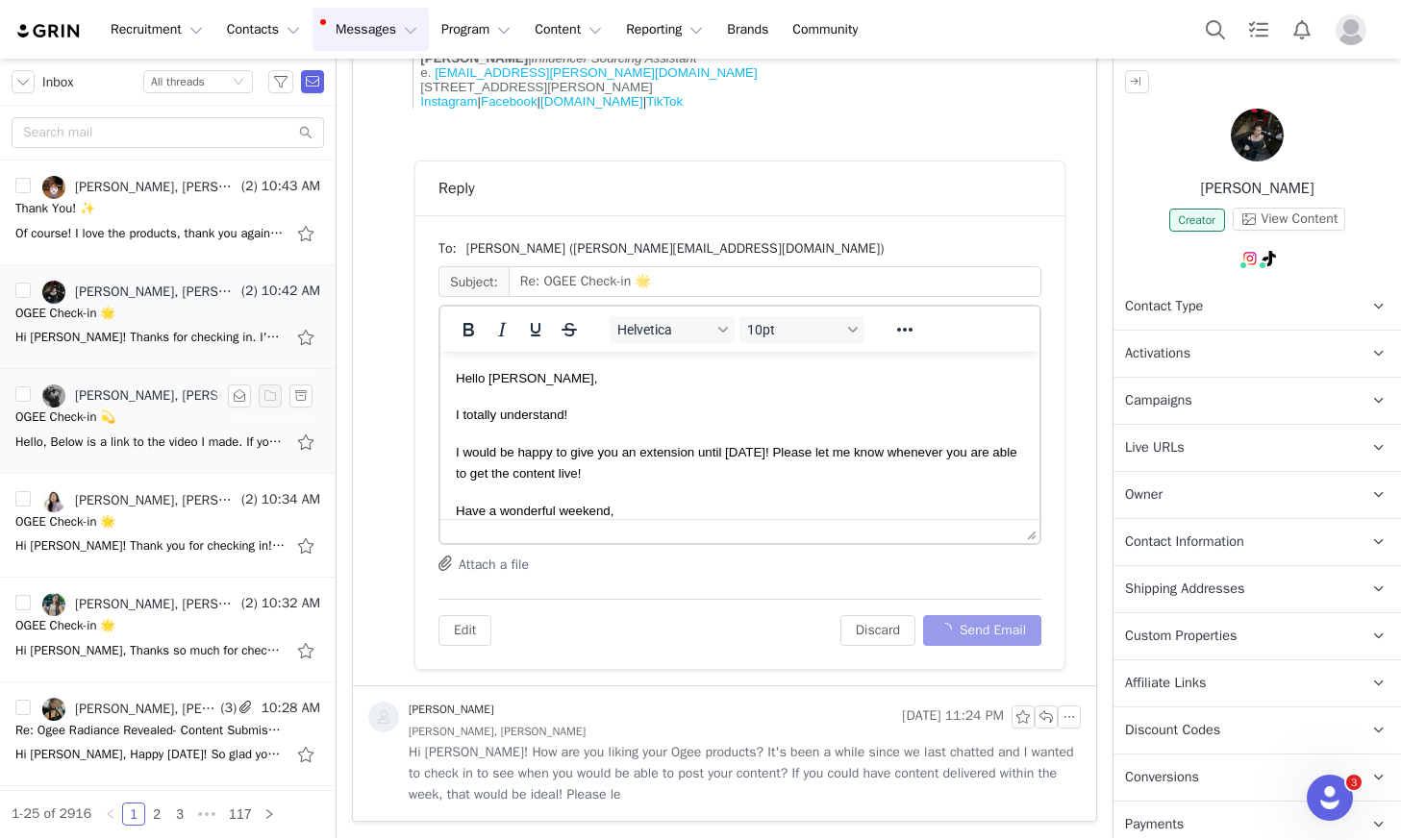 scroll, scrollTop: 0, scrollLeft: 0, axis: both 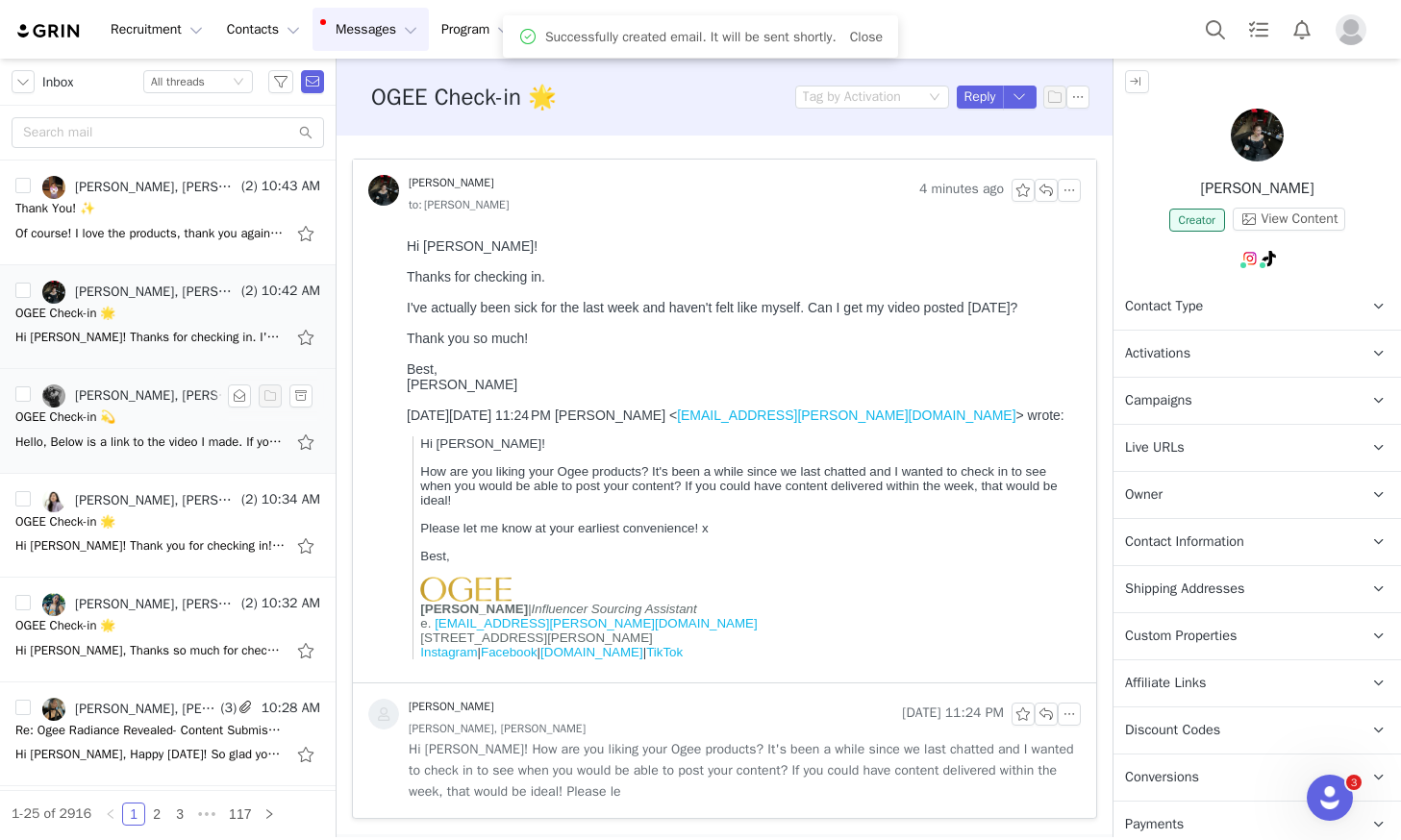 click on "OGEE Check-in 💫" at bounding box center [167, 417] 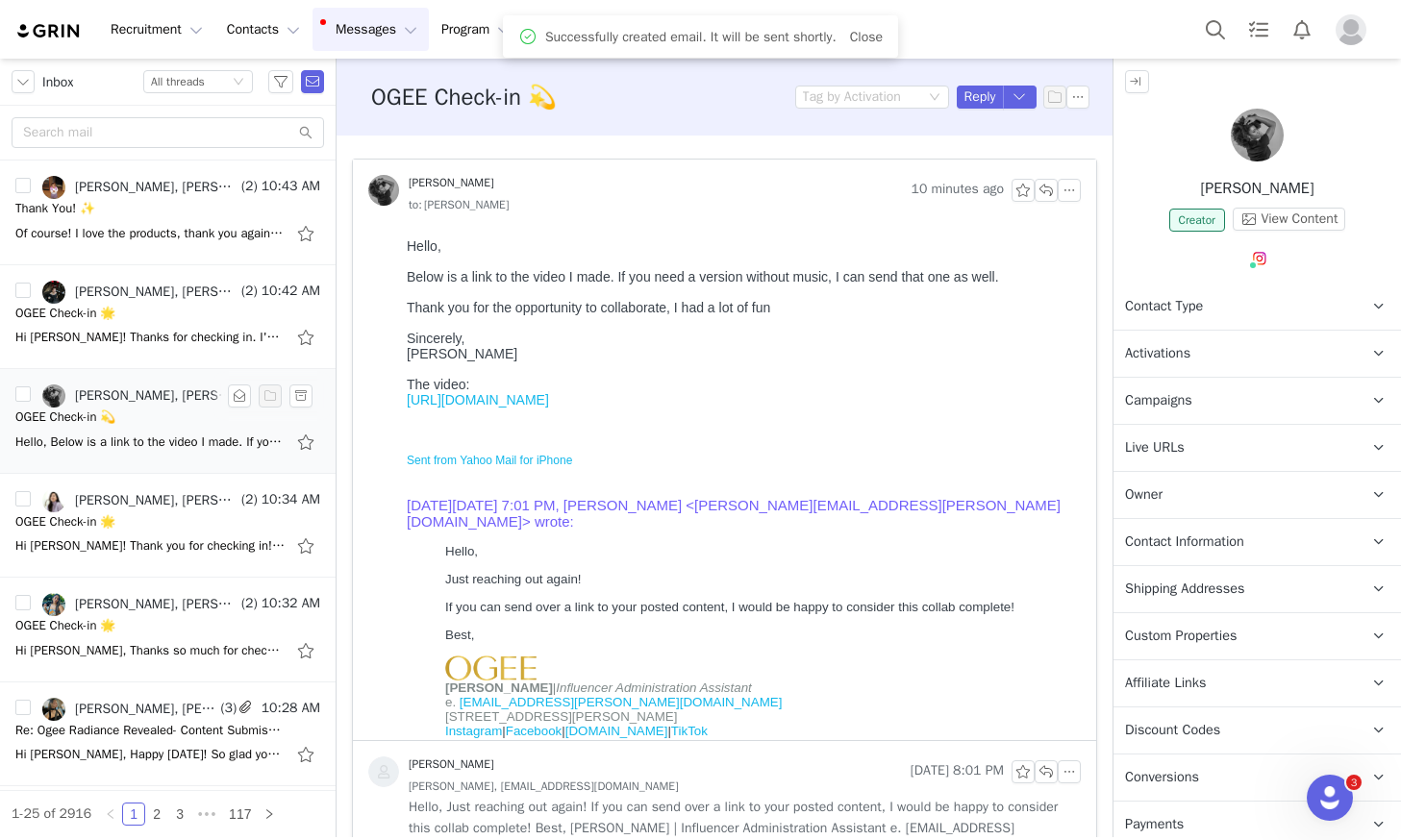 scroll, scrollTop: 0, scrollLeft: 0, axis: both 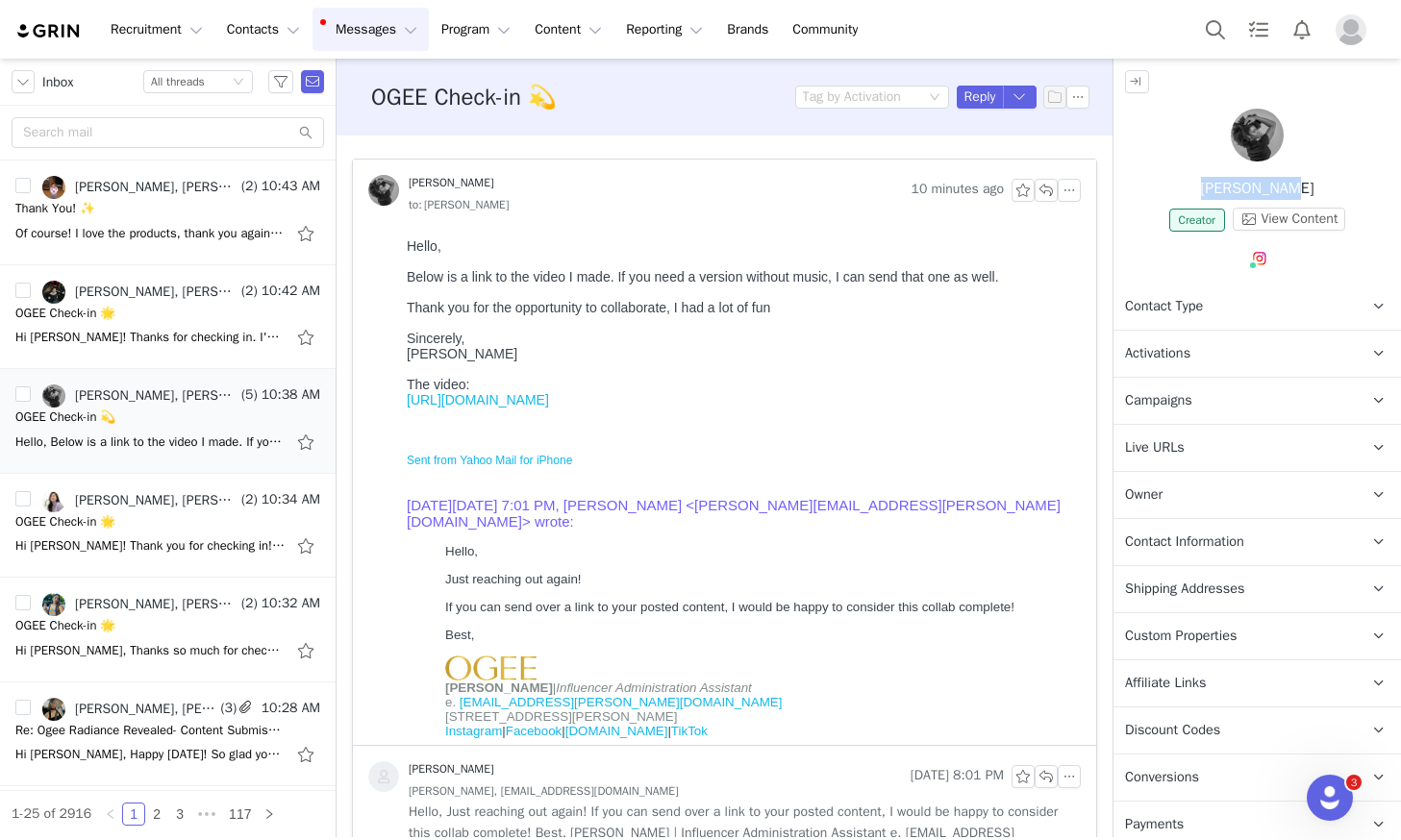 drag, startPoint x: 1311, startPoint y: 187, endPoint x: 1209, endPoint y: 185, distance: 102.01961 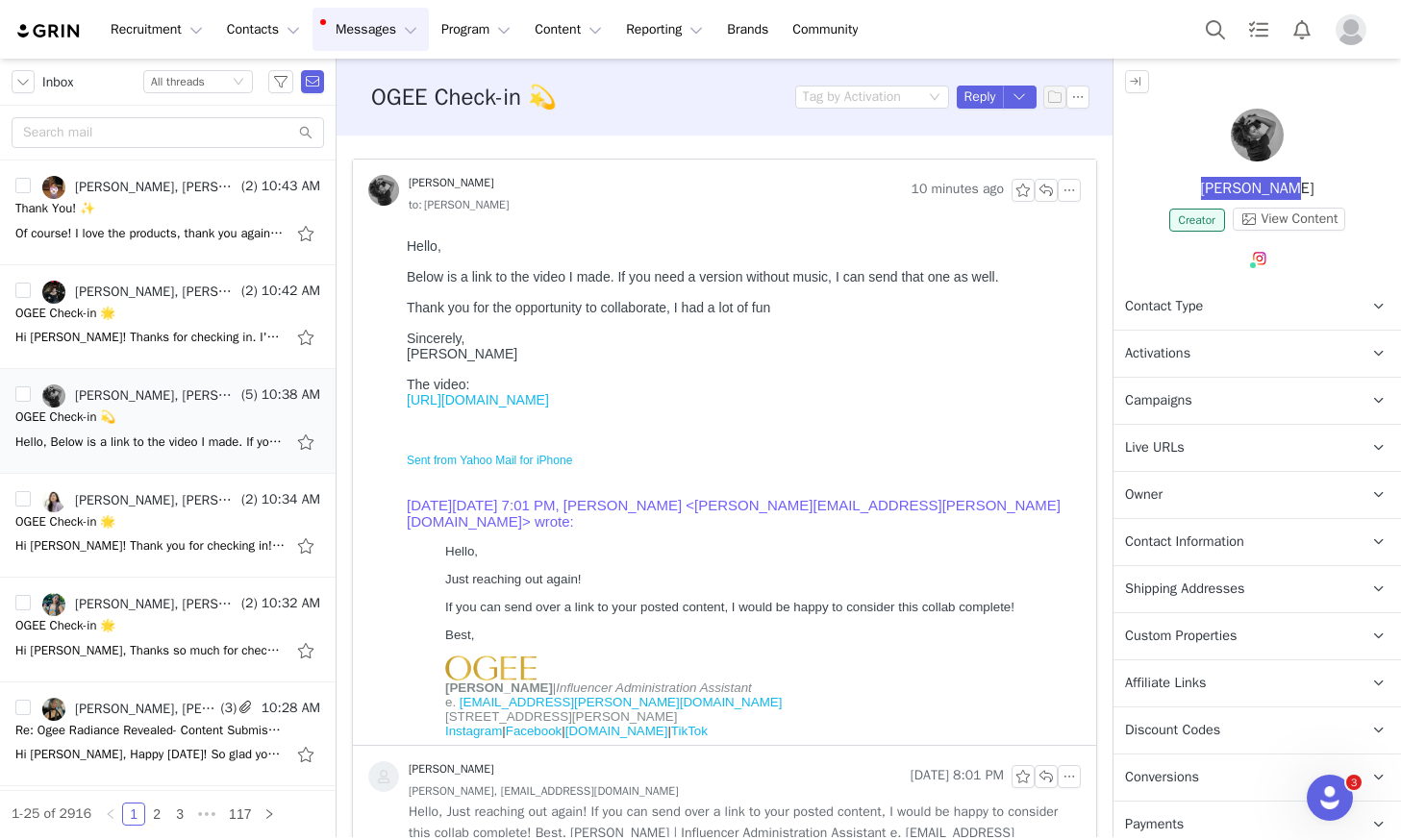 click on "https://www.tiktok.com/t/ZT6R3hPTA/" at bounding box center [478, 400] 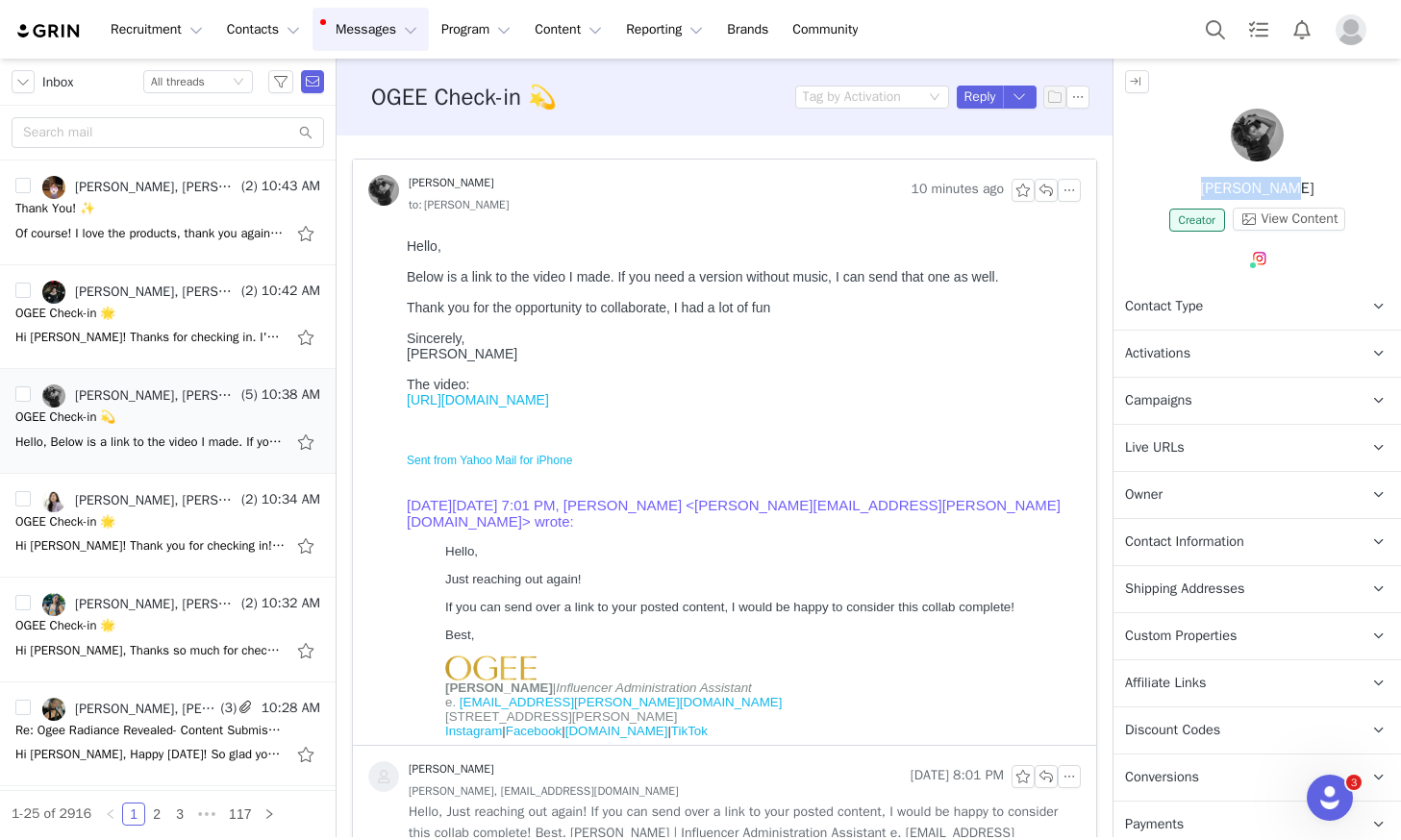 click at bounding box center (1257, 135) 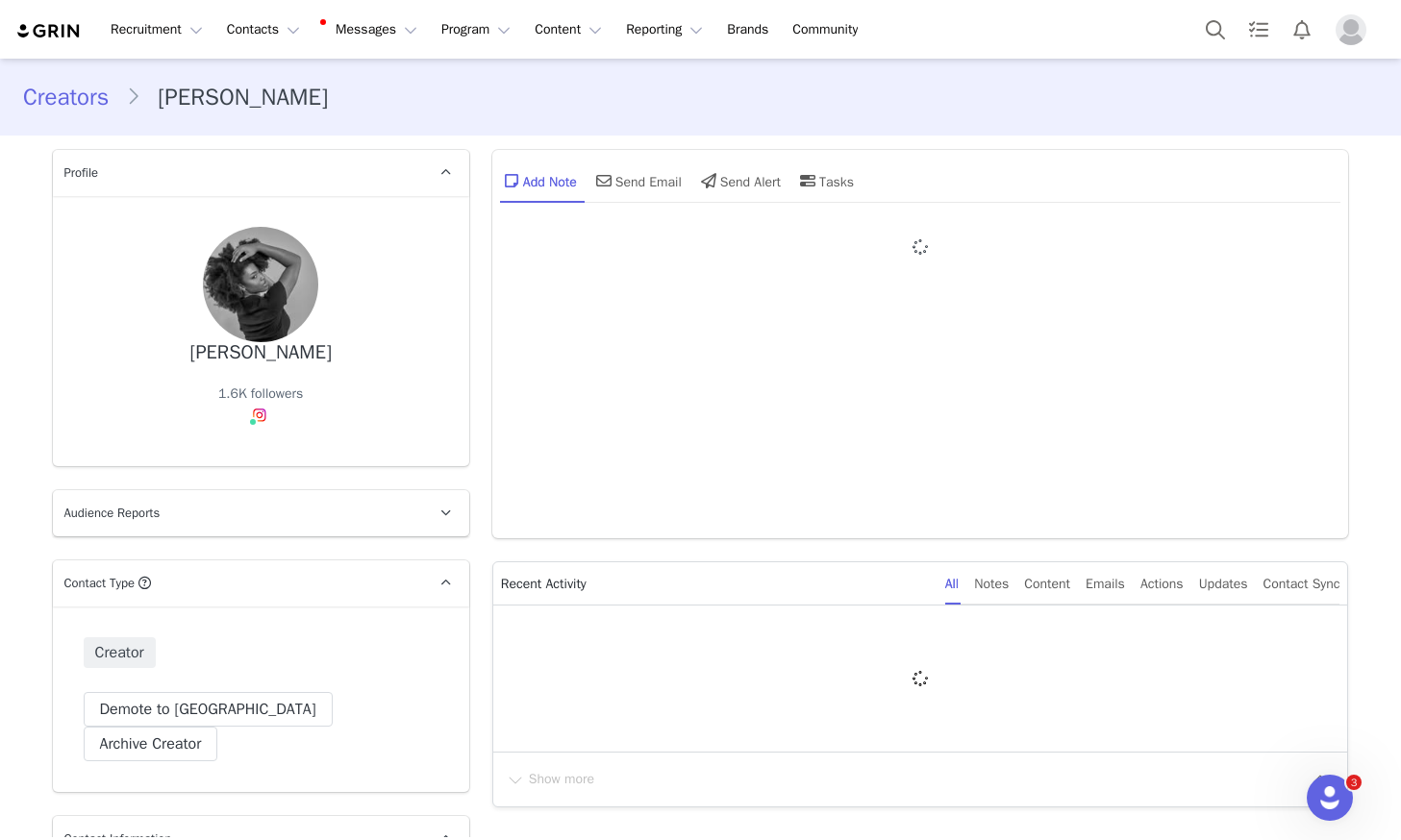 type on "+1 ([GEOGRAPHIC_DATA])" 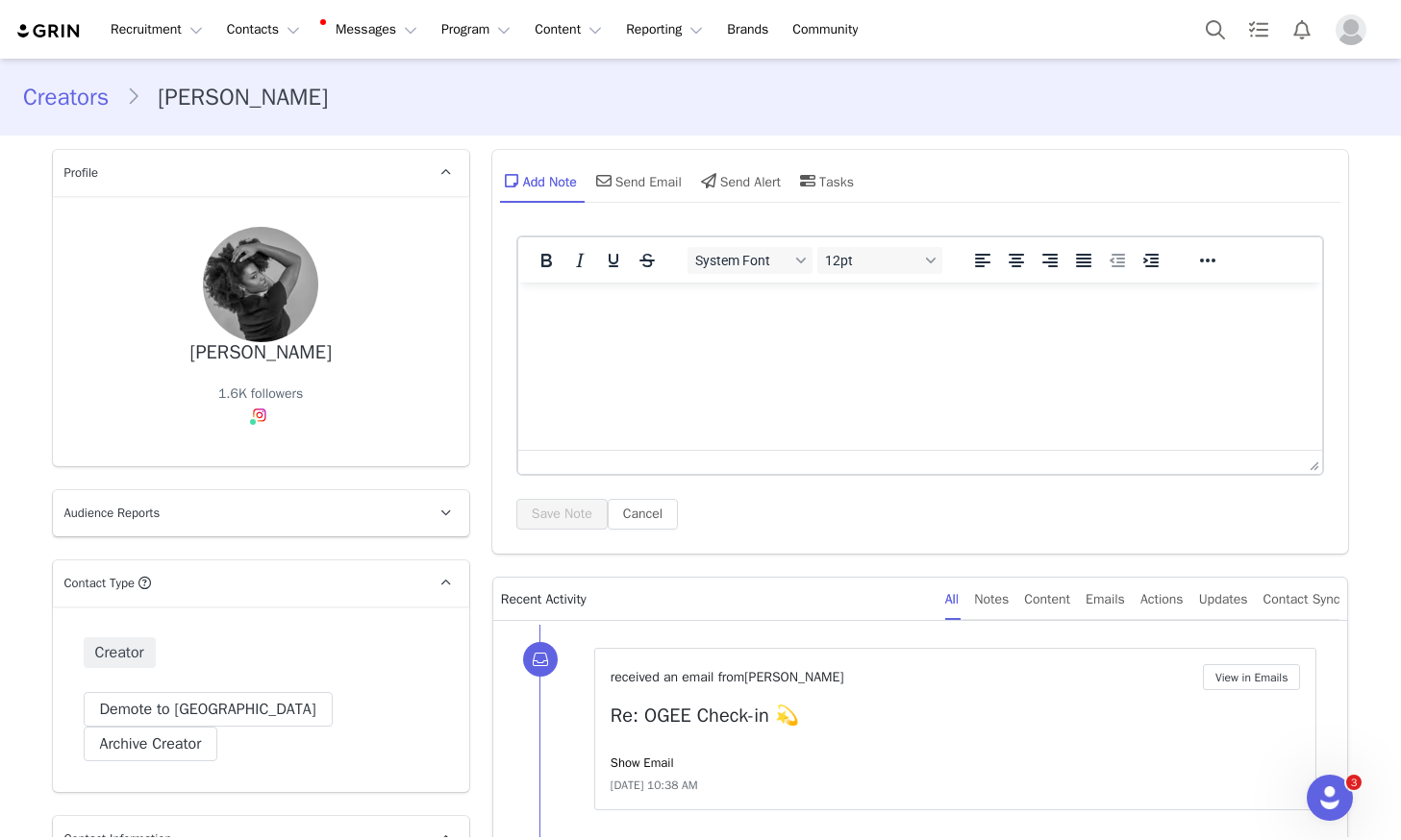 scroll, scrollTop: 484, scrollLeft: 0, axis: vertical 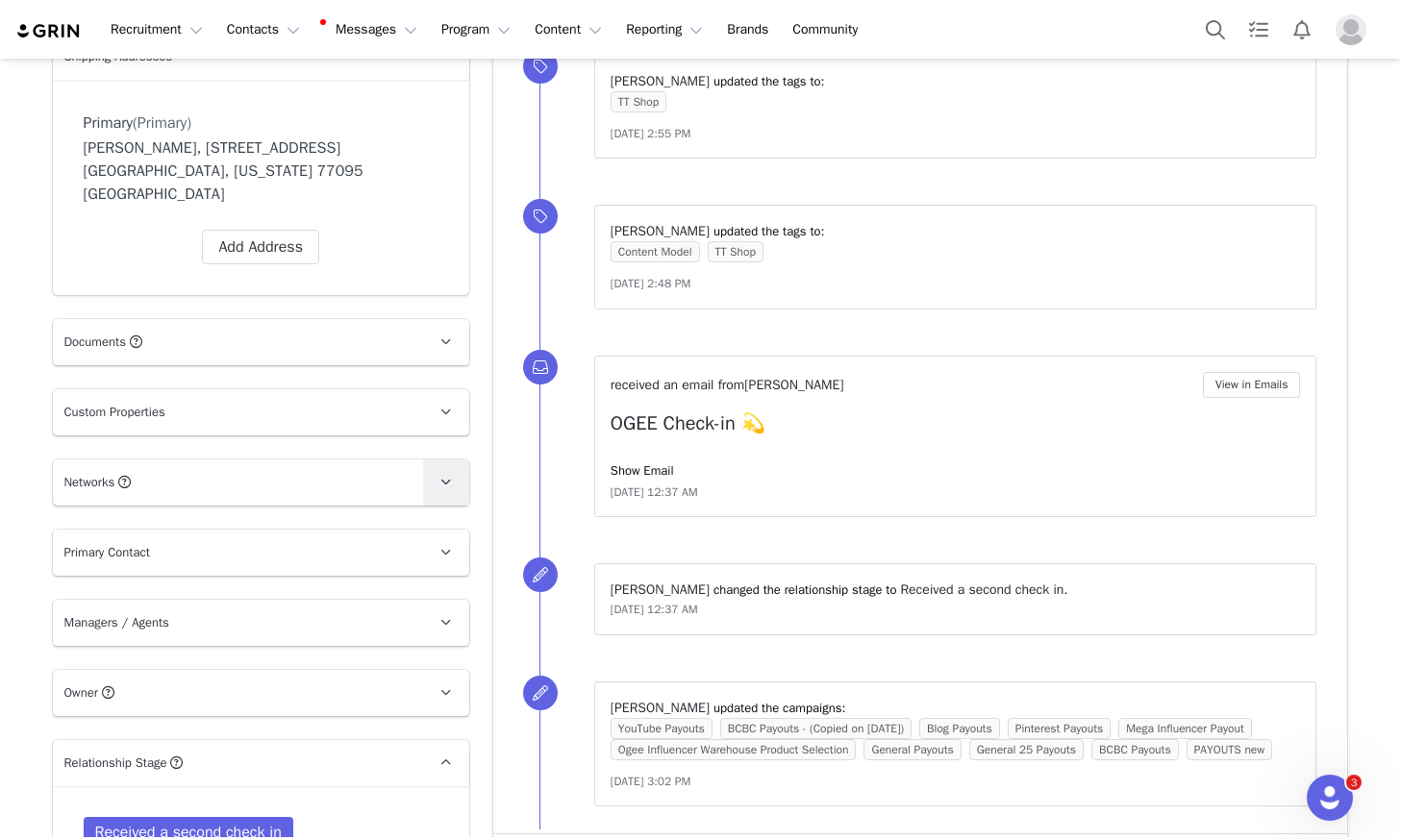 click at bounding box center (446, 482) 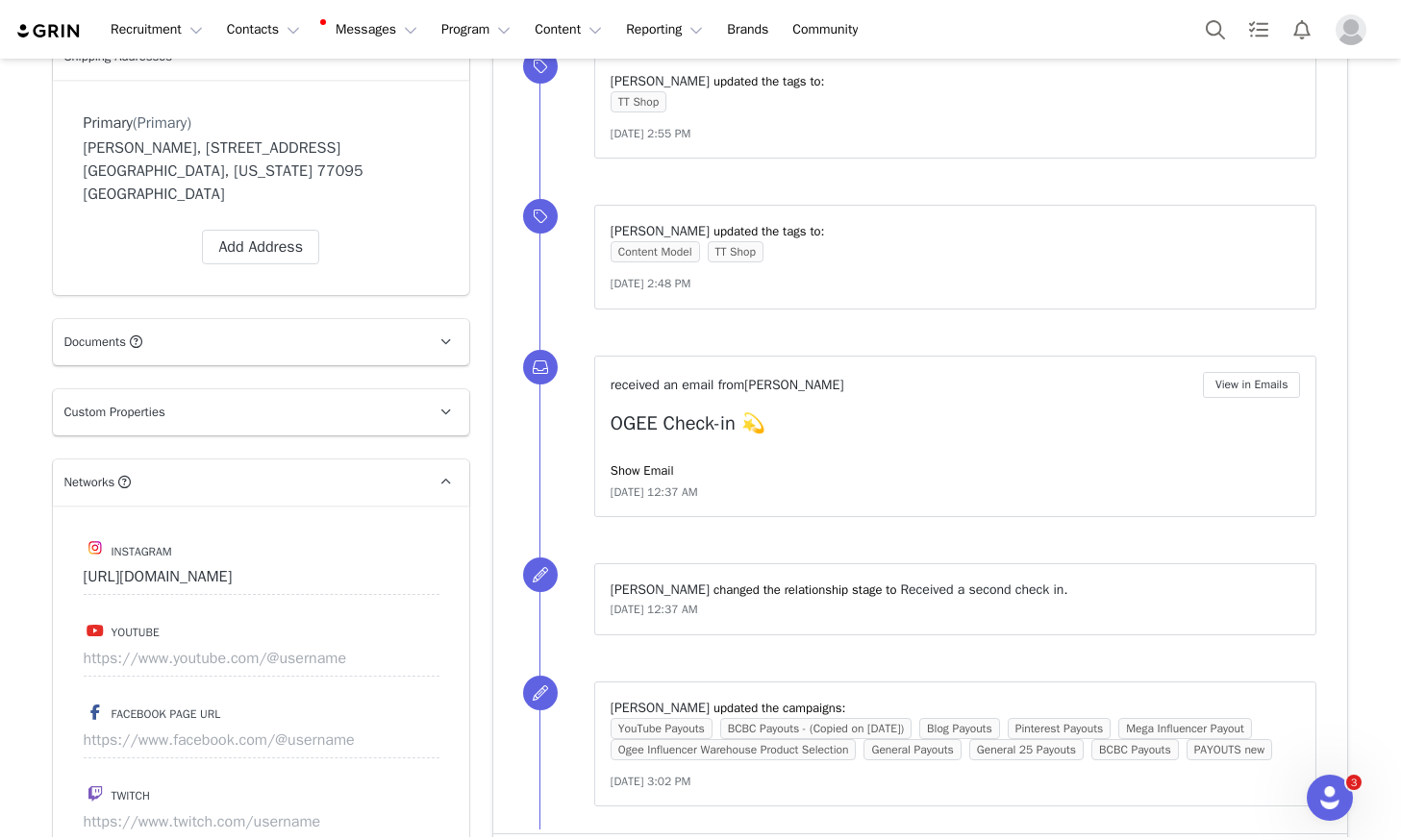 scroll, scrollTop: 1751, scrollLeft: 0, axis: vertical 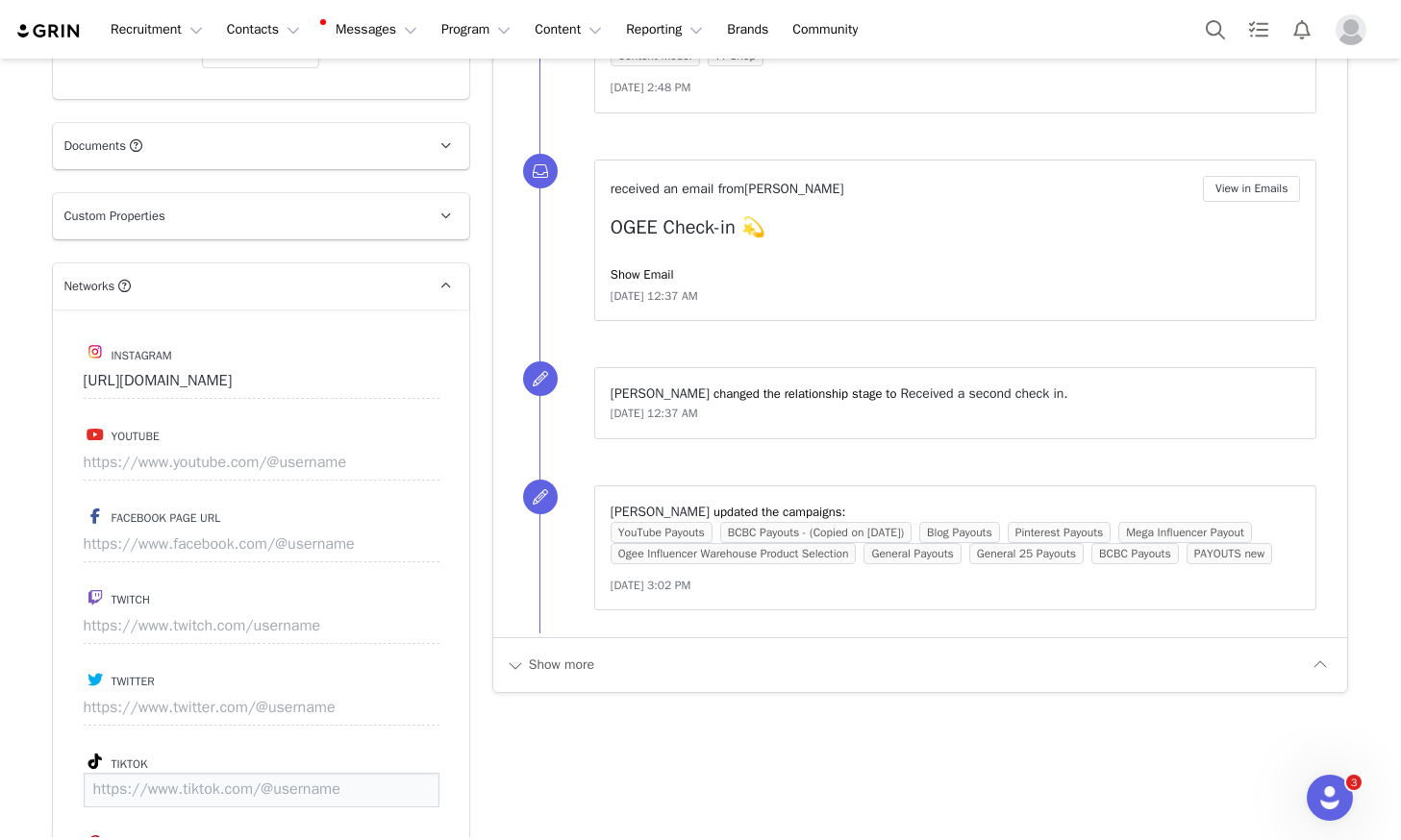 click at bounding box center [262, 790] 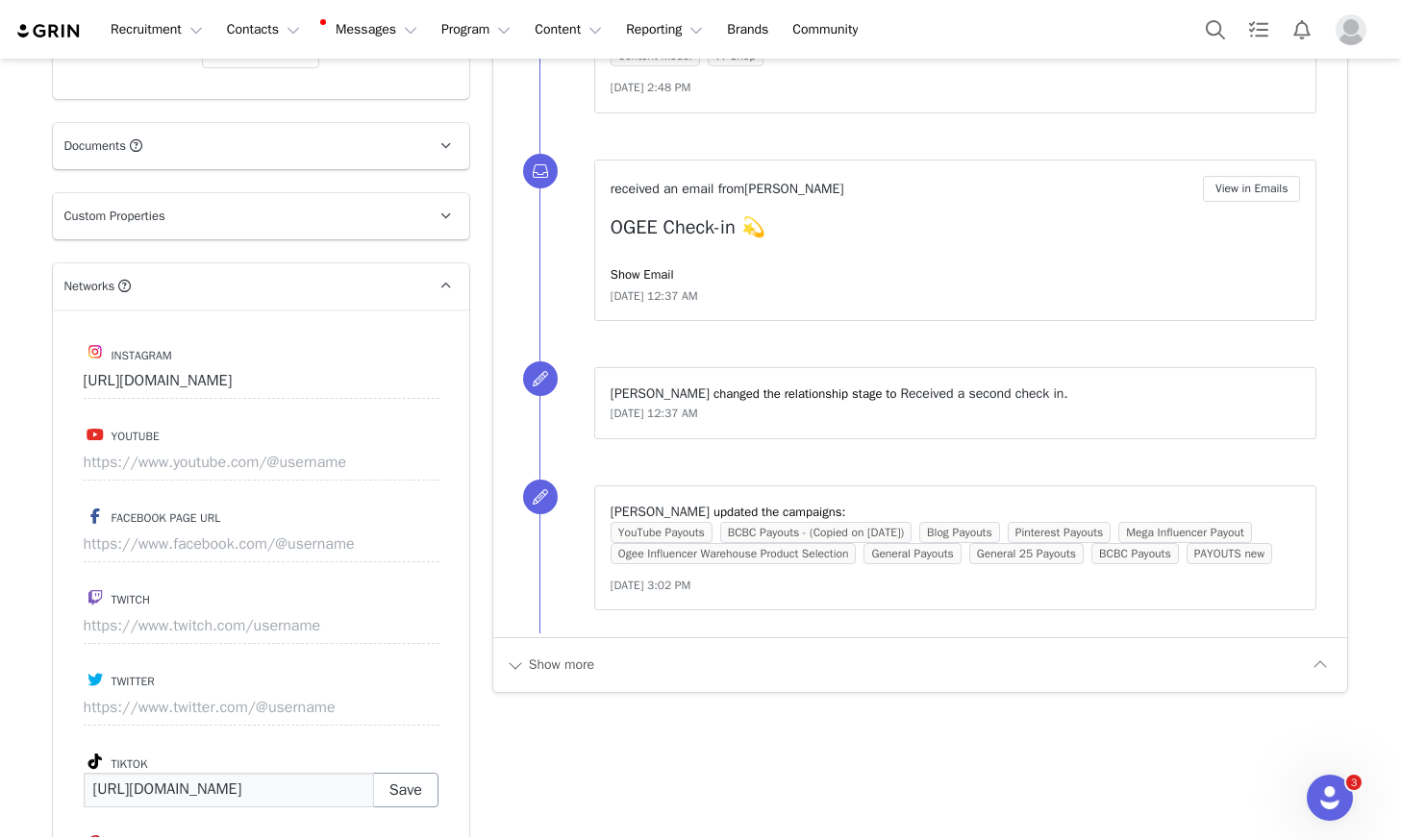 type on "[URL][DOMAIN_NAME]" 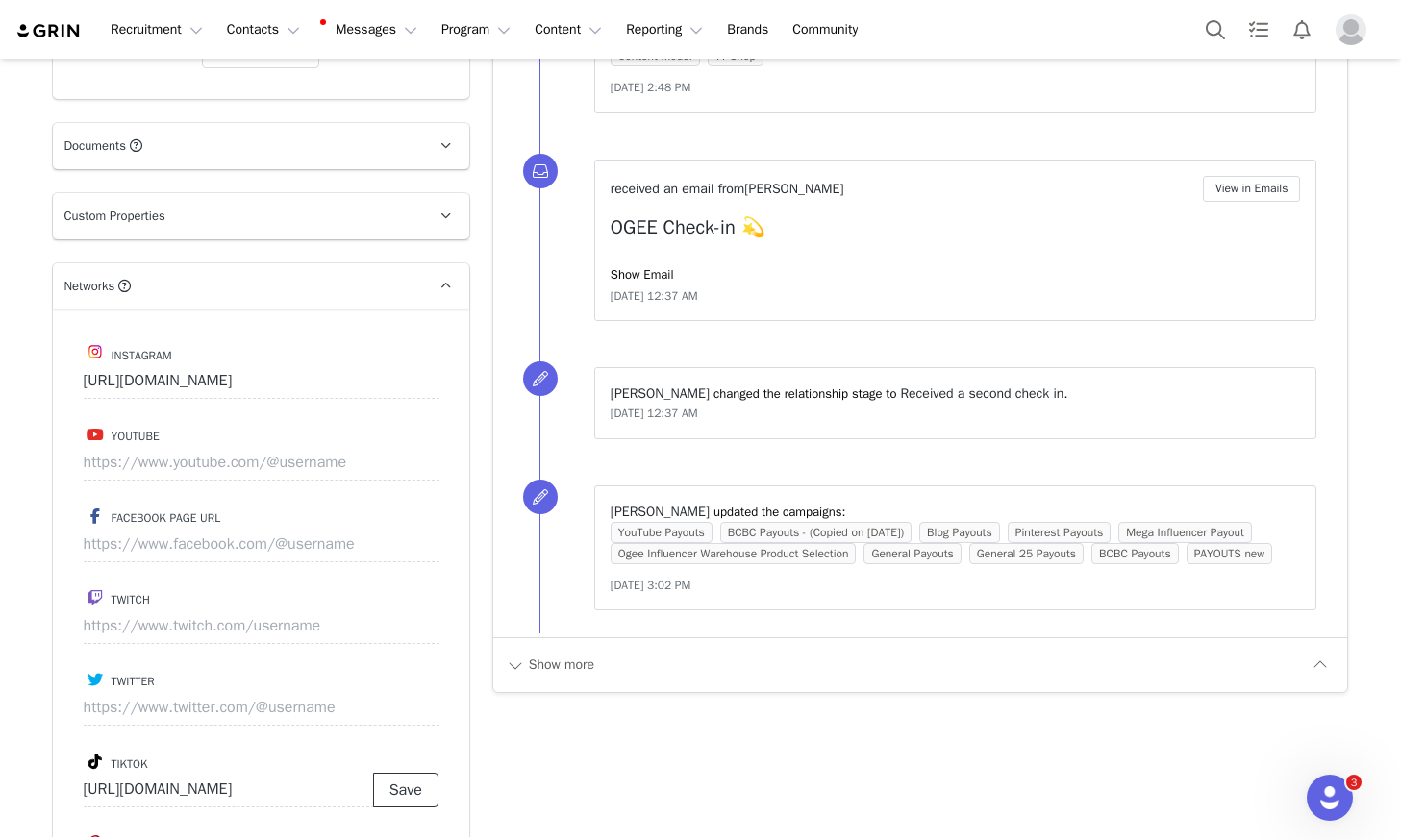 click on "Save" at bounding box center (406, 790) 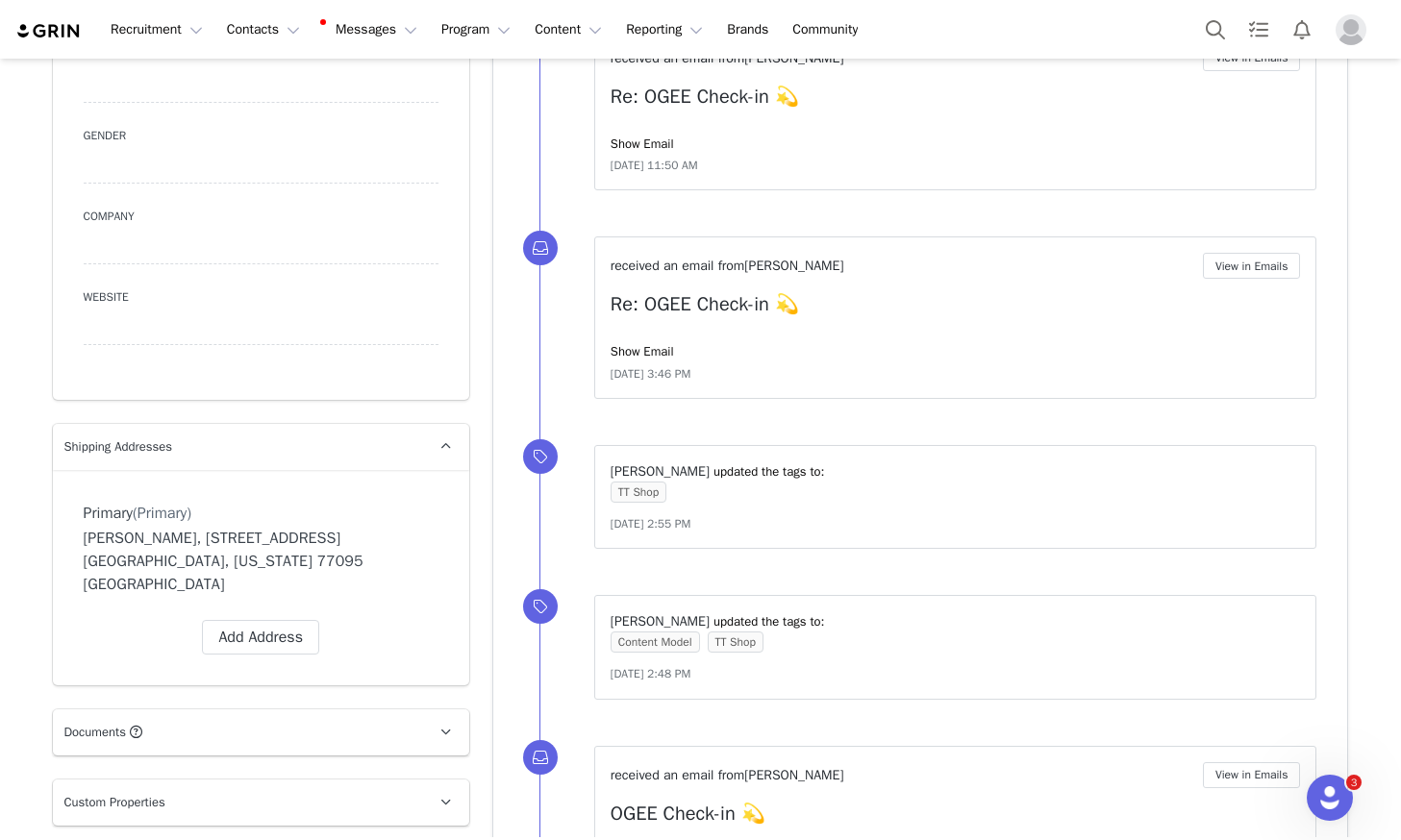 scroll, scrollTop: 0, scrollLeft: 0, axis: both 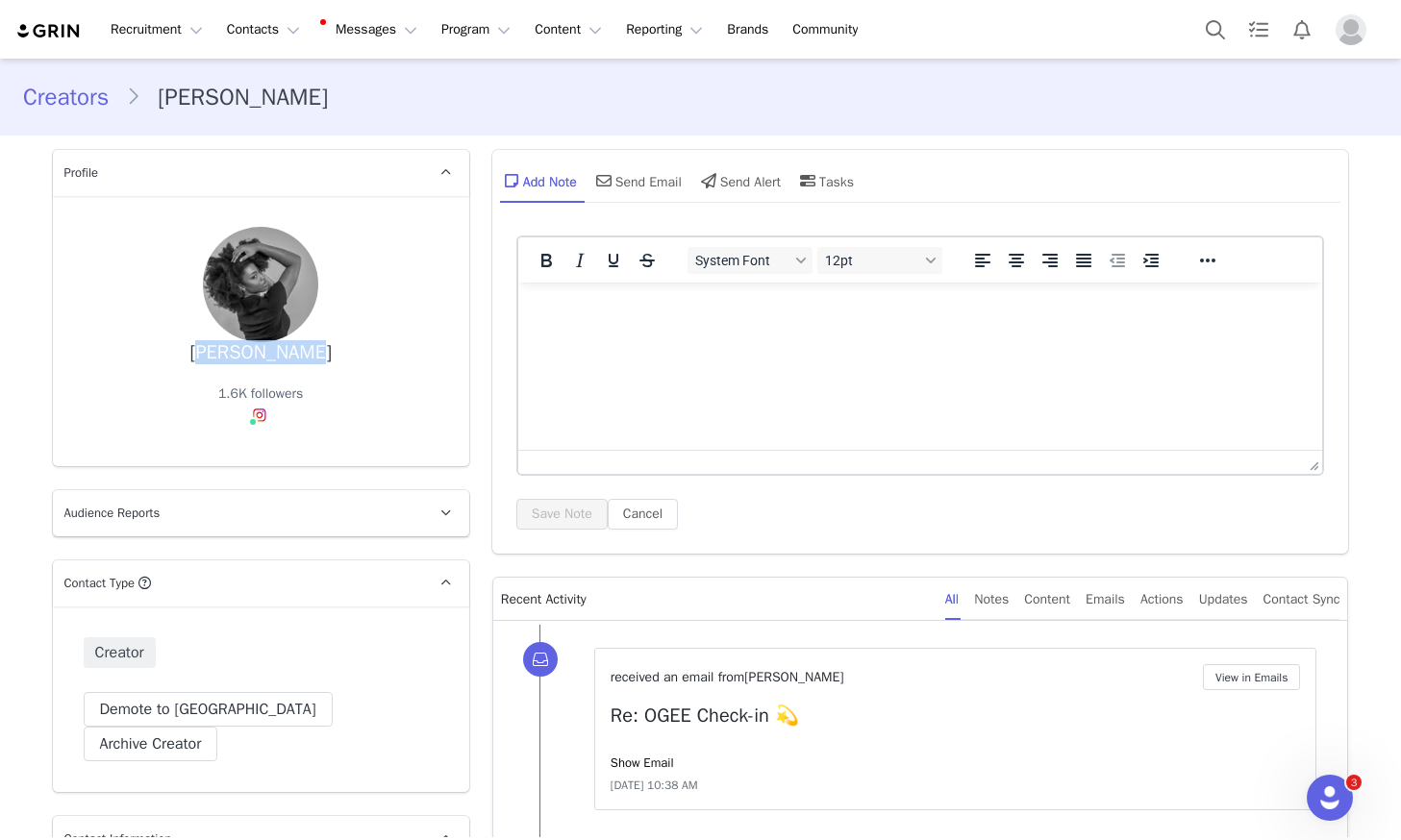 drag, startPoint x: 318, startPoint y: 348, endPoint x: 206, endPoint y: 358, distance: 112.445542 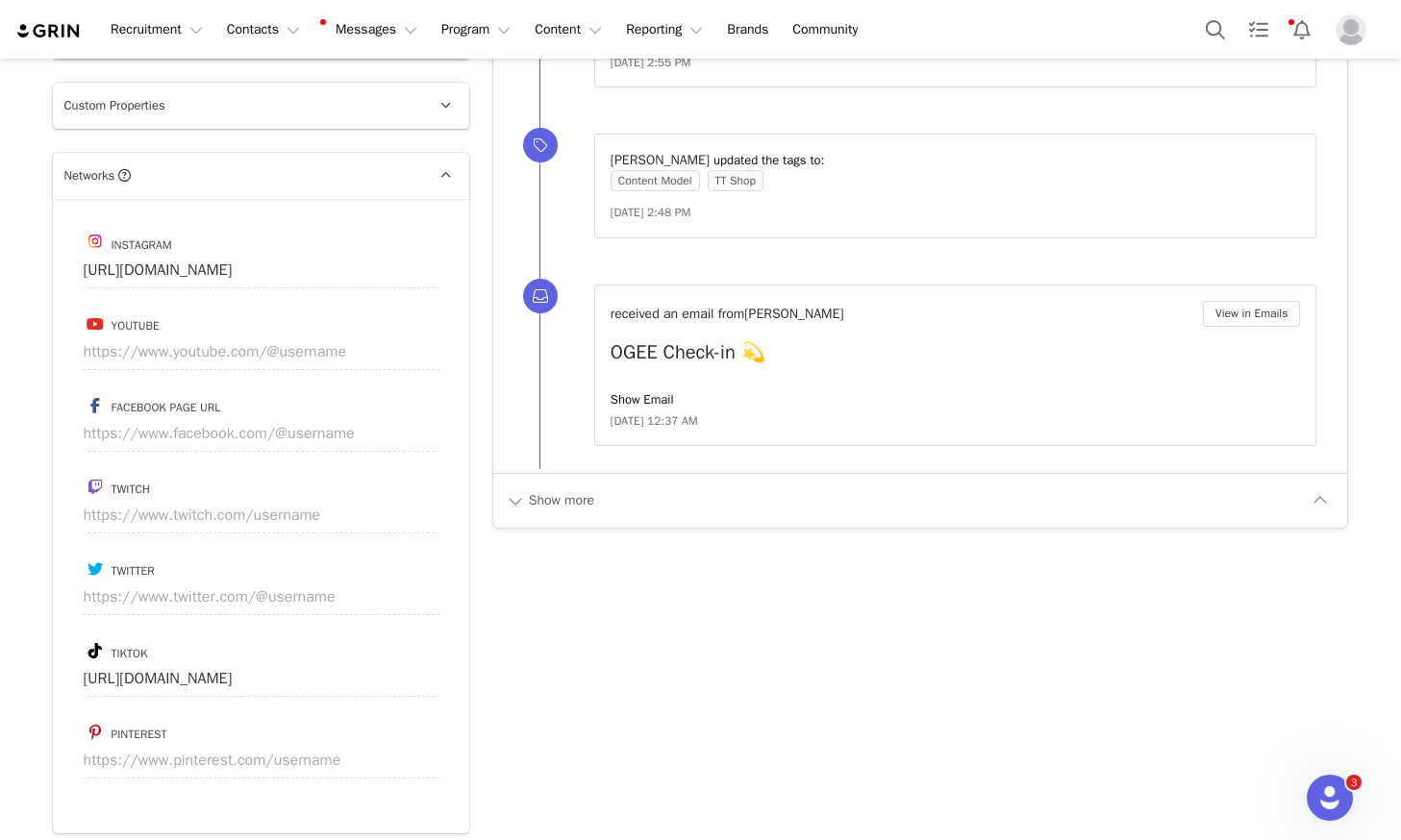 scroll, scrollTop: 1805, scrollLeft: 0, axis: vertical 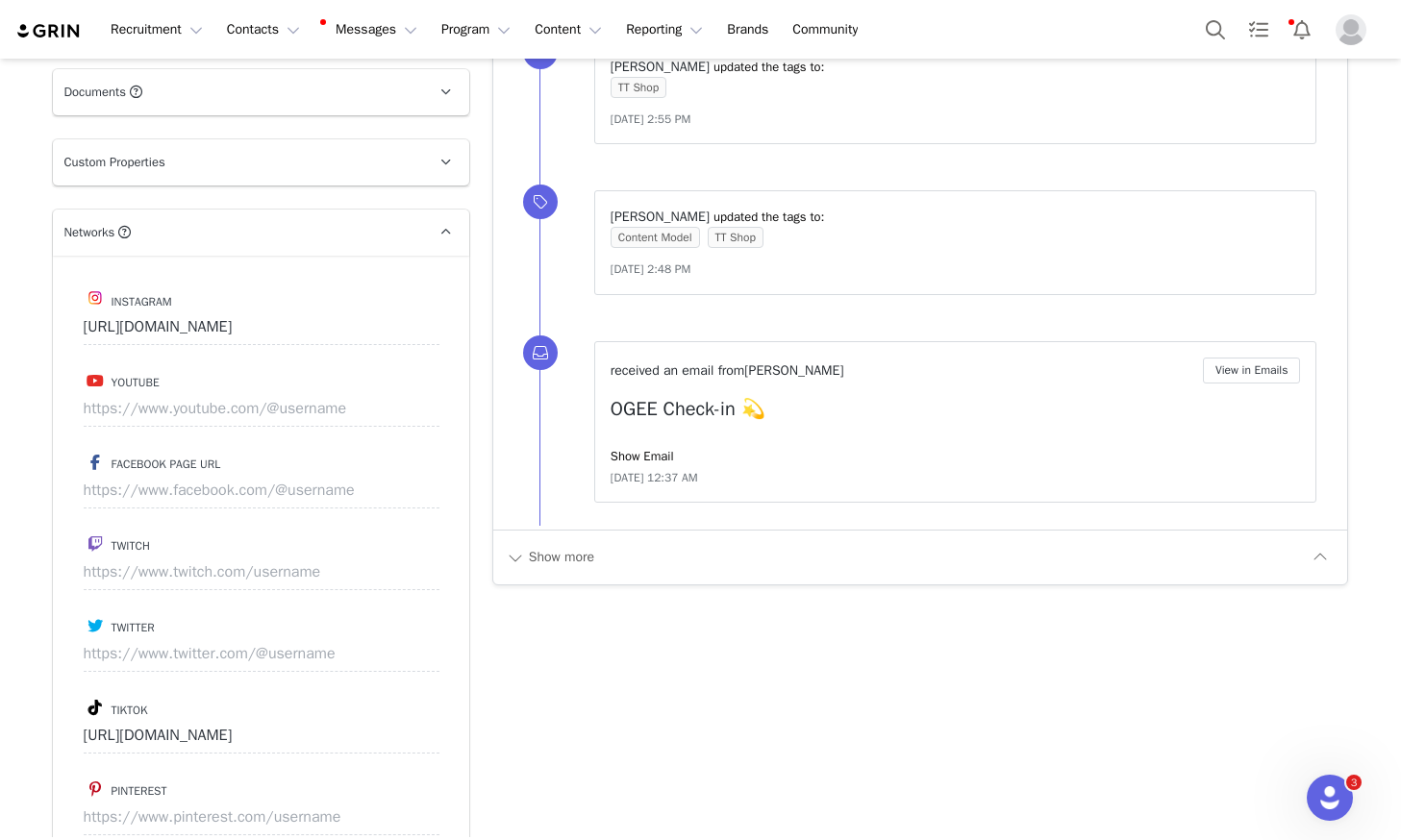 drag, startPoint x: 444, startPoint y: 184, endPoint x: 483, endPoint y: 262, distance: 87.206651 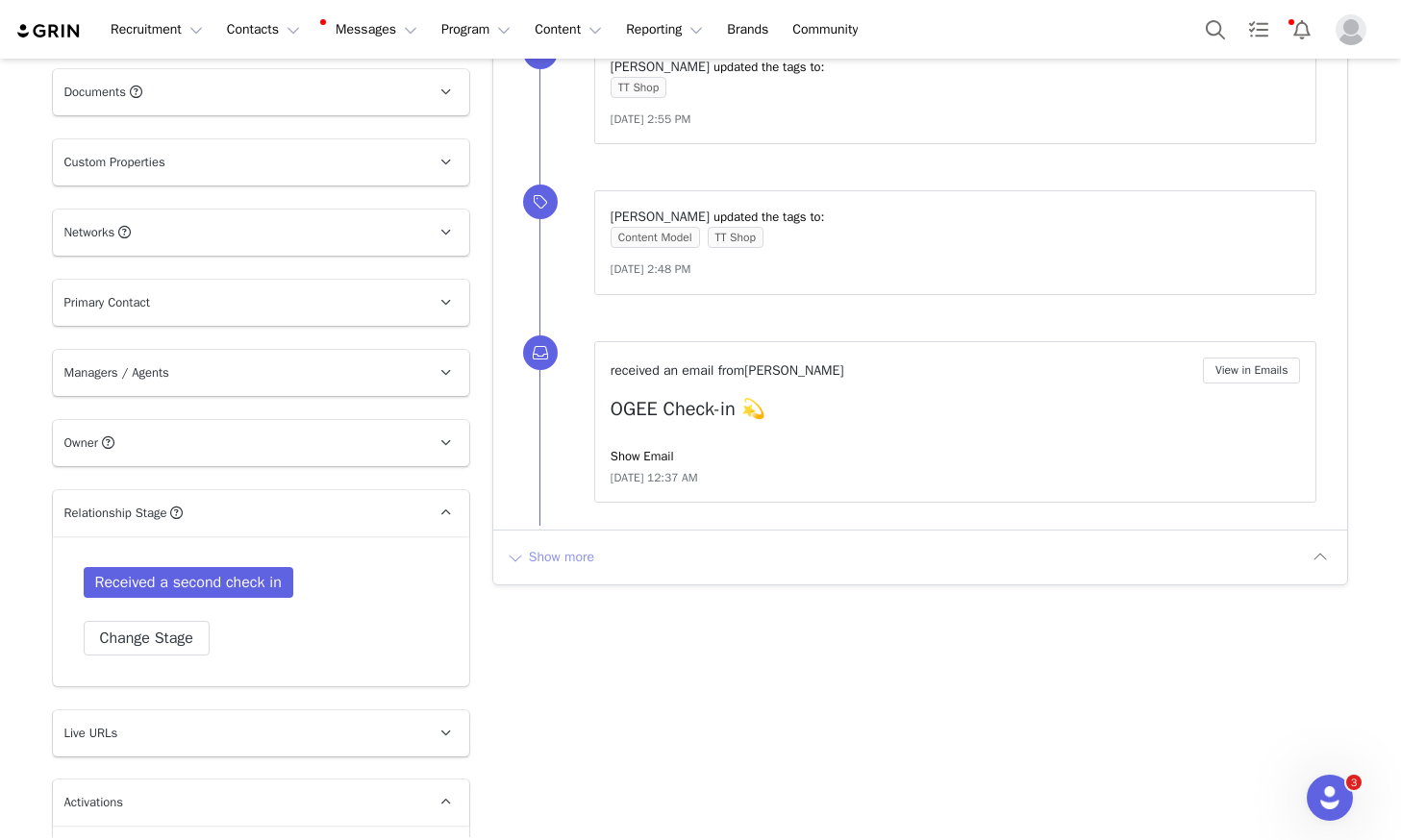 drag, startPoint x: 565, startPoint y: 543, endPoint x: 591, endPoint y: 554, distance: 28.23119 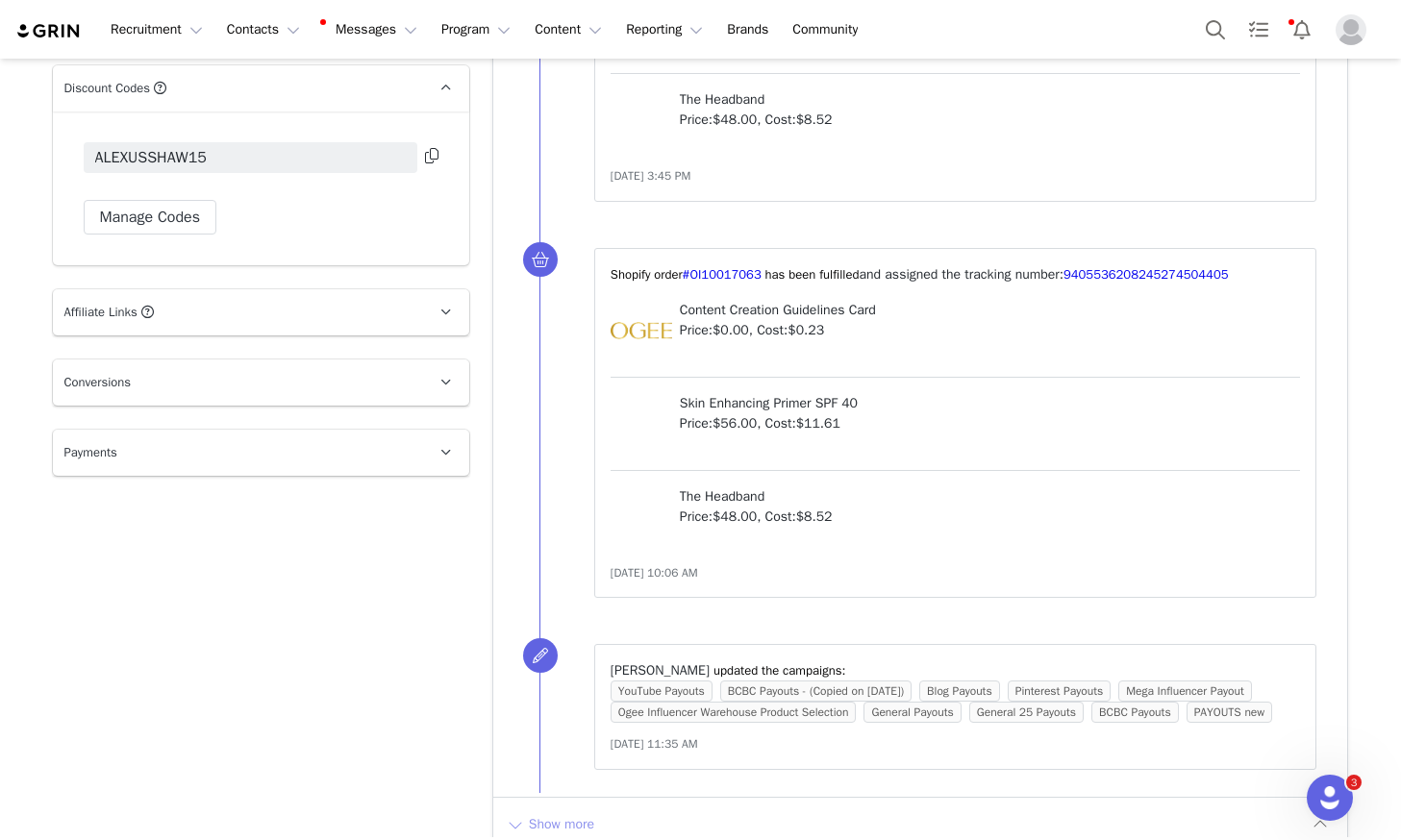 scroll, scrollTop: 3713, scrollLeft: 0, axis: vertical 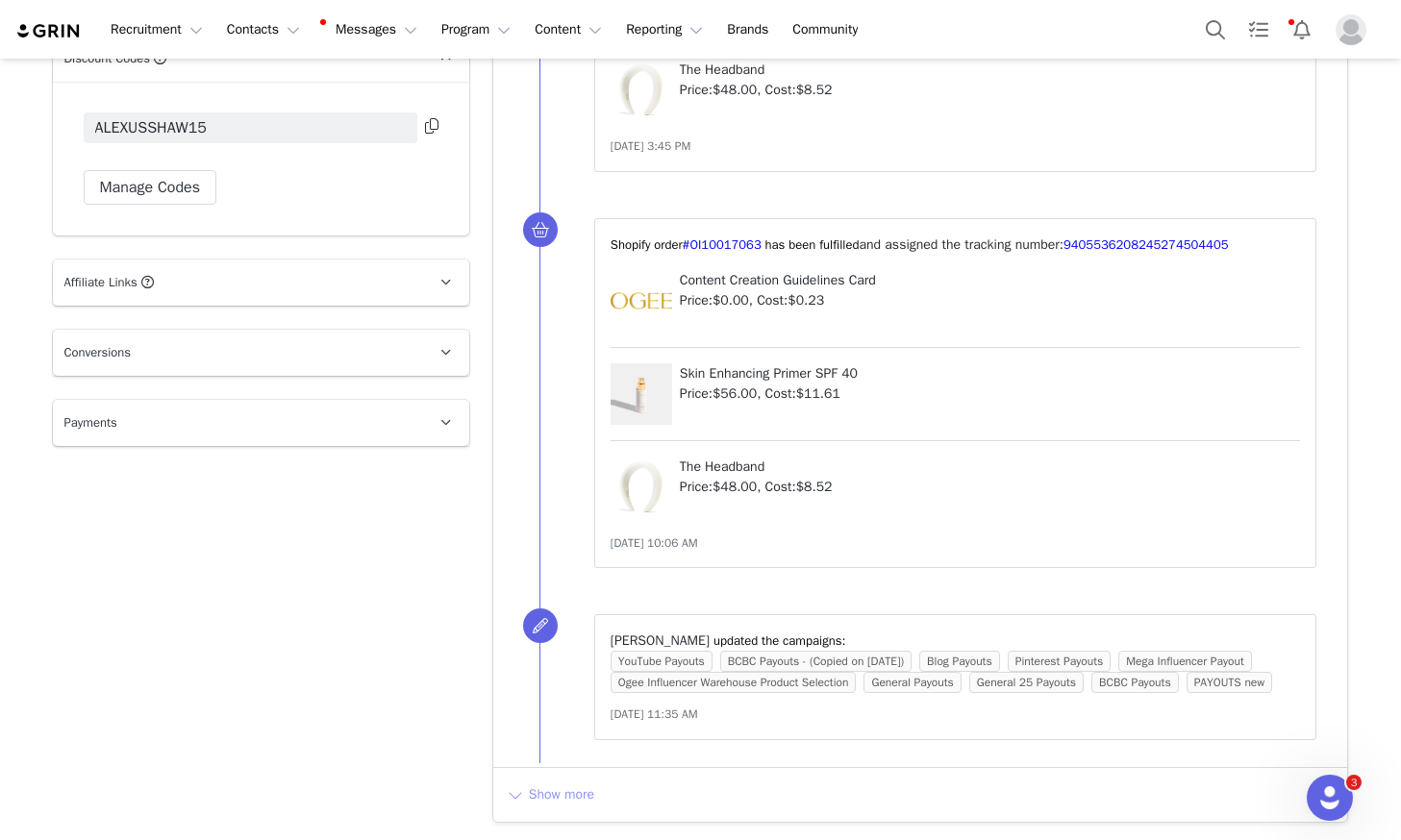 click on "Show more" at bounding box center [550, 795] 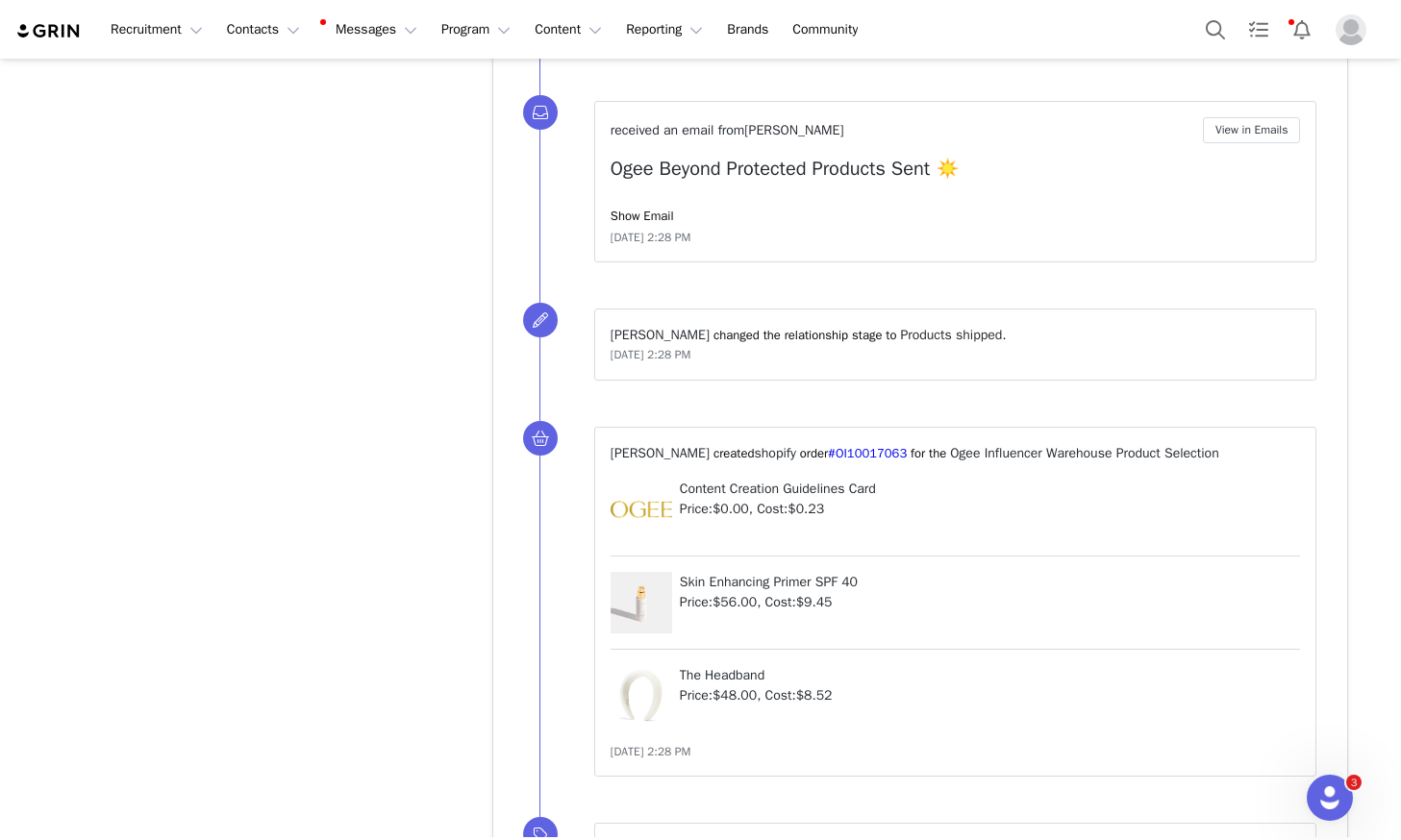 scroll, scrollTop: 4361, scrollLeft: 0, axis: vertical 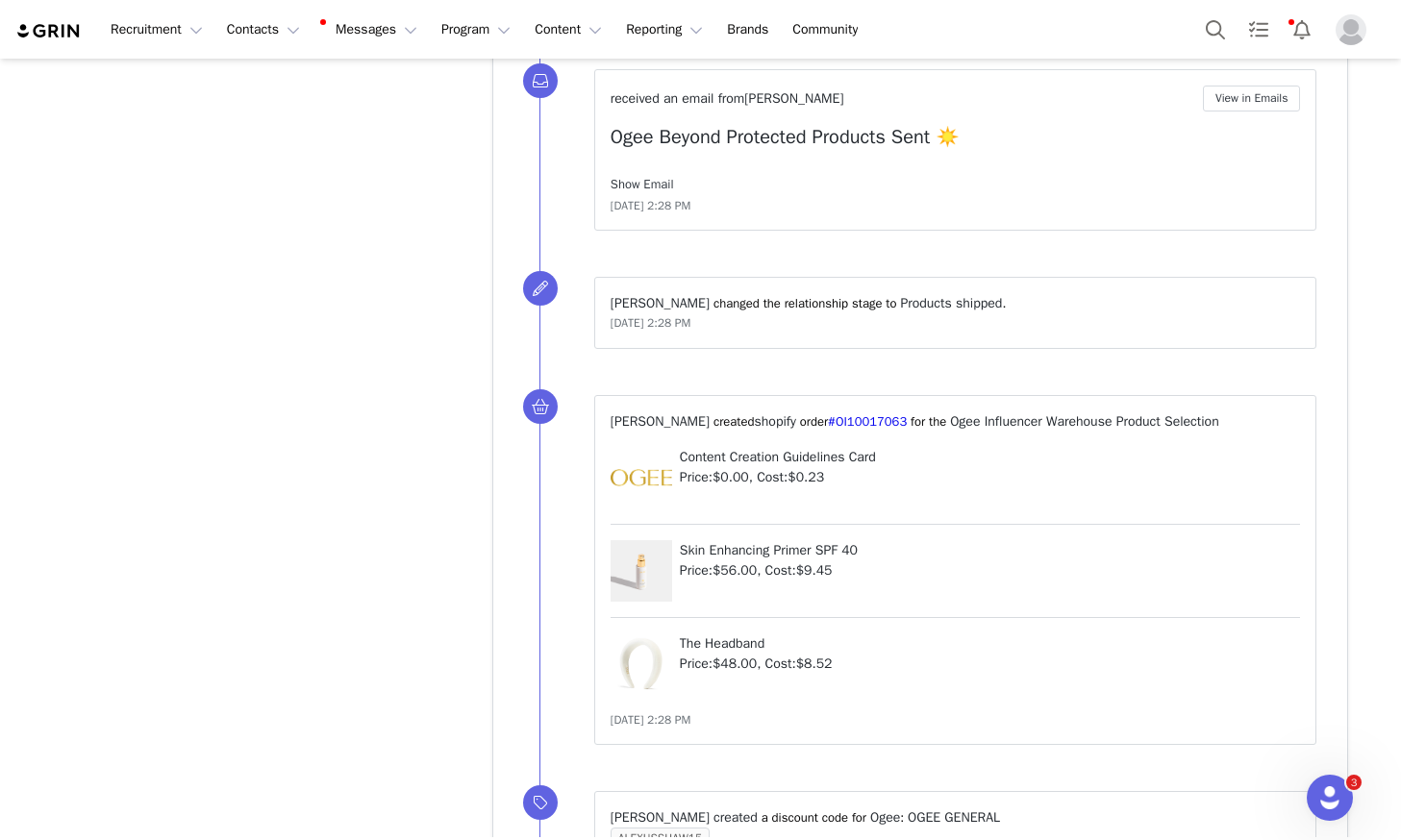 click on "Show Email" at bounding box center [642, 184] 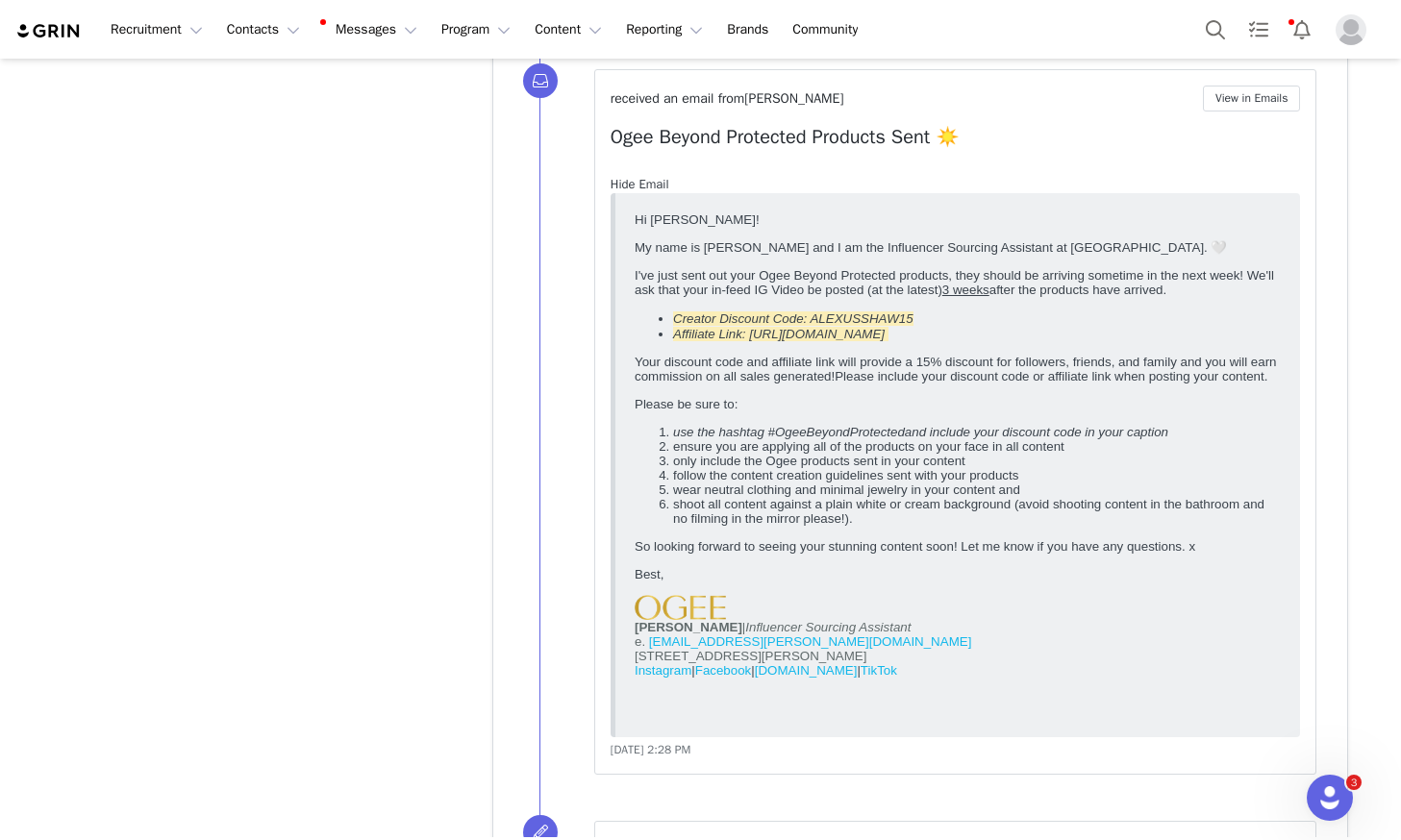 scroll, scrollTop: 0, scrollLeft: 0, axis: both 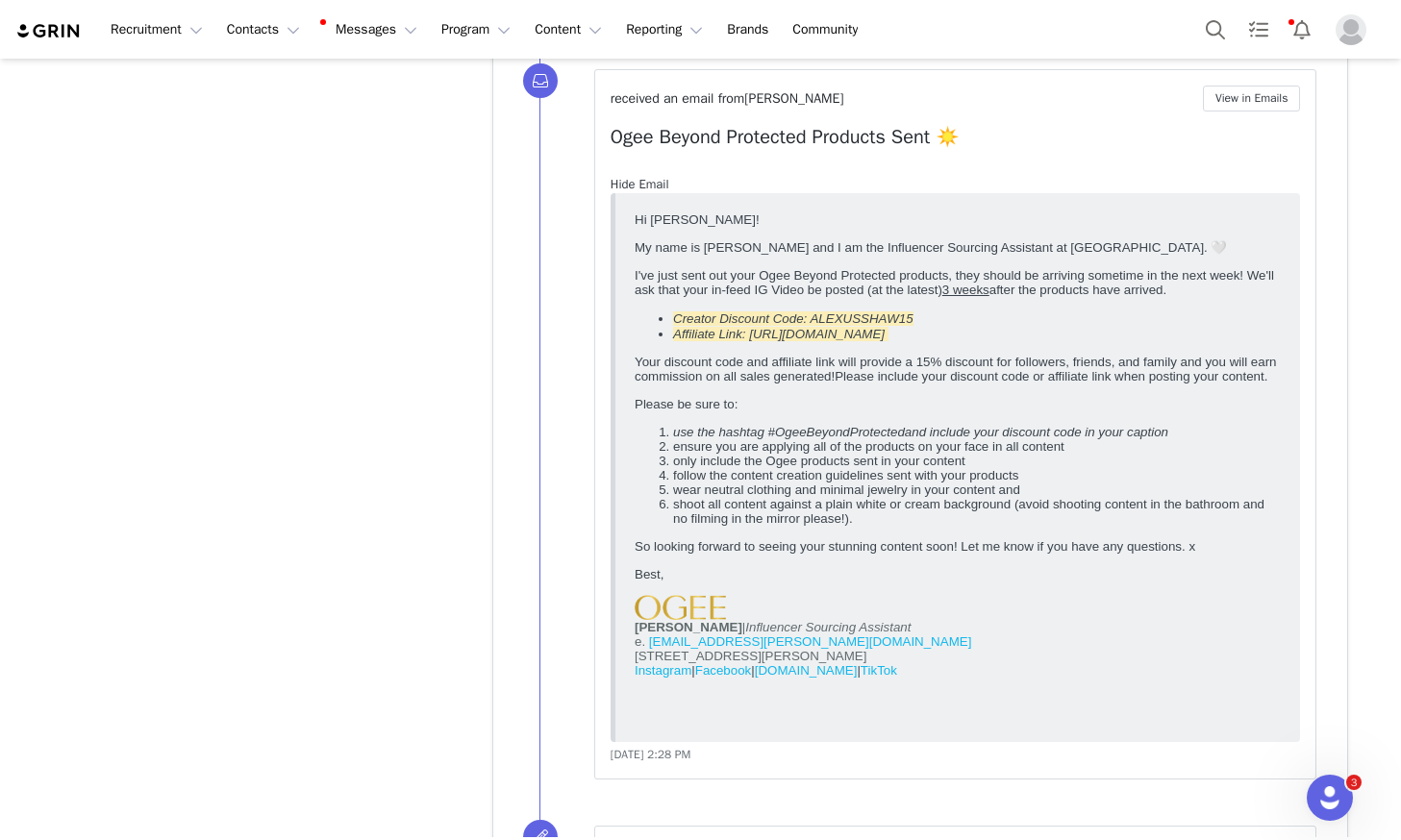click on "Hide Email" at bounding box center [639, 184] 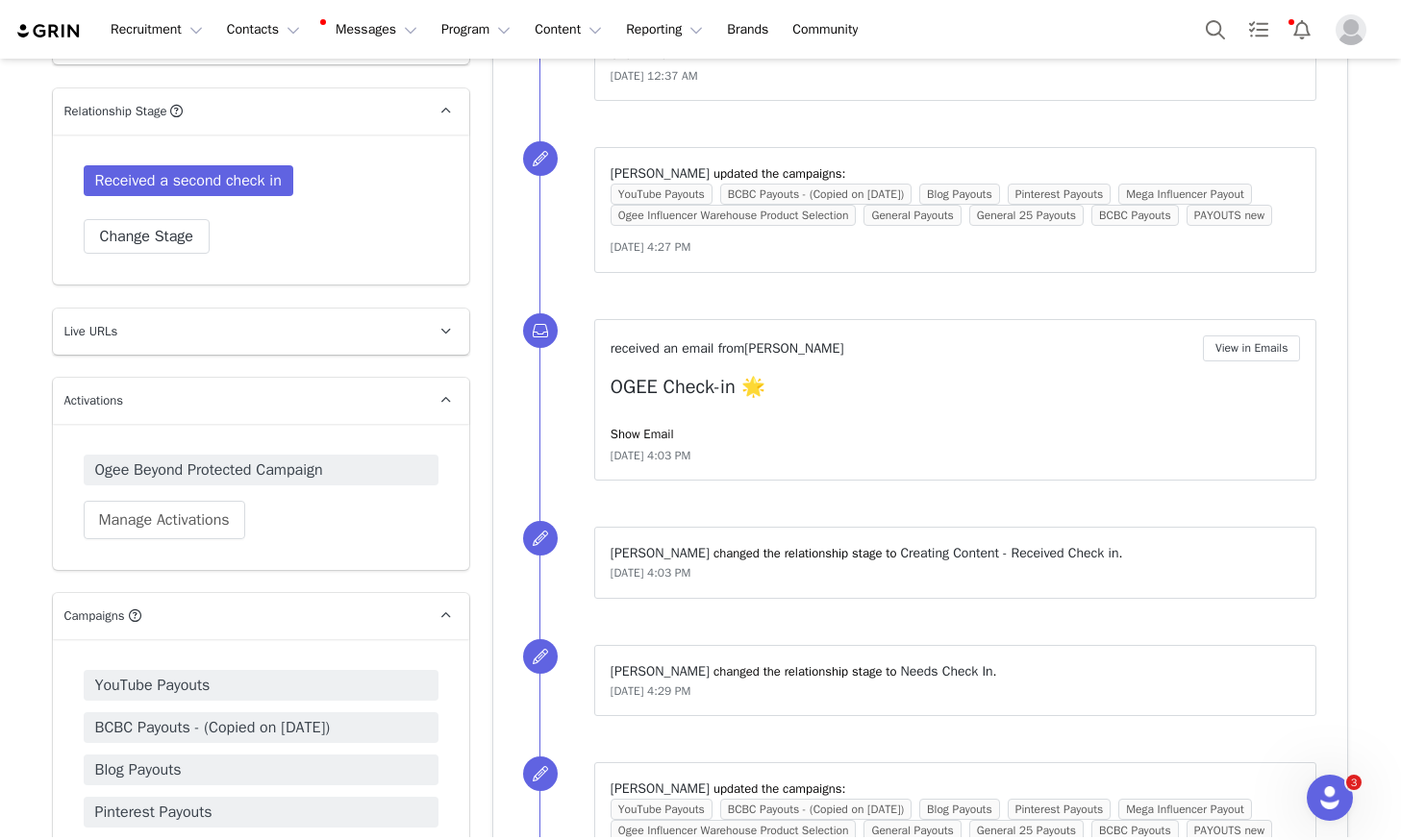 scroll, scrollTop: 2147, scrollLeft: 0, axis: vertical 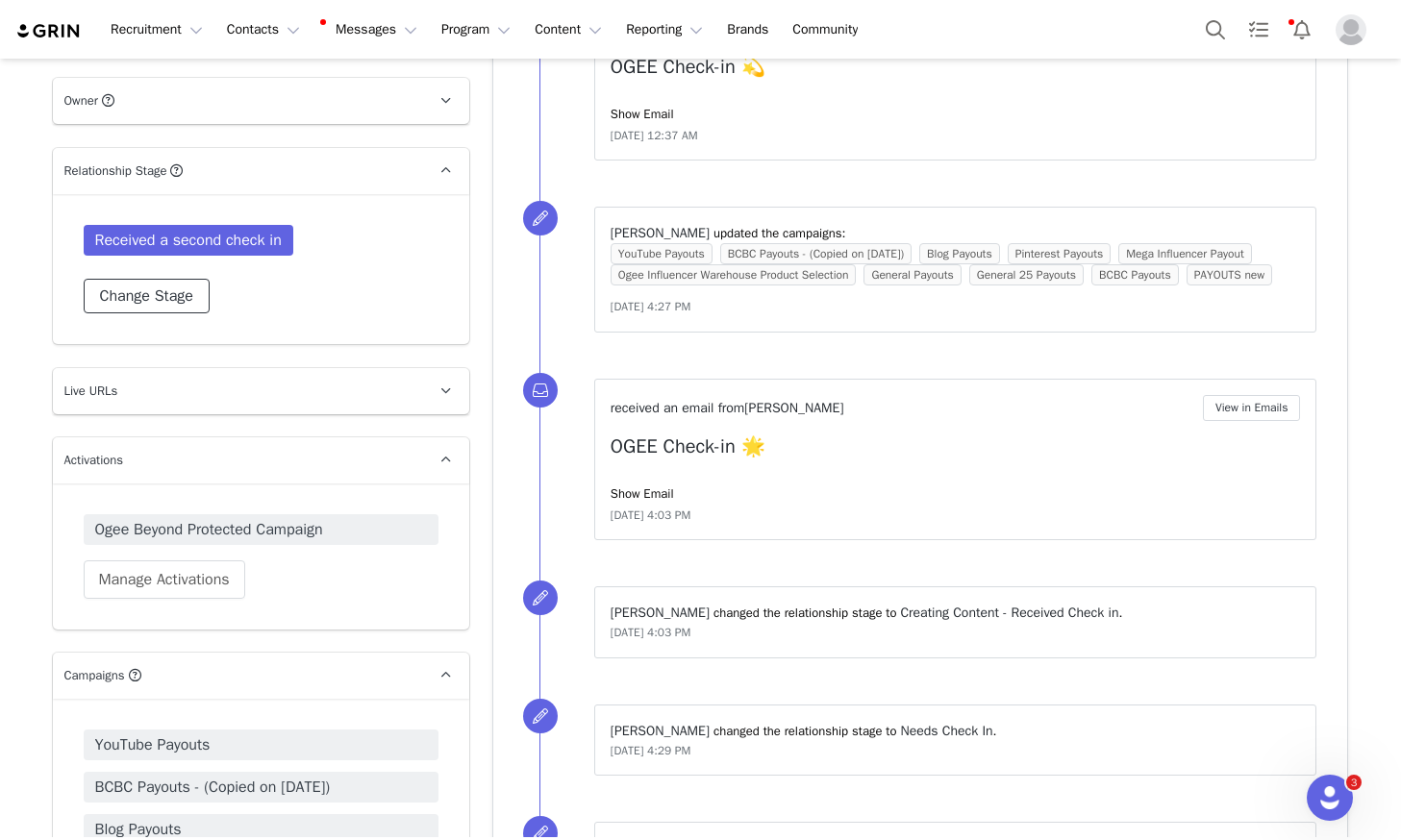 click on "Change Stage" at bounding box center [146, 296] 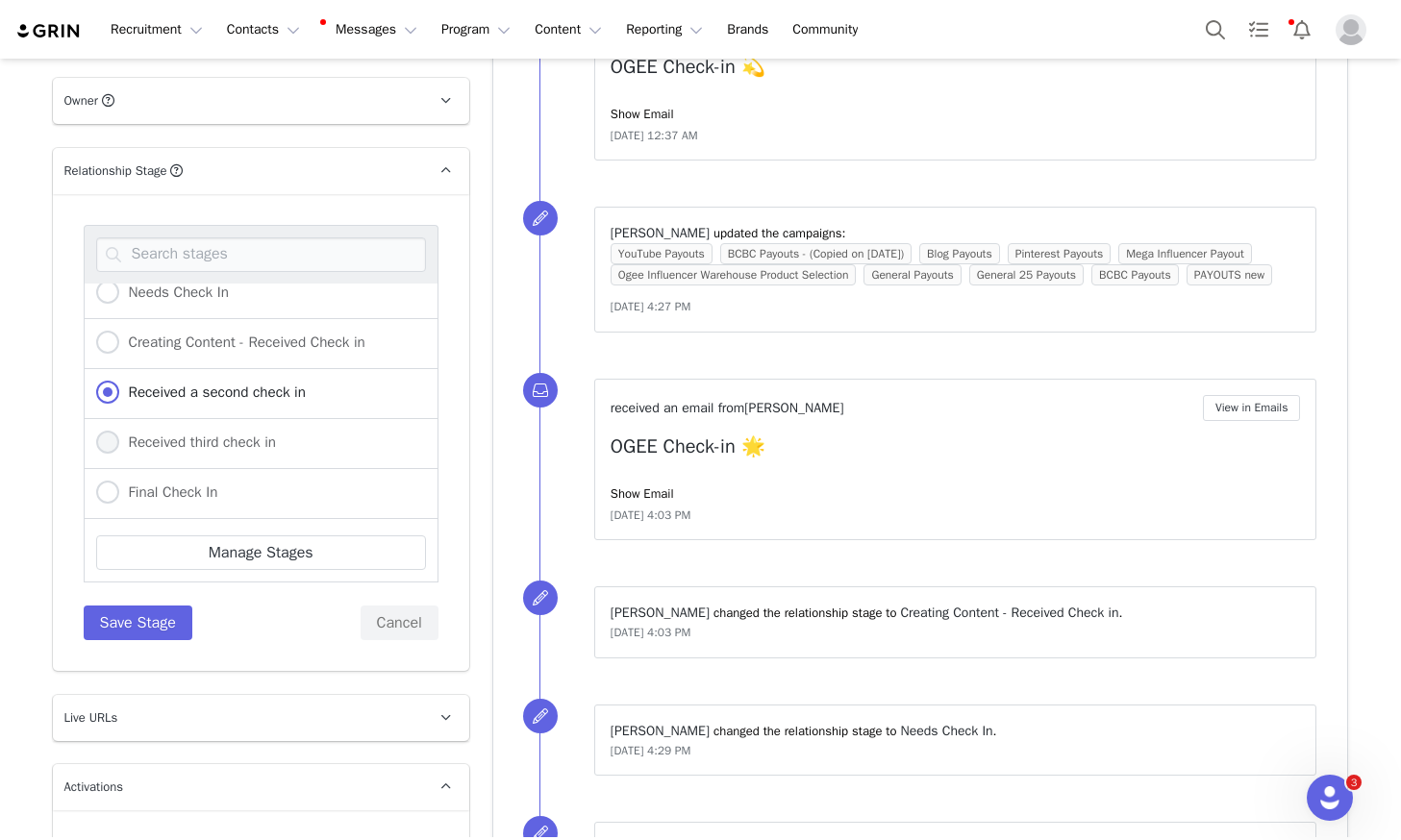 scroll, scrollTop: 384, scrollLeft: 0, axis: vertical 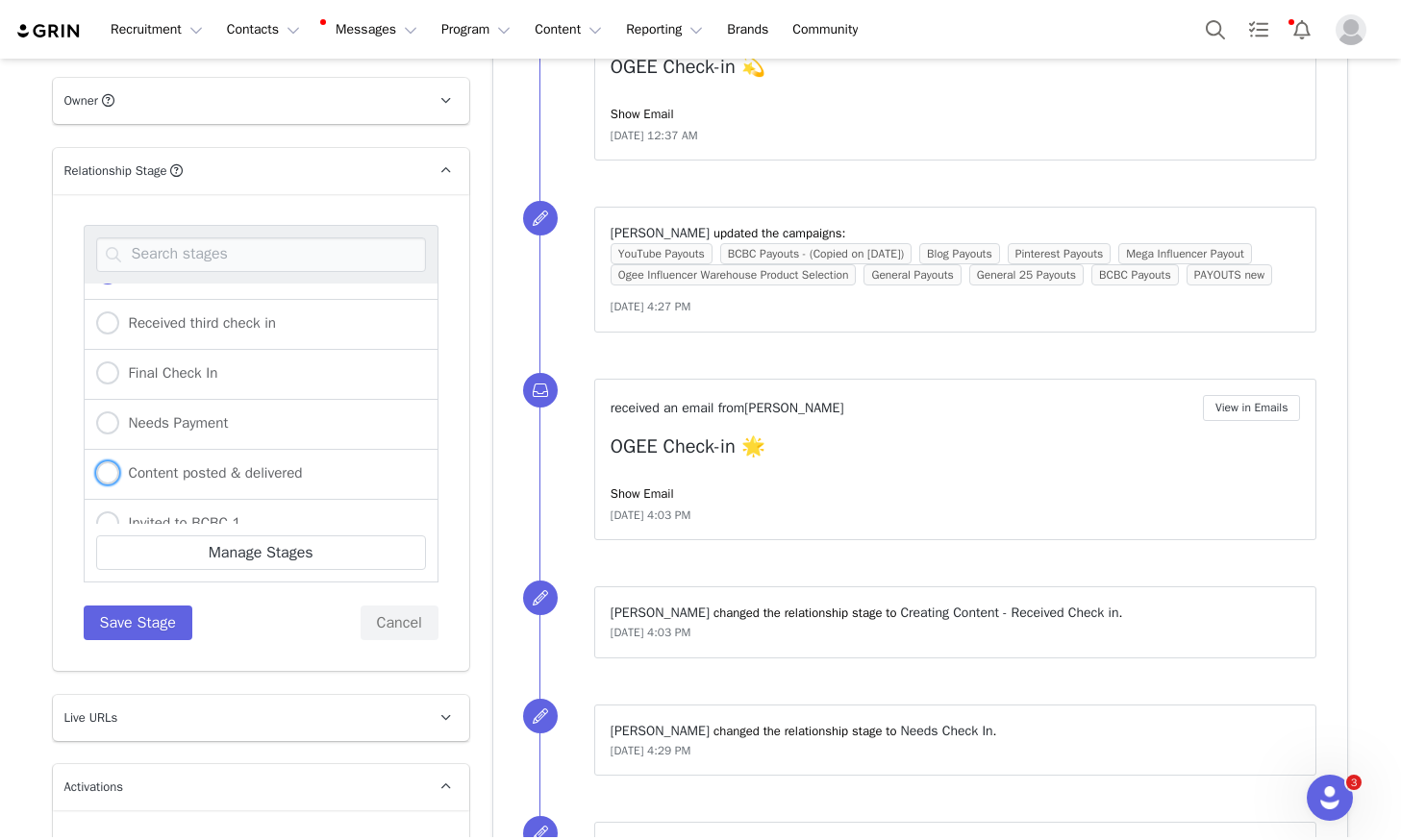 drag, startPoint x: 225, startPoint y: 394, endPoint x: 209, endPoint y: 568, distance: 174.73408 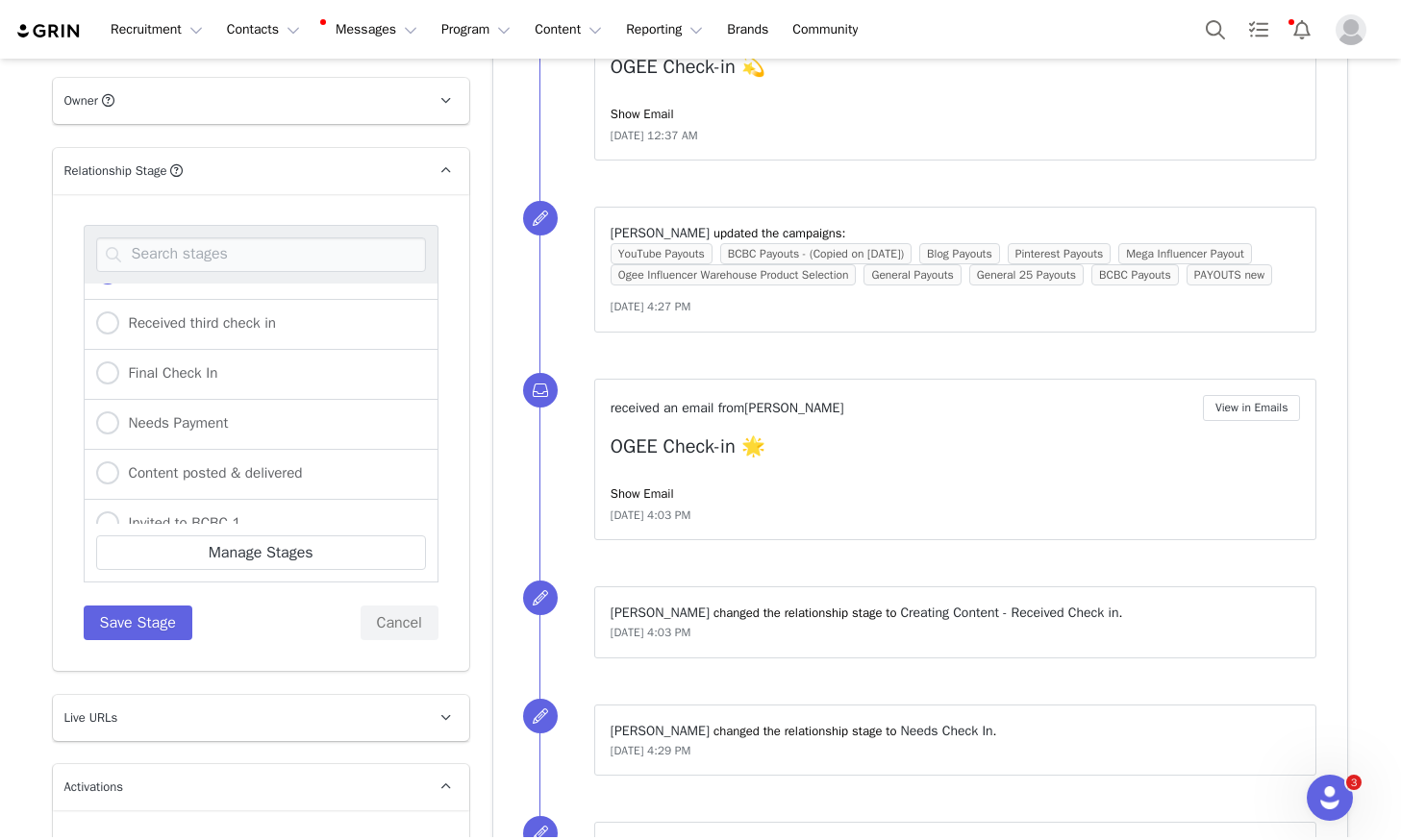 click on "Content posted & delivered" at bounding box center [108, 474] 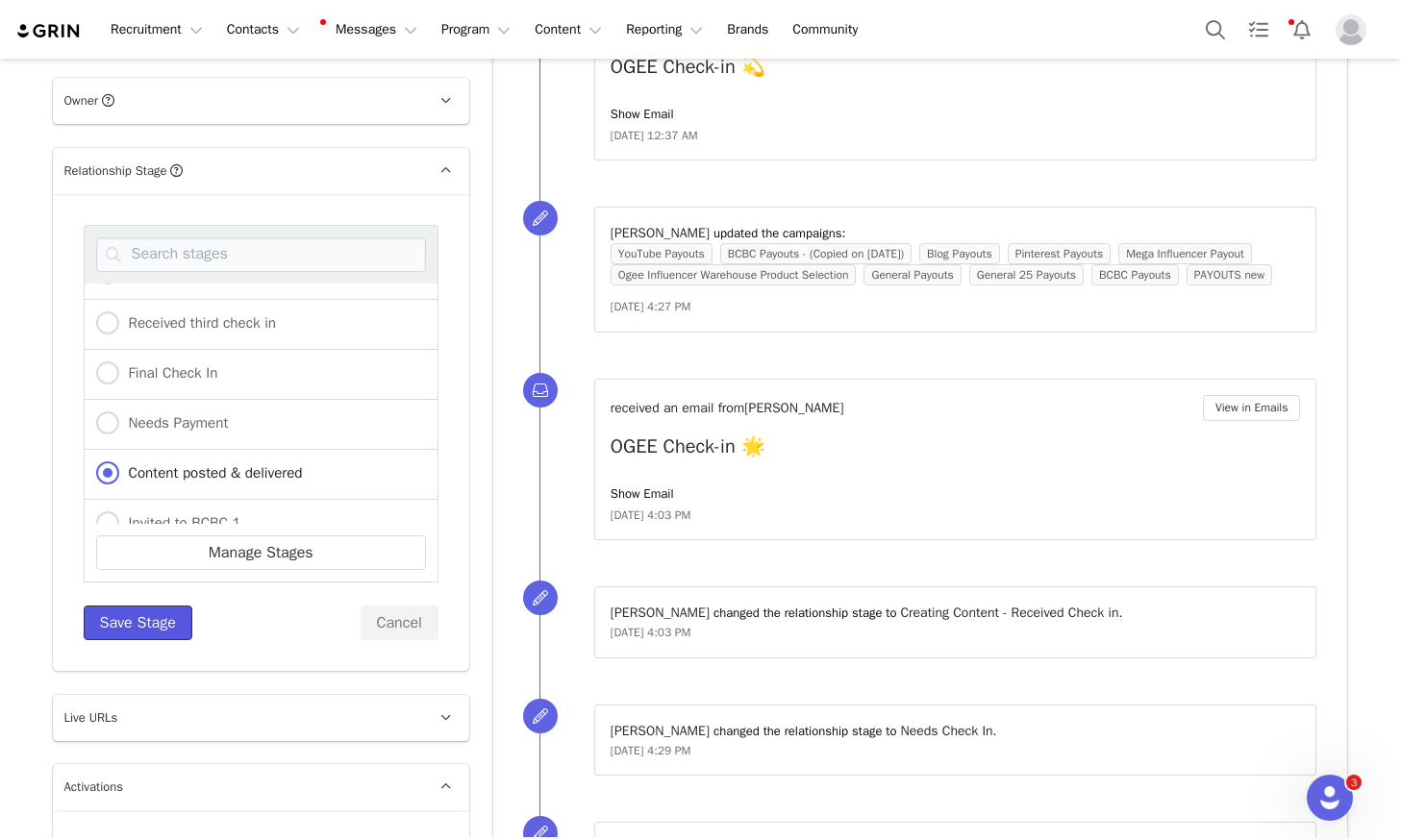 click on "Save Stage" at bounding box center [138, 623] 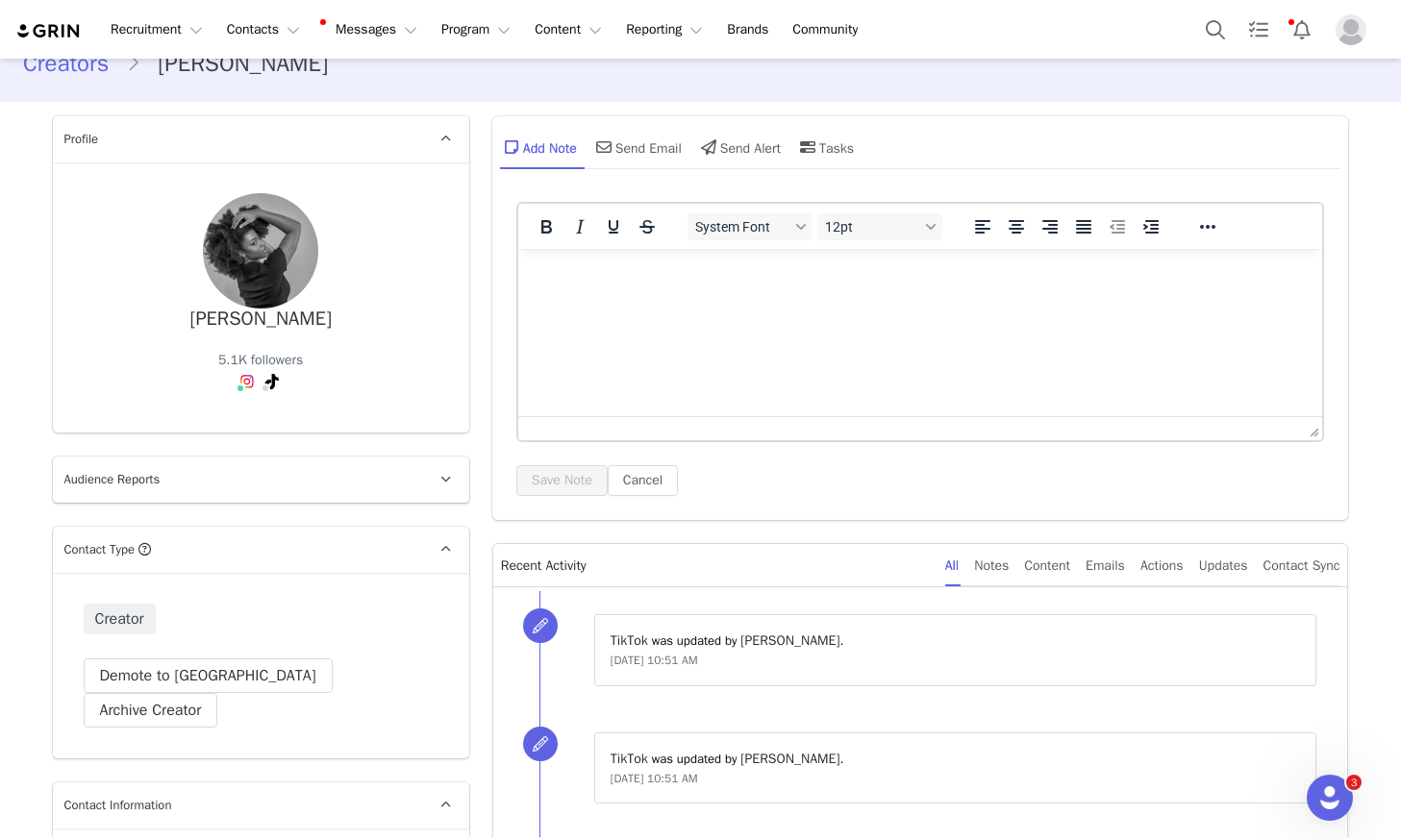 scroll, scrollTop: 0, scrollLeft: 0, axis: both 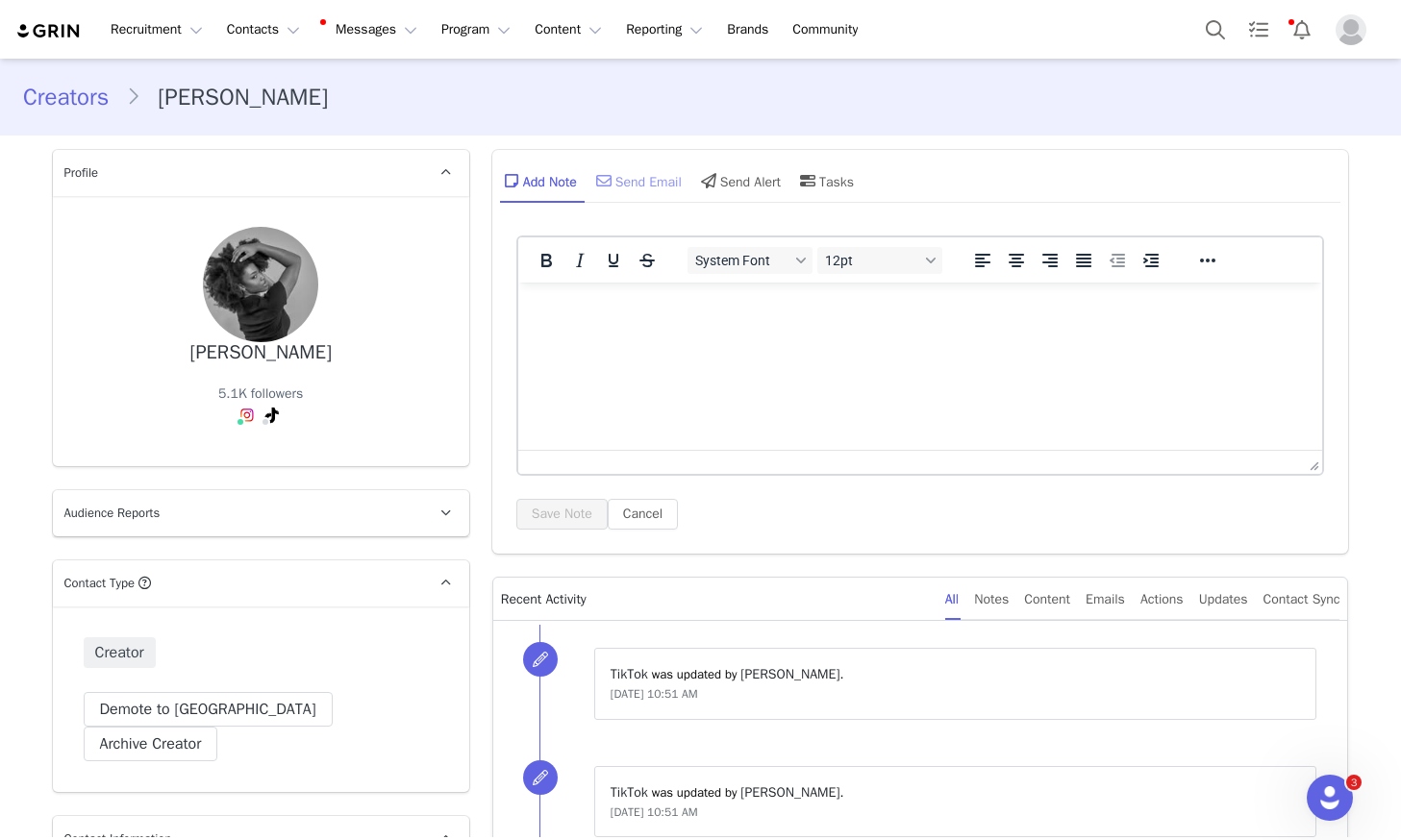 click on "Send Email" at bounding box center [637, 181] 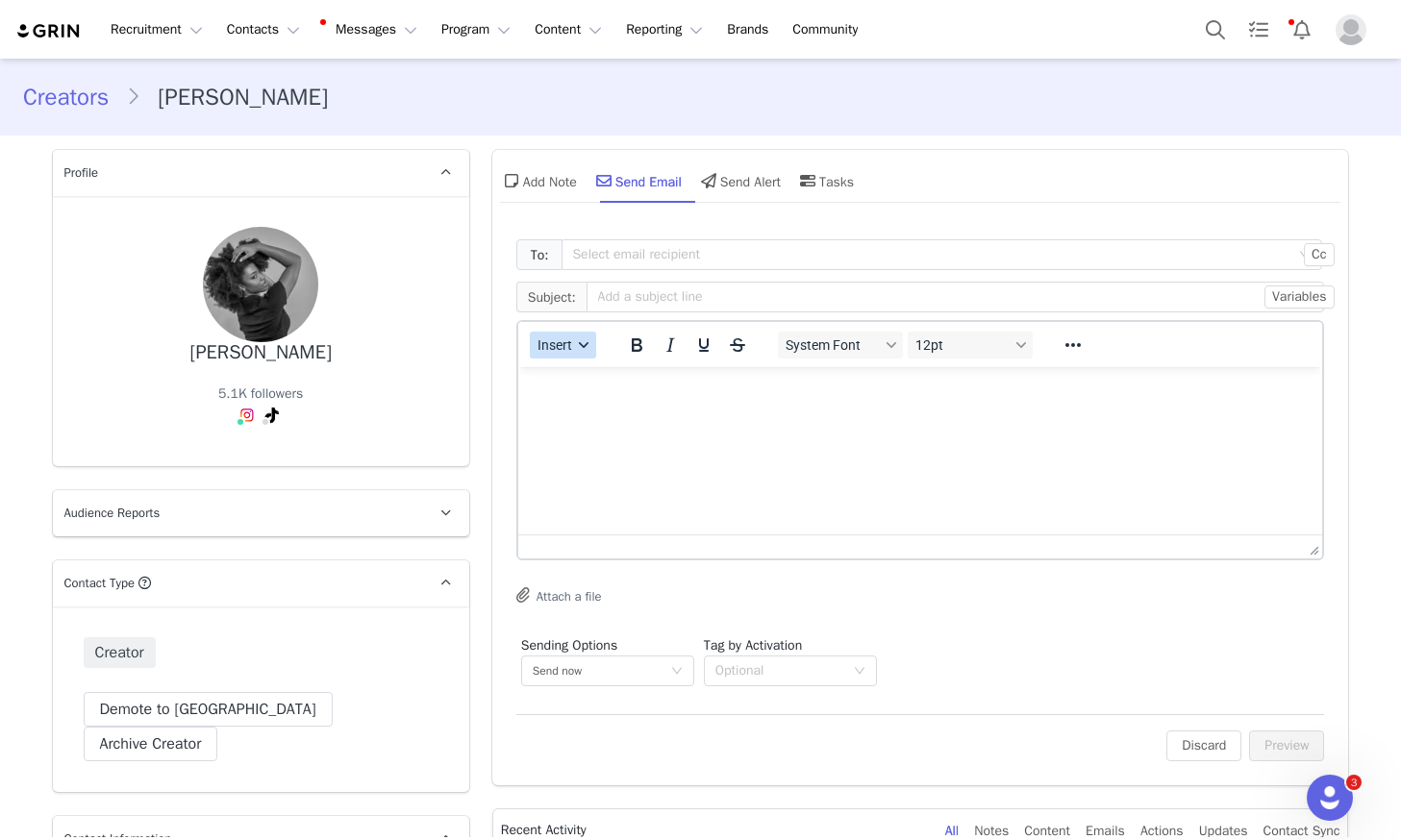 scroll, scrollTop: 0, scrollLeft: 0, axis: both 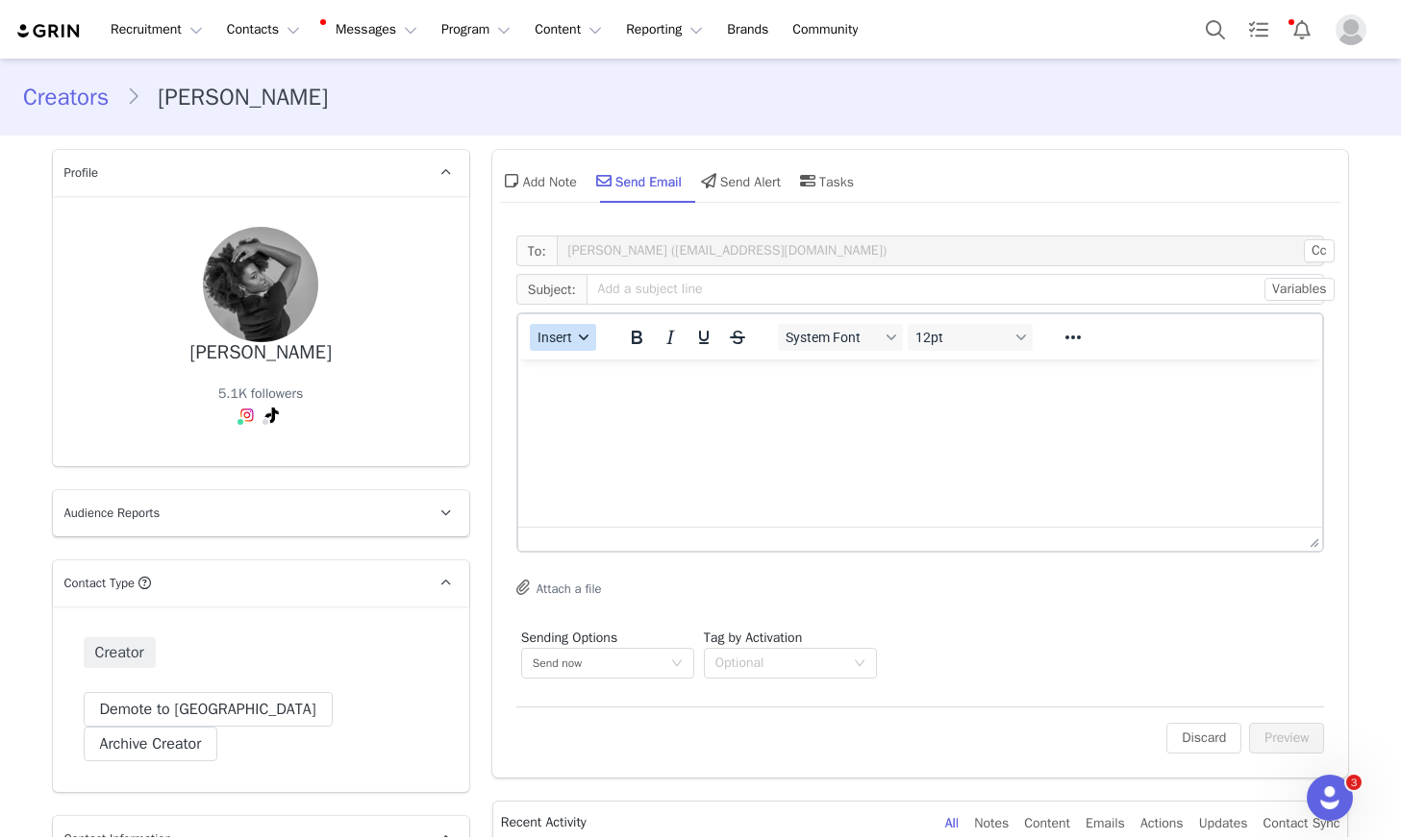 click on "Insert" at bounding box center (555, 337) 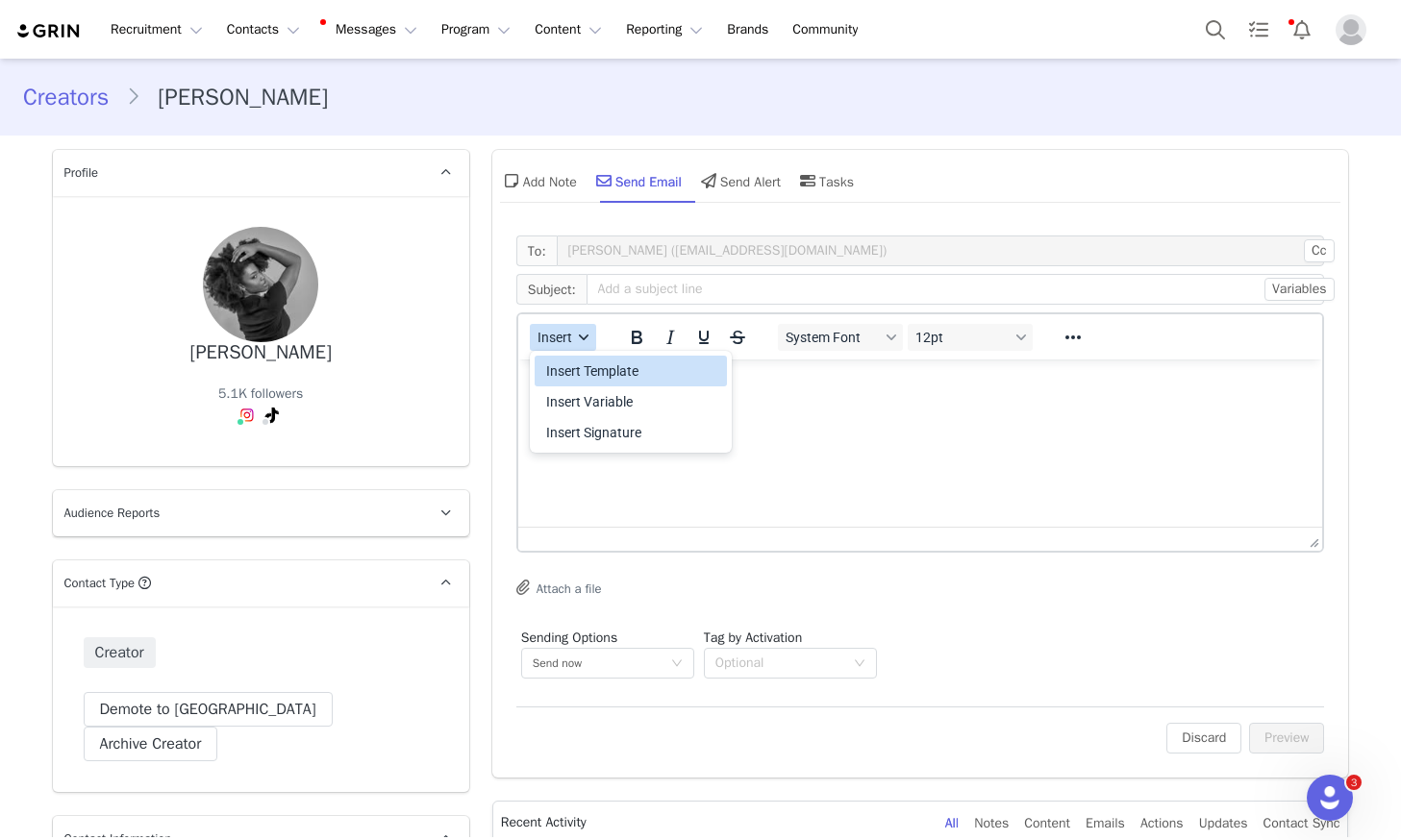 click on "Insert Template" at bounding box center [633, 371] 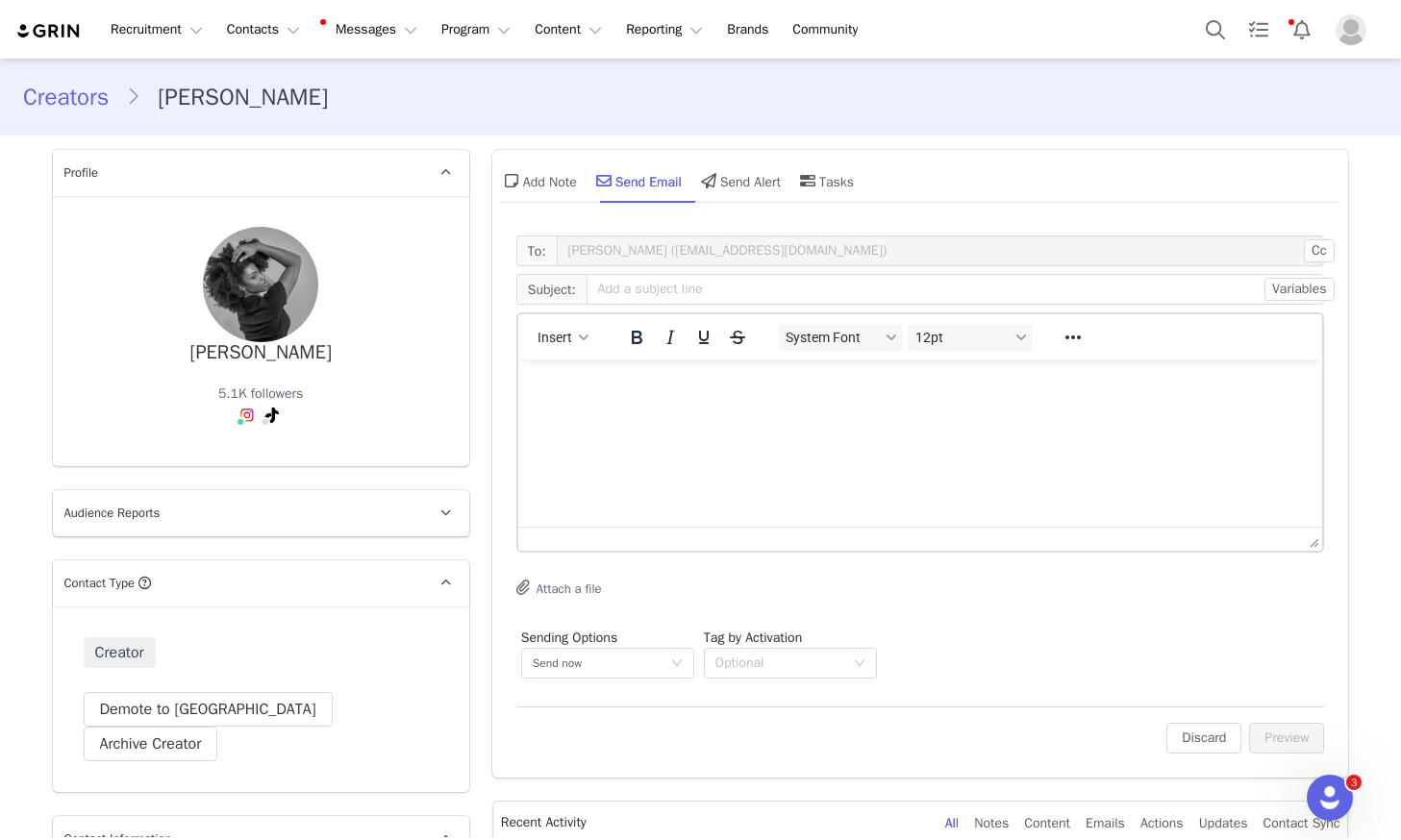 scroll, scrollTop: 0, scrollLeft: 0, axis: both 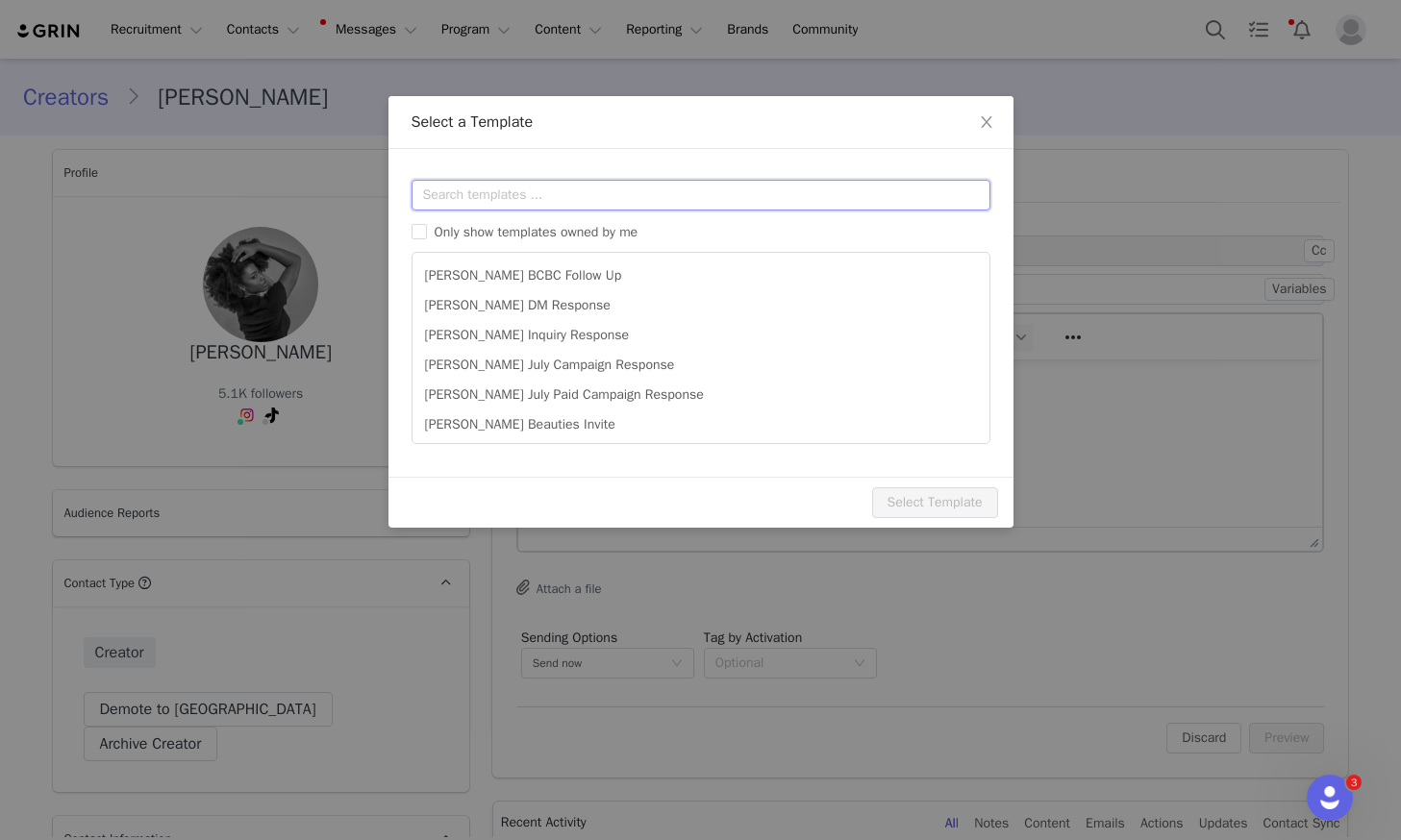 click at bounding box center [701, 195] 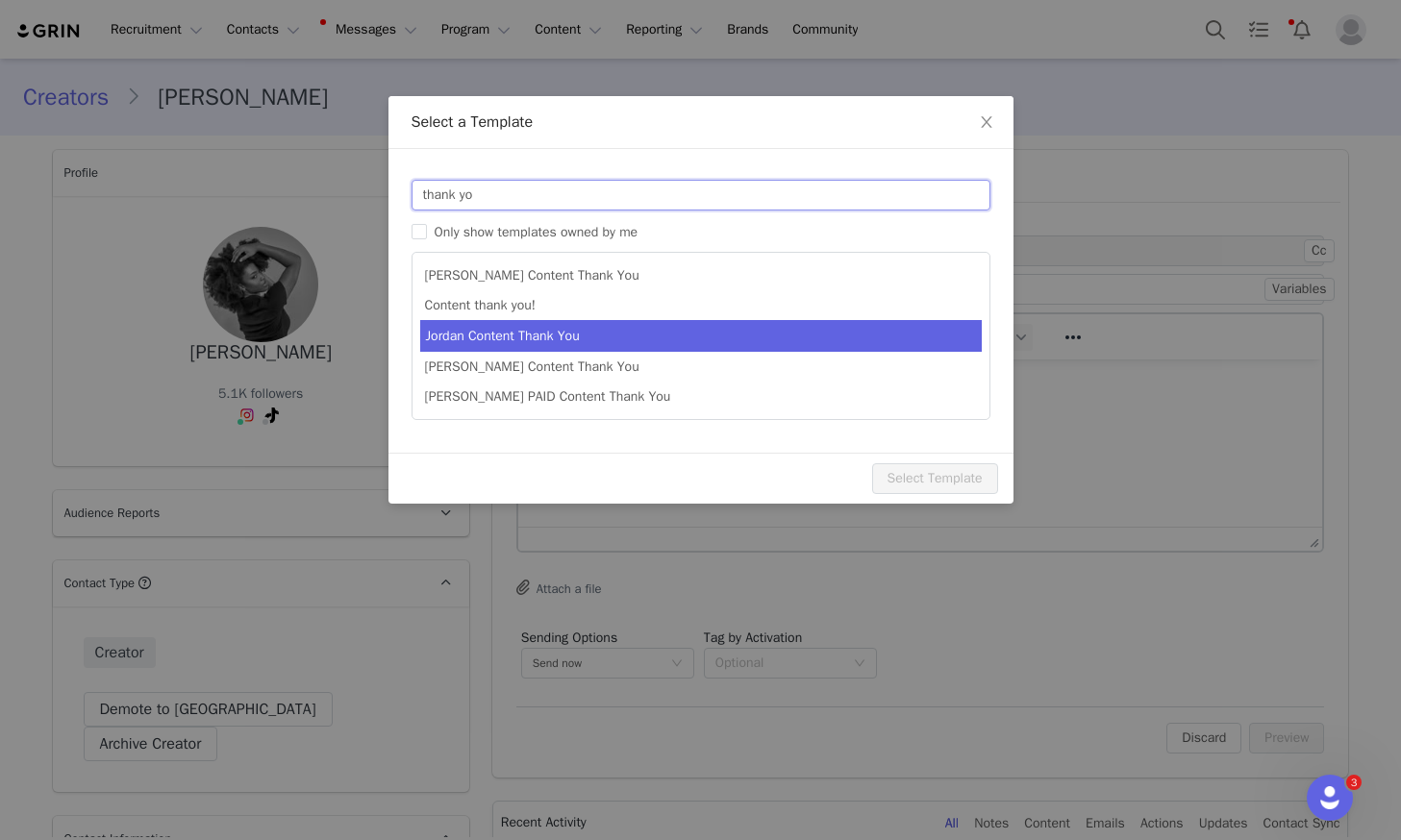 type on "thank yo" 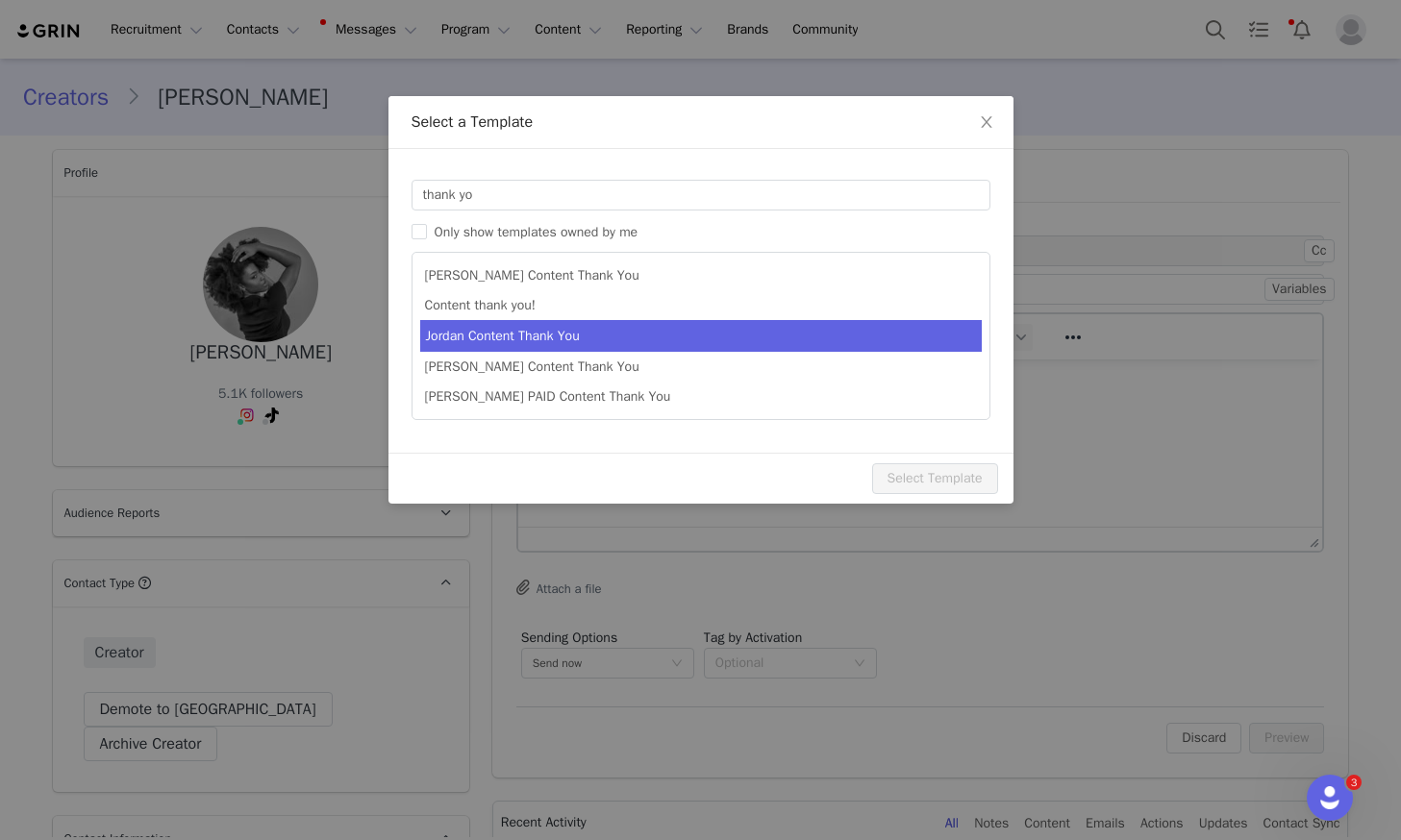 type on "Thank You! ✨" 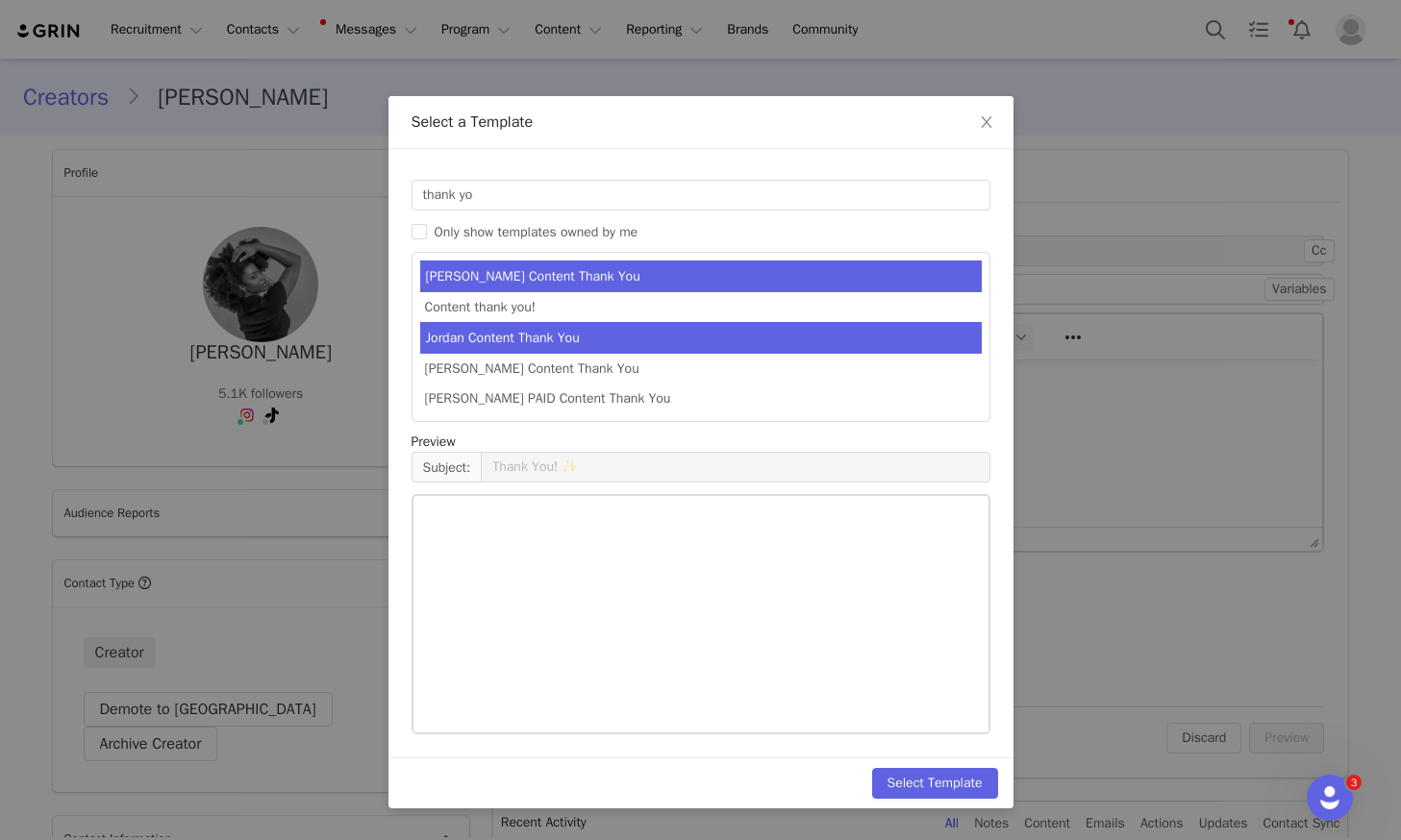 click on "Jordan Content Thank You" at bounding box center (701, 337) 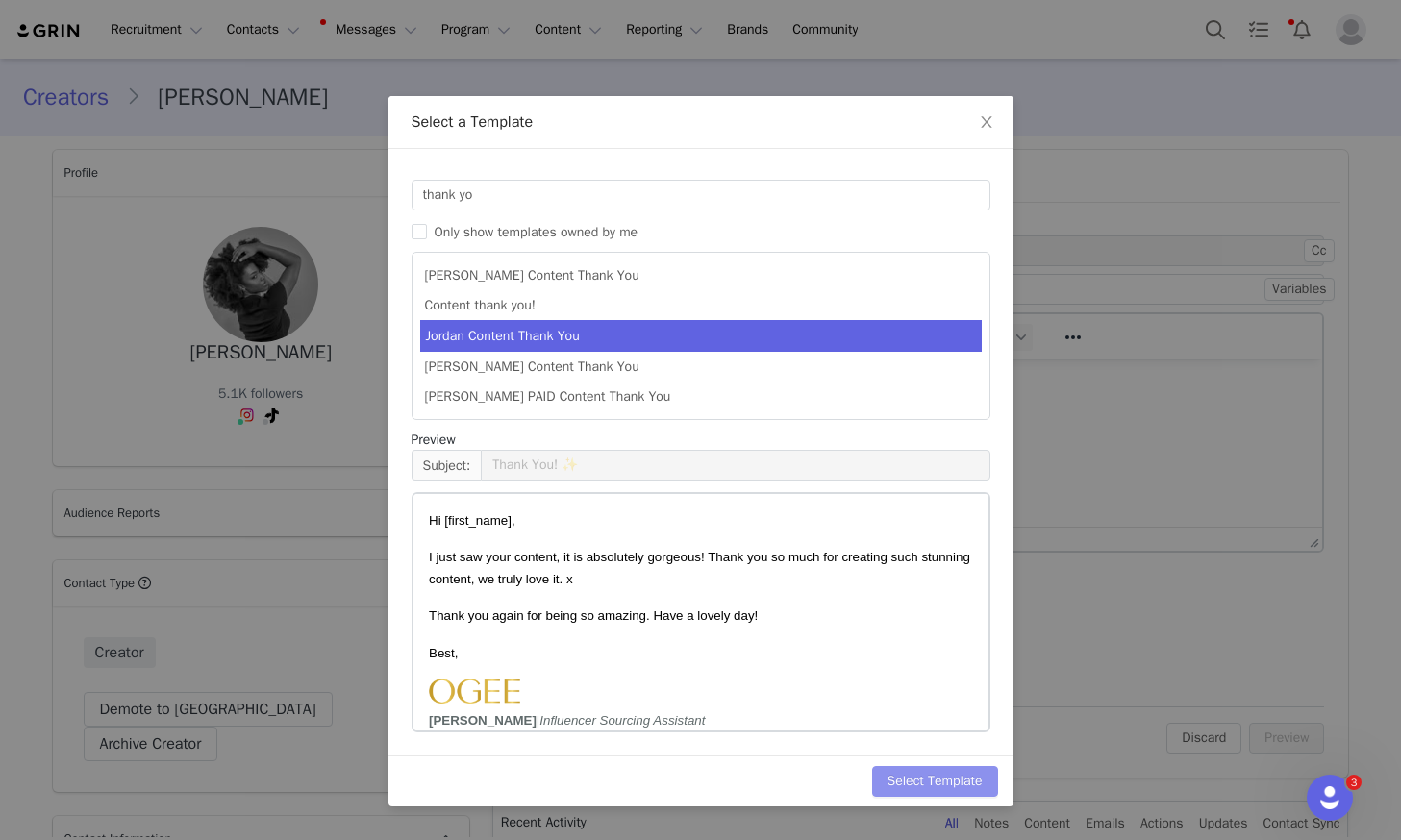 click on "Select Template" at bounding box center (935, 781) 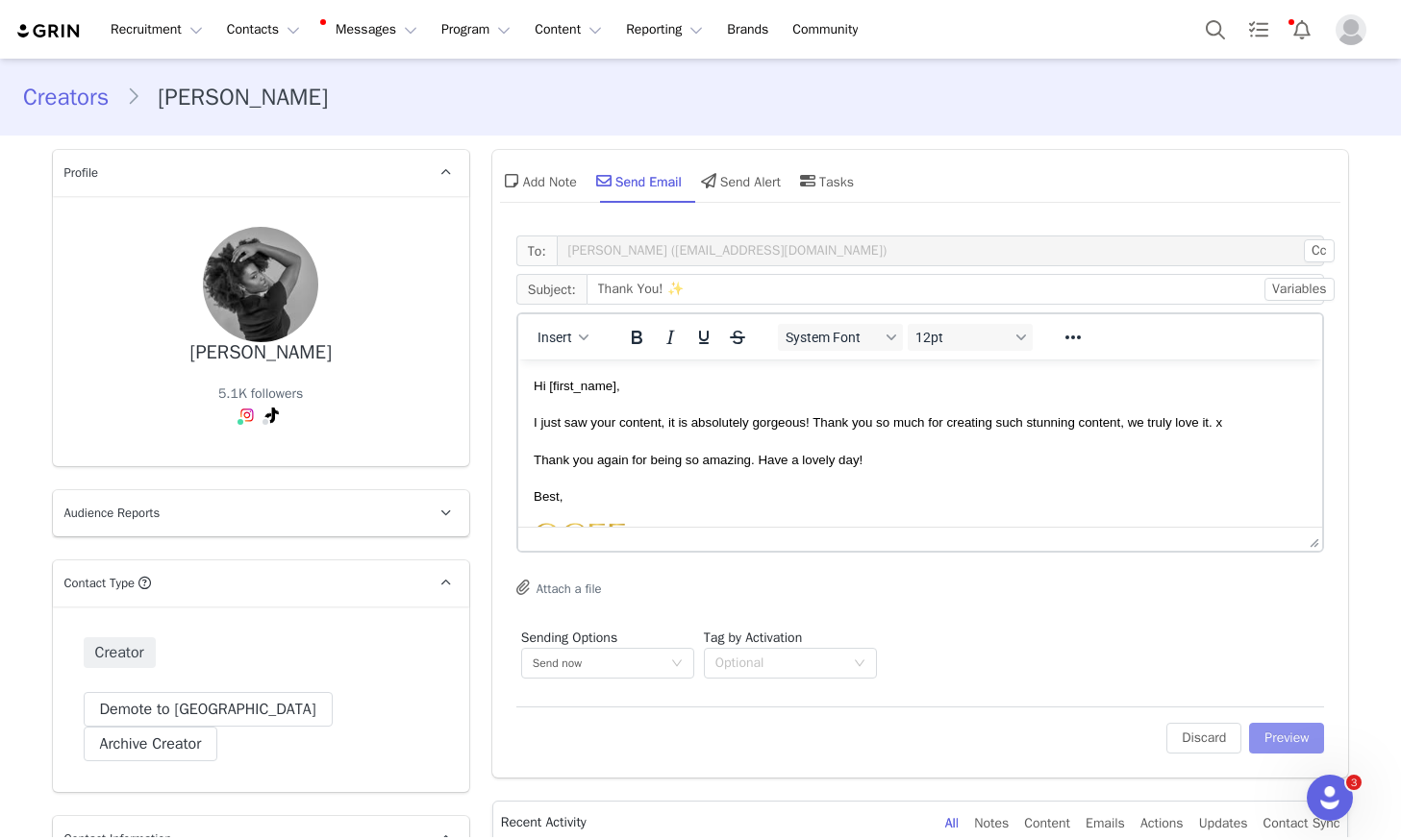 click on "Preview" at bounding box center [1287, 738] 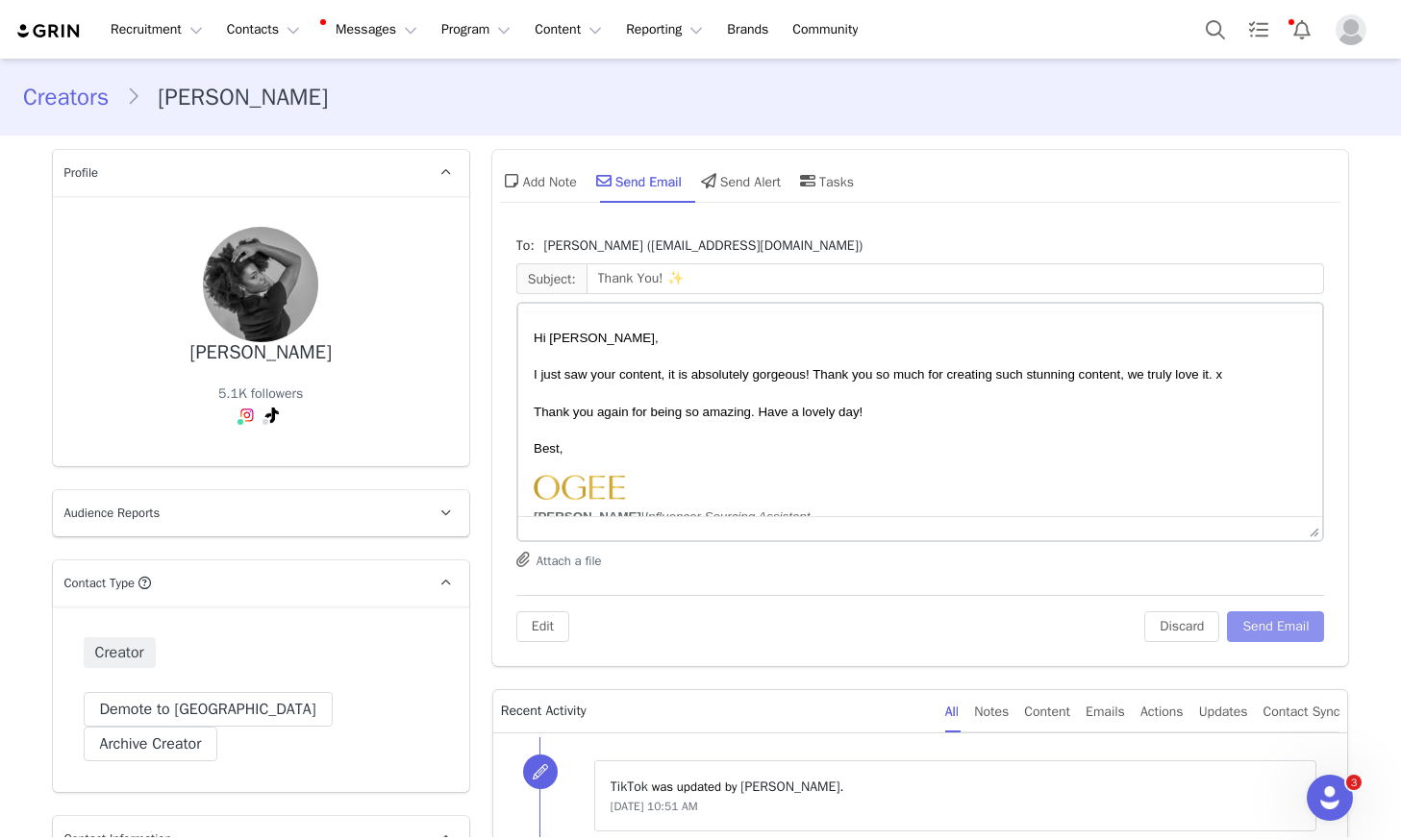 scroll, scrollTop: 0, scrollLeft: 0, axis: both 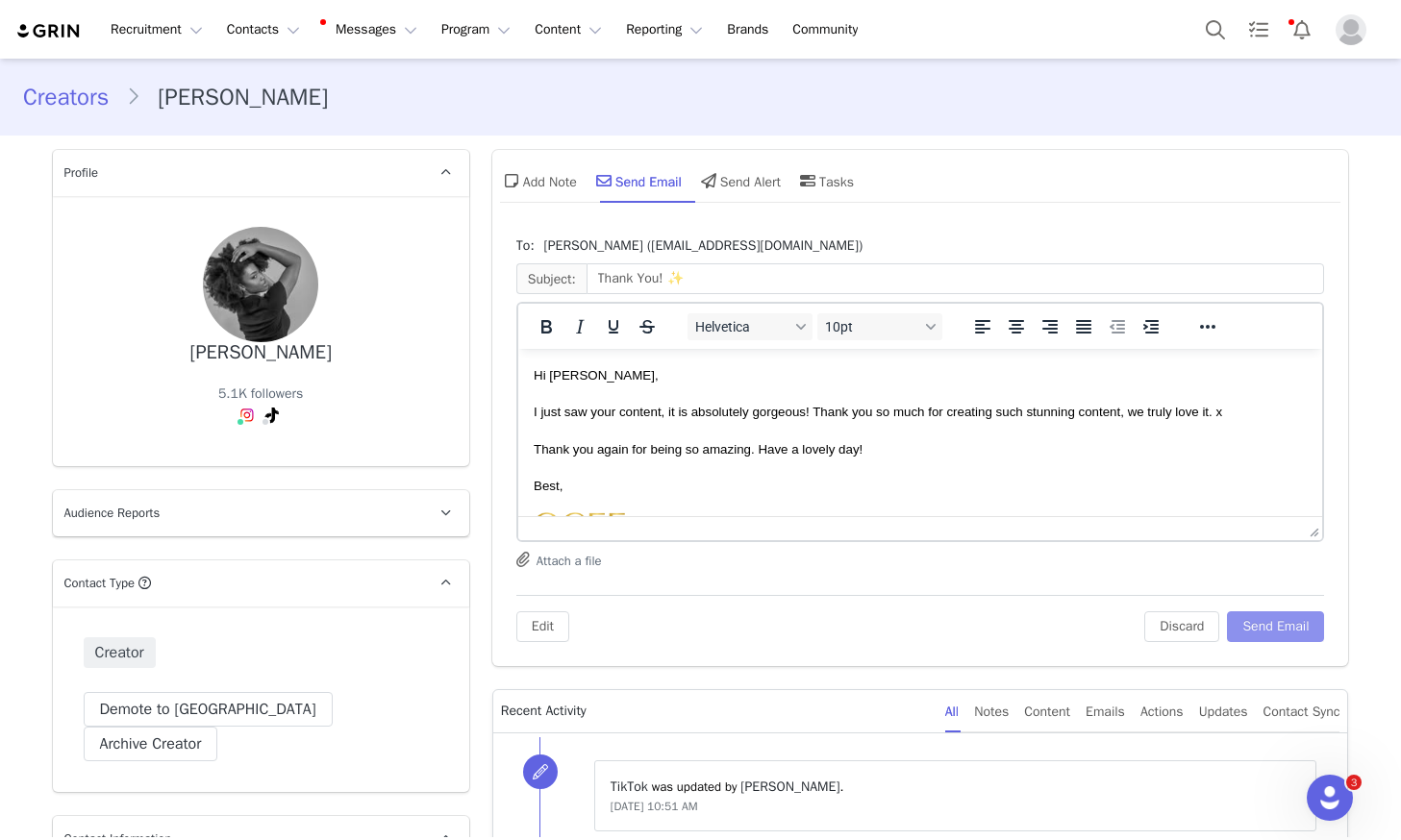 click on "Send Email" at bounding box center [1275, 627] 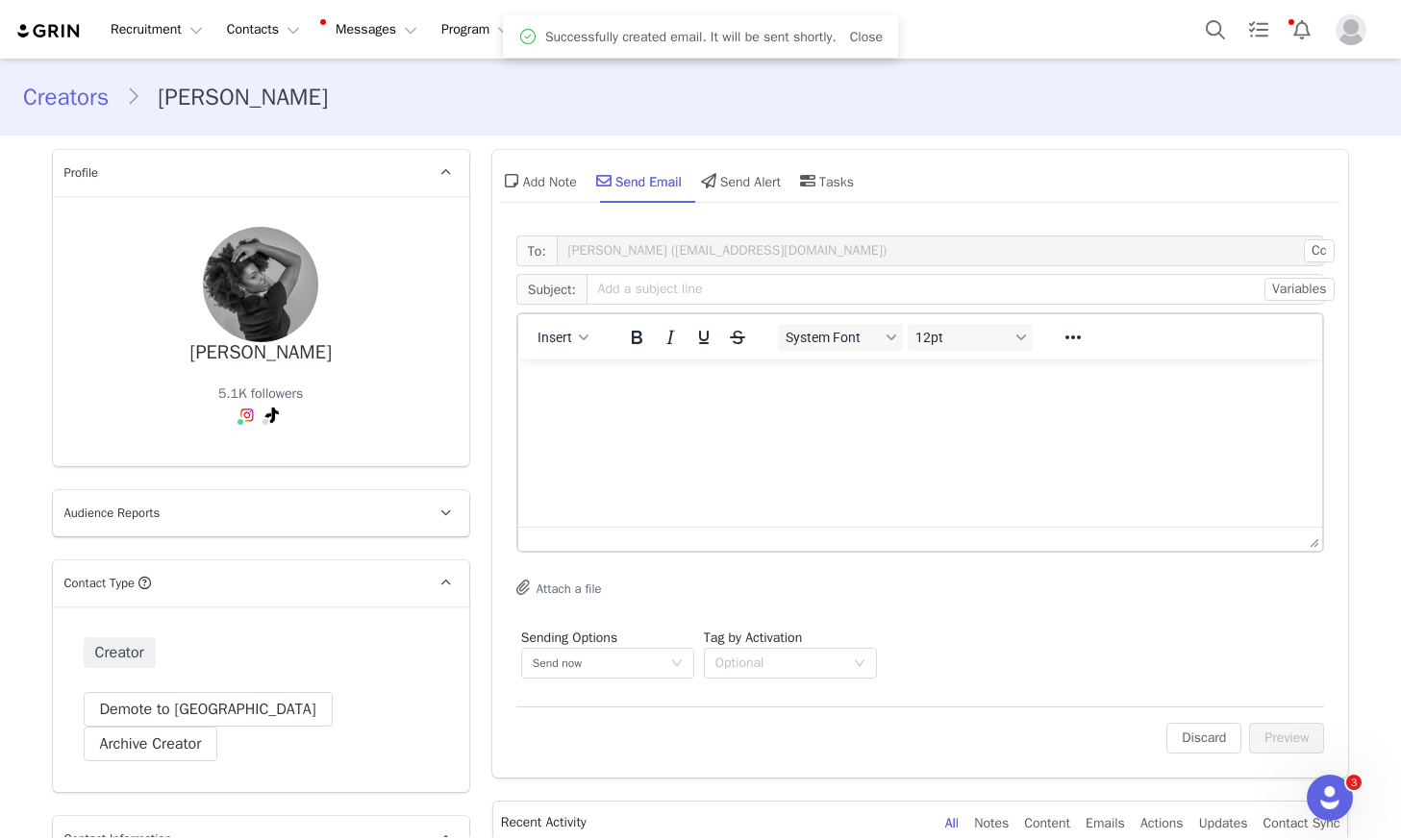 scroll, scrollTop: 0, scrollLeft: 0, axis: both 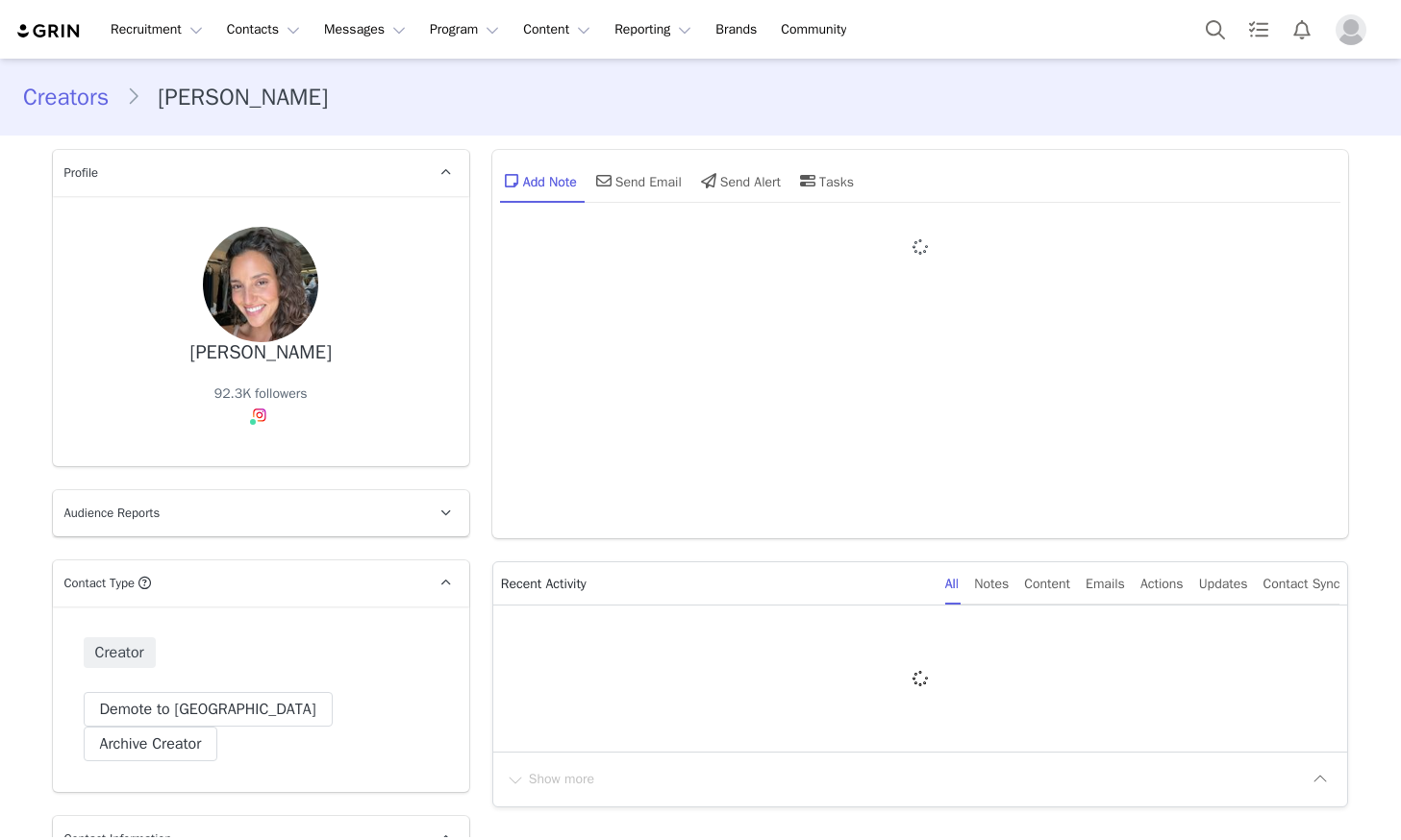 type on "+1 ([GEOGRAPHIC_DATA])" 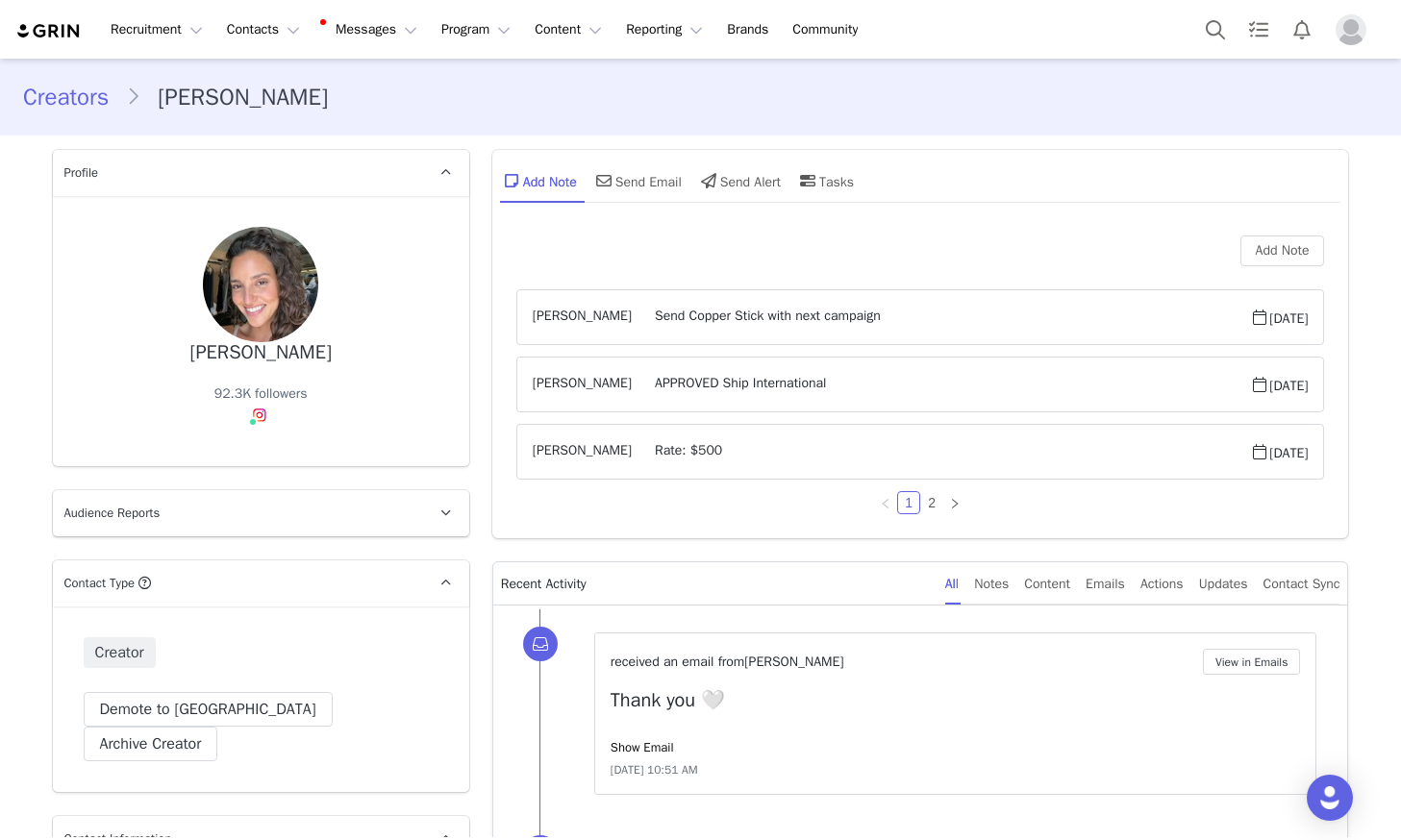 scroll, scrollTop: 0, scrollLeft: 0, axis: both 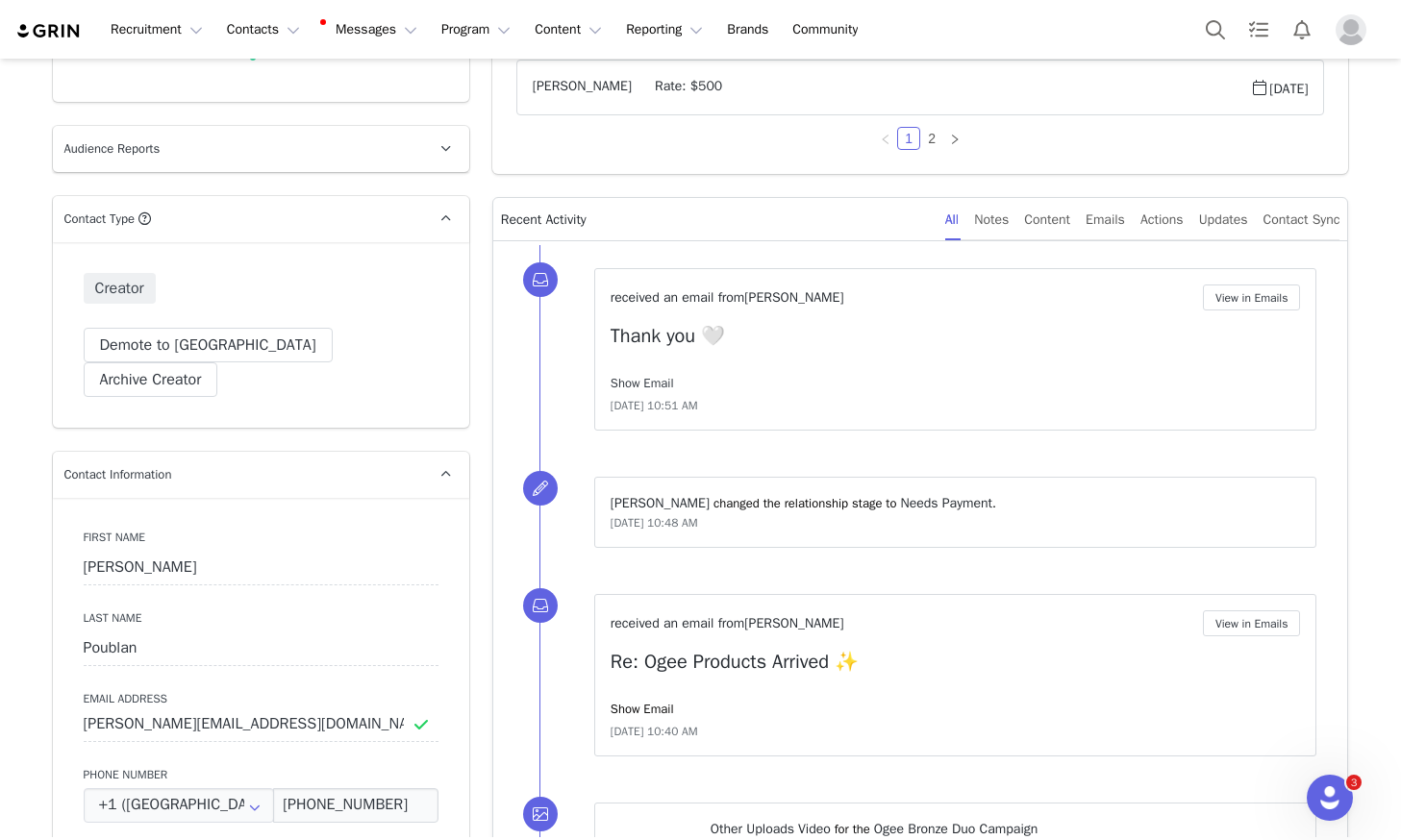 click on "Show Email" at bounding box center [642, 383] 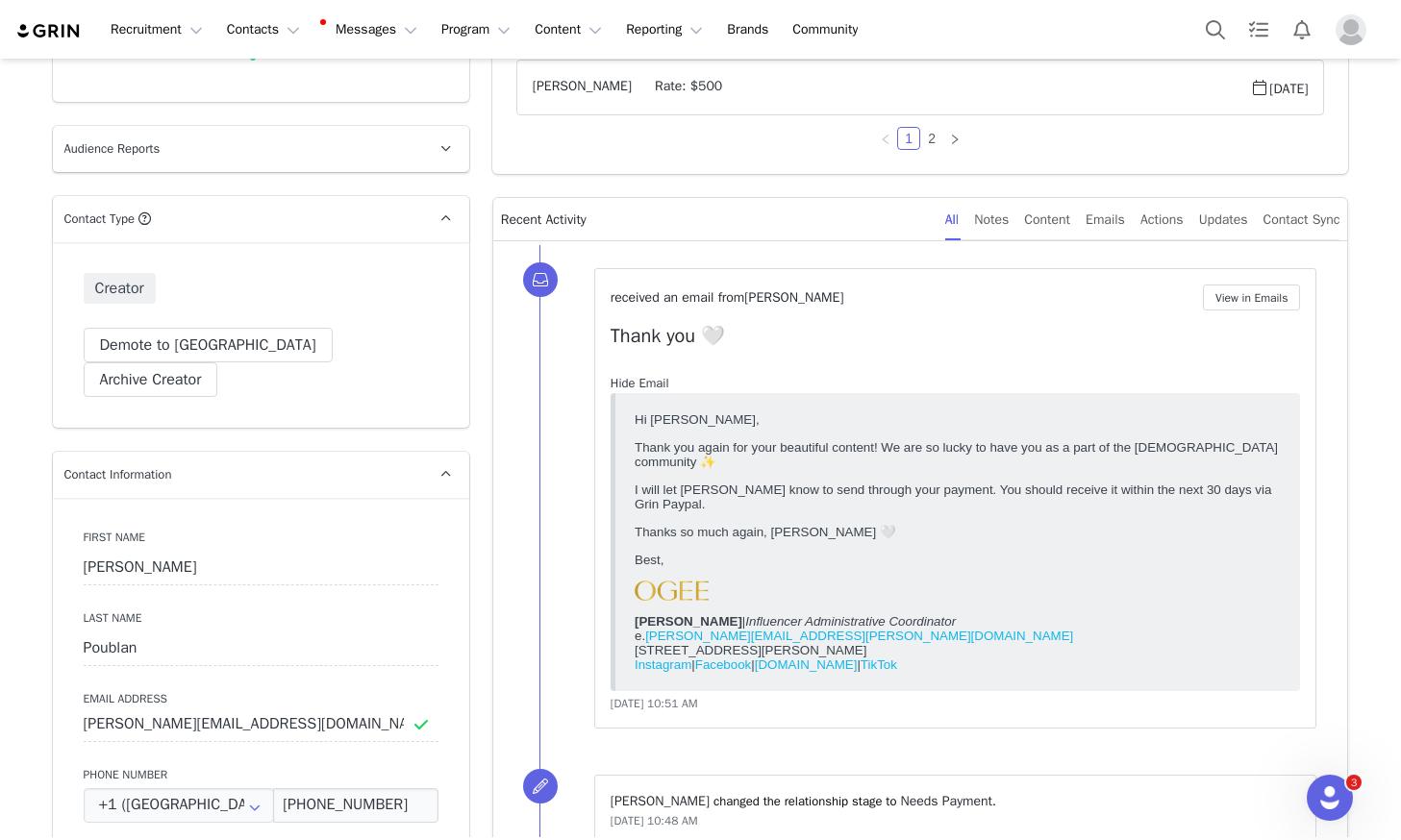 scroll, scrollTop: 0, scrollLeft: 0, axis: both 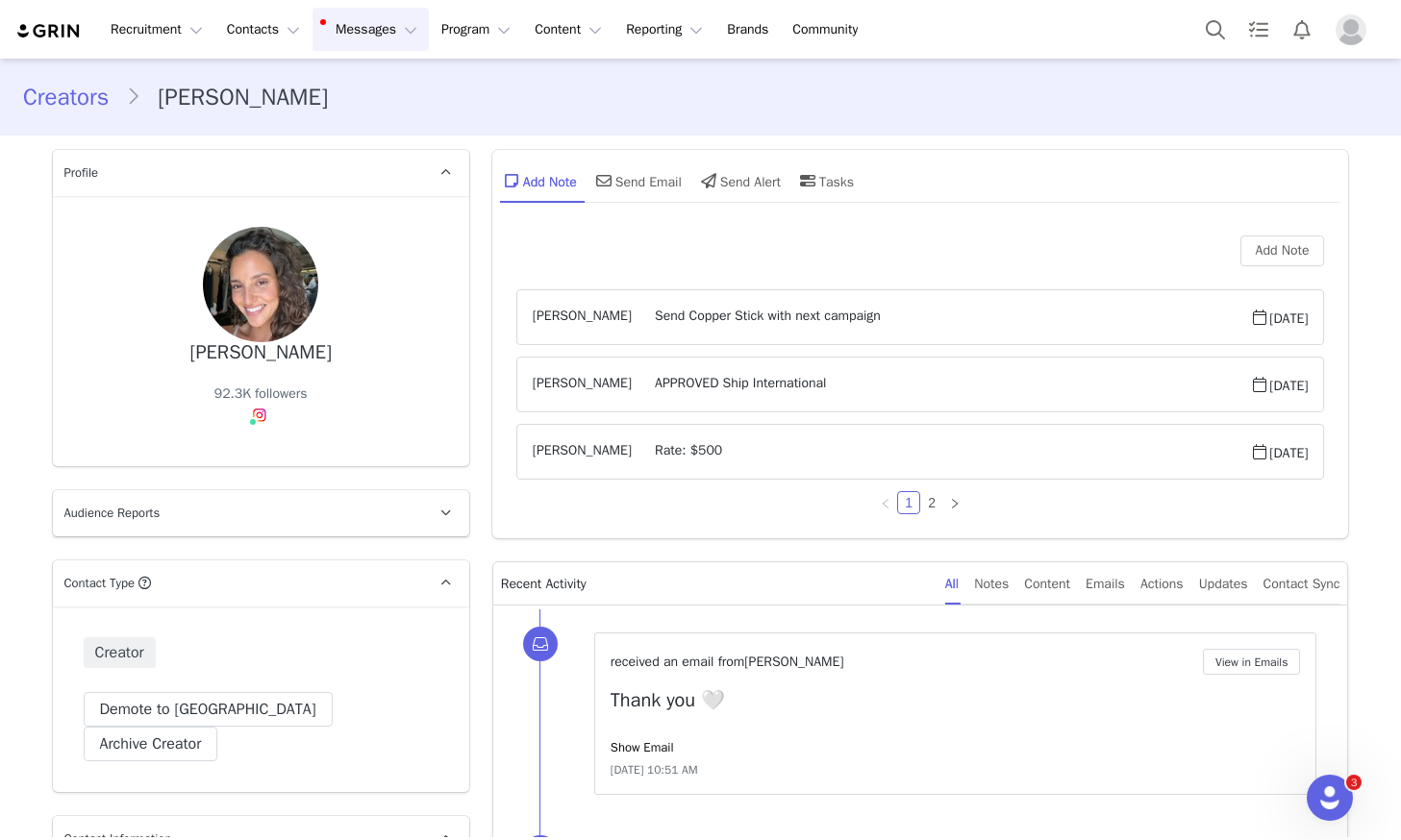 click on "Messages Messages" at bounding box center [370, 29] 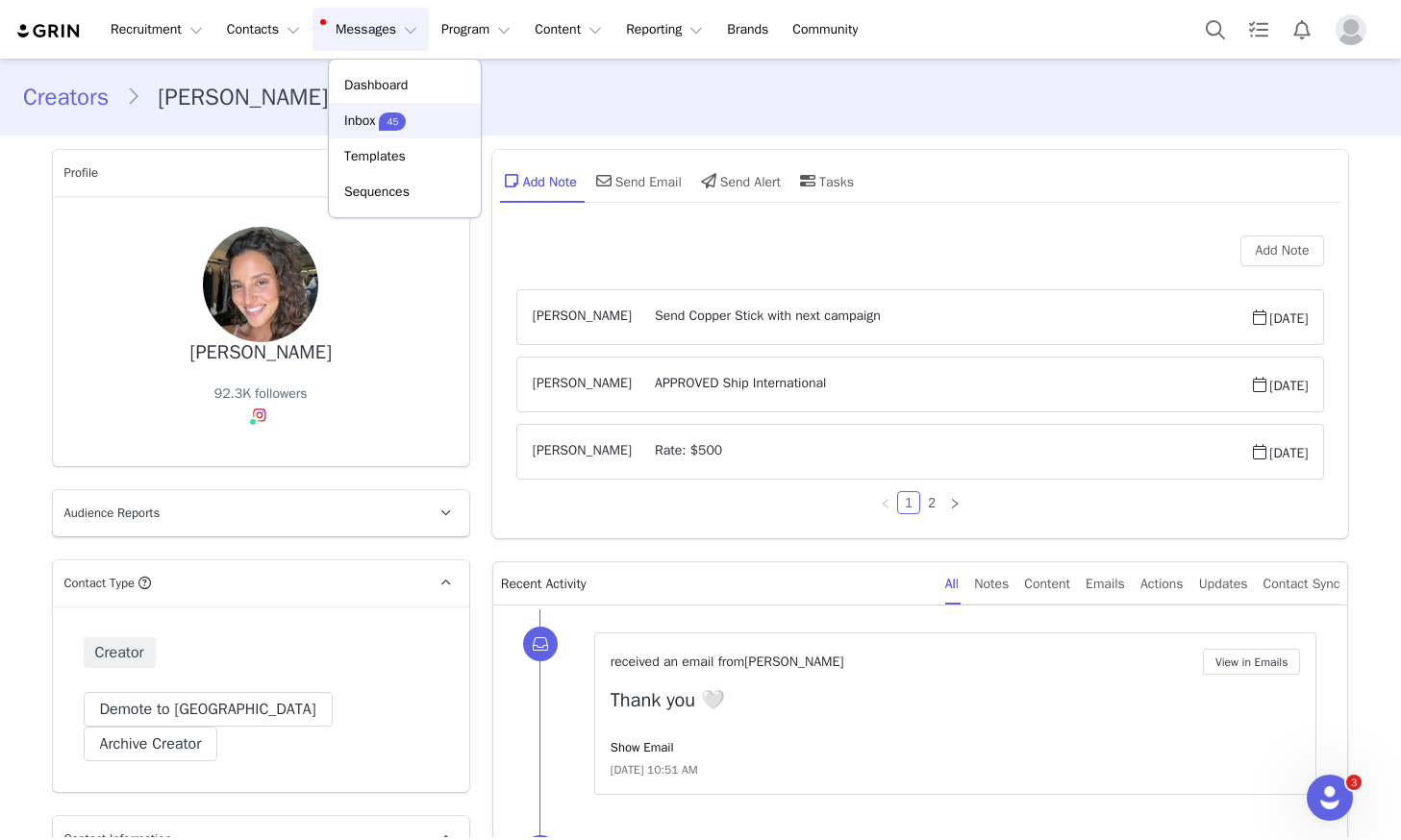 click on "45" at bounding box center (392, 121) 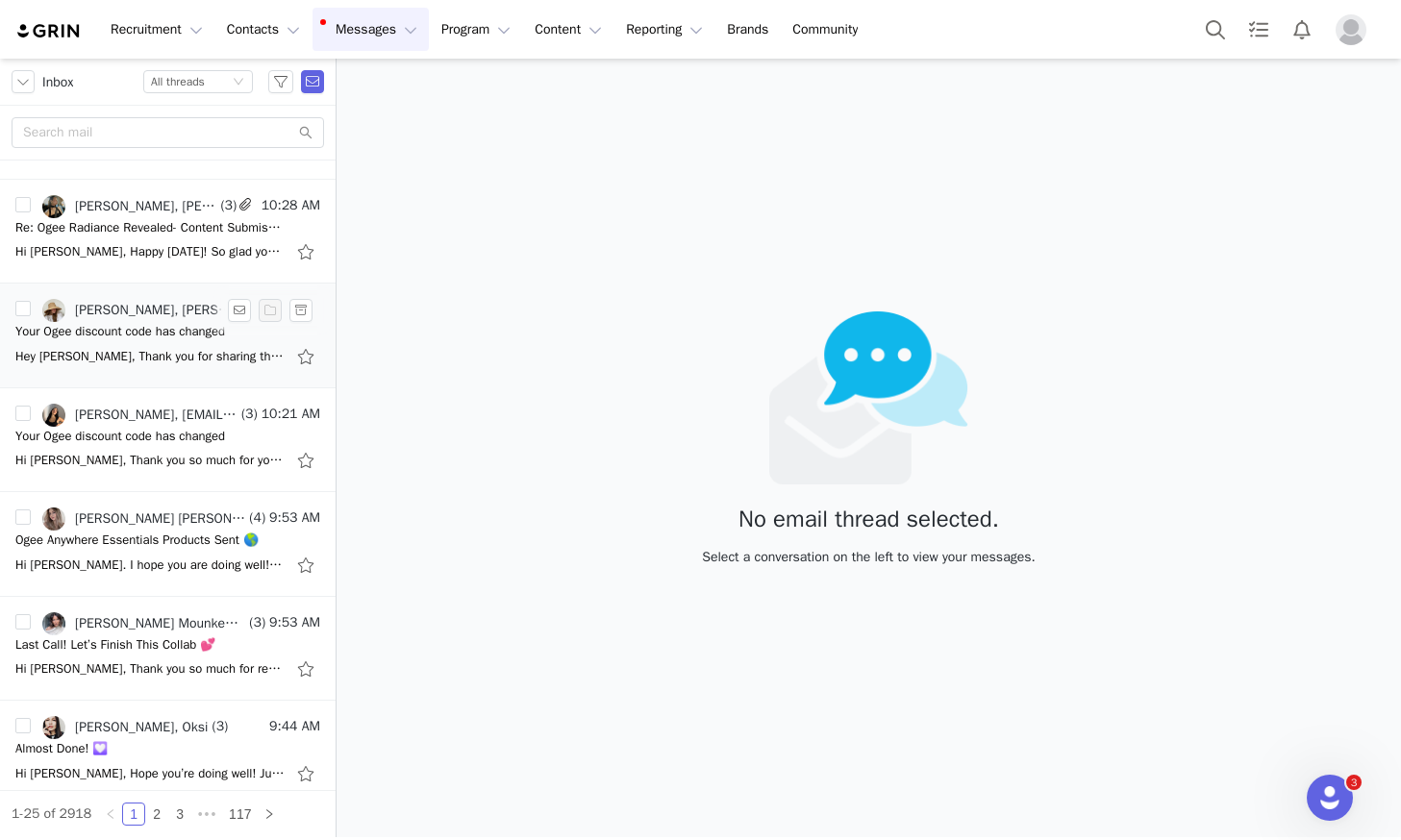 scroll, scrollTop: 0, scrollLeft: 0, axis: both 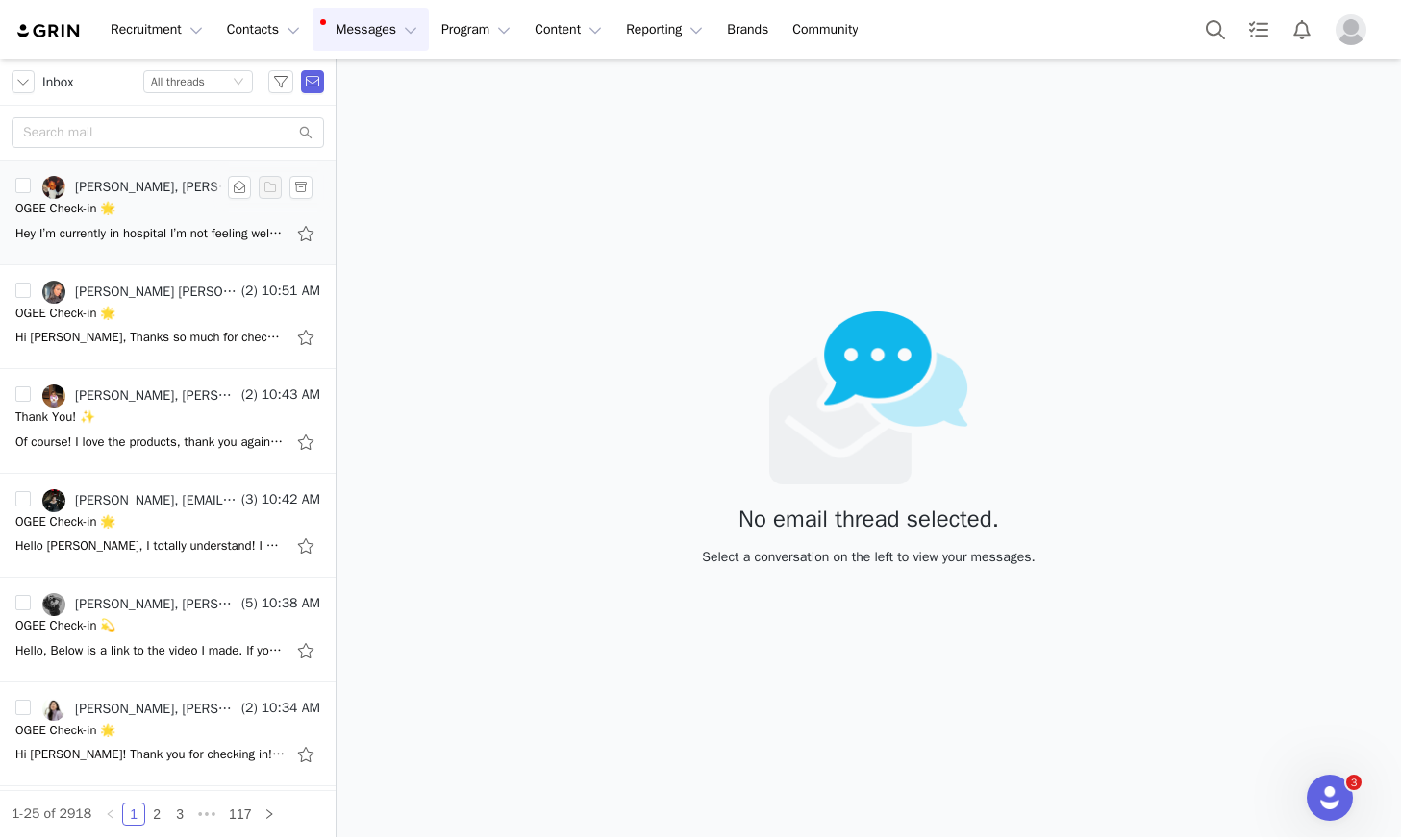 click on "[PERSON_NAME], [PERSON_NAME]" at bounding box center (156, 187) 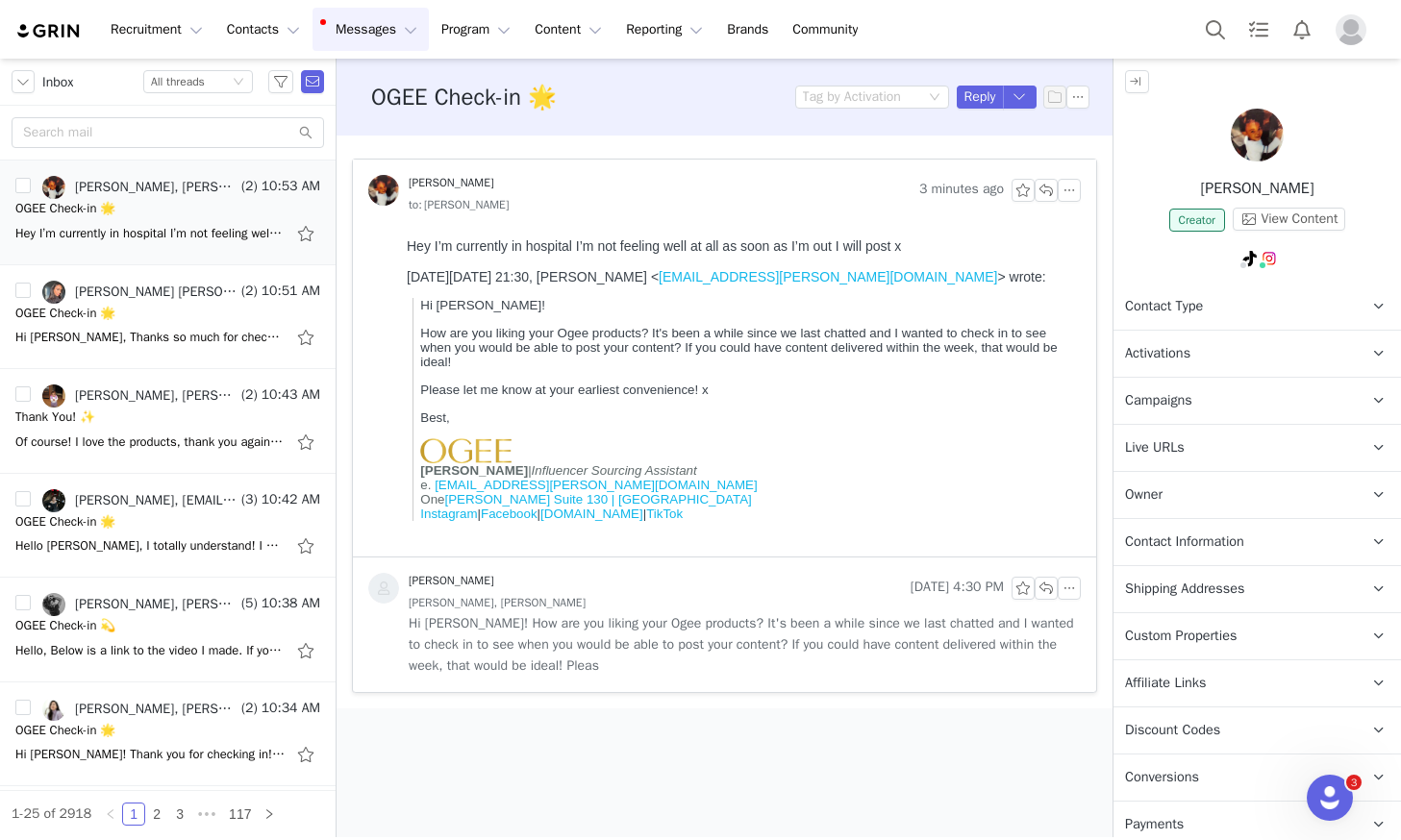 scroll, scrollTop: 0, scrollLeft: 0, axis: both 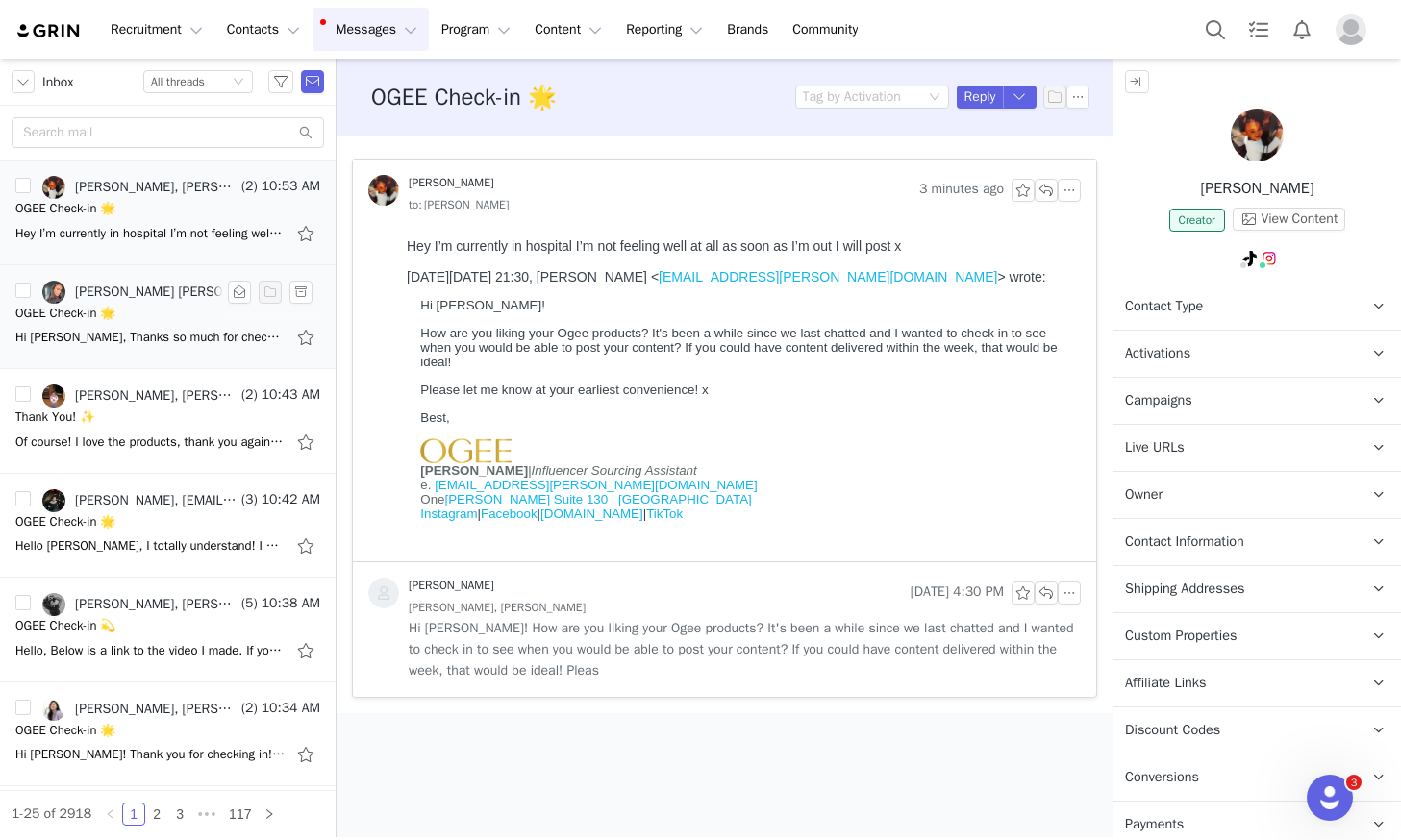 click on "Hi [PERSON_NAME],
Thanks so much for checking in and thank you for being patient with me!
I’ve really been enjoying the Ogee products and will have the content ready to post [DATE].
Hope that works, and let me know if there’s anything specific you’d" at bounding box center (167, 337) 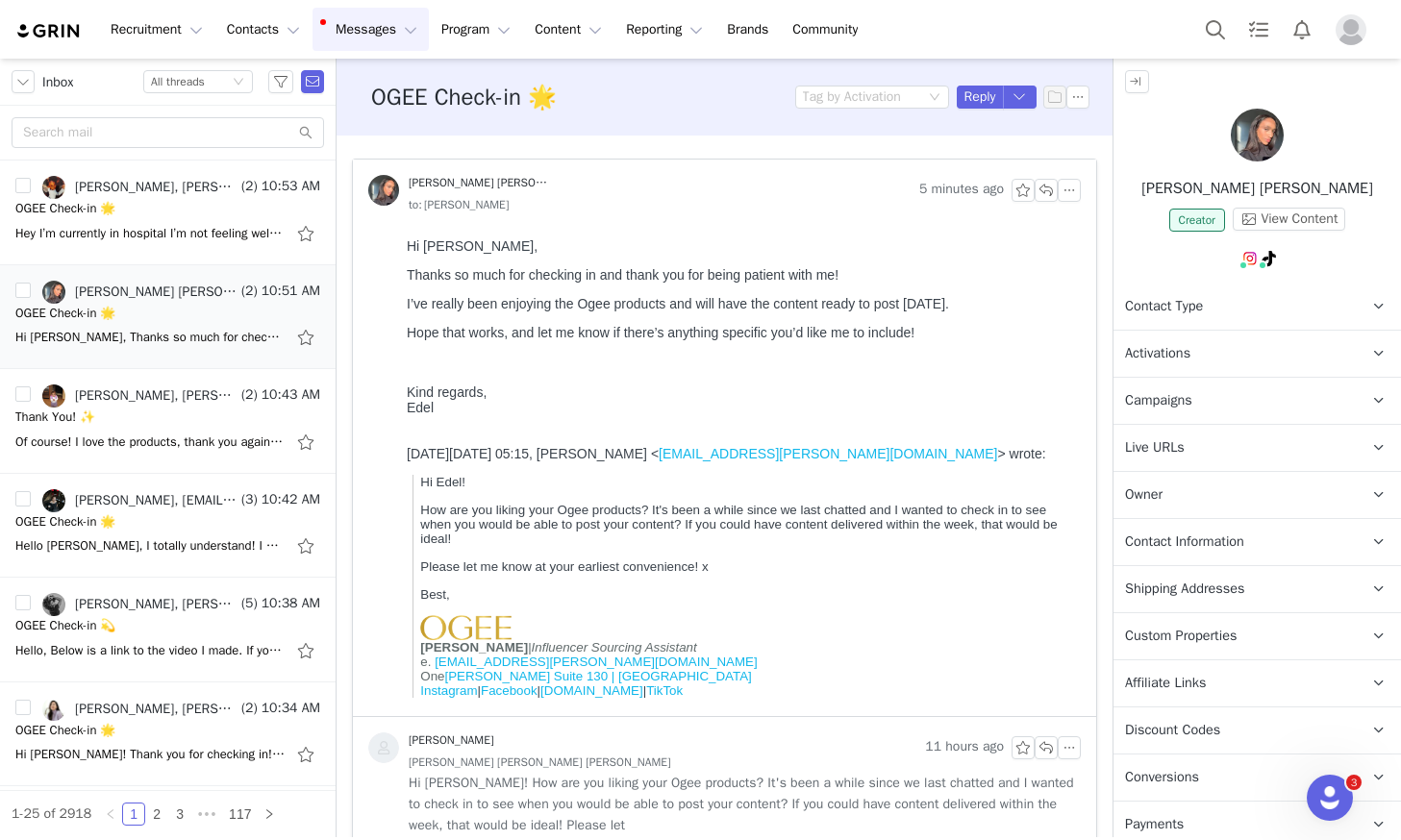 scroll, scrollTop: 0, scrollLeft: 0, axis: both 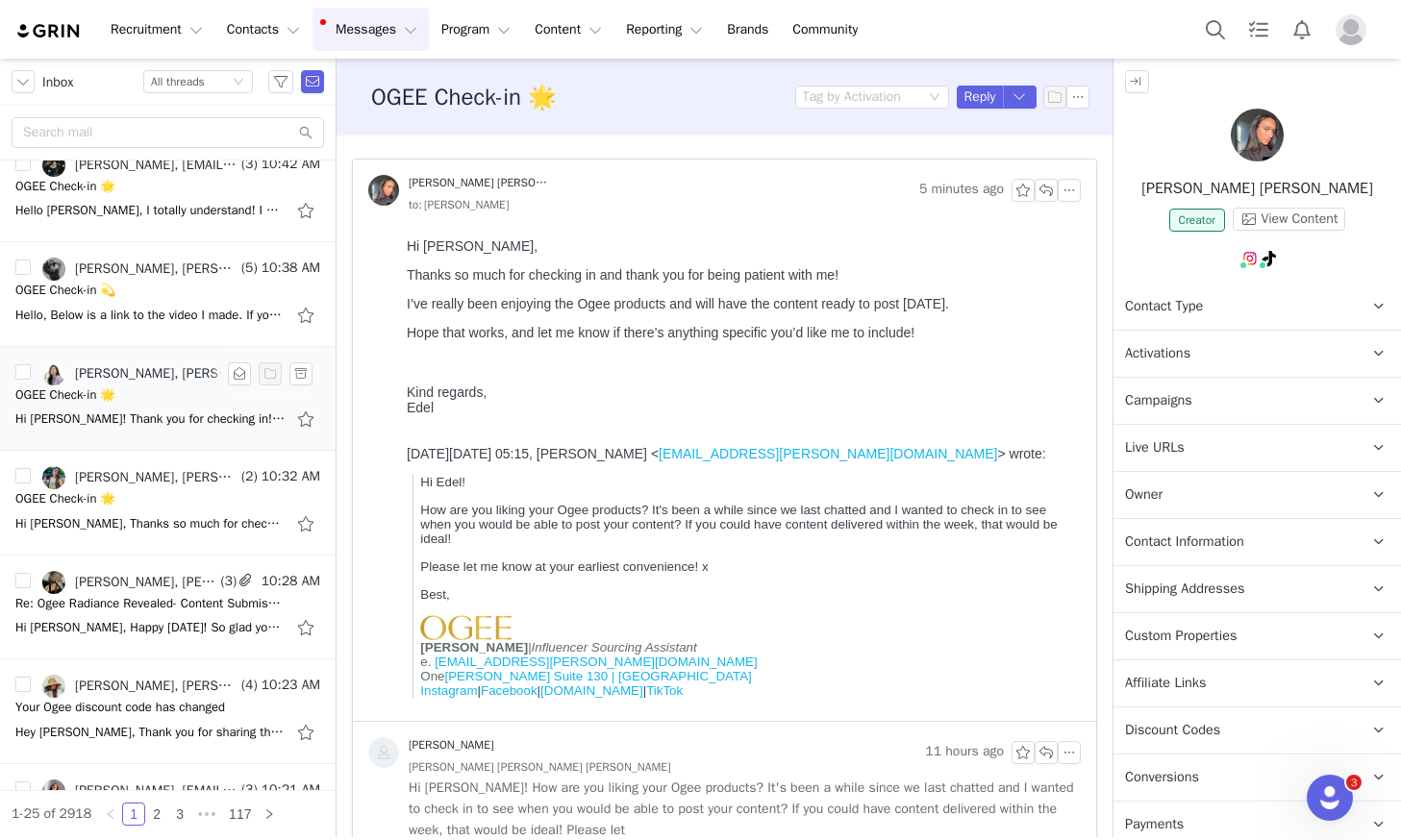 click on "OGEE Check-in 🌟" at bounding box center [167, 395] 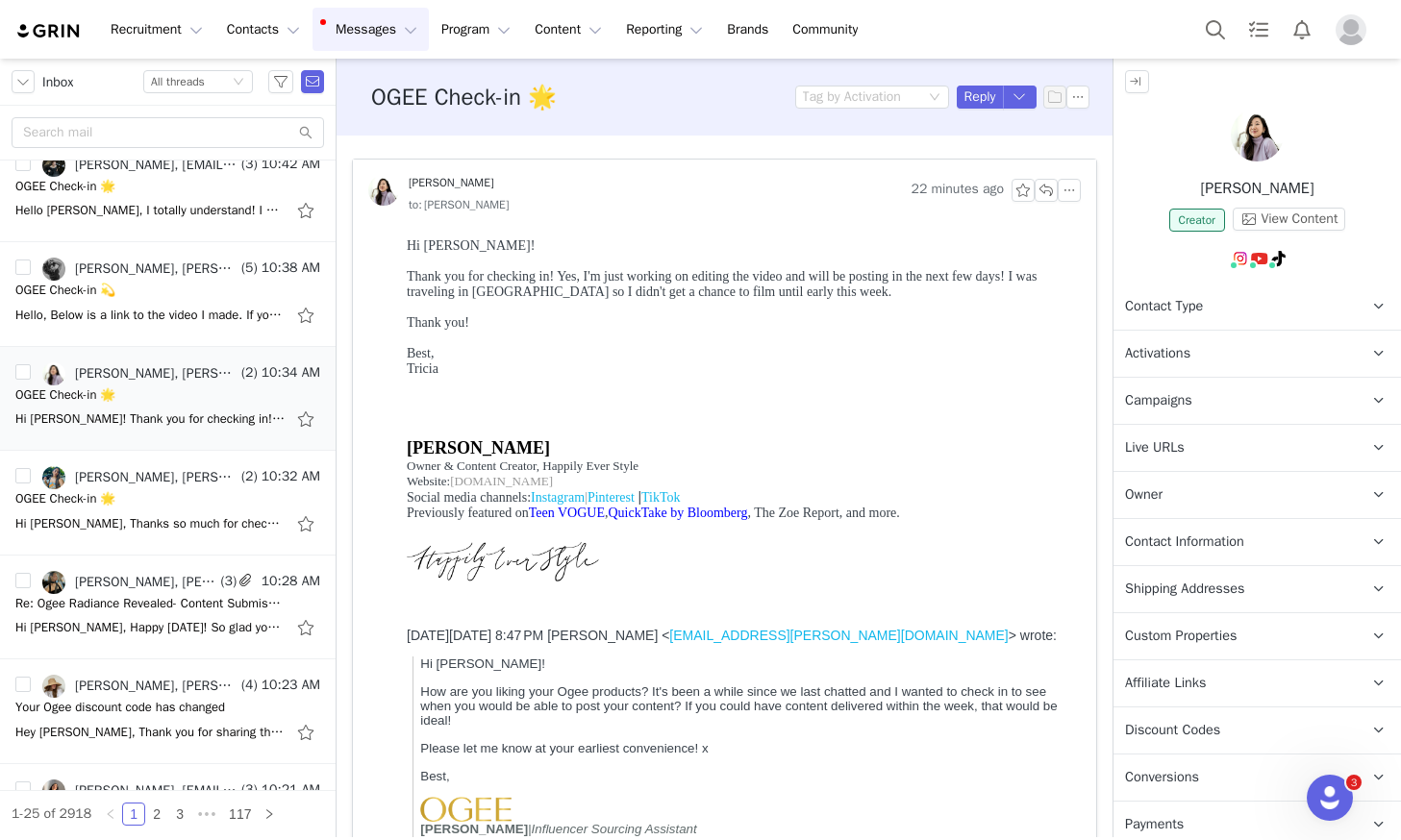 scroll, scrollTop: 0, scrollLeft: 0, axis: both 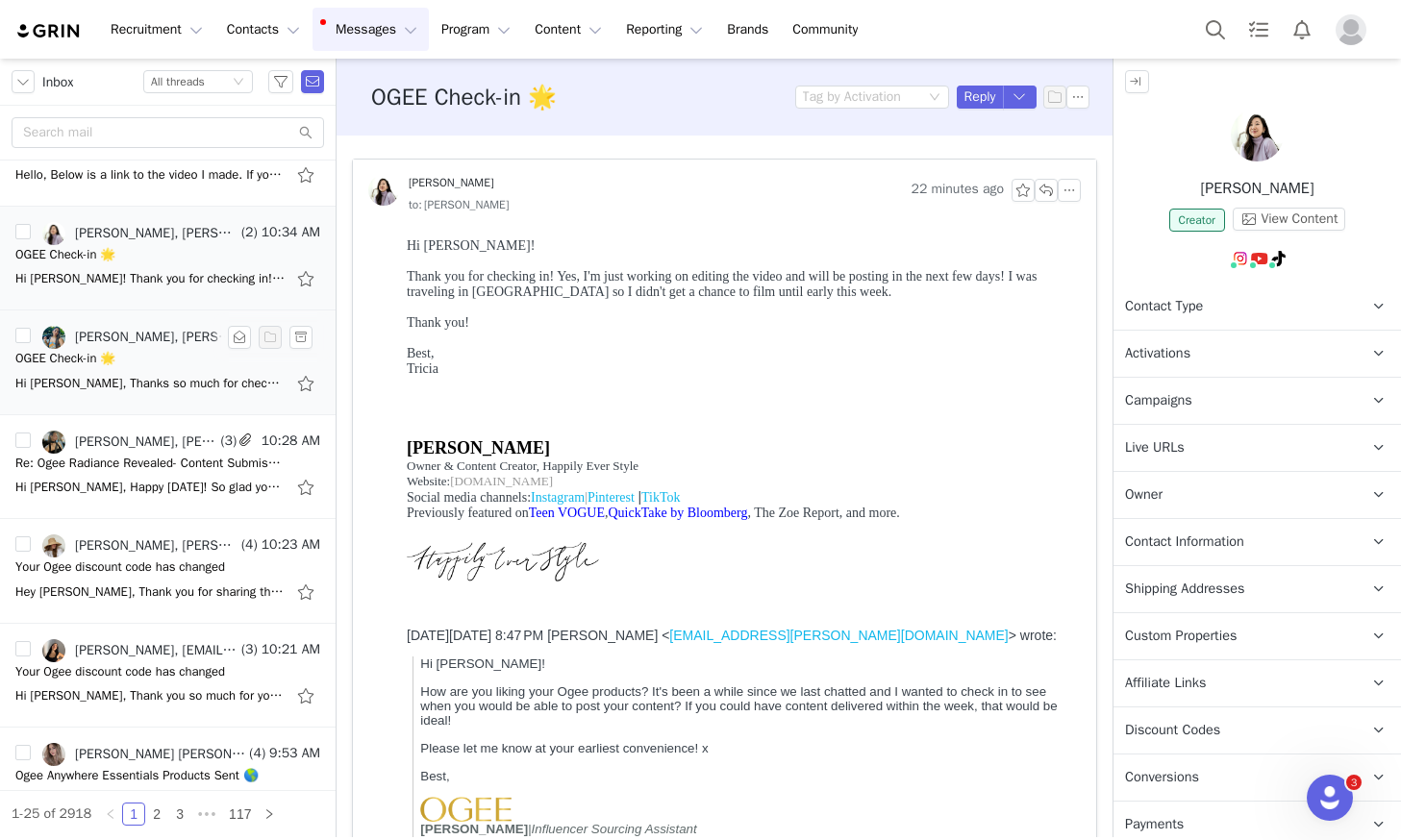 click on "OGEE Check-in 🌟" at bounding box center (167, 358) 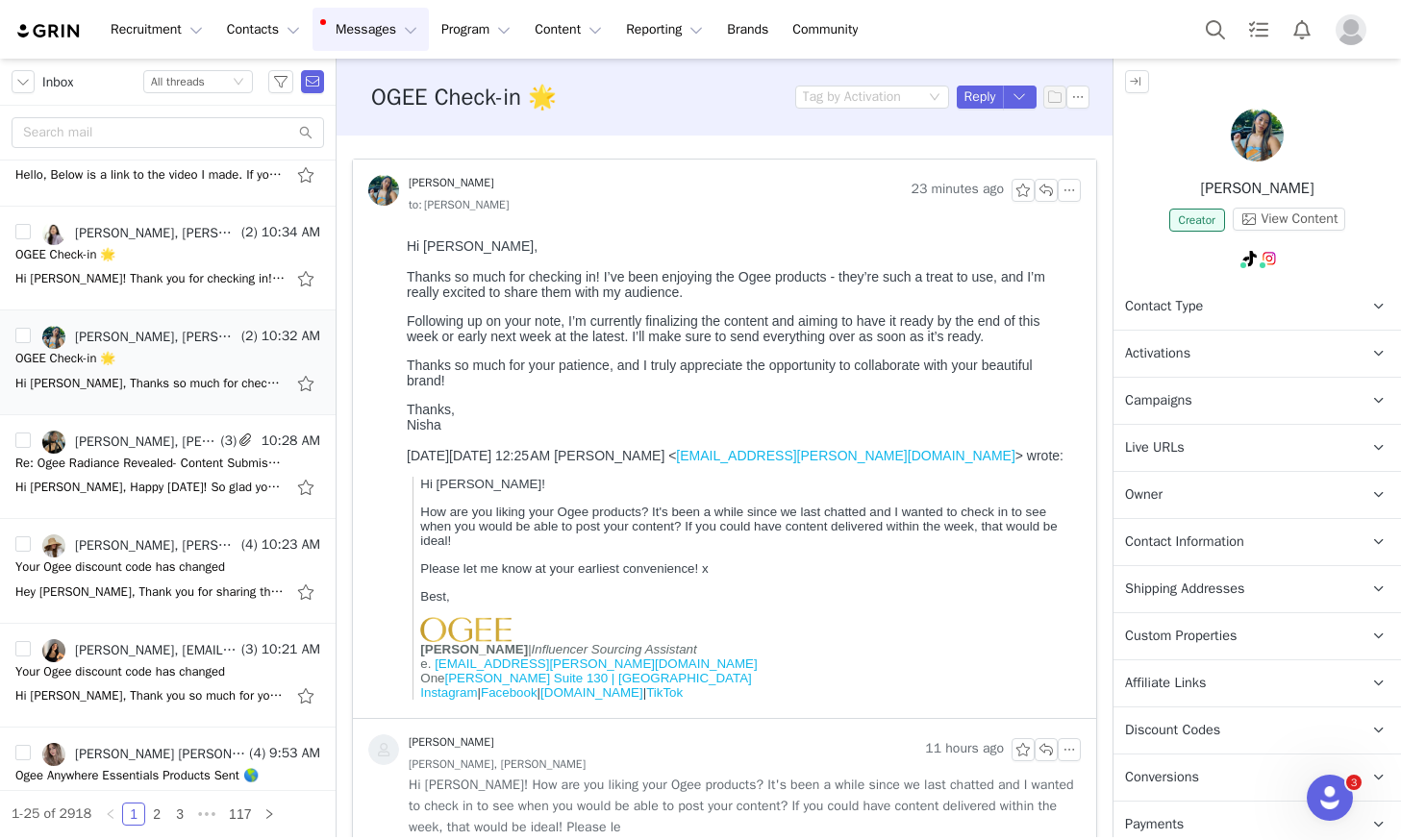 scroll, scrollTop: 0, scrollLeft: 0, axis: both 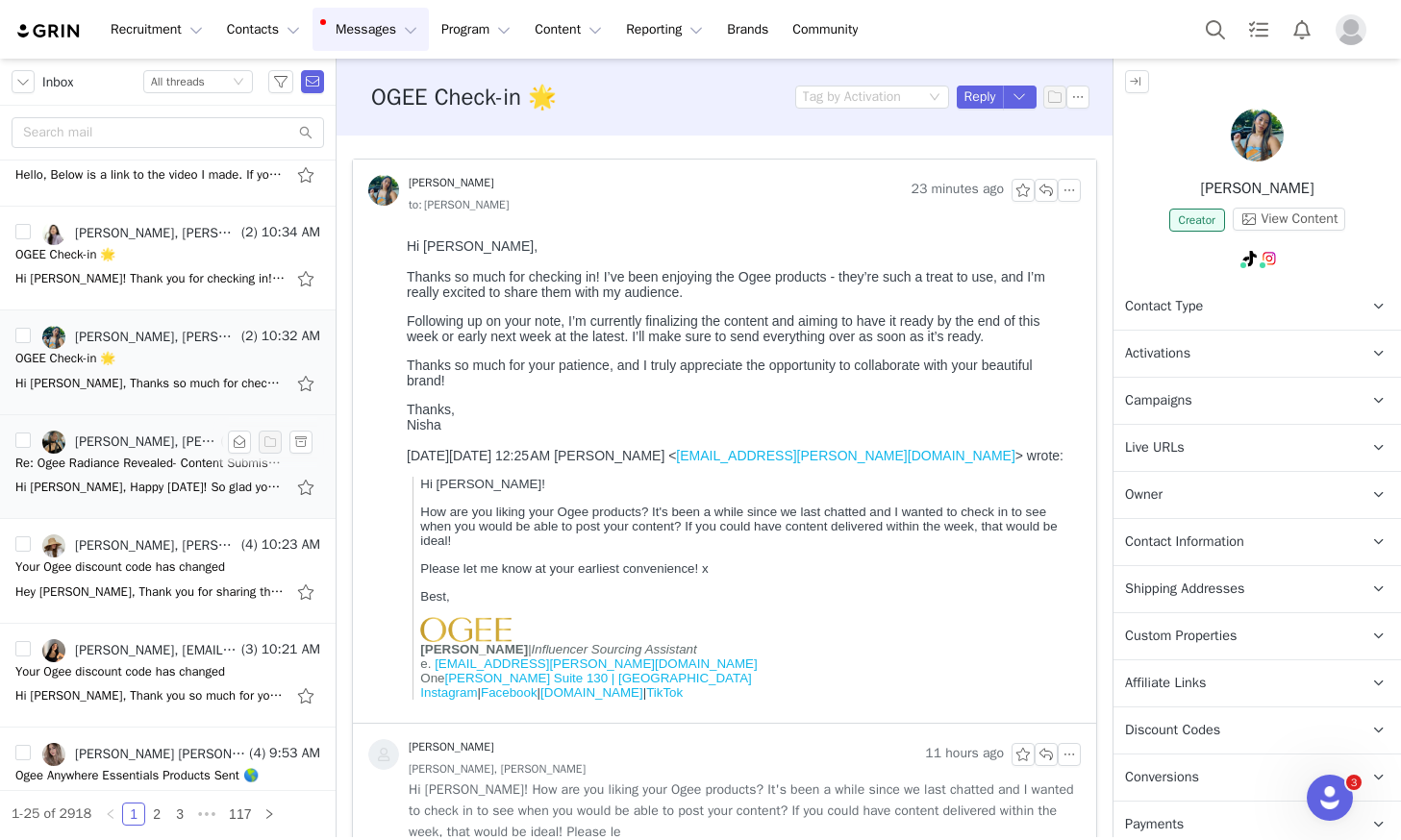 click on "Hi [PERSON_NAME],
Happy [DATE]! So glad you loved it. The content has now gone live.
Have the best weekend!
[PERSON_NAME]
[DATE][DATE] 11:31 AM [PERSON_NAME] <[PERSON_NAME][EMAIL_ADDRESS][PERSON_NAME][DOMAIN_NAME]> wrote:
Hi [PERSON_NAME],
Thank you so much for sending o" at bounding box center (167, 487) 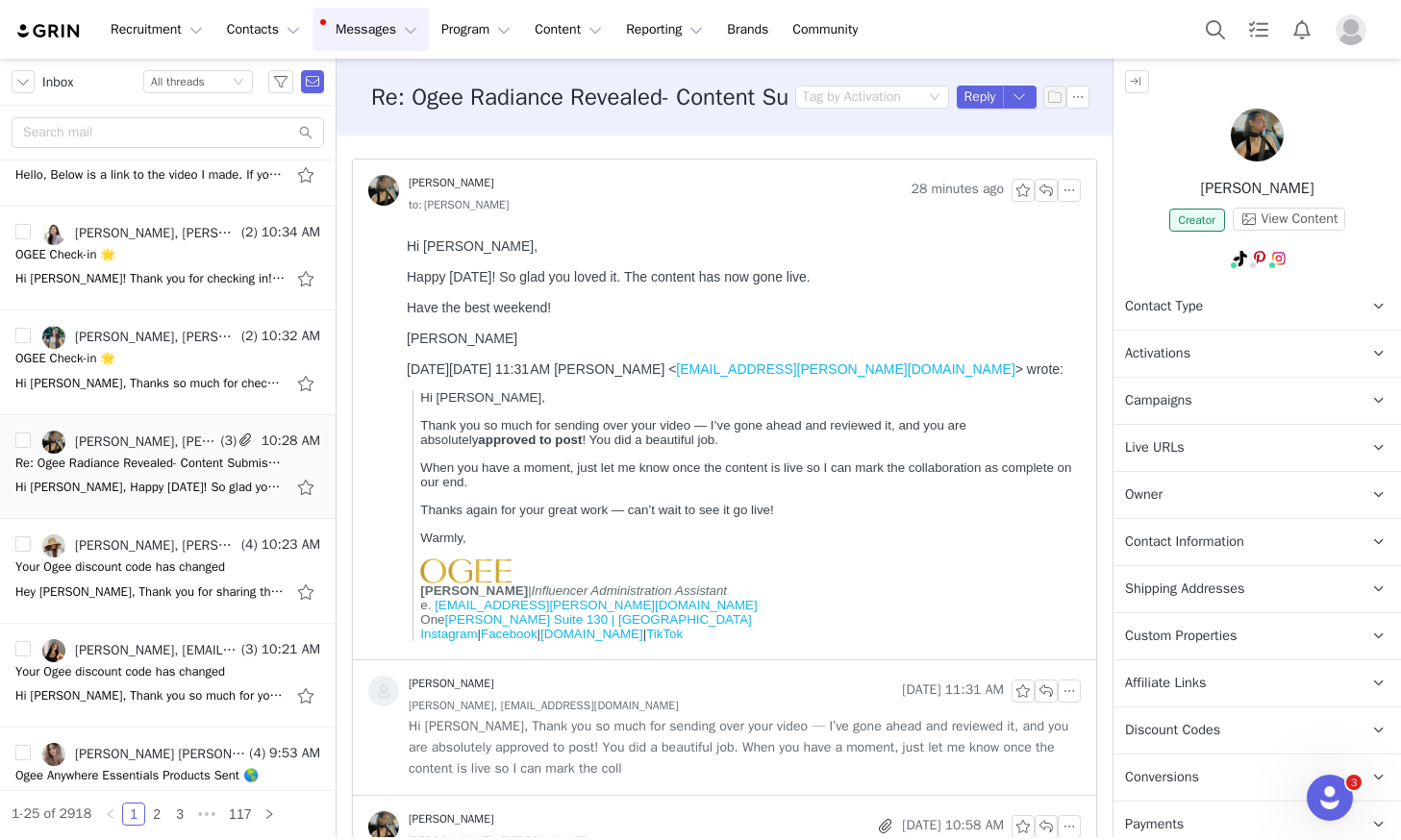 scroll, scrollTop: 0, scrollLeft: 0, axis: both 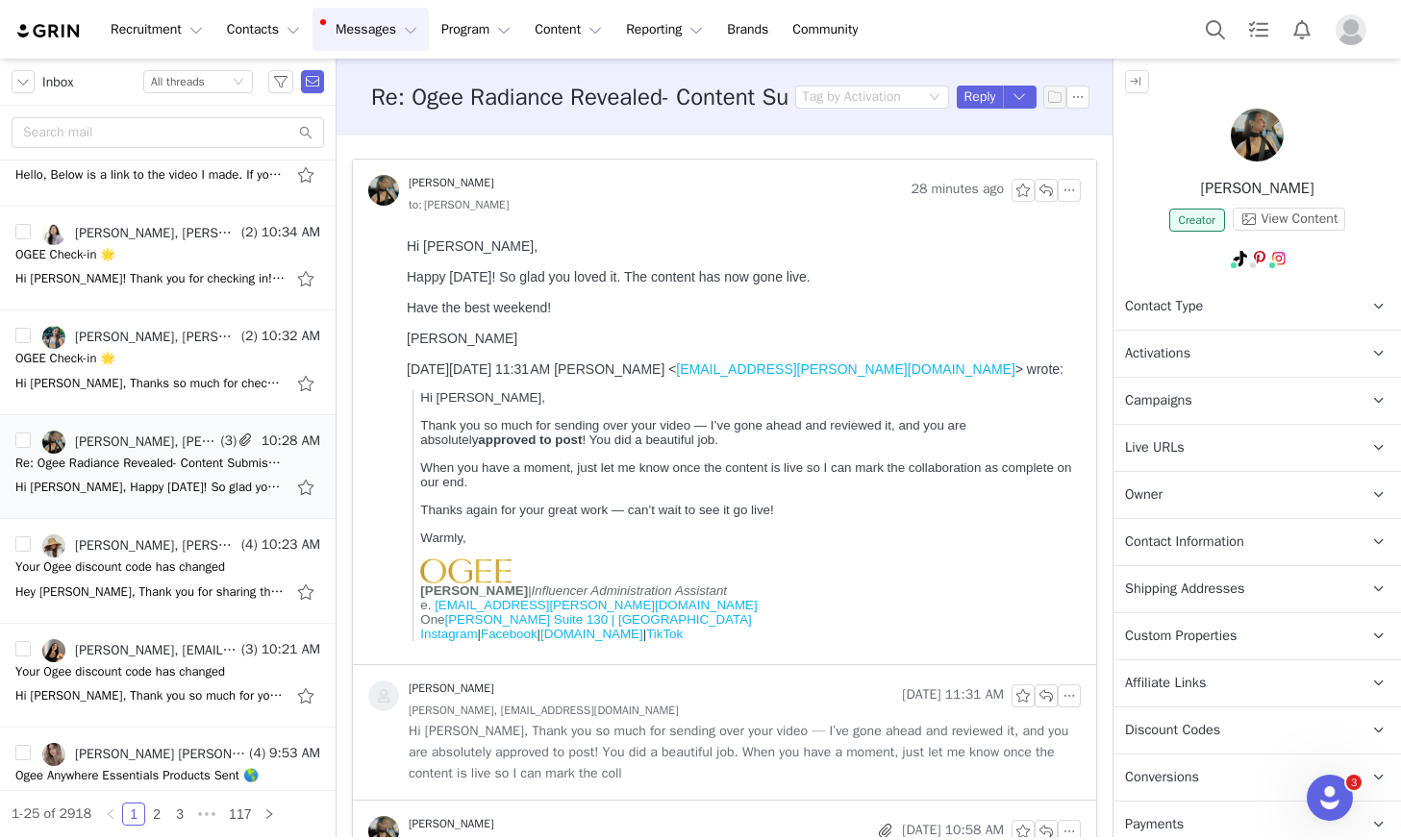 drag, startPoint x: 1316, startPoint y: 186, endPoint x: 1199, endPoint y: 194, distance: 117.27319 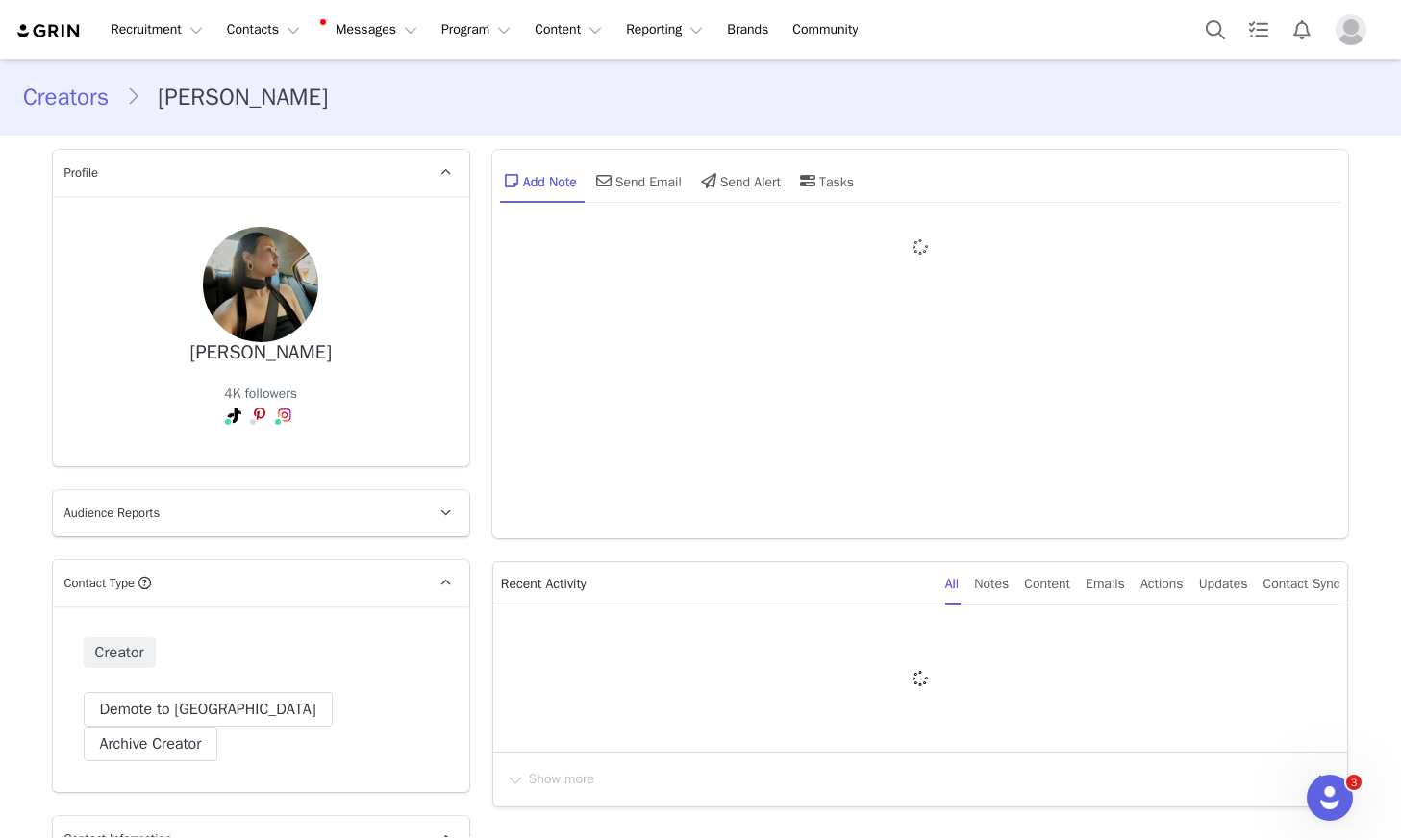 type on "+1 ([GEOGRAPHIC_DATA])" 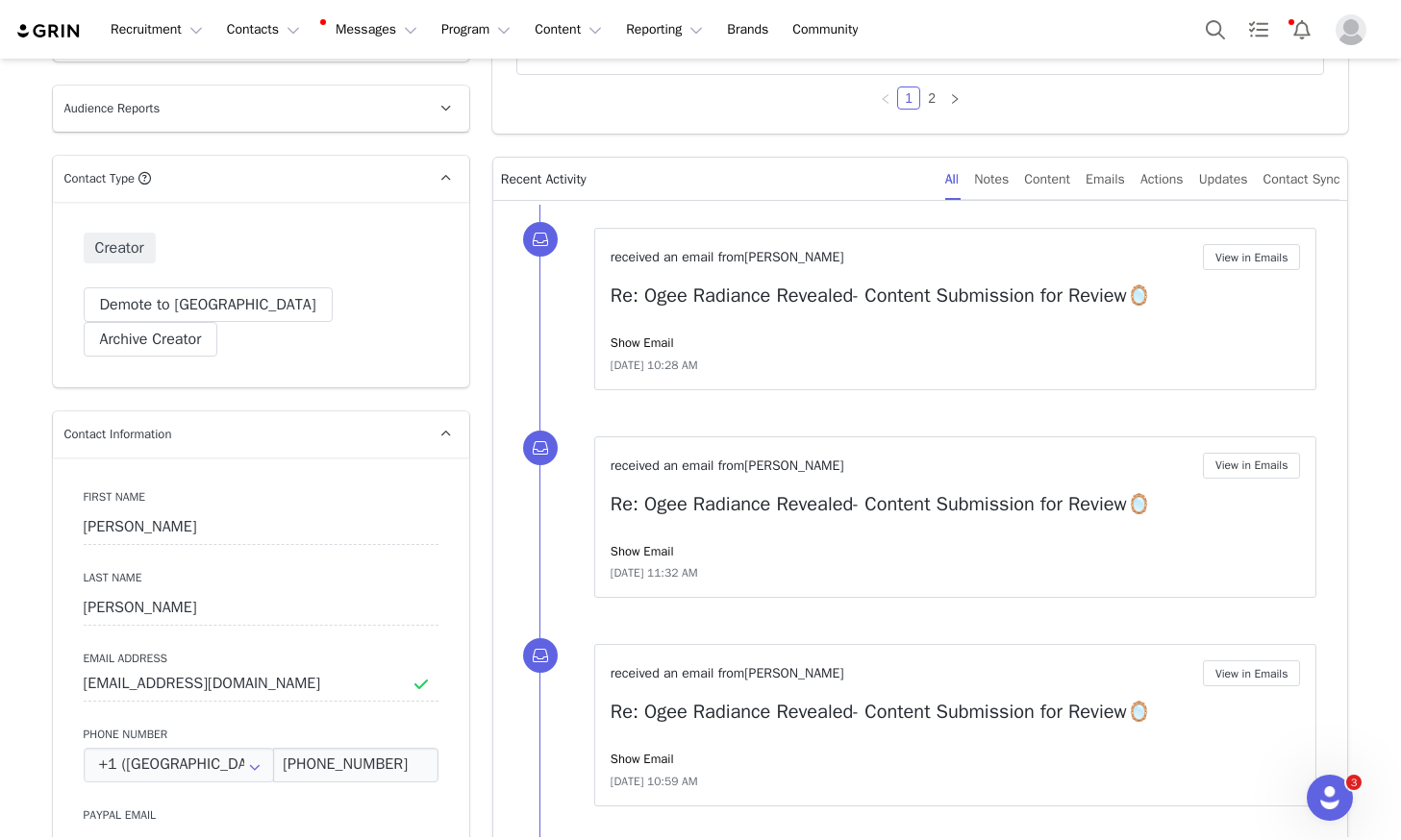 scroll, scrollTop: 0, scrollLeft: 0, axis: both 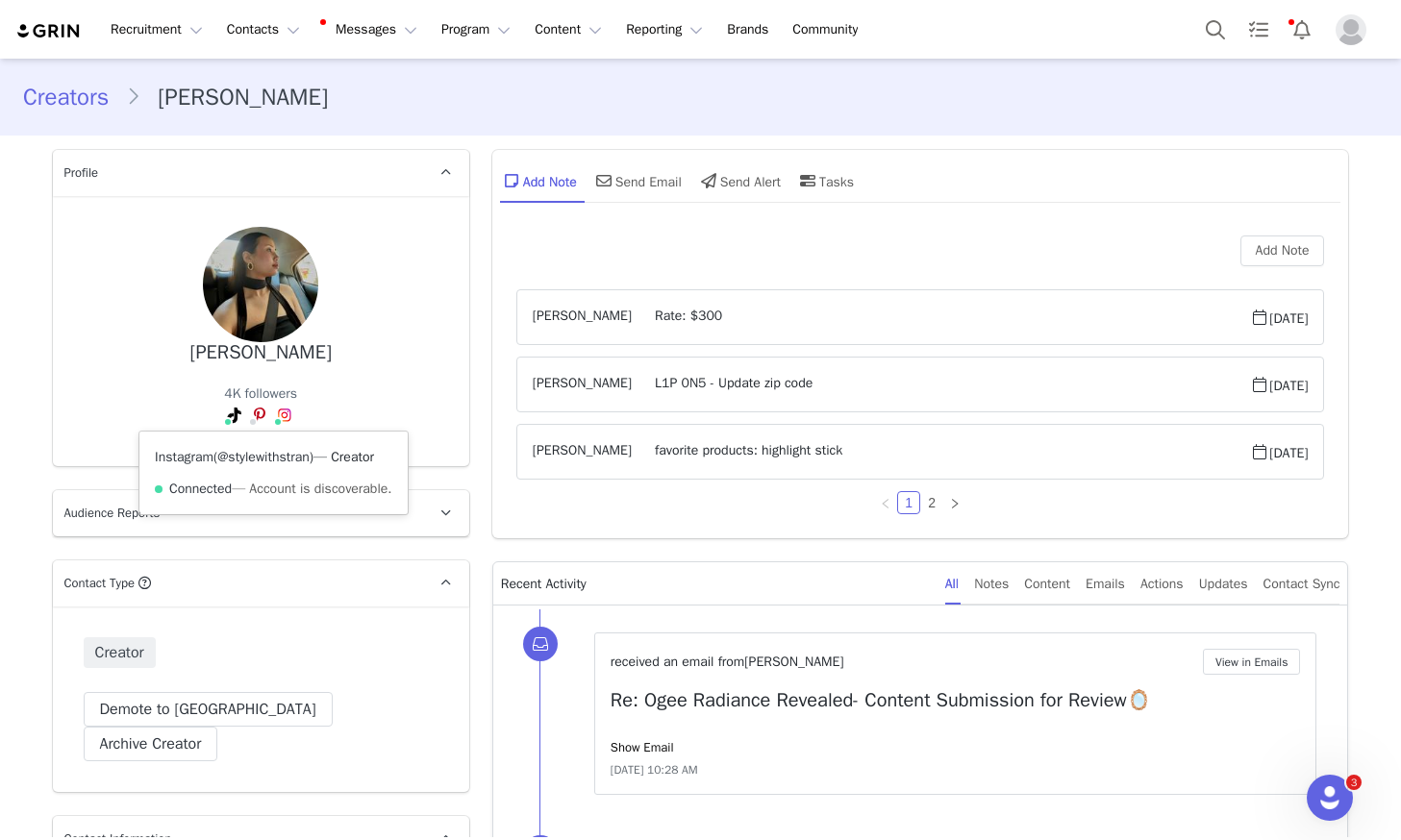 click on "@stylewithstran" at bounding box center [263, 457] 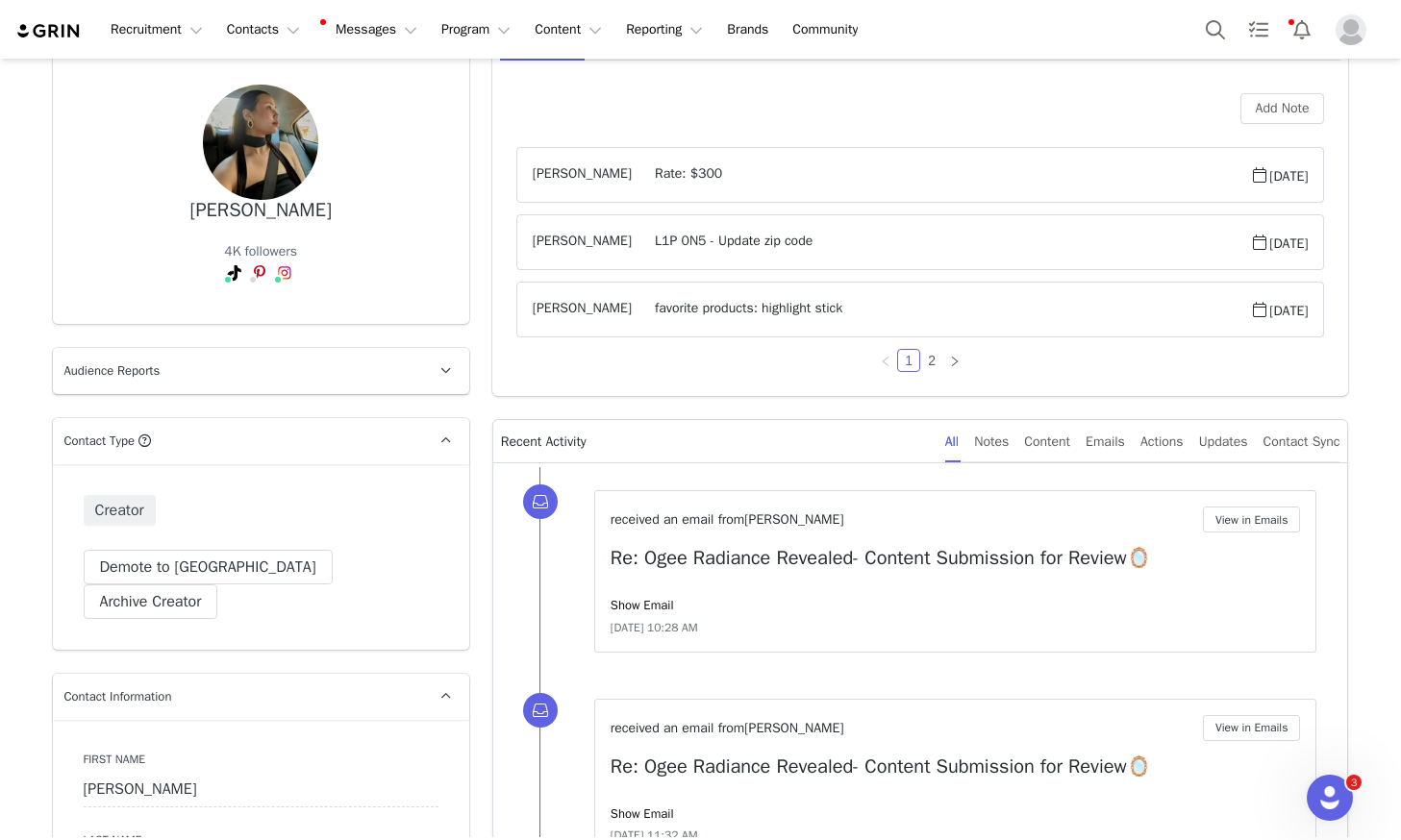scroll, scrollTop: 284, scrollLeft: 0, axis: vertical 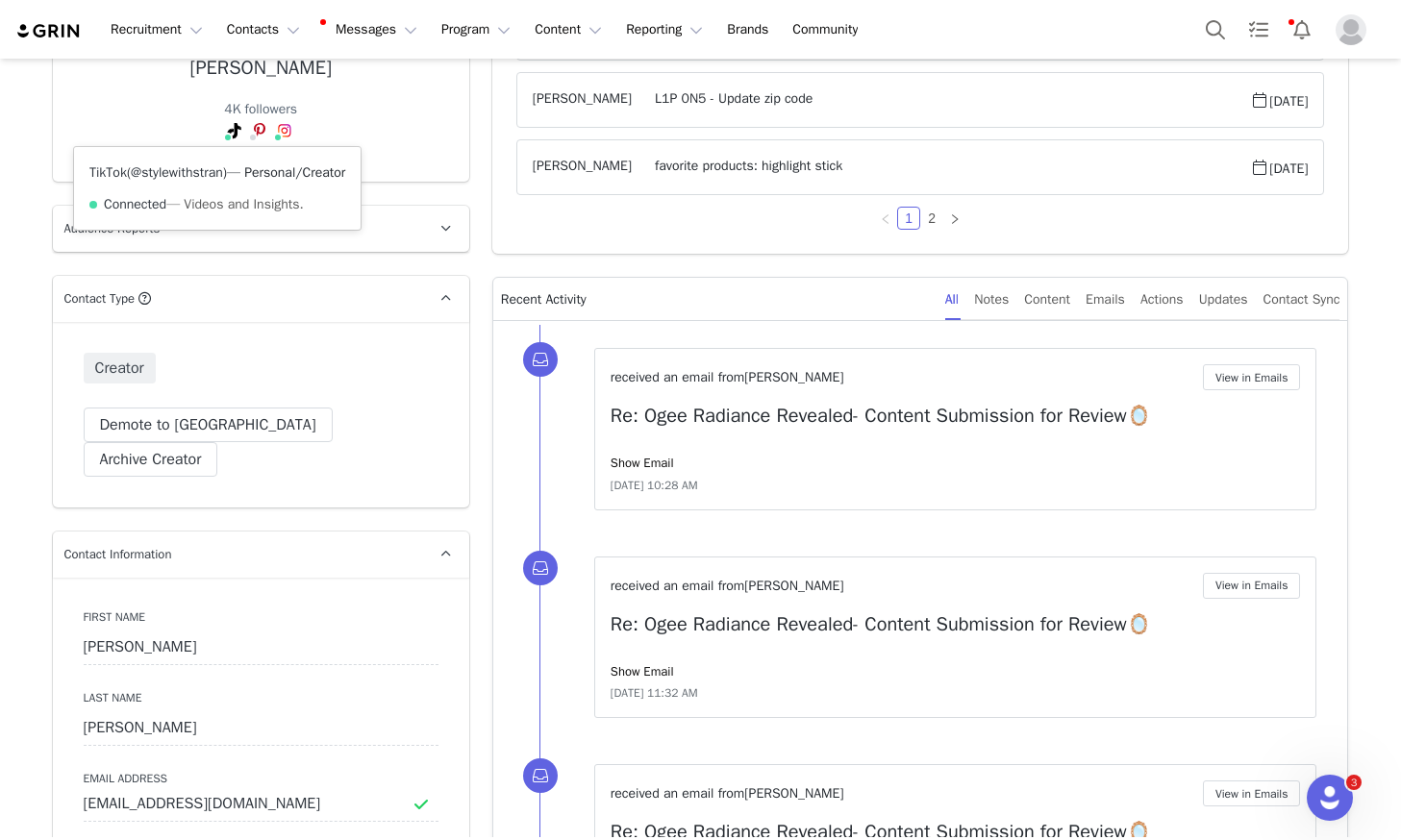 click on "@stylewithstran" at bounding box center [177, 172] 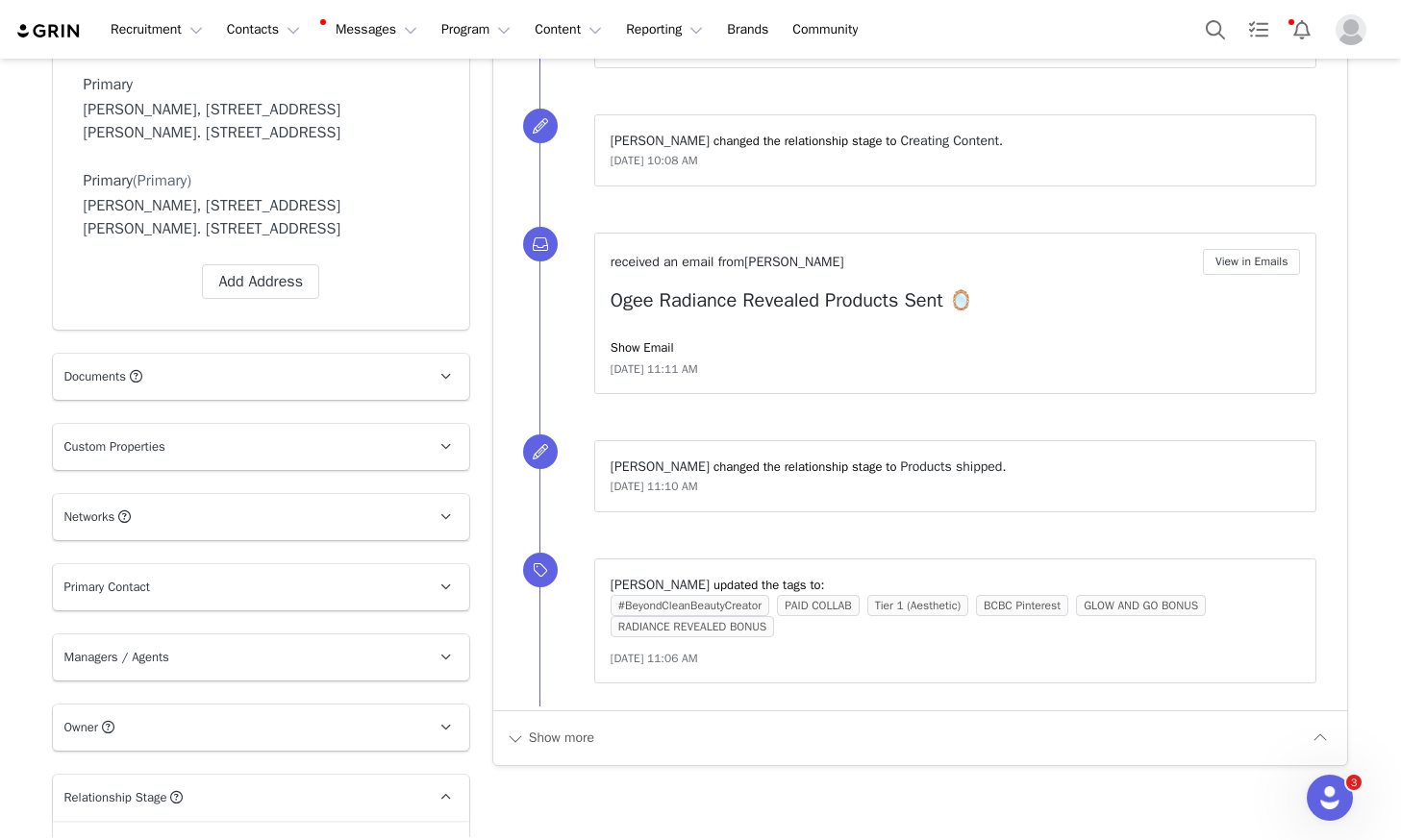 scroll, scrollTop: 1600, scrollLeft: 0, axis: vertical 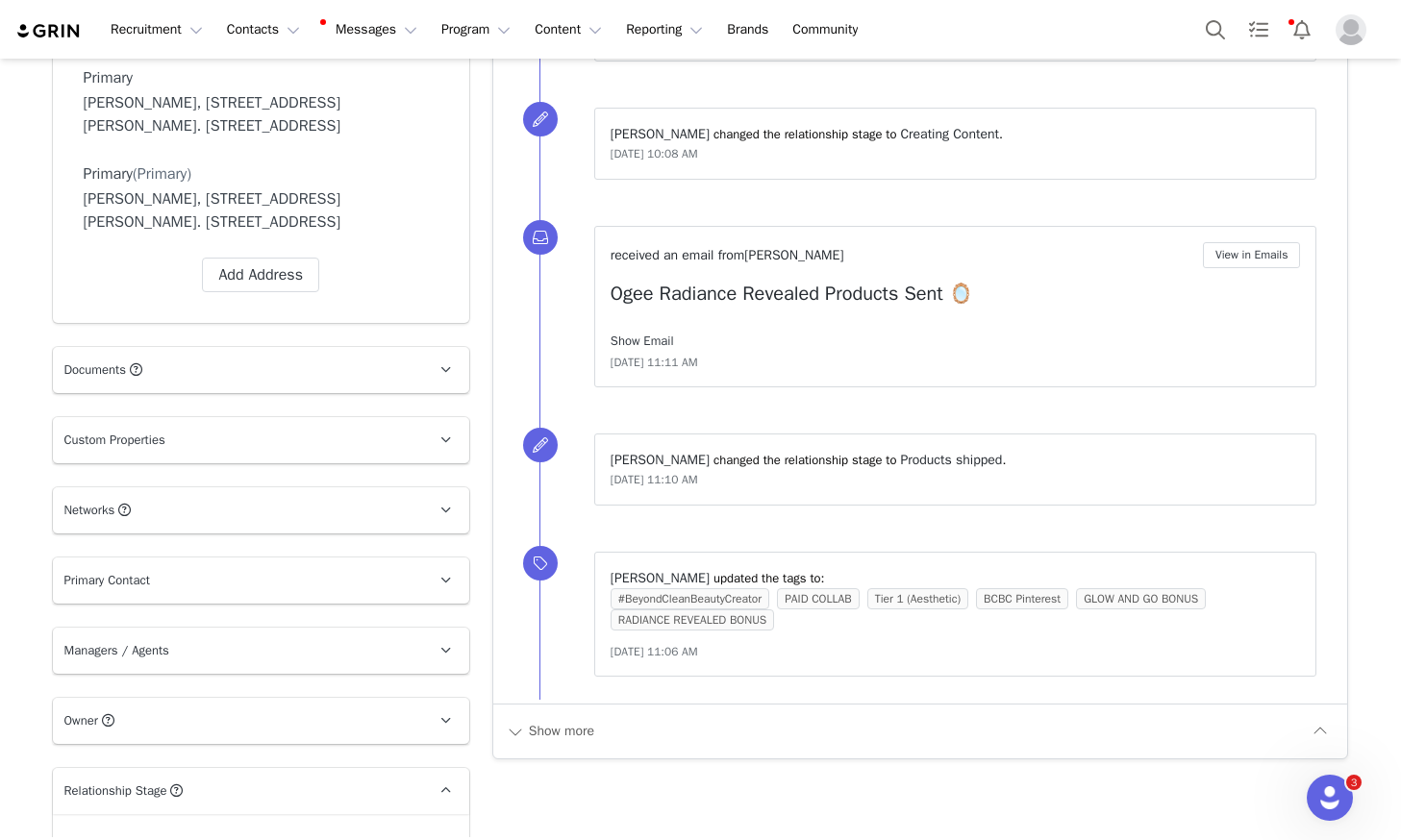 click on "Show Email" at bounding box center [642, 340] 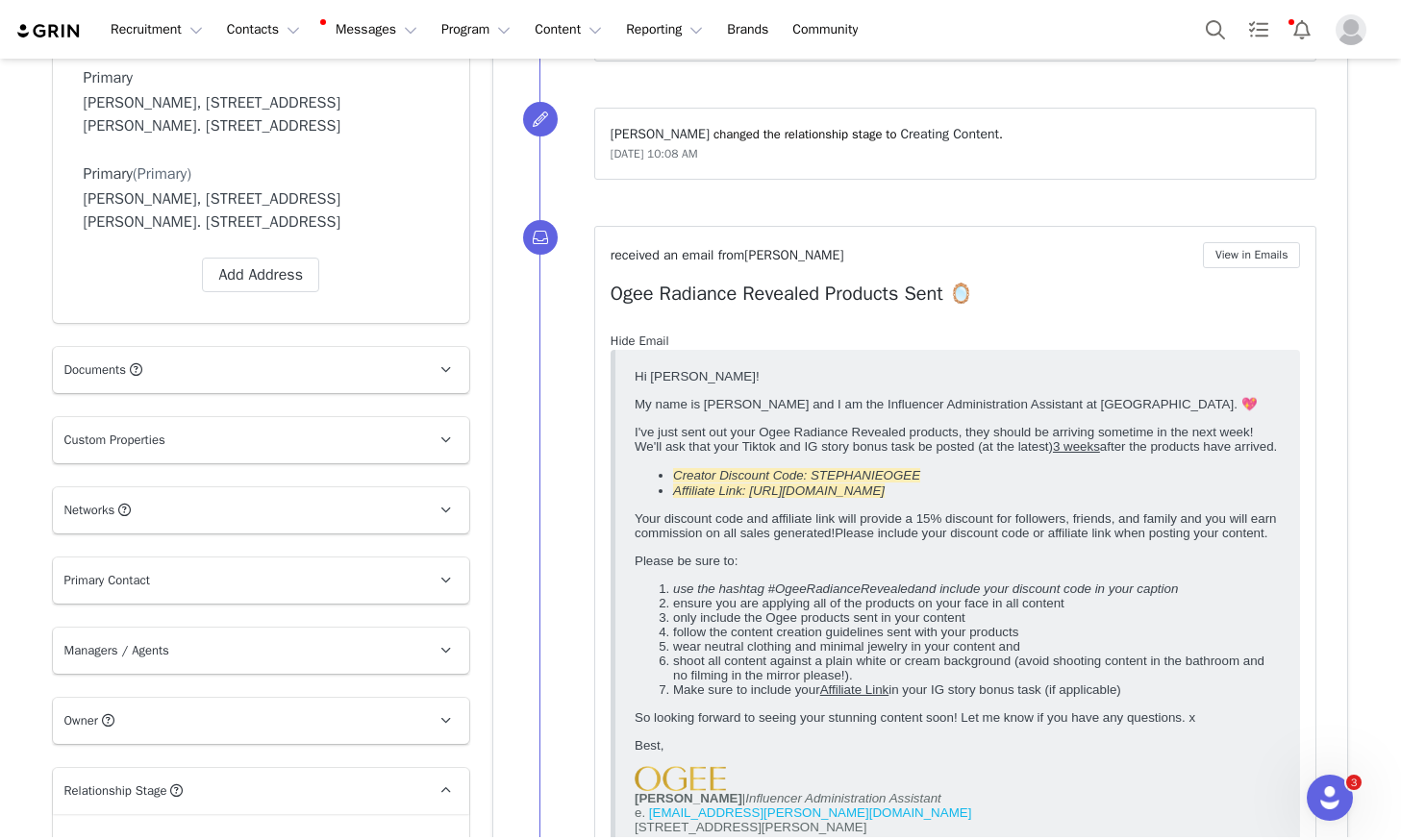 scroll, scrollTop: 0, scrollLeft: 0, axis: both 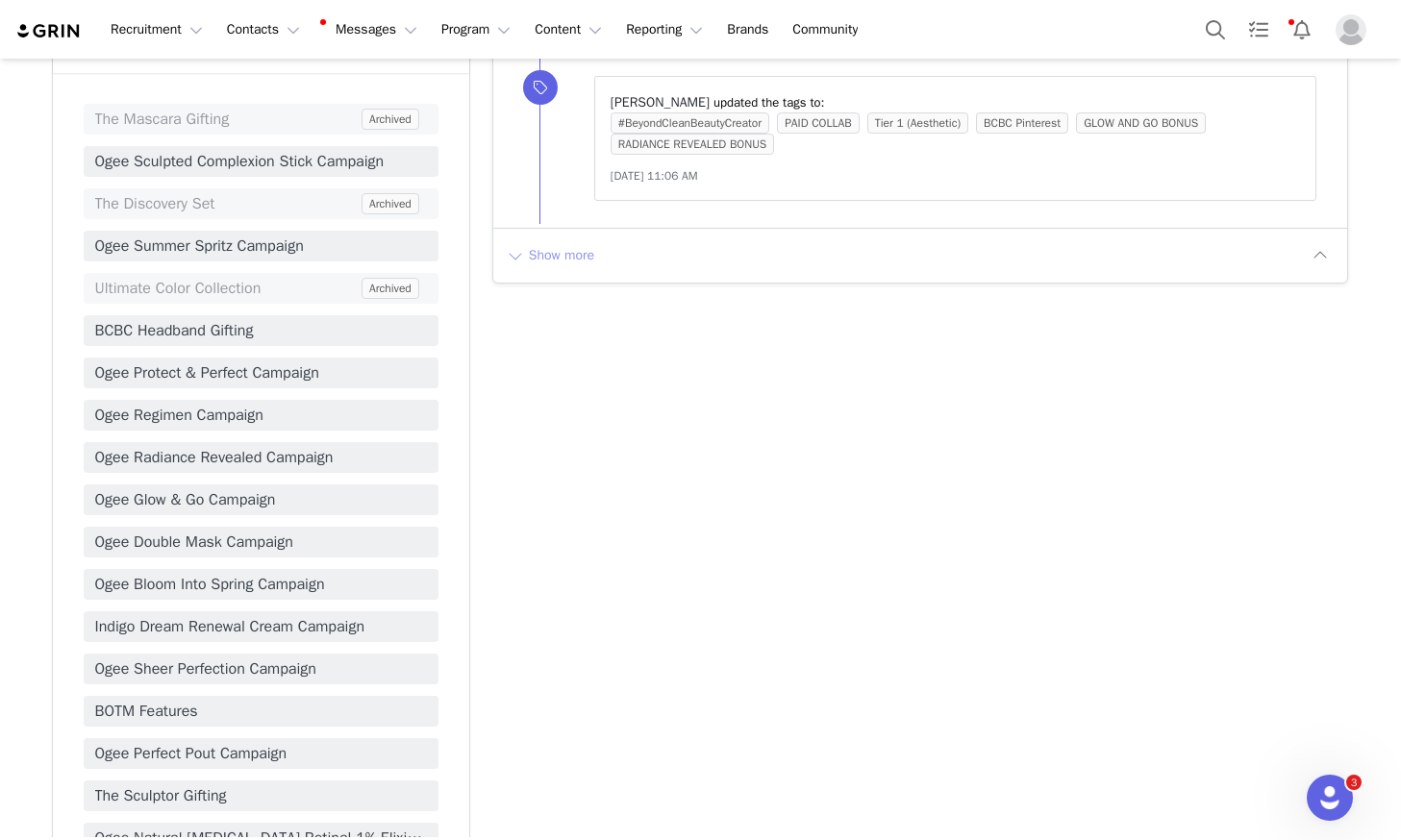 click on "Show more" at bounding box center [550, 256] 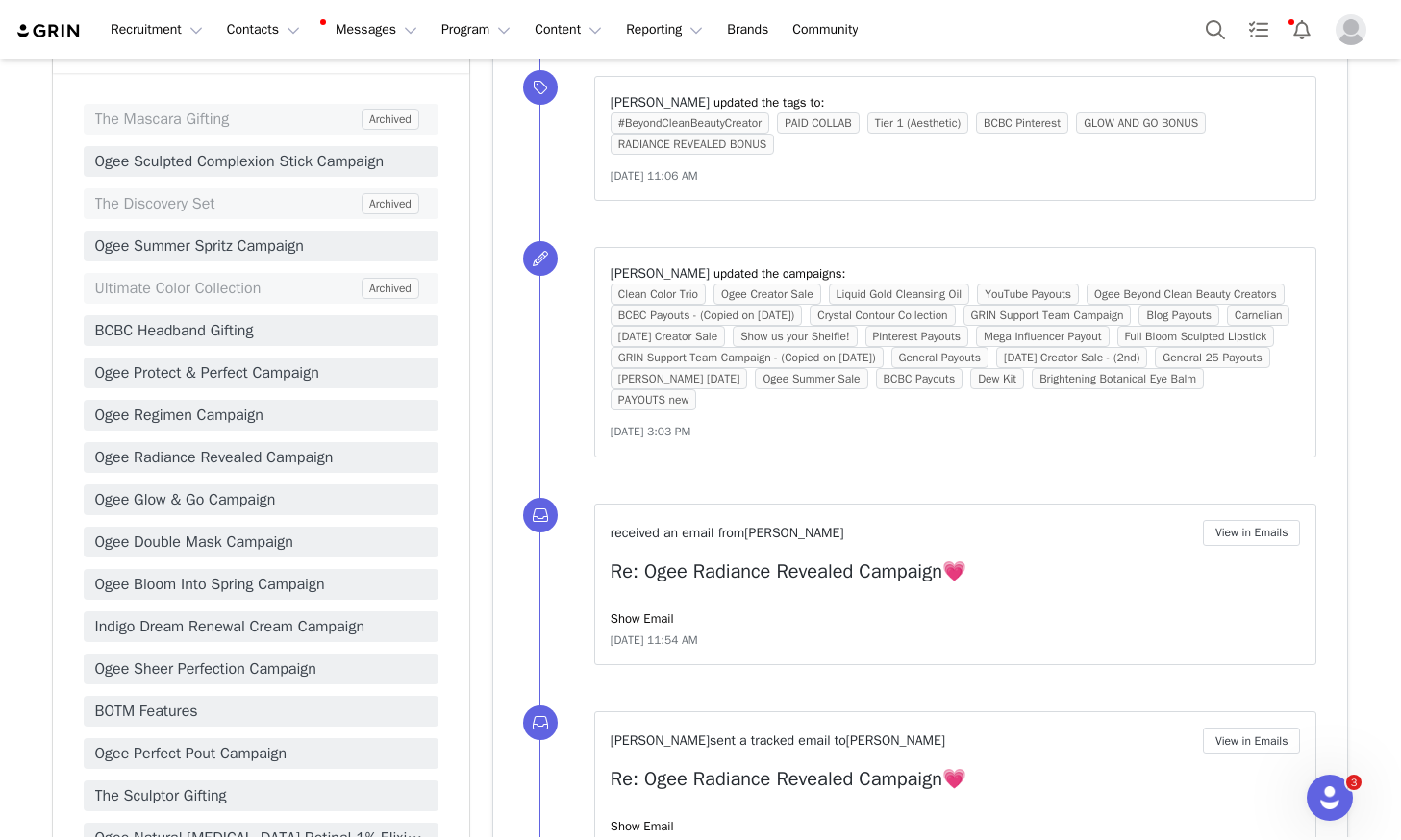 scroll, scrollTop: 0, scrollLeft: 0, axis: both 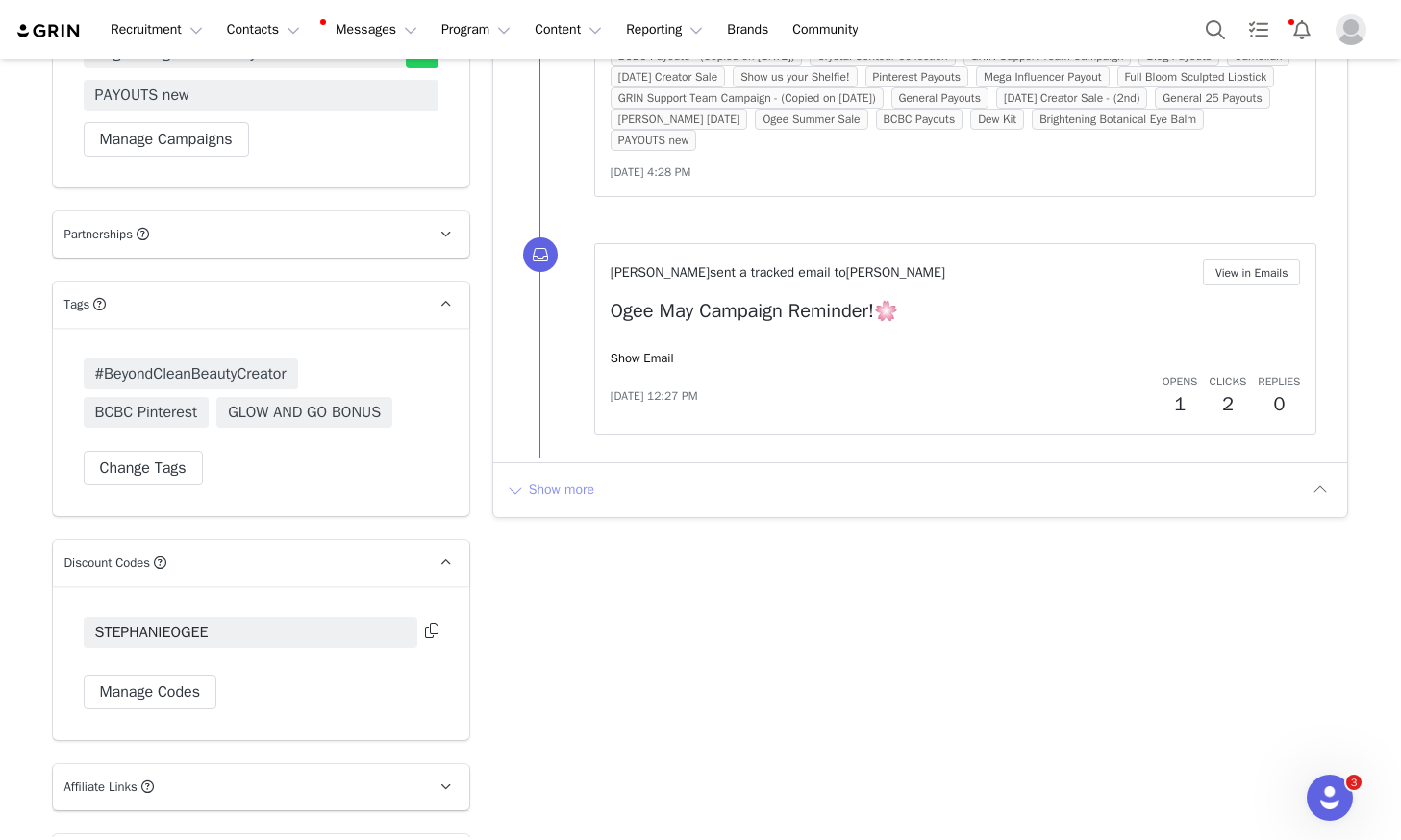 click on "Show more" at bounding box center (550, 490) 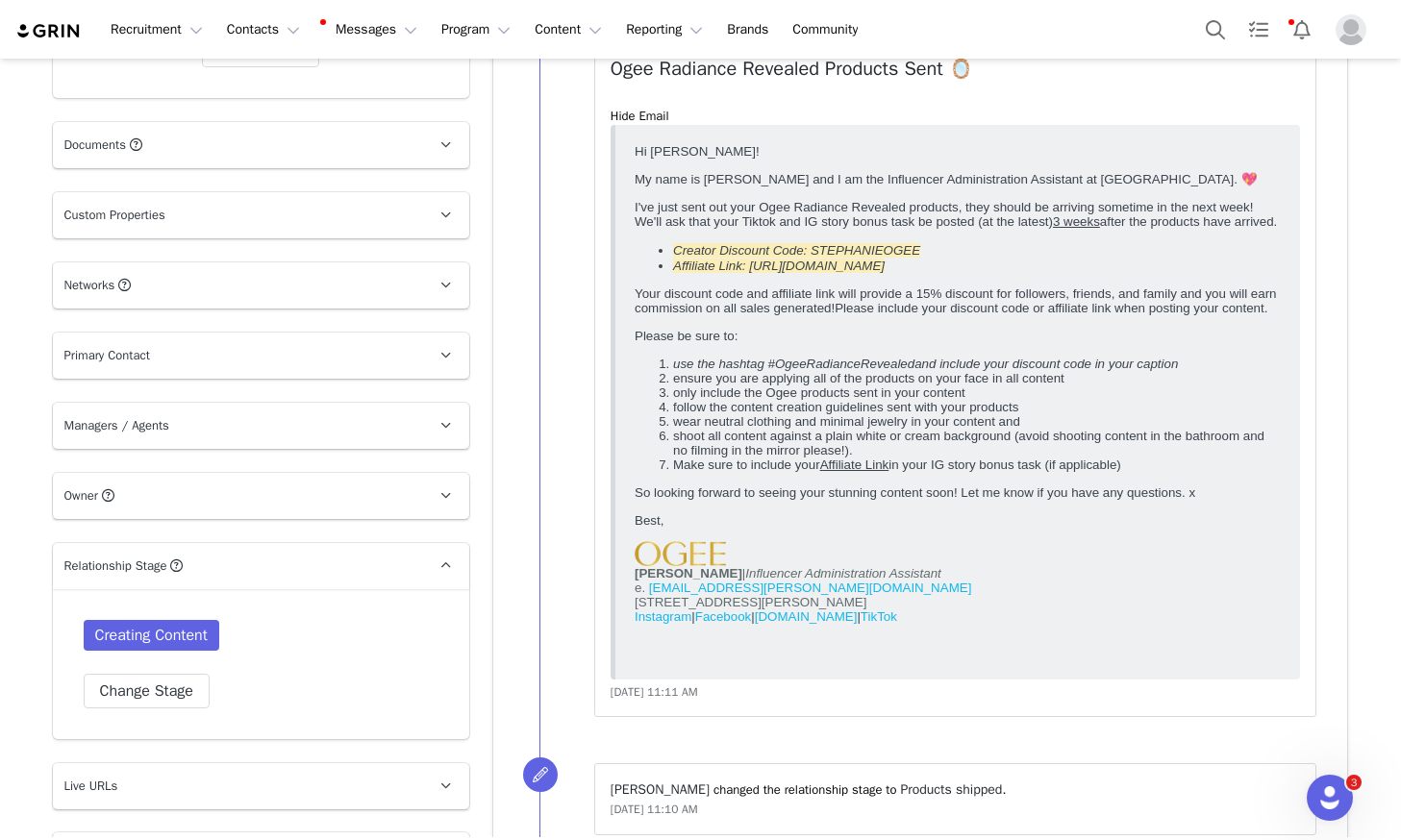 scroll, scrollTop: 1807, scrollLeft: 0, axis: vertical 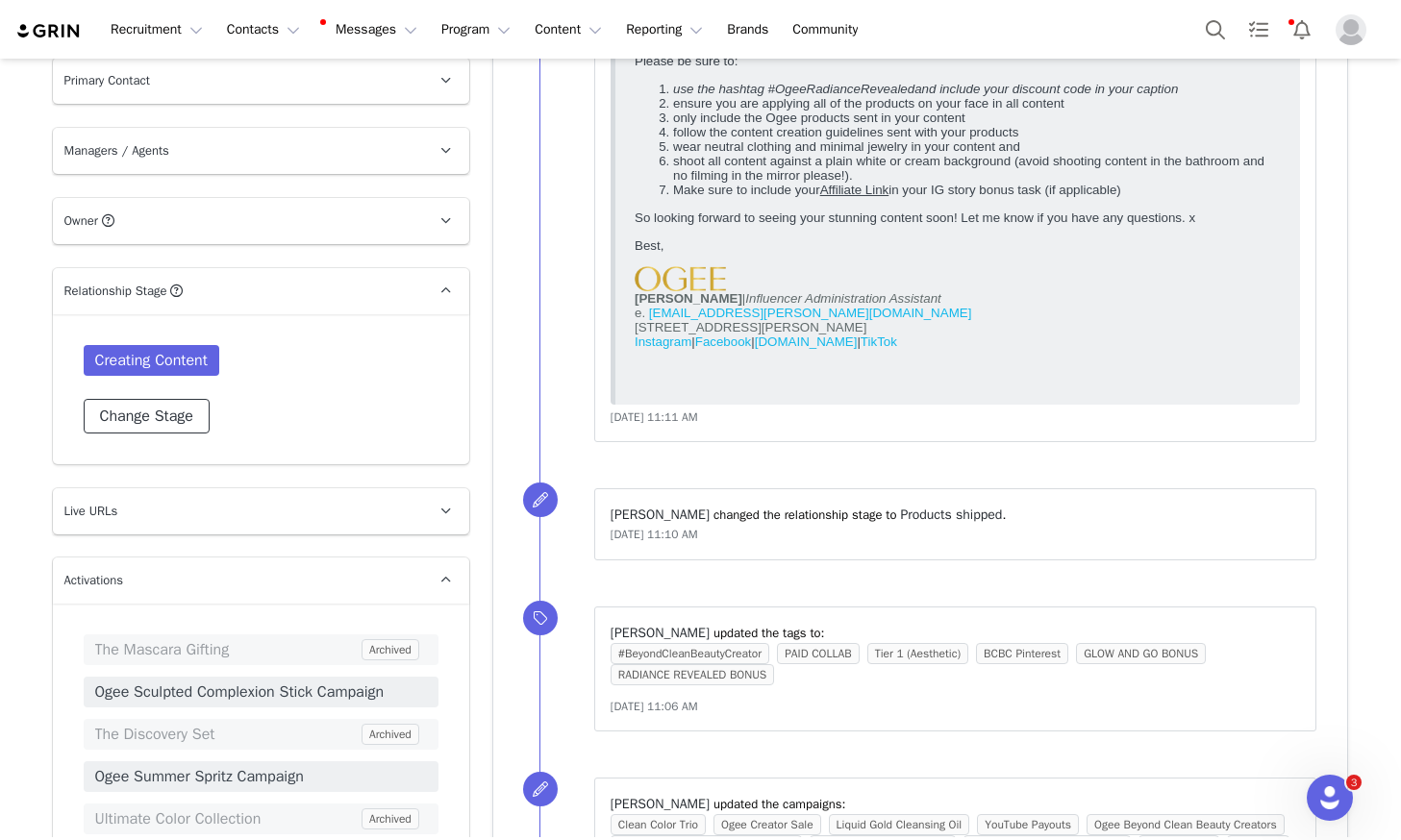 click on "Change Stage" at bounding box center (146, 416) 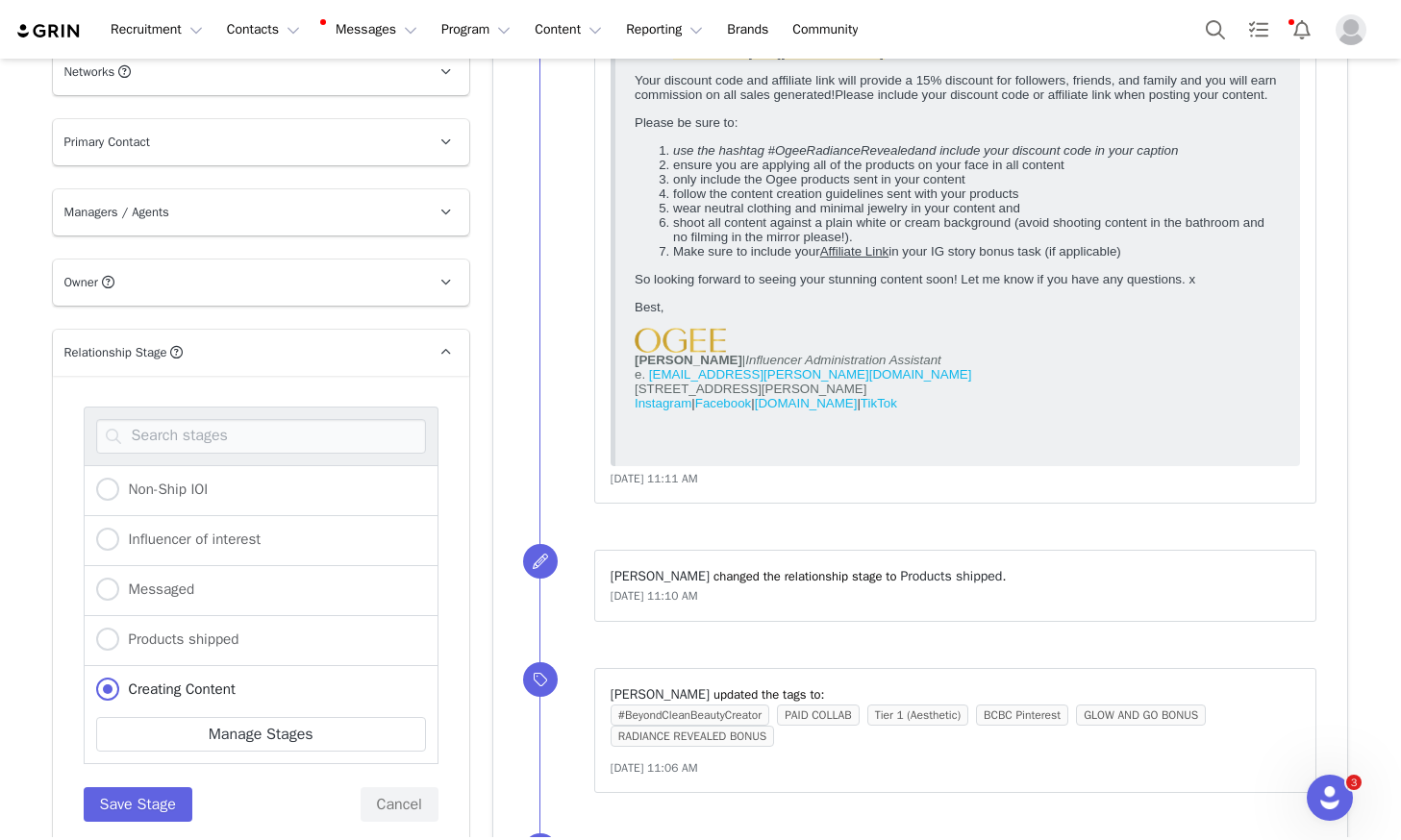 scroll, scrollTop: 2221, scrollLeft: 0, axis: vertical 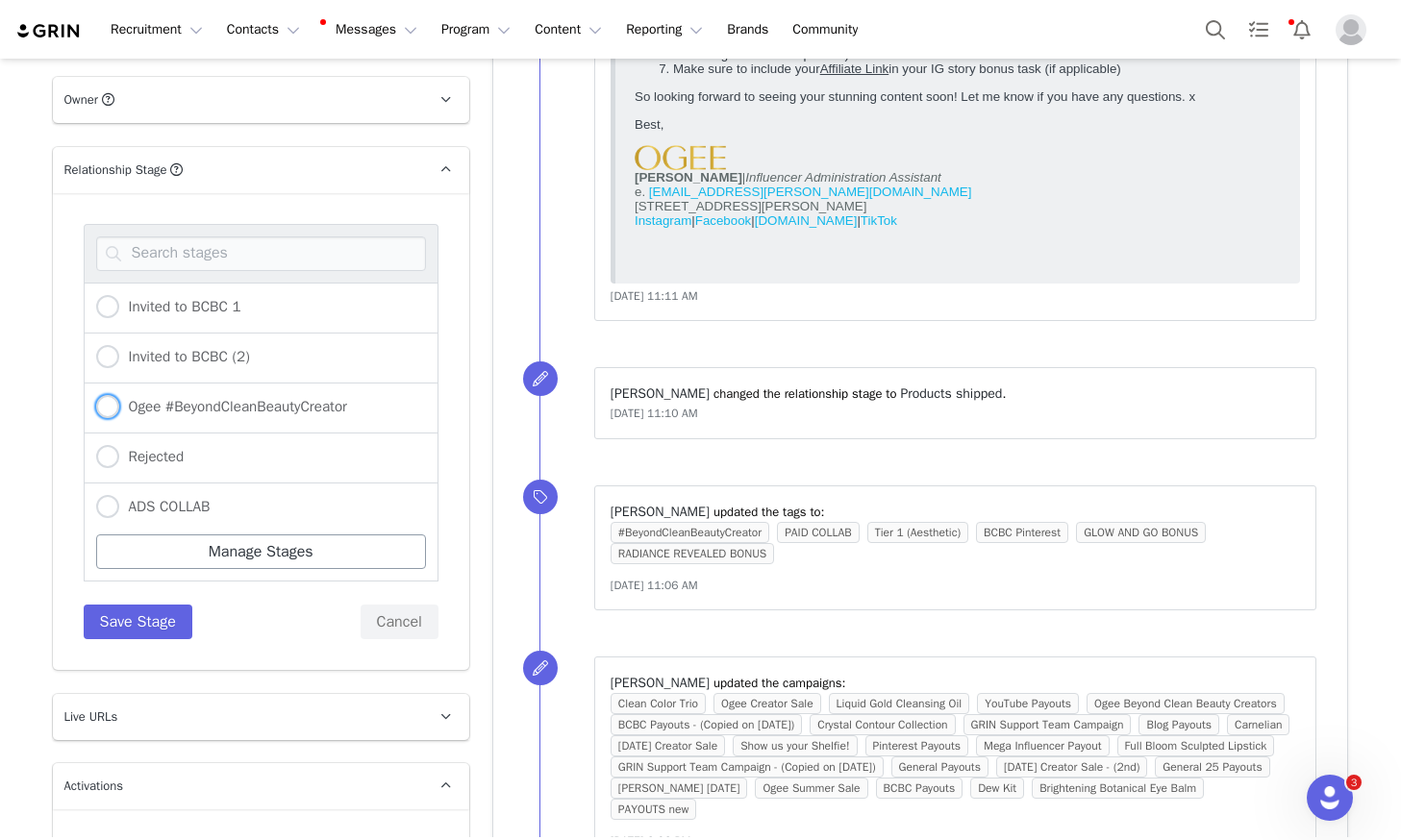 drag, startPoint x: 219, startPoint y: 365, endPoint x: 206, endPoint y: 518, distance: 153.55129 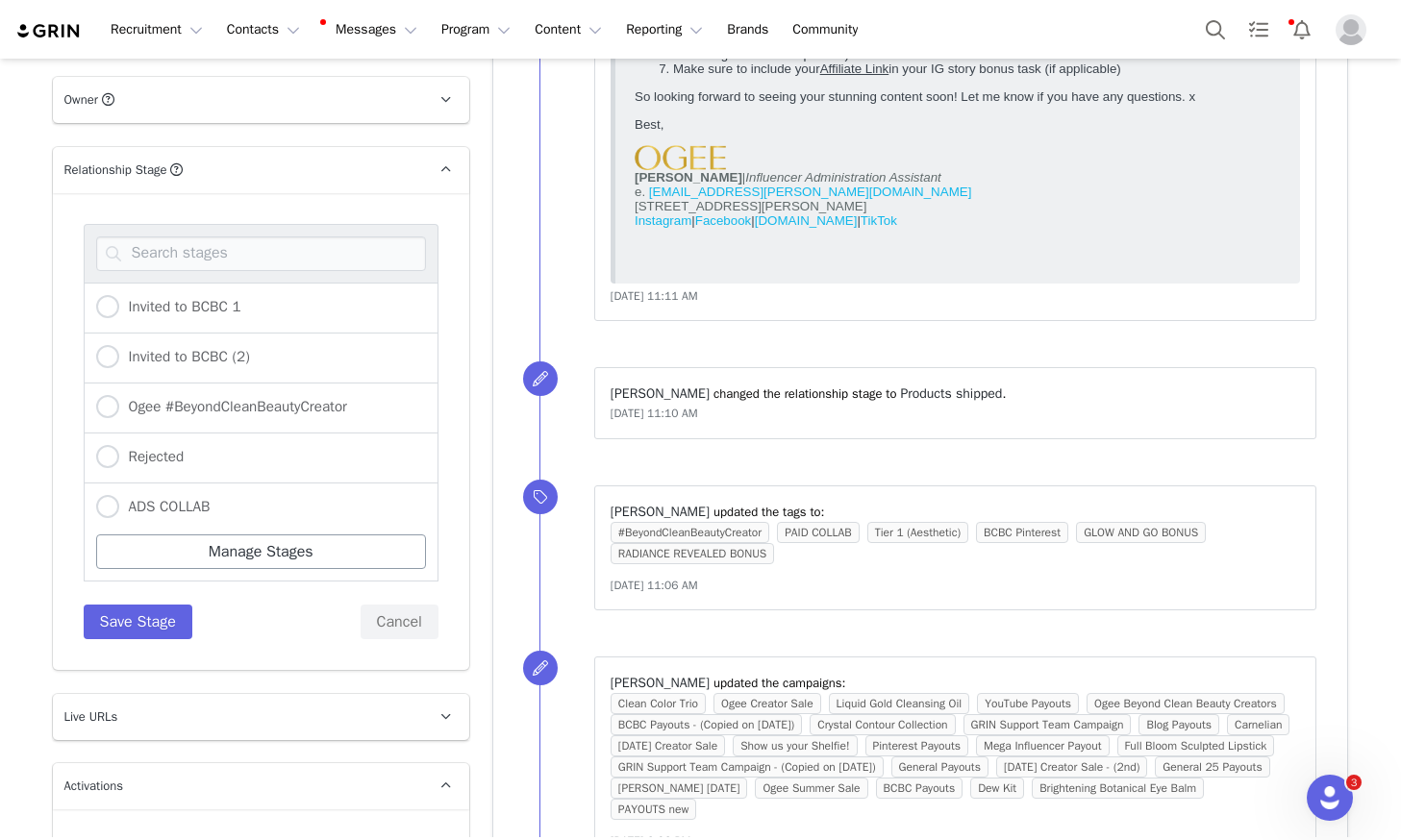 click on "Ogee #BeyondCleanBeautyCreator" at bounding box center [108, 408] 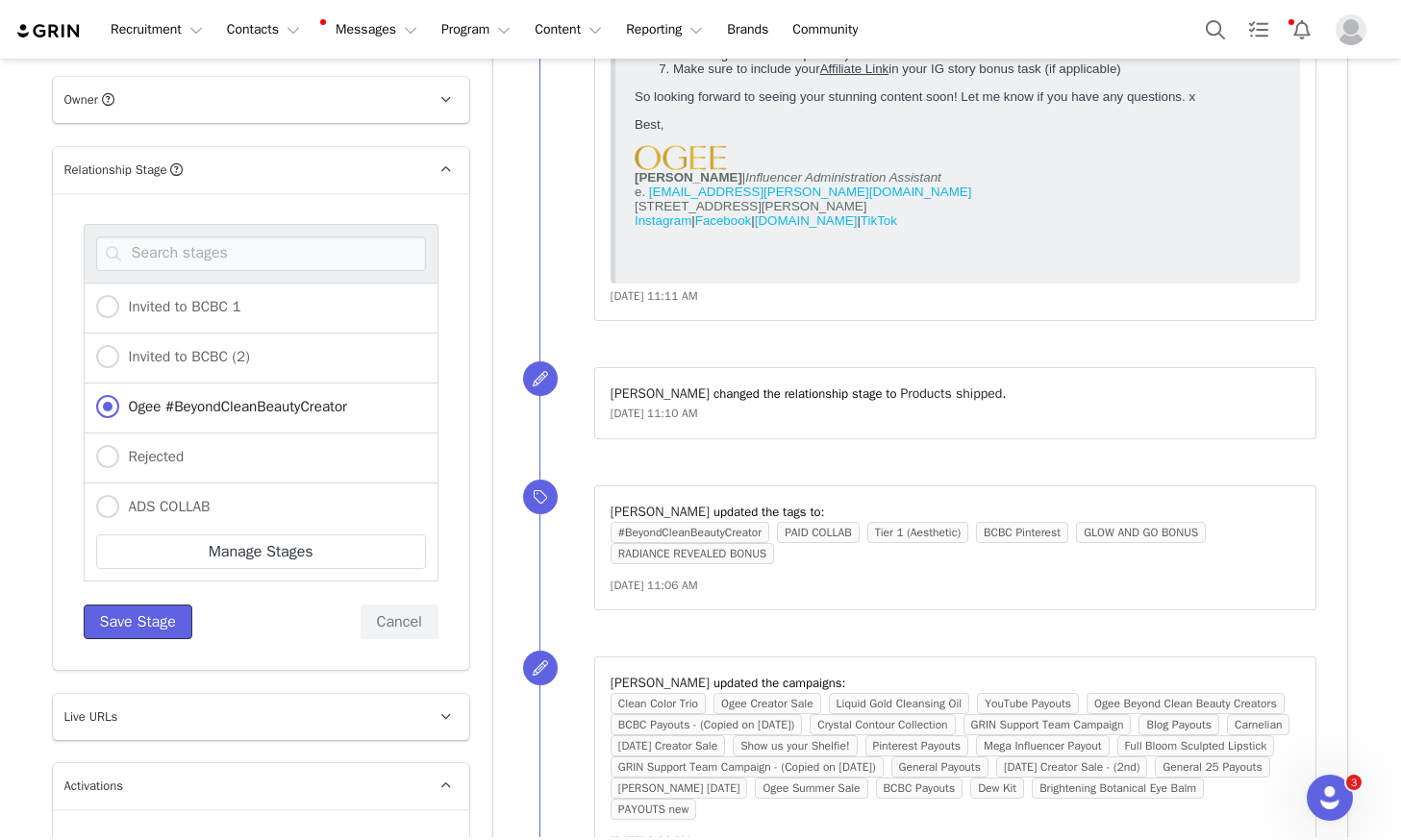 click on "Save Stage" at bounding box center [138, 622] 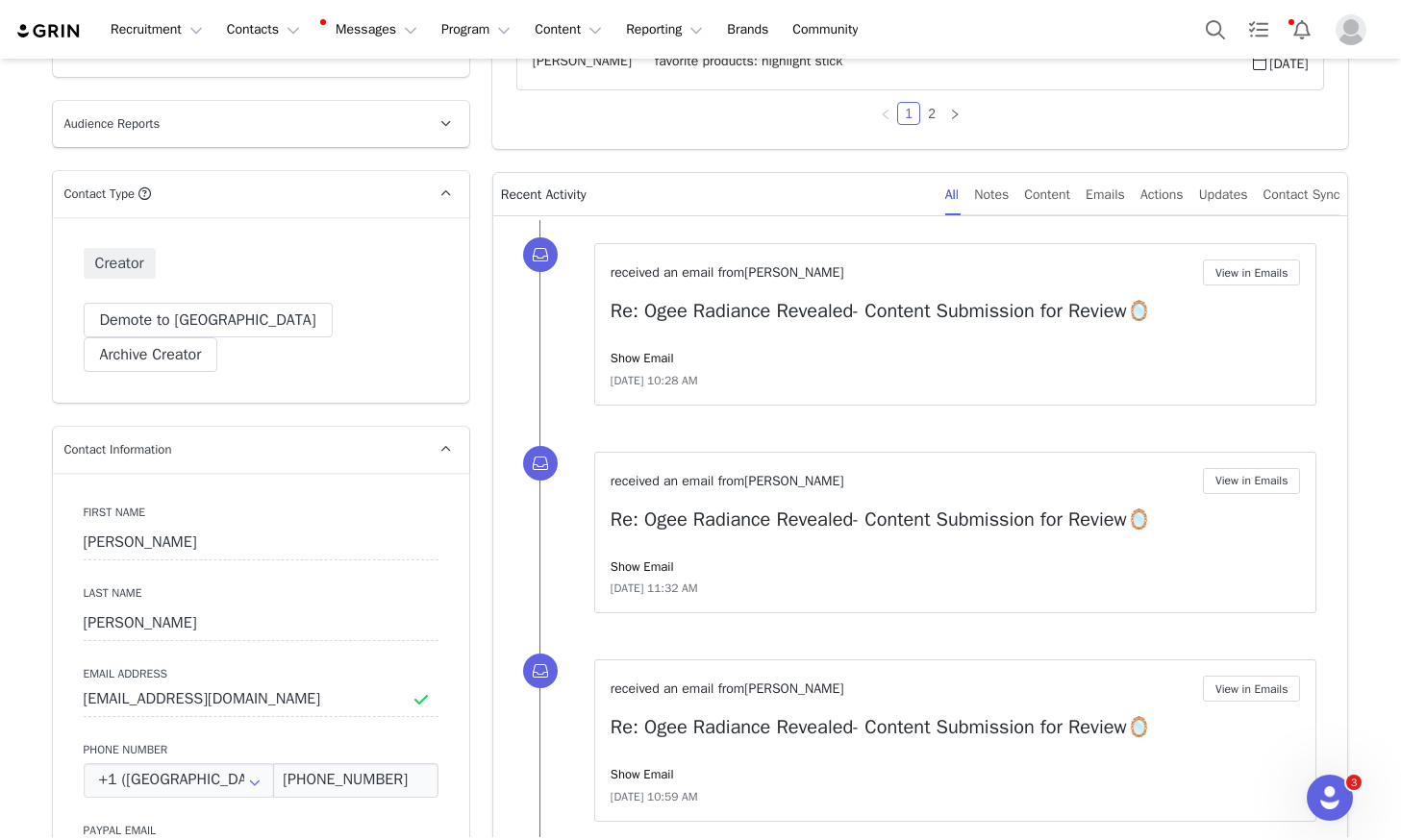 scroll, scrollTop: 0, scrollLeft: 0, axis: both 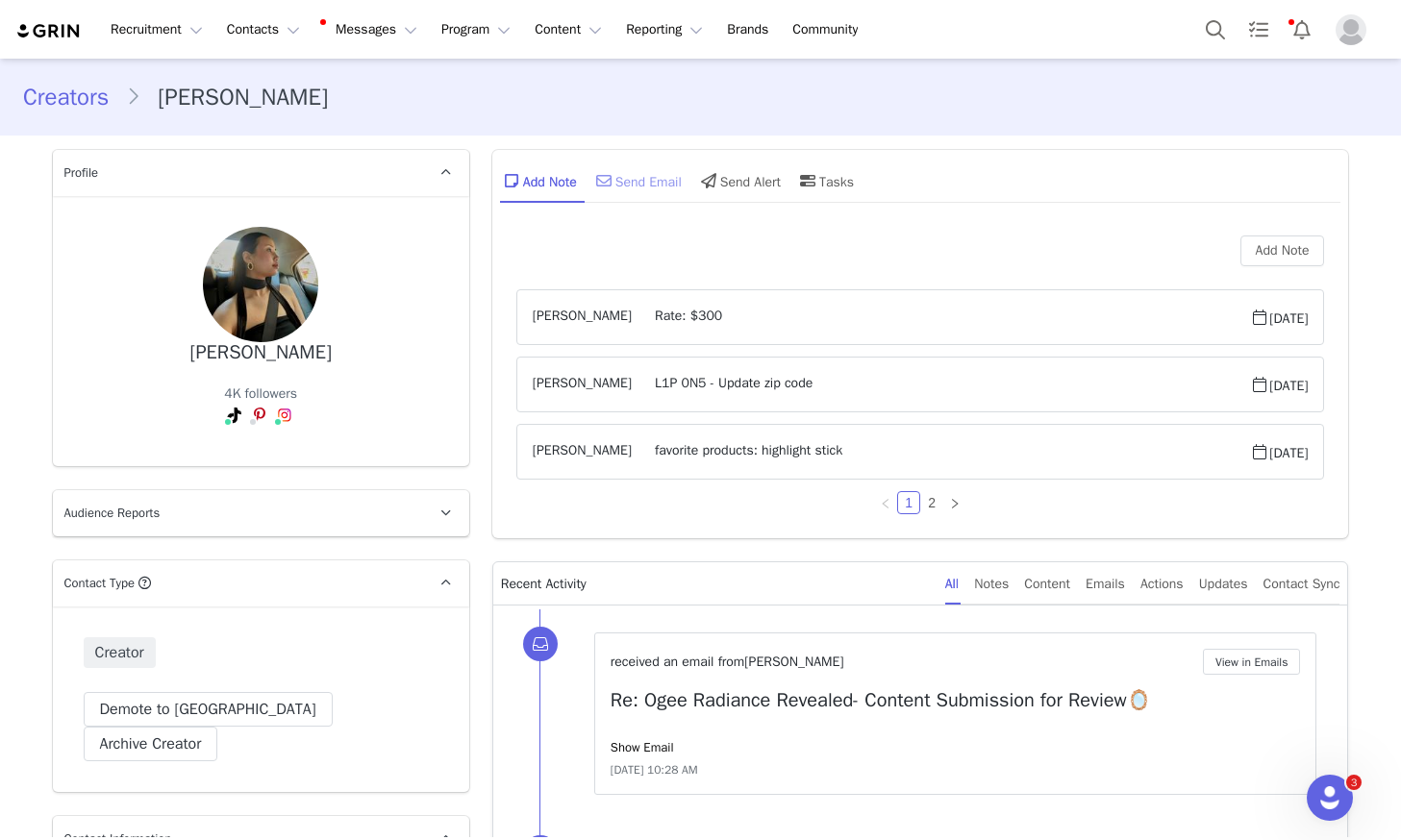 click on "Send Email" at bounding box center (637, 181) 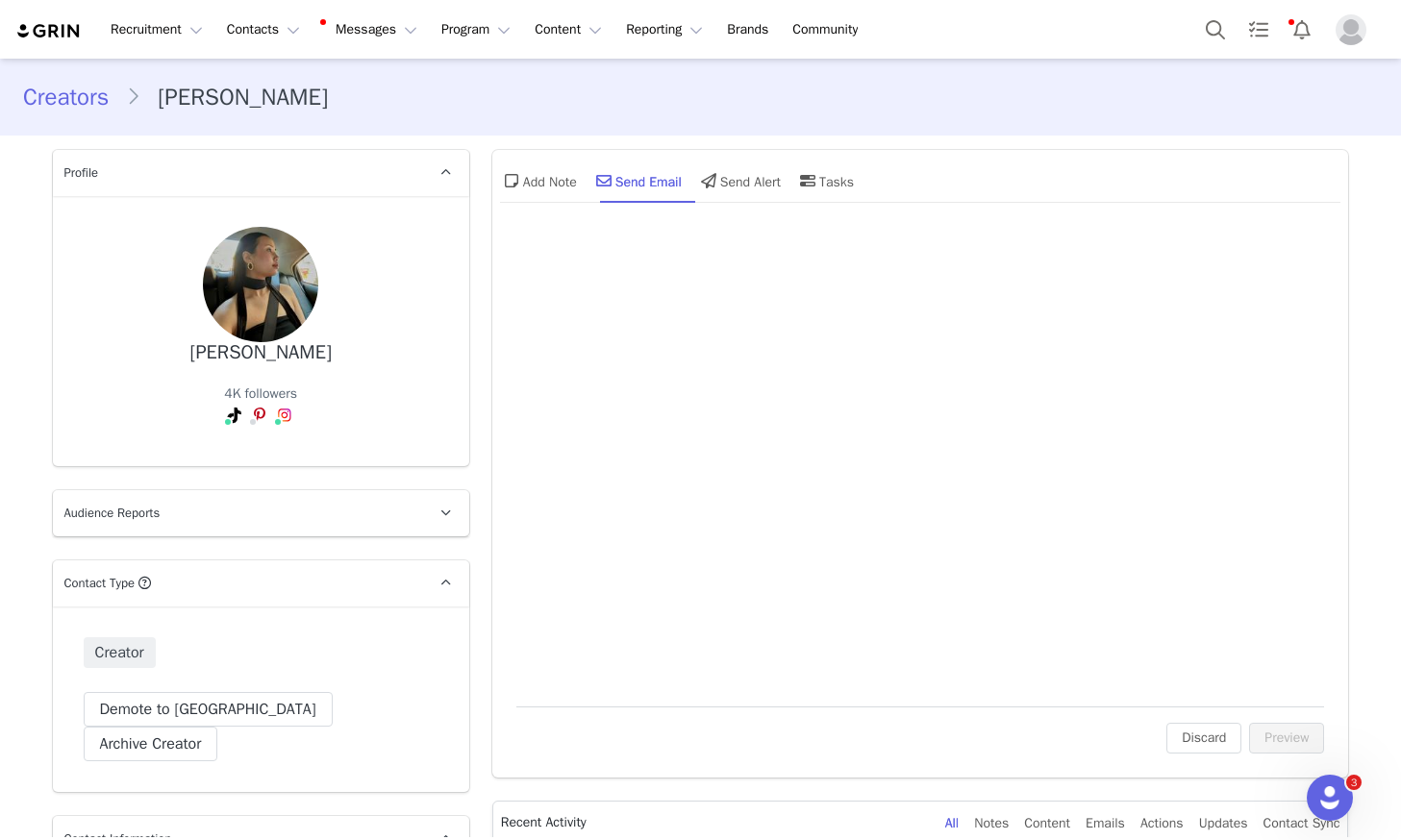 scroll, scrollTop: 0, scrollLeft: 0, axis: both 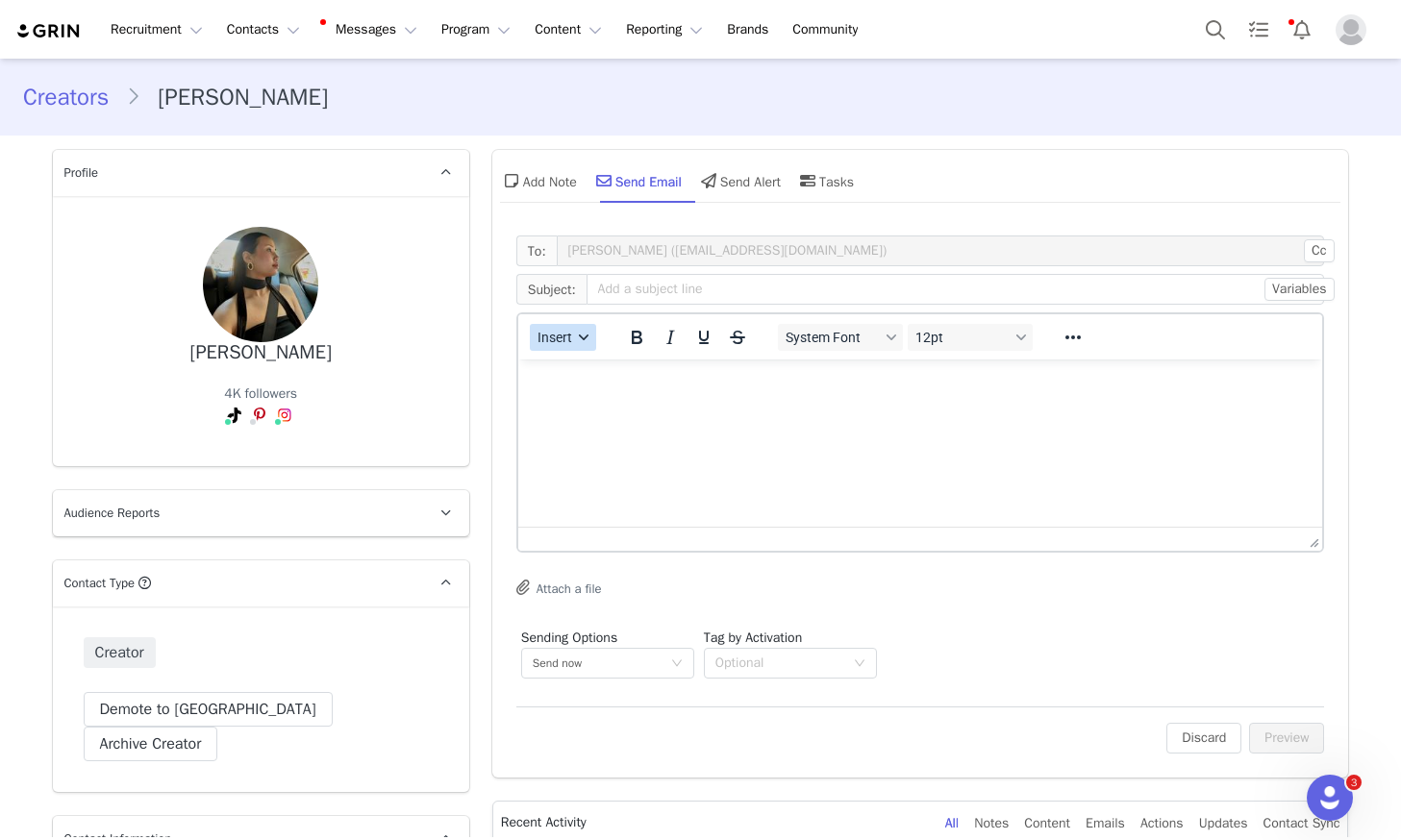 click on "Insert" at bounding box center [563, 337] 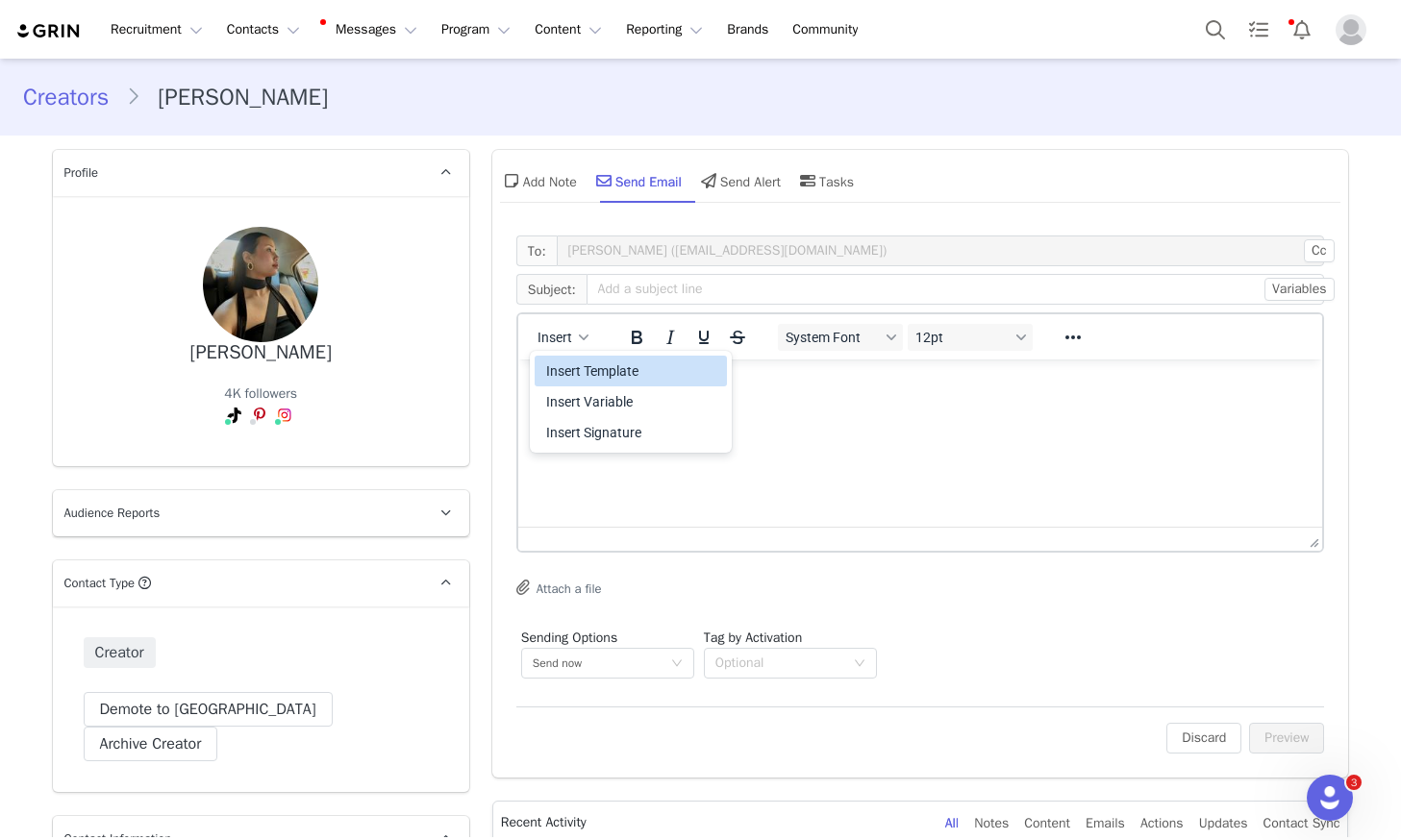 click on "Insert Template" at bounding box center (633, 371) 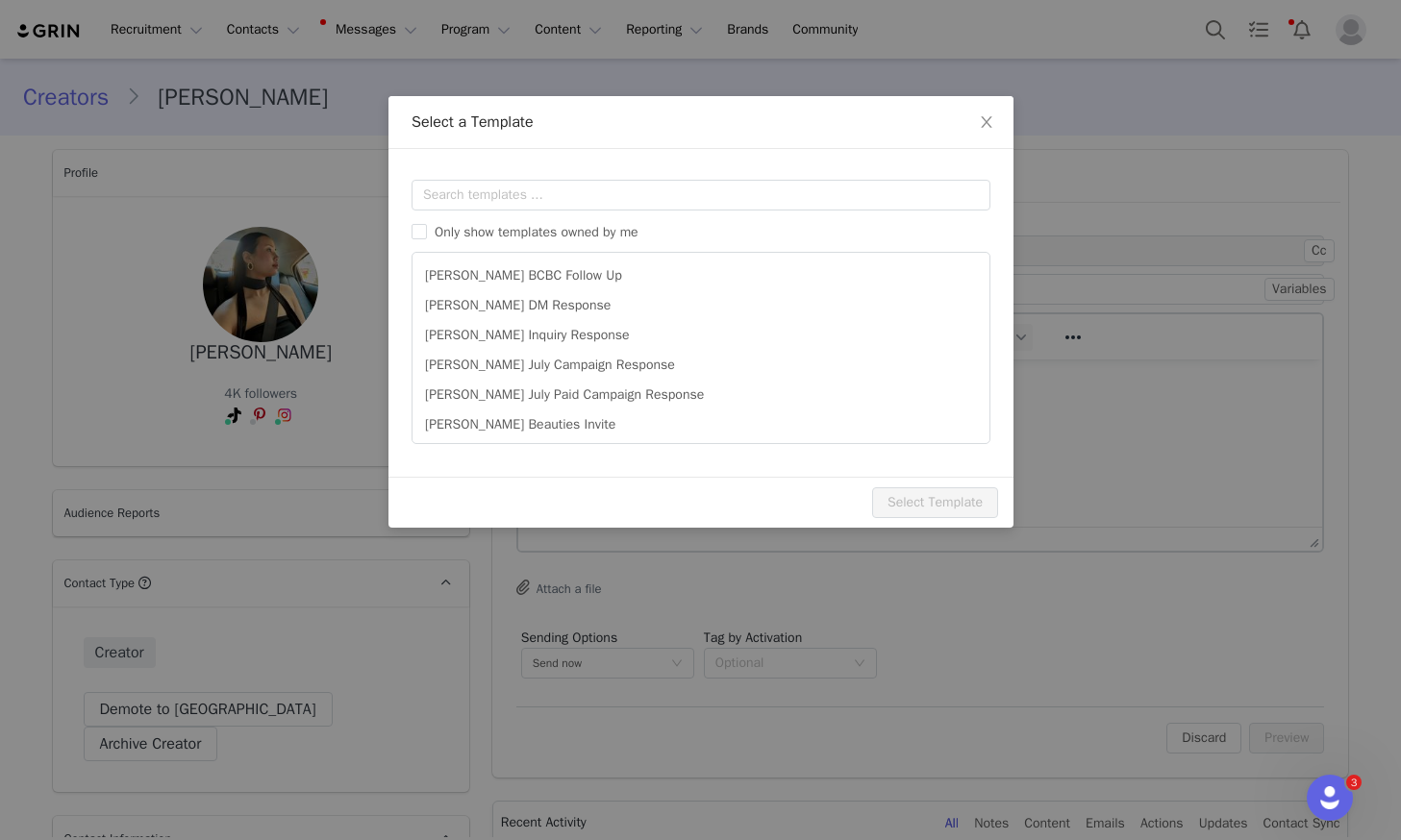 scroll, scrollTop: 0, scrollLeft: 0, axis: both 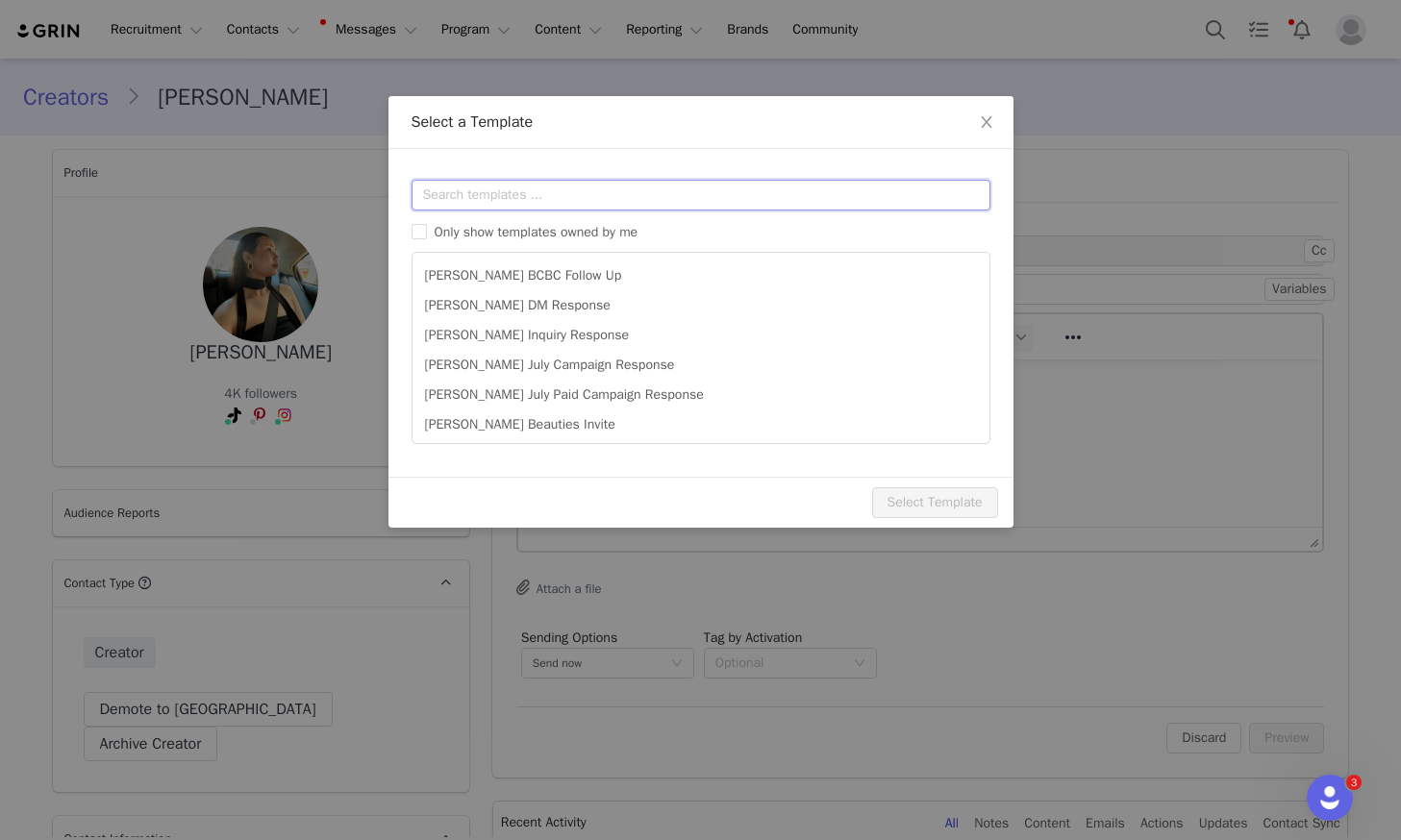 click at bounding box center (701, 195) 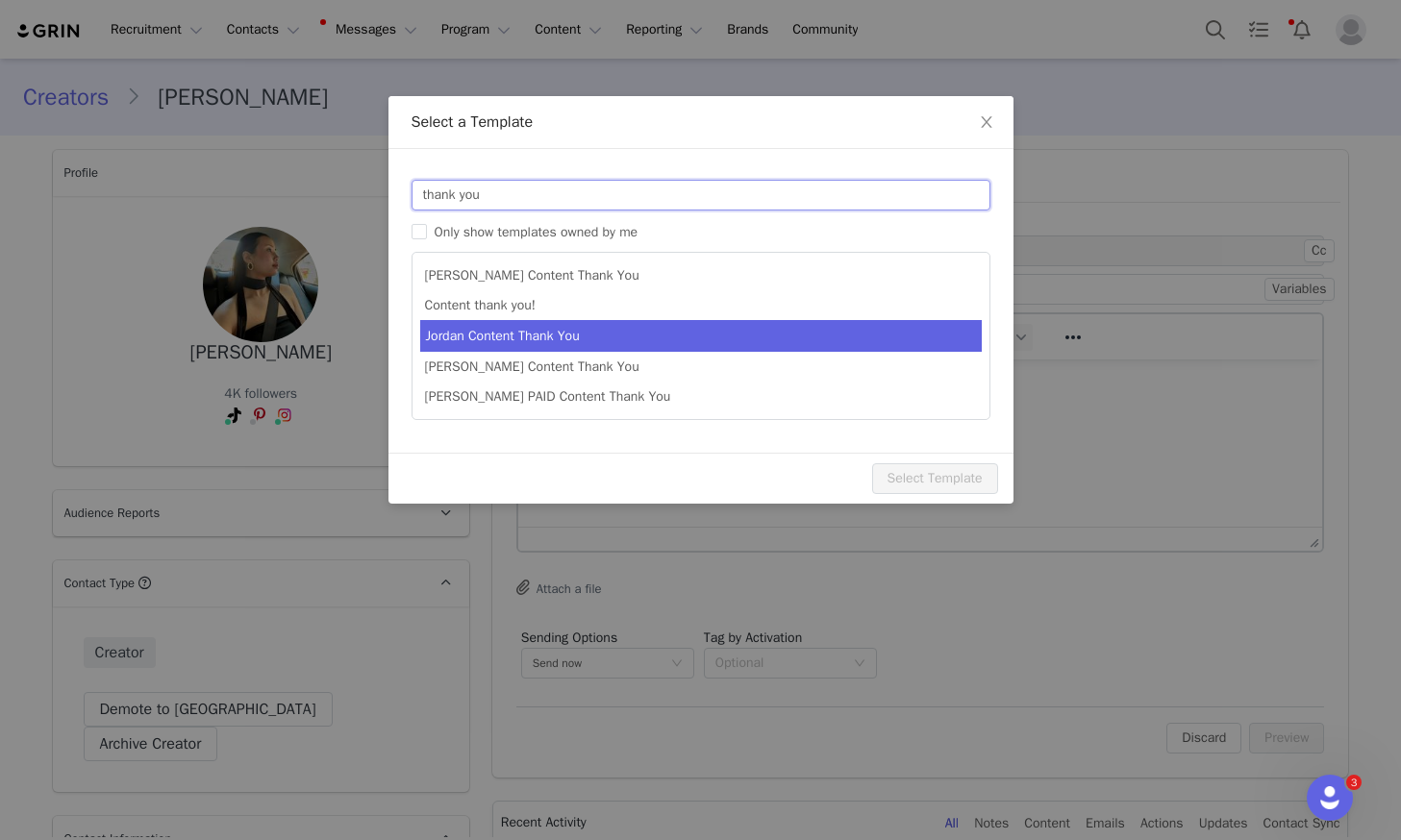 type on "thank you" 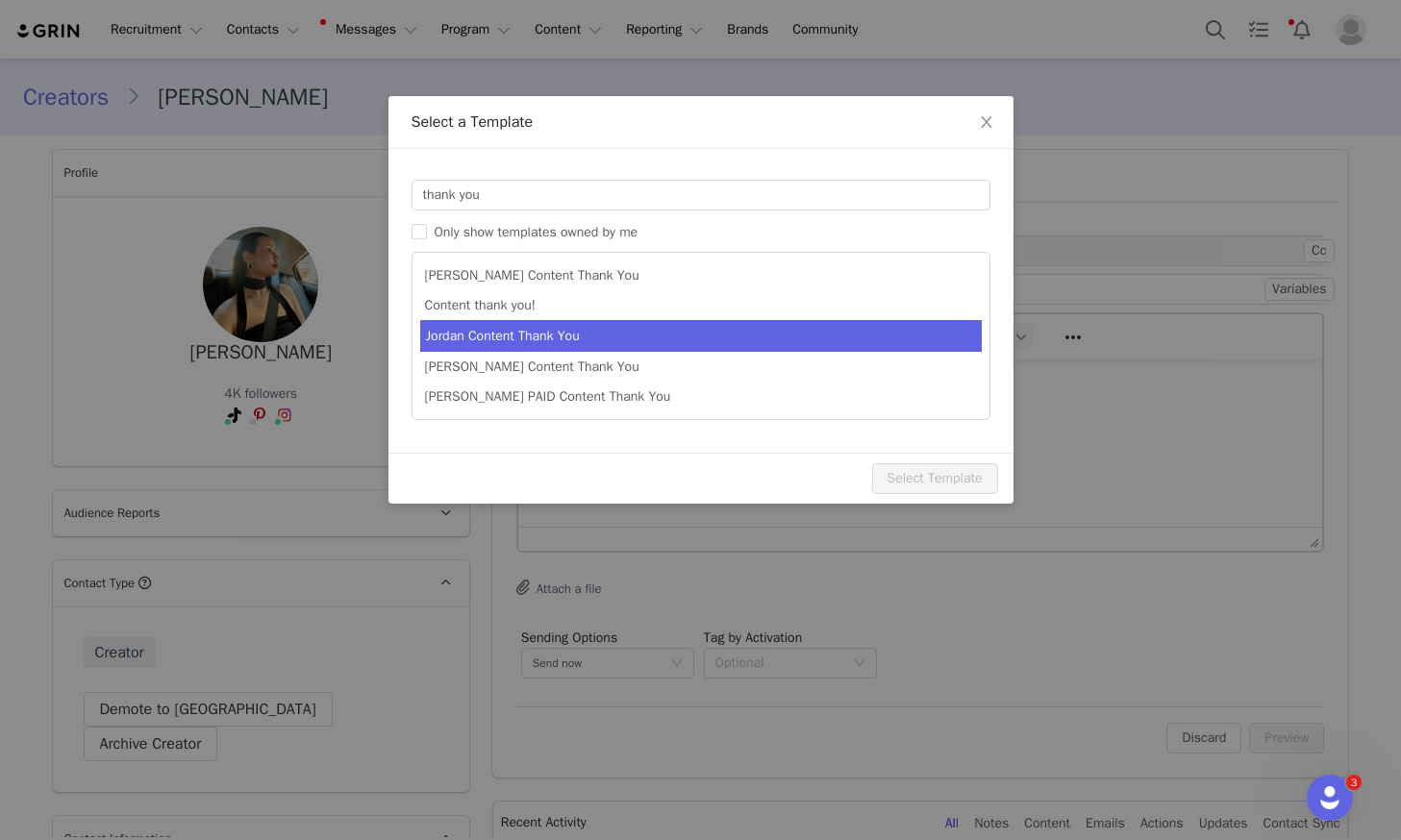 type on "Thank You! ✨" 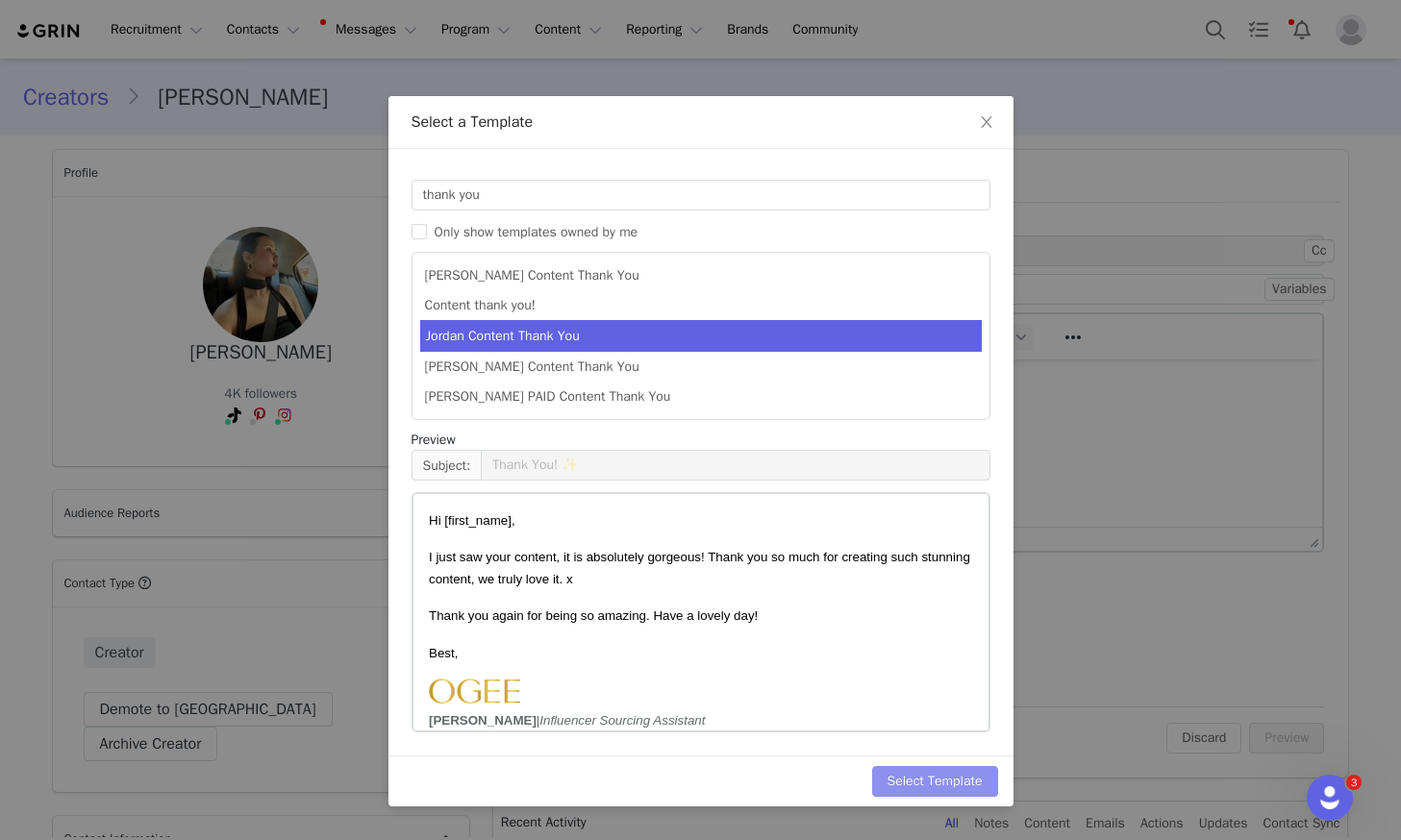 click on "Select Template" at bounding box center (935, 781) 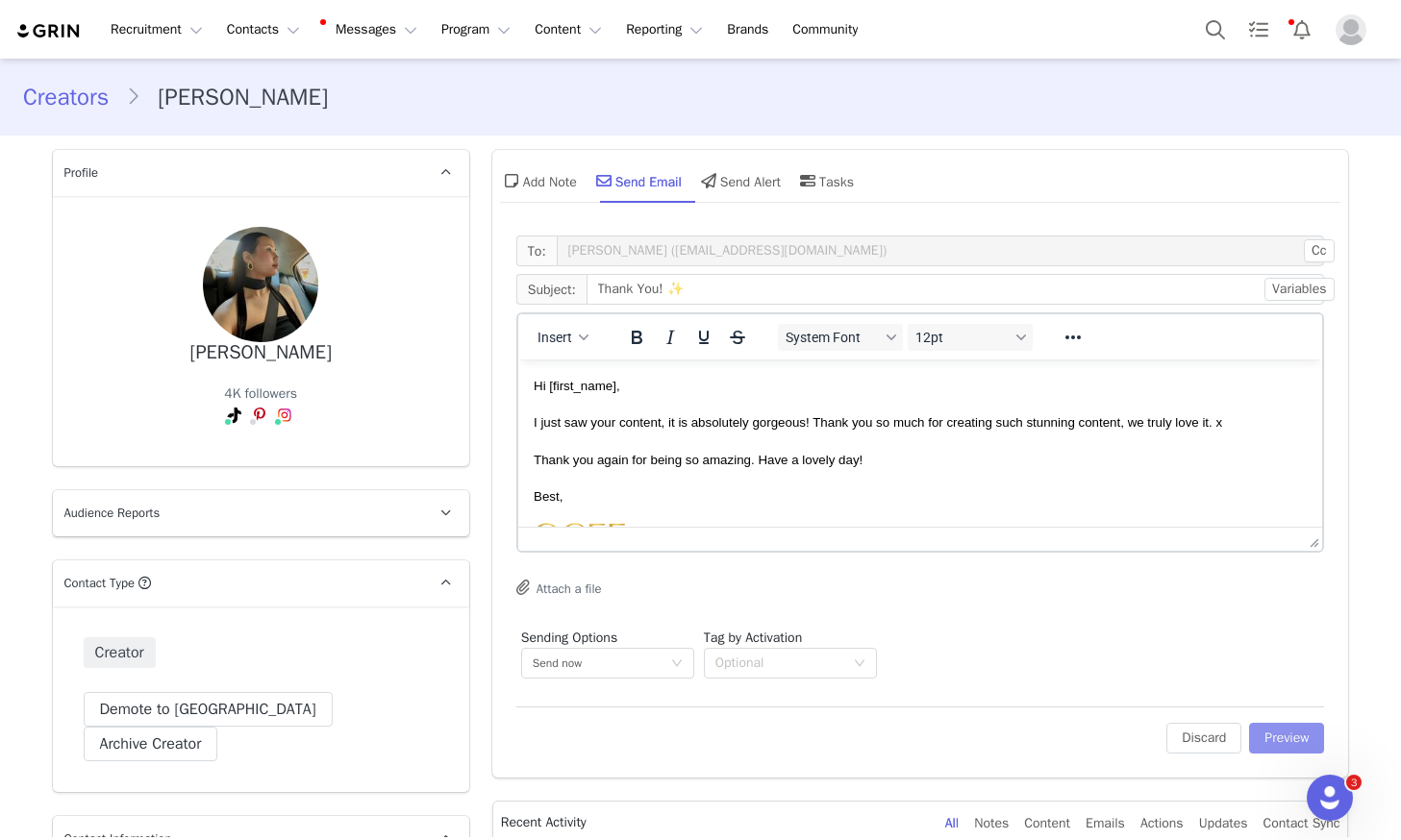 click on "Preview" at bounding box center [1287, 738] 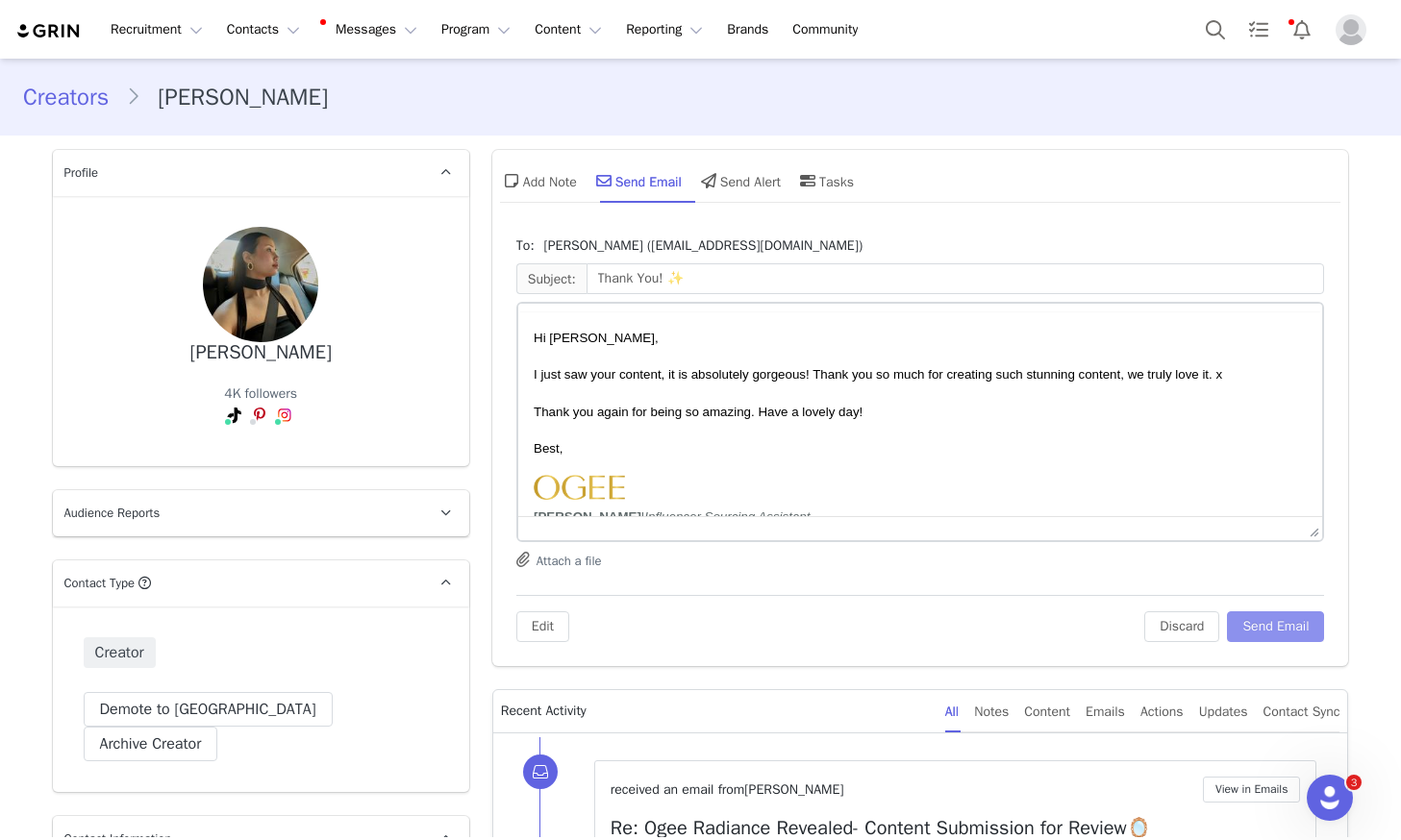scroll, scrollTop: 0, scrollLeft: 0, axis: both 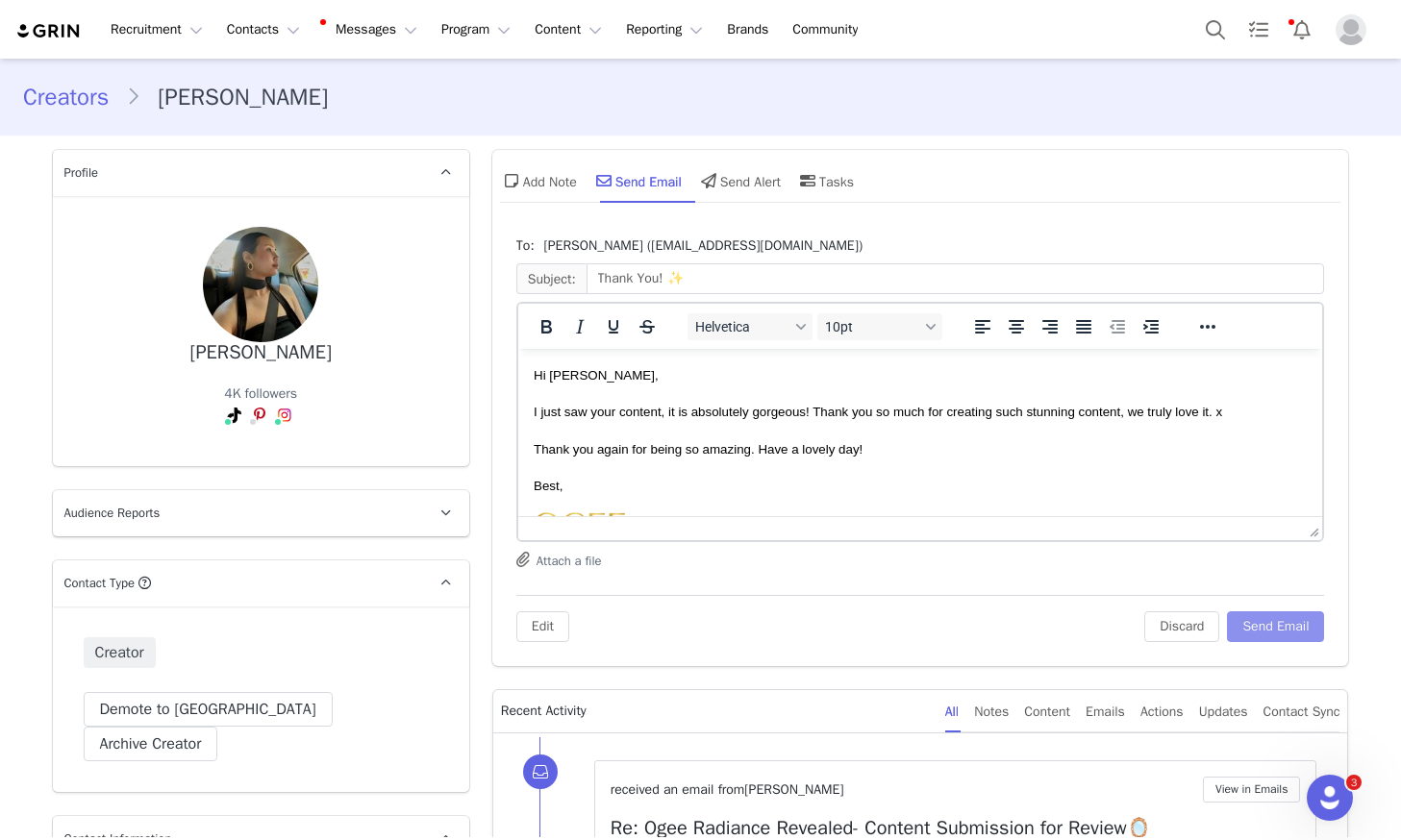 click on "Send Email" at bounding box center (1275, 627) 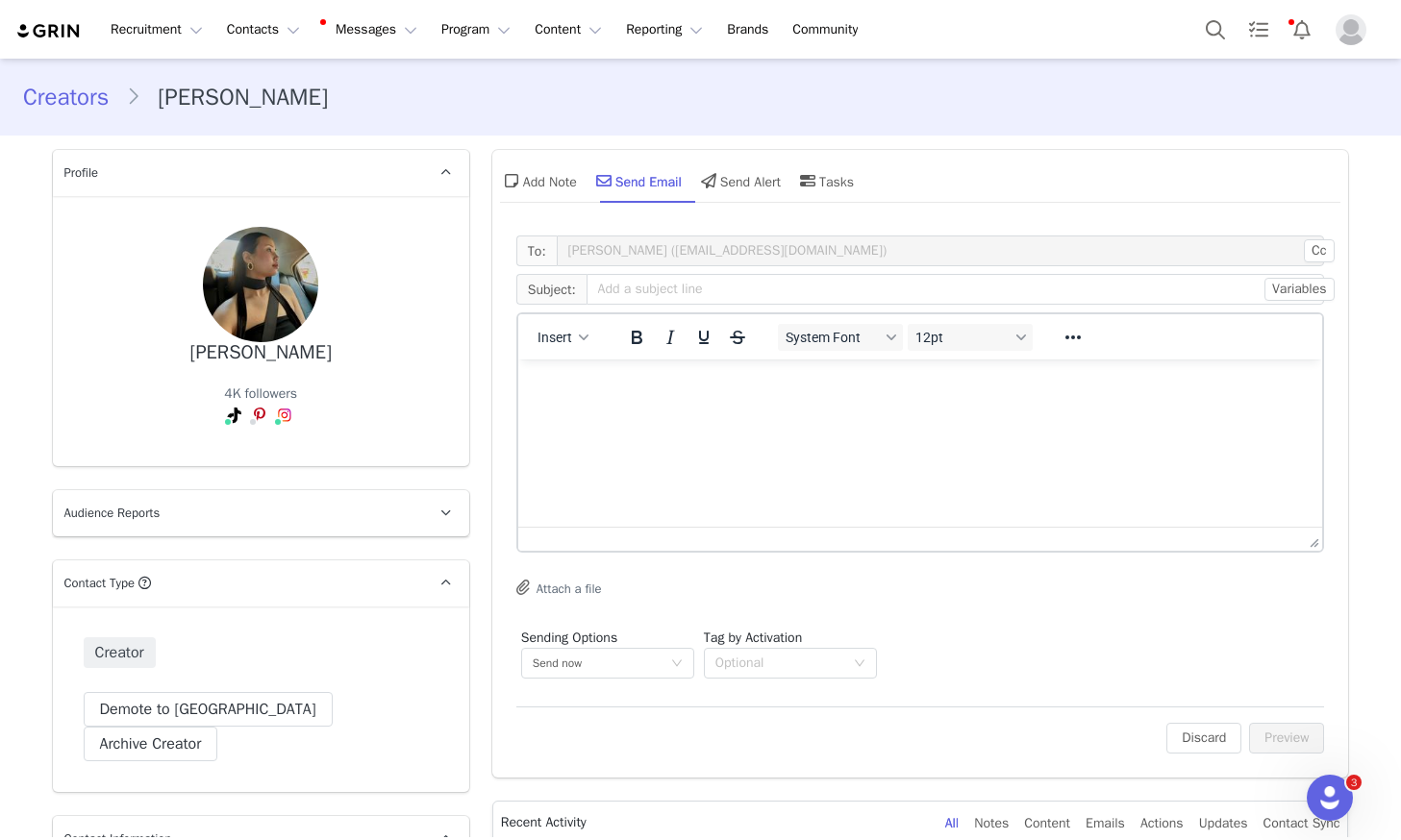 scroll, scrollTop: 0, scrollLeft: 0, axis: both 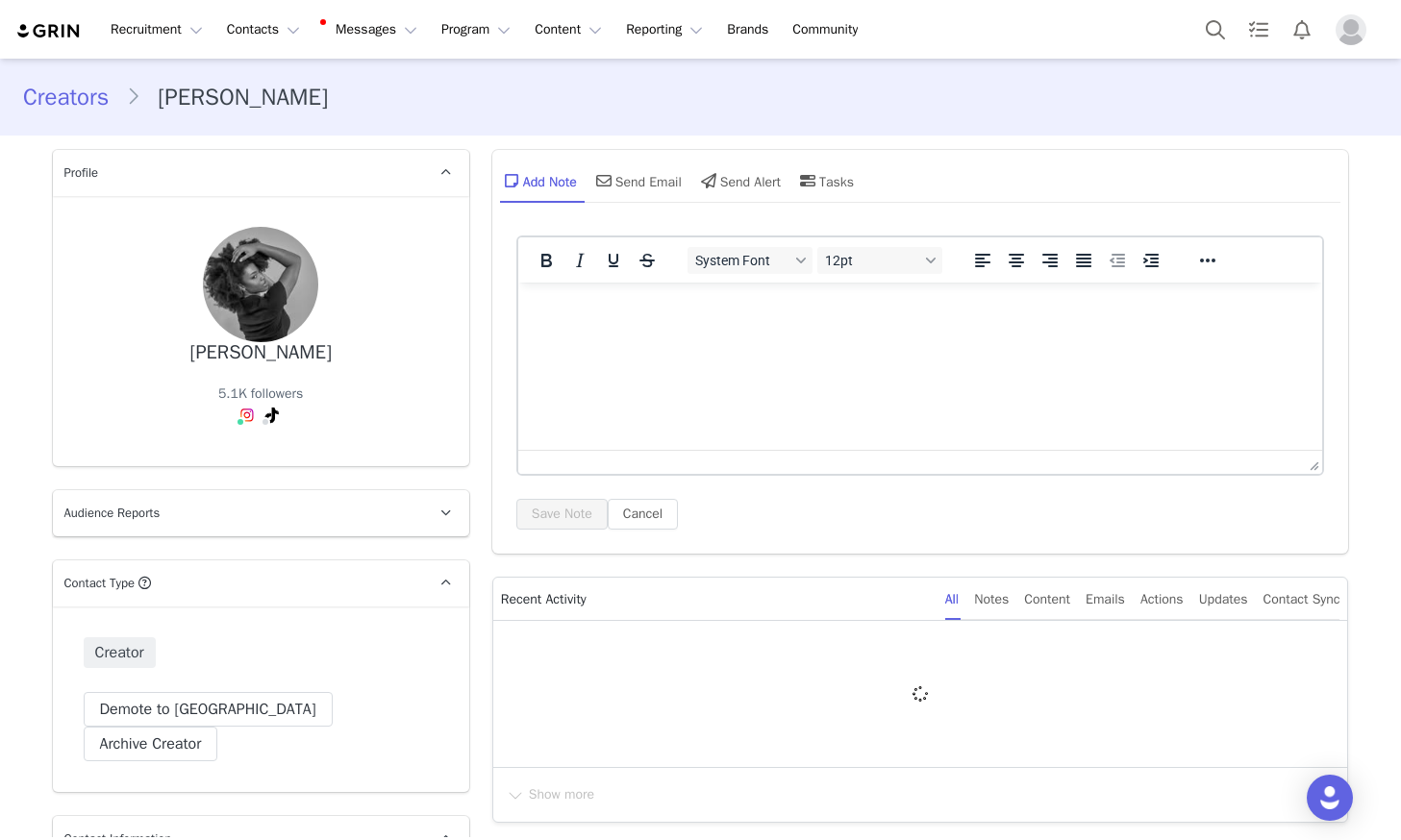 type on "+1 ([GEOGRAPHIC_DATA])" 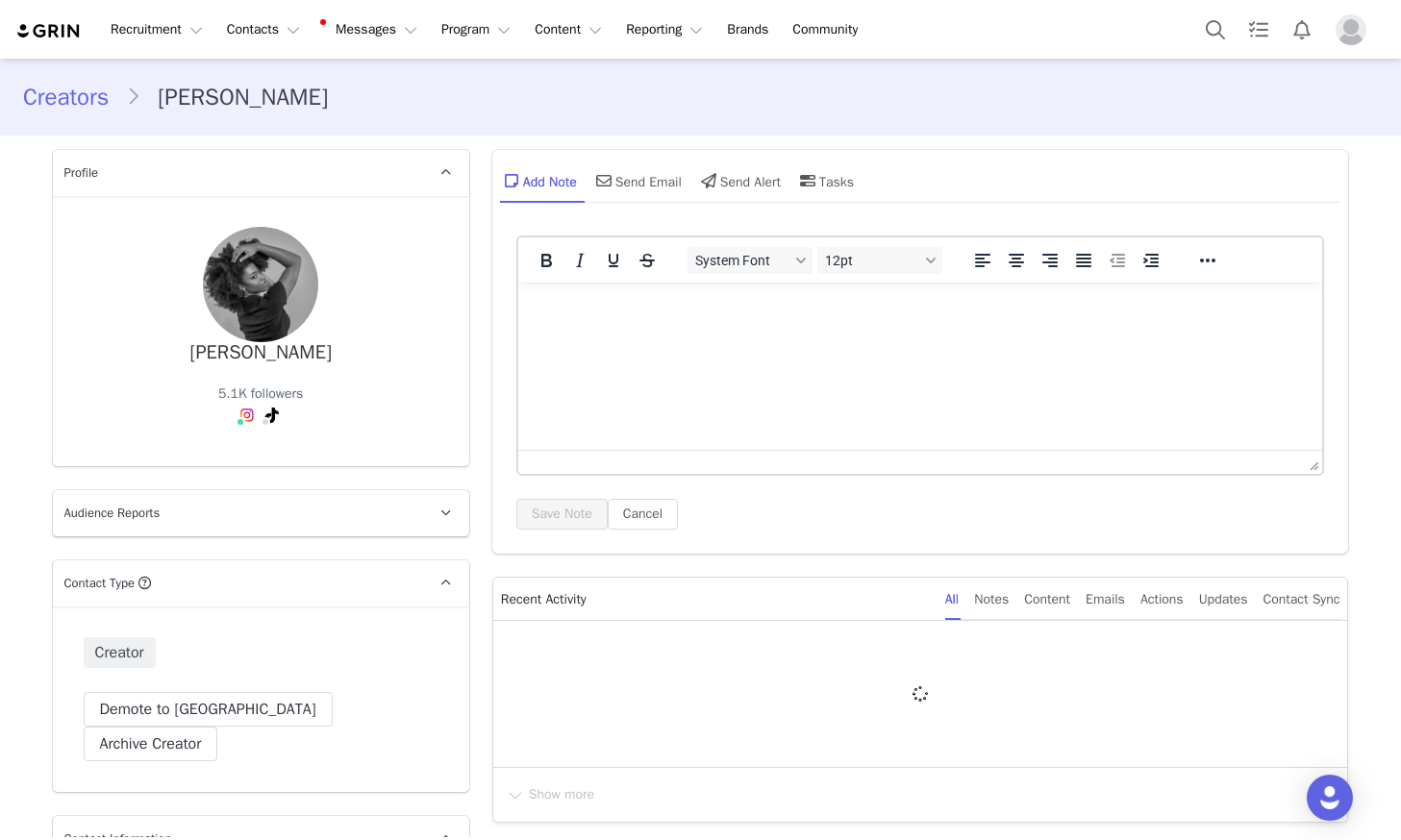scroll, scrollTop: 0, scrollLeft: 0, axis: both 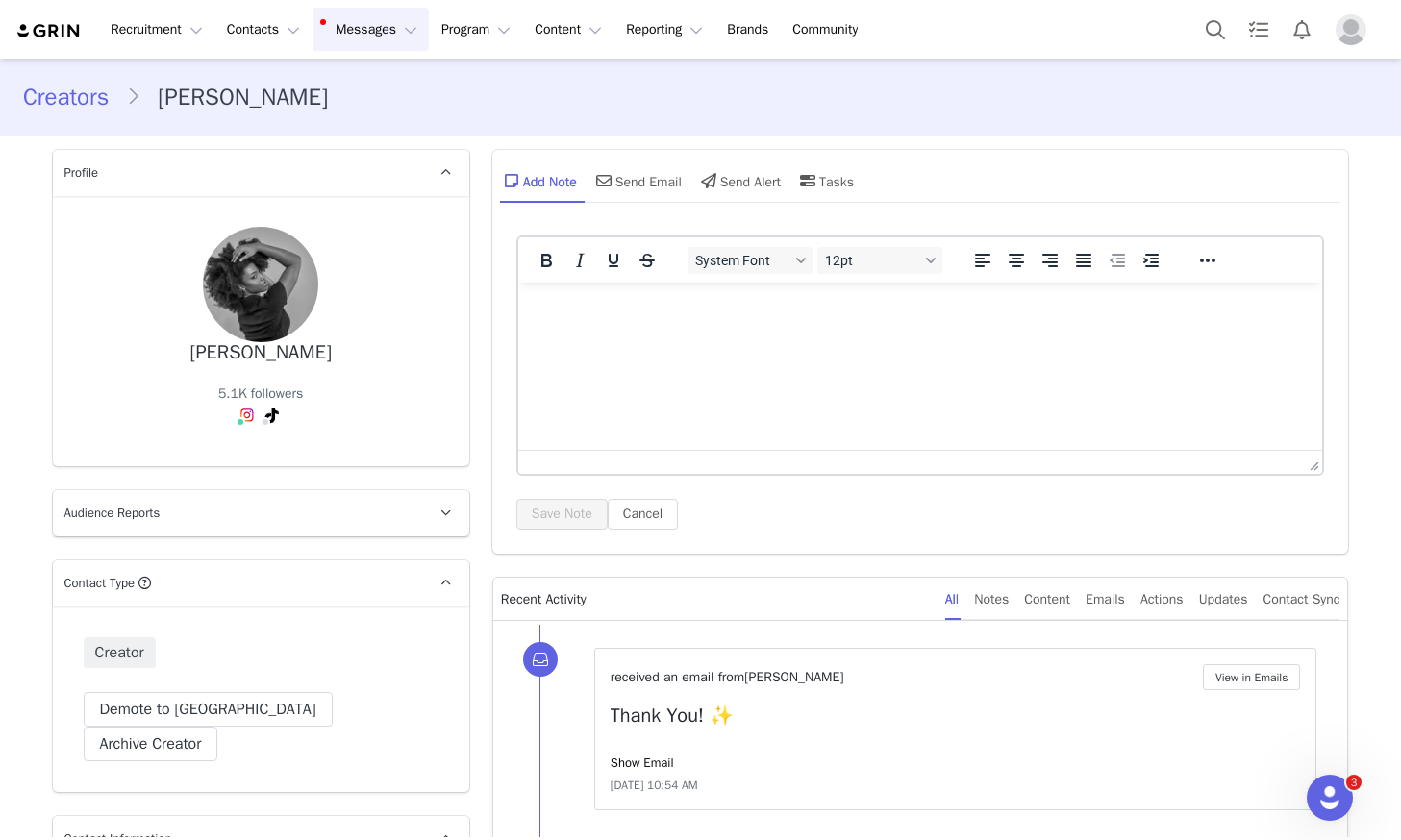 click on "Messages Messages" at bounding box center (370, 29) 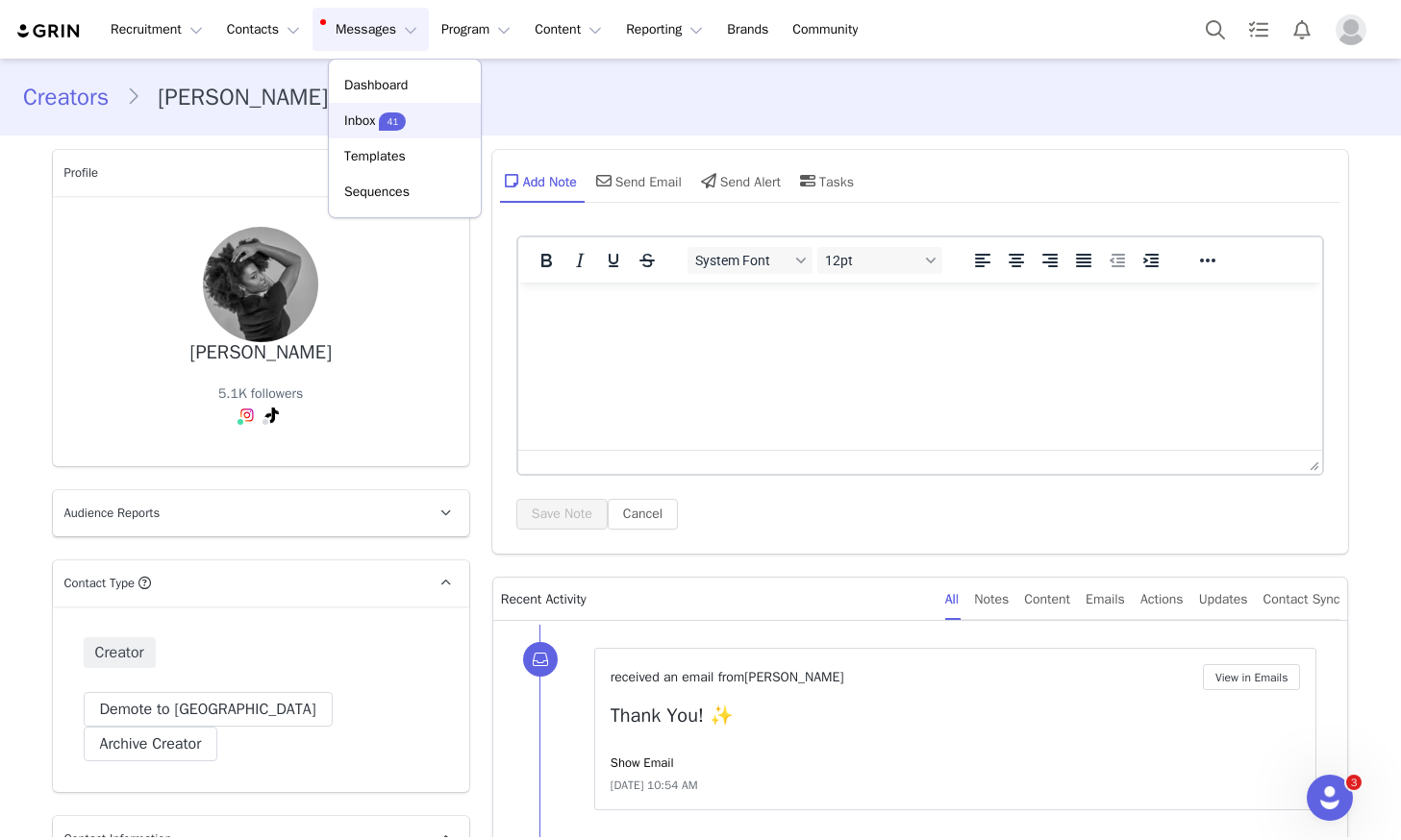 click on "41" at bounding box center (392, 120) 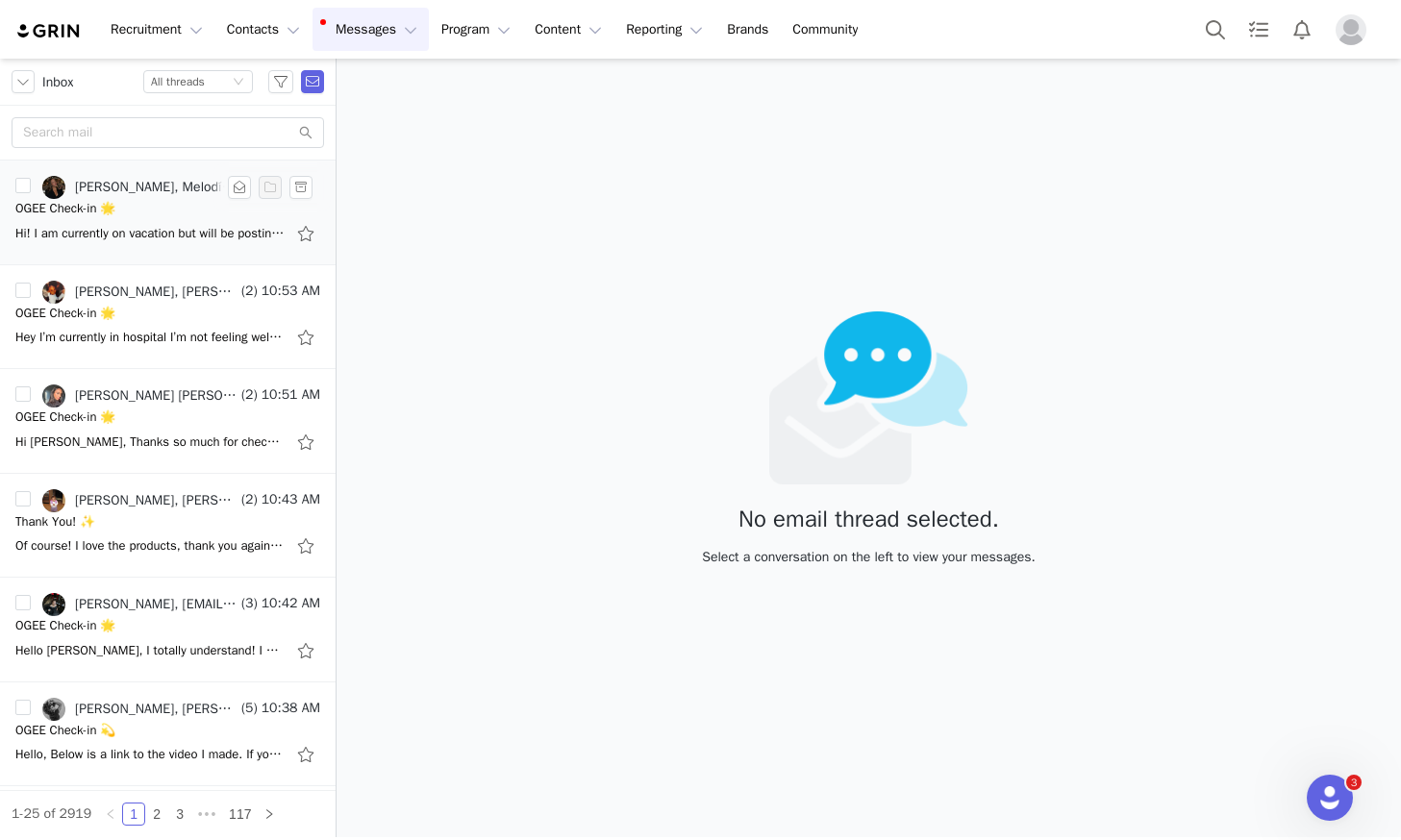 click on "Hi! I am currently on vacation but will be posting the video when I come back this week ! Thank you so much!
[DATE][DATE] 11:03 PM [PERSON_NAME] <[PERSON_NAME][EMAIL_ADDRESS][PERSON_NAME][DOMAIN_NAME]> wrote:
Hi [PERSON_NAME]!
How are you liking your Ogee products? It's b" at bounding box center (150, 234) 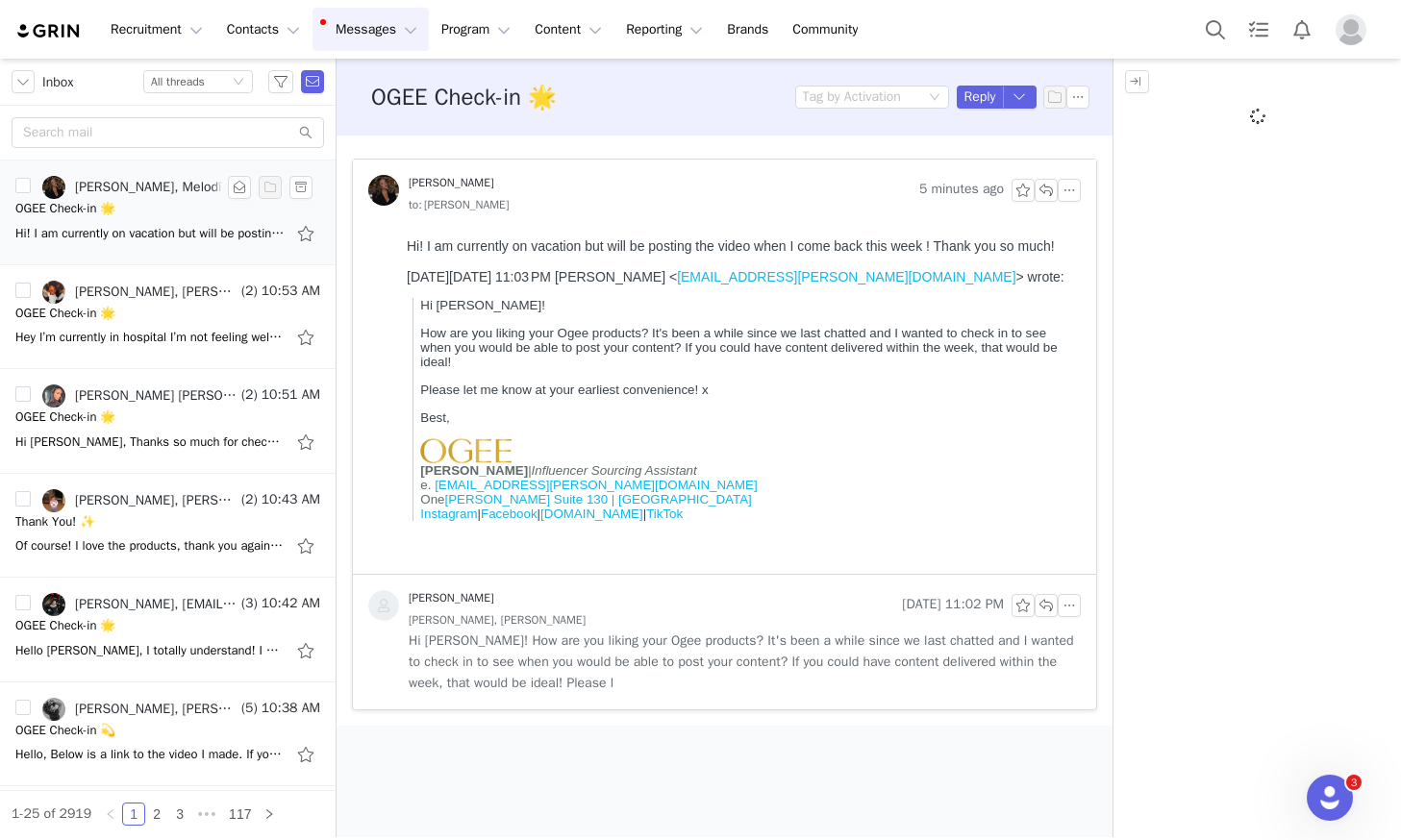 scroll, scrollTop: 0, scrollLeft: 0, axis: both 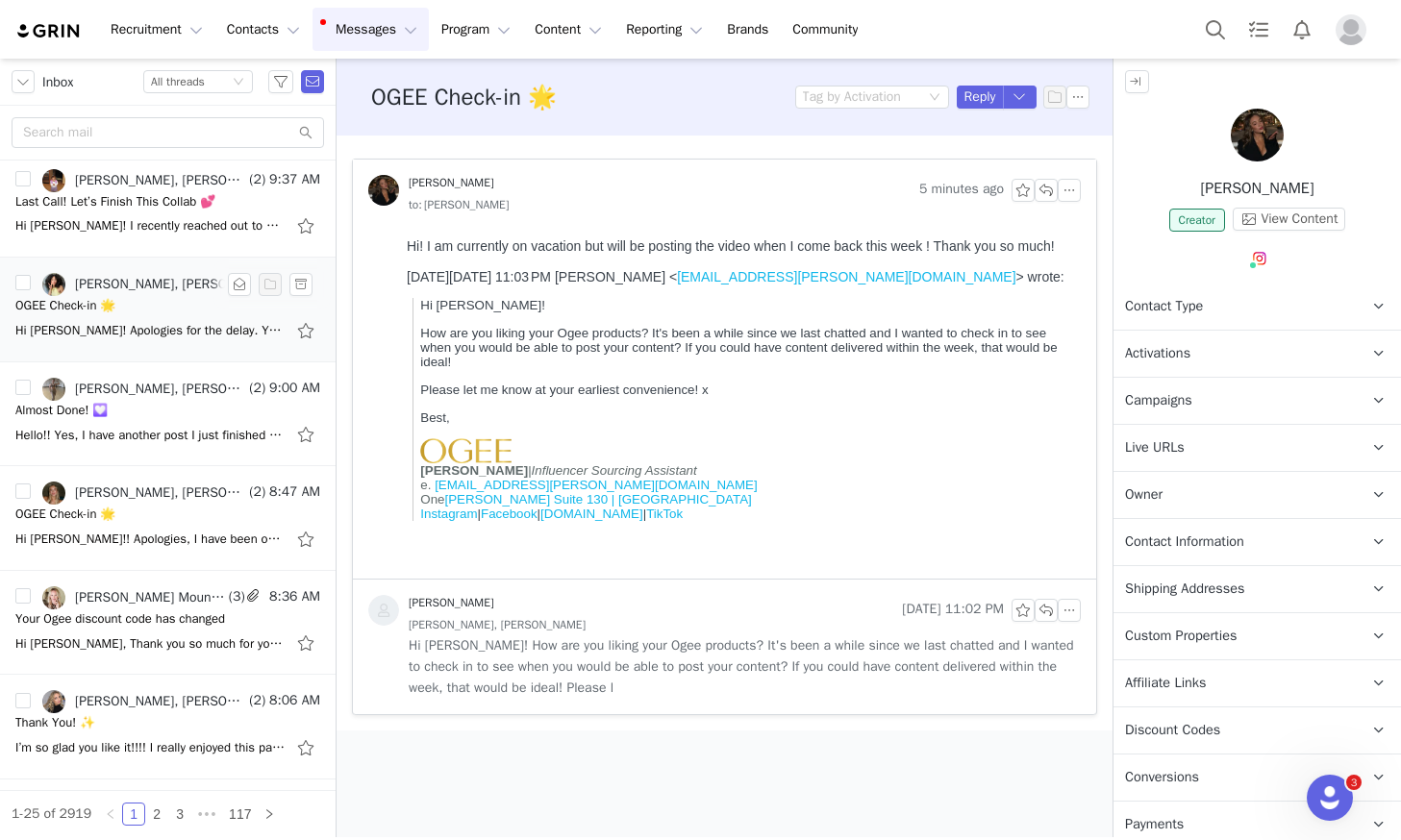 click on "Hi [PERSON_NAME]!
Apologies for the delay. Yes, I just sent it over to [PERSON_NAME] for approval!
[PERSON_NAME]
[DATE][DATE] 7:12 PM [PERSON_NAME] <[PERSON_NAME][EMAIL_ADDRESS][PERSON_NAME][DOMAIN_NAME]> wrote:
Hi [PERSON_NAME]!
How are you liking your Ogee products? It's been a wh" at bounding box center [150, 331] 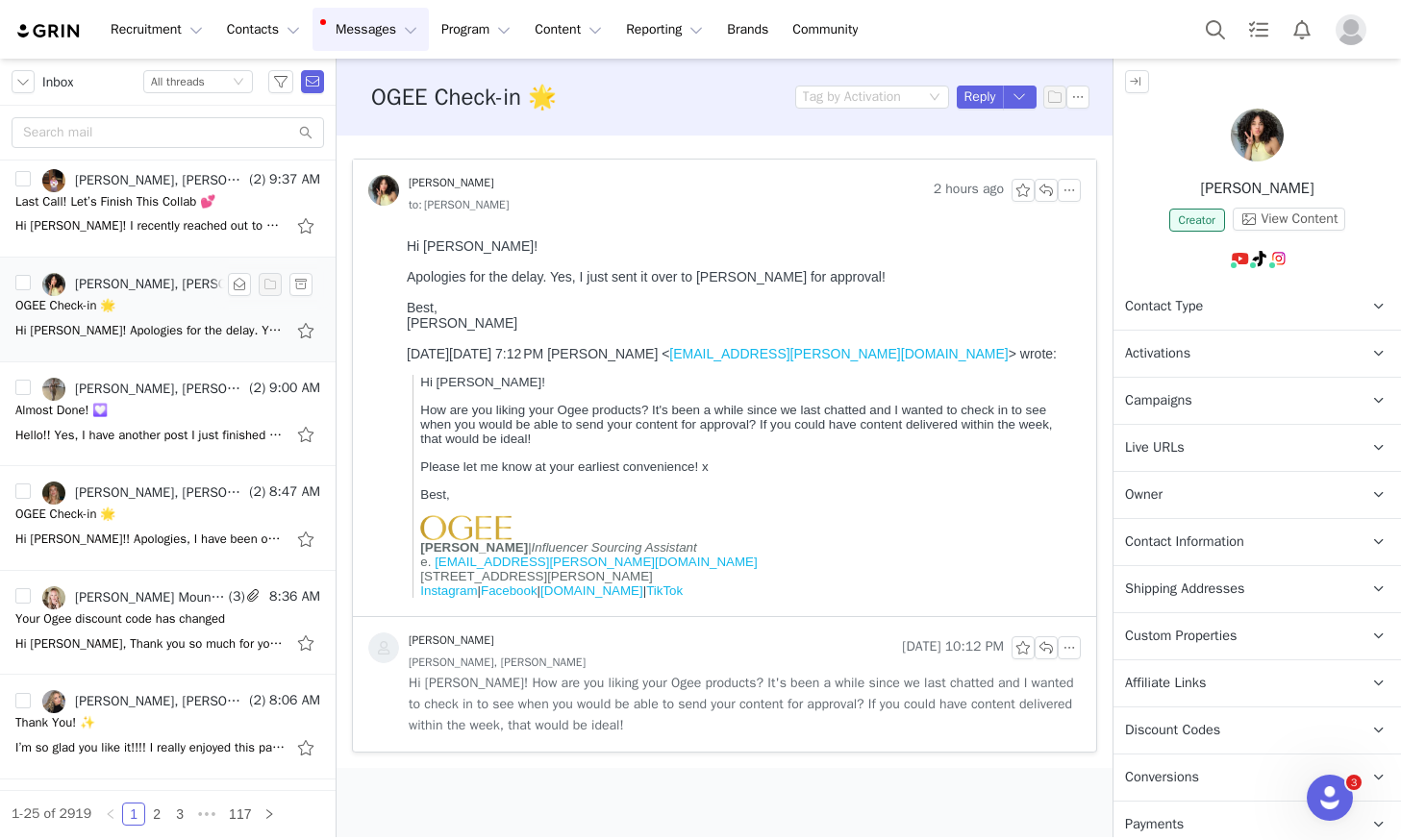 scroll, scrollTop: 0, scrollLeft: 0, axis: both 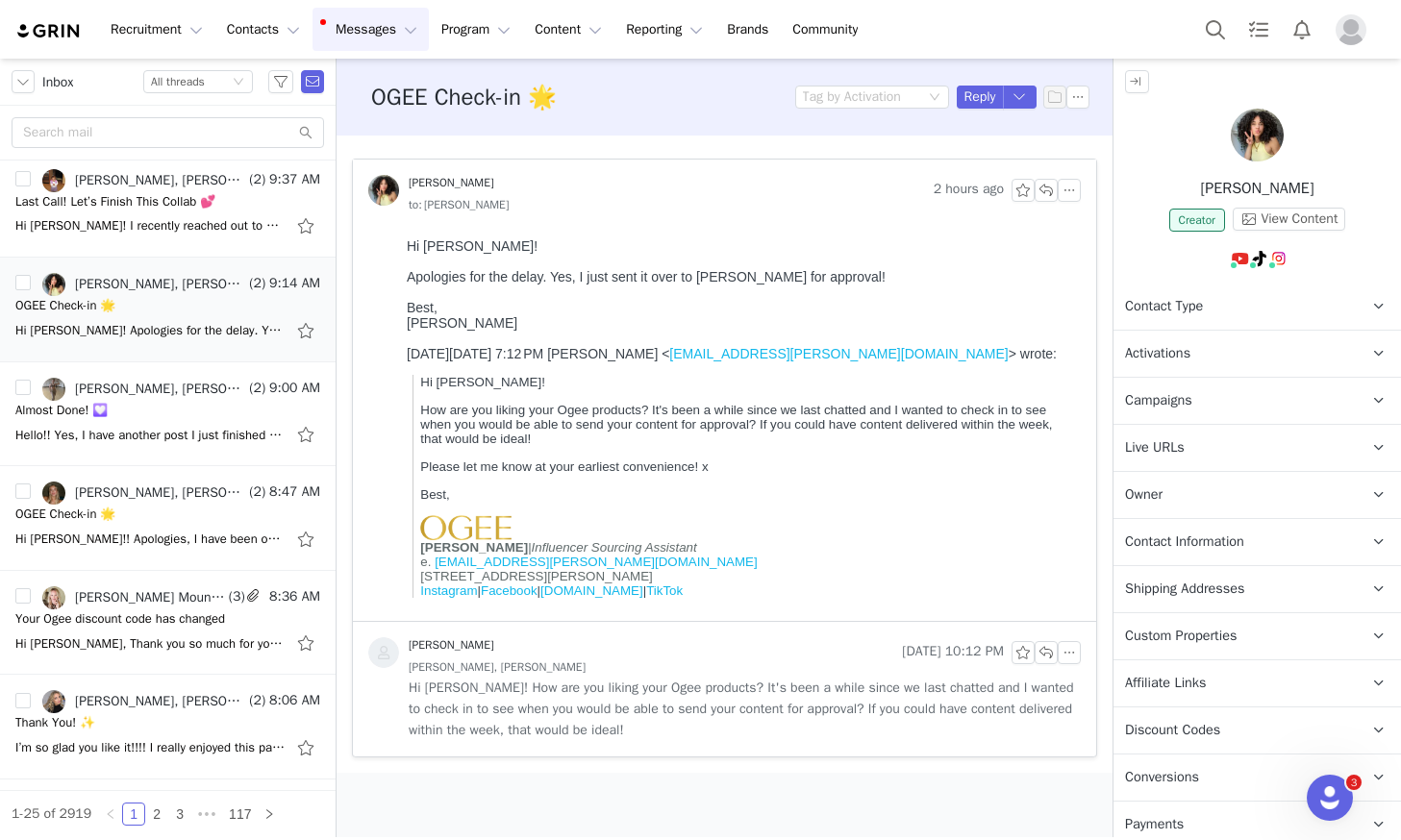click at bounding box center [1257, 135] 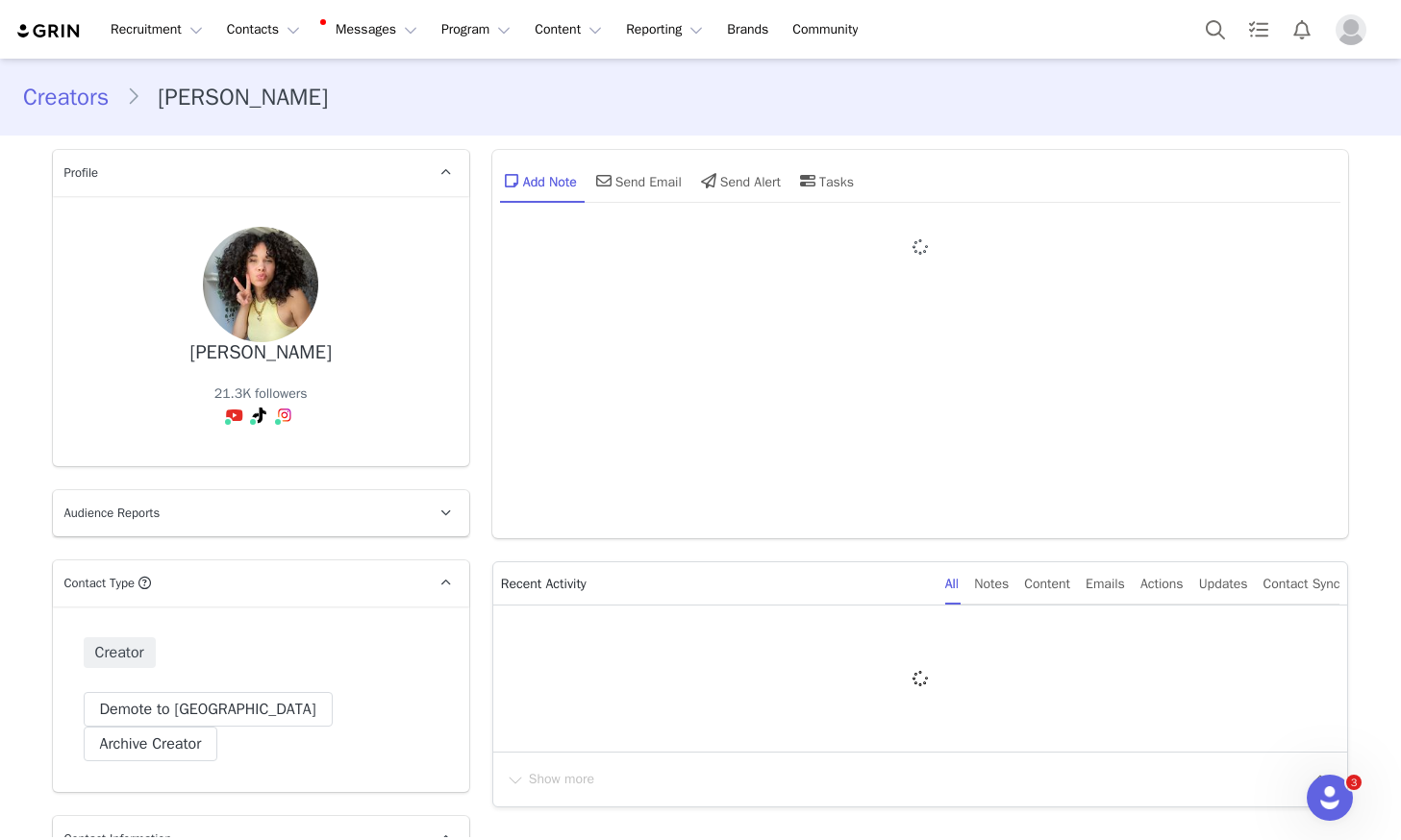 type on "+1 ([GEOGRAPHIC_DATA])" 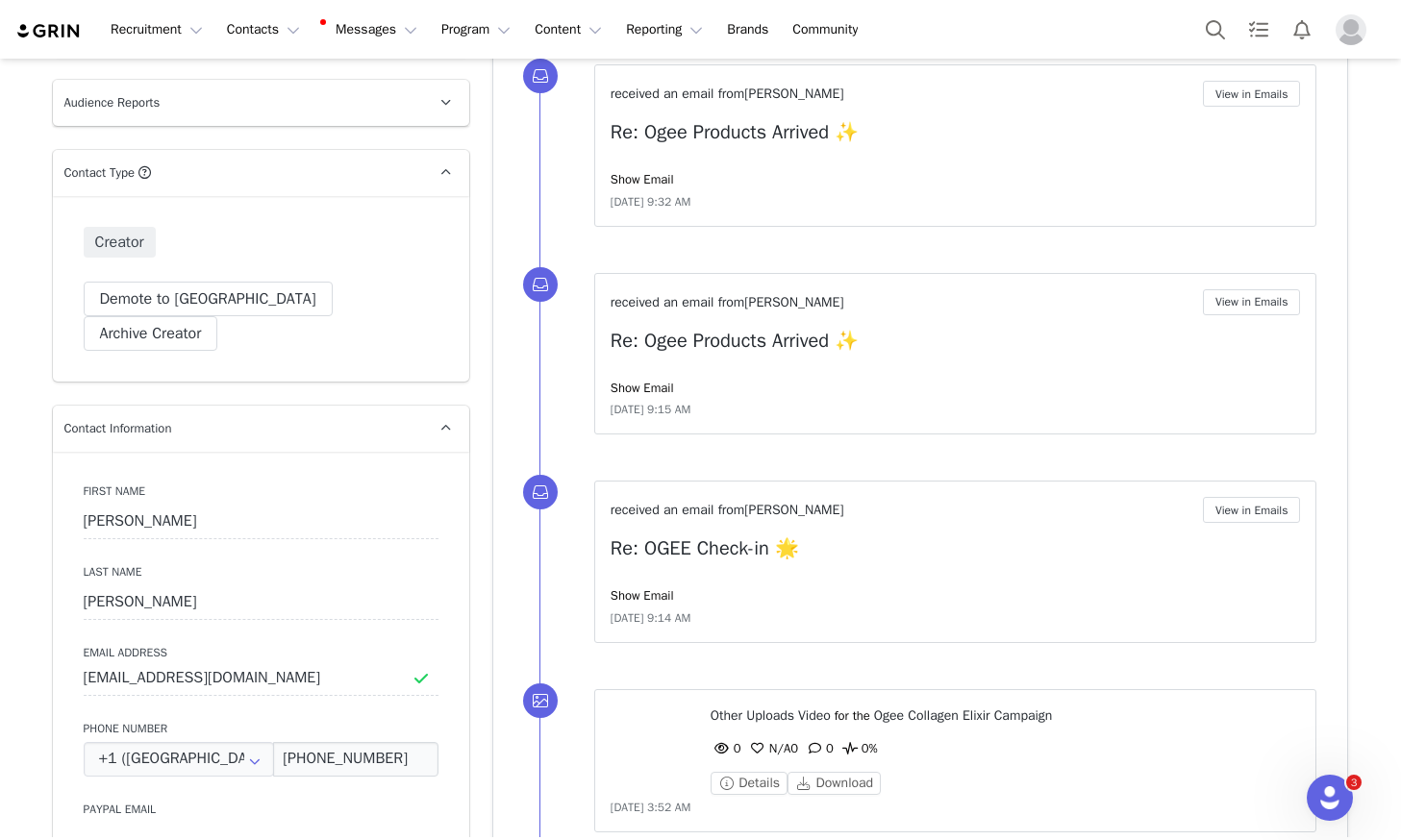 scroll, scrollTop: 461, scrollLeft: 0, axis: vertical 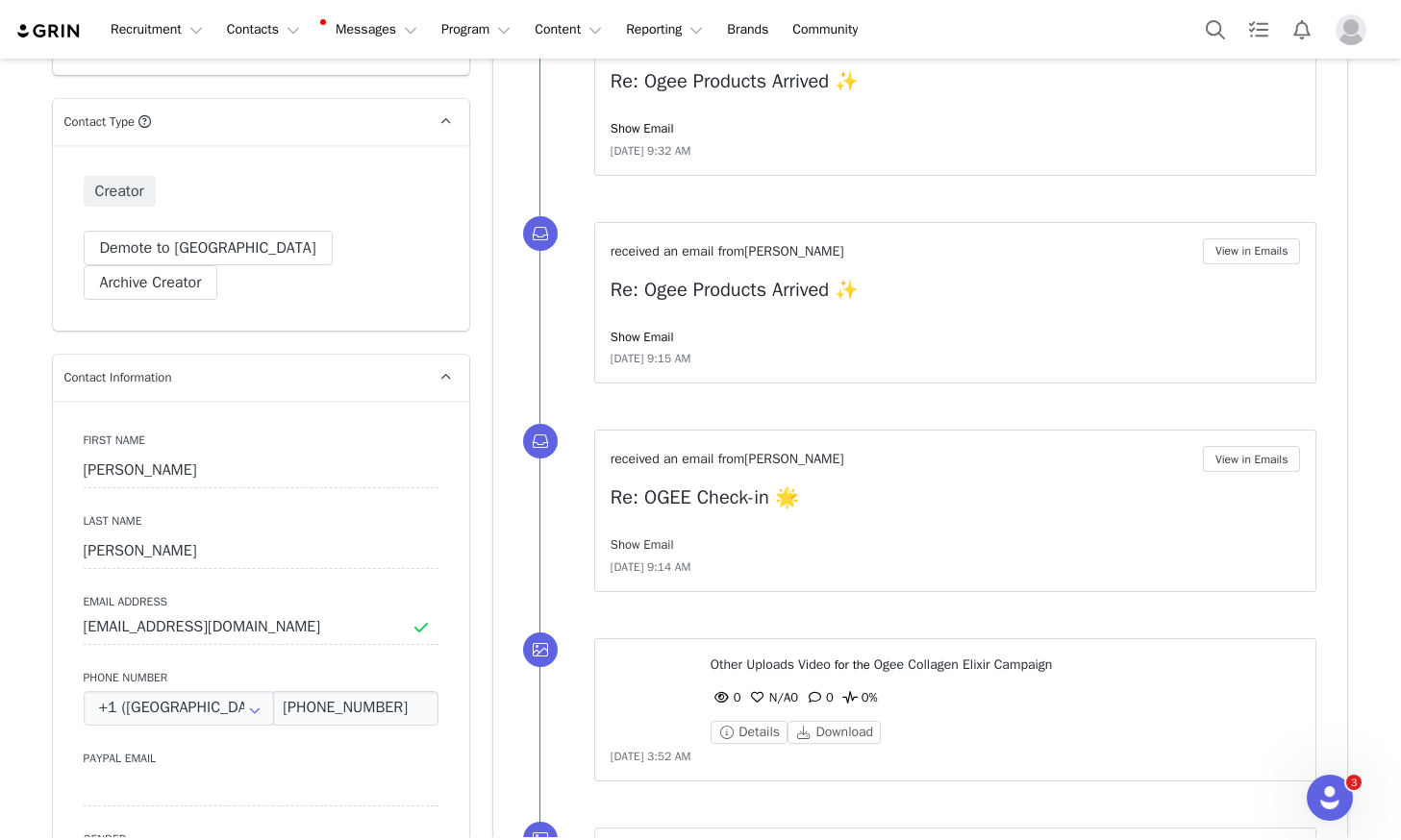 click on "Show Email" at bounding box center [642, 544] 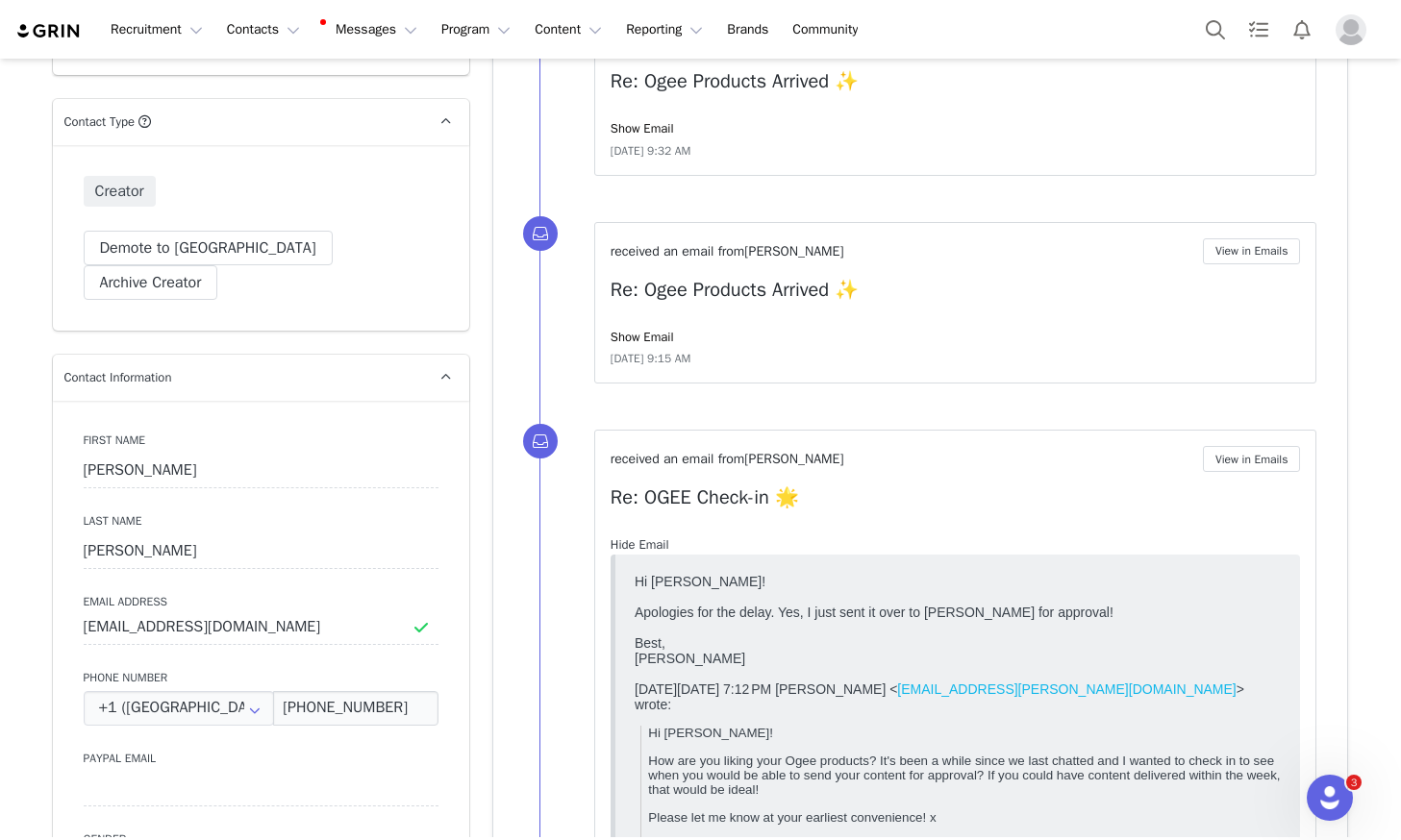 scroll, scrollTop: 0, scrollLeft: 0, axis: both 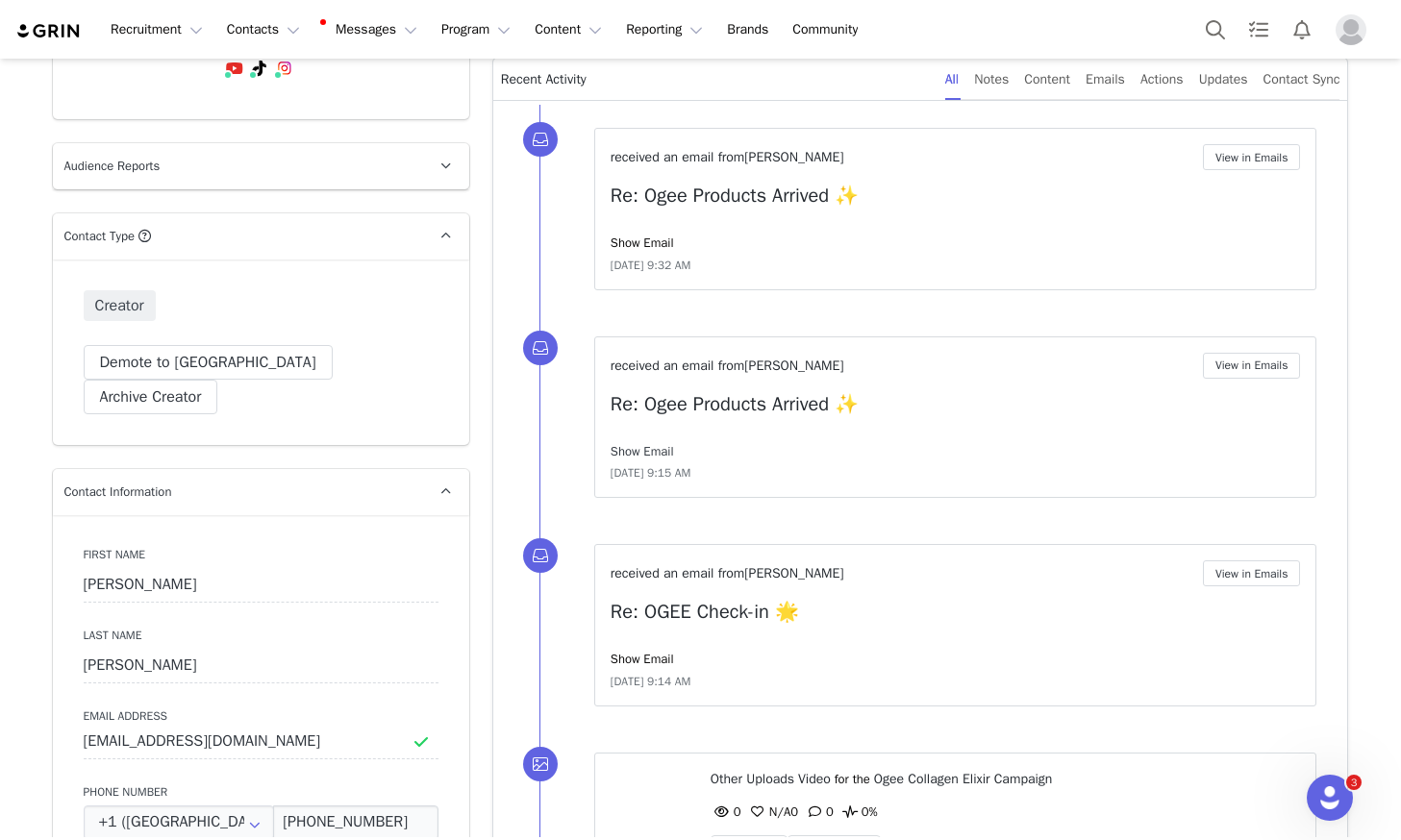 click on "Show Email" at bounding box center (642, 451) 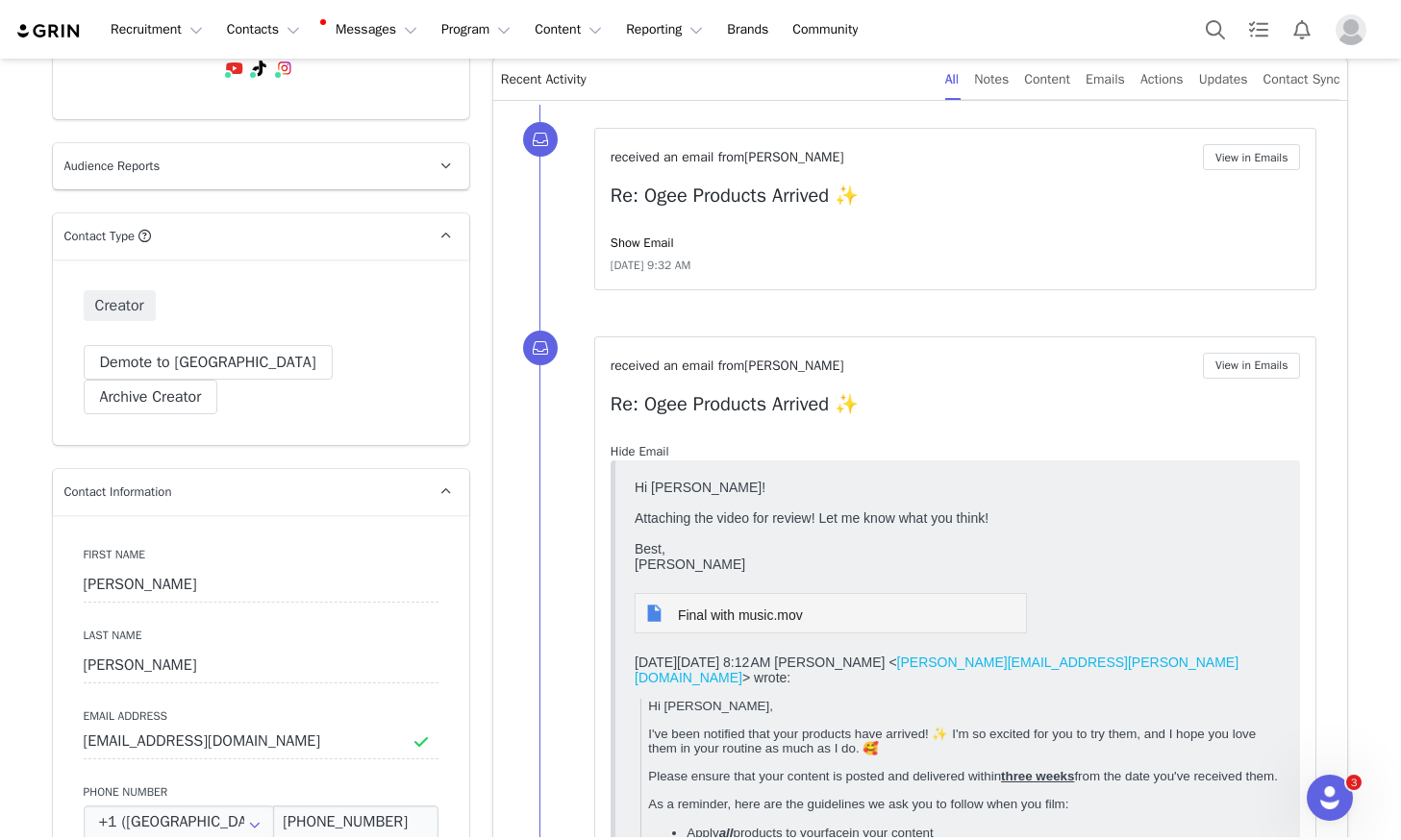 scroll, scrollTop: 0, scrollLeft: 0, axis: both 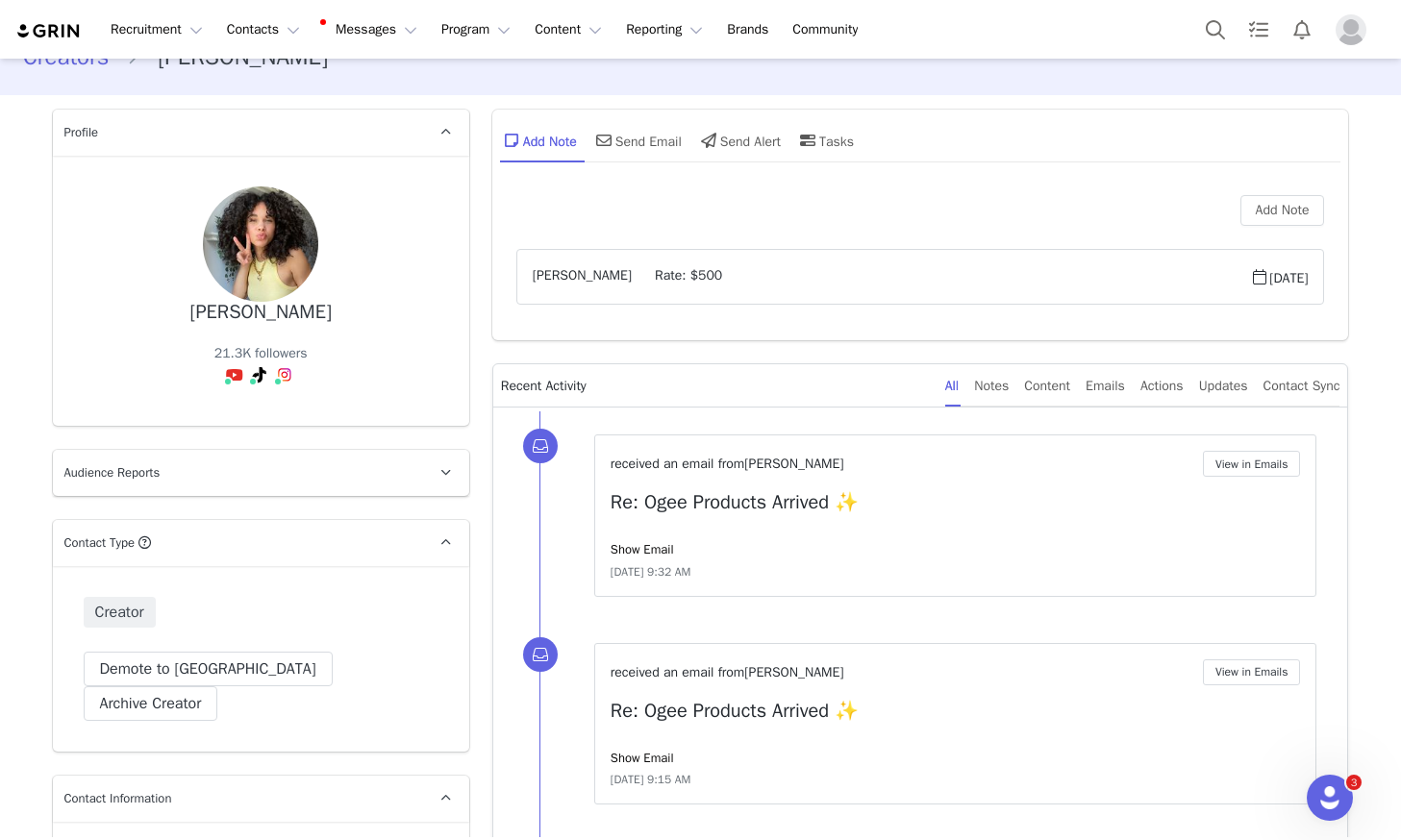 click on "Show Email" at bounding box center [956, 550] 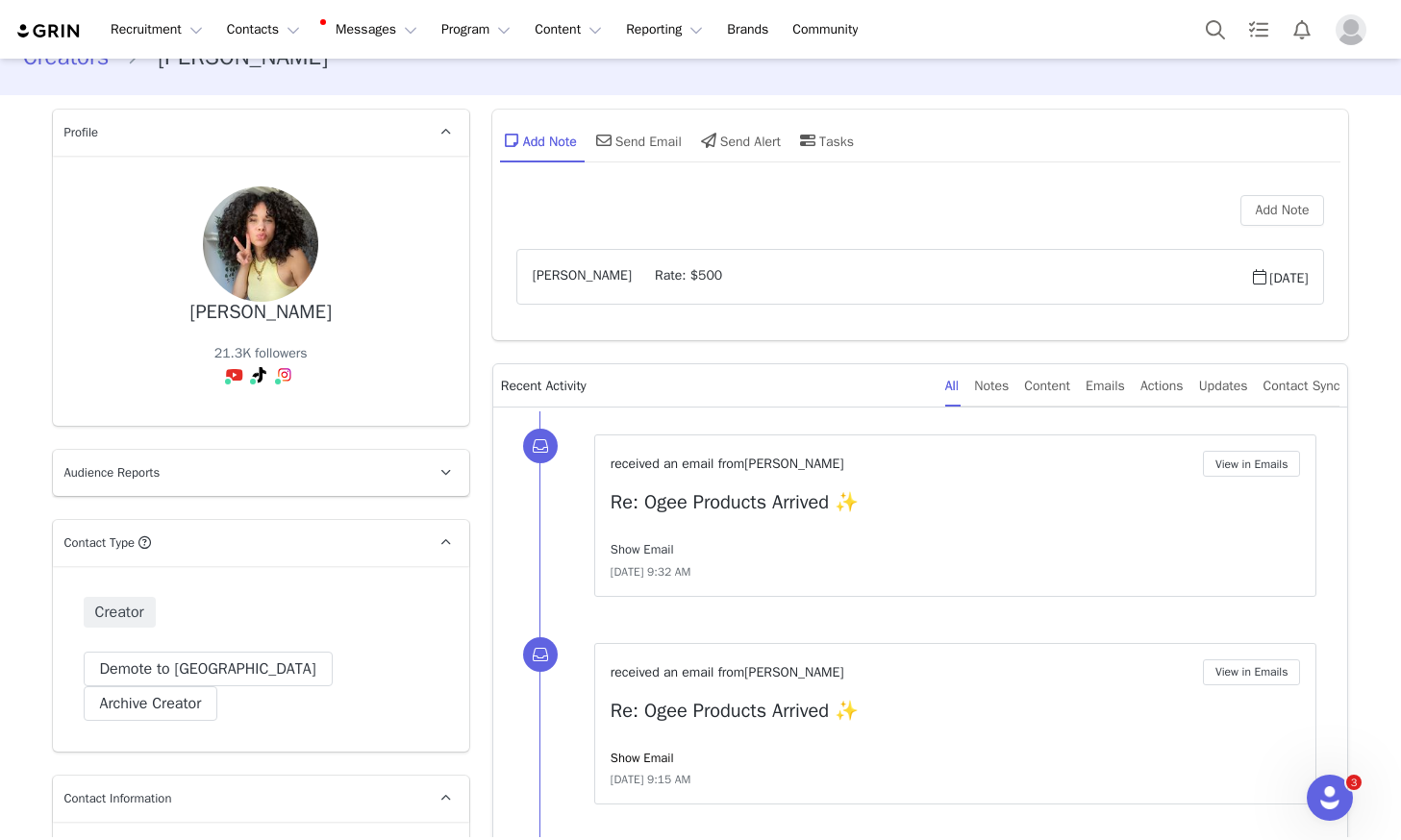 click on "Show Email" at bounding box center [642, 549] 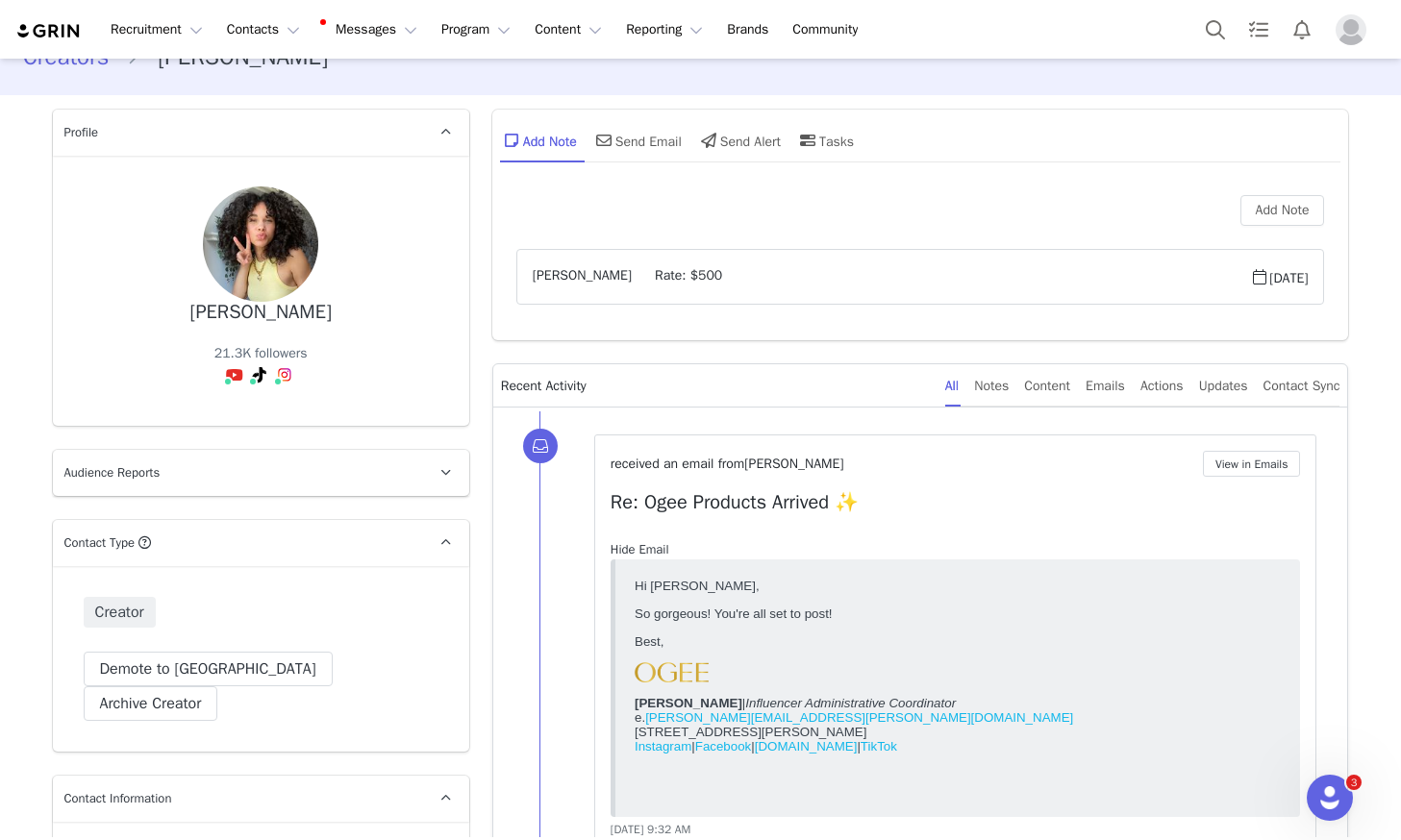 scroll, scrollTop: 0, scrollLeft: 0, axis: both 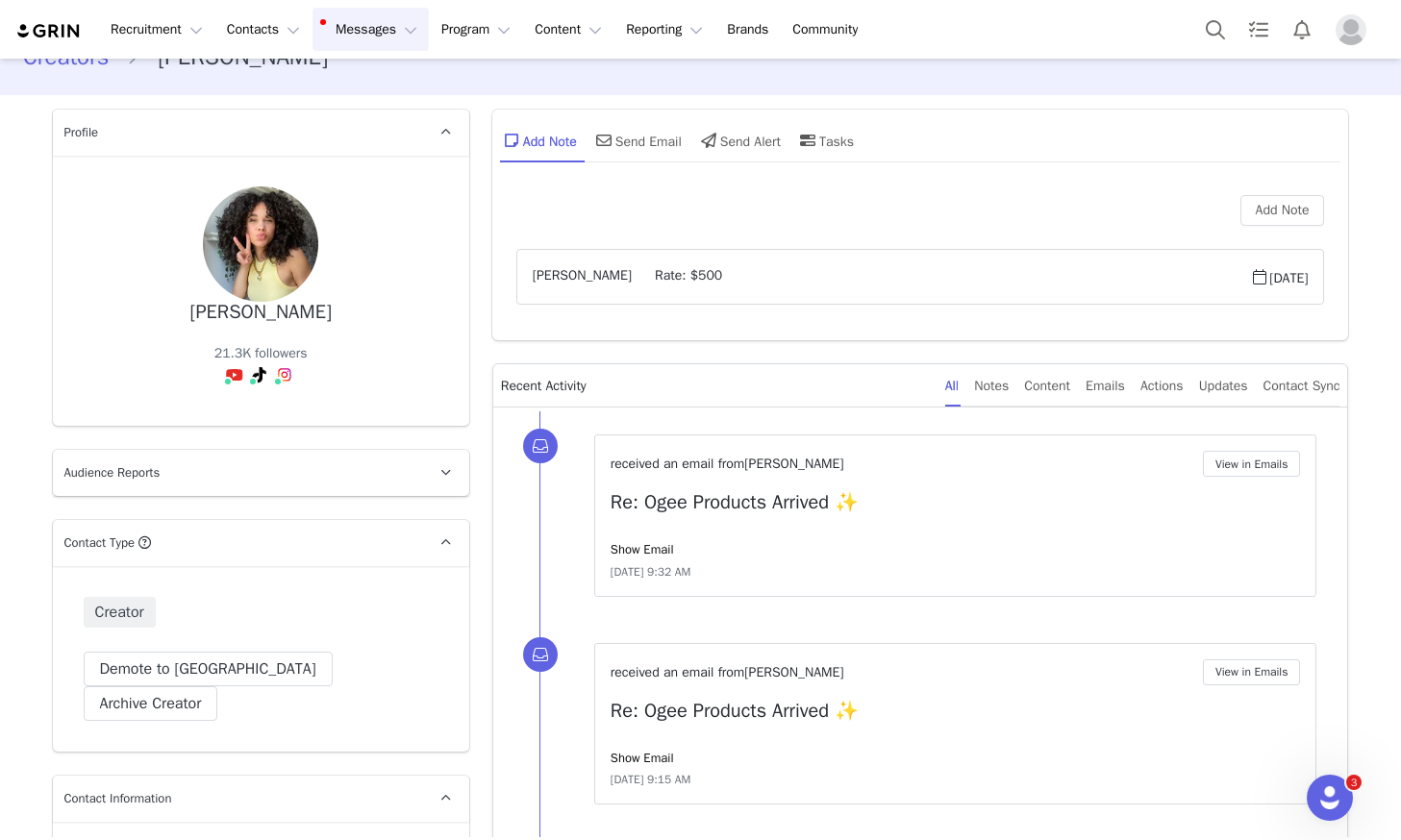 click on "Messages Messages" at bounding box center (370, 29) 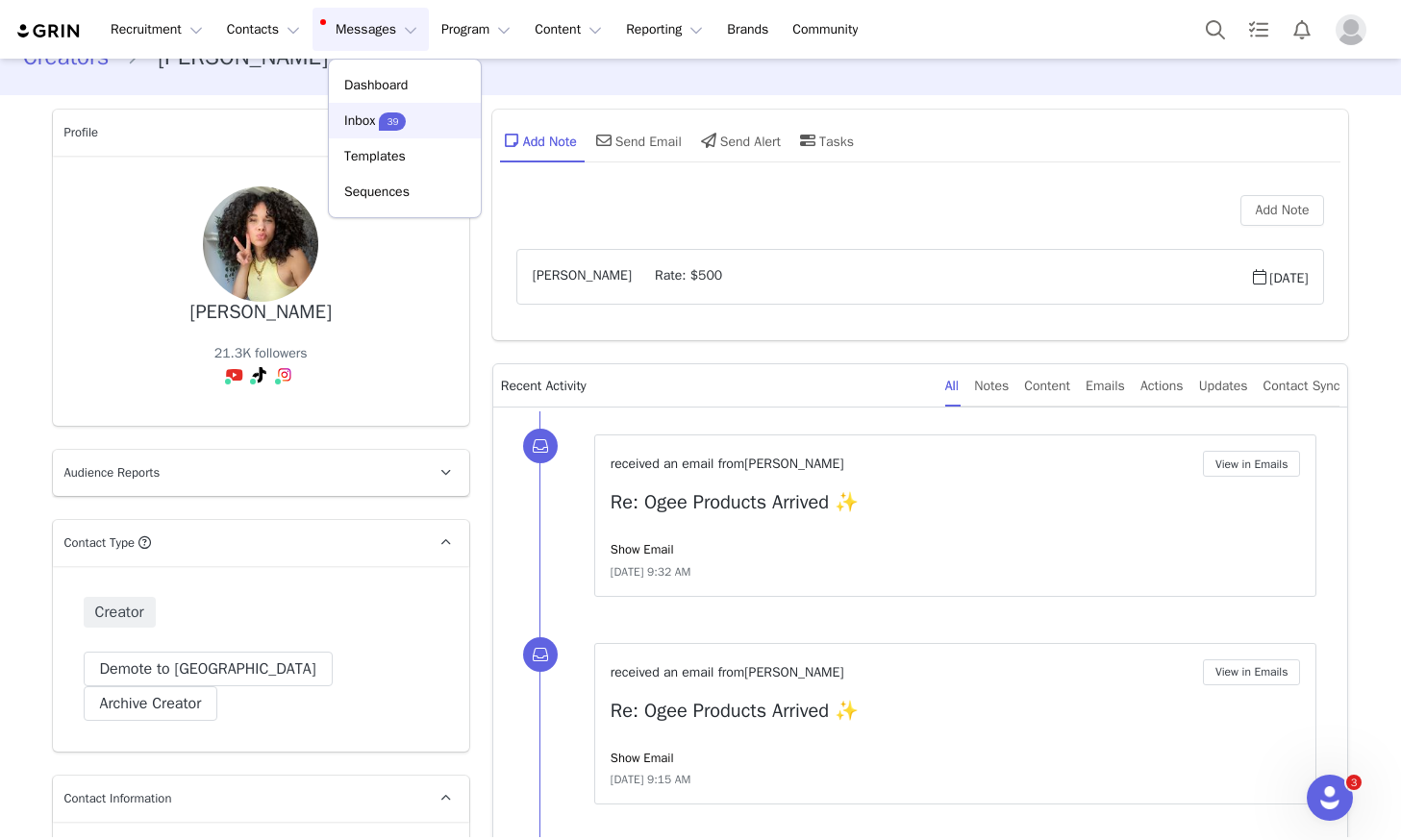 click on "39" at bounding box center [392, 120] 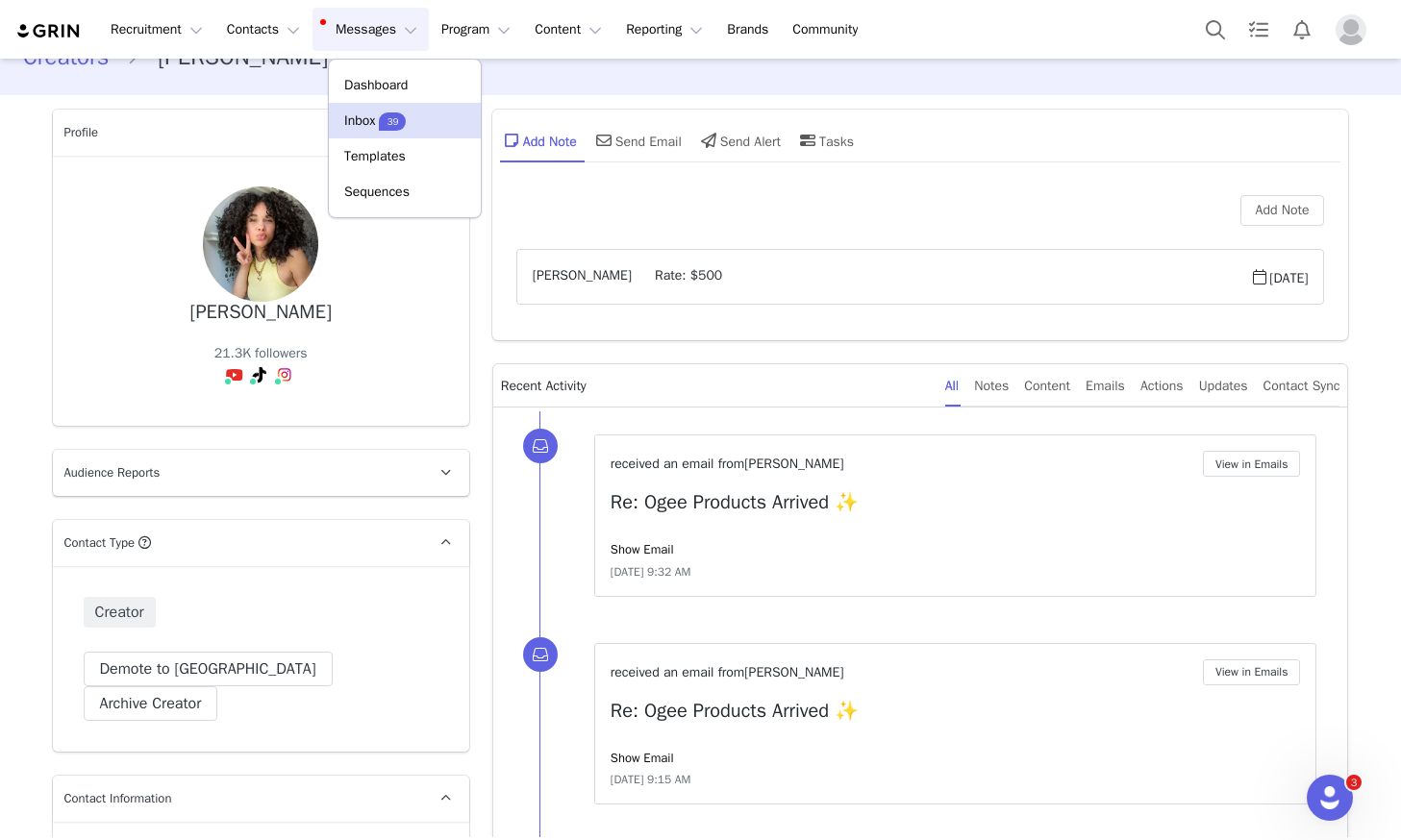 scroll, scrollTop: 0, scrollLeft: 0, axis: both 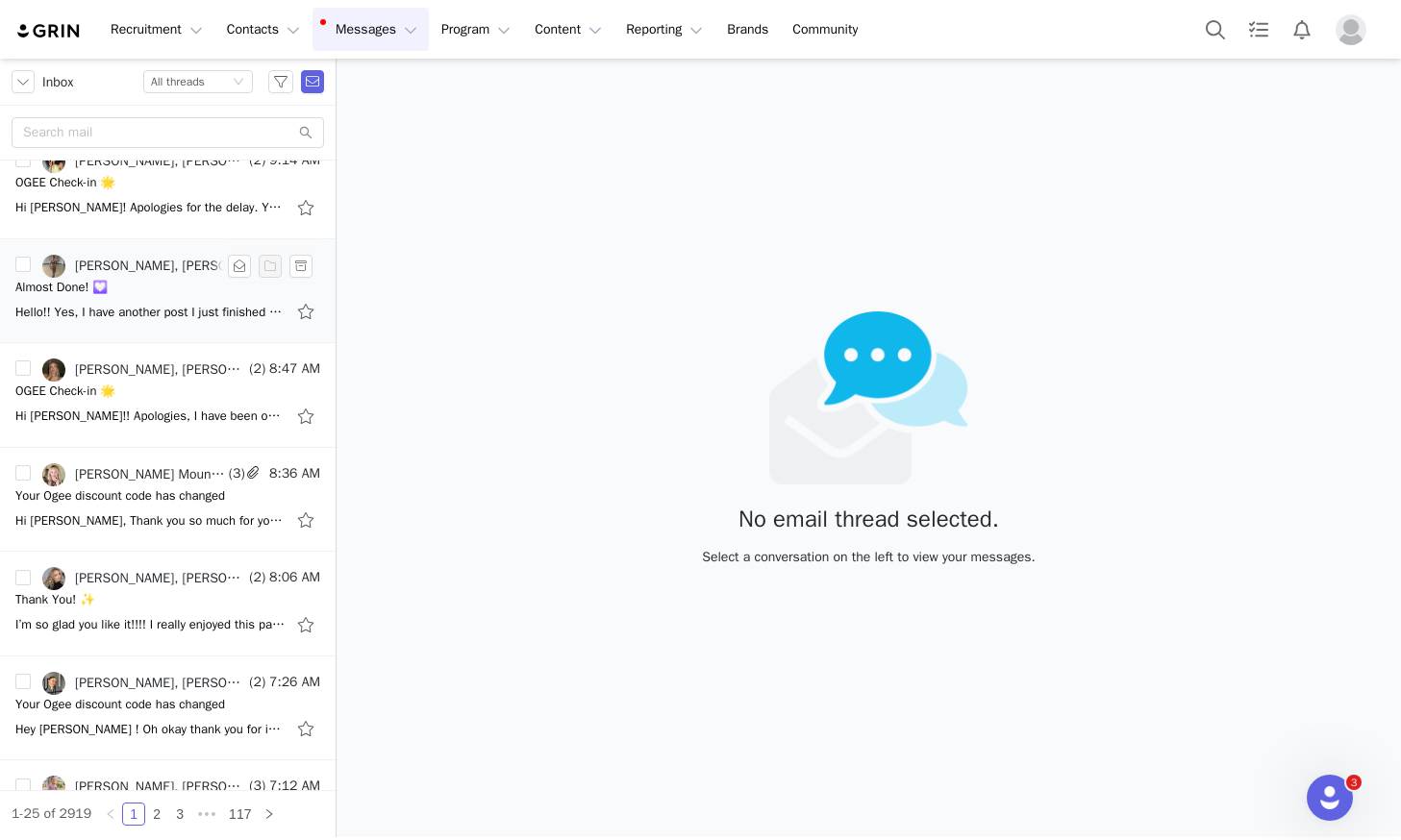 click on "[PERSON_NAME], [PERSON_NAME]" at bounding box center [160, 266] 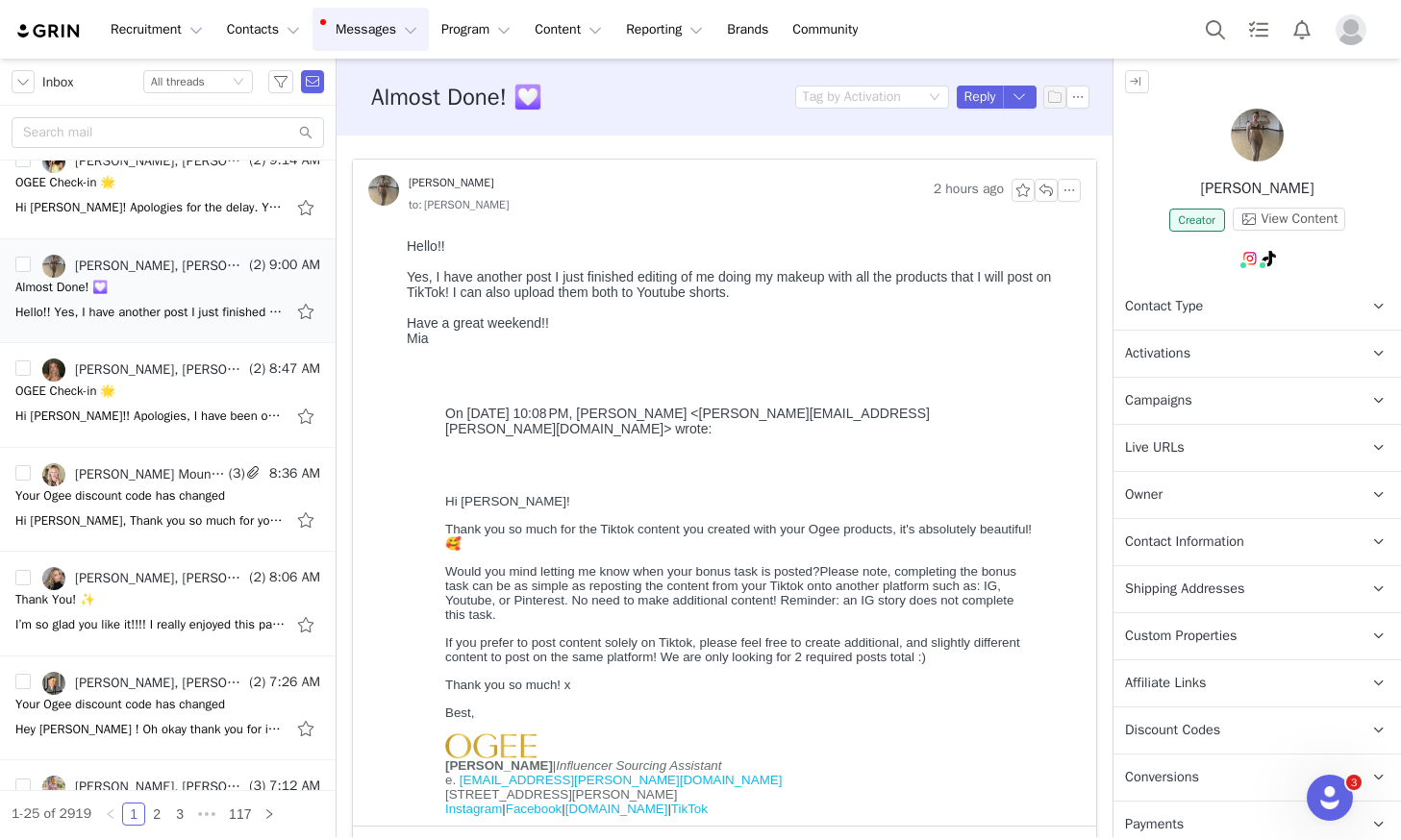 scroll, scrollTop: 0, scrollLeft: 0, axis: both 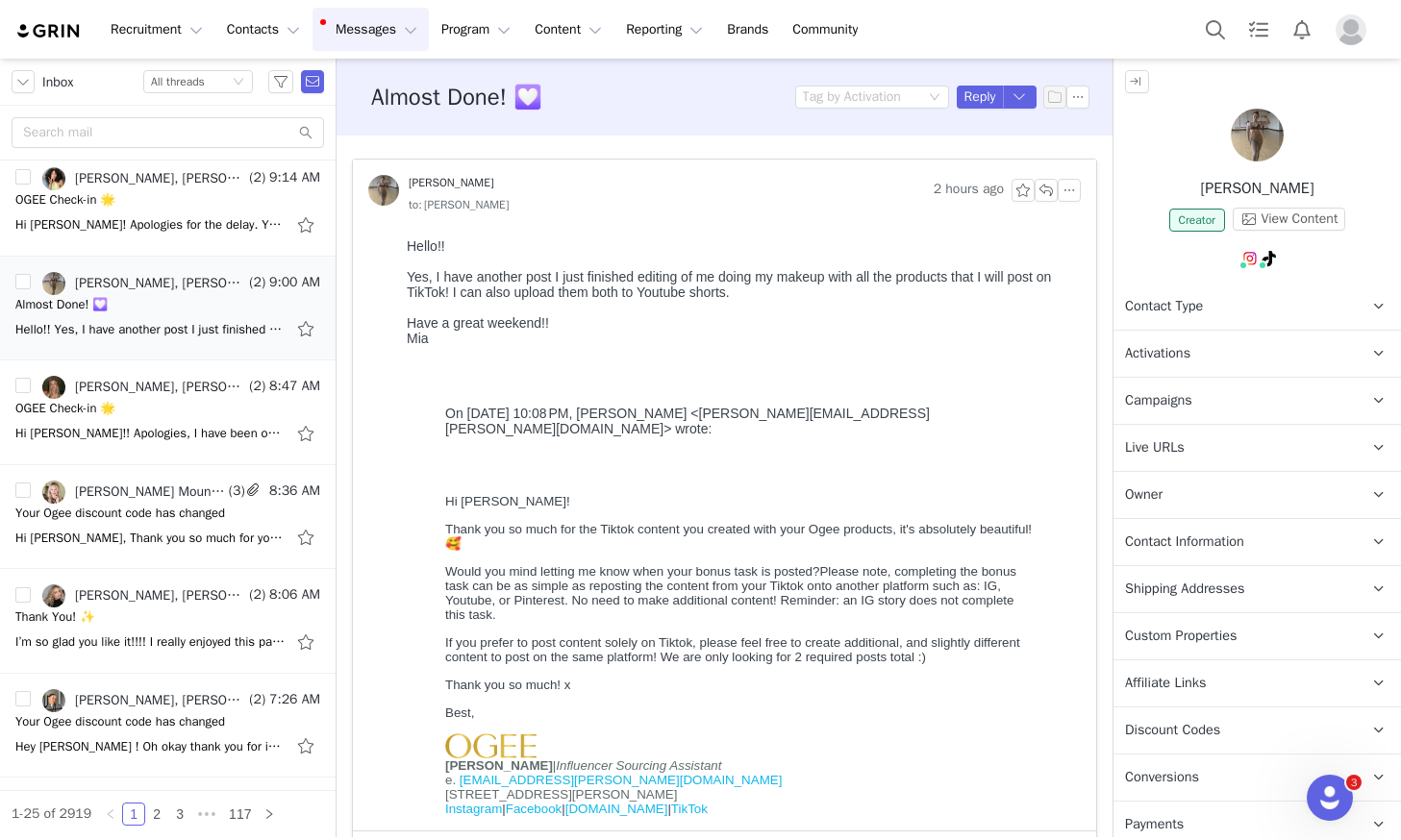 drag, startPoint x: 437, startPoint y: 342, endPoint x: 401, endPoint y: 243, distance: 105.342299 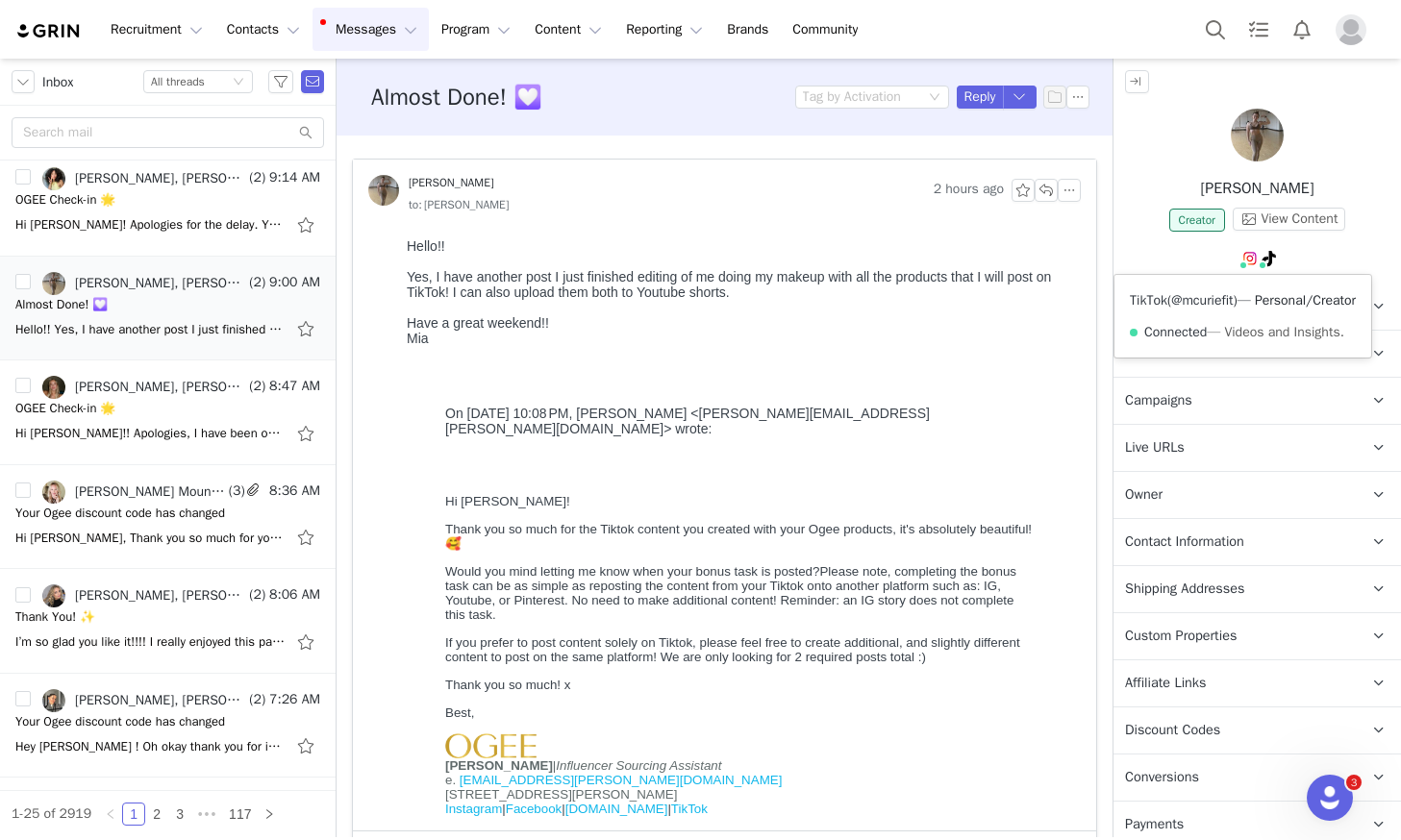 click on "@mcuriefit" at bounding box center [1202, 300] 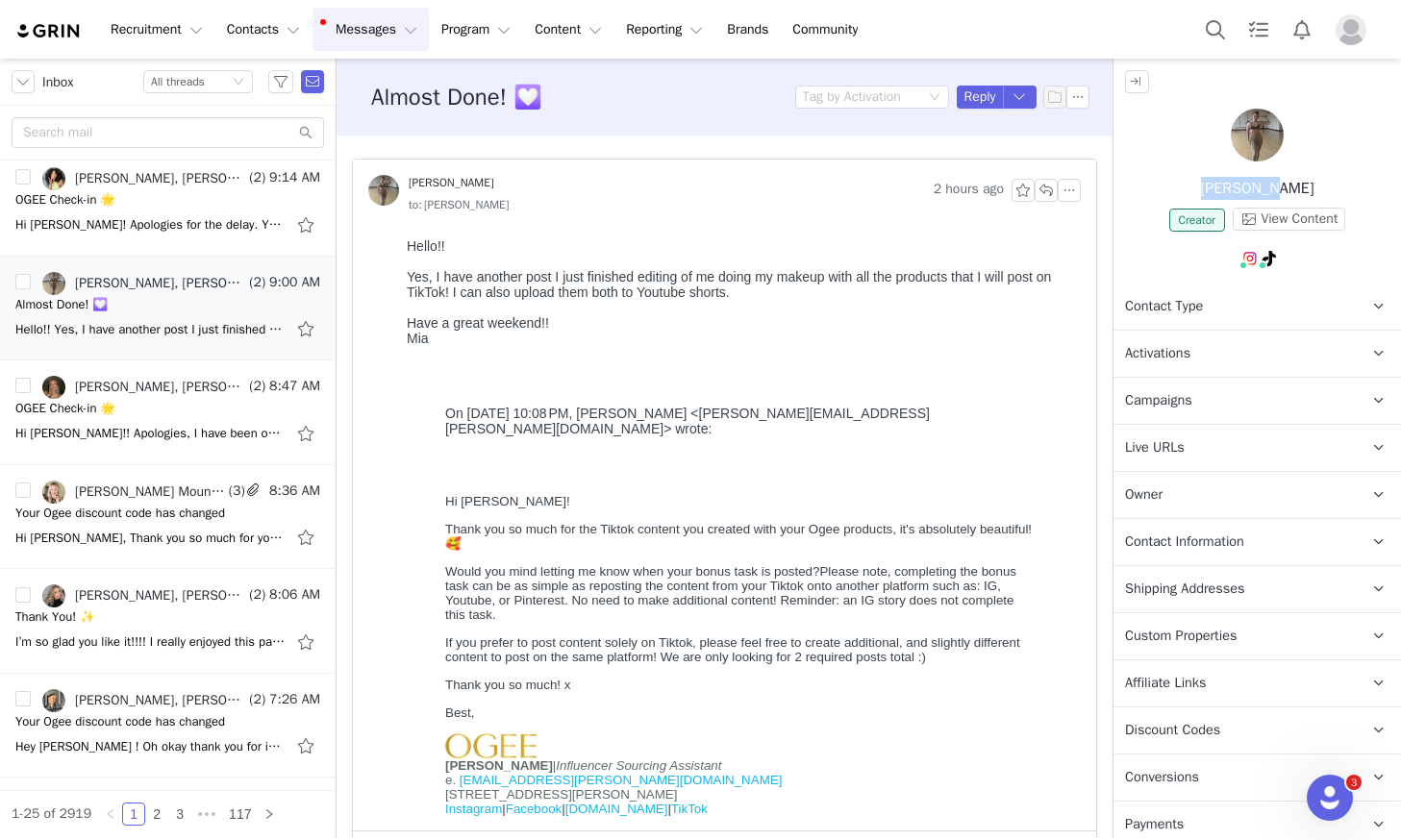 drag, startPoint x: 1295, startPoint y: 186, endPoint x: 1220, endPoint y: 191, distance: 75.166482 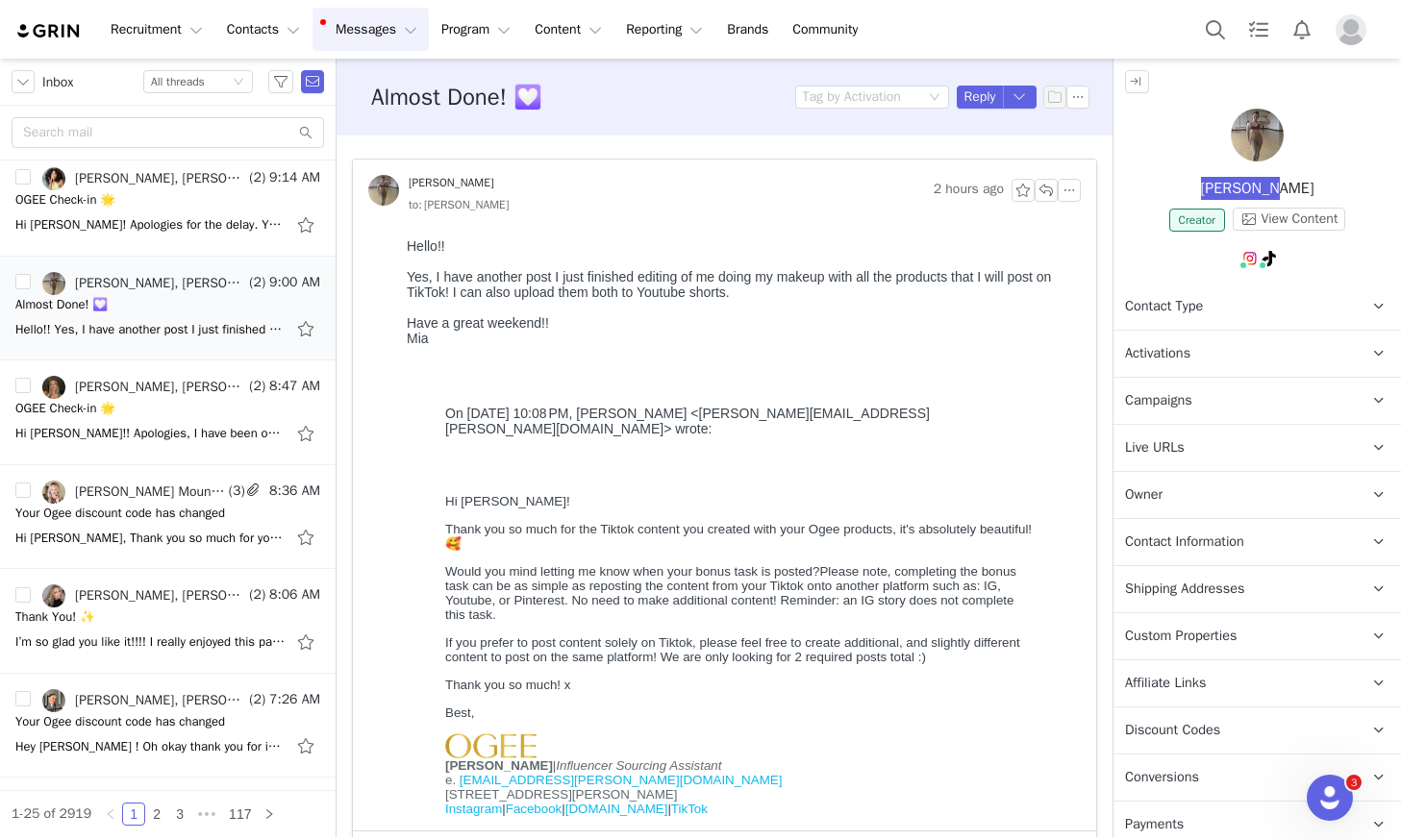 click on "Mia" at bounding box center [739, 338] 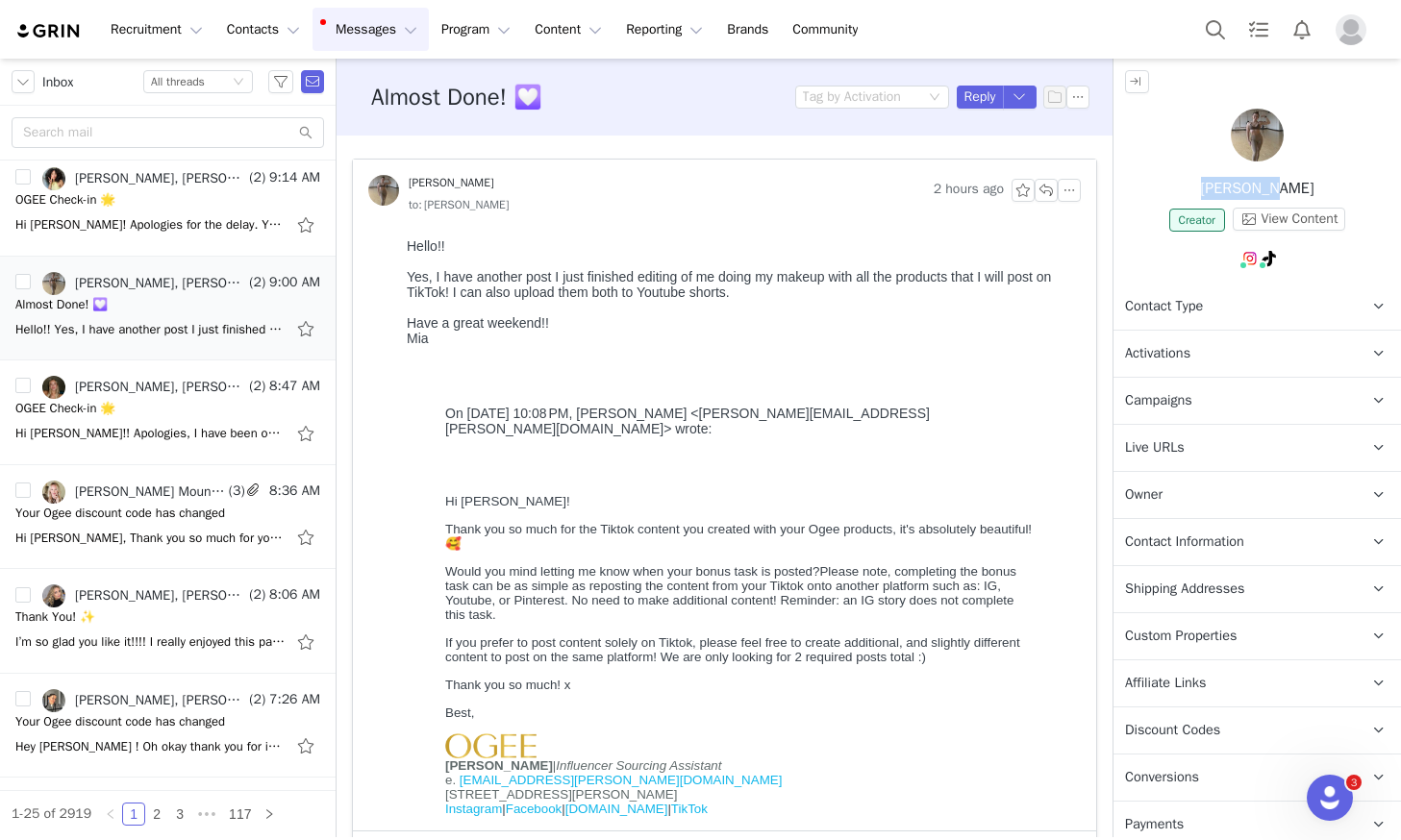 click at bounding box center [1257, 135] 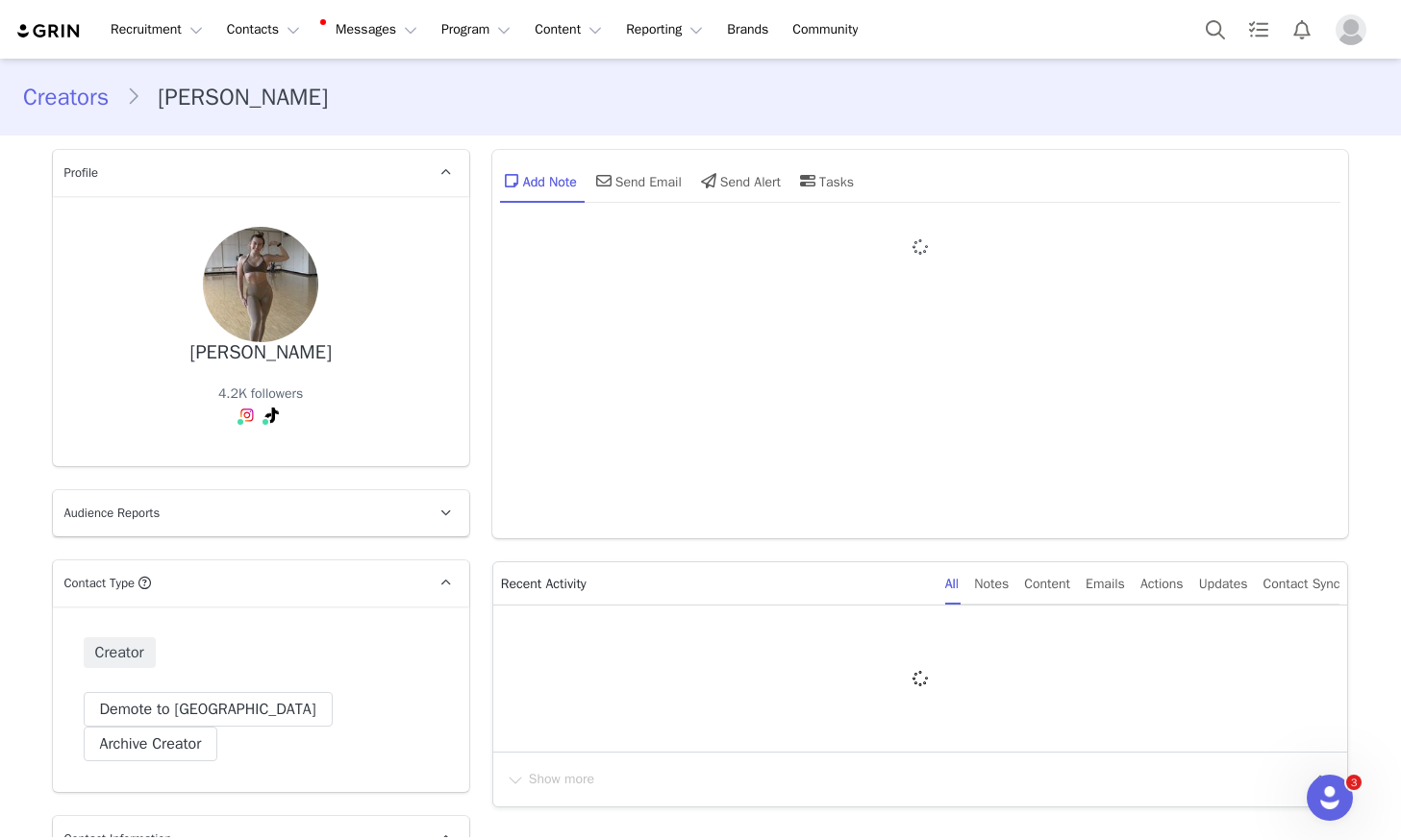 type on "+1 ([GEOGRAPHIC_DATA])" 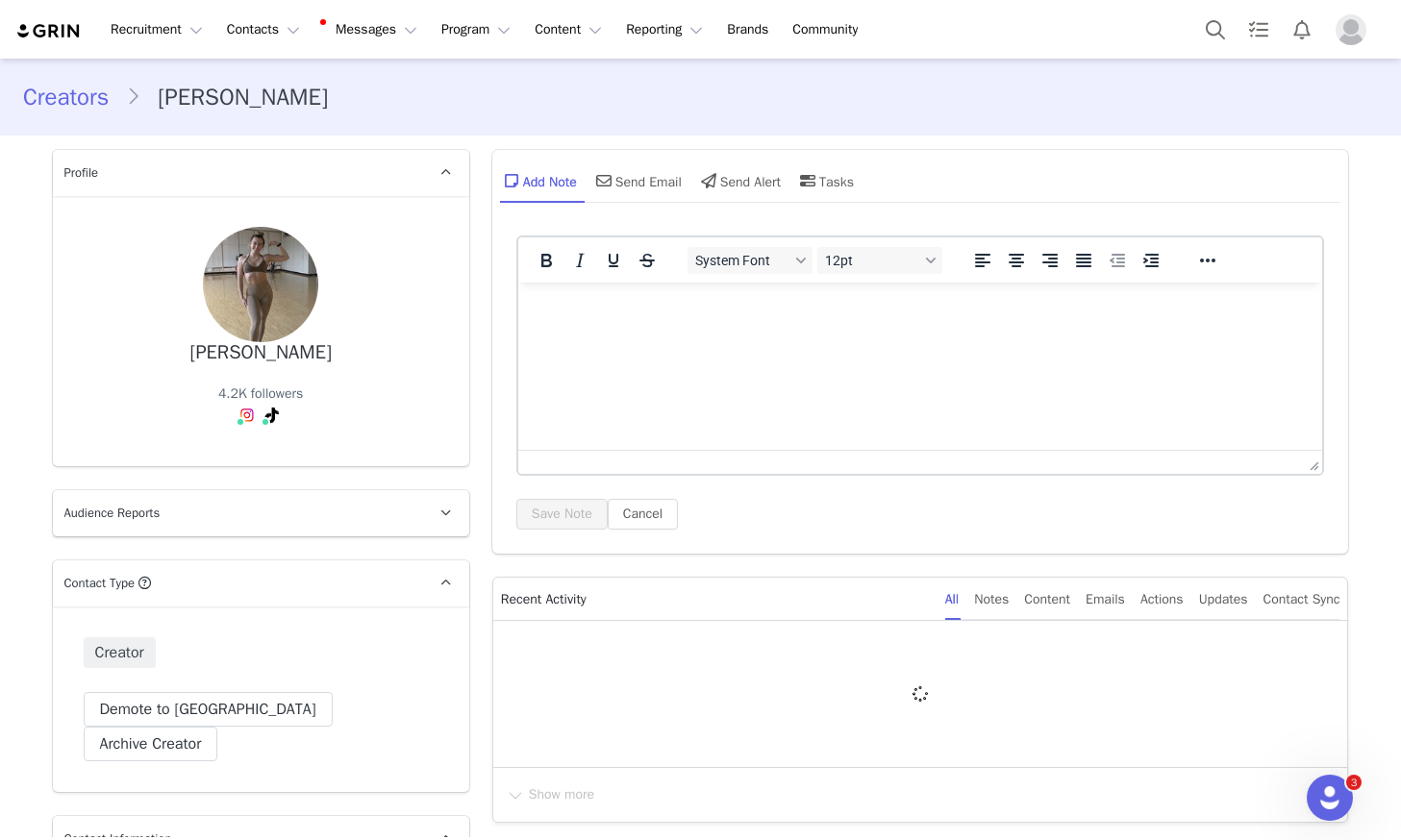 scroll, scrollTop: 0, scrollLeft: 0, axis: both 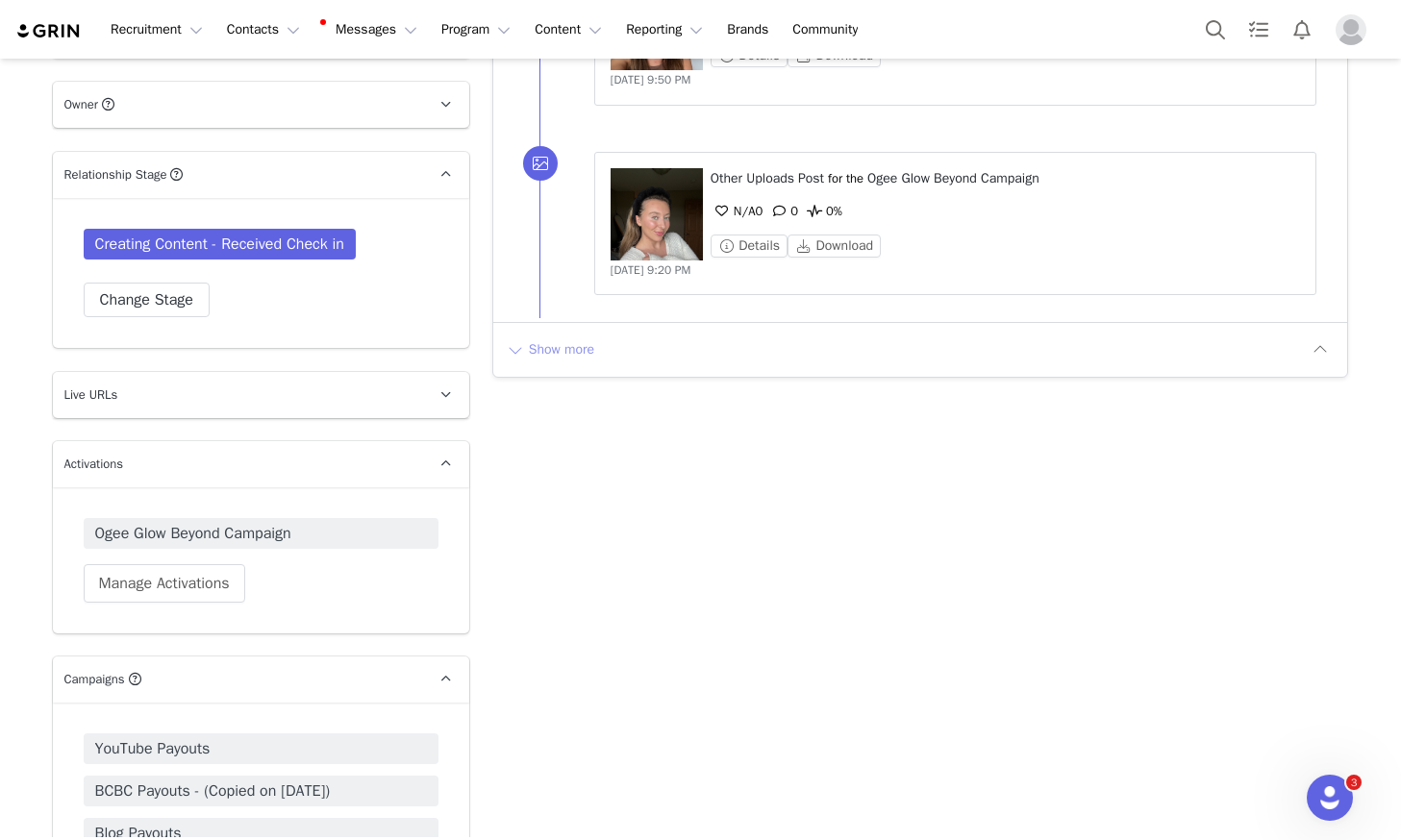 click on "Show more" at bounding box center [550, 350] 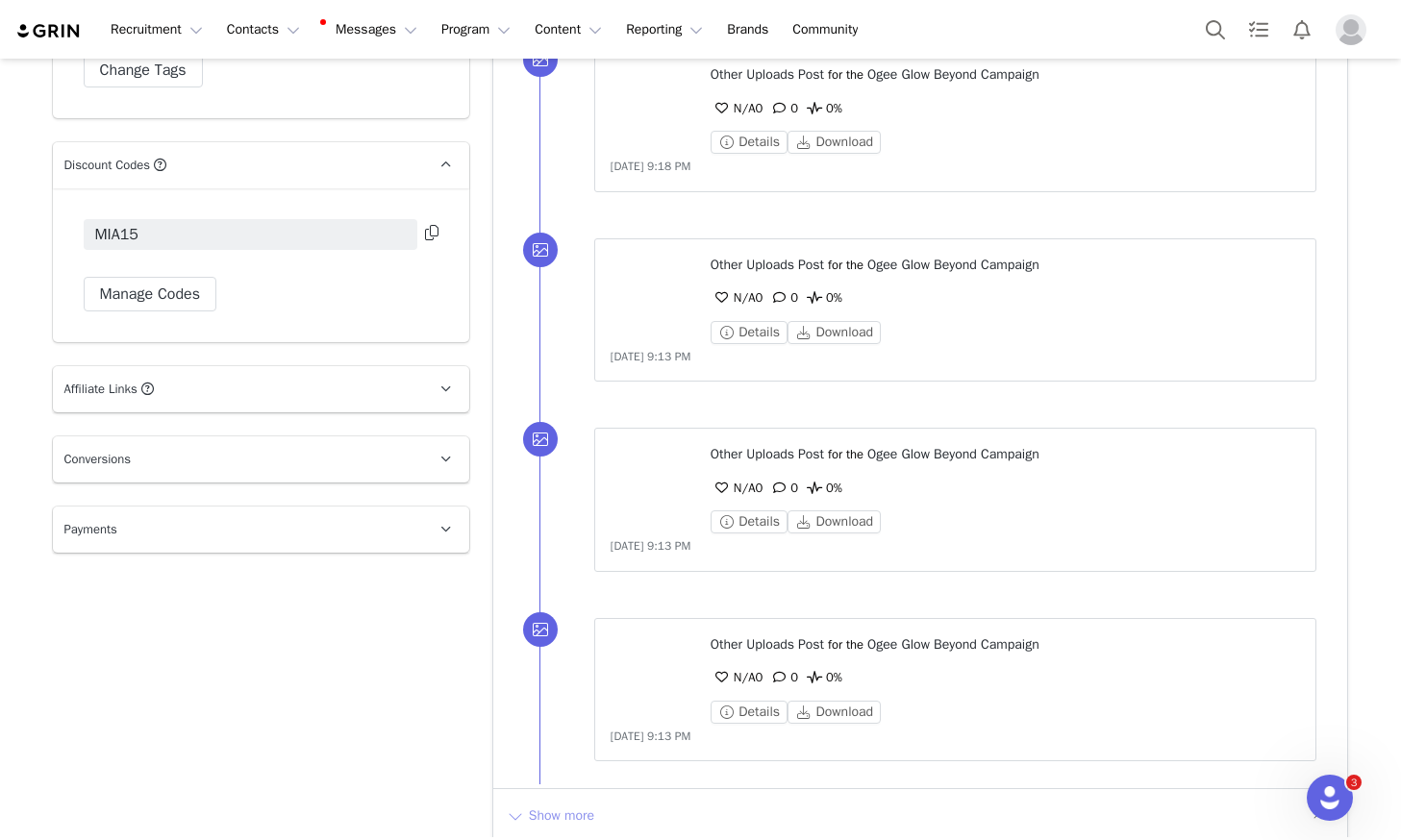 scroll, scrollTop: 3551, scrollLeft: 0, axis: vertical 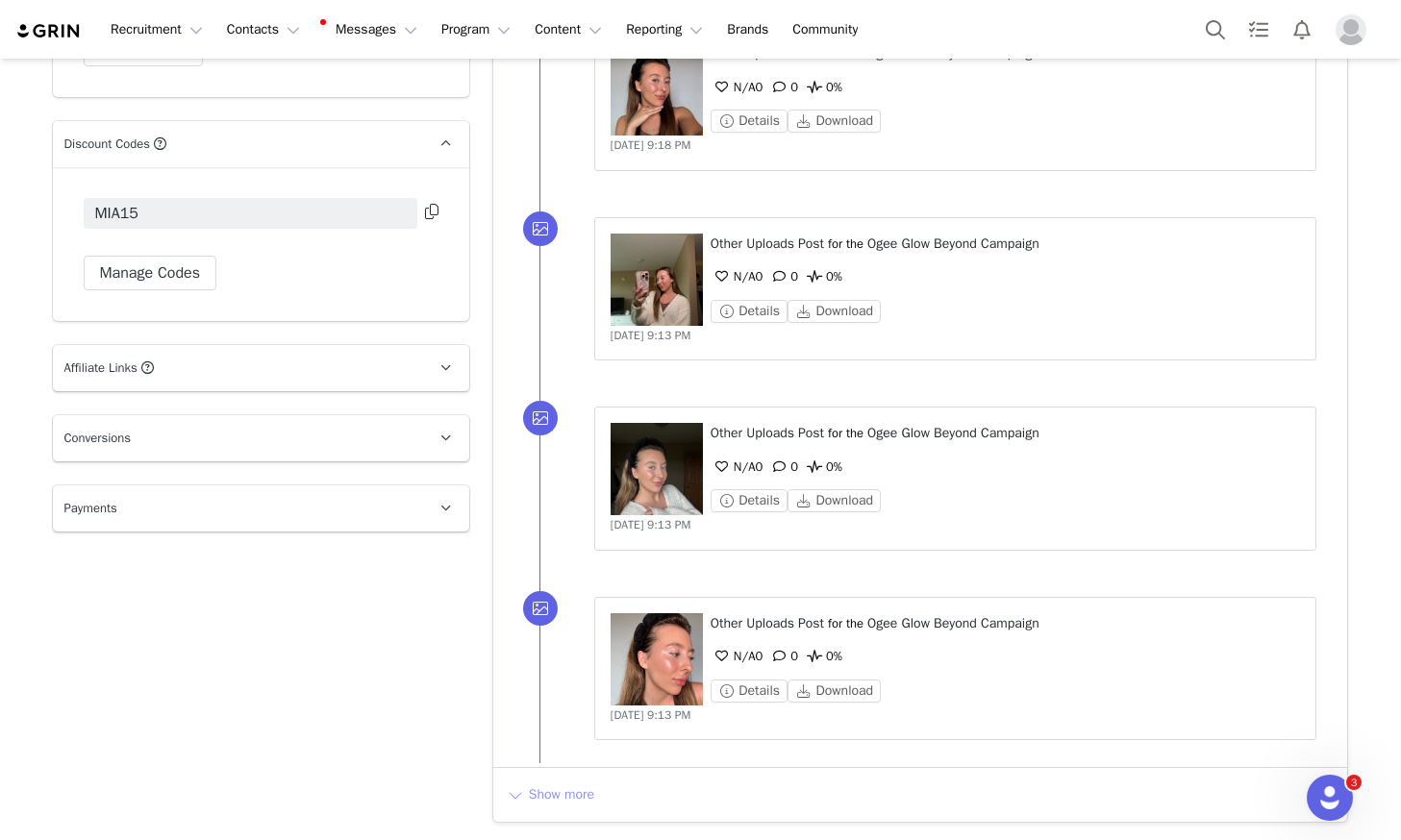 click on "Show more" at bounding box center (550, 795) 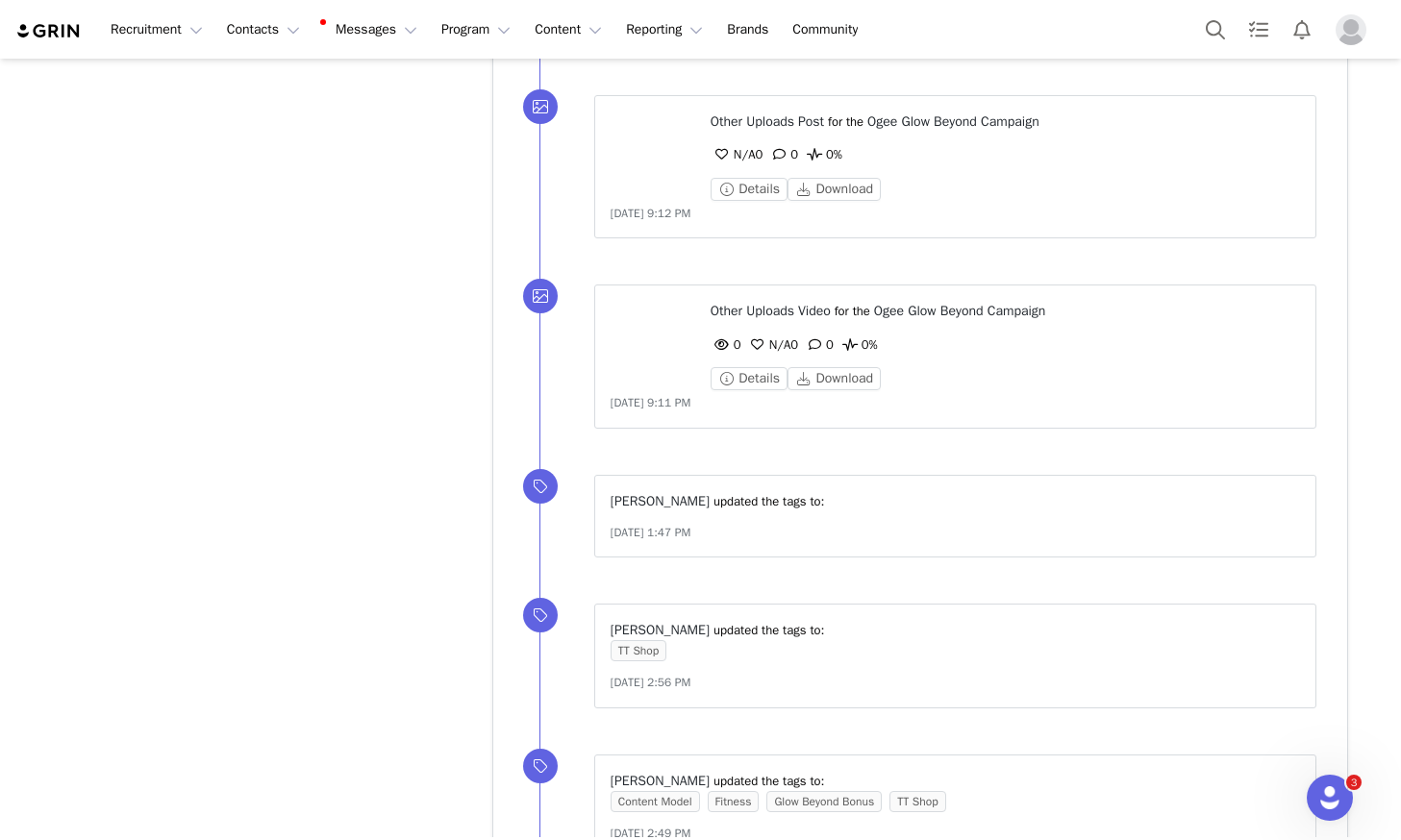 scroll, scrollTop: 5312, scrollLeft: 0, axis: vertical 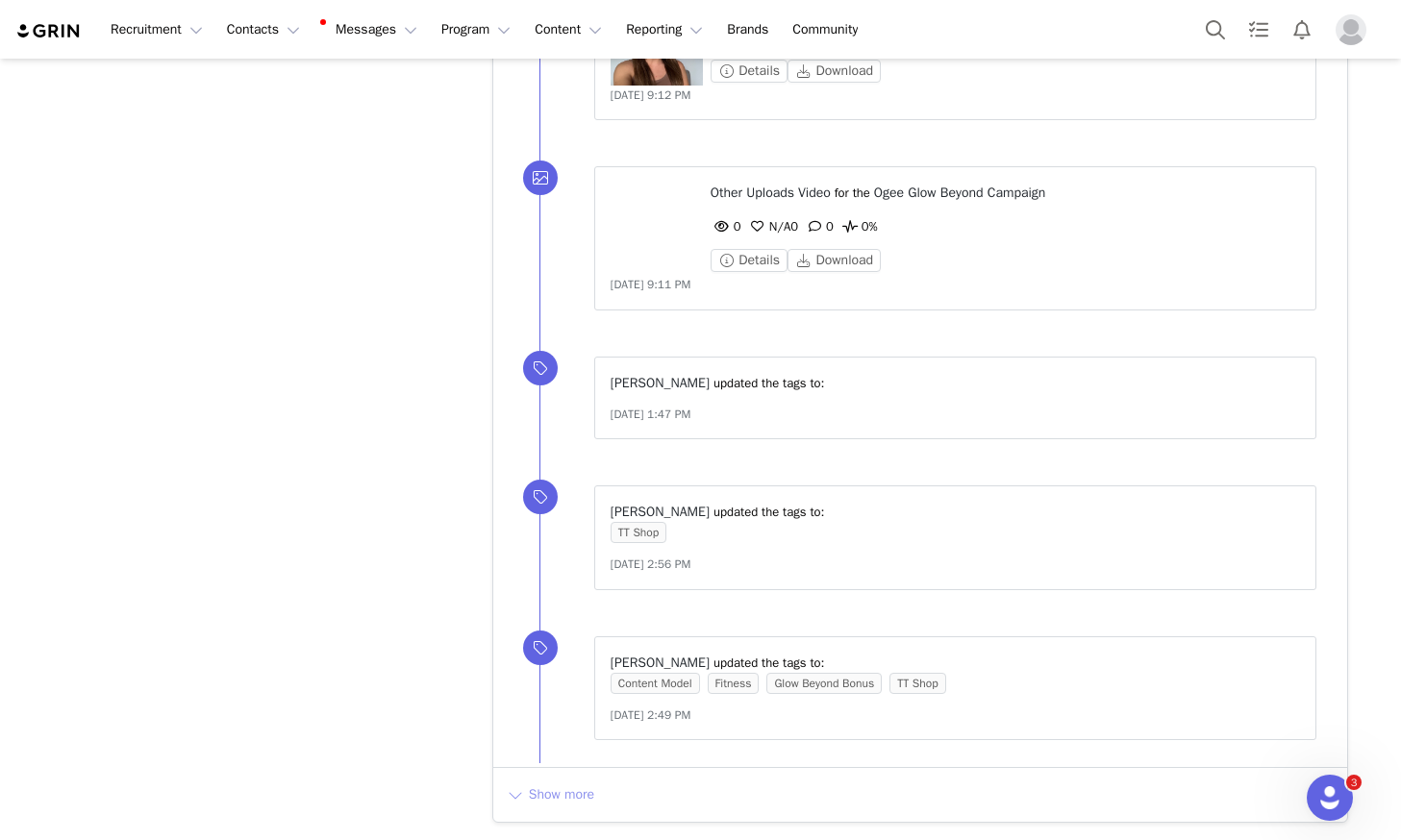 click on "Show more" at bounding box center [550, 795] 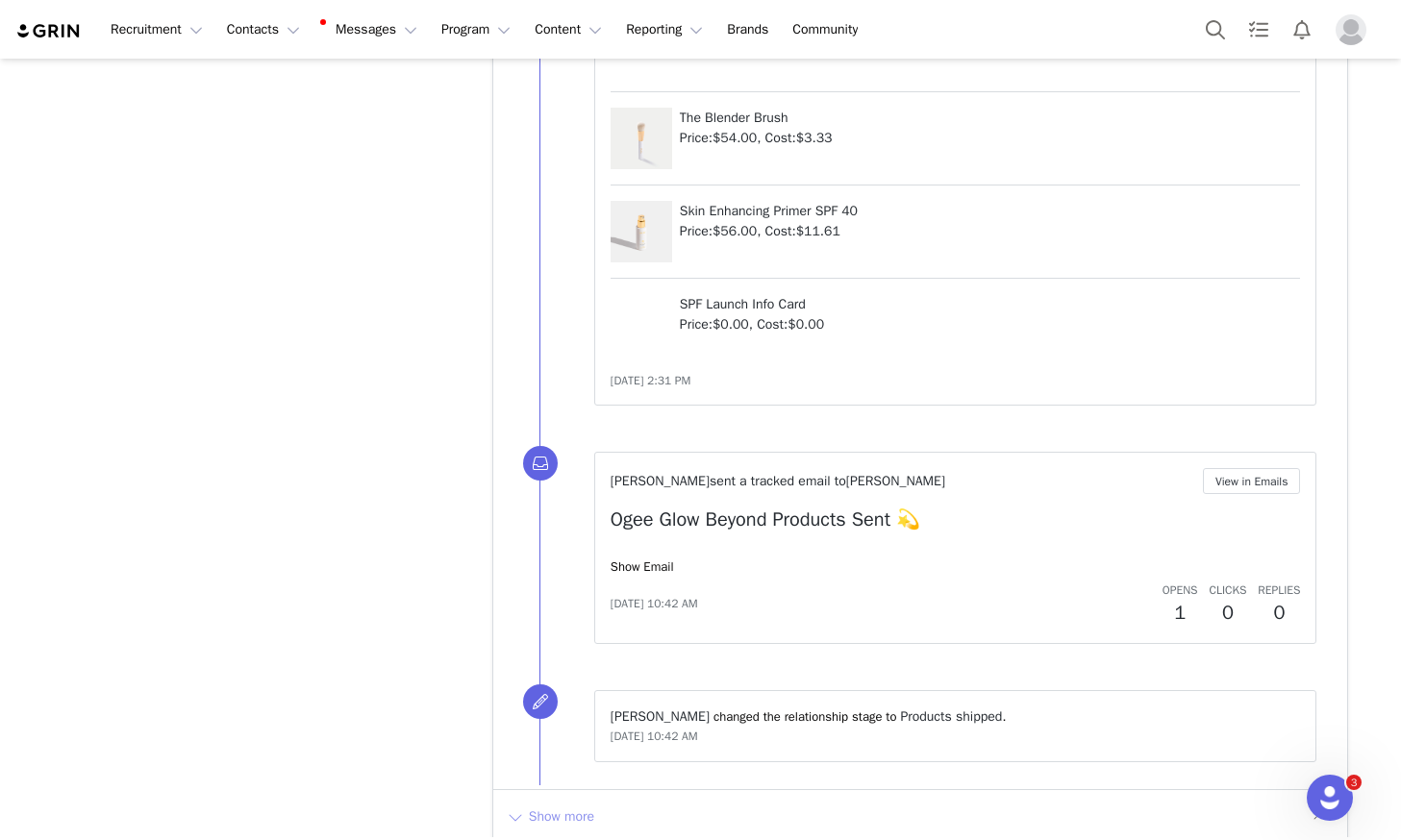scroll, scrollTop: 8293, scrollLeft: 0, axis: vertical 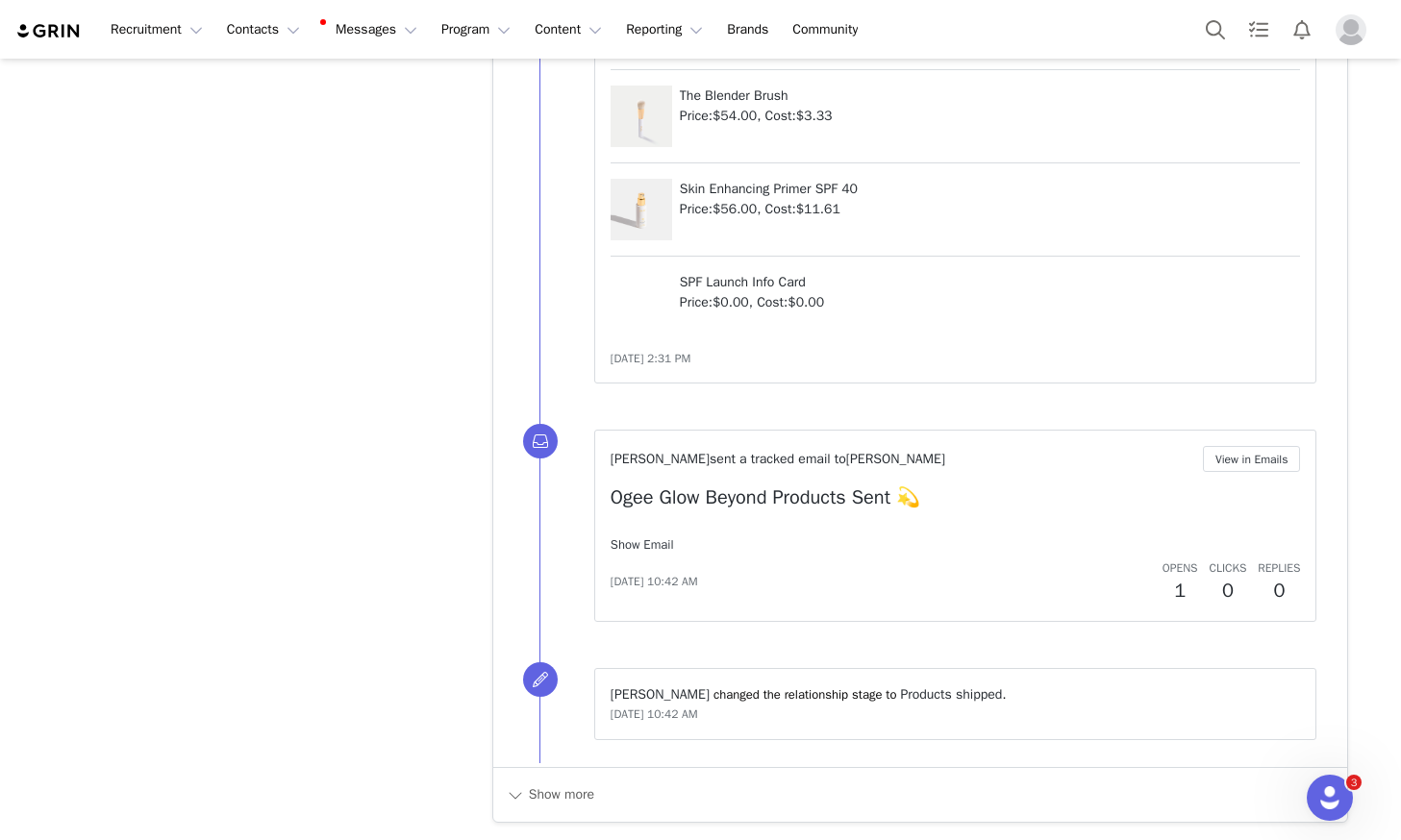 click on "Show Email" at bounding box center (642, 544) 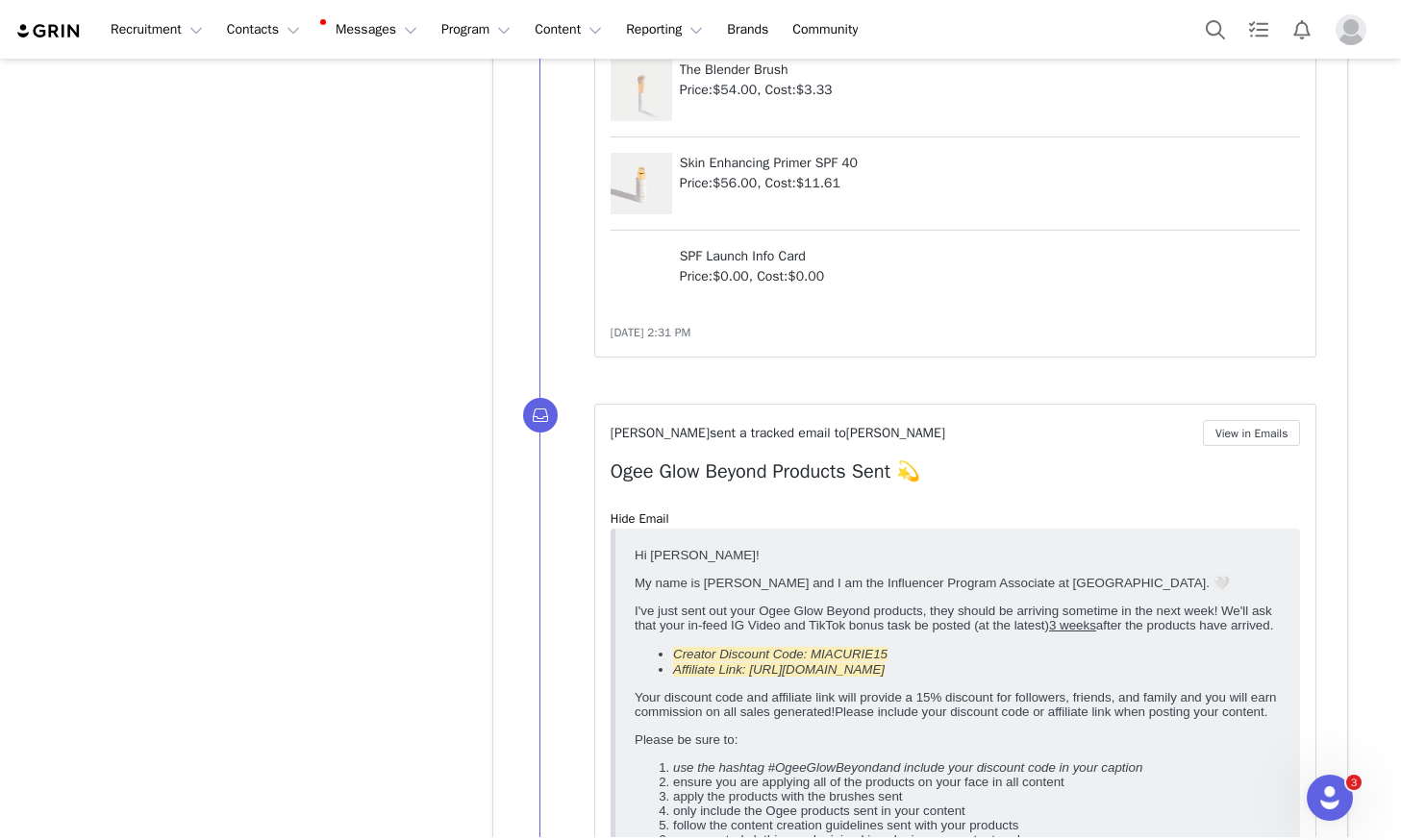 scroll, scrollTop: 0, scrollLeft: 0, axis: both 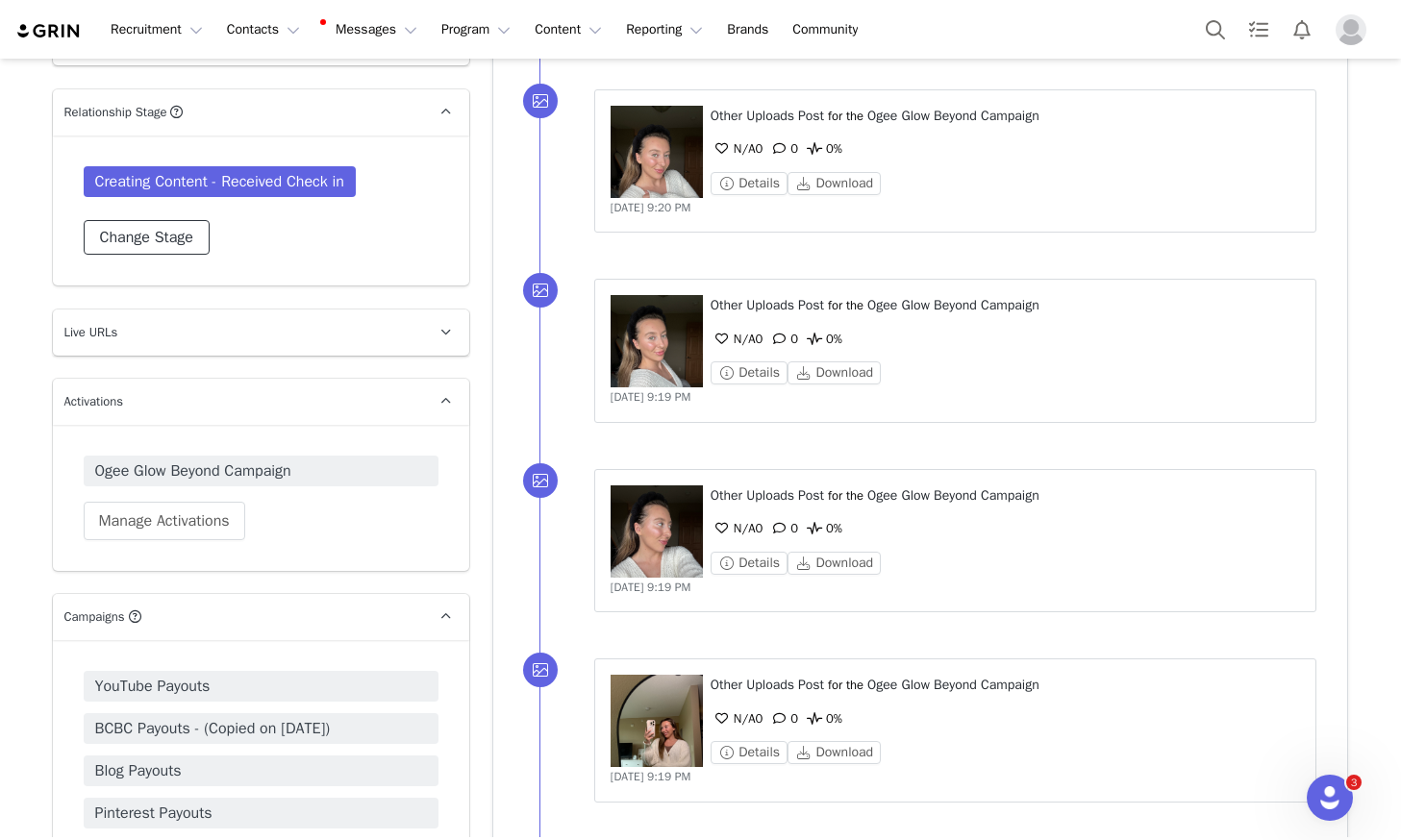 click on "Change Stage" at bounding box center [146, 237] 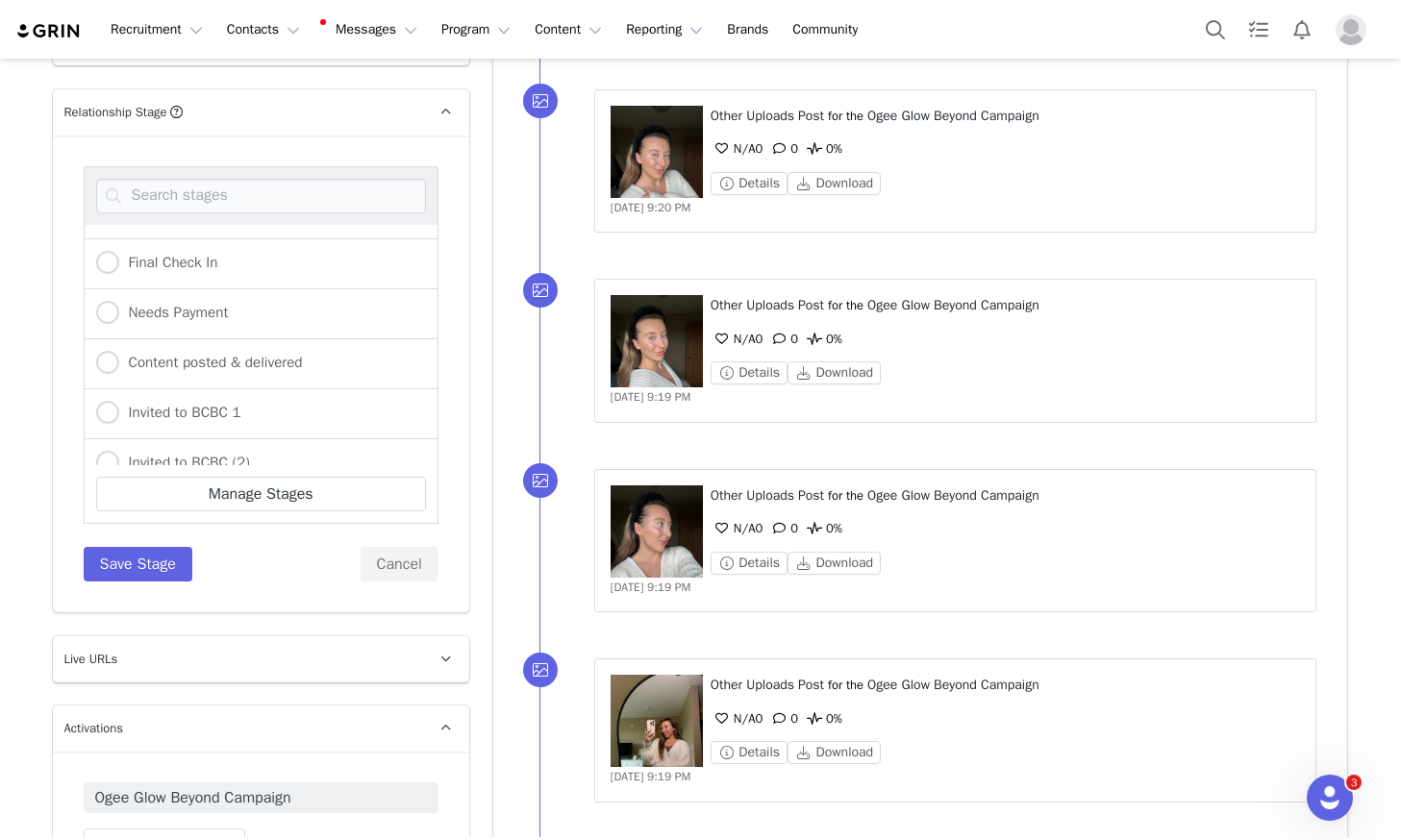 scroll, scrollTop: 452, scrollLeft: 0, axis: vertical 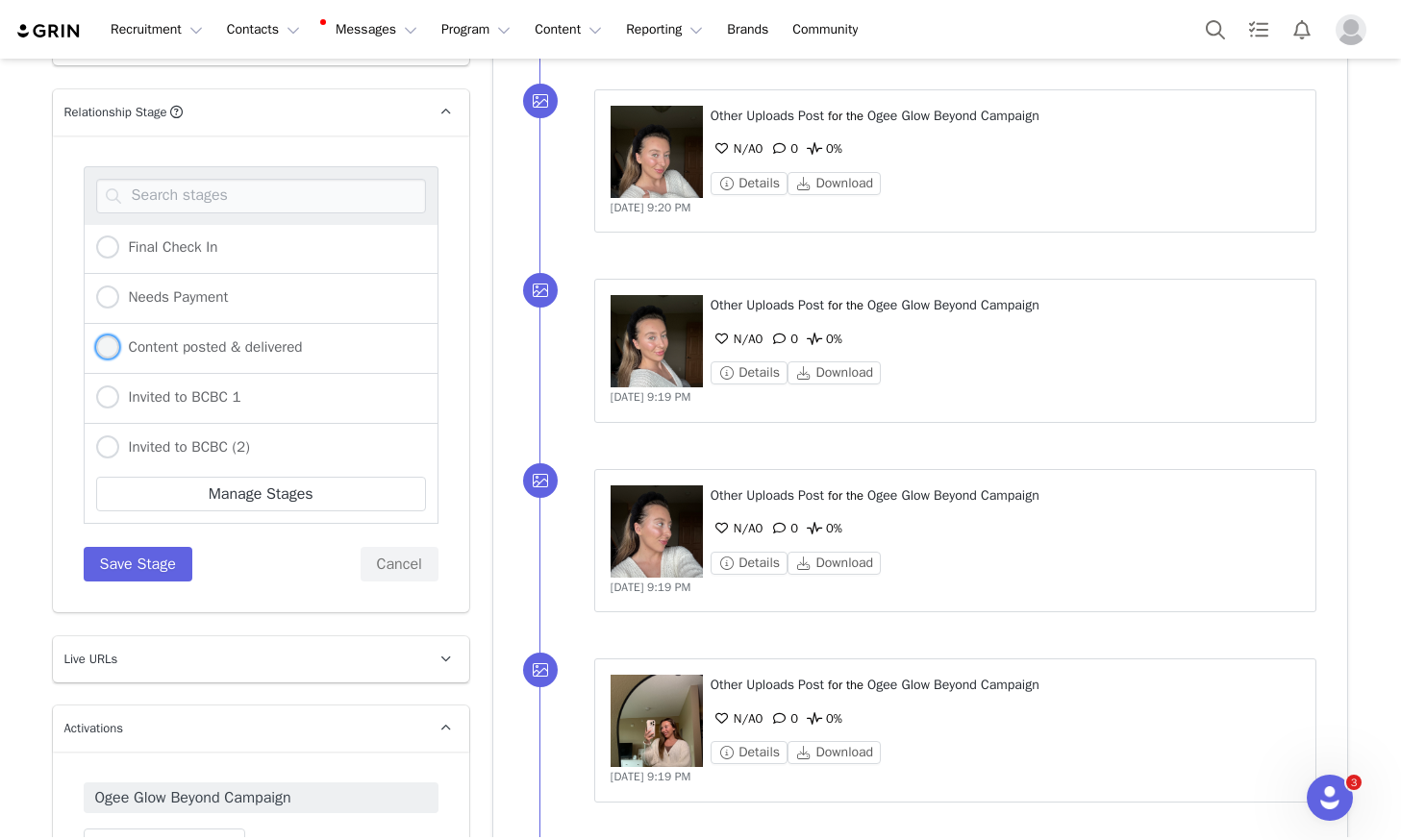 click on "Content posted & delivered" at bounding box center [199, 348] 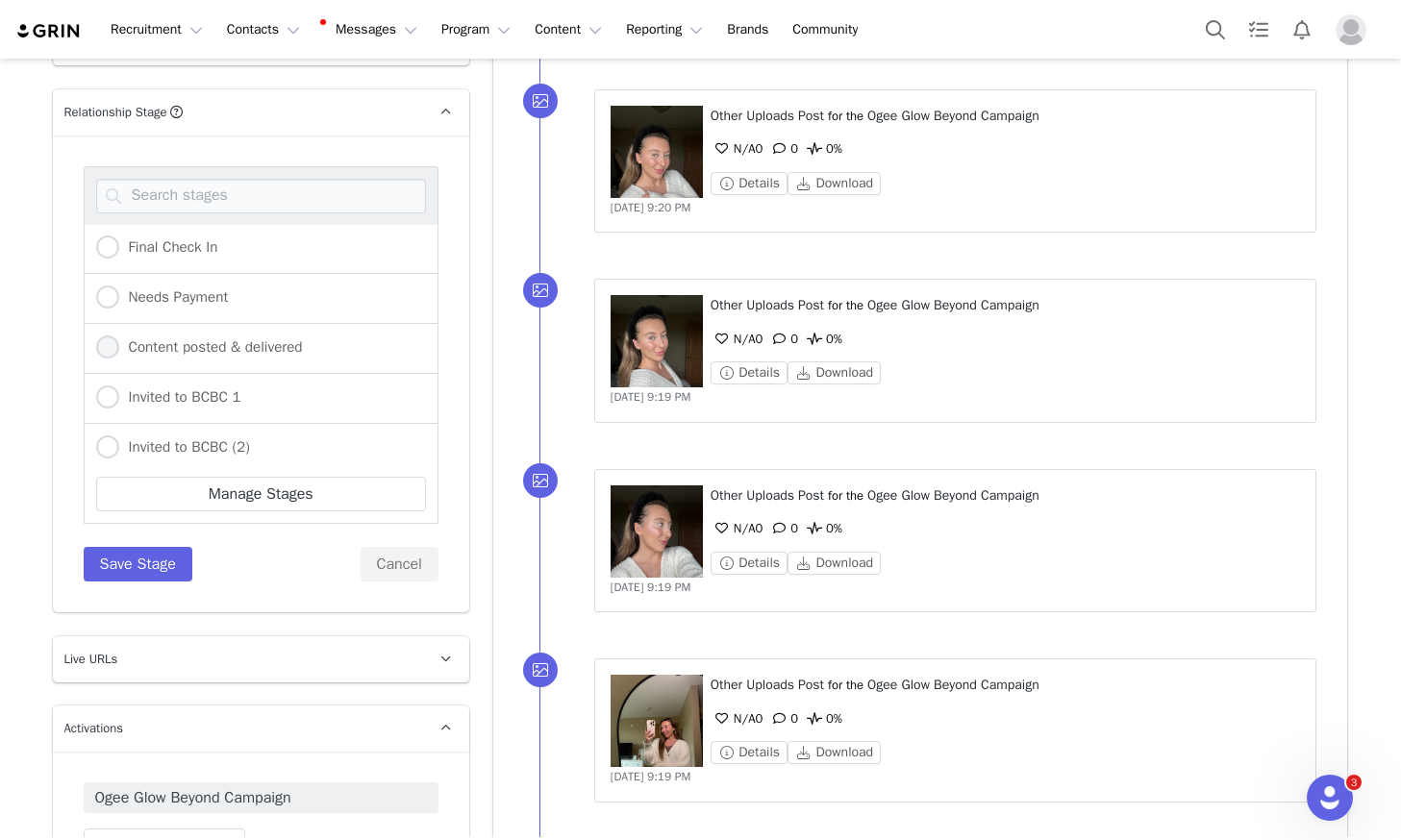 click on "Content posted & delivered" at bounding box center [108, 348] 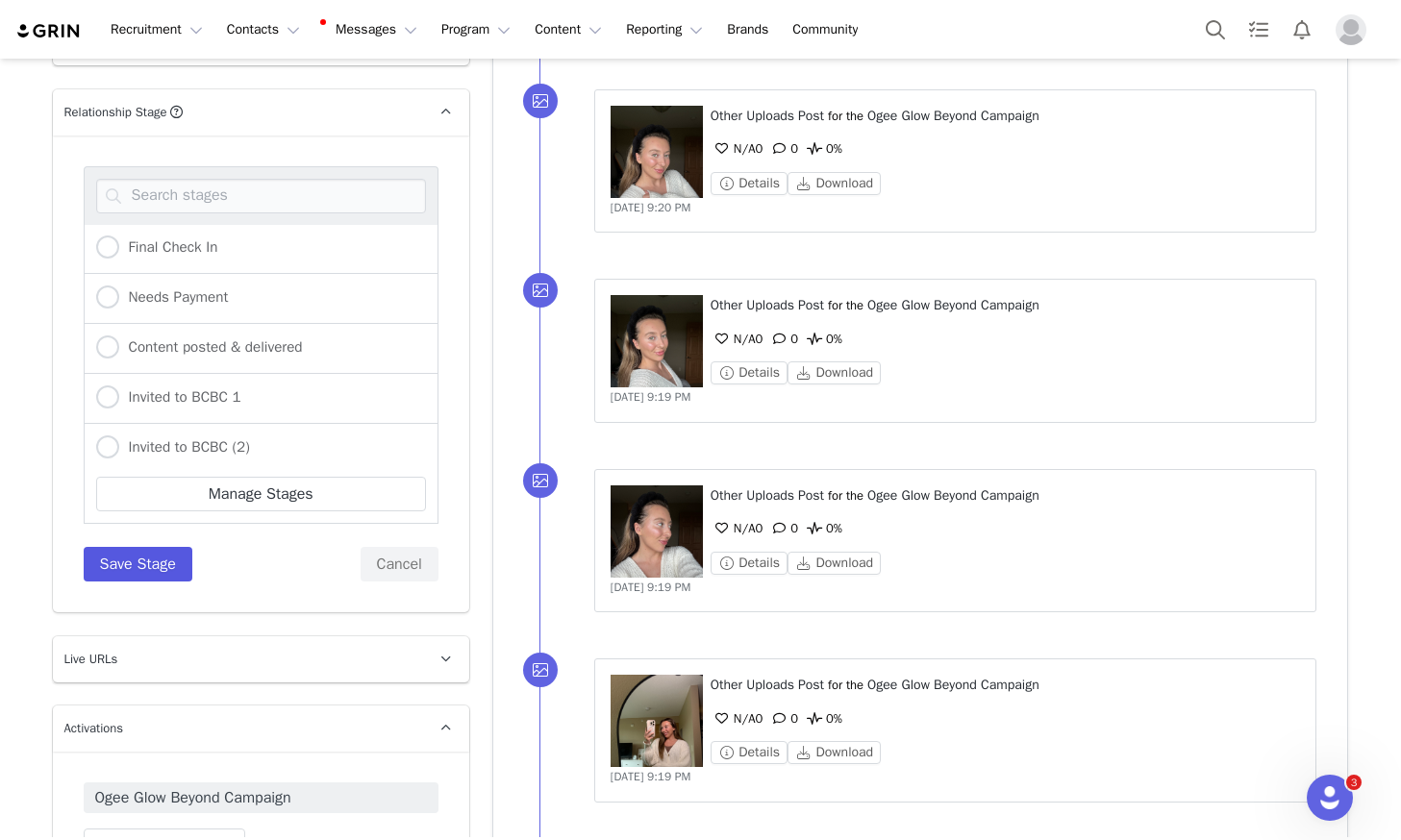 radio on "false" 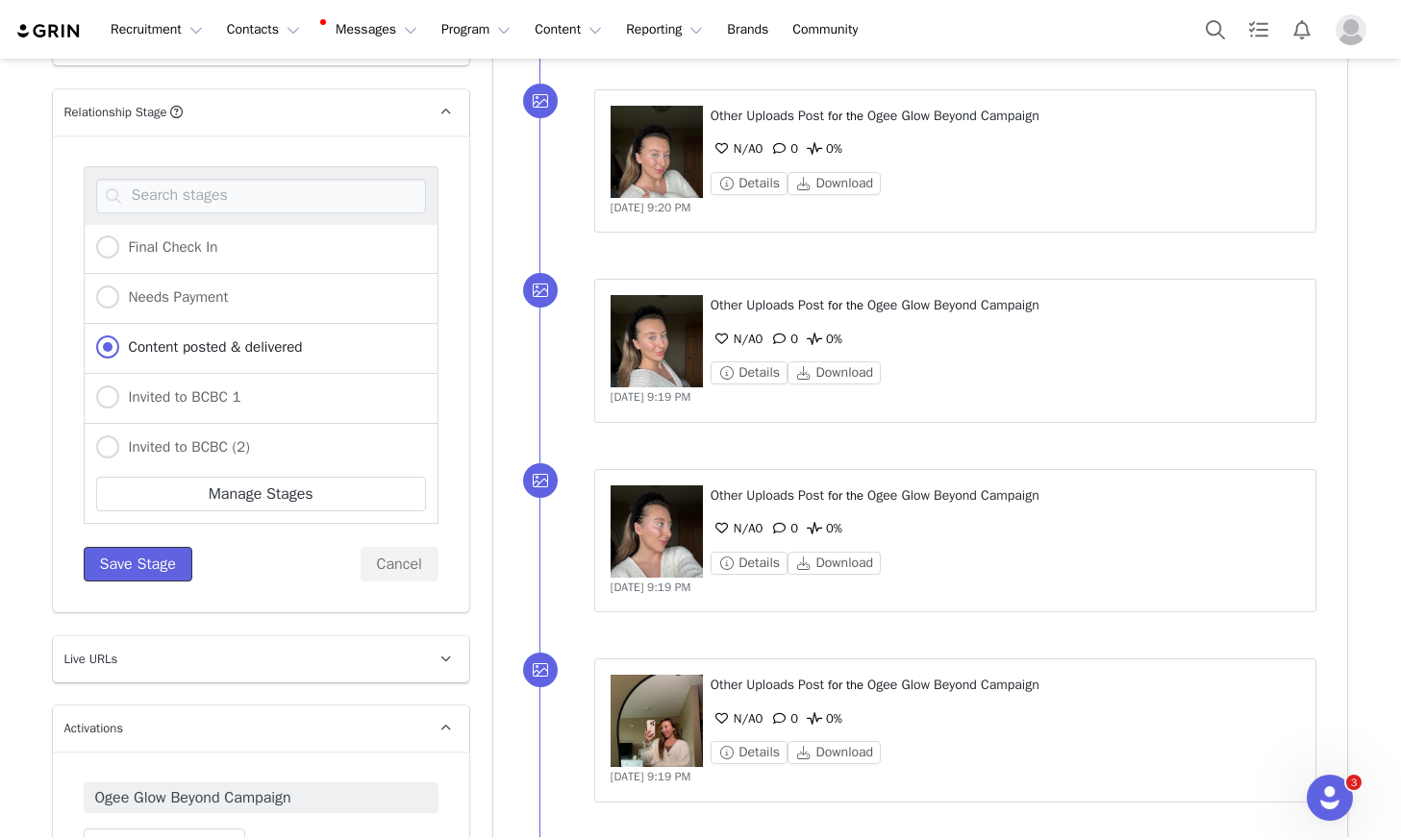 drag, startPoint x: 167, startPoint y: 554, endPoint x: 362, endPoint y: 570, distance: 195.65531 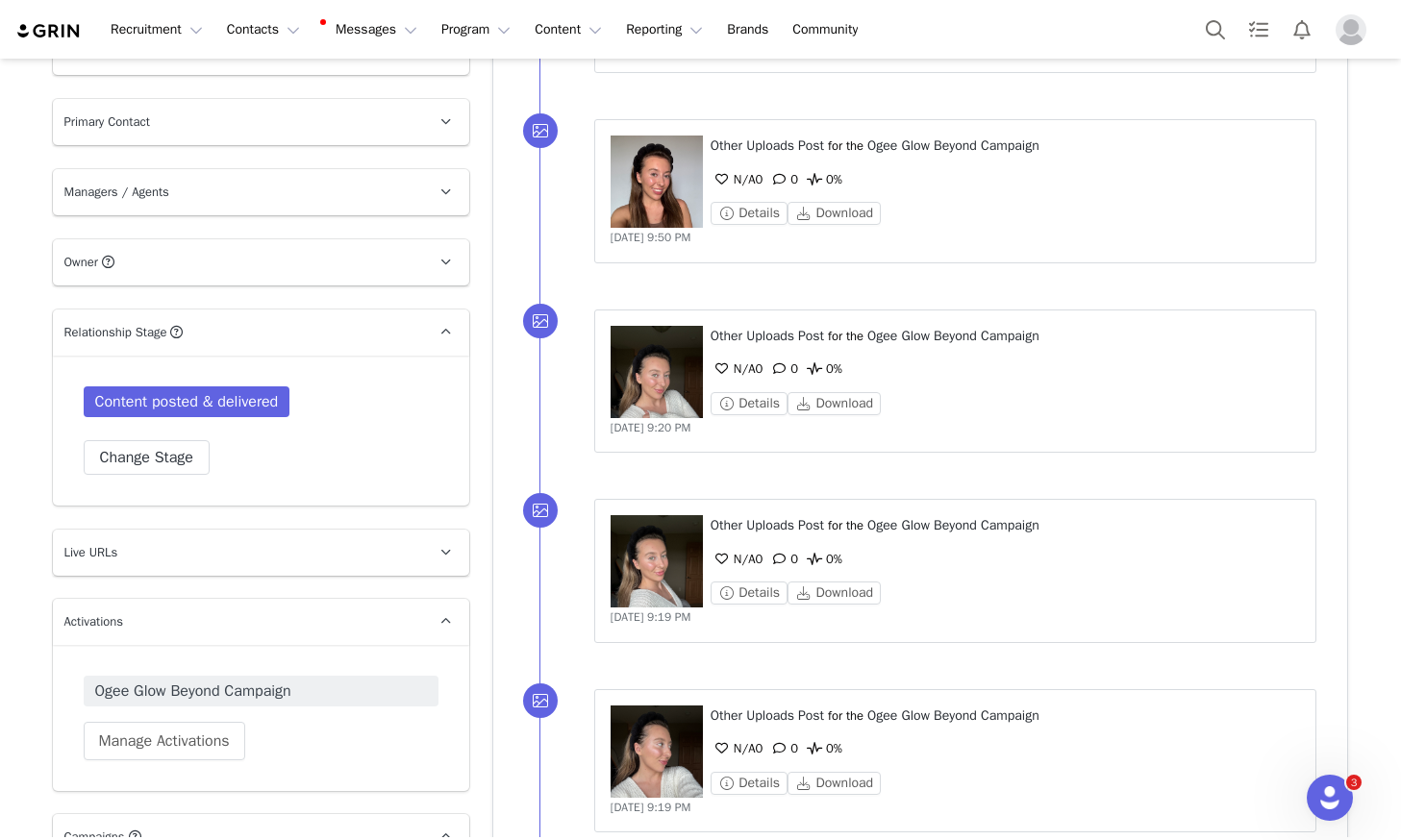 scroll, scrollTop: 0, scrollLeft: 0, axis: both 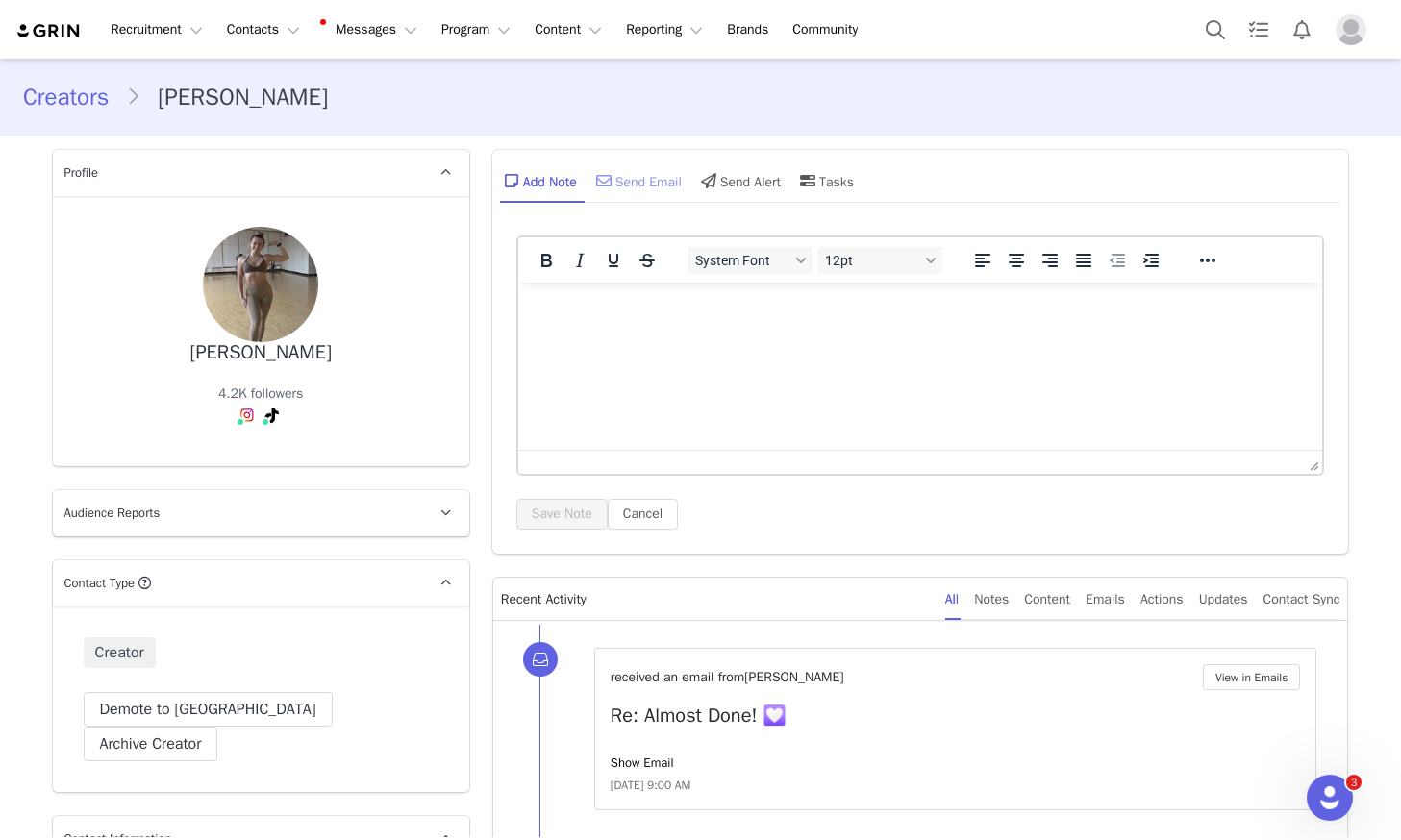 click on "Send Email" at bounding box center [637, 181] 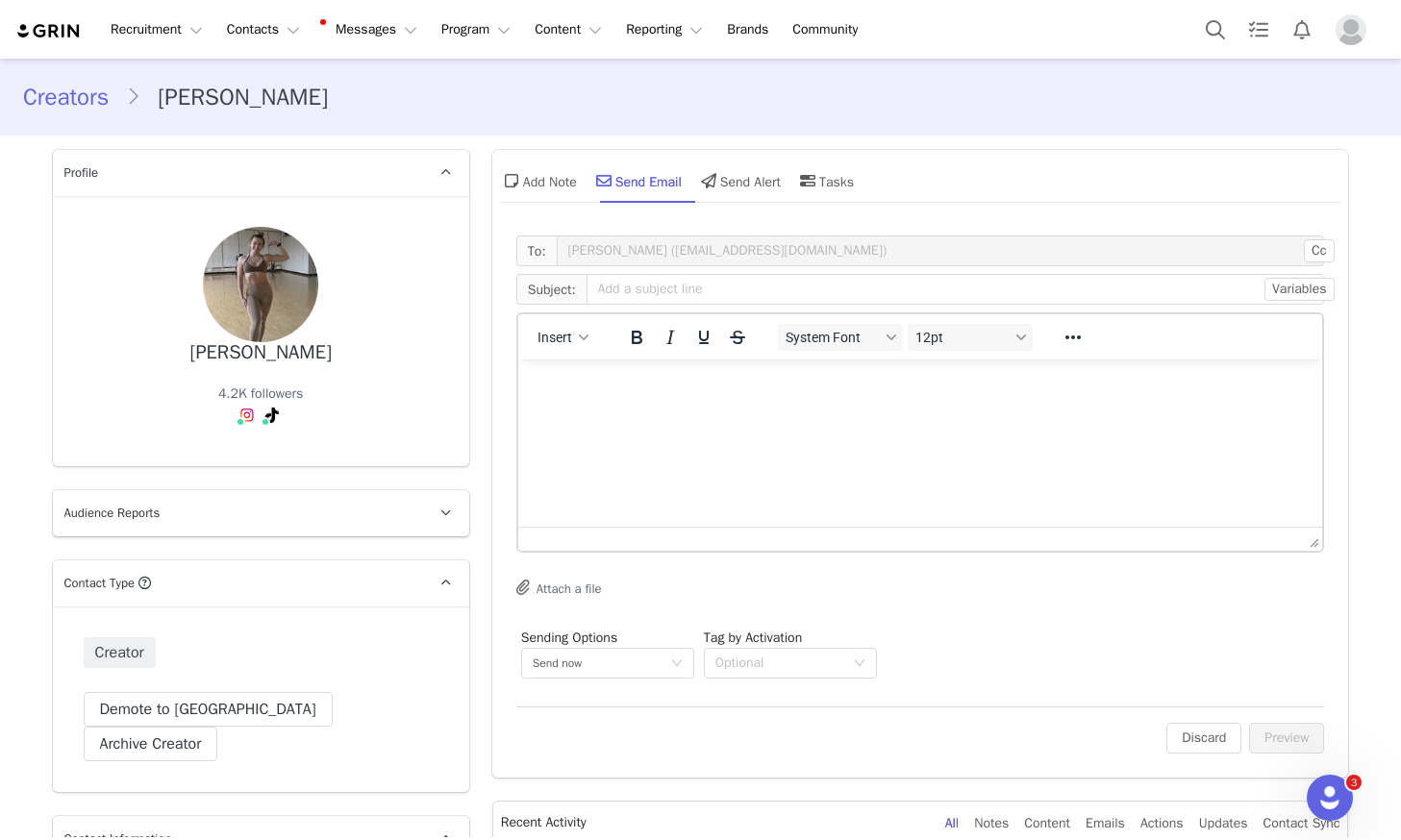 scroll, scrollTop: 0, scrollLeft: 0, axis: both 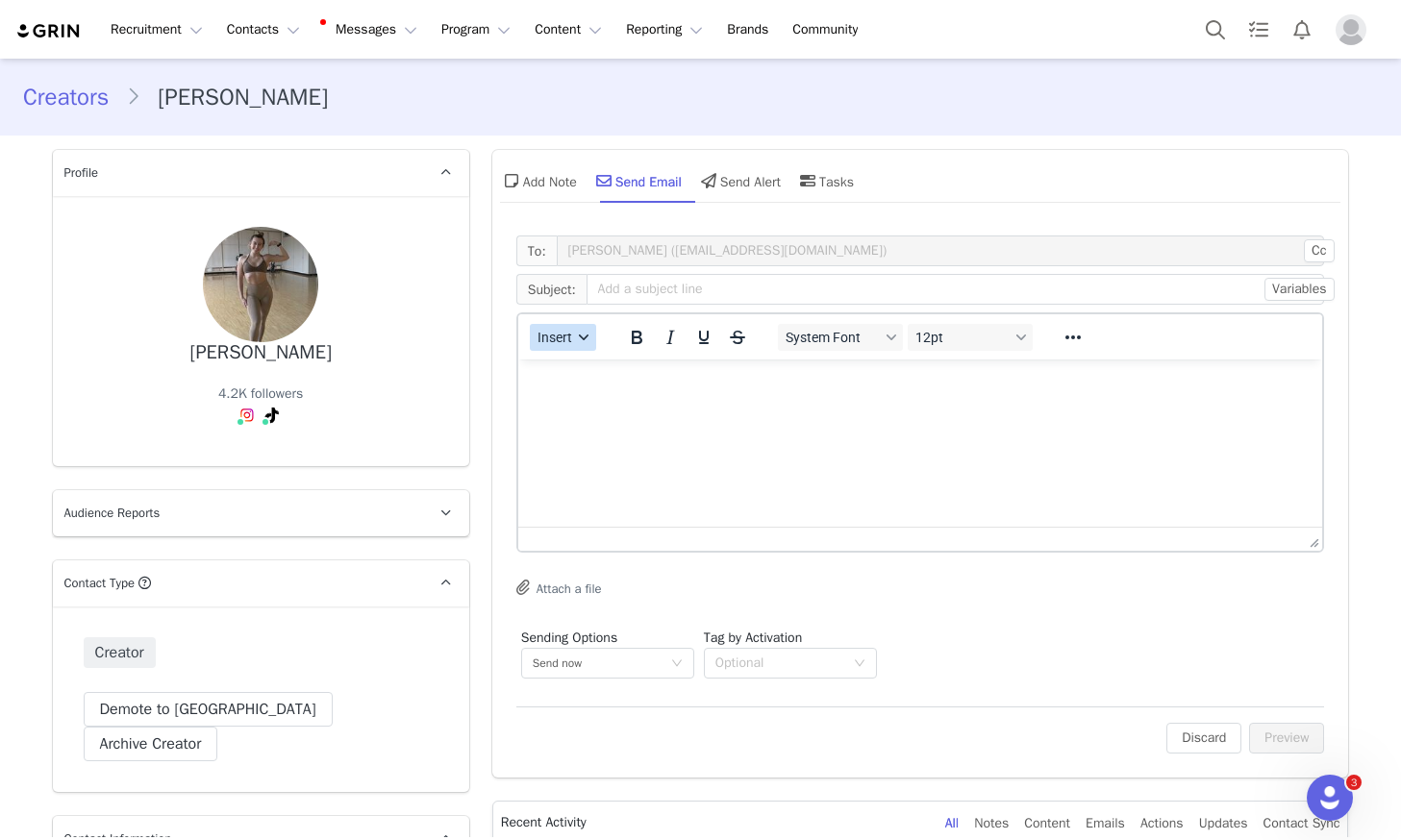 drag, startPoint x: 572, startPoint y: 330, endPoint x: 602, endPoint y: 348, distance: 34.985711 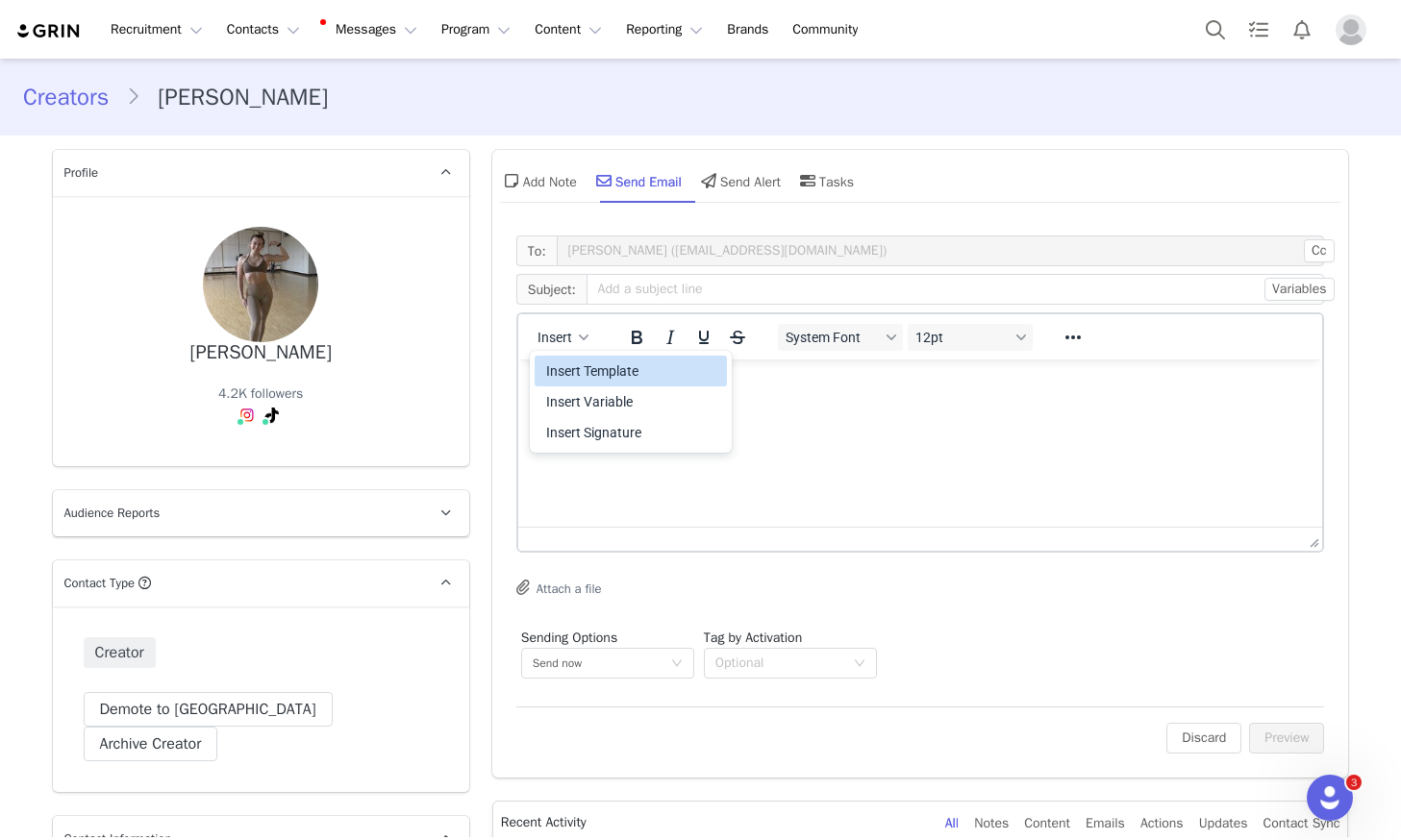 click on "Insert Template" at bounding box center (633, 371) 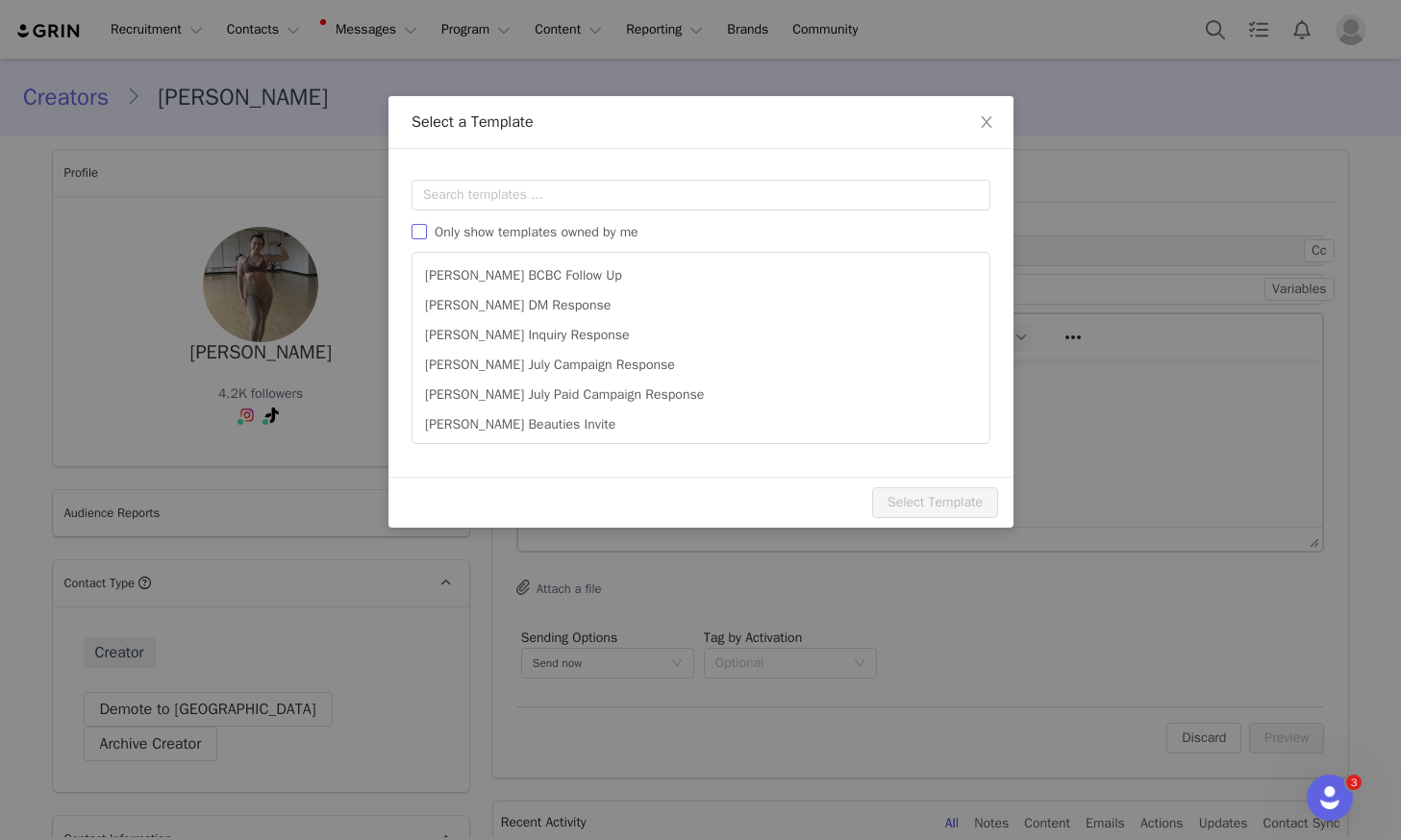 scroll, scrollTop: 0, scrollLeft: 0, axis: both 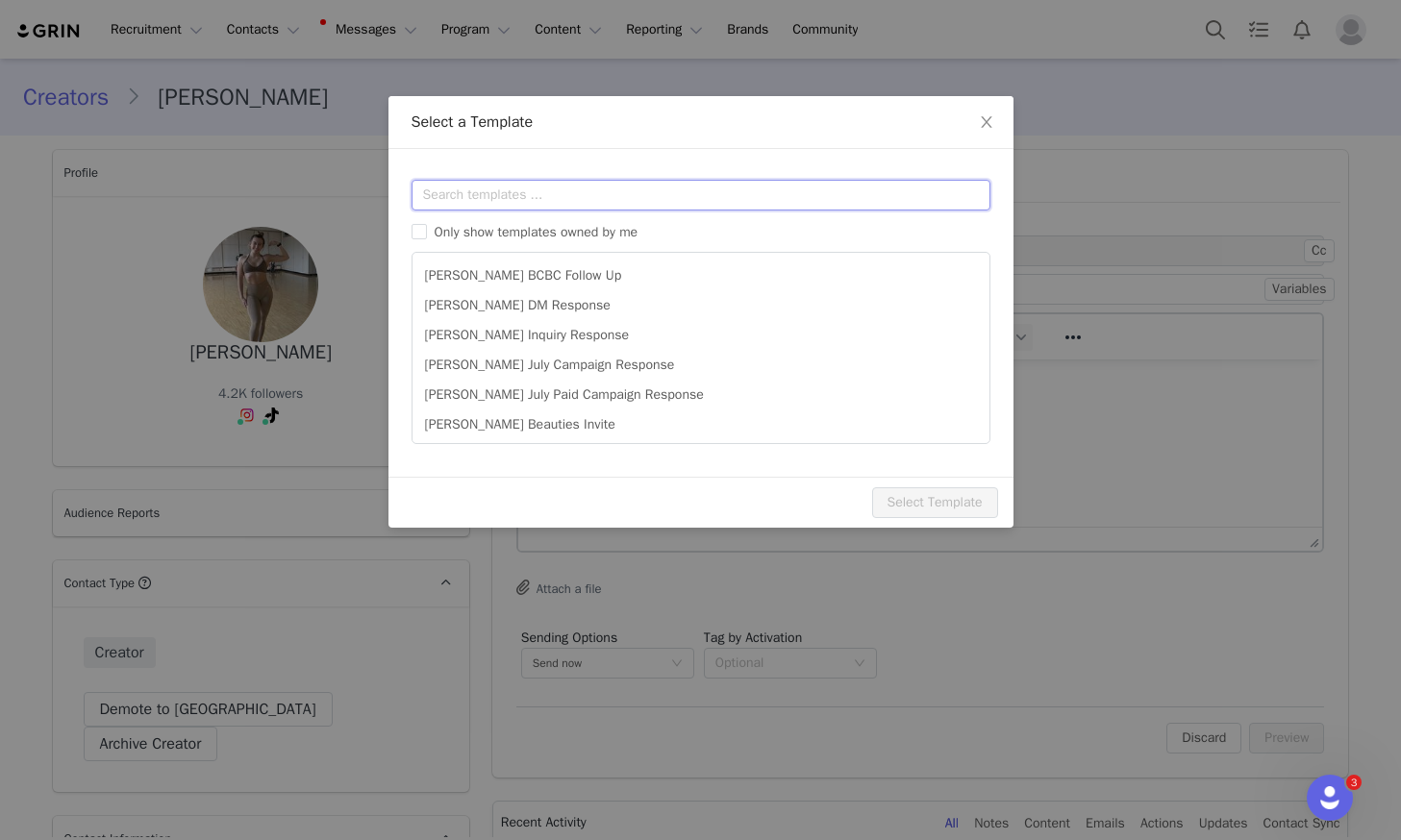drag, startPoint x: 562, startPoint y: 184, endPoint x: 580, endPoint y: 209, distance: 30.805844 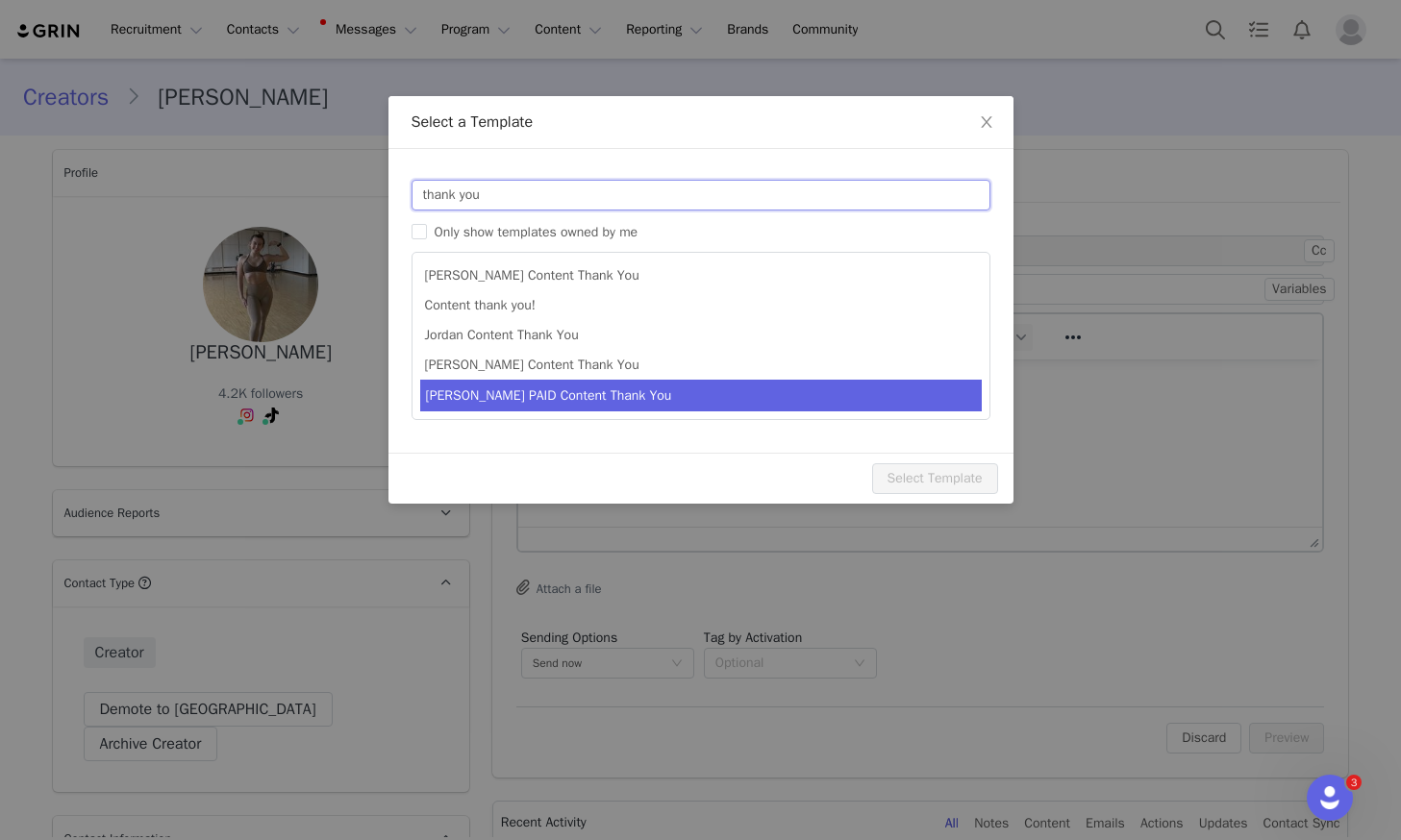 type on "thank you" 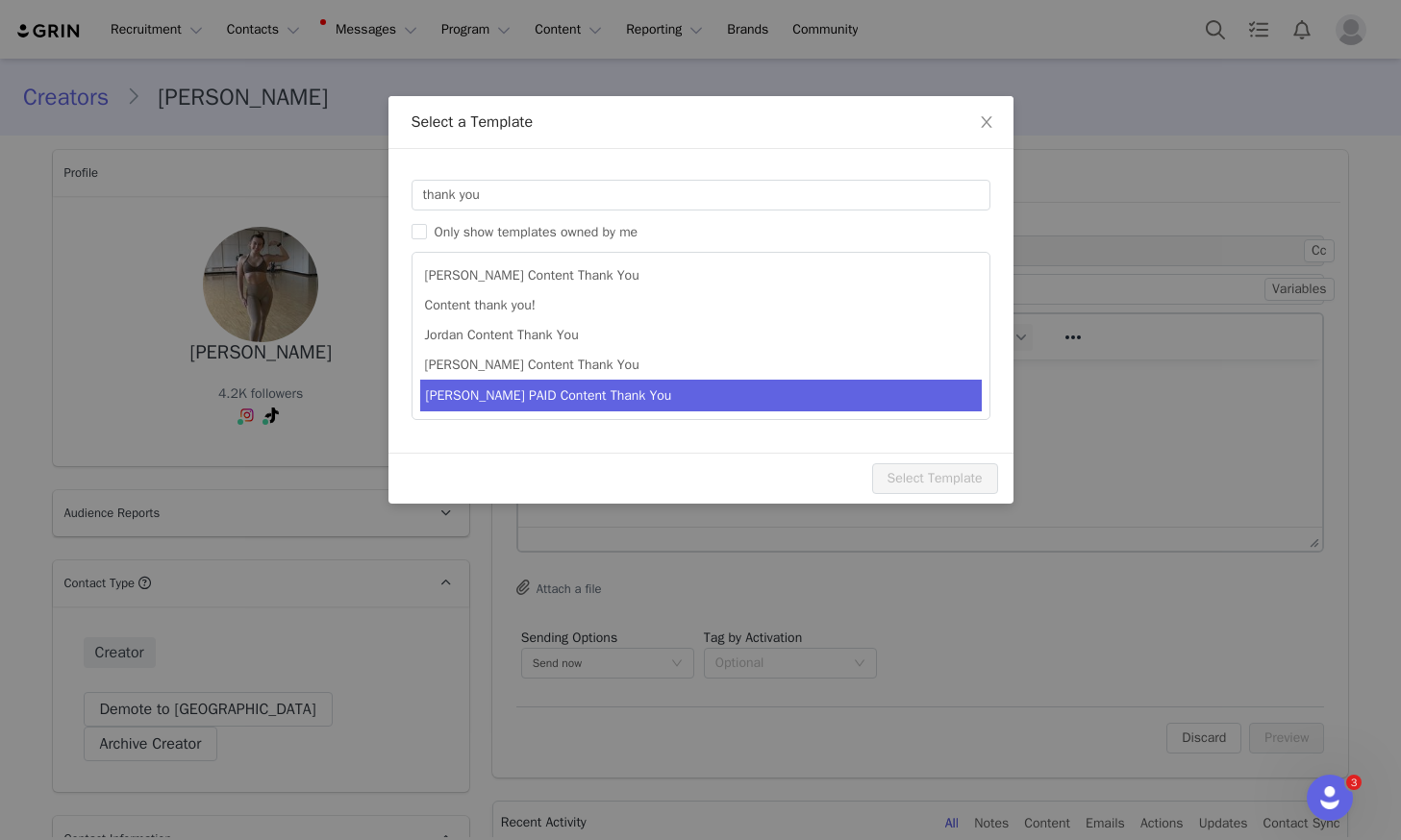 type on "Thank You! ✨" 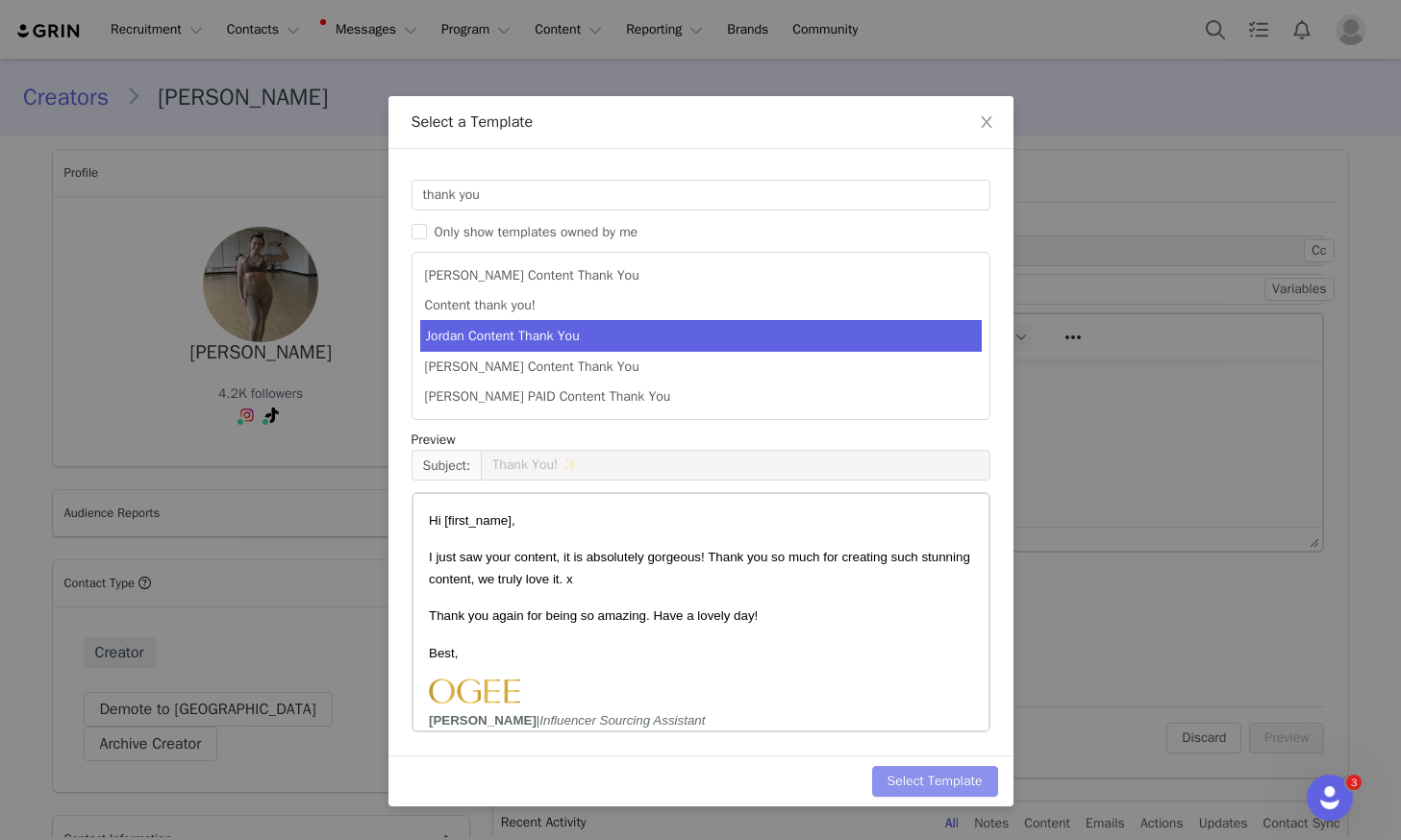 click on "Select Template" at bounding box center [935, 781] 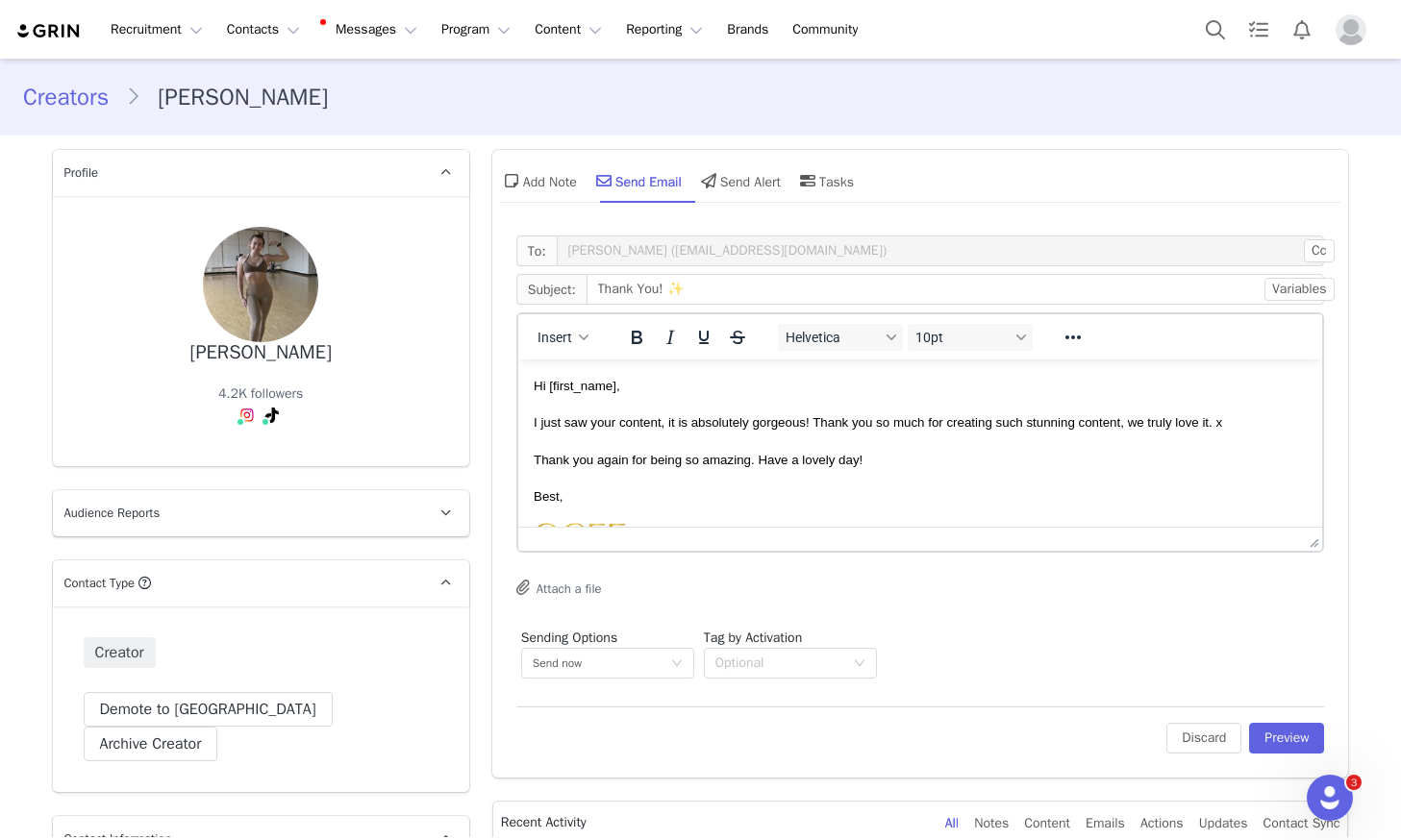click on "I just saw your content, it is absolutely gorgeous! Thank you so much for creating such stunning content, we truly love it. x" at bounding box center (919, 422) 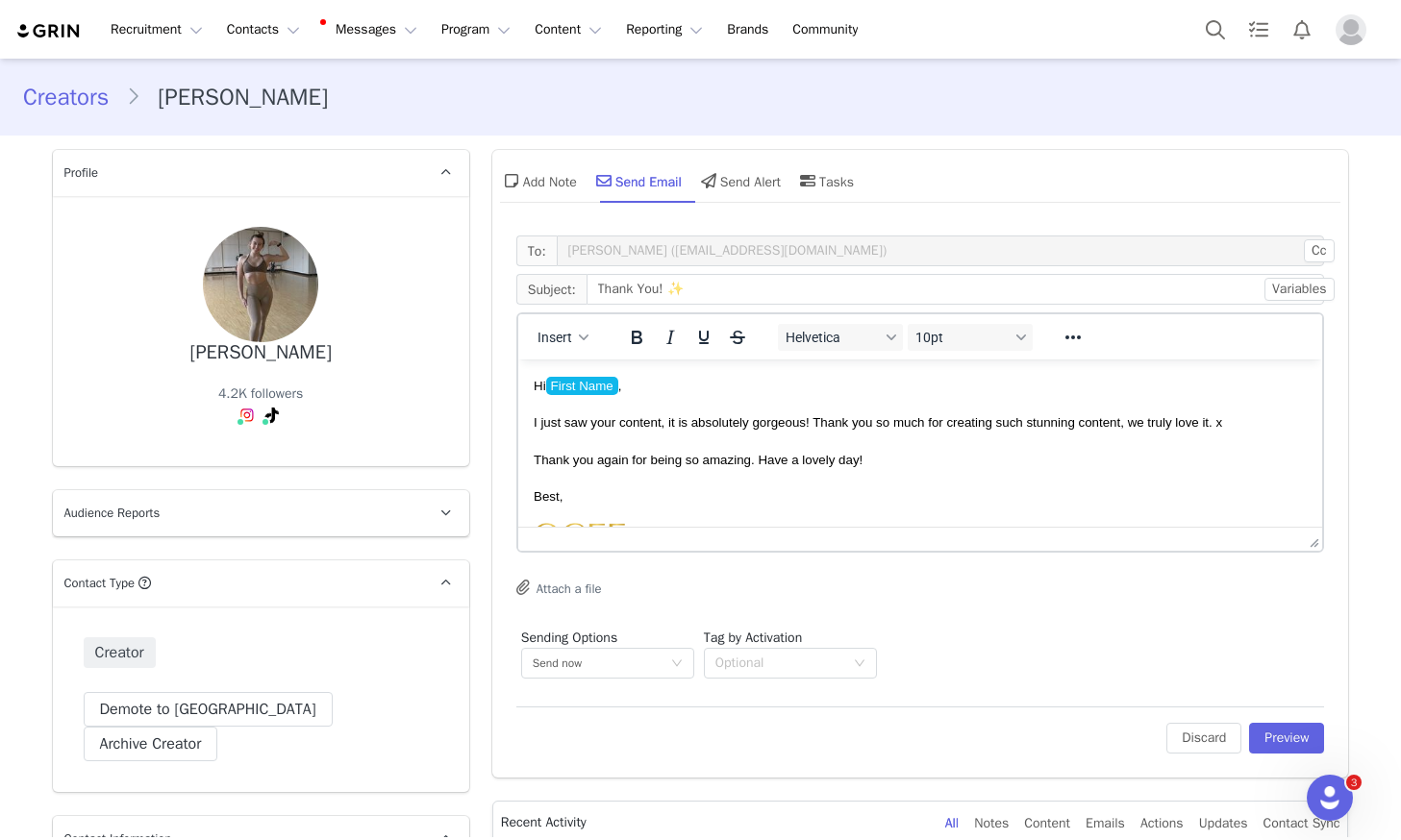 click on "I just saw your content, it is absolutely gorgeous! Thank you so much for creating such stunning content, we truly love it. x" at bounding box center (919, 422) 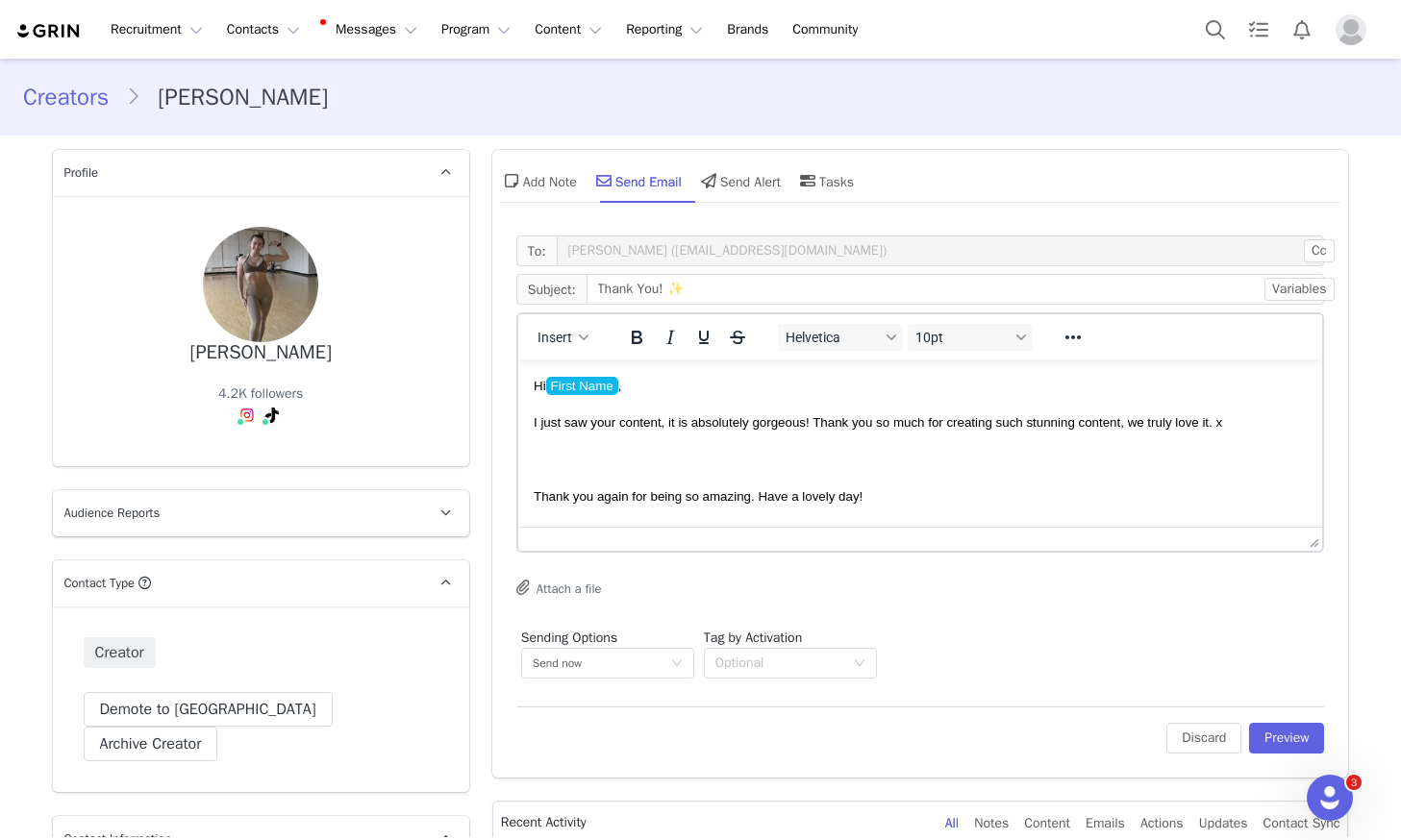 type 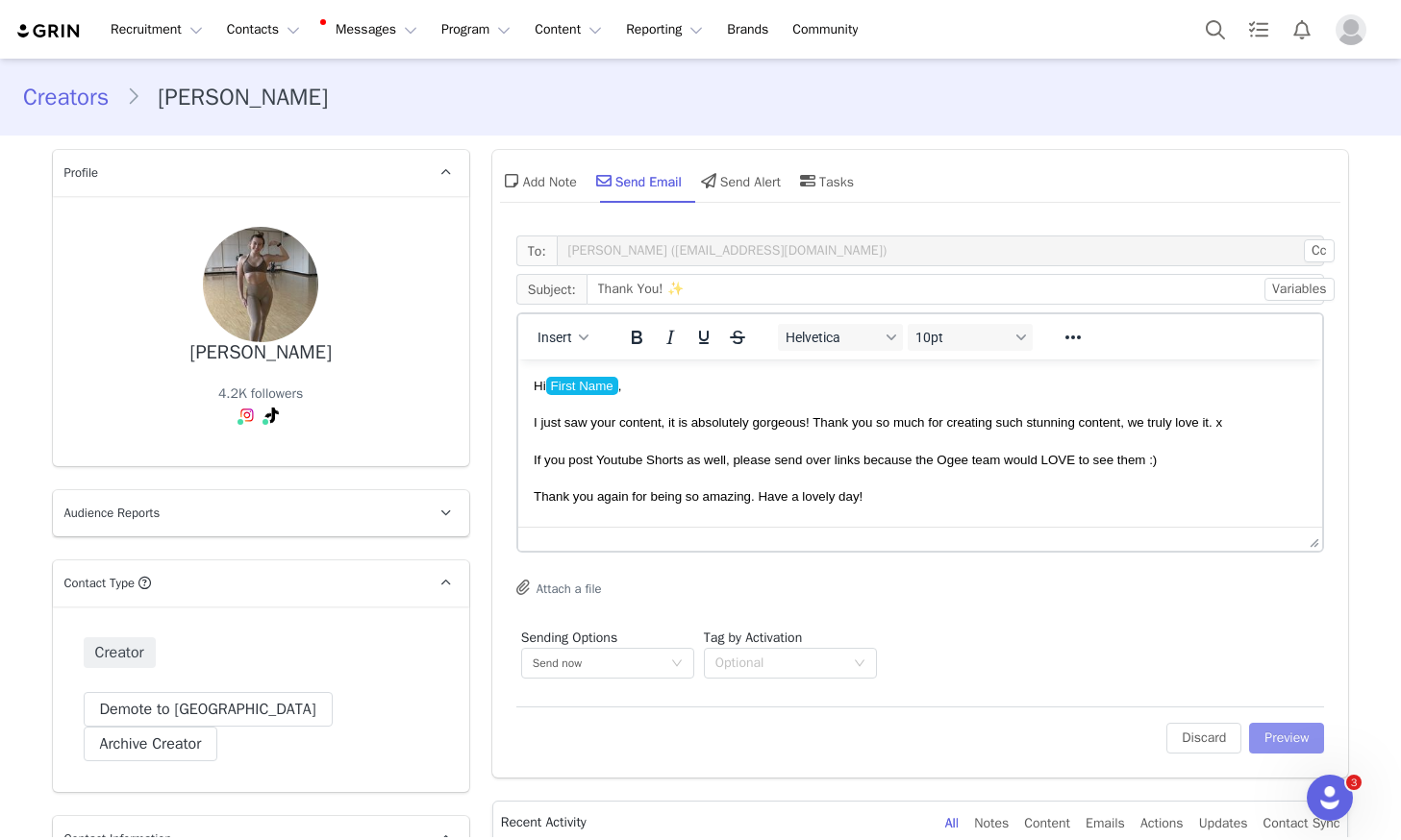 drag, startPoint x: 1297, startPoint y: 729, endPoint x: 1293, endPoint y: 719, distance: 10.77033 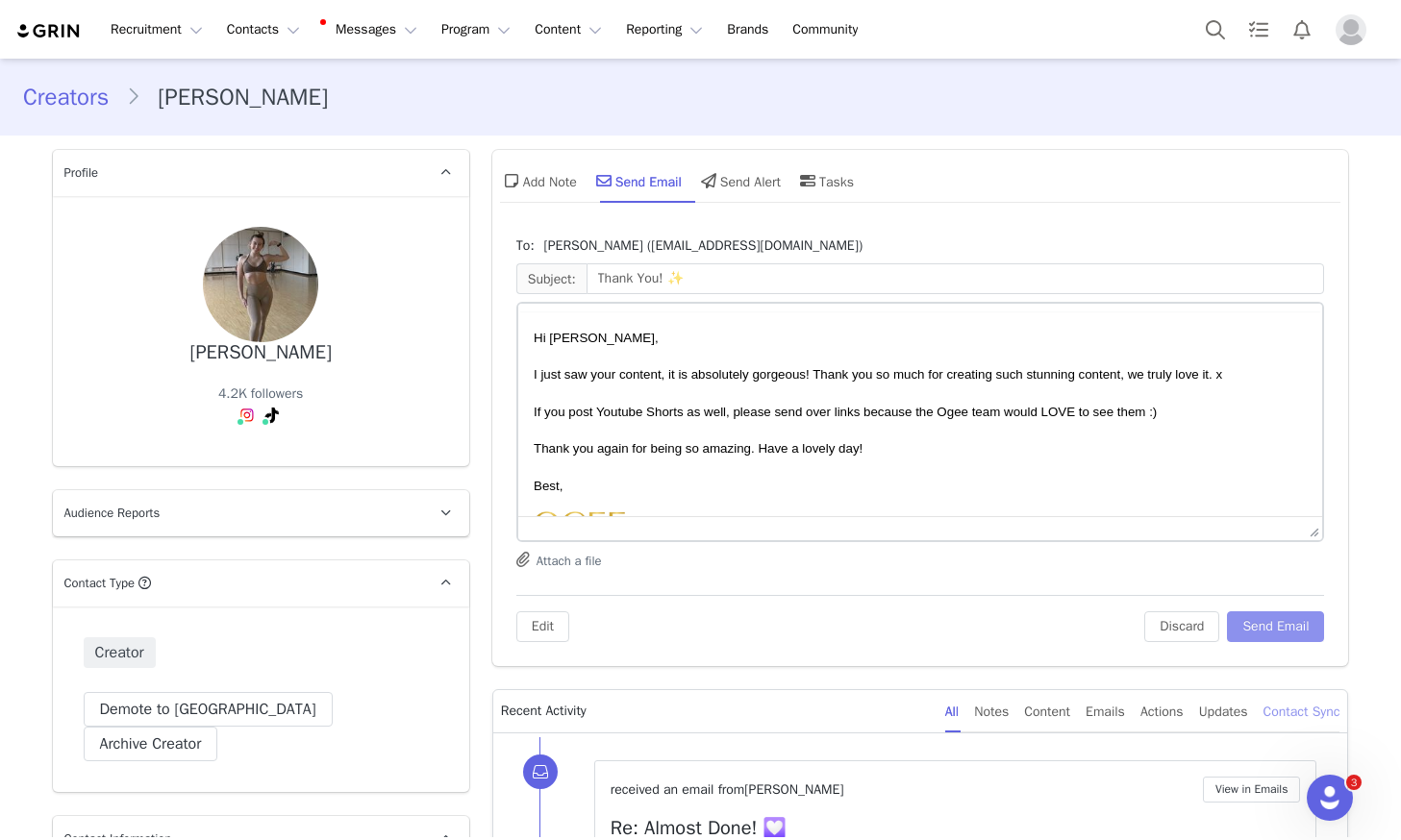 scroll, scrollTop: 0, scrollLeft: 0, axis: both 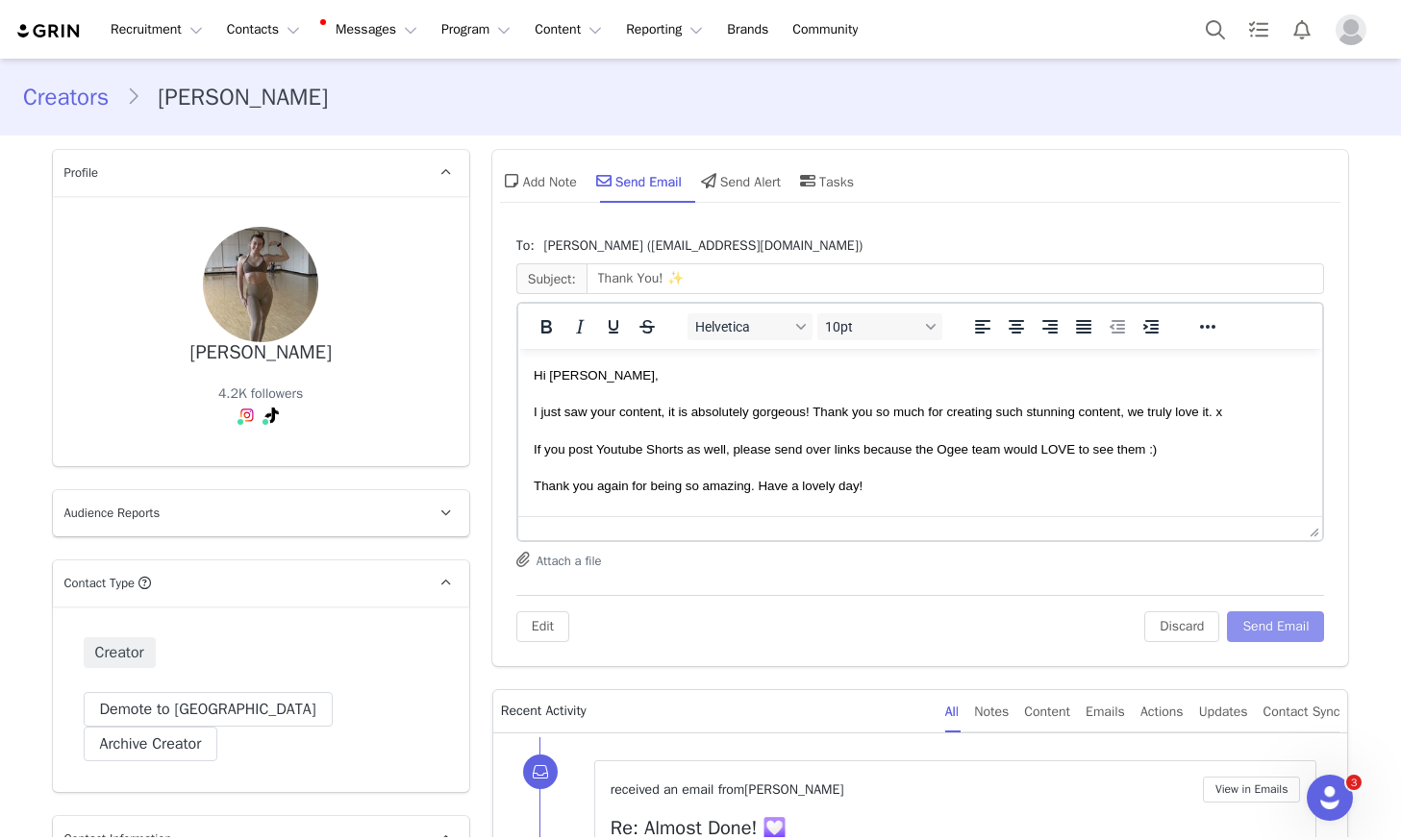 click on "Send Email" at bounding box center [1275, 627] 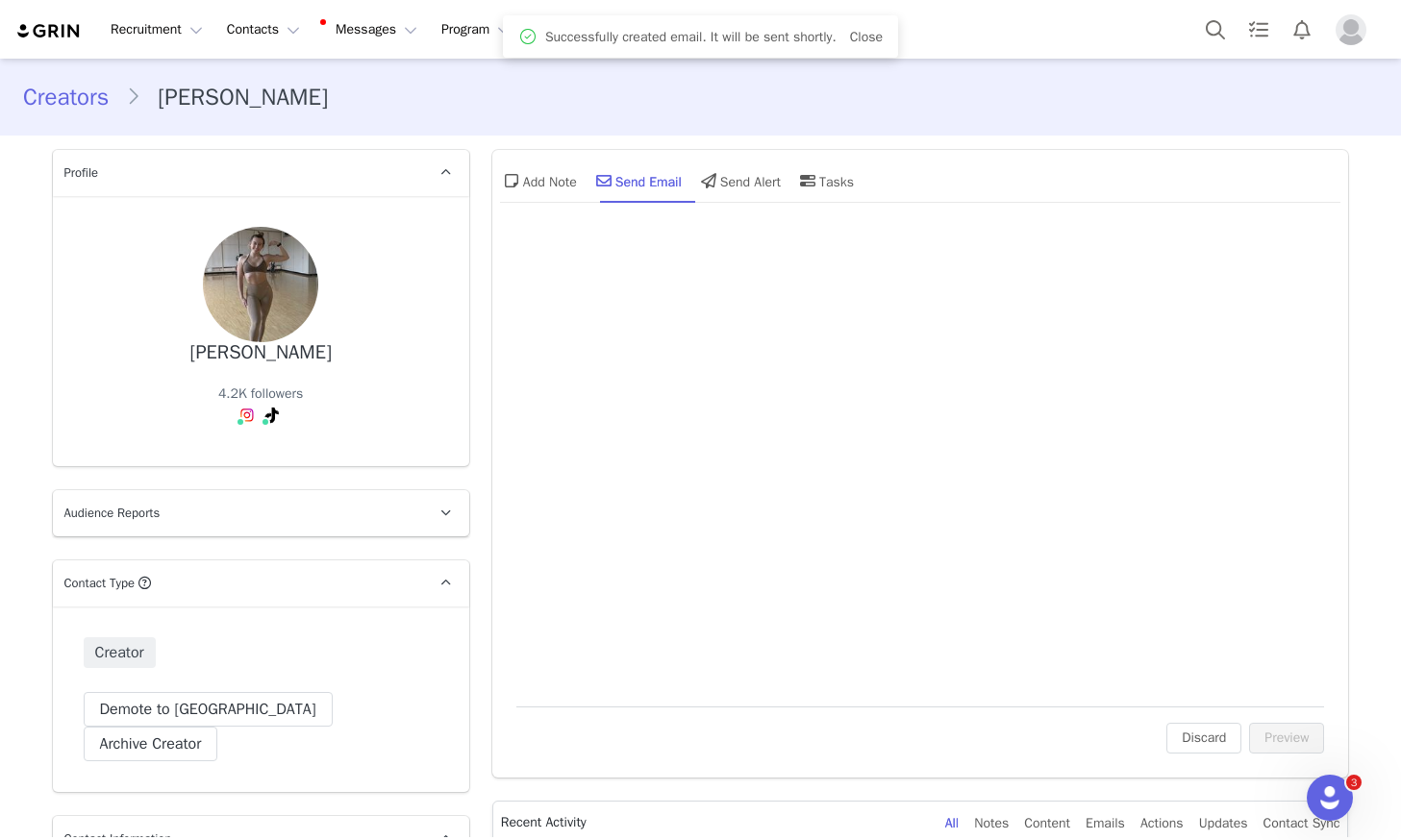 scroll, scrollTop: 0, scrollLeft: 0, axis: both 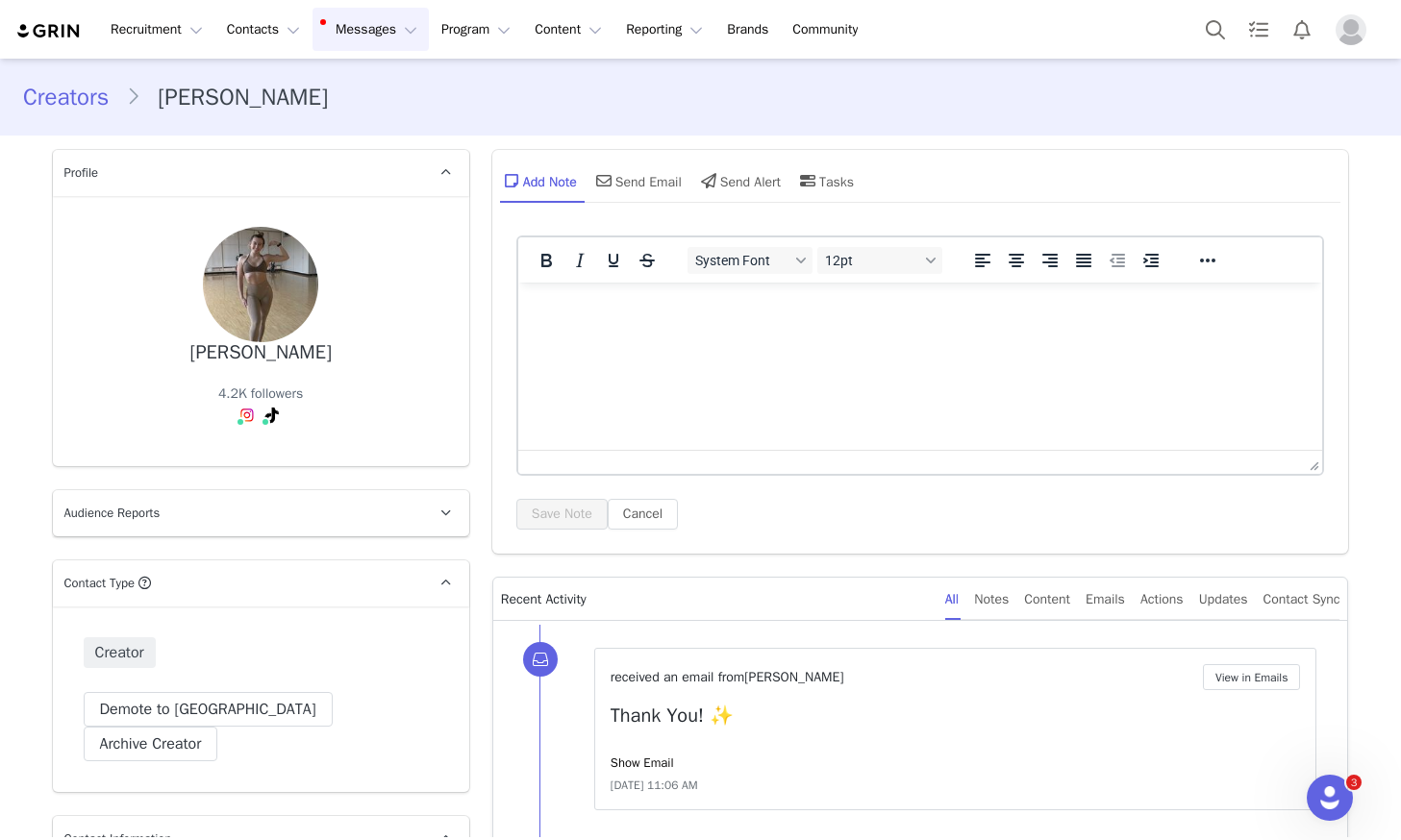 click on "Messages Messages" at bounding box center [370, 29] 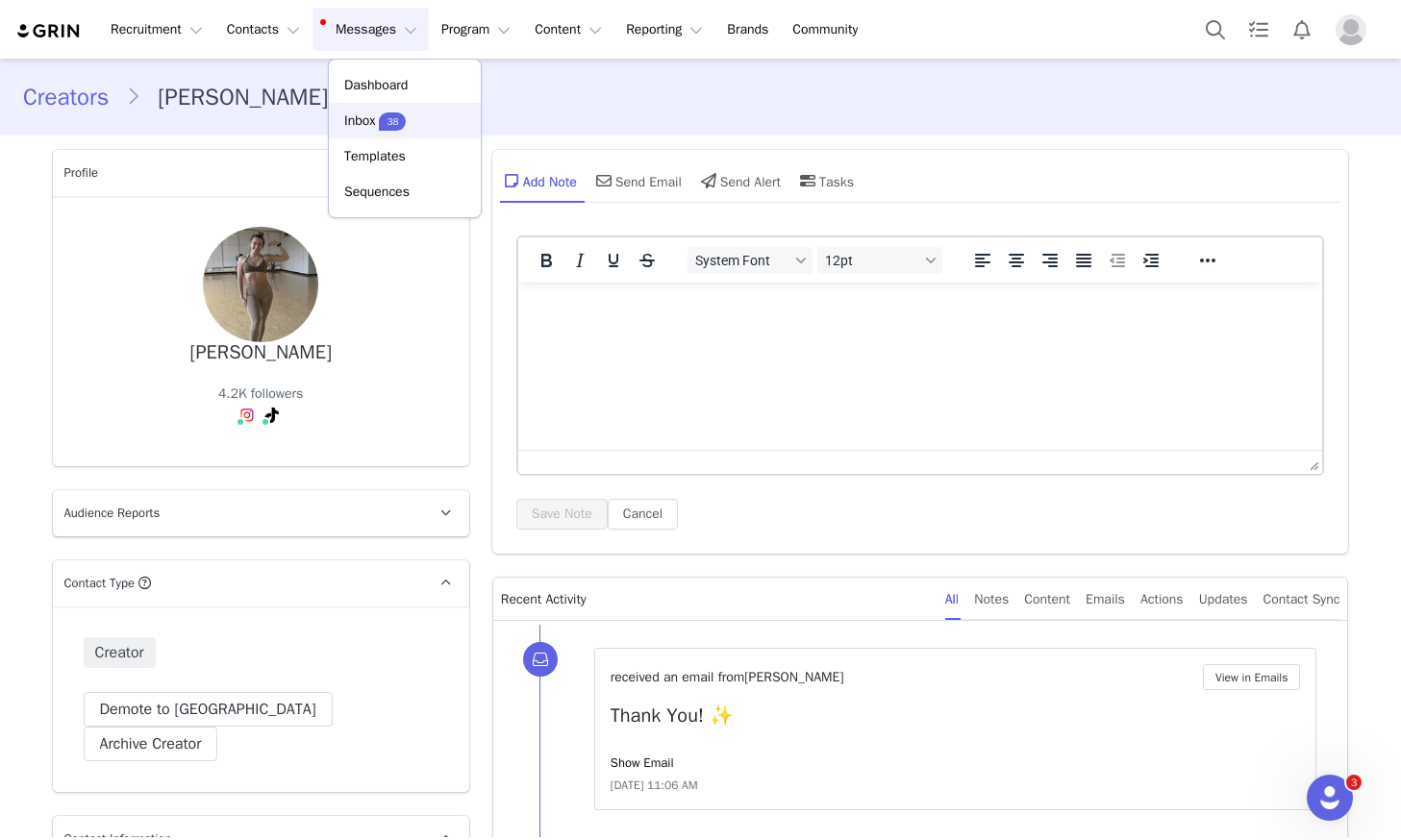 click on "38" at bounding box center [392, 120] 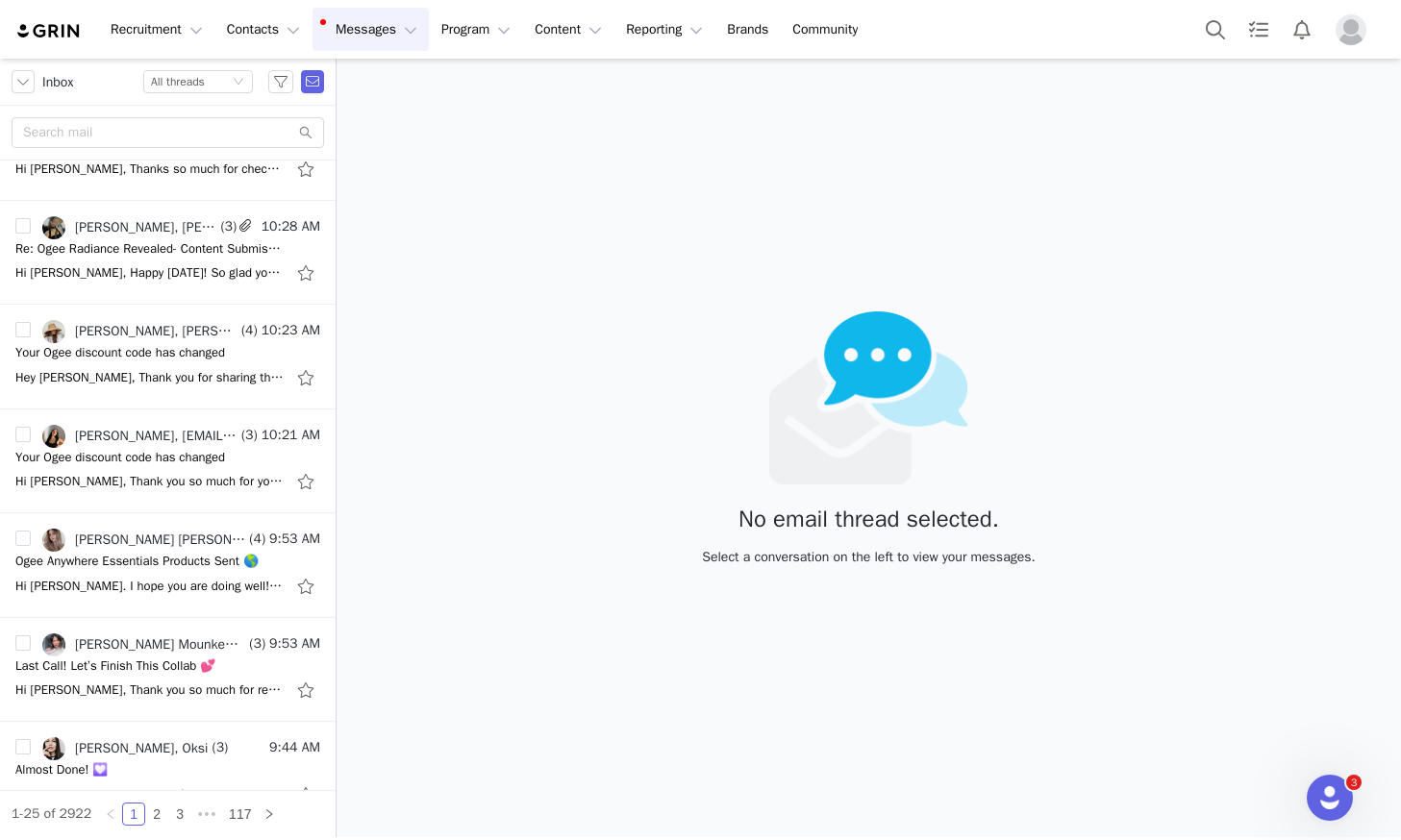 scroll, scrollTop: 1160, scrollLeft: 0, axis: vertical 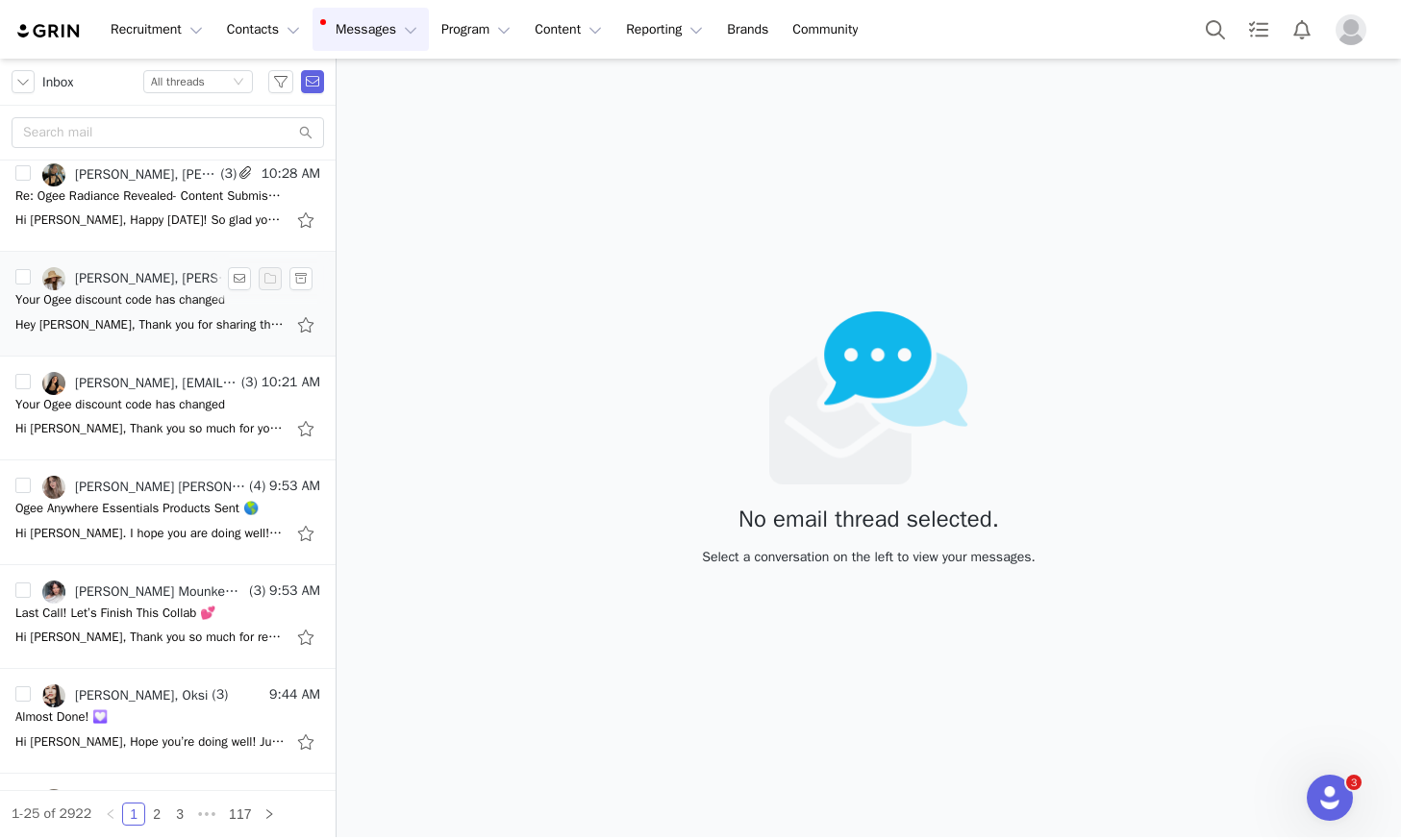click on "[PERSON_NAME], [PERSON_NAME]" at bounding box center (156, 279) 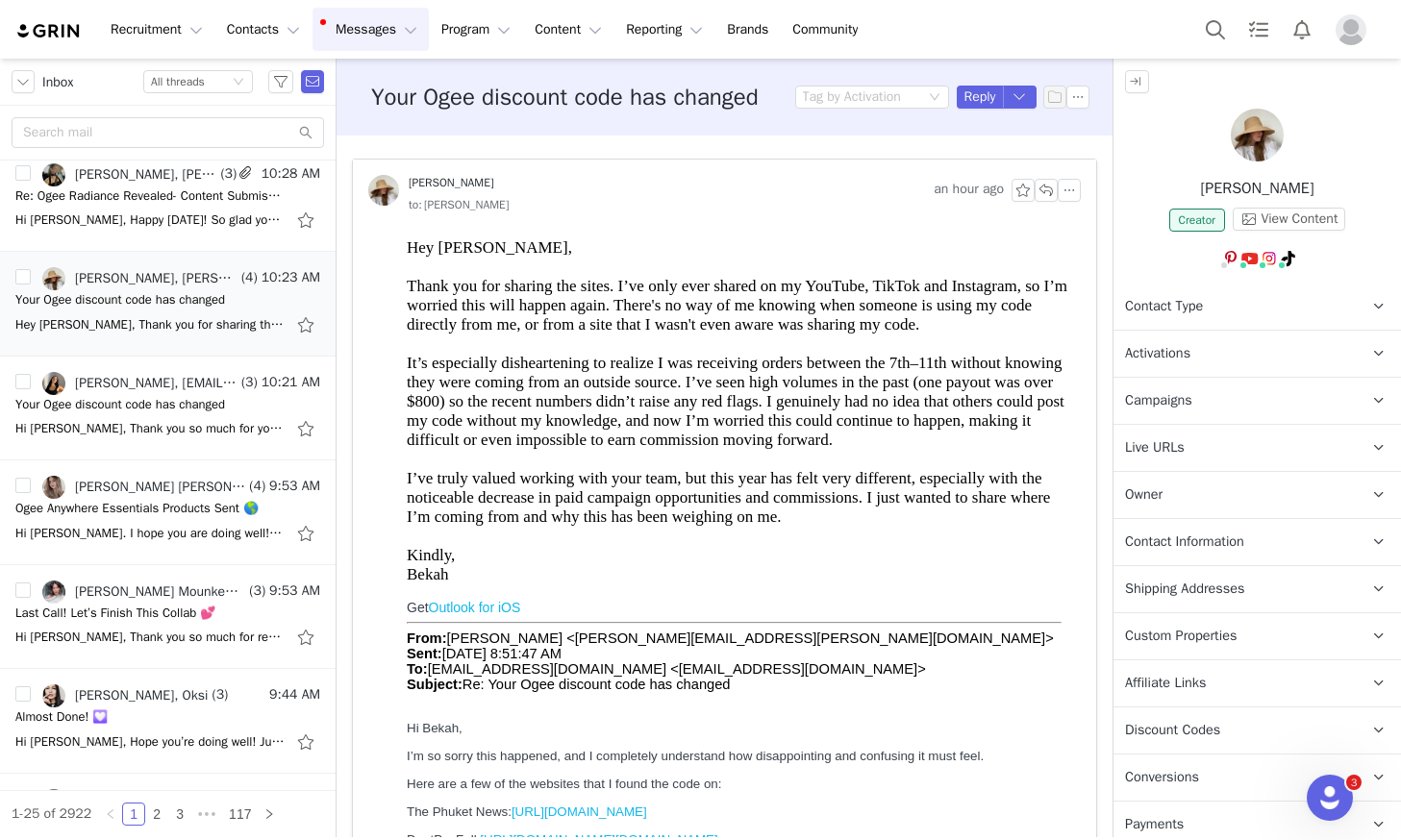 scroll, scrollTop: 0, scrollLeft: 0, axis: both 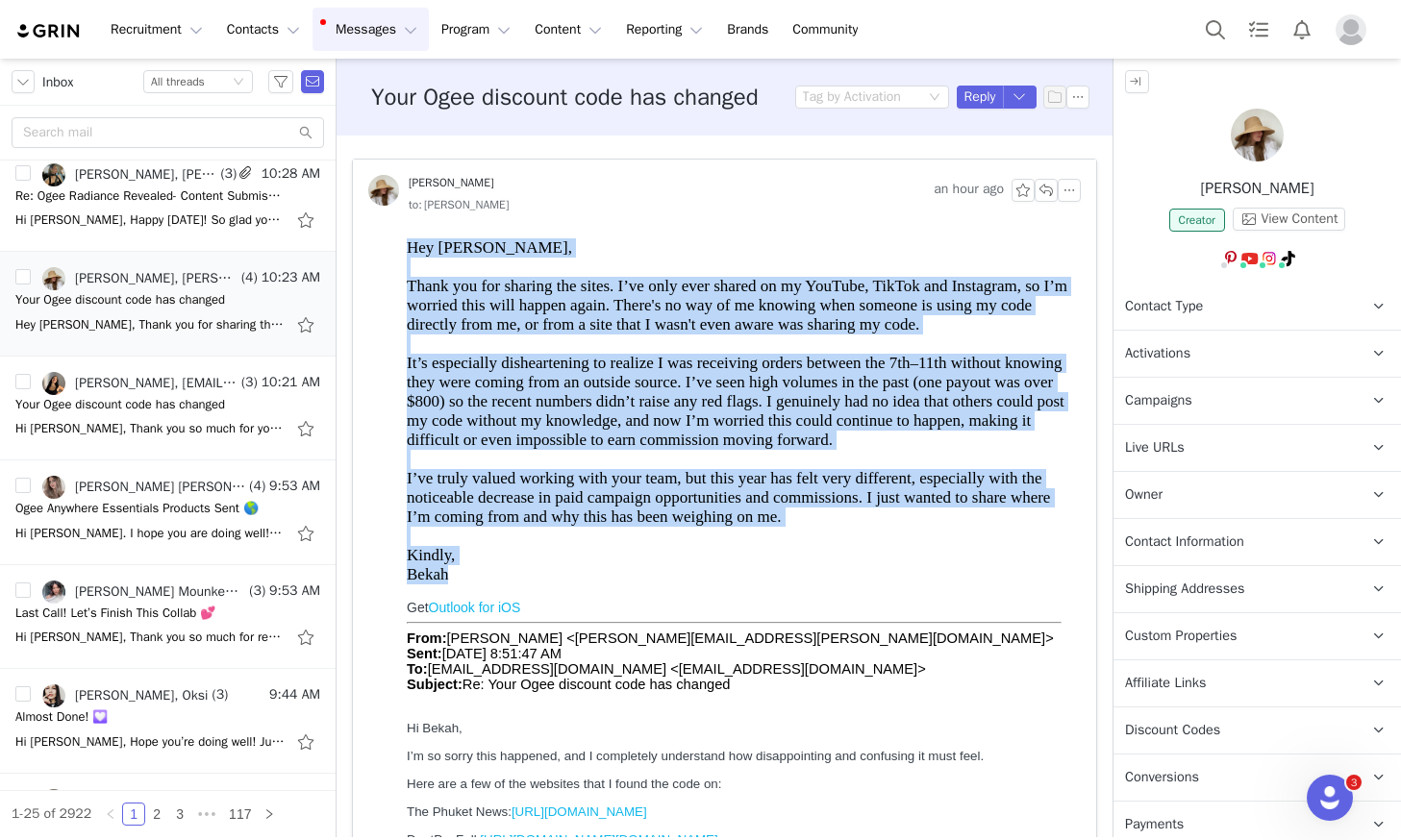 drag, startPoint x: 452, startPoint y: 578, endPoint x: 384, endPoint y: 242, distance: 342.8119 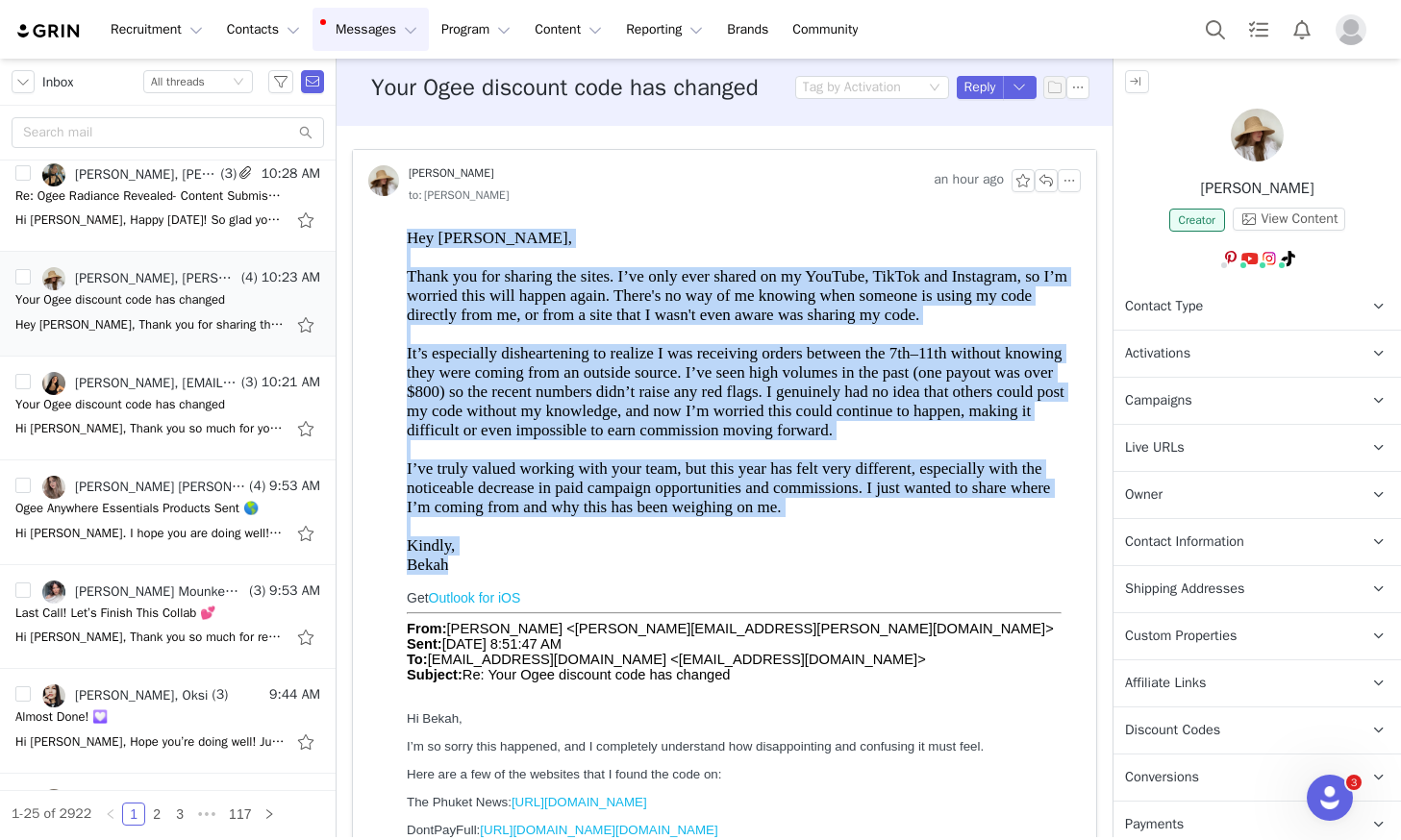 scroll, scrollTop: 0, scrollLeft: 0, axis: both 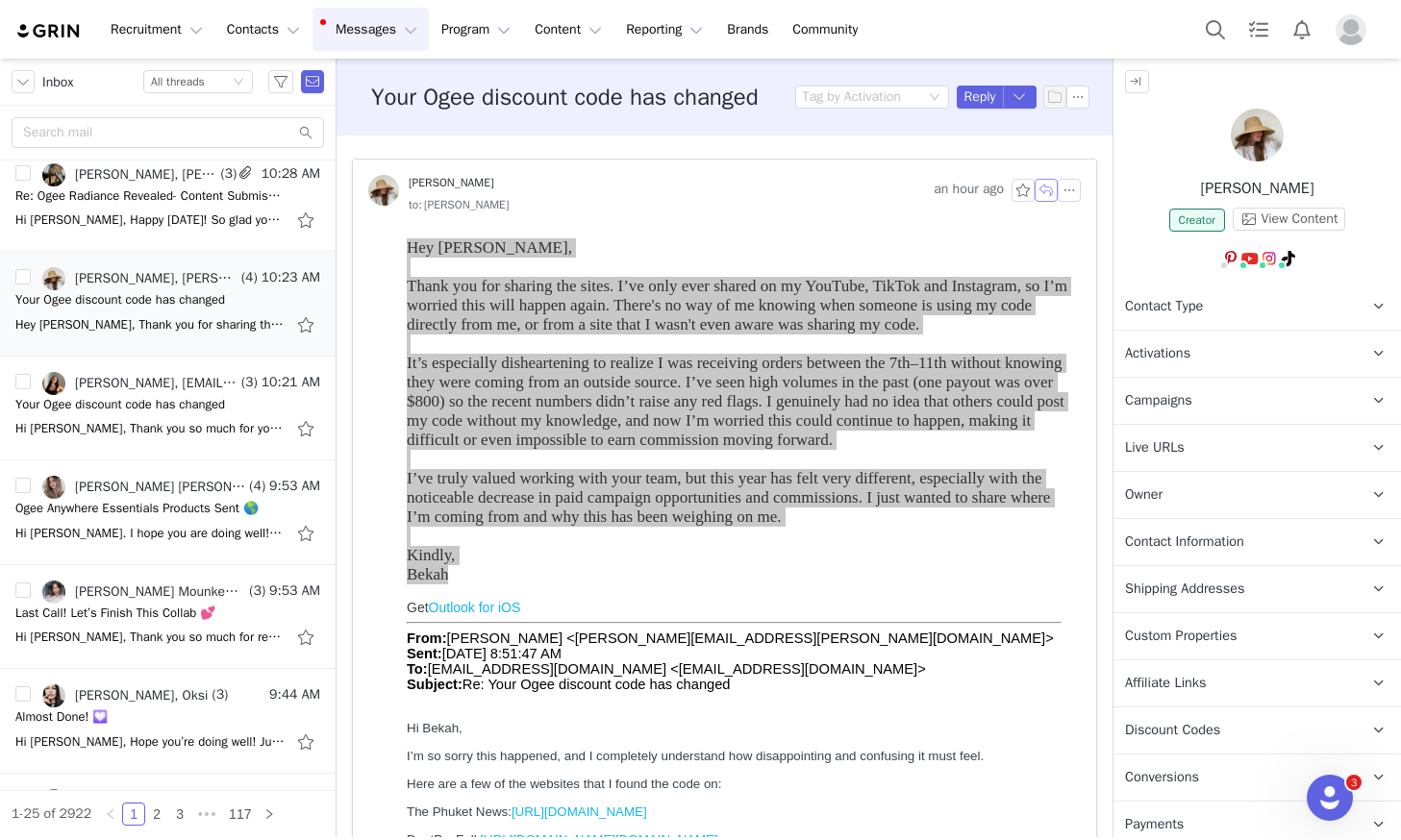 drag, startPoint x: 1043, startPoint y: 193, endPoint x: 1037, endPoint y: 211, distance: 18.973666 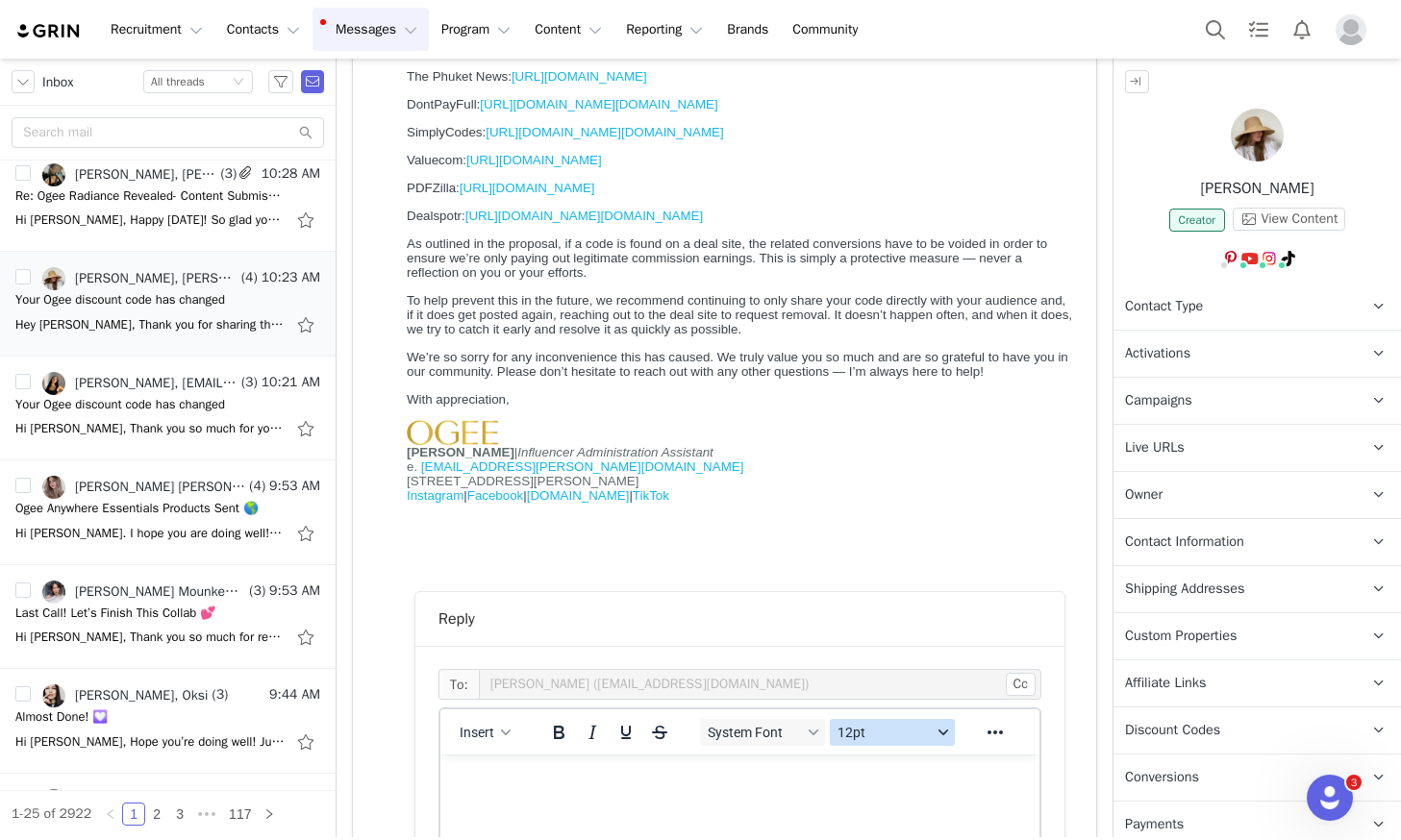 scroll, scrollTop: 1095, scrollLeft: 0, axis: vertical 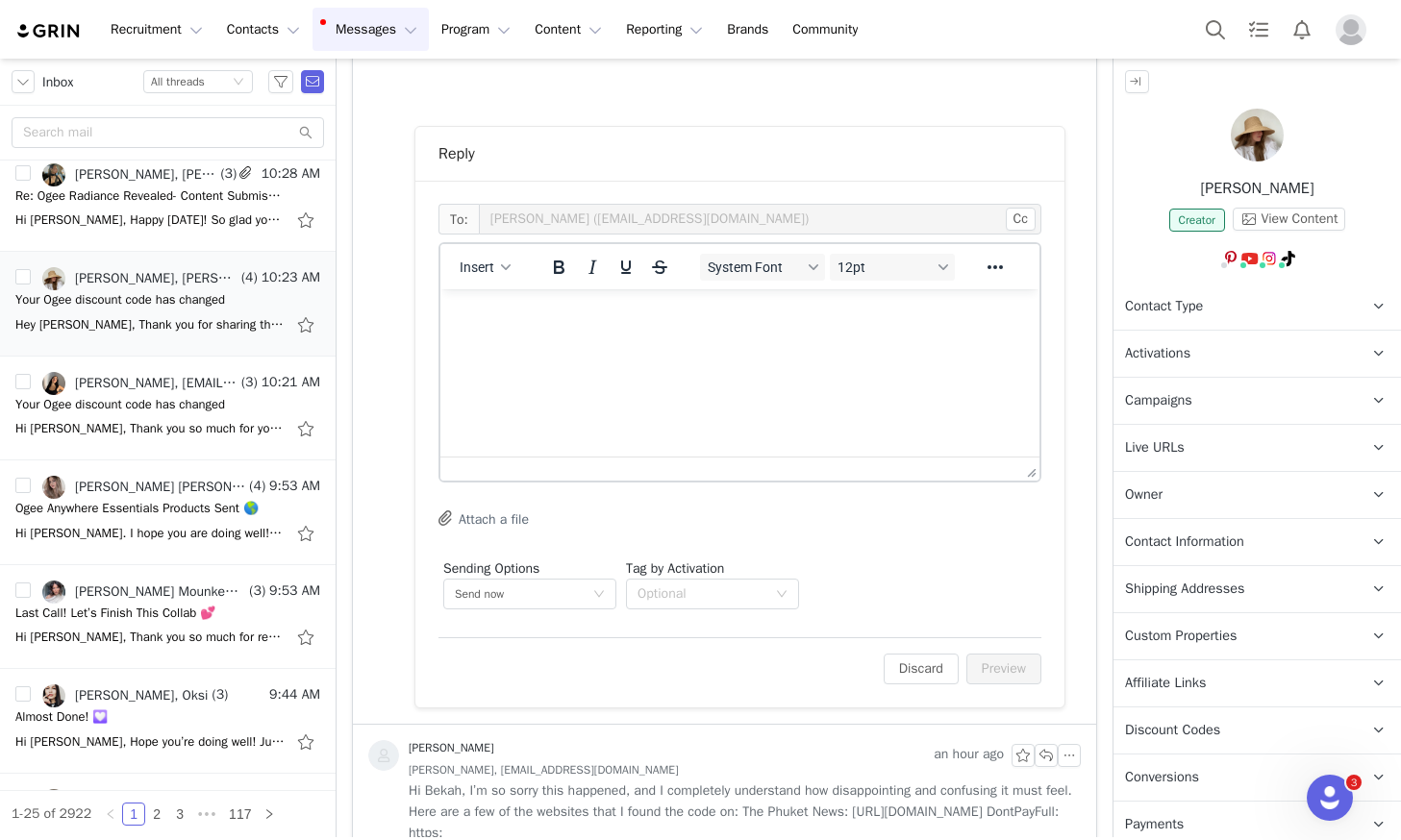 click at bounding box center [739, 315] 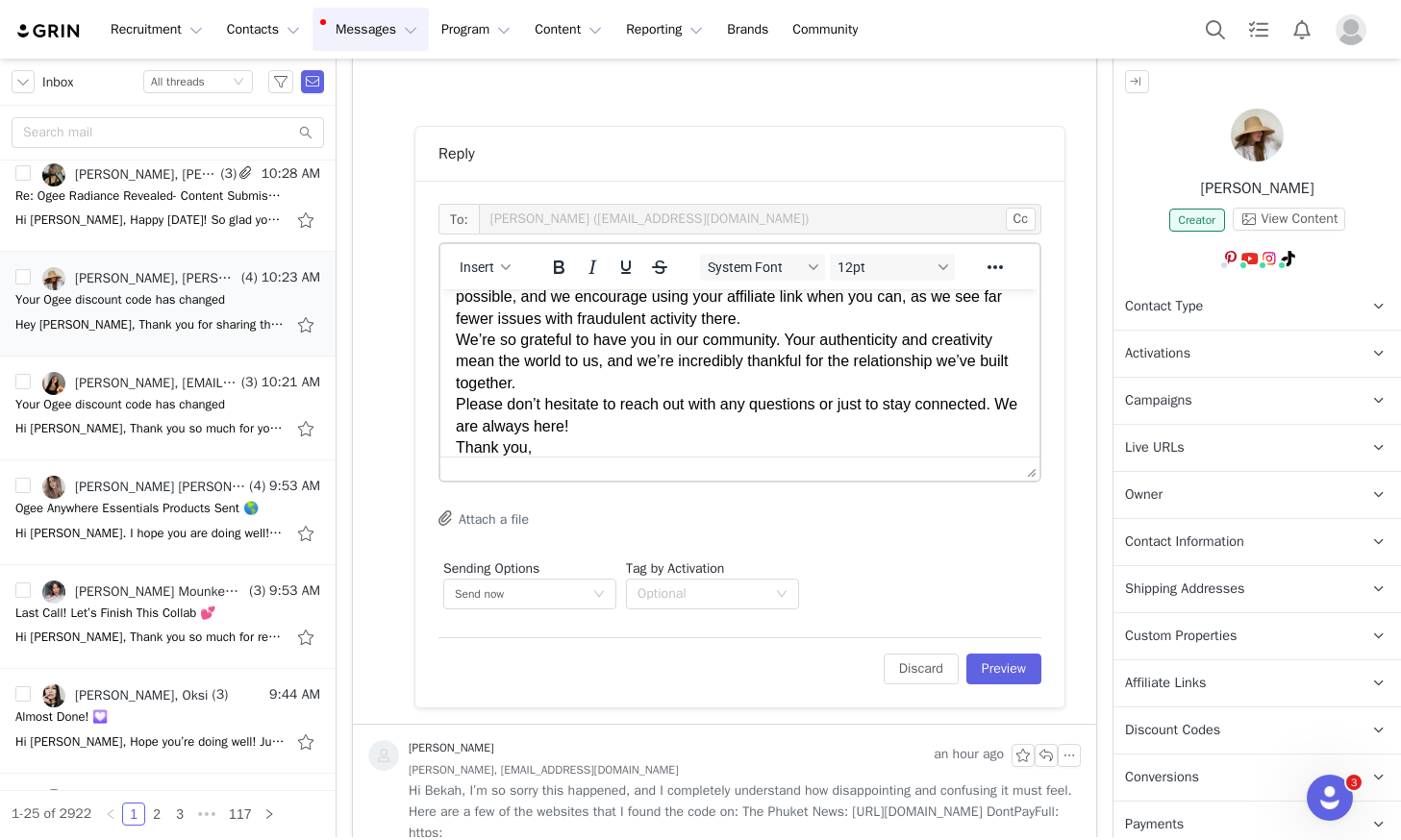 scroll, scrollTop: 402, scrollLeft: 0, axis: vertical 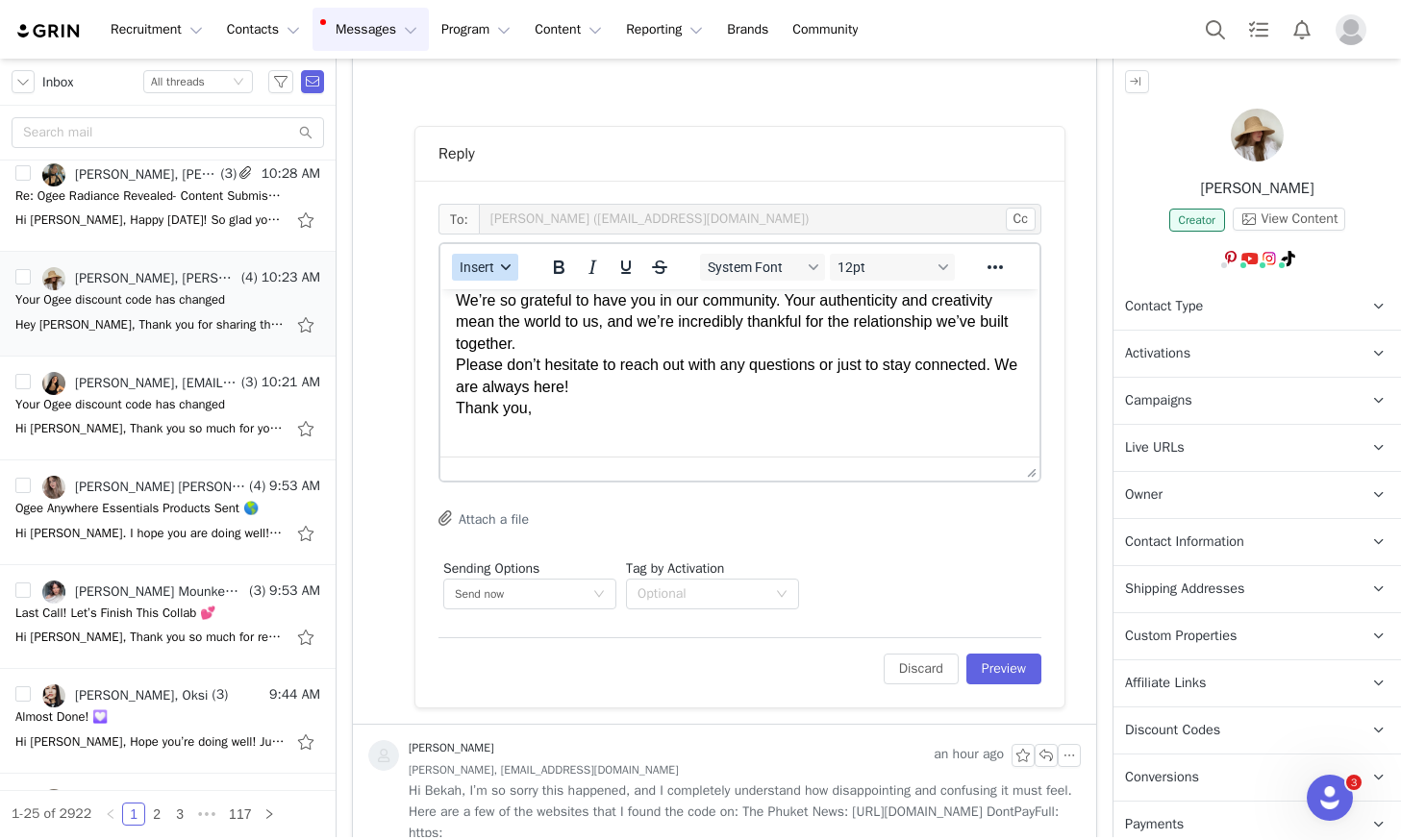 drag, startPoint x: 487, startPoint y: 267, endPoint x: 493, endPoint y: 275, distance: 10 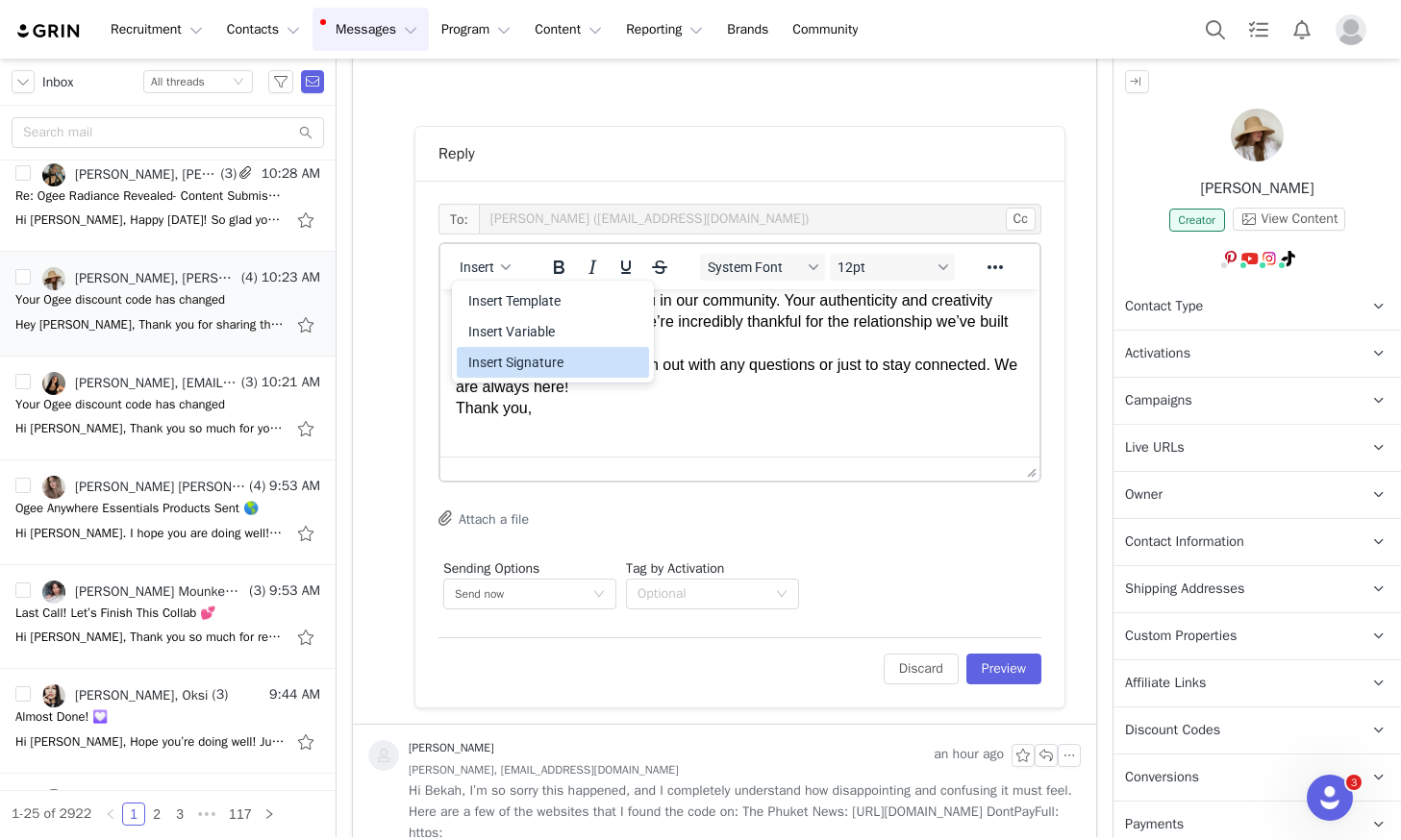 click on "Insert Signature" at bounding box center (555, 362) 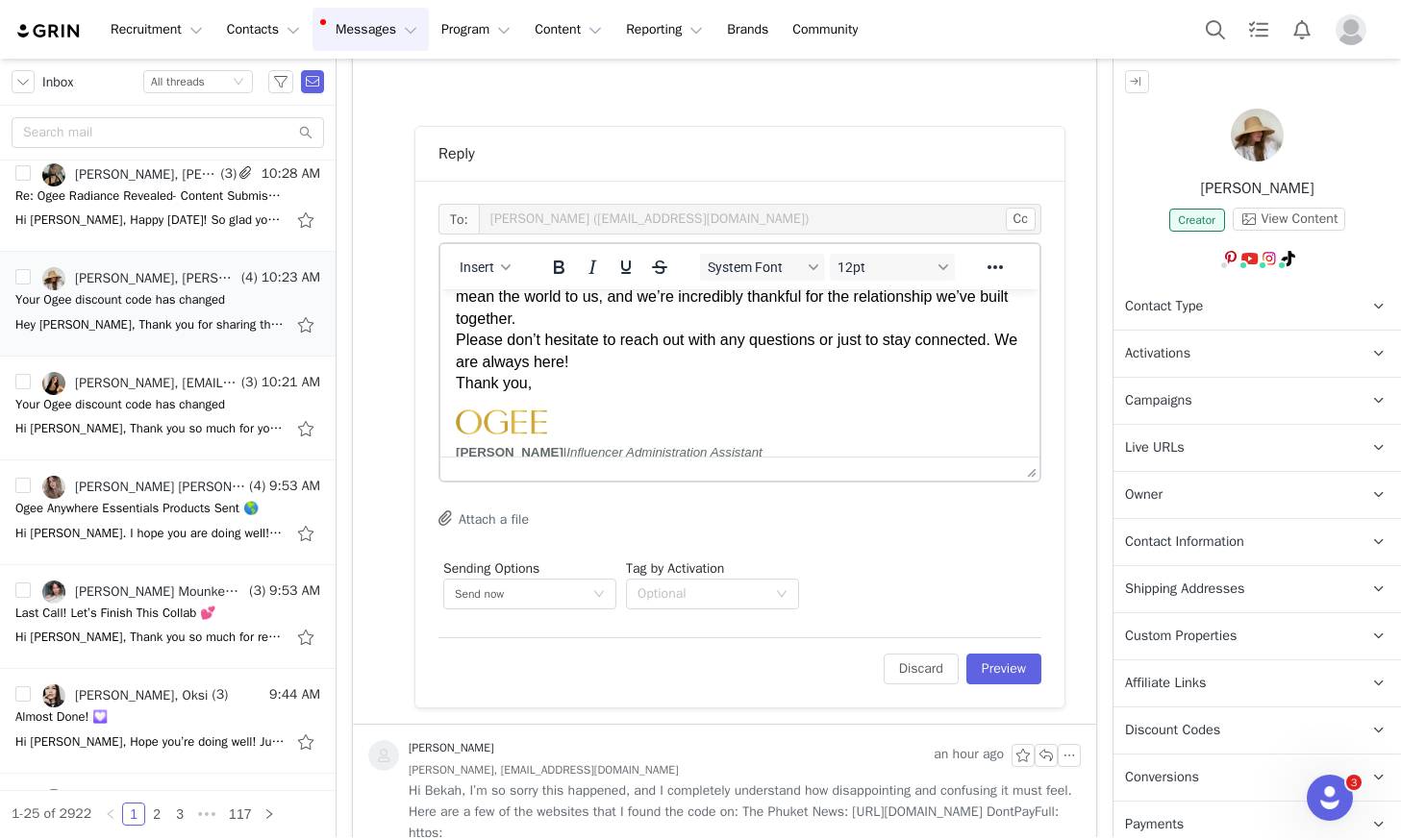 scroll, scrollTop: 408, scrollLeft: 0, axis: vertical 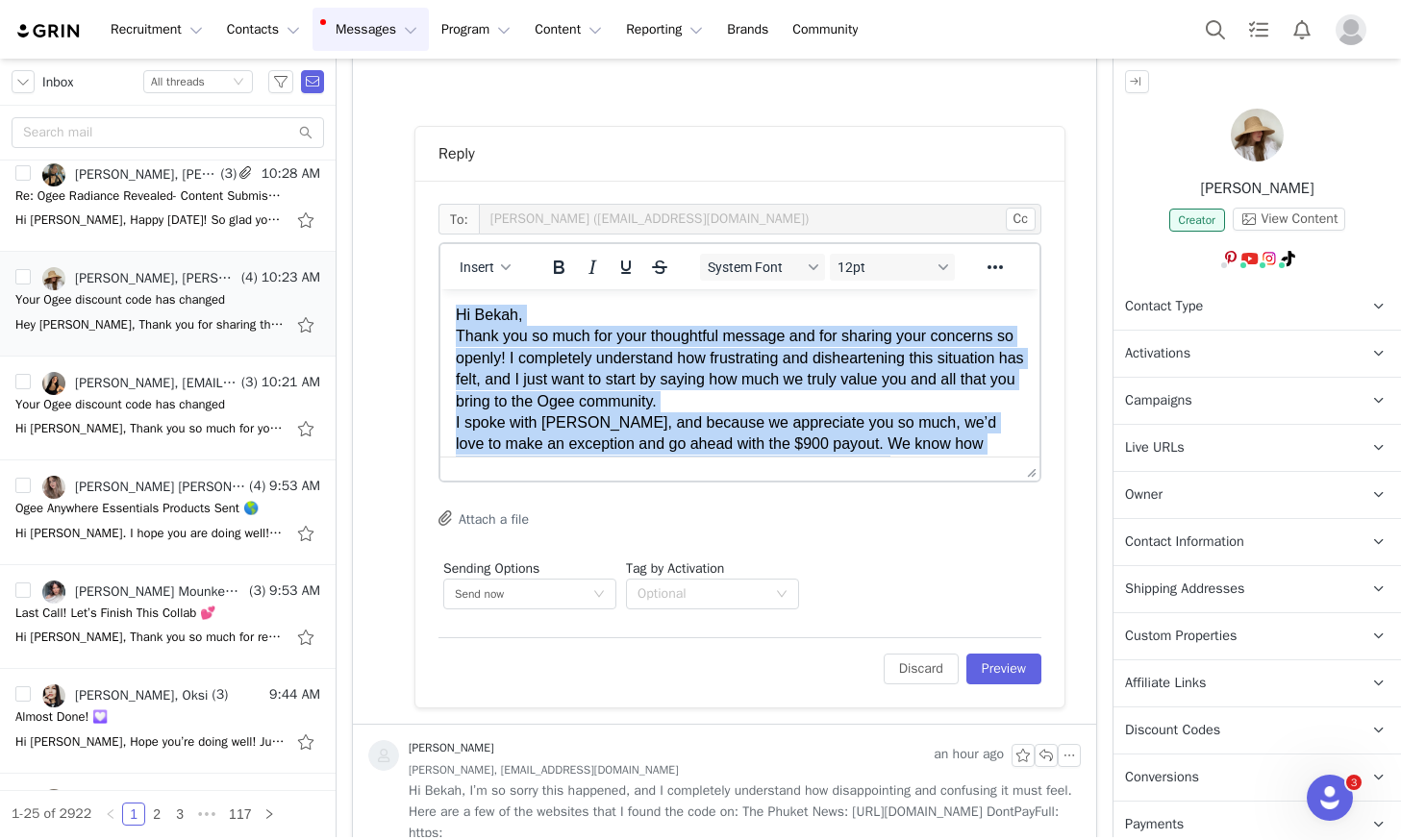 drag, startPoint x: 544, startPoint y: 406, endPoint x: 888, endPoint y: 553, distance: 374.09223 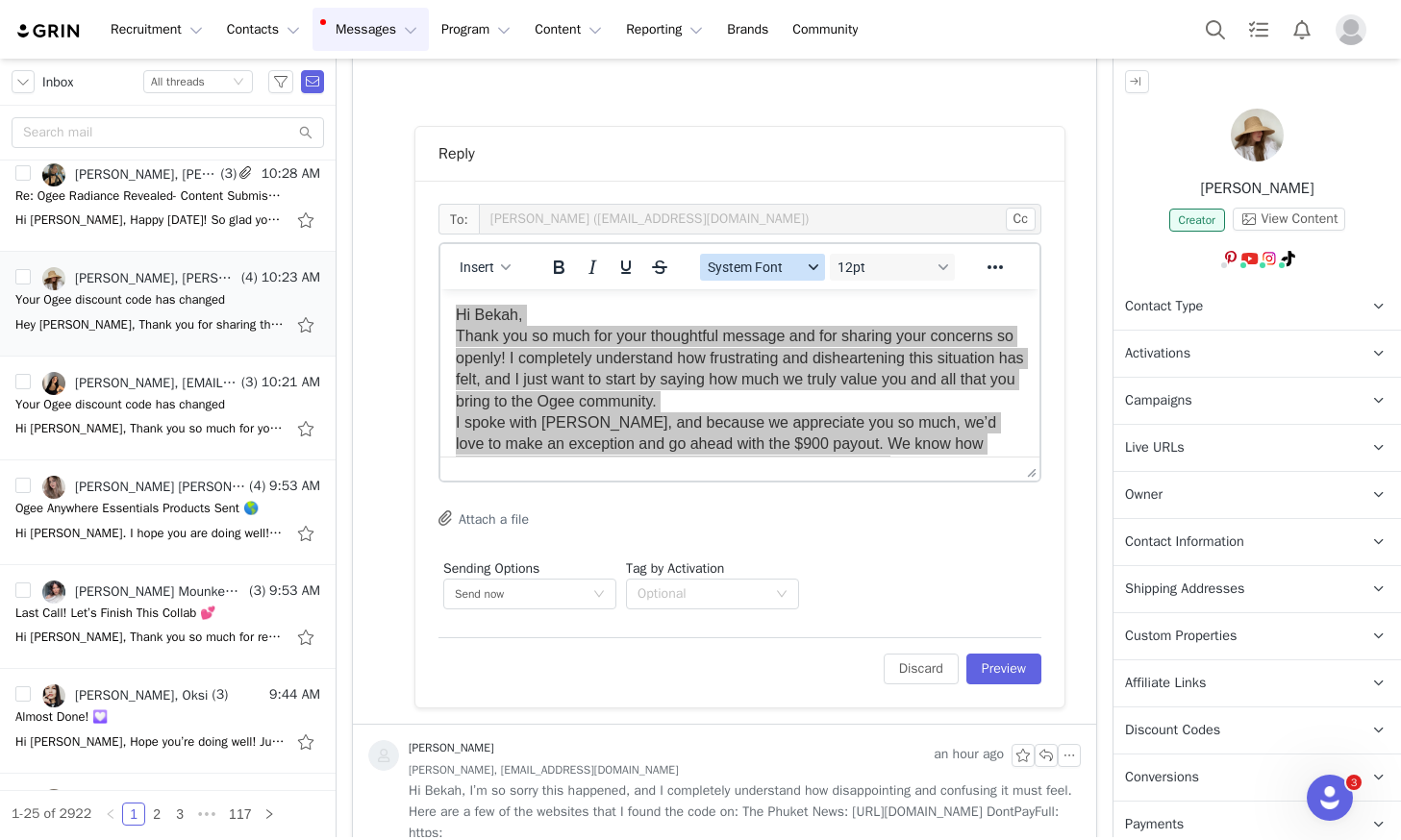 click on "System Font" at bounding box center [755, 267] 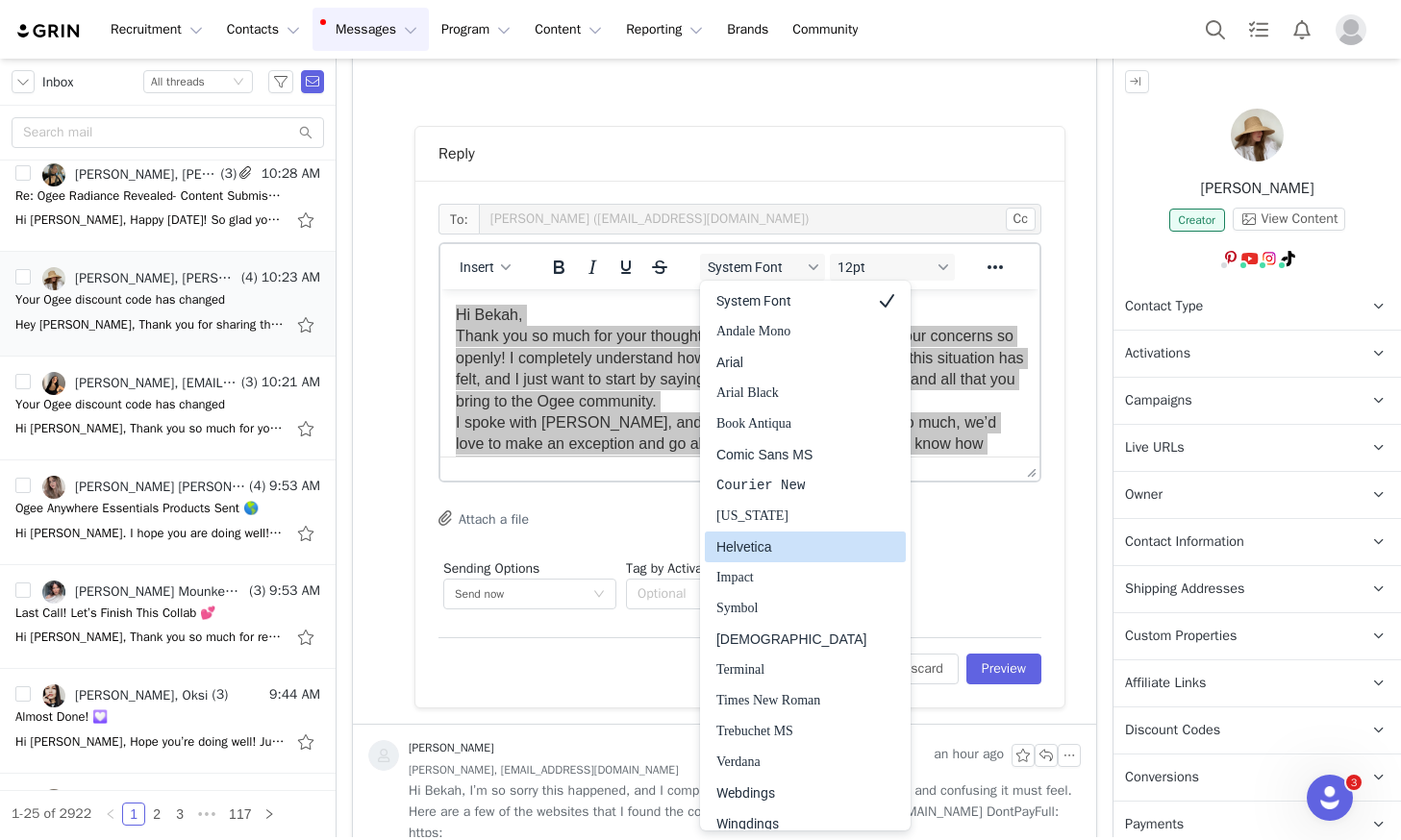 click on "Helvetica" at bounding box center (791, 547) 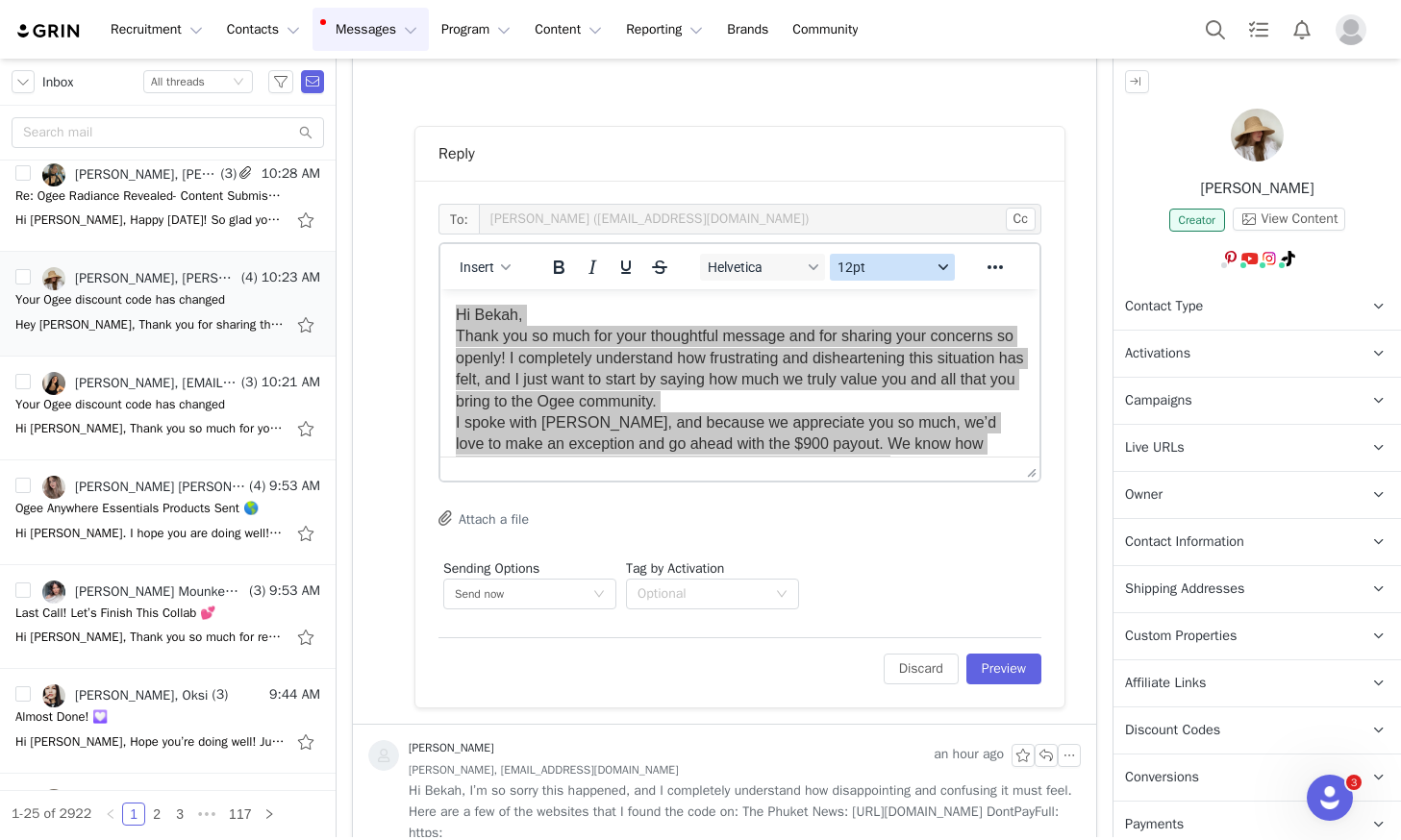 click on "12pt" at bounding box center (892, 267) 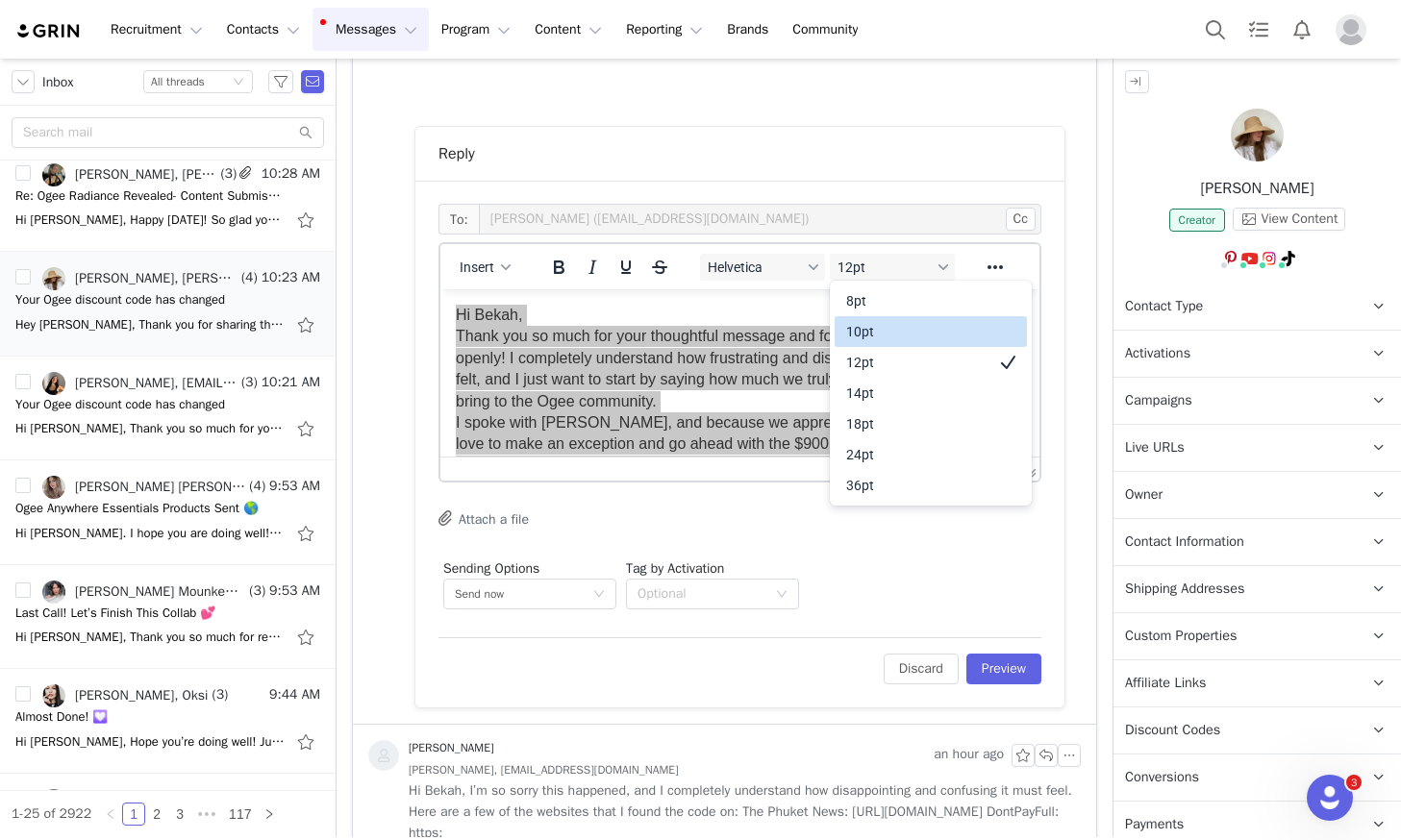 click on "10pt" at bounding box center [917, 332] 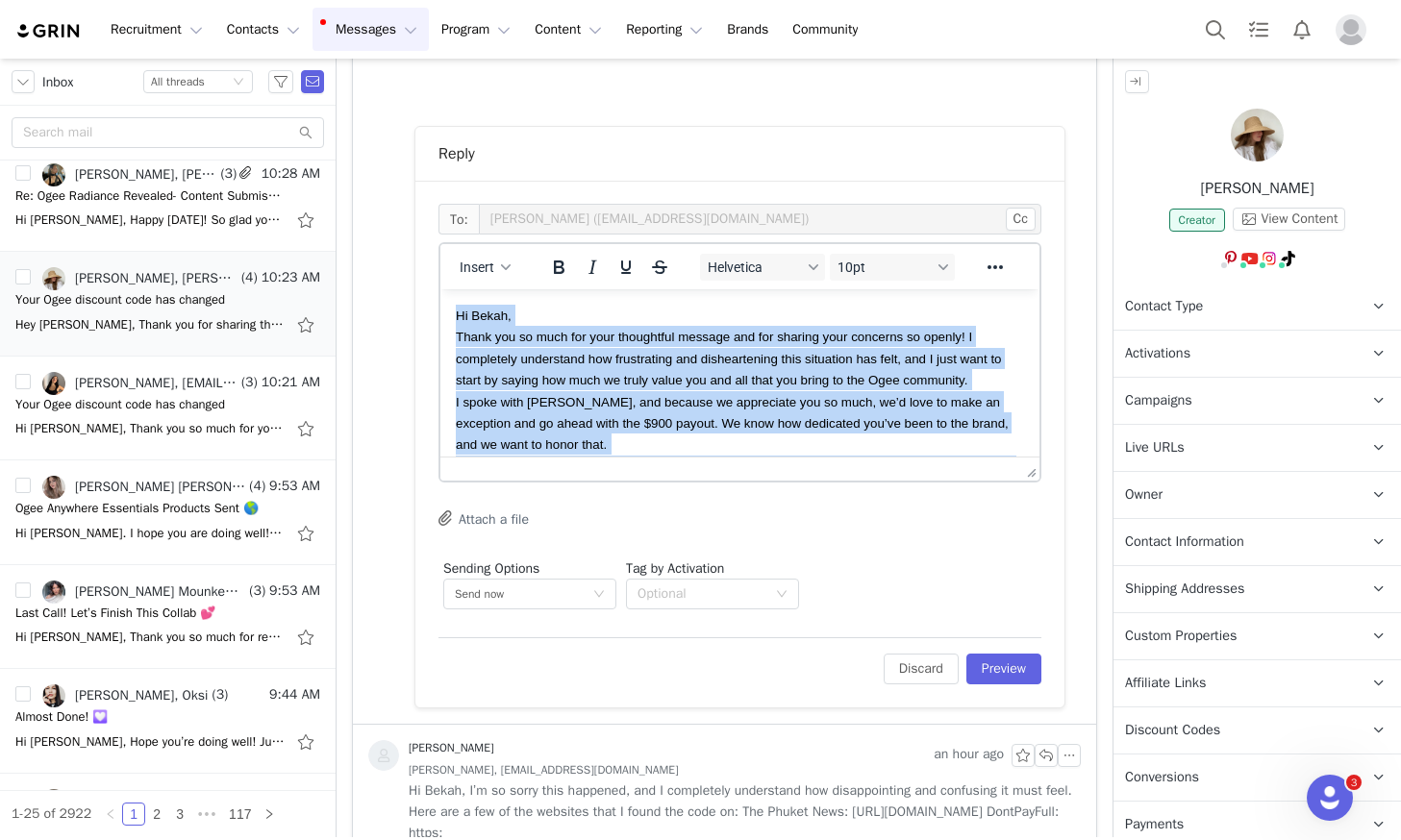 click on "Hi Bekah, Thank you so much for your thoughtful message and for sharing your concerns so openly! I completely understand how frustrating and disheartening this situation has felt, and I just want to start by saying how much we truly value you and all that you bring to the Ogee community. I spoke with Meg, and because we appreciate you so much, we’d love to make an exception and go ahead with the $900 payout. We know how dedicated you’ve been to the brand, and we want to honor that. I also want to be fully transparent that the influencer team is working with a smaller budget for paid placements than we’ve had in the past, which has definitely impacted the volume of paid campaigns we’re able to offer. That said, during months when we do have the capacity for paid campaigns (such as January and May) you are absolutely at the top of our paid creator list. Please don’t hesitate to reach out with any questions or just to stay connected. We are always here! Thank you," at bounding box center (739, 508) 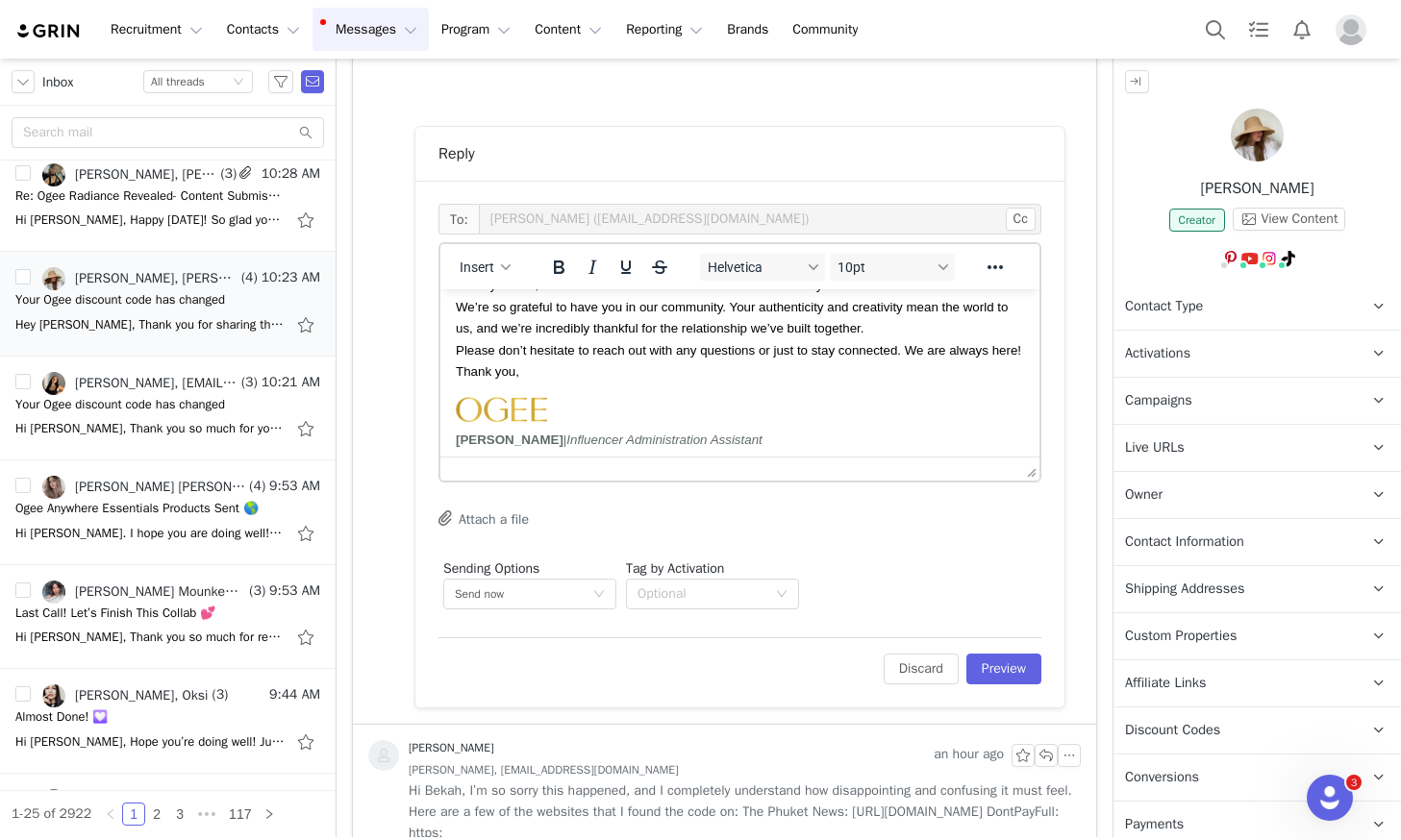 scroll, scrollTop: 314, scrollLeft: 0, axis: vertical 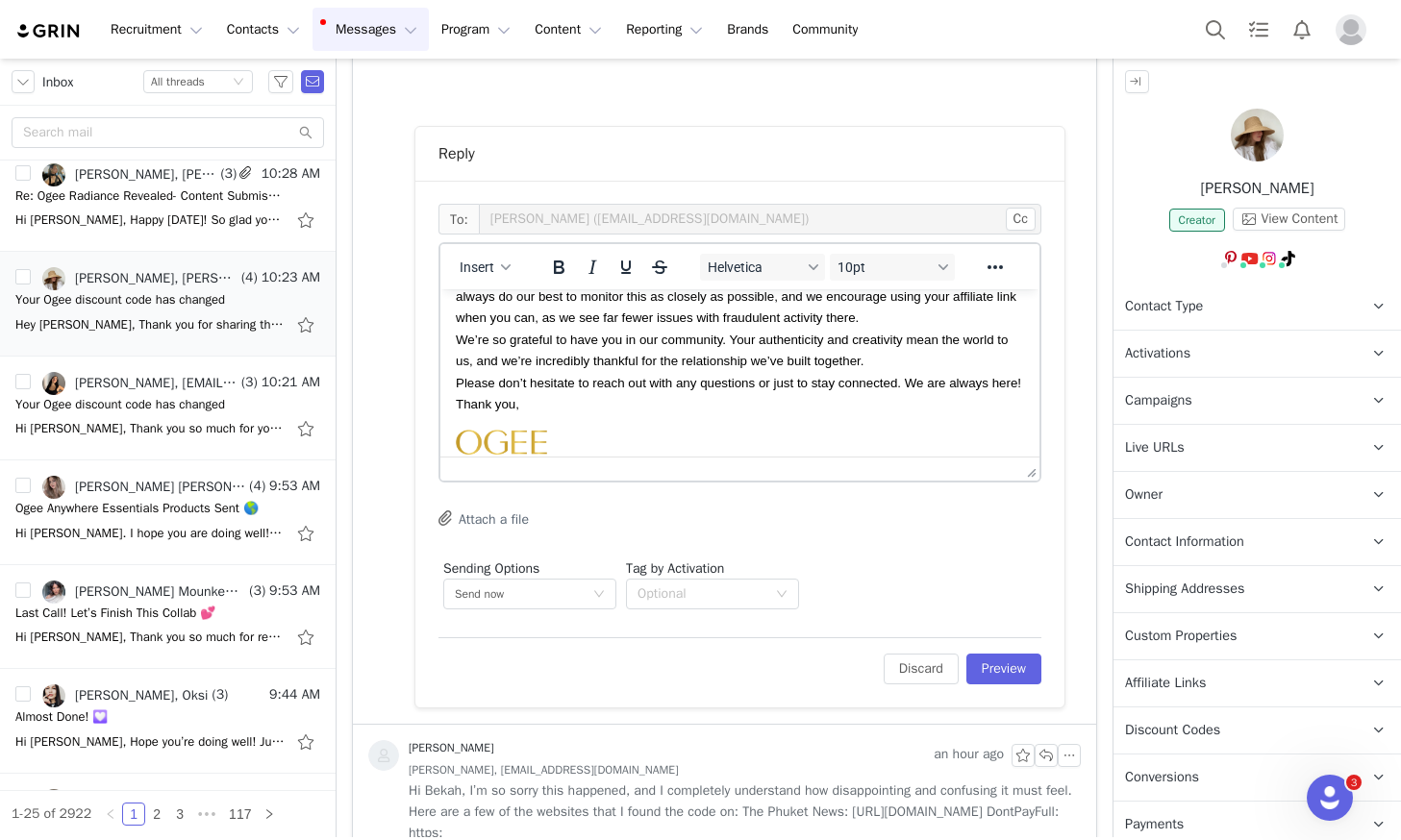 click on "We’re so grateful to have you in our community. Your authenticity and creativity mean the world to us, and we’re incredibly thankful for the relationship we’ve built together." at bounding box center [732, 350] 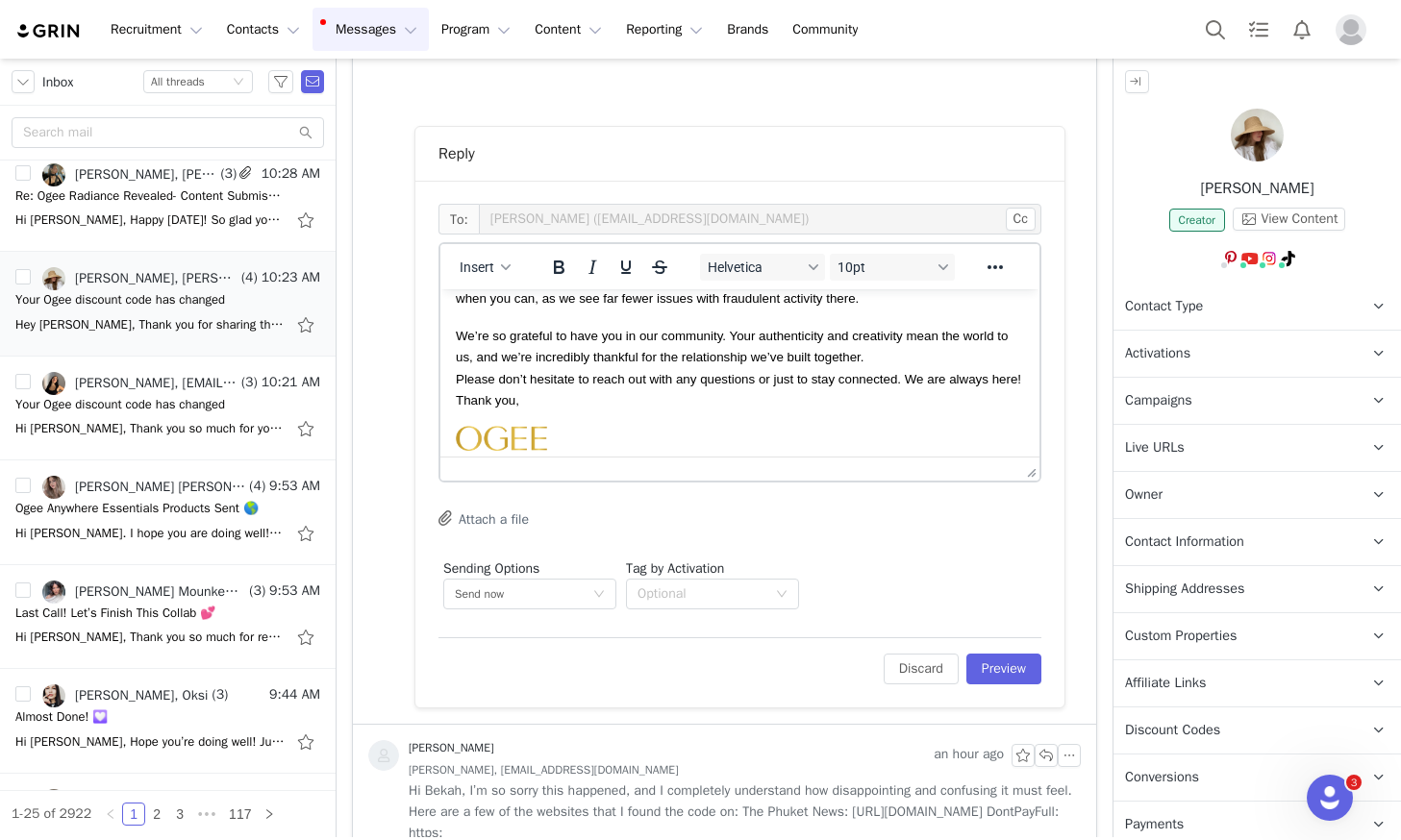 scroll, scrollTop: 335, scrollLeft: 0, axis: vertical 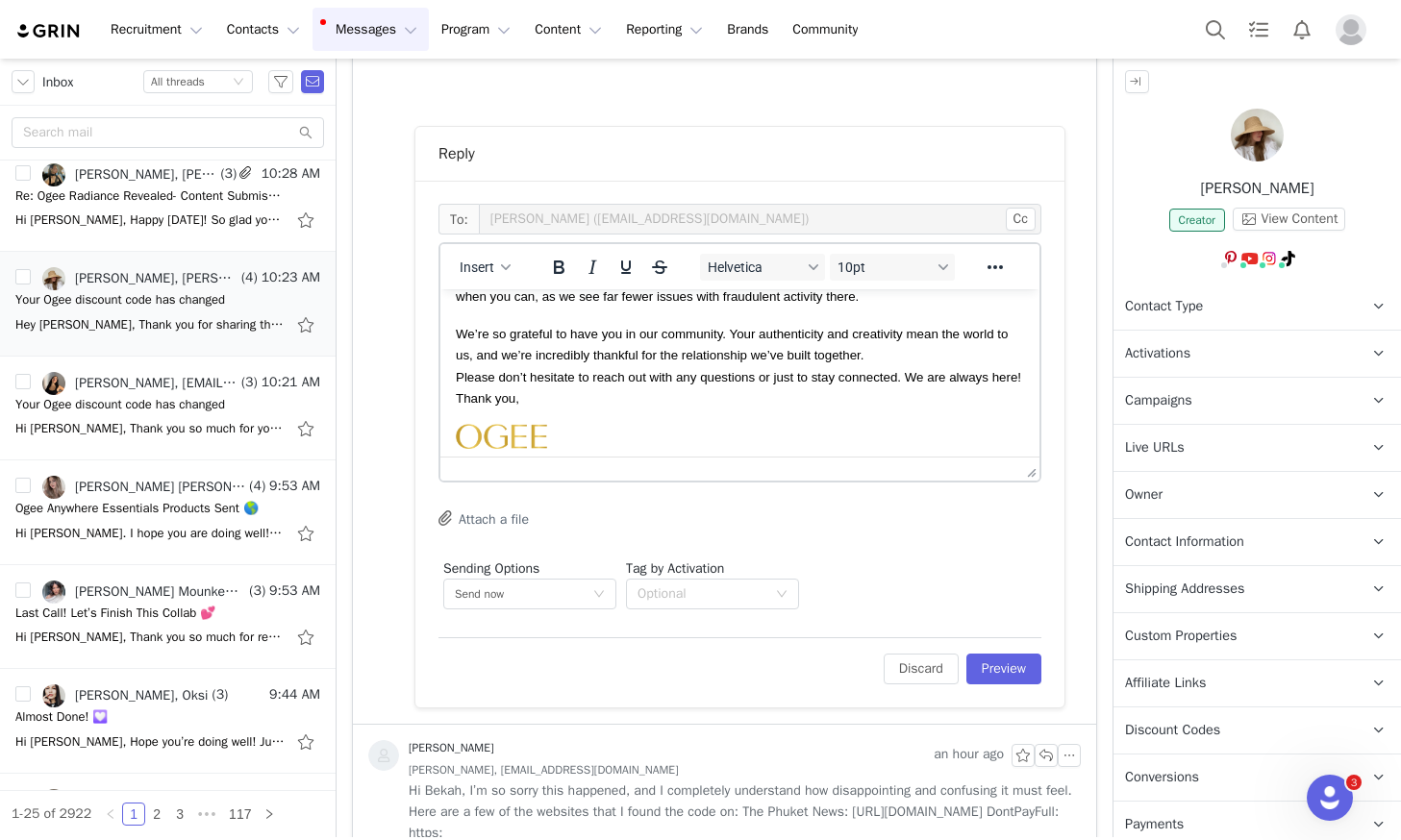 click on "Thank you," at bounding box center [488, 398] 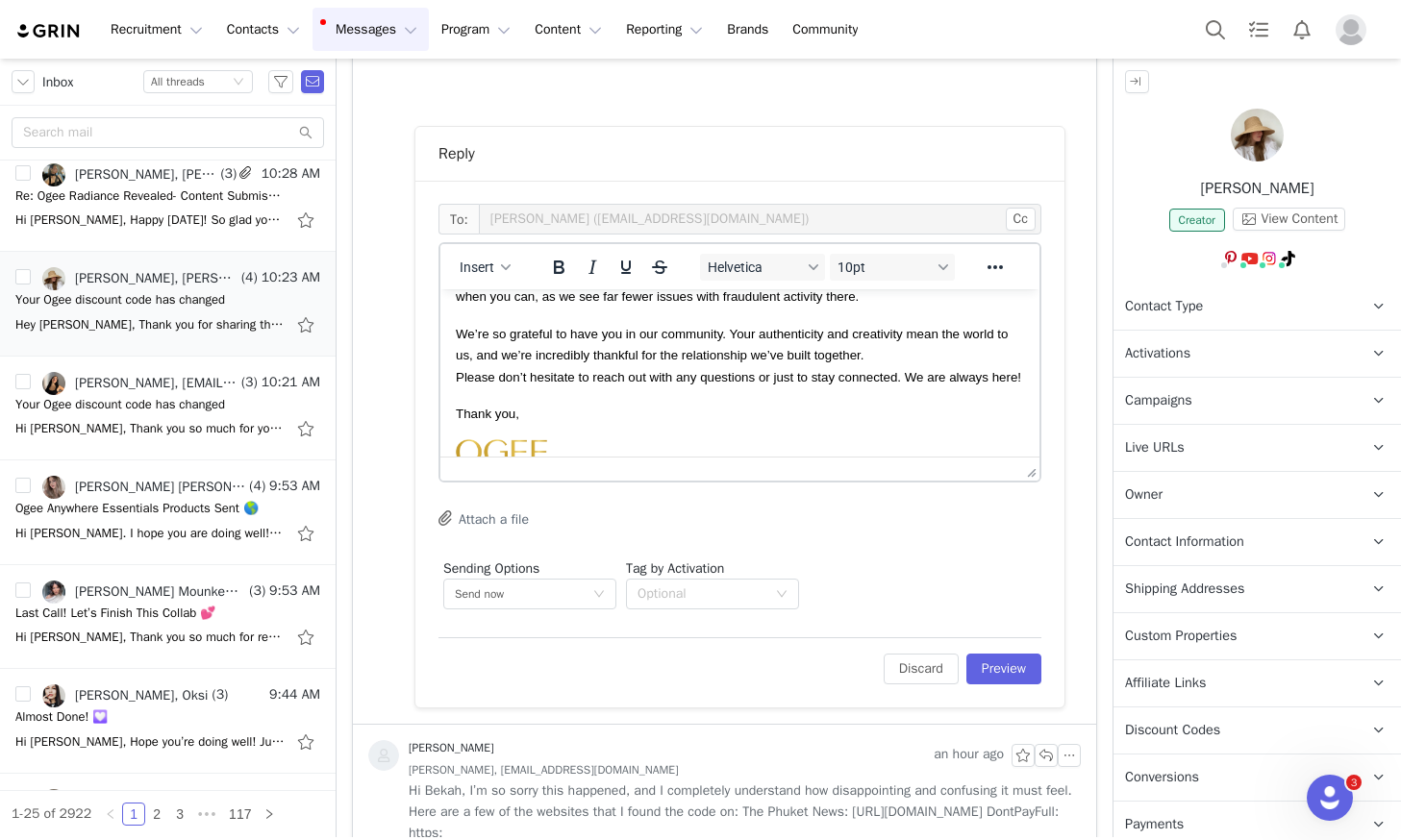 click on "Please don’t hesitate to reach out with any questions or just to stay connected. We are always here!" at bounding box center (738, 377) 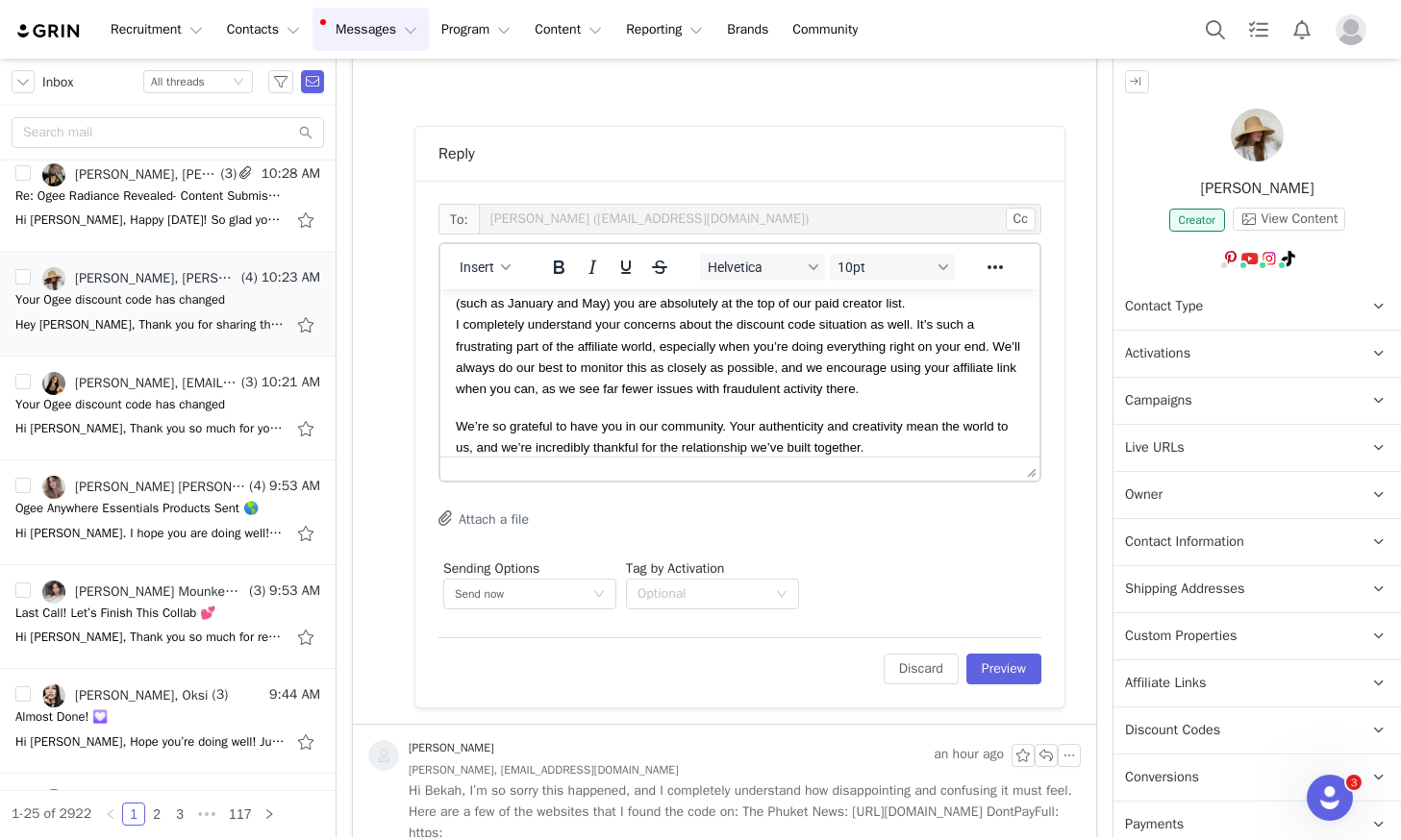 scroll, scrollTop: 225, scrollLeft: 0, axis: vertical 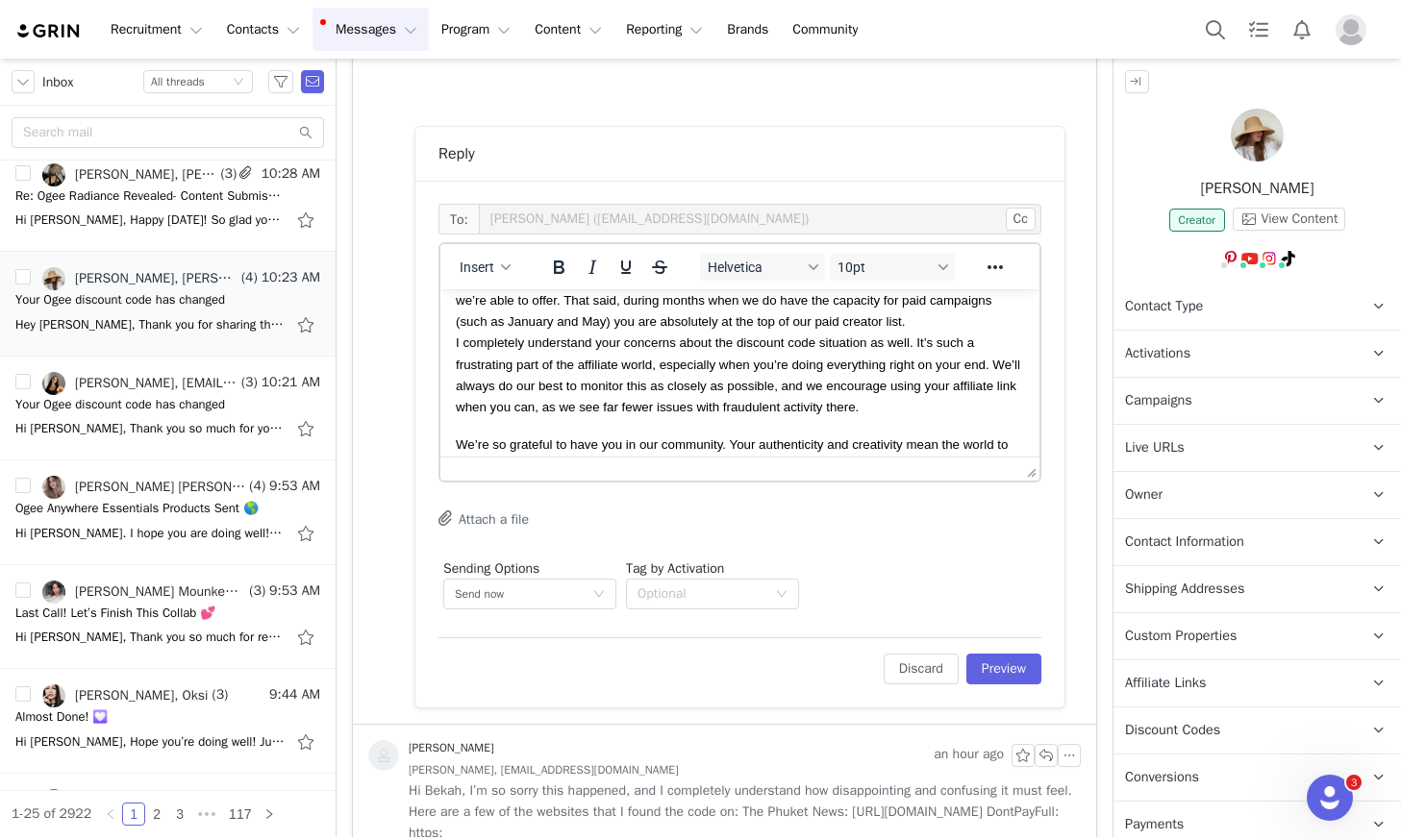 drag, startPoint x: 455, startPoint y: 347, endPoint x: 483, endPoint y: 368, distance: 35 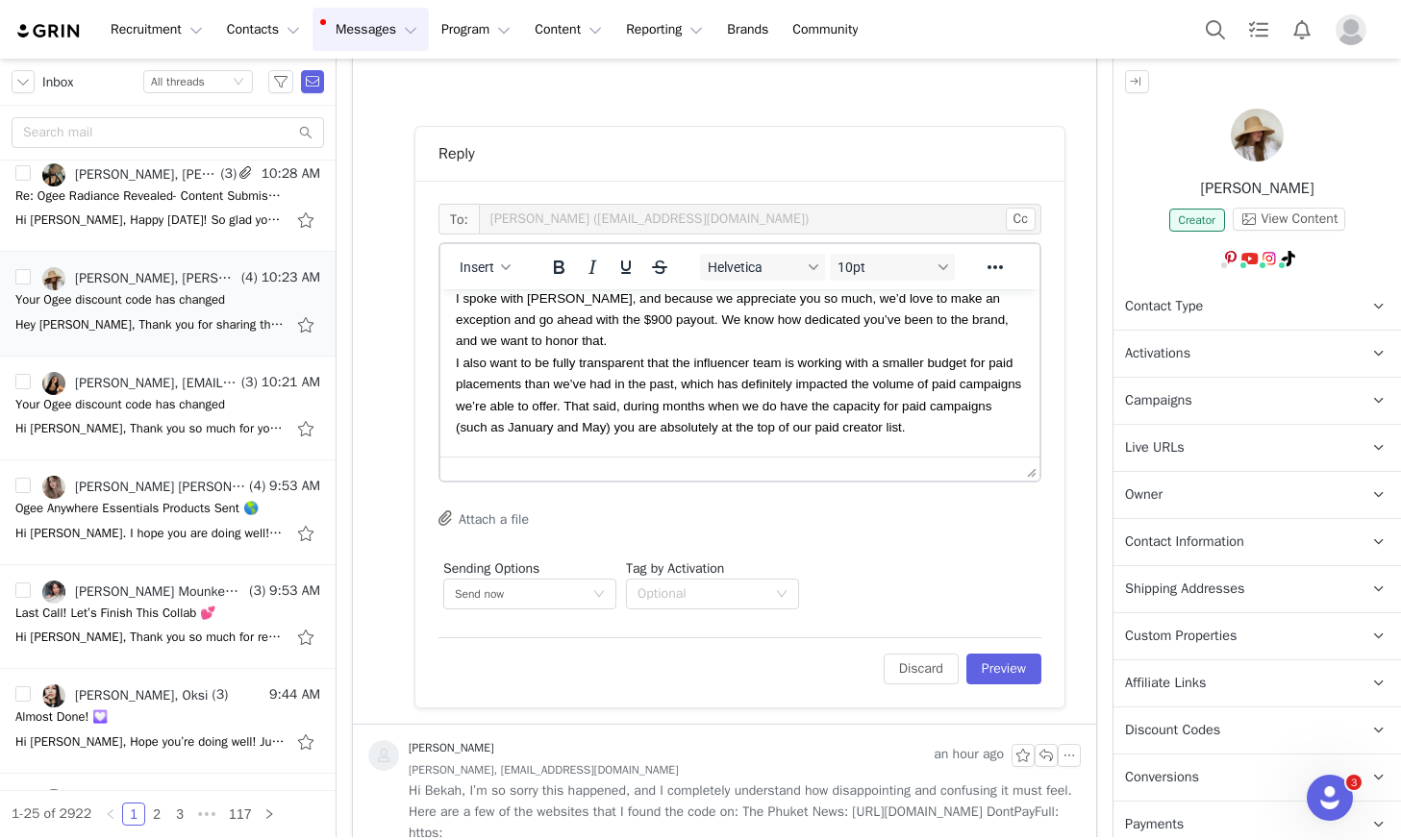 scroll, scrollTop: 115, scrollLeft: 0, axis: vertical 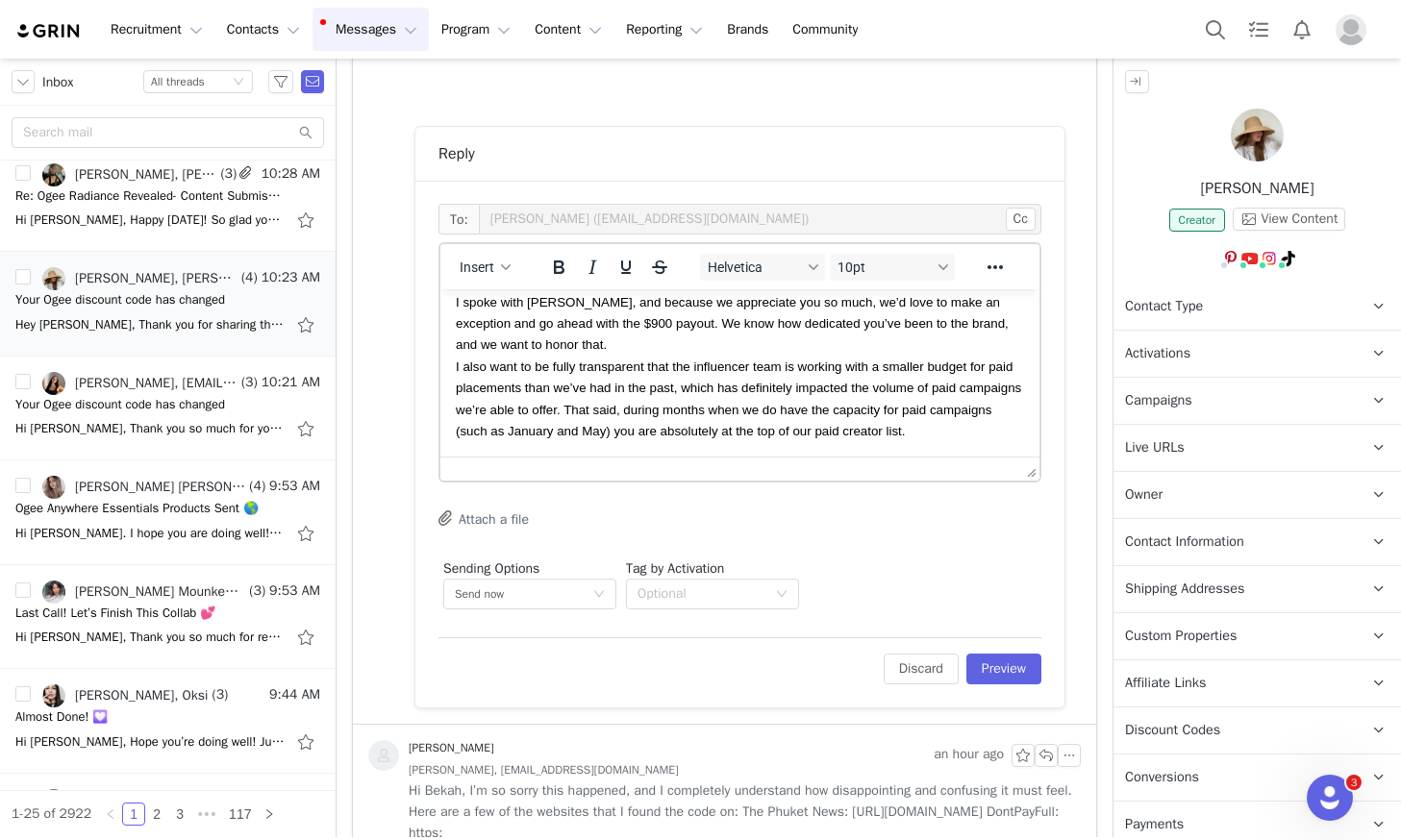 click on "I also want to be fully transparent that the influencer team is working with a smaller budget for paid placements than we’ve had in the past, which has definitely impacted the volume of paid campaigns we’re able to offer. That said, during months when we do have the capacity for paid campaigns (such as January and May) you are absolutely at the top of our paid creator list." at bounding box center [738, 399] 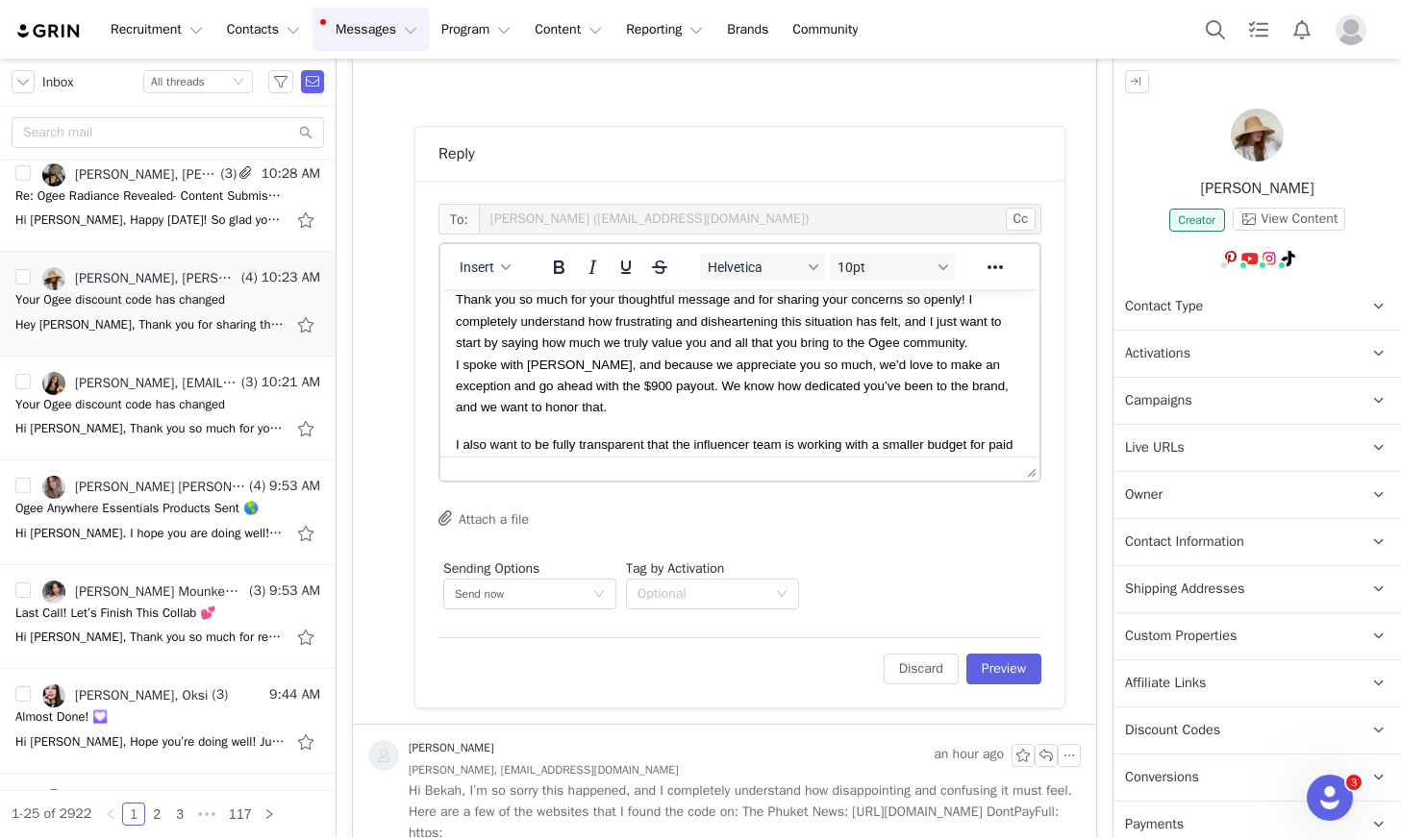 scroll, scrollTop: 54, scrollLeft: 0, axis: vertical 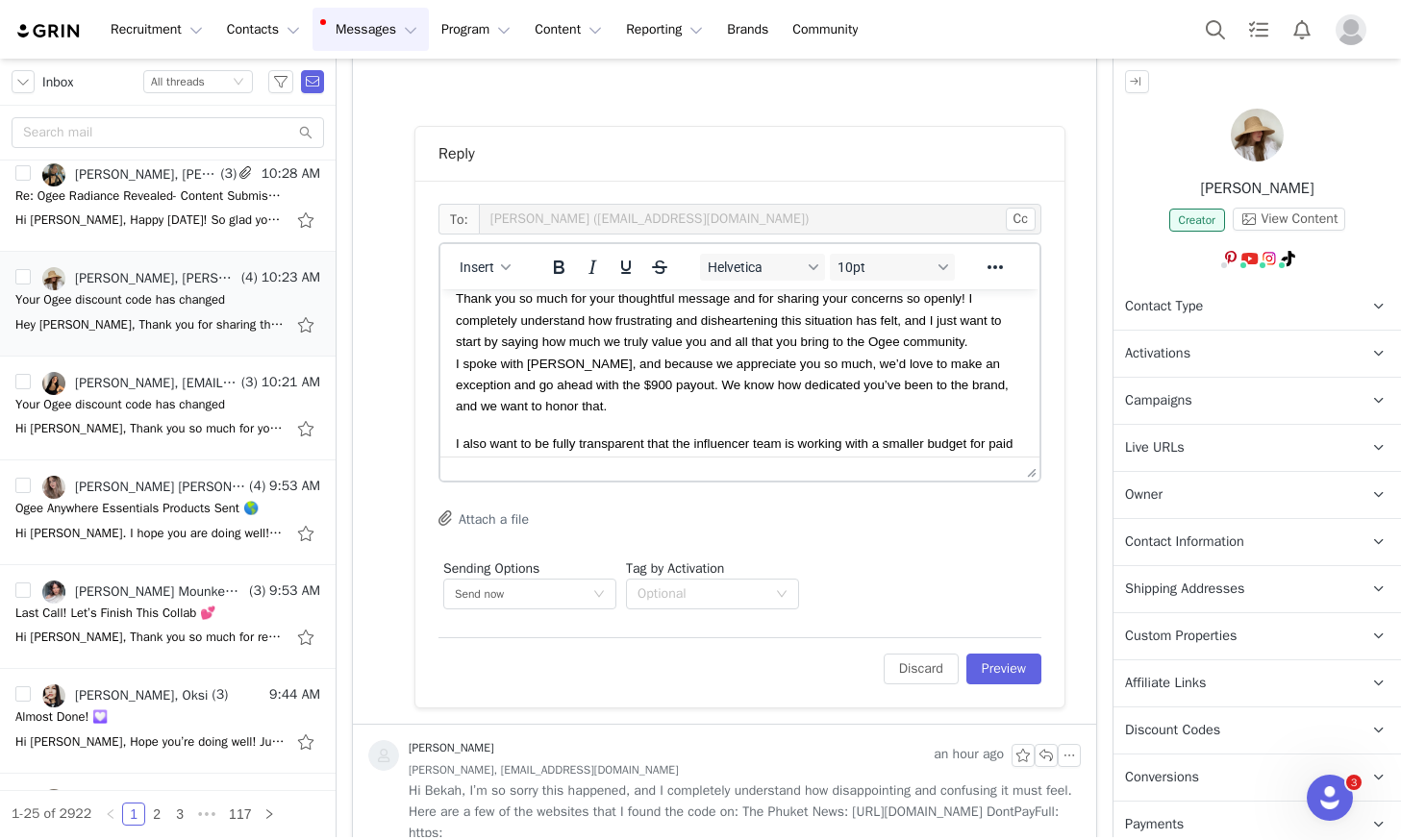 click on "Hi Bekah, Thank you so much for your thoughtful message and for sharing your concerns so openly! I completely understand how frustrating and disheartening this situation has felt, and I just want to start by saying how much we truly value you and all that you bring to the Ogee community. I spoke with Meg, and because we appreciate you so much, we’d love to make an exception and go ahead with the $900 payout. We know how dedicated you’ve been to the brand, and we want to honor that. I also want to be fully transparent that the influencer team is working with a smaller budget for paid placements than we’ve had in the past, which has definitely impacted the volume of paid campaigns we’re able to offer. That said, during months when we do have the capacity for paid campaigns (such as January and May) you are absolutely at the top of our paid creator list. Please don’t hesitate to reach out with any questions or just to stay connected. We are always here! Thank you, Jordan Mounkes  | e.   Instagram" at bounding box center (739, 567) 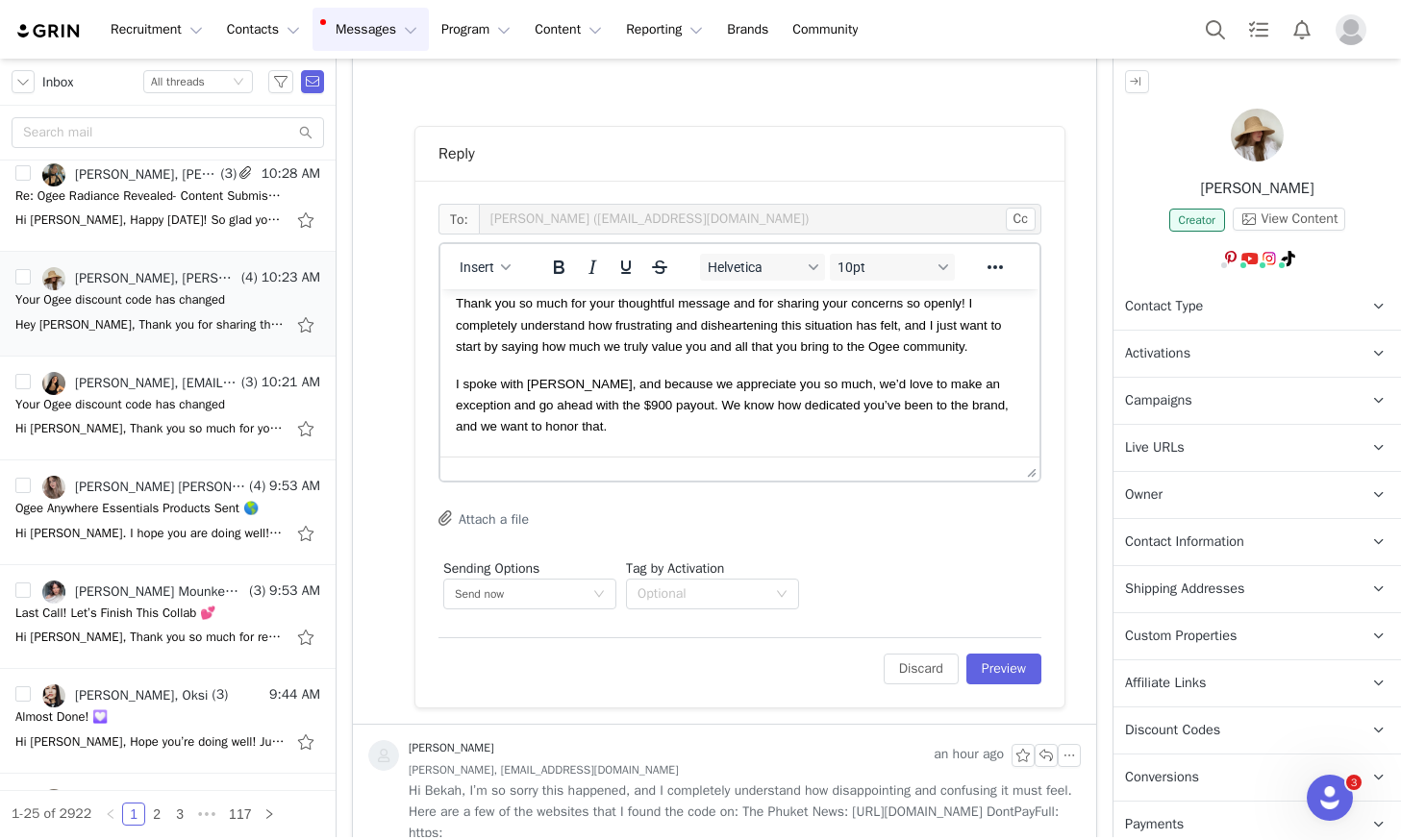 scroll, scrollTop: 52, scrollLeft: 0, axis: vertical 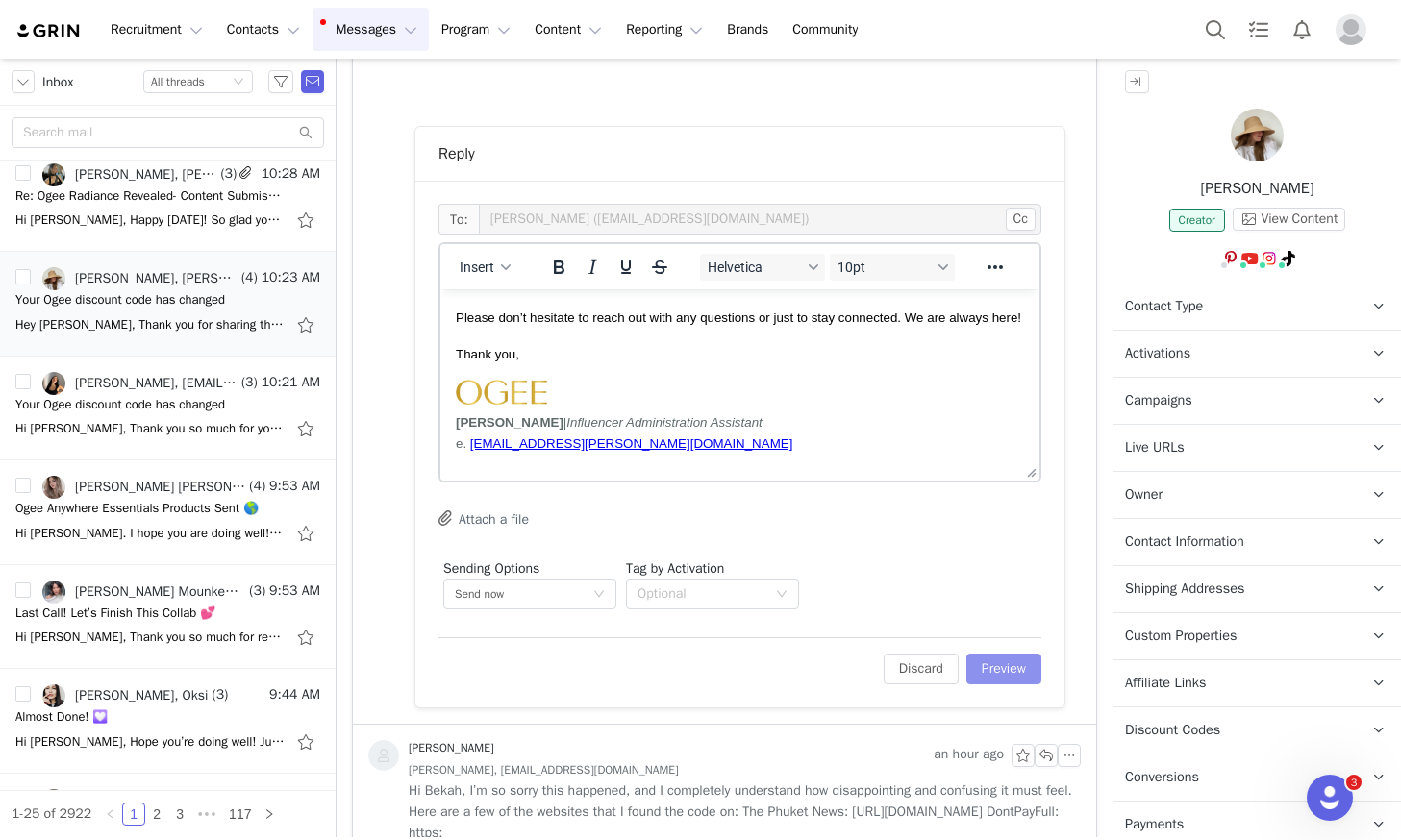click on "Preview" at bounding box center [1004, 669] 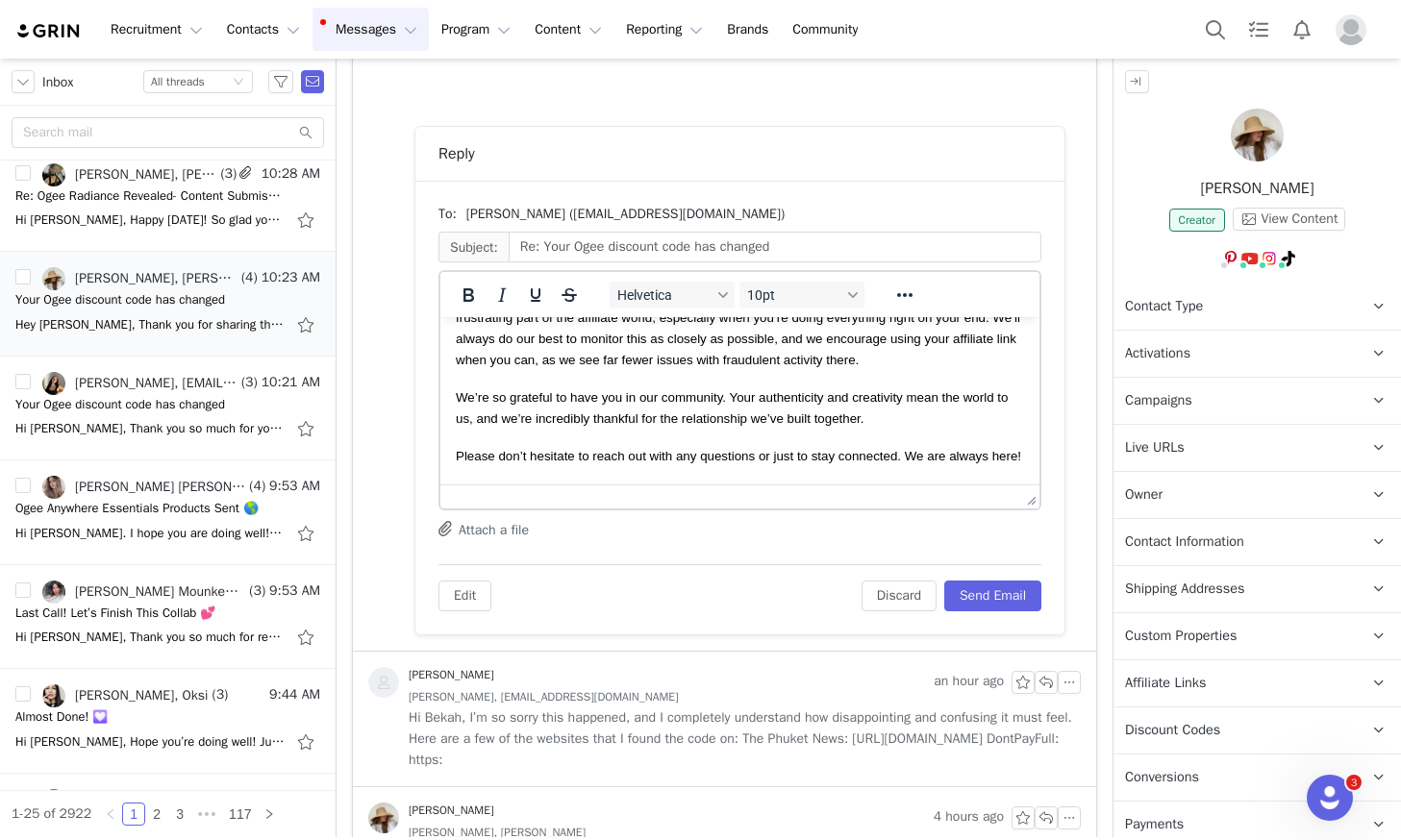 scroll, scrollTop: 369, scrollLeft: 0, axis: vertical 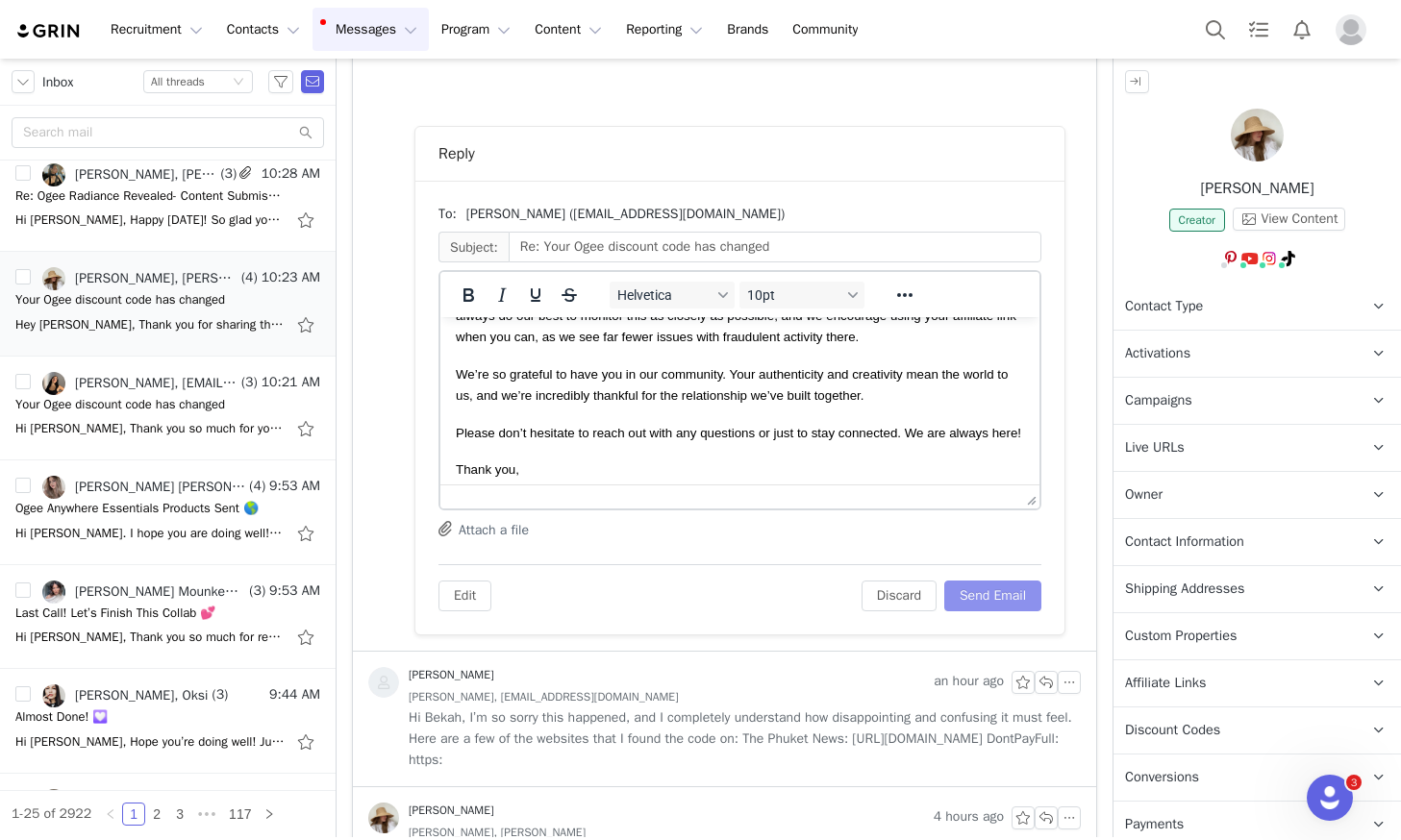 click on "Send Email" at bounding box center (992, 596) 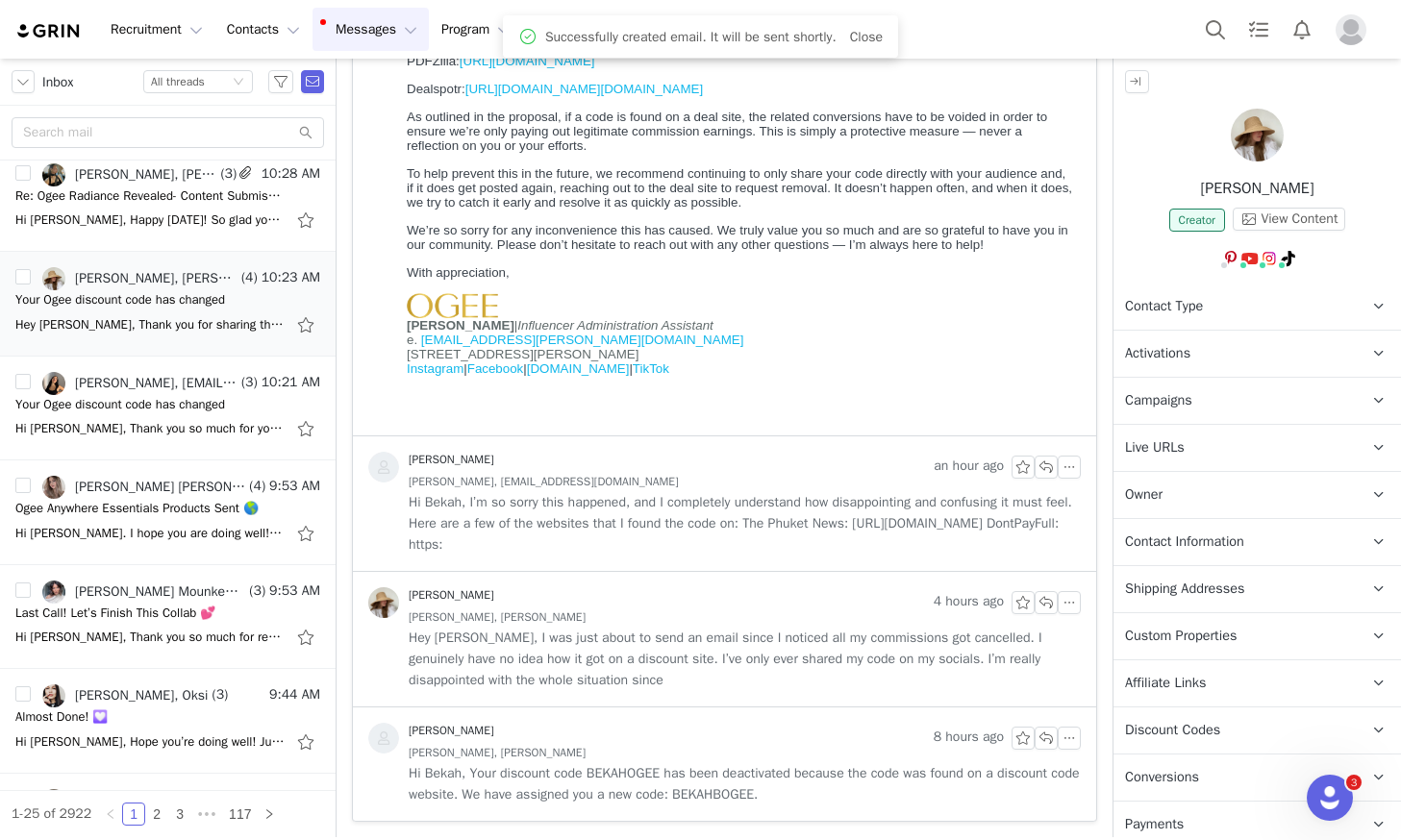 scroll, scrollTop: 862, scrollLeft: 0, axis: vertical 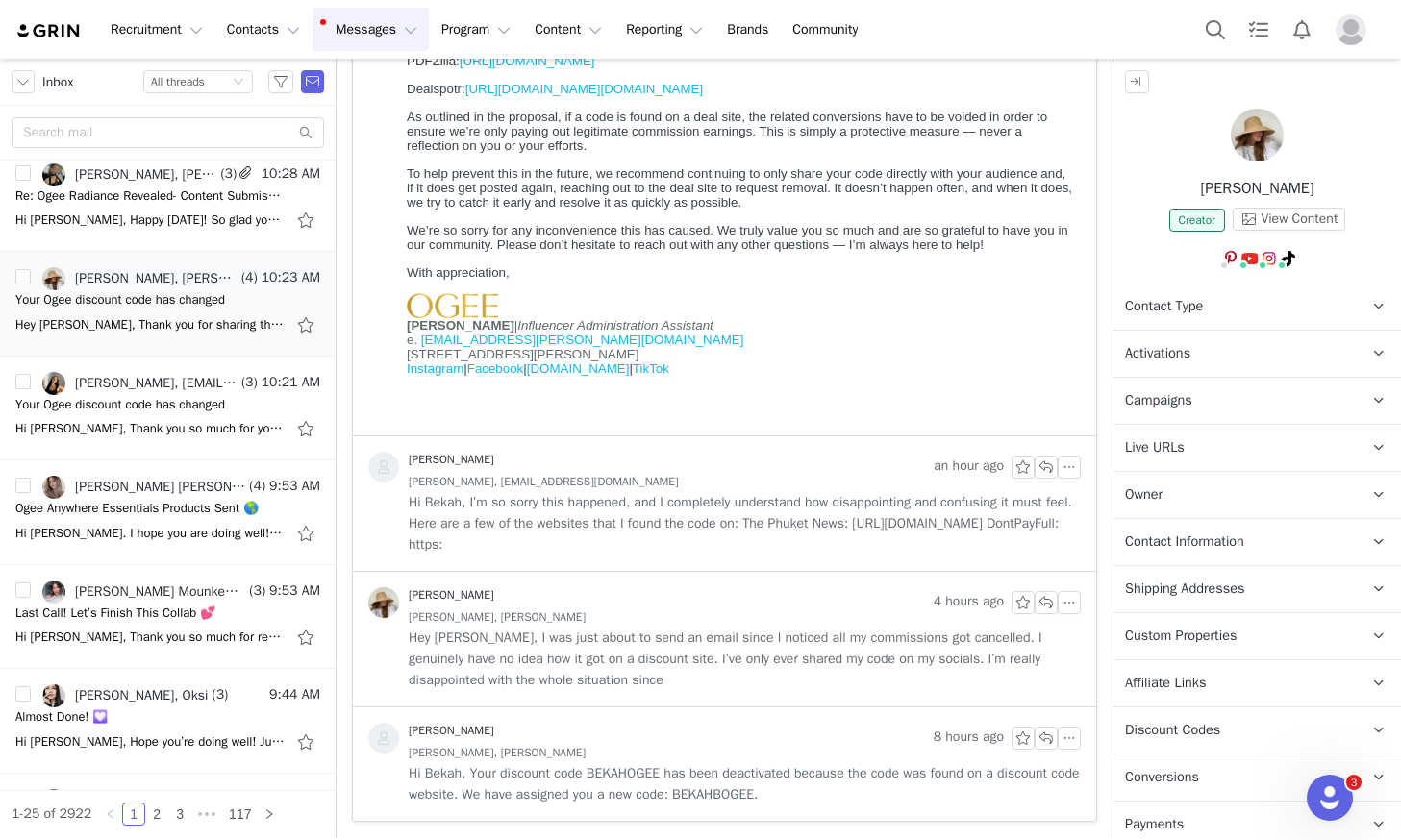 click on "Hey Jordan, Thank you for sharing the sites. I’ve only ever shared on my YouTube, TikTok and Instagram, so I’m worried this will happen again. There's no way of me knowing when someone is using my code directly from me, or from a site that I wasn't even aware was sharing my code.  It’s especially disheartening to realize I was receiving orders between the 7th–11th without knowing they were coming from an outside source. I’ve seen high volumes in the past (one payout was over $800) so the recent numbers didn’t raise any red flags. I genuinely had no idea that others could post my code without my knowledge, and now I’m worried this could continue to happen, making it difficult or even impossible to earn commission moving forward. I’ve truly valued working with your team, but this year has felt very different, especially with the noticeable decrease in paid campaign opportunities and commissions. I just wanted to share where I’m coming from and why this has been weighing on me. Kindly, Bekah" at bounding box center [739, -101] 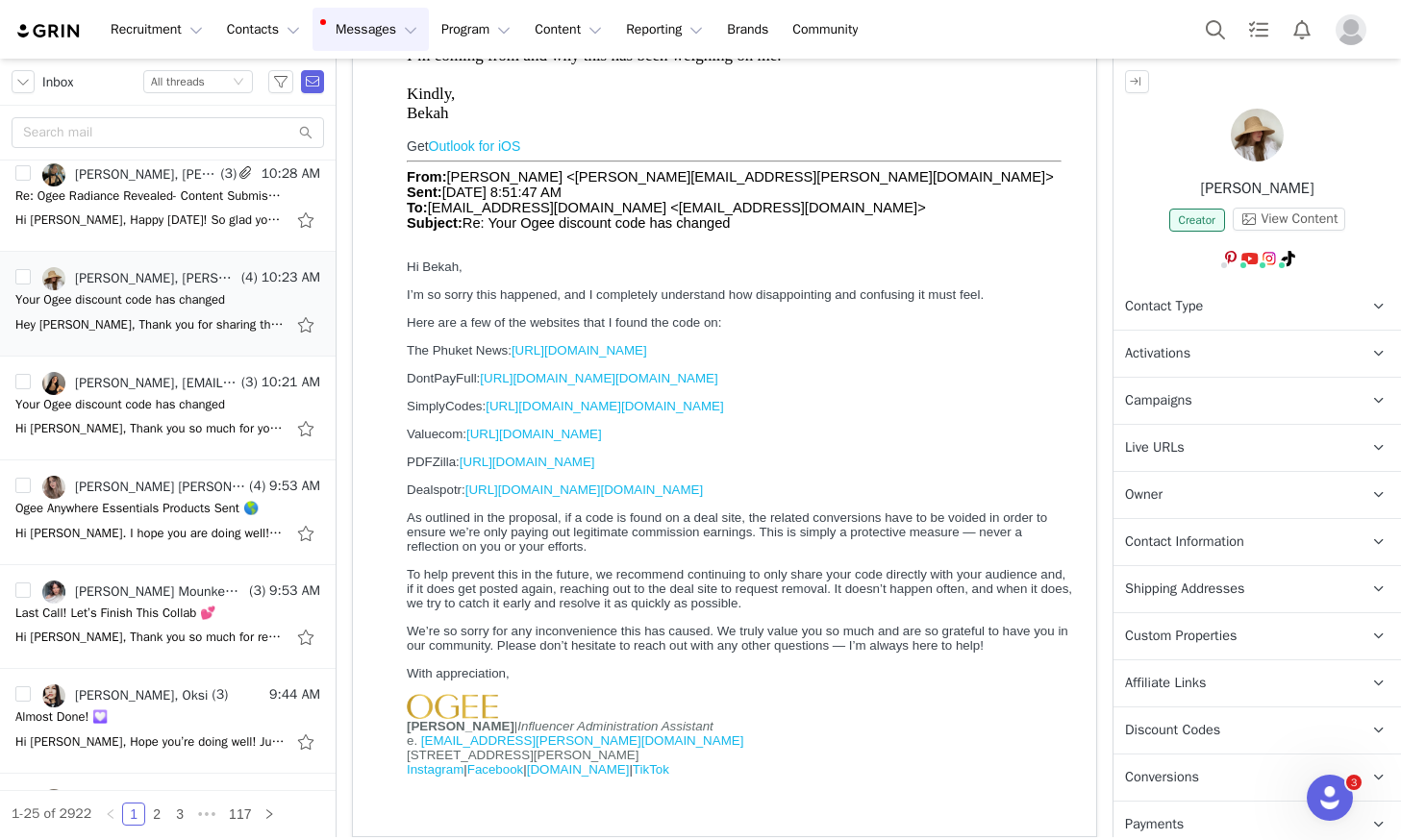 scroll, scrollTop: 396, scrollLeft: 0, axis: vertical 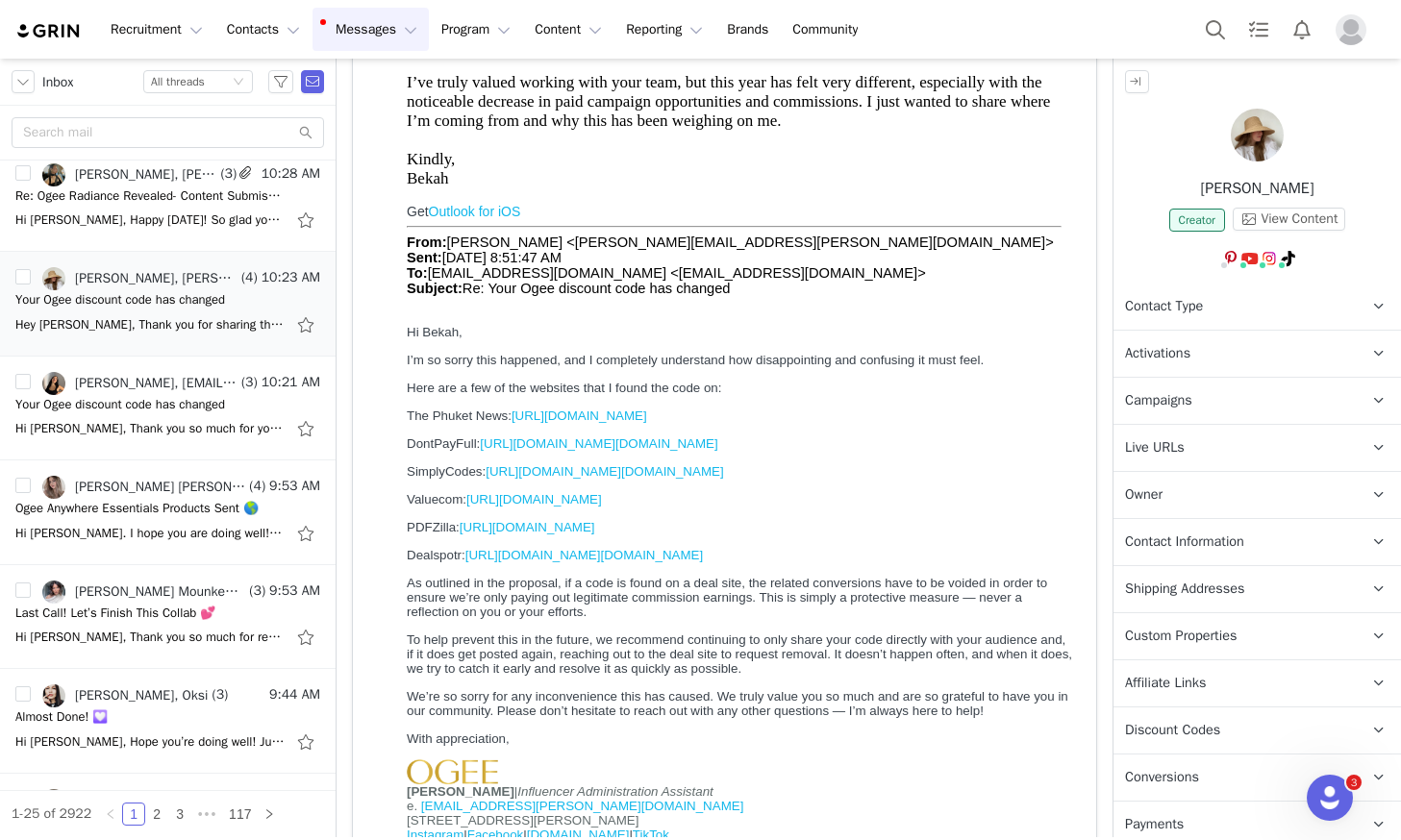 click at bounding box center [1257, 135] 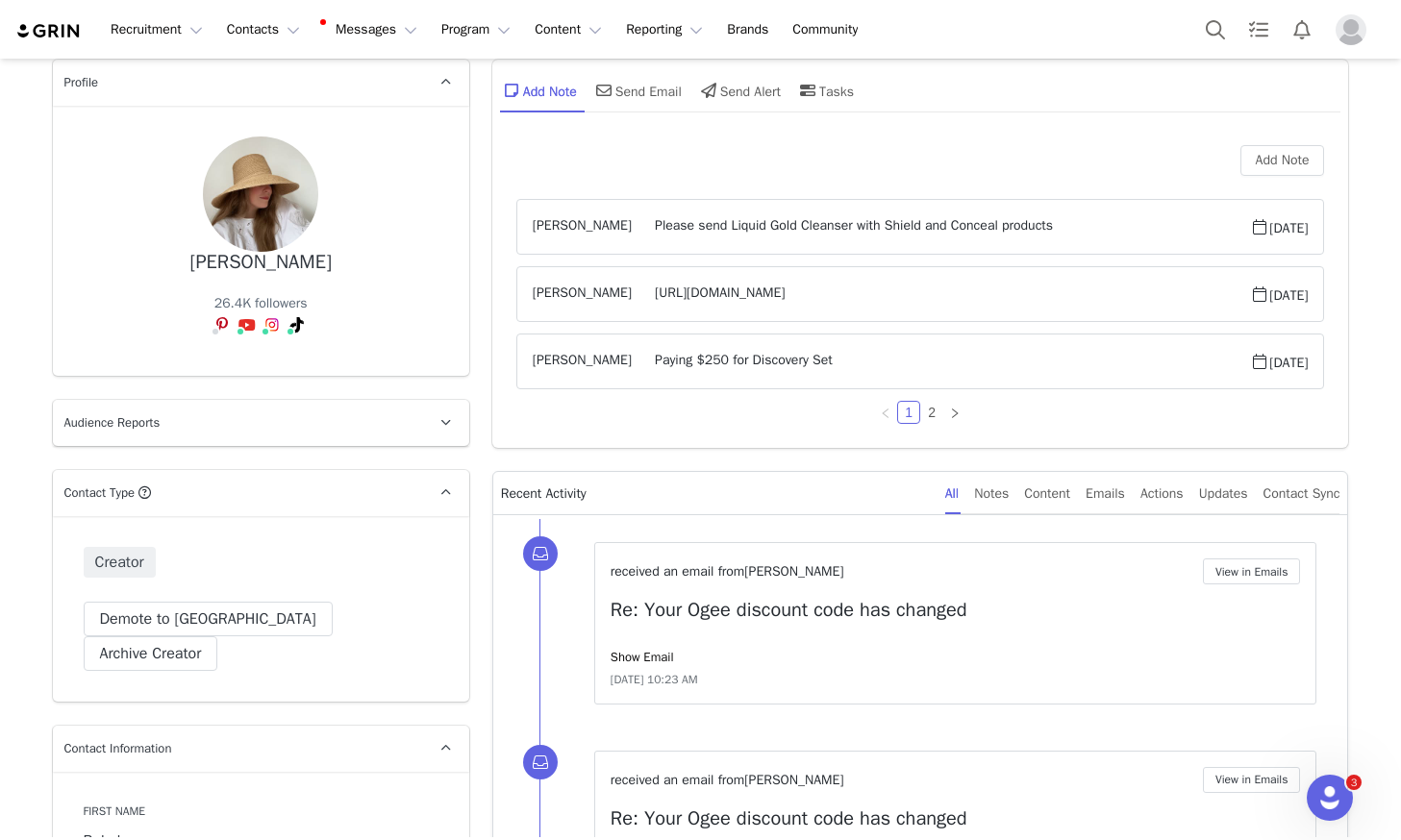 scroll, scrollTop: 199, scrollLeft: 0, axis: vertical 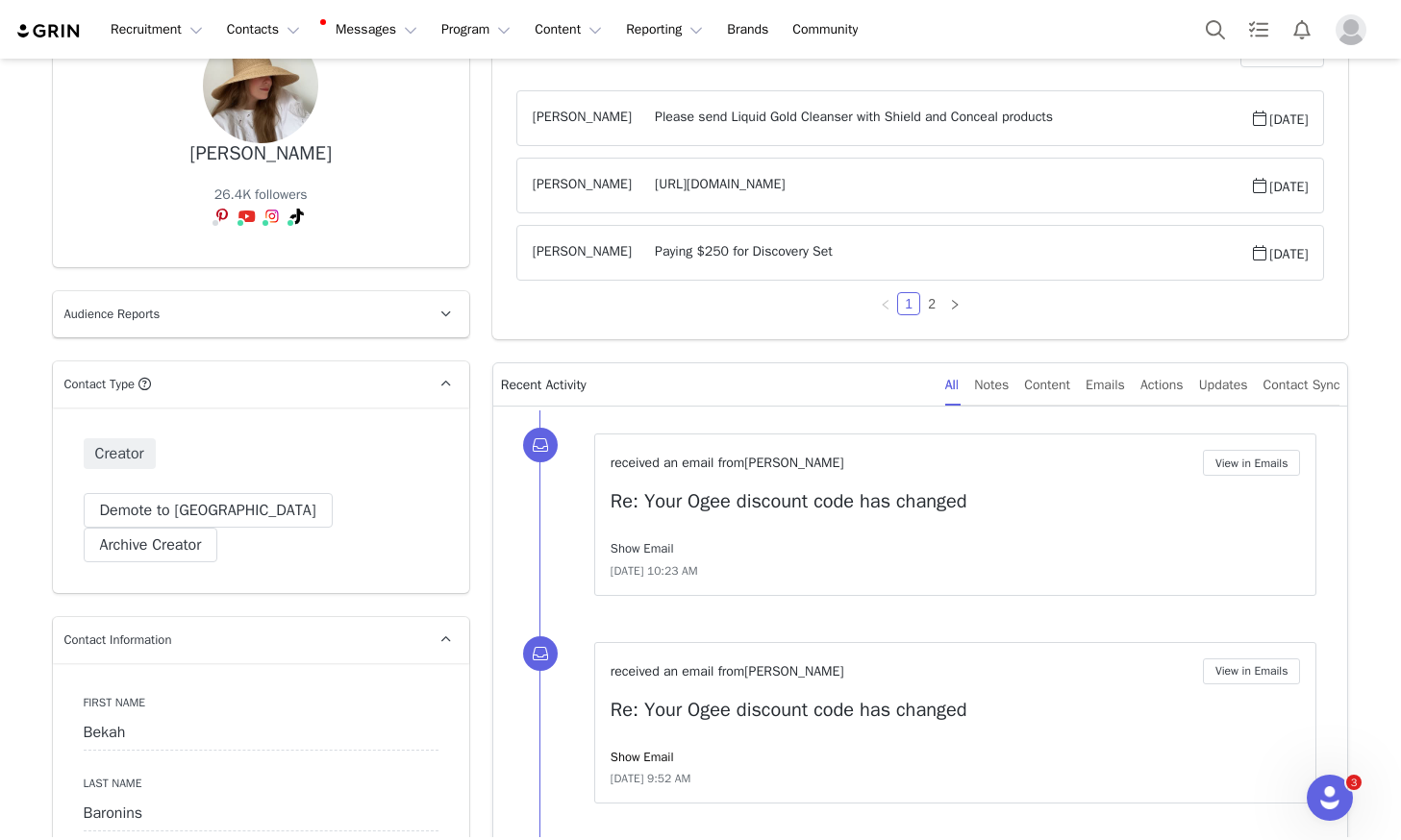 click on "Show Email" at bounding box center [642, 548] 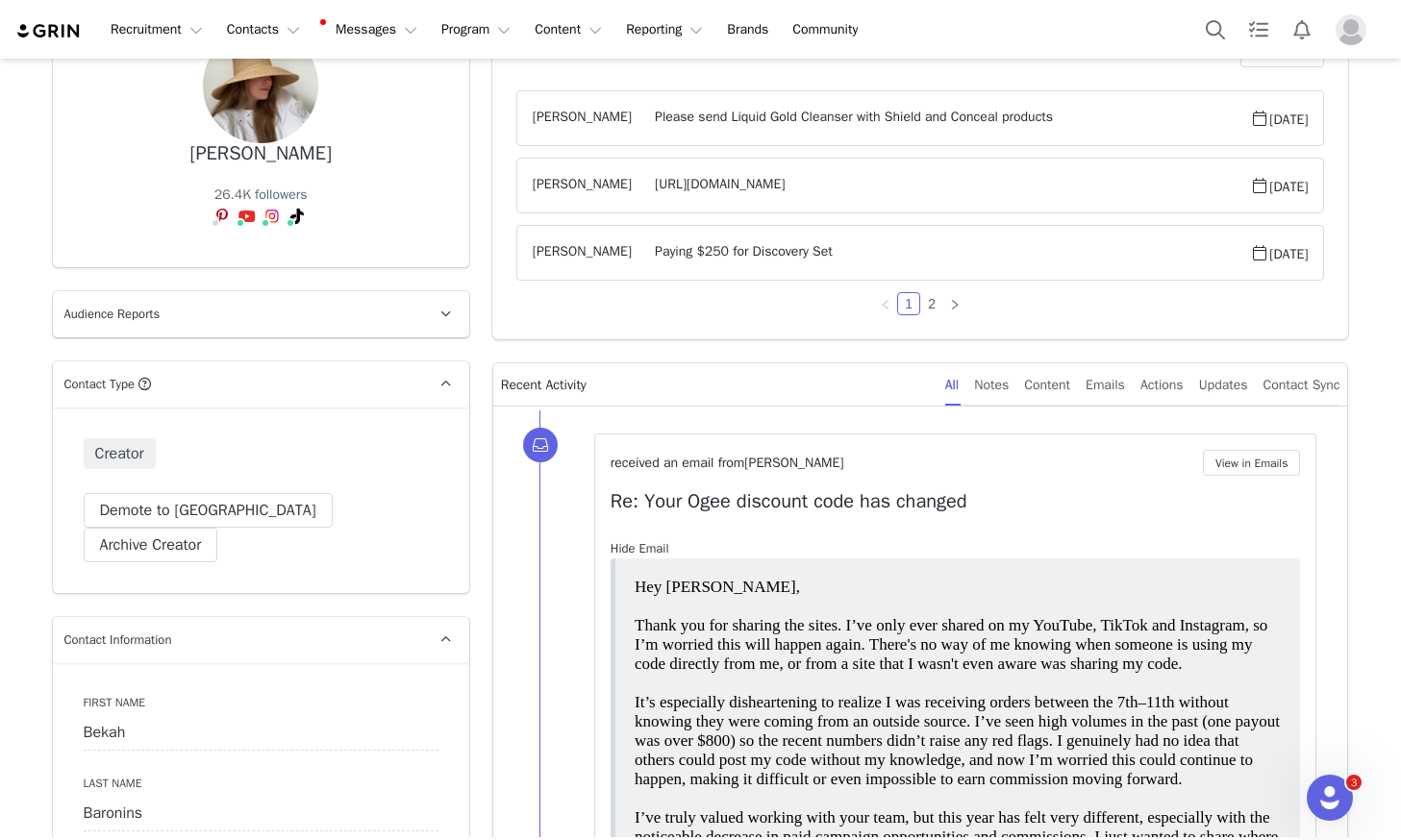 scroll, scrollTop: 0, scrollLeft: 0, axis: both 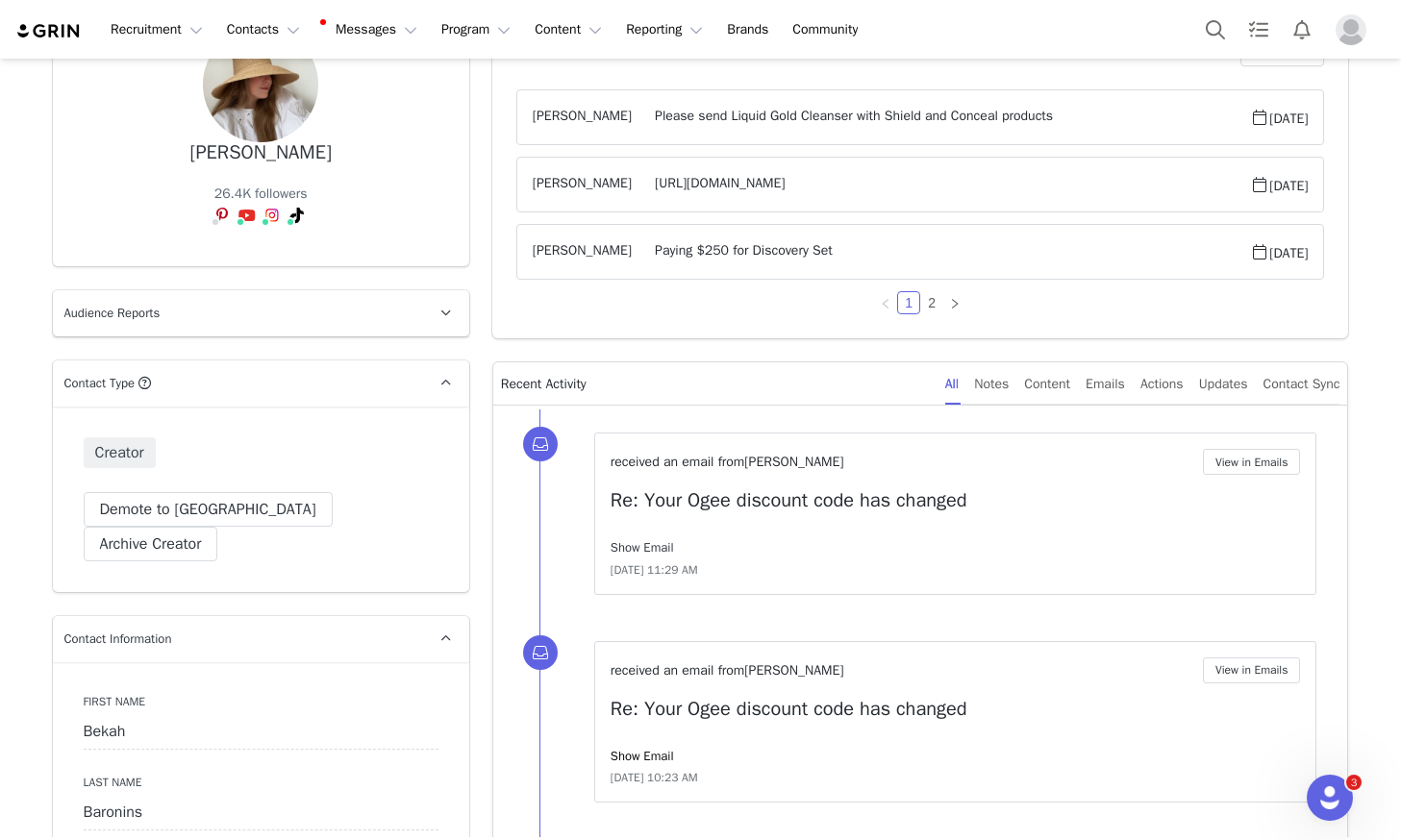 click on "Show Email" at bounding box center [642, 547] 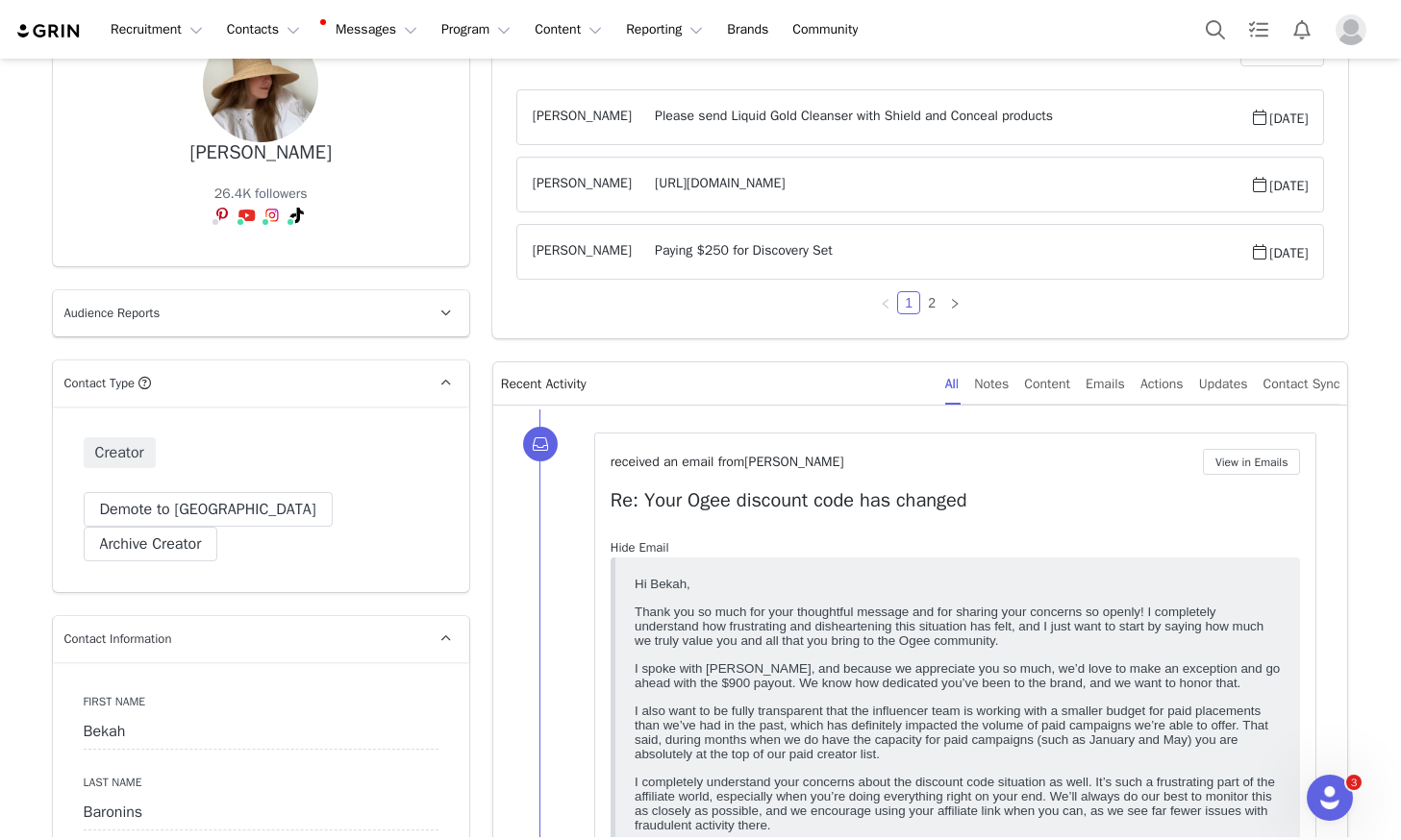 scroll, scrollTop: 0, scrollLeft: 0, axis: both 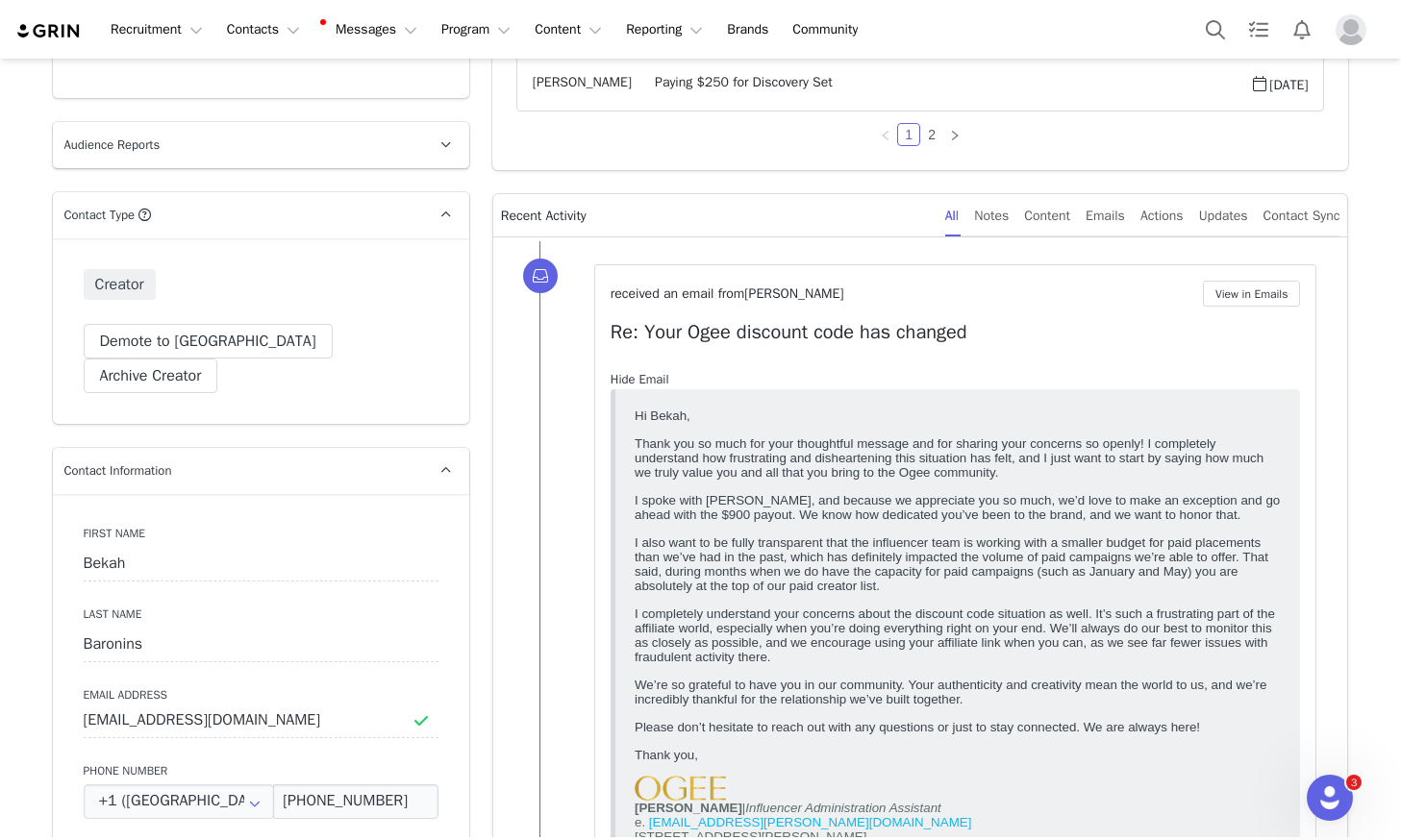 click on "Hide Email" at bounding box center (639, 379) 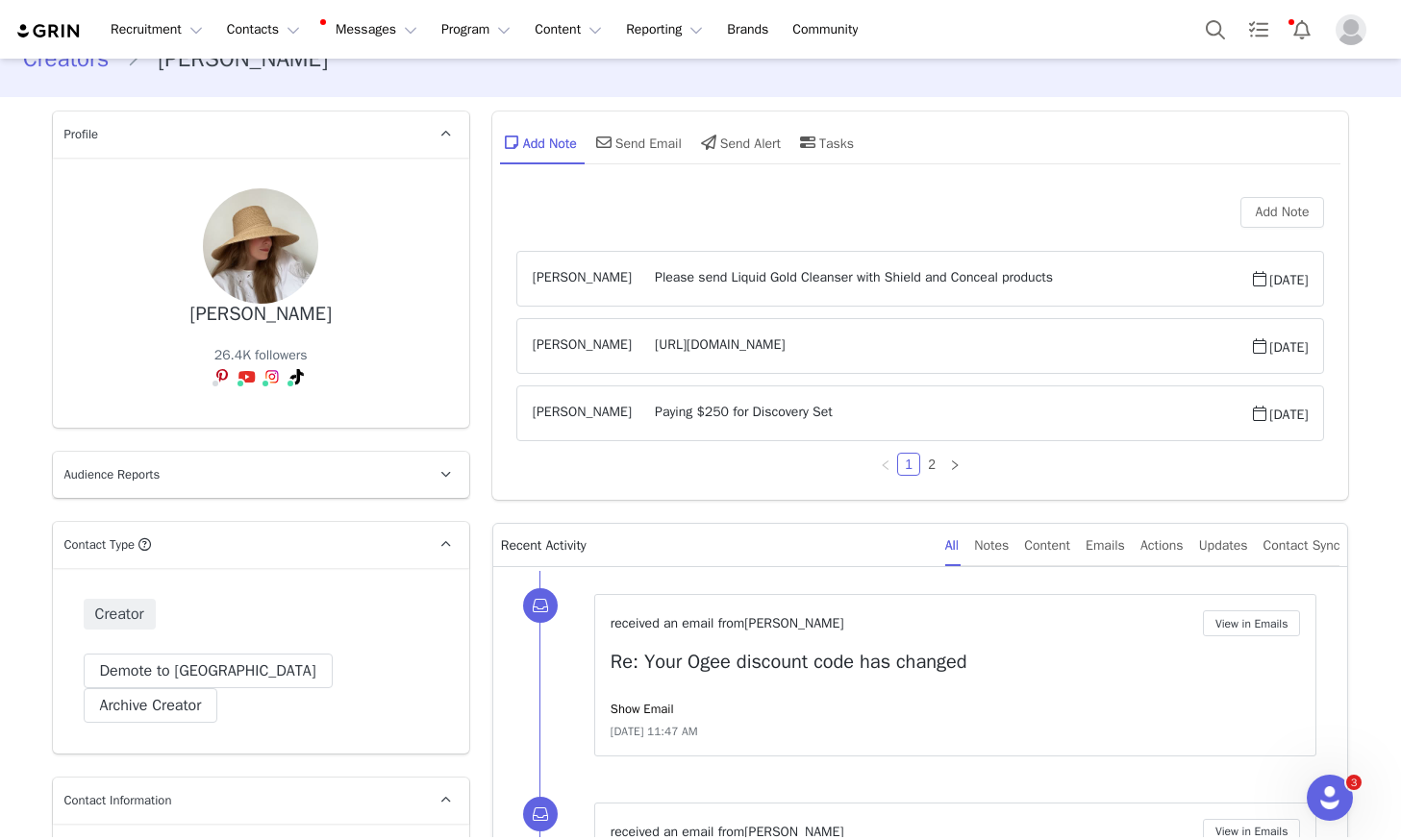 scroll, scrollTop: 18, scrollLeft: 0, axis: vertical 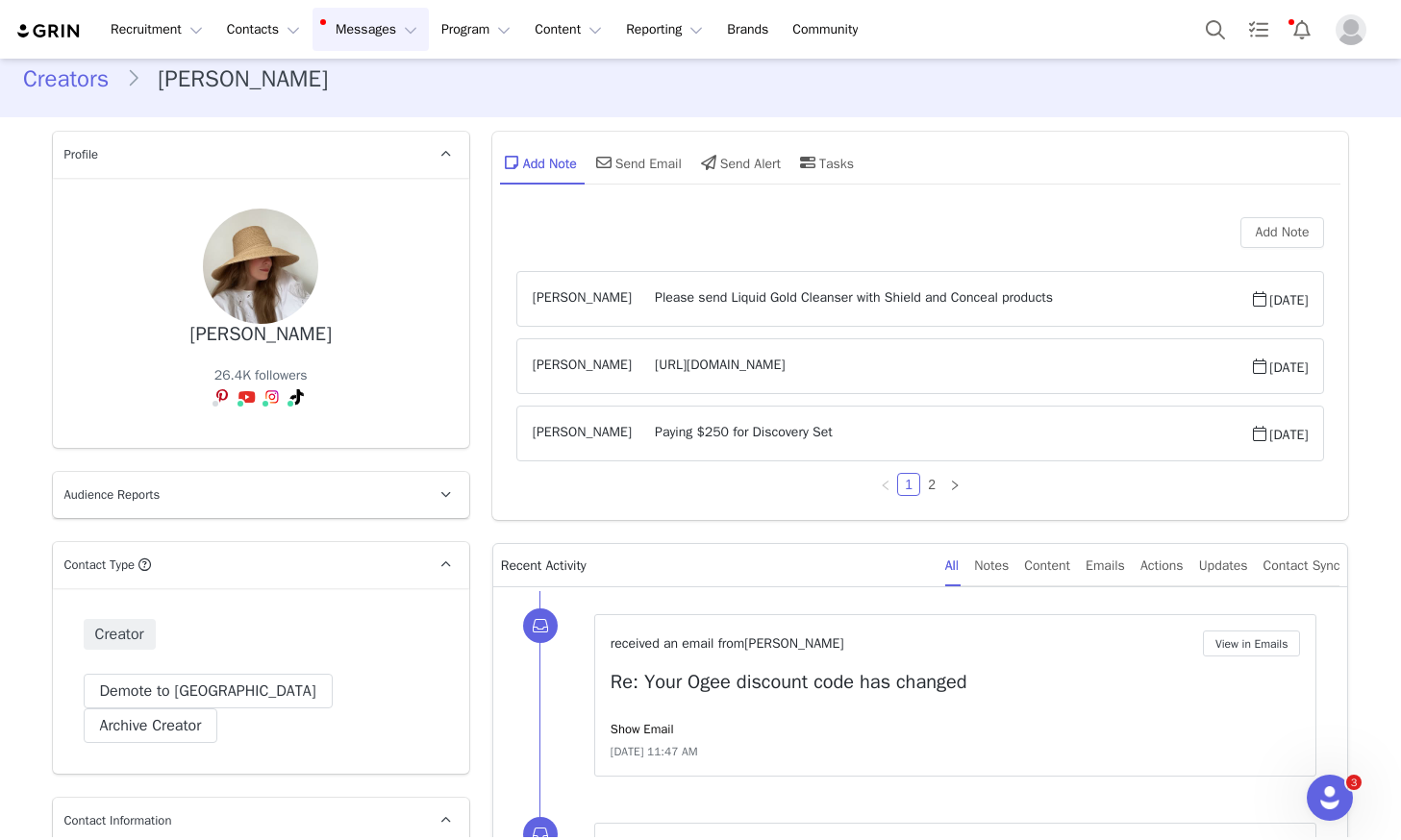 click on "Messages Messages" at bounding box center [370, 29] 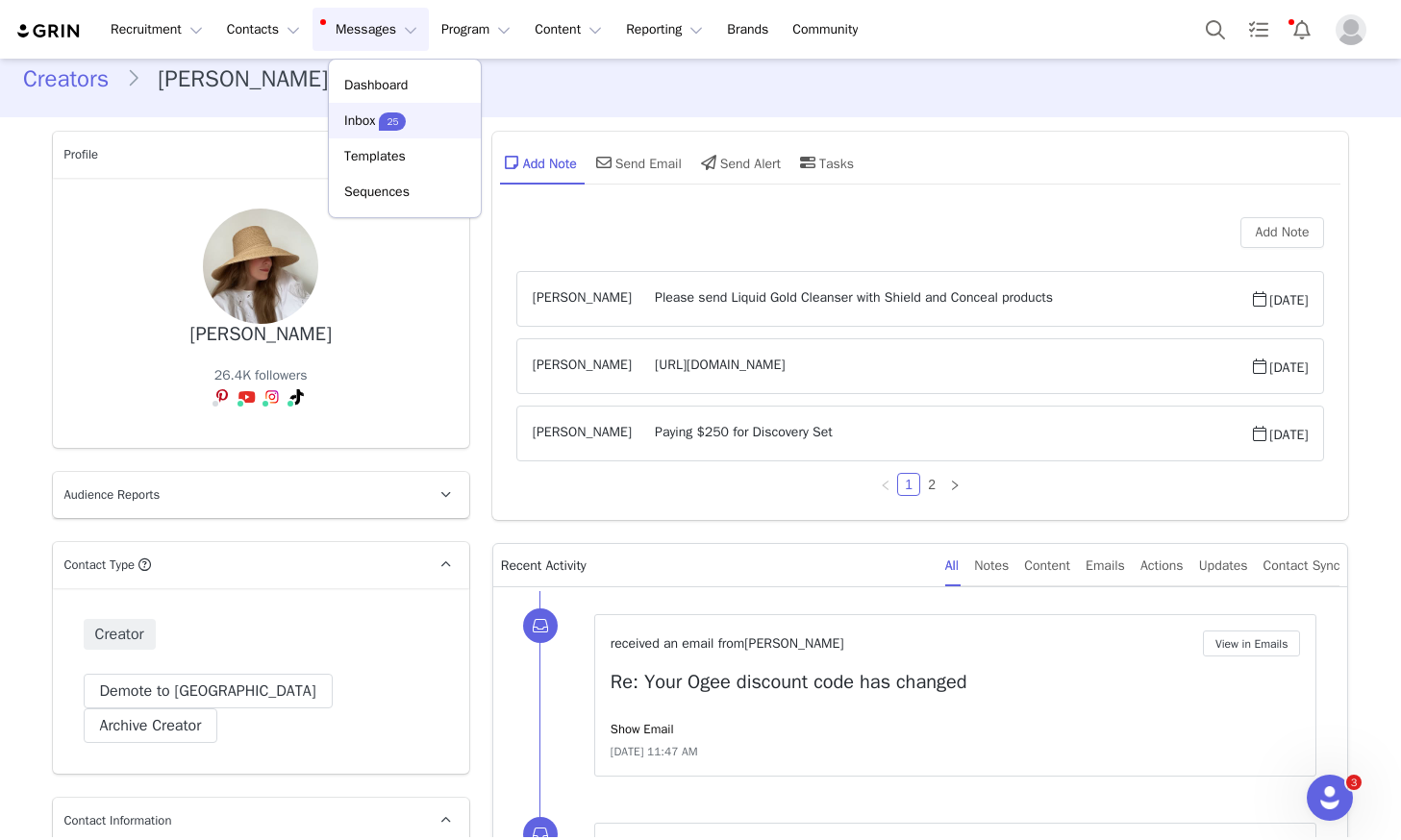 click on "Inbox 25" at bounding box center [405, 120] 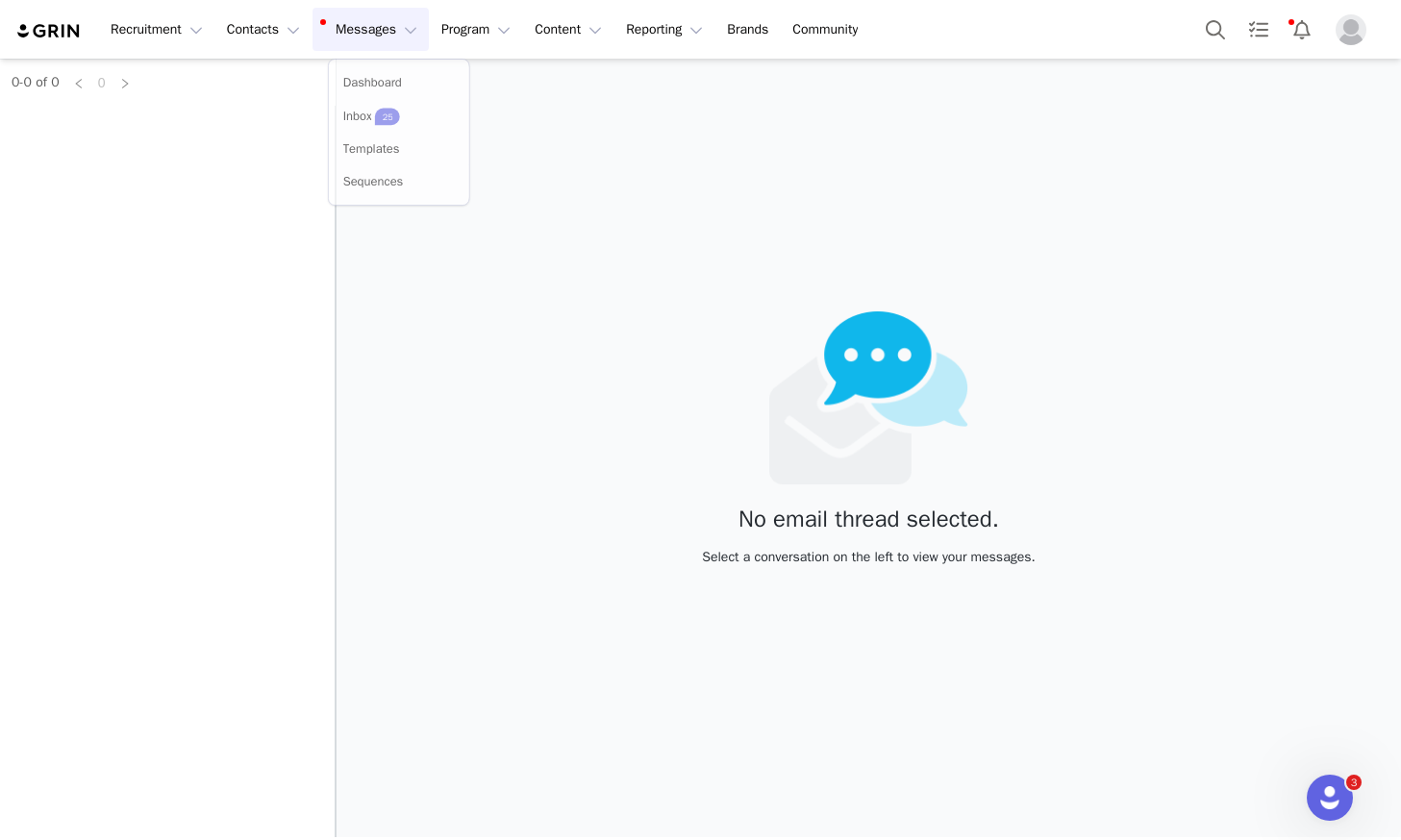 scroll, scrollTop: 0, scrollLeft: 0, axis: both 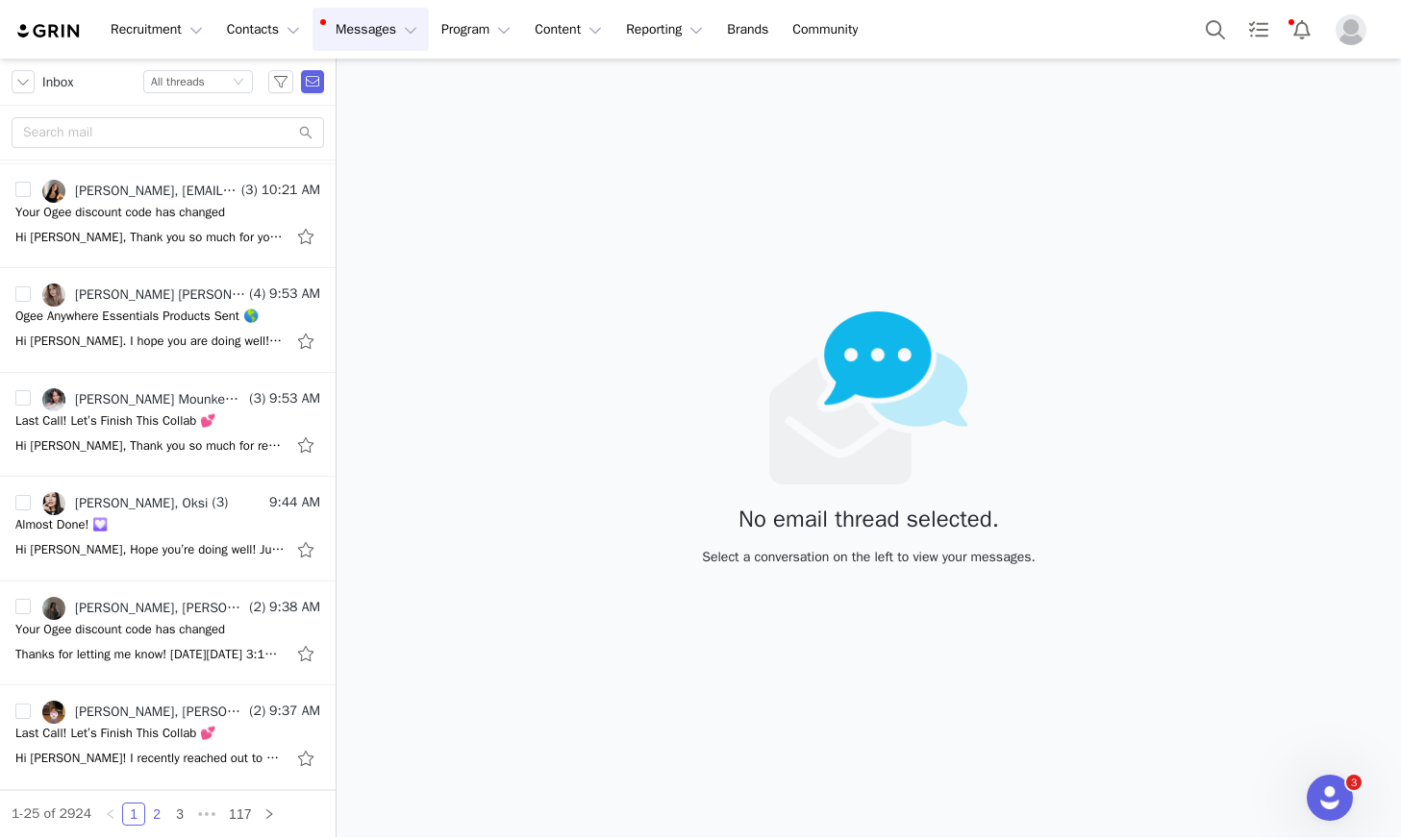 click on "2" at bounding box center [157, 814] 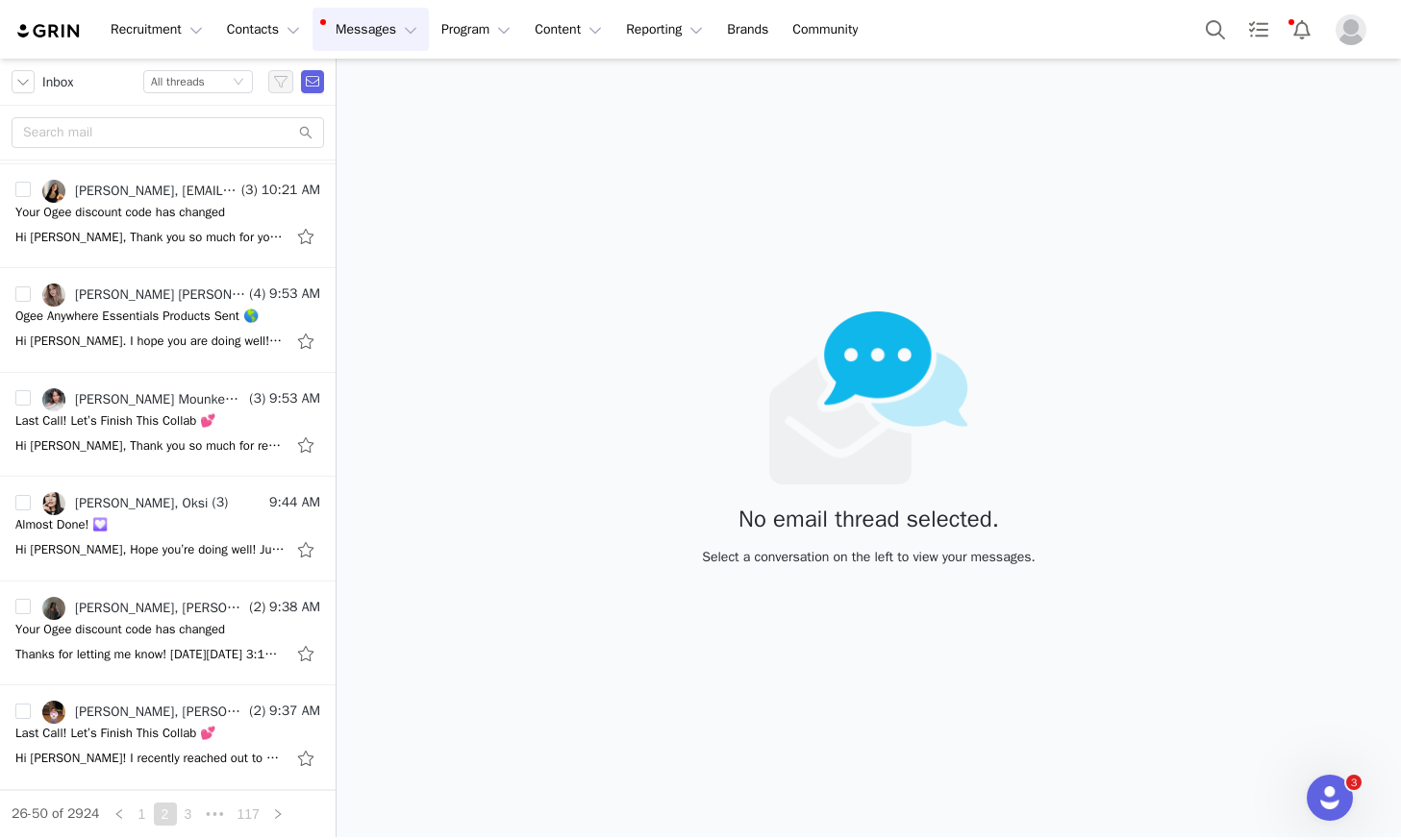 click on "Messages Messages" at bounding box center (370, 29) 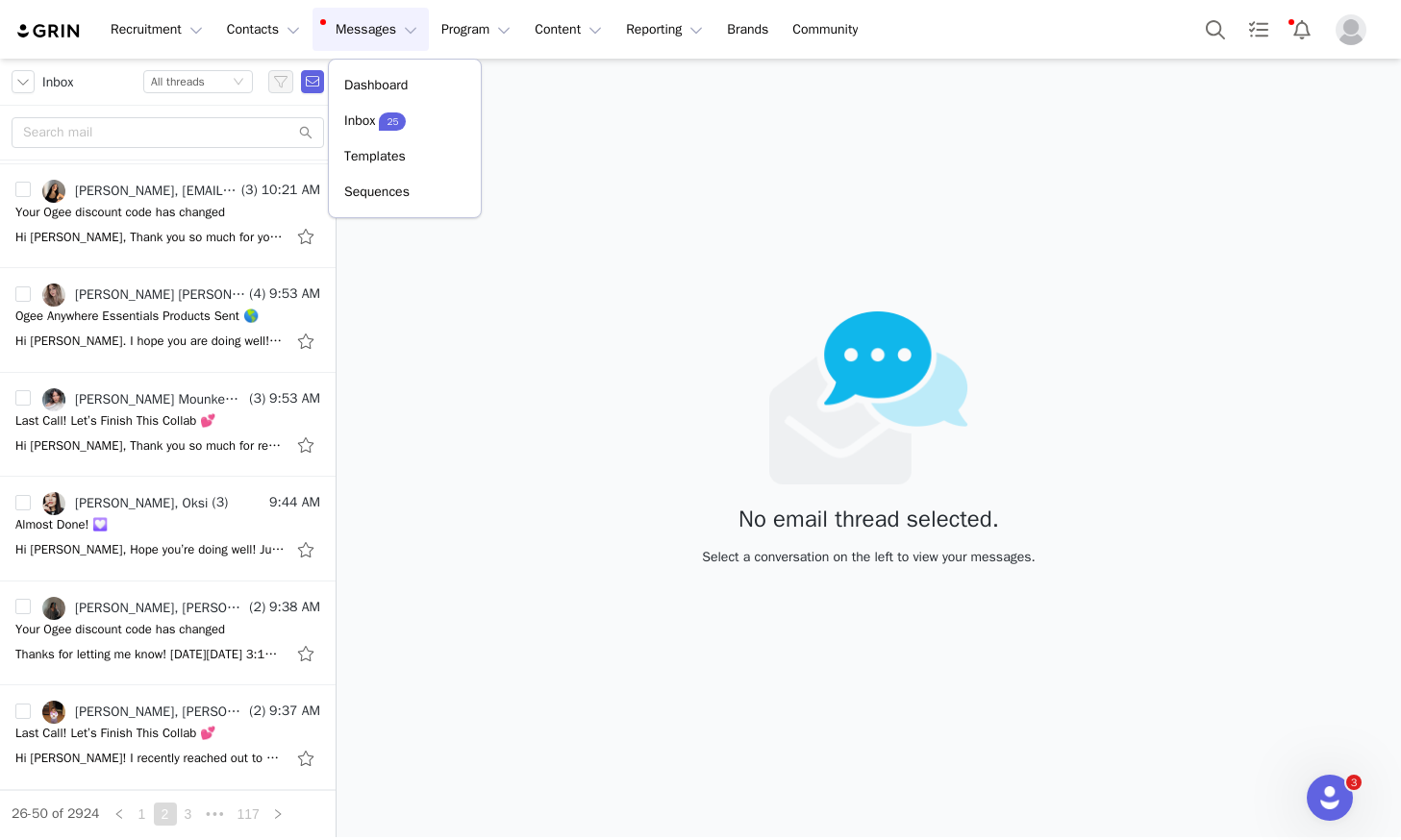 click on "No email thread selected. Select a conversation on the left to view your messages." at bounding box center [868, 448] 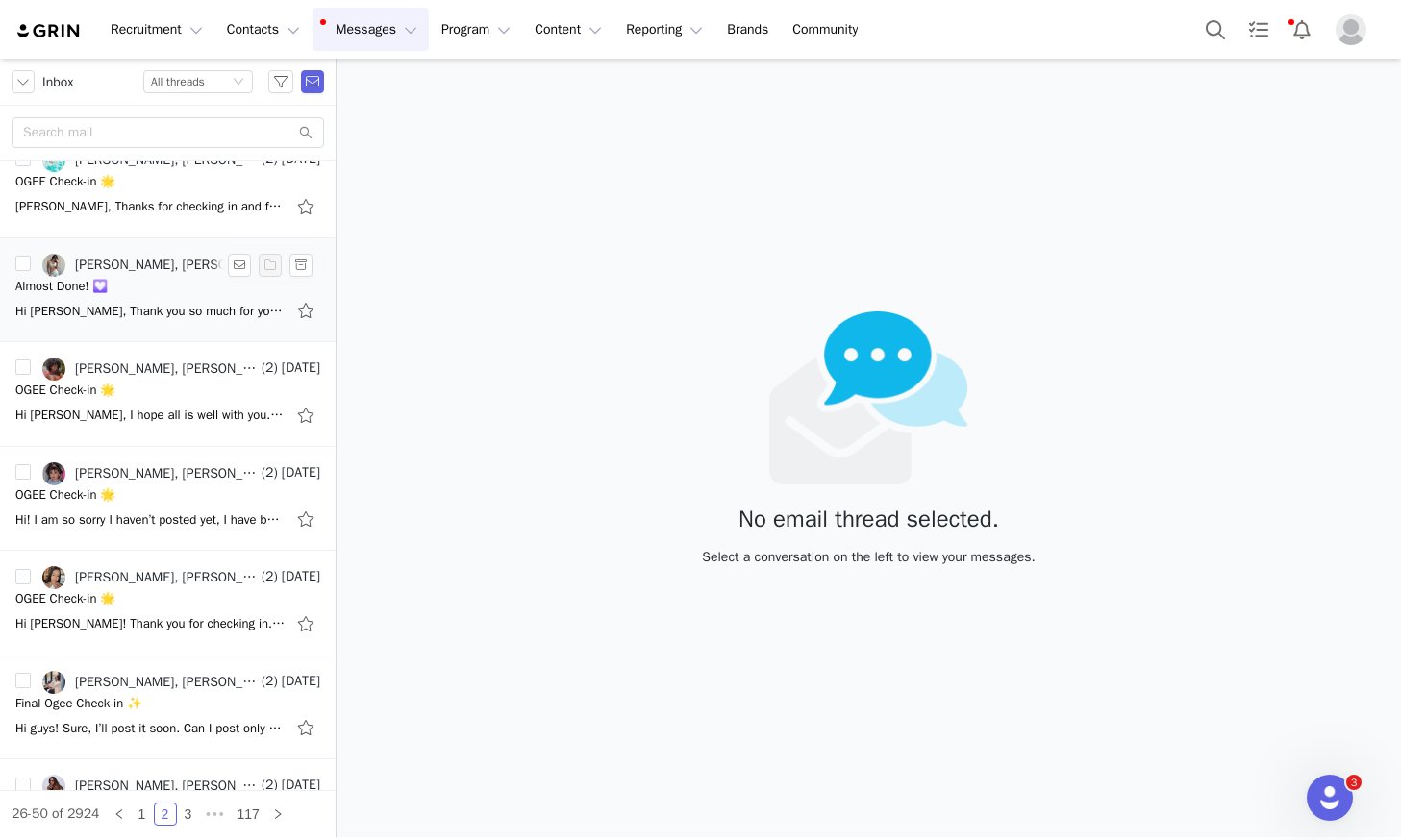 scroll, scrollTop: 1694, scrollLeft: 0, axis: vertical 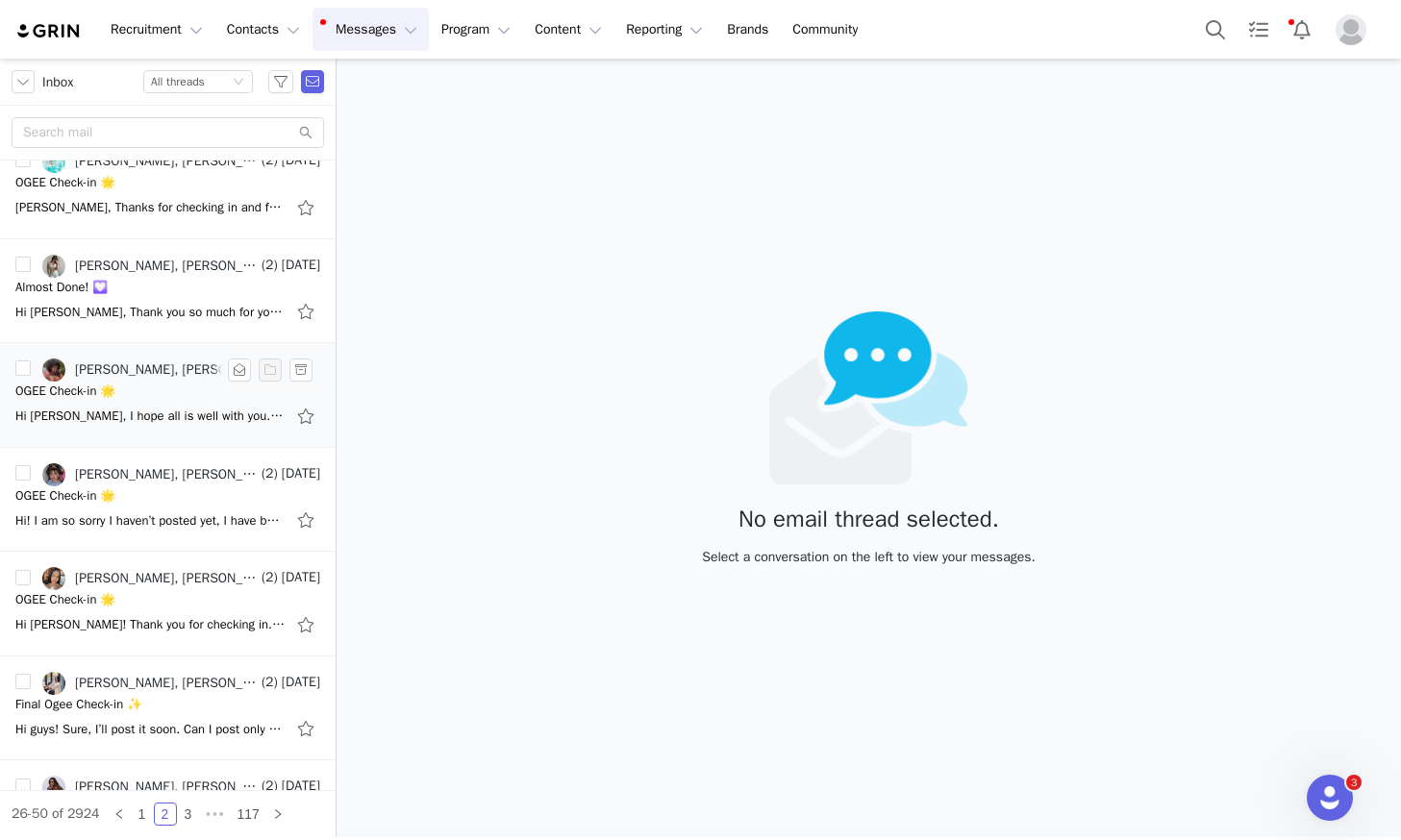 click on "Hi Jordan,
I hope all is well with you. I love the products so much! I can remake a video with just the Ogee products, and post it by Tuesday of next week.
Thank you so much!
Best,
Fay
On Thu, Jul 10, 2025 at 7:06 PM Jordan Mounkes <Jordan.moun" at bounding box center (167, 416) 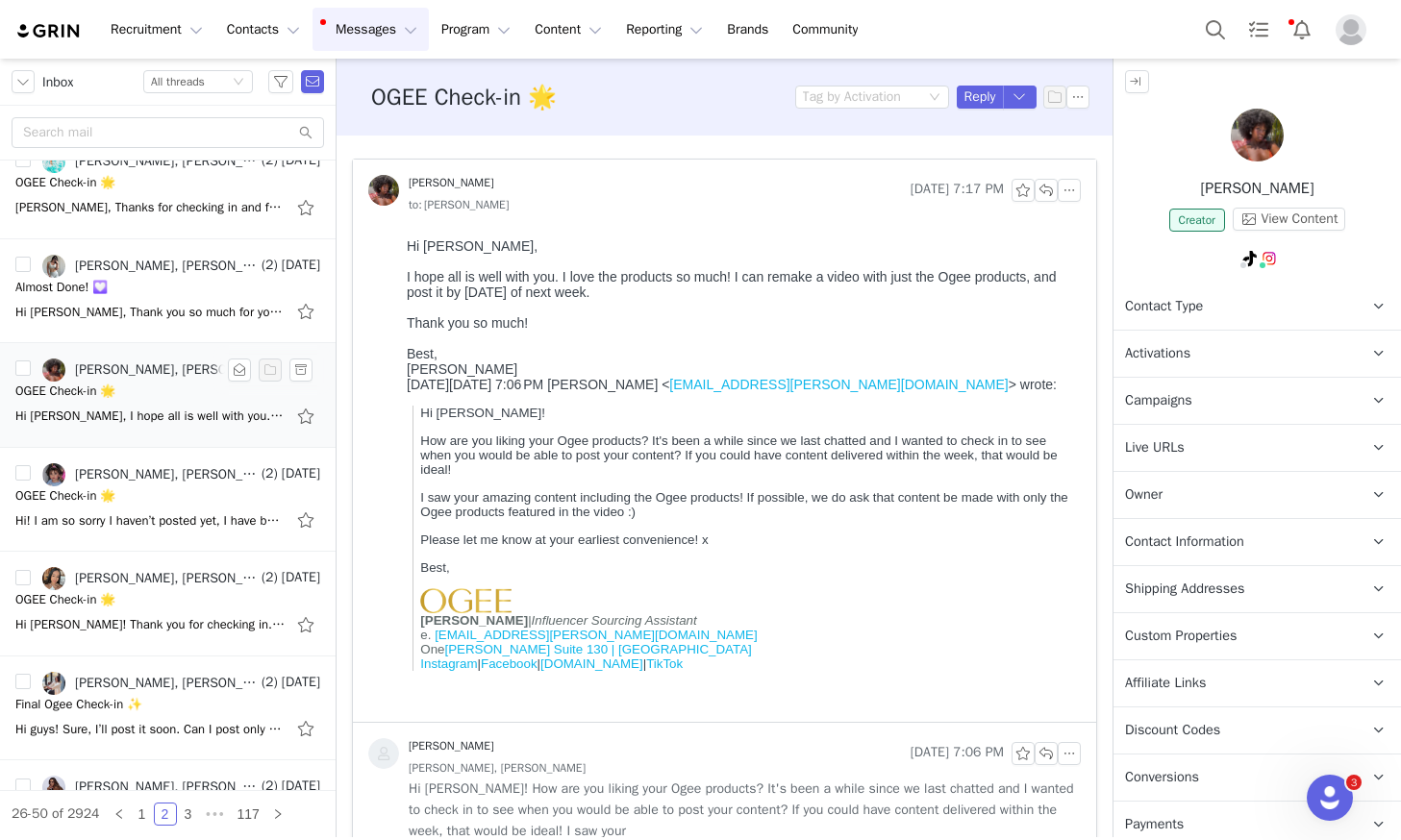 scroll, scrollTop: 0, scrollLeft: 0, axis: both 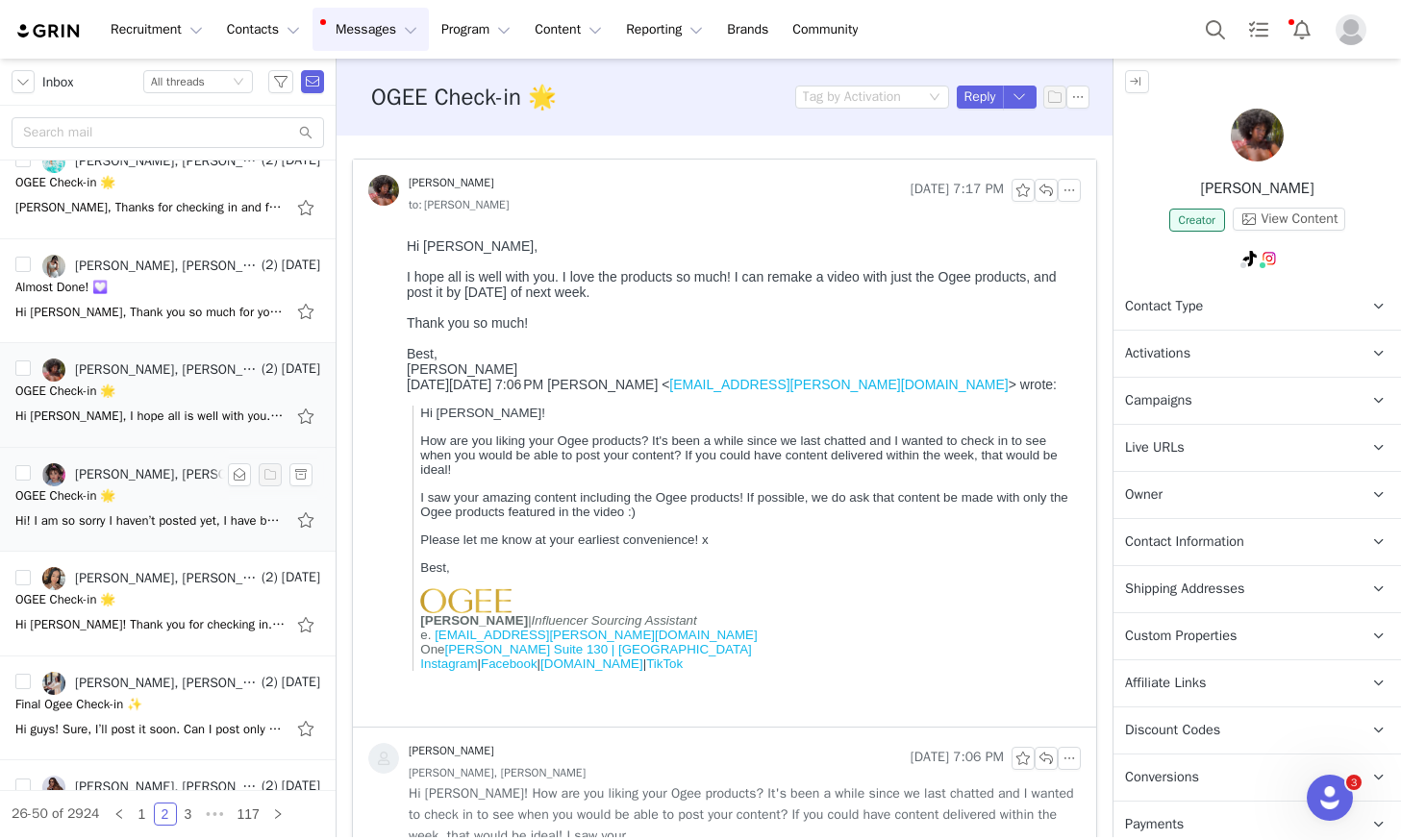 drag, startPoint x: 126, startPoint y: 499, endPoint x: 154, endPoint y: 500, distance: 28.017851 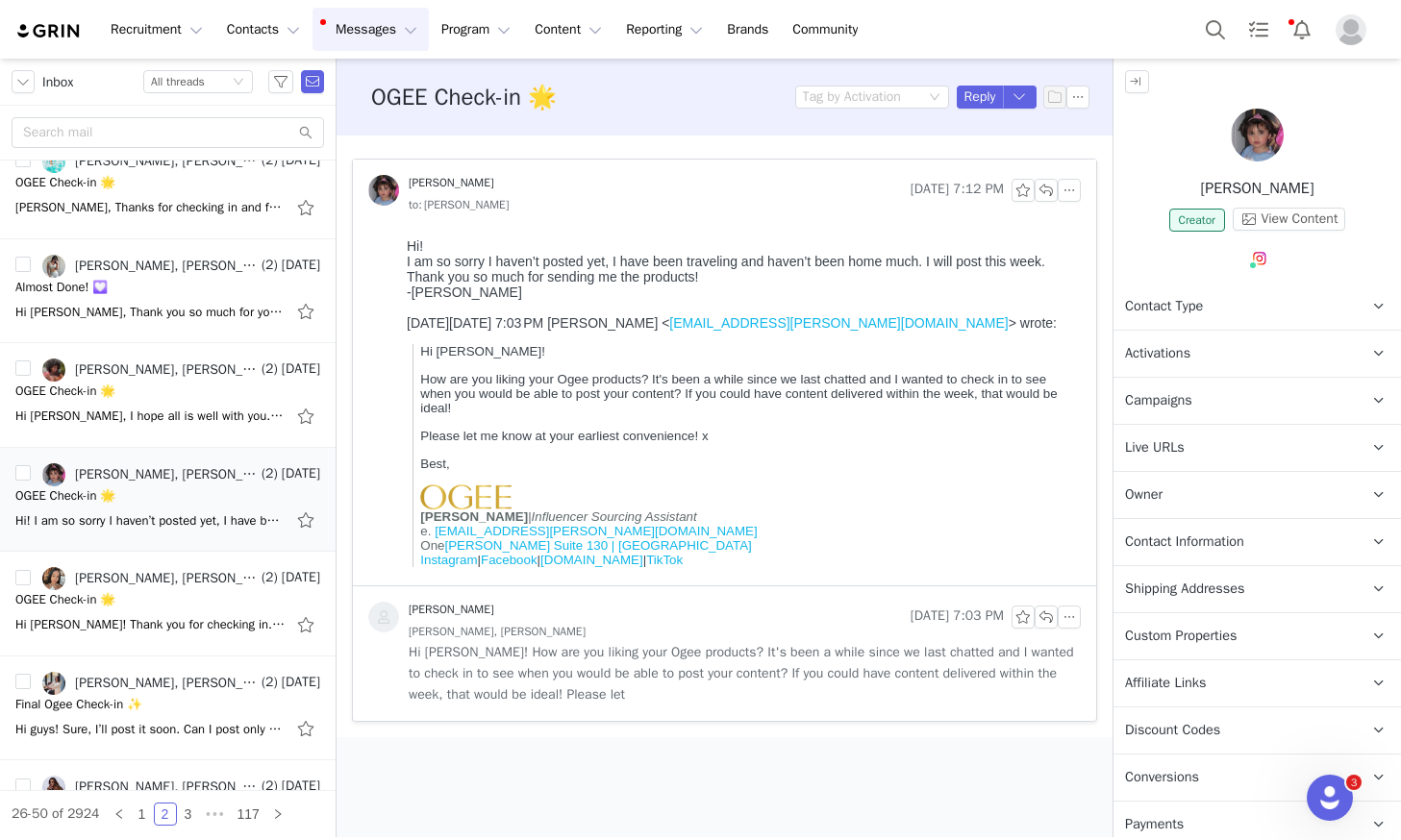 scroll, scrollTop: 0, scrollLeft: 0, axis: both 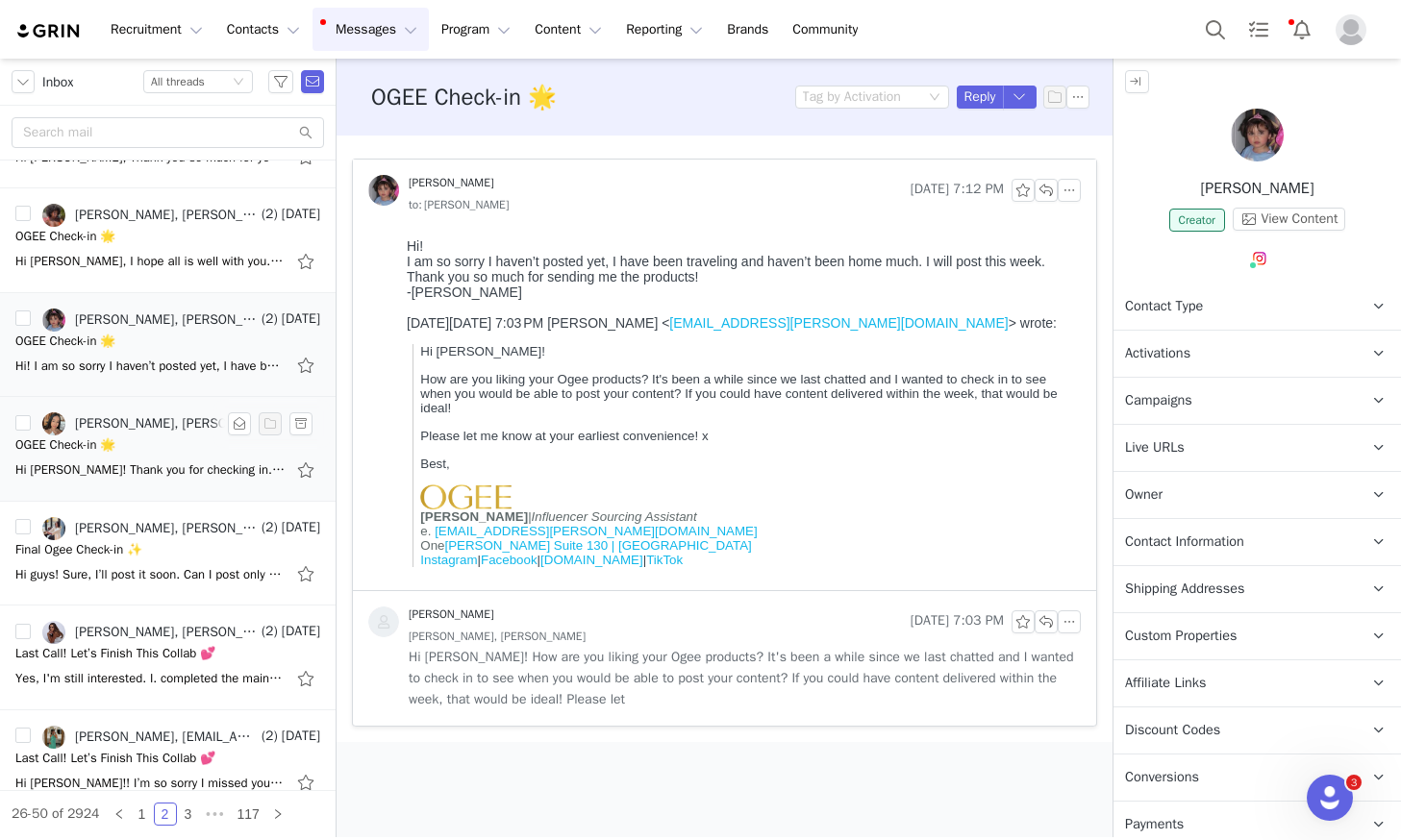 click on "OGEE Check-in 🌟" at bounding box center (167, 445) 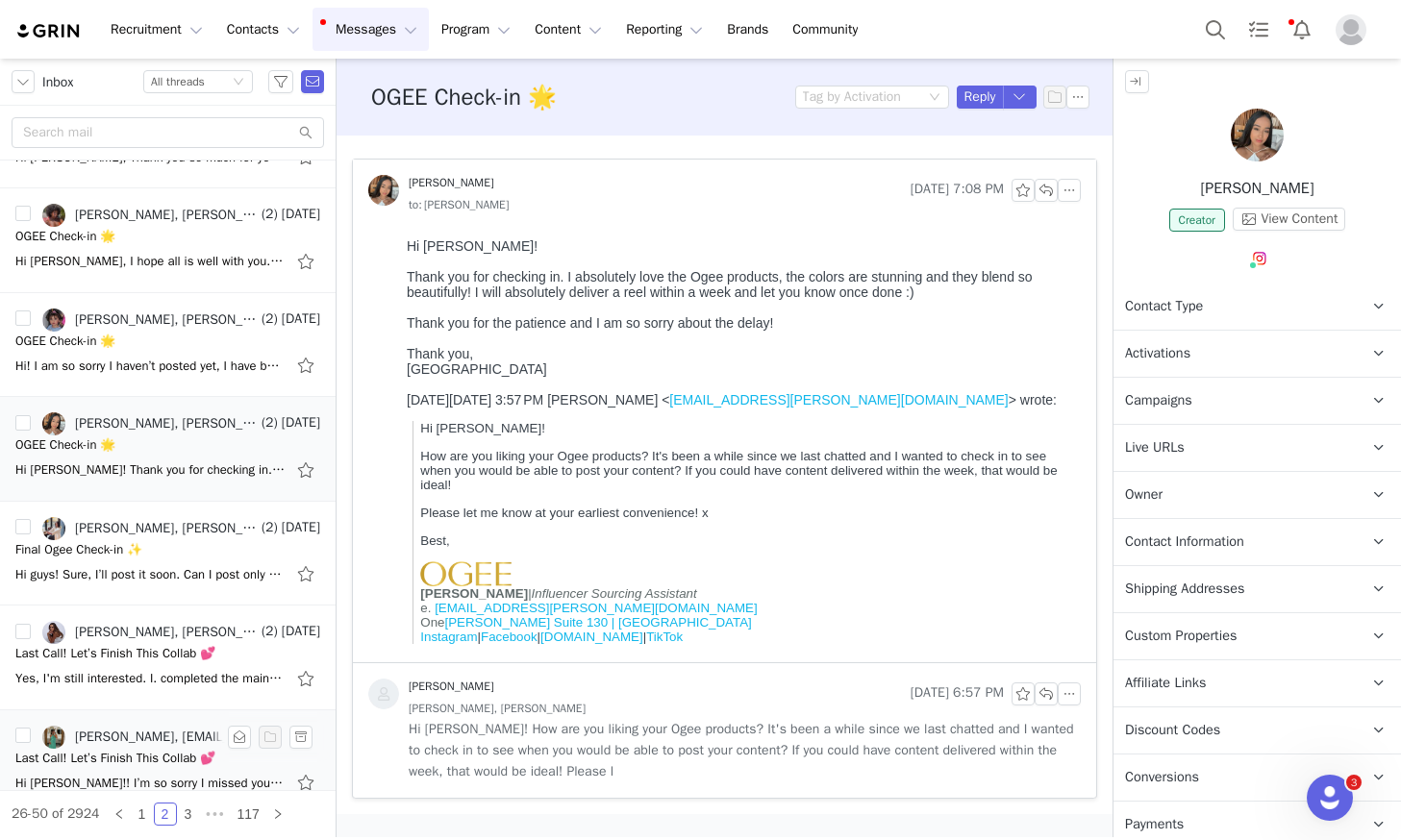 scroll, scrollTop: 0, scrollLeft: 0, axis: both 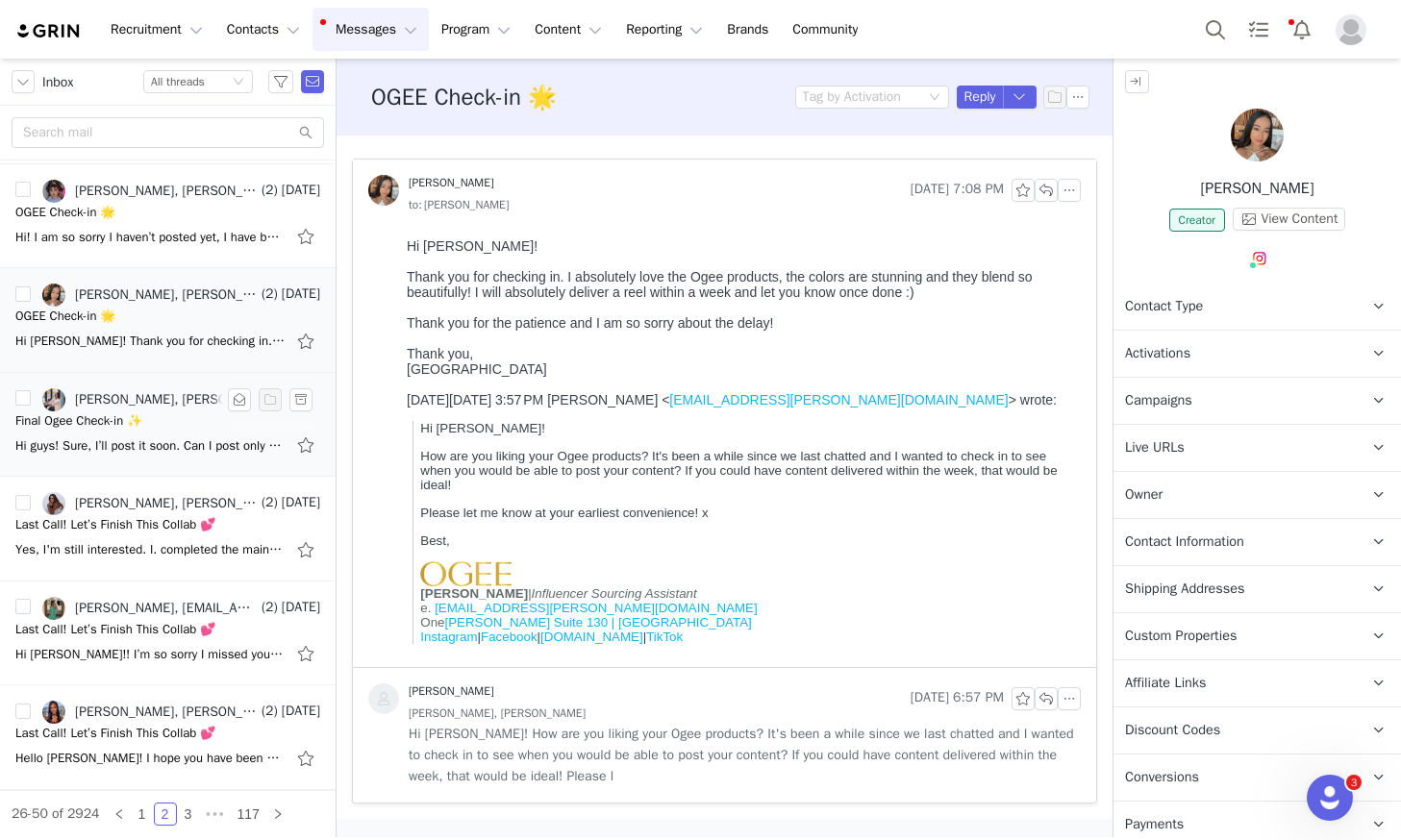 click on "Final Ogee Check-in ✨" at bounding box center [167, 421] 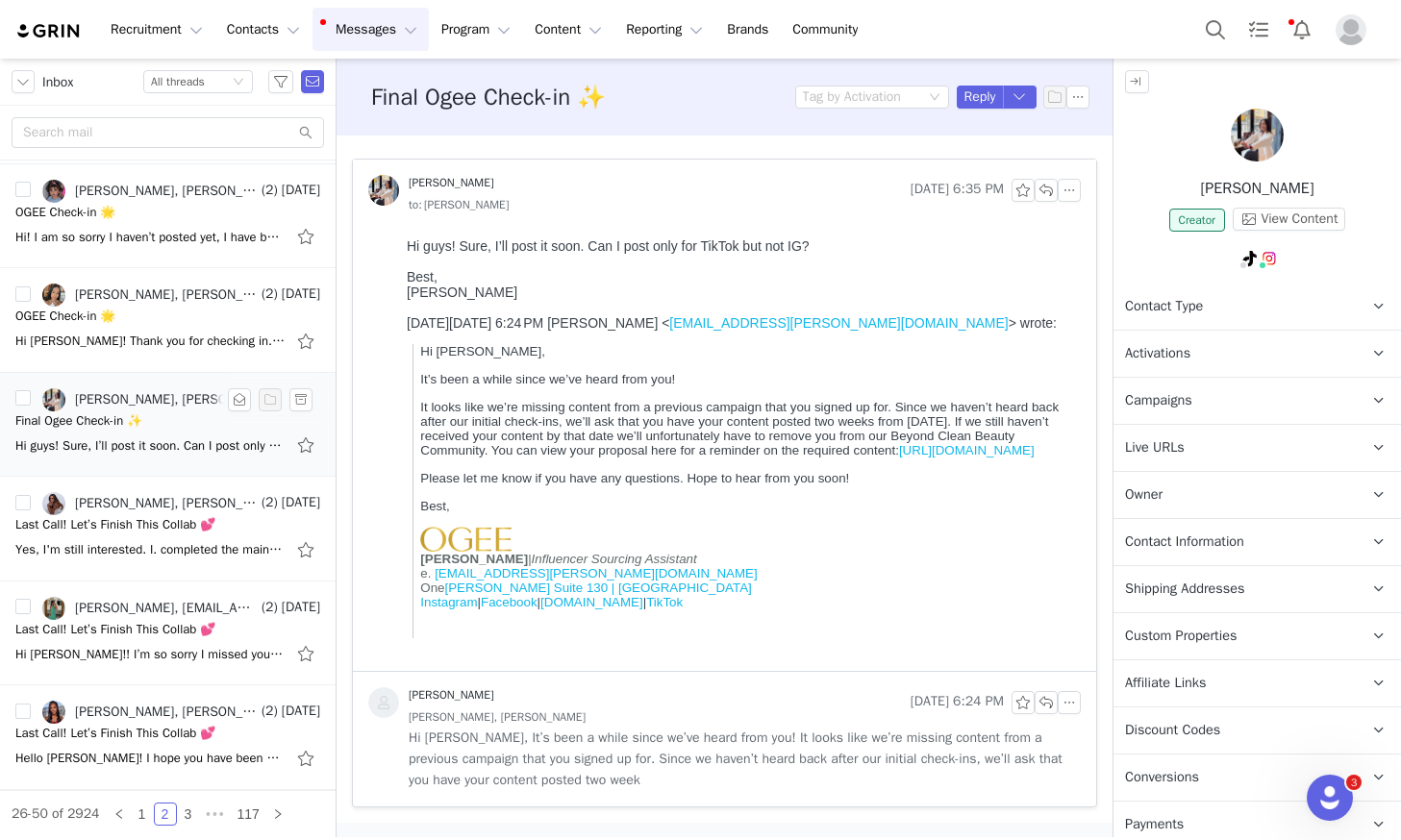 scroll, scrollTop: 0, scrollLeft: 0, axis: both 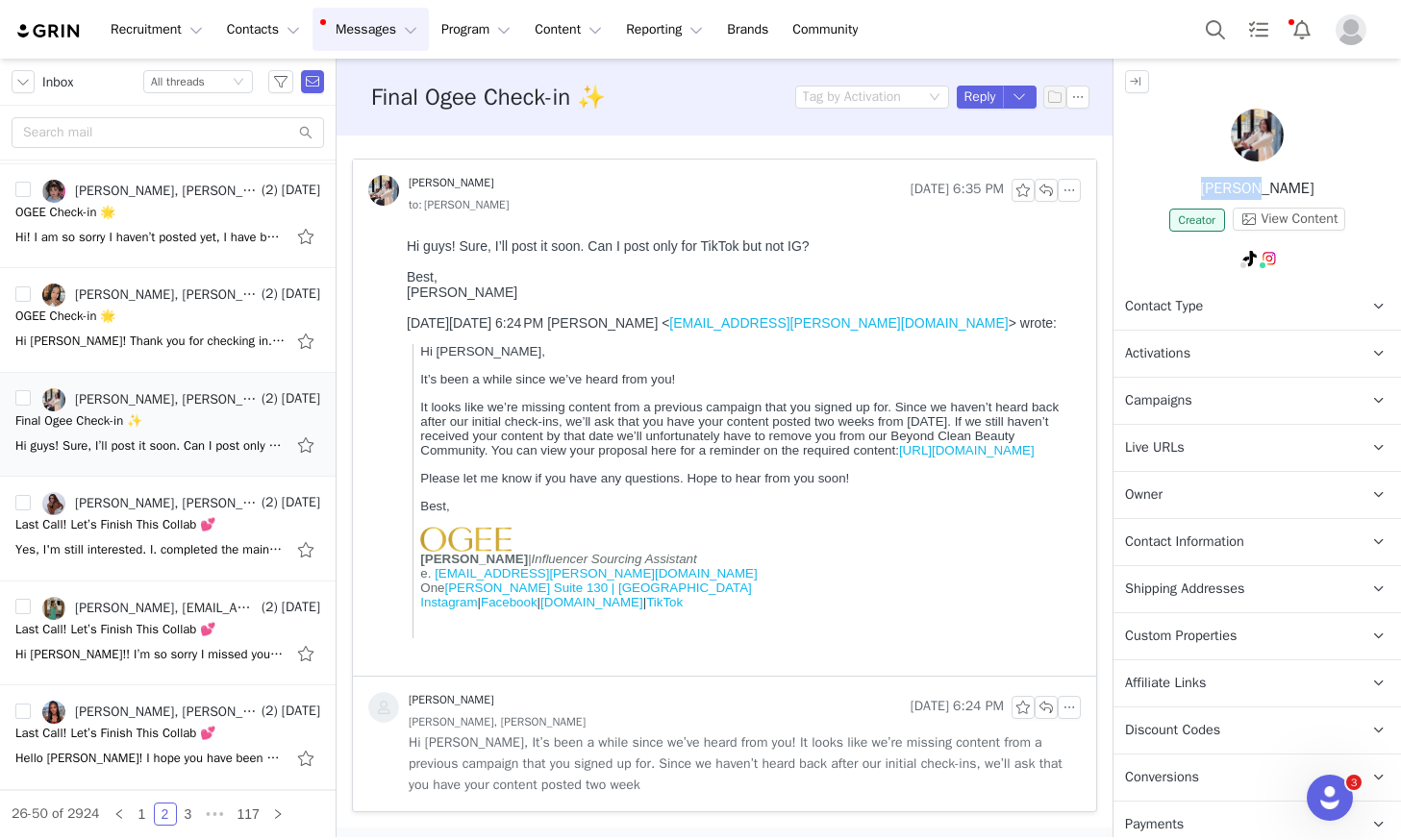 drag, startPoint x: 1292, startPoint y: 189, endPoint x: 1232, endPoint y: 190, distance: 60.008333 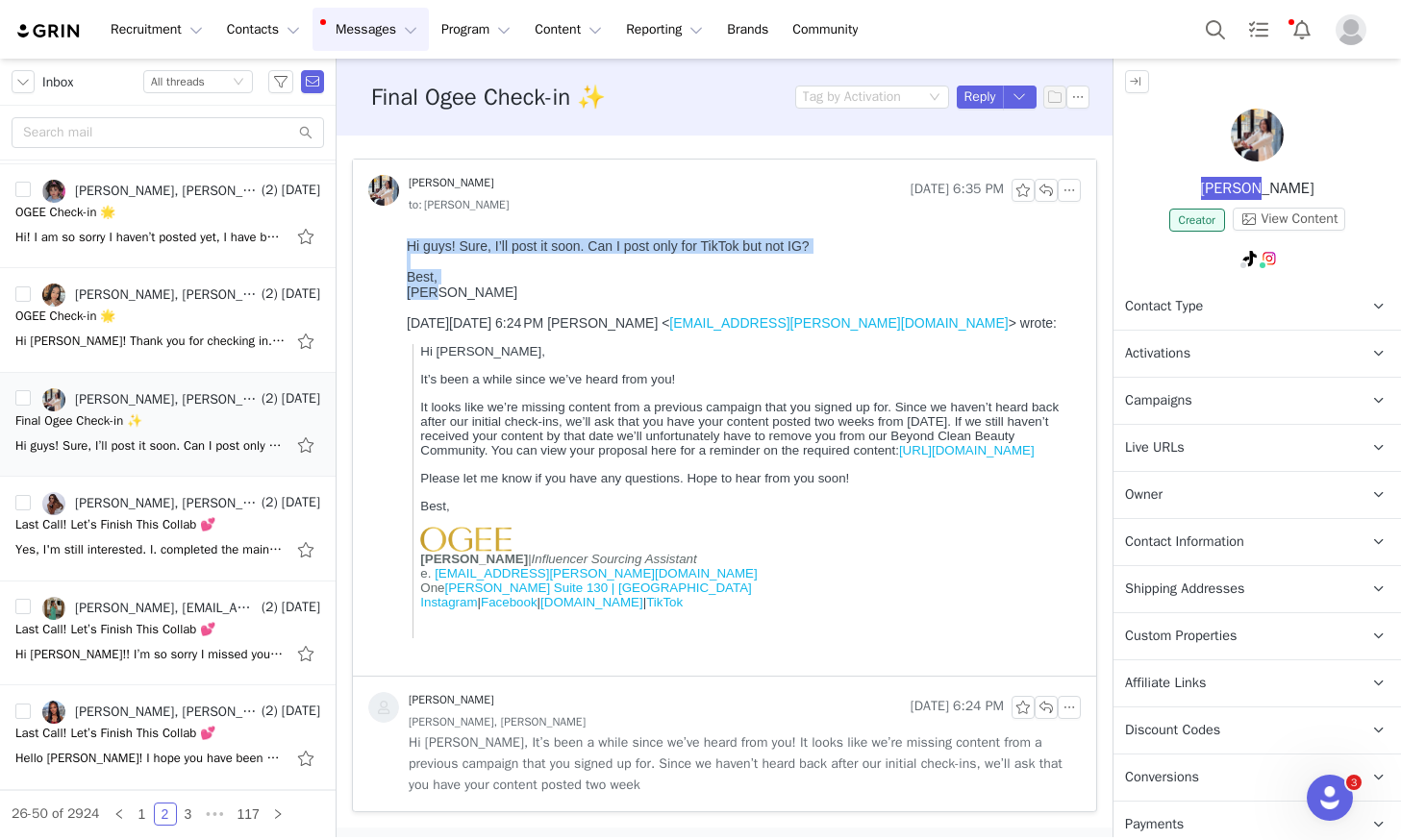 drag, startPoint x: 435, startPoint y: 291, endPoint x: 388, endPoint y: 236, distance: 72.34639 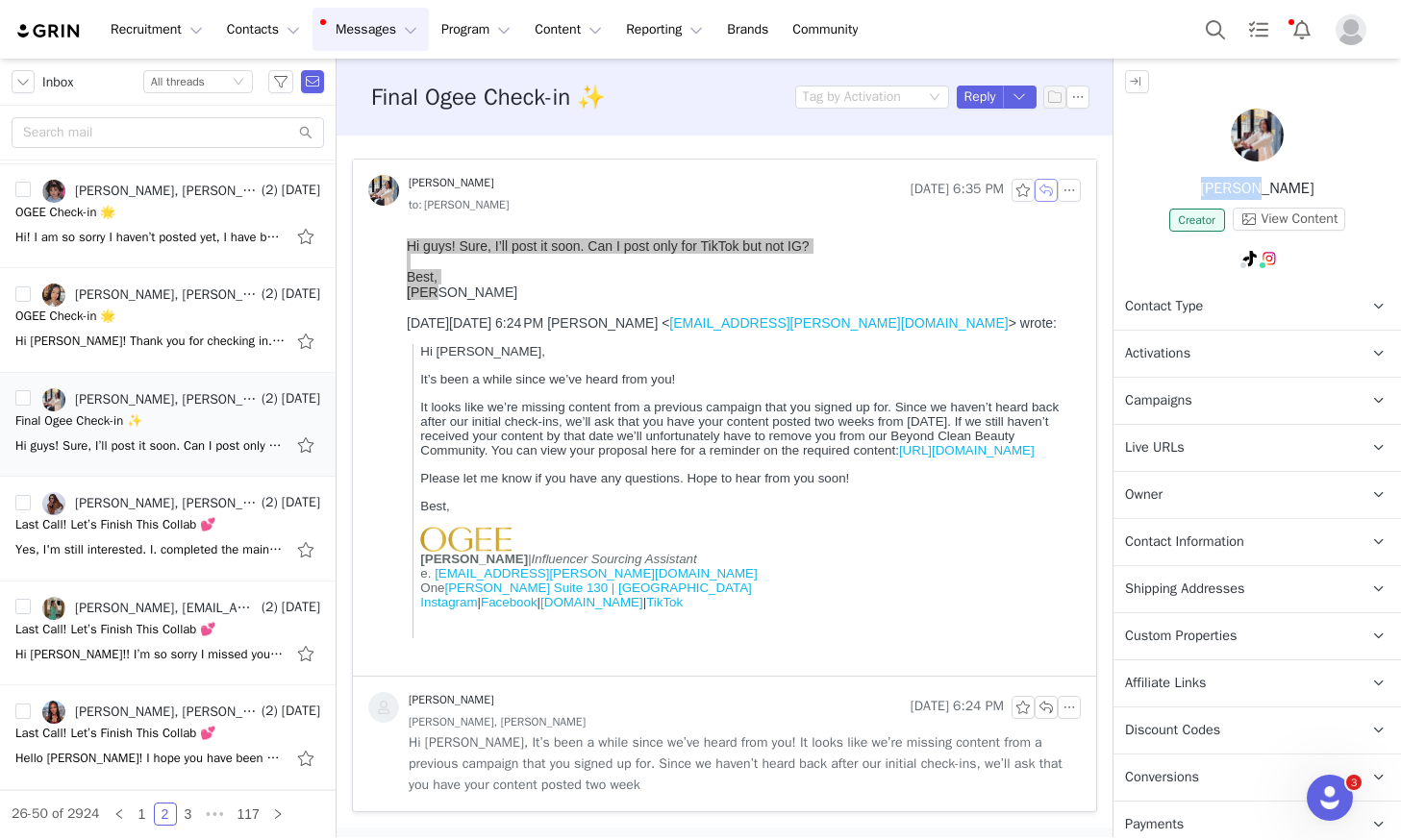 click at bounding box center [1046, 190] 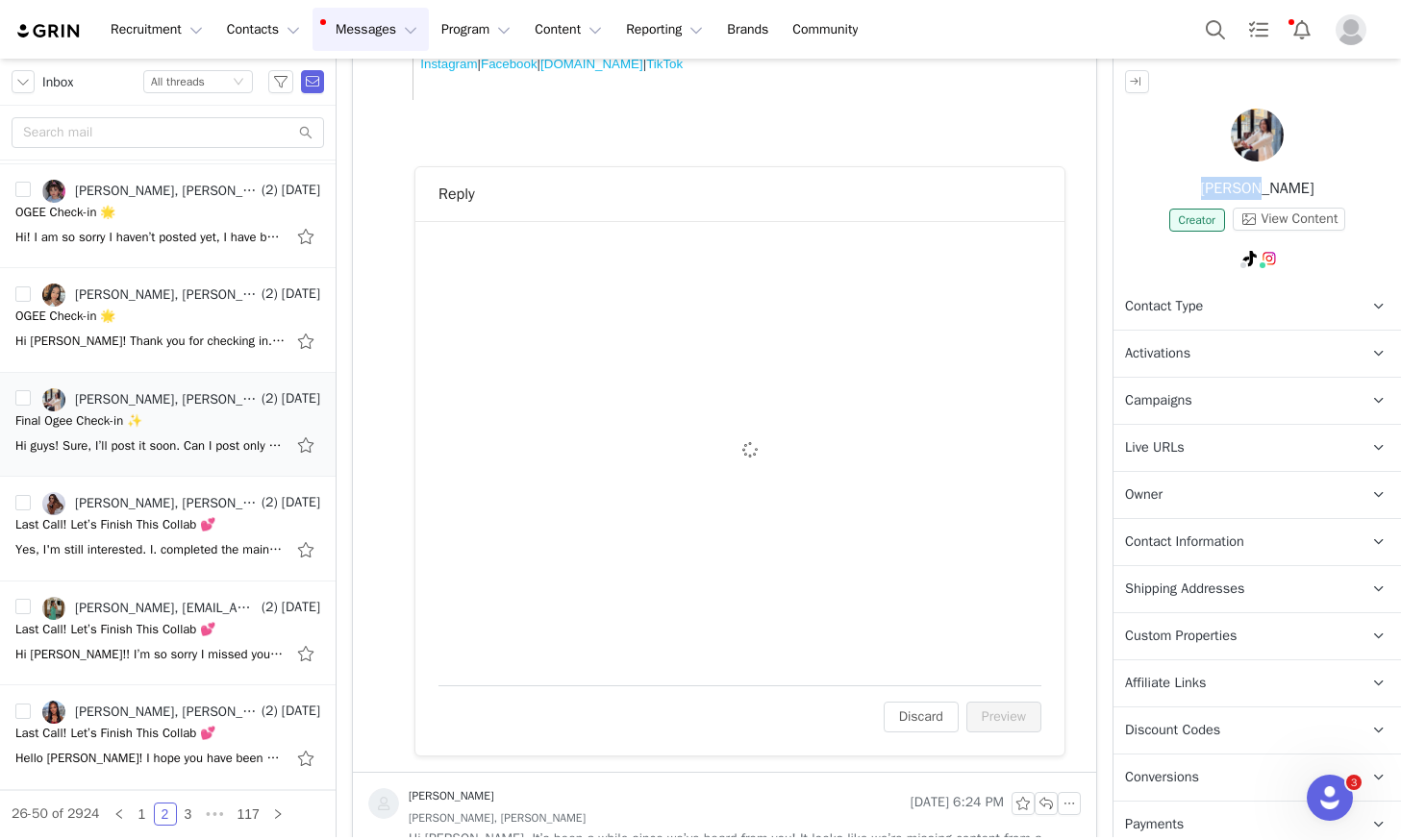 scroll, scrollTop: 579, scrollLeft: 0, axis: vertical 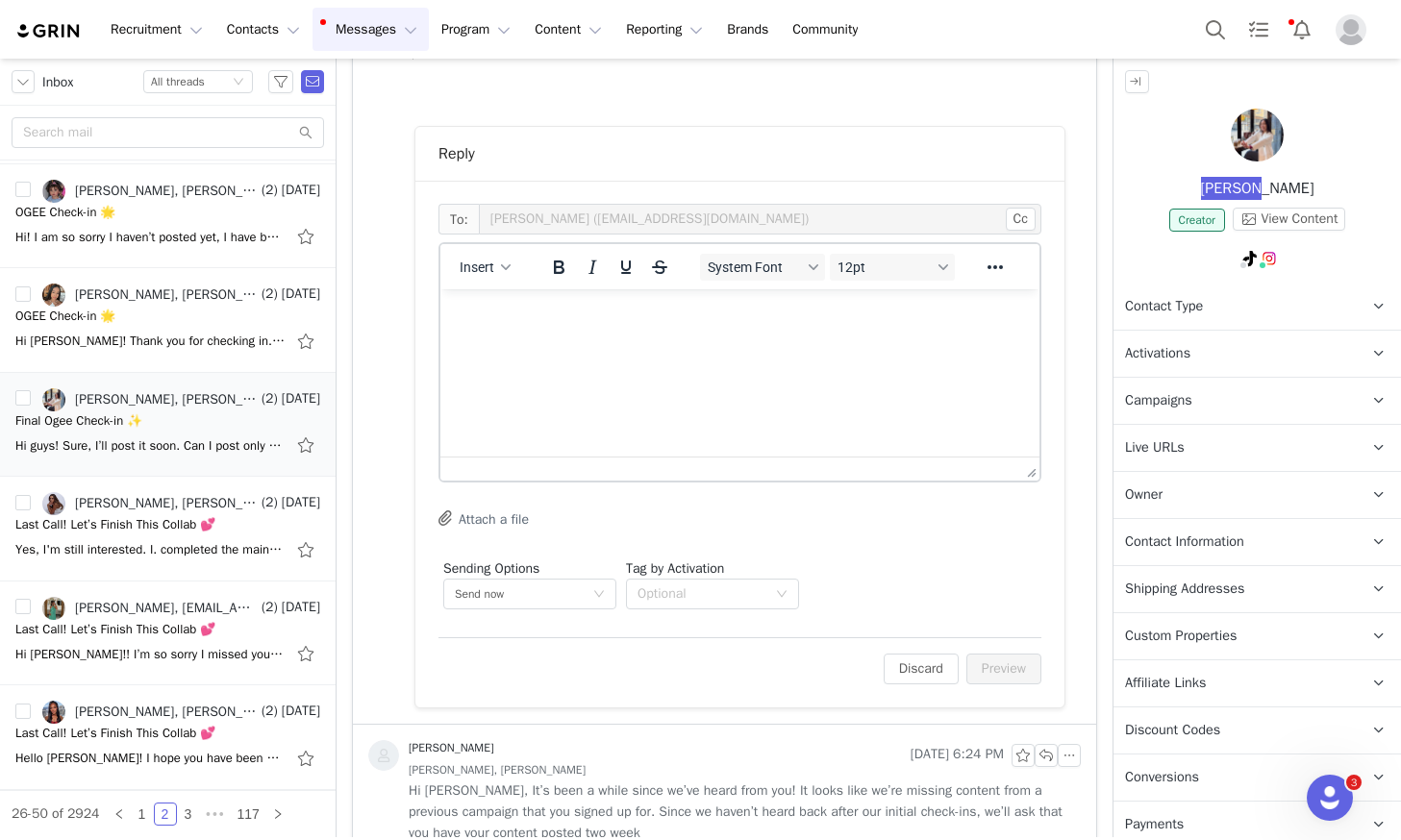 click at bounding box center (739, 315) 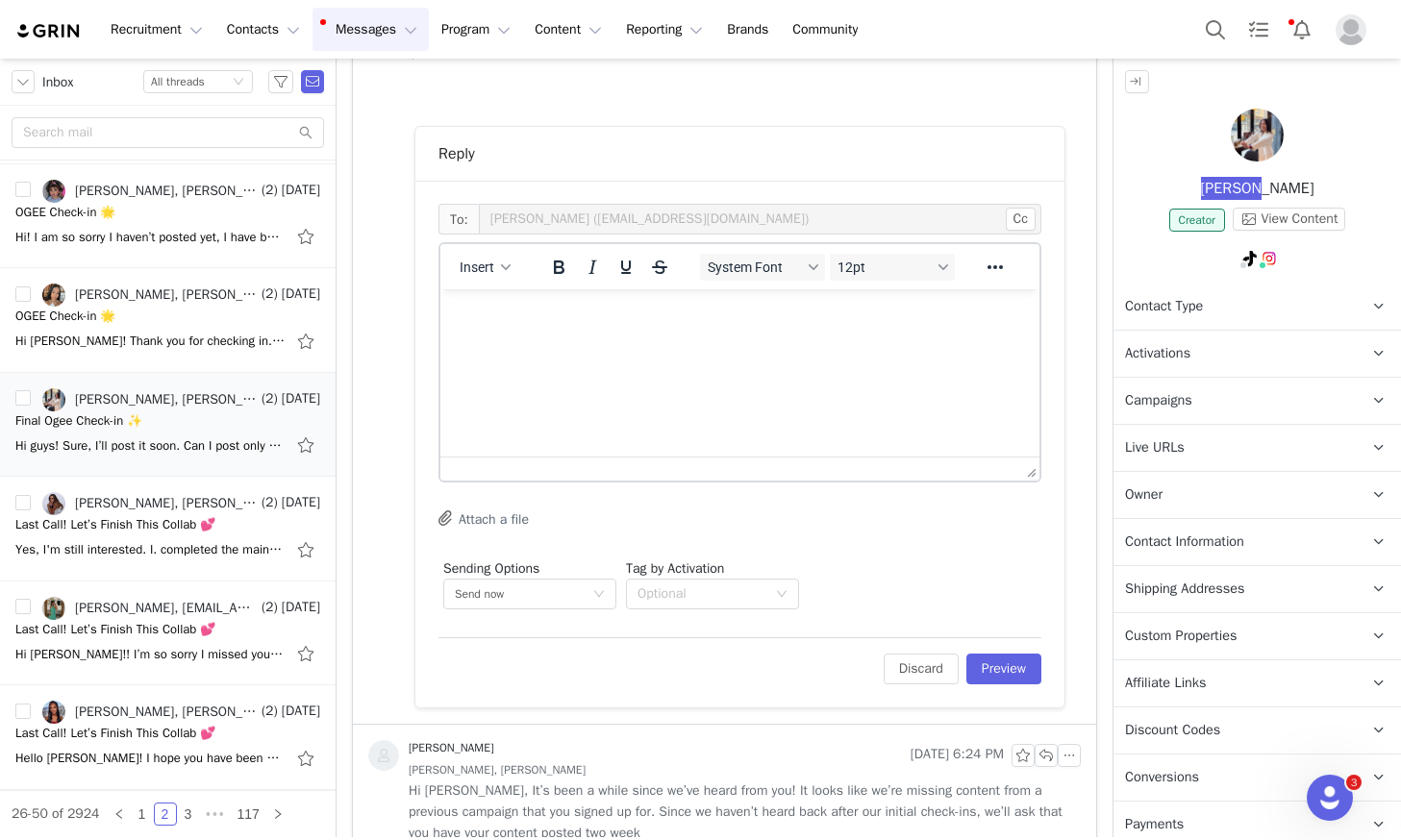scroll, scrollTop: 224, scrollLeft: 0, axis: vertical 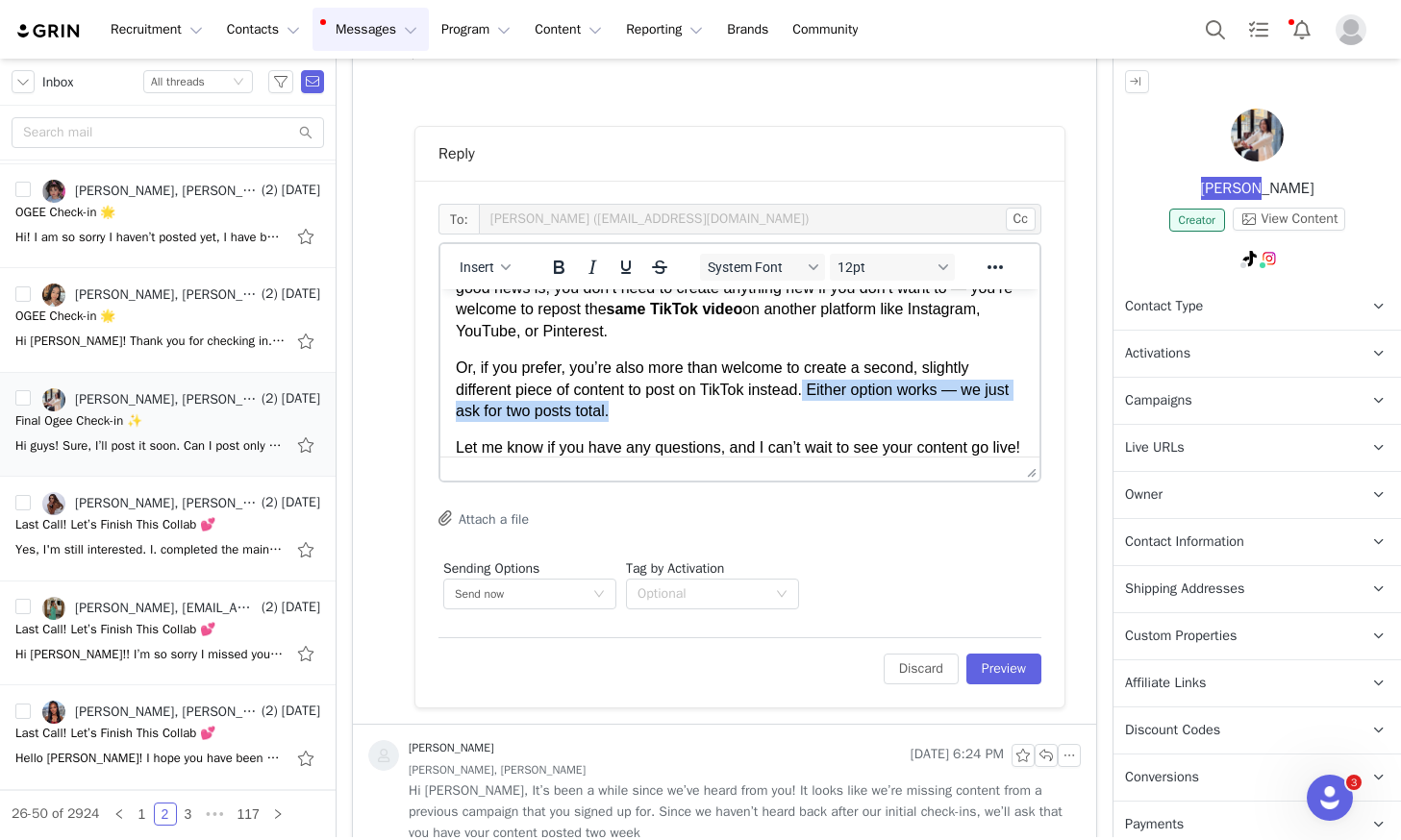 drag, startPoint x: 615, startPoint y: 415, endPoint x: 814, endPoint y: 396, distance: 199.90498 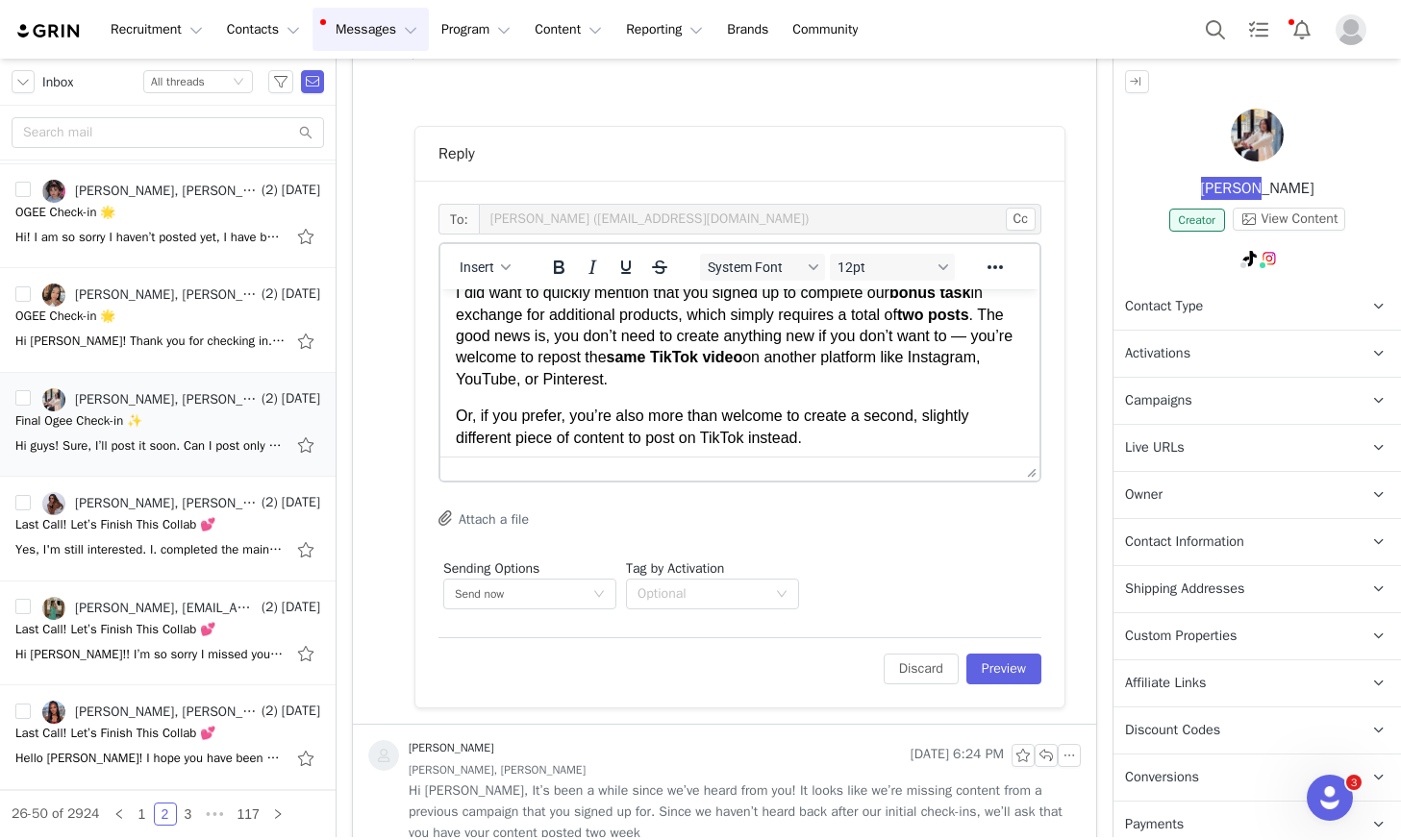scroll, scrollTop: 116, scrollLeft: 0, axis: vertical 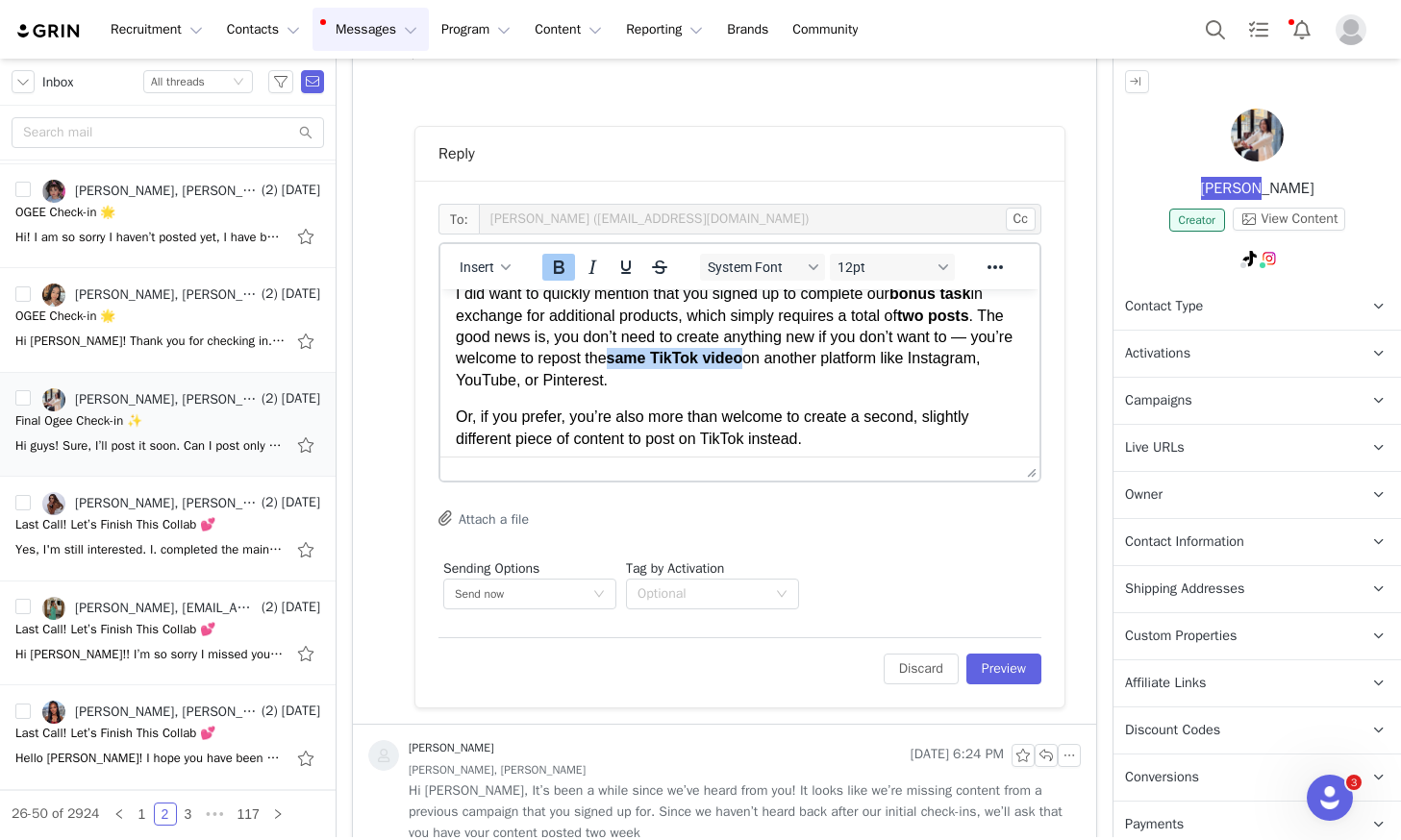 drag, startPoint x: 797, startPoint y: 361, endPoint x: 663, endPoint y: 361, distance: 134 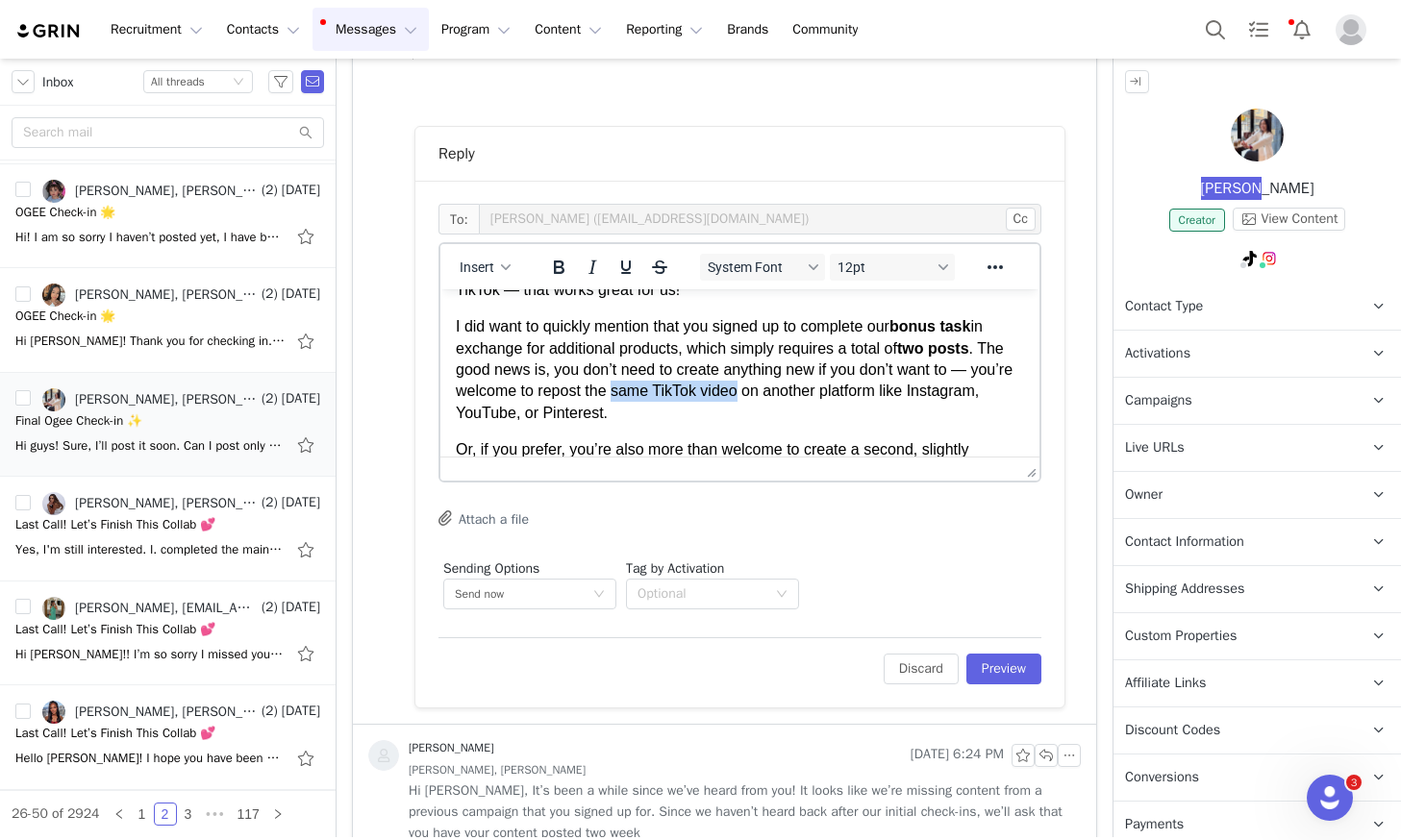 scroll, scrollTop: 82, scrollLeft: 0, axis: vertical 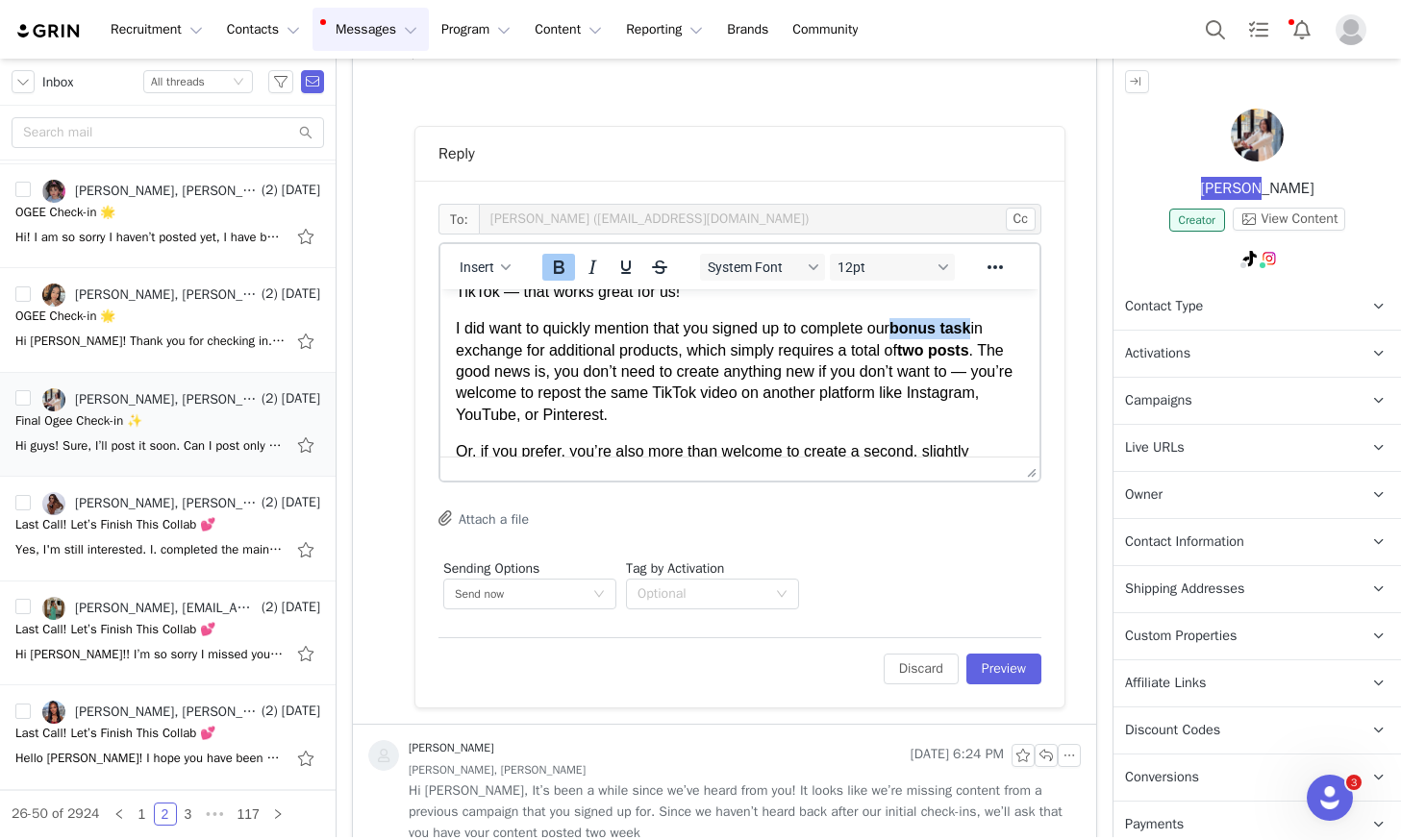 drag, startPoint x: 986, startPoint y: 331, endPoint x: 811, endPoint y: 301, distance: 177.55281 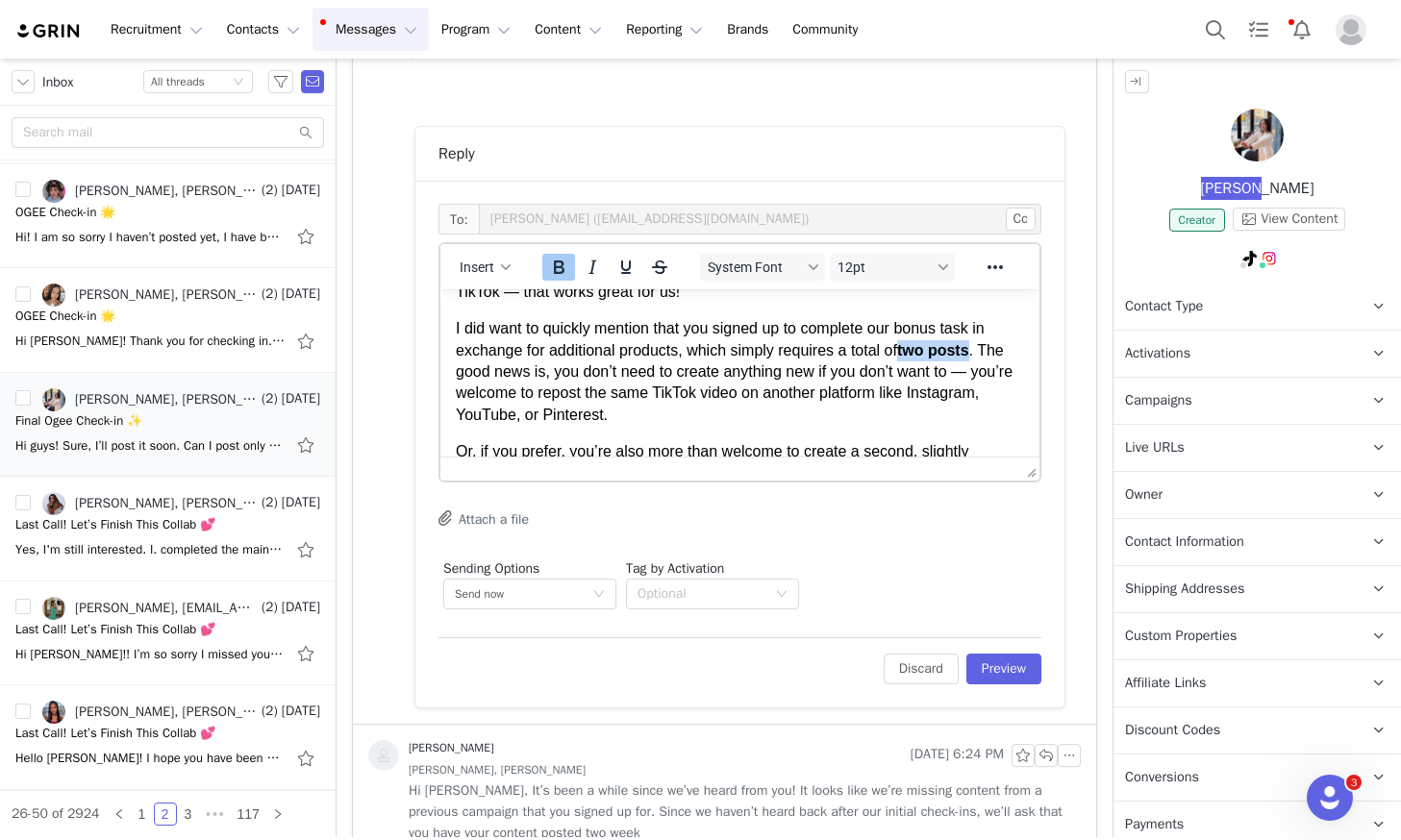 drag, startPoint x: 985, startPoint y: 354, endPoint x: 913, endPoint y: 356, distance: 72.027772 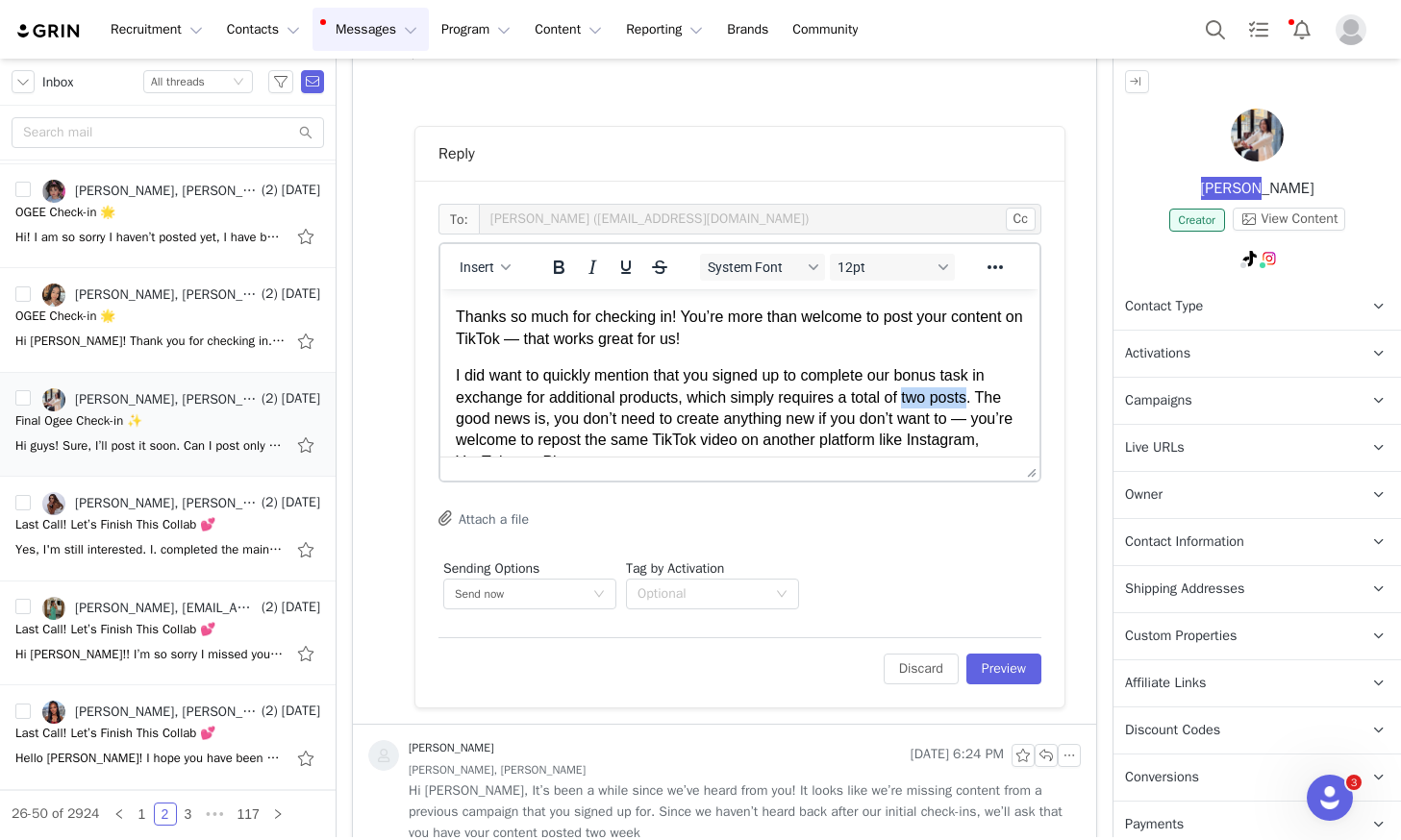 scroll, scrollTop: 0, scrollLeft: 0, axis: both 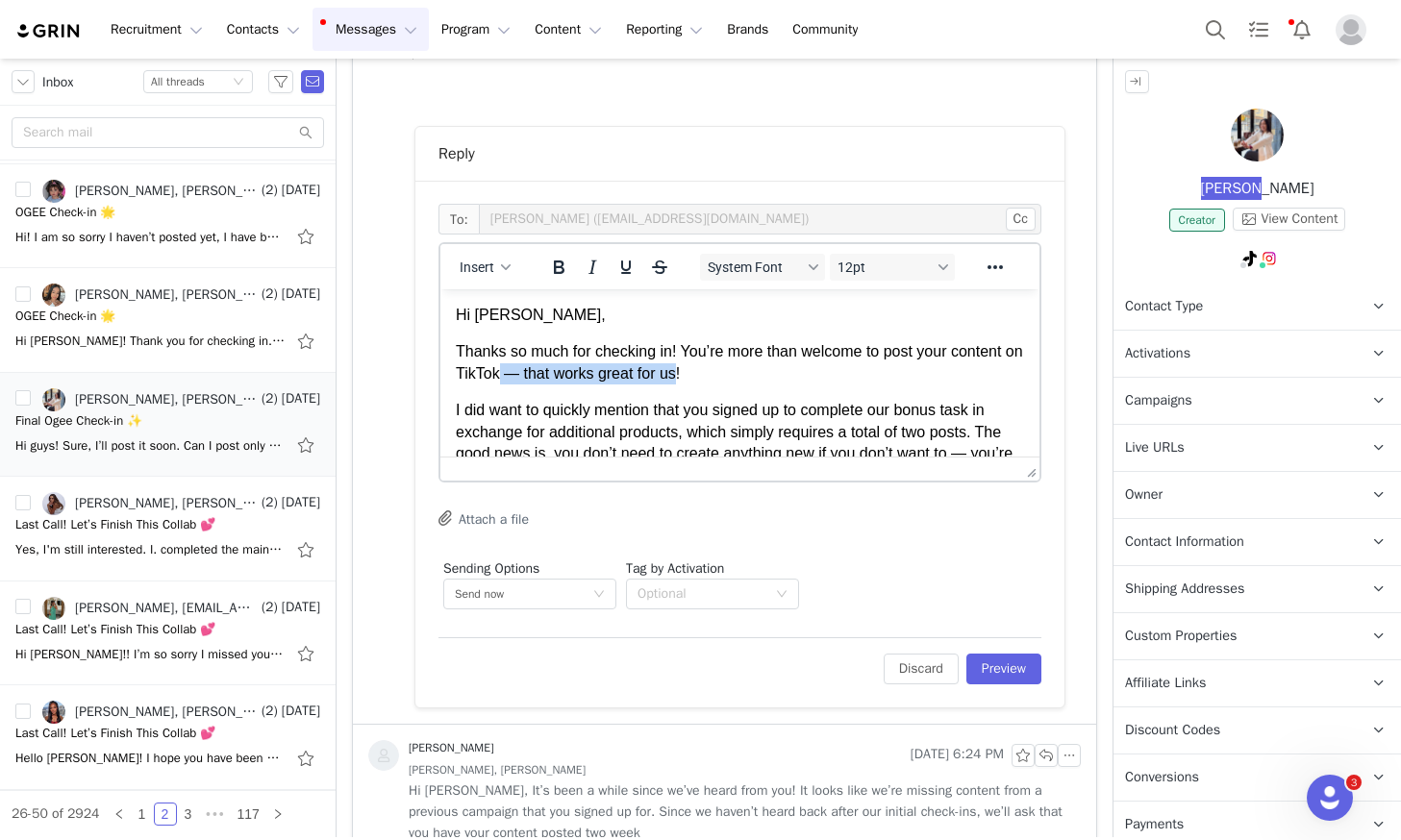 drag, startPoint x: 699, startPoint y: 379, endPoint x: 519, endPoint y: 383, distance: 180.04444 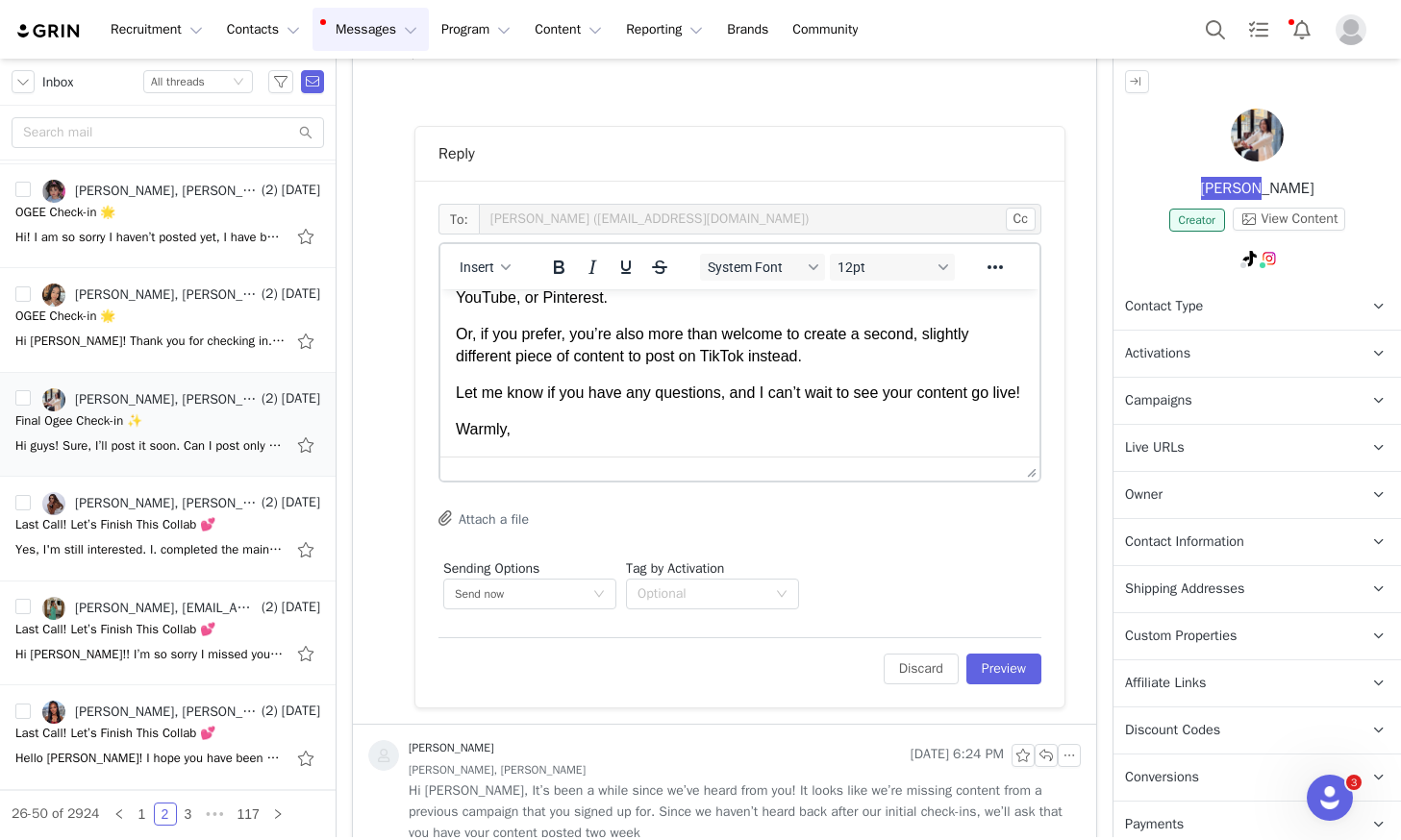 scroll, scrollTop: 220, scrollLeft: 0, axis: vertical 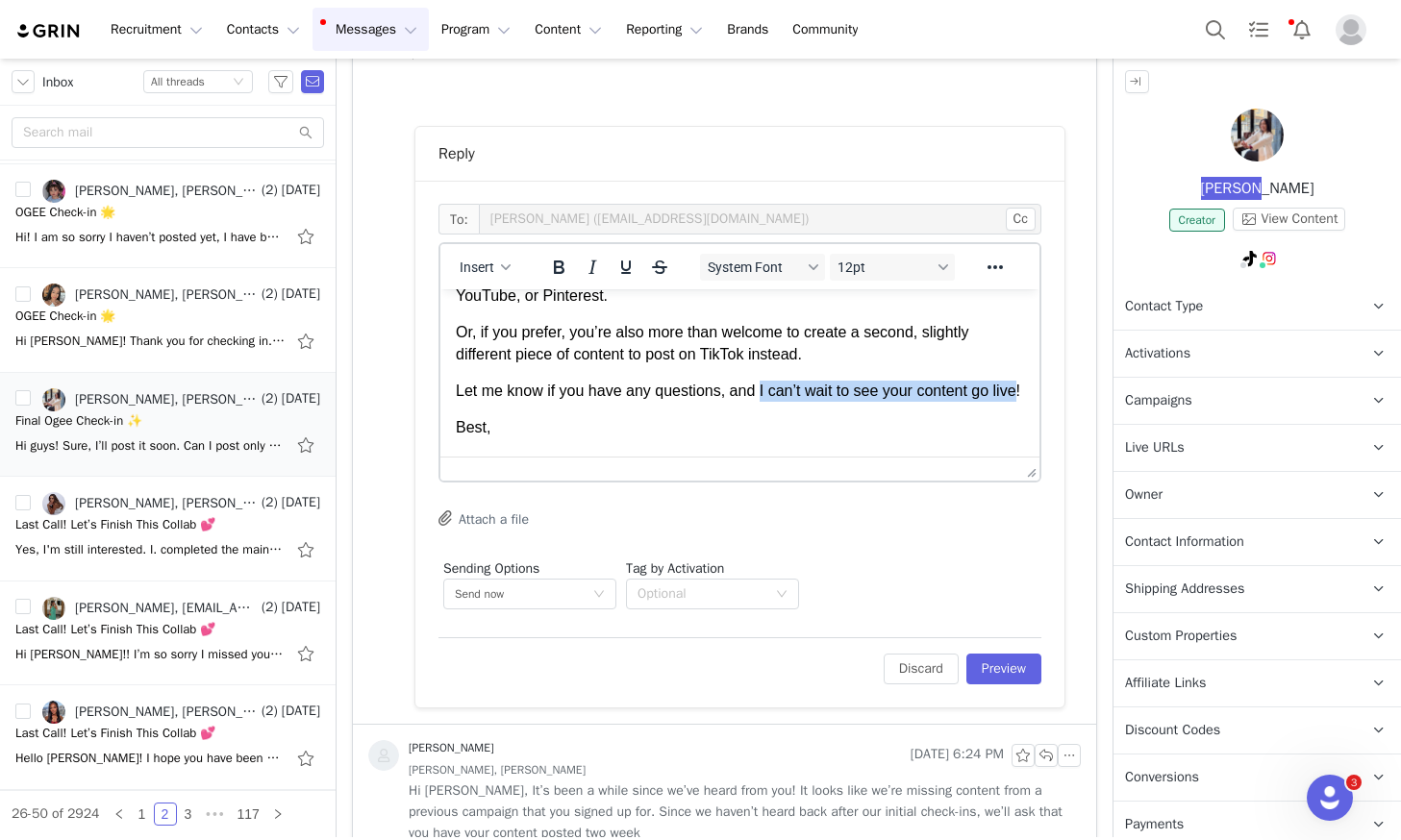 drag, startPoint x: 478, startPoint y: 416, endPoint x: 763, endPoint y: 396, distance: 285.701 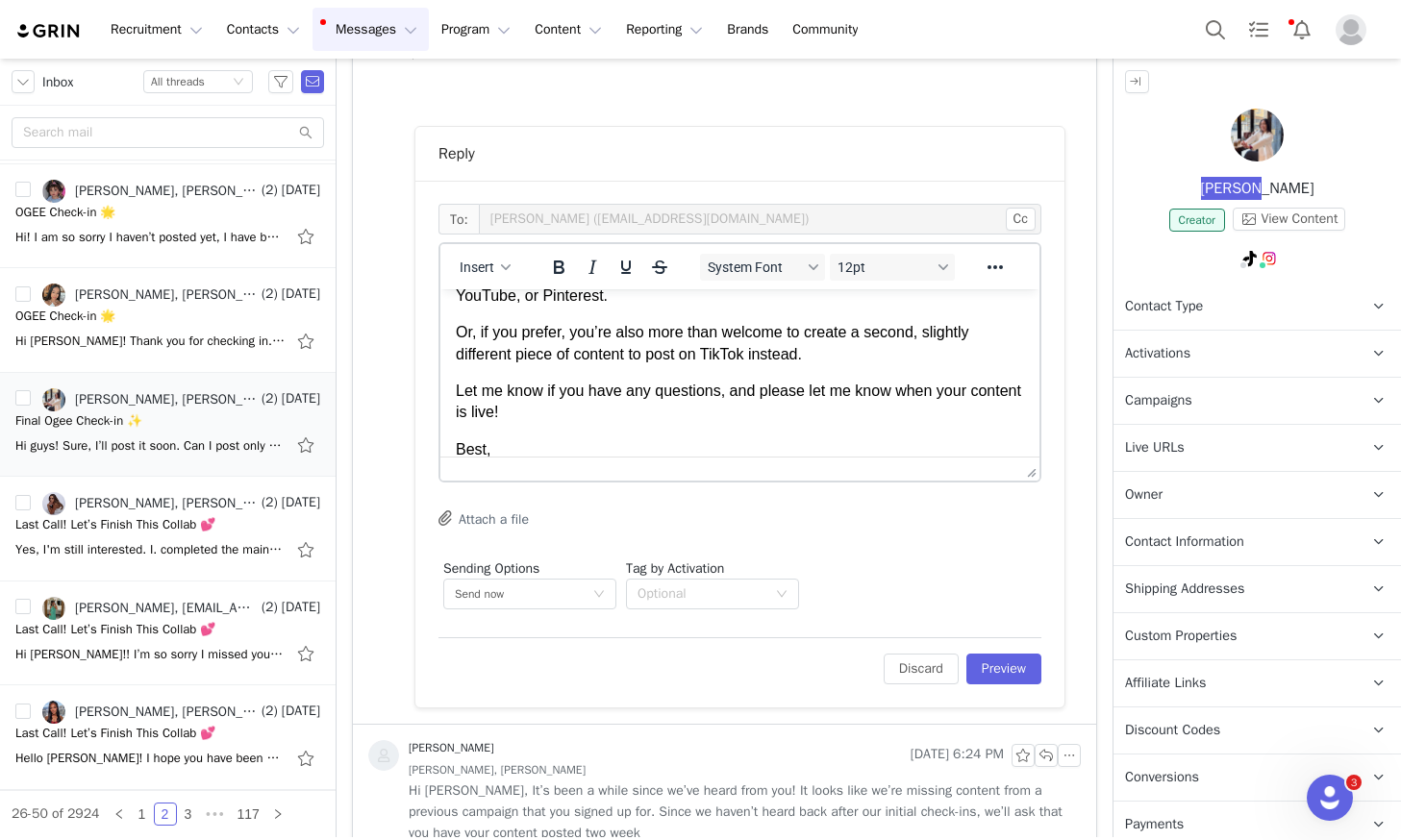 scroll, scrollTop: 257, scrollLeft: 0, axis: vertical 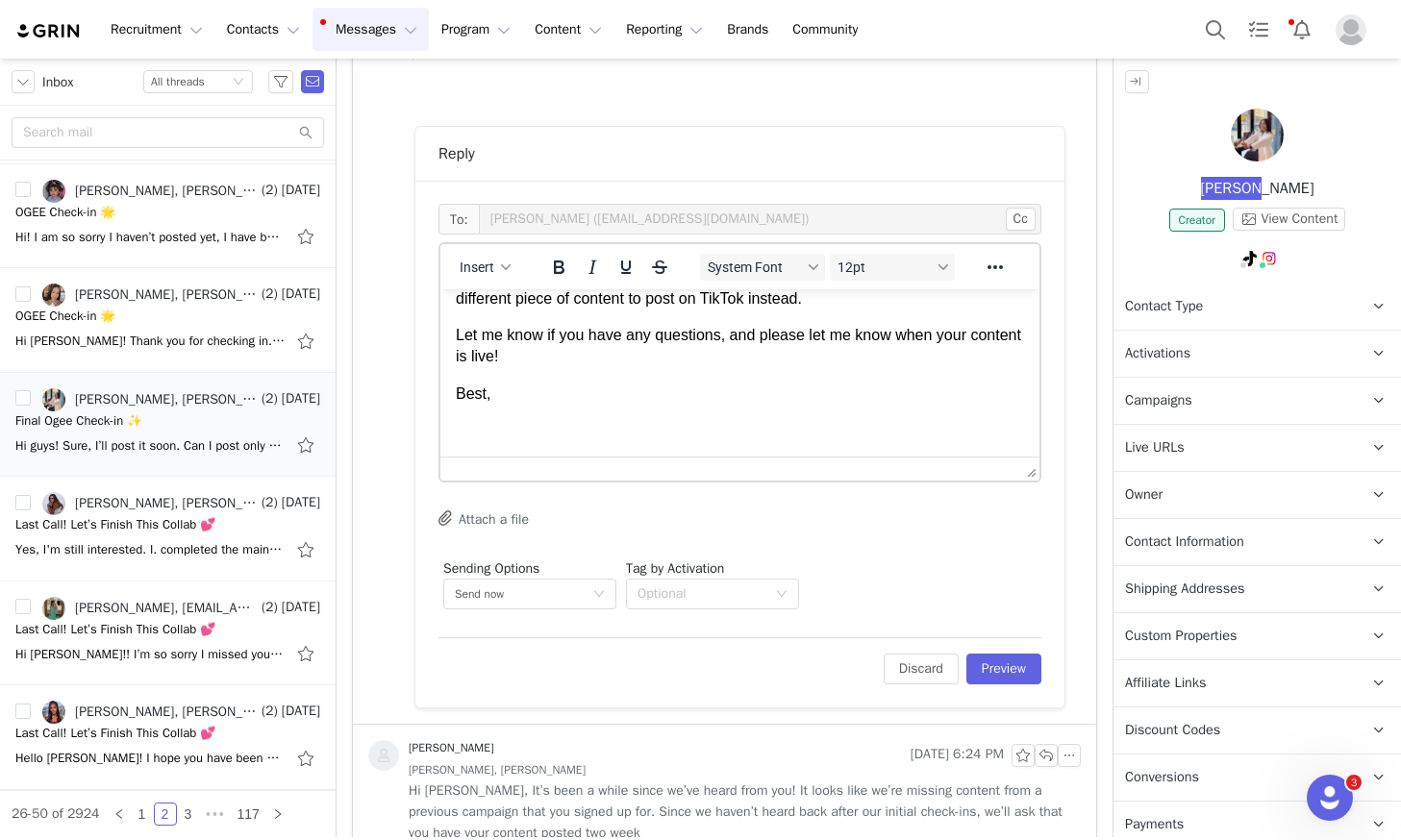 click at bounding box center (739, 431) 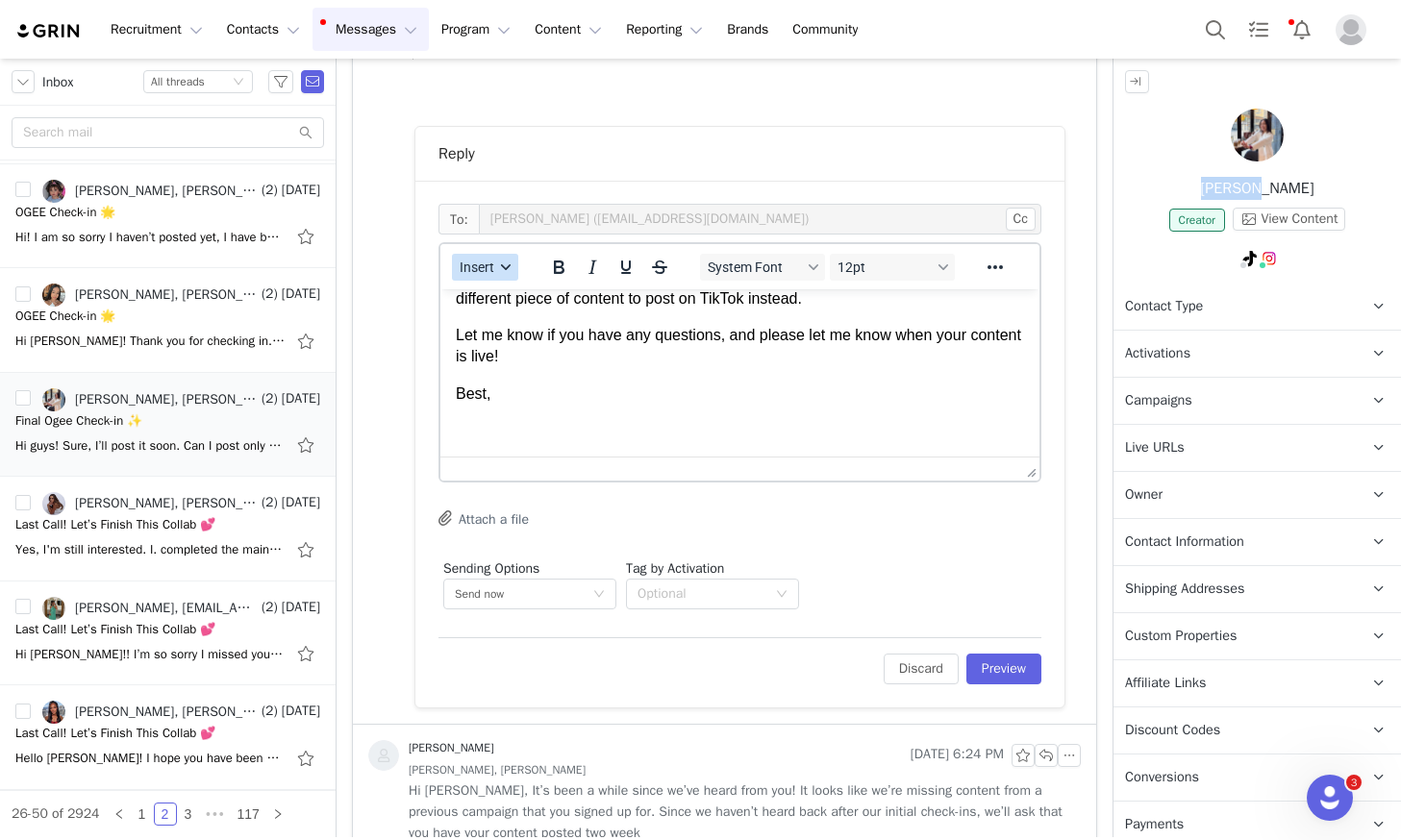 drag, startPoint x: 495, startPoint y: 265, endPoint x: 504, endPoint y: 275, distance: 13.453624 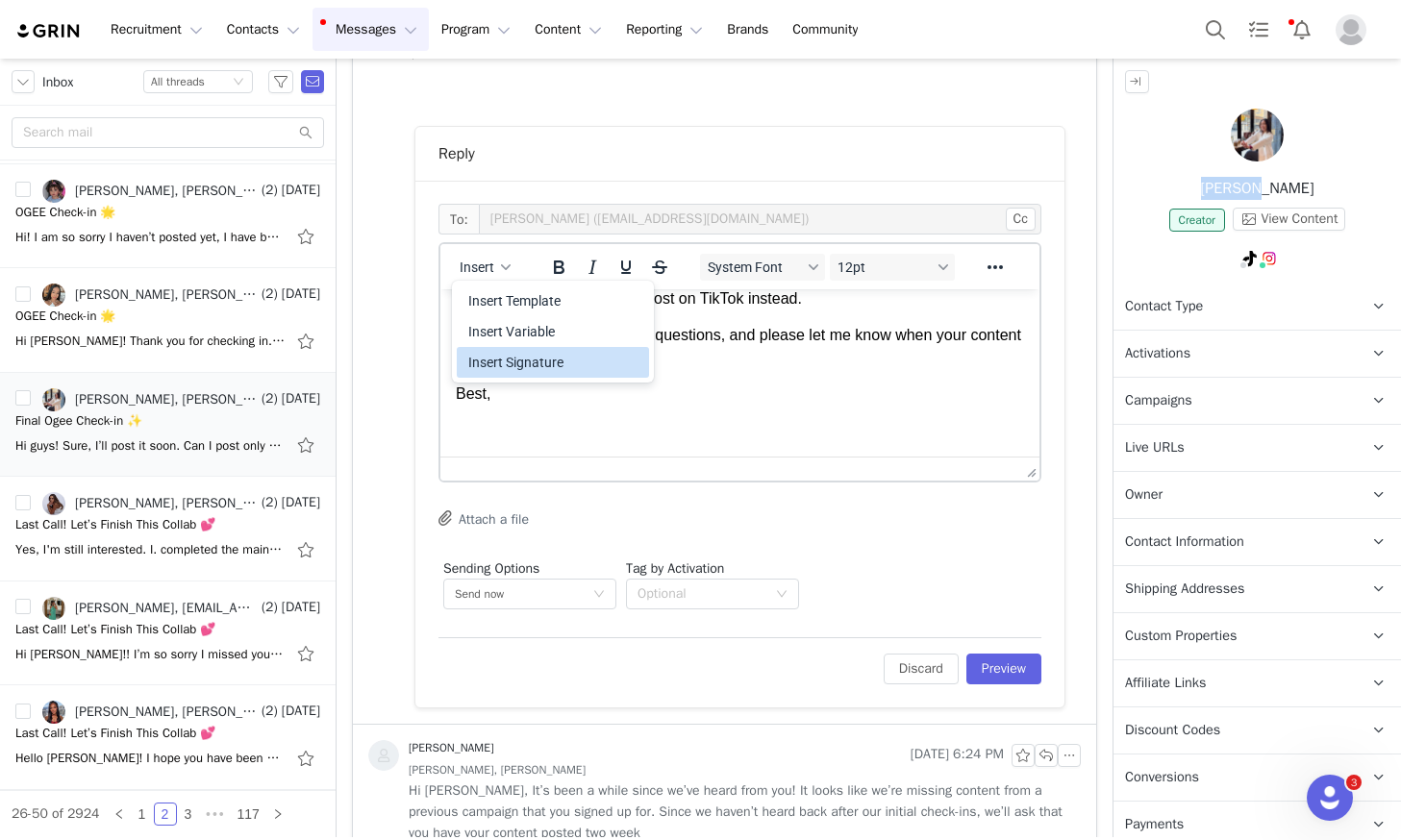click on "Insert Signature" at bounding box center (555, 362) 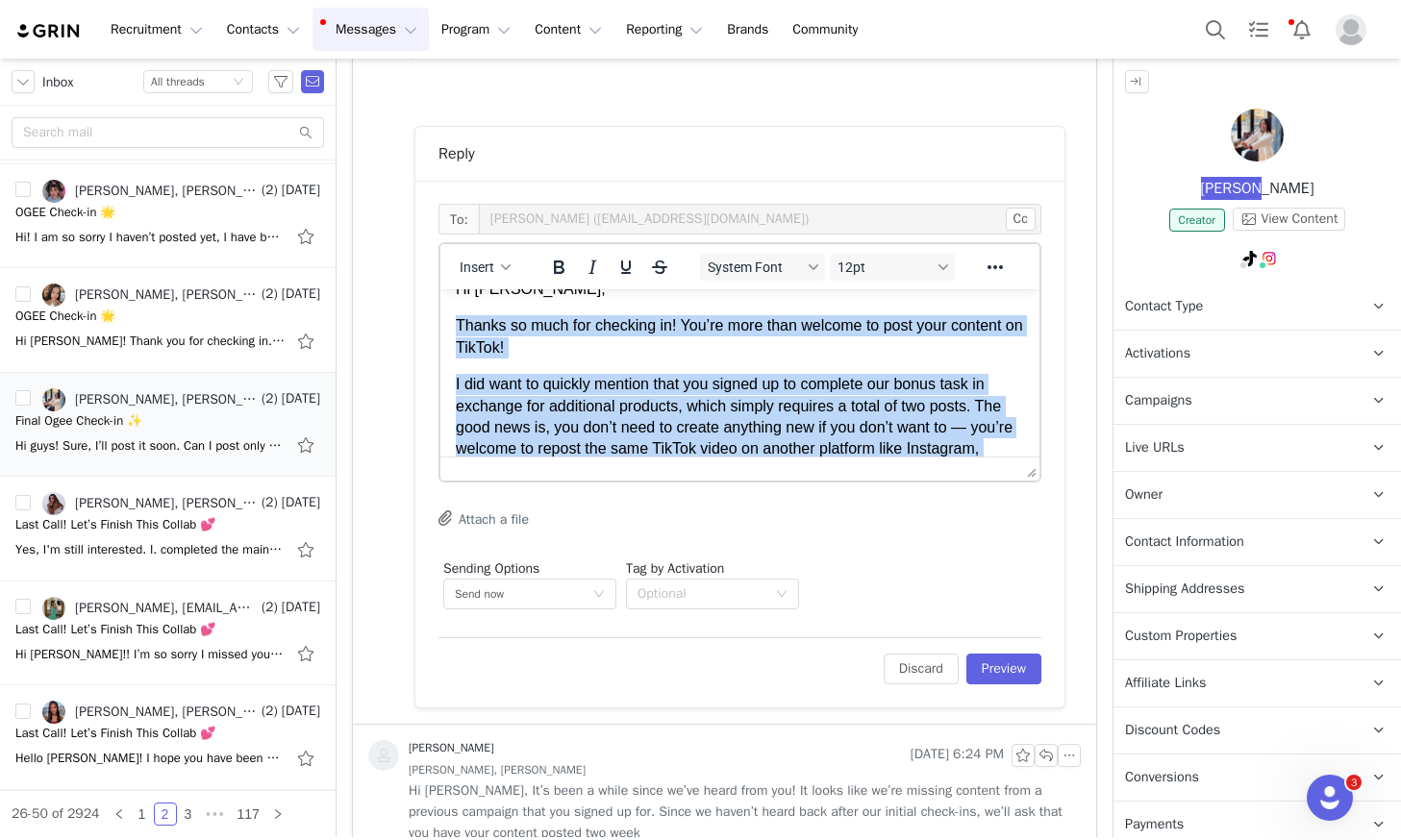 scroll, scrollTop: 0, scrollLeft: 0, axis: both 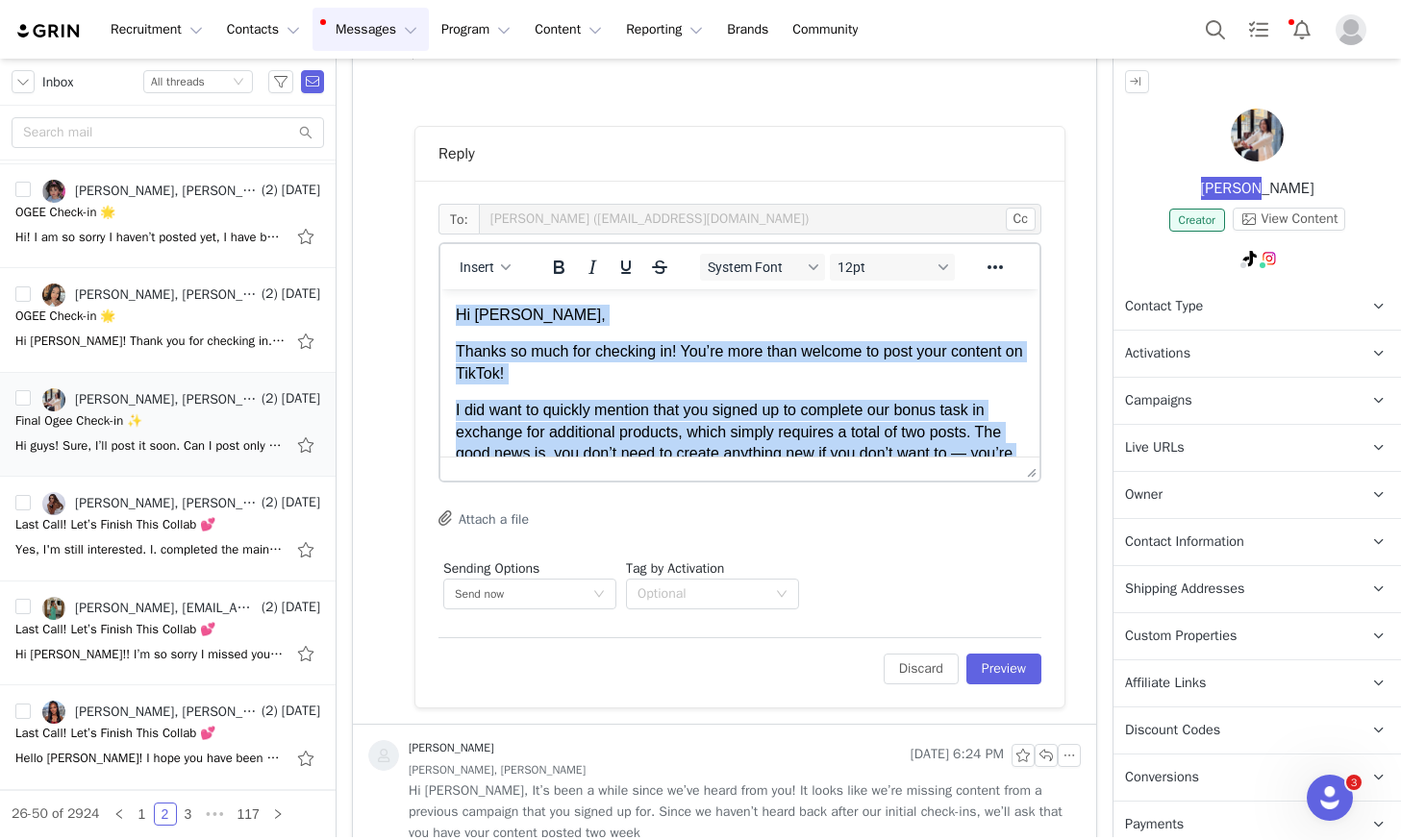 drag, startPoint x: 505, startPoint y: 348, endPoint x: 891, endPoint y: 568, distance: 444.2927 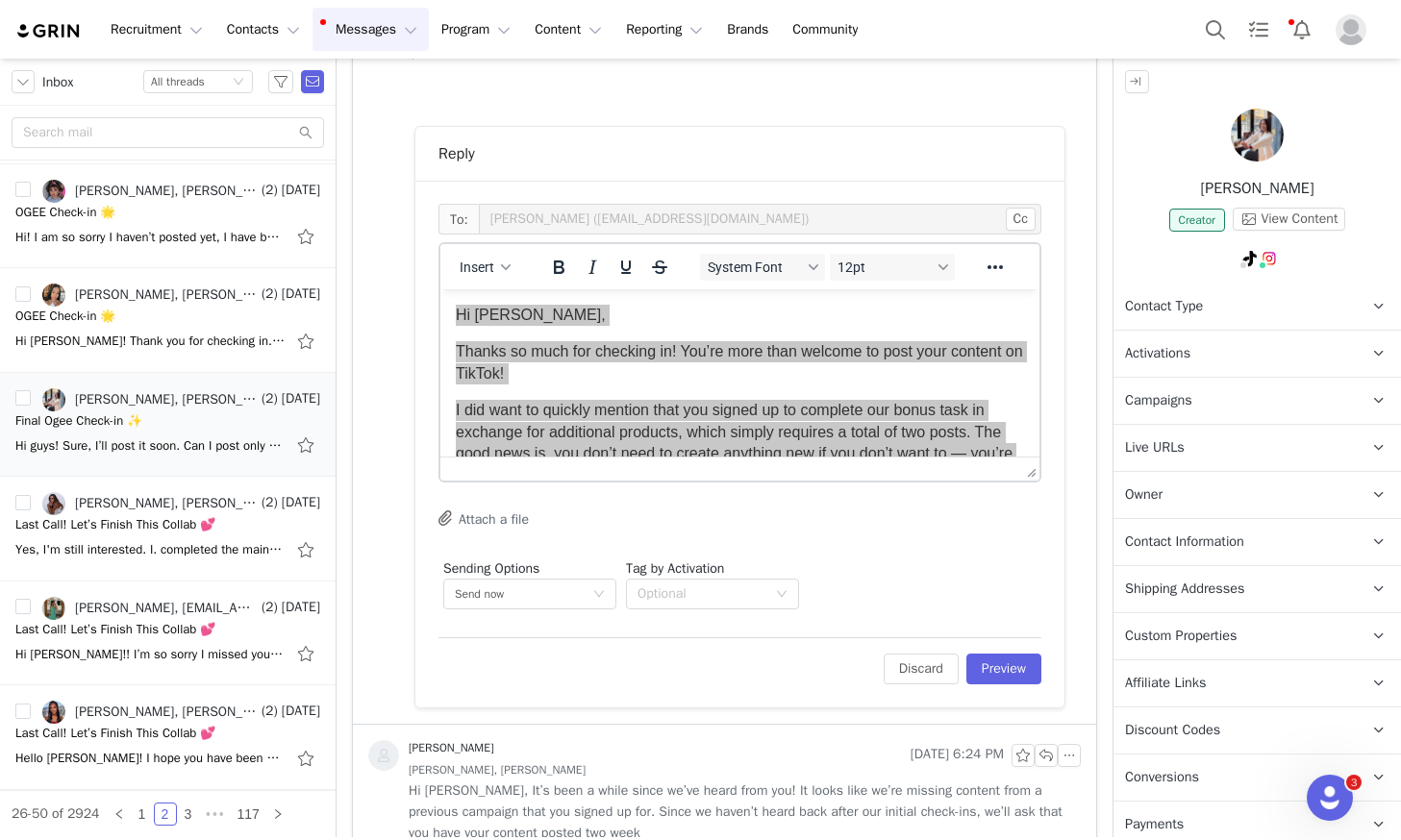 click on "System Font 12pt" at bounding box center (828, 266) 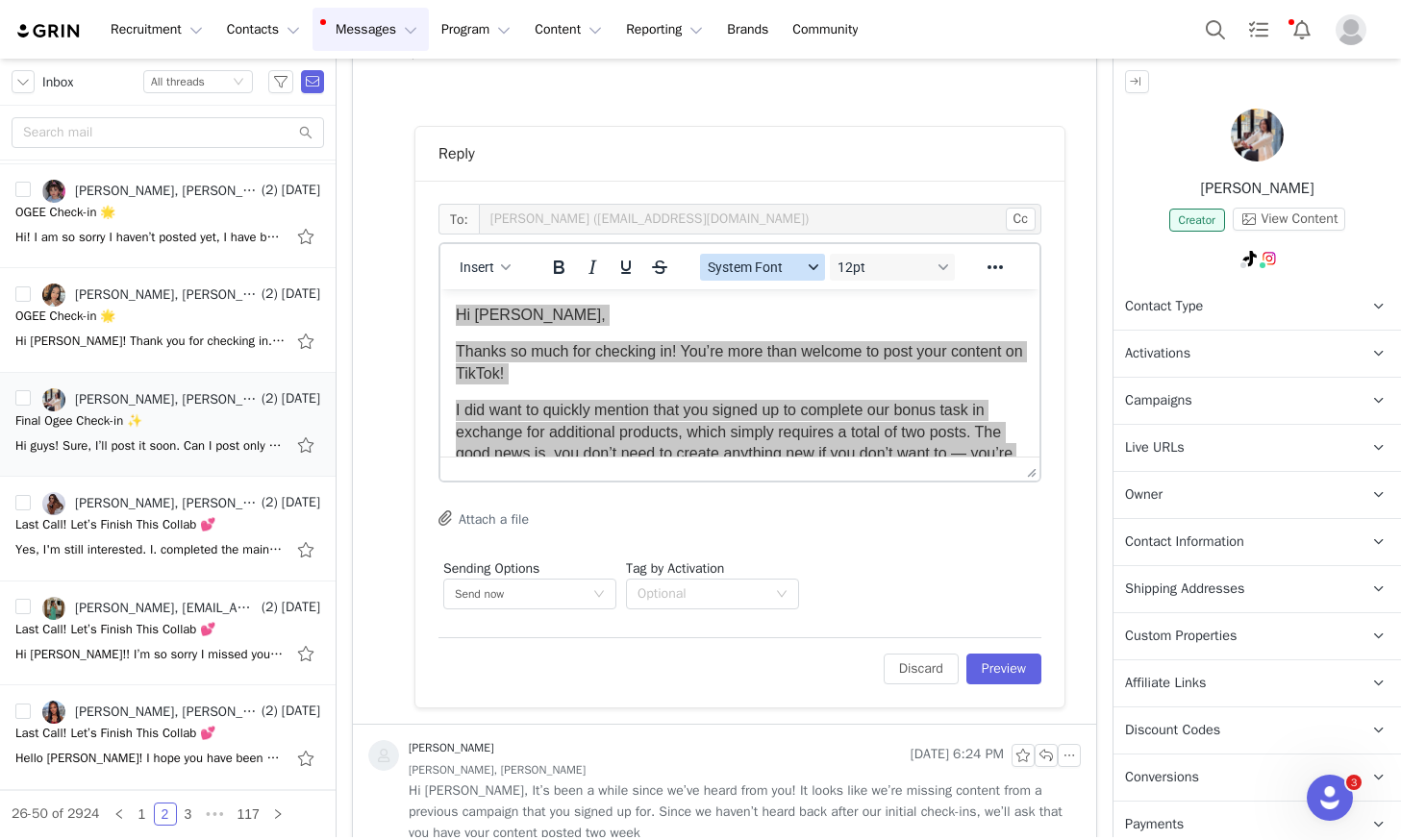 click on "System Font" at bounding box center [755, 267] 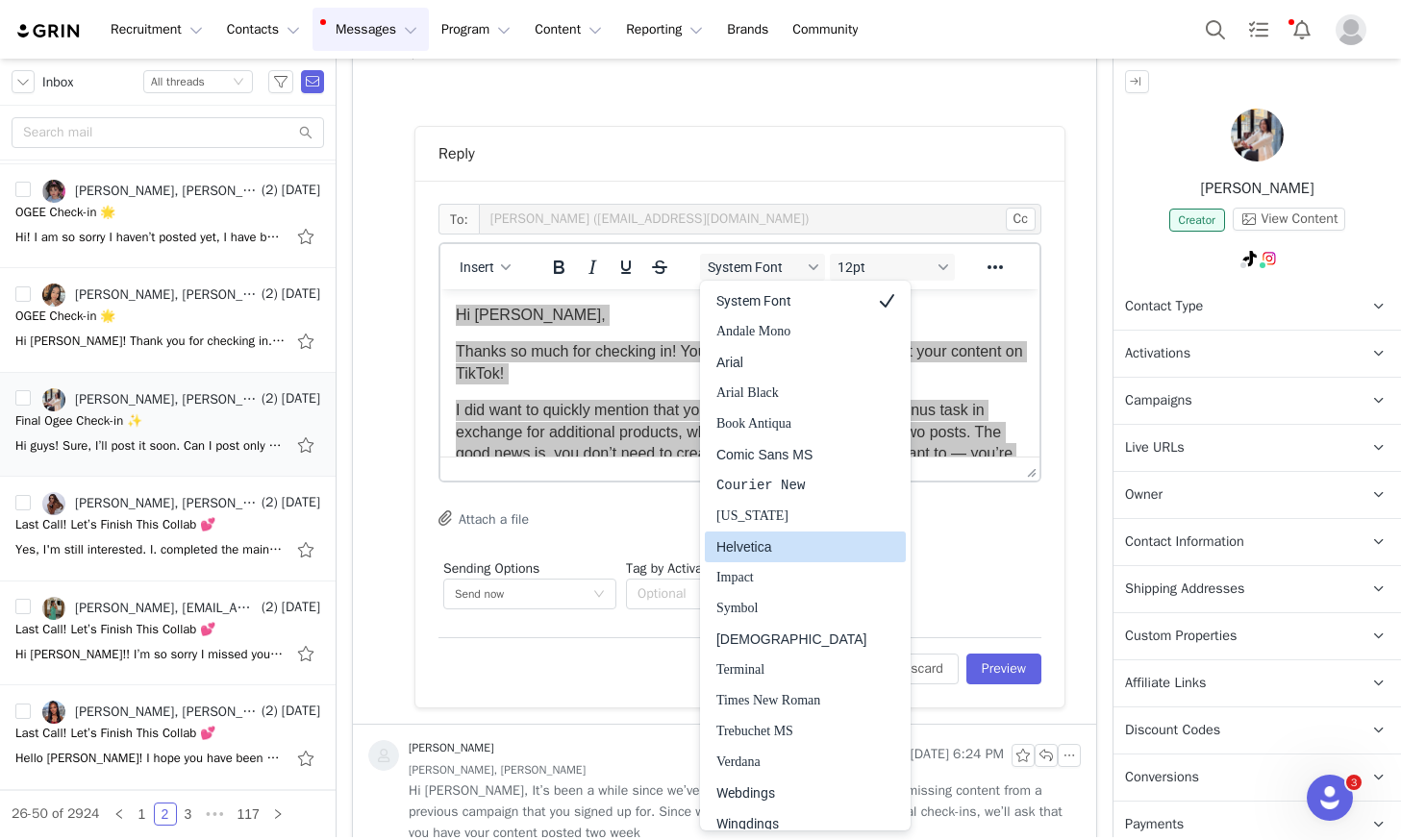 click on "Helvetica" at bounding box center [791, 547] 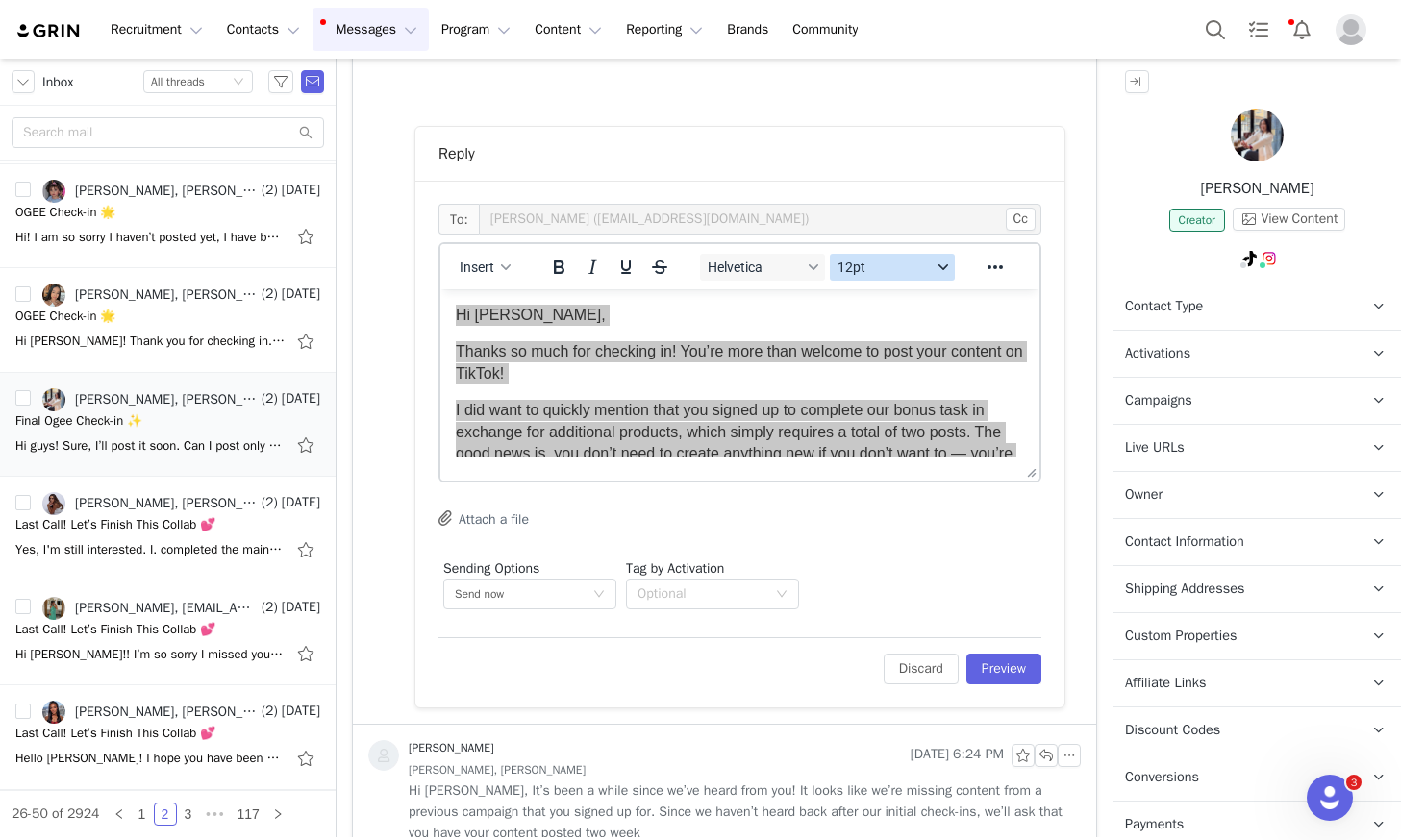 click on "12pt" at bounding box center [885, 267] 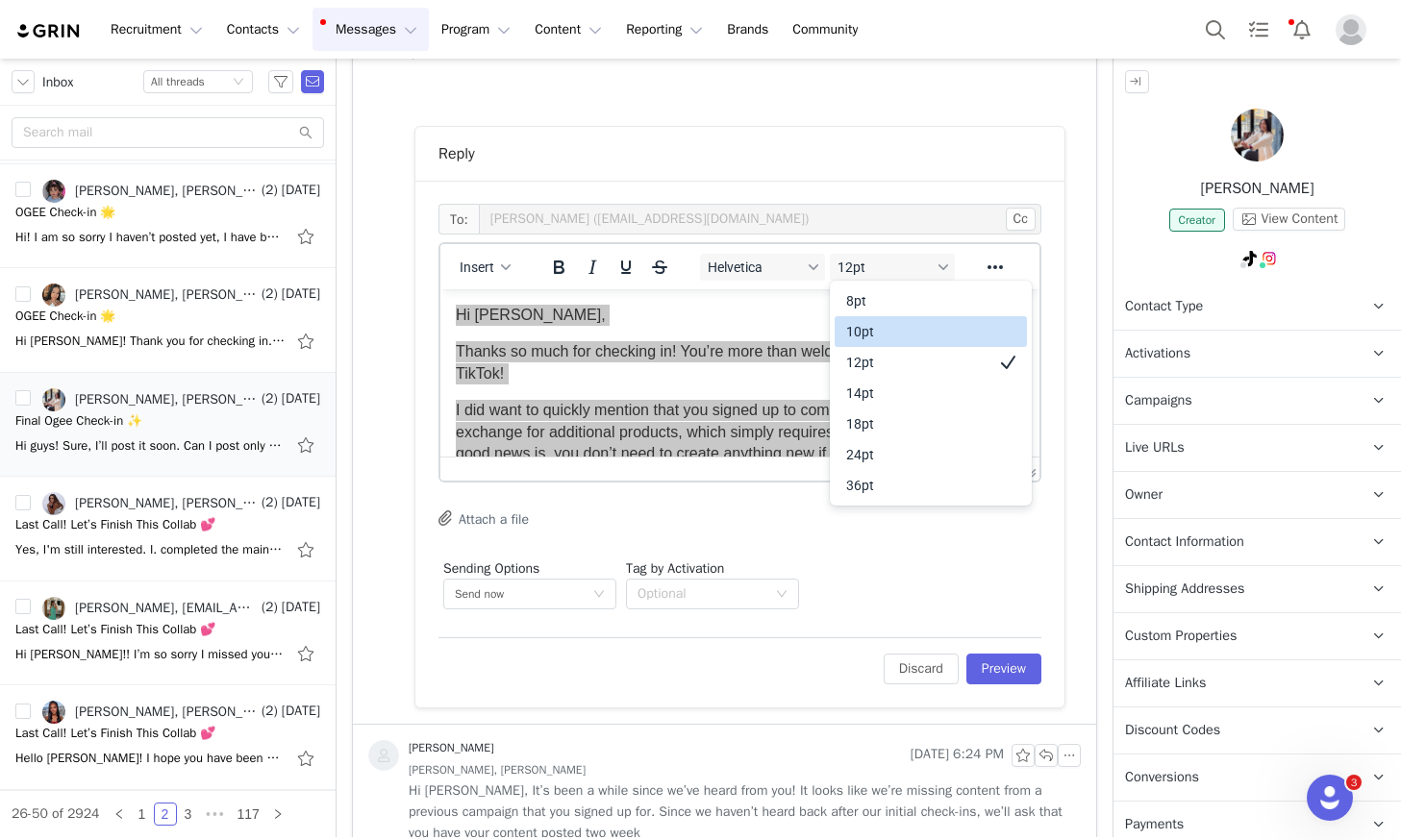 click on "10pt" at bounding box center [917, 332] 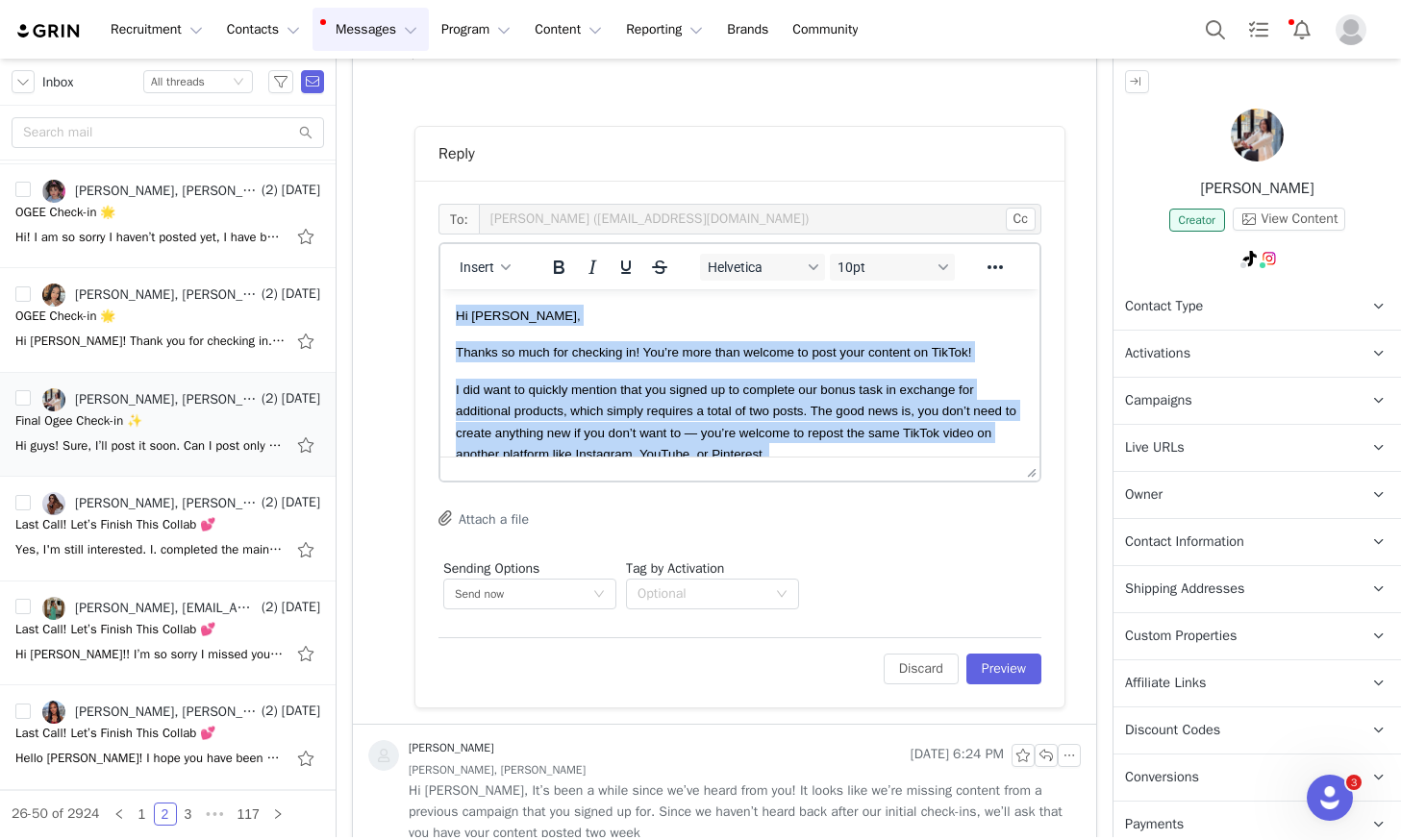 click on "Hi Vera," at bounding box center [739, 315] 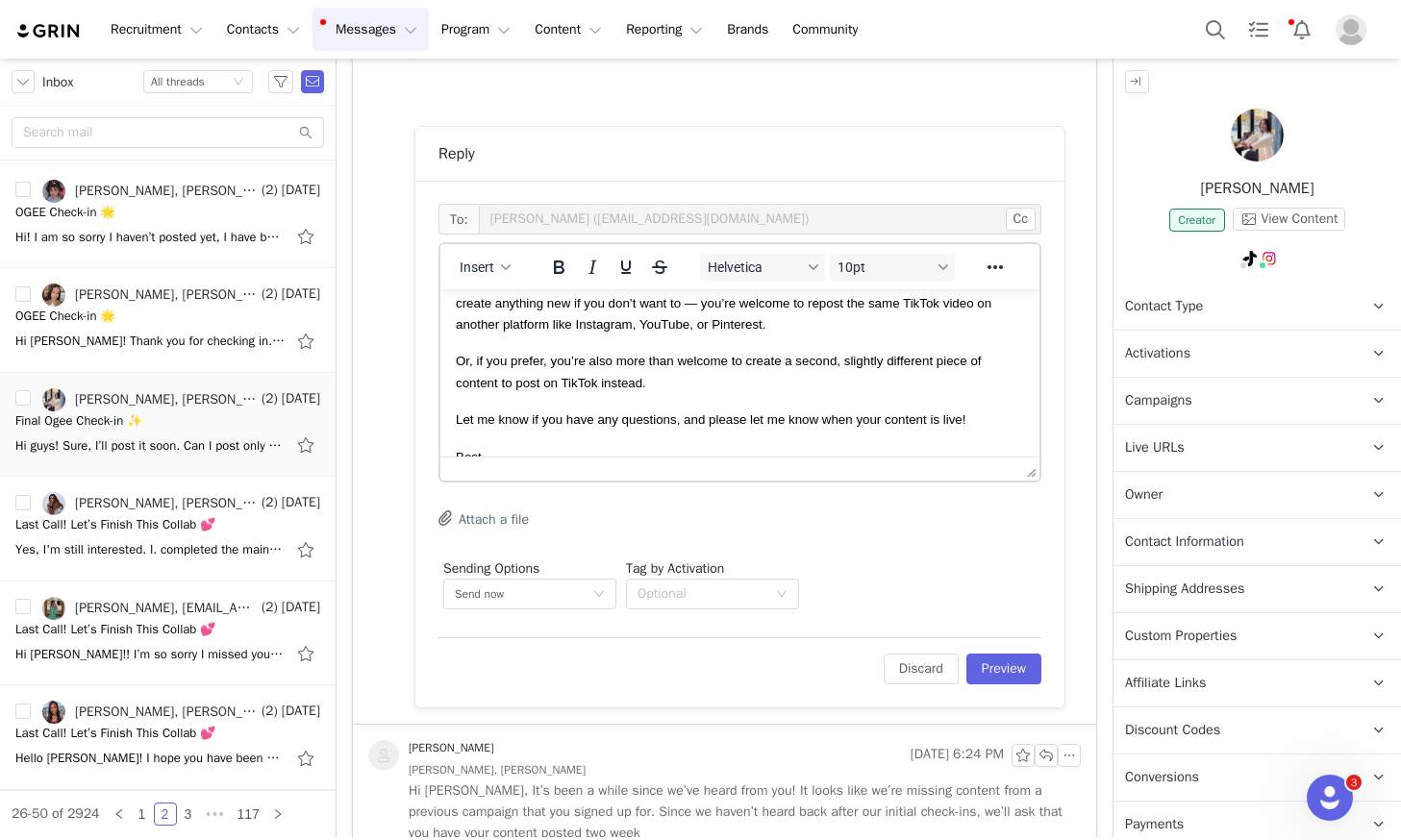 scroll, scrollTop: 136, scrollLeft: 0, axis: vertical 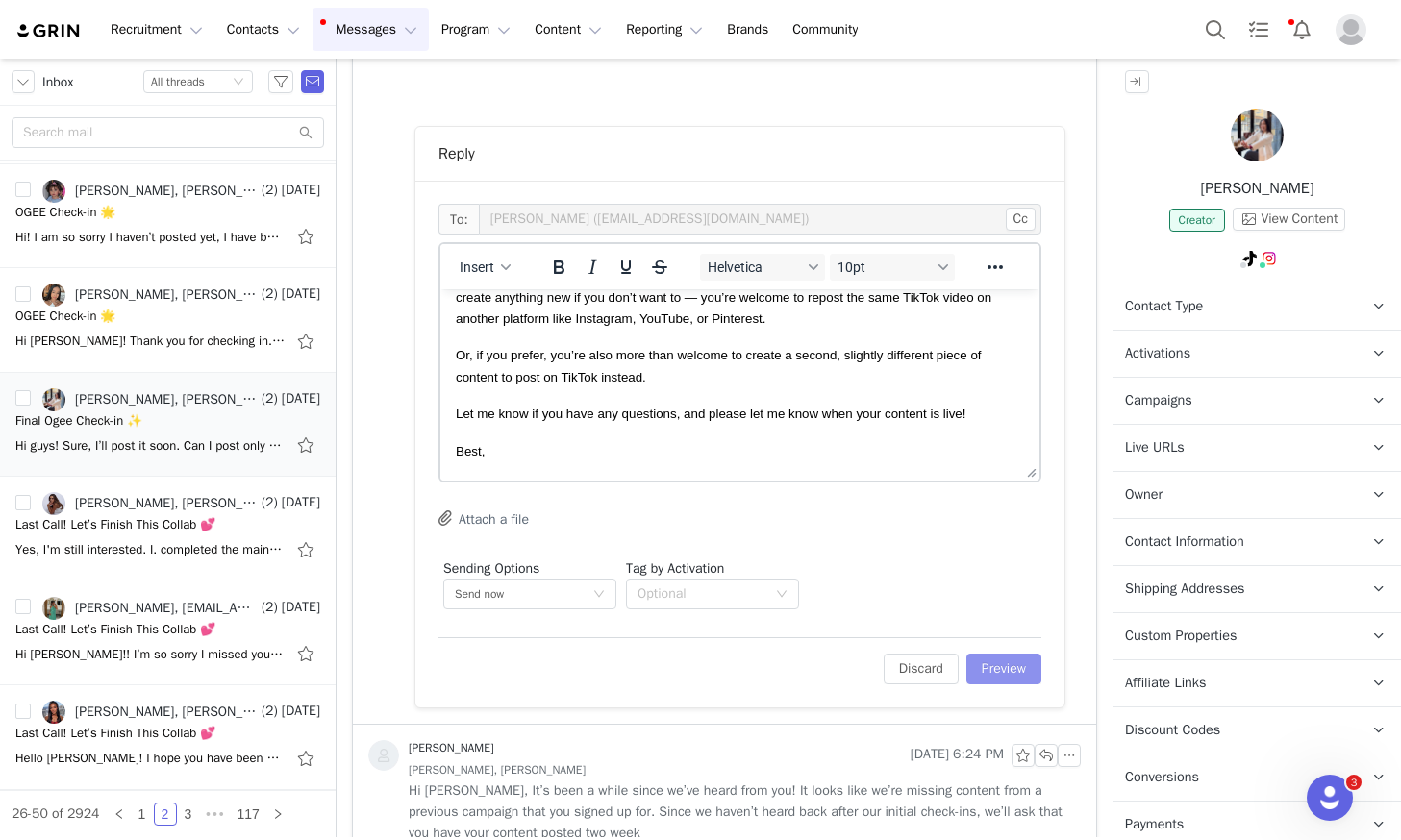 click on "Preview" at bounding box center [1004, 669] 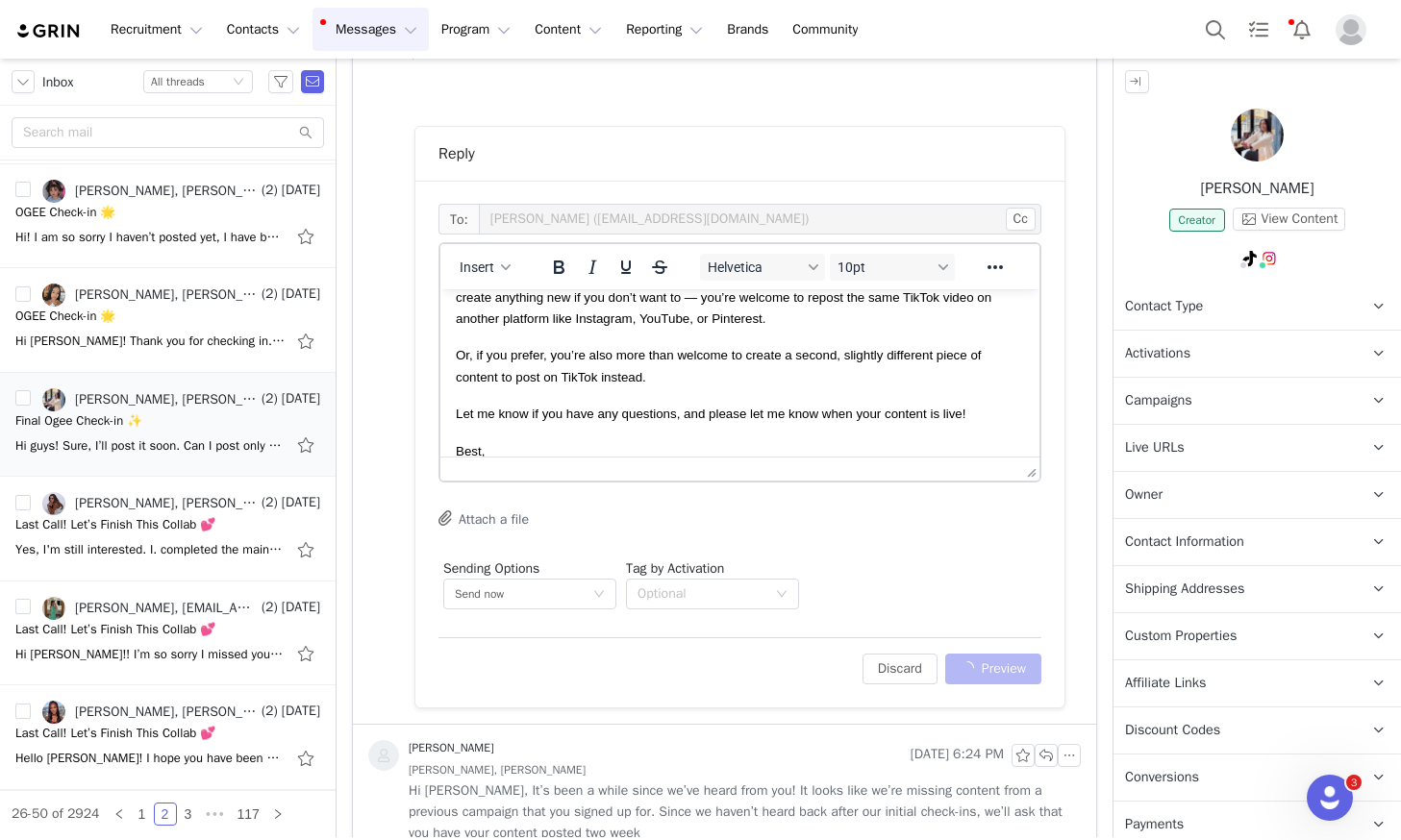 scroll, scrollTop: 544, scrollLeft: 0, axis: vertical 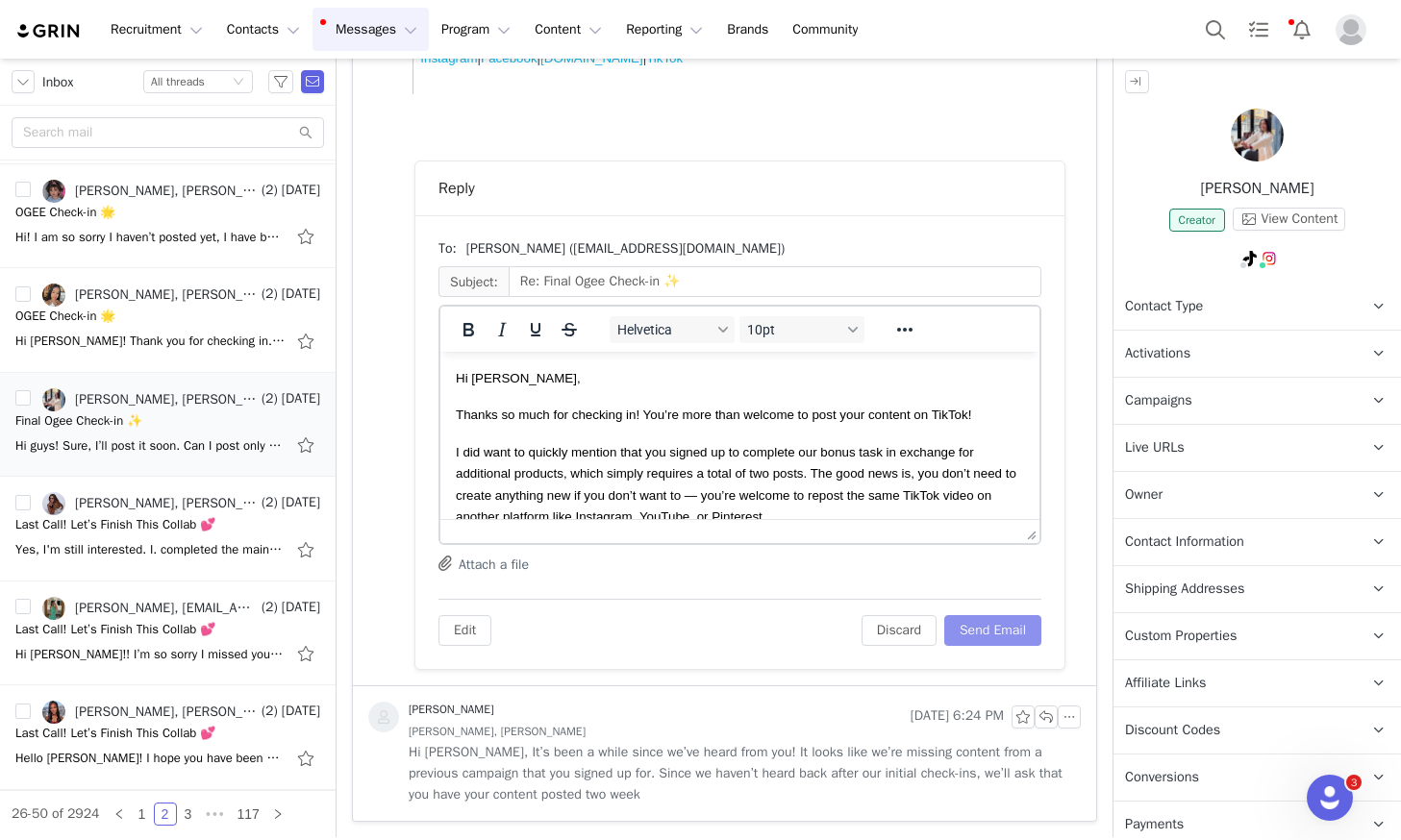 click on "Send Email" at bounding box center [992, 630] 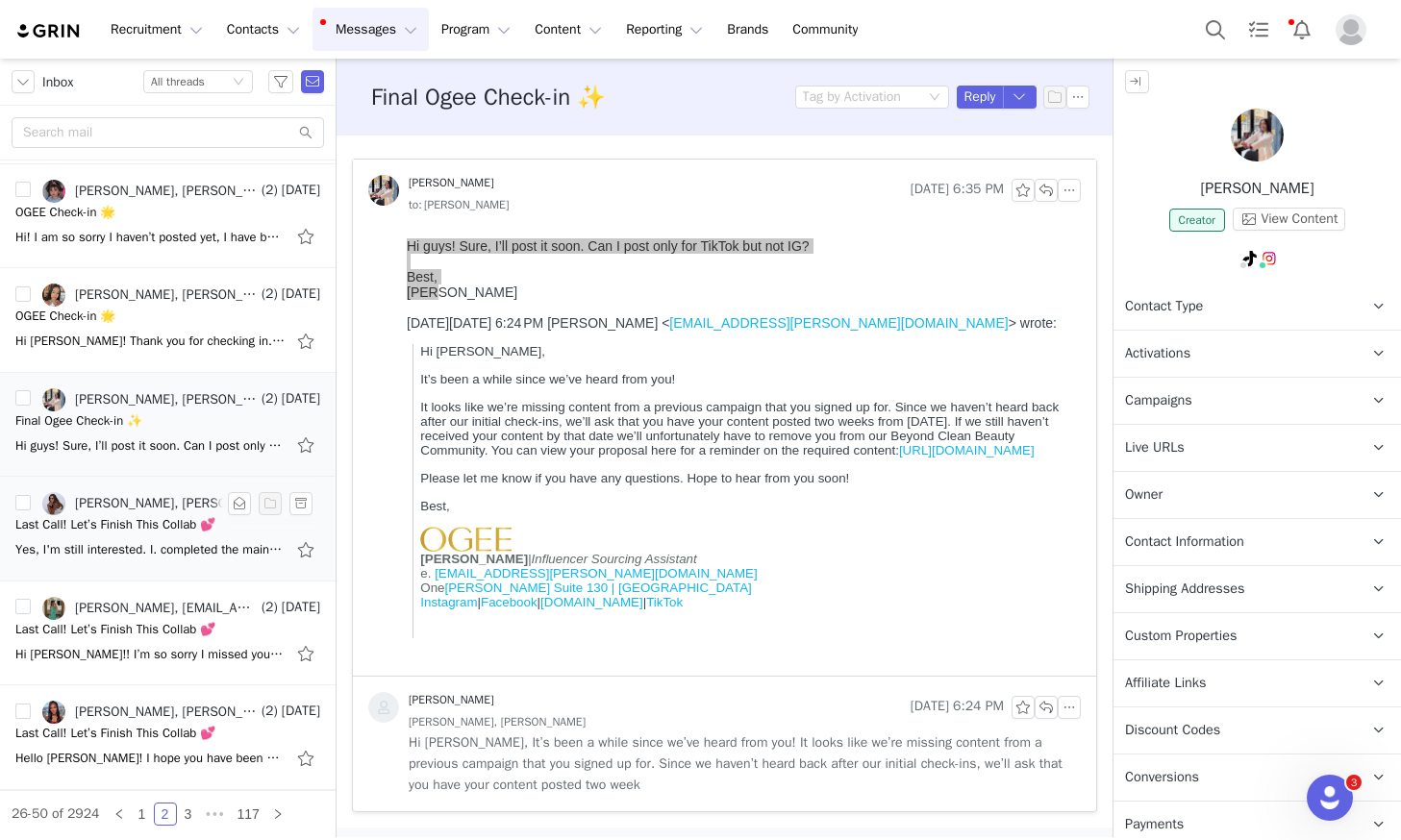 scroll, scrollTop: 0, scrollLeft: 0, axis: both 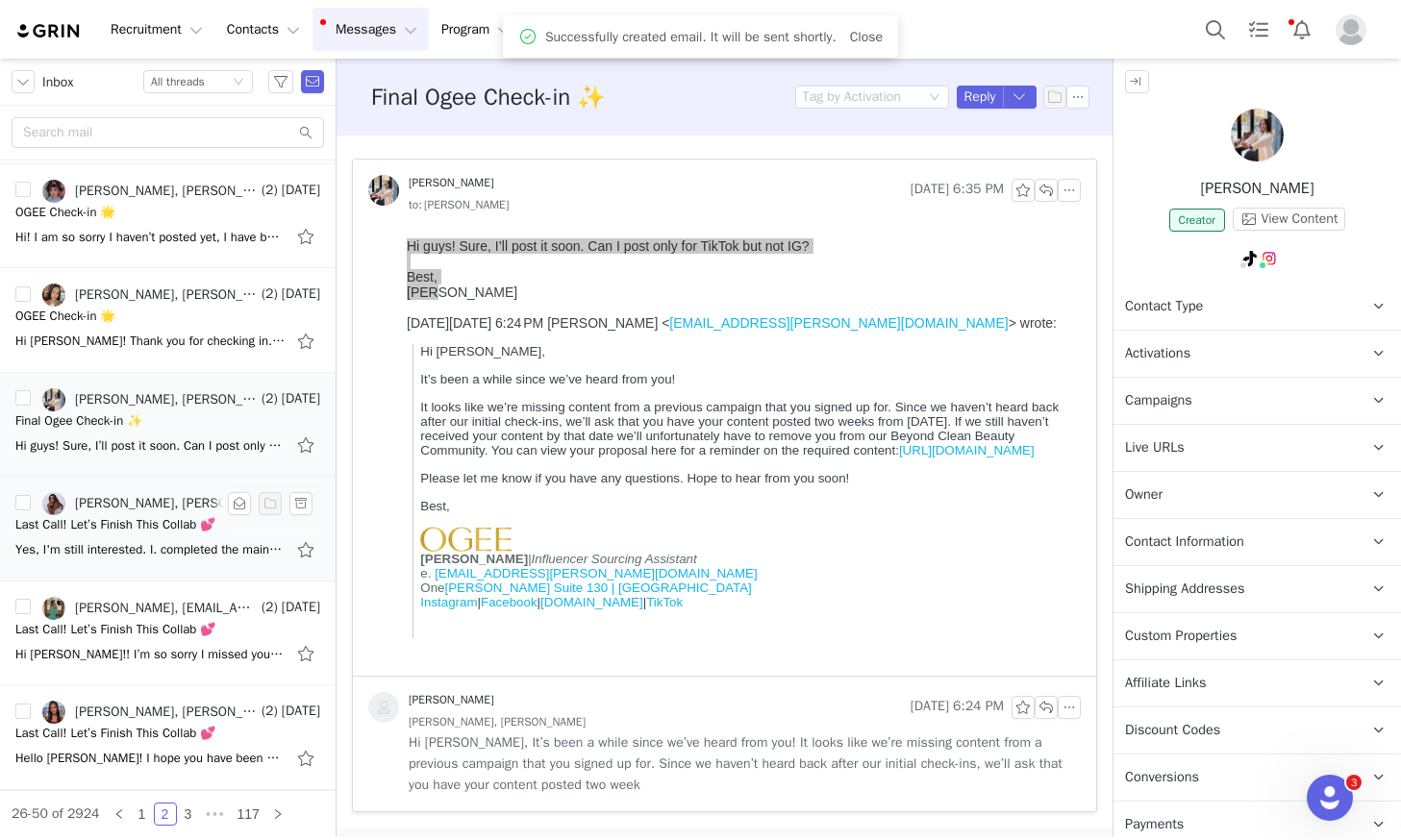 click on "Last Call! Let’s Finish This Collab 💕" at bounding box center (115, 525) 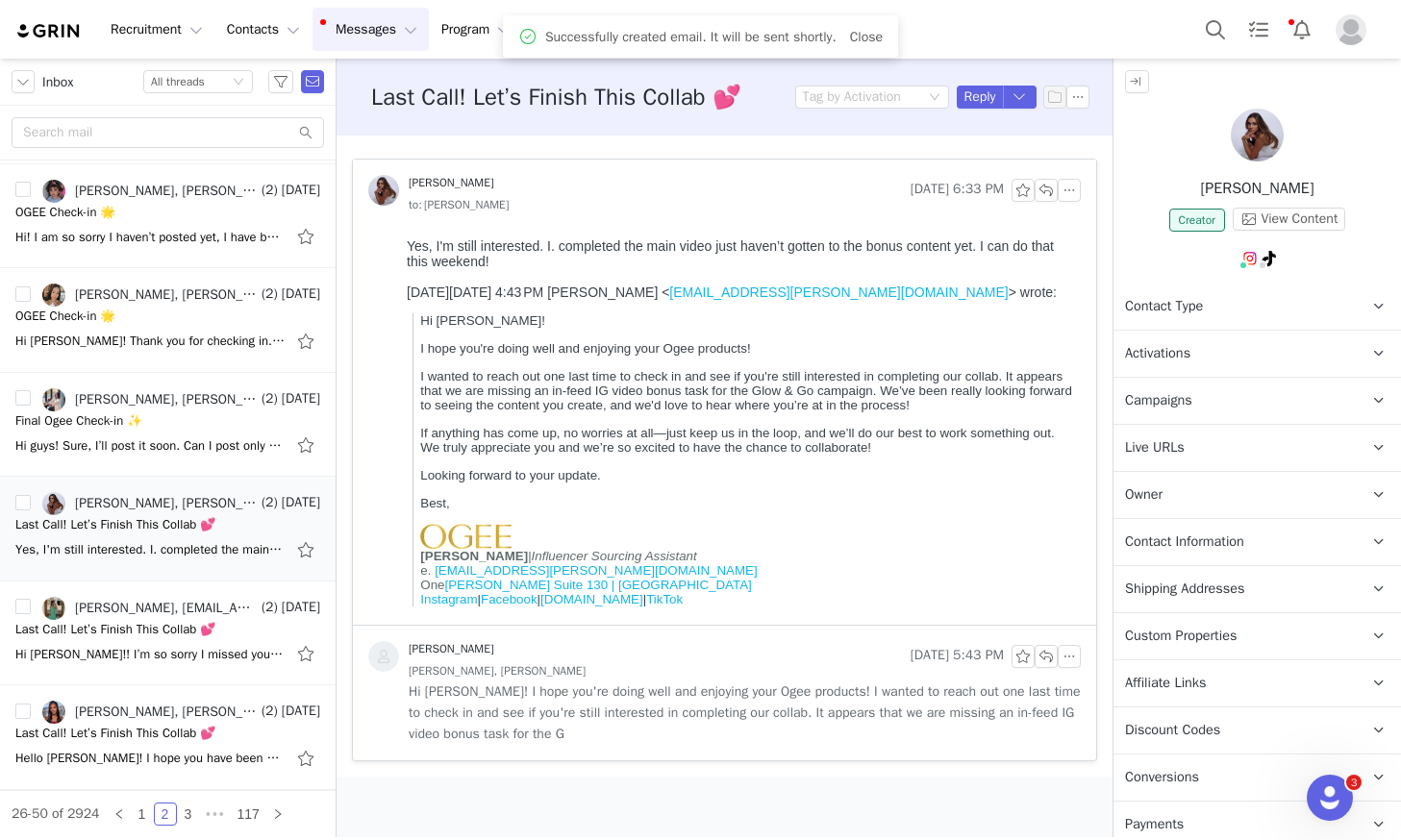 scroll, scrollTop: 0, scrollLeft: 0, axis: both 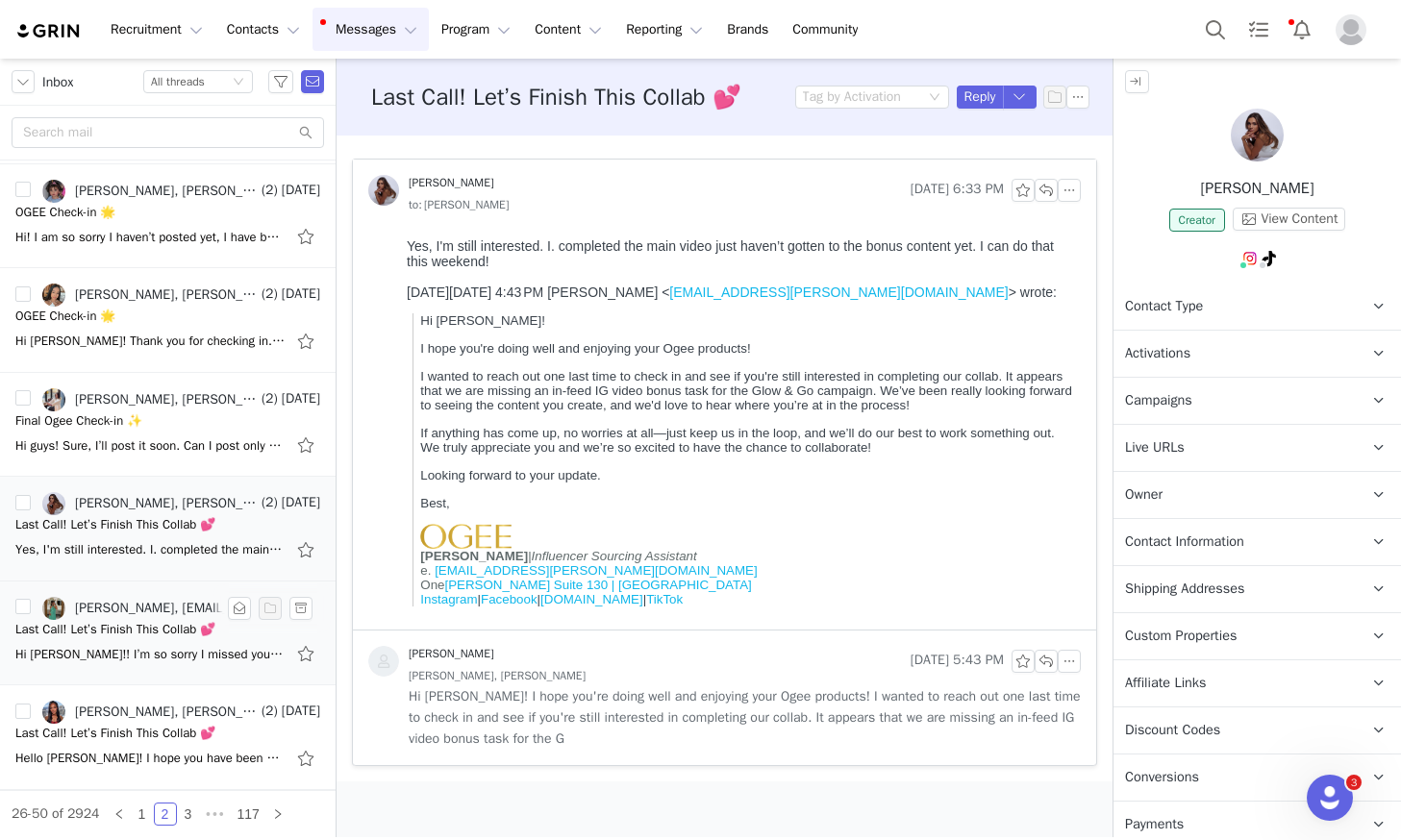 click on "Last Call! Let’s Finish This Collab 💕" at bounding box center (115, 630) 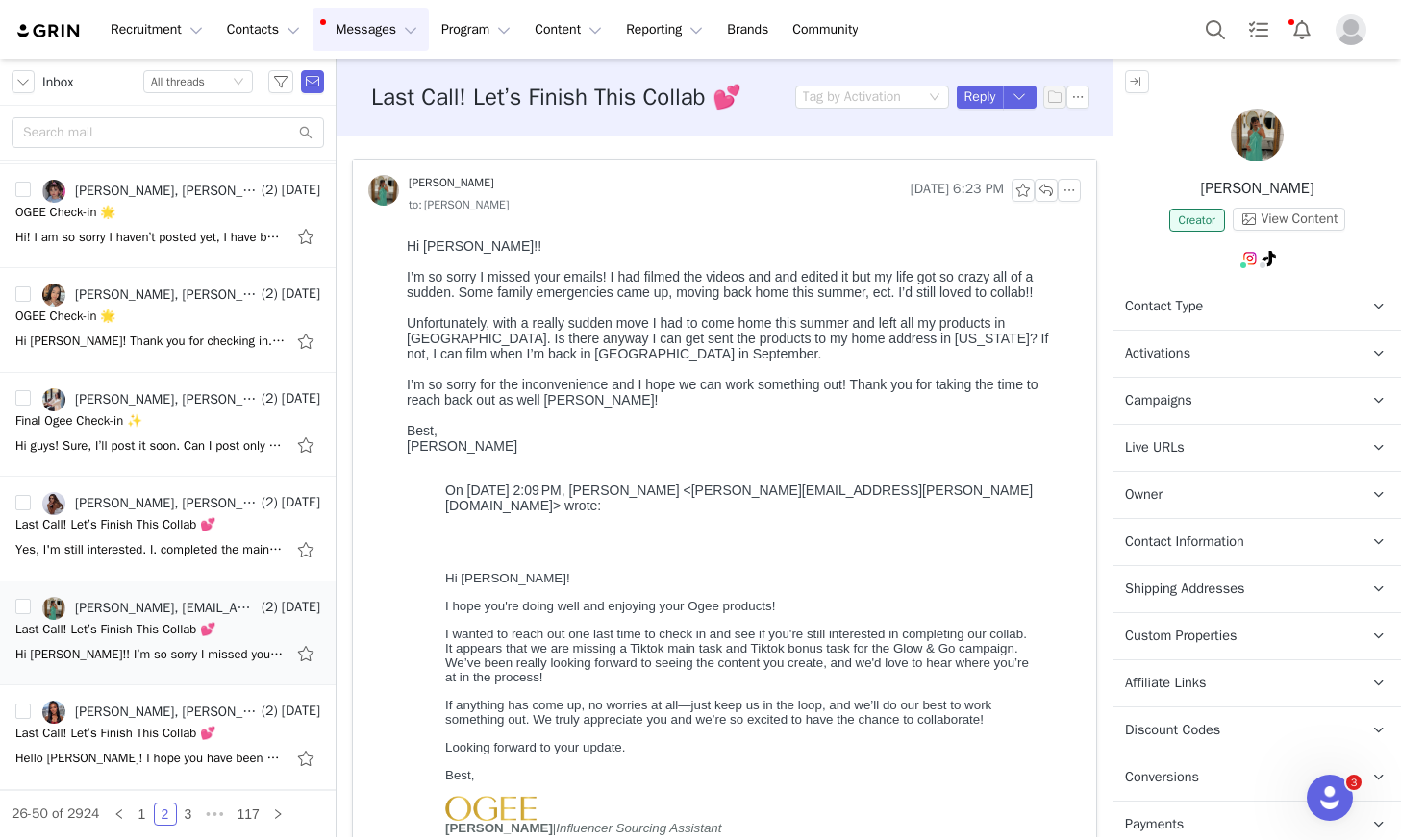 scroll, scrollTop: 0, scrollLeft: 0, axis: both 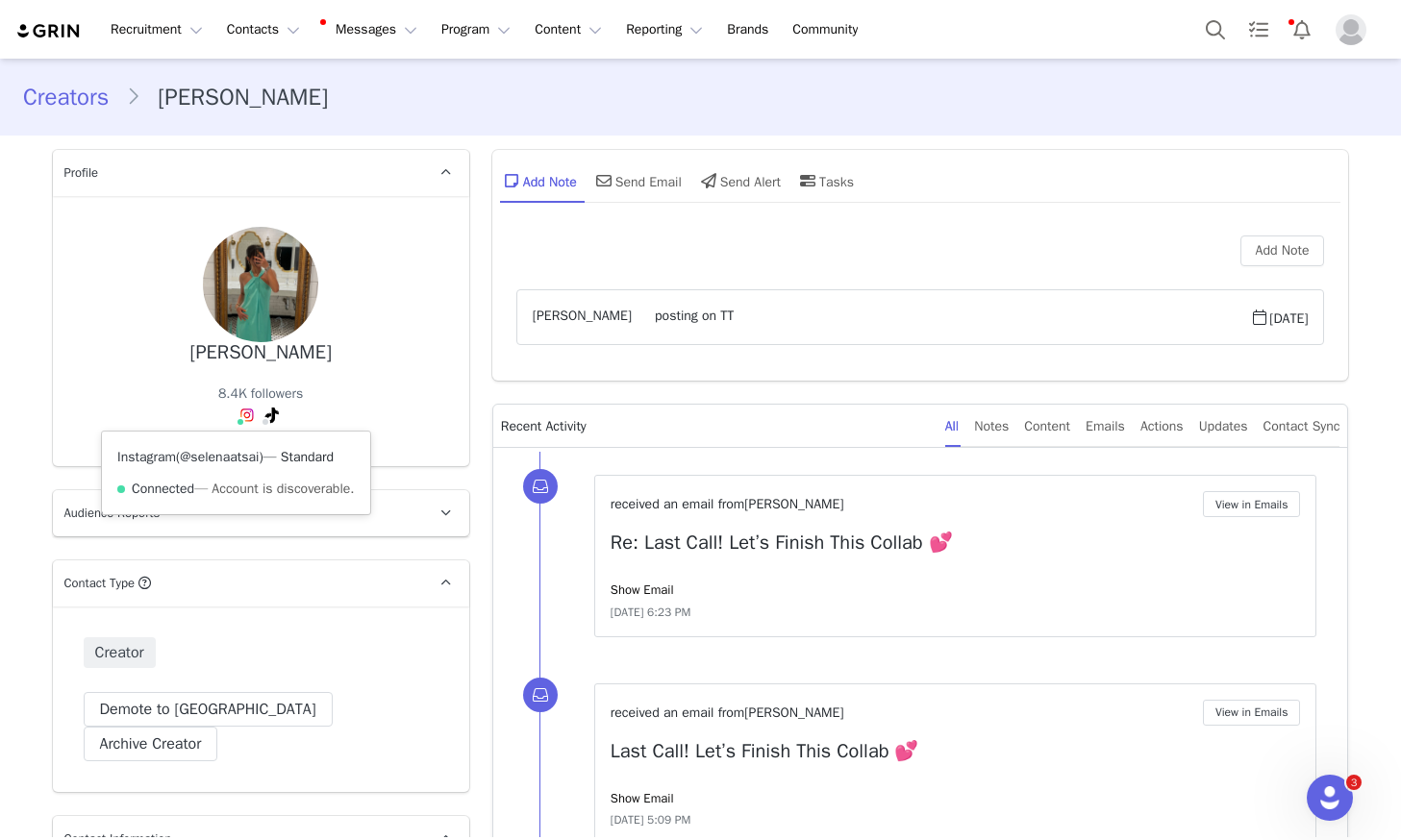 click on "@selenaatsai" at bounding box center [219, 457] 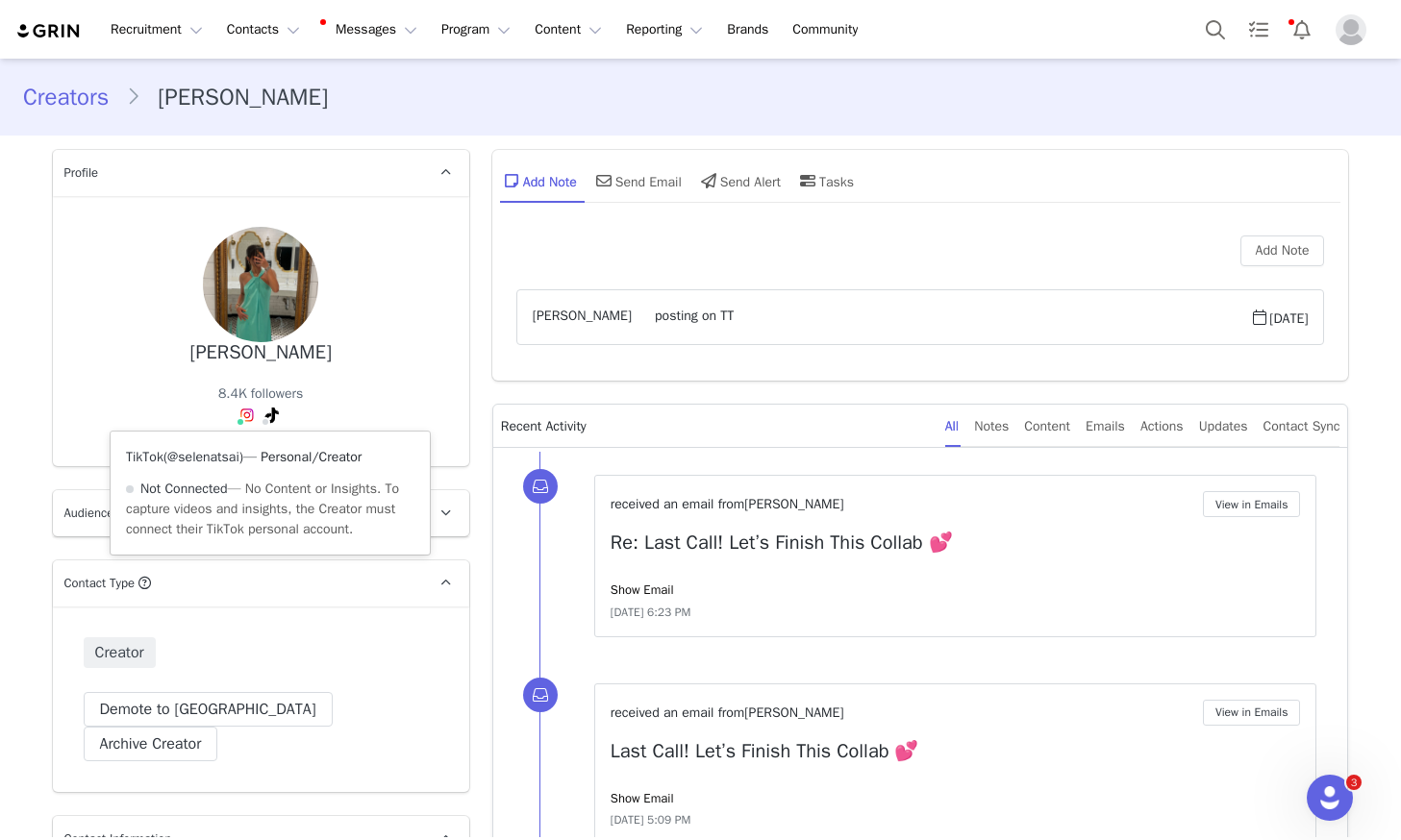 click on "@selenatsai" at bounding box center [203, 457] 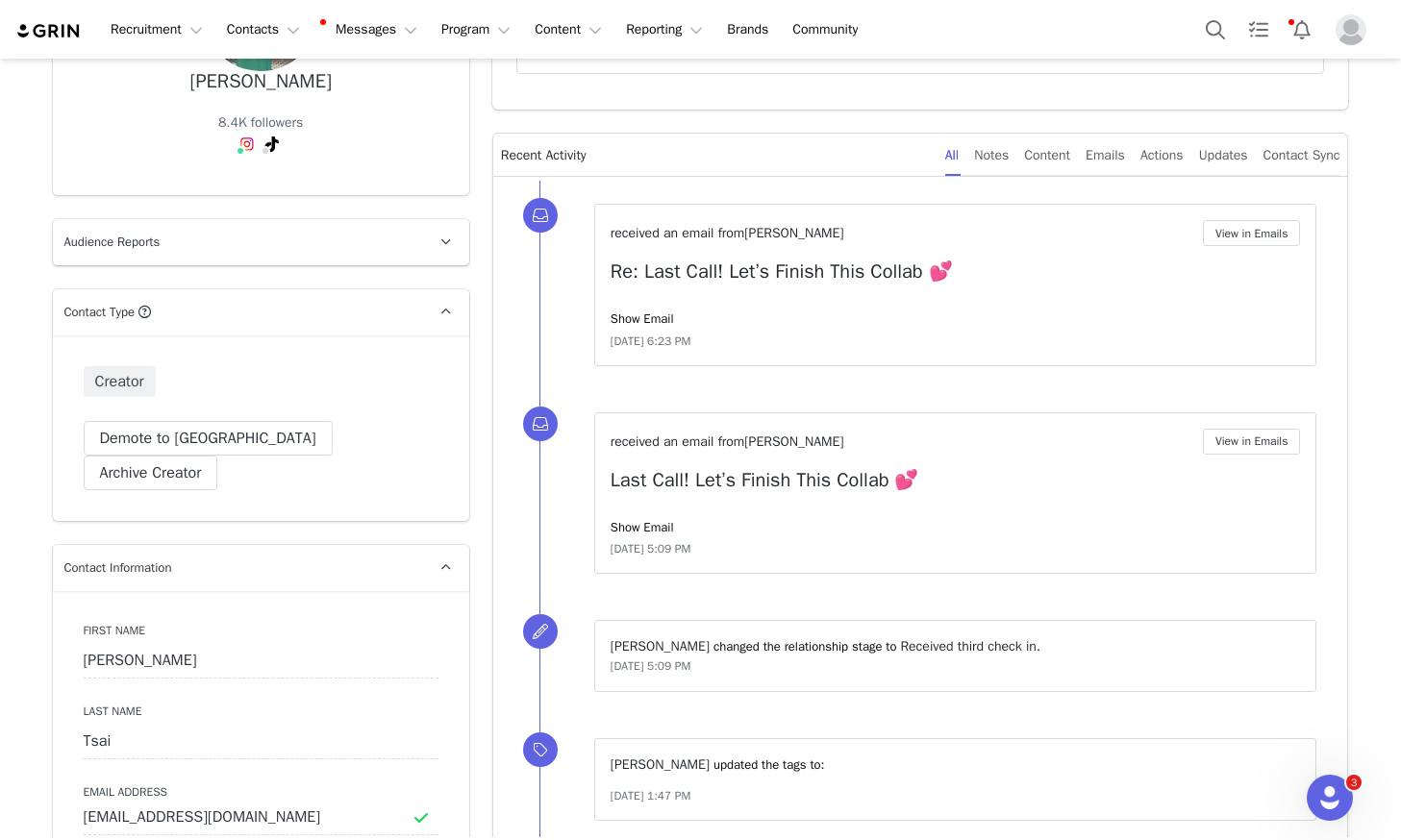 scroll, scrollTop: 392, scrollLeft: 0, axis: vertical 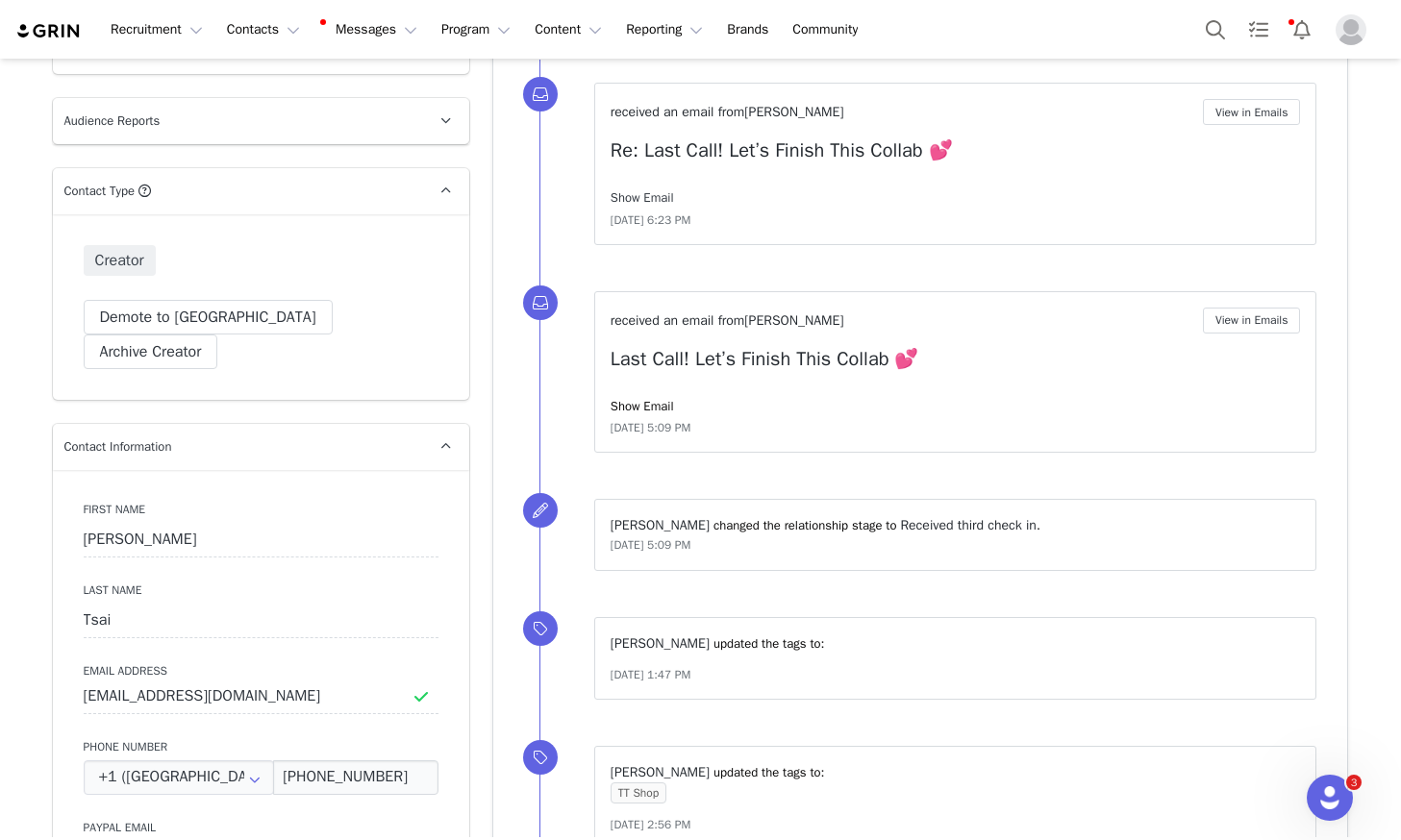 click on "Show Email" at bounding box center [642, 197] 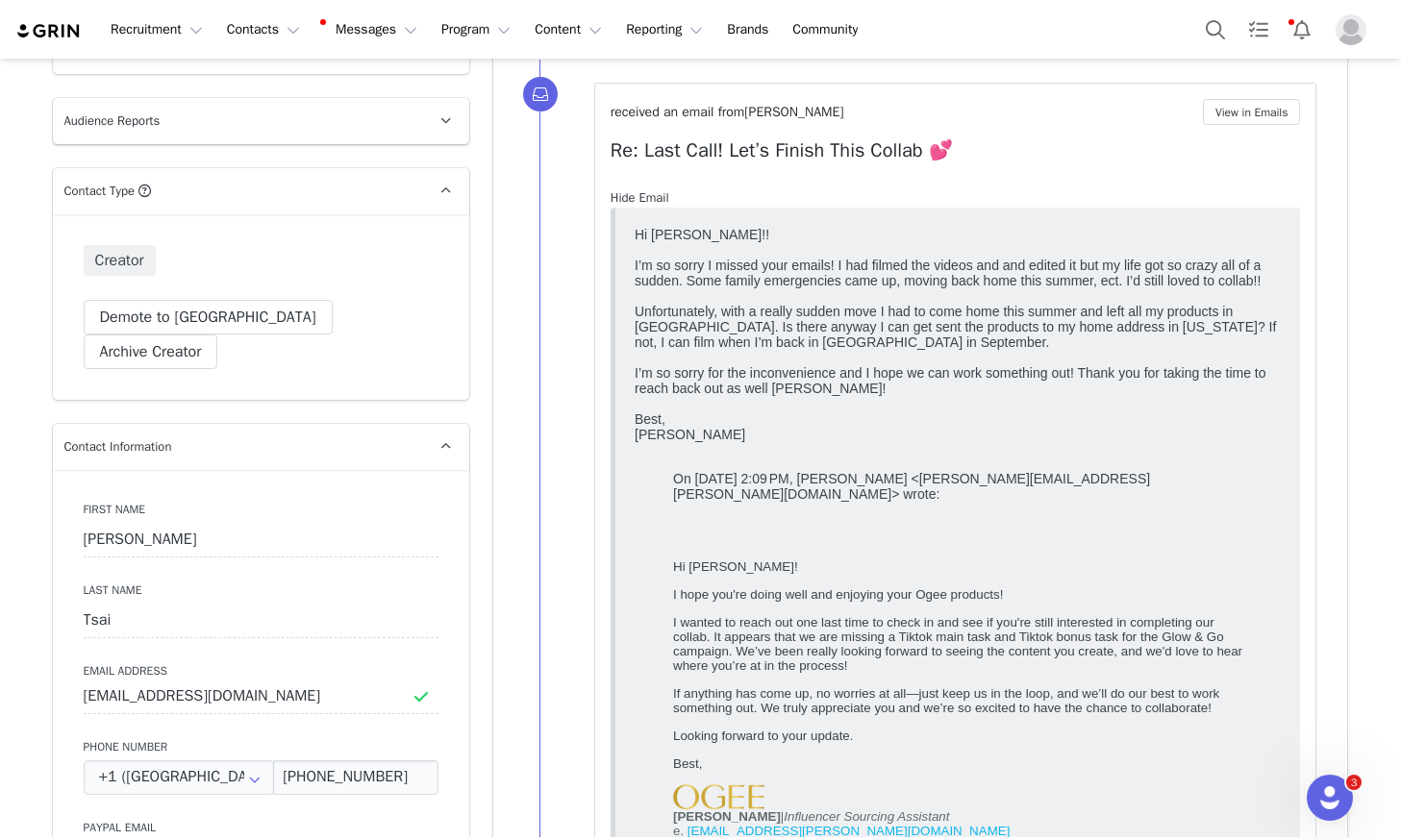 scroll, scrollTop: 0, scrollLeft: 0, axis: both 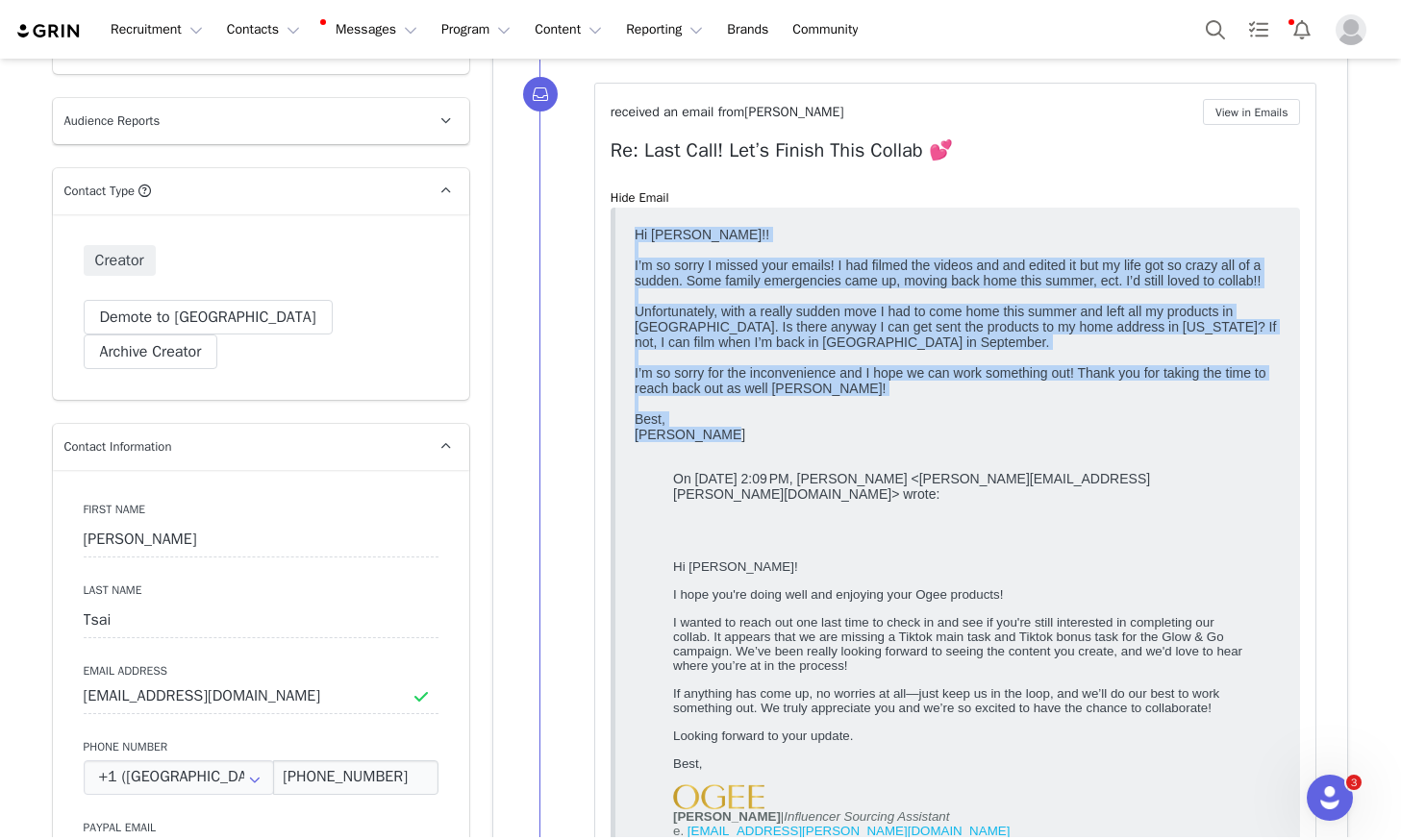 drag, startPoint x: 715, startPoint y: 434, endPoint x: 619, endPoint y: 219, distance: 235.45913 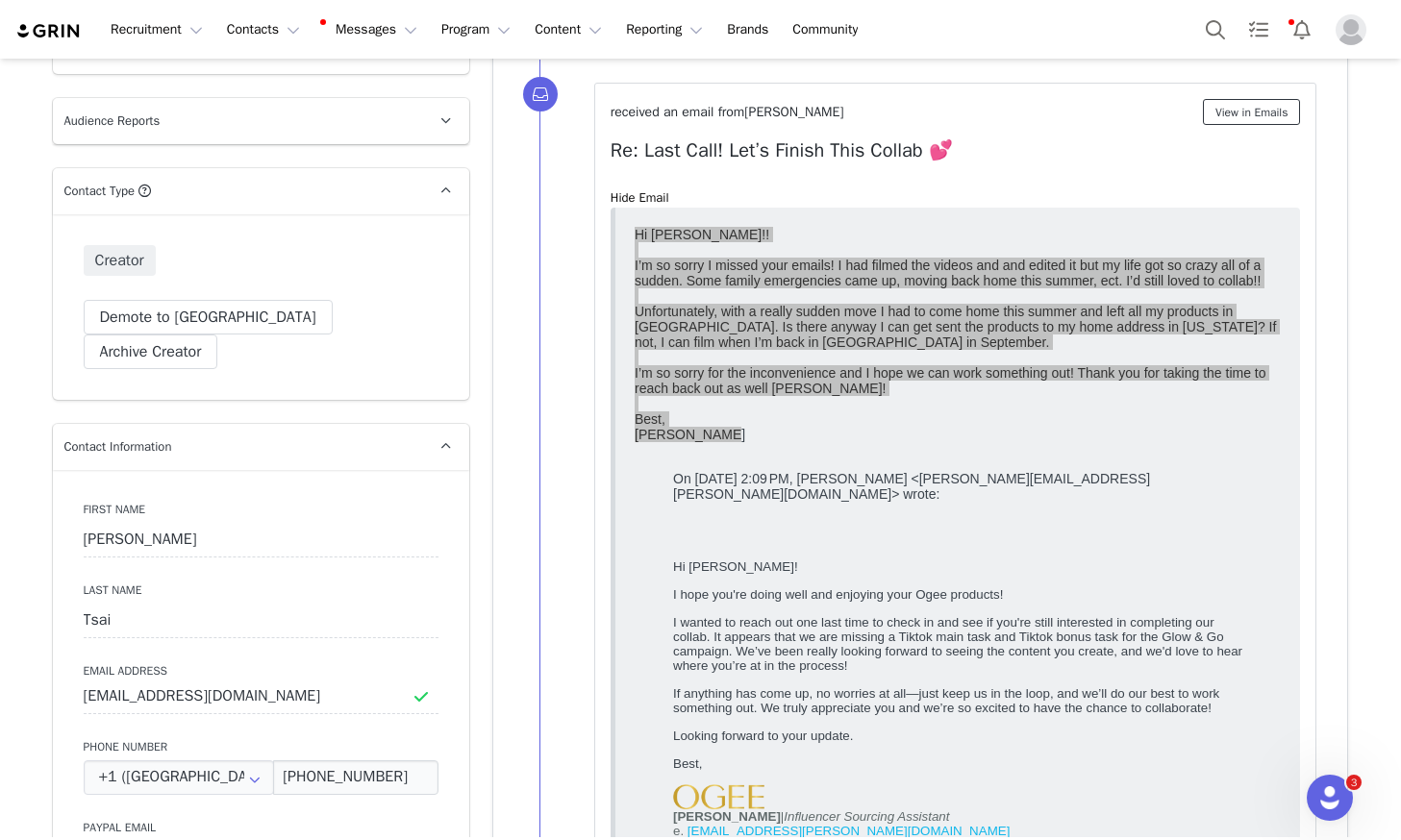 click on "View in Emails" at bounding box center (1252, 111) 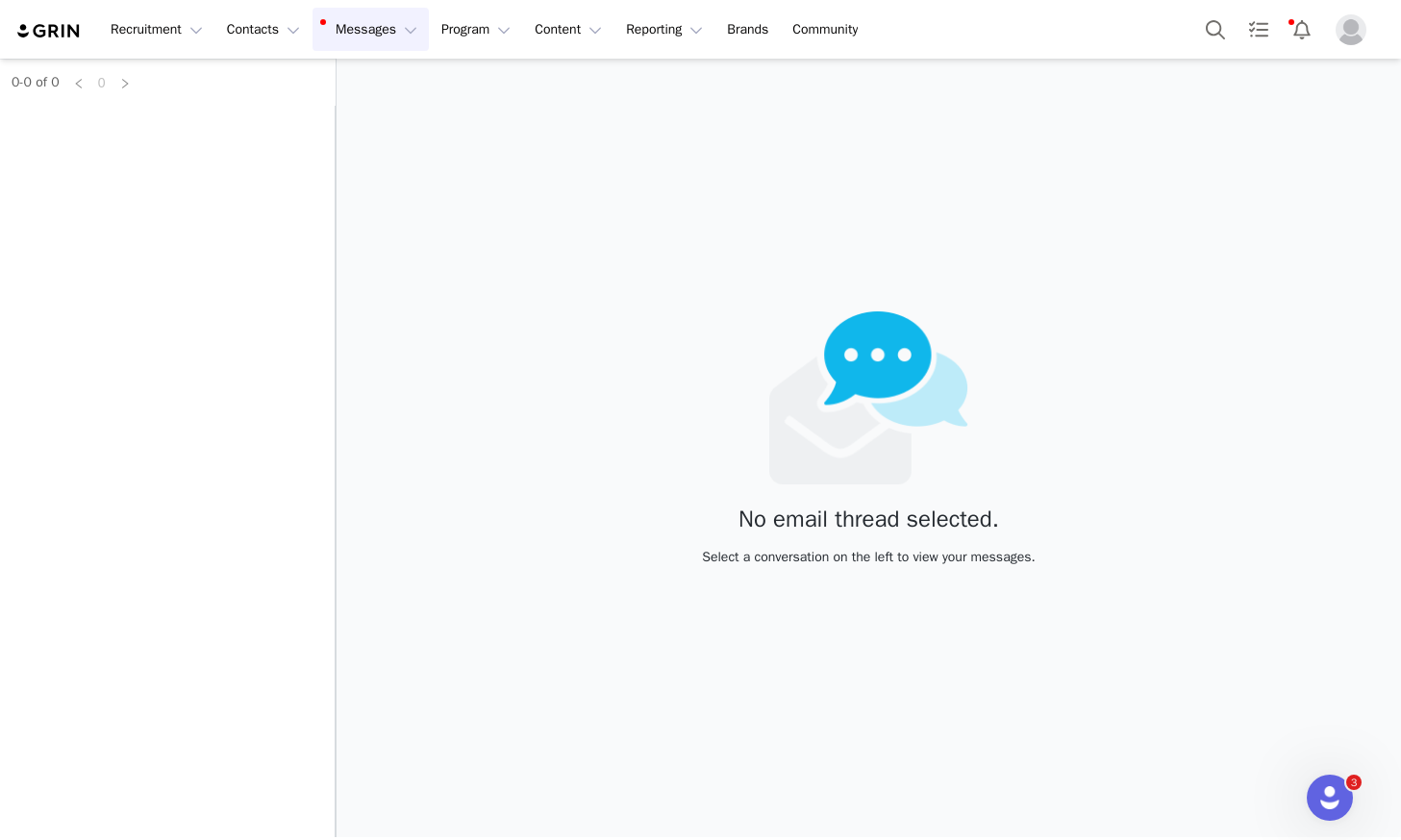scroll, scrollTop: 0, scrollLeft: 0, axis: both 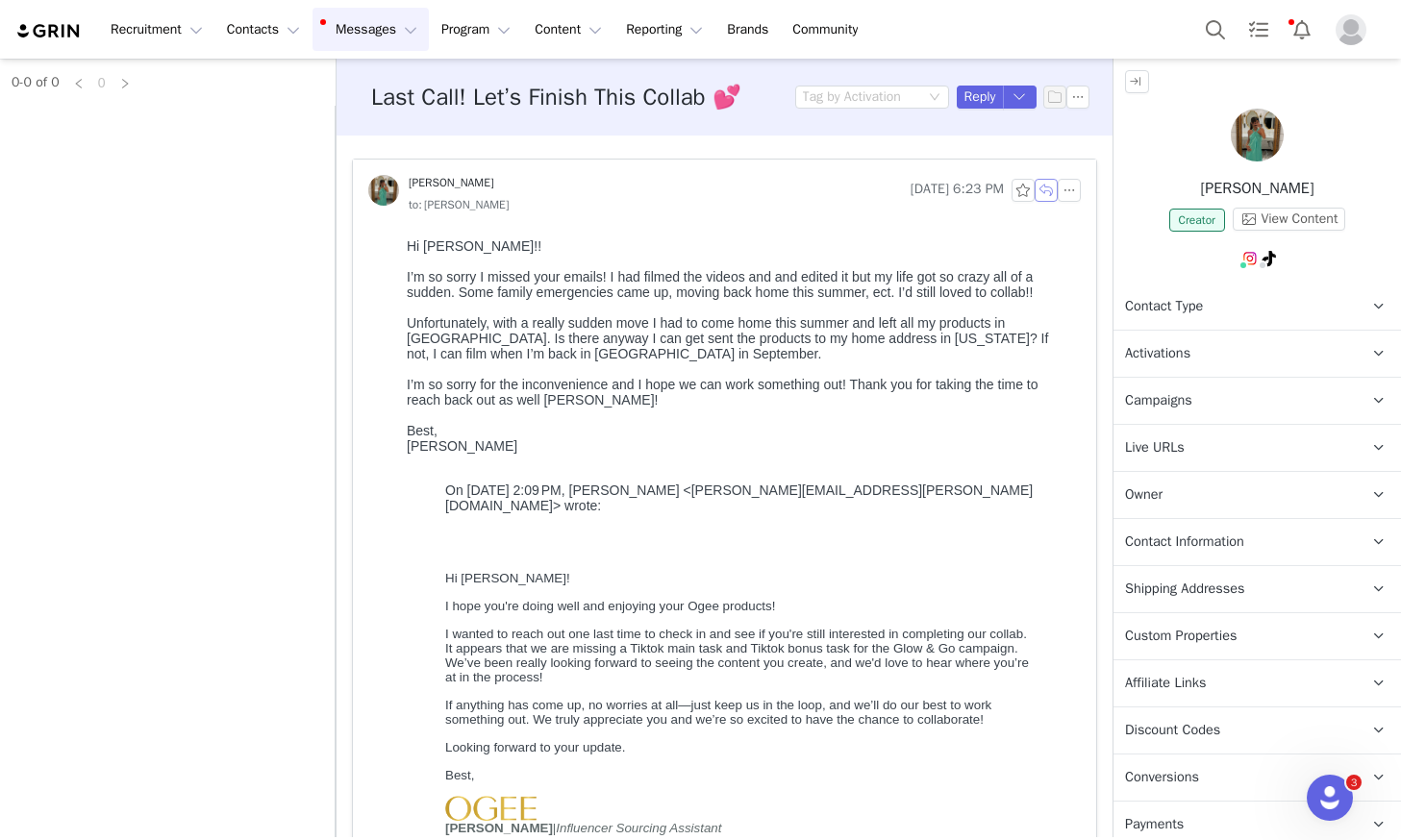 click at bounding box center (1046, 190) 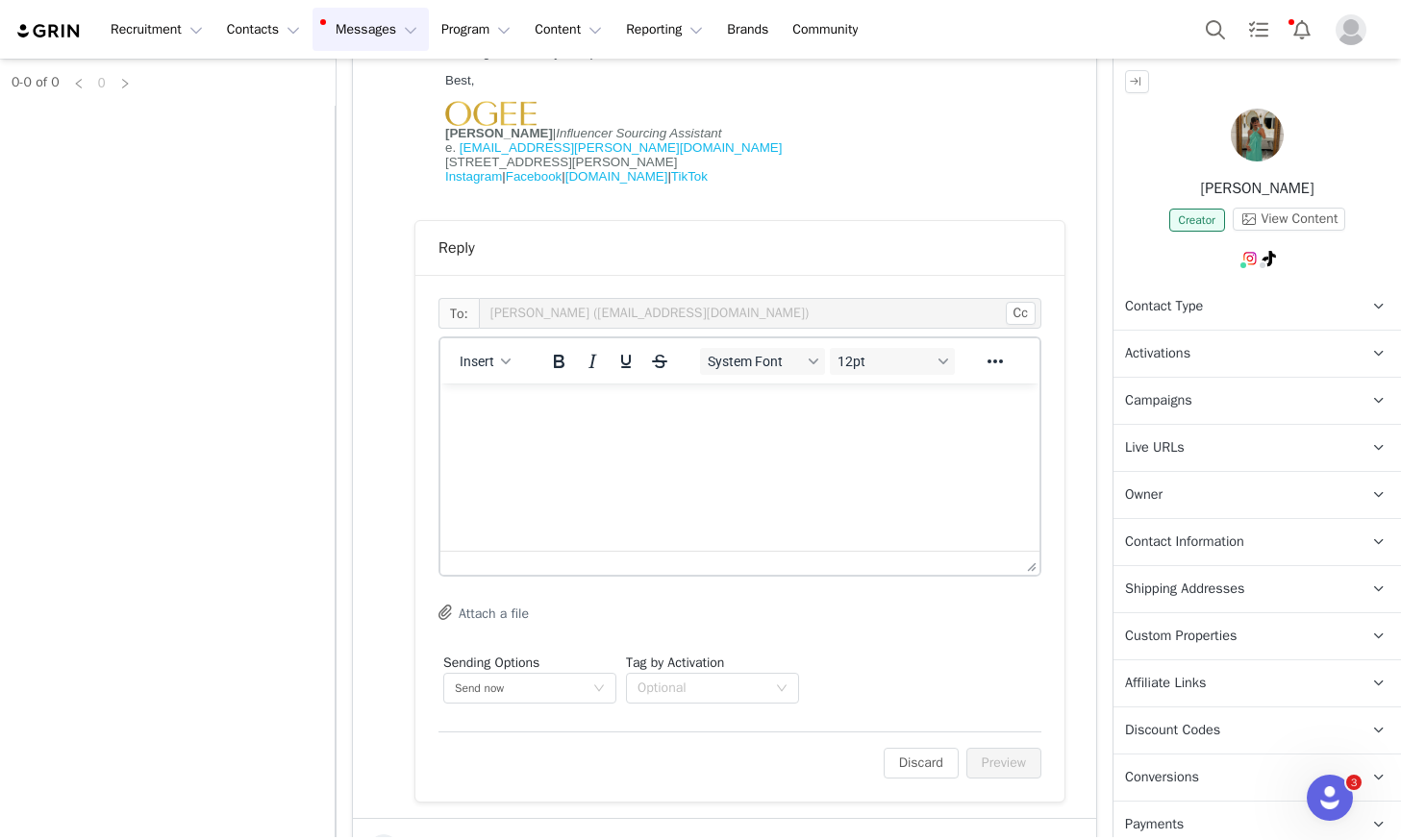 scroll, scrollTop: 0, scrollLeft: 0, axis: both 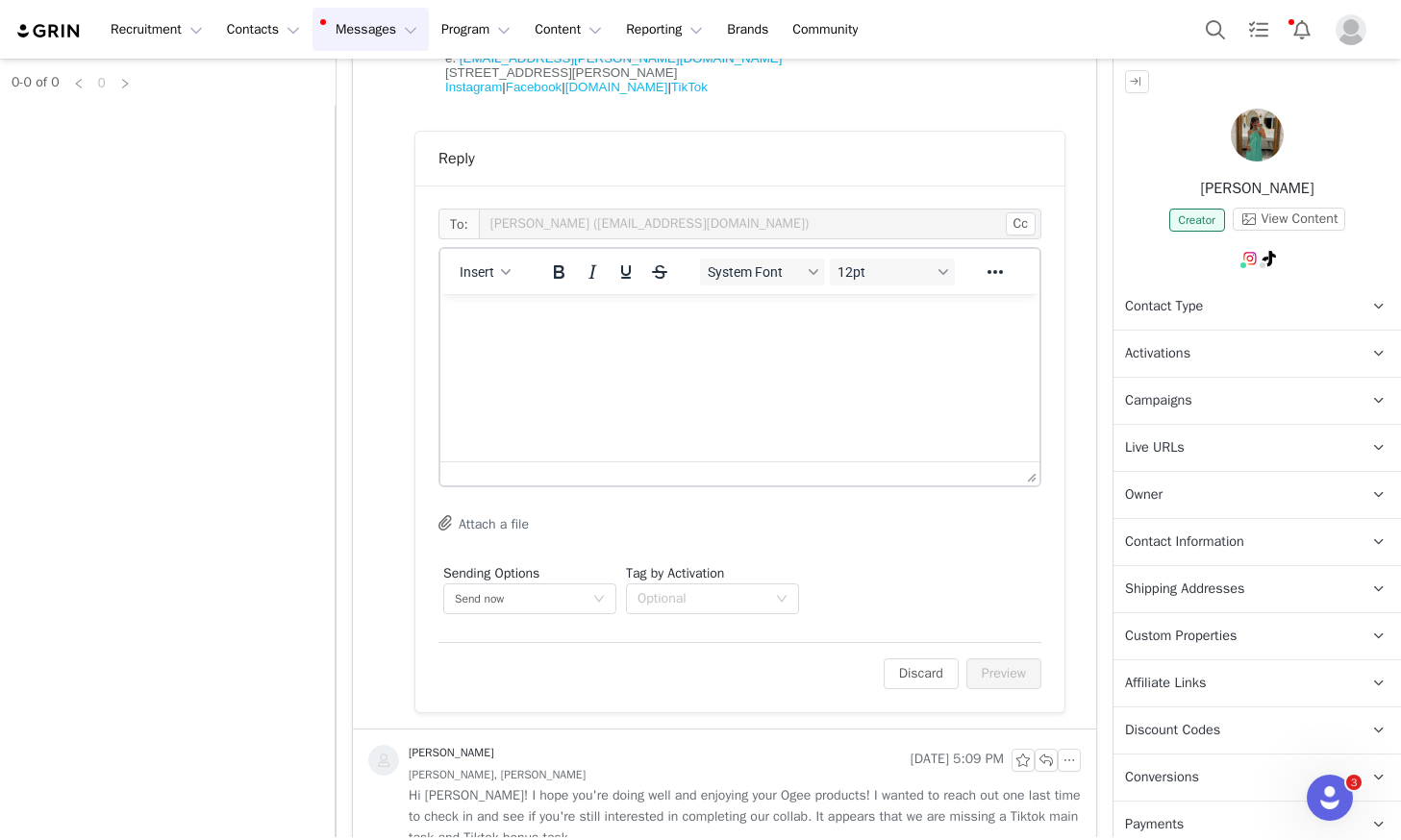 click at bounding box center [739, 320] 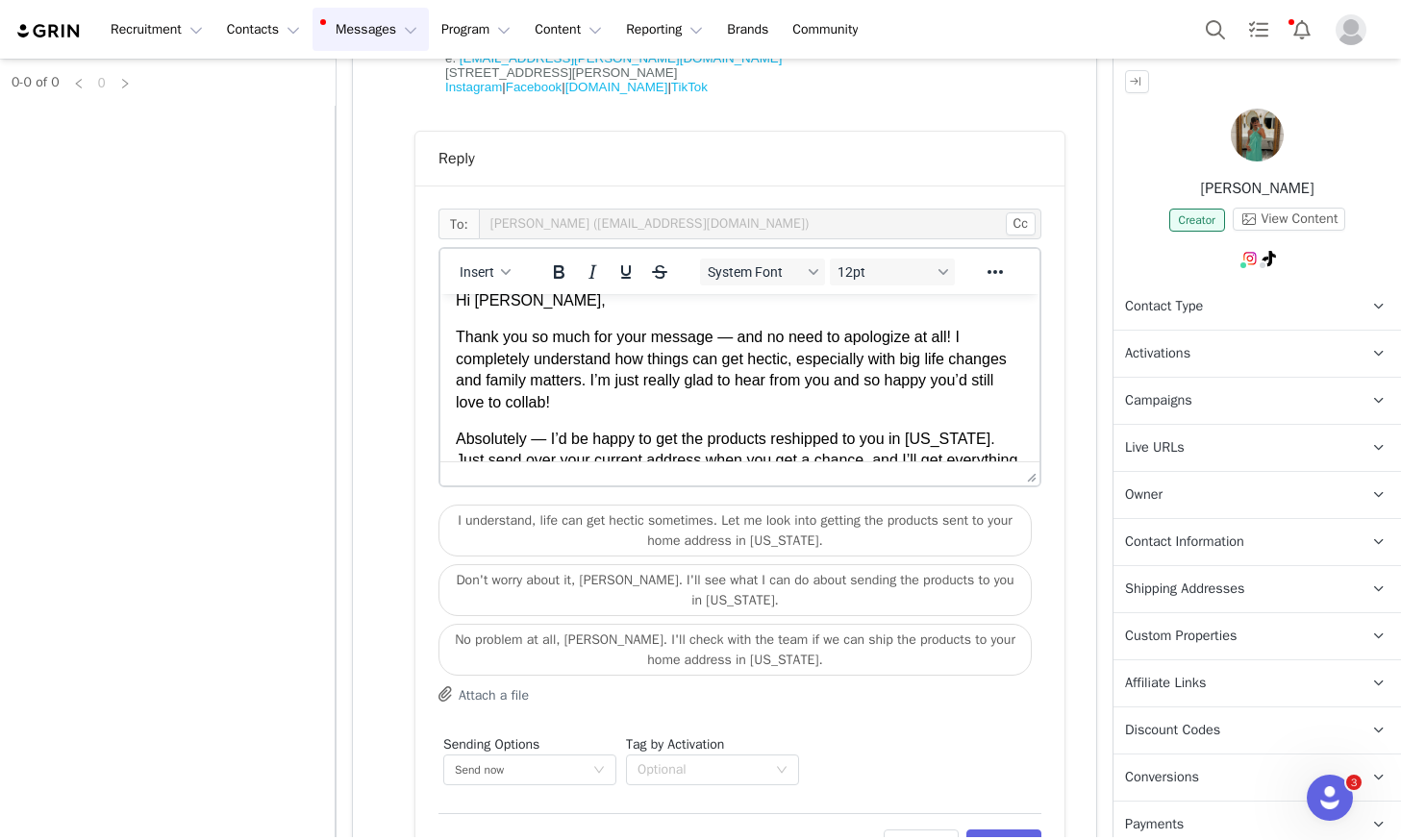 scroll, scrollTop: 0, scrollLeft: 0, axis: both 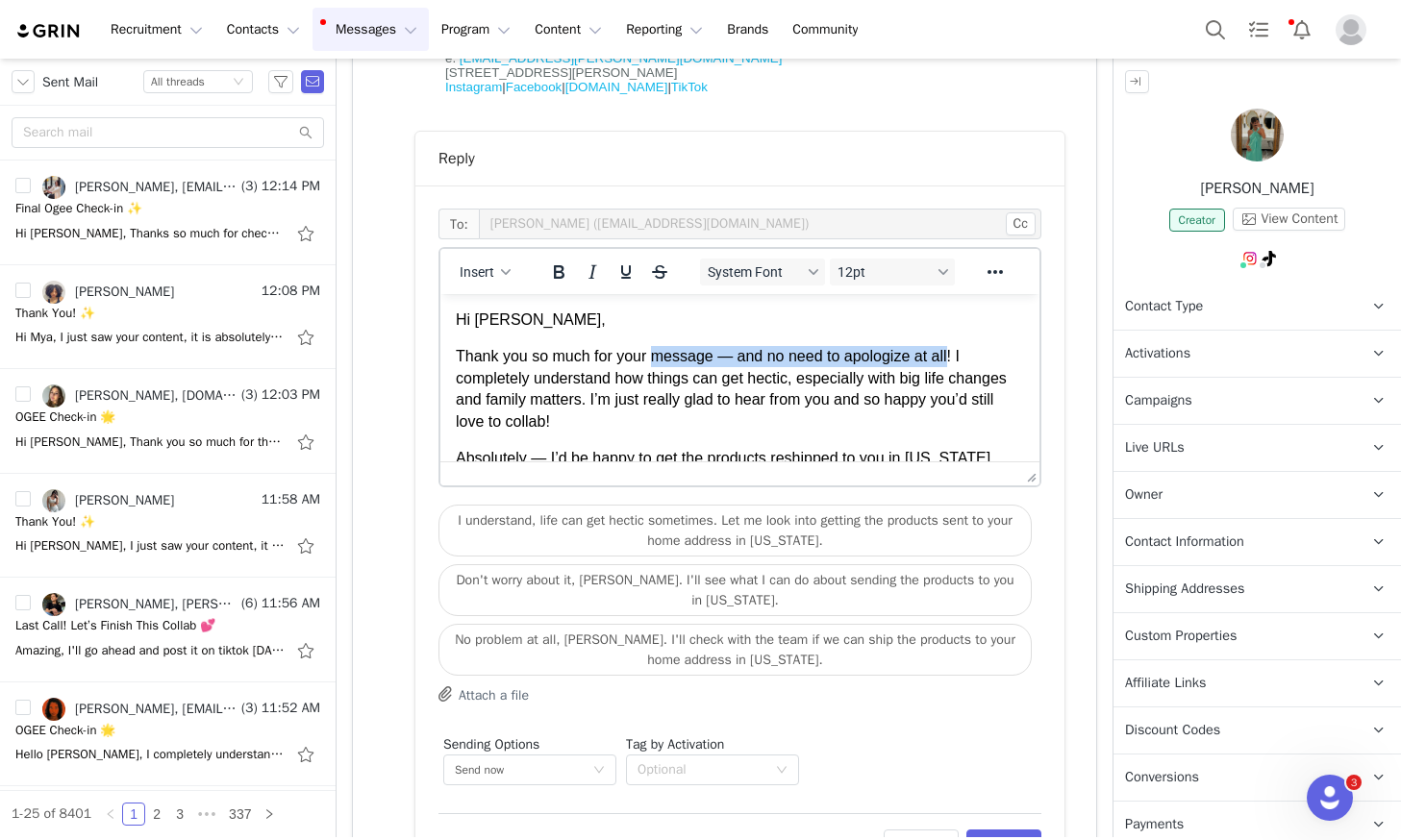 drag, startPoint x: 949, startPoint y: 358, endPoint x: 654, endPoint y: 368, distance: 295.169 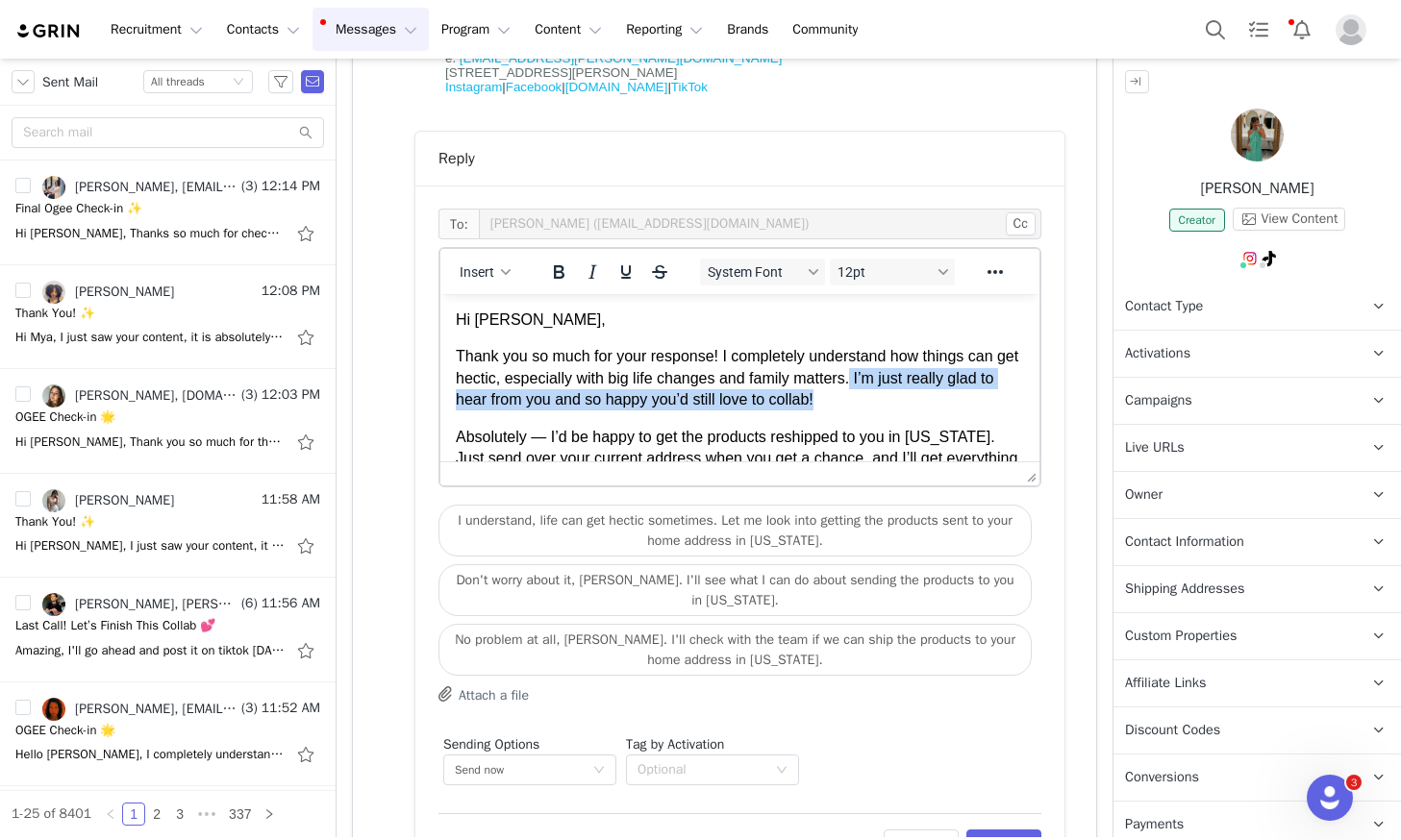 drag, startPoint x: 839, startPoint y: 403, endPoint x: 886, endPoint y: 381, distance: 51.894123 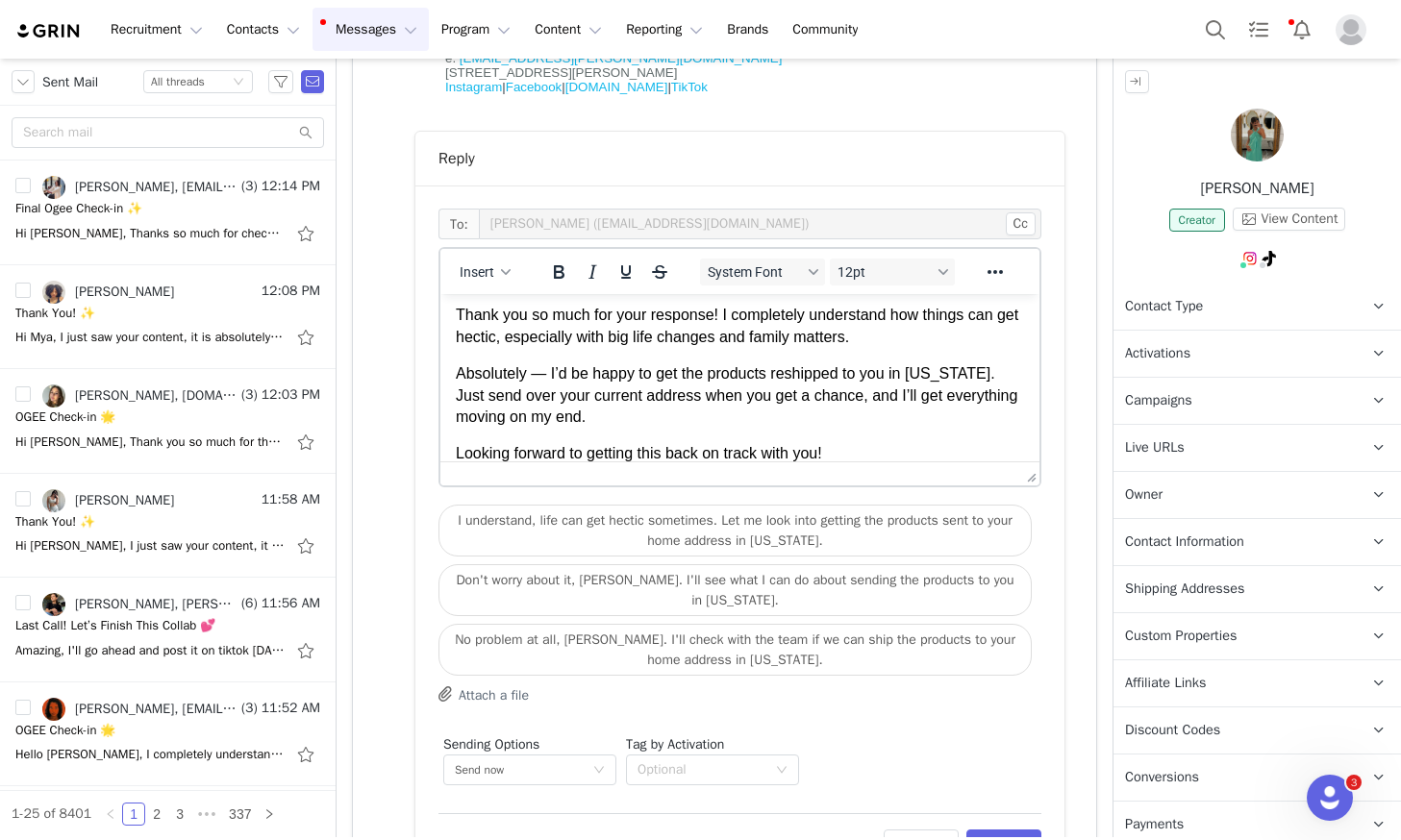 scroll, scrollTop: 43, scrollLeft: 0, axis: vertical 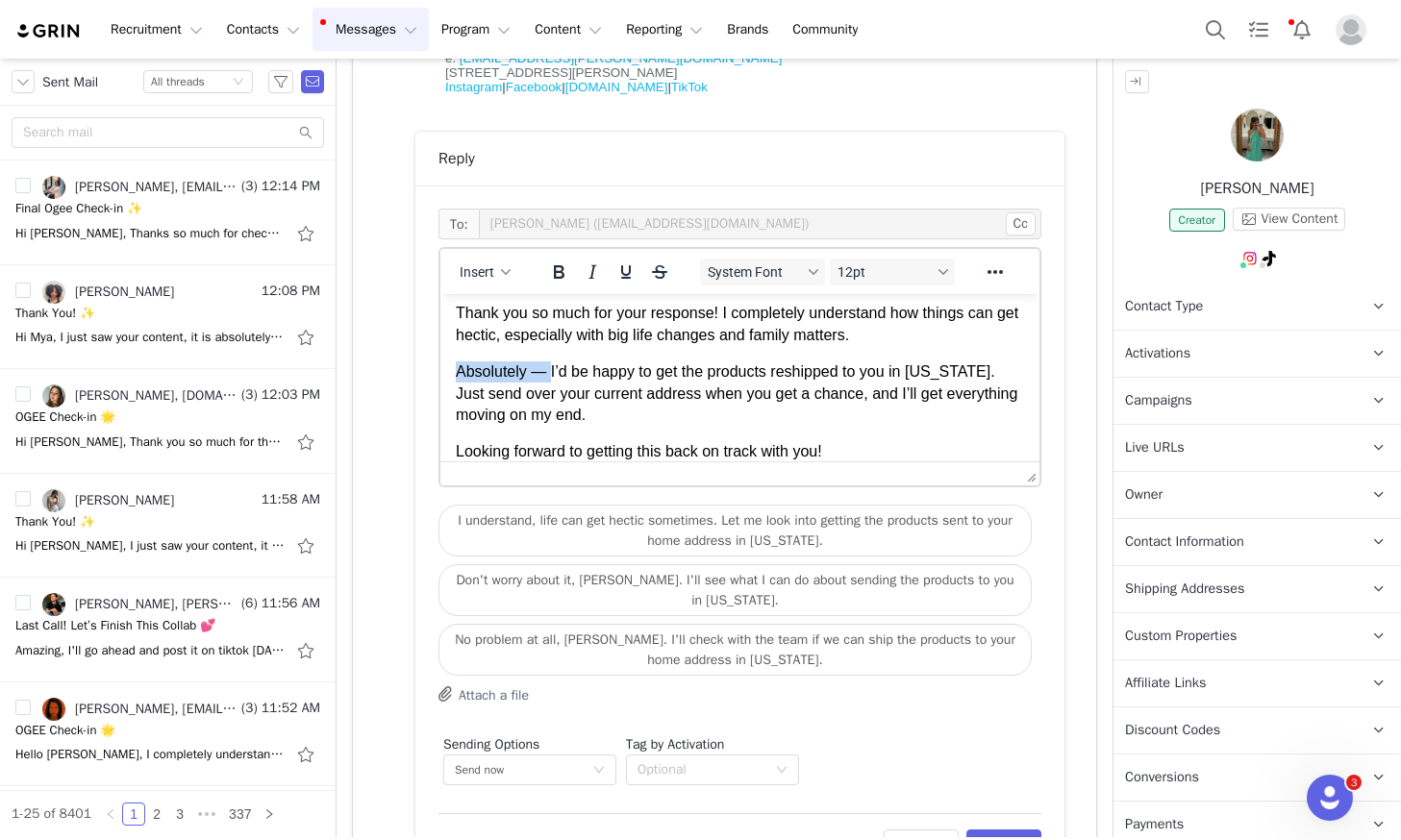 drag, startPoint x: 551, startPoint y: 370, endPoint x: 453, endPoint y: 376, distance: 98.183502 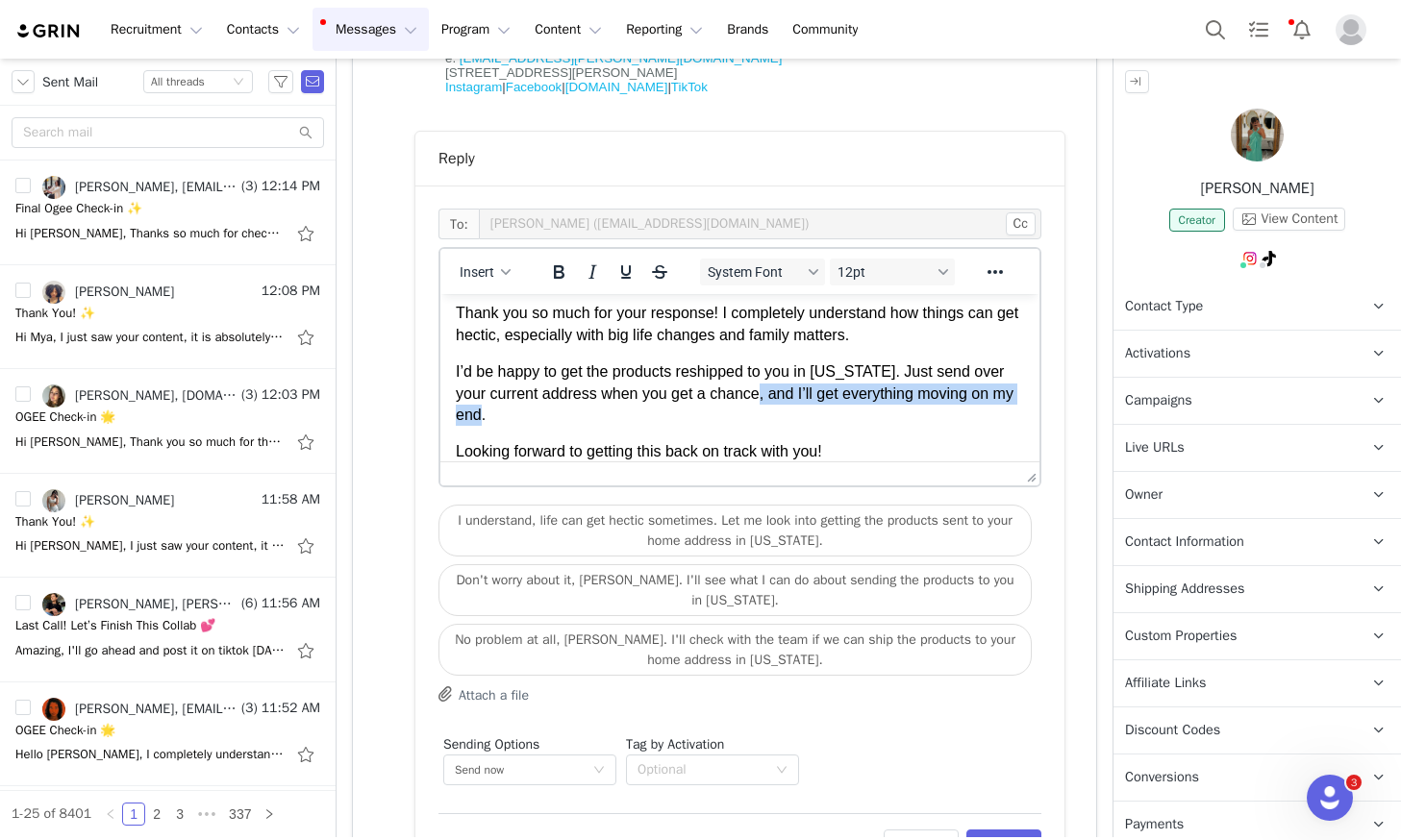 drag, startPoint x: 507, startPoint y: 416, endPoint x: 767, endPoint y: 401, distance: 260.43233 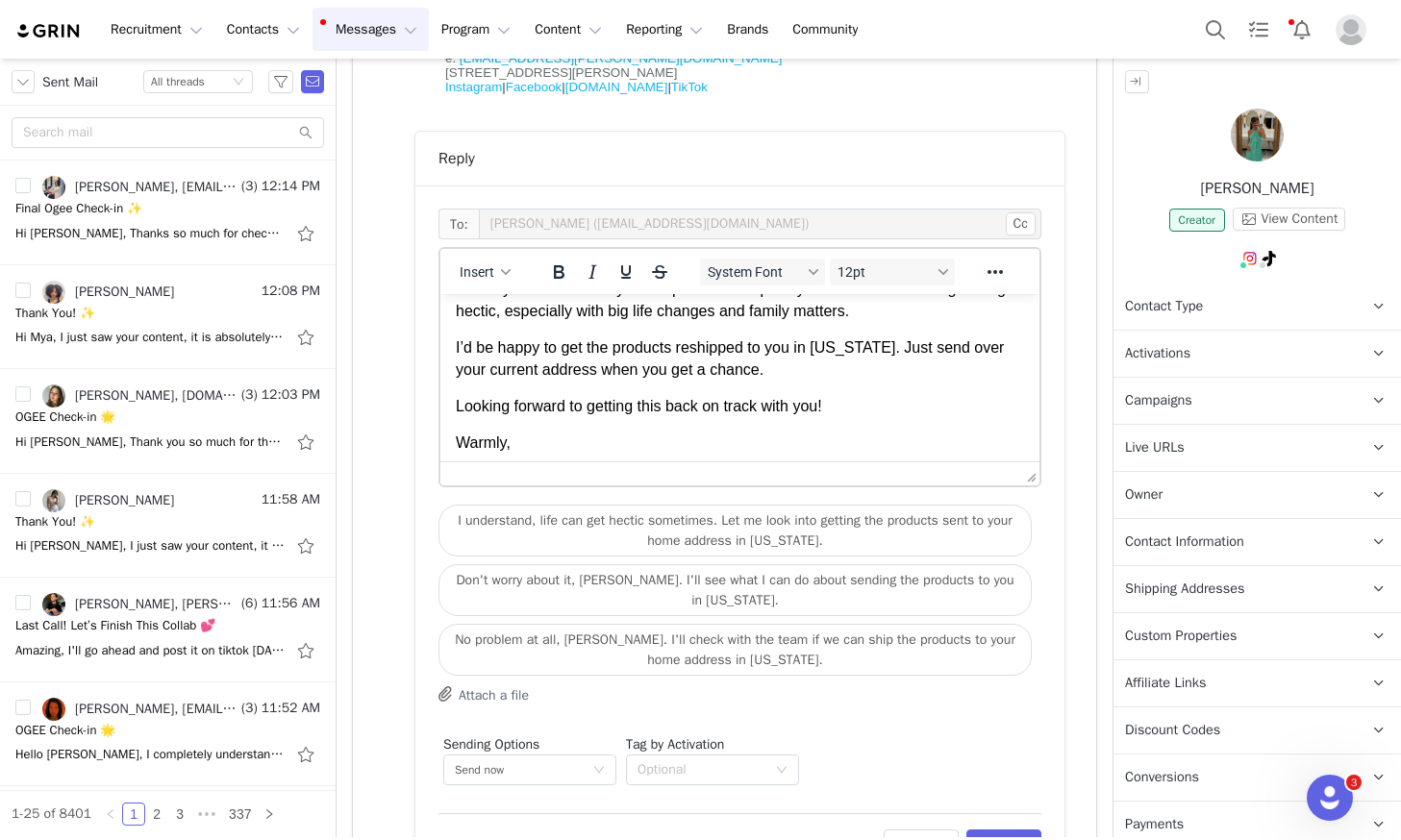 scroll, scrollTop: 76, scrollLeft: 0, axis: vertical 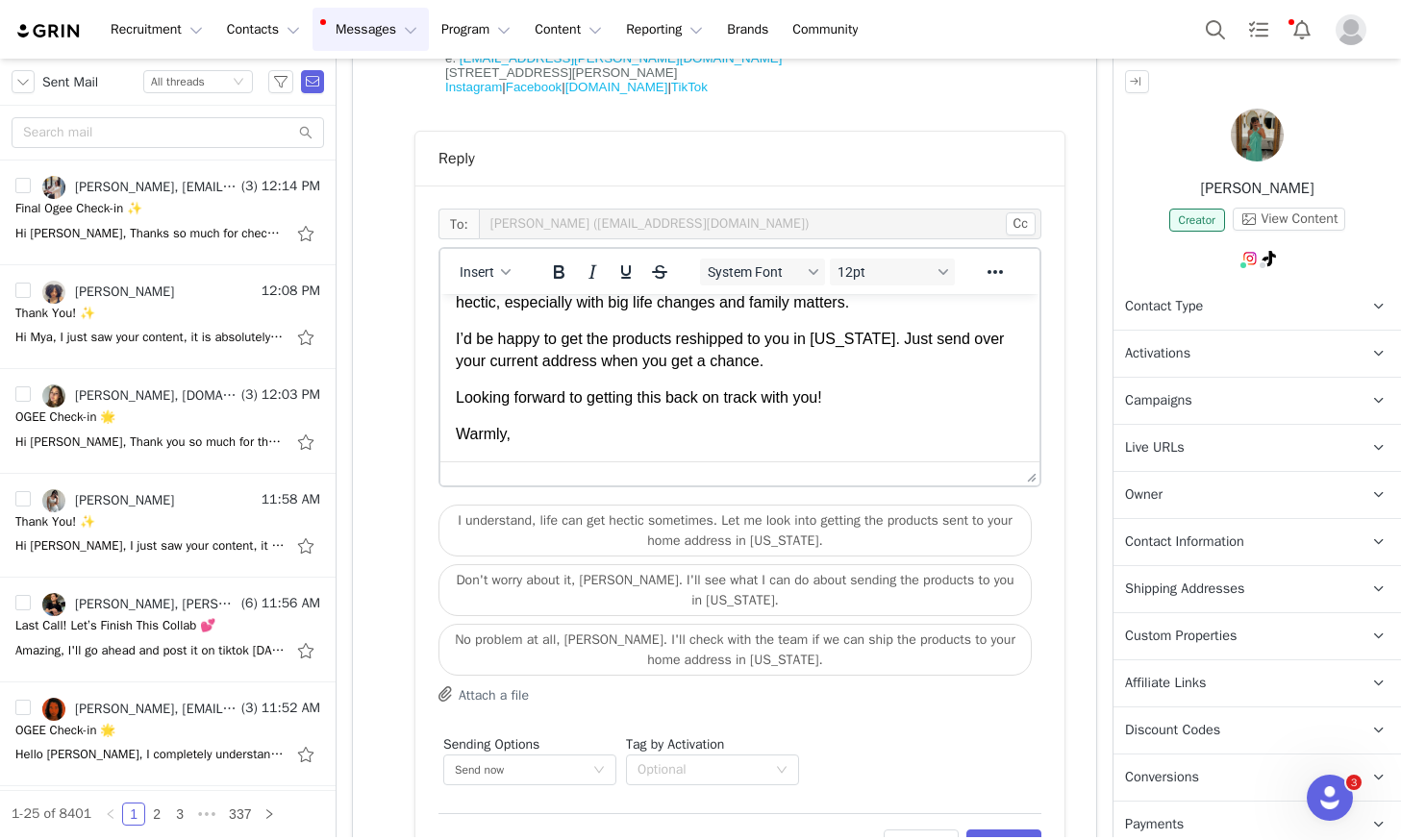 click on "Warmly," at bounding box center (739, 434) 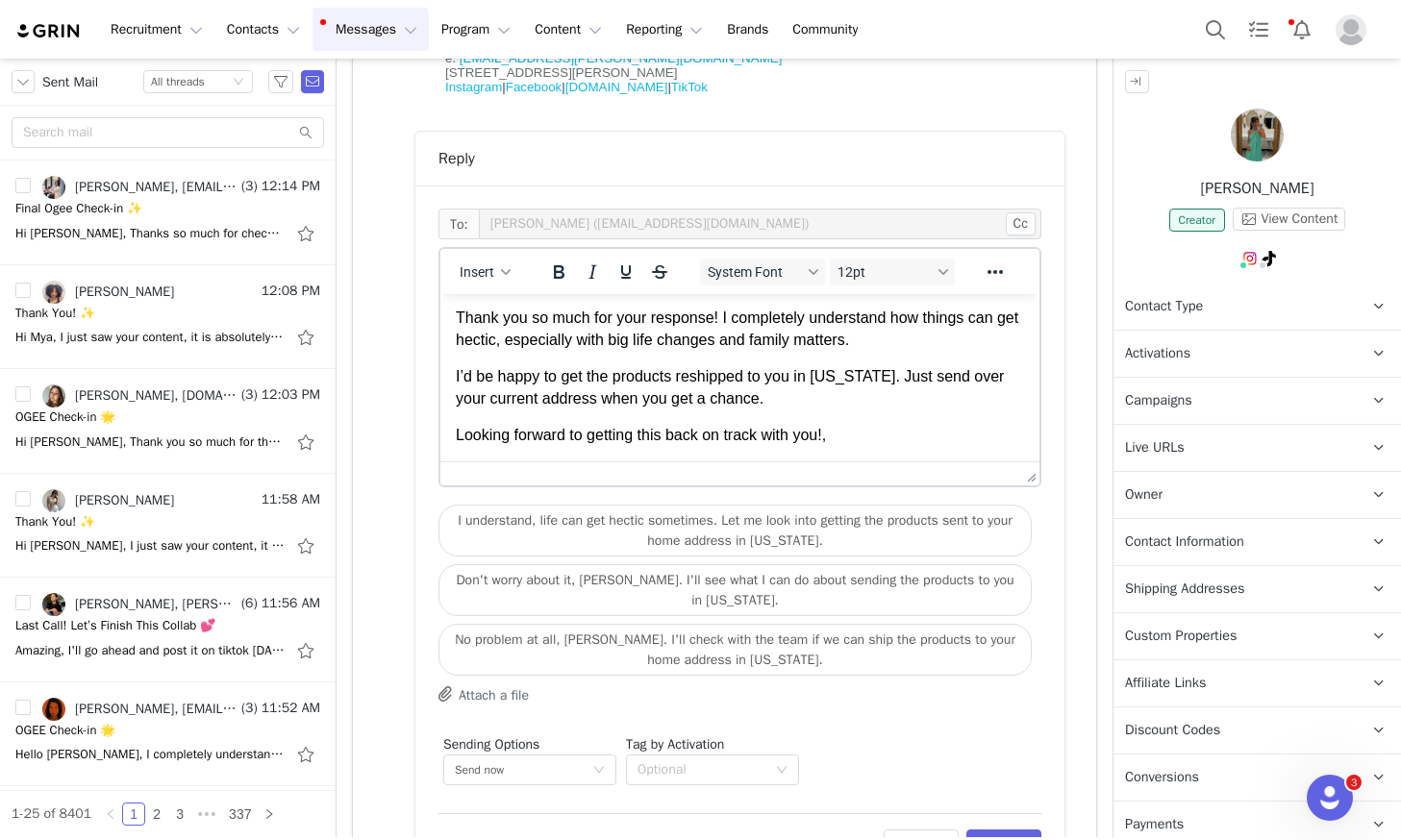 scroll, scrollTop: 38, scrollLeft: 0, axis: vertical 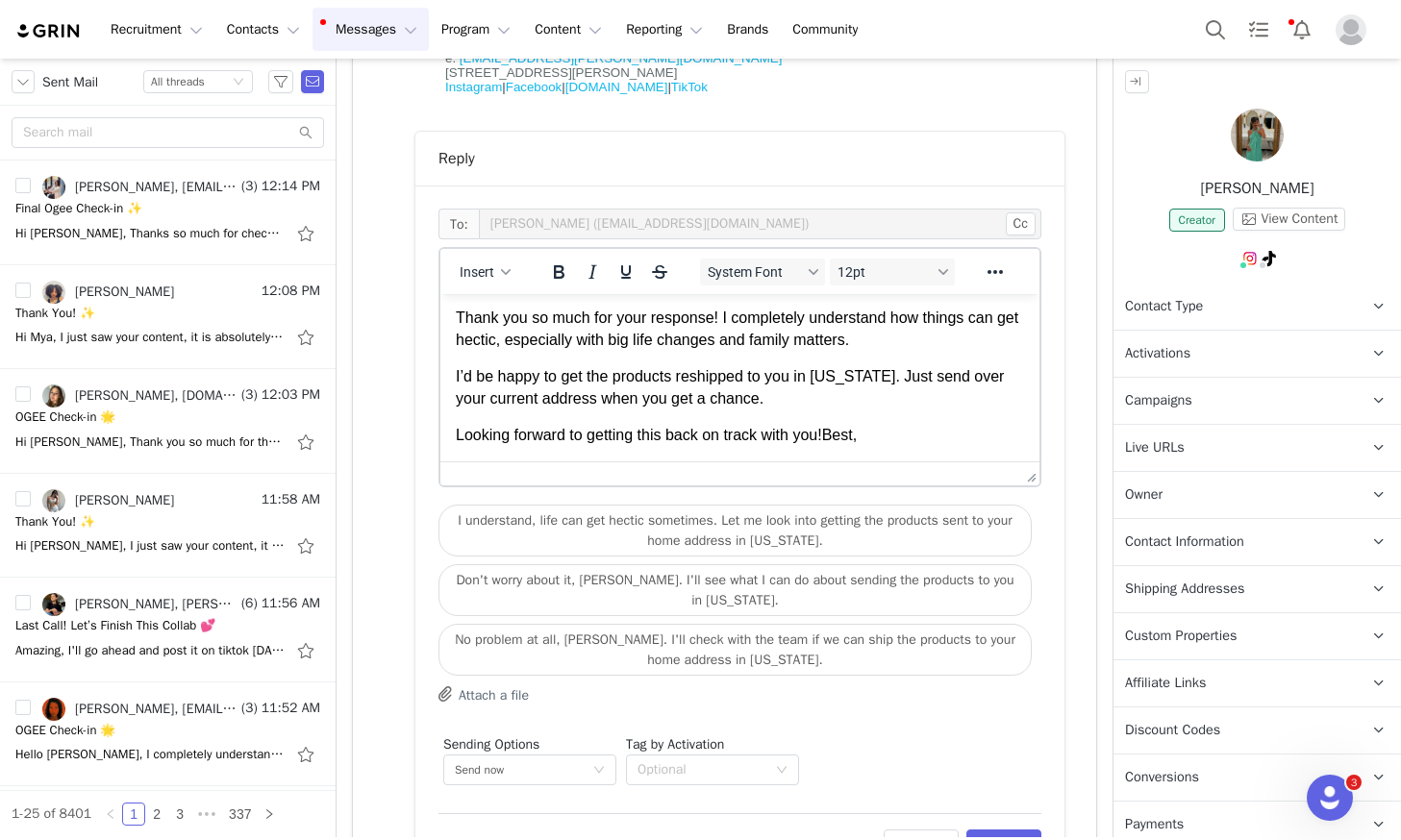 click on "Looking forward to getting this back on track with you!Best ," at bounding box center (739, 435) 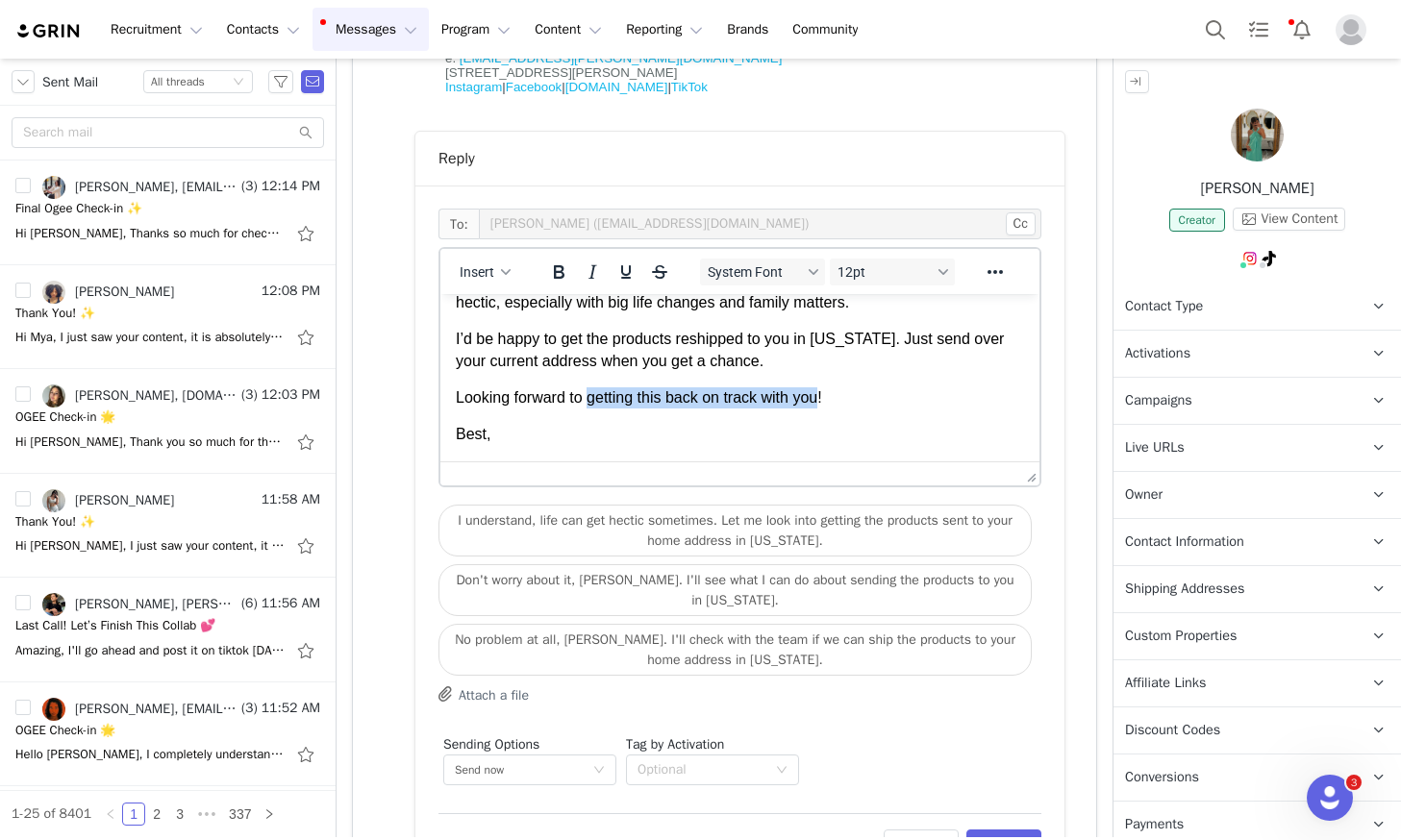 drag, startPoint x: 829, startPoint y: 402, endPoint x: 590, endPoint y: 405, distance: 239.01883 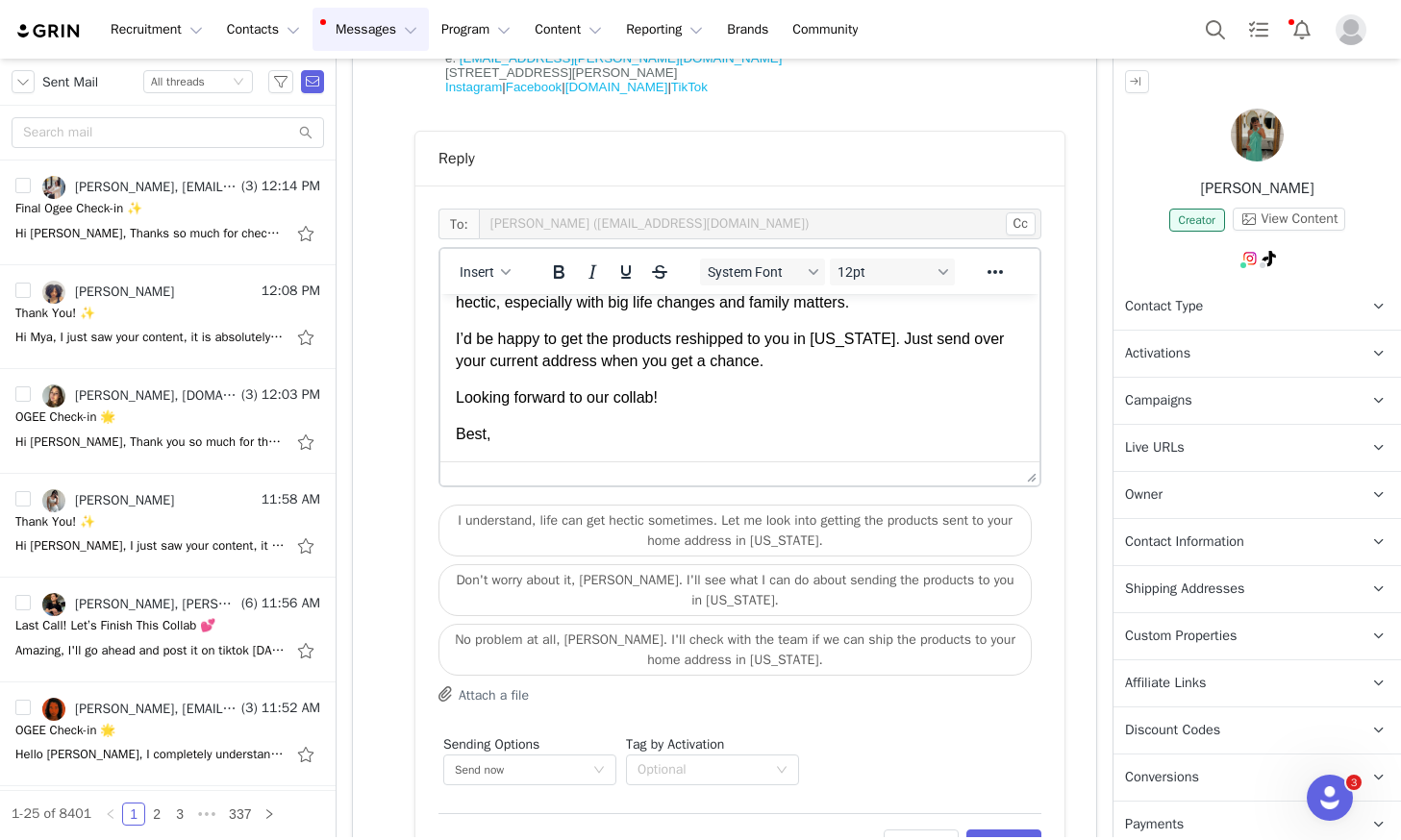 click on "Best," at bounding box center [739, 434] 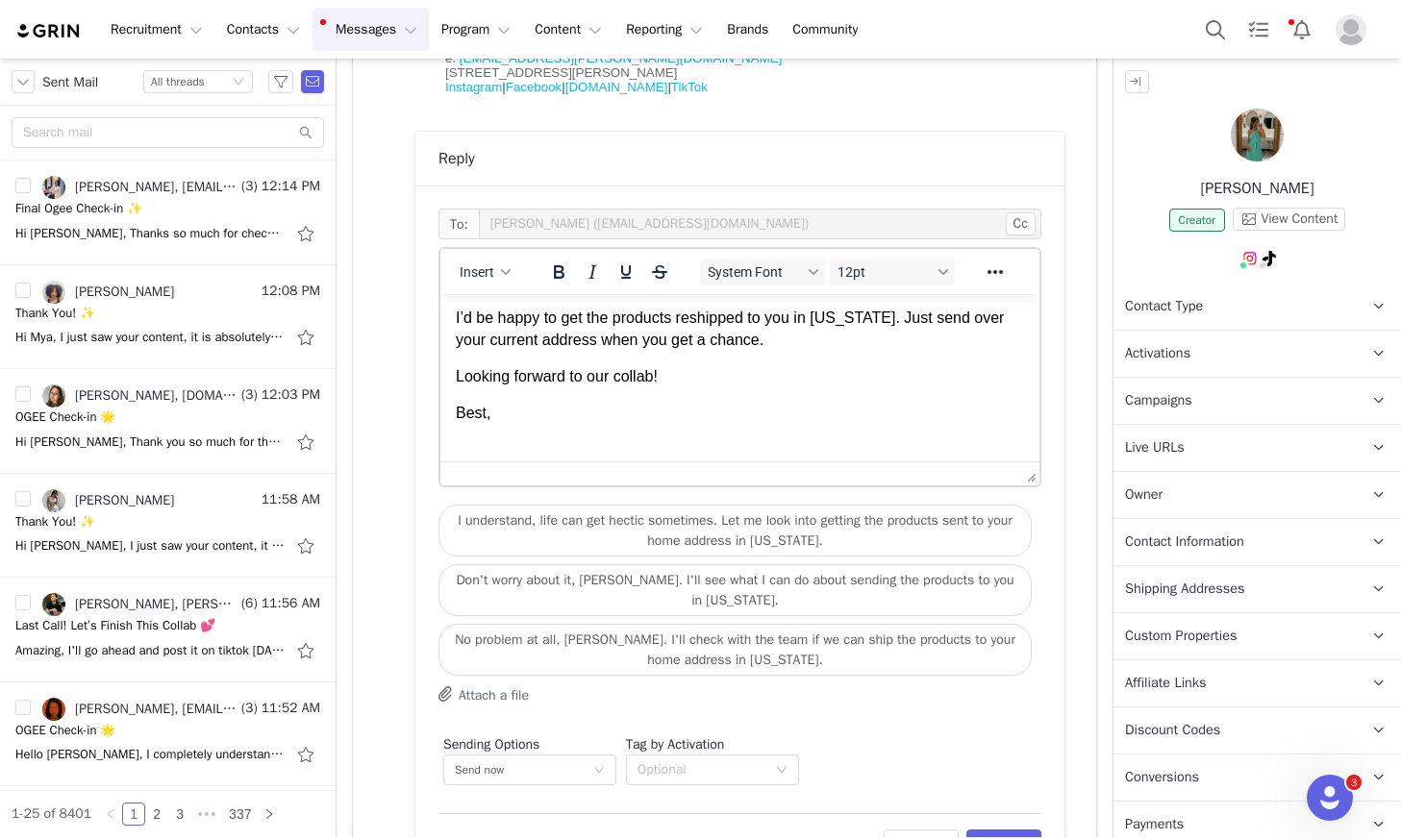 scroll, scrollTop: 101, scrollLeft: 0, axis: vertical 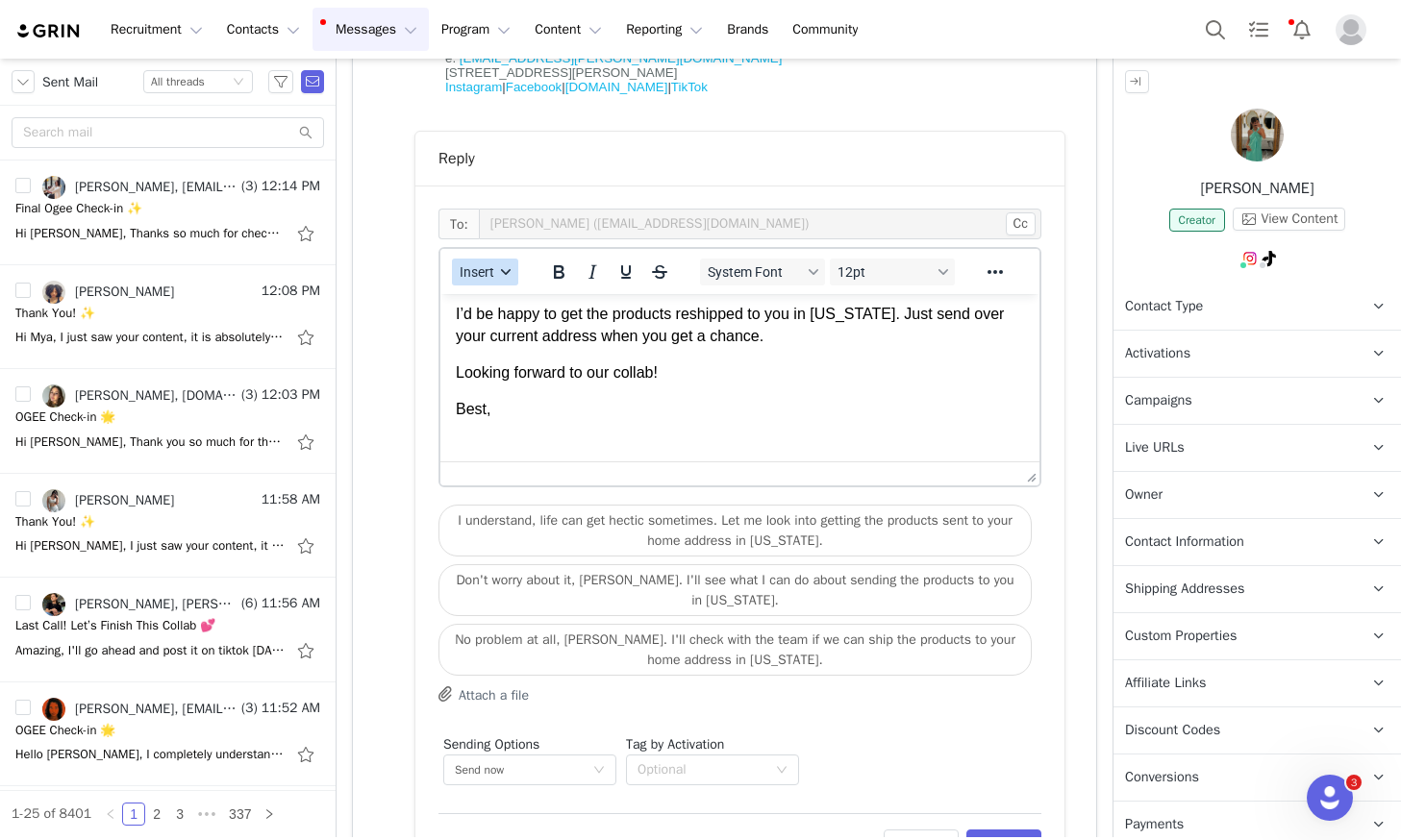 click on "Insert" at bounding box center [477, 272] 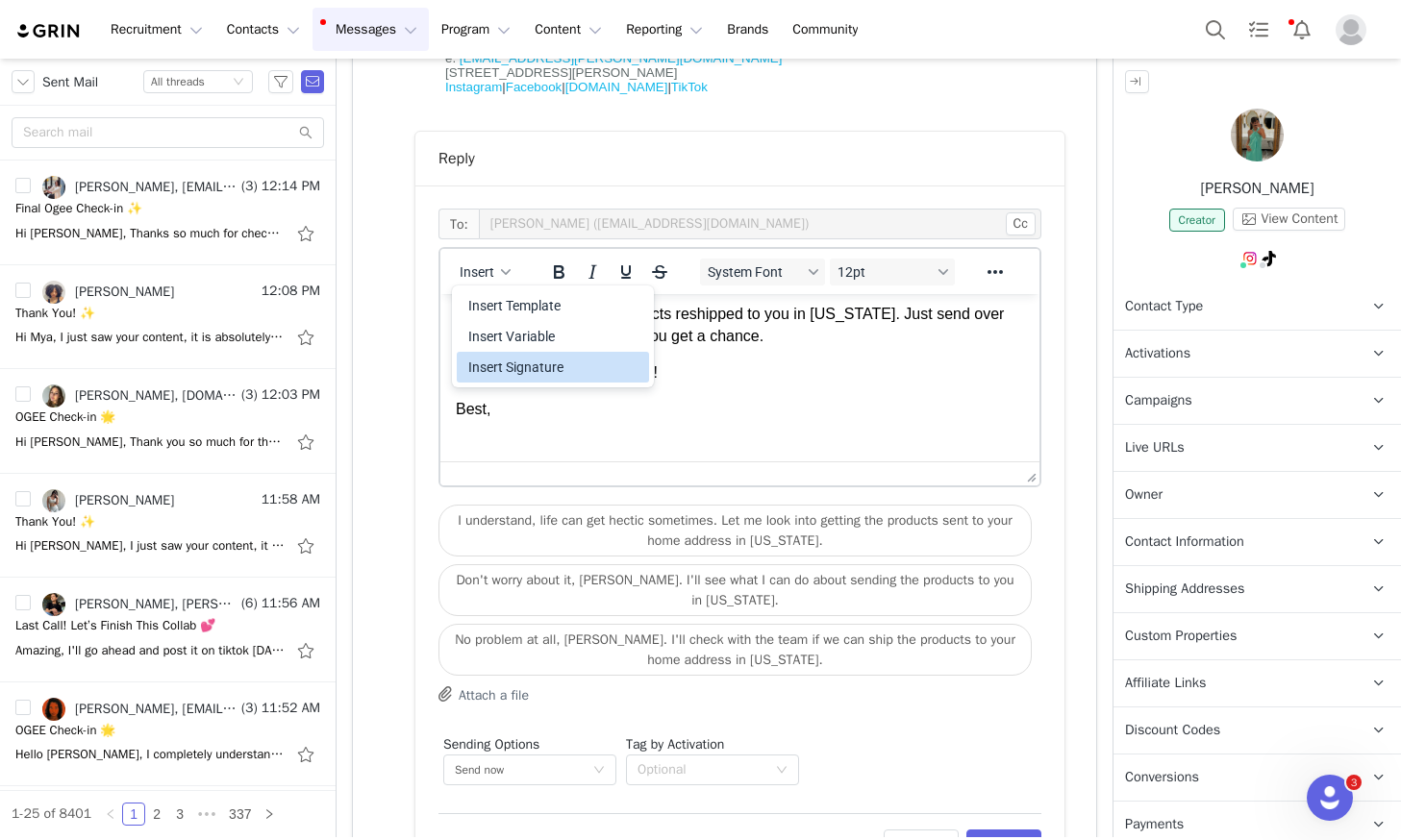 click on "Insert Signature" at bounding box center [555, 367] 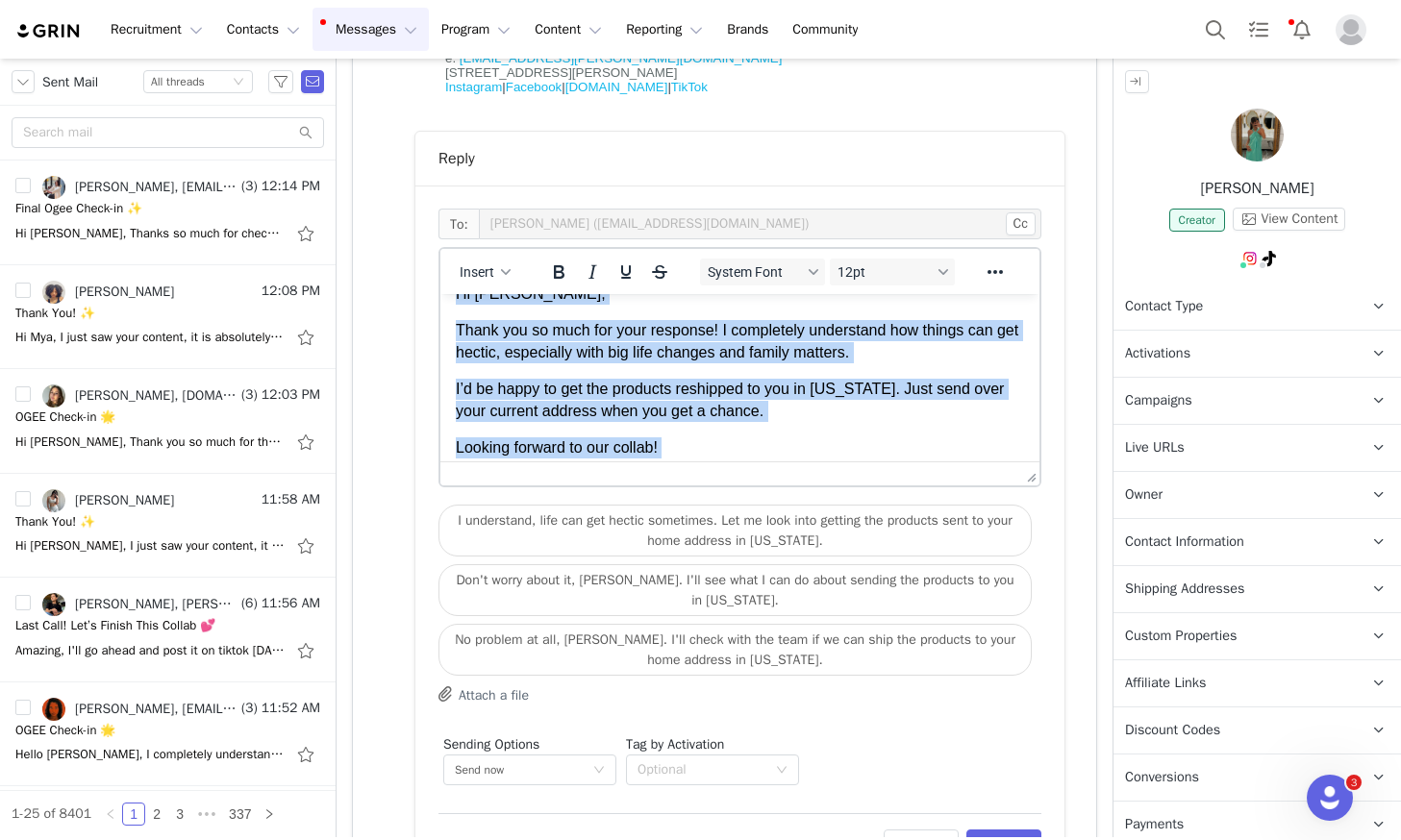 scroll, scrollTop: 0, scrollLeft: 0, axis: both 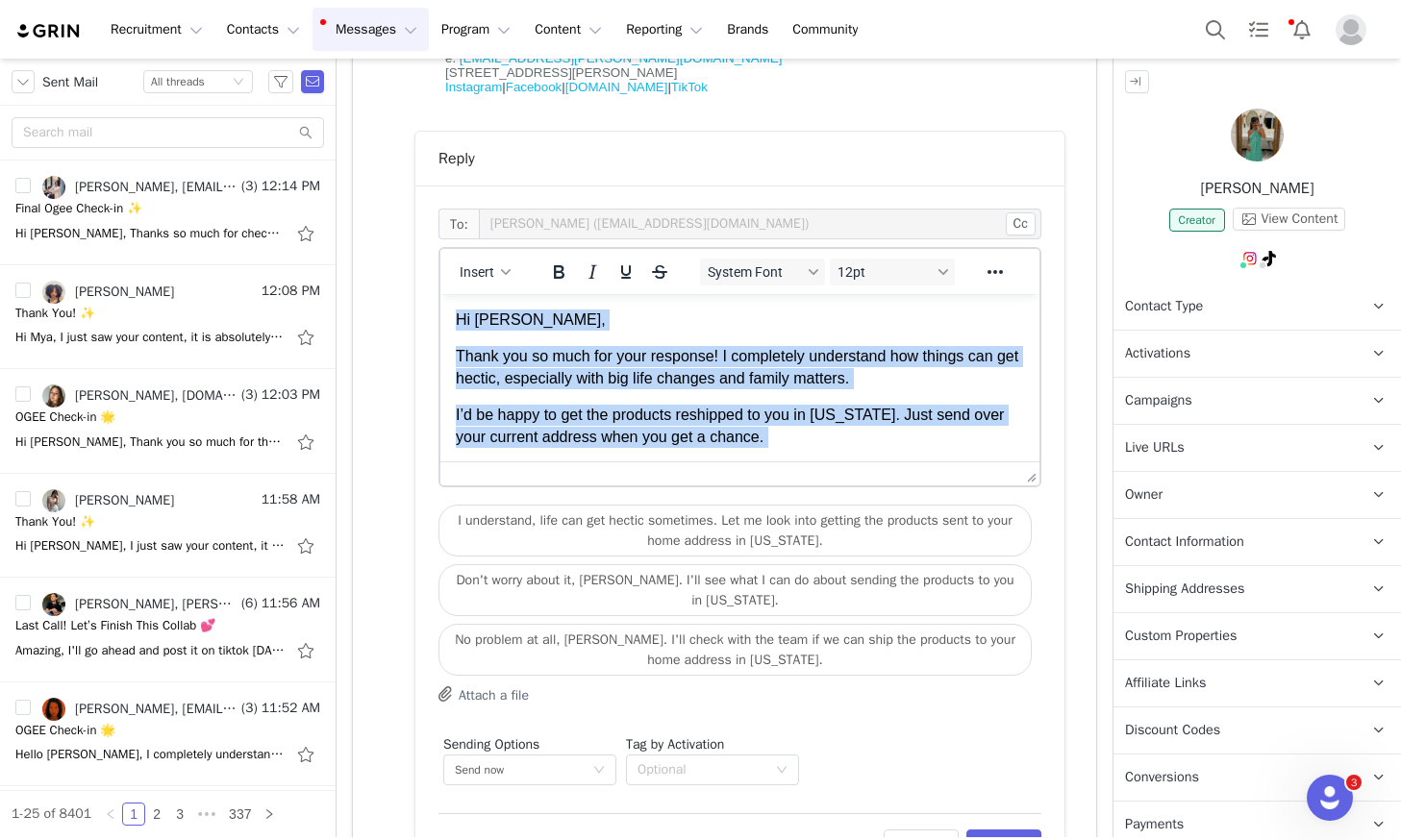 drag, startPoint x: 511, startPoint y: 378, endPoint x: 1070, endPoint y: 584, distance: 595.74911 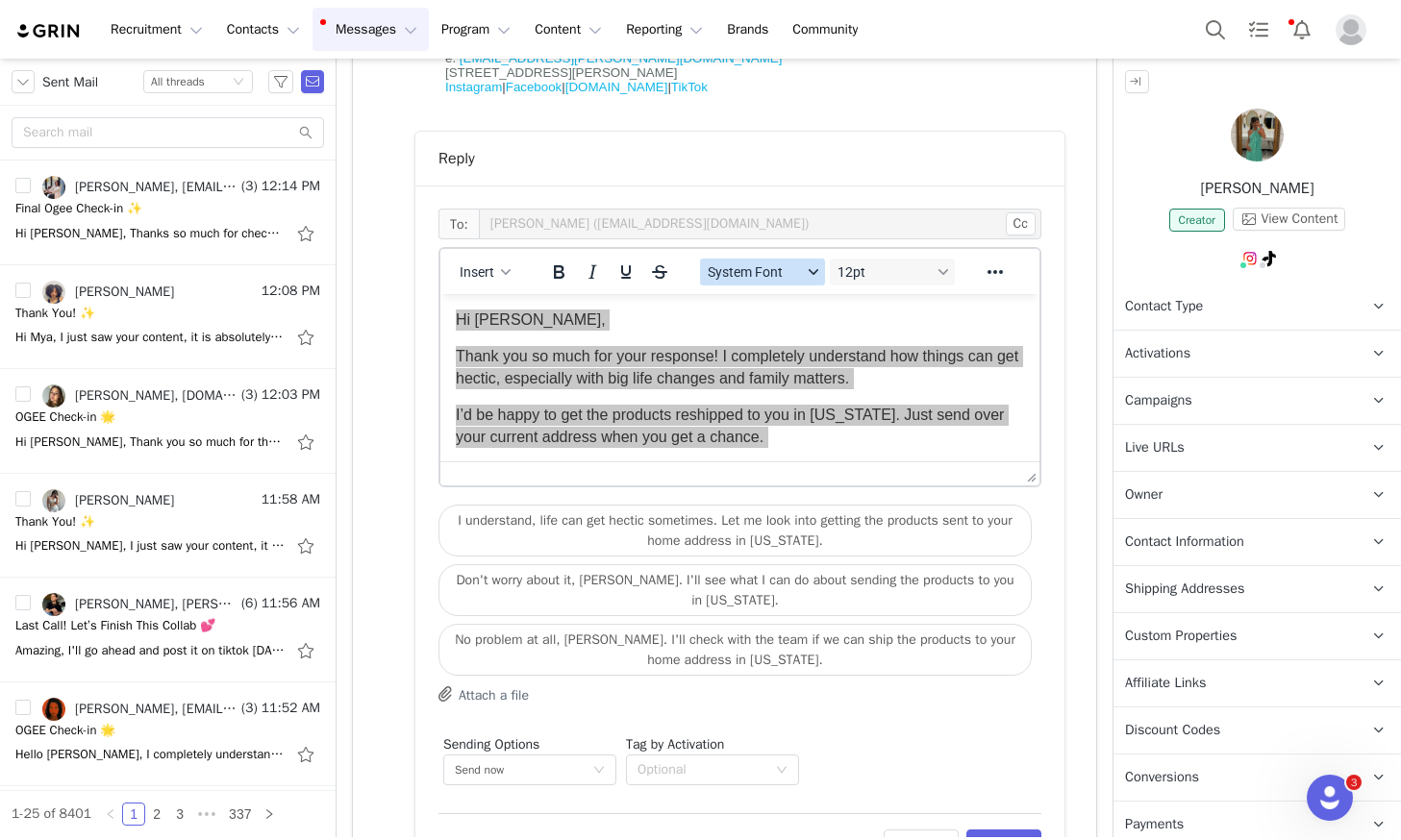 click 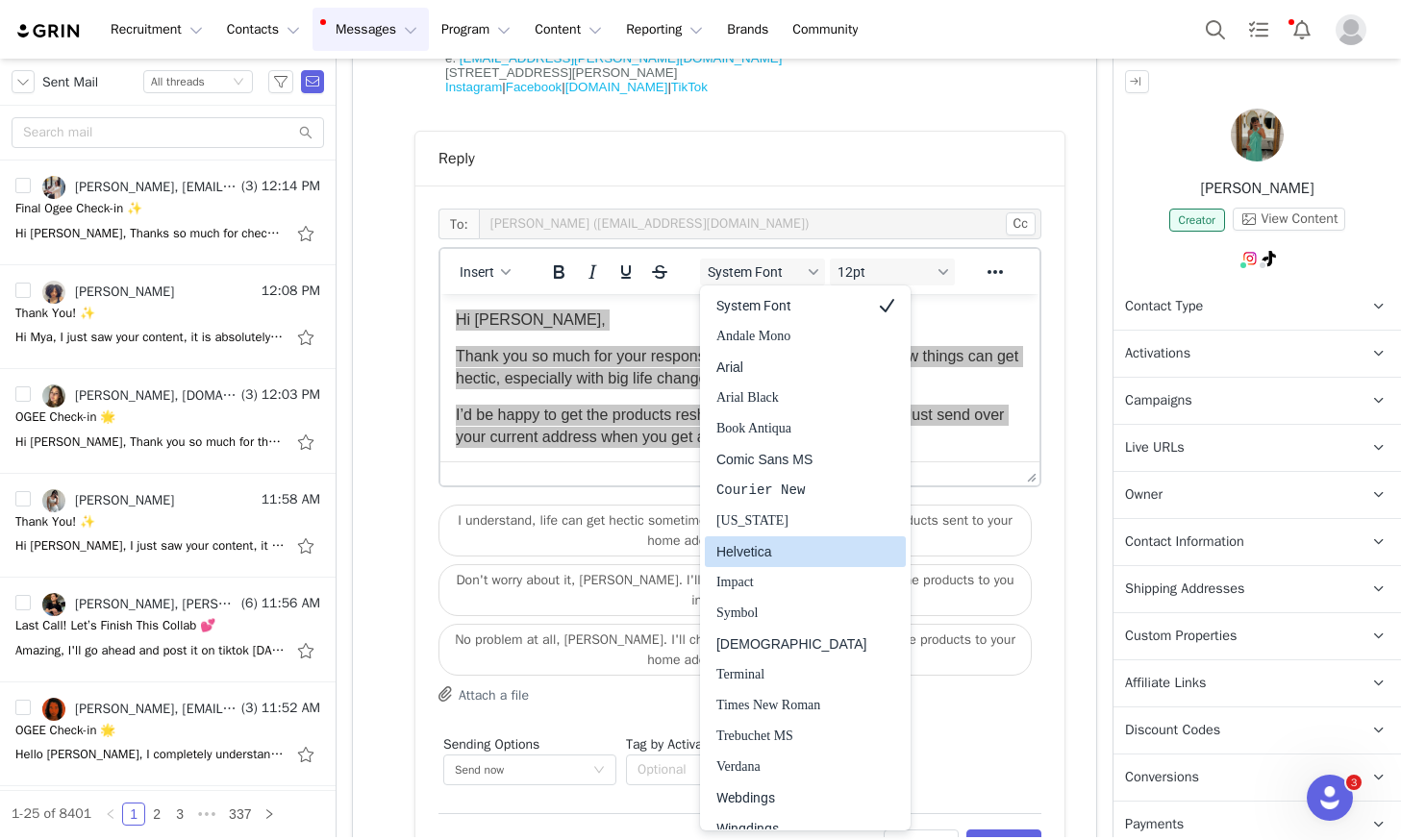 click on "Helvetica" at bounding box center [791, 552] 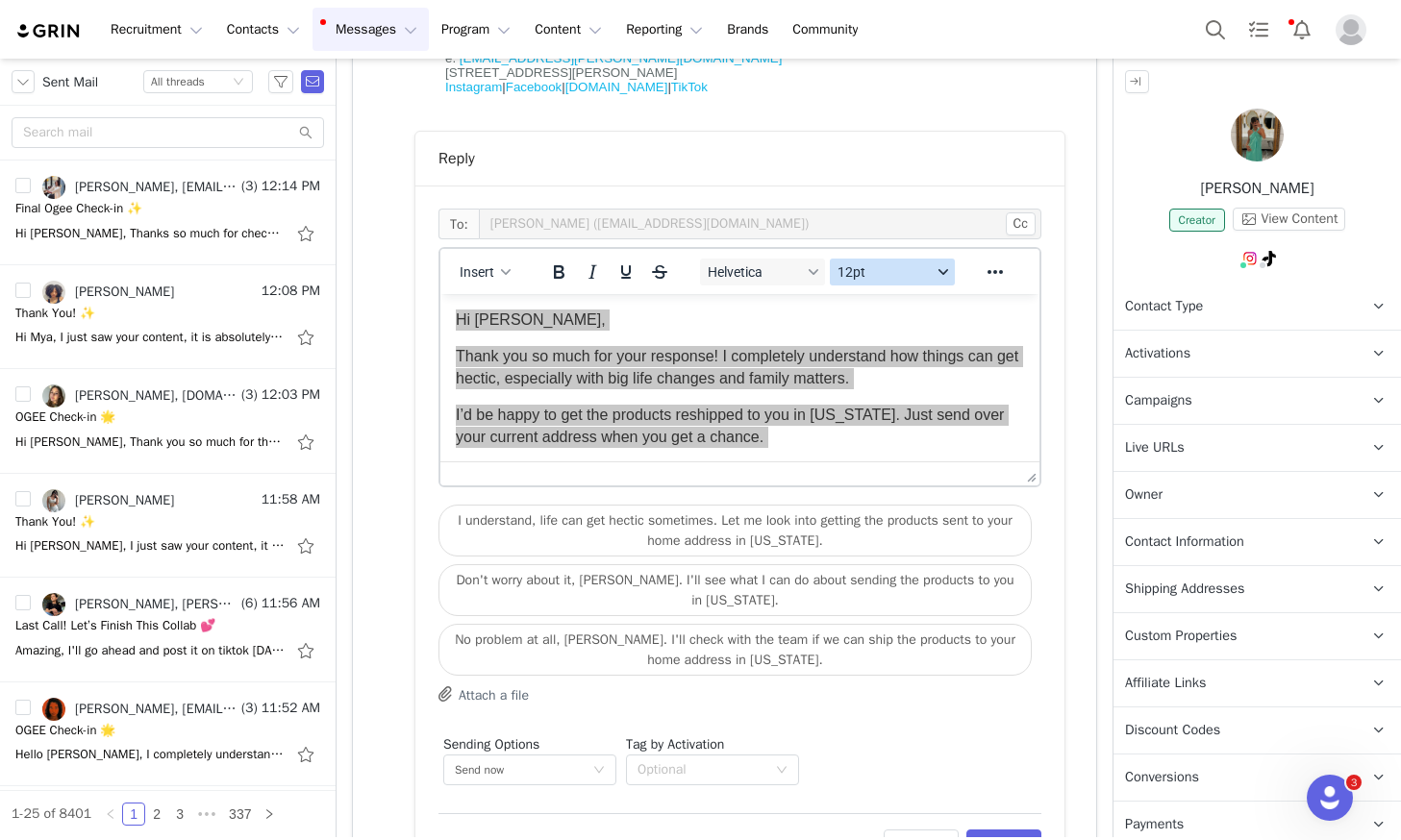 click on "12pt" at bounding box center [892, 272] 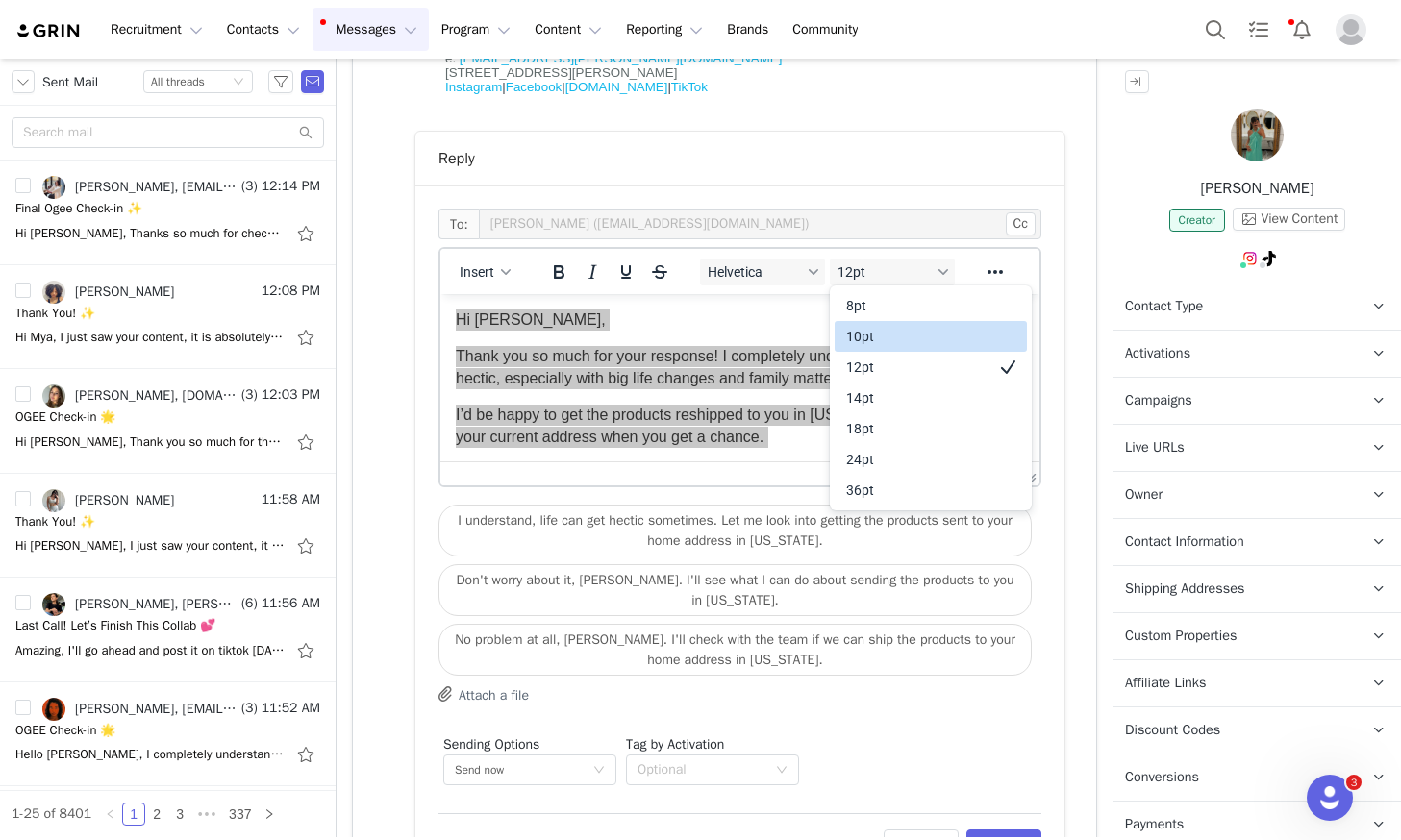 click on "10pt" at bounding box center (917, 336) 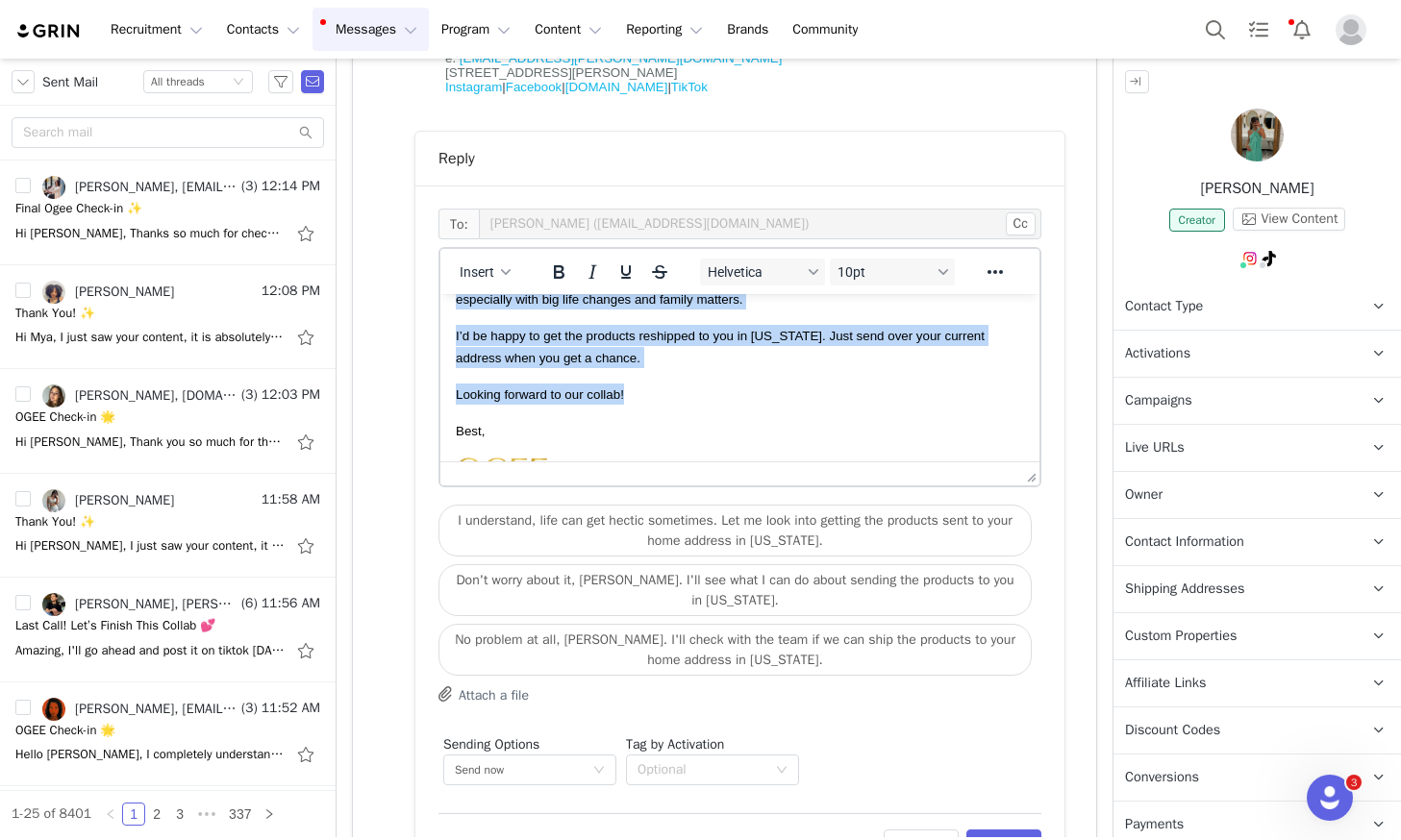 scroll, scrollTop: 89, scrollLeft: 0, axis: vertical 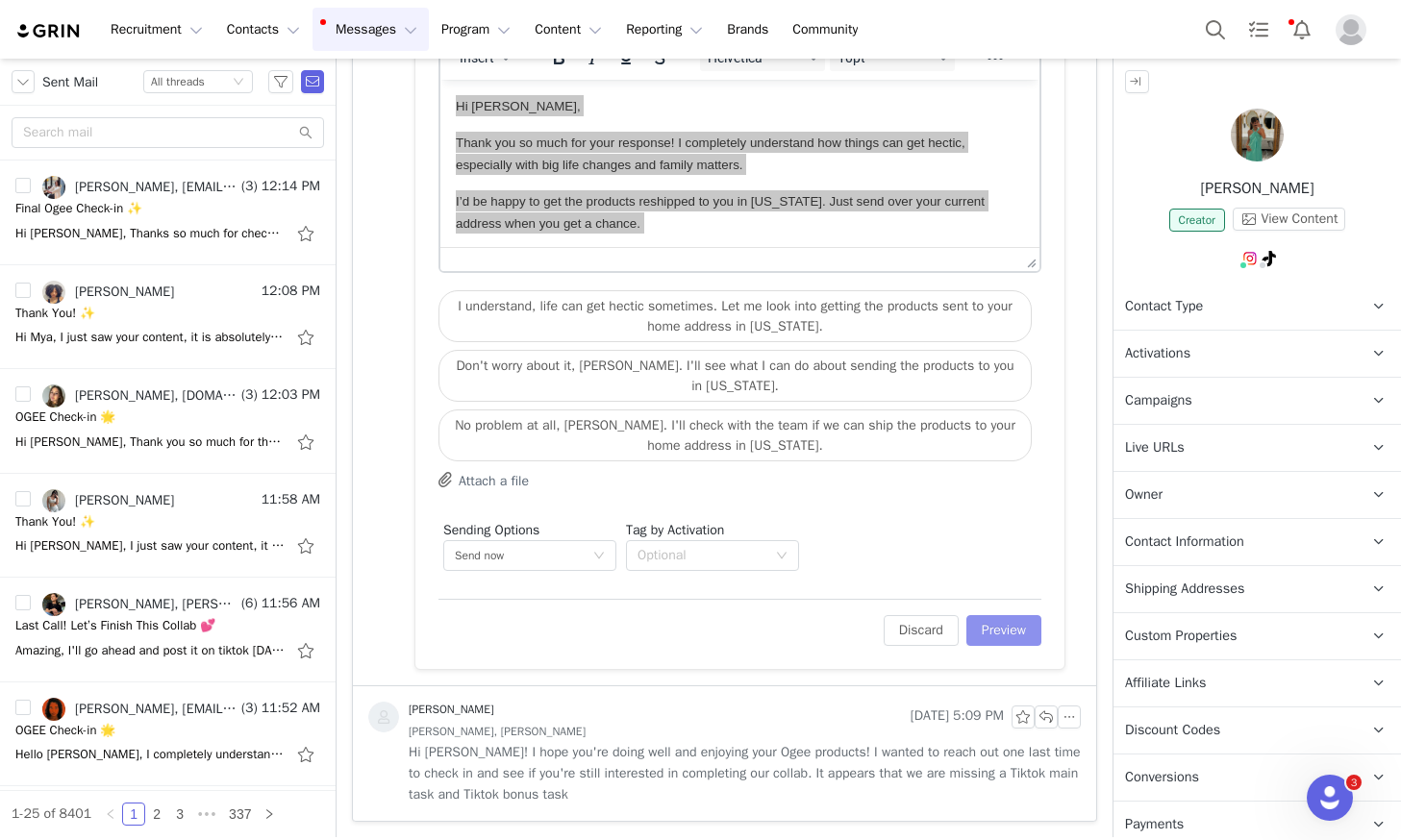 click on "Preview" at bounding box center (1004, 630) 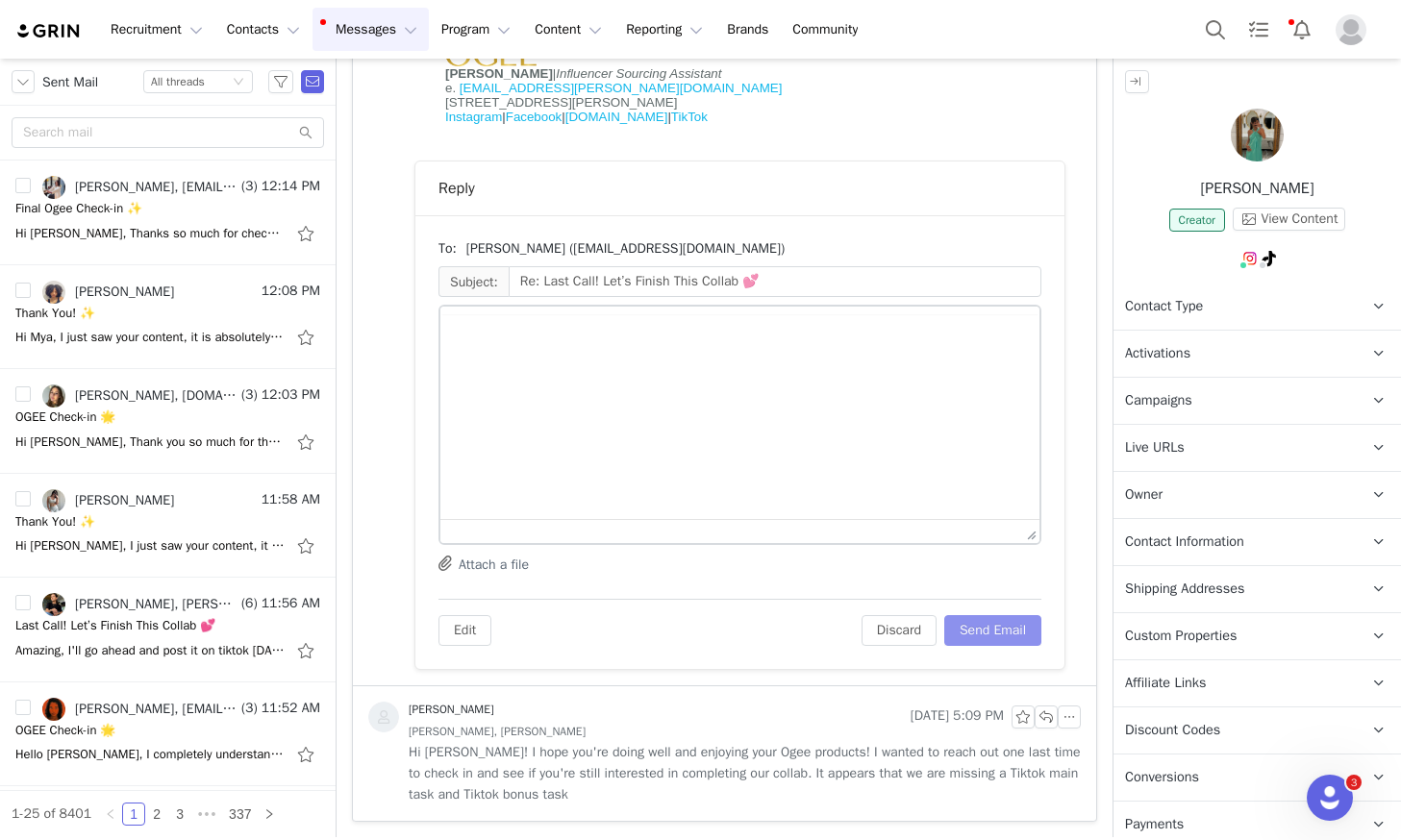 scroll, scrollTop: 754, scrollLeft: 0, axis: vertical 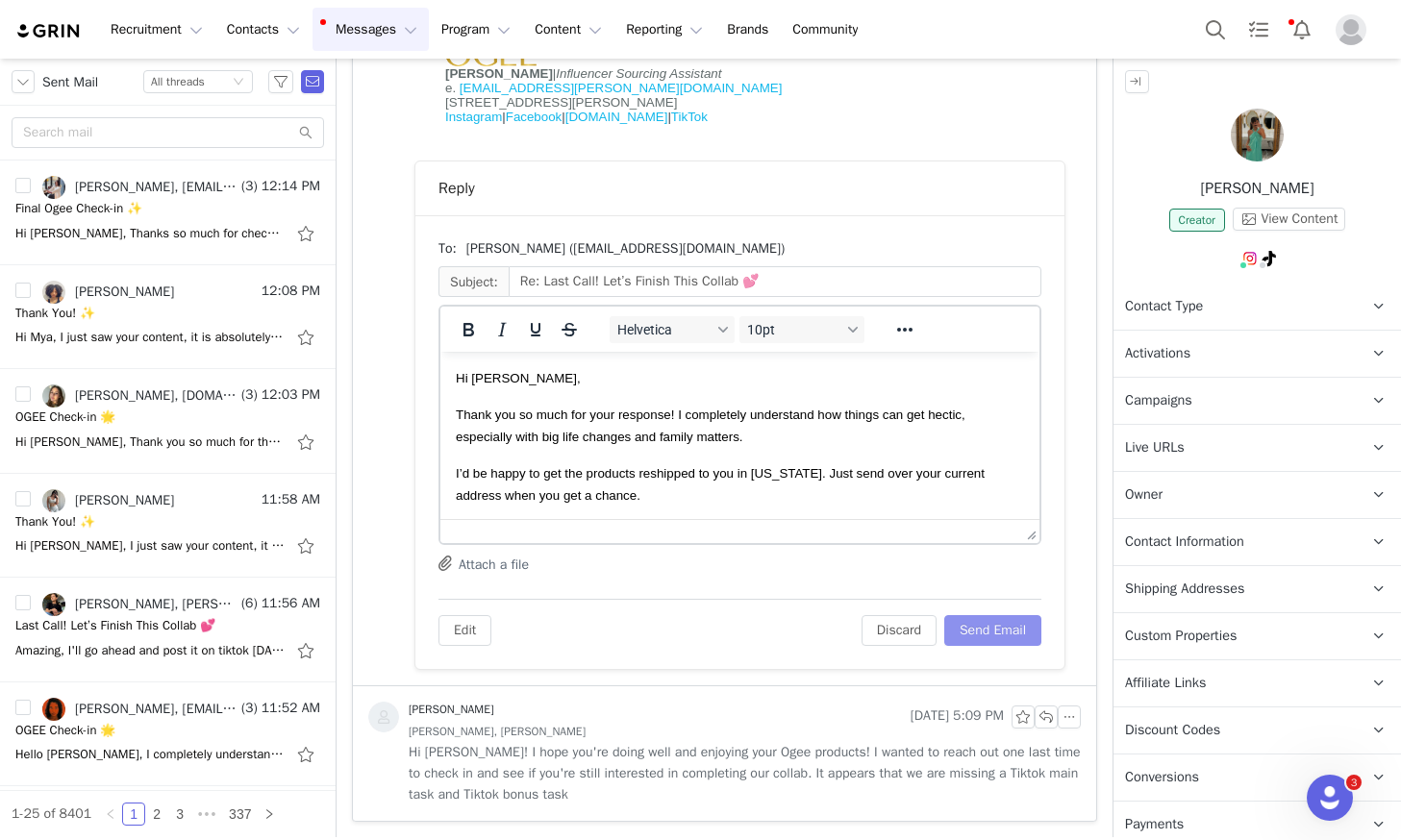 click on "Send Email" at bounding box center [992, 630] 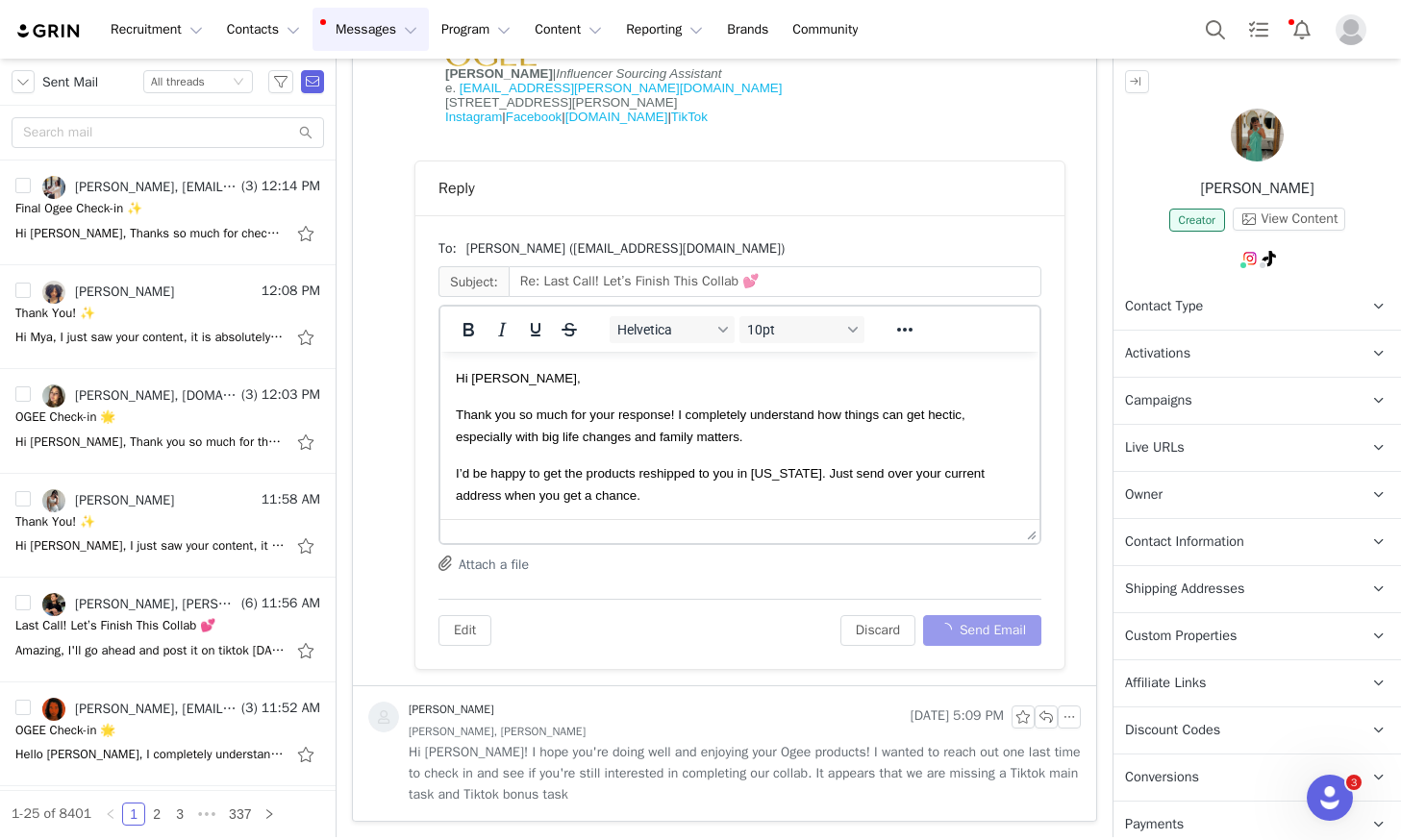 scroll, scrollTop: 201, scrollLeft: 0, axis: vertical 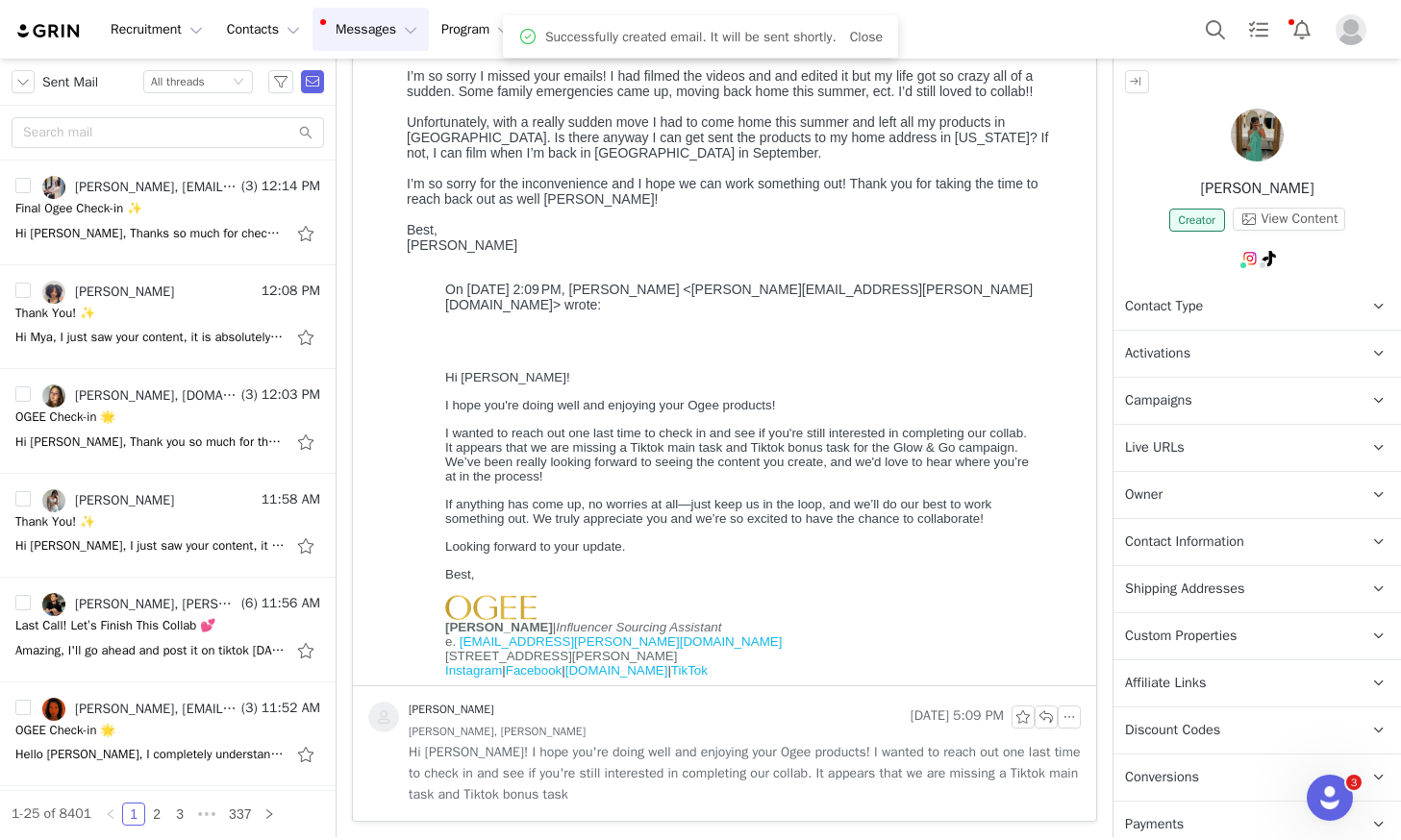 click on "Messages Messages" at bounding box center [370, 29] 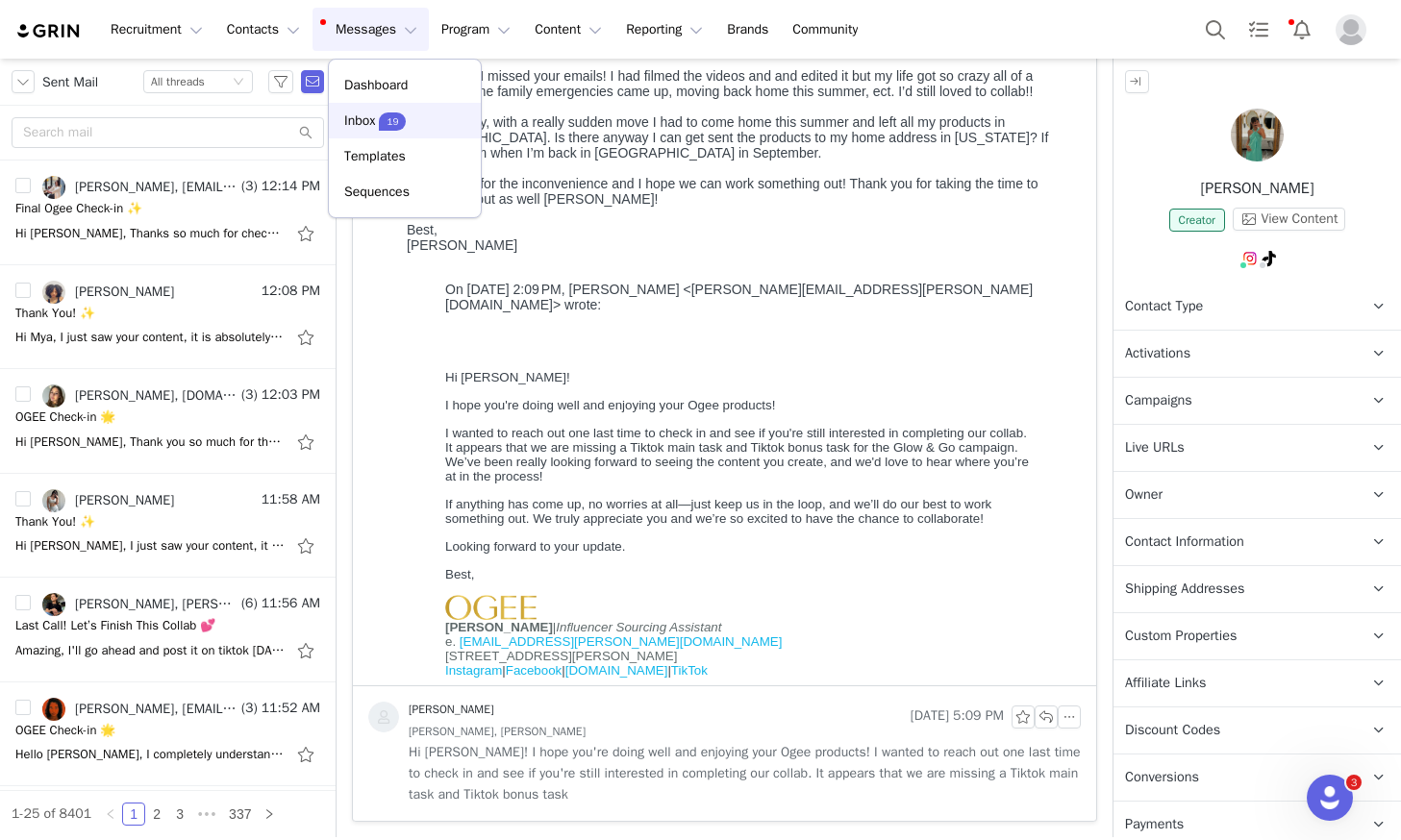 click on "19" at bounding box center [392, 121] 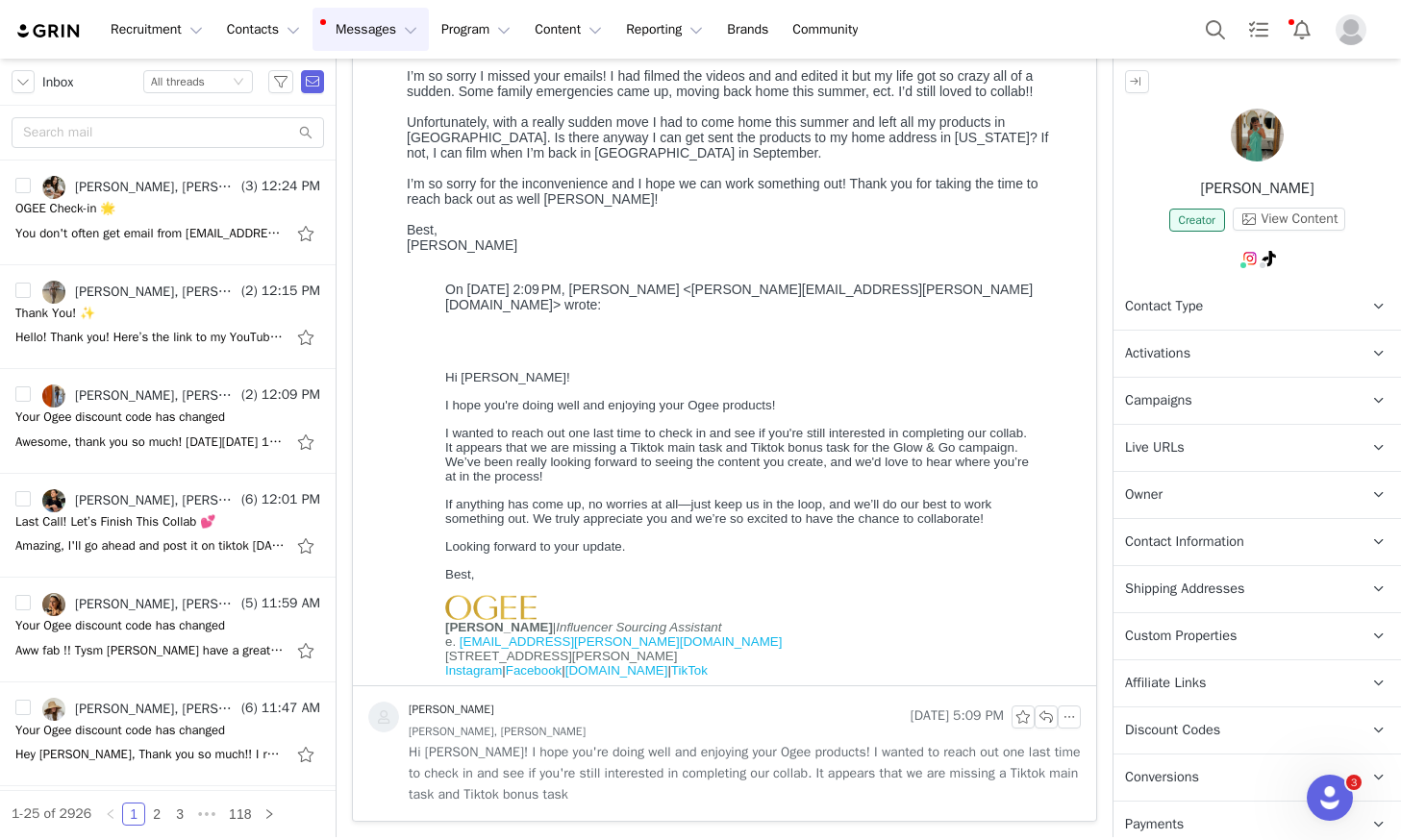 scroll, scrollTop: 0, scrollLeft: 0, axis: both 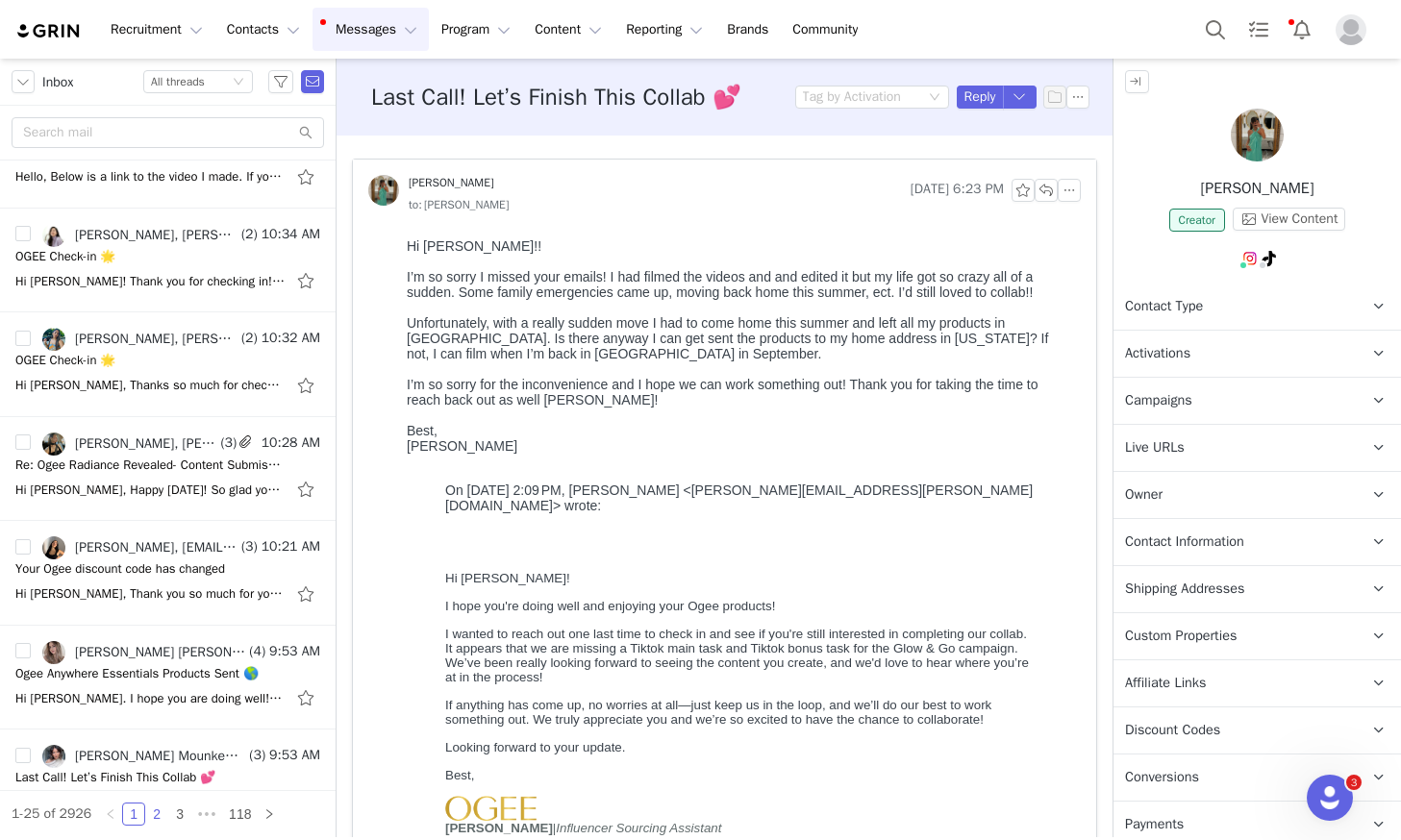 click on "2" at bounding box center (157, 814) 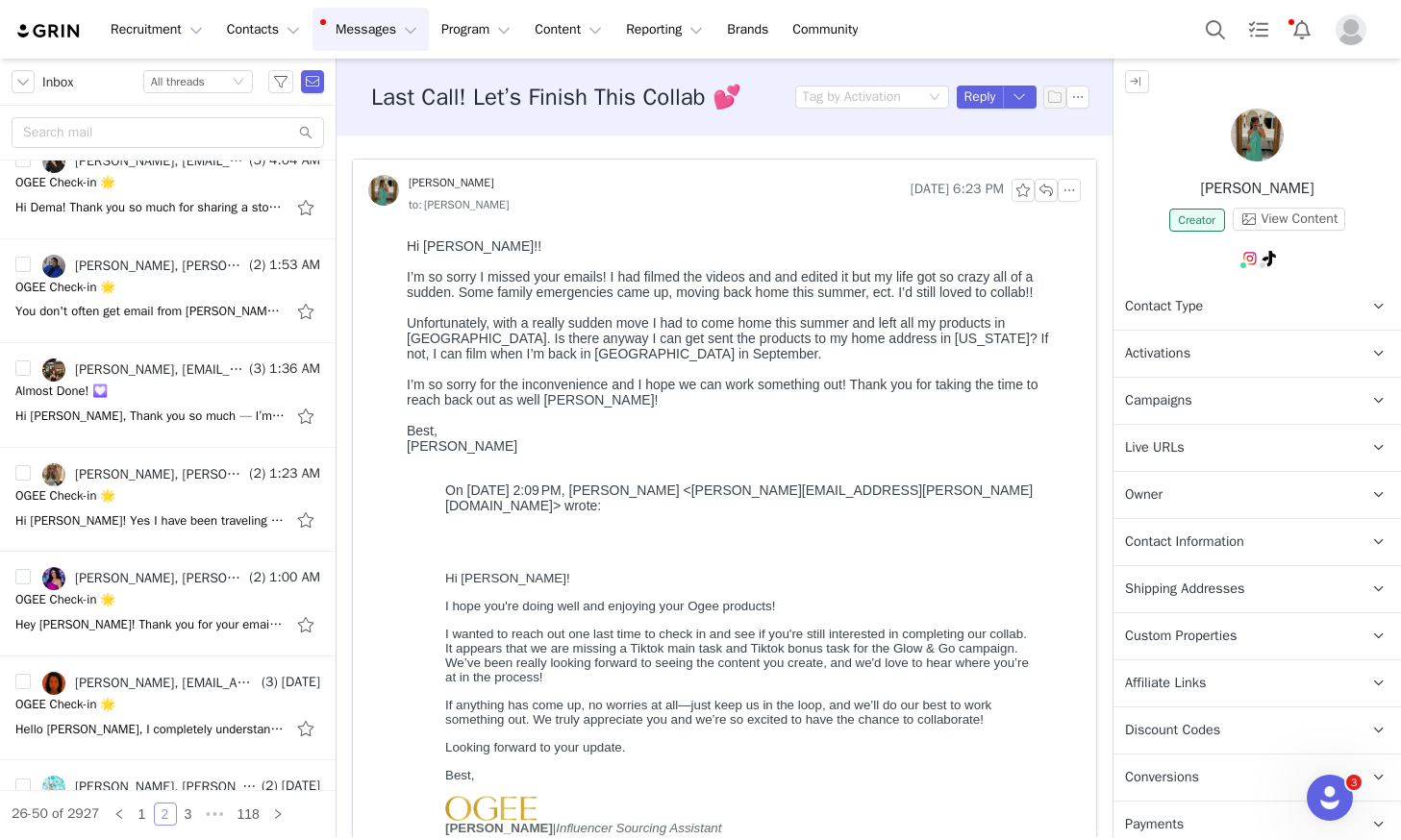 scroll, scrollTop: 1770, scrollLeft: 0, axis: vertical 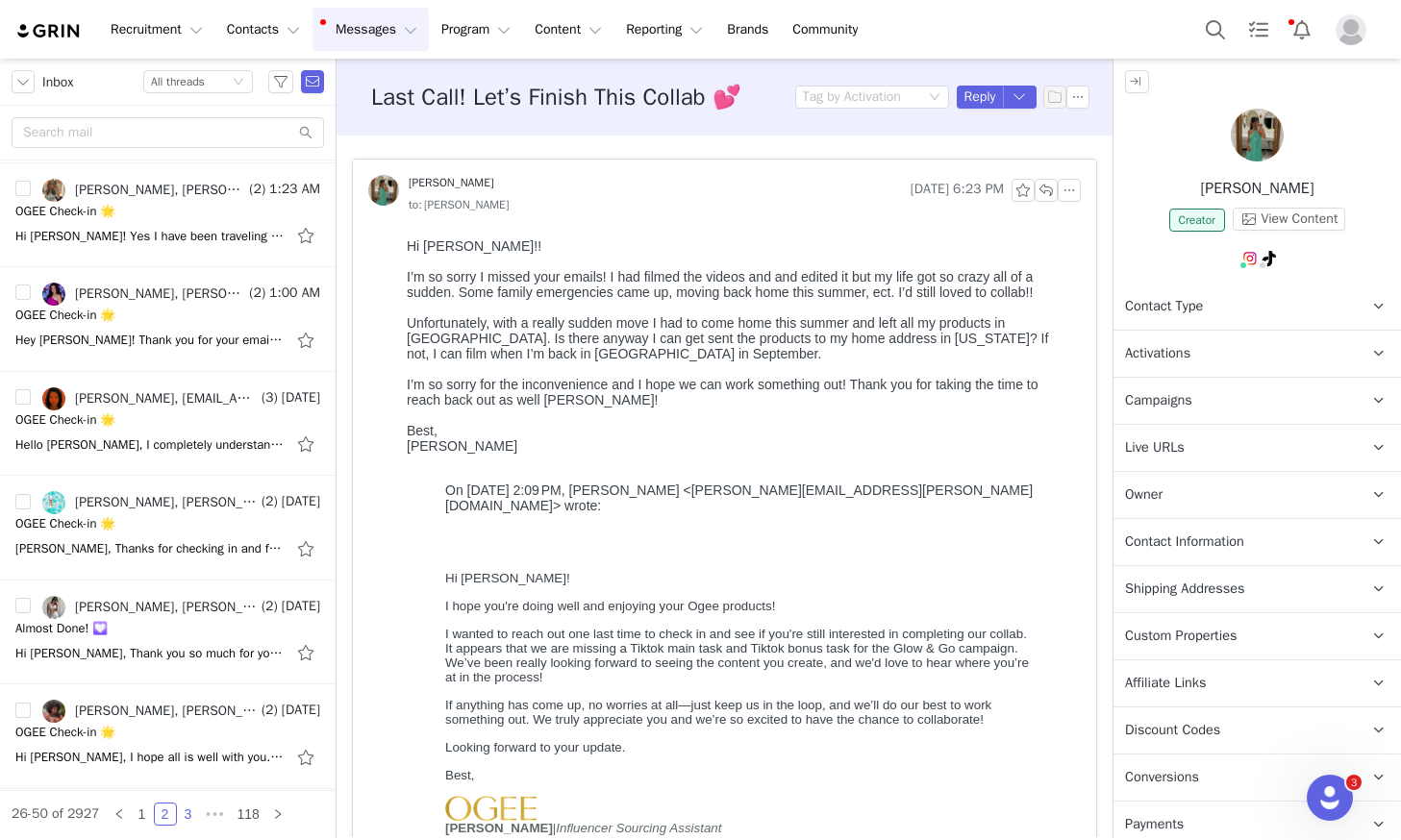 drag, startPoint x: 188, startPoint y: 807, endPoint x: 200, endPoint y: 808, distance: 12.041595 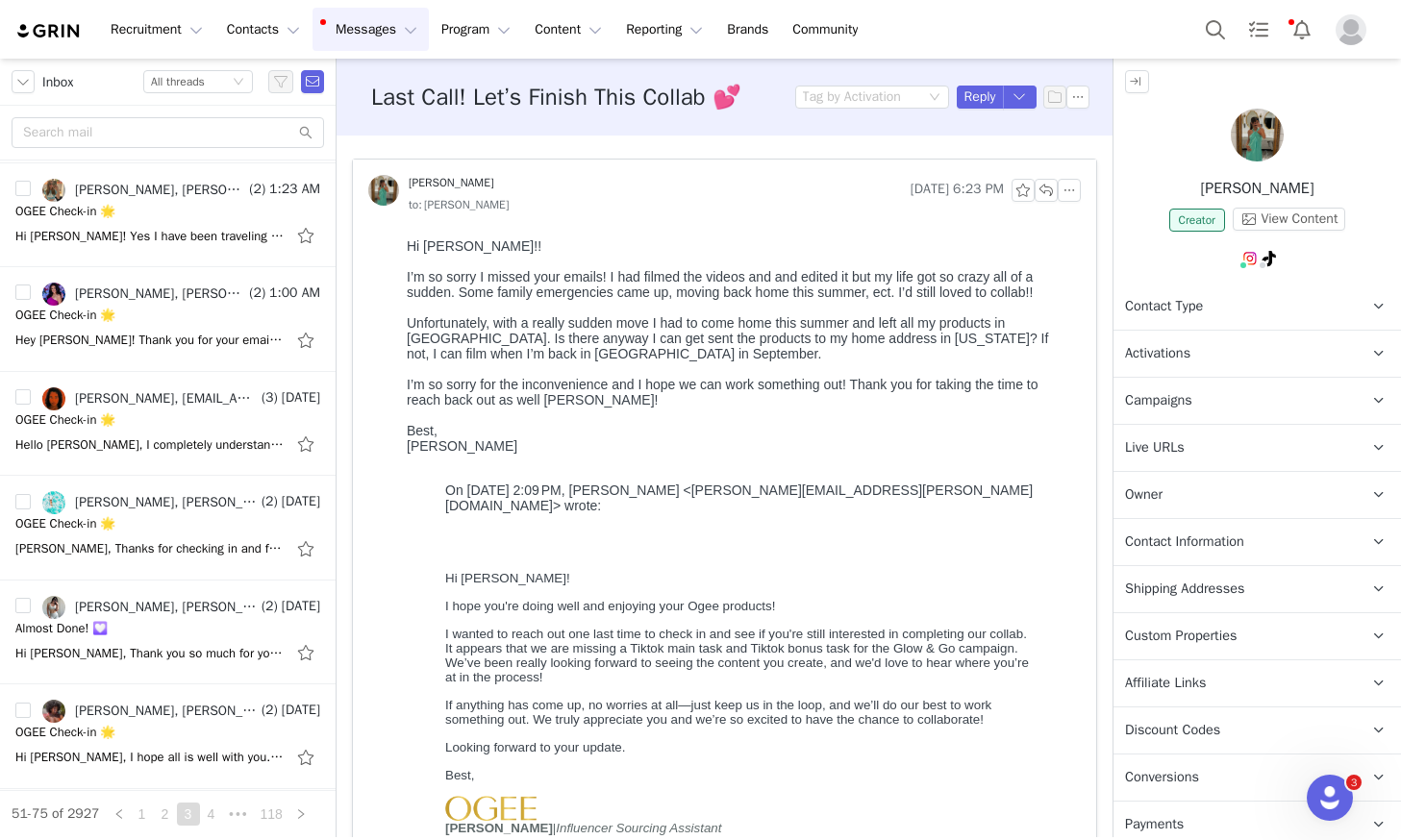 click on "Messages Messages" at bounding box center (370, 29) 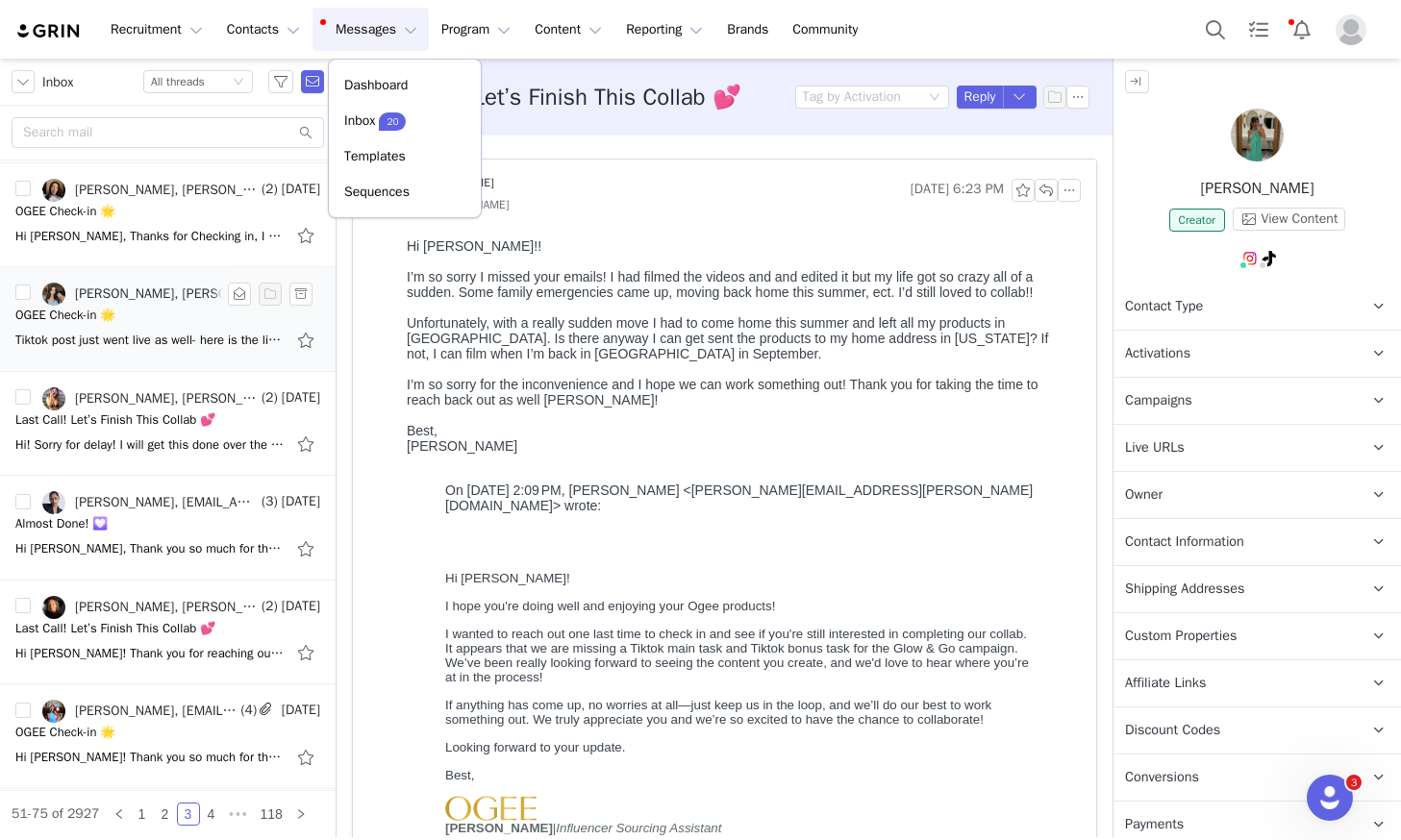 drag, startPoint x: 359, startPoint y: 291, endPoint x: 277, endPoint y: 272, distance: 84.17244 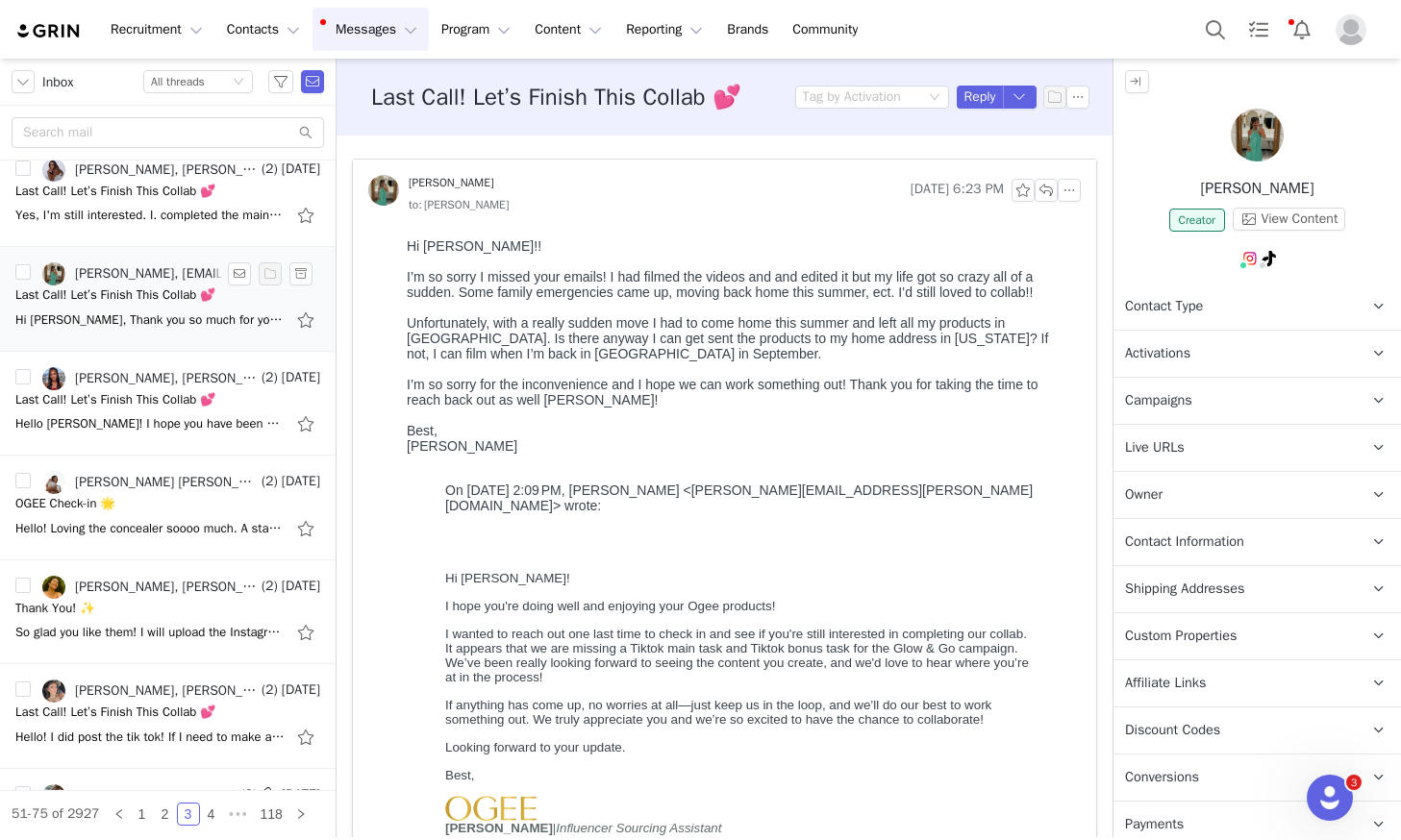 scroll, scrollTop: 125, scrollLeft: 0, axis: vertical 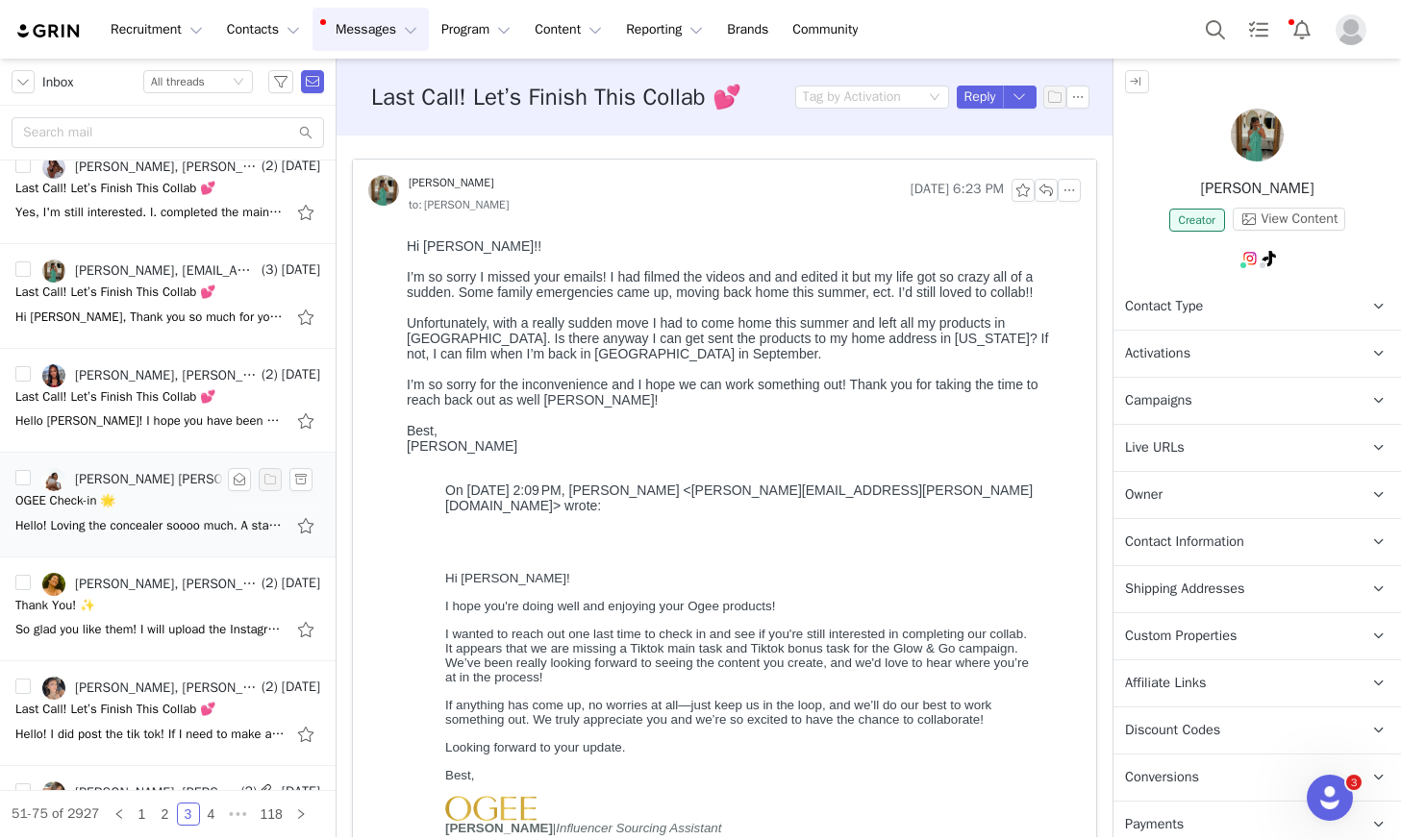 click on "Hello!
Loving the concealer soooo much. A staple mostly everyday now (and I rarely wear makeup!)
Yes I can post this week. Thanks for the reminder. Do you need me to send it for approval first or just go ahead and post?
Kindest
Winona
Sent from" at bounding box center (167, 526) 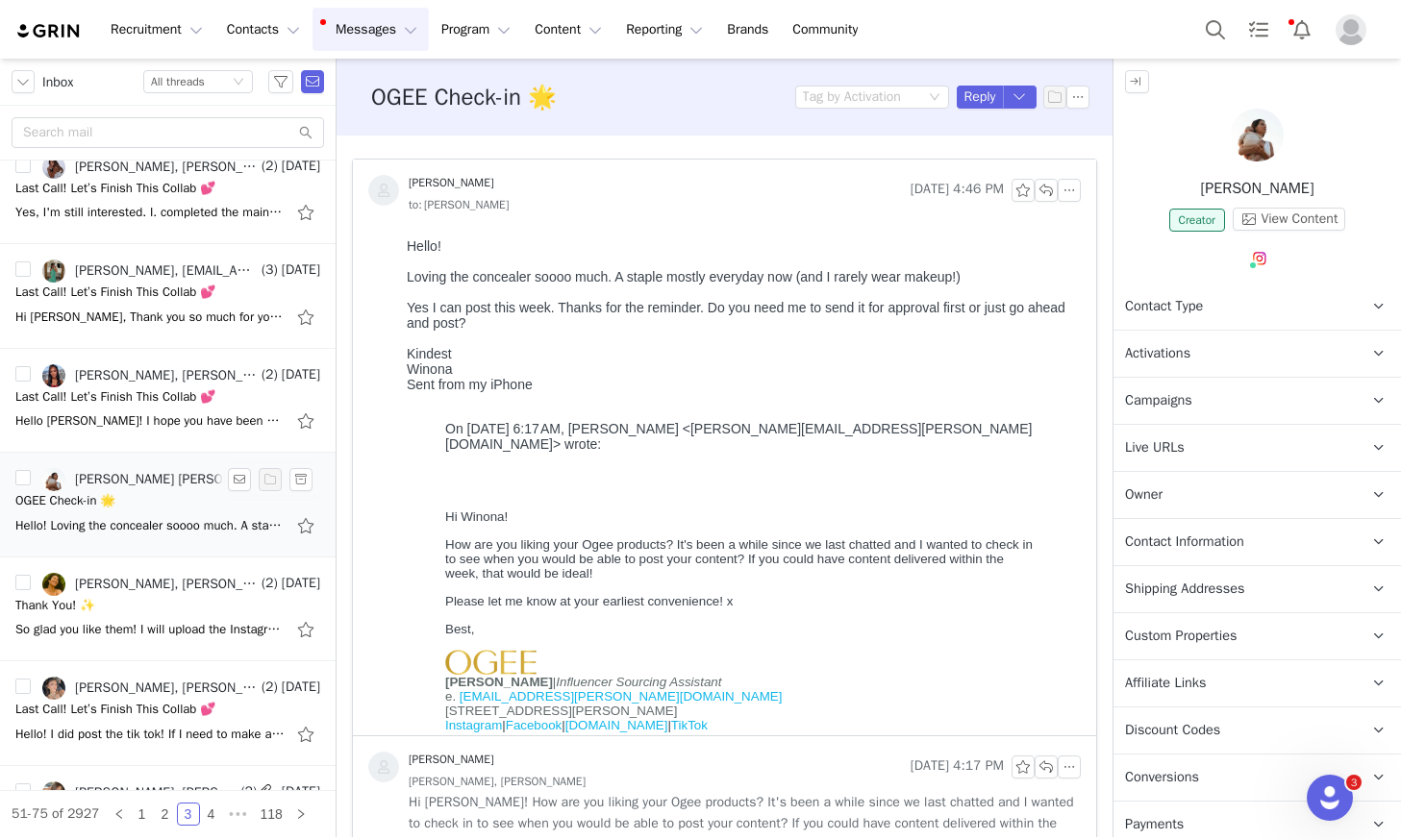 scroll, scrollTop: 0, scrollLeft: 0, axis: both 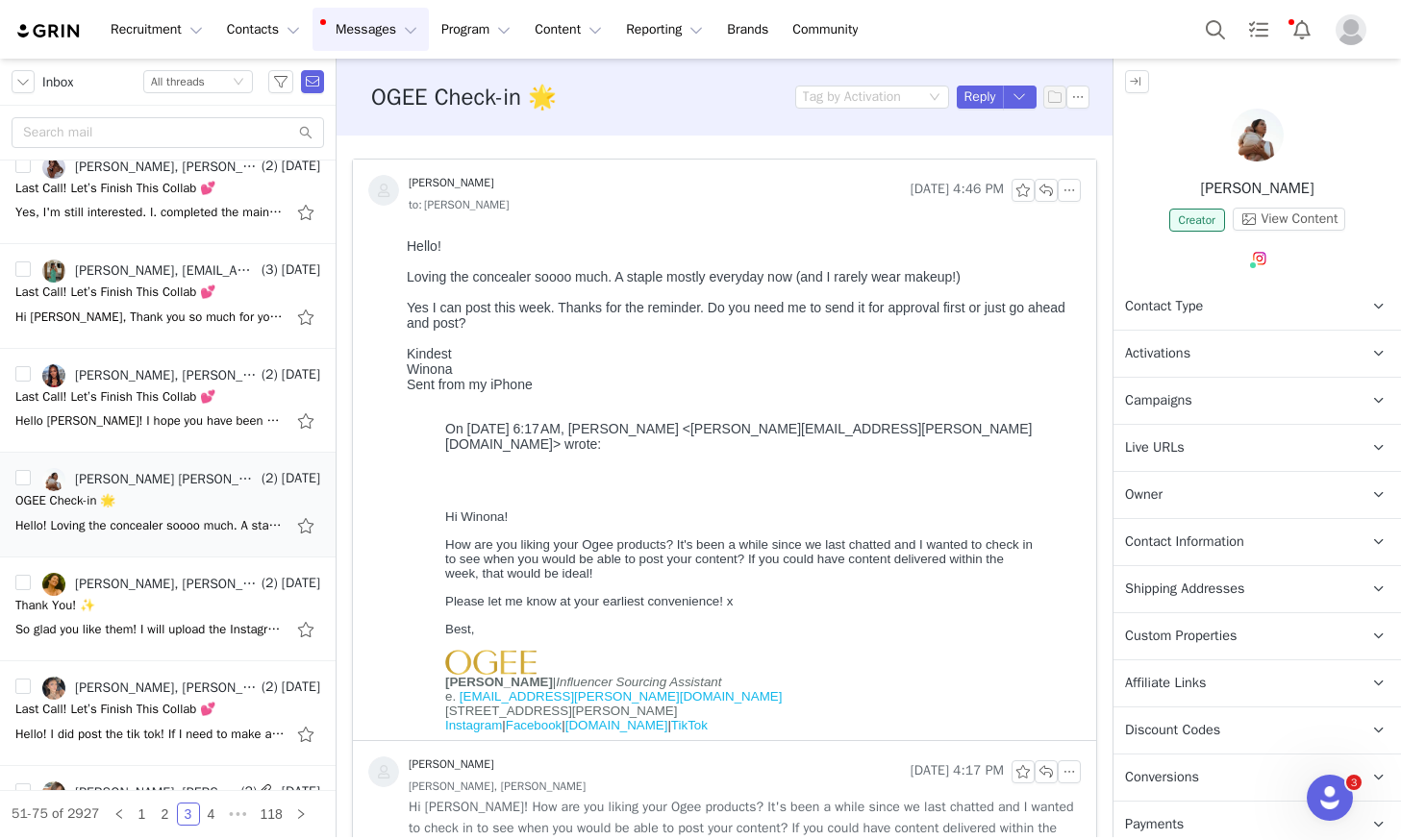 click at bounding box center [1257, 135] 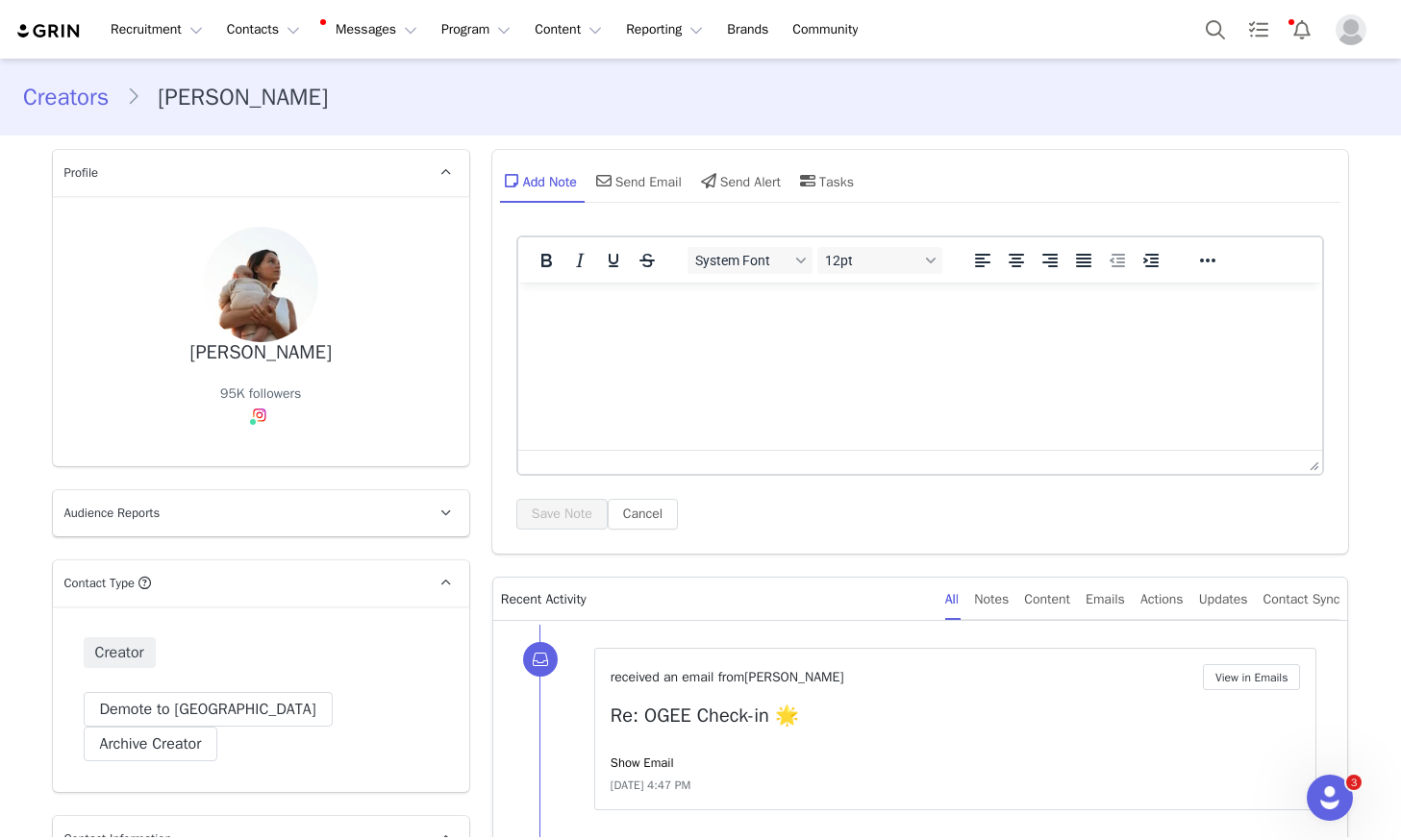scroll, scrollTop: 0, scrollLeft: 0, axis: both 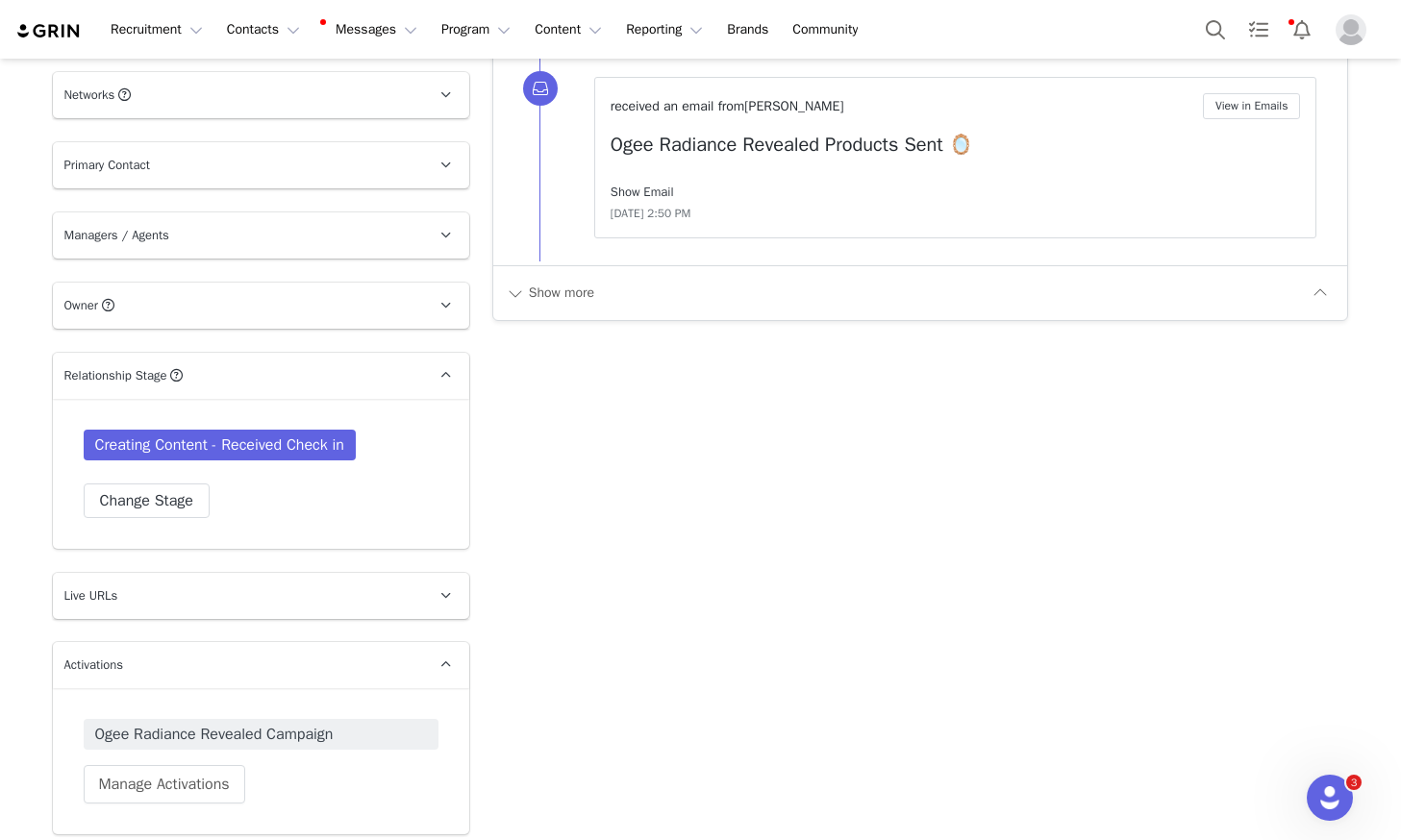 click on "Show Email" at bounding box center (642, 191) 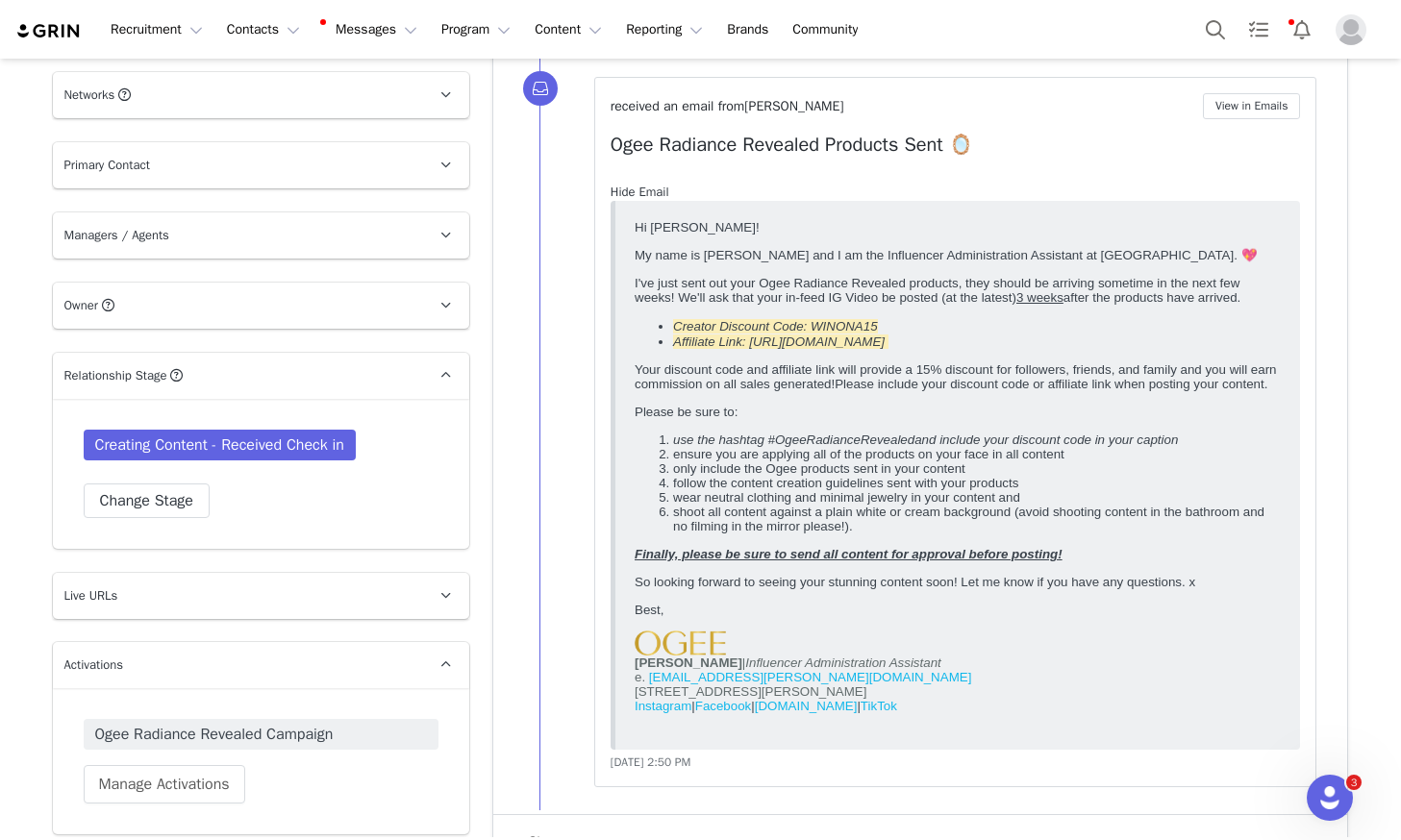 scroll, scrollTop: 0, scrollLeft: 0, axis: both 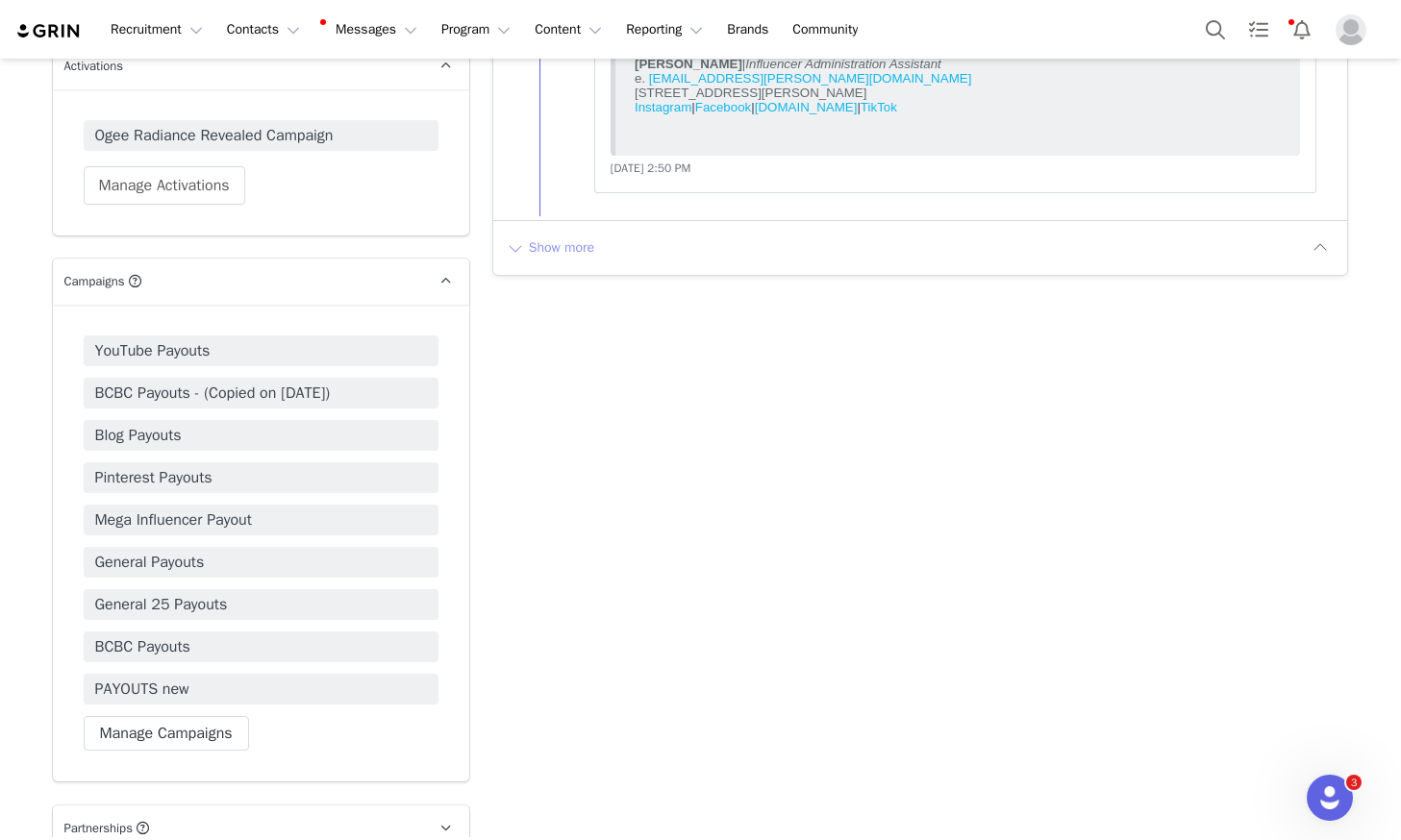 click on "Show more" at bounding box center [550, 248] 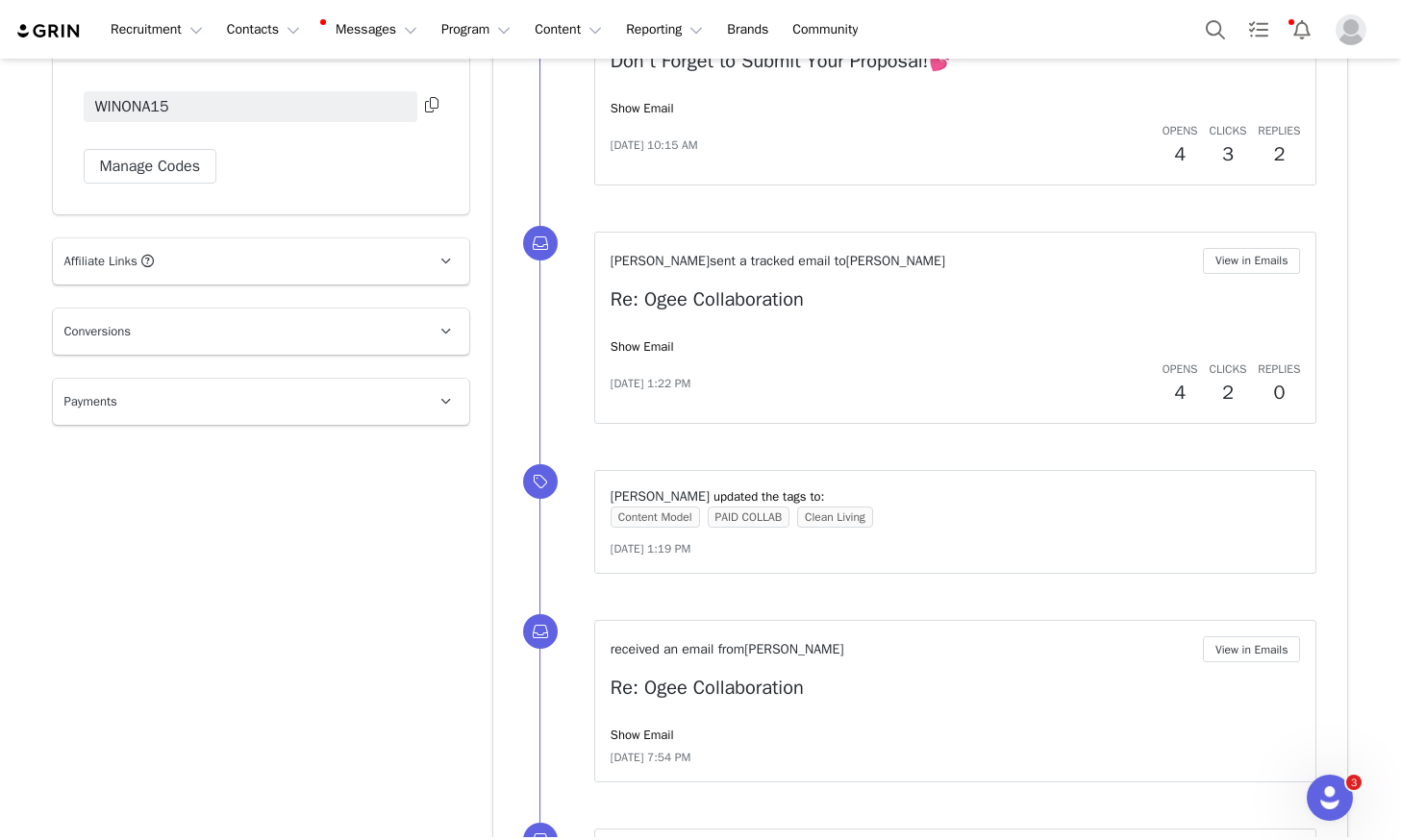 scroll, scrollTop: 3403, scrollLeft: 0, axis: vertical 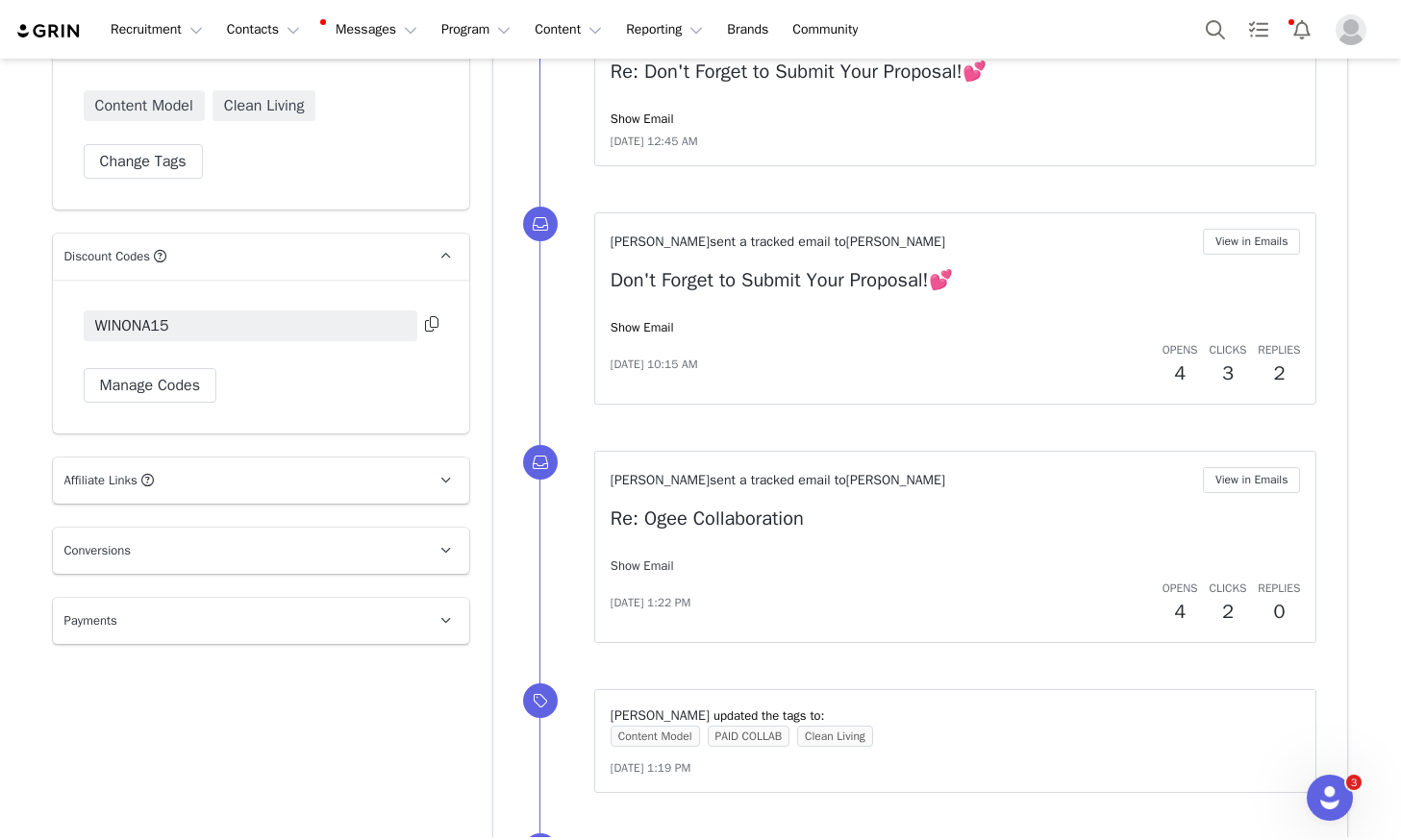 click on "Show Email" at bounding box center [642, 565] 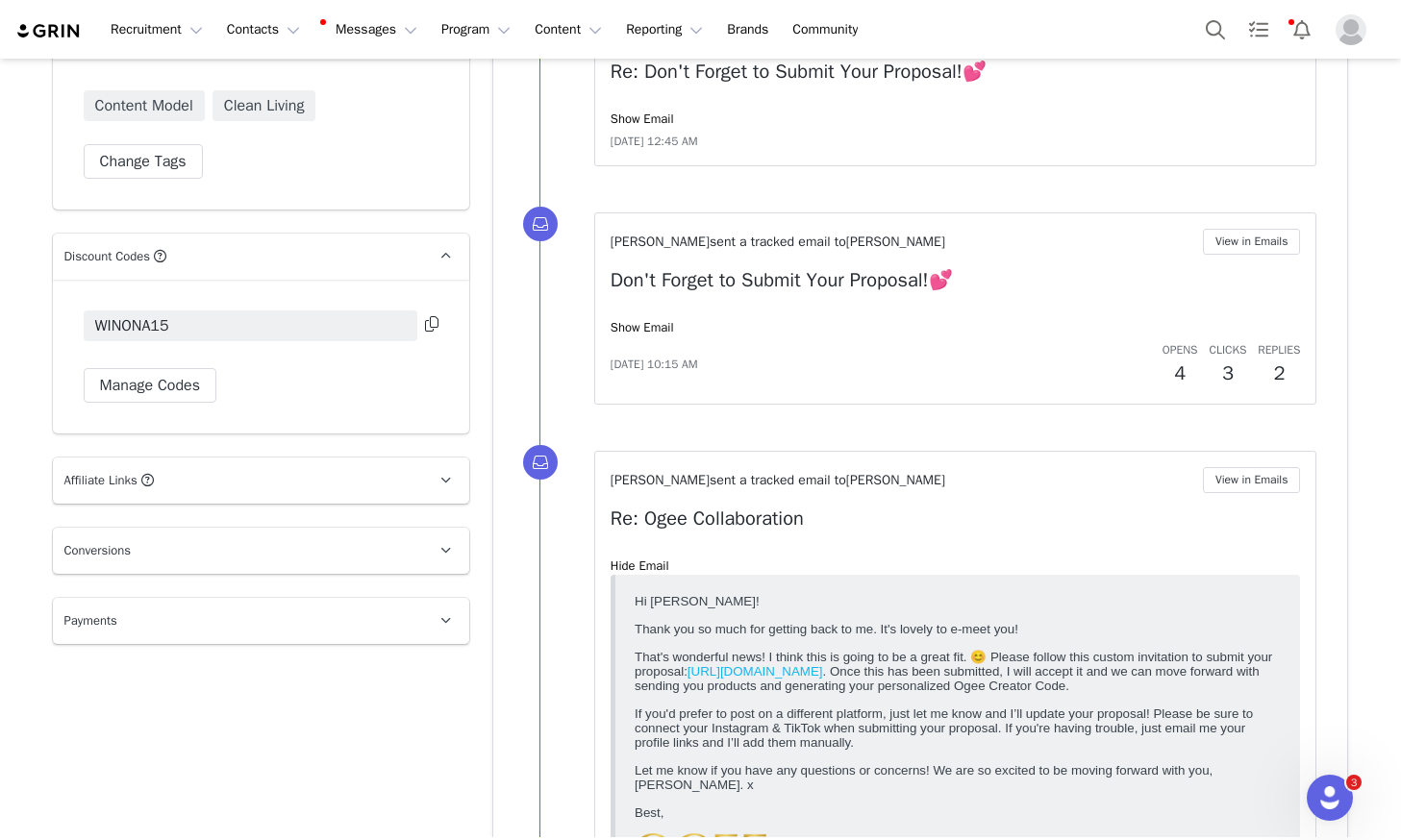 scroll, scrollTop: 0, scrollLeft: 0, axis: both 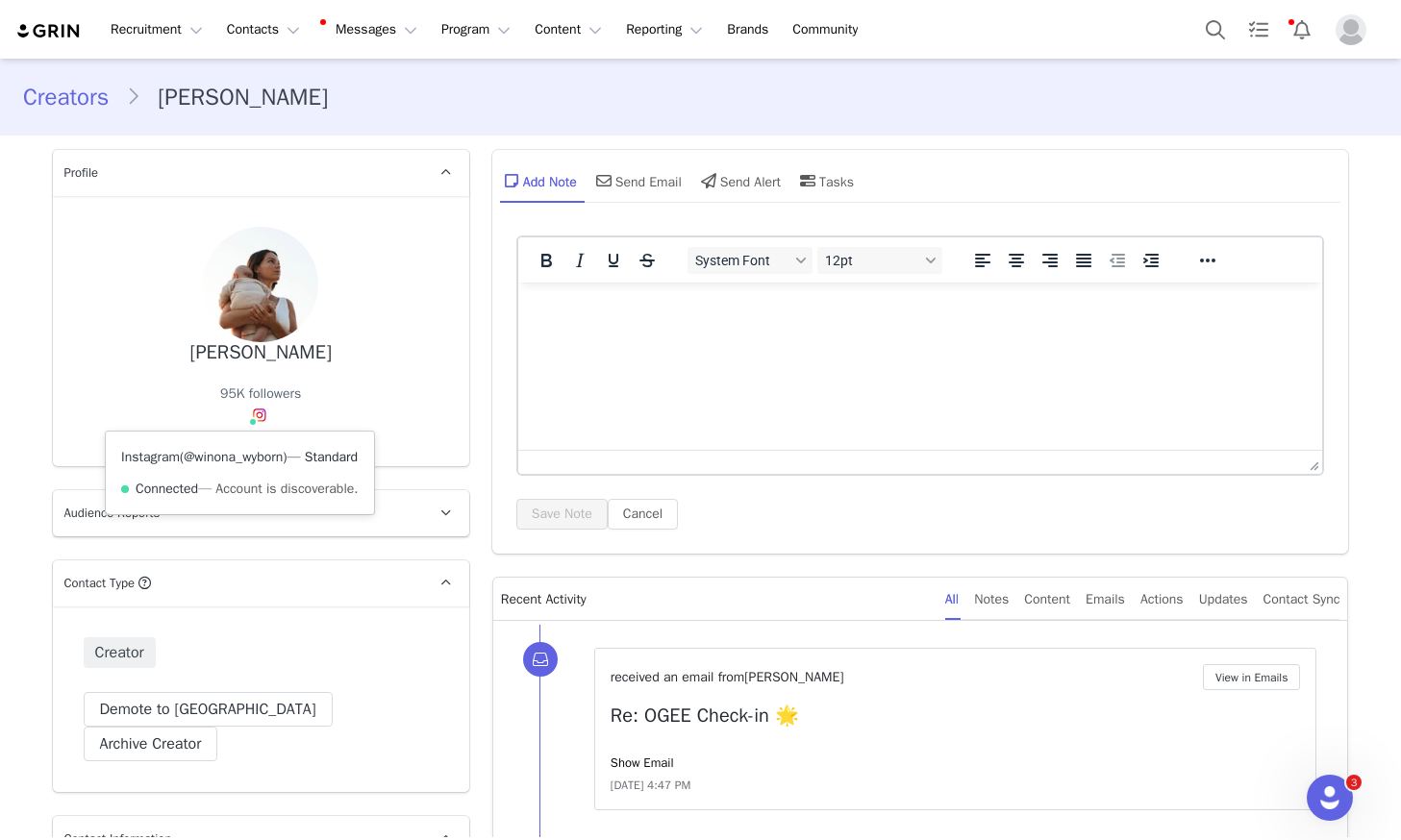 click on "@winona_wyborn" at bounding box center [233, 457] 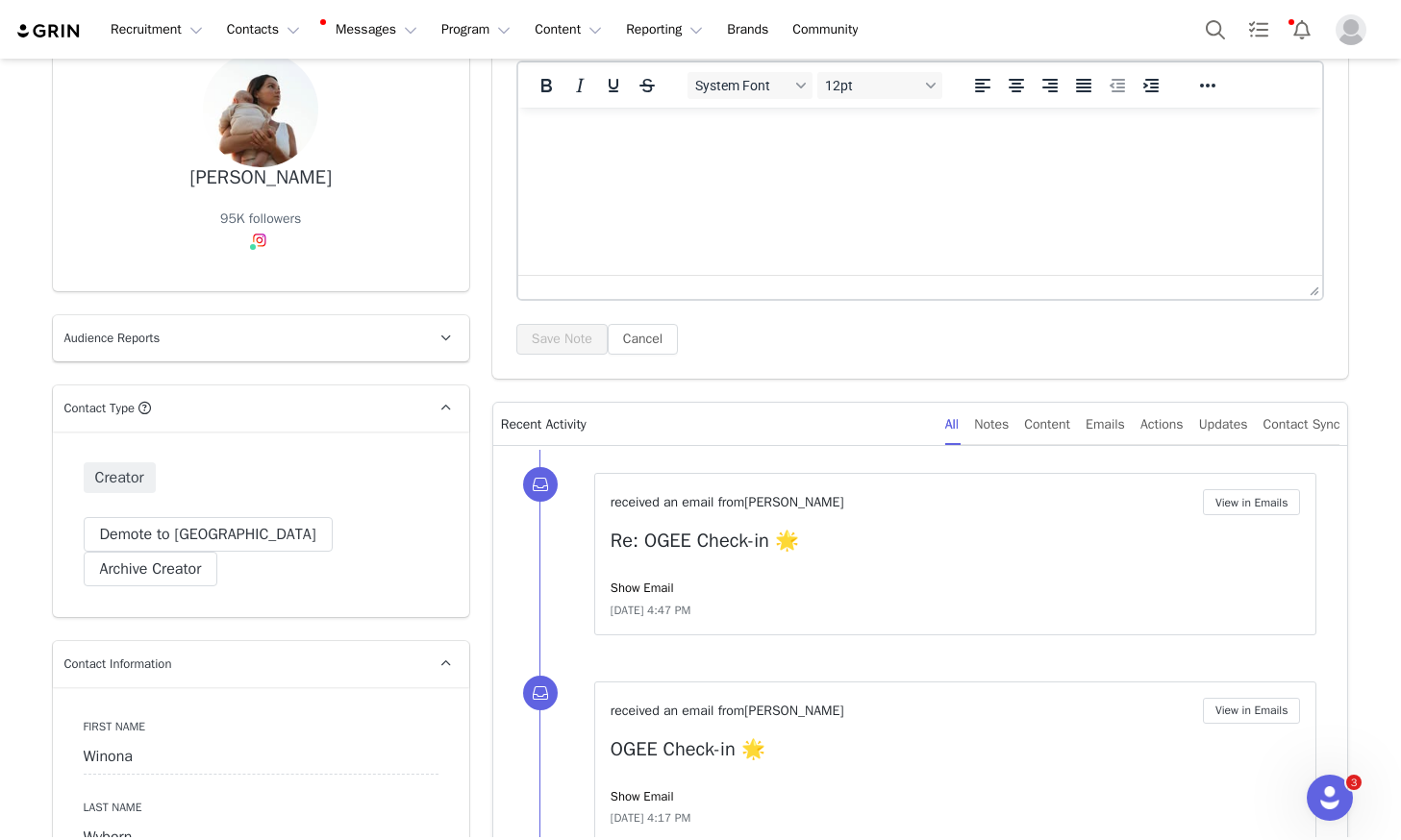 scroll, scrollTop: 178, scrollLeft: 0, axis: vertical 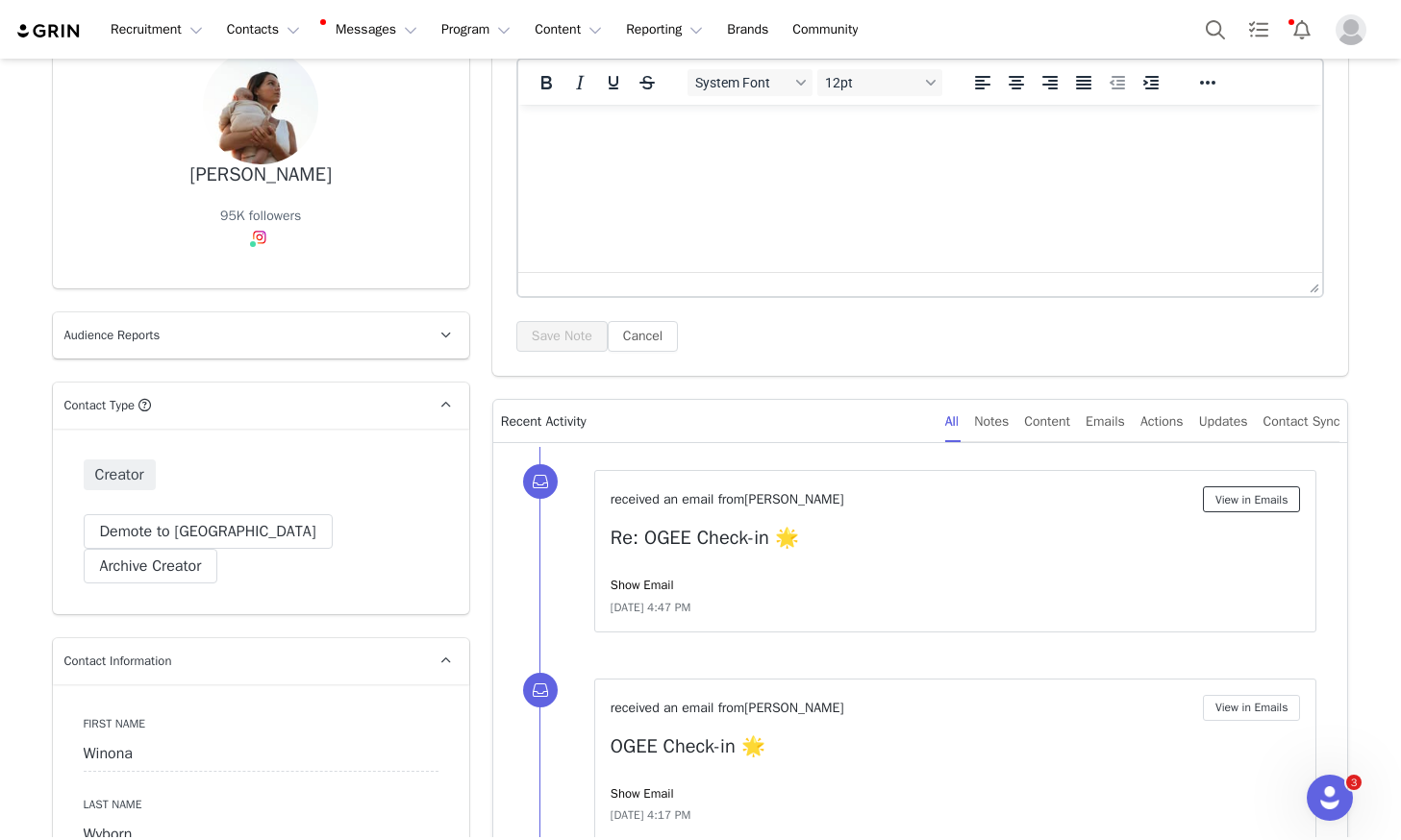 click on "View in Emails" at bounding box center [1252, 499] 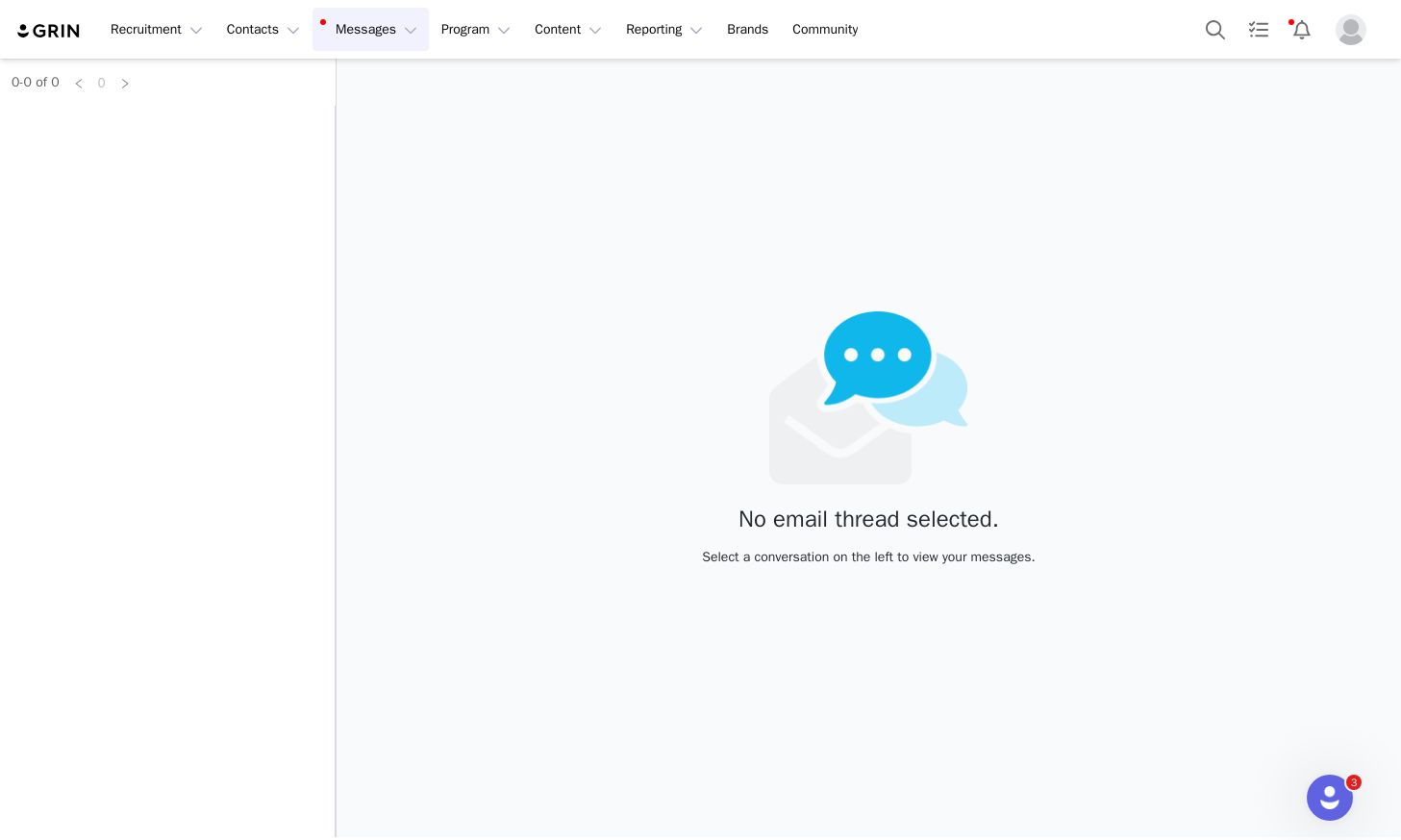 scroll, scrollTop: 0, scrollLeft: 0, axis: both 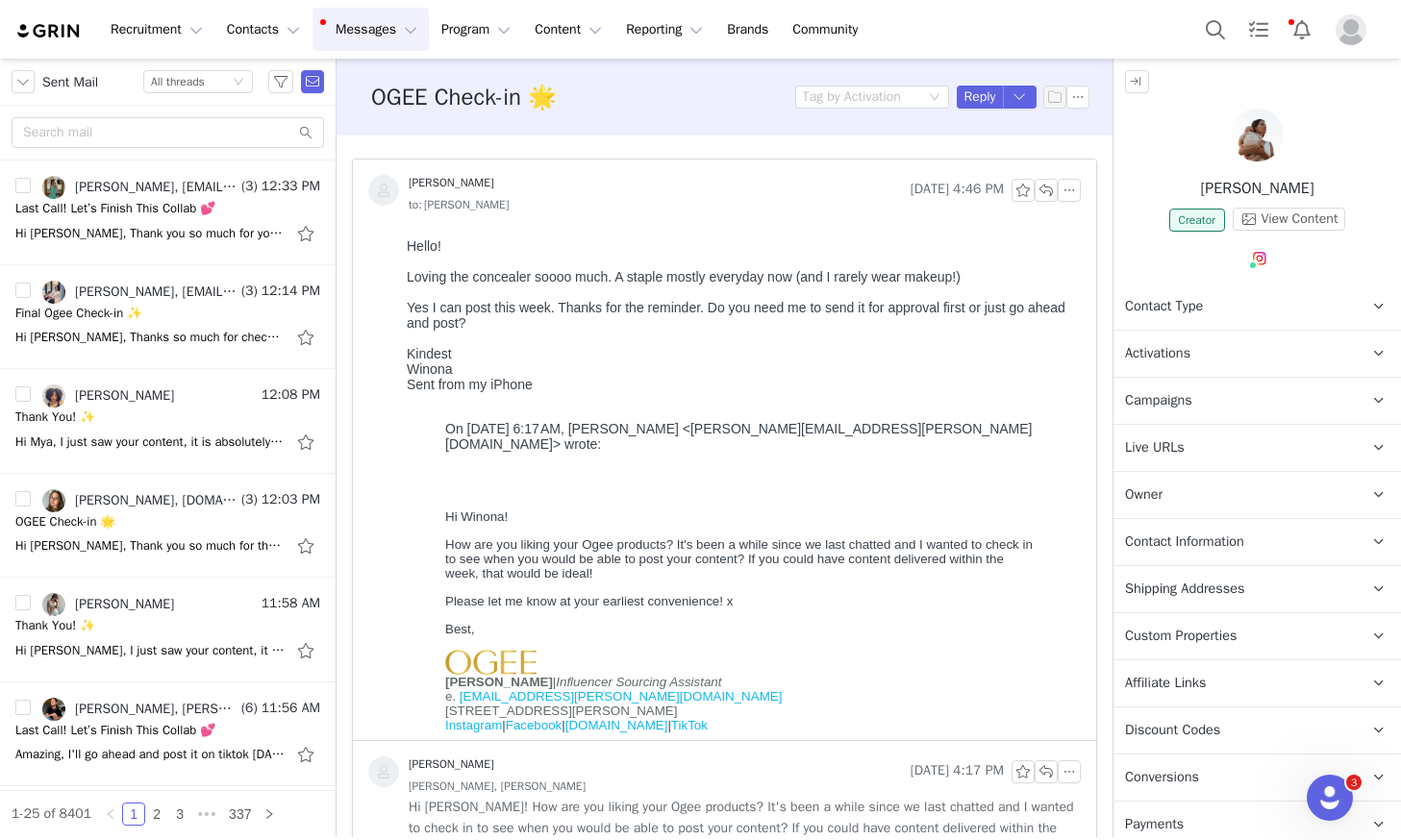 drag, startPoint x: 461, startPoint y: 370, endPoint x: 789, endPoint y: 466, distance: 341.76015 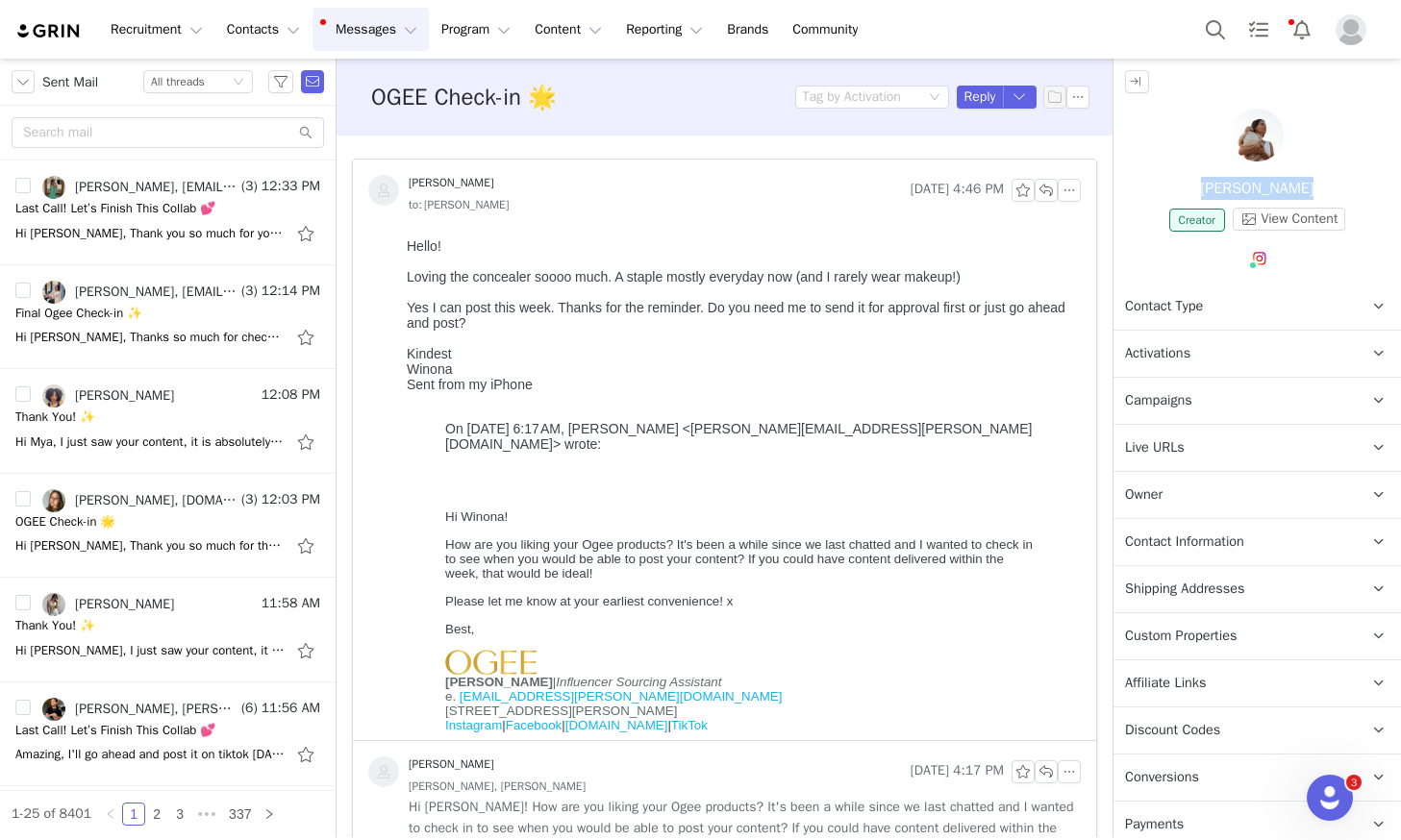 drag, startPoint x: 1319, startPoint y: 185, endPoint x: 1164, endPoint y: 195, distance: 155.32225 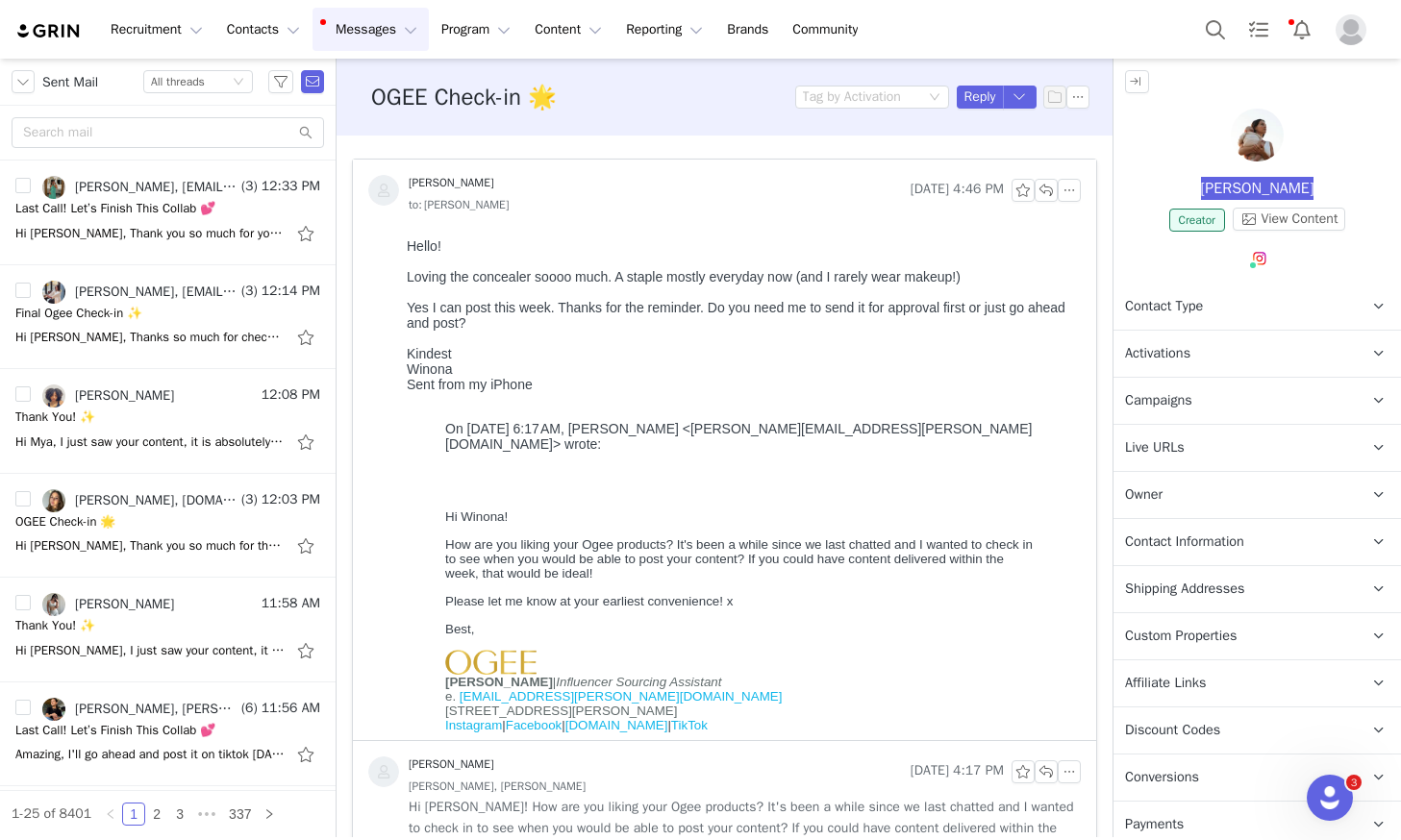 click on "Winona  Sent from my iPhone On 11 Jul 2025, at 6:17 AM, Jordan Mounkes <Jordan.mounkes@ogee.com> wrote: ﻿  Hi Winona ! How are you liking your Ogee products? It's been a while since we last chatted and I wanted to check in to see when you would be able to post your content? If you could have content delivered within the week, that would be ideal! Please let me know at your earliest convenience! x Best, Jordan Mounkes  |  Influencer Sourcing Assistant e.   jordan.mounkes@ogee.com One Lawson Lane Suite 130 | Burlington, VT 05401 Instagram  |  Facebook   |  Ogee.com  |  TikTok" at bounding box center [739, 547] 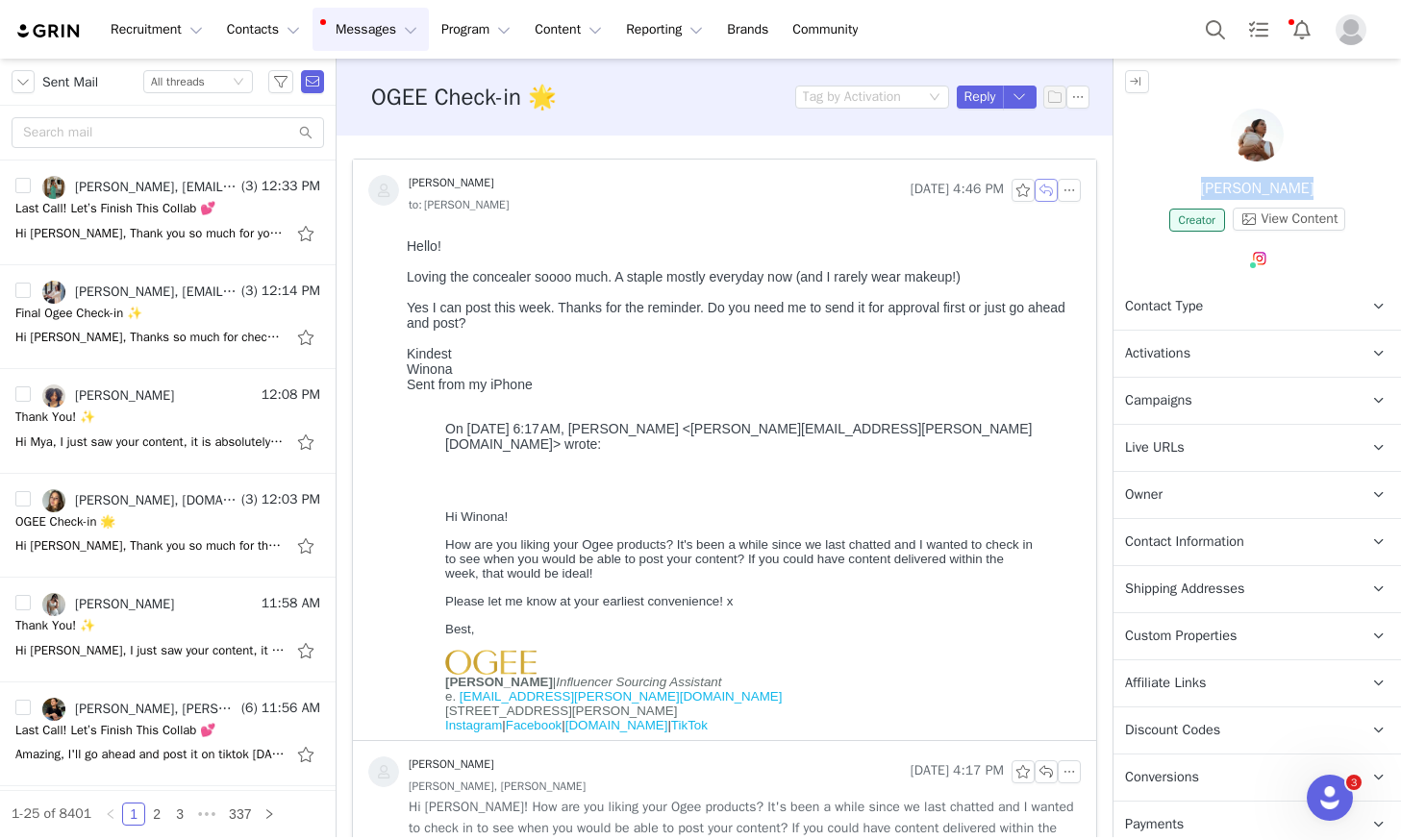 click at bounding box center (1046, 190) 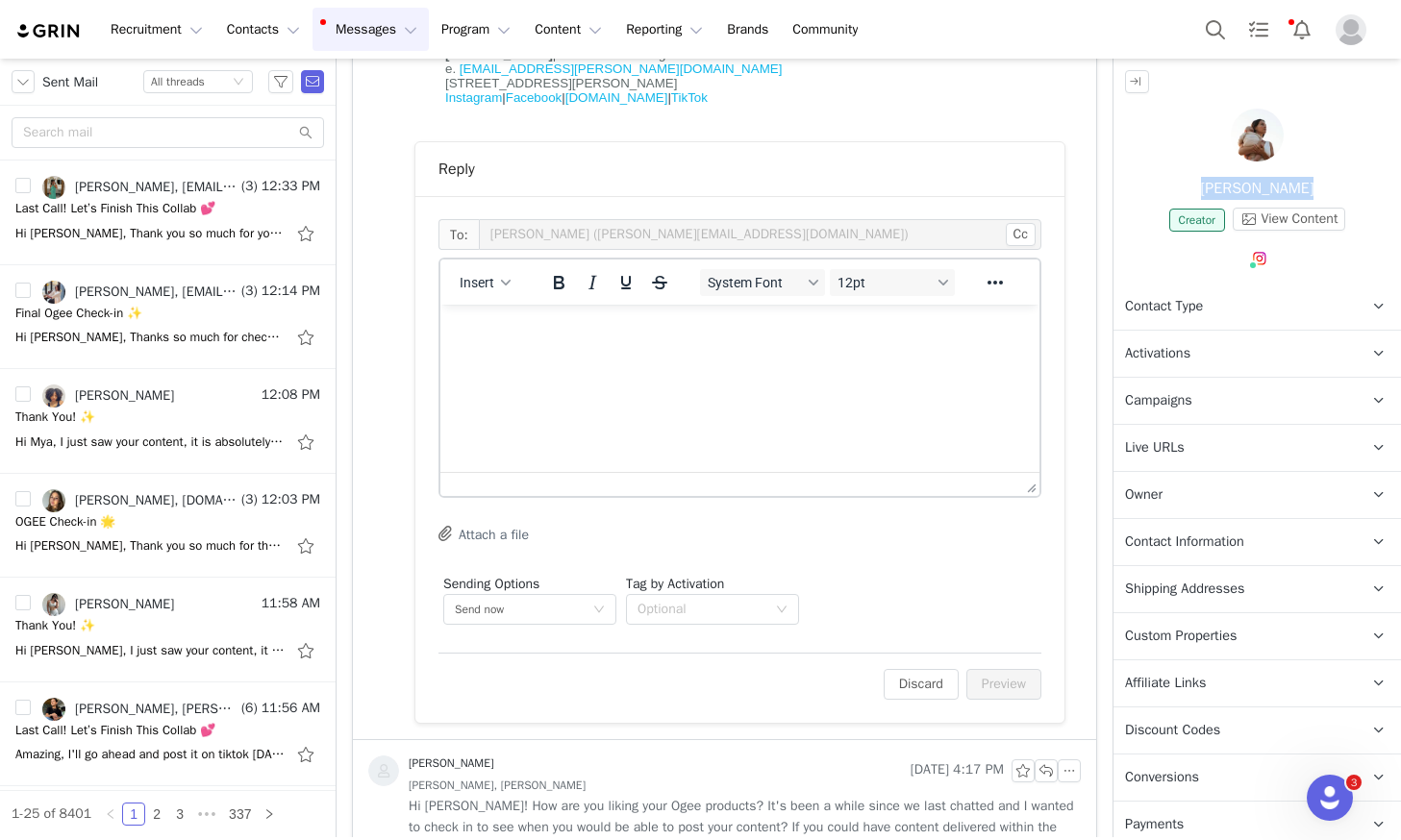 scroll, scrollTop: 643, scrollLeft: 0, axis: vertical 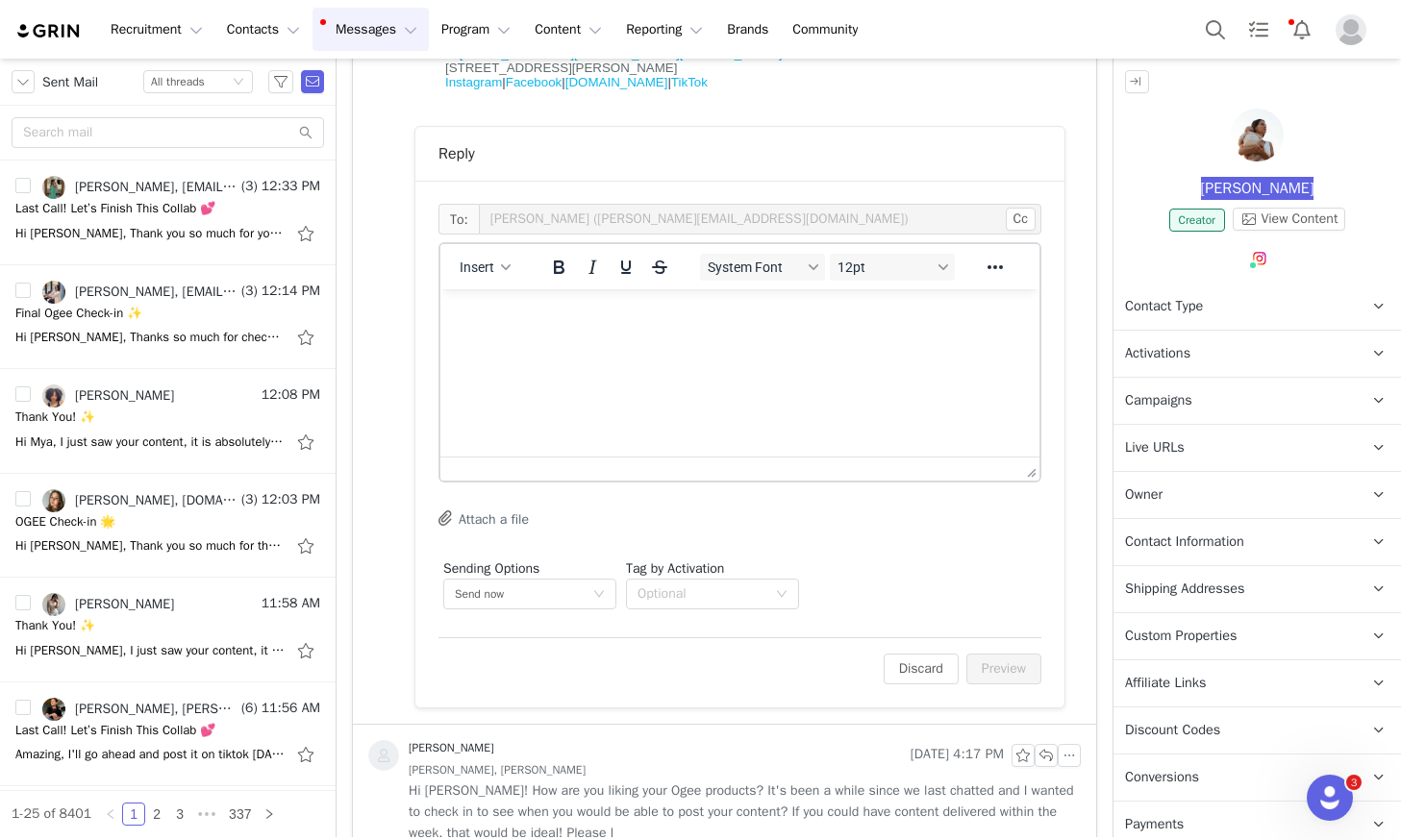 click at bounding box center (739, 315) 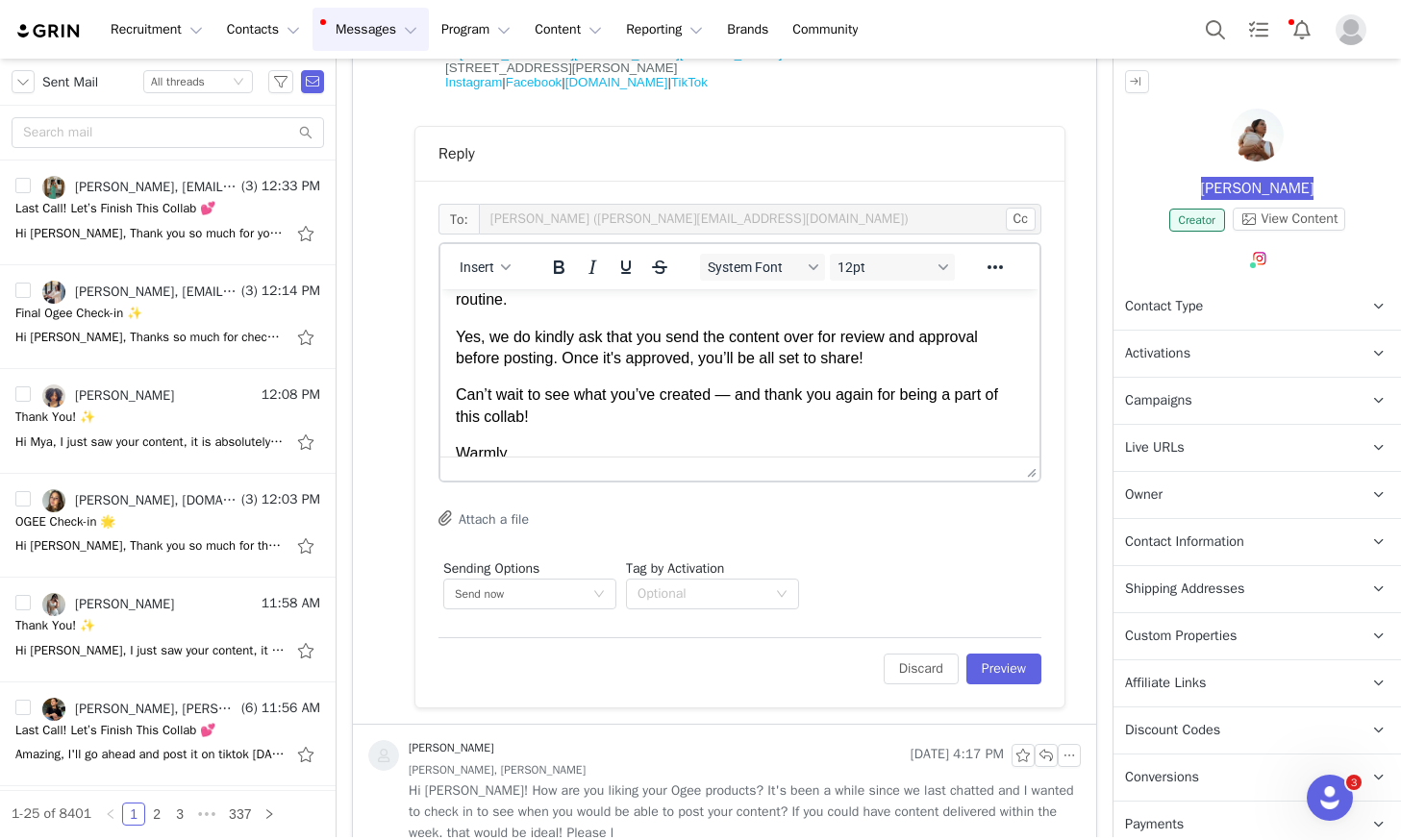 scroll, scrollTop: 0, scrollLeft: 0, axis: both 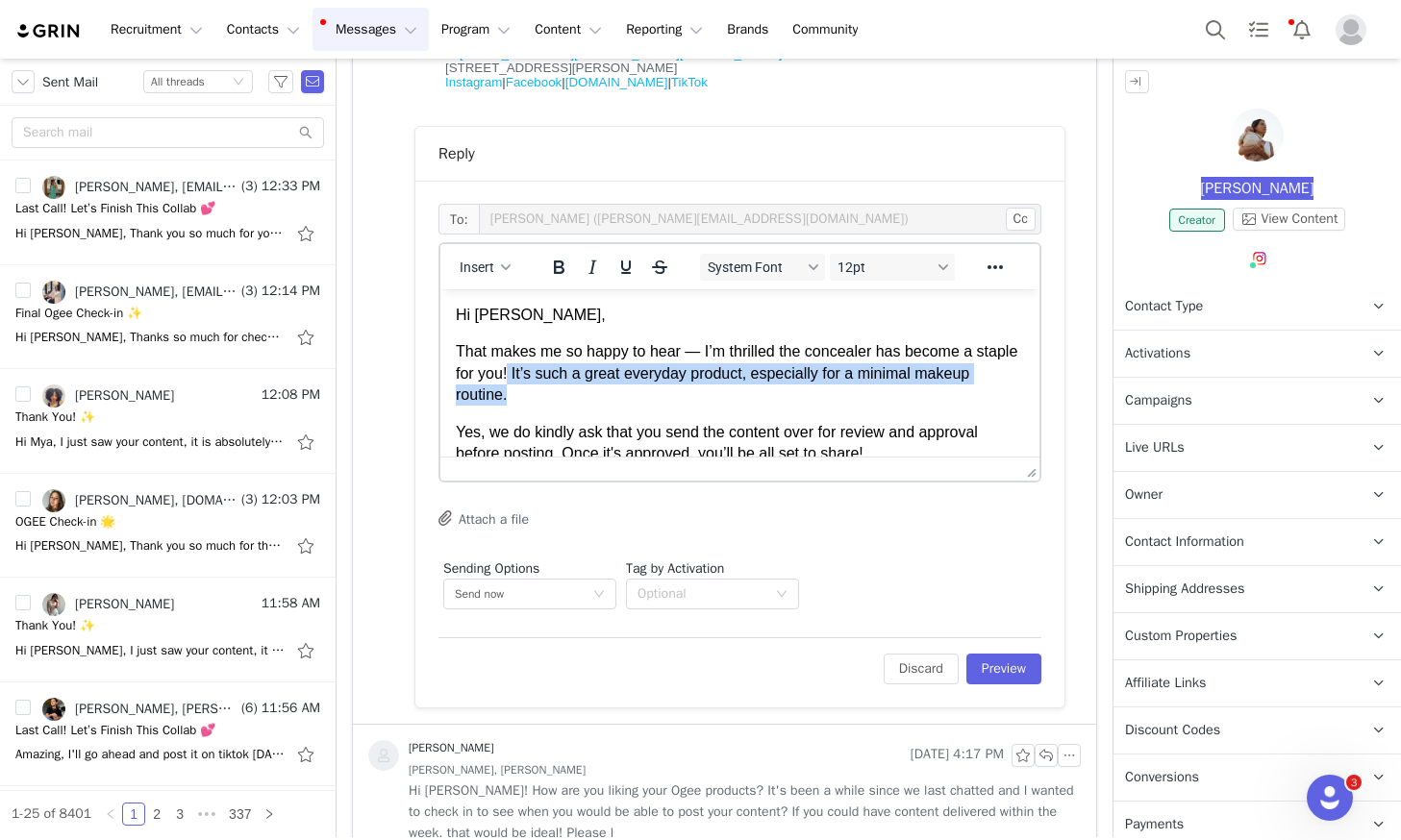 drag, startPoint x: 511, startPoint y: 401, endPoint x: 511, endPoint y: 375, distance: 26 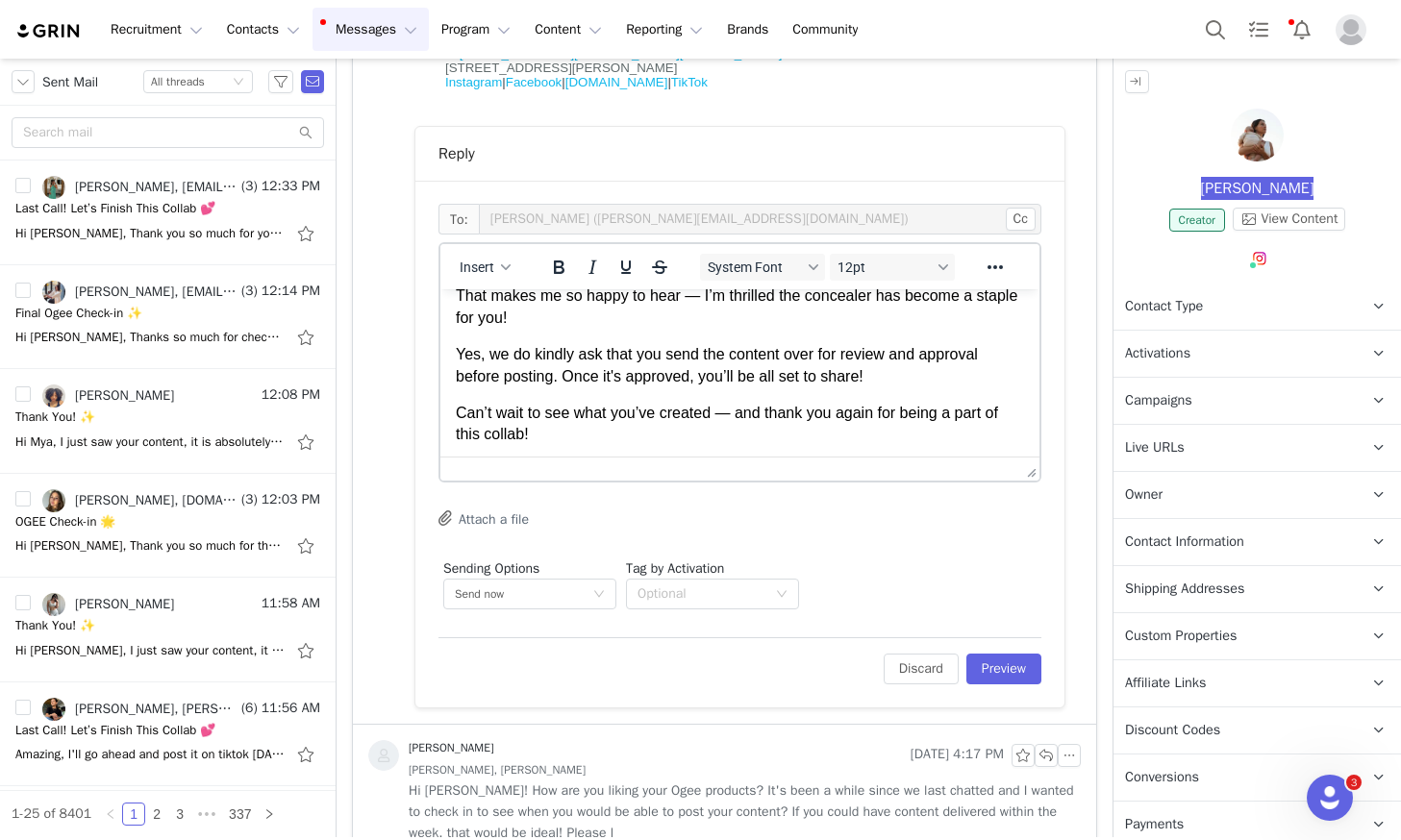 scroll, scrollTop: 65, scrollLeft: 0, axis: vertical 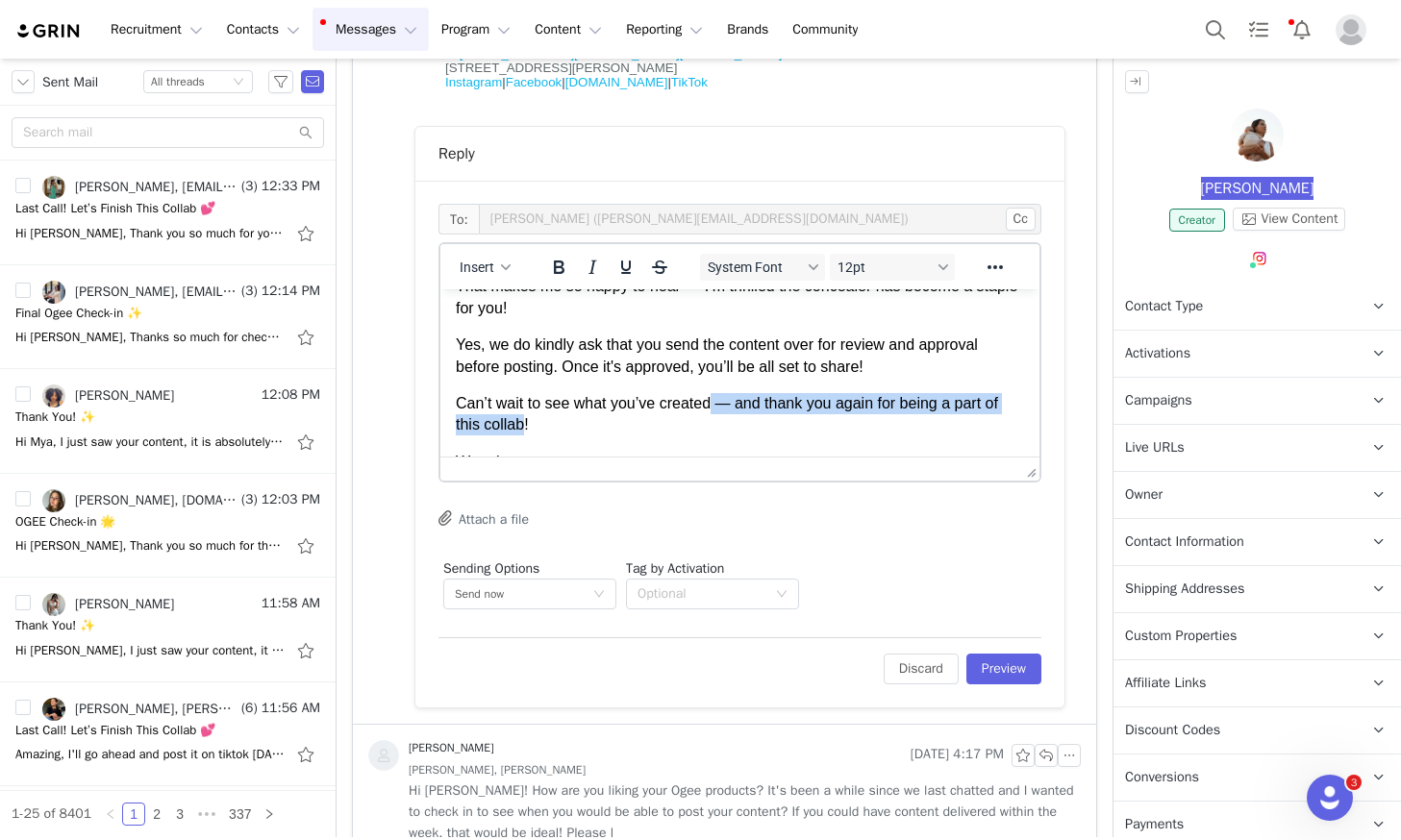 drag, startPoint x: 527, startPoint y: 429, endPoint x: 717, endPoint y: 401, distance: 192.05208 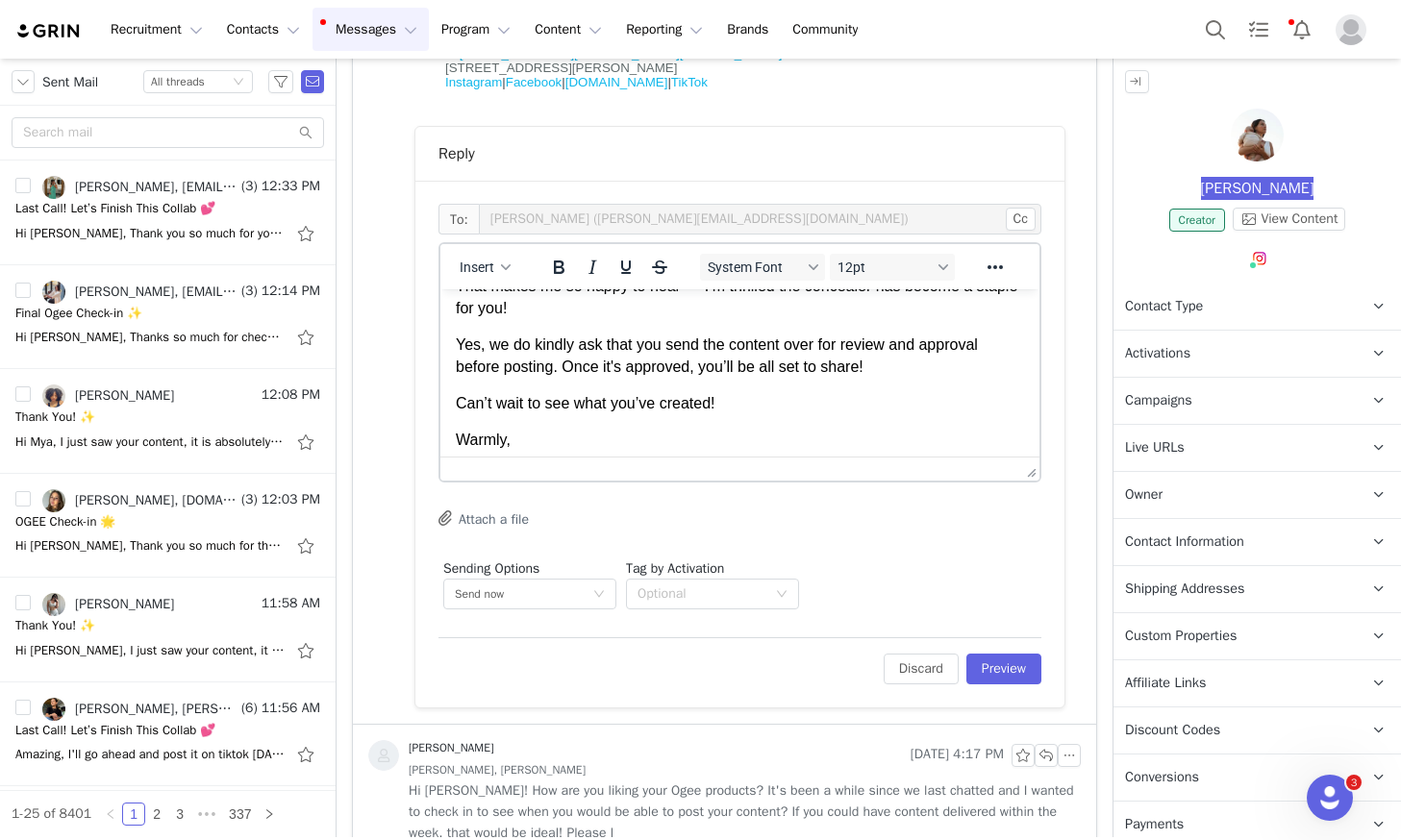 scroll, scrollTop: 76, scrollLeft: 0, axis: vertical 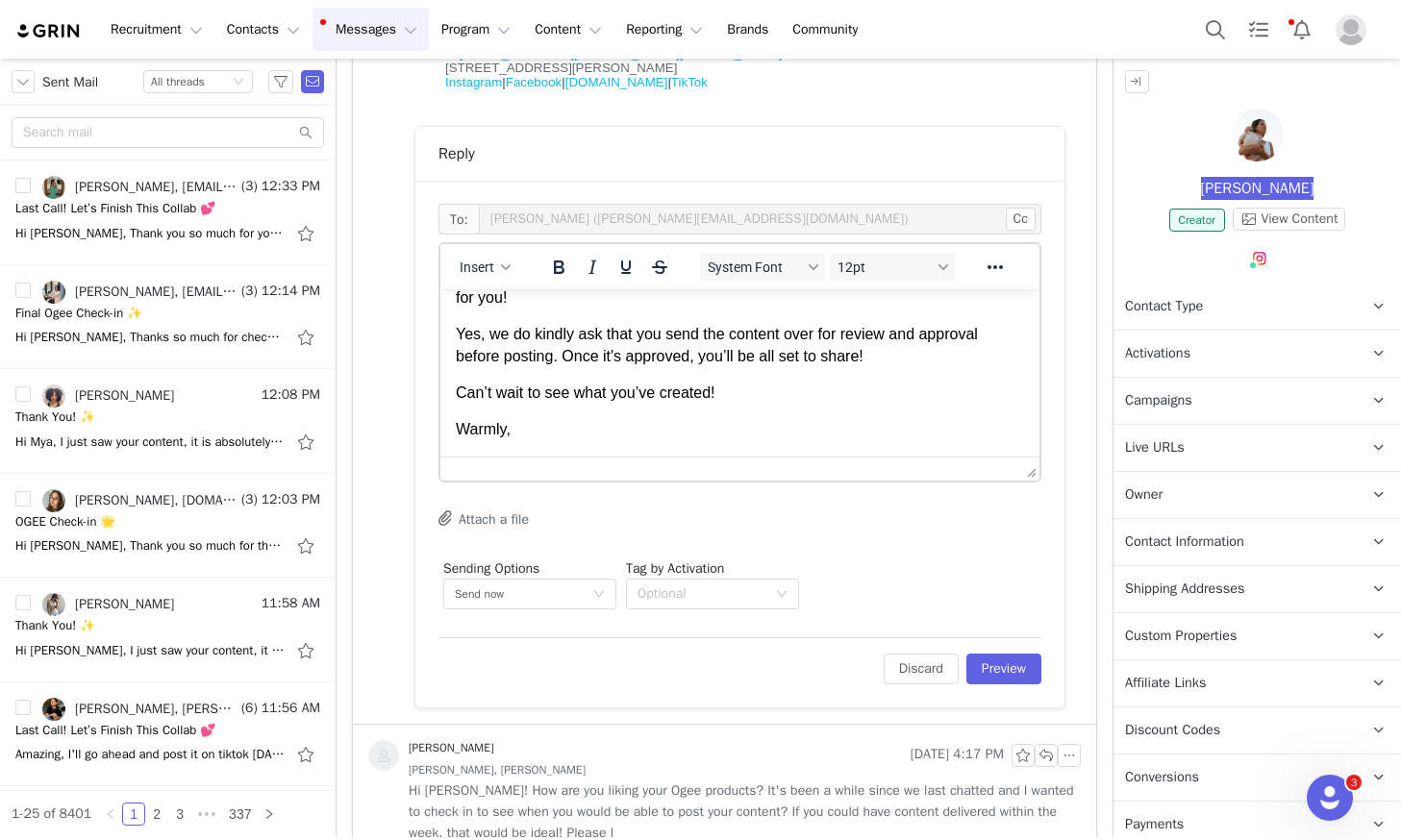 click on "Warmly," at bounding box center [739, 430] 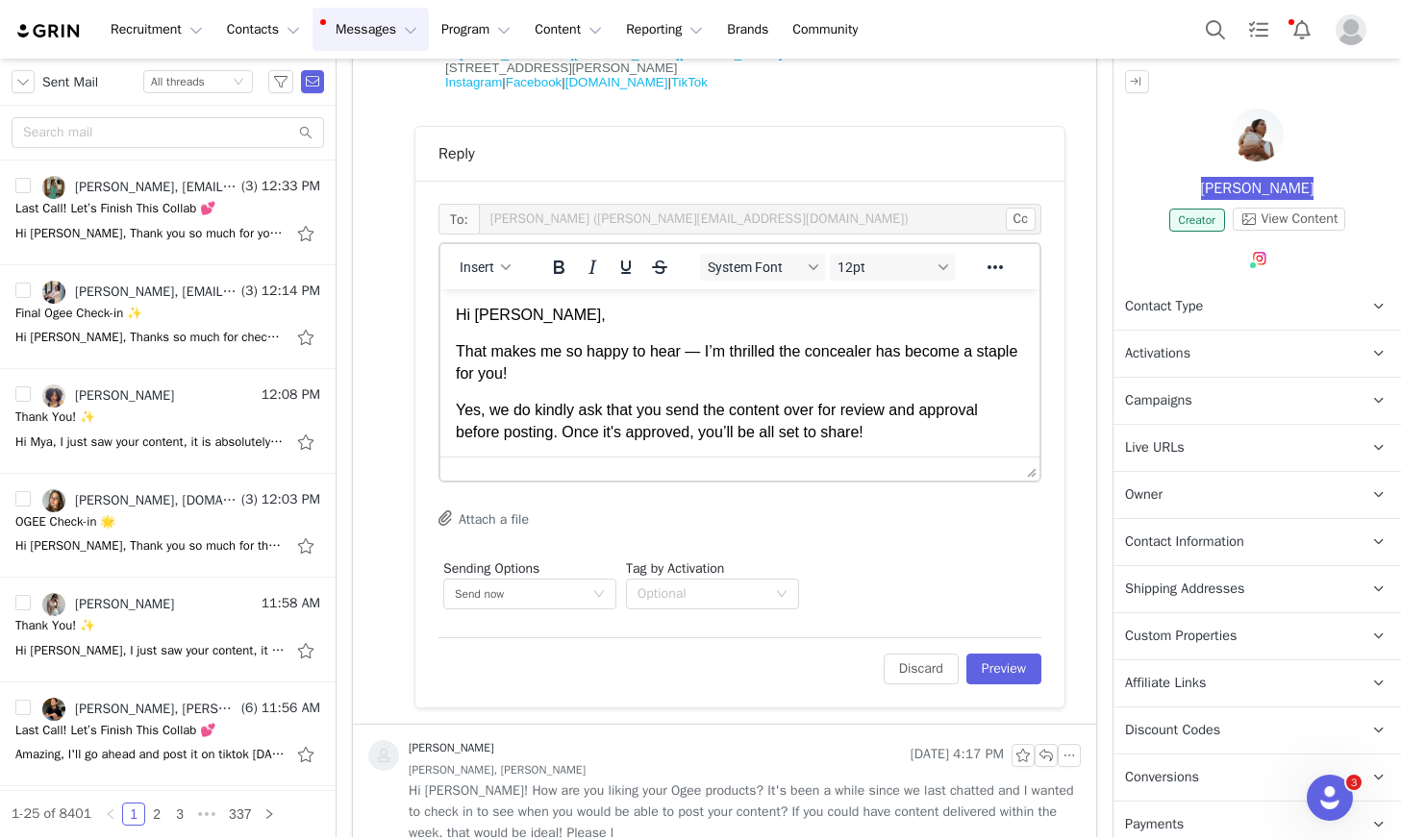 scroll, scrollTop: 76, scrollLeft: 0, axis: vertical 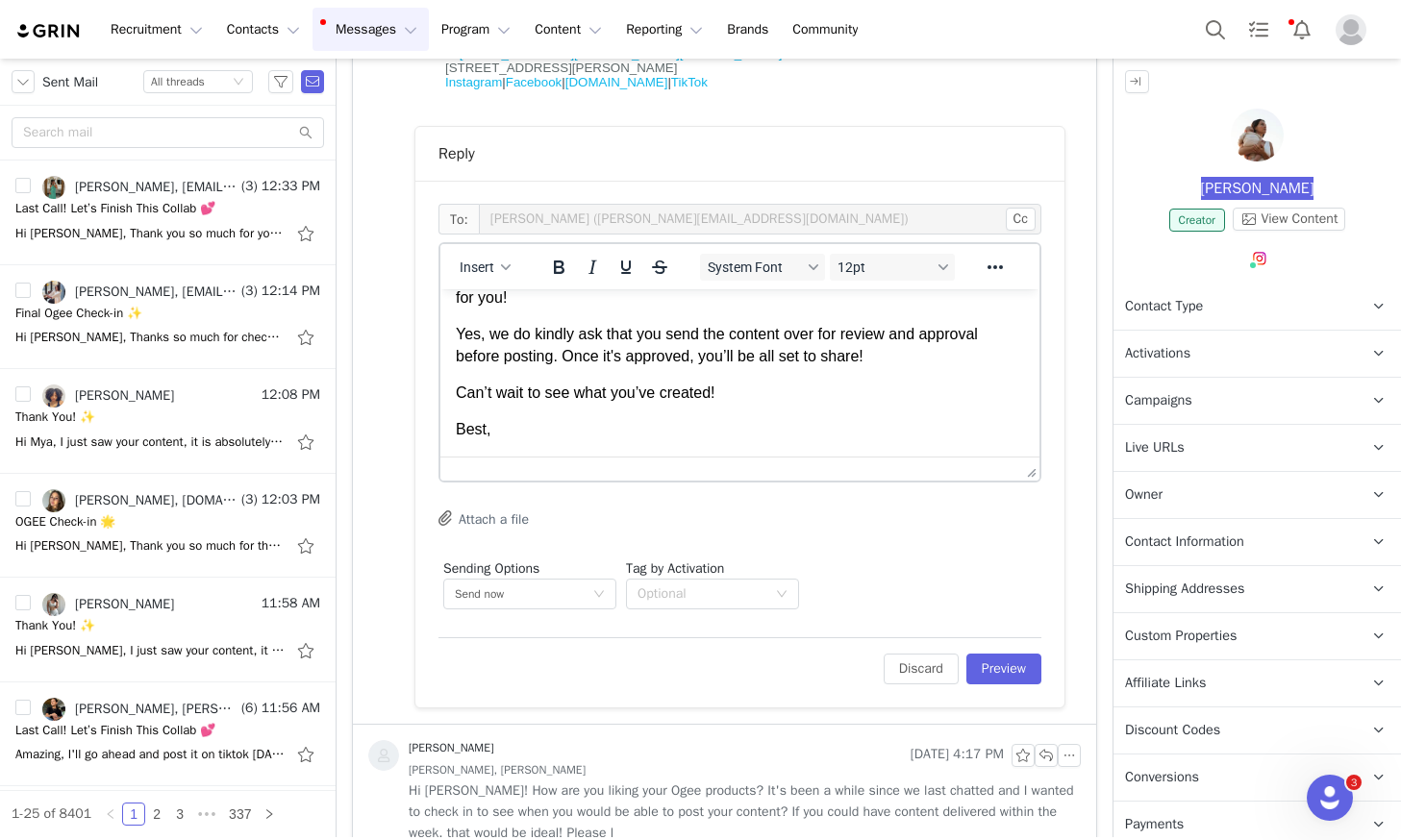 drag, startPoint x: 536, startPoint y: 433, endPoint x: 553, endPoint y: 440, distance: 18.384776 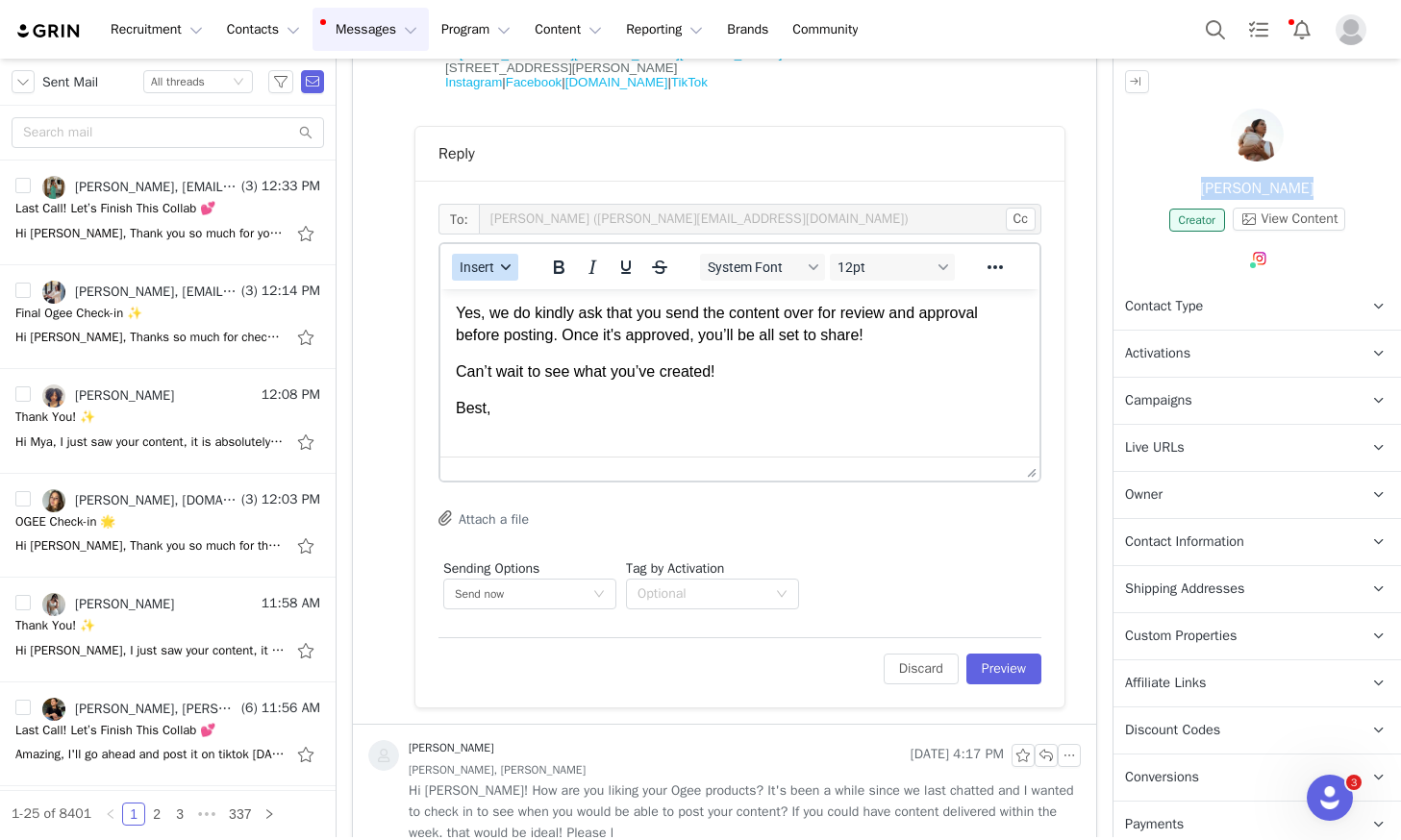 click on "Insert" at bounding box center [485, 267] 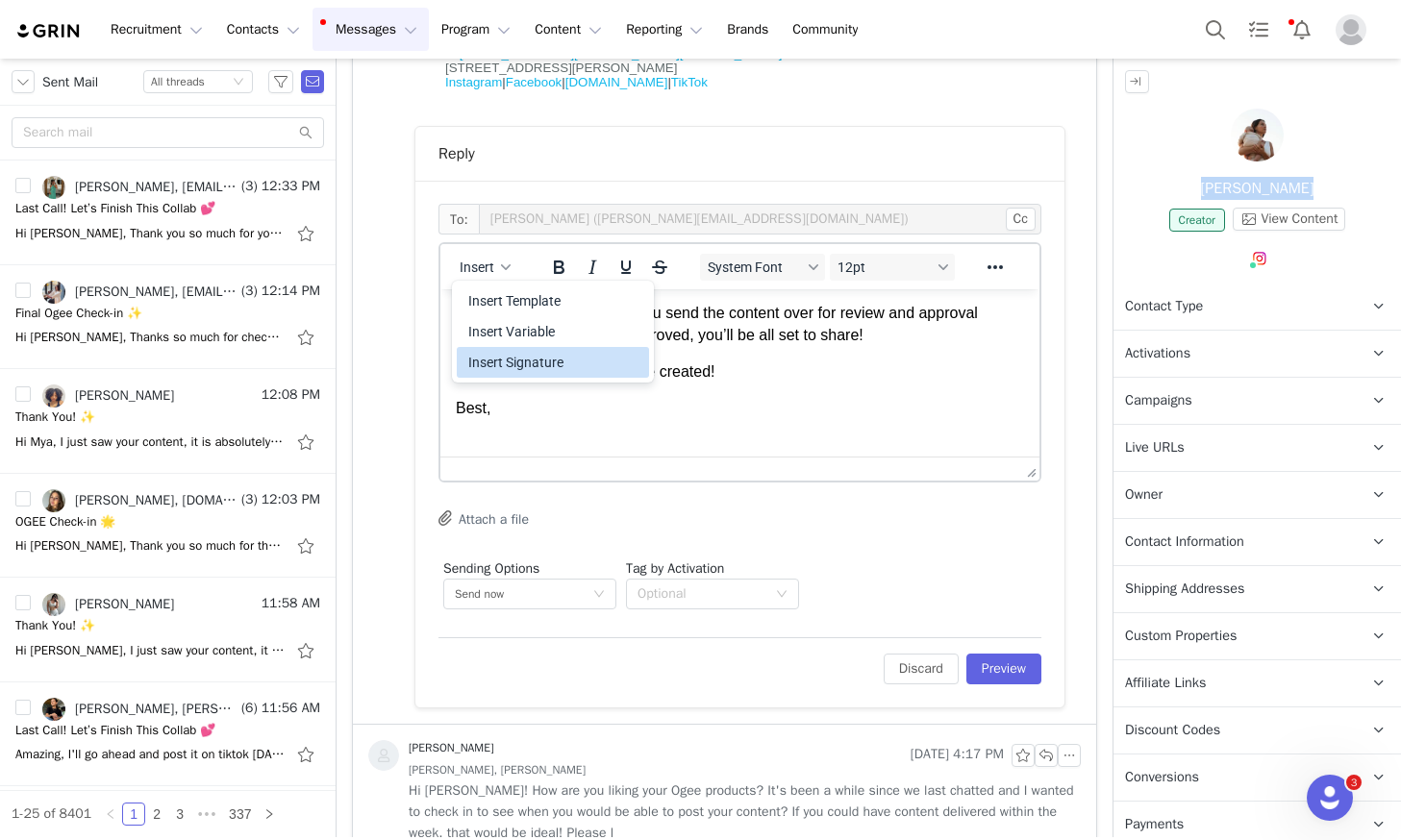 click on "Insert Signature" at bounding box center (555, 362) 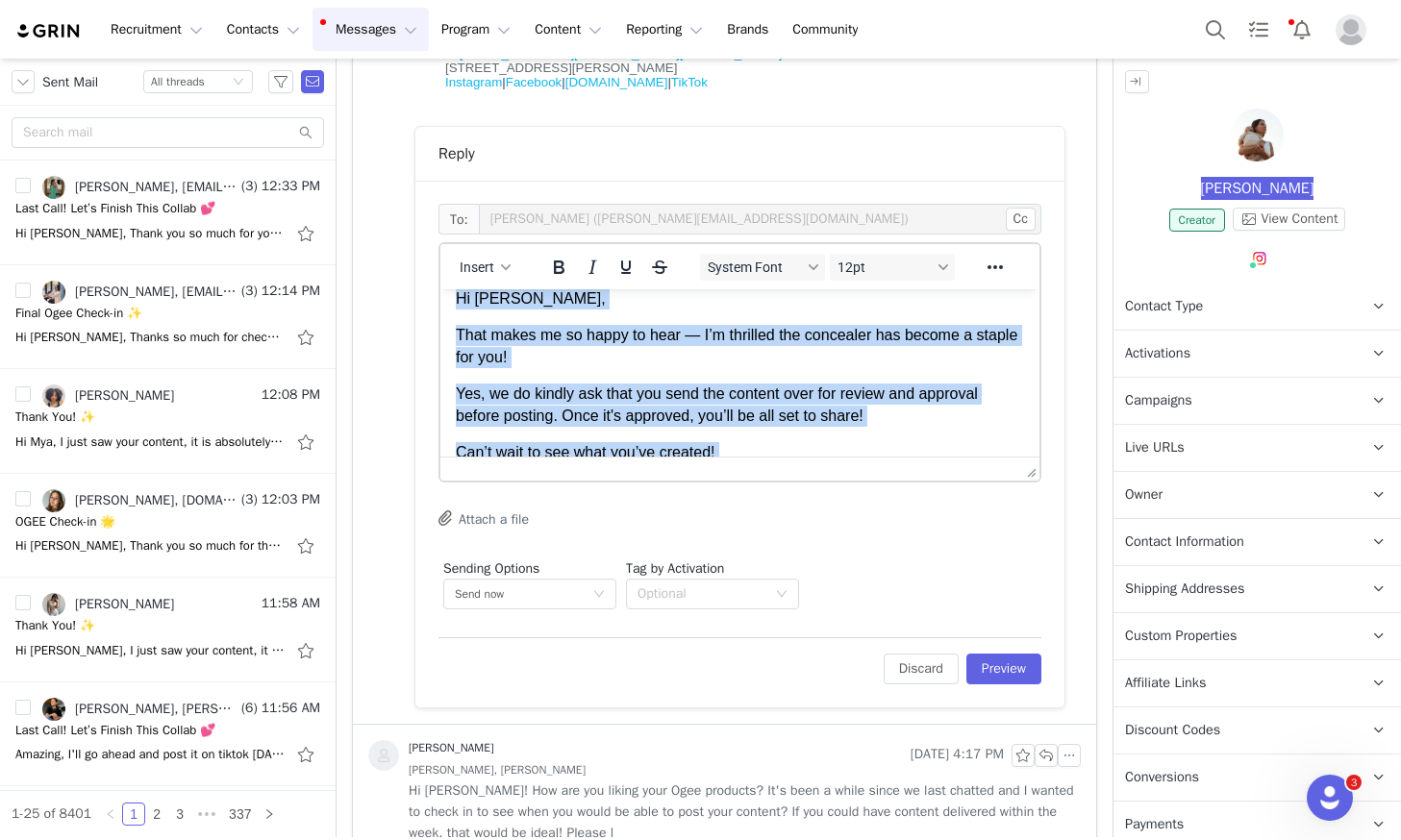 scroll, scrollTop: 0, scrollLeft: 0, axis: both 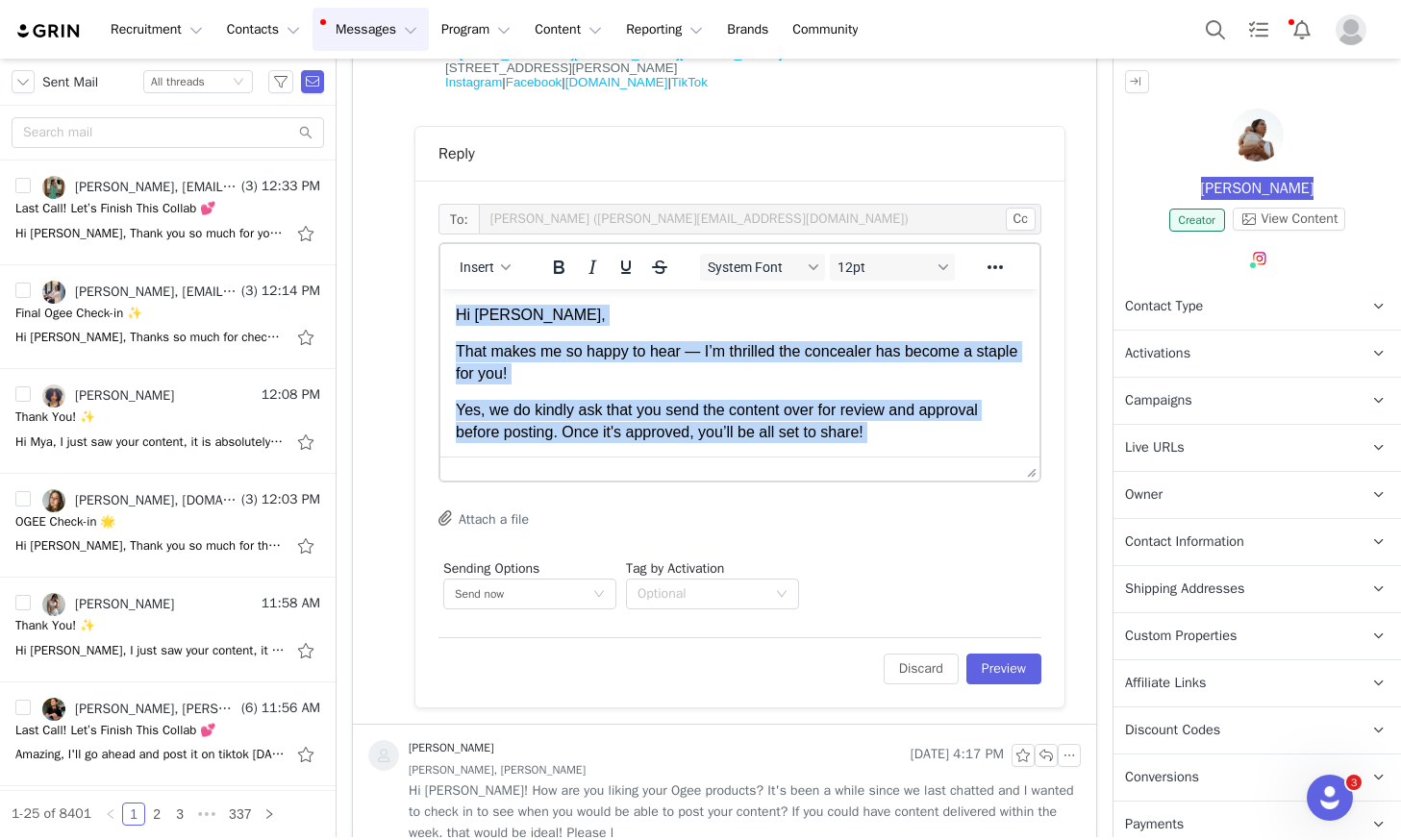 drag, startPoint x: 508, startPoint y: 354, endPoint x: 443, endPoint y: 252, distance: 120.9504 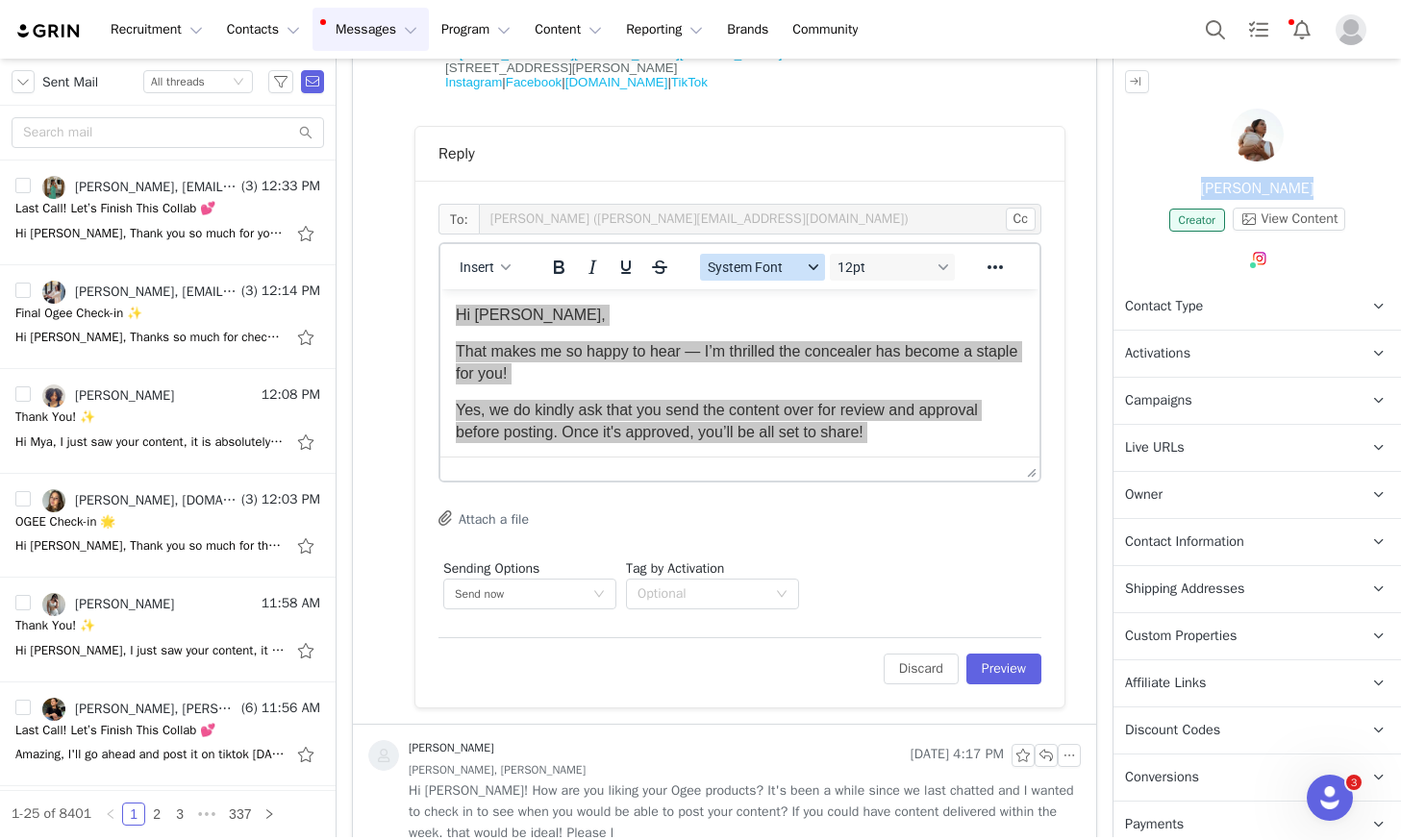 click on "System Font" at bounding box center (755, 267) 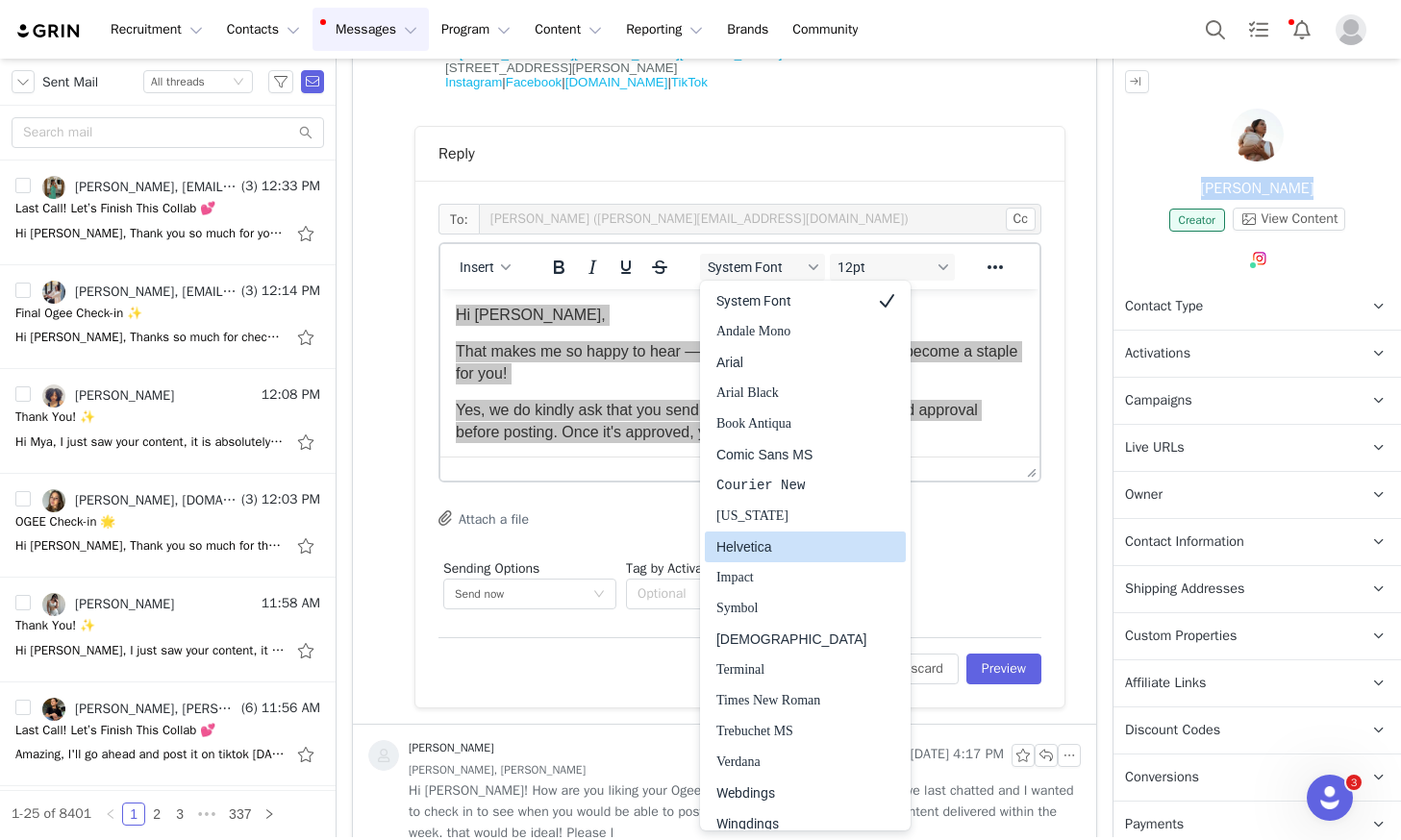 click on "Helvetica" at bounding box center (791, 547) 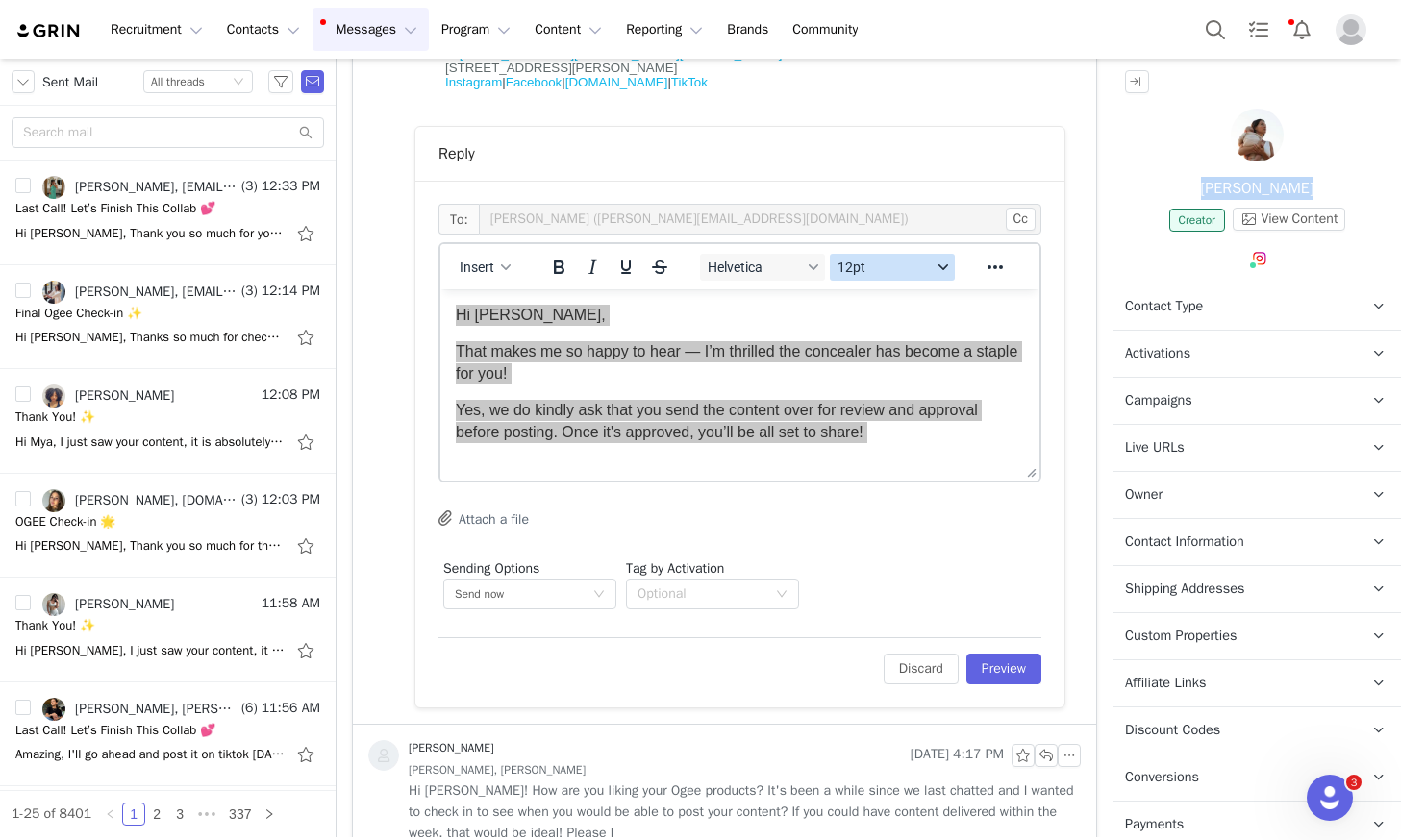 click on "12pt" at bounding box center (892, 267) 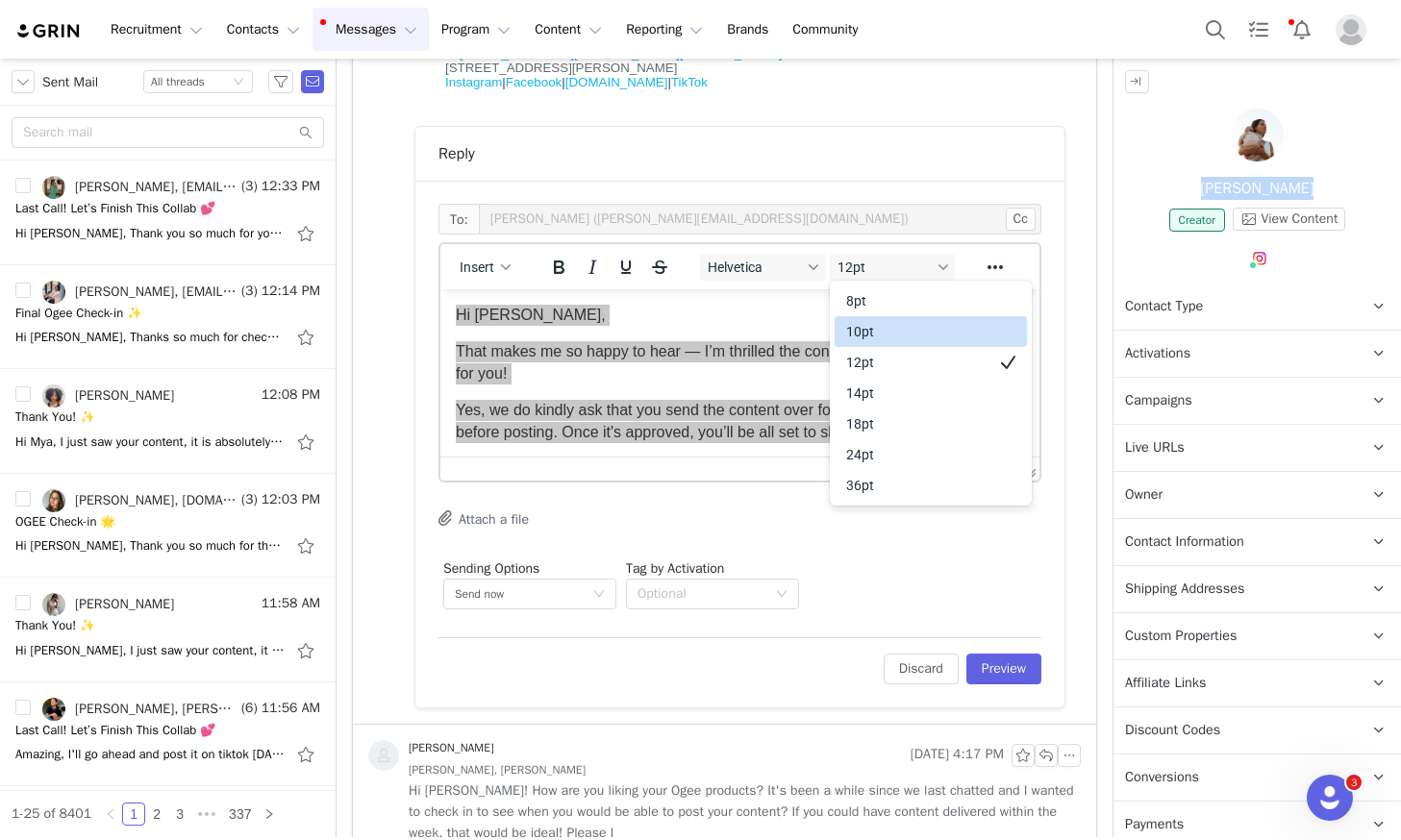 drag, startPoint x: 883, startPoint y: 338, endPoint x: 1140, endPoint y: 316, distance: 257.93992 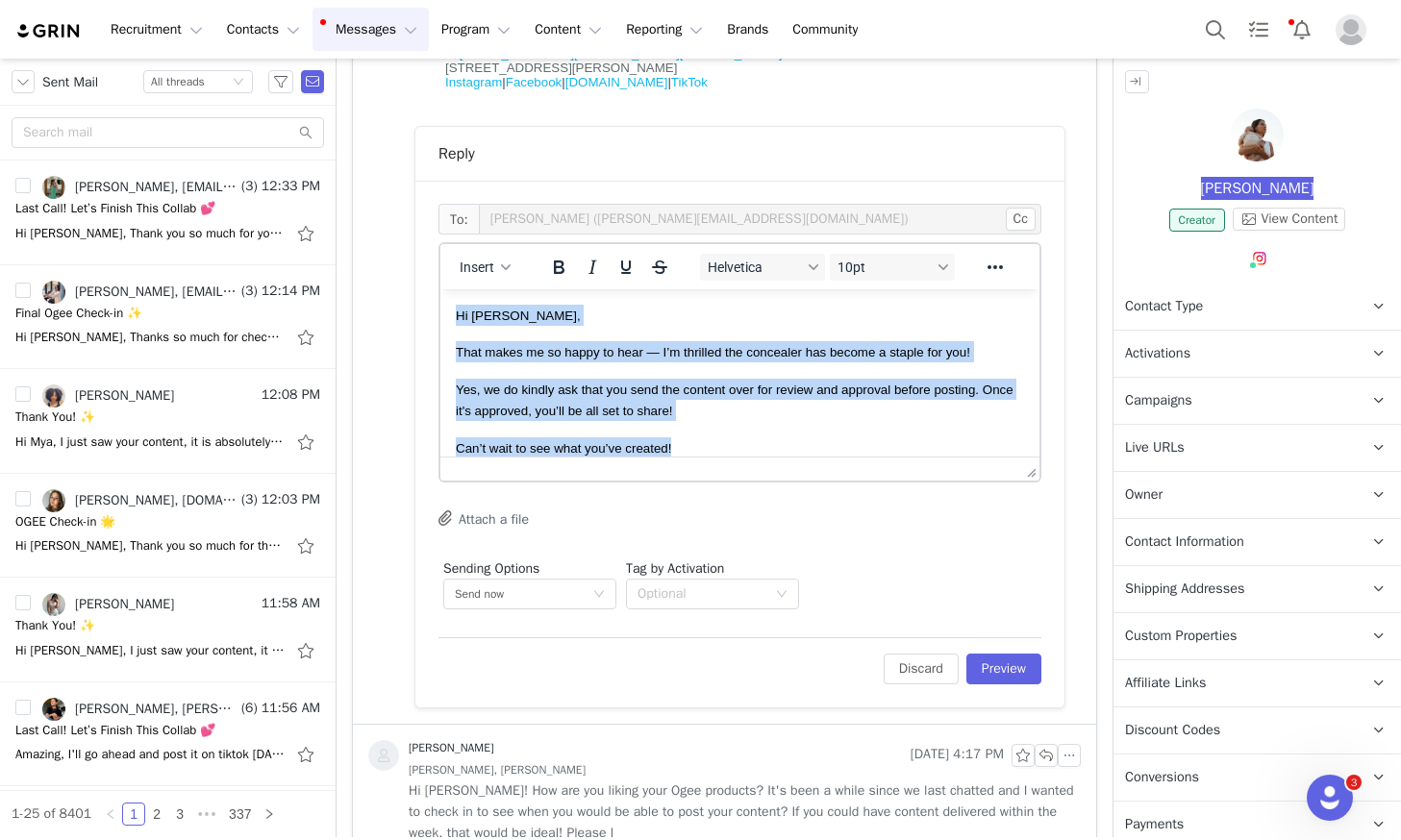 scroll, scrollTop: 681, scrollLeft: 0, axis: vertical 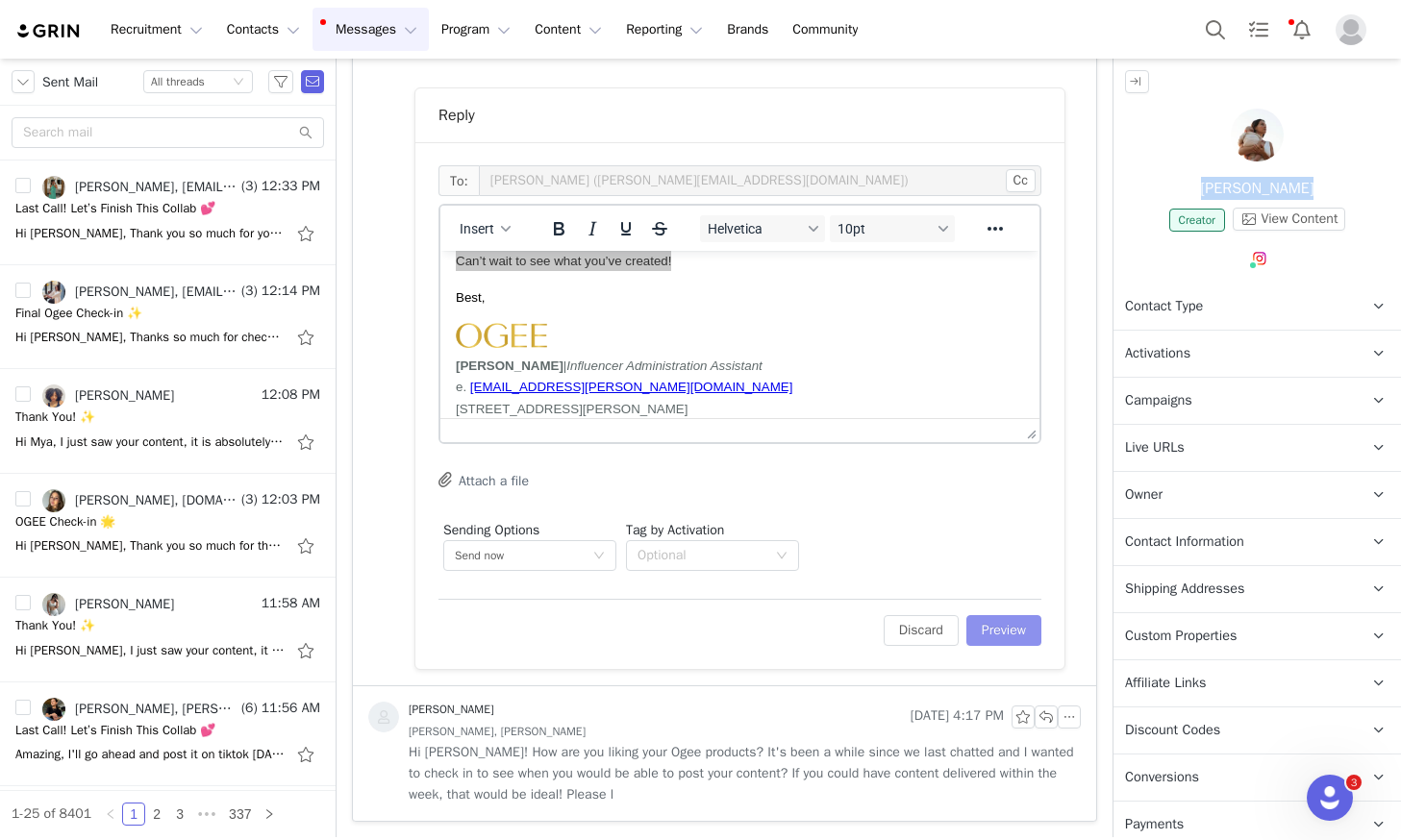 click on "Preview" at bounding box center [1004, 630] 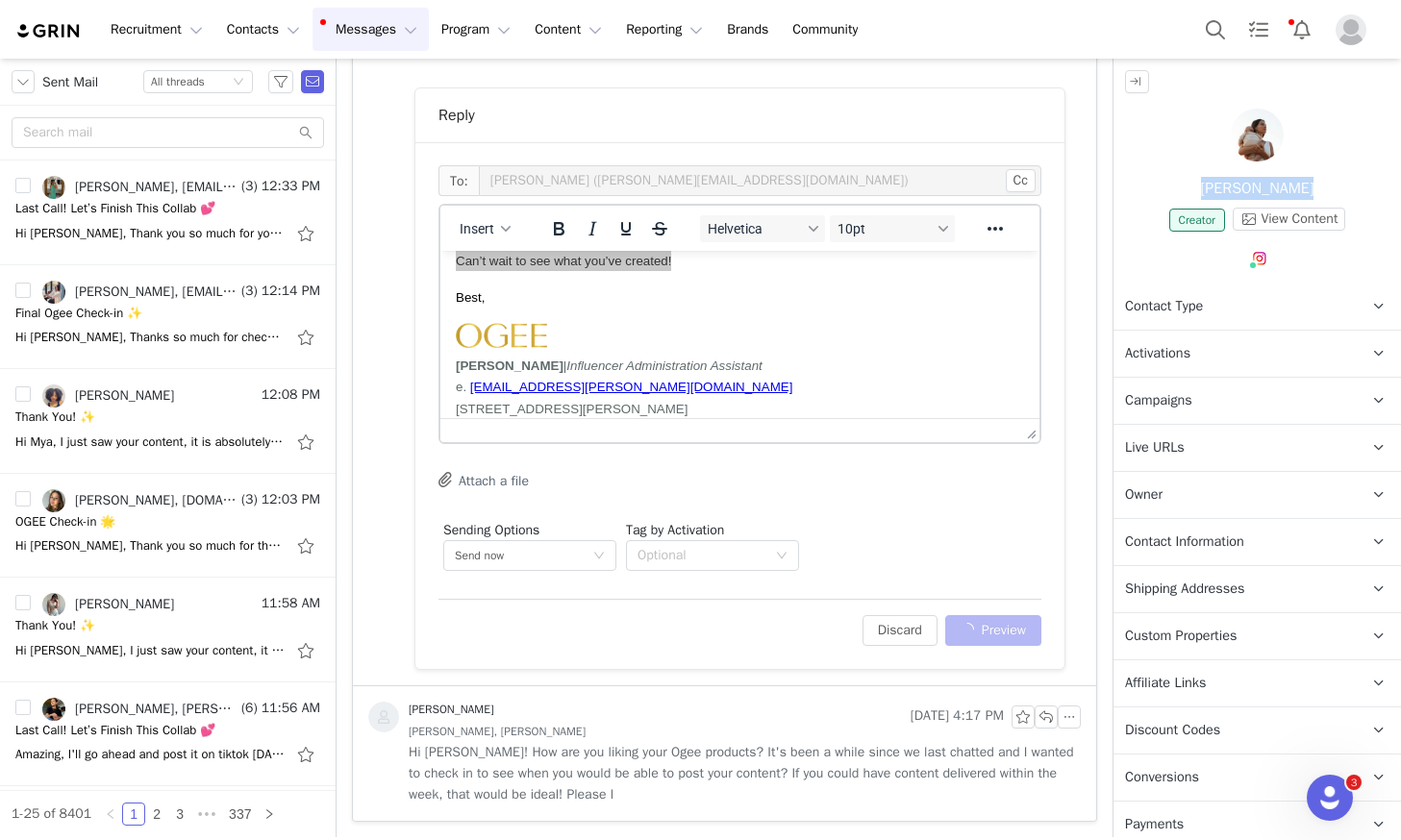 scroll, scrollTop: 608, scrollLeft: 0, axis: vertical 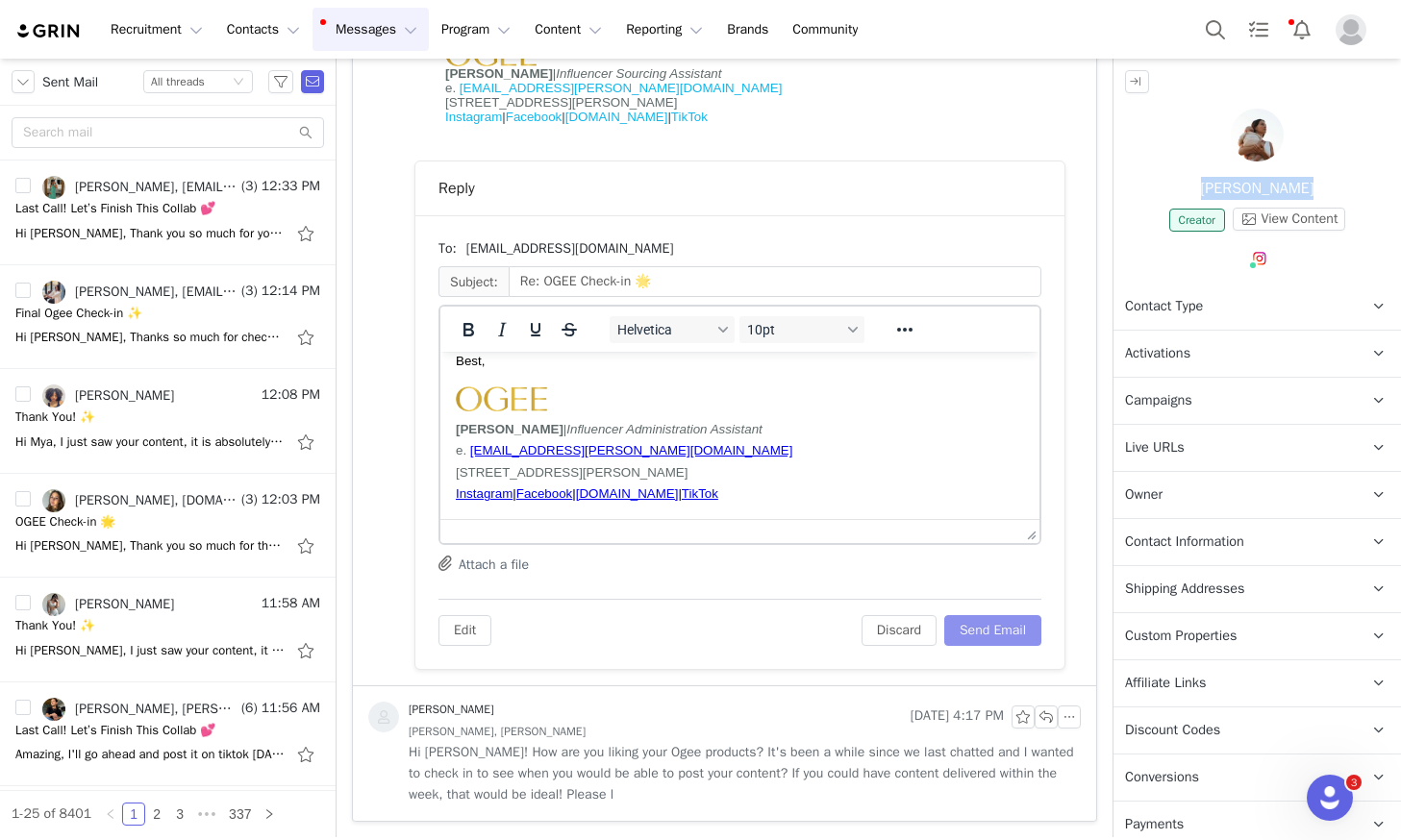 click on "Send Email" at bounding box center [992, 630] 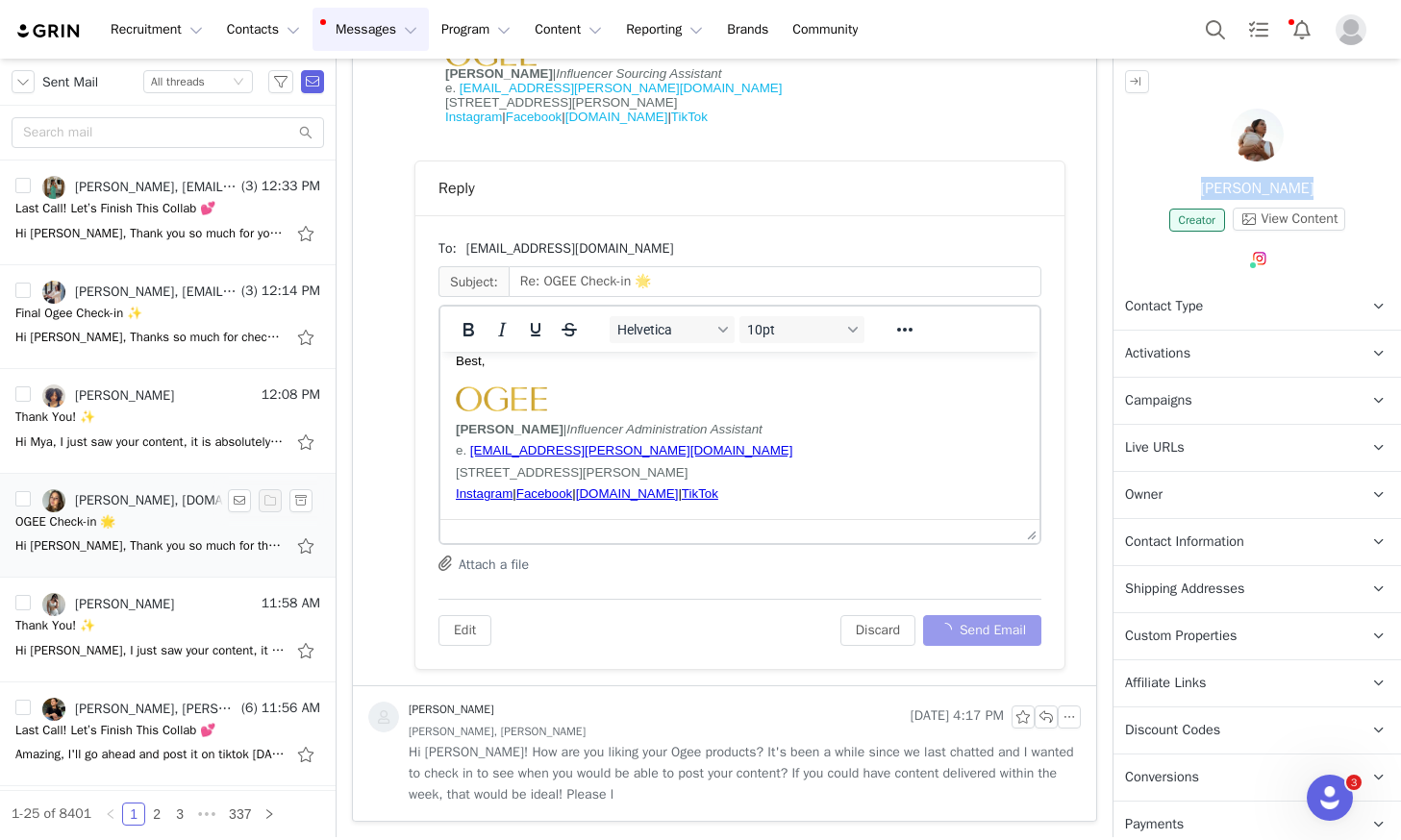 scroll, scrollTop: 55, scrollLeft: 0, axis: vertical 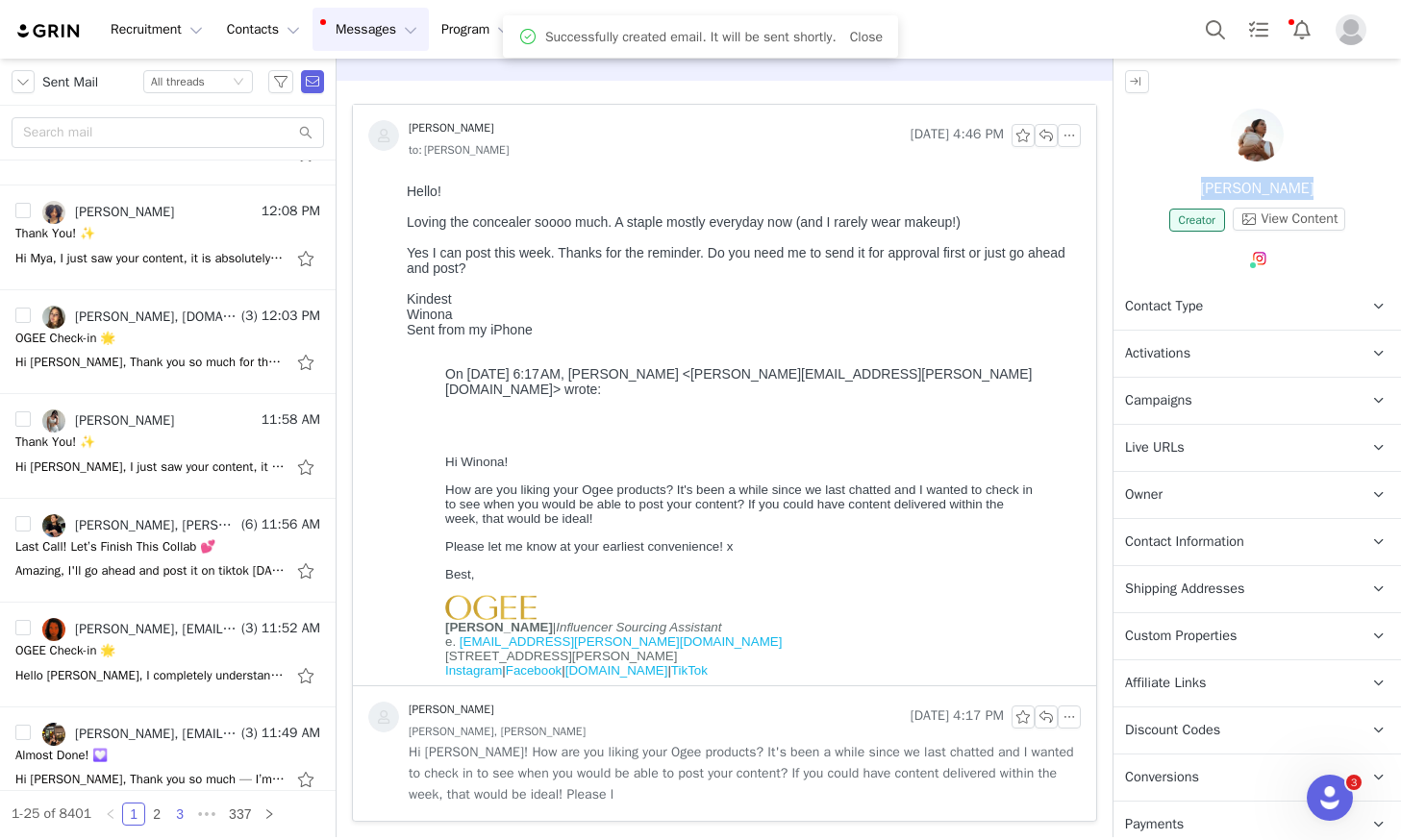 click on "3" at bounding box center [180, 814] 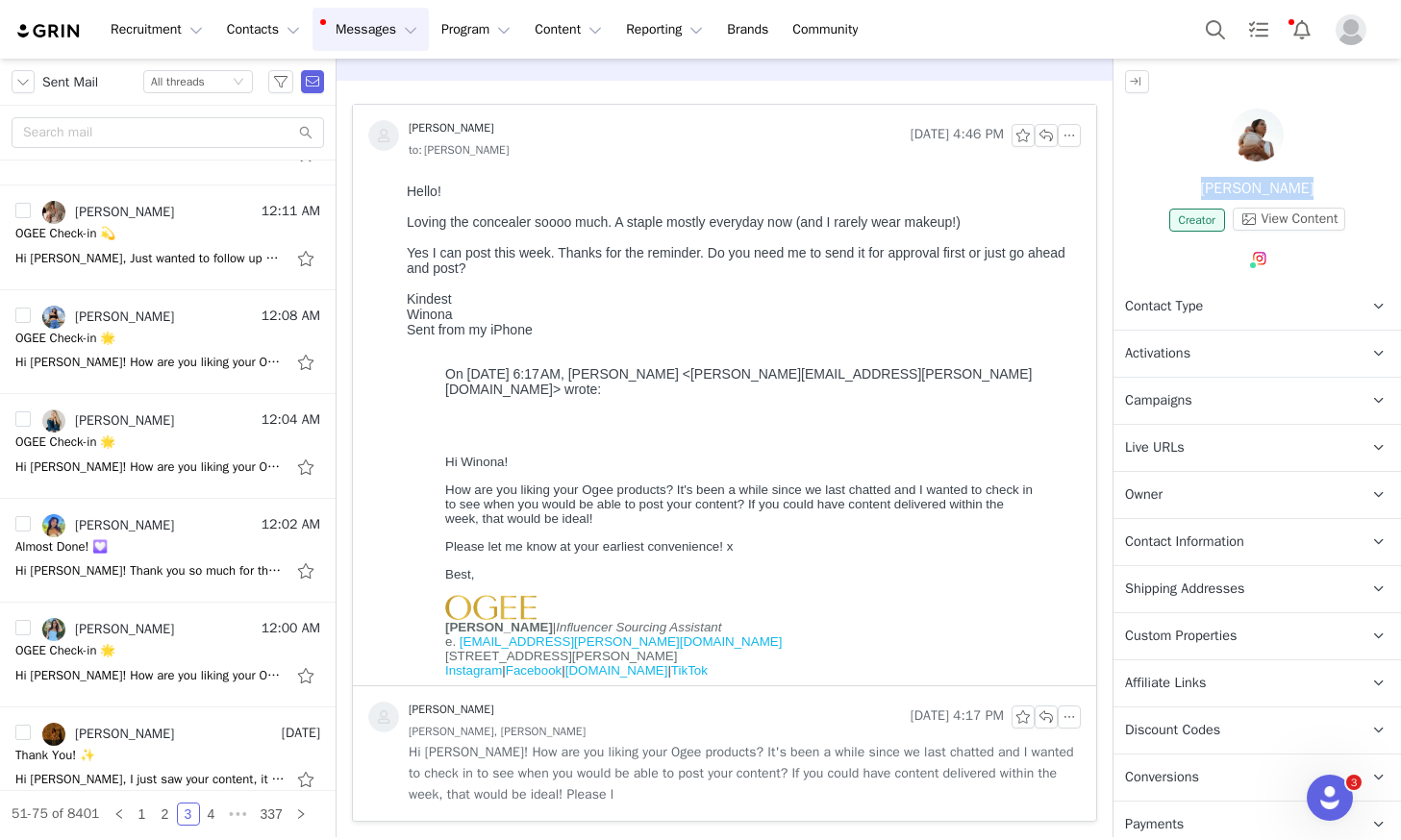 click on "Messages Messages" at bounding box center (370, 29) 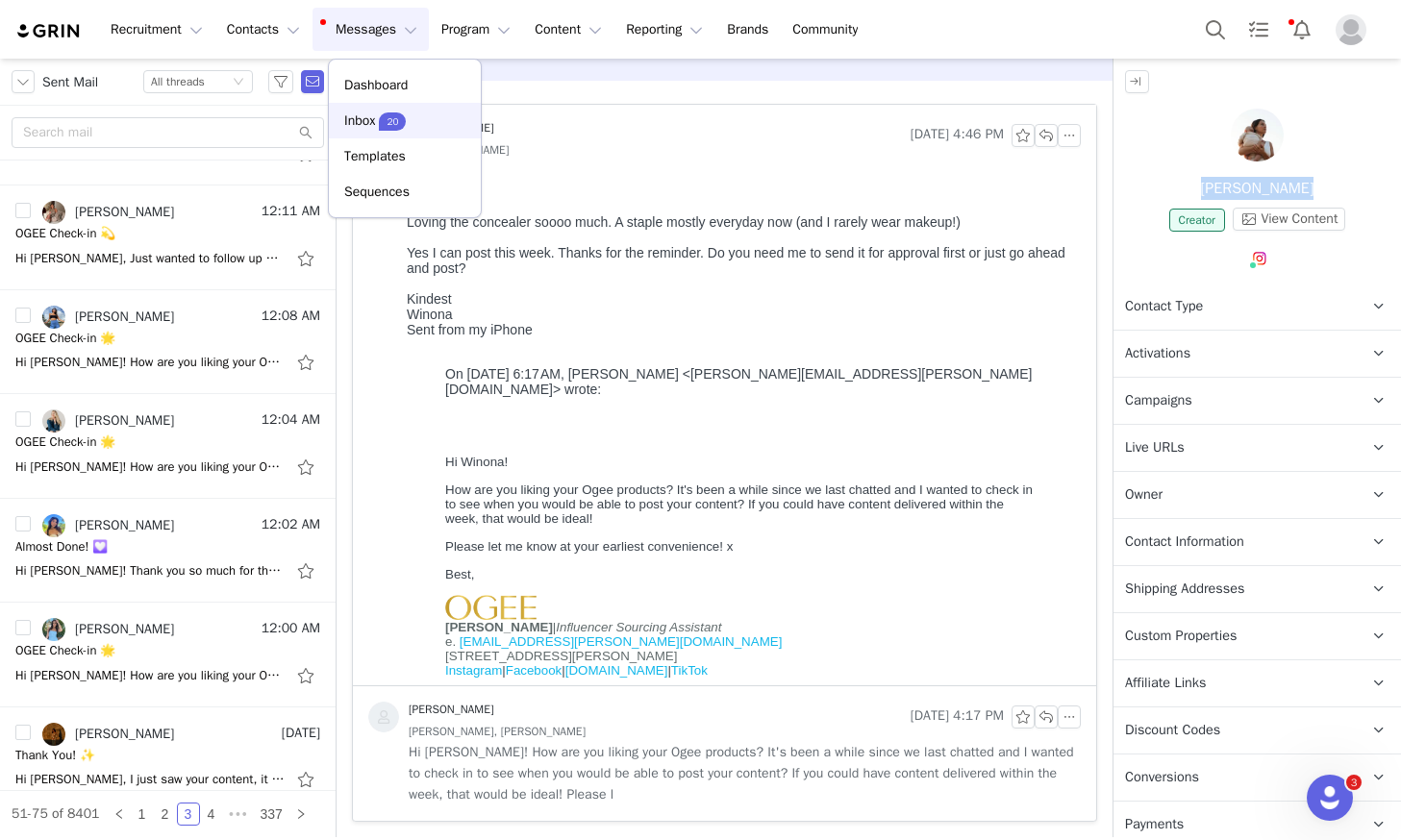 click on "20" at bounding box center [392, 121] 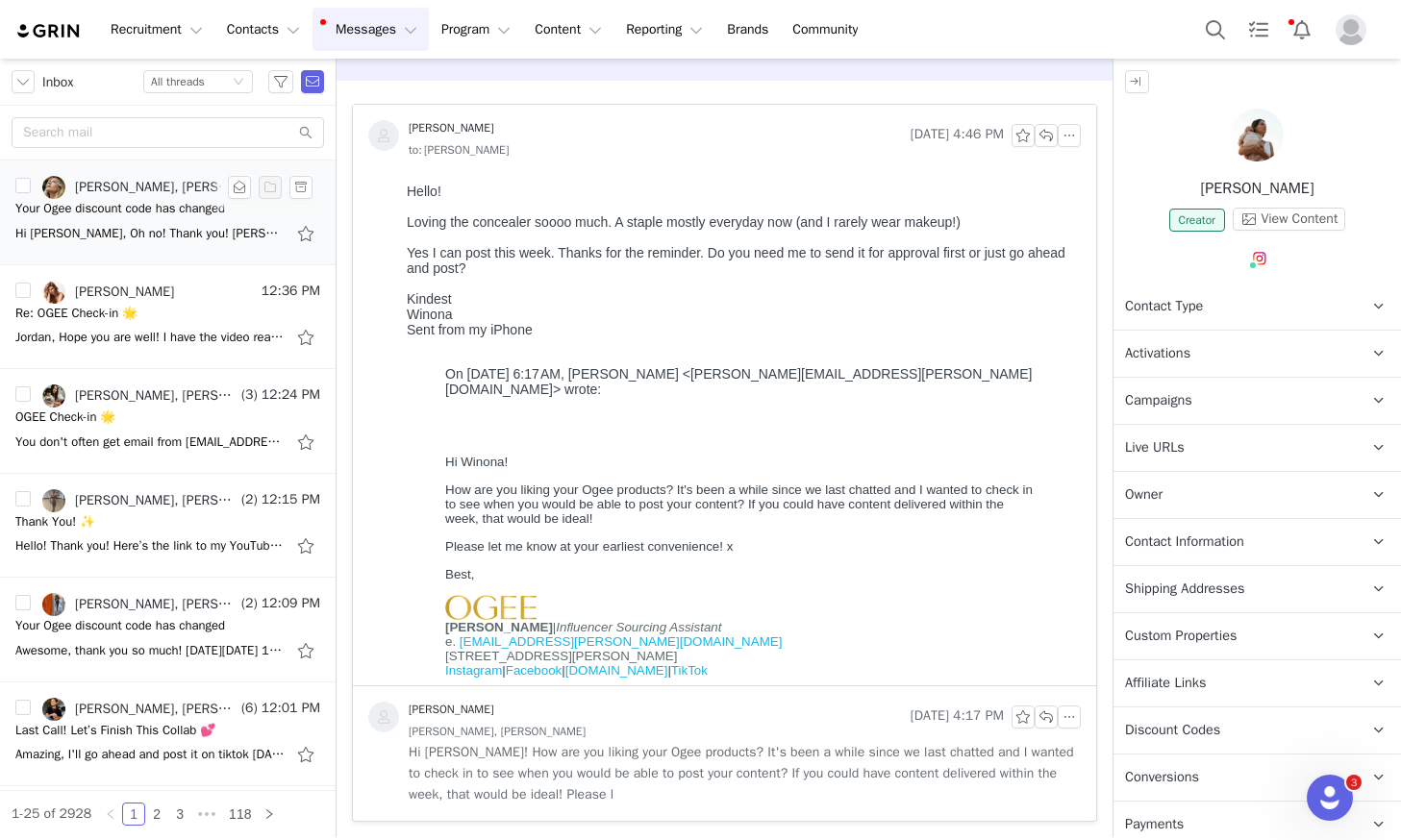click on "Hi [PERSON_NAME],
Oh no! Thank you!
[PERSON_NAME]
Sent from my iPhone
On [DATE] 12:29 AM, [PERSON_NAME] <[PERSON_NAME][EMAIL_ADDRESS][PERSON_NAME][DOMAIN_NAME]> wrote:
﻿ Hi [PERSON_NAME], Your discount code [PERSON_NAME] has been deactivated because it was found on a discount code w" at bounding box center (150, 234) 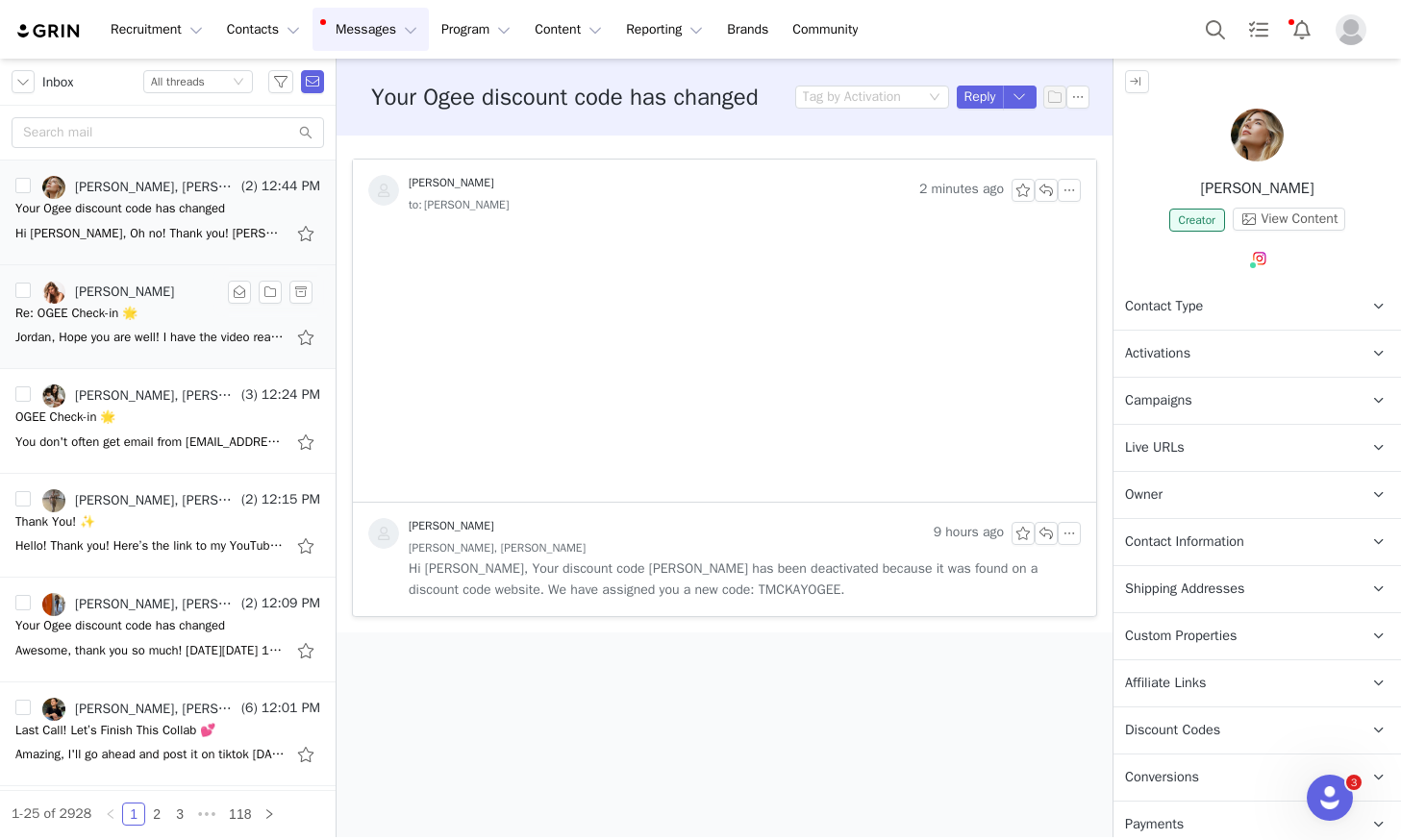 scroll, scrollTop: 0, scrollLeft: 0, axis: both 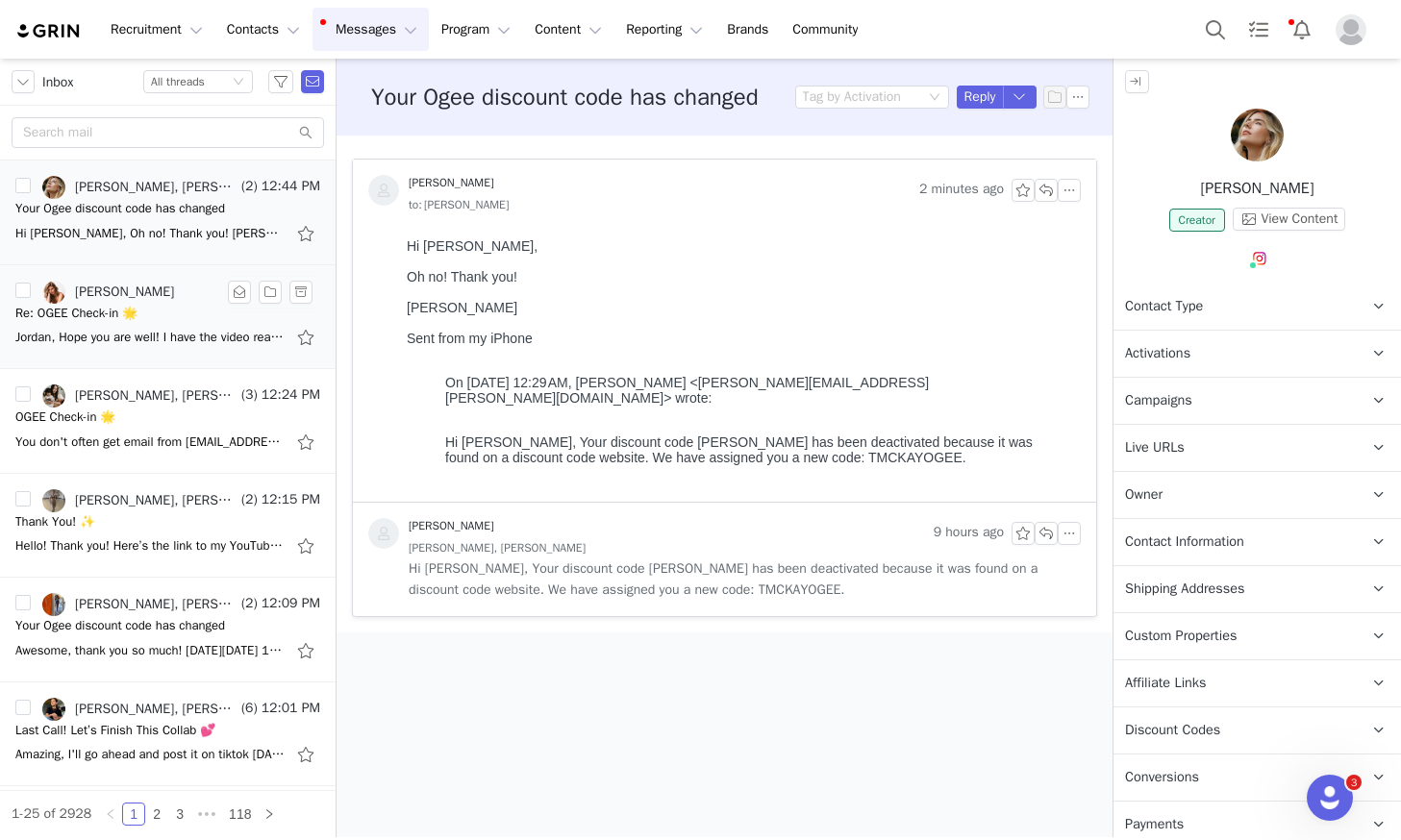 click on "Re: OGEE Check-in 🌟" at bounding box center [167, 313] 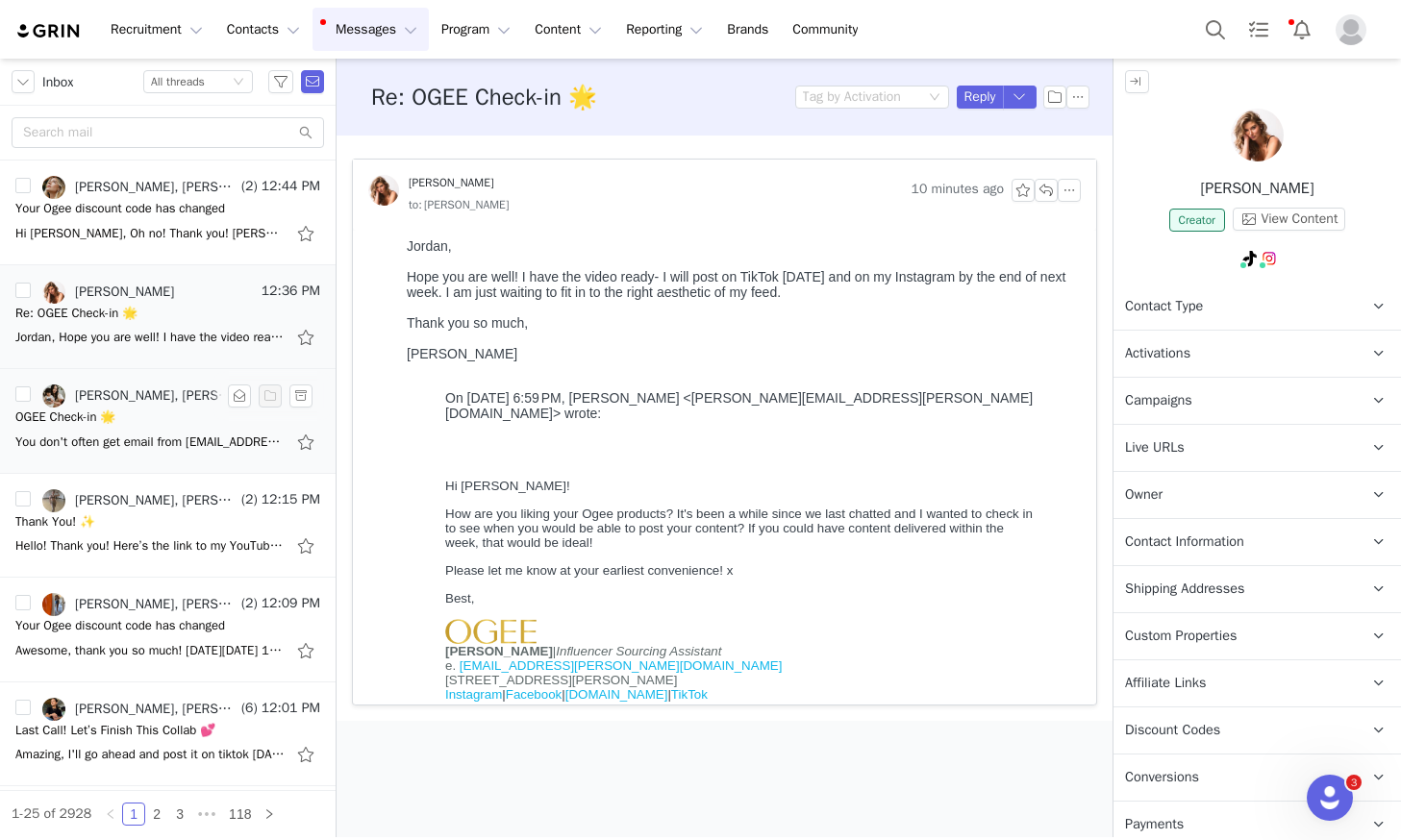 scroll, scrollTop: 0, scrollLeft: 0, axis: both 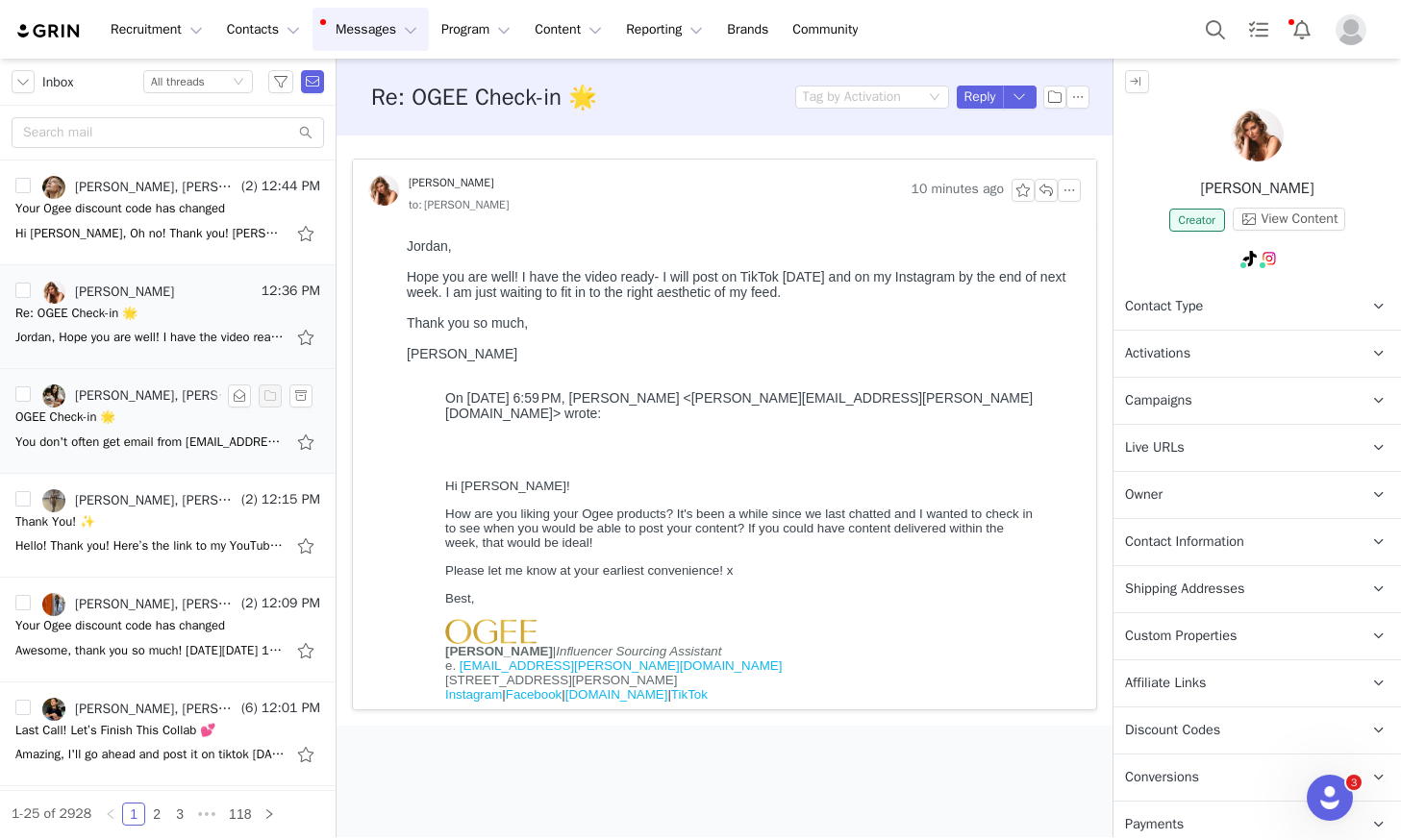 click on "You don't often get email from [EMAIL_ADDRESS][DOMAIN_NAME]. Learn why this is important
Hi [PERSON_NAME],
Just letting you know that my content has been posted on both Instagram and TikTok.
Regards,
[PERSON_NAME]
Instagram: @catkieun
[DATE][DATE] 10:13 AM" at bounding box center [167, 442] 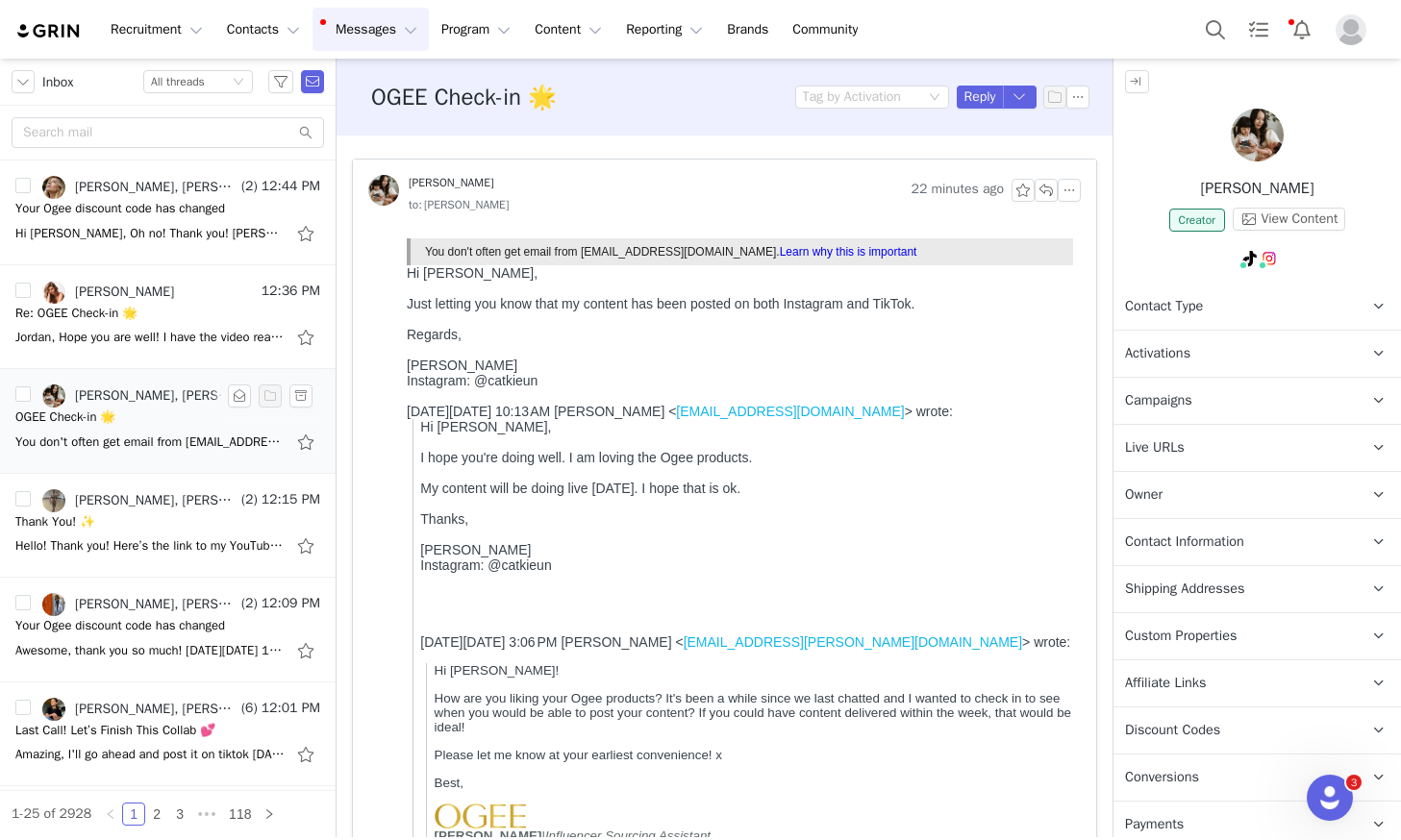 scroll, scrollTop: 0, scrollLeft: 0, axis: both 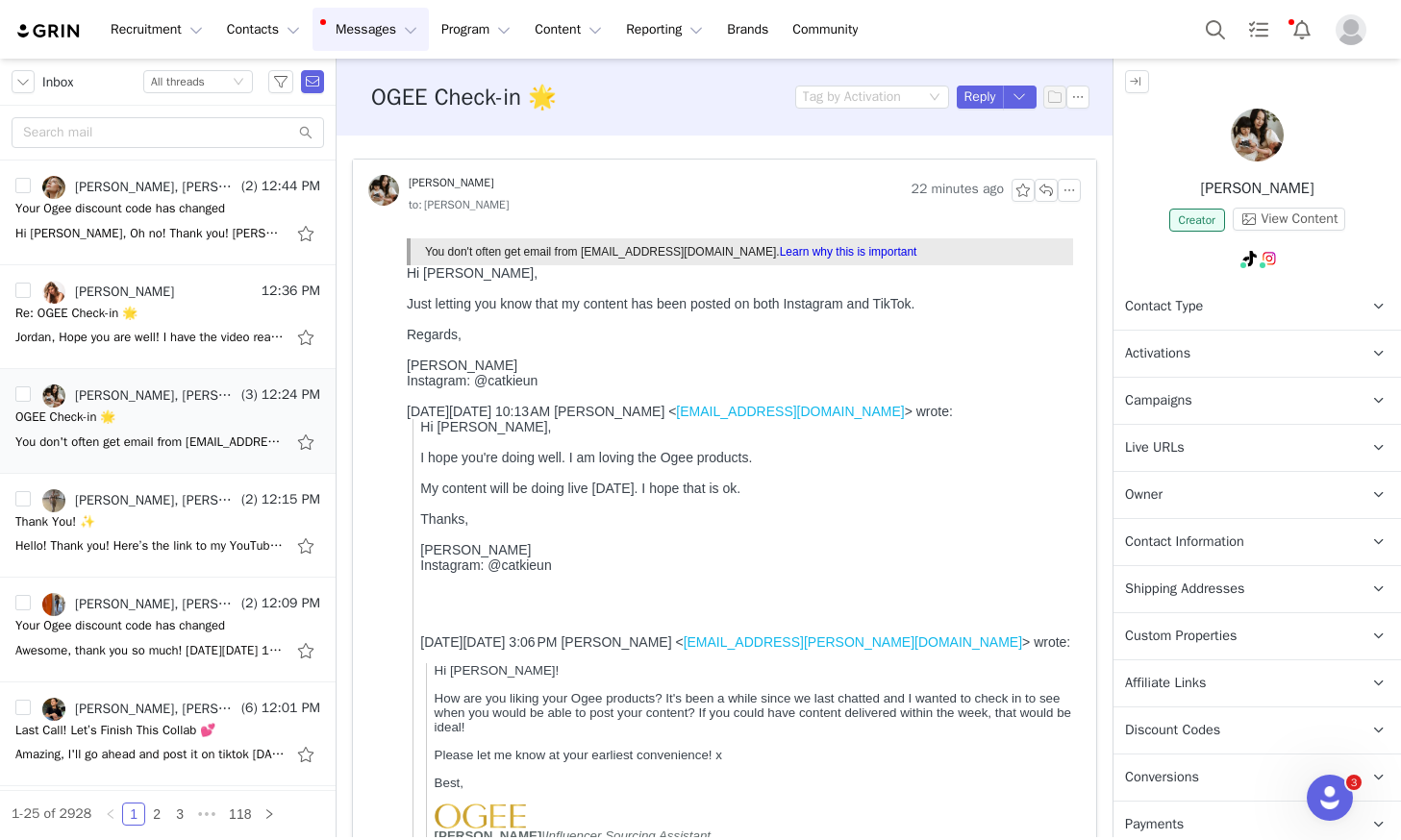 drag, startPoint x: 1324, startPoint y: 185, endPoint x: 1157, endPoint y: 191, distance: 167.10775 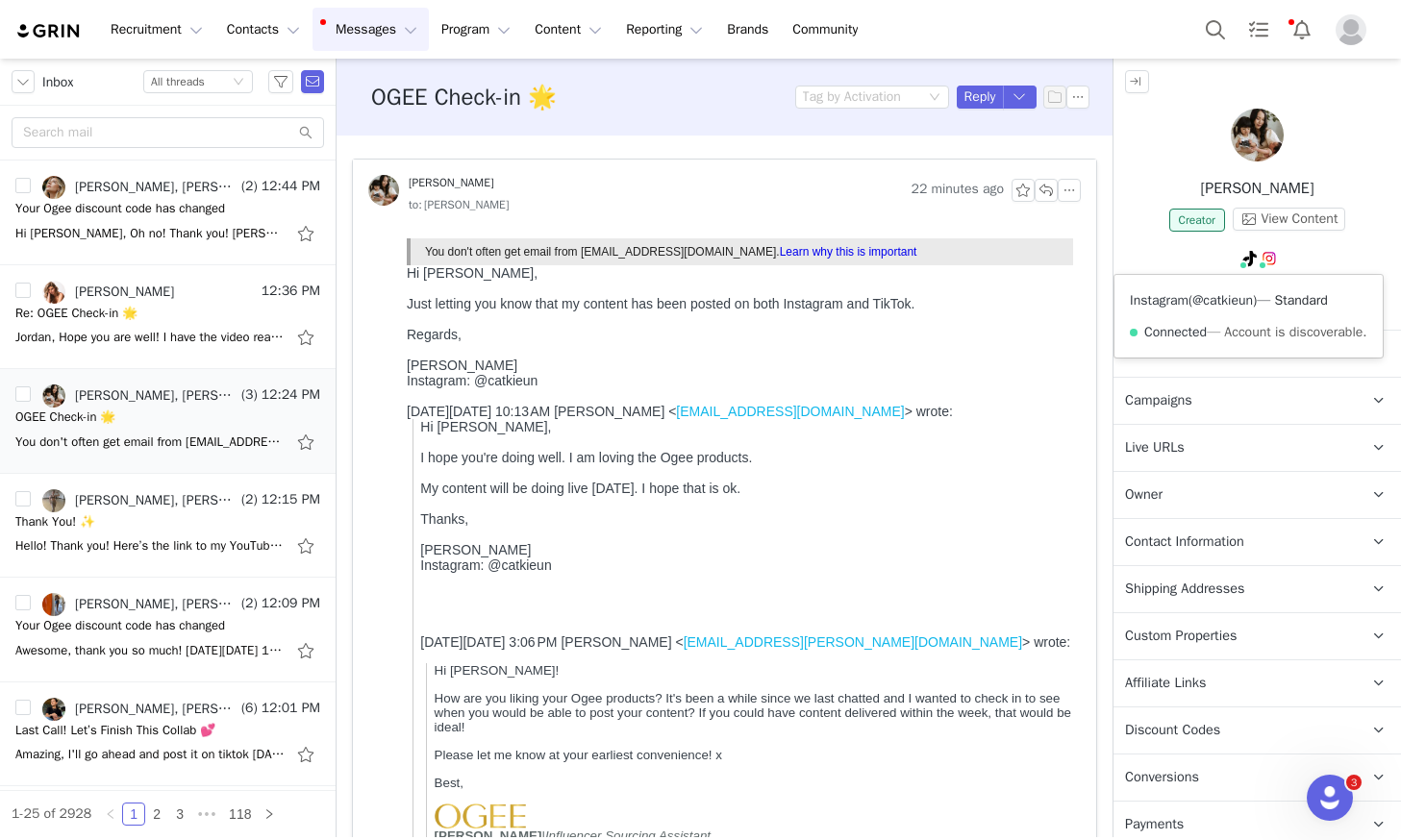 click on "@catkieun" at bounding box center [1222, 300] 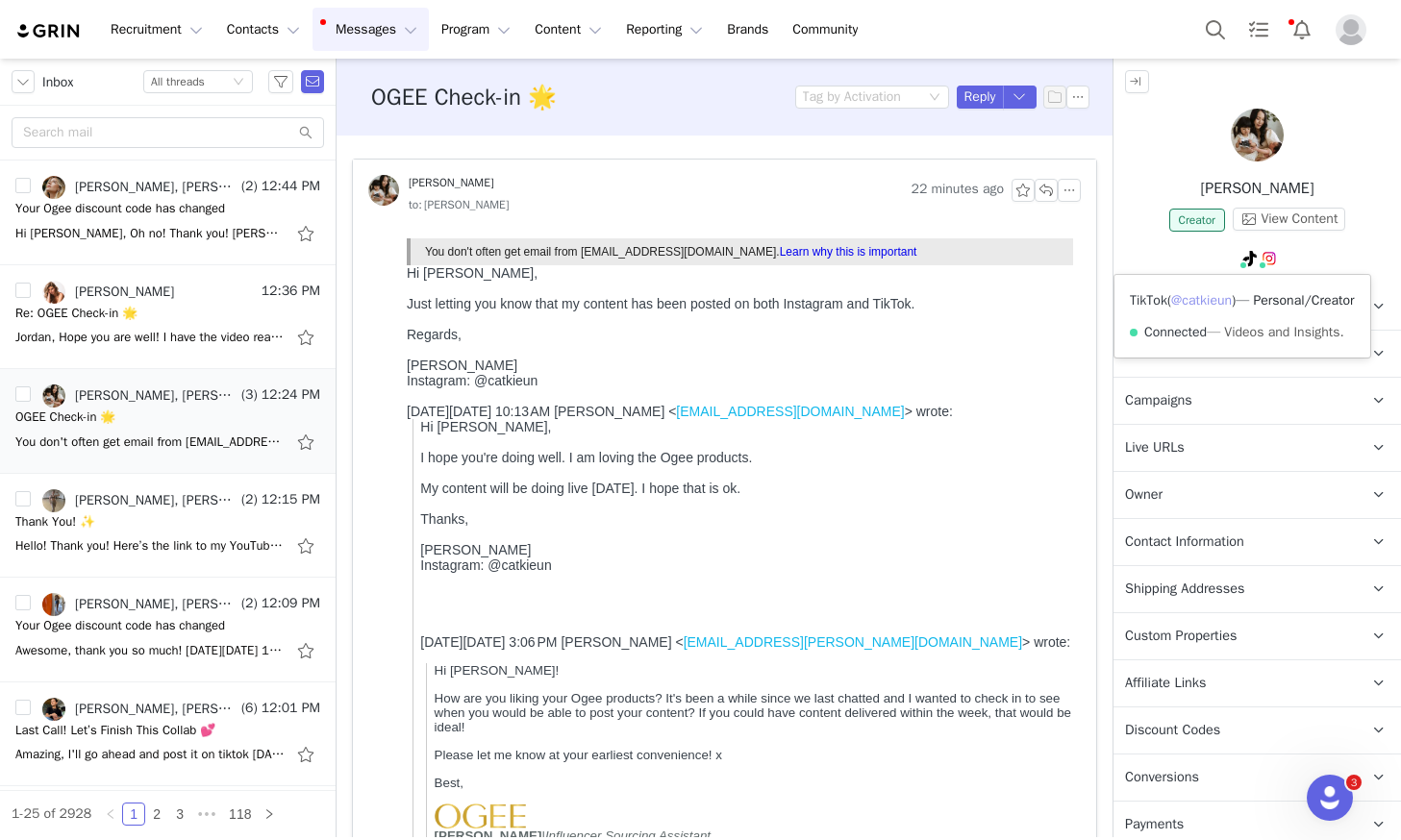 drag, startPoint x: 1230, startPoint y: 297, endPoint x: 1317, endPoint y: 254, distance: 97.04638 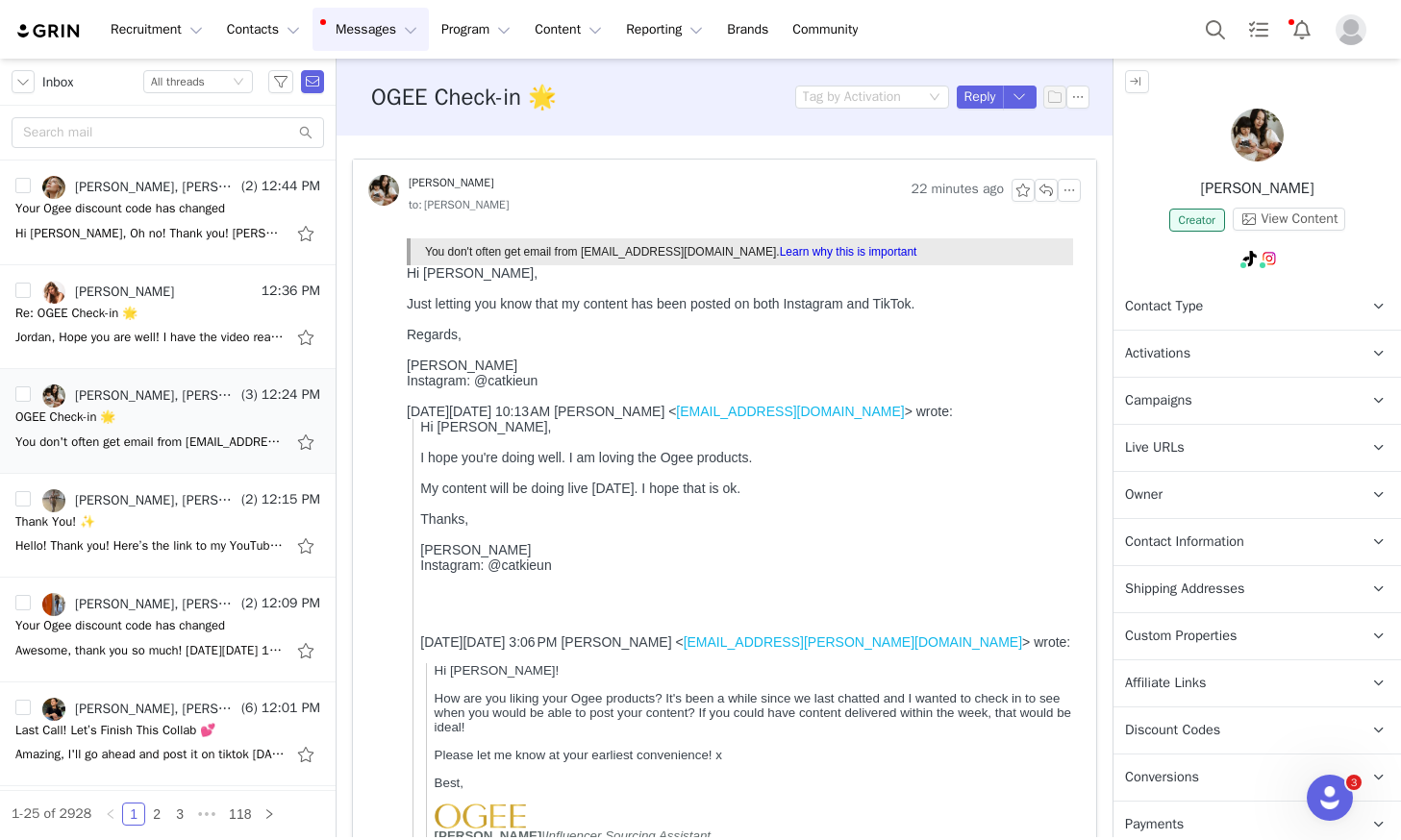 drag, startPoint x: 1271, startPoint y: 161, endPoint x: 1280, endPoint y: 170, distance: 12.727922 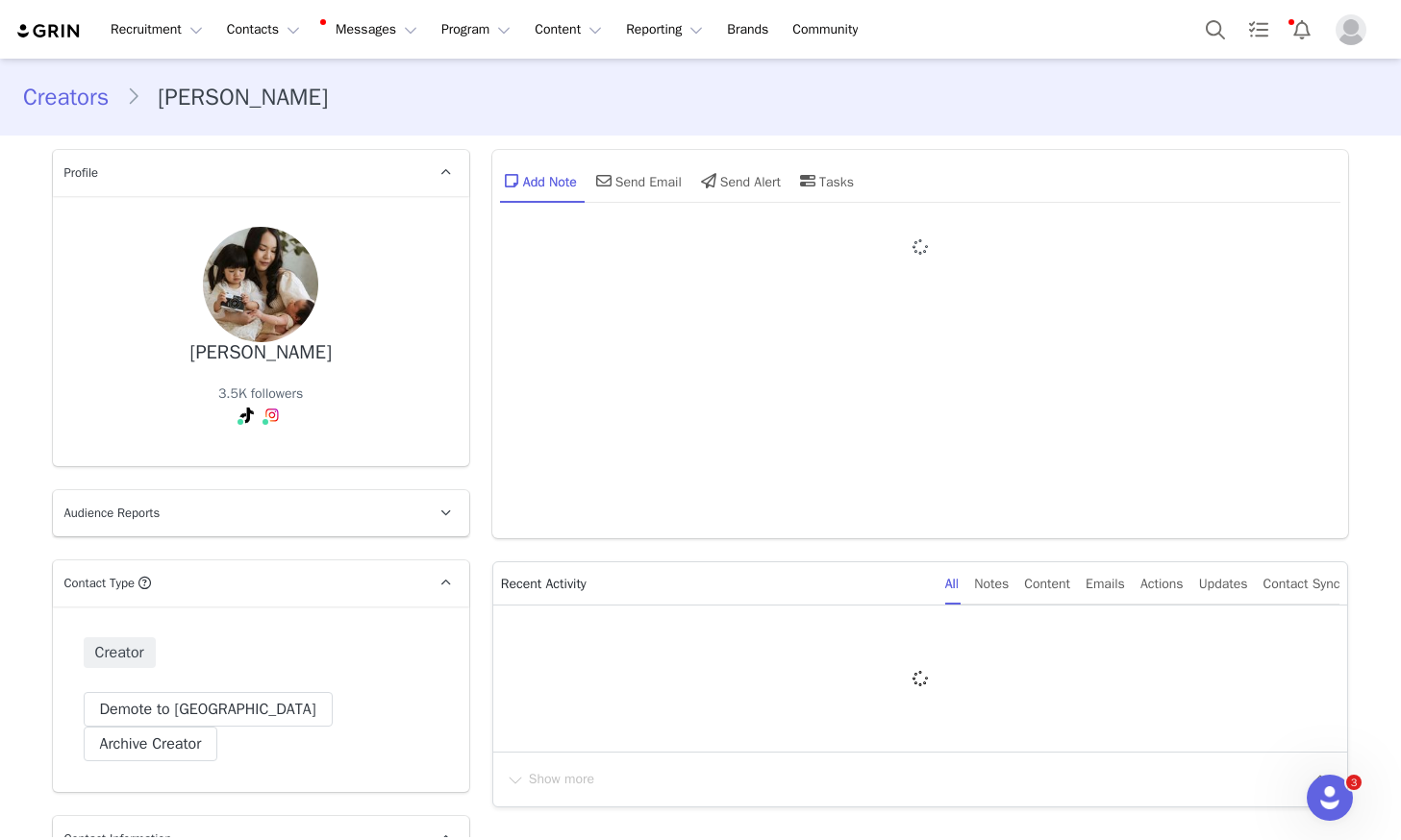 type on "+1 ([GEOGRAPHIC_DATA])" 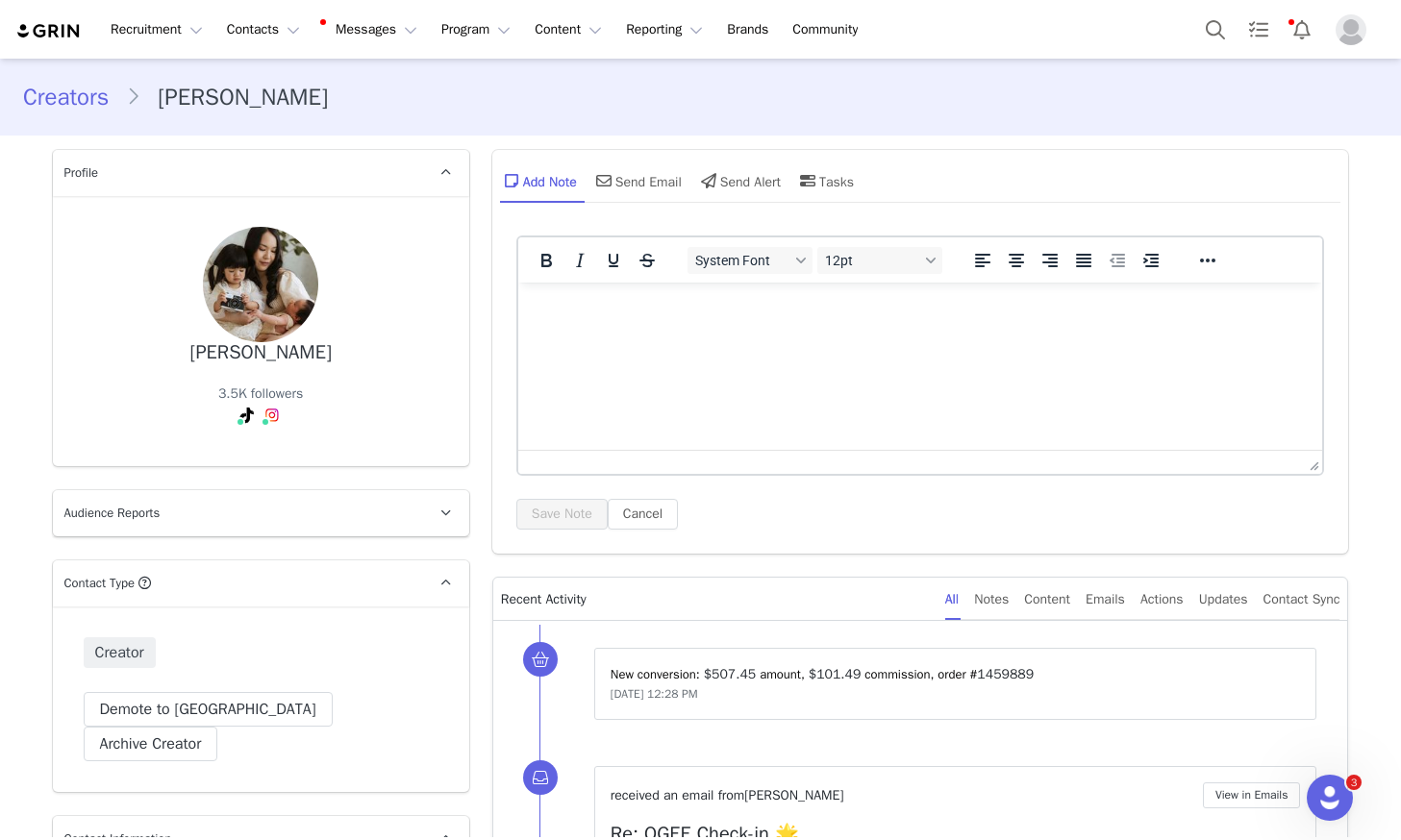 scroll, scrollTop: 0, scrollLeft: 0, axis: both 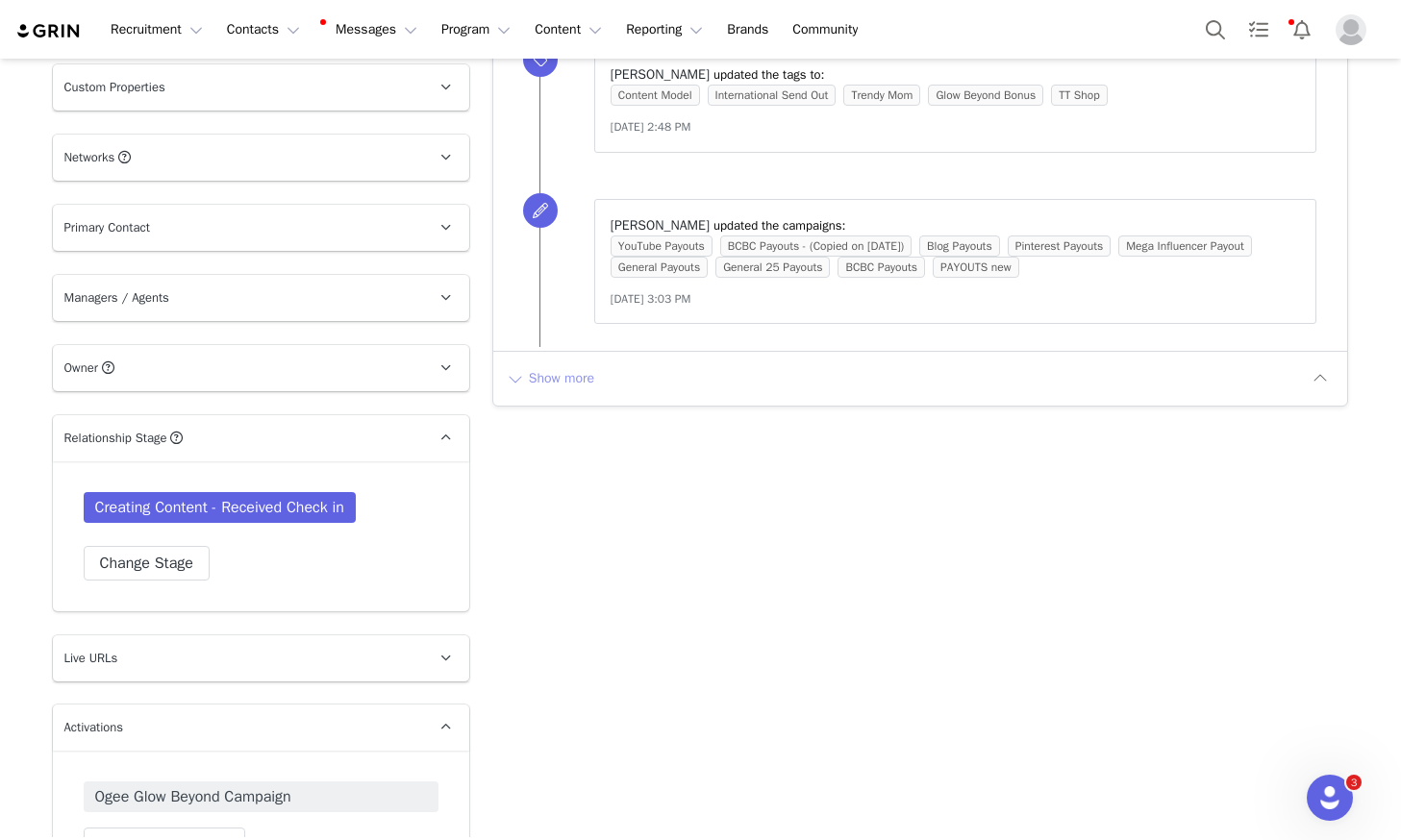 click on "Show more" at bounding box center [550, 379] 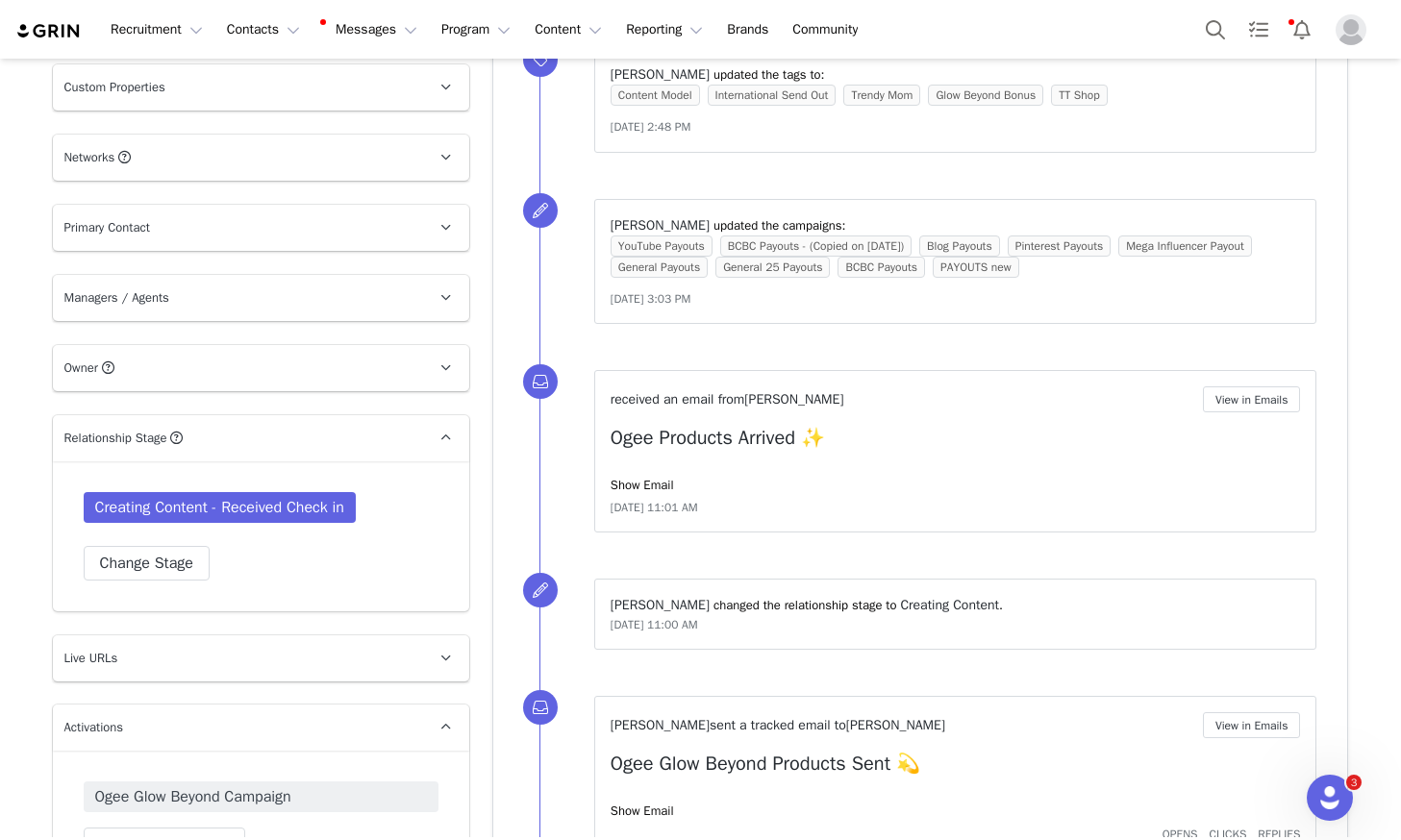 scroll, scrollTop: 0, scrollLeft: 0, axis: both 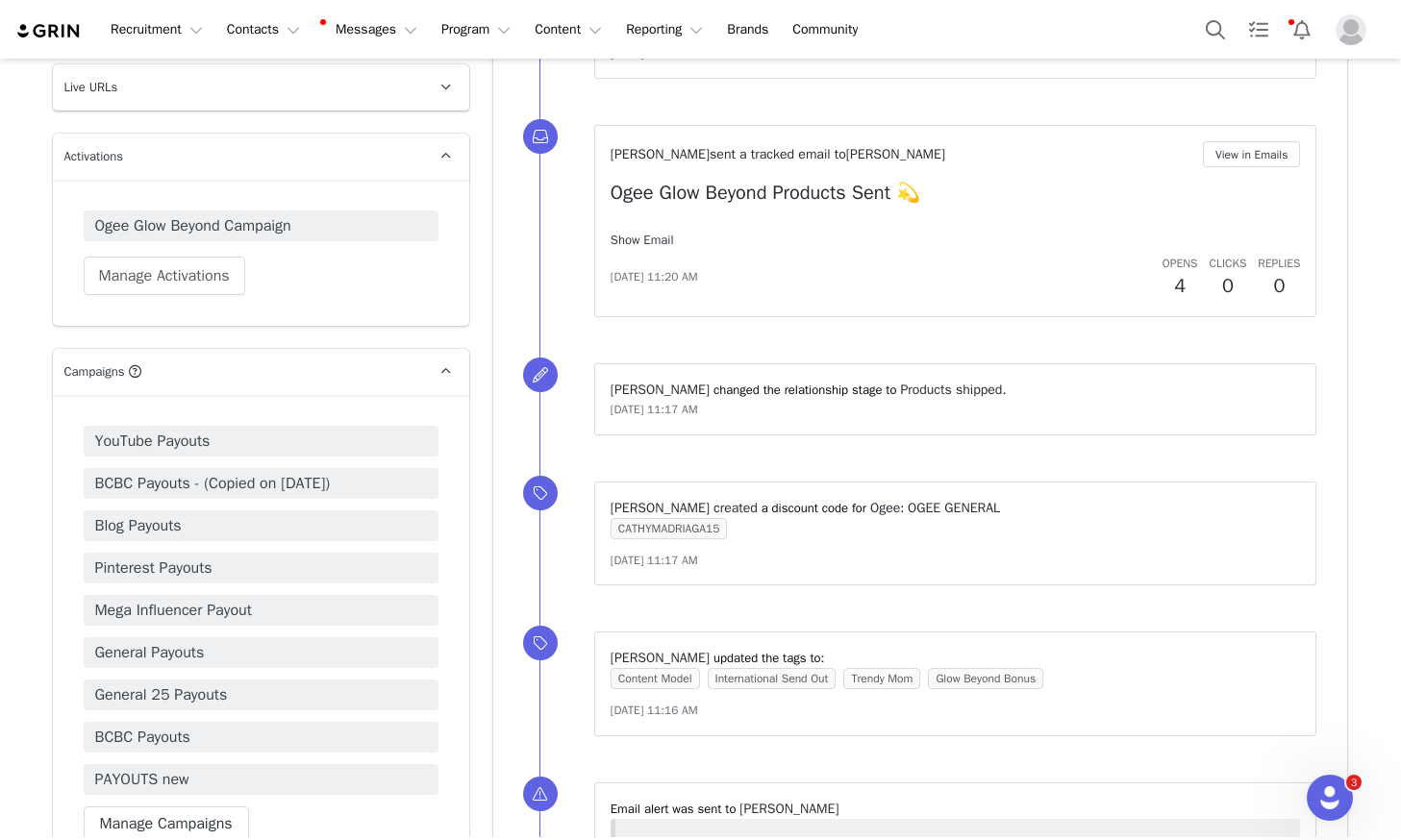 click on "Show Email" at bounding box center [642, 239] 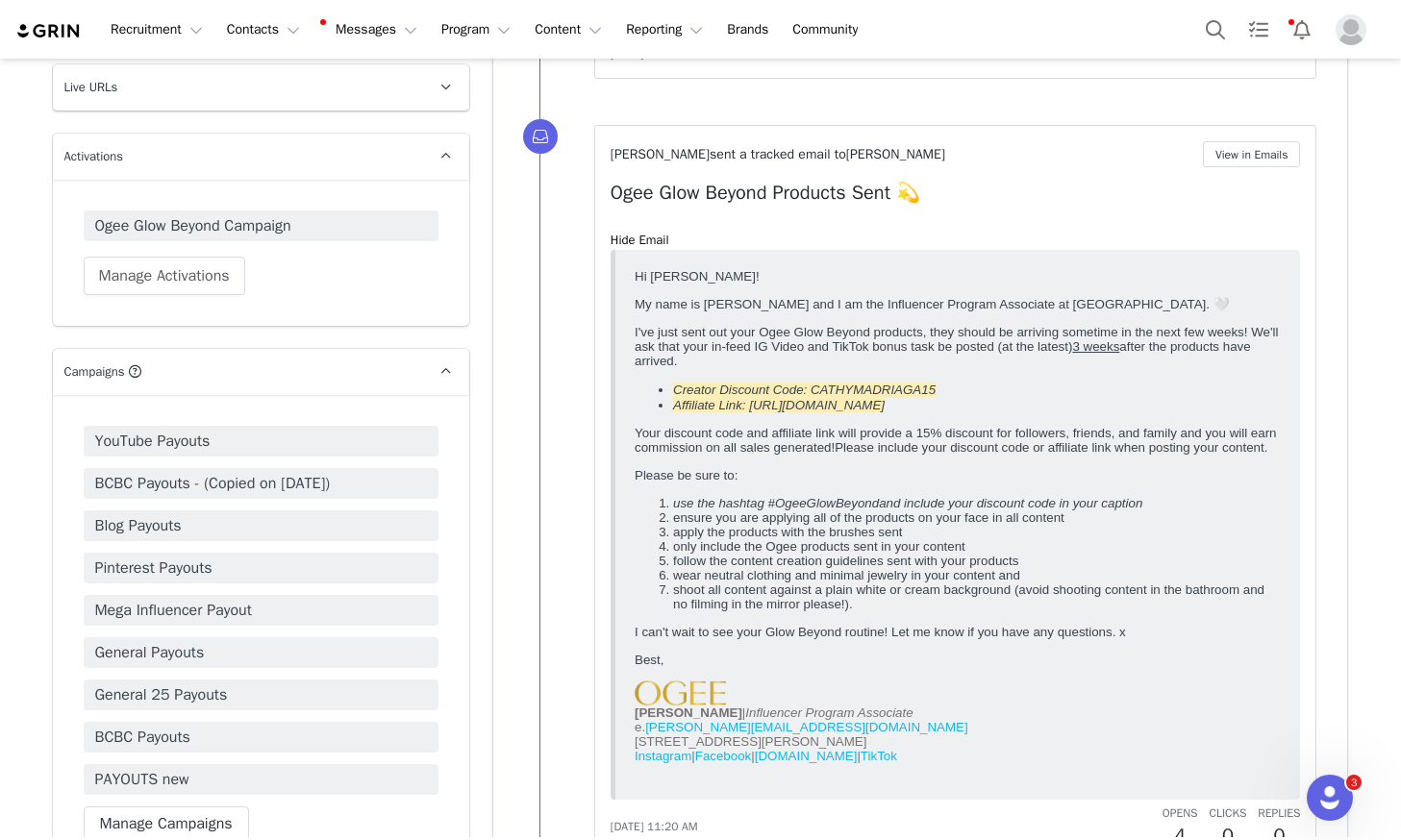 scroll, scrollTop: 0, scrollLeft: 0, axis: both 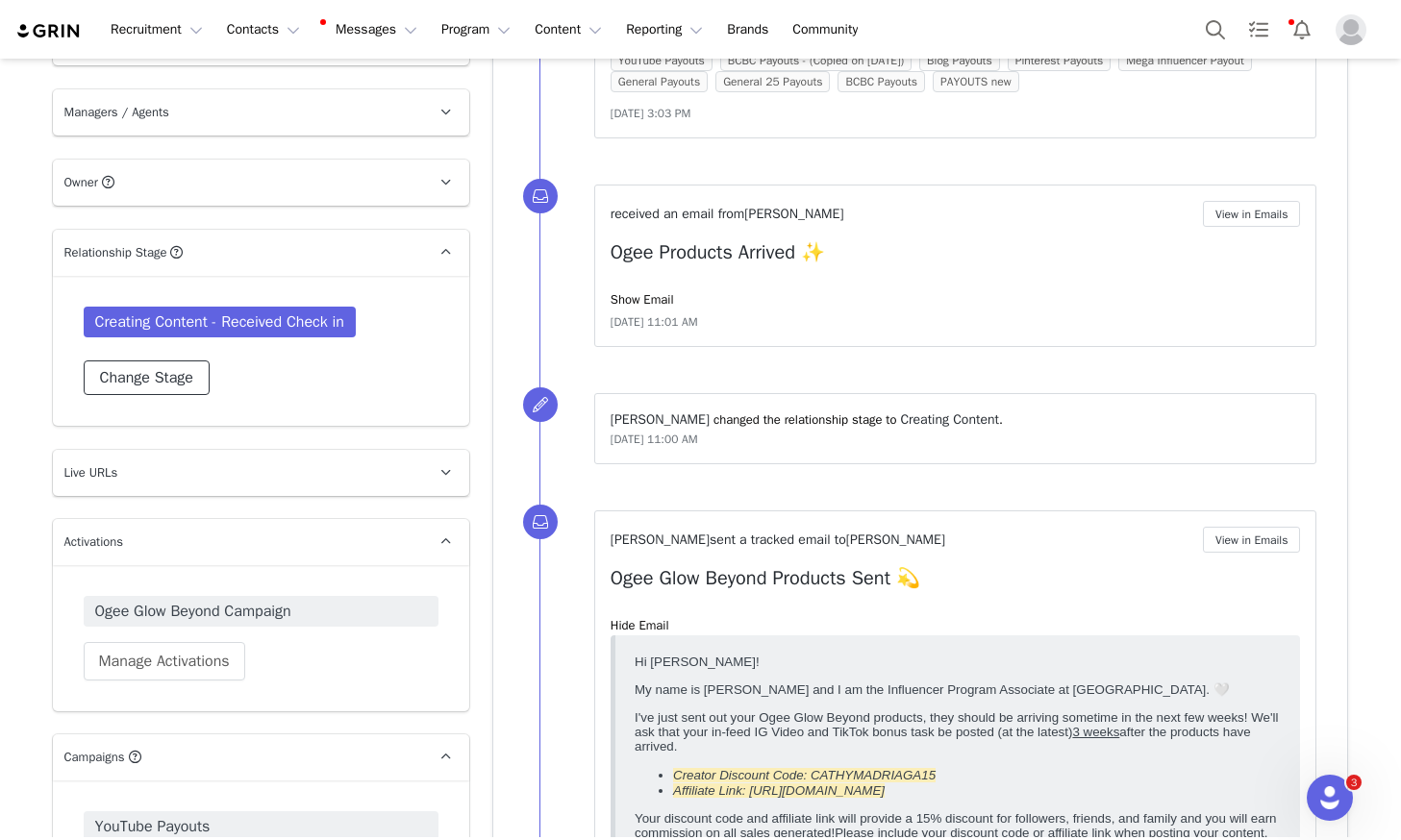click on "Change Stage" at bounding box center (146, 378) 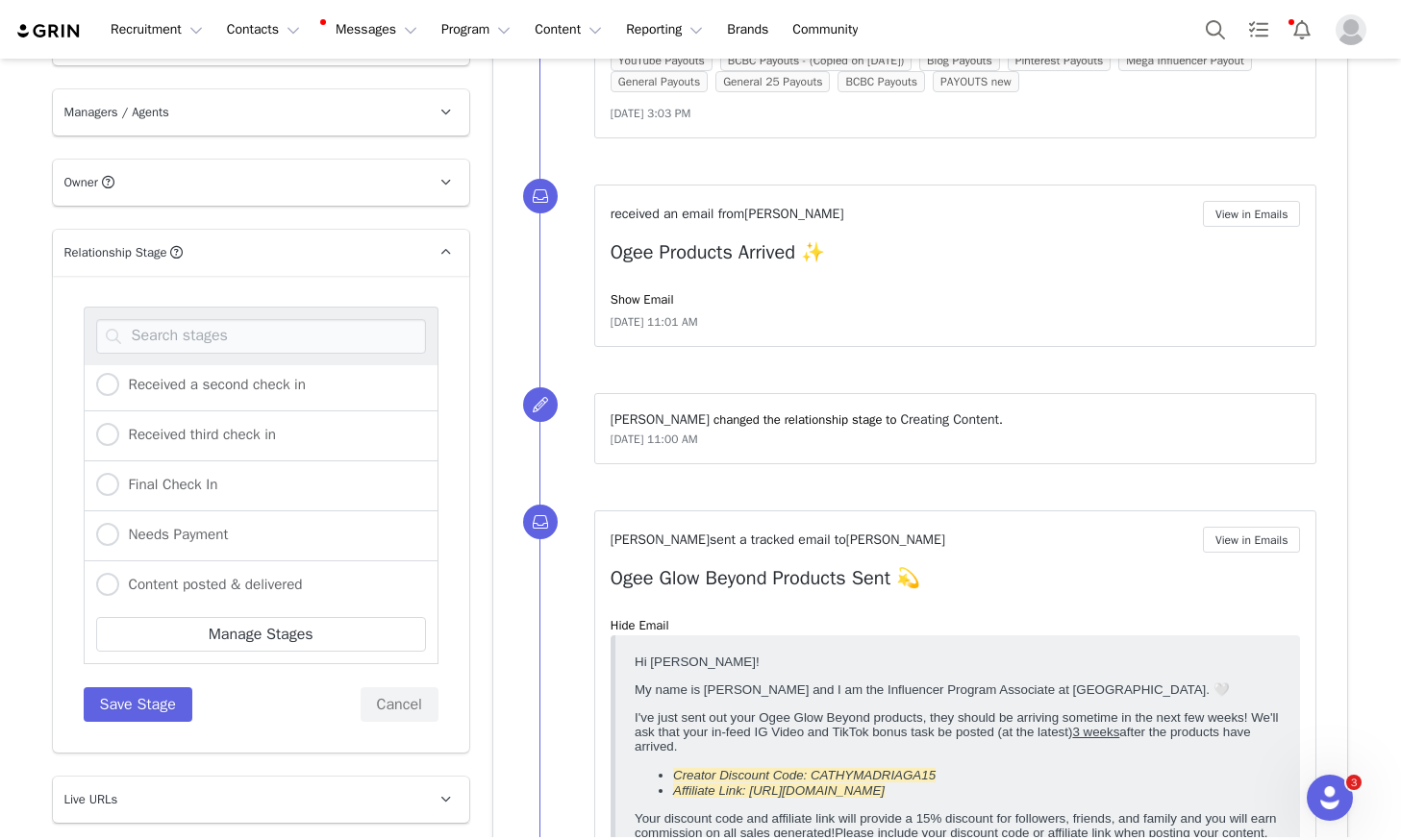 scroll, scrollTop: 453, scrollLeft: 0, axis: vertical 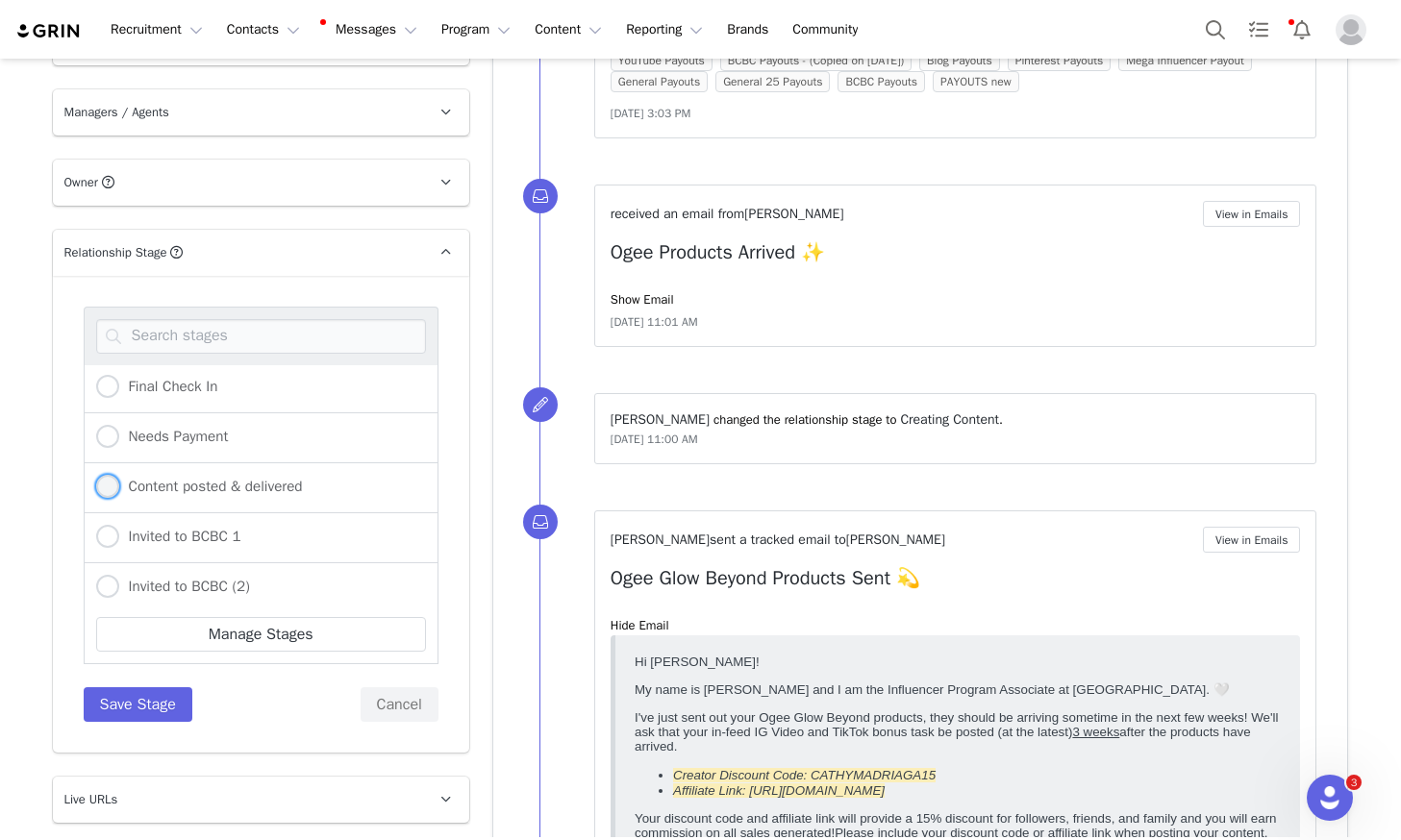 click on "Content posted & delivered" at bounding box center [211, 486] 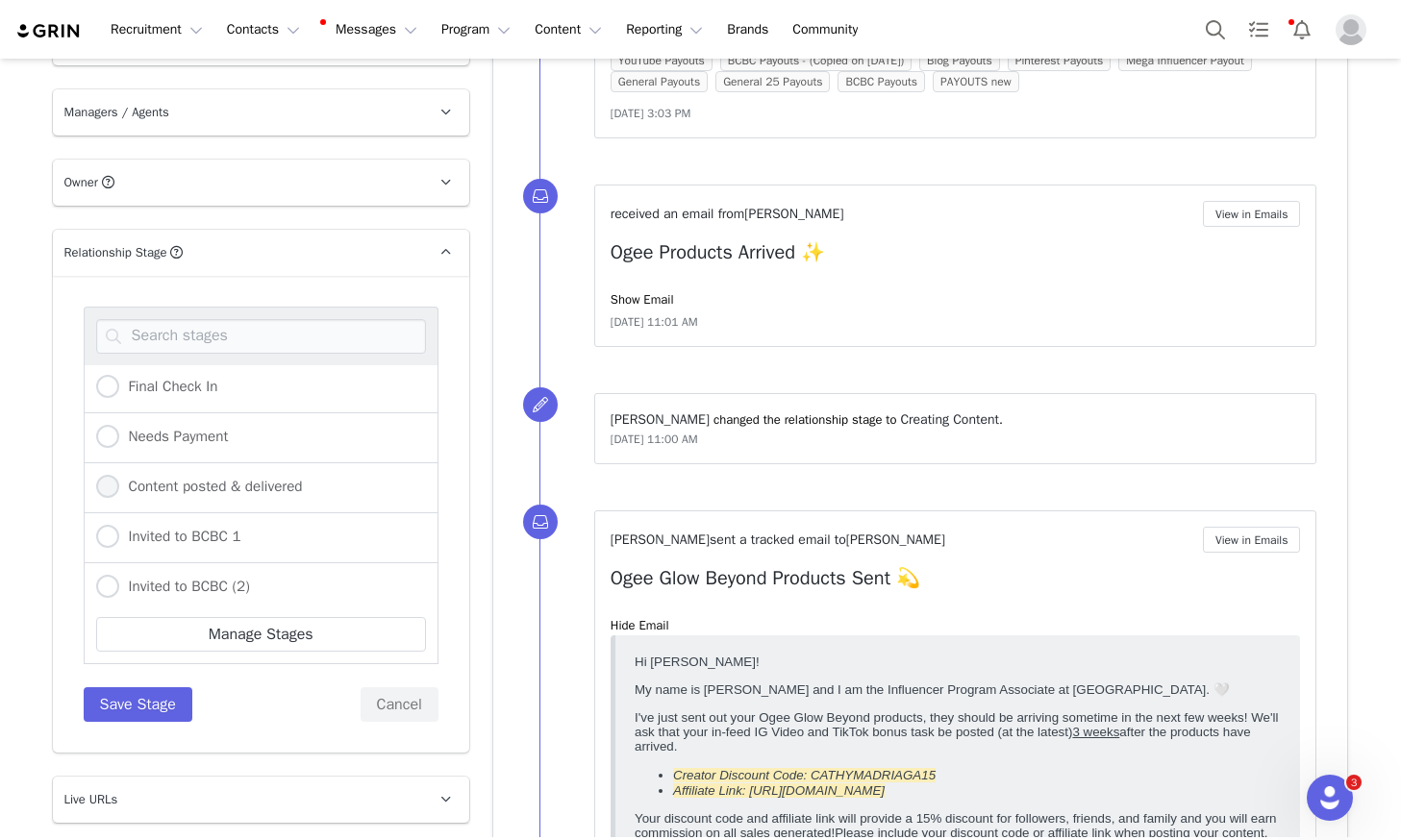click on "Content posted & delivered" at bounding box center (108, 487) 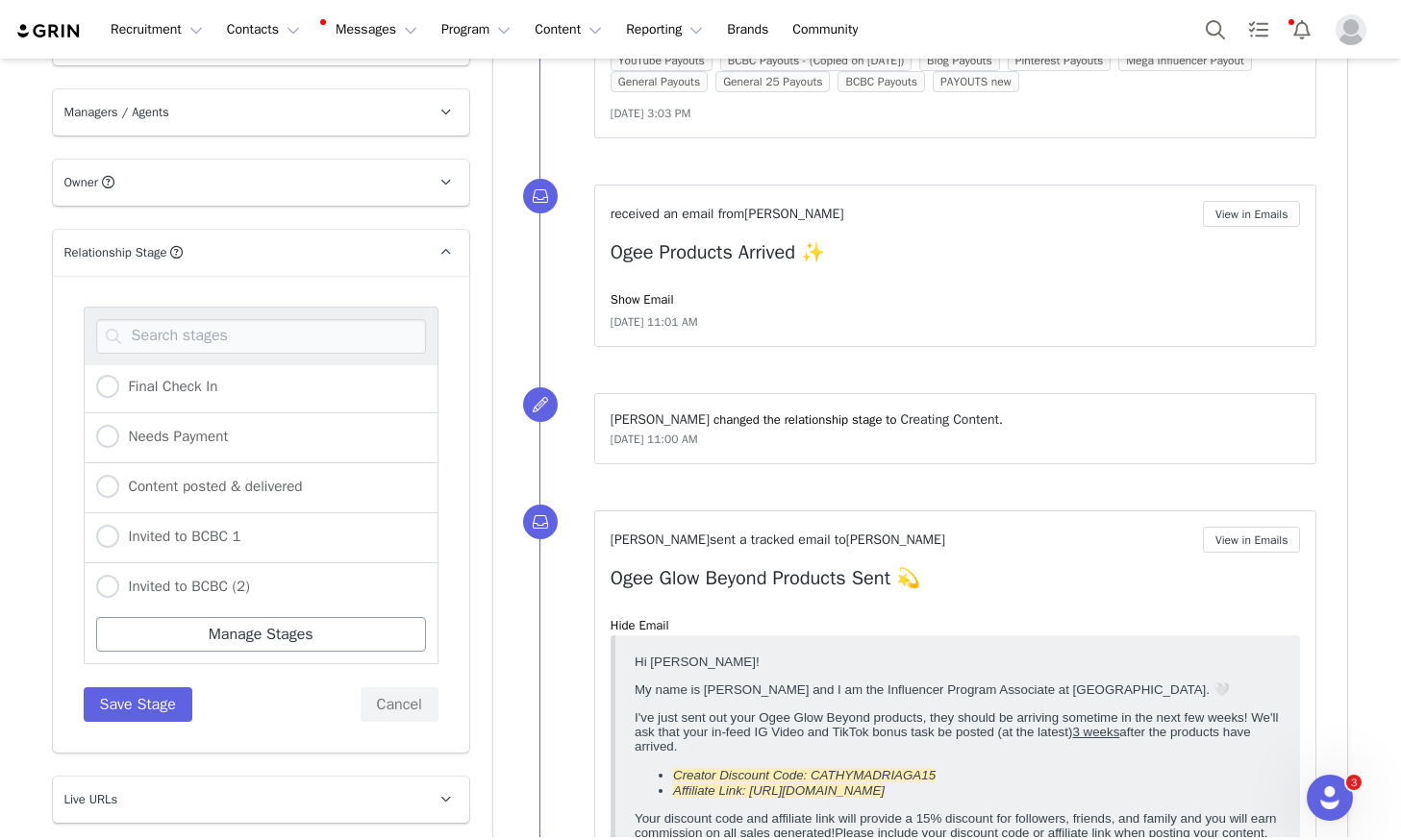 radio on "false" 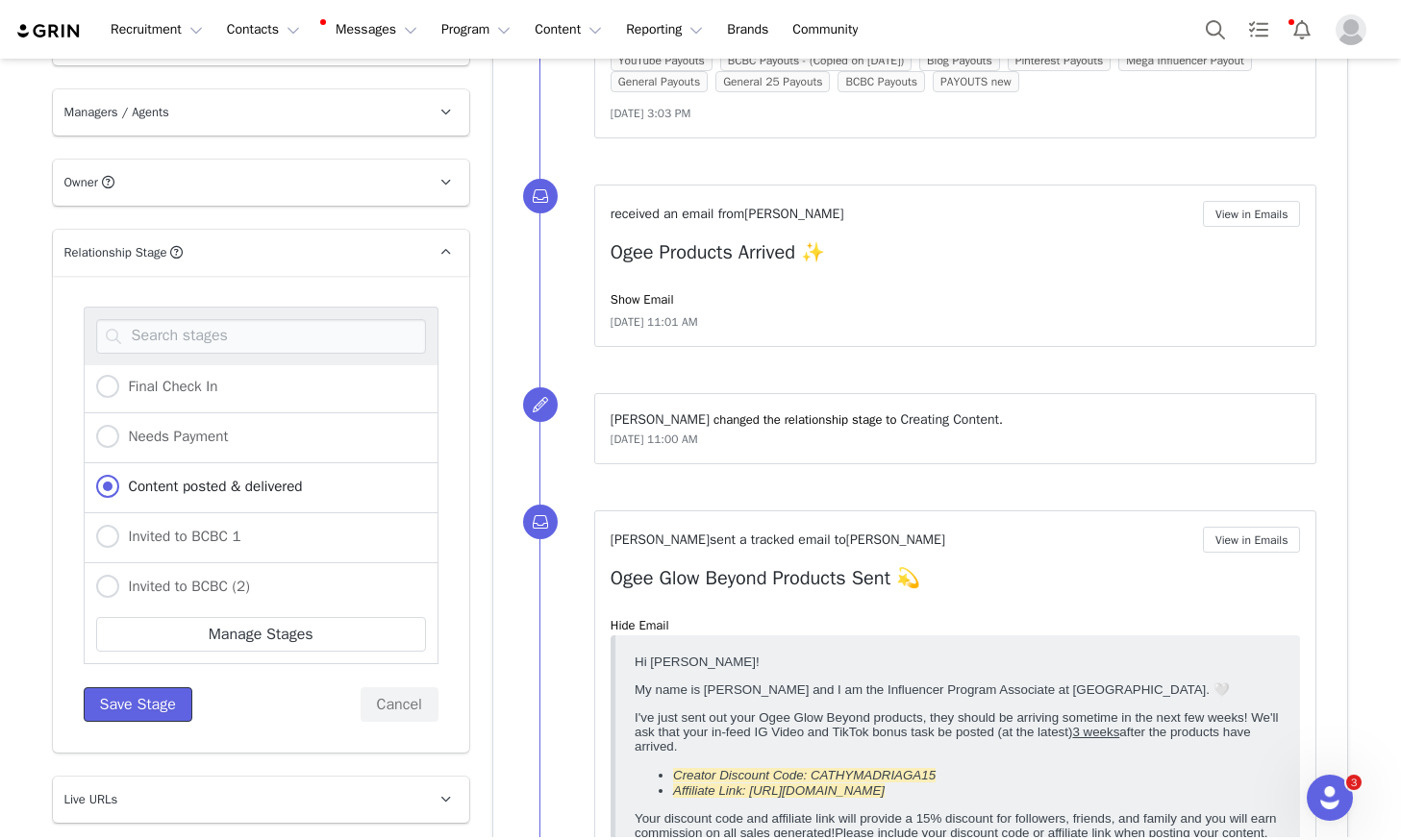 click on "Save Stage" at bounding box center [138, 704] 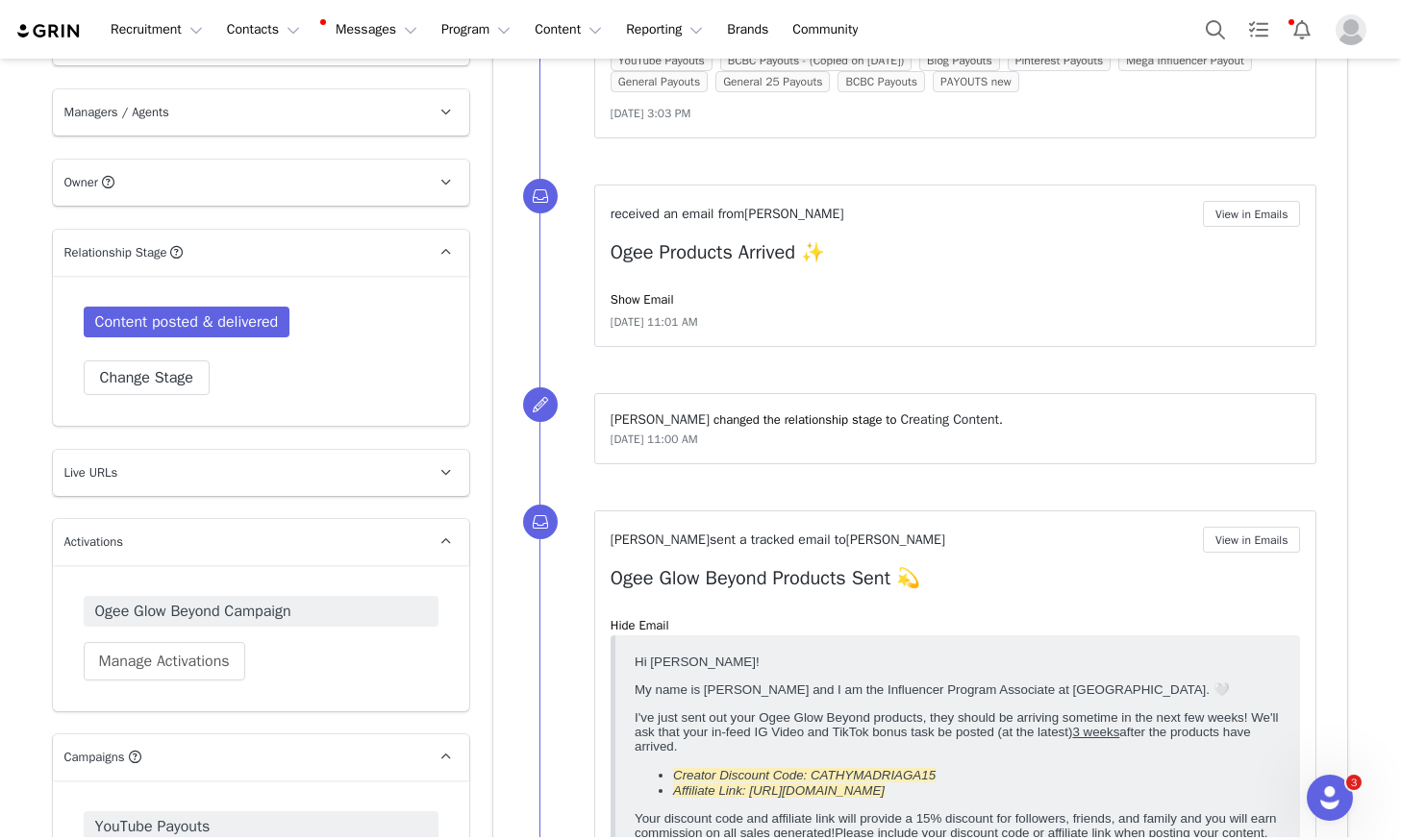 scroll, scrollTop: 0, scrollLeft: 0, axis: both 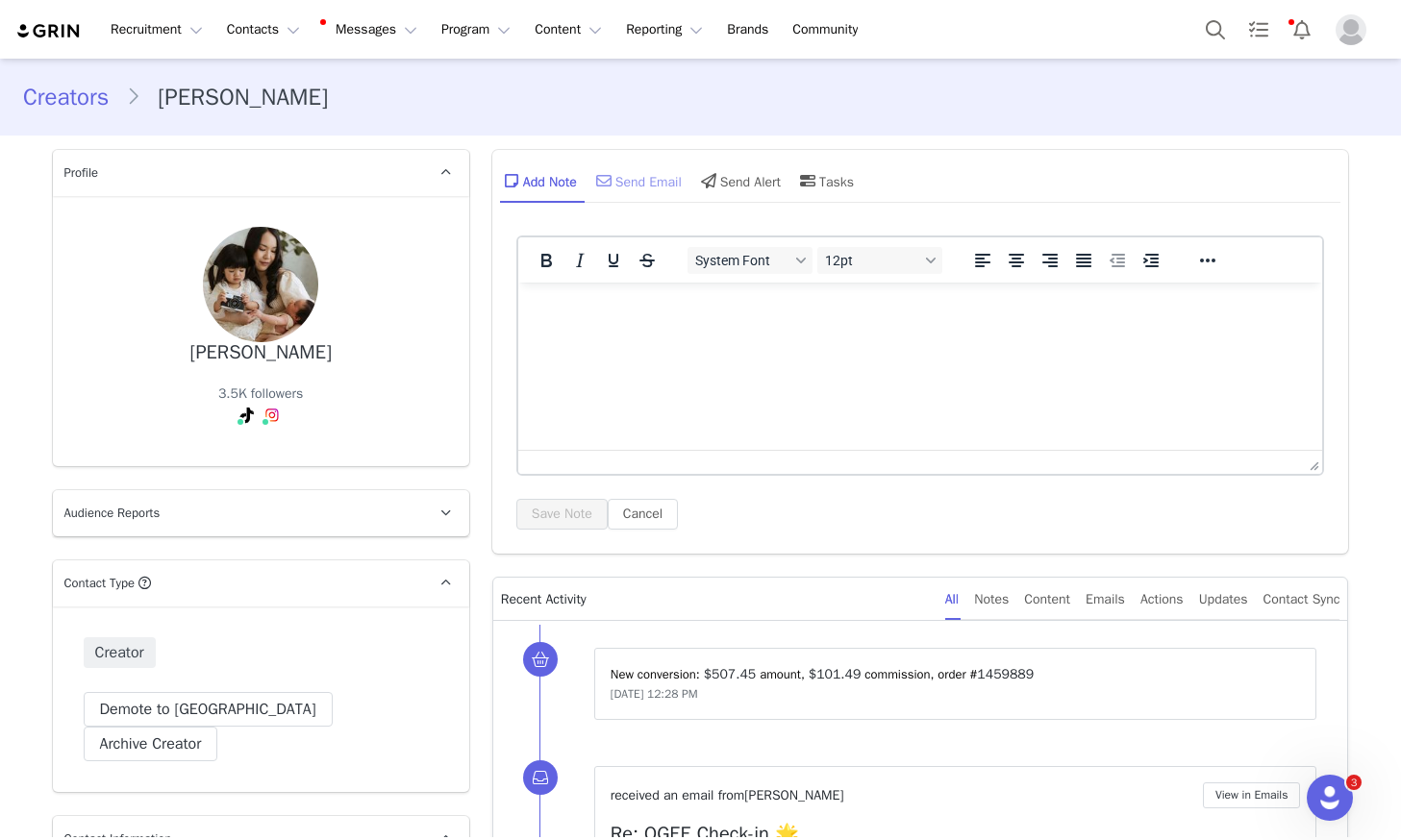 drag, startPoint x: 632, startPoint y: 143, endPoint x: 638, endPoint y: 162, distance: 19.924859 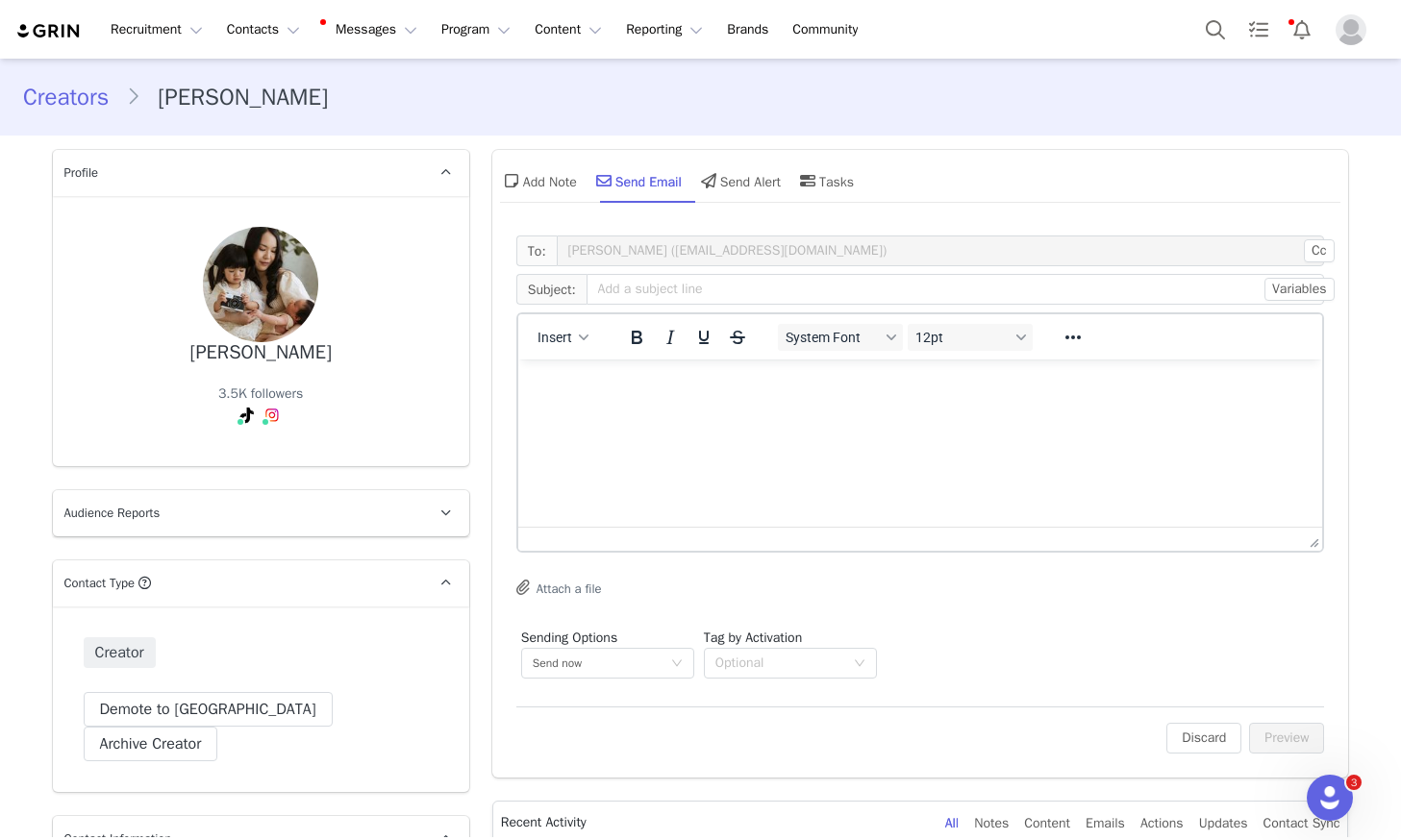 scroll, scrollTop: 0, scrollLeft: 0, axis: both 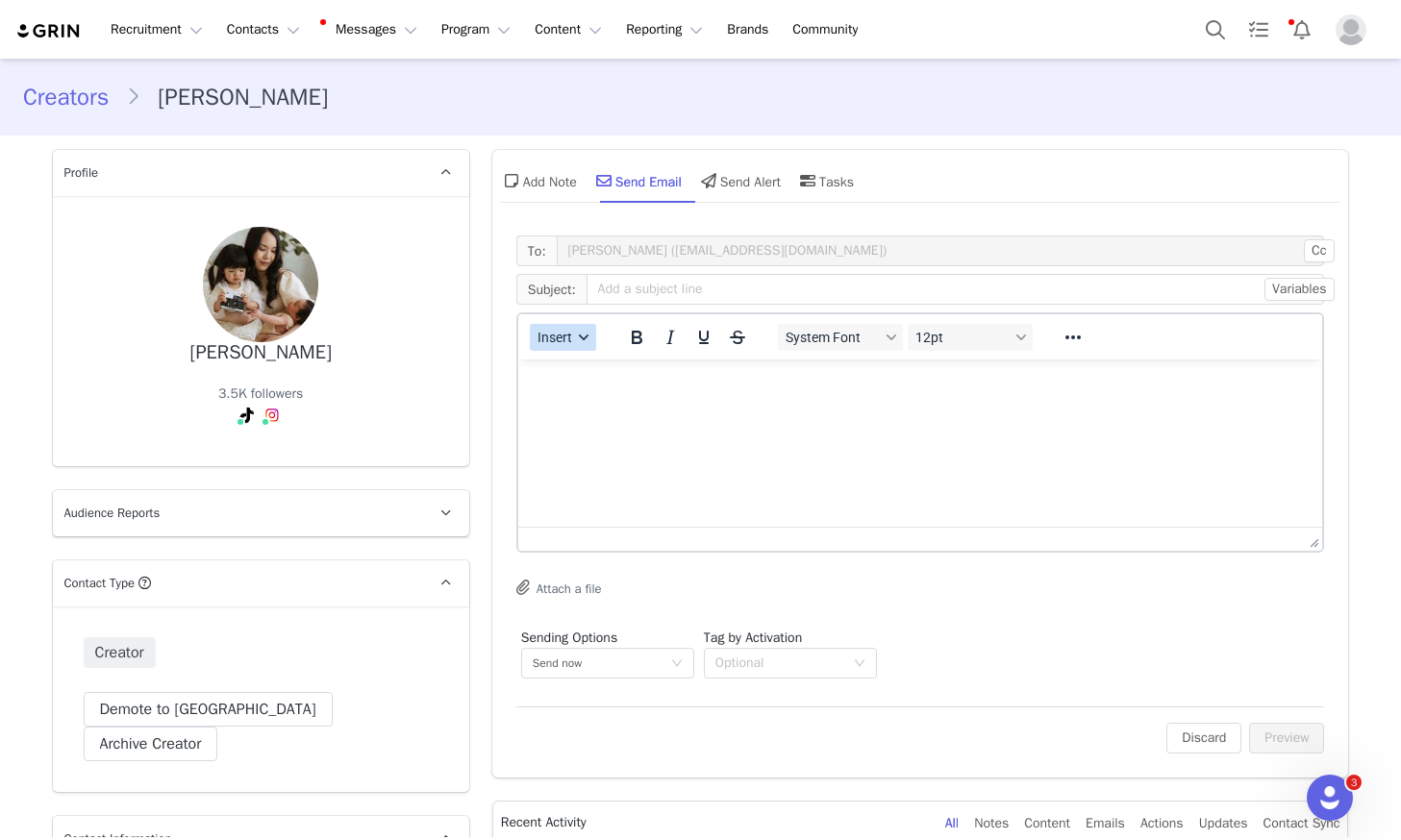 click on "Insert" at bounding box center [555, 337] 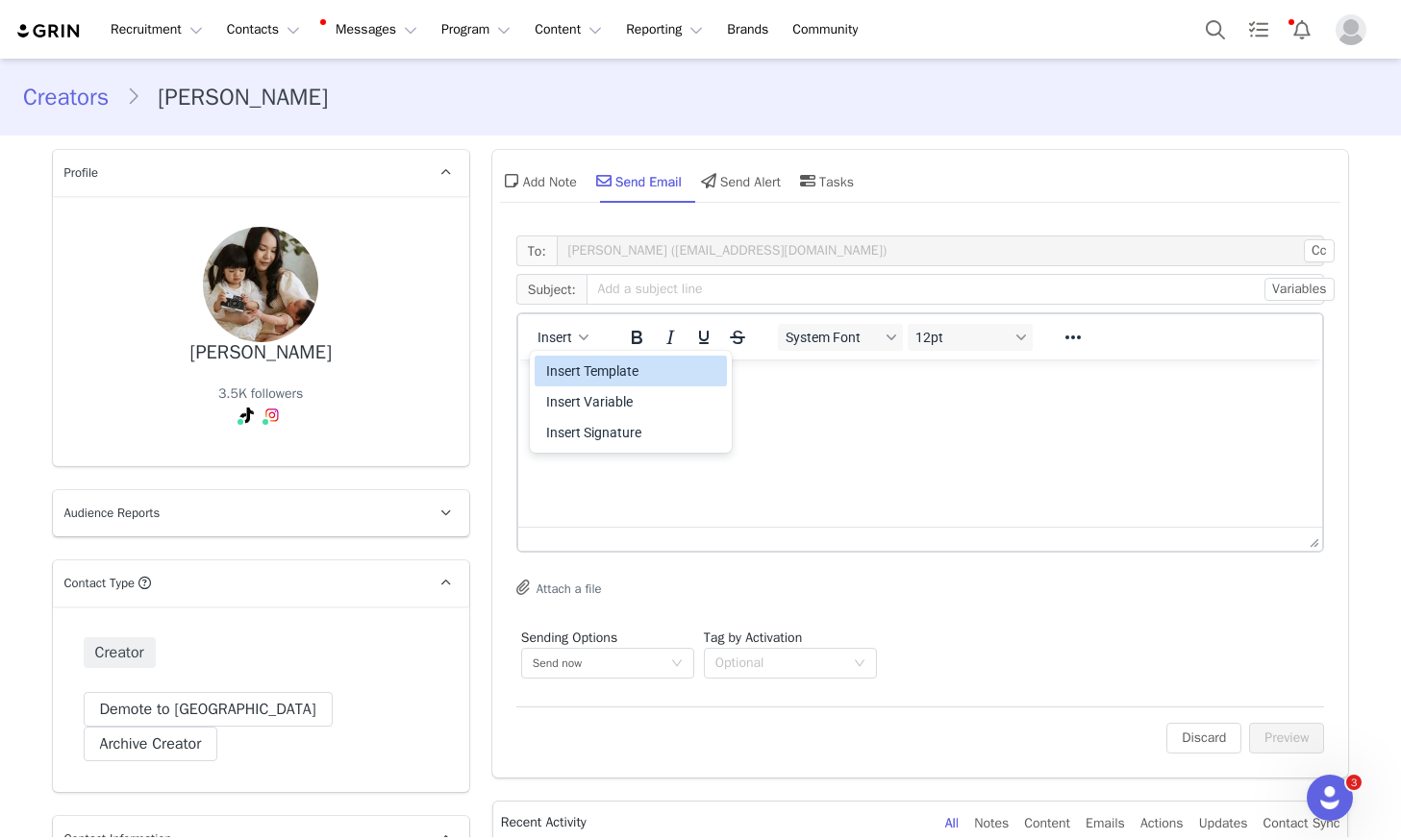 click on "Insert Template" at bounding box center (633, 371) 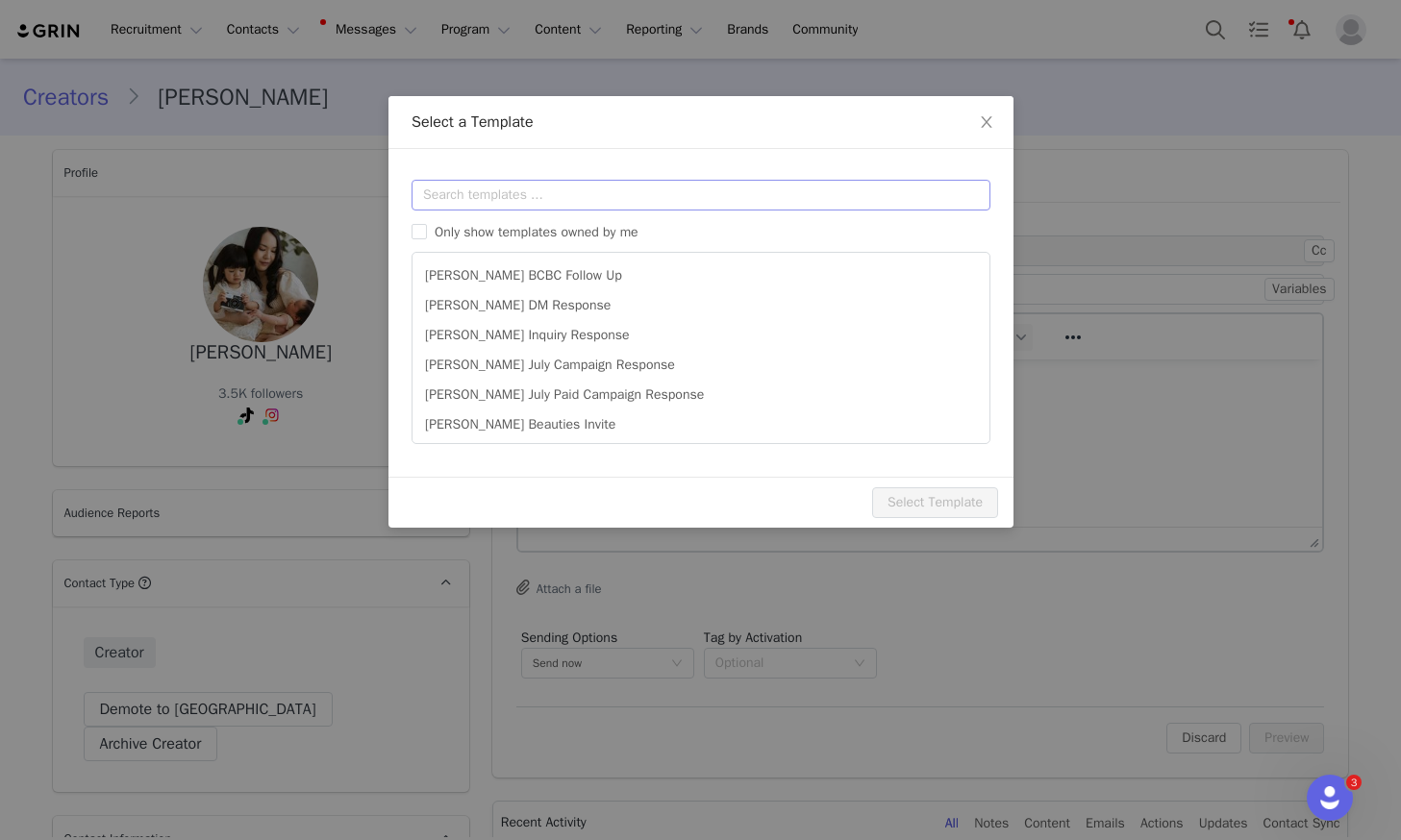 scroll, scrollTop: 0, scrollLeft: 0, axis: both 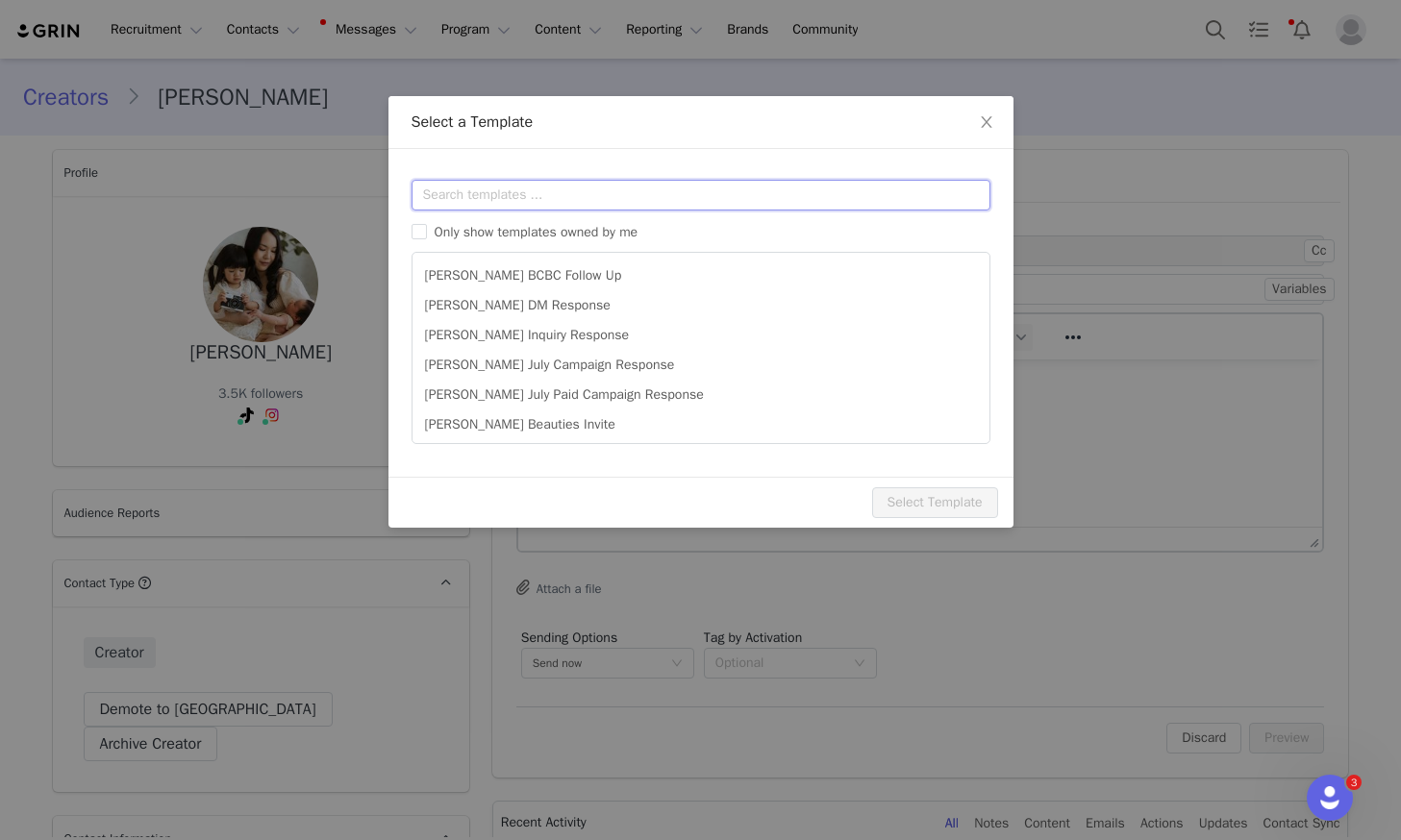 click at bounding box center (701, 195) 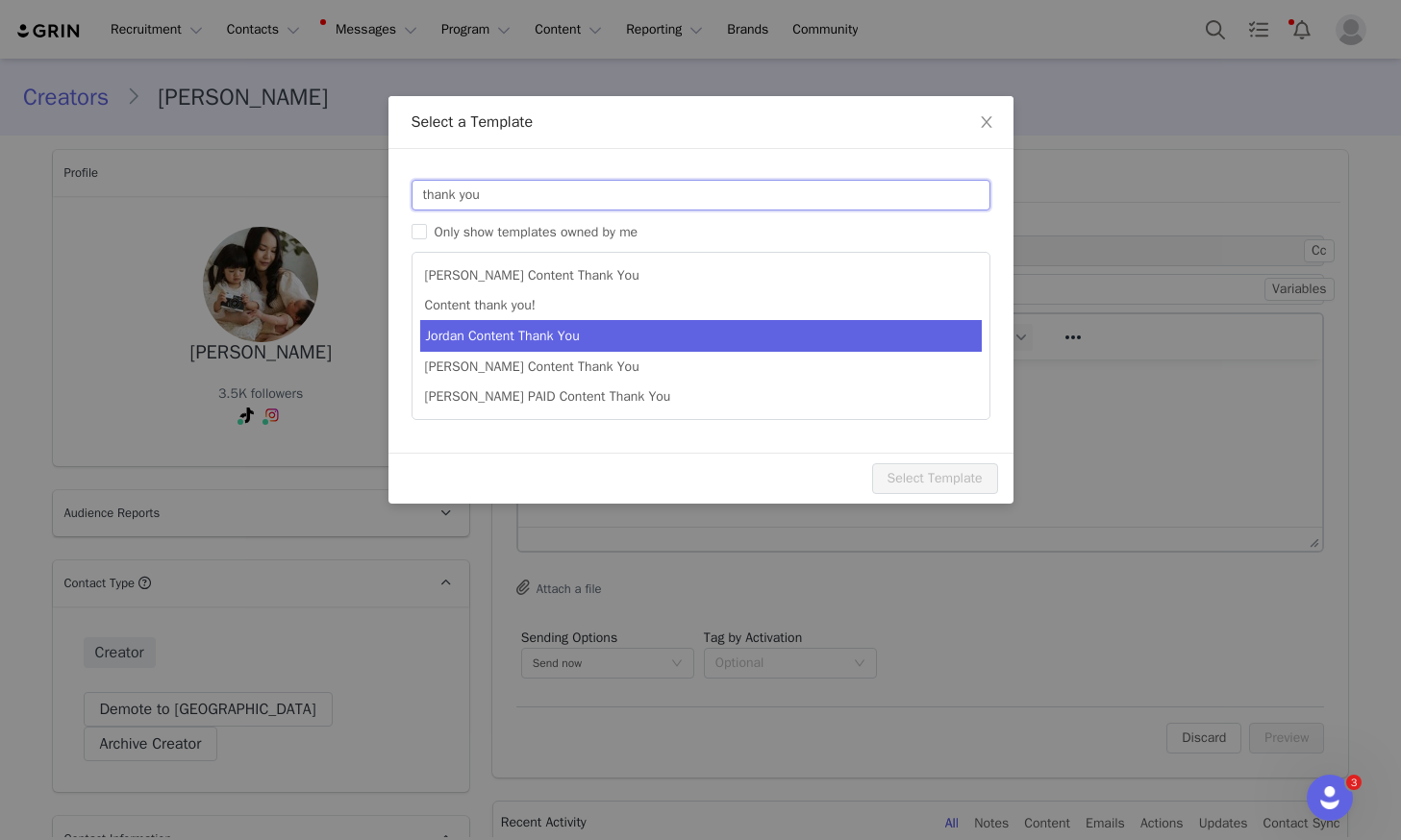 type on "thank you" 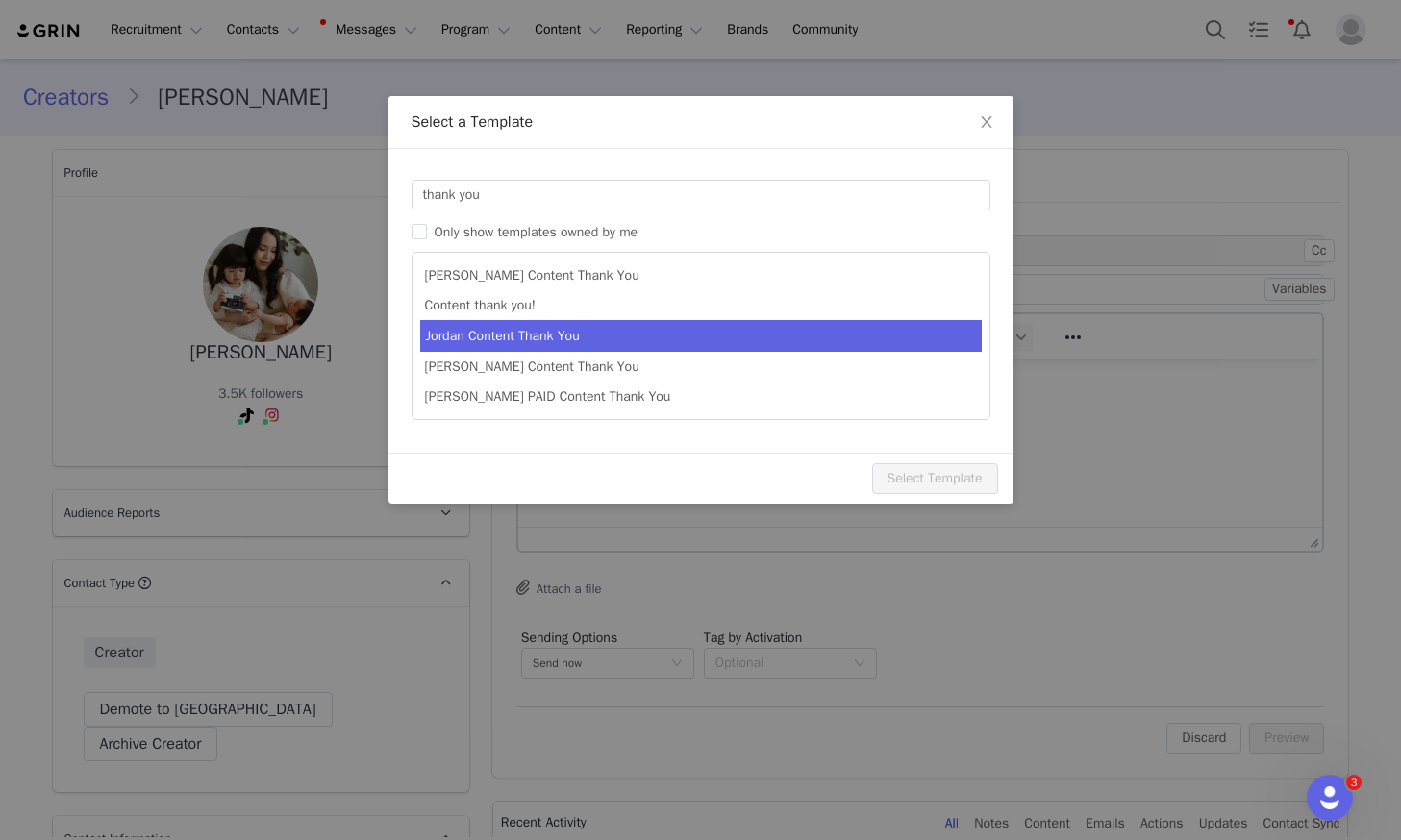 type on "Thank You! ✨" 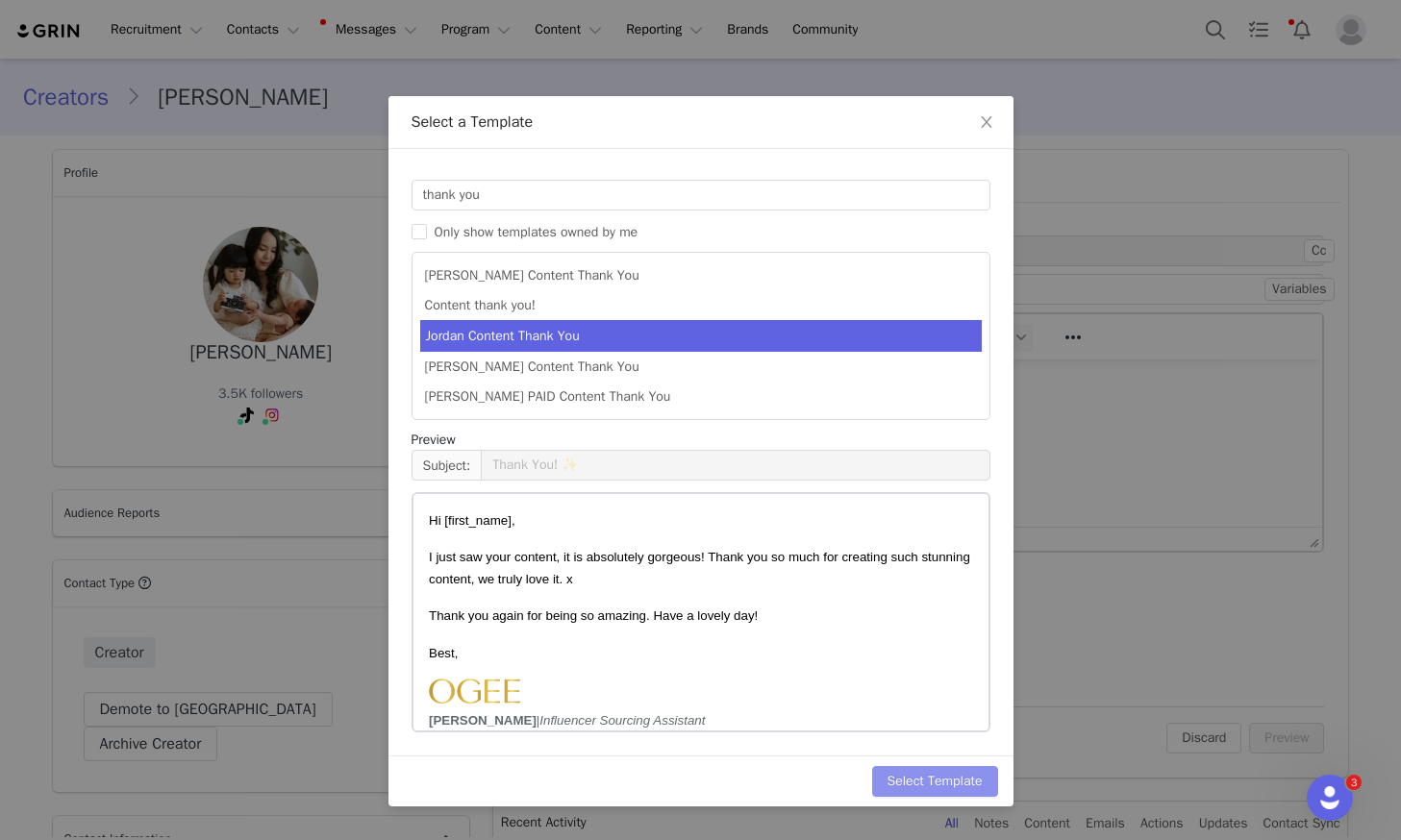 click on "Select Template" at bounding box center (935, 781) 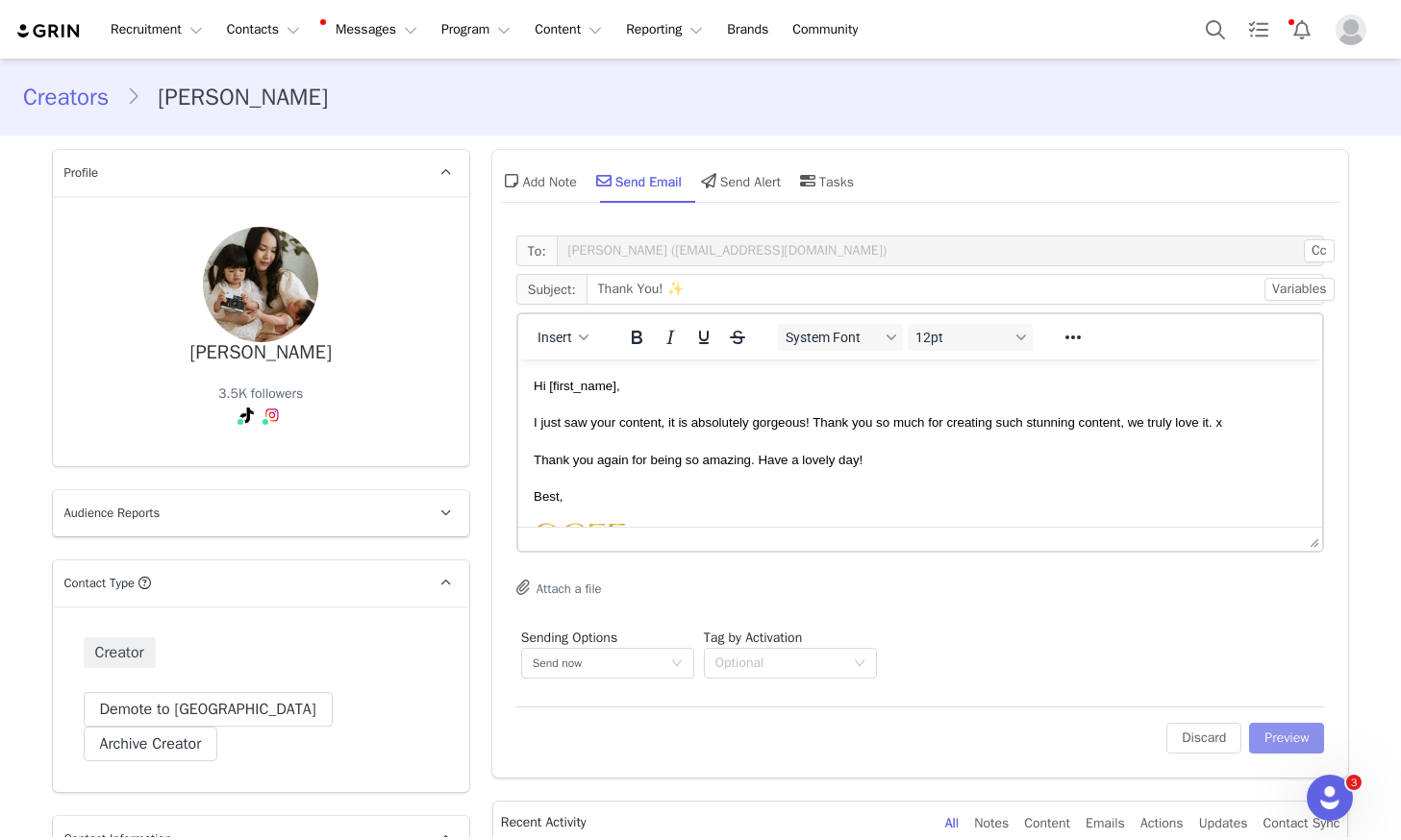 click on "Preview" at bounding box center [1287, 738] 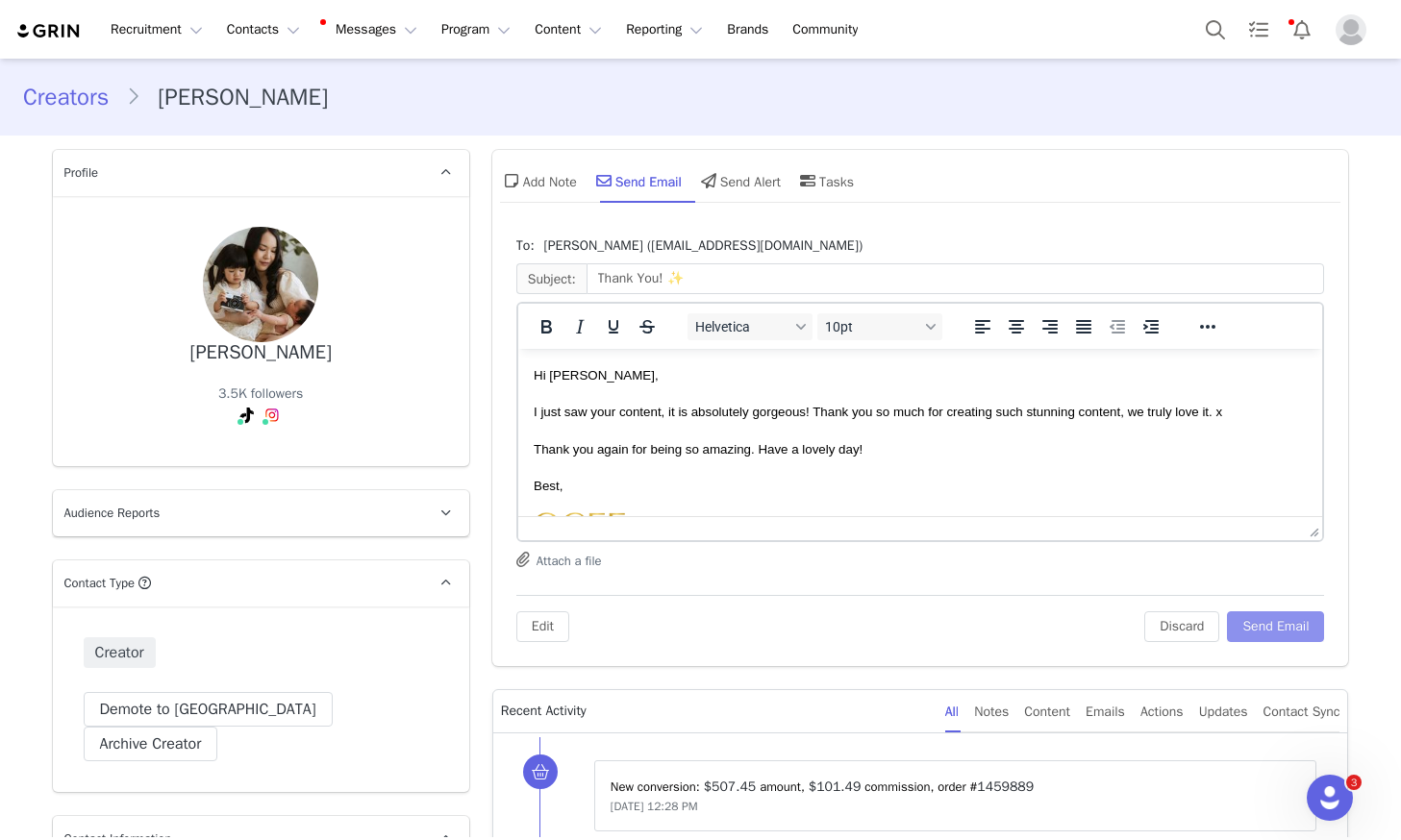 scroll, scrollTop: 0, scrollLeft: 0, axis: both 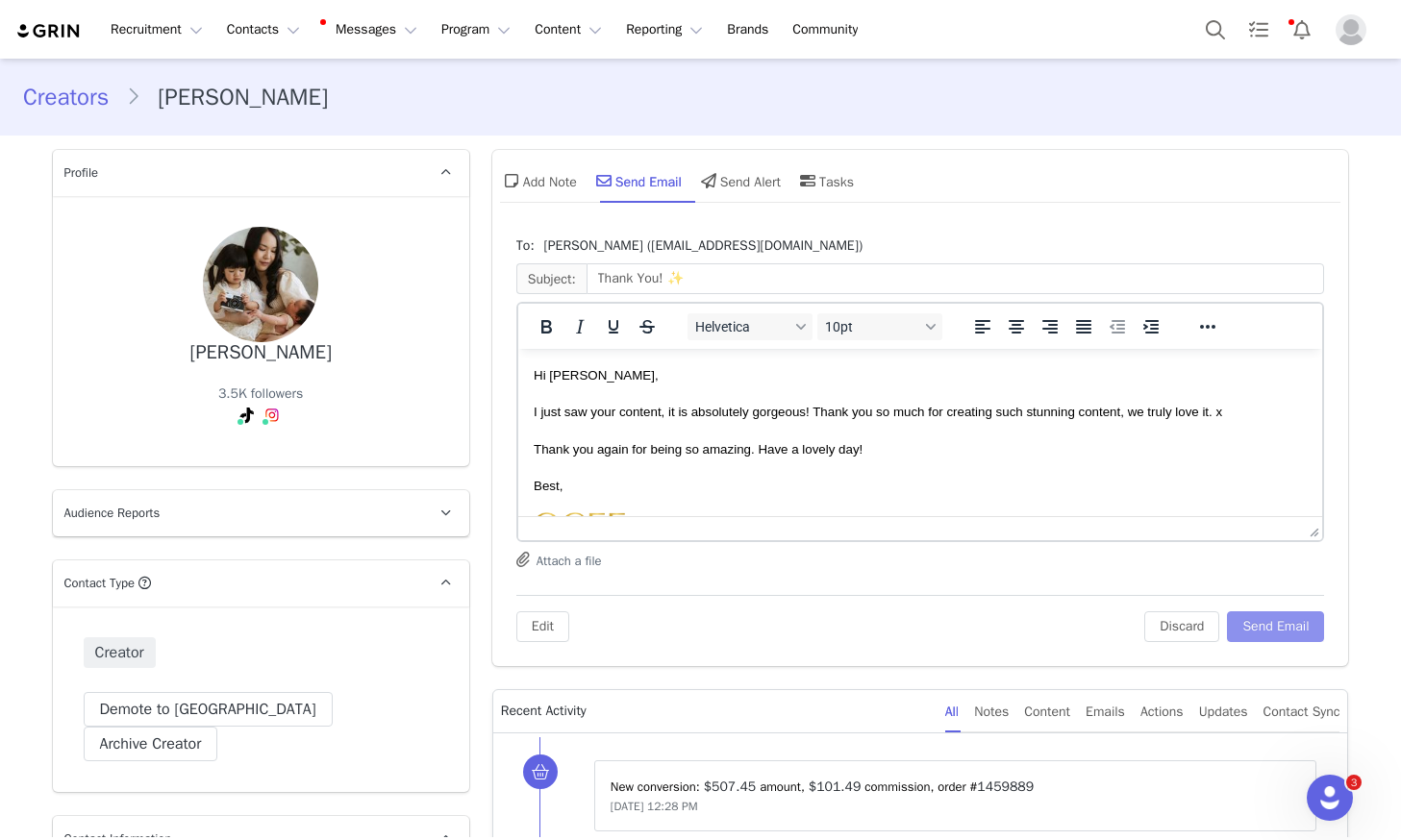 click on "Send Email" at bounding box center (1275, 627) 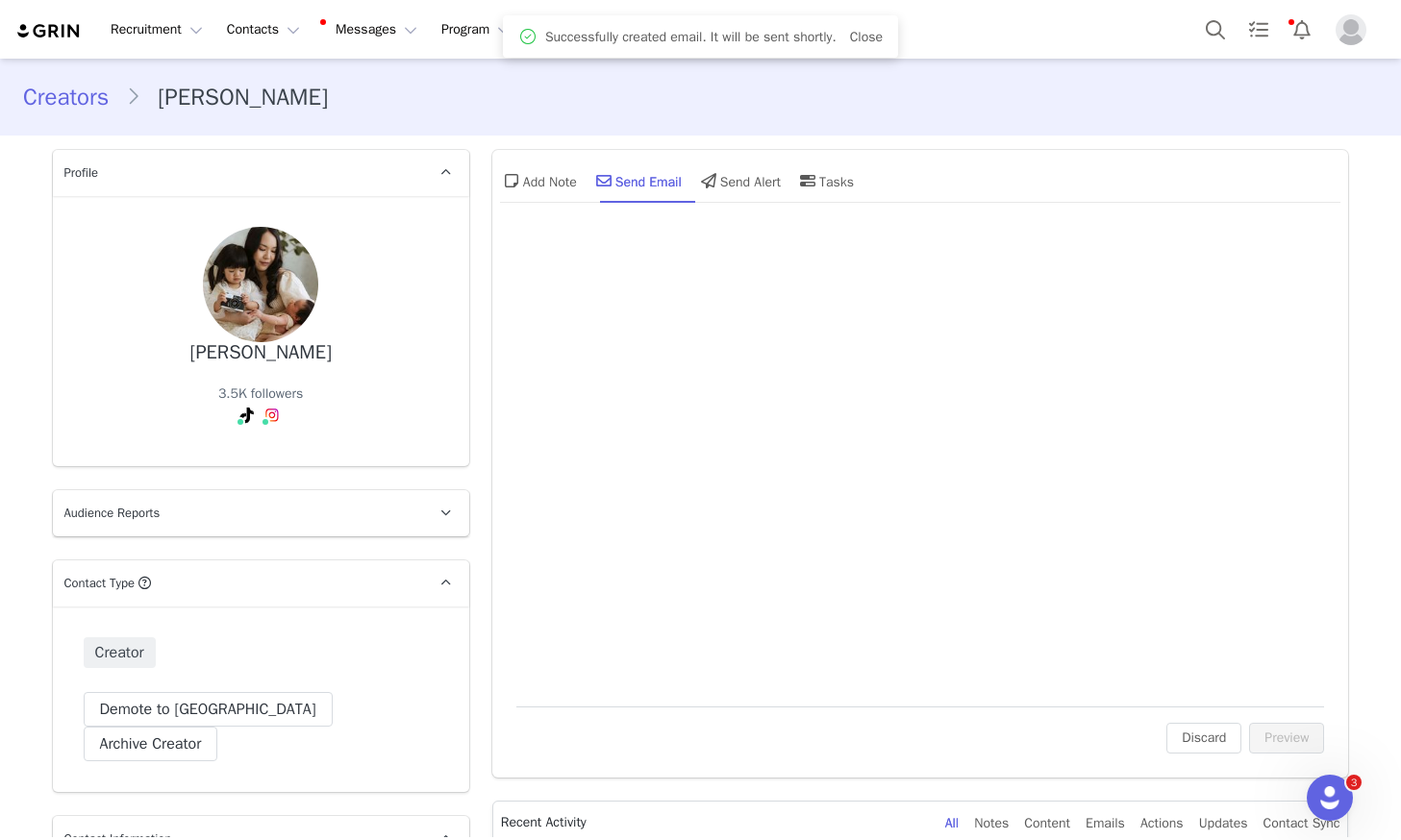 scroll, scrollTop: 0, scrollLeft: 0, axis: both 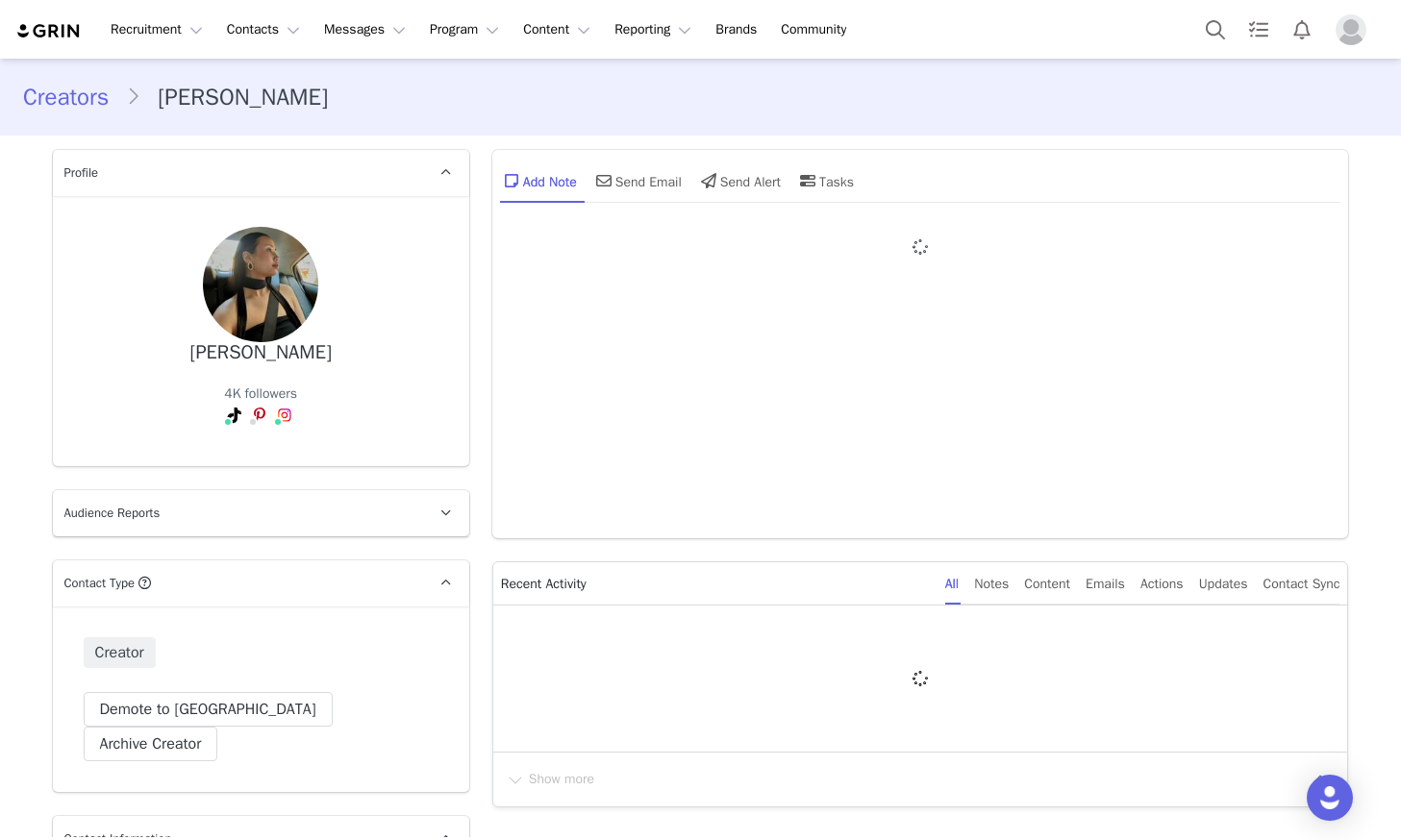 type on "+1 ([GEOGRAPHIC_DATA])" 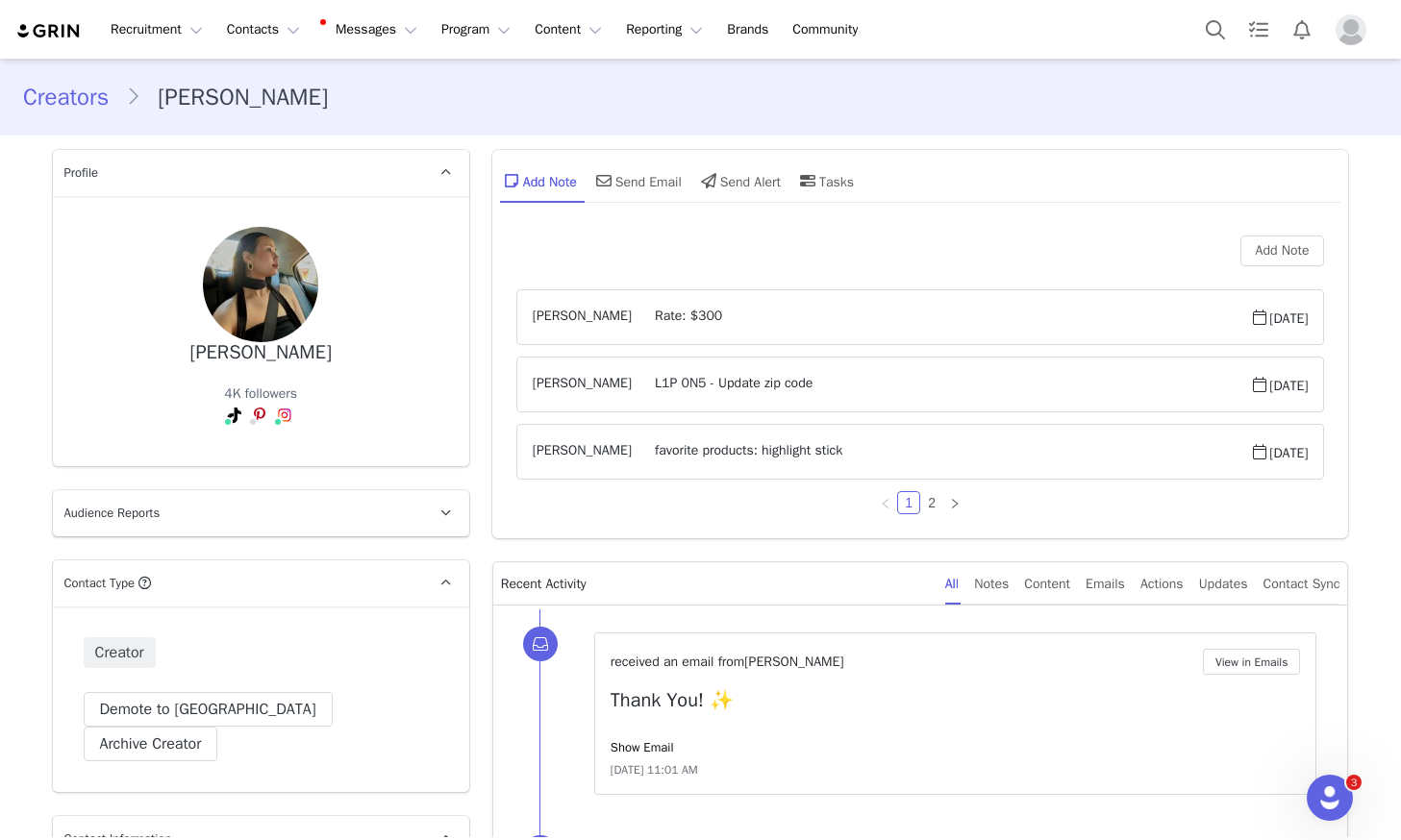 scroll, scrollTop: 0, scrollLeft: 0, axis: both 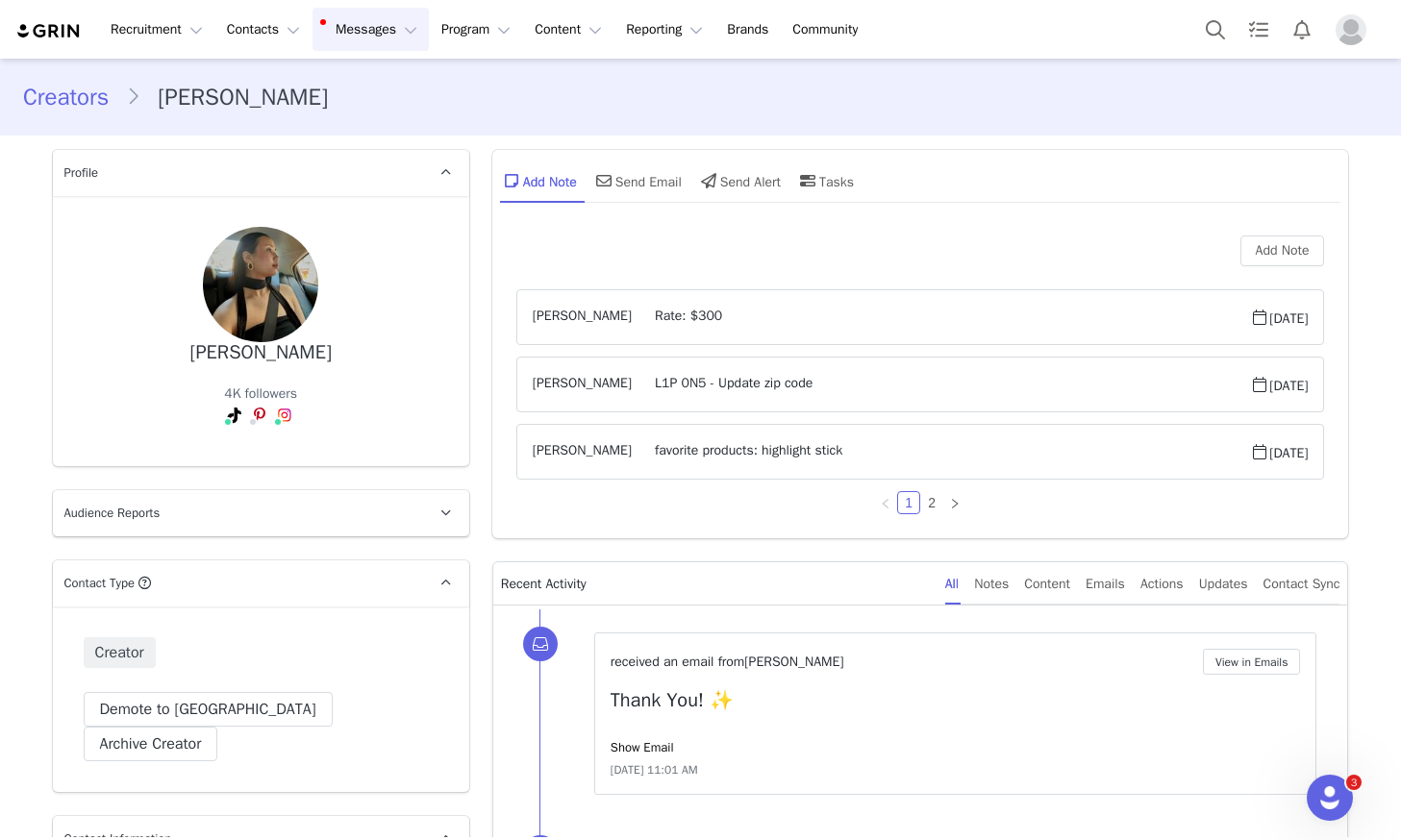 drag, startPoint x: 364, startPoint y: 23, endPoint x: 387, endPoint y: 48, distance: 33.970576 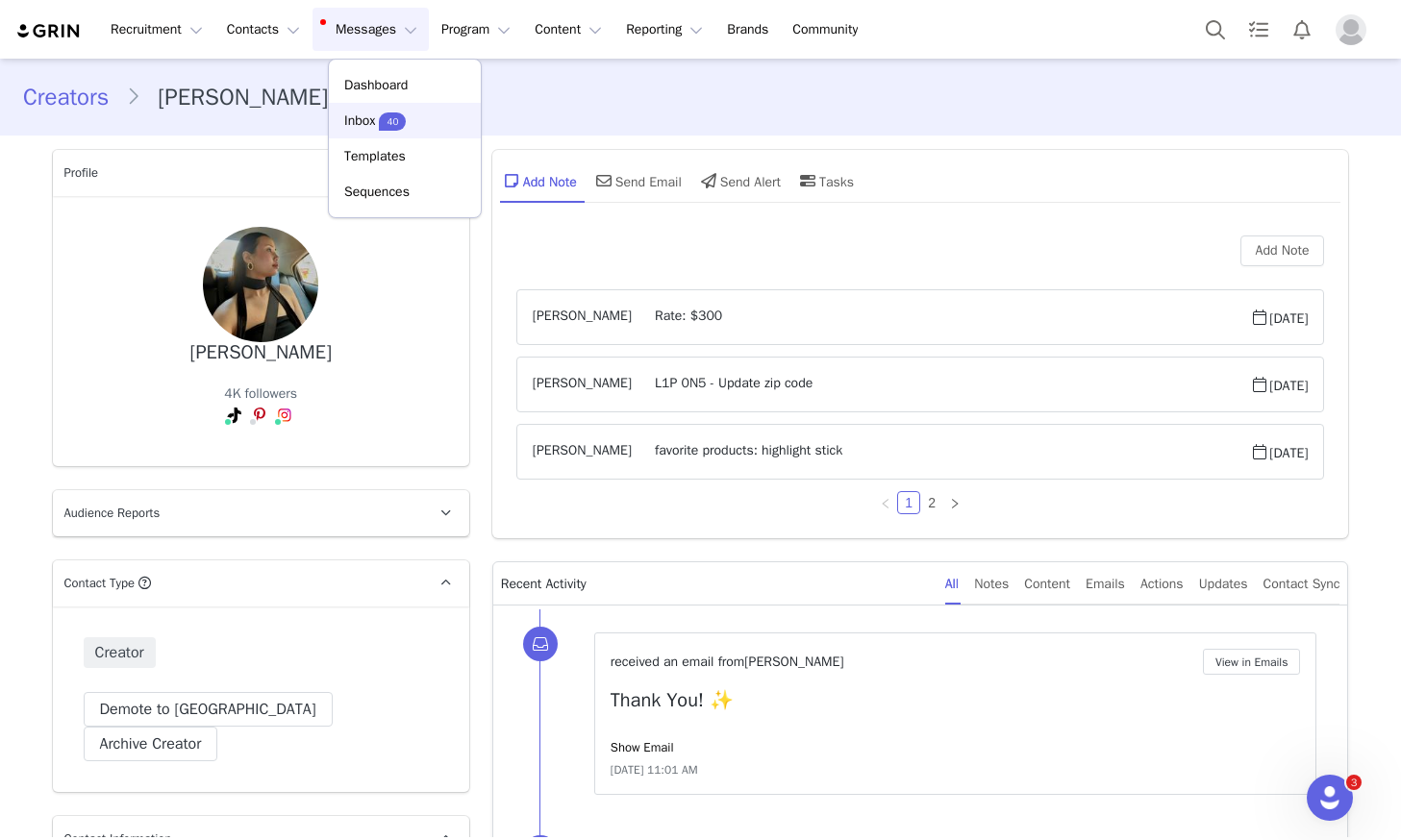 click on "40" at bounding box center (392, 121) 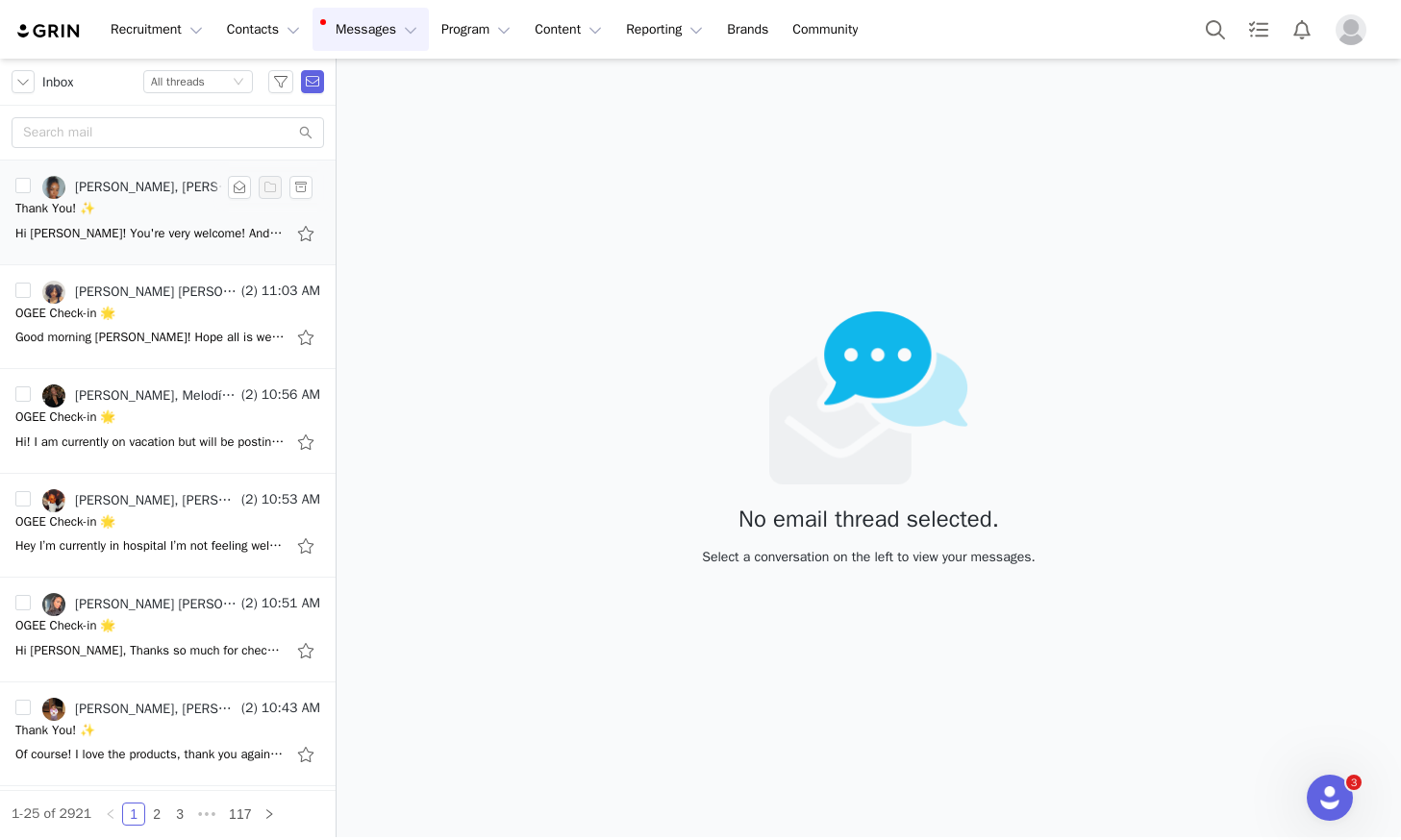 click on "[PERSON_NAME], [PERSON_NAME]" at bounding box center (139, 187) 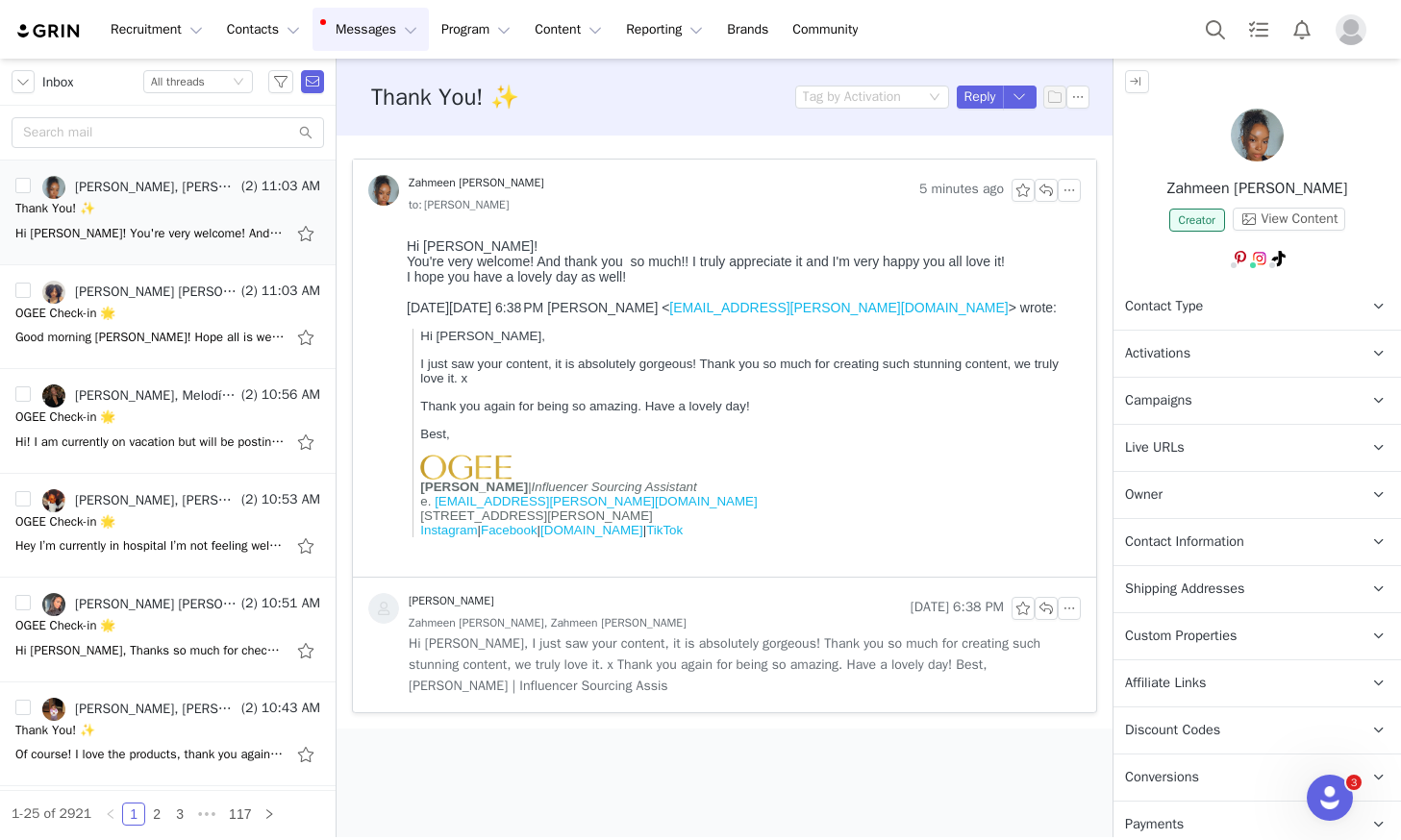 scroll, scrollTop: 0, scrollLeft: 0, axis: both 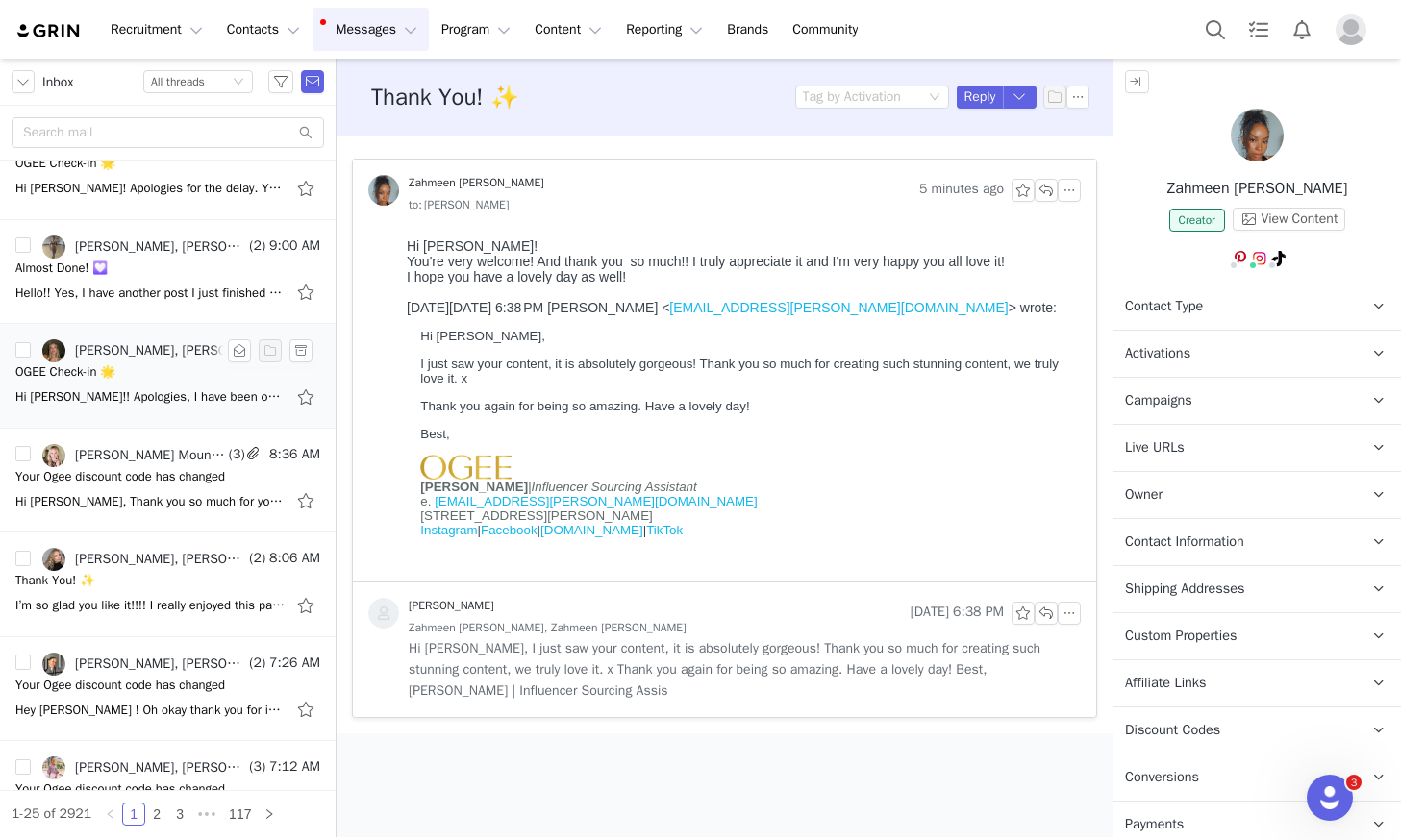 click on "OGEE Check-in 🌟" at bounding box center [167, 372] 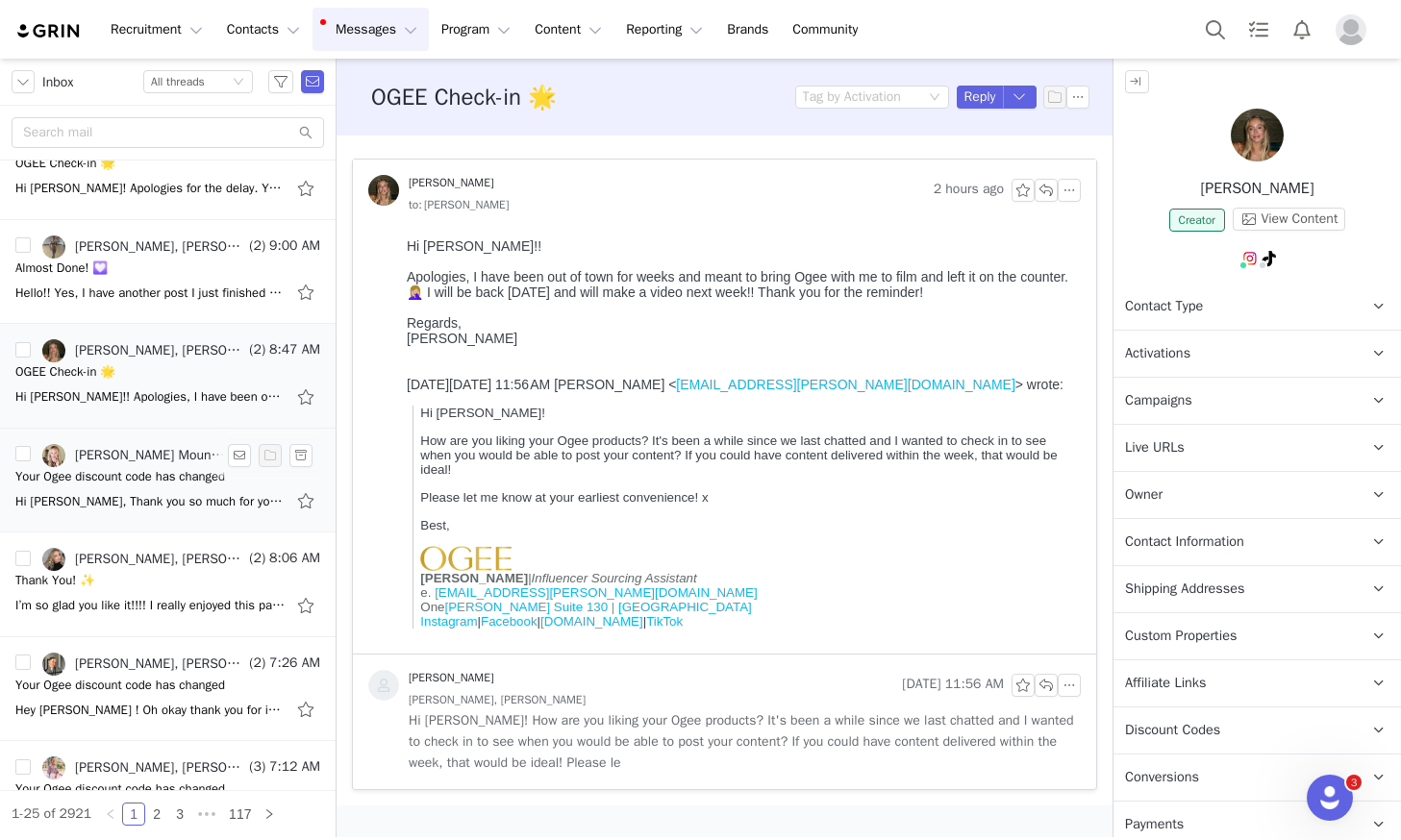 scroll, scrollTop: 0, scrollLeft: 0, axis: both 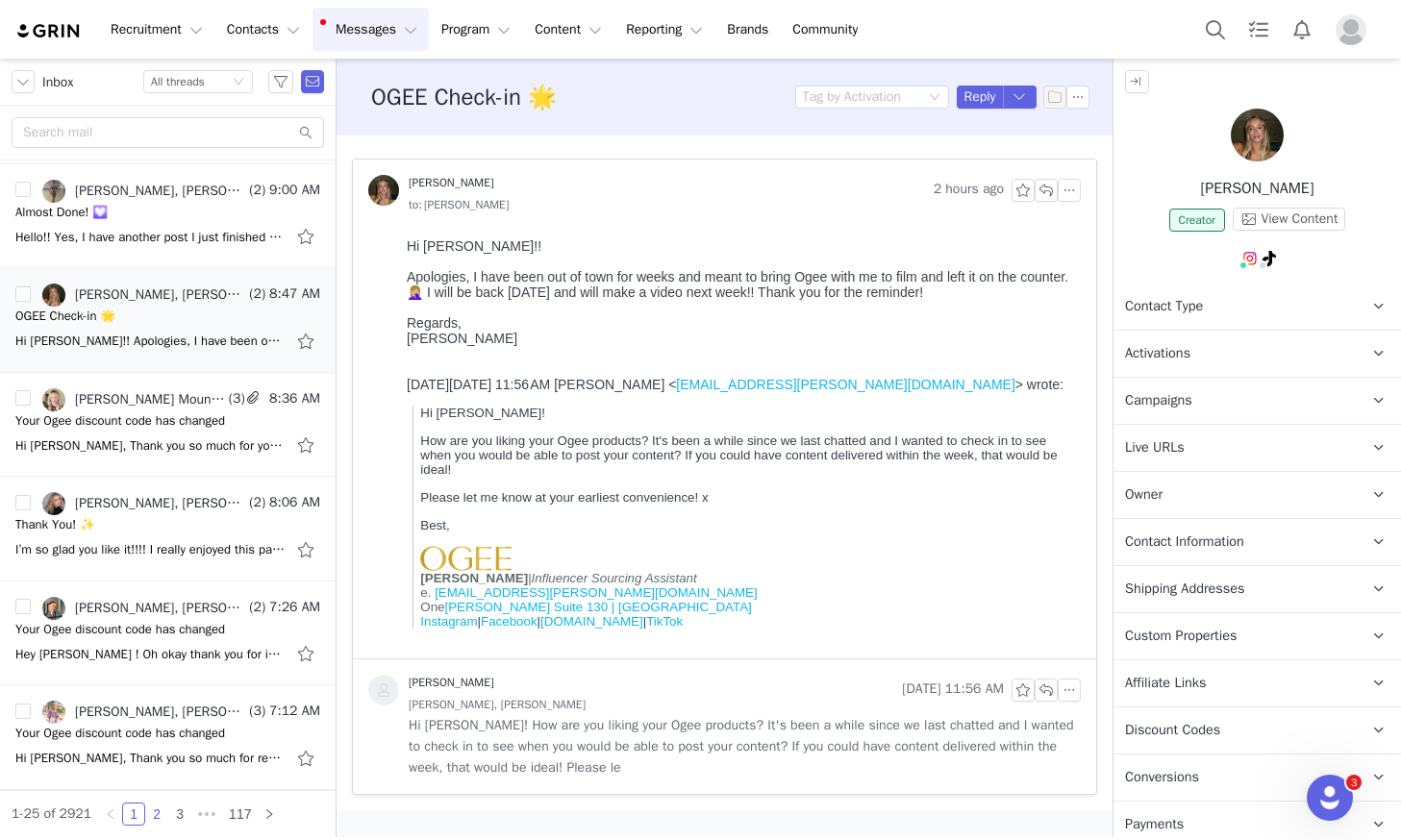 click on "2" at bounding box center (157, 814) 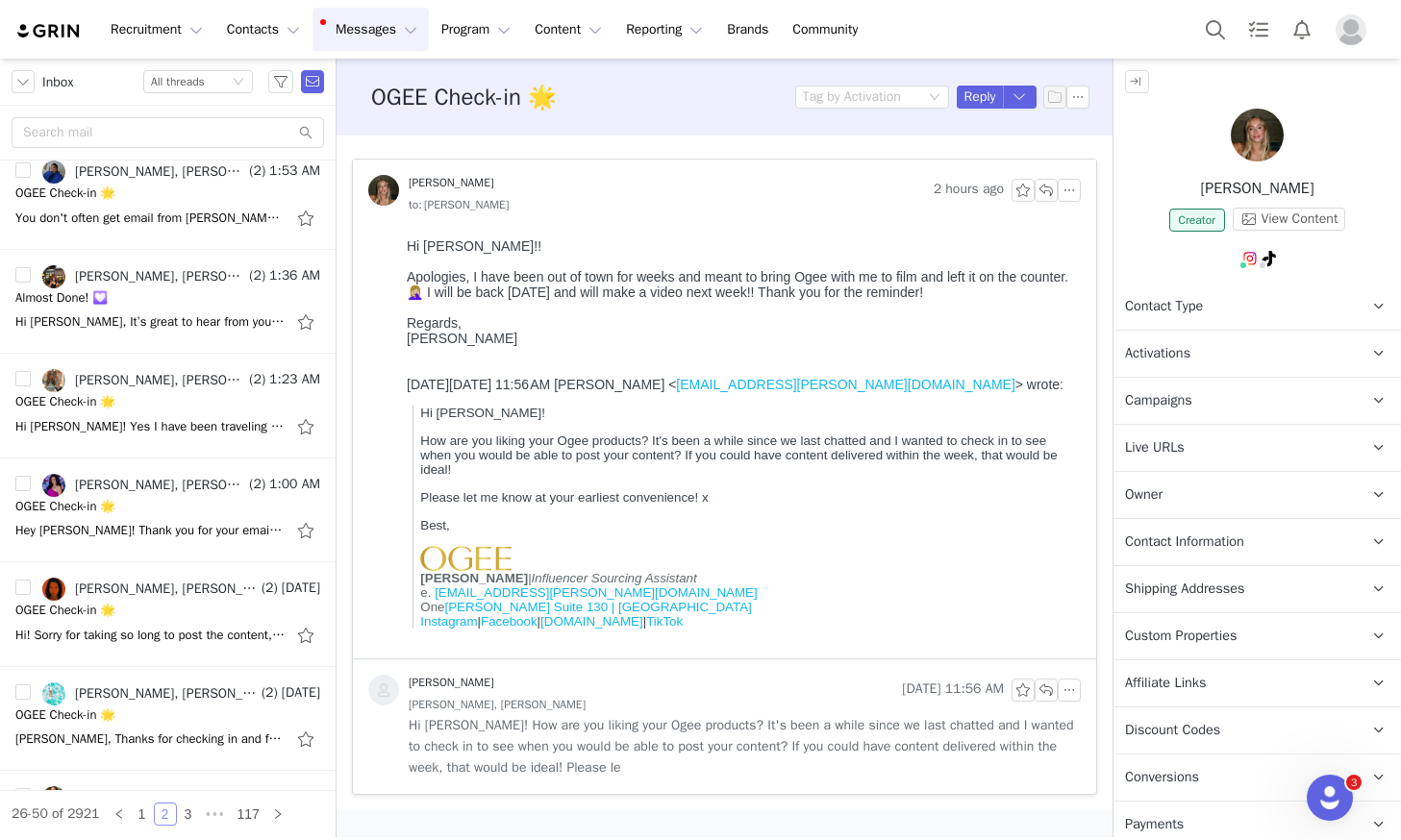 scroll, scrollTop: 0, scrollLeft: 0, axis: both 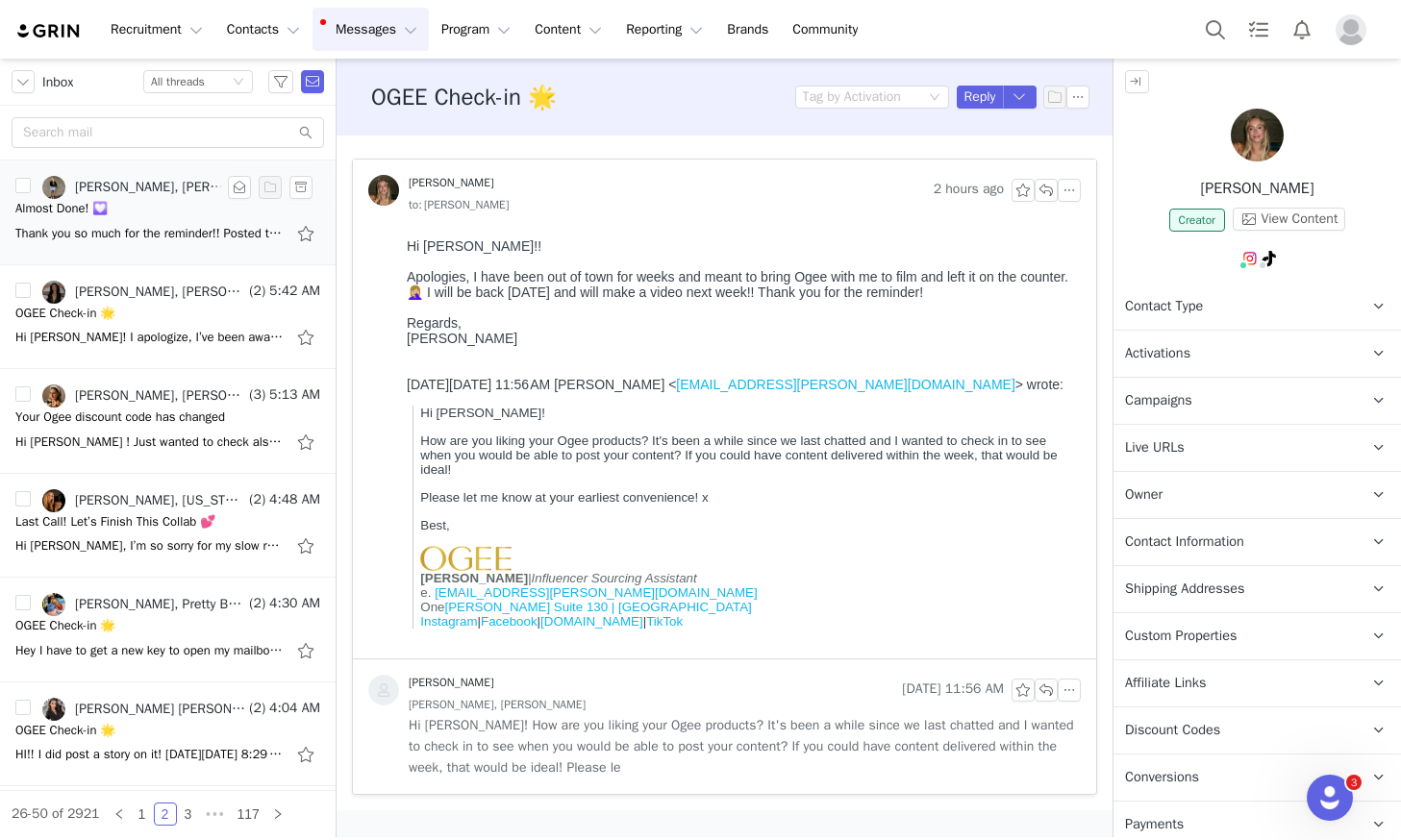 click on "Thank you so much for the reminder!! Posted to TikTok:
Check out [PERSON_NAME]’s video.
TikTok · [PERSON_NAME][DOMAIN_NAME]
I love working with you all! Would love to collaborate again in the future!
Have a great [DATE]!
[PERSON_NAME]
Two Different Views
On" at bounding box center [150, 234] 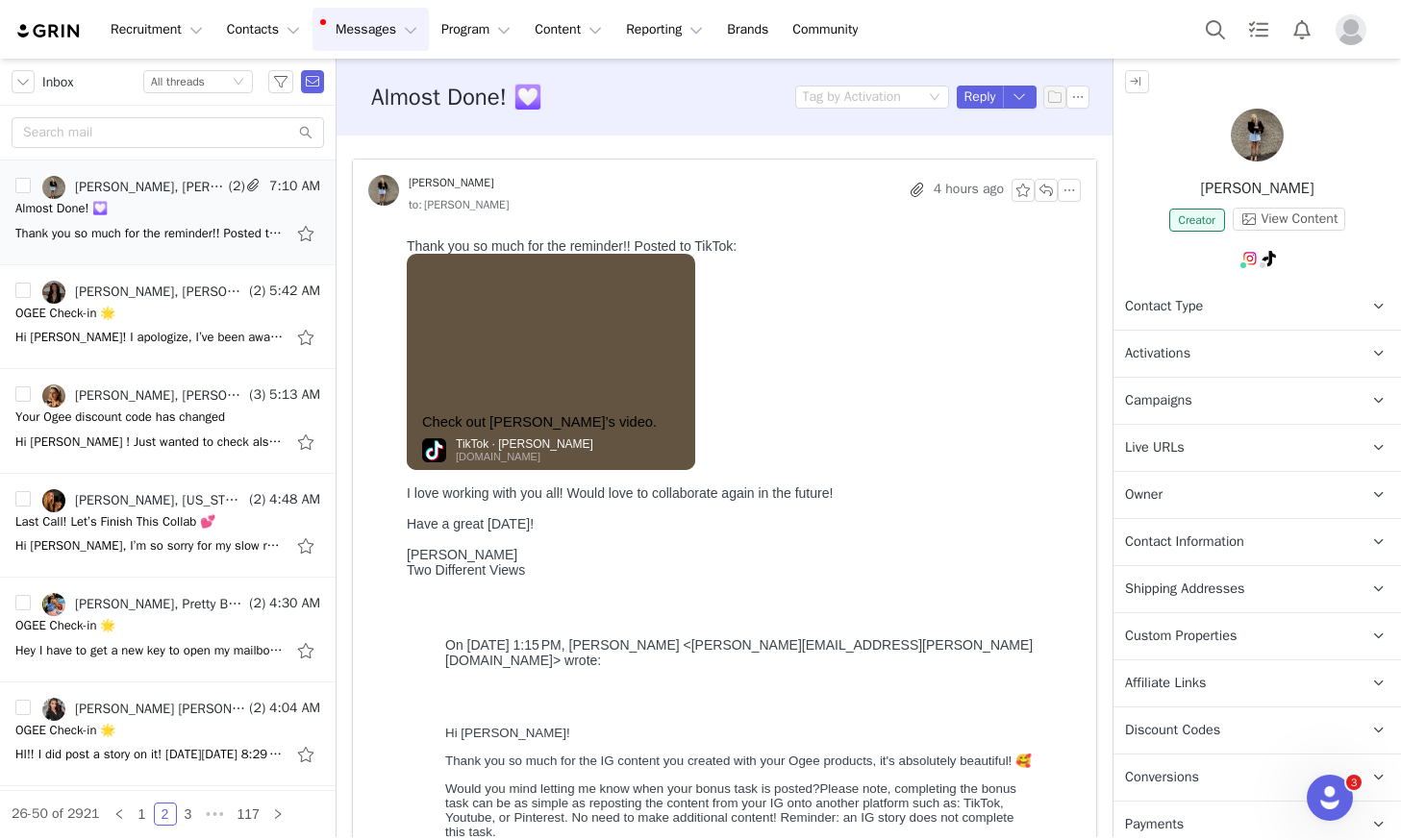 scroll, scrollTop: 0, scrollLeft: 0, axis: both 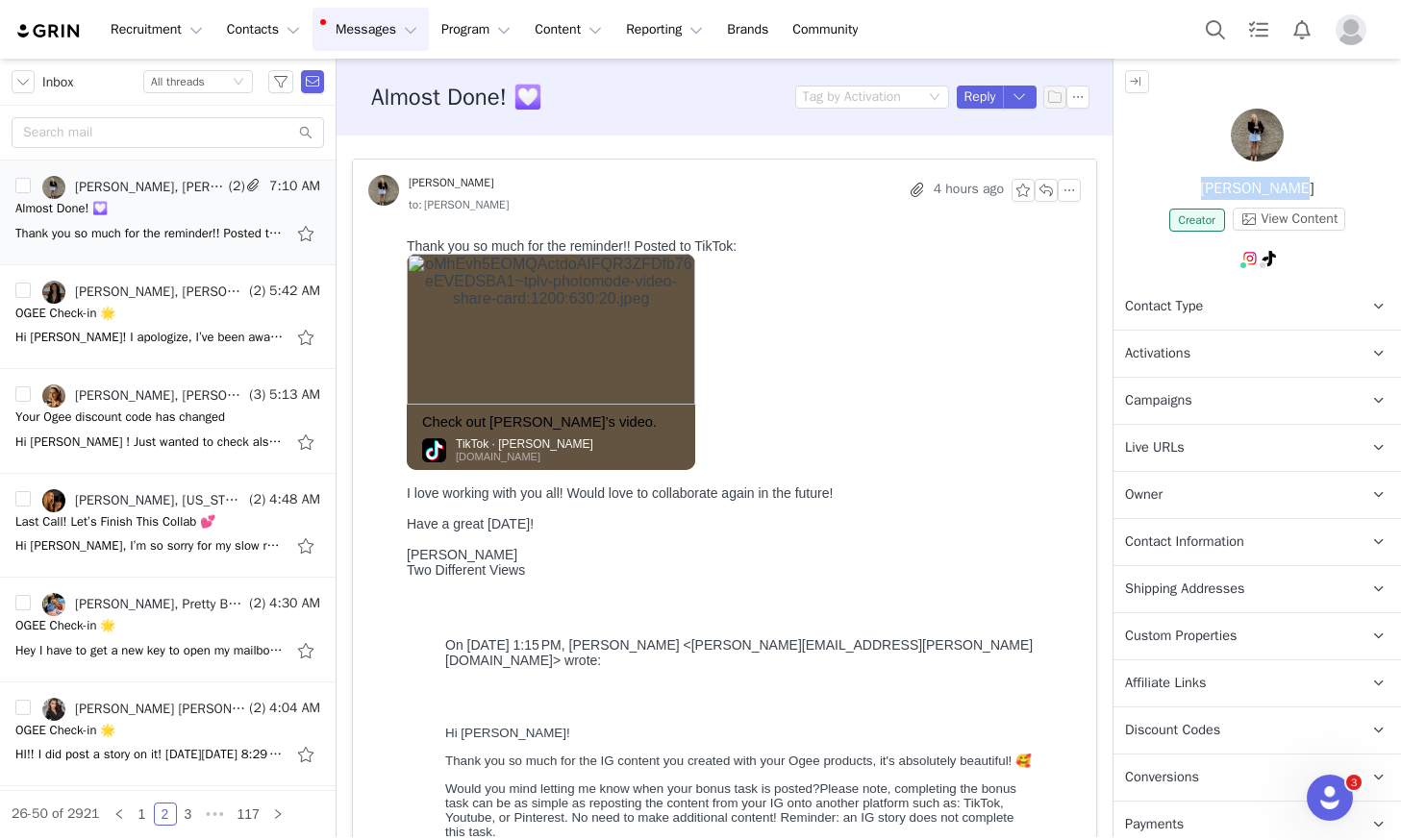drag, startPoint x: 1311, startPoint y: 189, endPoint x: 1207, endPoint y: 183, distance: 104.172933 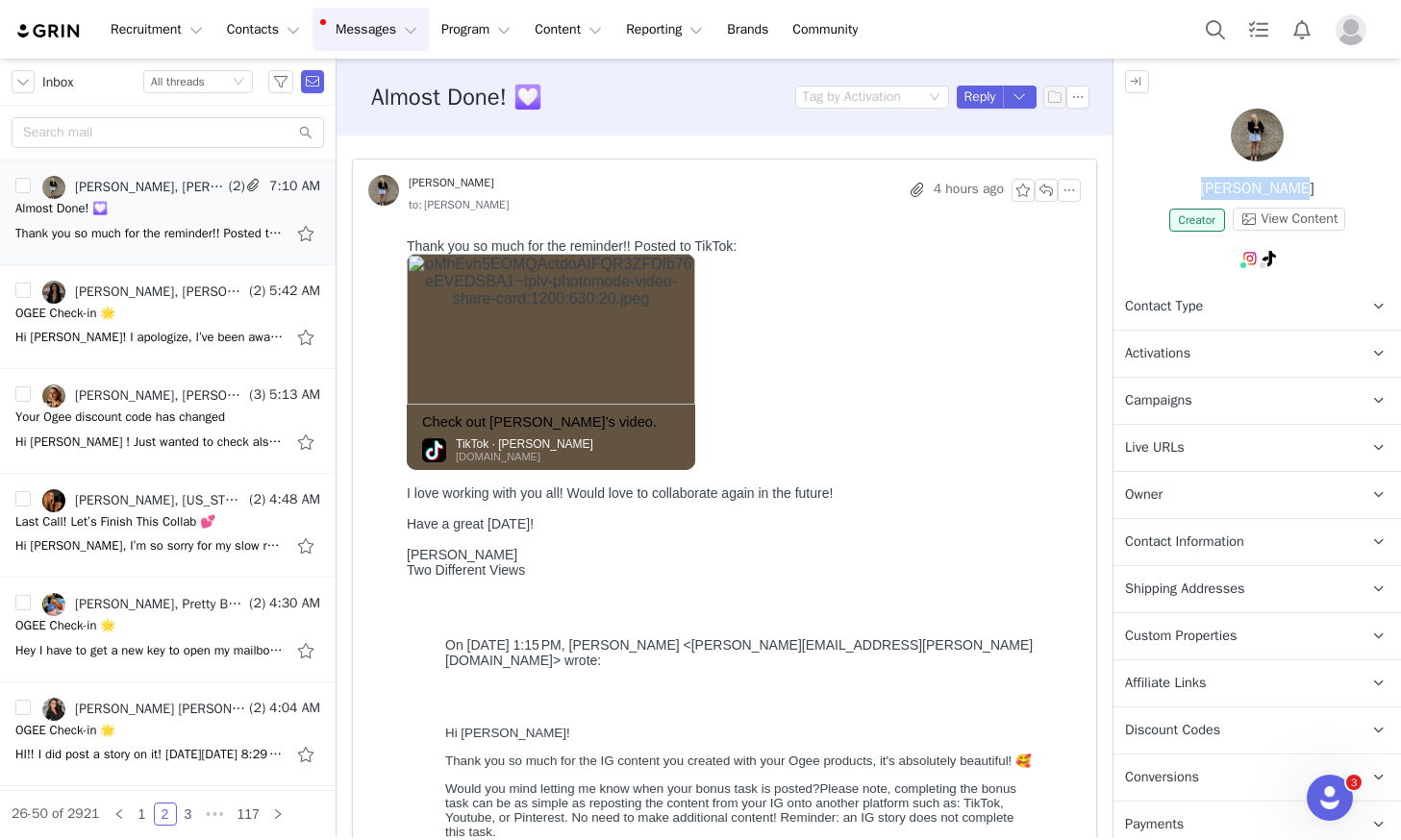 copy on "[PERSON_NAME]" 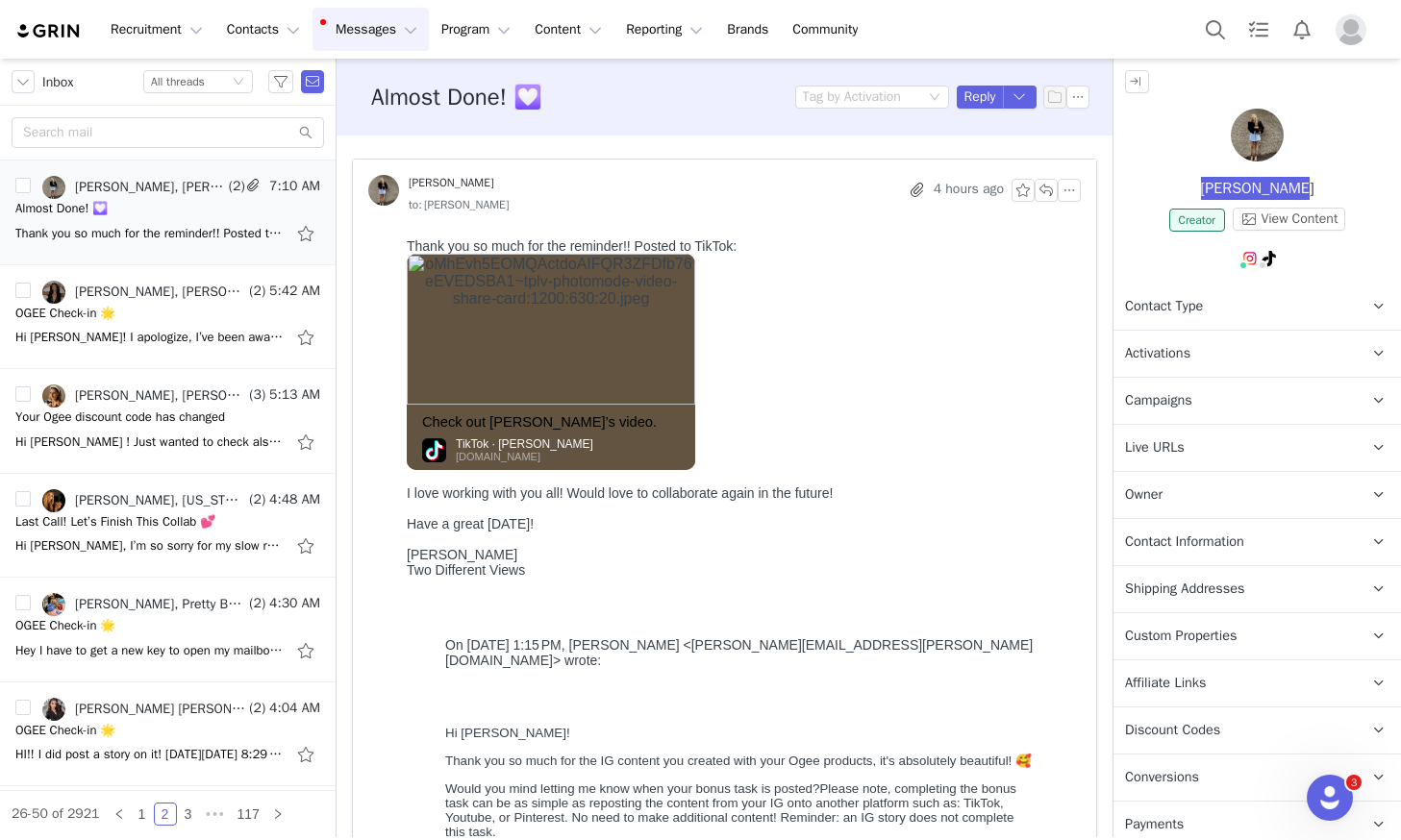 click at bounding box center [551, 329] 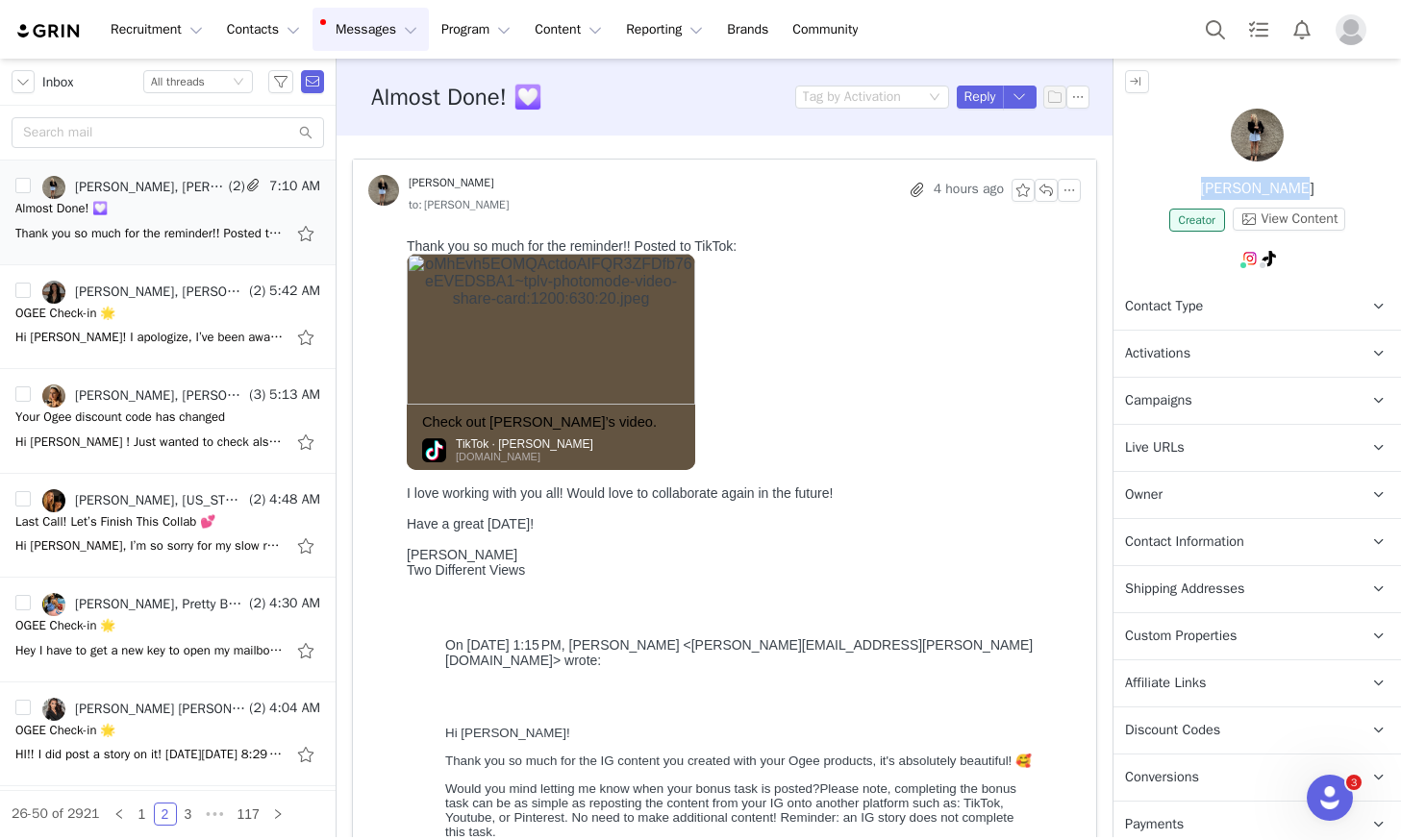 click at bounding box center (1257, 135) 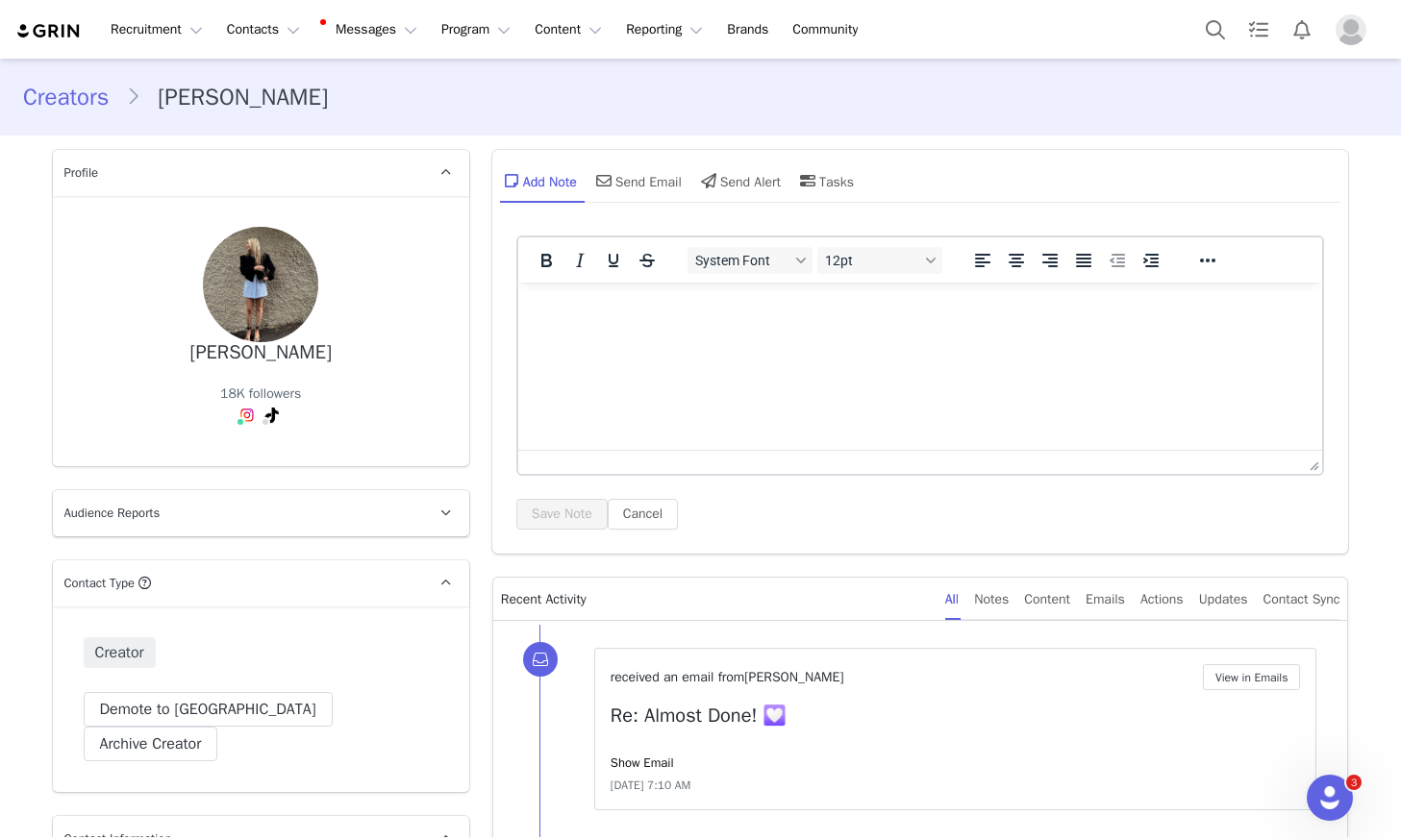 scroll, scrollTop: 0, scrollLeft: 0, axis: both 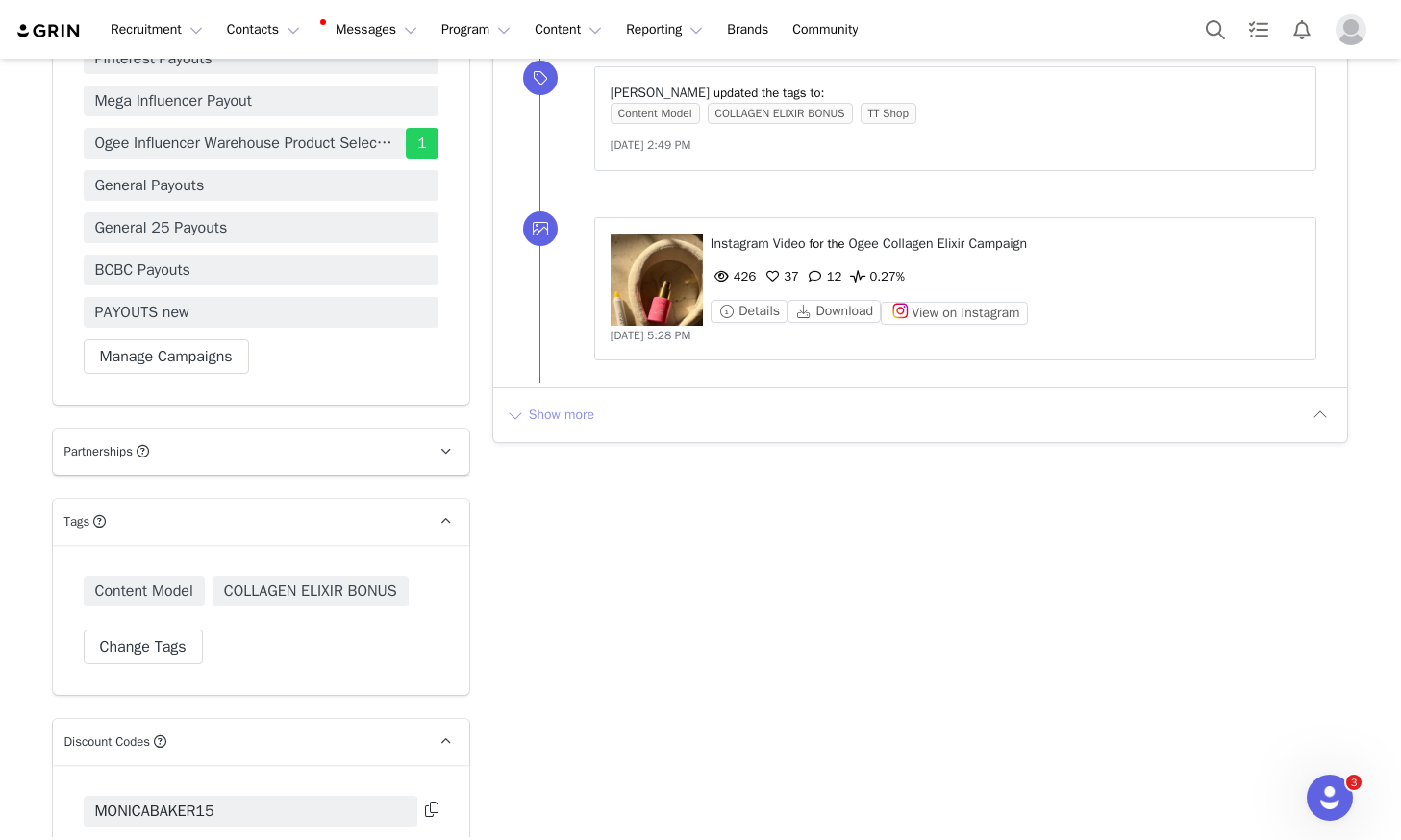 click on "Show more" at bounding box center (550, 415) 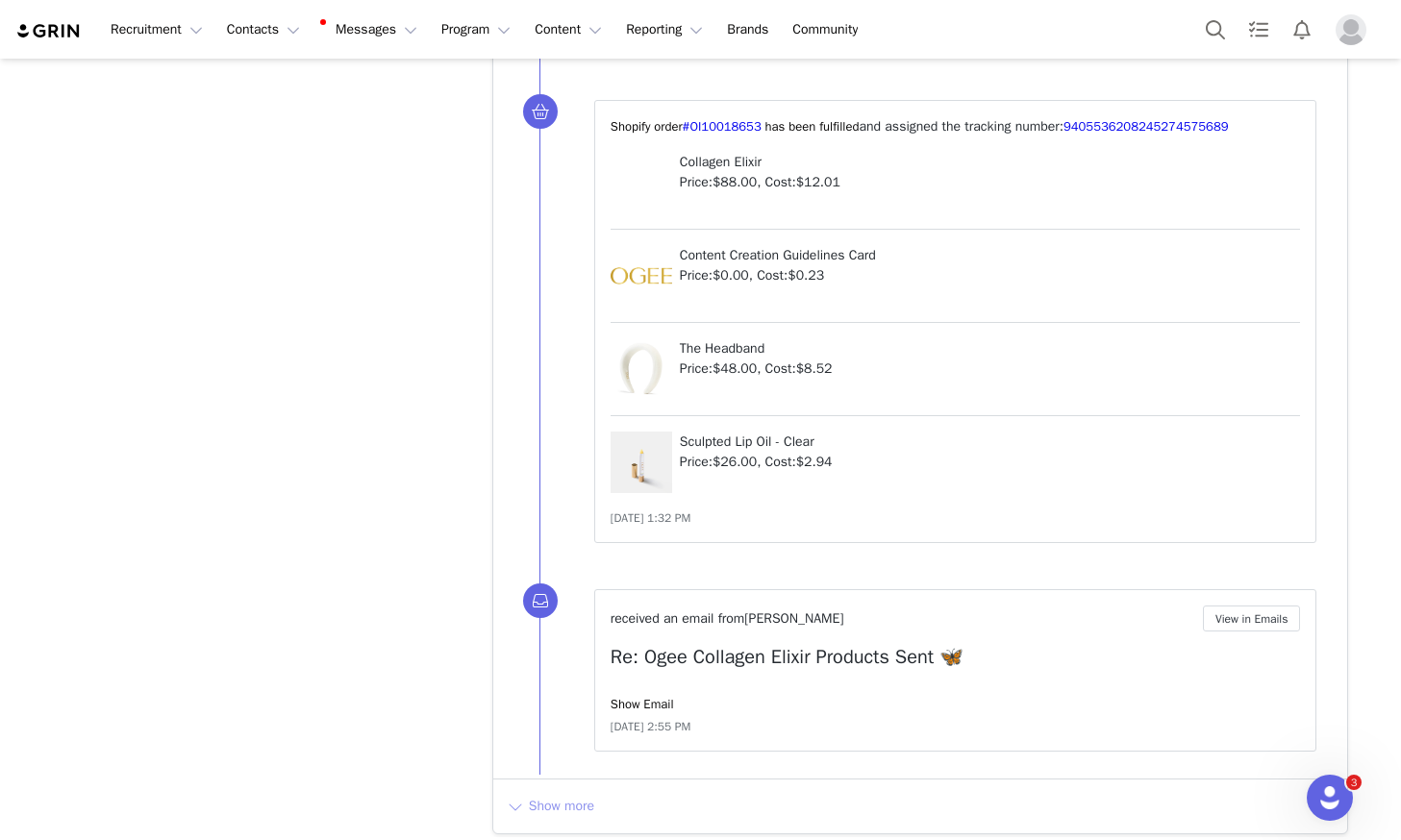 scroll, scrollTop: 5033, scrollLeft: 0, axis: vertical 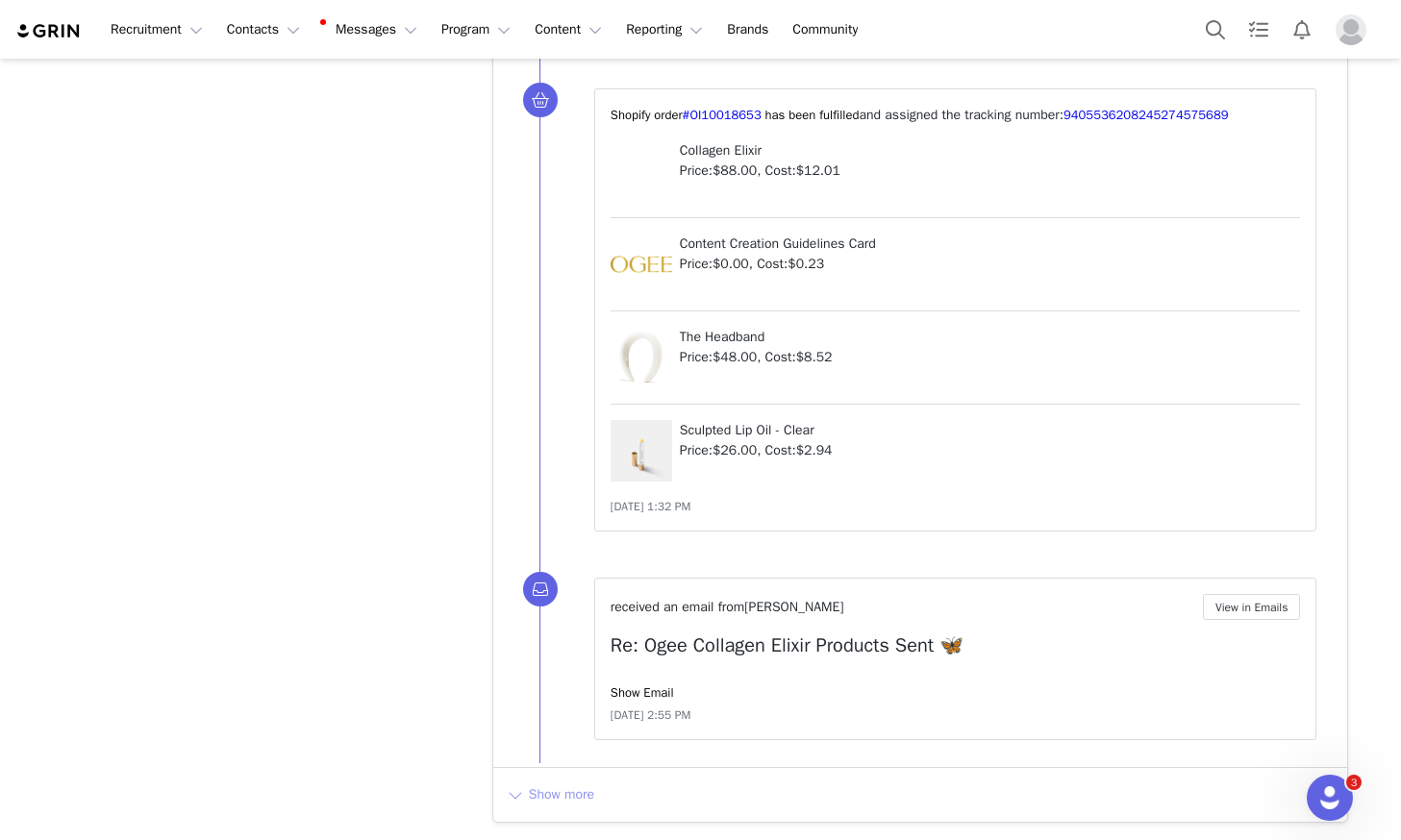 click on "Show more" at bounding box center [550, 795] 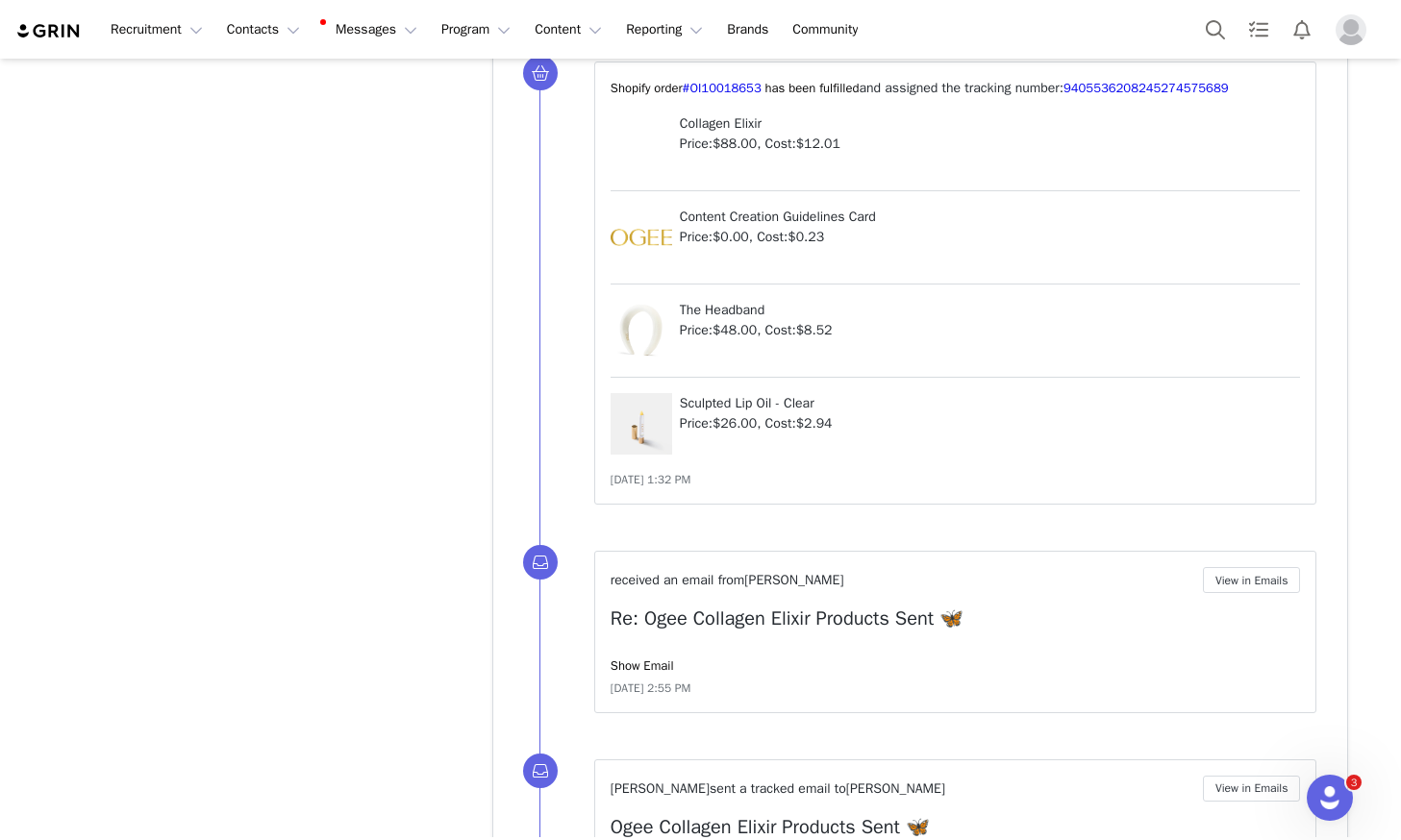 scroll, scrollTop: 5411, scrollLeft: 0, axis: vertical 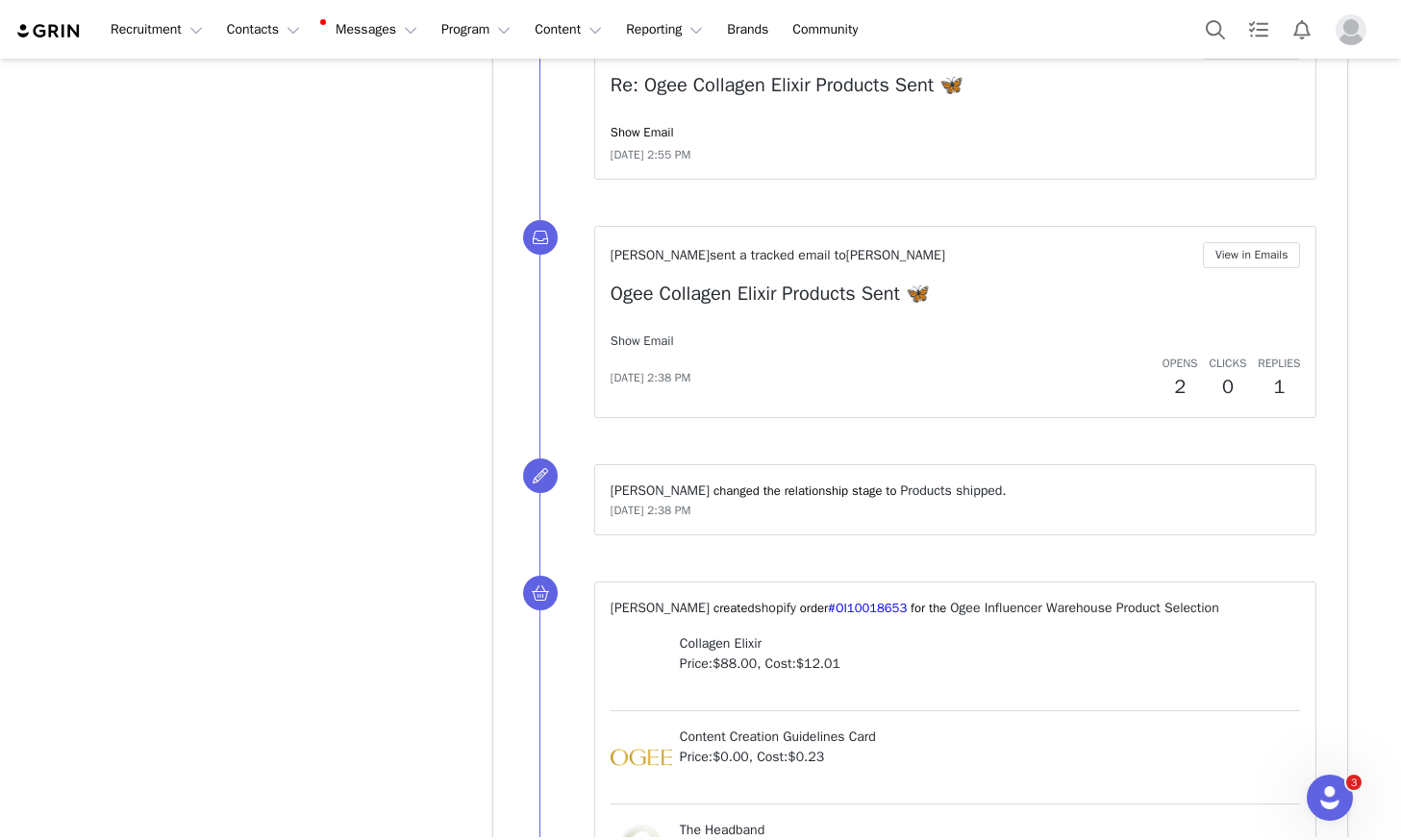 click on "Show Email" at bounding box center [642, 340] 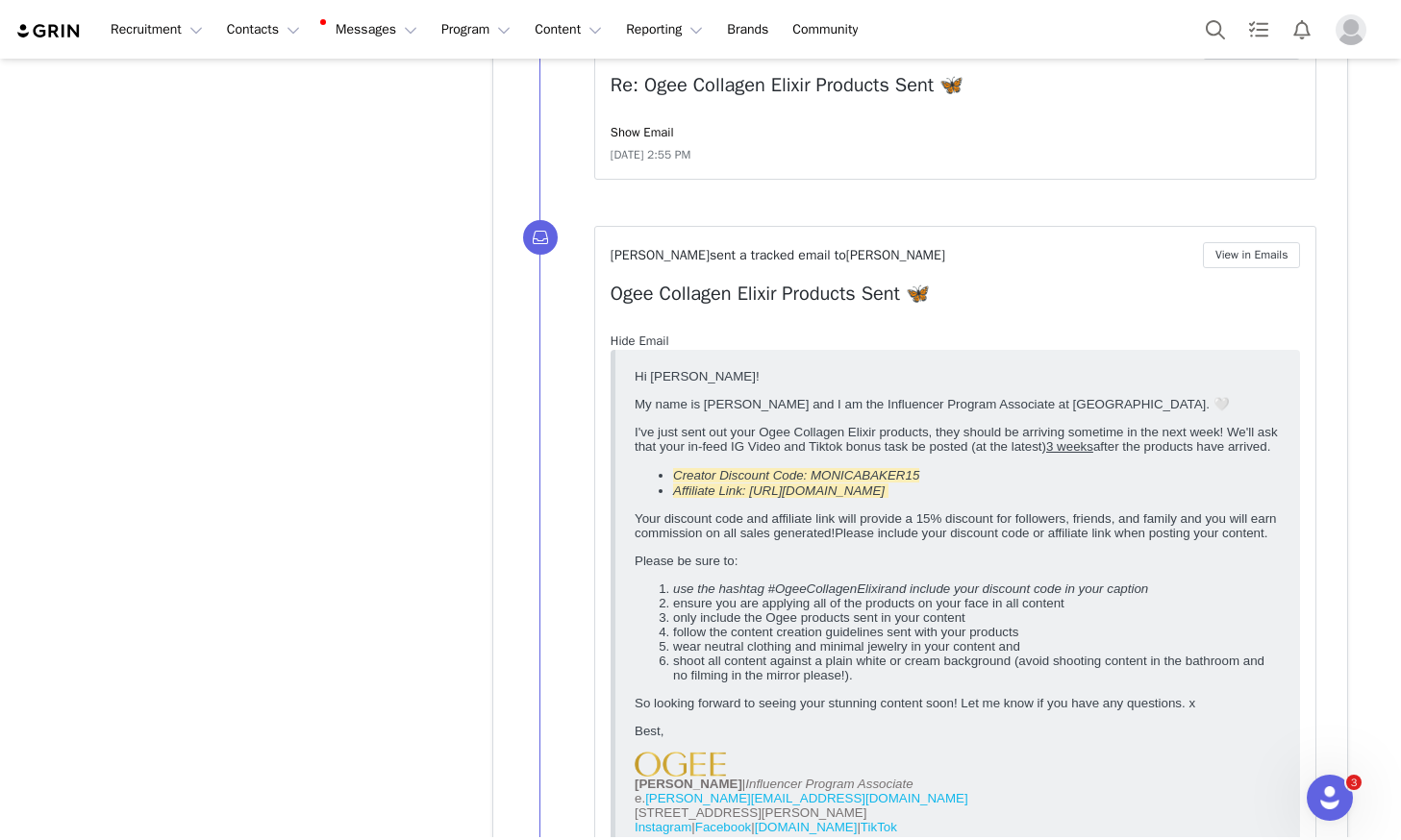 scroll, scrollTop: 0, scrollLeft: 0, axis: both 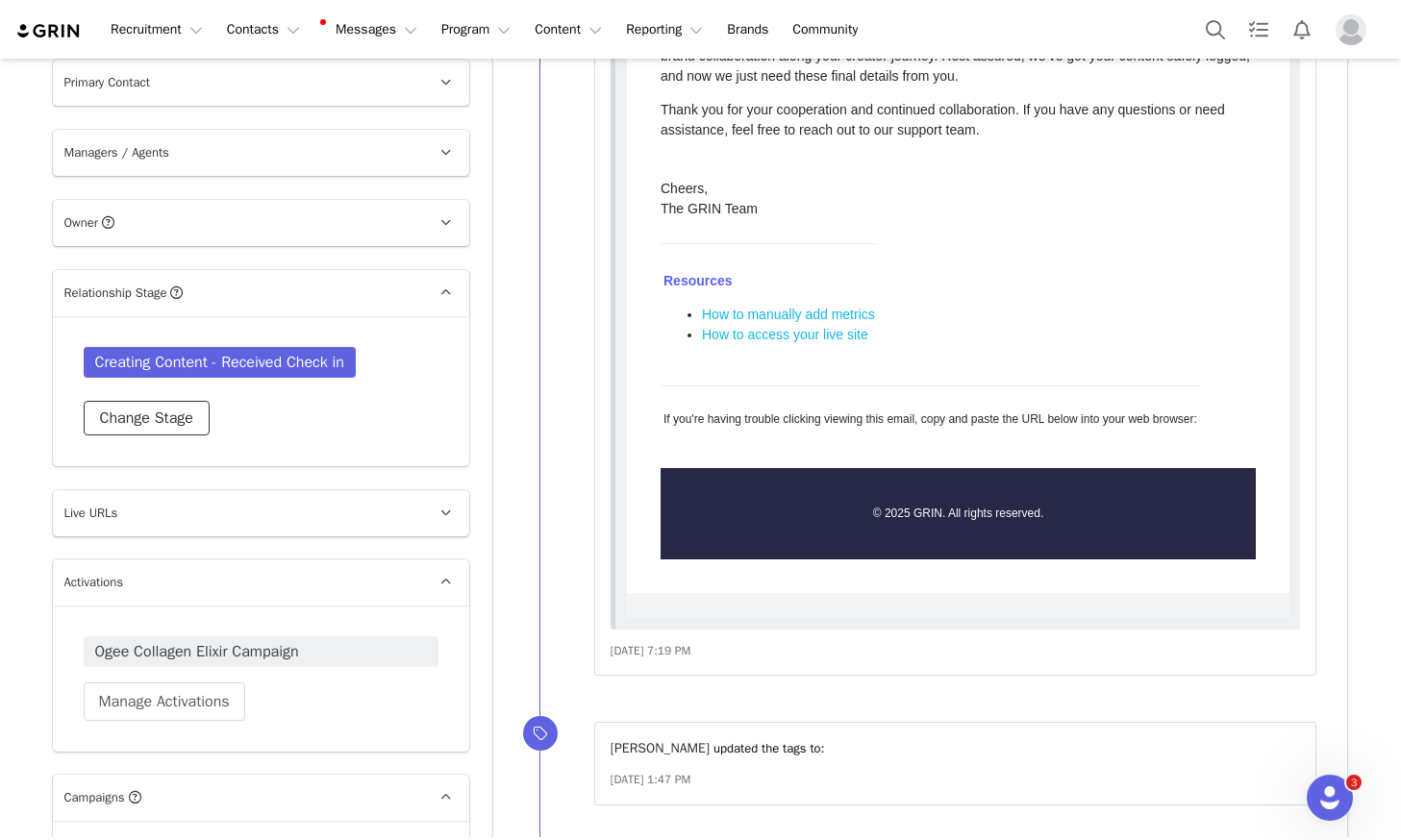 click on "Change Stage" at bounding box center (146, 418) 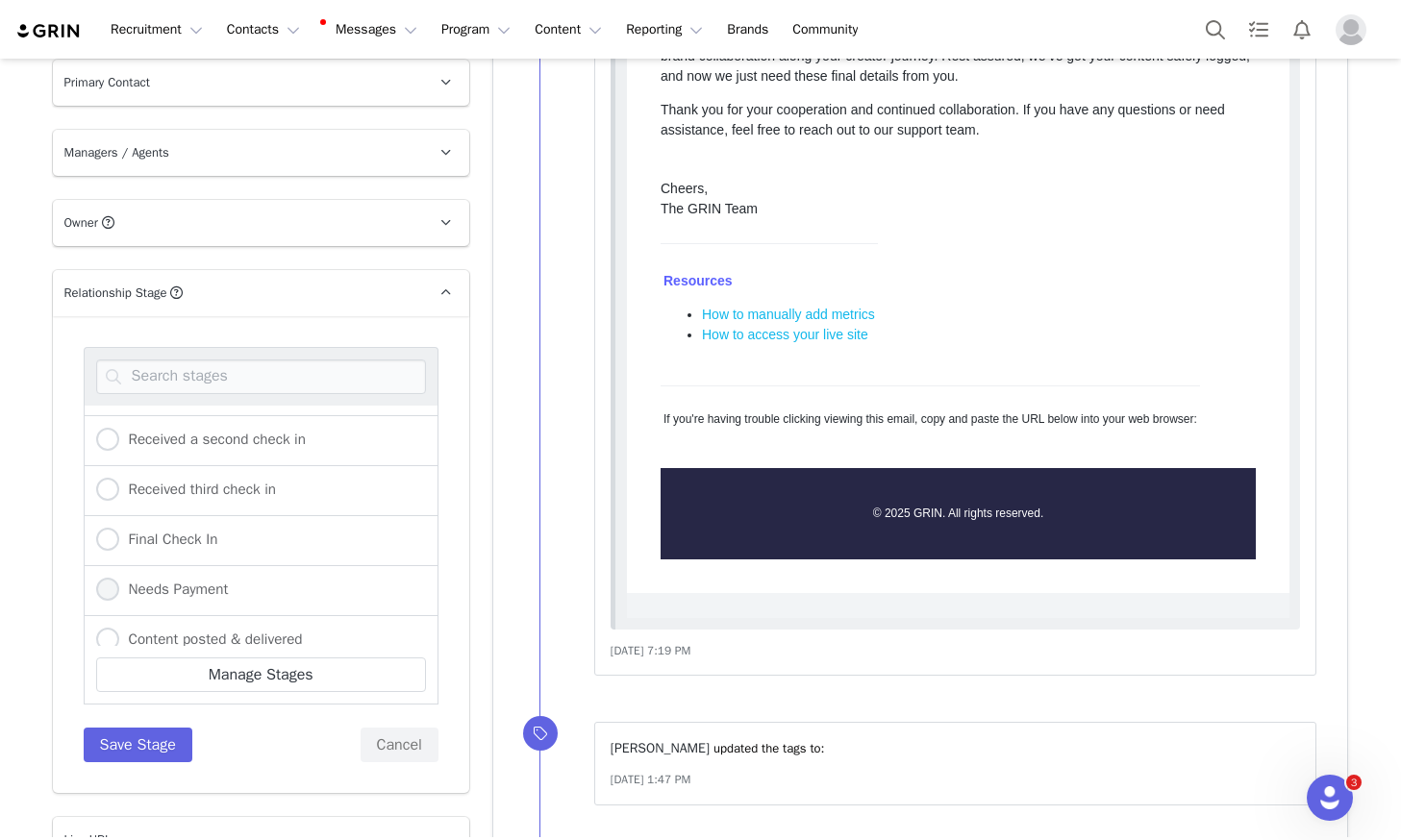 scroll, scrollTop: 418, scrollLeft: 0, axis: vertical 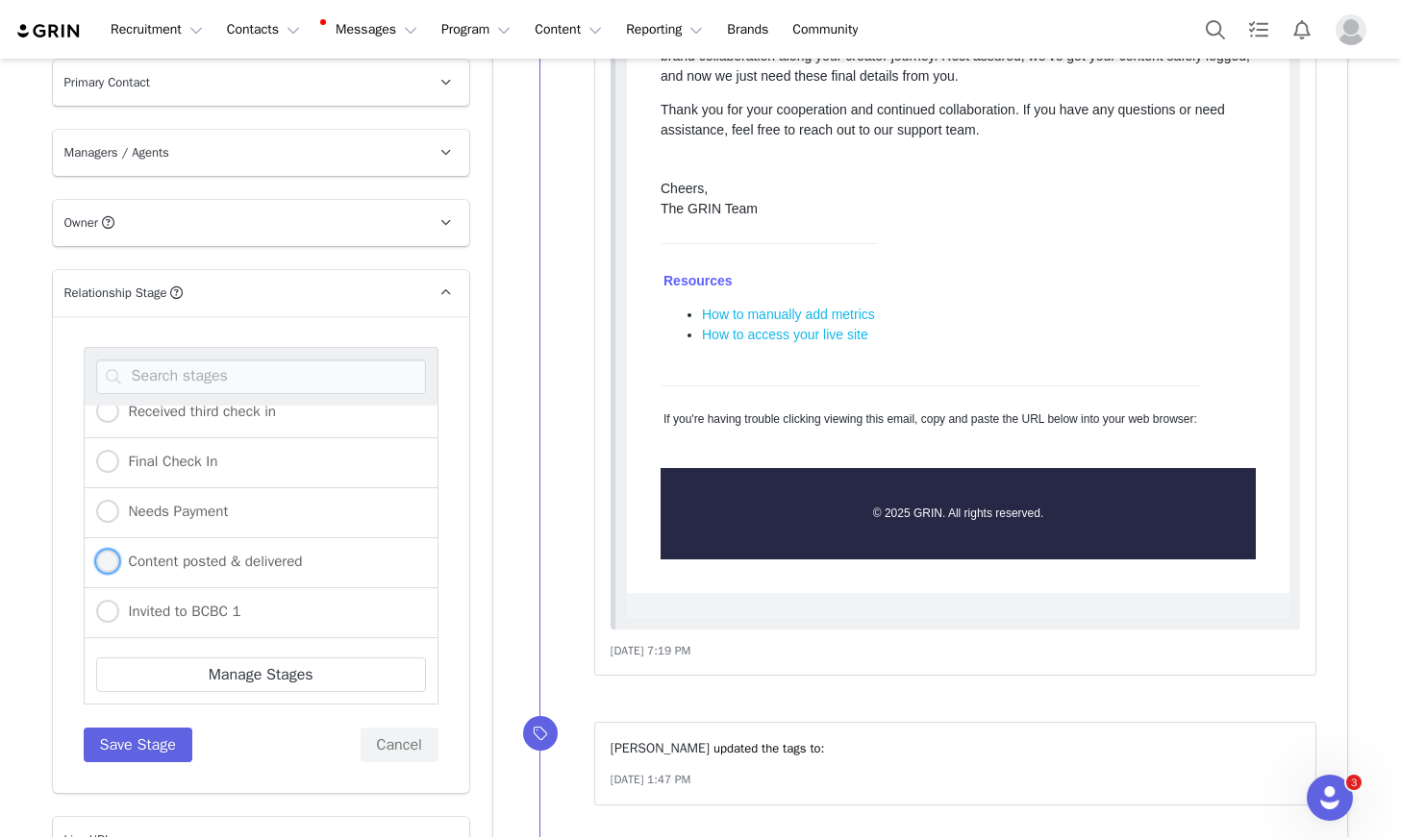 click on "Content posted & delivered" at bounding box center (199, 562) 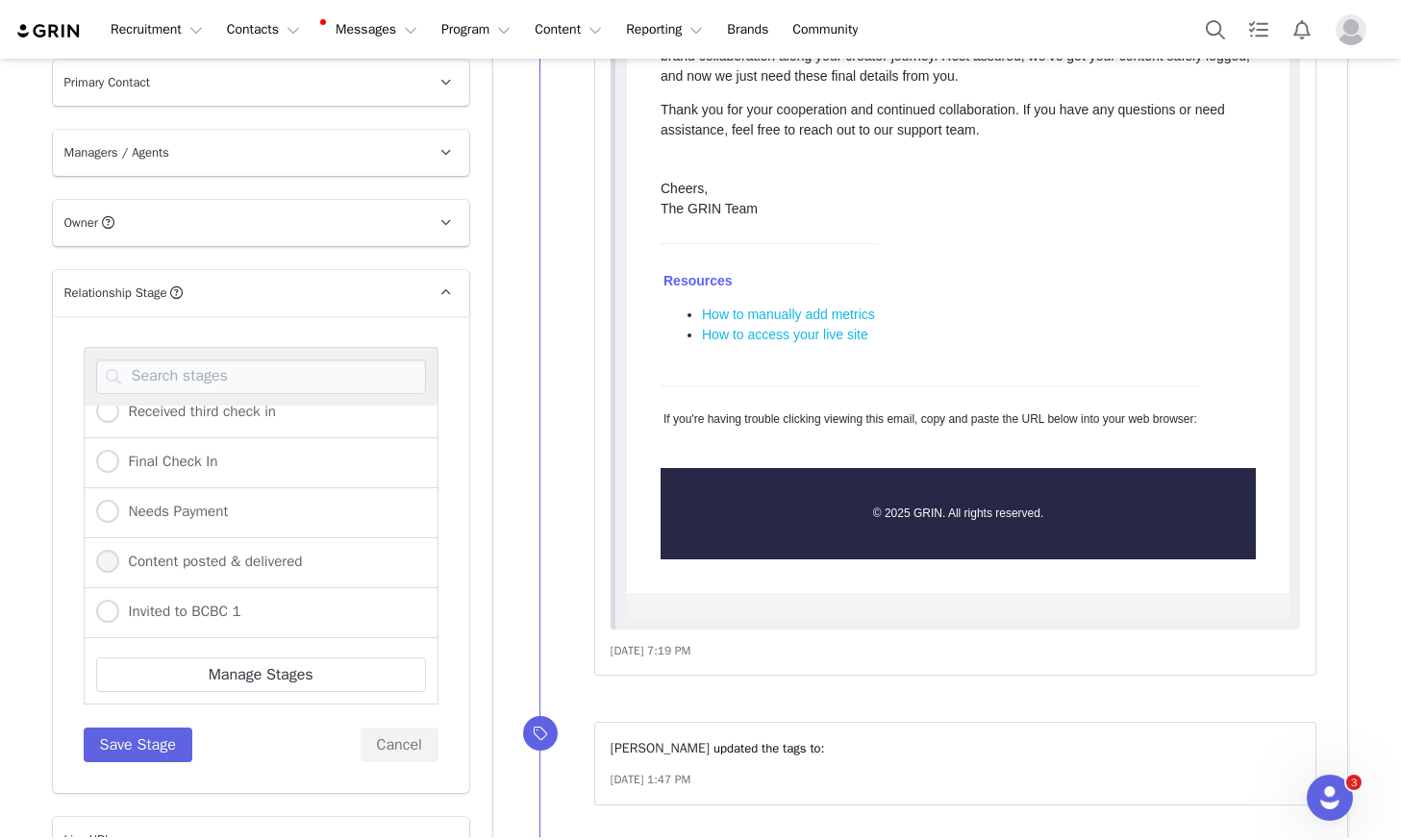 click on "Content posted & delivered" at bounding box center [108, 562] 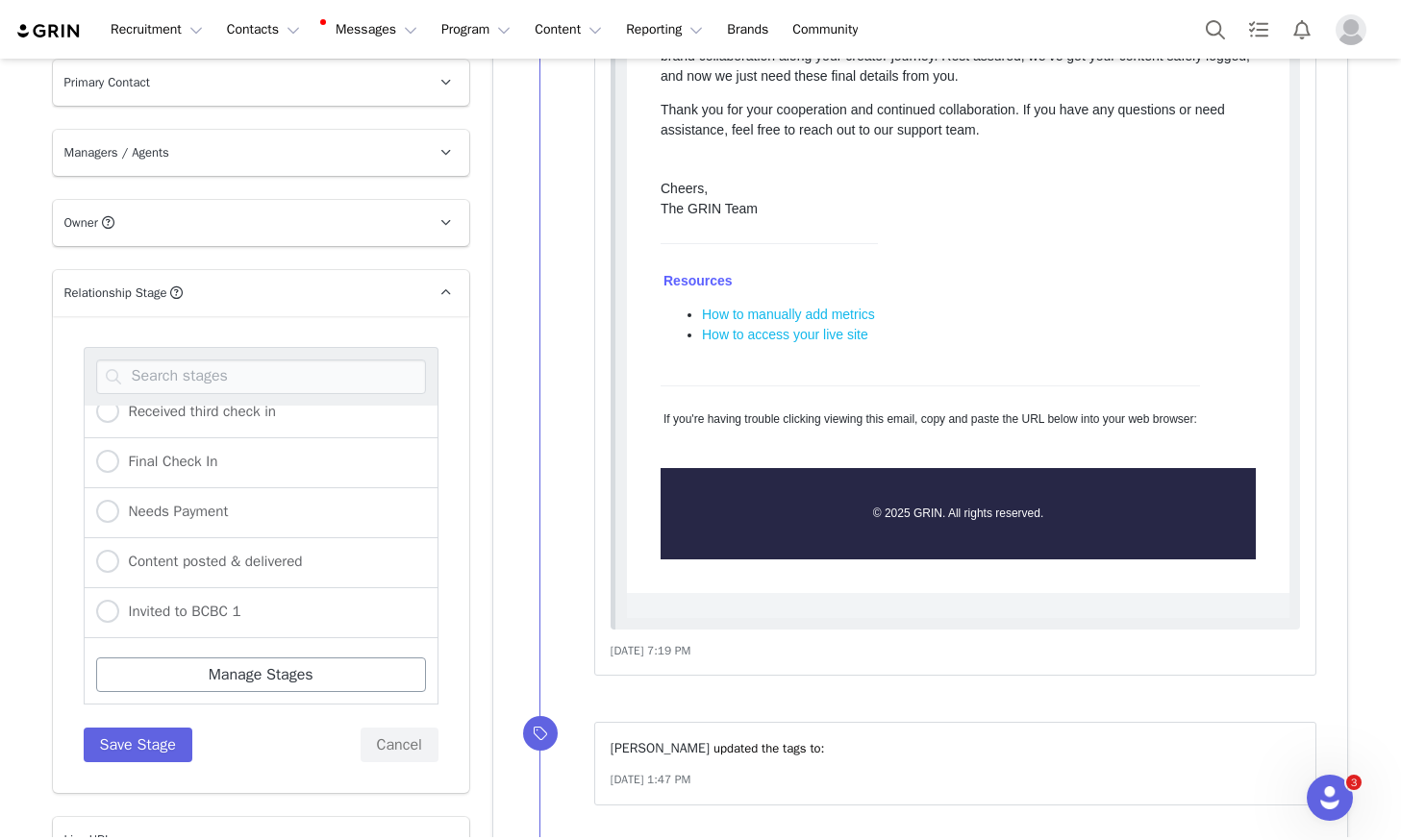radio on "false" 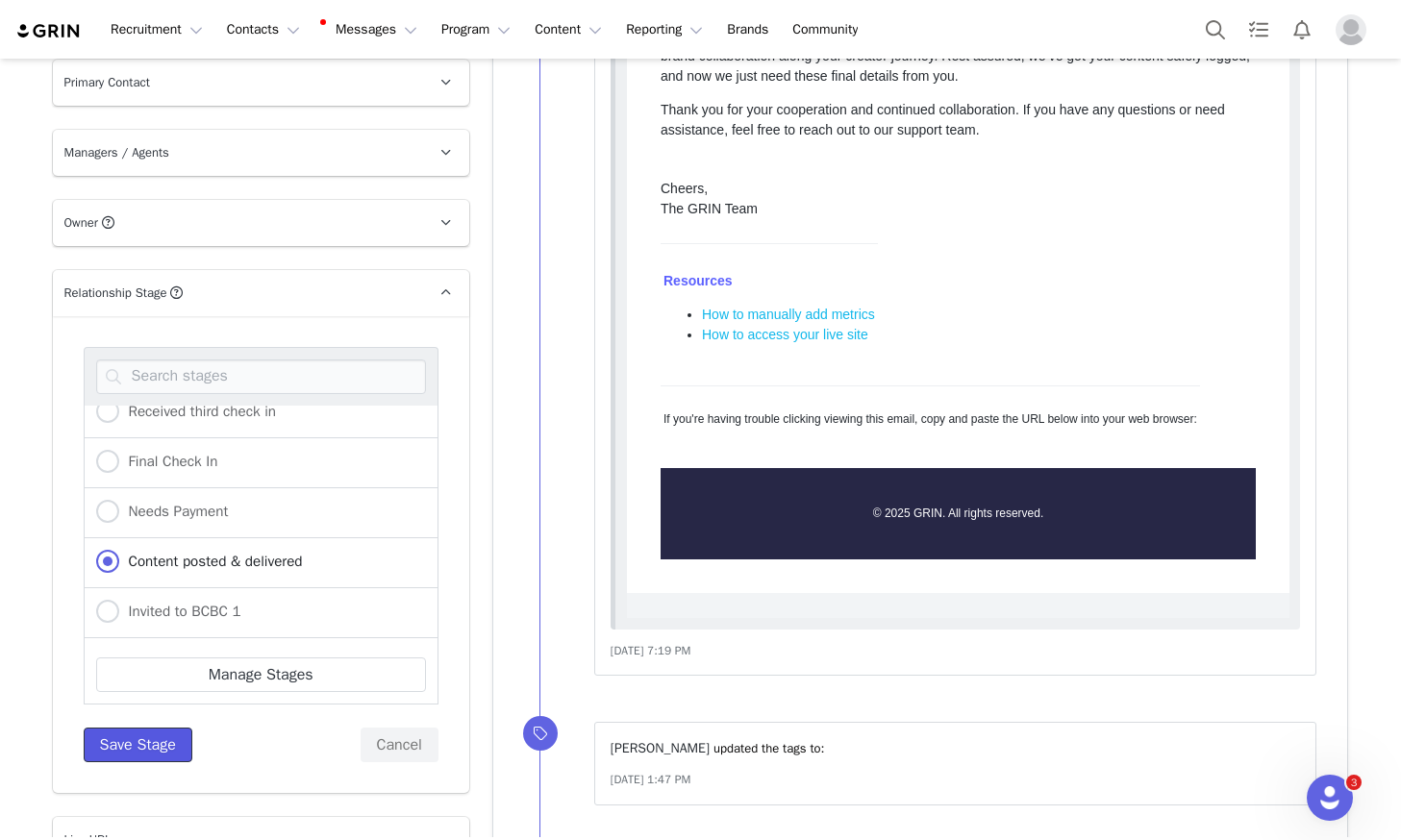 click on "Save Stage" at bounding box center [138, 745] 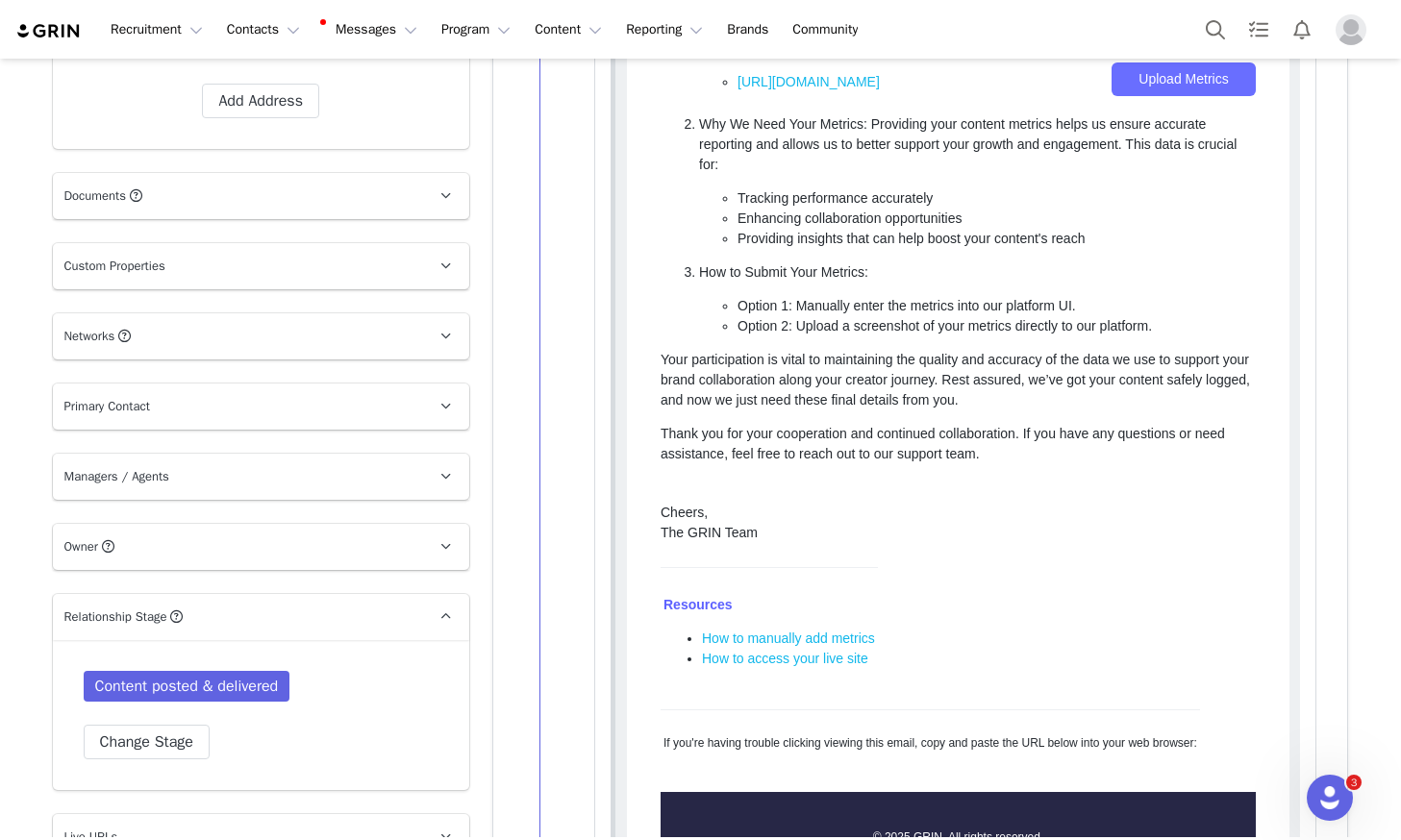 scroll, scrollTop: 0, scrollLeft: 0, axis: both 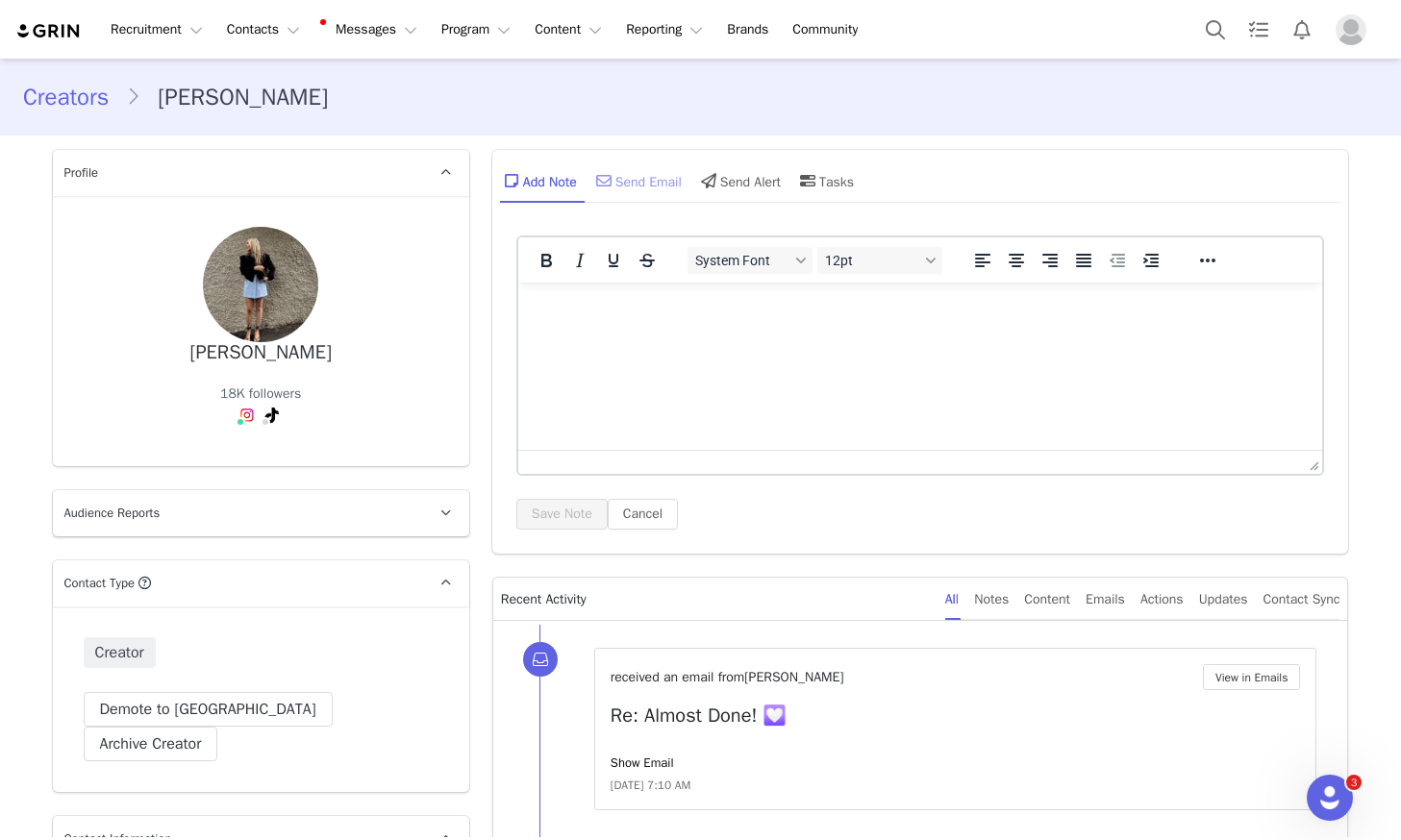click on "Send Email" at bounding box center [637, 181] 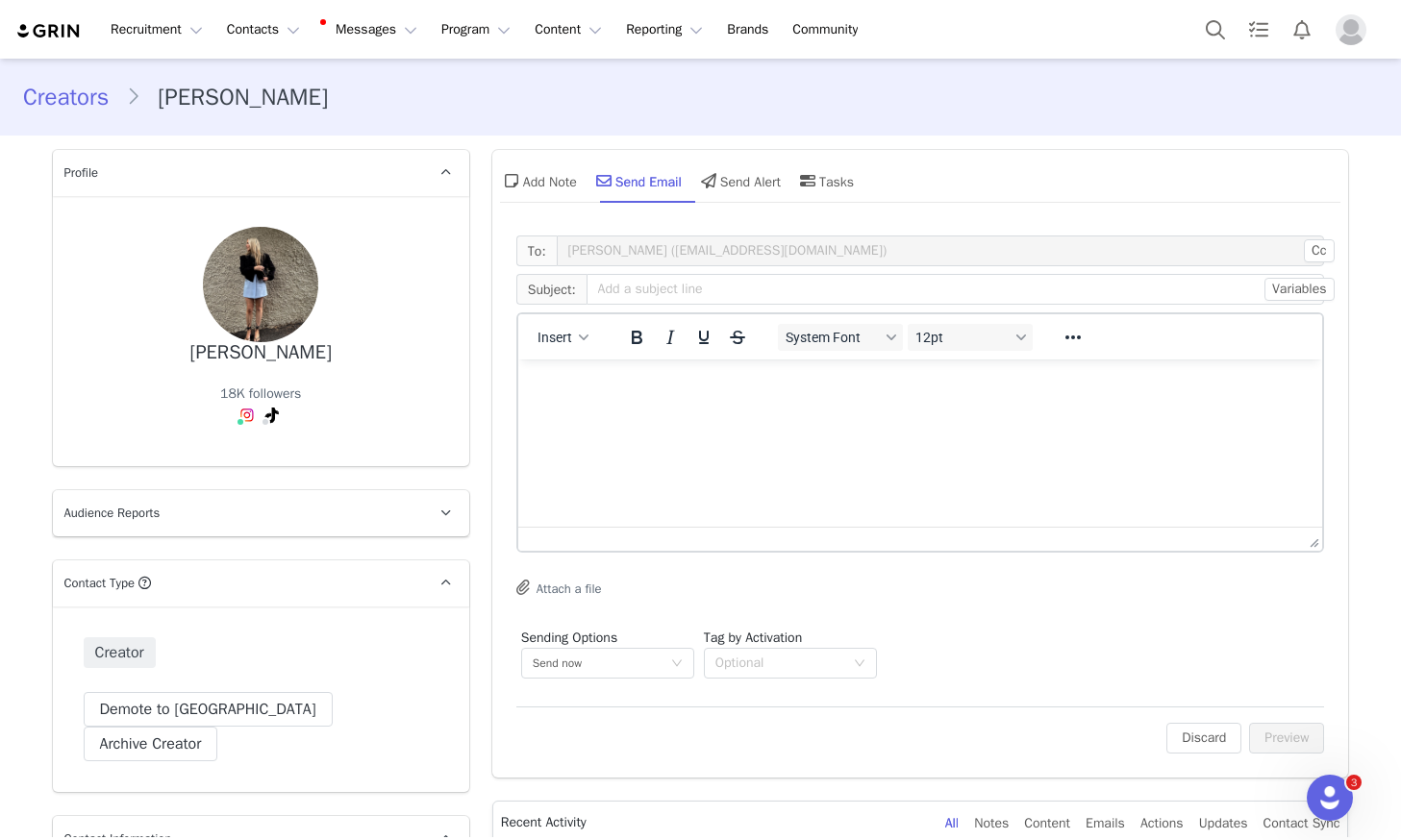 scroll, scrollTop: 0, scrollLeft: 0, axis: both 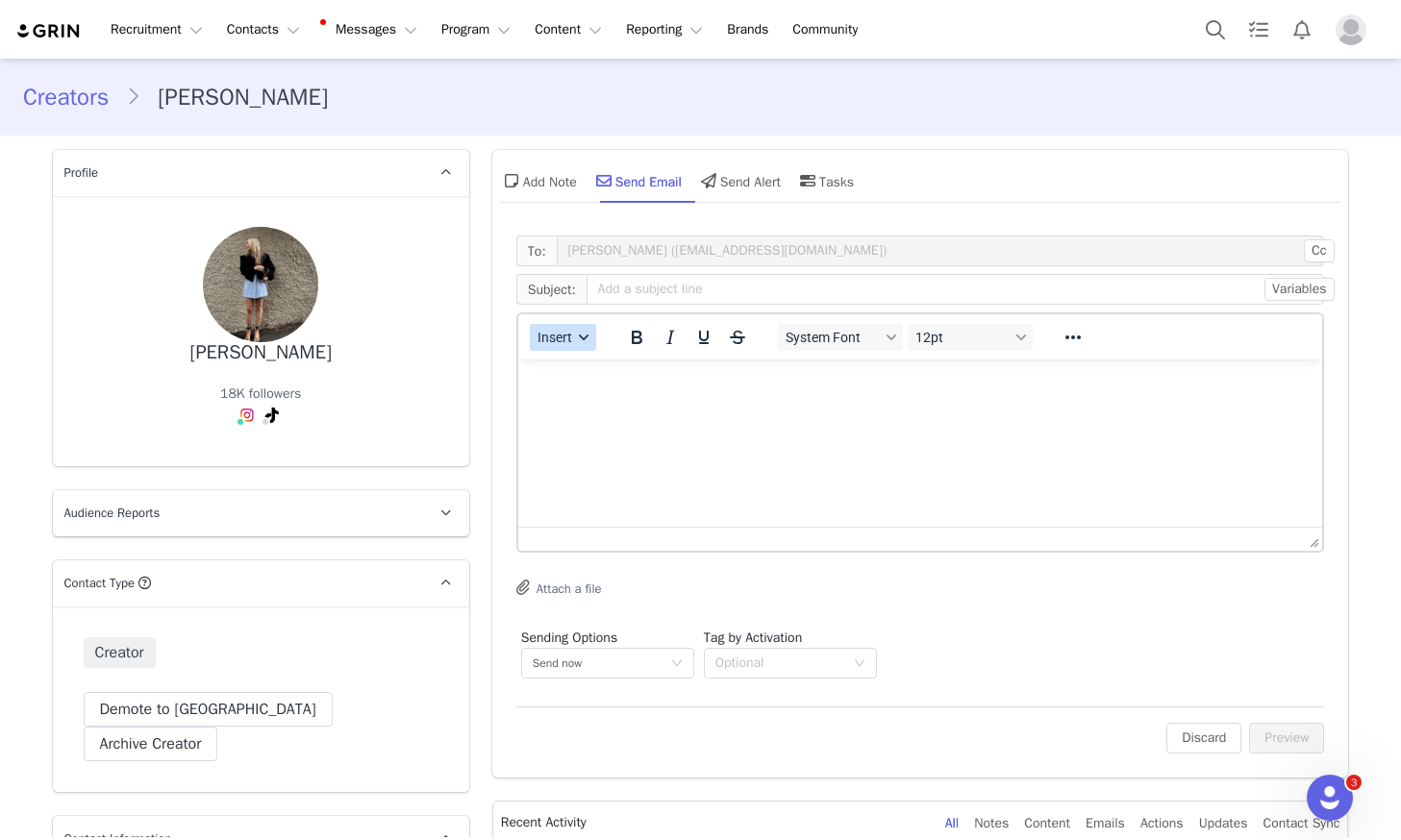 click on "Insert" at bounding box center (555, 337) 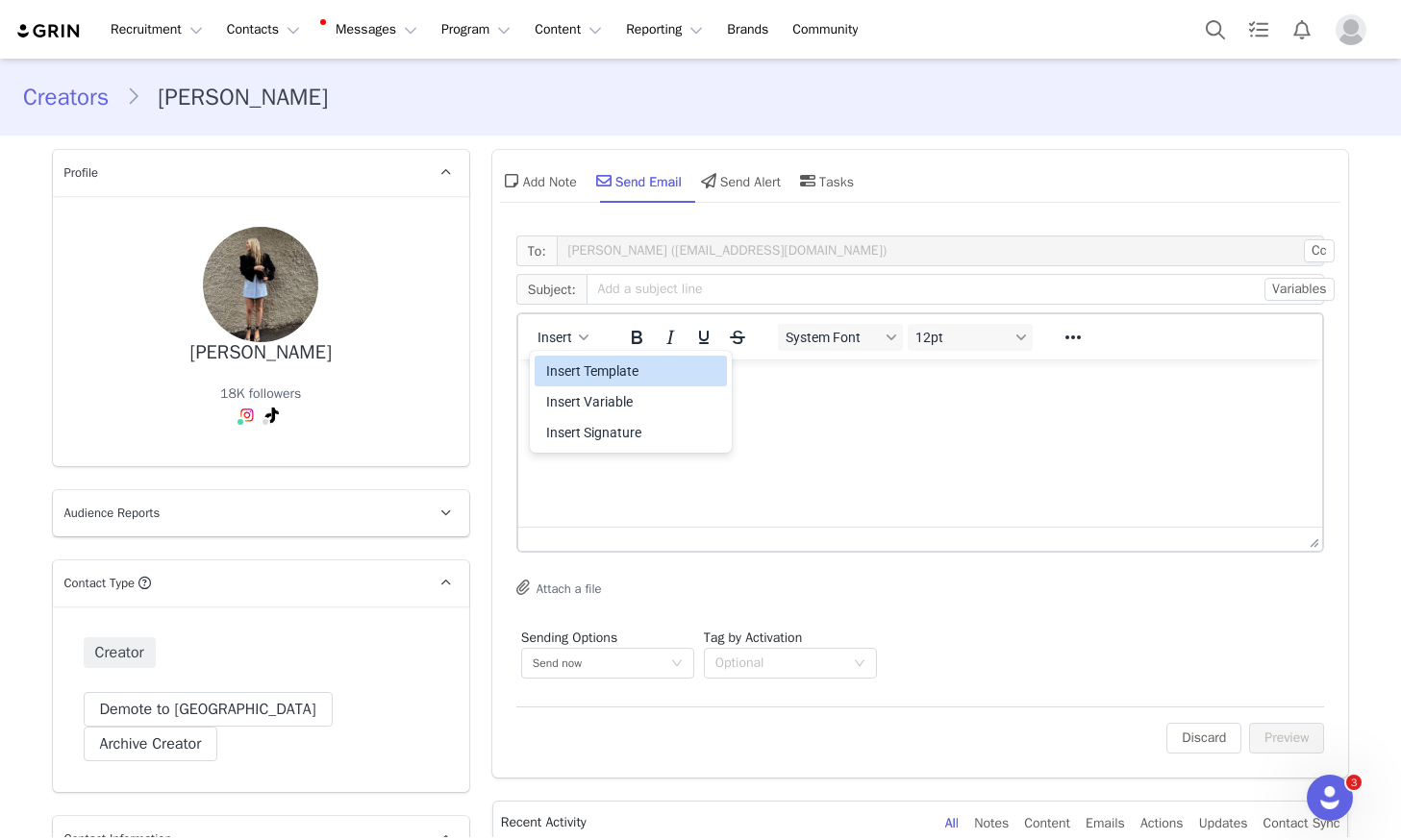 drag, startPoint x: 565, startPoint y: 344, endPoint x: 605, endPoint y: 374, distance: 50 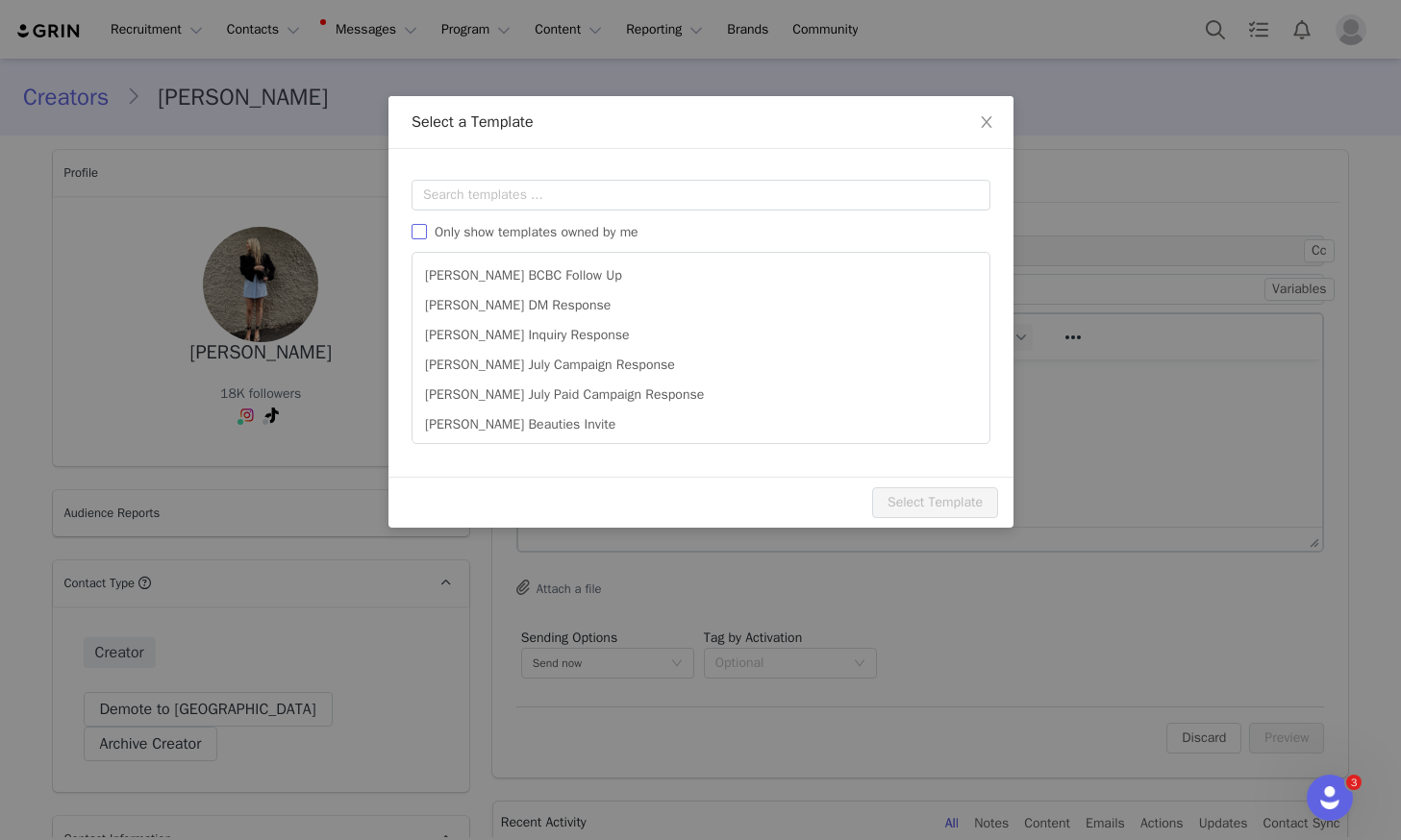 scroll, scrollTop: 0, scrollLeft: 0, axis: both 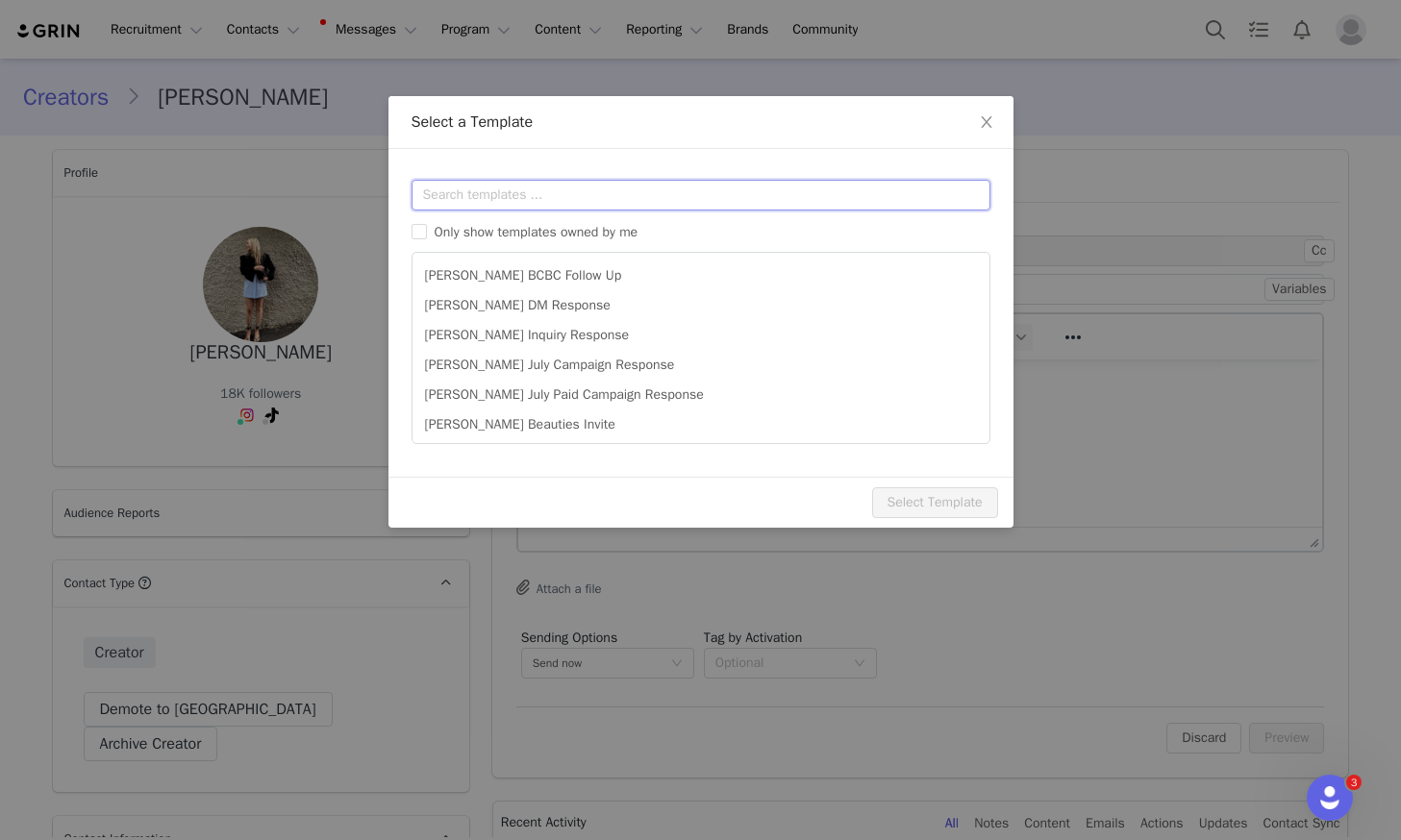 click at bounding box center (701, 195) 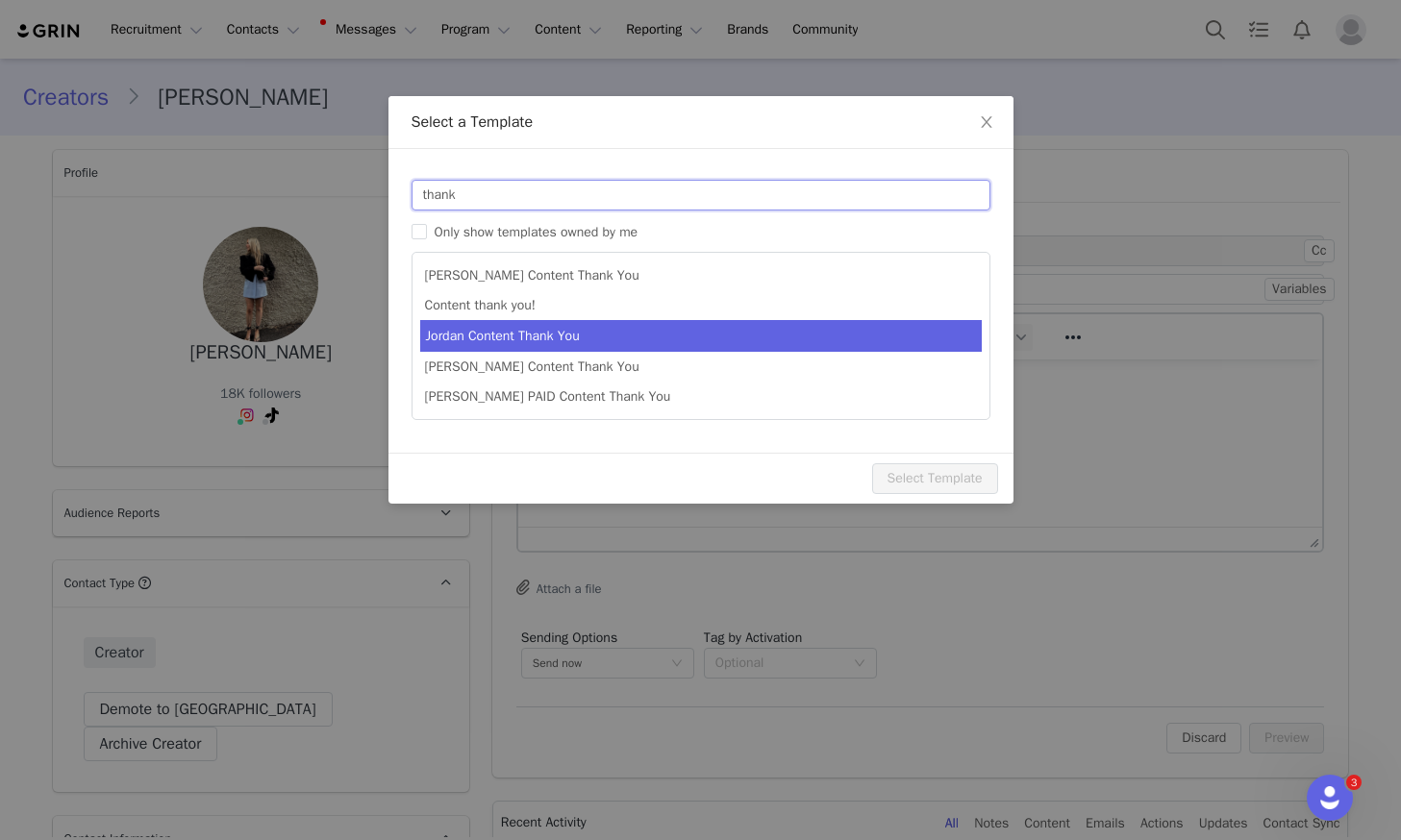 type on "thank" 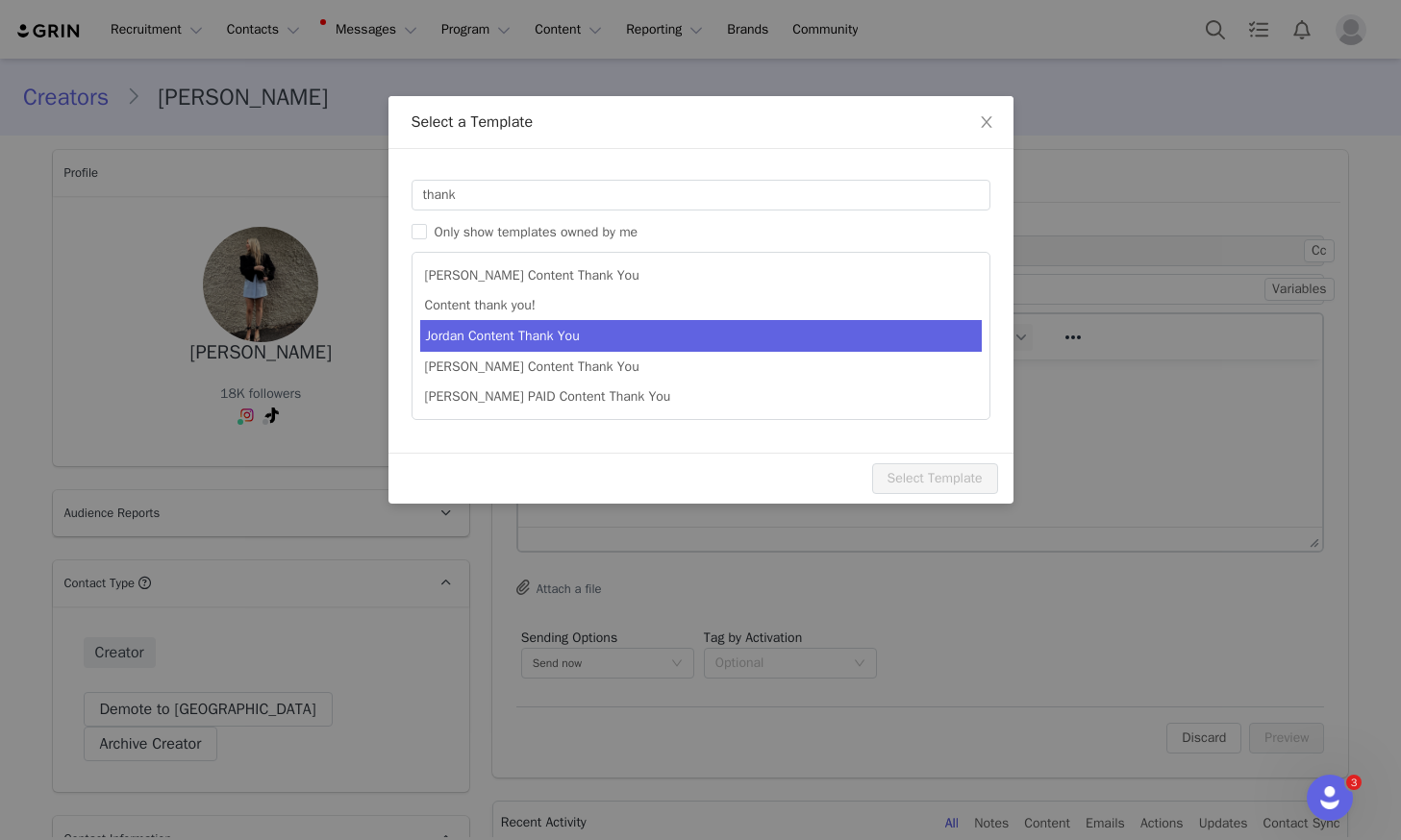 type on "Thank You! ✨" 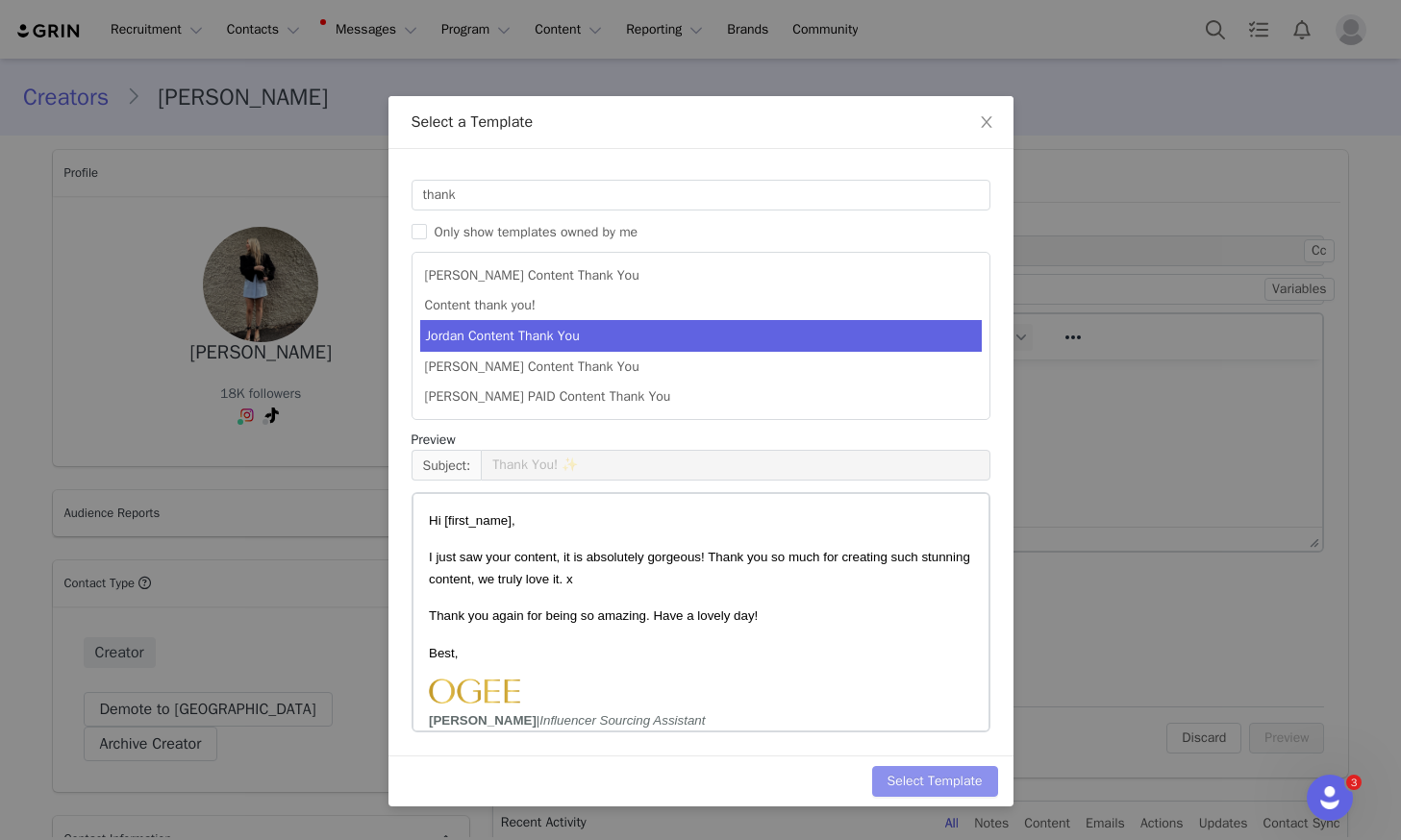 drag, startPoint x: 954, startPoint y: 773, endPoint x: 1292, endPoint y: 772, distance: 338.00148 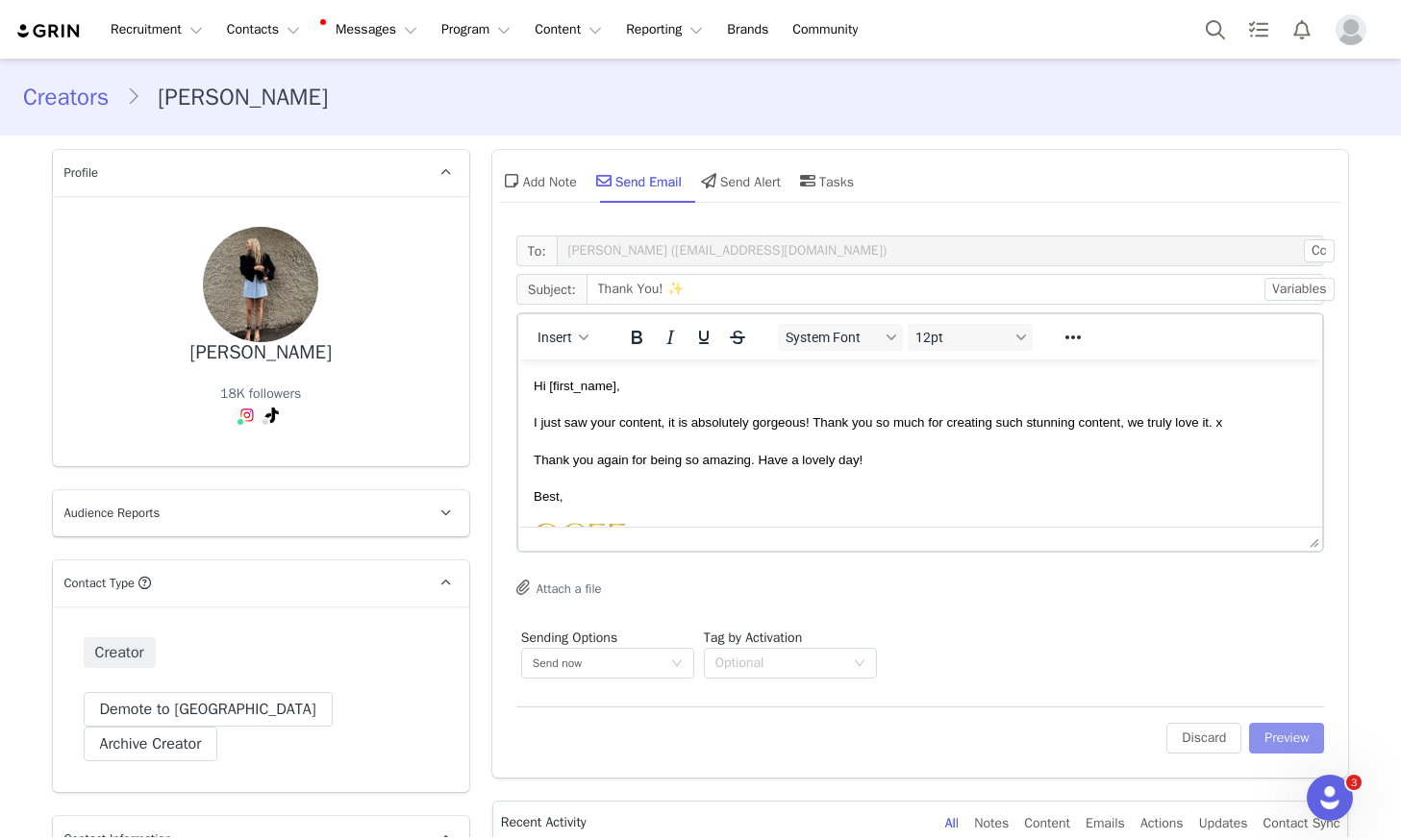 click on "Preview" at bounding box center [1287, 738] 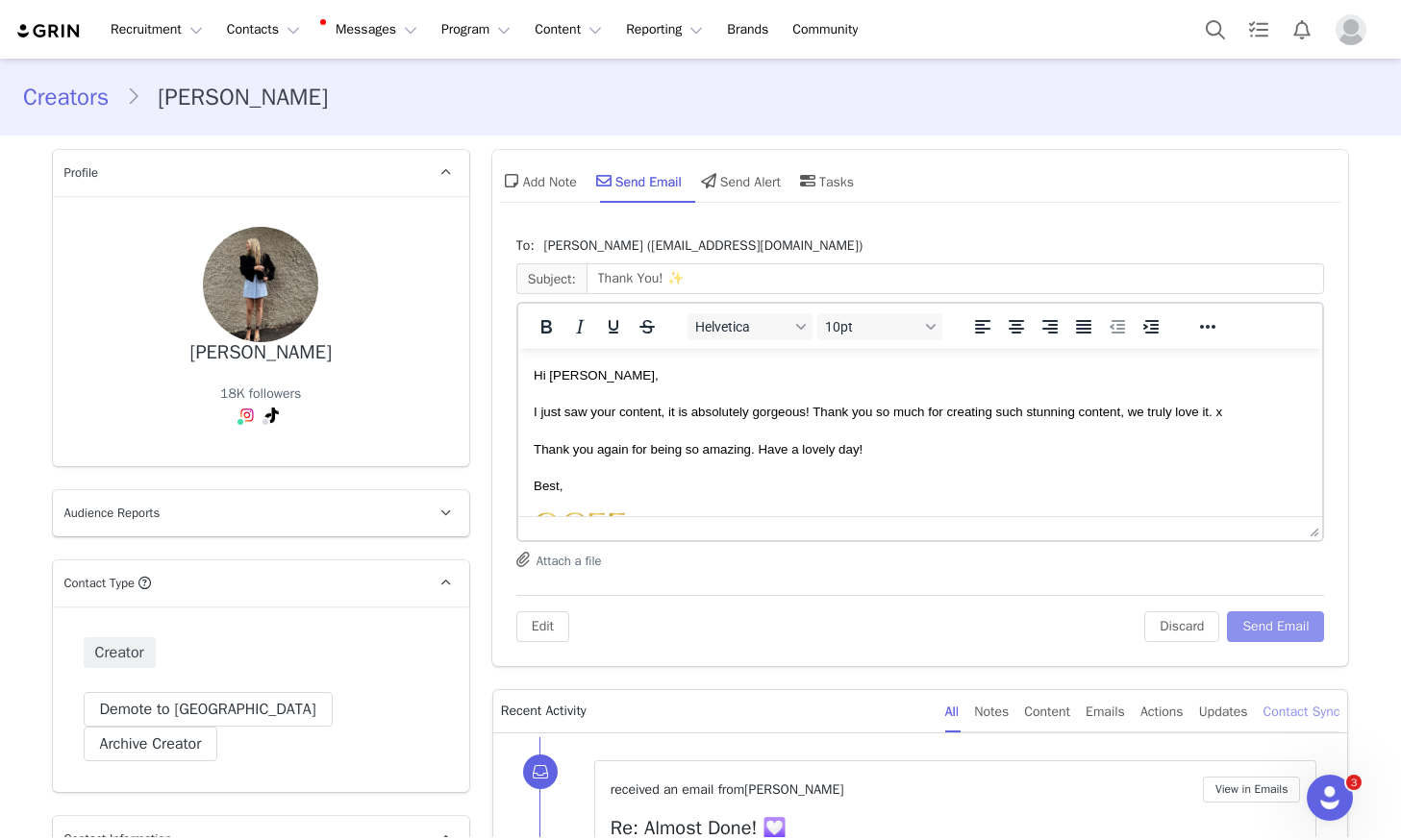 scroll, scrollTop: 0, scrollLeft: 0, axis: both 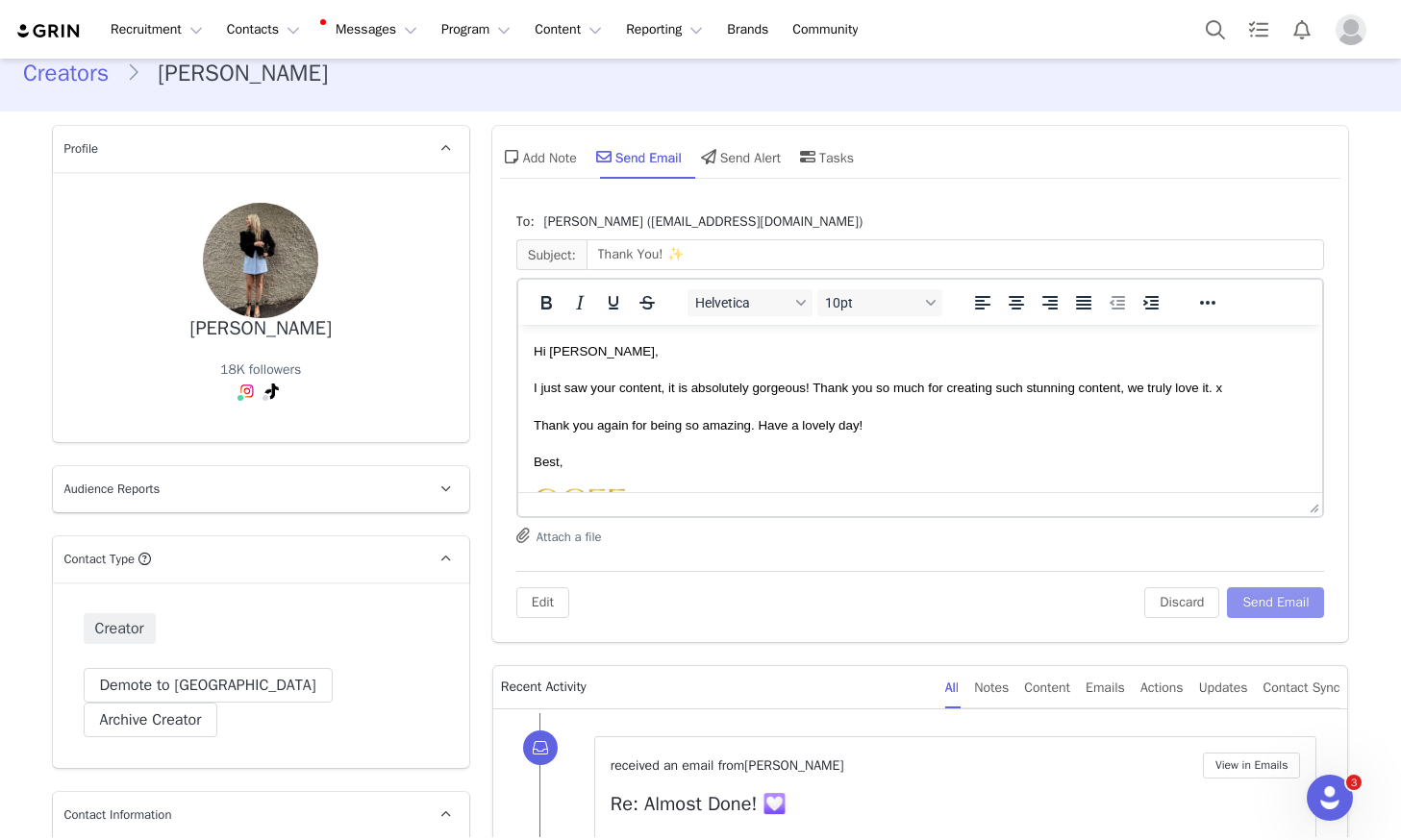 click on "Send Email" at bounding box center [1275, 603] 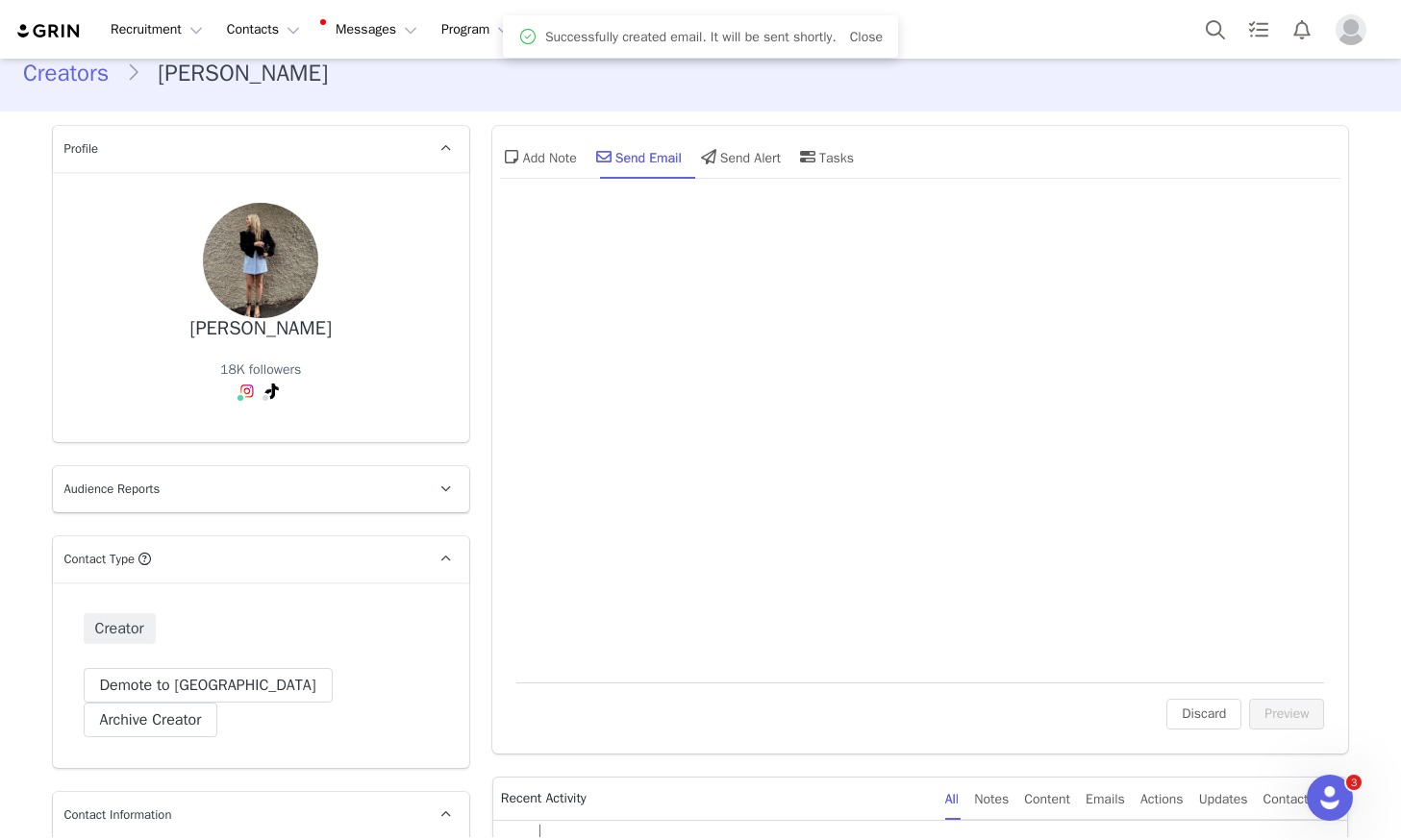 scroll, scrollTop: 0, scrollLeft: 0, axis: both 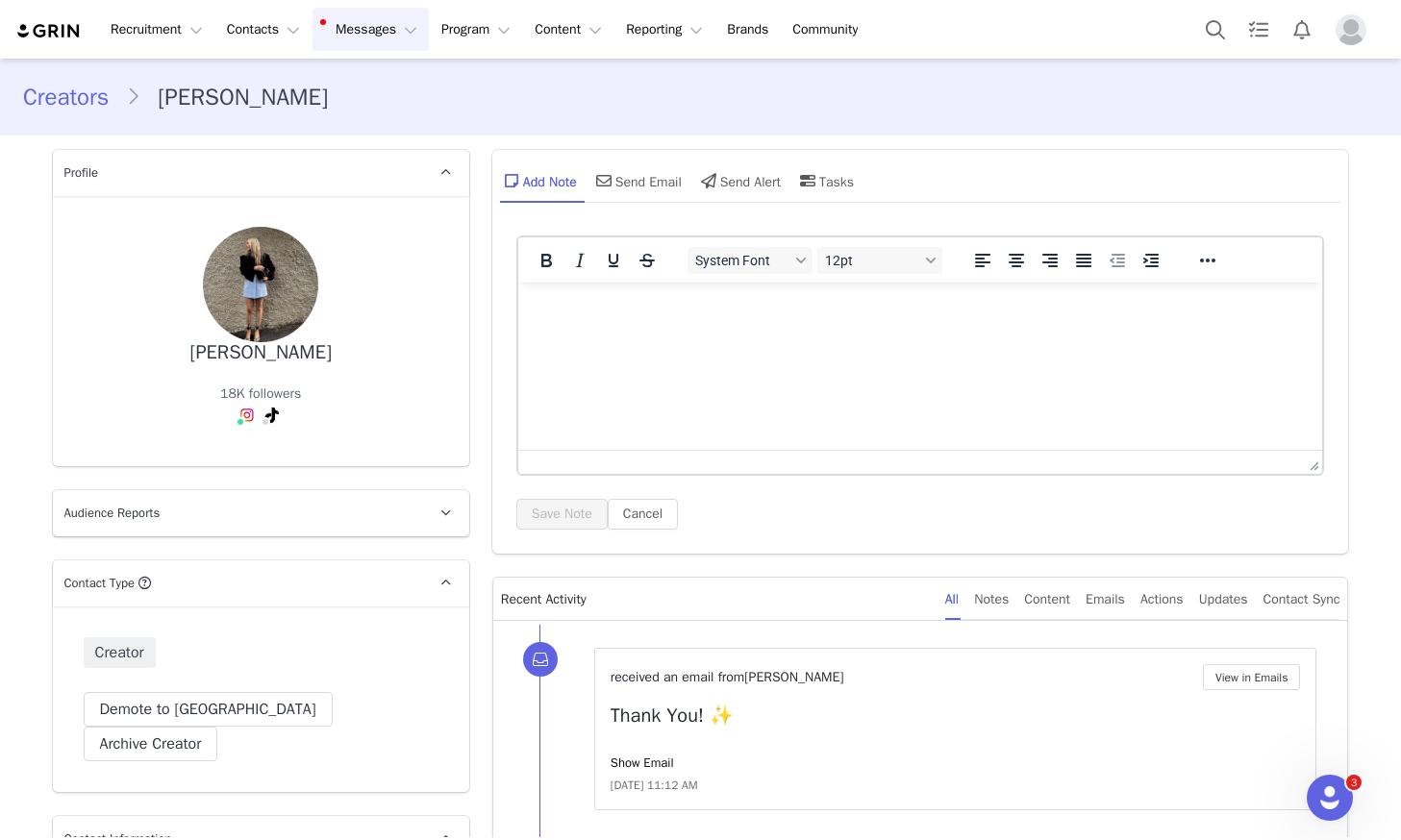 drag, startPoint x: 368, startPoint y: 35, endPoint x: 397, endPoint y: 62, distance: 39.623226 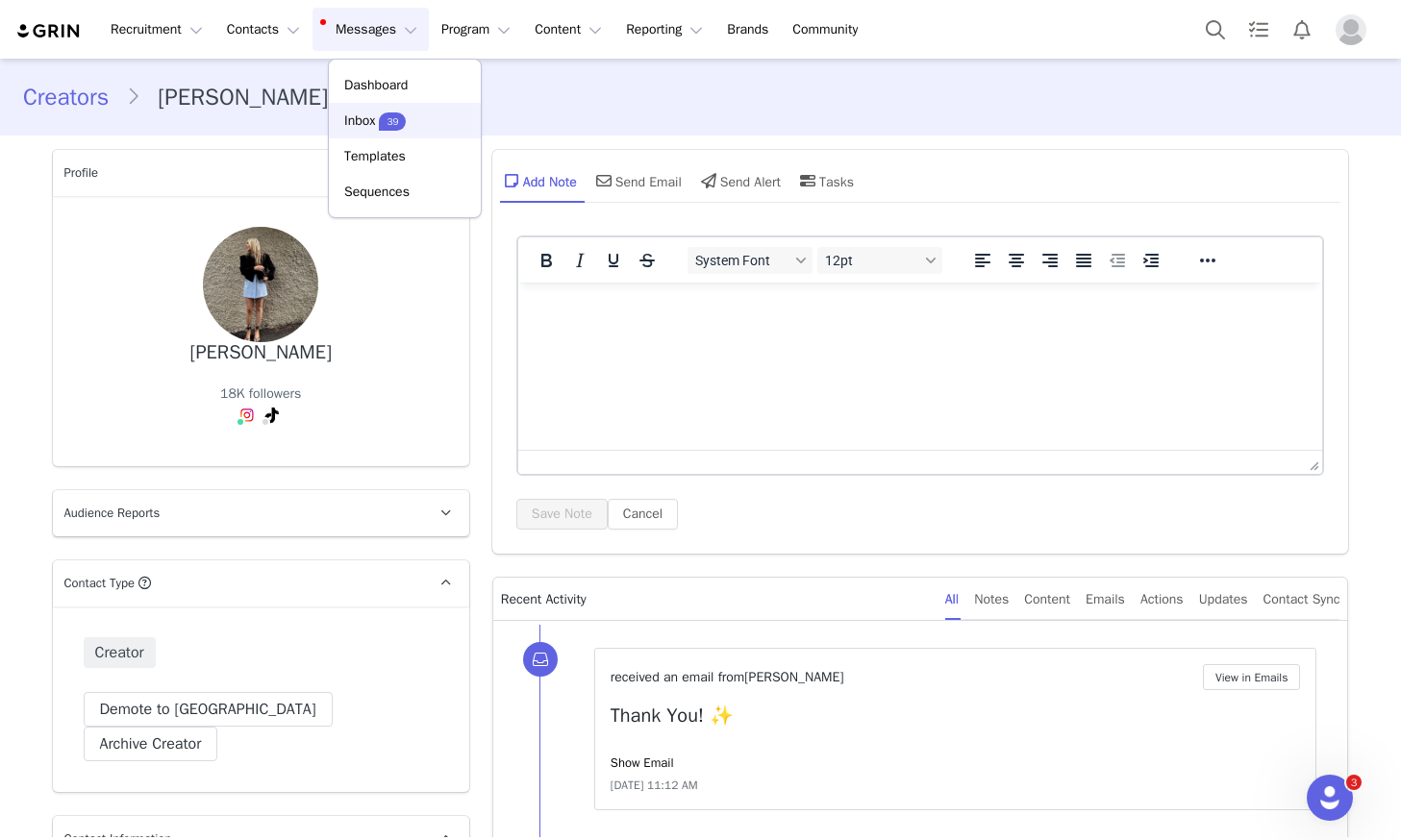 click on "39" at bounding box center (392, 120) 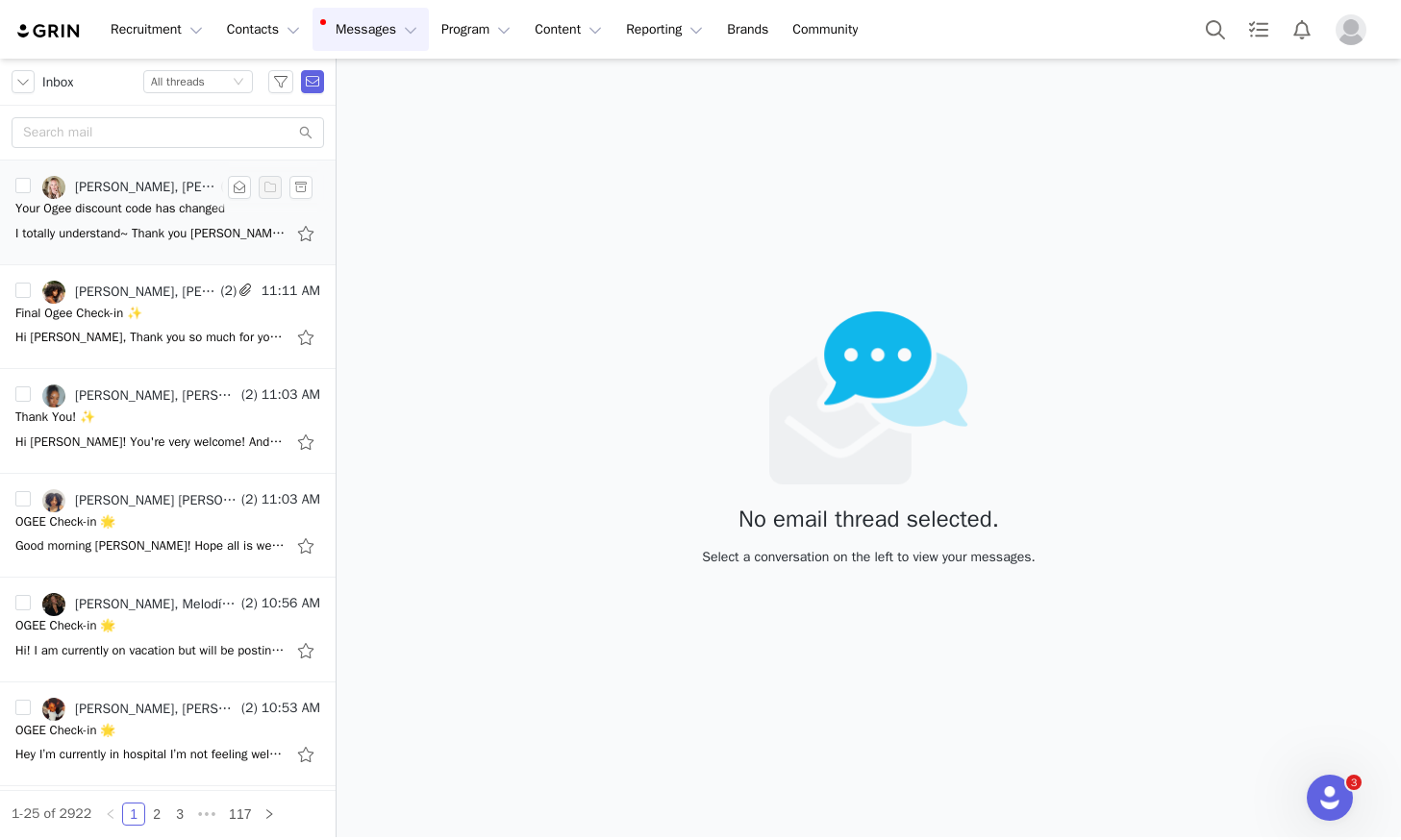 drag, startPoint x: 120, startPoint y: 205, endPoint x: 133, endPoint y: 208, distance: 13.341664 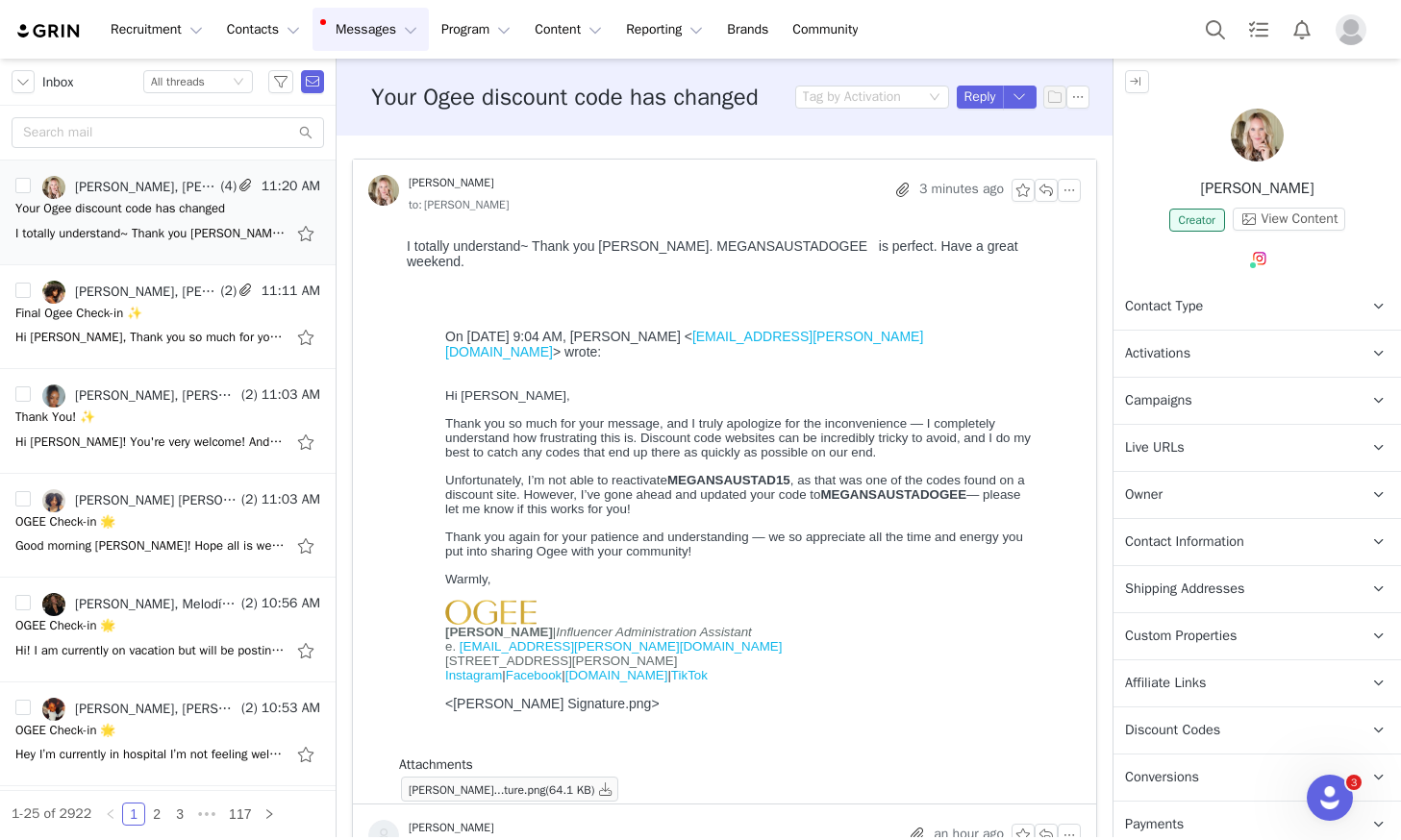 scroll, scrollTop: 0, scrollLeft: 0, axis: both 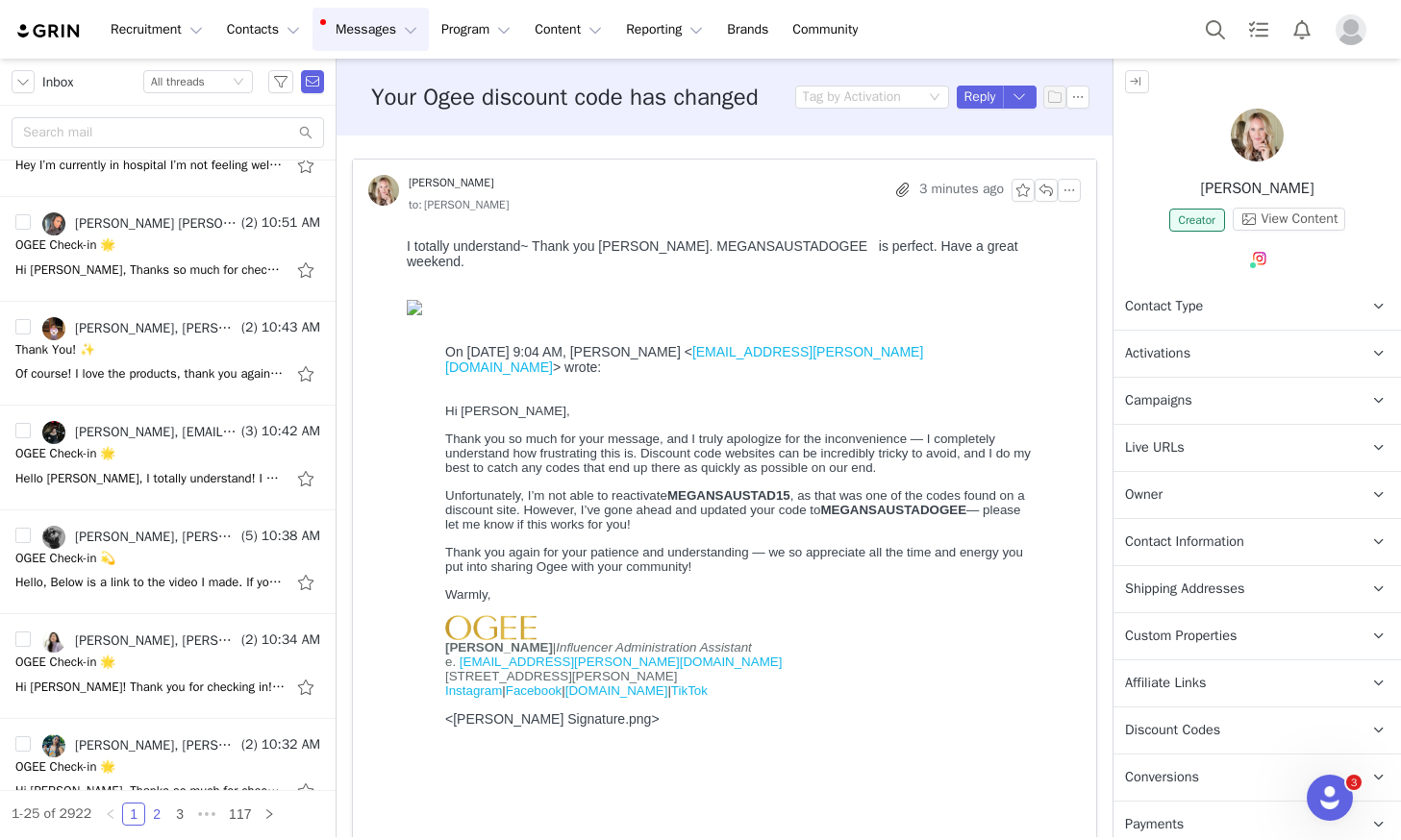 click on "2" at bounding box center (157, 814) 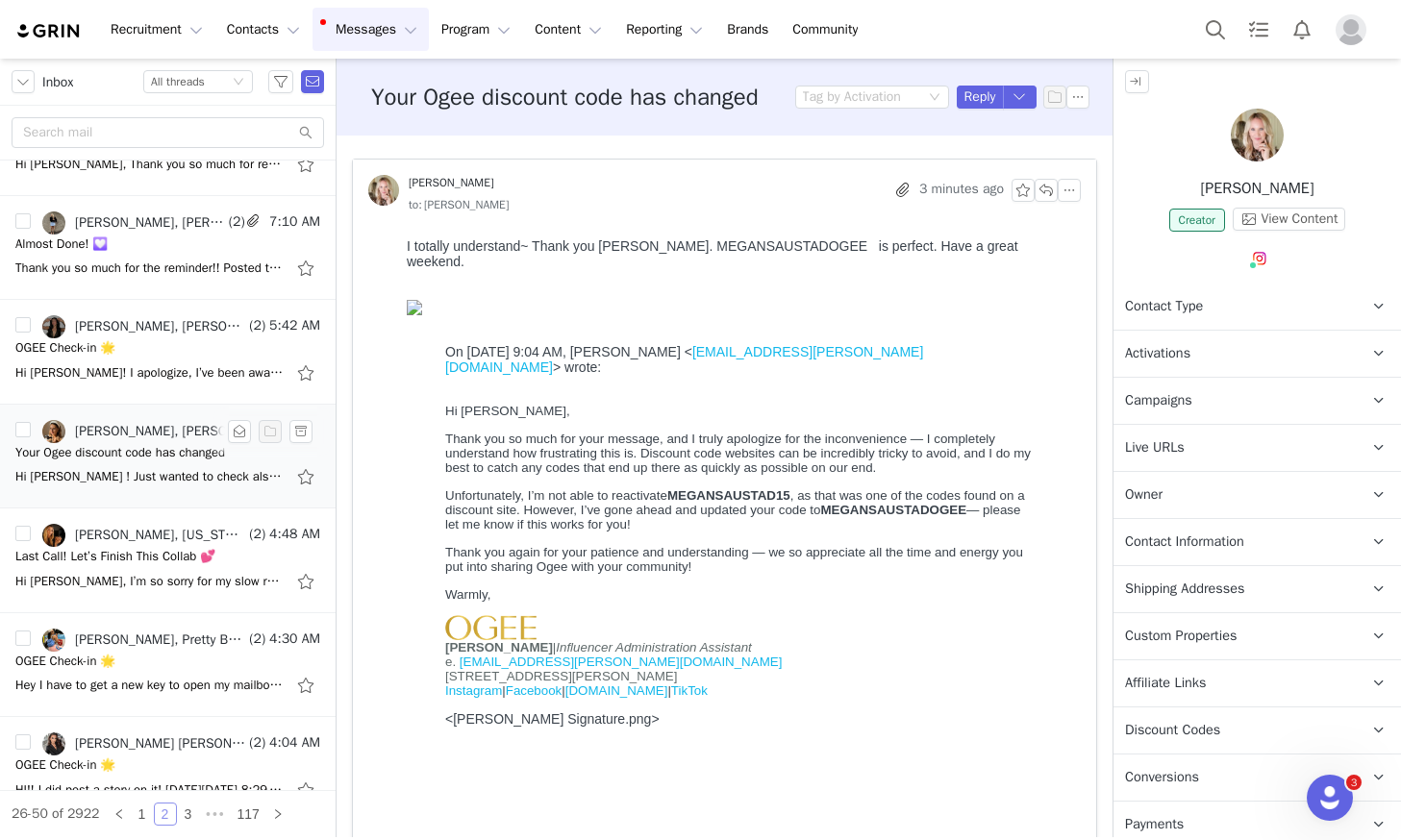 scroll, scrollTop: 41, scrollLeft: 0, axis: vertical 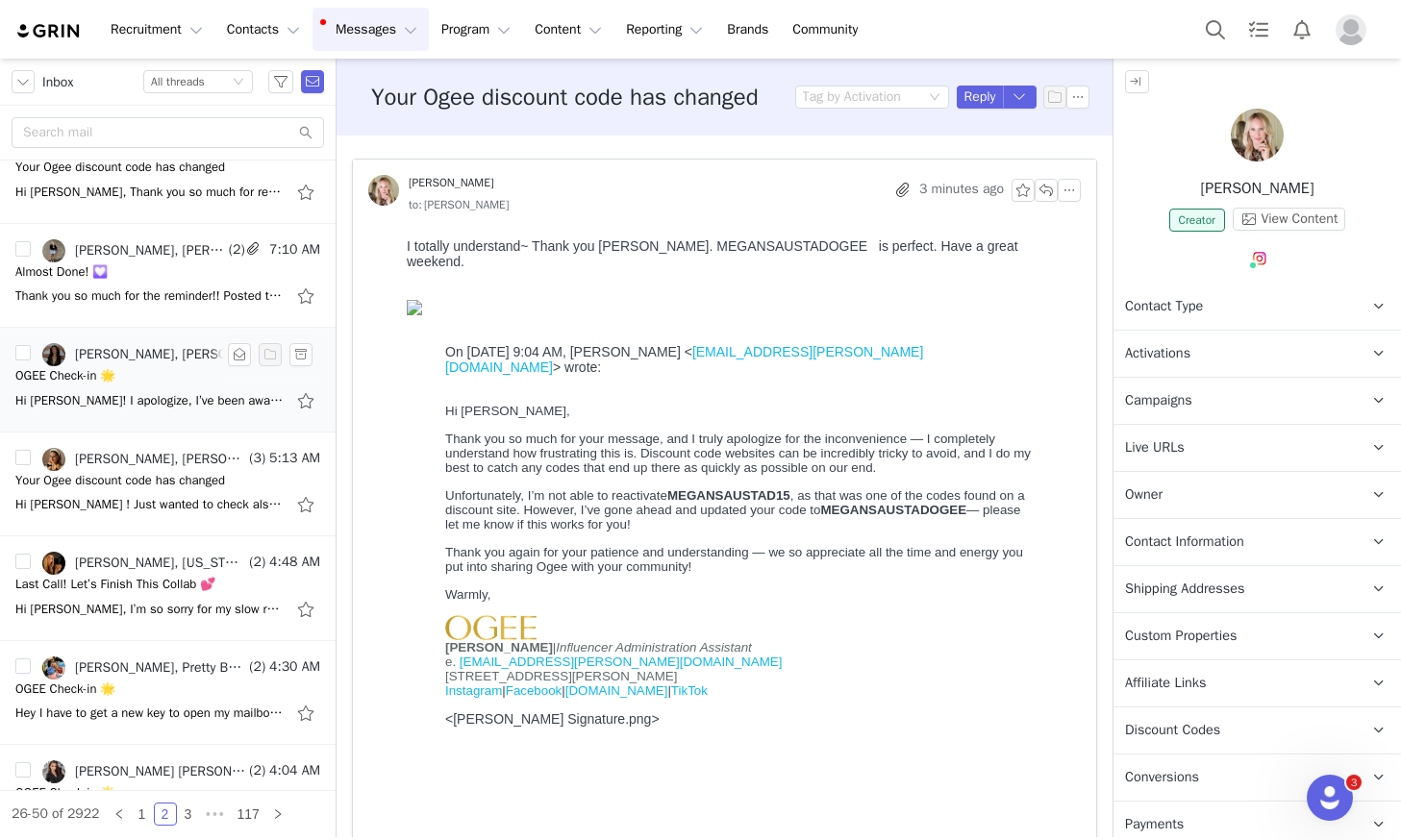 click on "OGEE Check-in 🌟" at bounding box center (167, 376) 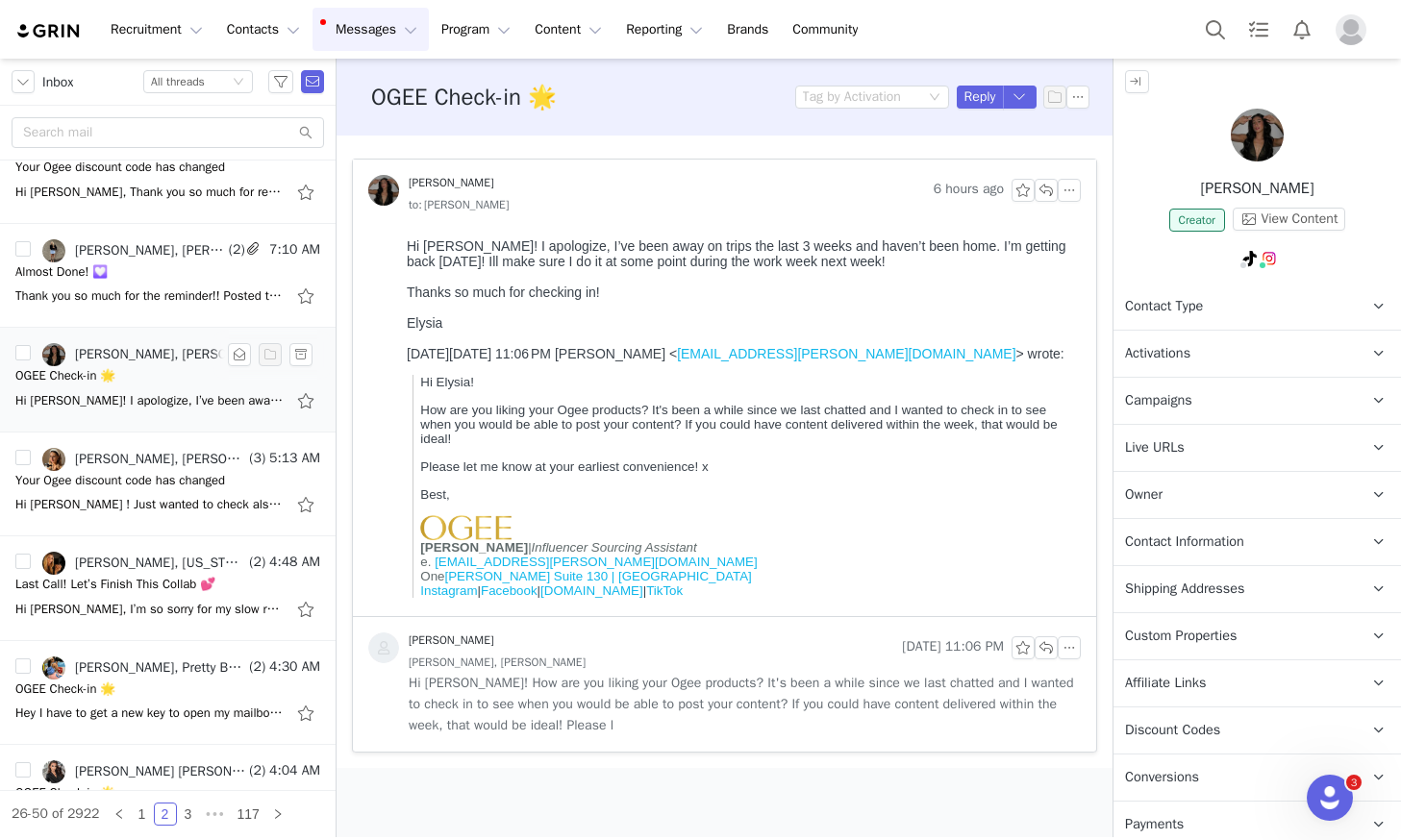 scroll, scrollTop: 0, scrollLeft: 0, axis: both 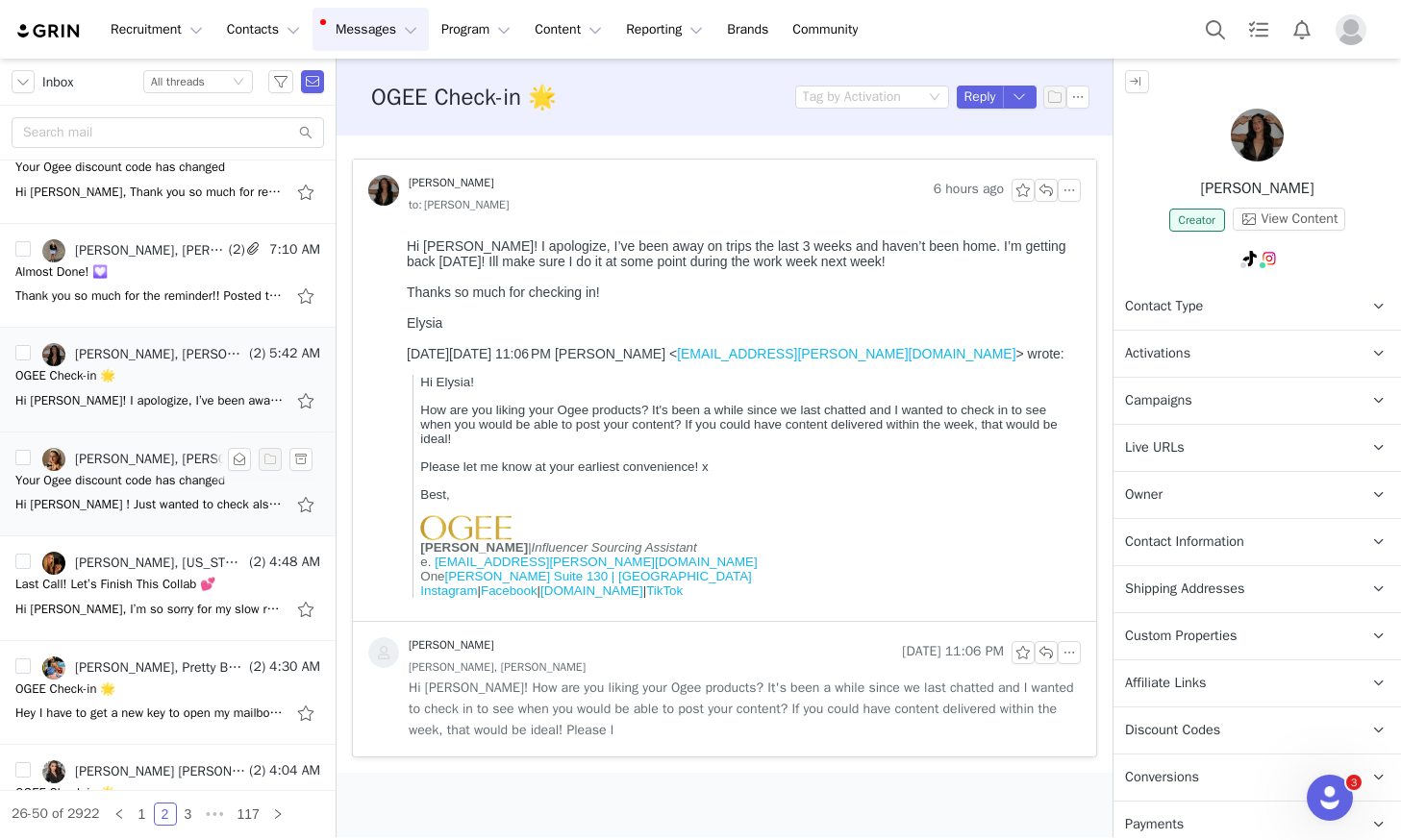 click on "Your Ogee discount code has changed" at bounding box center (120, 481) 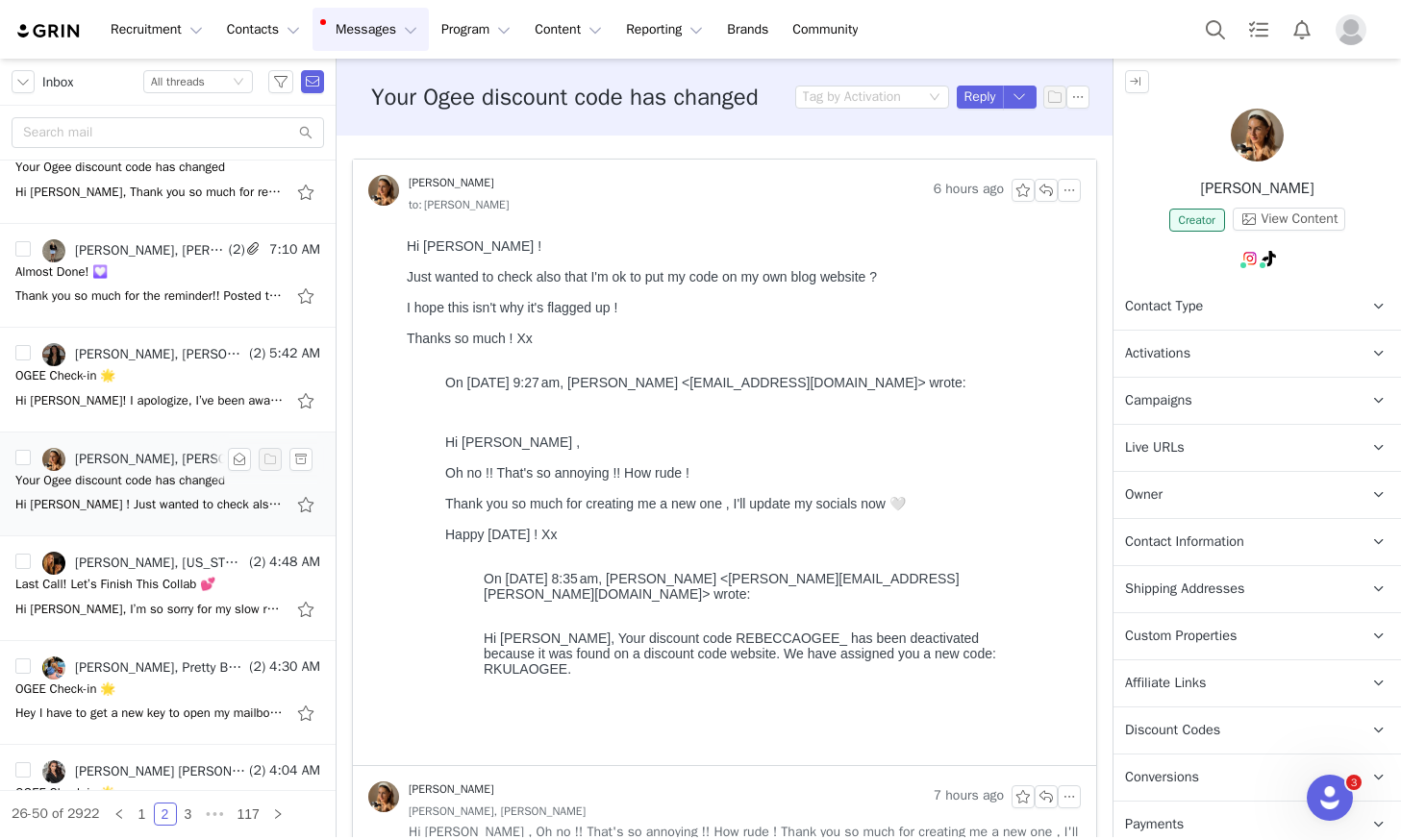 scroll, scrollTop: 0, scrollLeft: 0, axis: both 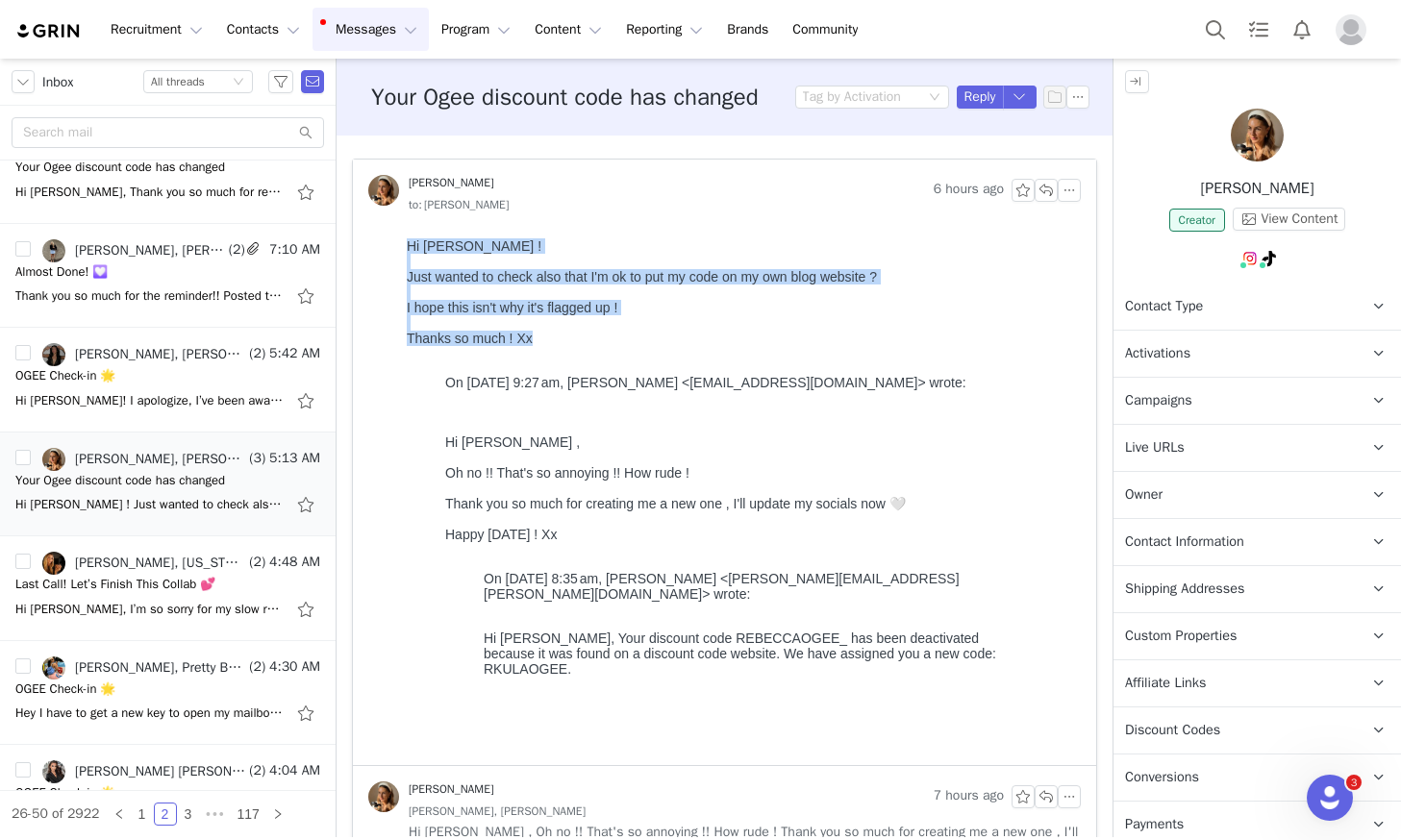 drag, startPoint x: 540, startPoint y: 338, endPoint x: 396, endPoint y: 248, distance: 169.81166 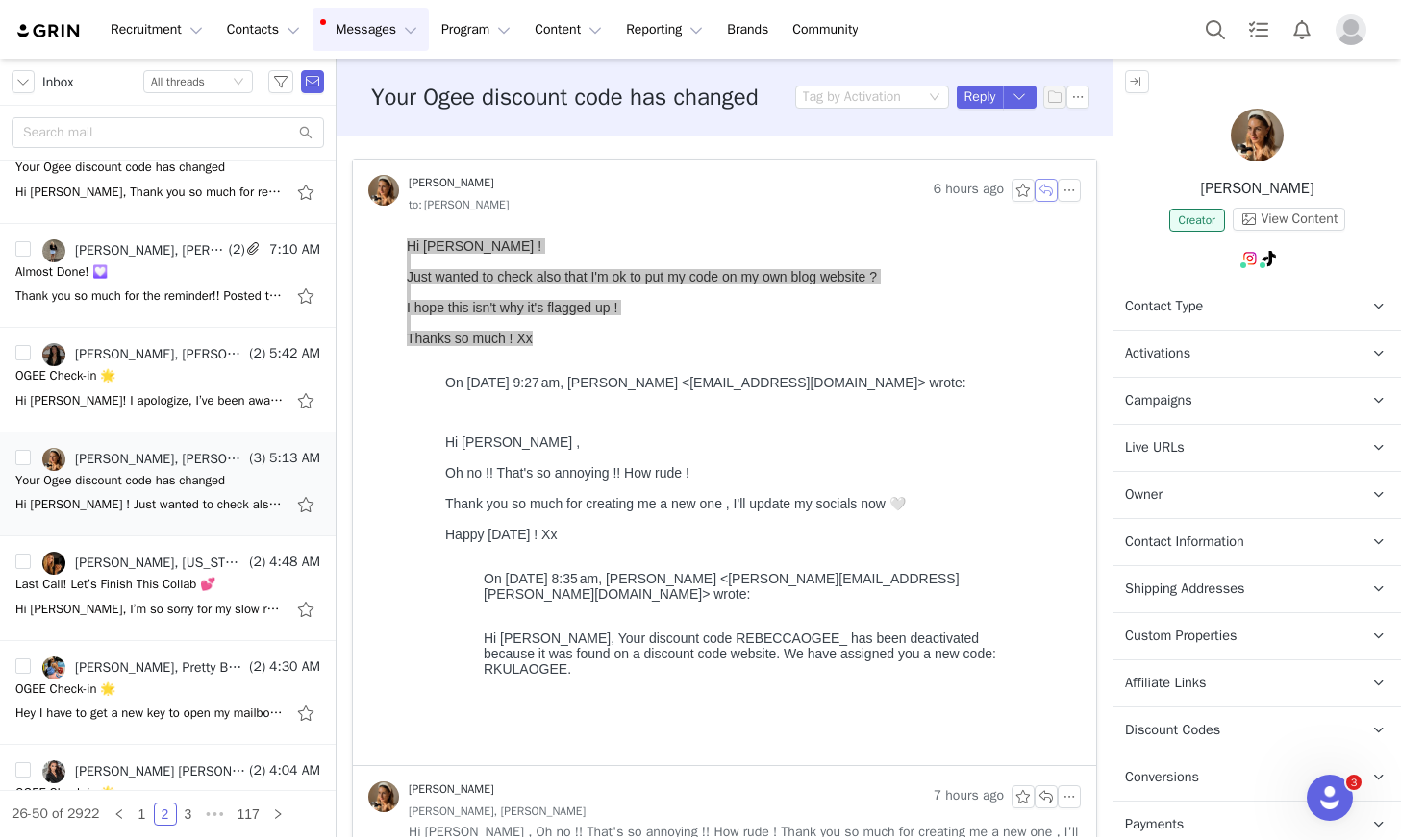 click at bounding box center [1046, 190] 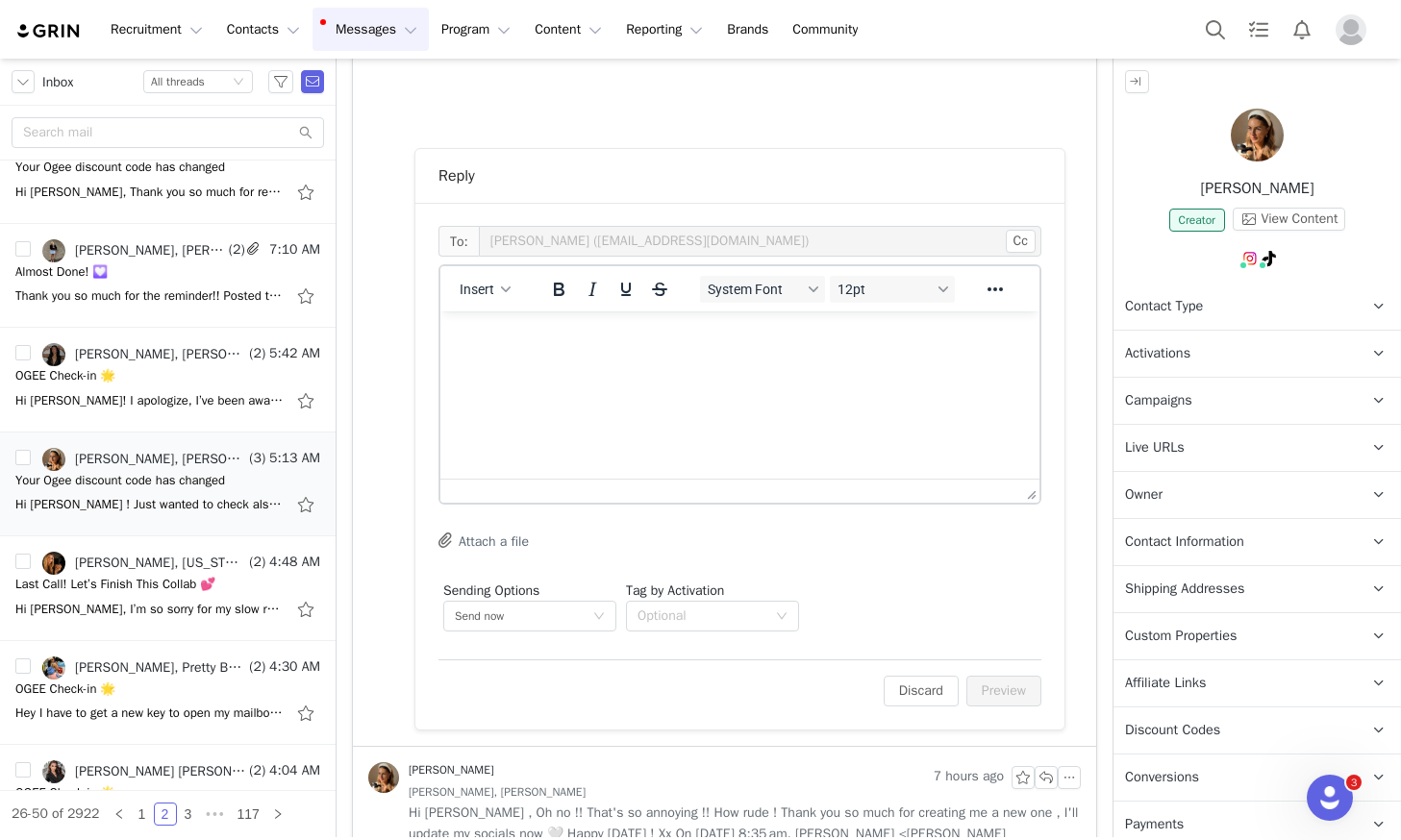 scroll, scrollTop: 668, scrollLeft: 0, axis: vertical 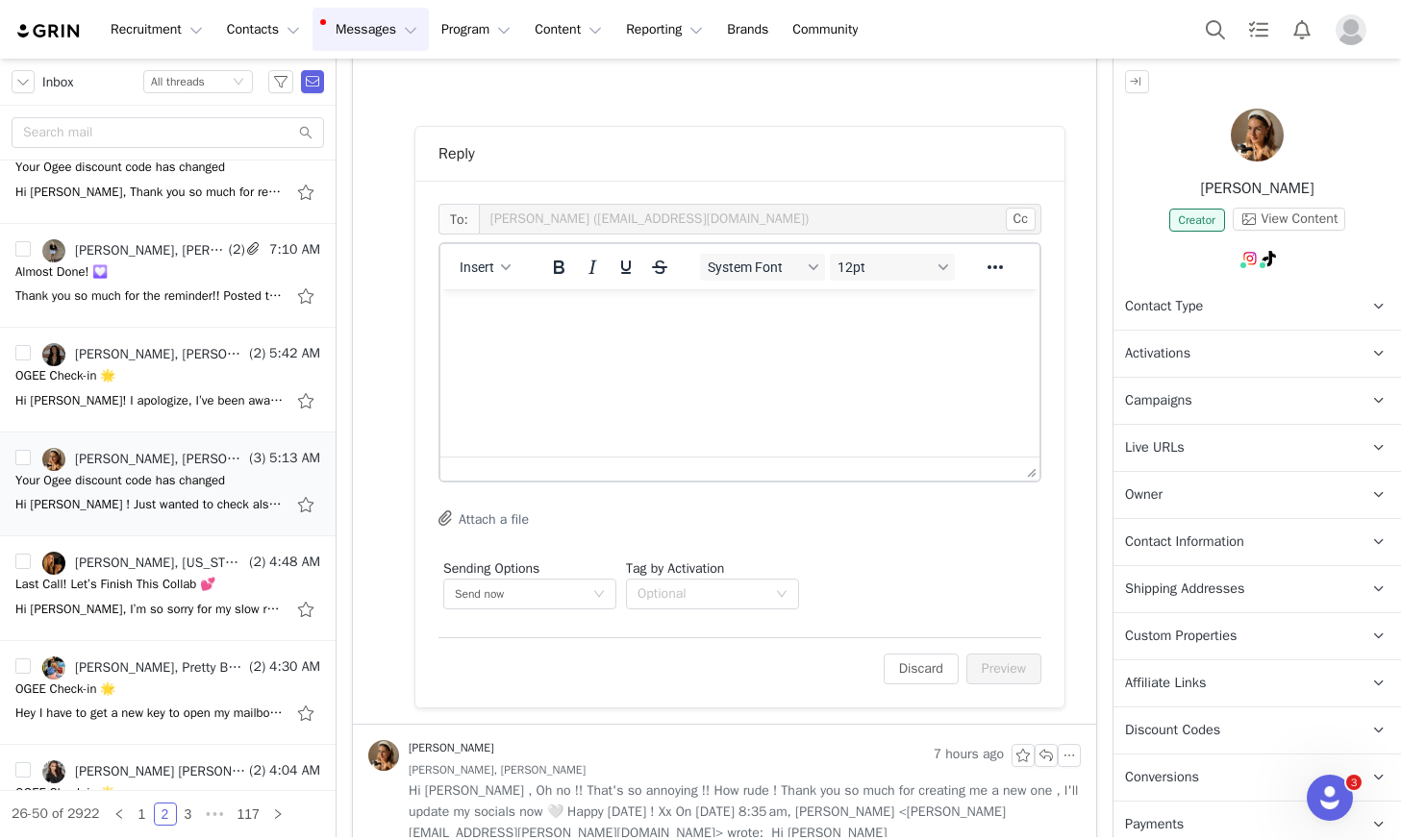 click at bounding box center [739, 315] 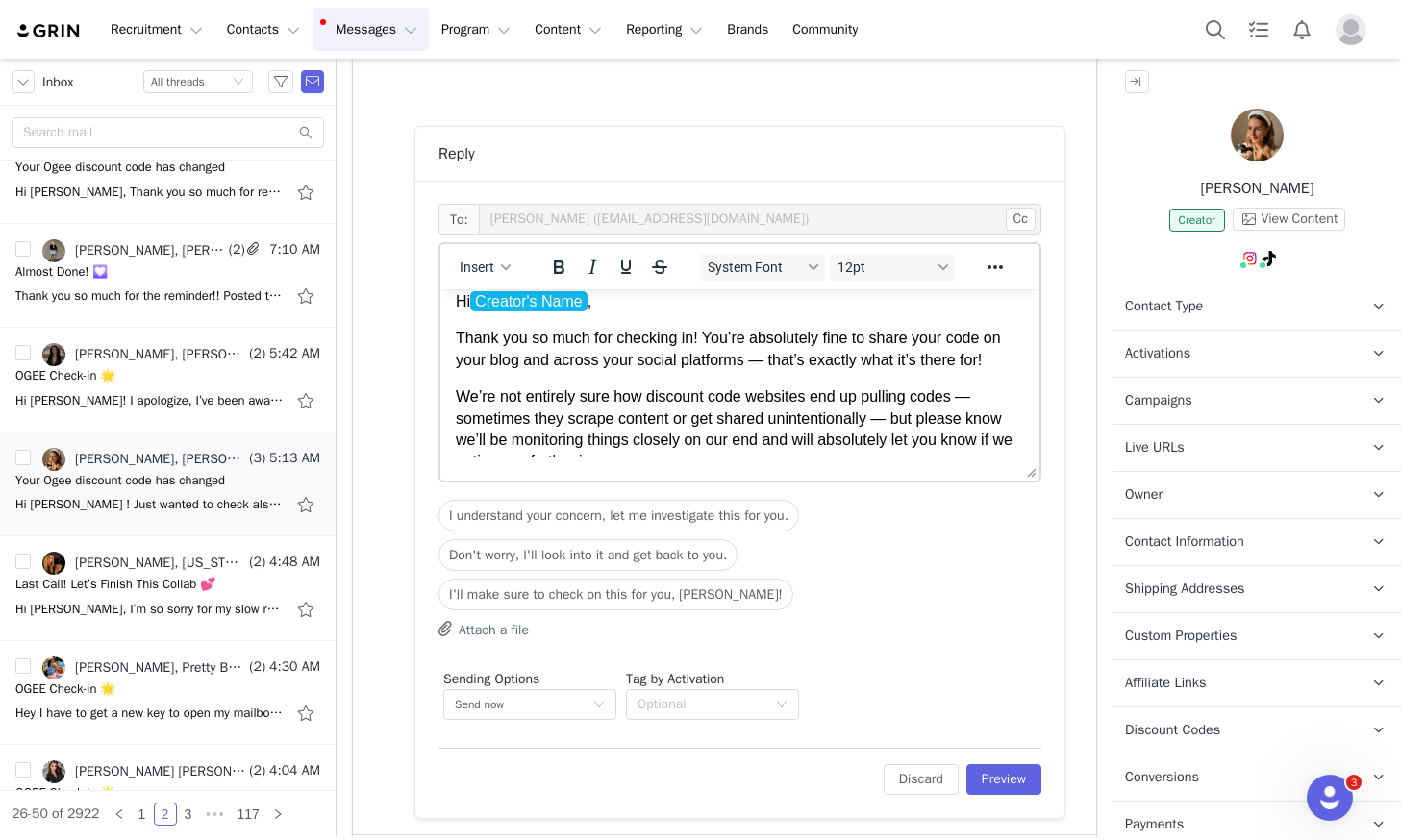 scroll, scrollTop: 0, scrollLeft: 0, axis: both 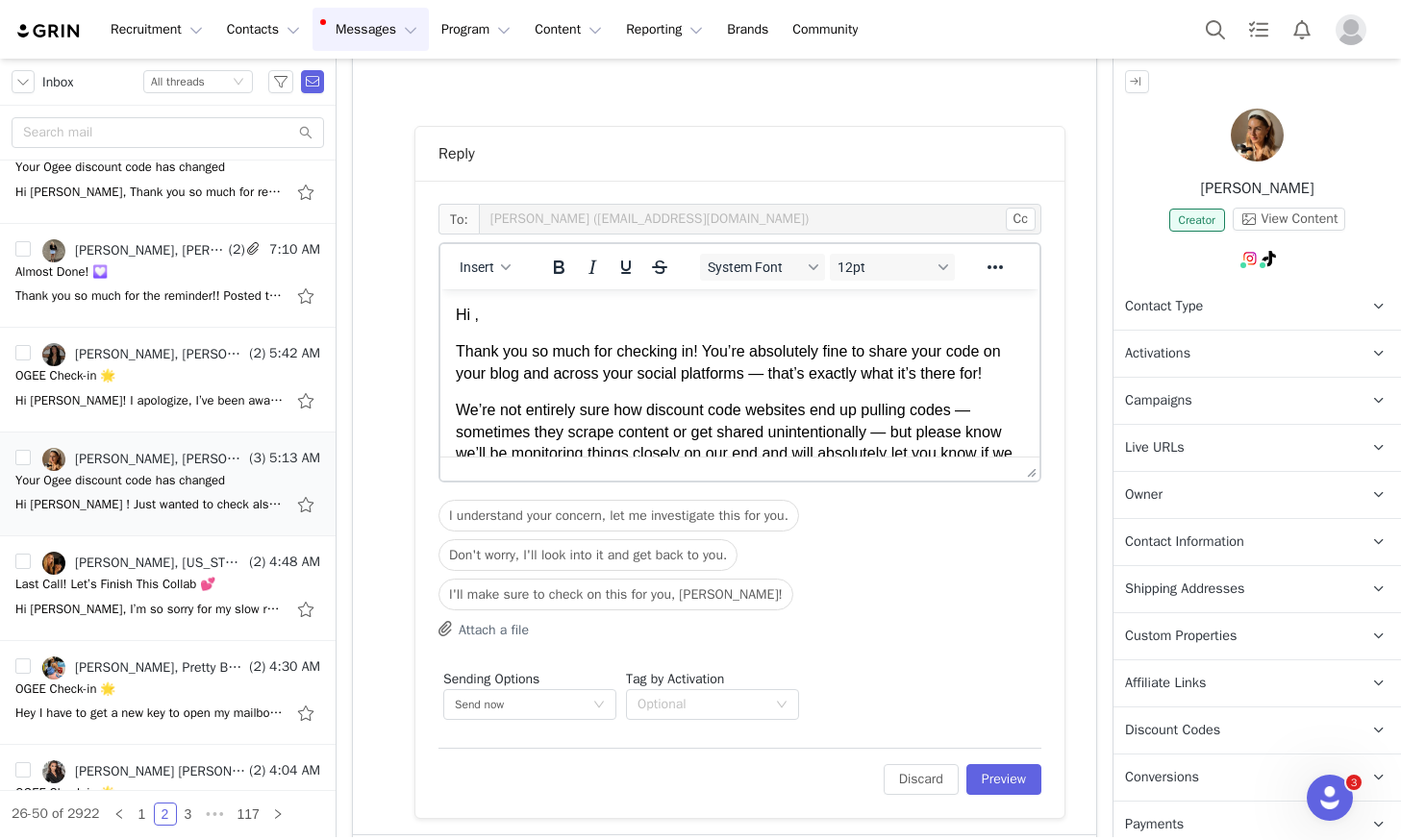 type 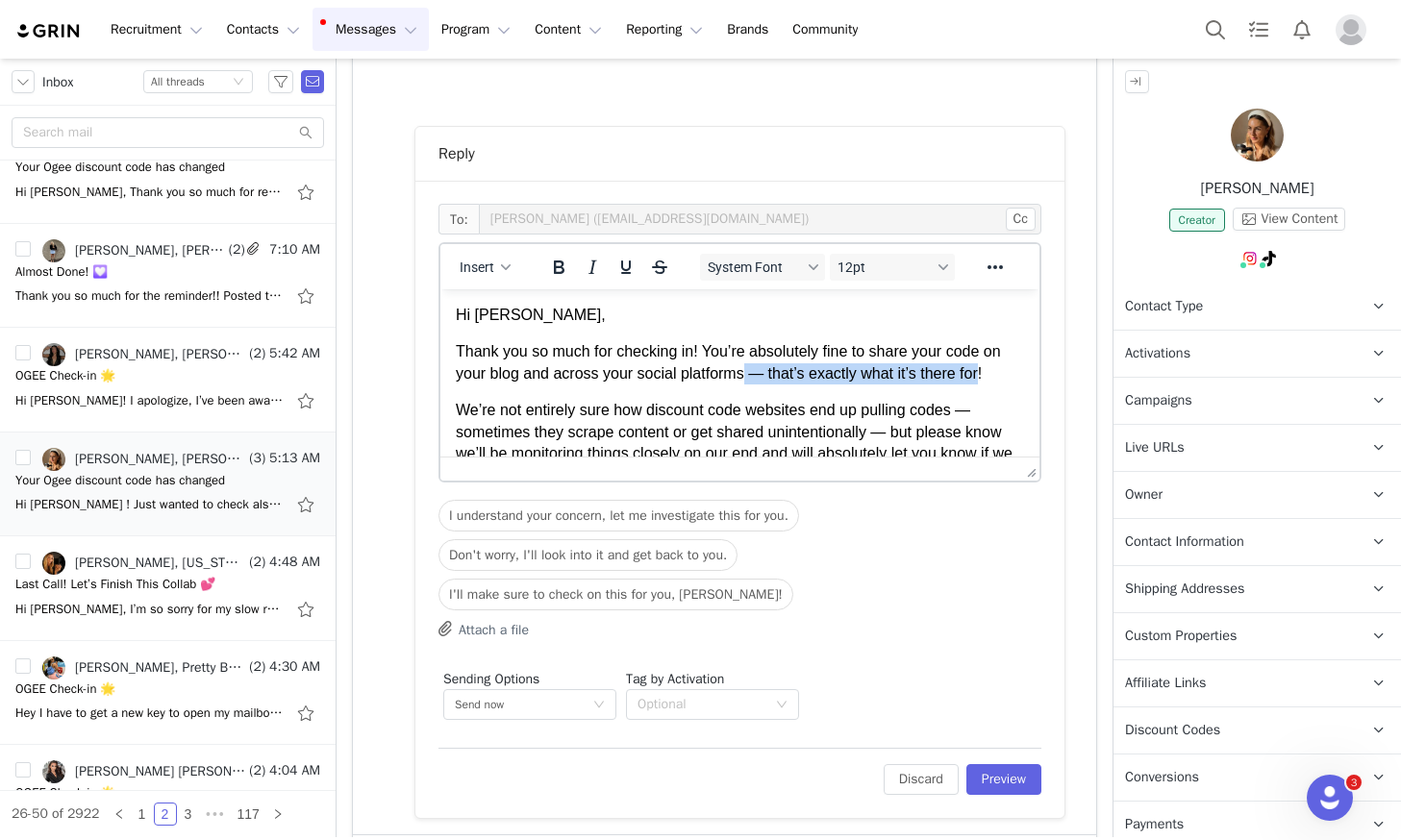 drag, startPoint x: 989, startPoint y: 378, endPoint x: 750, endPoint y: 383, distance: 239.0523 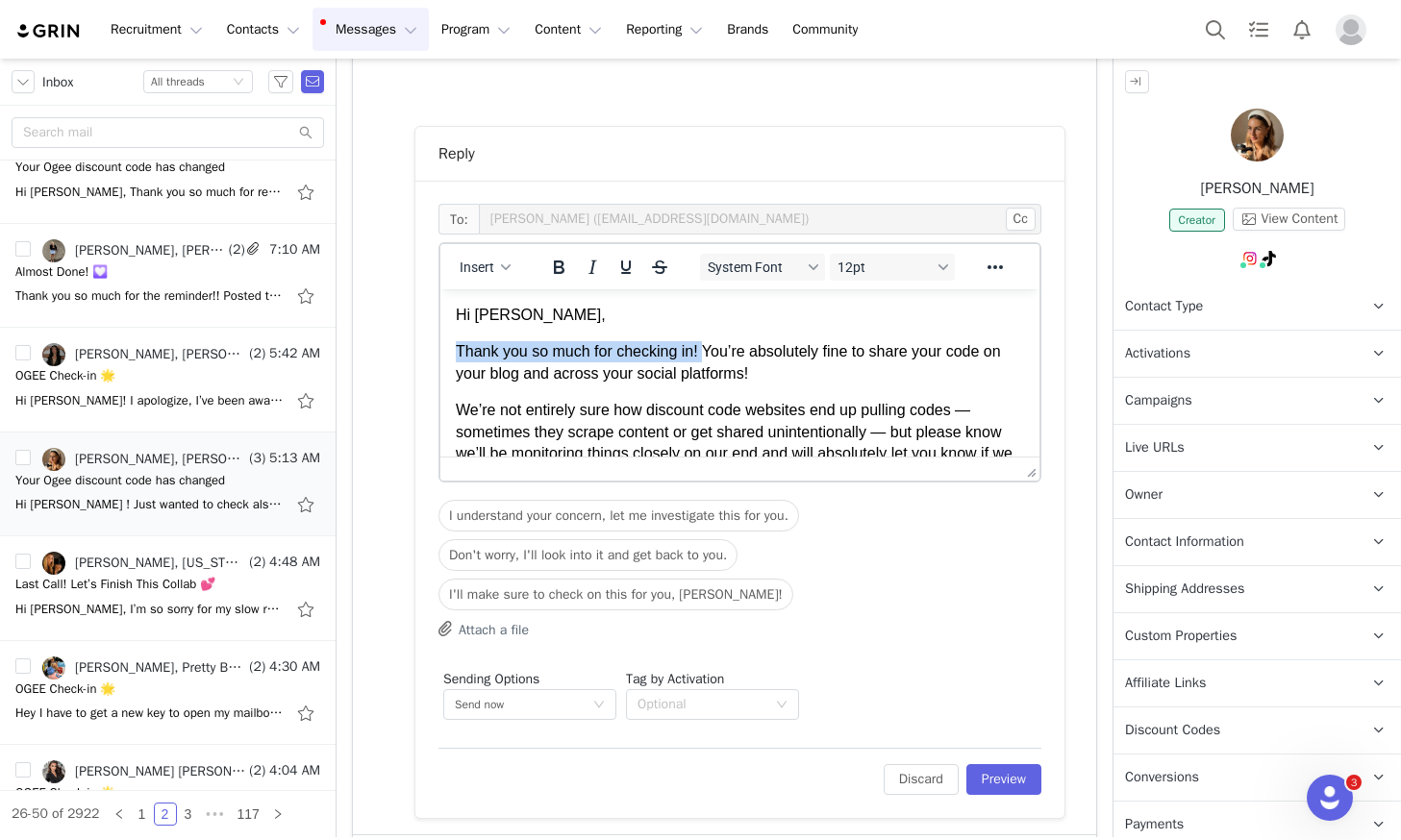 drag, startPoint x: 707, startPoint y: 353, endPoint x: 457, endPoint y: 355, distance: 250.008 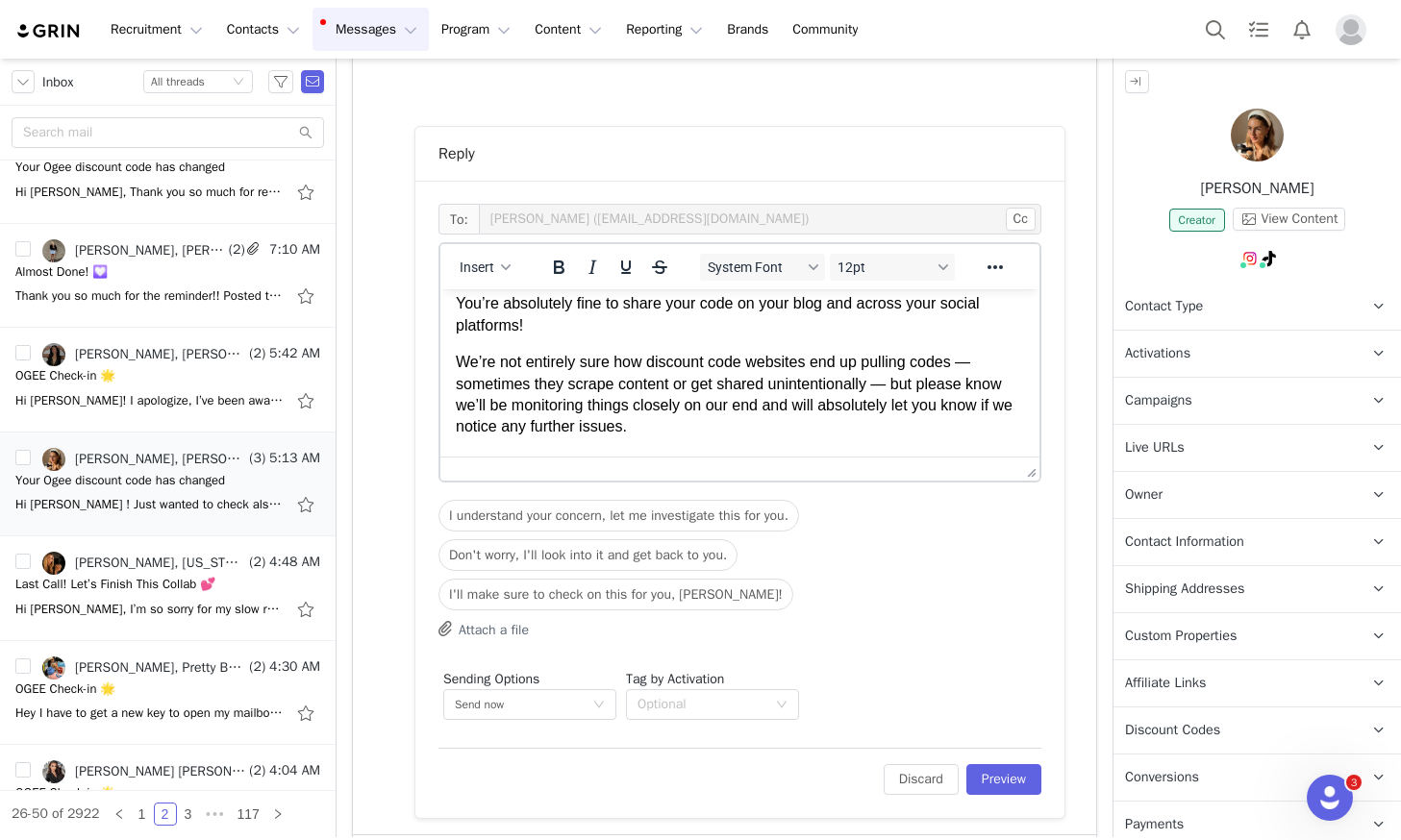 scroll, scrollTop: 53, scrollLeft: 0, axis: vertical 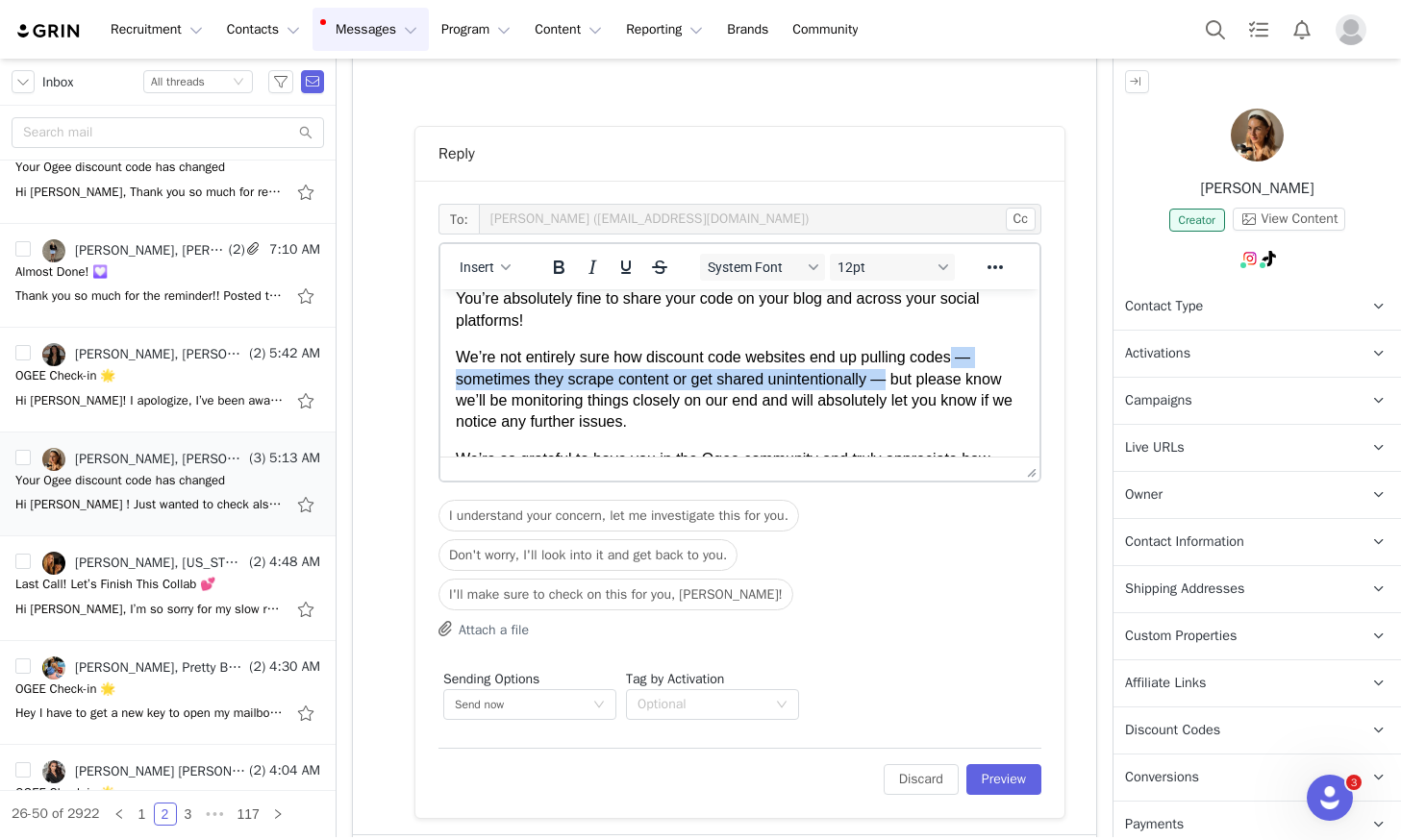 drag, startPoint x: 894, startPoint y: 382, endPoint x: 961, endPoint y: 362, distance: 69.9214 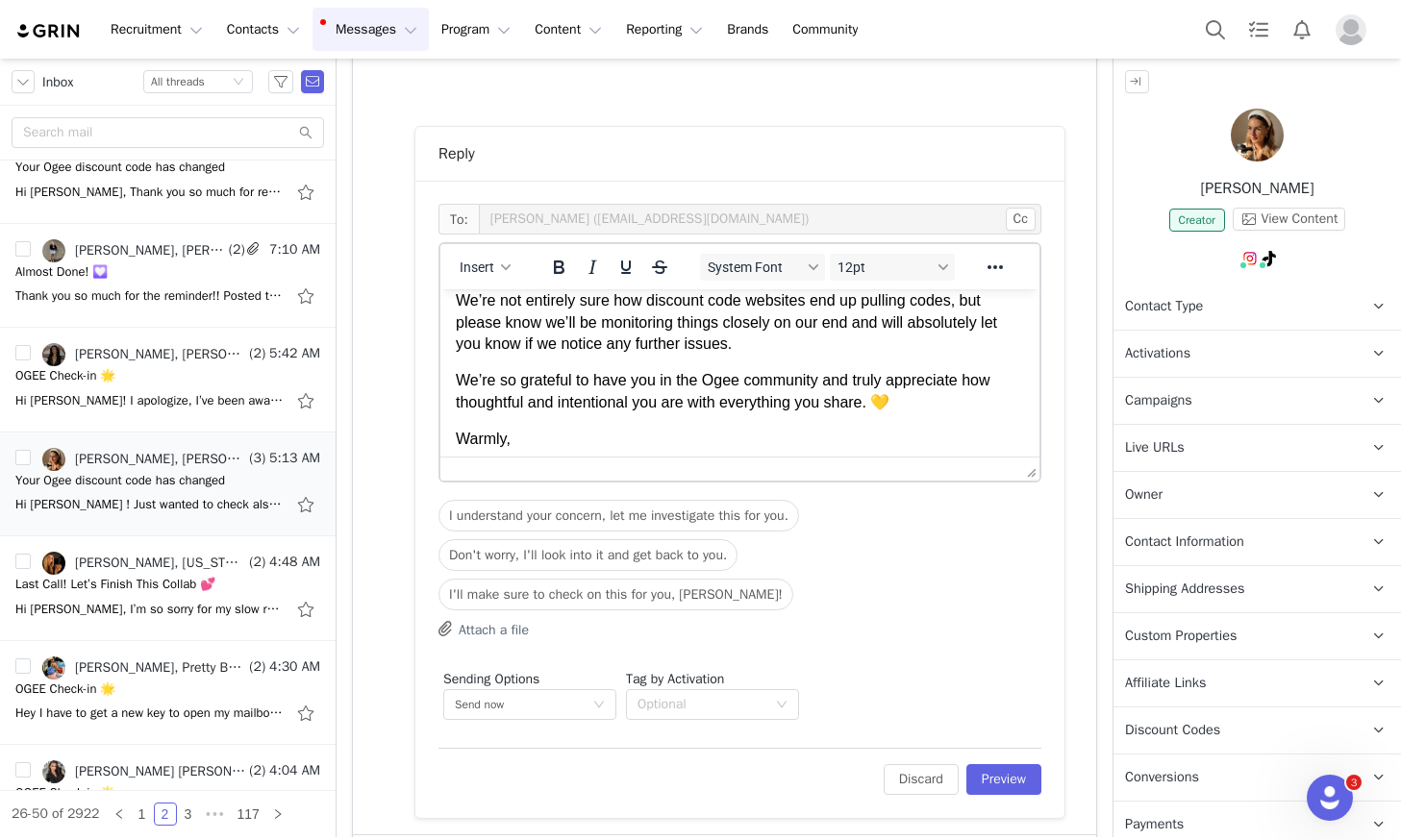 scroll, scrollTop: 119, scrollLeft: 0, axis: vertical 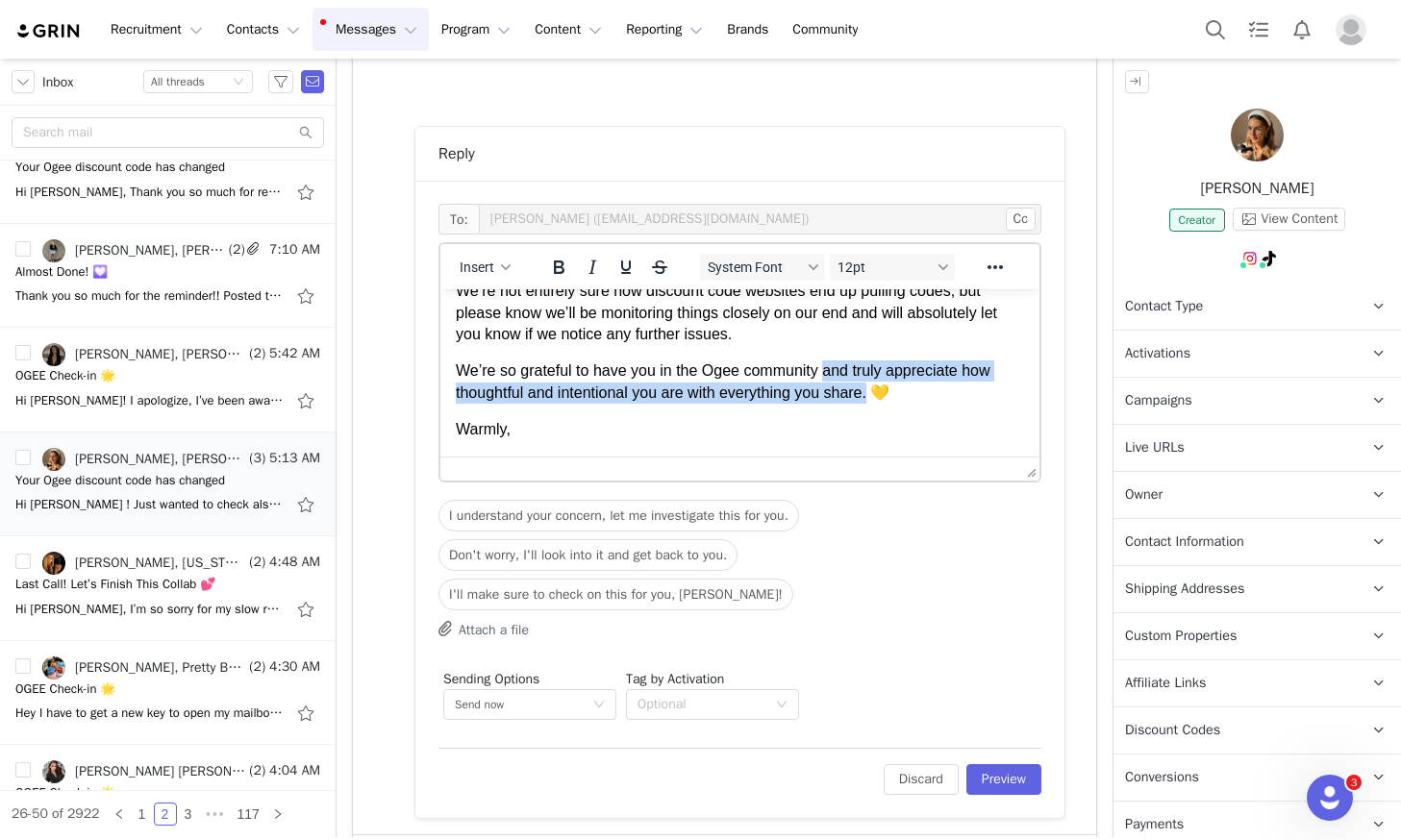 drag, startPoint x: 876, startPoint y: 395, endPoint x: 829, endPoint y: 379, distance: 49.64877 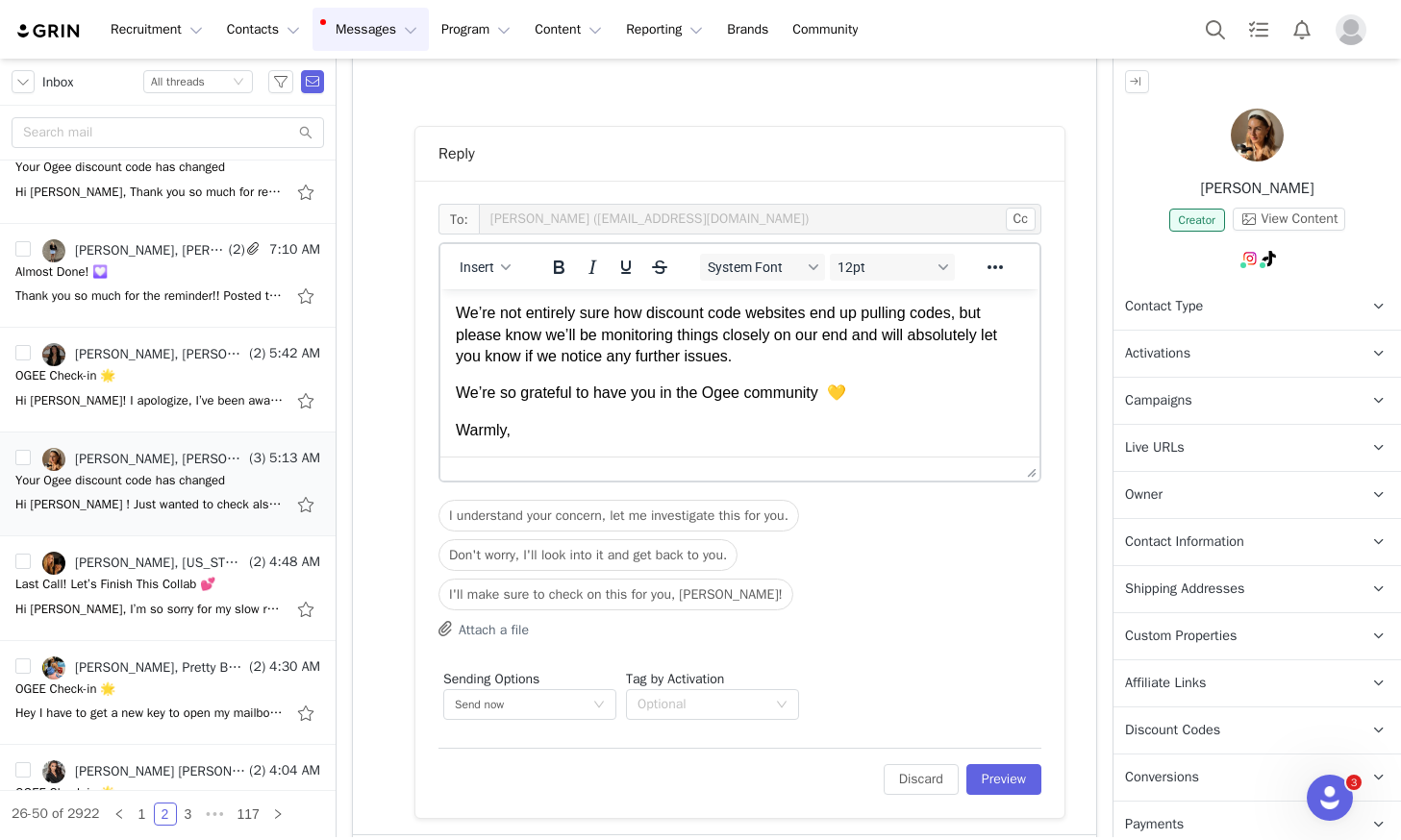 scroll, scrollTop: 97, scrollLeft: 0, axis: vertical 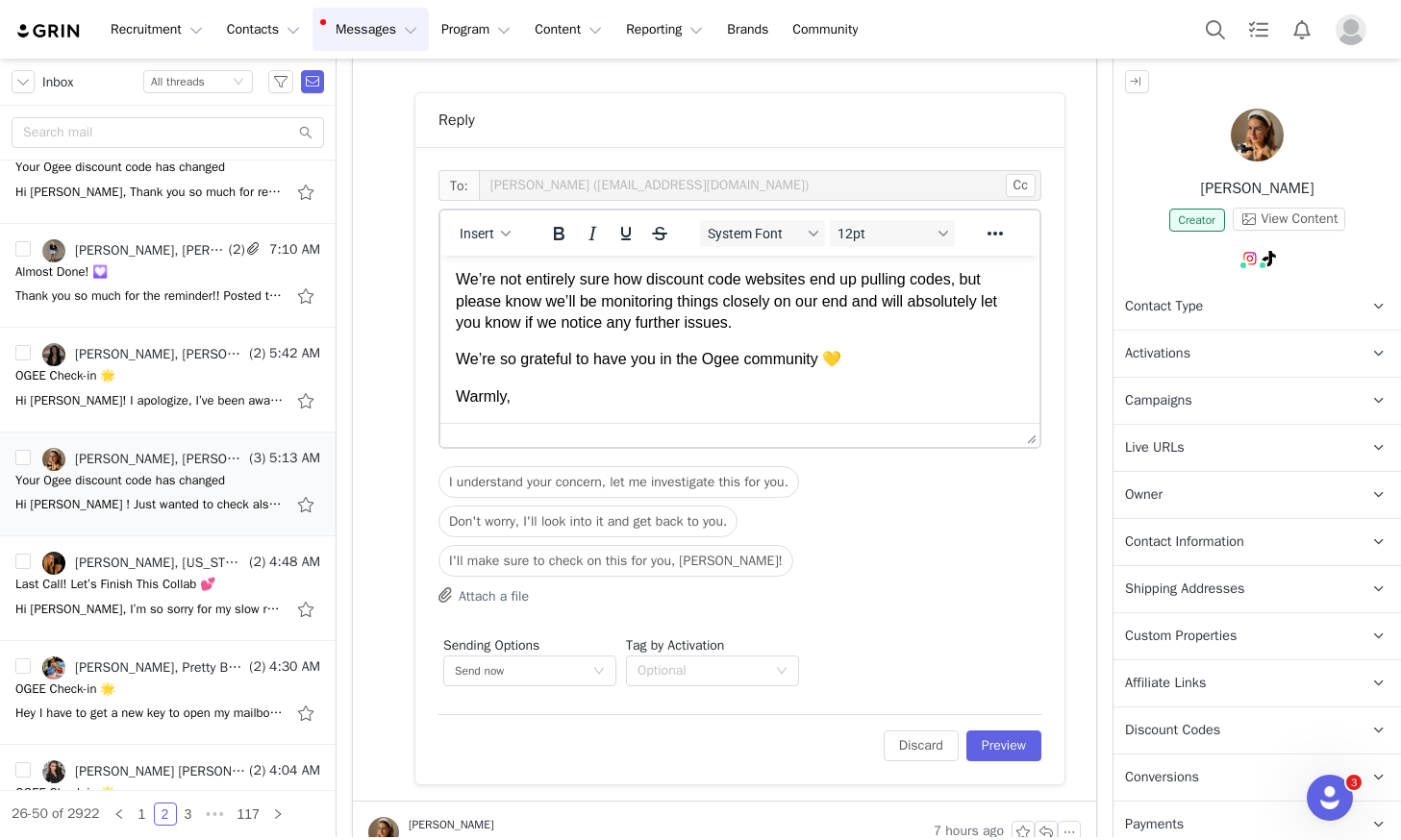 drag, startPoint x: 504, startPoint y: 396, endPoint x: 520, endPoint y: 403, distance: 17.464249 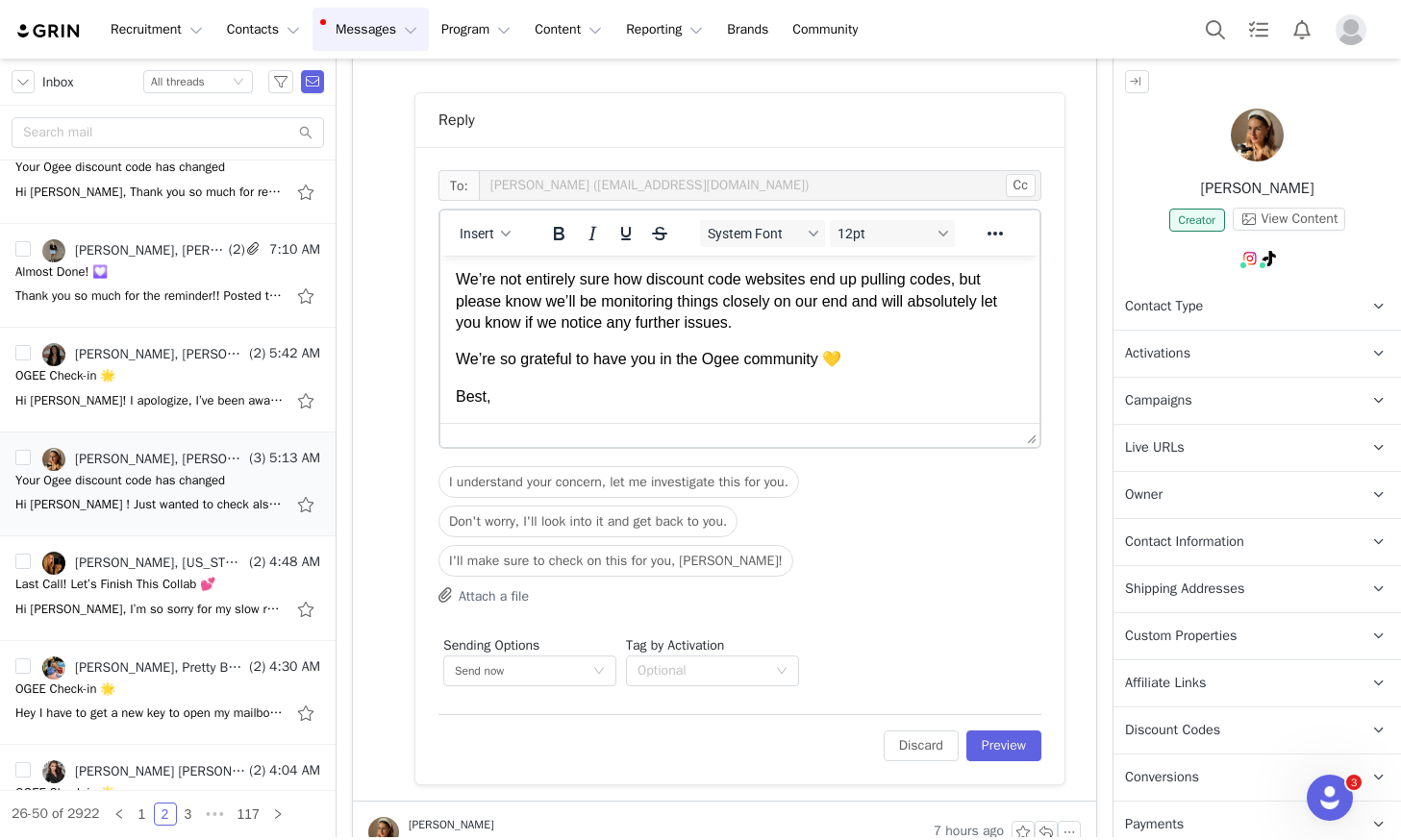 click on "Best," at bounding box center [739, 397] 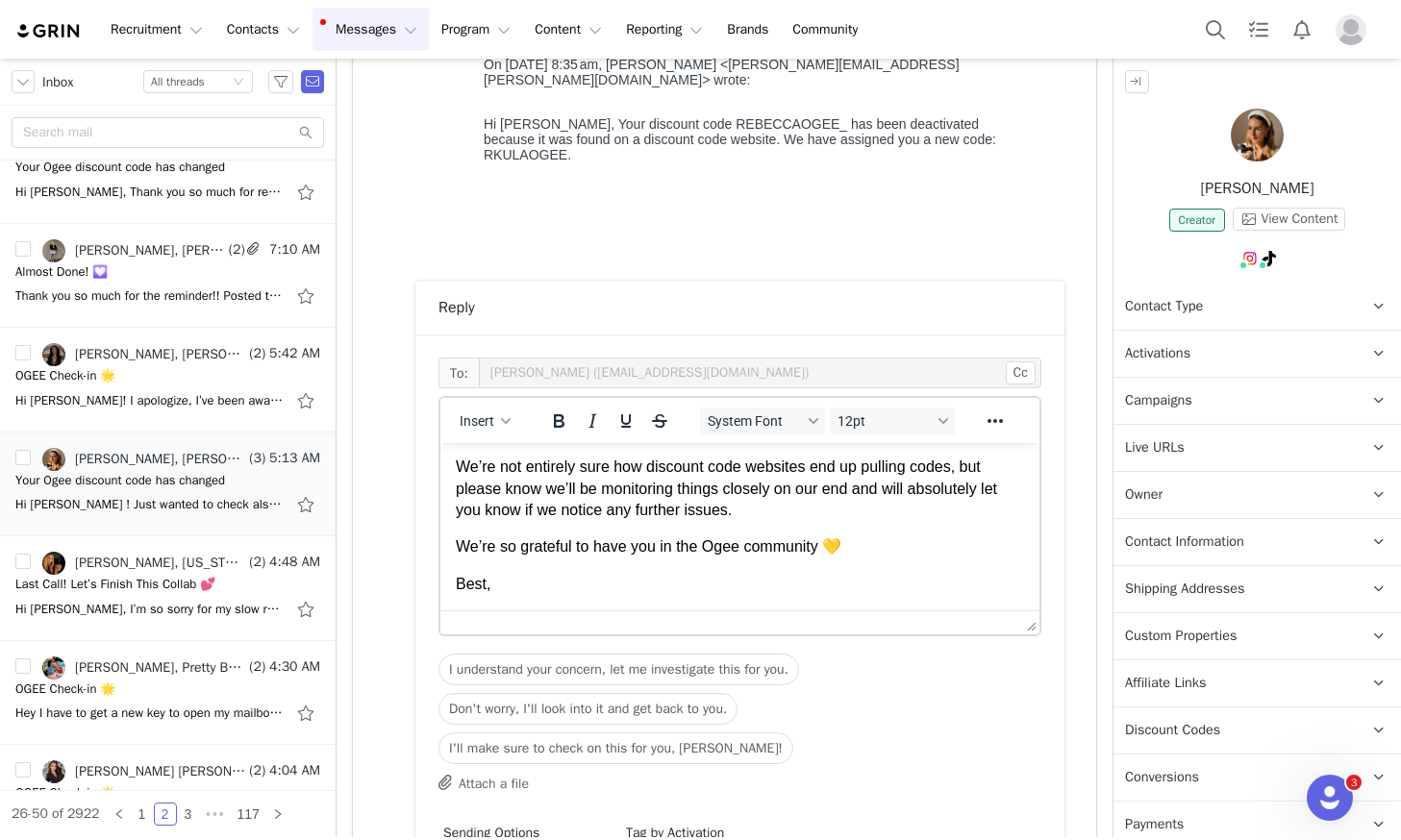 scroll, scrollTop: 480, scrollLeft: 0, axis: vertical 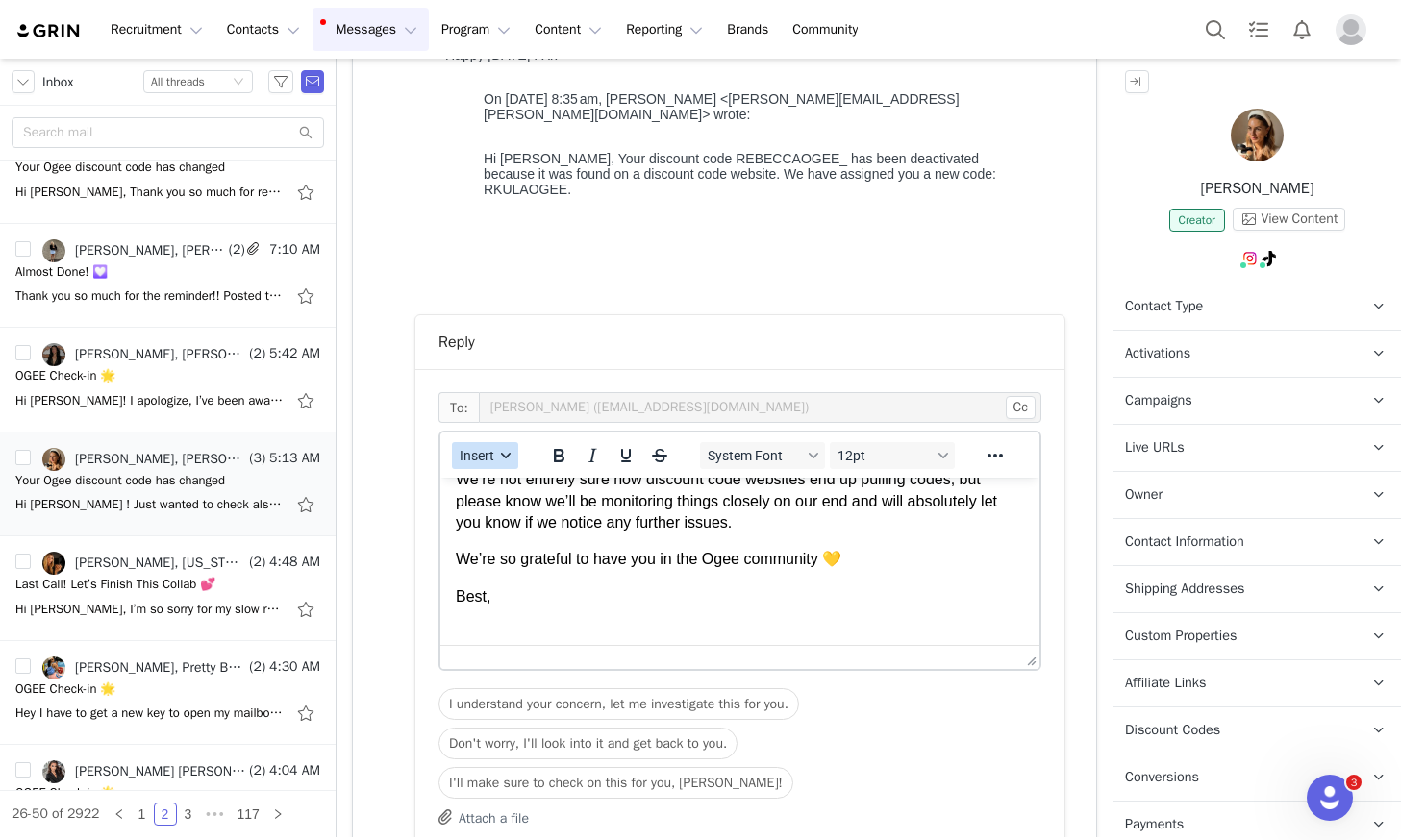 click on "Insert" at bounding box center [485, 456] 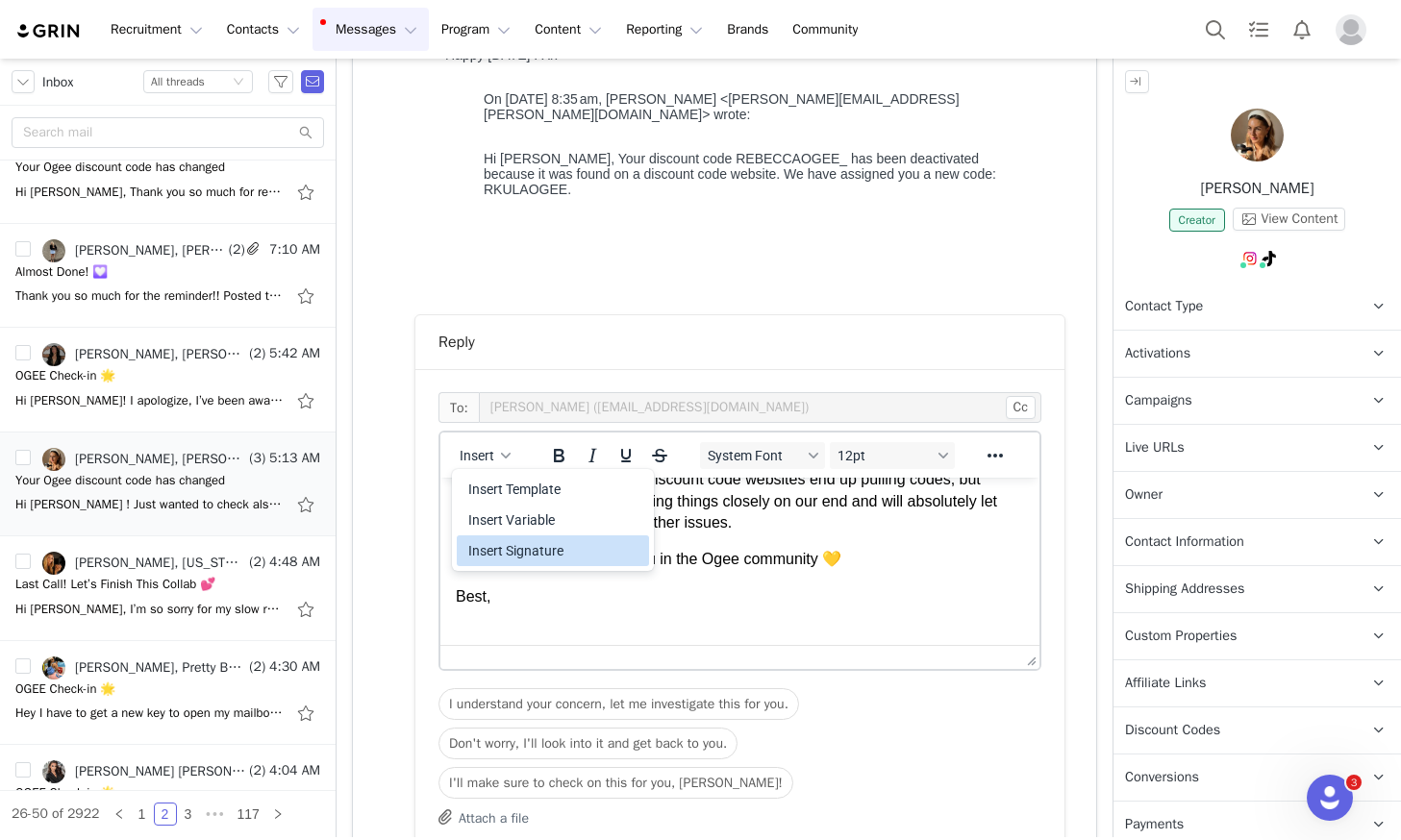 click on "Insert Signature" at bounding box center [555, 551] 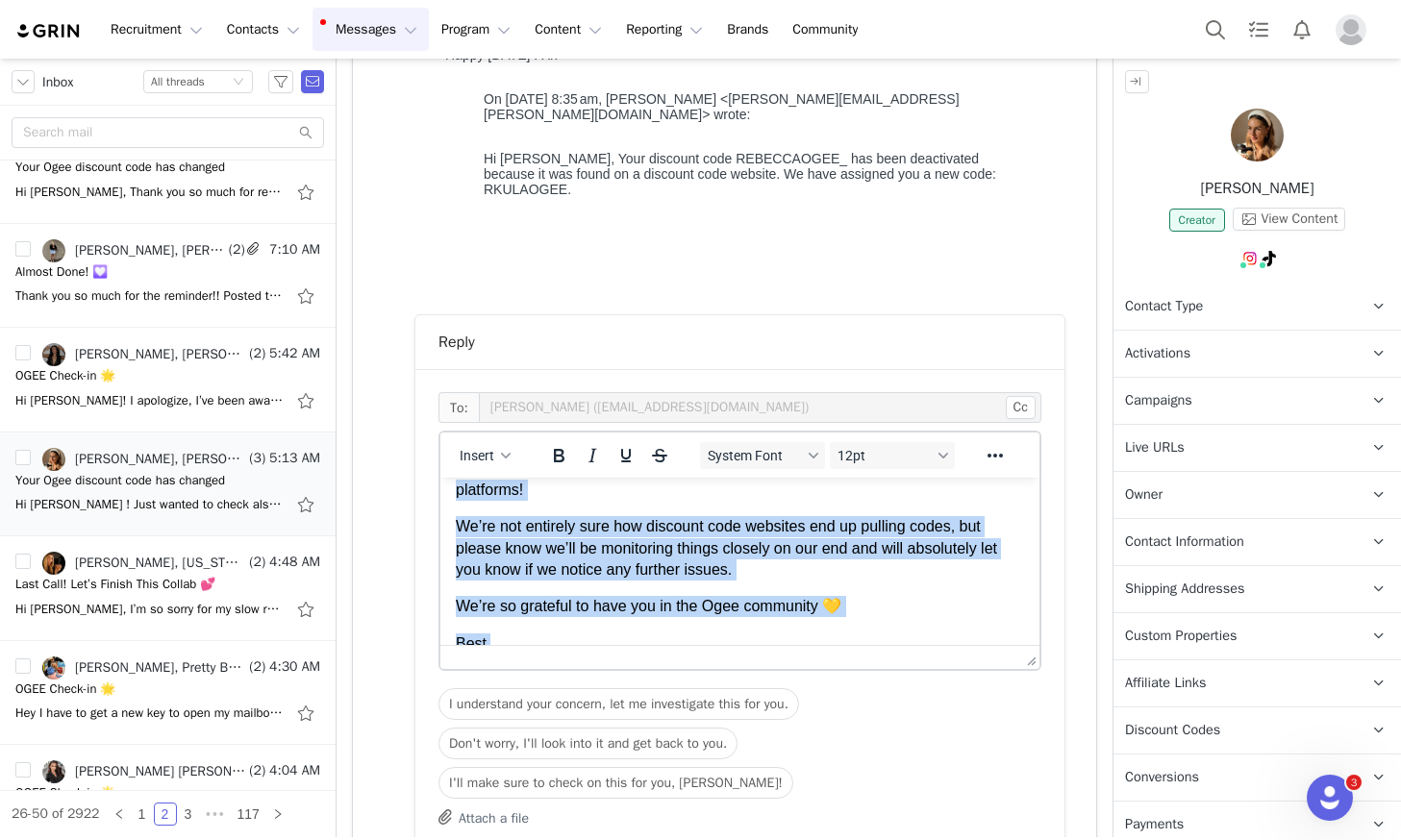 scroll, scrollTop: 0, scrollLeft: 0, axis: both 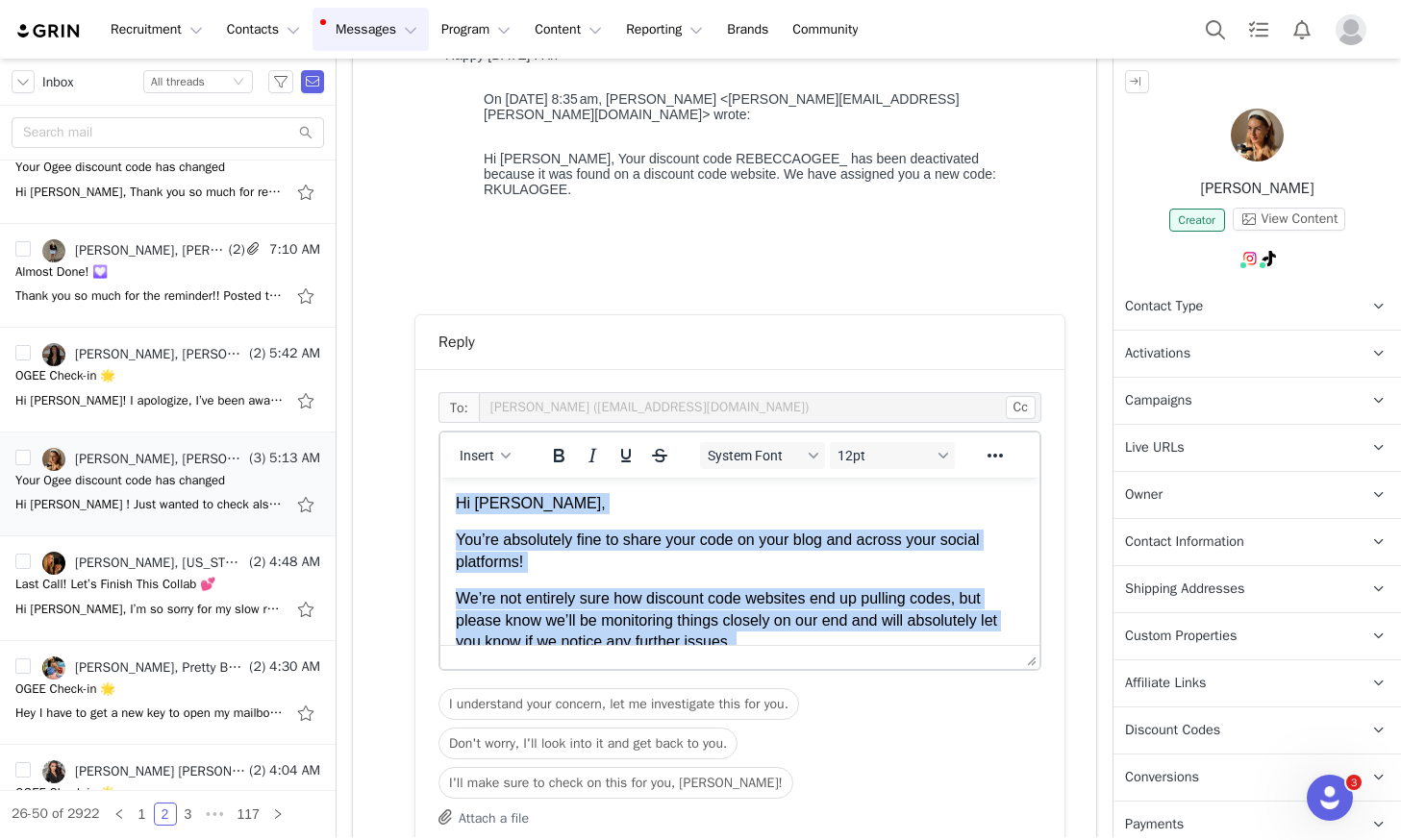 drag, startPoint x: 497, startPoint y: 536, endPoint x: 997, endPoint y: 948, distance: 647.87653 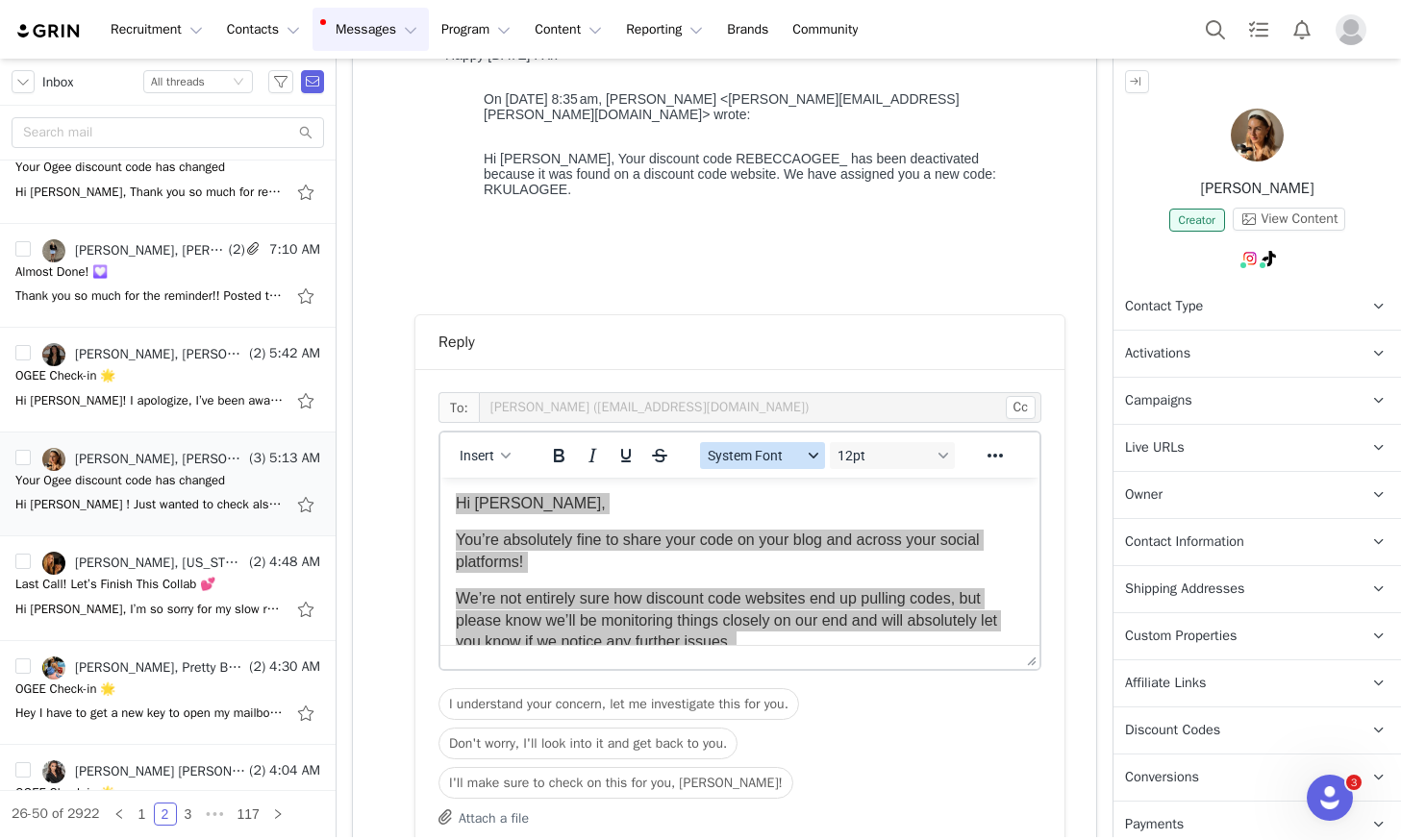 click on "System Font" at bounding box center (763, 456) 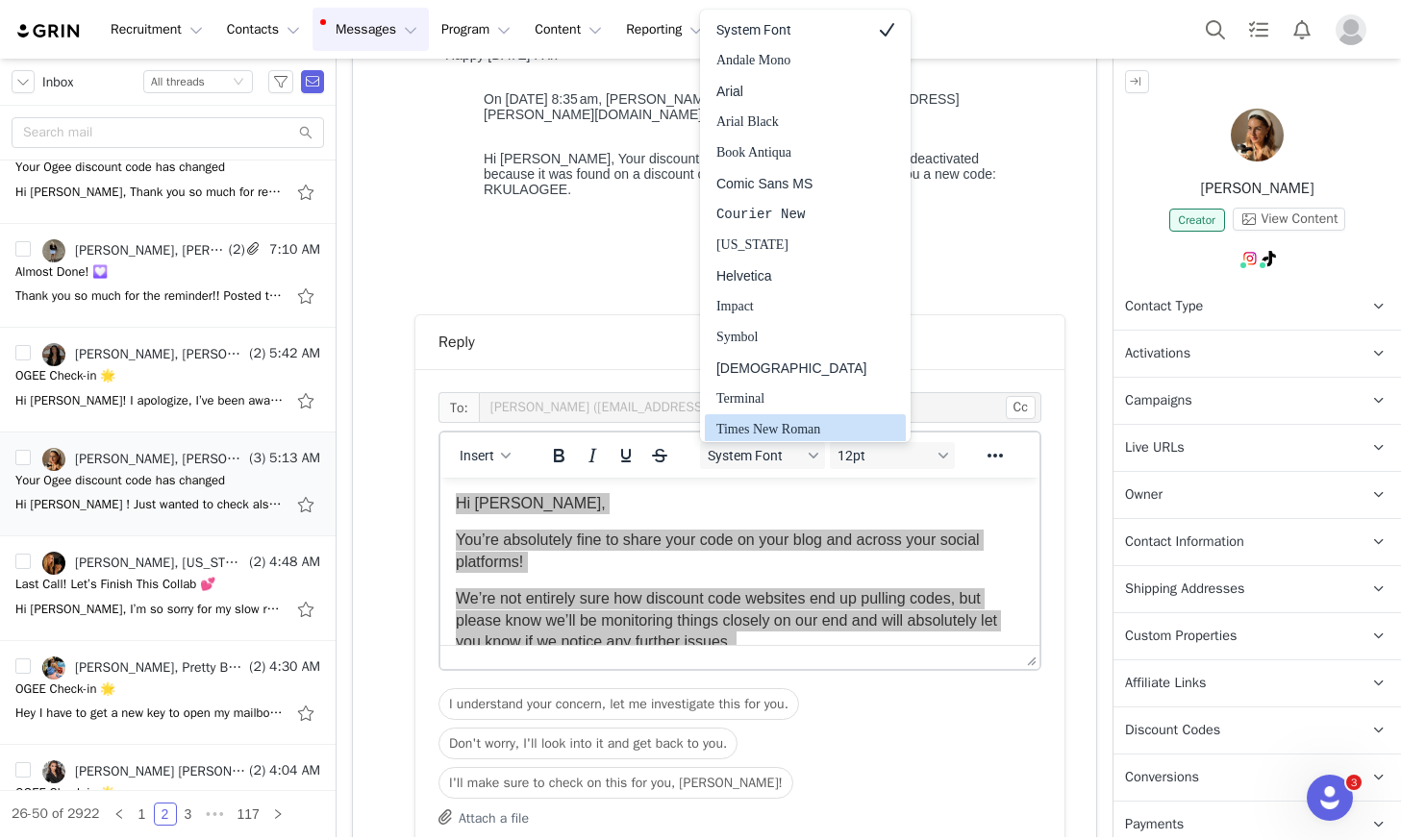 scroll, scrollTop: 4, scrollLeft: 0, axis: vertical 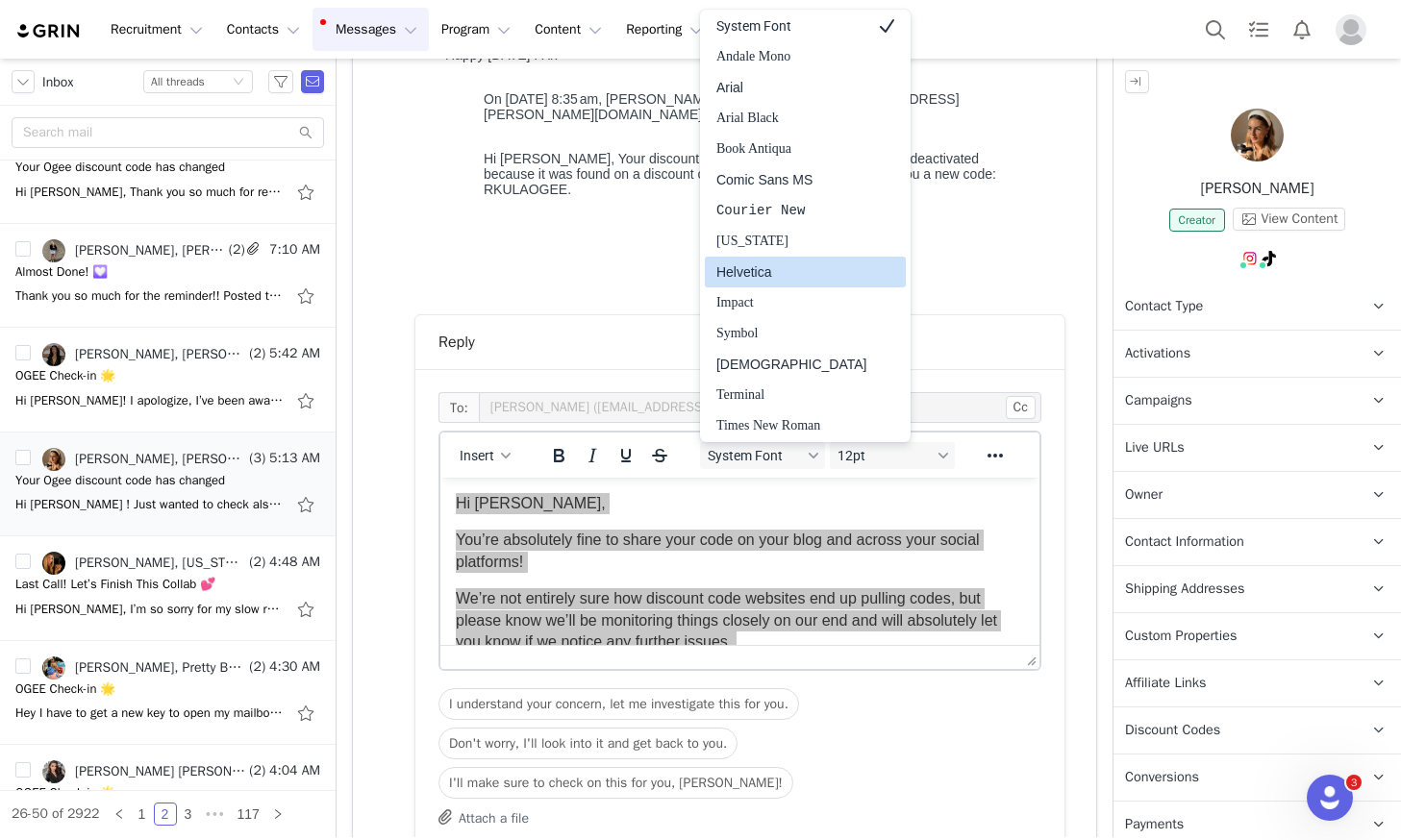 click on "Helvetica" at bounding box center (791, 272) 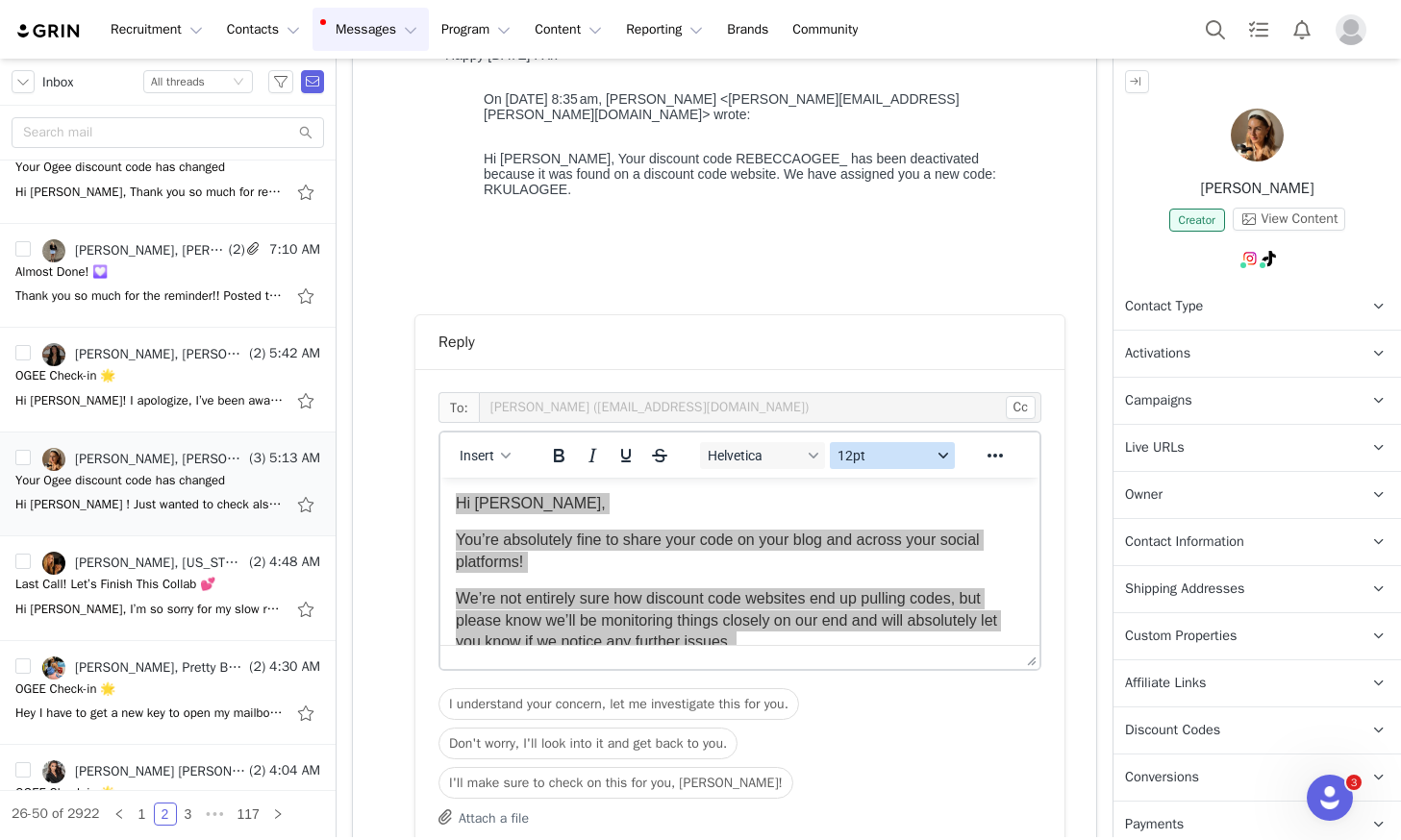 click on "12pt" at bounding box center [885, 456] 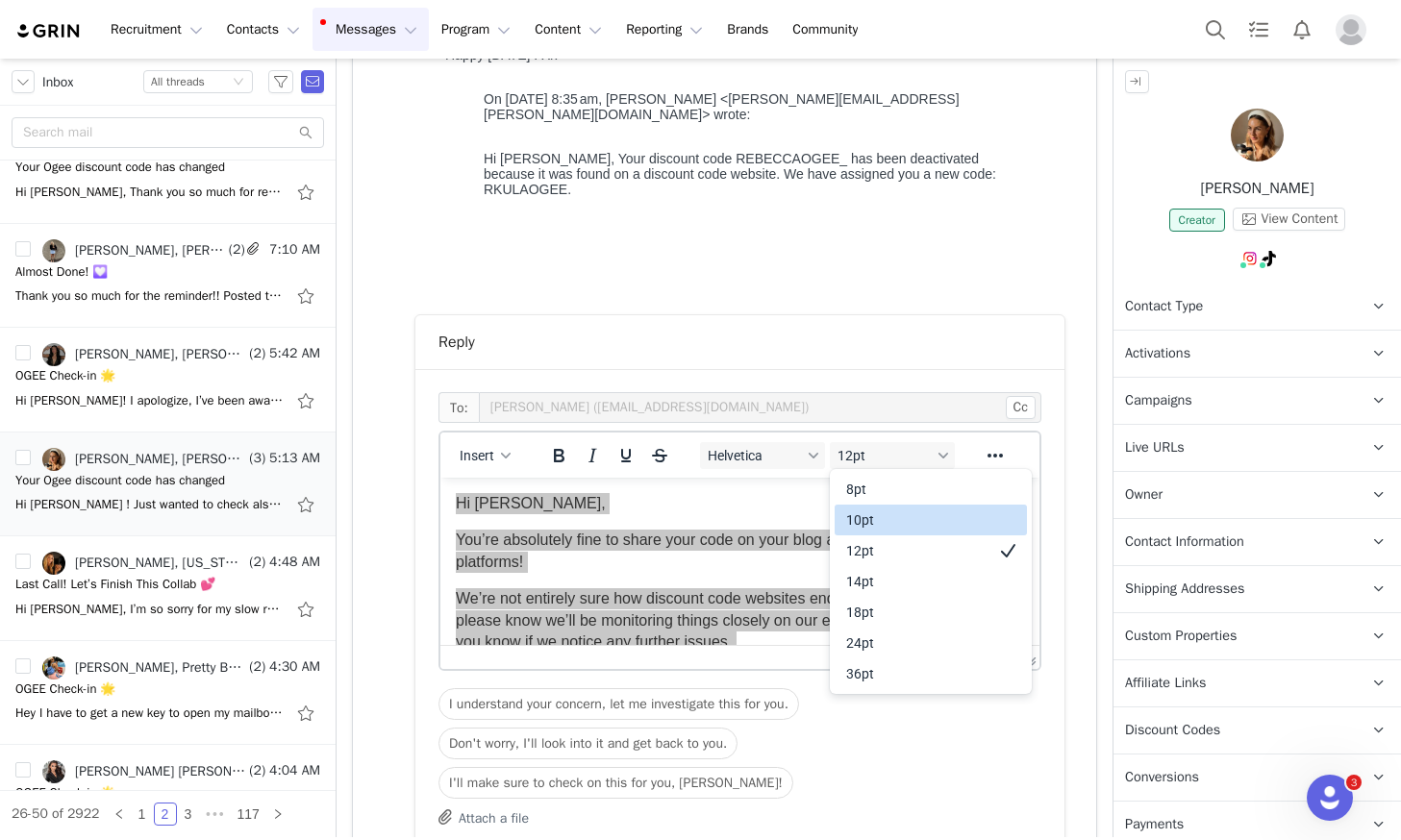 click on "10pt" at bounding box center [917, 520] 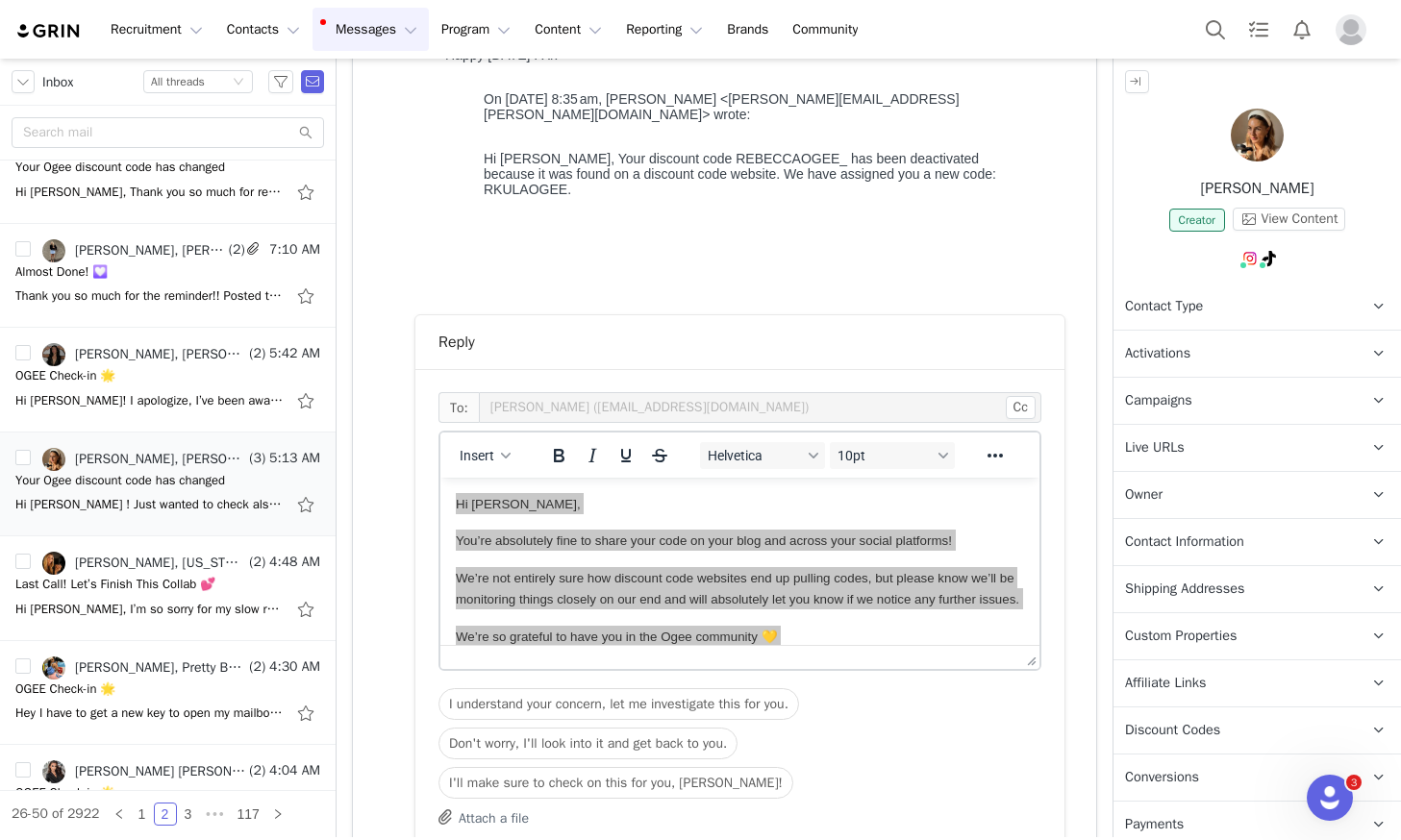 click on "Reply" at bounding box center [739, 342] 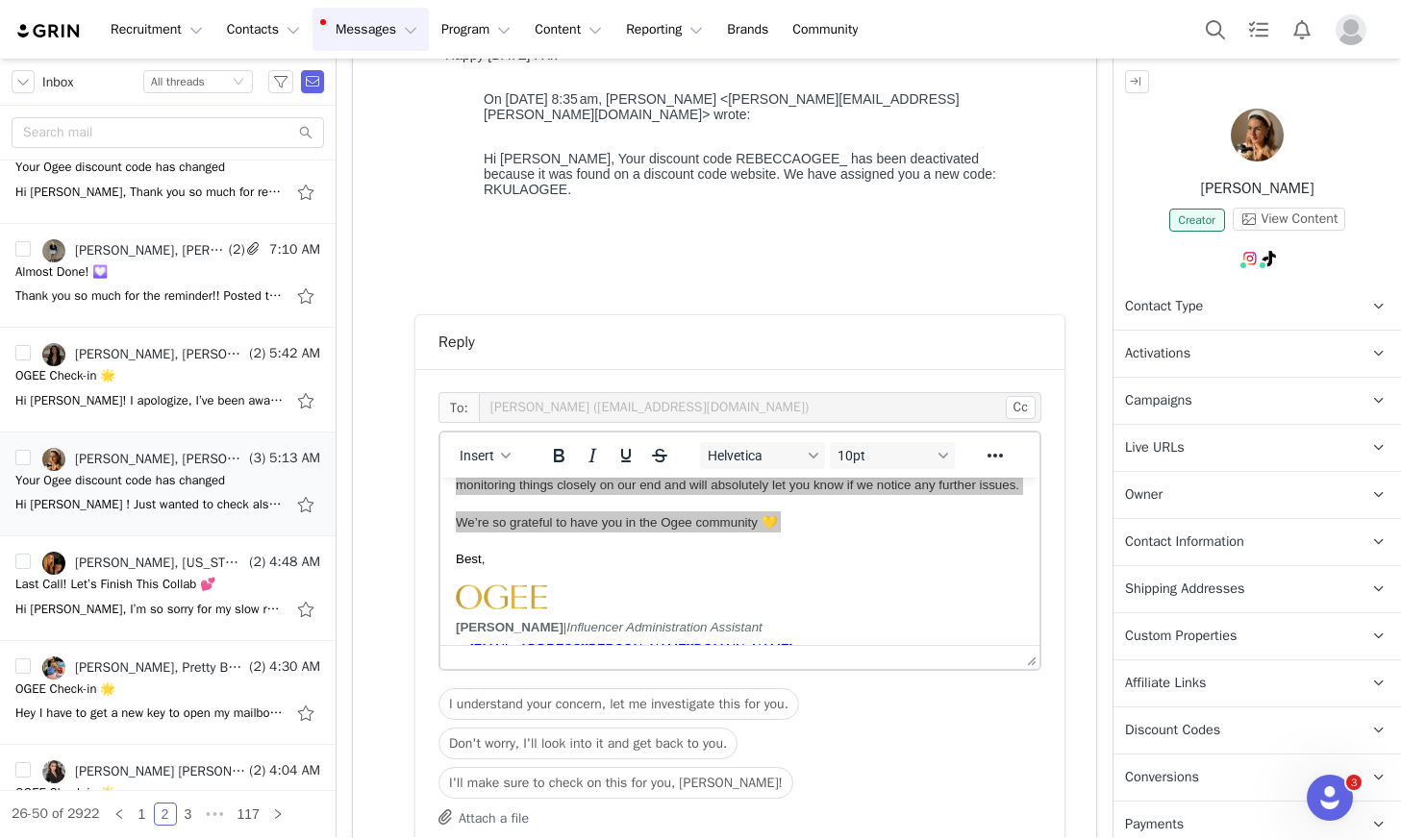 scroll, scrollTop: 121, scrollLeft: 0, axis: vertical 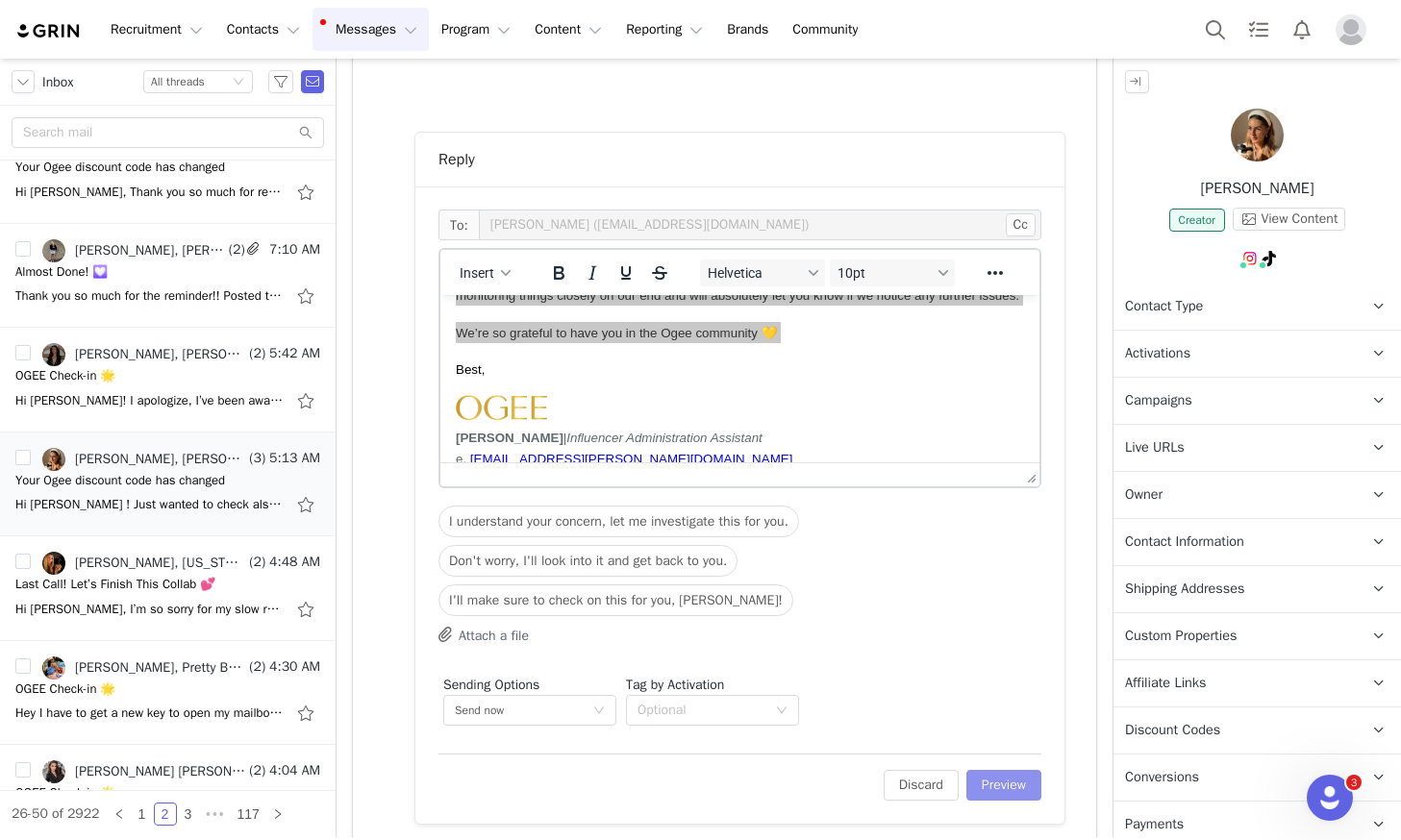 click on "Preview" at bounding box center [1004, 785] 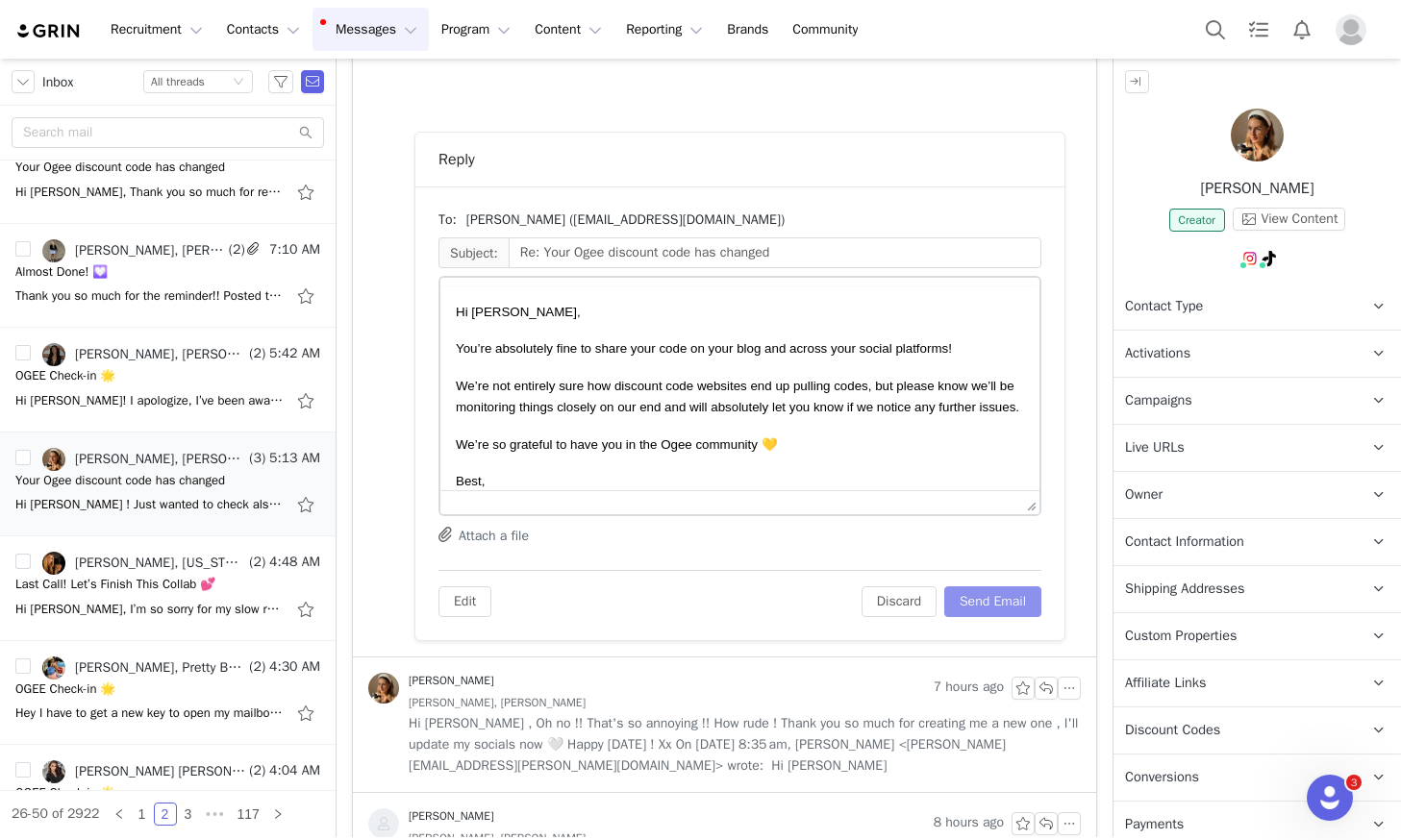 scroll, scrollTop: 662, scrollLeft: 0, axis: vertical 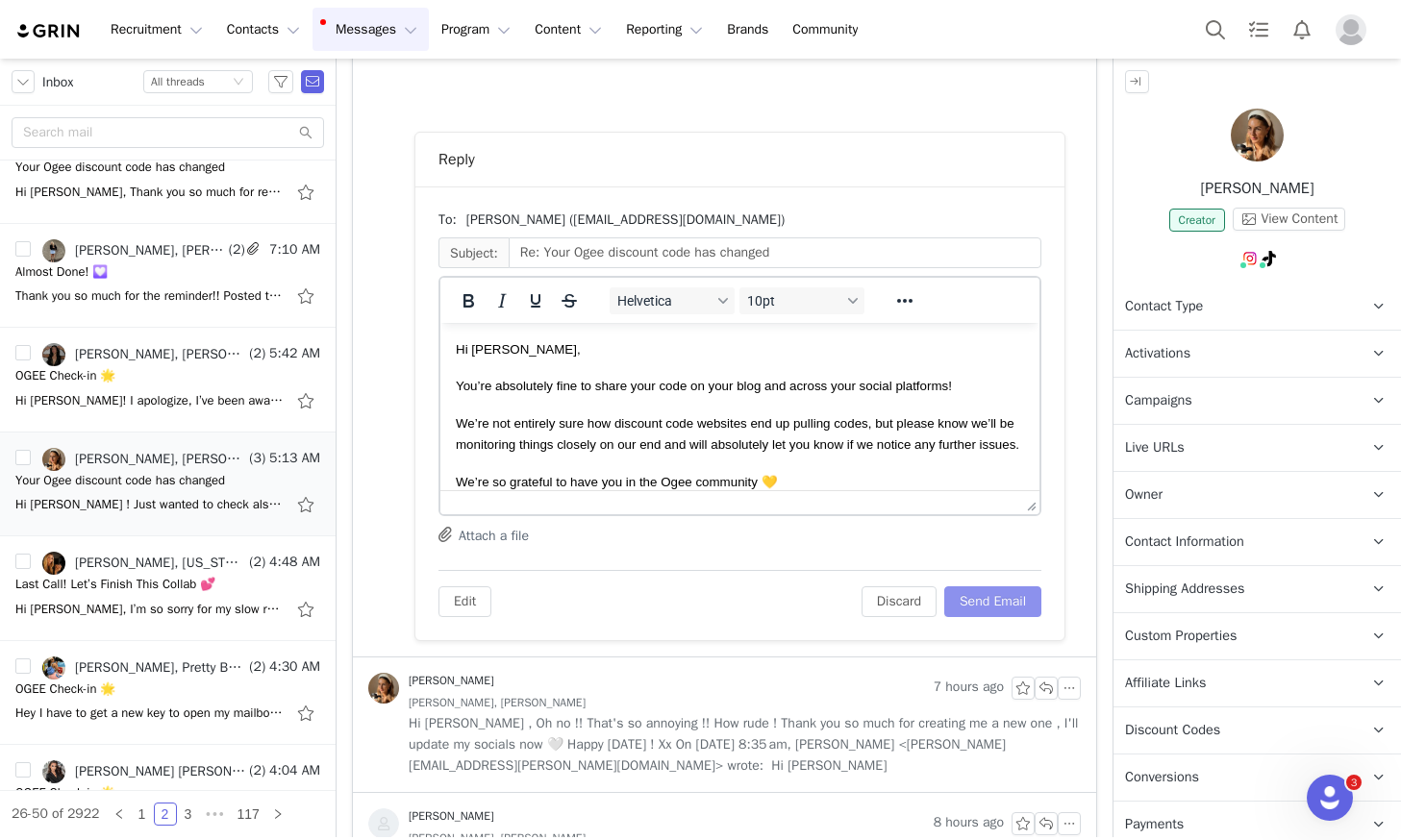 click on "Send Email" at bounding box center [992, 602] 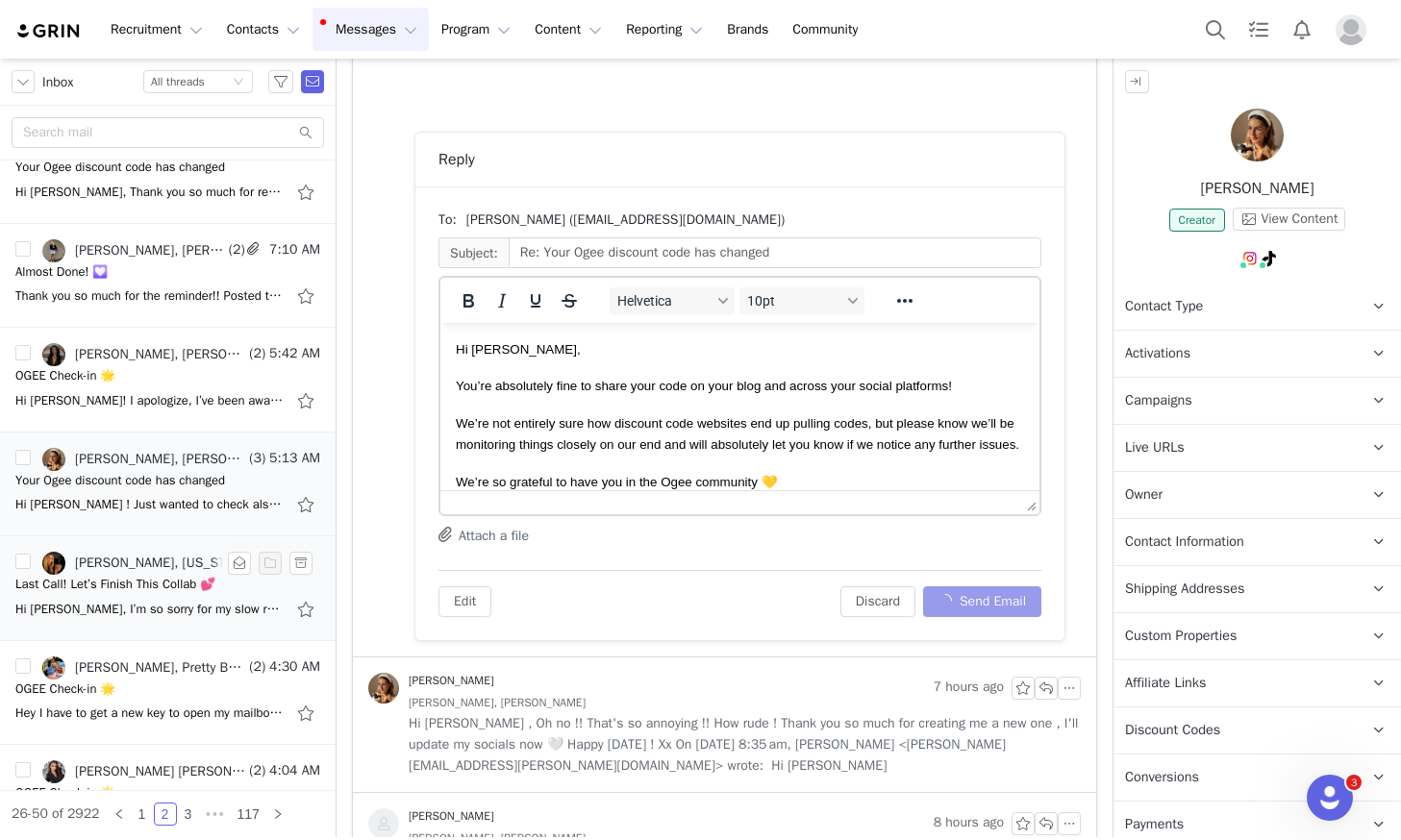 scroll, scrollTop: 194, scrollLeft: 0, axis: vertical 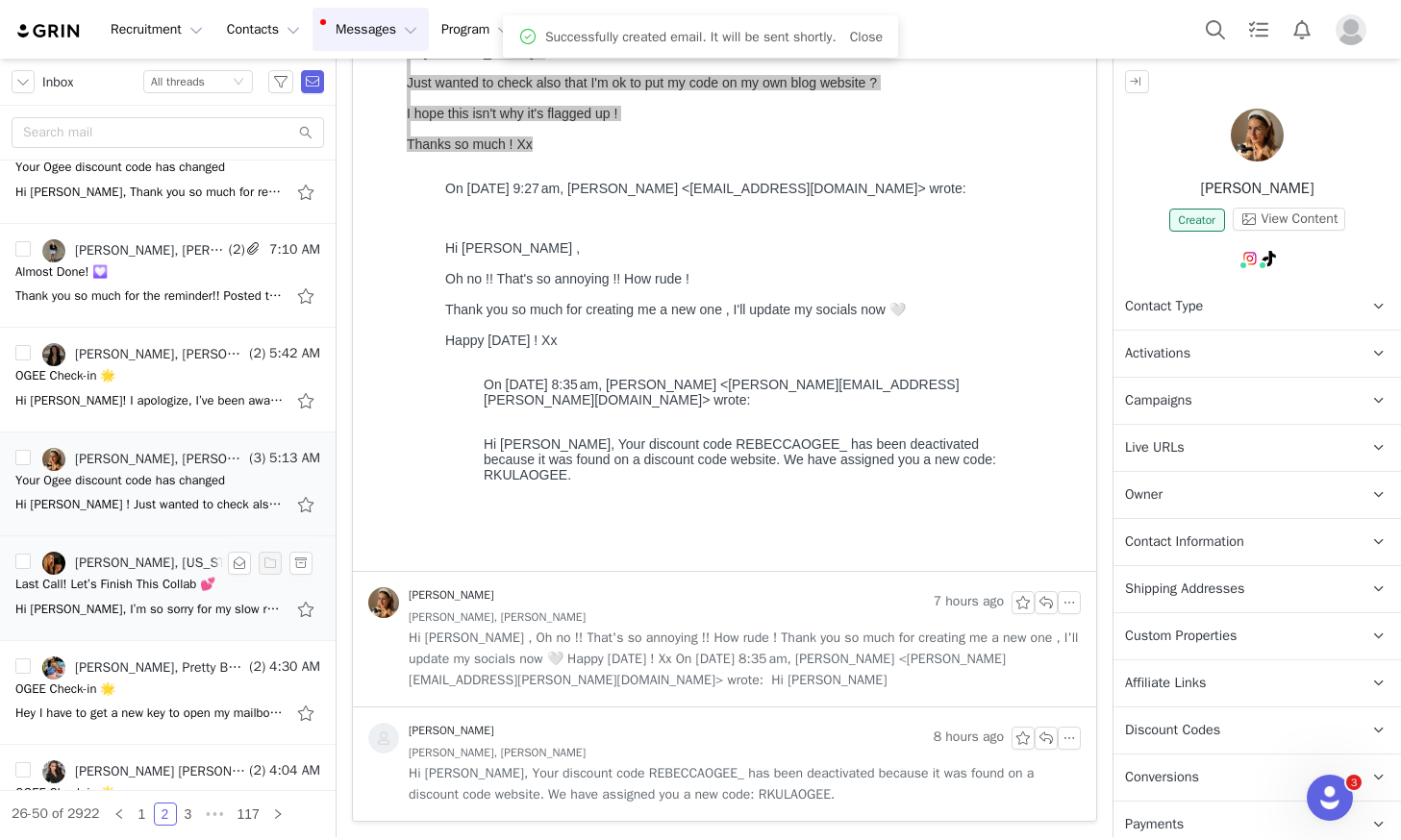 click on "Last Call! Let’s Finish This Collab 💕" at bounding box center (115, 584) 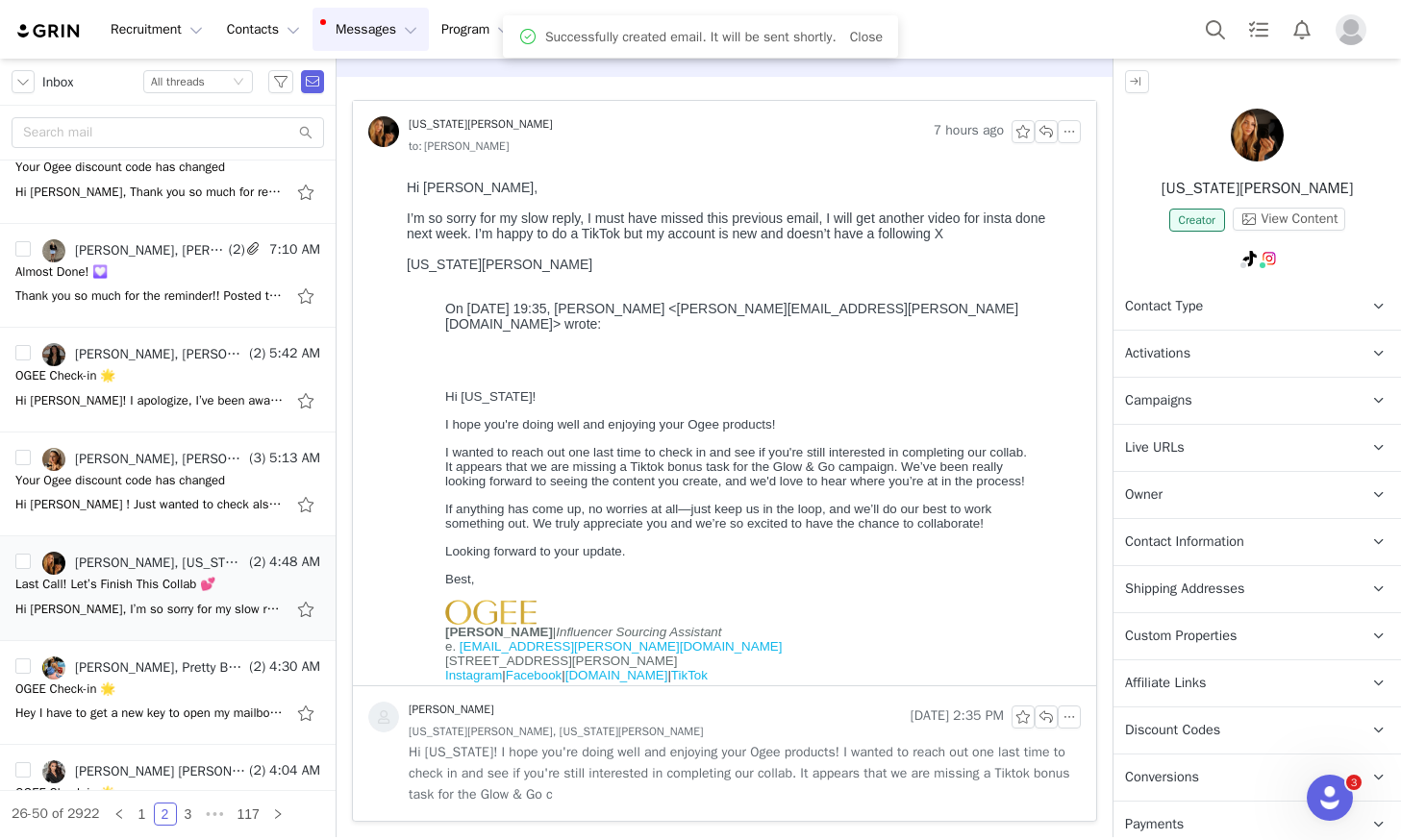 scroll, scrollTop: 0, scrollLeft: 0, axis: both 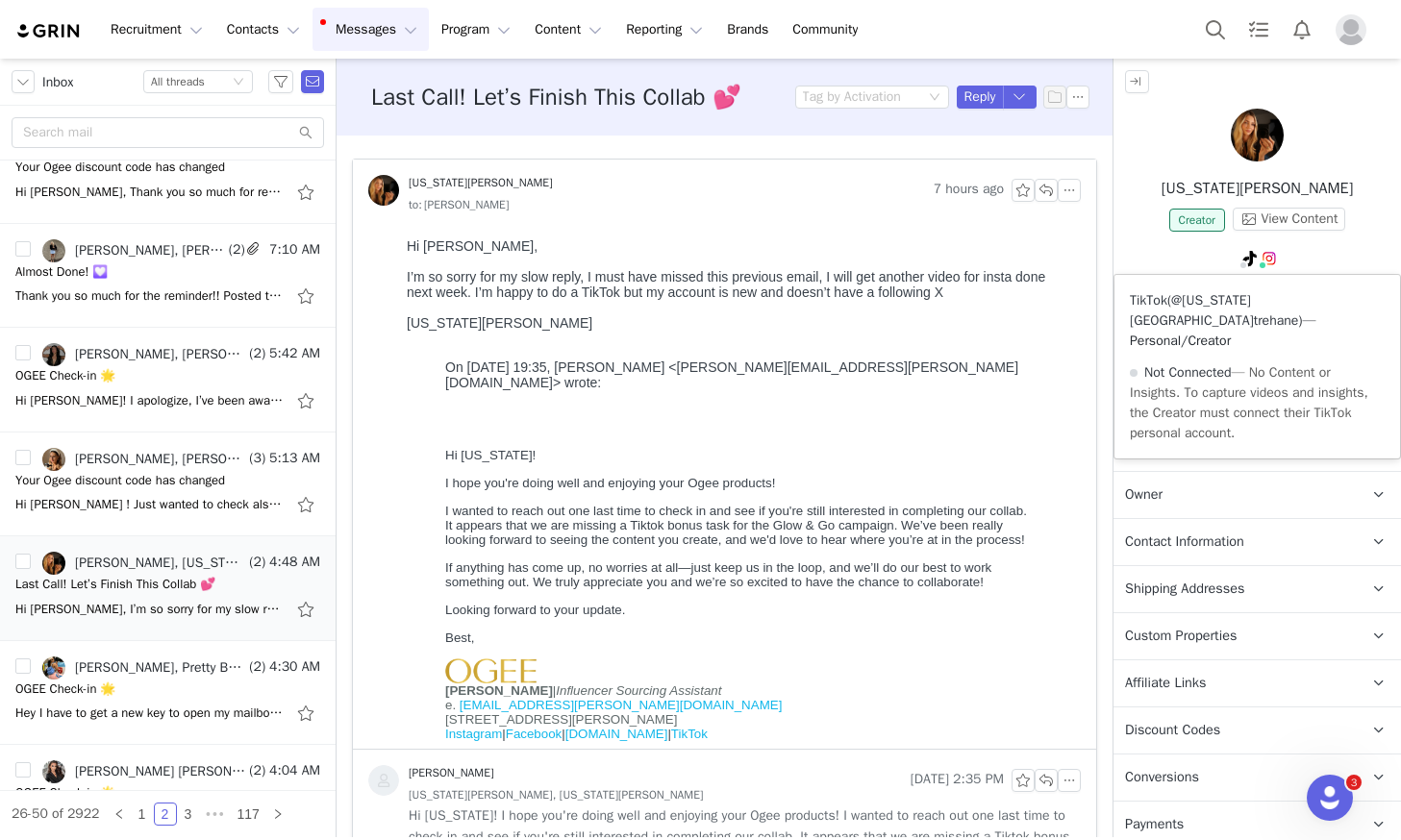 click on "@georgia.trehane" at bounding box center (1213, 310) 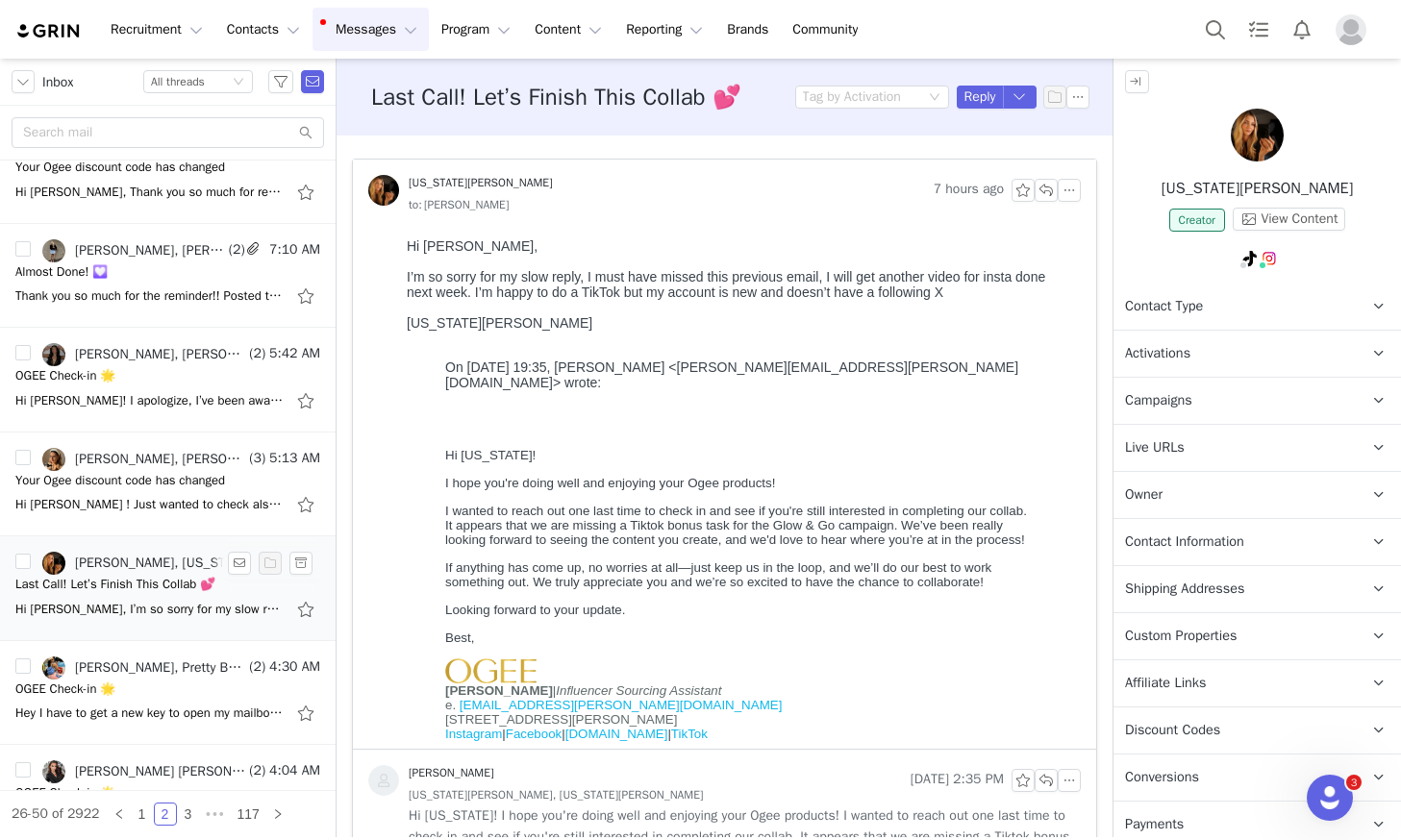 drag, startPoint x: 130, startPoint y: 693, endPoint x: 330, endPoint y: 570, distance: 234.7957 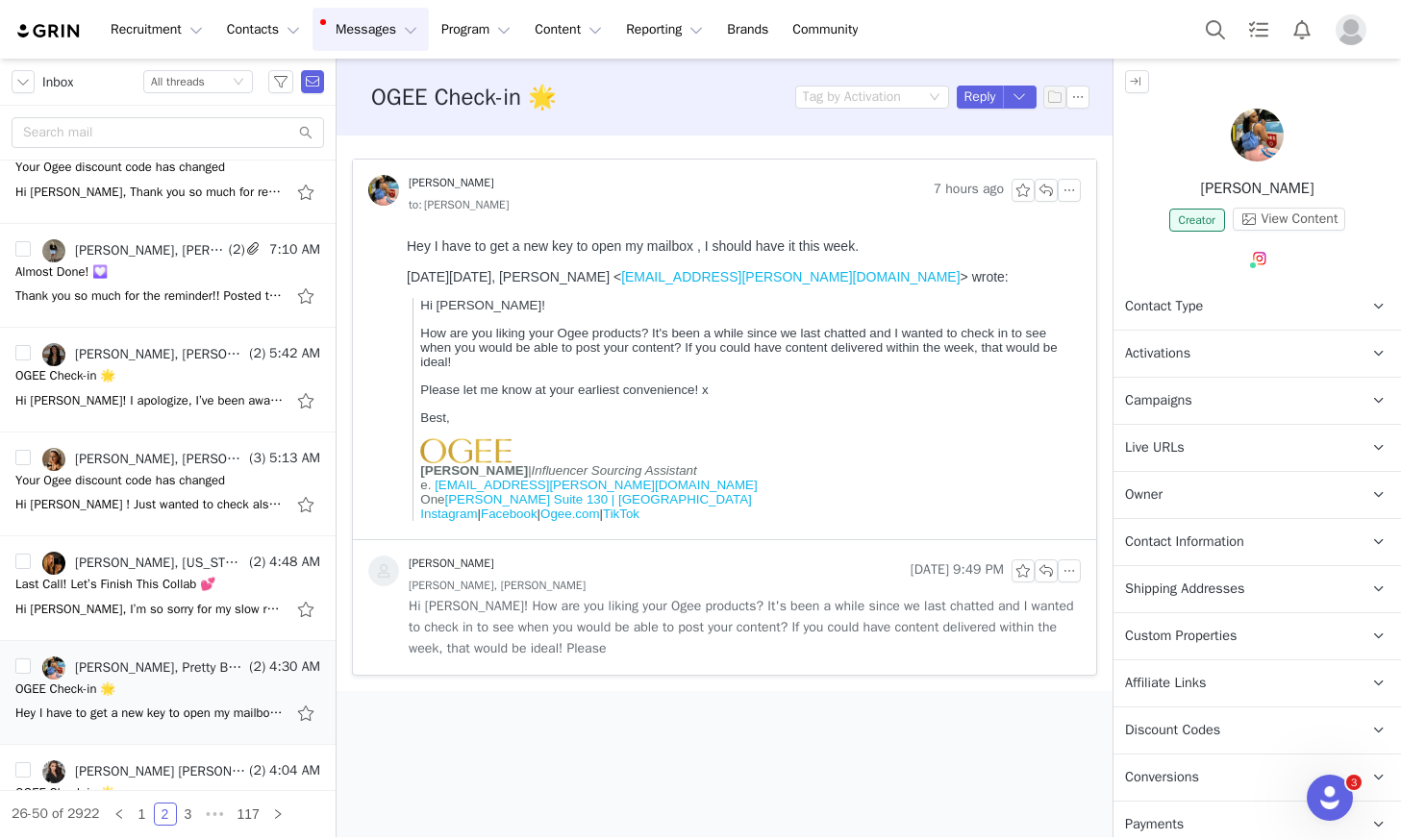 scroll, scrollTop: 0, scrollLeft: 0, axis: both 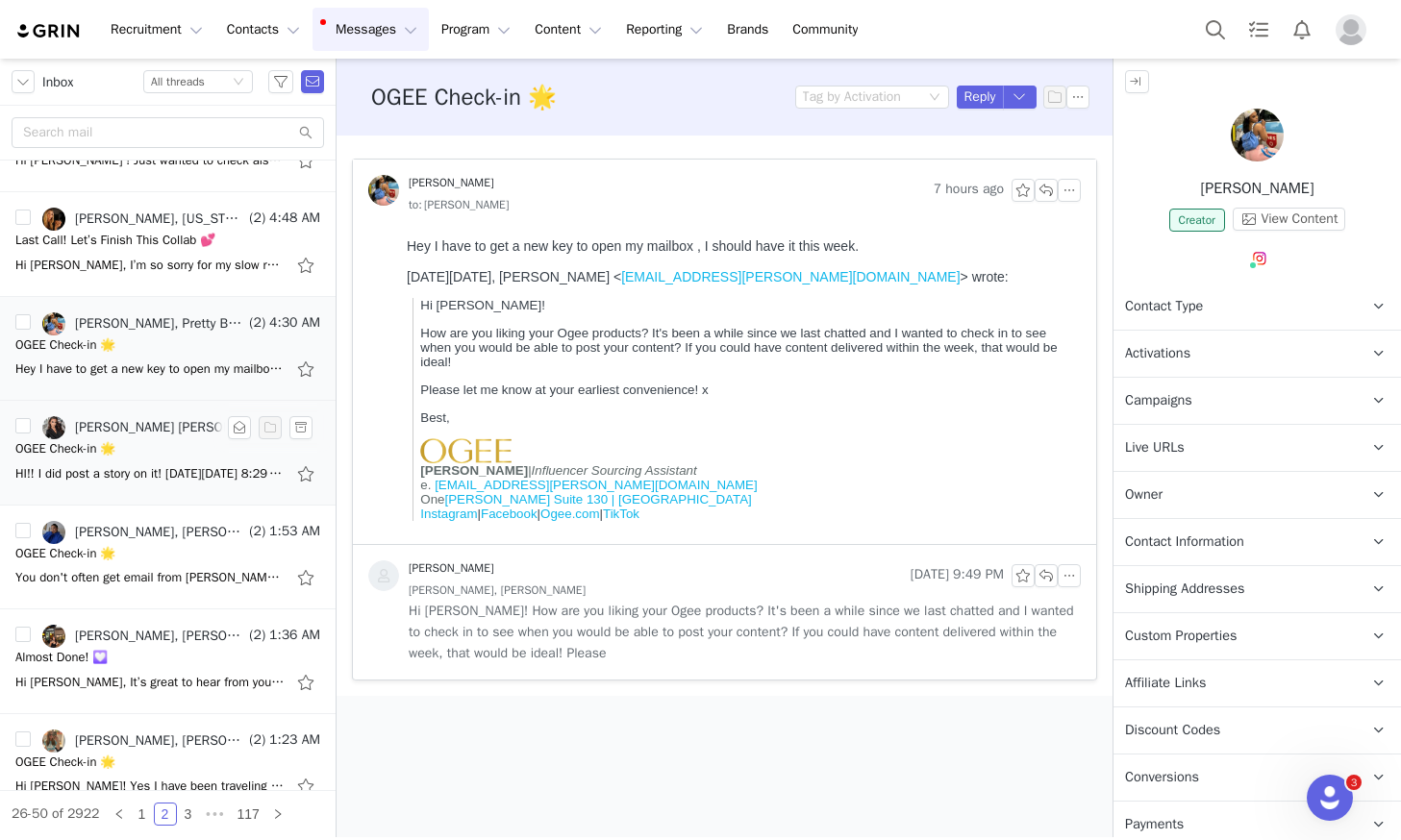 click on "OGEE Check-in 🌟" at bounding box center (167, 449) 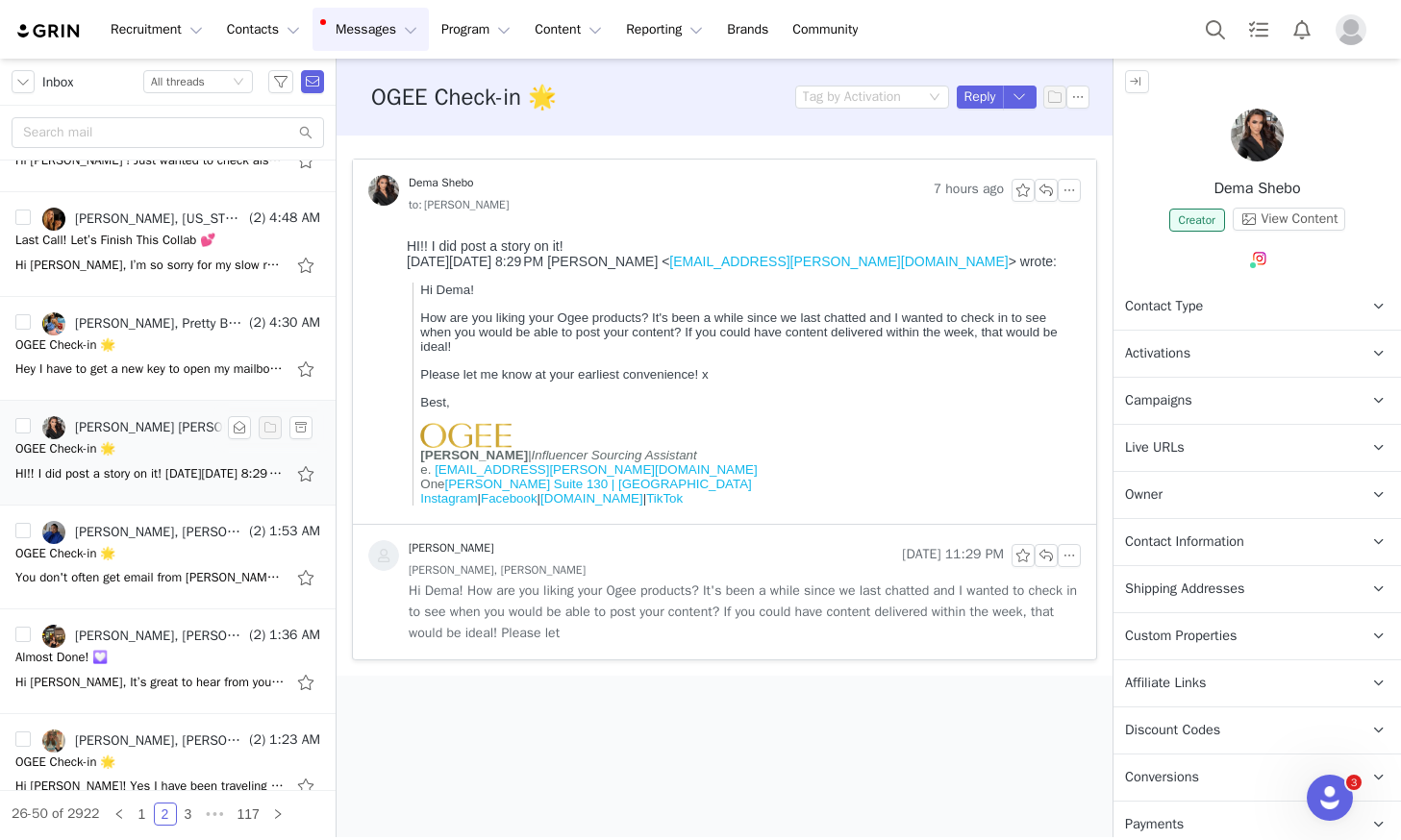 scroll, scrollTop: 0, scrollLeft: 0, axis: both 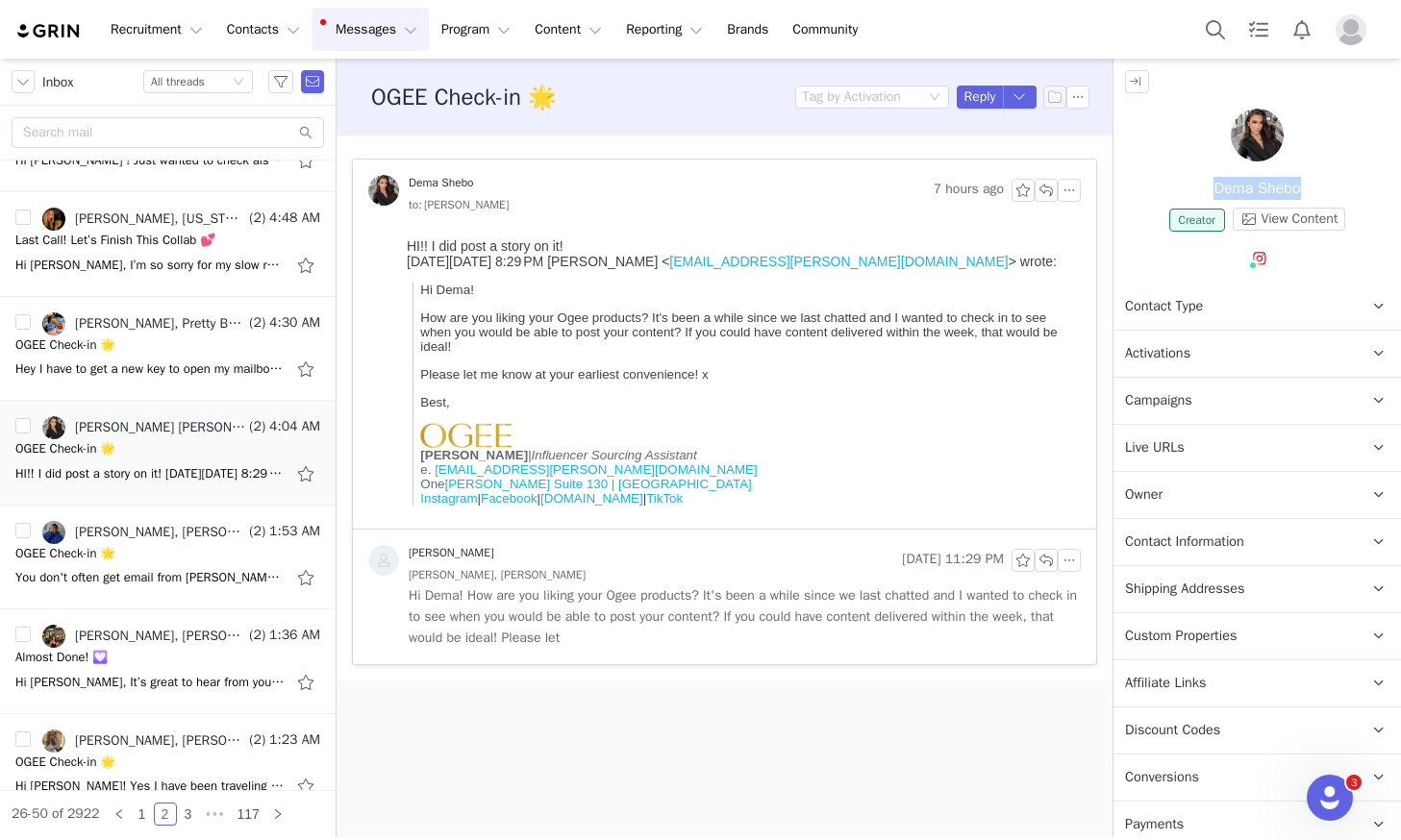 drag, startPoint x: 1304, startPoint y: 186, endPoint x: 1205, endPoint y: 190, distance: 99.080775 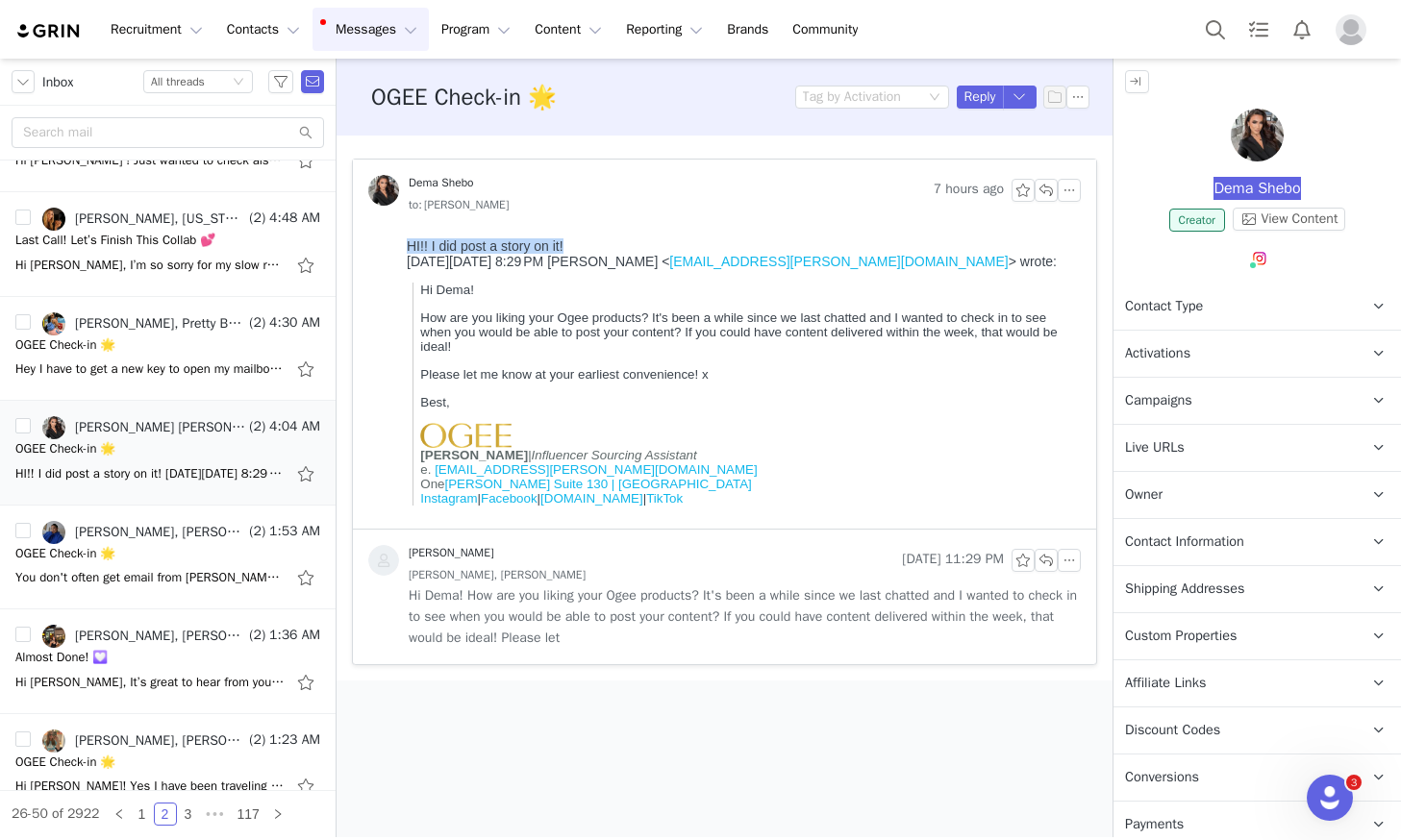 drag, startPoint x: 574, startPoint y: 243, endPoint x: 395, endPoint y: 243, distance: 179 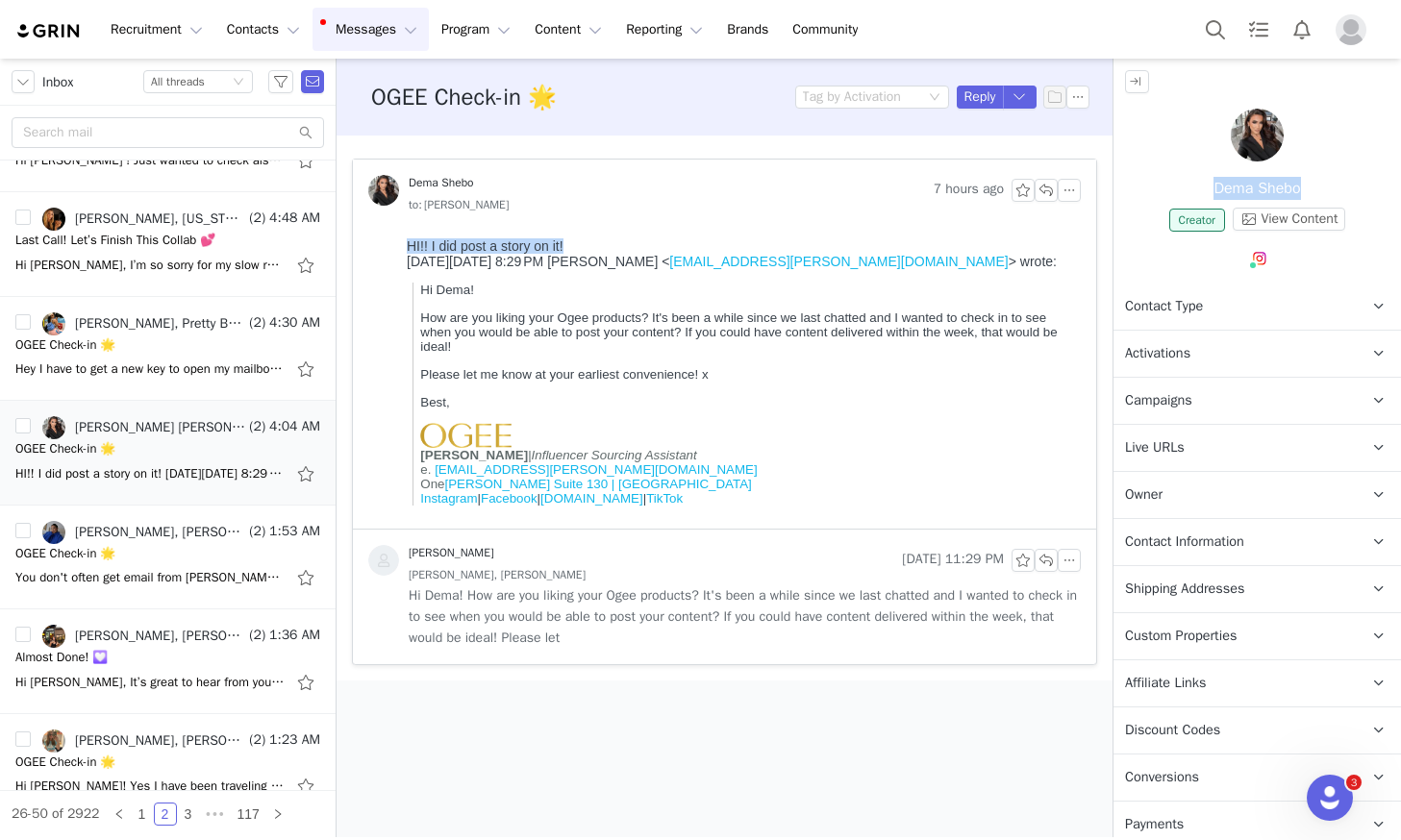 click at bounding box center [1257, 135] 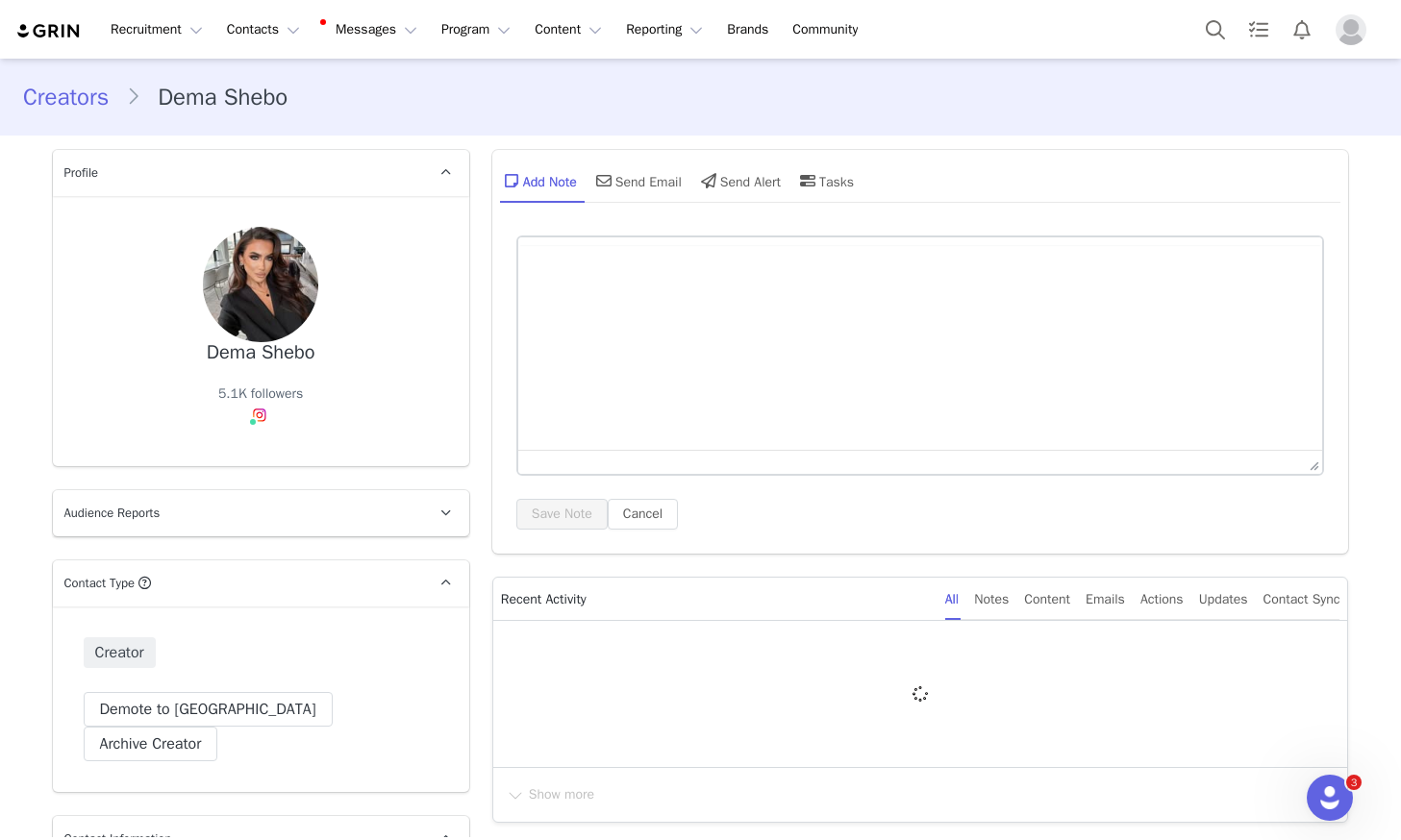 scroll, scrollTop: 0, scrollLeft: 0, axis: both 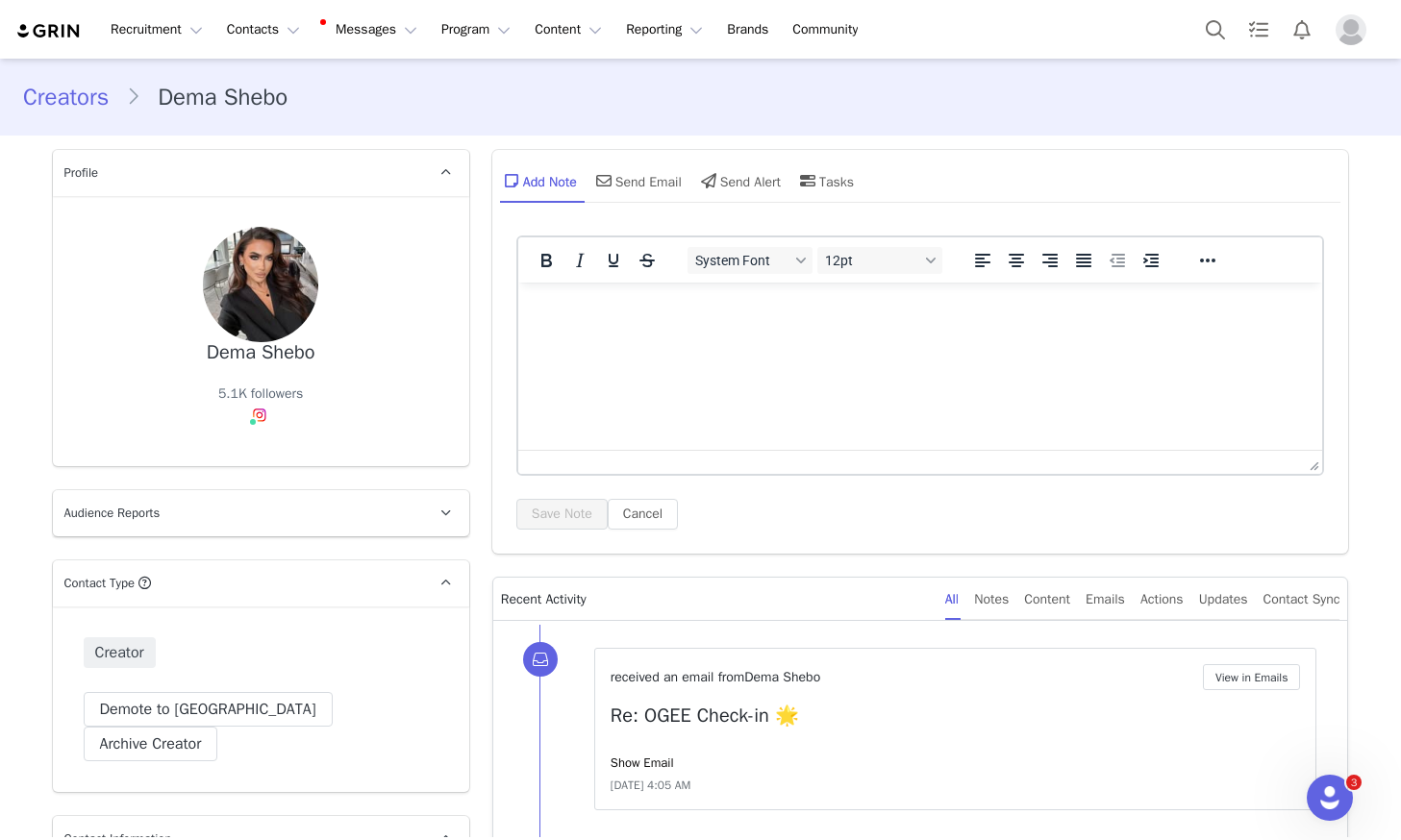 drag, startPoint x: 886, startPoint y: 543, endPoint x: 878, endPoint y: 562, distance: 20.615528 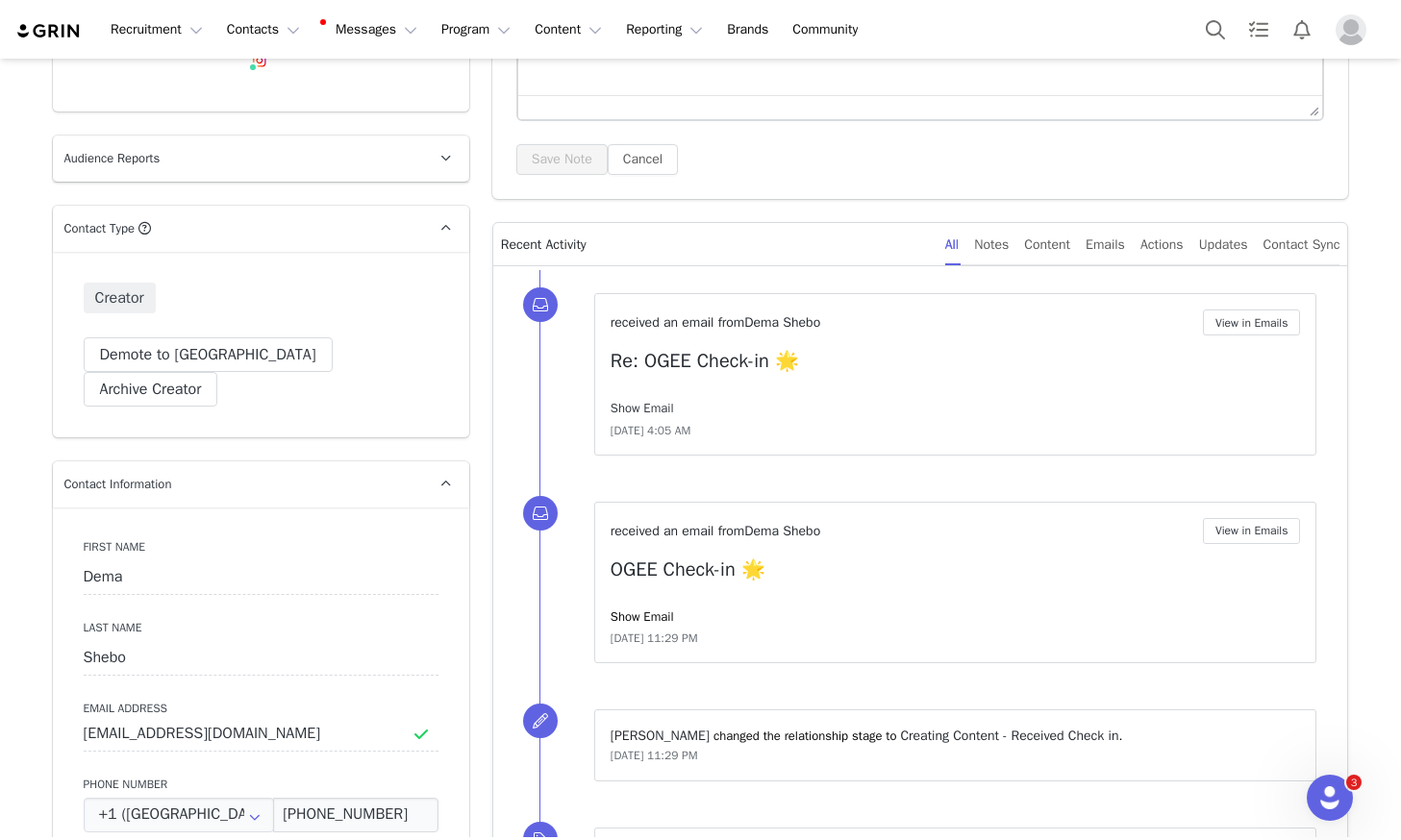 click on "Show Email" at bounding box center [642, 408] 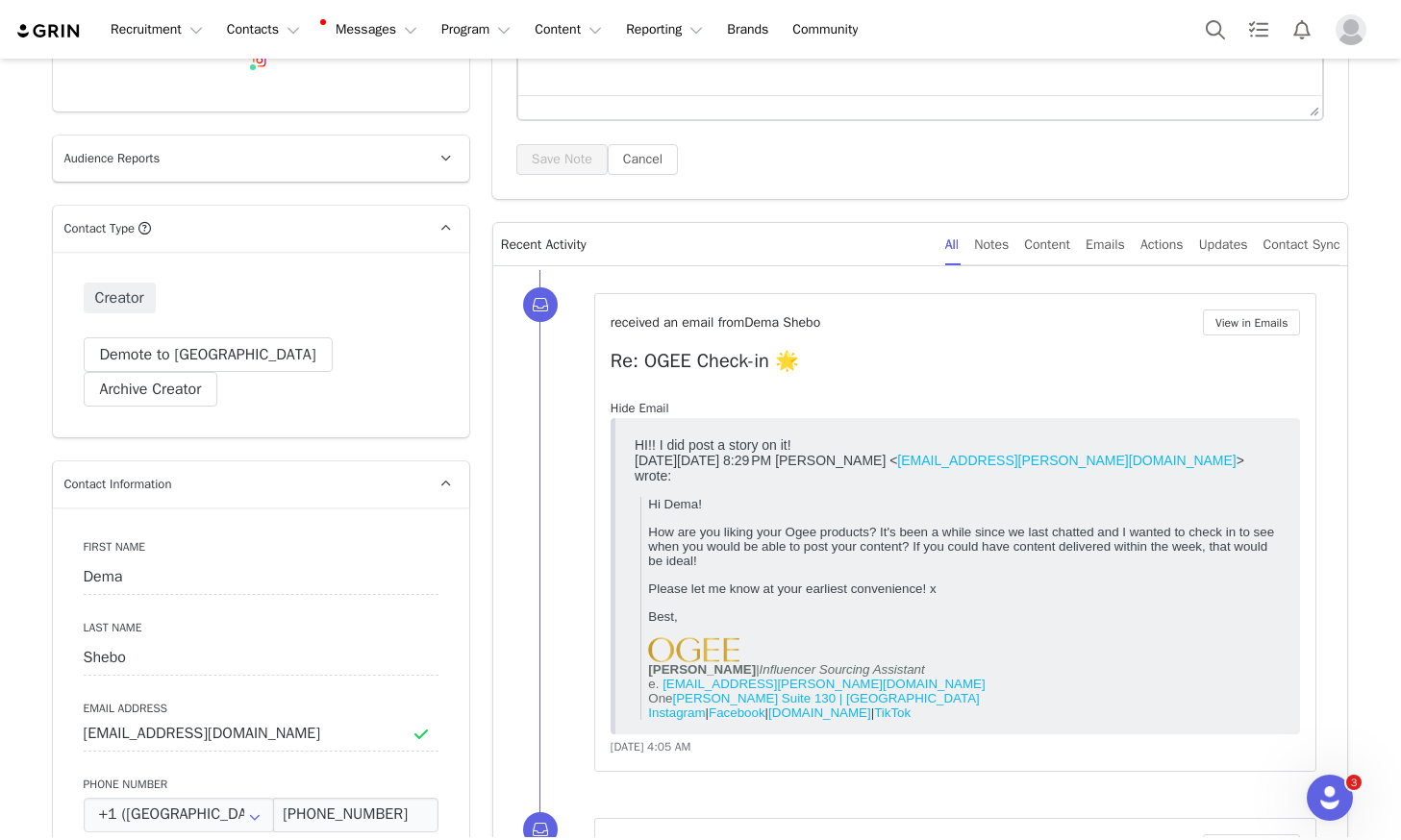 scroll, scrollTop: 0, scrollLeft: 0, axis: both 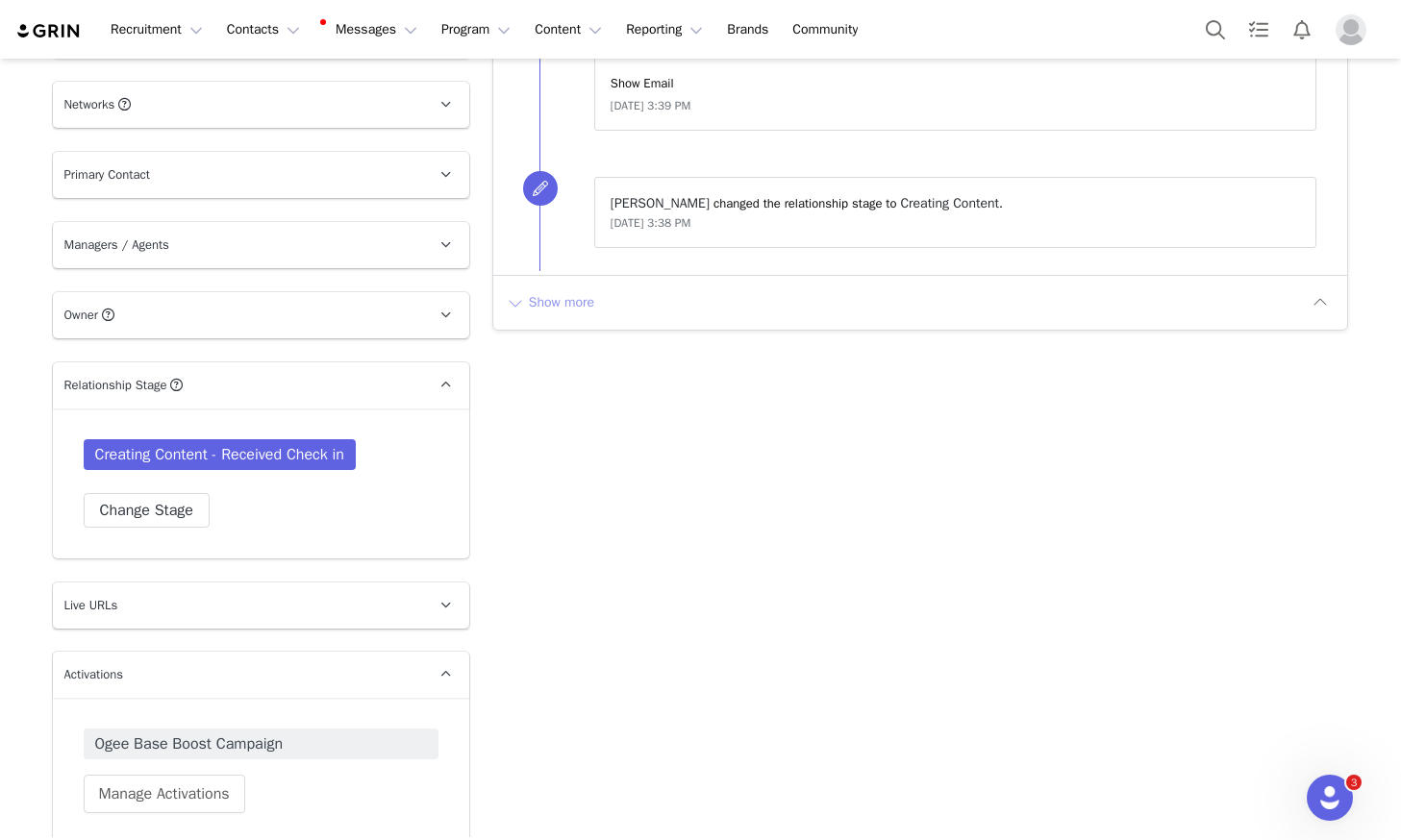 click on "Show more" at bounding box center [550, 303] 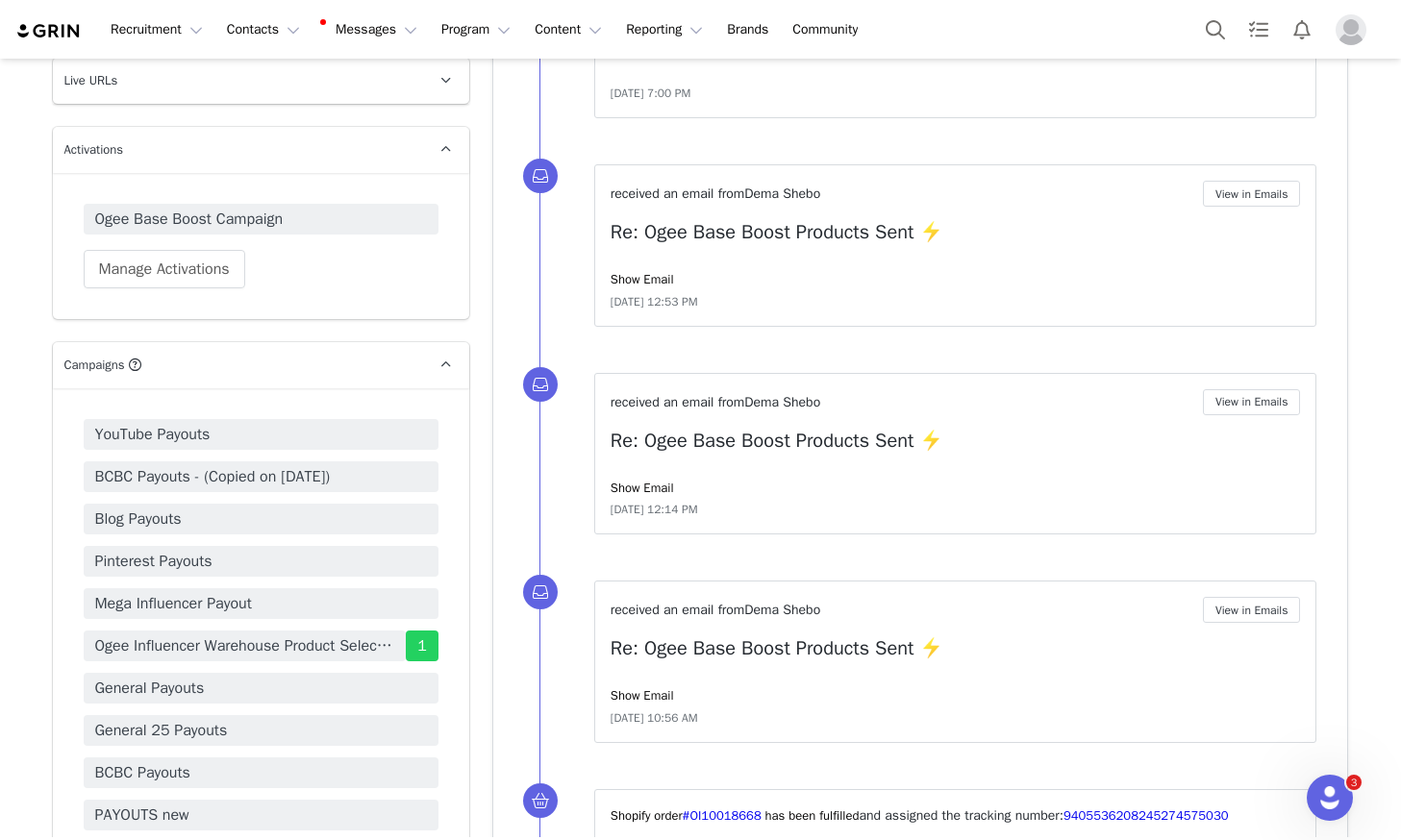 scroll, scrollTop: 2459, scrollLeft: 0, axis: vertical 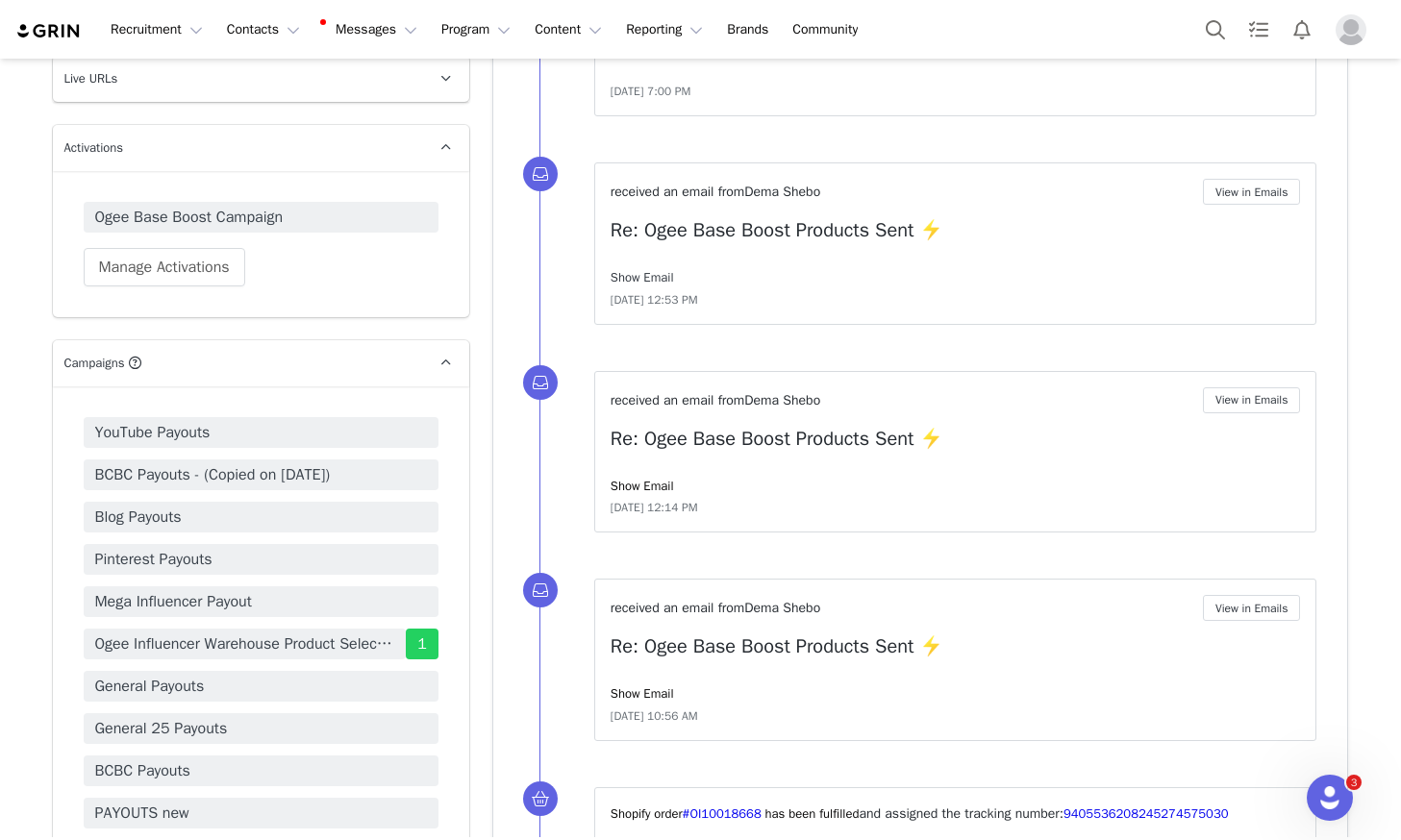 click on "Show Email" at bounding box center [642, 277] 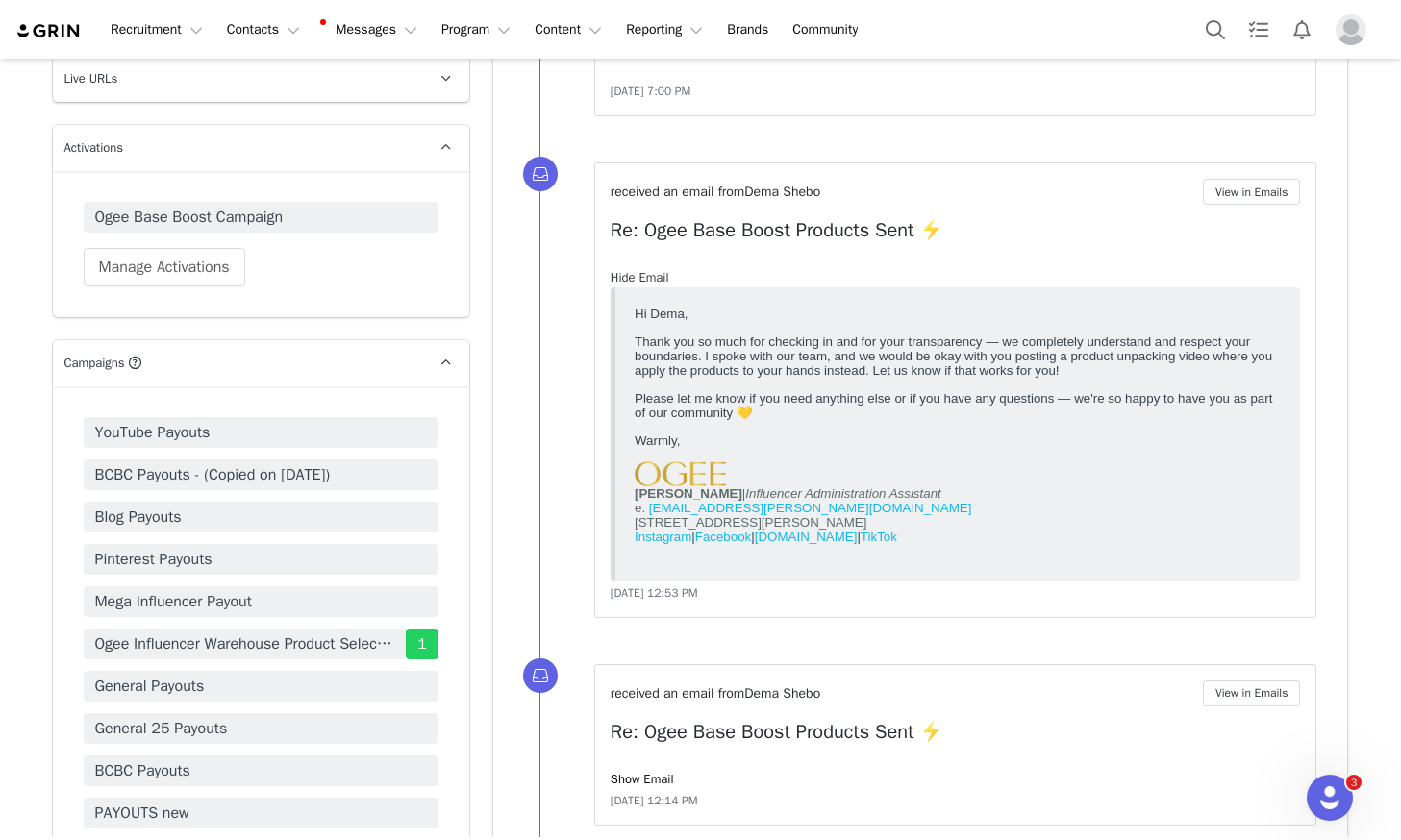 scroll, scrollTop: 0, scrollLeft: 0, axis: both 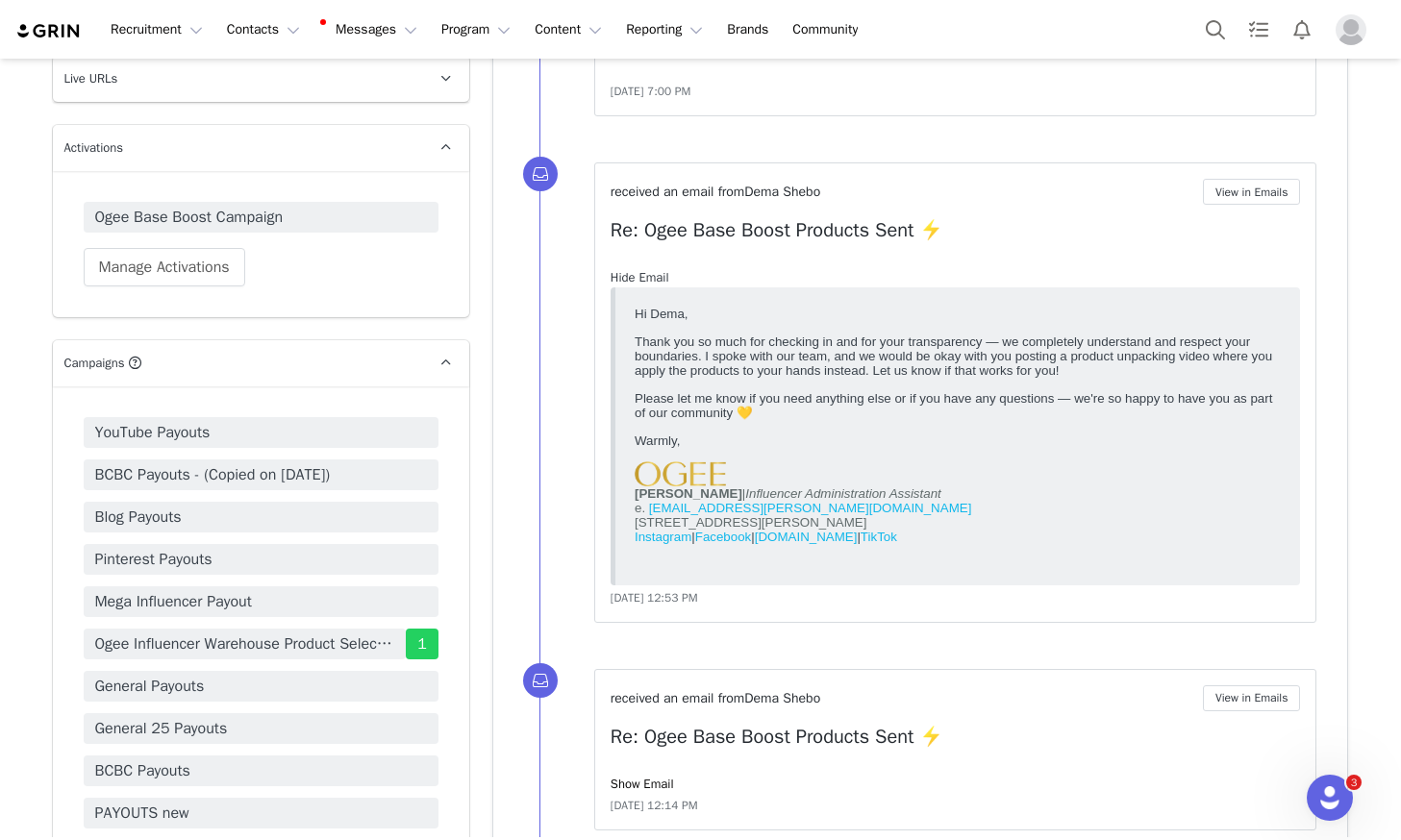 click on "Hide Email" at bounding box center (639, 277) 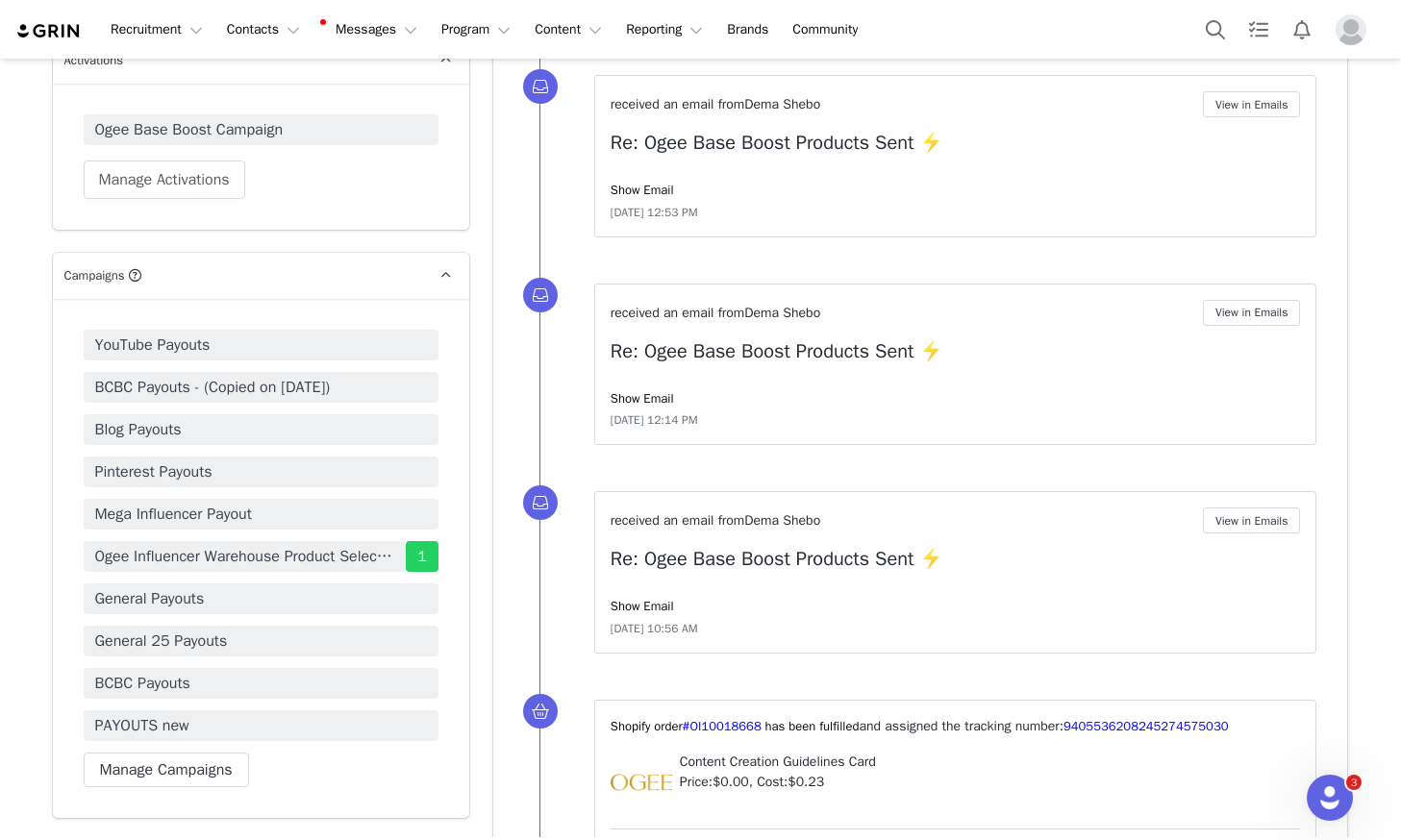 scroll, scrollTop: 2642, scrollLeft: 0, axis: vertical 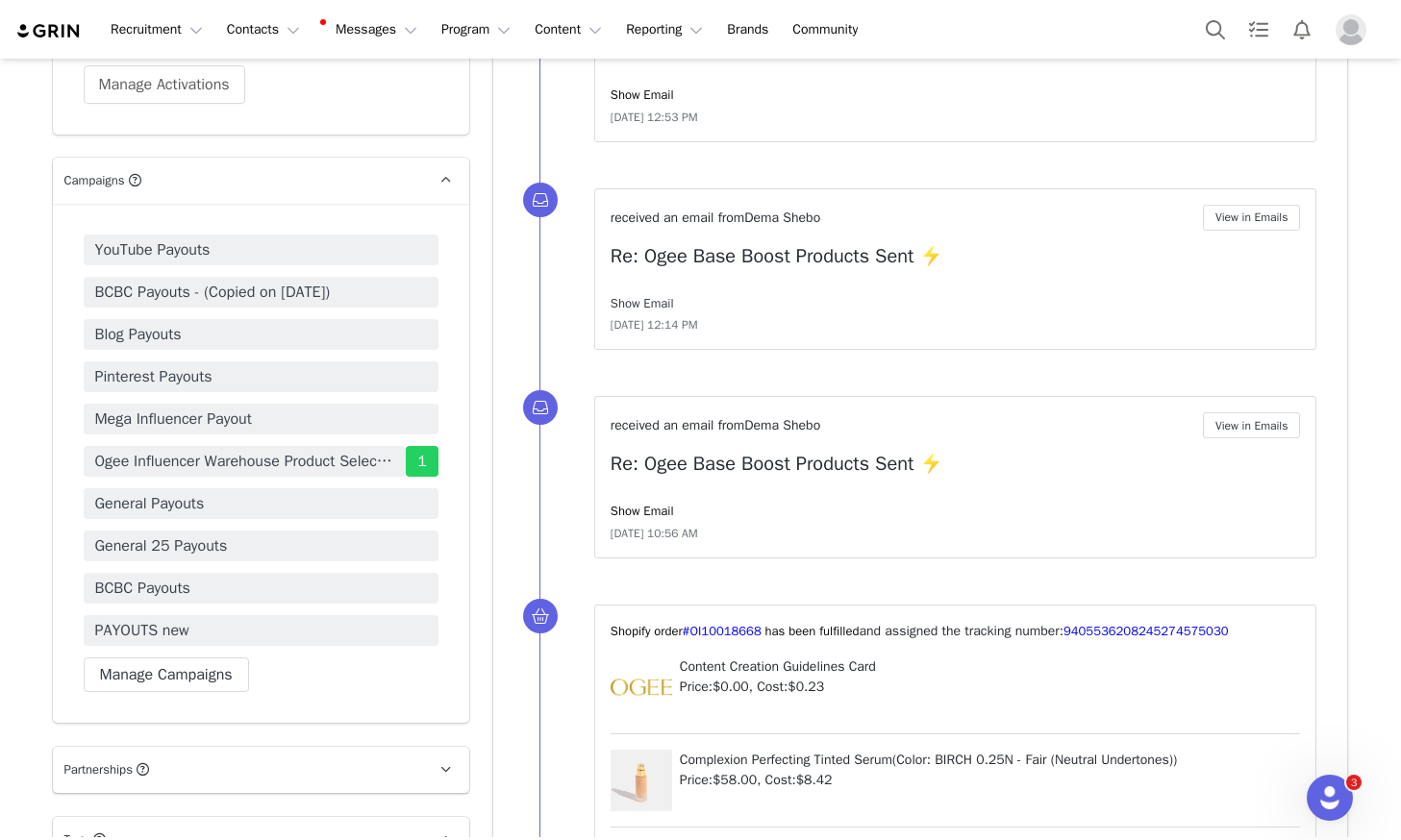 click on "Show Email" at bounding box center [642, 303] 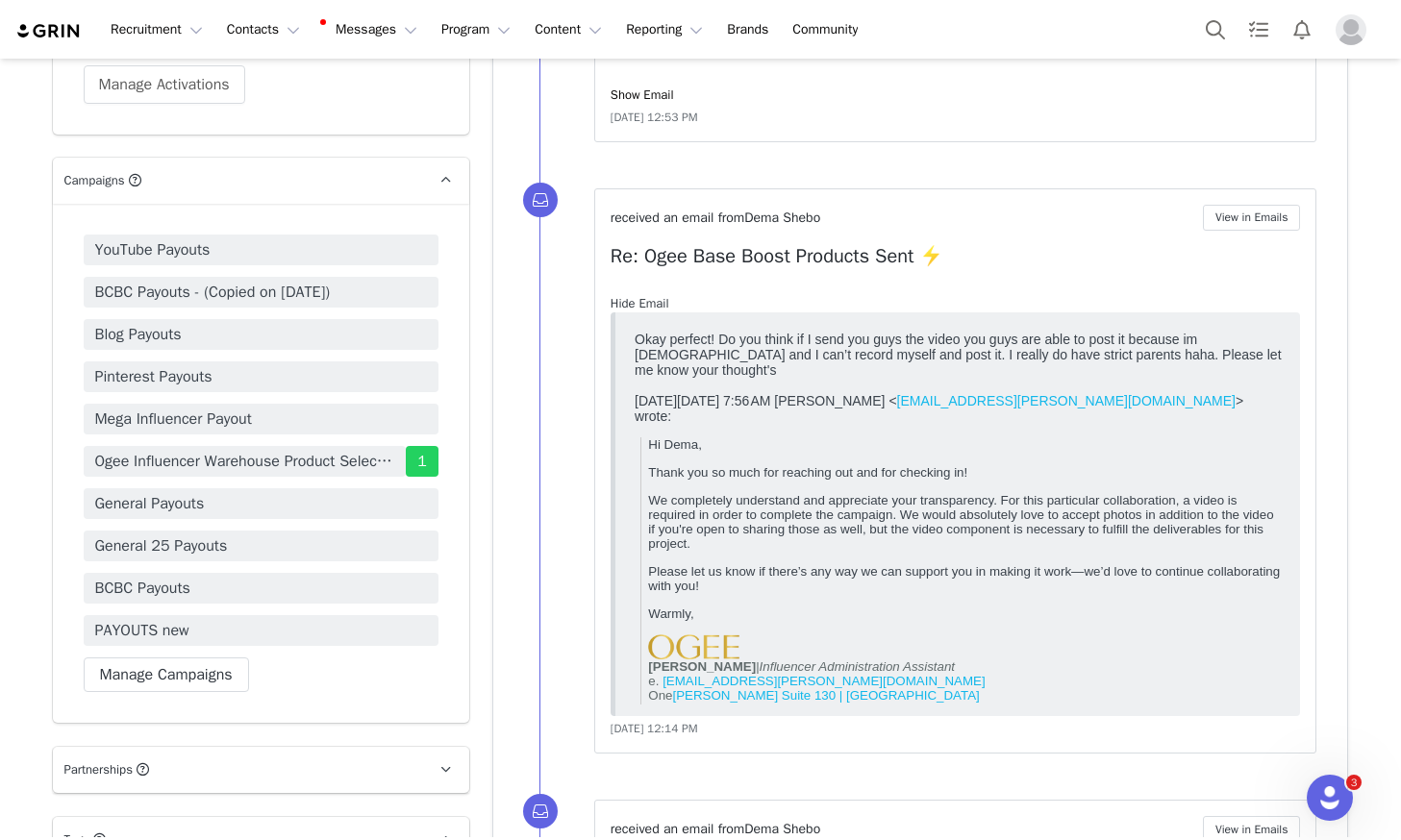 scroll, scrollTop: 0, scrollLeft: 0, axis: both 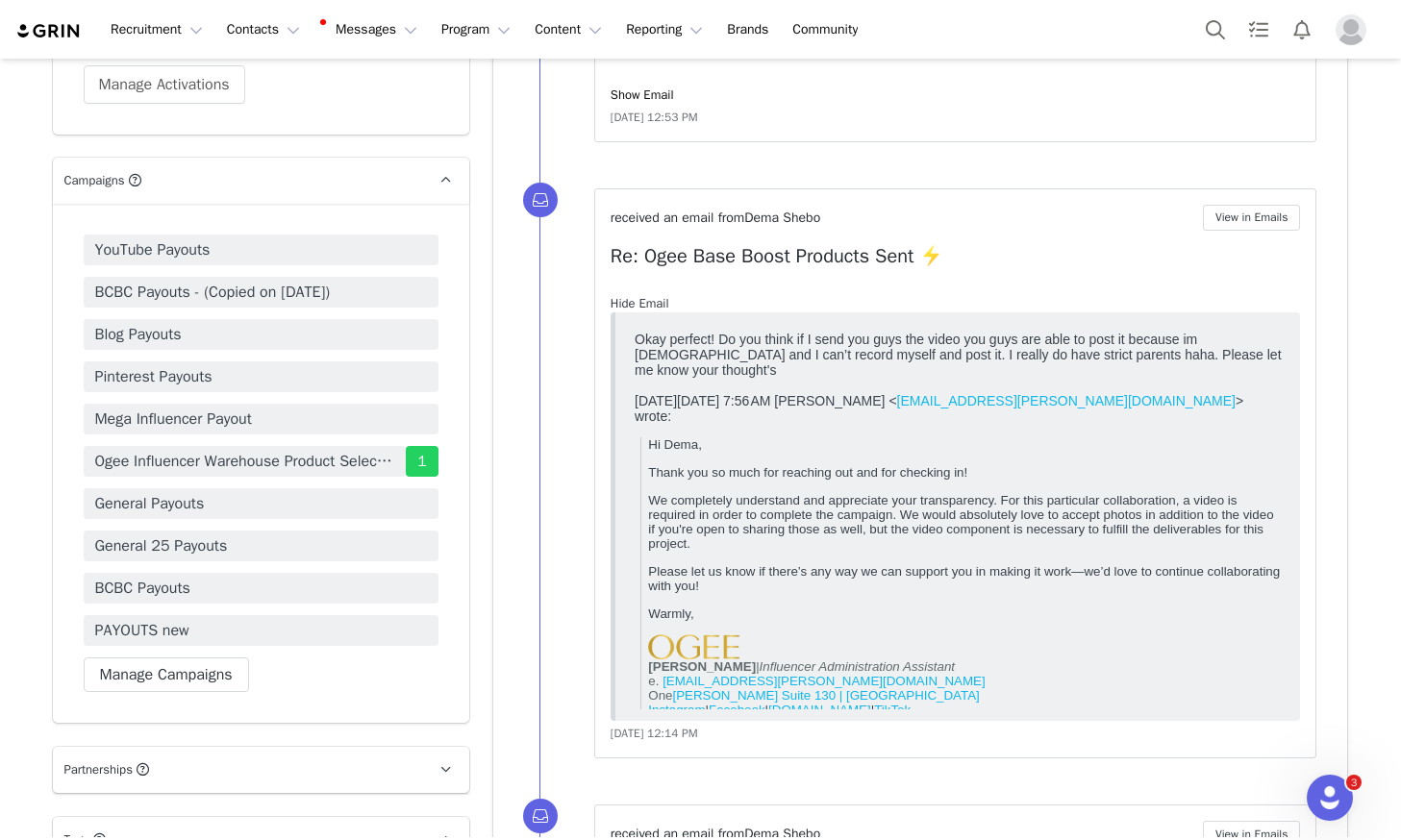 click on "Hide Email" at bounding box center (639, 303) 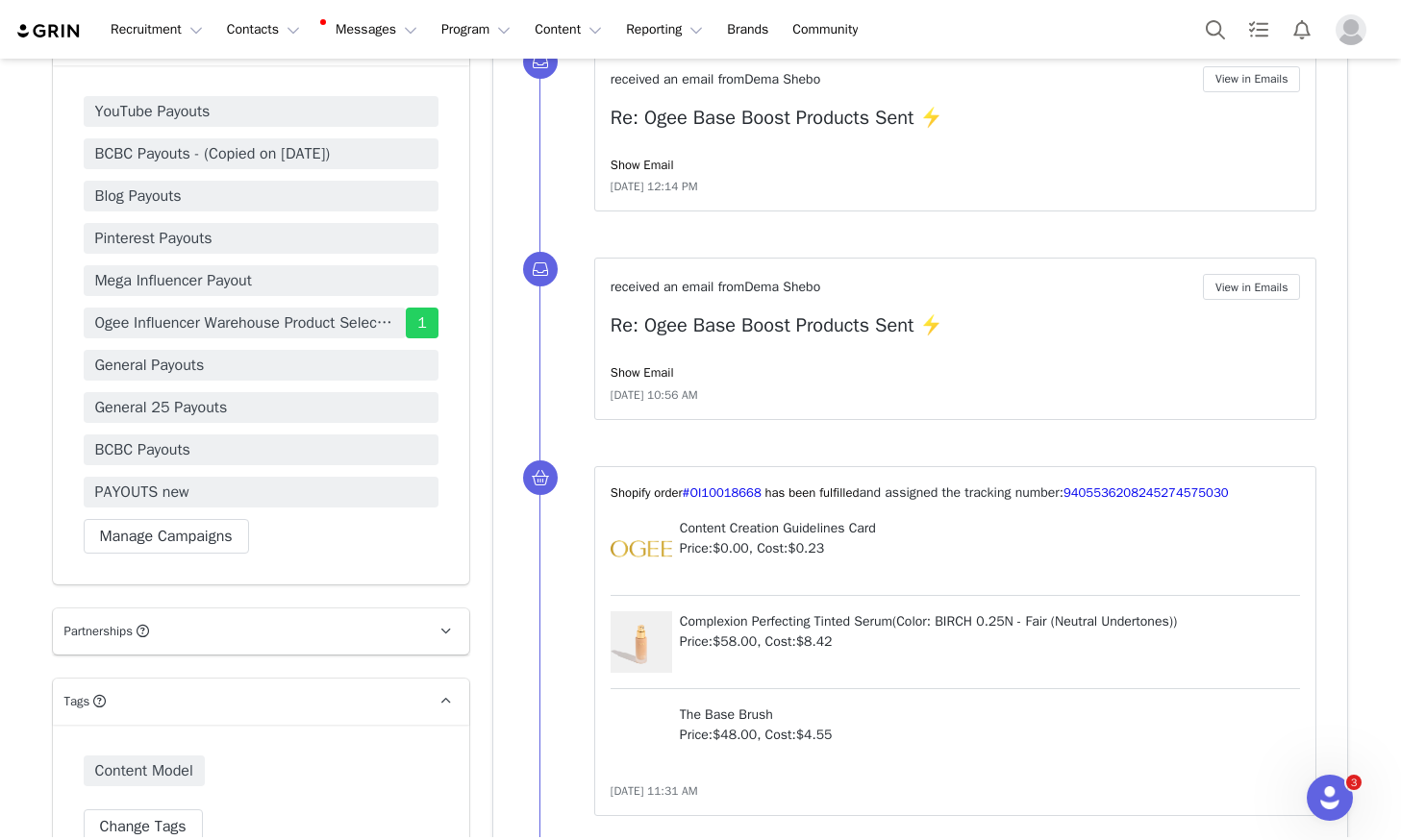 scroll, scrollTop: 2829, scrollLeft: 0, axis: vertical 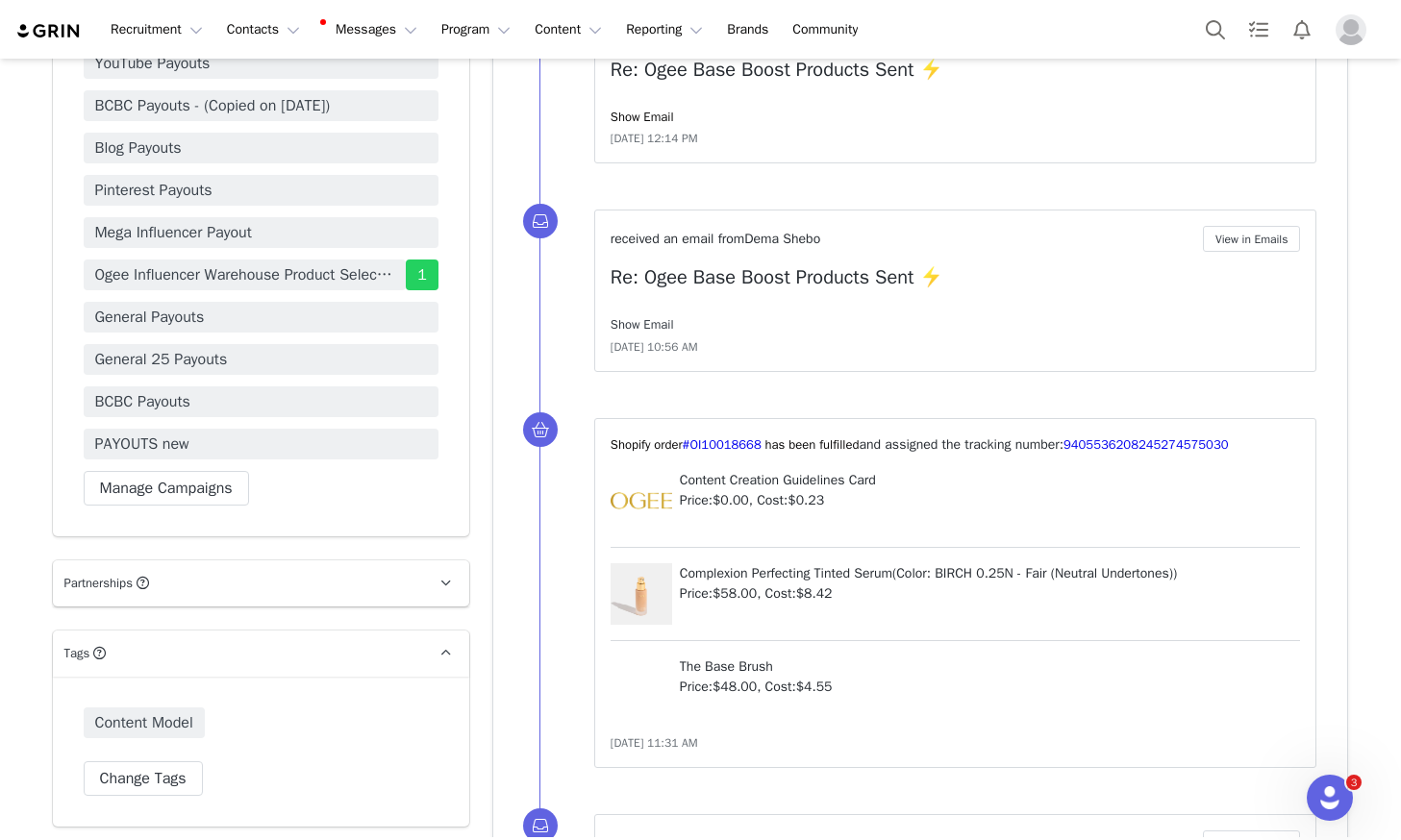 click on "Show Email" at bounding box center (642, 324) 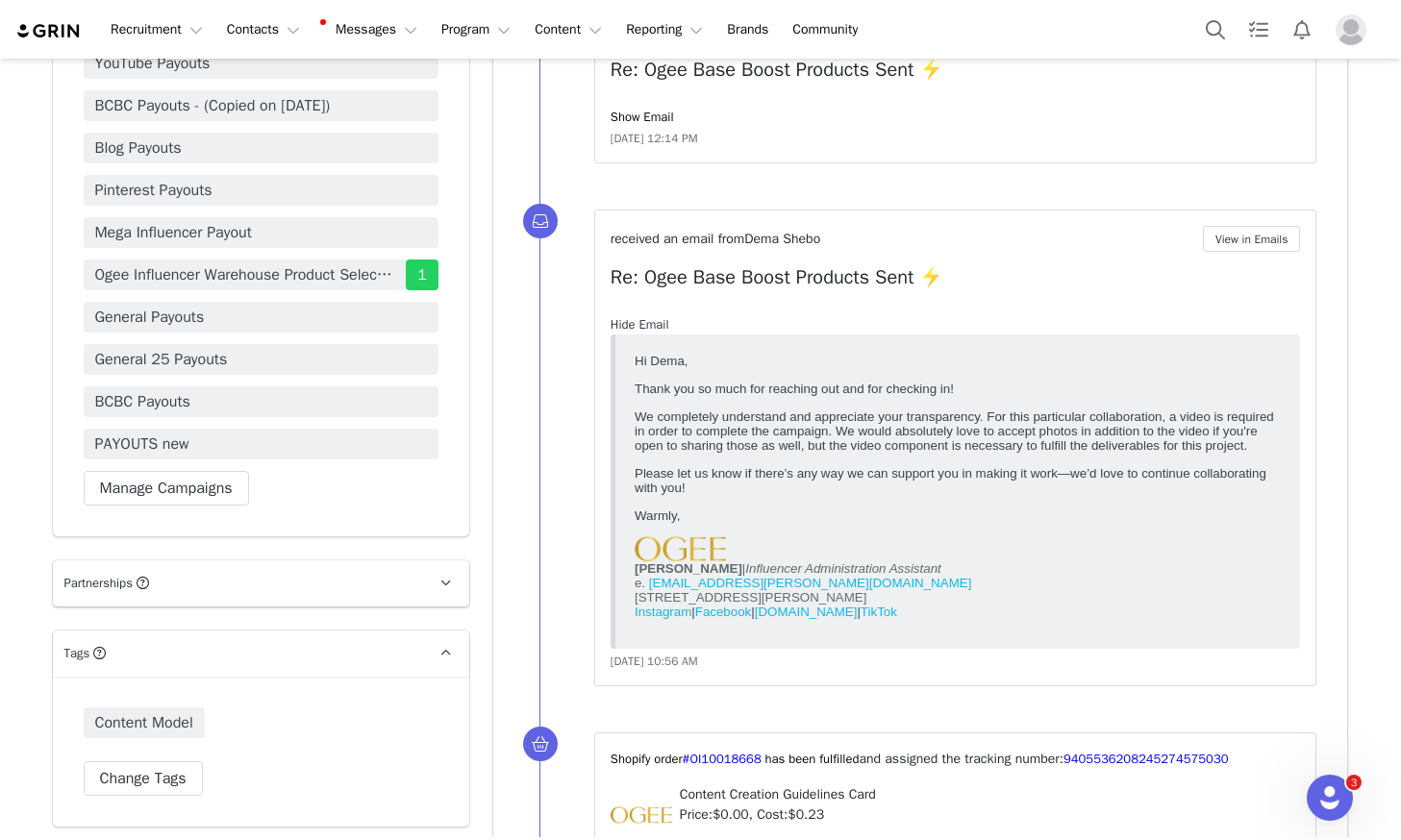 scroll, scrollTop: 0, scrollLeft: 0, axis: both 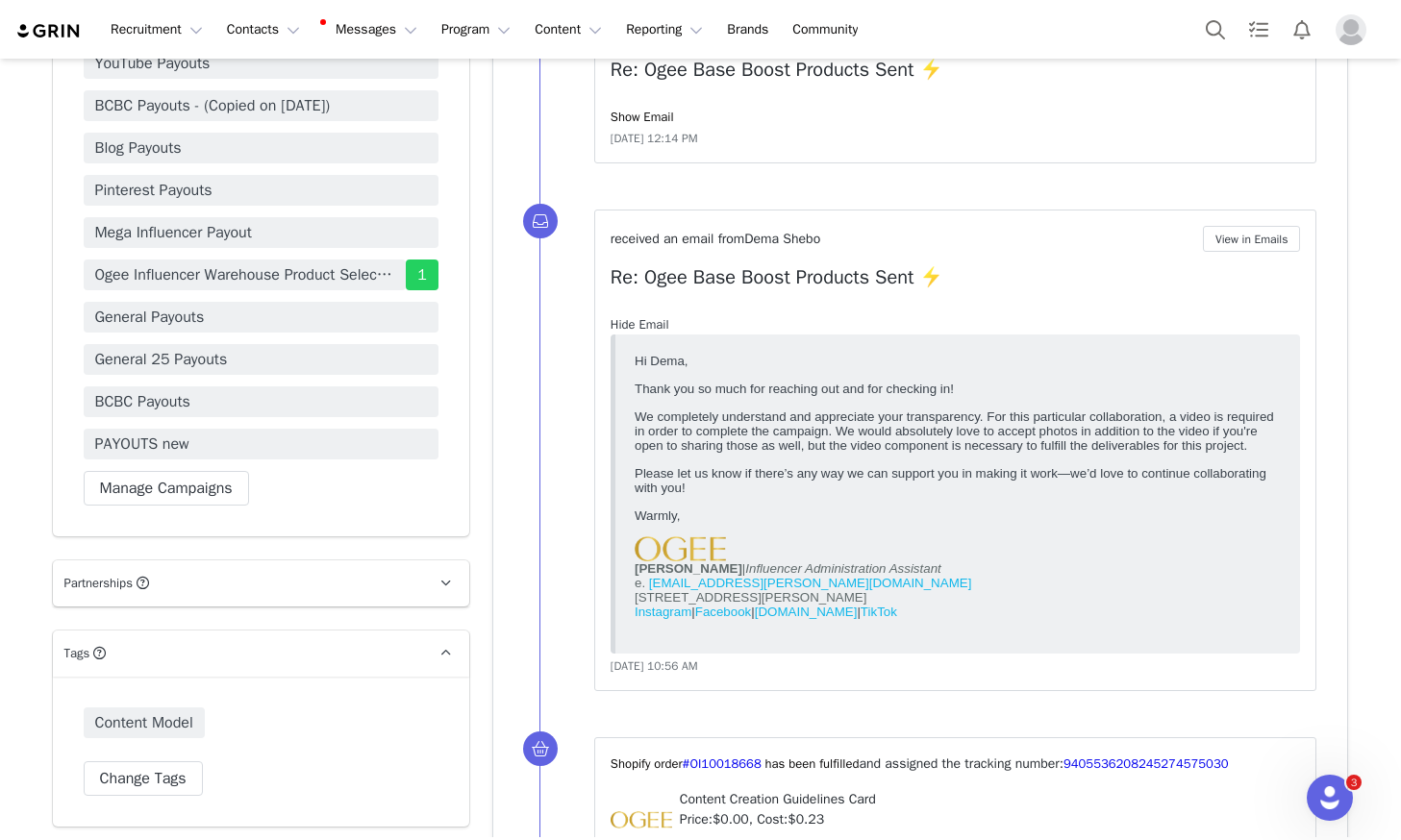 click on "Hide Email" at bounding box center [639, 324] 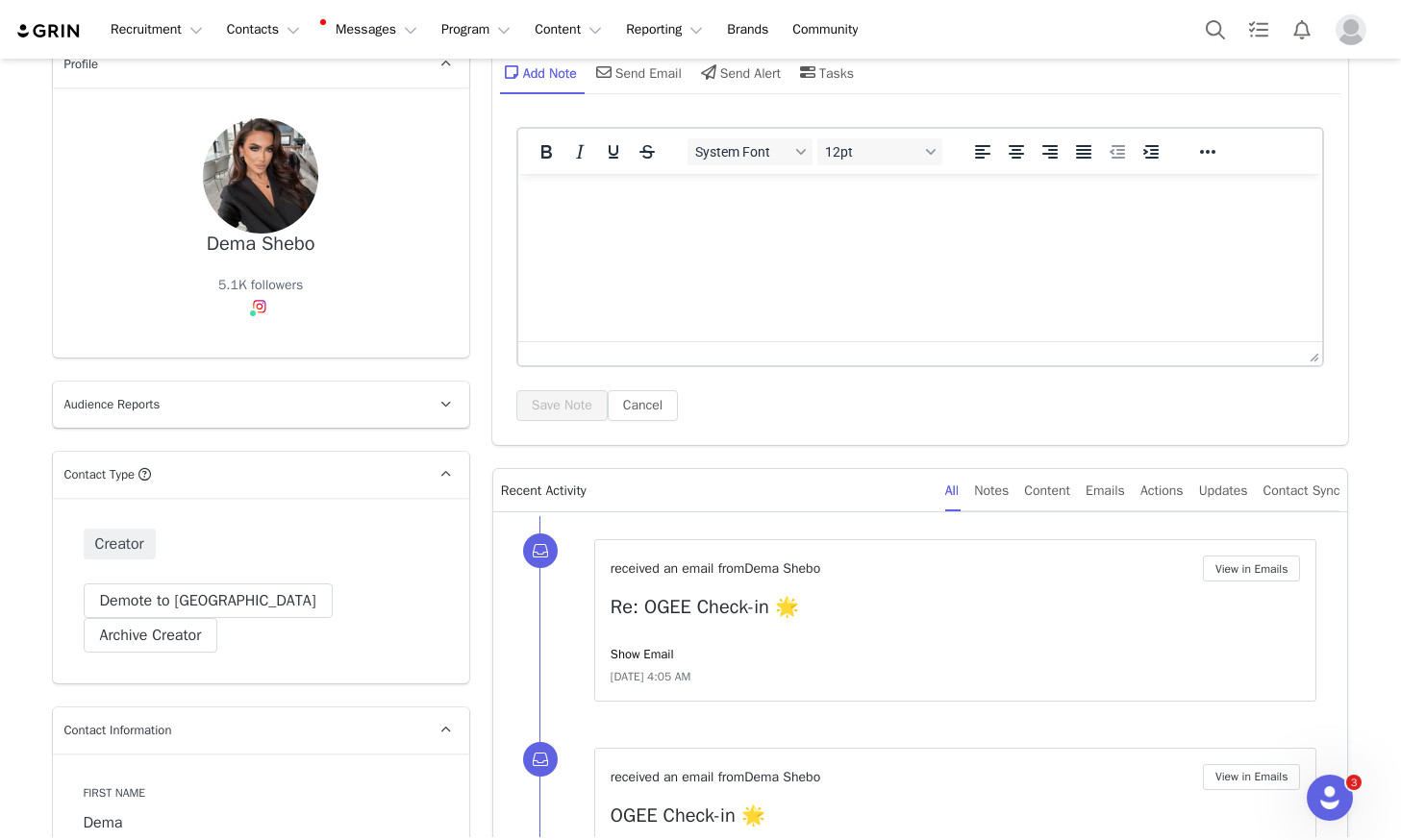 scroll, scrollTop: 0, scrollLeft: 0, axis: both 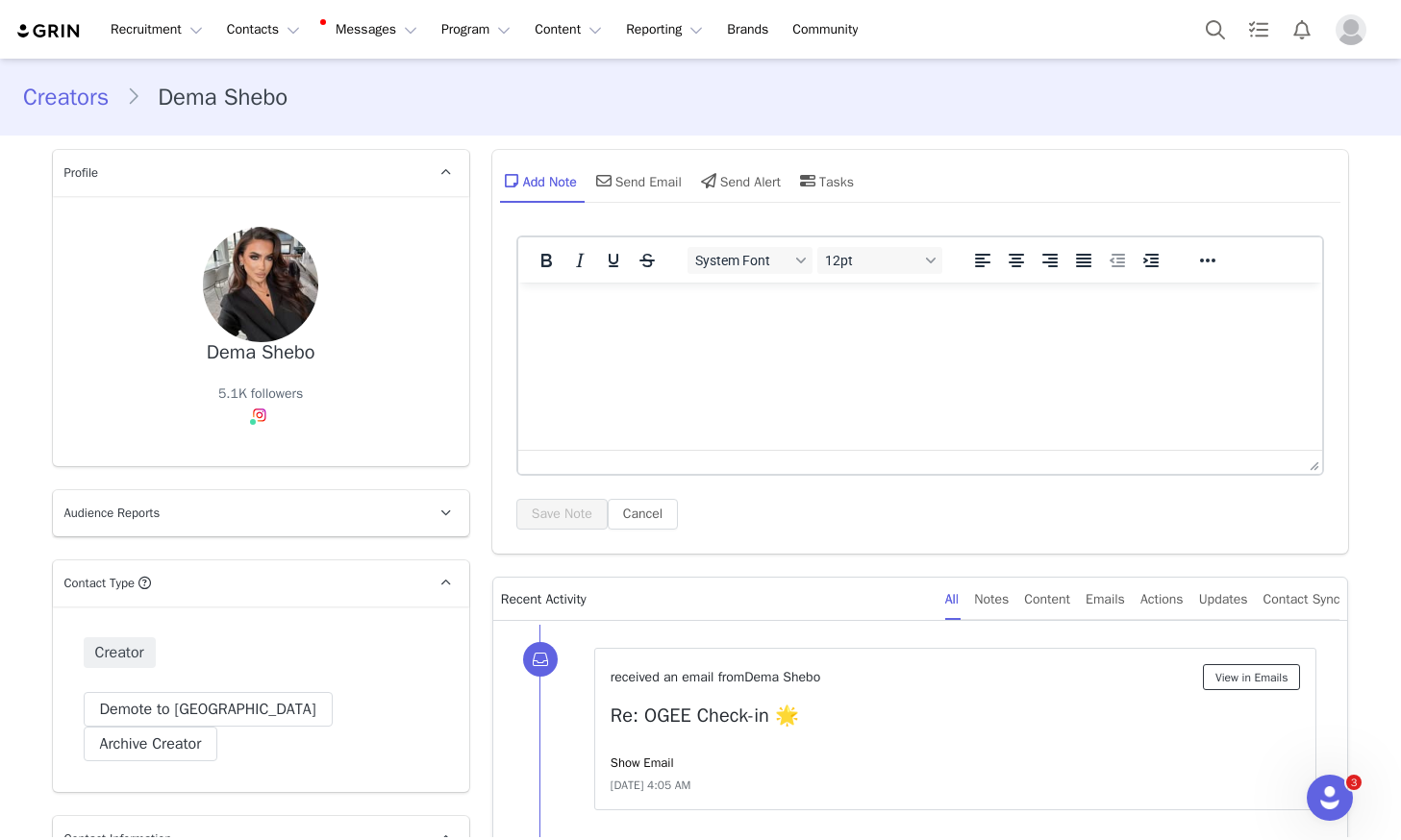 click on "View in Emails" at bounding box center [1252, 677] 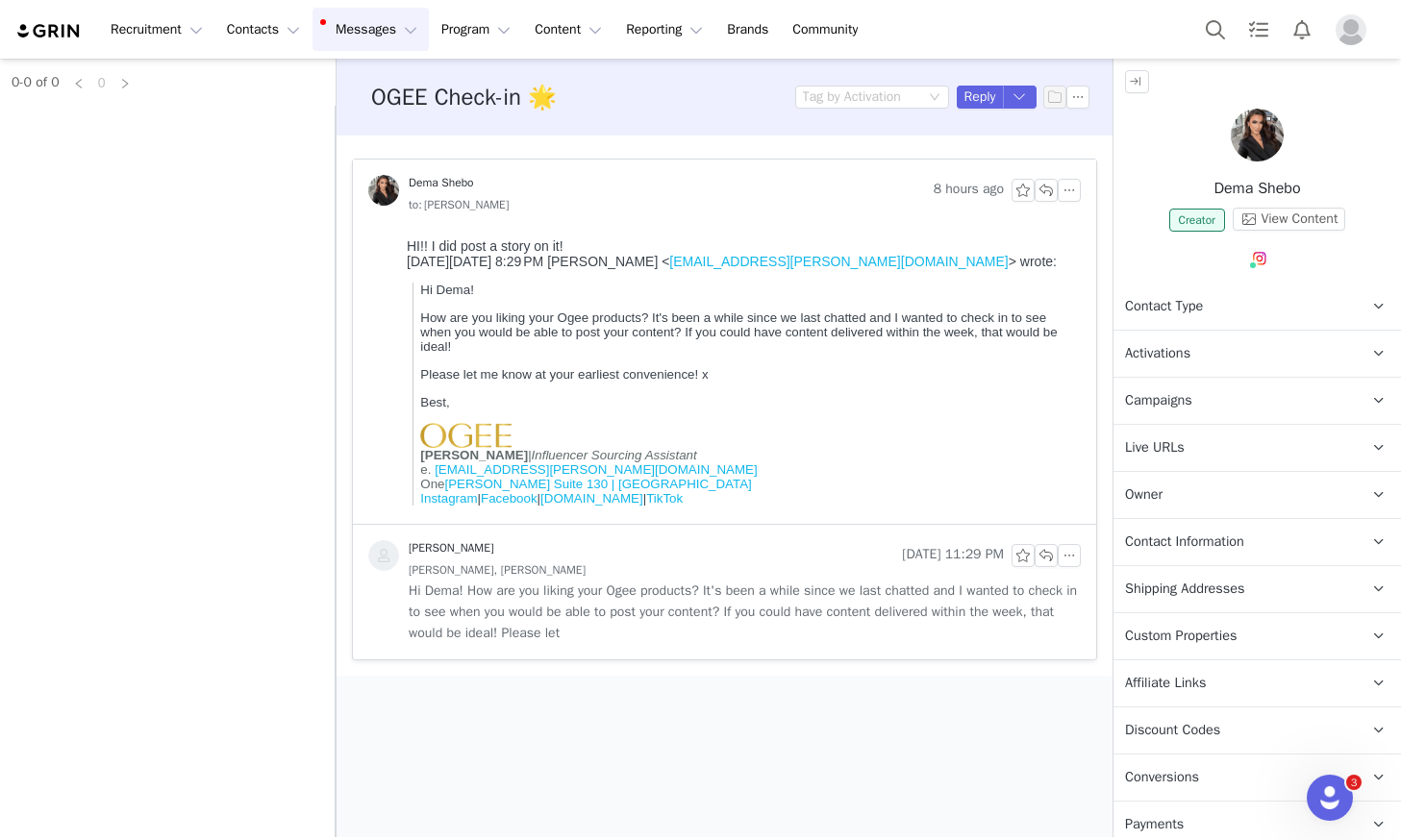 scroll, scrollTop: 0, scrollLeft: 0, axis: both 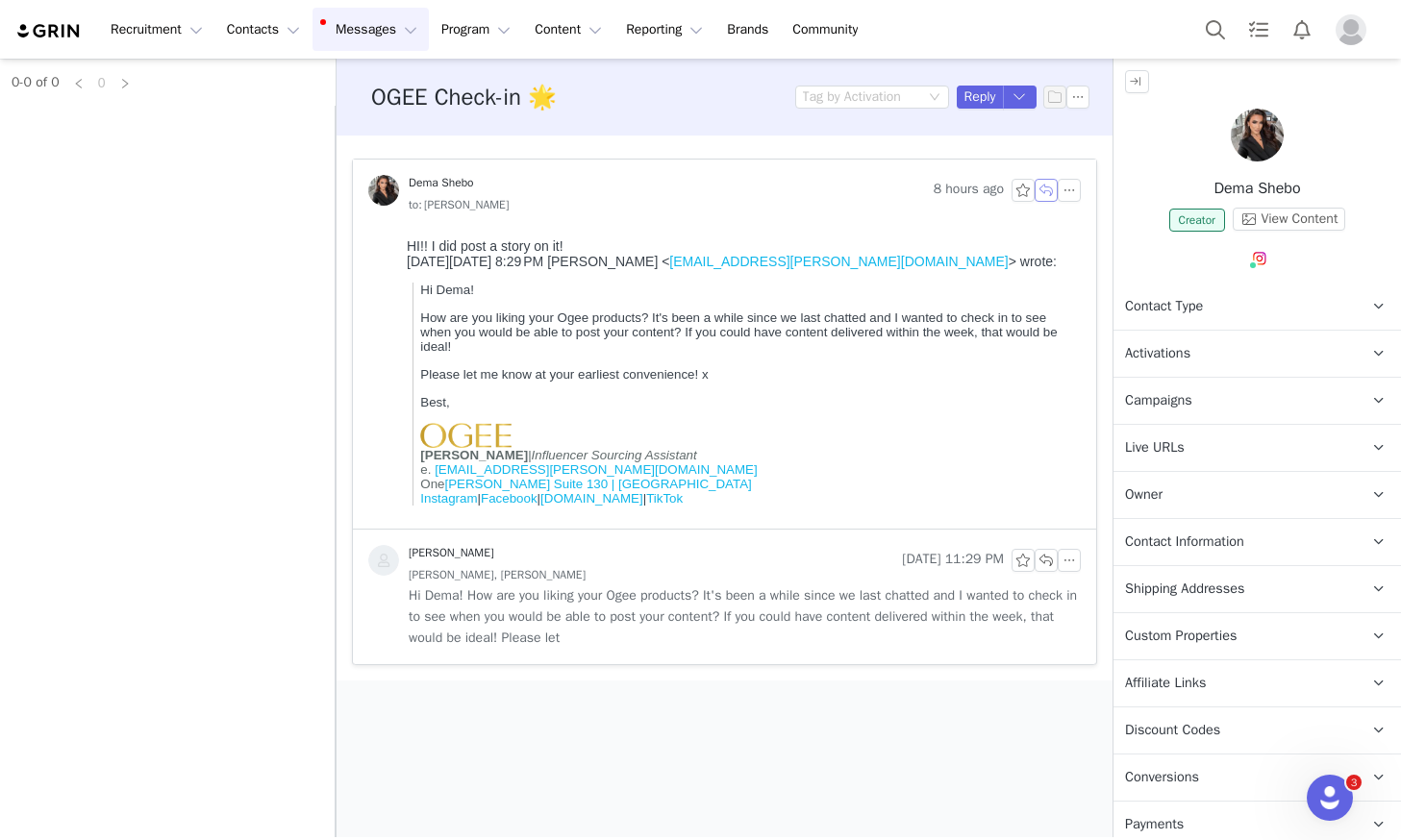 click at bounding box center [1046, 190] 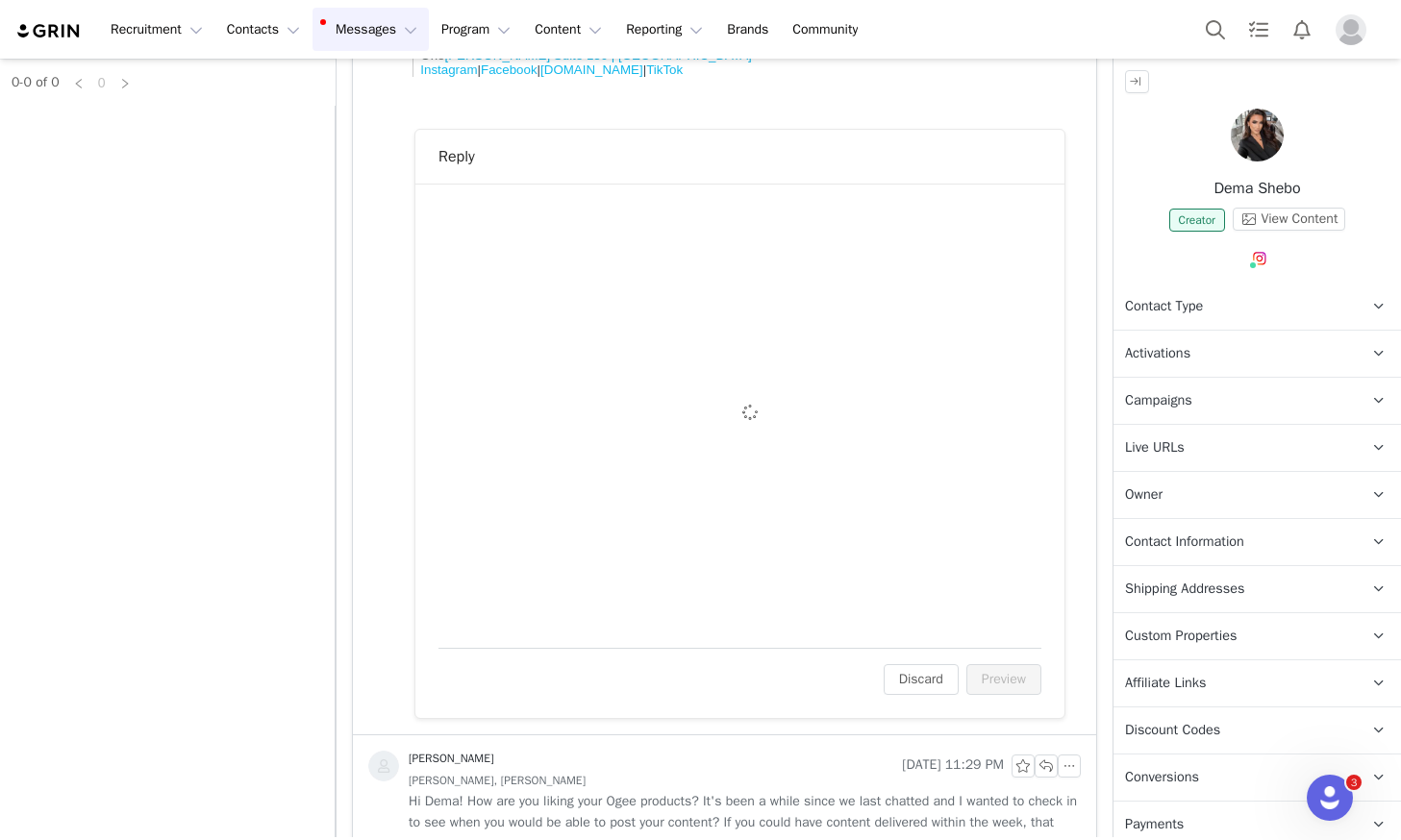 scroll, scrollTop: 432, scrollLeft: 0, axis: vertical 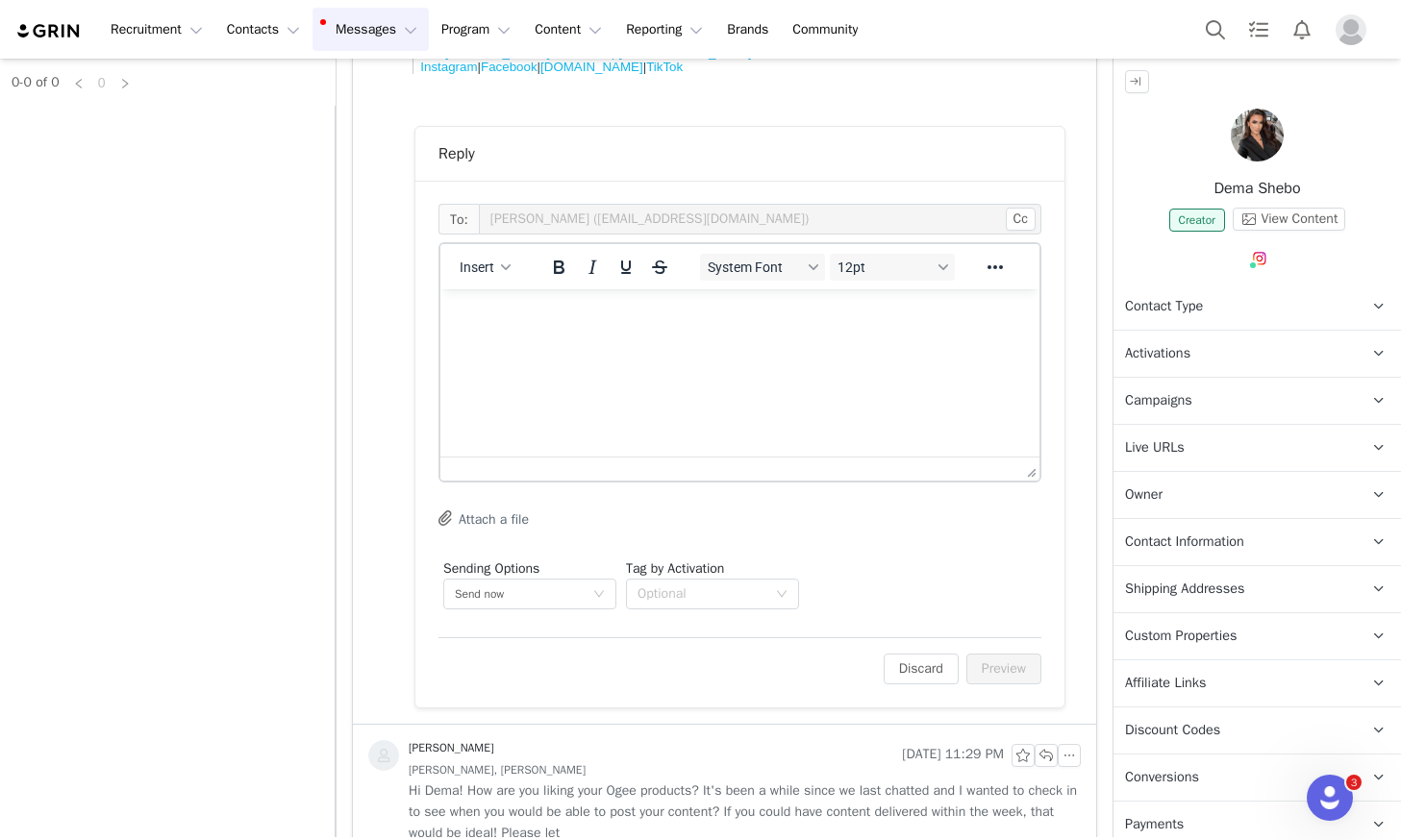click at bounding box center (739, 315) 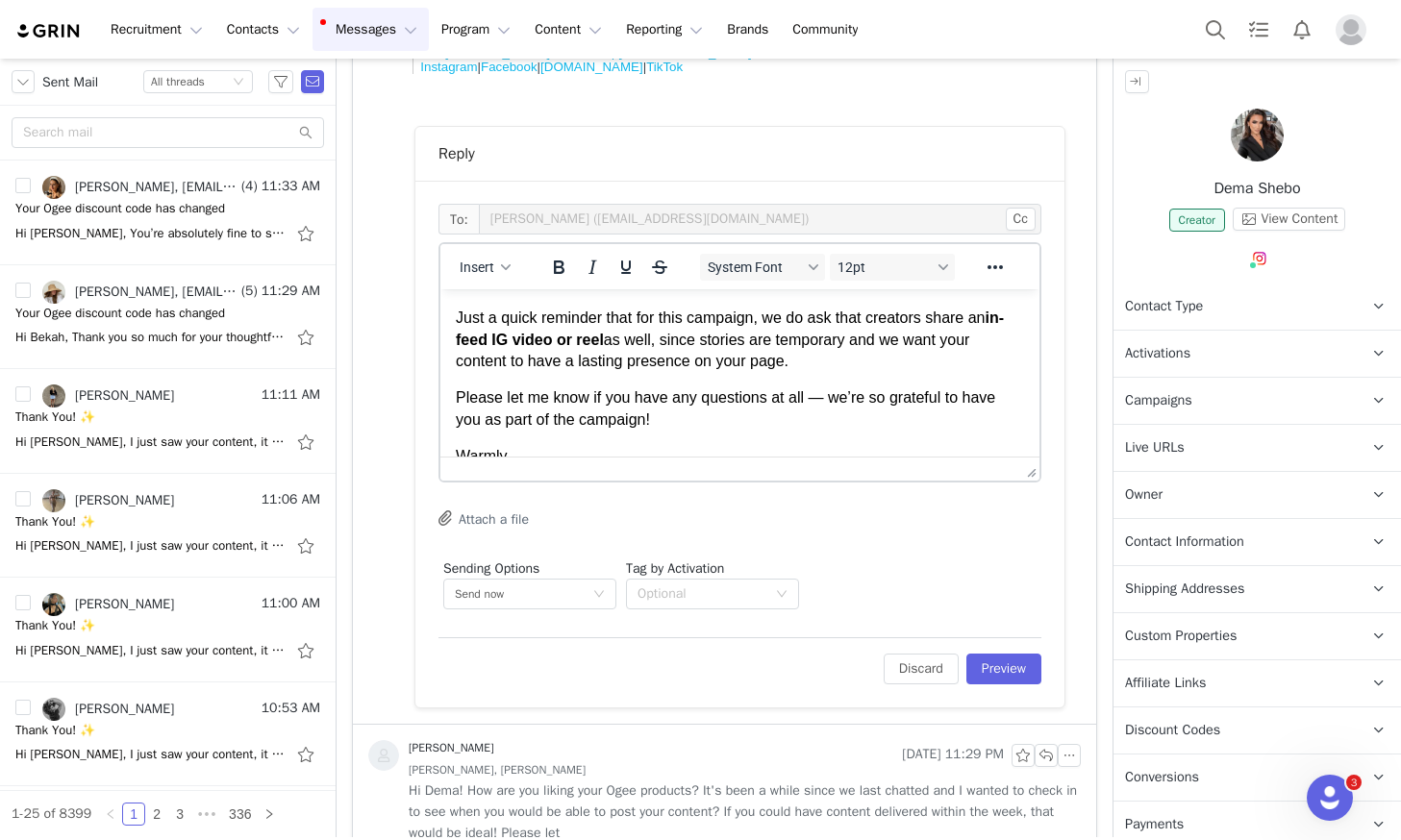 scroll, scrollTop: 84, scrollLeft: 0, axis: vertical 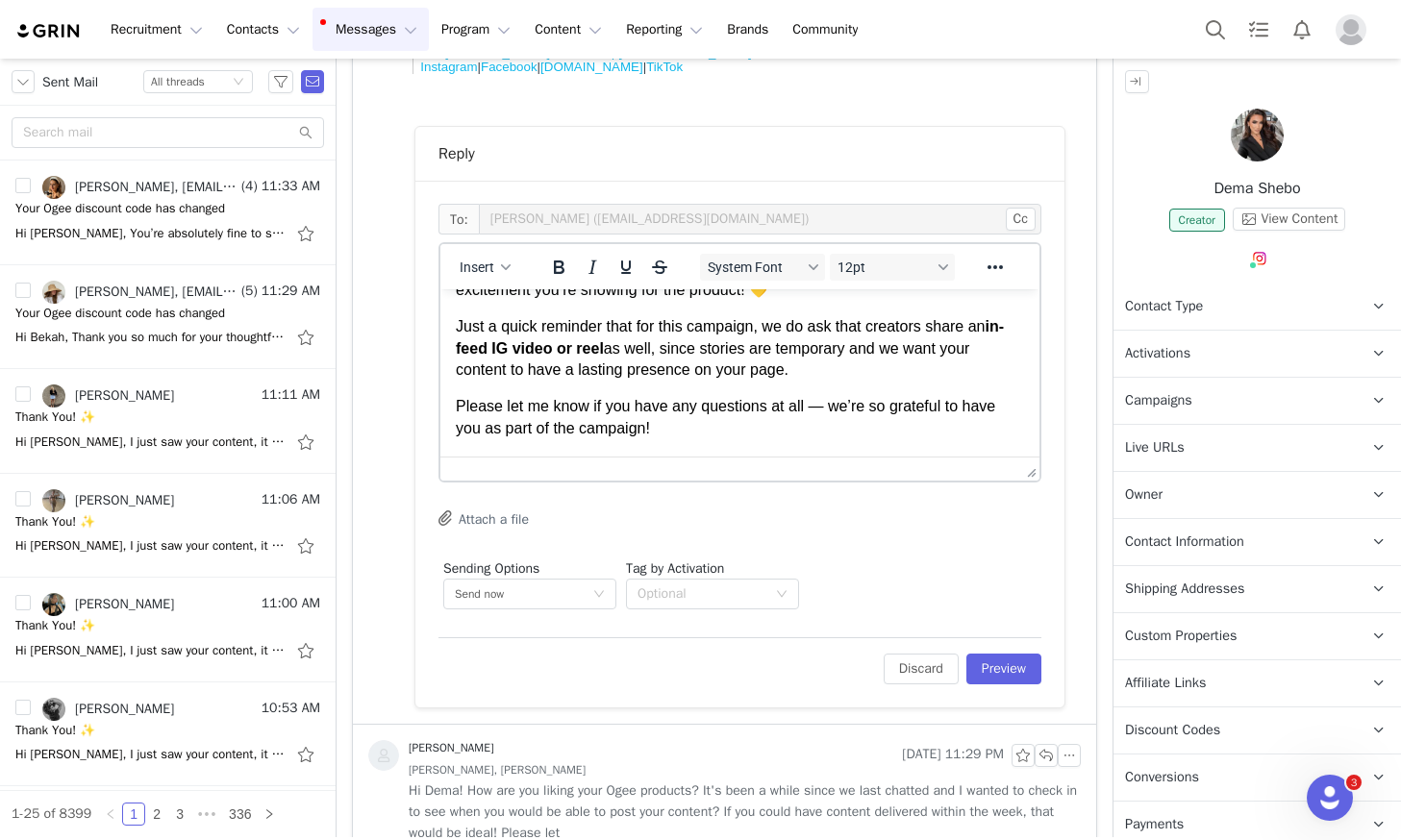 click on "Please let me know if you have any questions at all — we’re so grateful to have you as part of the campaign!" at bounding box center [739, 417] 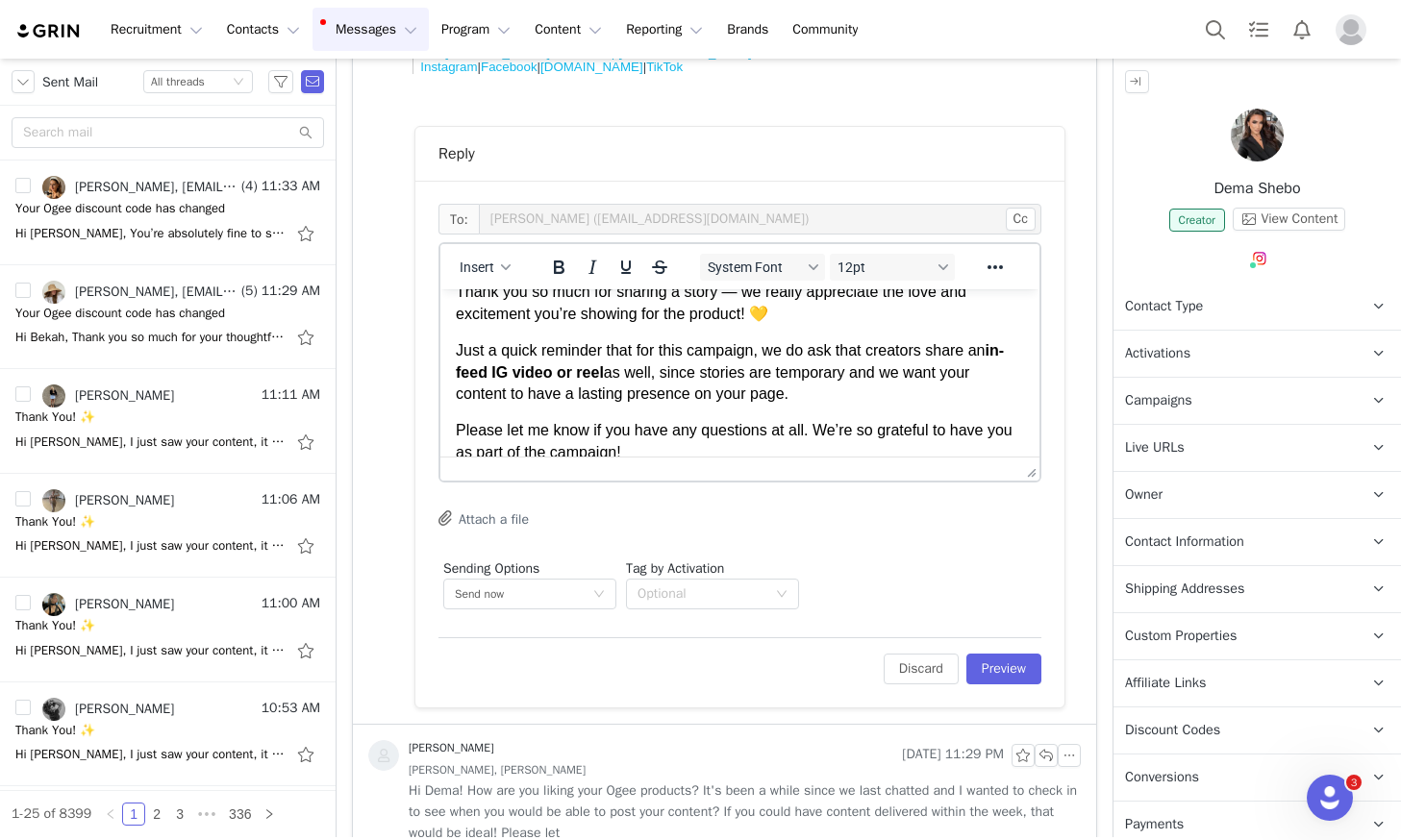 scroll, scrollTop: 37, scrollLeft: 0, axis: vertical 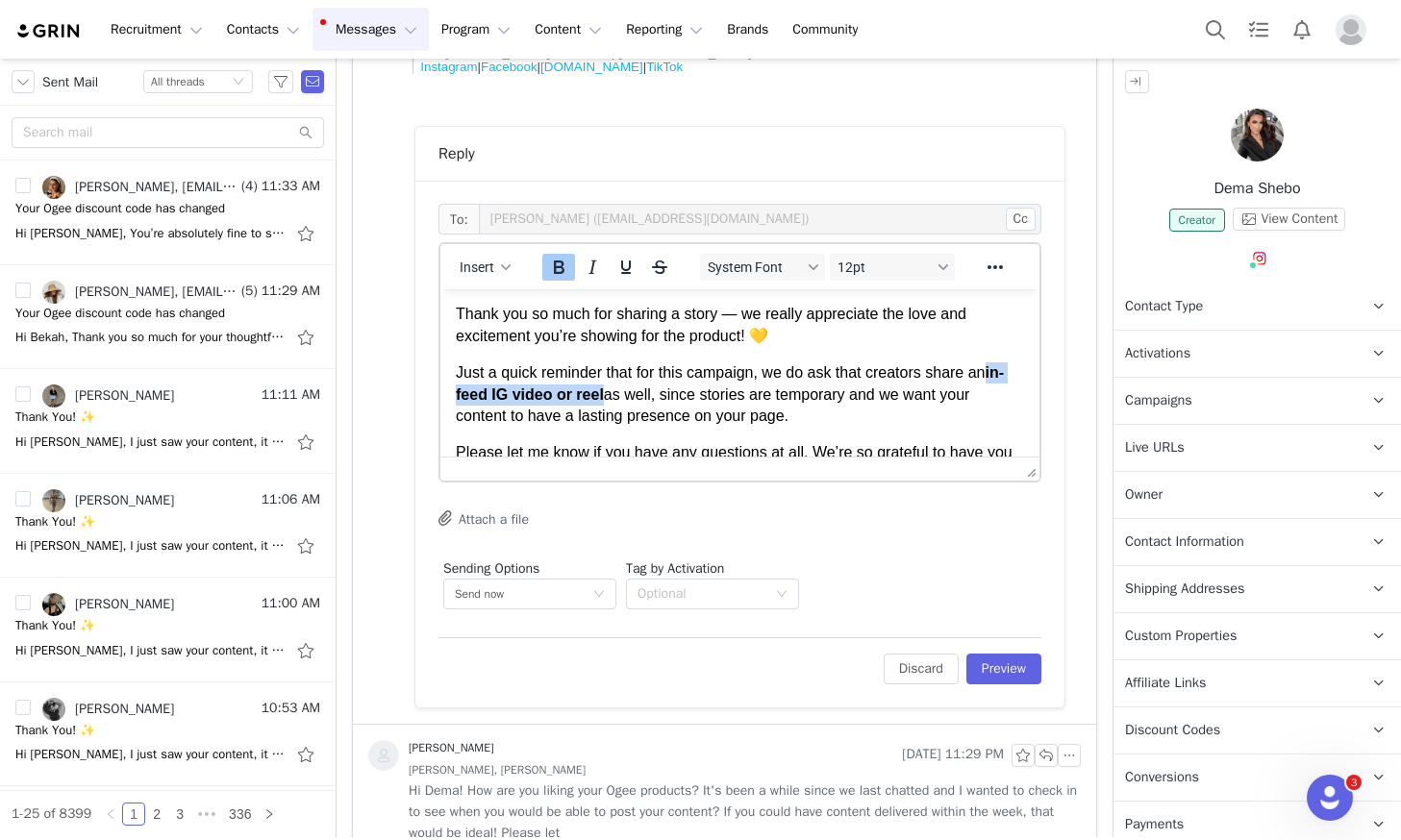 drag, startPoint x: 604, startPoint y: 395, endPoint x: 1001, endPoint y: 381, distance: 397.2468 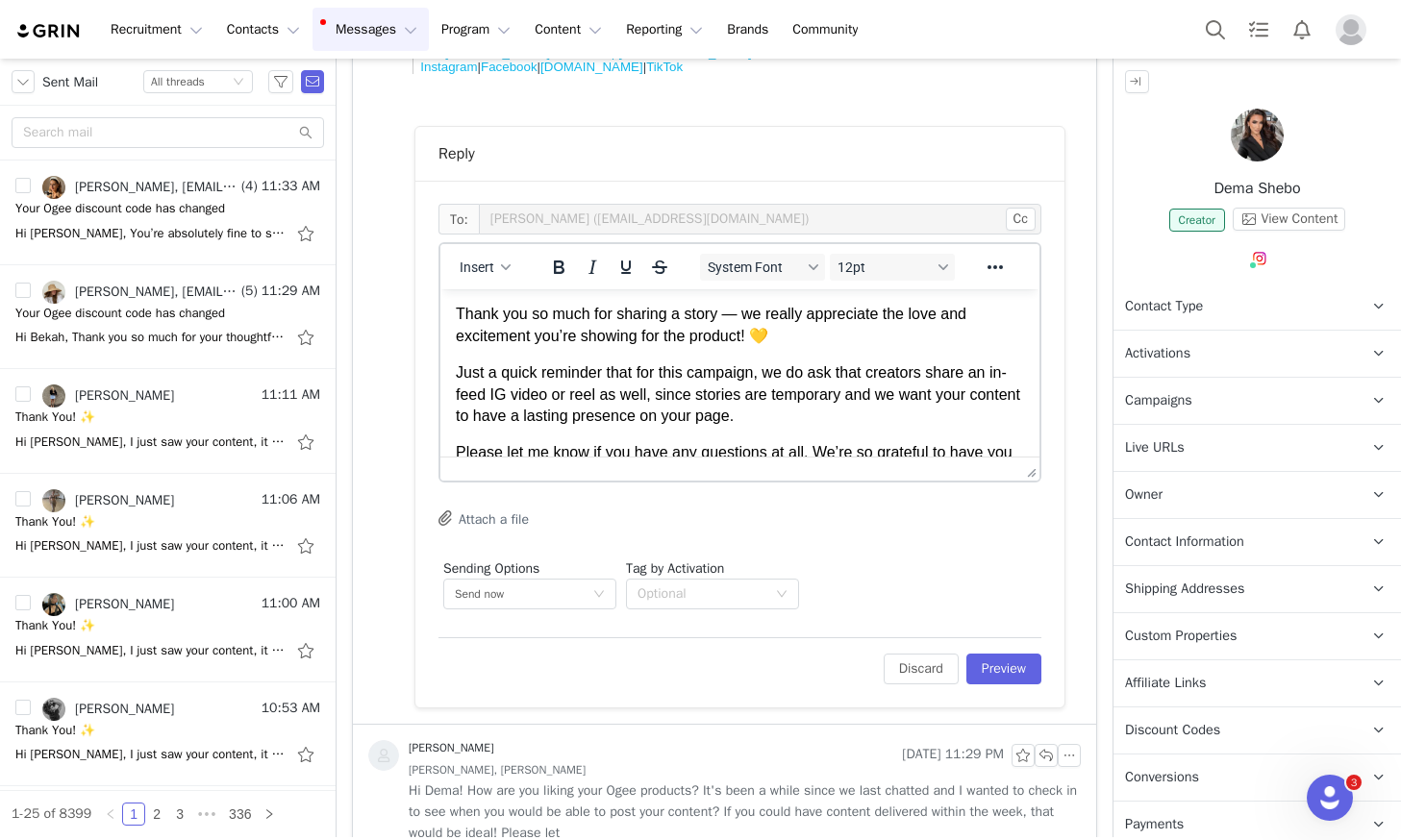 click on "Just a quick reminder that for this campaign, we do ask that creators share an in-feed IG video or reel as well, since stories are temporary and we want your content to have a lasting presence on your page." at bounding box center [739, 394] 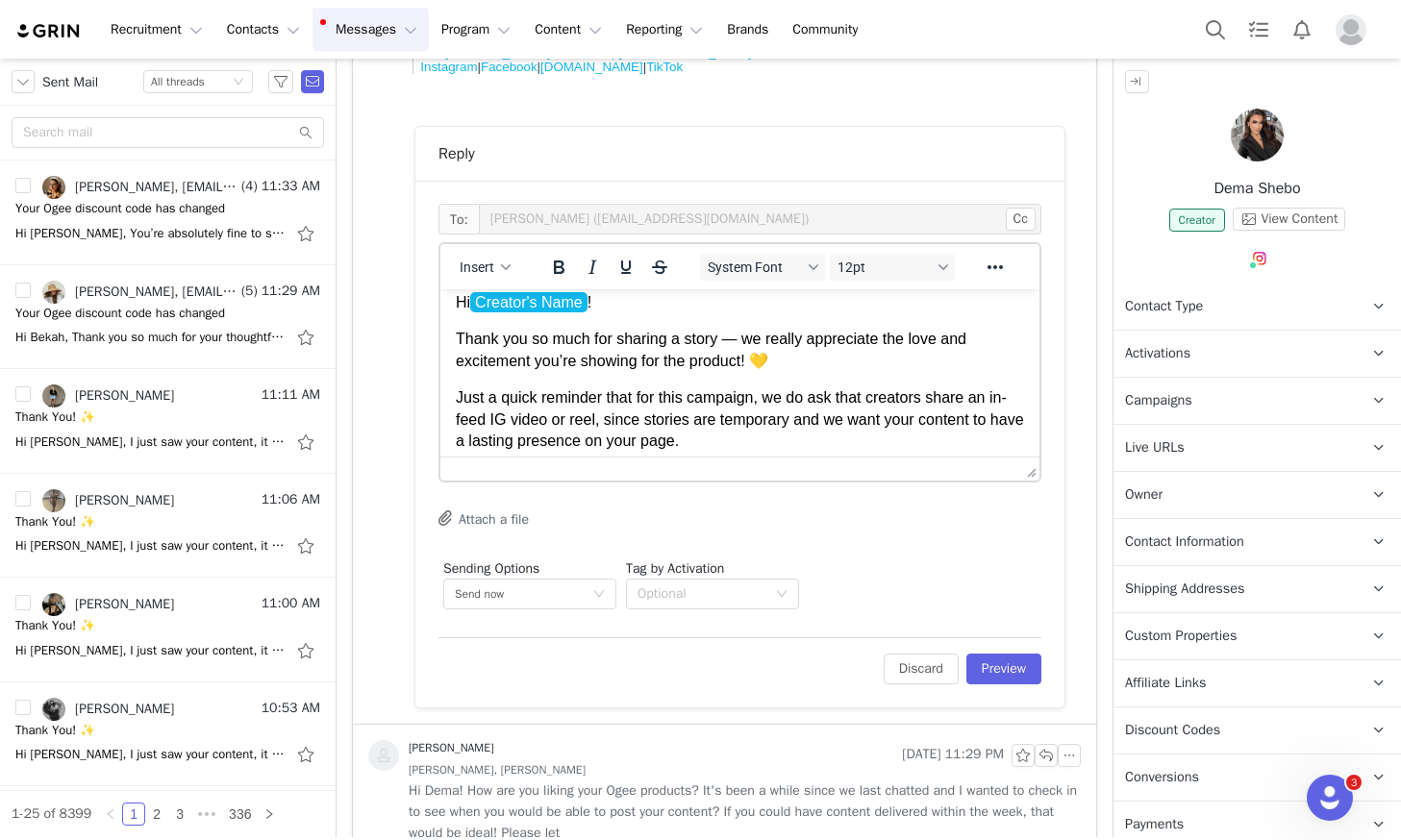 scroll, scrollTop: 0, scrollLeft: 0, axis: both 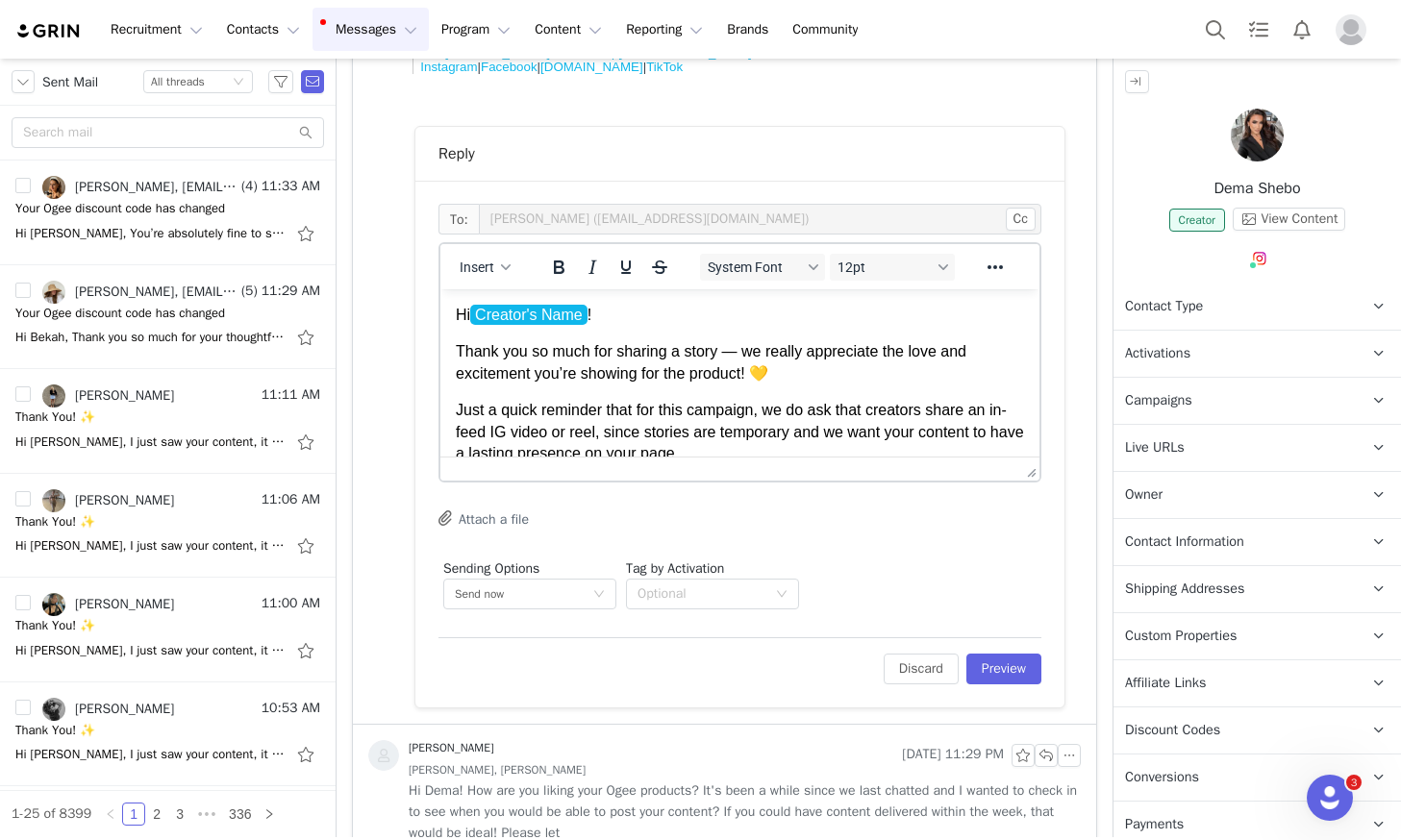 click on "Thank you so much for sharing a story — we really appreciate the love and excitement you’re showing for the product! 💛" at bounding box center [739, 362] 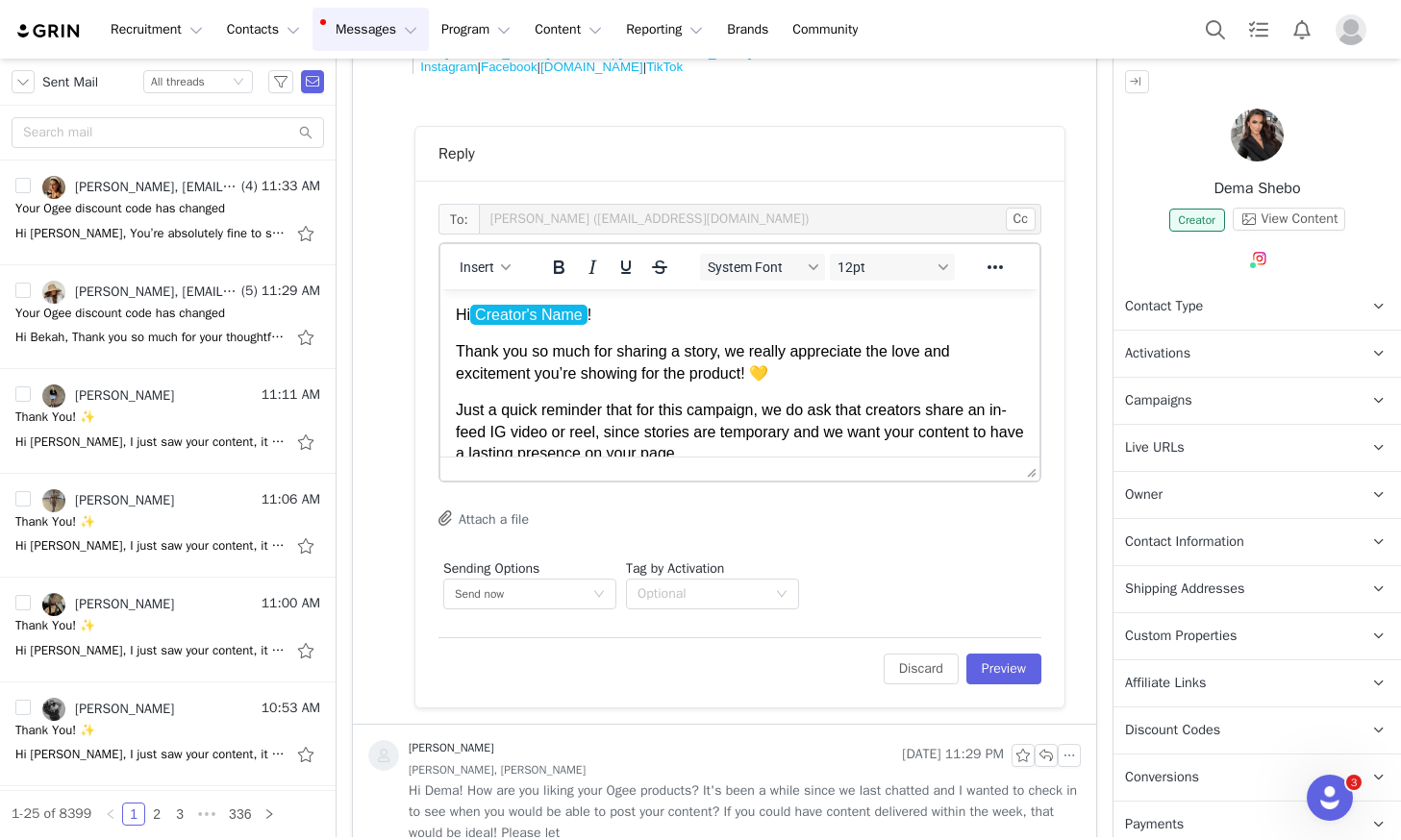 click on "Thank you so much for sharing a story, we really appreciate the love and excitement you’re showing for the product! 💛" at bounding box center (739, 362) 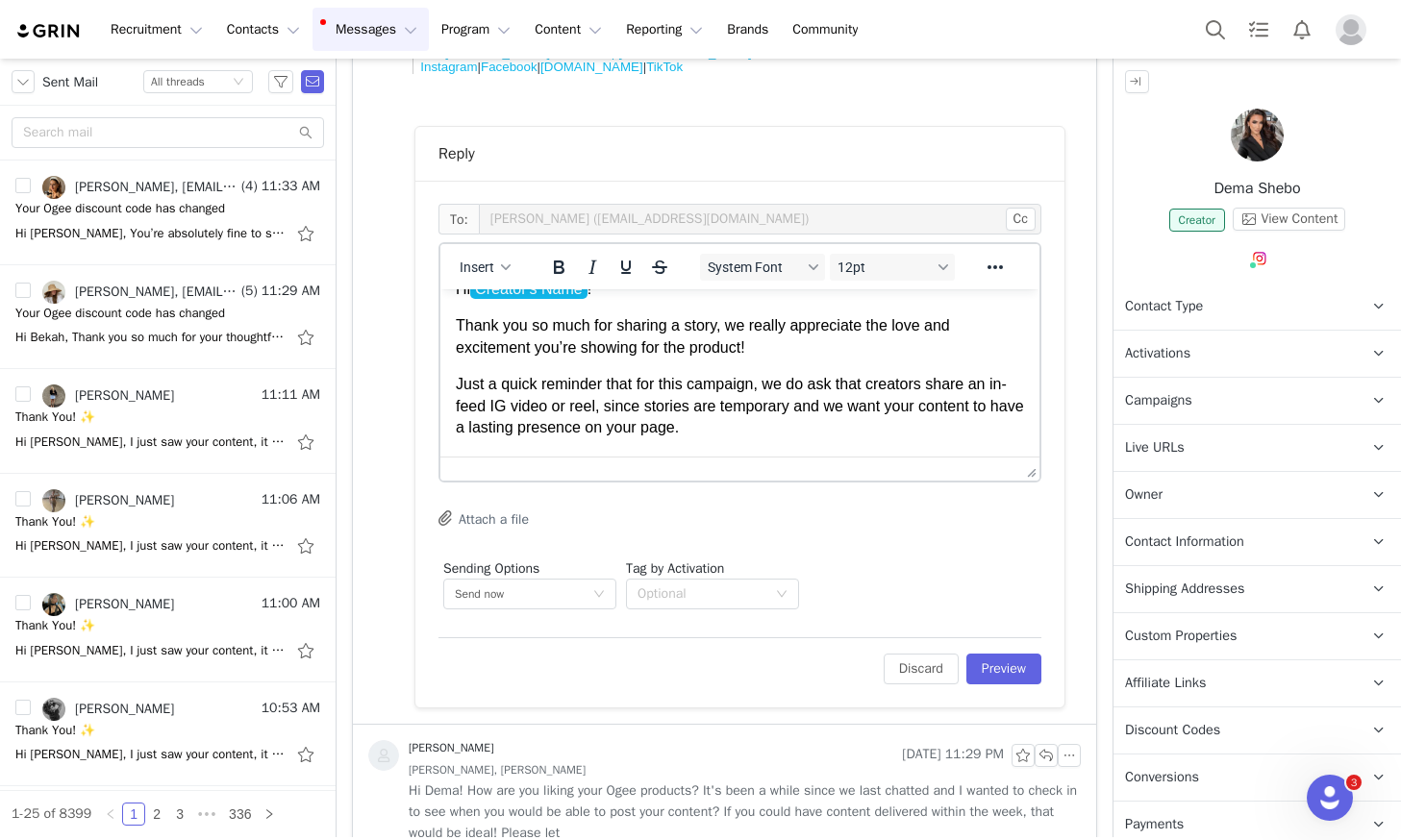 scroll, scrollTop: 0, scrollLeft: 0, axis: both 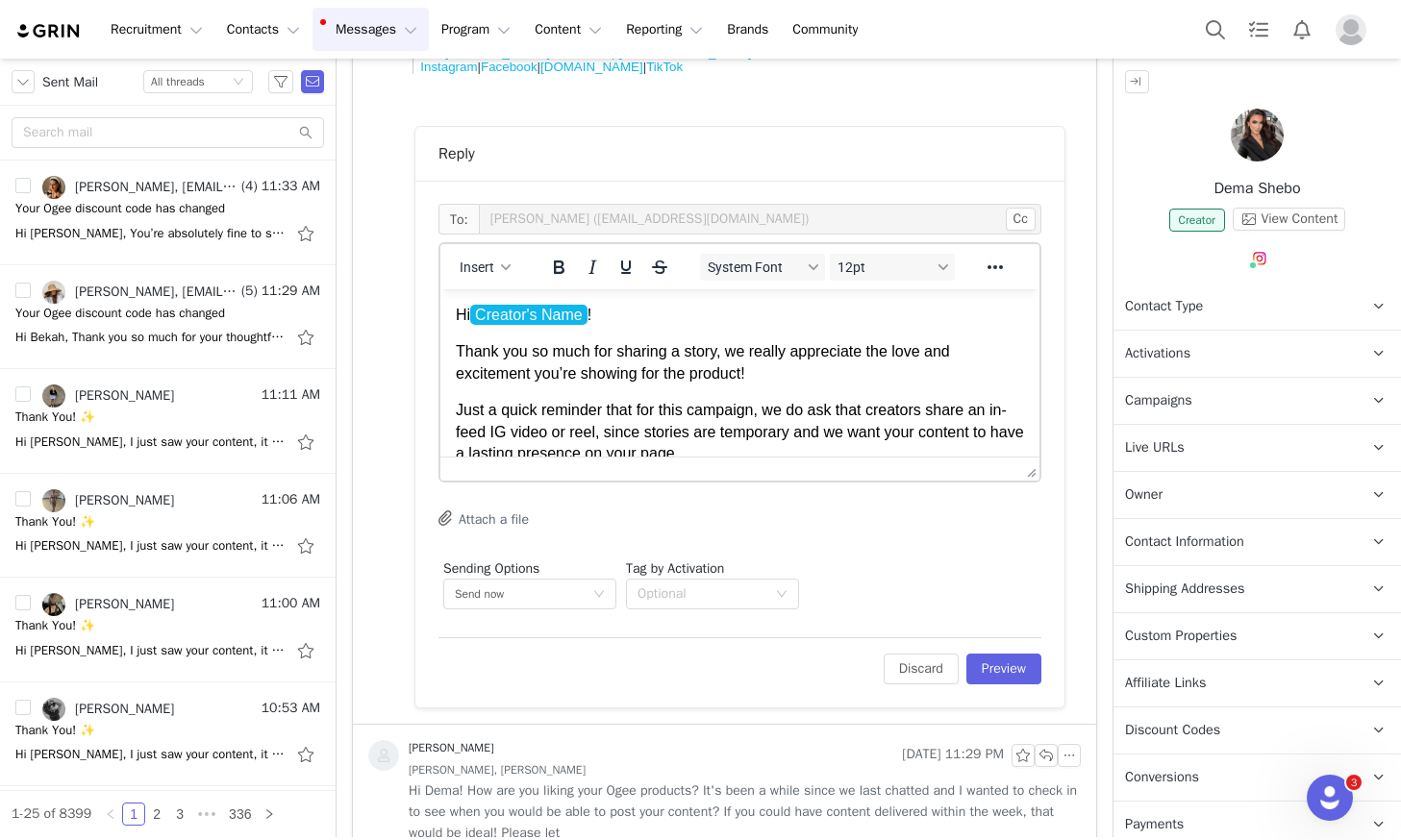 click on "Hi  Creator's Name !" at bounding box center [739, 315] 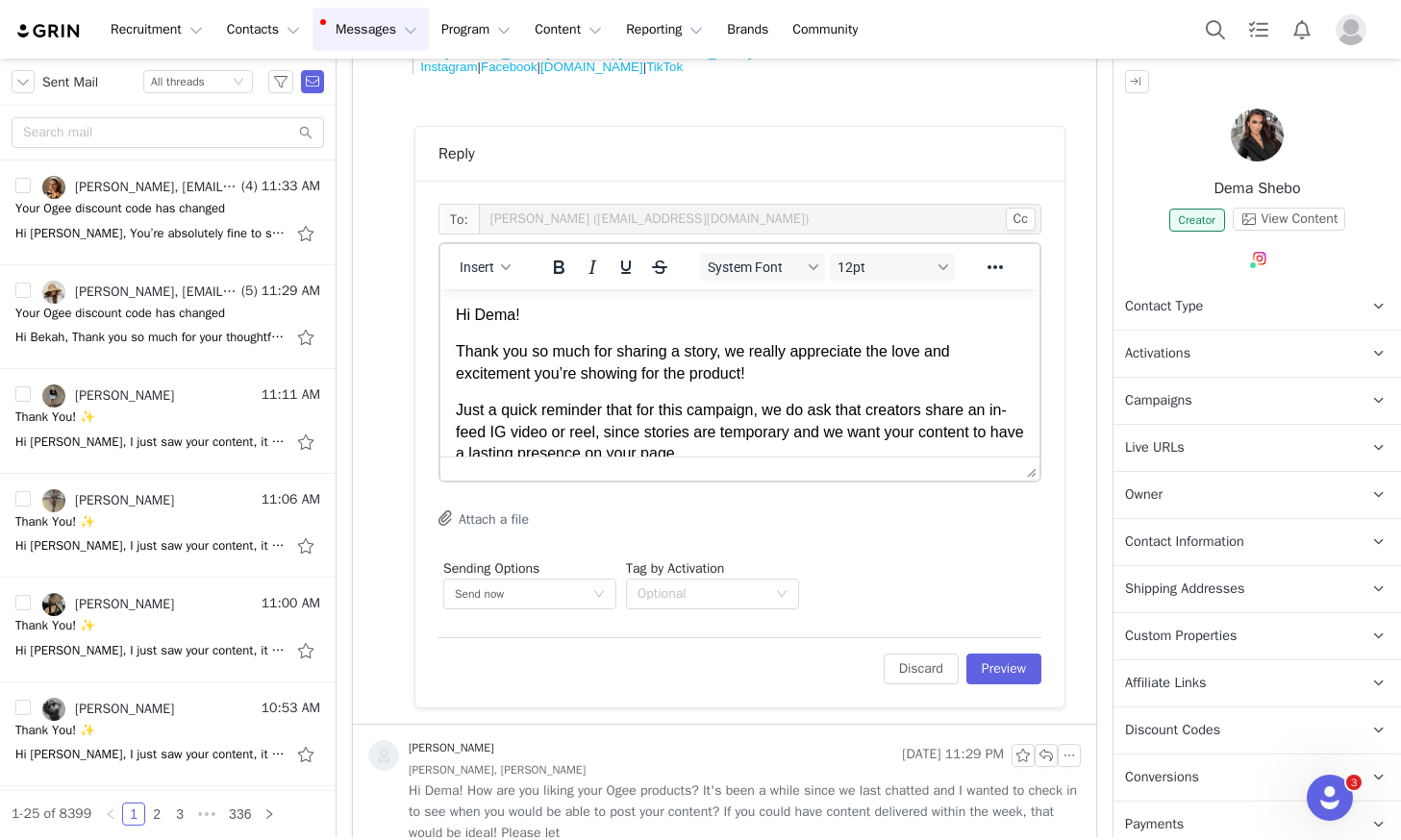 scroll, scrollTop: 119, scrollLeft: 0, axis: vertical 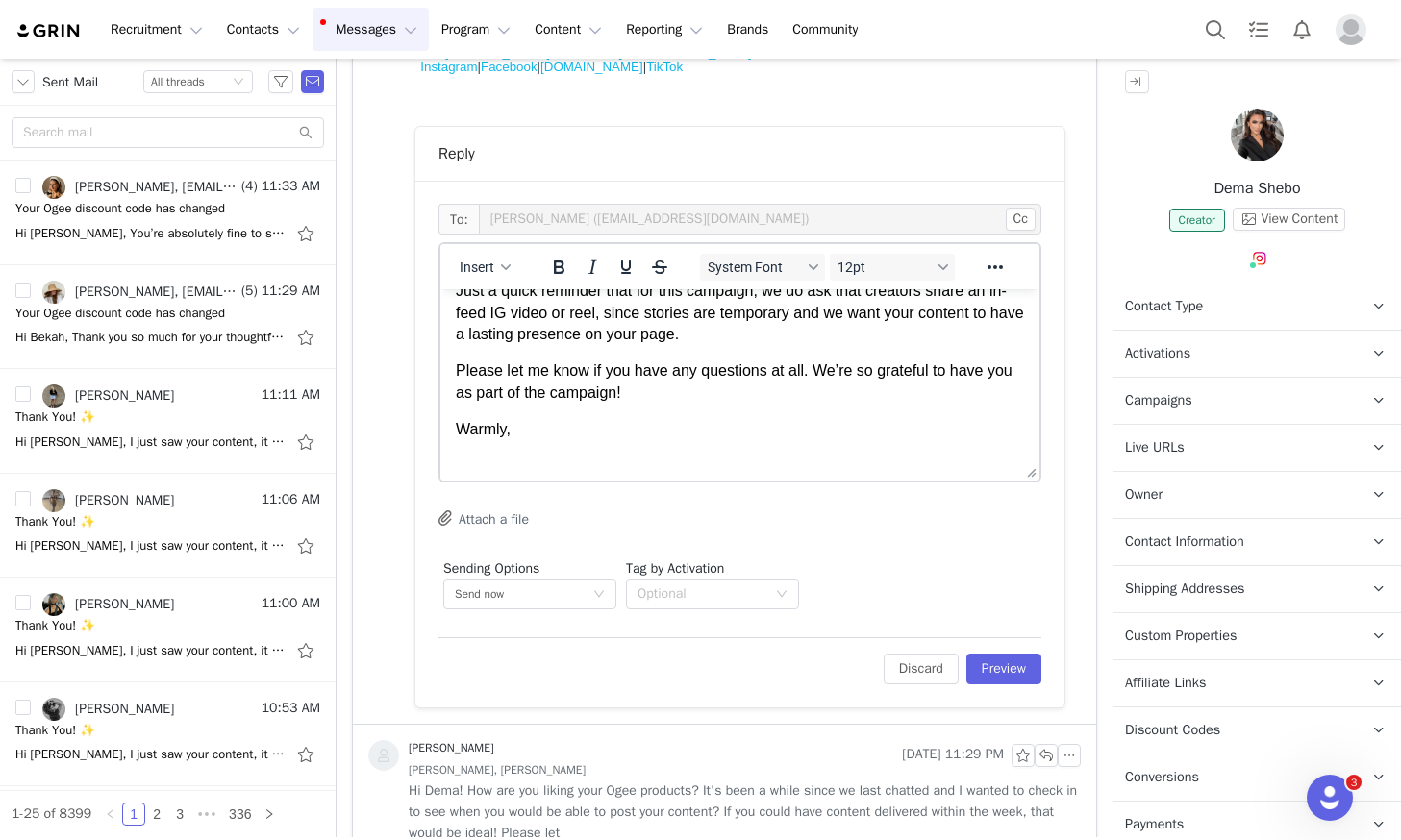 drag, startPoint x: 614, startPoint y: 432, endPoint x: 626, endPoint y: 435, distance: 12.369317 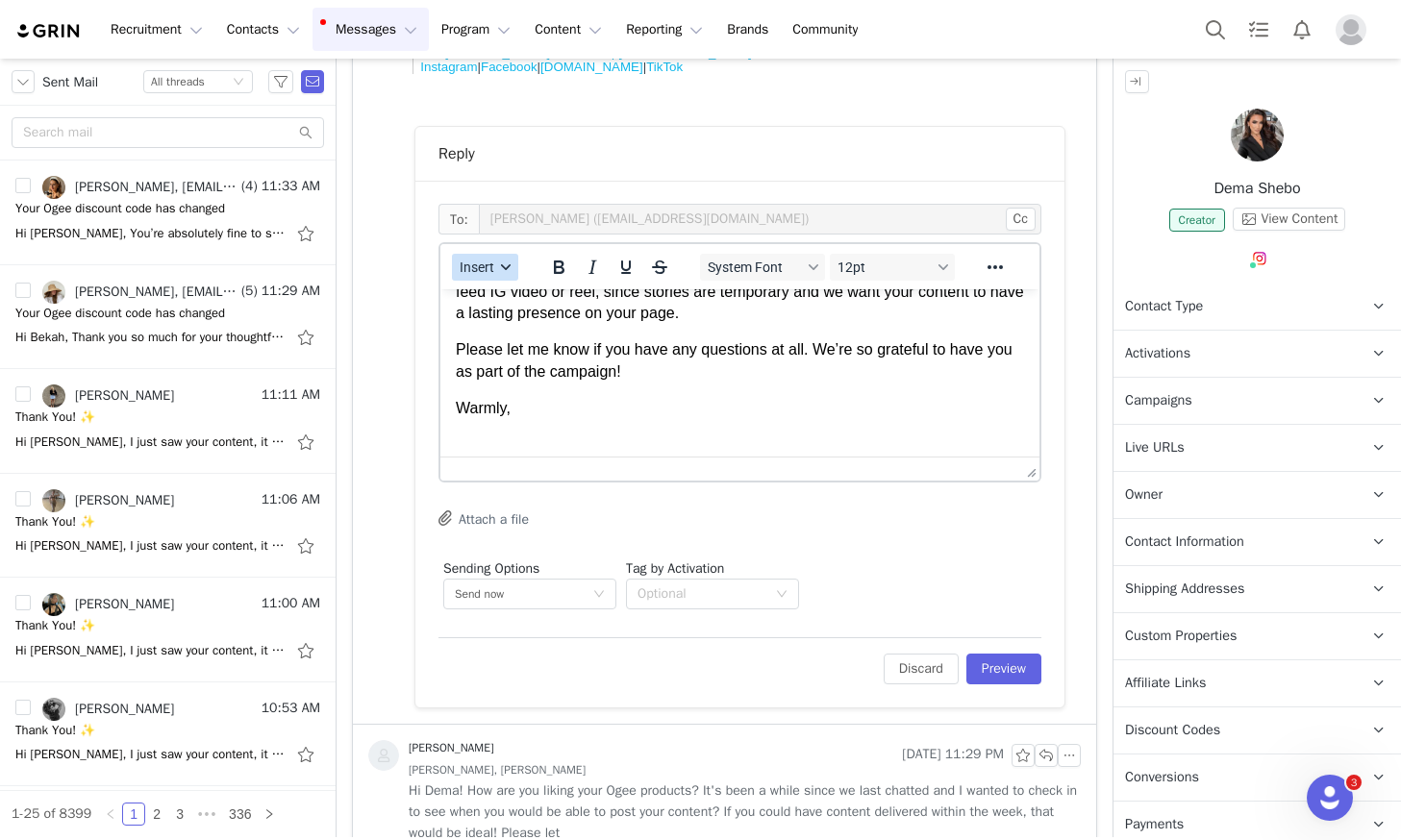 drag, startPoint x: 488, startPoint y: 263, endPoint x: 501, endPoint y: 275, distance: 17.691806 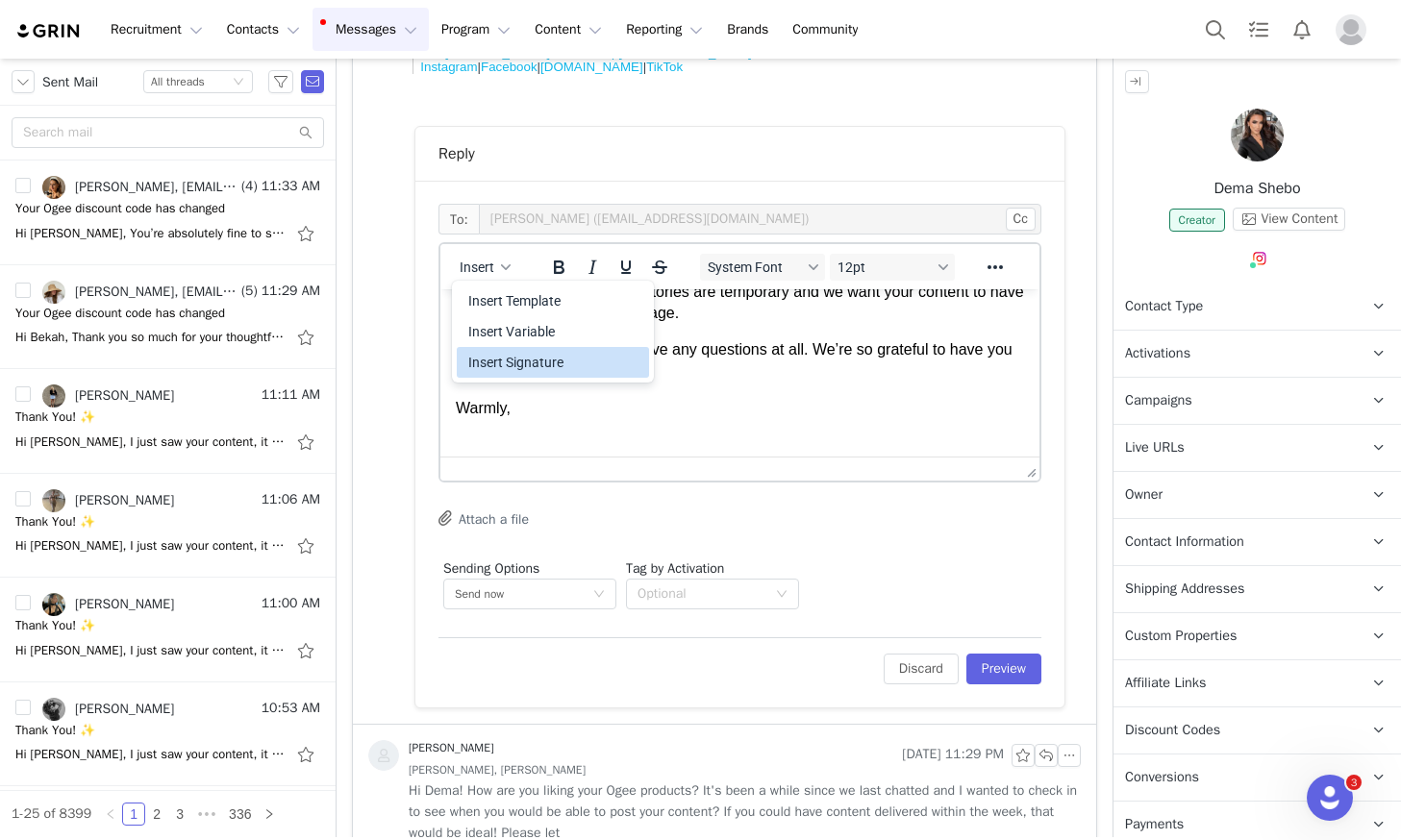 click on "Insert Signature" at bounding box center (555, 362) 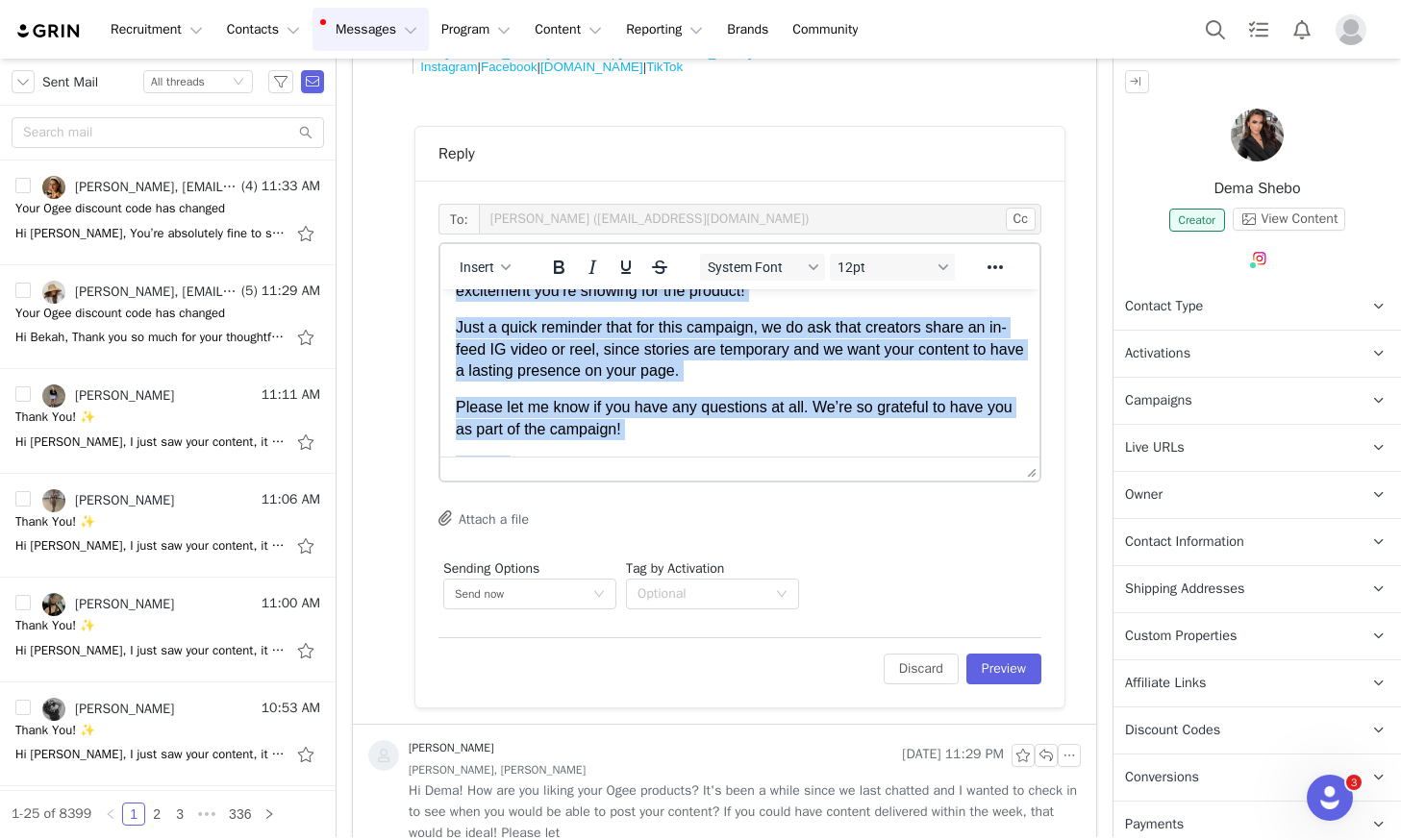 scroll, scrollTop: 0, scrollLeft: 0, axis: both 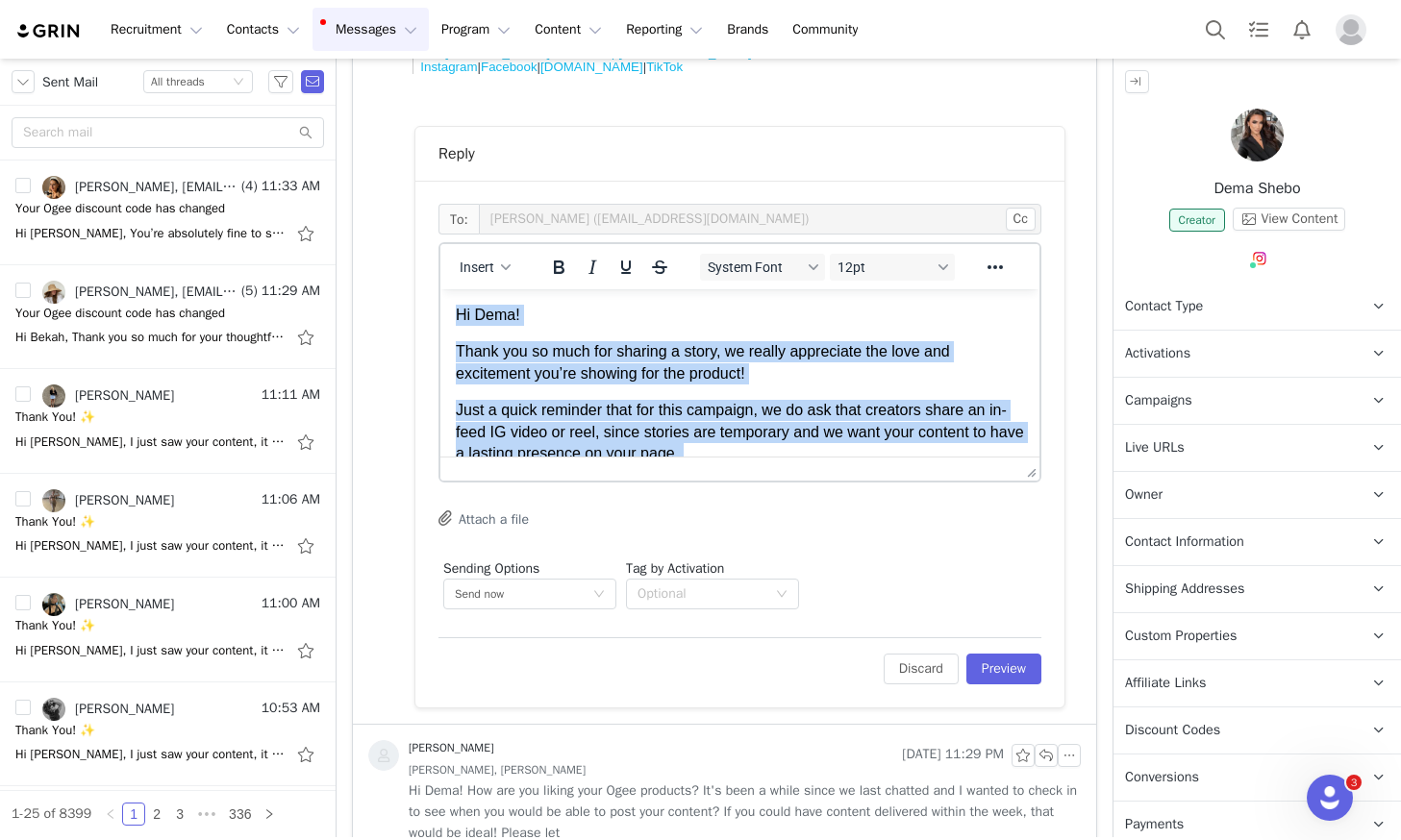 drag, startPoint x: 534, startPoint y: 362, endPoint x: 443, endPoint y: 271, distance: 128.69343 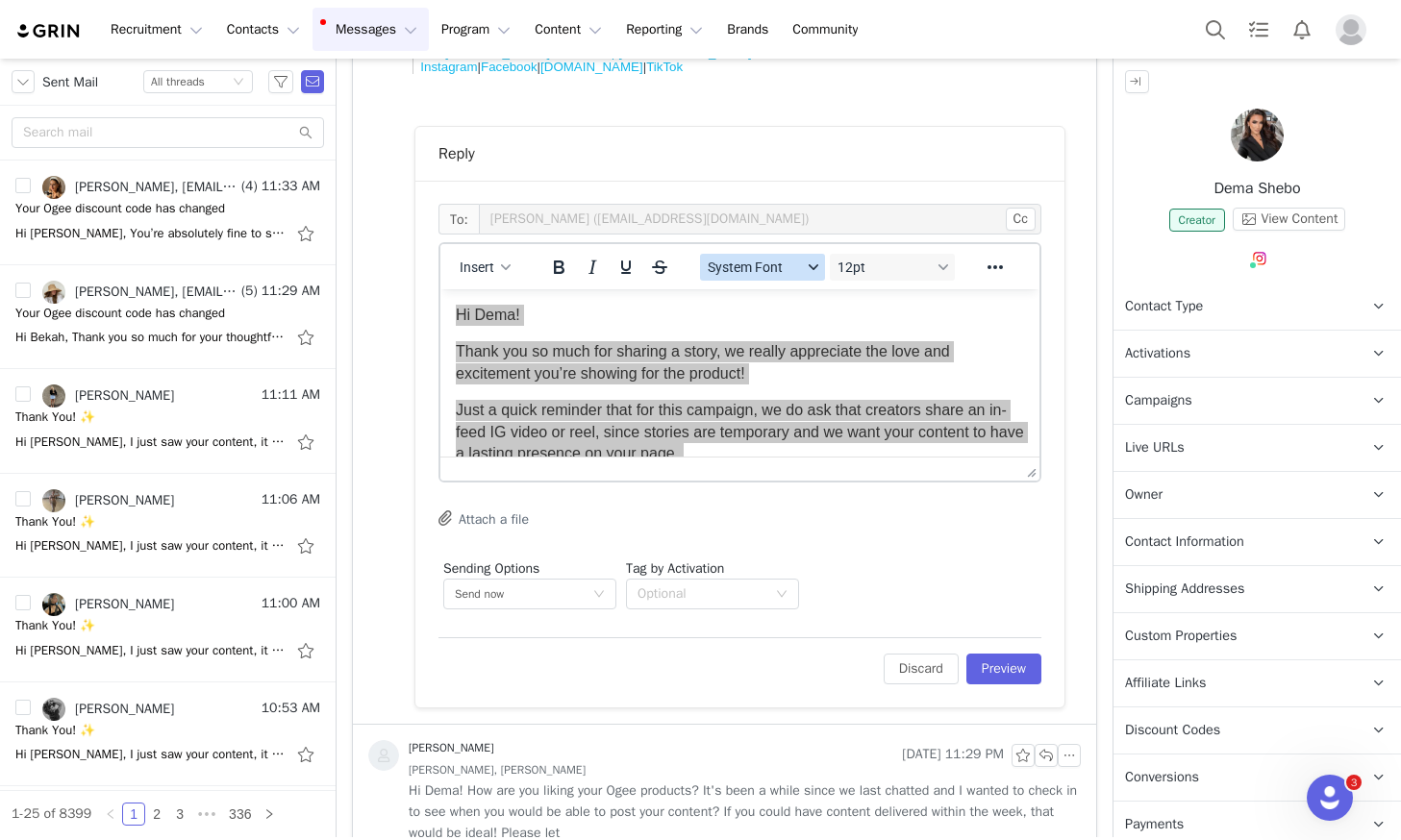 click on "System Font" at bounding box center [755, 267] 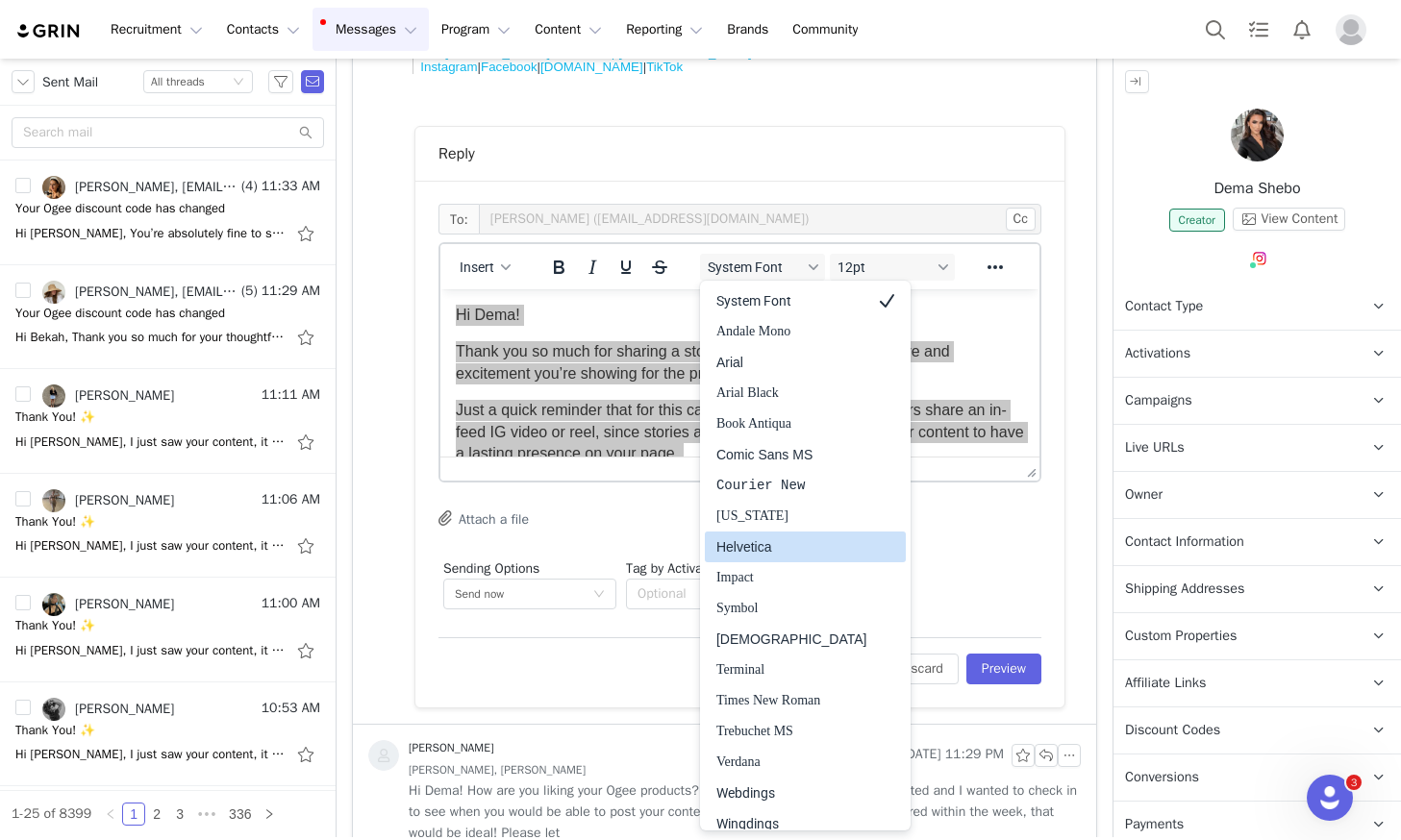 click on "Helvetica" at bounding box center [791, 547] 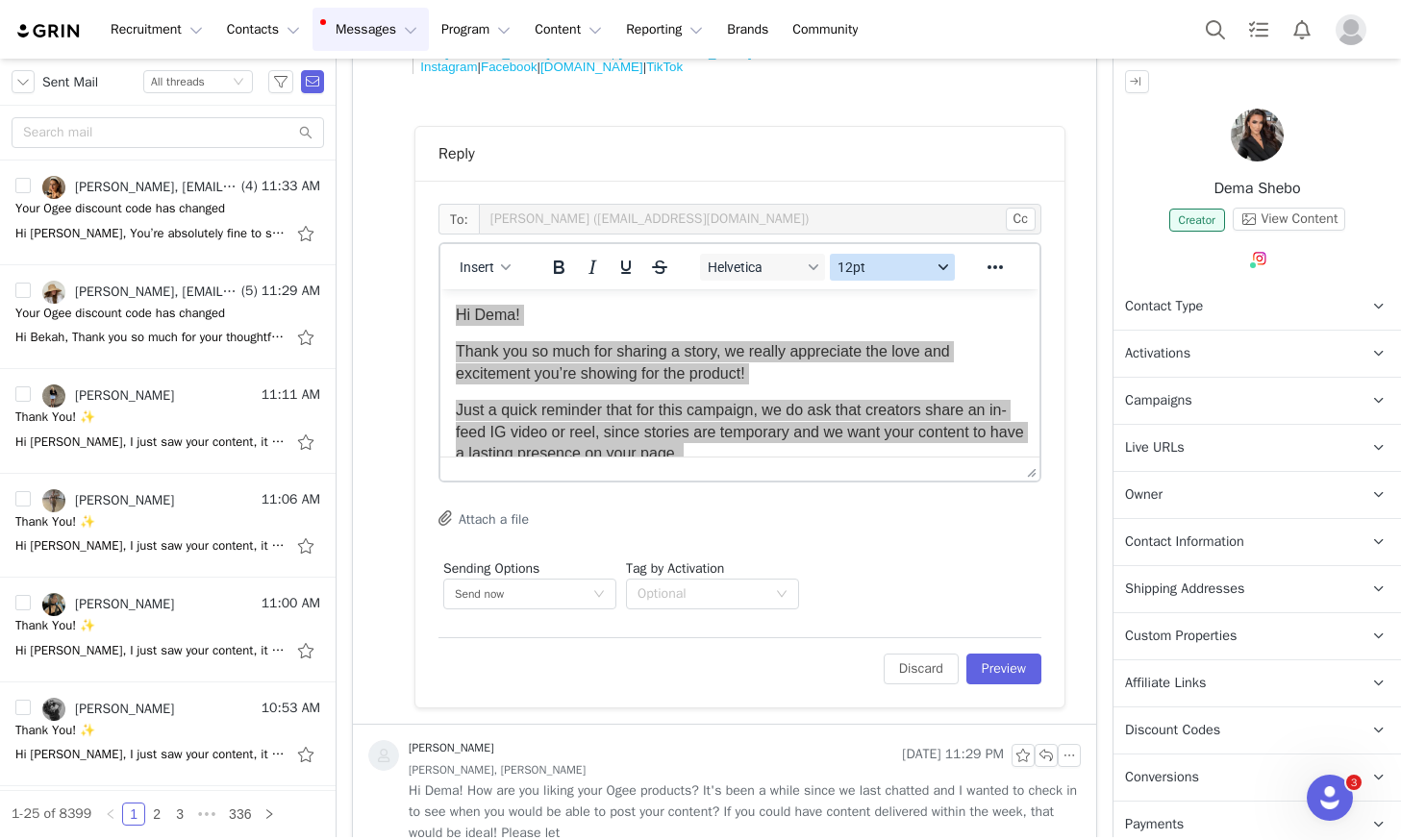 click on "12pt" at bounding box center (892, 267) 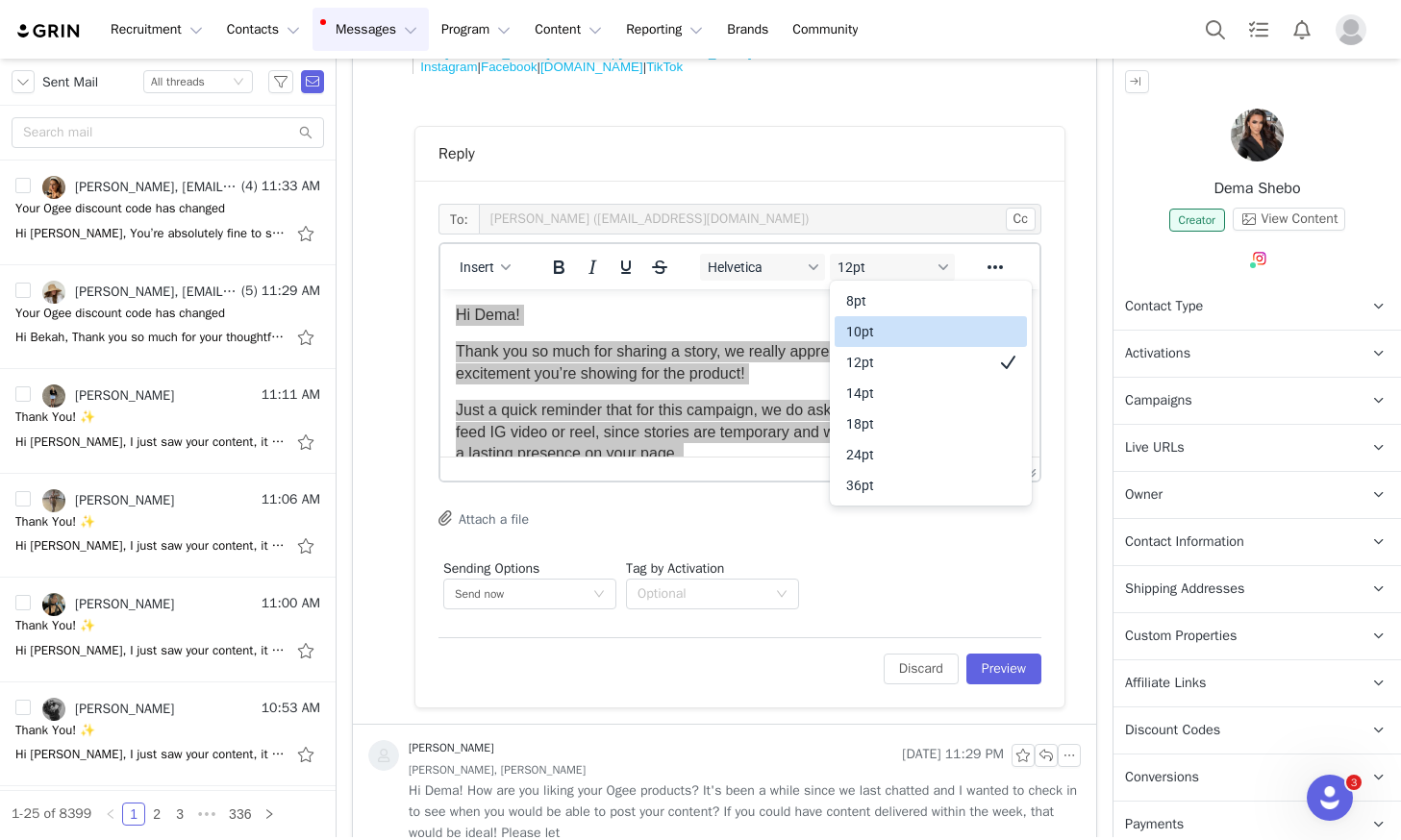 drag, startPoint x: 903, startPoint y: 331, endPoint x: 463, endPoint y: 43, distance: 525.8745 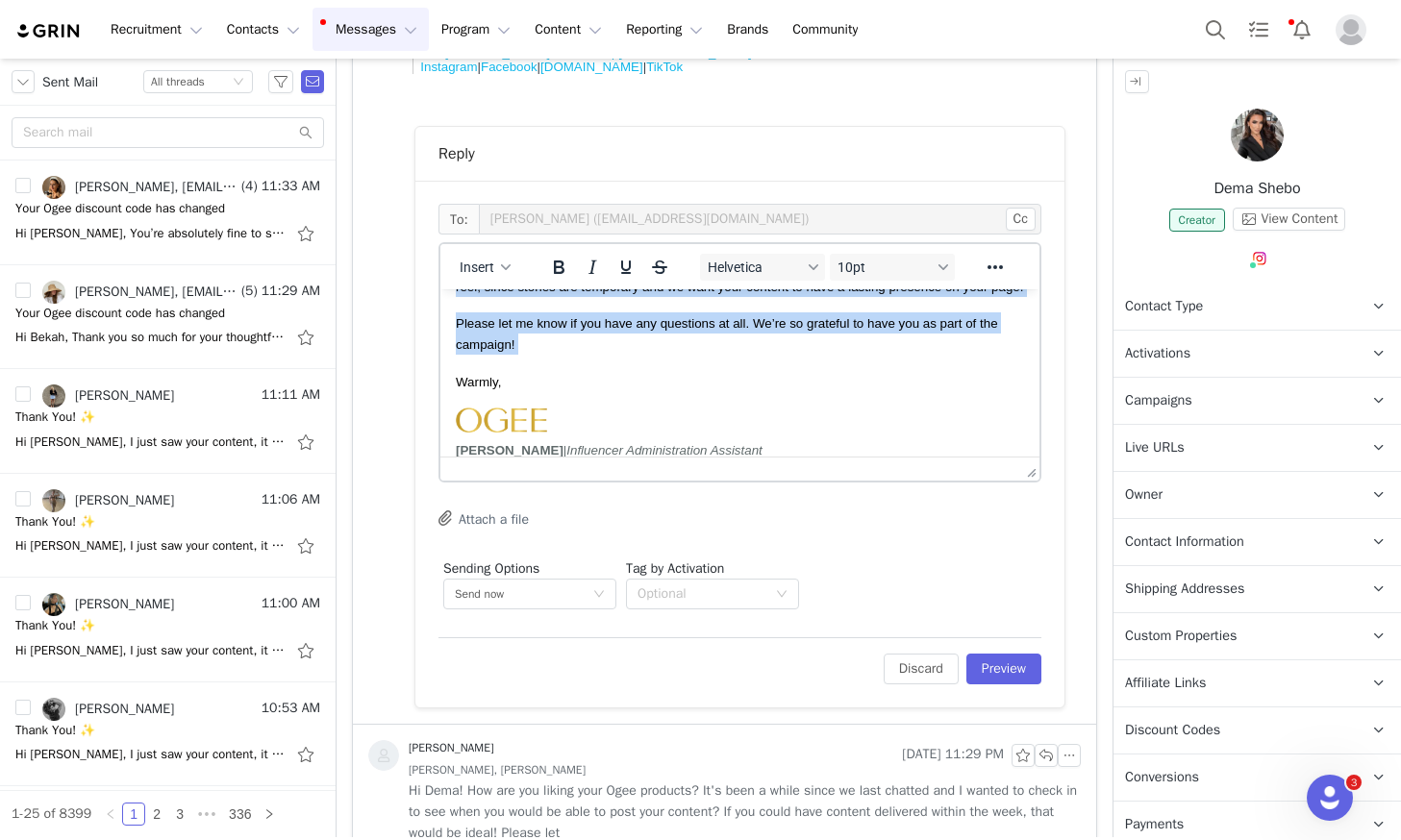 scroll, scrollTop: 235, scrollLeft: 0, axis: vertical 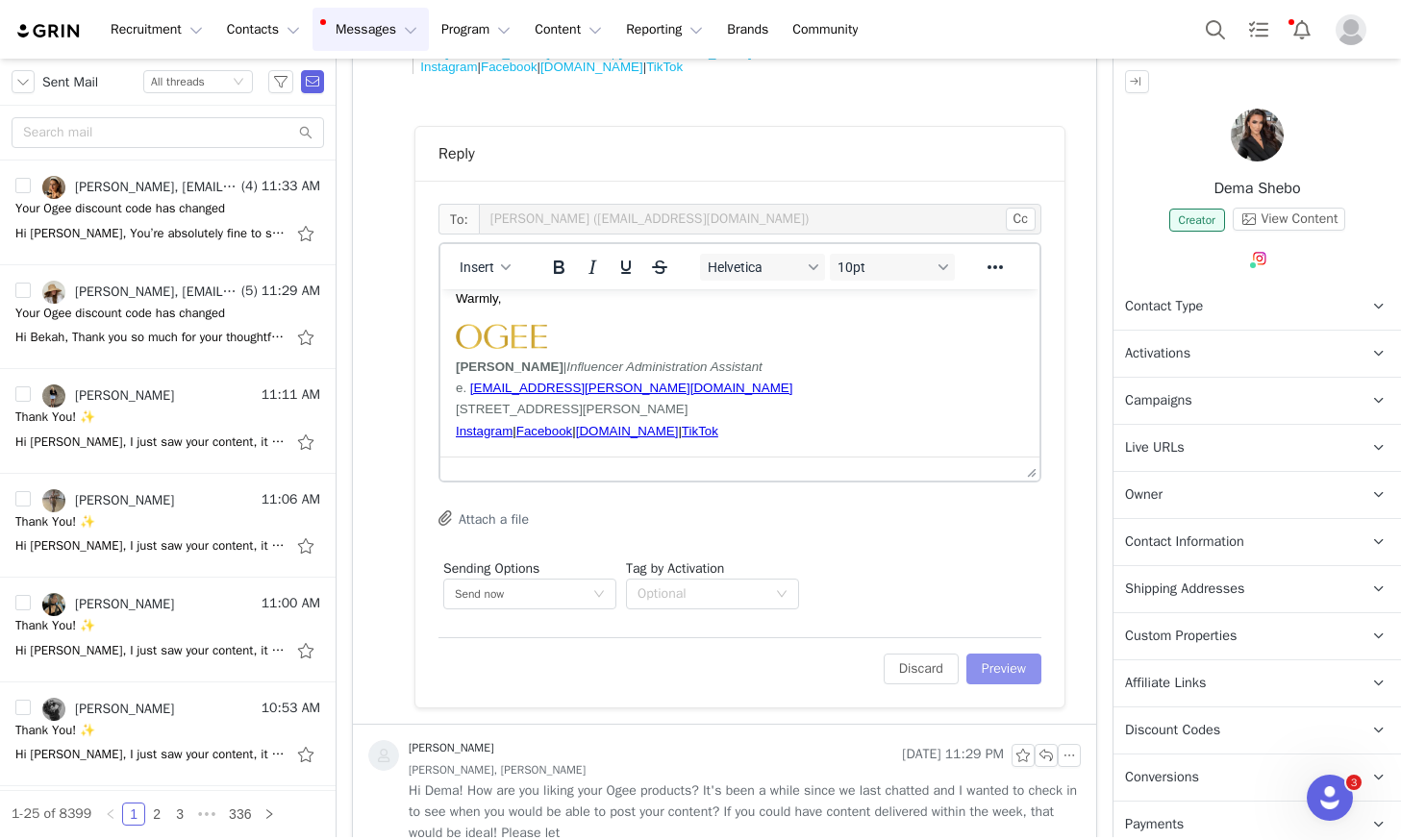 click on "Preview" at bounding box center (1004, 669) 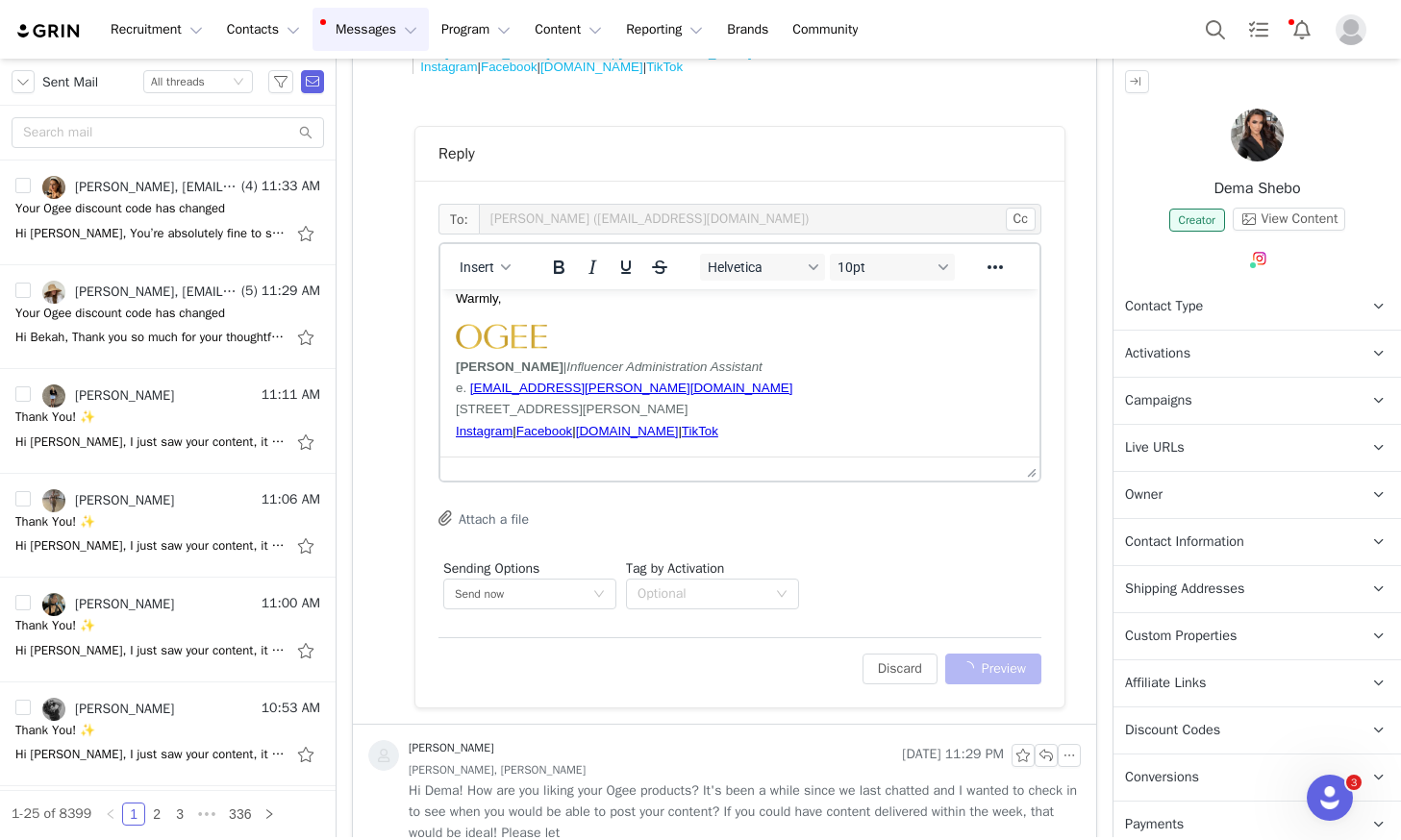 scroll, scrollTop: 397, scrollLeft: 0, axis: vertical 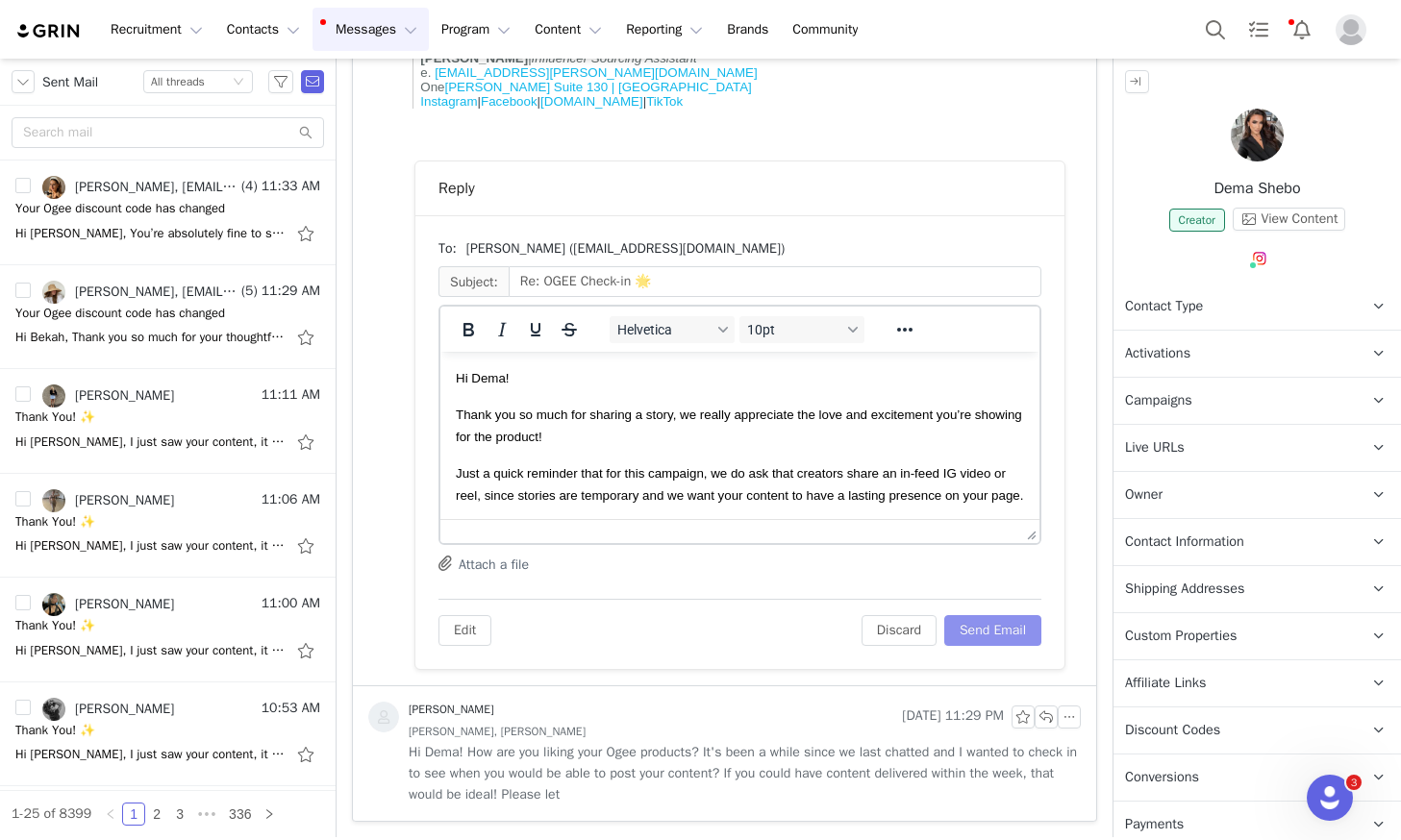 click on "Send Email" at bounding box center (992, 630) 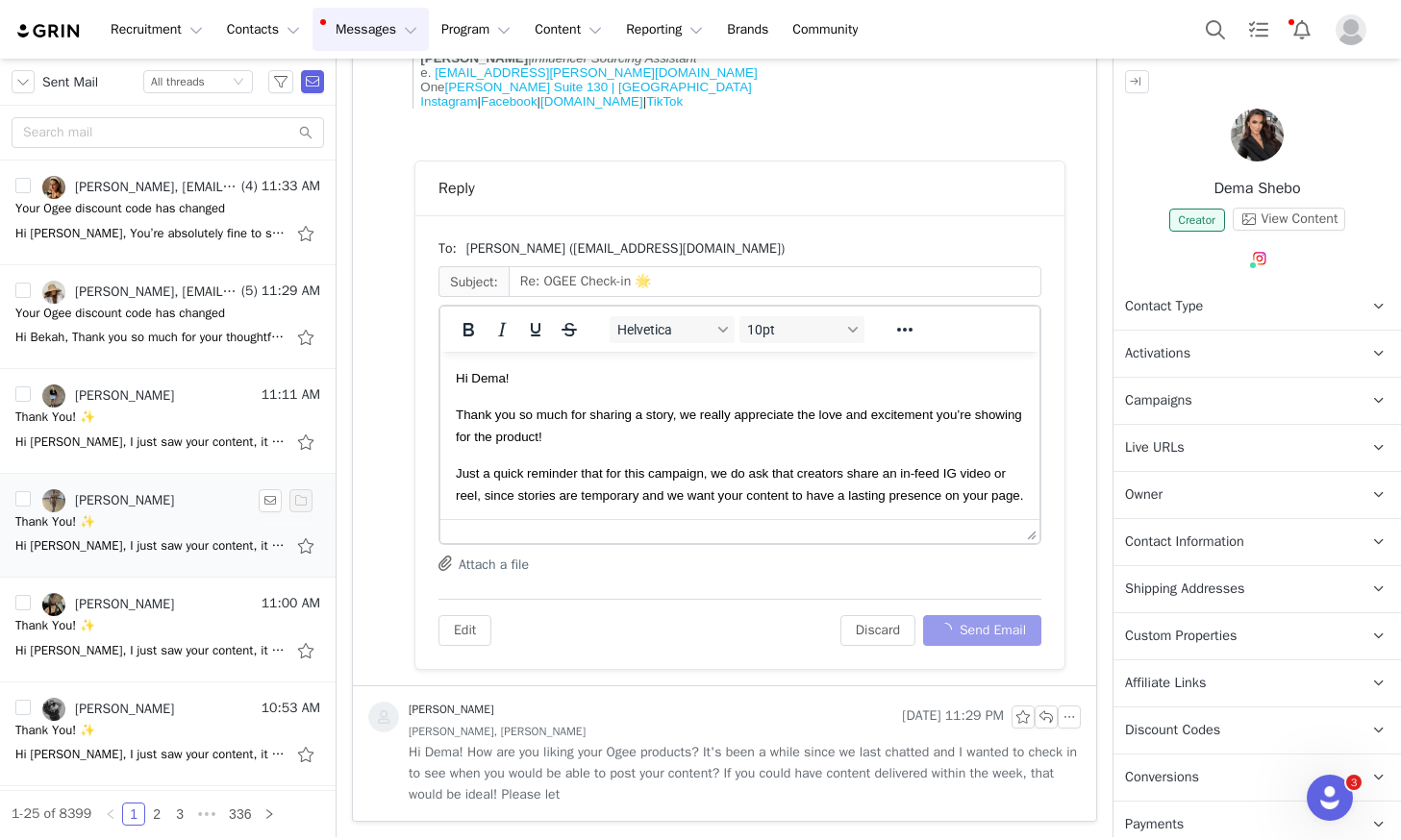 scroll, scrollTop: 0, scrollLeft: 0, axis: both 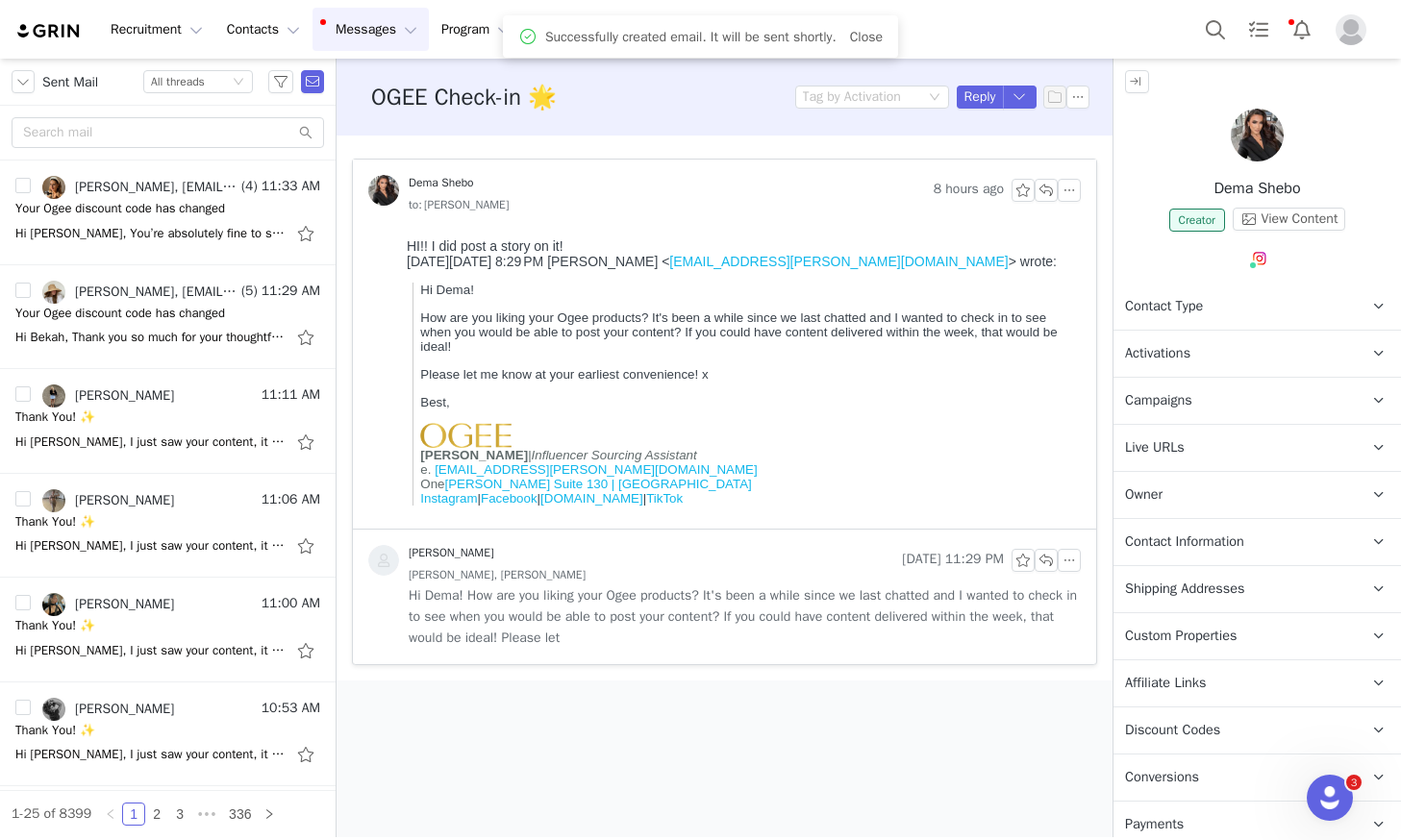 drag, startPoint x: 397, startPoint y: 30, endPoint x: 400, endPoint y: 55, distance: 25.179357 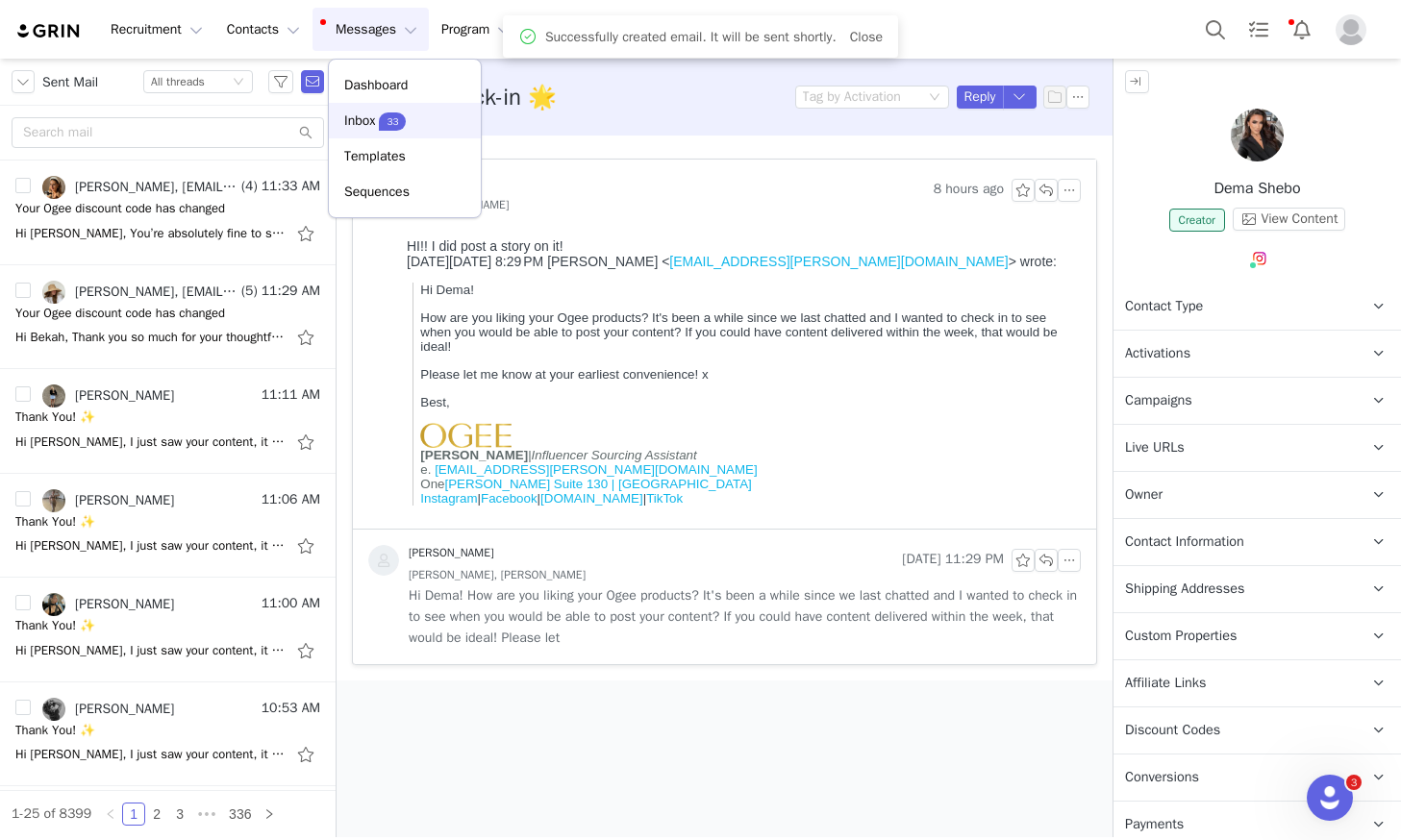 click on "33" at bounding box center (392, 121) 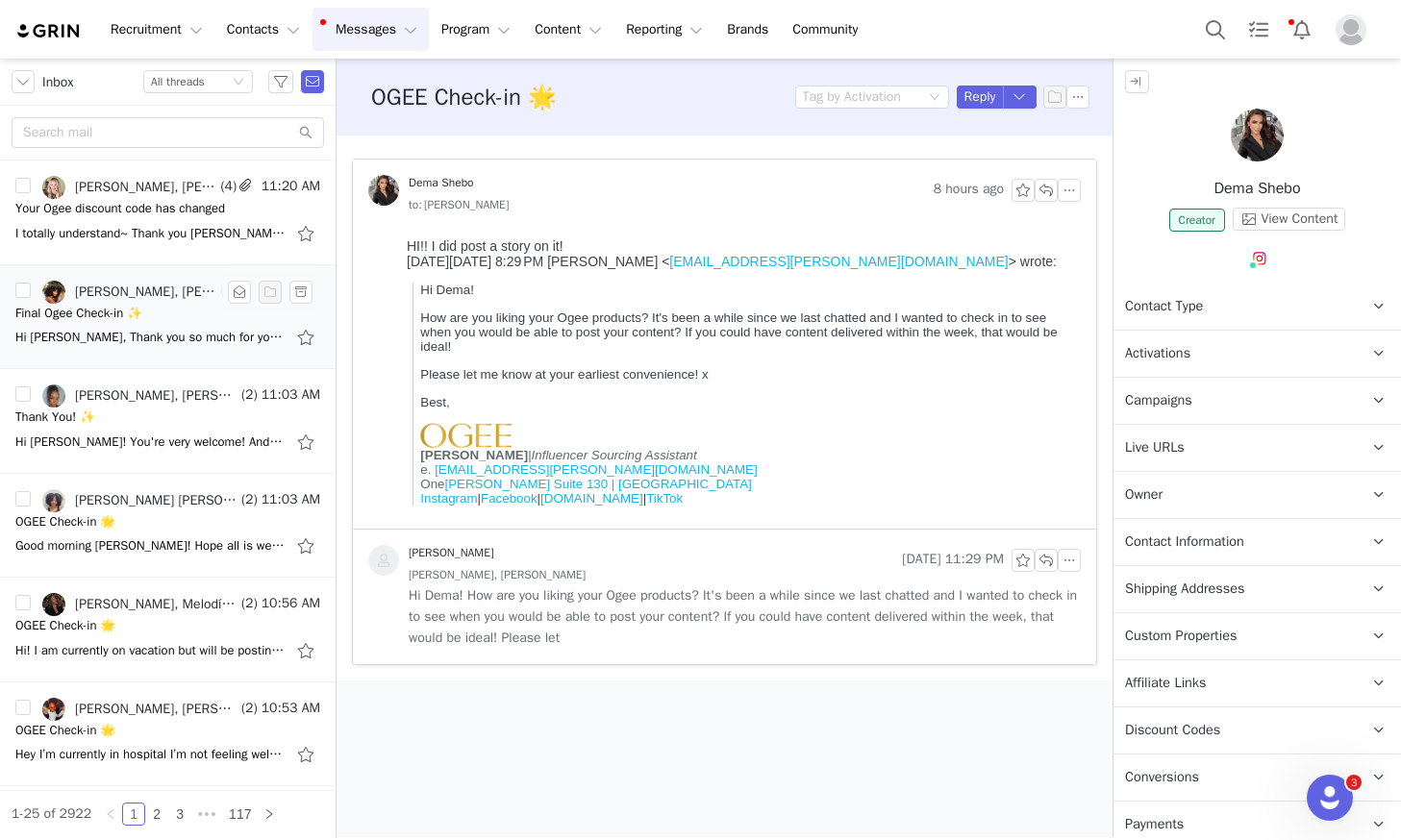 click on "Final Ogee Check-in ✨" at bounding box center (79, 313) 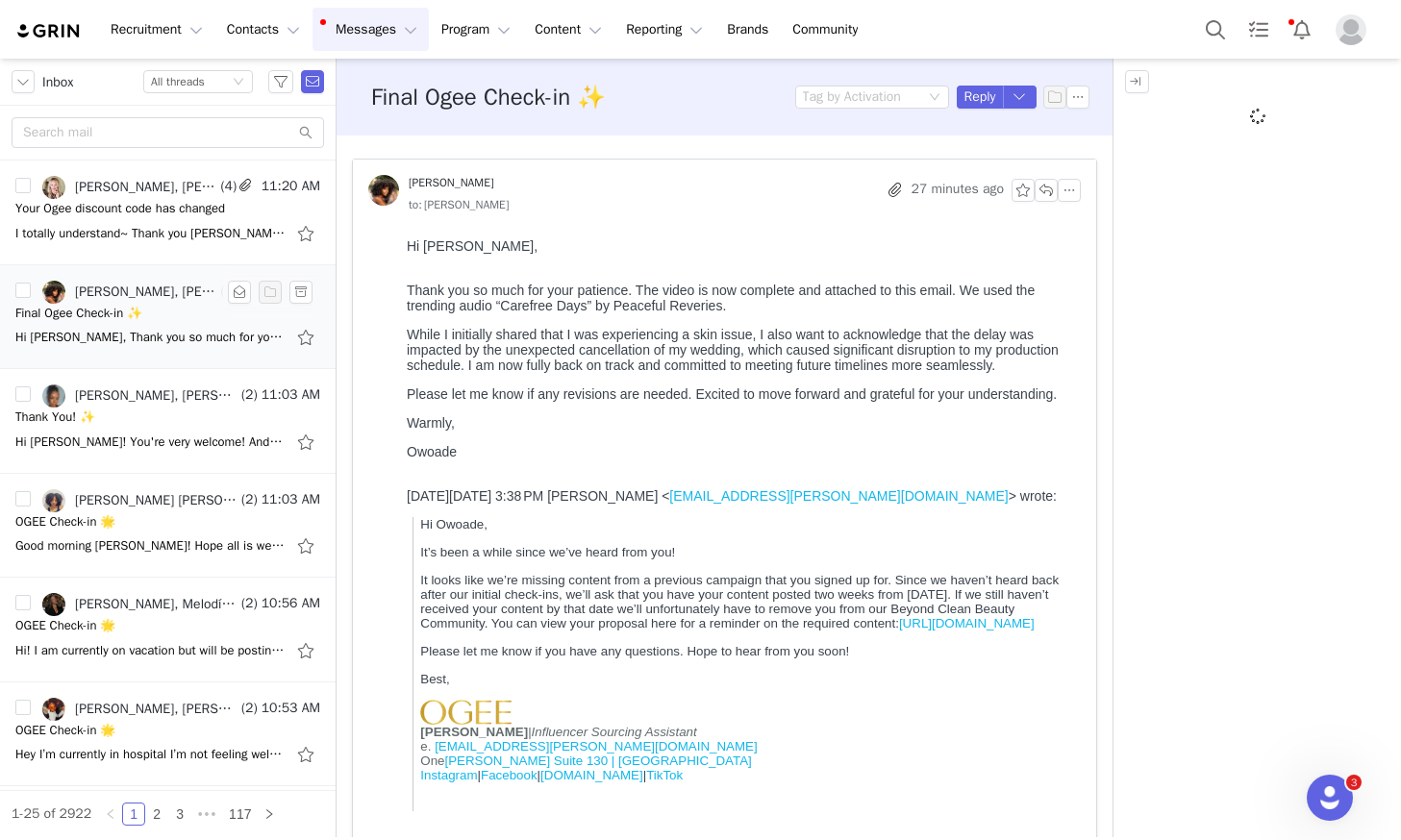 scroll, scrollTop: 0, scrollLeft: 0, axis: both 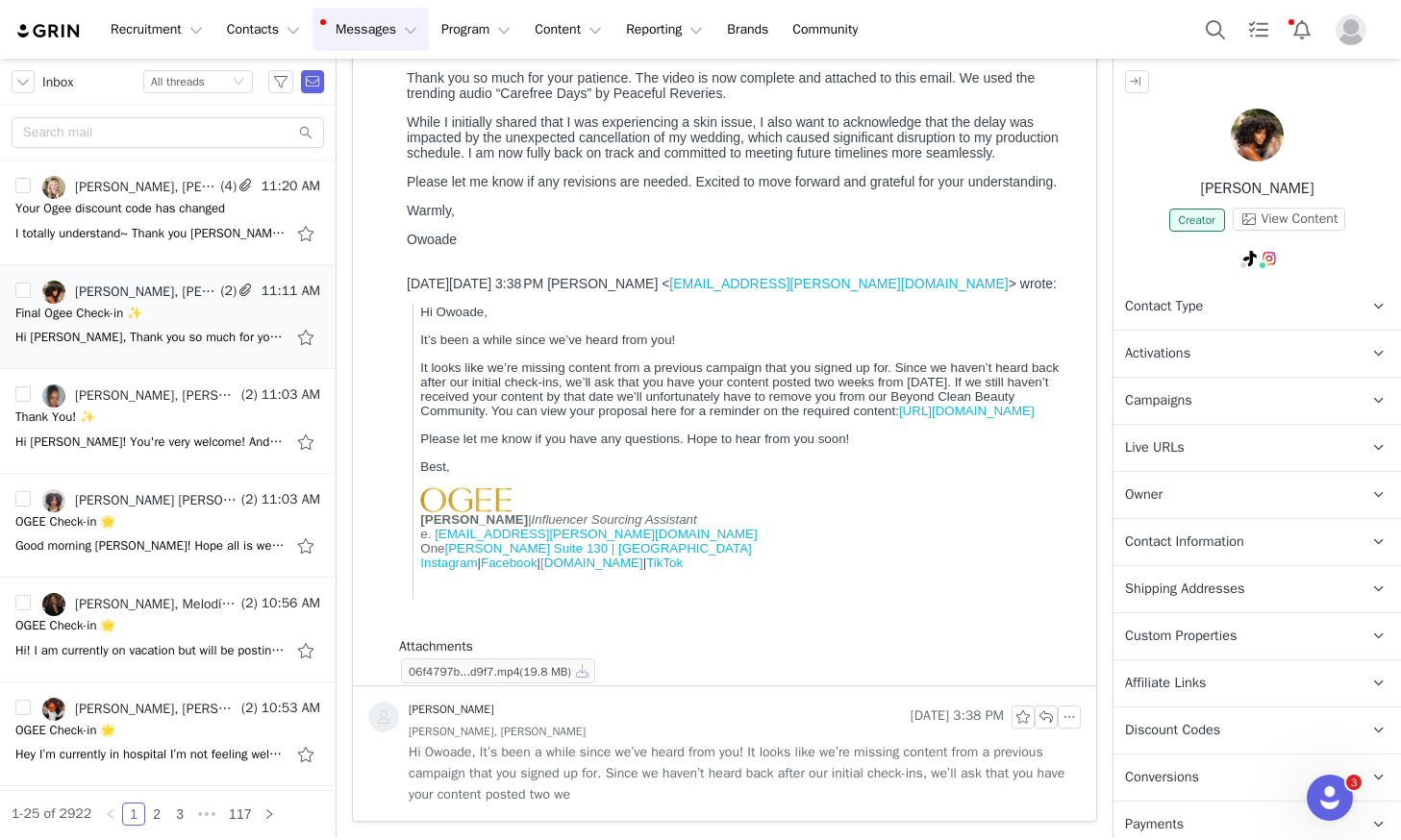 click at bounding box center [583, 671] 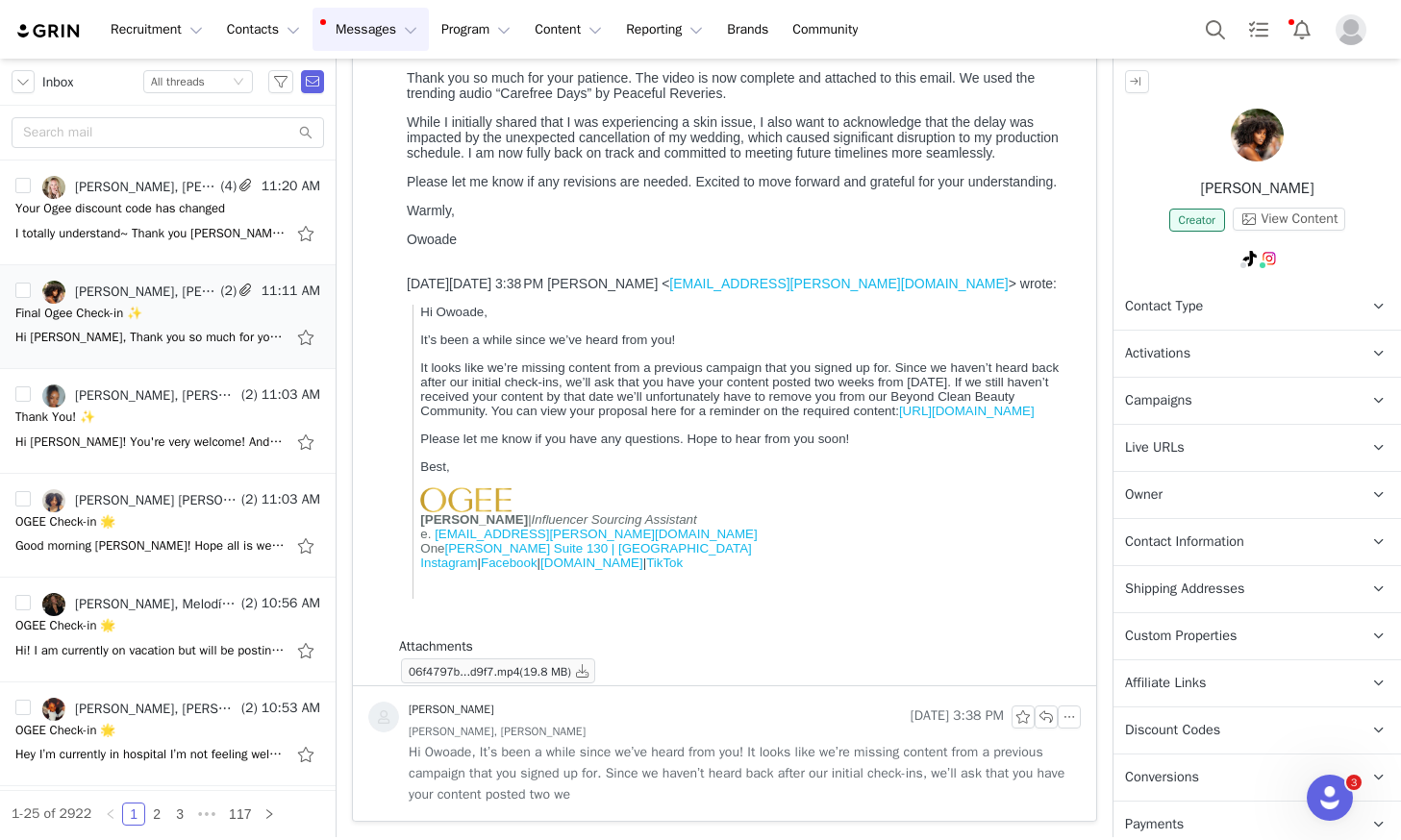 click at bounding box center [1257, 135] 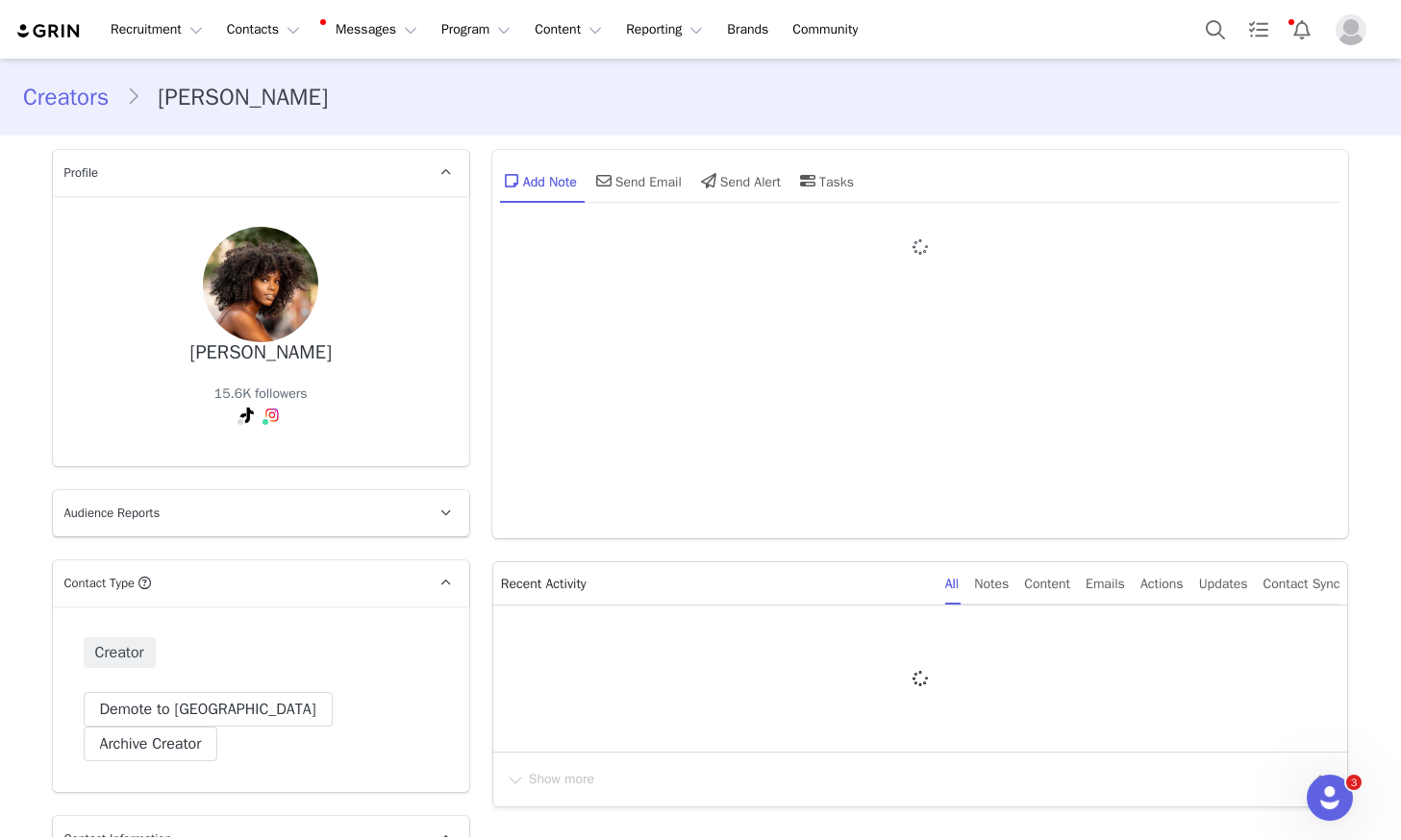 type on "+1 ([GEOGRAPHIC_DATA])" 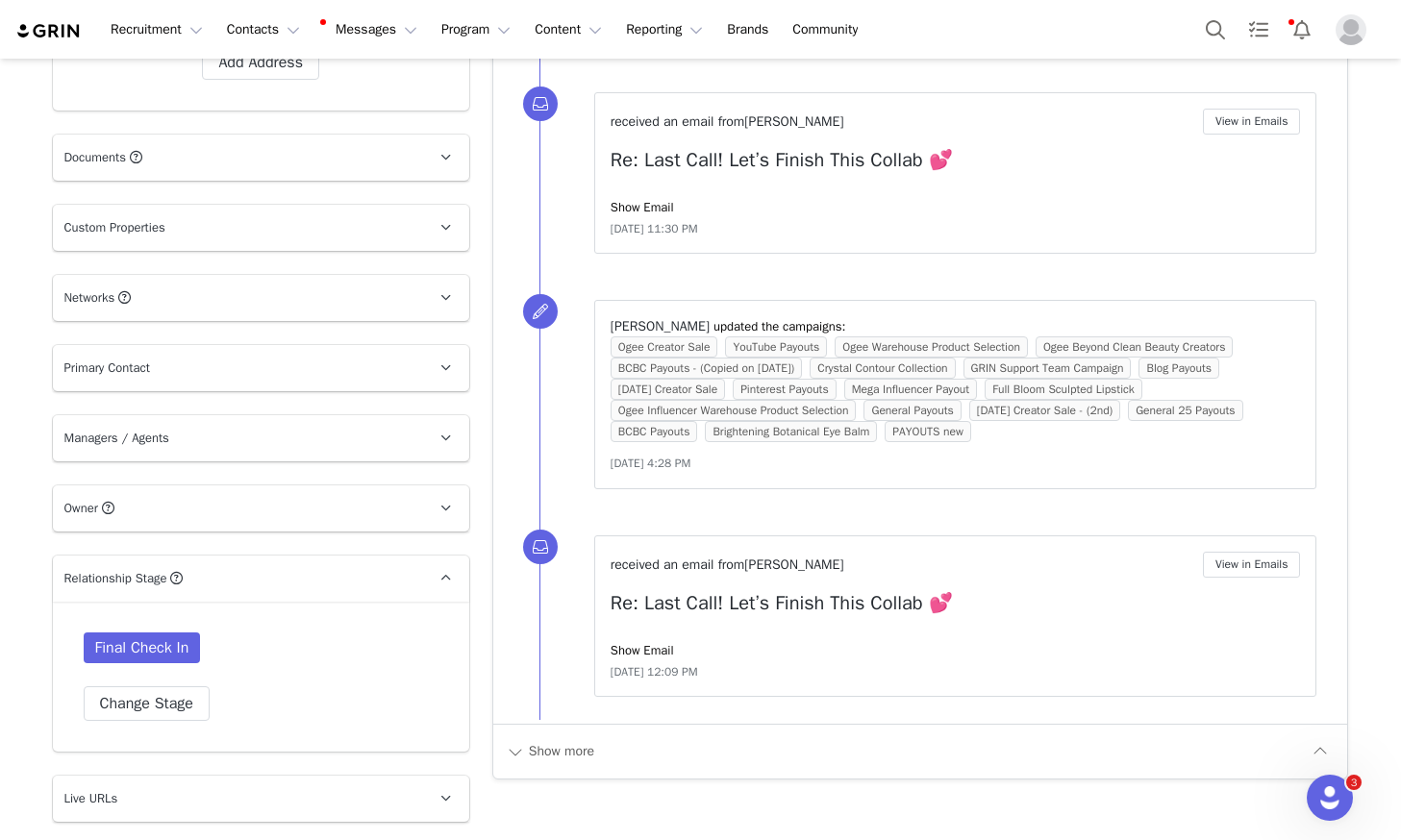 scroll, scrollTop: 1891, scrollLeft: 0, axis: vertical 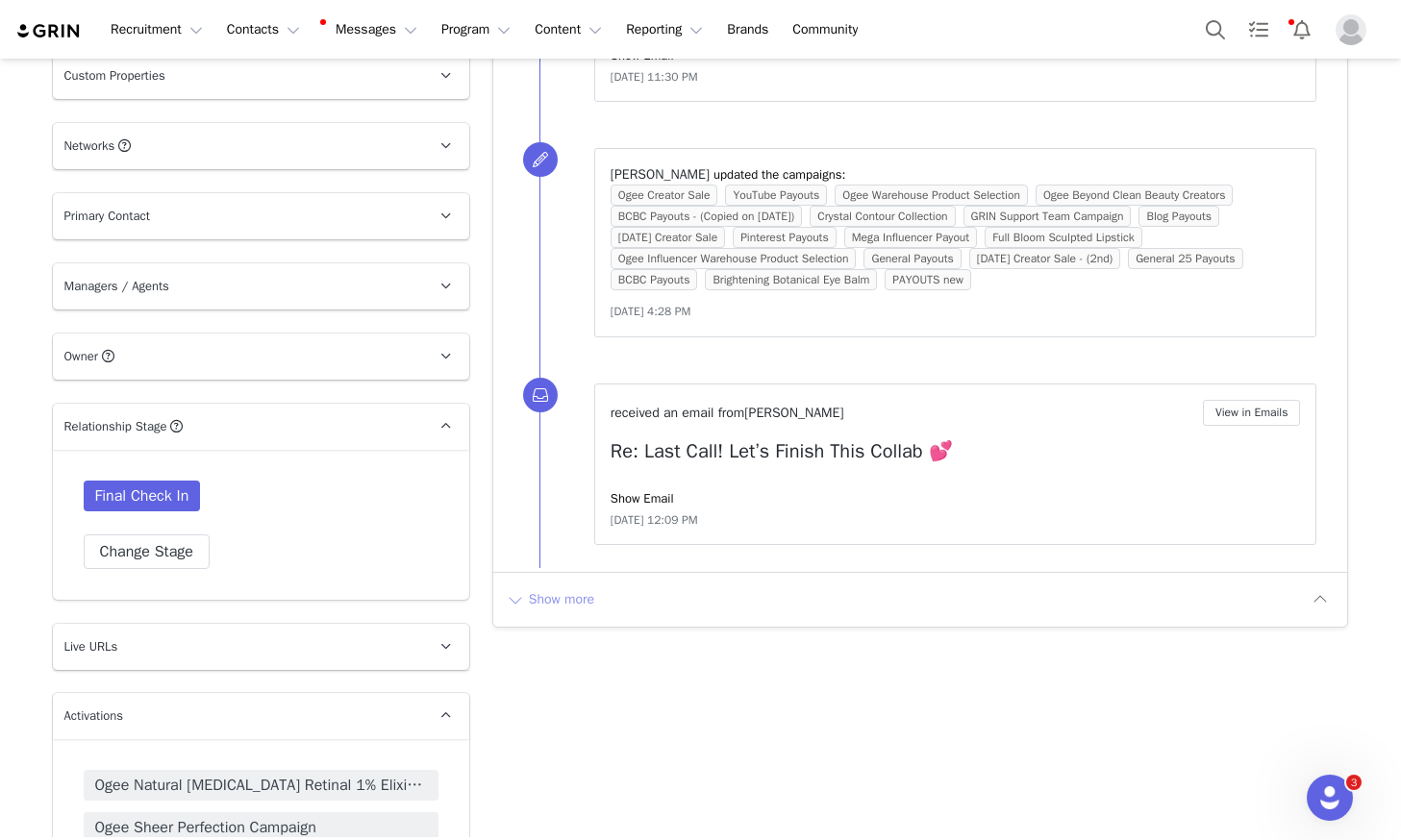 click on "Show more" at bounding box center (550, 600) 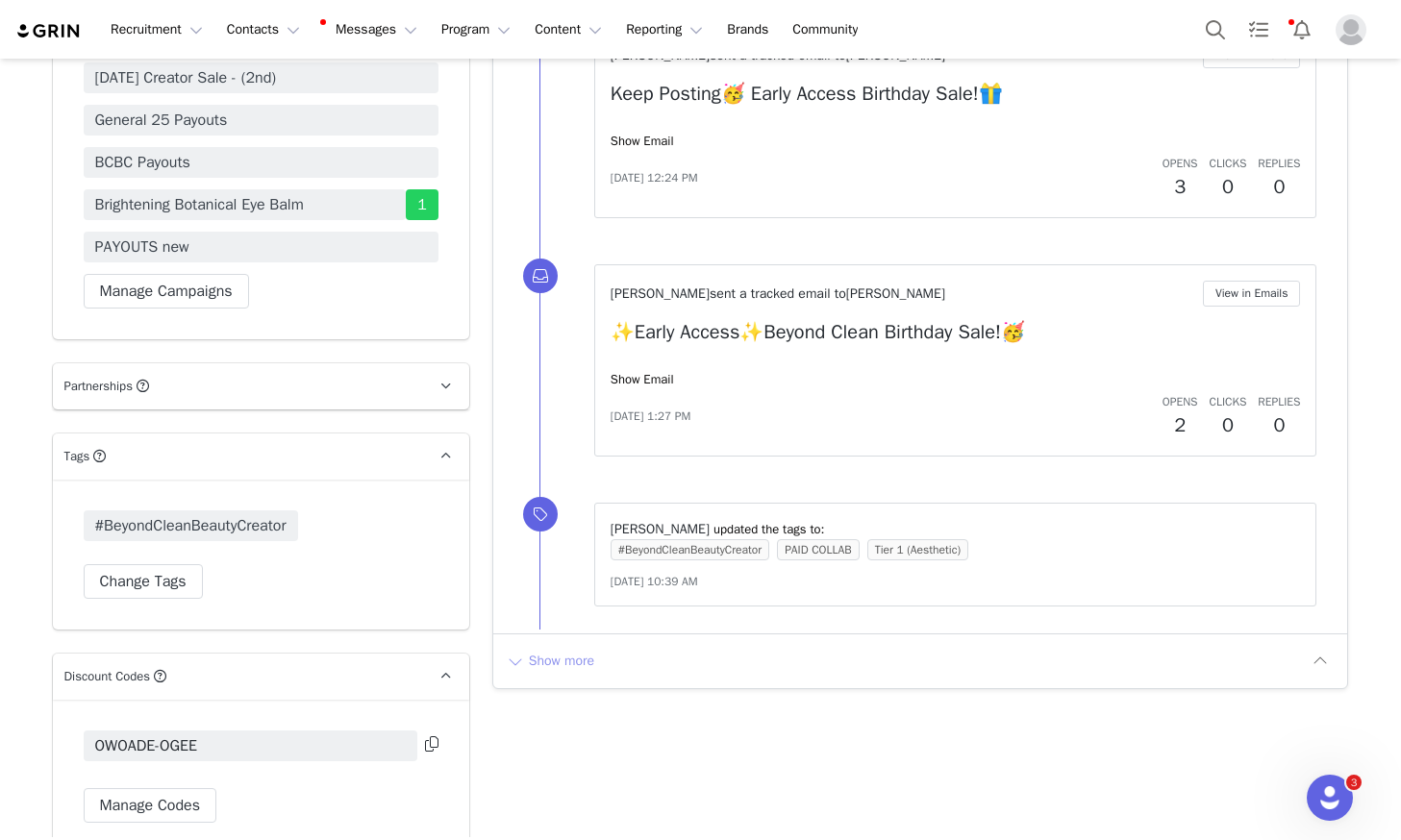 scroll, scrollTop: 3969, scrollLeft: 0, axis: vertical 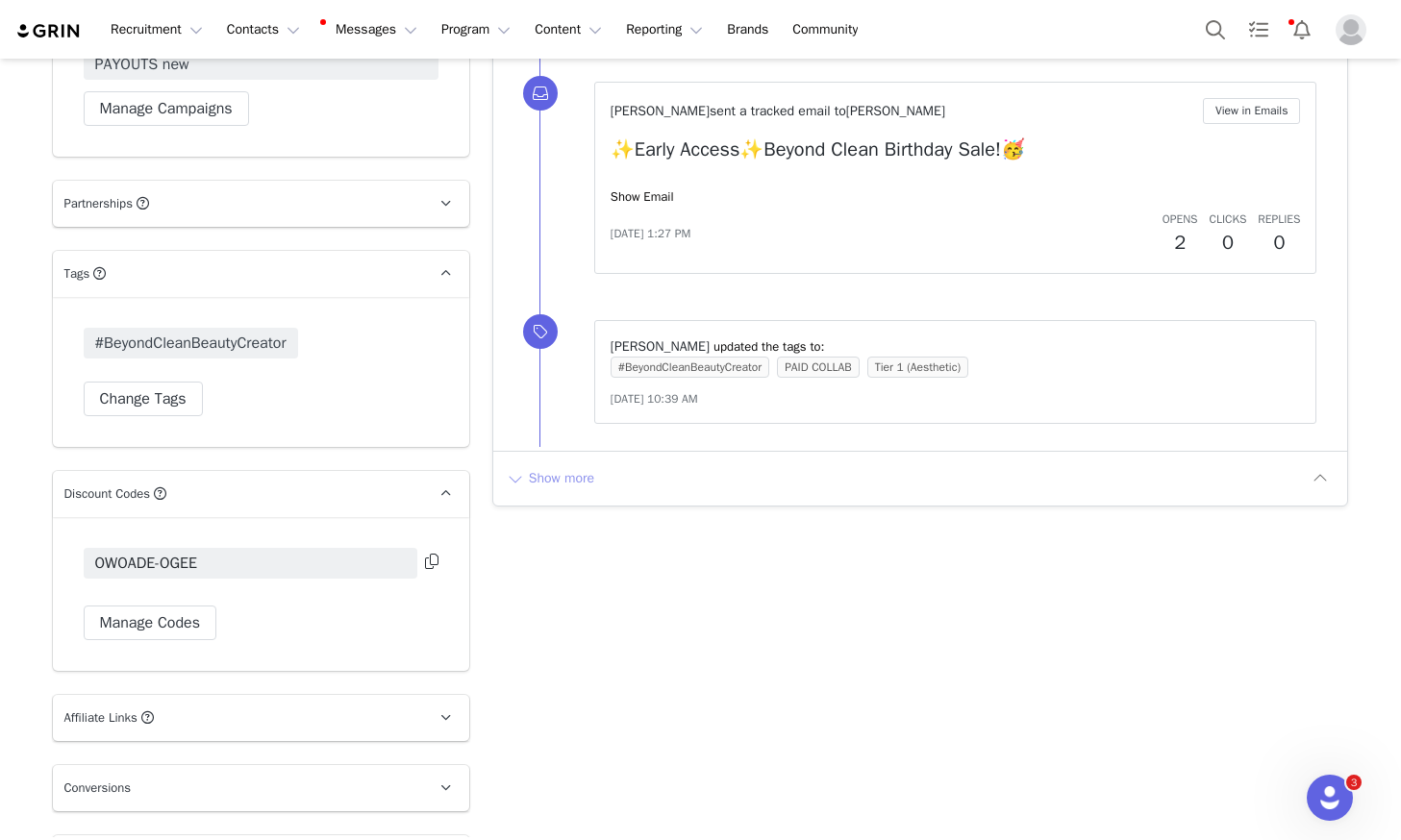 click on "Show more" at bounding box center (550, 479) 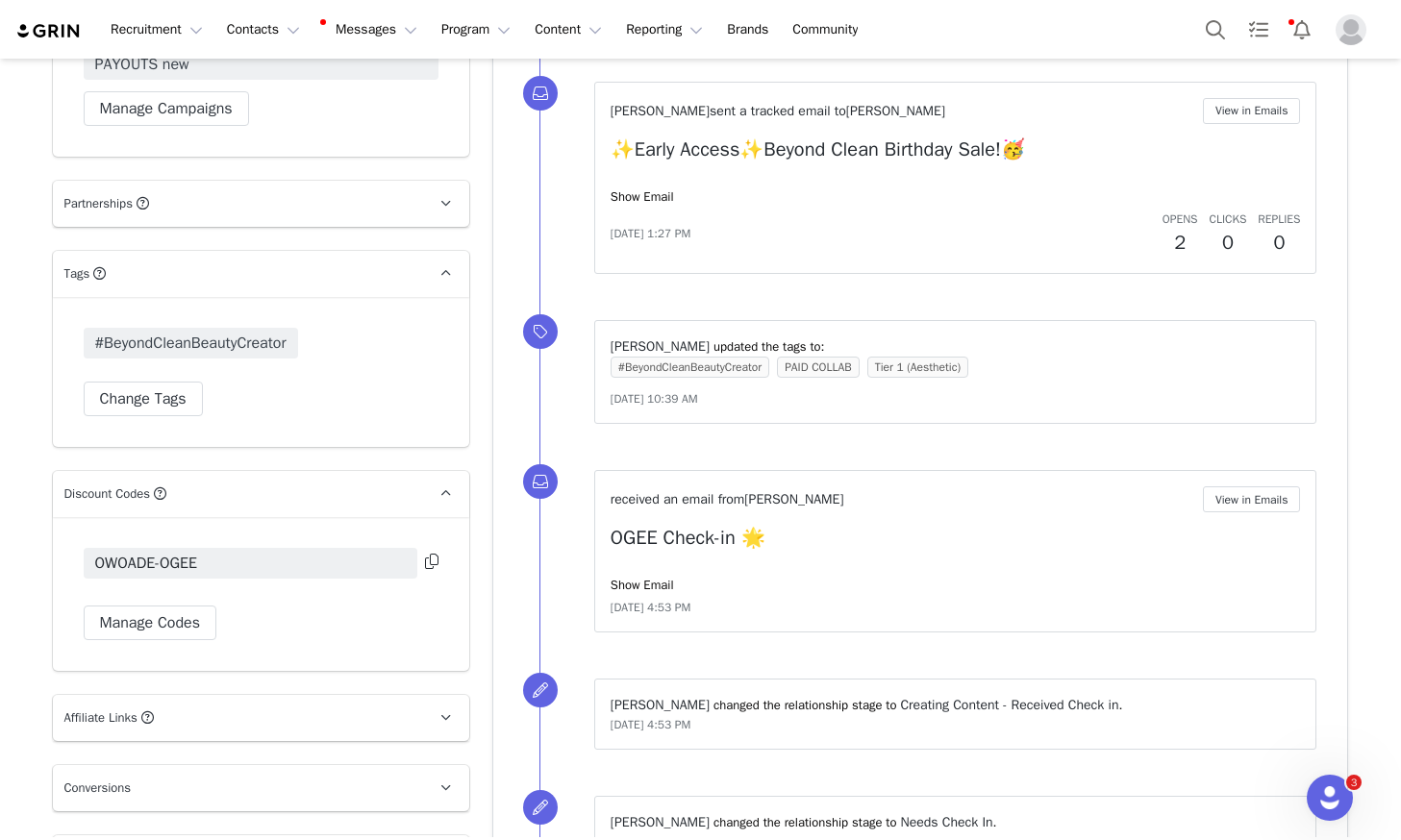 scroll, scrollTop: 0, scrollLeft: 0, axis: both 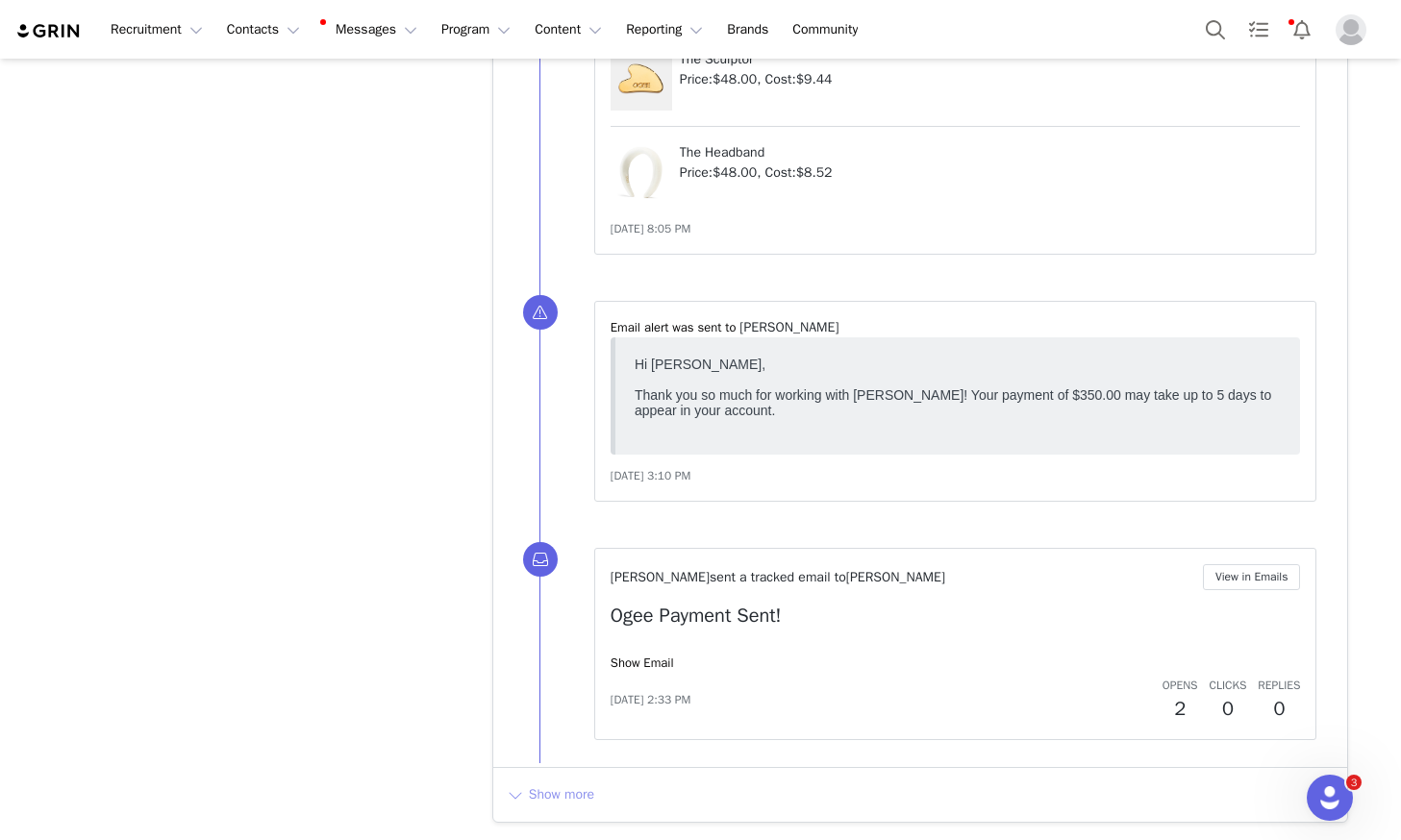 click on "Show more" at bounding box center [550, 795] 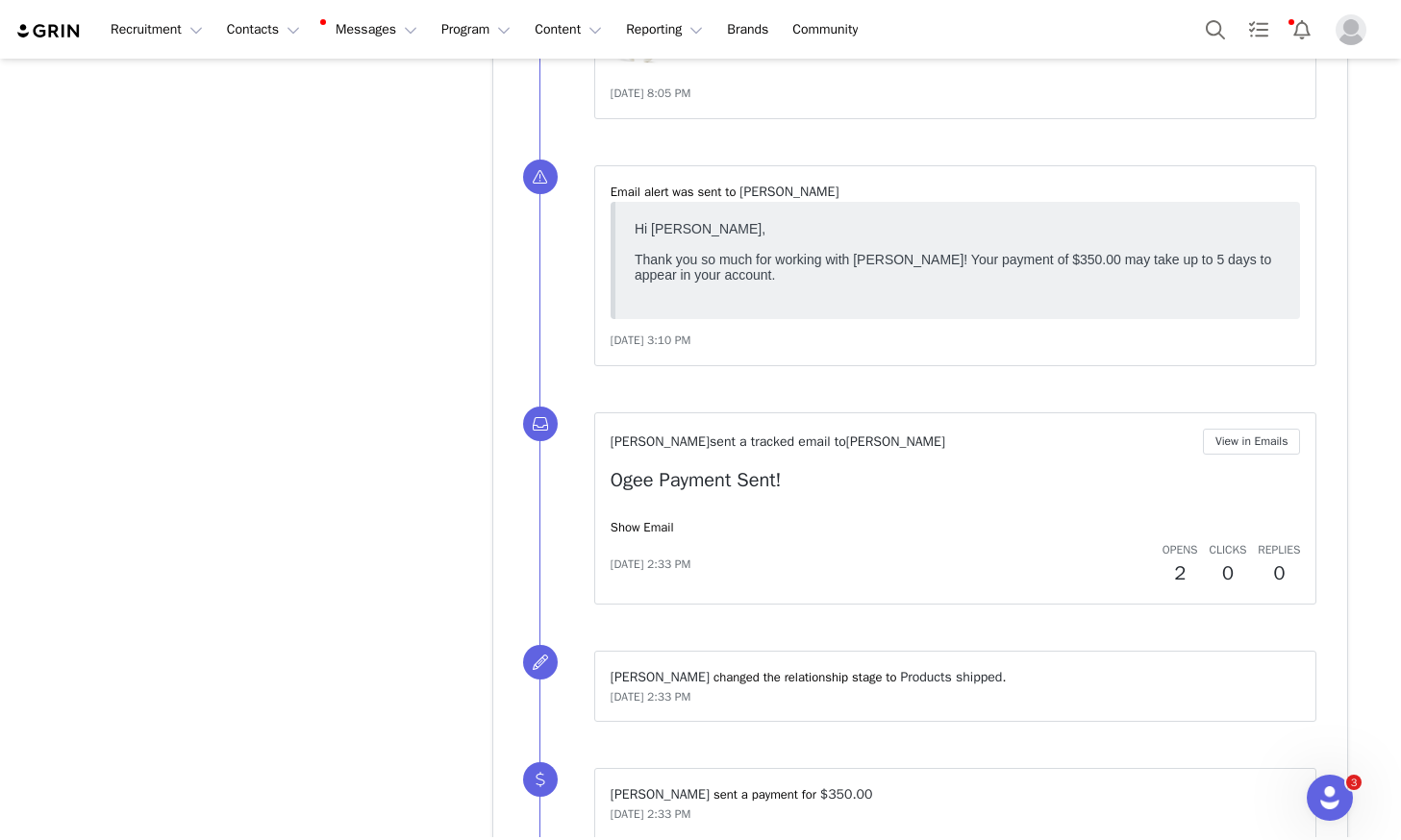 scroll, scrollTop: 0, scrollLeft: 0, axis: both 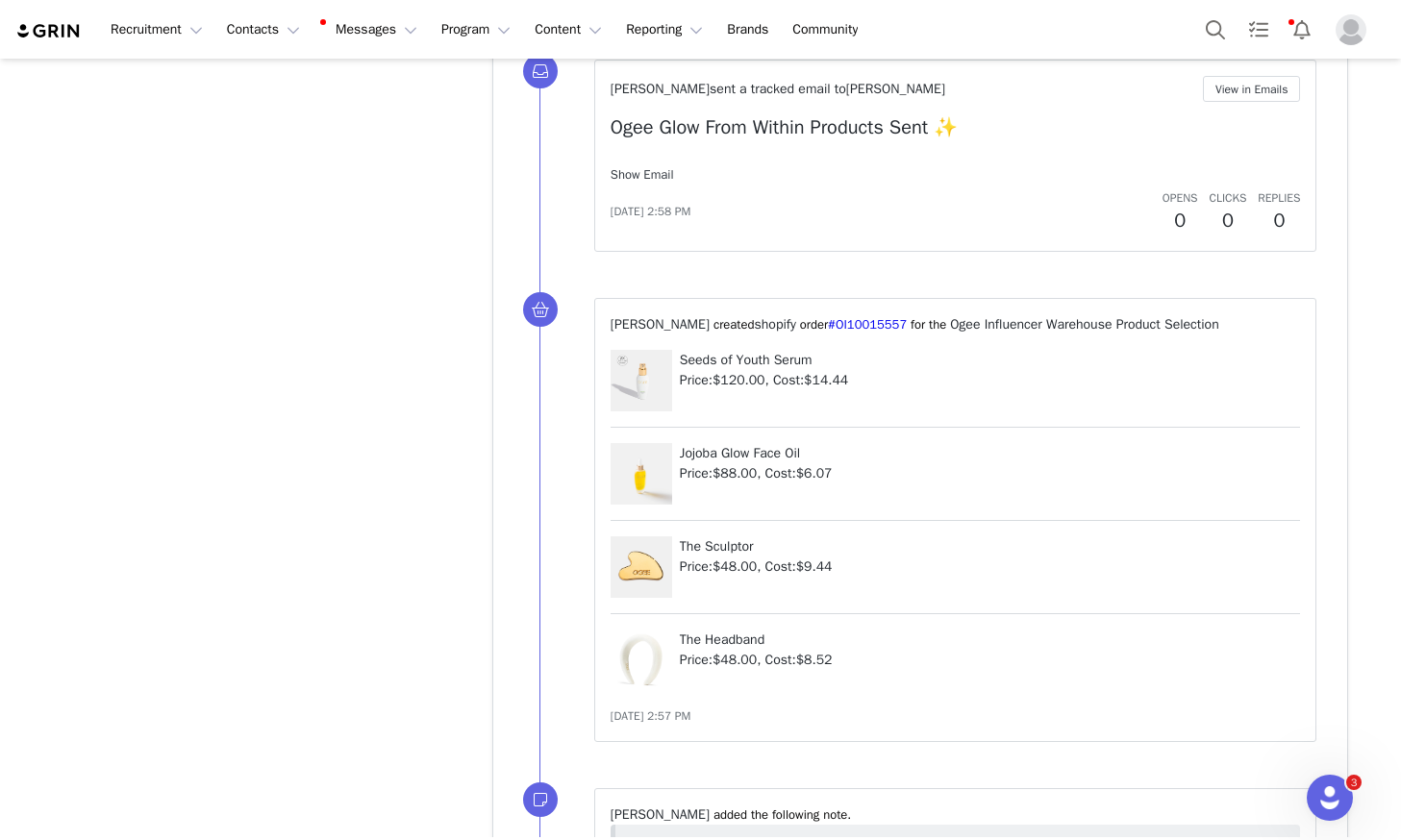 click on "Show Email" at bounding box center (642, 174) 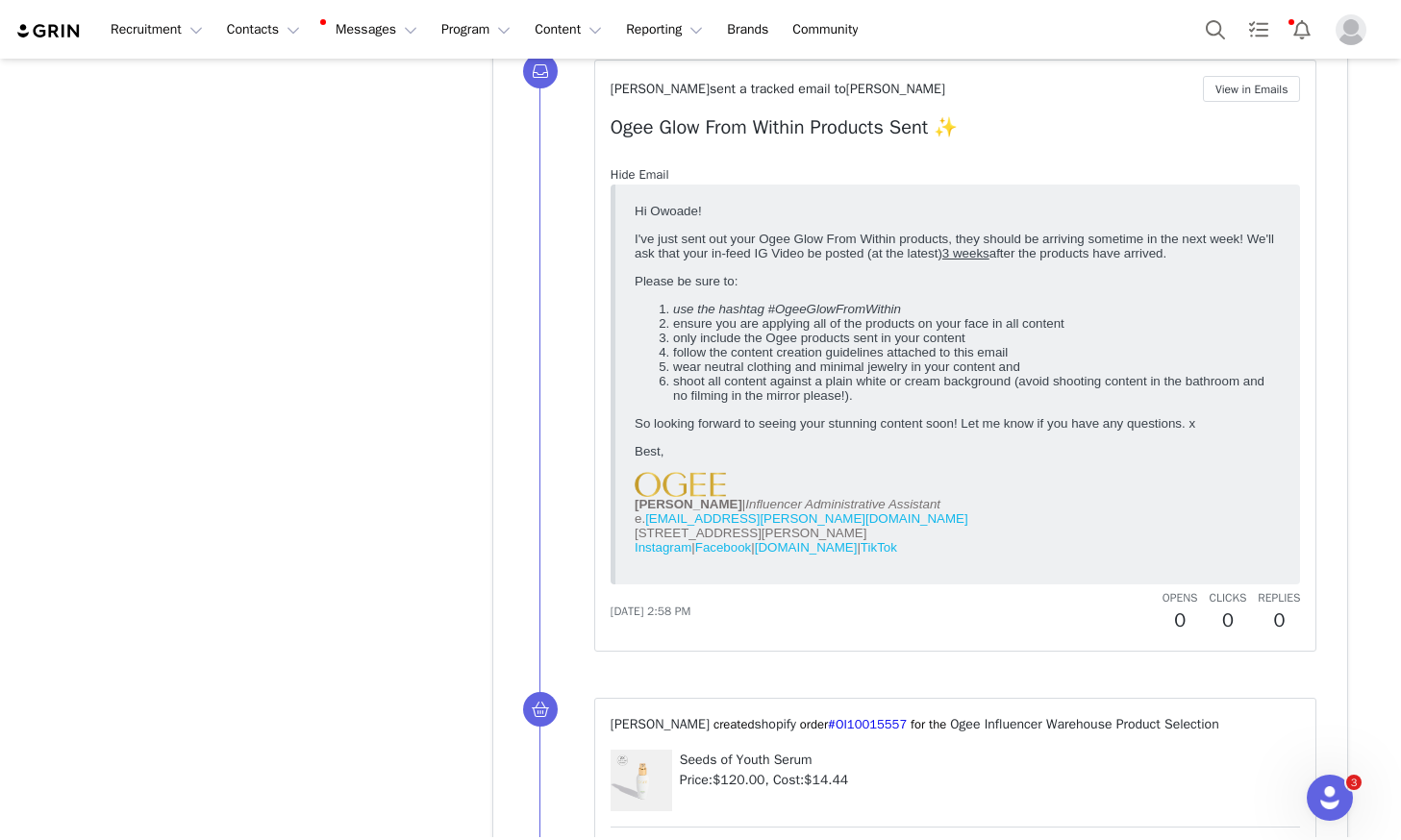 scroll, scrollTop: 0, scrollLeft: 0, axis: both 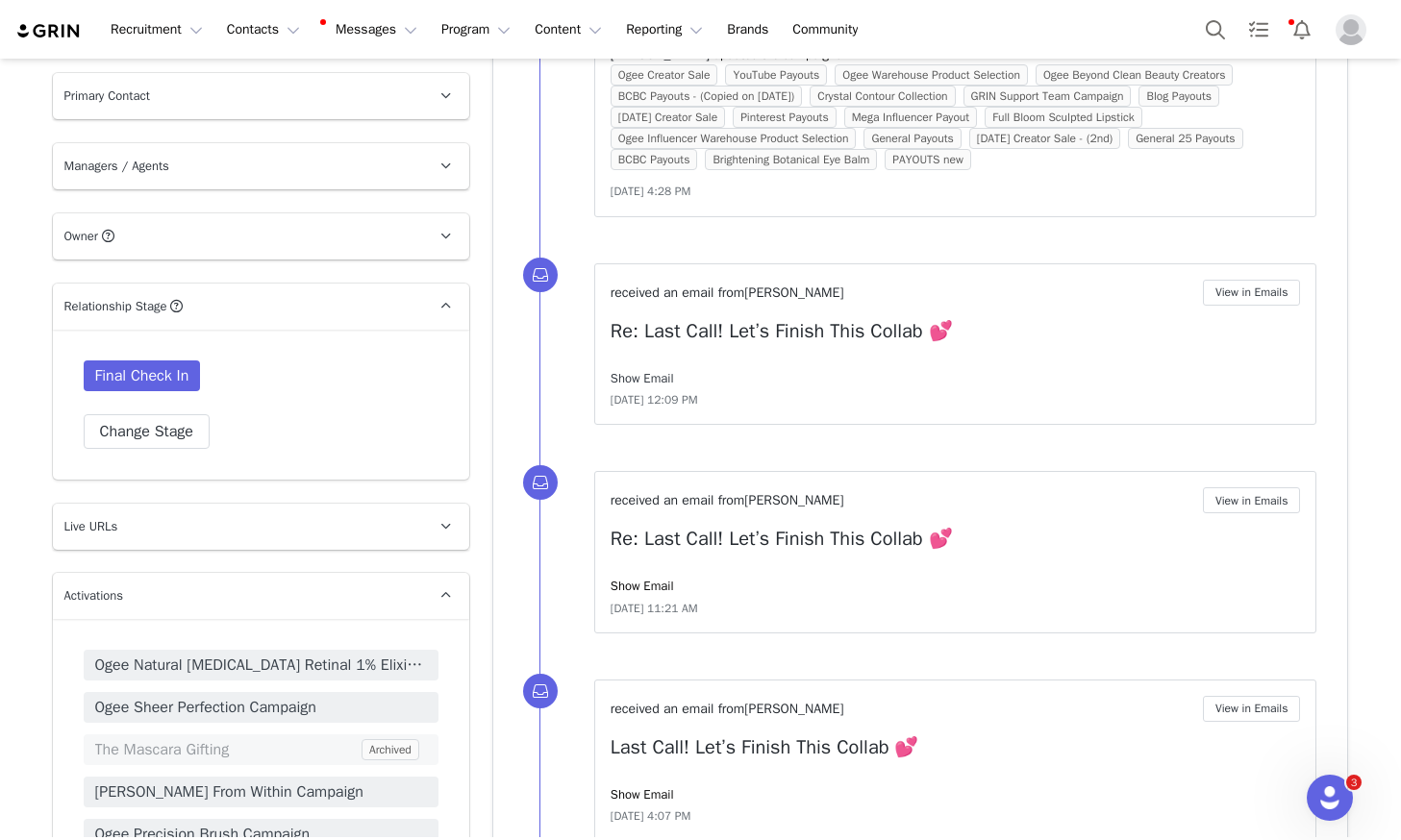 click on "Show Email" at bounding box center [642, 378] 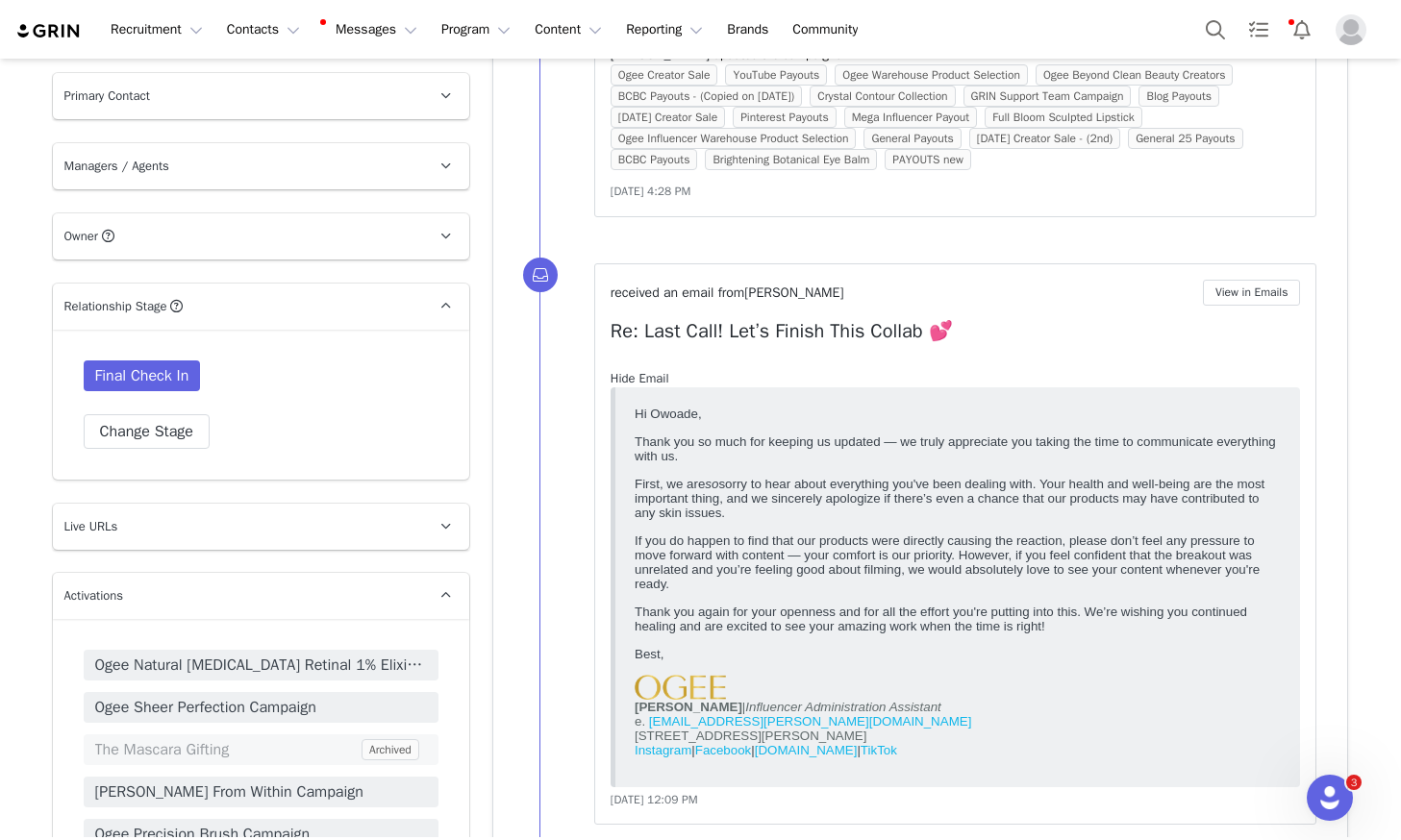 scroll, scrollTop: 0, scrollLeft: 0, axis: both 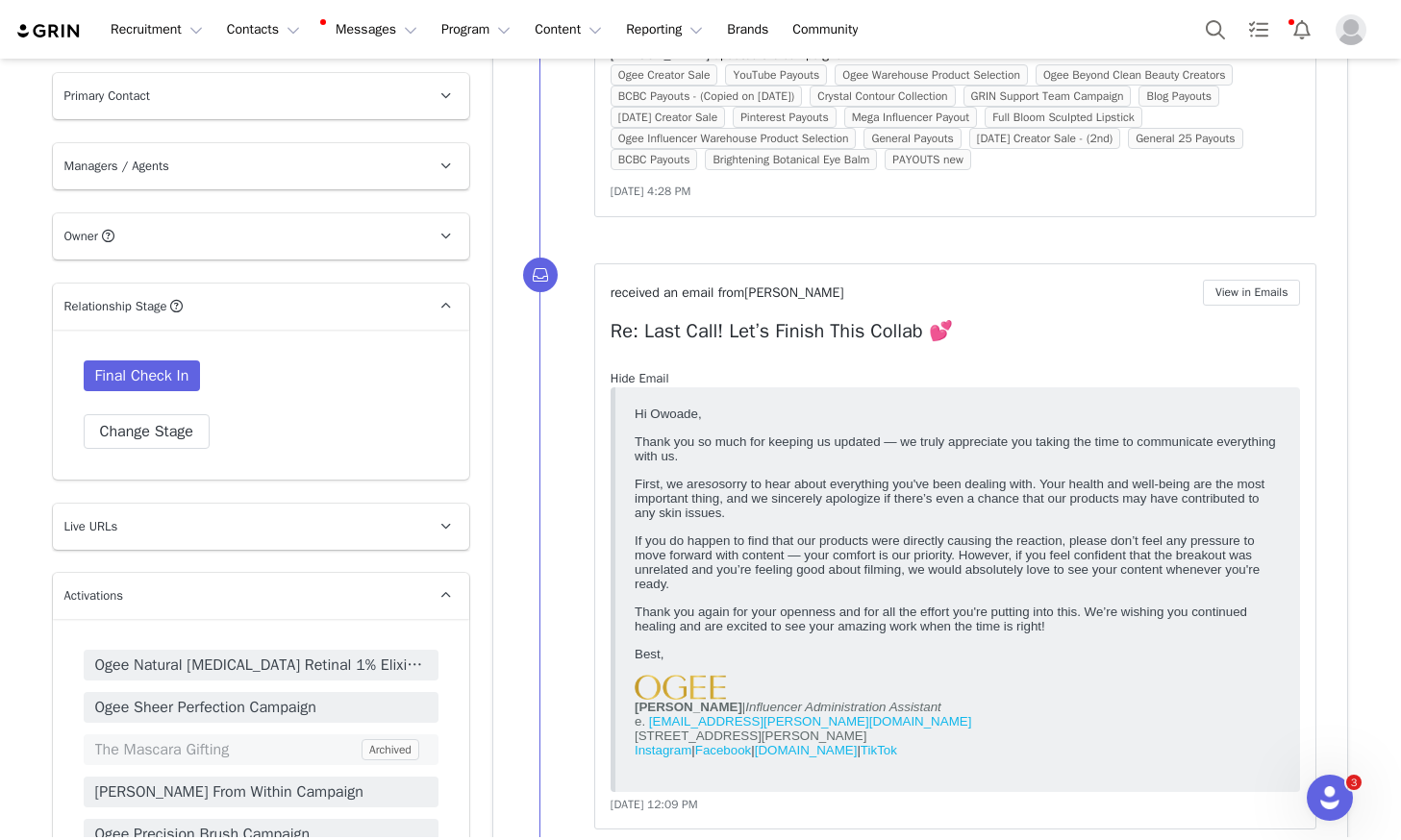click on "Hide Email" at bounding box center [639, 378] 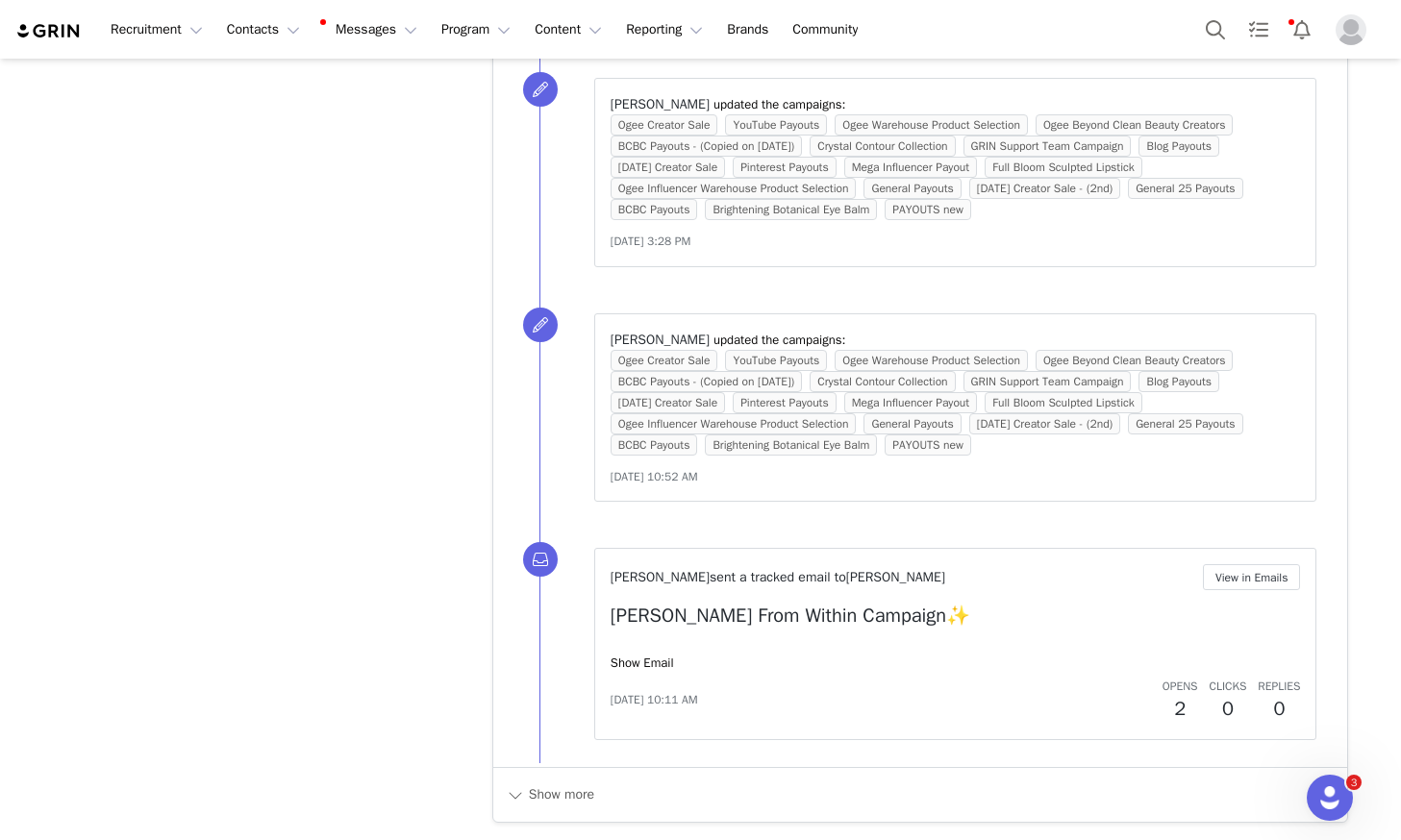 scroll, scrollTop: 9055, scrollLeft: 0, axis: vertical 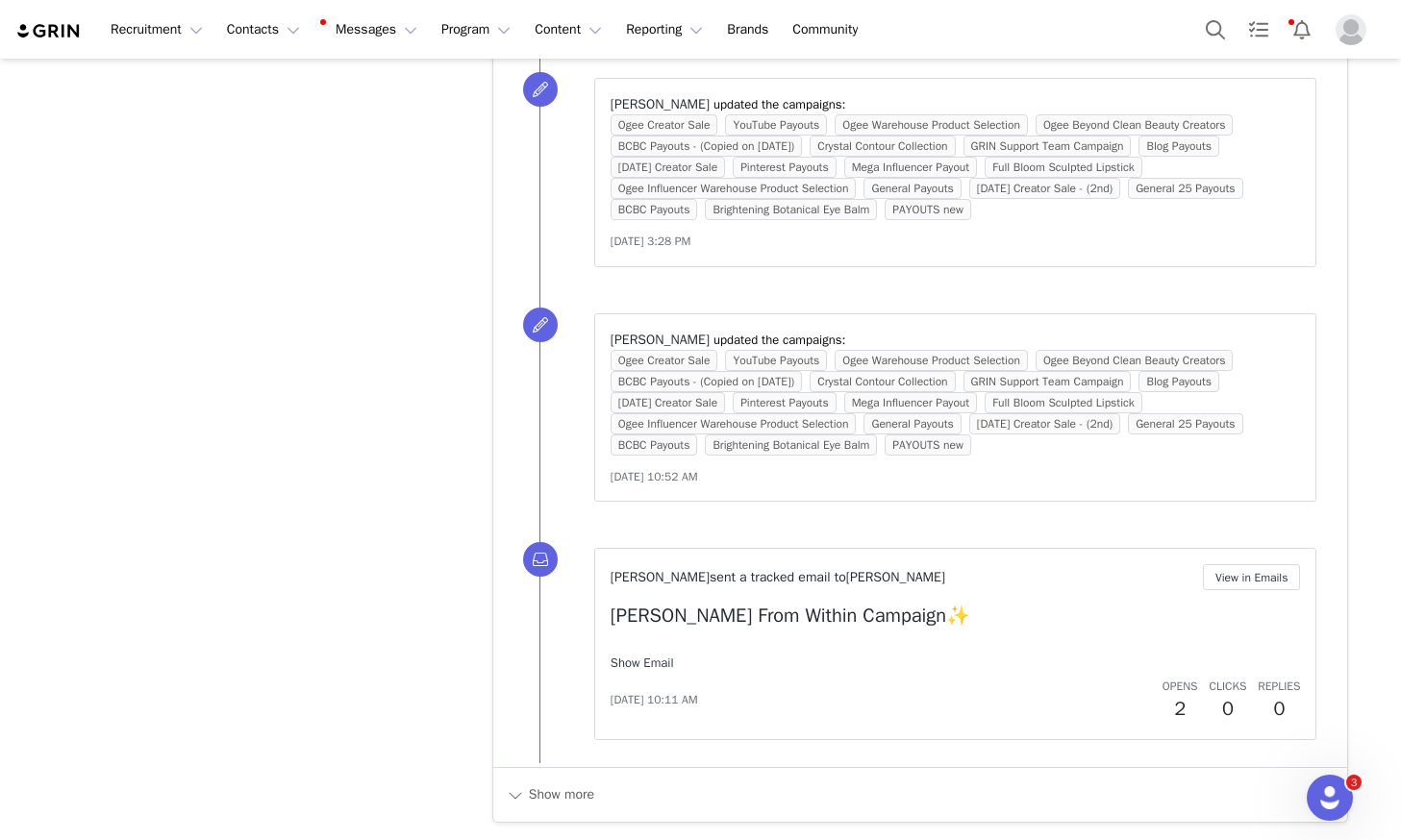 click on "Show Email" at bounding box center [642, 662] 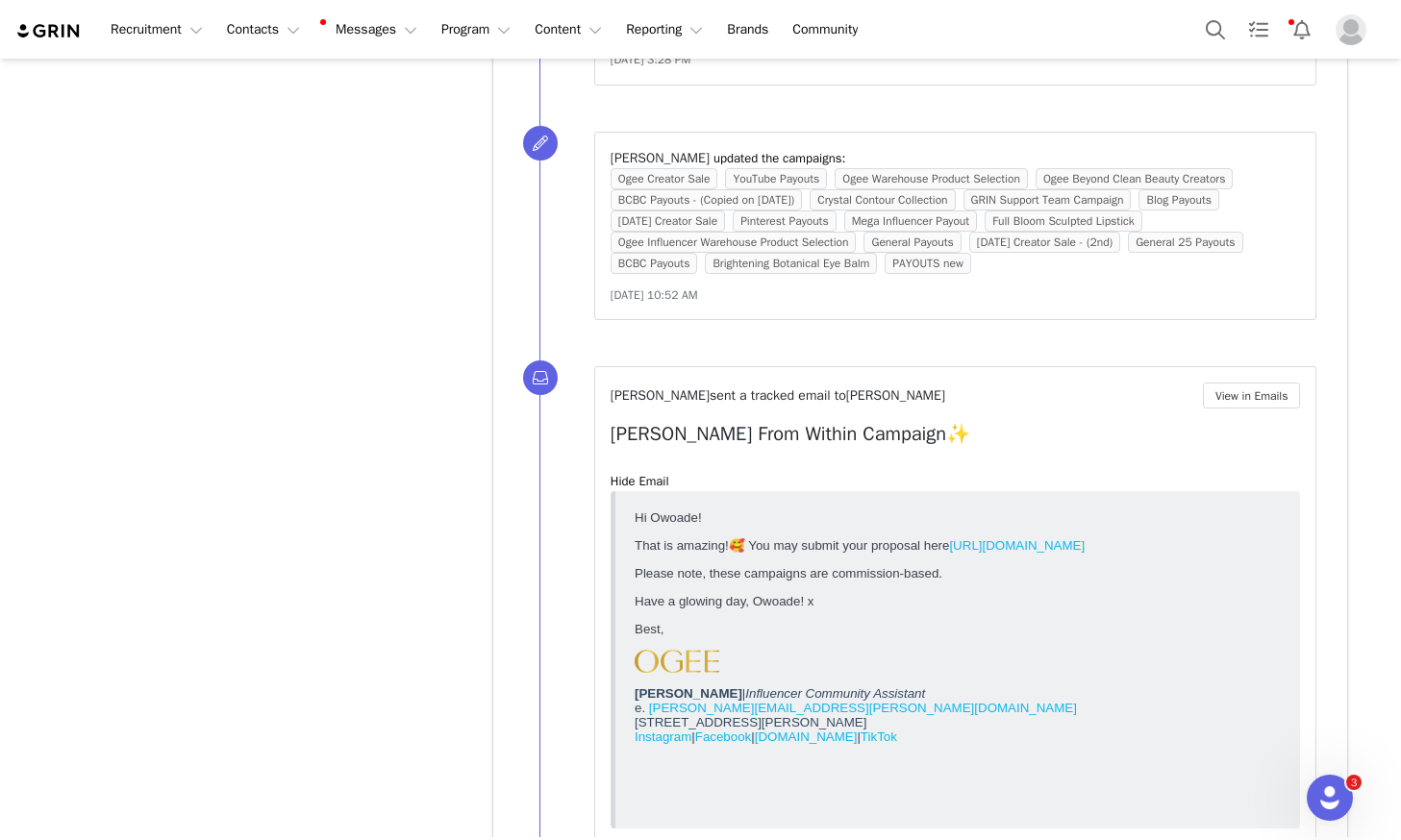 scroll, scrollTop: 0, scrollLeft: 0, axis: both 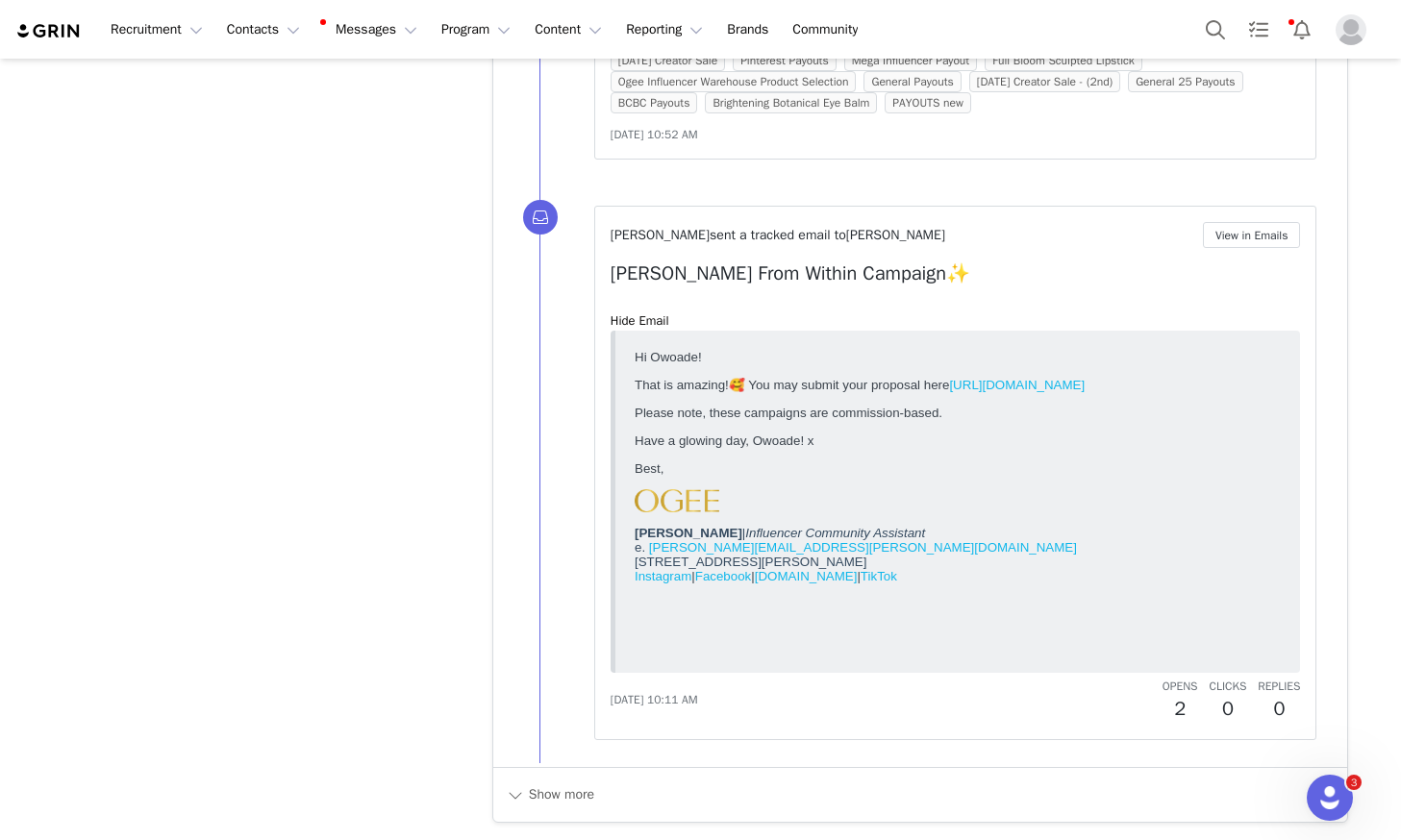 click on "https://ogee.grin.live/72b14362-f1e1-4609-bce7-f1b9c45fcf62" at bounding box center (1015, 383) 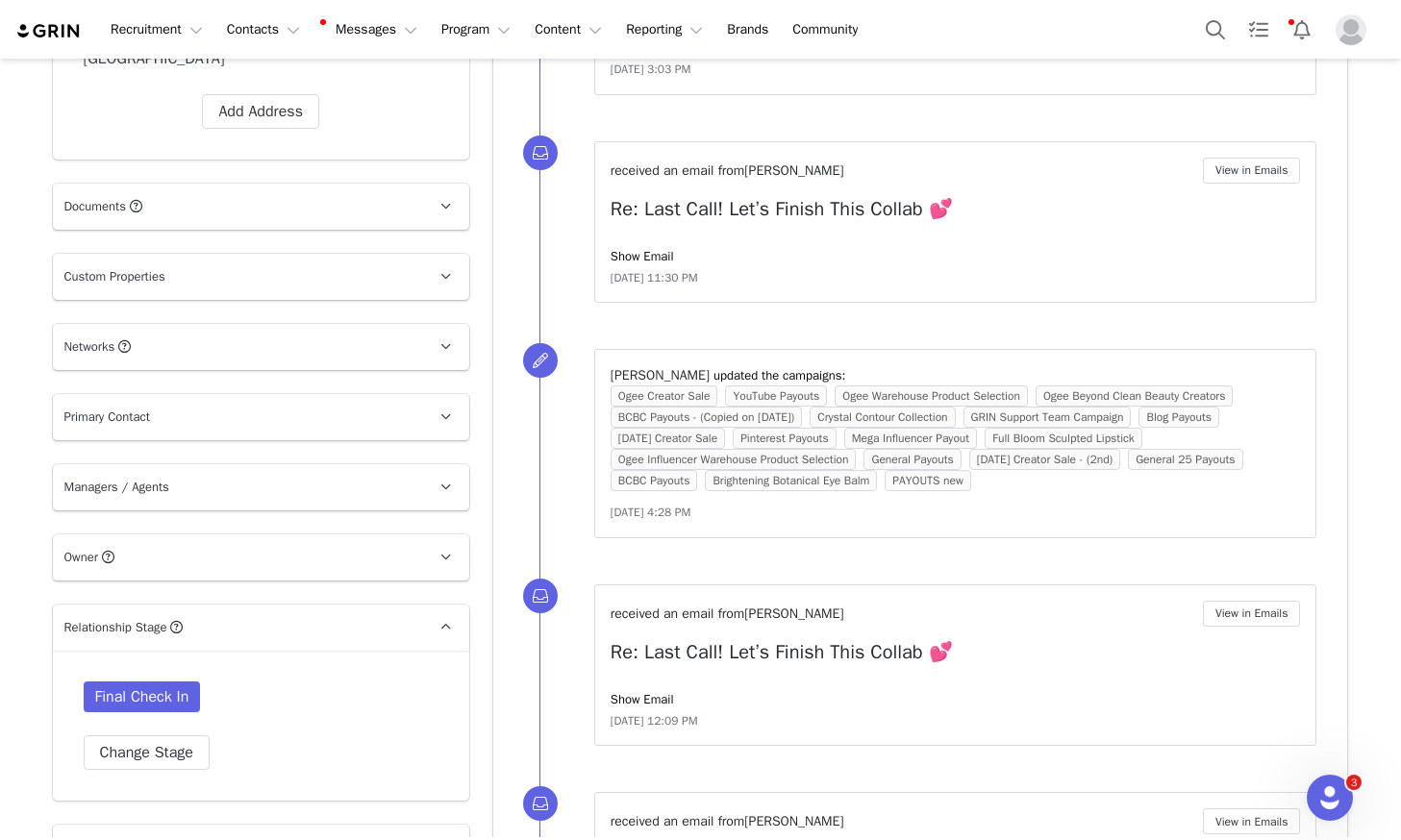 scroll, scrollTop: 1959, scrollLeft: 0, axis: vertical 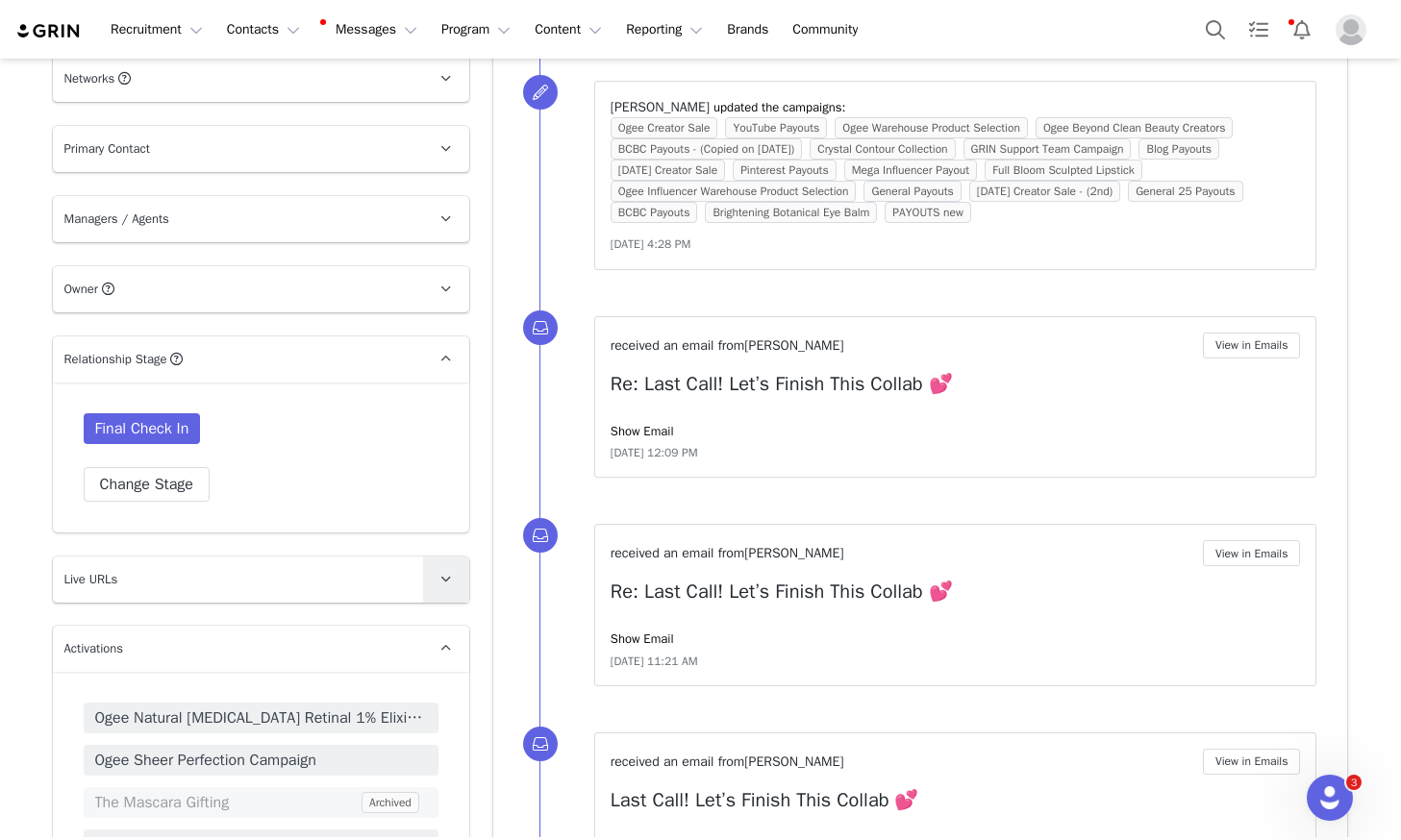 click at bounding box center [445, 579] 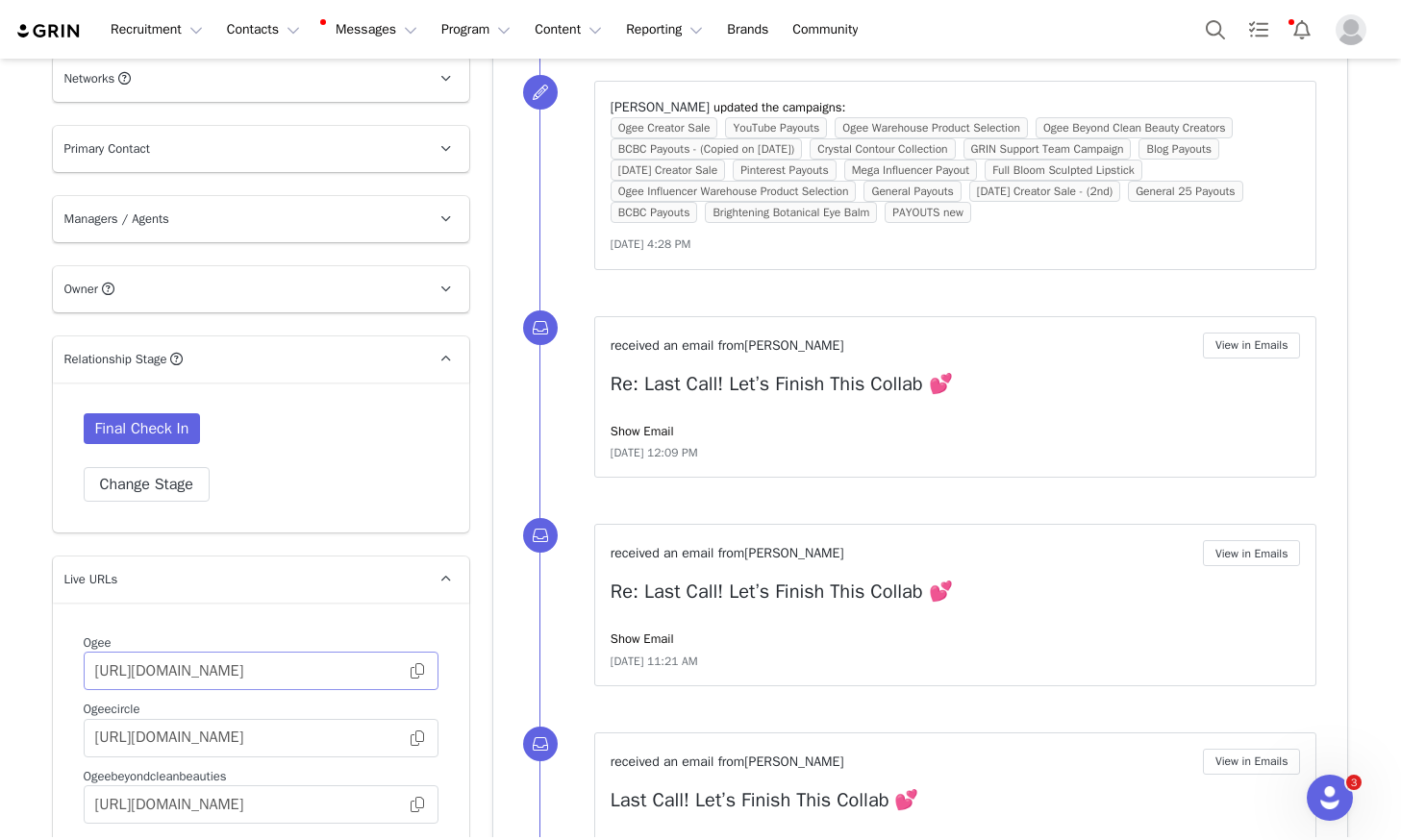 click at bounding box center [417, 671] 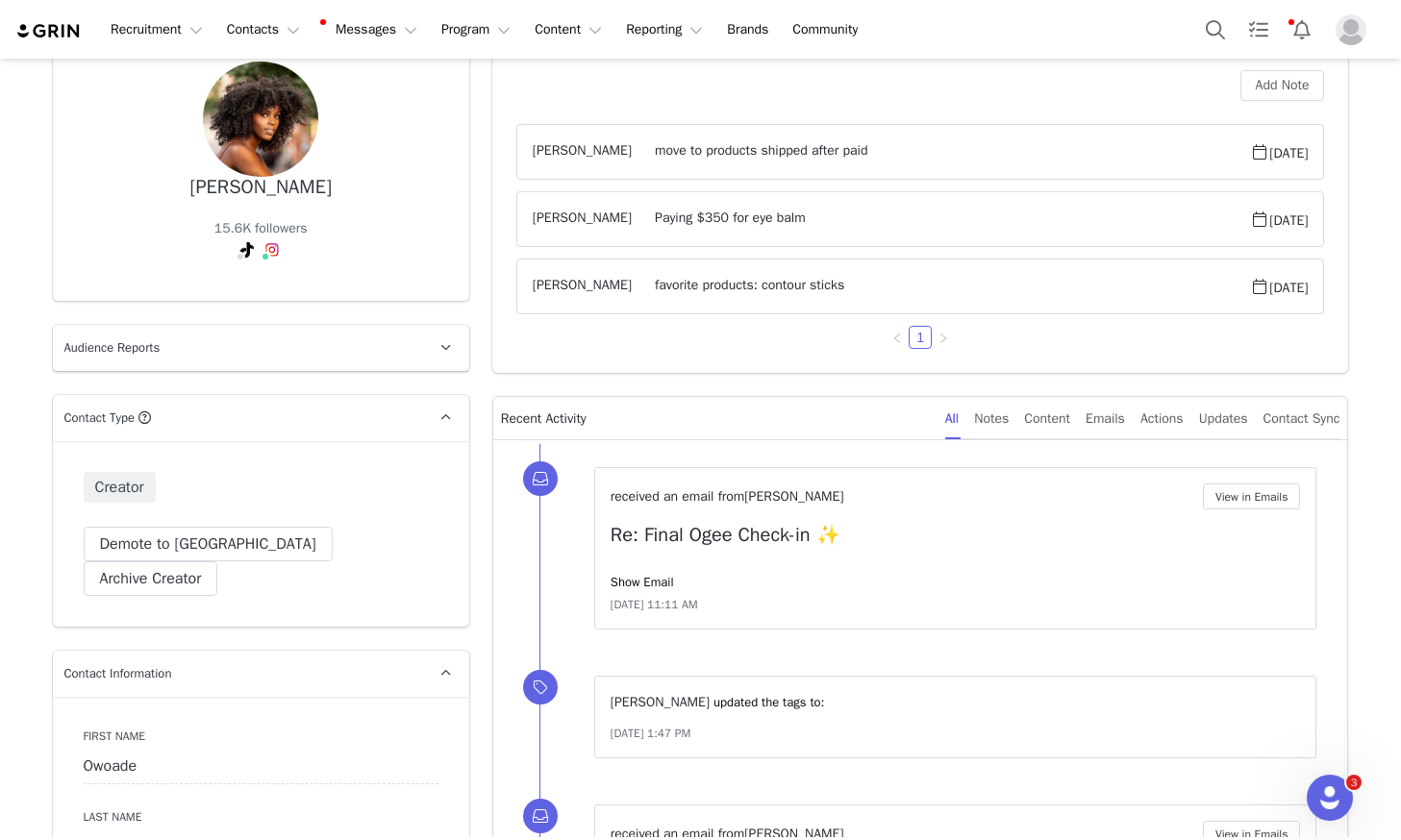 scroll, scrollTop: 232, scrollLeft: 0, axis: vertical 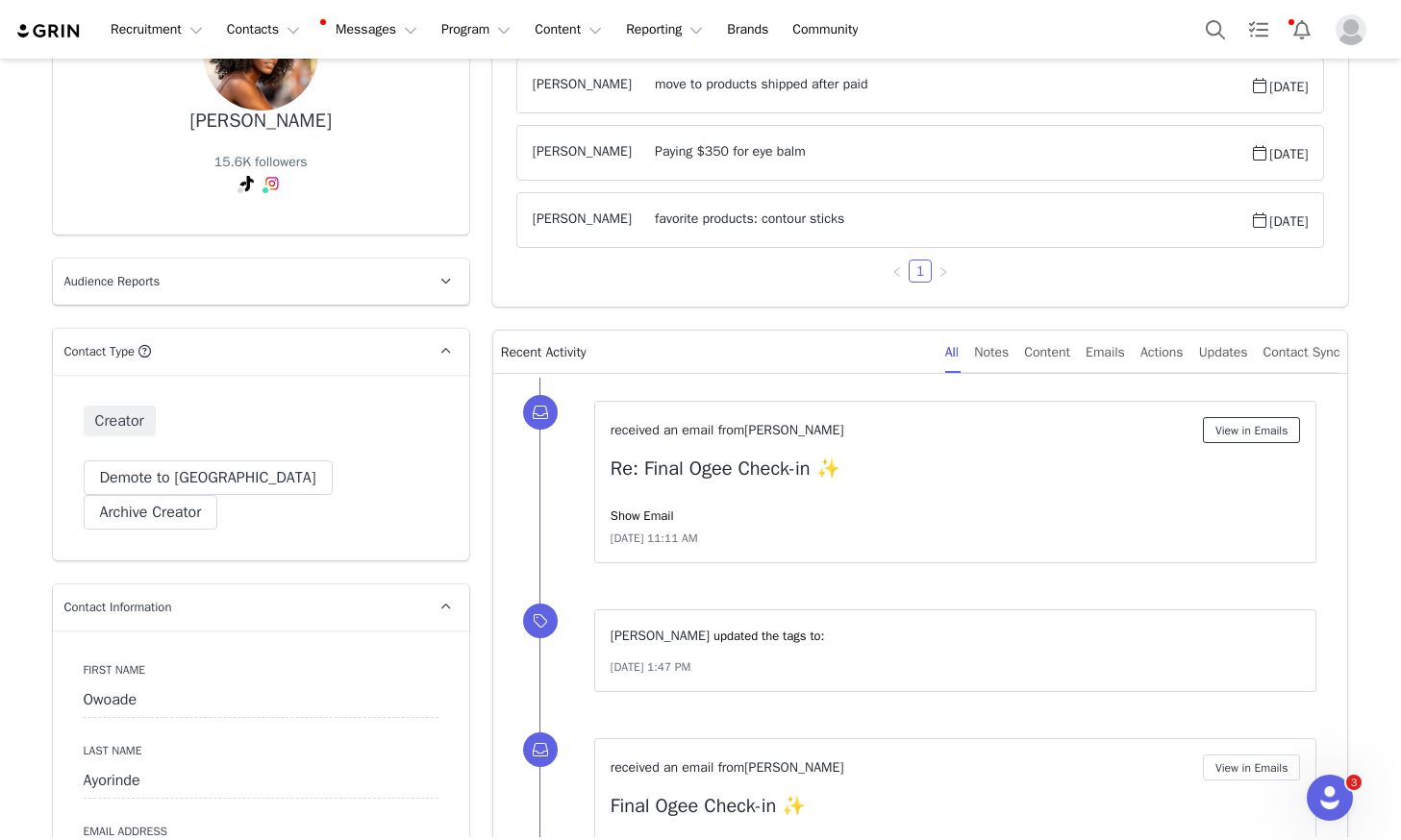 click on "View in Emails" at bounding box center [1252, 430] 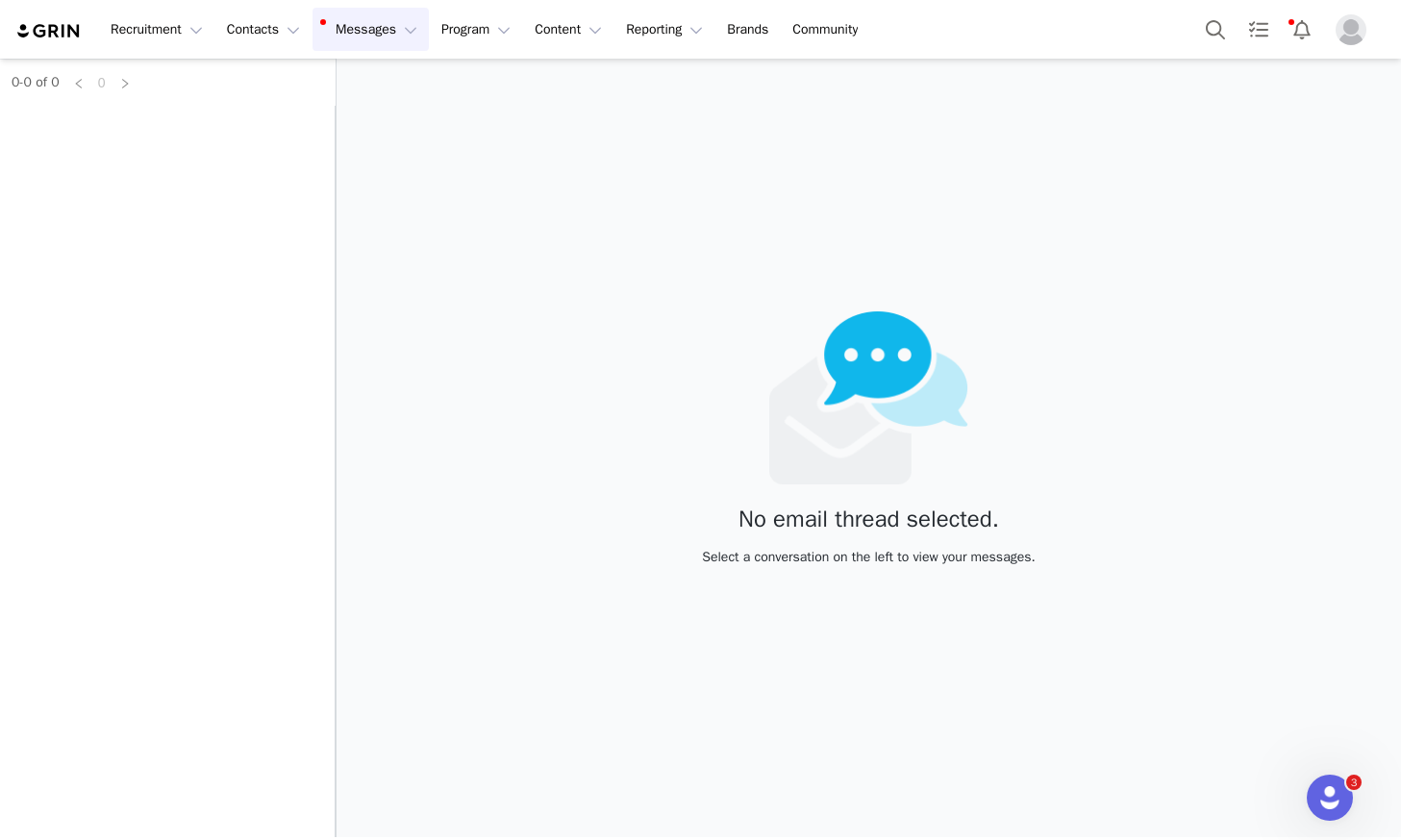 scroll, scrollTop: 0, scrollLeft: 0, axis: both 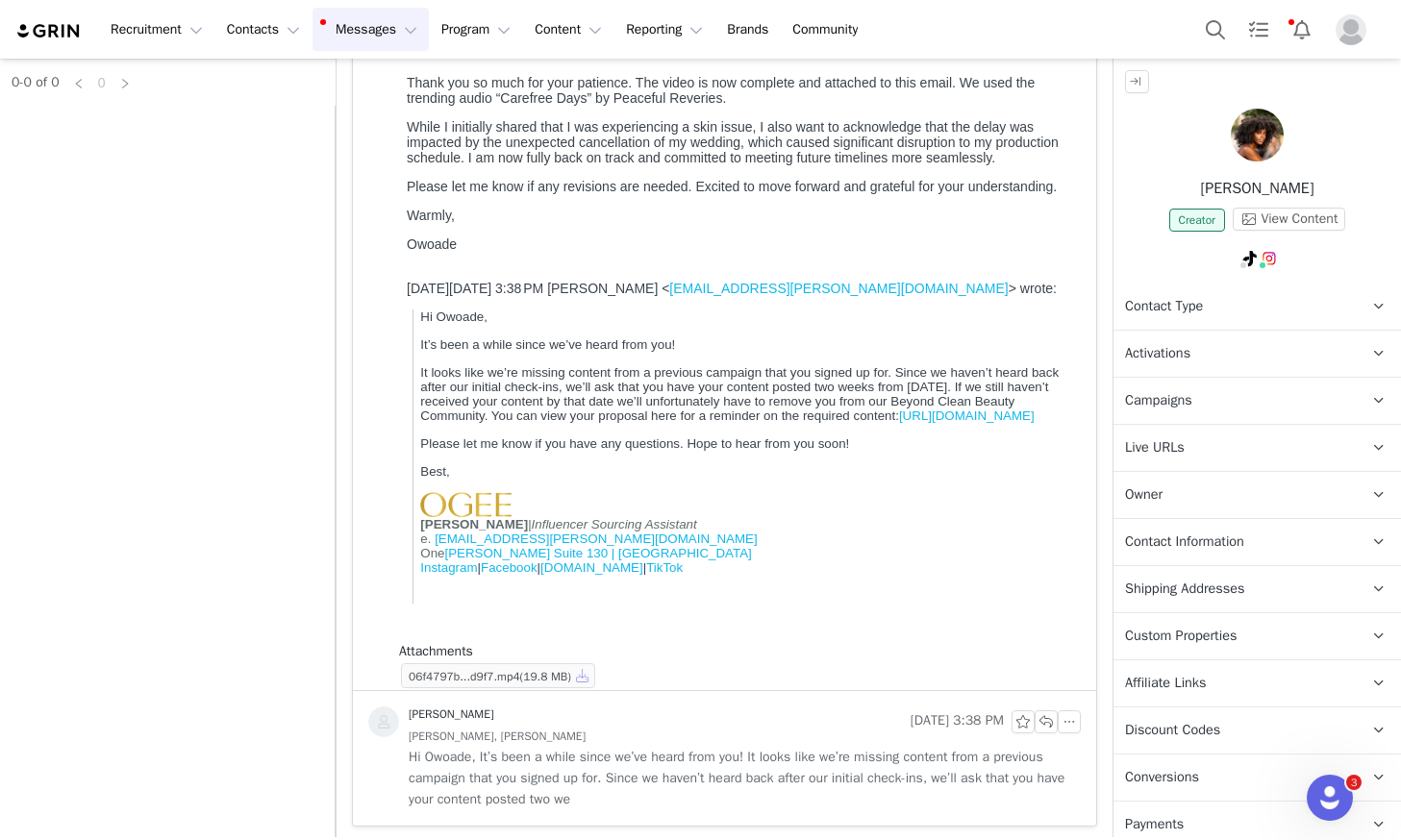 click at bounding box center [583, 676] 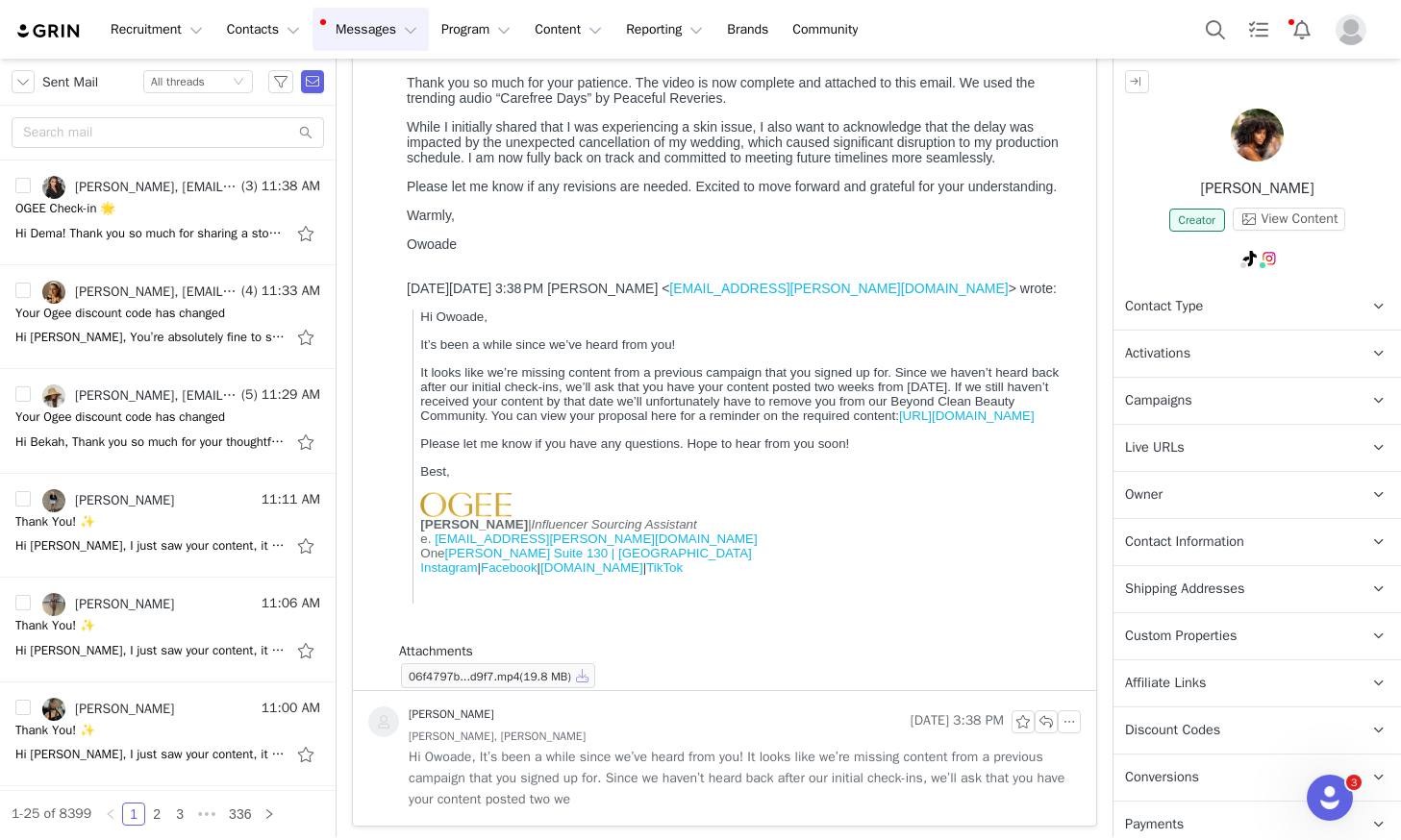 scroll, scrollTop: 0, scrollLeft: 0, axis: both 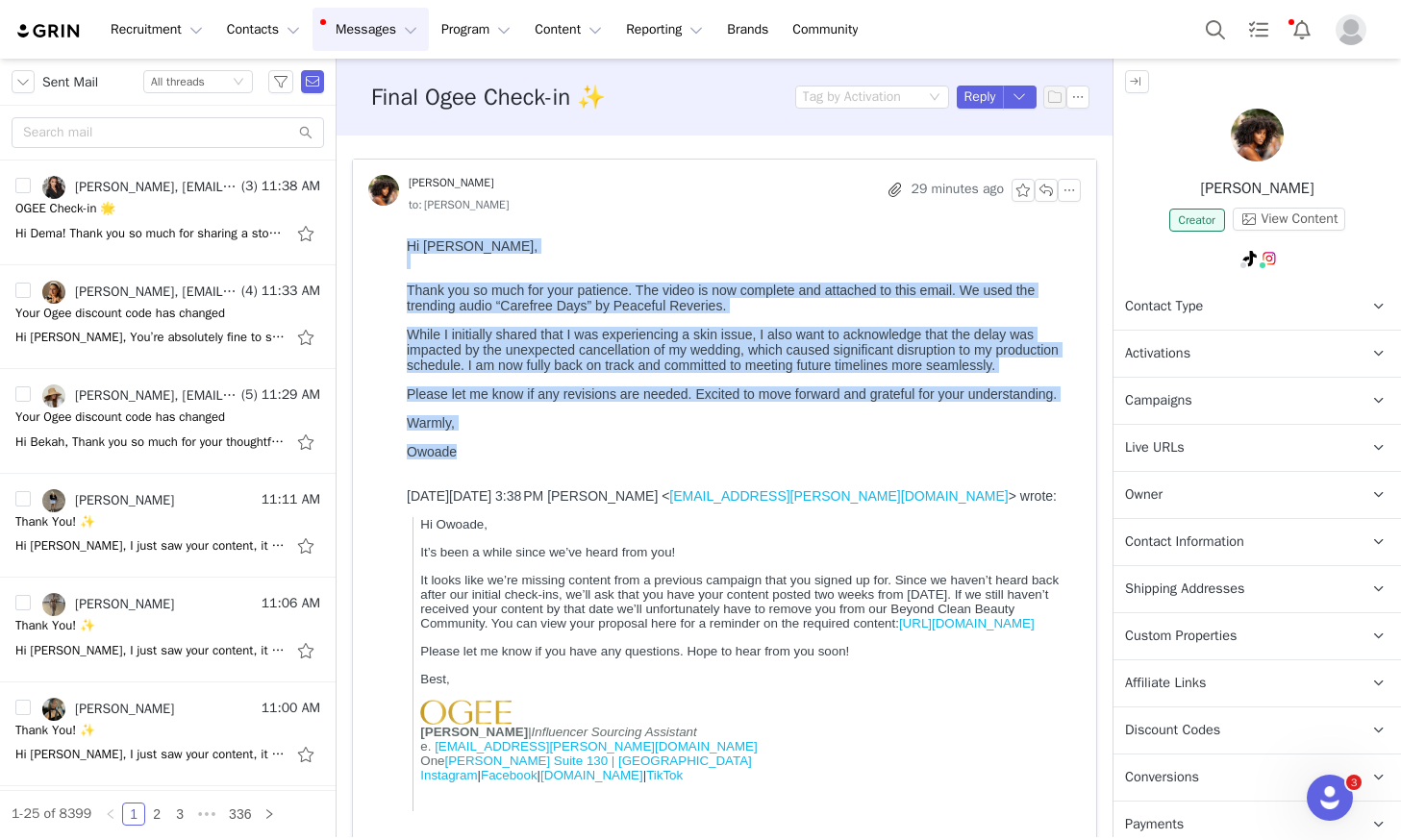drag, startPoint x: 468, startPoint y: 455, endPoint x: 365, endPoint y: 242, distance: 236.5967 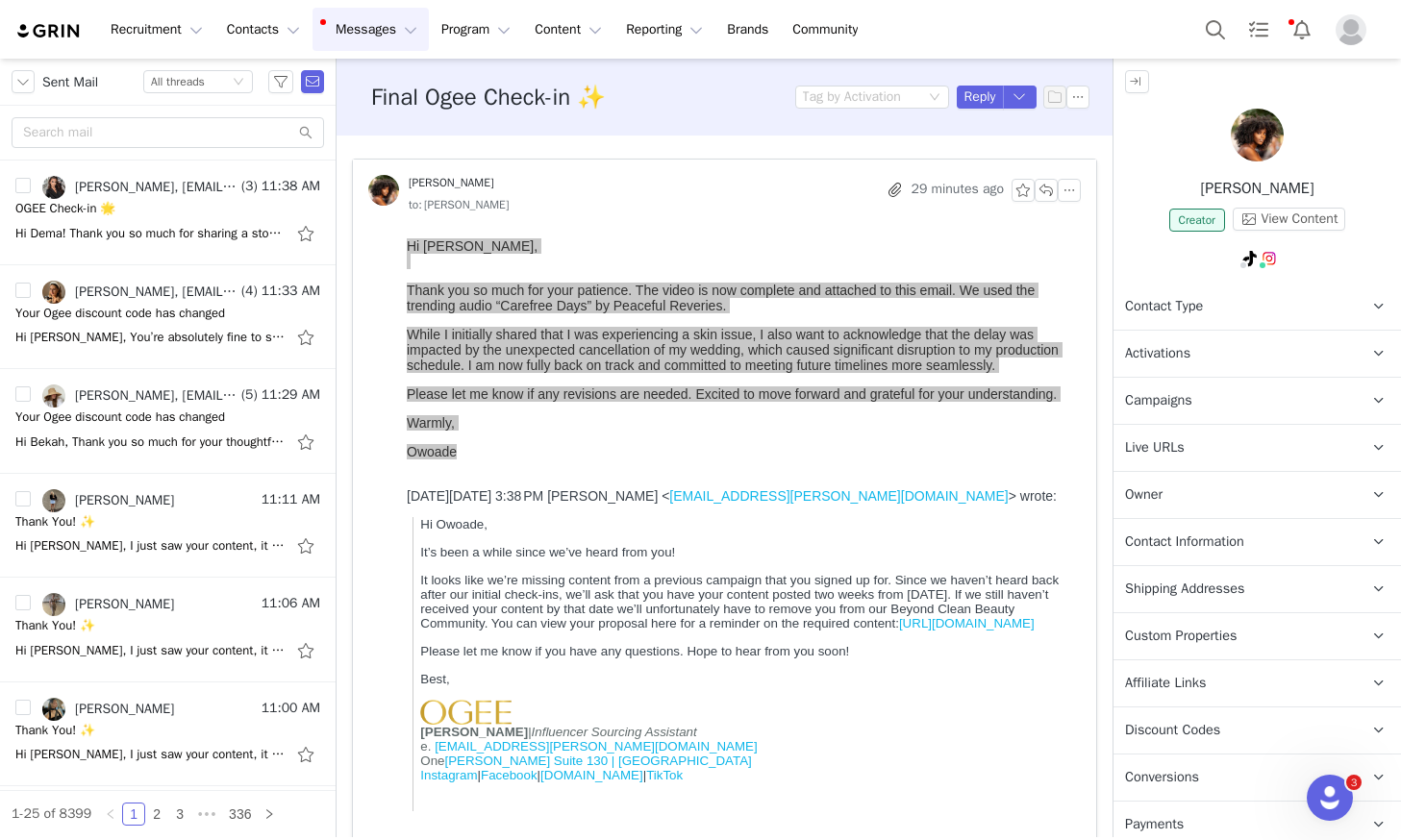 drag, startPoint x: 1321, startPoint y: 187, endPoint x: 1194, endPoint y: 201, distance: 127.76932 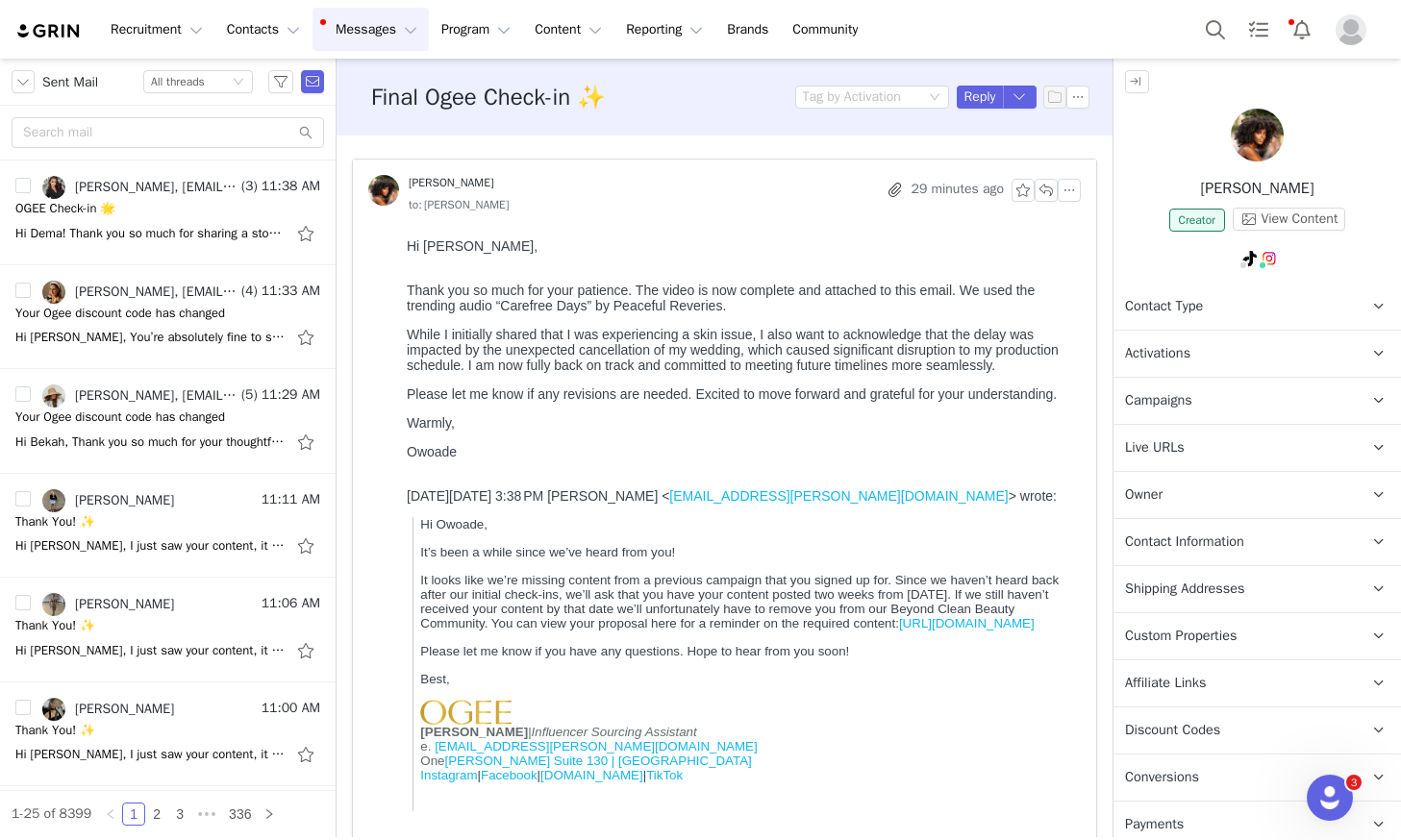 click on "Thank you so much for your patience. The video is now complete and attached to this email. We used the trending audio “Carefree Days” by Peaceful Reveries. While I initially shared that I was experiencing a skin issue, I also want to acknowledge that the delay was impacted by the unexpected cancellation of my wedding, which caused significant disruption to my production schedule. I am now fully back on track and committed to meeting future timelines more seamlessly. Please let me know if any revisions are needed. Excited to move forward and grateful for your understanding. Warmly, Owoade" at bounding box center [739, 371] 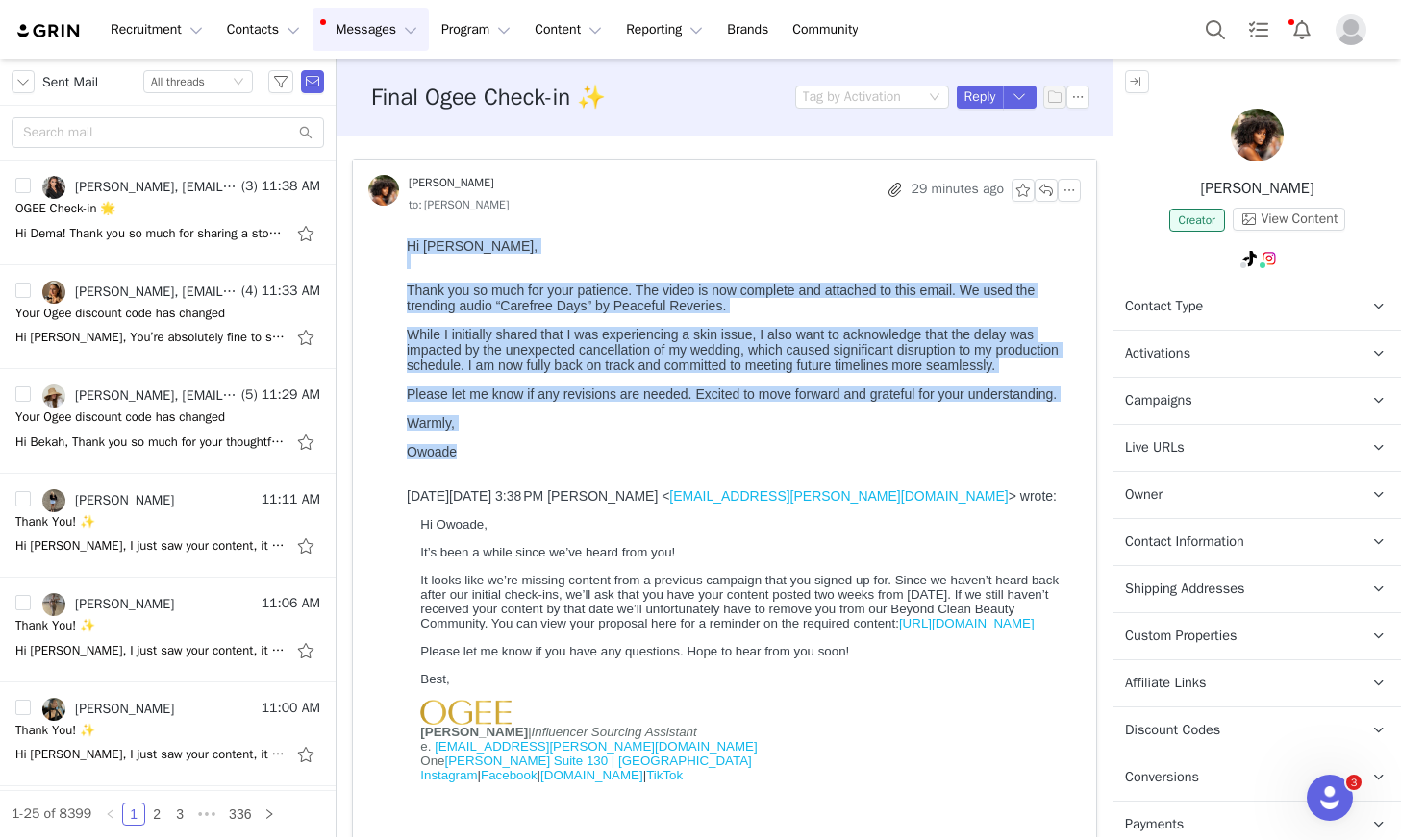 drag, startPoint x: 463, startPoint y: 451, endPoint x: 388, endPoint y: 241, distance: 222.99103 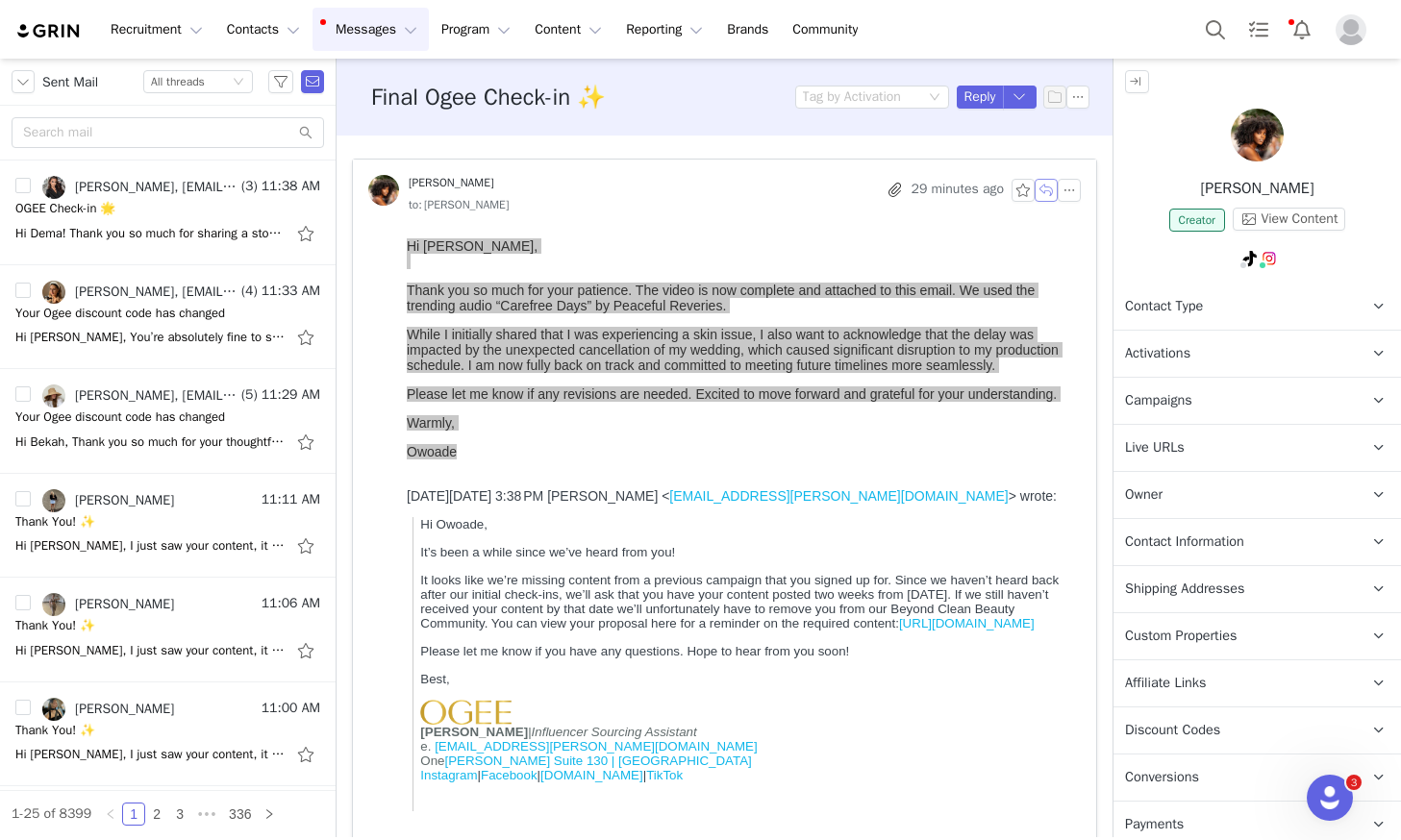 click at bounding box center [1046, 190] 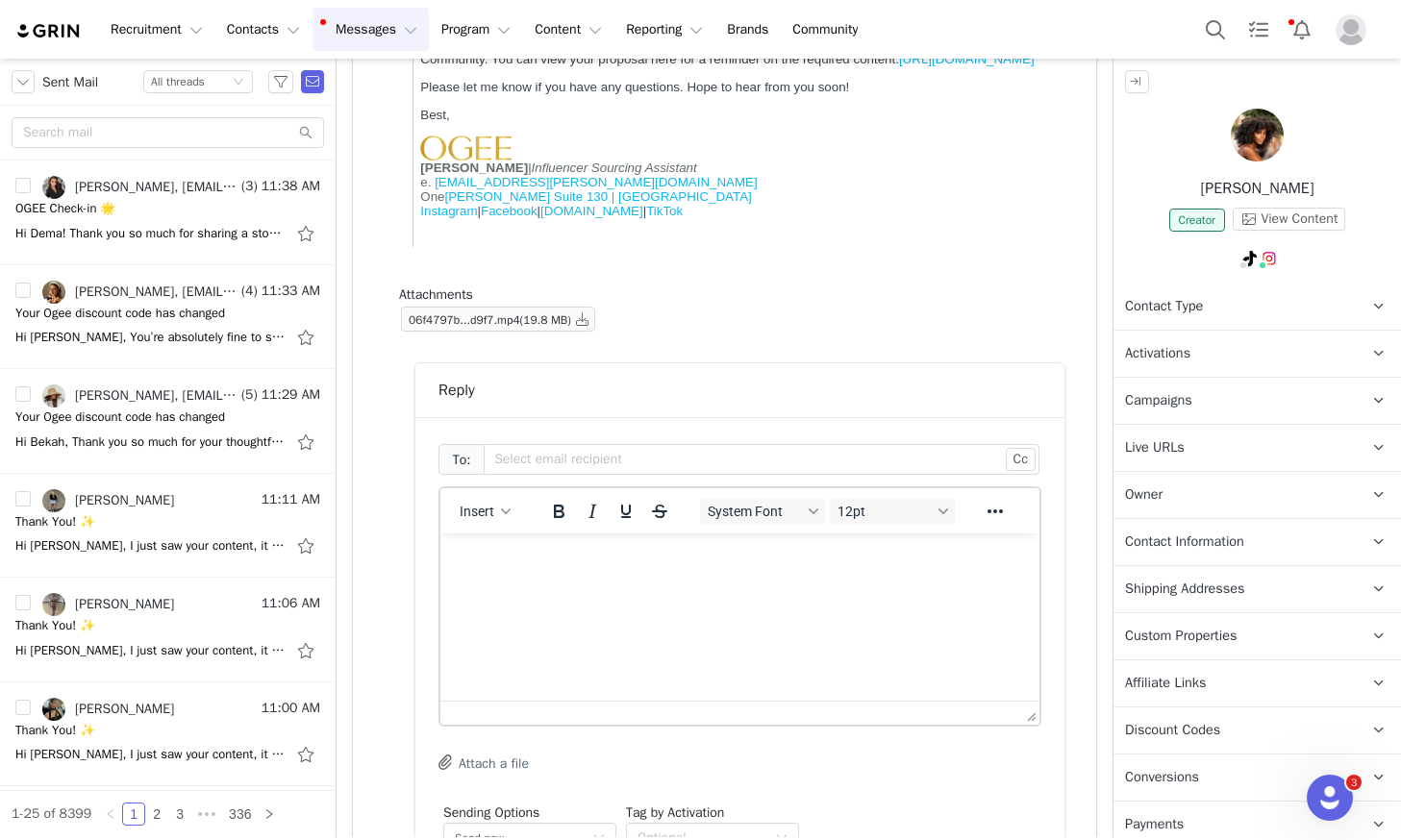 scroll, scrollTop: 801, scrollLeft: 0, axis: vertical 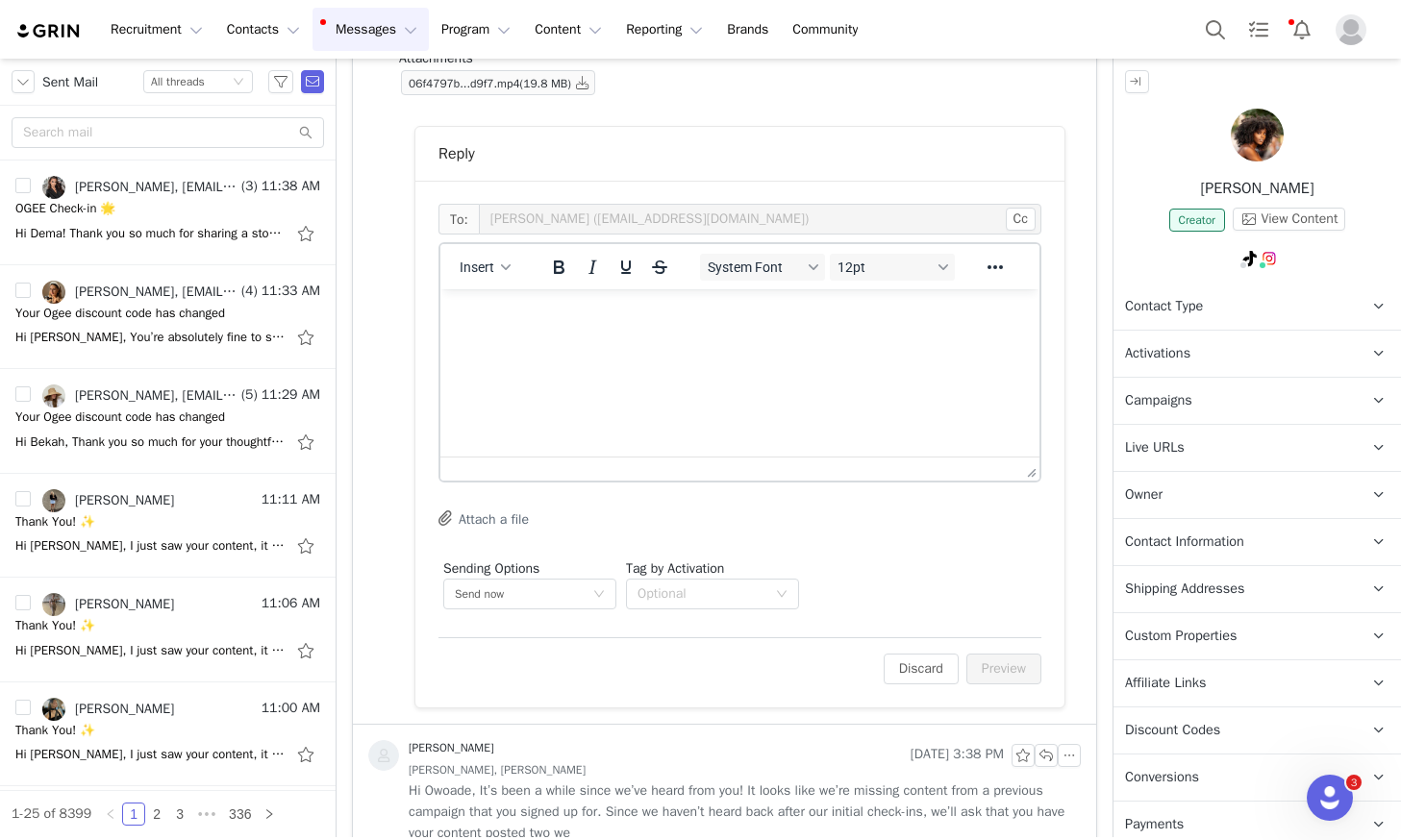 click at bounding box center [739, 315] 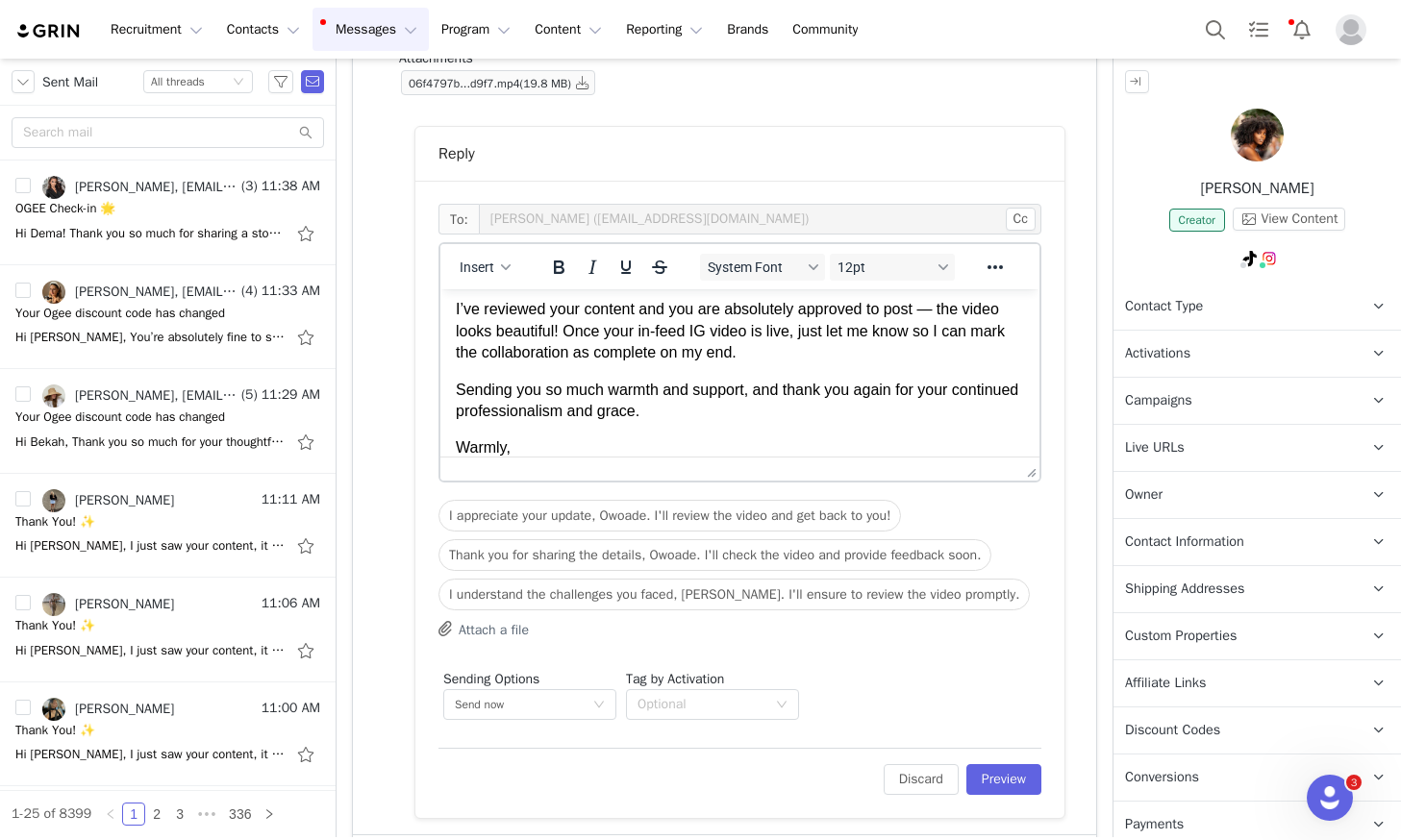 scroll, scrollTop: 0, scrollLeft: 0, axis: both 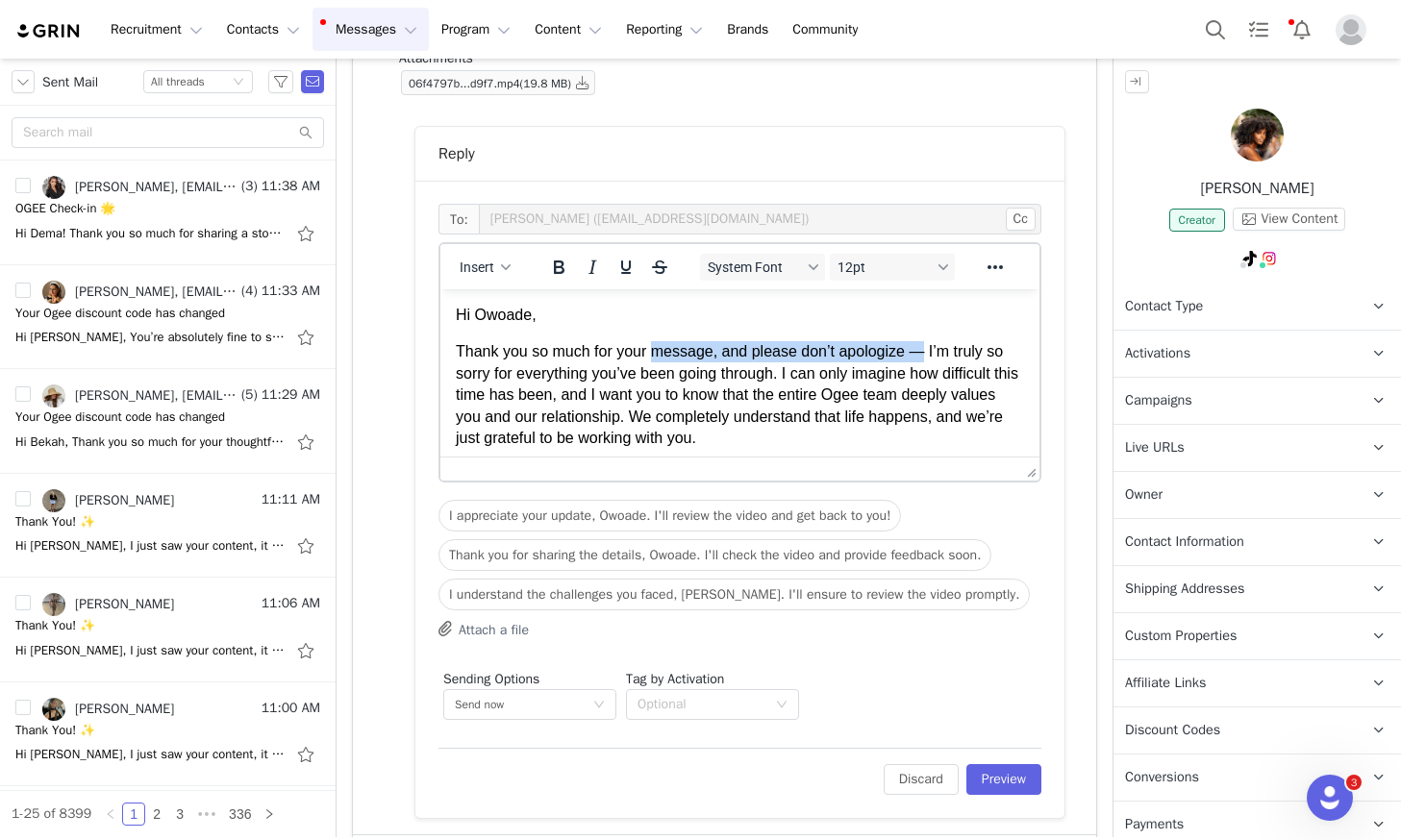 drag, startPoint x: 930, startPoint y: 353, endPoint x: 654, endPoint y: 356, distance: 276.0163 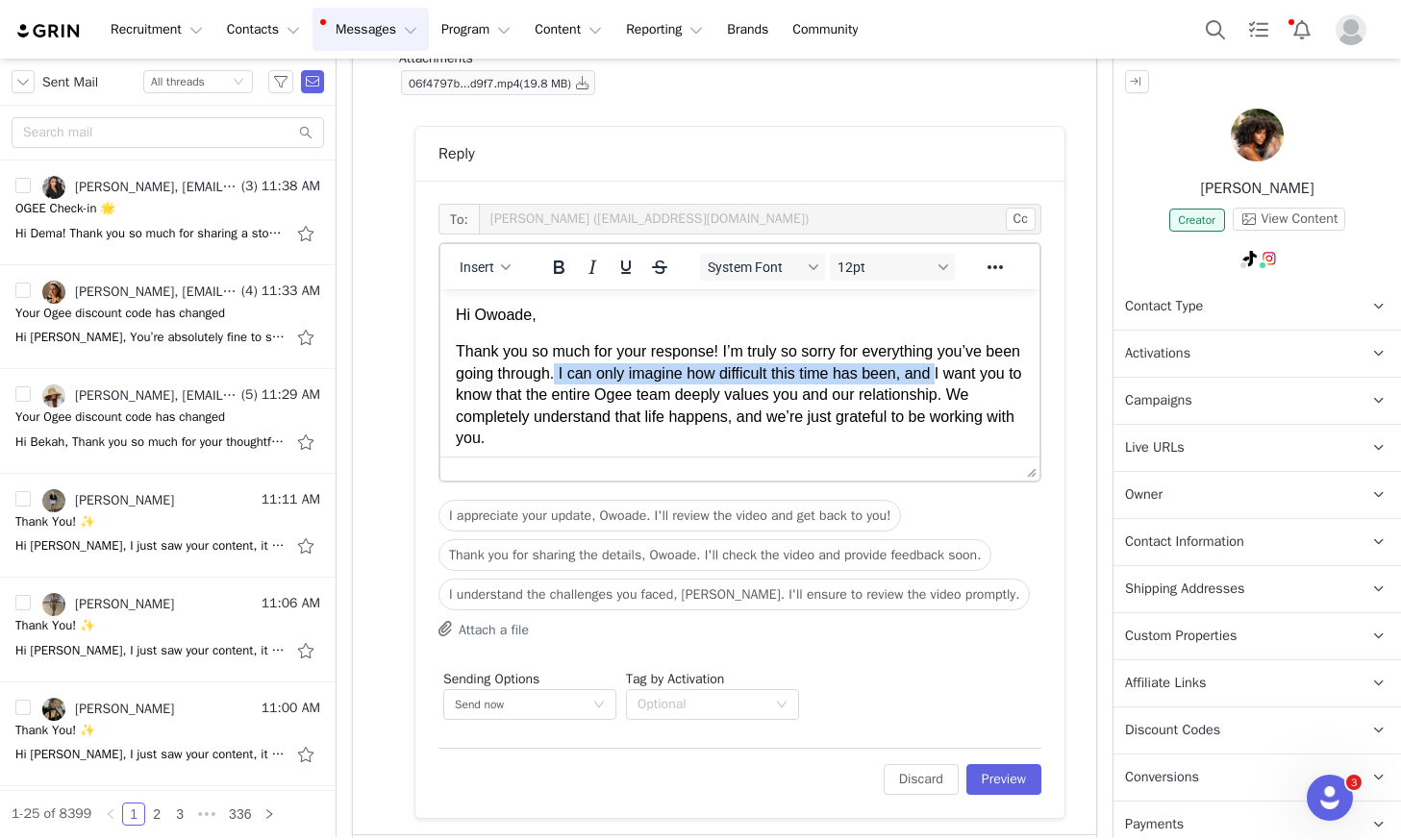 drag, startPoint x: 985, startPoint y: 373, endPoint x: 598, endPoint y: 371, distance: 387.00517 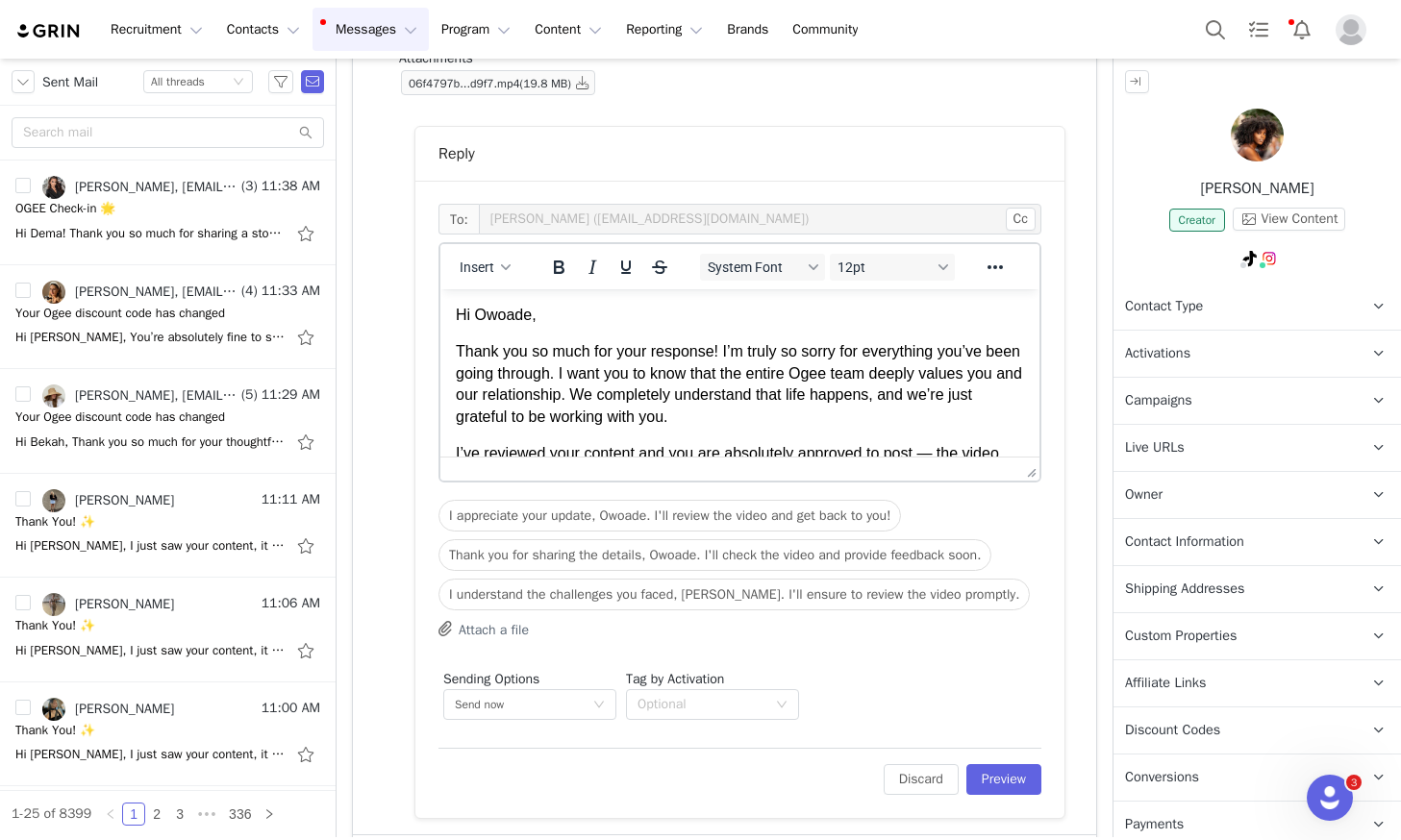 click on "Thank you so much for your response! I’m truly so sorry for everything you’ve been going through. I want you to know that the entire Ogee team deeply values you and our relationship. We completely understand that life happens, and we’re just grateful to be working with you." at bounding box center [739, 384] 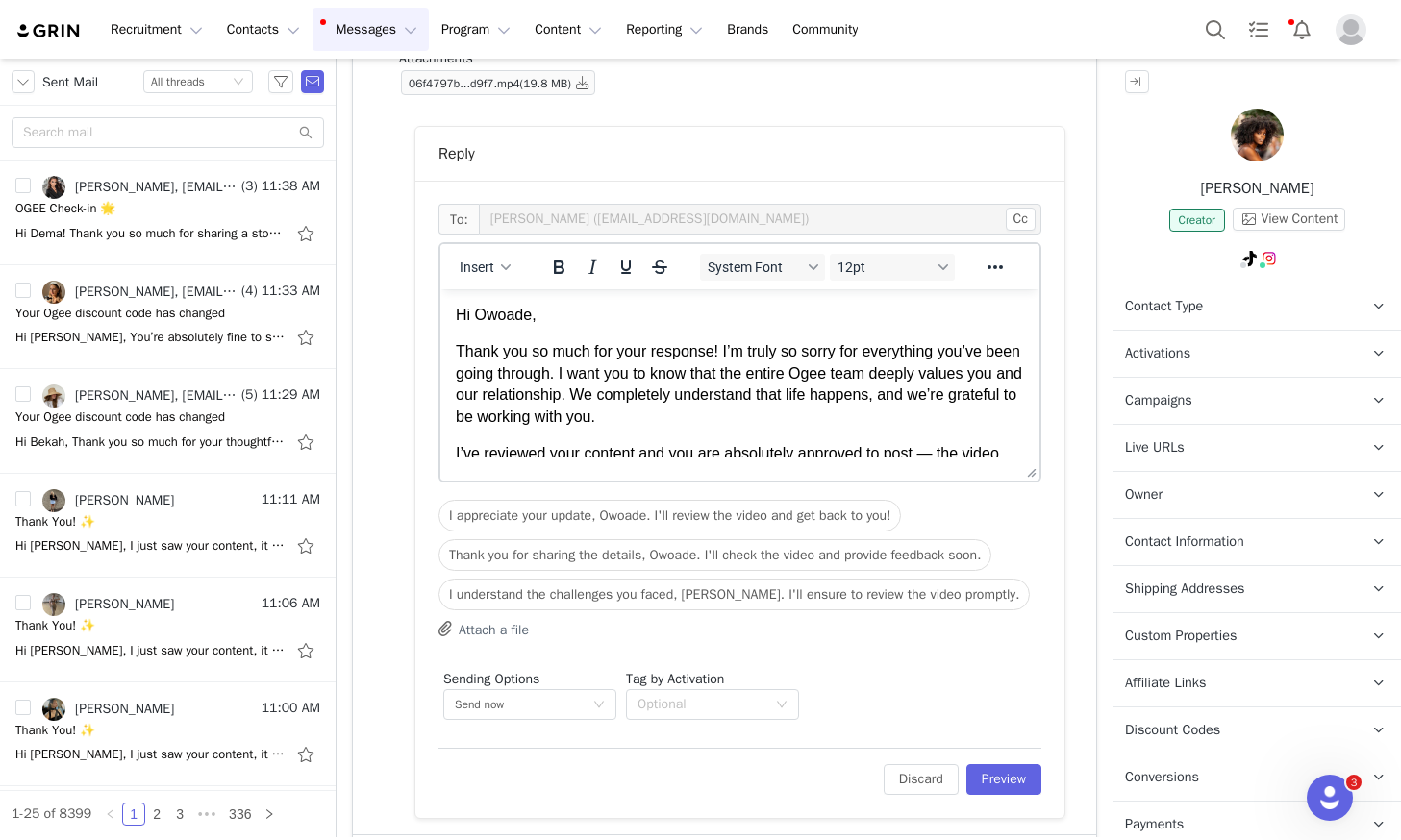 drag, startPoint x: 458, startPoint y: 418, endPoint x: 466, endPoint y: 423, distance: 9.43398 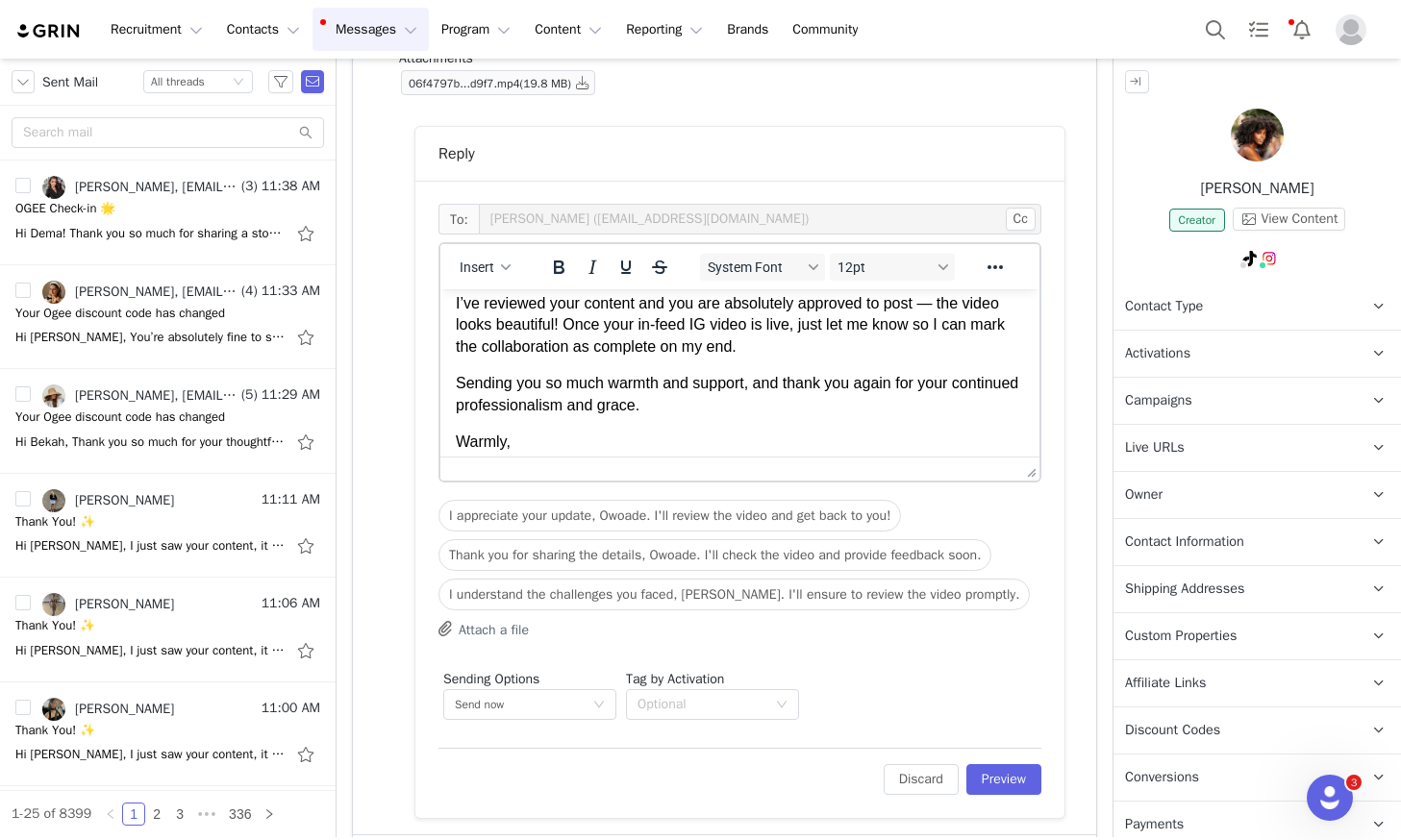 scroll, scrollTop: 153, scrollLeft: 0, axis: vertical 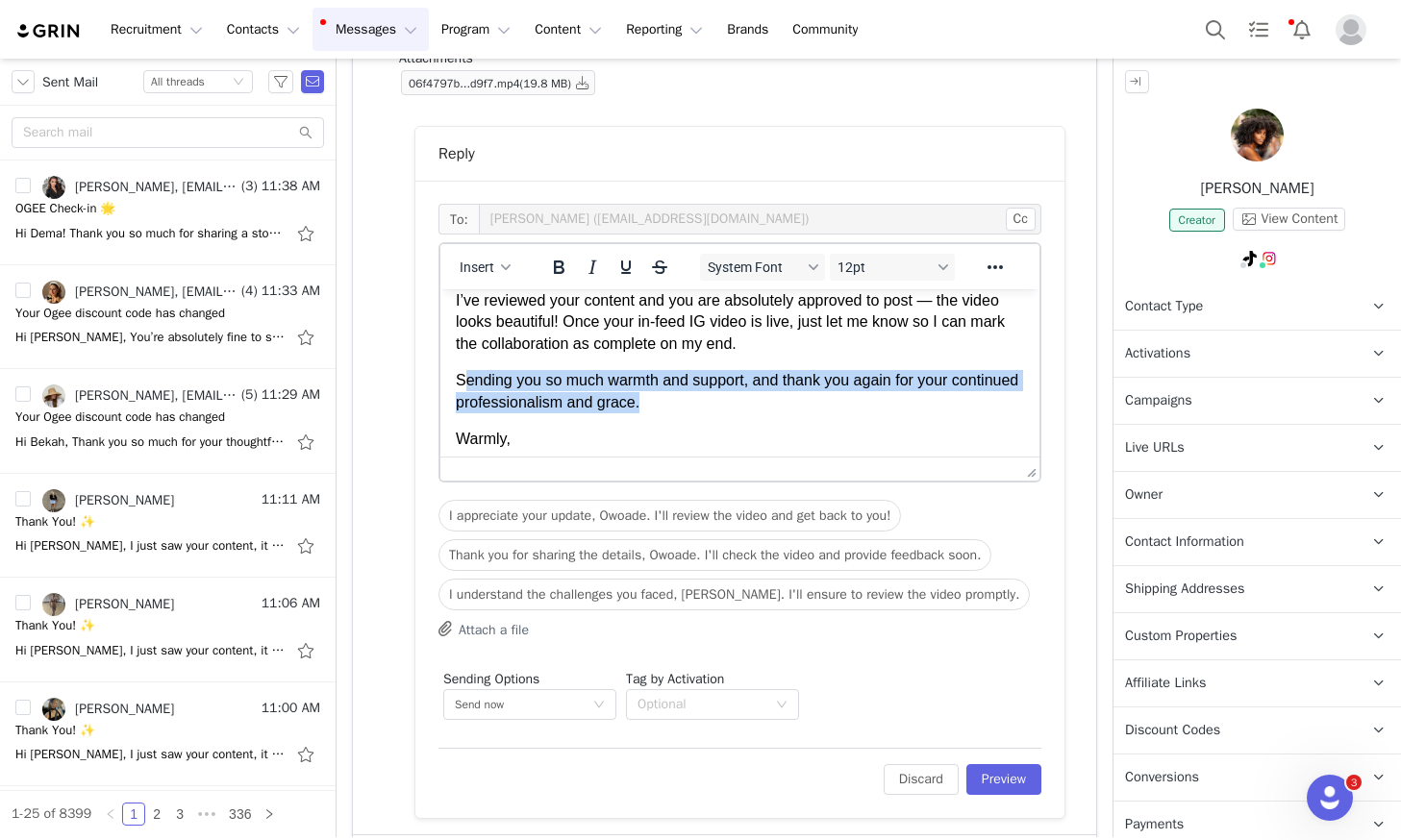 drag, startPoint x: 728, startPoint y: 408, endPoint x: 462, endPoint y: 383, distance: 267.17223 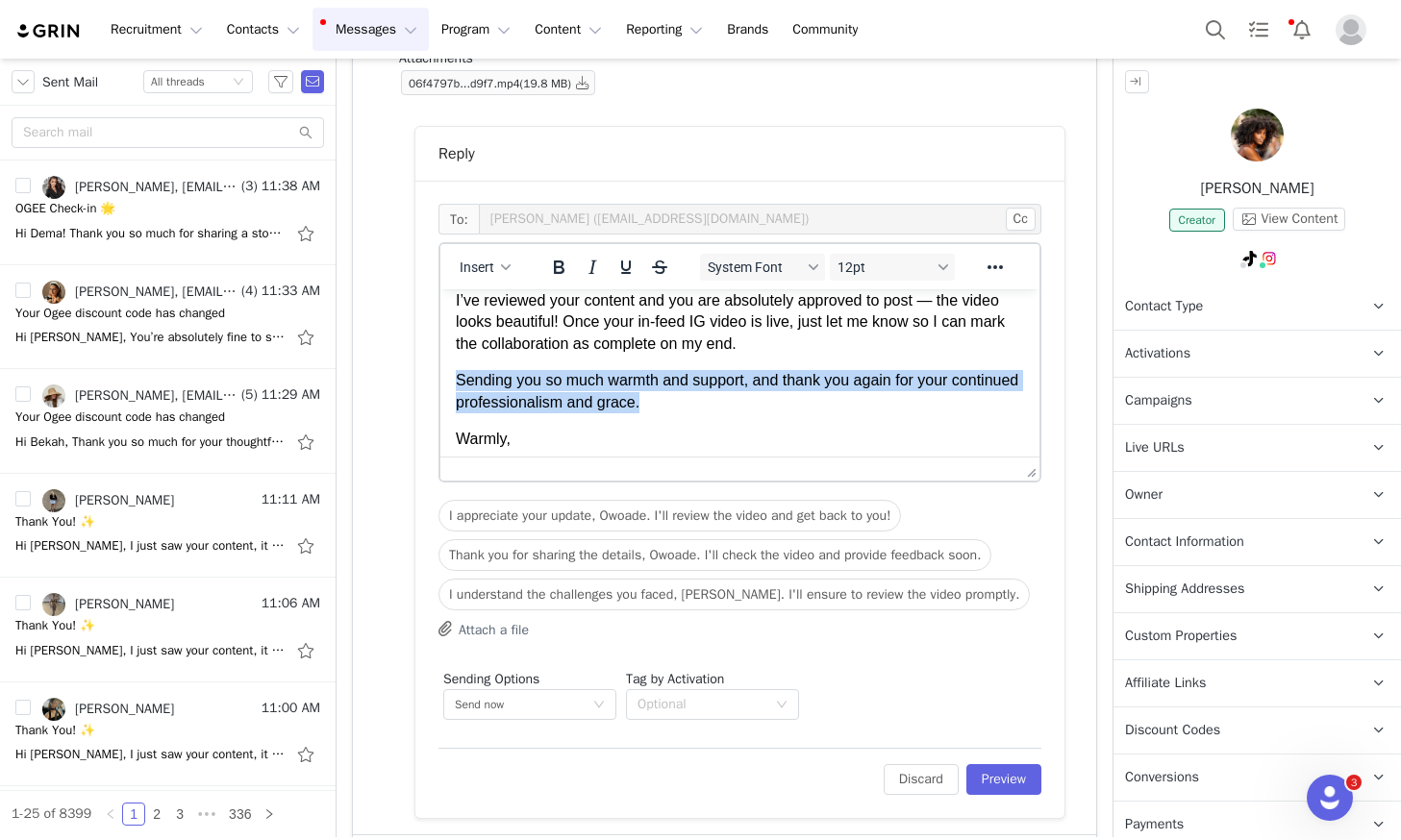 drag, startPoint x: 723, startPoint y: 407, endPoint x: 878, endPoint y: 671, distance: 306.13886 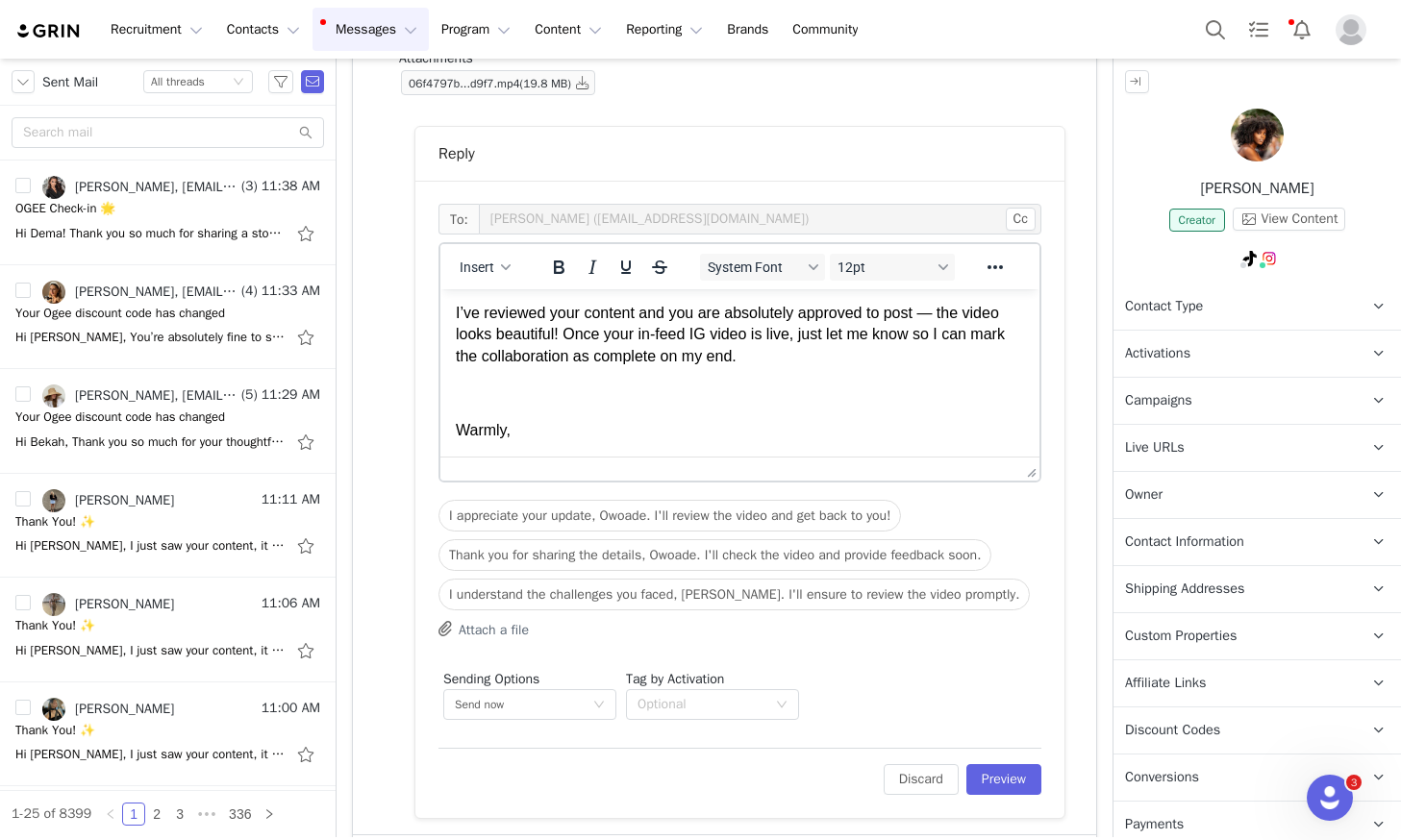 scroll, scrollTop: 104, scrollLeft: 0, axis: vertical 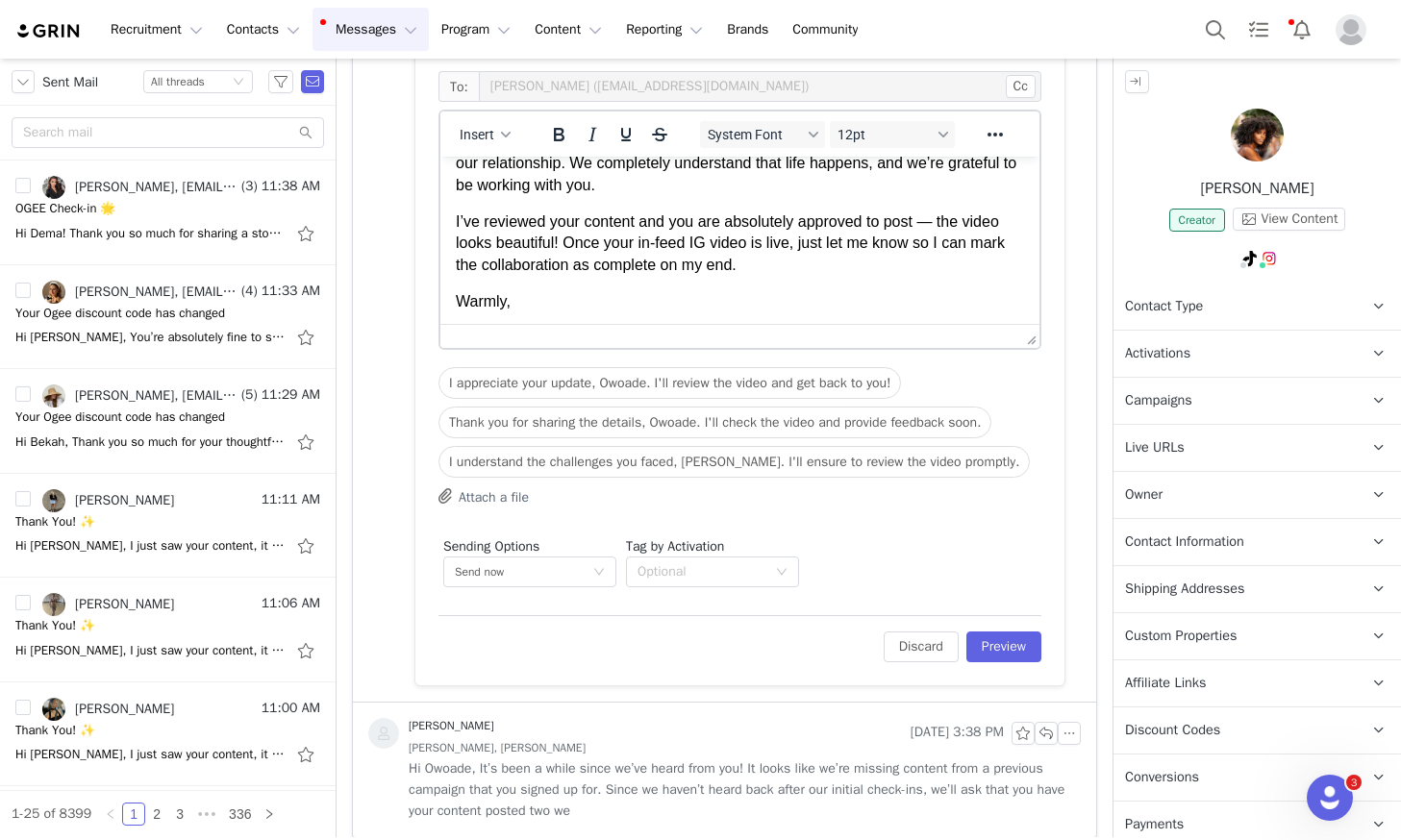 drag, startPoint x: 563, startPoint y: 301, endPoint x: 612, endPoint y: 316, distance: 51.24451 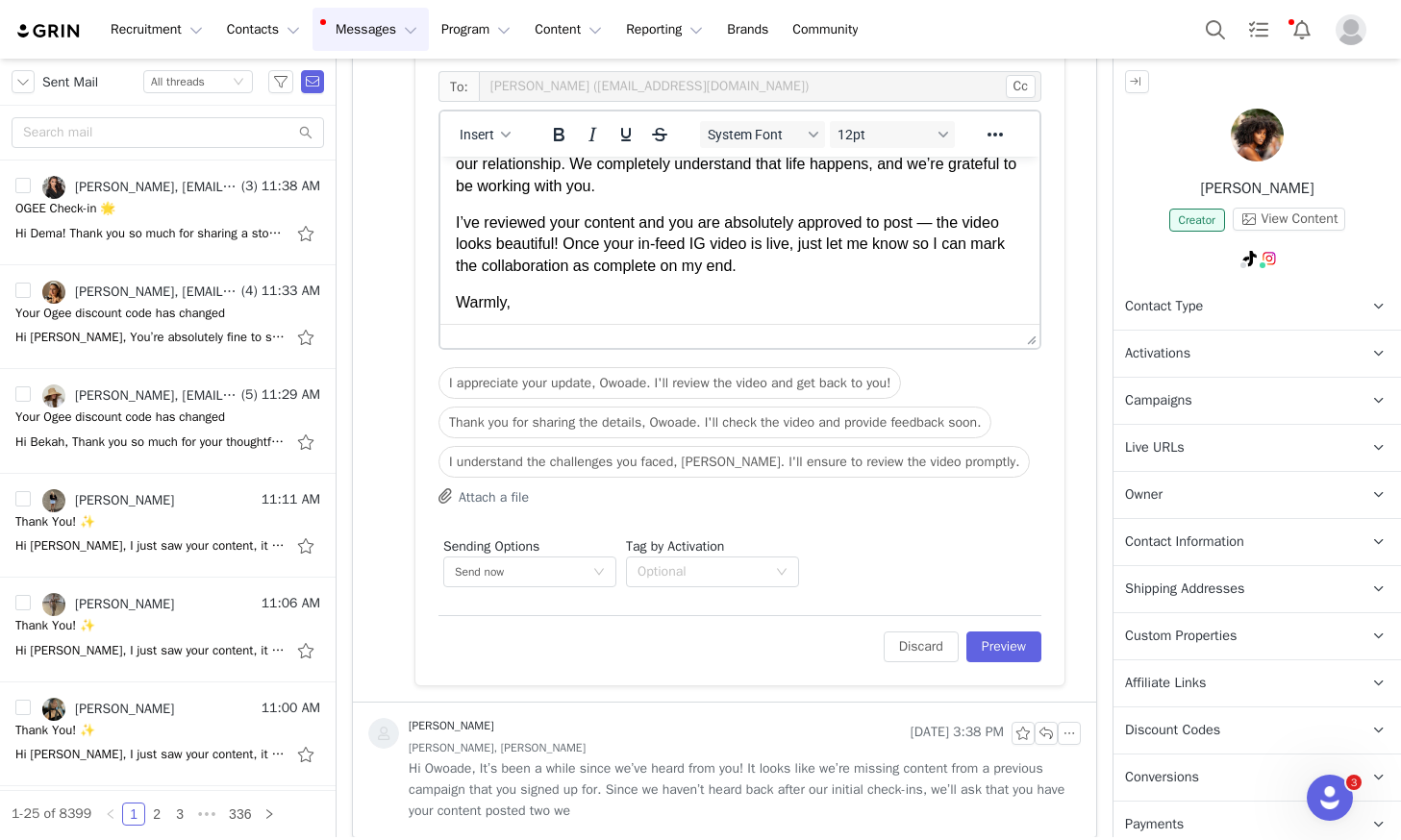 scroll, scrollTop: 125, scrollLeft: 0, axis: vertical 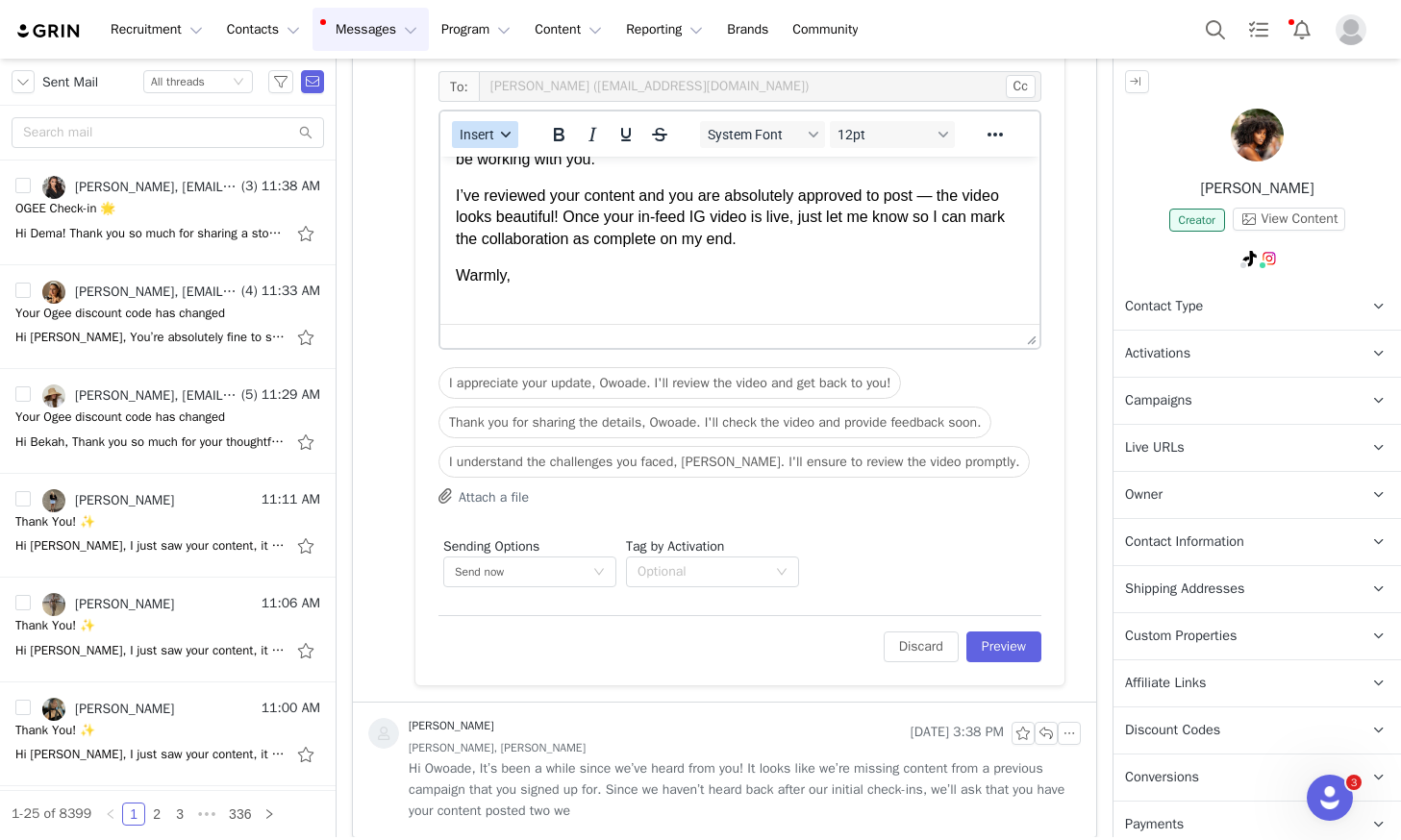 click on "Insert" at bounding box center (485, 135) 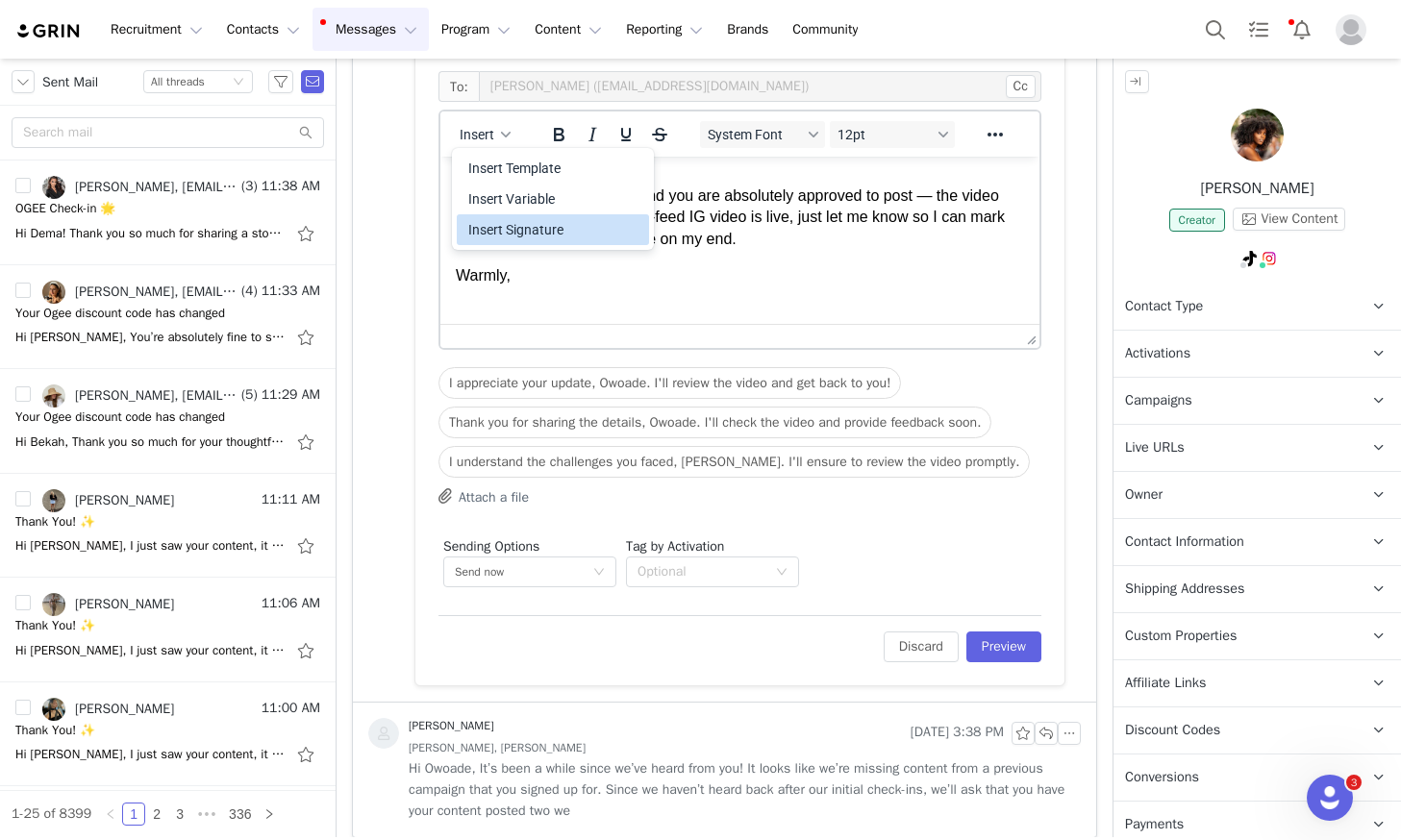 click on "Insert Signature" at bounding box center [555, 230] 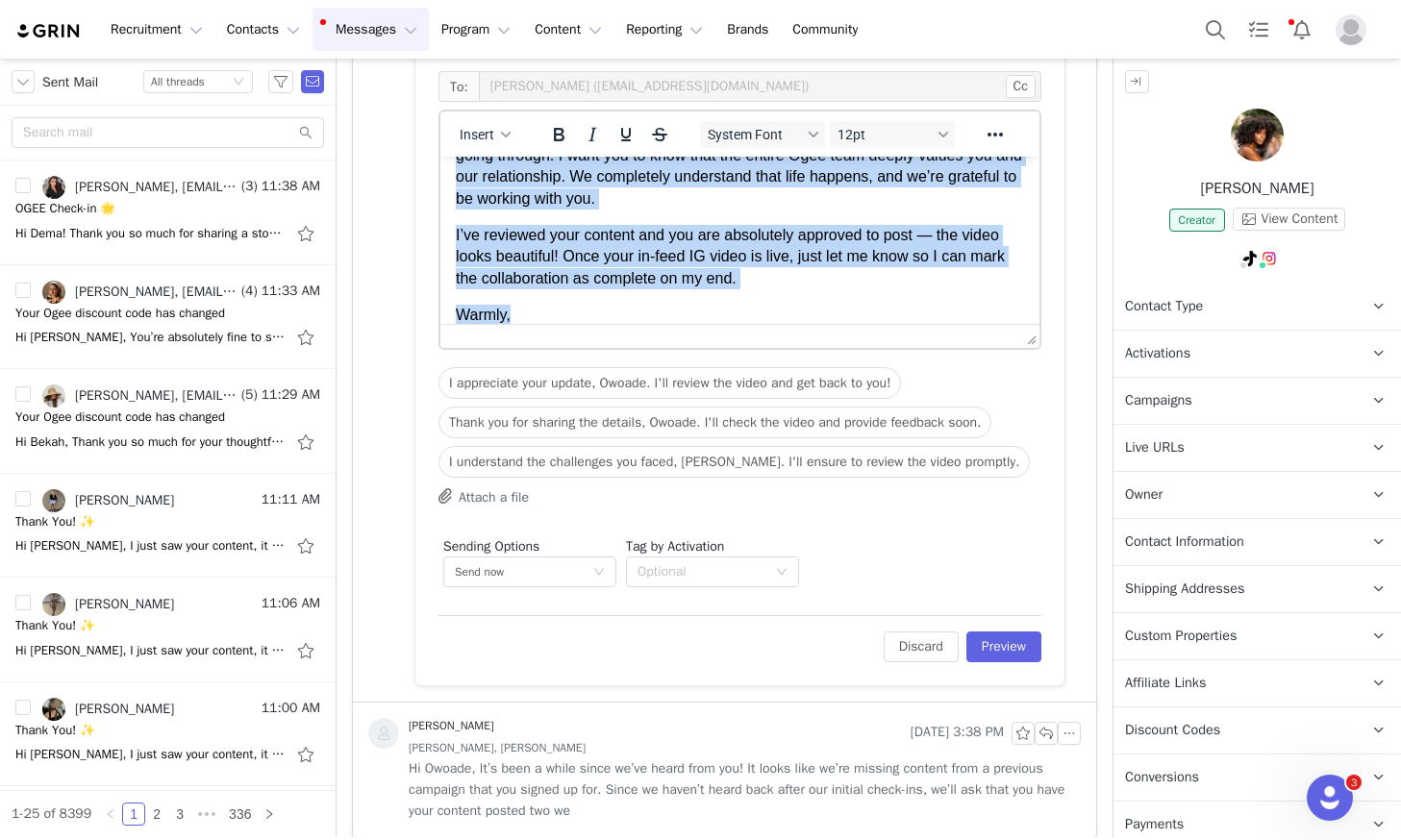 scroll, scrollTop: 0, scrollLeft: 0, axis: both 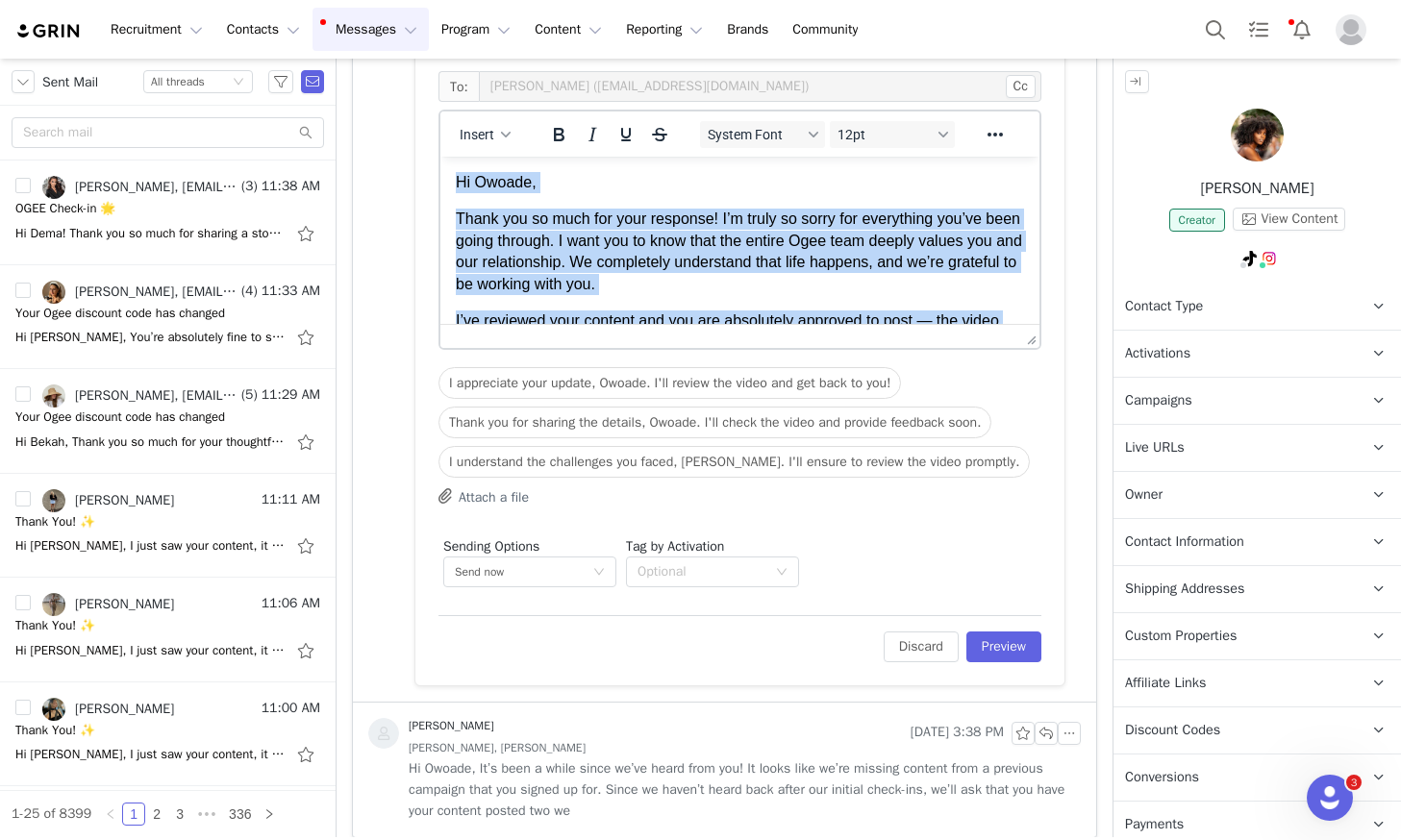drag, startPoint x: 534, startPoint y: 281, endPoint x: 445, endPoint y: 160, distance: 150.20652 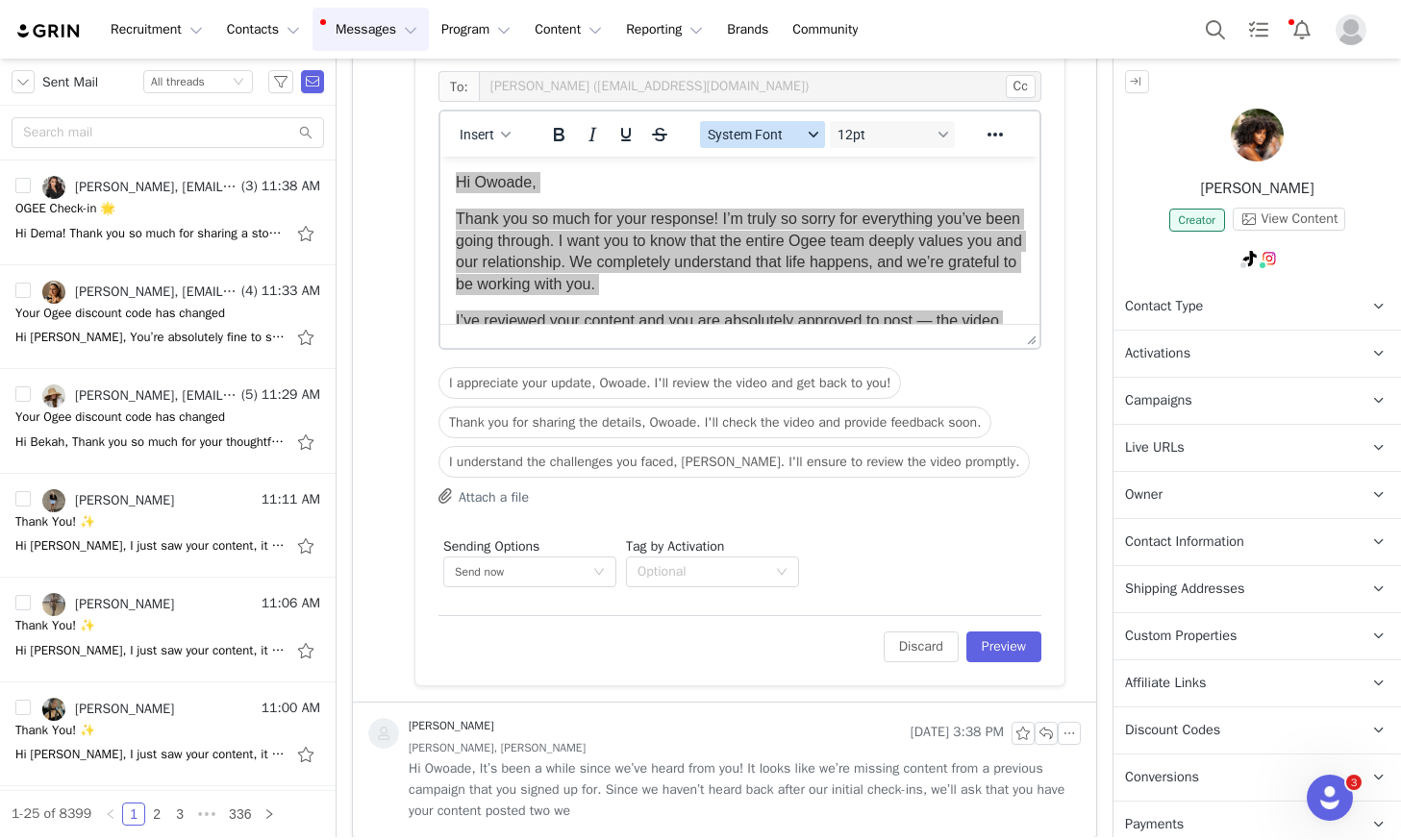 click on "System Font" at bounding box center (755, 135) 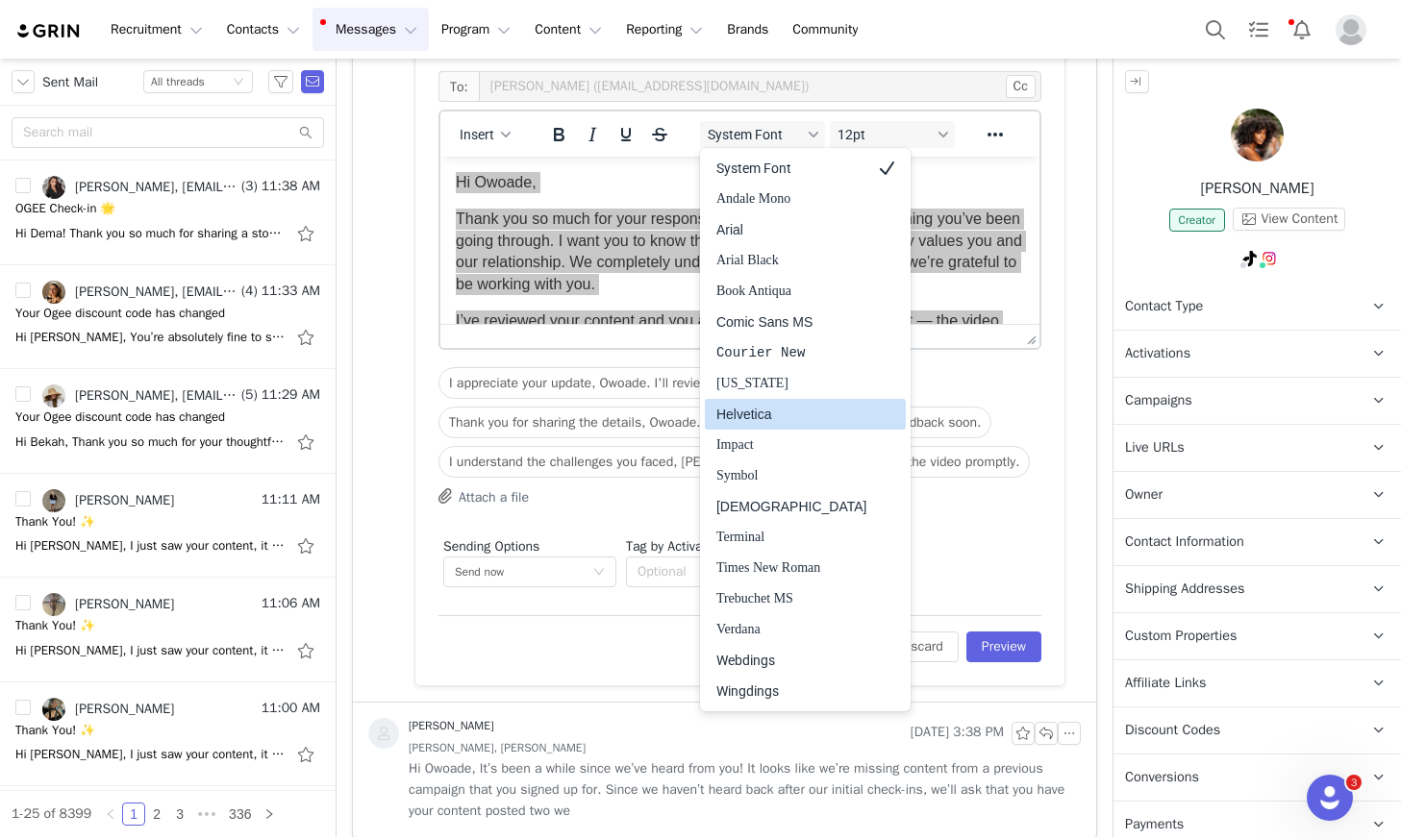 click on "Helvetica" at bounding box center (791, 414) 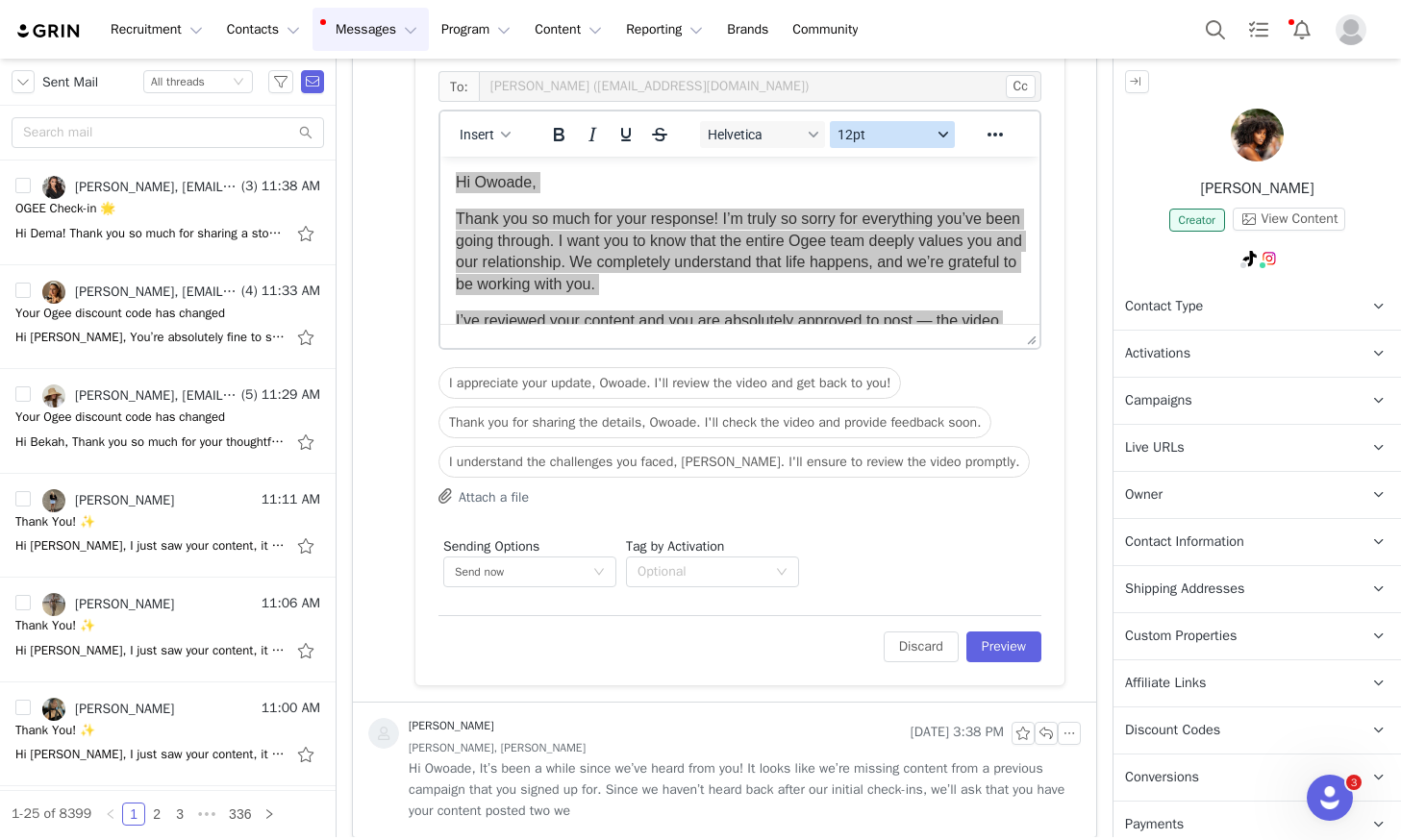 click on "12pt" at bounding box center (885, 135) 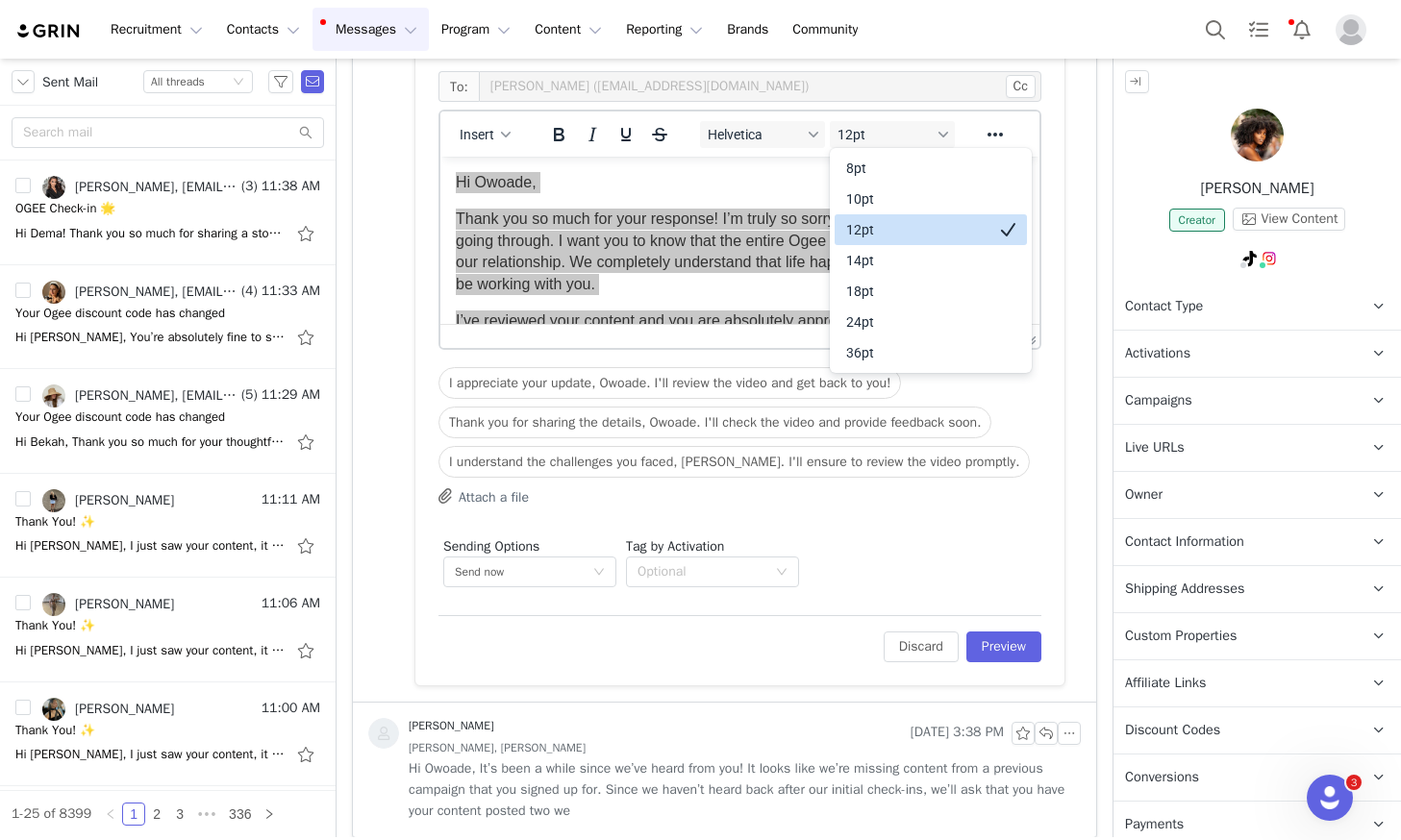 click on "12pt" at bounding box center [917, 230] 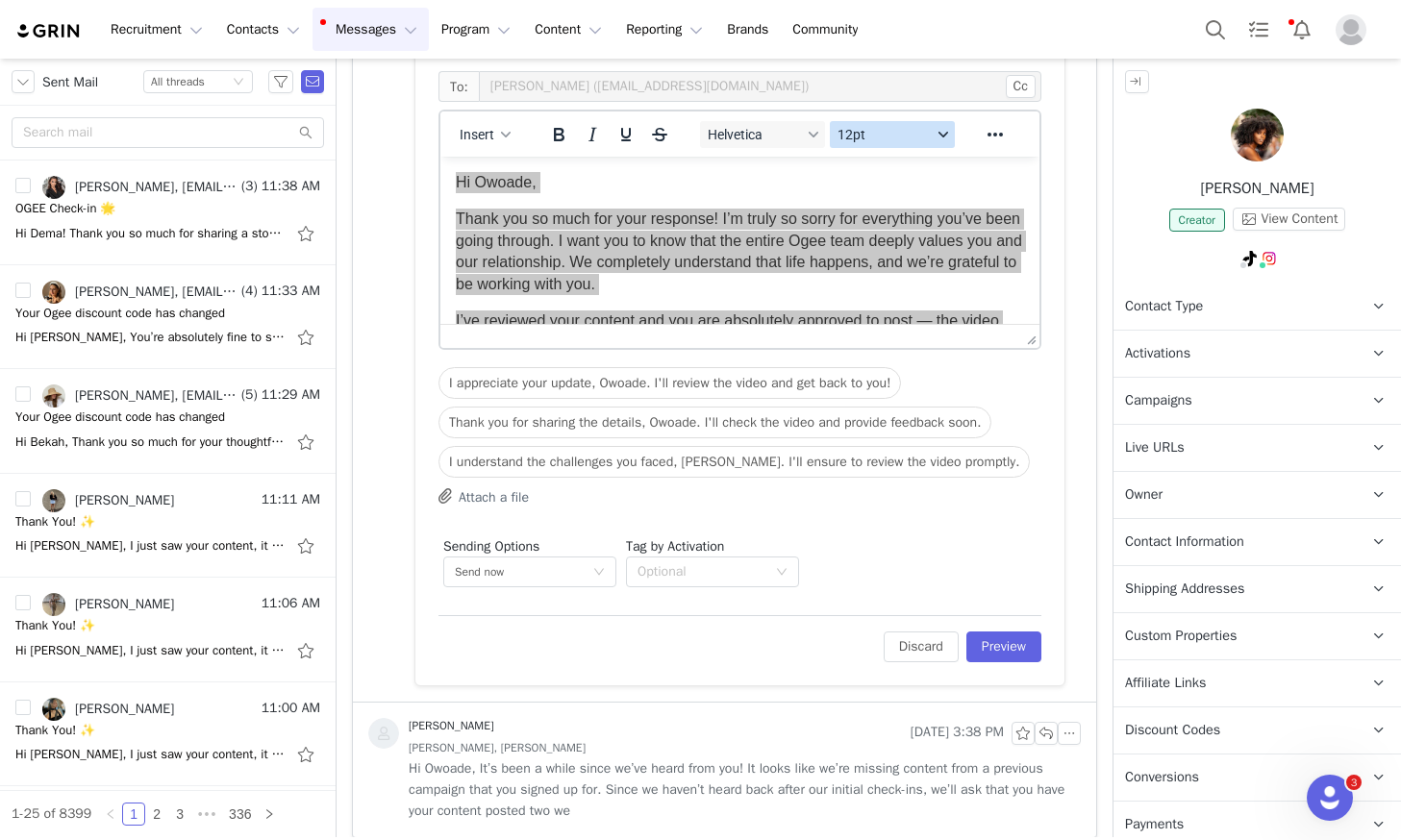 click on "12pt" at bounding box center (885, 135) 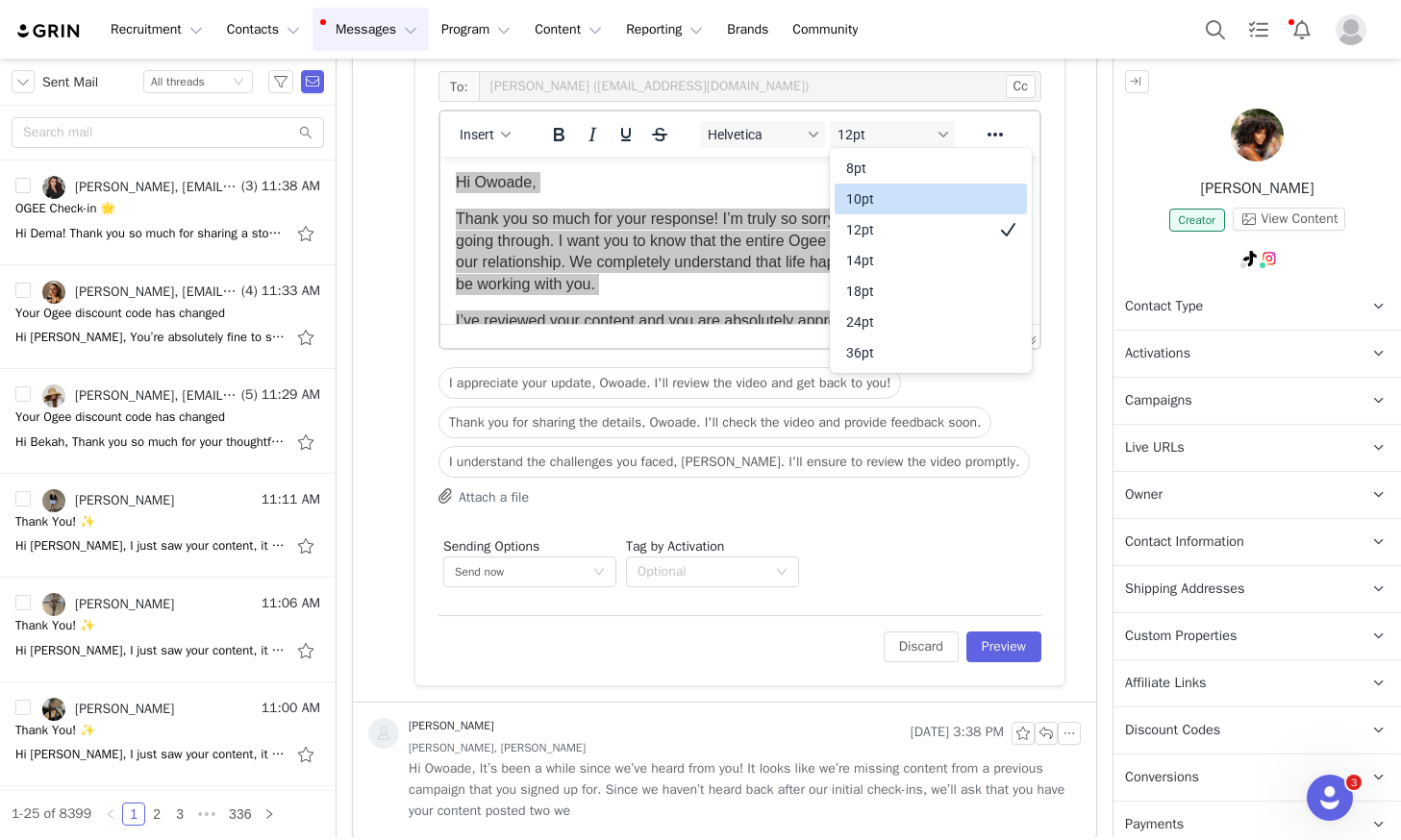 click on "10pt" at bounding box center [917, 199] 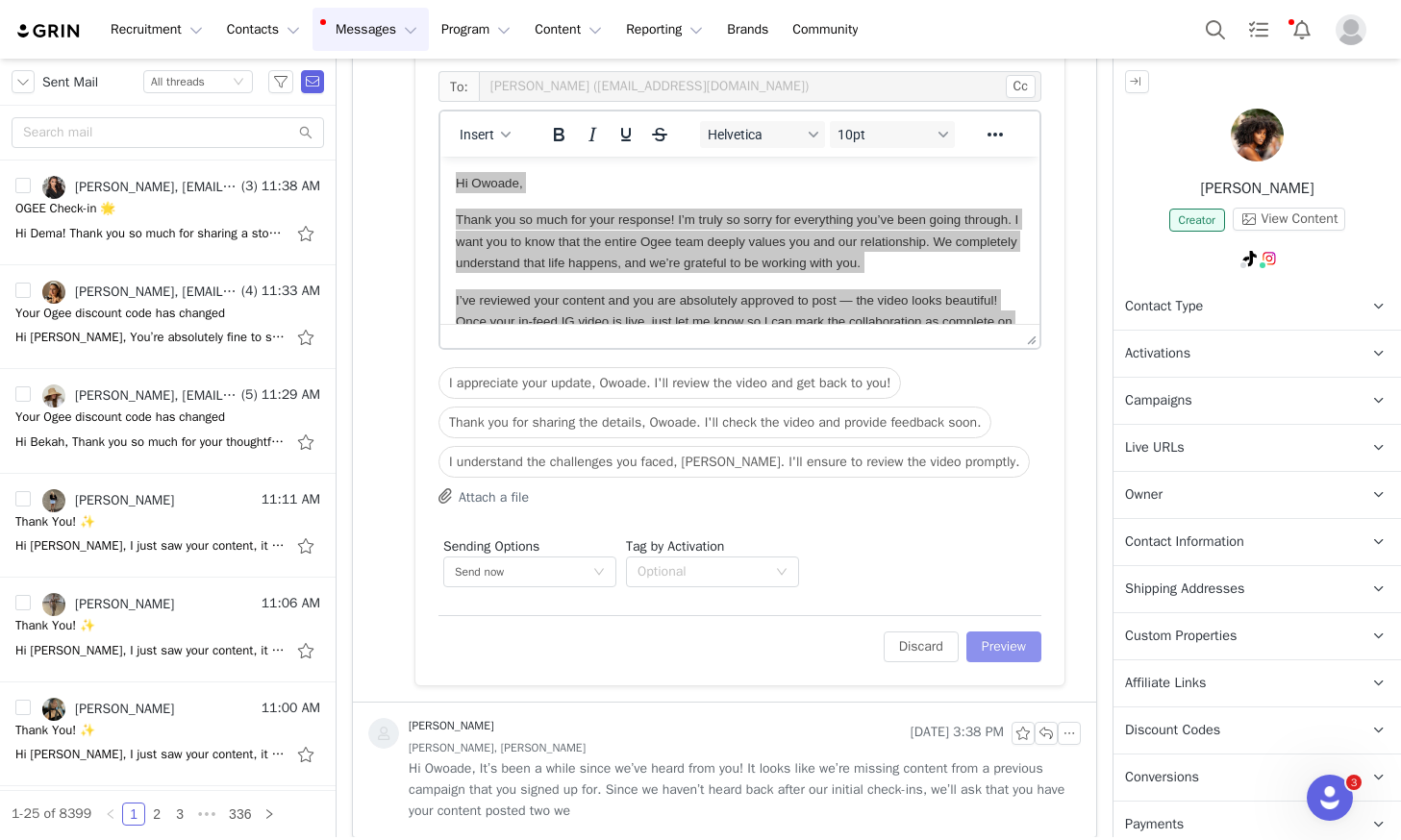 click on "Preview" at bounding box center (1004, 647) 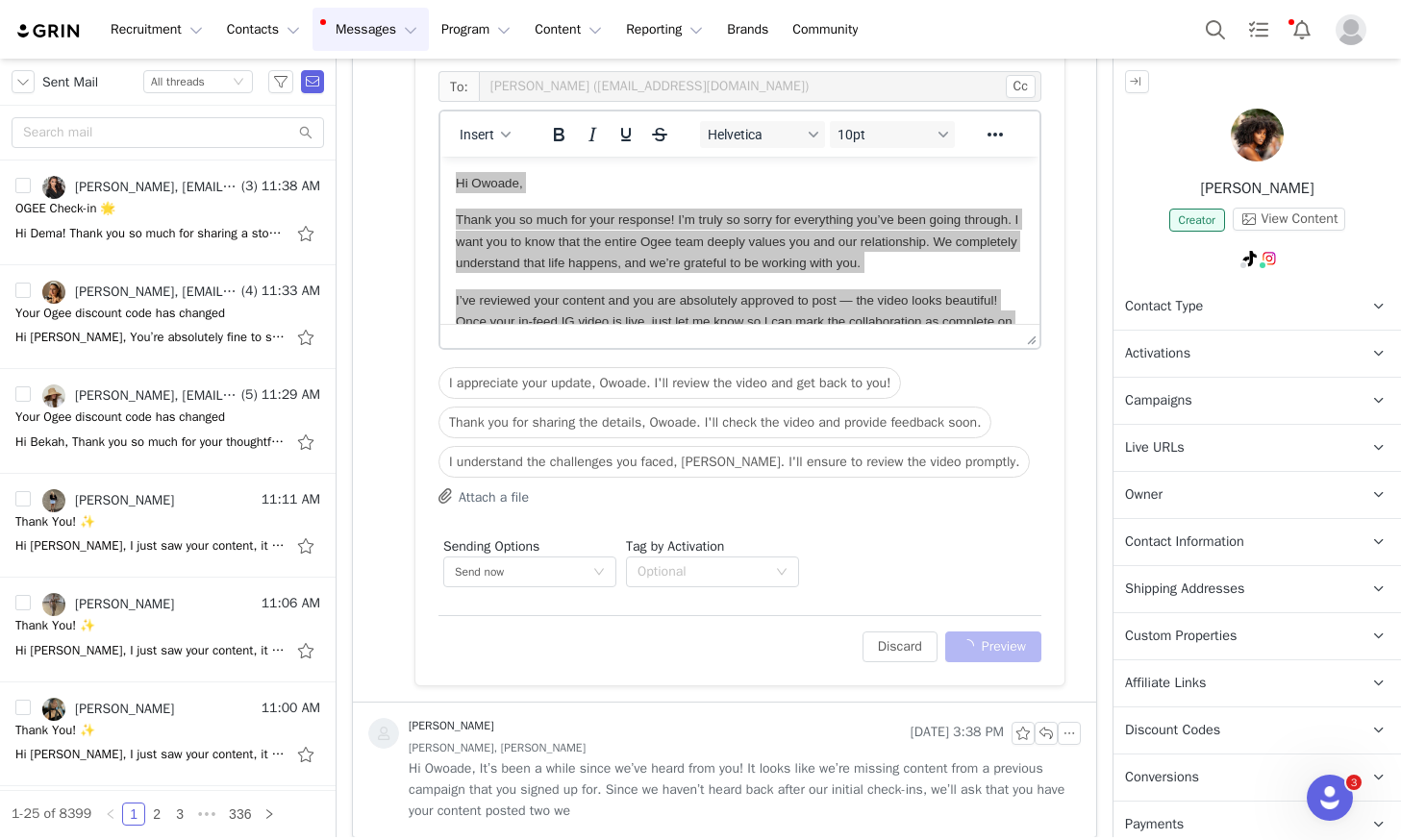 scroll, scrollTop: 766, scrollLeft: 0, axis: vertical 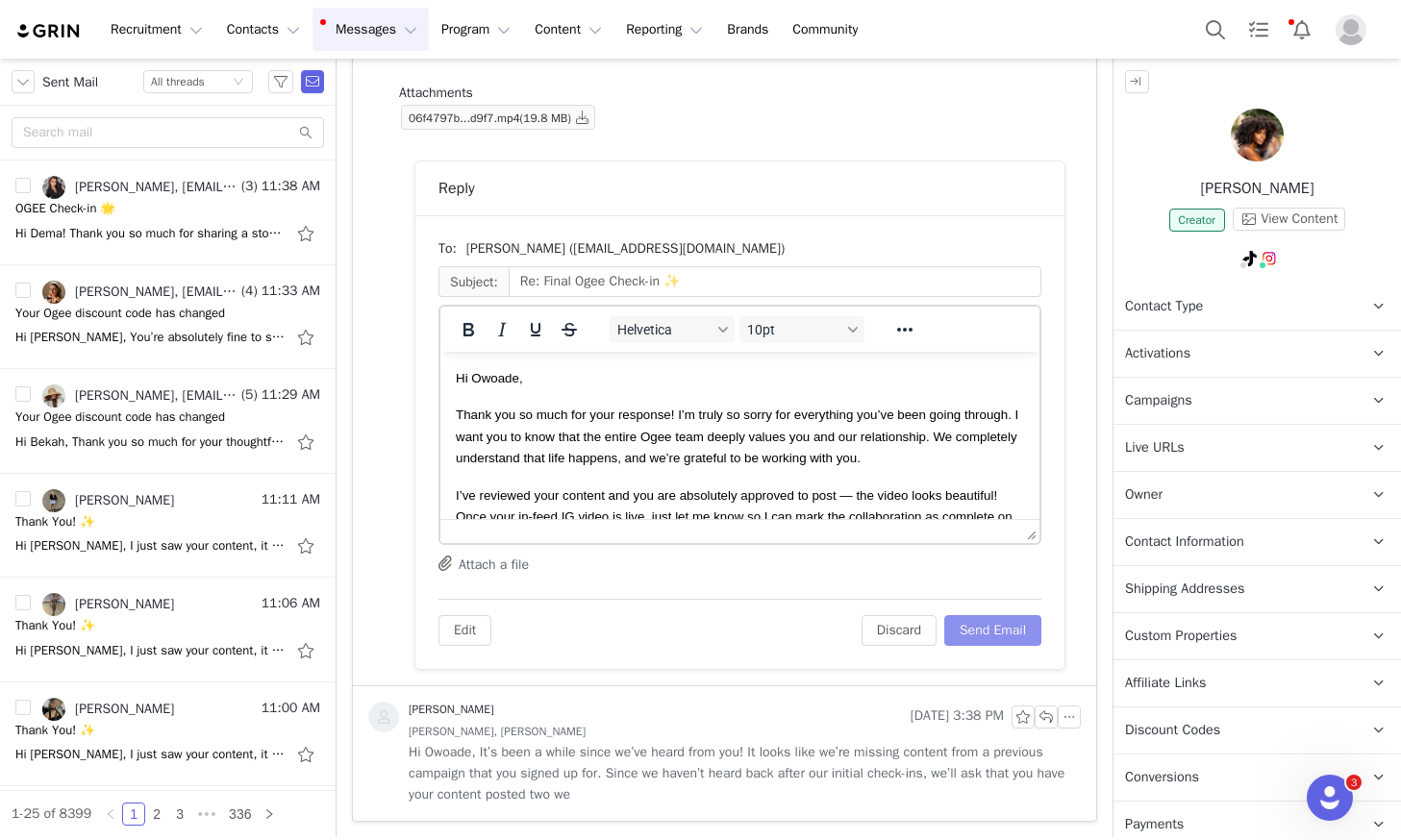 click on "Send Email" at bounding box center (992, 630) 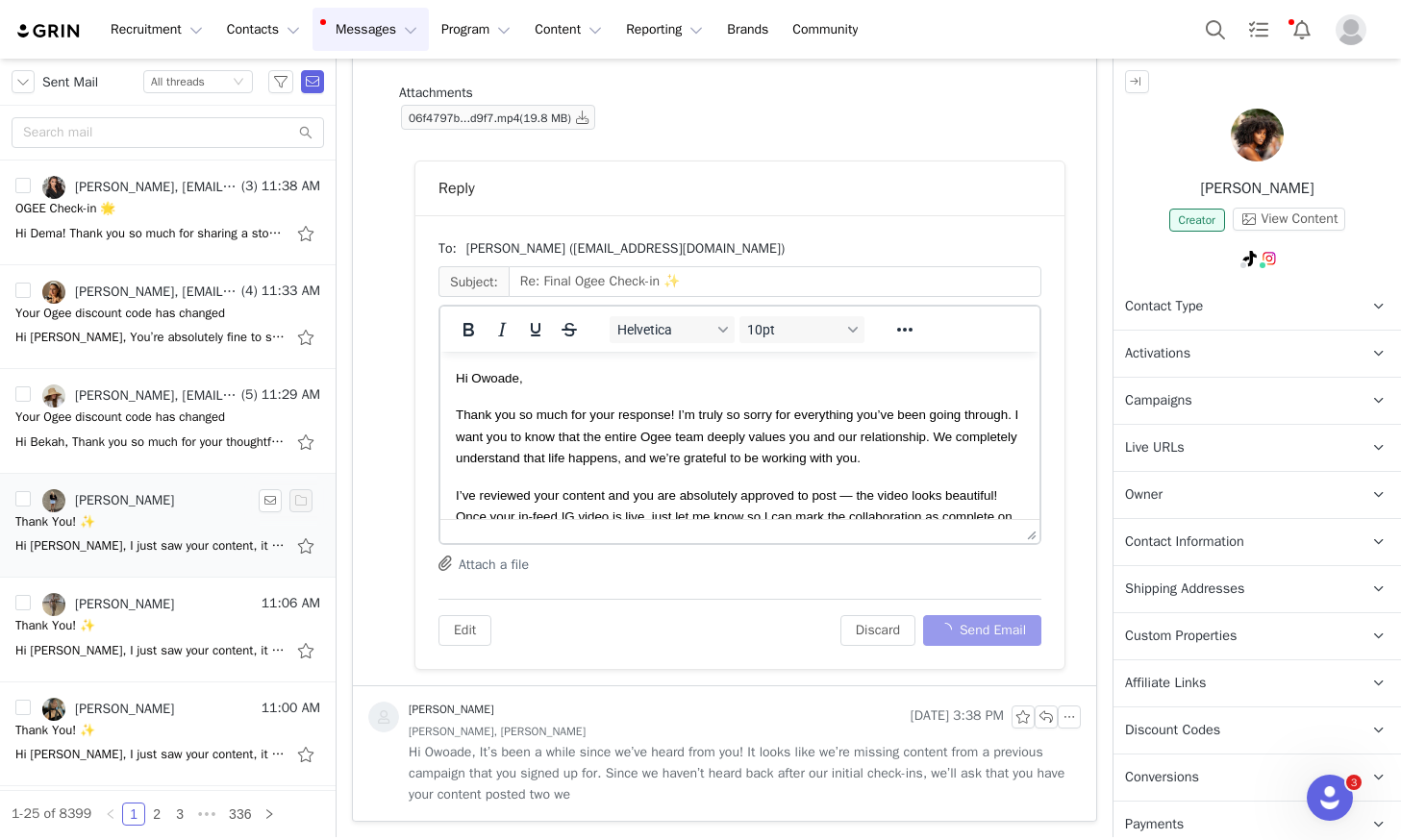scroll, scrollTop: 212, scrollLeft: 0, axis: vertical 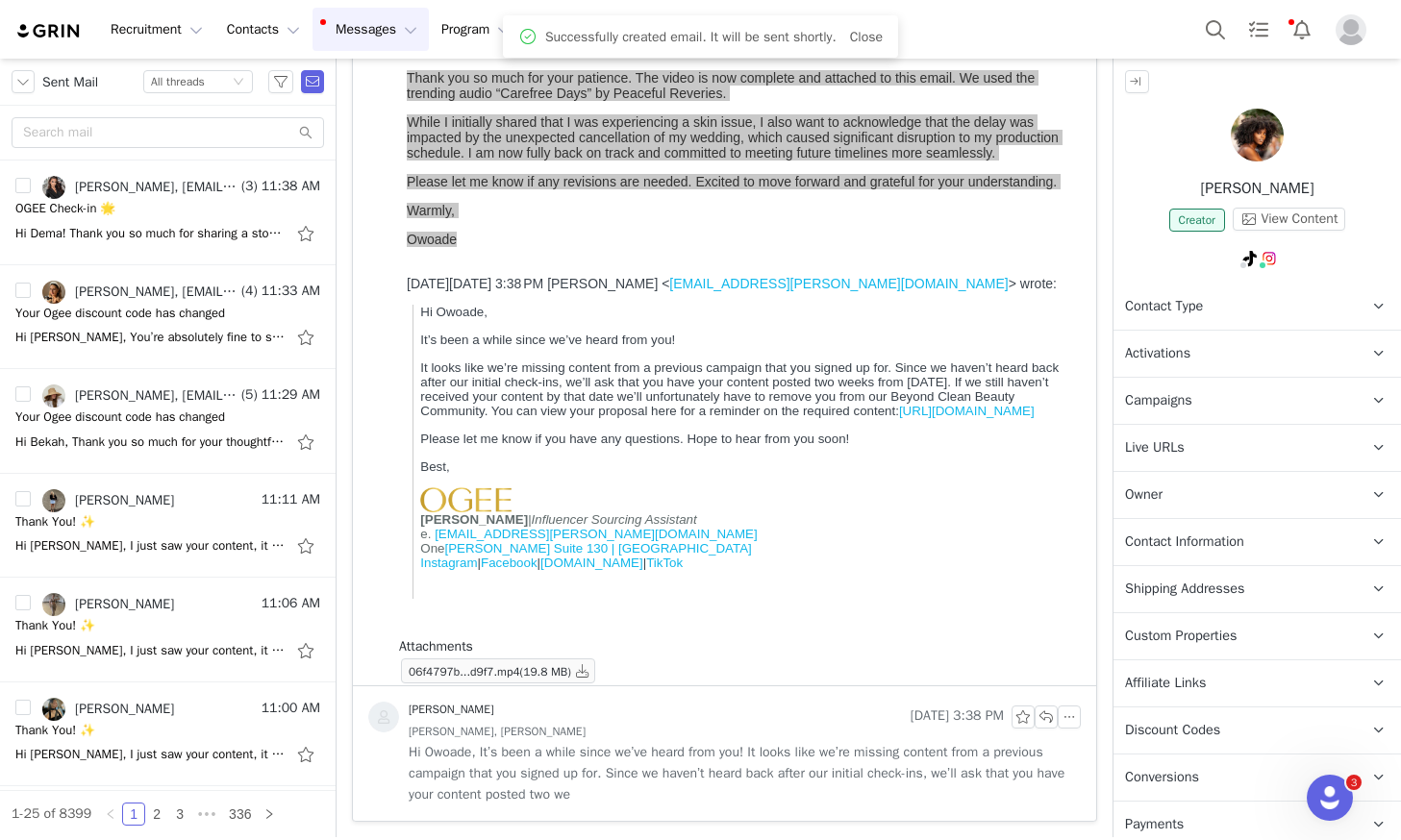 click on "Messages Messages" at bounding box center (370, 29) 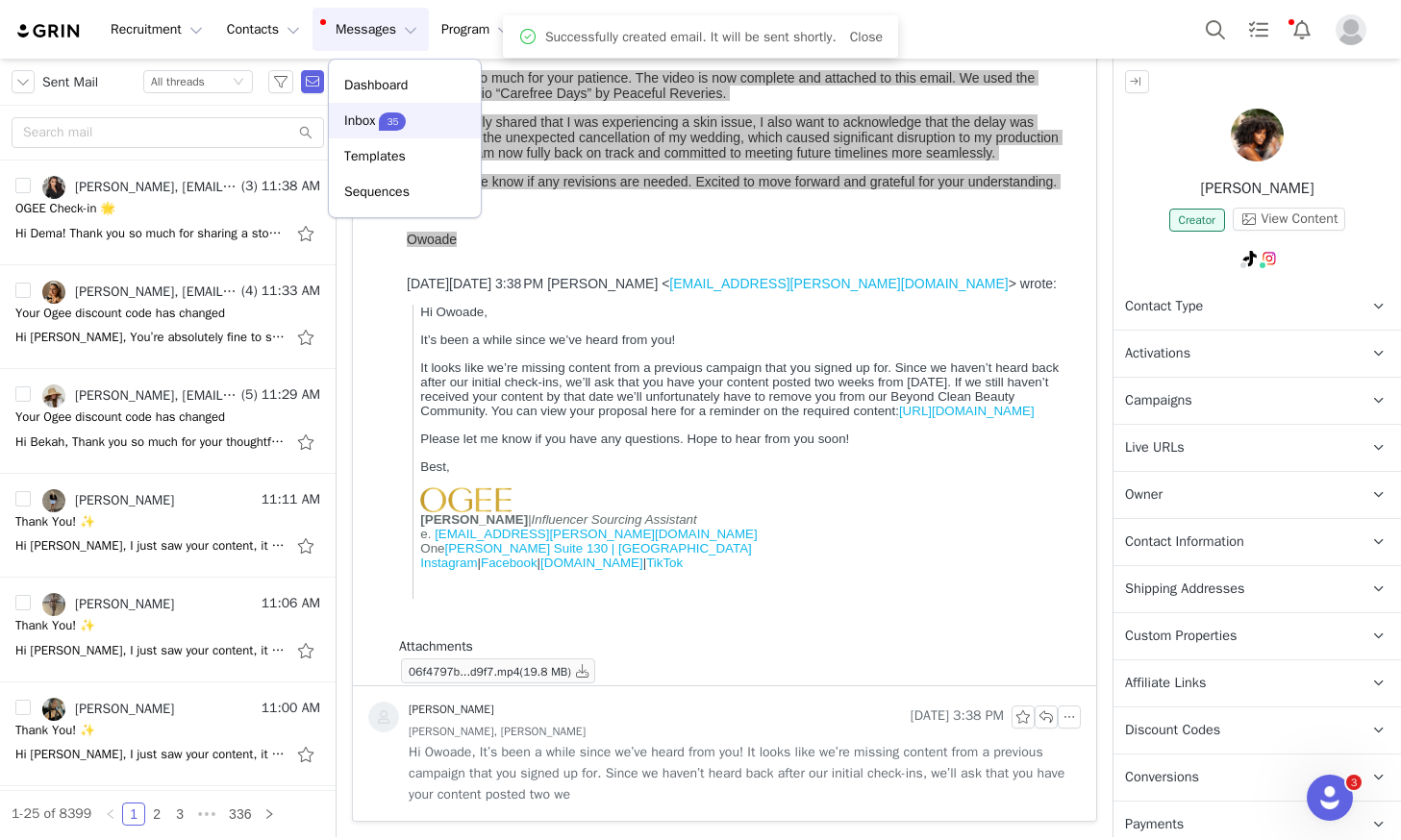 click on "35" at bounding box center [392, 121] 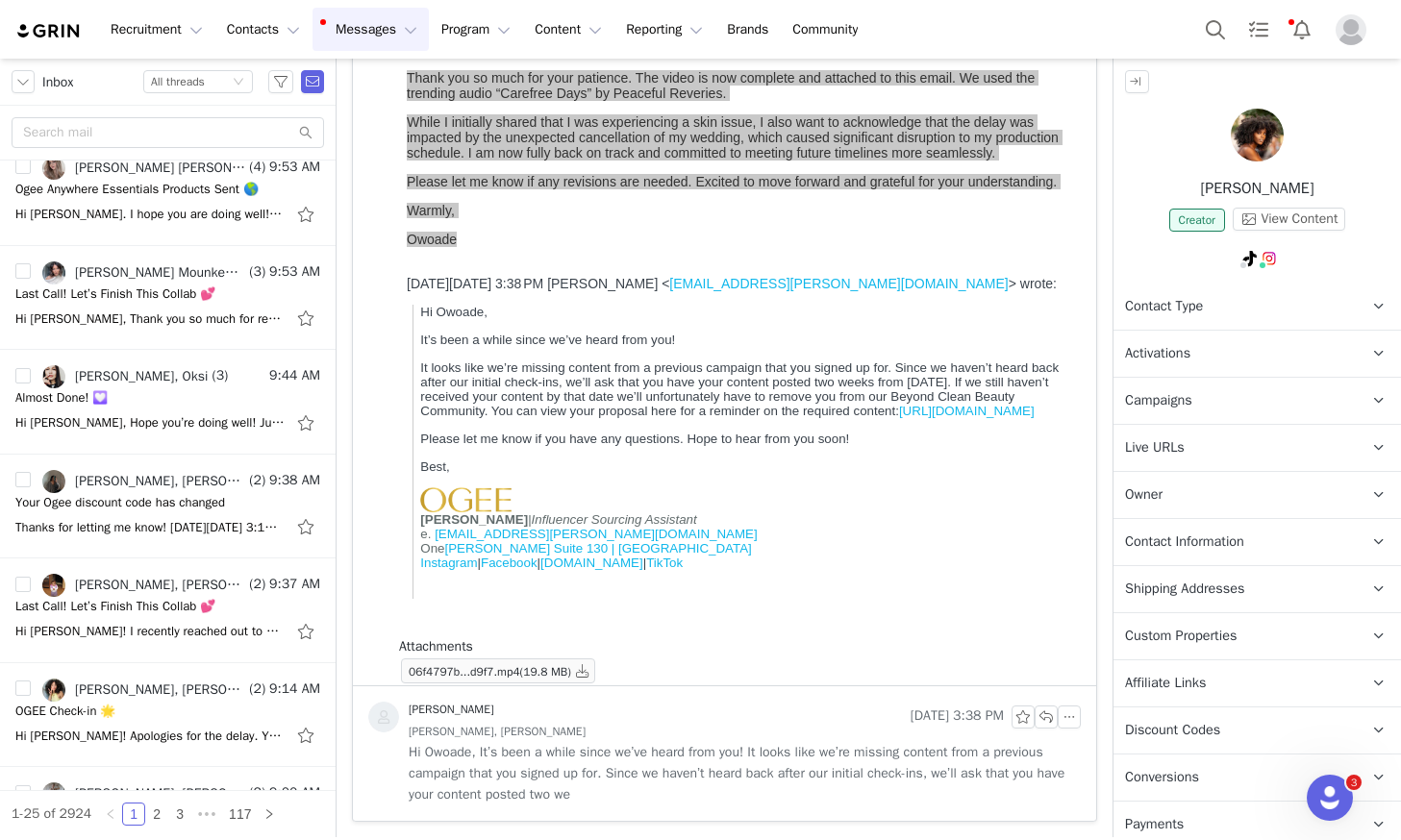 scroll, scrollTop: 1978, scrollLeft: 0, axis: vertical 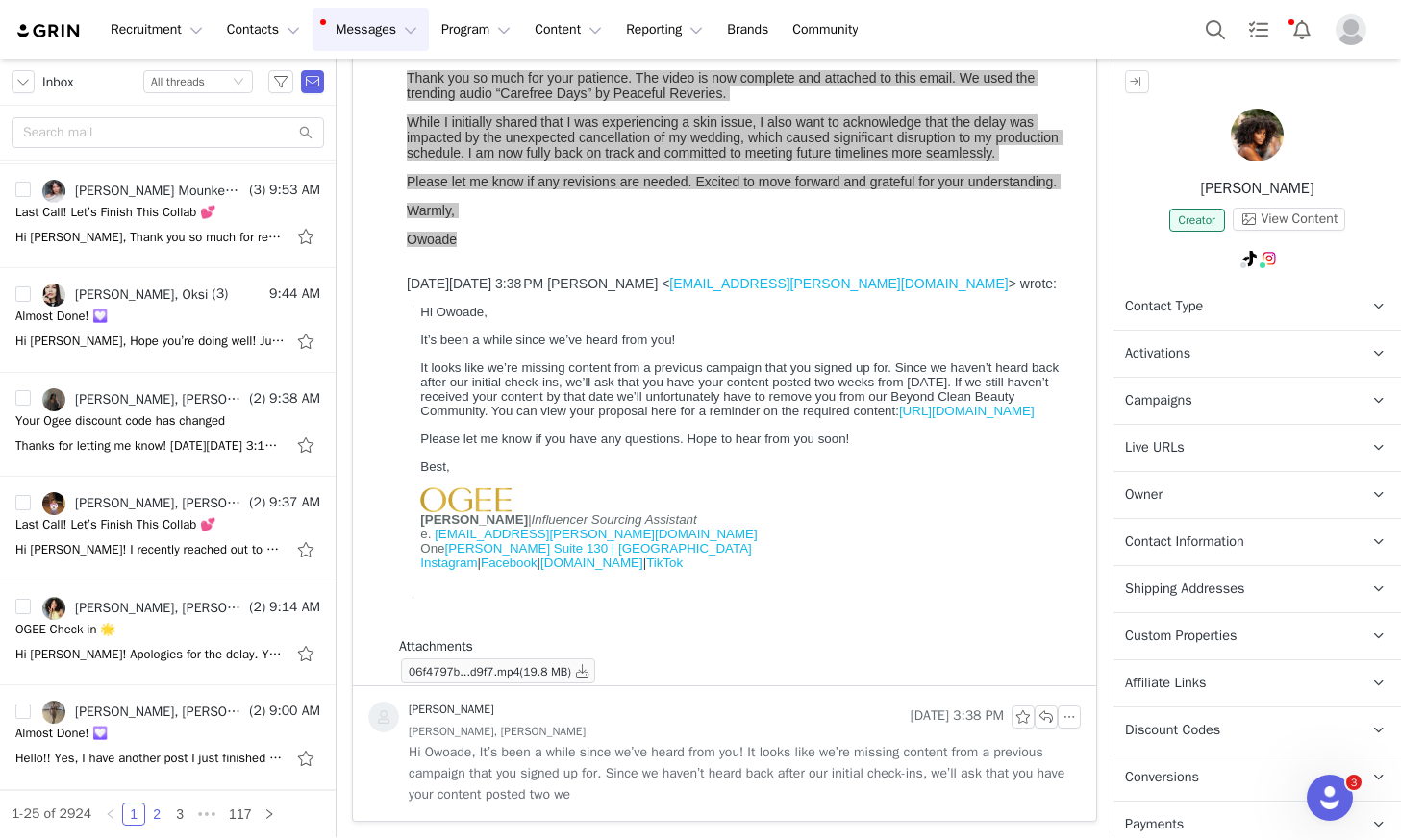 click on "2" at bounding box center [157, 814] 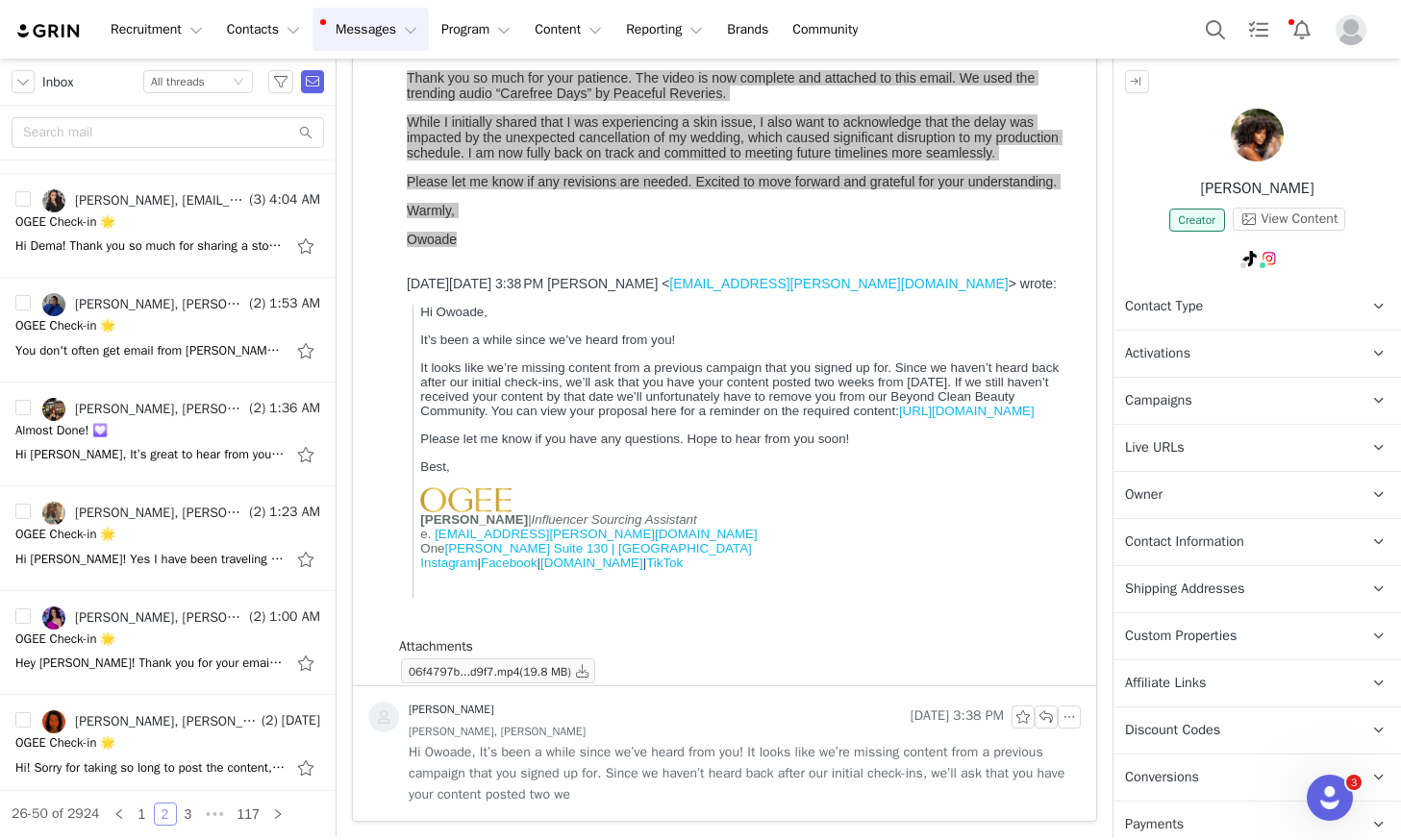 scroll, scrollTop: 935, scrollLeft: 0, axis: vertical 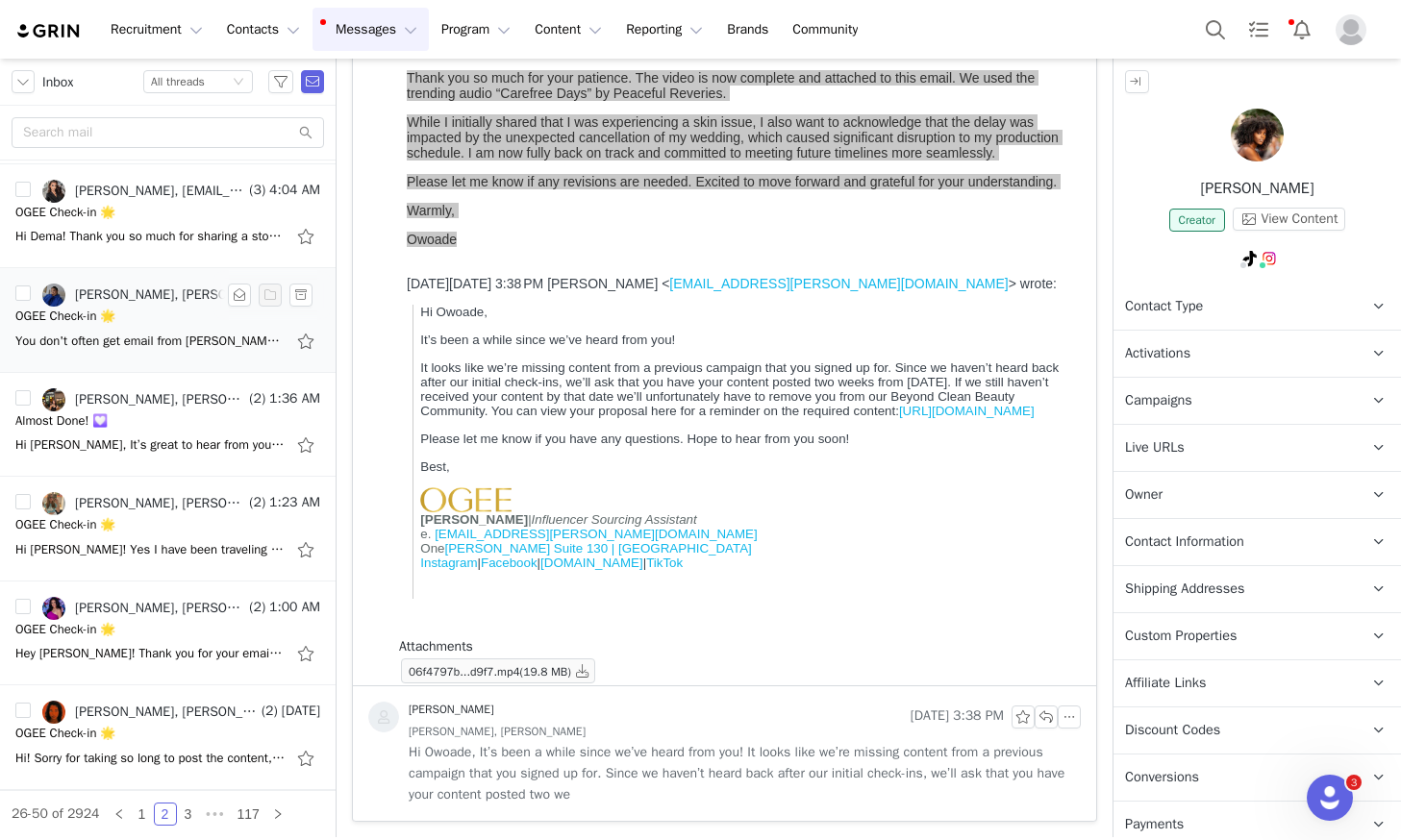 click on "You don't often get email from [PERSON_NAME][EMAIL_ADDRESS][PERSON_NAME][DOMAIN_NAME]. Learn why this is important
Hi [PERSON_NAME]!
Thanks so much for checking in. I’ve actually been waiting to take my trip to [GEOGRAPHIC_DATA] so I can shoot some really great content for the Ogee products — an" at bounding box center (150, 341) 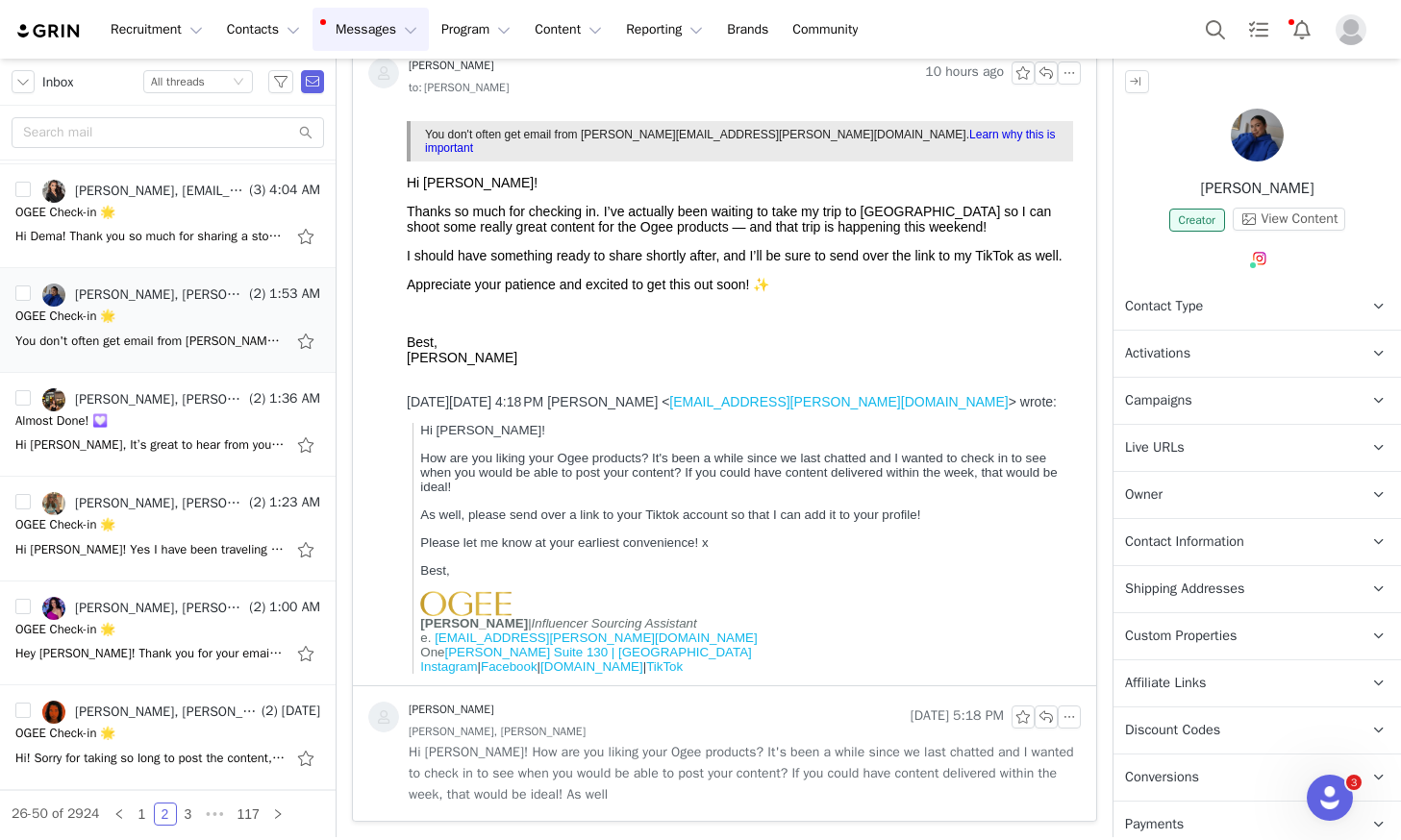 scroll, scrollTop: 0, scrollLeft: 0, axis: both 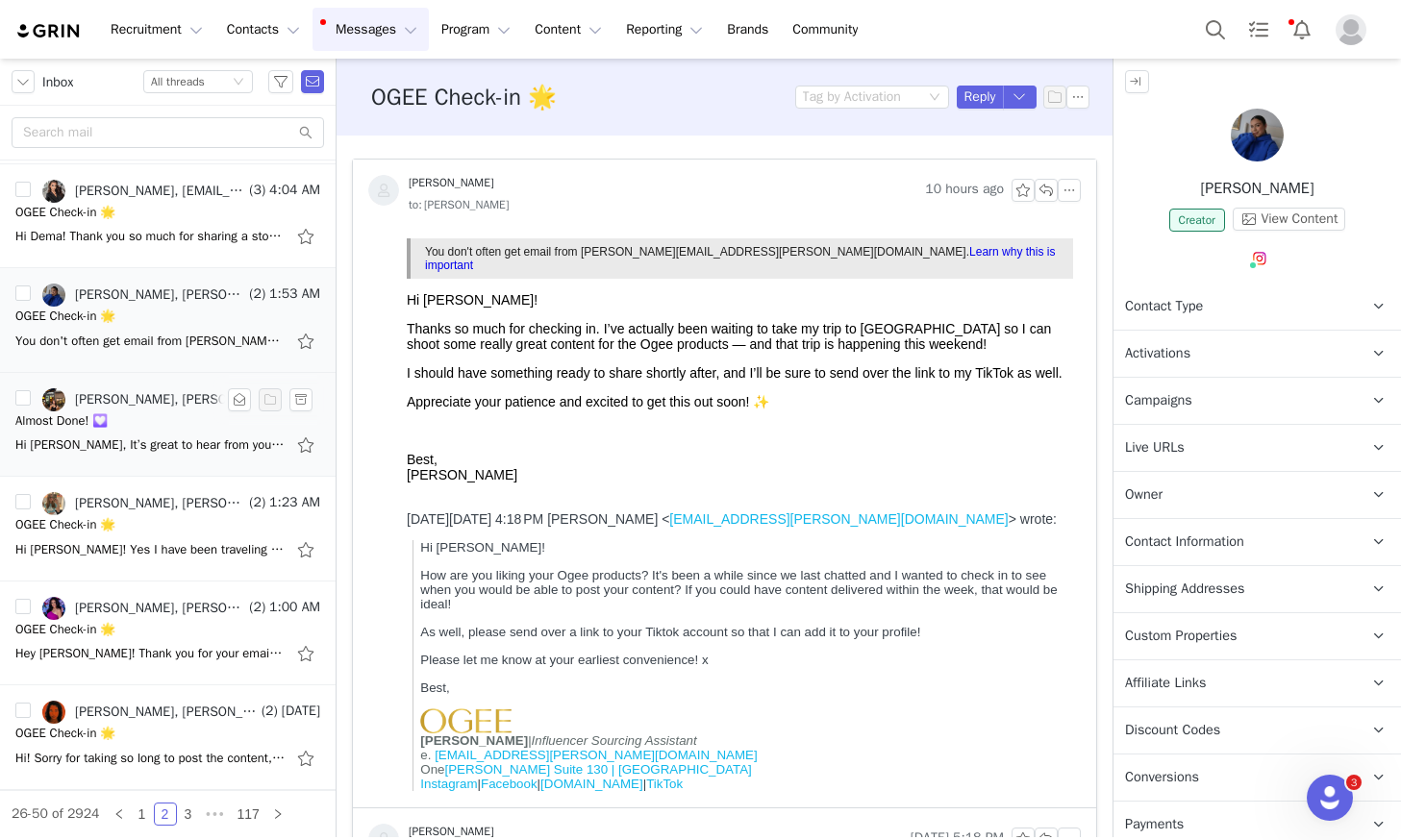 click on "Almost Done! 💟" at bounding box center [167, 421] 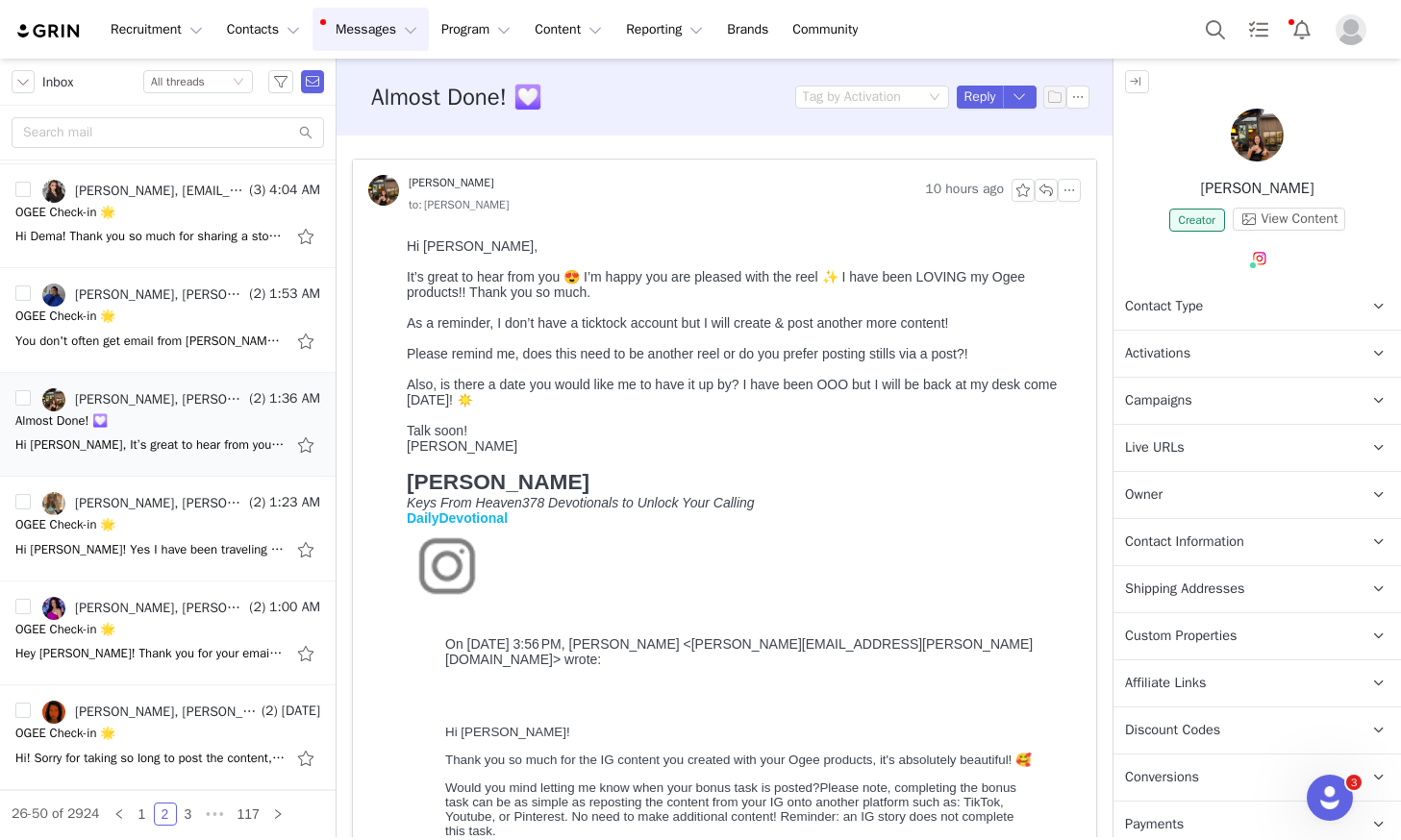 scroll, scrollTop: 0, scrollLeft: 0, axis: both 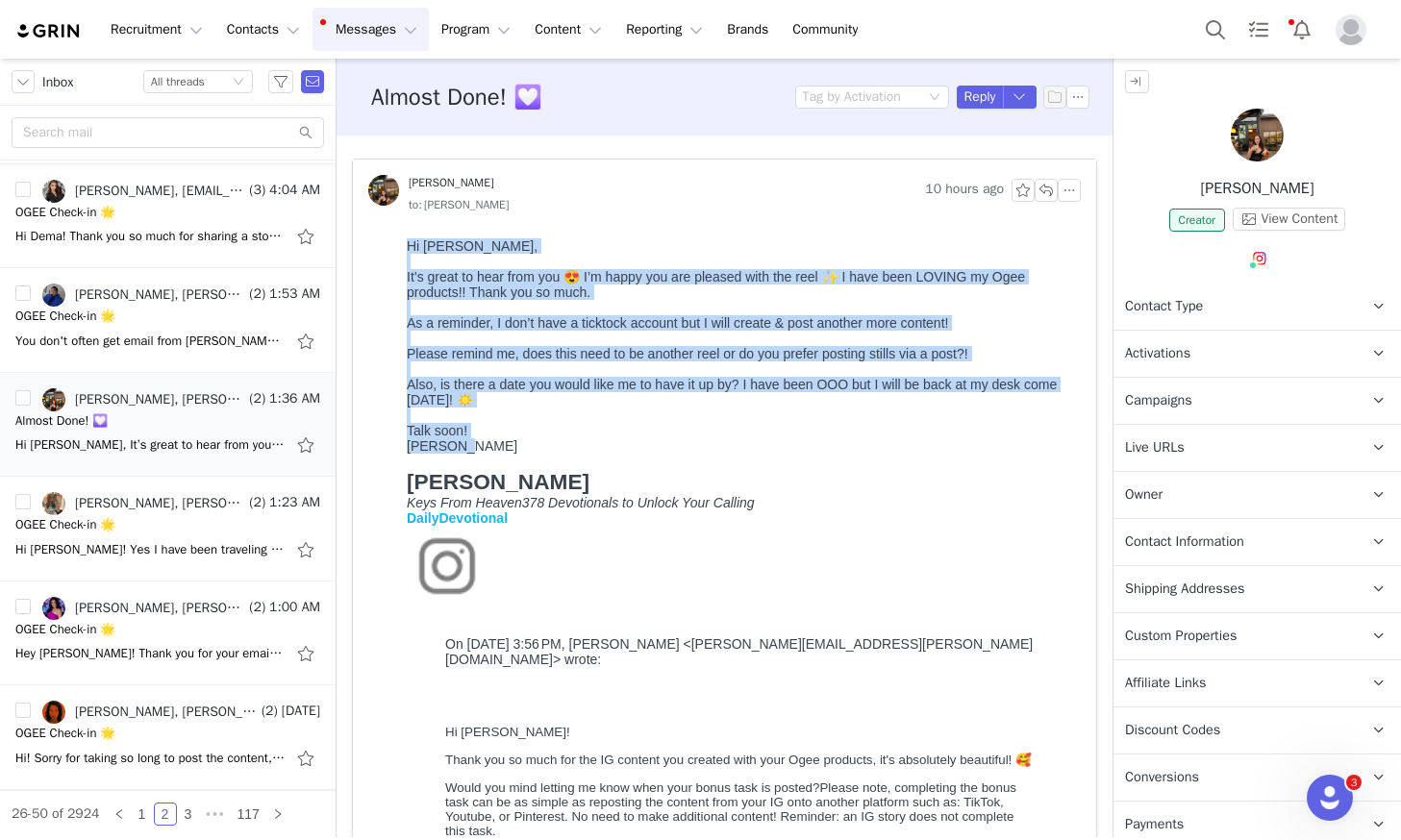 drag, startPoint x: 465, startPoint y: 459, endPoint x: 386, endPoint y: 241, distance: 231.87281 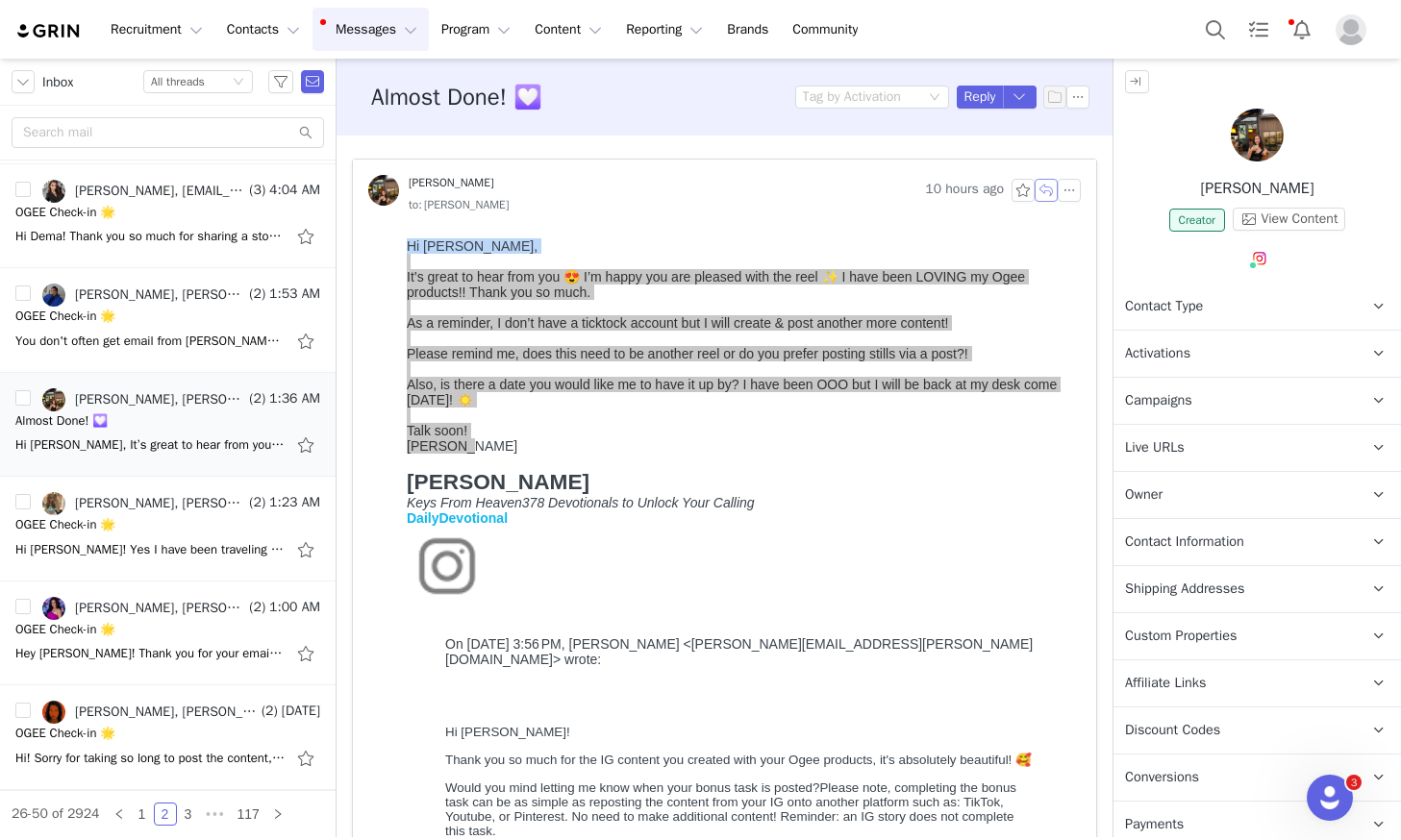 drag, startPoint x: 1038, startPoint y: 192, endPoint x: 638, endPoint y: 9, distance: 439.8738 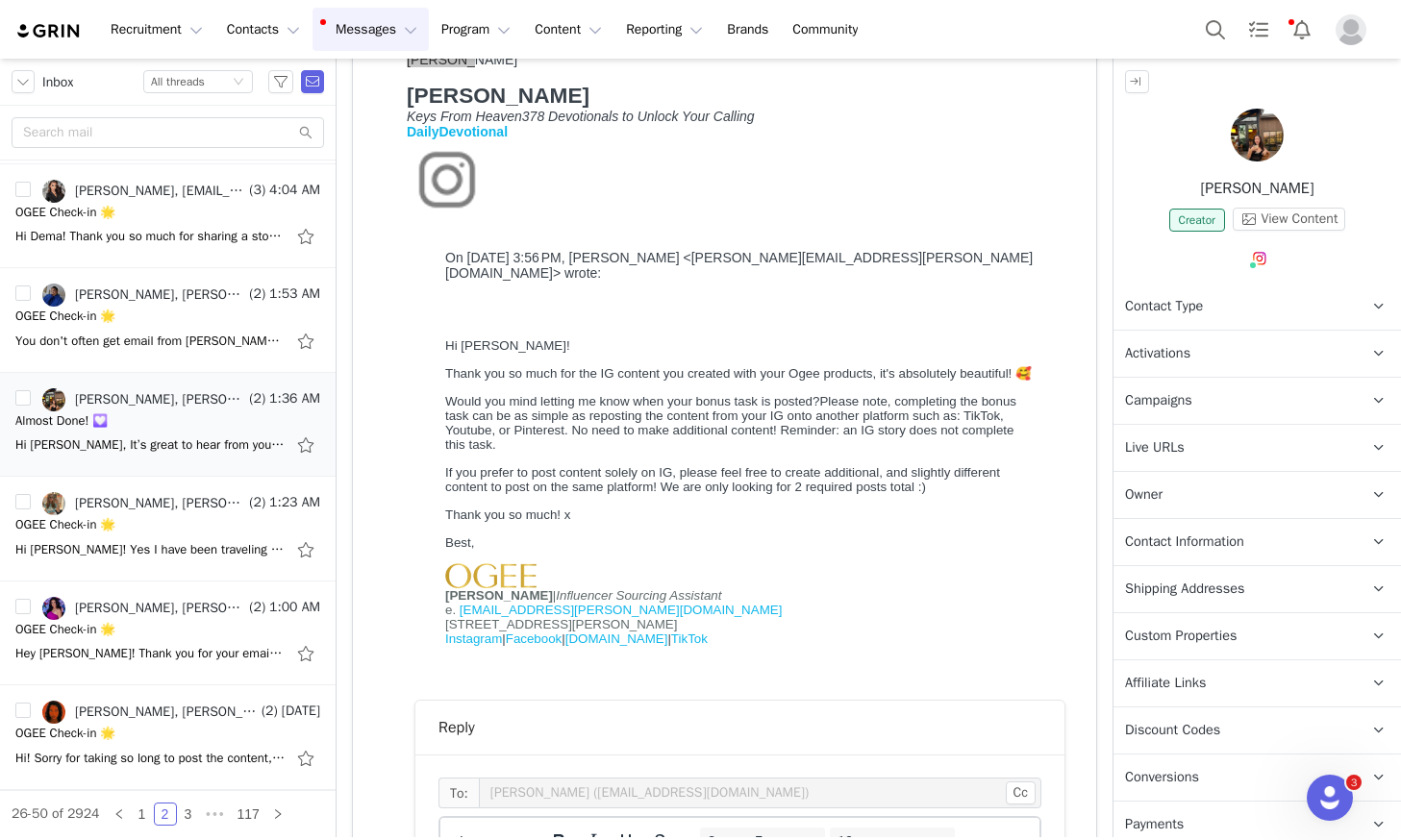 scroll, scrollTop: 776, scrollLeft: 0, axis: vertical 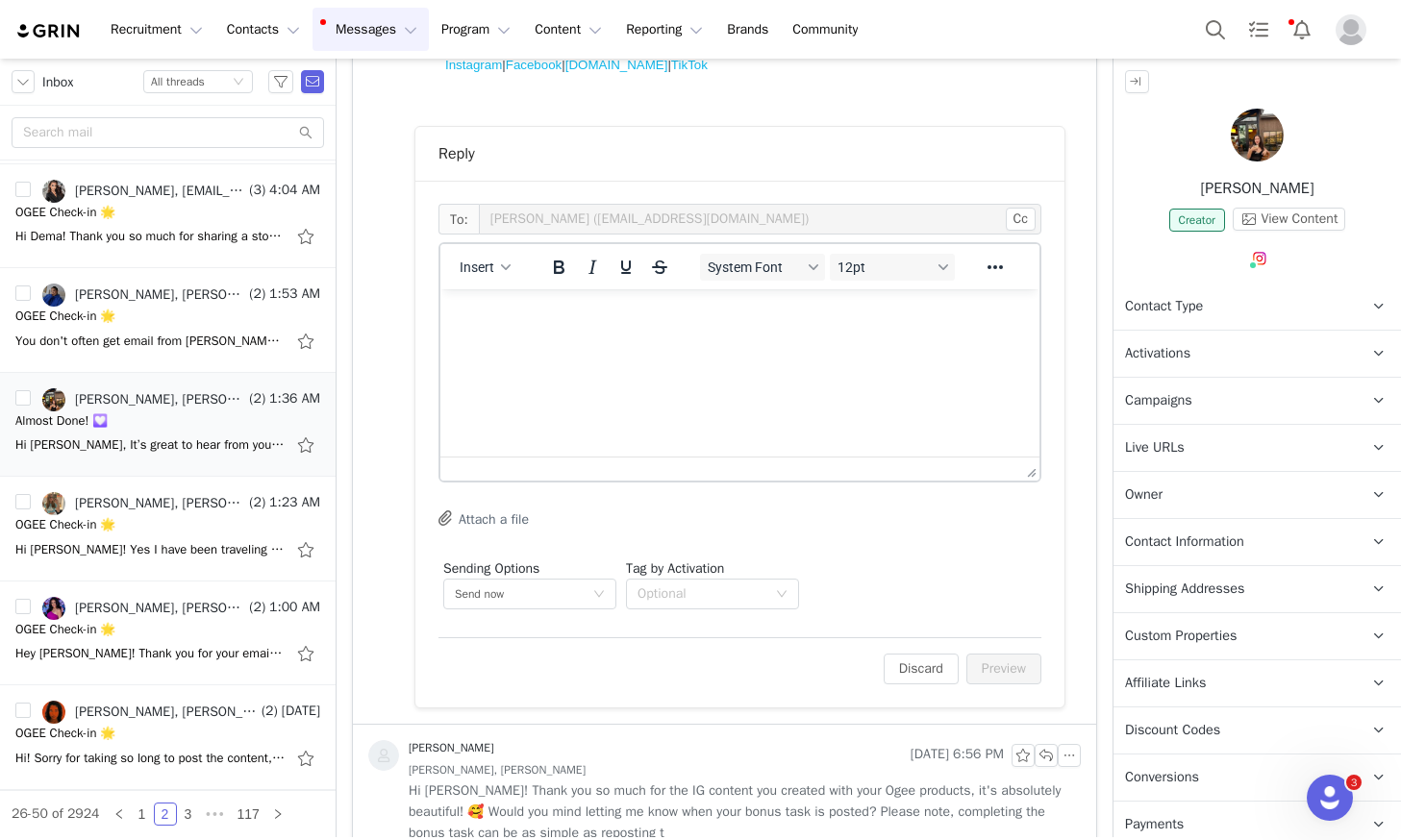 click at bounding box center (739, 315) 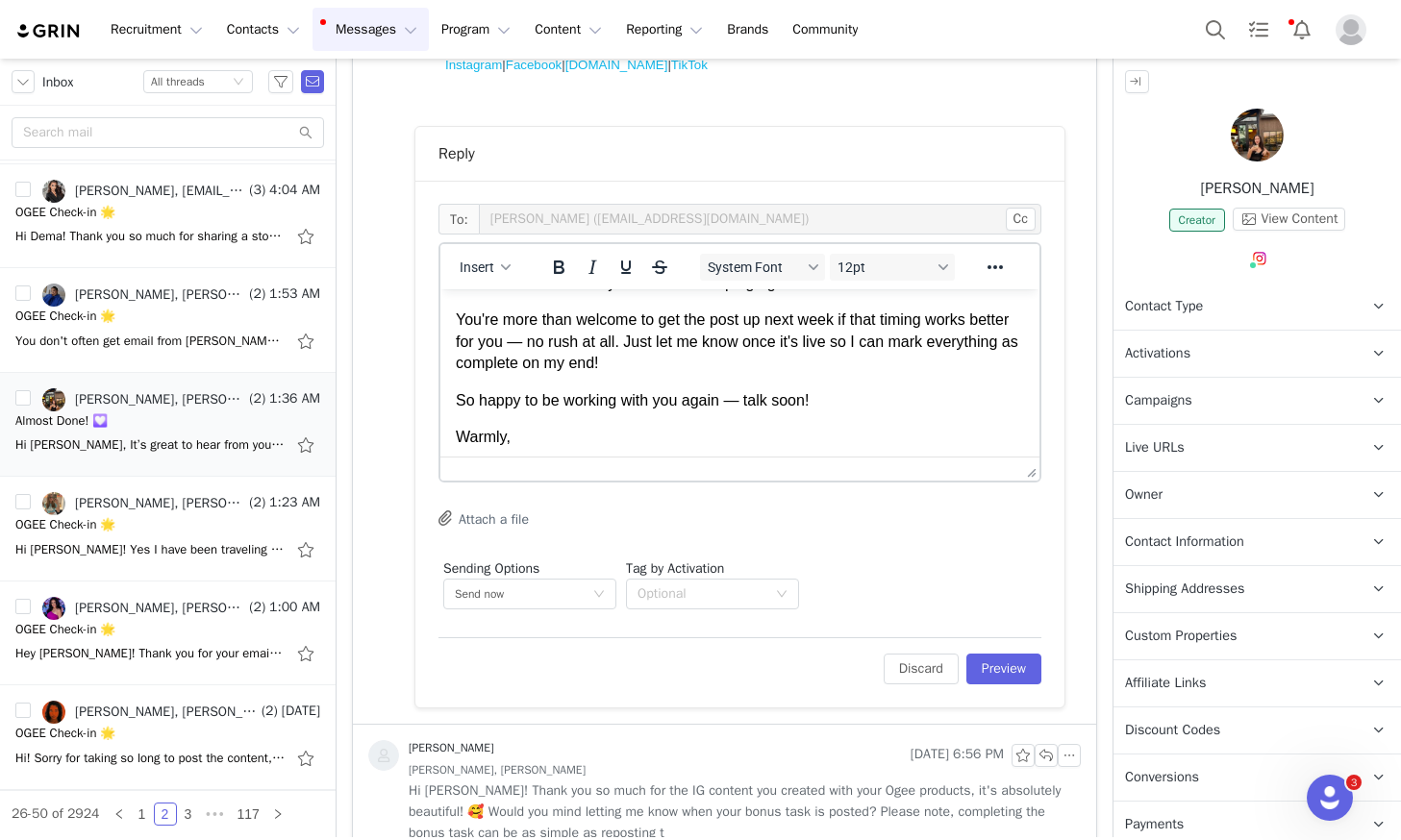 scroll, scrollTop: 177, scrollLeft: 0, axis: vertical 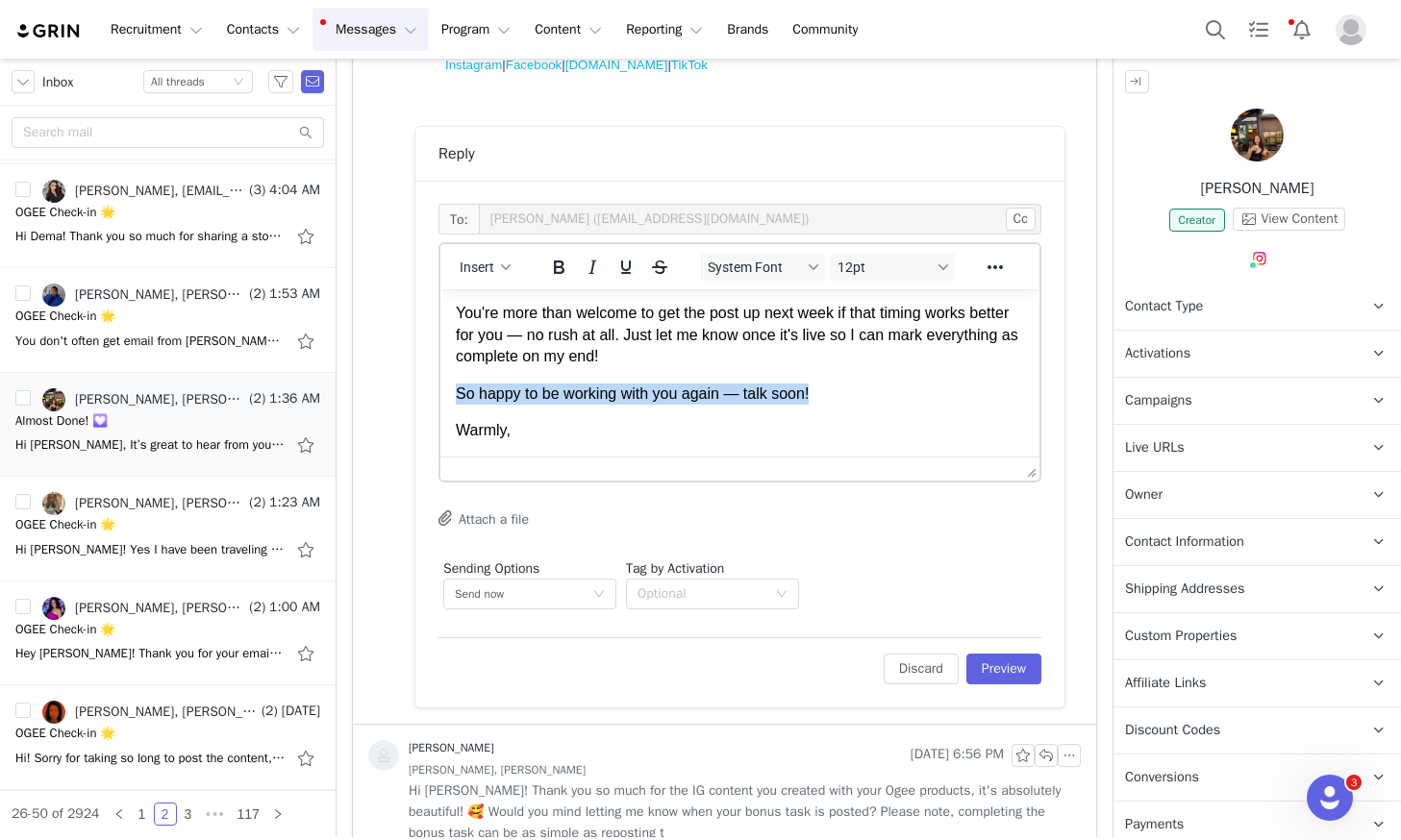 drag, startPoint x: 832, startPoint y: 396, endPoint x: 877, endPoint y: 682, distance: 289.51857 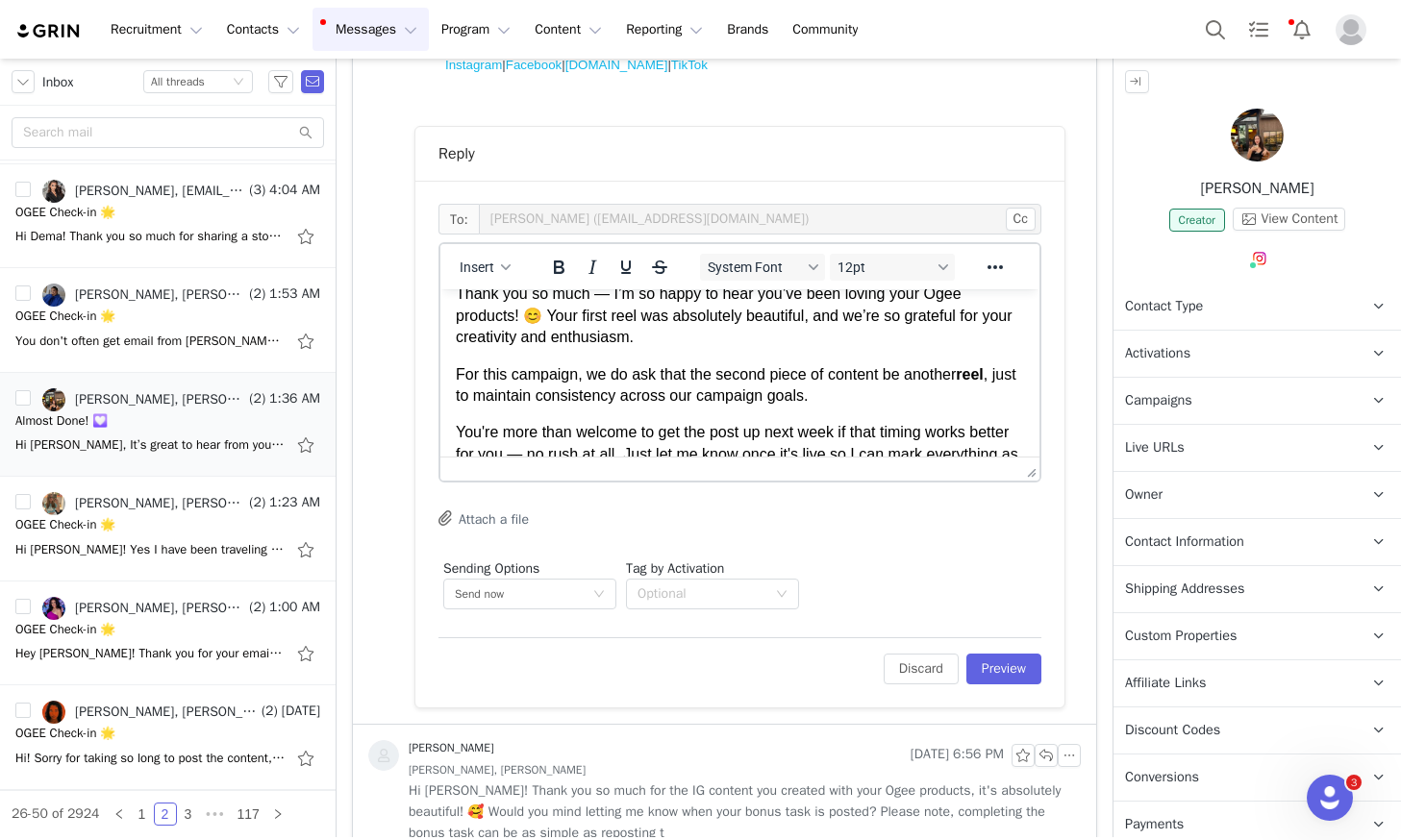 scroll, scrollTop: 0, scrollLeft: 0, axis: both 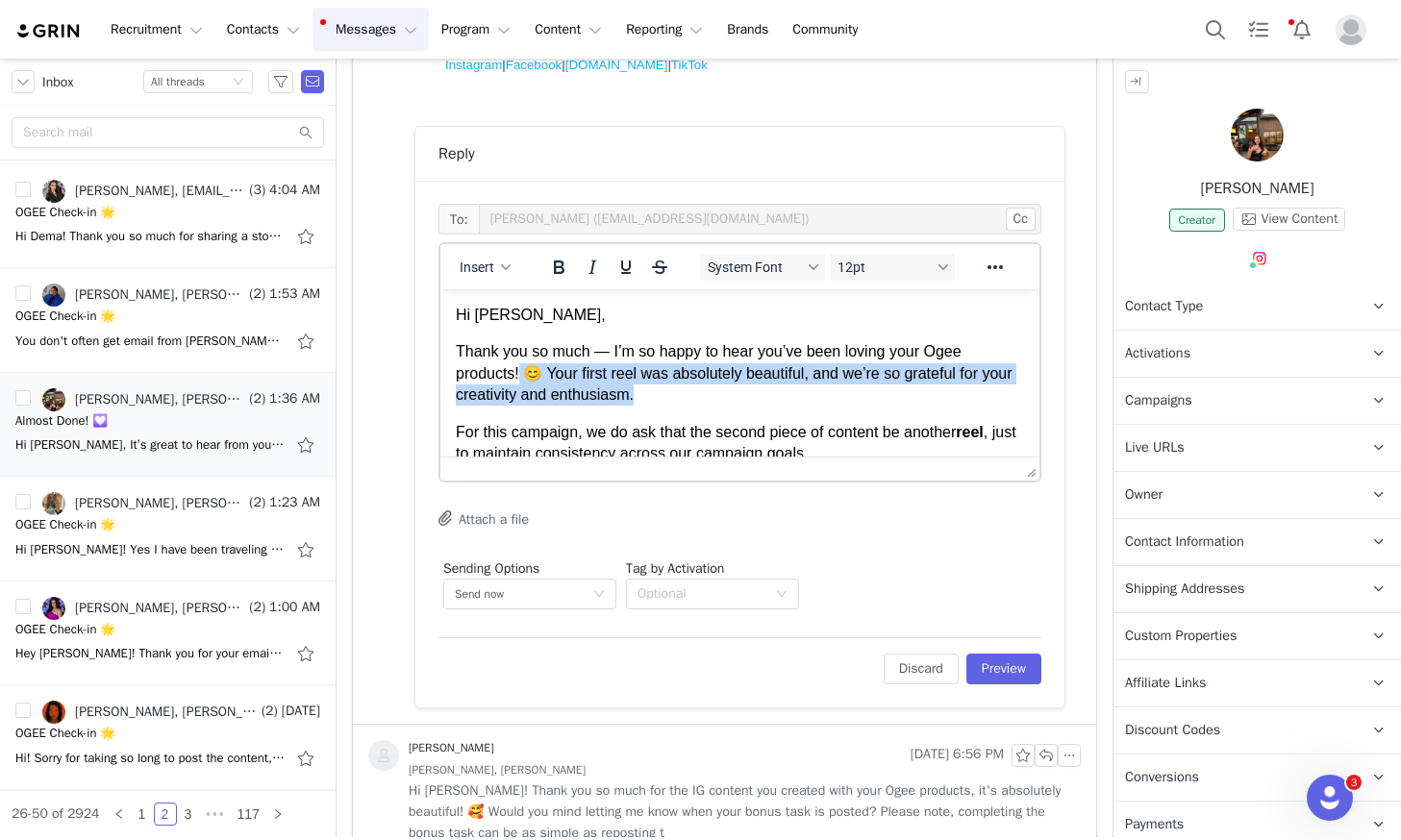 drag, startPoint x: 674, startPoint y: 400, endPoint x: 523, endPoint y: 380, distance: 152.31874 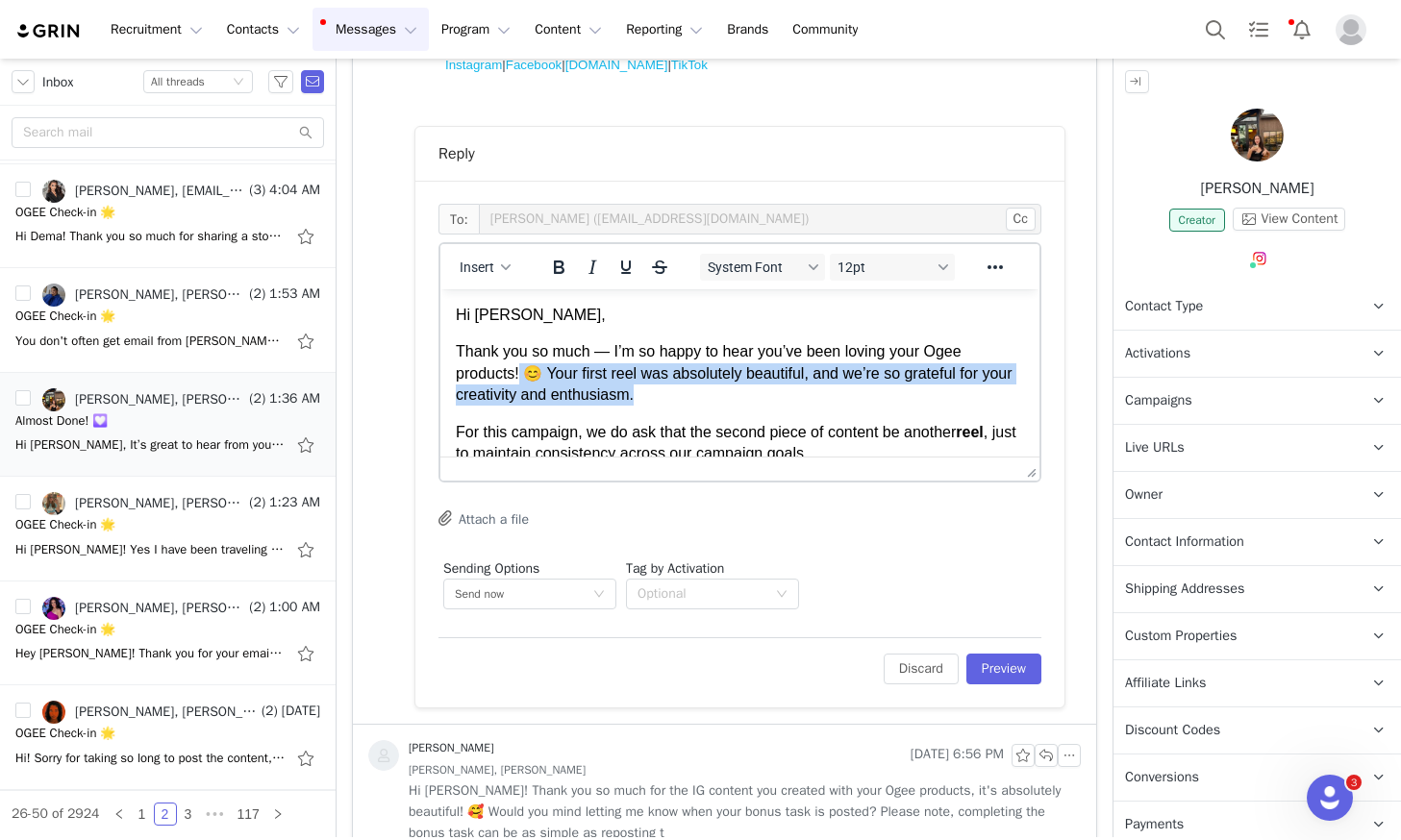 click on "Thank you so much — I’m so happy to hear you’ve been loving your Ogee products! 😊 Your first reel was absolutely beautiful, and we’re so grateful for your creativity and enthusiasm." at bounding box center [739, 373] 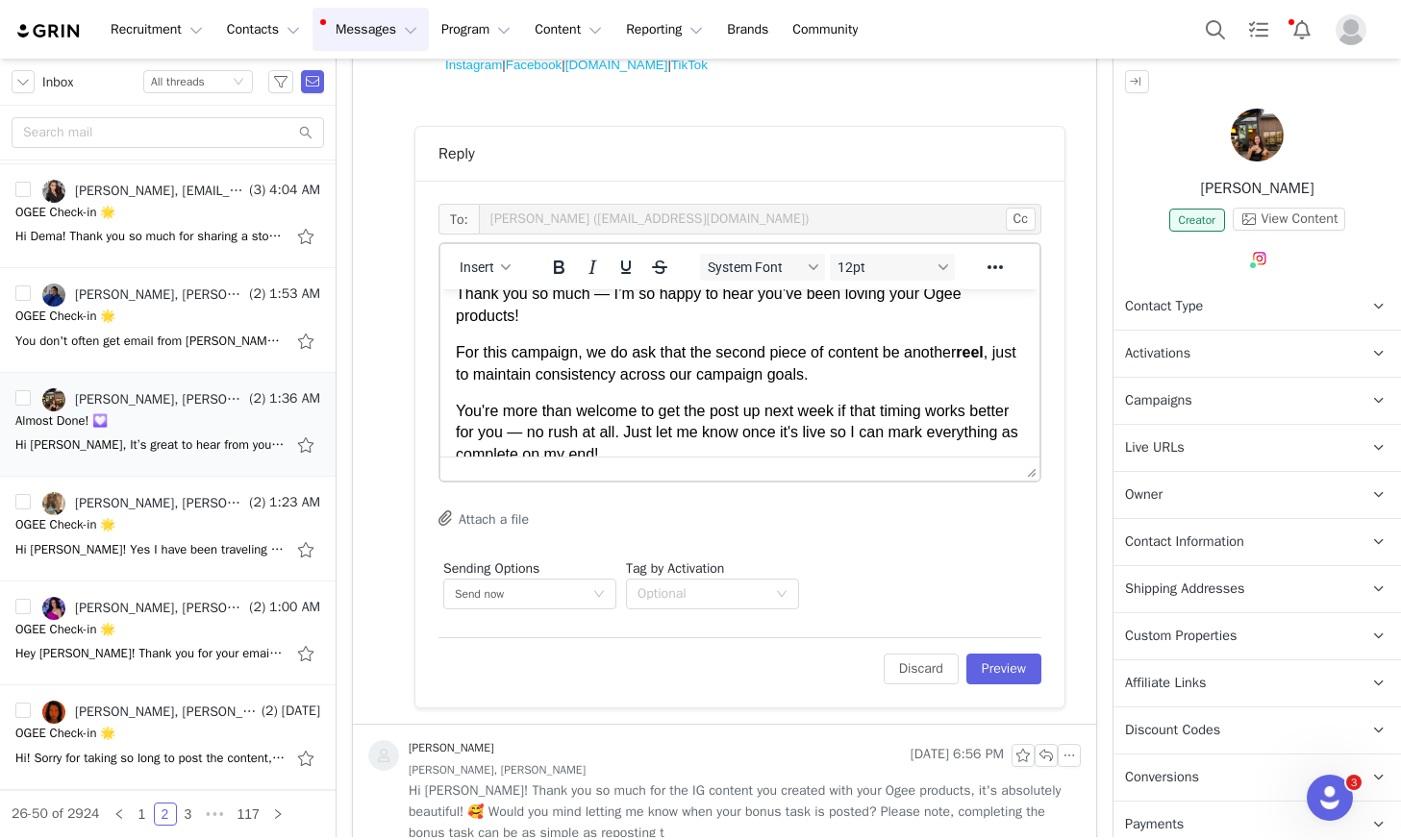 scroll, scrollTop: 60, scrollLeft: 0, axis: vertical 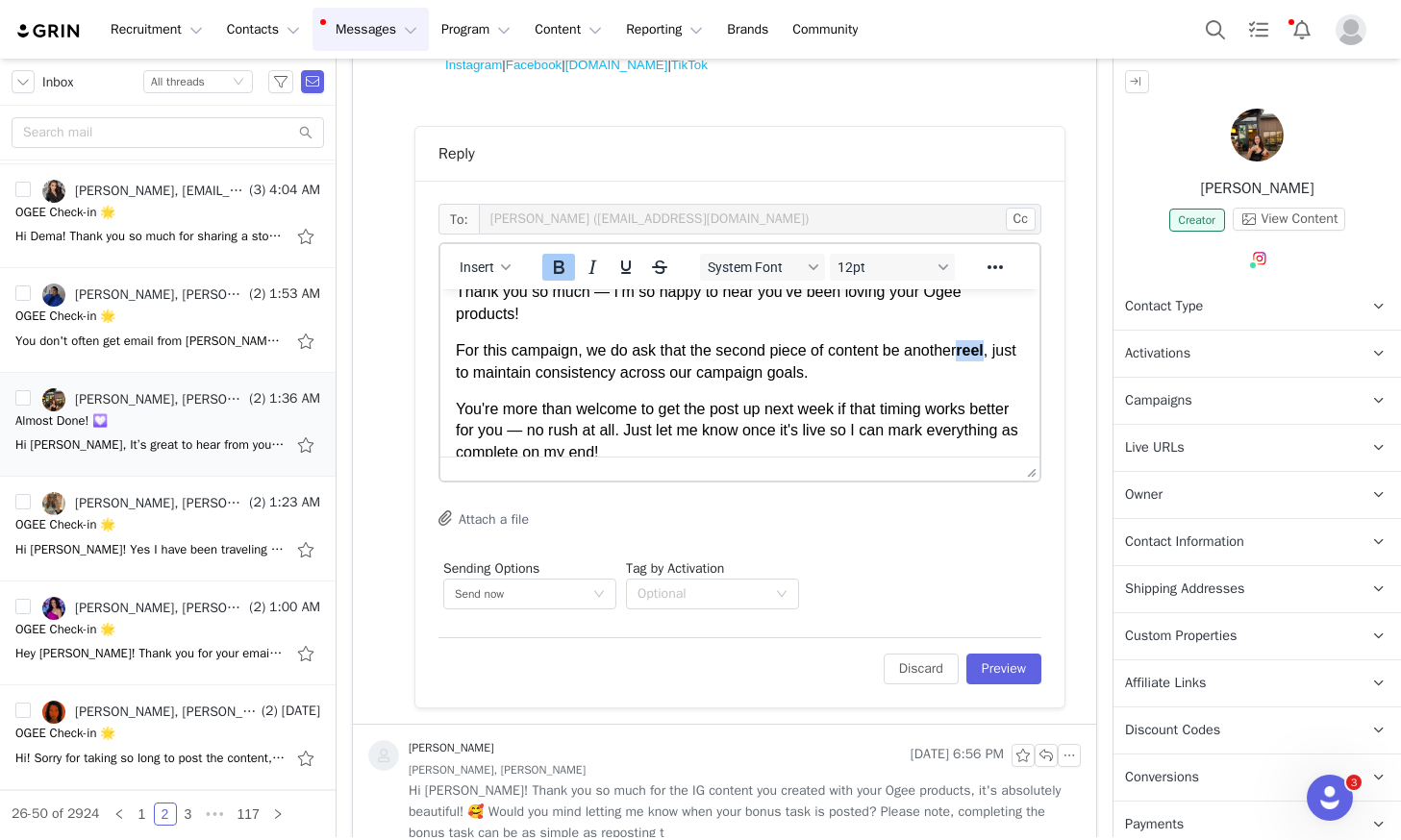 drag, startPoint x: 1001, startPoint y: 350, endPoint x: 972, endPoint y: 350, distance: 29 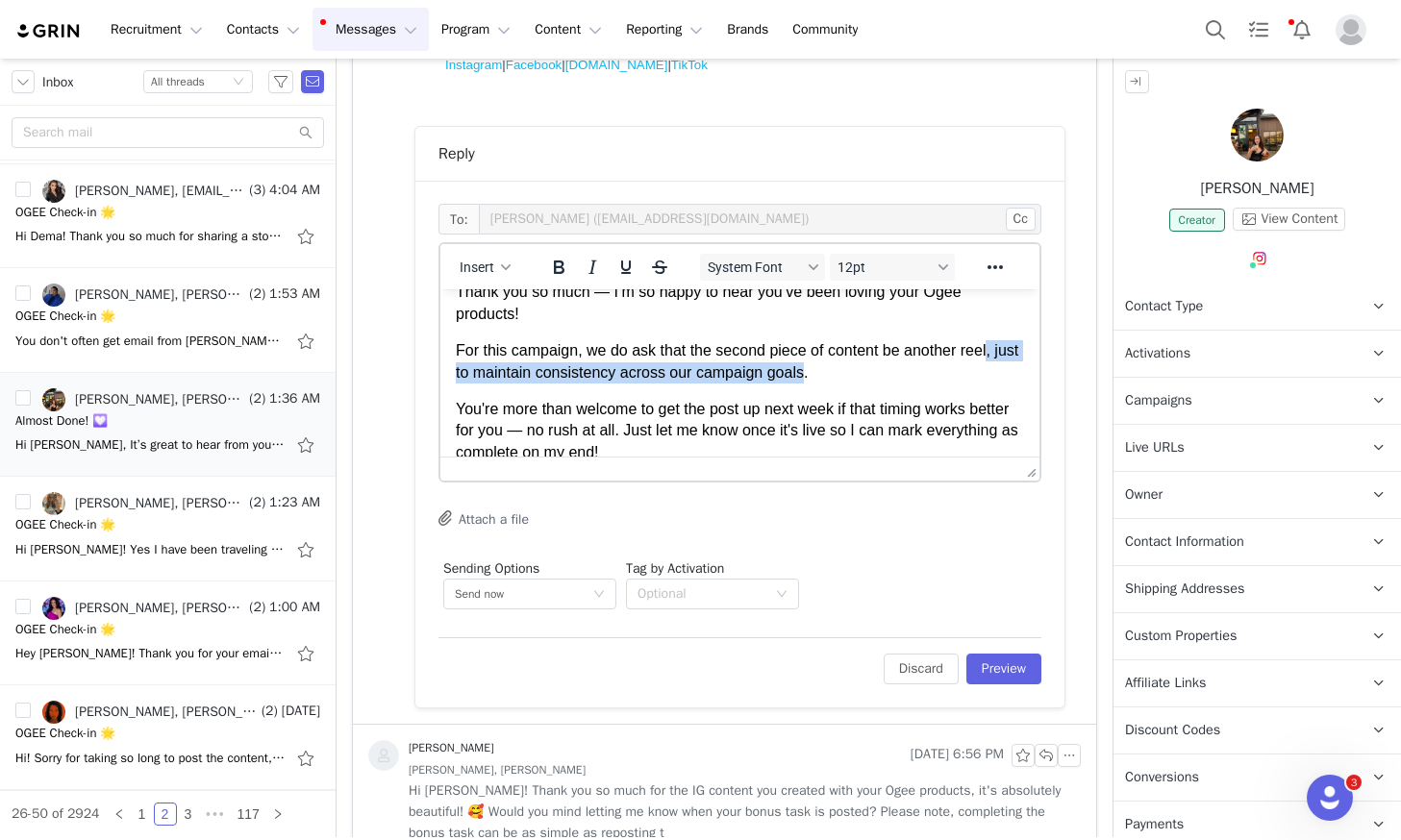 drag, startPoint x: 839, startPoint y: 376, endPoint x: 998, endPoint y: 358, distance: 160.01562 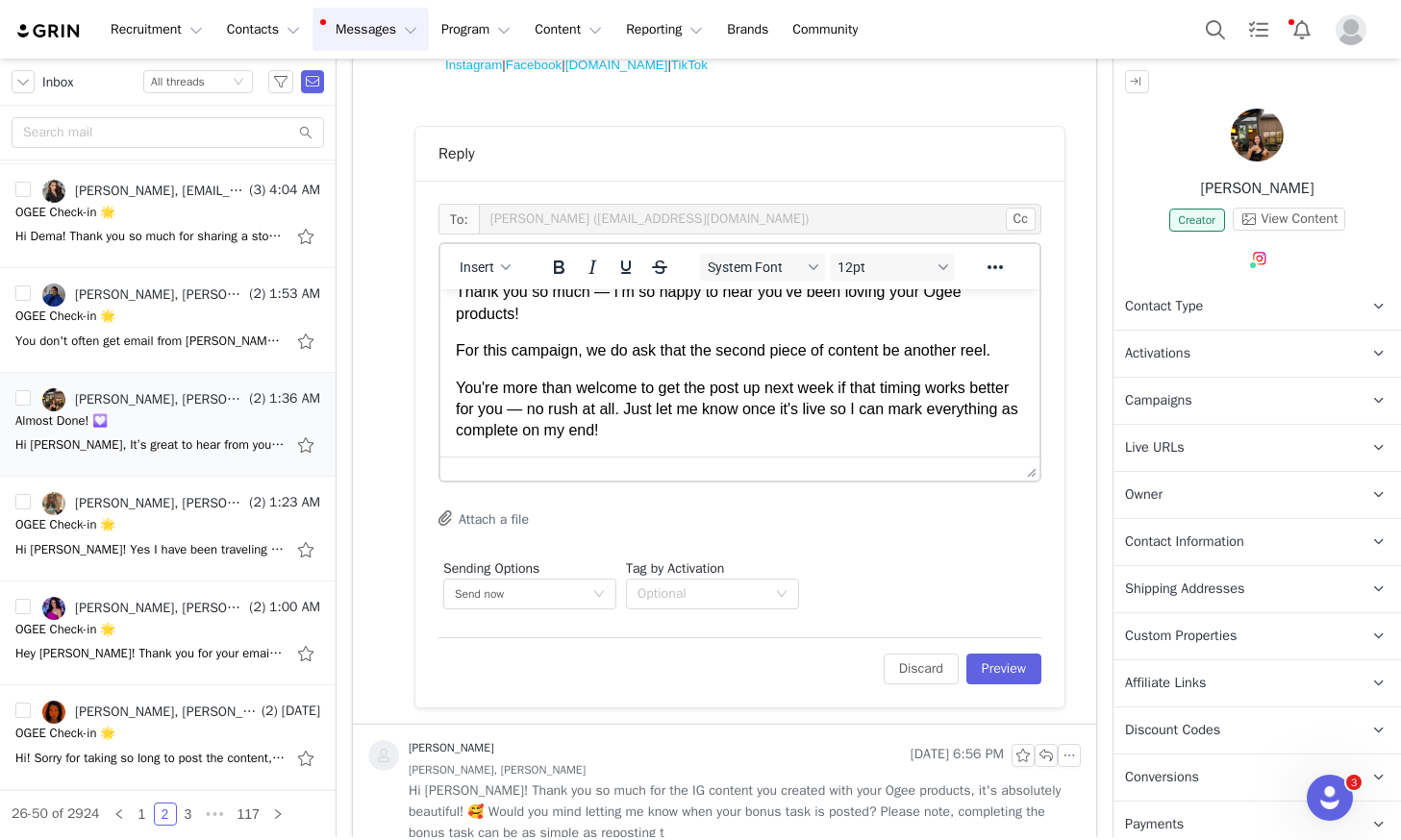 scroll, scrollTop: 57, scrollLeft: 0, axis: vertical 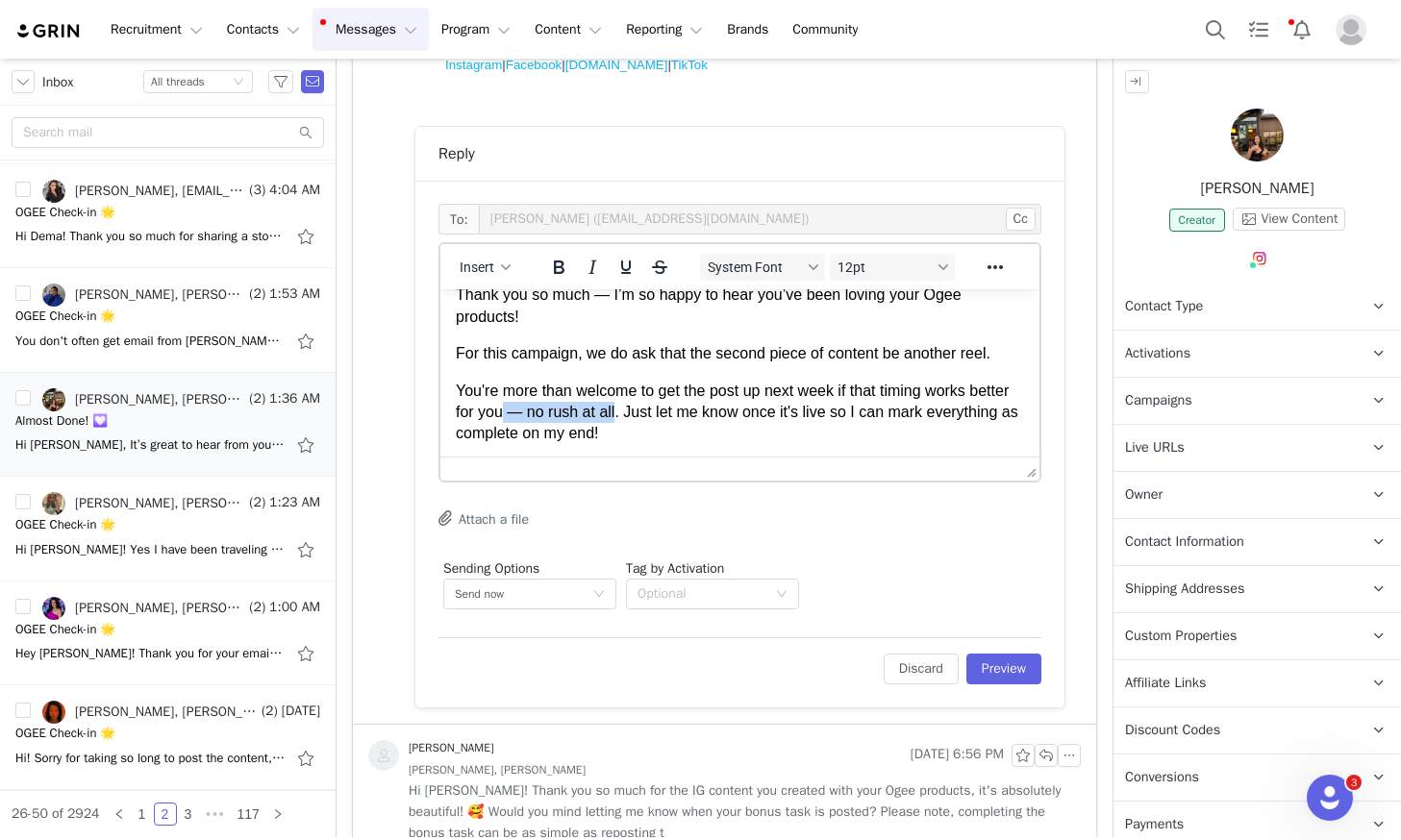 drag, startPoint x: 660, startPoint y: 413, endPoint x: 551, endPoint y: 414, distance: 109.004587 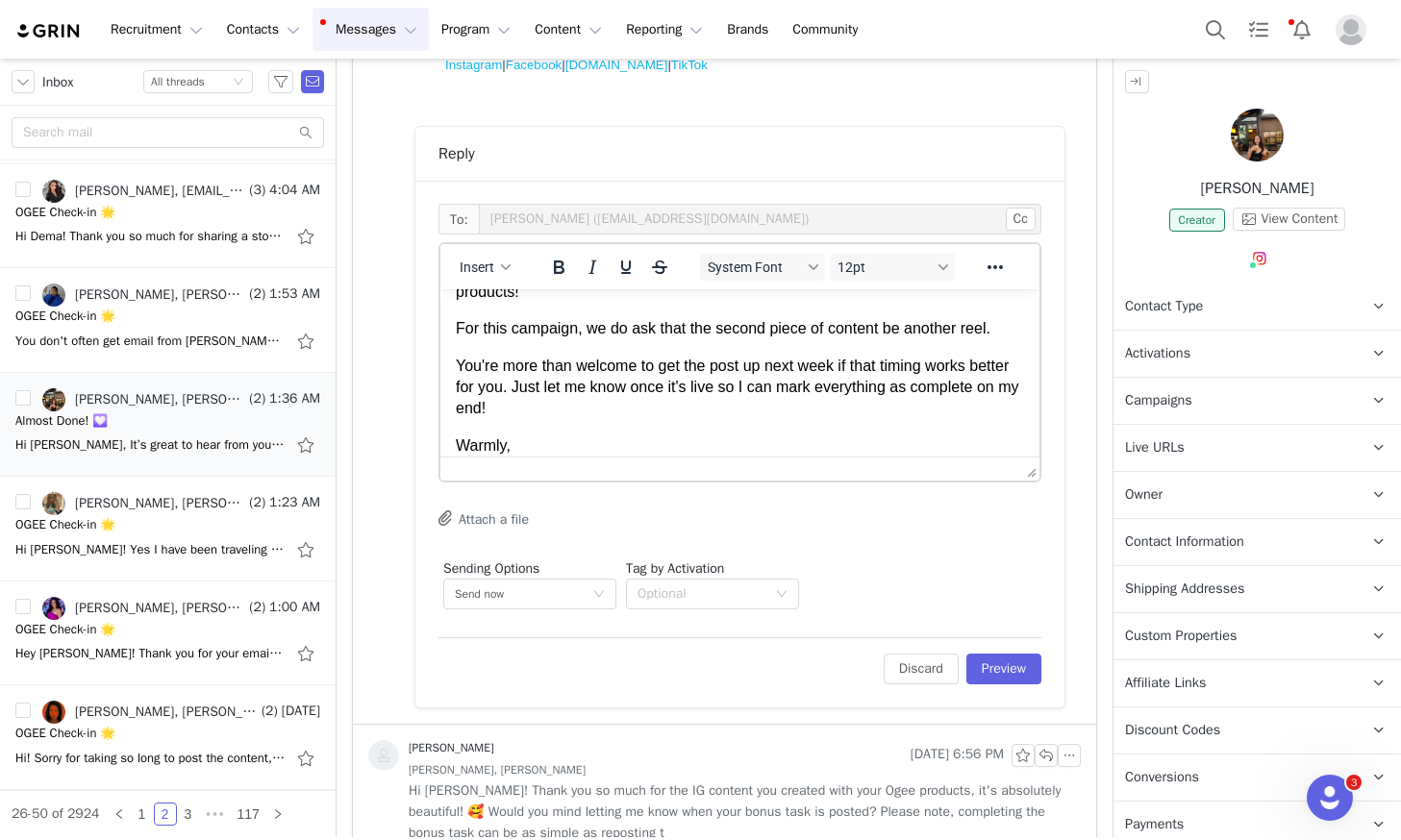 scroll, scrollTop: 97, scrollLeft: 0, axis: vertical 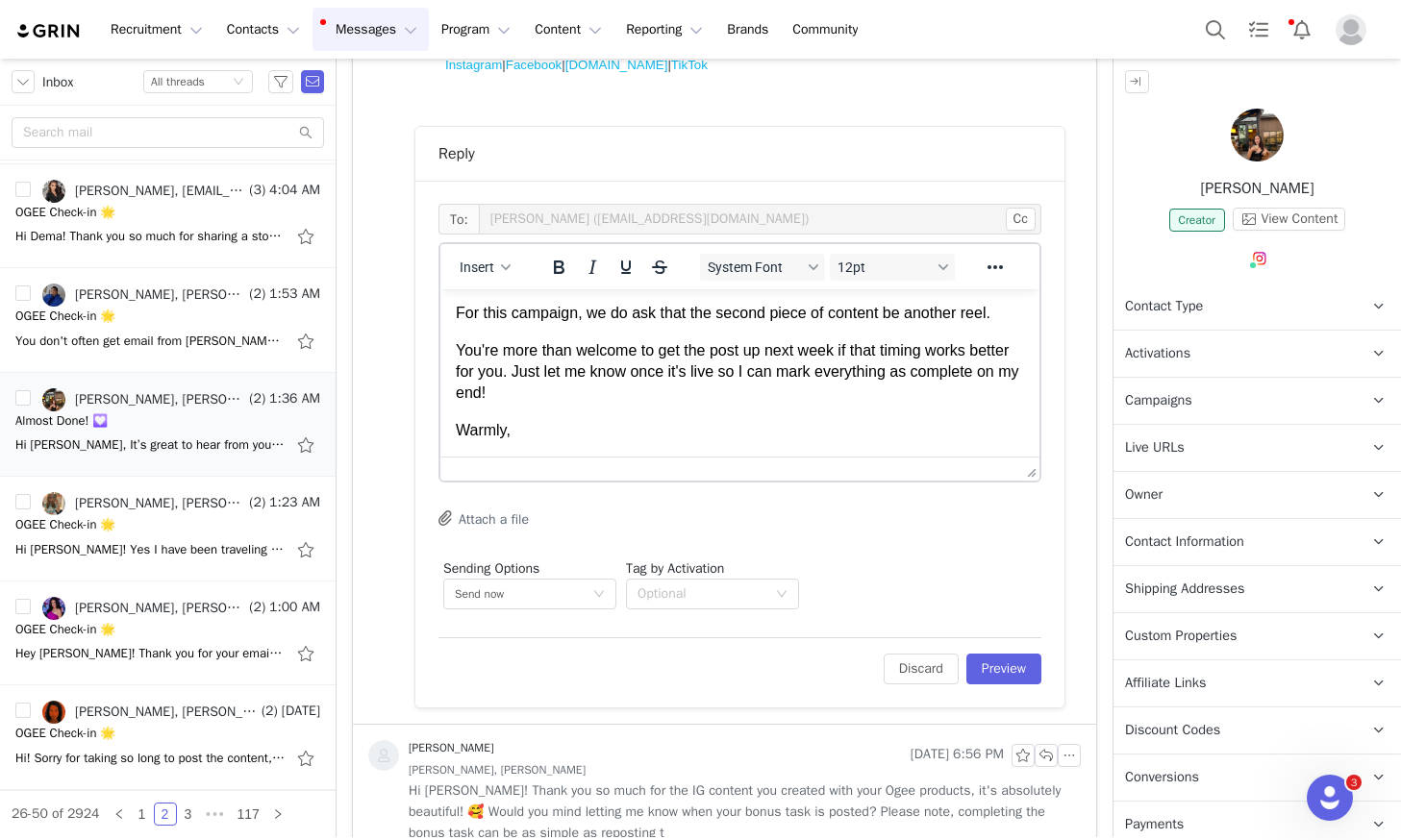 click on "Warmly," at bounding box center (739, 431) 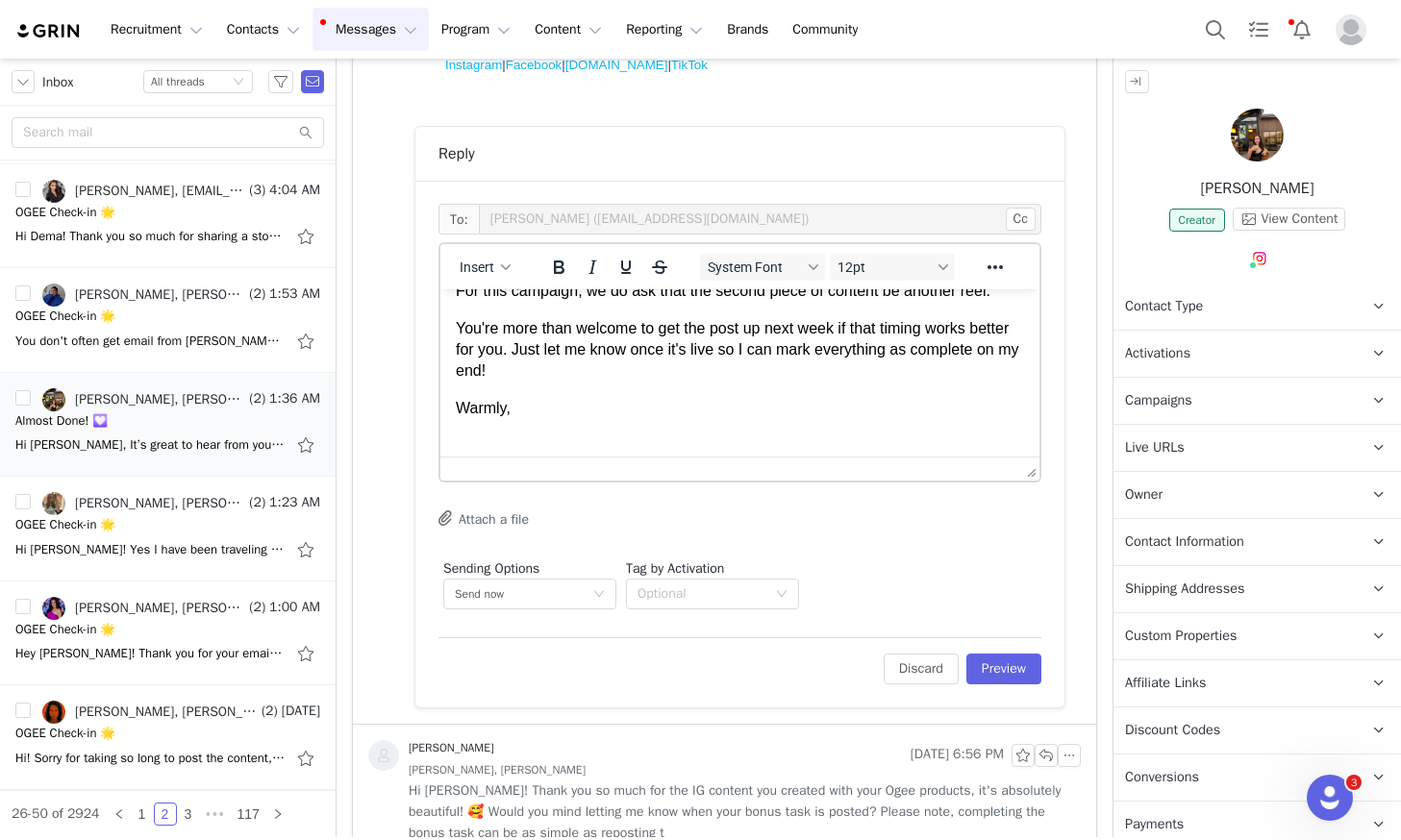 click on "Warmly," at bounding box center [739, 408] 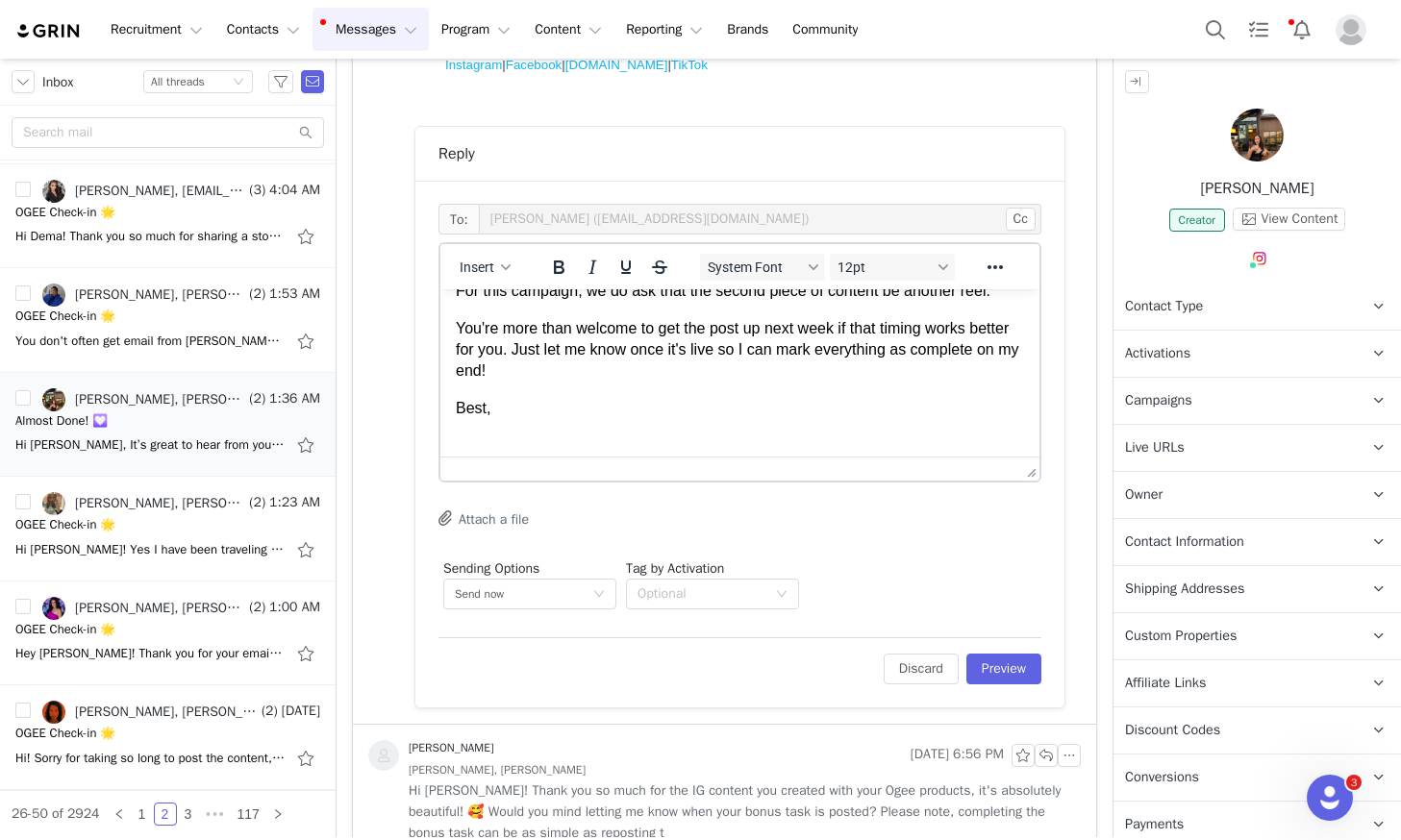 click at bounding box center [739, 445] 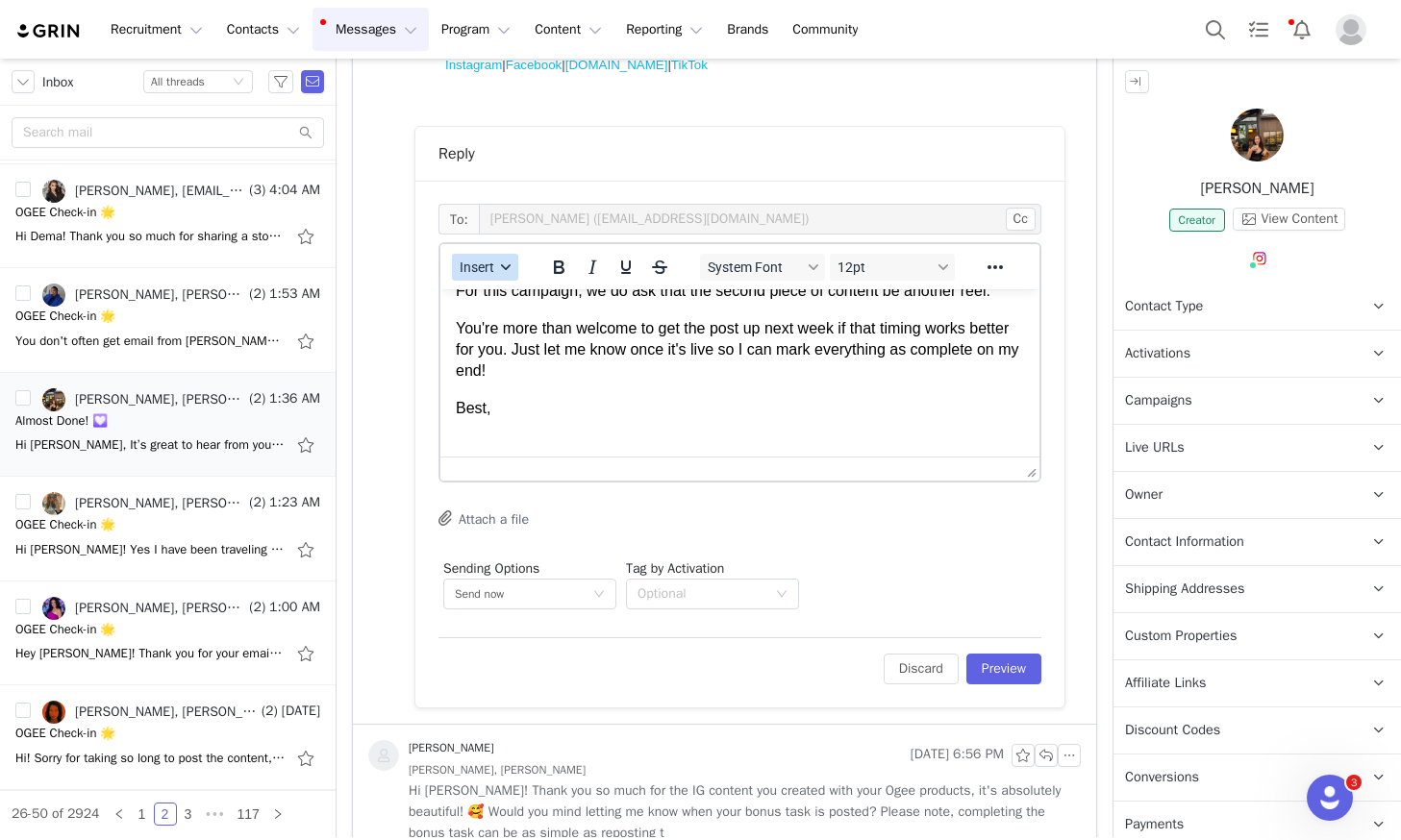click on "Insert" at bounding box center (485, 267) 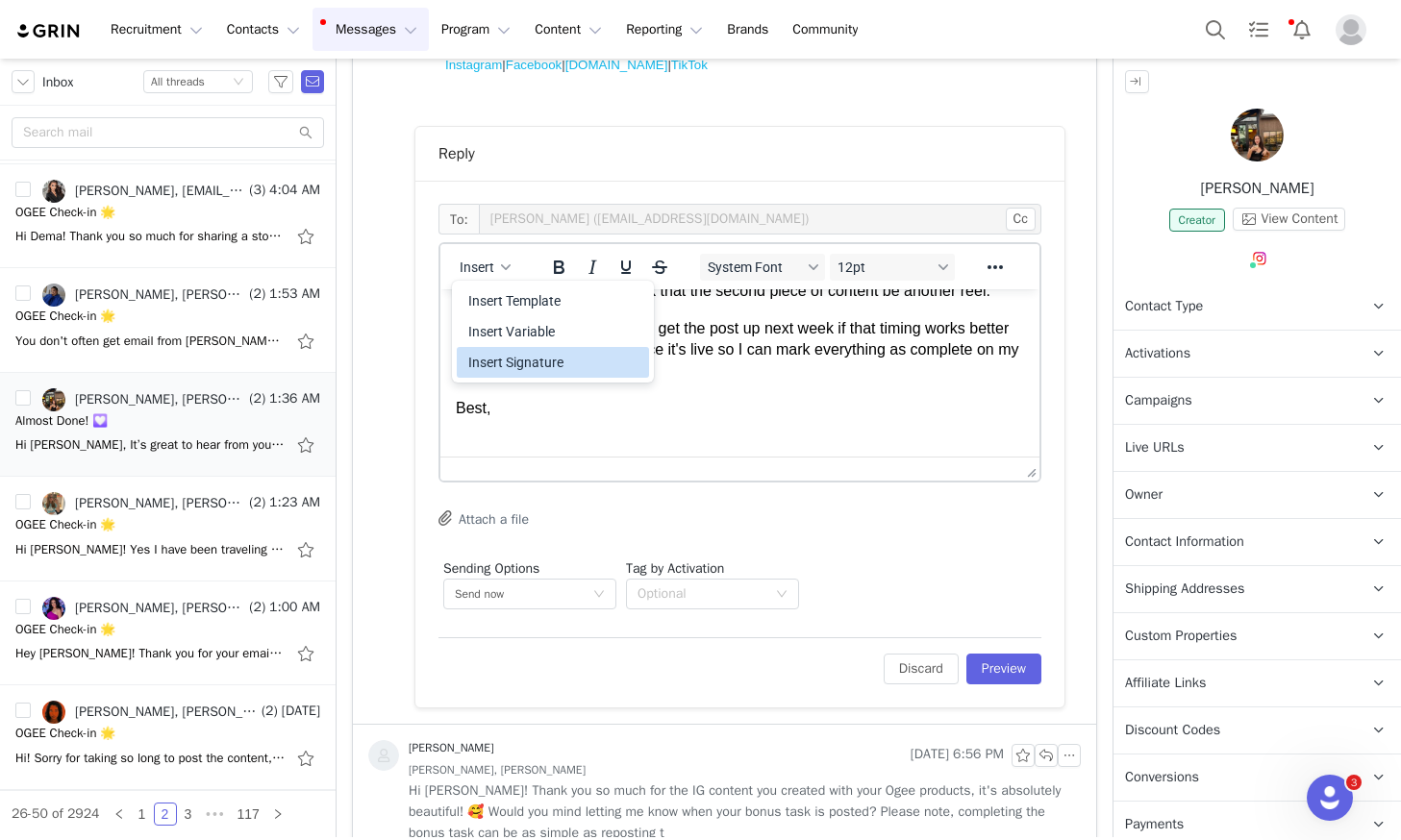 click on "Insert Signature" at bounding box center [555, 362] 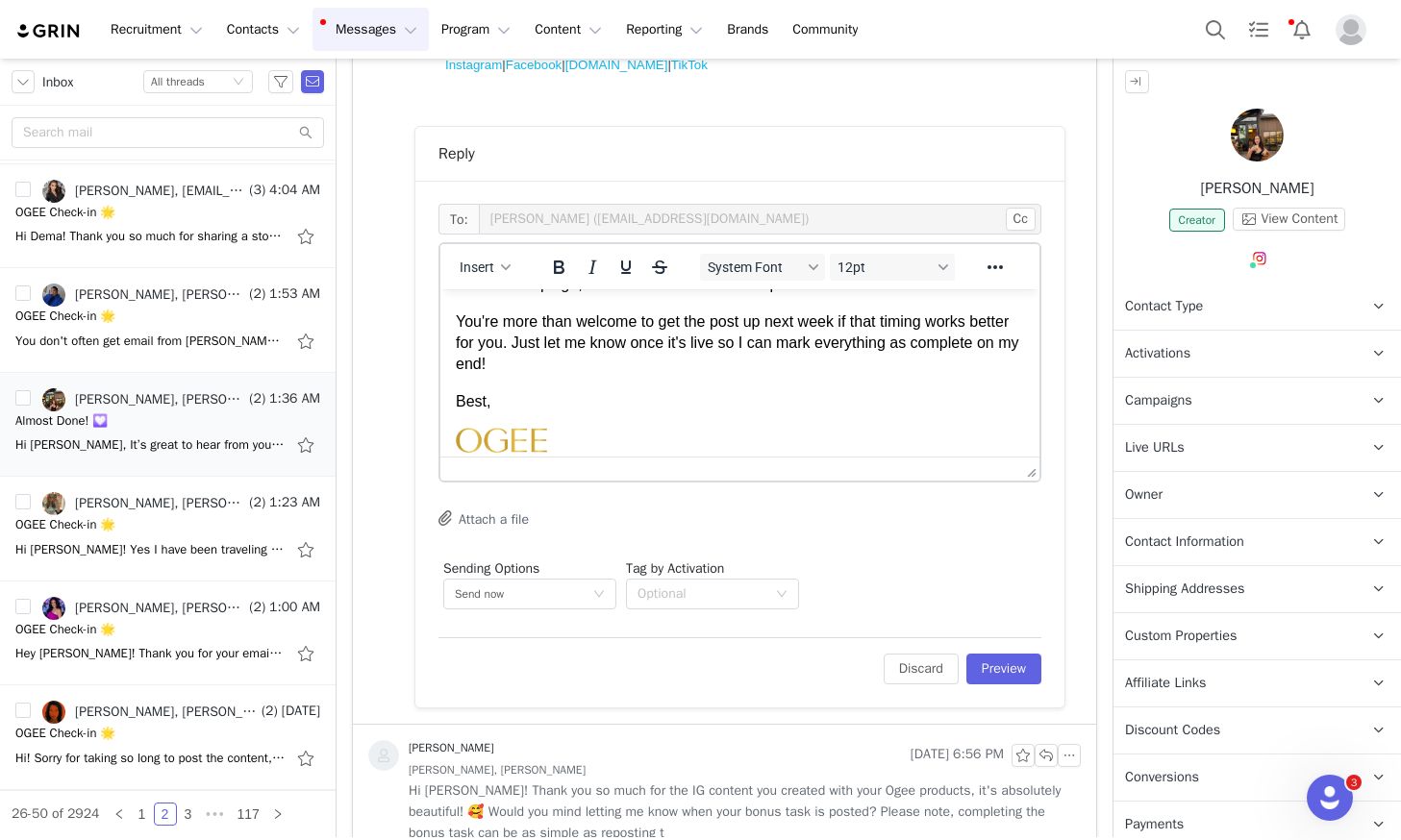scroll, scrollTop: 110, scrollLeft: 0, axis: vertical 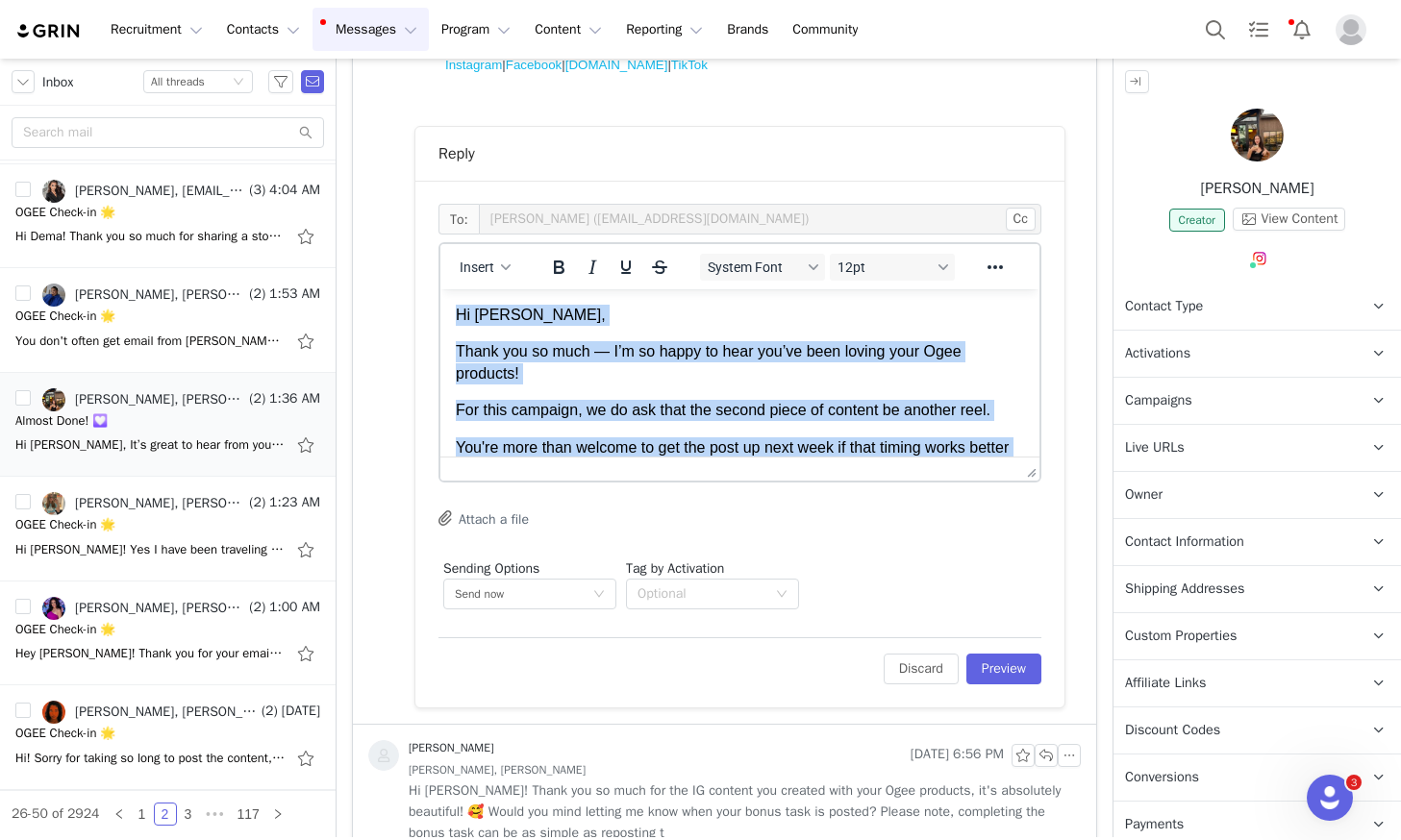 drag, startPoint x: 505, startPoint y: 423, endPoint x: 641, endPoint y: 290, distance: 190.2236 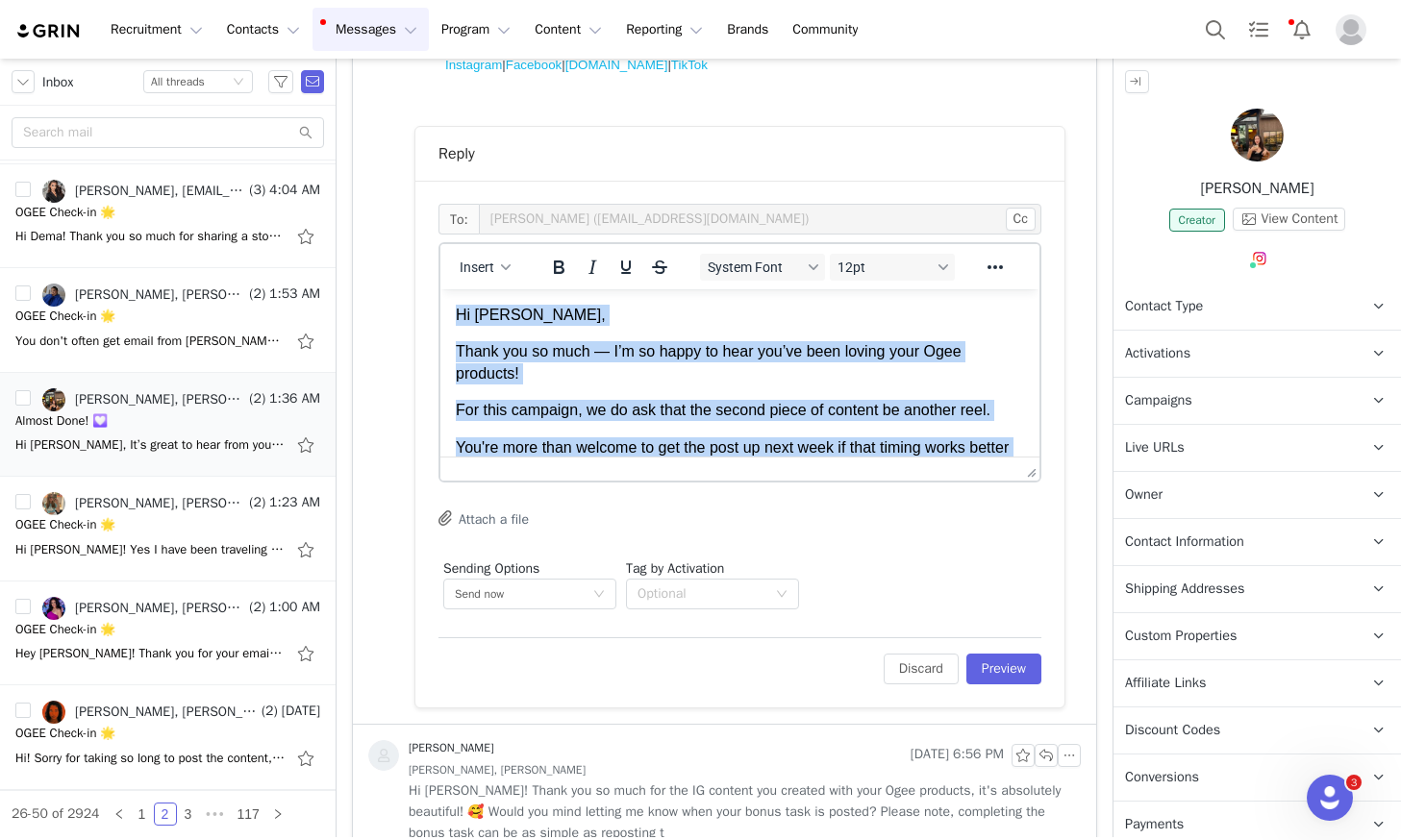 click on "Hi Vendela, Thank you so much — I’m so happy to hear you’ve been loving your Ogee products! For this campaign, we do ask that the second piece of content be another reel. You're more than welcome to get the post up next week if that timing works better for you. Just let me know once it's live so I can mark everything as complete on my end! Best, Jordan Mounkes  |  Influencer Administration Assistant e.   jordan.mounkes@ogee.com One Lawson Lane Suite 130 | Burlington, VT 05401 Instagram  |  Facebook   |  Ogee.com  |  TikTok" at bounding box center (739, 487) 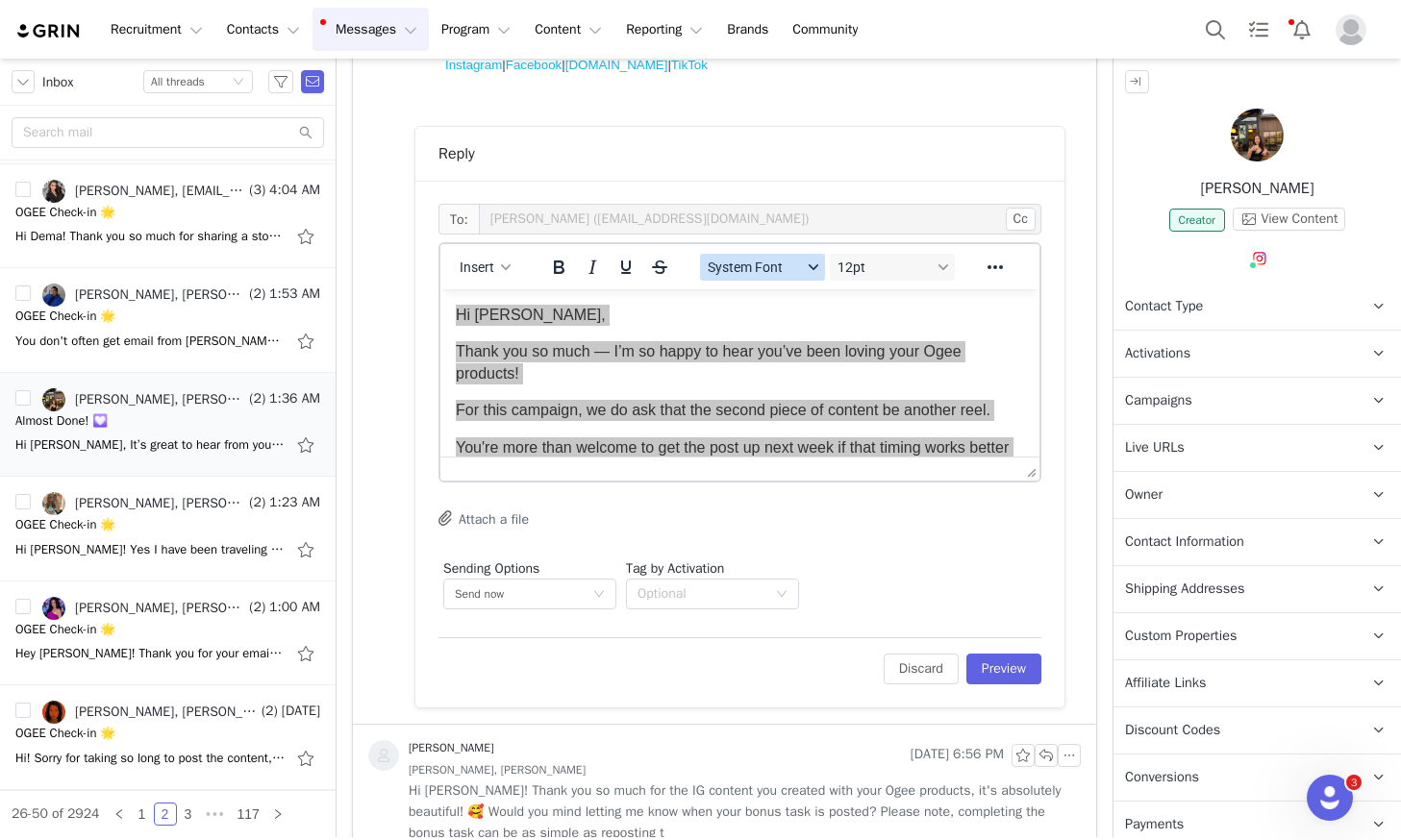 click on "System Font" at bounding box center [755, 267] 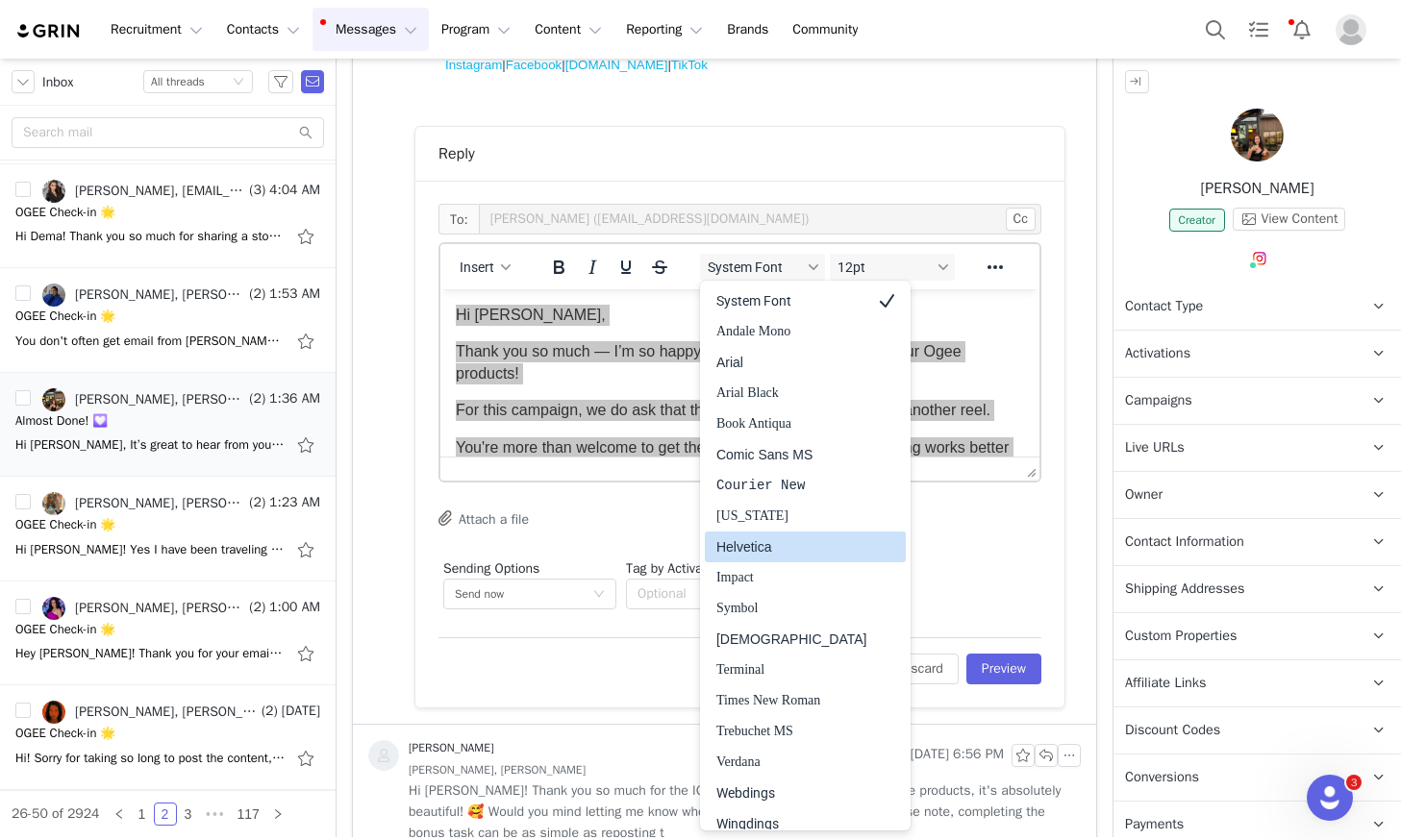 click on "Helvetica" at bounding box center (791, 547) 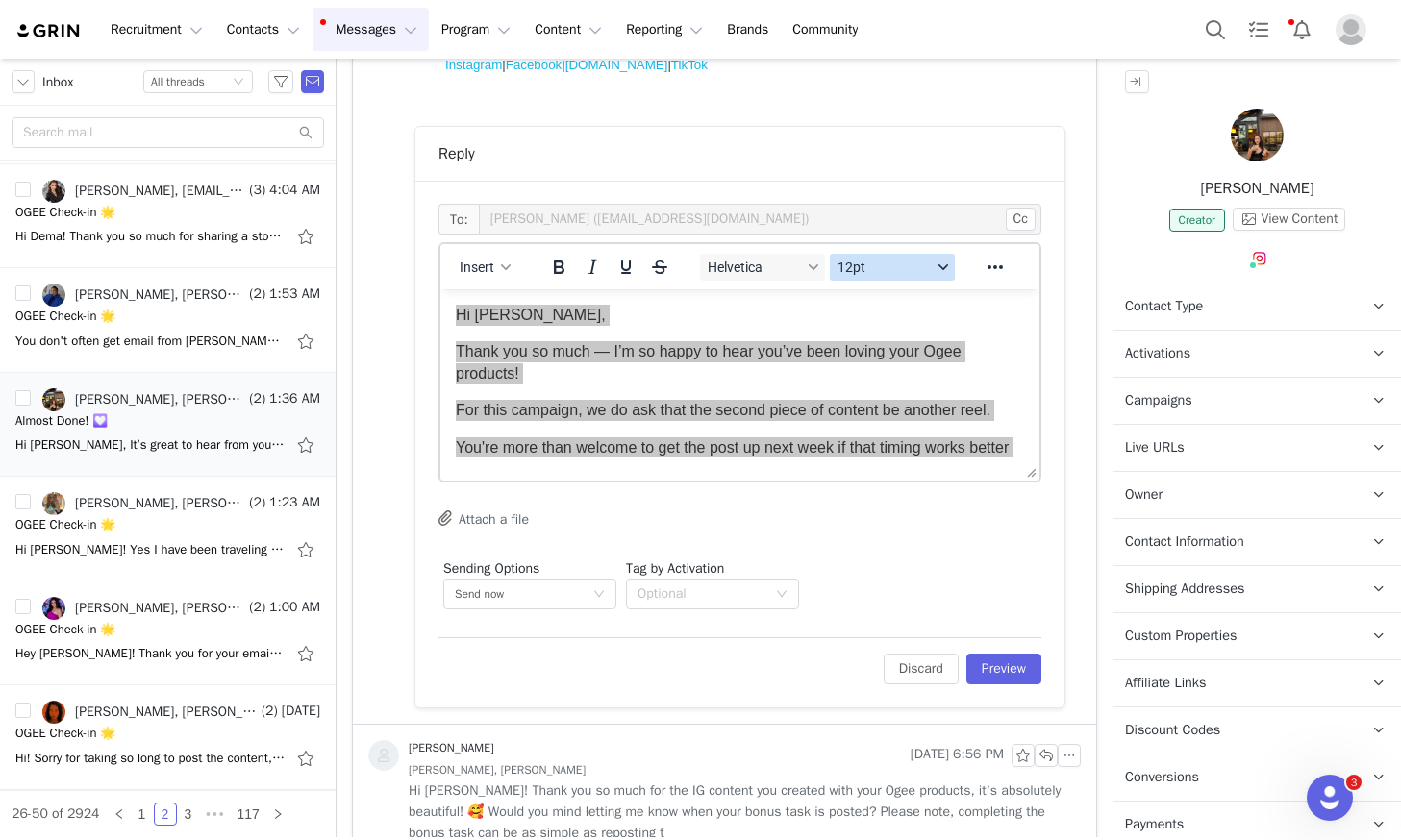 click on "12pt" at bounding box center (892, 267) 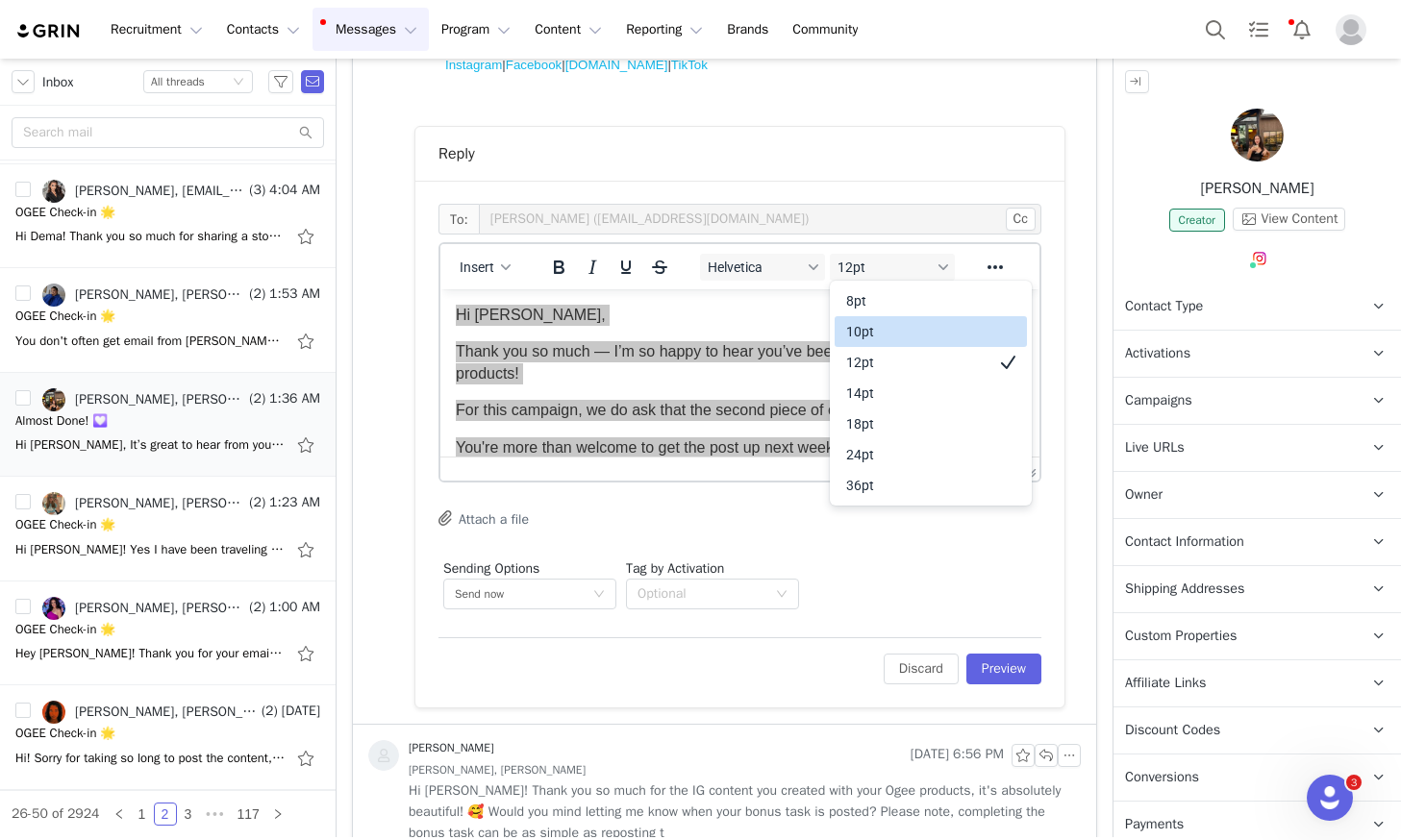 click on "10pt" at bounding box center (917, 332) 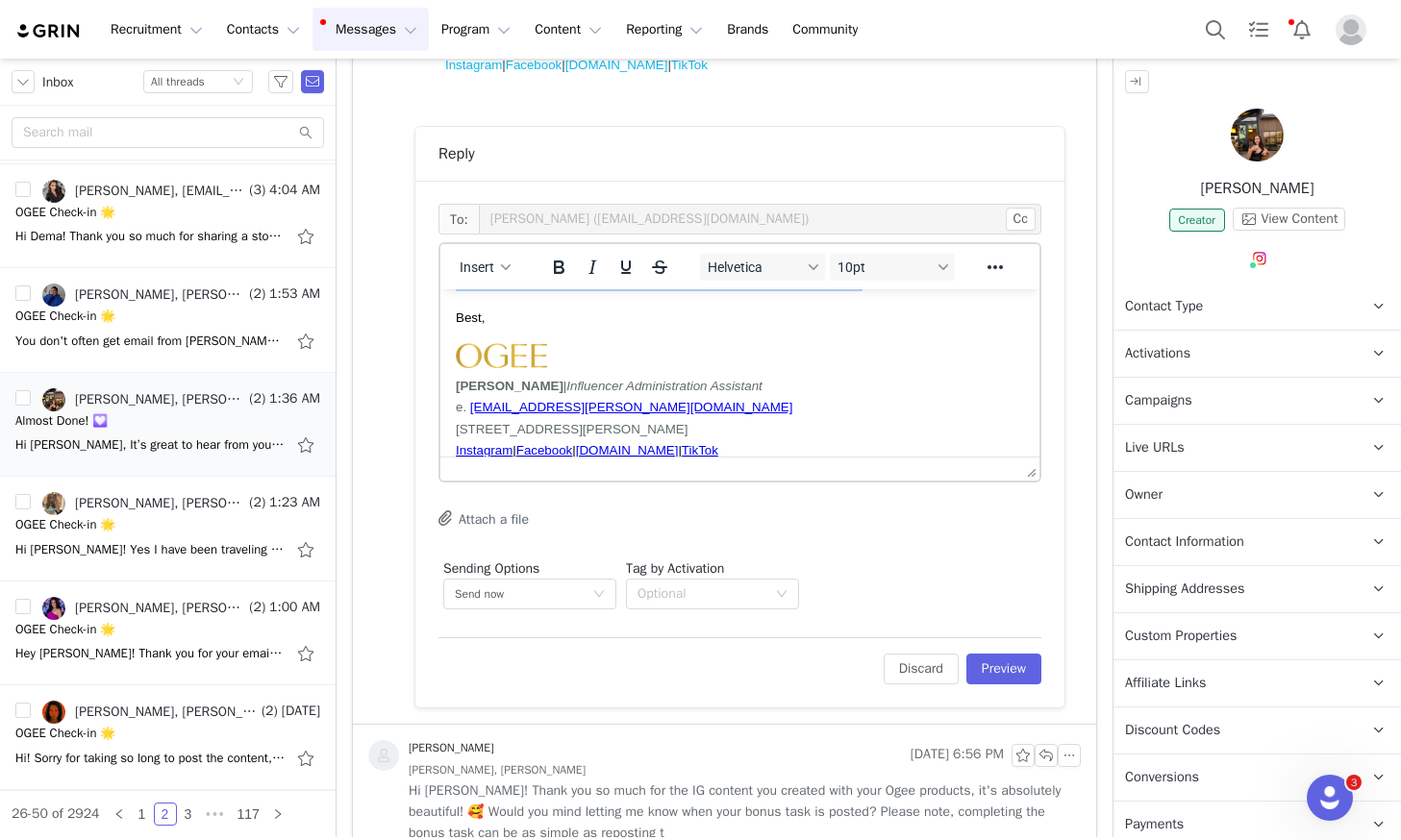 scroll, scrollTop: 190, scrollLeft: 0, axis: vertical 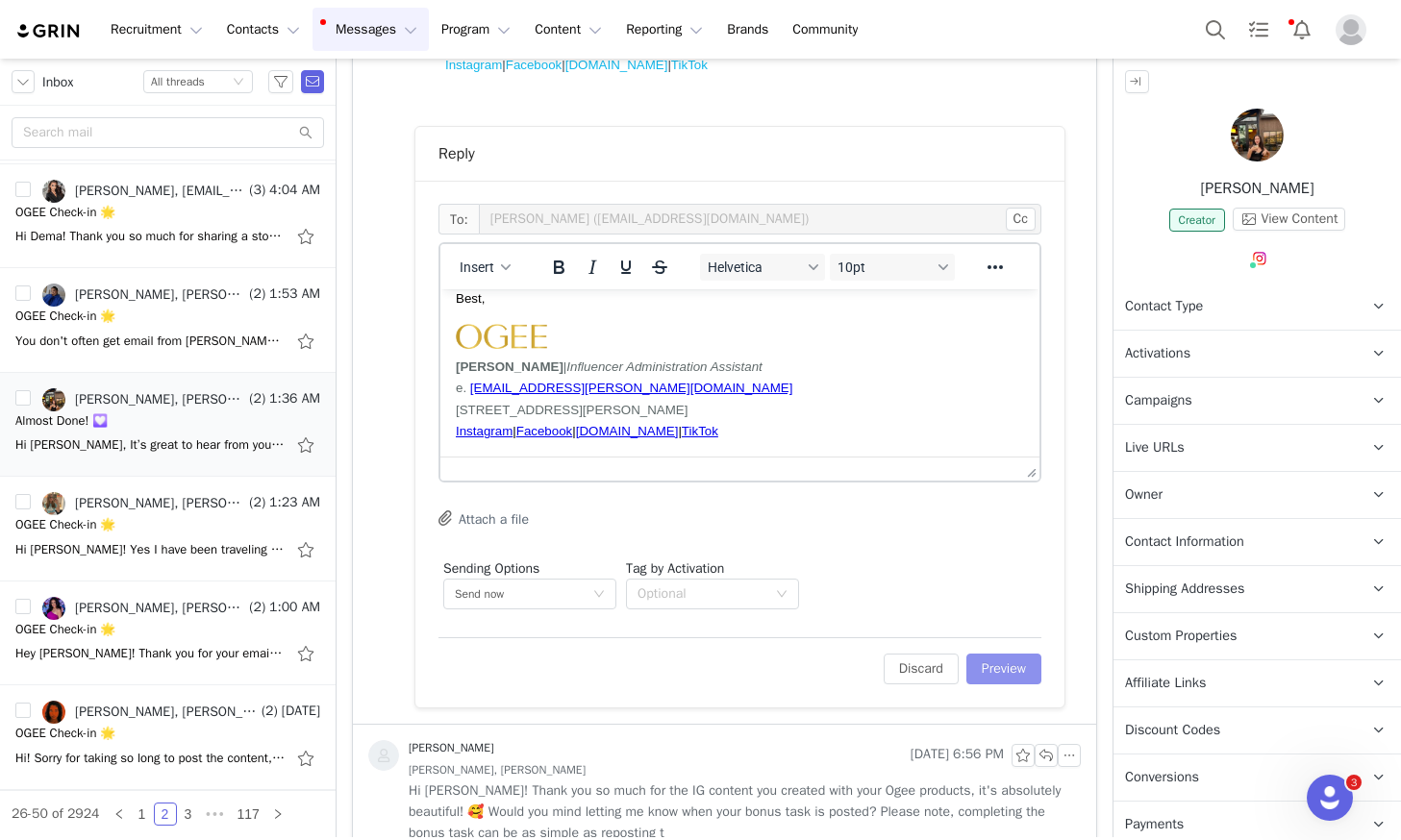 click on "Preview" at bounding box center [1004, 669] 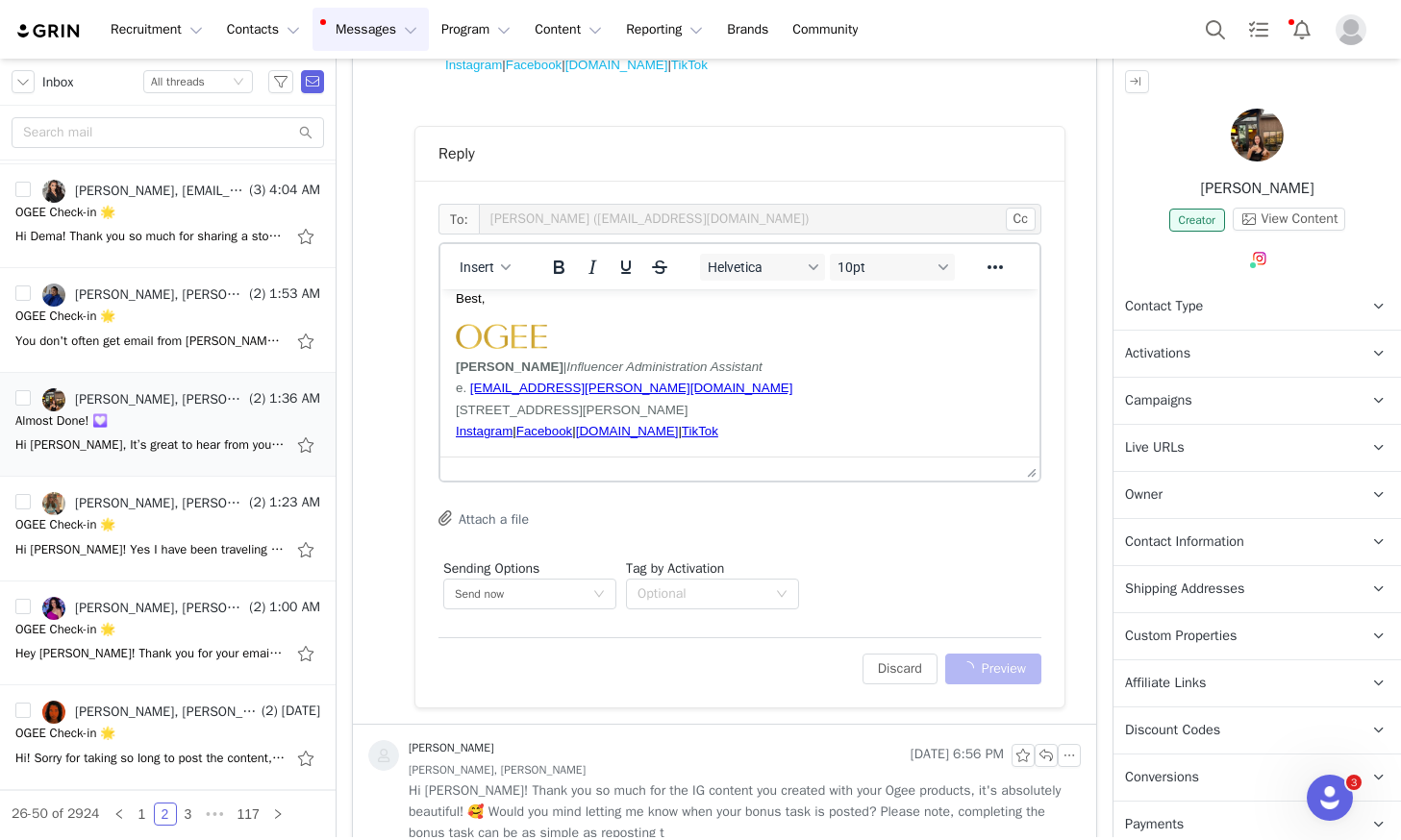 scroll, scrollTop: 926, scrollLeft: 0, axis: vertical 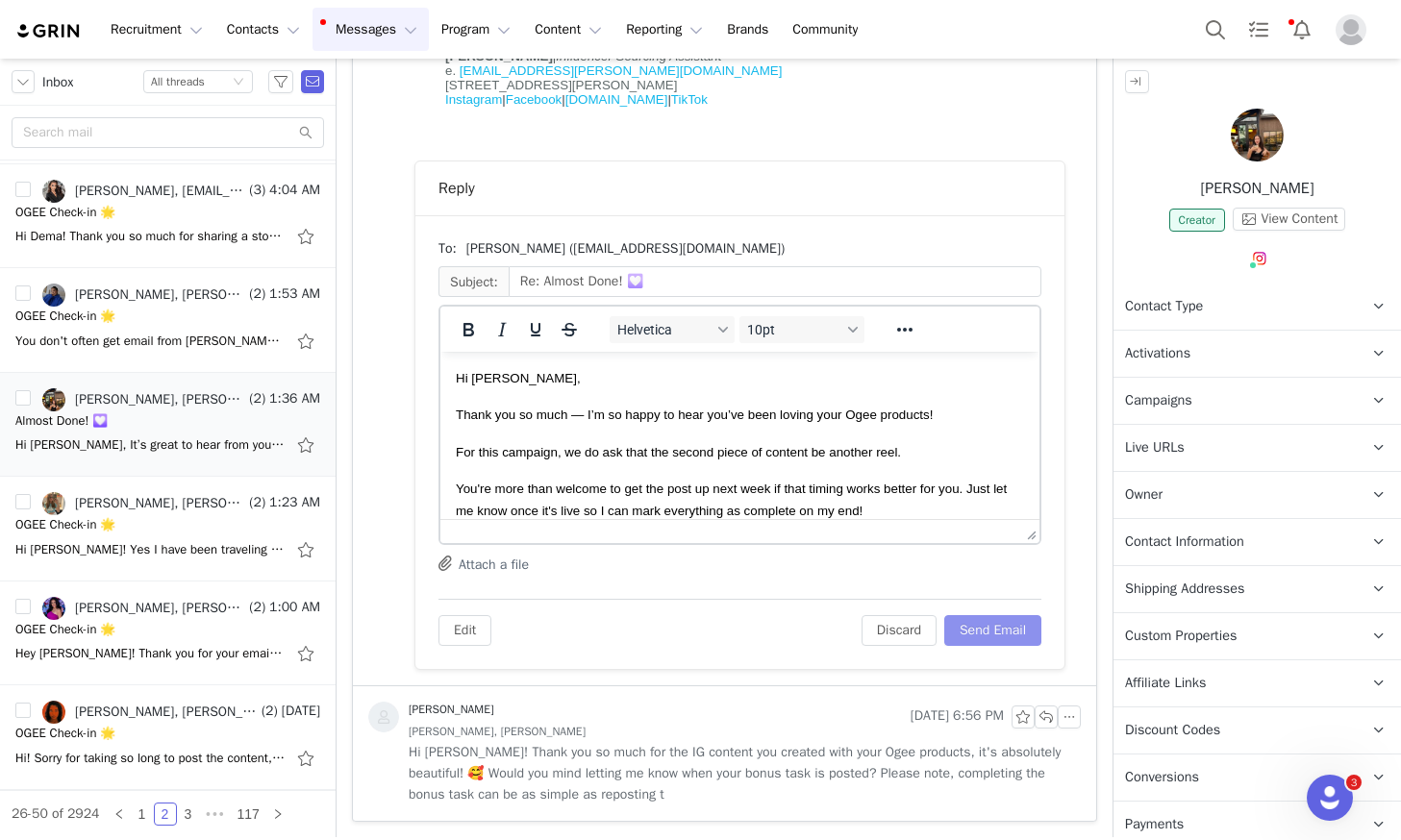 click on "Send Email" at bounding box center (992, 630) 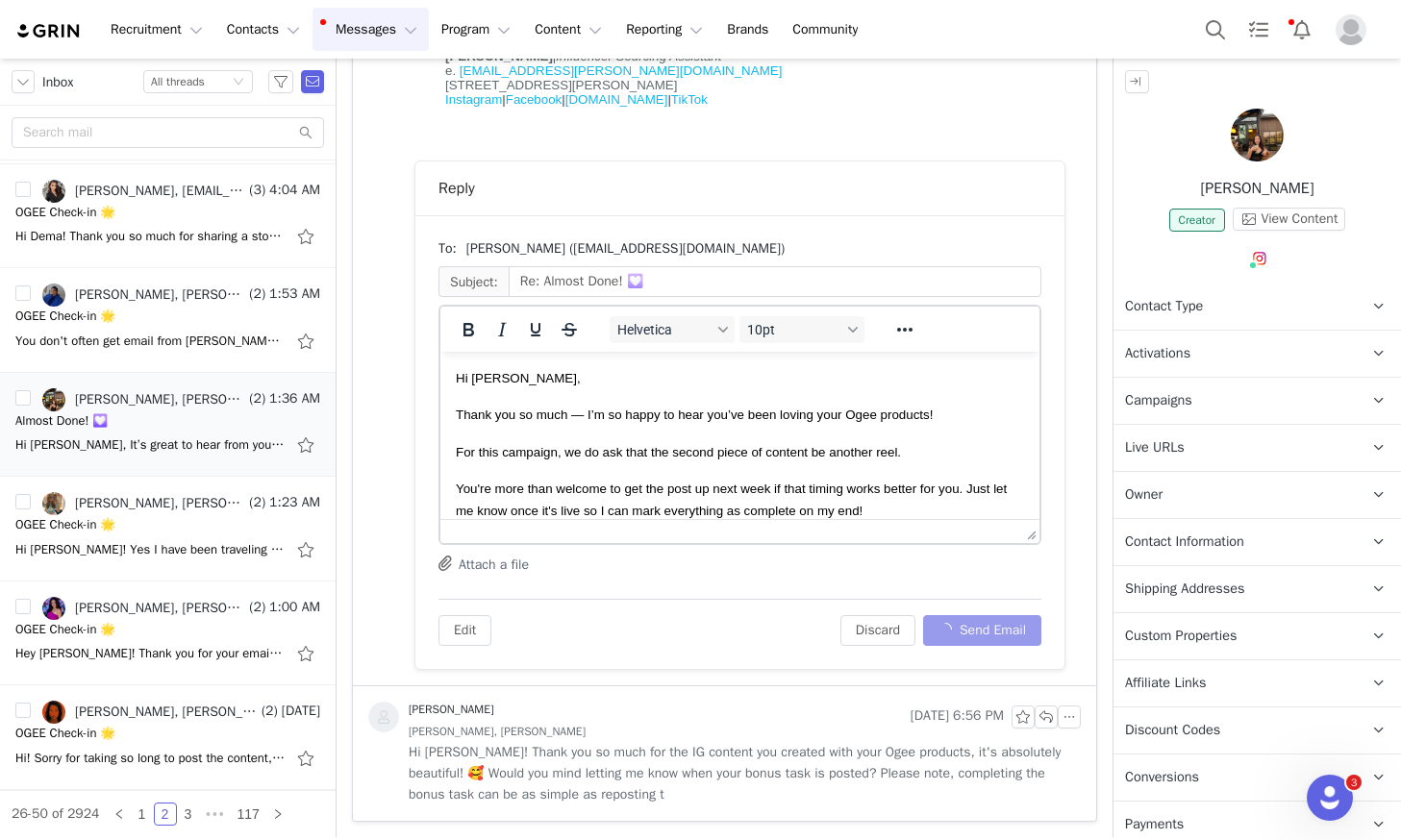 scroll, scrollTop: 372, scrollLeft: 0, axis: vertical 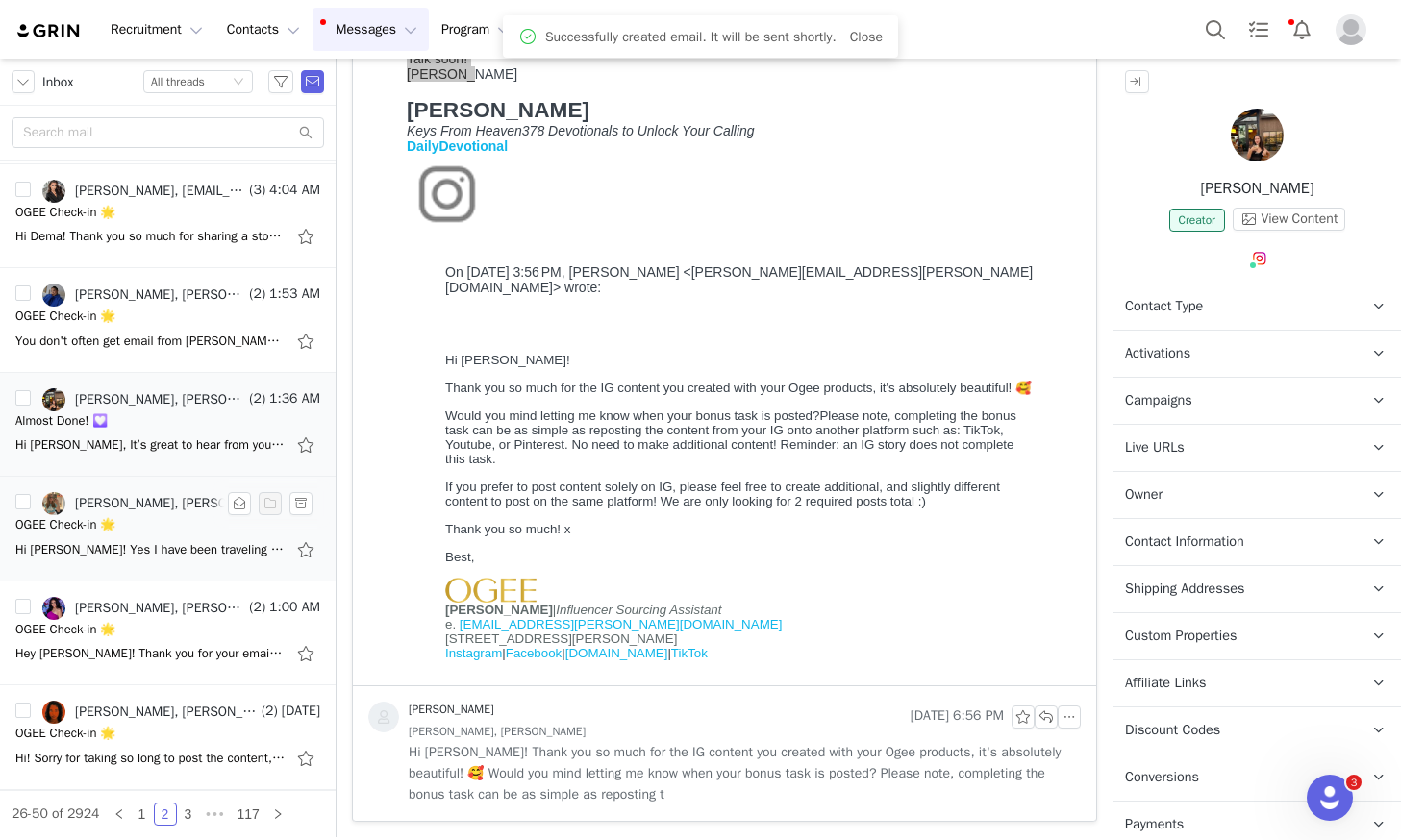 click on "OGEE Check-in 🌟" at bounding box center [167, 525] 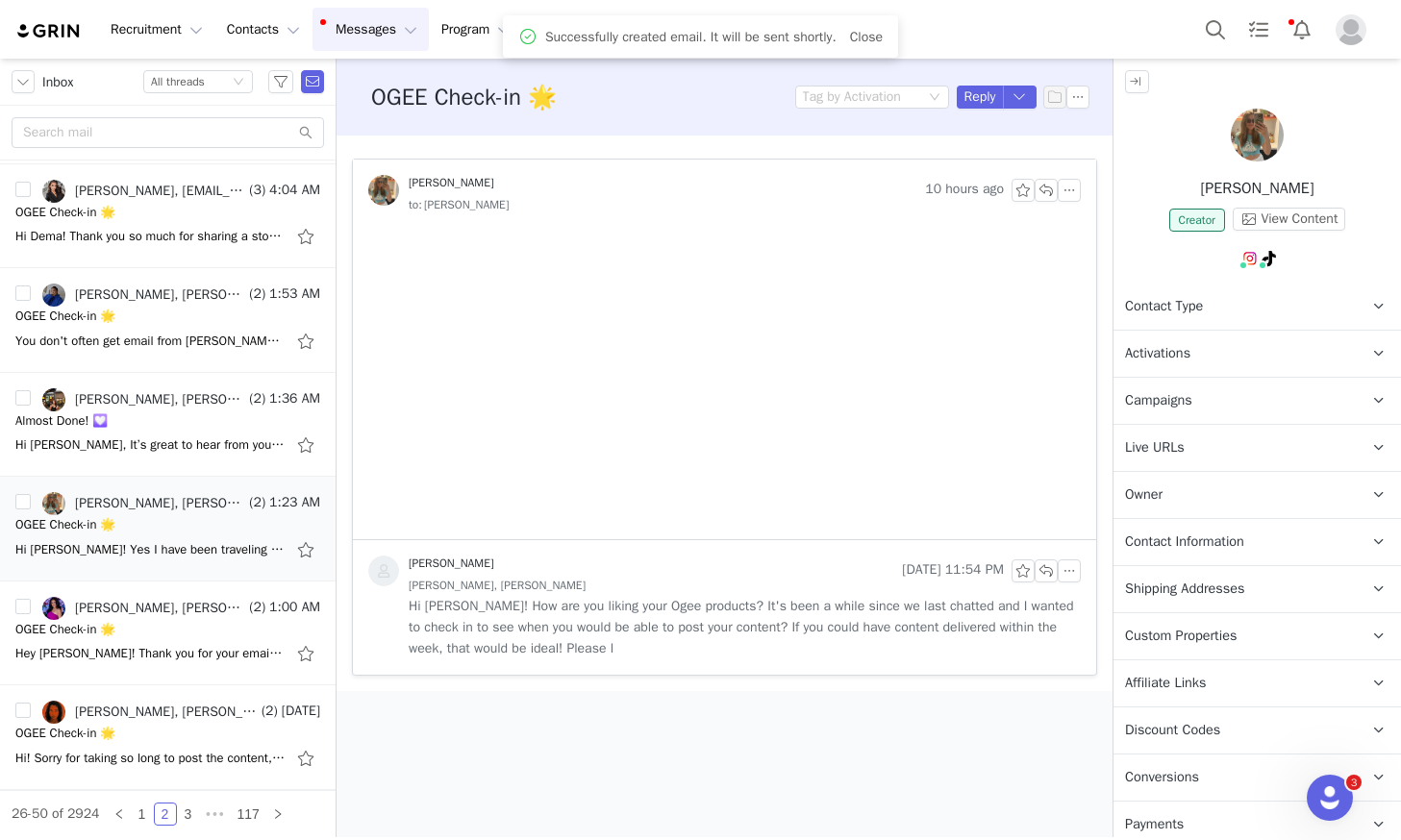 scroll, scrollTop: 0, scrollLeft: 0, axis: both 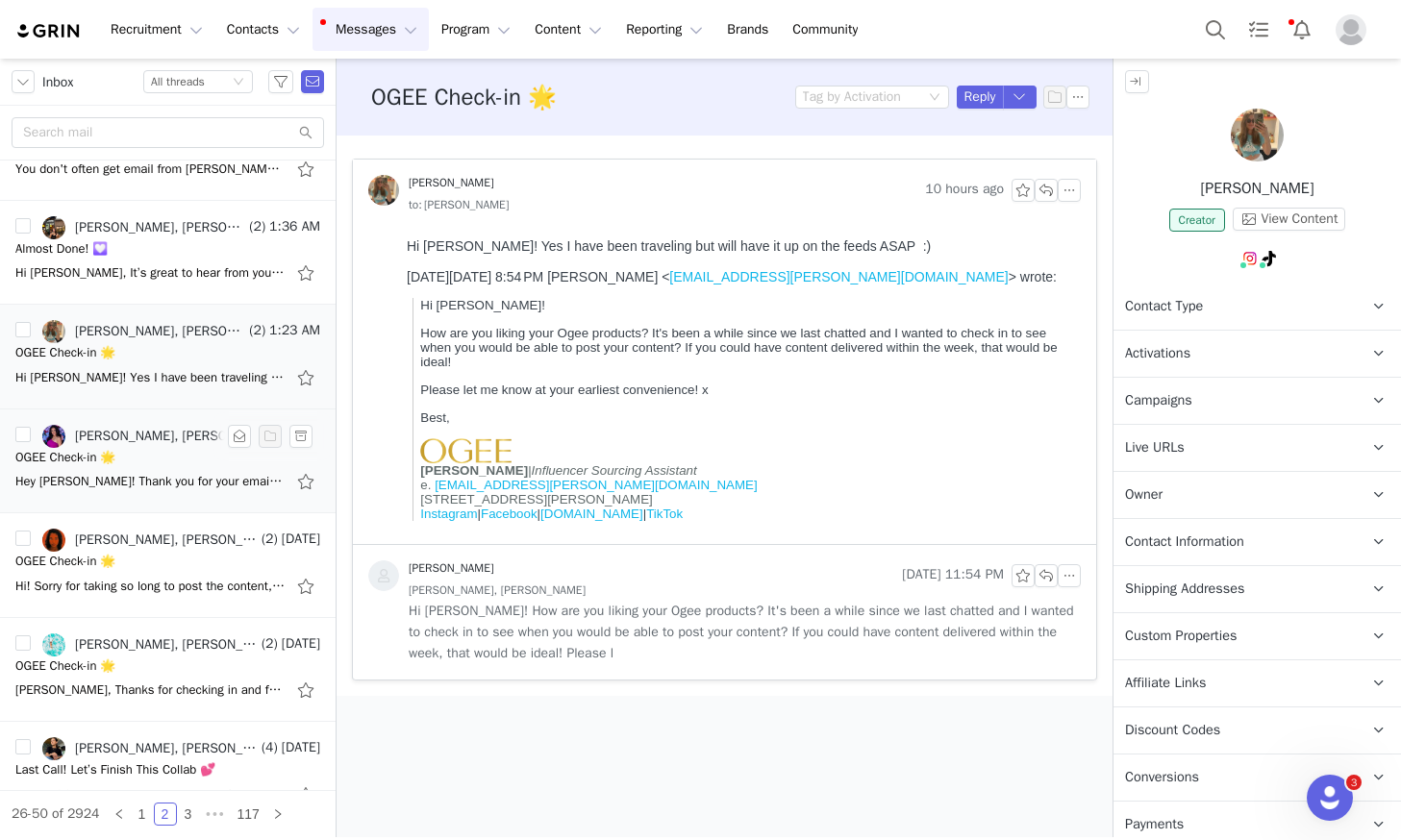 click on "OGEE Check-in 🌟" at bounding box center [167, 457] 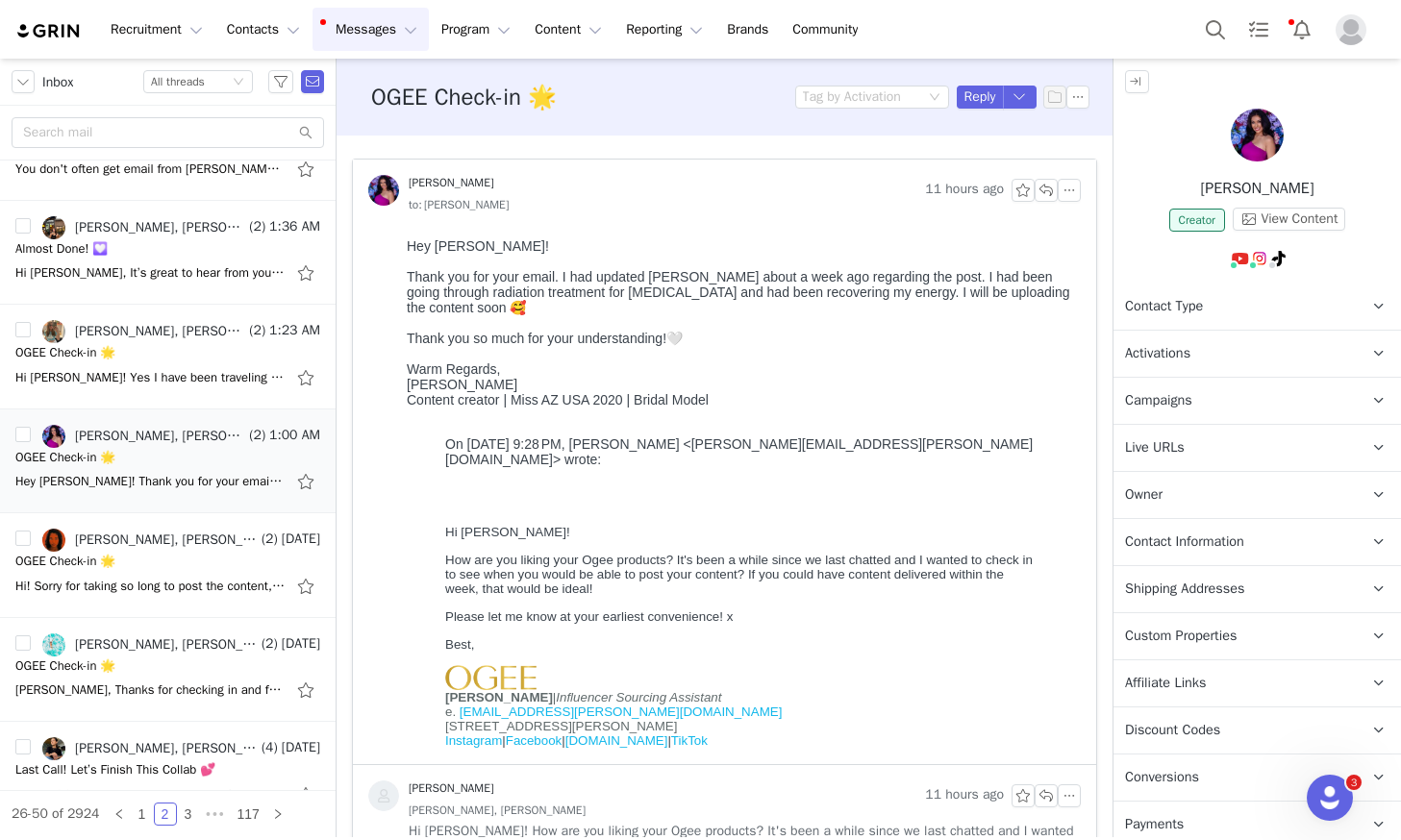 scroll, scrollTop: 0, scrollLeft: 0, axis: both 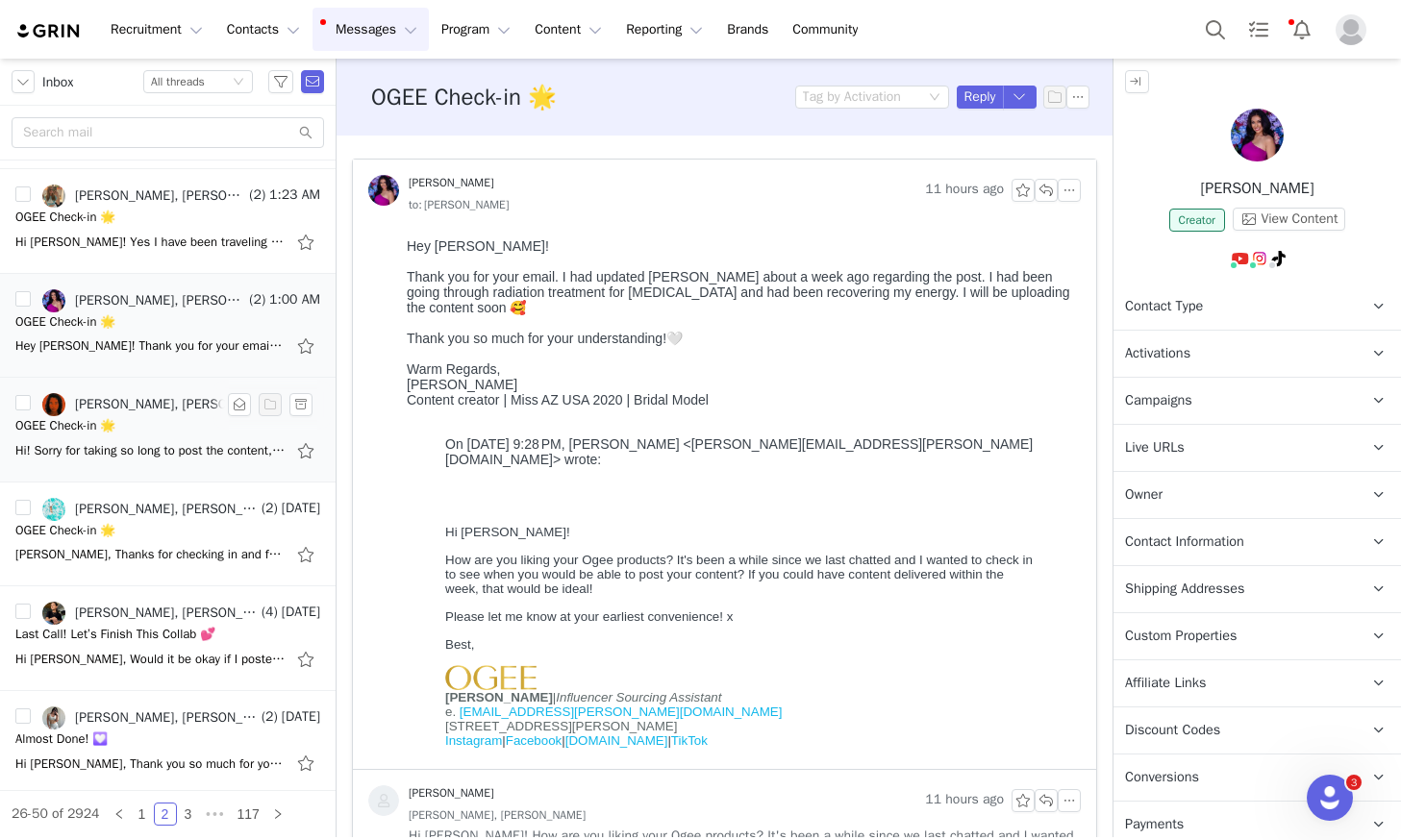 click on "OGEE Check-in 🌟" at bounding box center [167, 426] 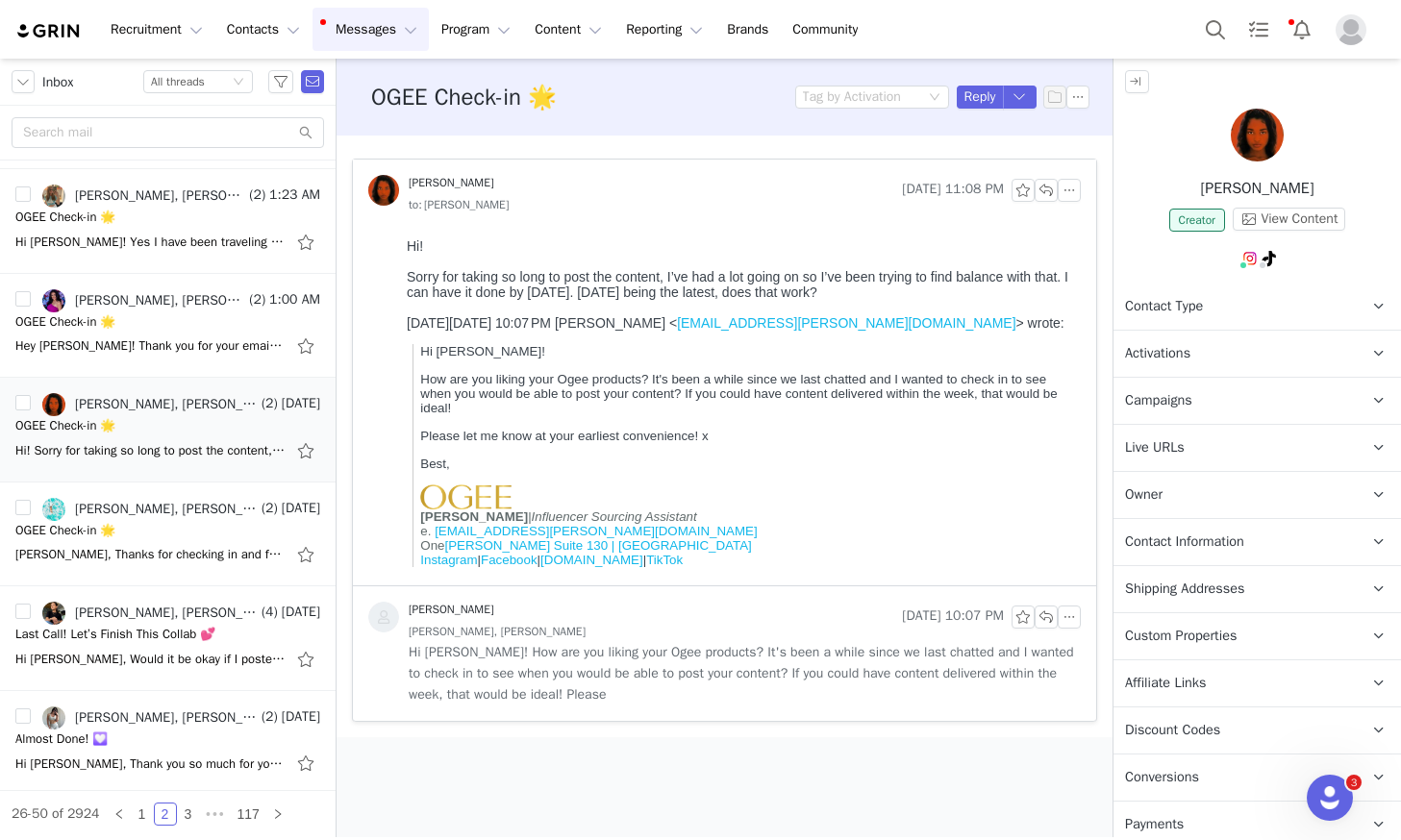 scroll, scrollTop: 0, scrollLeft: 0, axis: both 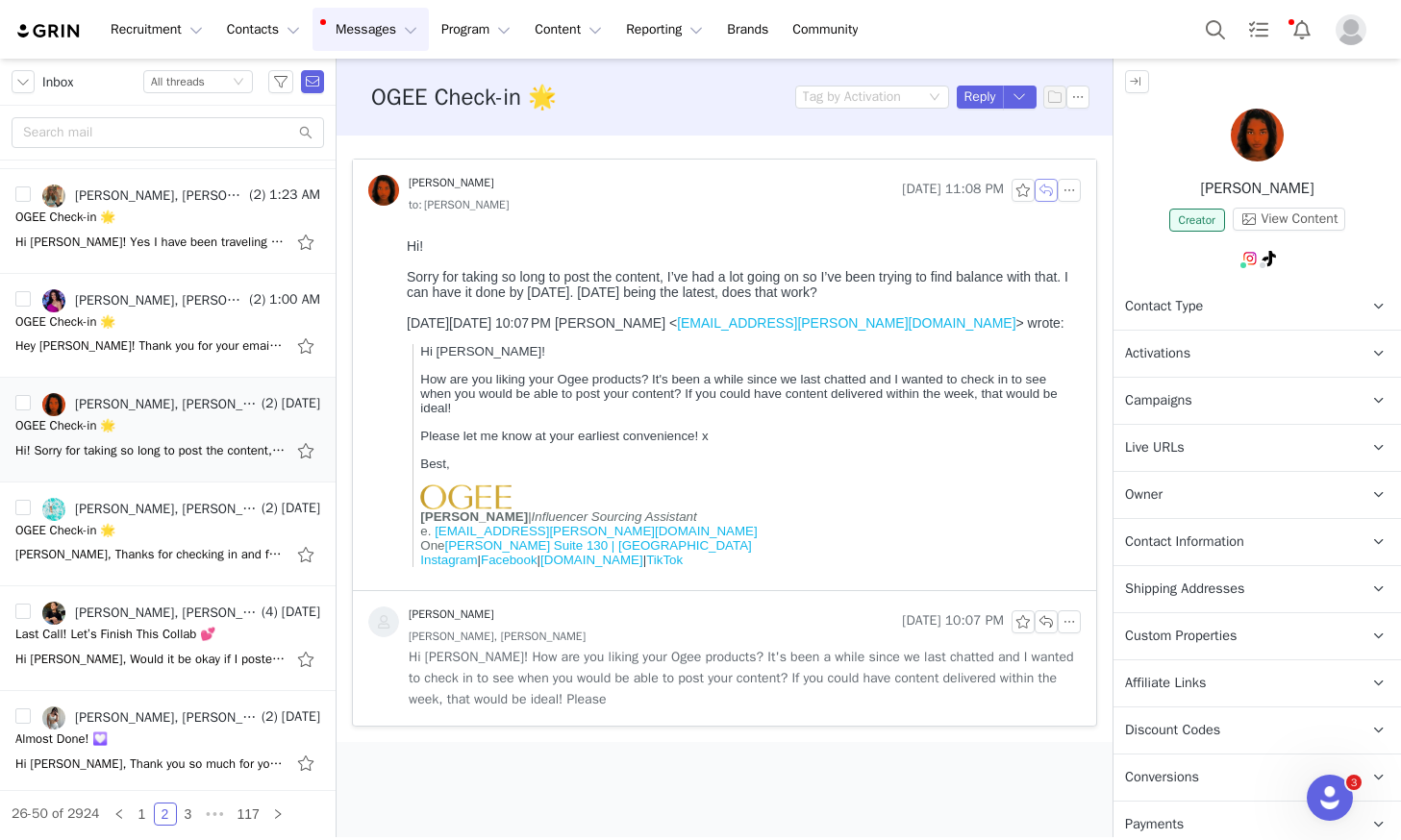 click at bounding box center [1046, 190] 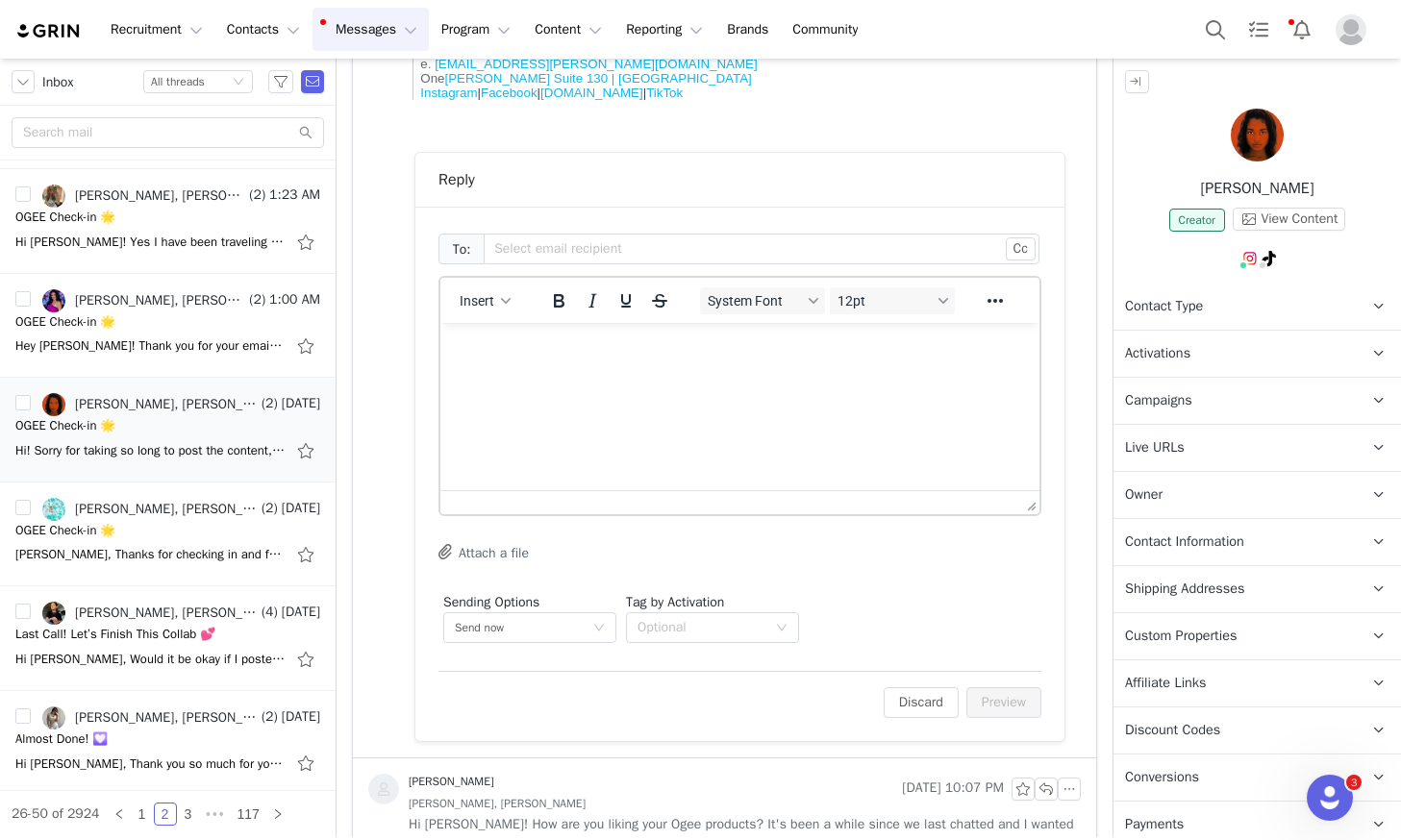 scroll, scrollTop: 493, scrollLeft: 0, axis: vertical 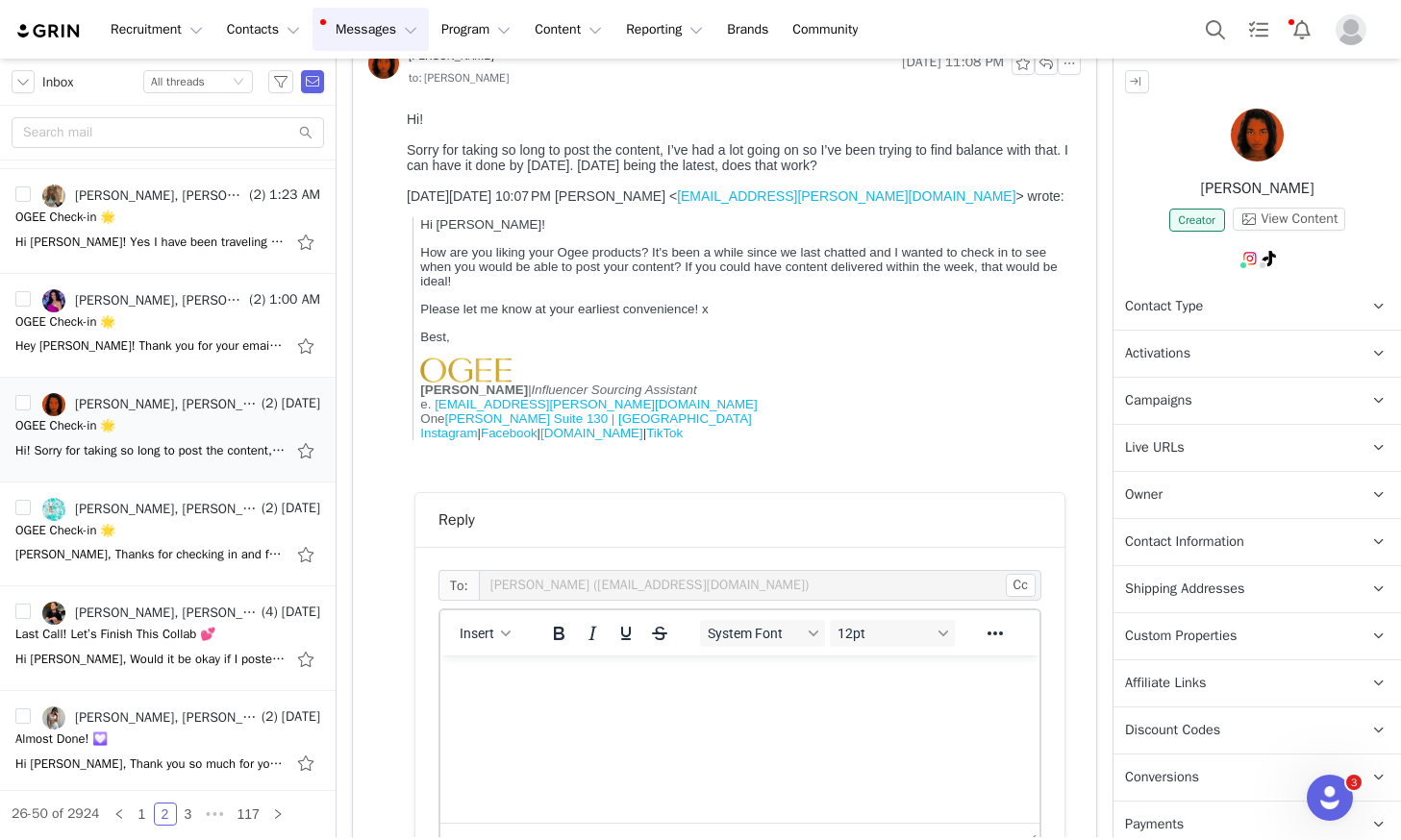click at bounding box center (739, 681) 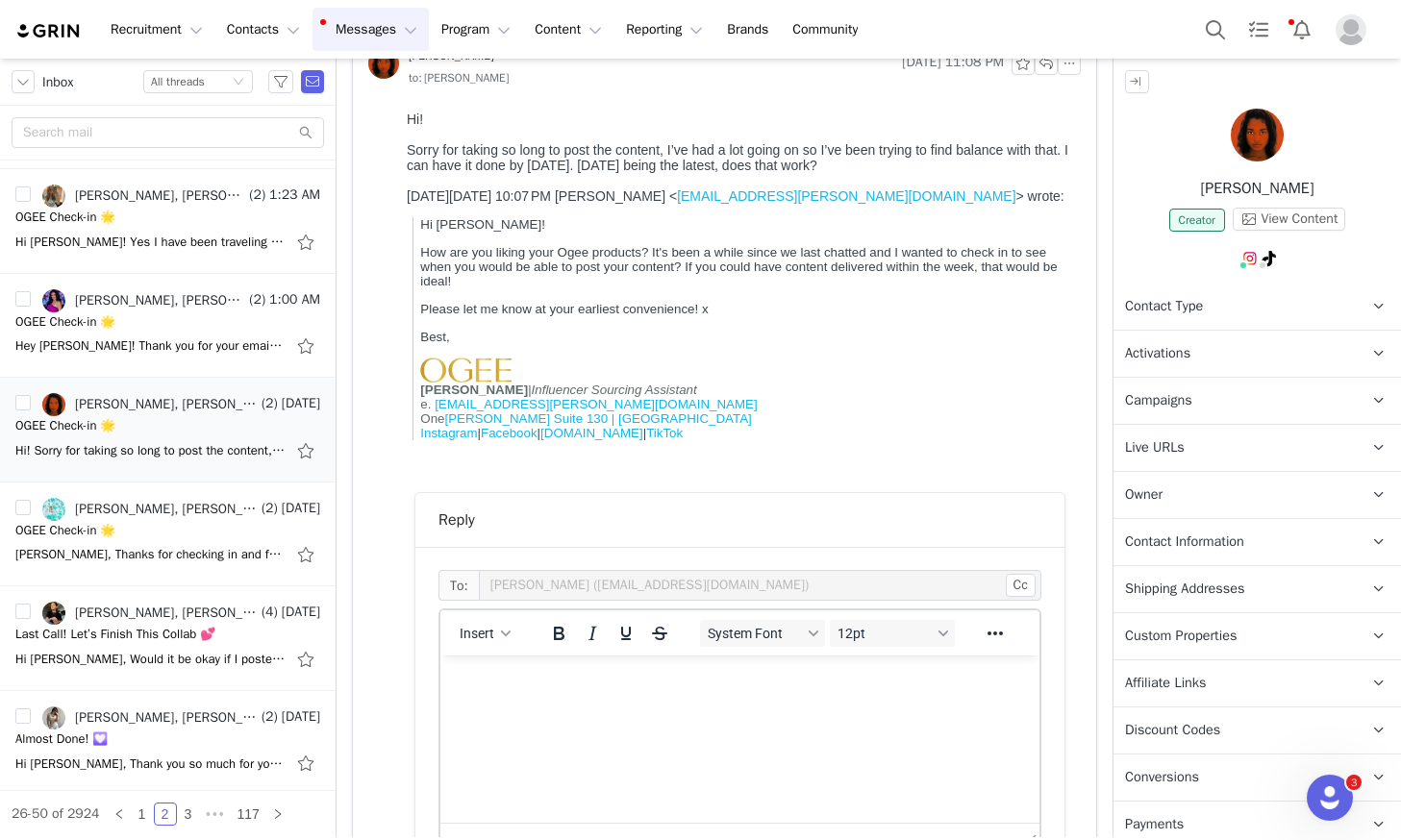 type 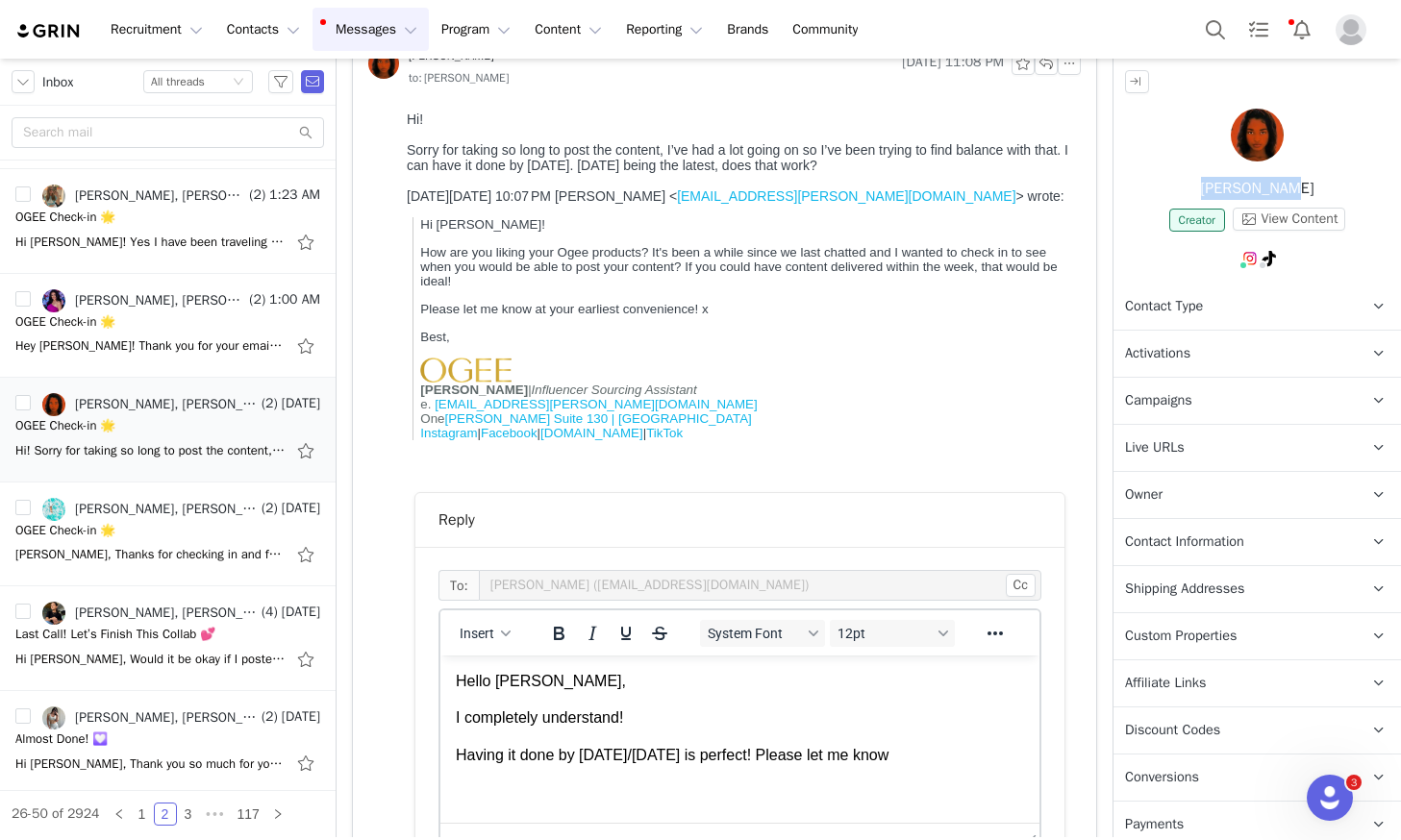 drag, startPoint x: 1300, startPoint y: 190, endPoint x: 1215, endPoint y: 196, distance: 85.2115 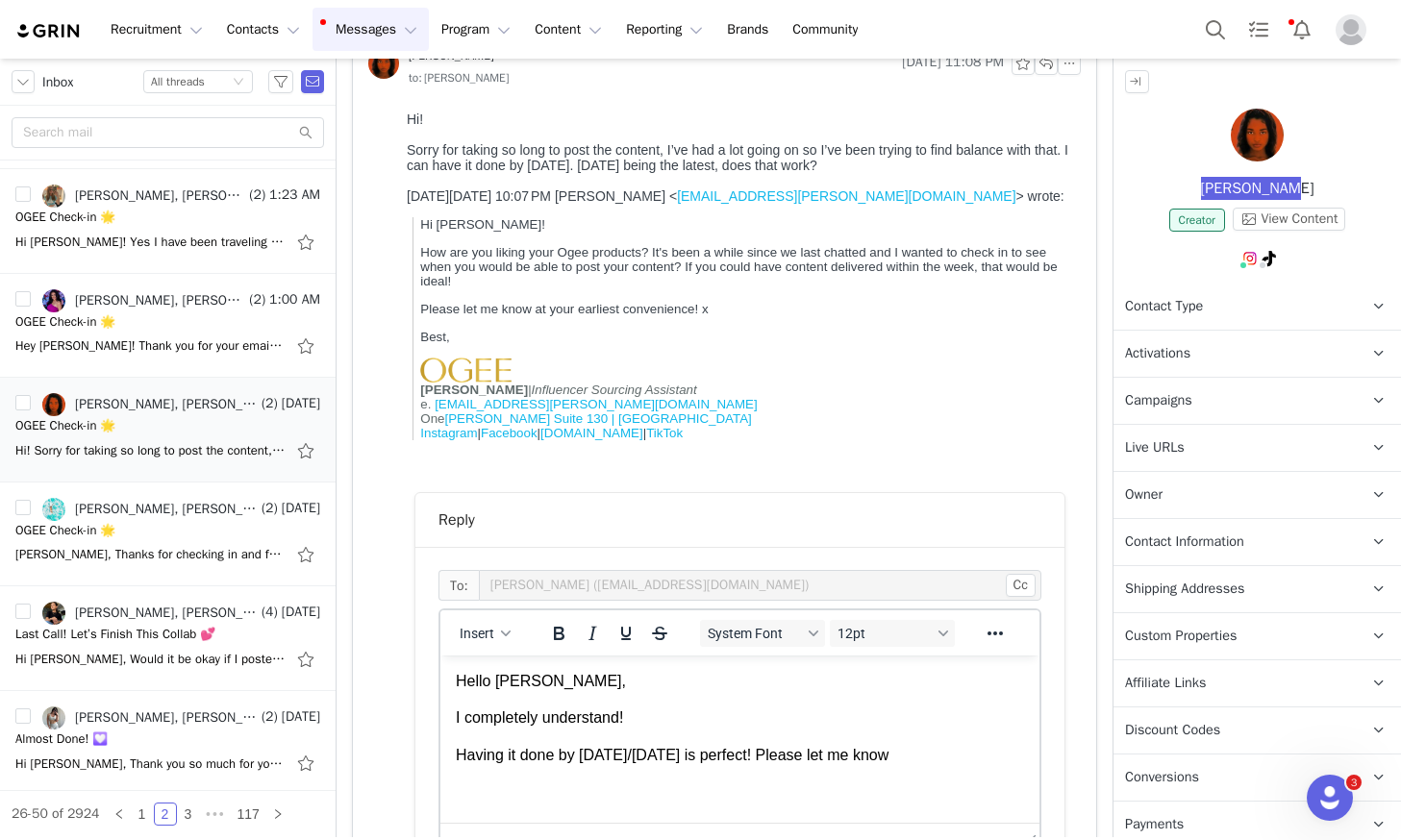 click on "Hello Celeste, I completely understand! Having it done by Friday/Saturday is perfect! Please let me know" at bounding box center [739, 718] 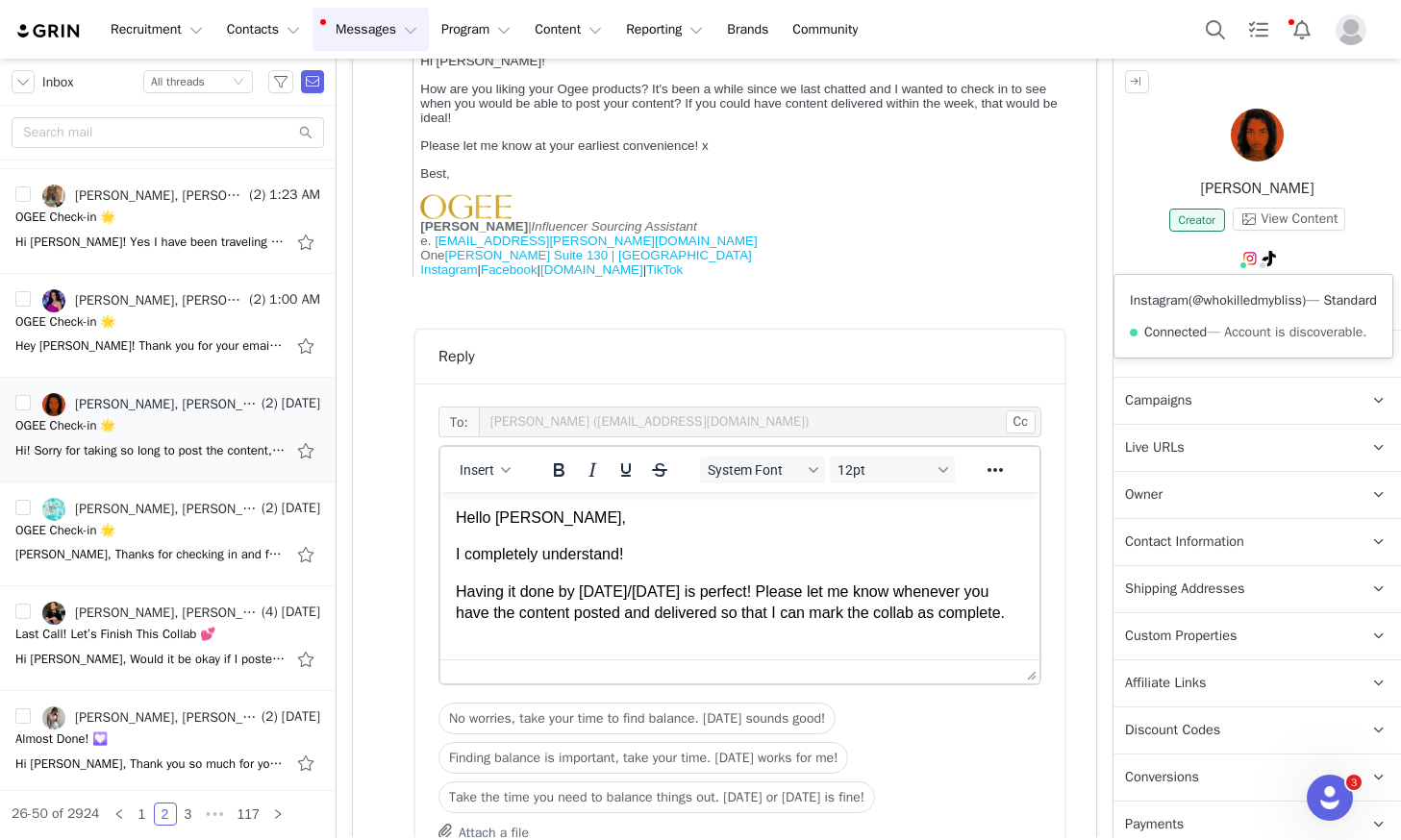 click on "@whokilledmybliss" at bounding box center (1247, 300) 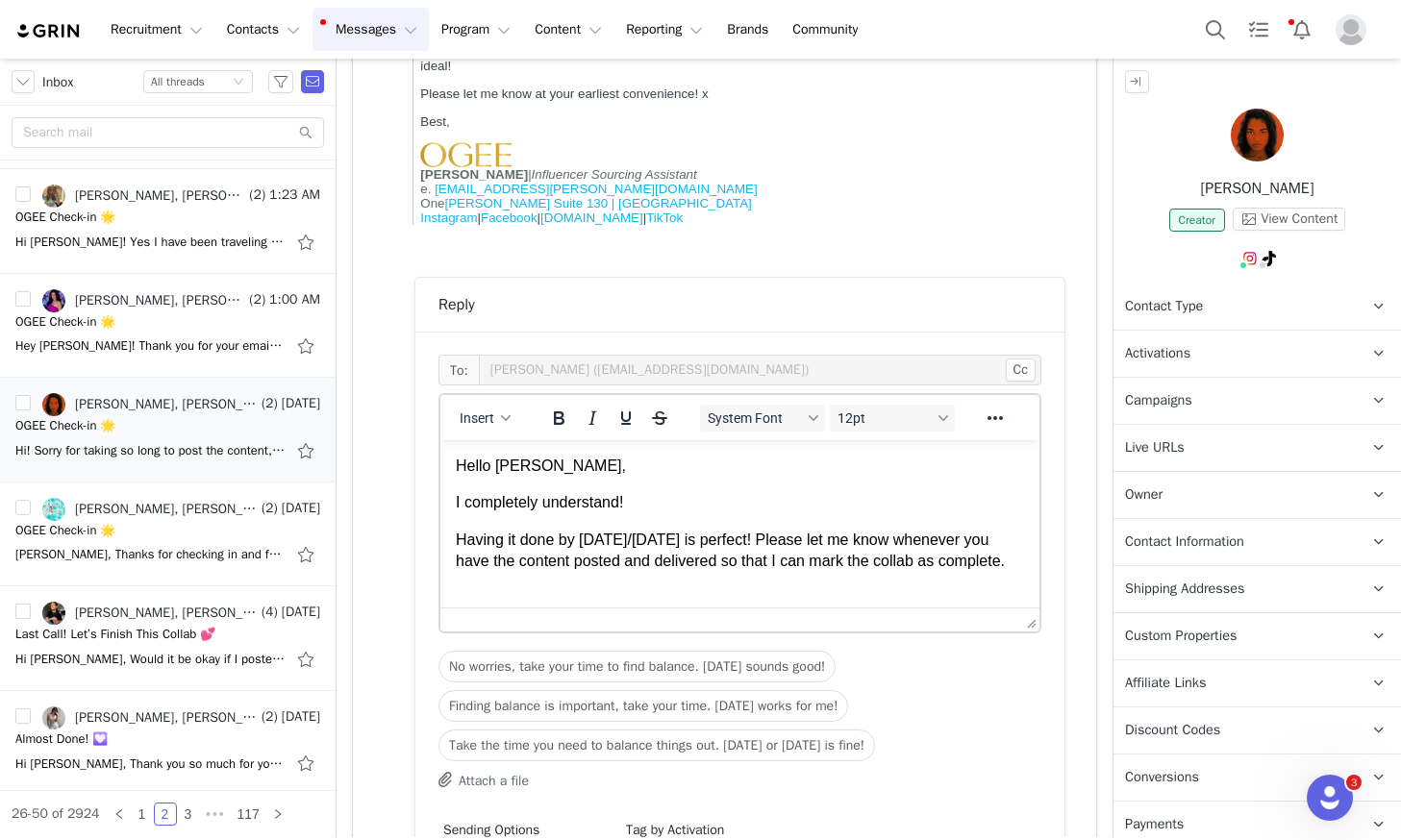 scroll, scrollTop: 345, scrollLeft: 0, axis: vertical 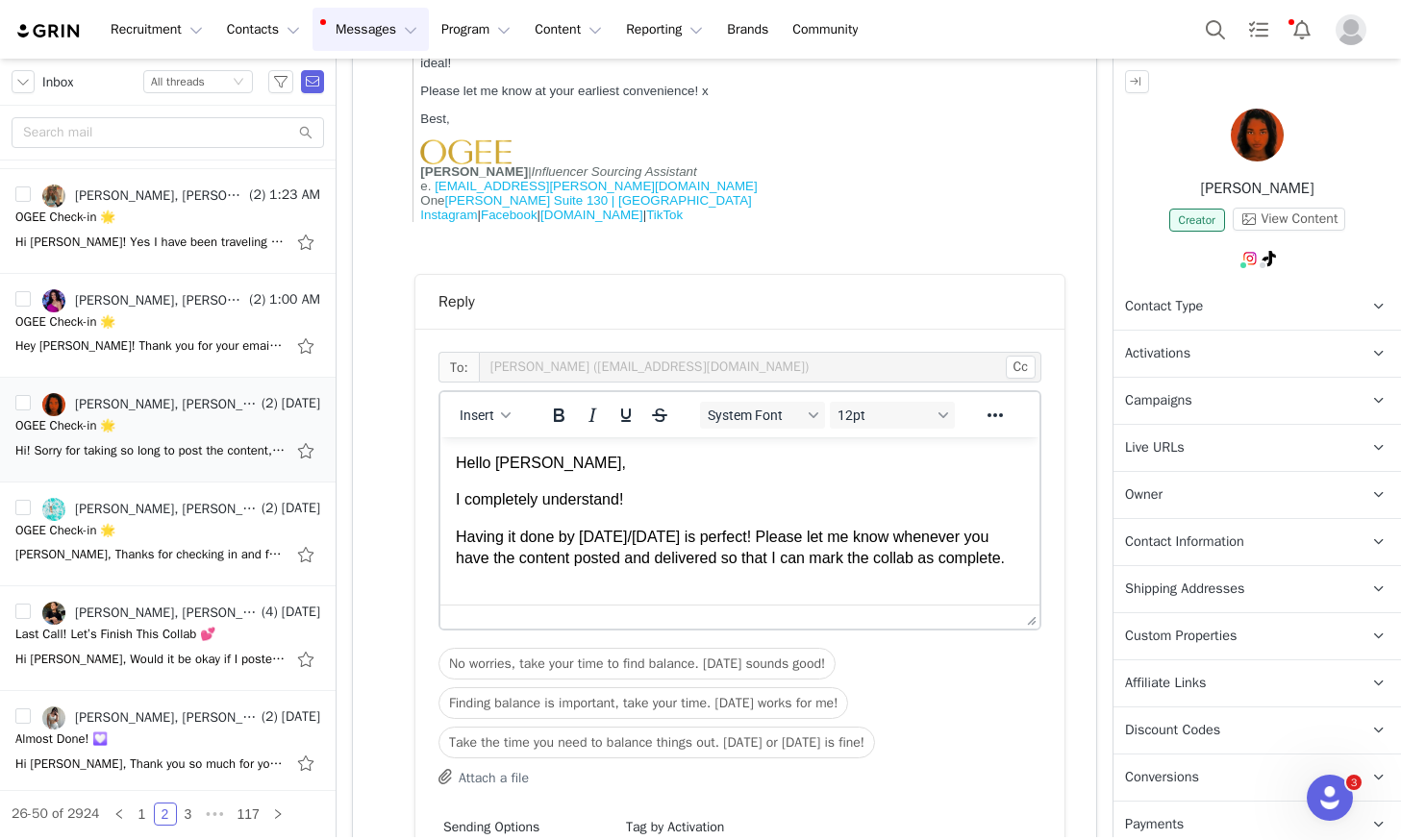 click on "Hello Celeste, I completely understand! Having it done by Friday/Saturday is perfect! Please let me know whenever you have the content posted and delivered so that I can mark the collab as complete." at bounding box center (739, 511) 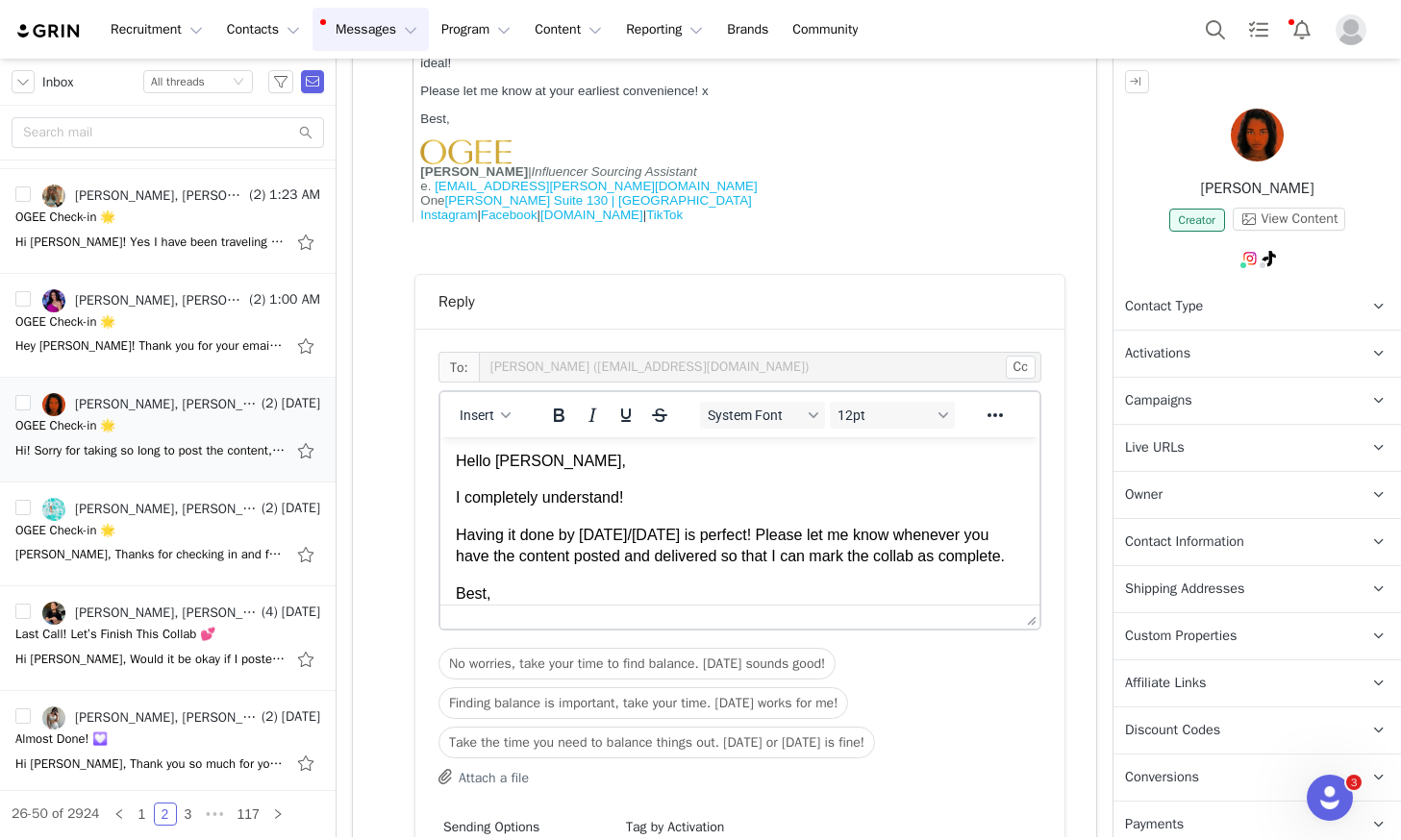 scroll, scrollTop: 38, scrollLeft: 0, axis: vertical 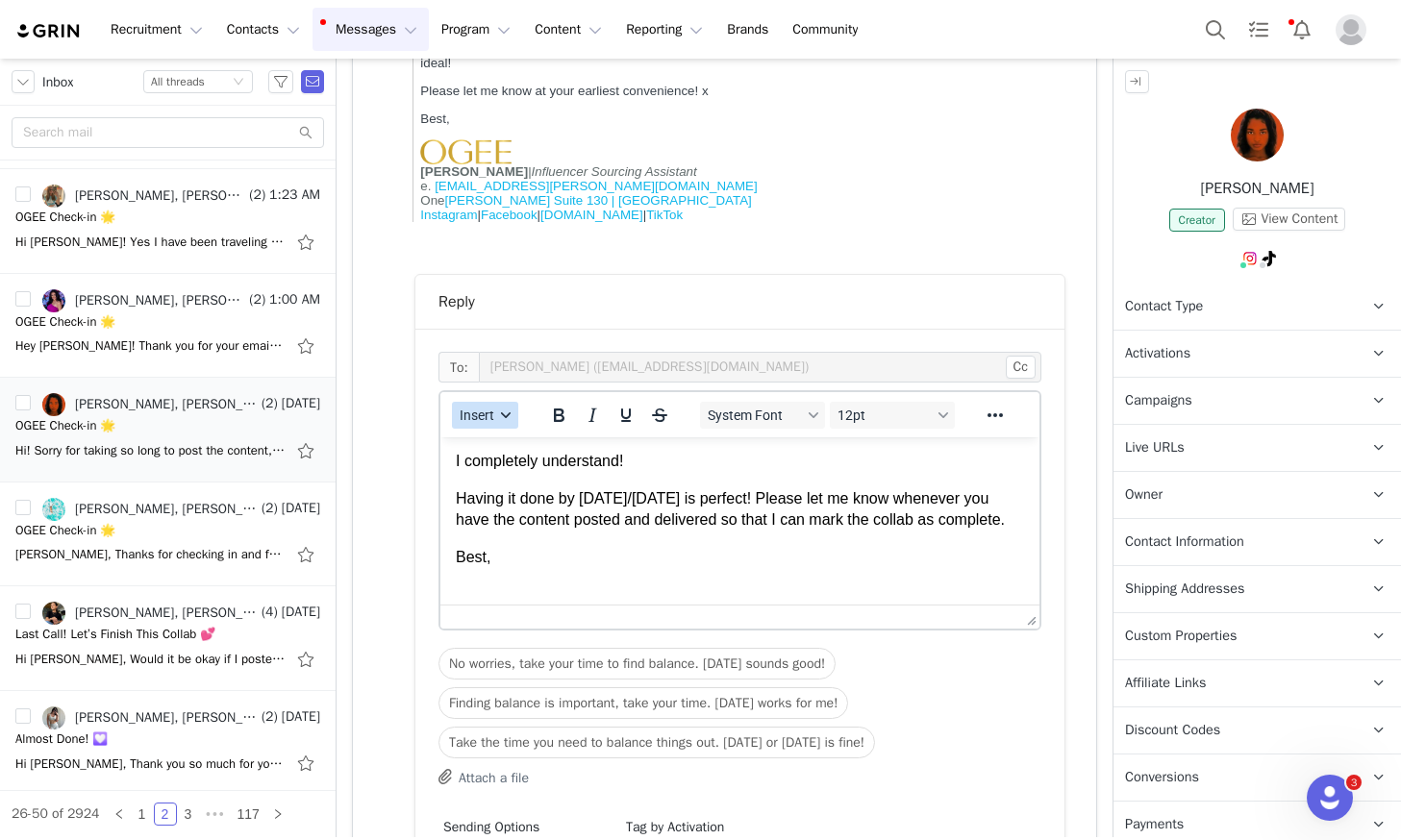 click on "Insert" at bounding box center (485, 415) 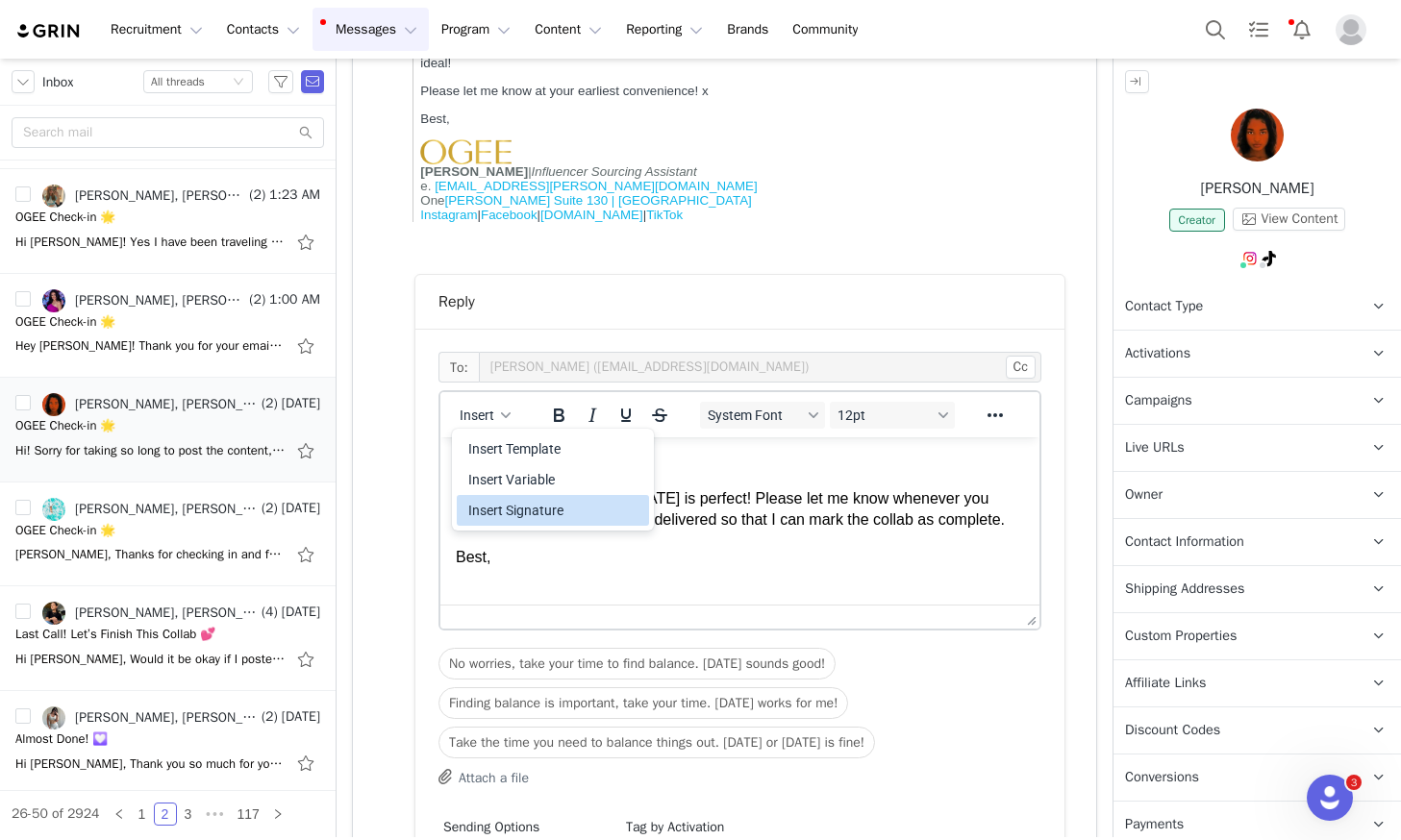 click on "Insert Signature" at bounding box center [555, 510] 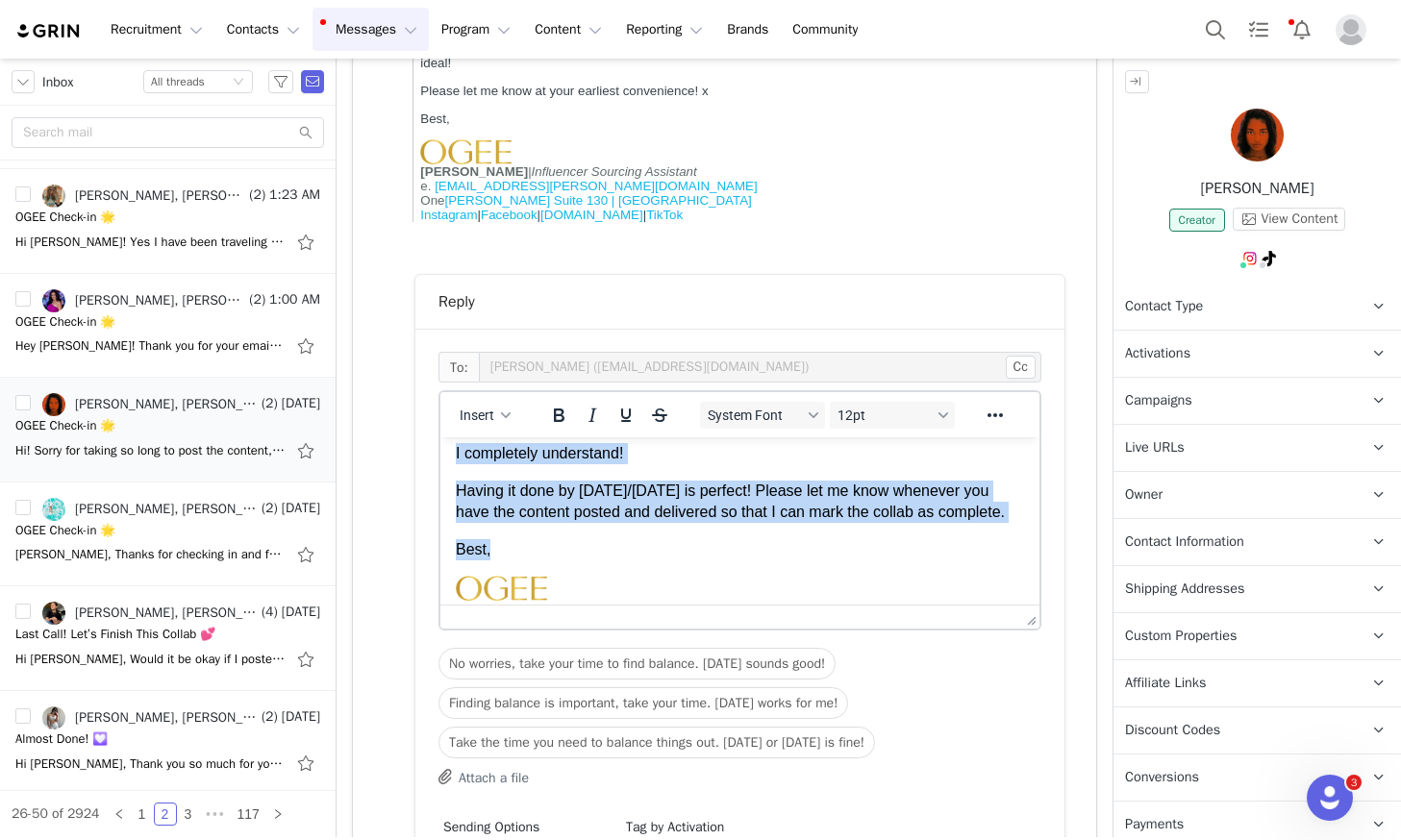 scroll, scrollTop: 0, scrollLeft: 0, axis: both 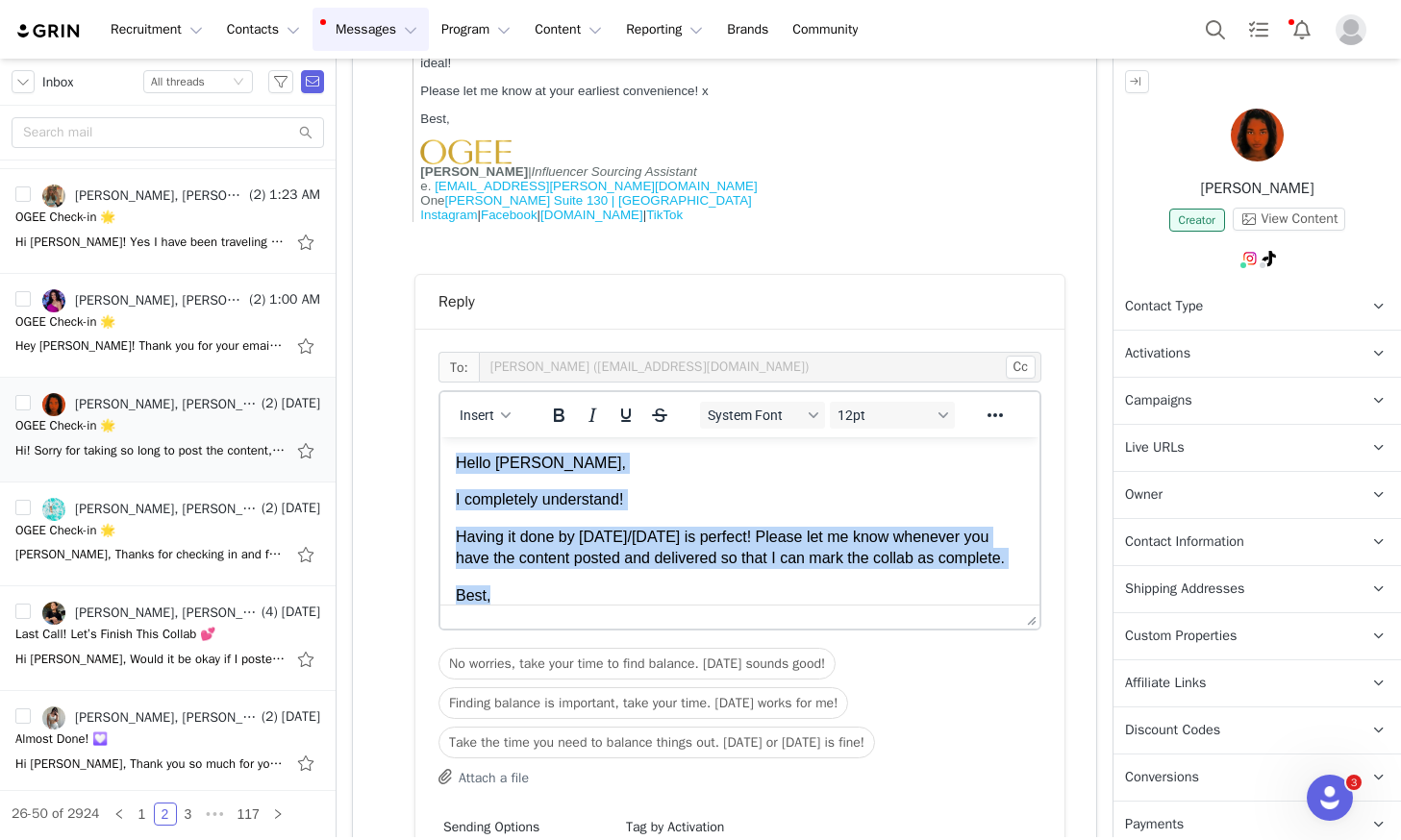 drag, startPoint x: 508, startPoint y: 482, endPoint x: 937, endPoint y: 874, distance: 581.12391 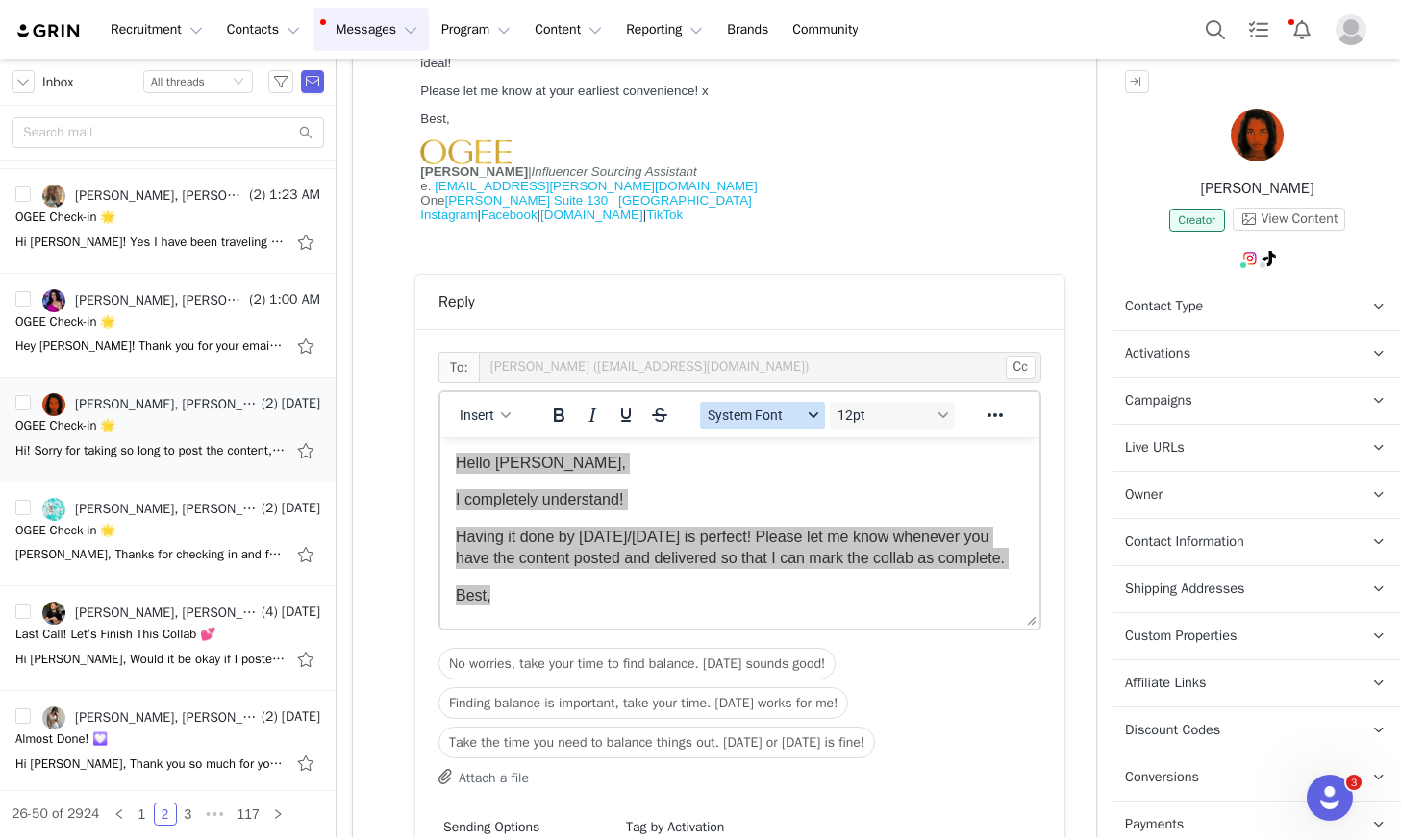 click on "System Font" at bounding box center [755, 415] 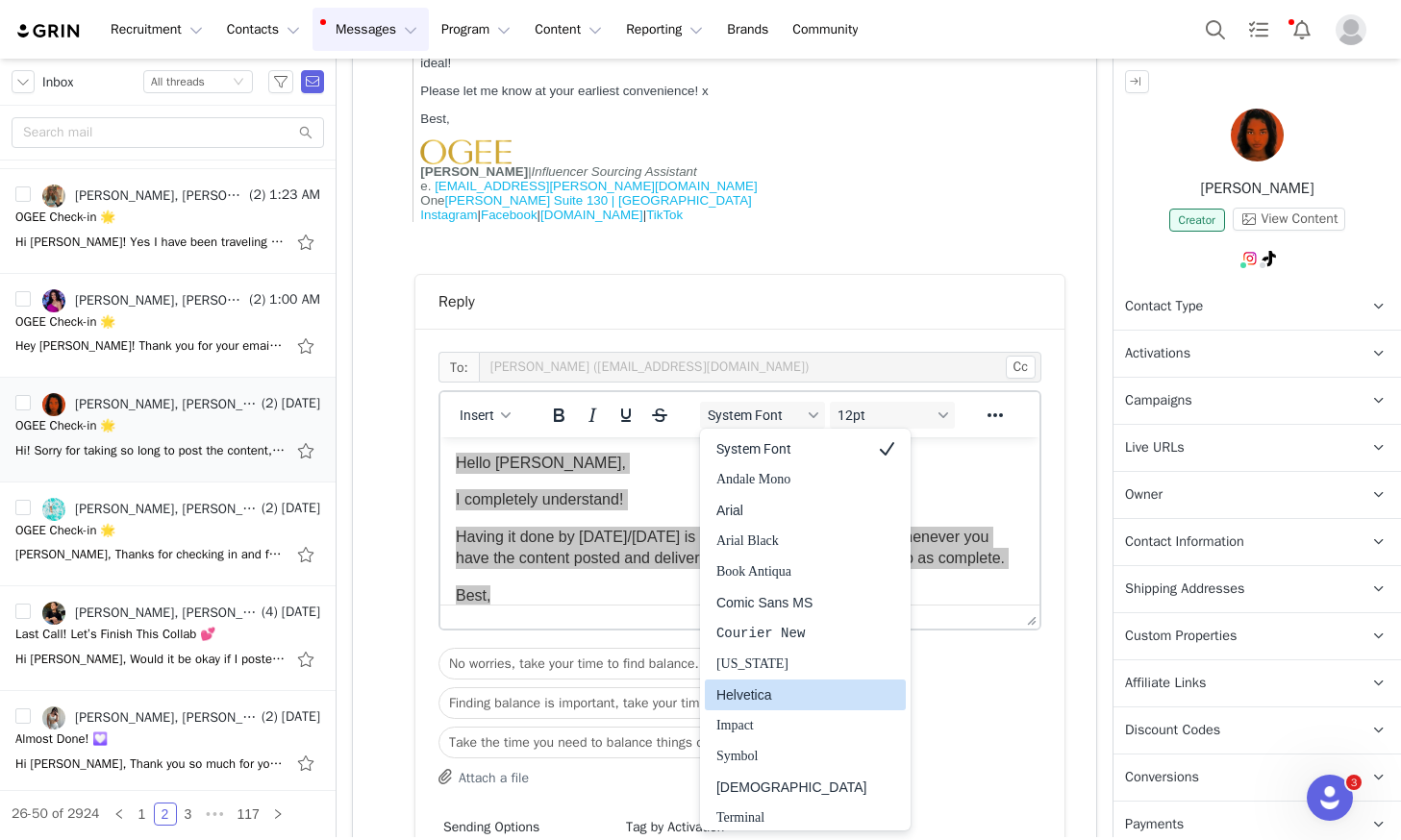 click on "Helvetica" at bounding box center [791, 695] 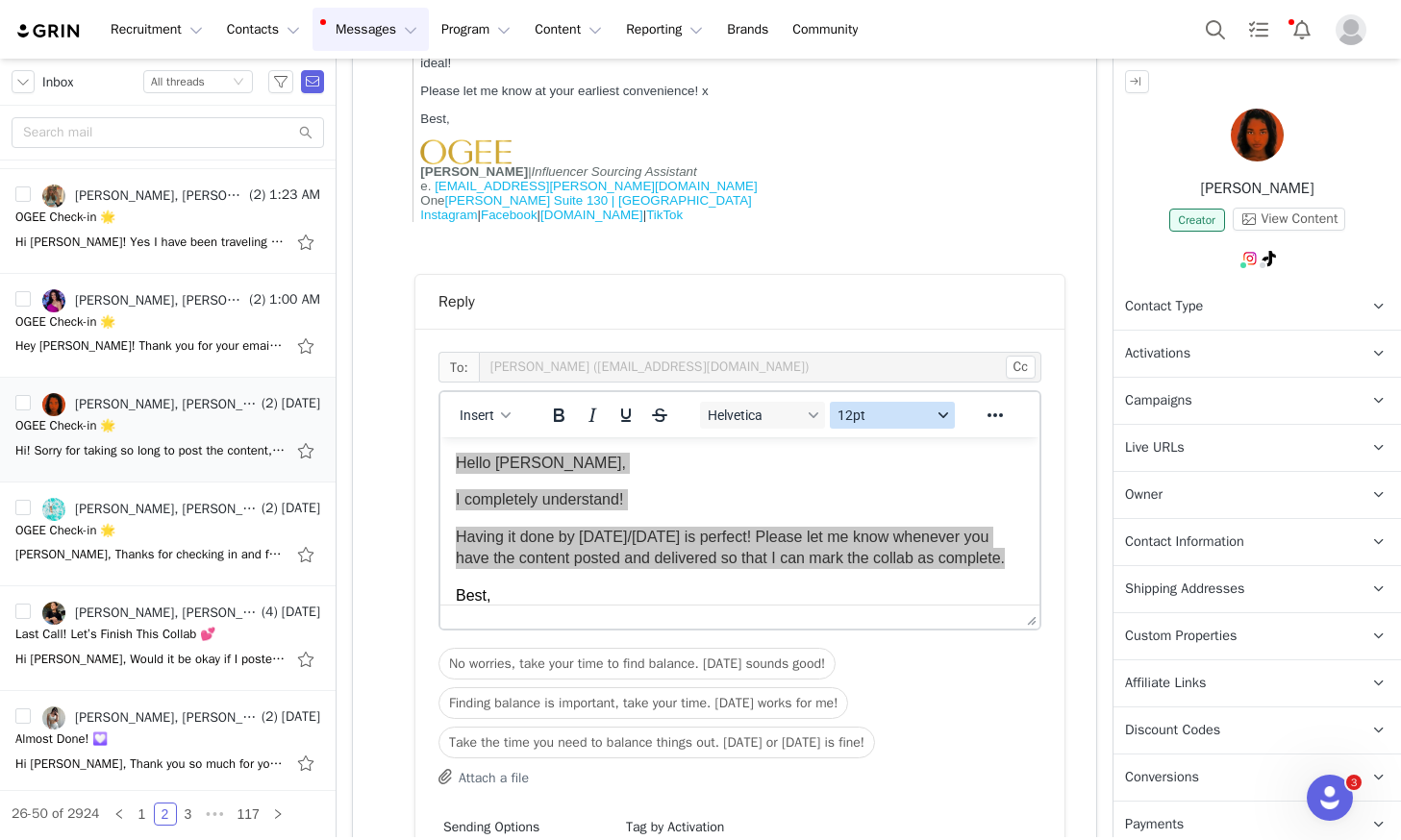 click on "12pt" at bounding box center [885, 415] 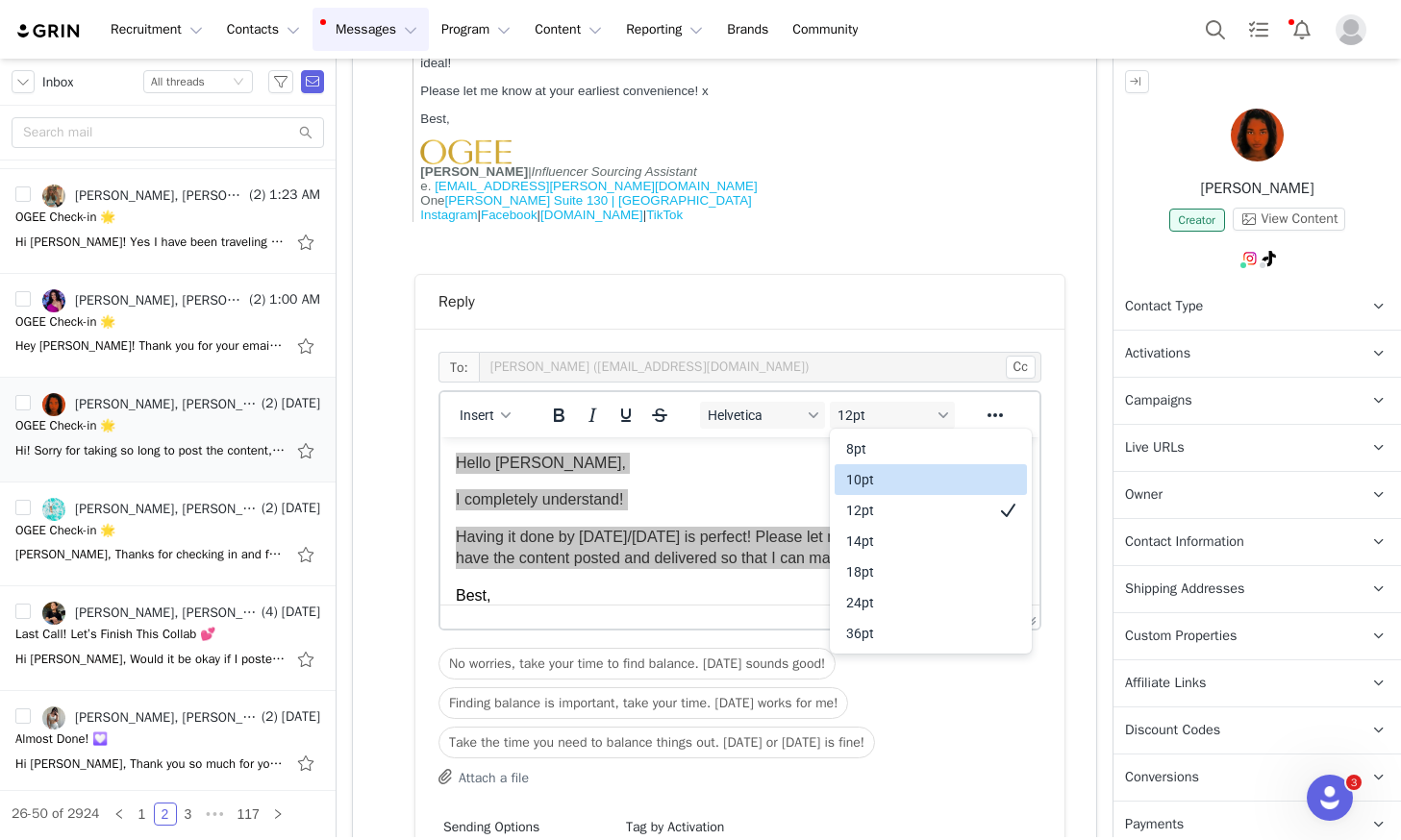 click on "10pt" at bounding box center (917, 480) 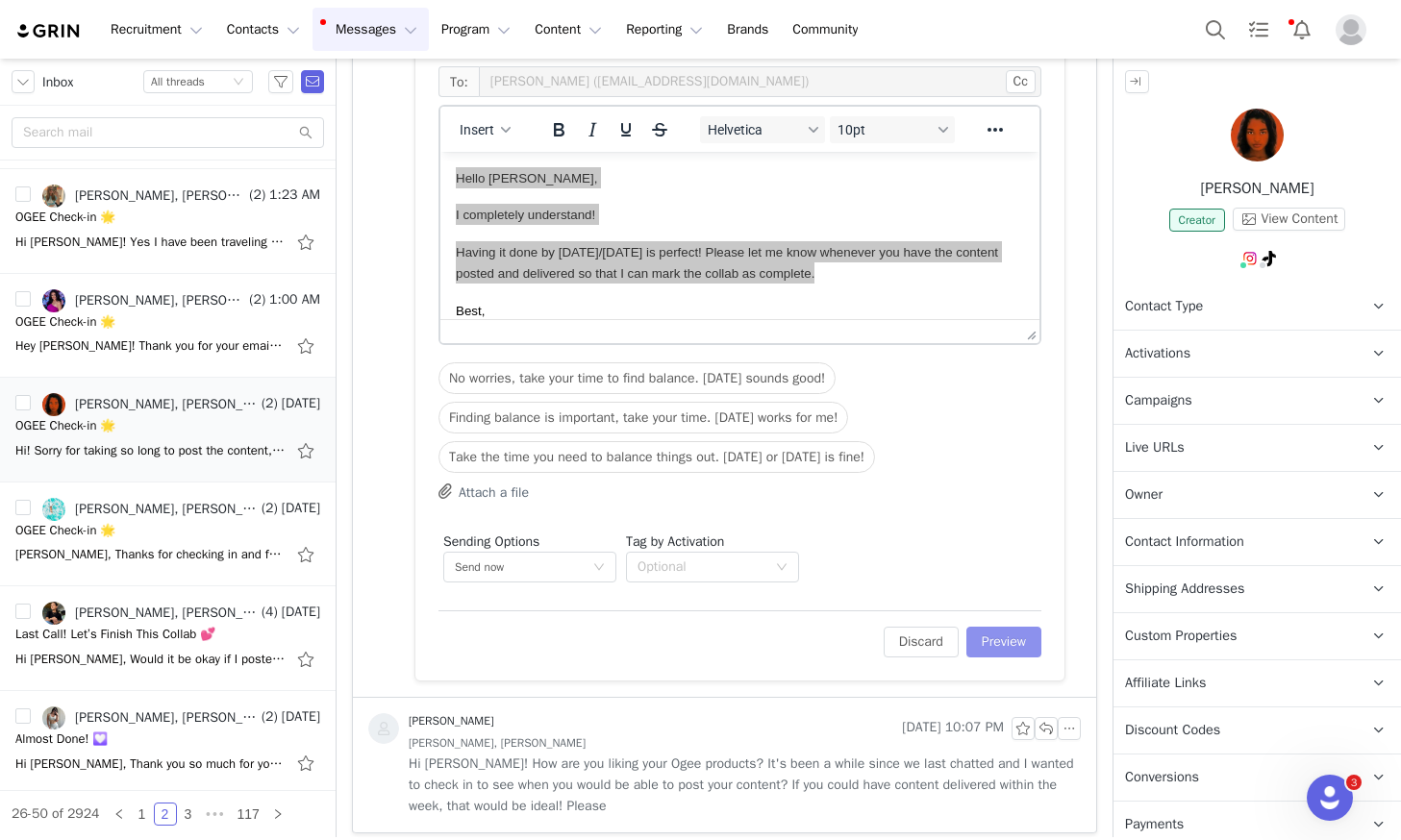 click on "Preview" at bounding box center (1004, 642) 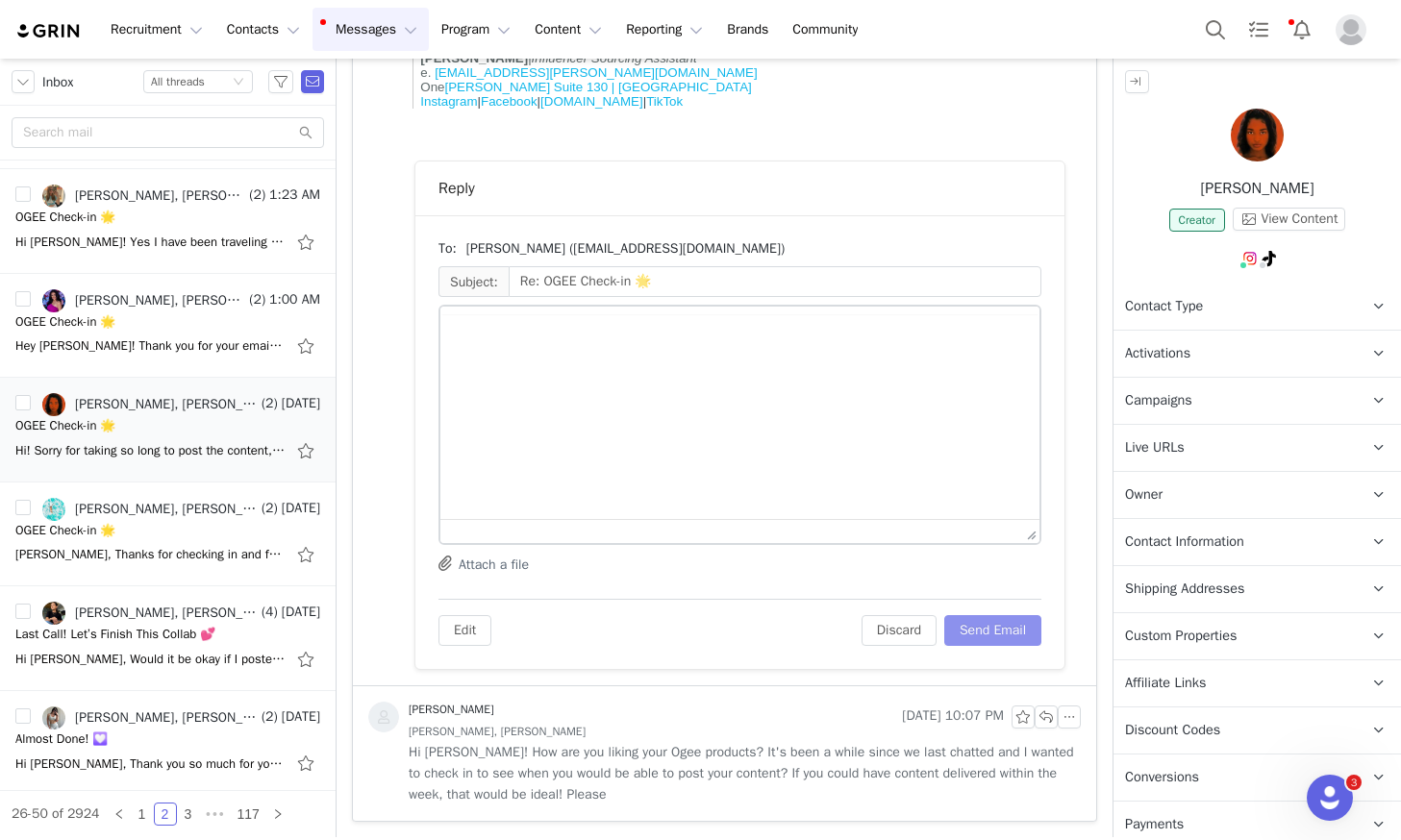 scroll, scrollTop: 458, scrollLeft: 0, axis: vertical 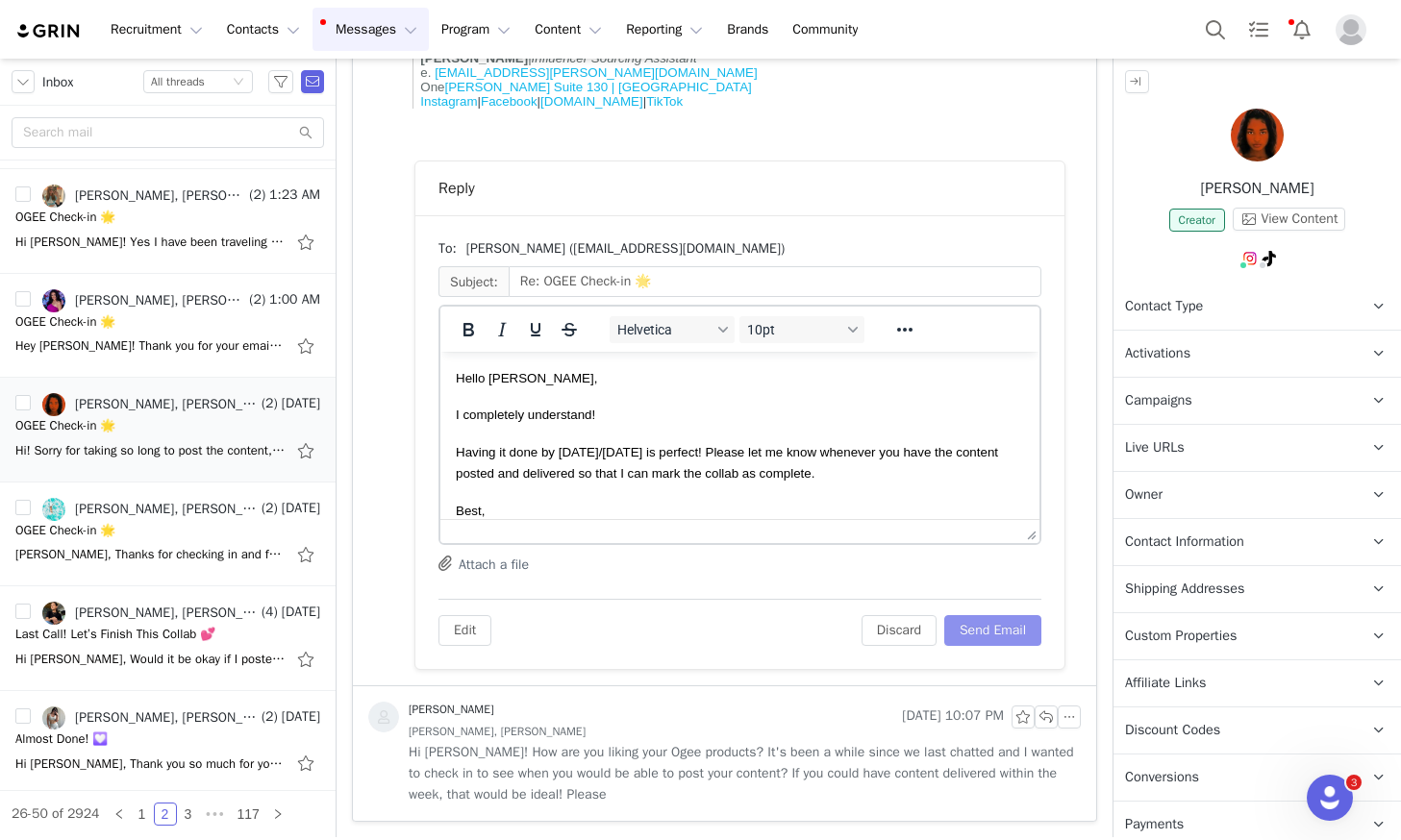click on "Send Email" at bounding box center [992, 630] 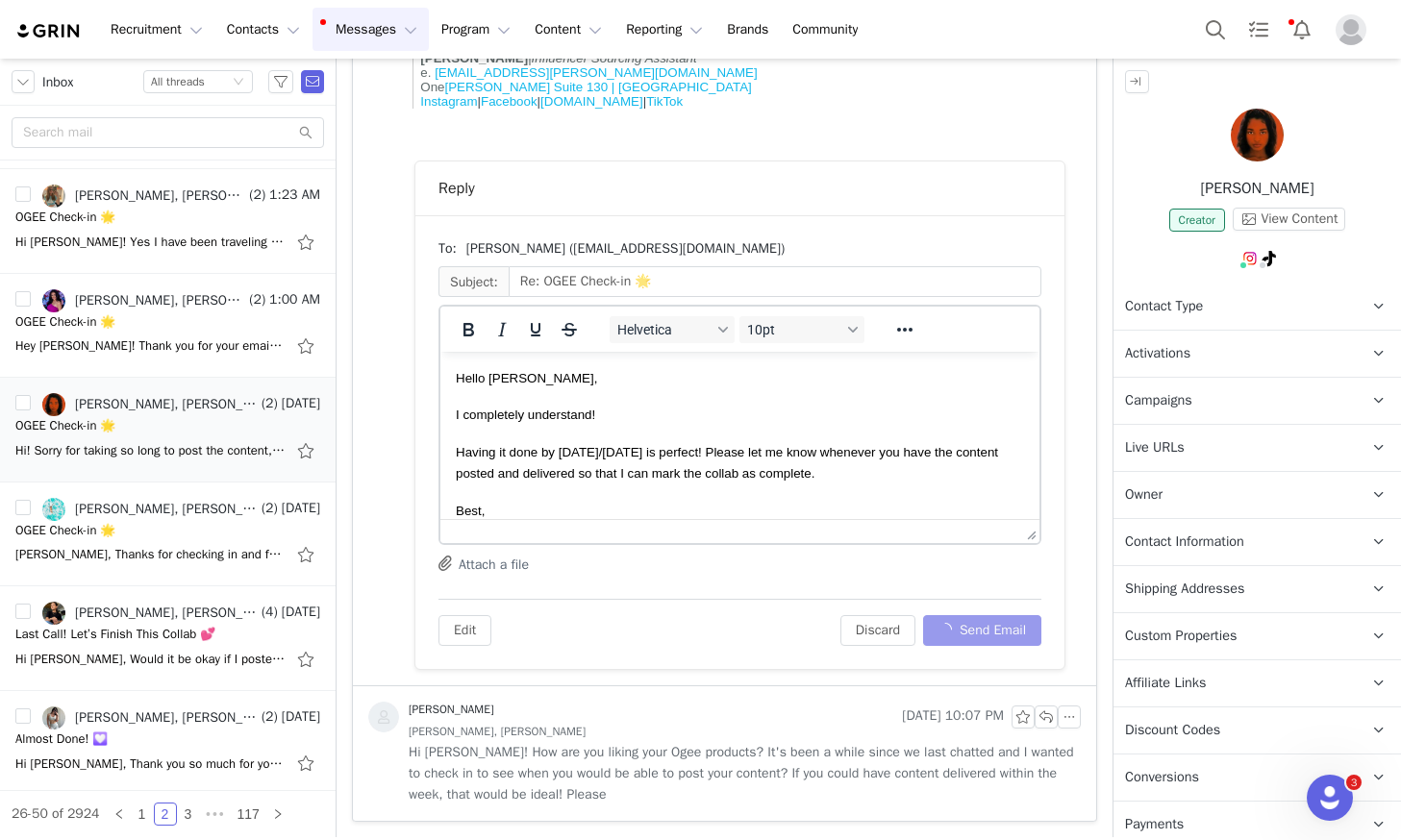 scroll, scrollTop: 0, scrollLeft: 0, axis: both 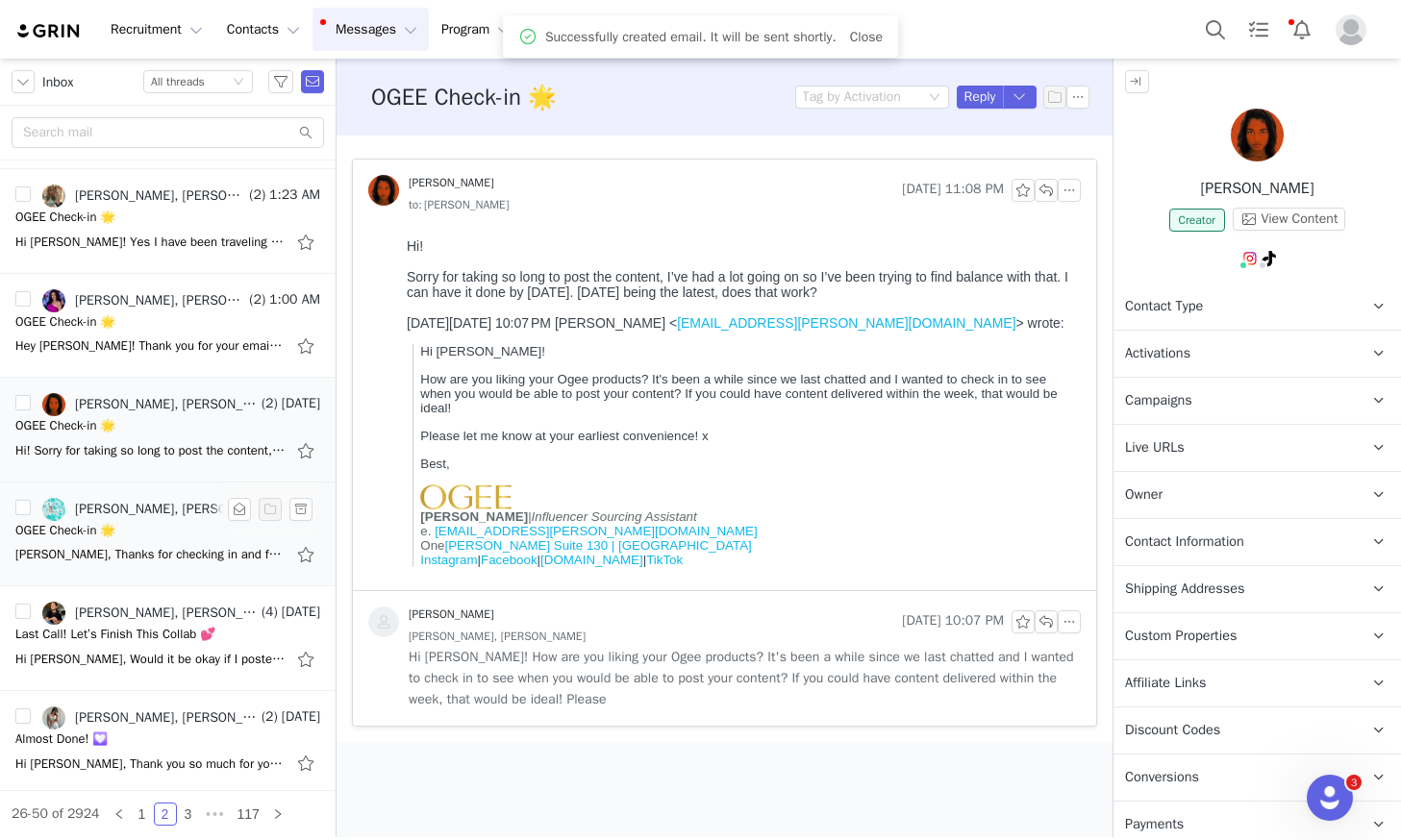 click on "[PERSON_NAME],
Thanks for checking in and for this reminder! Loving all of the products, Ogee is the best.  I’ll be posting [DATE]! :)
[PERSON_NAME]
[DATE][DATE] 12:54 PM [PERSON_NAME] <[PERSON_NAME][EMAIL_ADDRESS][PERSON_NAME][DOMAIN_NAME]> wrote:
Hi [MEDICAL_DATA]" at bounding box center (150, 555) 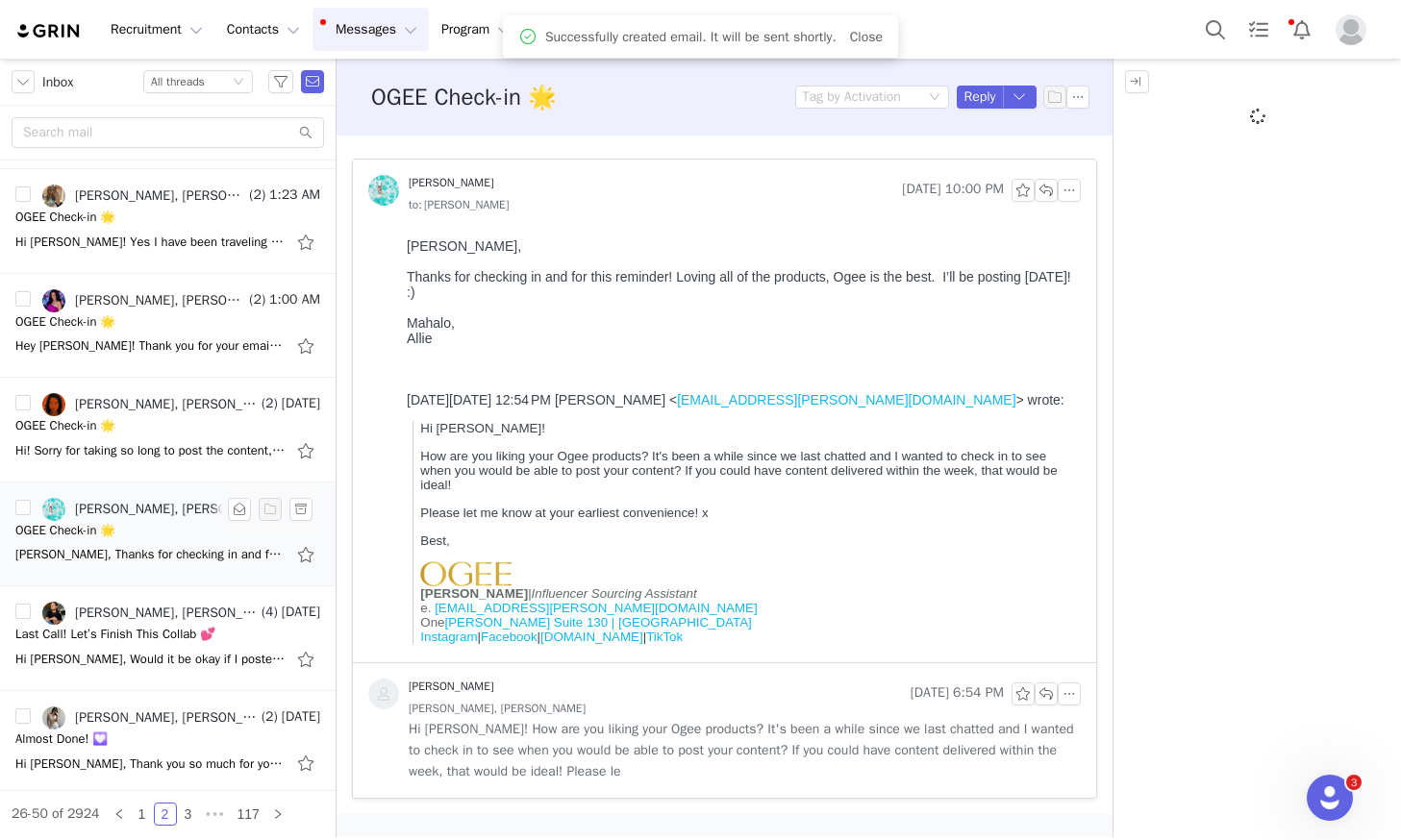 scroll, scrollTop: 0, scrollLeft: 0, axis: both 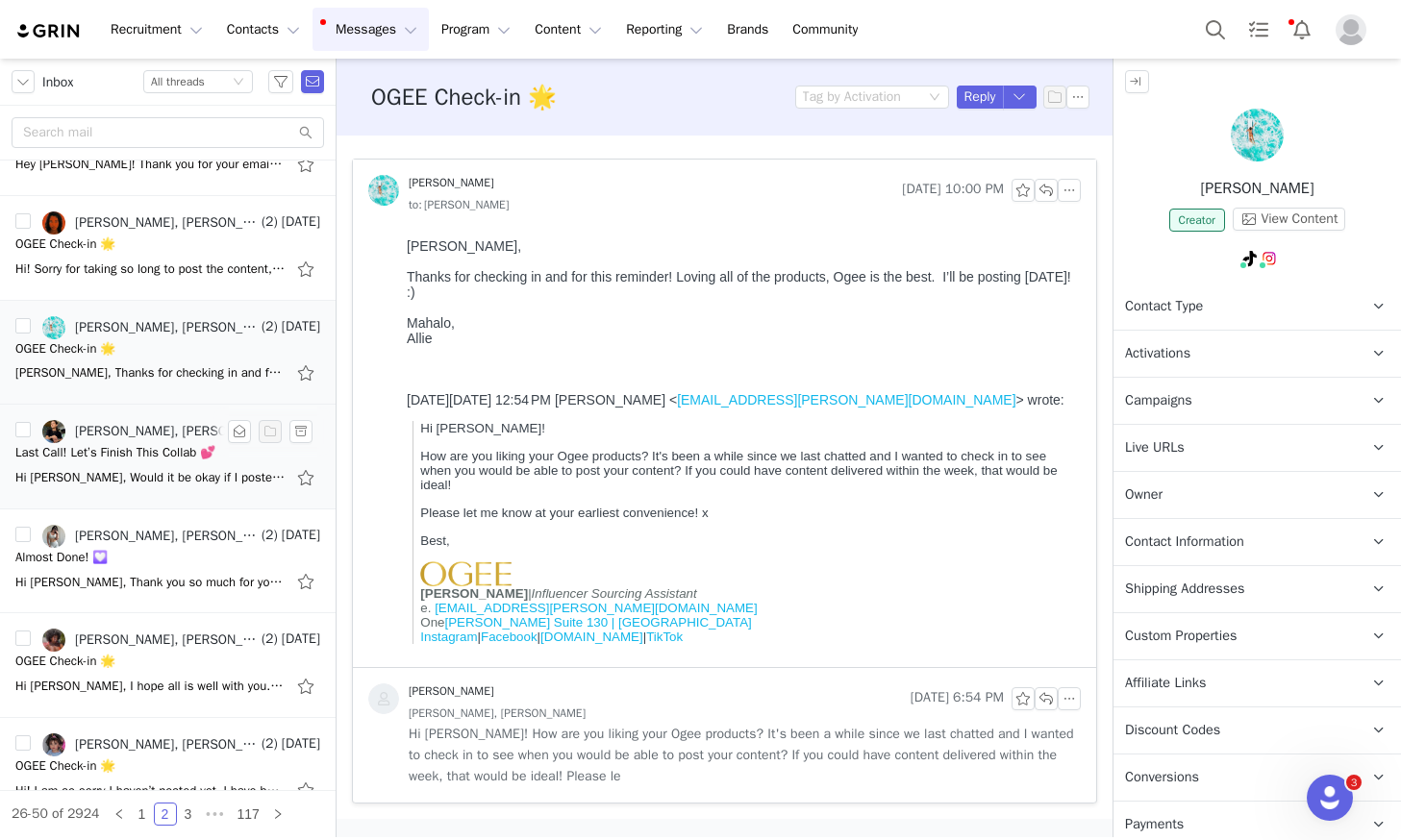 click on "Hi [PERSON_NAME],
Would it be okay if I posted my video on TikTok?! I created my first edit on that app and I’d have to start my edit all over if it has to be an Instagram reel. I’d also be happy to post it on TikTok + reshare if on Instagram stories if that’" at bounding box center (150, 478) 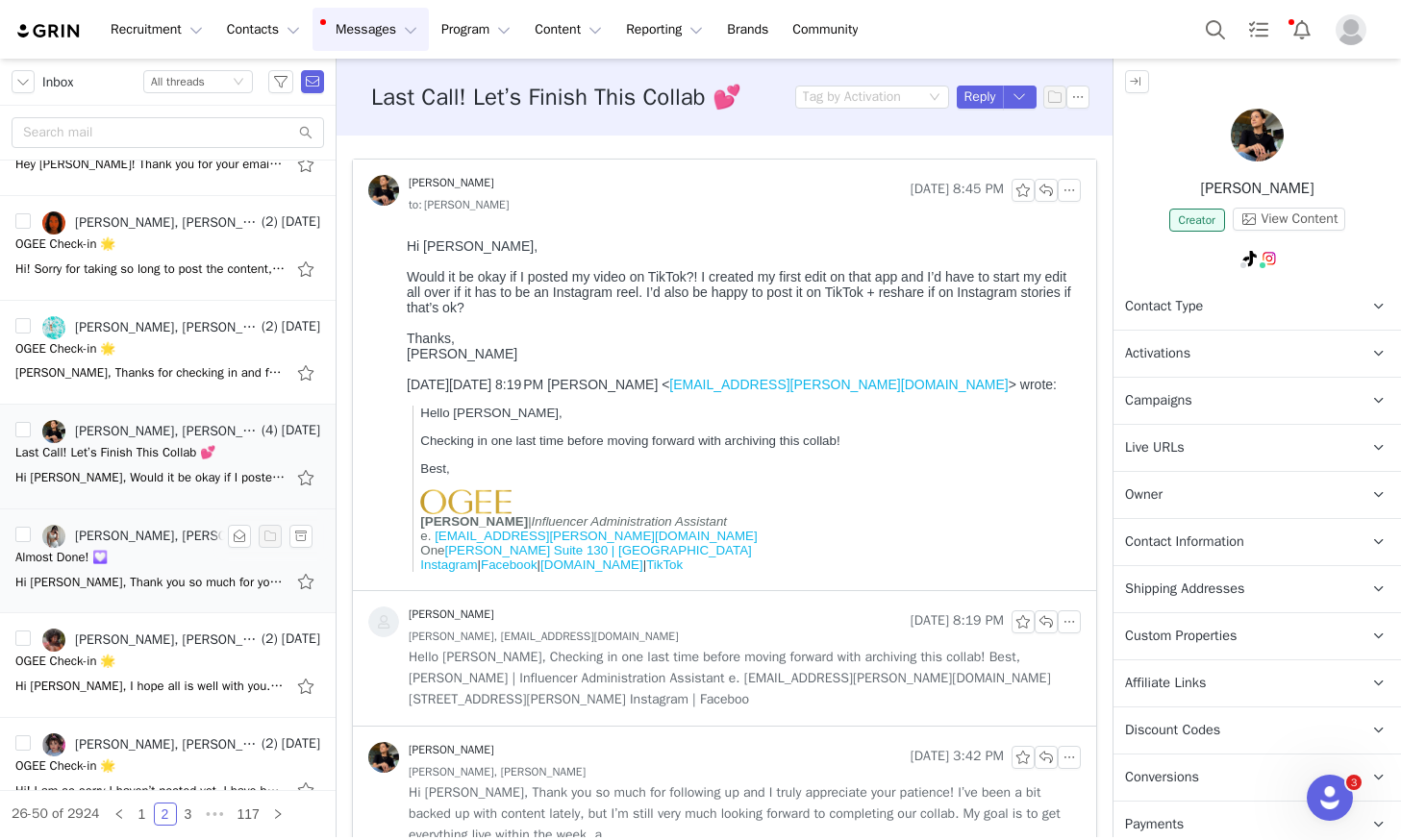 scroll, scrollTop: 0, scrollLeft: 0, axis: both 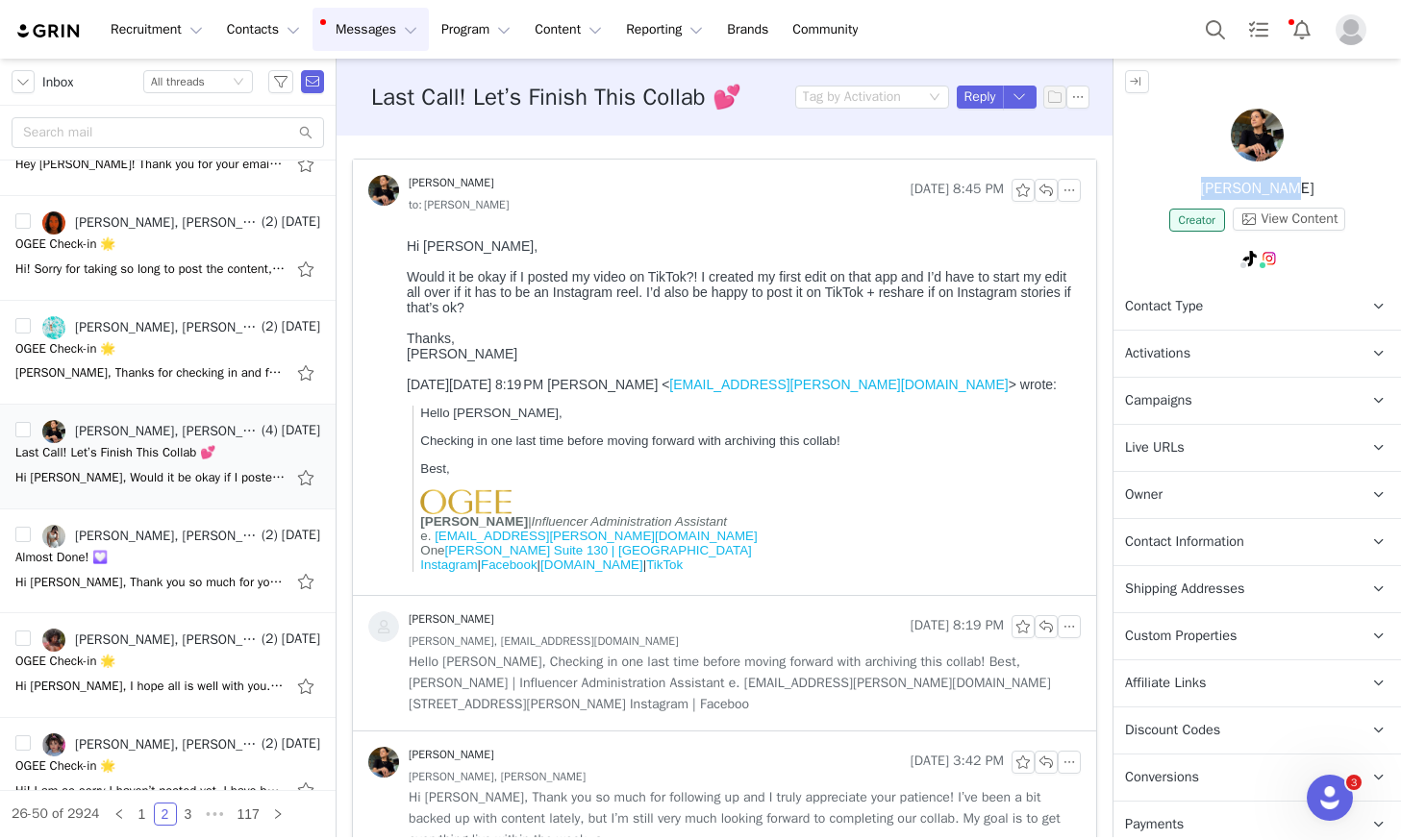 drag, startPoint x: 1305, startPoint y: 189, endPoint x: 1208, endPoint y: 193, distance: 97.08244 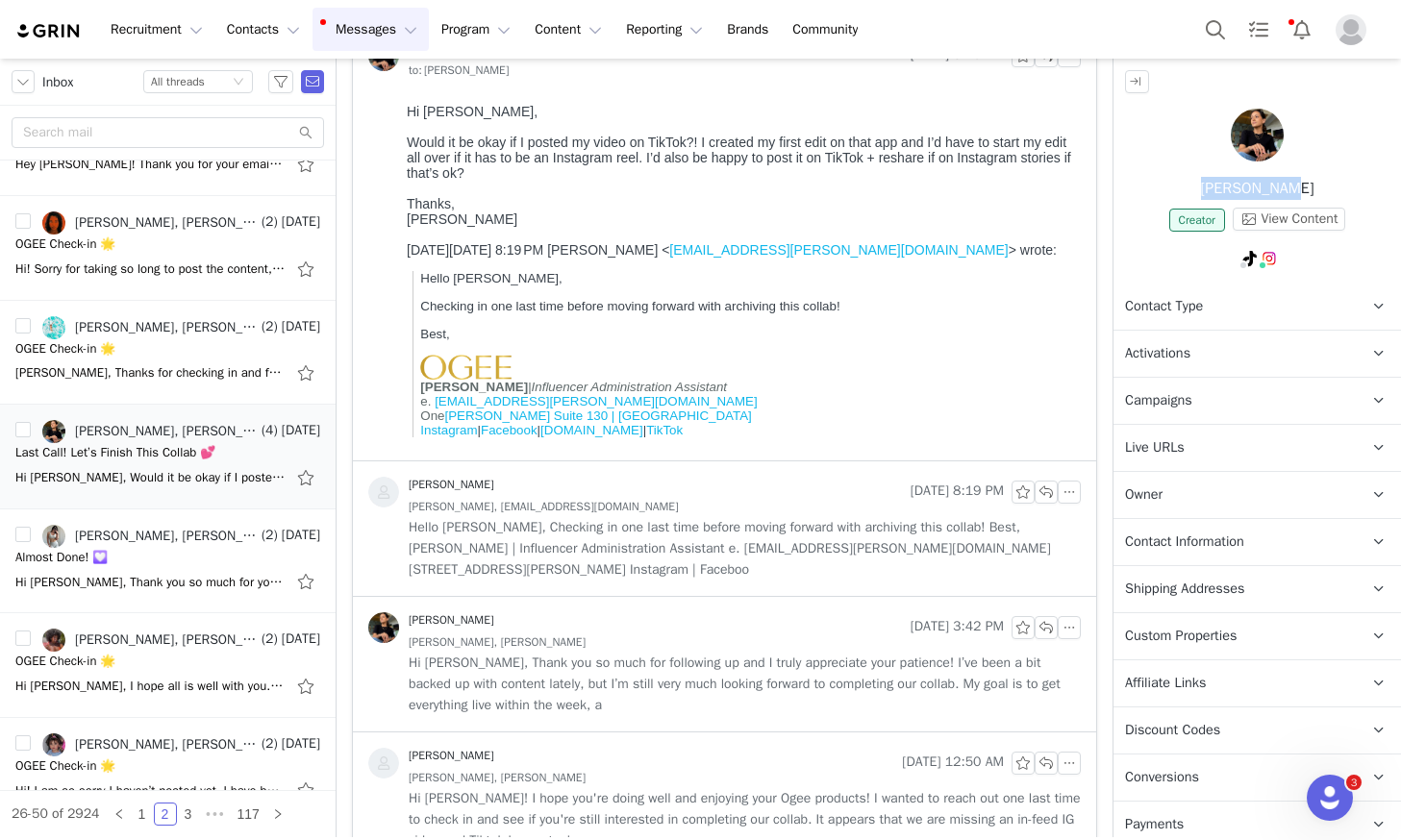 scroll, scrollTop: 0, scrollLeft: 0, axis: both 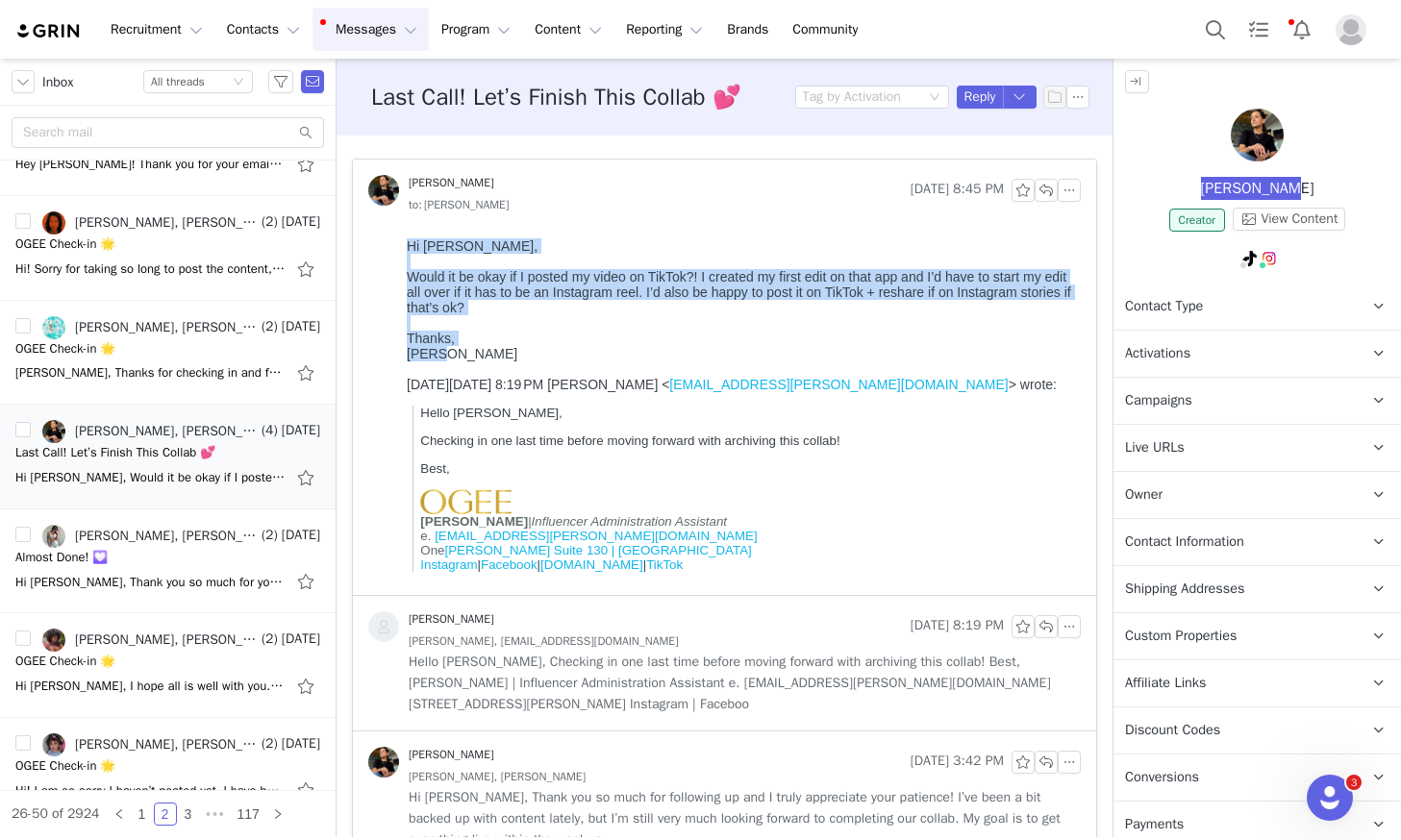 drag, startPoint x: 454, startPoint y: 357, endPoint x: 404, endPoint y: 240, distance: 127.236 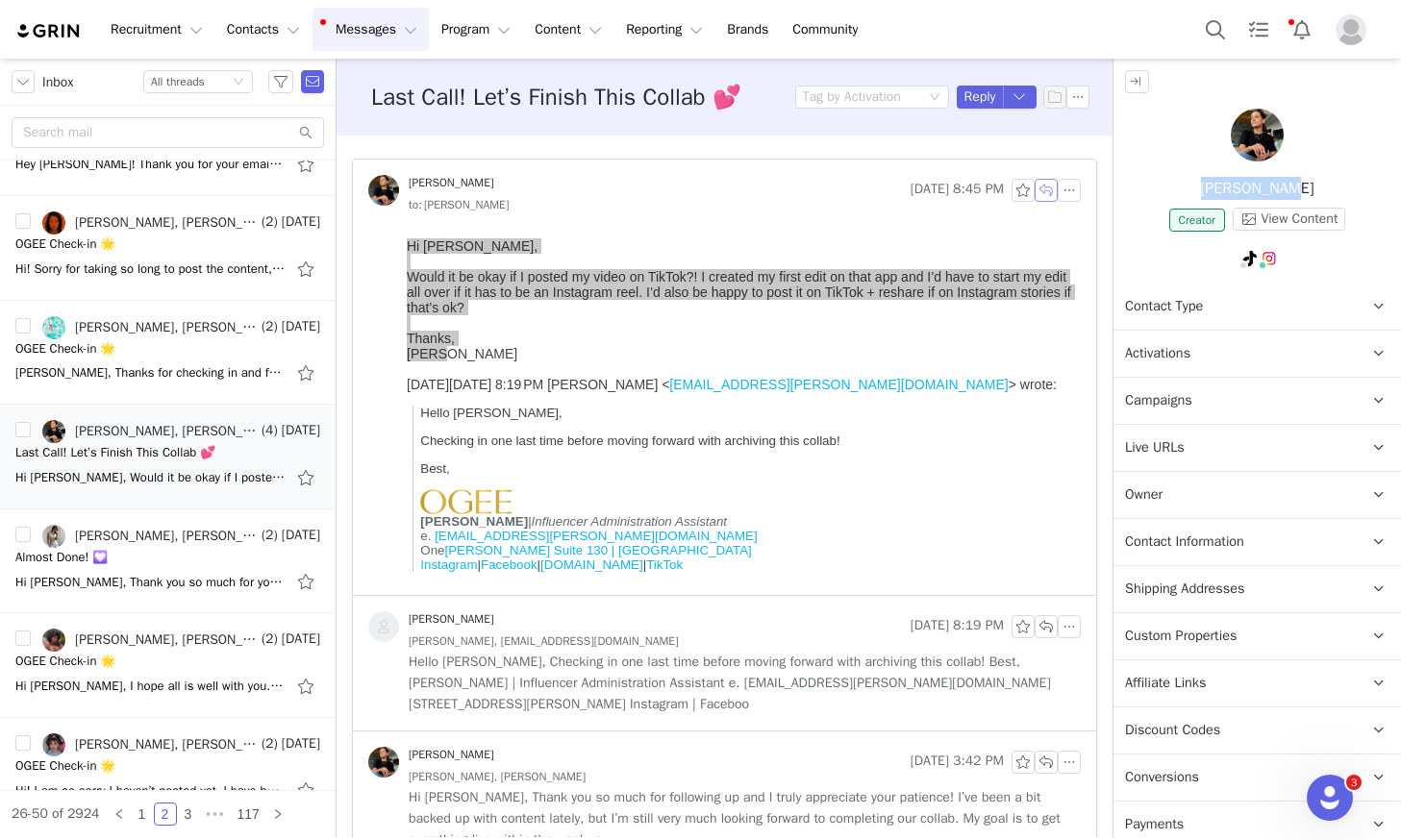 click at bounding box center (1046, 190) 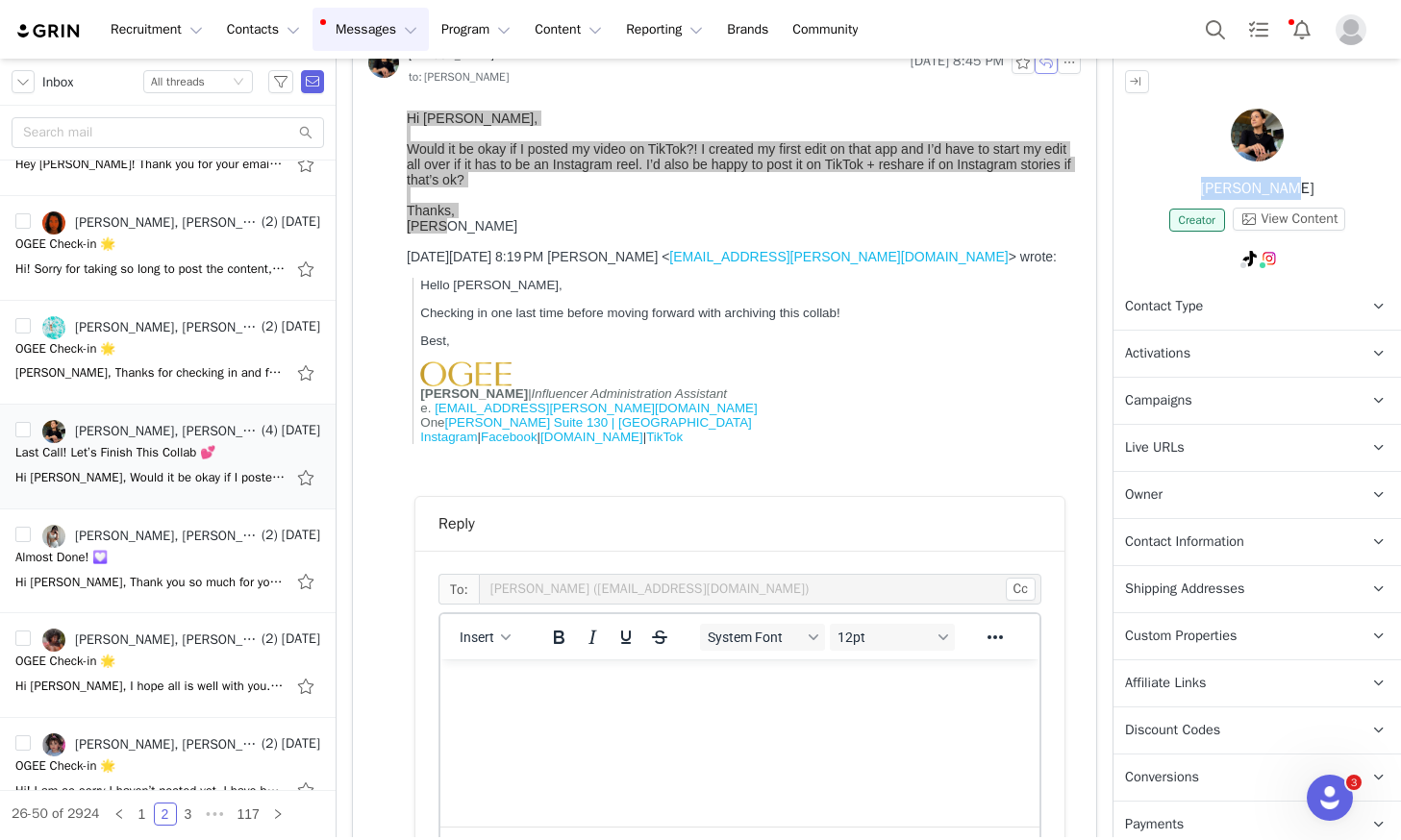 scroll, scrollTop: 498, scrollLeft: 0, axis: vertical 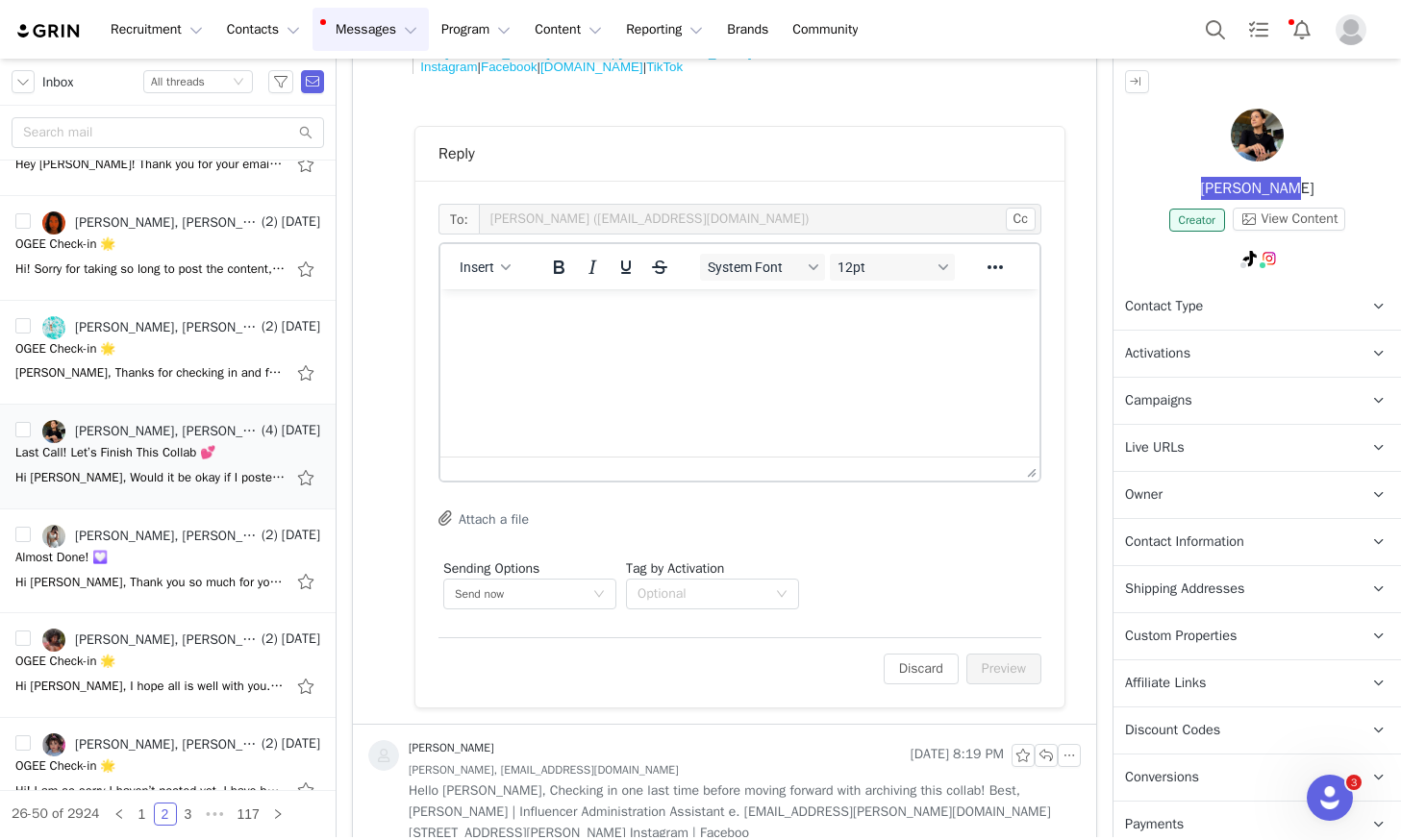 click at bounding box center [739, 315] 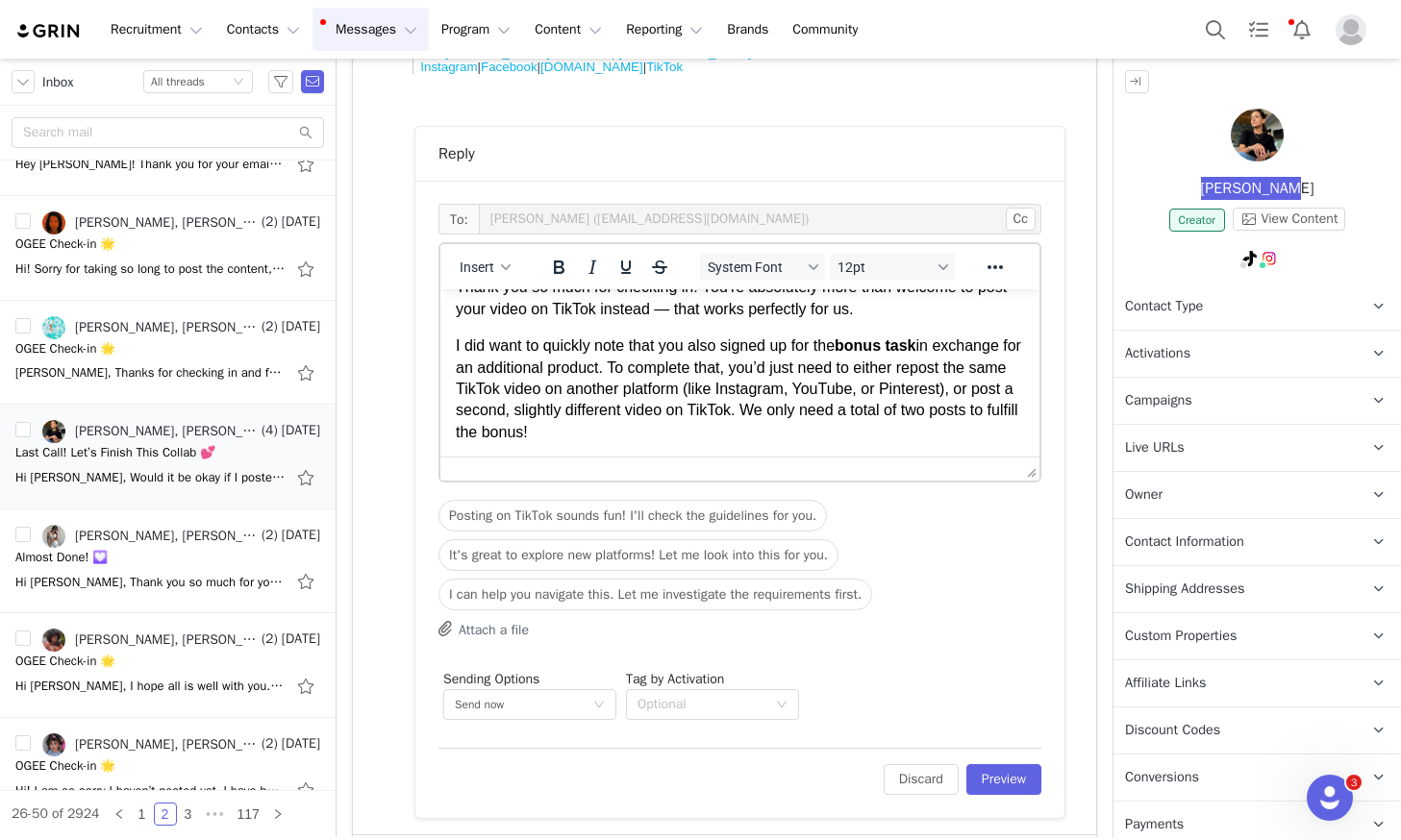 scroll, scrollTop: 0, scrollLeft: 0, axis: both 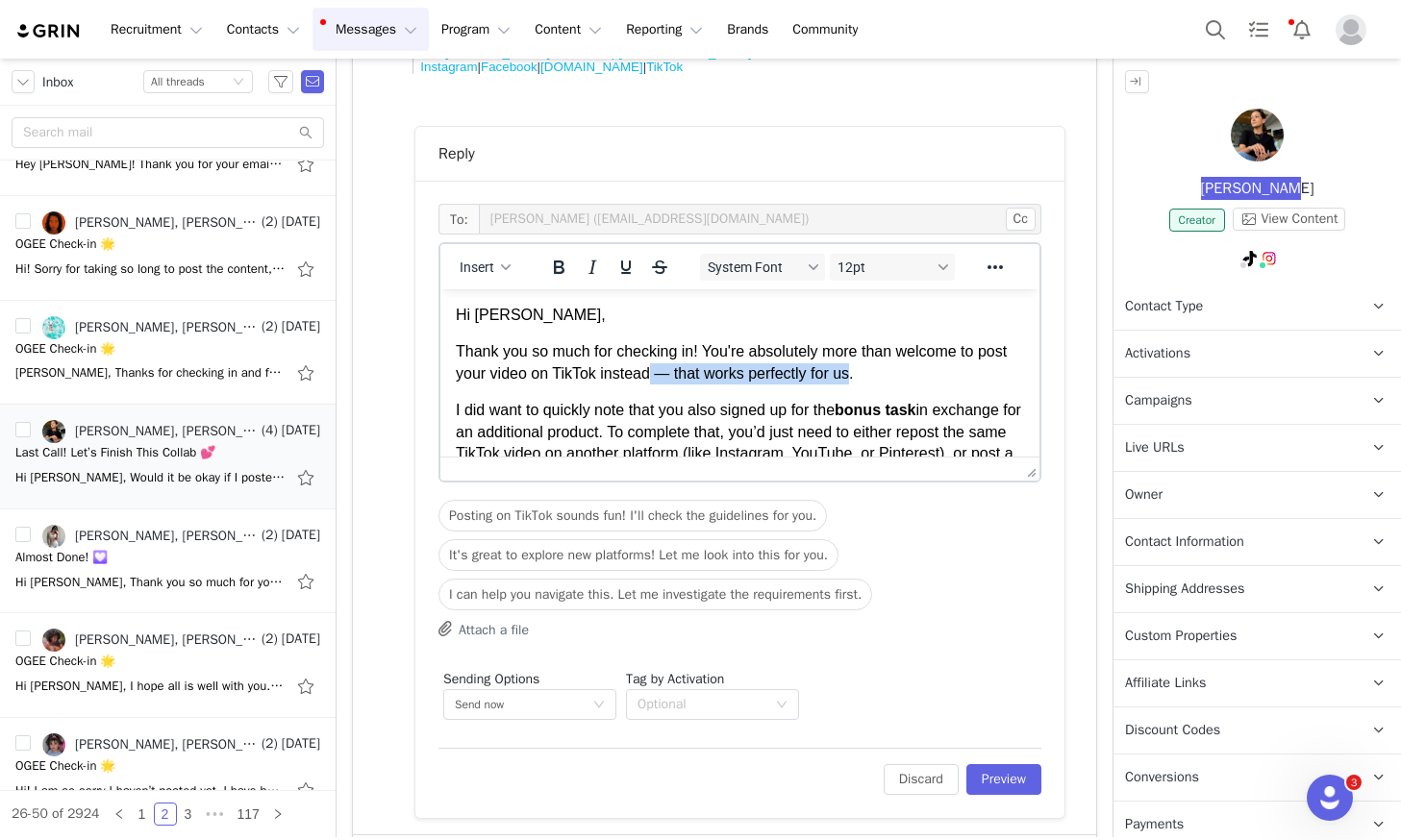 drag, startPoint x: 859, startPoint y: 377, endPoint x: 652, endPoint y: 382, distance: 207.06038 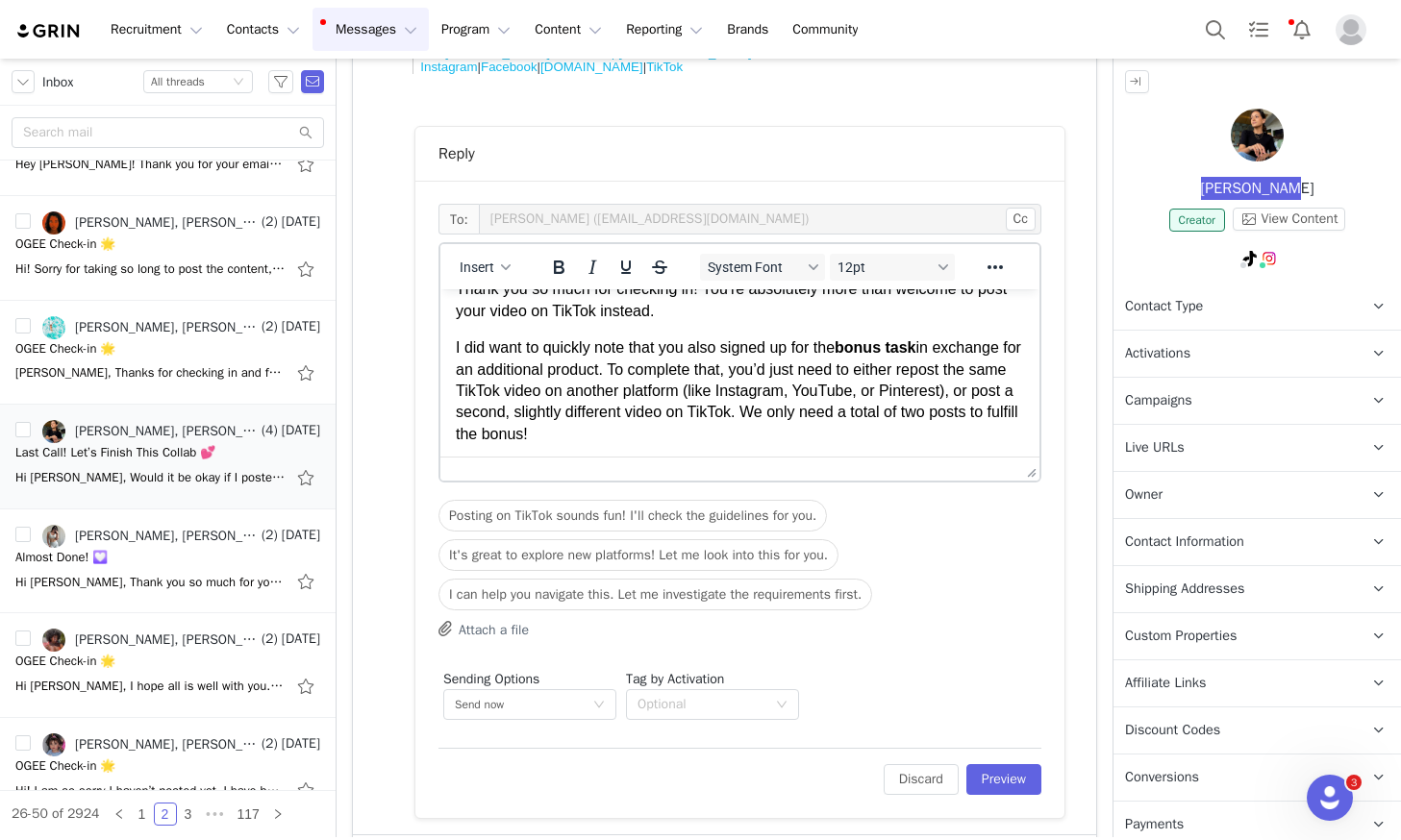 scroll, scrollTop: 67, scrollLeft: 0, axis: vertical 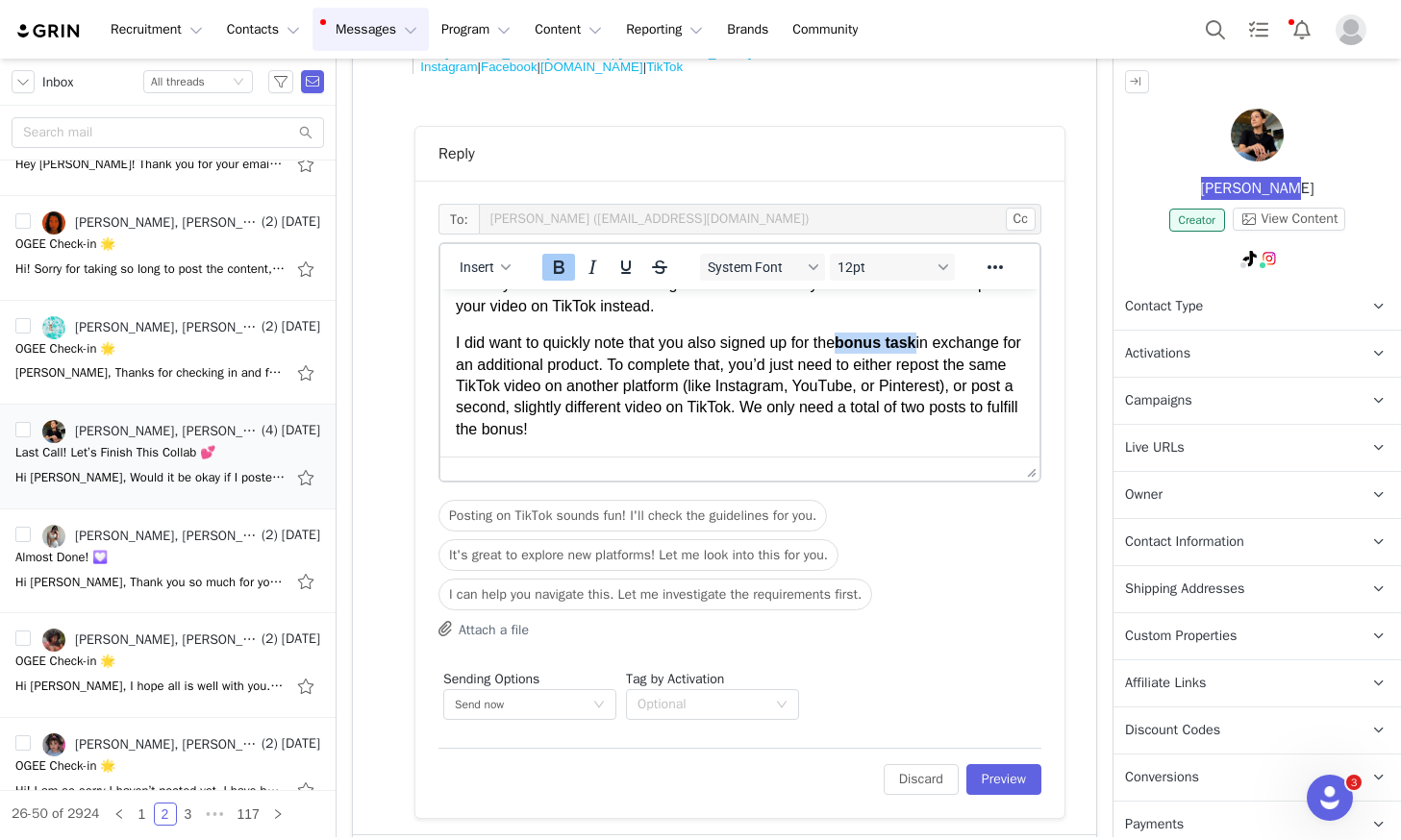 drag, startPoint x: 930, startPoint y: 344, endPoint x: 849, endPoint y: 348, distance: 81.098705 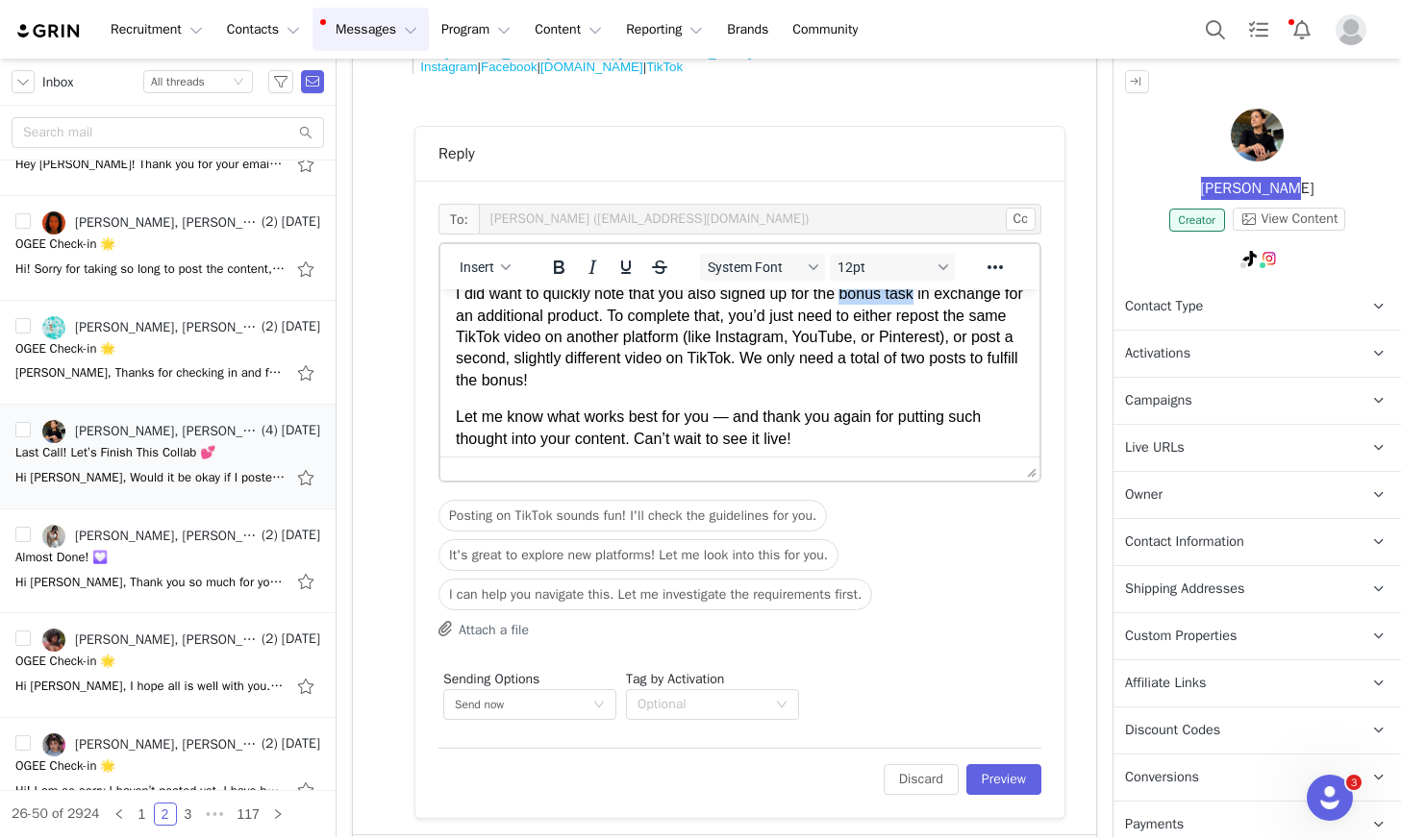 scroll, scrollTop: 161, scrollLeft: 0, axis: vertical 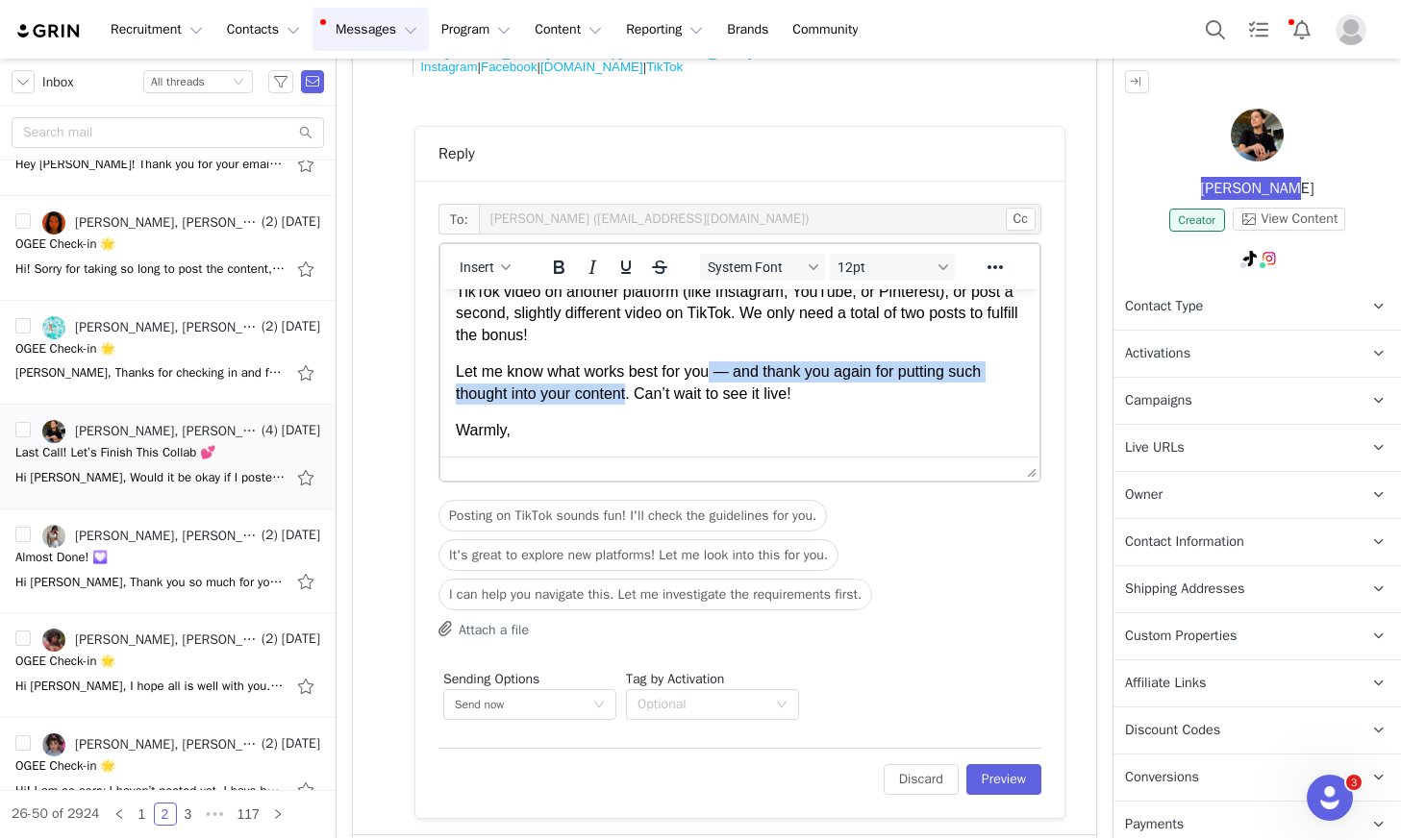 drag, startPoint x: 632, startPoint y: 396, endPoint x: 715, endPoint y: 367, distance: 87.92042 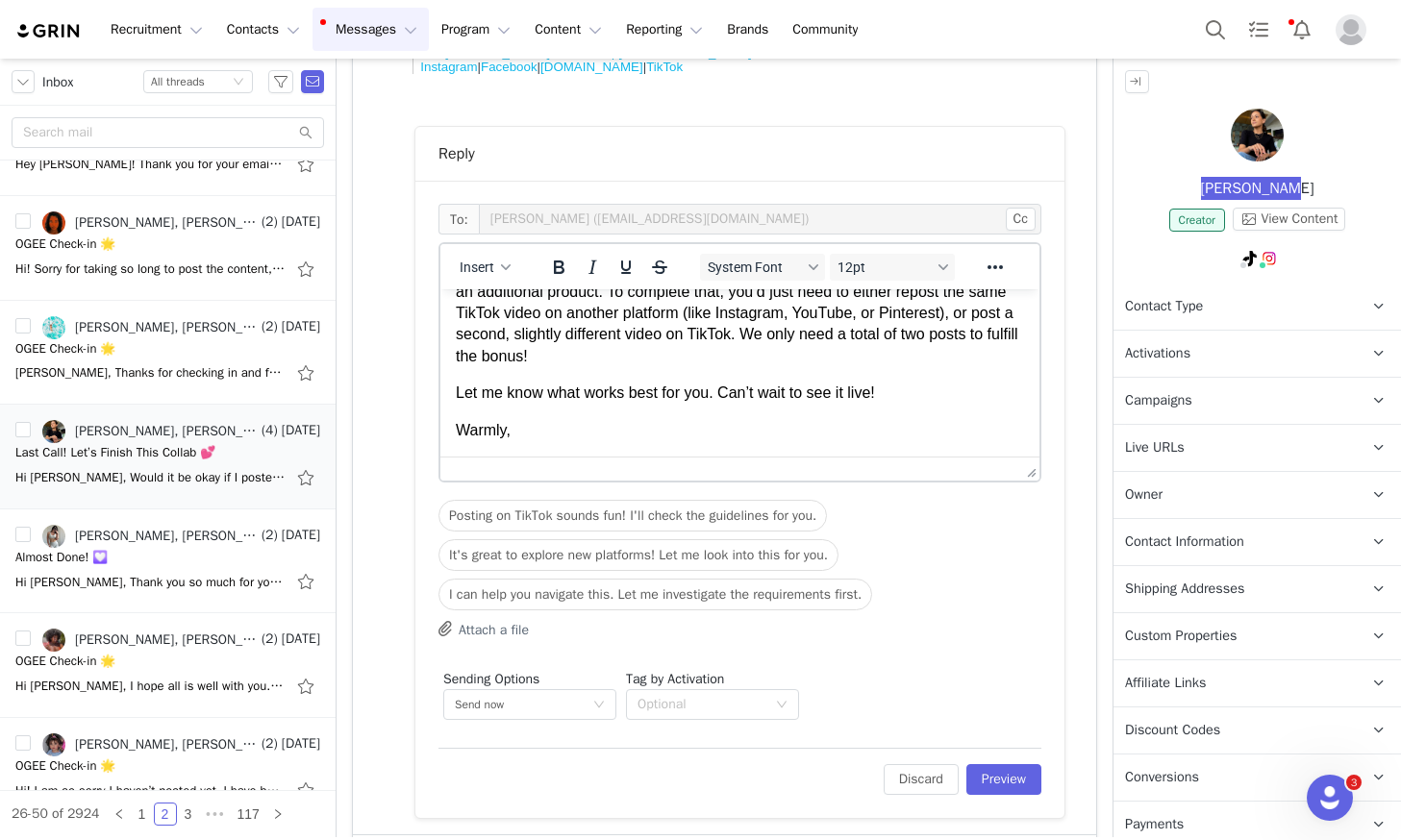 scroll, scrollTop: 140, scrollLeft: 0, axis: vertical 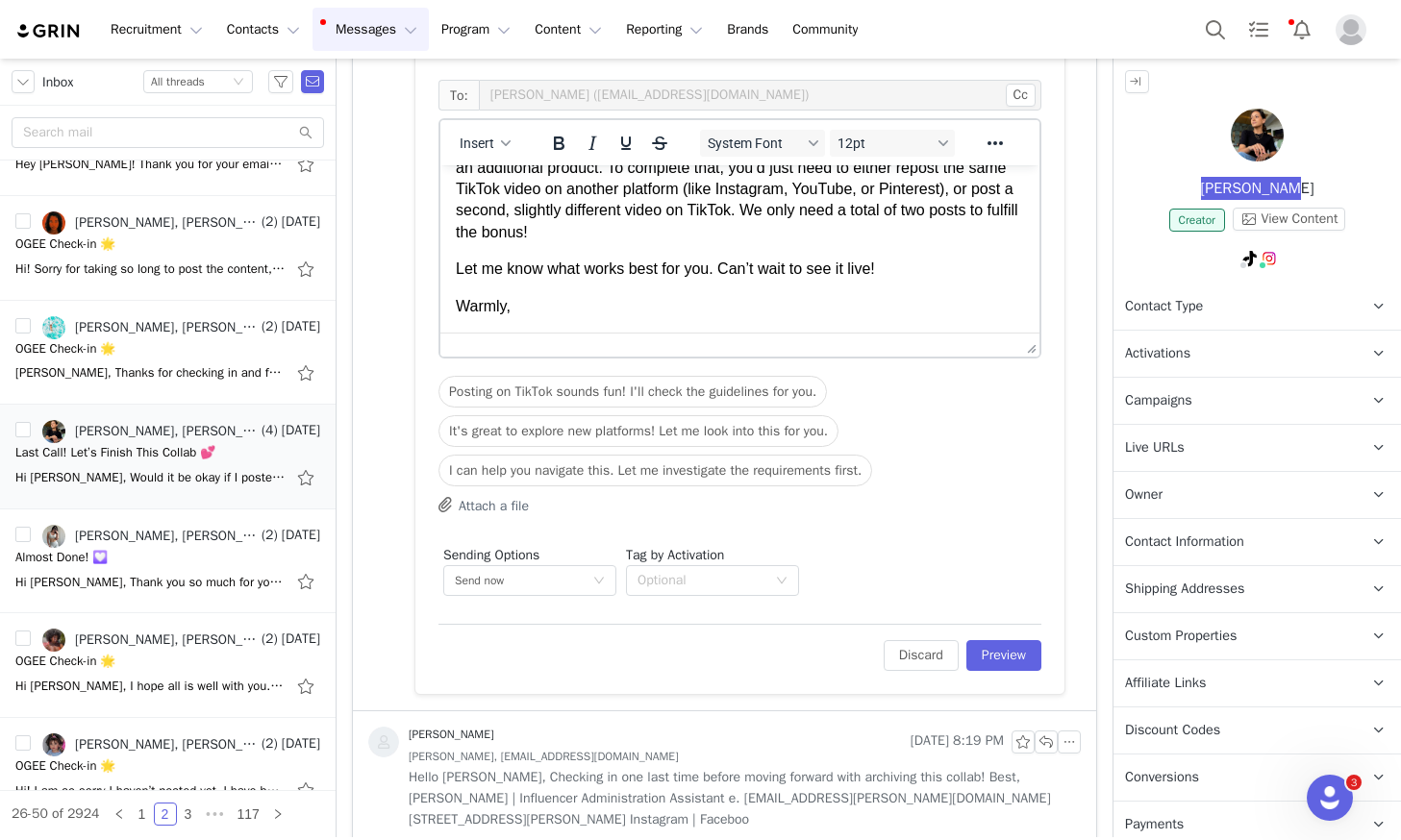 drag, startPoint x: 507, startPoint y: 309, endPoint x: 528, endPoint y: 325, distance: 26.400758 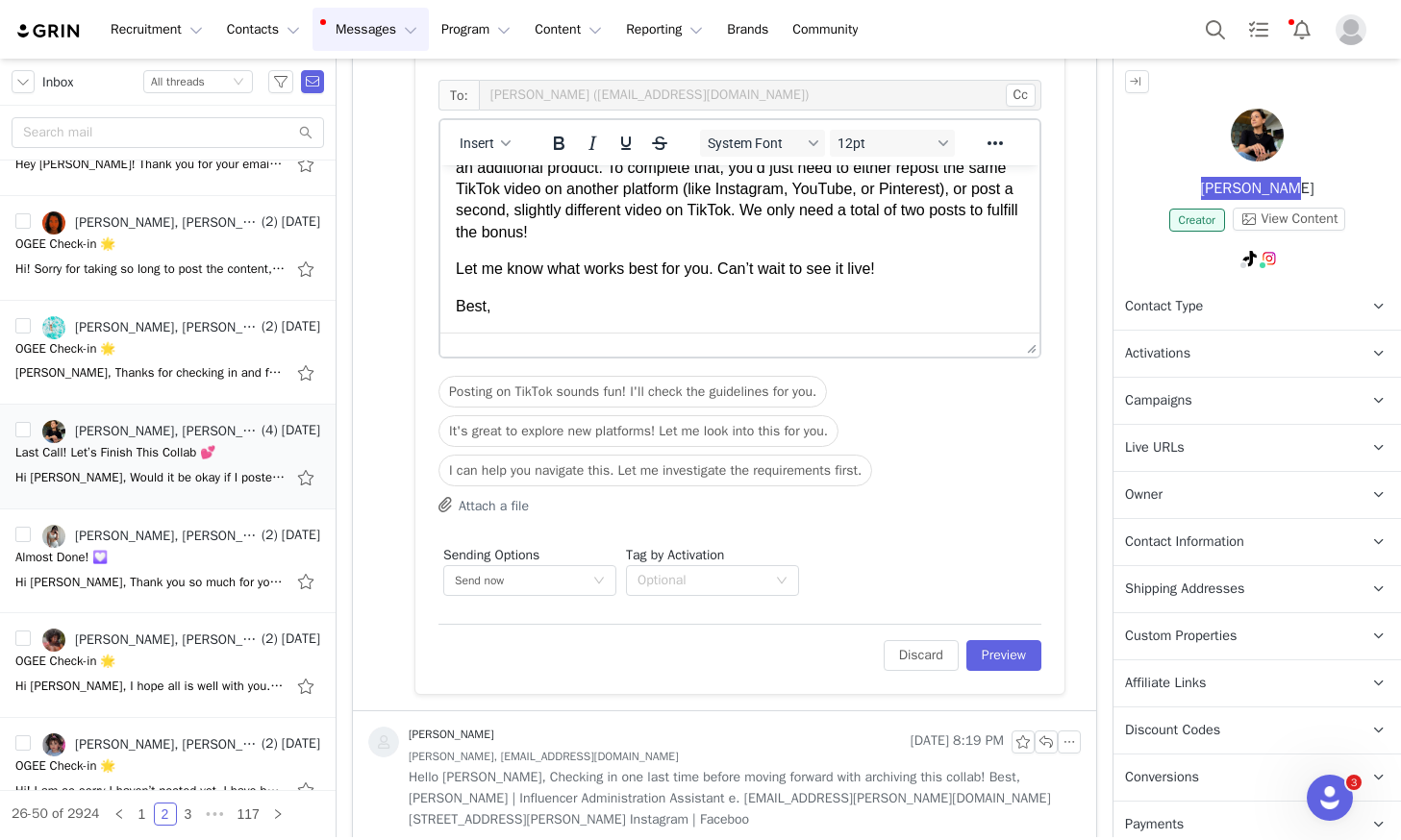 click on "Hi Sasha, Thank you so much for checking in! You're absolutely more than welcome to post your video on TikTok instead. I did want to quickly note that you also signed up for the bonus task in exchange for an additional product. To complete that, you’d just need to either repost the same TikTok video on another platform (like Instagram, YouTube, or Pinterest), or post a second, slightly different video on TikTok. We only need a total of two posts to fulfill the bonus! Let me know what works best for you. Can’t wait to see it live! Best," at bounding box center (739, 179) 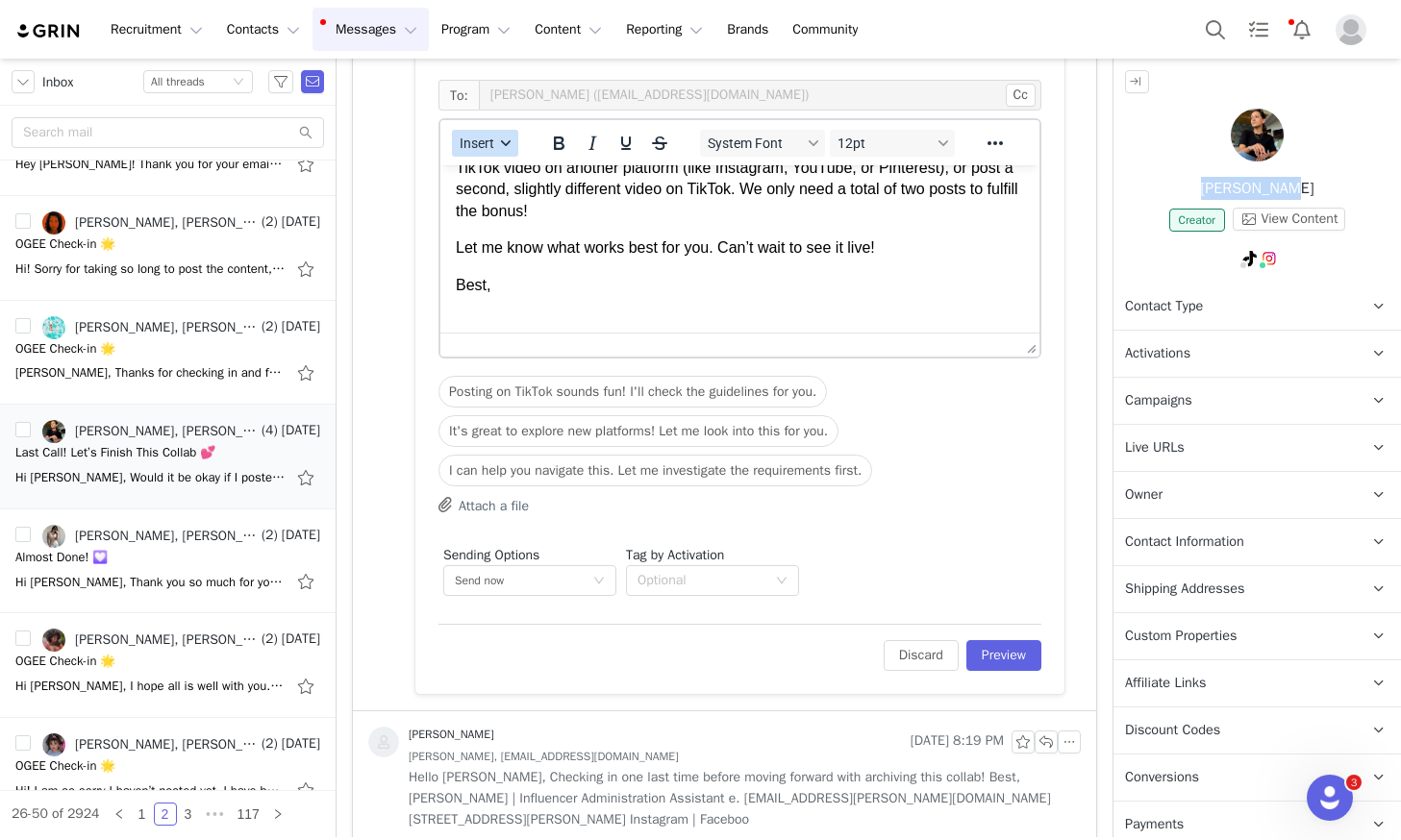 drag, startPoint x: 484, startPoint y: 131, endPoint x: 495, endPoint y: 140, distance: 14.2127 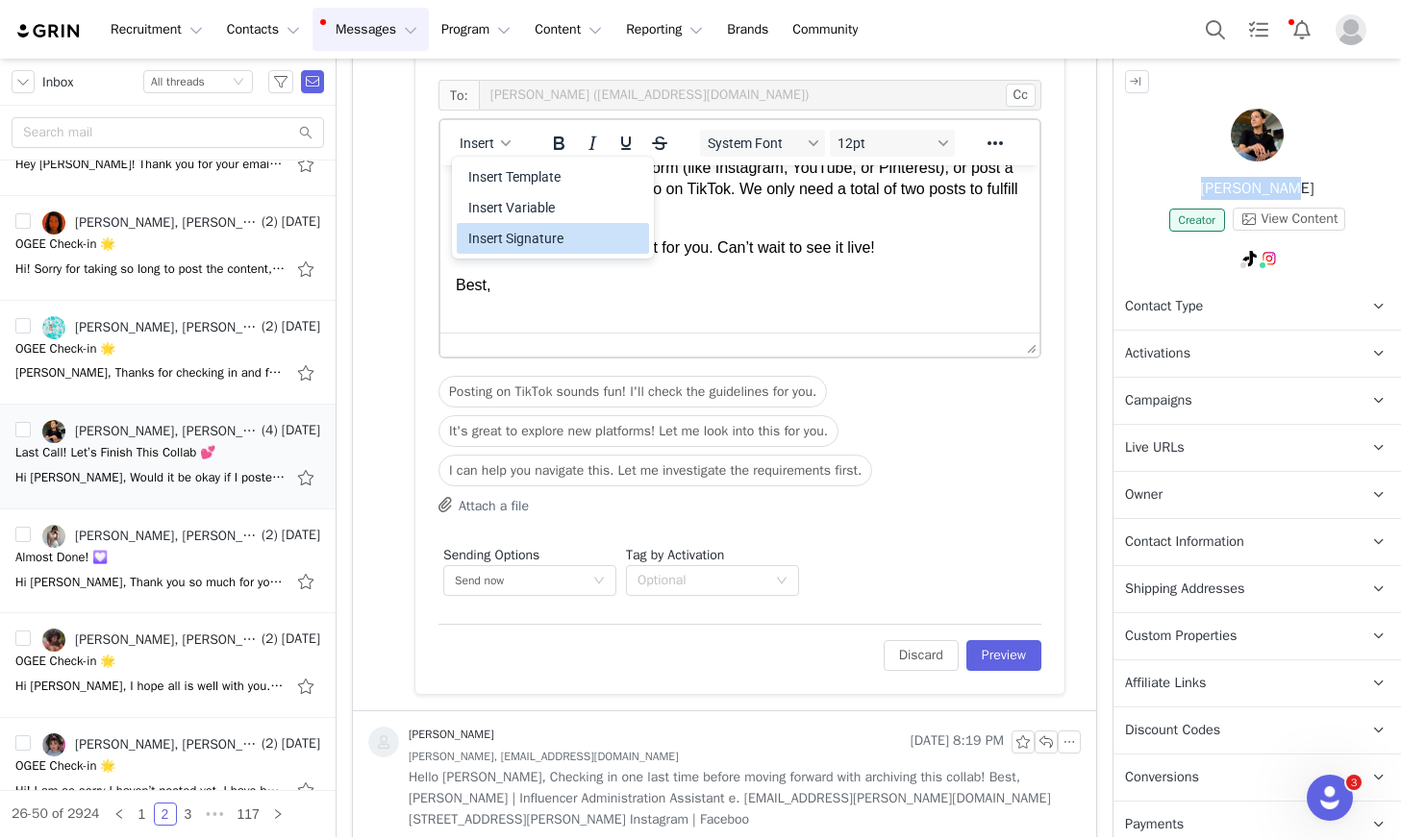 click on "Insert Signature" at bounding box center (555, 238) 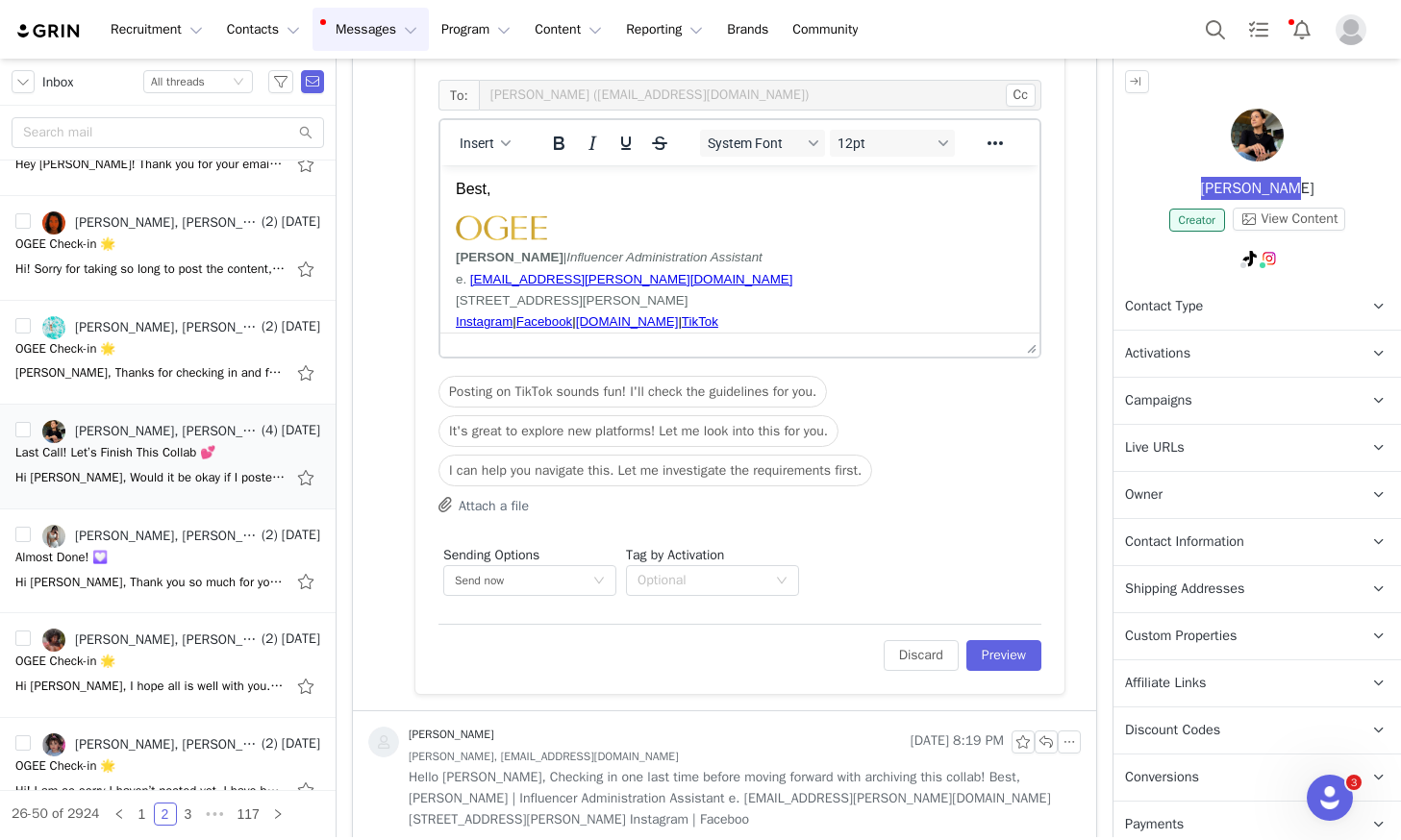 scroll, scrollTop: 168, scrollLeft: 0, axis: vertical 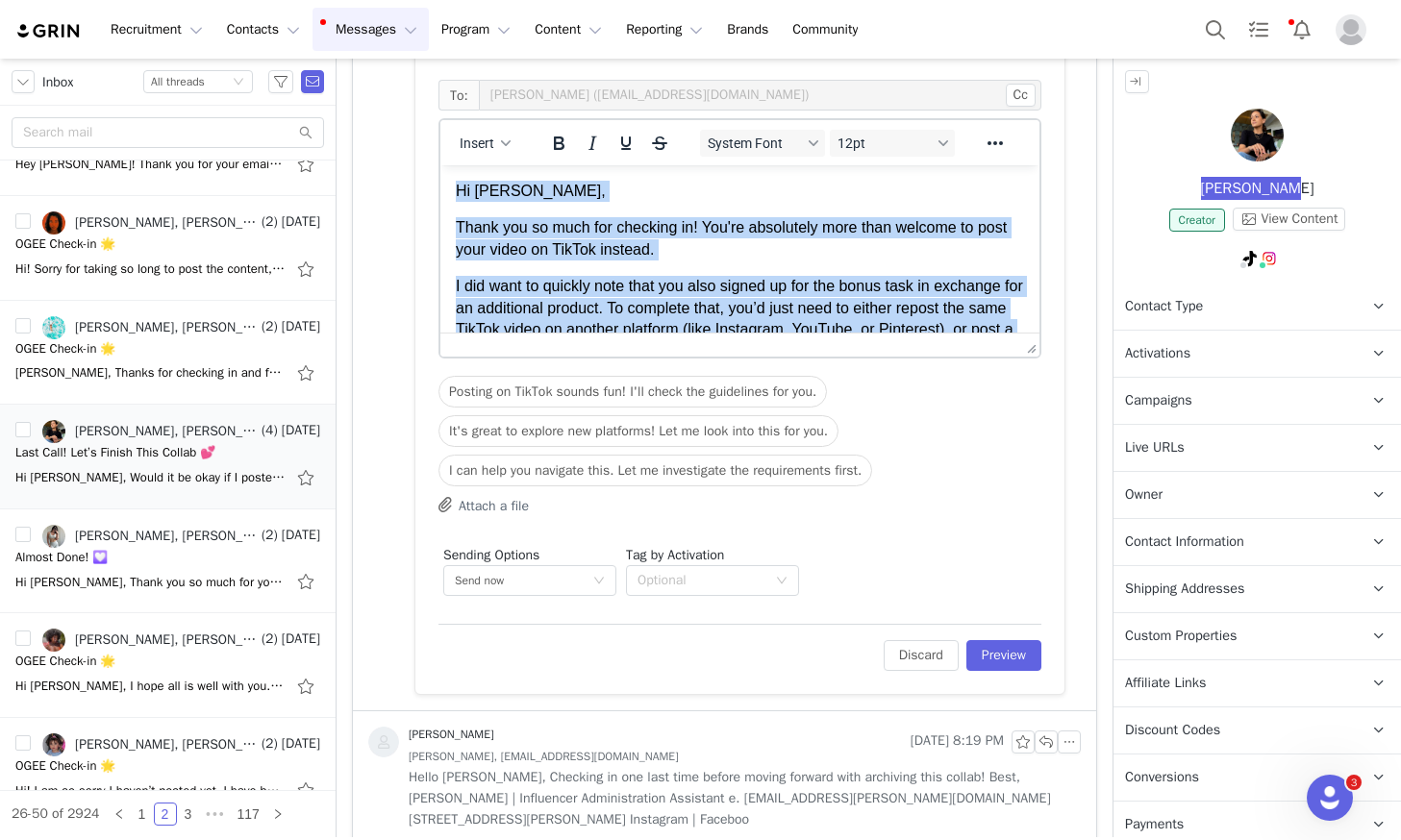 drag, startPoint x: 490, startPoint y: 260, endPoint x: 1068, endPoint y: 324, distance: 581.5325 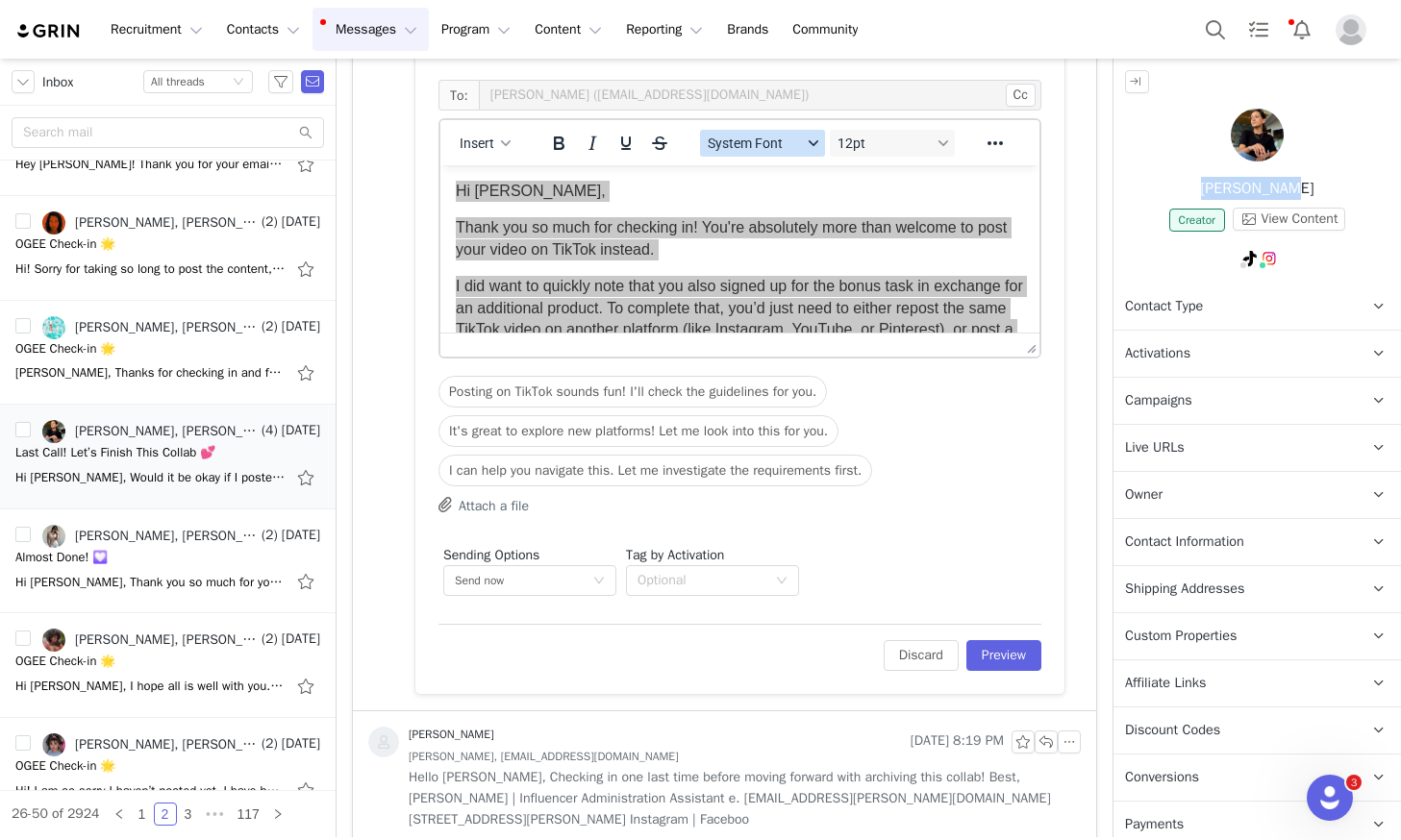 click on "System Font" at bounding box center [755, 143] 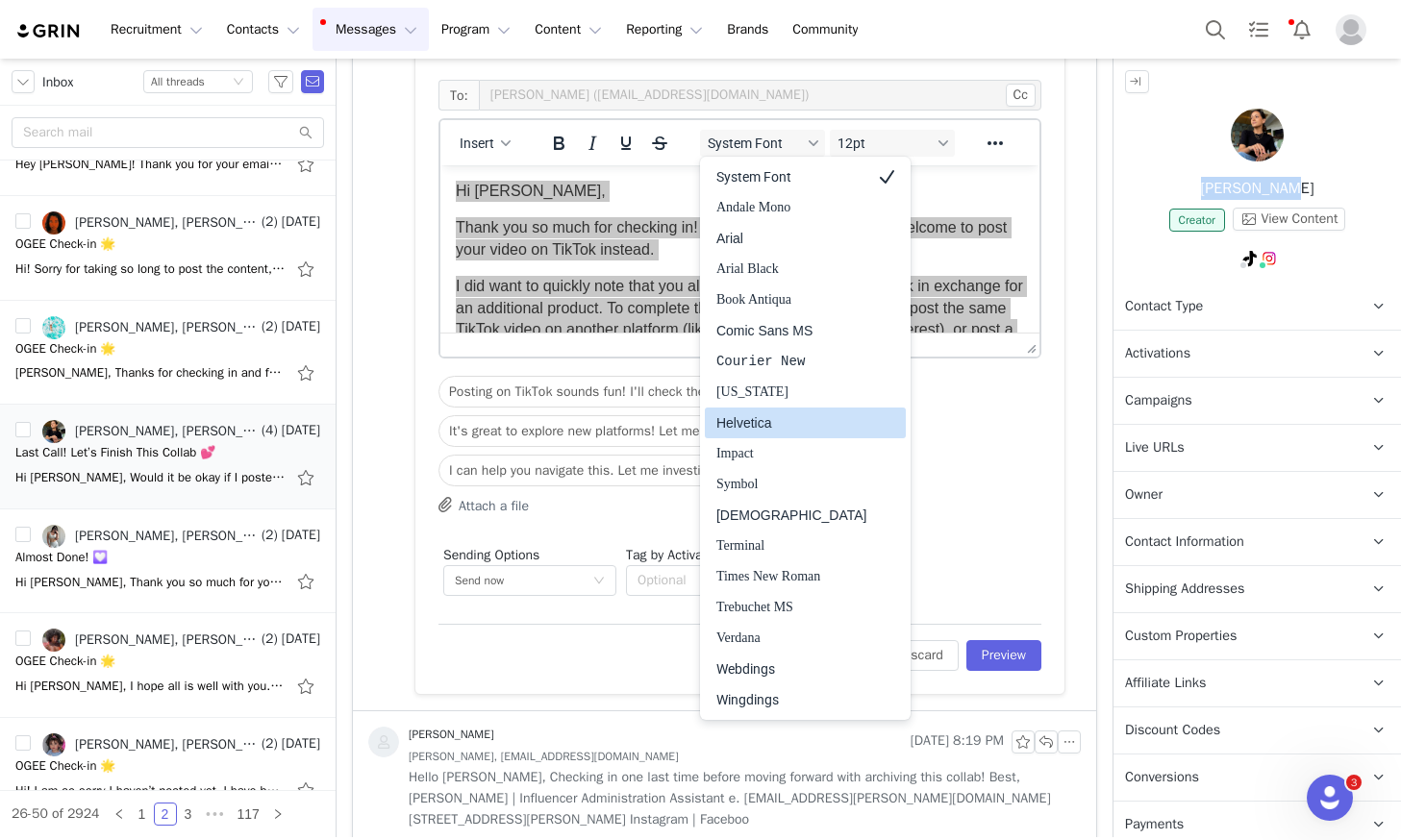 drag, startPoint x: 779, startPoint y: 423, endPoint x: 796, endPoint y: 362, distance: 63.32456 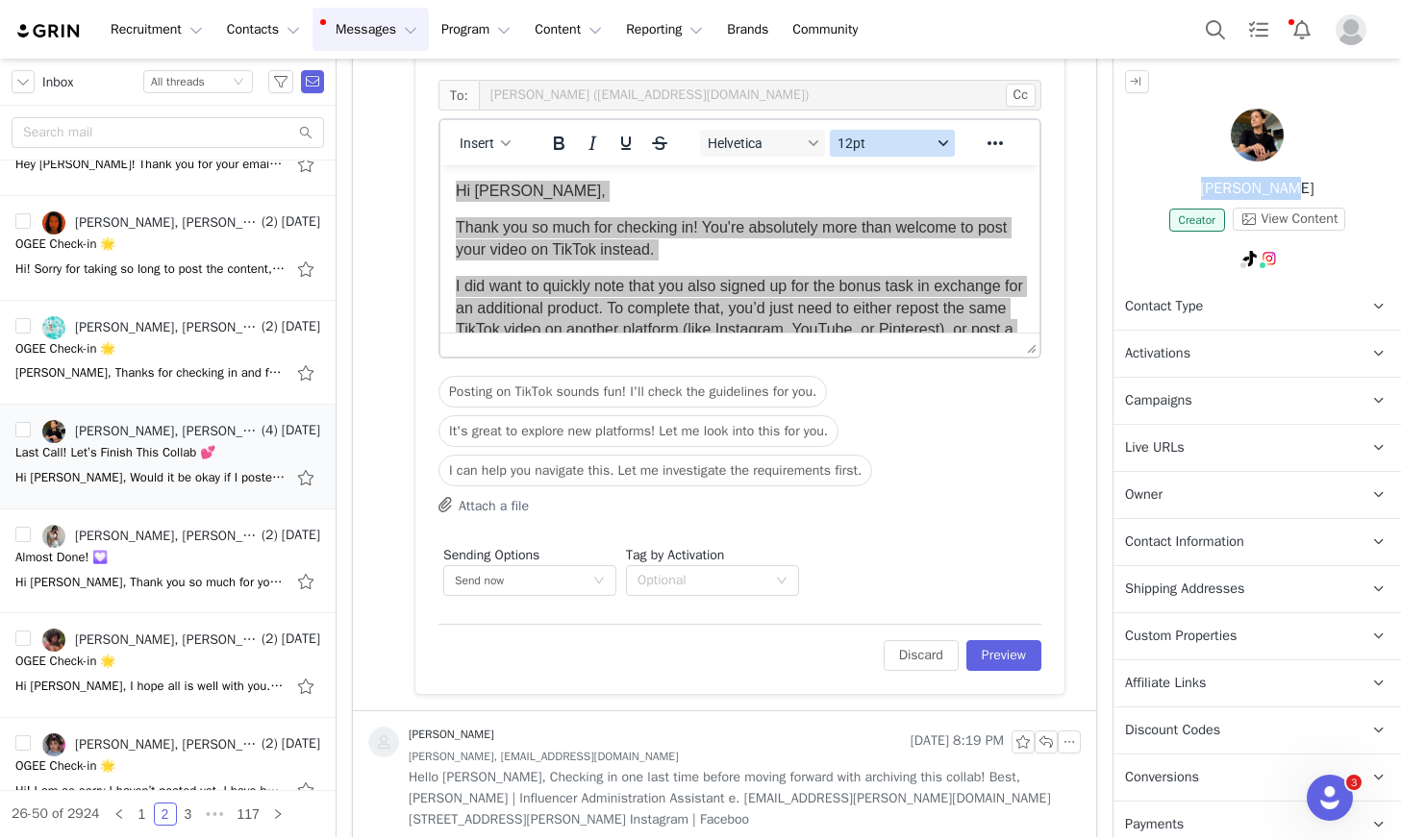 click on "12pt" at bounding box center [885, 143] 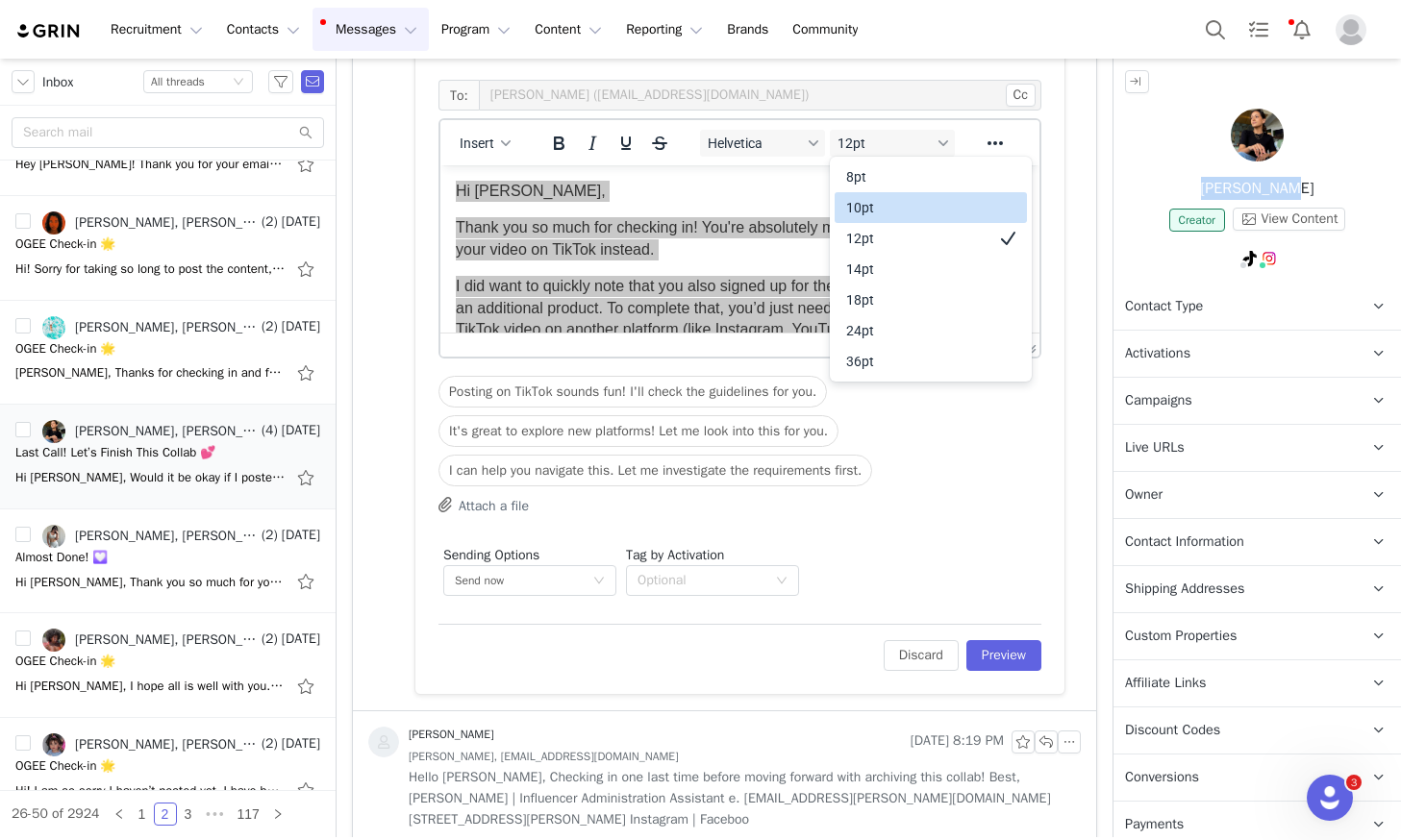 drag, startPoint x: 888, startPoint y: 202, endPoint x: 548, endPoint y: 2, distance: 394.46166 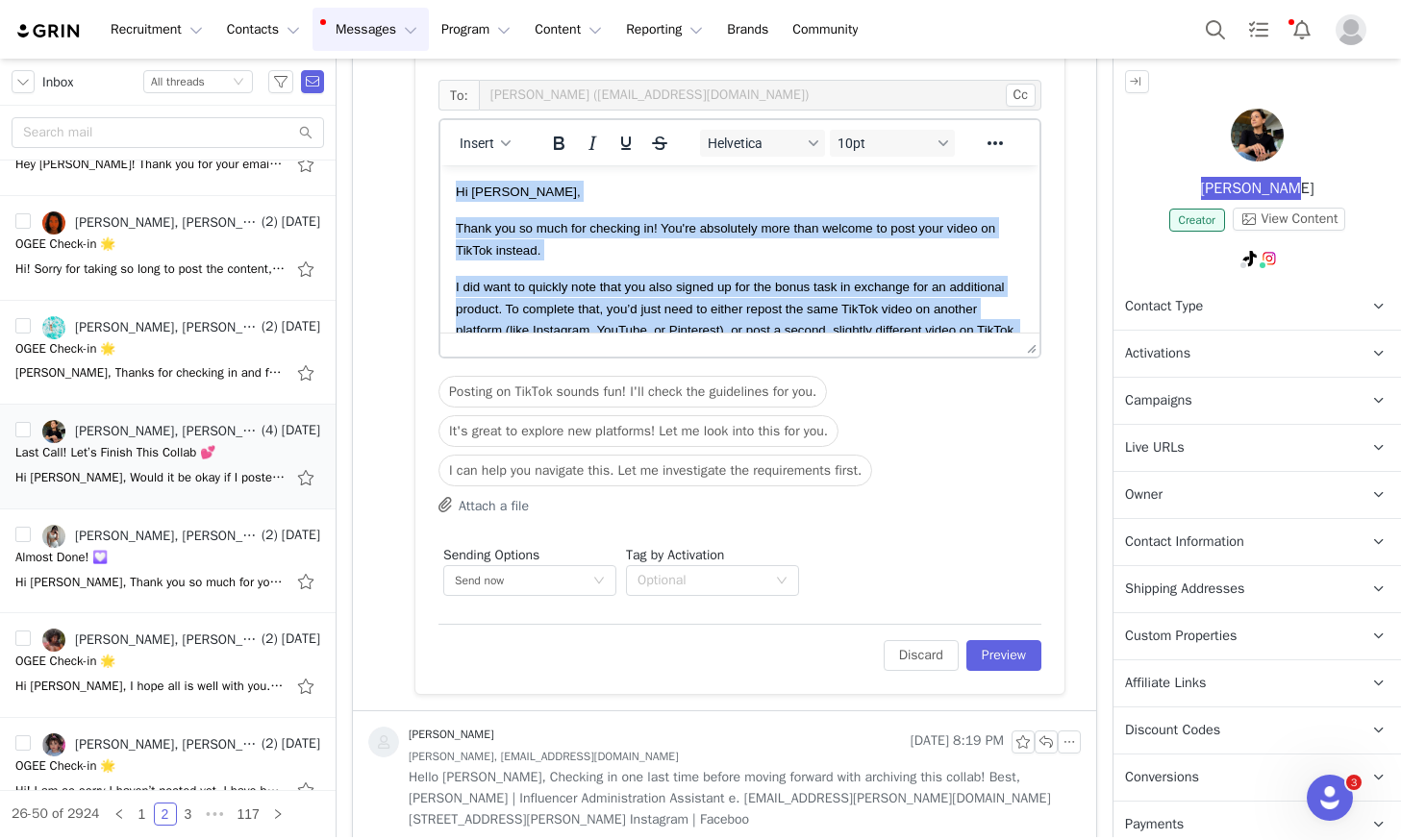 scroll, scrollTop: 621, scrollLeft: 0, axis: vertical 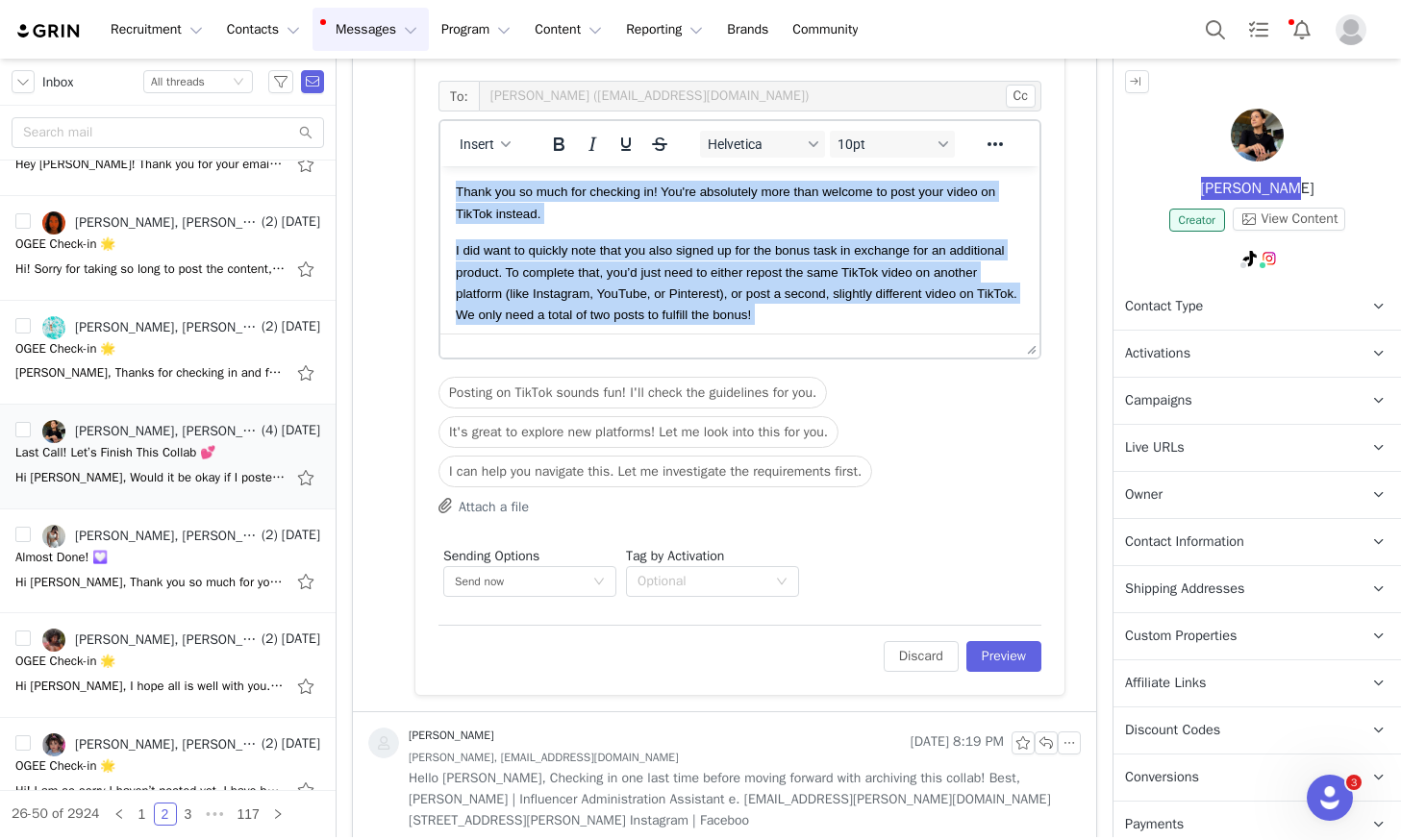 click on "I did want to quickly note that you also signed up for the bonus task in exchange for an additional product. To complete that, you’d just need to either repost the same TikTok video on another platform (like Instagram, YouTube, or Pinterest), or post a second, slightly different video on TikTok. We only need a total of two posts to fulfill the bonus!" at bounding box center [737, 283] 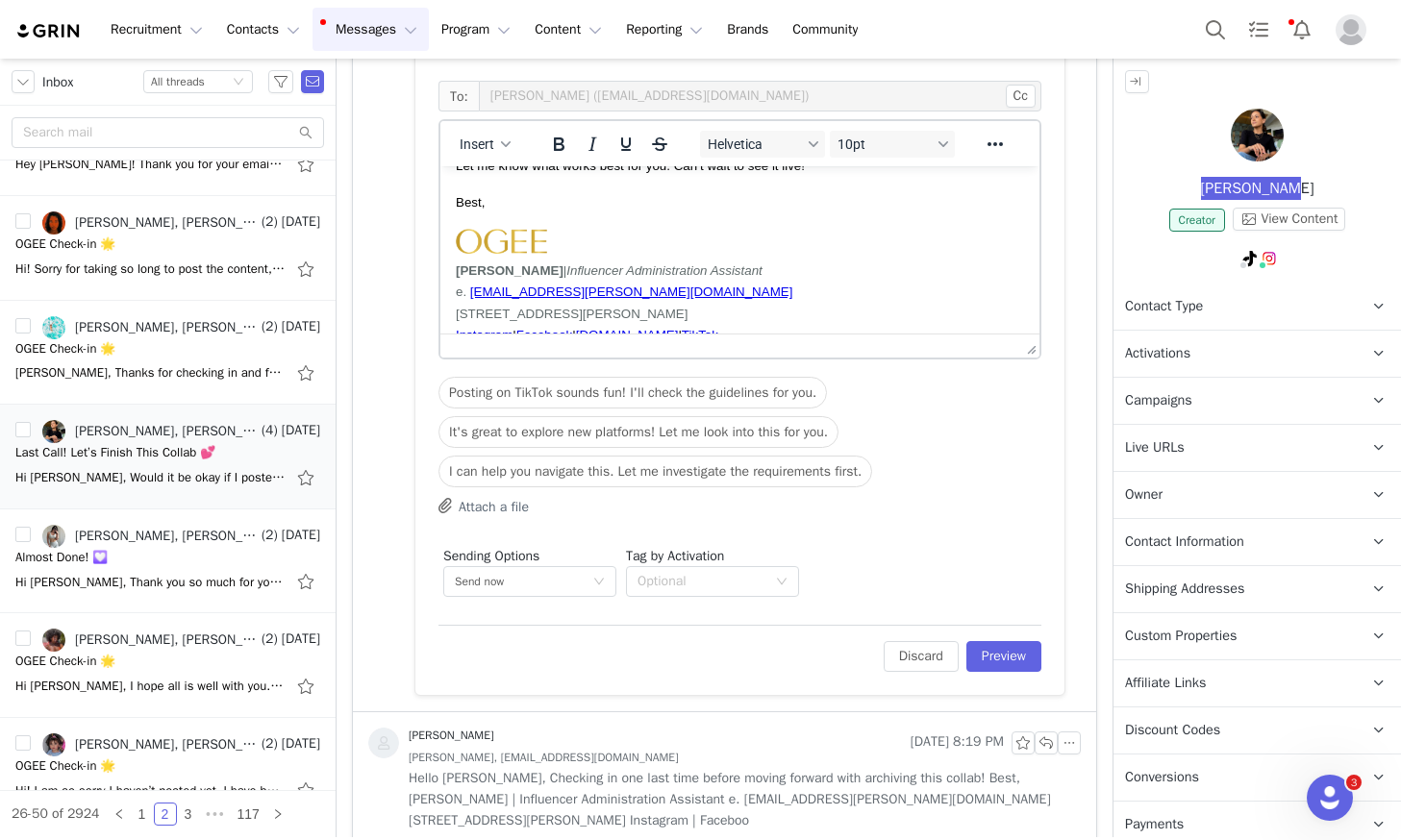 scroll, scrollTop: 256, scrollLeft: 0, axis: vertical 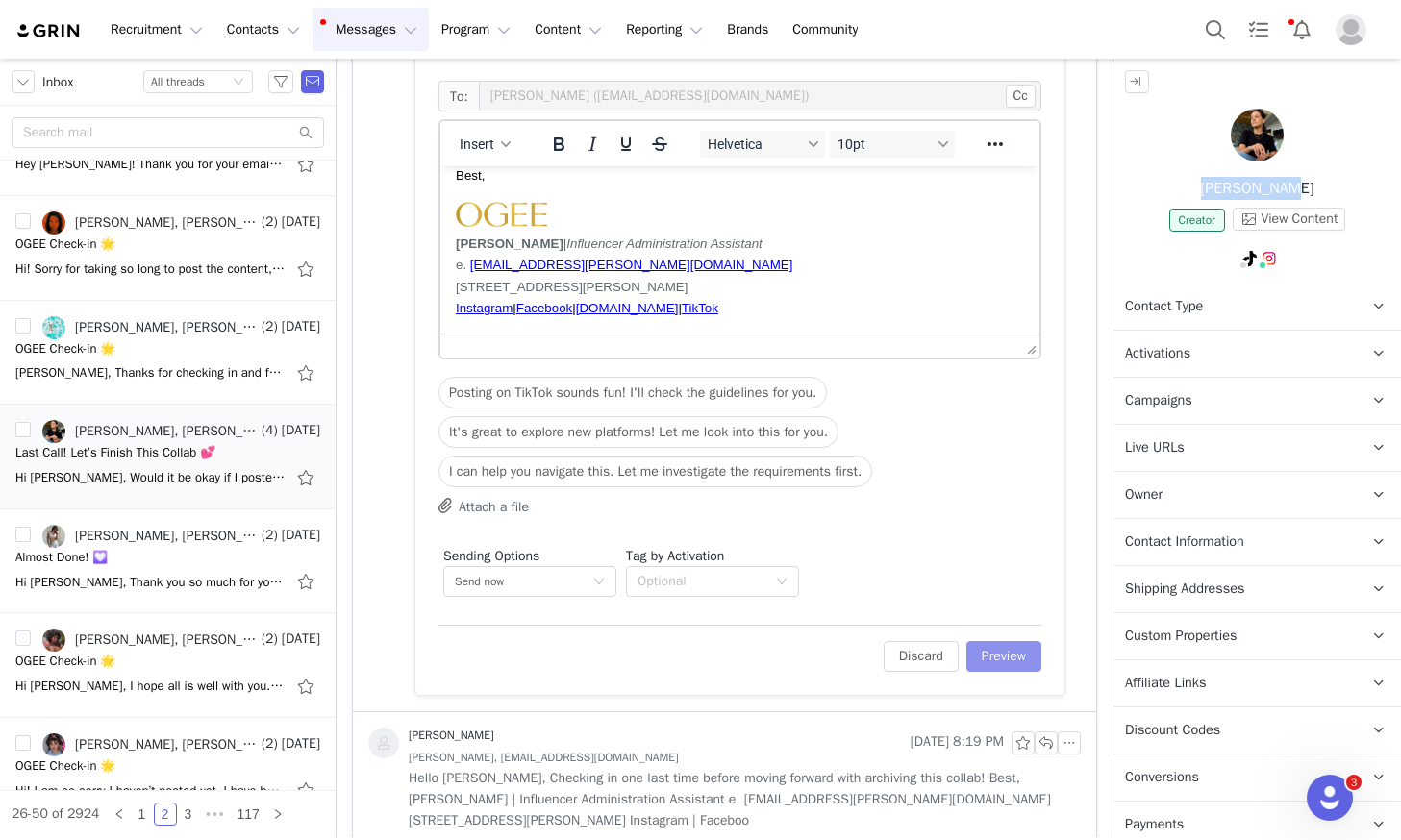 click on "Preview" at bounding box center [1004, 656] 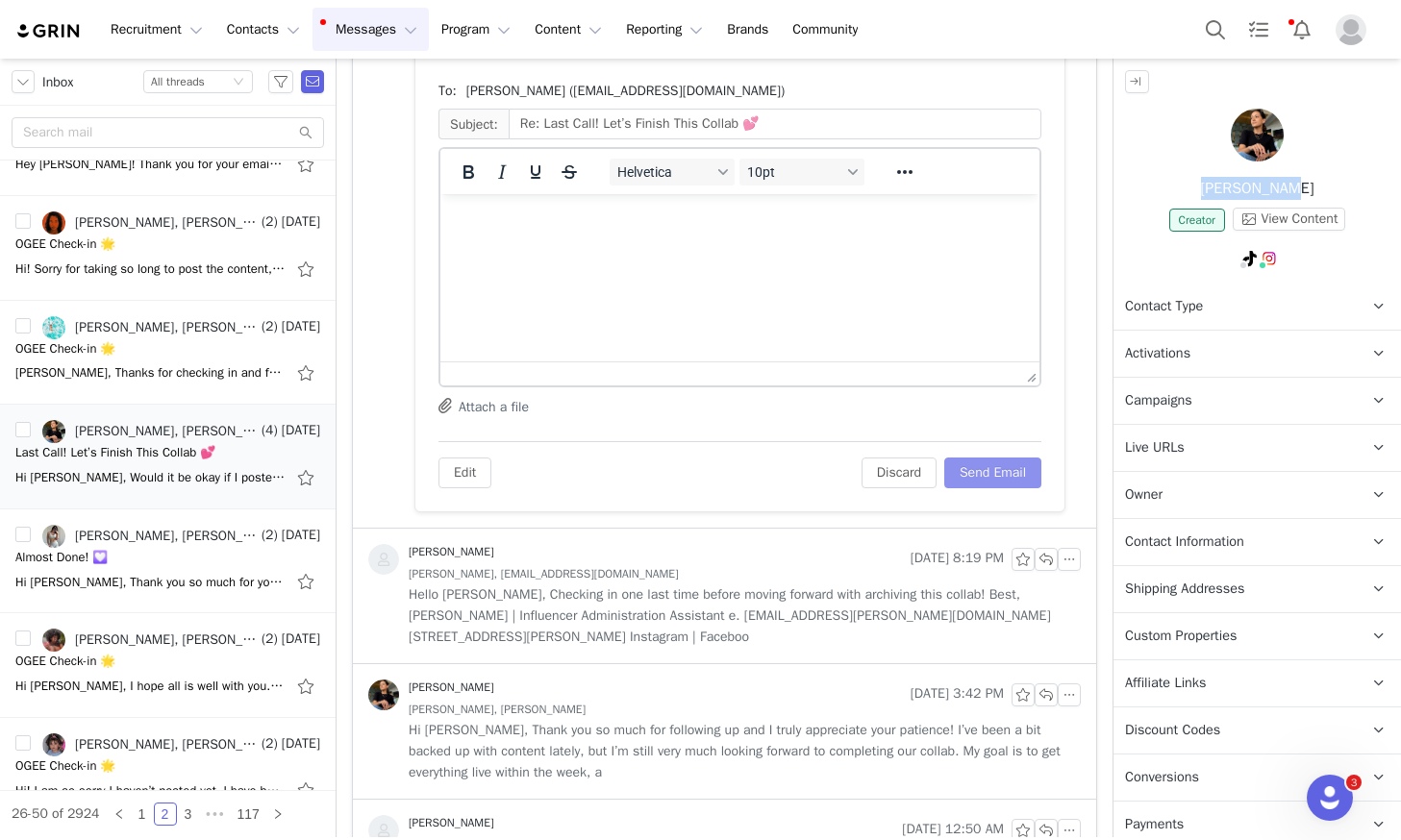 scroll, scrollTop: 621, scrollLeft: 0, axis: vertical 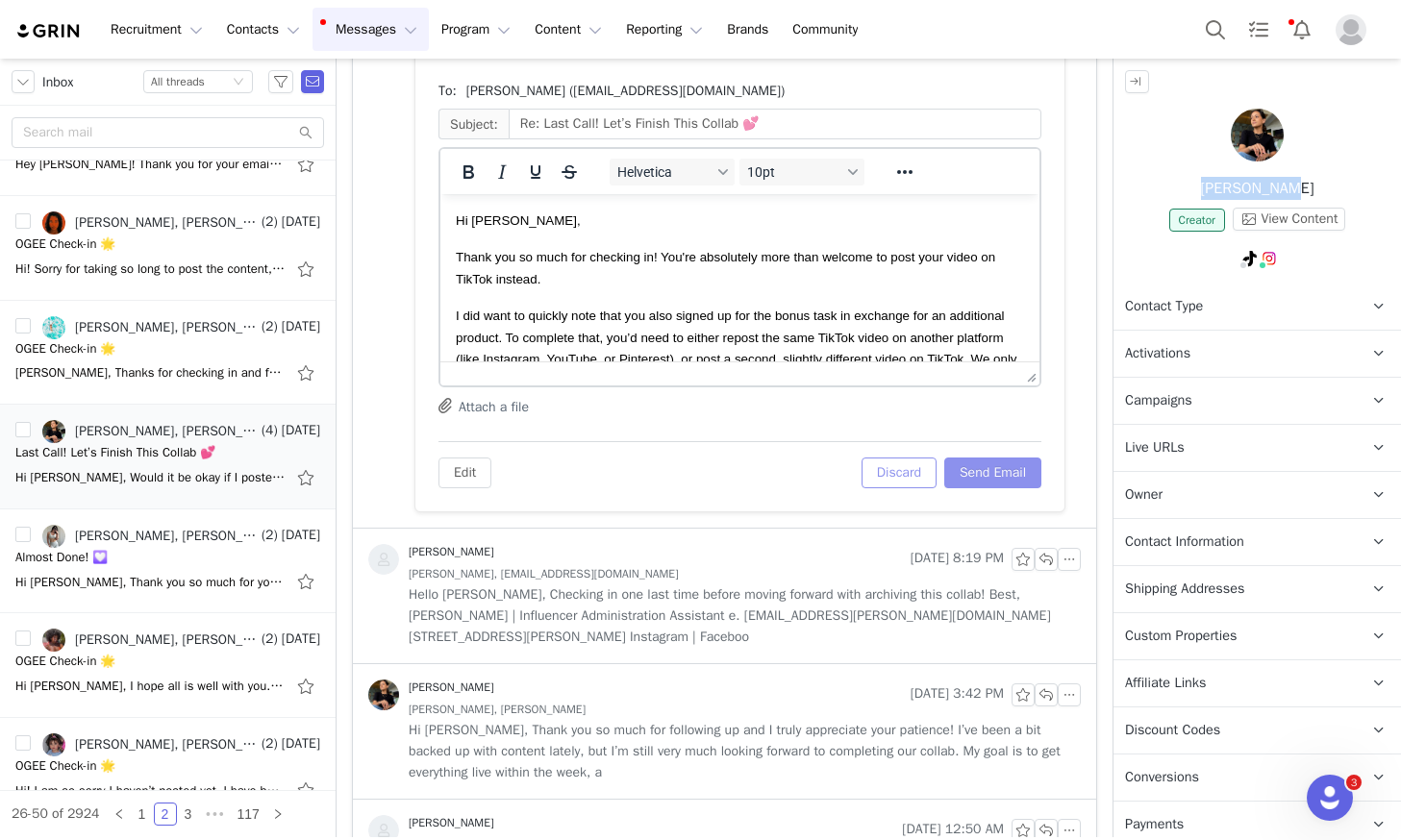 drag, startPoint x: 985, startPoint y: 472, endPoint x: 888, endPoint y: 486, distance: 98.005102 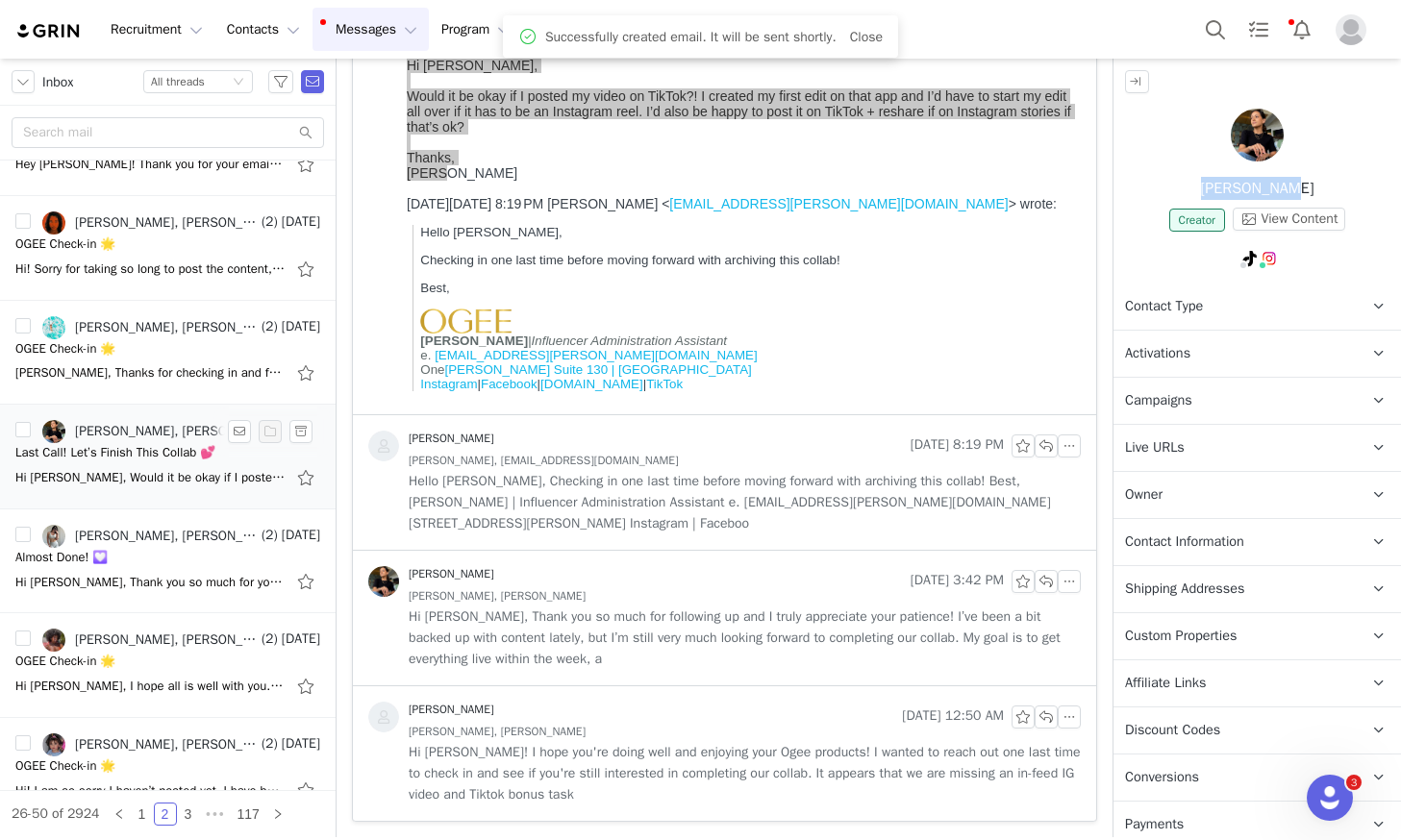 scroll, scrollTop: 181, scrollLeft: 0, axis: vertical 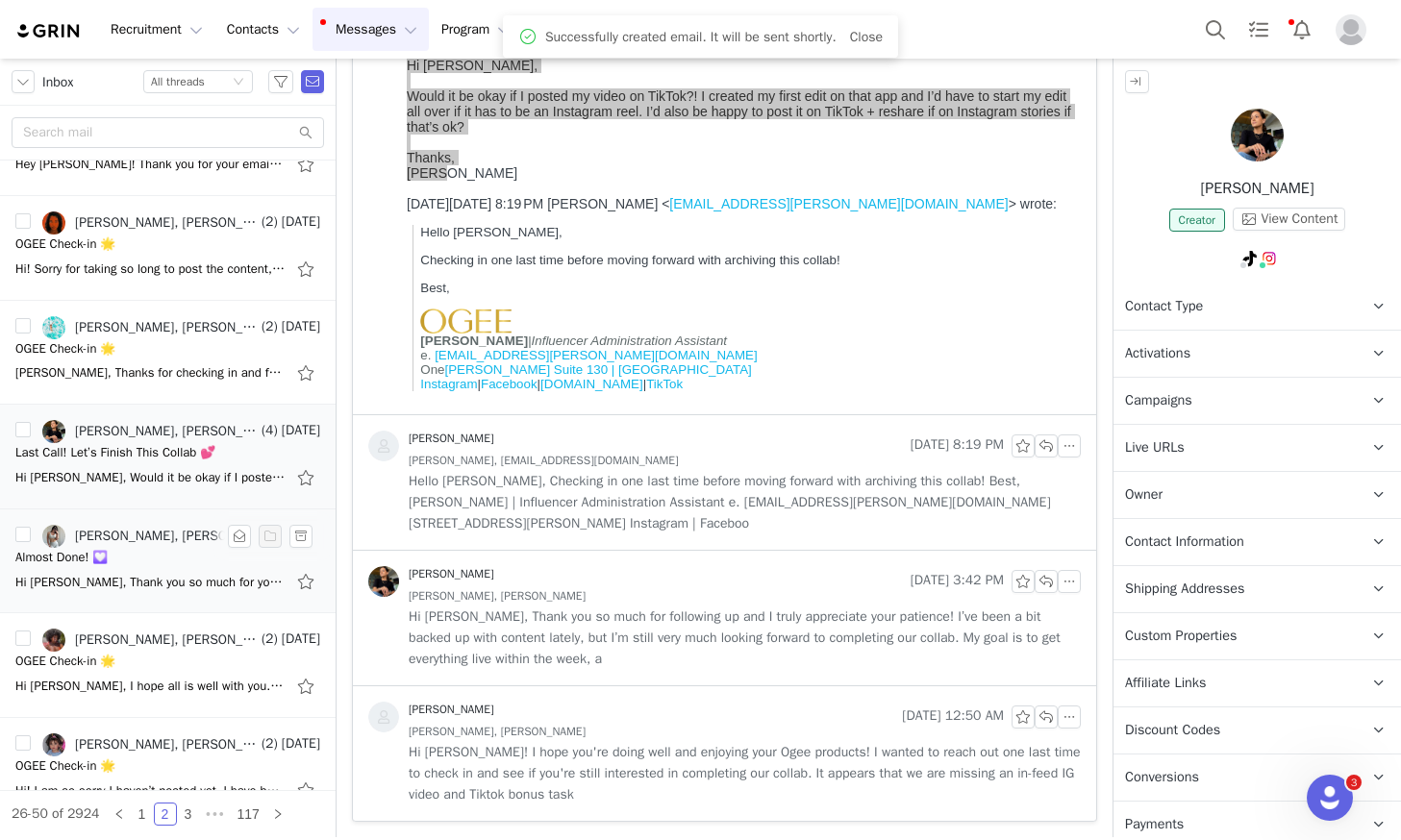 click on "Hi [PERSON_NAME],
Thank you so much for your kind words — I absolutely loved creating content with my Ogee products and I’m so glad you enjoyed it! 🥰
I truly apologize for the delay in completing the bonus task. It was definitely on my radar, and I co" at bounding box center (167, 581) 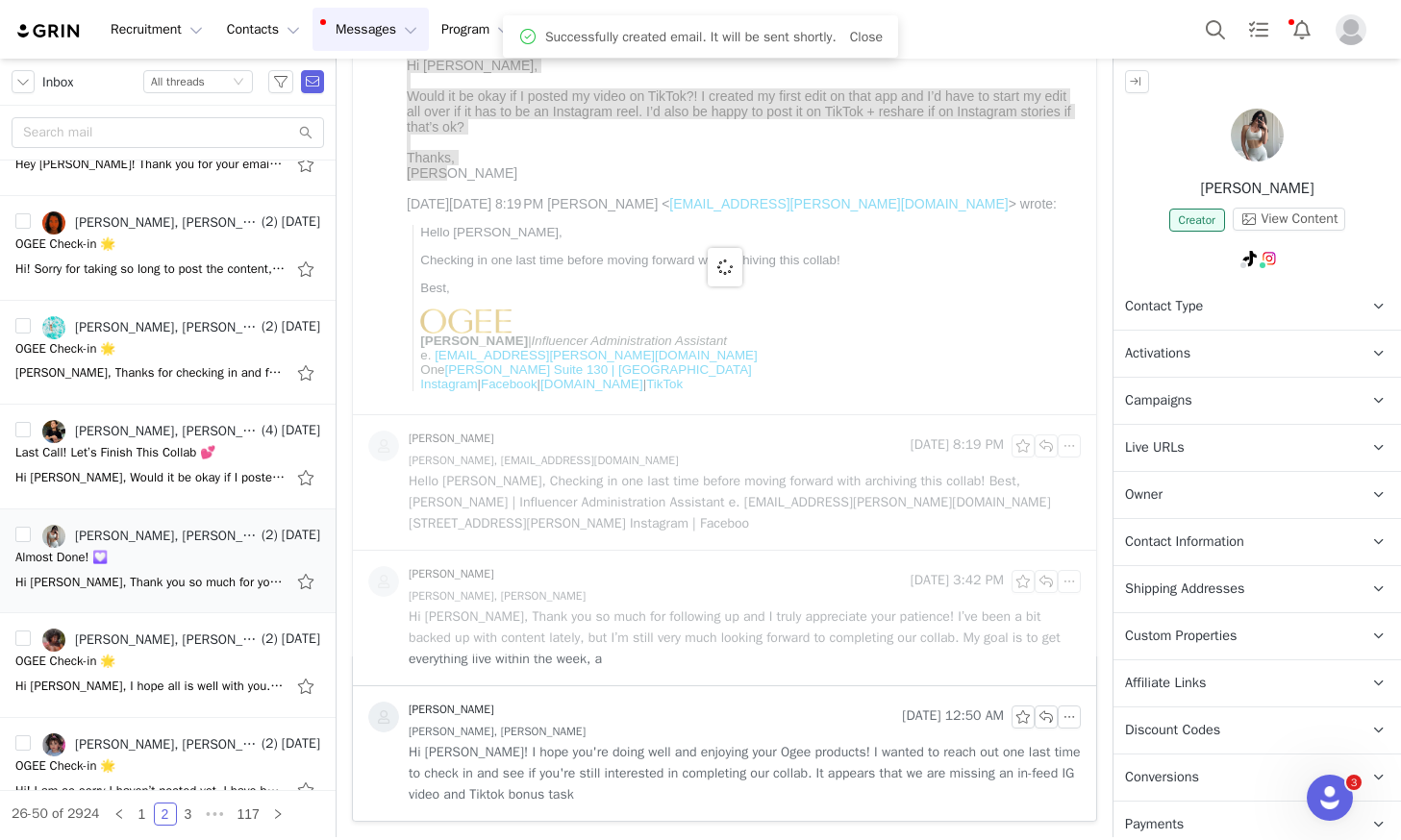 scroll, scrollTop: 0, scrollLeft: 0, axis: both 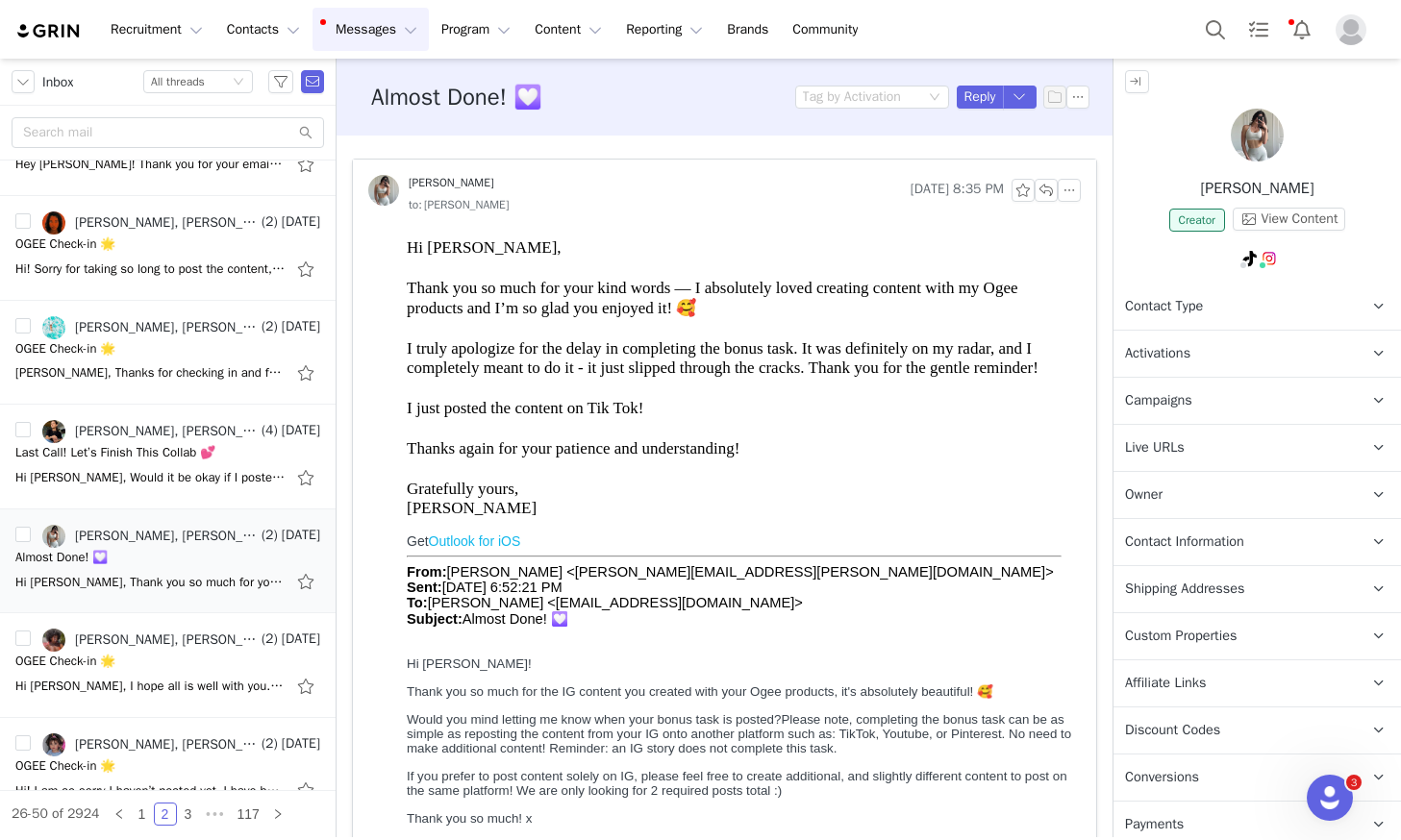 drag, startPoint x: 1316, startPoint y: 194, endPoint x: 1203, endPoint y: 188, distance: 113.15918 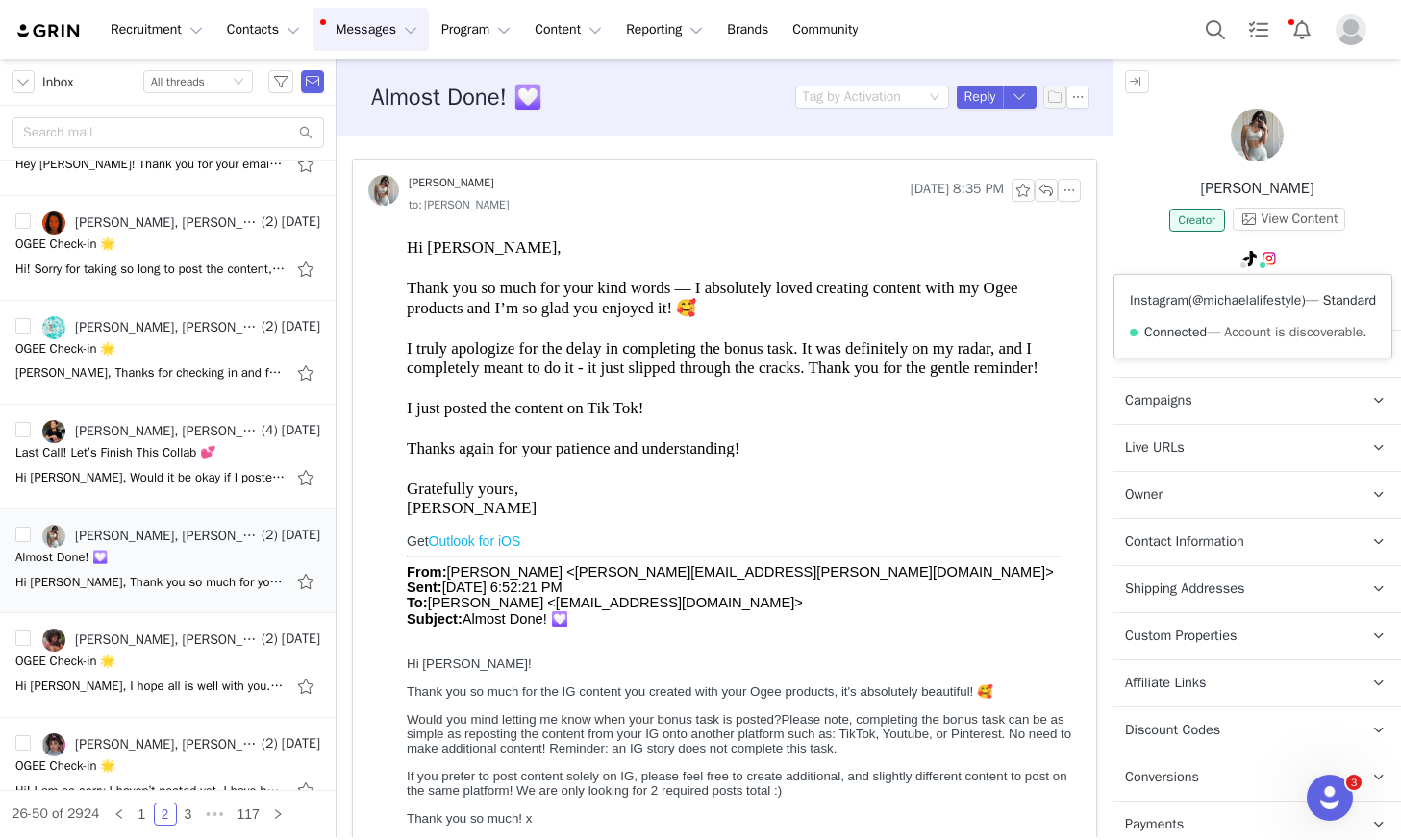 click on "@michaelalifestyle" at bounding box center (1246, 300) 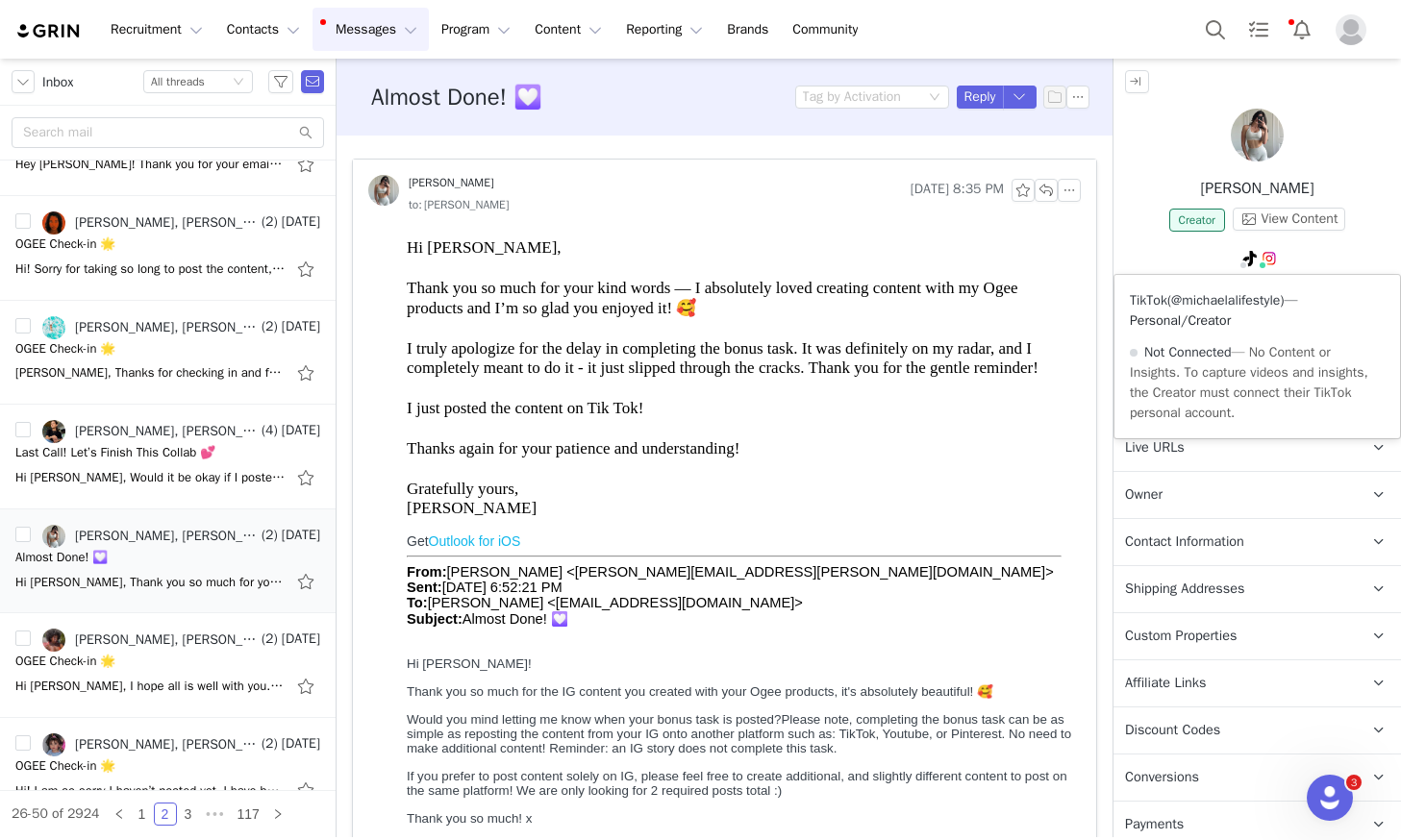 click on "@michaelalifestyle" at bounding box center (1225, 300) 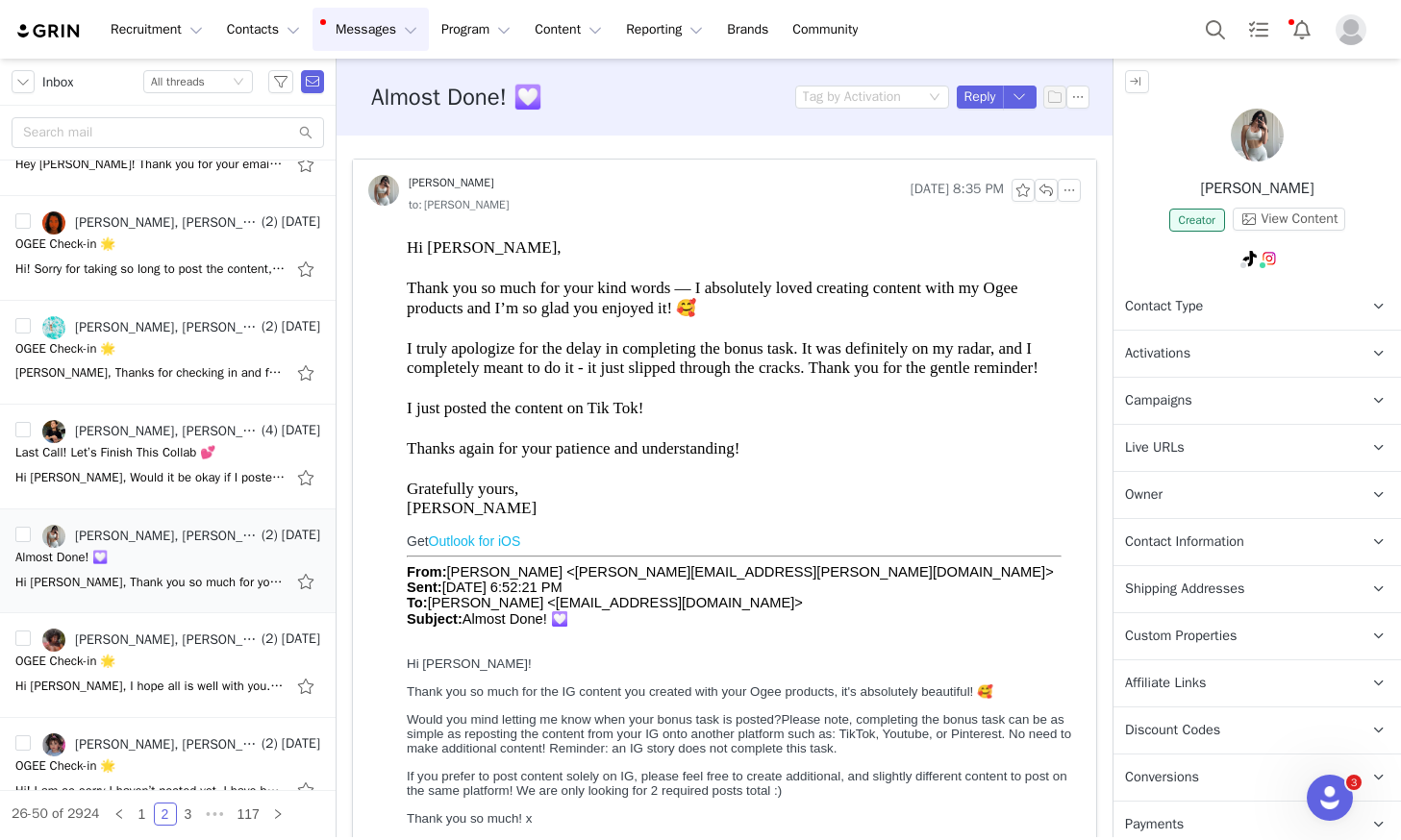 click at bounding box center (1257, 135) 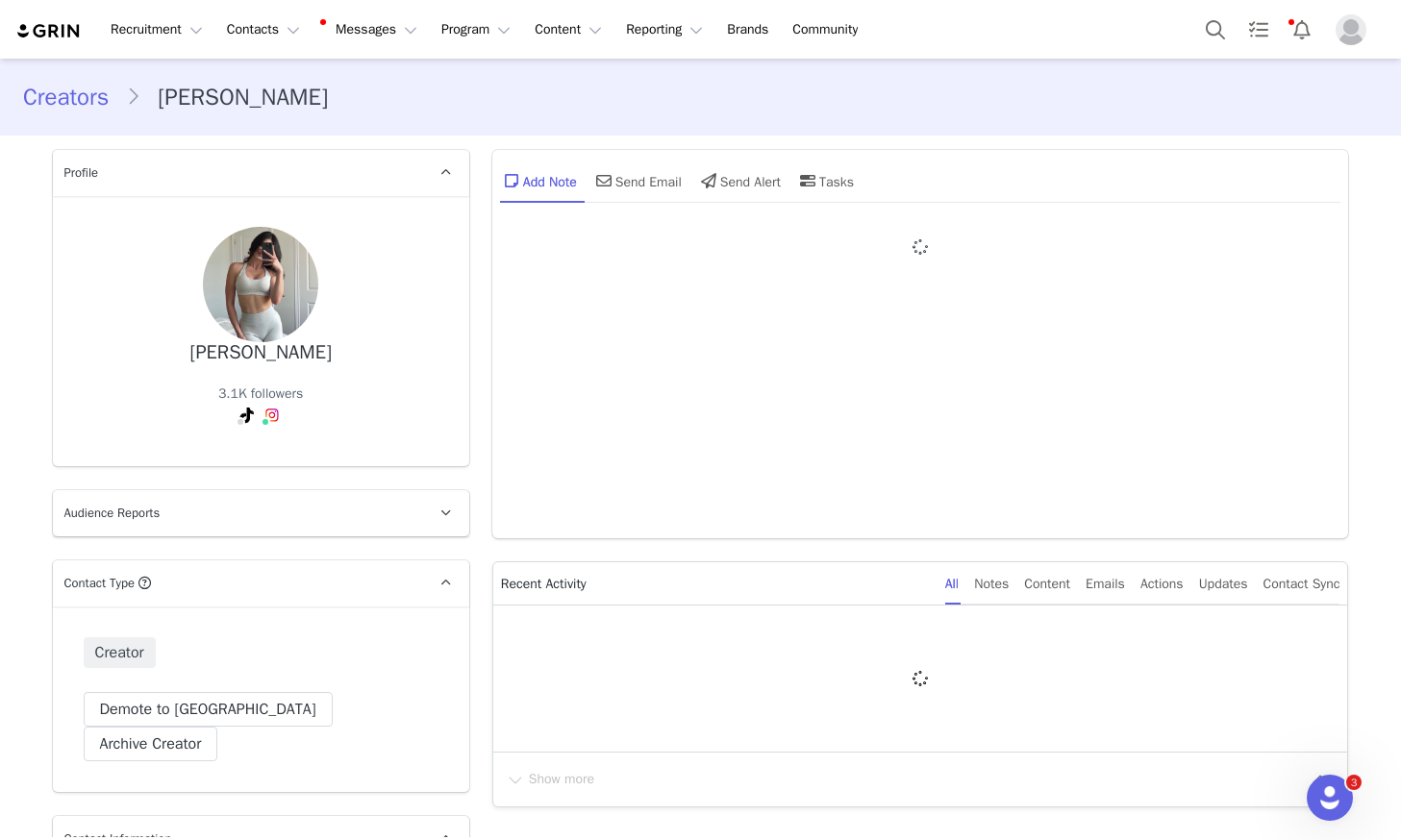 type on "+1 ([GEOGRAPHIC_DATA])" 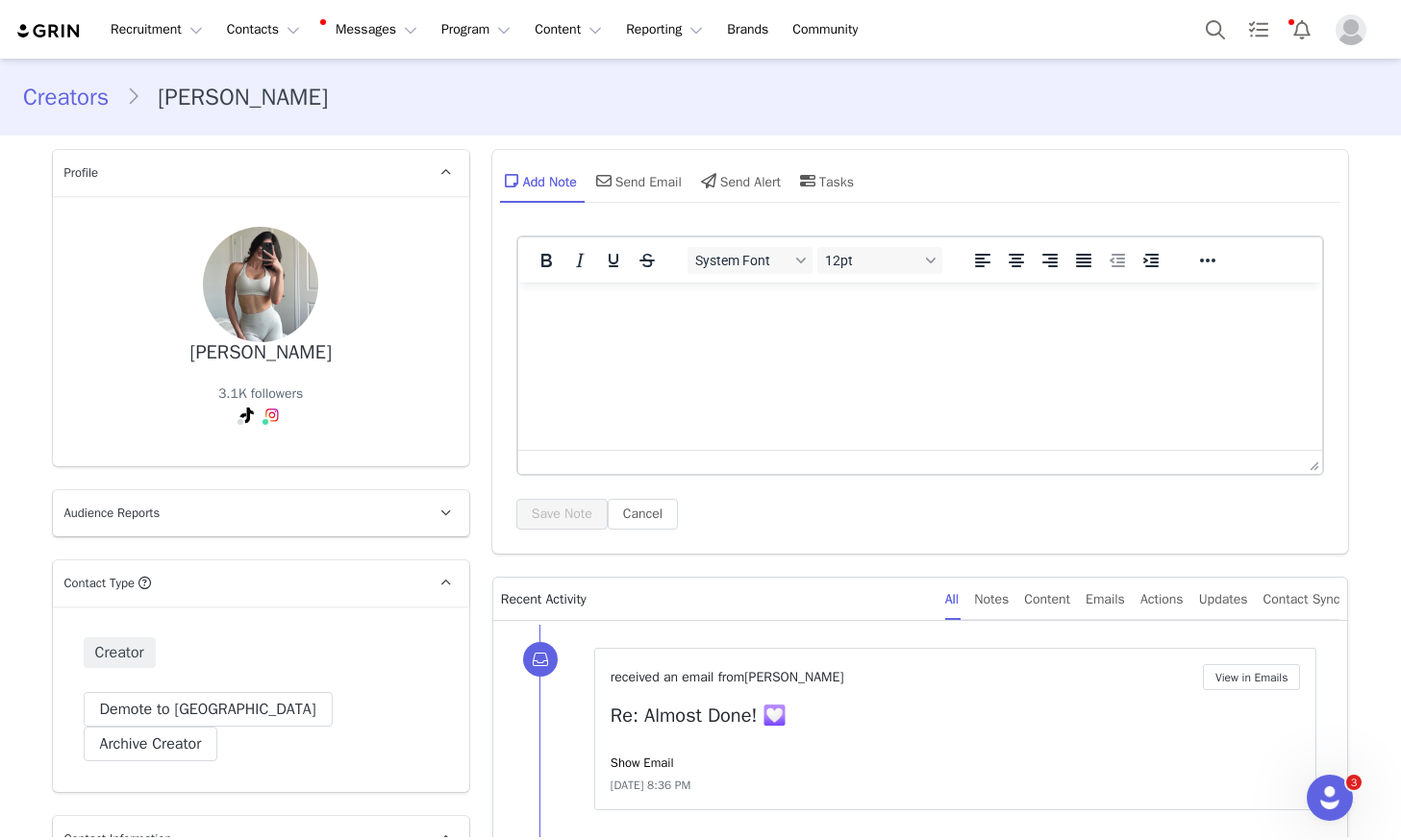 scroll, scrollTop: 0, scrollLeft: 0, axis: both 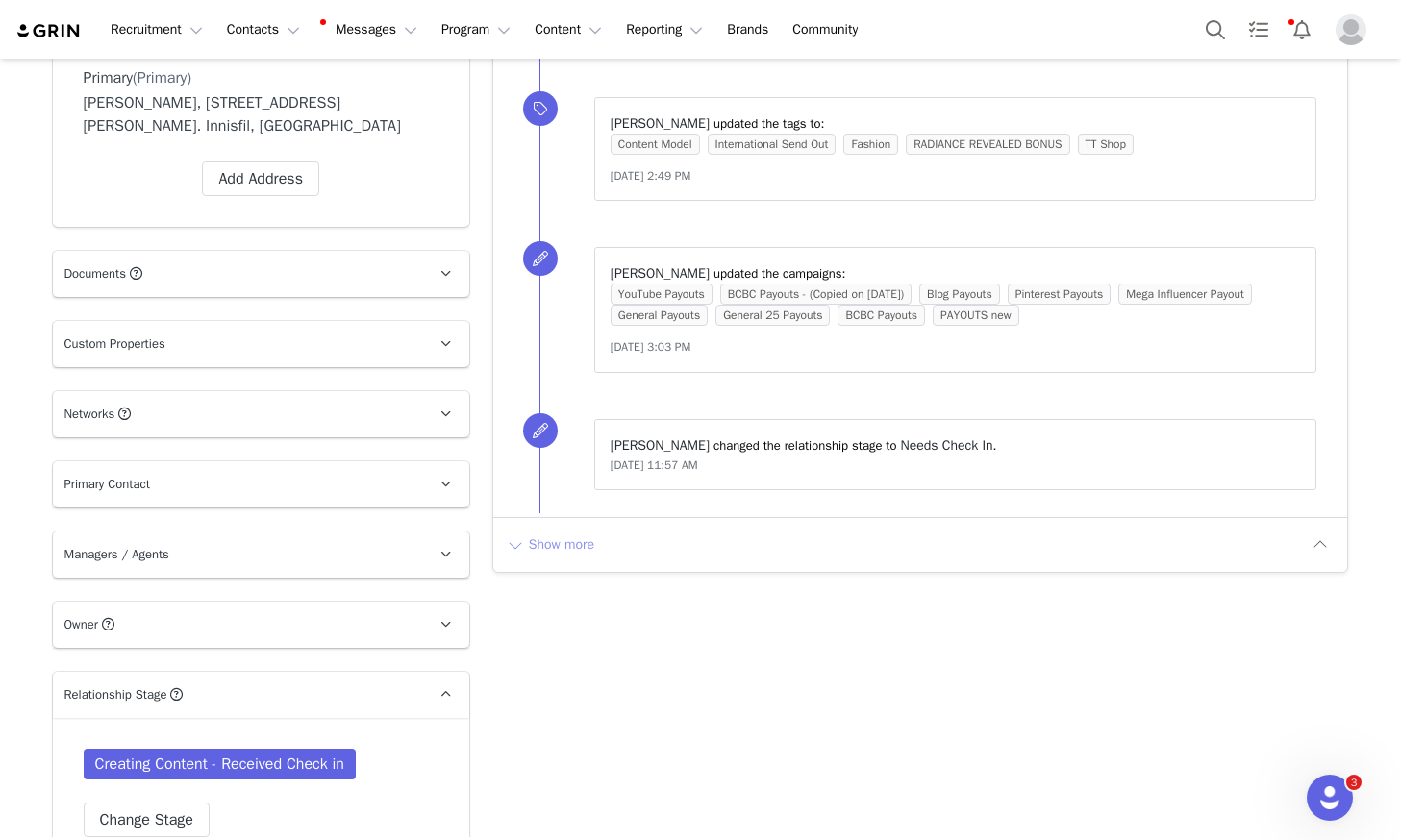 click on "Show more" at bounding box center (550, 545) 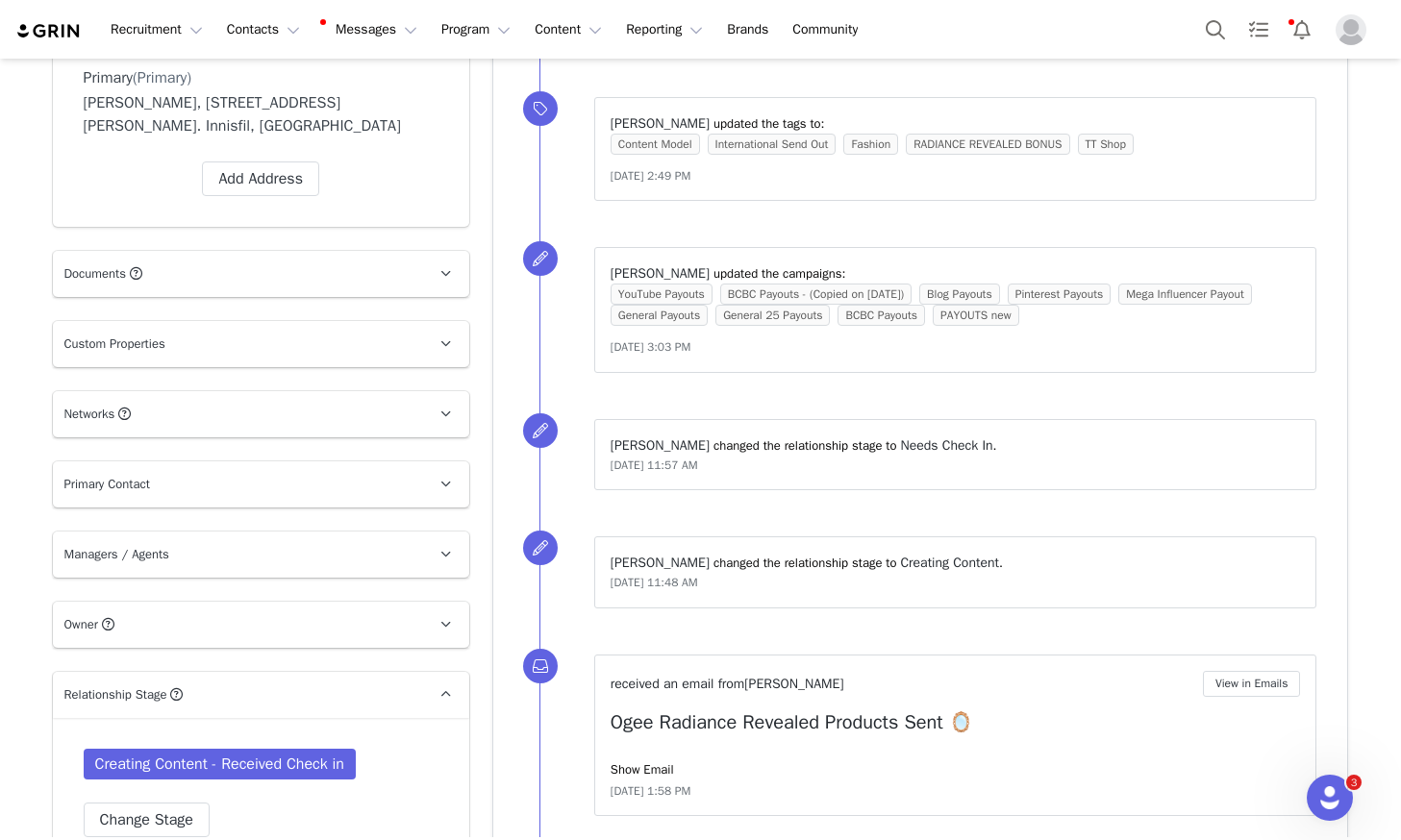 scroll, scrollTop: 0, scrollLeft: 0, axis: both 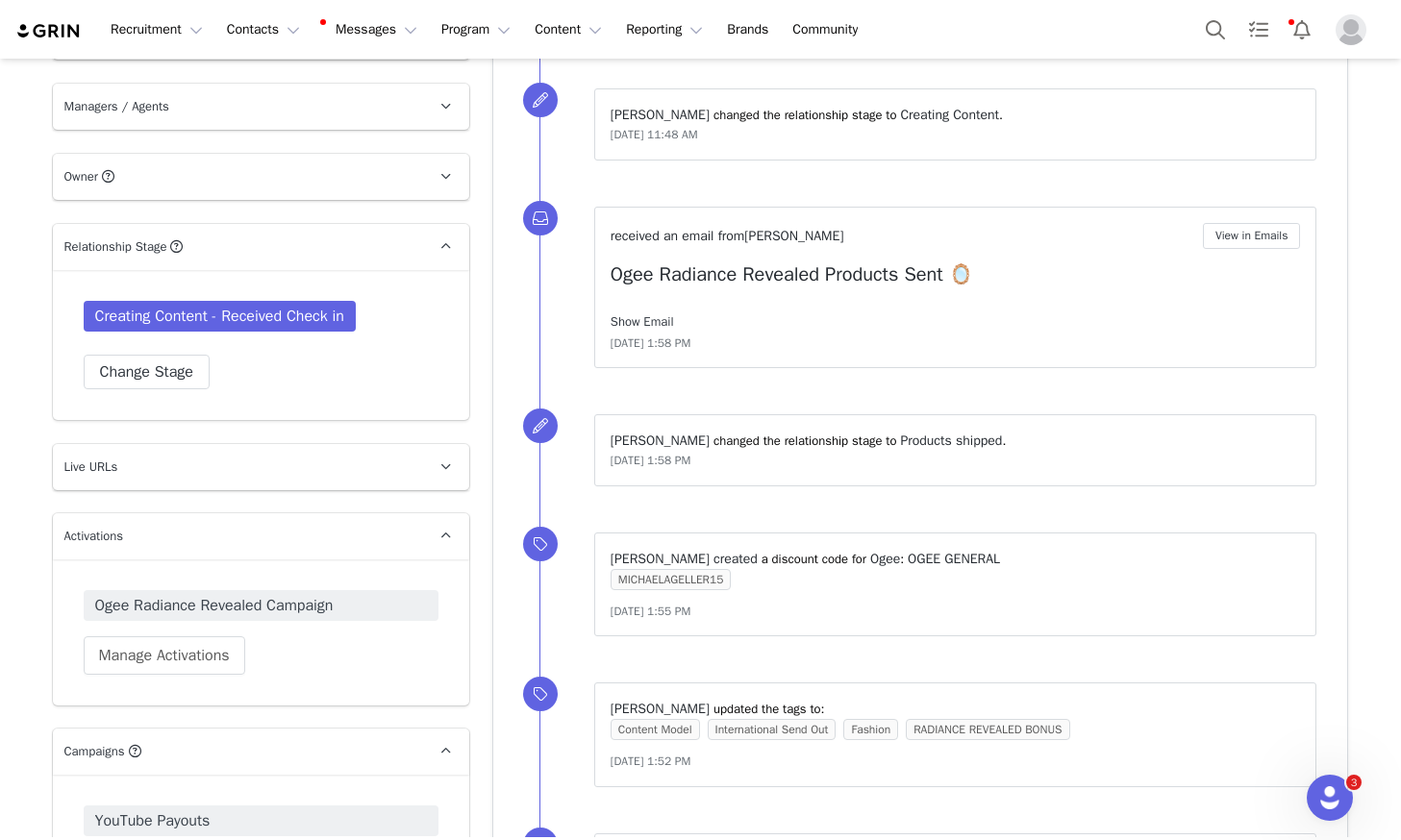 click on "Show Email" at bounding box center [642, 321] 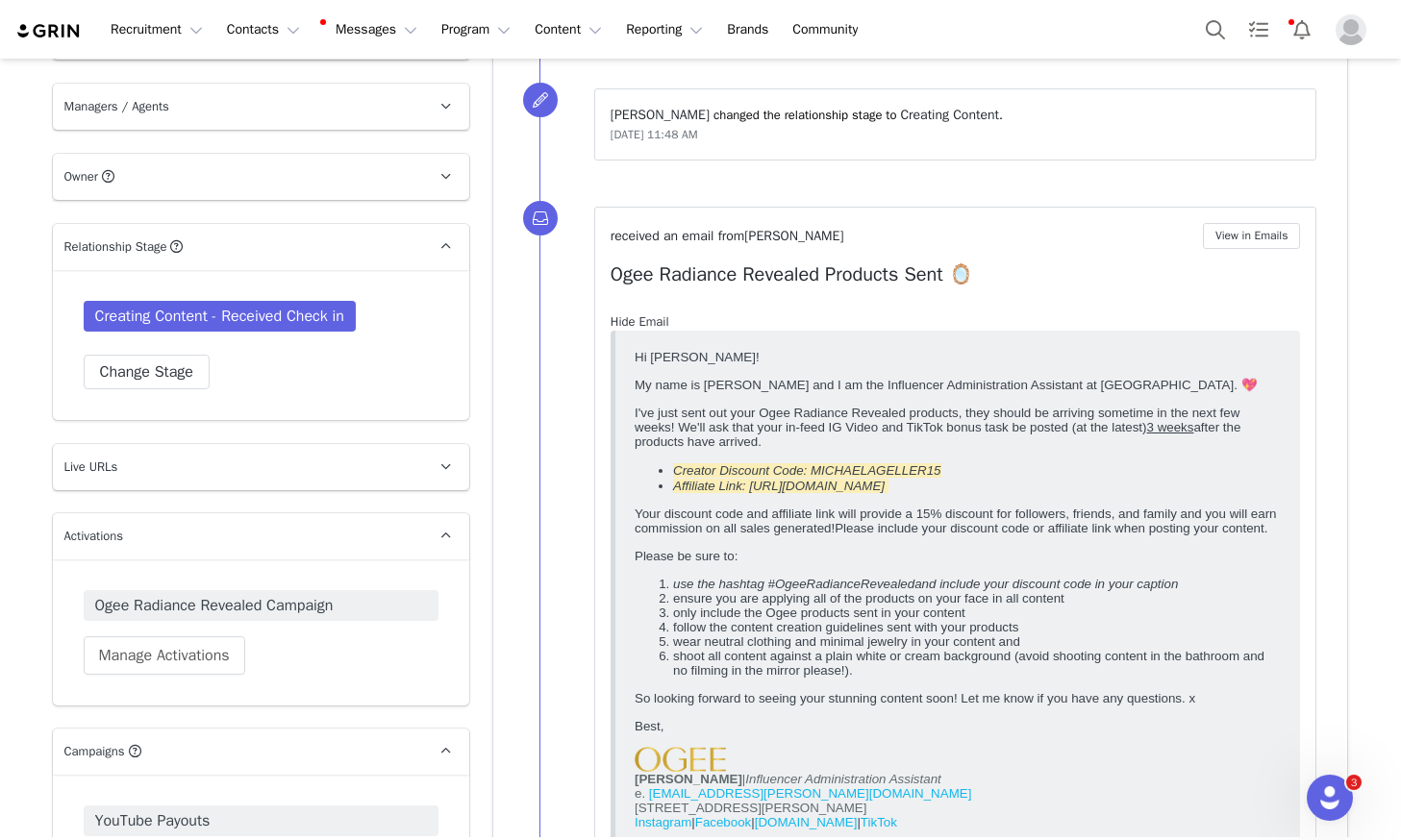 scroll, scrollTop: 0, scrollLeft: 0, axis: both 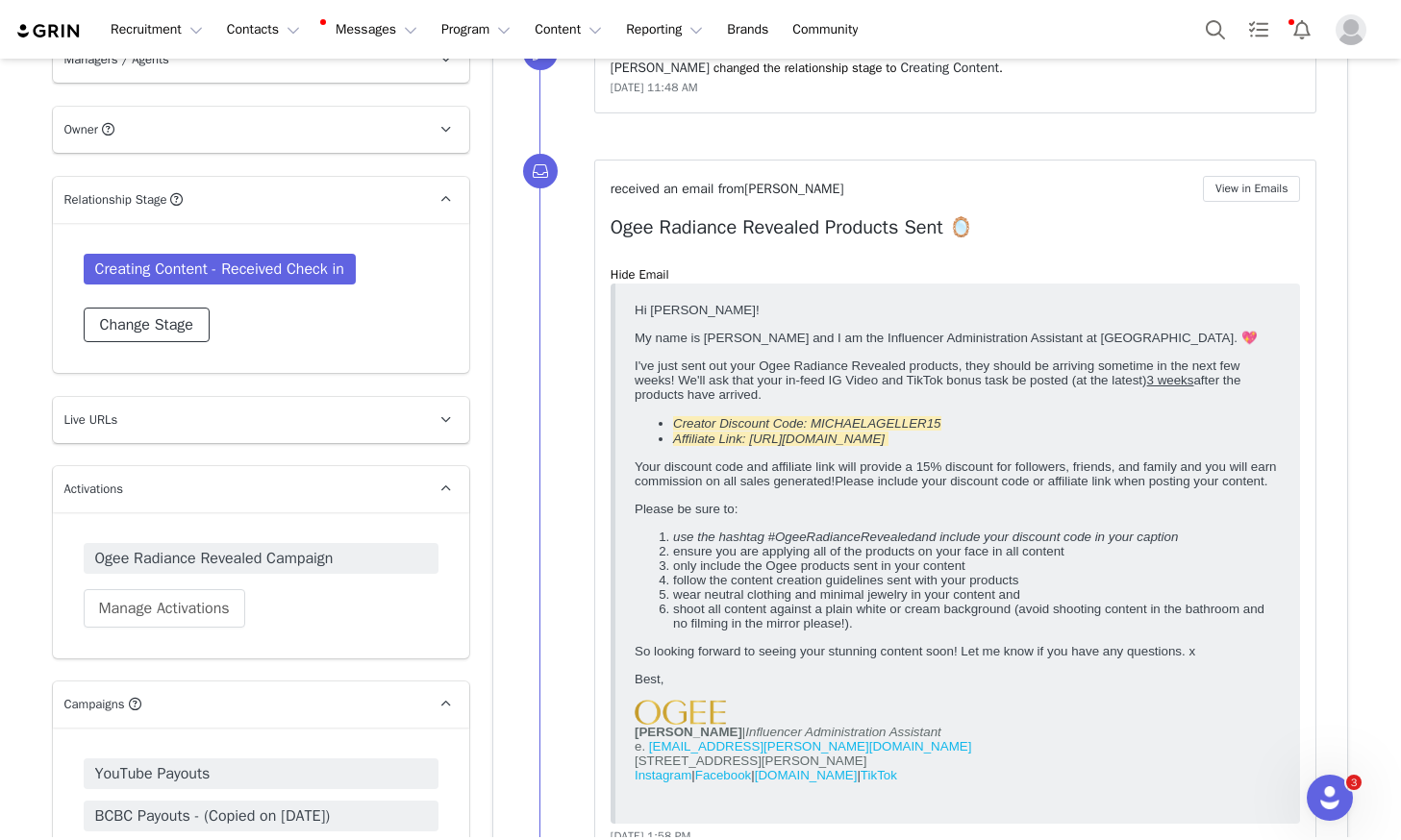 click on "Change Stage" at bounding box center (146, 325) 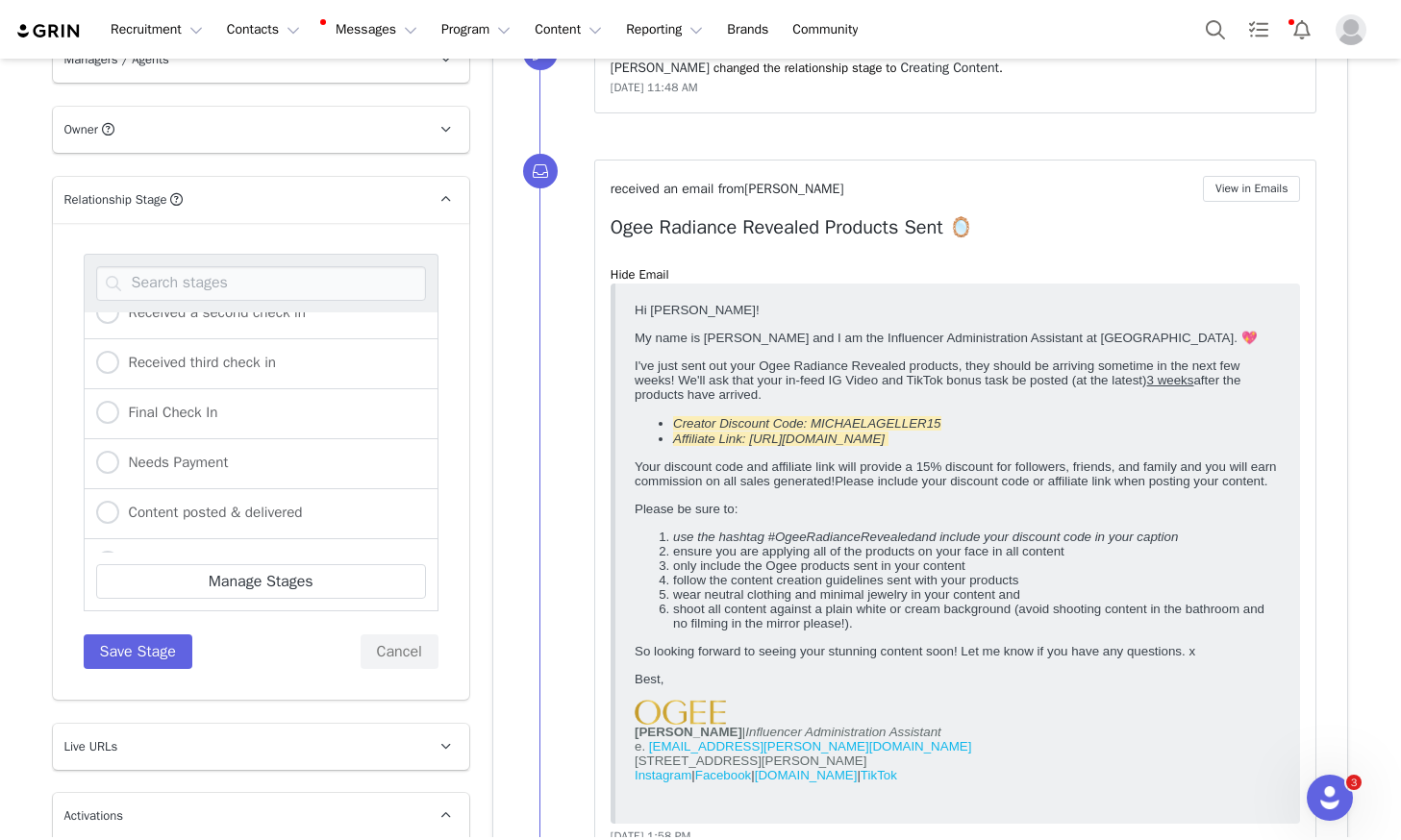 scroll, scrollTop: 429, scrollLeft: 0, axis: vertical 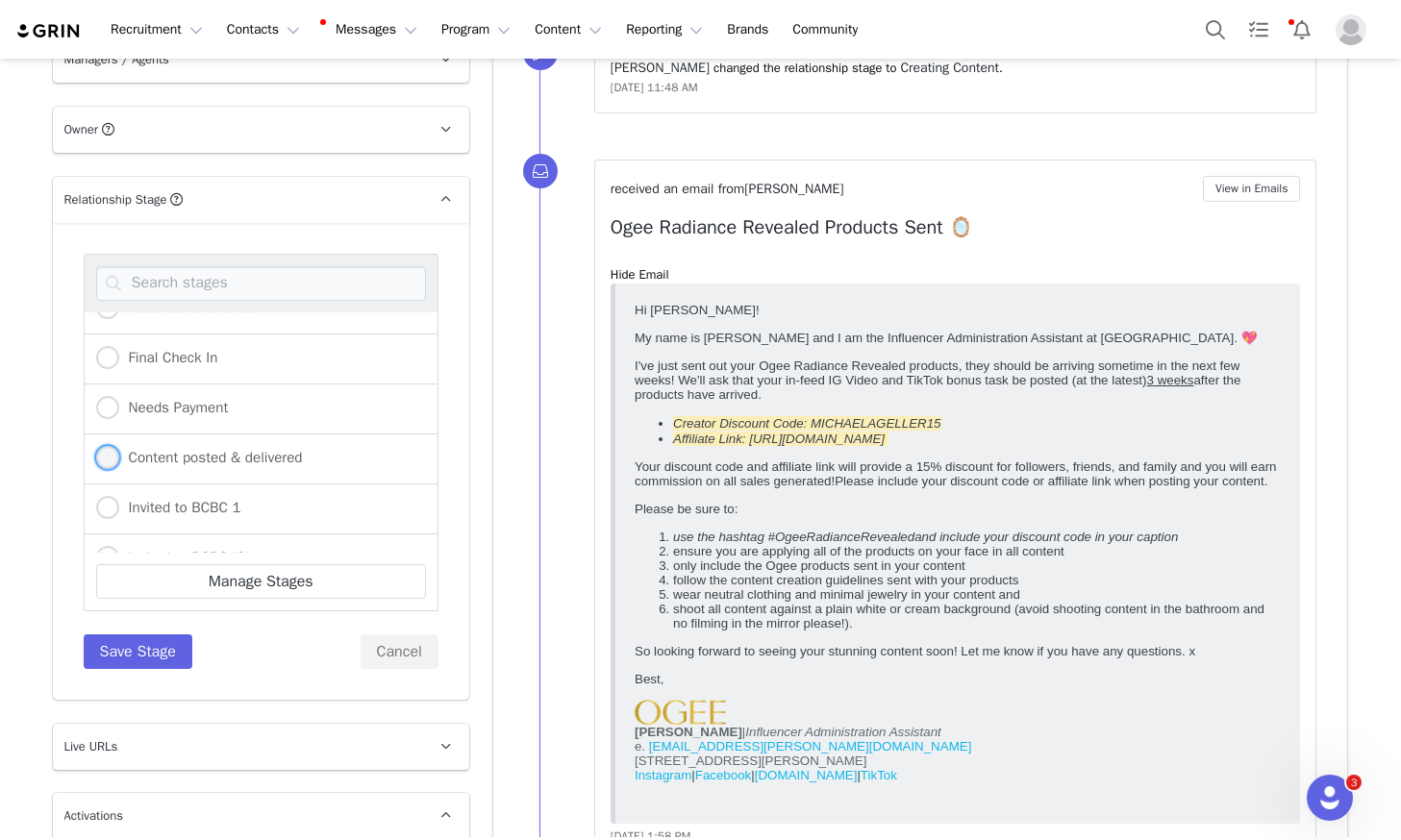 click on "Content posted & delivered" at bounding box center (199, 458) 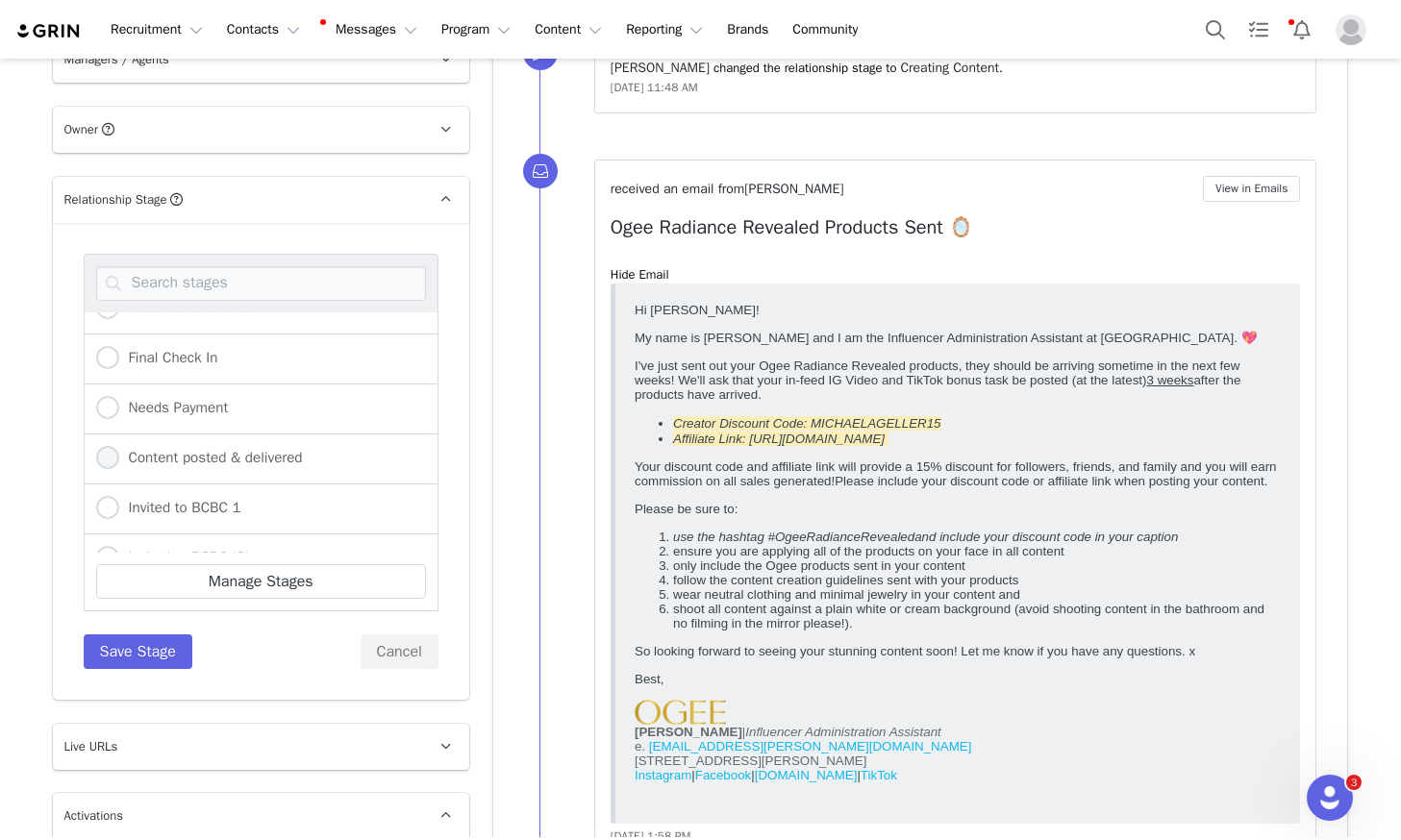 click on "Content posted & delivered" at bounding box center [108, 458] 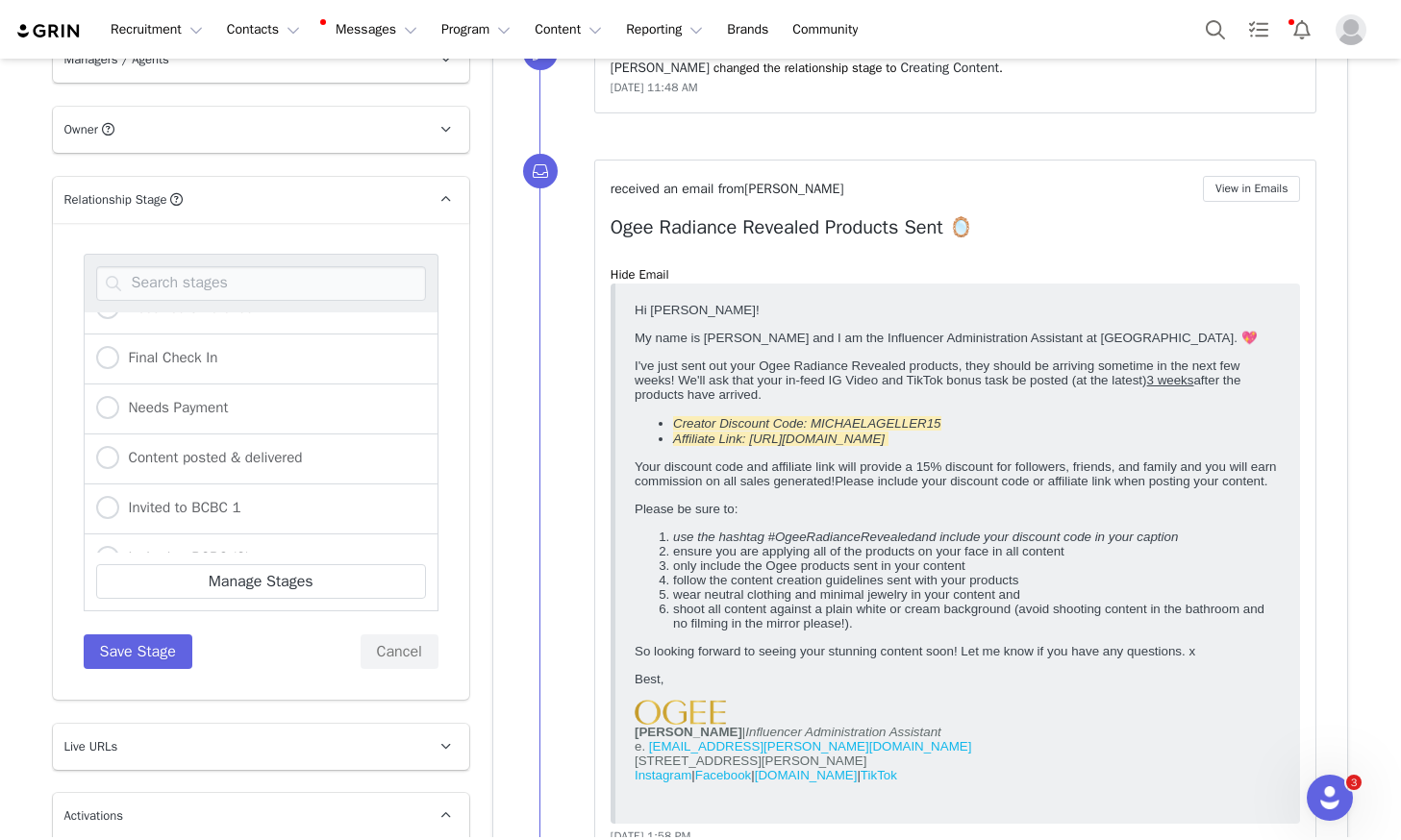 radio on "false" 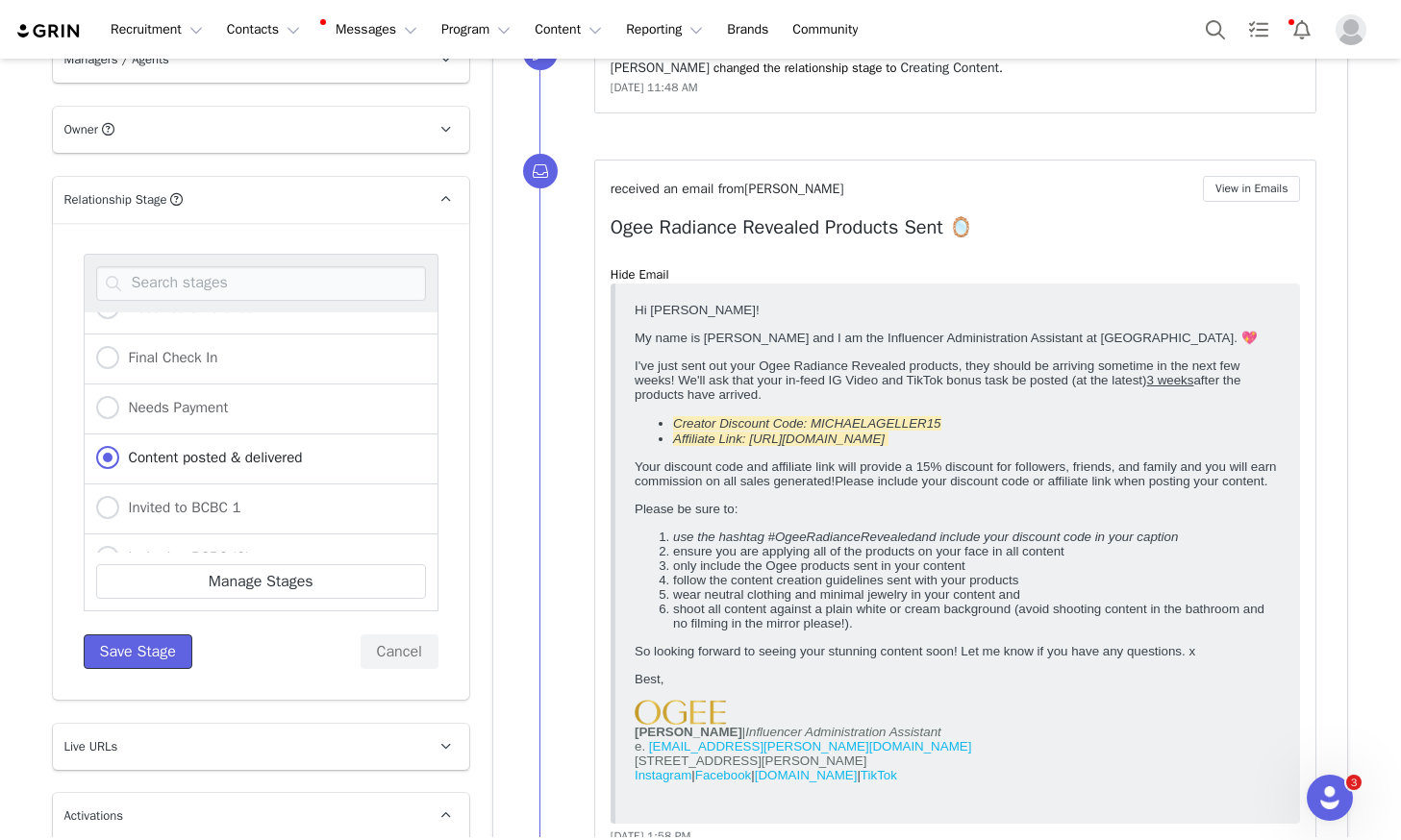 drag, startPoint x: 169, startPoint y: 618, endPoint x: 528, endPoint y: 539, distance: 367.58944 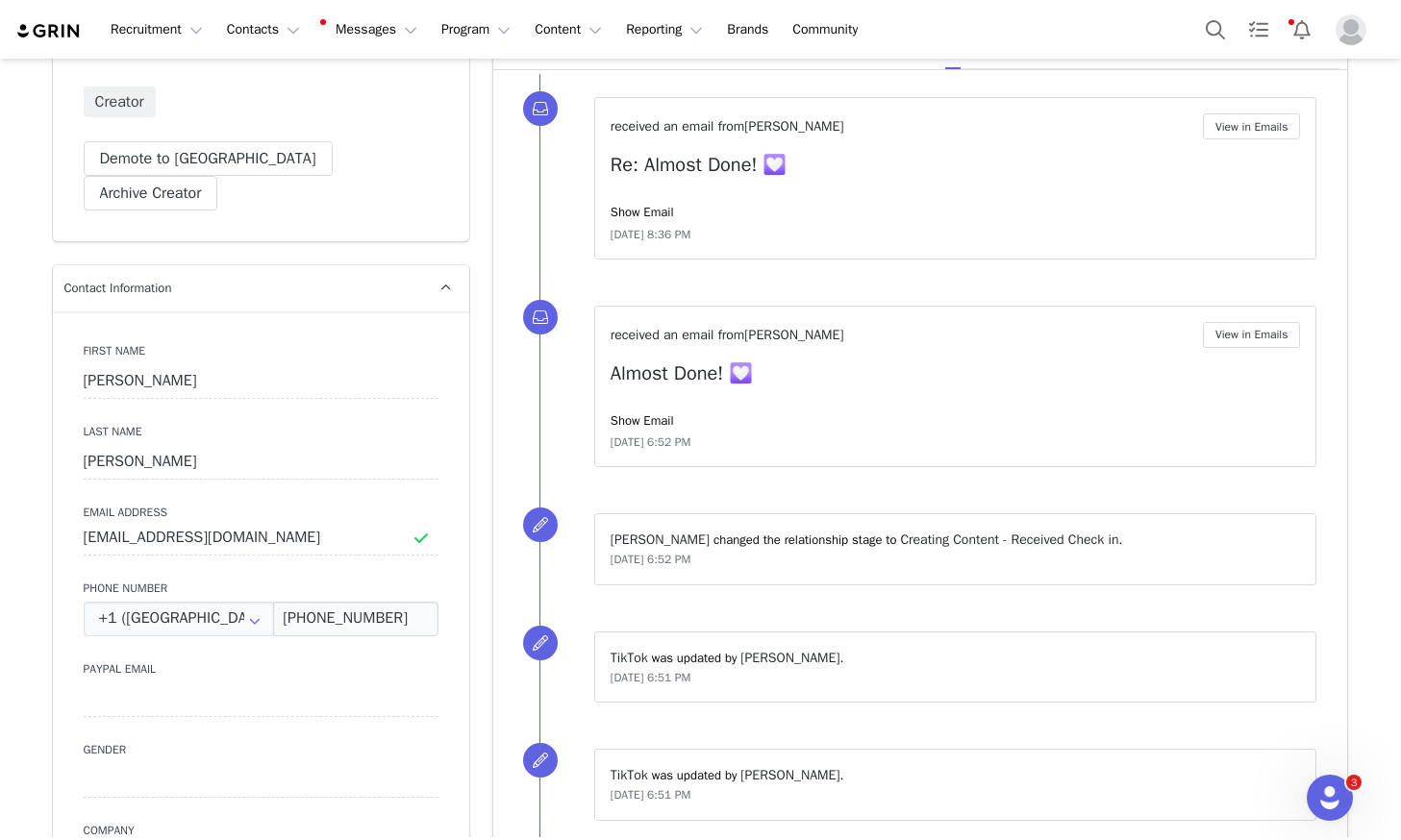 scroll, scrollTop: 0, scrollLeft: 0, axis: both 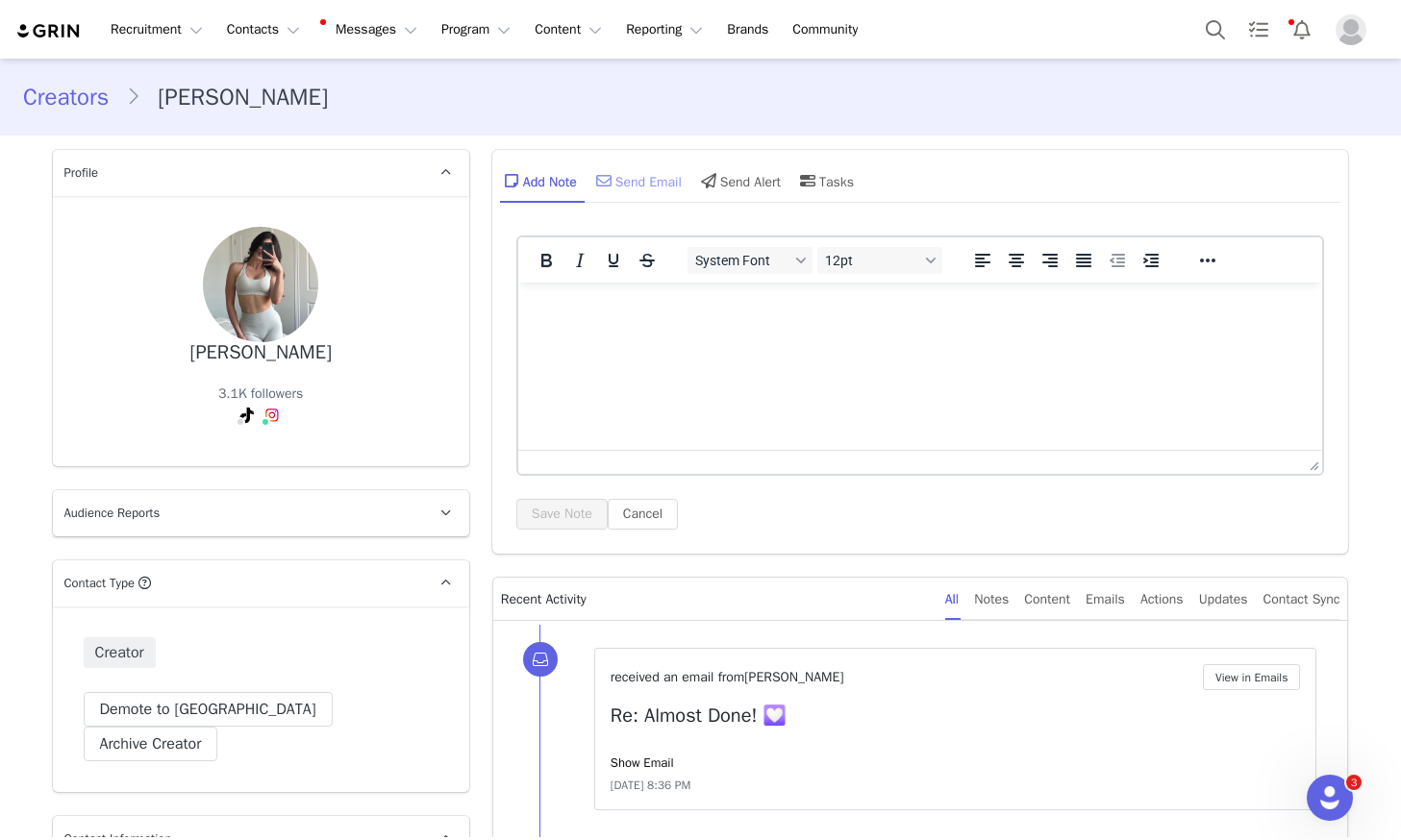click on "Send Email" at bounding box center (637, 181) 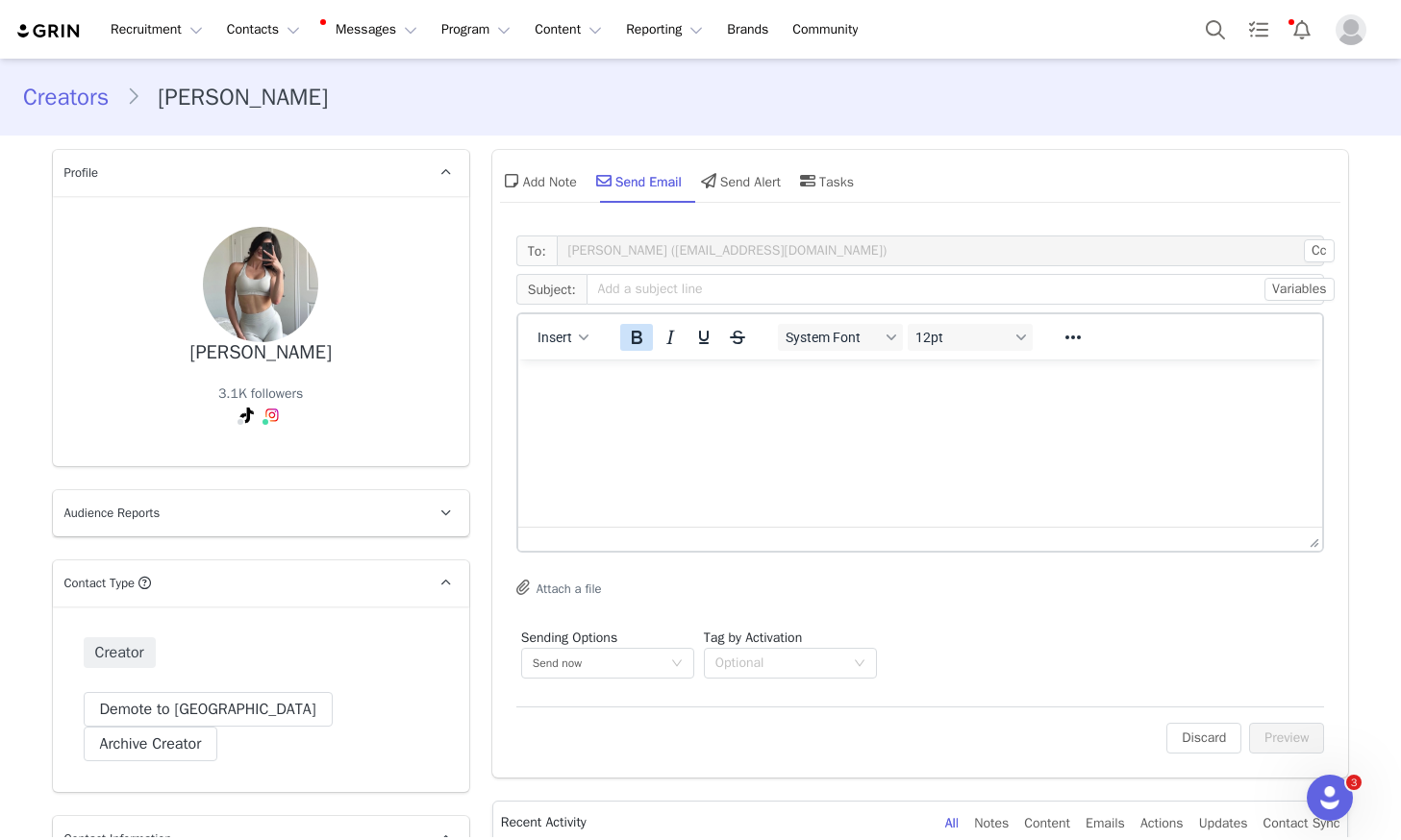 scroll, scrollTop: 0, scrollLeft: 0, axis: both 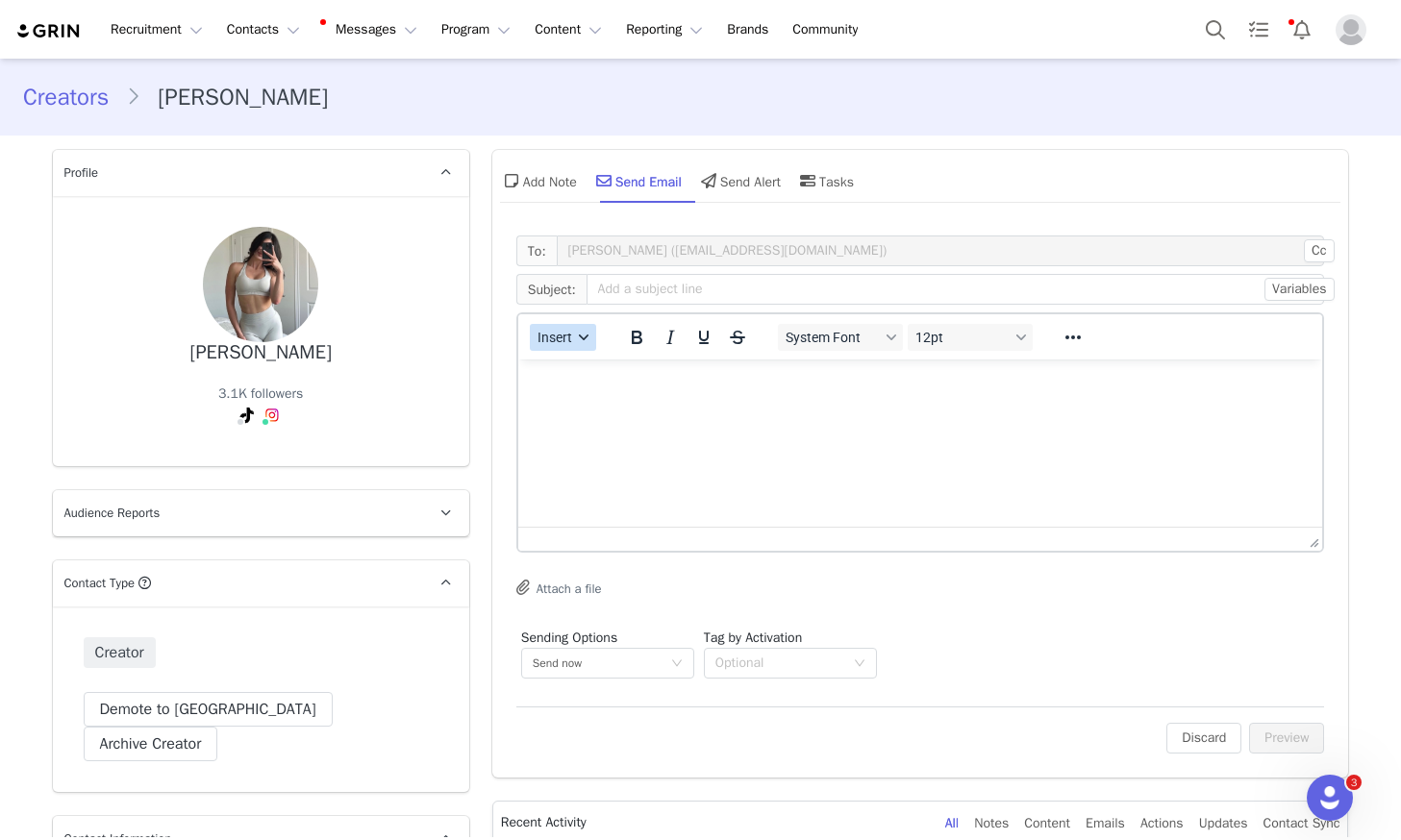 drag, startPoint x: 554, startPoint y: 343, endPoint x: 563, endPoint y: 347, distance: 9.848858 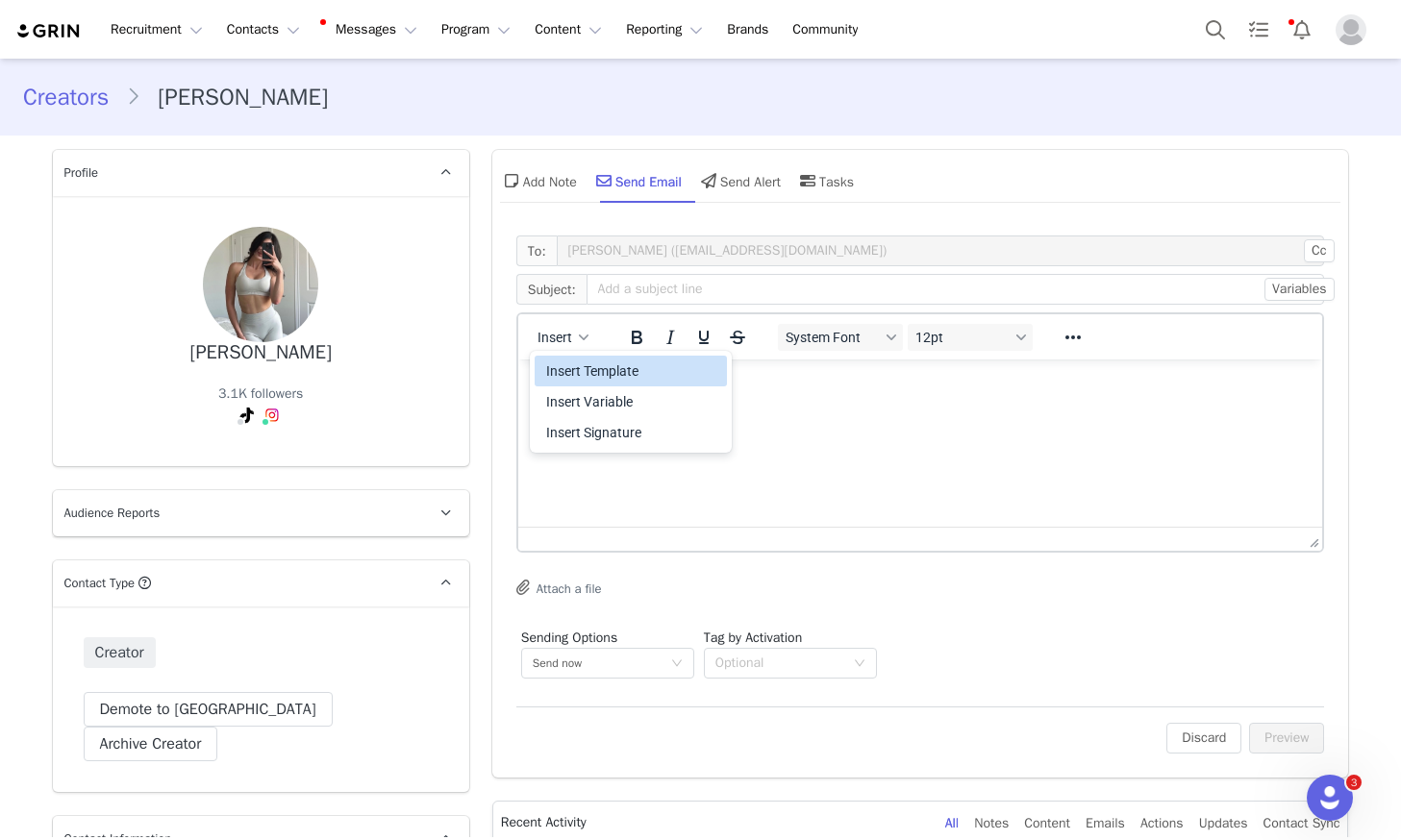 click on "Insert Template" at bounding box center (631, 371) 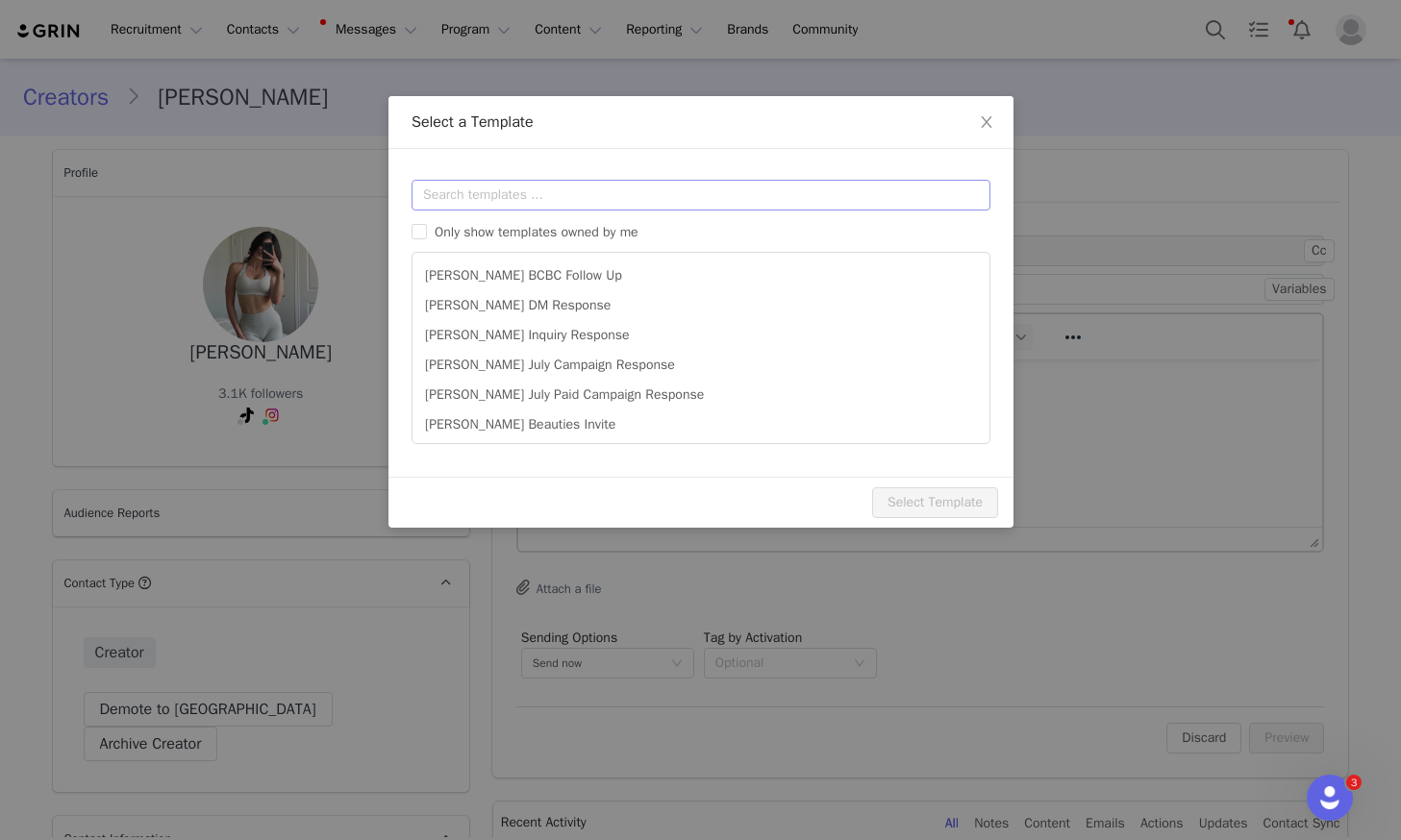 scroll, scrollTop: 0, scrollLeft: 0, axis: both 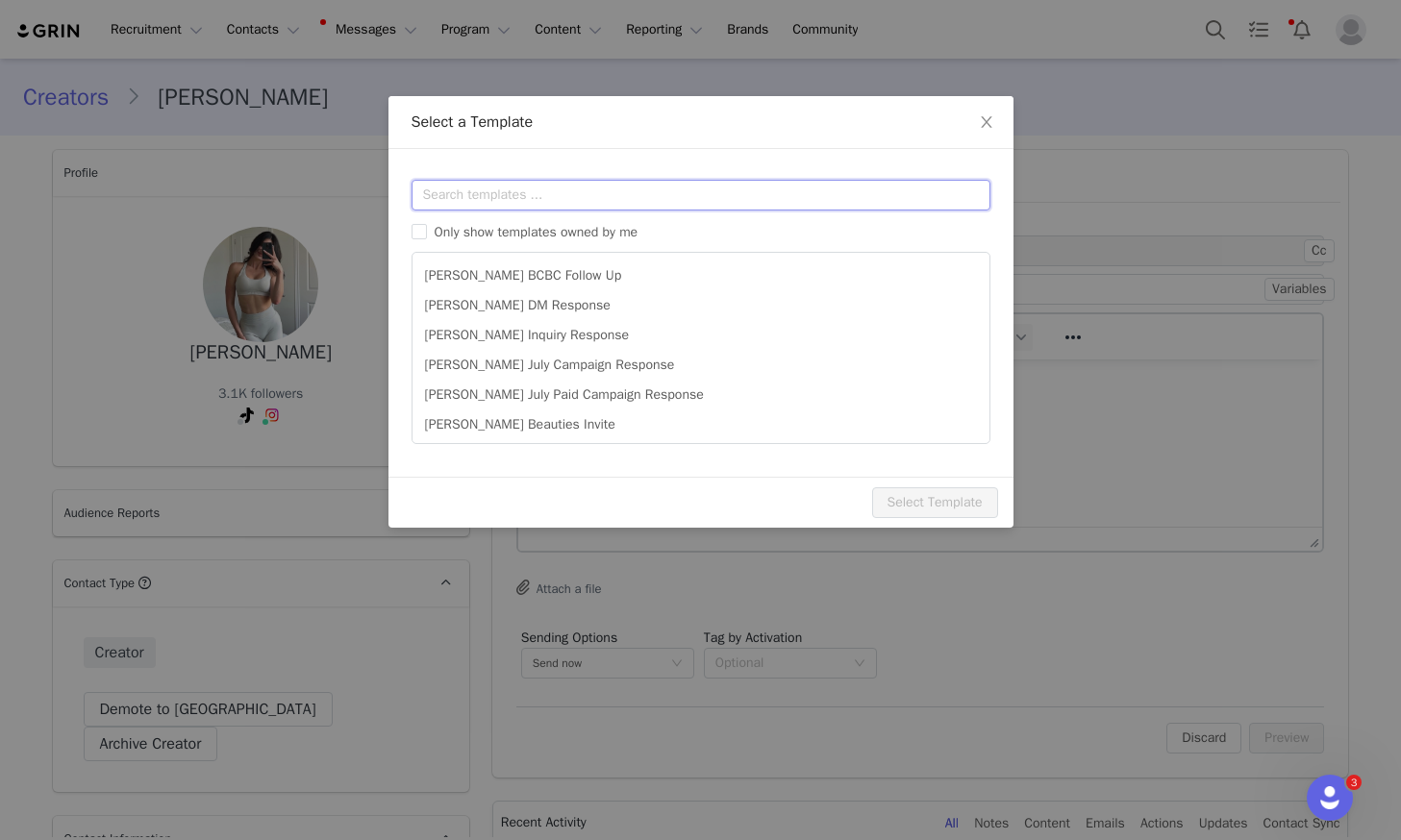 click at bounding box center [701, 195] 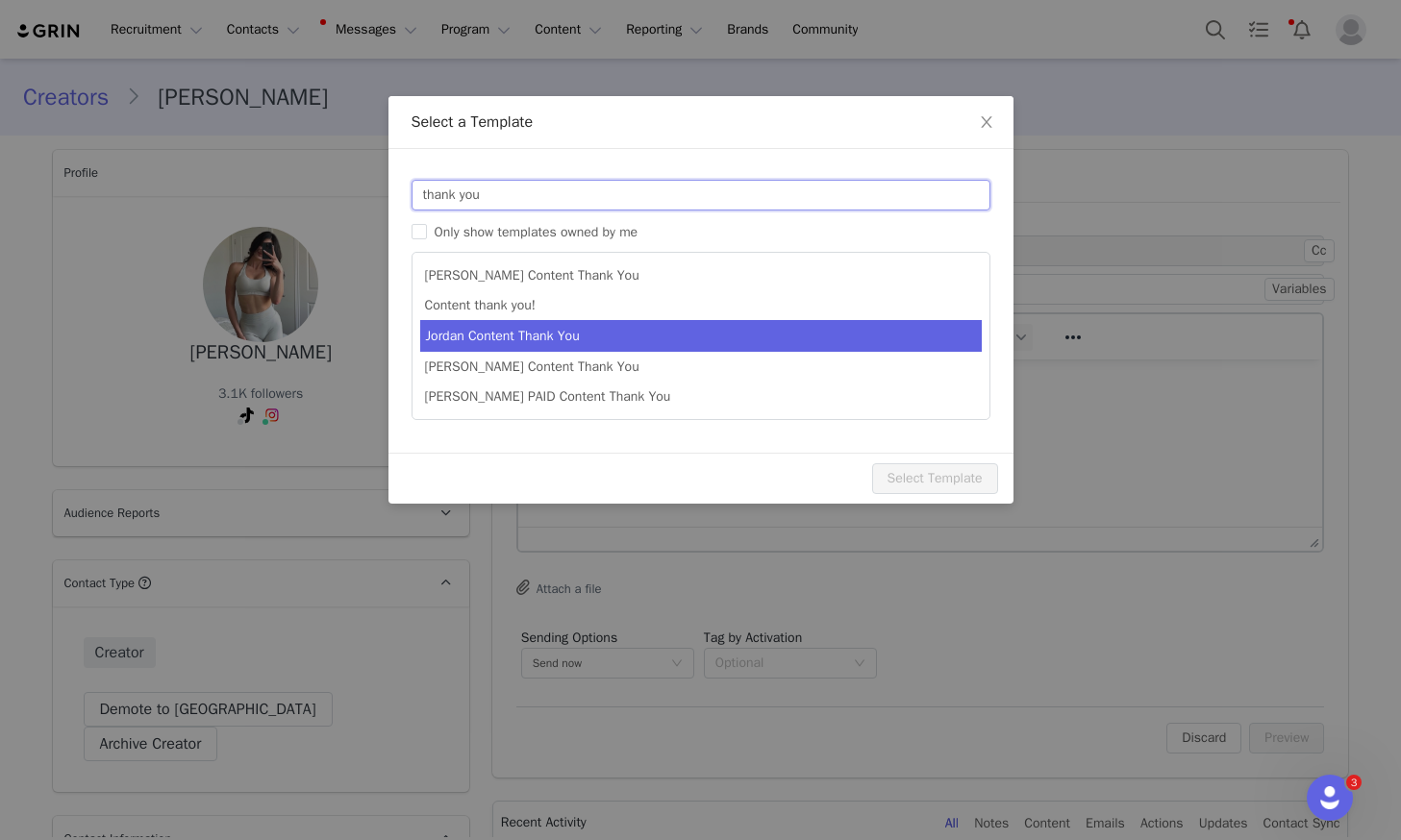 type on "thank you" 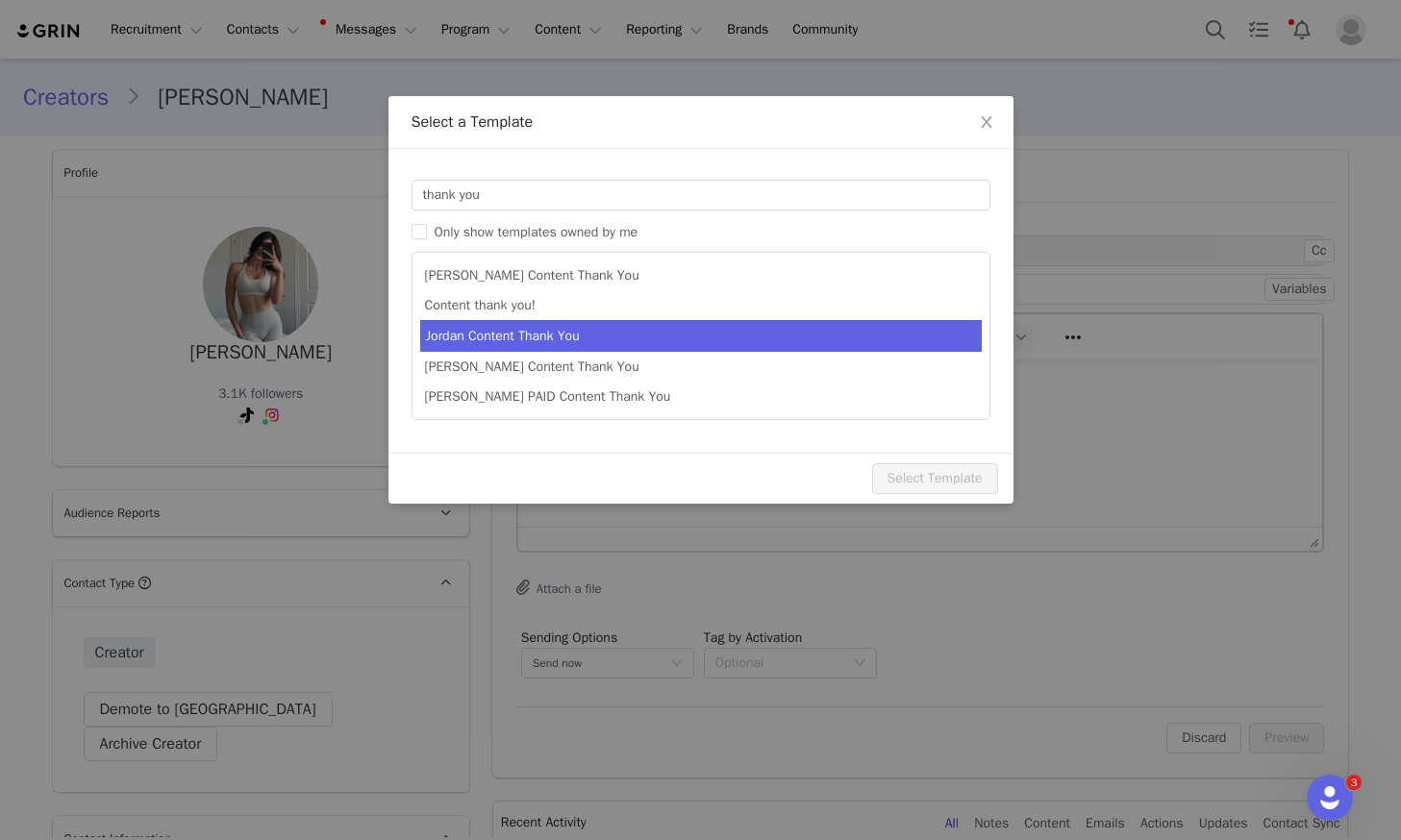 type on "Thank You! ✨" 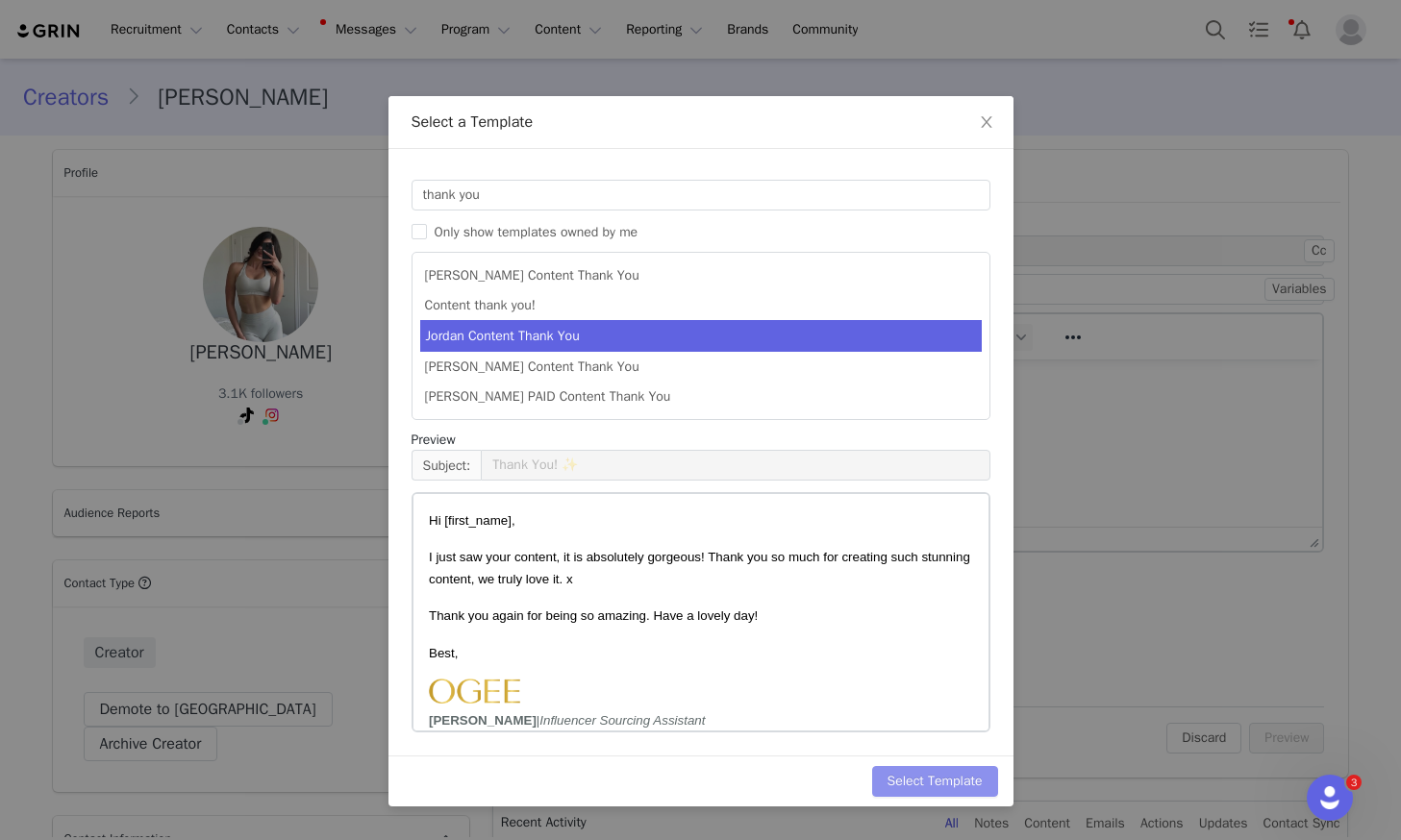 drag, startPoint x: 959, startPoint y: 766, endPoint x: 970, endPoint y: 768, distance: 11.18034 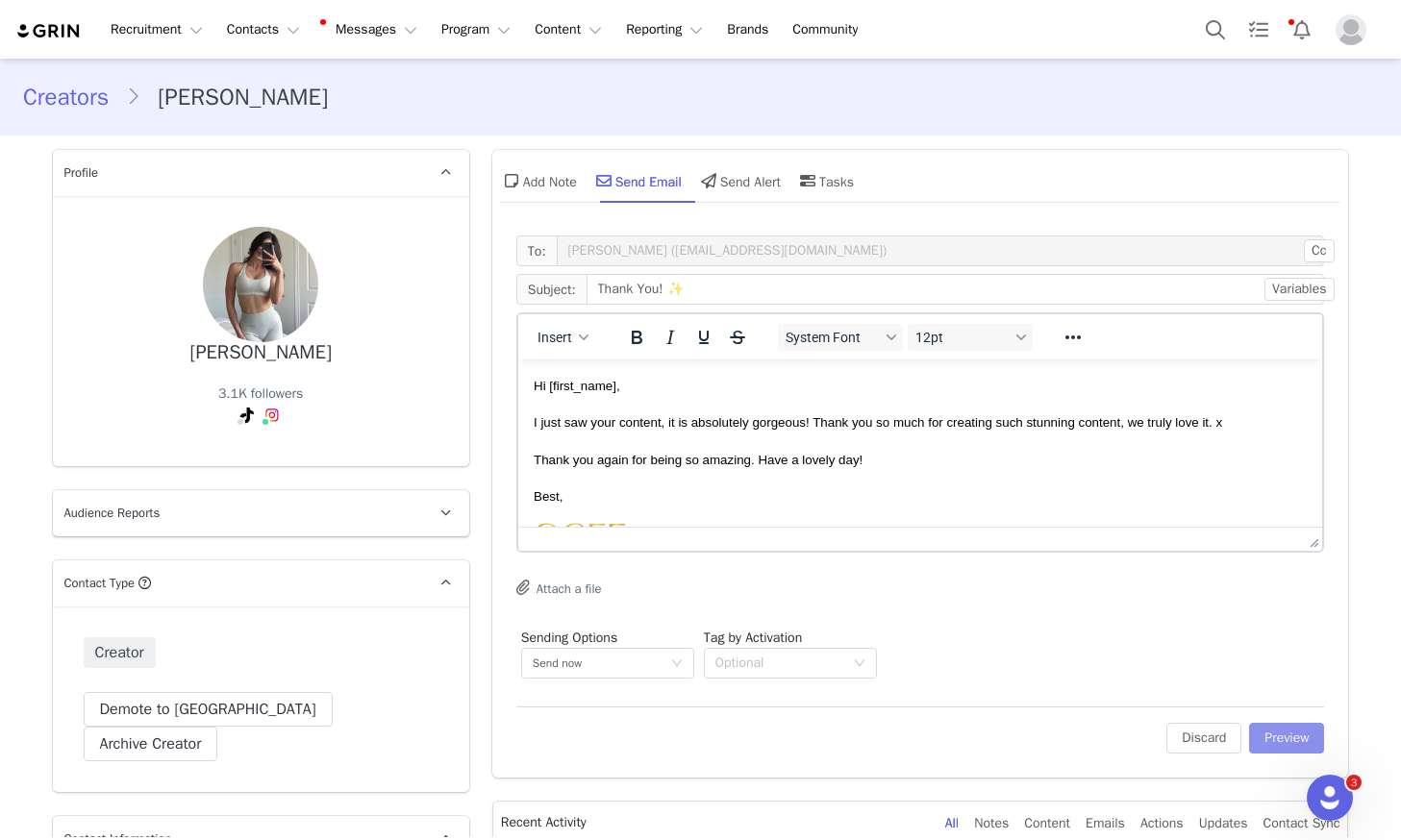 click on "Preview" at bounding box center [1287, 738] 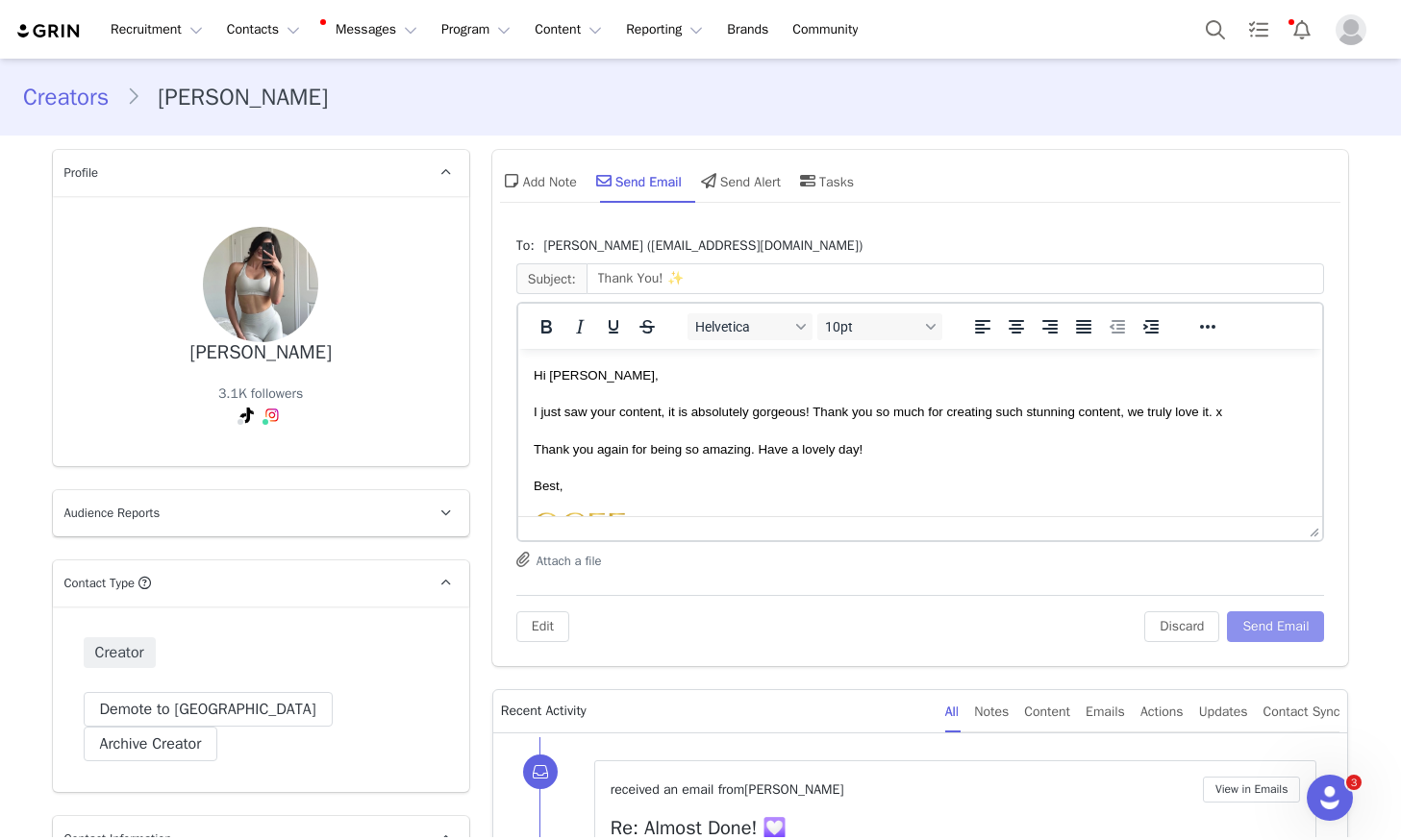 scroll, scrollTop: 0, scrollLeft: 0, axis: both 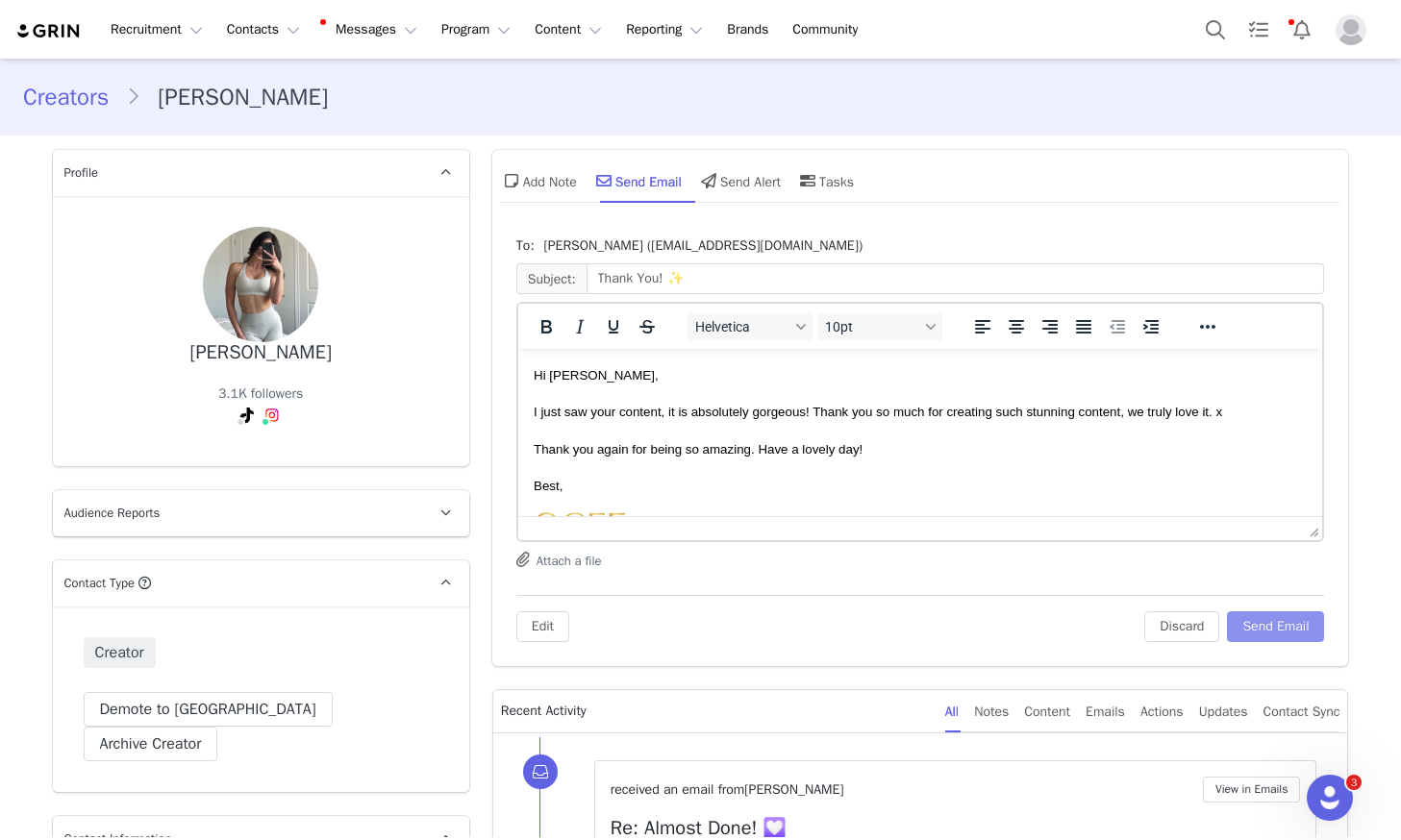 click on "Send Email" at bounding box center [1275, 627] 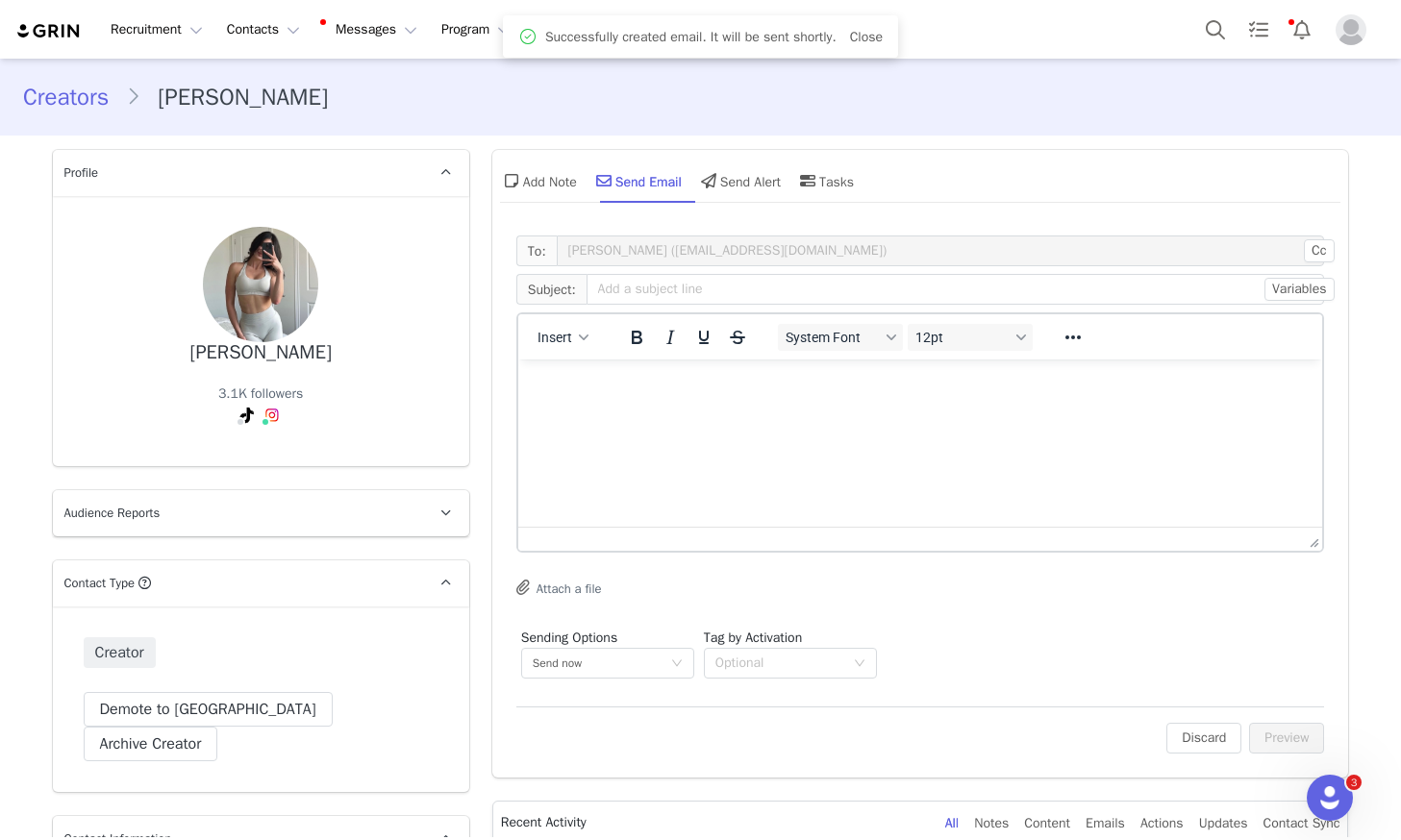scroll, scrollTop: 0, scrollLeft: 0, axis: both 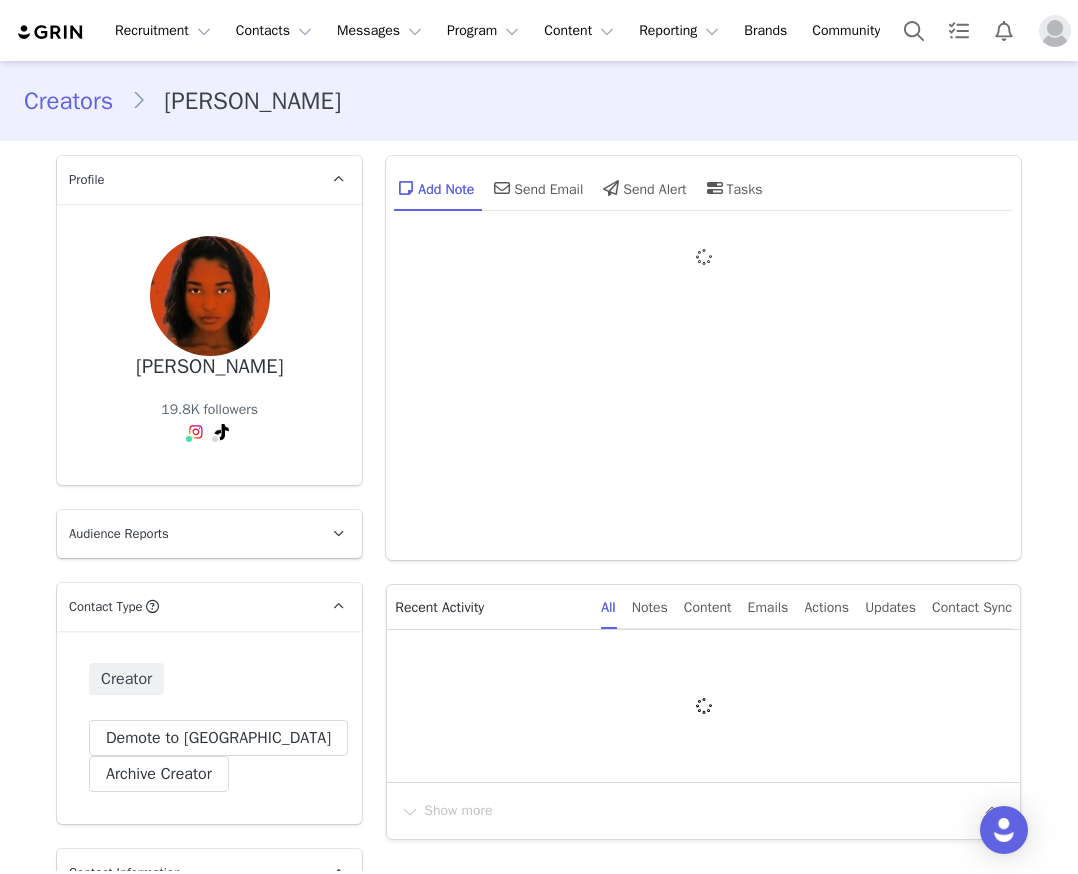 type on "+1 ([GEOGRAPHIC_DATA])" 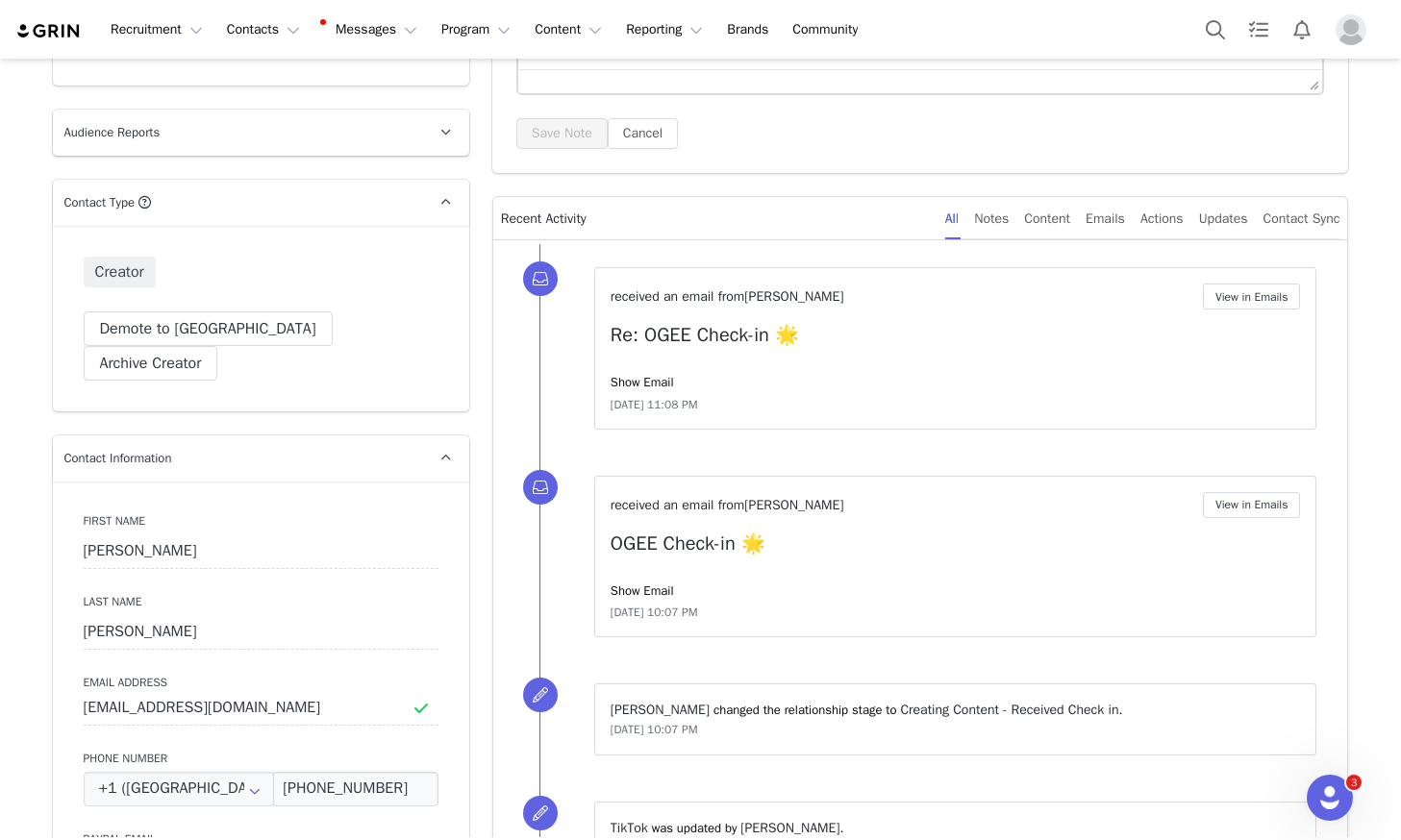 scroll, scrollTop: 0, scrollLeft: 0, axis: both 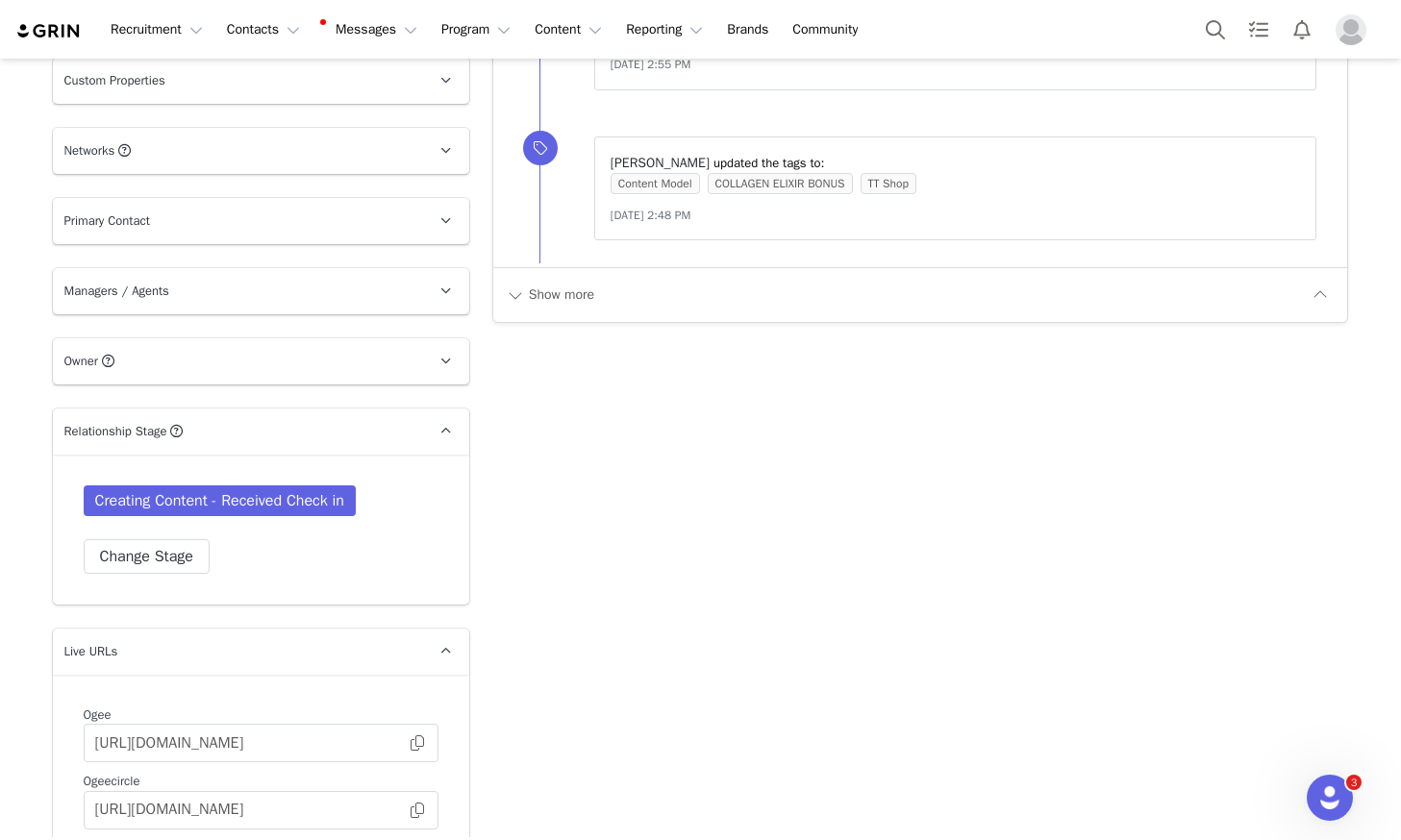 drag, startPoint x: 443, startPoint y: 585, endPoint x: 490, endPoint y: 577, distance: 47.67599 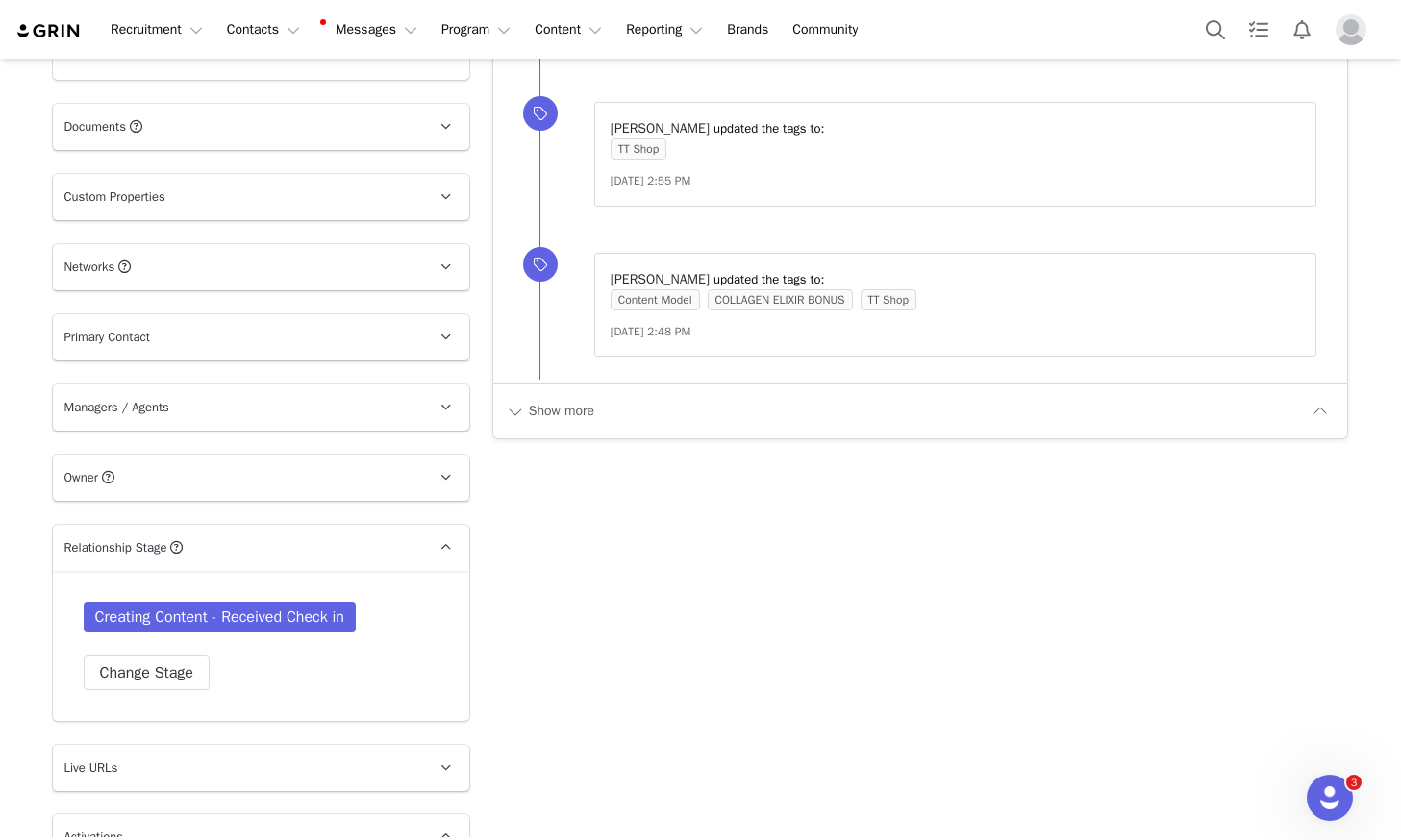 scroll, scrollTop: 1644, scrollLeft: 0, axis: vertical 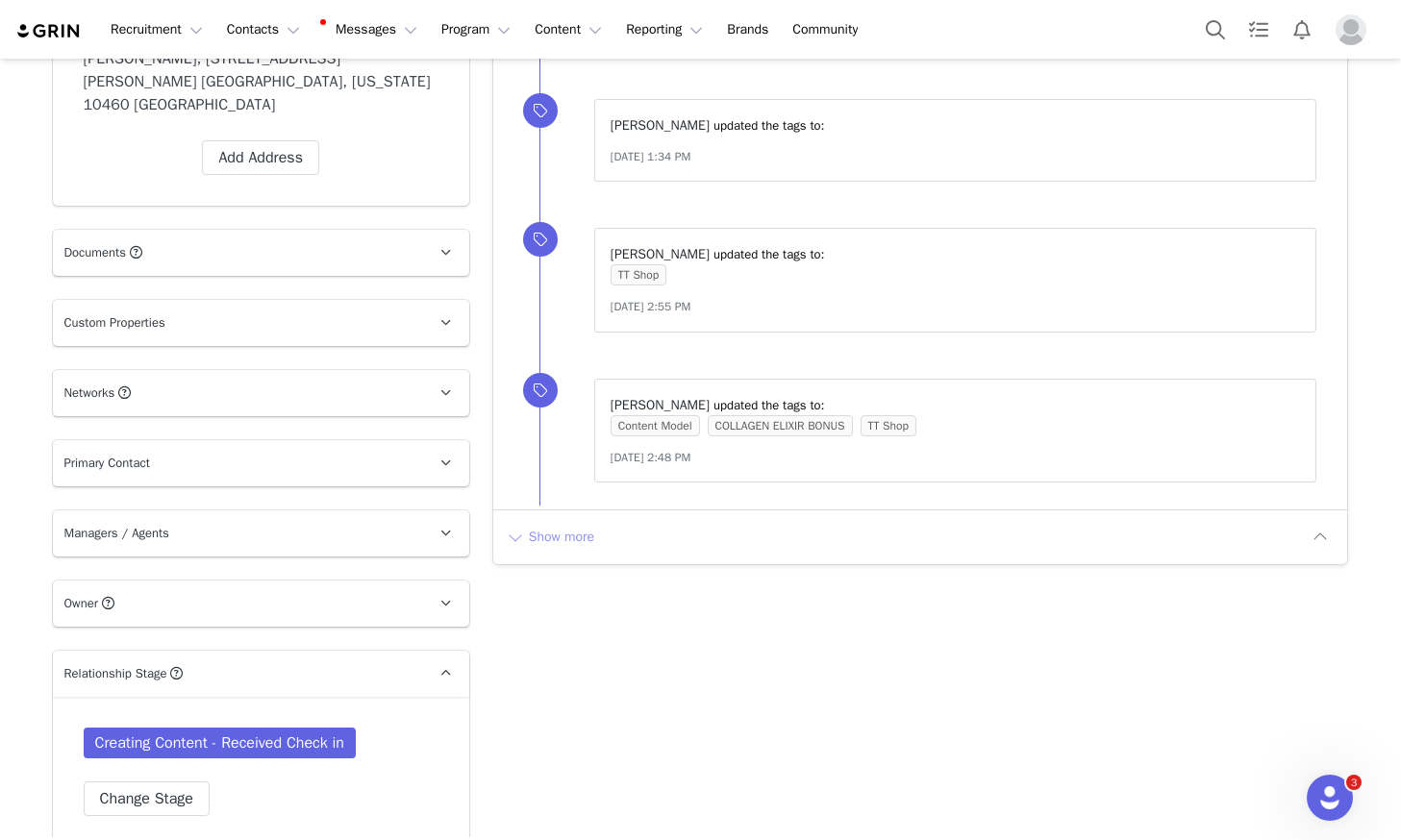 click on "Show more" at bounding box center [550, 537] 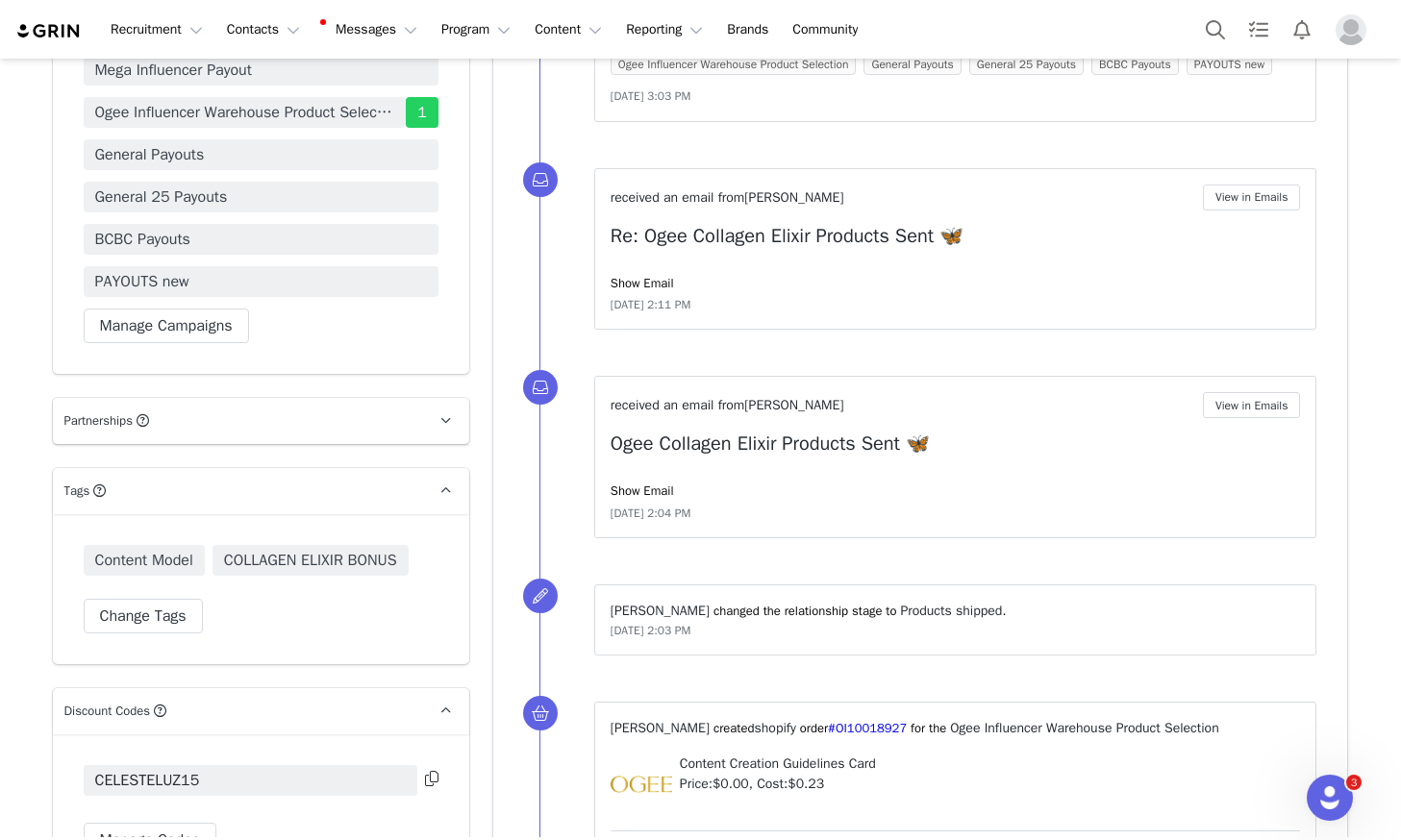 scroll, scrollTop: 3145, scrollLeft: 0, axis: vertical 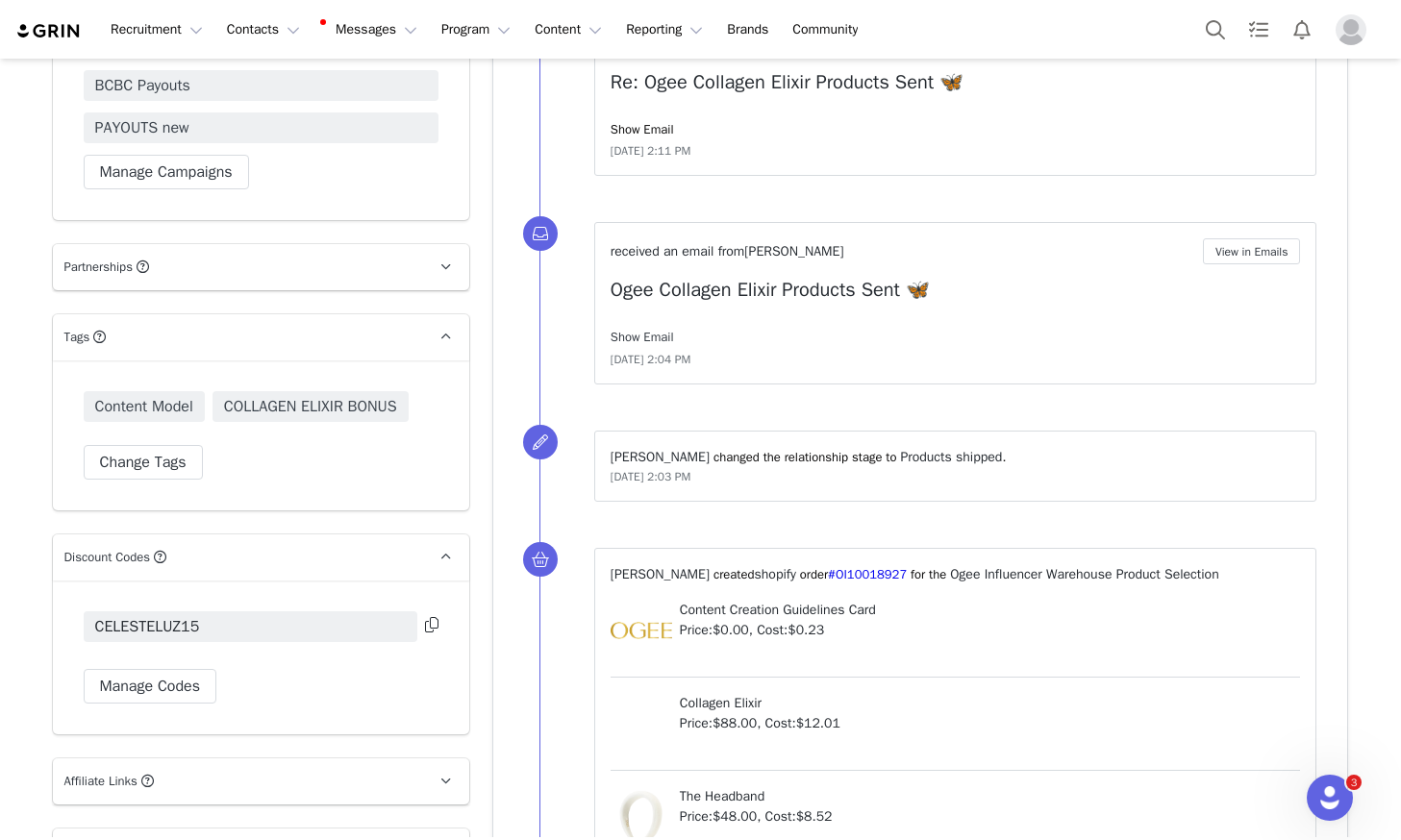 click on "Show Email" at bounding box center (642, 336) 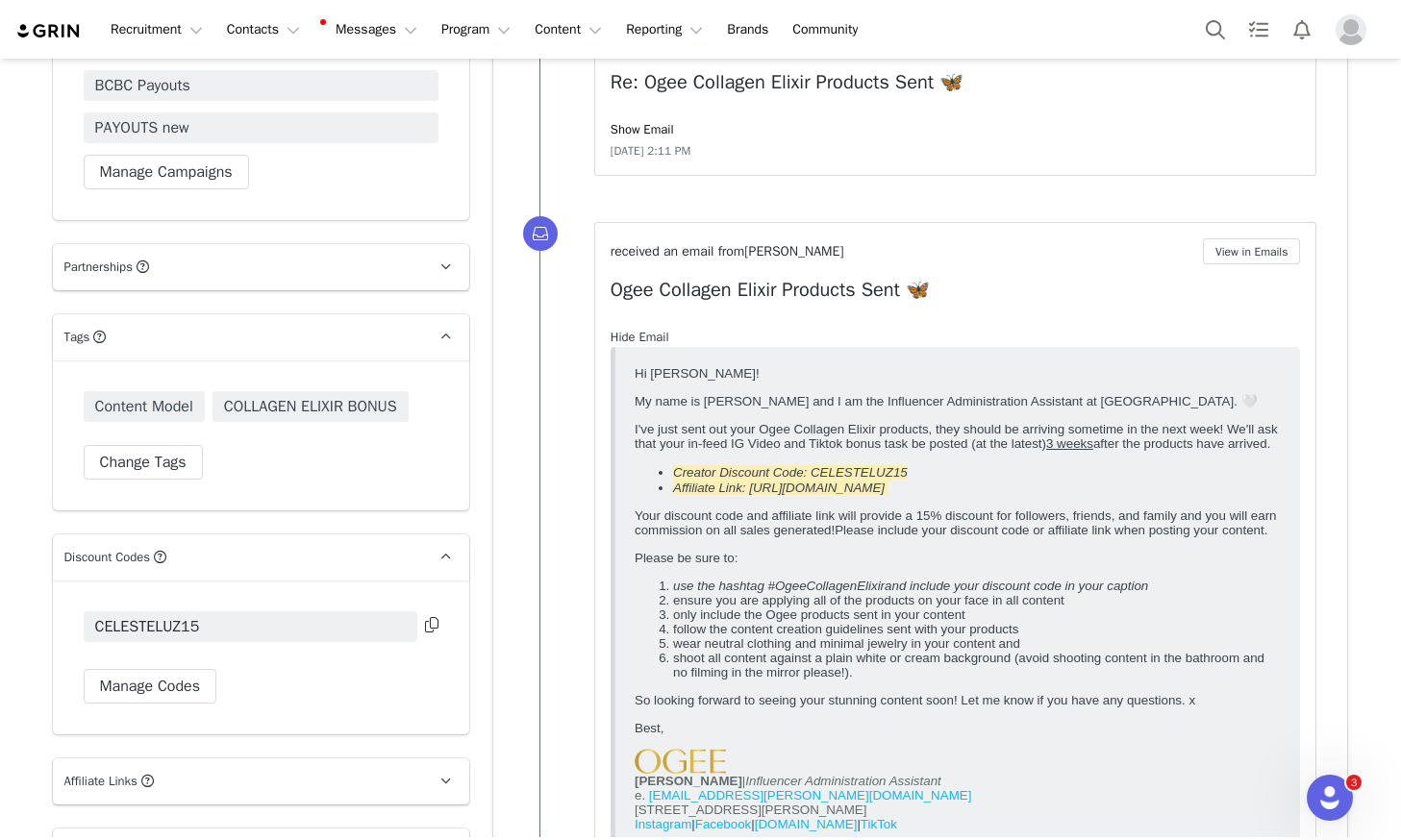 scroll, scrollTop: 0, scrollLeft: 0, axis: both 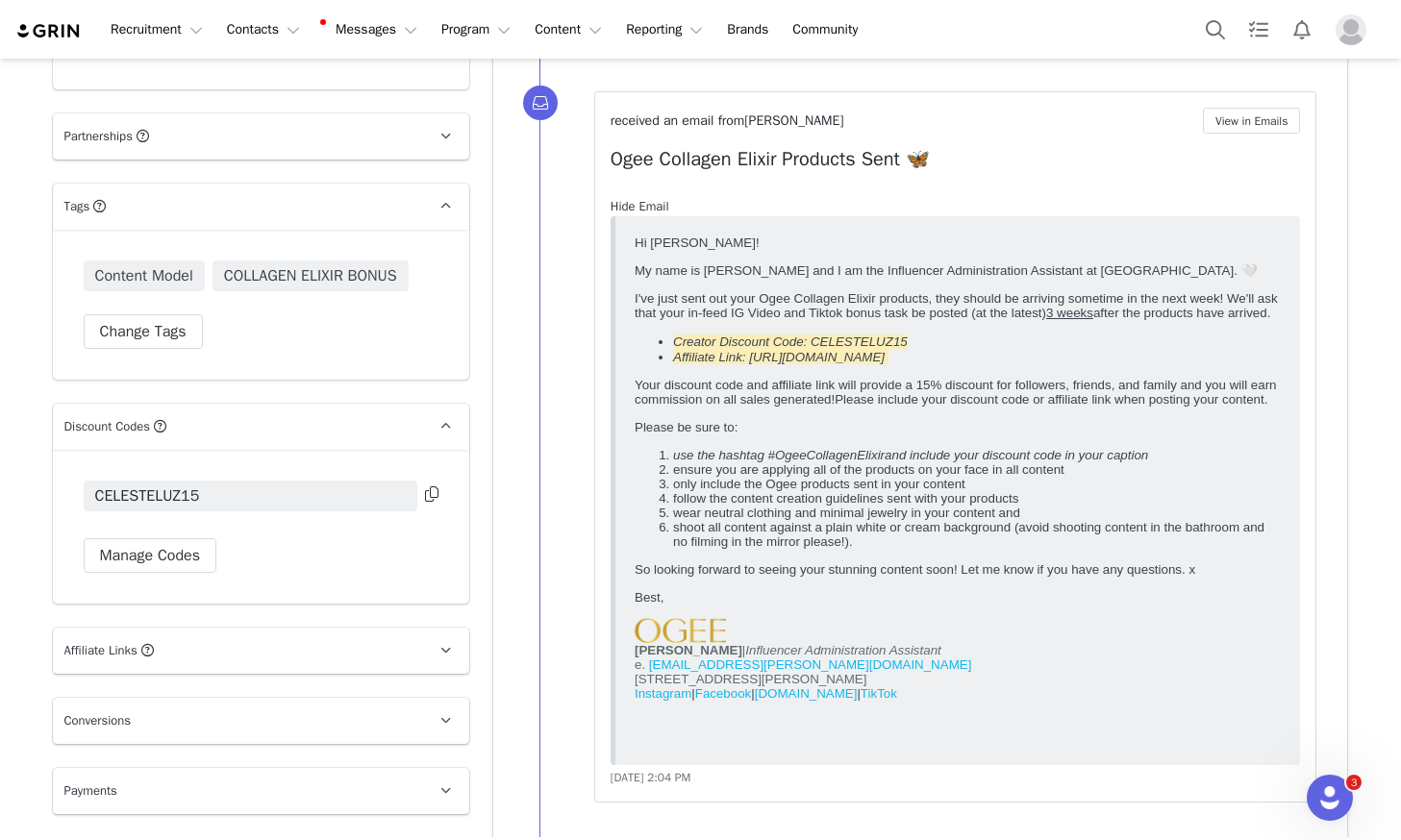 click on "Hide Email" at bounding box center (639, 206) 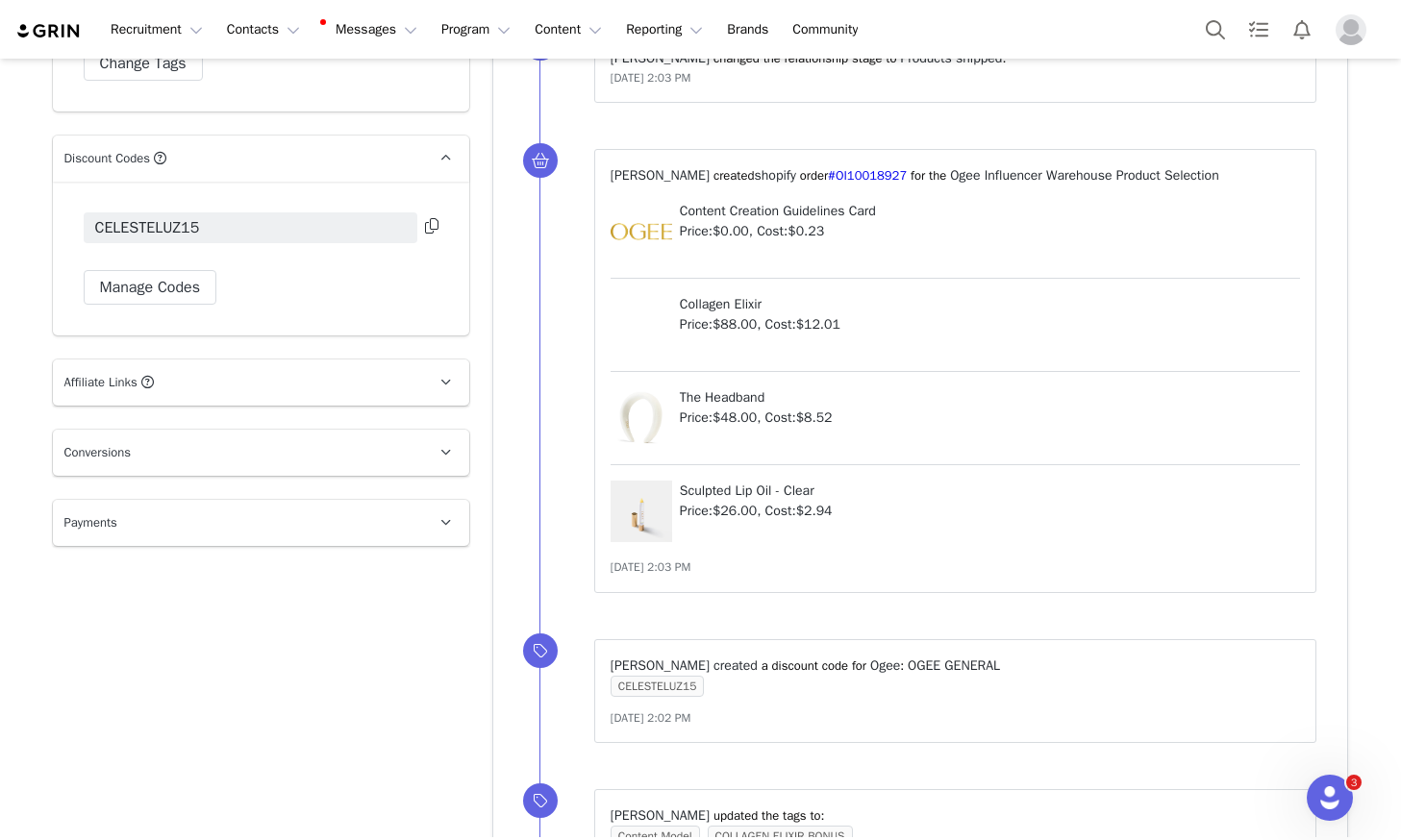 scroll, scrollTop: 3725, scrollLeft: 0, axis: vertical 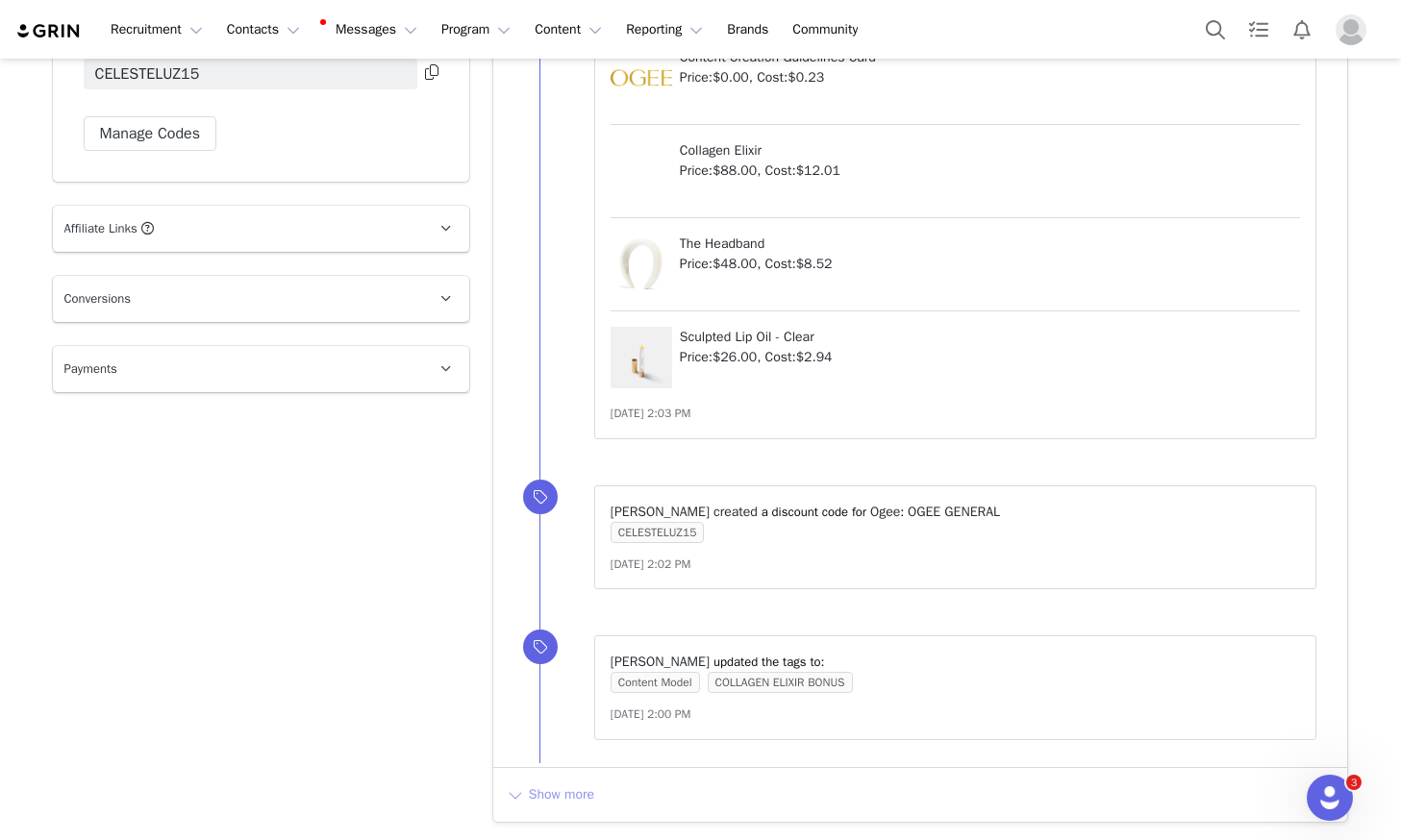 click on "Show more" at bounding box center (550, 795) 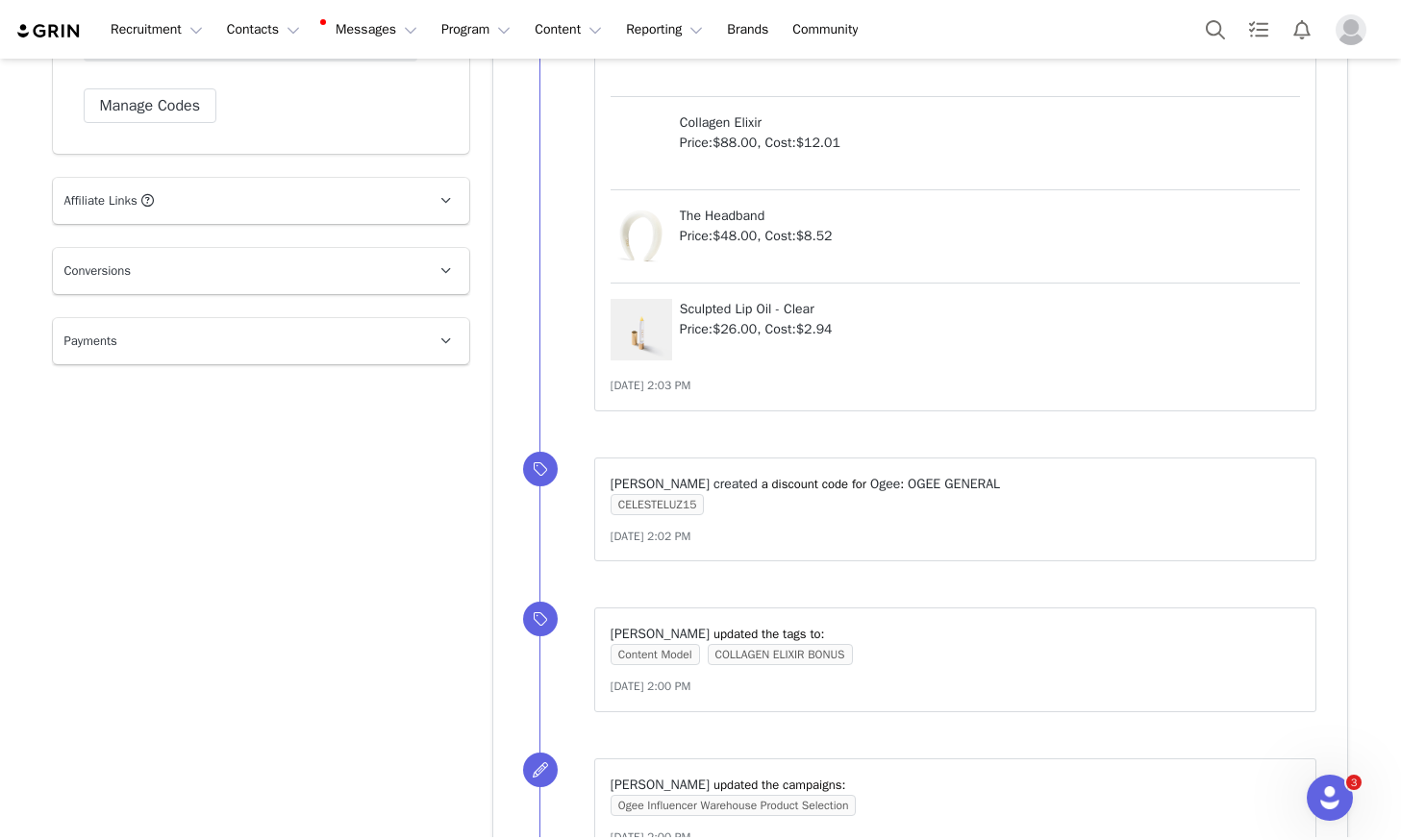 scroll, scrollTop: 4107, scrollLeft: 0, axis: vertical 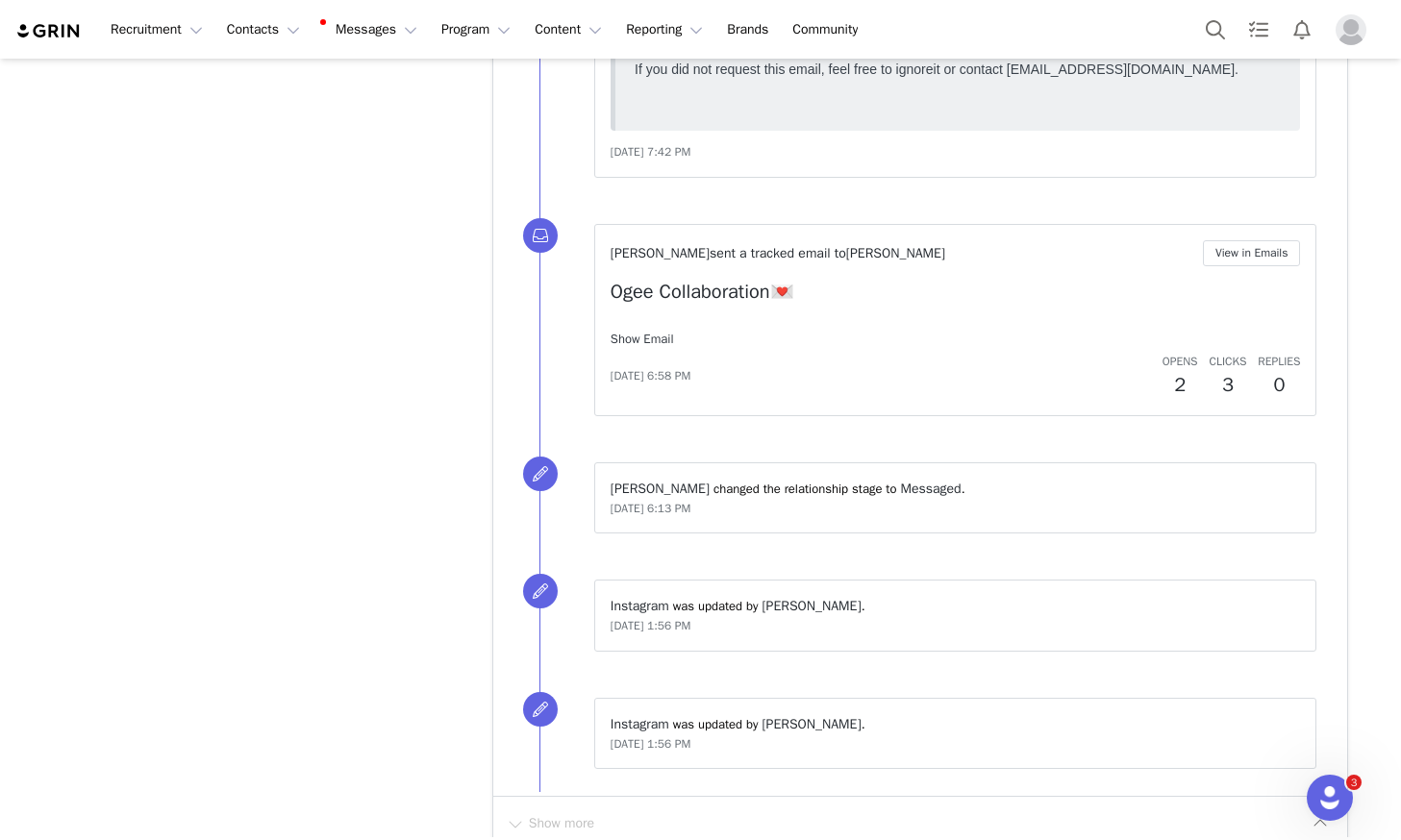 click on "Show Email" at bounding box center (642, 338) 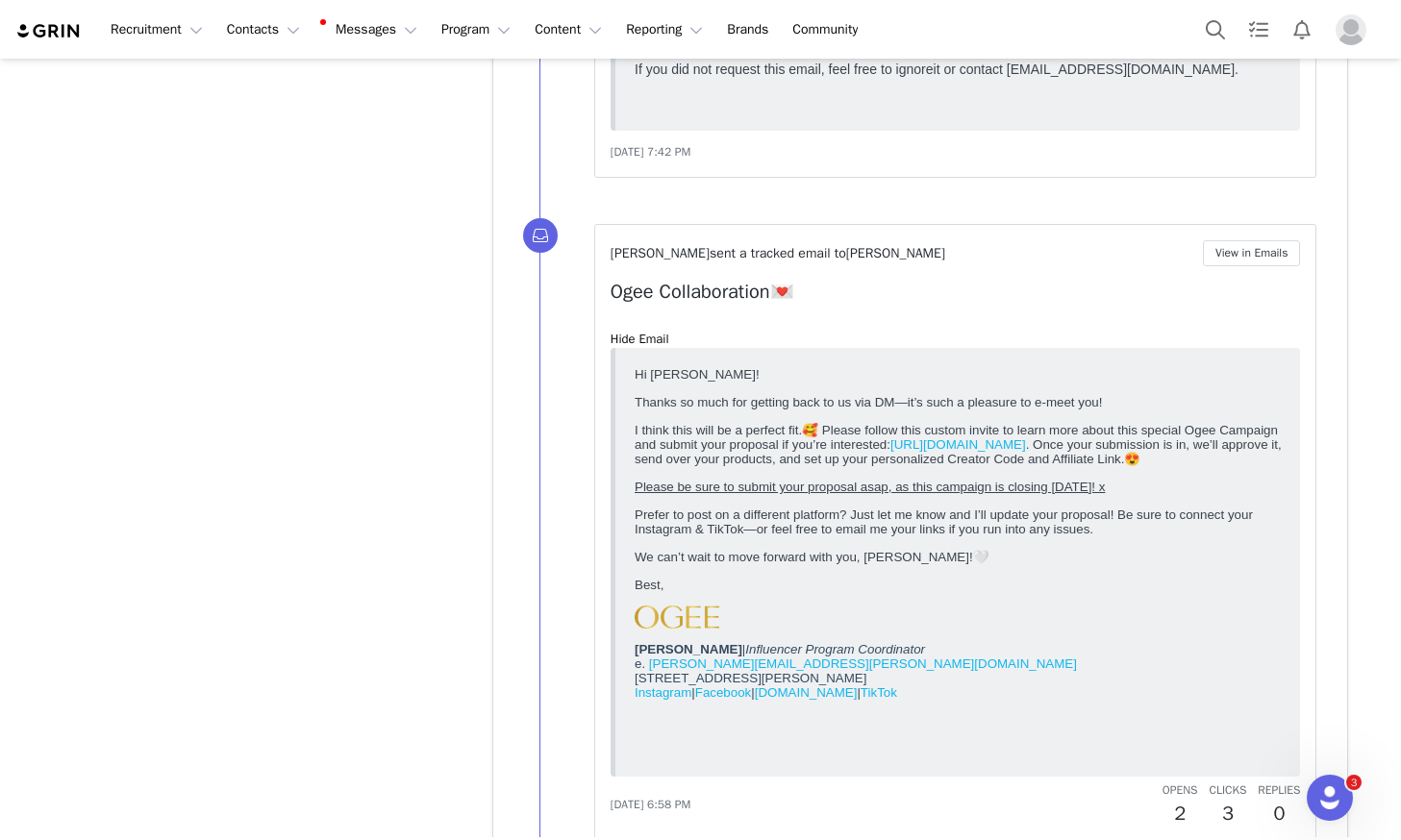 scroll, scrollTop: 0, scrollLeft: 0, axis: both 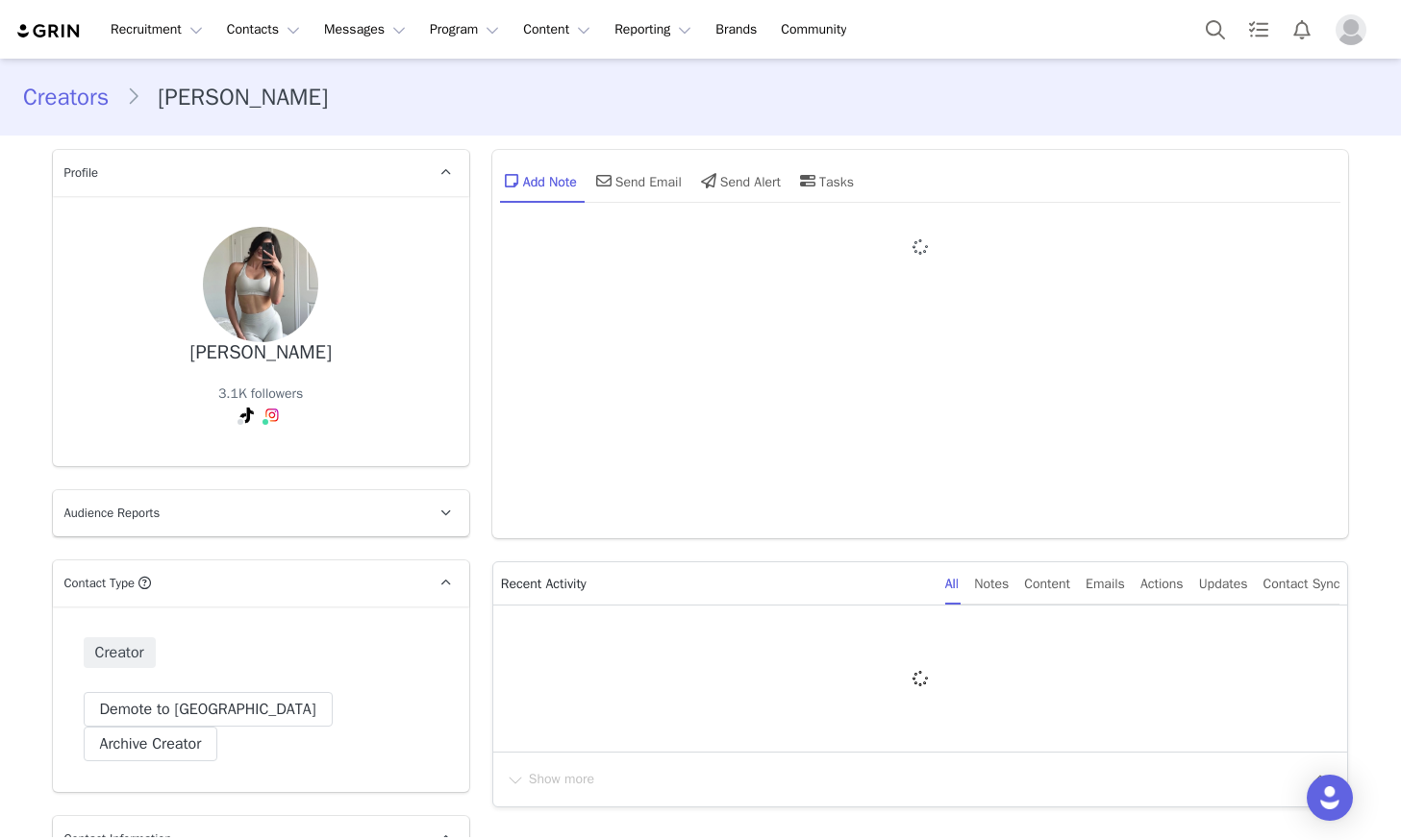 type on "+1 ([GEOGRAPHIC_DATA])" 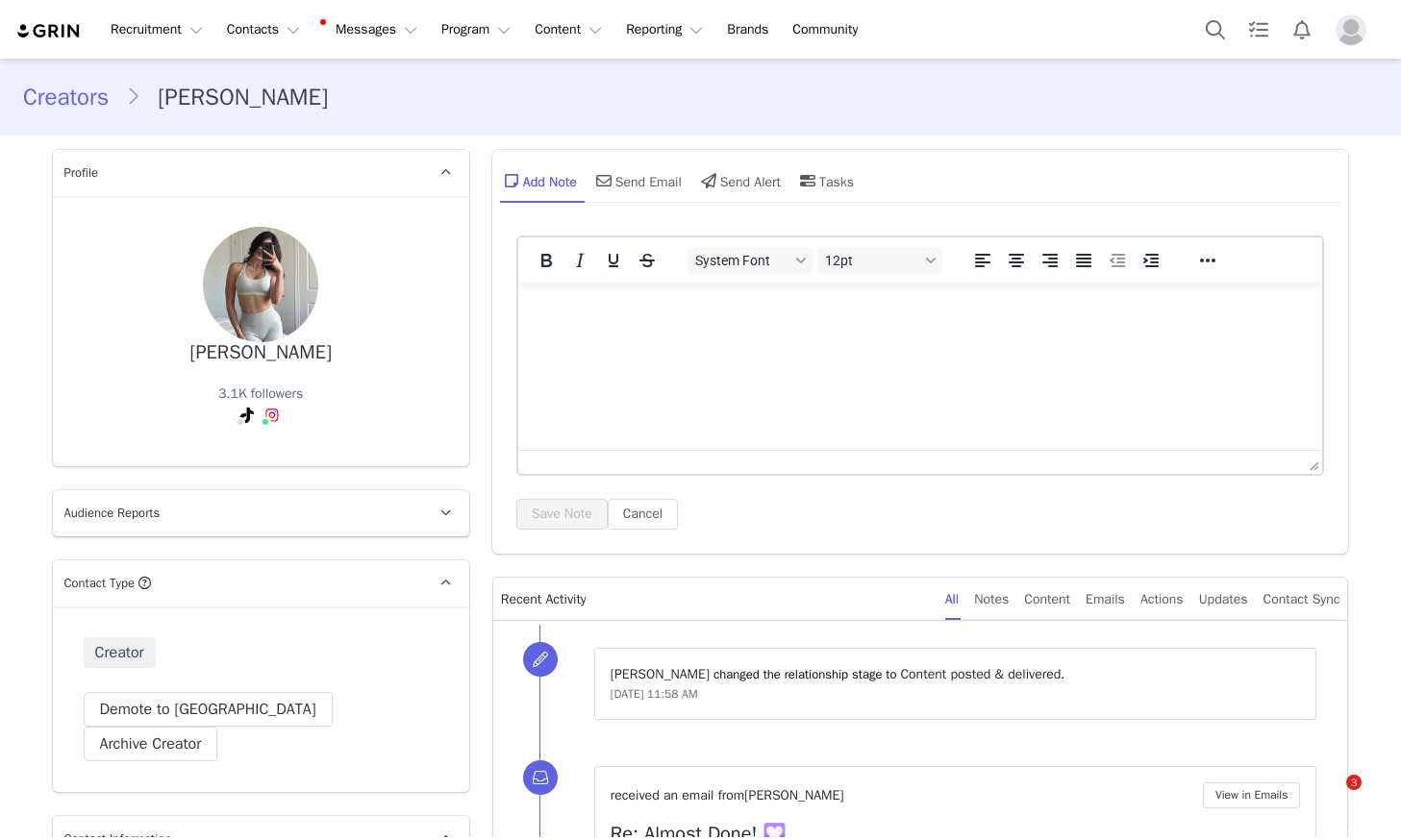 scroll, scrollTop: 0, scrollLeft: 0, axis: both 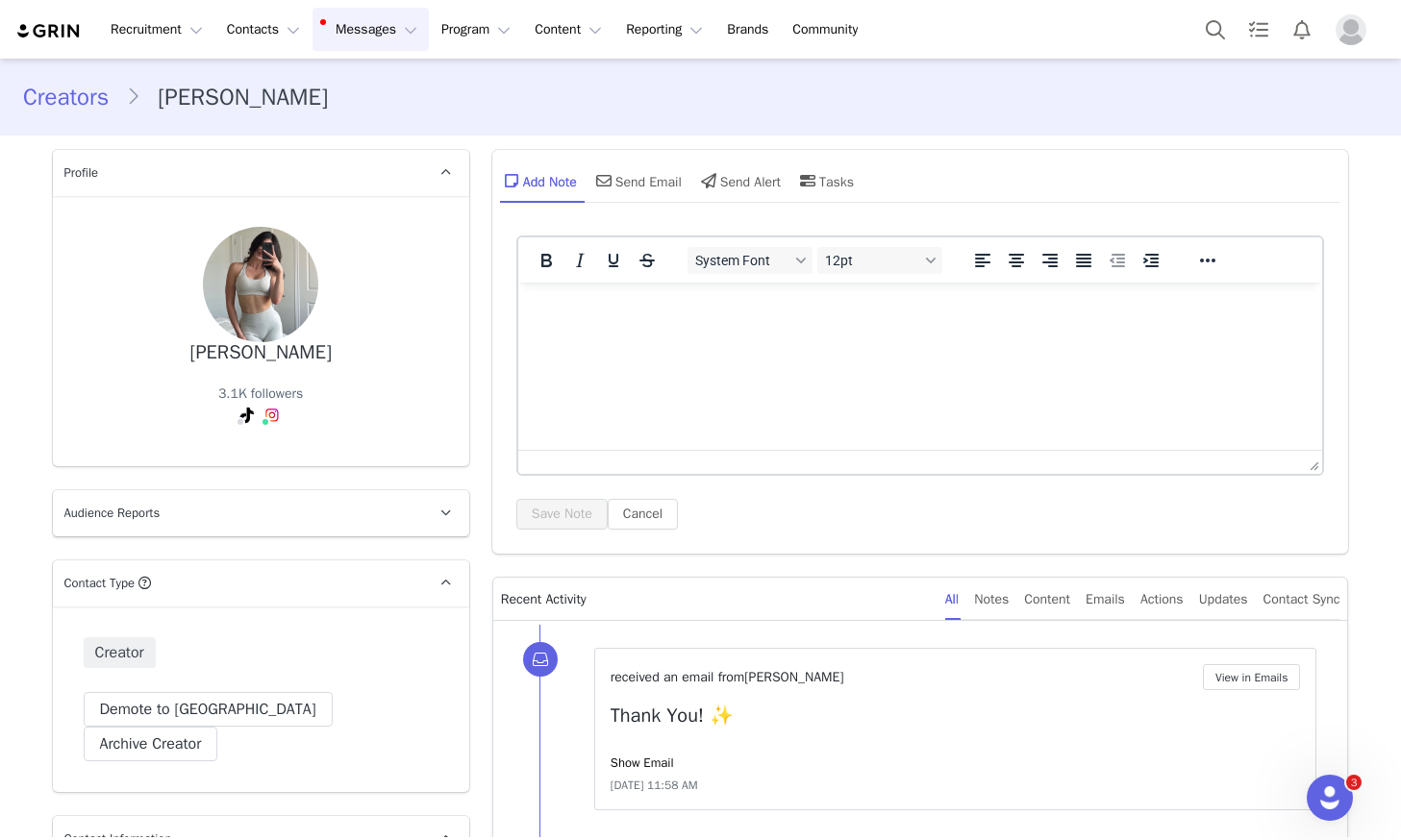 drag, startPoint x: 405, startPoint y: 25, endPoint x: 431, endPoint y: 99, distance: 78.434686 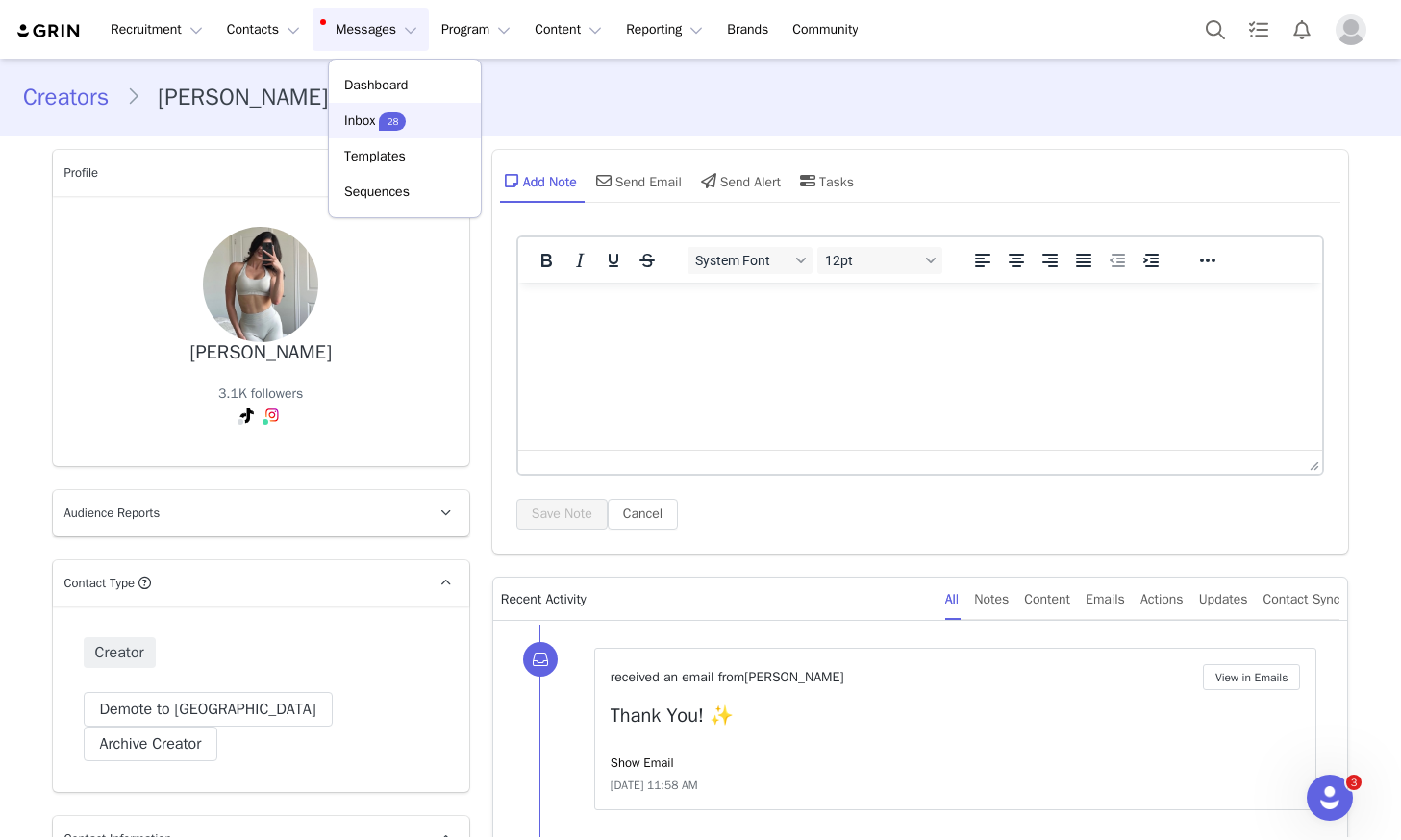 click on "Inbox 28" at bounding box center (405, 120) 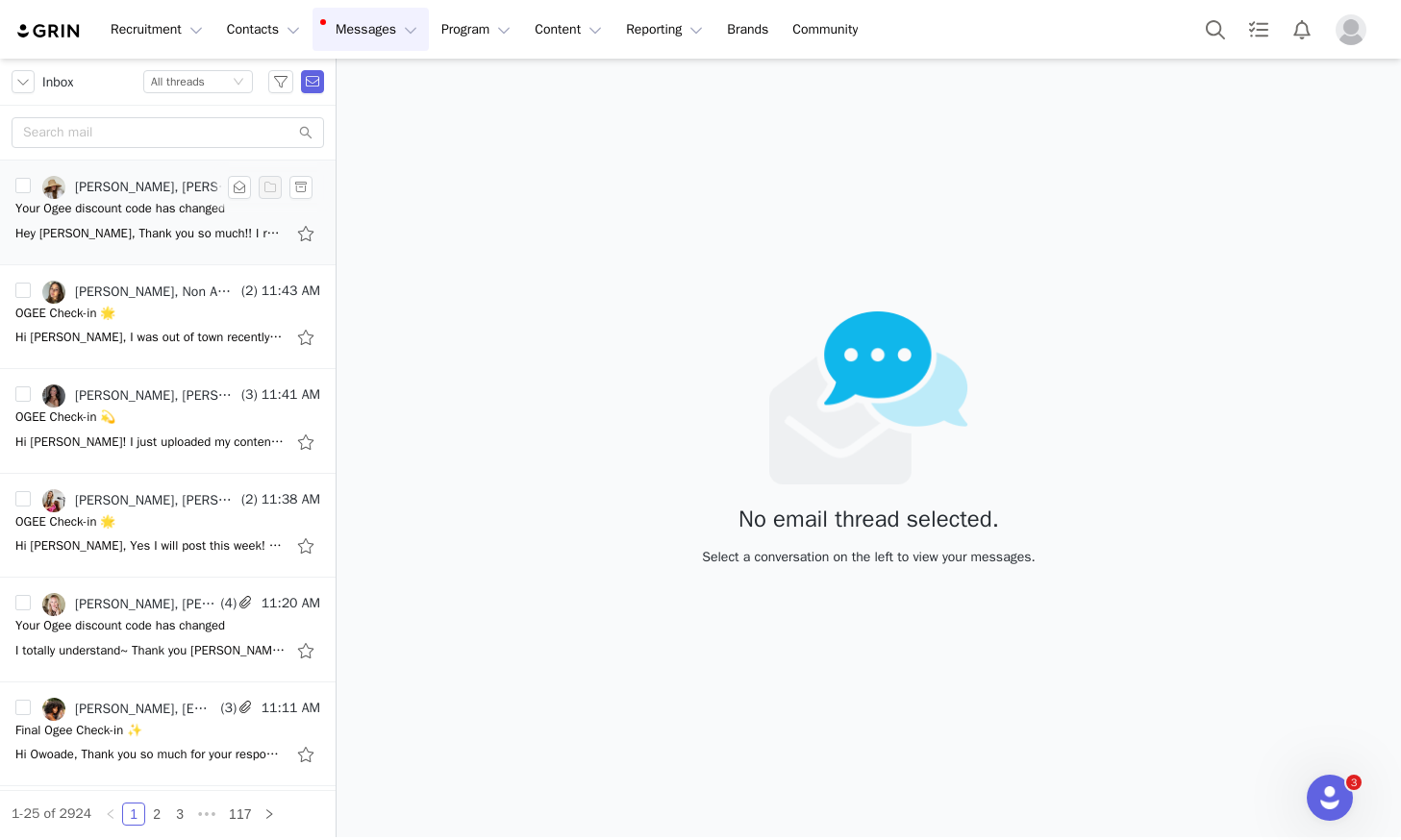 click on "Your Ogee discount code has changed" at bounding box center [120, 209] 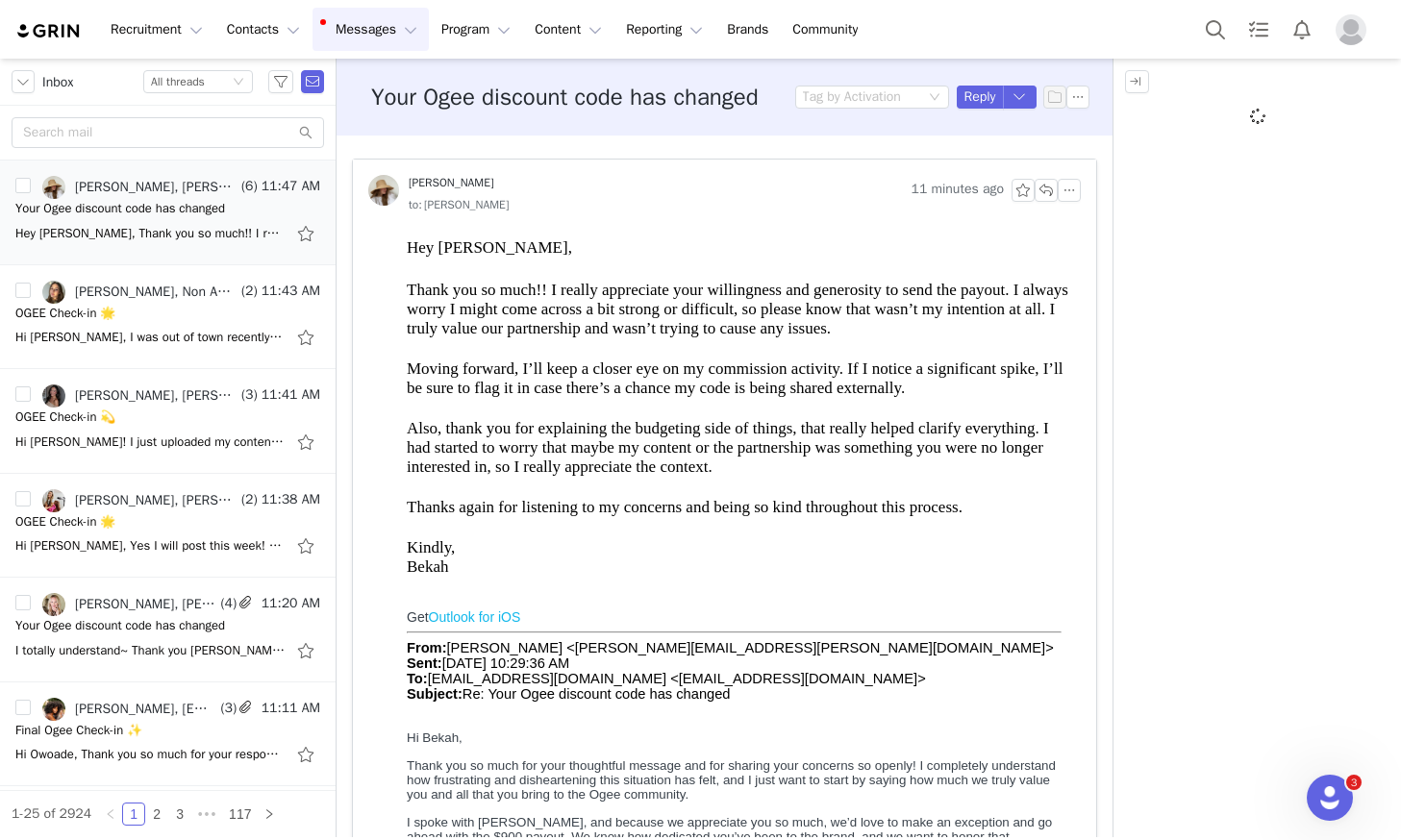 scroll, scrollTop: 0, scrollLeft: 0, axis: both 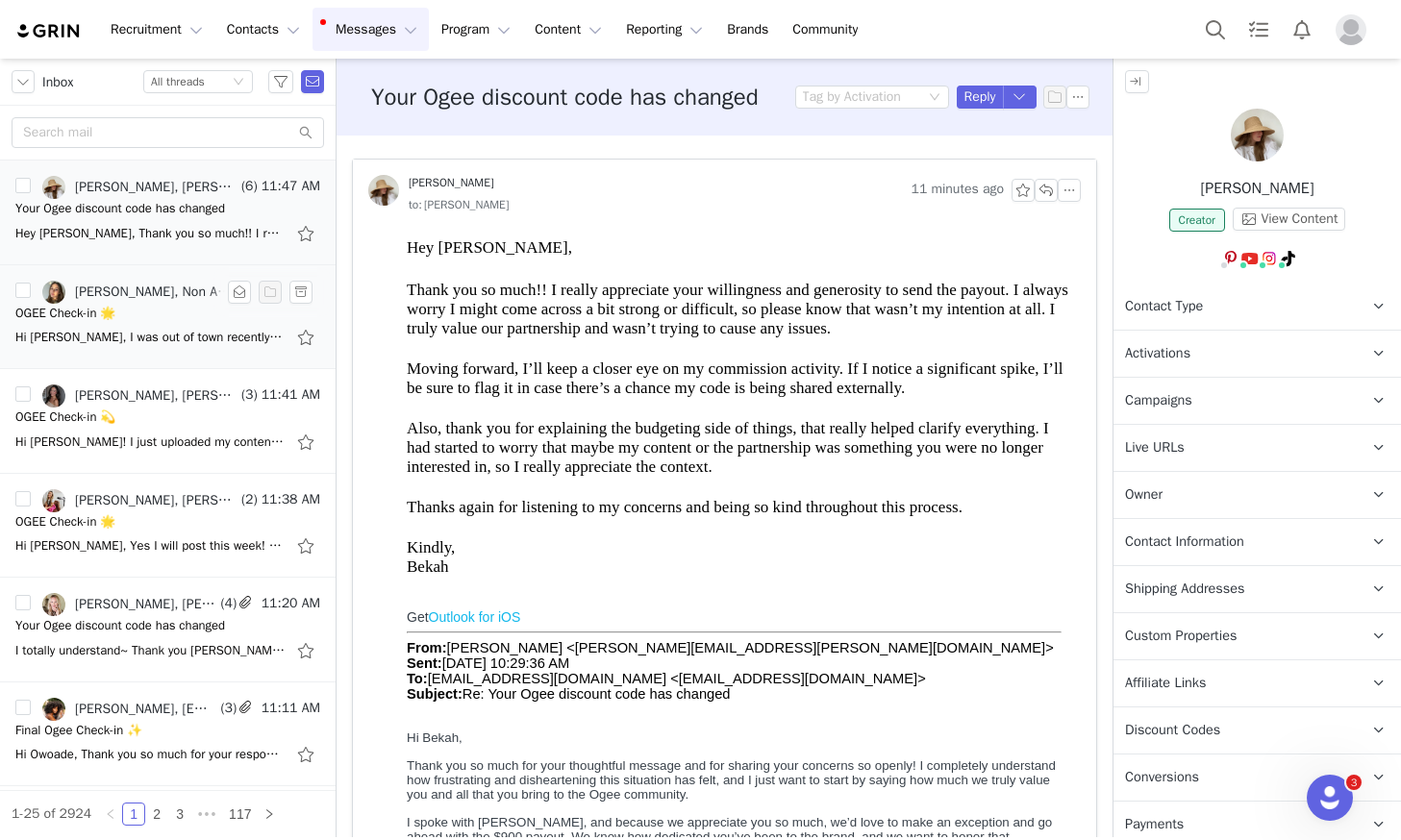 click on "OGEE Check-in 🌟" at bounding box center [167, 313] 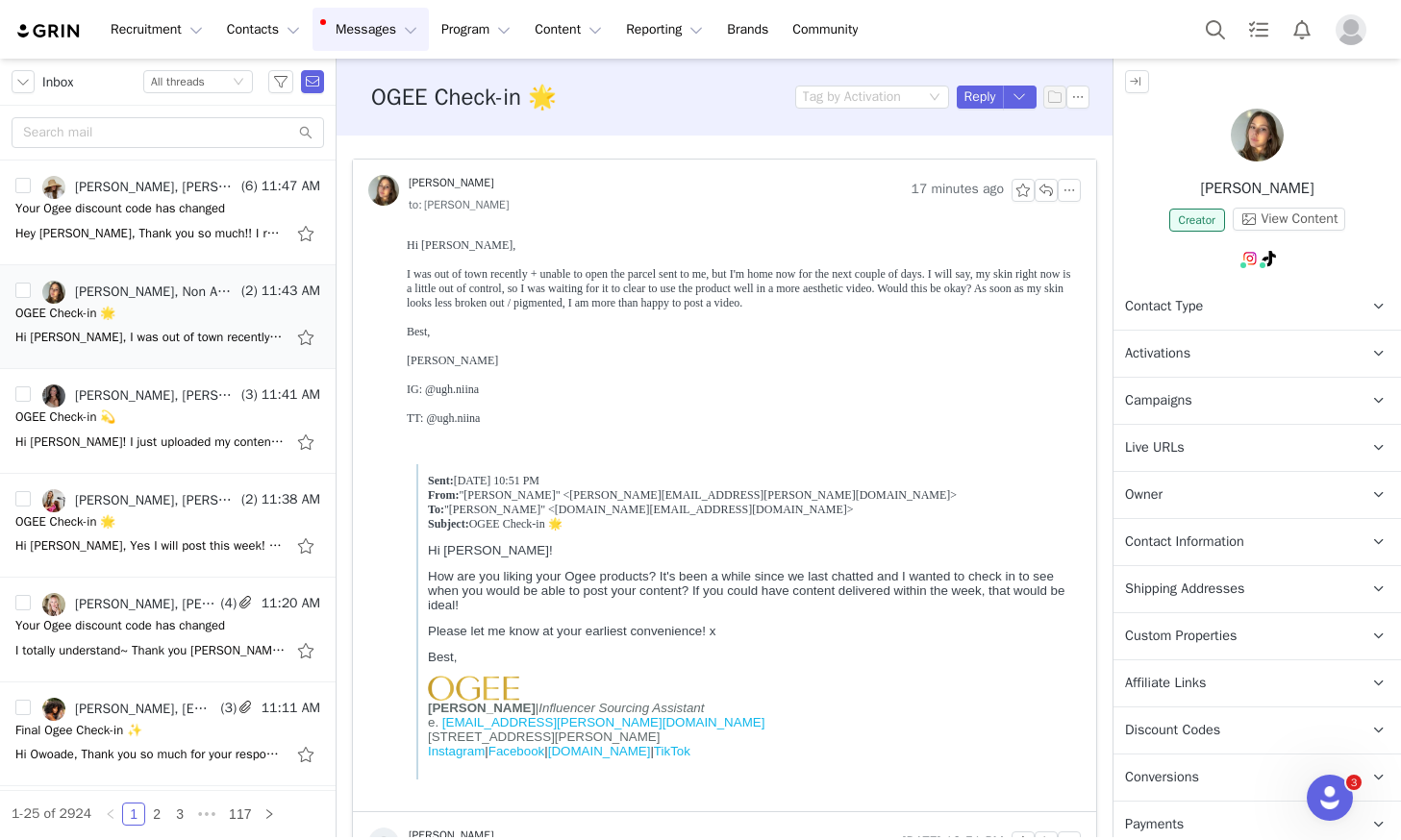 scroll, scrollTop: 0, scrollLeft: 0, axis: both 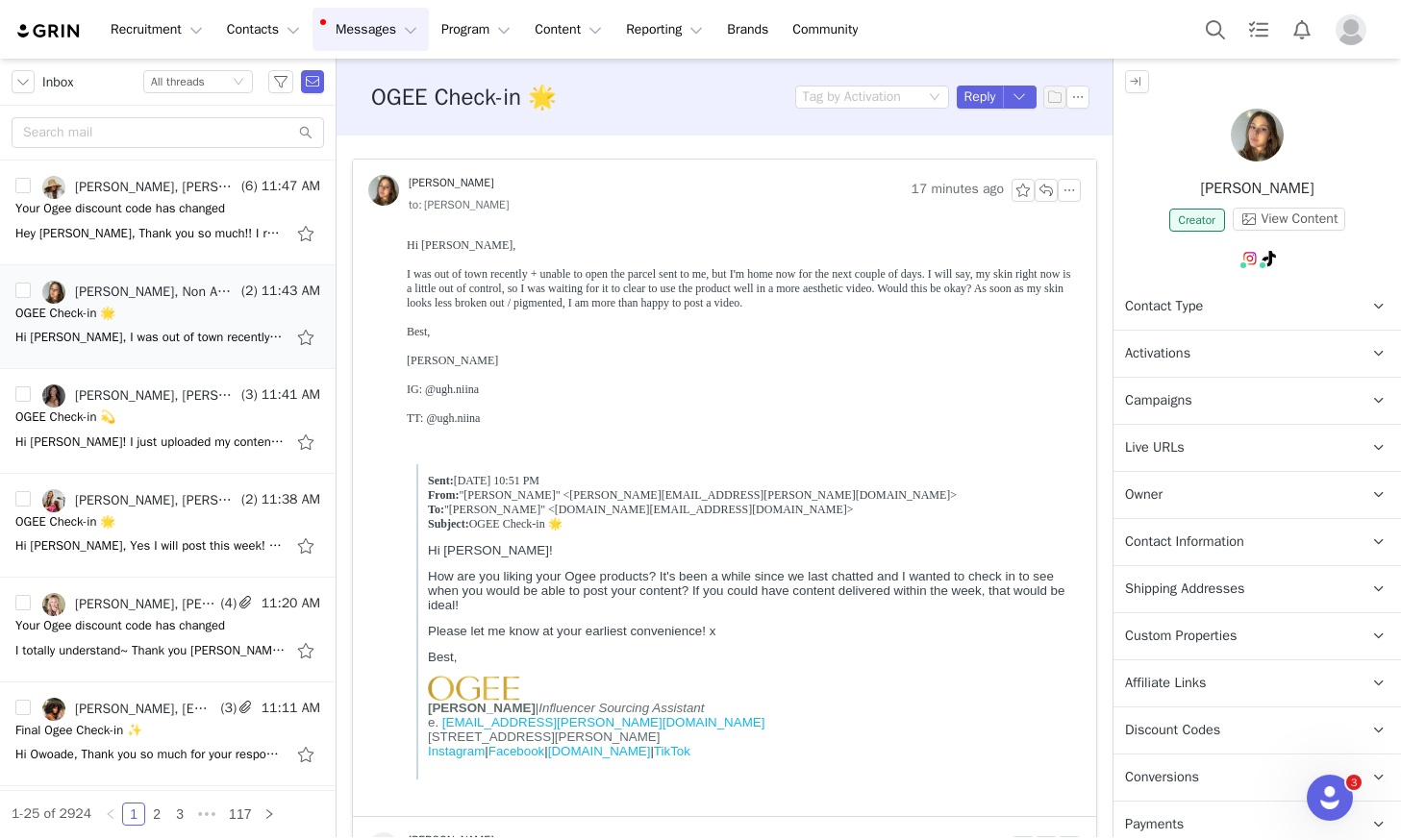 click on "Best, [PERSON_NAME] IG: @ugh.niina TT: @ugh.niina" at bounding box center (739, 368) 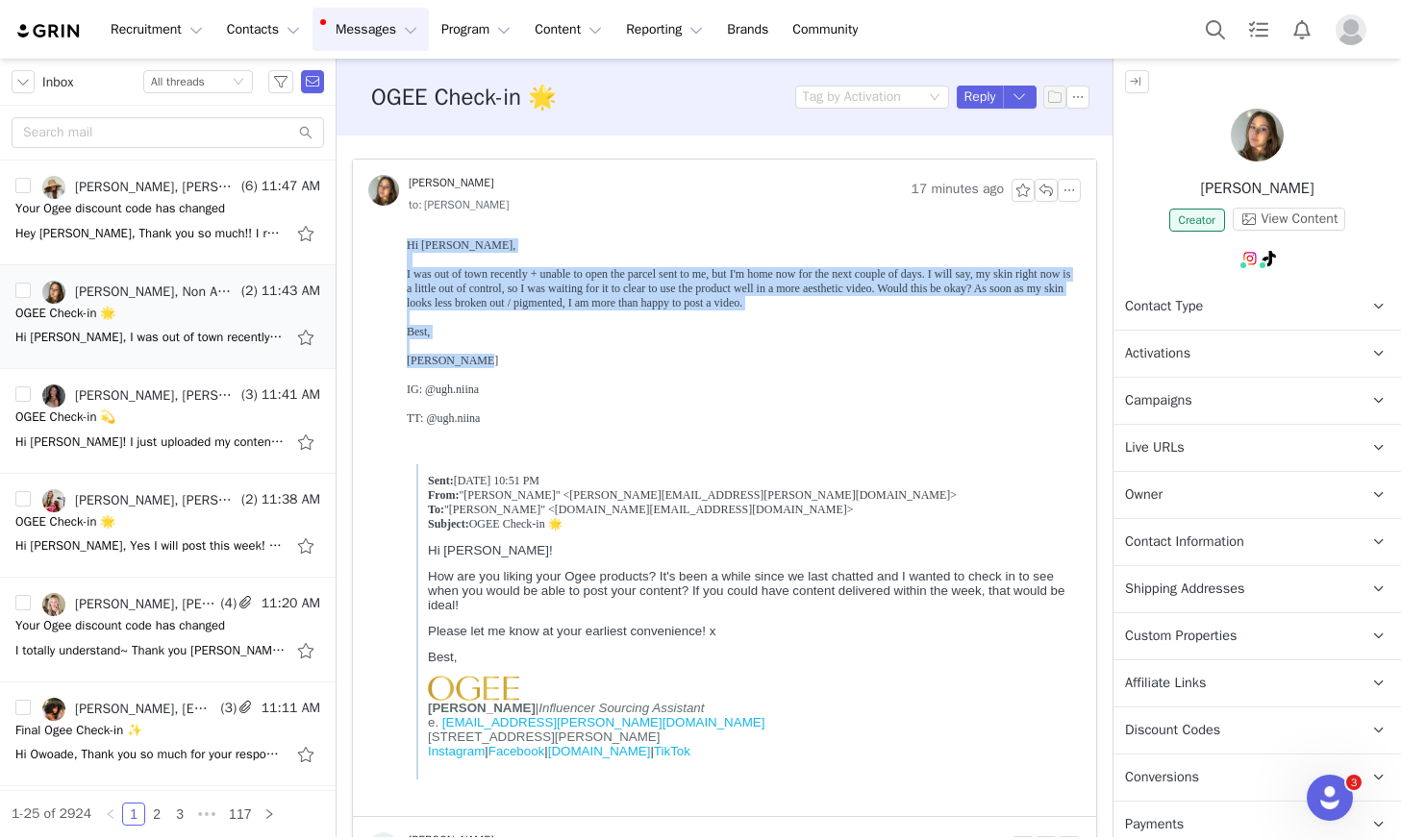 drag, startPoint x: 483, startPoint y: 378, endPoint x: 405, endPoint y: 250, distance: 149.8933 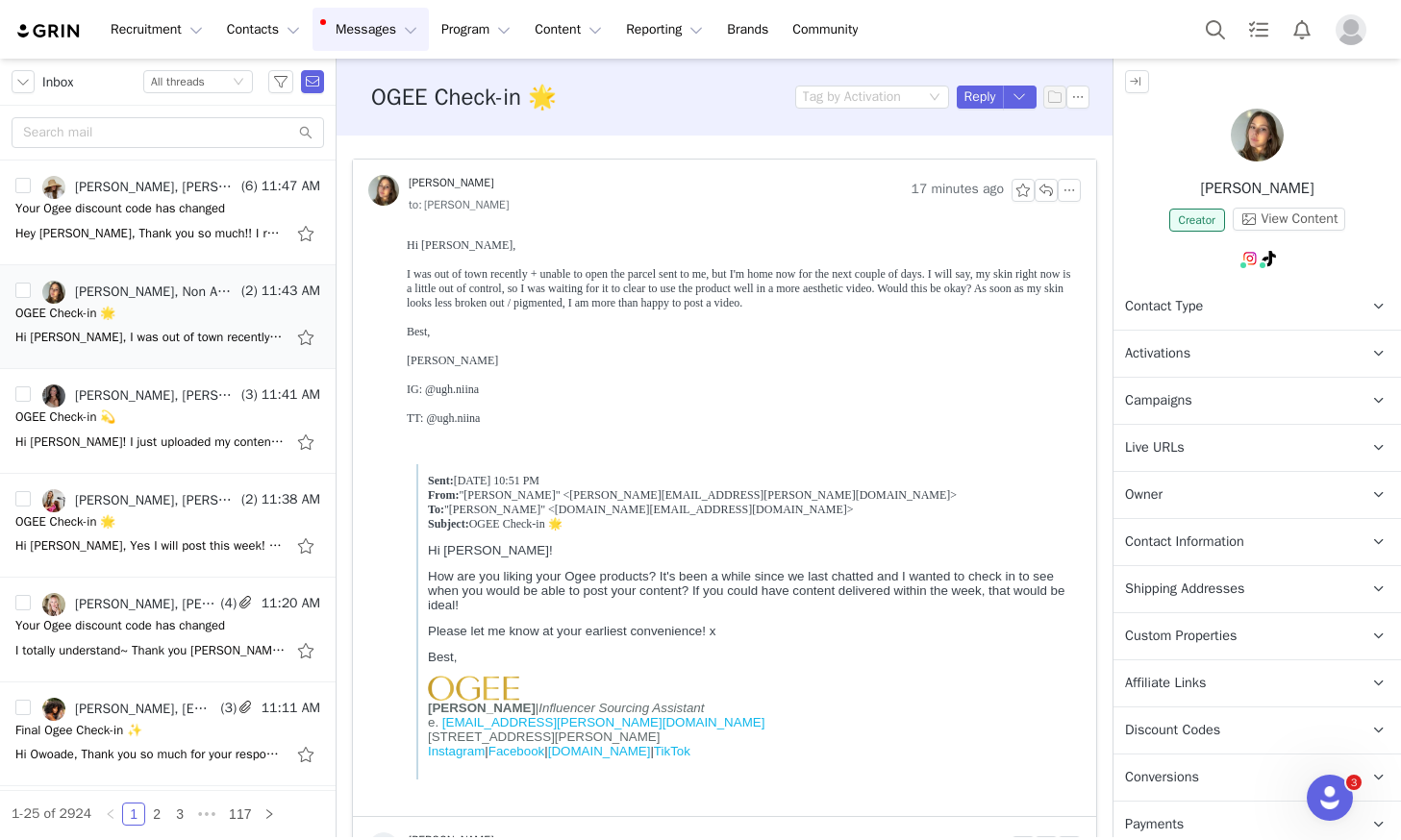 click on "Best, [PERSON_NAME] IG: @ugh.niina TT: @ugh.niina" at bounding box center (739, 368) 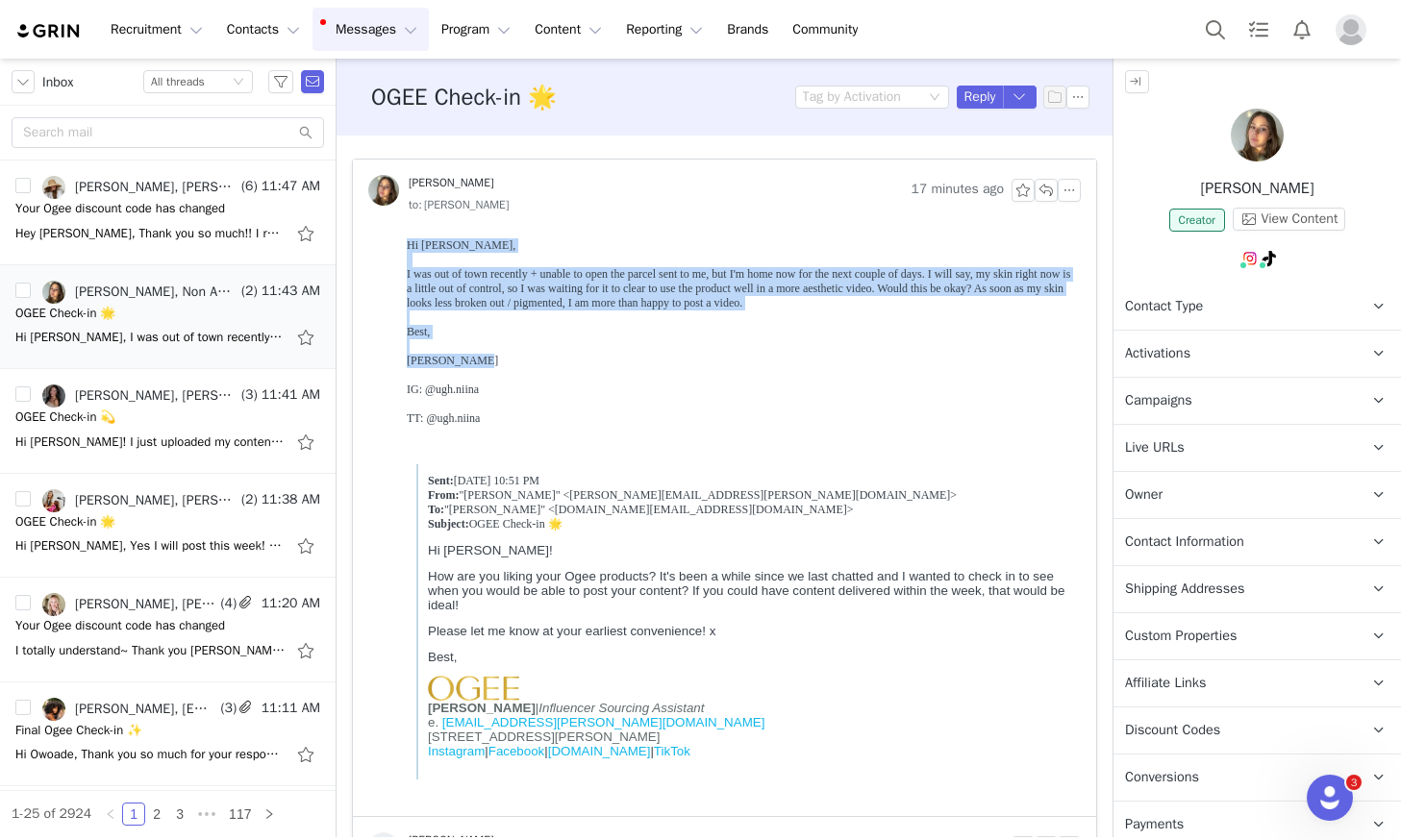 drag, startPoint x: 485, startPoint y: 375, endPoint x: 402, endPoint y: 243, distance: 155.92626 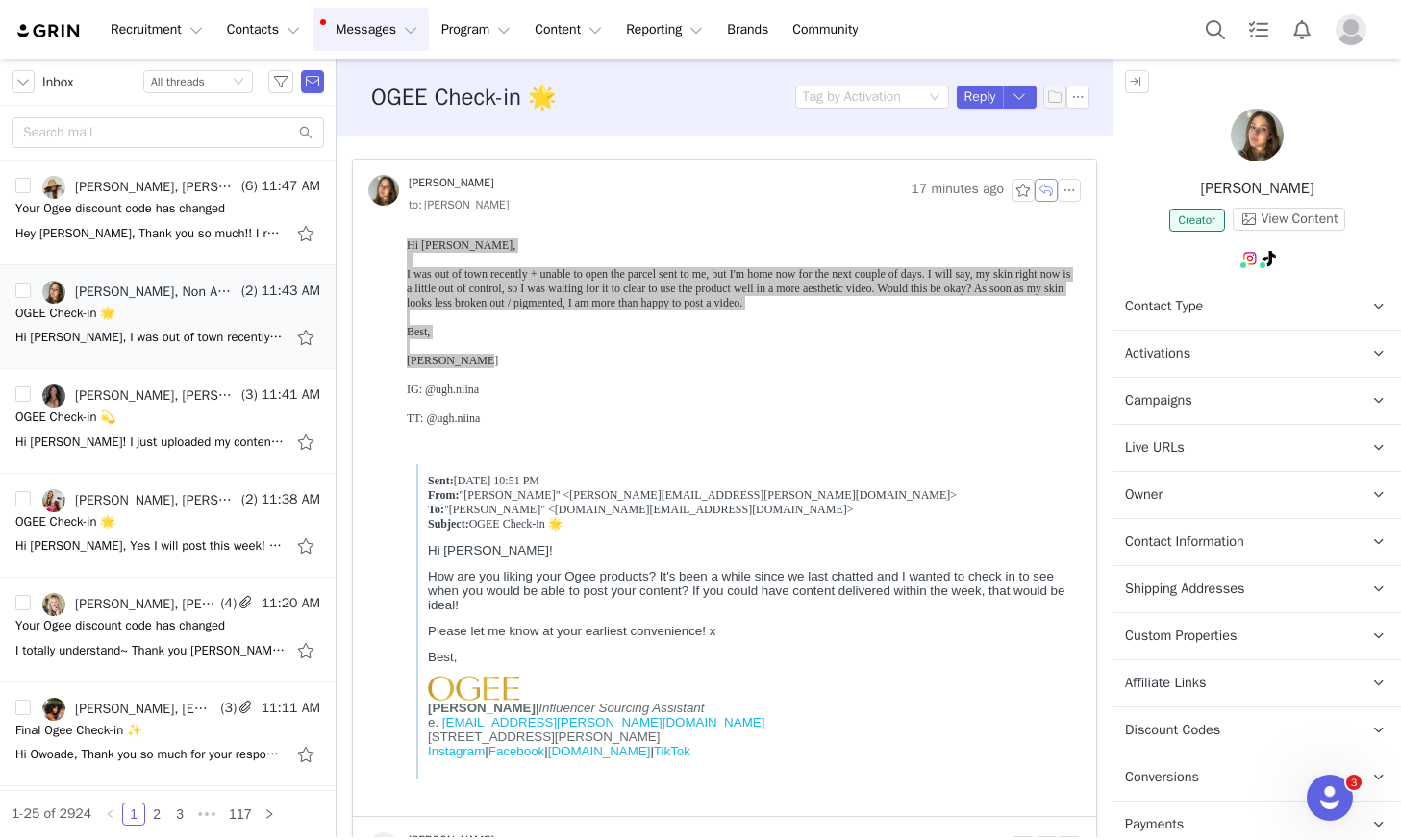 click at bounding box center (1046, 190) 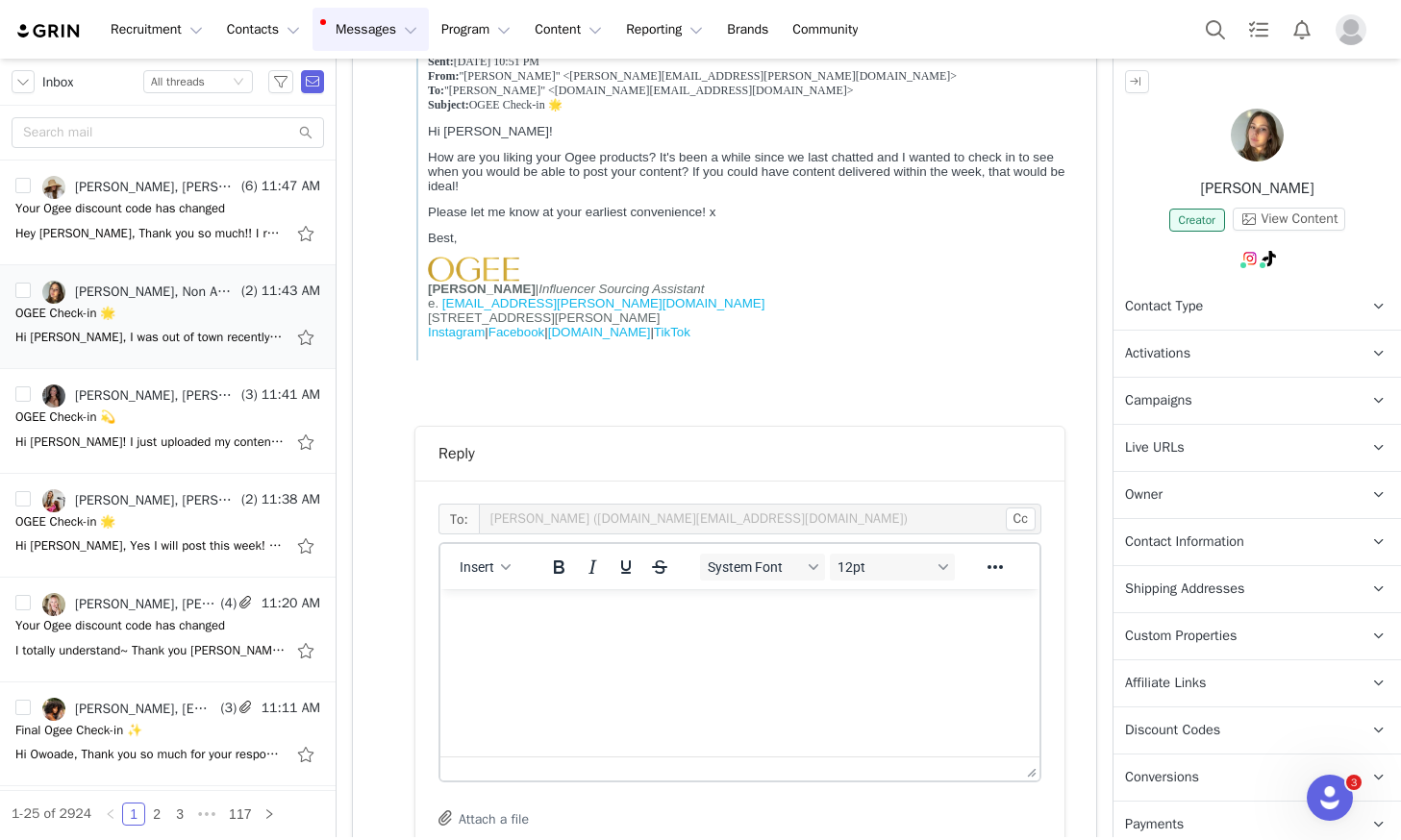 scroll, scrollTop: 708, scrollLeft: 0, axis: vertical 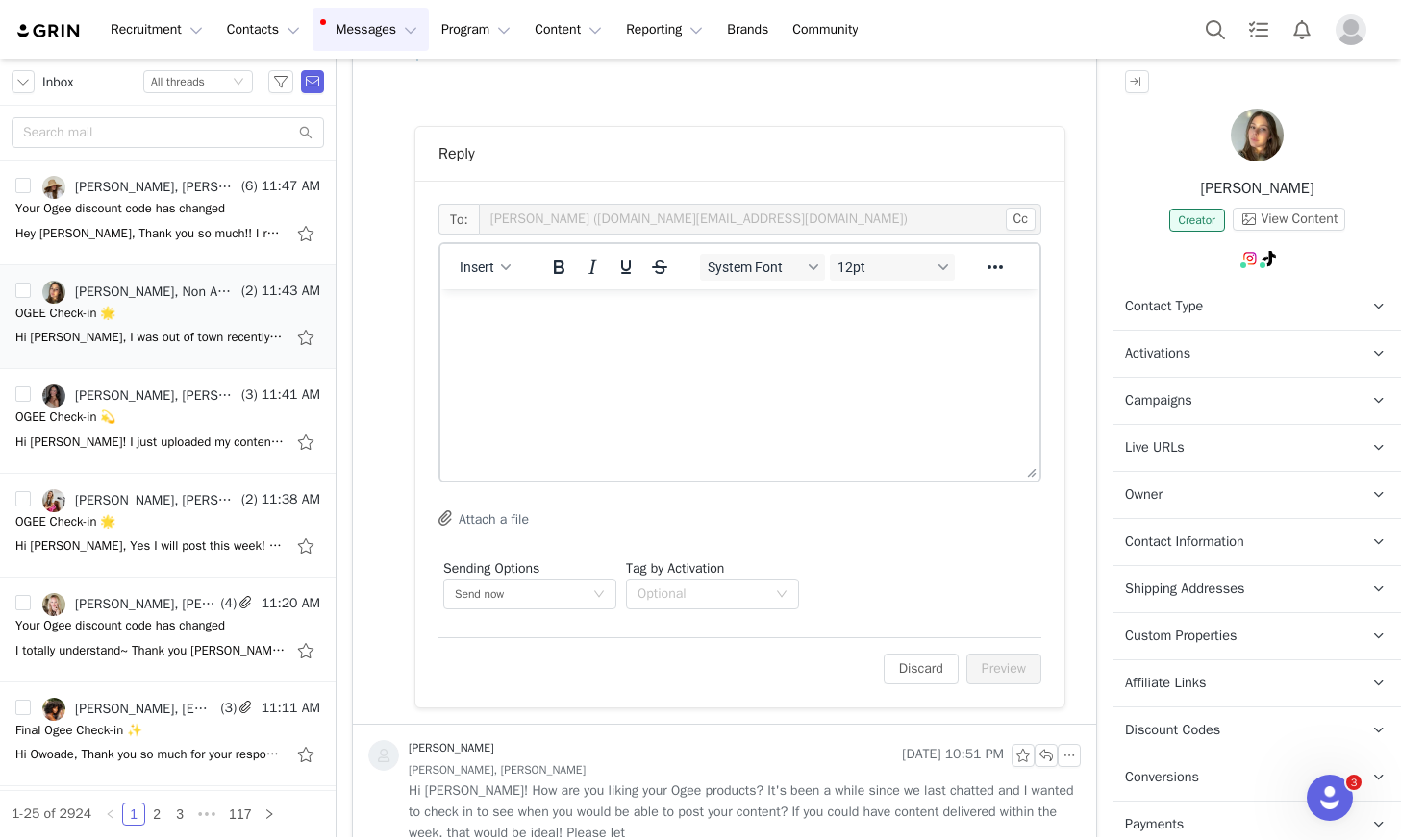 click at bounding box center [739, 315] 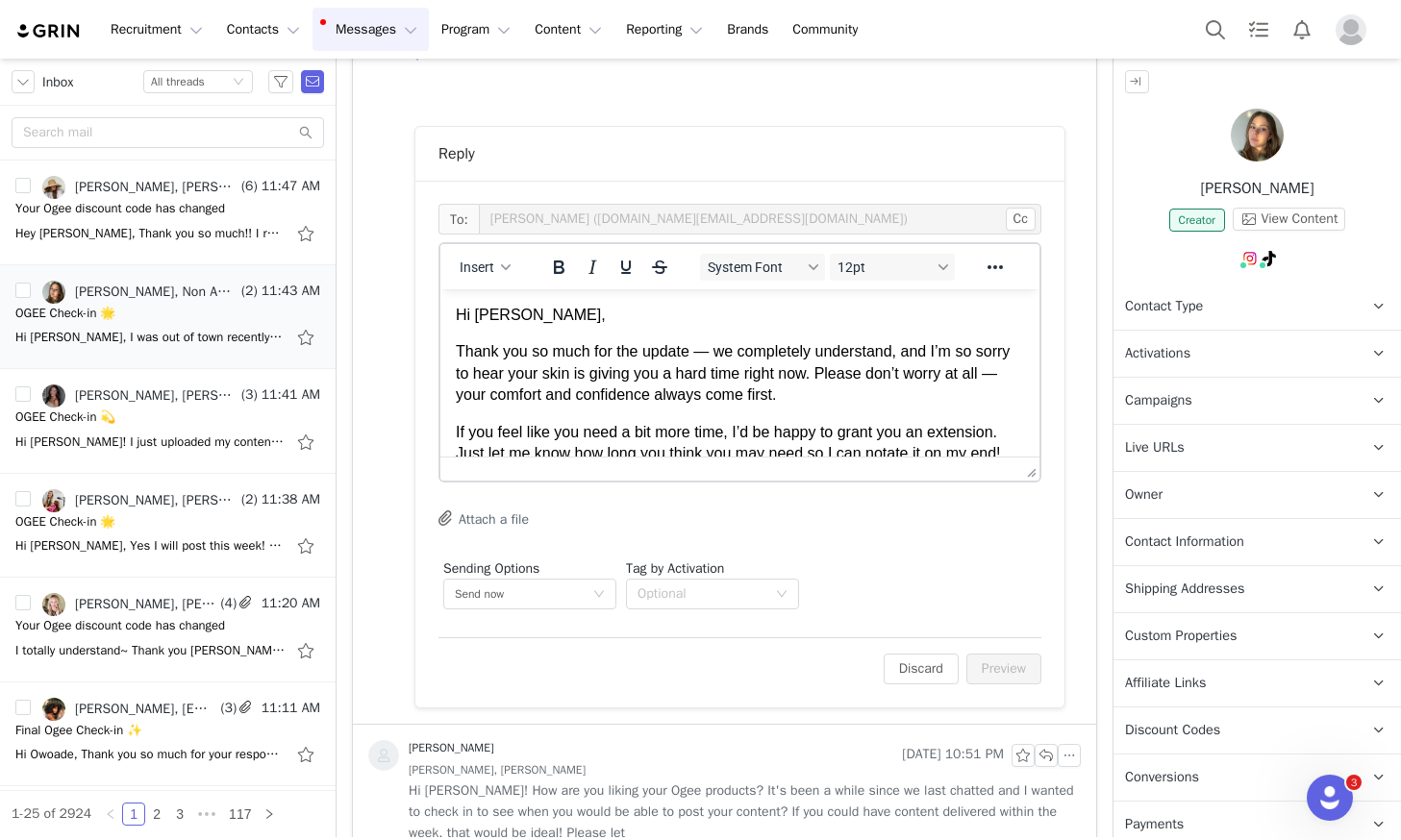 scroll, scrollTop: 123, scrollLeft: 0, axis: vertical 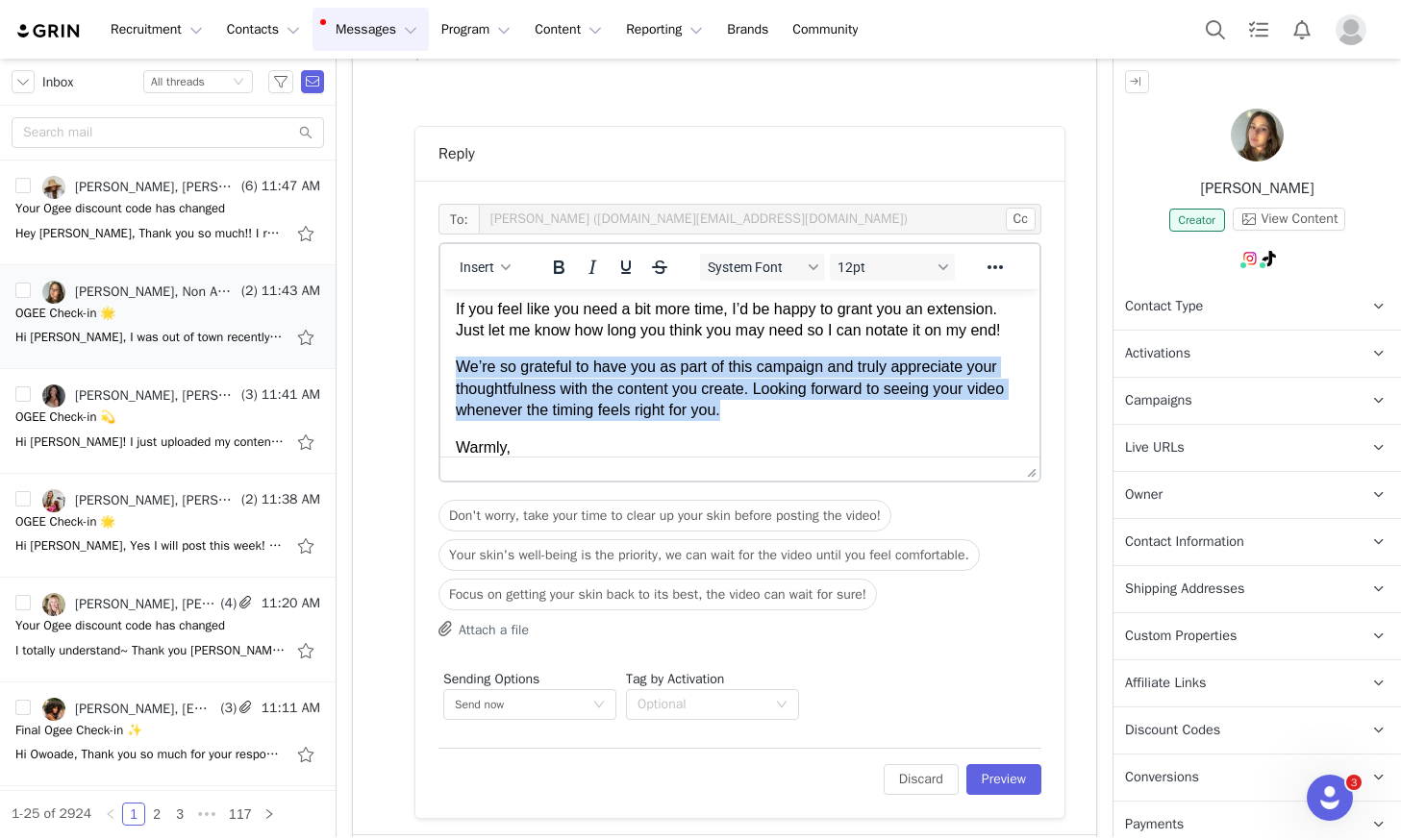 drag, startPoint x: 715, startPoint y: 412, endPoint x: 440, endPoint y: 367, distance: 278.6575 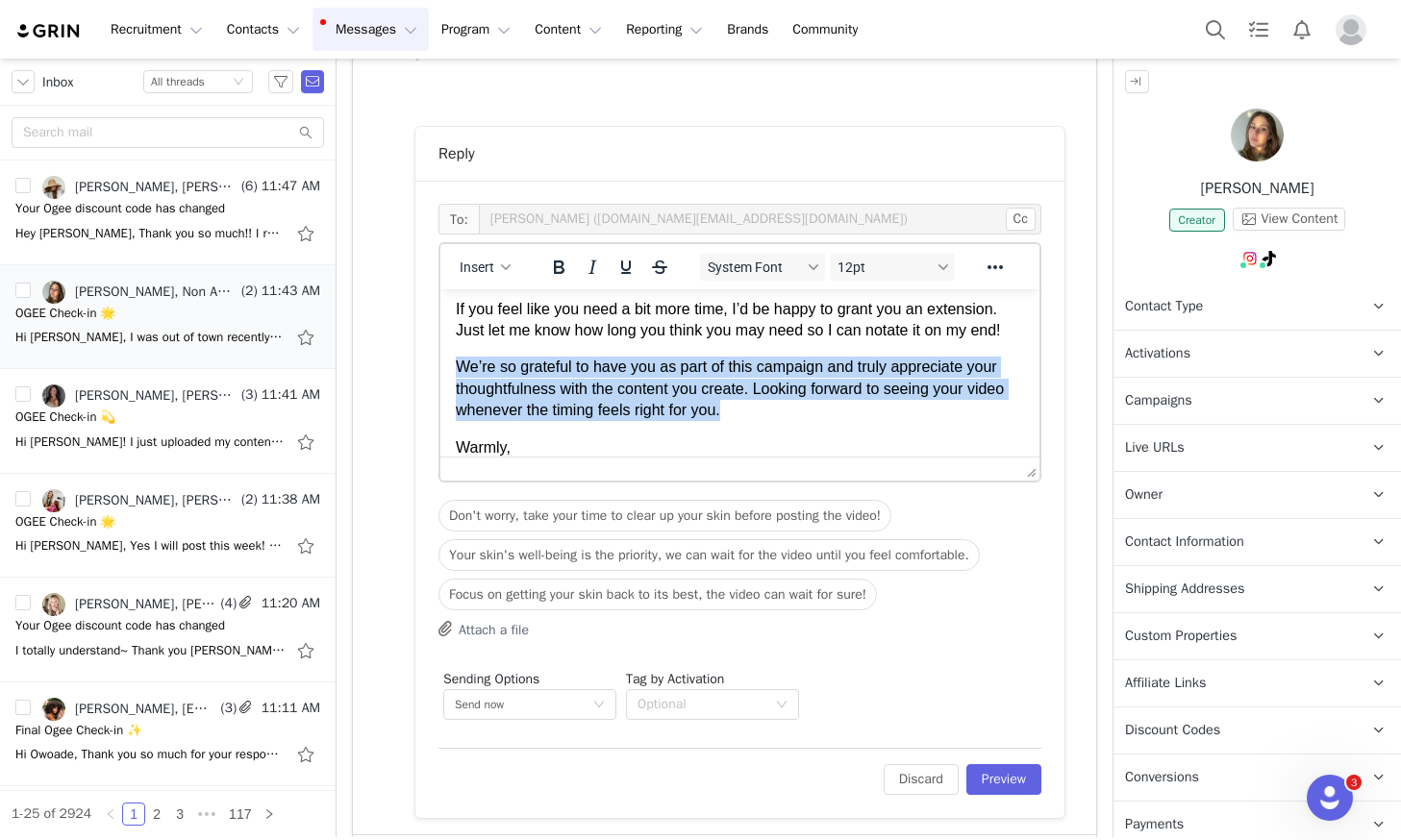 click on "Hi [PERSON_NAME], Thank you so much for the update — we completely understand, and I’m so sorry to hear your skin is giving you a hard time right now. Please don’t worry at all — your comfort and confidence always come first. If you feel like you need a bit more time, I’d be happy to grant you an extension. Just let me know how long you think you may need so I can notate it on my end! We’re so grateful to have you as part of this campaign and truly appreciate your thoughtfulness with the content you create. Looking forward to seeing your video whenever the timing feels right for you. [GEOGRAPHIC_DATA]," at bounding box center (739, 320) 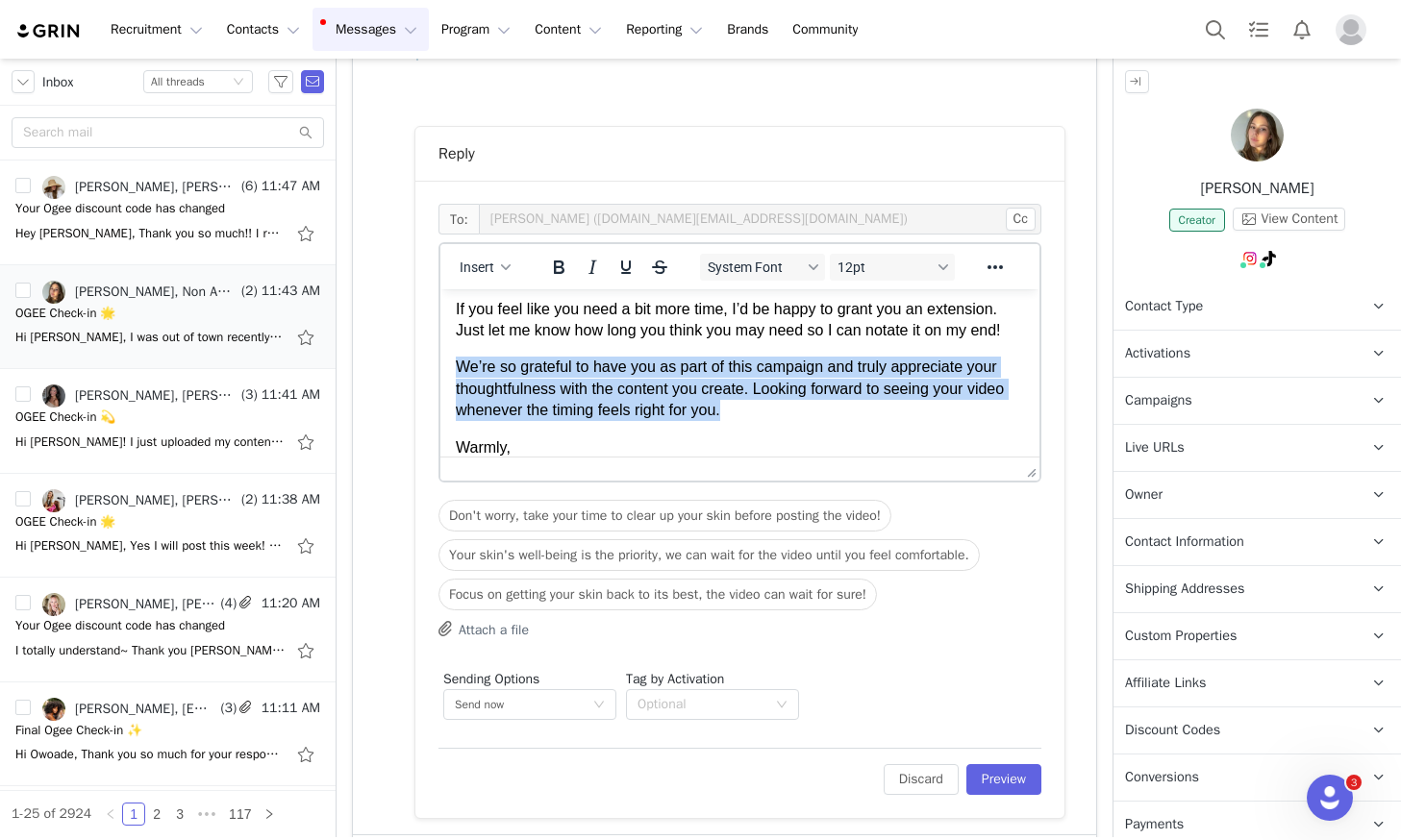 type 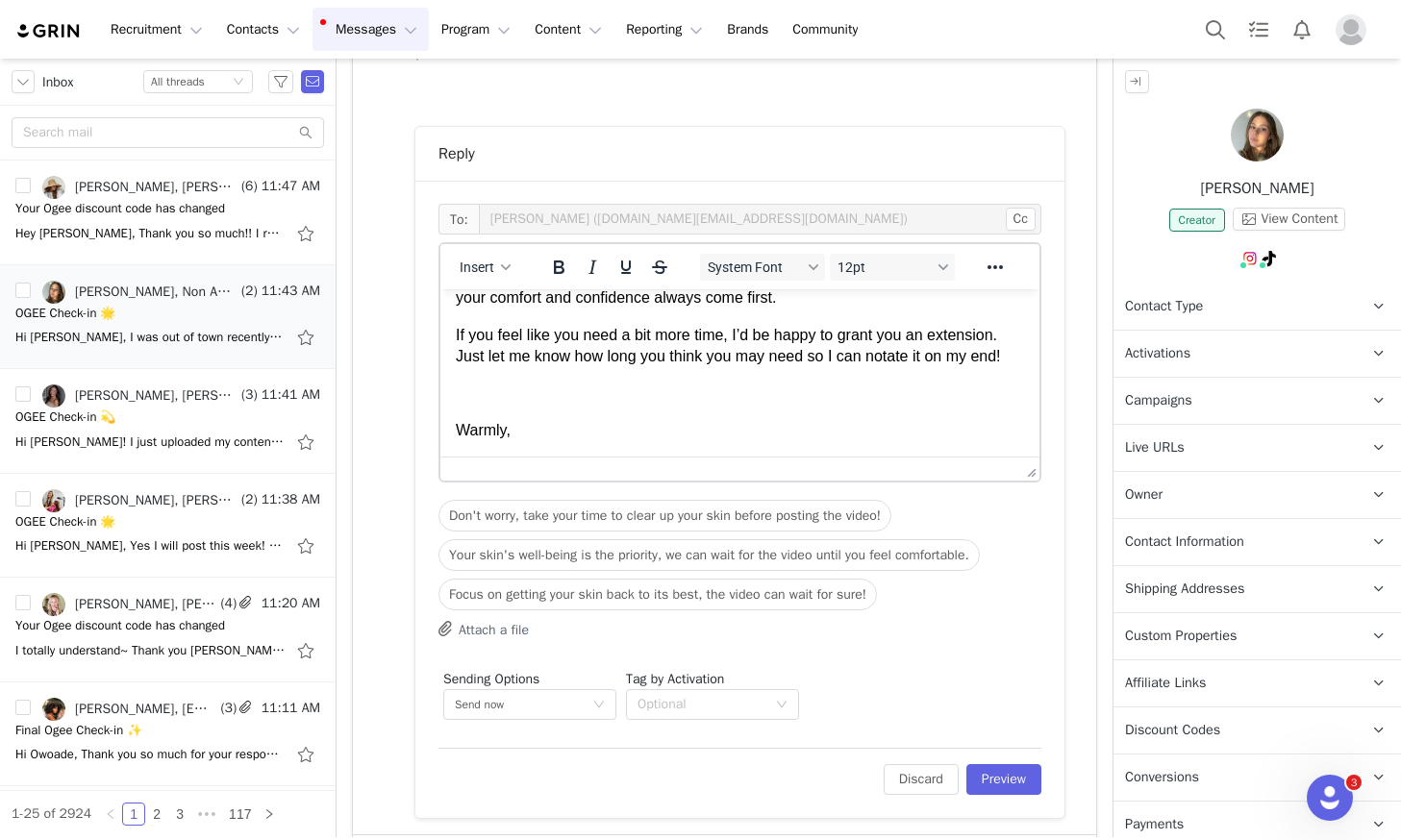 scroll, scrollTop: 61, scrollLeft: 0, axis: vertical 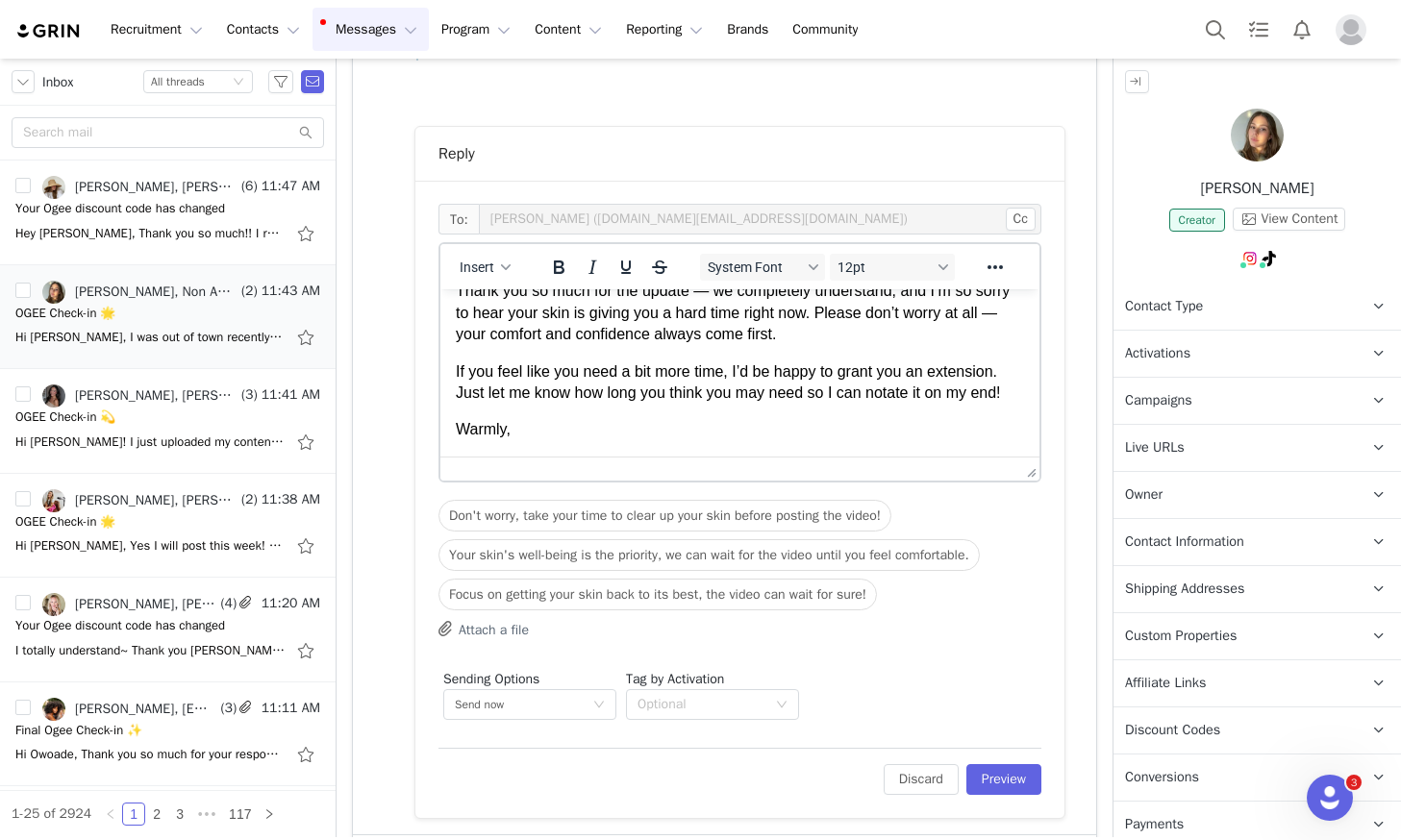 click on "Warmly," at bounding box center (739, 430) 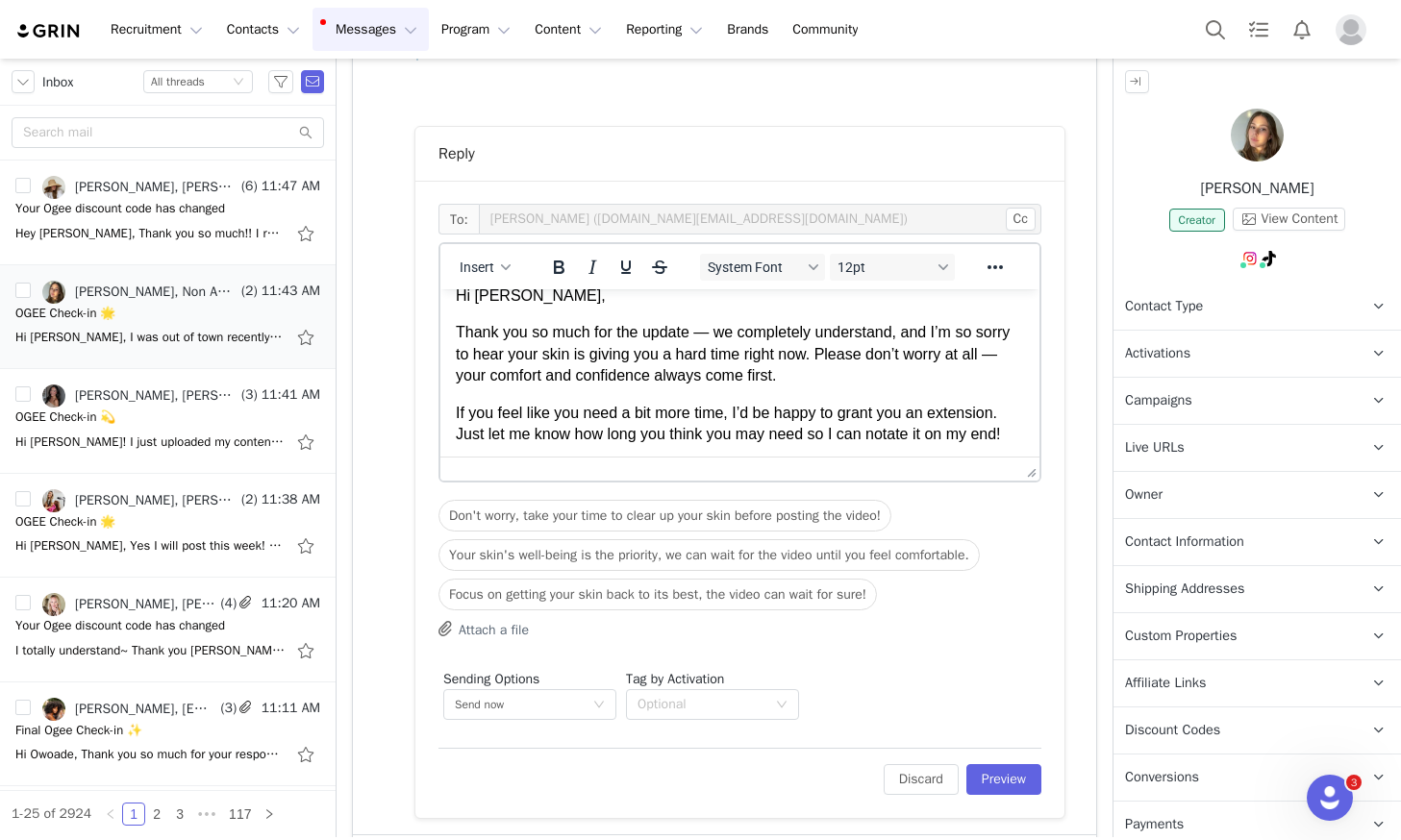 scroll, scrollTop: 20, scrollLeft: 0, axis: vertical 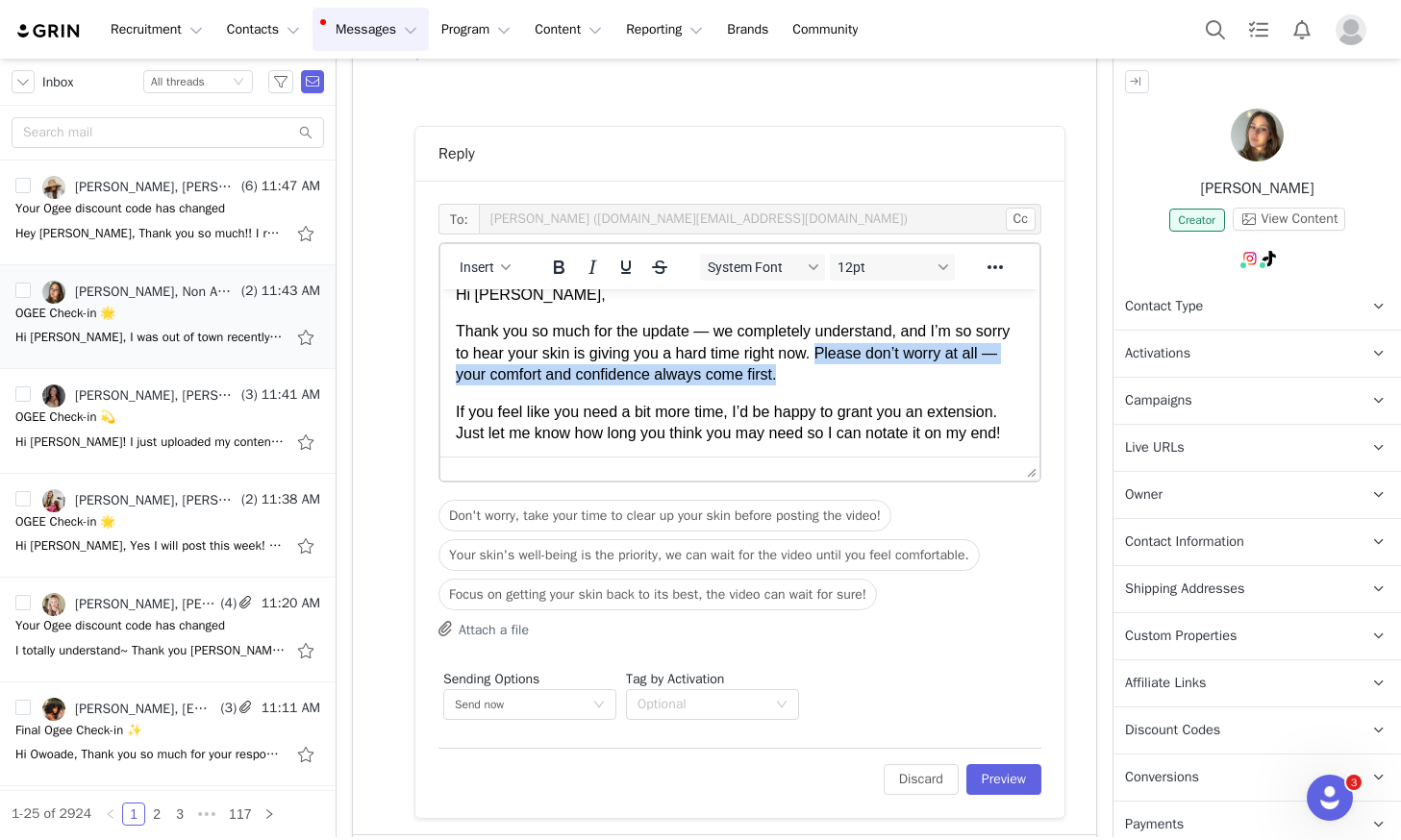 drag, startPoint x: 789, startPoint y: 379, endPoint x: 818, endPoint y: 354, distance: 38.288379 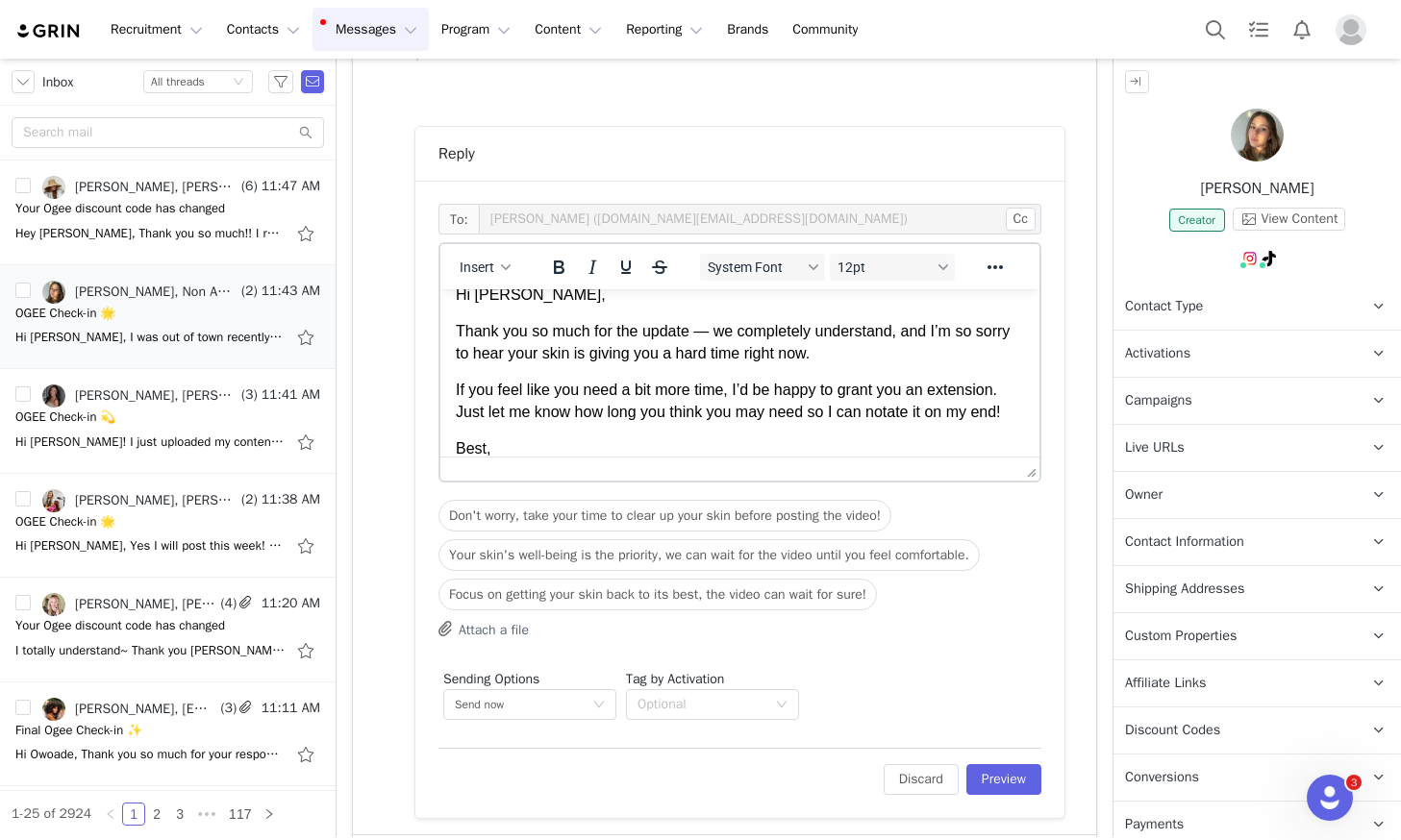 click on "Thank you so much for the update — we completely understand, and I’m so sorry to hear your skin is giving you a hard time right now." at bounding box center [739, 342] 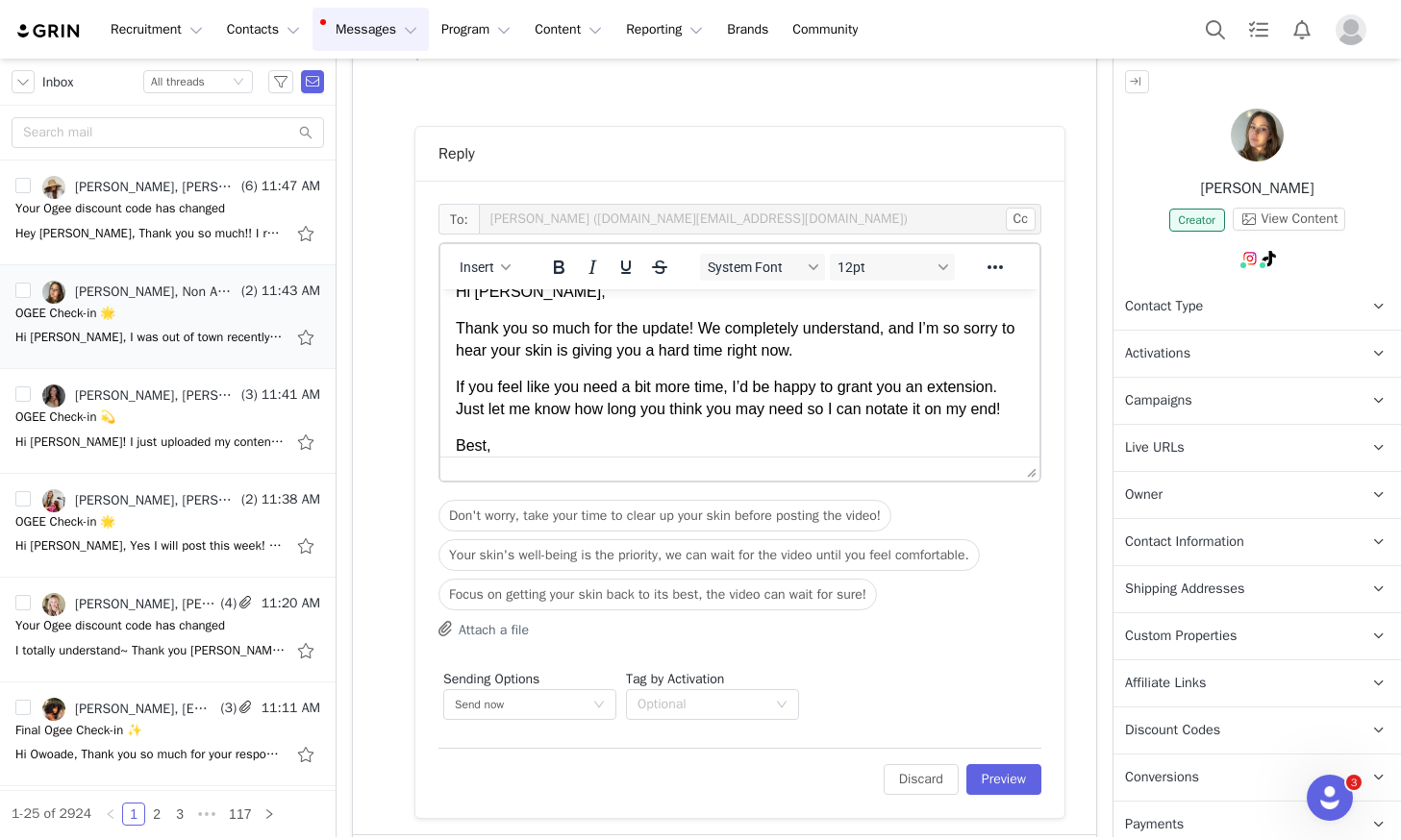 scroll, scrollTop: 38, scrollLeft: 0, axis: vertical 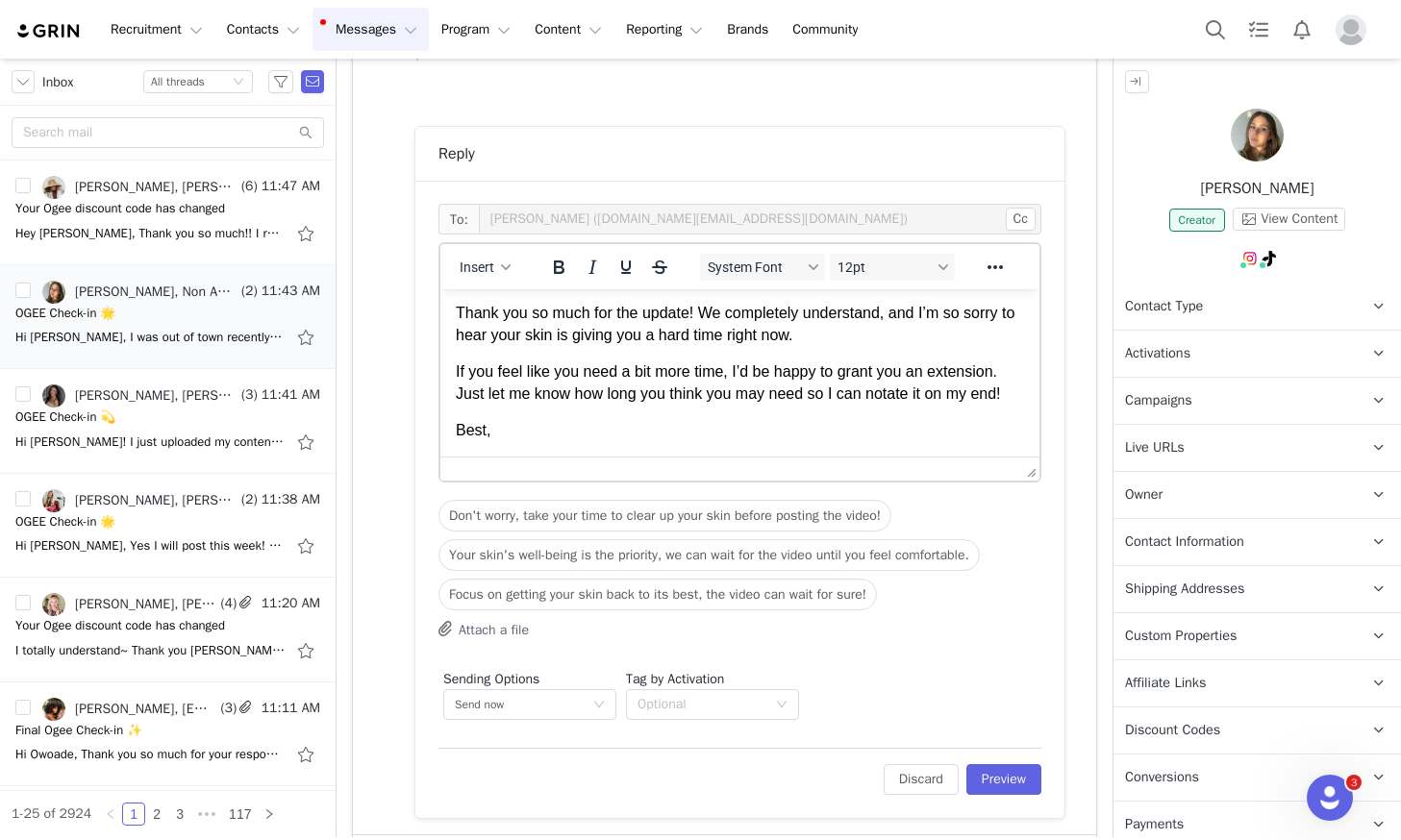 click on "Best," at bounding box center (739, 431) 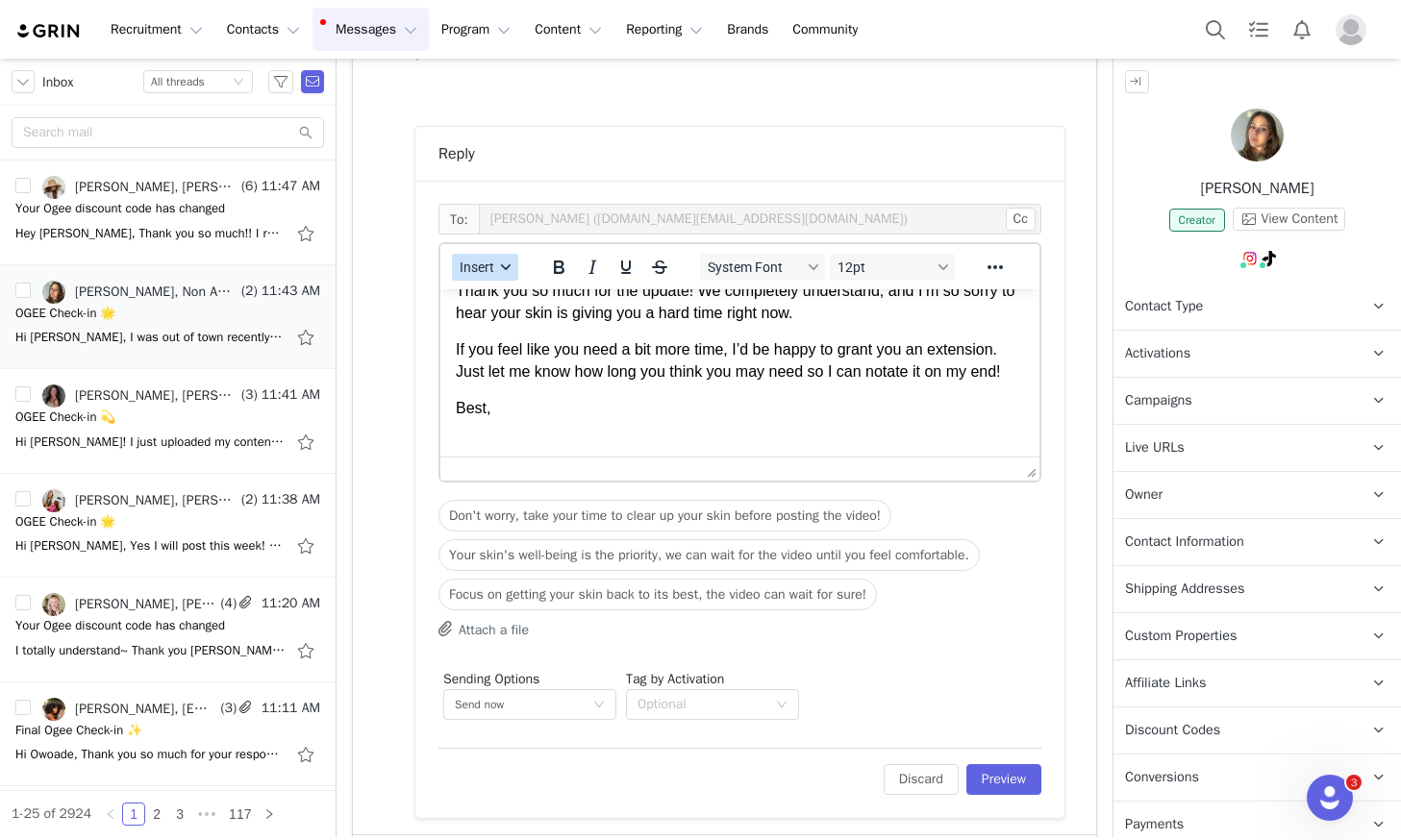 drag, startPoint x: 503, startPoint y: 260, endPoint x: 513, endPoint y: 277, distance: 19.723083 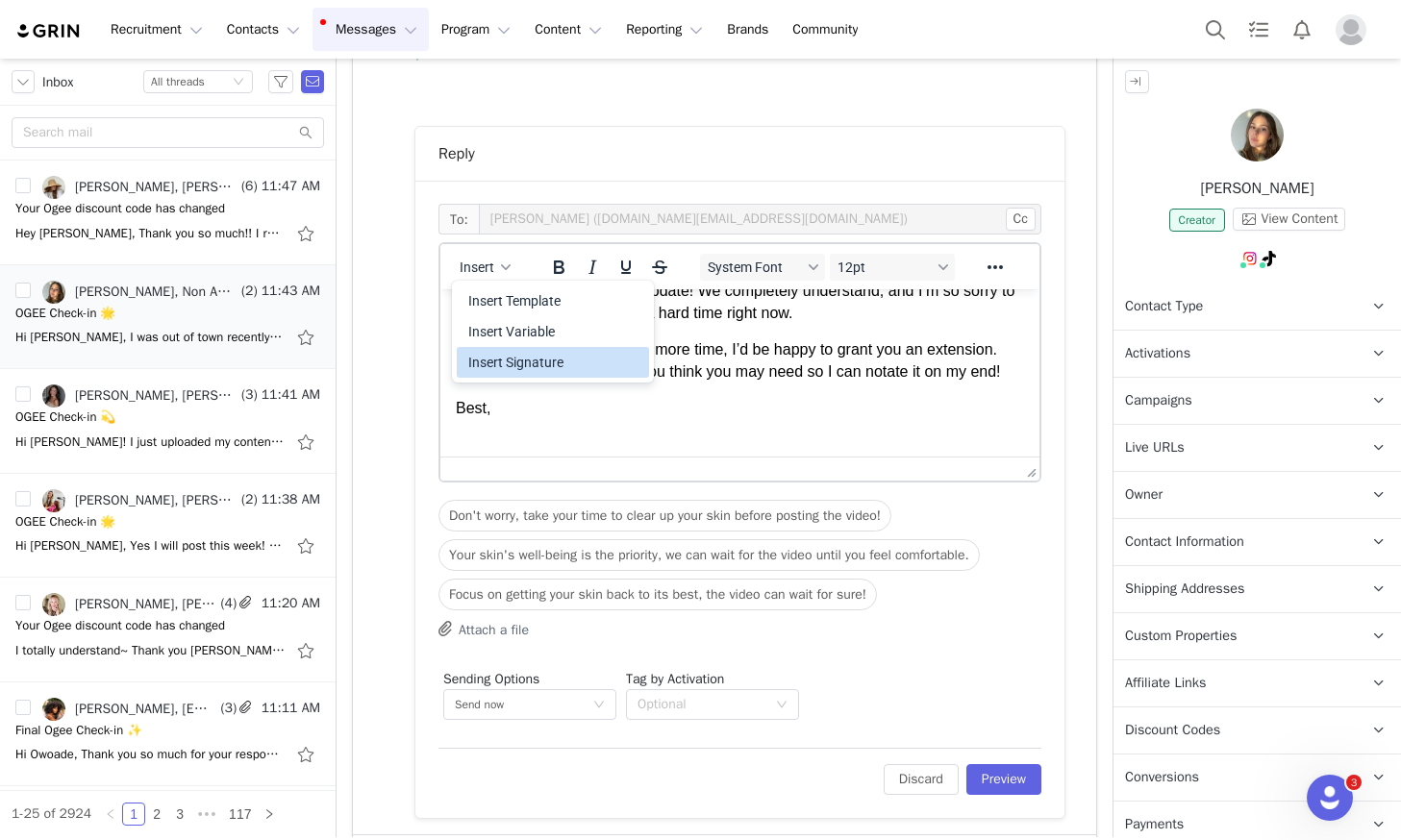 click on "Insert Signature" at bounding box center (555, 362) 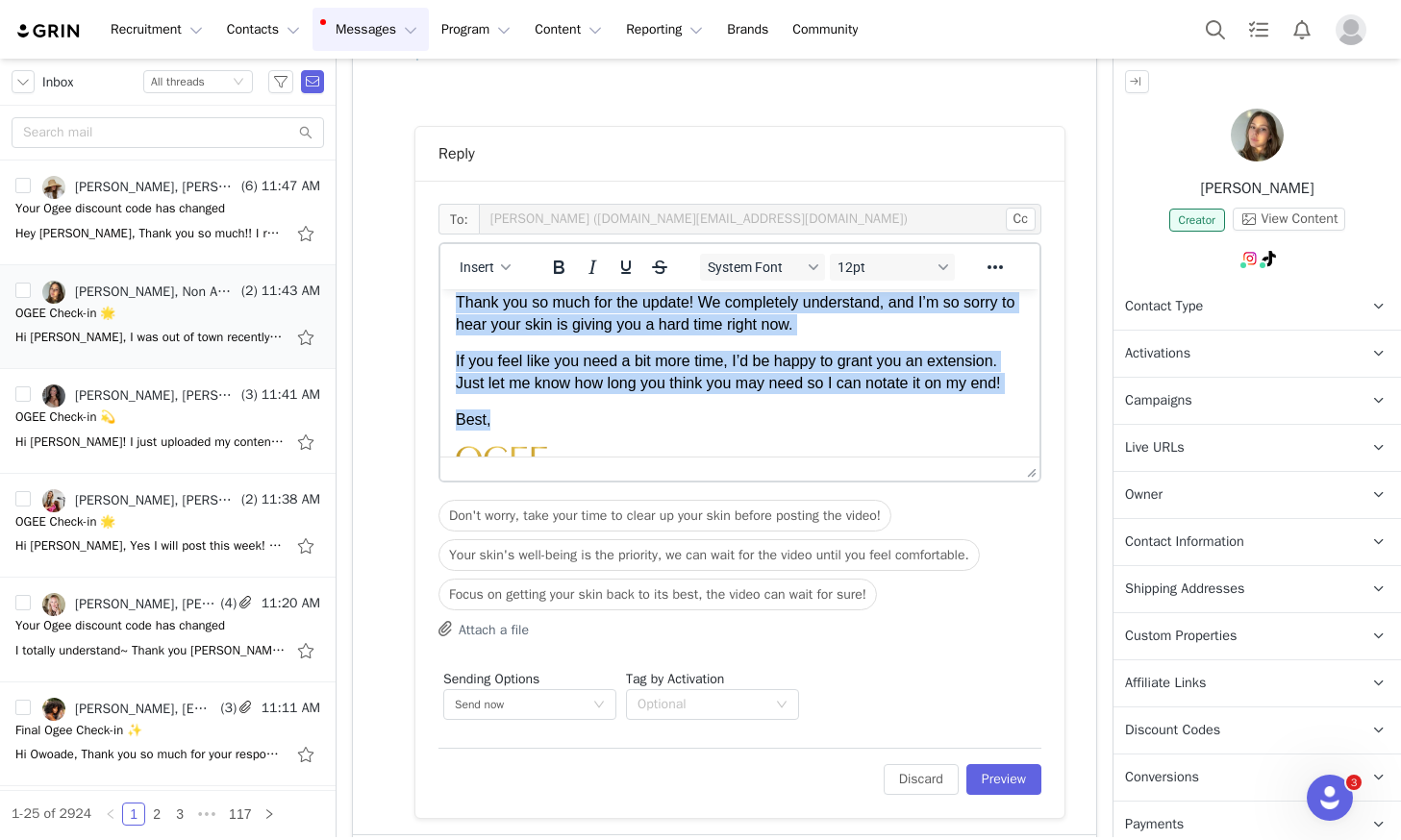 scroll, scrollTop: 0, scrollLeft: 0, axis: both 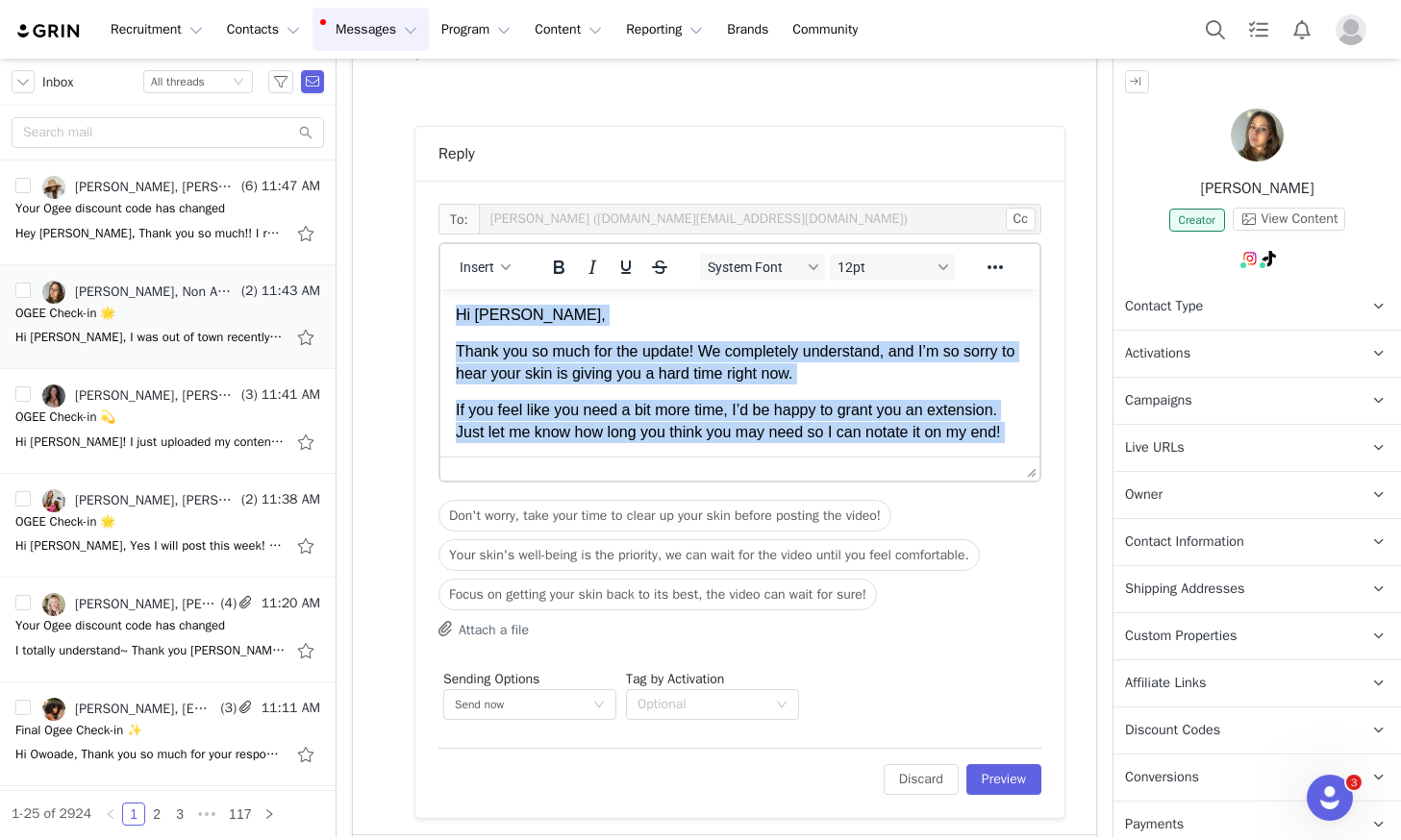 drag, startPoint x: 512, startPoint y: 423, endPoint x: 445, endPoint y: 293, distance: 146.24979 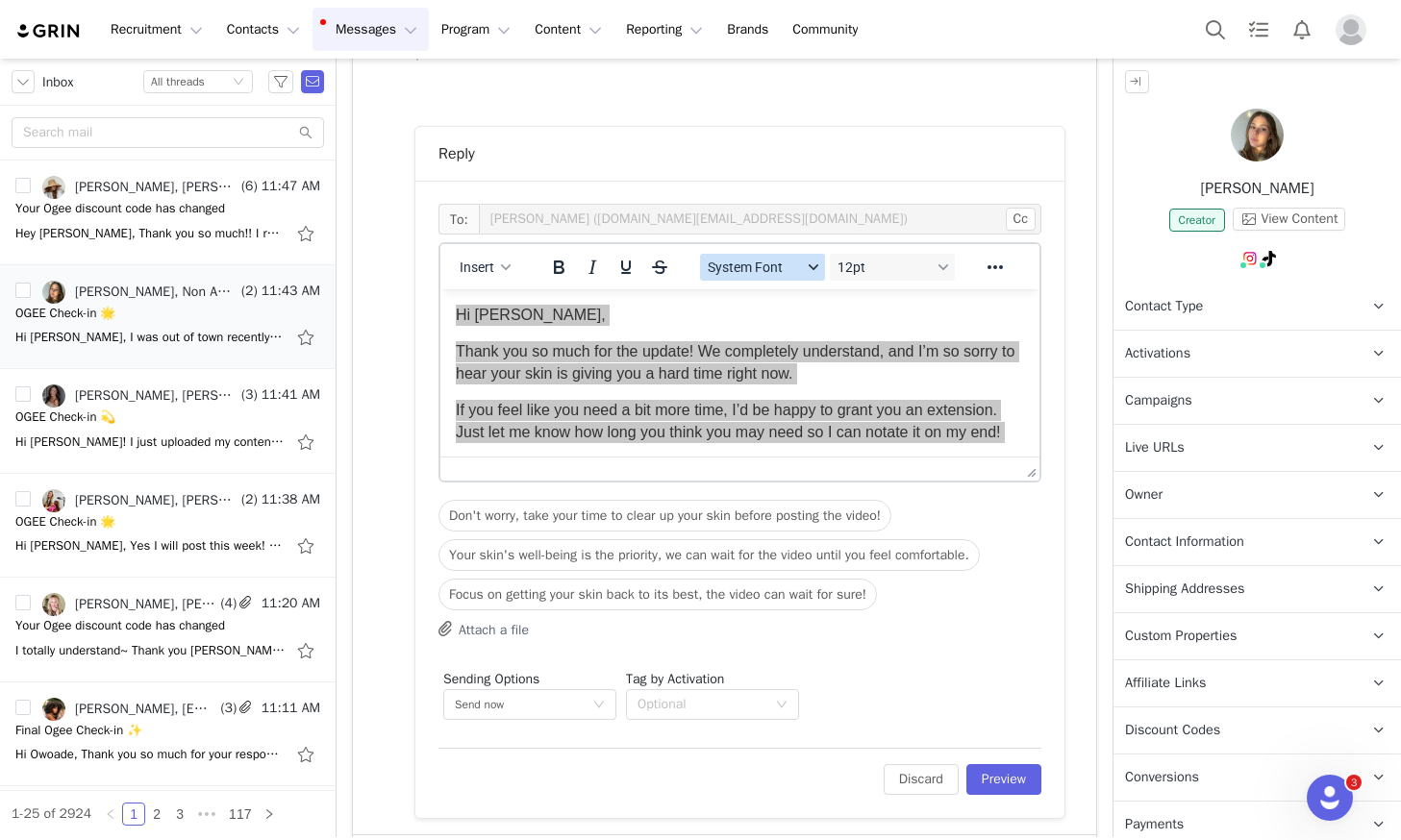 click on "System Font" at bounding box center [755, 267] 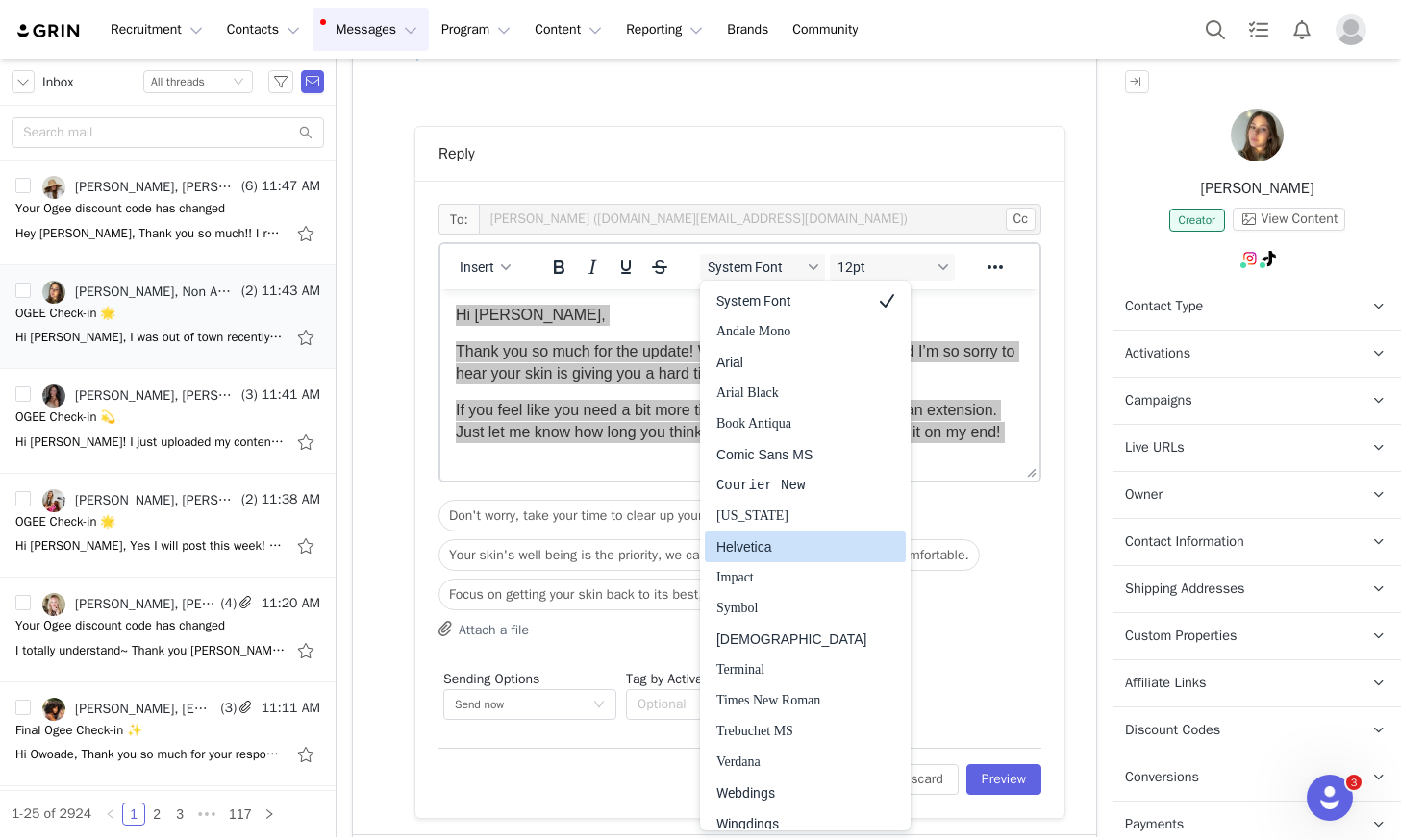 click on "Helvetica" at bounding box center (791, 547) 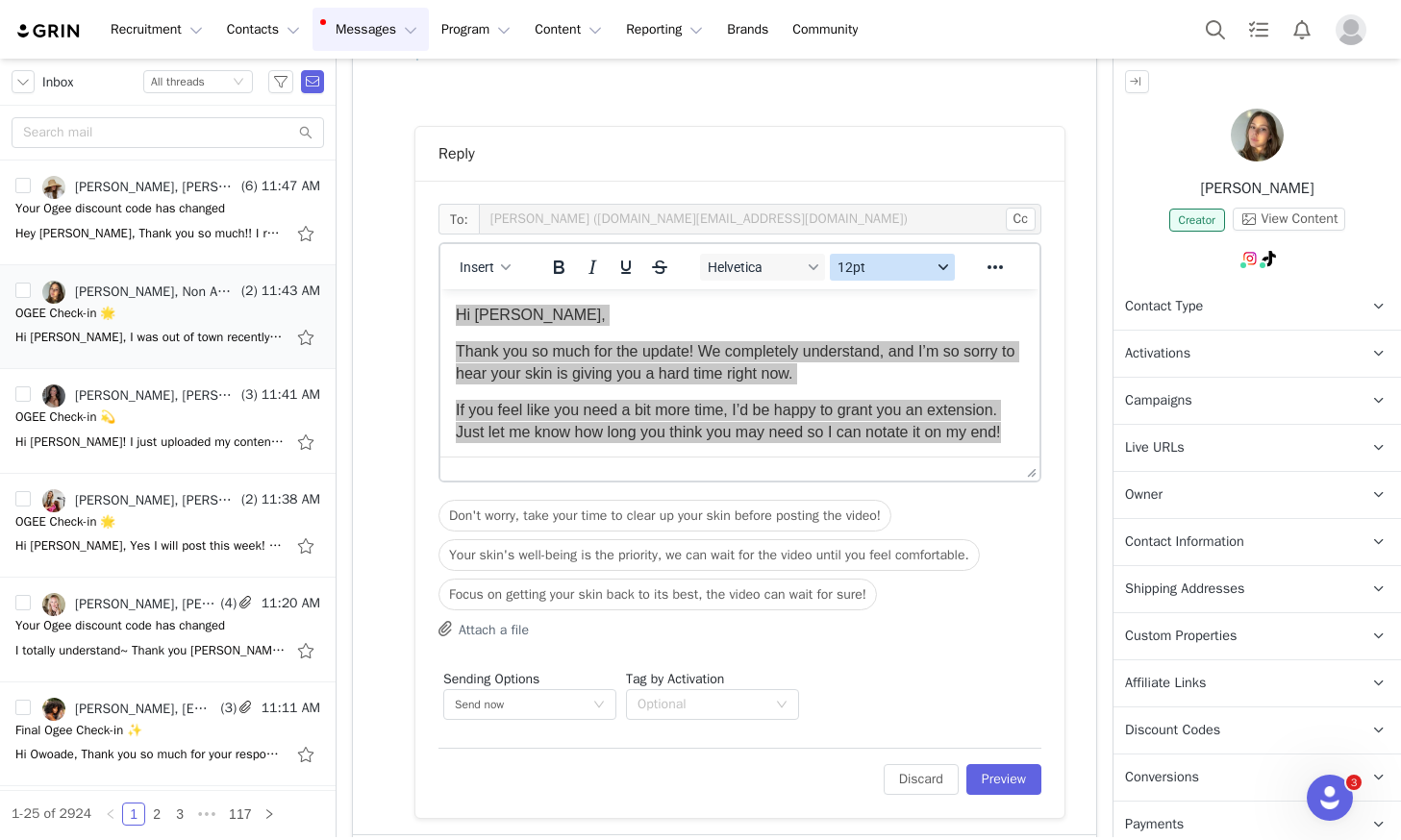 click on "12pt" at bounding box center [885, 267] 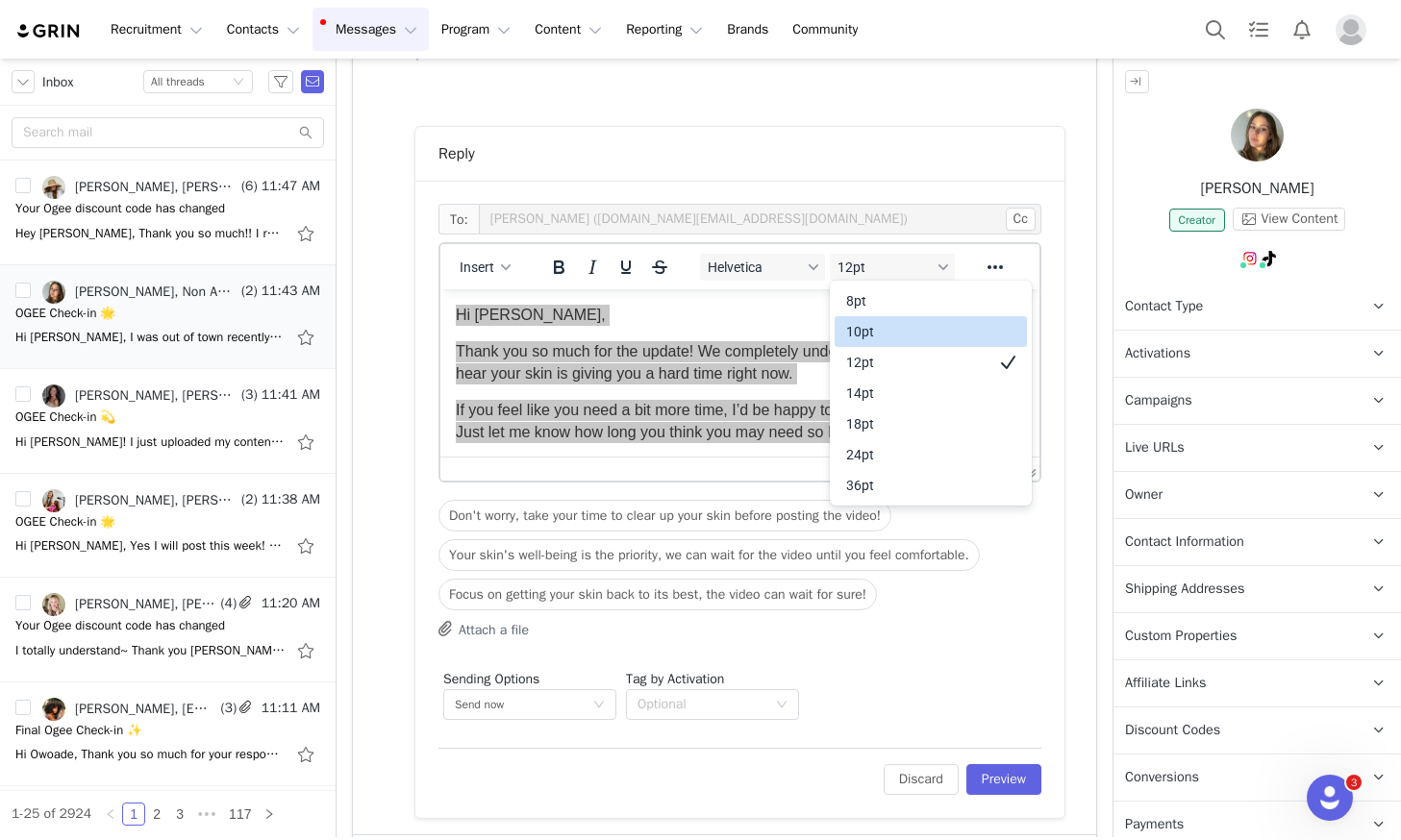 drag, startPoint x: 896, startPoint y: 332, endPoint x: 459, endPoint y: 43, distance: 524 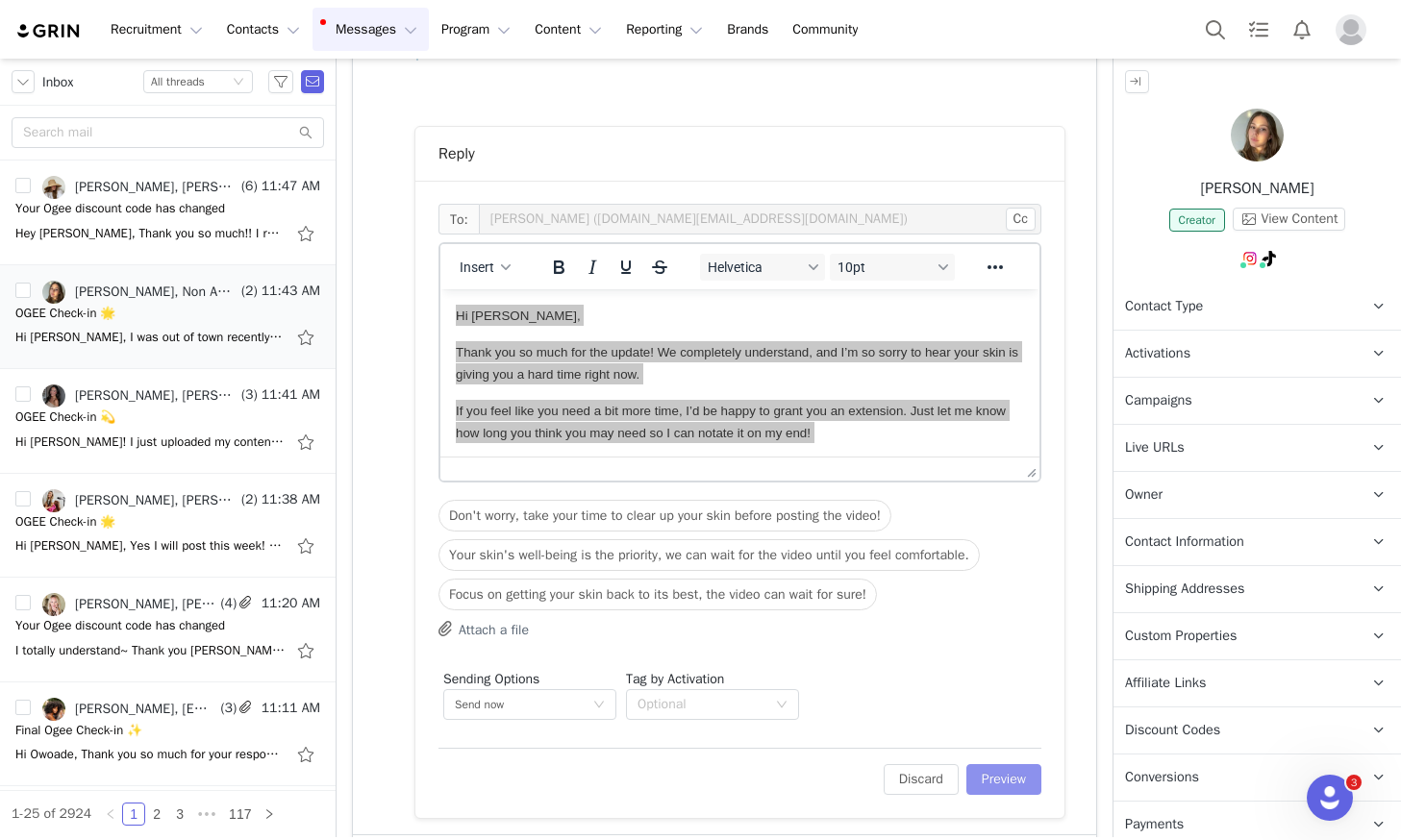 click on "Preview" at bounding box center [1004, 779] 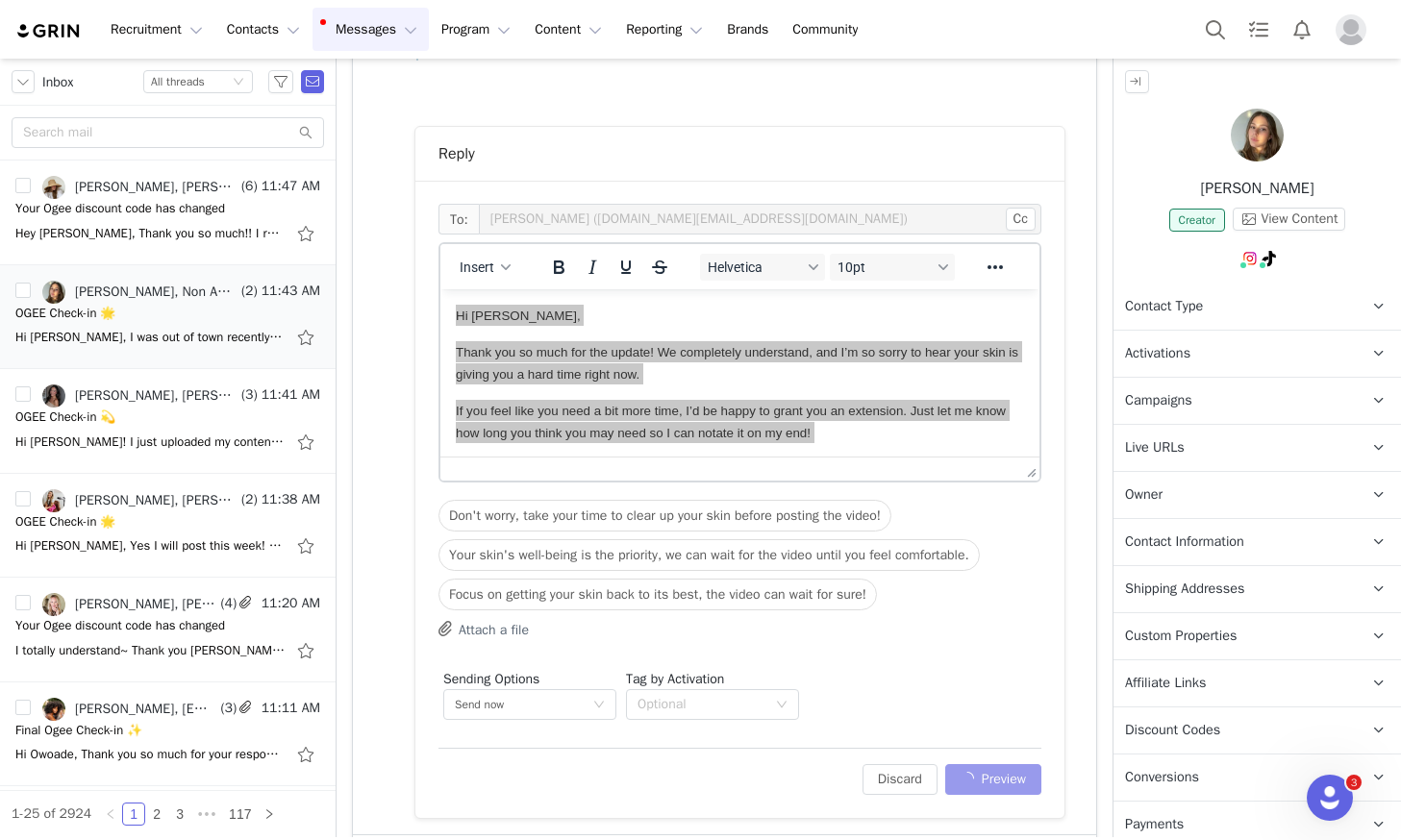 scroll, scrollTop: 684, scrollLeft: 0, axis: vertical 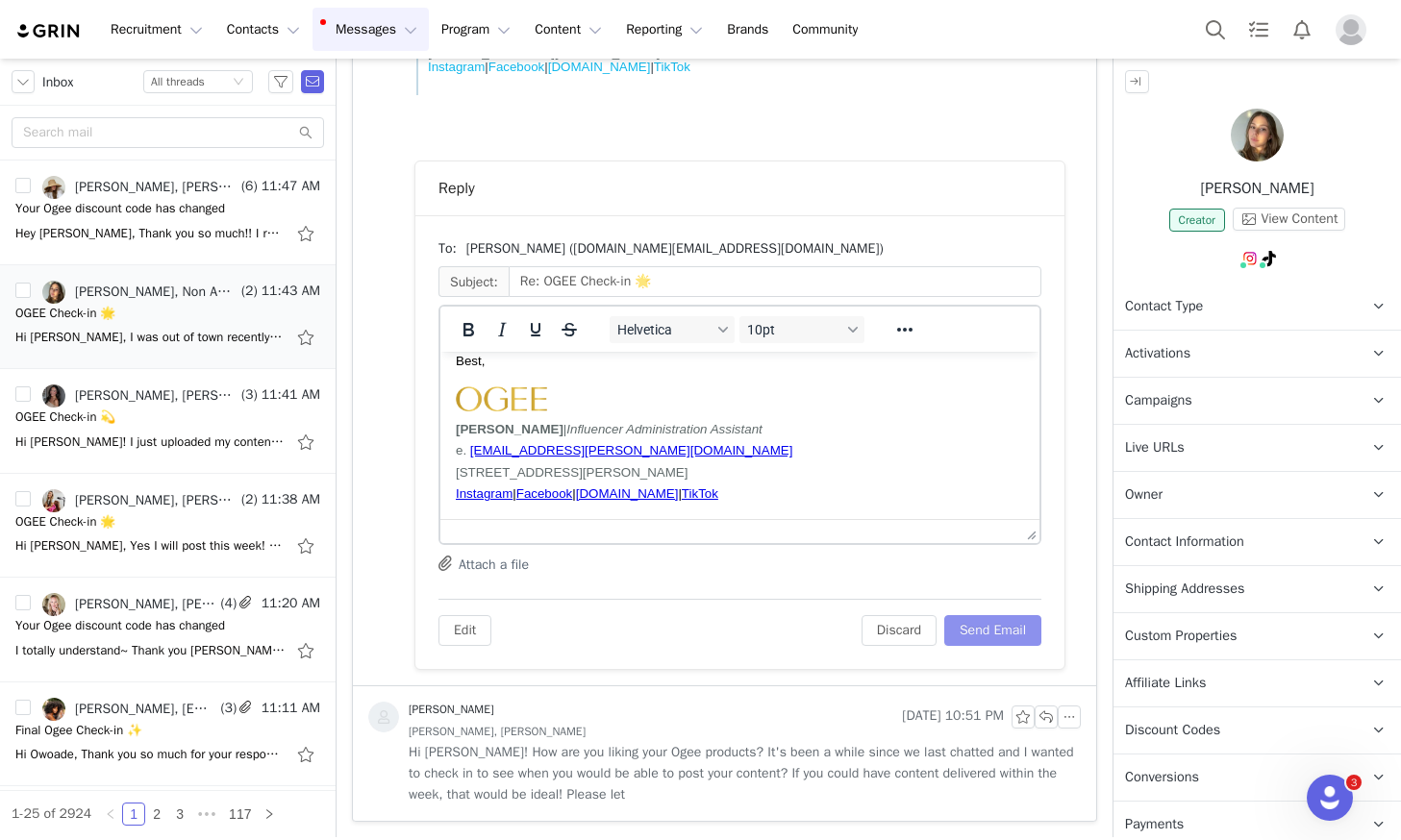 click on "Send Email" at bounding box center [992, 630] 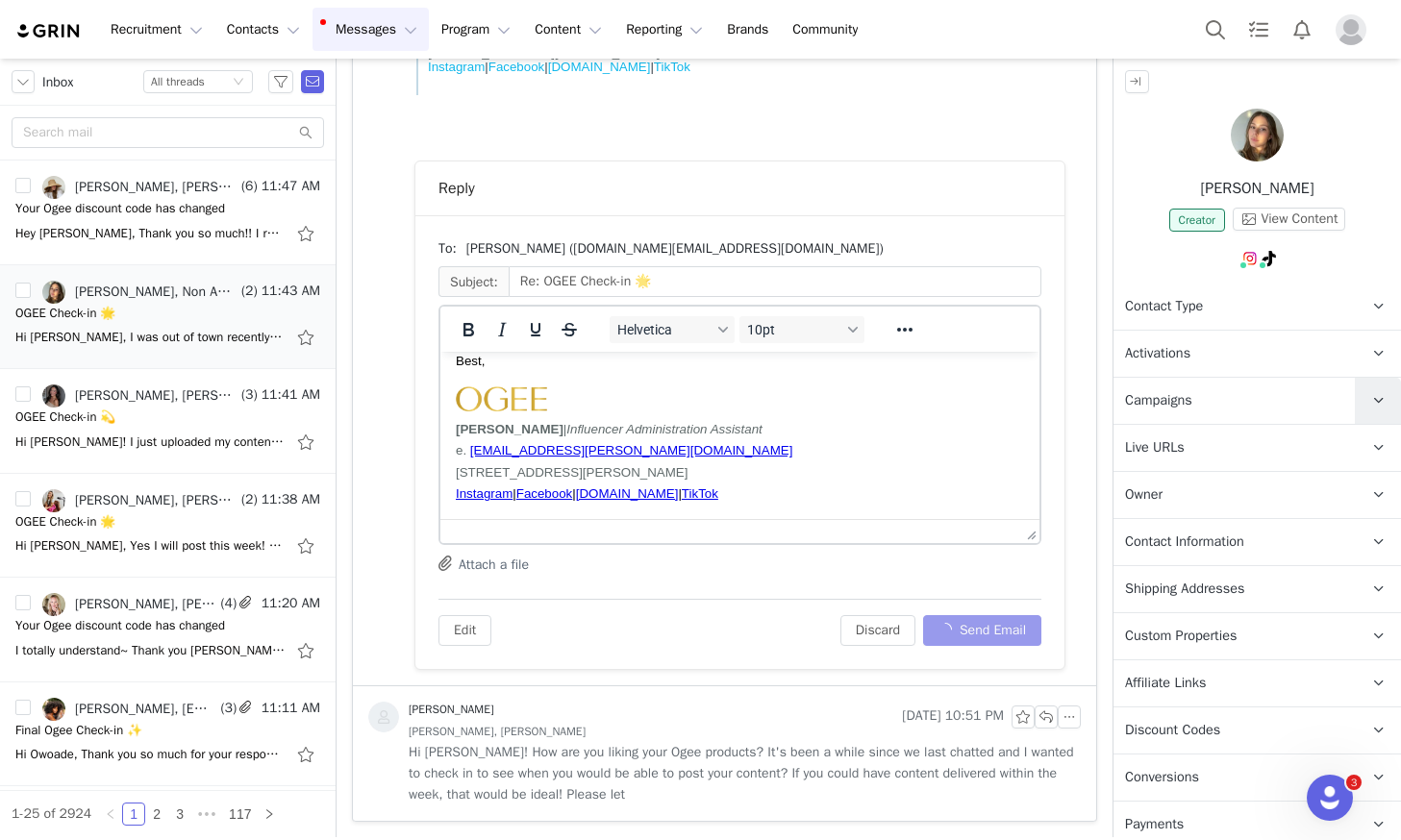 scroll, scrollTop: 131, scrollLeft: 0, axis: vertical 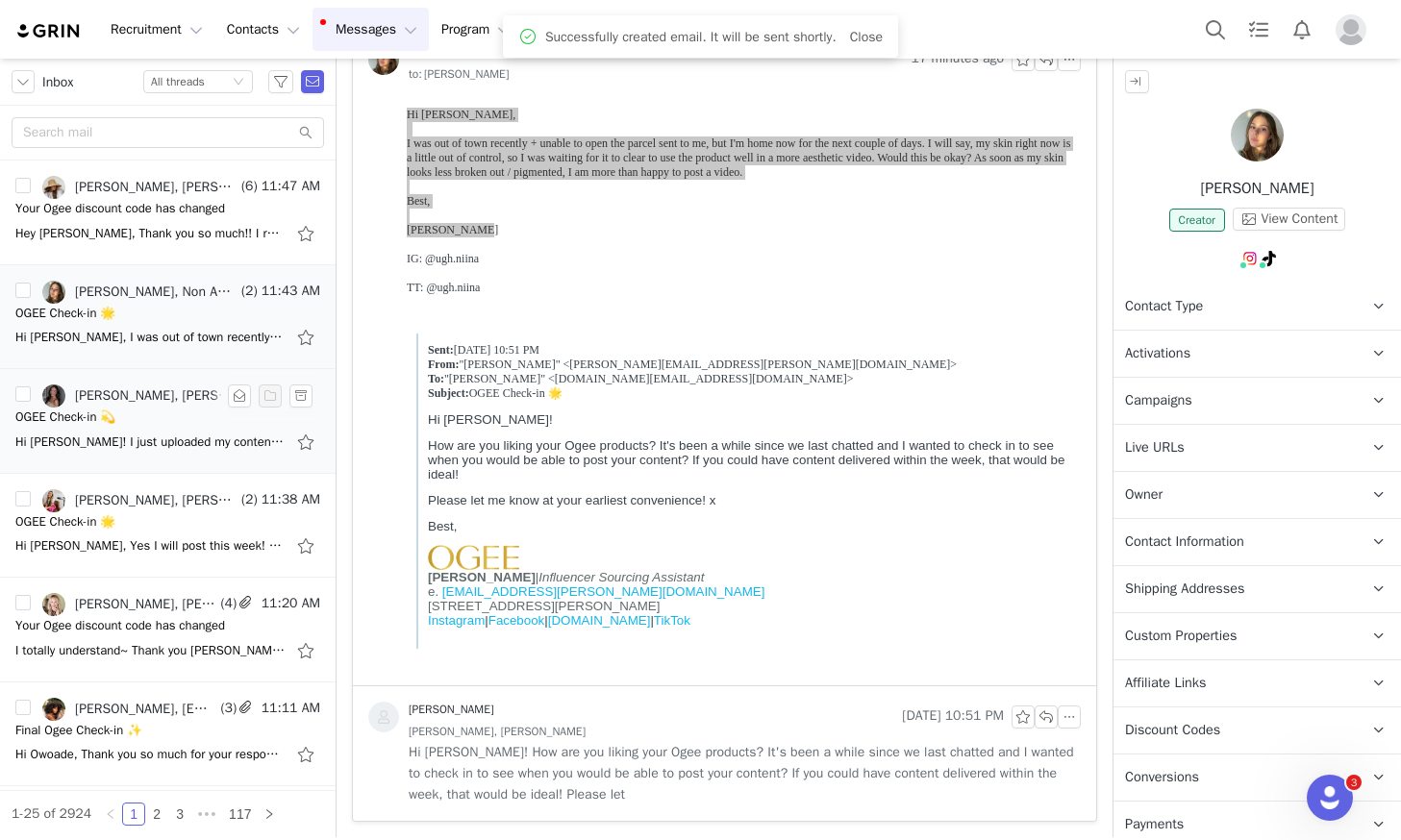 click on "OGEE Check-in 💫" at bounding box center (167, 417) 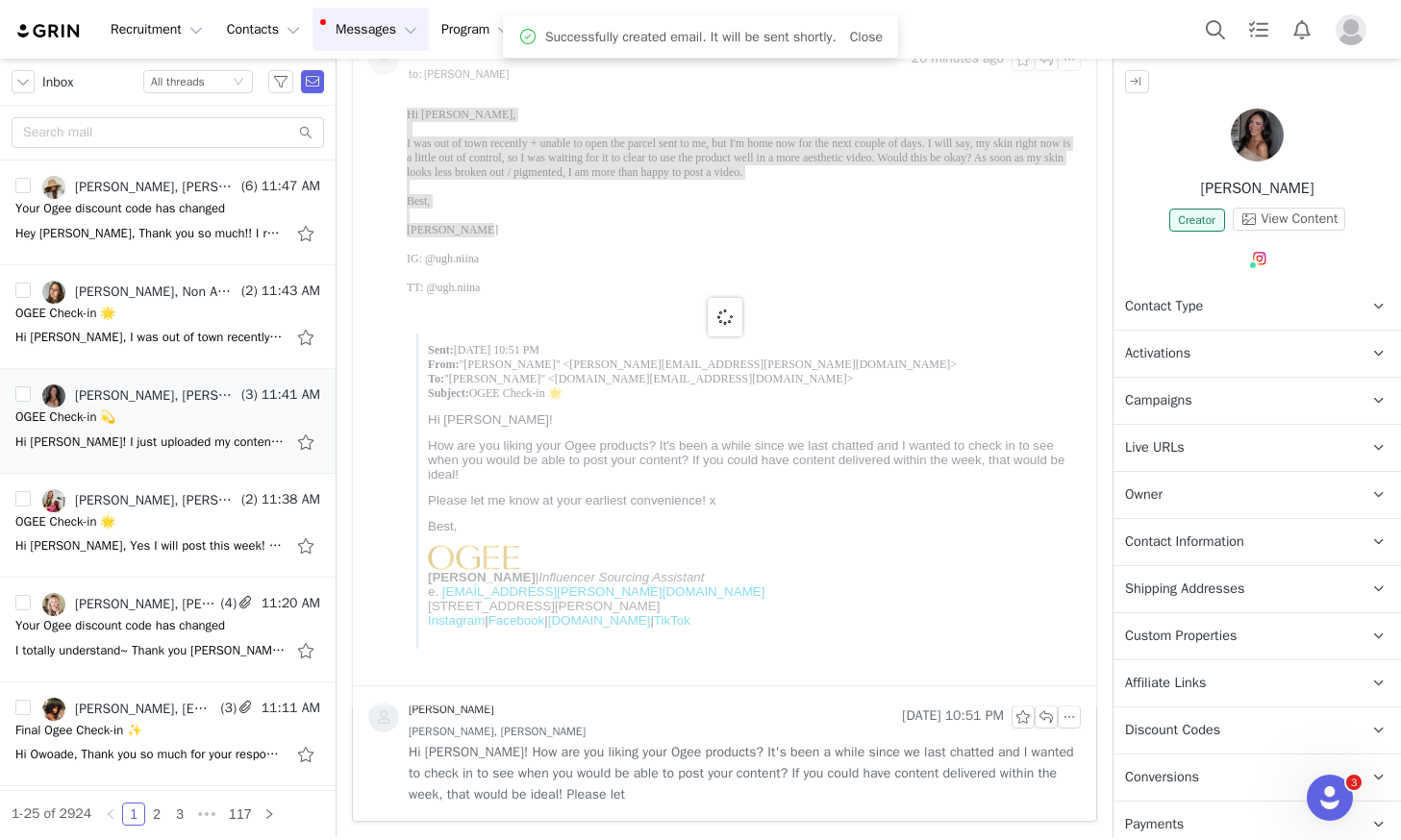 scroll, scrollTop: 0, scrollLeft: 0, axis: both 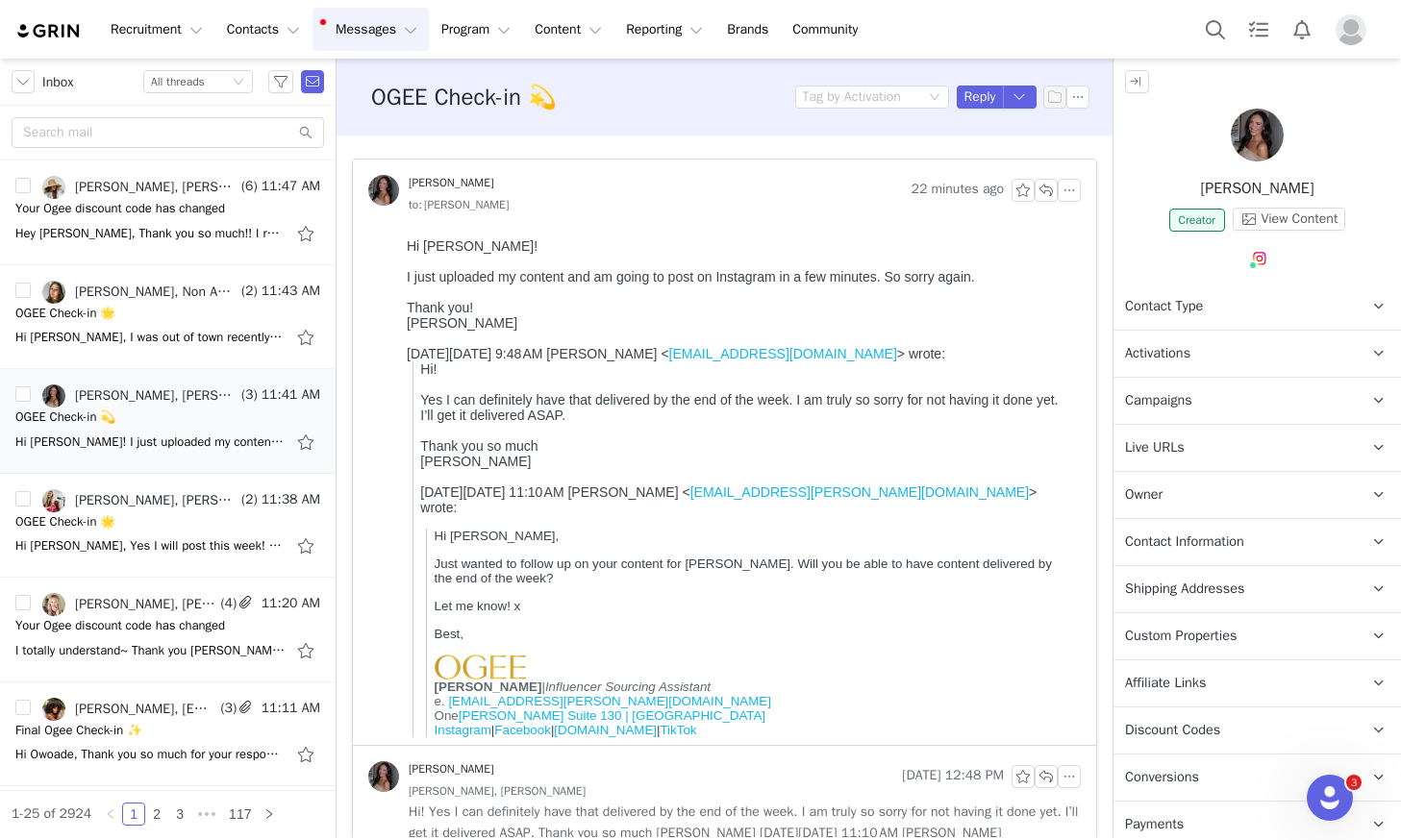 drag, startPoint x: 1329, startPoint y: 190, endPoint x: 1125, endPoint y: 183, distance: 204.1201 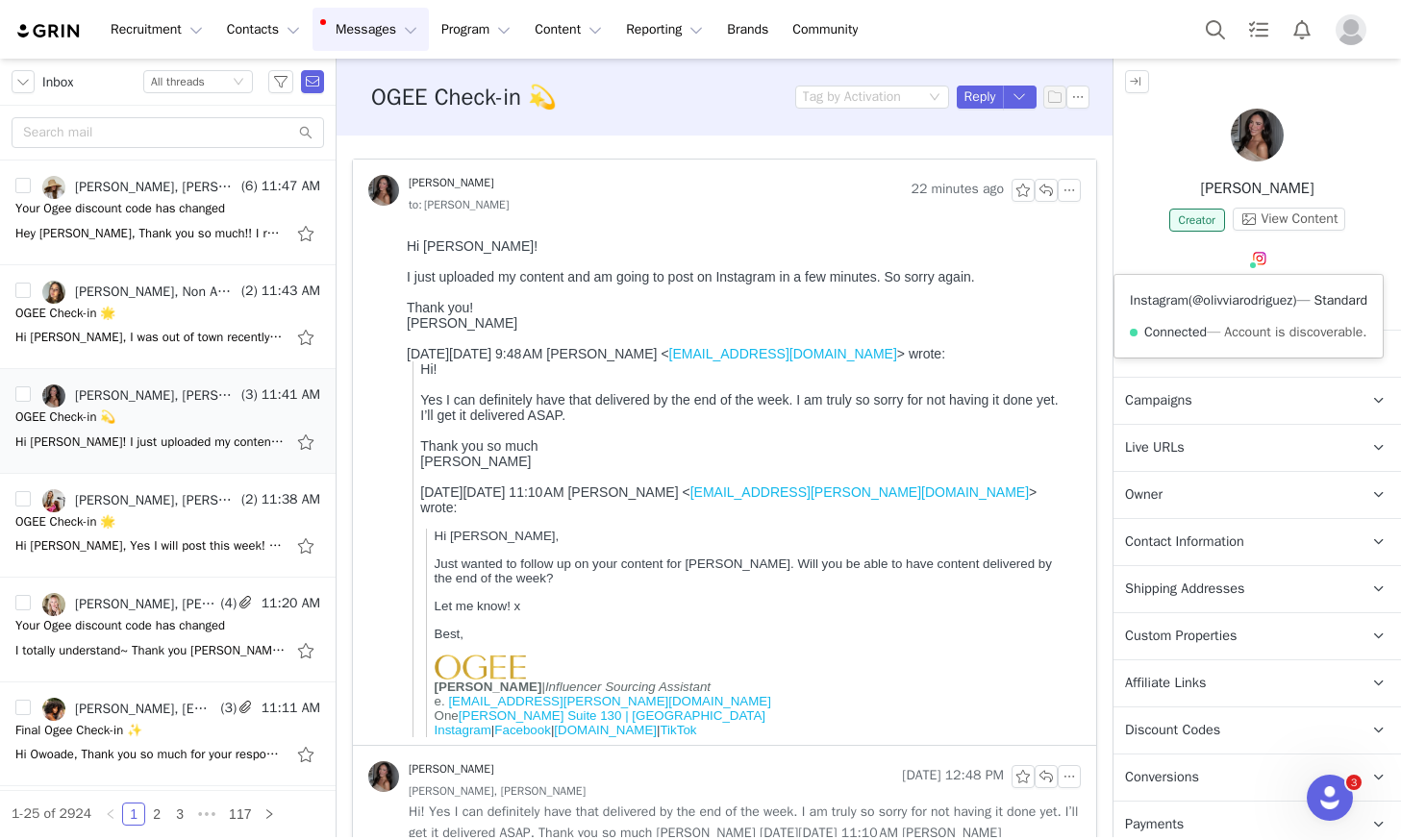 click on "@olivviarodriguez" at bounding box center (1242, 300) 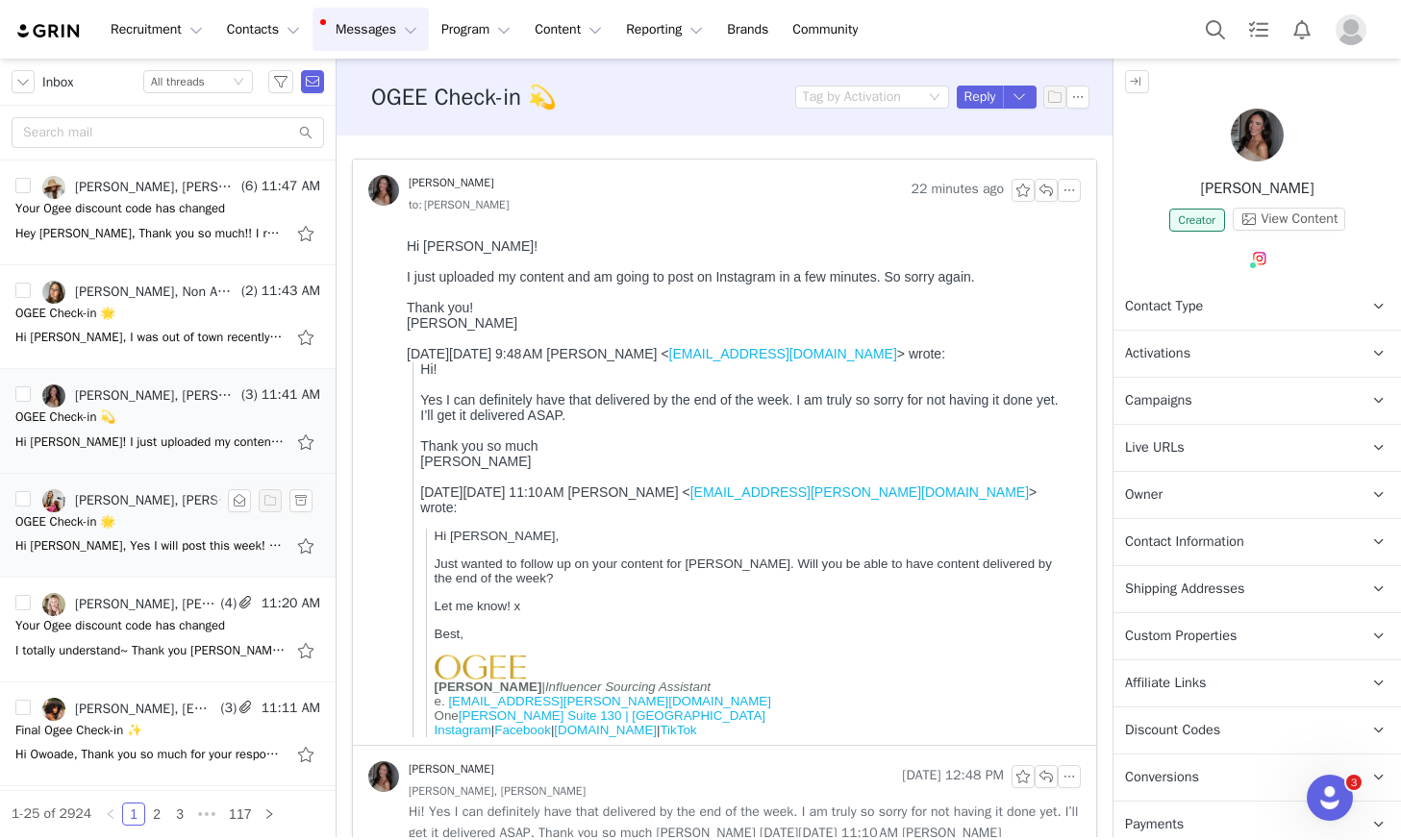 scroll, scrollTop: 104, scrollLeft: 0, axis: vertical 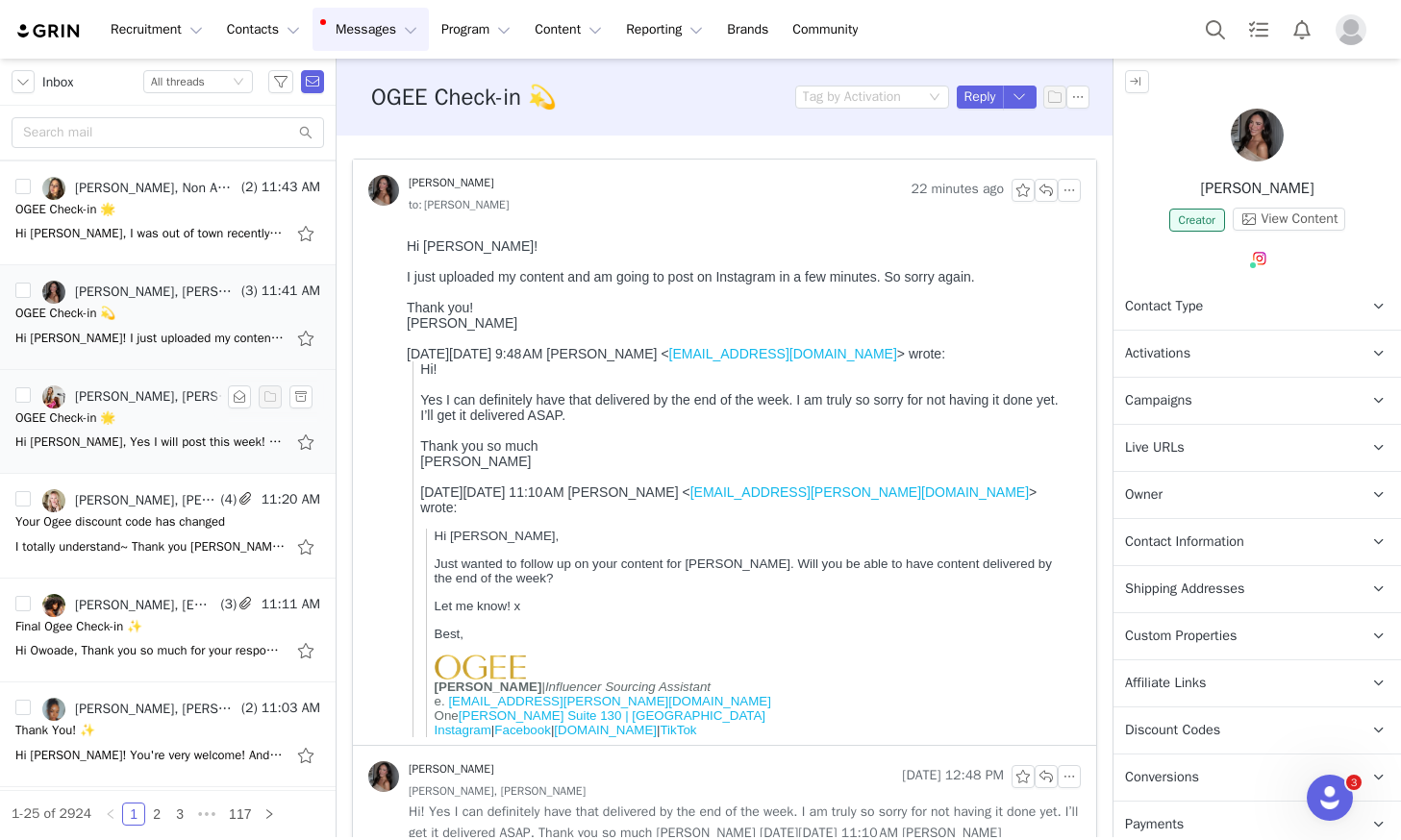 click on "[PERSON_NAME], [PERSON_NAME]" at bounding box center [156, 397] 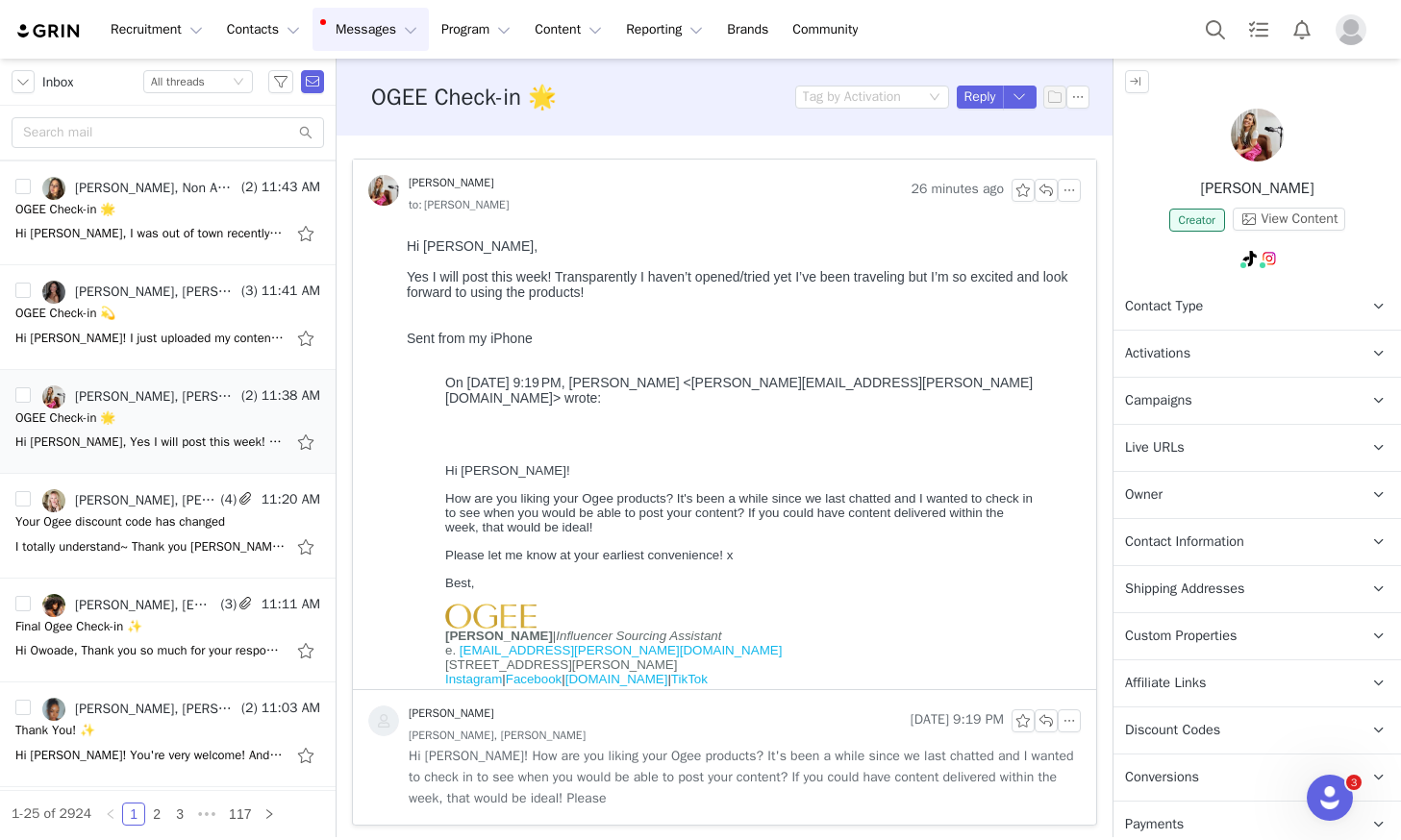 scroll, scrollTop: 0, scrollLeft: 0, axis: both 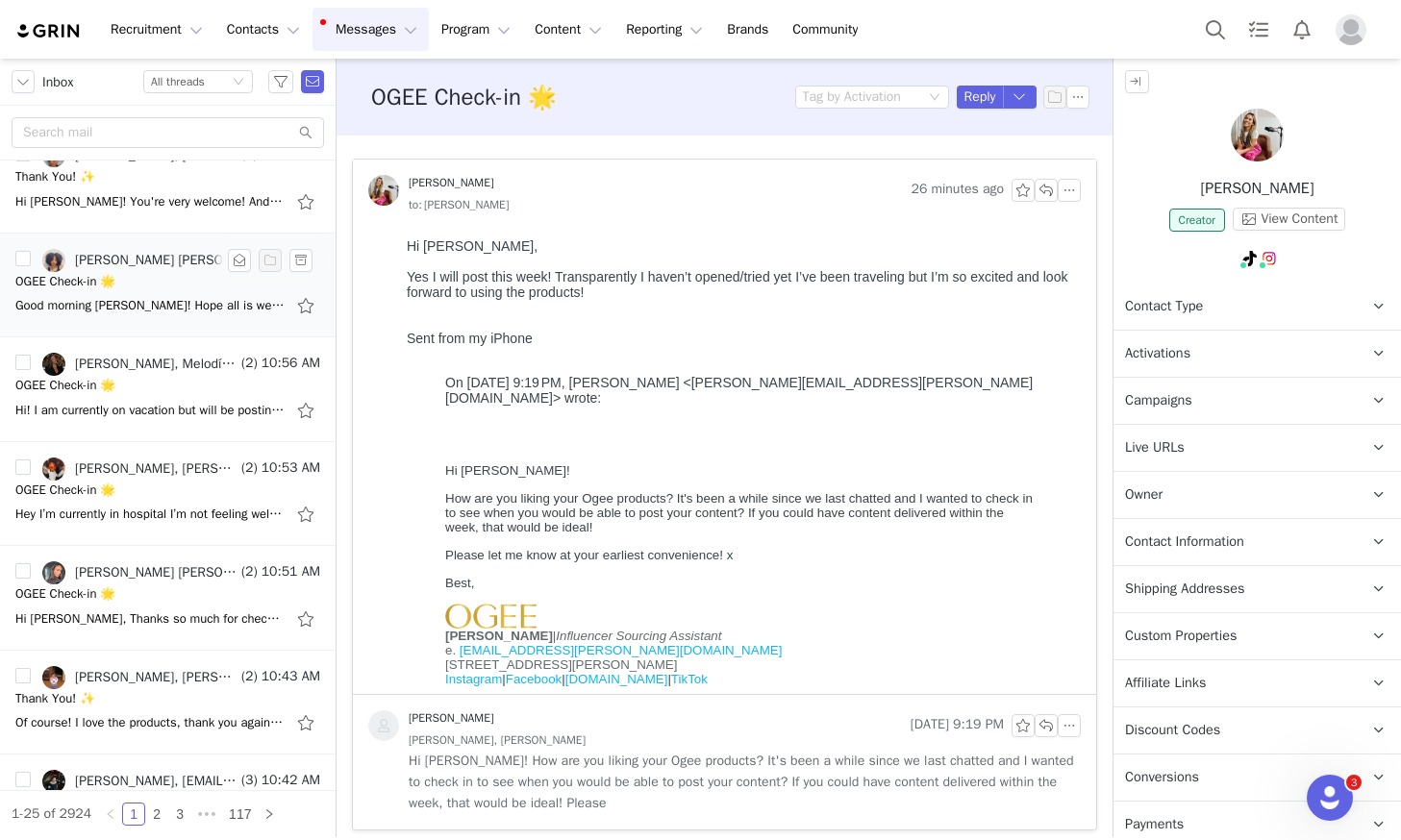 click on "Good morning [PERSON_NAME]!
Hope all is well! Thank you so much for checking in! I'm very happy with my products!
I actually filmed and edited my video for the TikTok Radiance Revealed Campaign last night! Kindly find the video attached below. I went live" at bounding box center [150, 306] 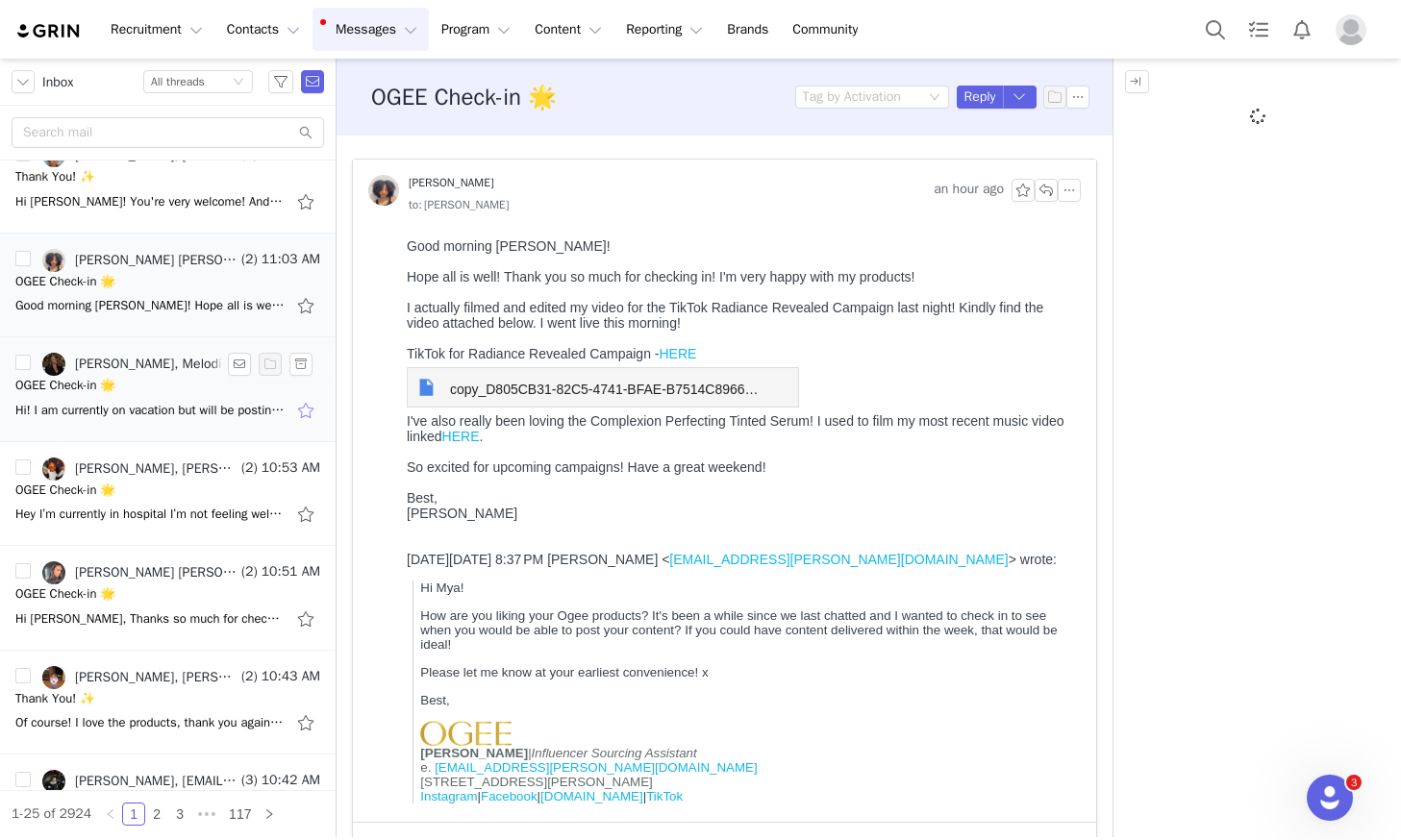 scroll, scrollTop: 0, scrollLeft: 0, axis: both 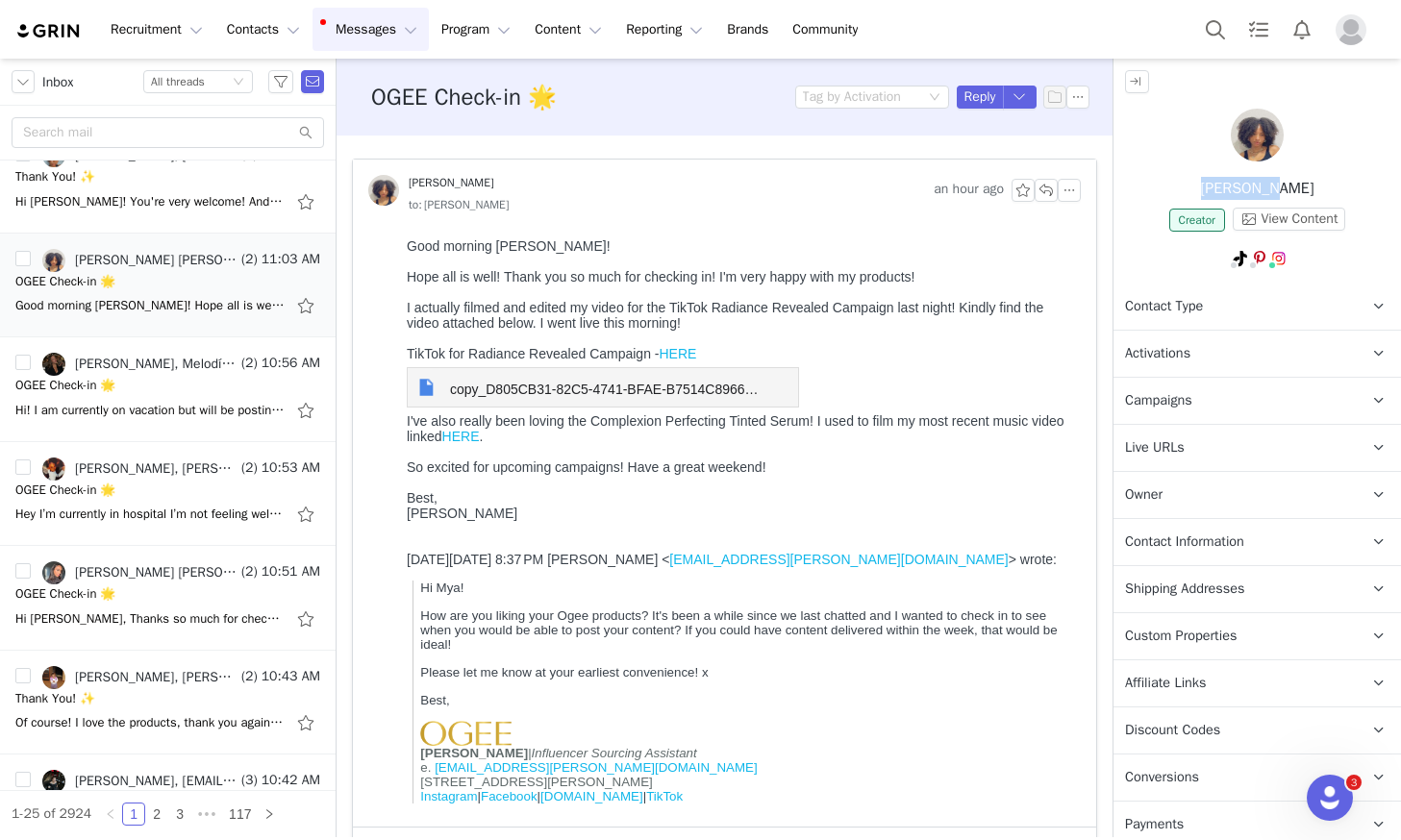 drag, startPoint x: 1306, startPoint y: 191, endPoint x: 1216, endPoint y: 187, distance: 90.08885 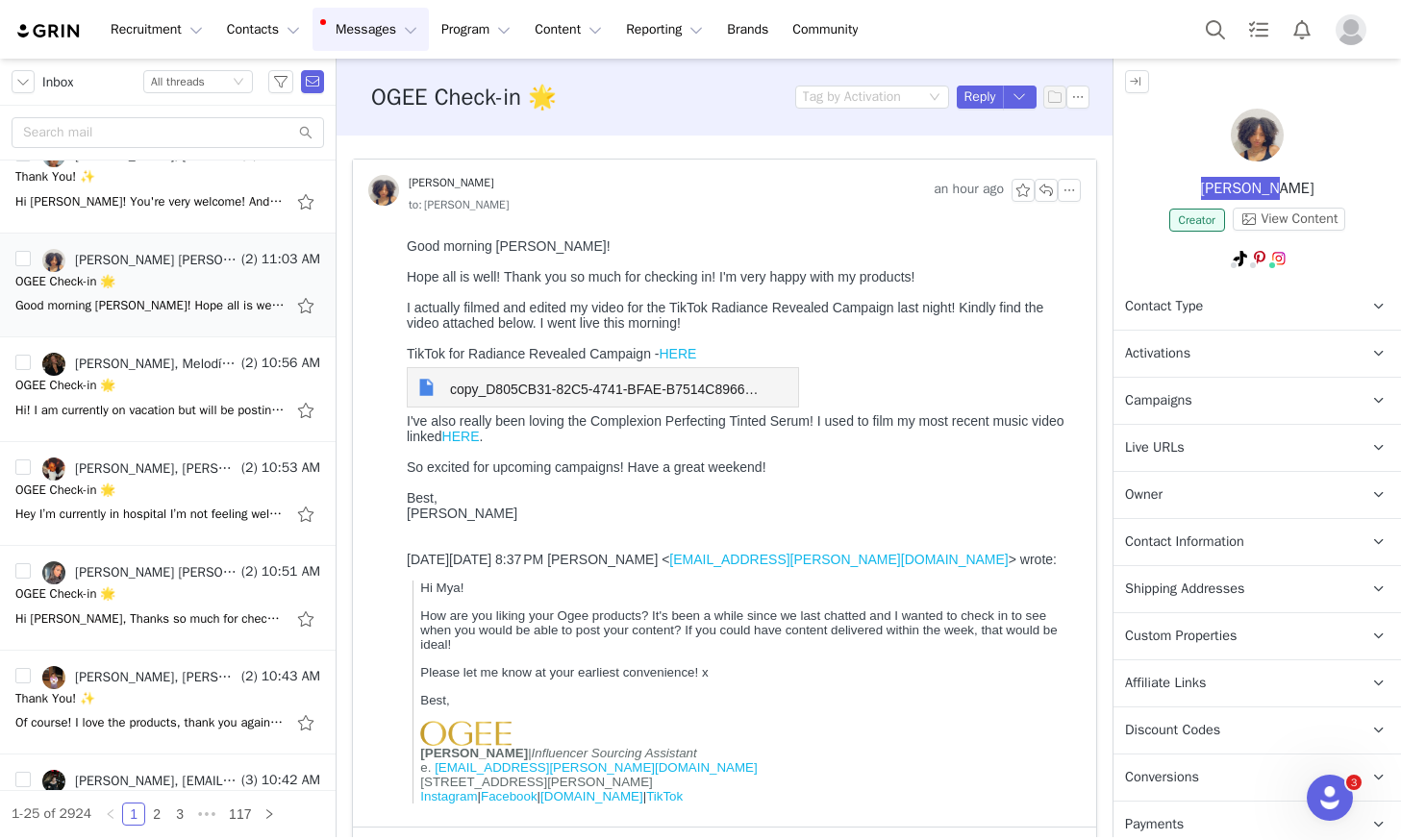 click on "HERE" at bounding box center (678, 354) 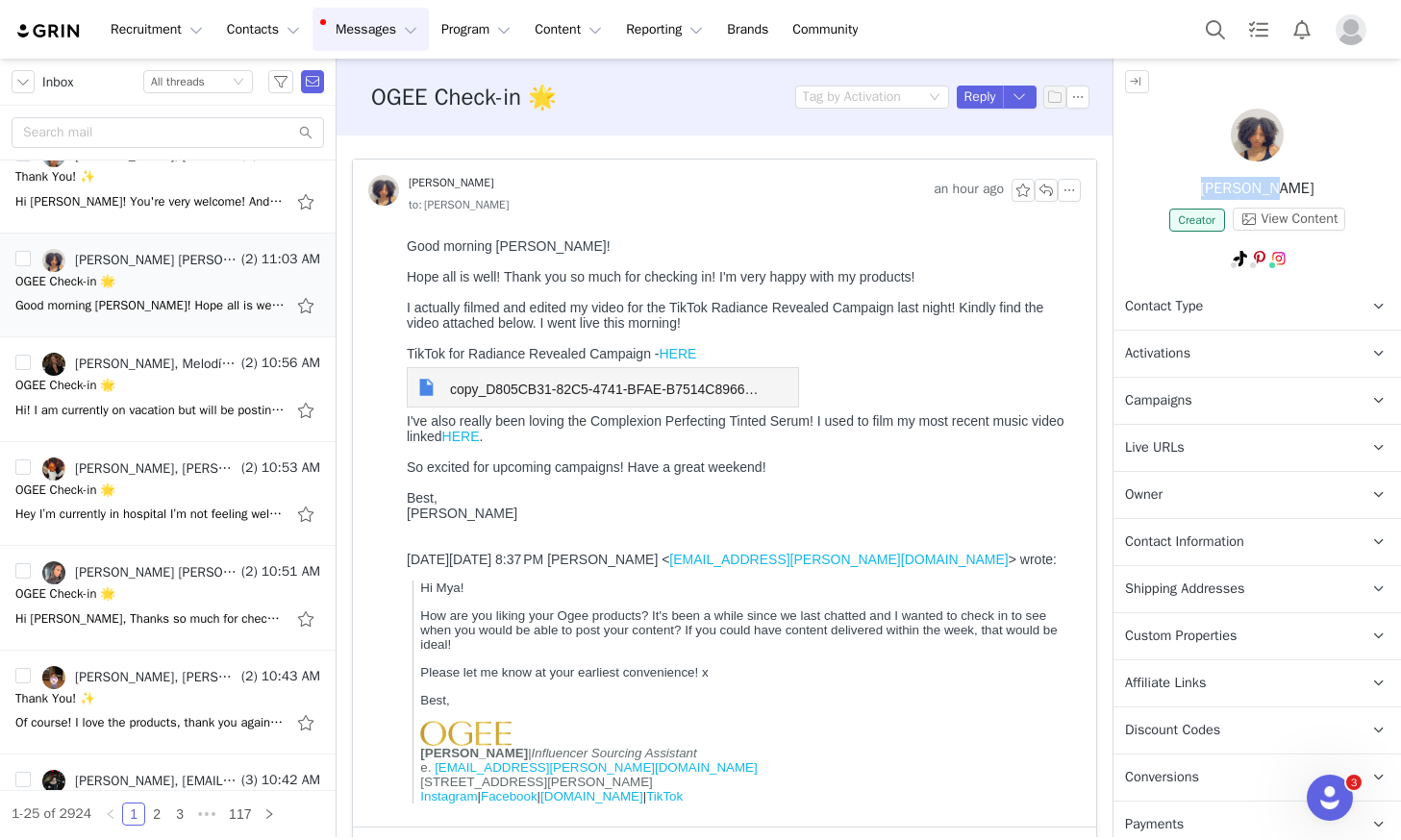 click at bounding box center (1257, 135) 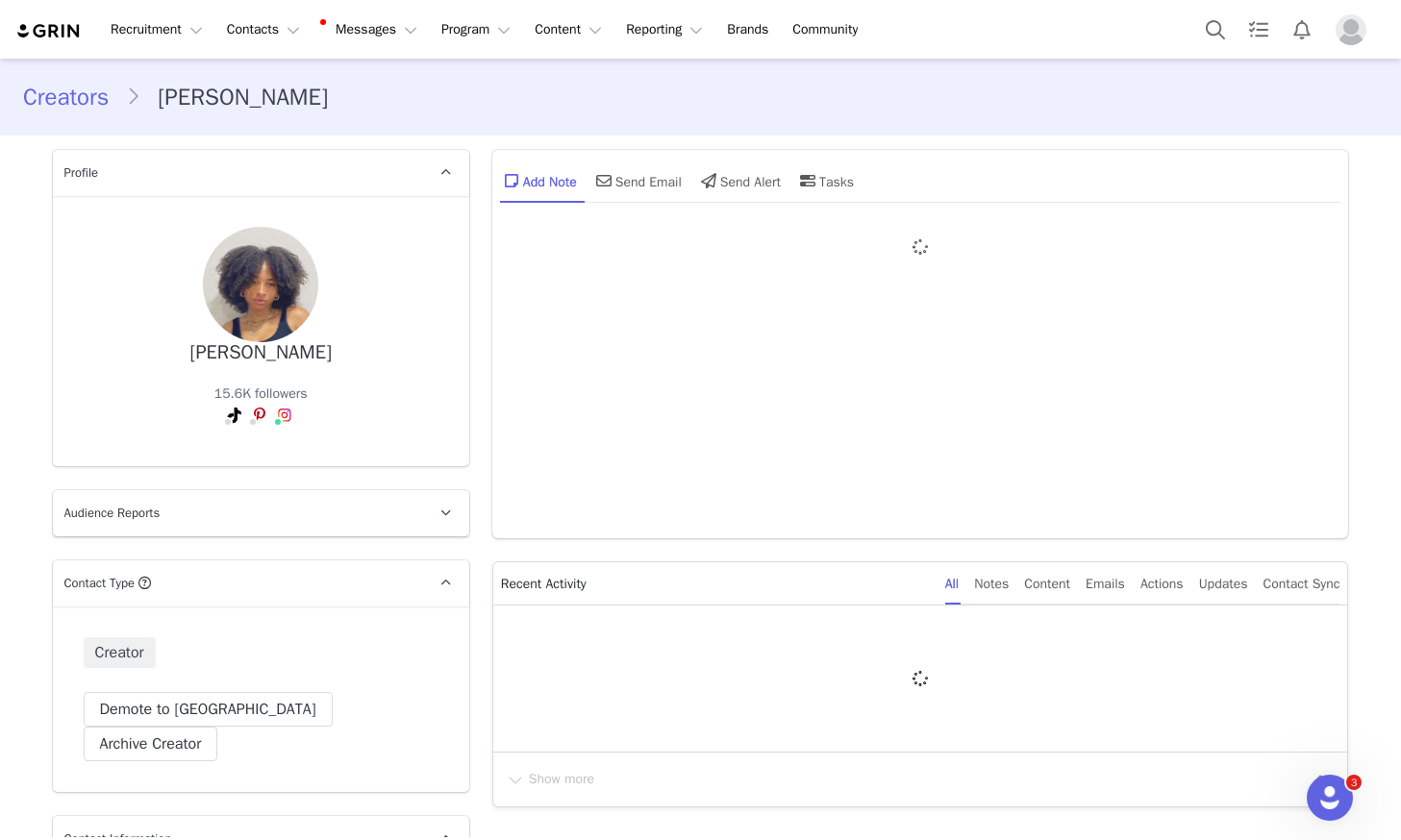 type on "+1 ([GEOGRAPHIC_DATA])" 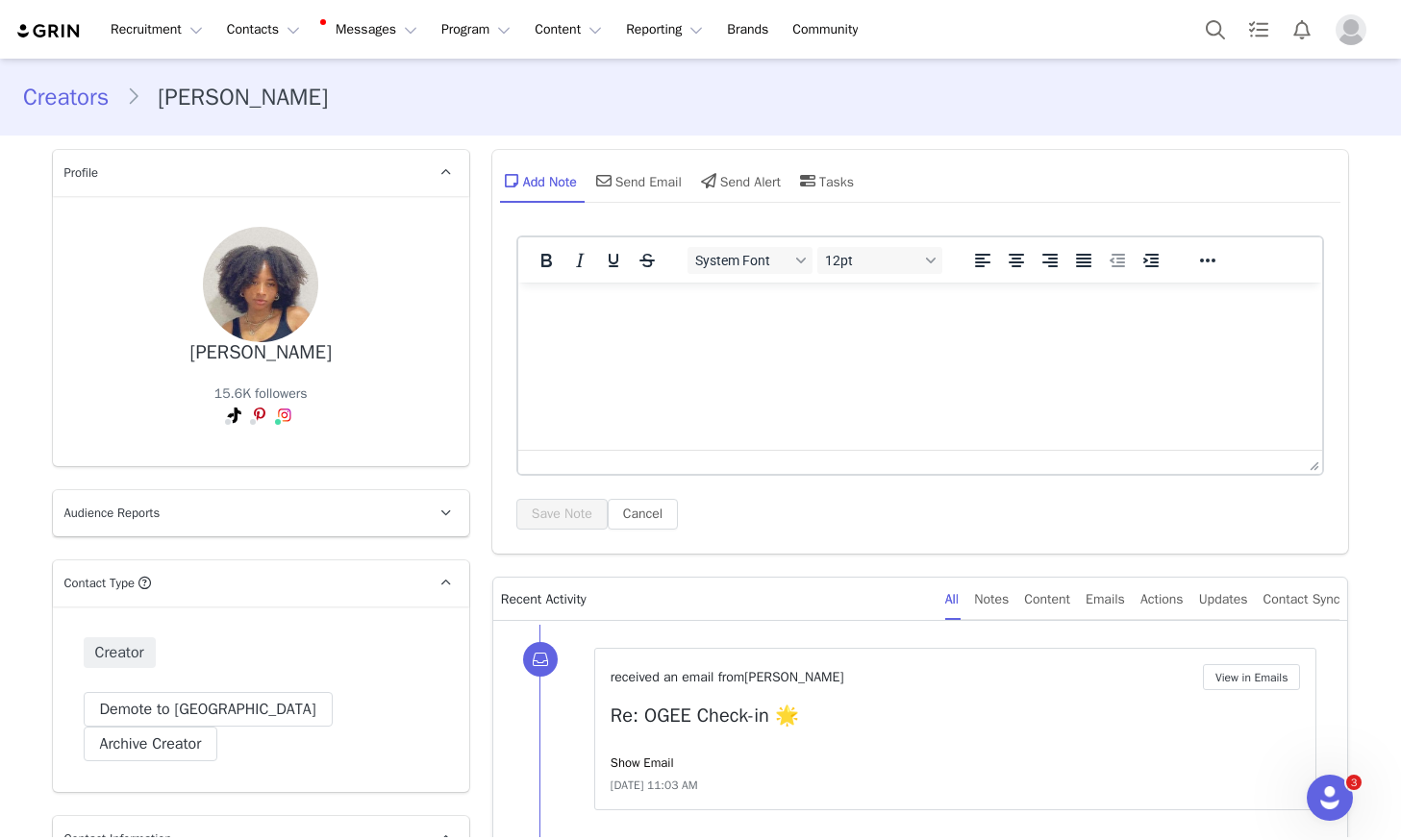 scroll, scrollTop: 0, scrollLeft: 0, axis: both 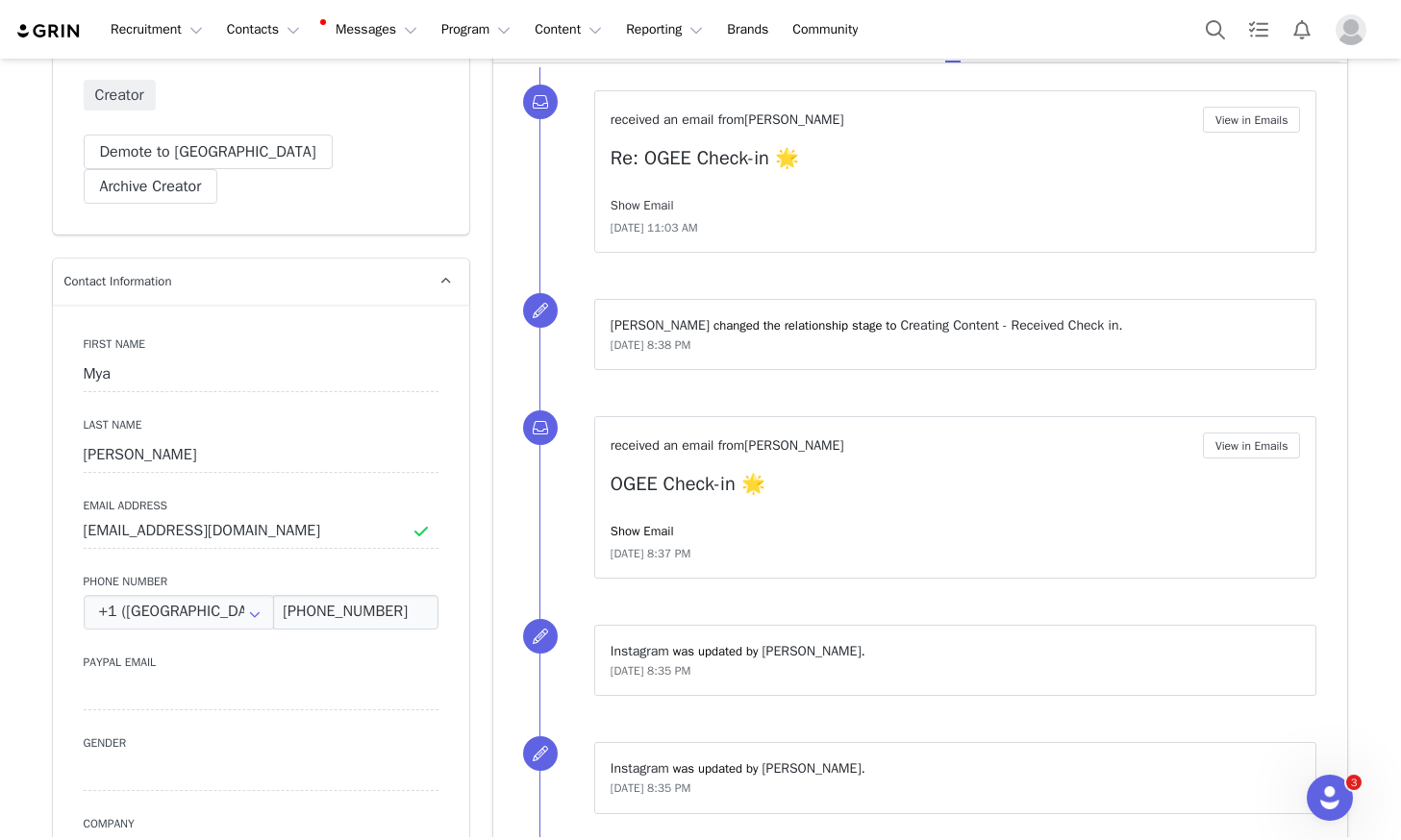 click on "Show Email" at bounding box center (642, 205) 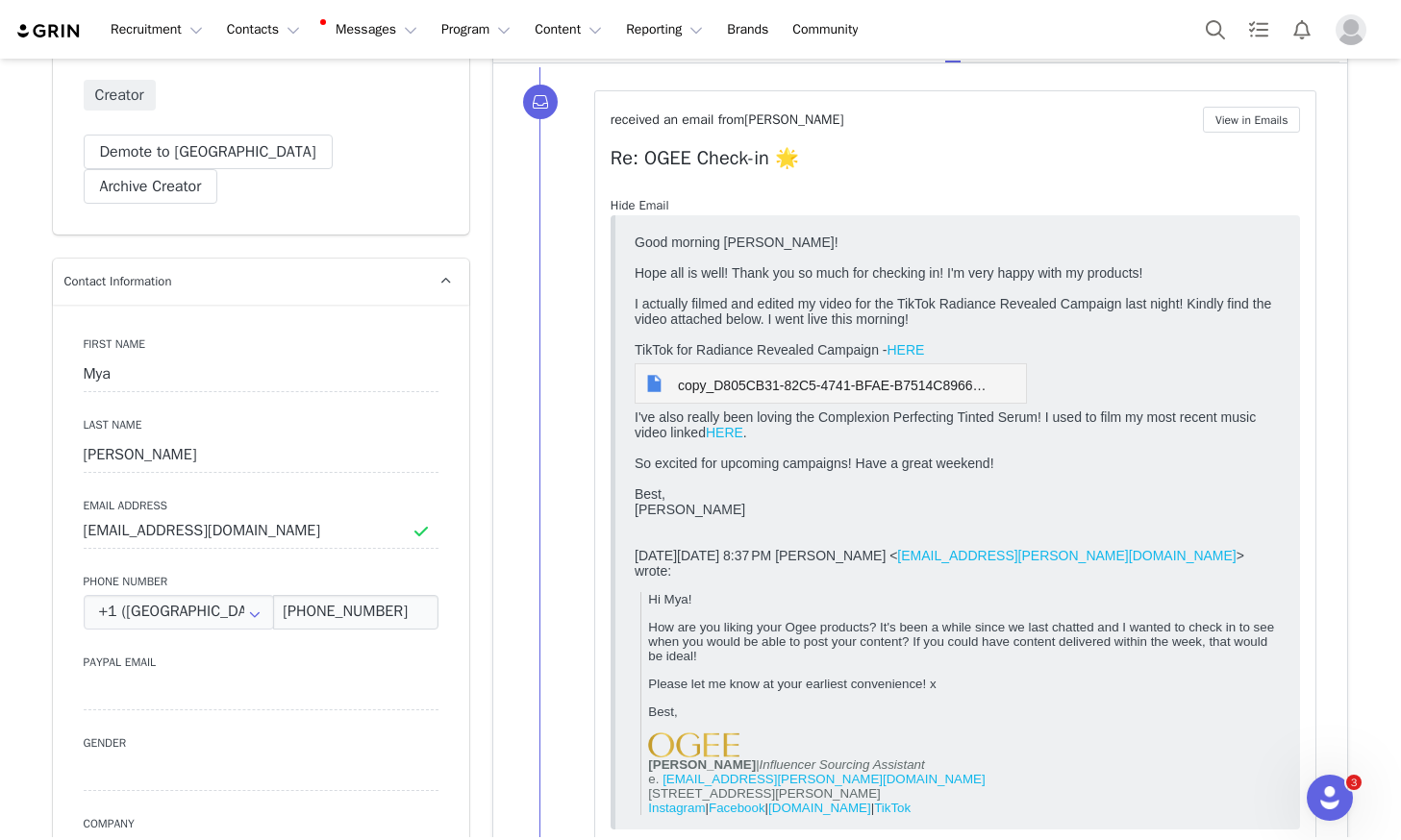 scroll, scrollTop: 0, scrollLeft: 0, axis: both 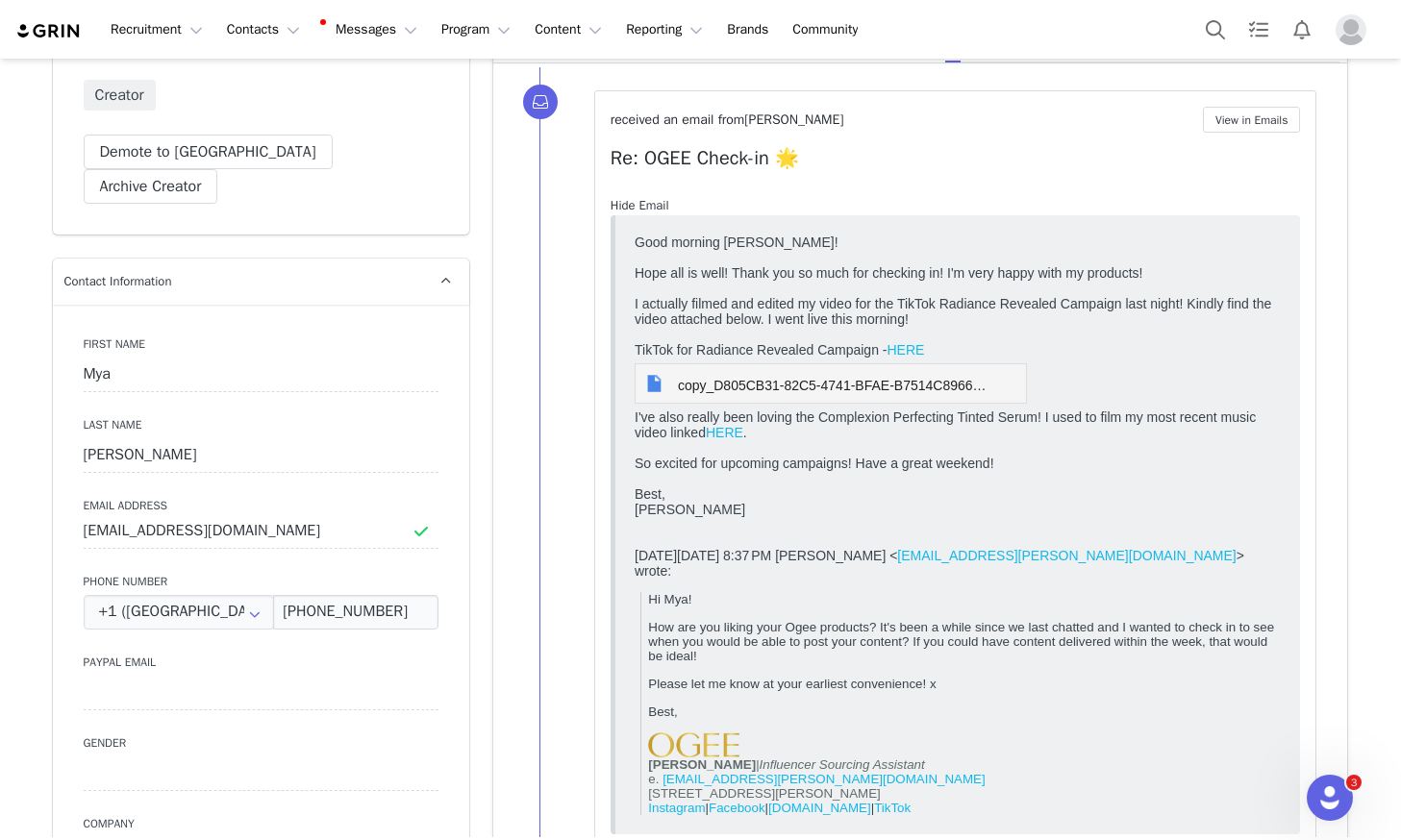 click on "Hide Email" at bounding box center [639, 205] 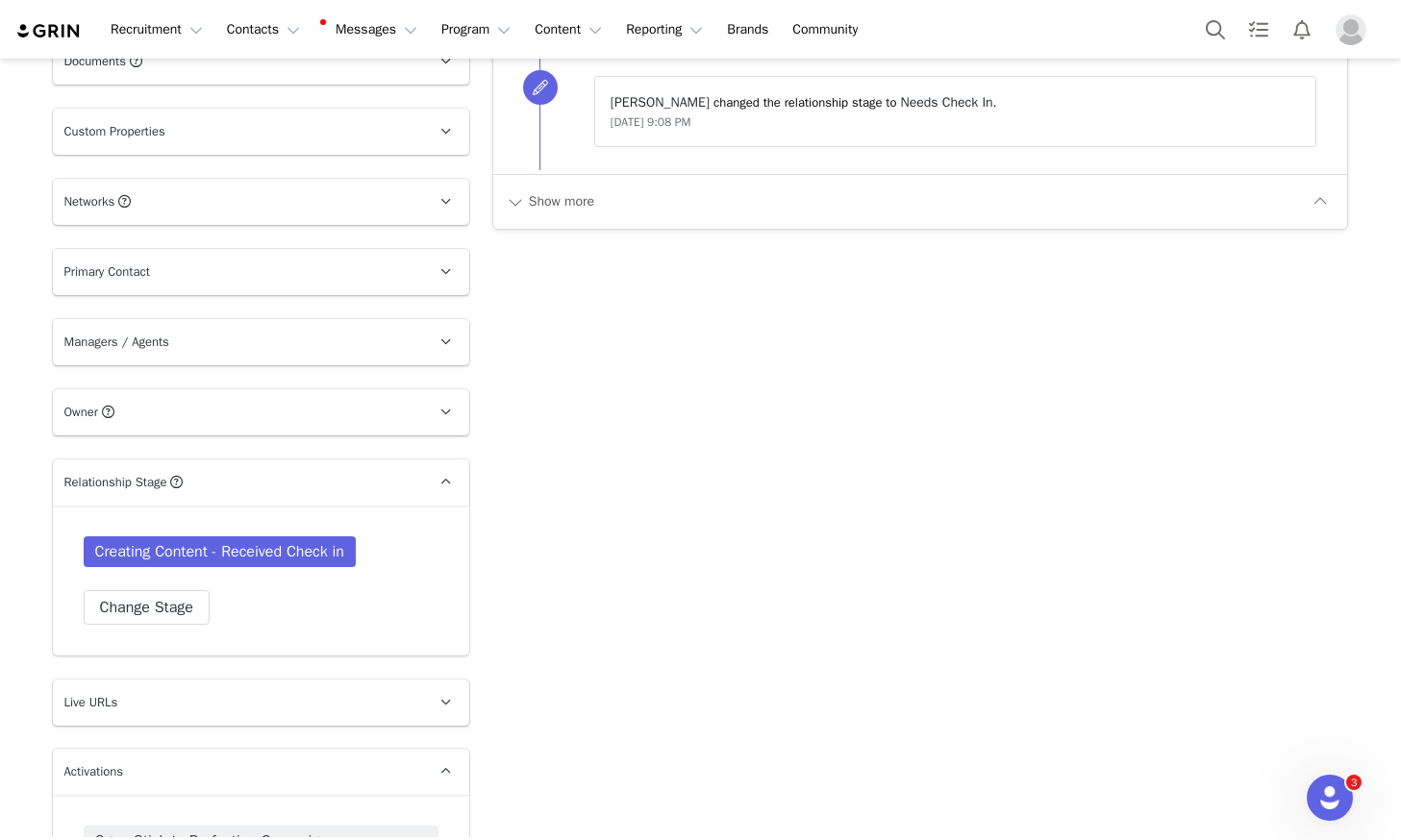 scroll, scrollTop: 1841, scrollLeft: 0, axis: vertical 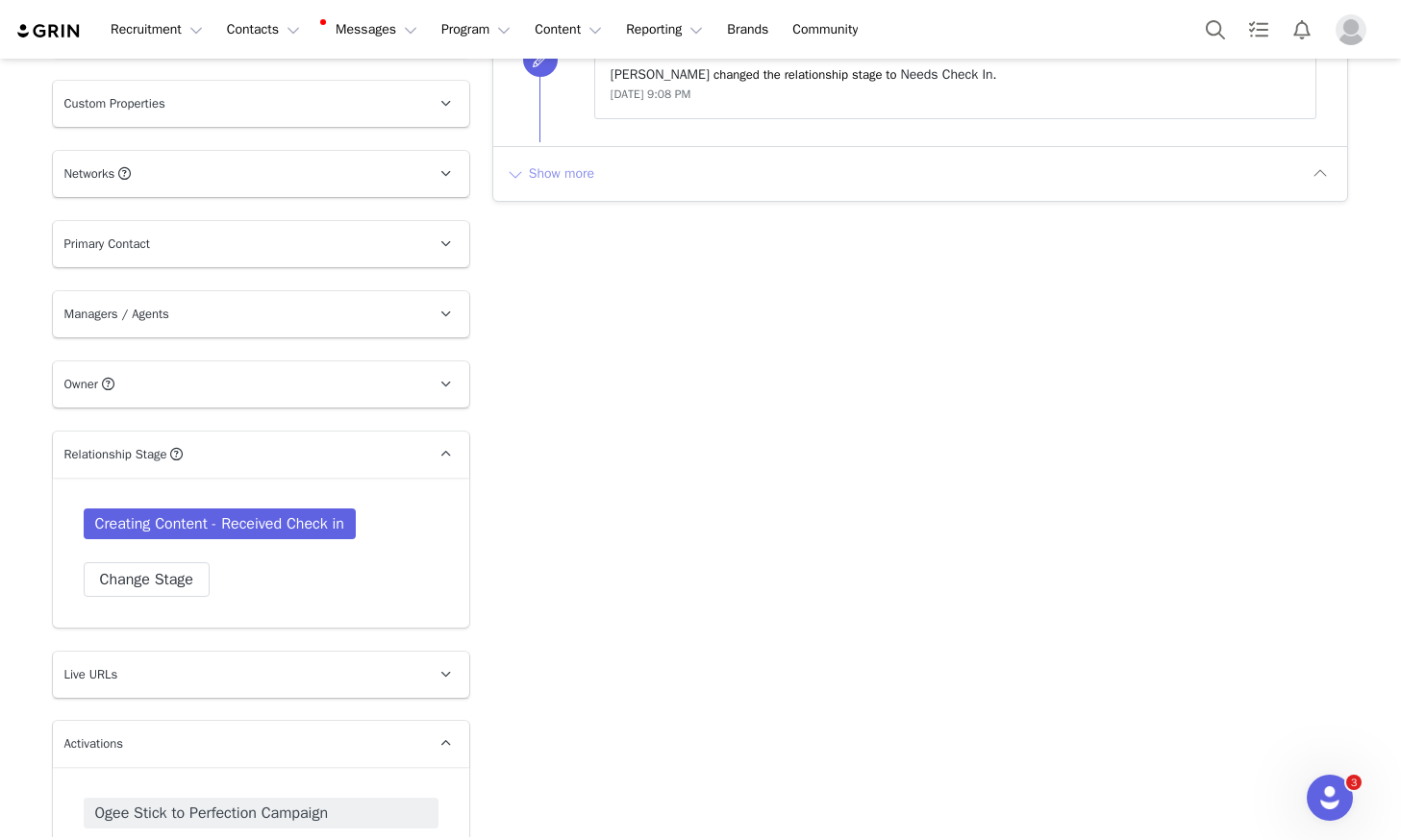 click on "Show more" at bounding box center (550, 174) 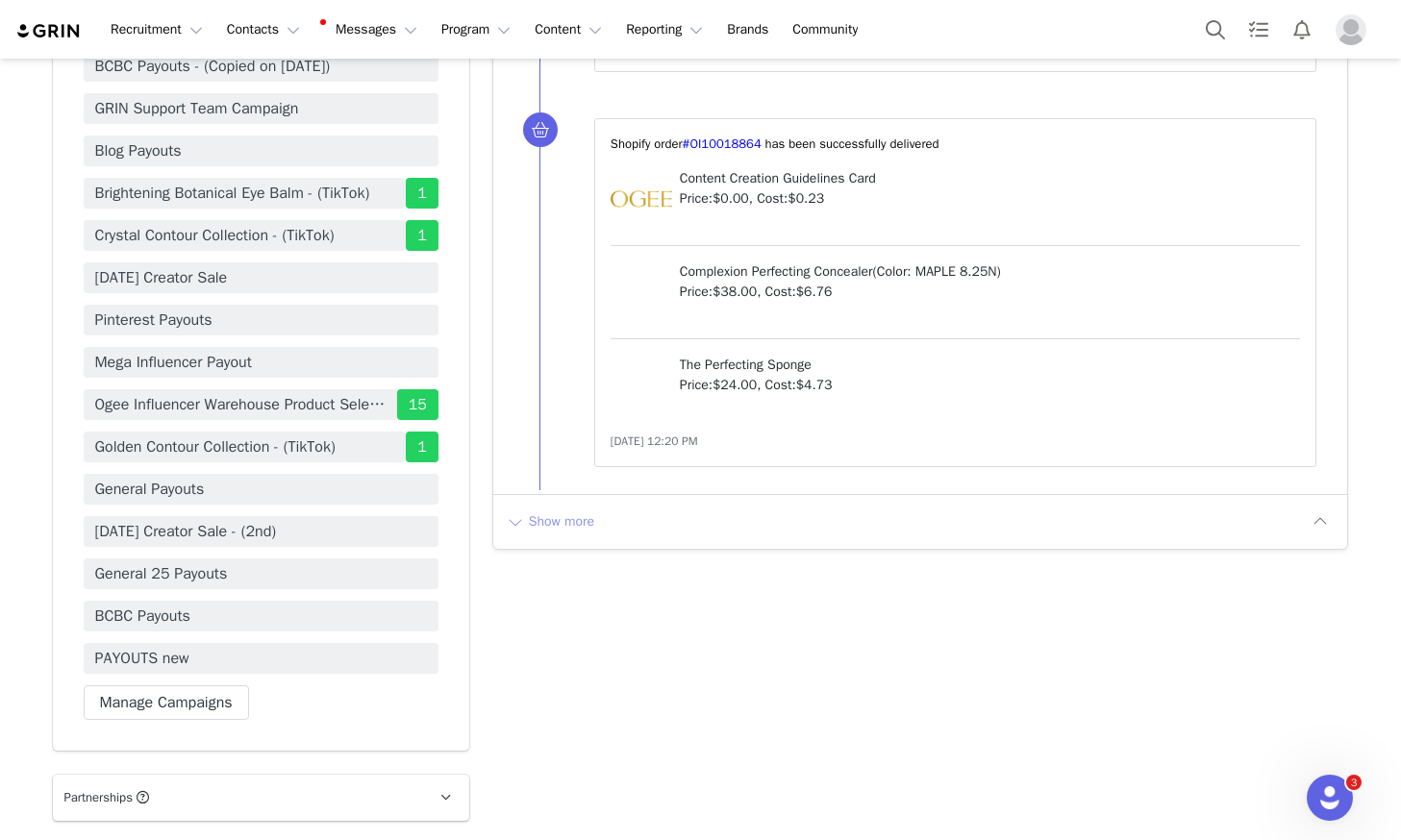scroll, scrollTop: 3593, scrollLeft: 0, axis: vertical 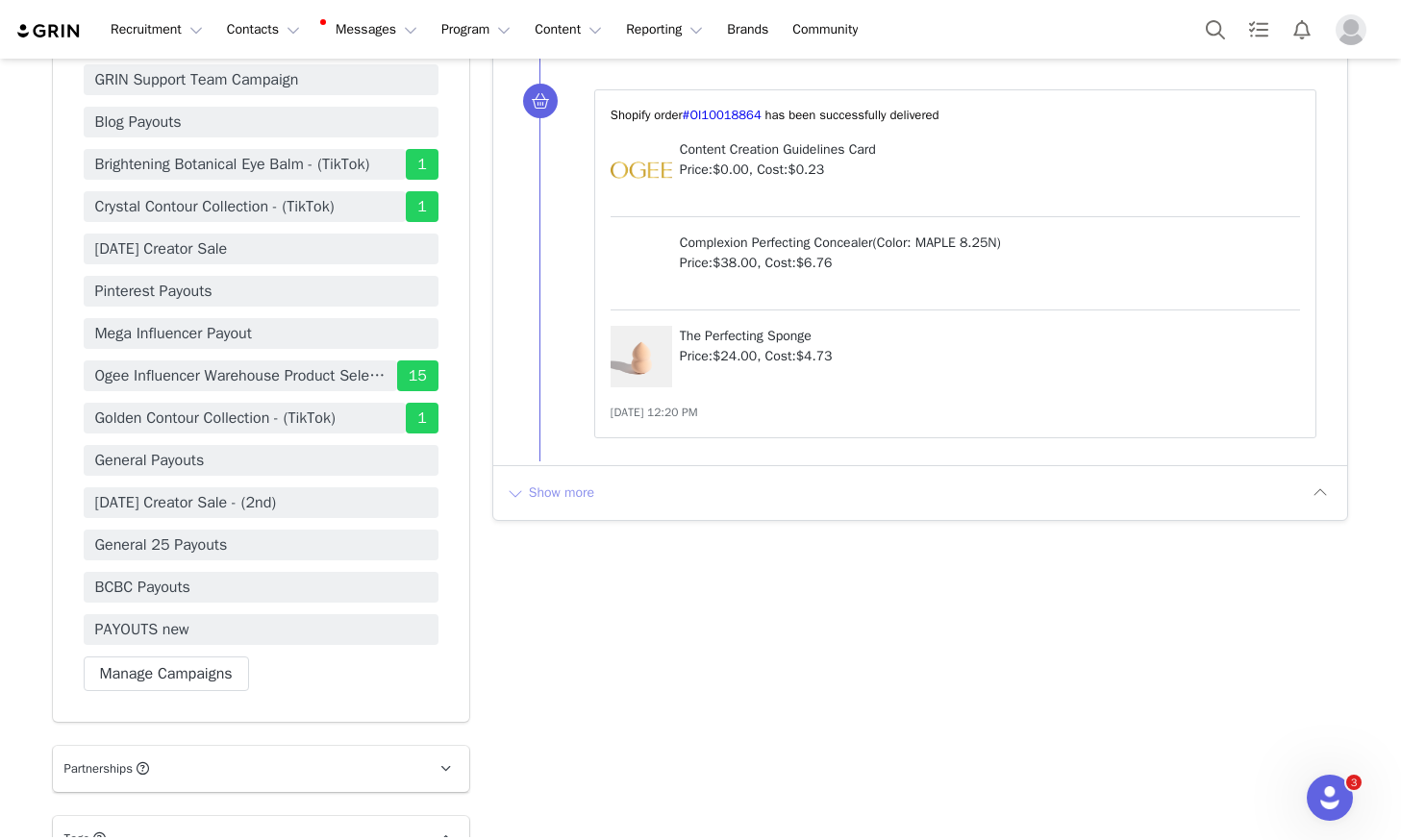 click on "Show more" at bounding box center (550, 493) 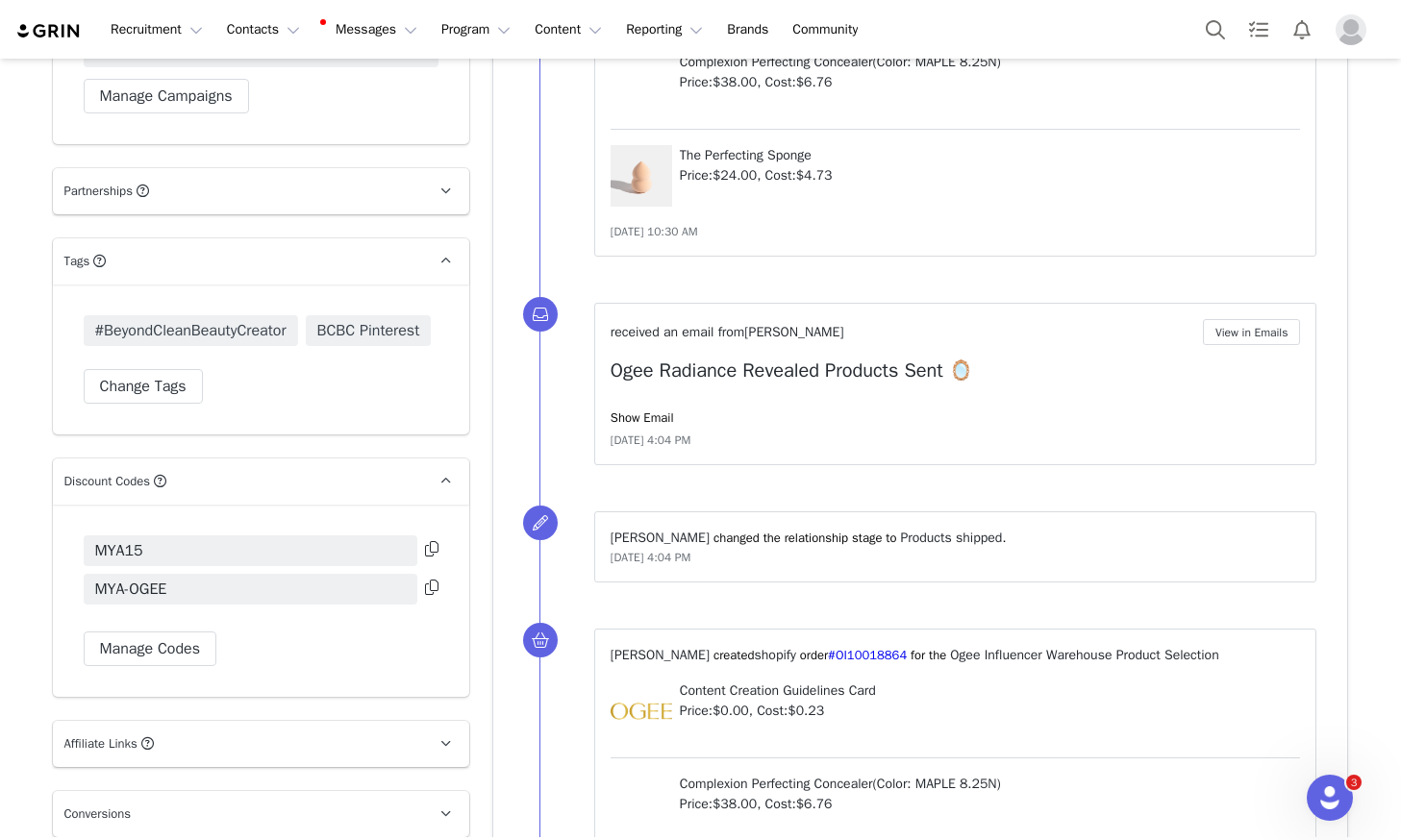 scroll, scrollTop: 4176, scrollLeft: 0, axis: vertical 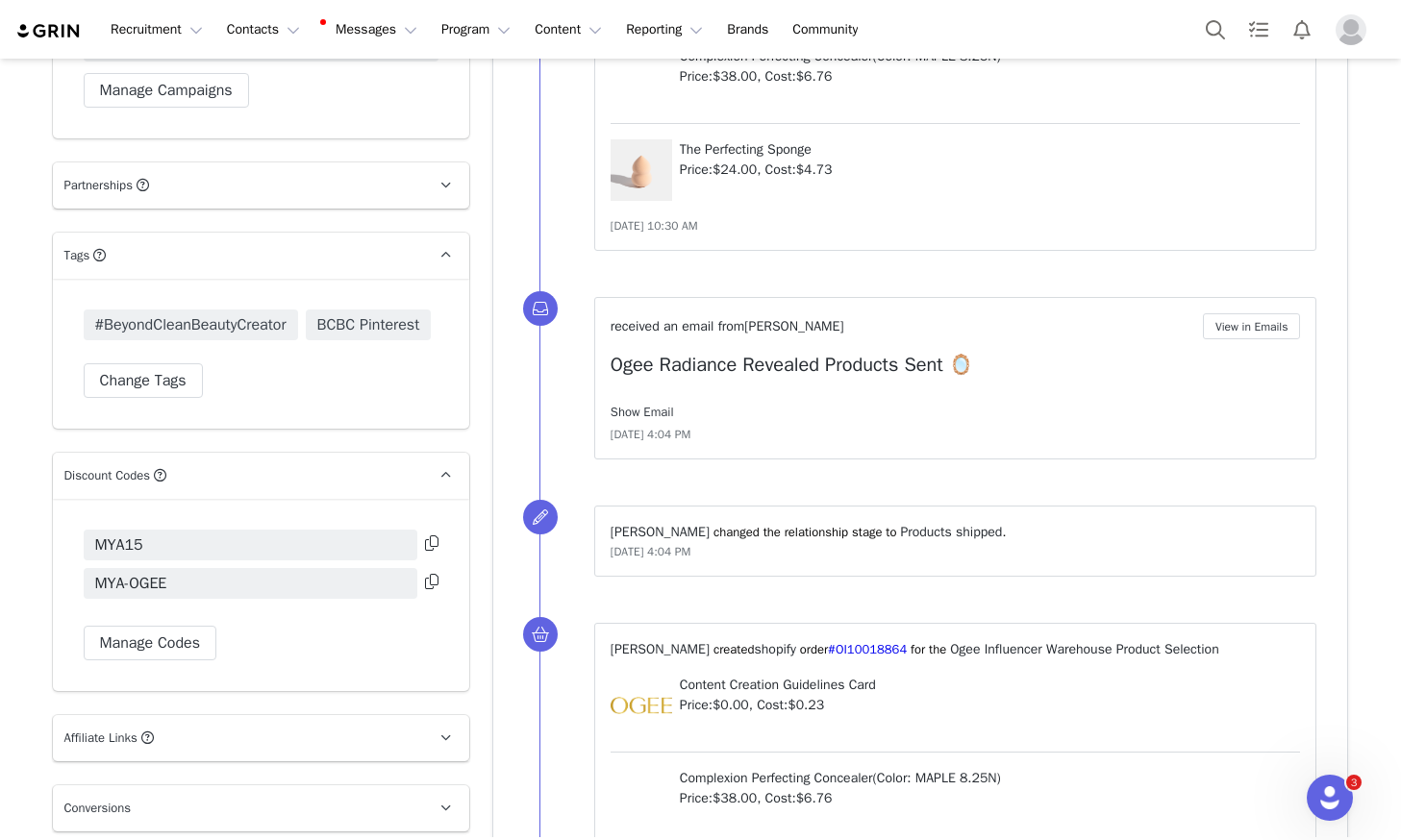 click on "Show Email" at bounding box center (642, 411) 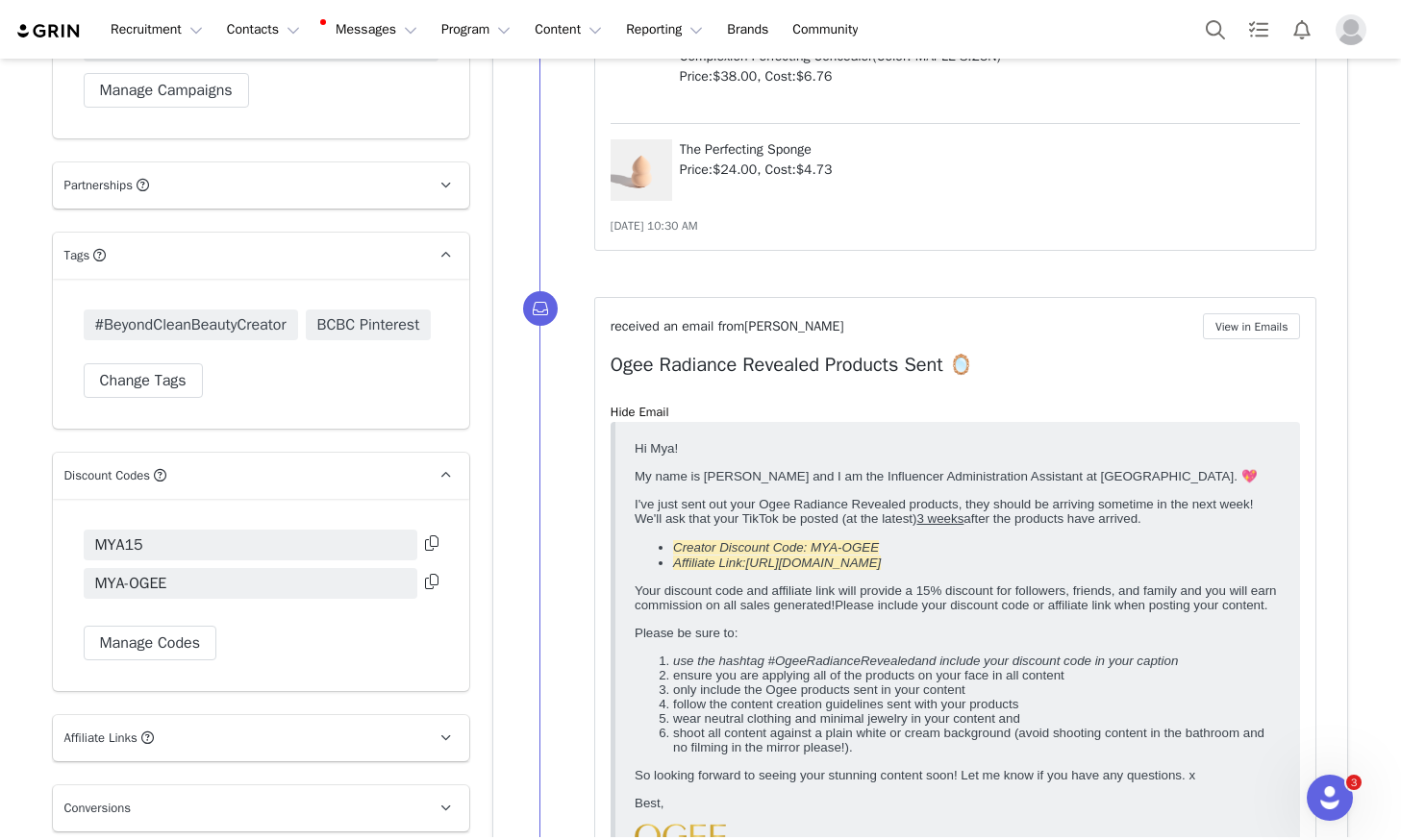 scroll, scrollTop: 0, scrollLeft: 0, axis: both 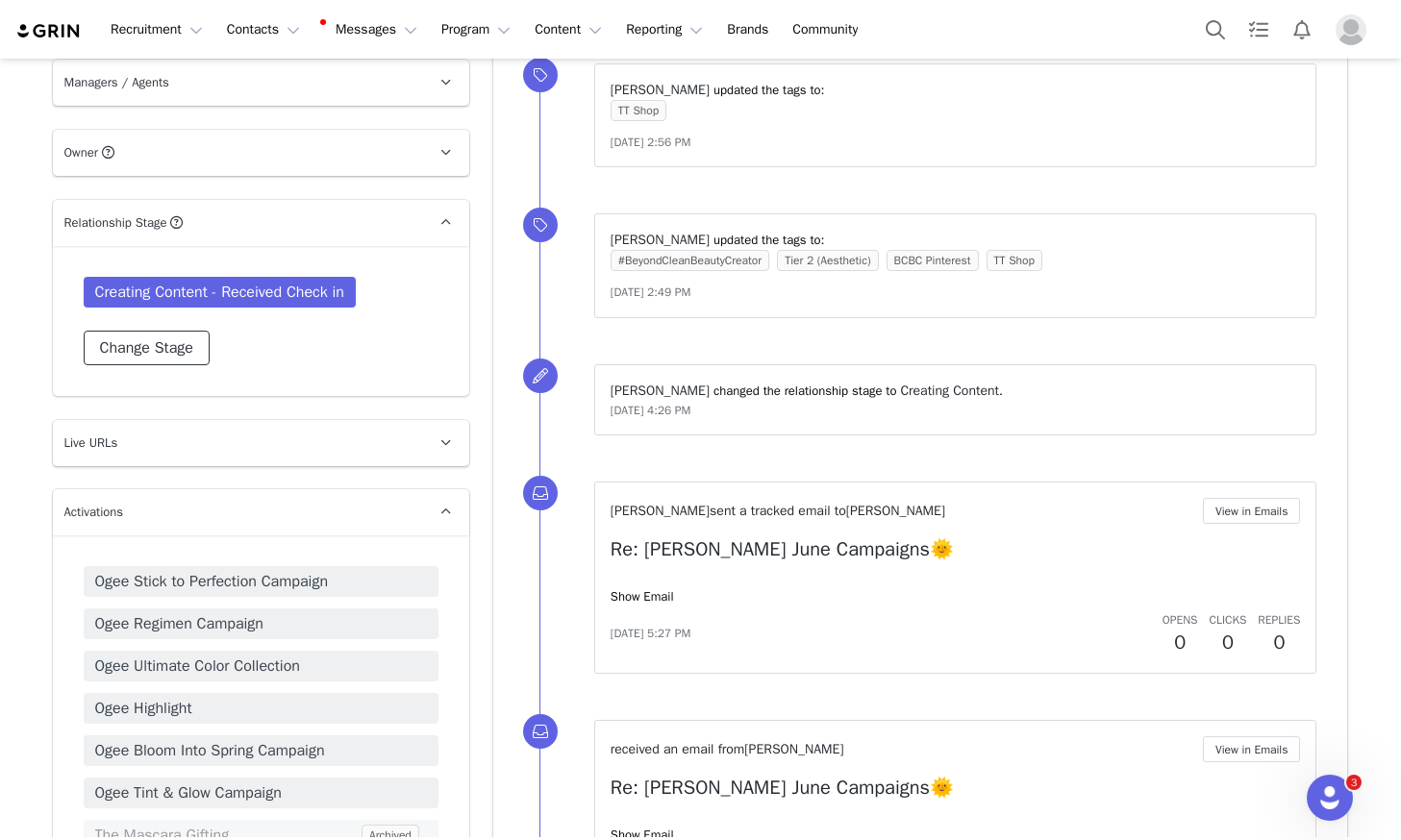 click on "Change Stage" at bounding box center [146, 348] 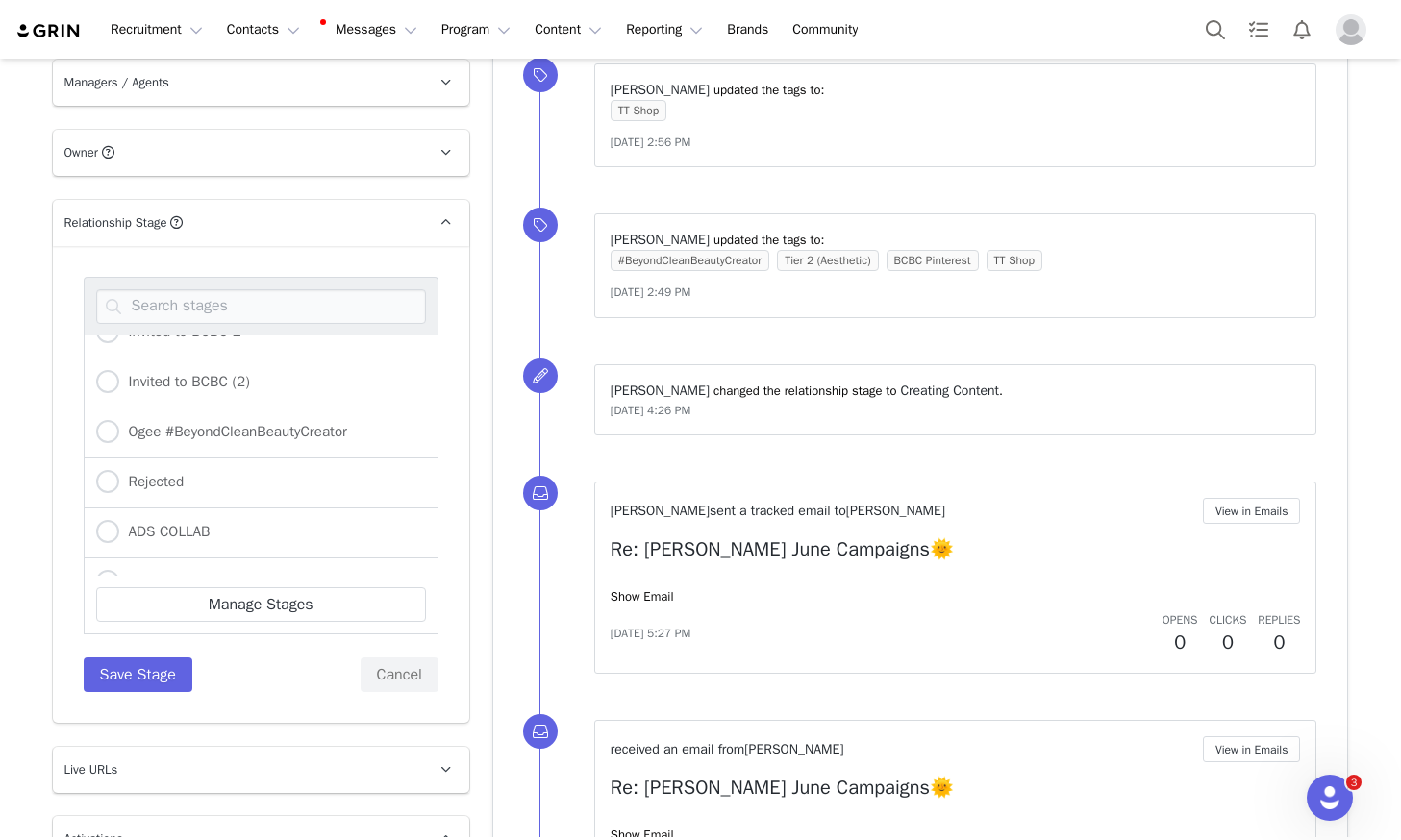 scroll, scrollTop: 637, scrollLeft: 0, axis: vertical 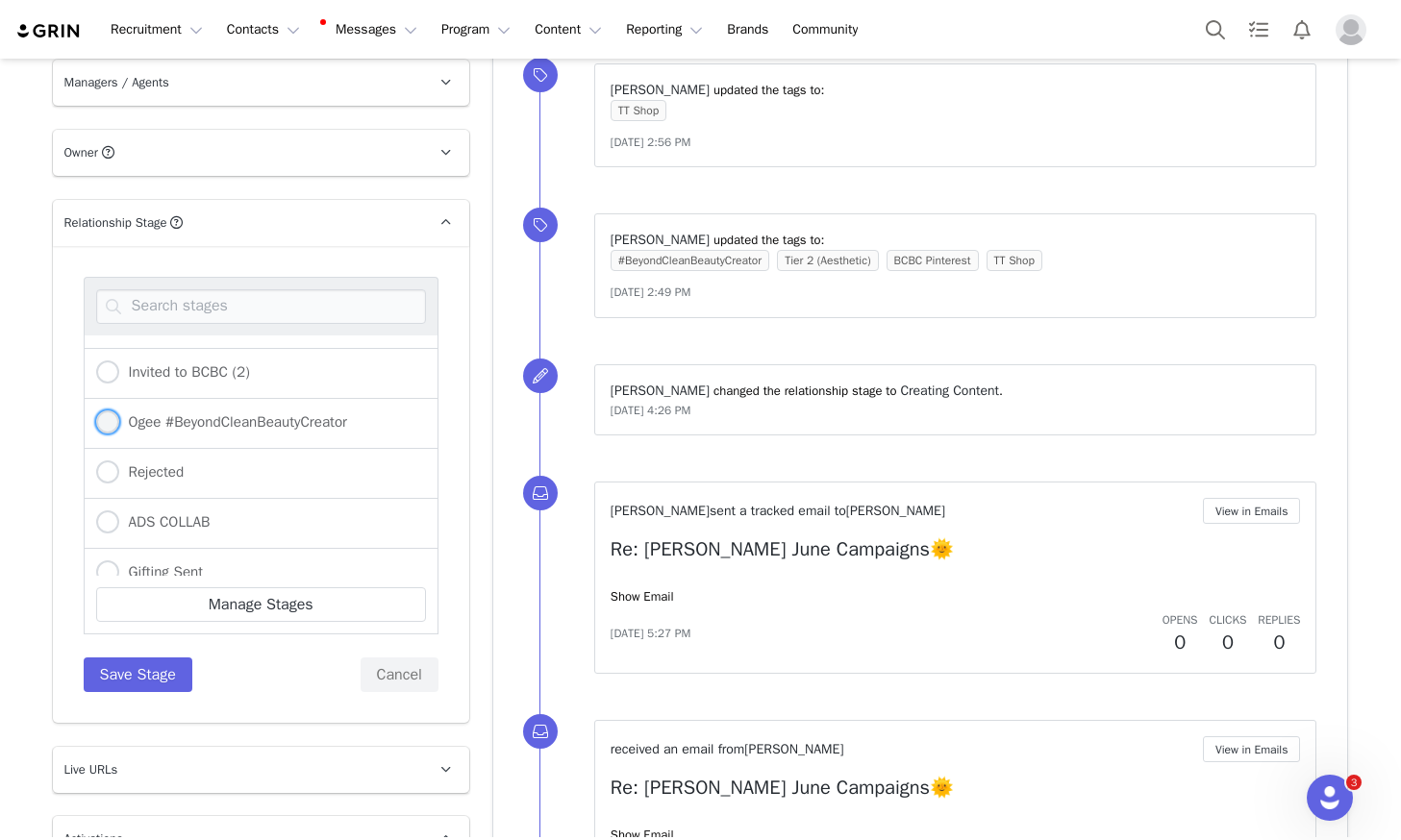 drag, startPoint x: 230, startPoint y: 379, endPoint x: 219, endPoint y: 717, distance: 338.17895 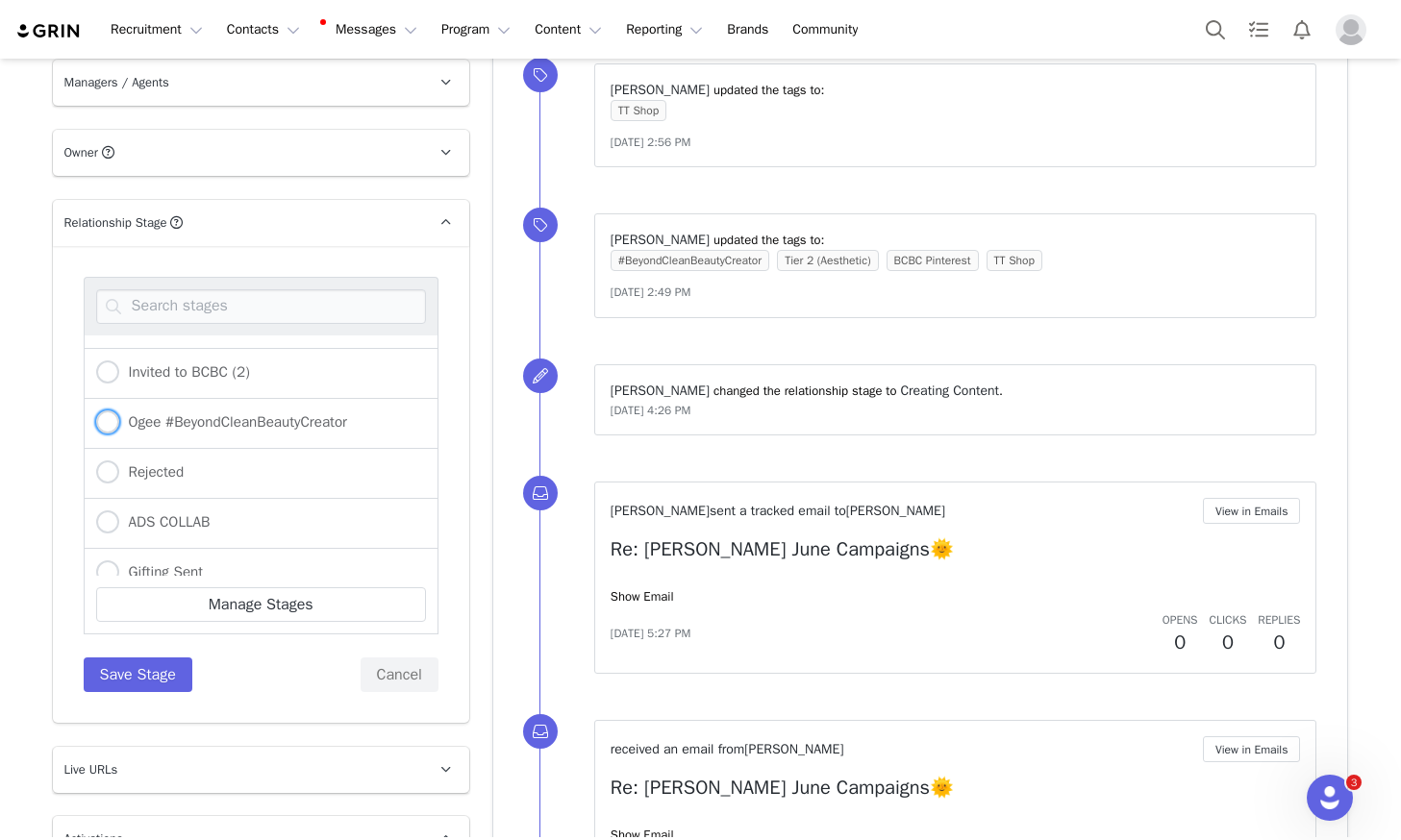 click on "Ogee #BeyondCleanBeautyCreator" at bounding box center (221, 423) 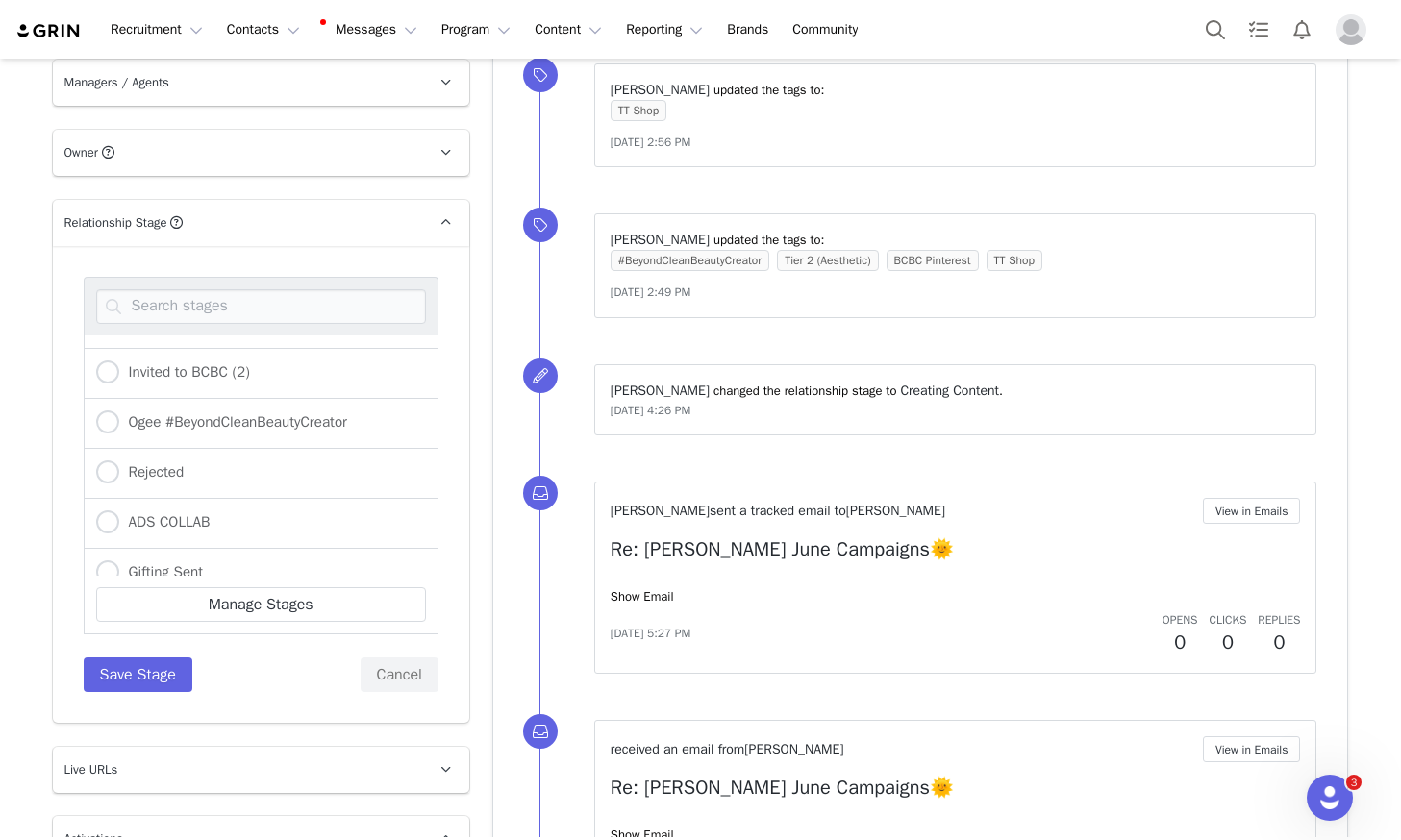 click on "Ogee #BeyondCleanBeautyCreator" at bounding box center (108, 423) 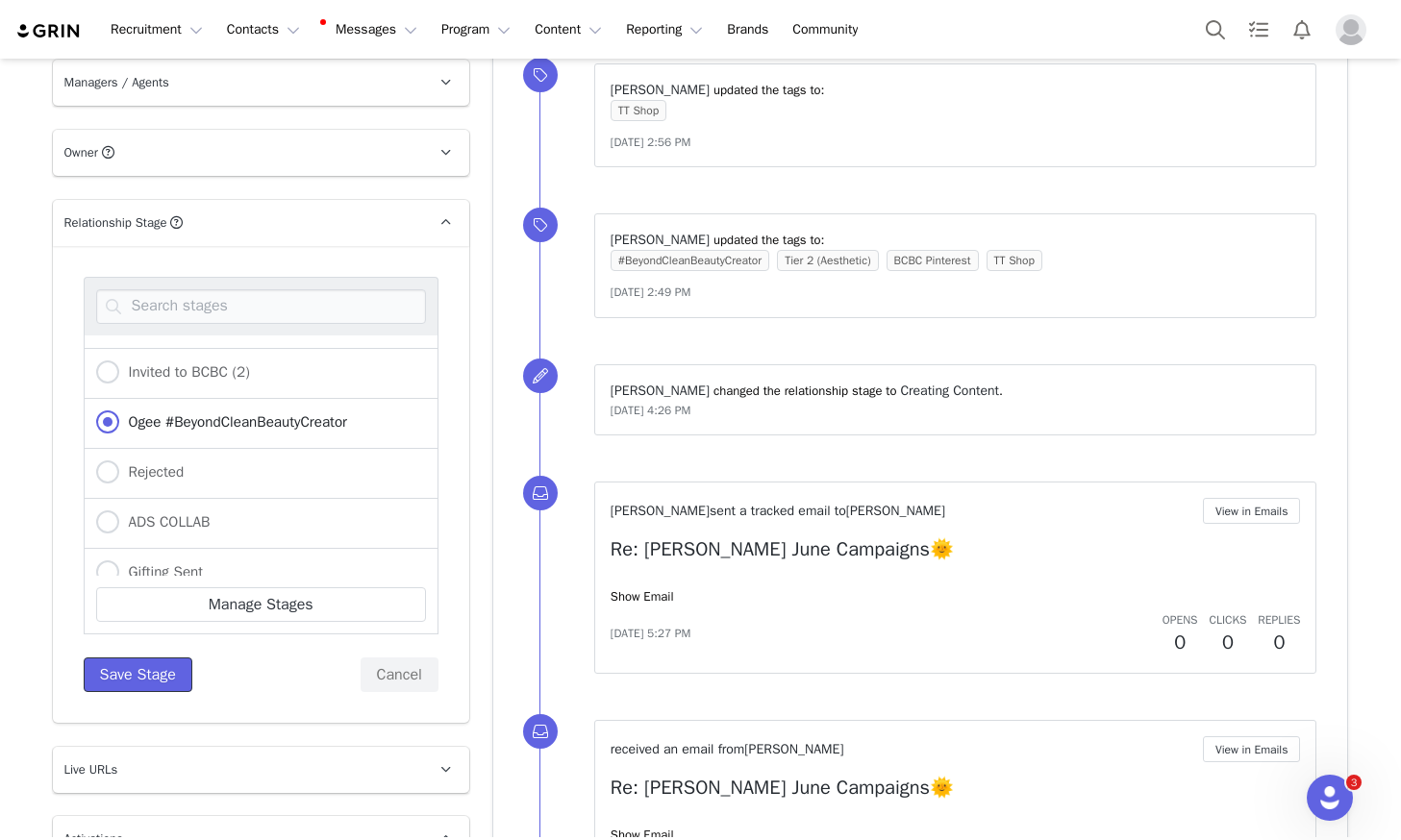 drag, startPoint x: 171, startPoint y: 640, endPoint x: 766, endPoint y: 604, distance: 596.0881 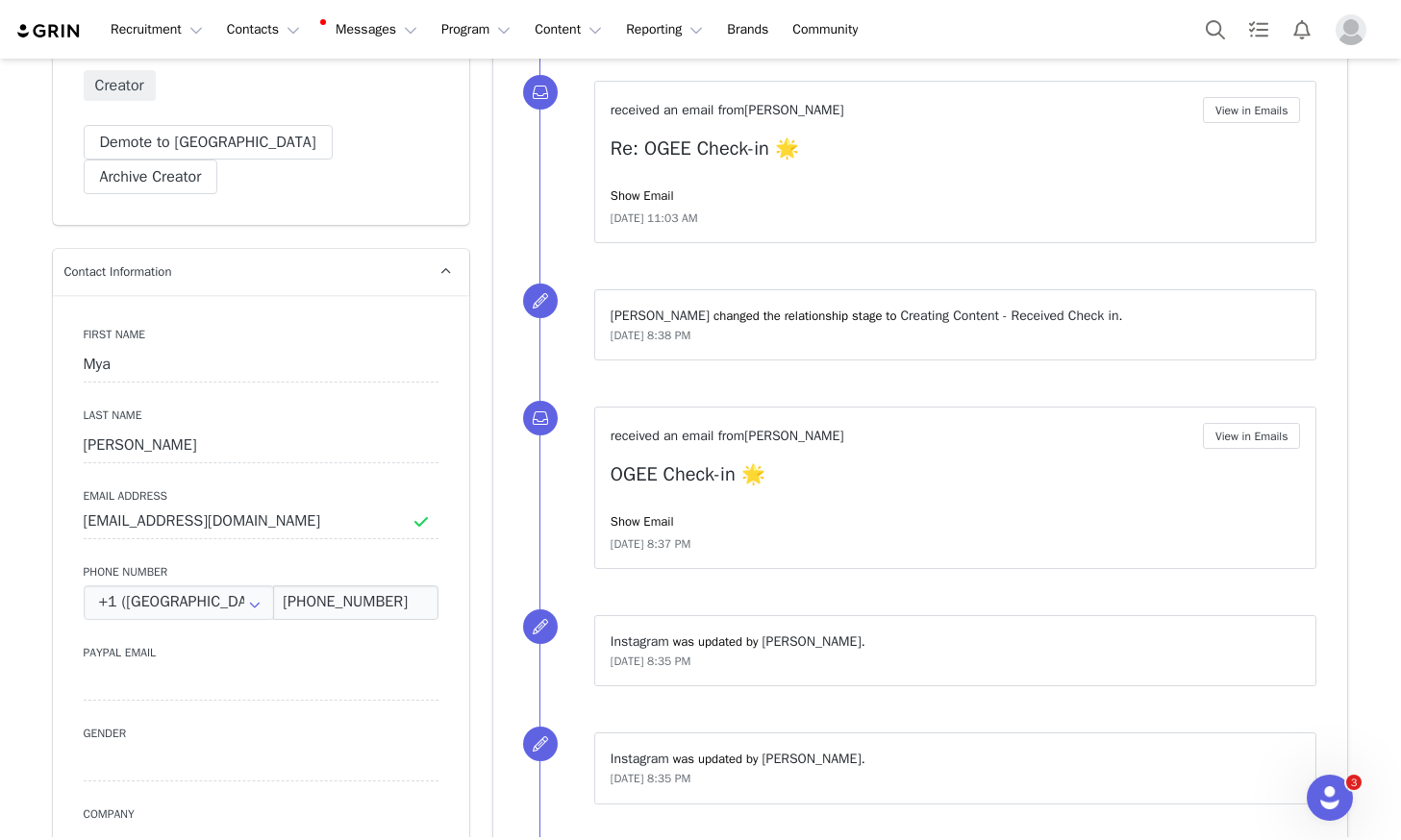 scroll, scrollTop: 0, scrollLeft: 0, axis: both 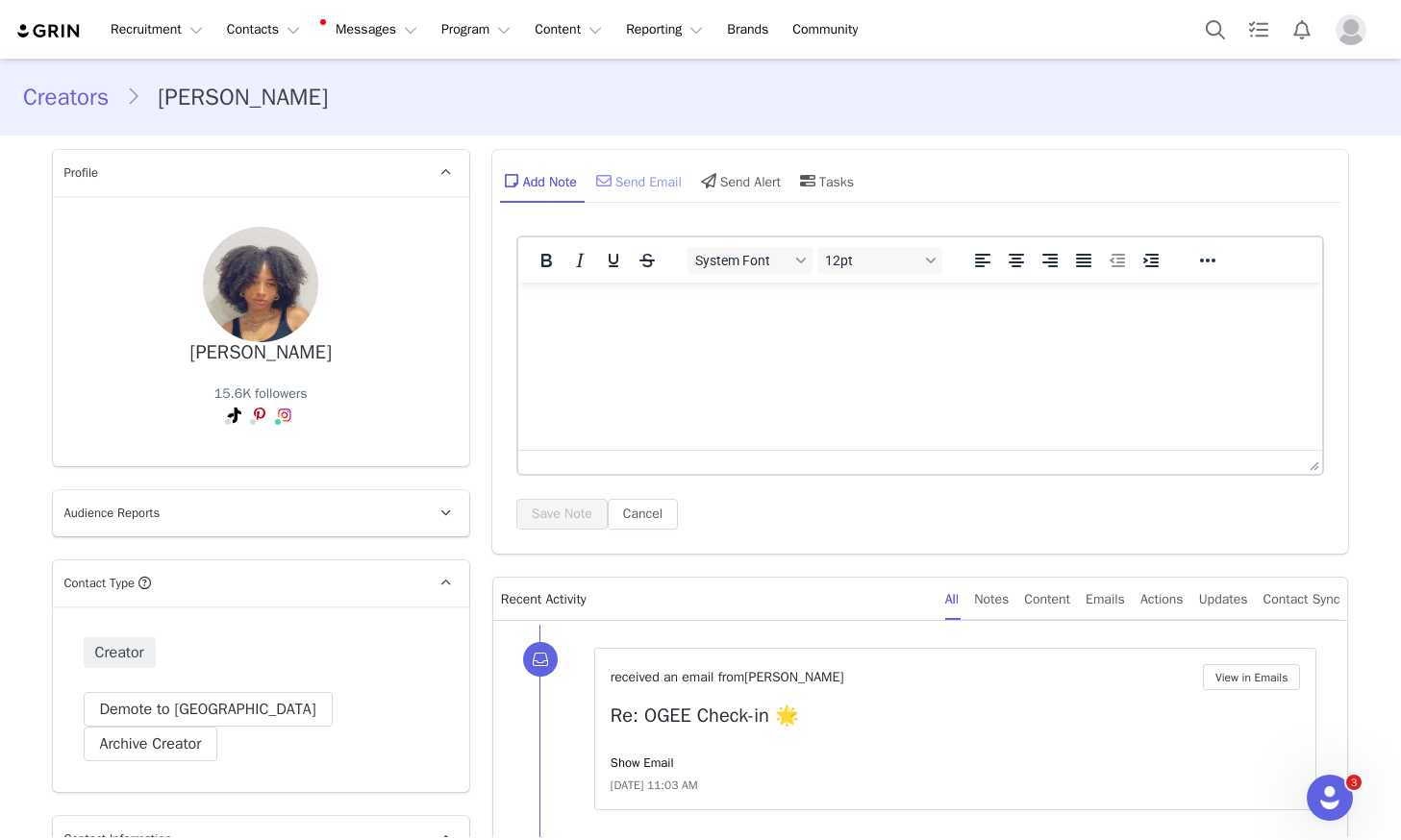 click on "Send Email" at bounding box center [637, 181] 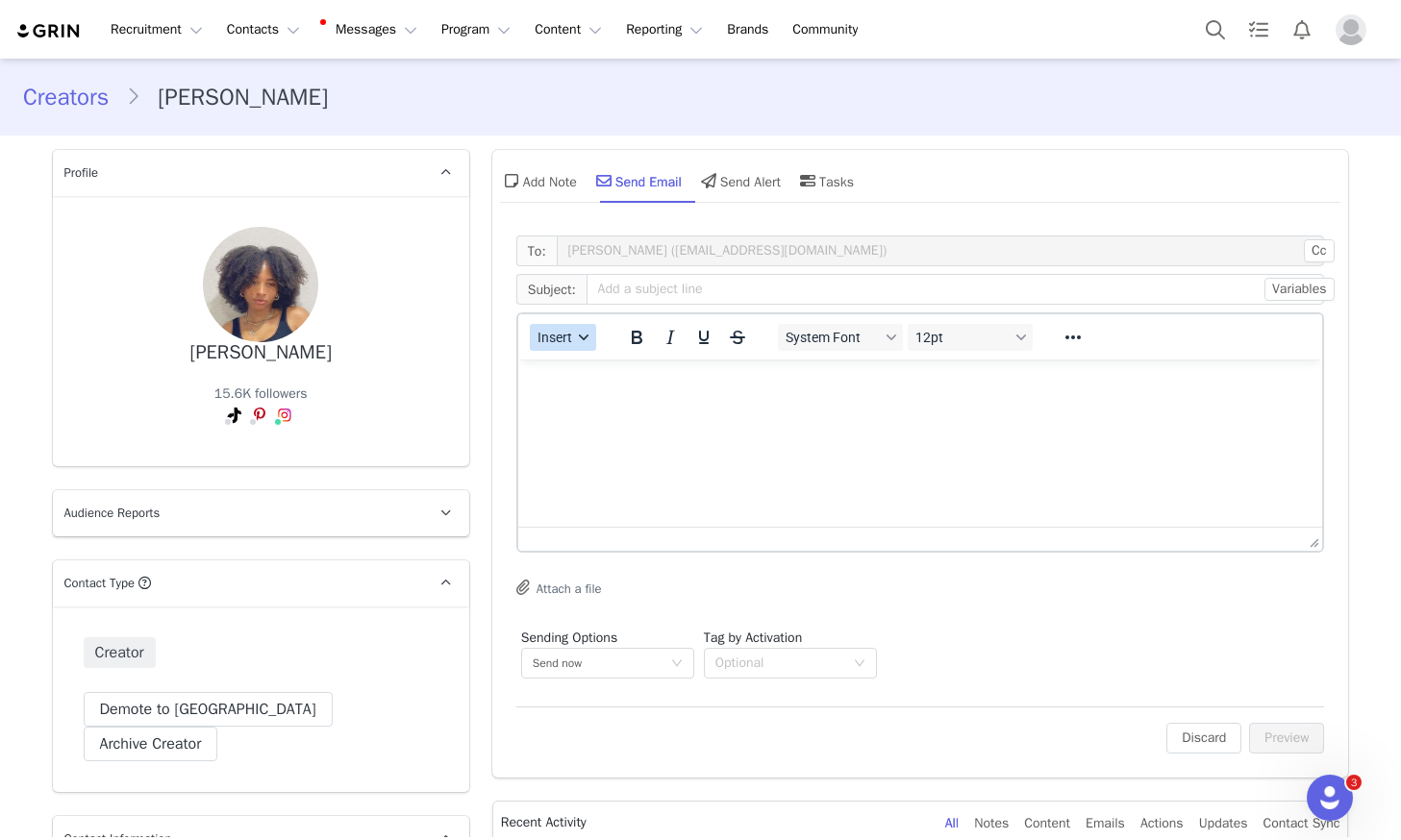 scroll, scrollTop: 0, scrollLeft: 0, axis: both 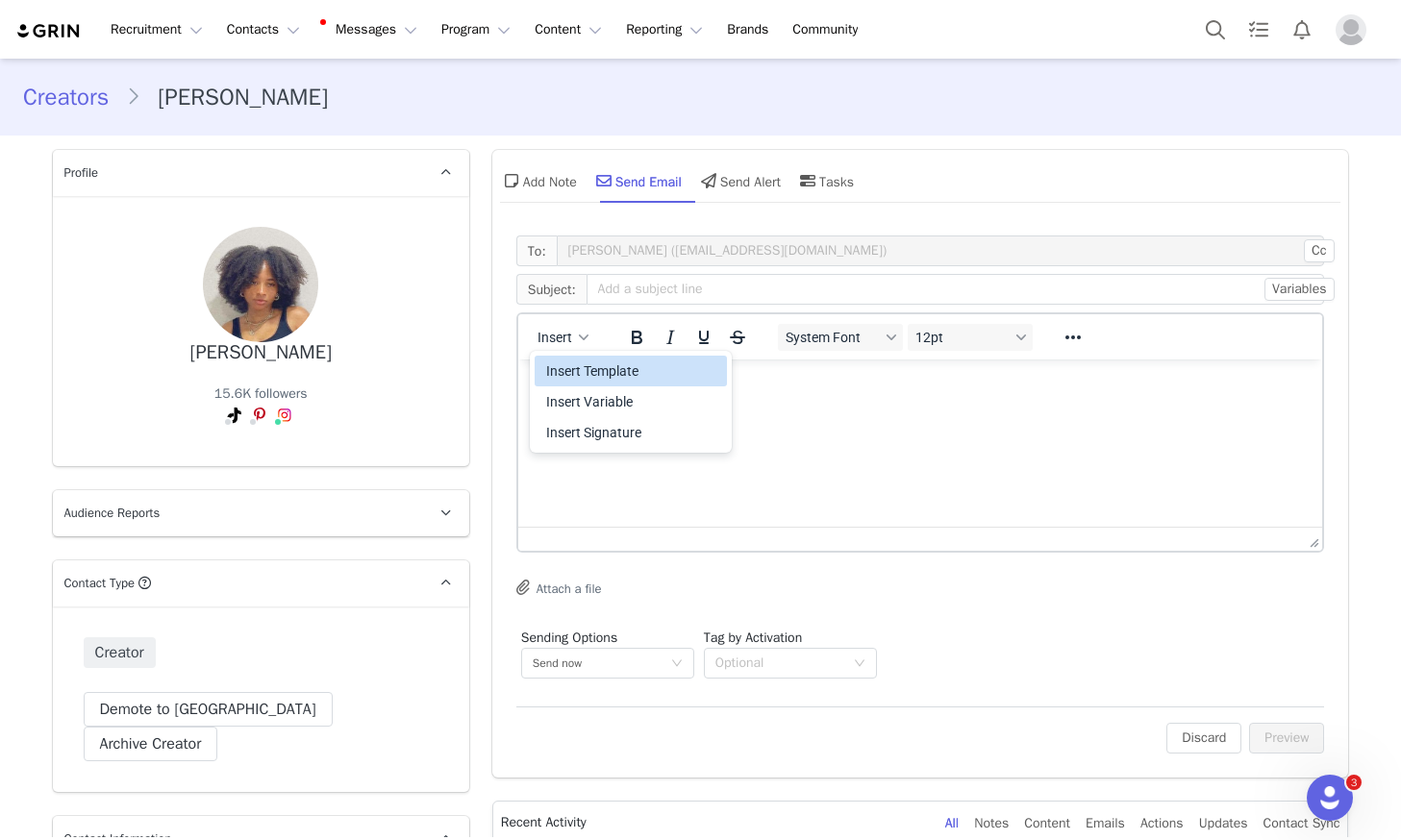 click on "Insert Template" at bounding box center (633, 371) 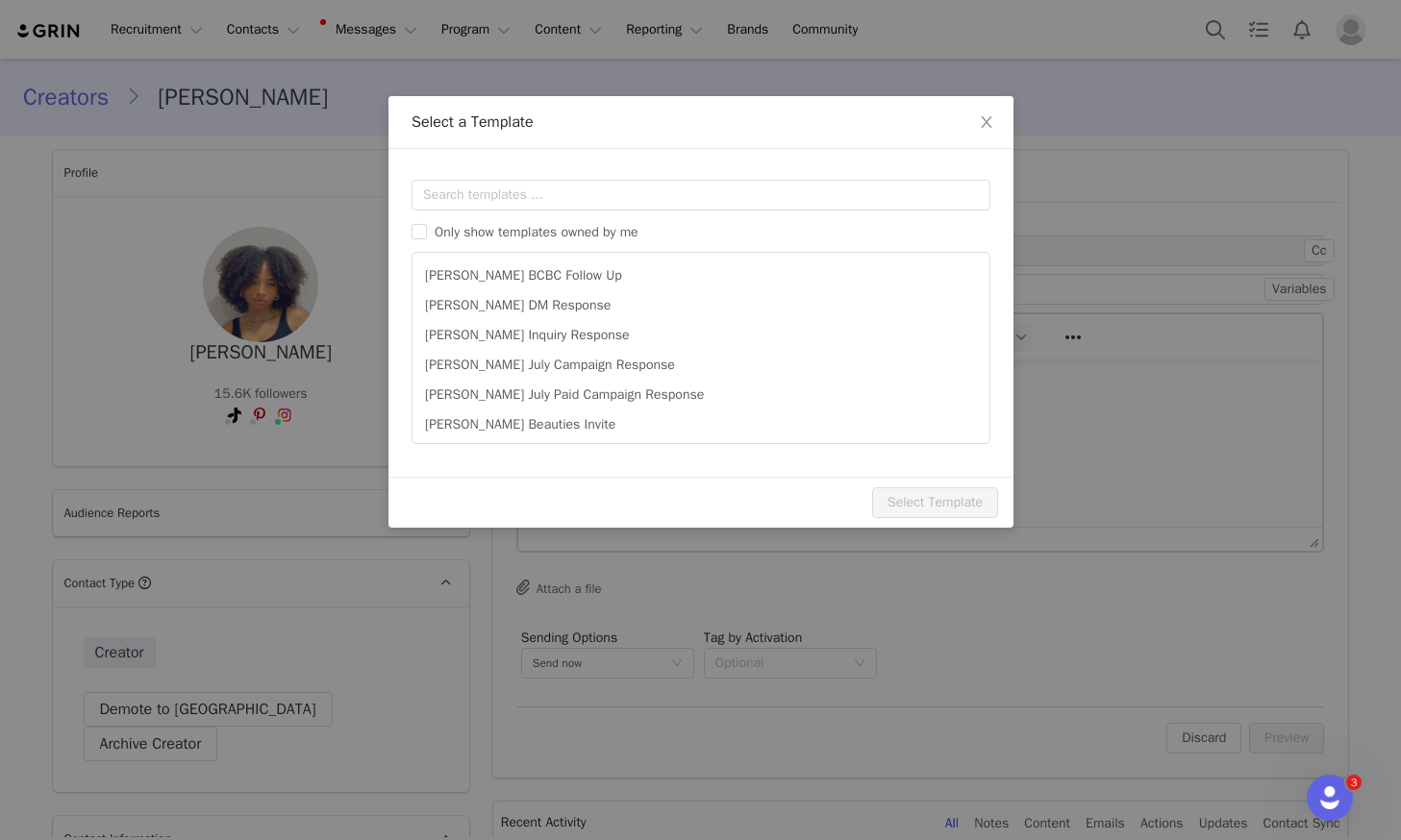 scroll, scrollTop: 0, scrollLeft: 0, axis: both 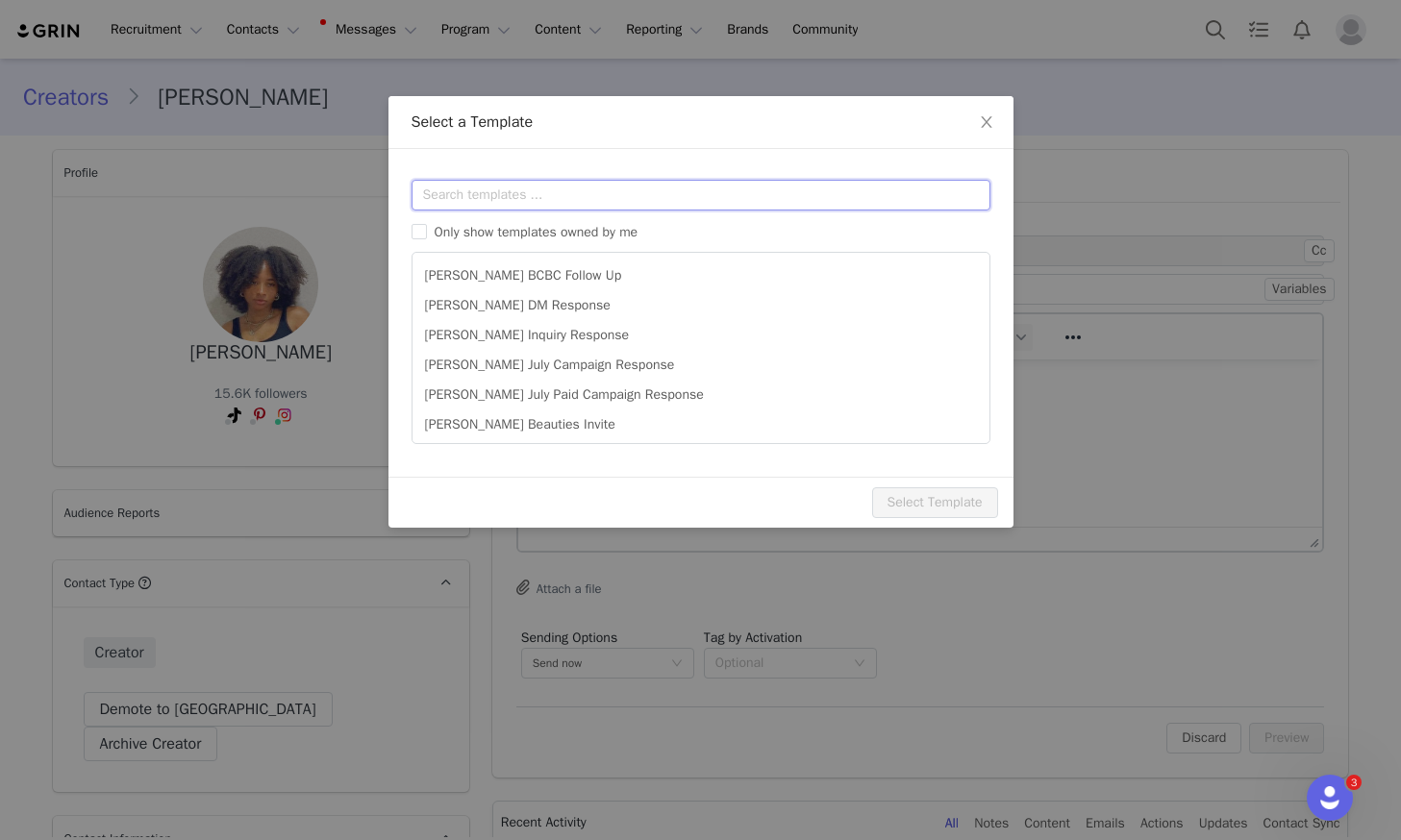 click at bounding box center (701, 195) 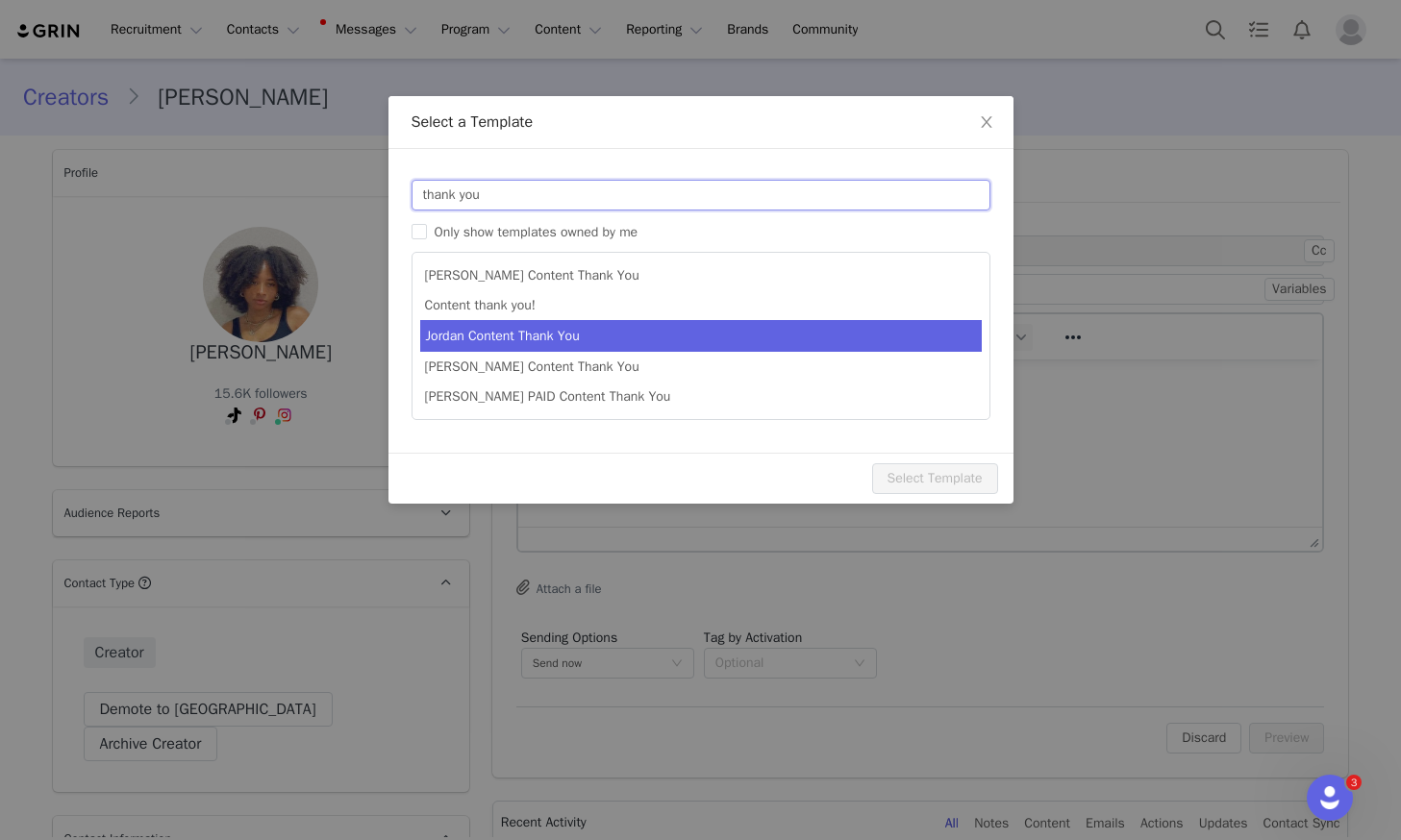type on "thank you" 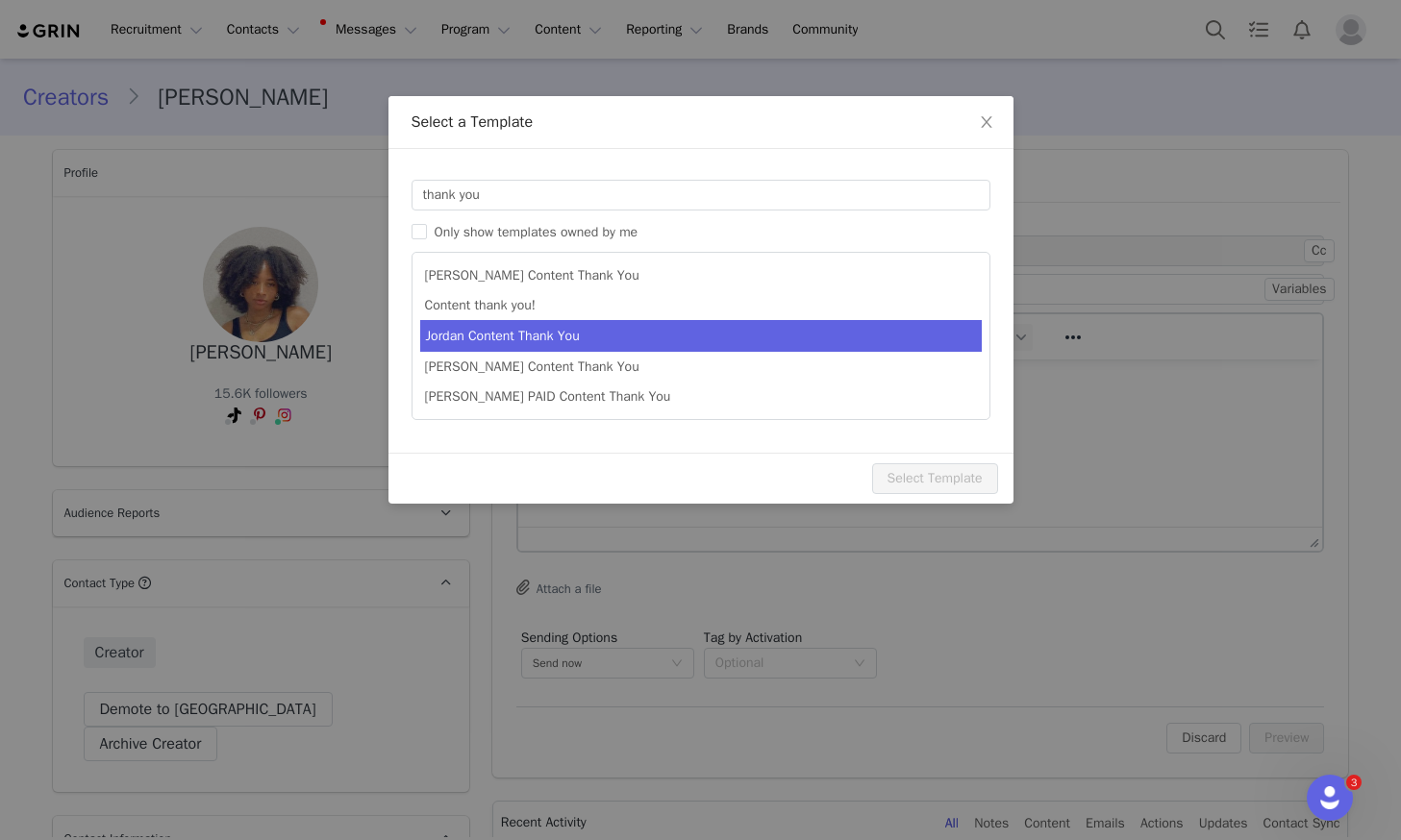 type on "Thank You! ✨" 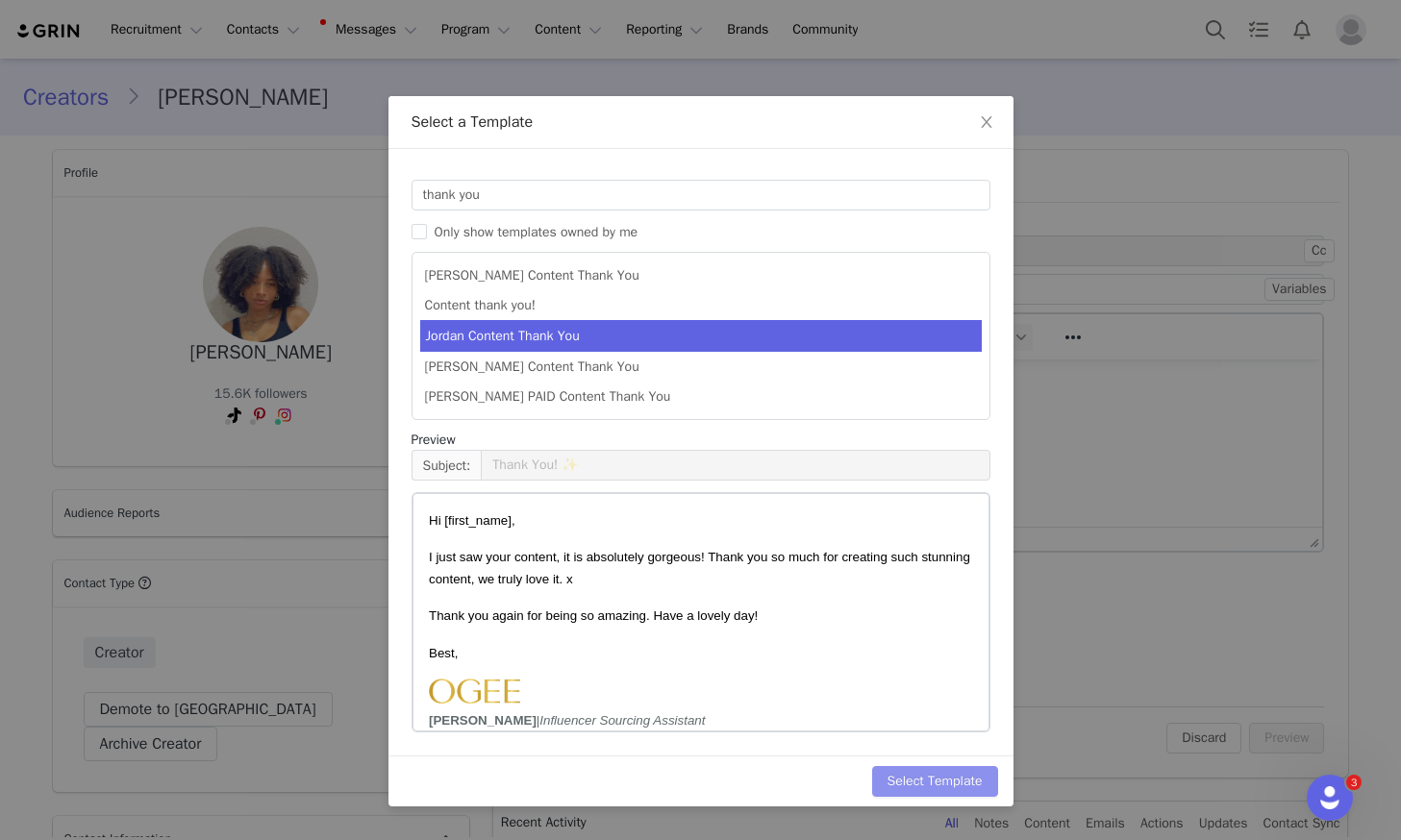 click on "Select Template" at bounding box center (935, 781) 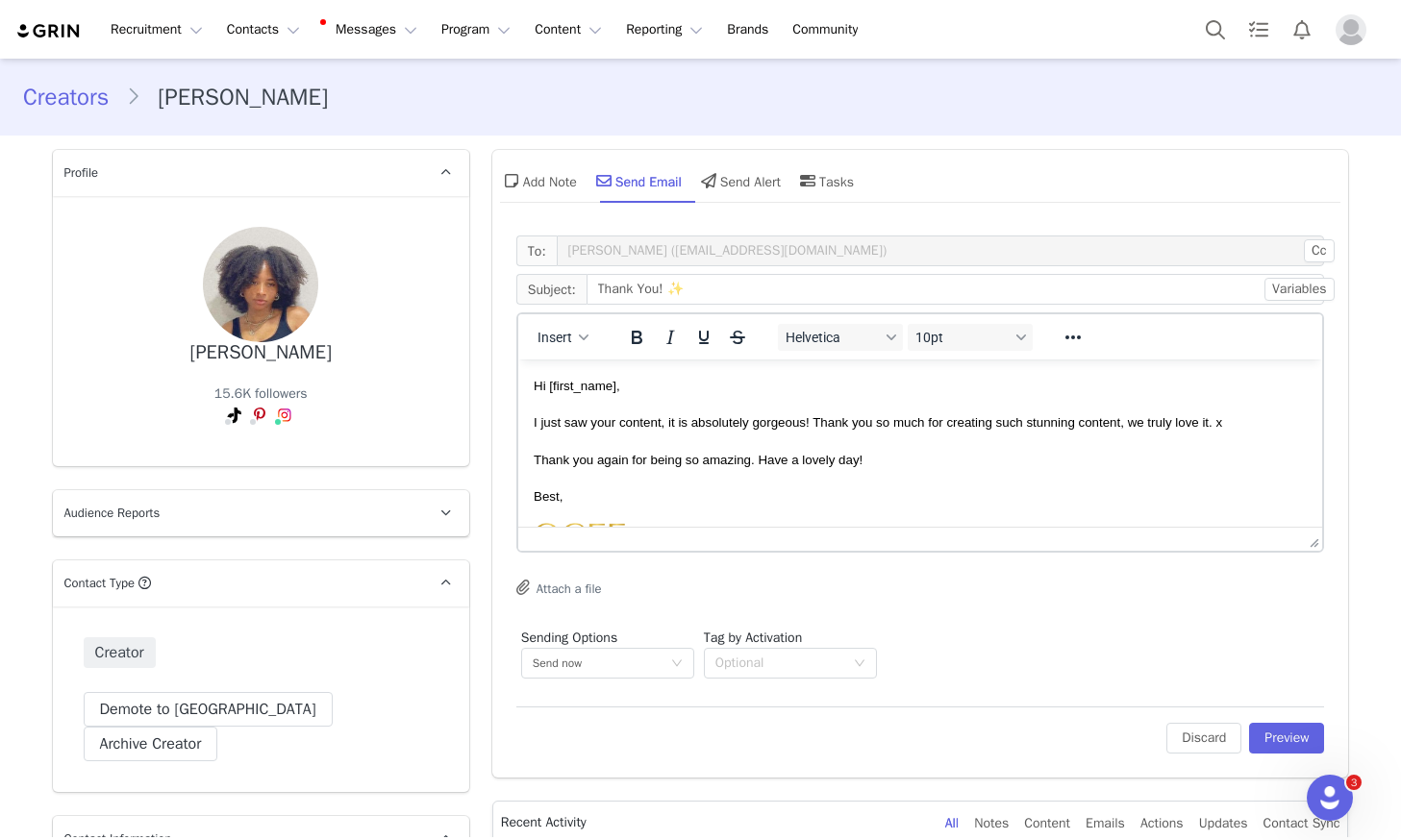 click on "I just saw your content, it is absolutely gorgeous! Thank you so much for creating such stunning content, we truly love it. x" at bounding box center [919, 422] 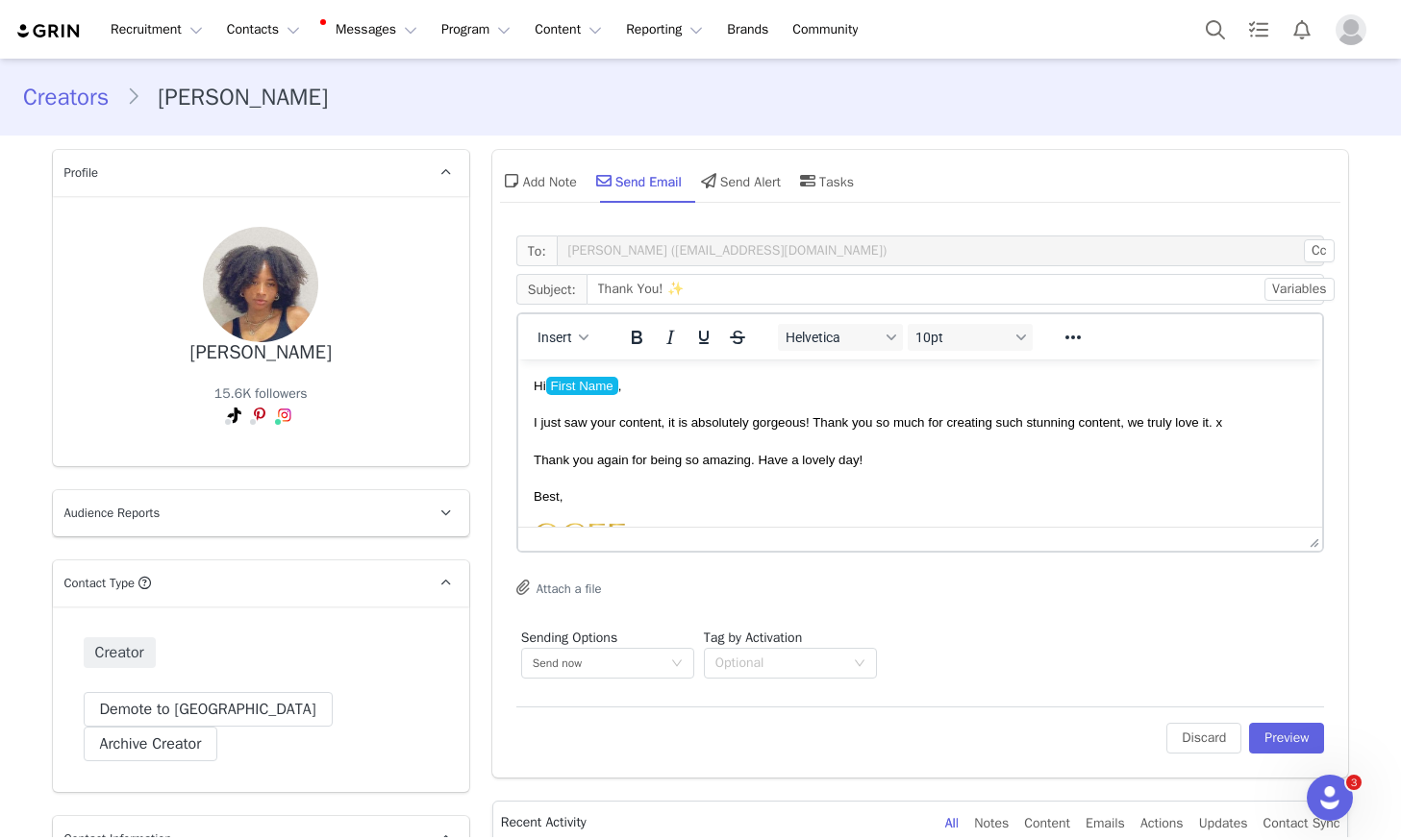 click on "I just saw your content, it is absolutely gorgeous! Thank you so much for creating such stunning content, we truly love it. x" at bounding box center (919, 422) 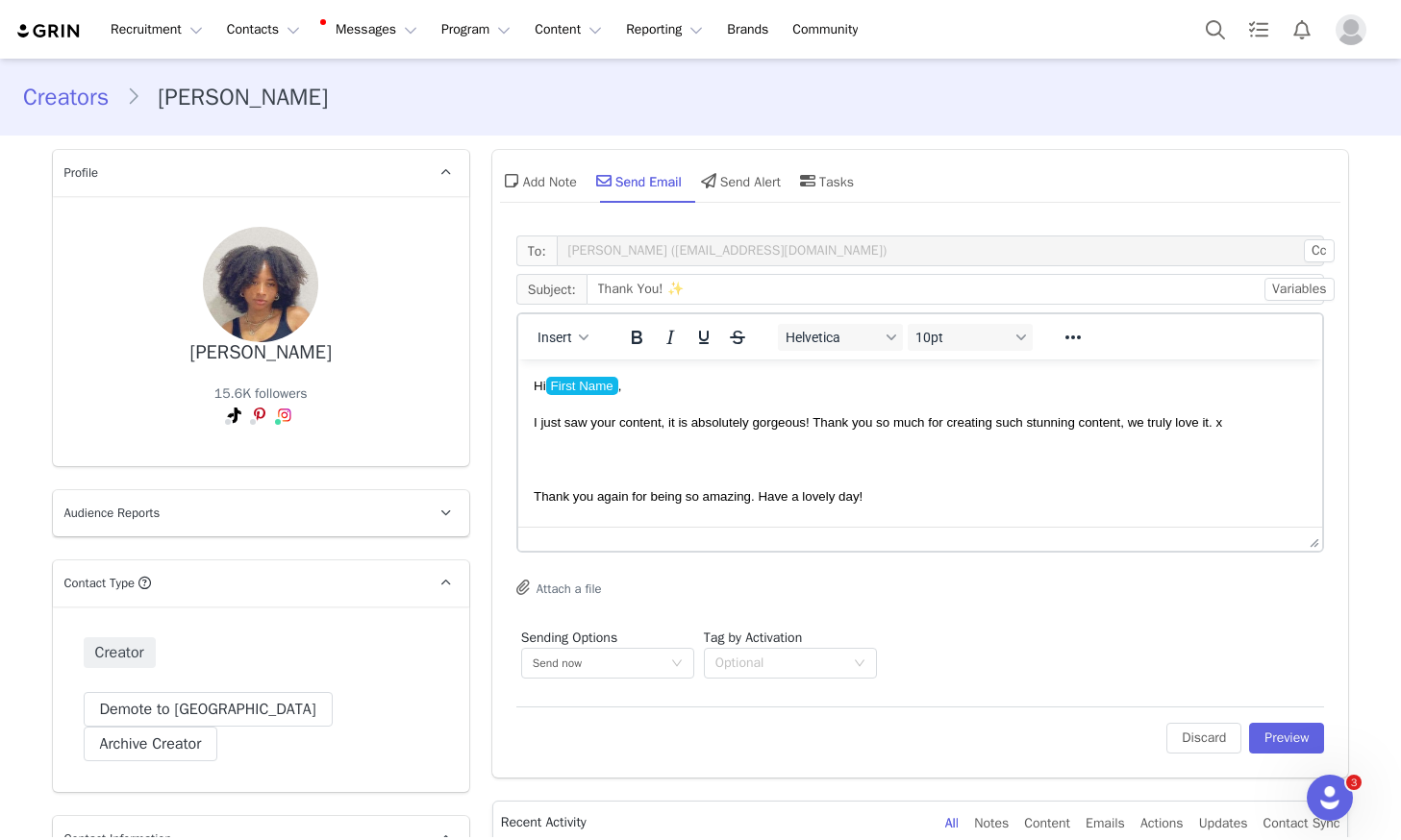 type 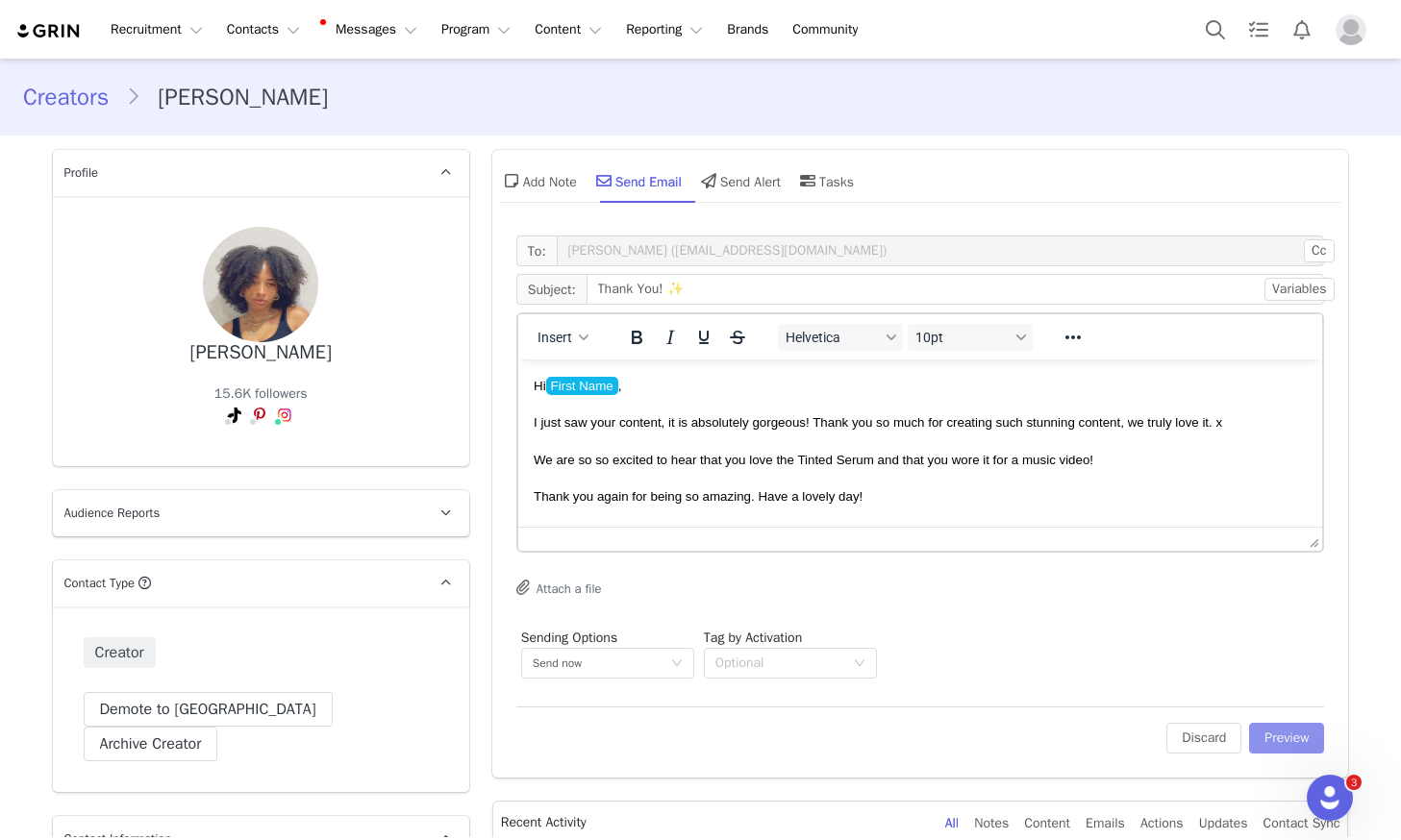 click on "Preview" at bounding box center (1287, 738) 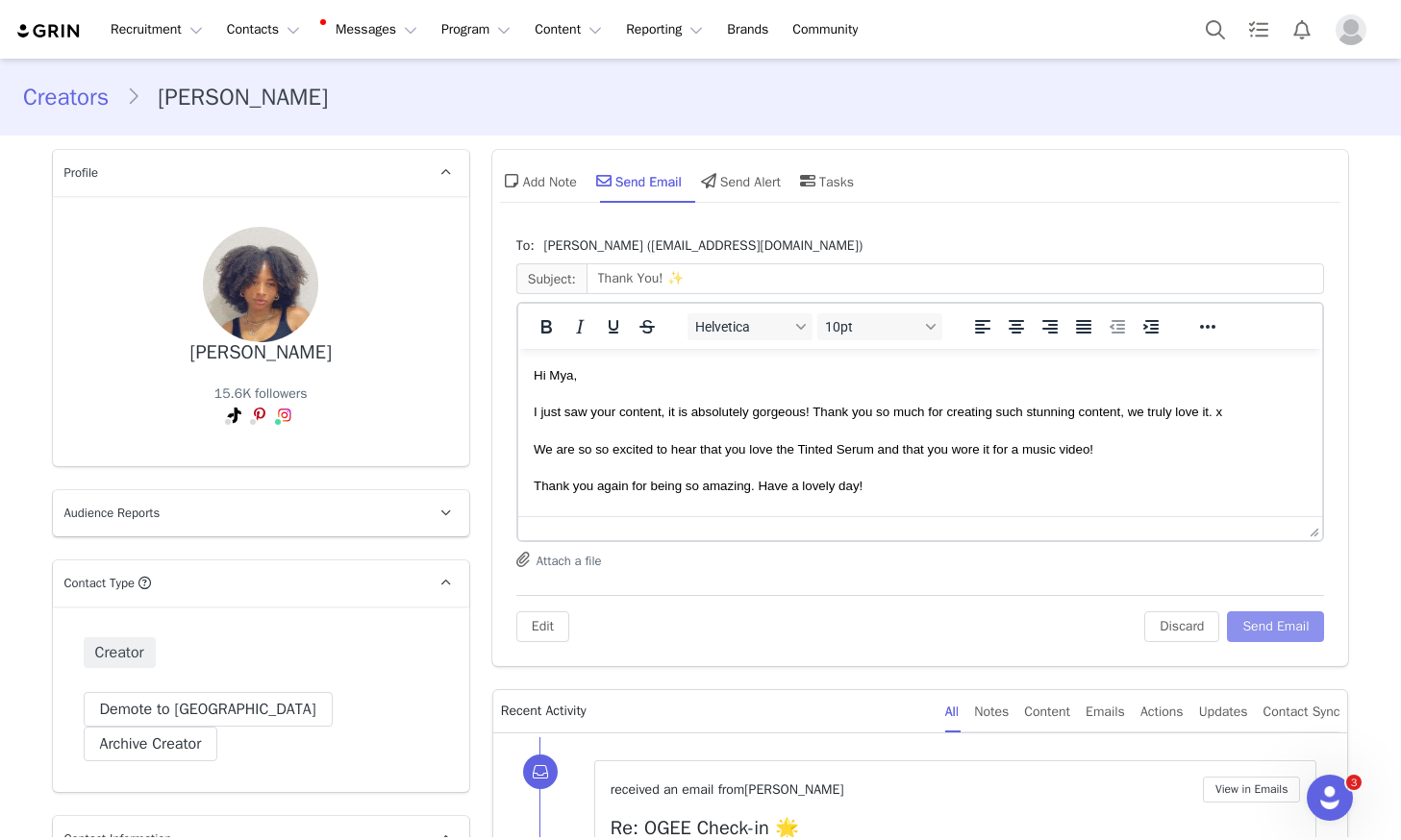 scroll, scrollTop: 0, scrollLeft: 0, axis: both 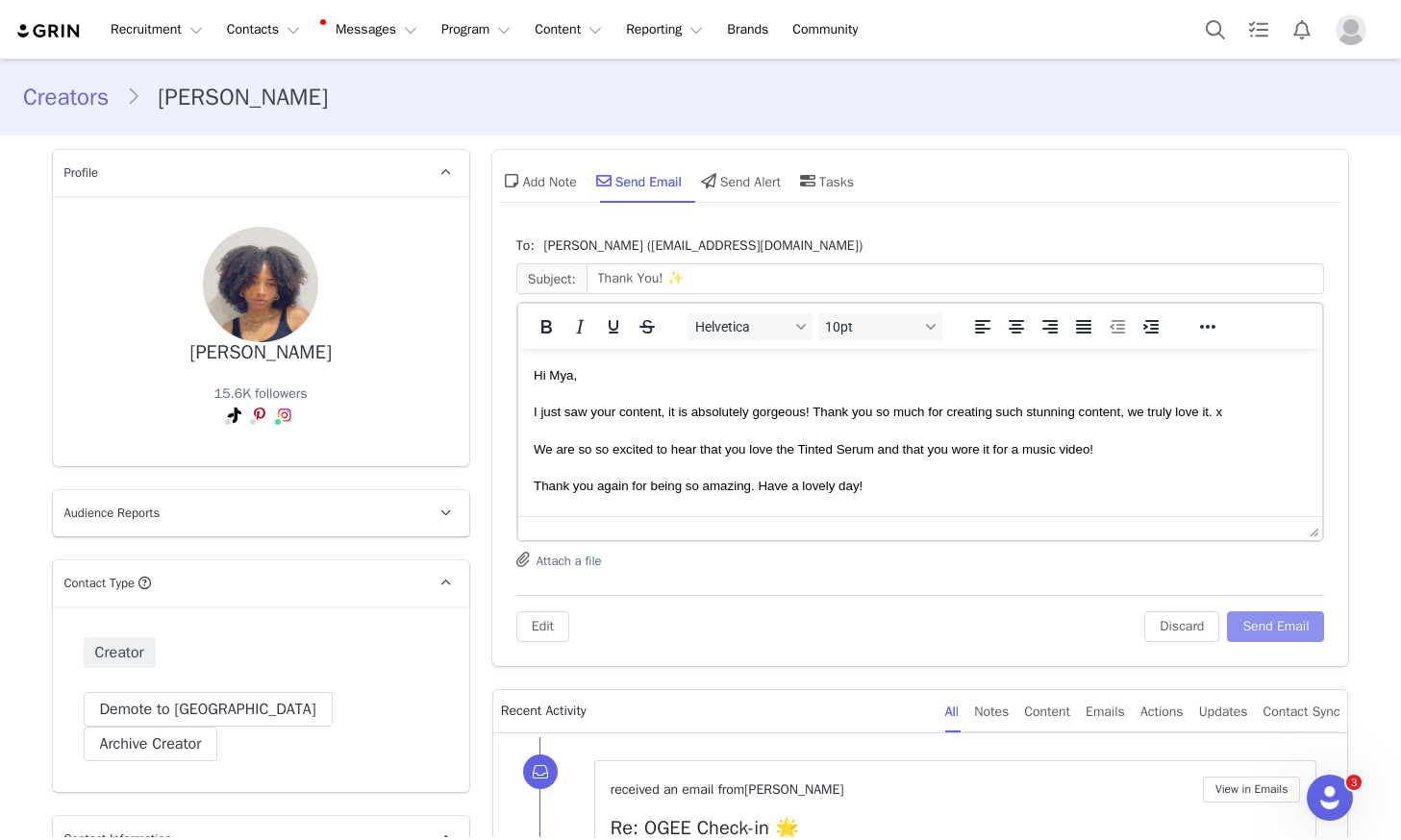 click on "Send Email" at bounding box center (1275, 627) 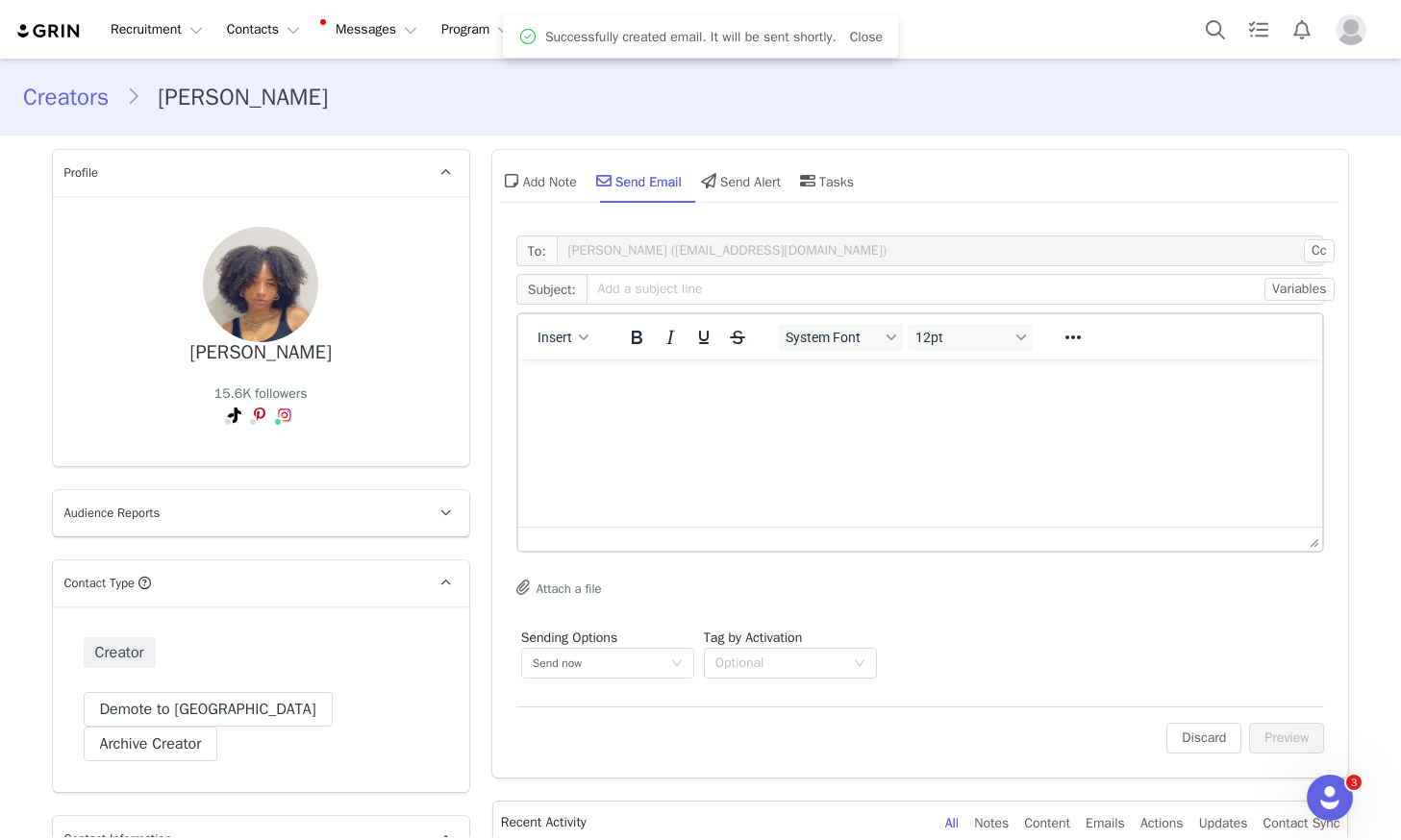 scroll, scrollTop: 503, scrollLeft: 0, axis: vertical 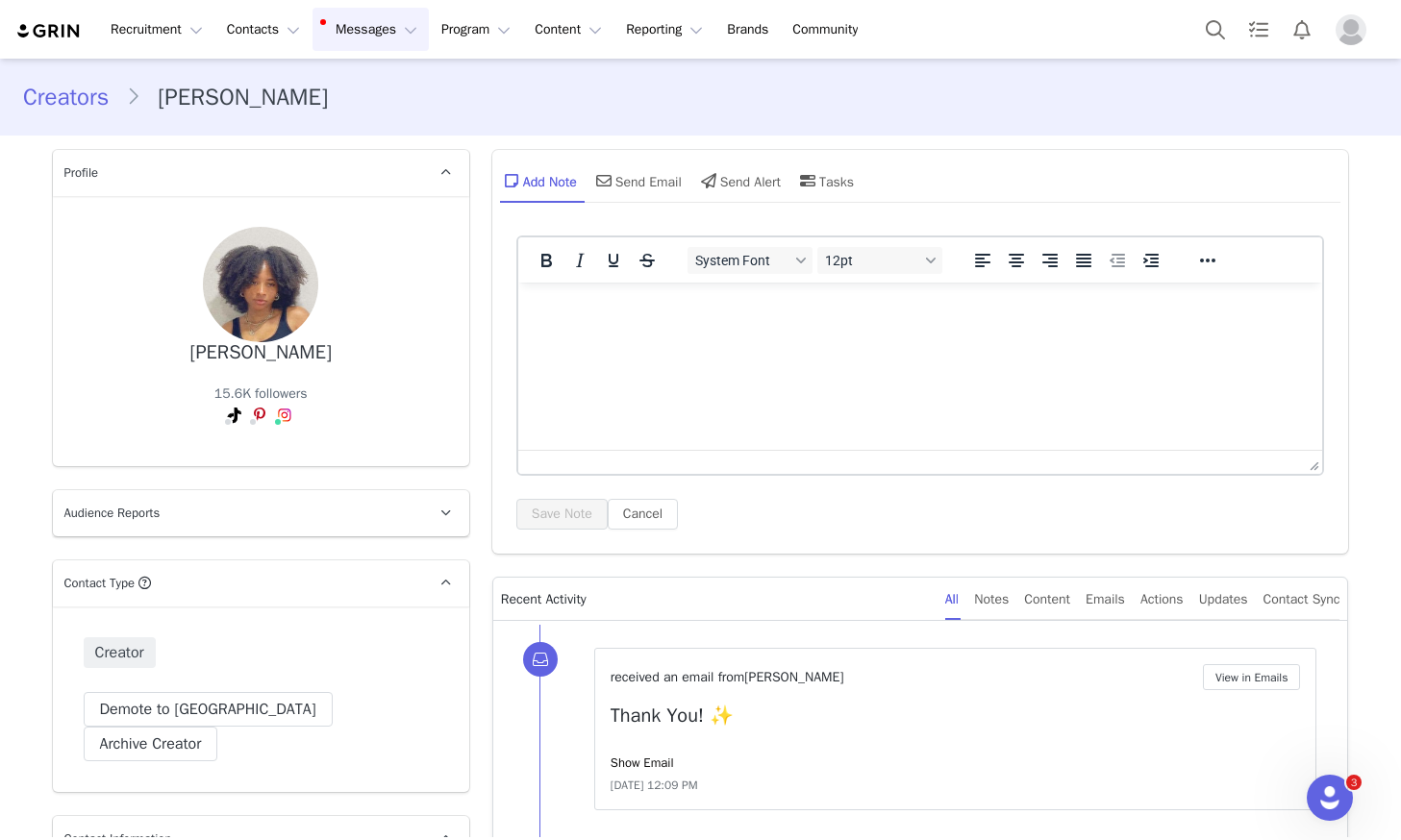 click on "Messages Messages" at bounding box center (370, 29) 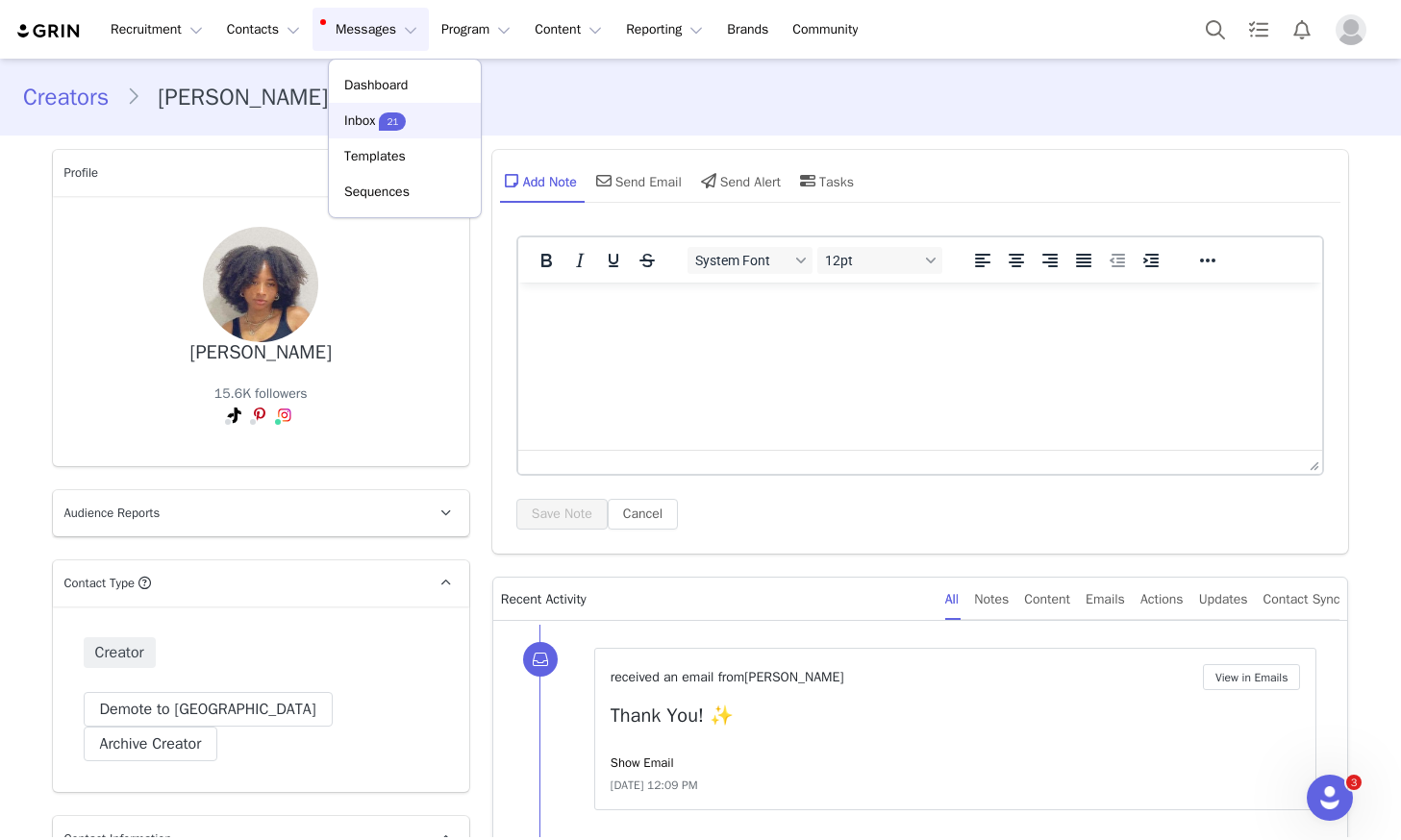 click on "21" at bounding box center (392, 121) 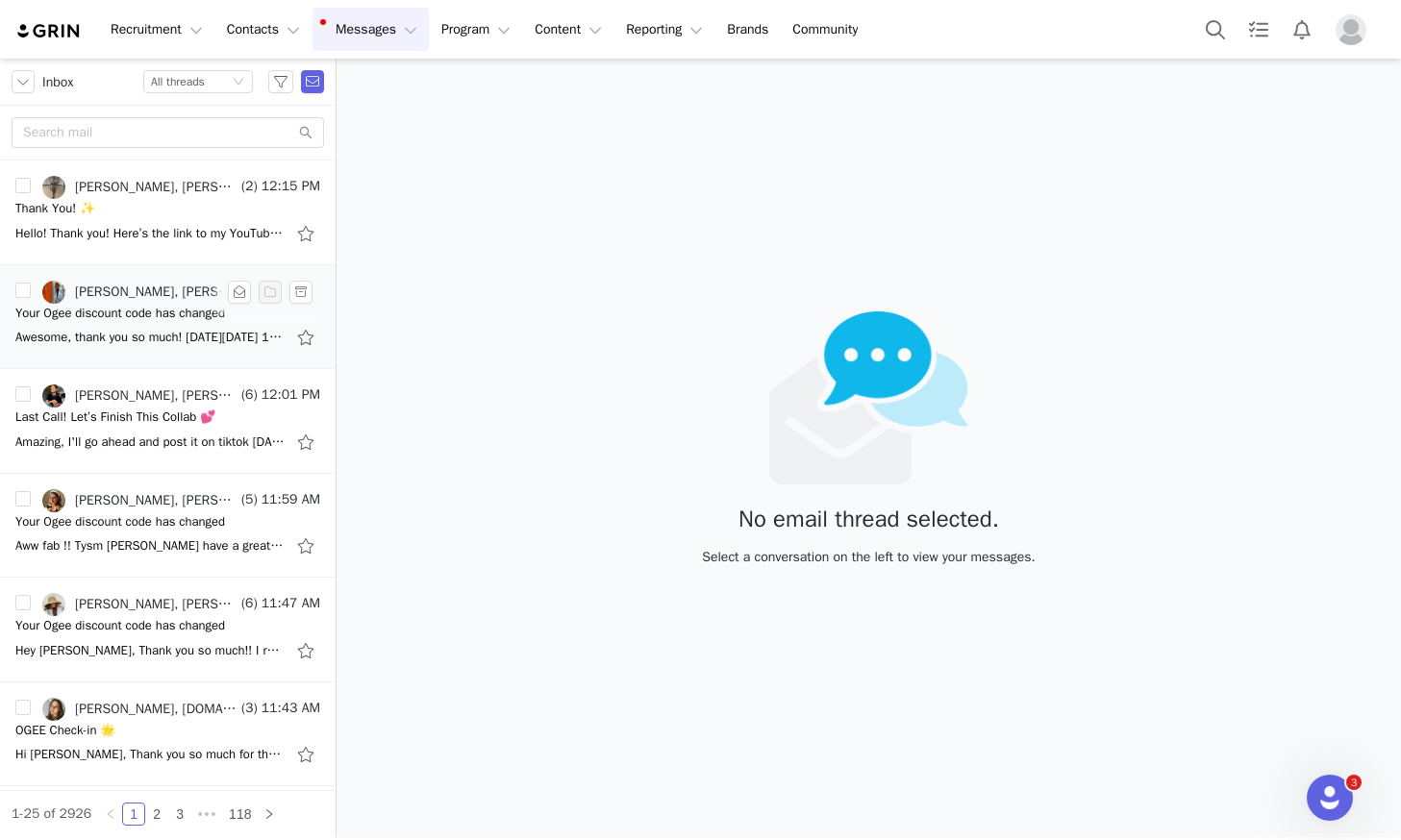 click on "Your Ogee discount code has changed" at bounding box center [120, 313] 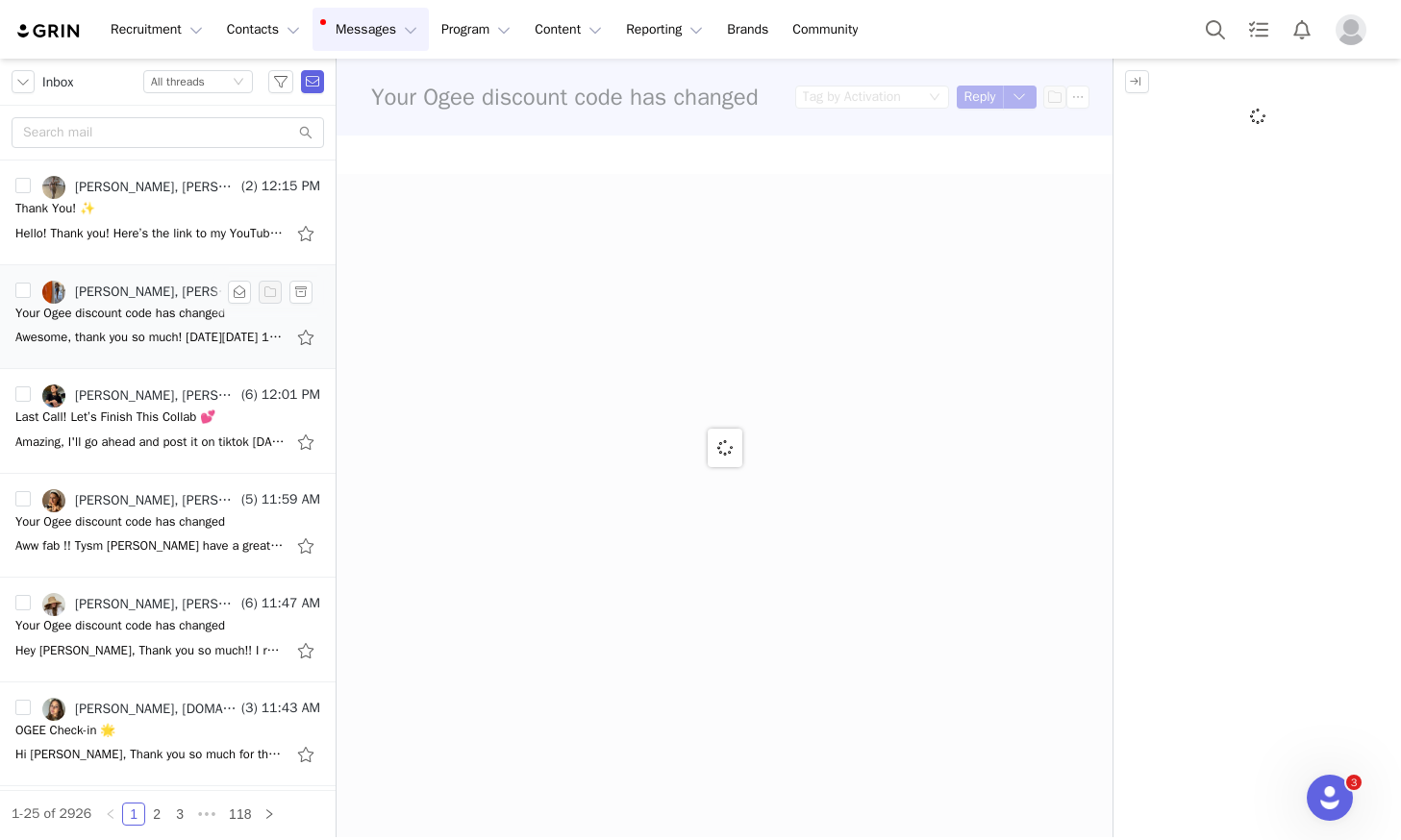 scroll, scrollTop: 8, scrollLeft: 0, axis: vertical 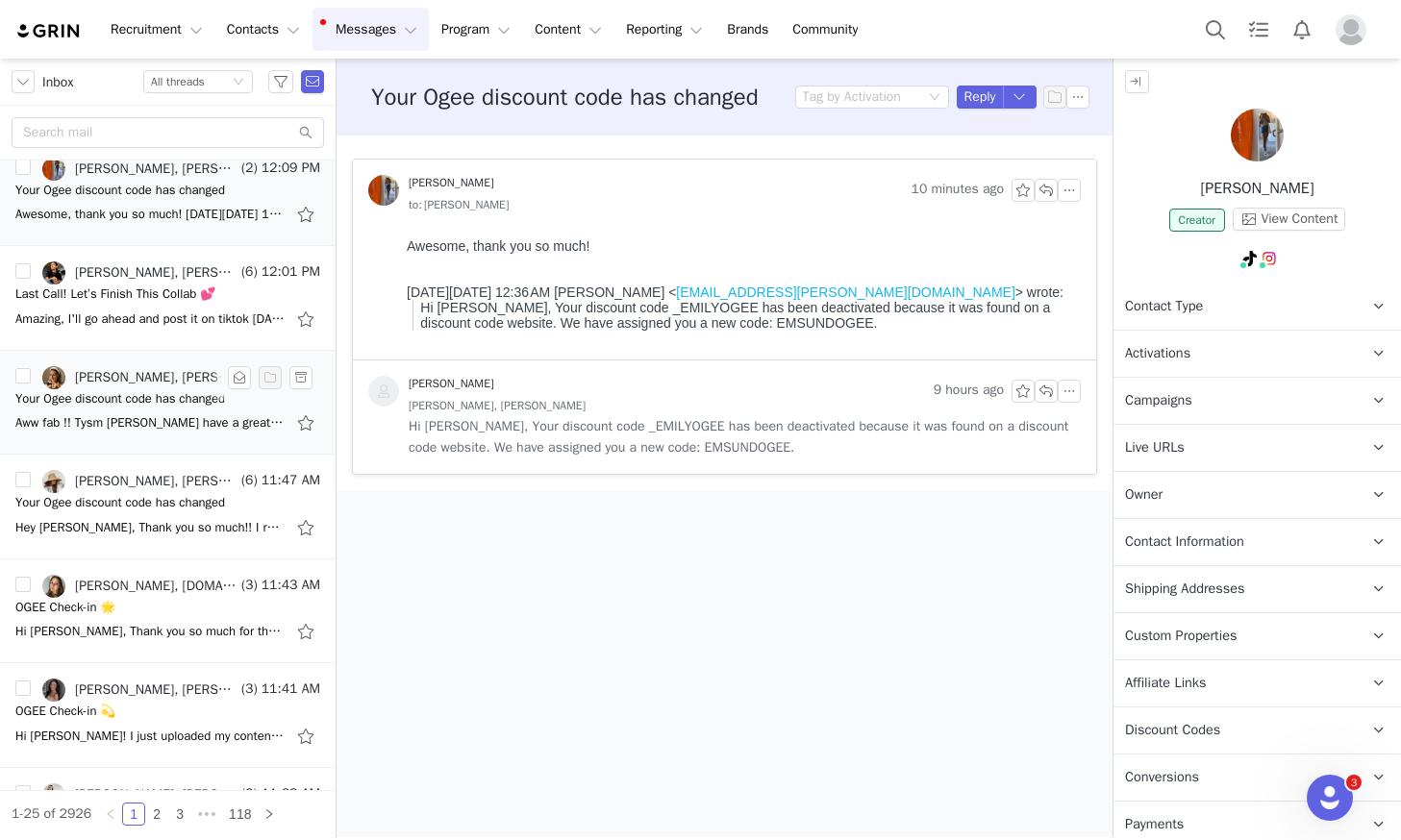 click on "Your Ogee discount code has changed" at bounding box center (120, 399) 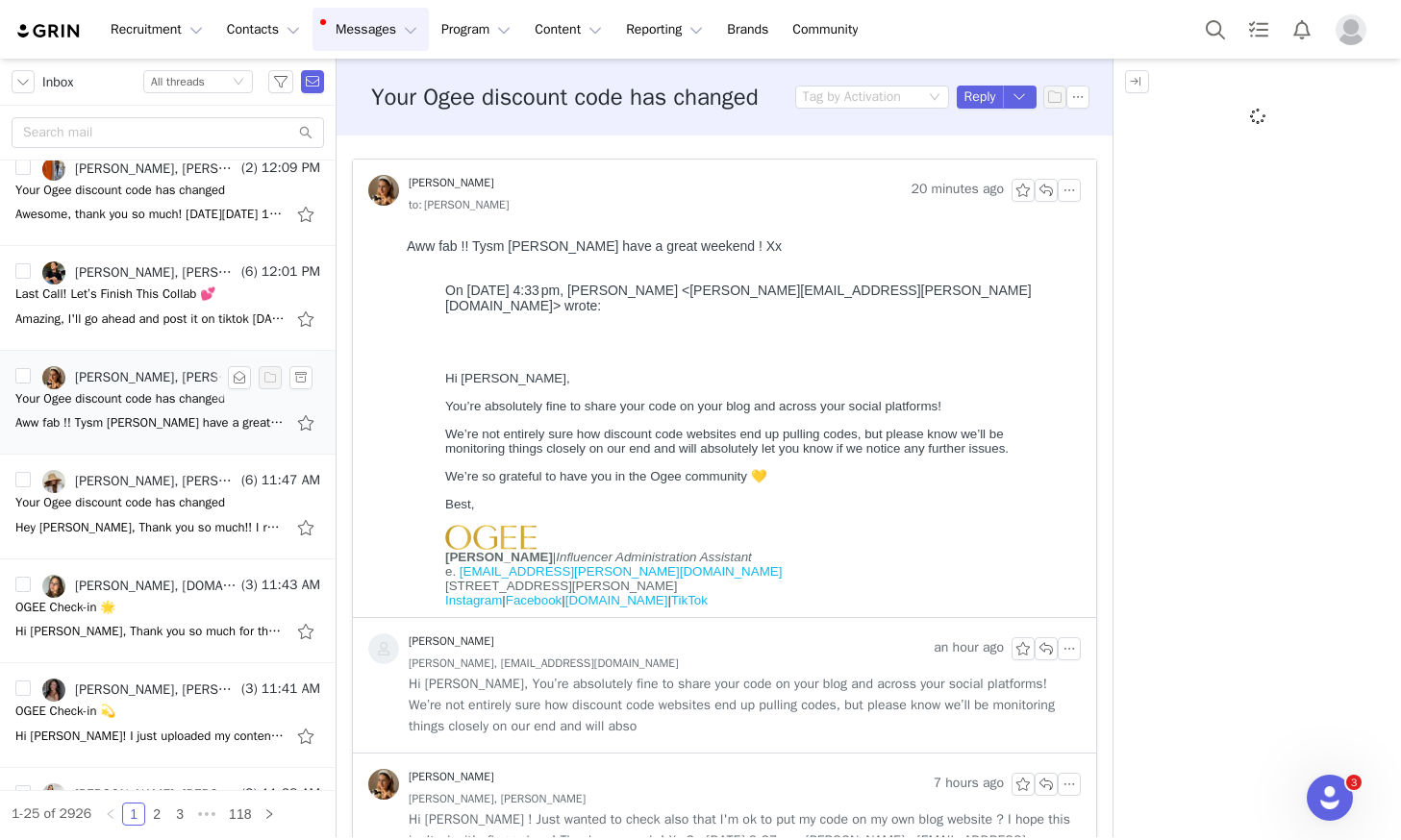 scroll, scrollTop: 0, scrollLeft: 0, axis: both 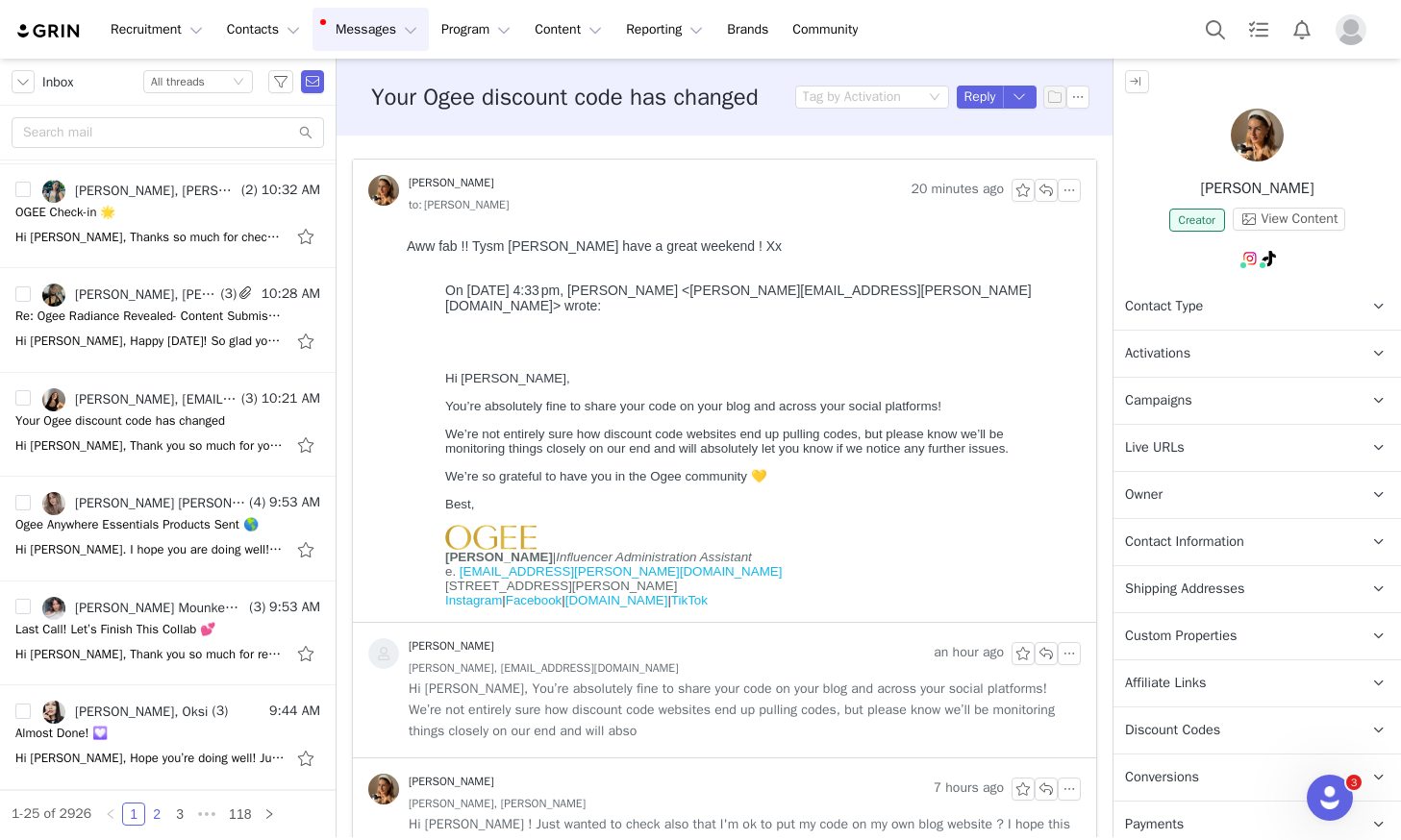 click on "2" at bounding box center [157, 814] 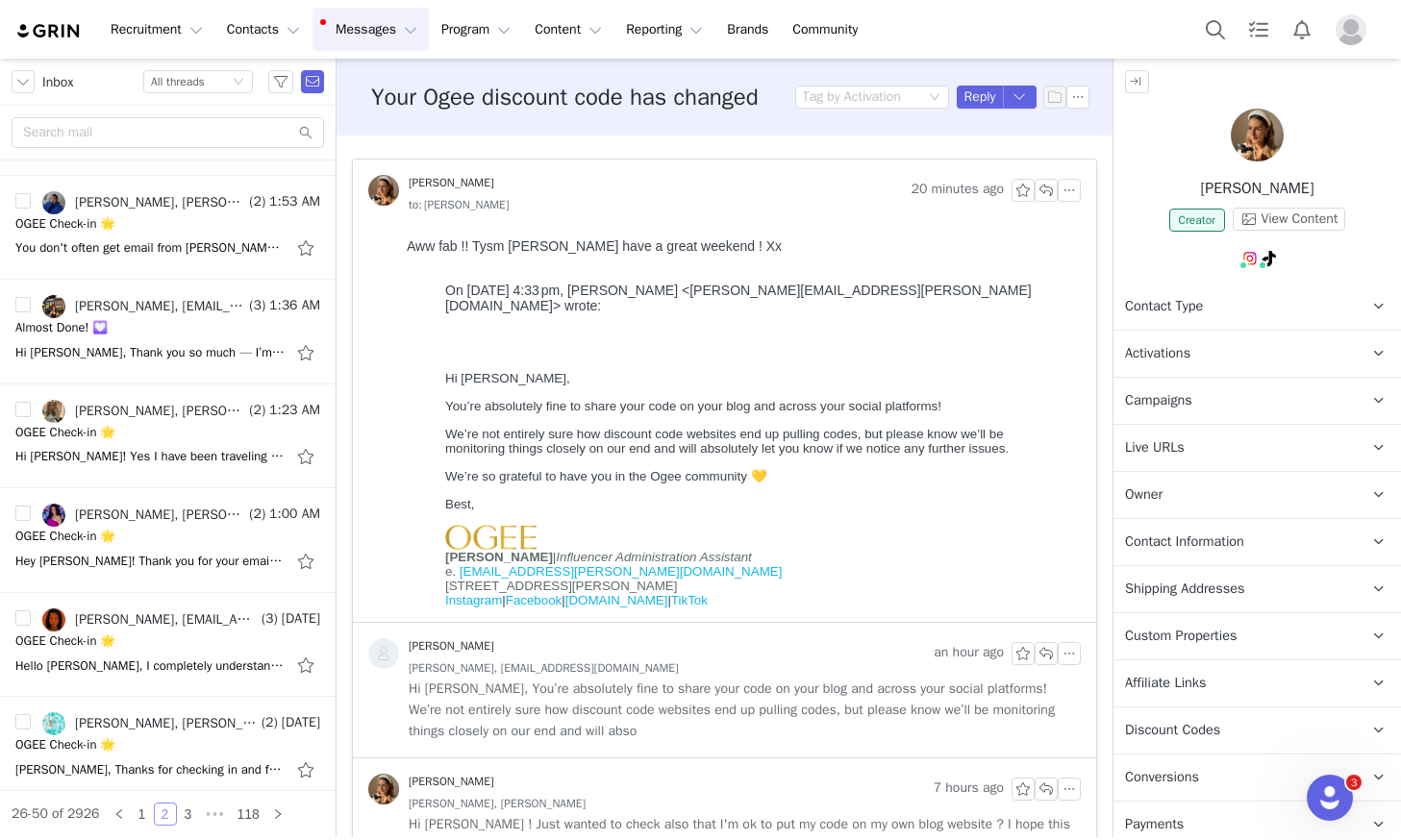 scroll, scrollTop: 1978, scrollLeft: 0, axis: vertical 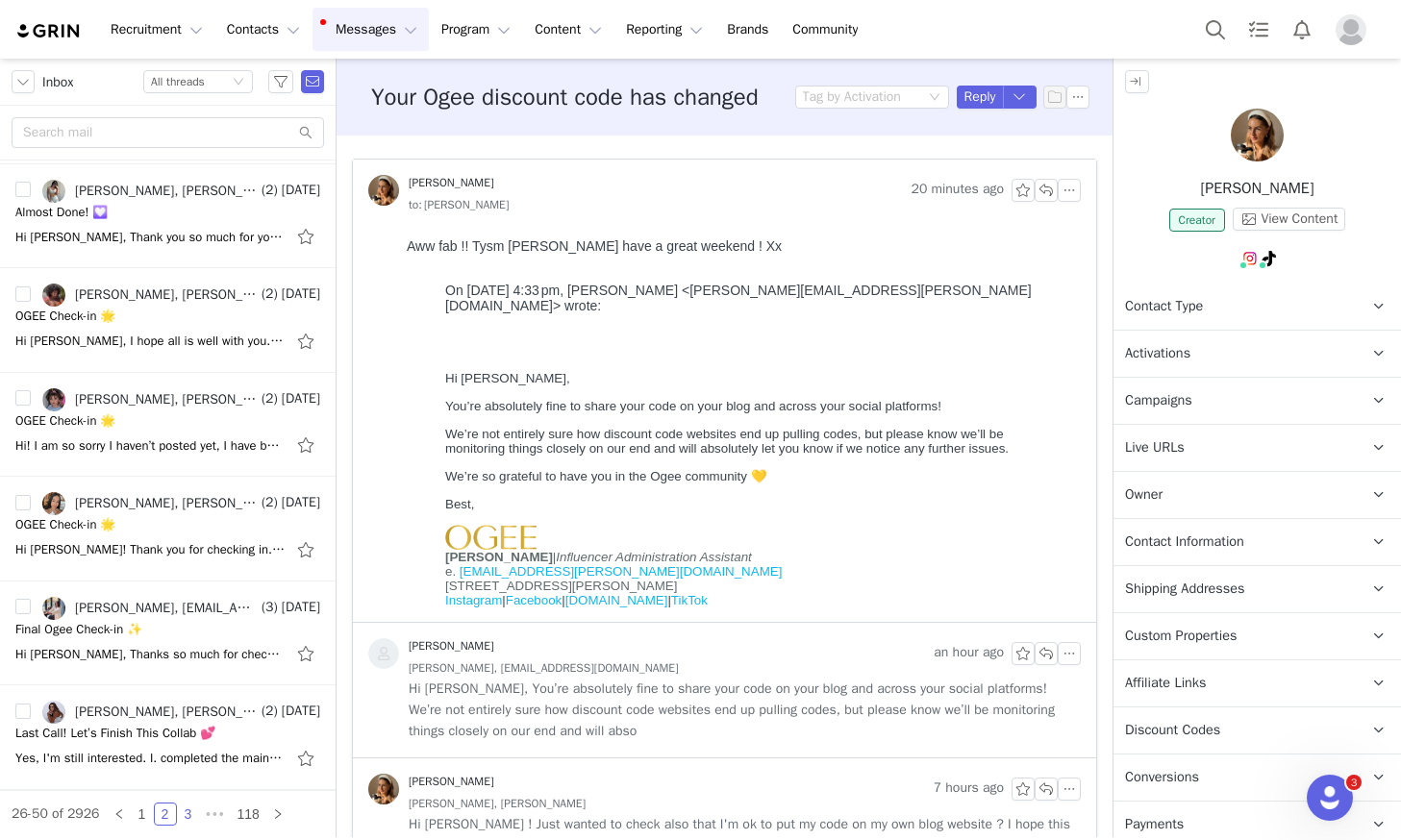 click on "3" at bounding box center [188, 814] 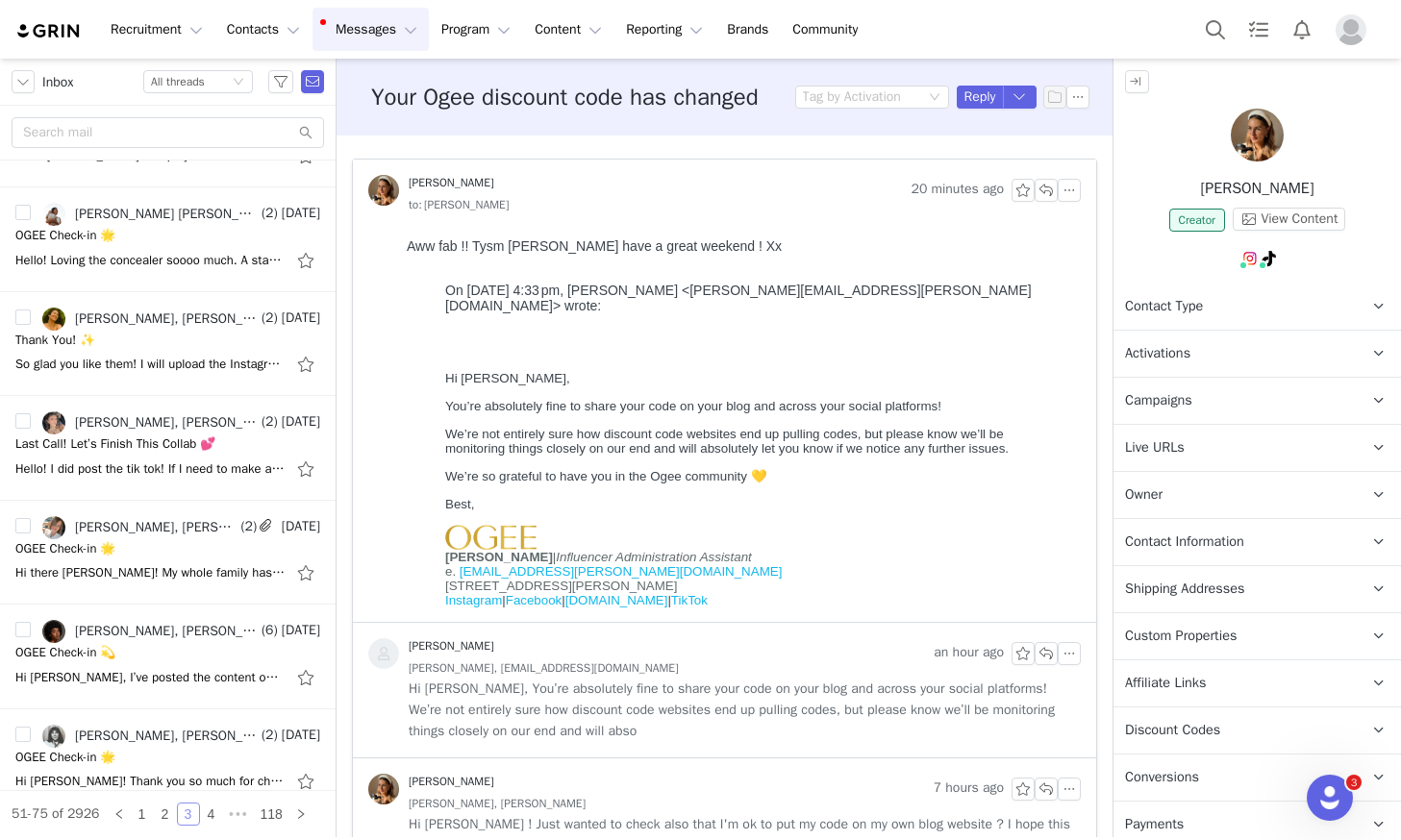 scroll, scrollTop: 0, scrollLeft: 0, axis: both 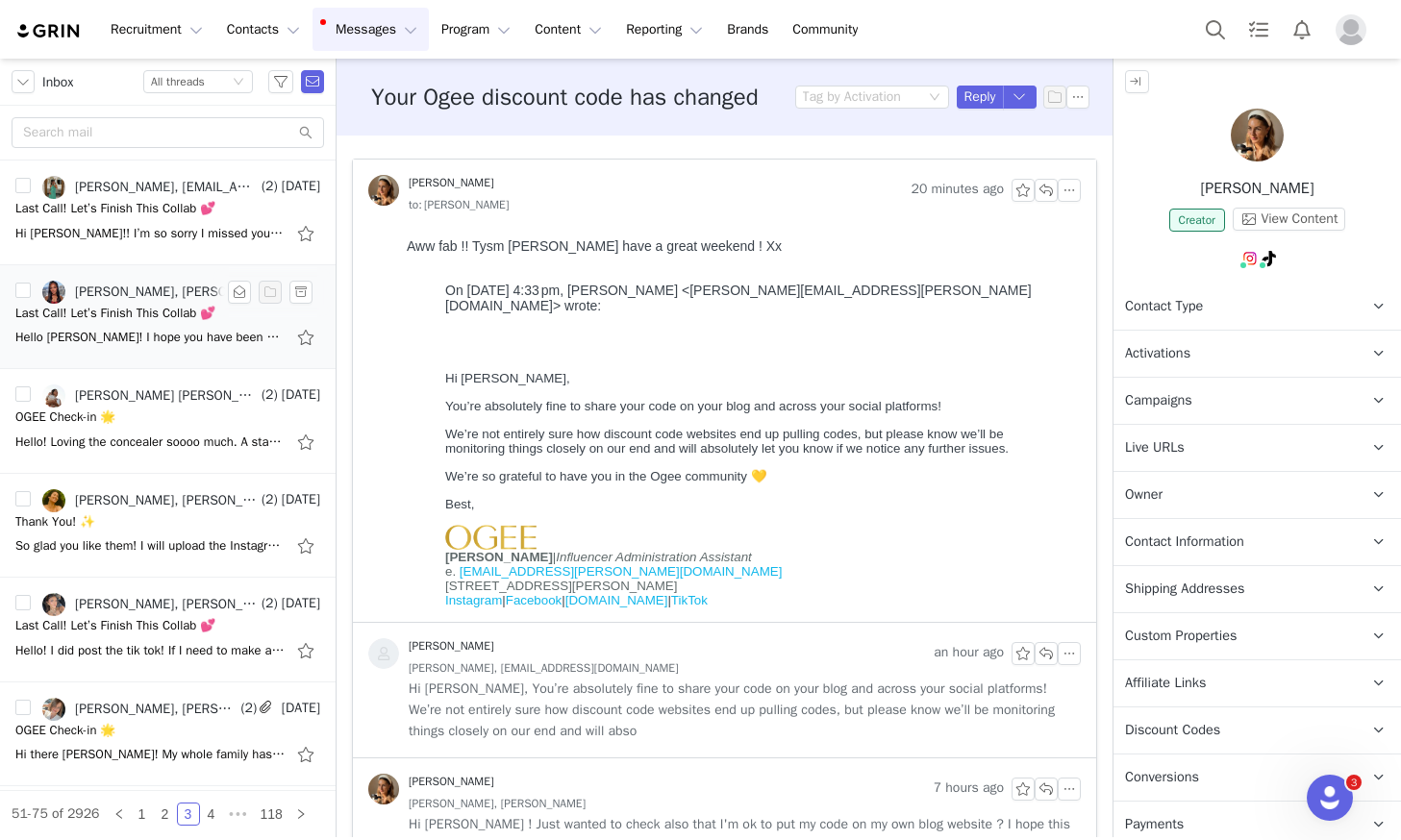 click on "Hello [PERSON_NAME]!
I hope you have been doing well! Between the time we spoke and now, I abruptly received an offer to begin my PhD in [GEOGRAPHIC_DATA]-- so within applying for visas, documentation, moving/relocation, not only did the delivery get lost but I was als" at bounding box center (167, 337) 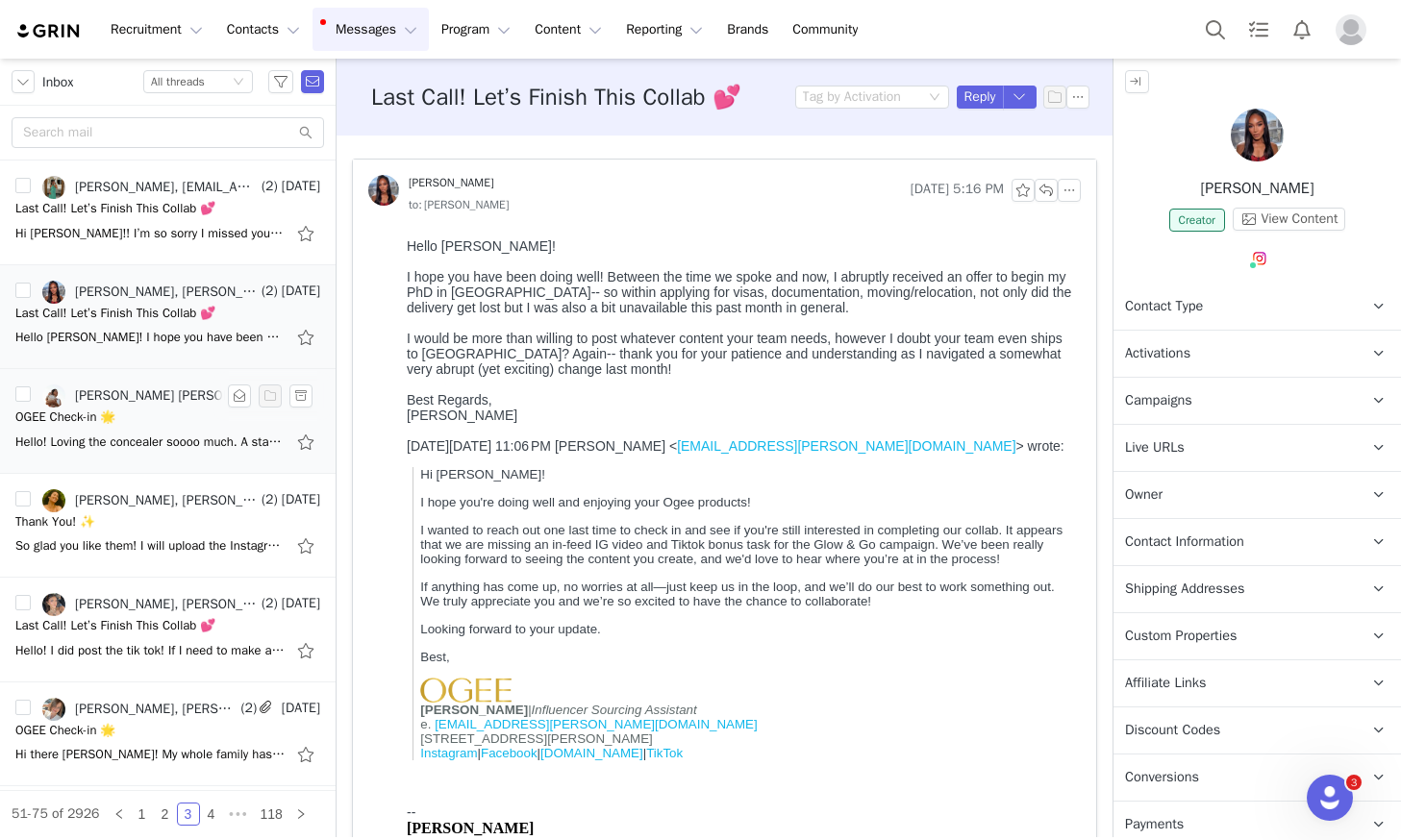 scroll, scrollTop: 0, scrollLeft: 0, axis: both 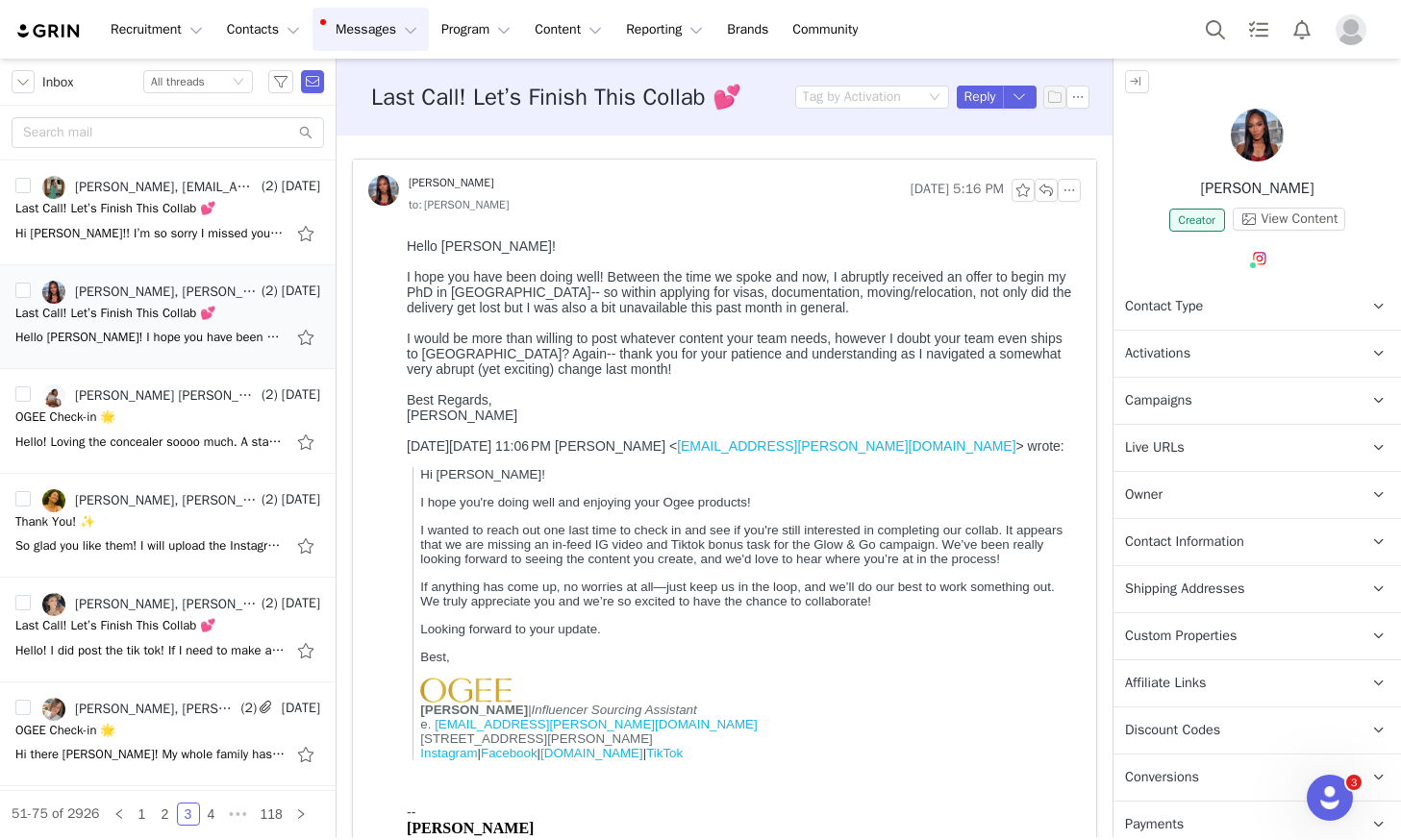 click at bounding box center (1257, 138) 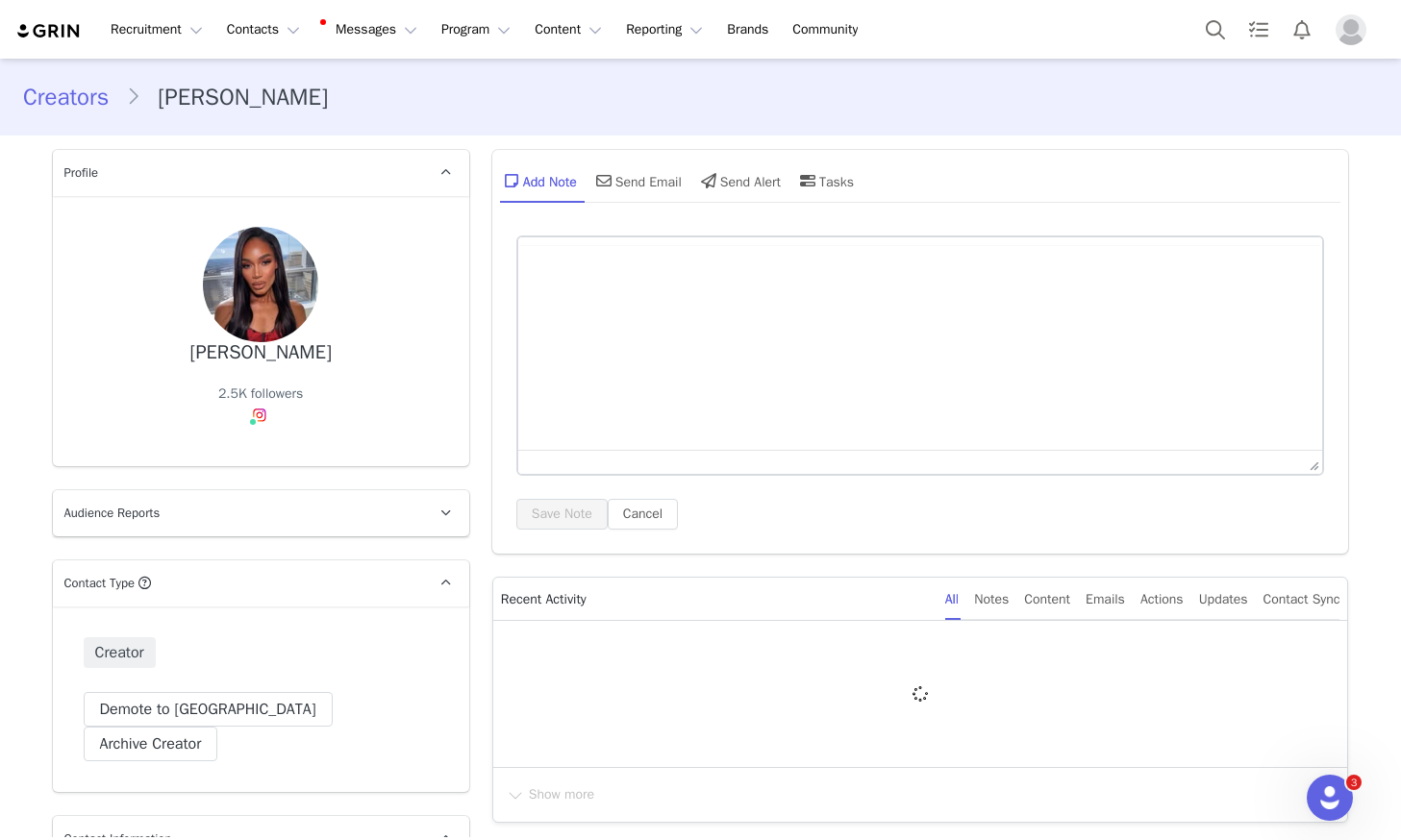 scroll, scrollTop: 0, scrollLeft: 0, axis: both 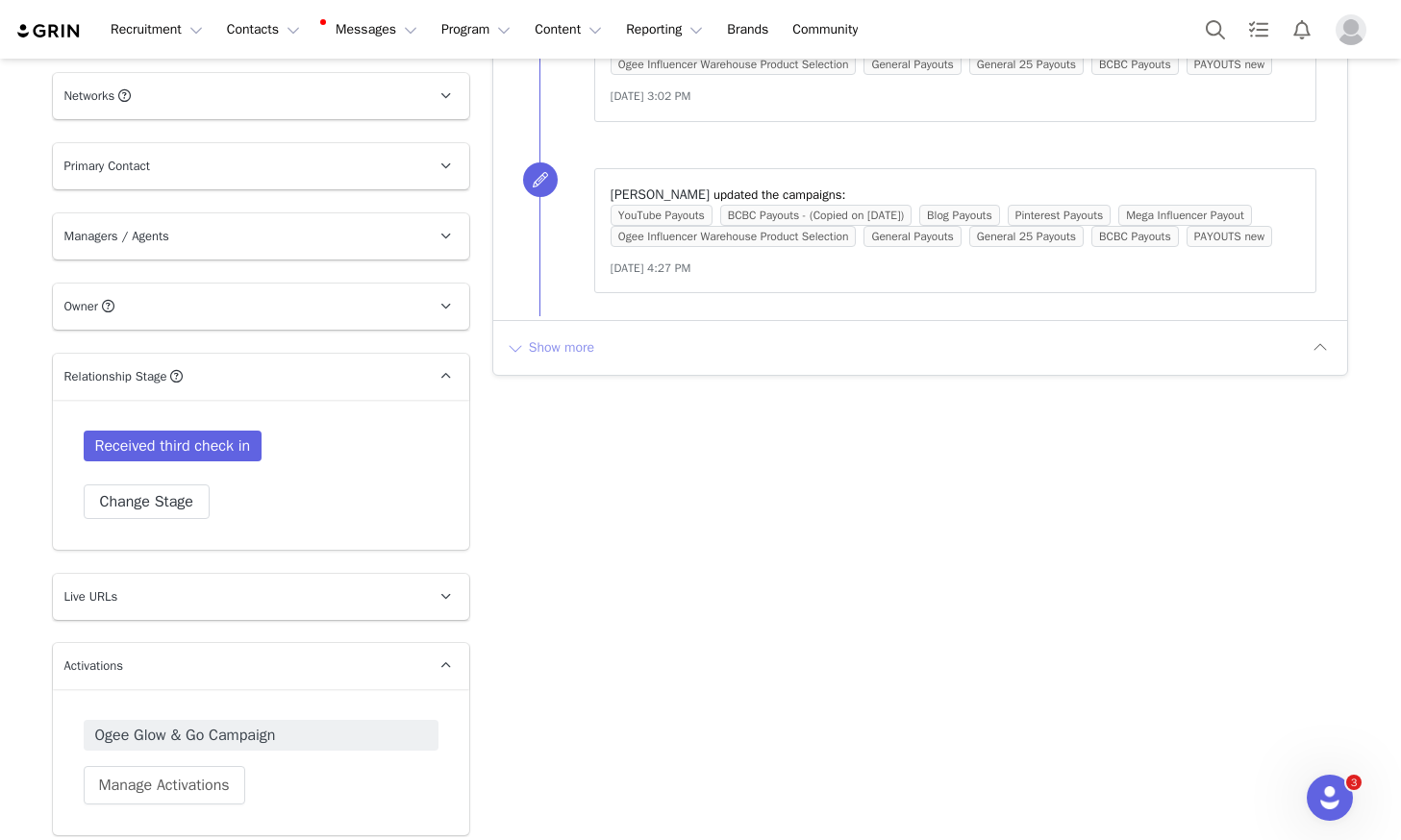 click on "Show more" at bounding box center (550, 348) 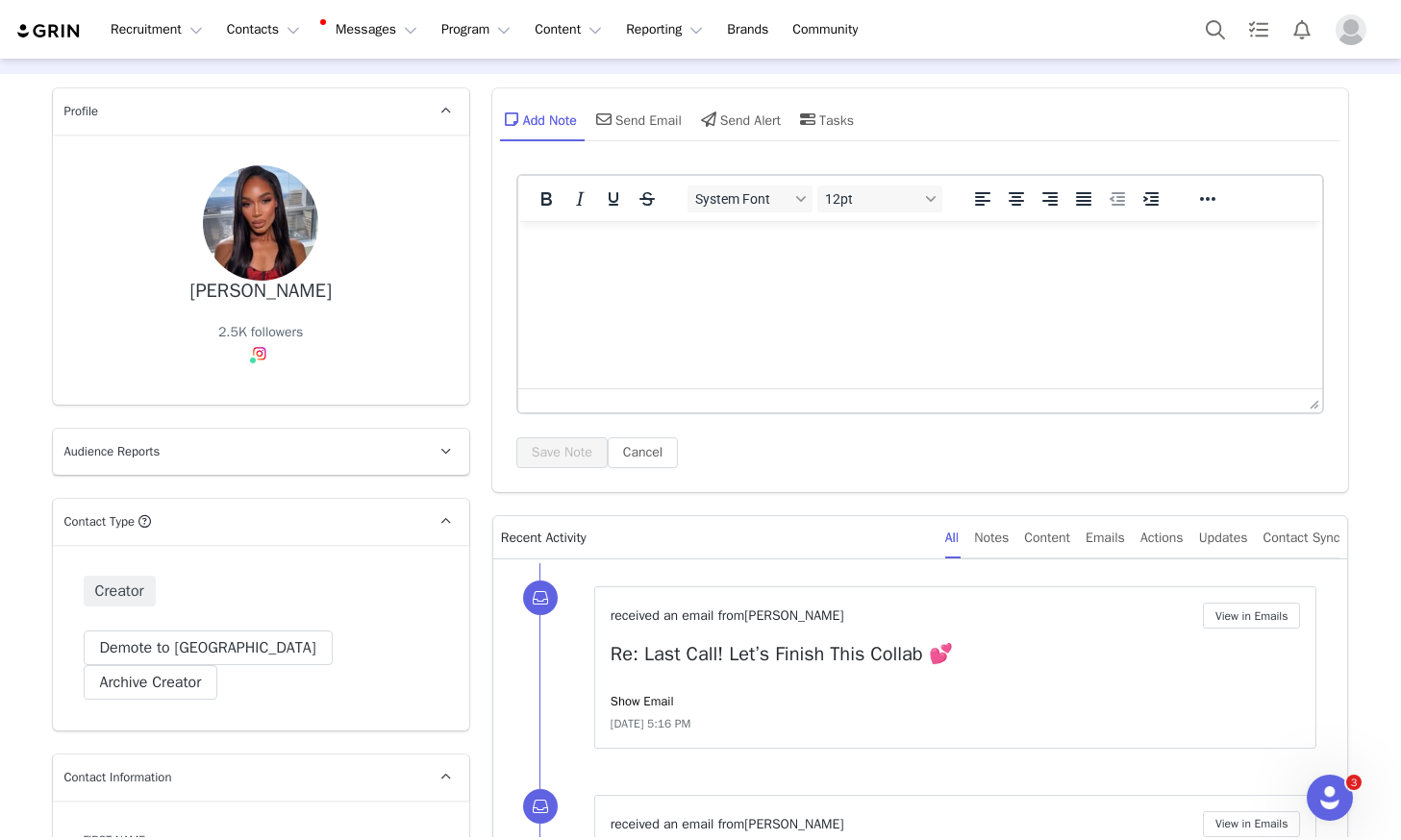 scroll, scrollTop: 0, scrollLeft: 0, axis: both 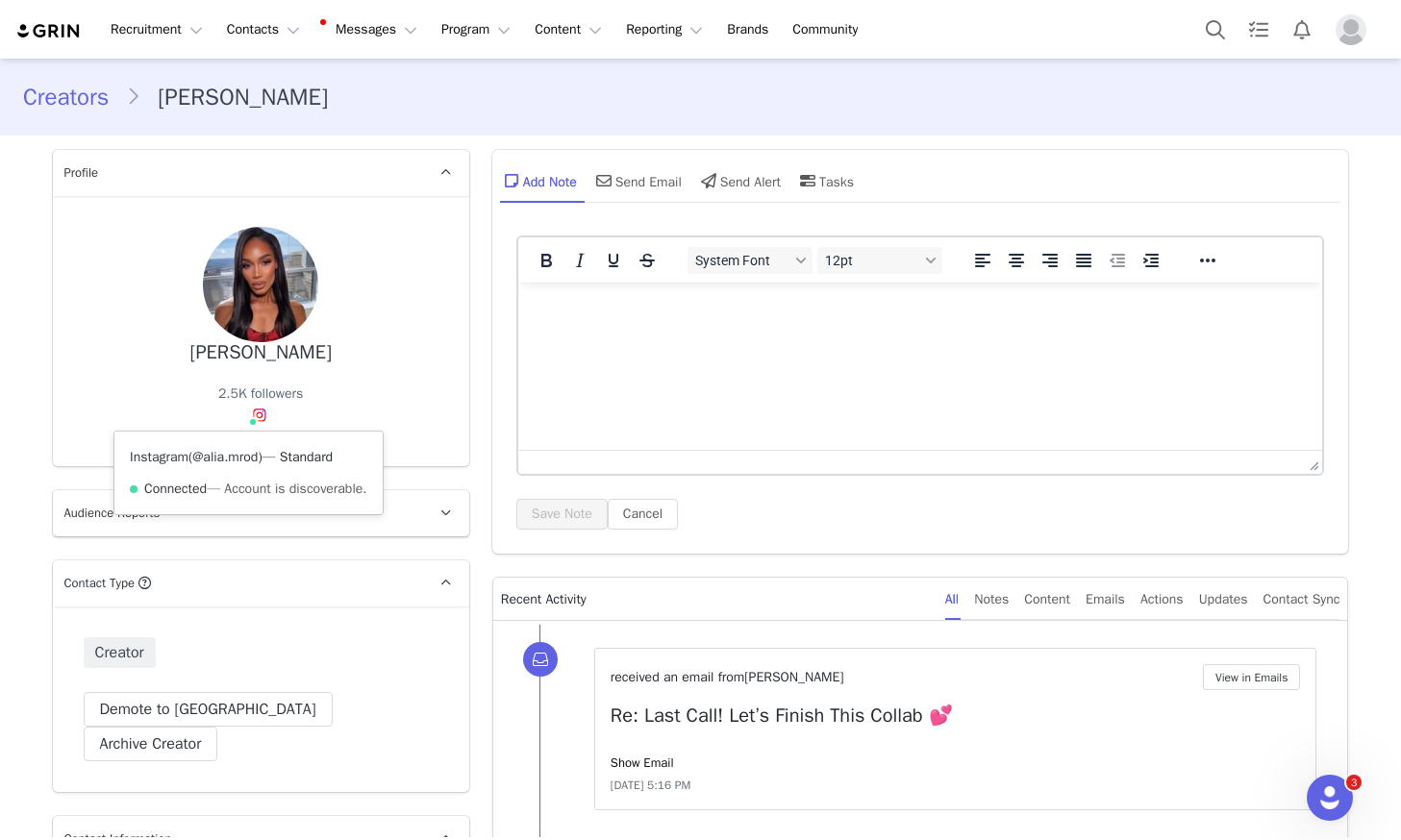 click on "@alia.mrod" at bounding box center [225, 457] 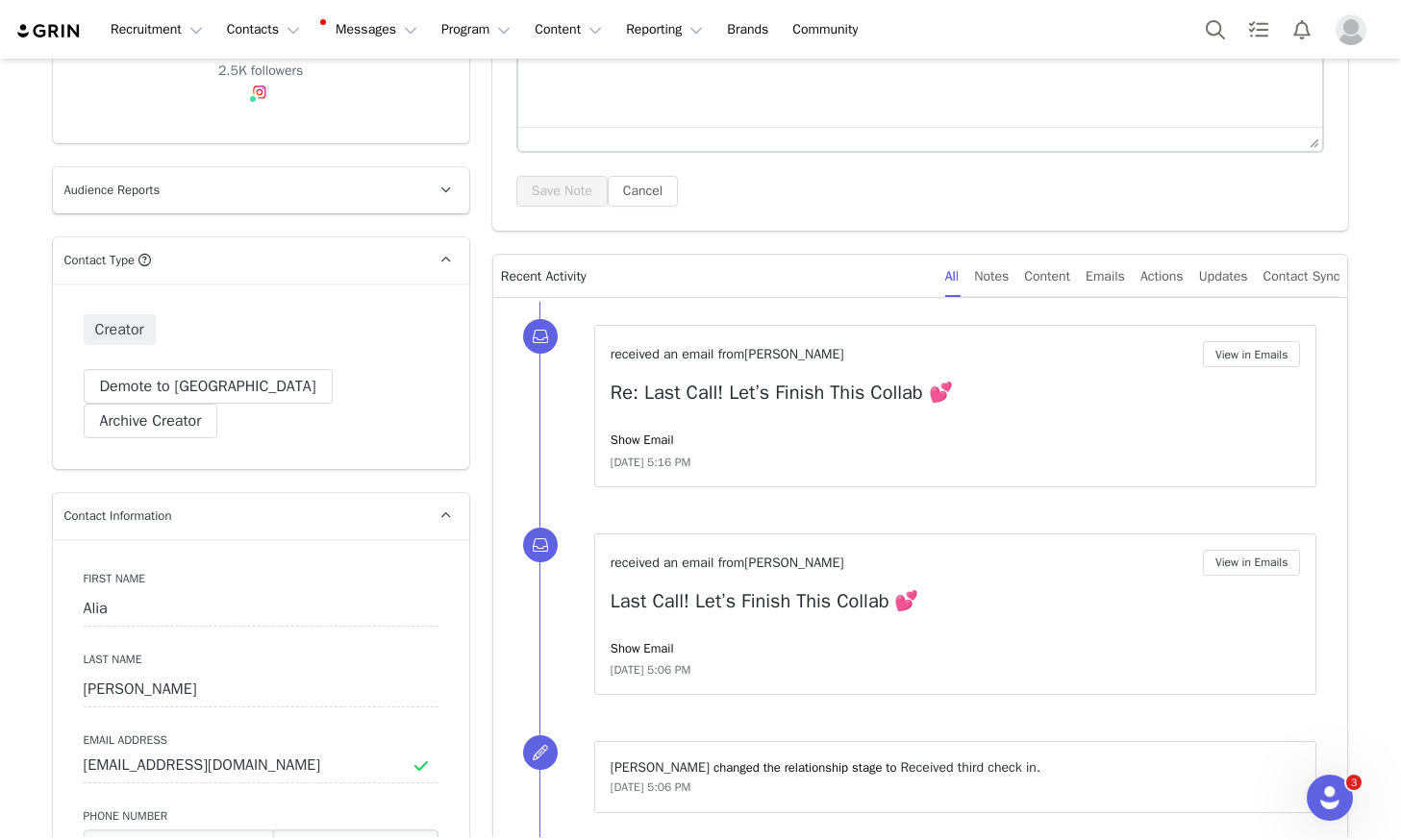 scroll, scrollTop: 328, scrollLeft: 0, axis: vertical 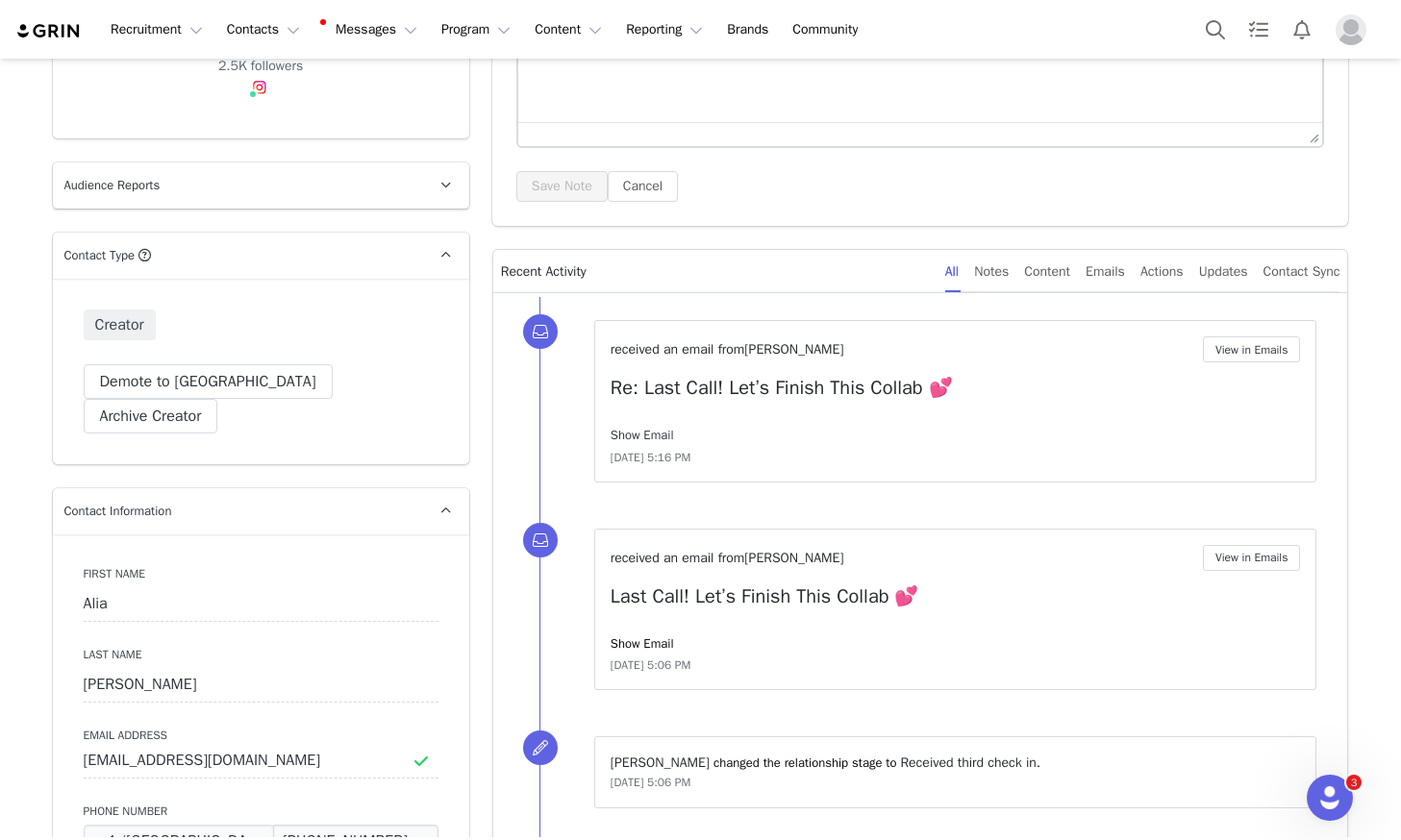 click on "Show Email" at bounding box center [642, 434] 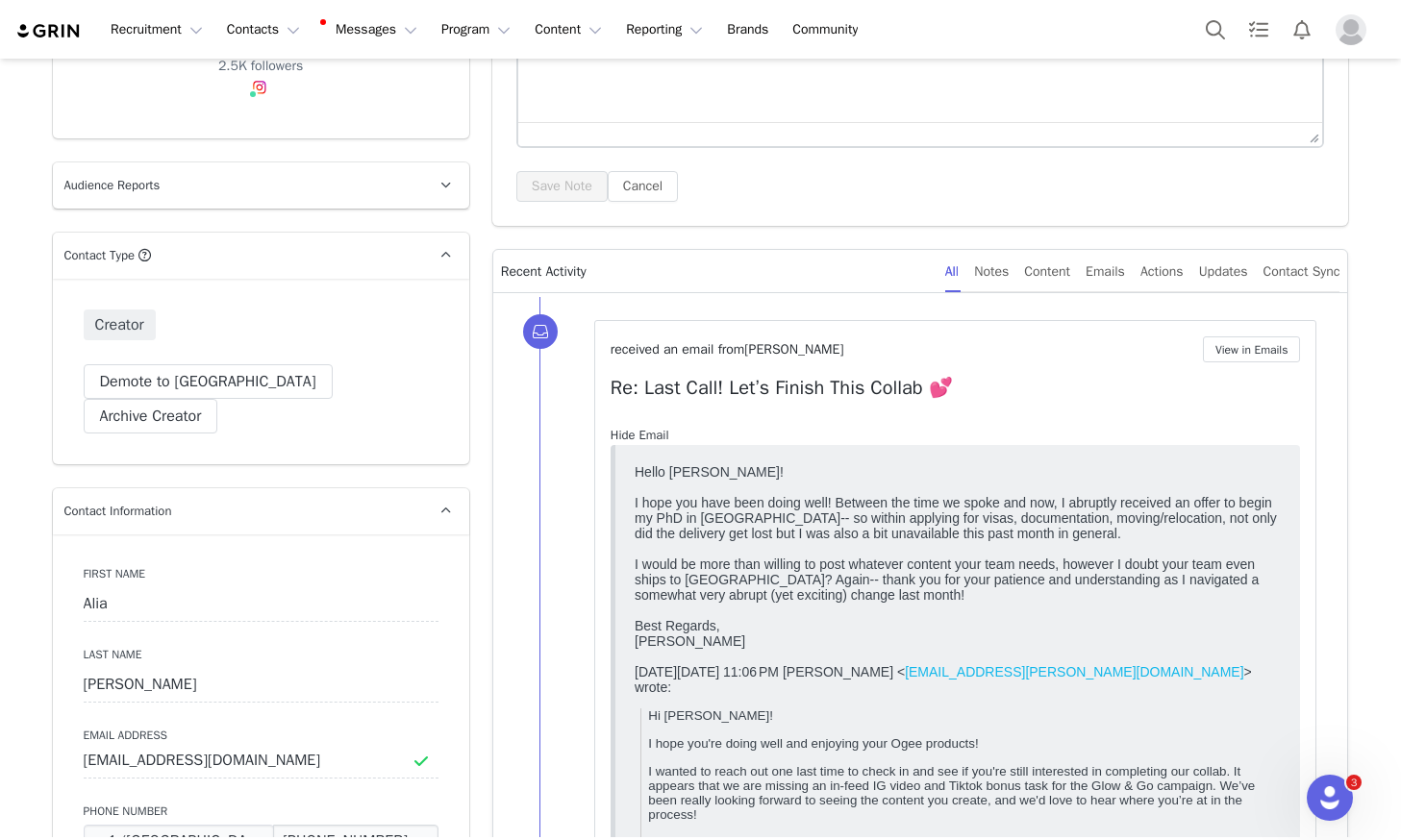 scroll, scrollTop: 0, scrollLeft: 0, axis: both 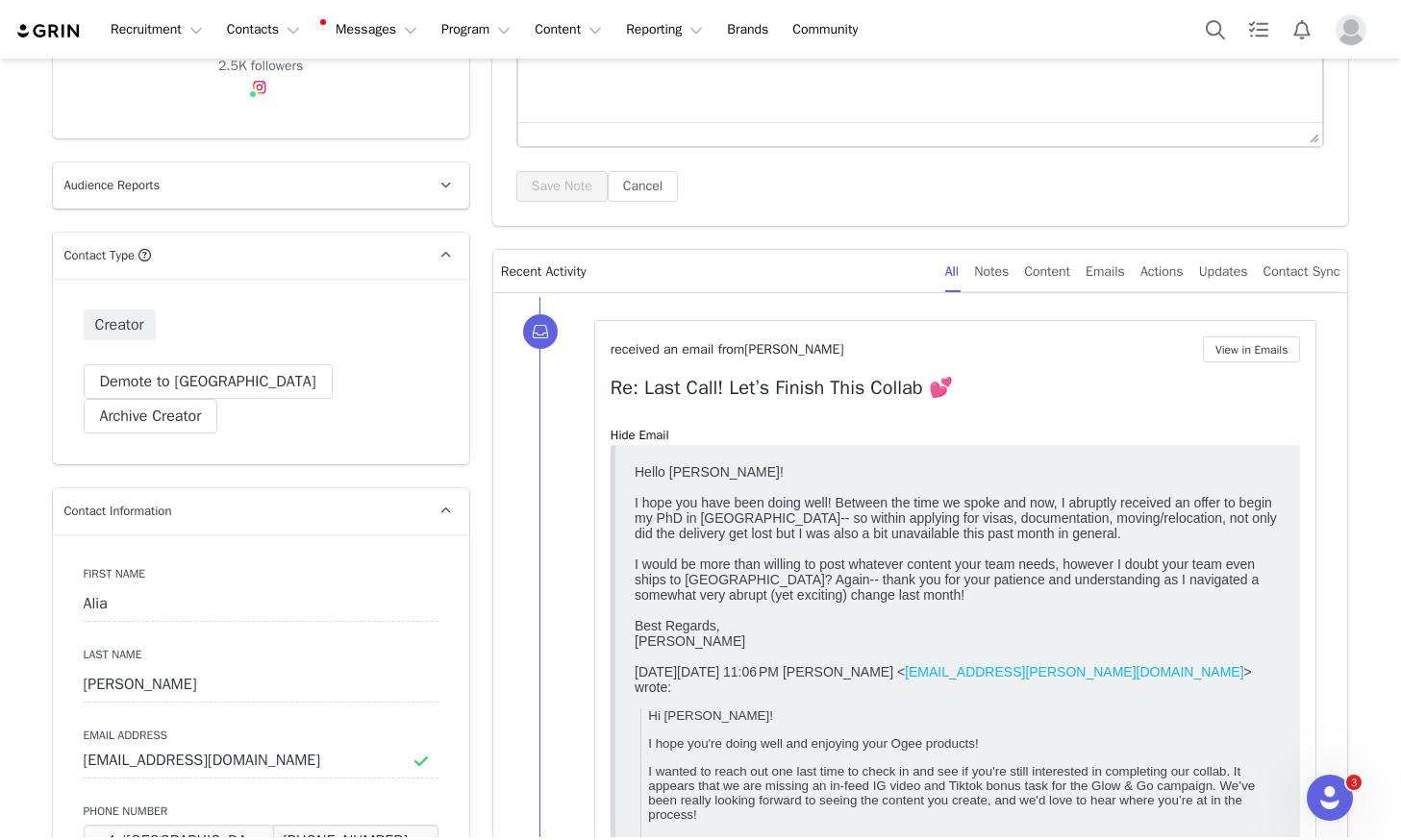 drag, startPoint x: 786, startPoint y: 641, endPoint x: 632, endPoint y: 476, distance: 225.70113 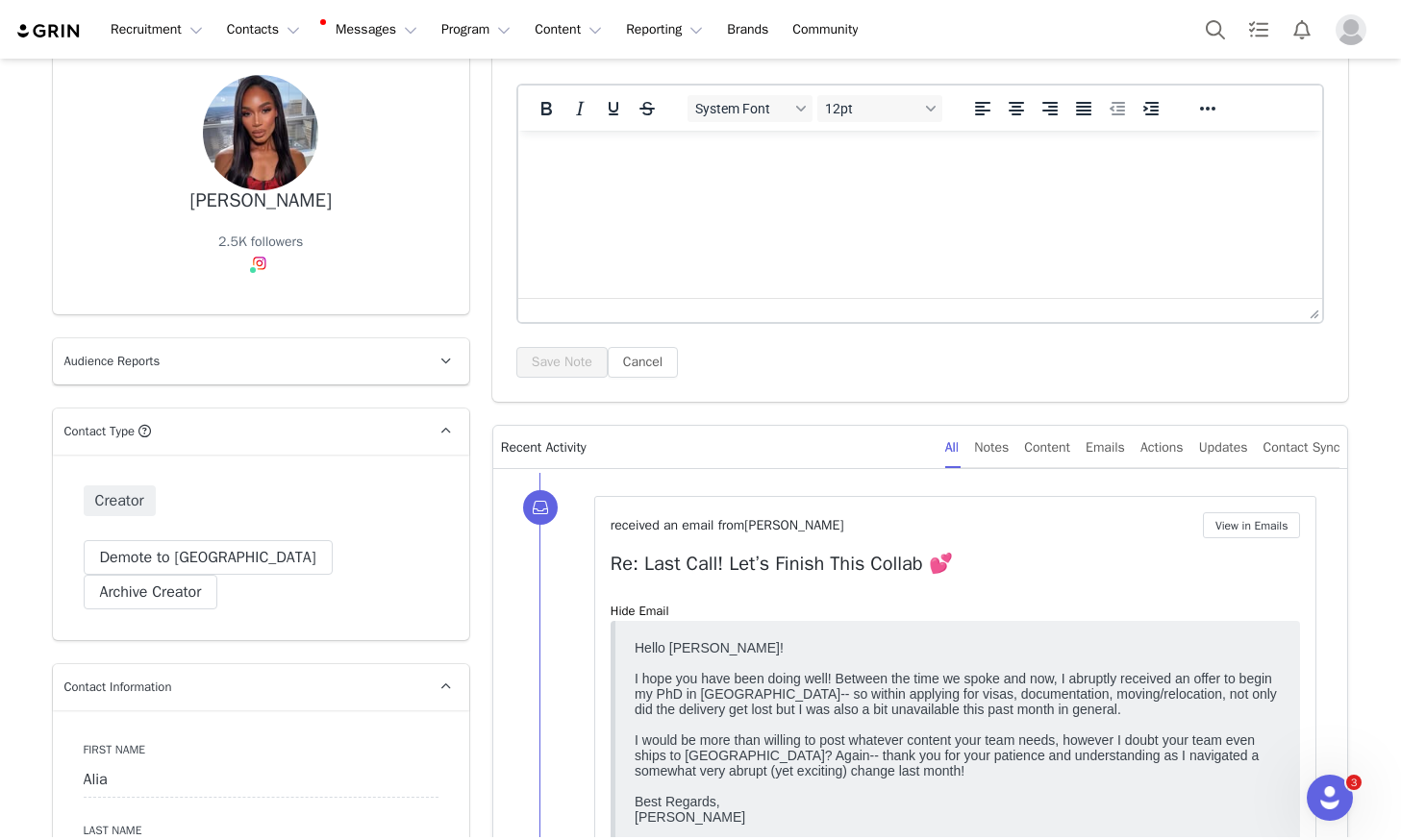 scroll, scrollTop: 88, scrollLeft: 0, axis: vertical 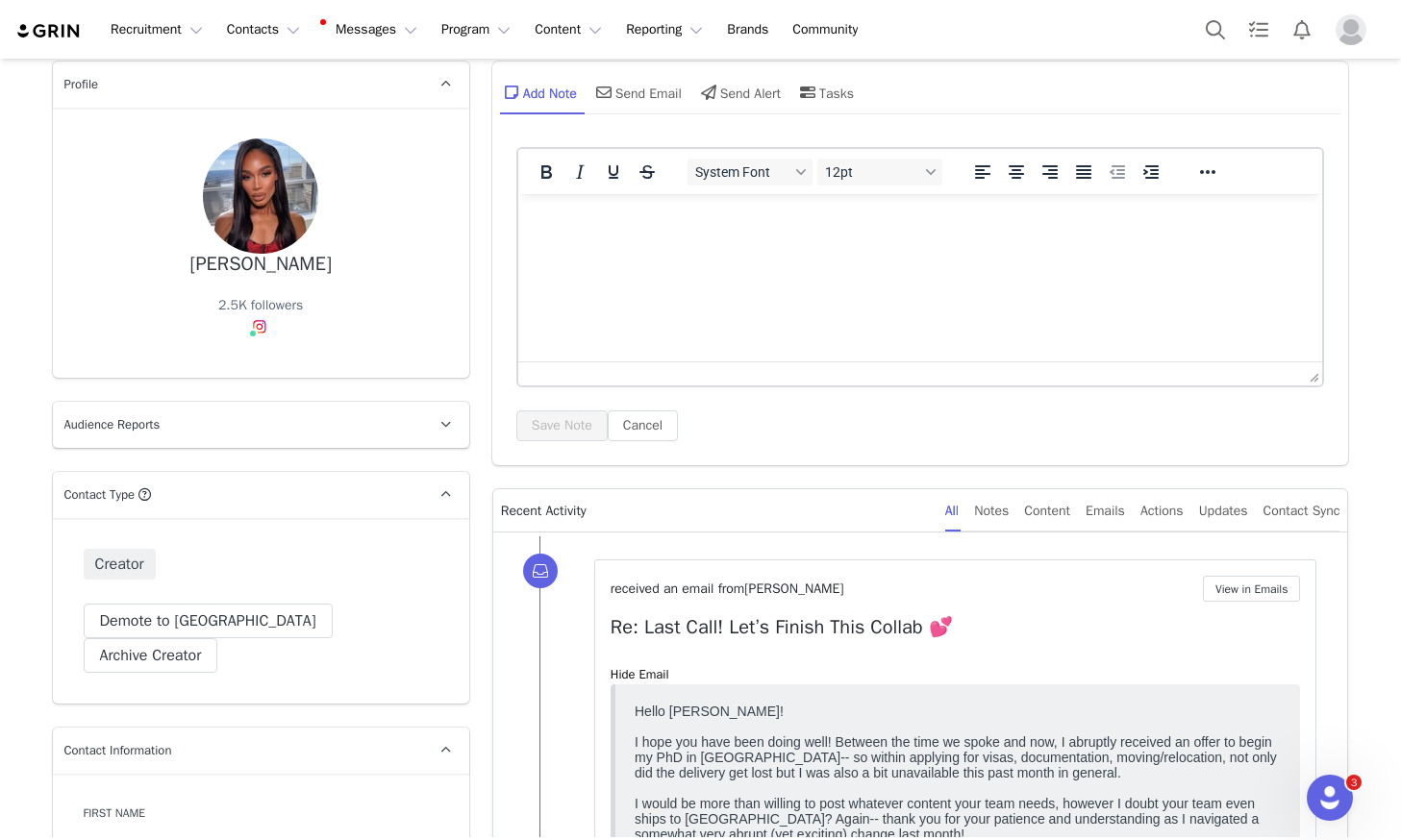 click on "System Font 12pt To open the popup, press Shift+Enter To open the popup, press Shift+Enter To open the popup, press Shift+Enter To open the popup, press Shift+Enter Save Note Cancel" at bounding box center [920, 301] 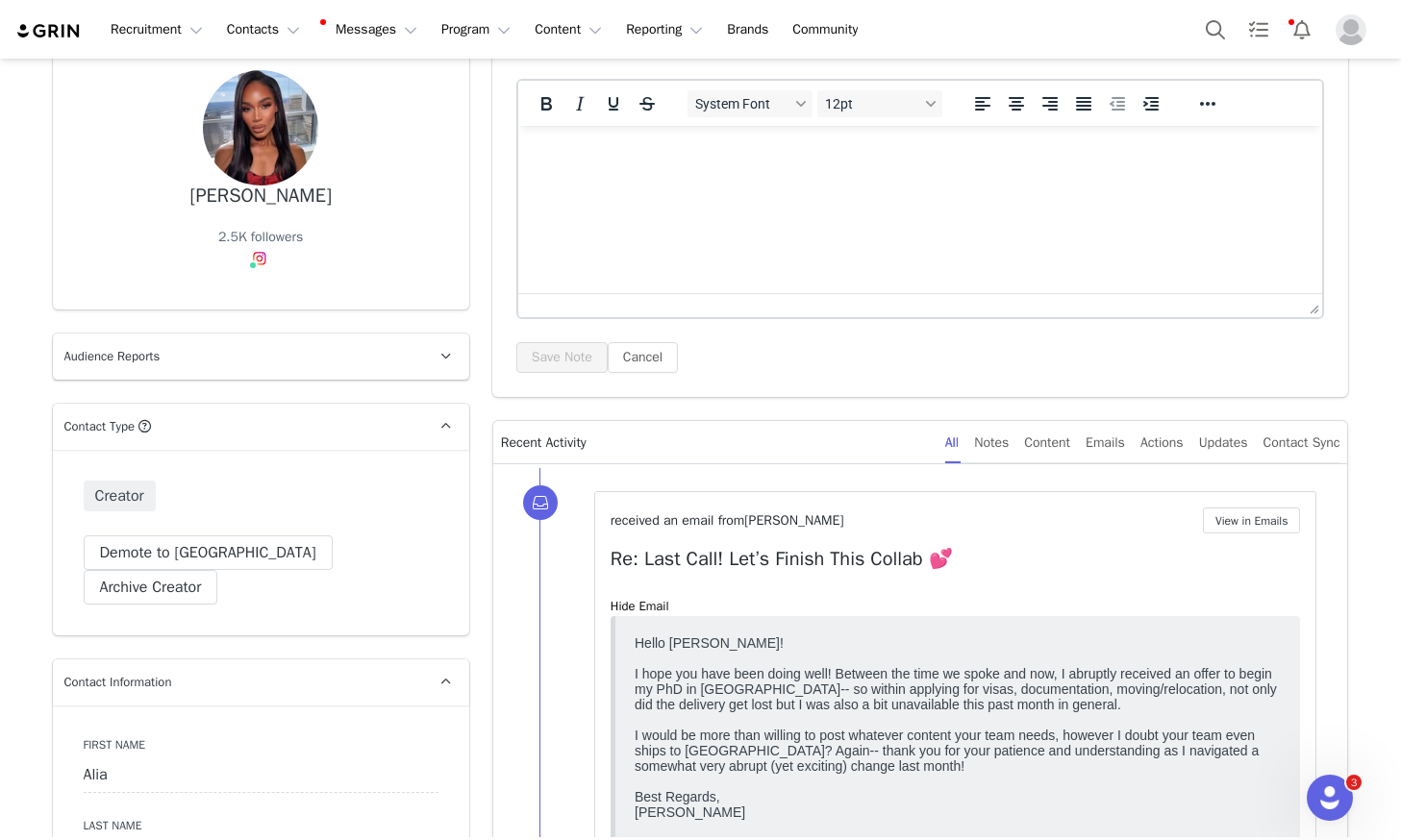 scroll, scrollTop: 0, scrollLeft: 0, axis: both 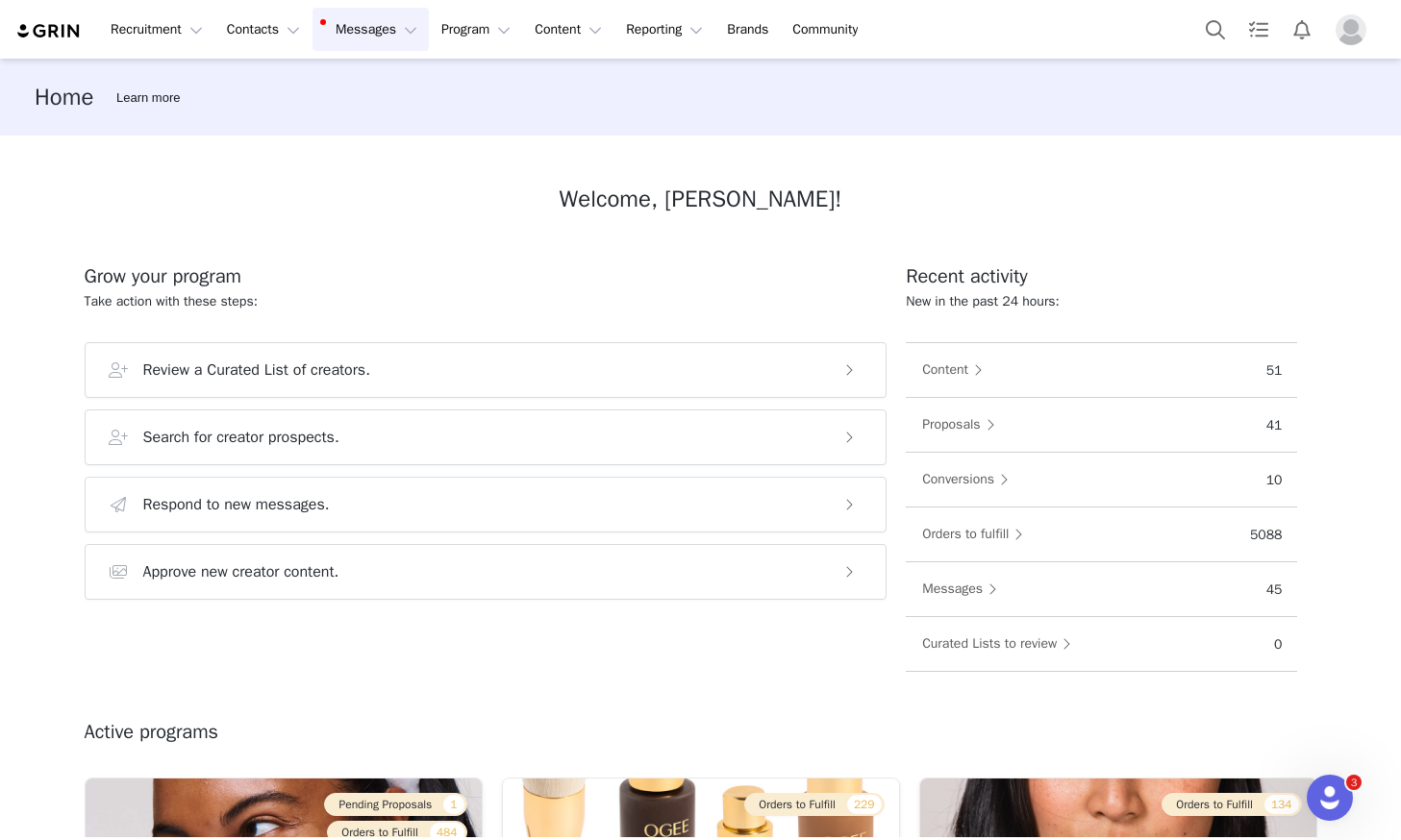 click on "Messages Messages" at bounding box center [370, 29] 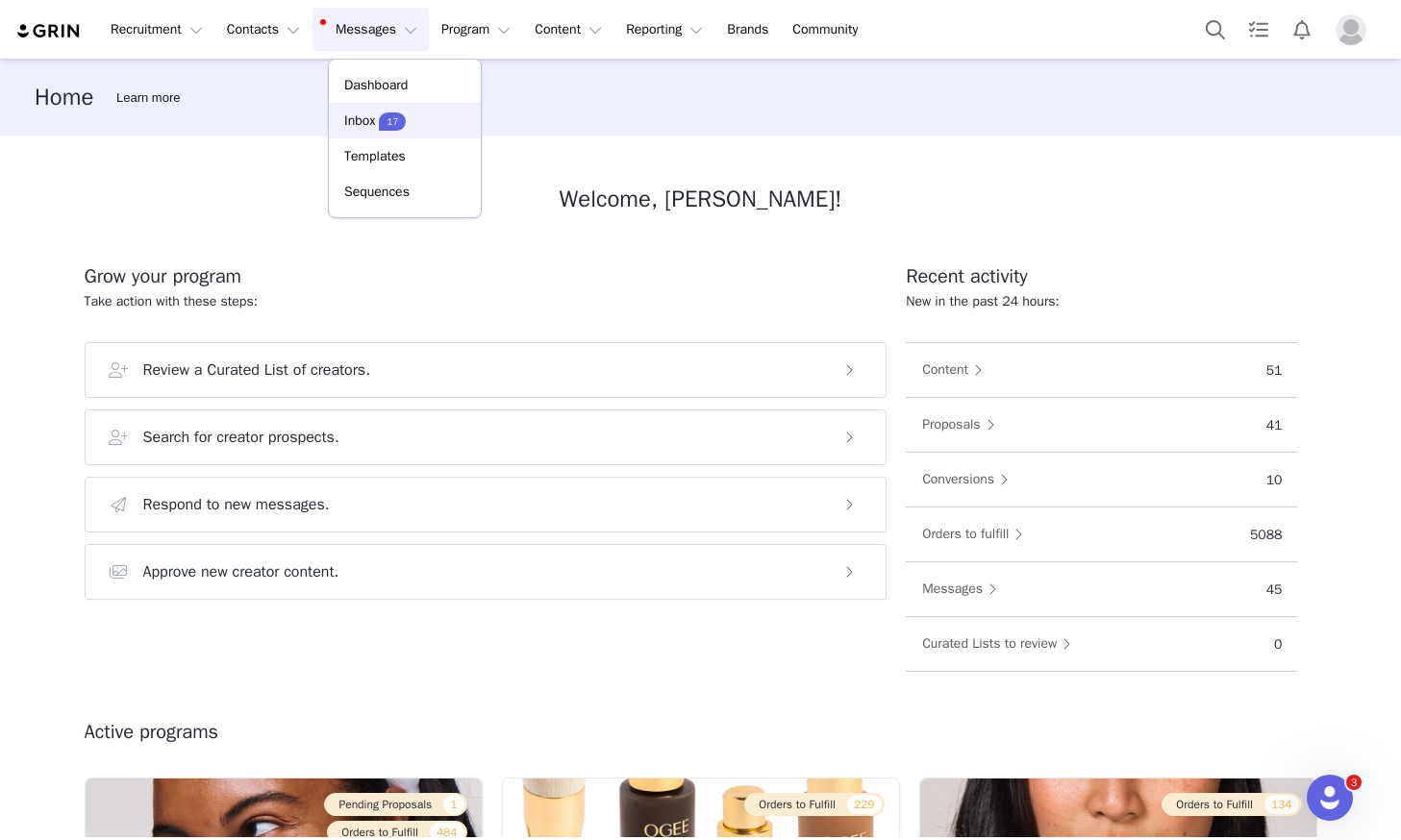 click on "17" at bounding box center (392, 121) 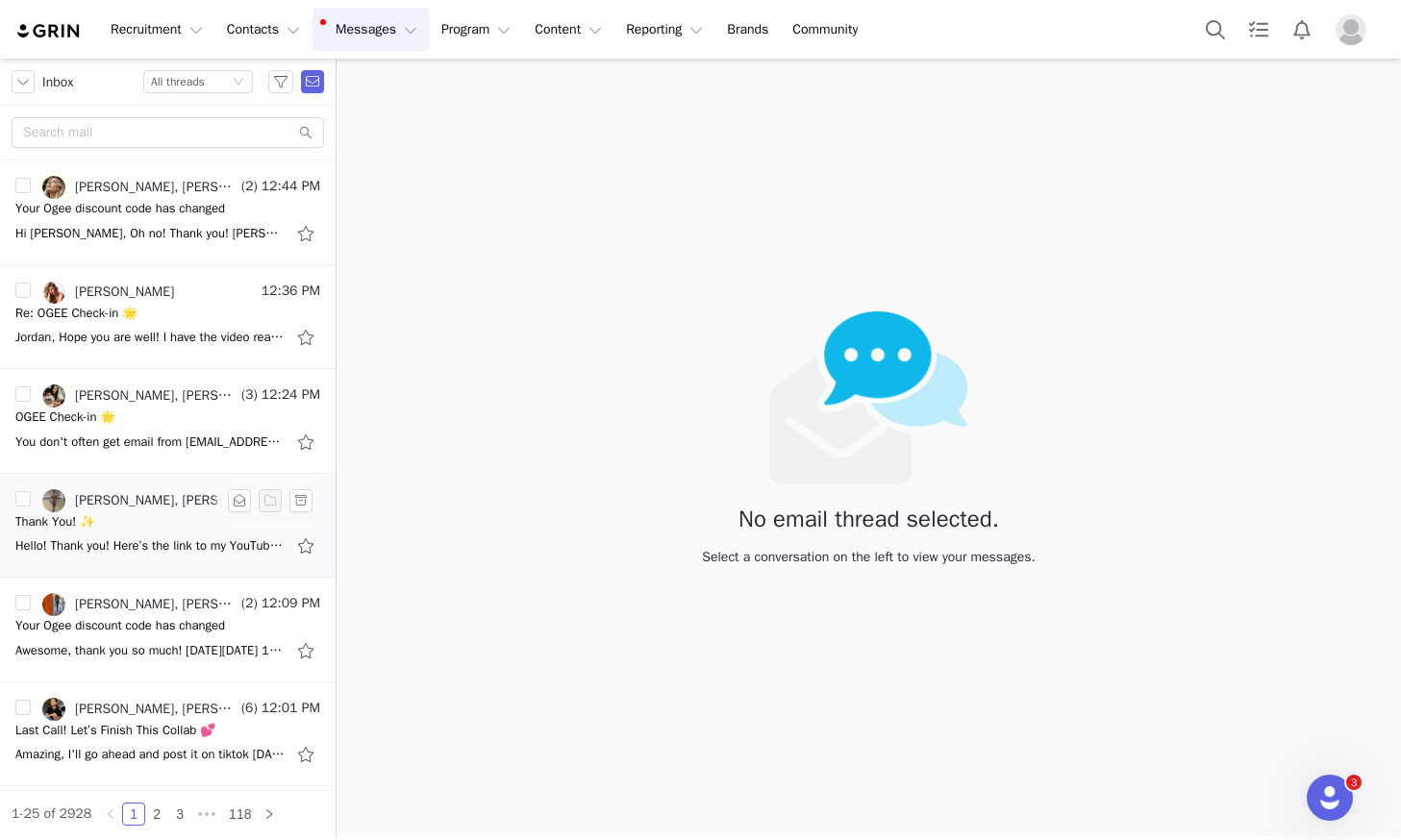 click on "Thank You! ✨" at bounding box center (167, 522) 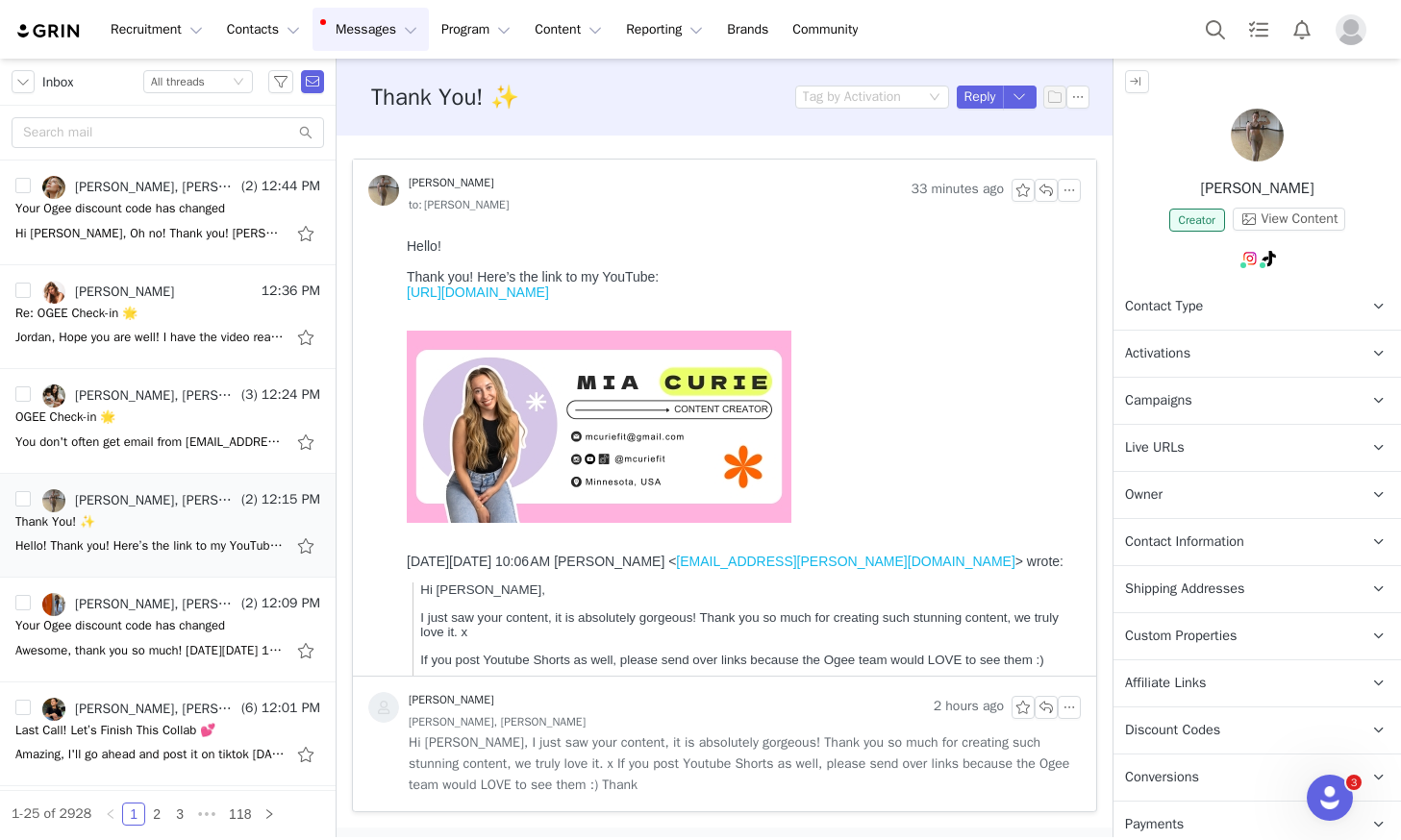 scroll, scrollTop: 0, scrollLeft: 0, axis: both 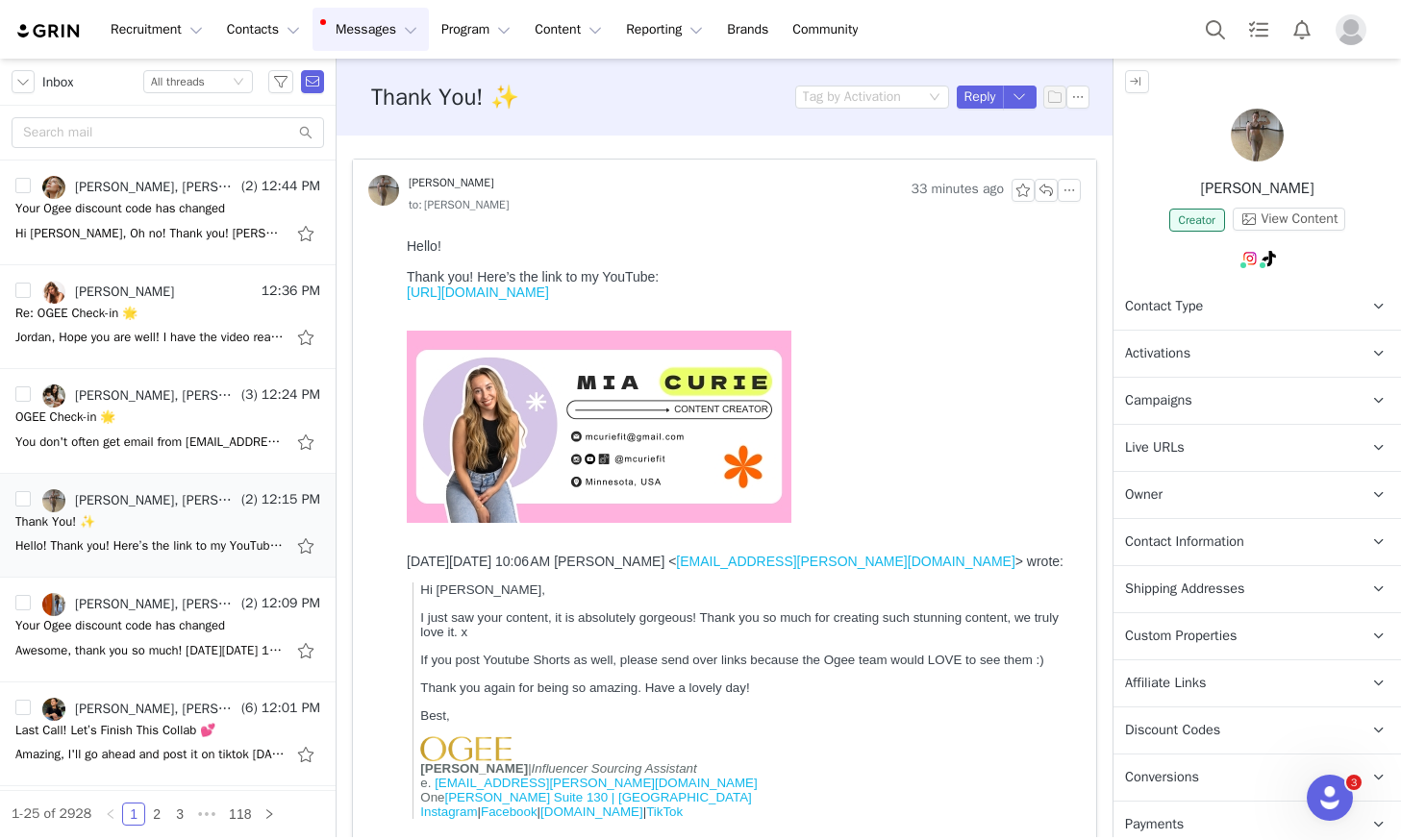 click on "[URL][DOMAIN_NAME]" at bounding box center (478, 292) 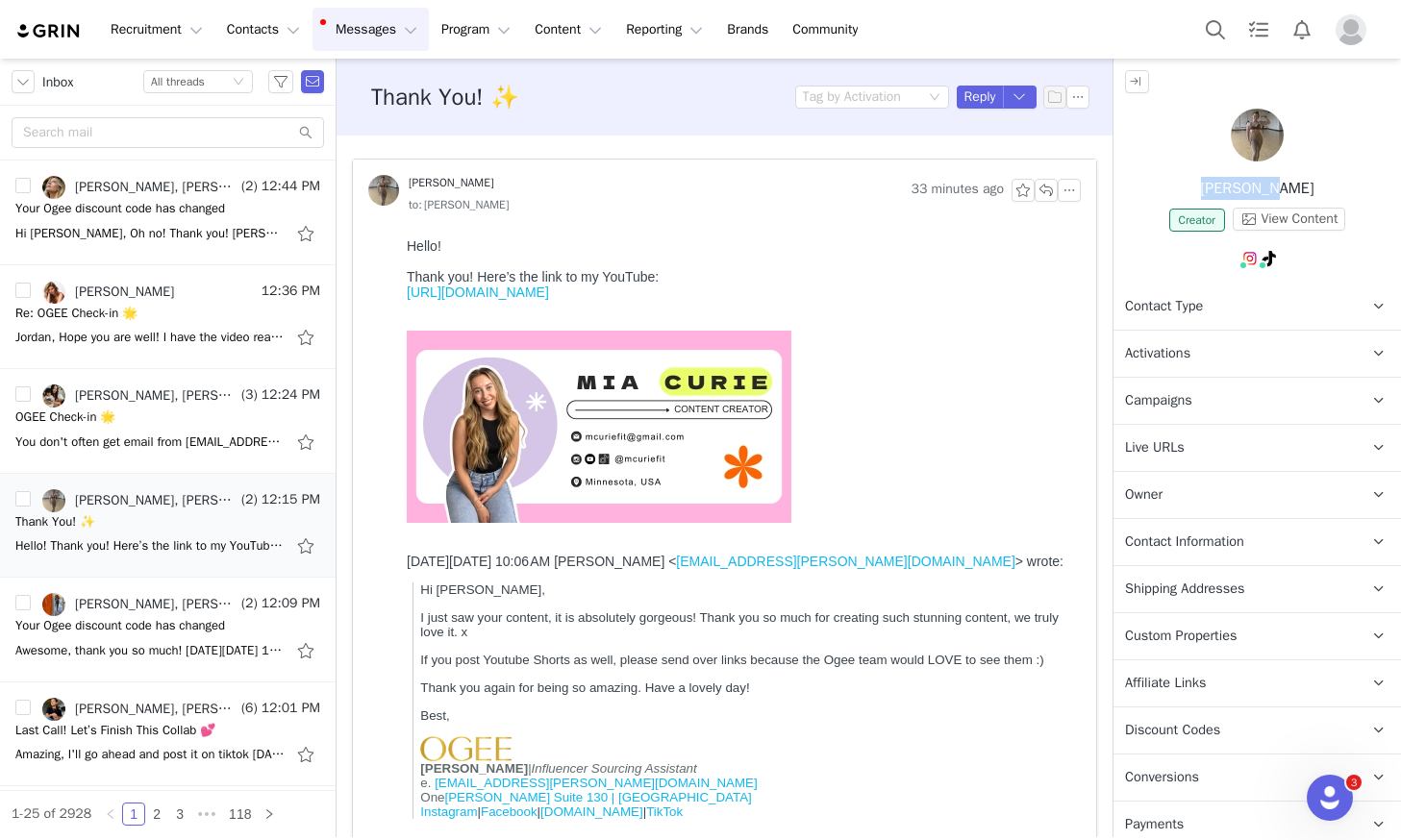 drag, startPoint x: 1300, startPoint y: 189, endPoint x: 1200, endPoint y: 191, distance: 100.019998 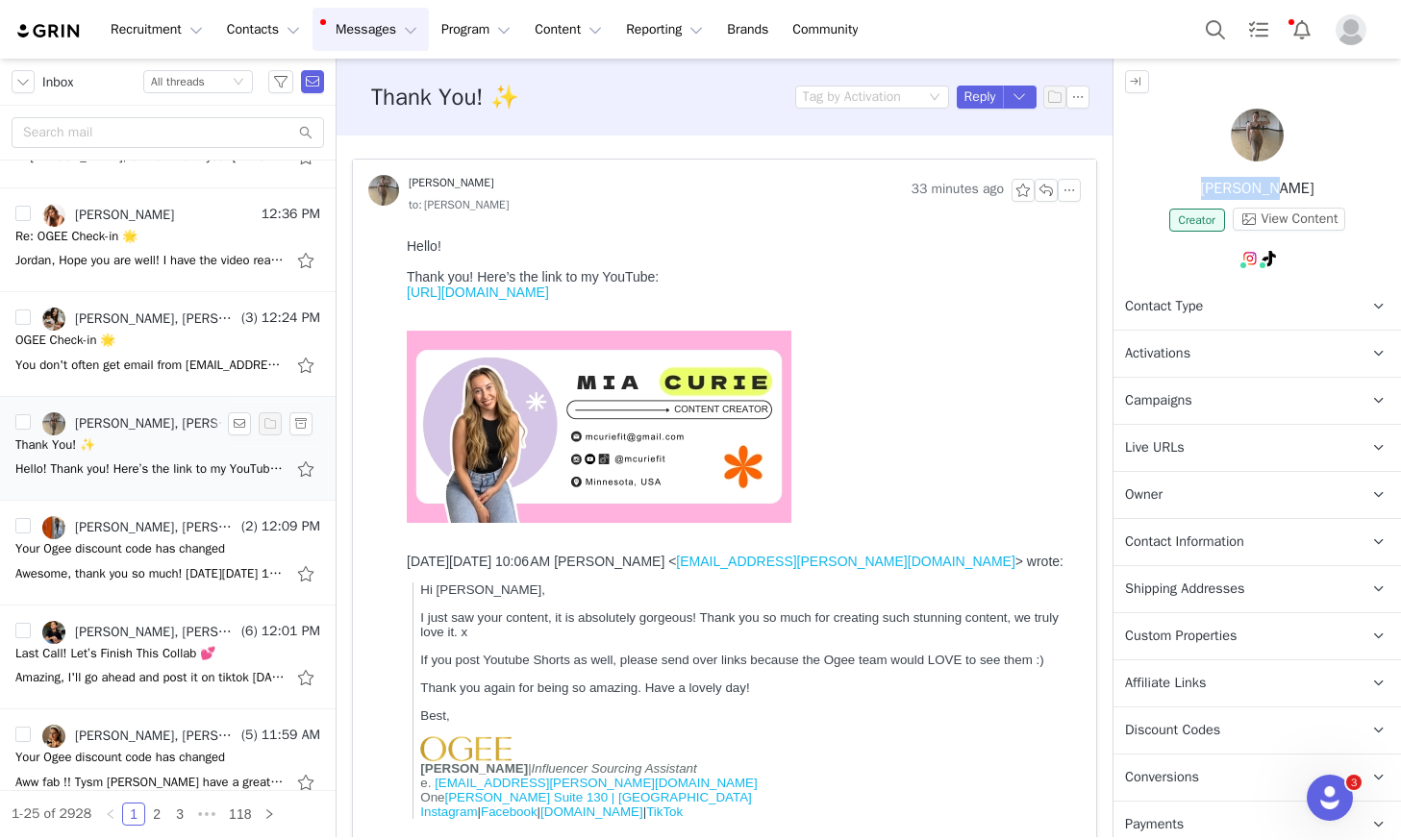 scroll, scrollTop: 76, scrollLeft: 0, axis: vertical 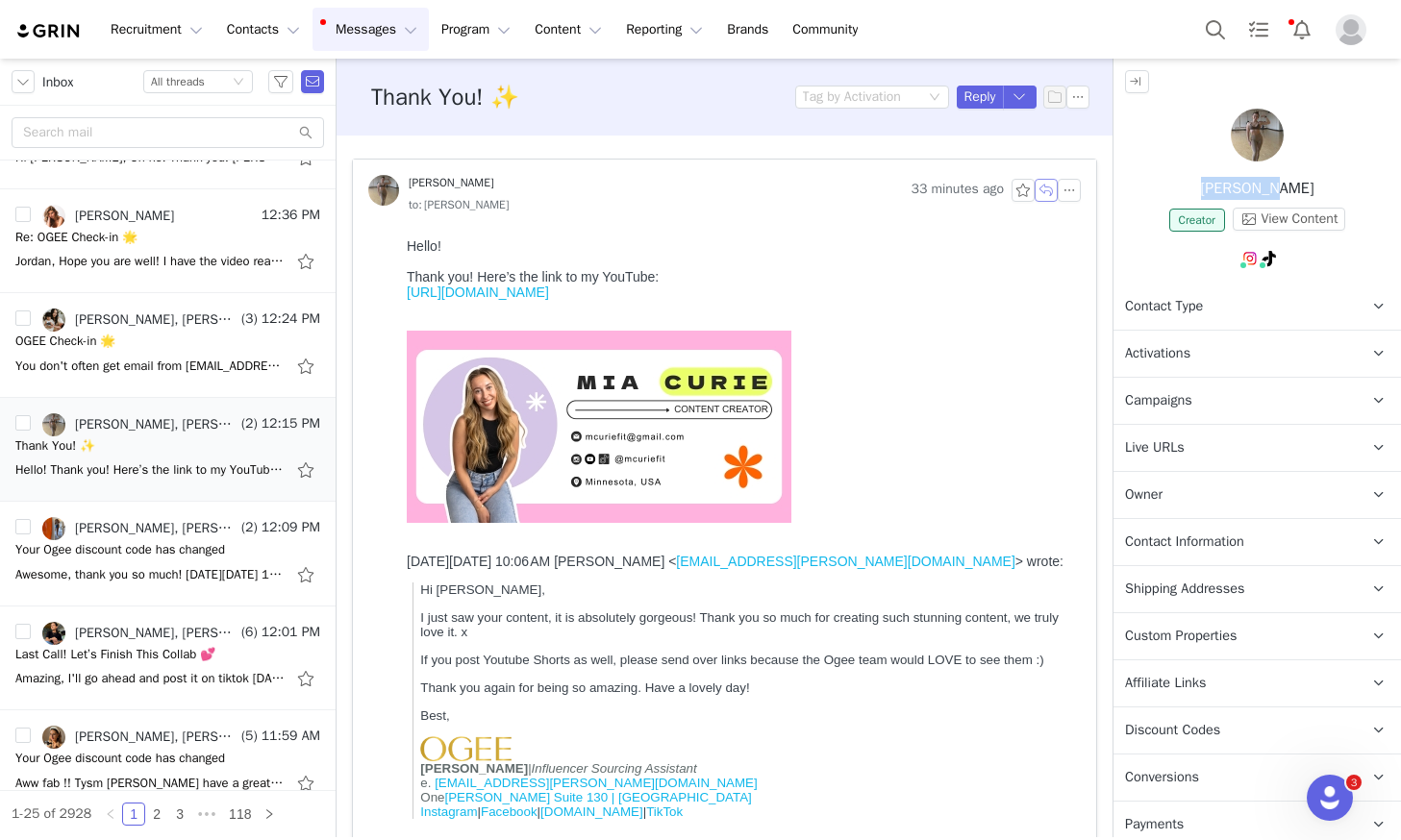 click at bounding box center [1046, 190] 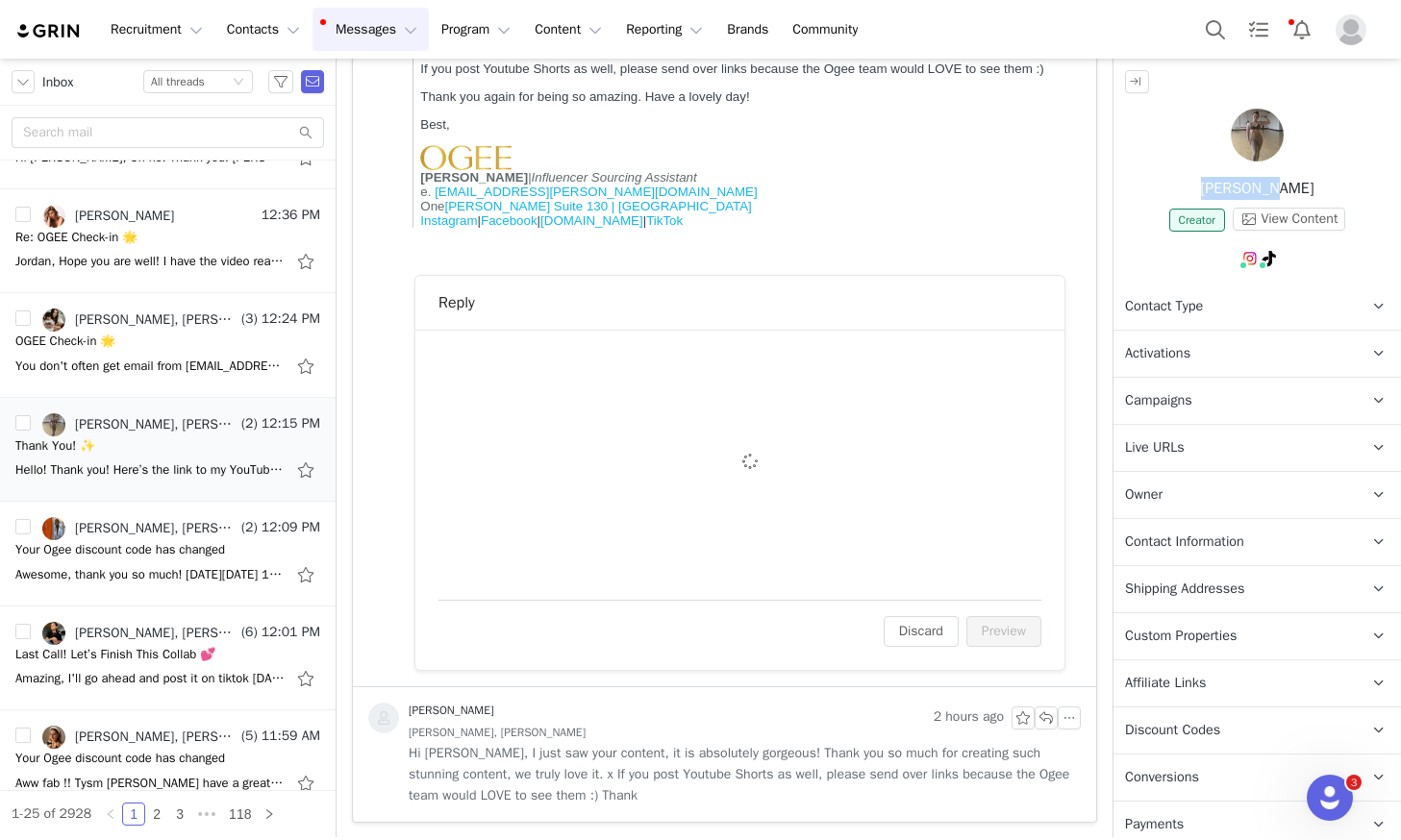 scroll, scrollTop: 740, scrollLeft: 0, axis: vertical 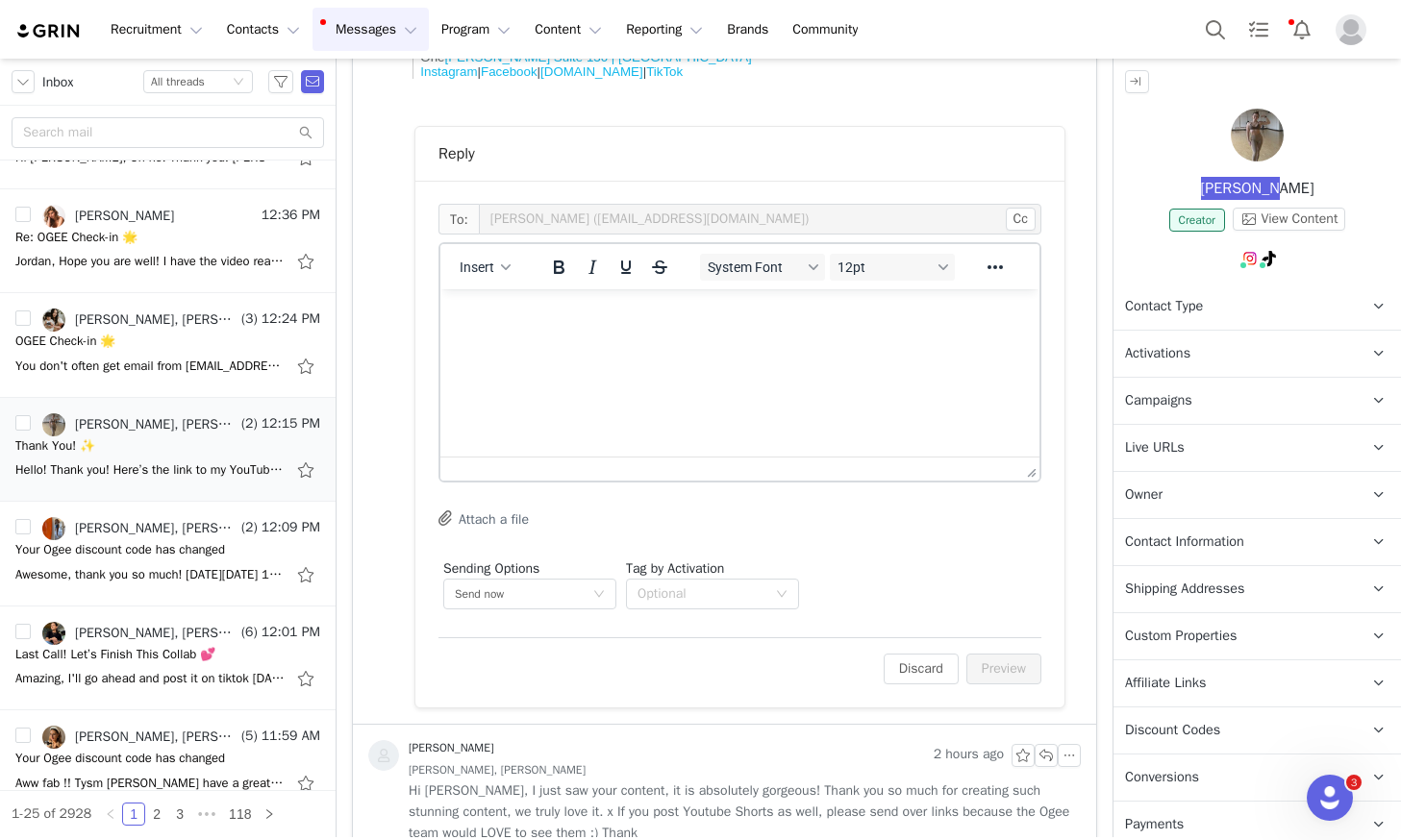 click at bounding box center (739, 315) 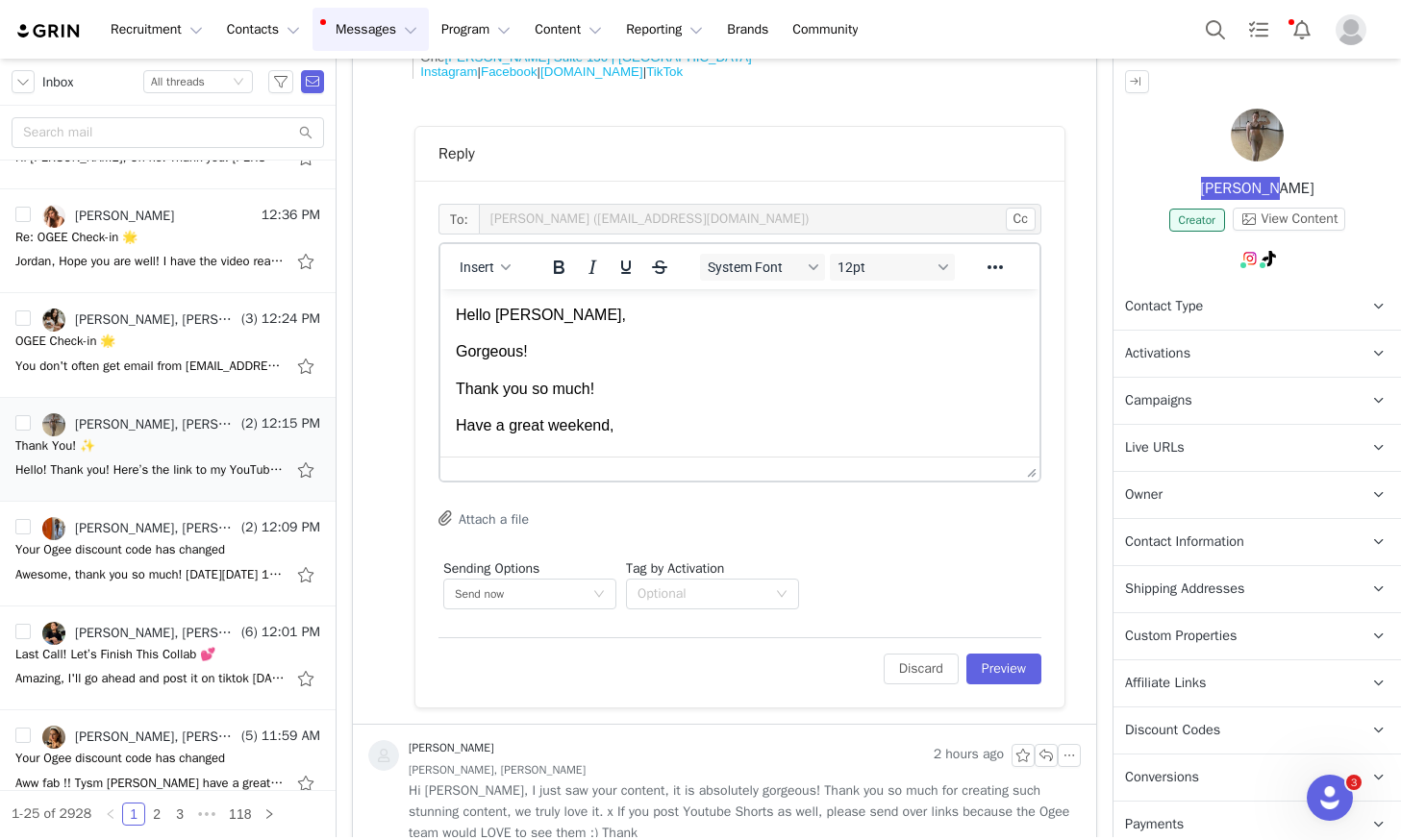 scroll, scrollTop: 17, scrollLeft: 0, axis: vertical 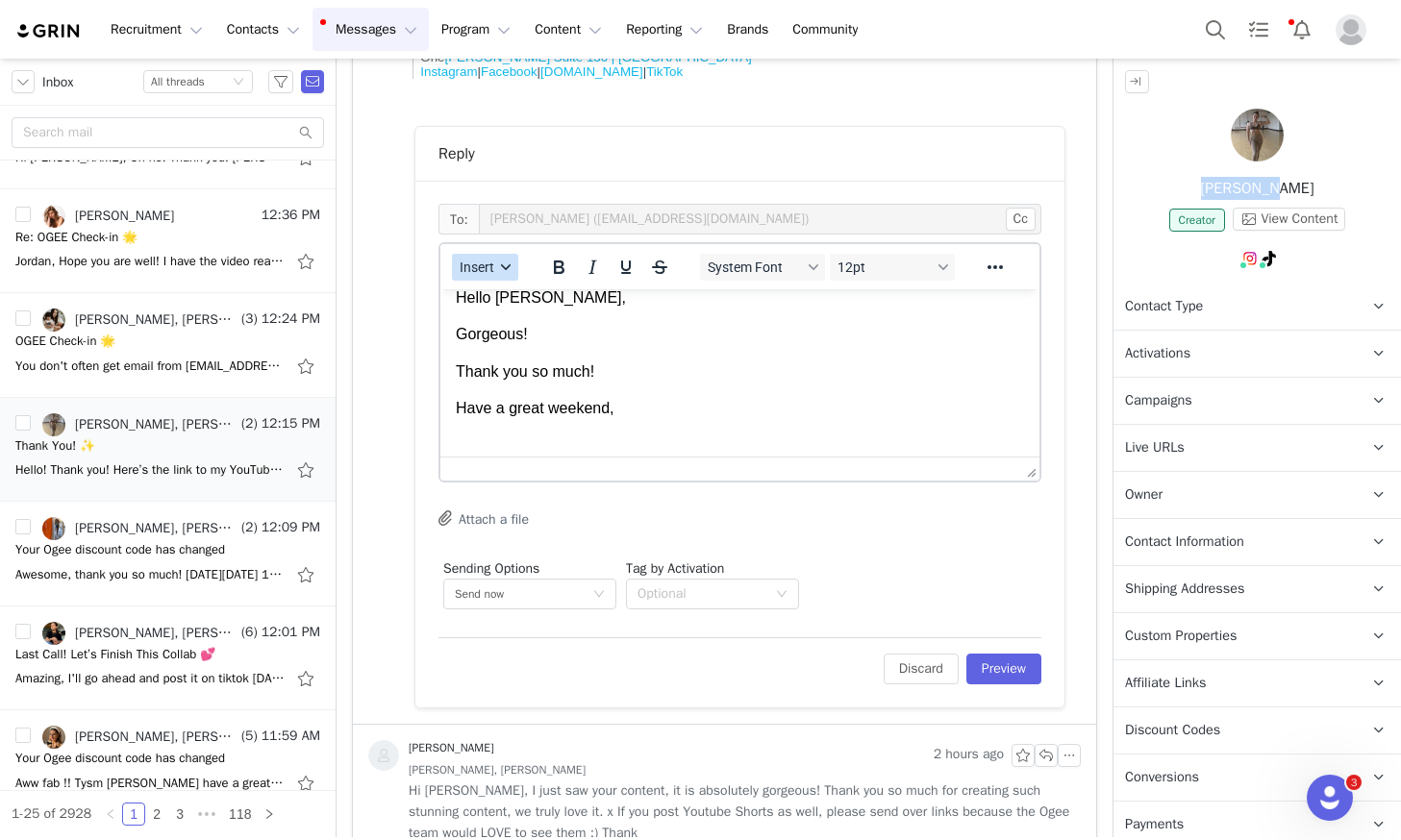 click on "Insert" at bounding box center [477, 267] 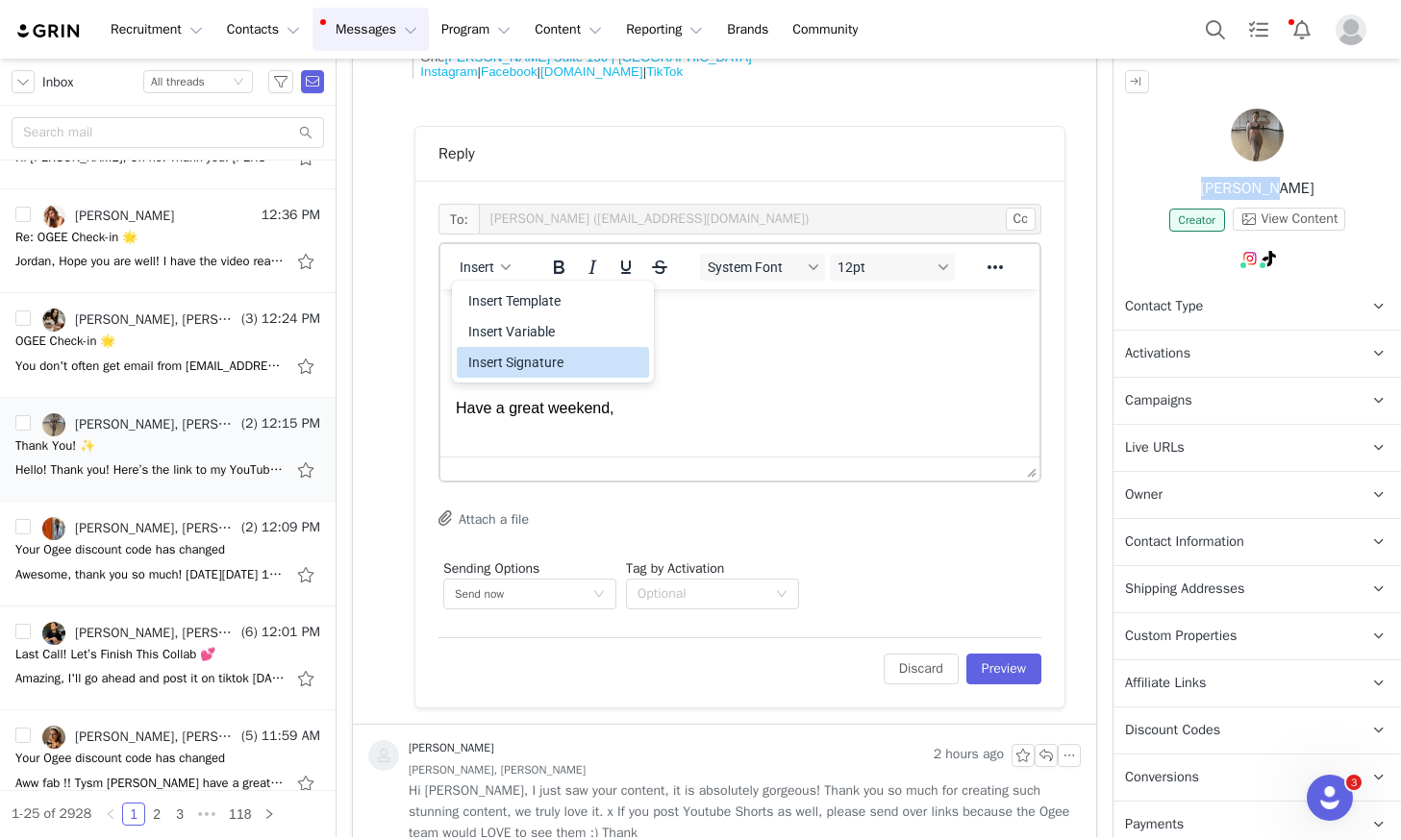 click on "Insert Signature" at bounding box center (555, 362) 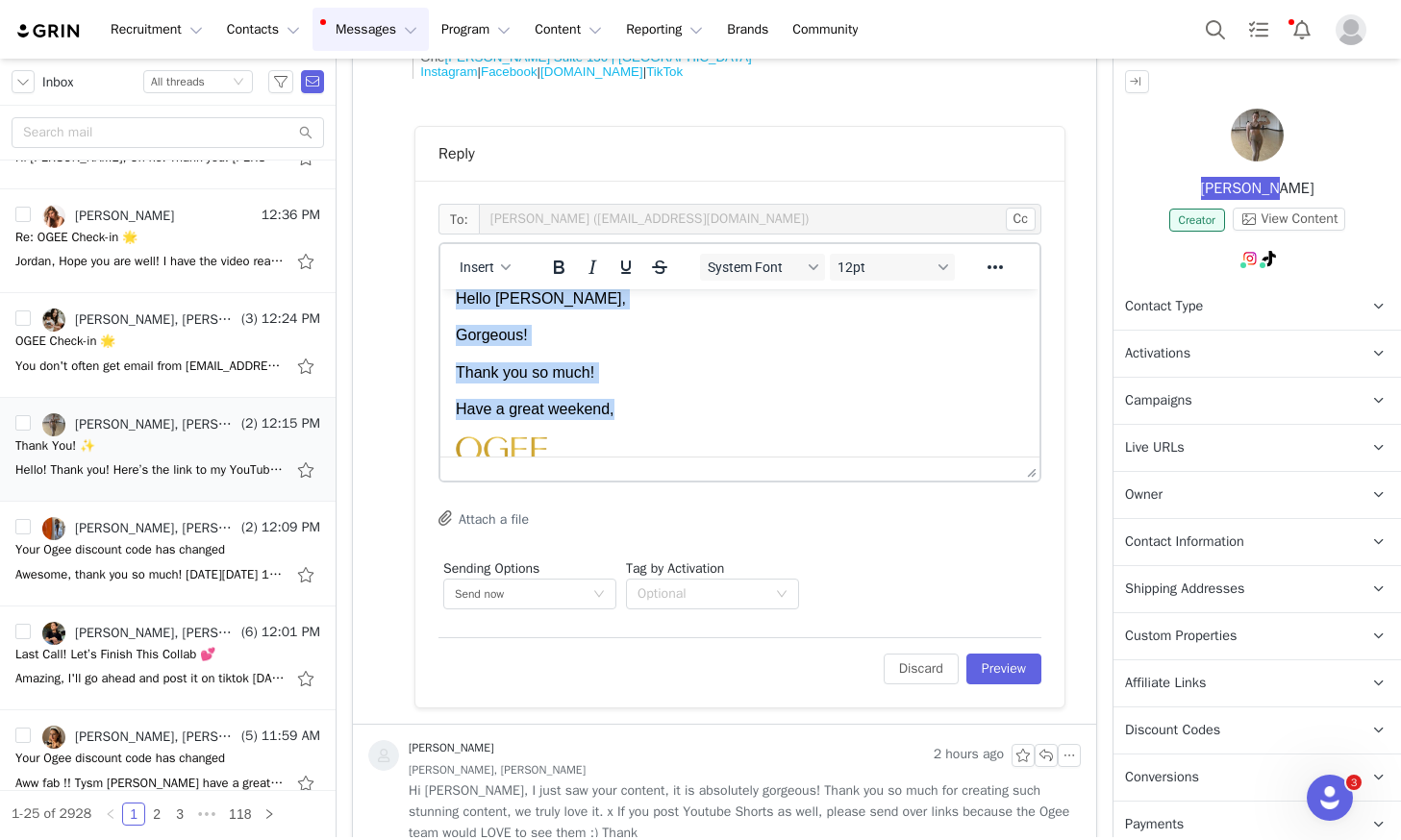 scroll, scrollTop: 0, scrollLeft: 0, axis: both 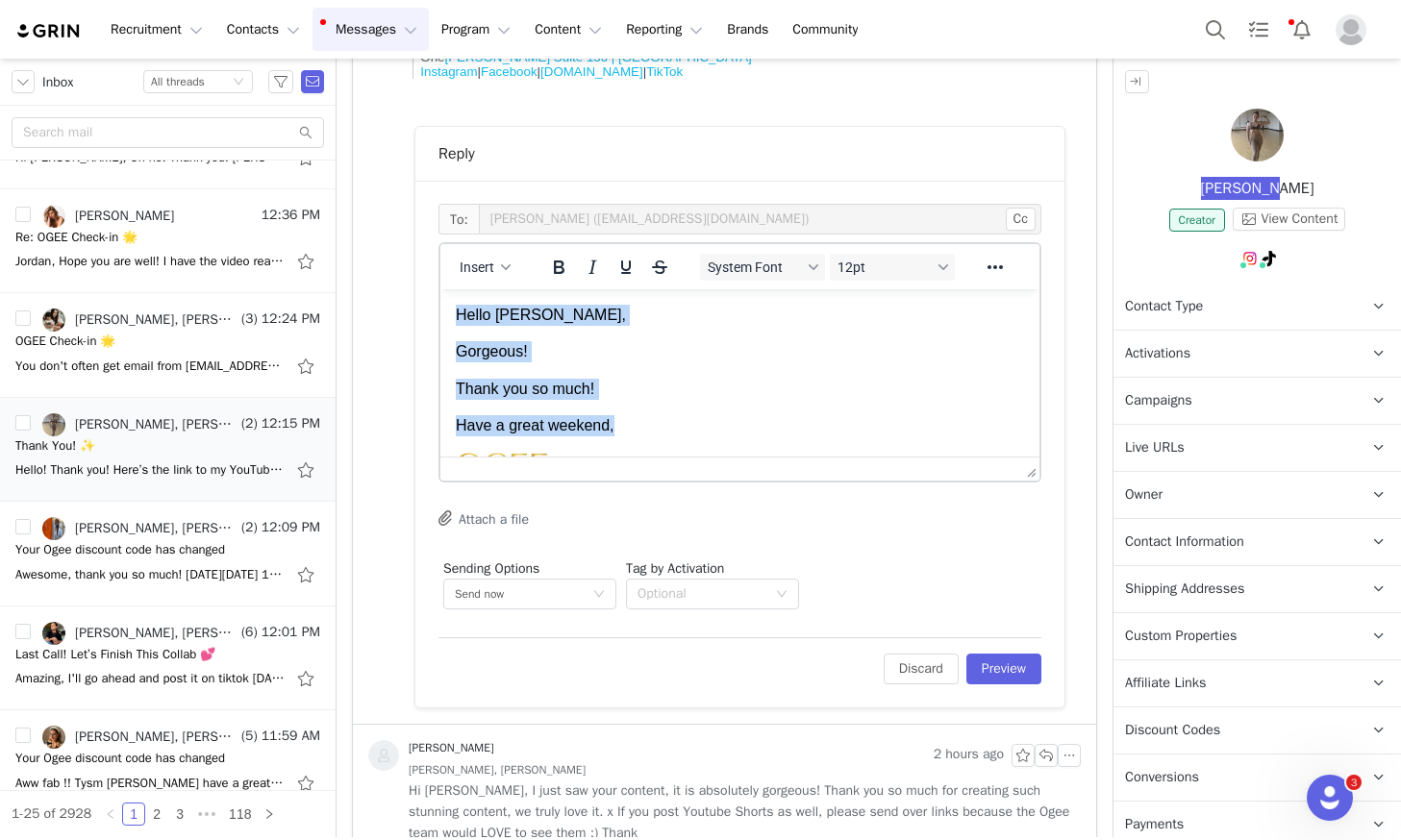 drag, startPoint x: 617, startPoint y: 368, endPoint x: 427, endPoint y: 279, distance: 209.81182 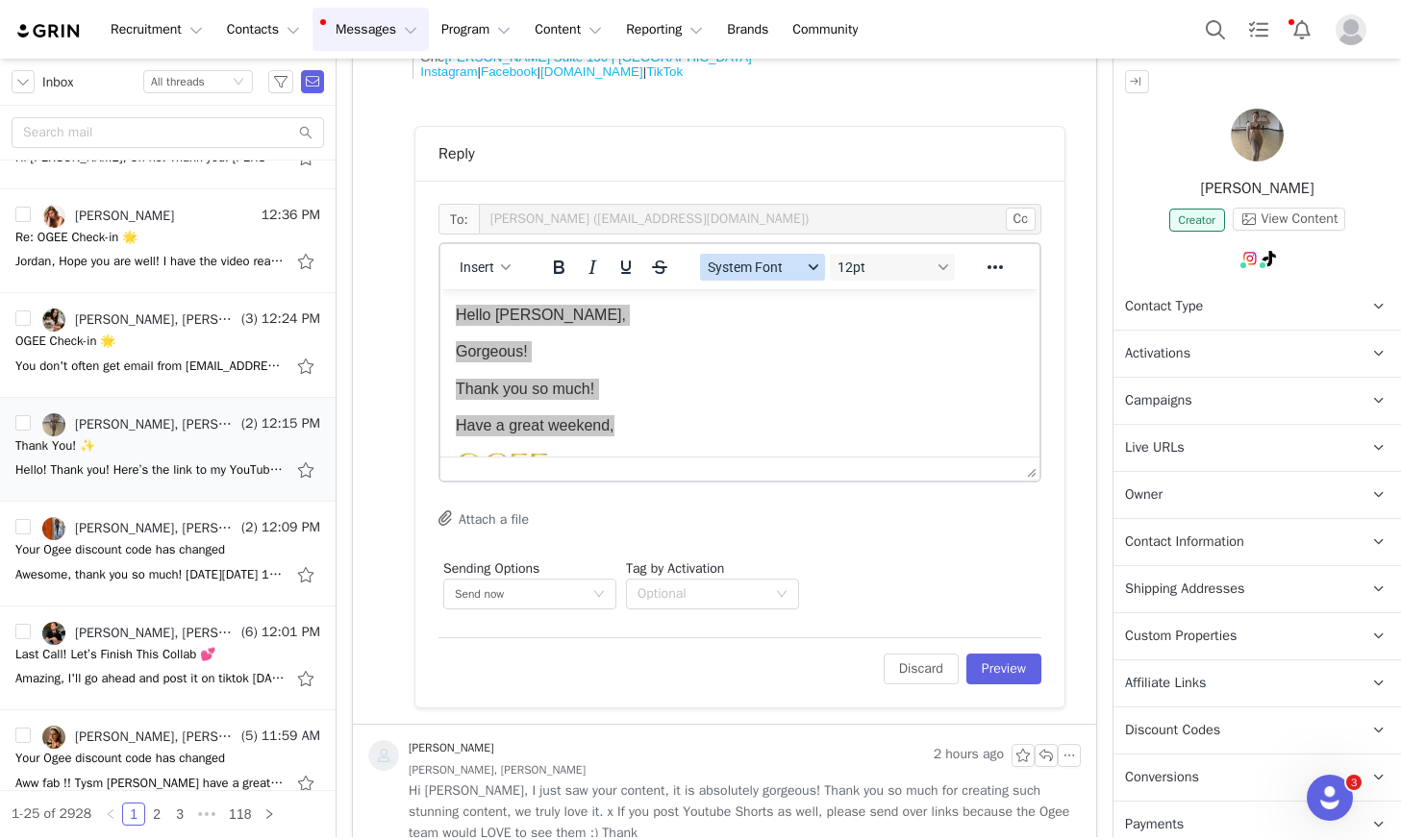 drag, startPoint x: 691, startPoint y: 274, endPoint x: 713, endPoint y: 274, distance: 22 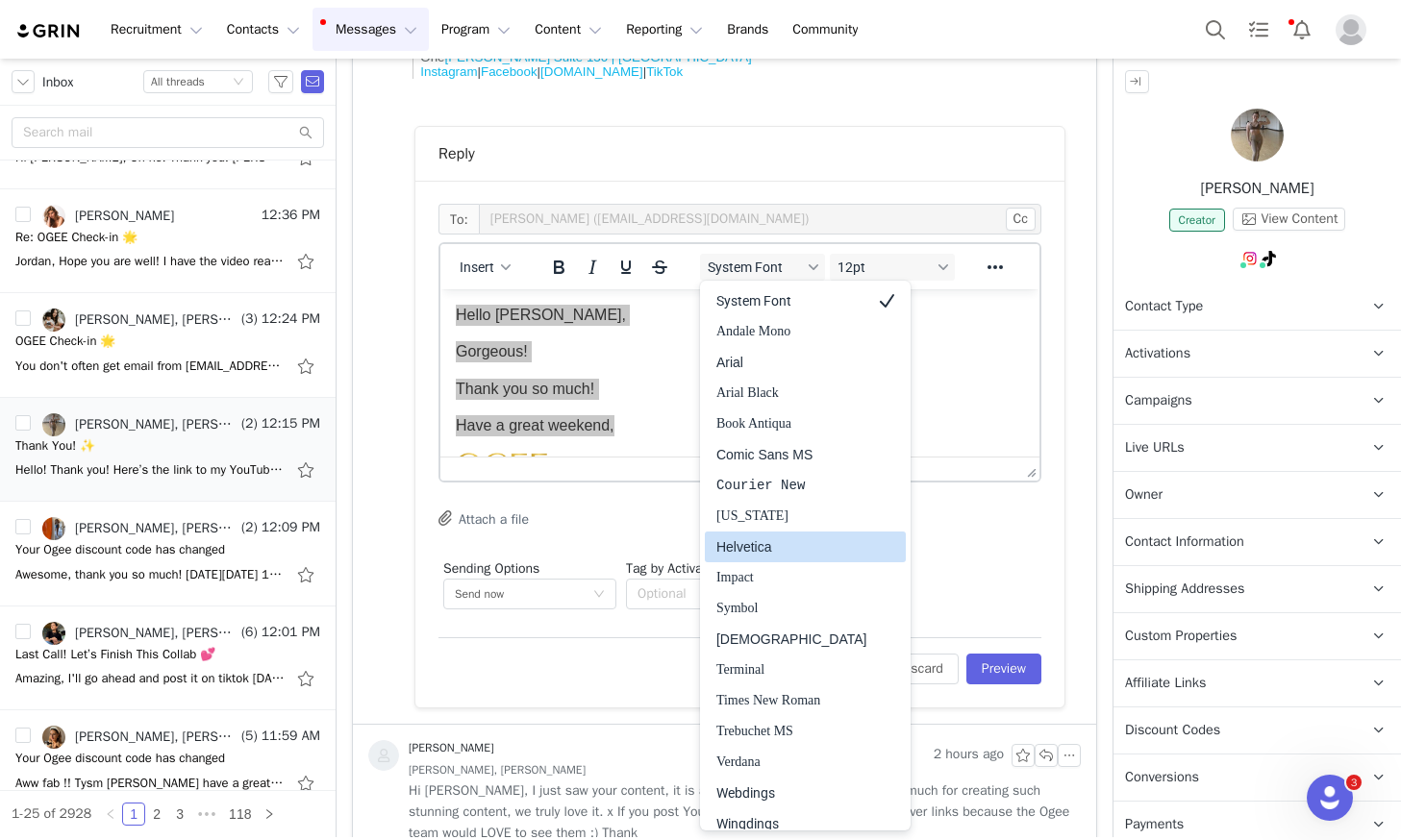 click on "Helvetica" at bounding box center (791, 547) 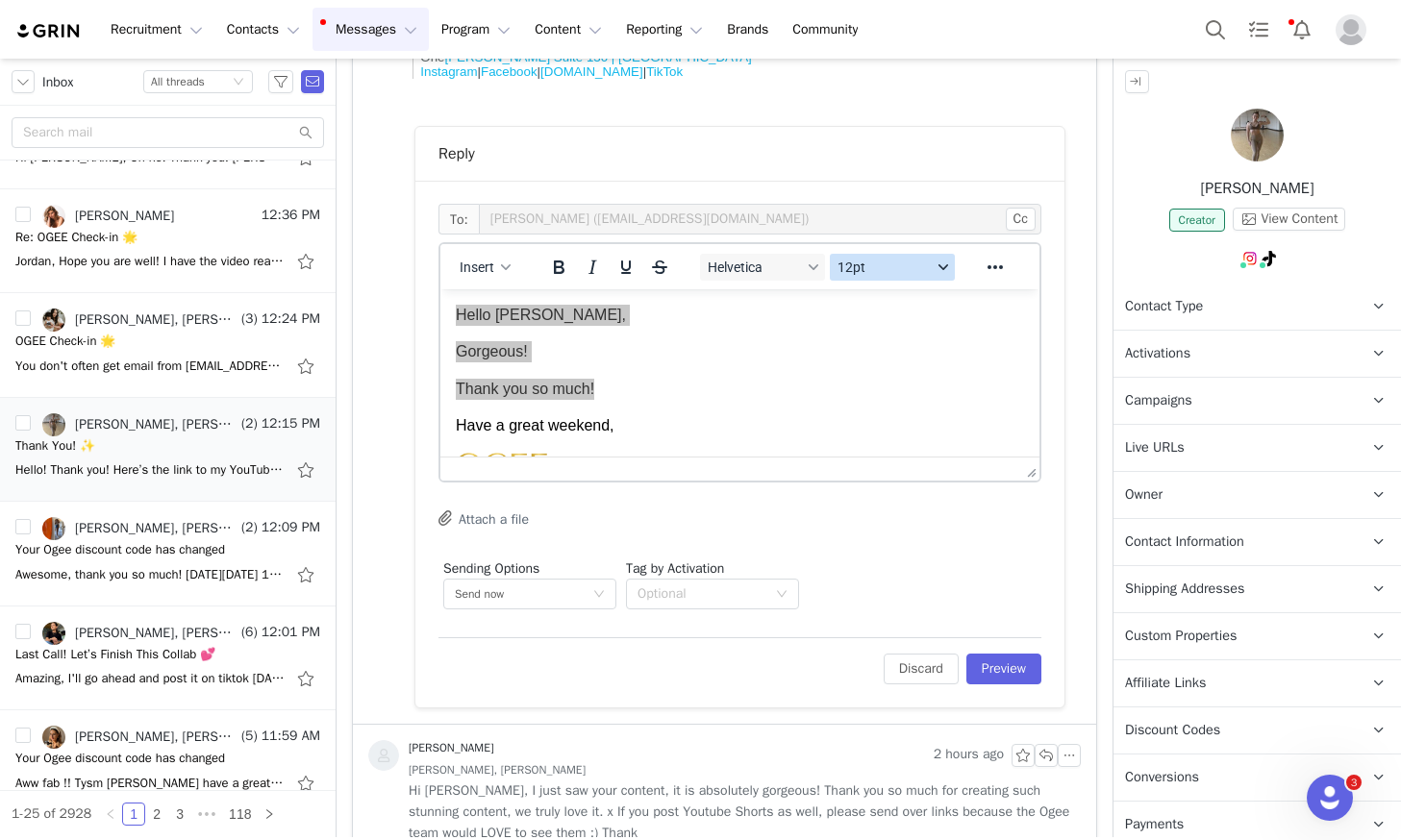 click on "12pt" at bounding box center (885, 267) 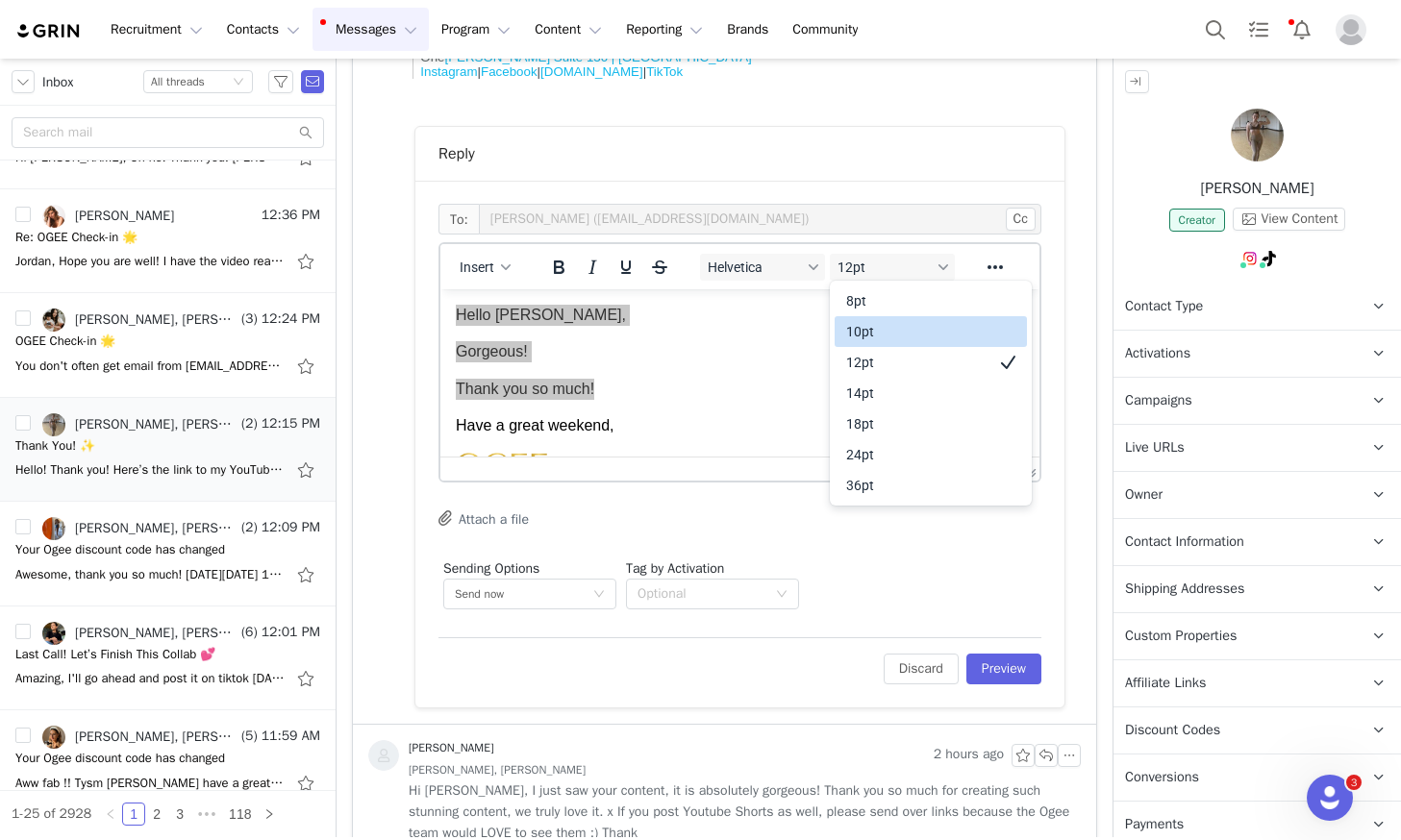 click on "10pt" at bounding box center (917, 332) 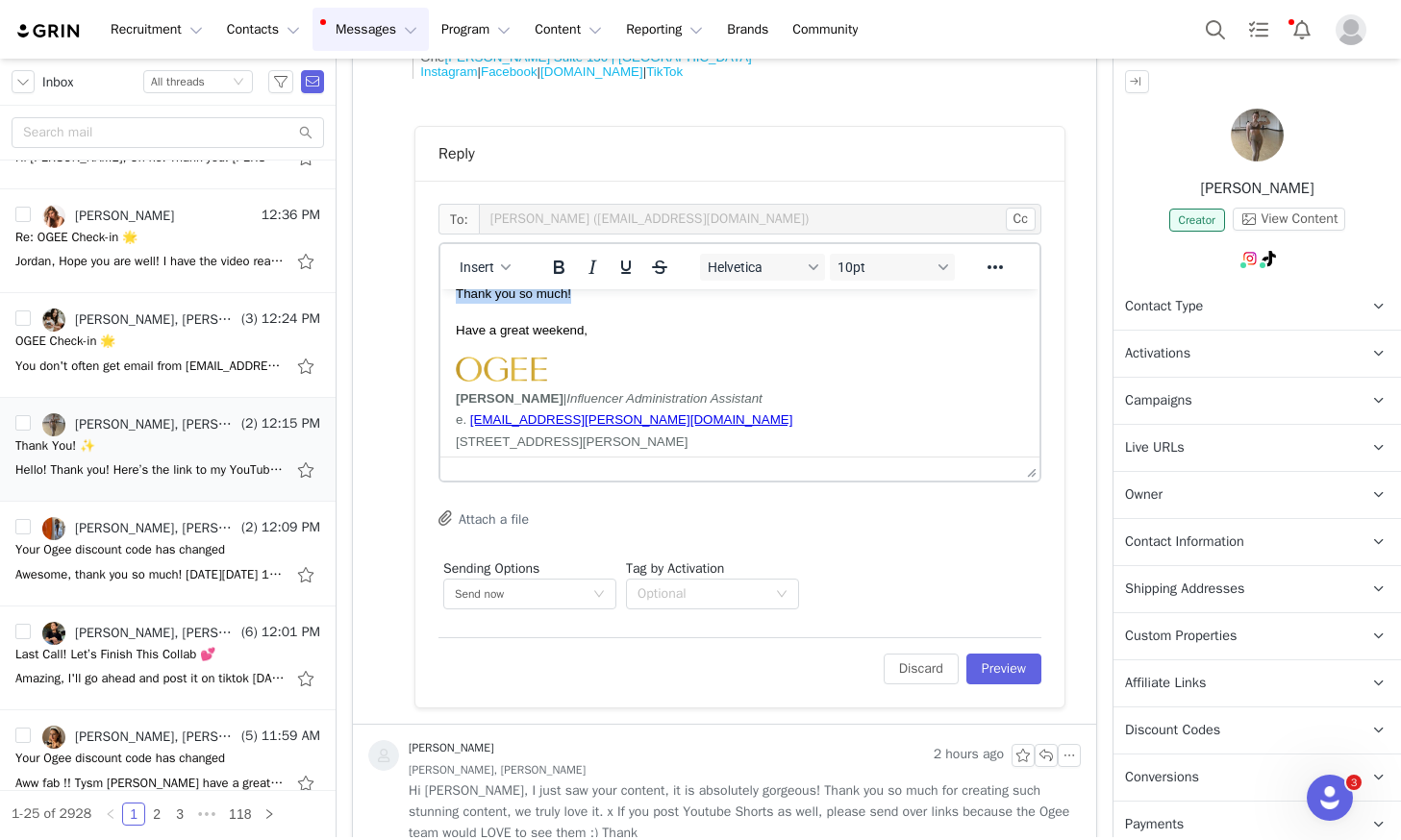 scroll, scrollTop: 132, scrollLeft: 0, axis: vertical 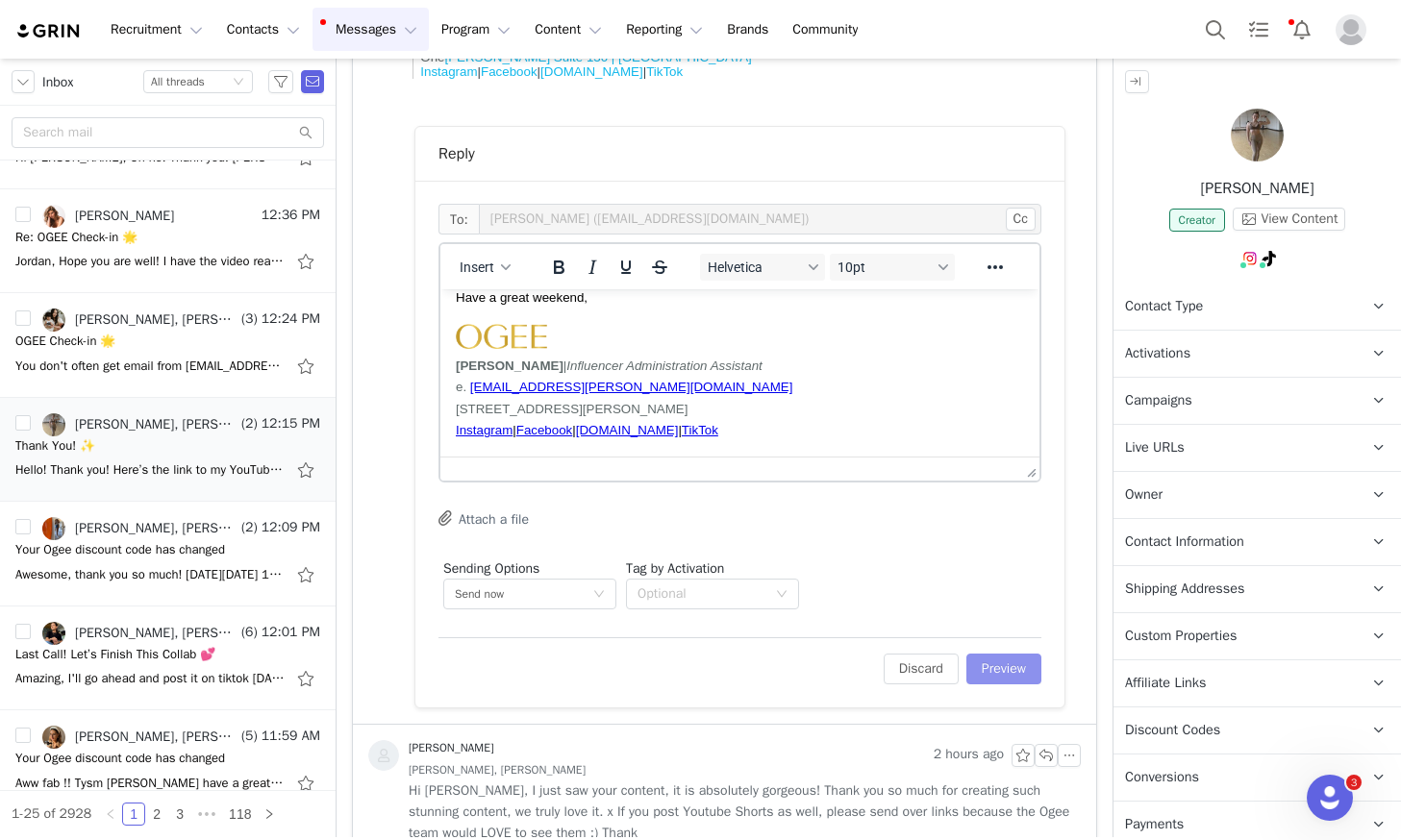 click on "Preview" at bounding box center (1004, 669) 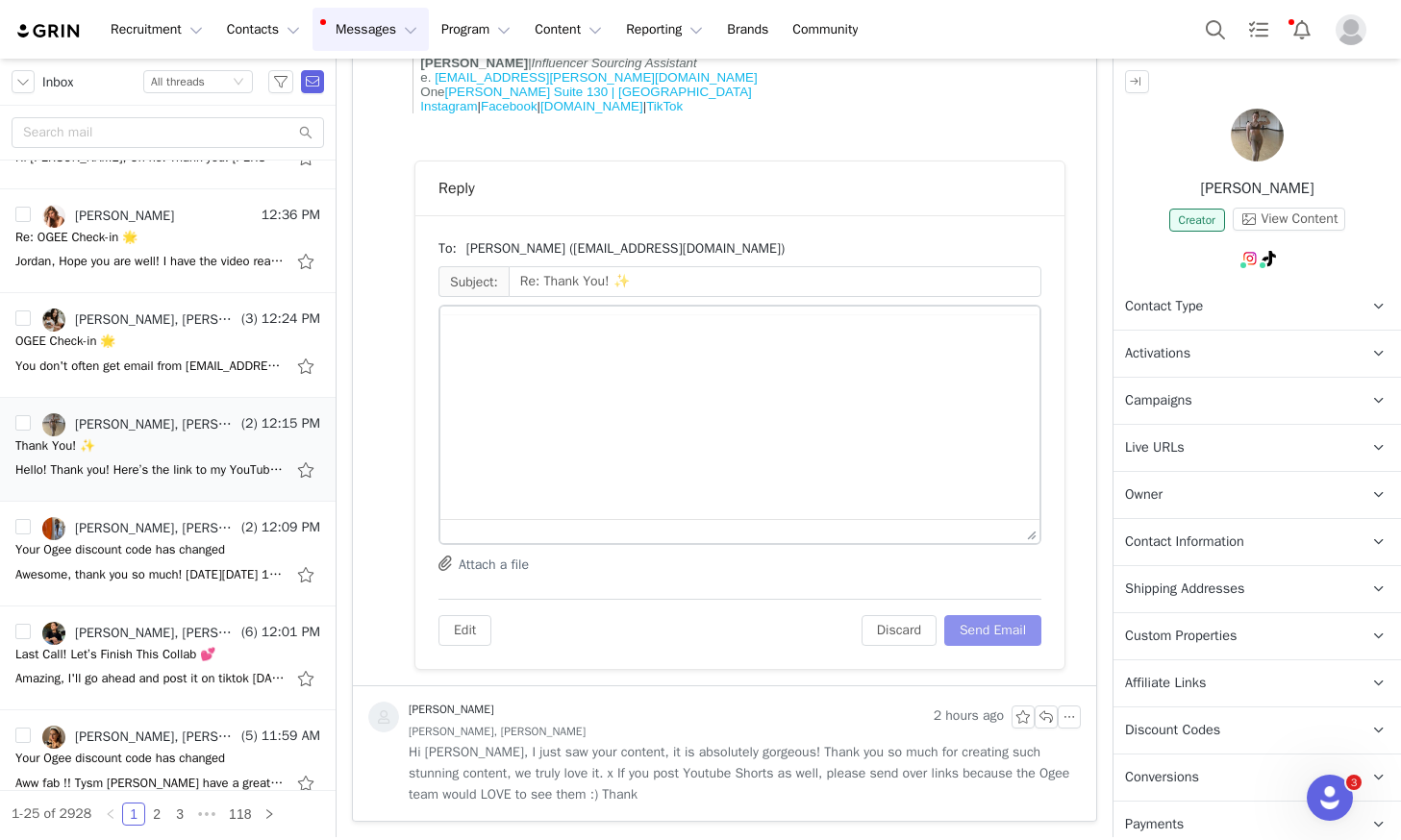 scroll, scrollTop: 705, scrollLeft: 0, axis: vertical 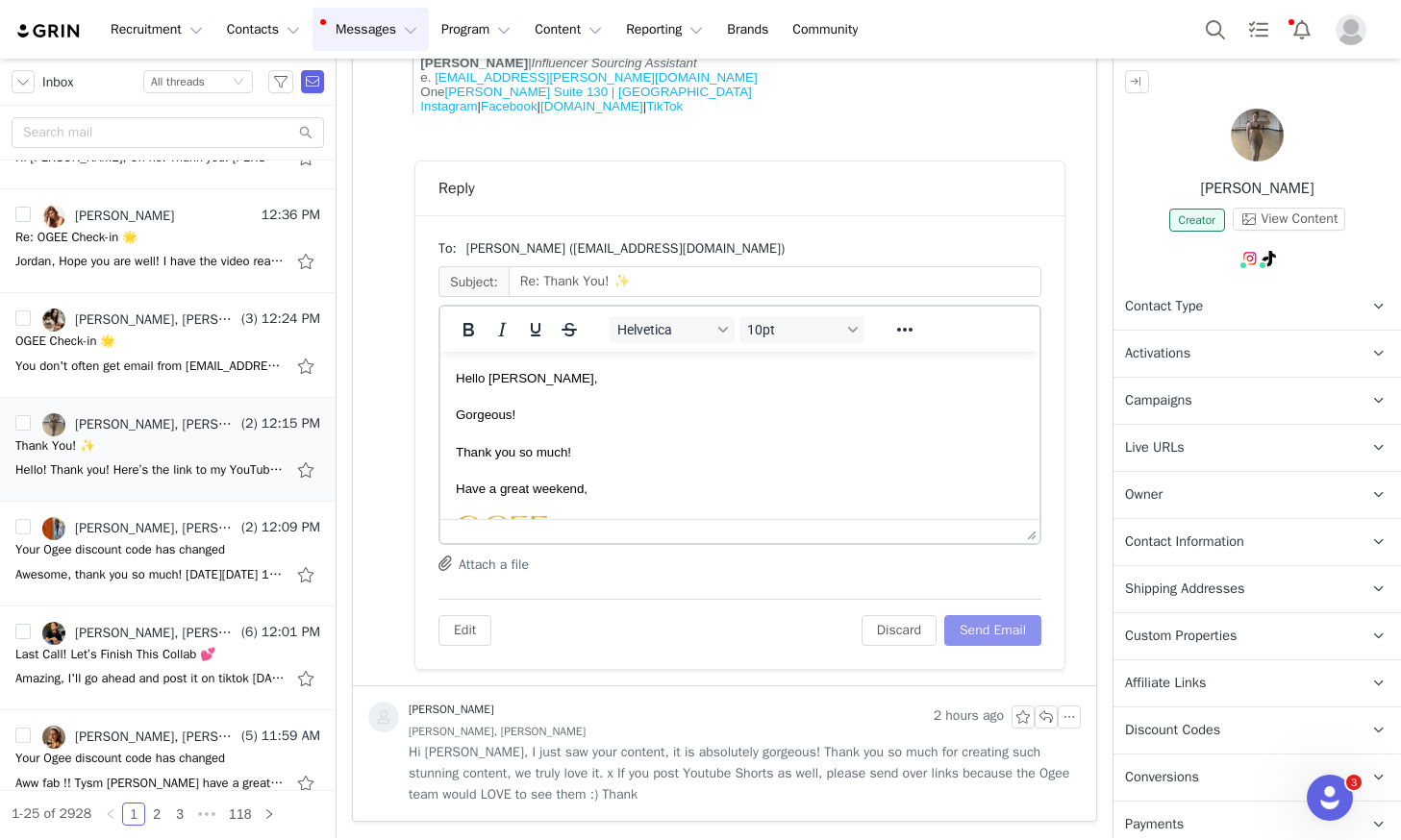 drag, startPoint x: 1009, startPoint y: 638, endPoint x: 1365, endPoint y: 426, distance: 414.3429 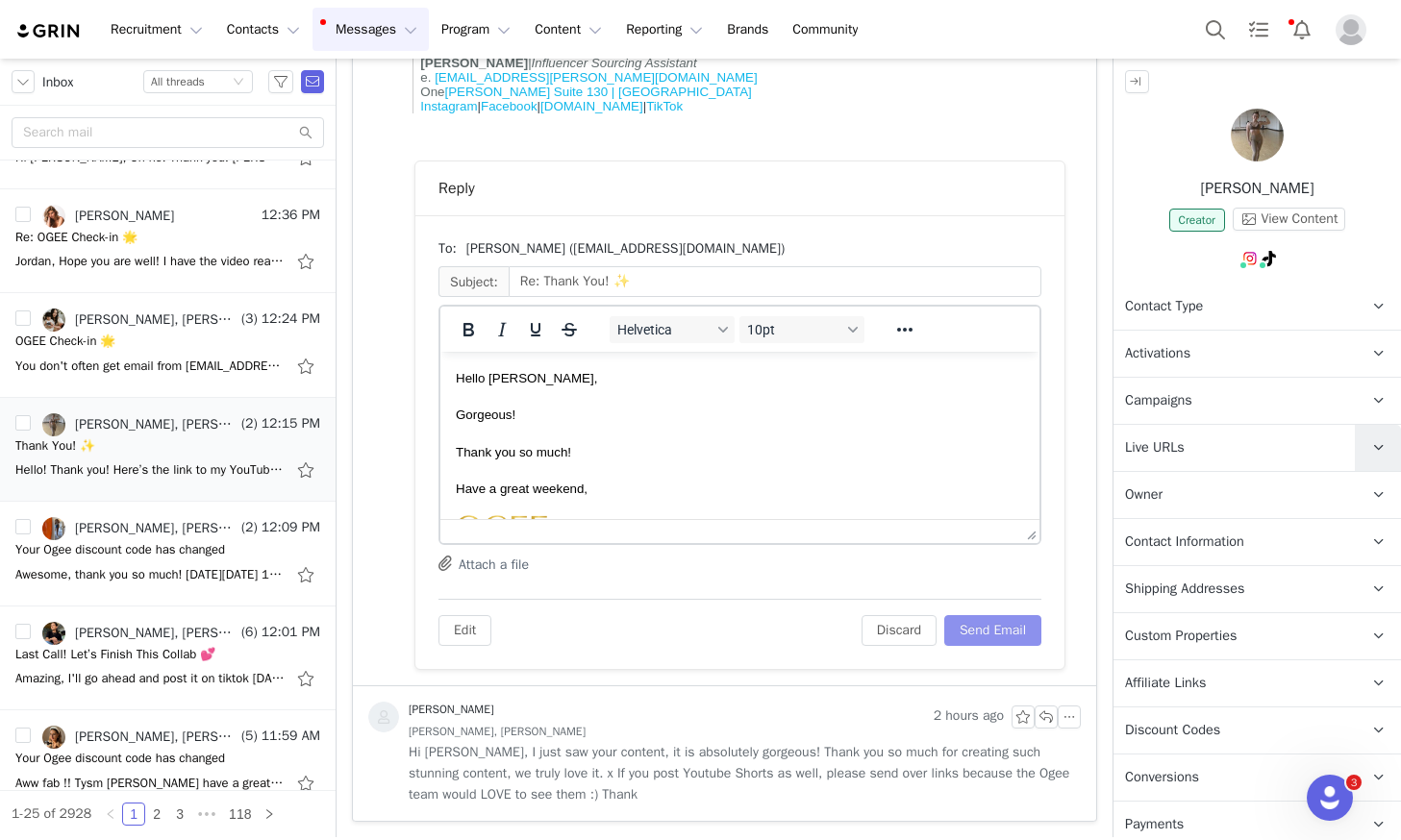 click on "Send Email" at bounding box center (992, 630) 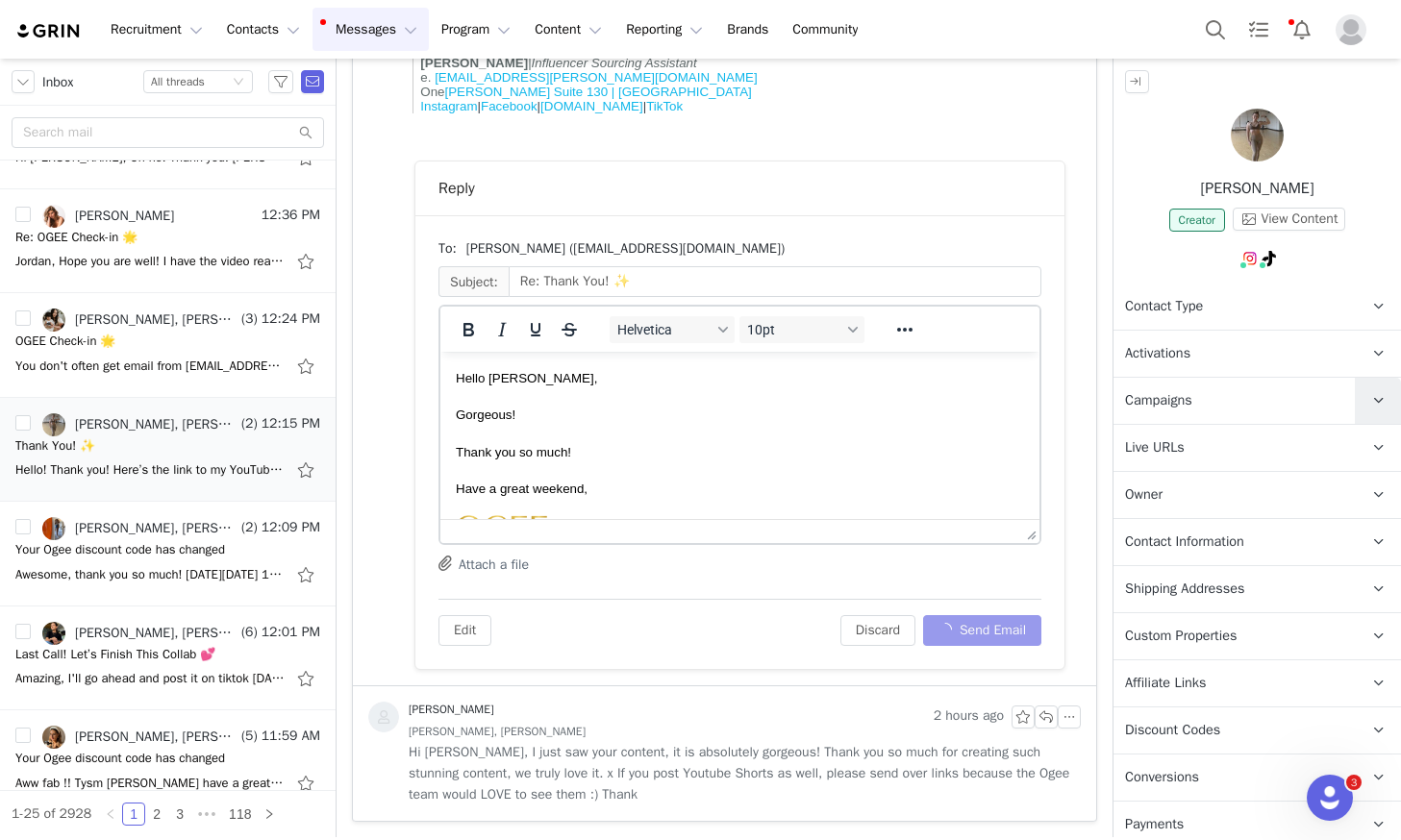 scroll, scrollTop: 152, scrollLeft: 0, axis: vertical 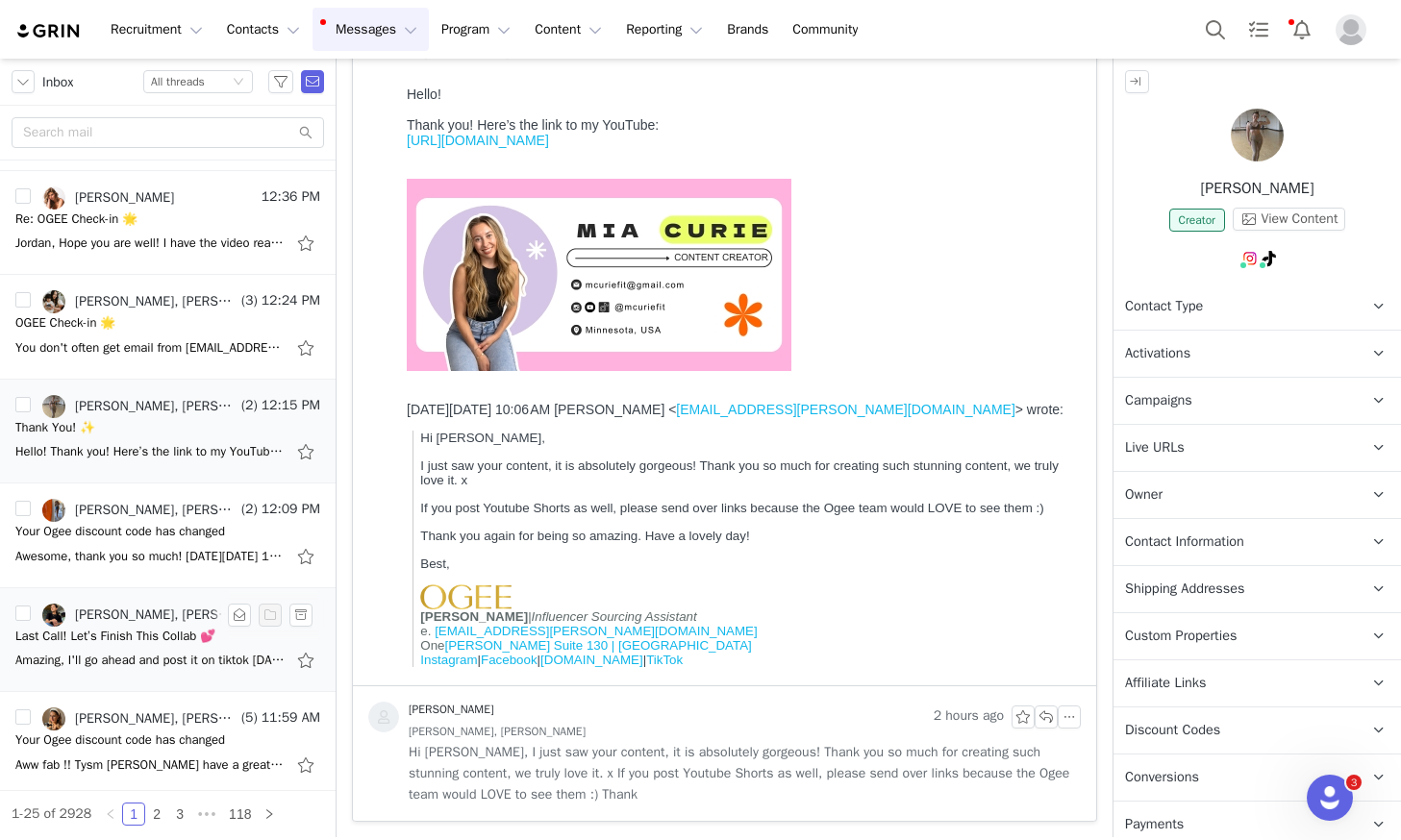 click on "Amazing, I'll go ahead and post it on tiktok [DATE] morning and share the same video on my YouTube channel as a bonus task! Once they are both live I'll share the links.
Appreciate the flexibility.
[PERSON_NAME]
[DATE][DATE] 11:56 AM" at bounding box center [167, 660] 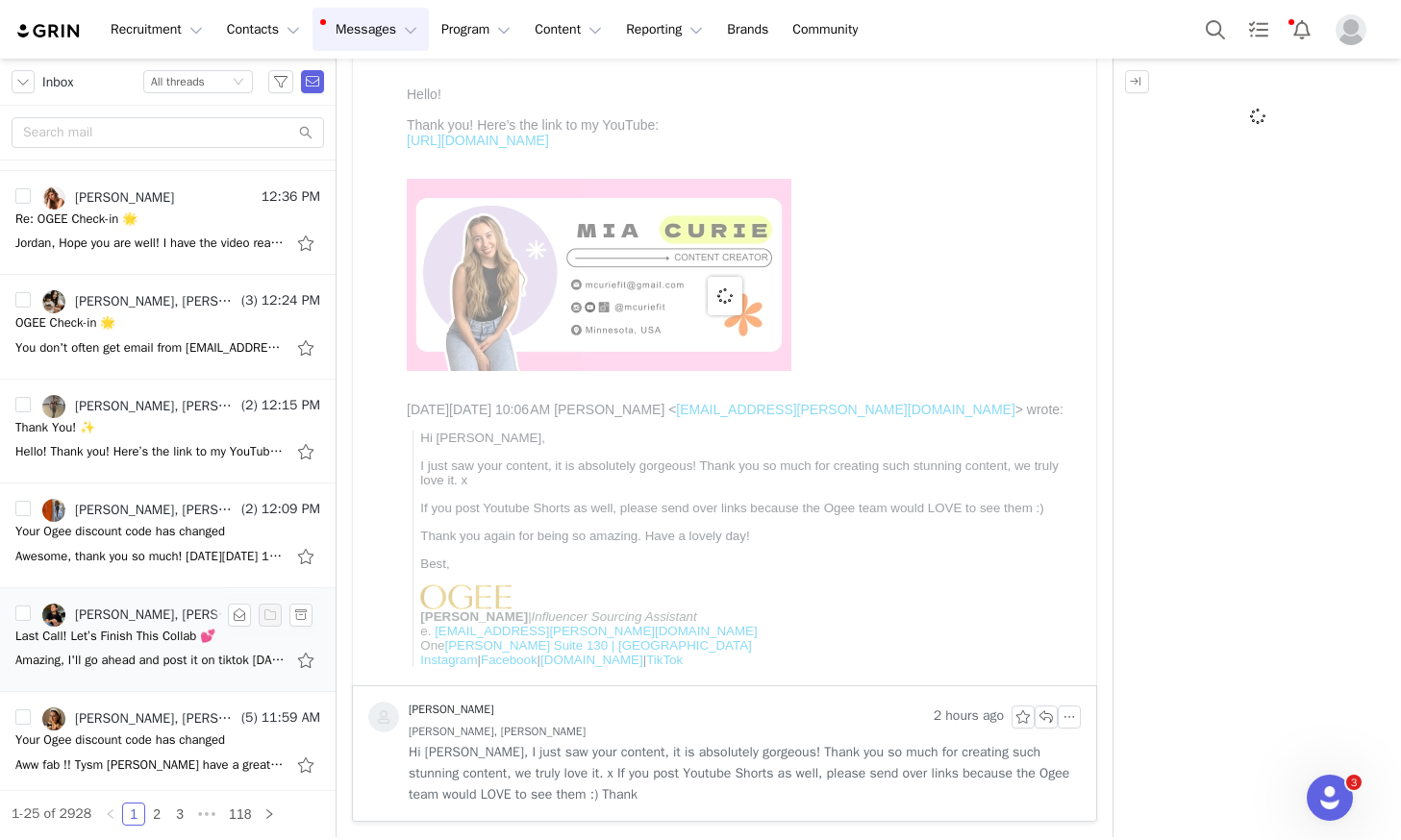 scroll, scrollTop: 91, scrollLeft: 0, axis: vertical 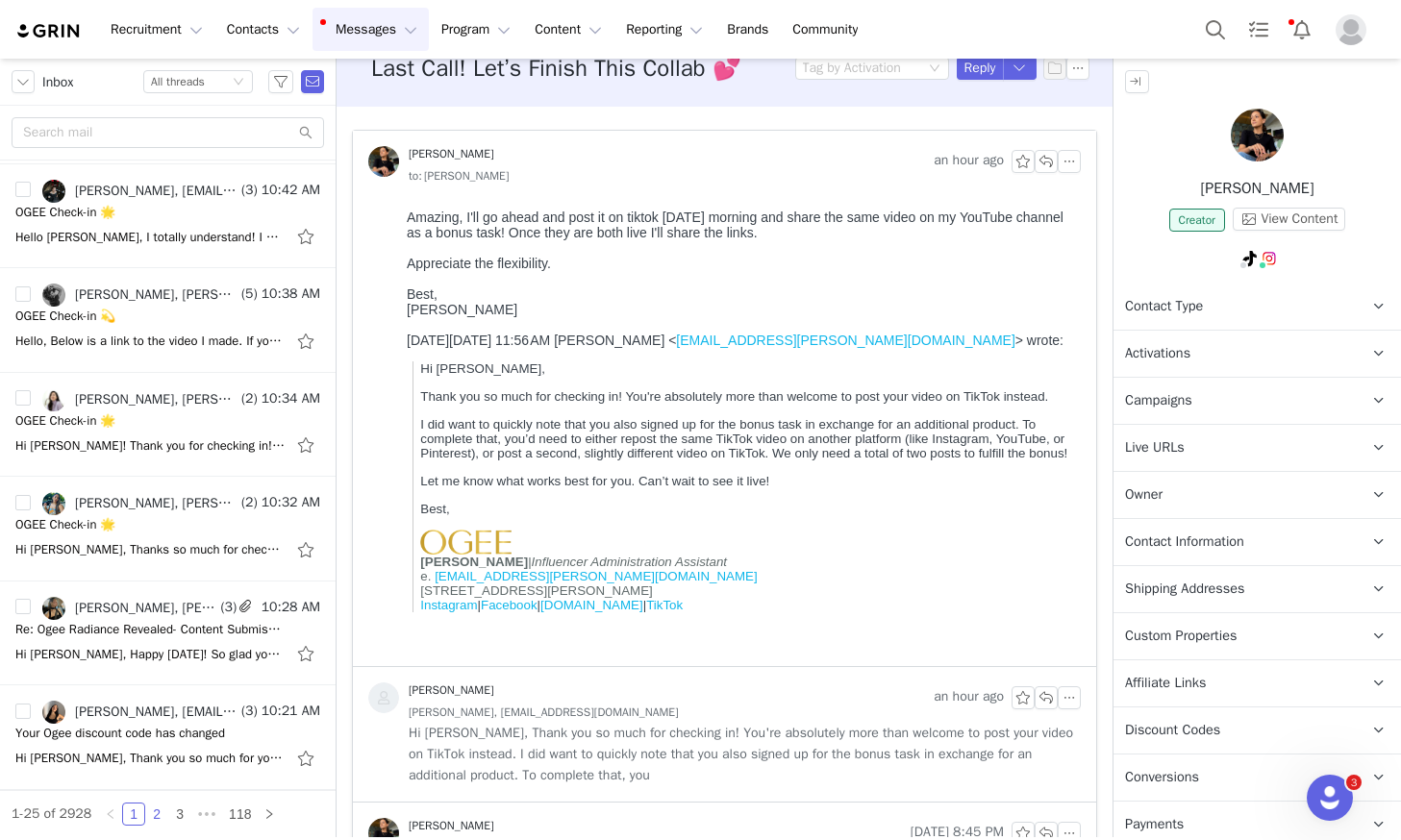 click on "2" at bounding box center [157, 814] 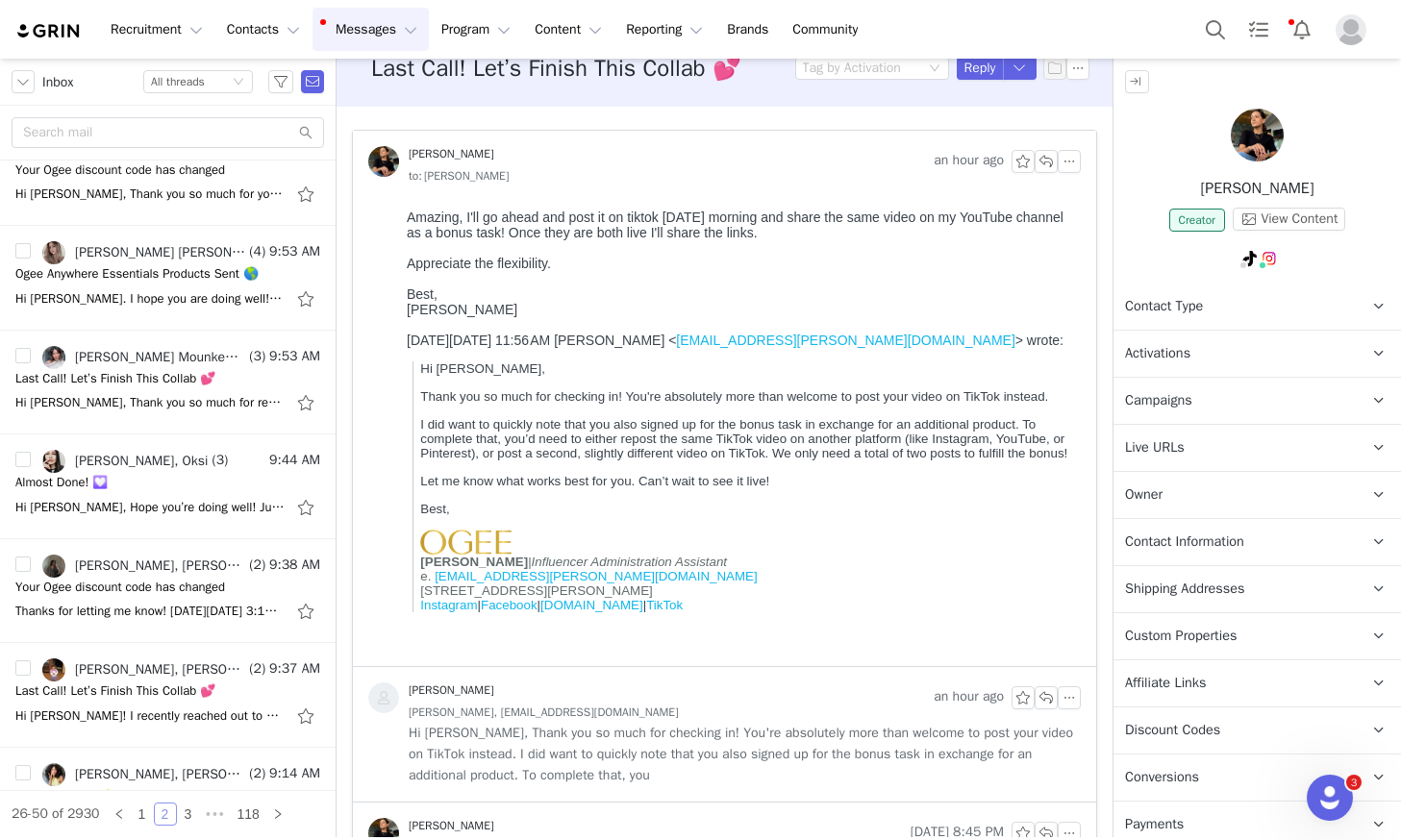scroll, scrollTop: 0, scrollLeft: 0, axis: both 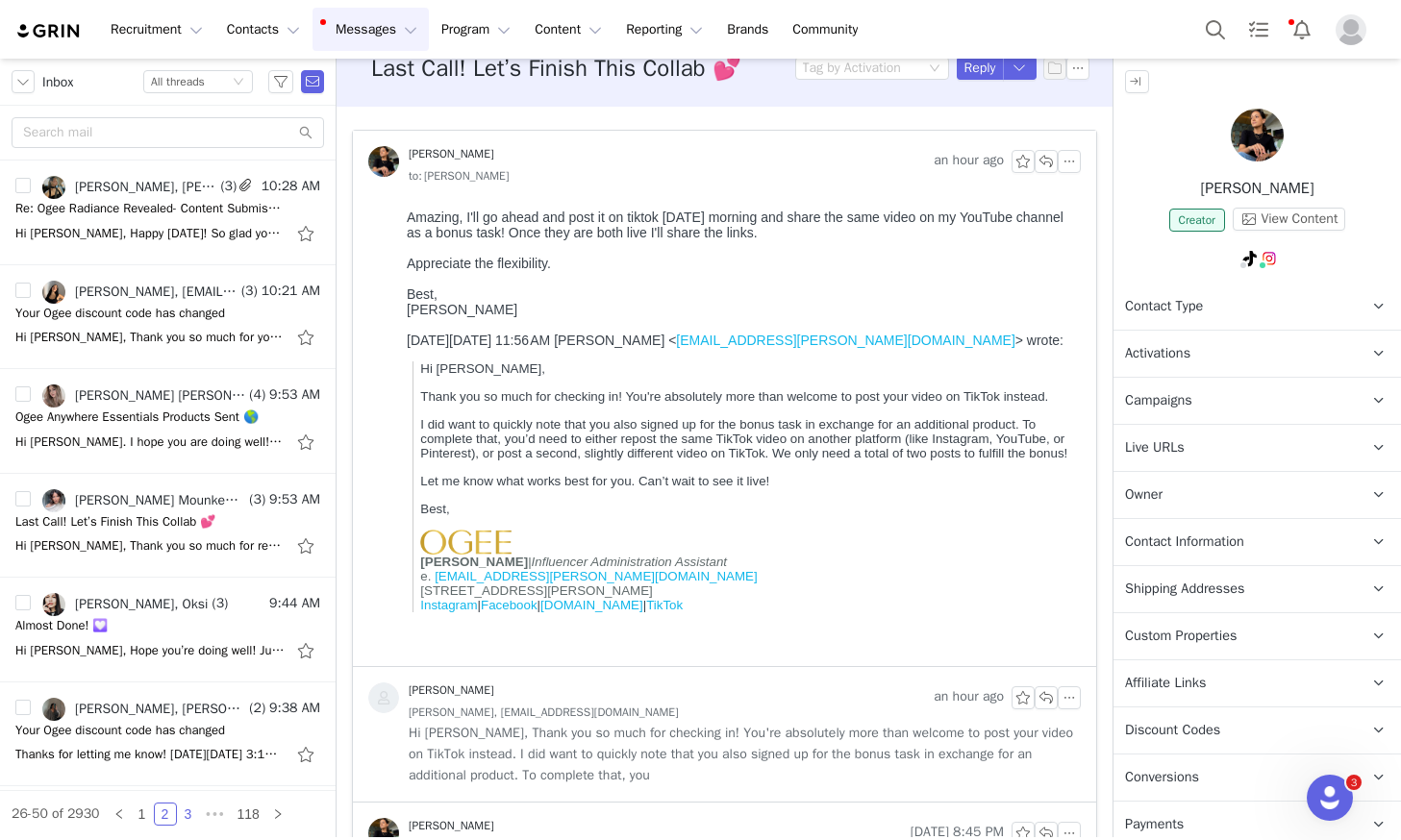 click on "3" at bounding box center [188, 814] 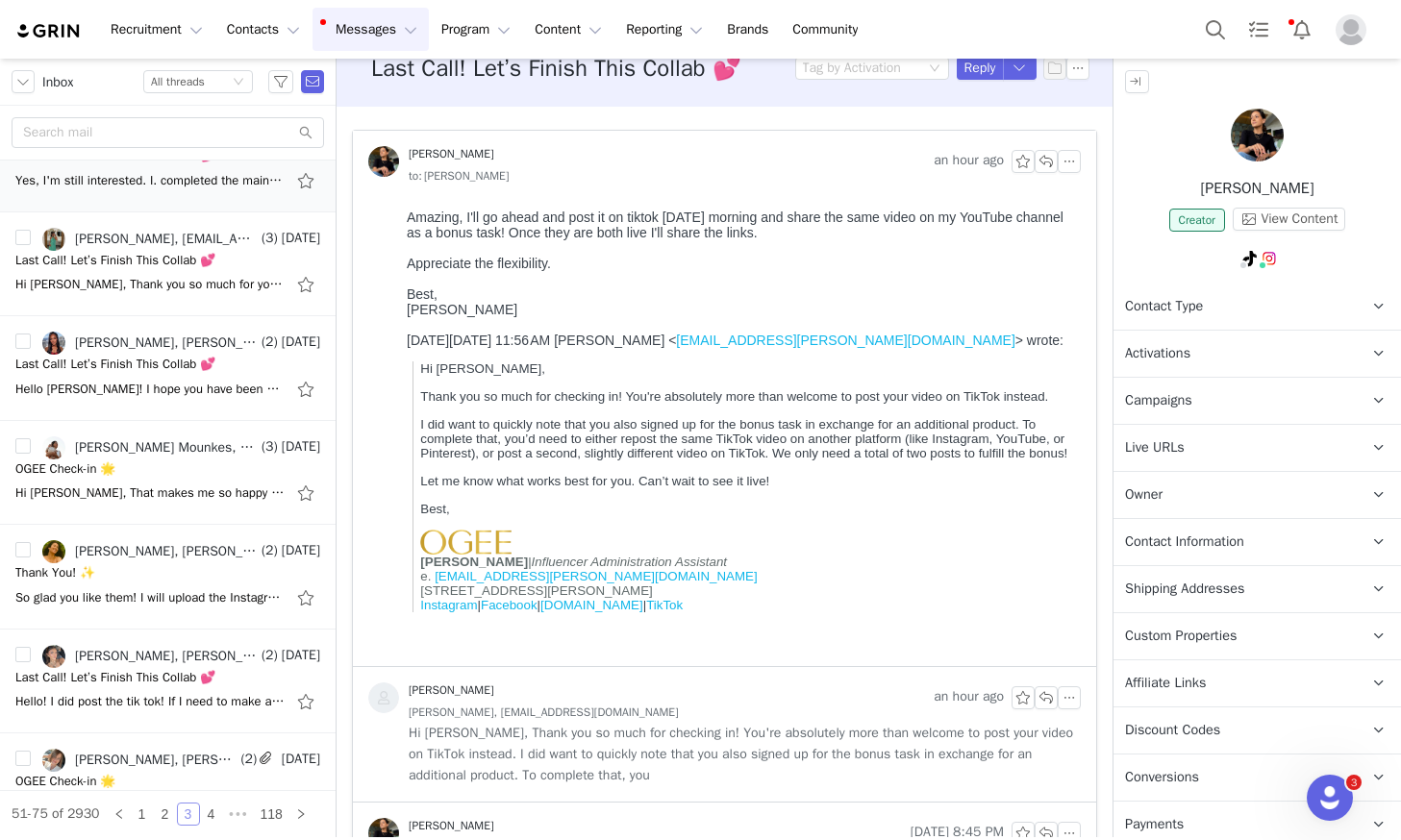scroll, scrollTop: 630, scrollLeft: 0, axis: vertical 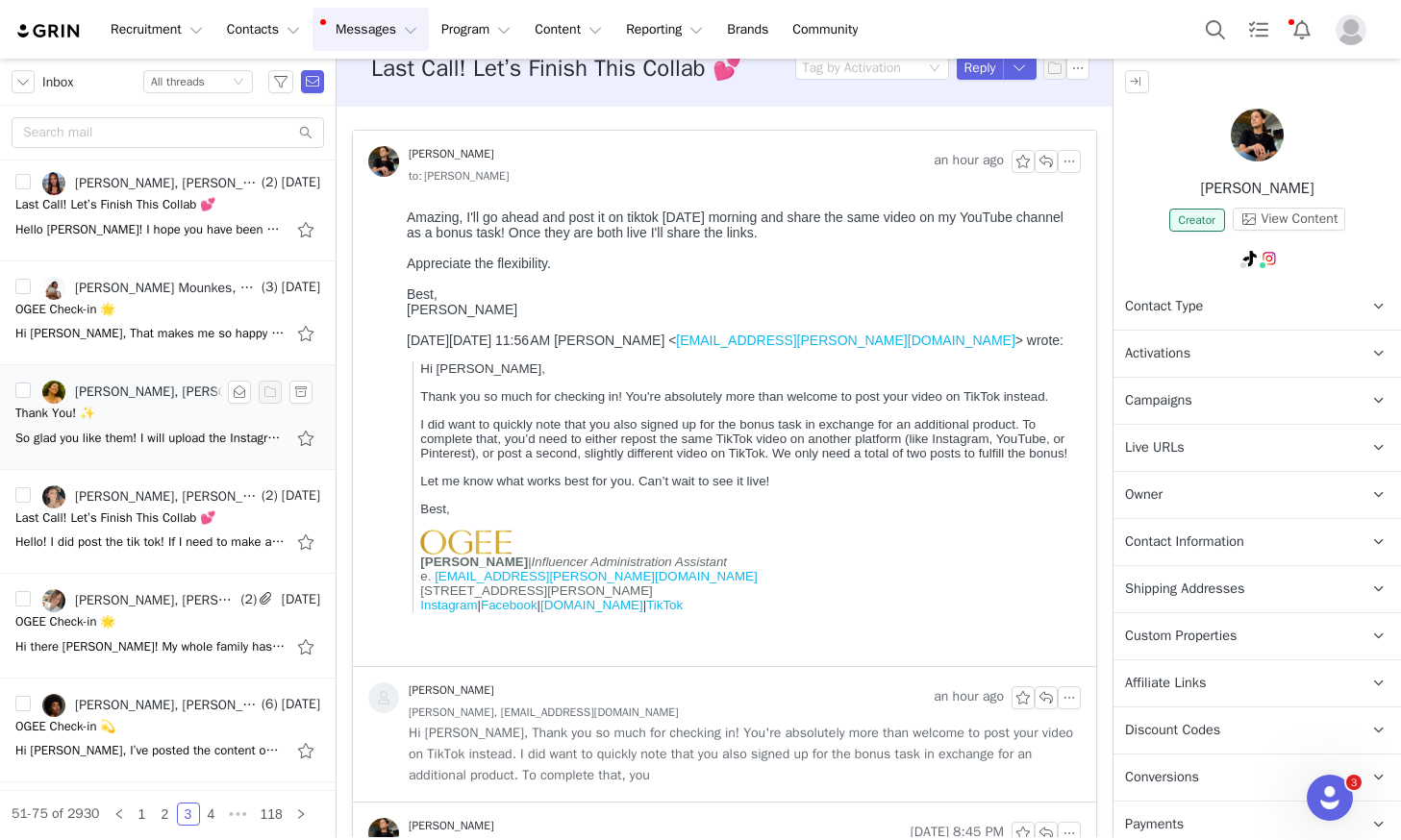click on "So glad you like them! I will upload the Instagram link later on [DATE].
[PERSON_NAME]
[DATE][DATE] 4:40 PM [PERSON_NAME] <[PERSON_NAME][EMAIL_ADDRESS][PERSON_NAME][DOMAIN_NAME]> wrote:
Hi [PERSON_NAME],
I just saw your content, it is absolutely gorgeous! Thank you so much for c" at bounding box center [167, 438] 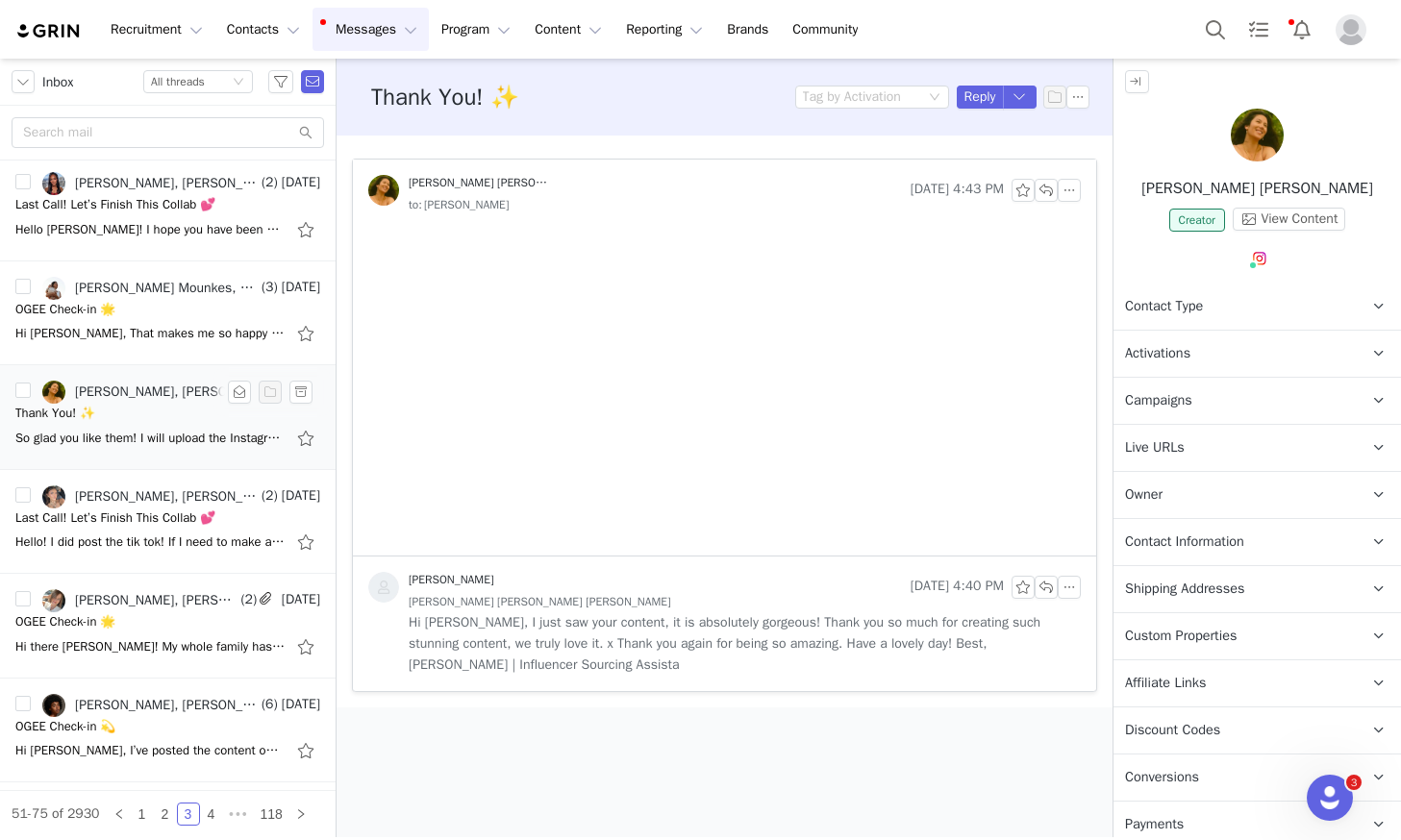 scroll, scrollTop: 0, scrollLeft: 0, axis: both 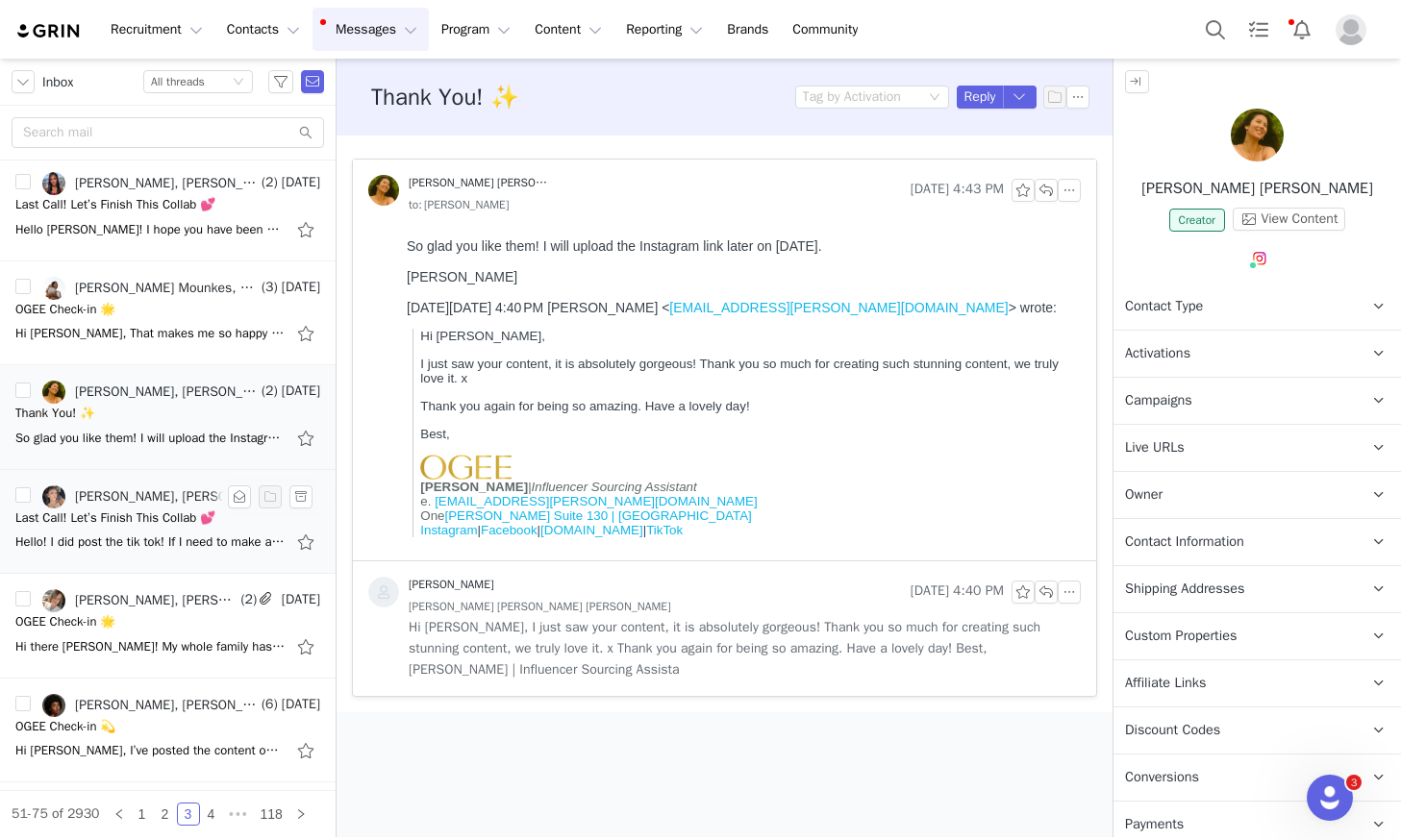 click on "[PERSON_NAME], [PERSON_NAME]" at bounding box center [166, 497] 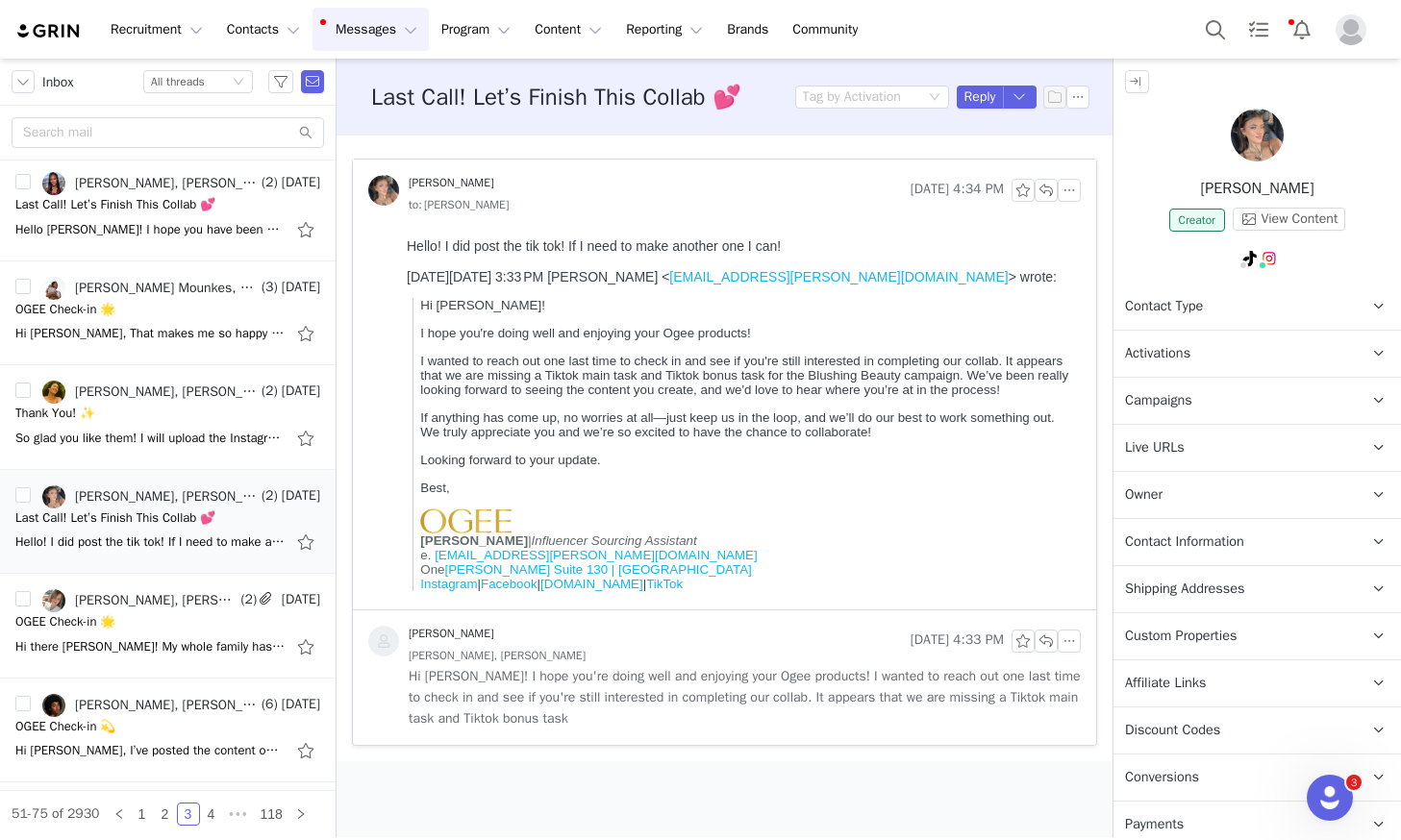 scroll, scrollTop: 0, scrollLeft: 0, axis: both 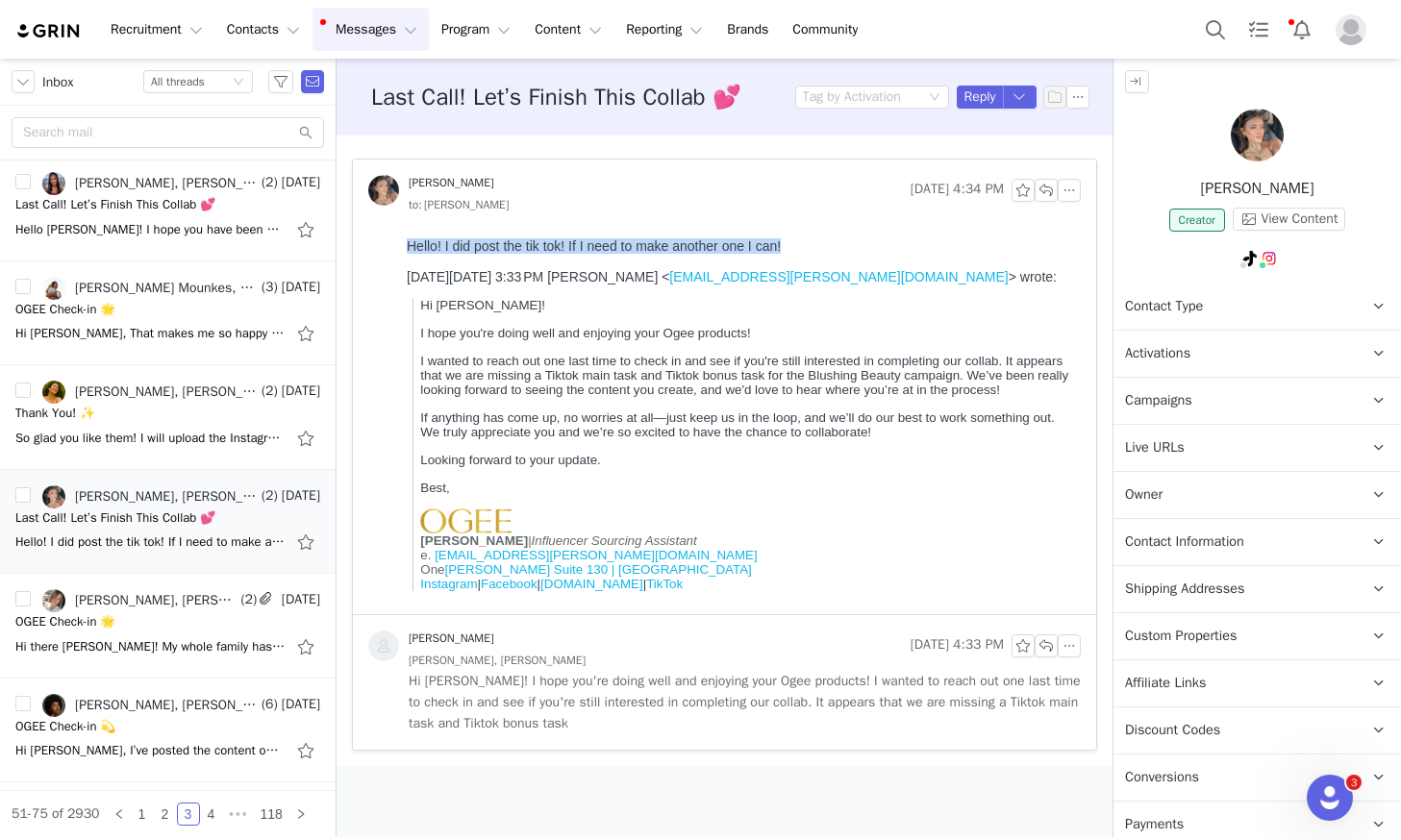 drag, startPoint x: 795, startPoint y: 239, endPoint x: 393, endPoint y: 247, distance: 402.07959 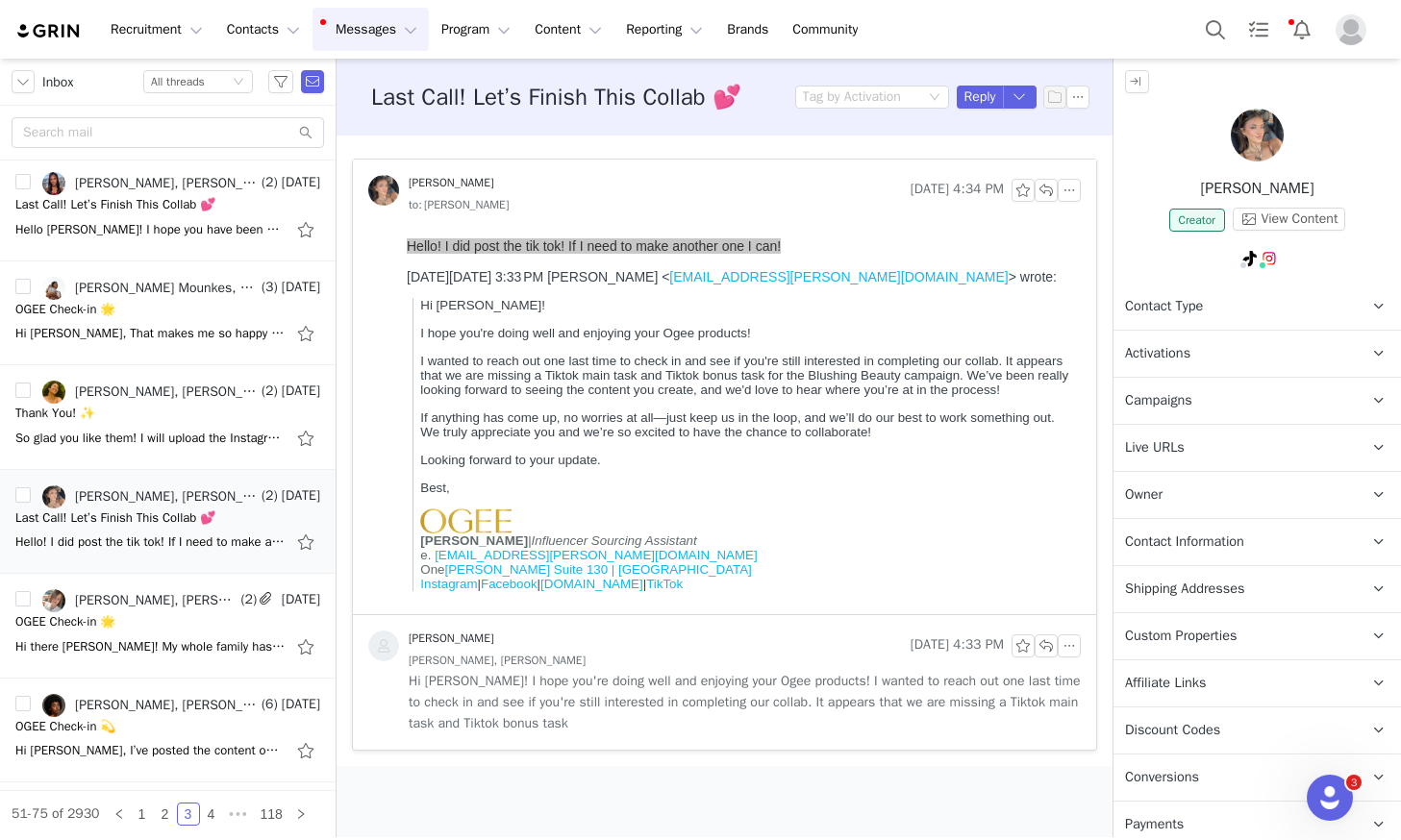 click on "[PERSON_NAME]       [DATE] 4:34 PM  to:  [PERSON_NAME]" at bounding box center (724, 195) 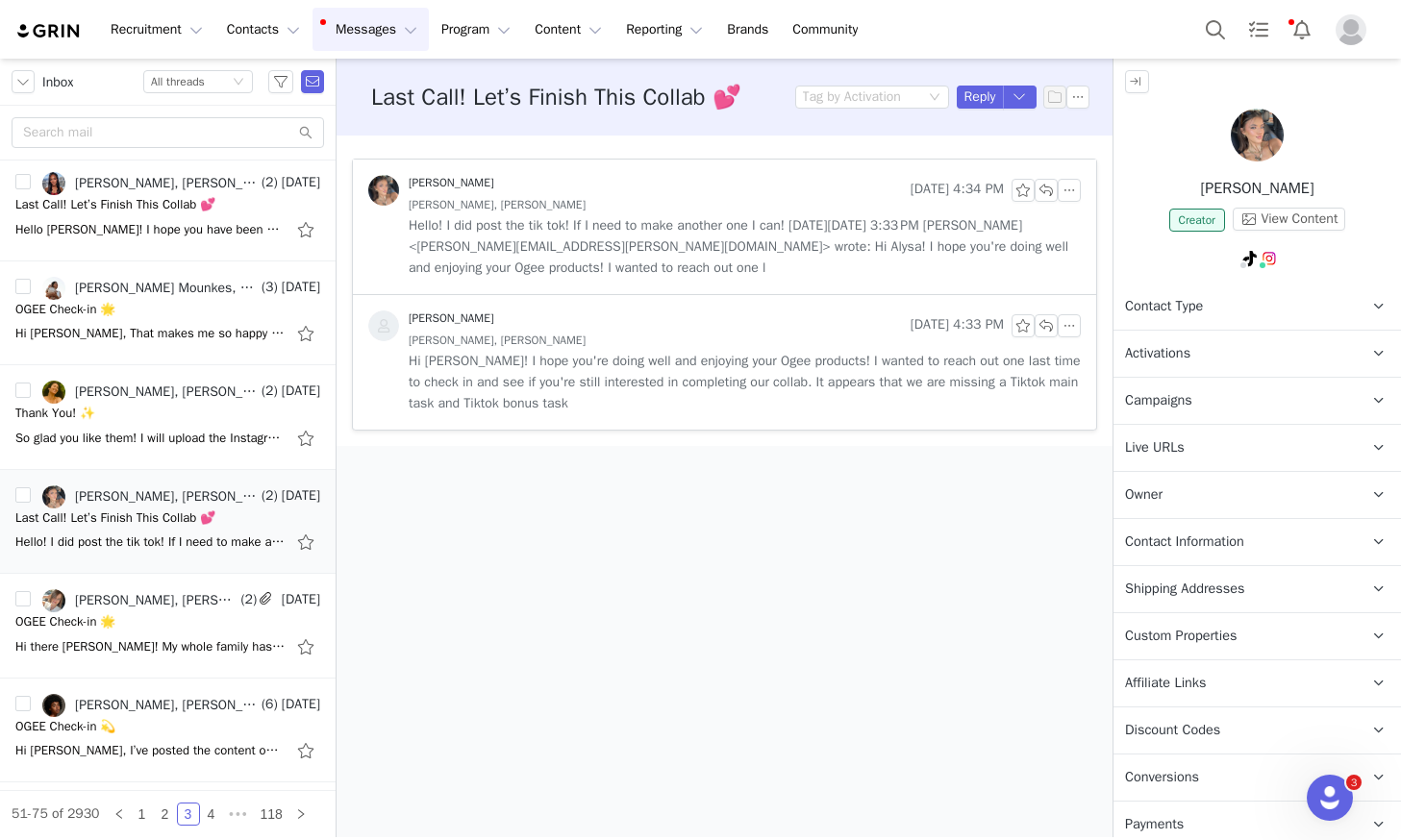 click on "Hello! I did post the tik tok! If I need to make another one I can!
[DATE][DATE] 3:33 PM [PERSON_NAME] <[PERSON_NAME][EMAIL_ADDRESS][PERSON_NAME][DOMAIN_NAME]> wrote:
Hi Alysa!
I hope you're doing well and enjoying your Ogee products!
I wanted to reach out one l" at bounding box center (744, 247) 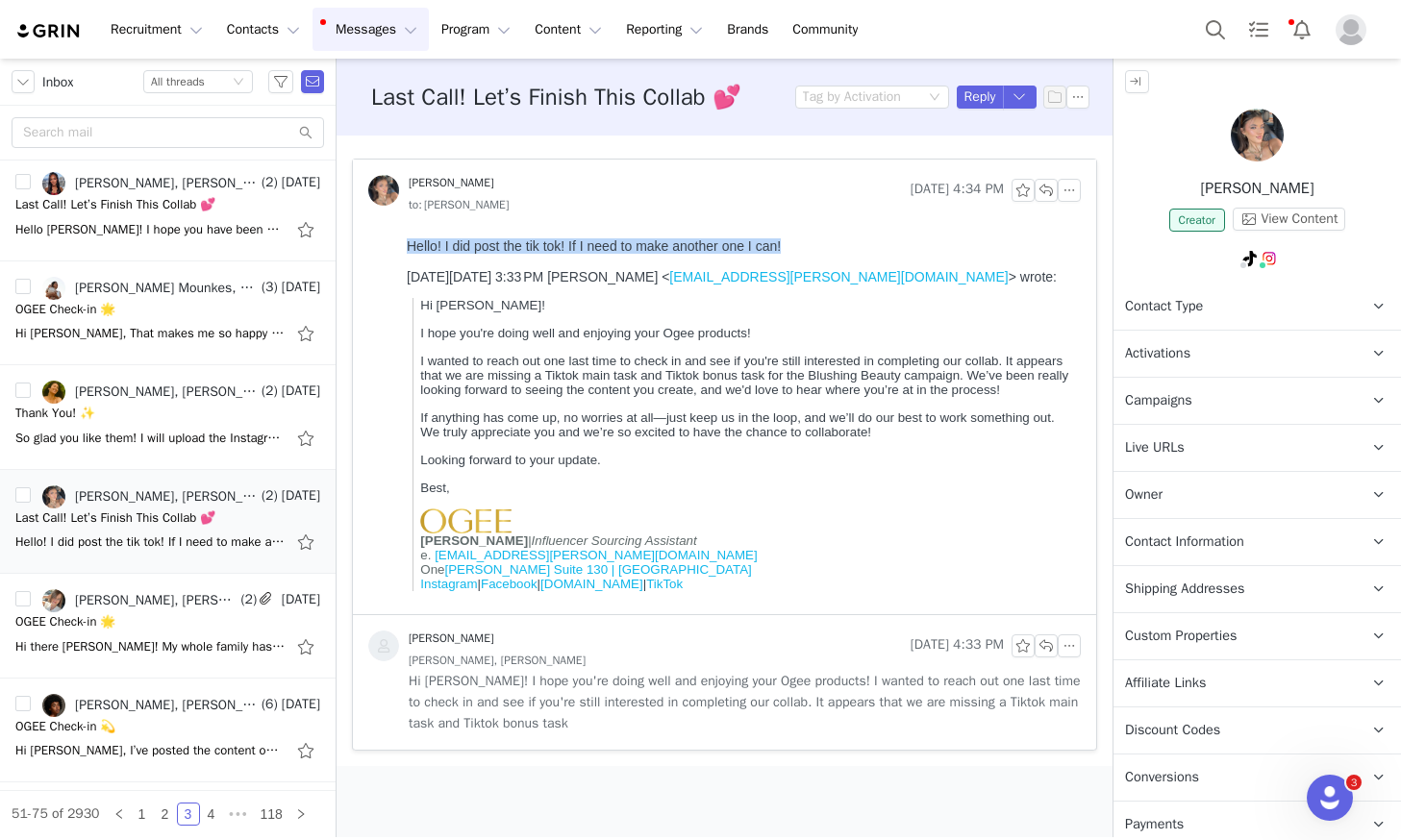 click on "Hello! I did post the tik tok! If I need to make another one I can!" at bounding box center (739, 246) 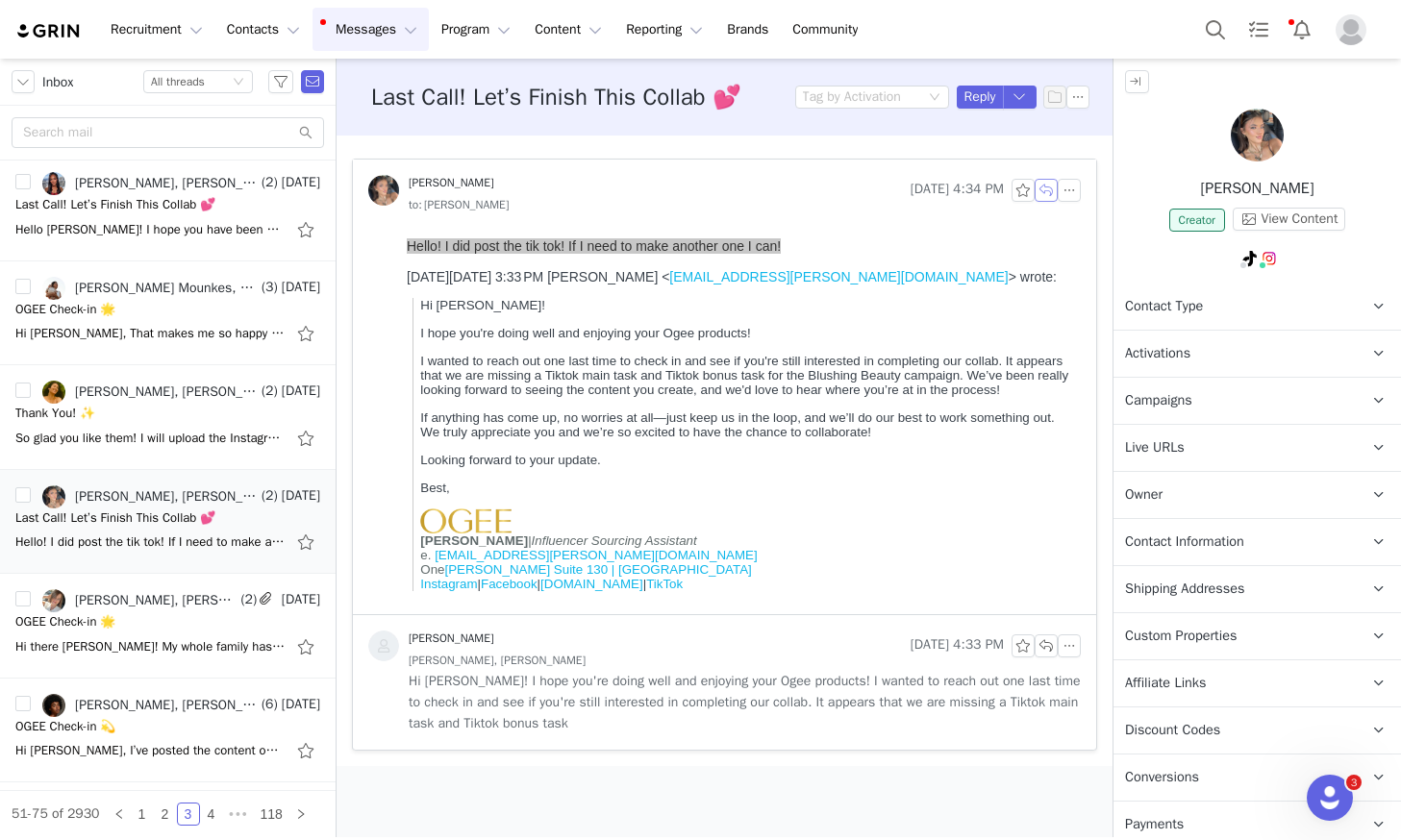 click at bounding box center (1046, 190) 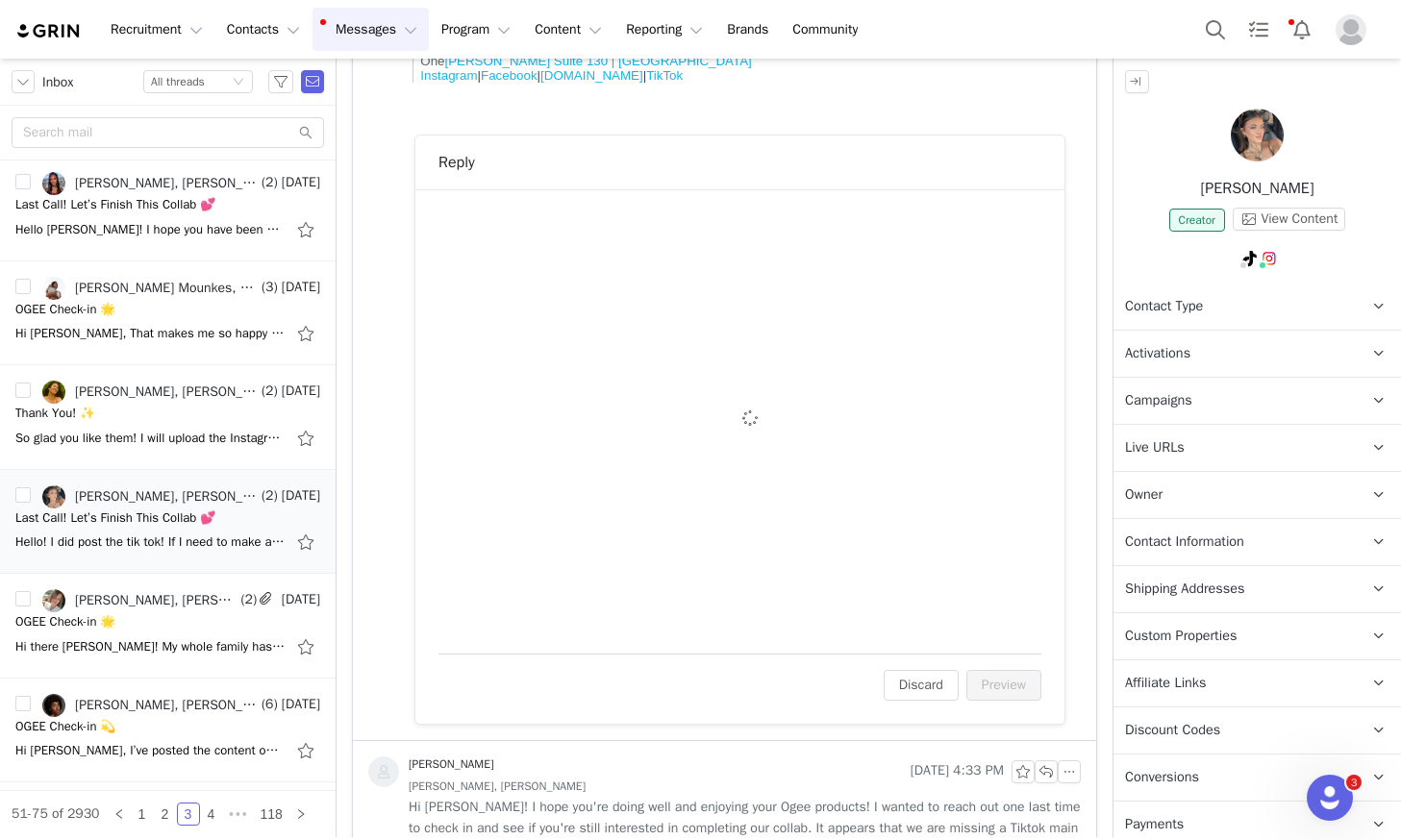 scroll, scrollTop: 517, scrollLeft: 0, axis: vertical 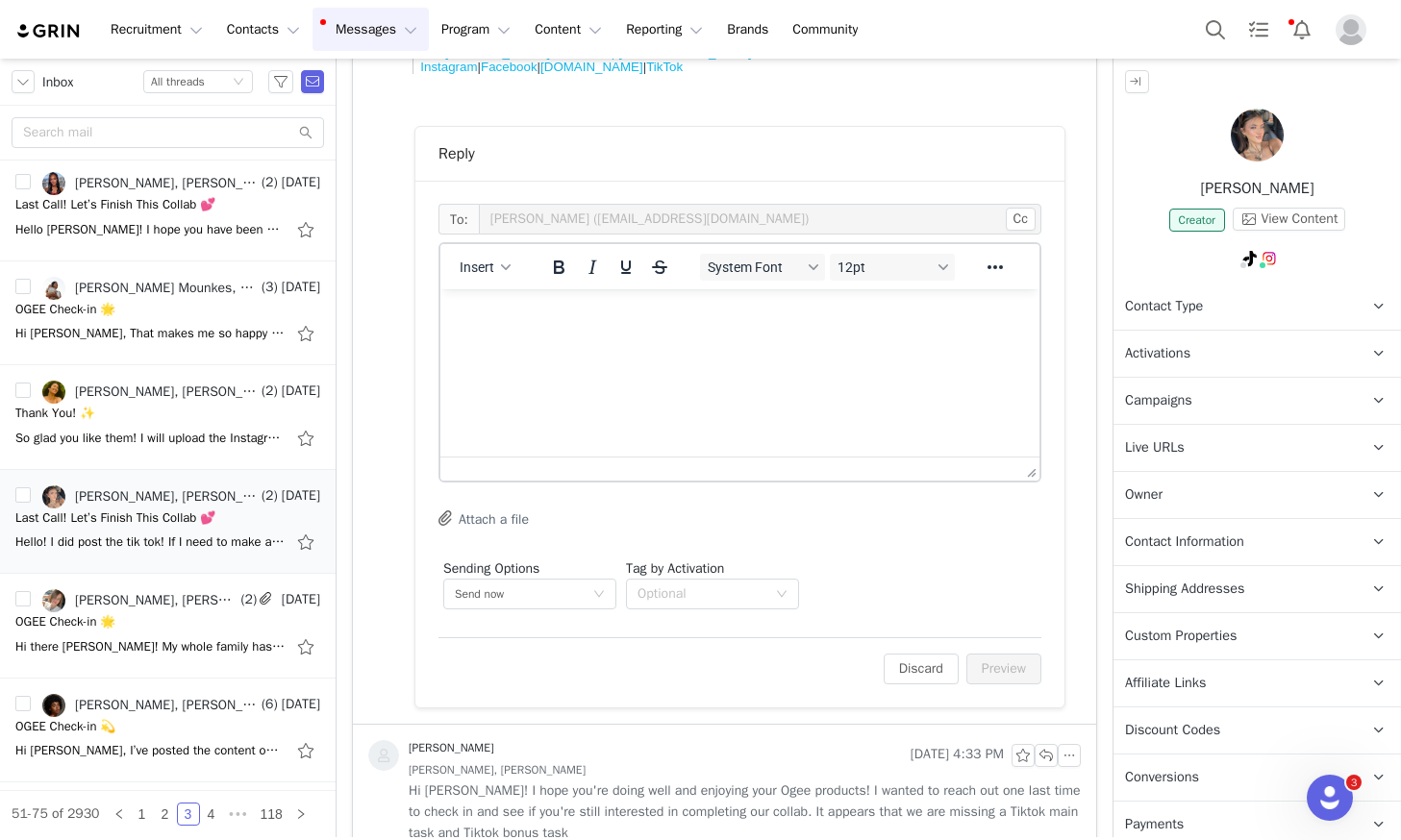 click at bounding box center [739, 315] 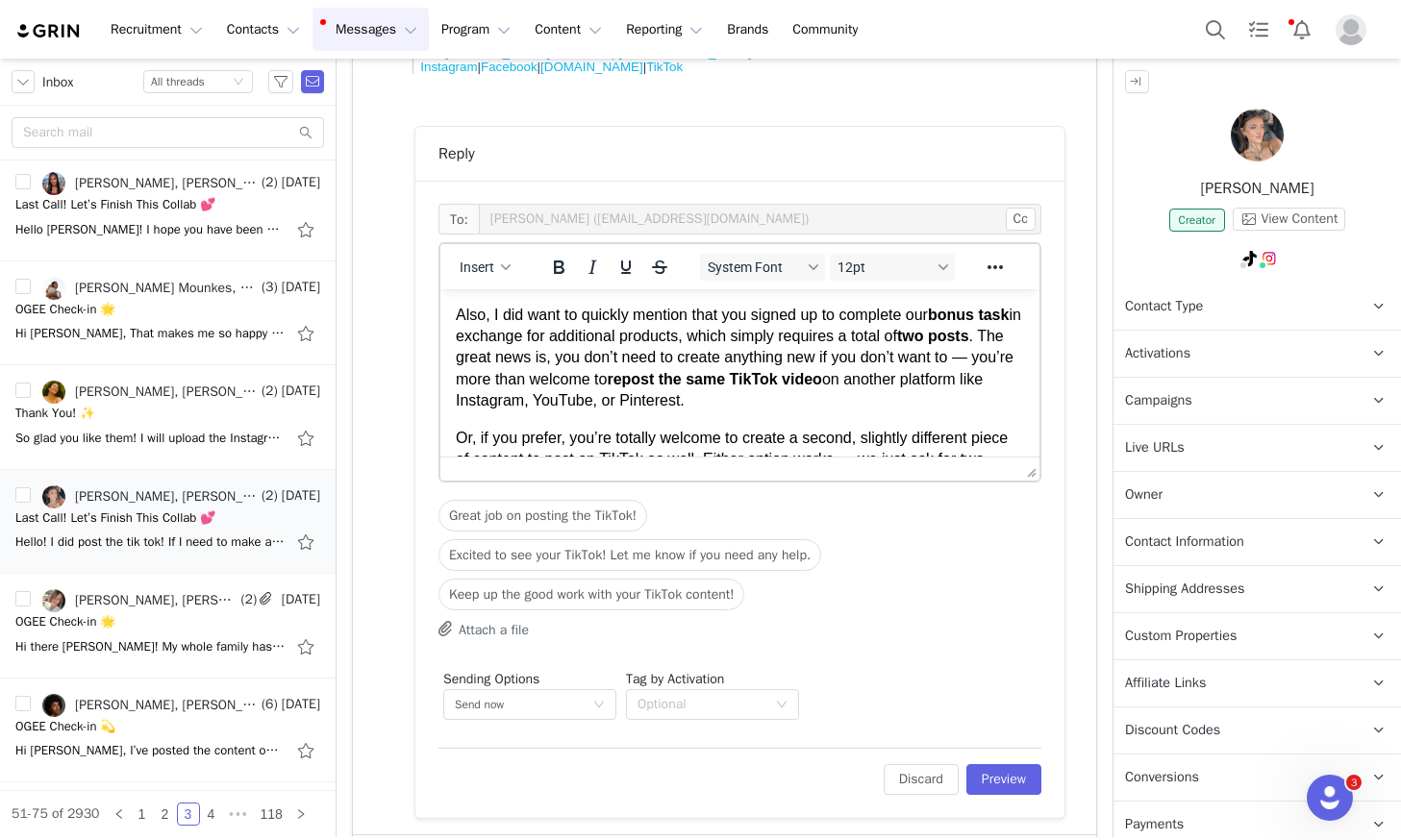 scroll, scrollTop: 106, scrollLeft: 0, axis: vertical 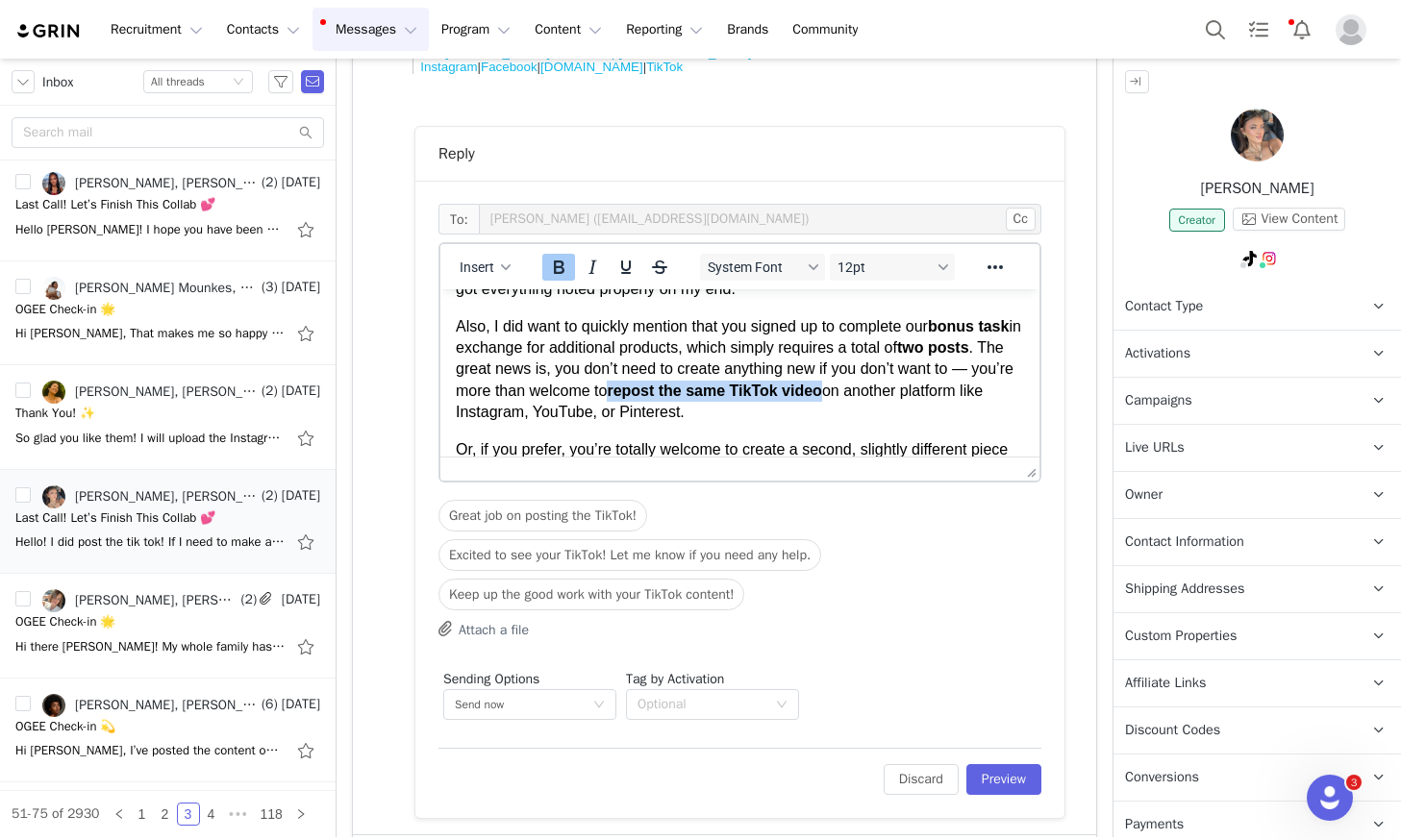 drag, startPoint x: 914, startPoint y: 391, endPoint x: 697, endPoint y: 393, distance: 217.00922 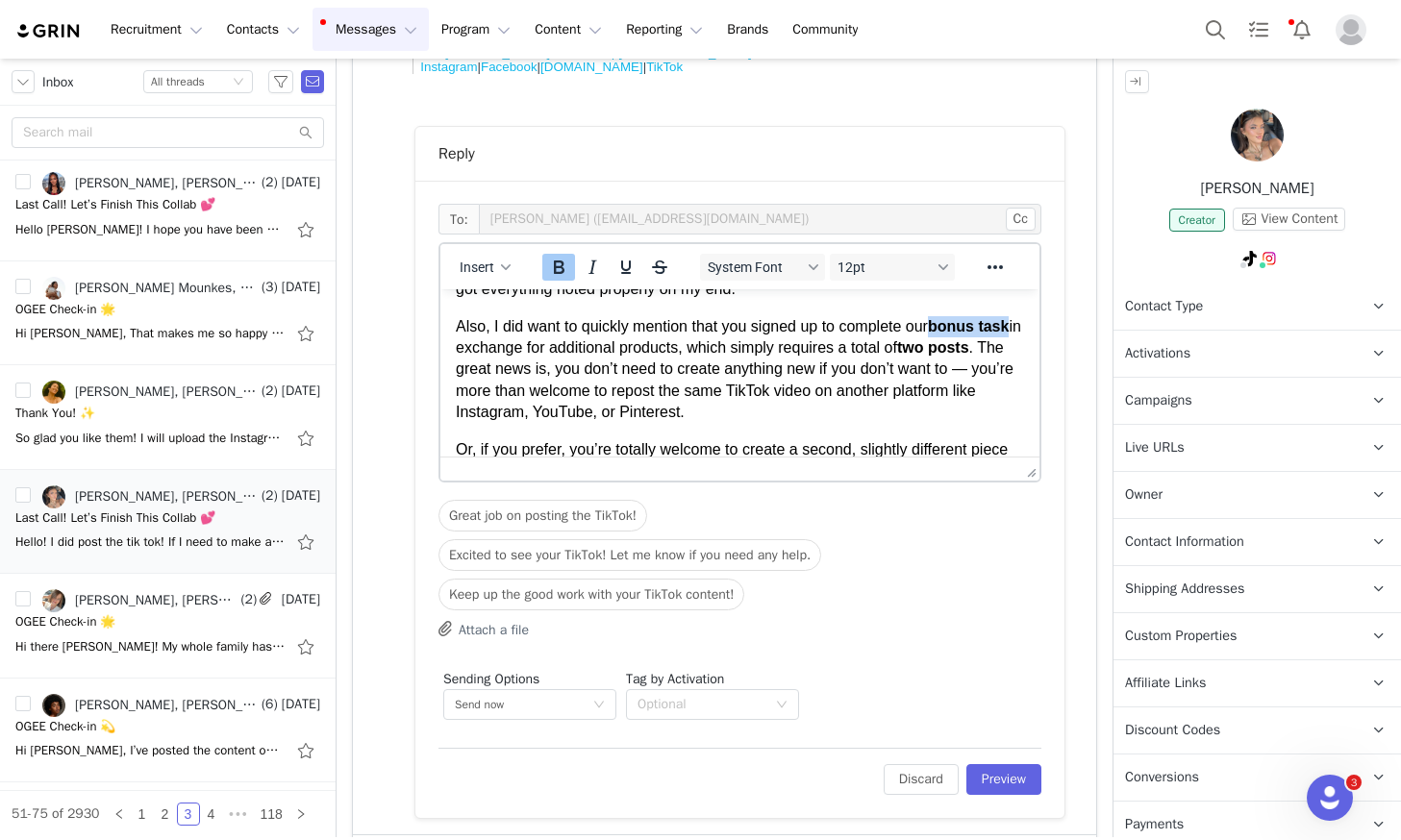 drag, startPoint x: 487, startPoint y: 353, endPoint x: 798, endPoint y: 299, distance: 315.6533 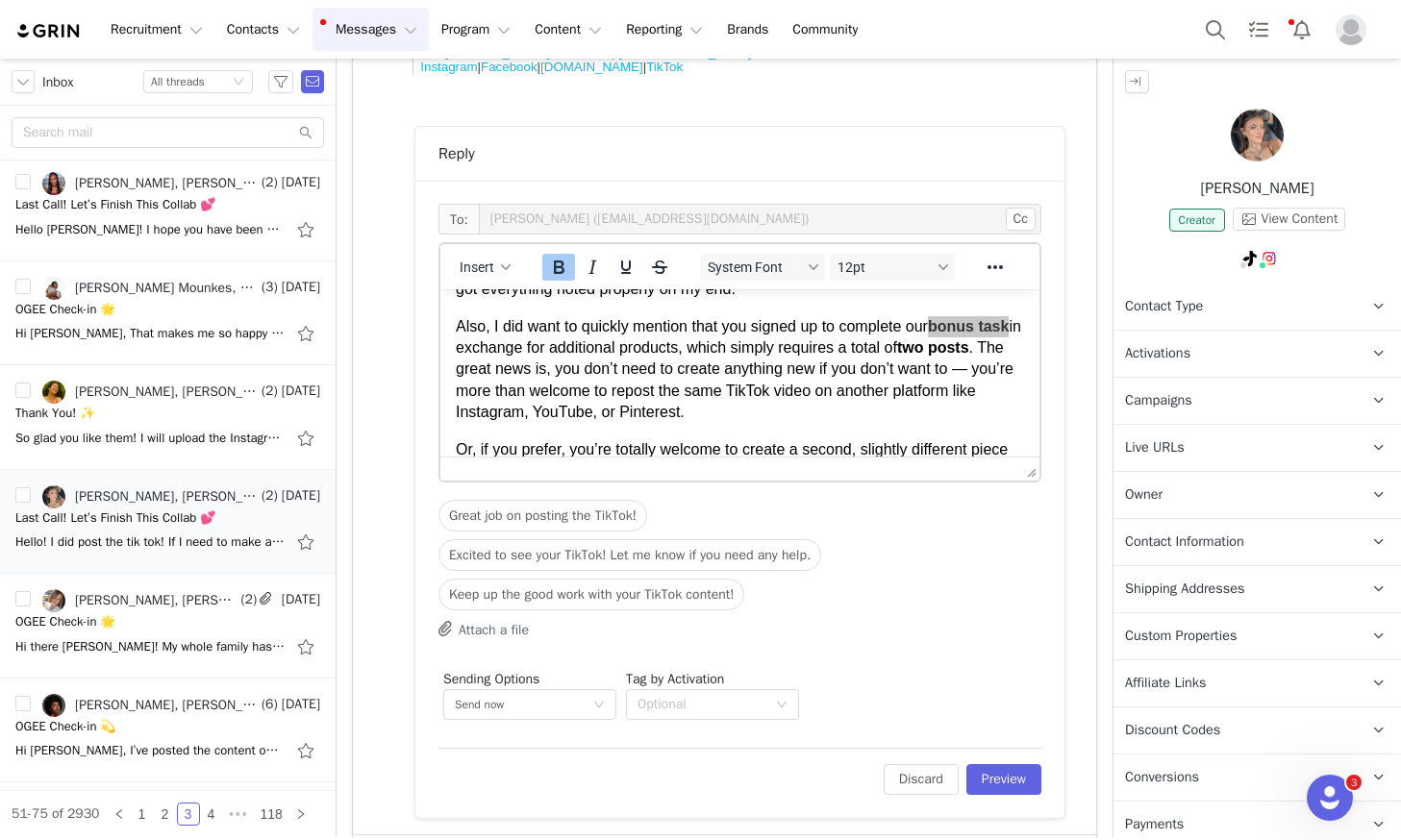 click at bounding box center (610, 266) 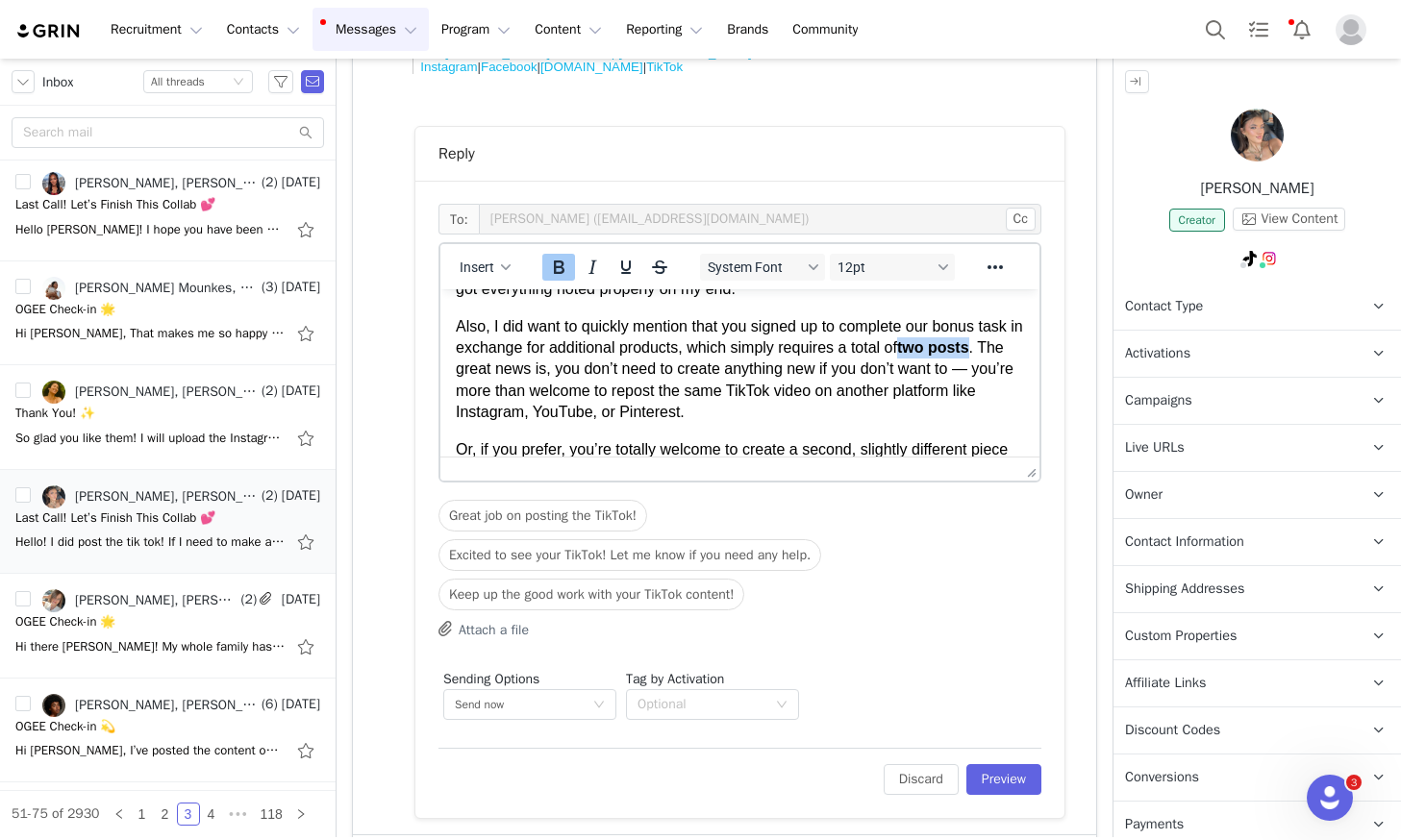 drag, startPoint x: 1001, startPoint y: 348, endPoint x: 931, endPoint y: 355, distance: 70.34913 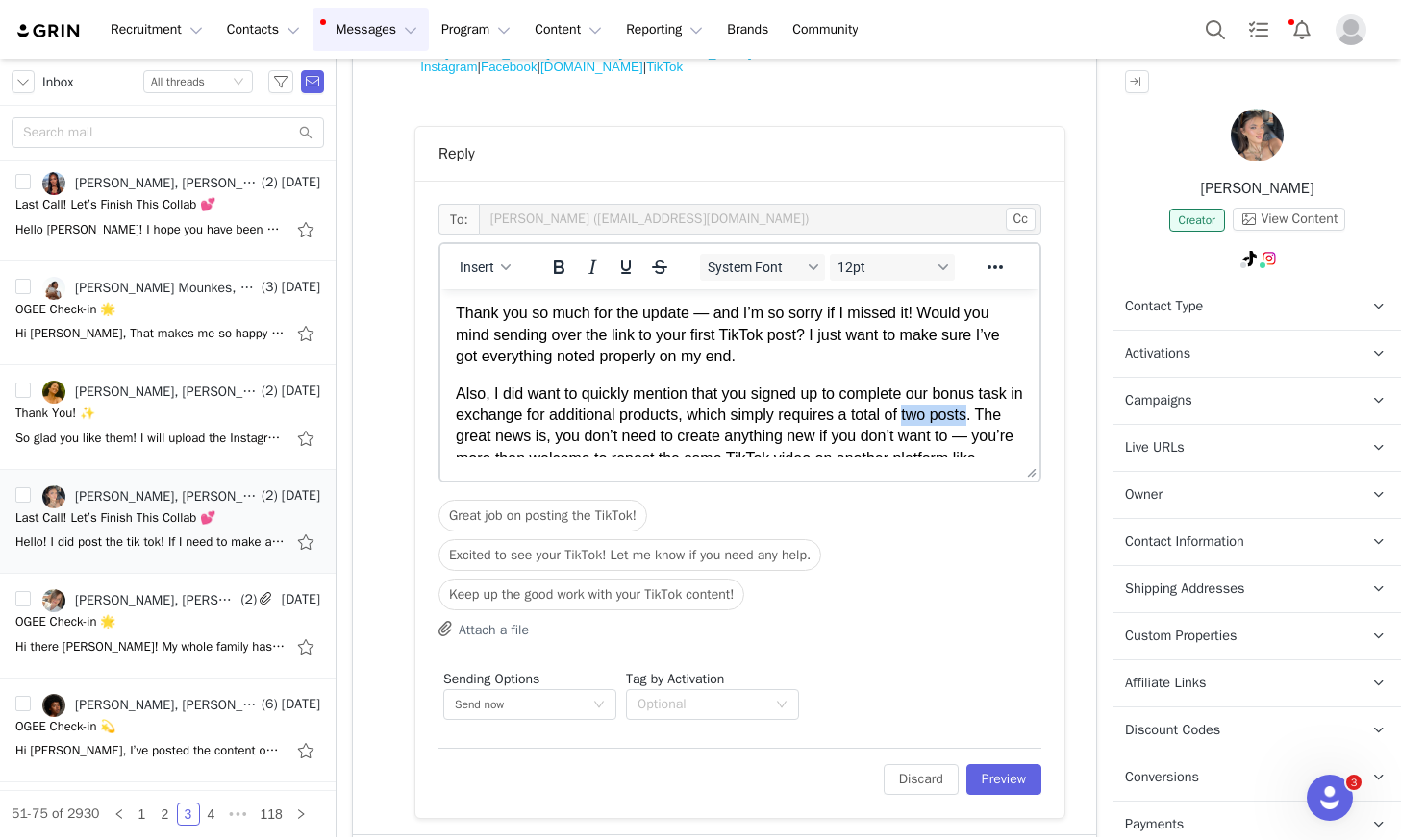 scroll, scrollTop: 0, scrollLeft: 0, axis: both 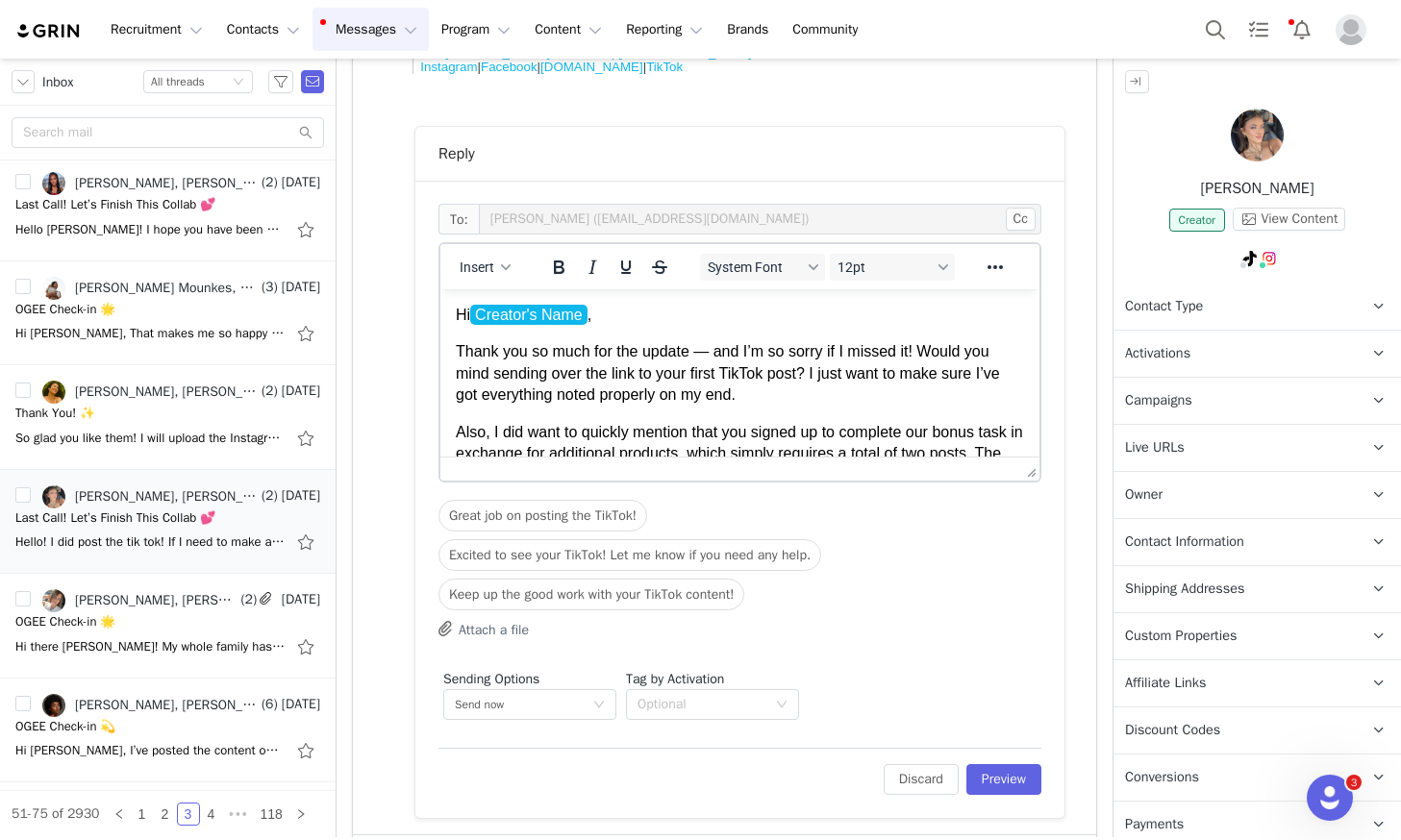 click on "Hi  Creator's Name ," at bounding box center (739, 315) 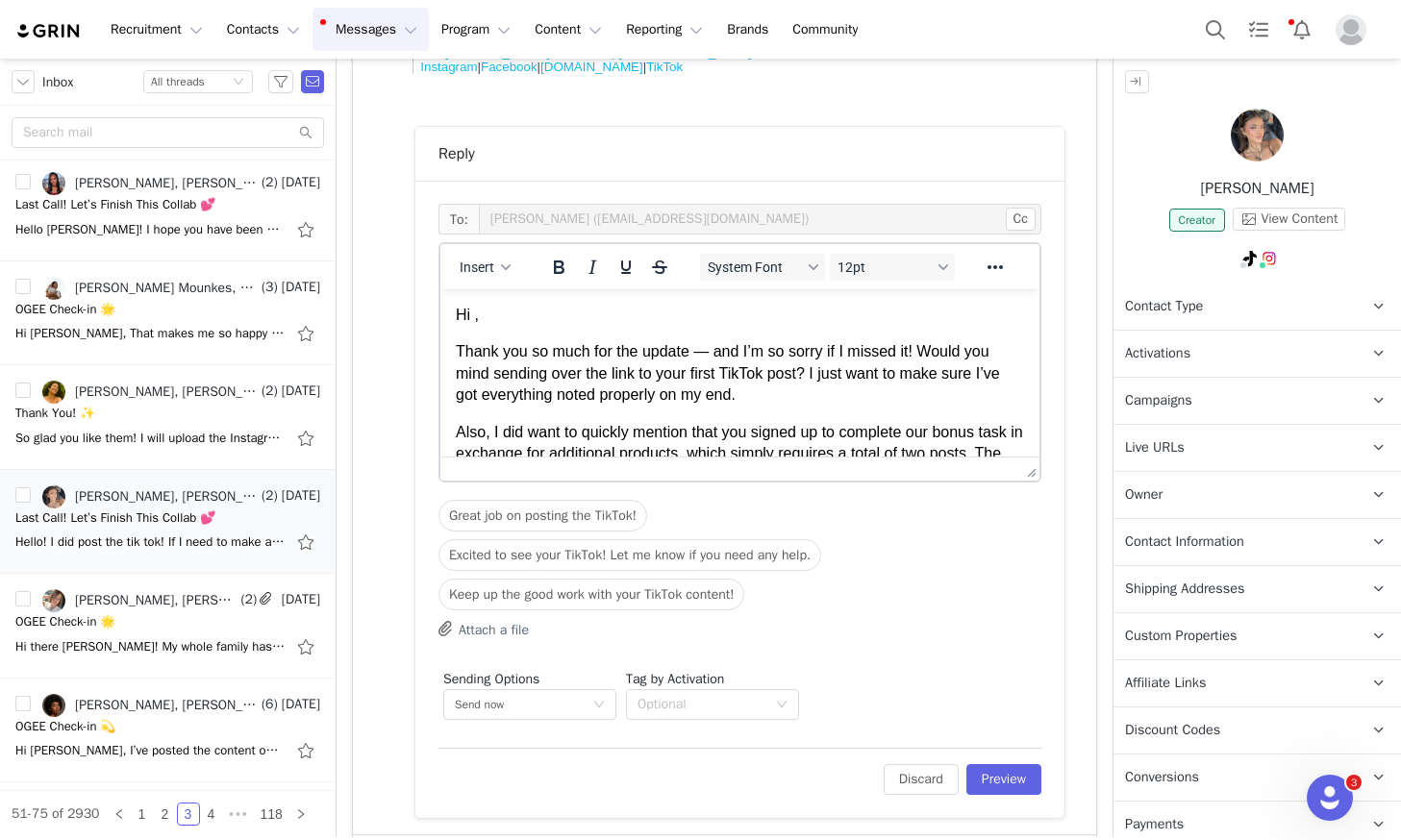 type 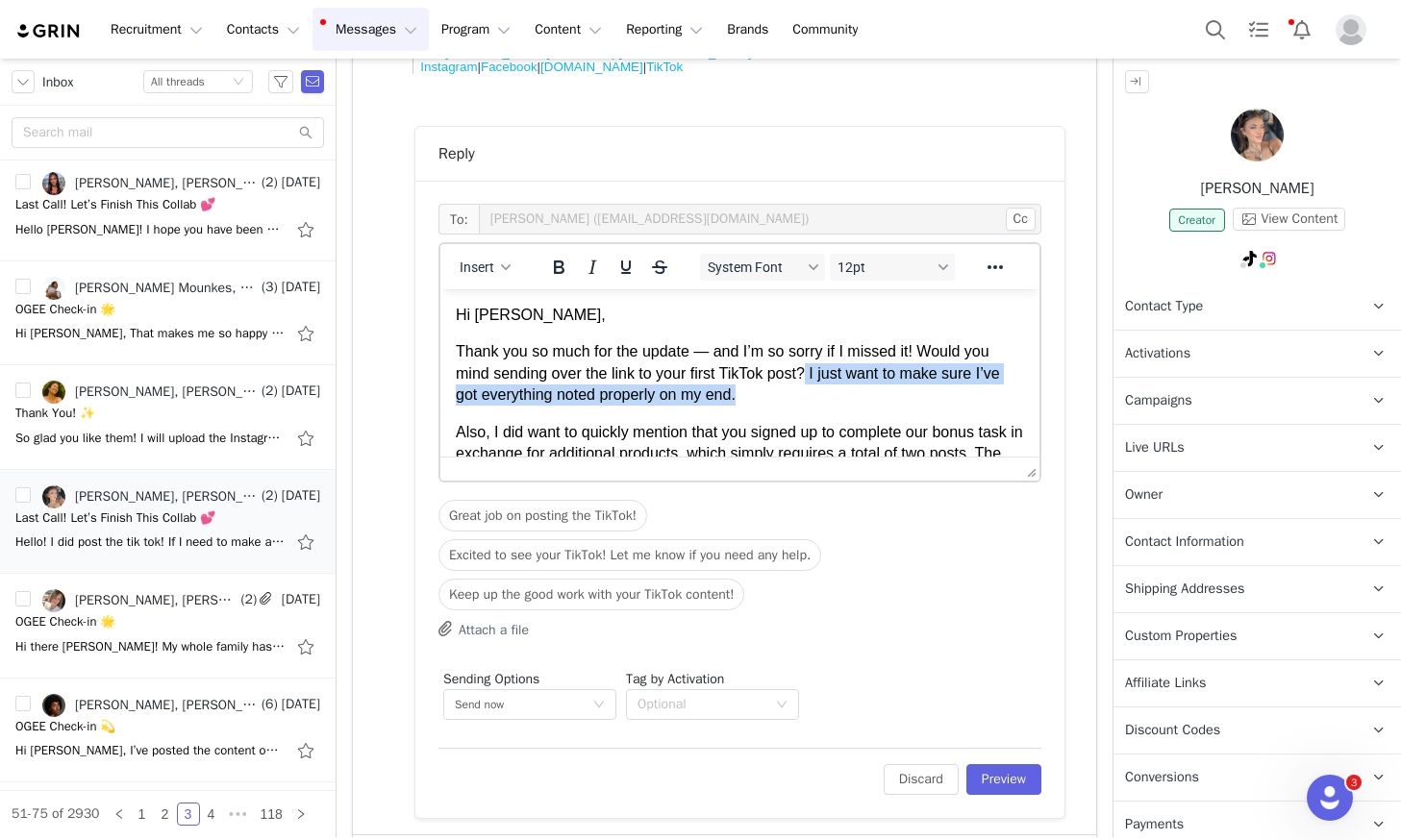 drag, startPoint x: 750, startPoint y: 400, endPoint x: 811, endPoint y: 378, distance: 64.84597 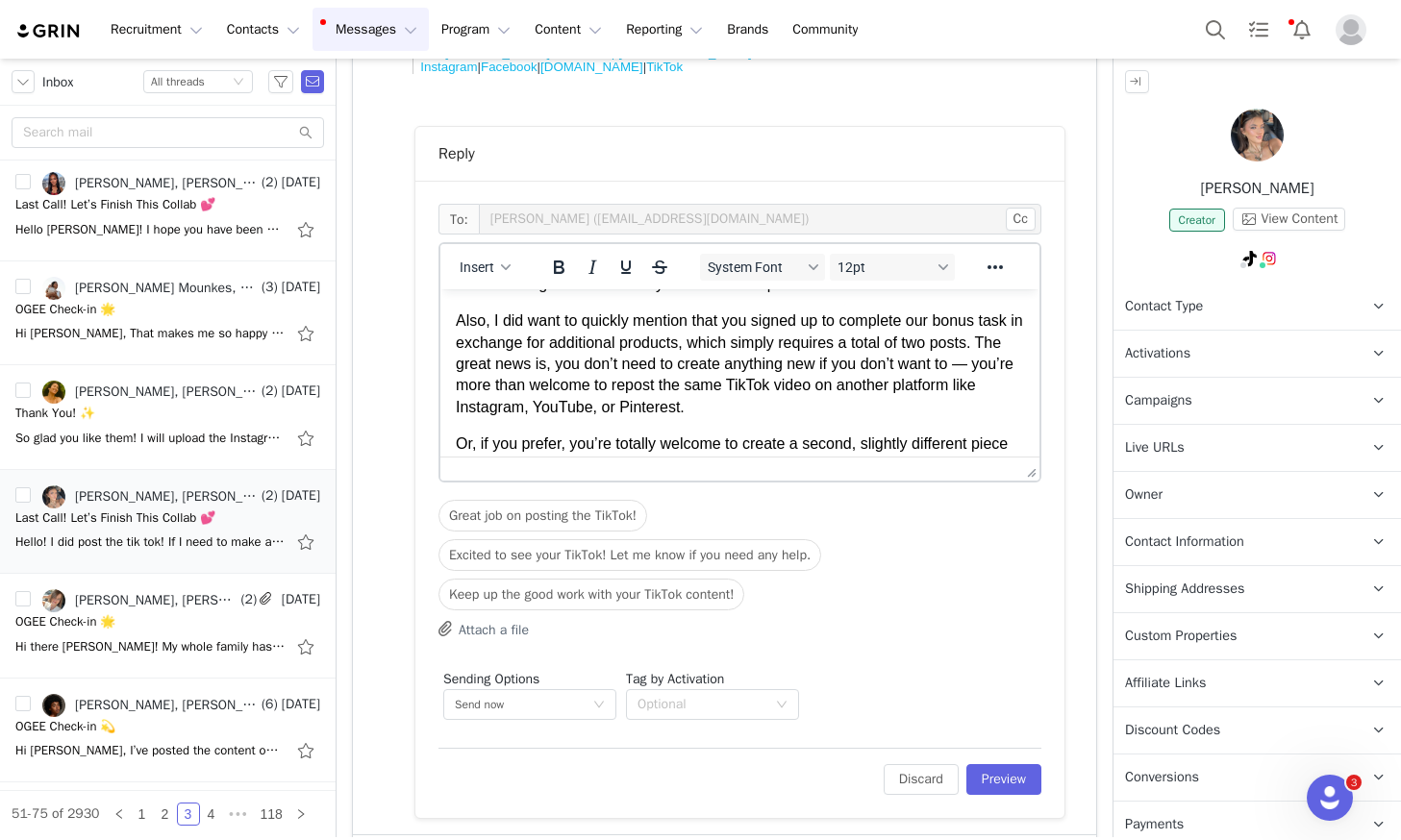 scroll, scrollTop: 220, scrollLeft: 0, axis: vertical 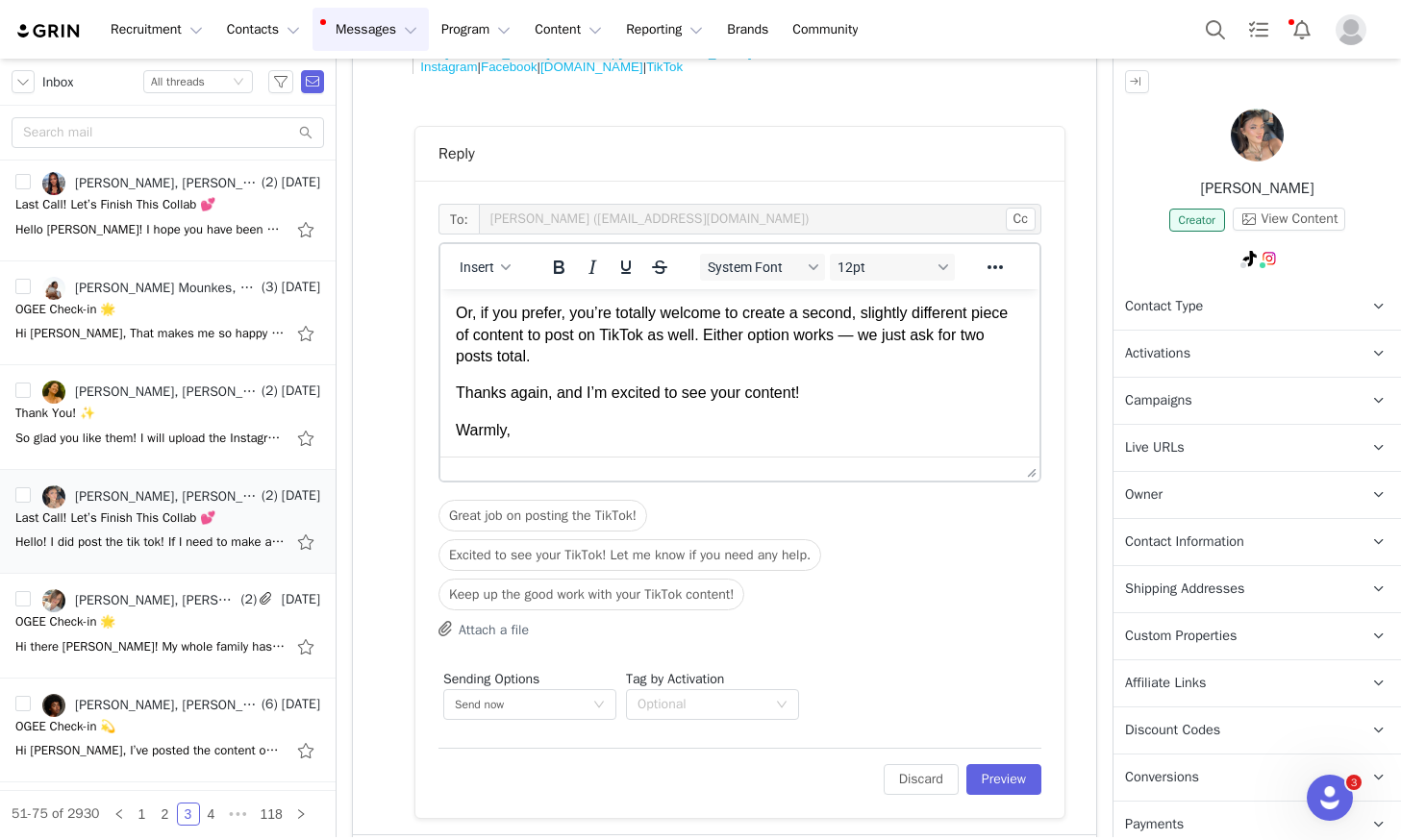 click on "Warmly," at bounding box center (739, 431) 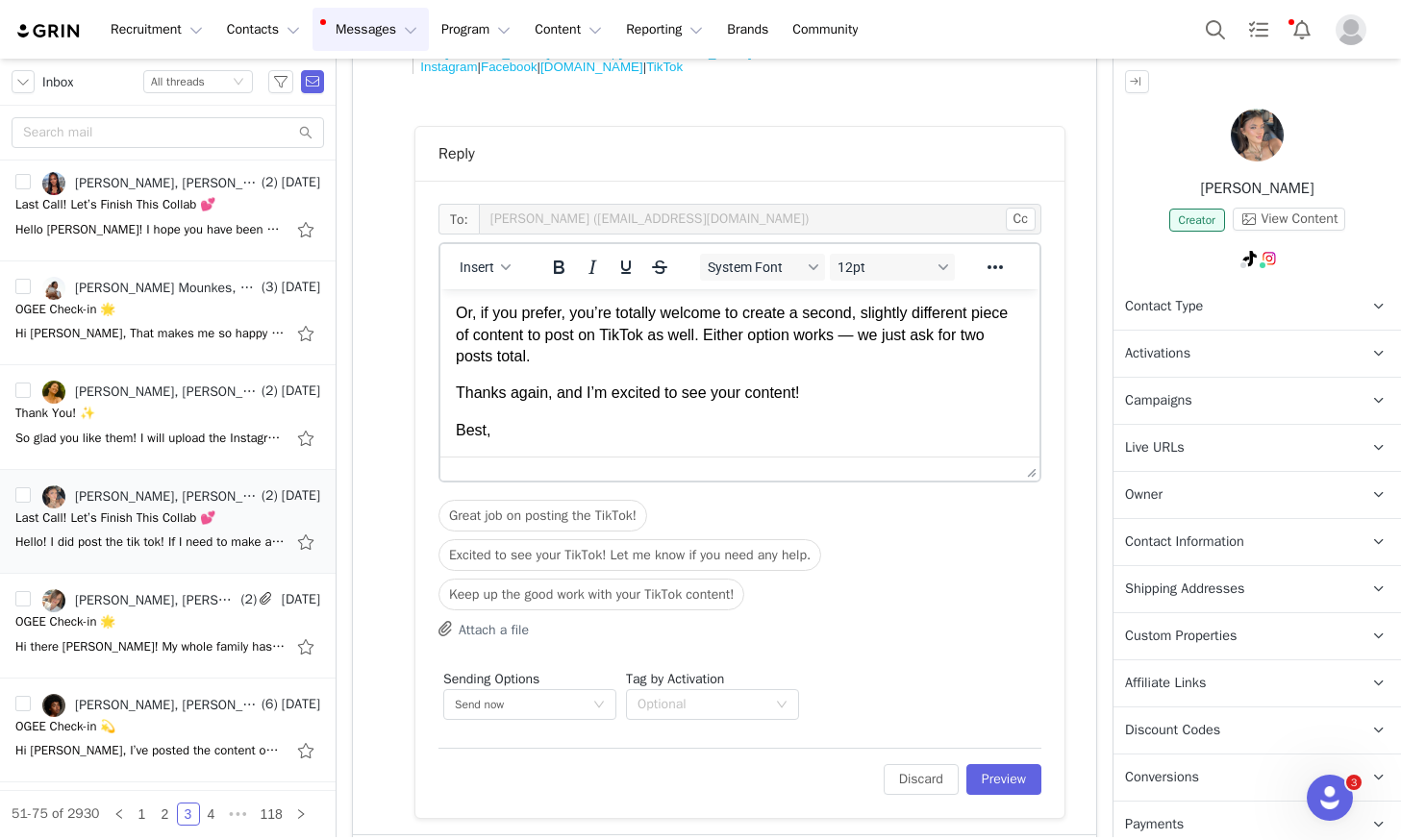 scroll, scrollTop: 241, scrollLeft: 0, axis: vertical 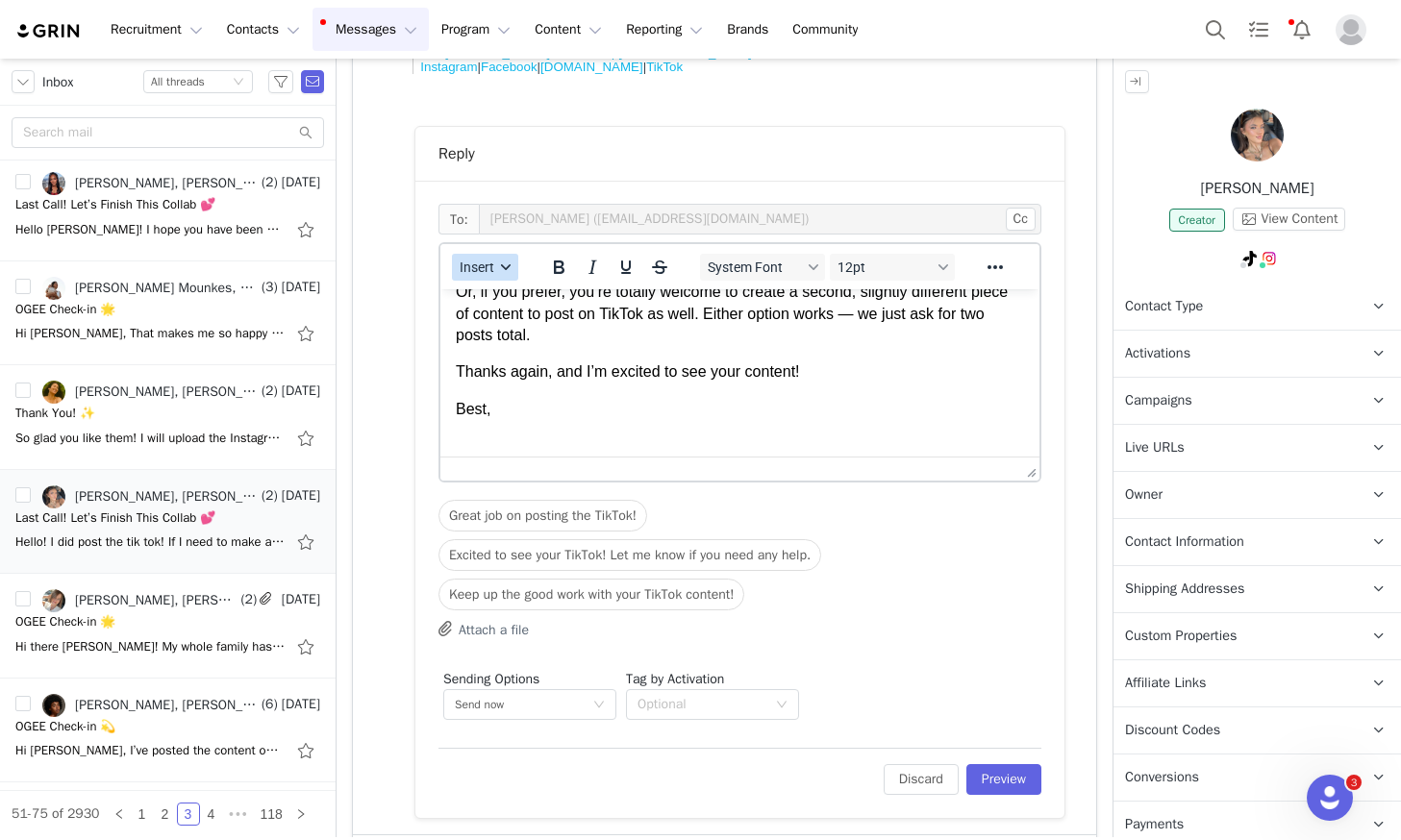 click 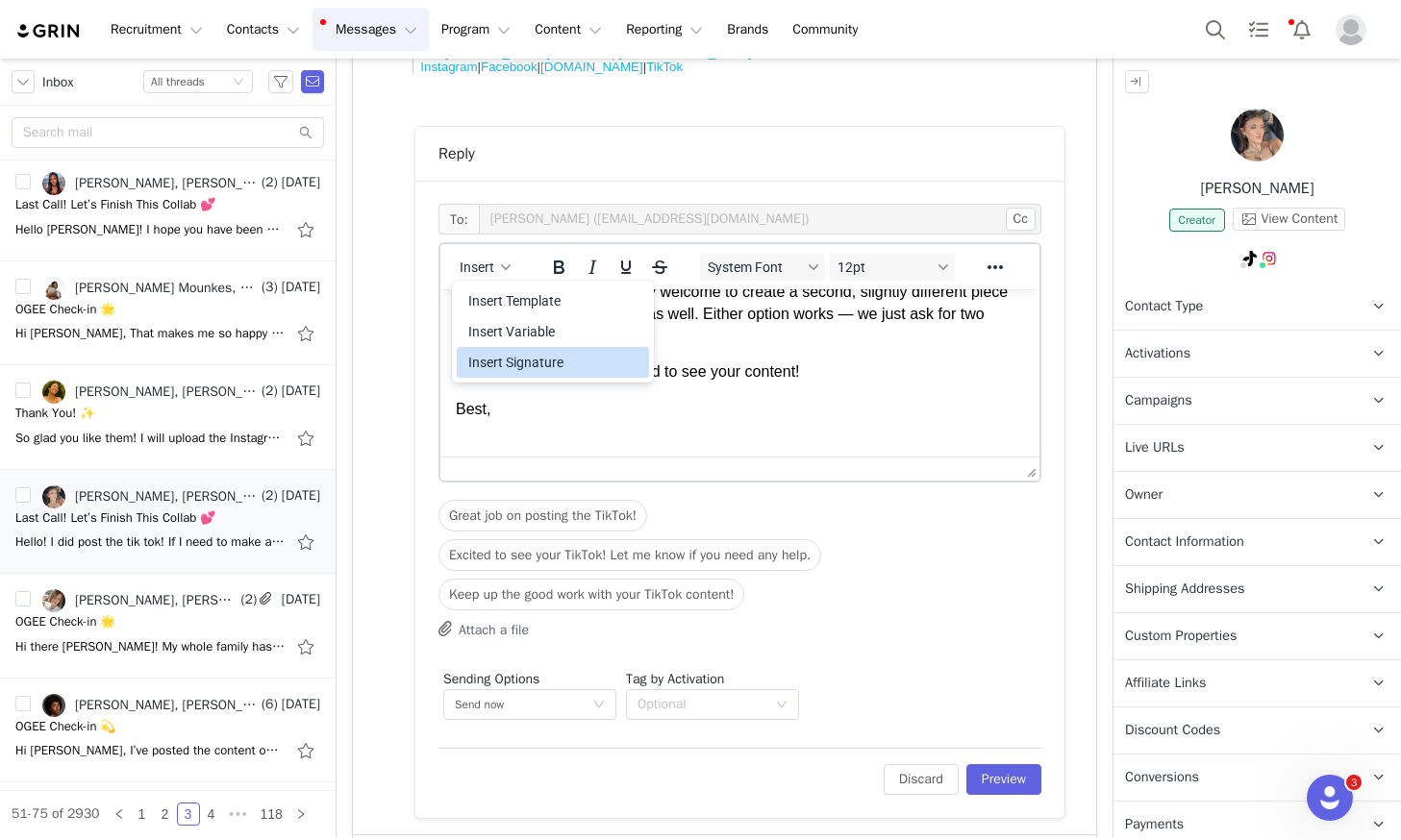 click on "Insert Signature" at bounding box center (555, 362) 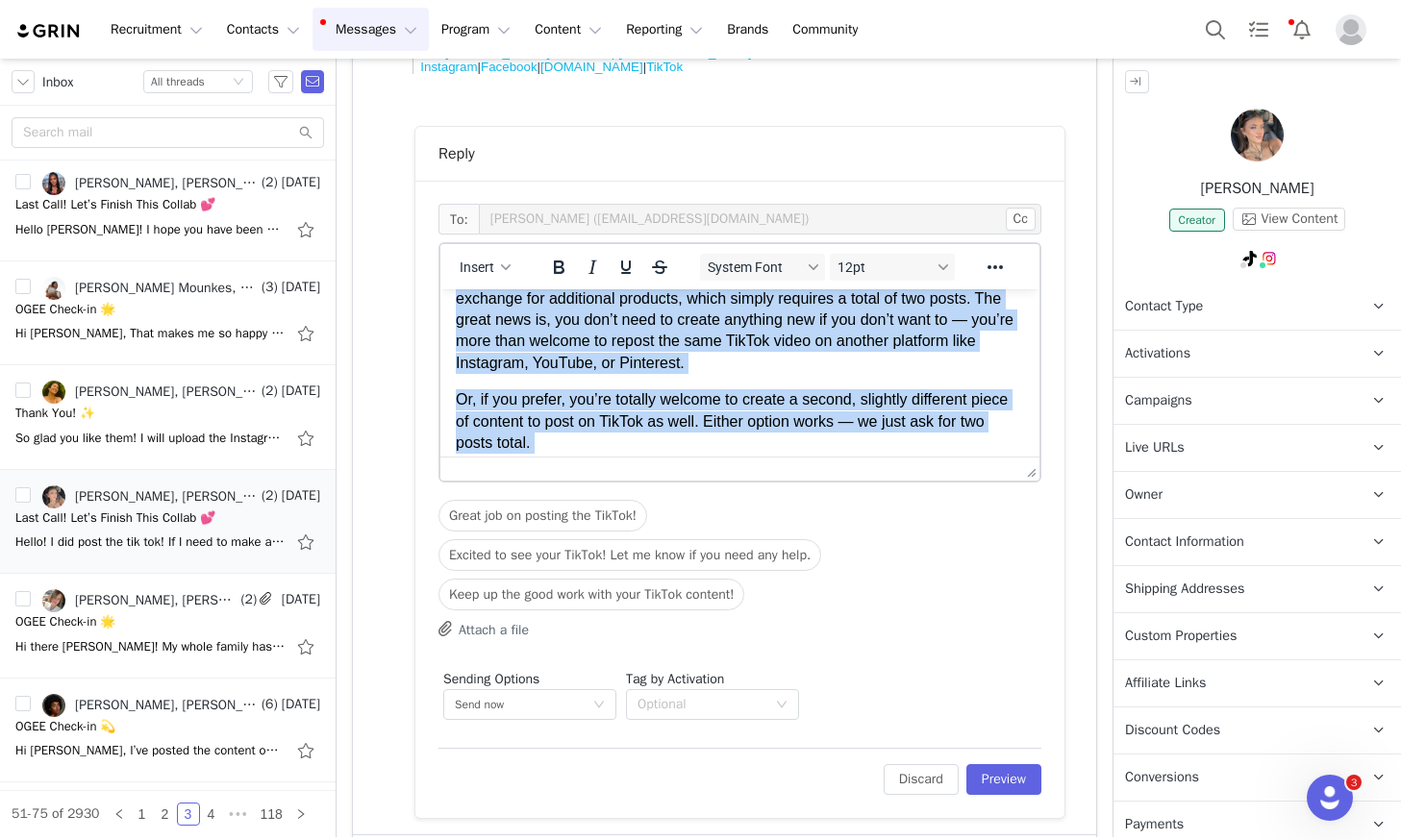 scroll, scrollTop: 0, scrollLeft: 0, axis: both 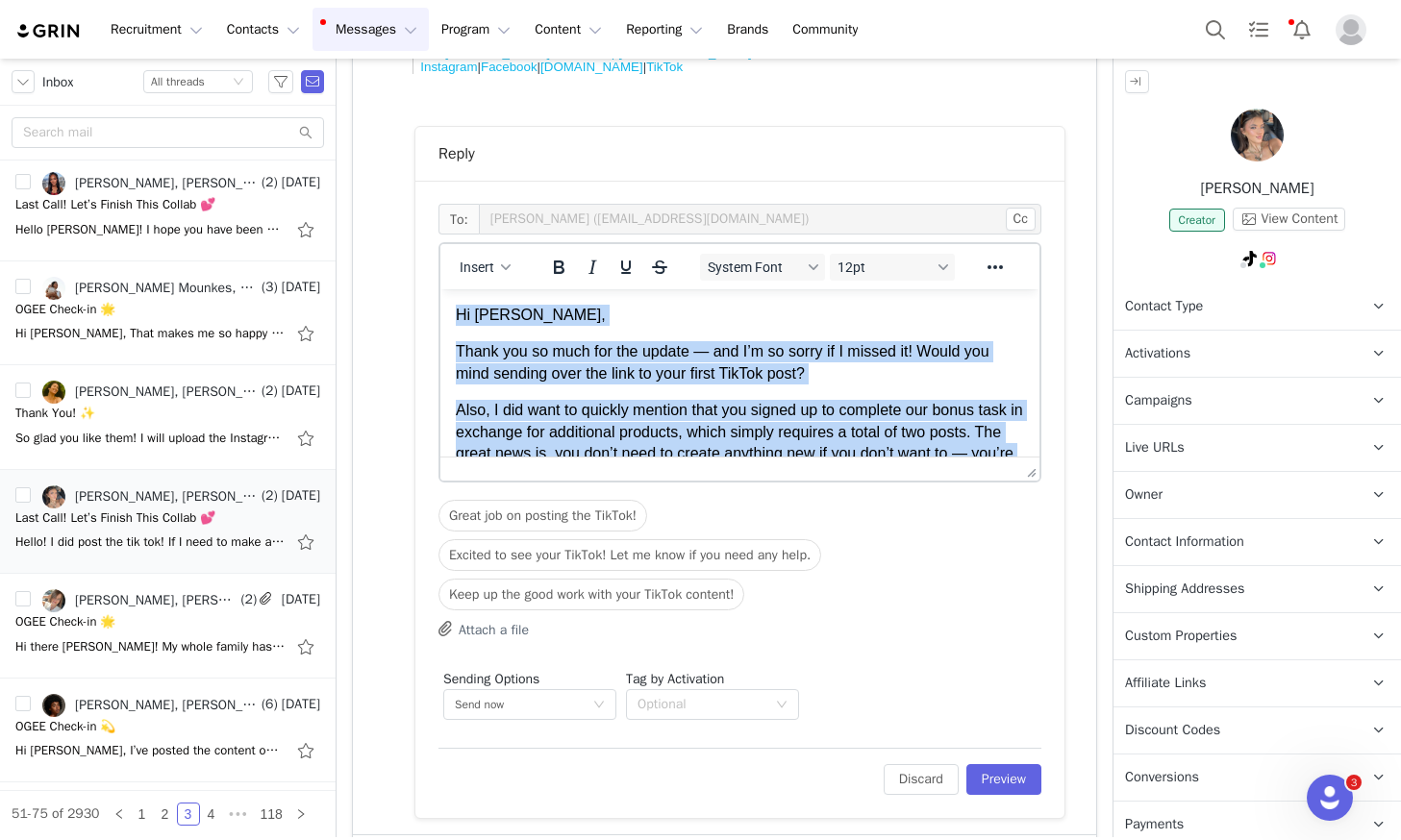 drag, startPoint x: 515, startPoint y: 367, endPoint x: 463, endPoint y: 260, distance: 118.96638 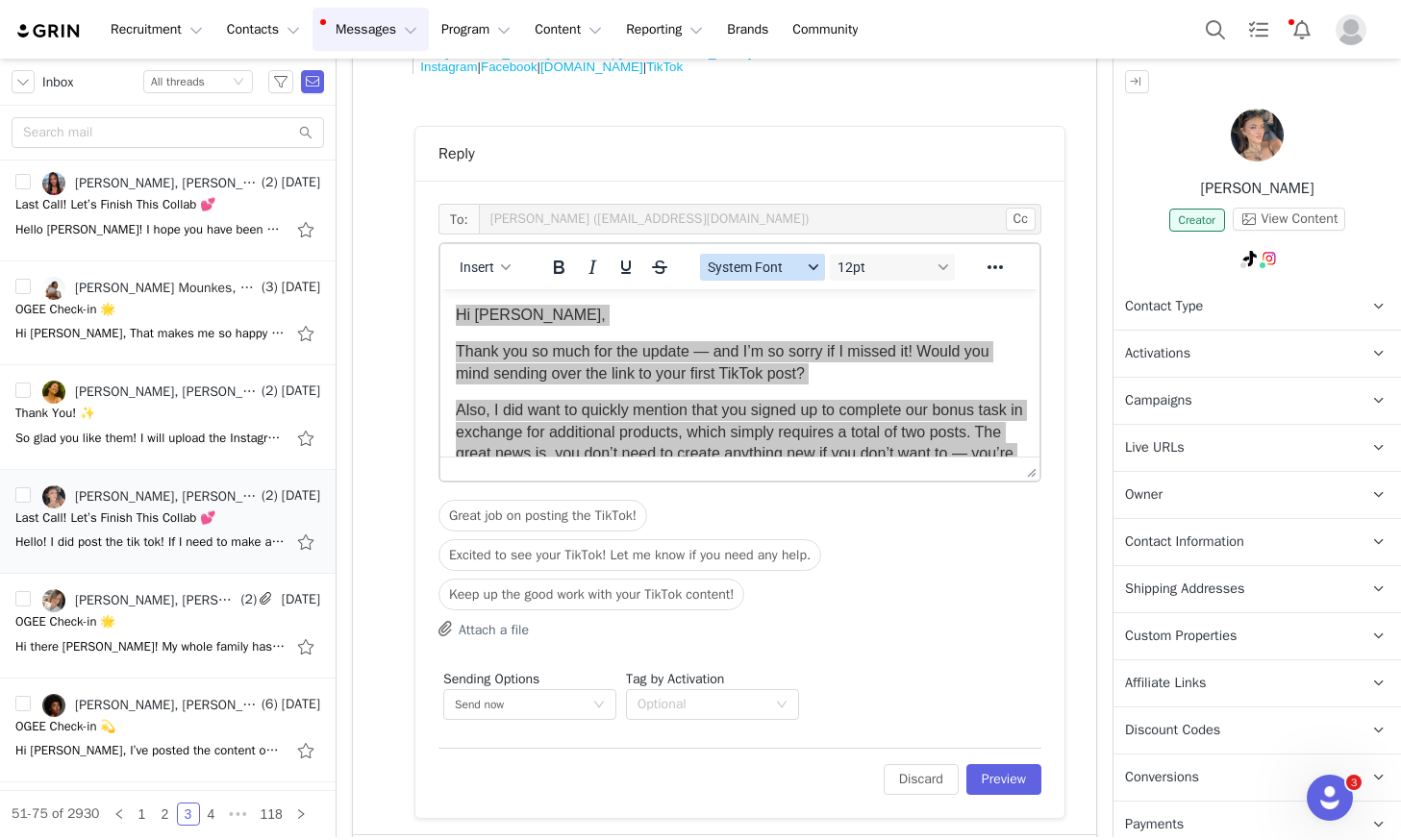 click on "System Font" at bounding box center [755, 267] 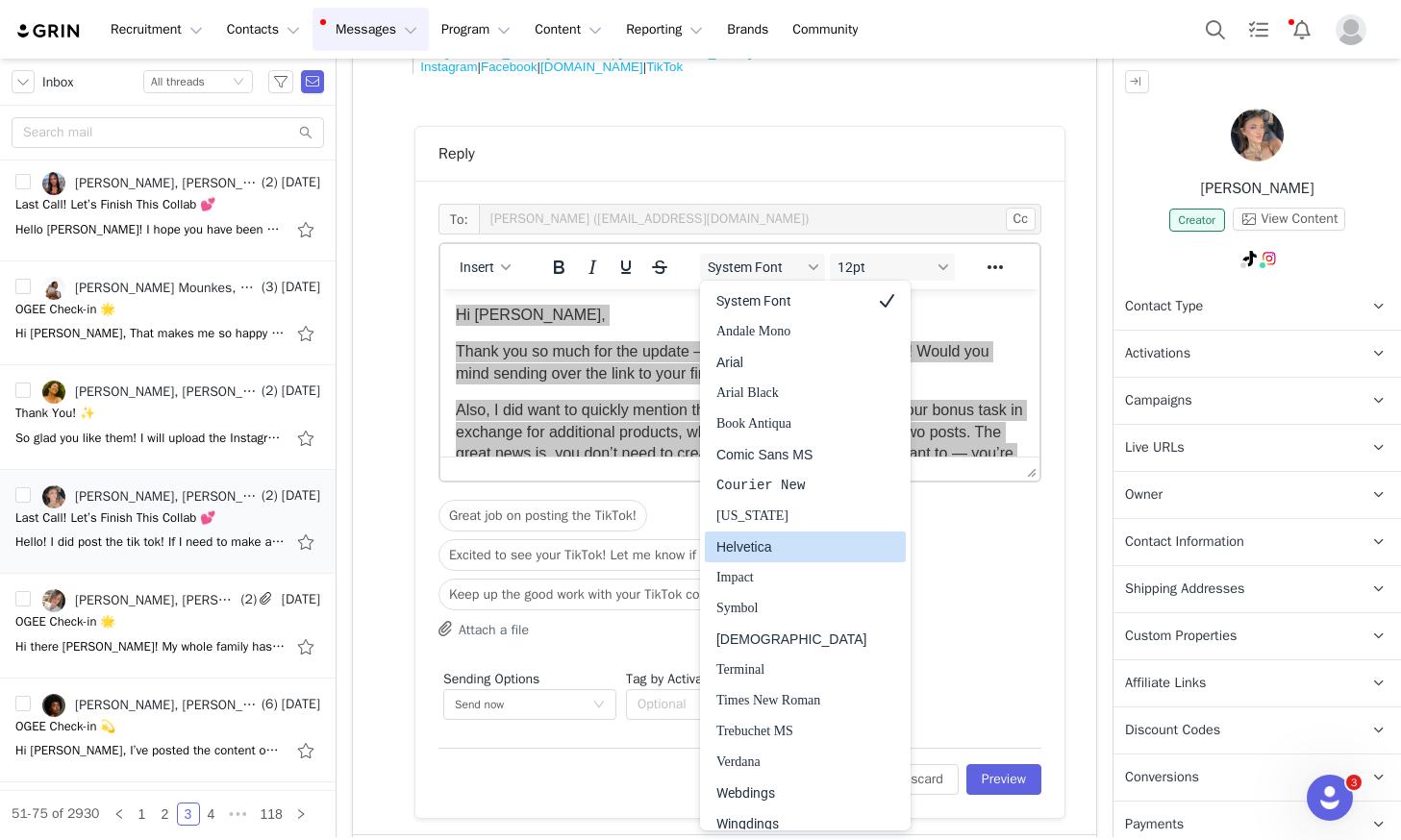 click on "Helvetica" at bounding box center [791, 547] 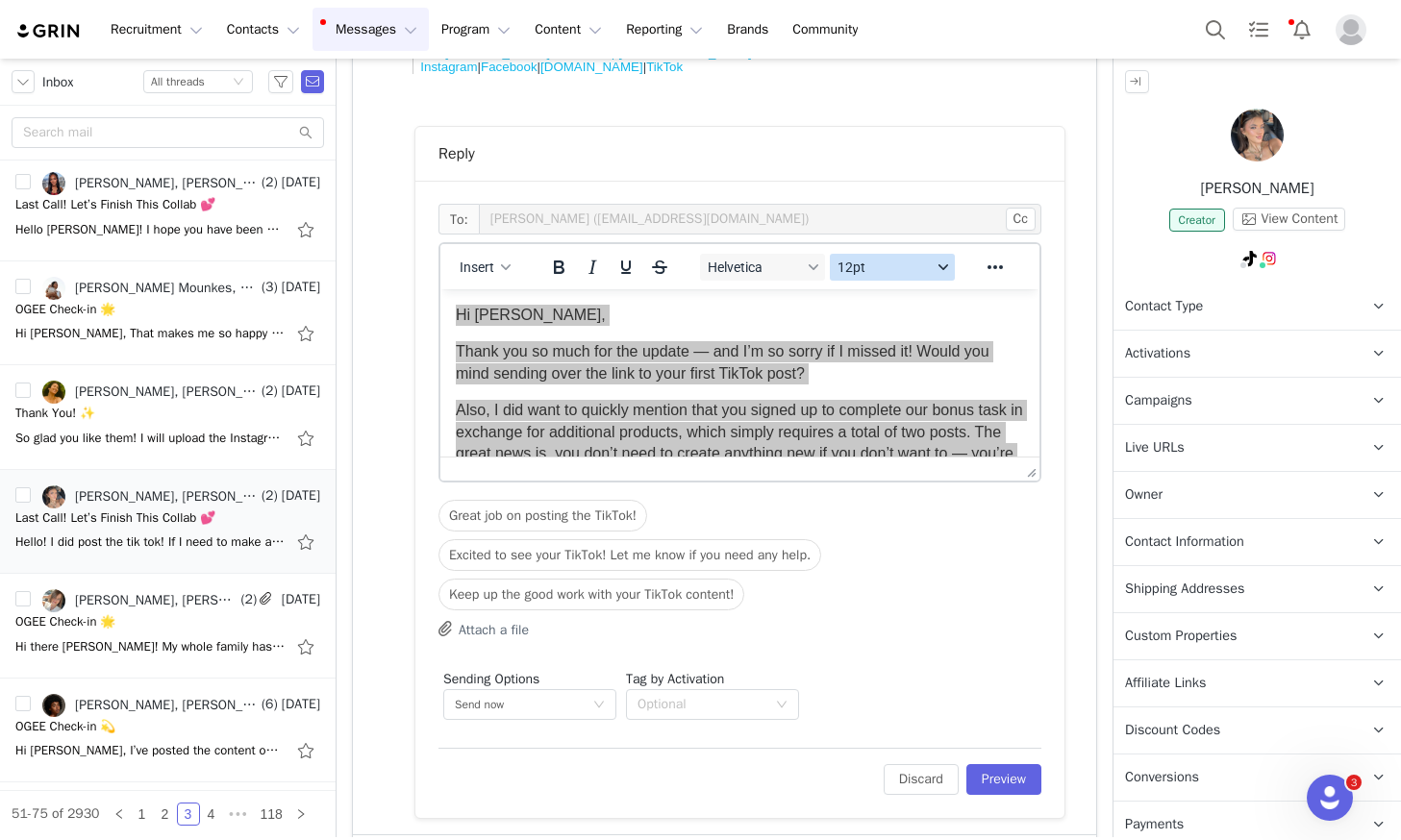 click on "12pt" at bounding box center (885, 267) 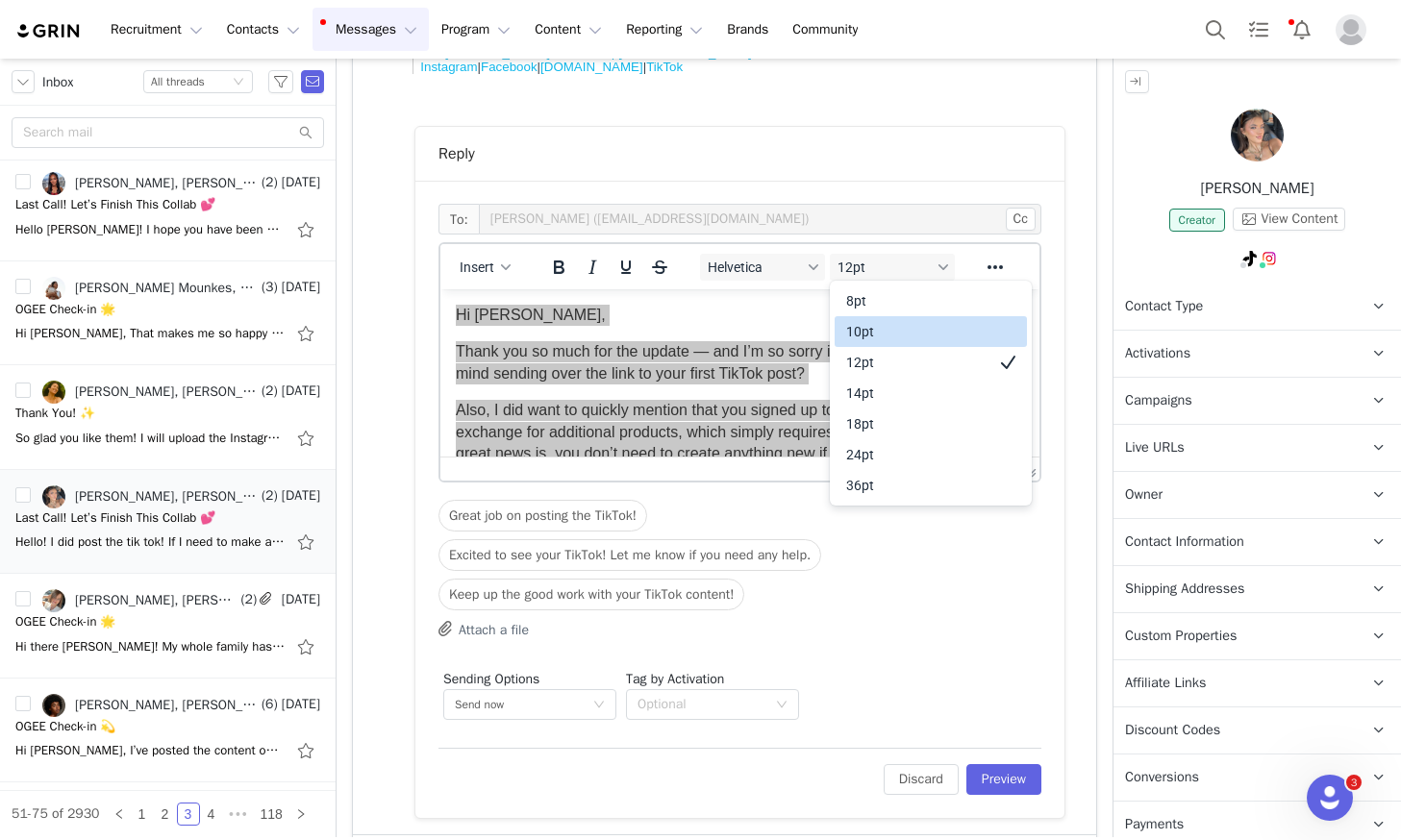 click on "10pt" at bounding box center (917, 332) 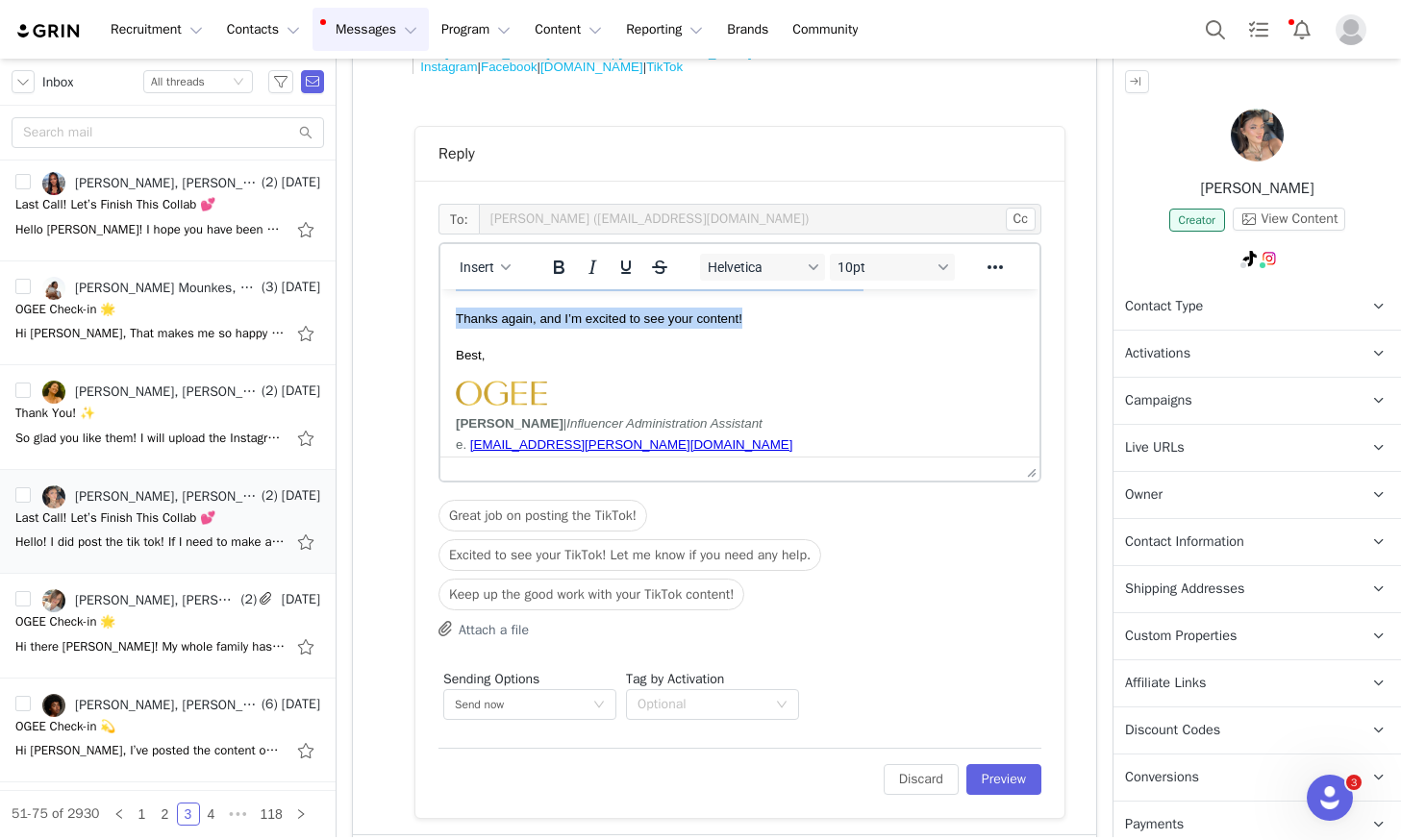 scroll, scrollTop: 315, scrollLeft: 0, axis: vertical 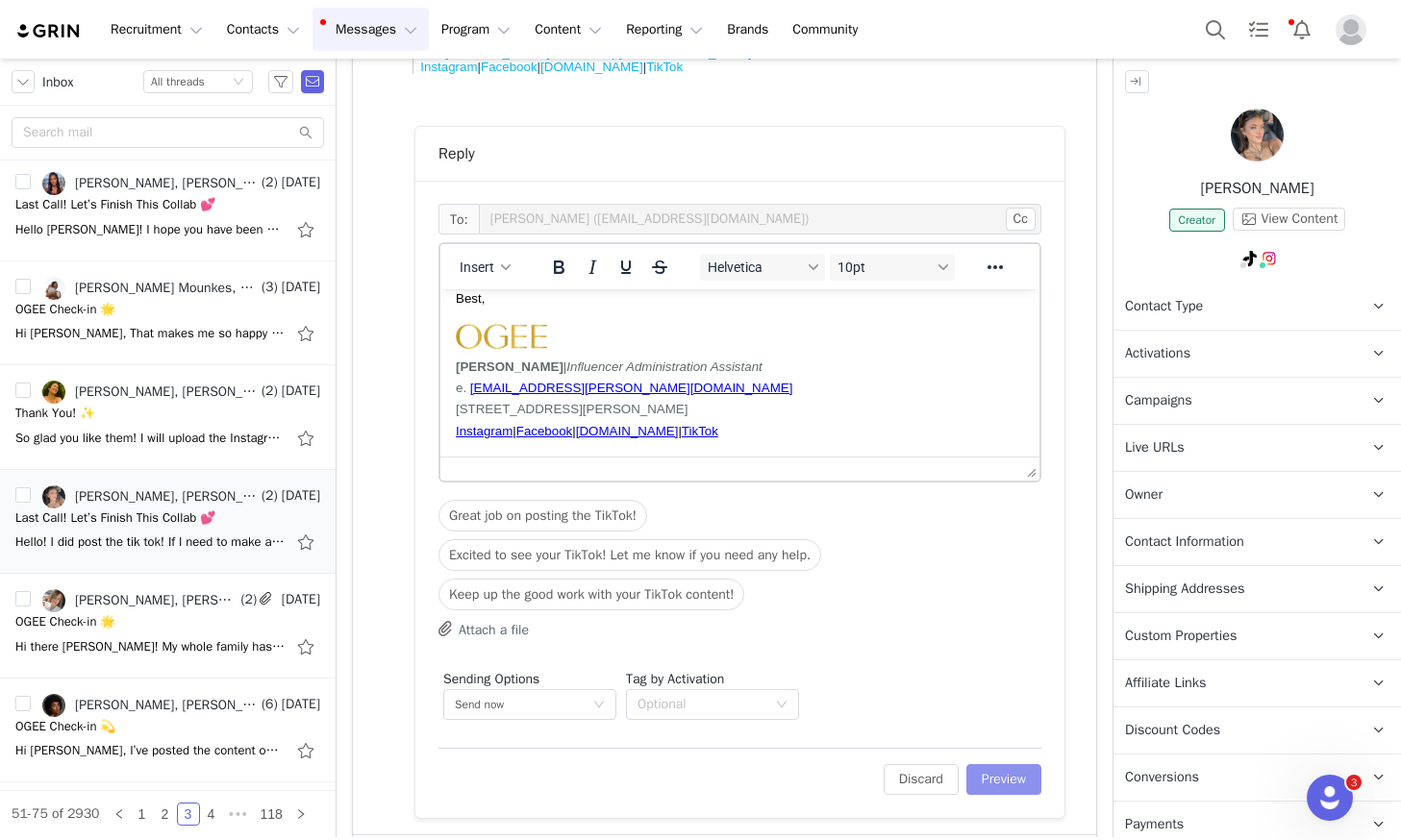 click on "Preview" at bounding box center [1004, 779] 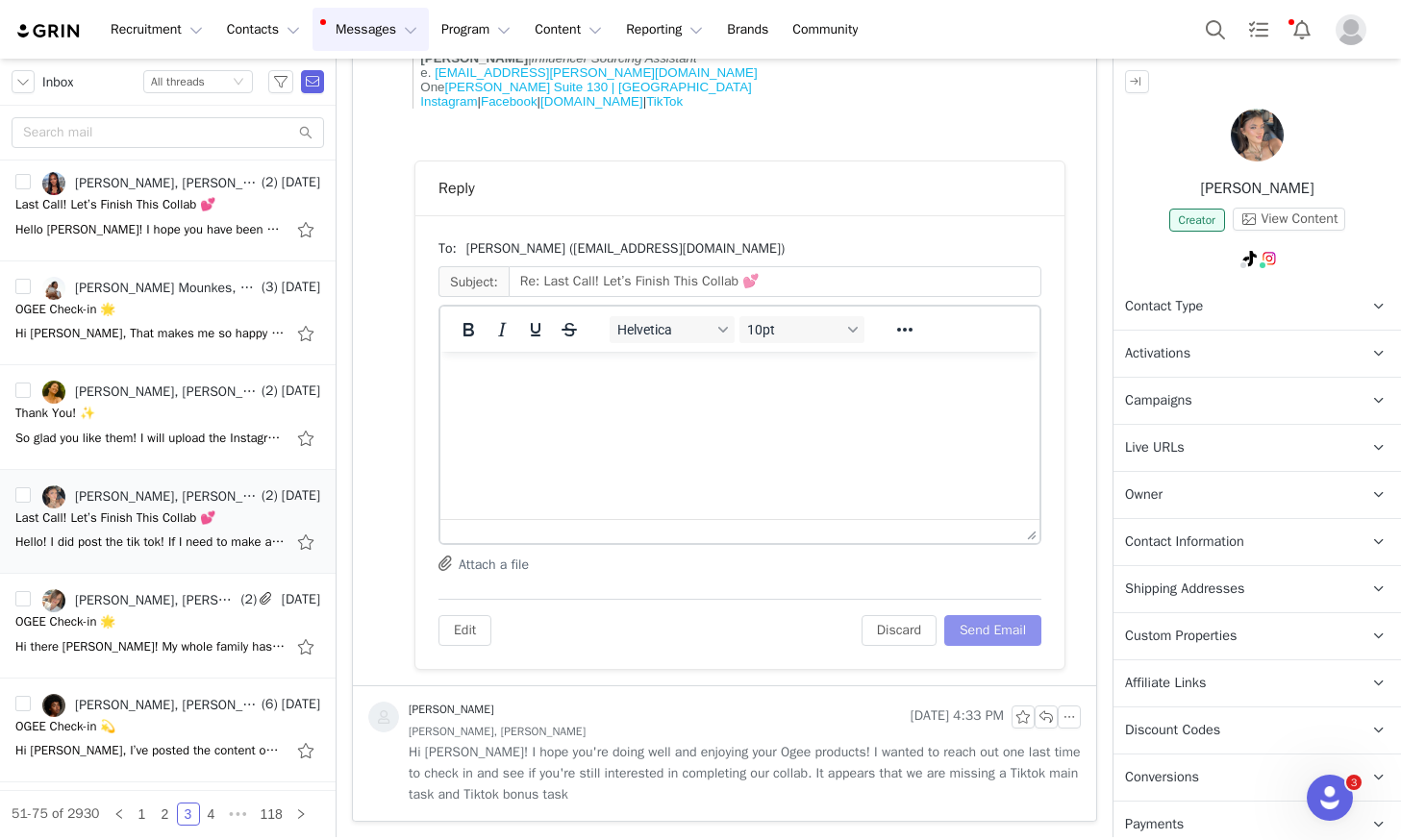scroll, scrollTop: 482, scrollLeft: 0, axis: vertical 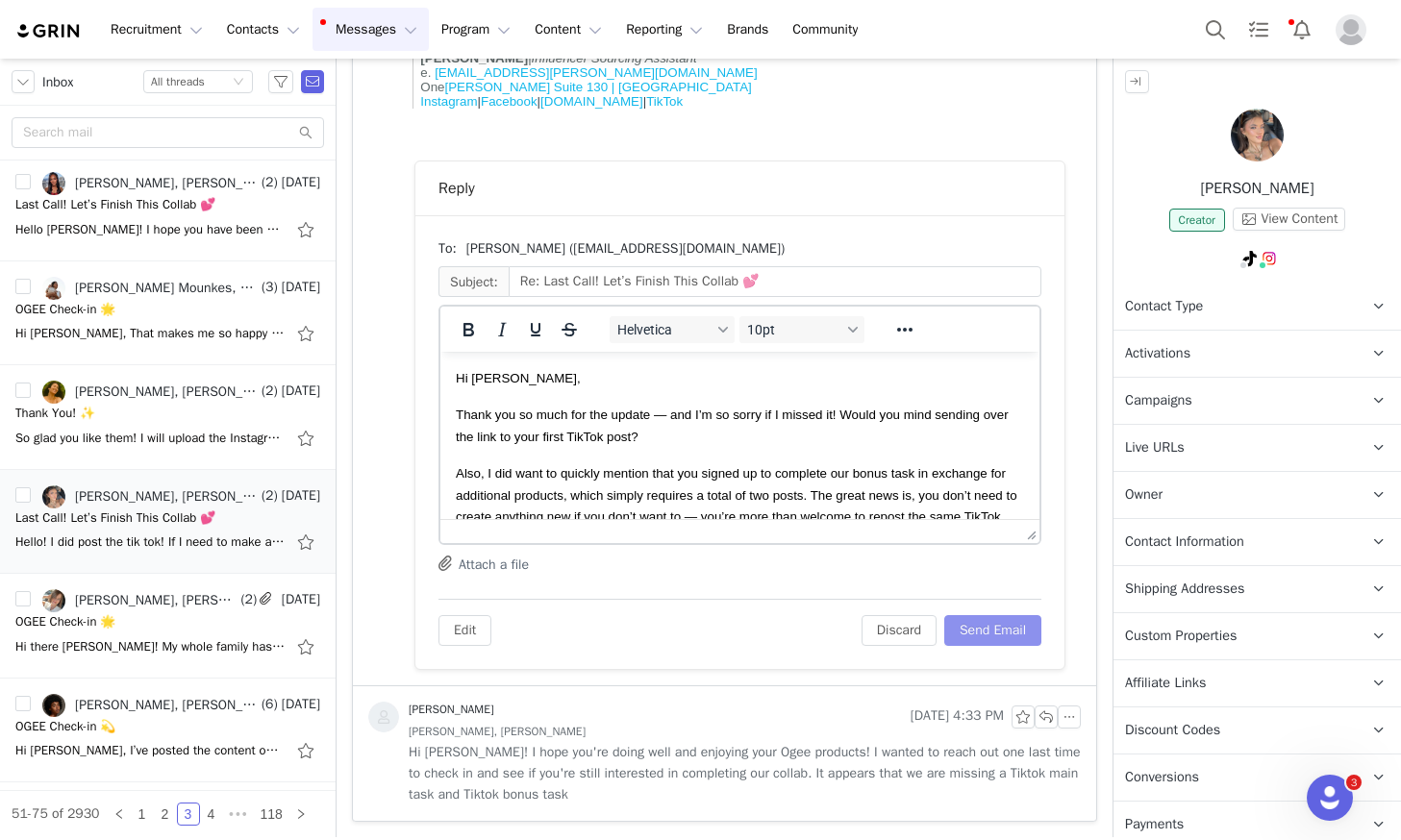 click on "Send Email" at bounding box center (992, 630) 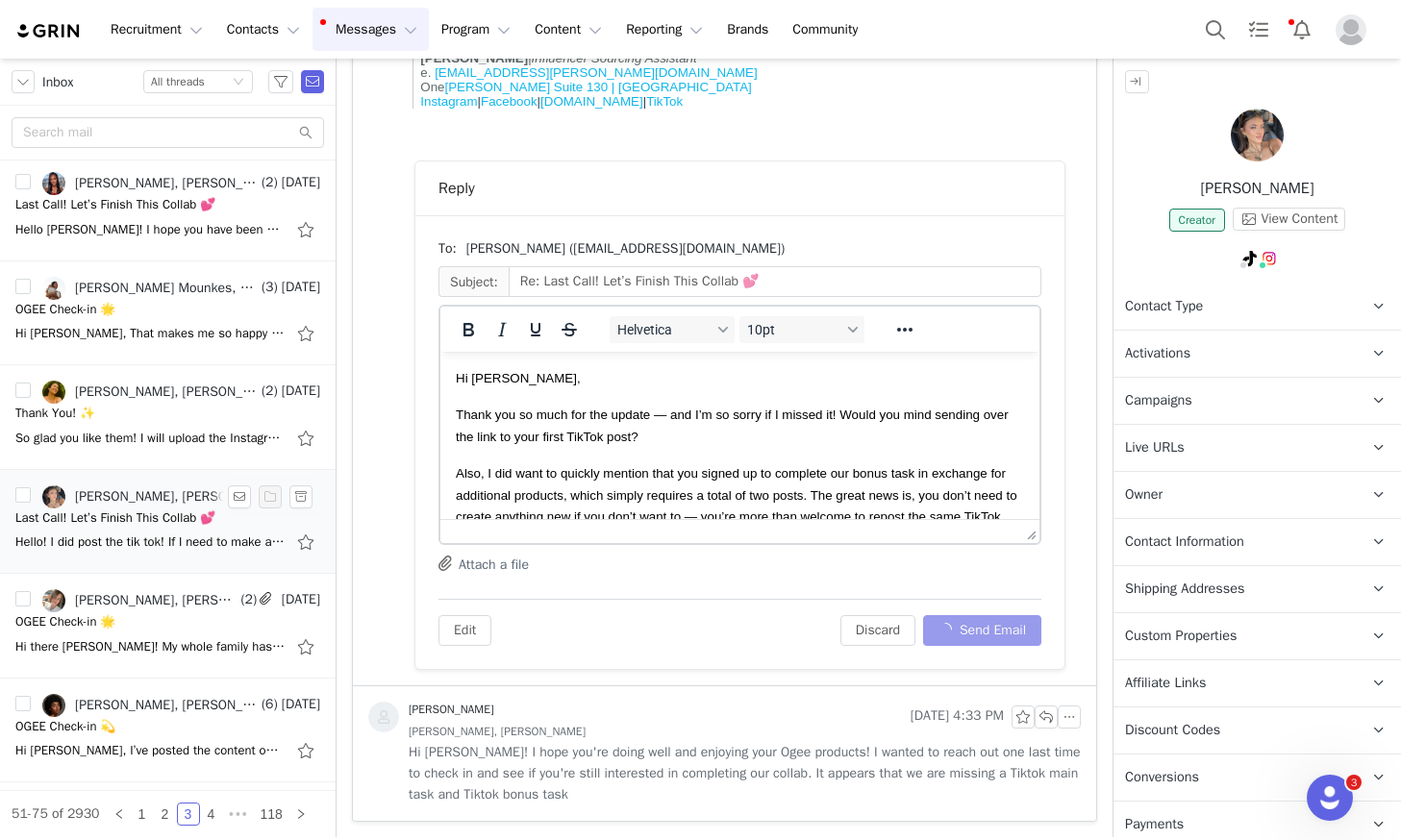 scroll, scrollTop: 0, scrollLeft: 0, axis: both 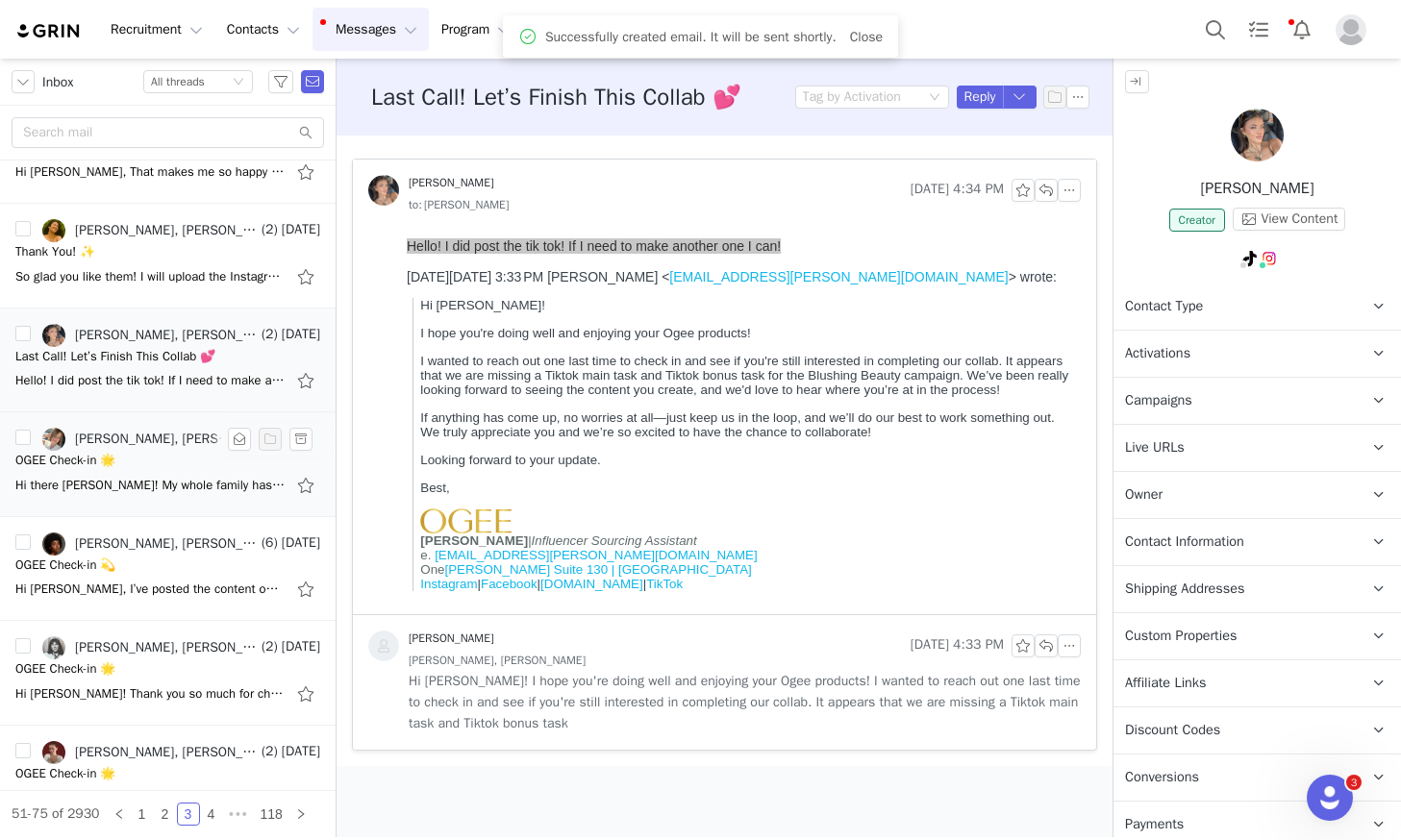 click on "OGEE Check-in 🌟" at bounding box center (167, 460) 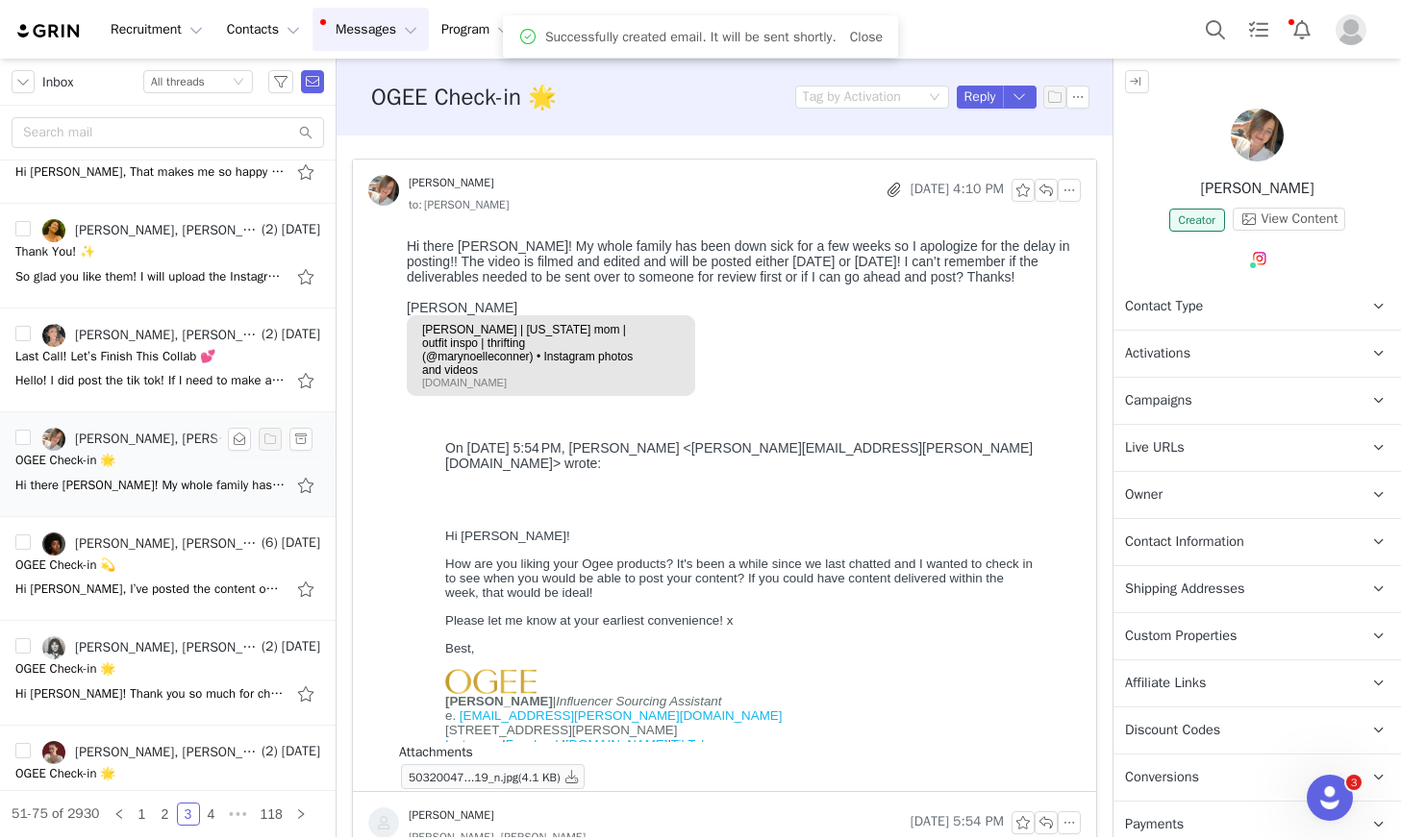 scroll, scrollTop: 0, scrollLeft: 0, axis: both 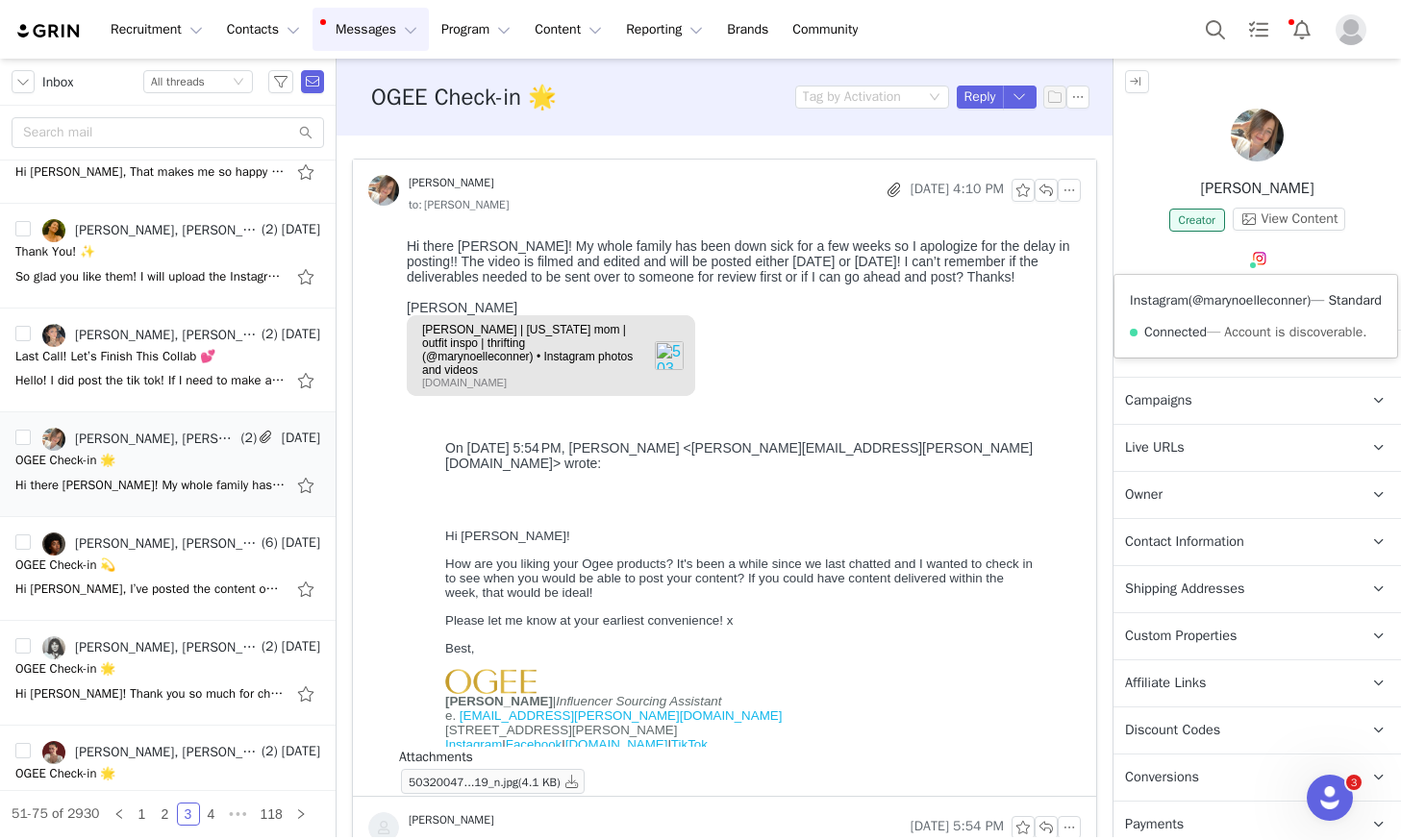 click on "@marynoelleconner" at bounding box center (1249, 300) 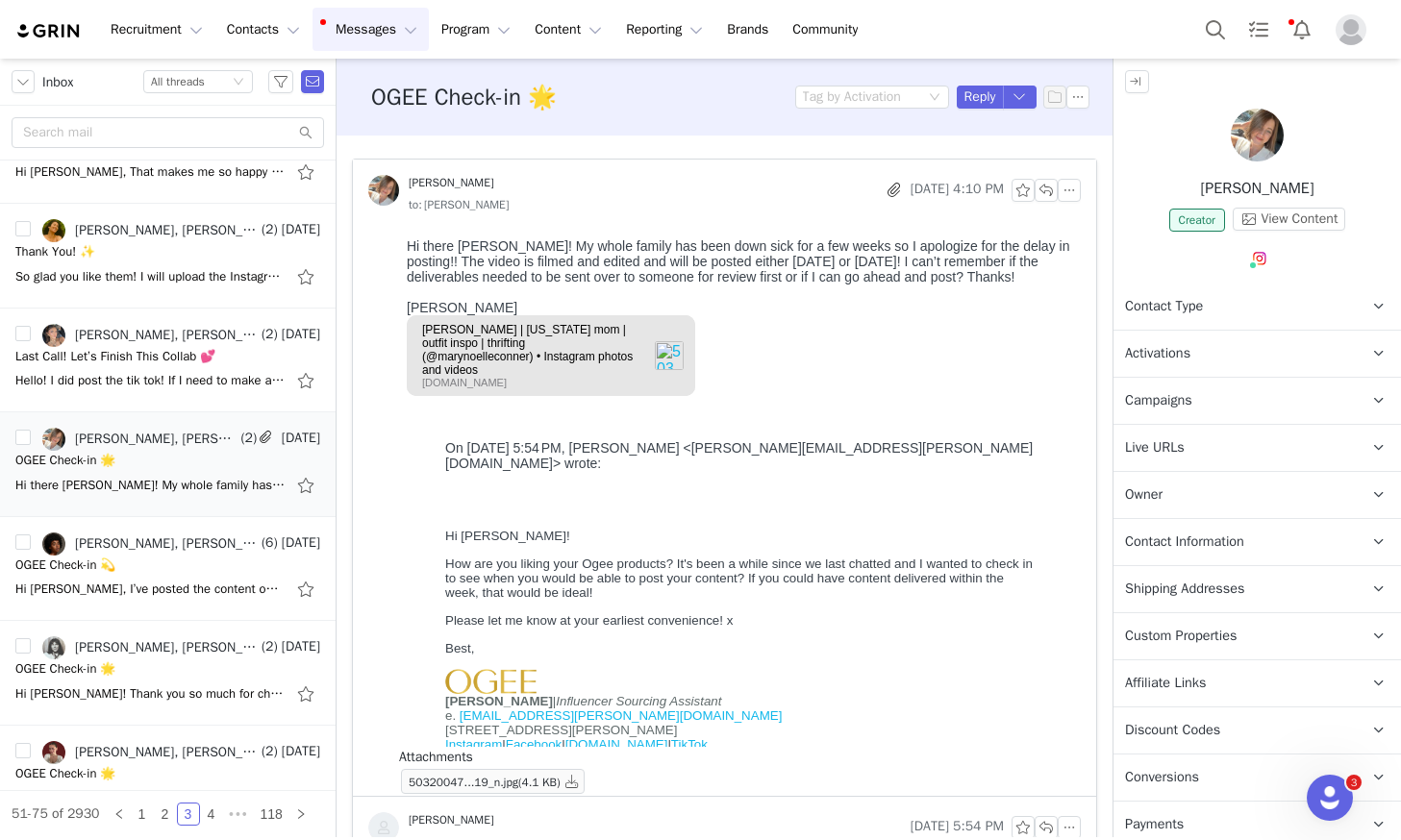click at bounding box center (1257, 138) 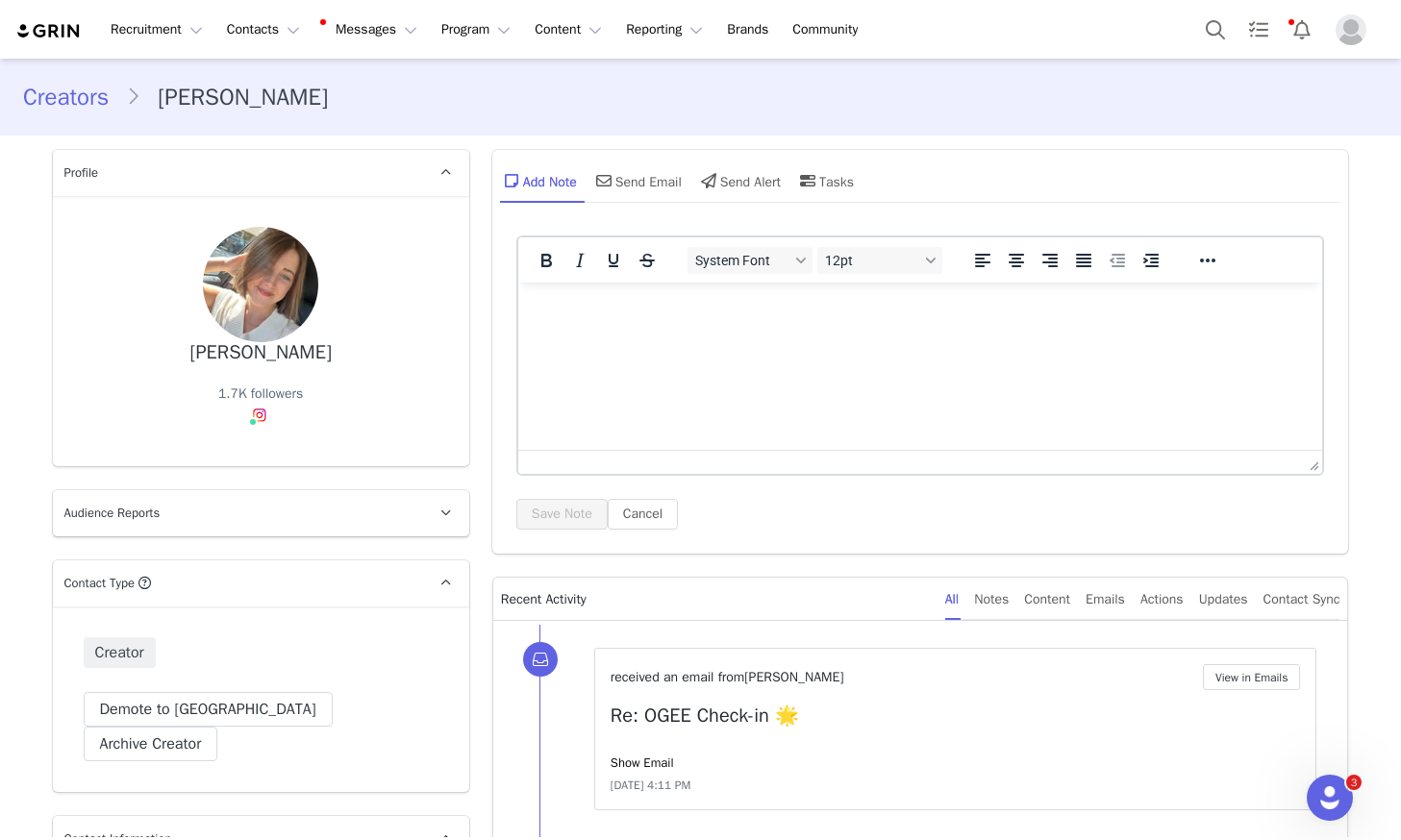 scroll, scrollTop: 0, scrollLeft: 0, axis: both 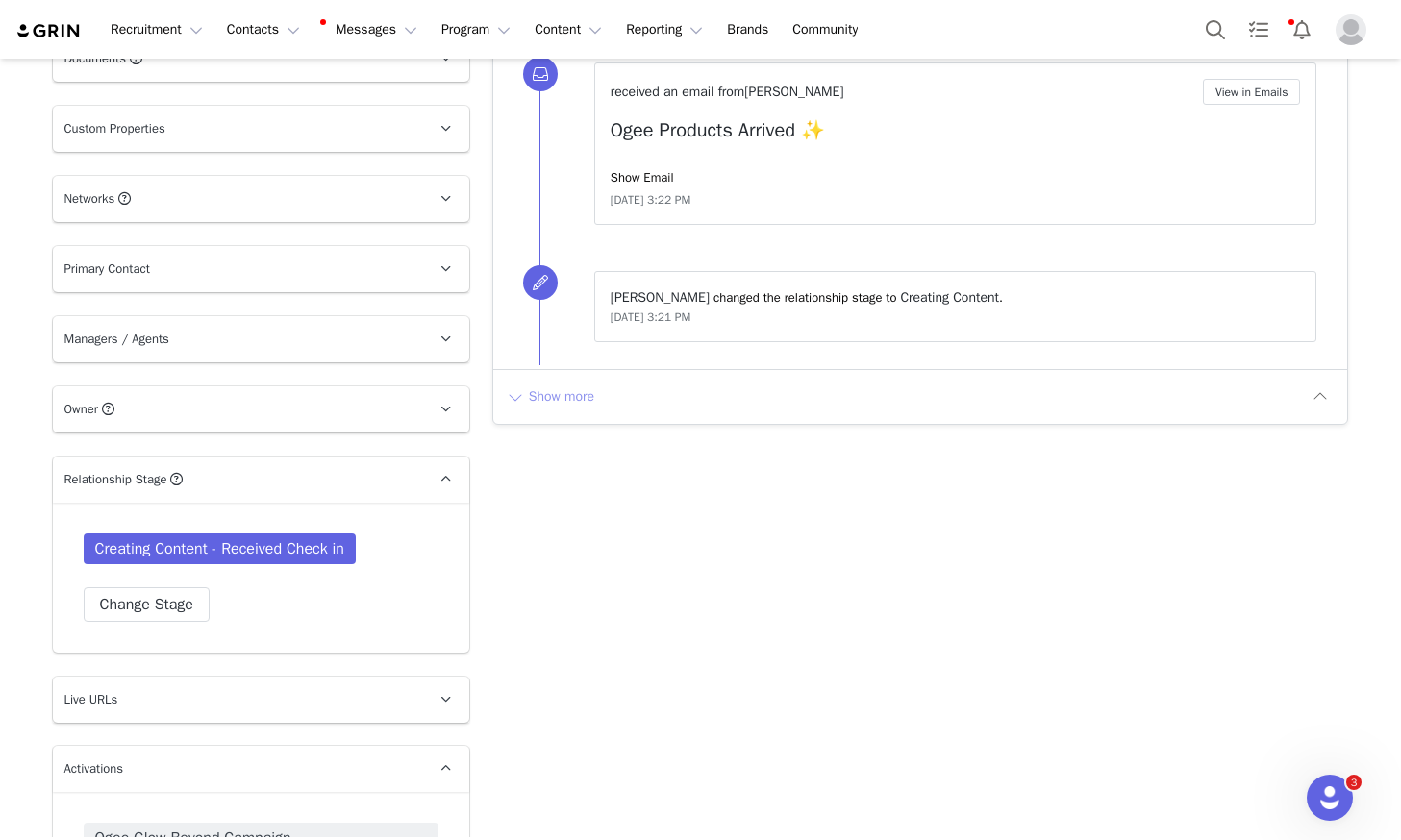 click on "Show more" at bounding box center (550, 397) 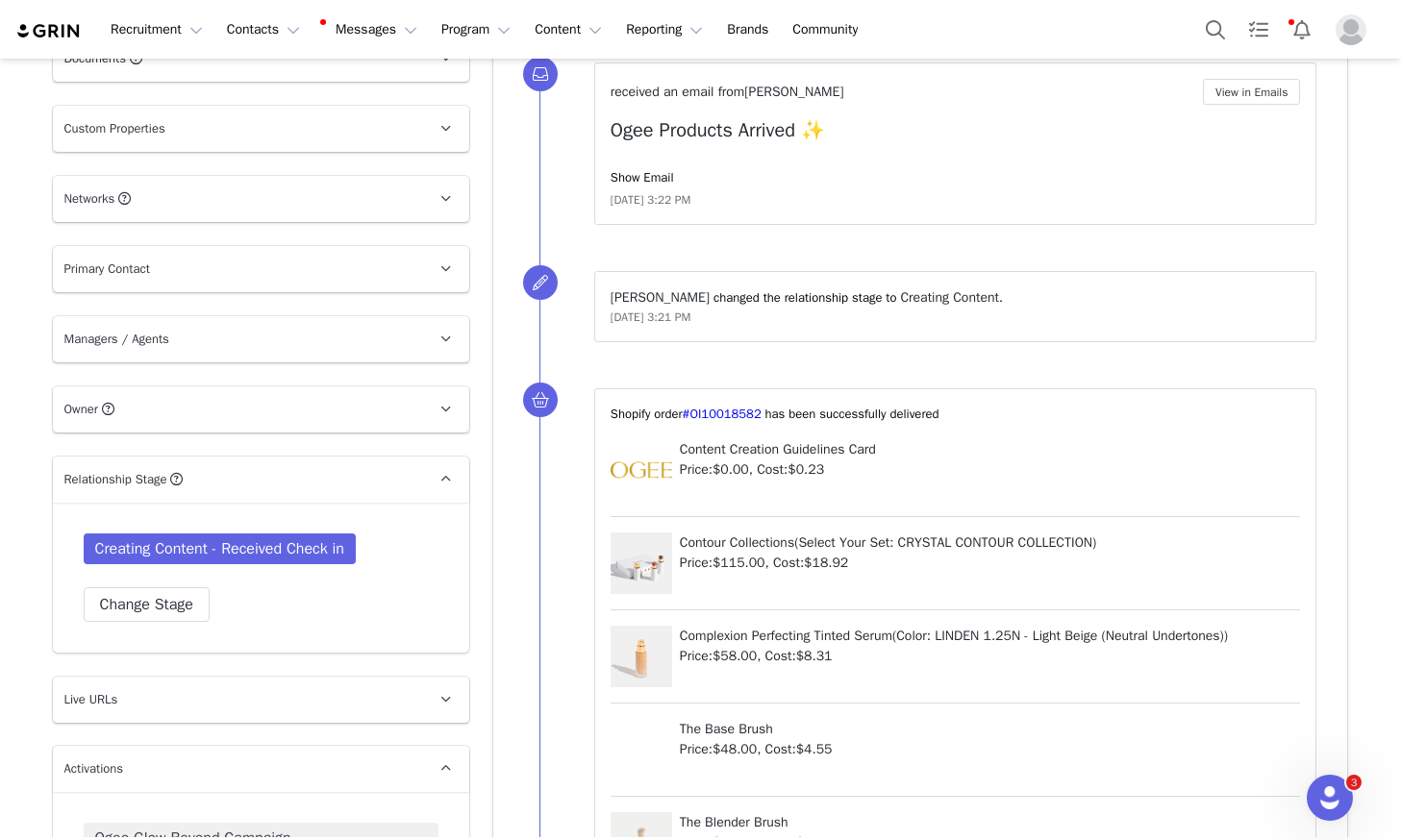 scroll, scrollTop: 0, scrollLeft: 0, axis: both 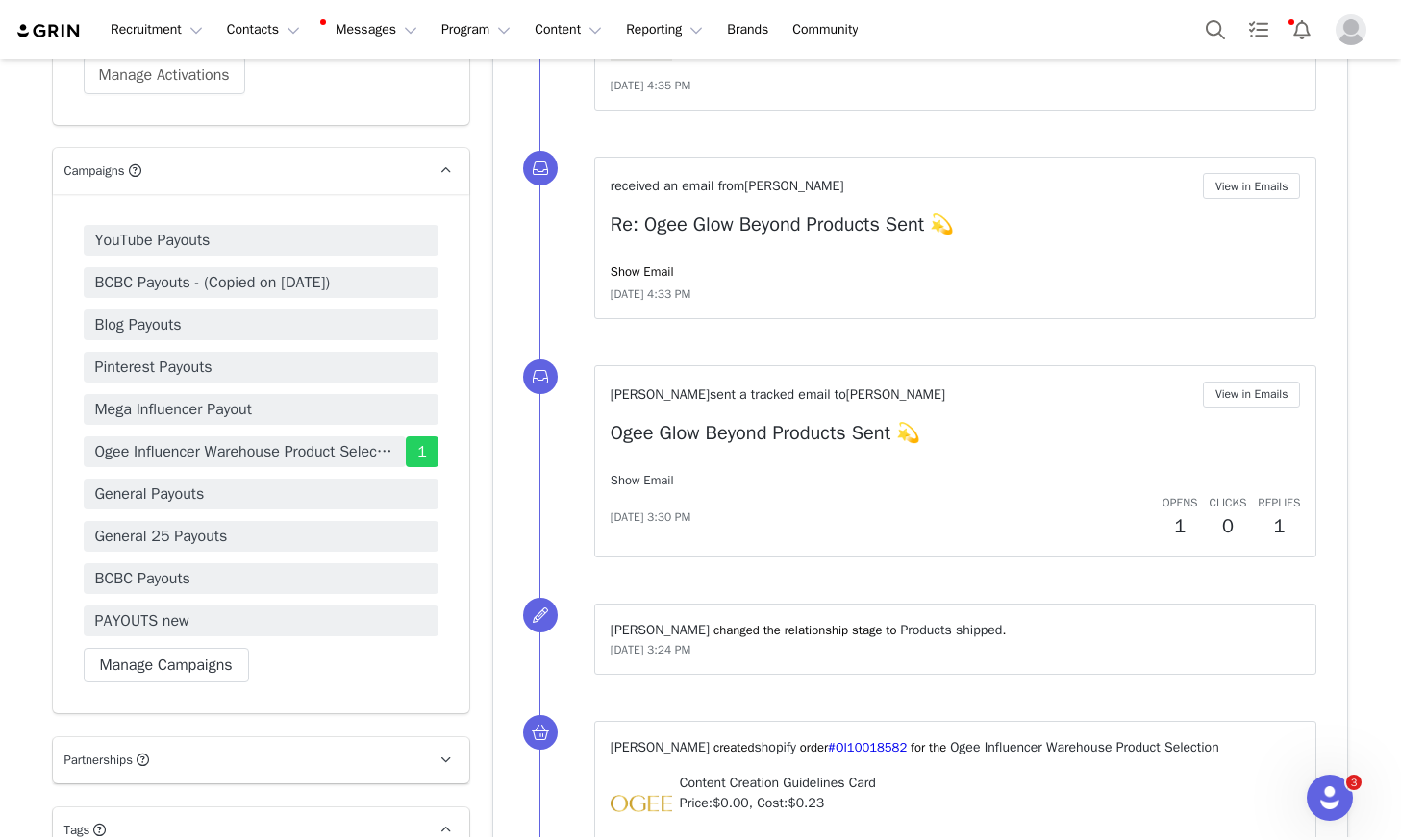click on "Show Email" at bounding box center (642, 480) 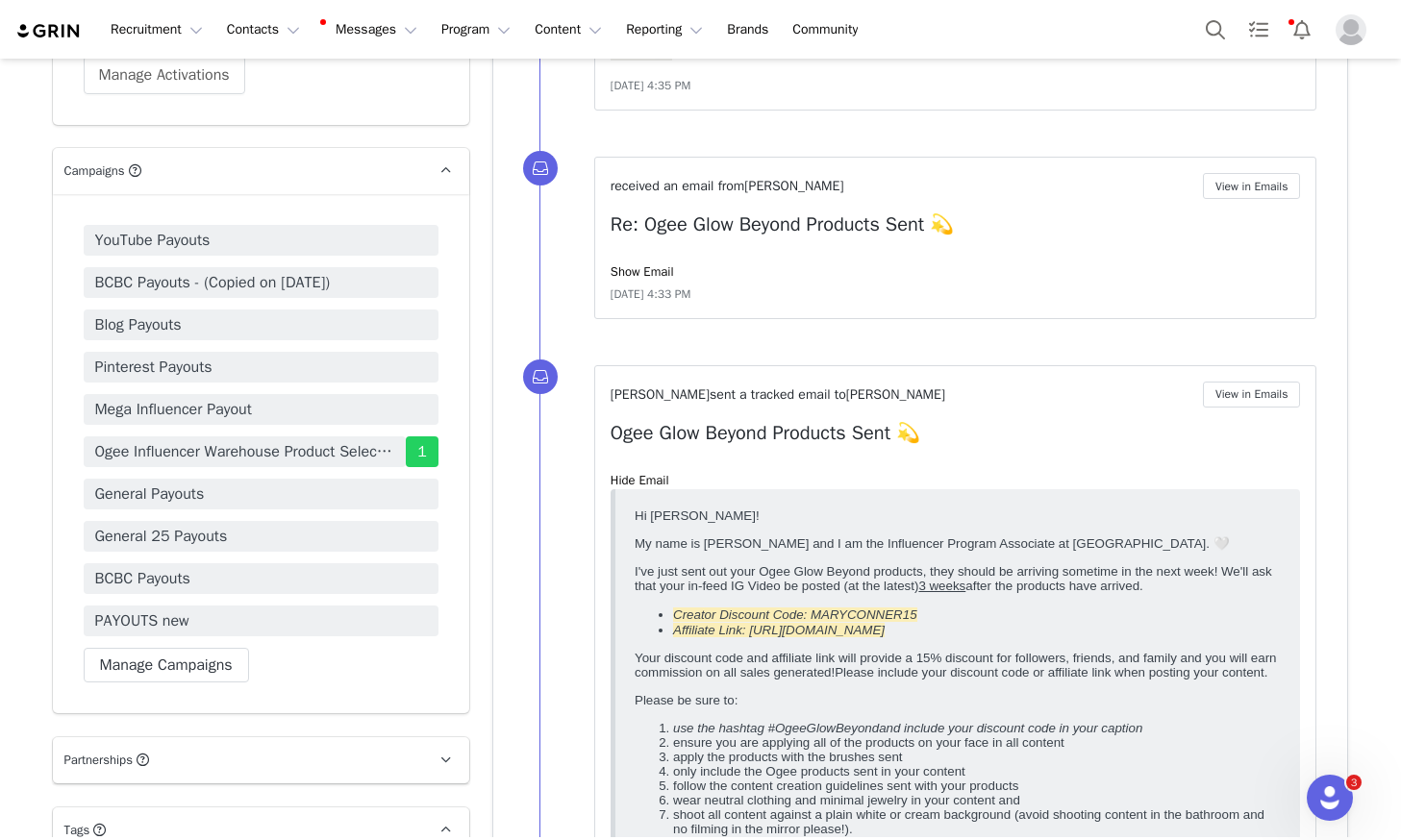 scroll, scrollTop: 0, scrollLeft: 0, axis: both 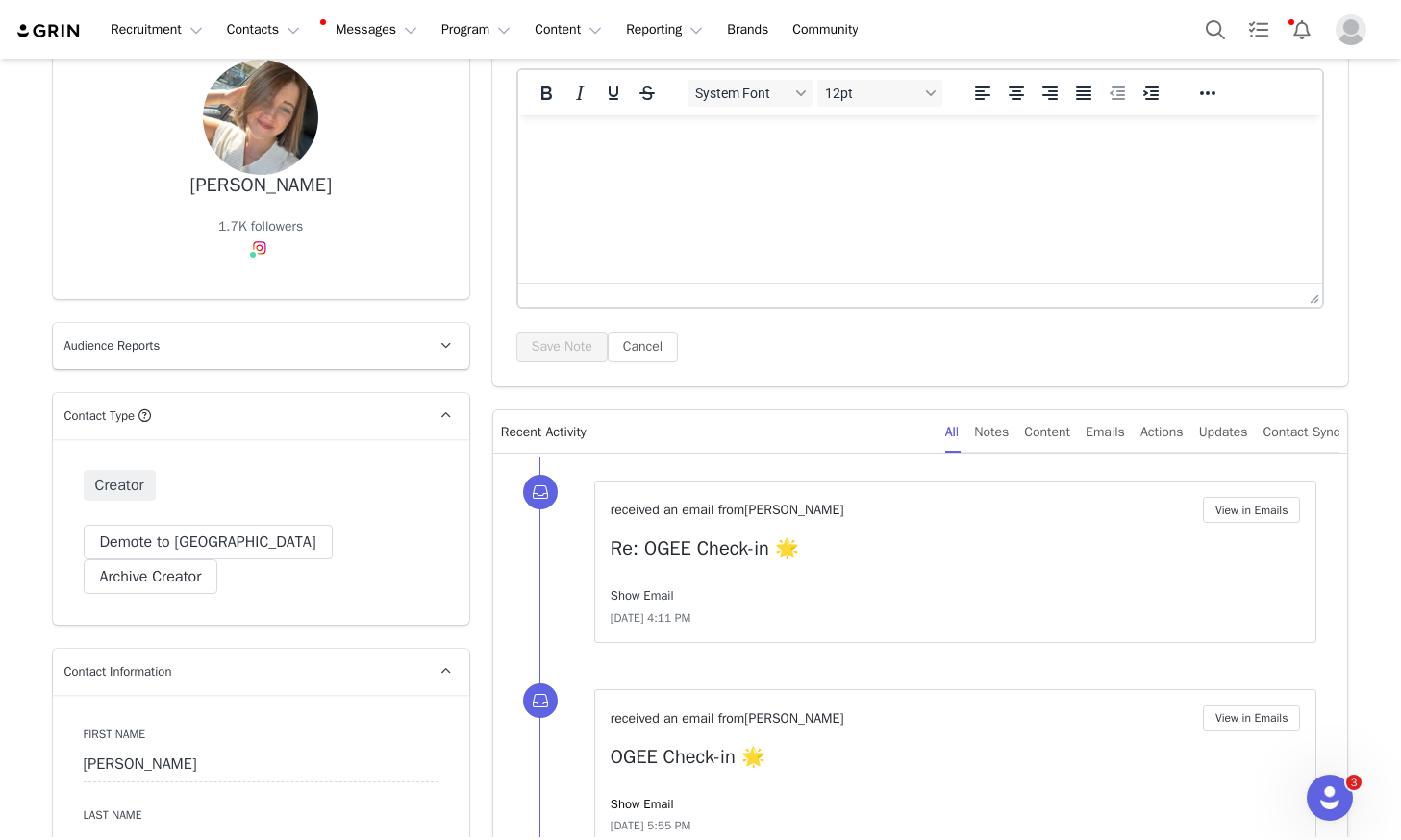 click on "Show Email" at bounding box center [642, 595] 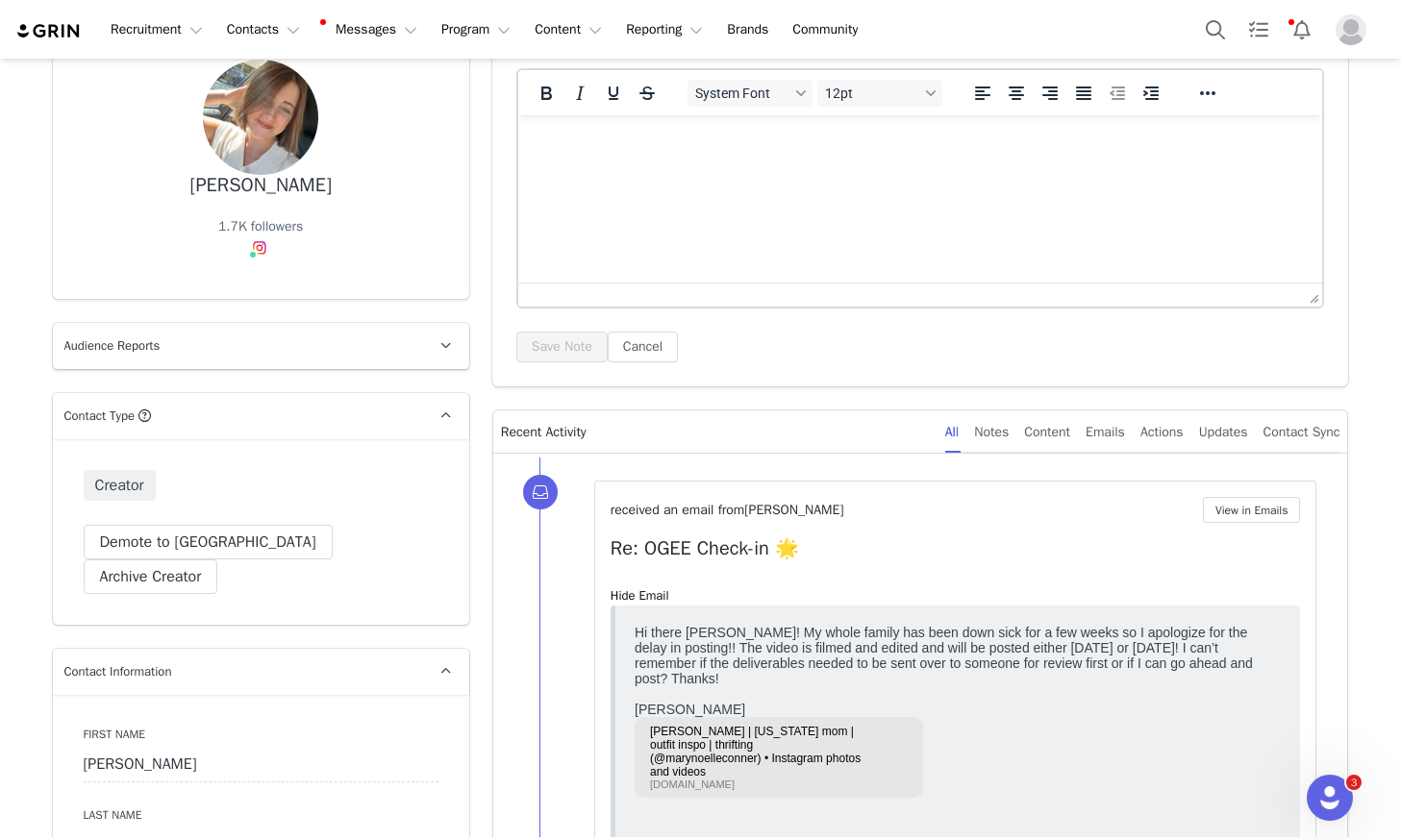 scroll, scrollTop: 0, scrollLeft: 0, axis: both 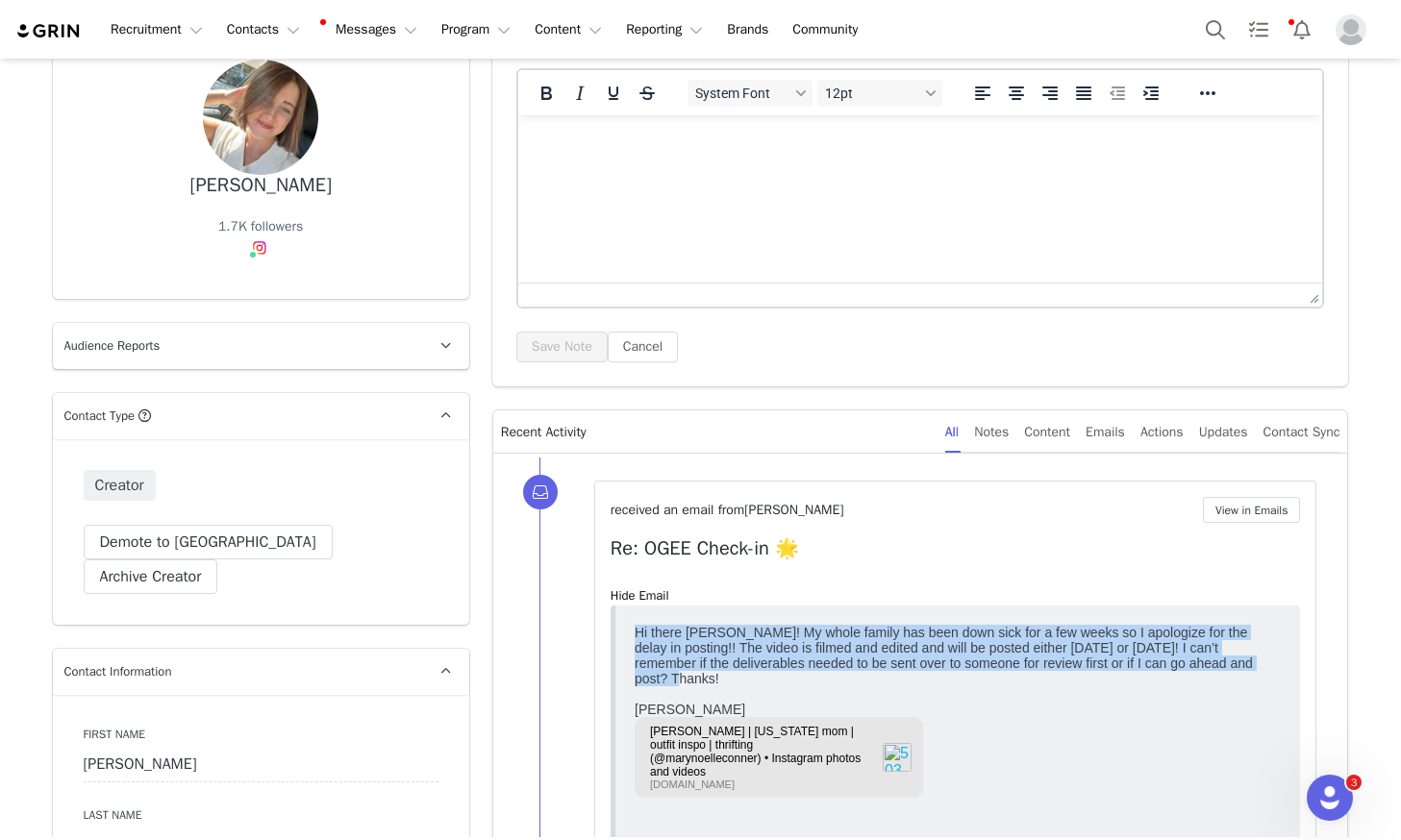 drag, startPoint x: 1246, startPoint y: 665, endPoint x: 566, endPoint y: 620, distance: 681.4873 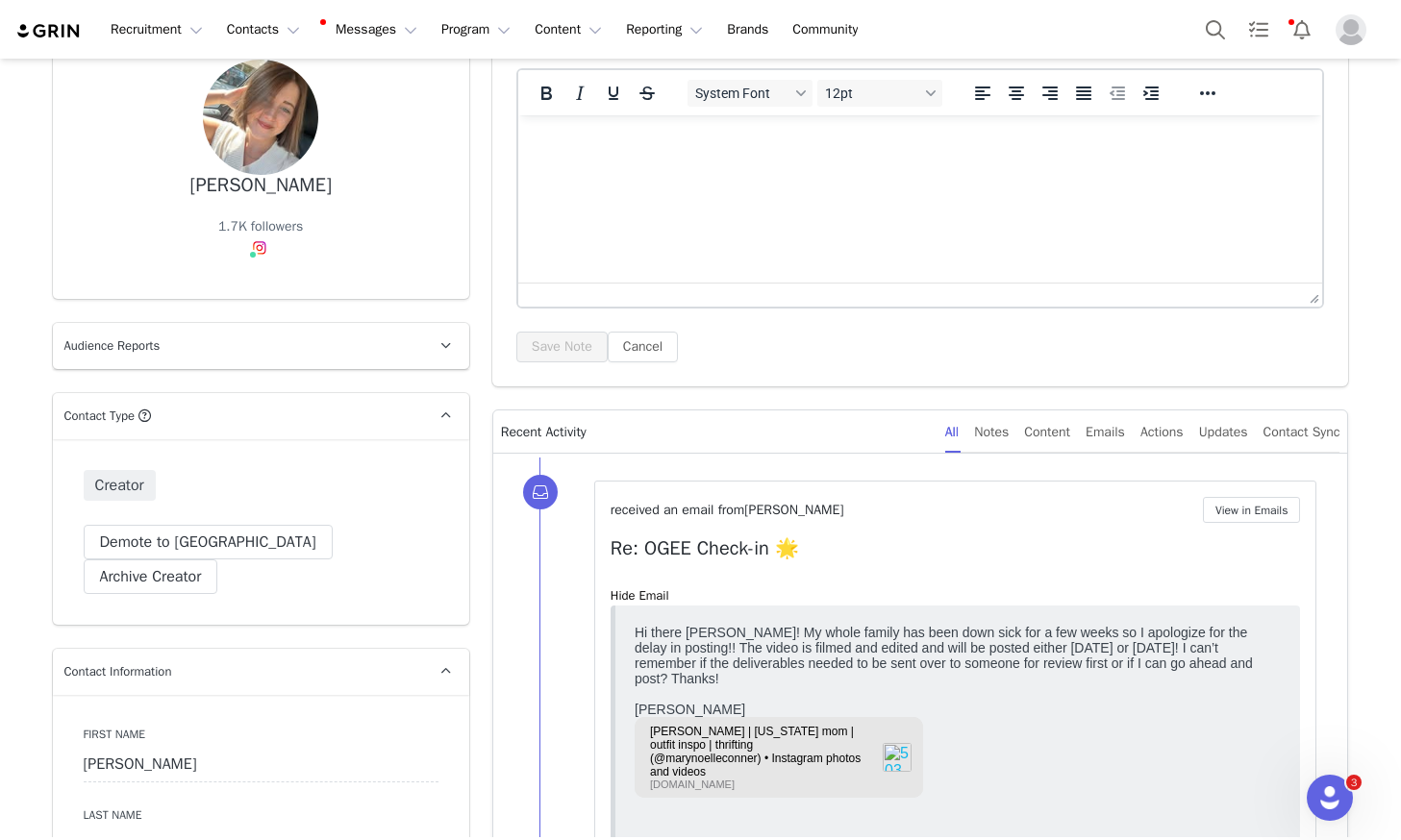 click on "[PERSON_NAME]" at bounding box center (957, 708) 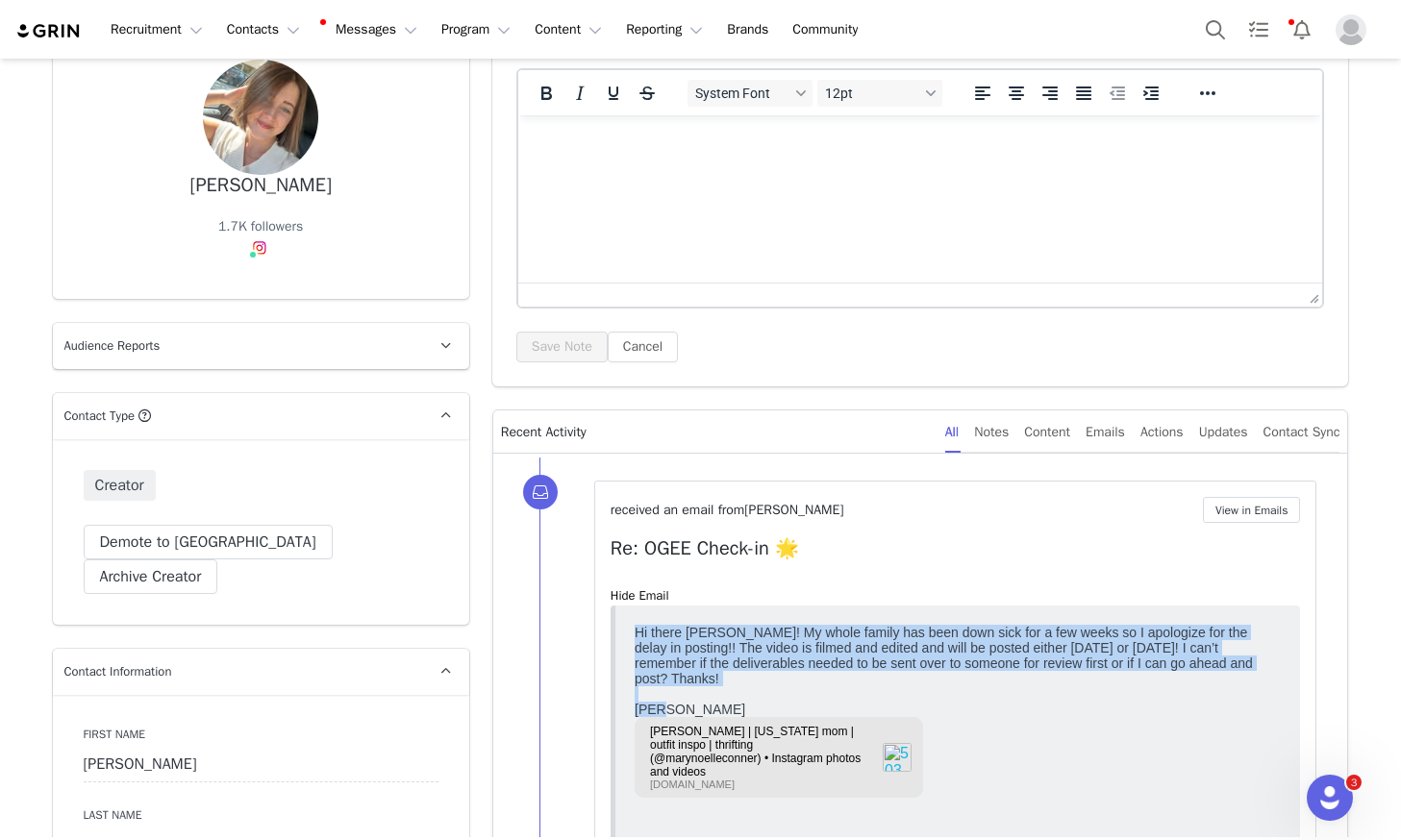drag, startPoint x: 669, startPoint y: 692, endPoint x: 628, endPoint y: 632, distance: 72.67049 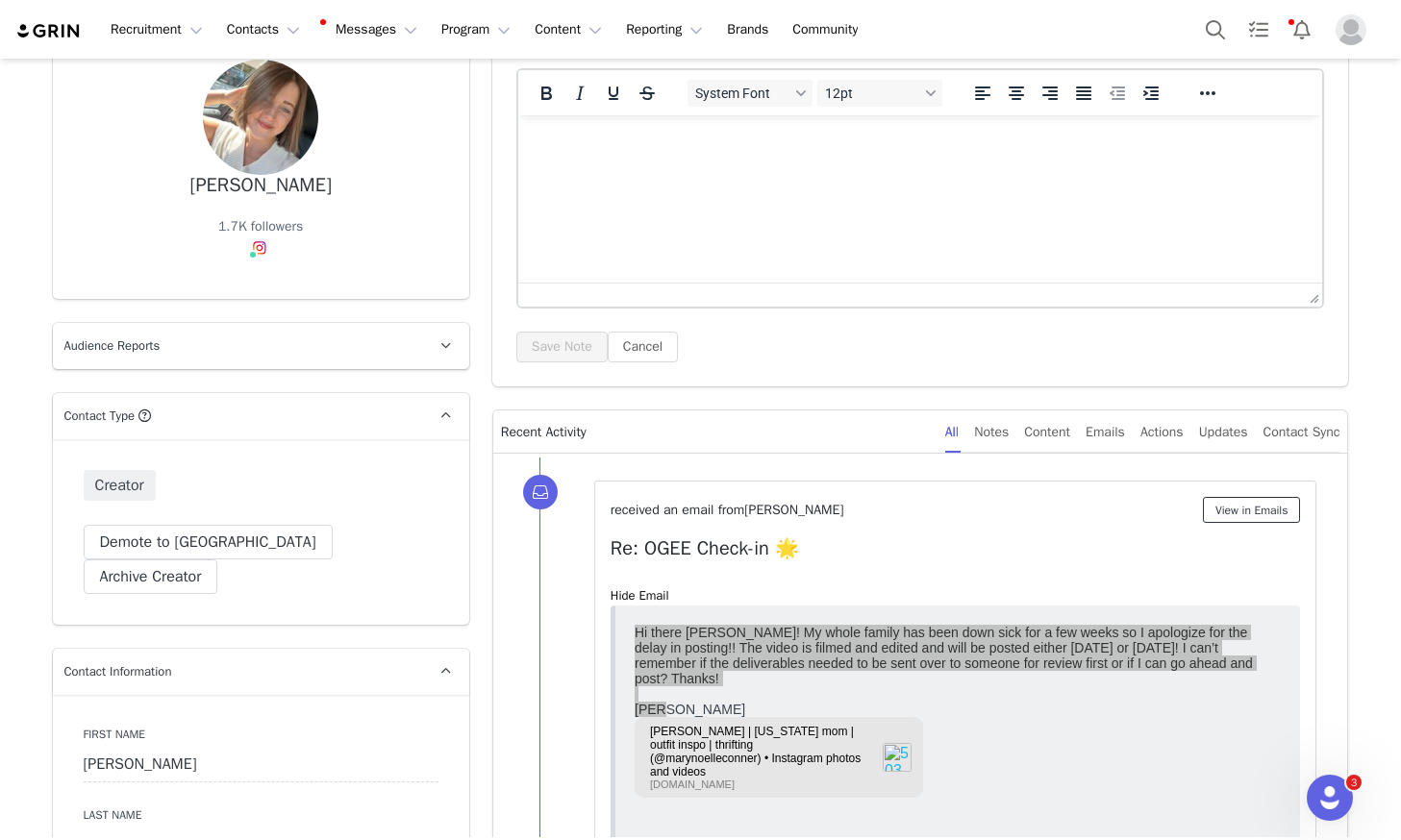 click on "View in Emails" at bounding box center [1252, 509] 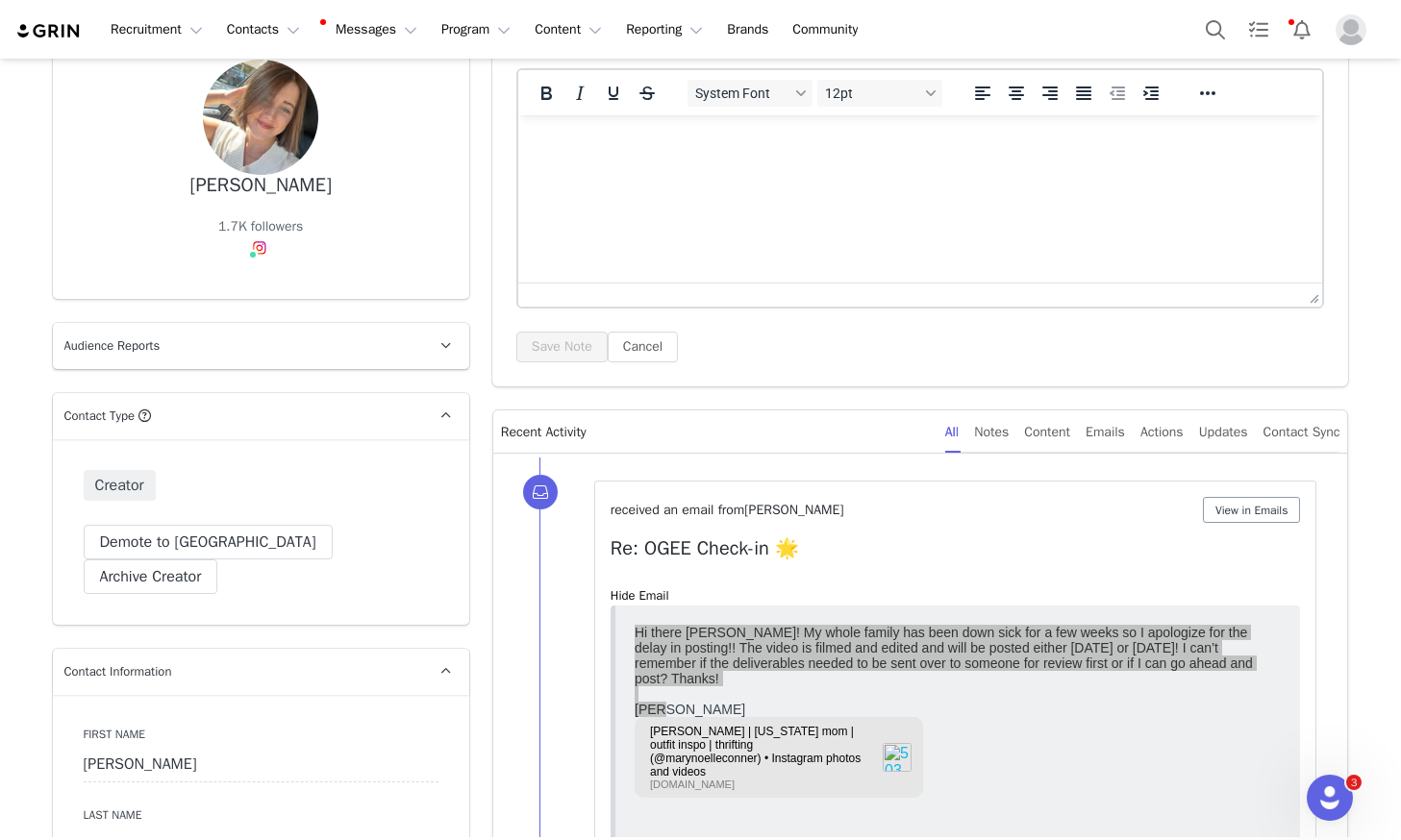 scroll, scrollTop: 0, scrollLeft: 0, axis: both 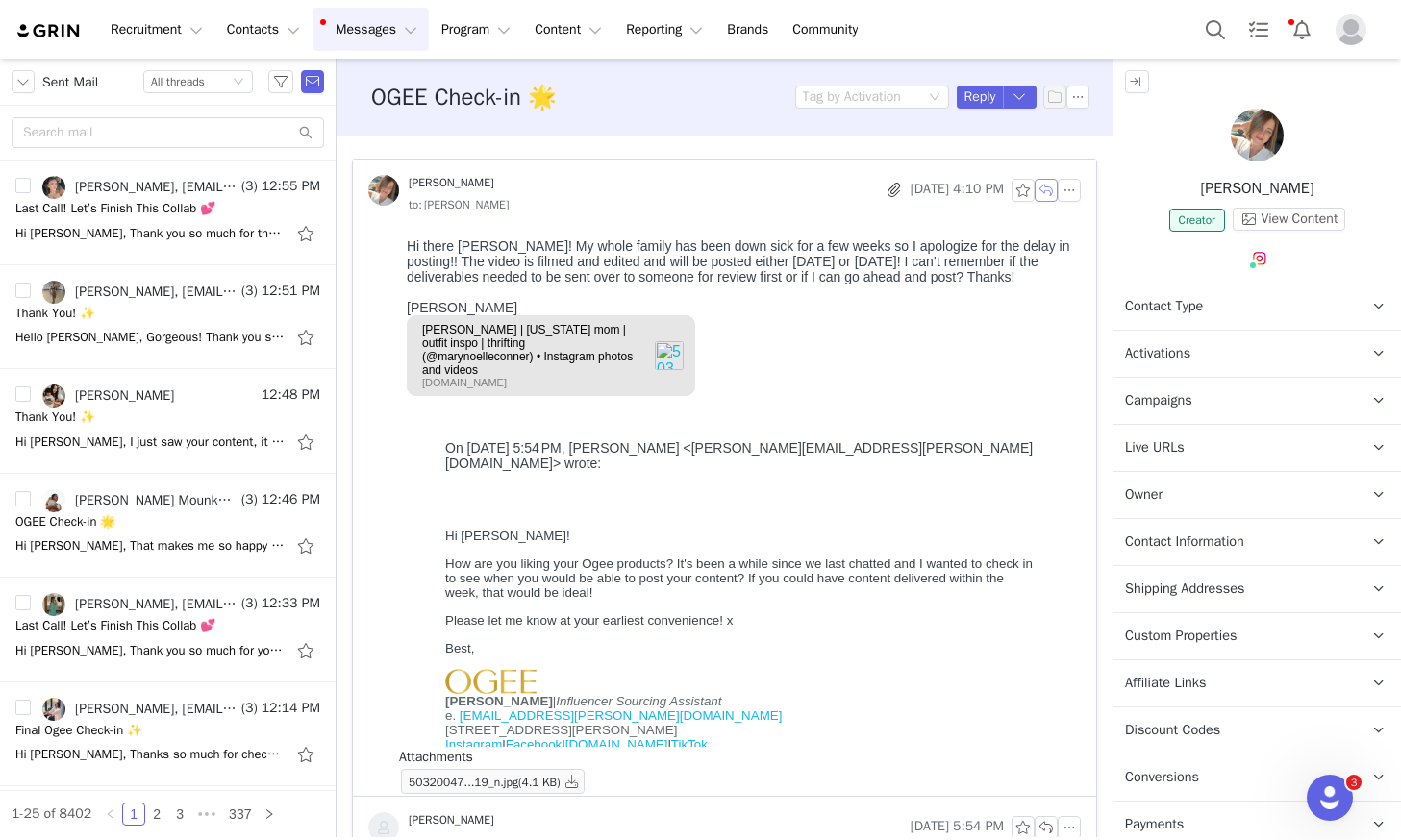 click at bounding box center [1046, 190] 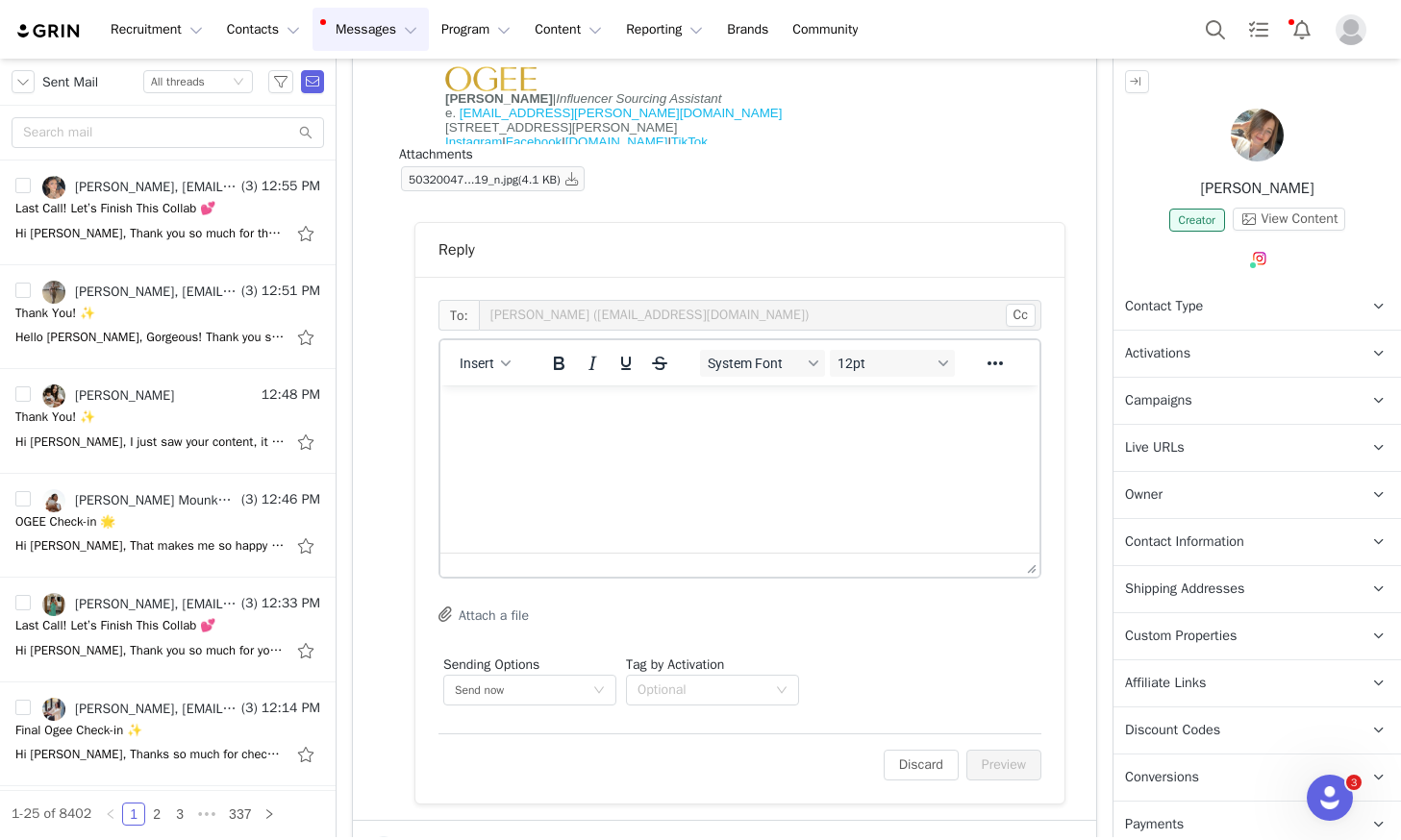 scroll, scrollTop: 0, scrollLeft: 0, axis: both 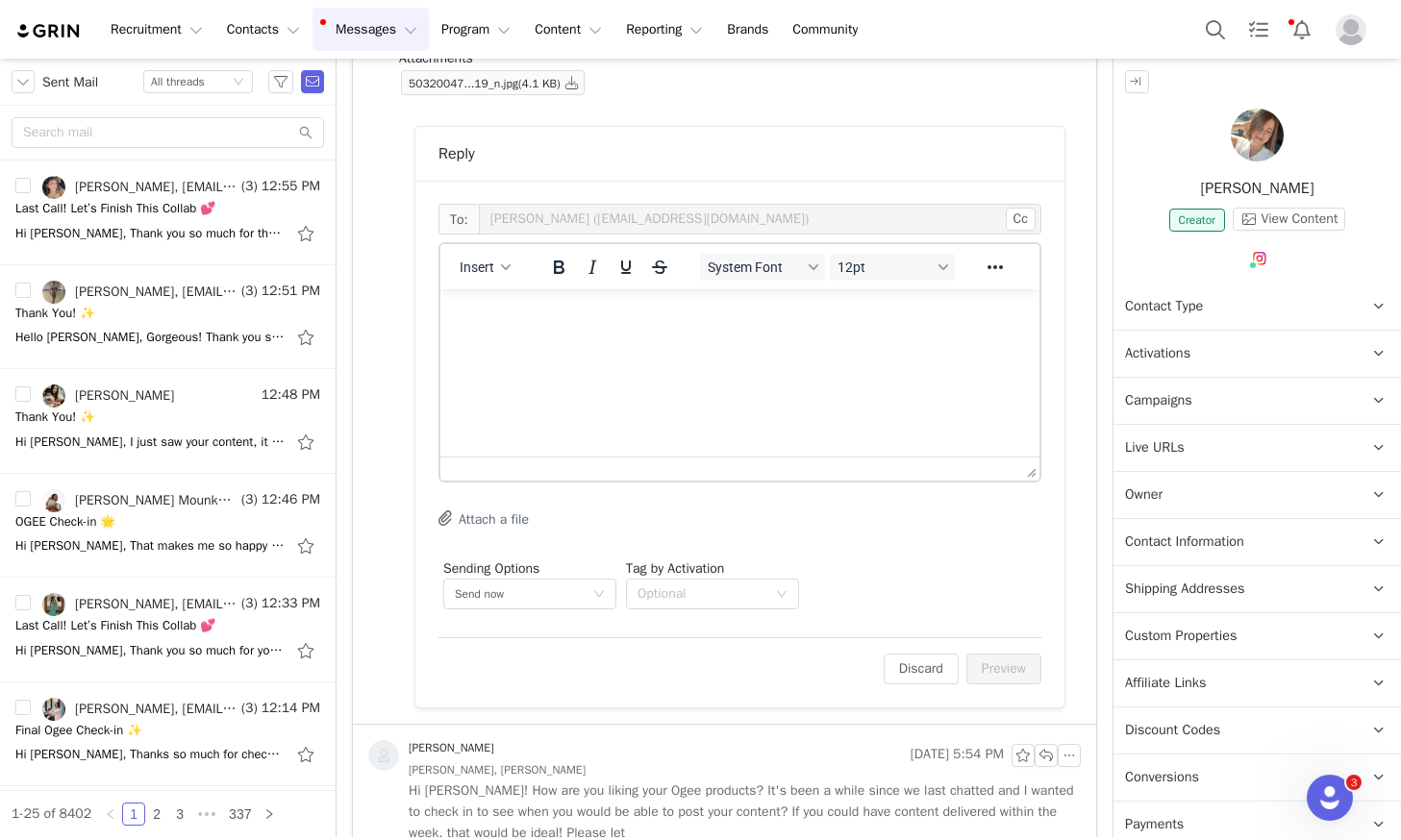click at bounding box center (739, 315) 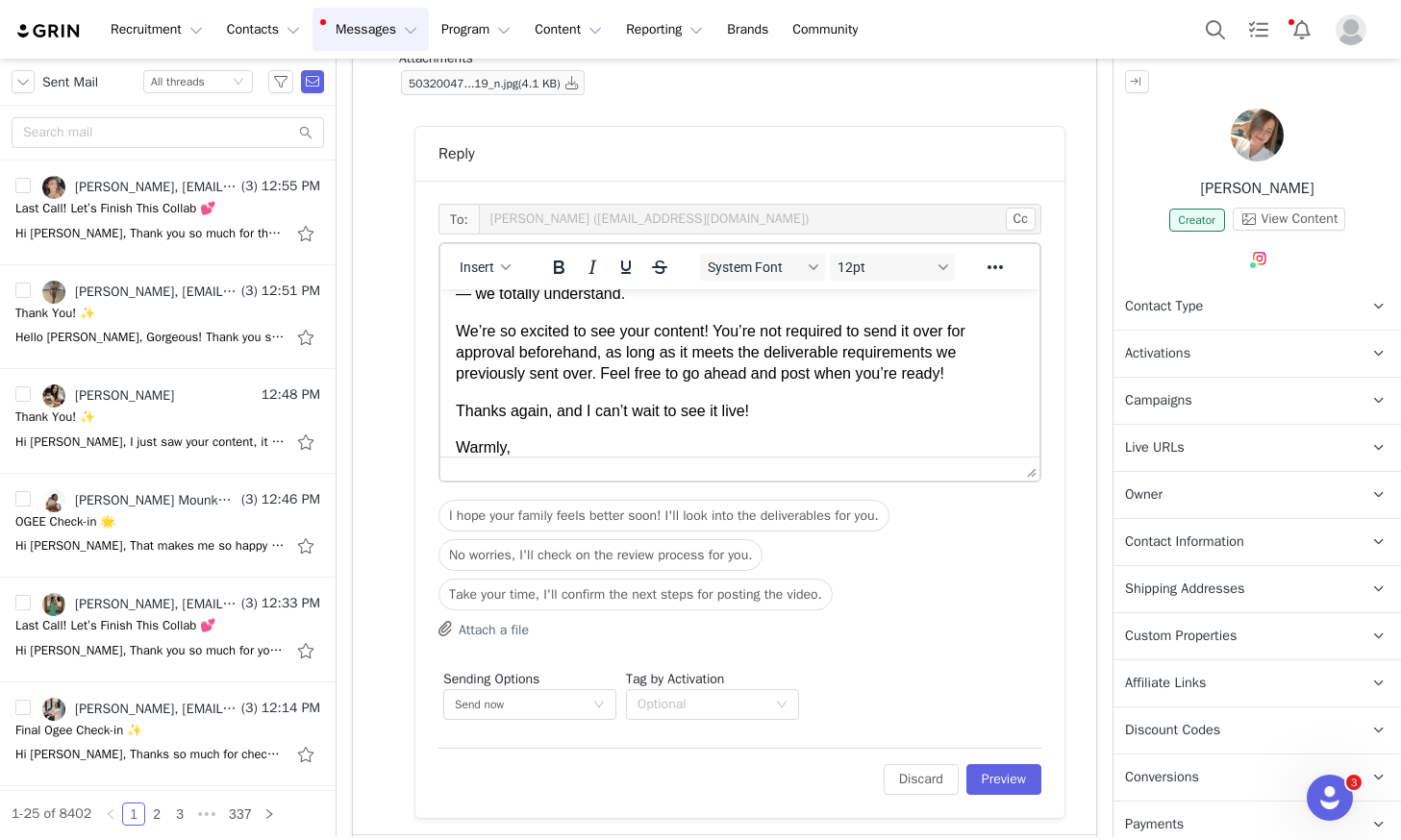 scroll, scrollTop: 140, scrollLeft: 0, axis: vertical 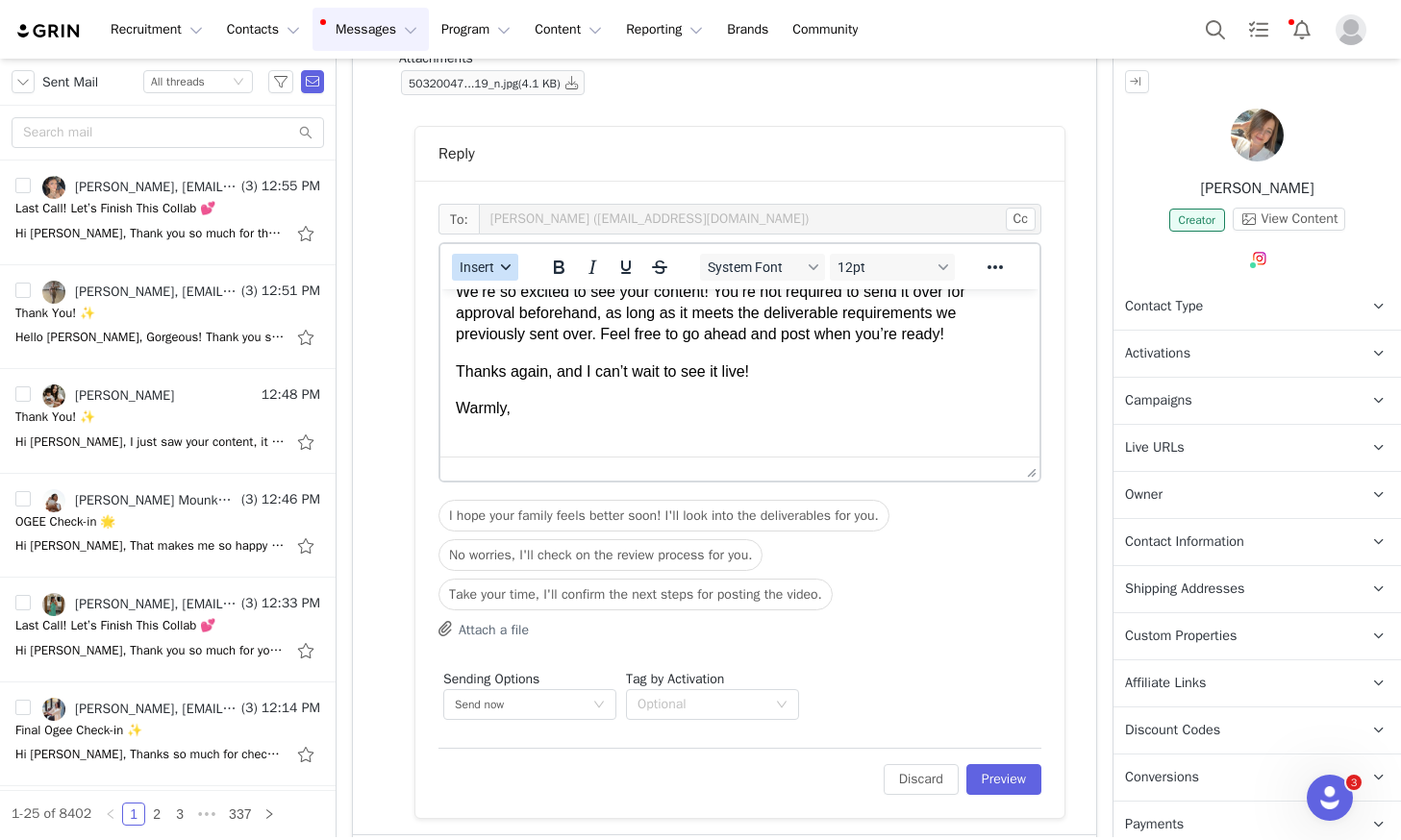 click on "Insert" at bounding box center [477, 267] 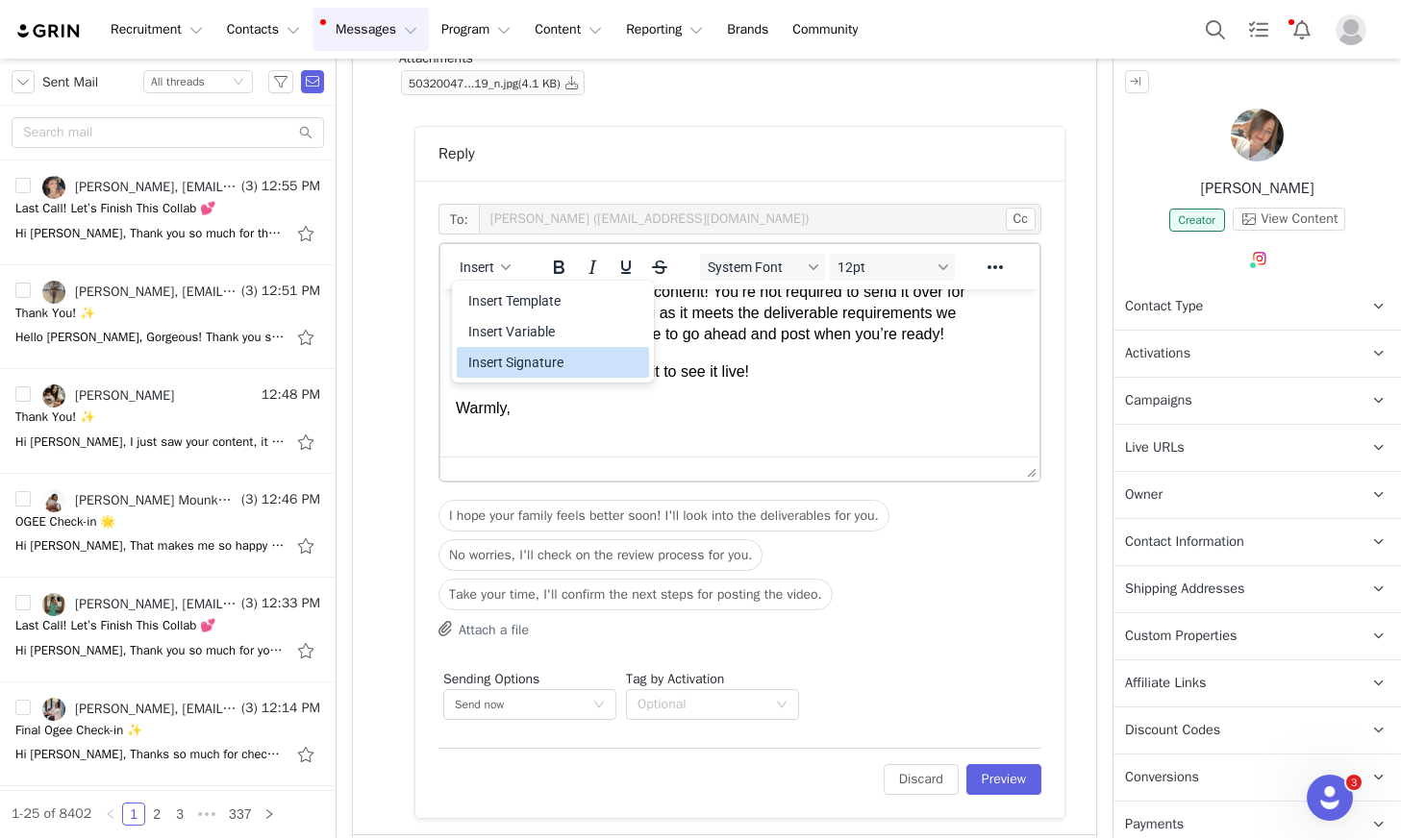 click on "Insert Signature" at bounding box center [555, 362] 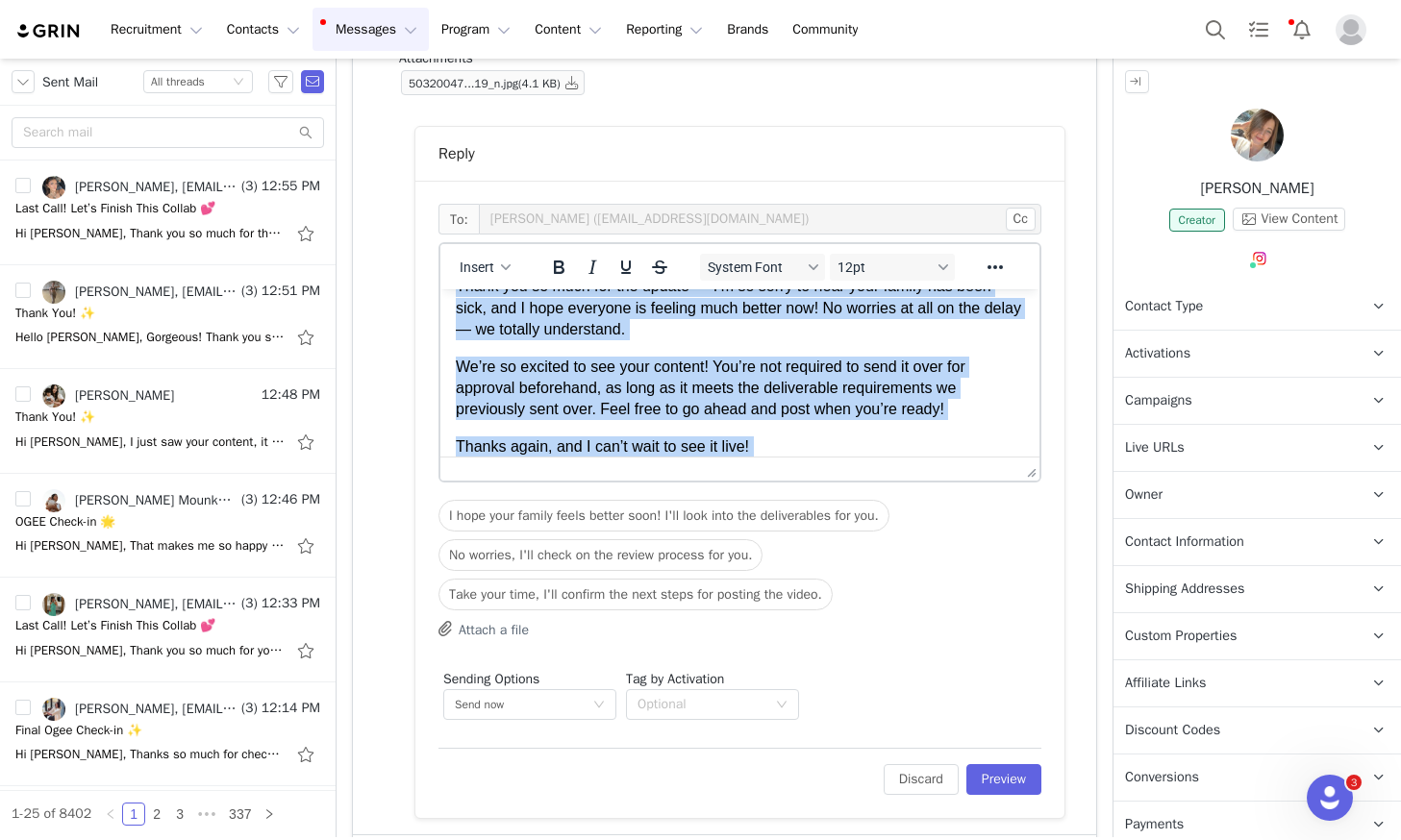 scroll, scrollTop: 0, scrollLeft: 0, axis: both 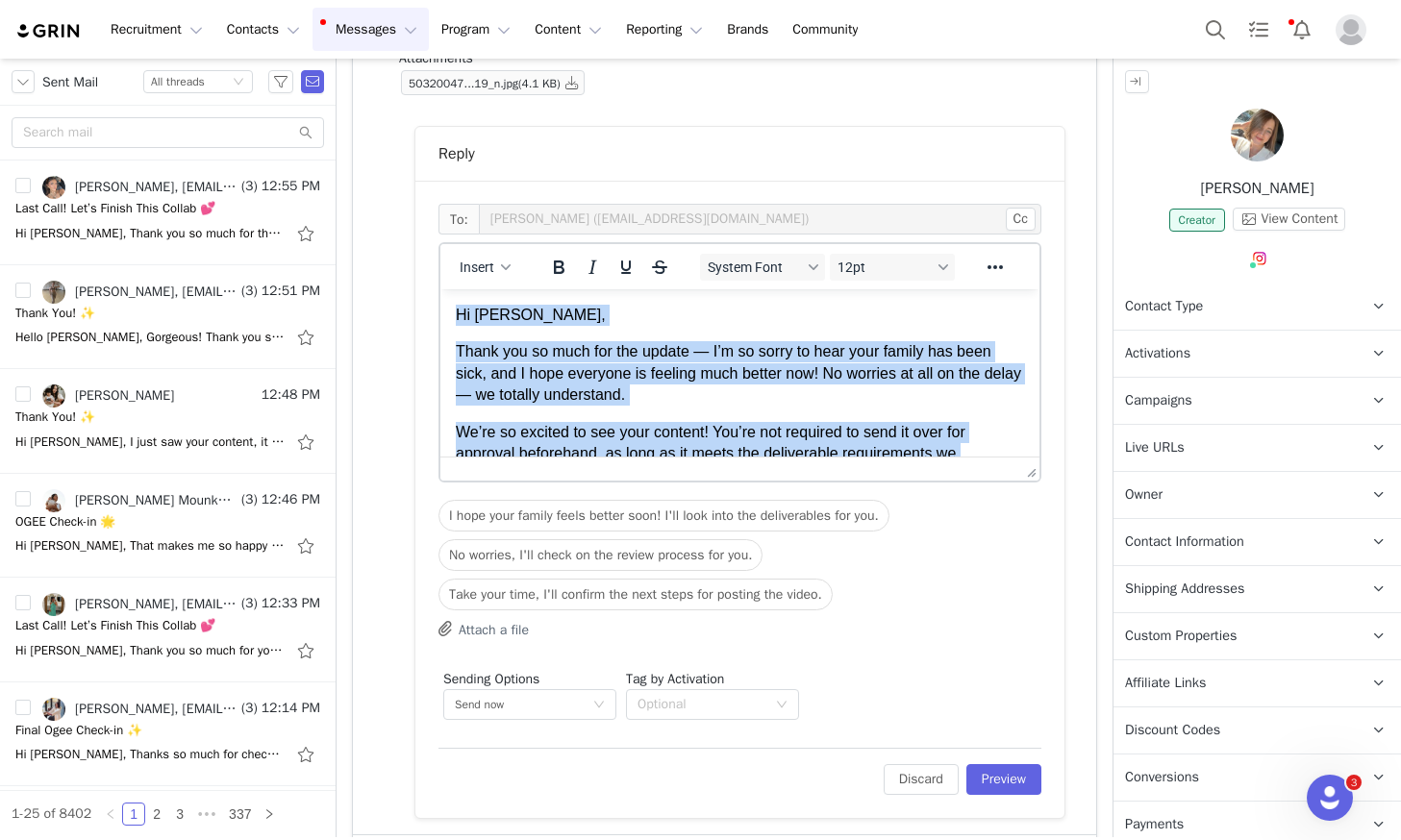 drag, startPoint x: 529, startPoint y: 358, endPoint x: 427, endPoint y: 255, distance: 144.9586 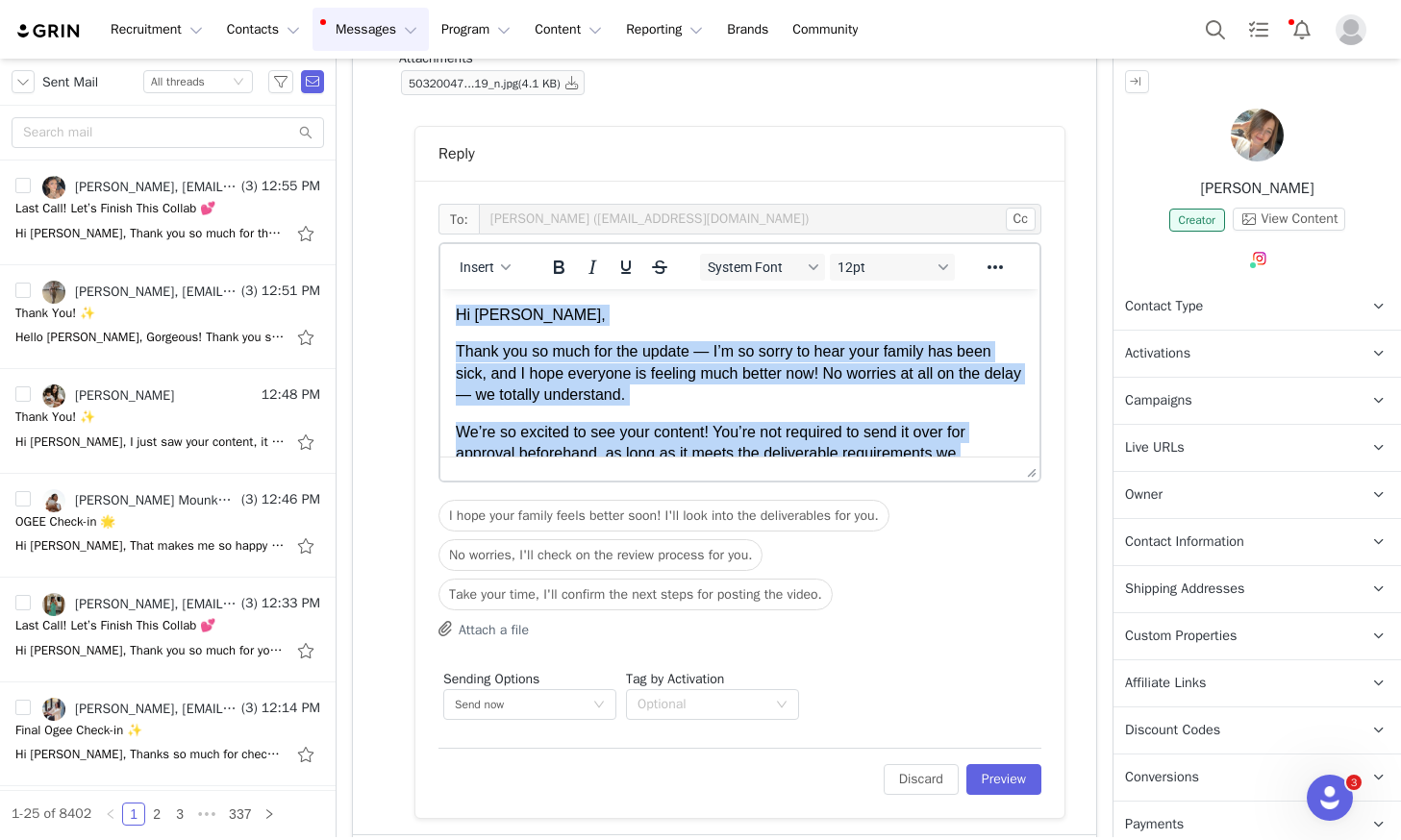 click on "Hi [PERSON_NAME], Thank you so much for the update — I’m so sorry to hear your family has been sick, and I hope everyone is feeling much better now! No worries at all on the delay — we totally understand. We’re so excited to see your content! You’re not required to send it over for approval beforehand, as long as it meets the deliverable requirements we previously sent over. Feel free to go ahead and post when you’re ready! Thanks again, and I can’t wait to see it live! [PERSON_NAME]  |  Influencer Administration Assistant e.   [EMAIL_ADDRESS][PERSON_NAME][DOMAIN_NAME] [STREET_ADDRESS][PERSON_NAME] Instagram  |  Facebook   |  [DOMAIN_NAME]  |  TikTok" at bounding box center [739, 498] 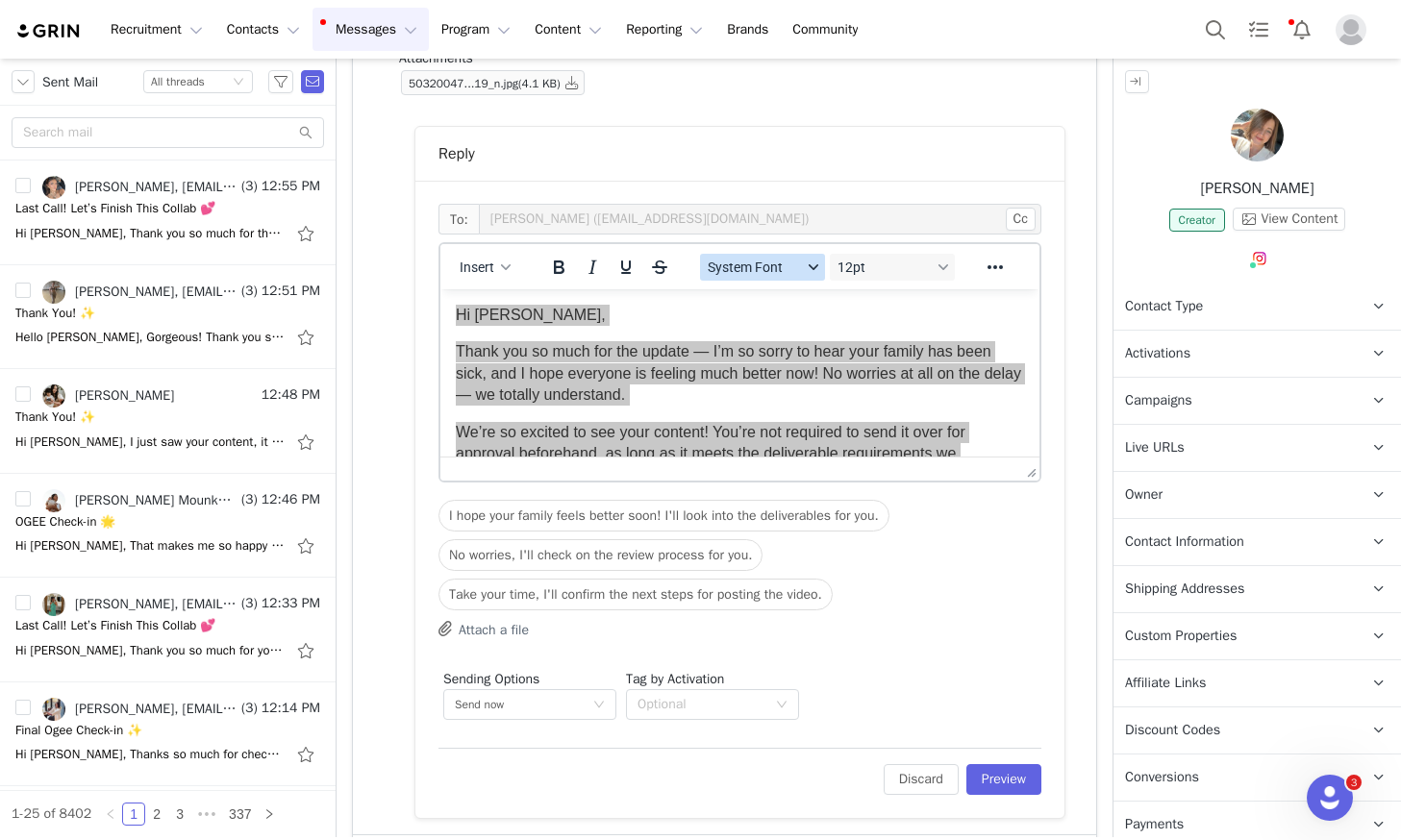 click on "System Font" at bounding box center [755, 267] 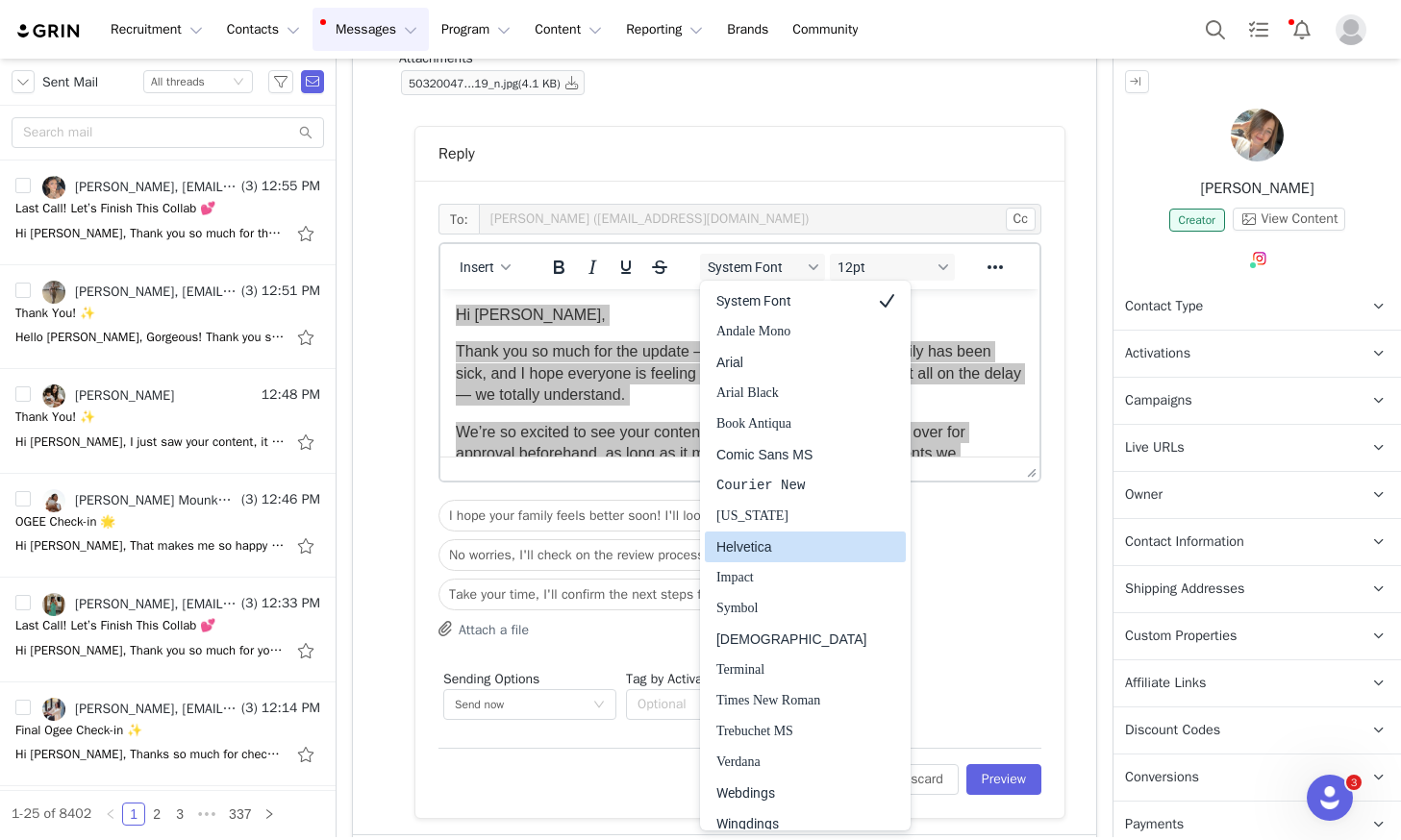 click on "Helvetica" at bounding box center (791, 547) 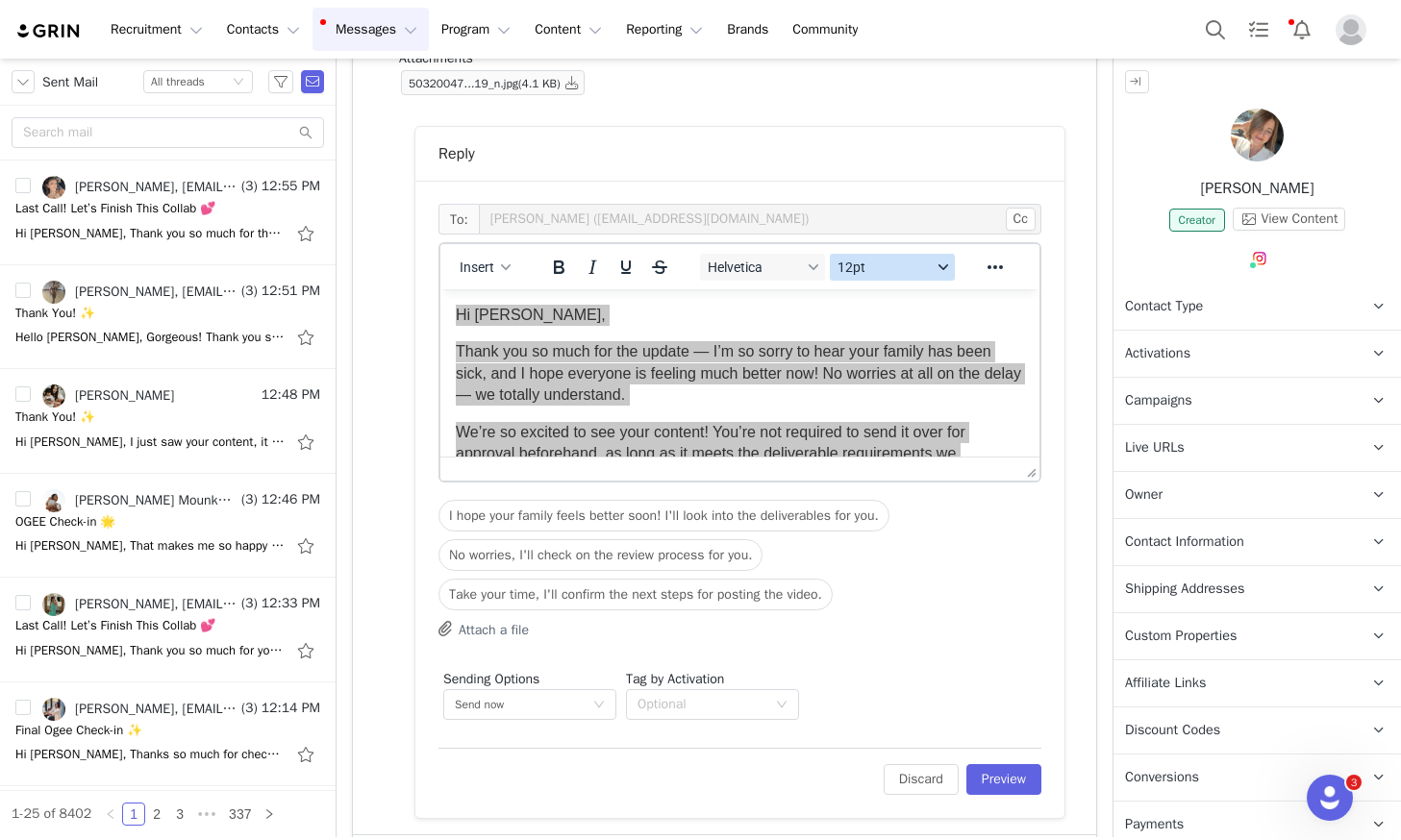 click on "12pt" at bounding box center (885, 267) 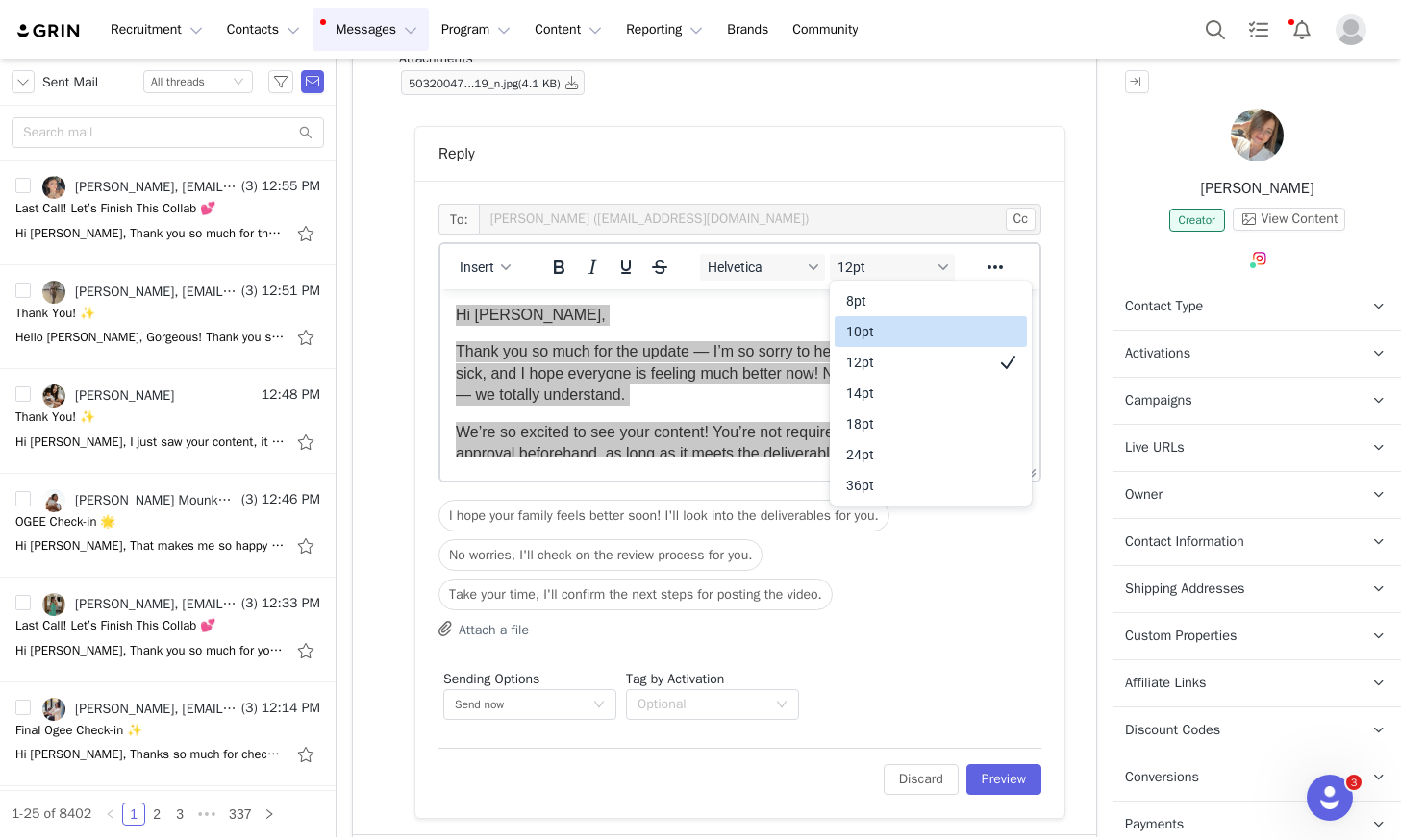 click on "10pt" at bounding box center [917, 332] 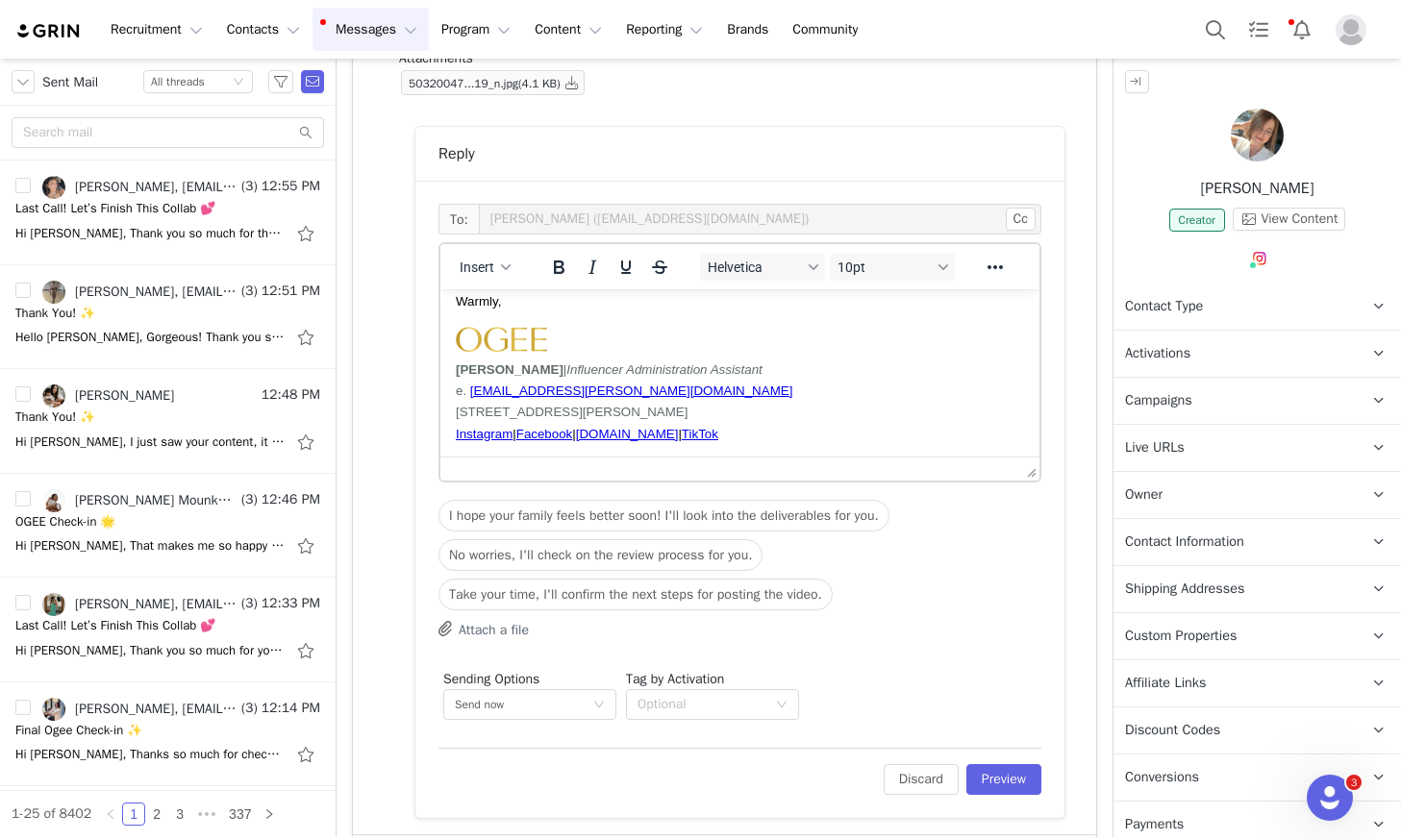 scroll, scrollTop: 235, scrollLeft: 0, axis: vertical 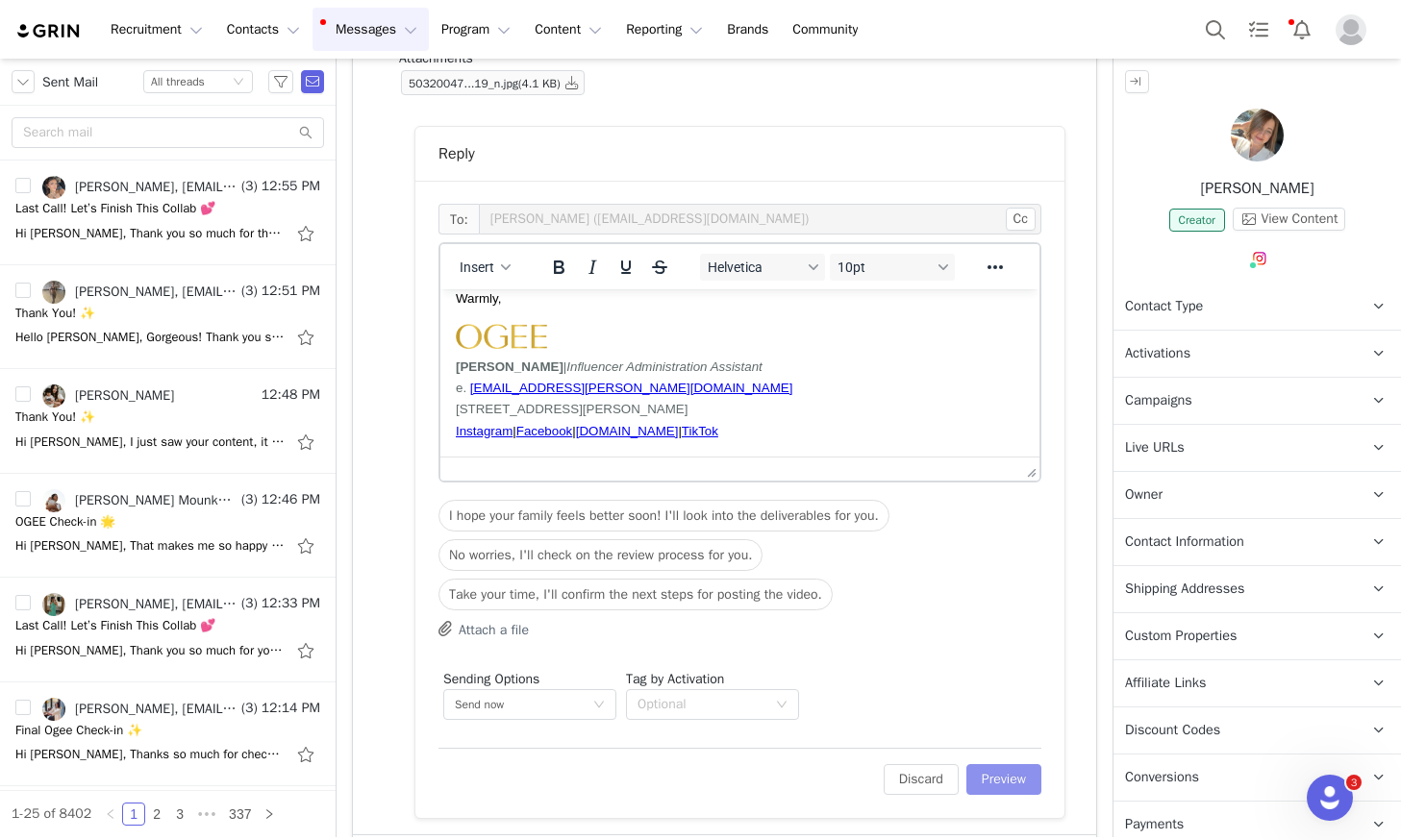 click on "Preview" at bounding box center [1004, 779] 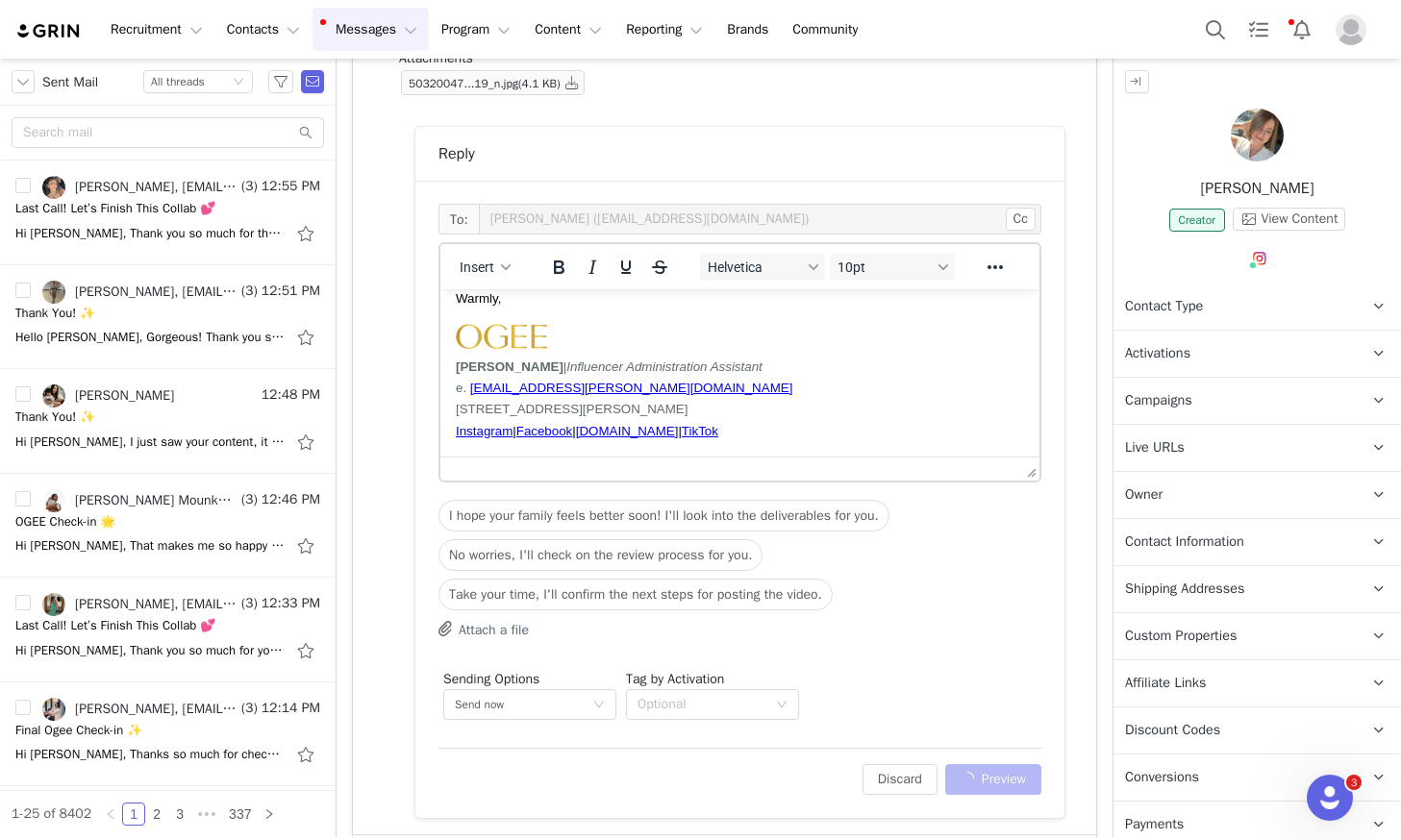 scroll, scrollTop: 664, scrollLeft: 0, axis: vertical 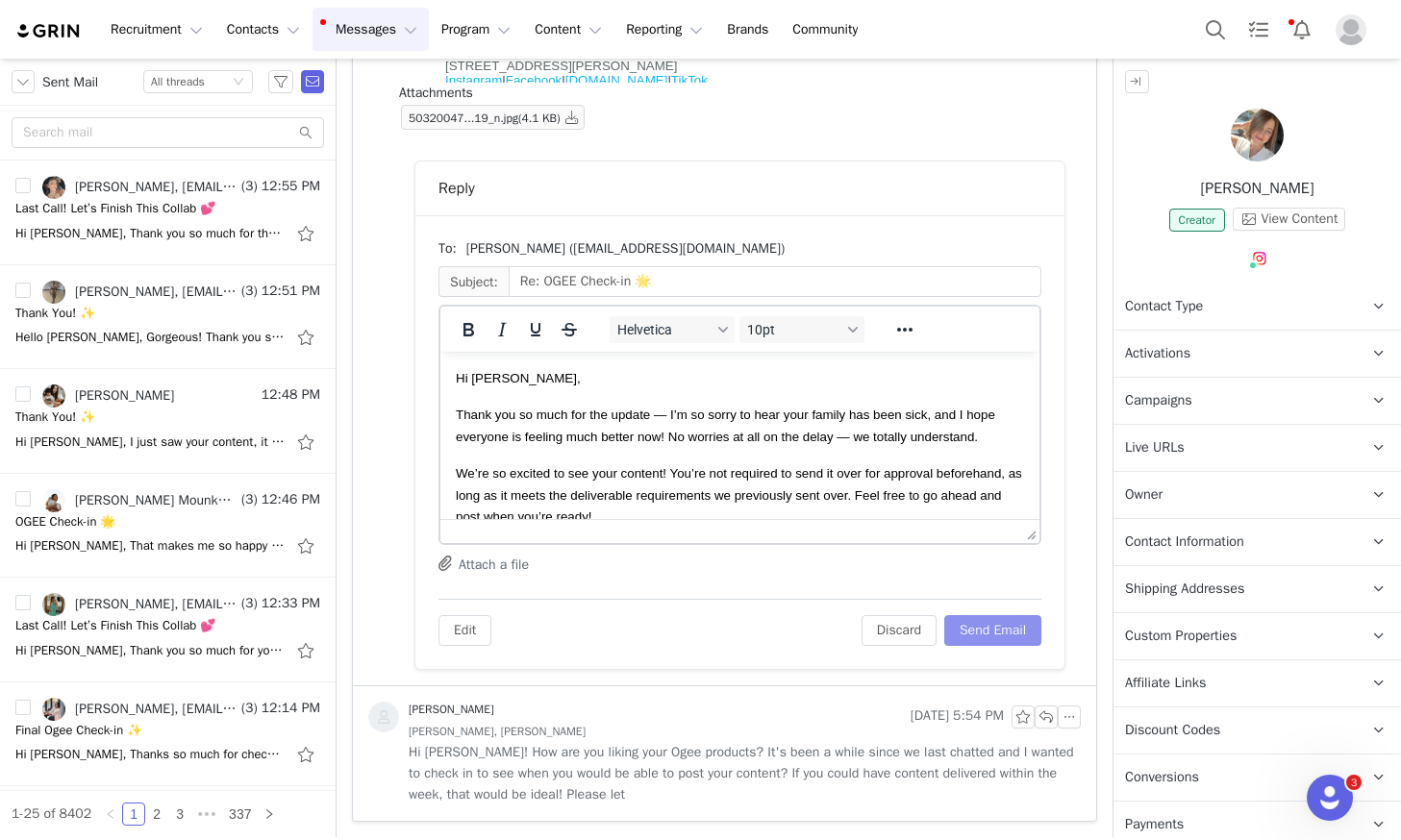 click on "Send Email" at bounding box center (992, 630) 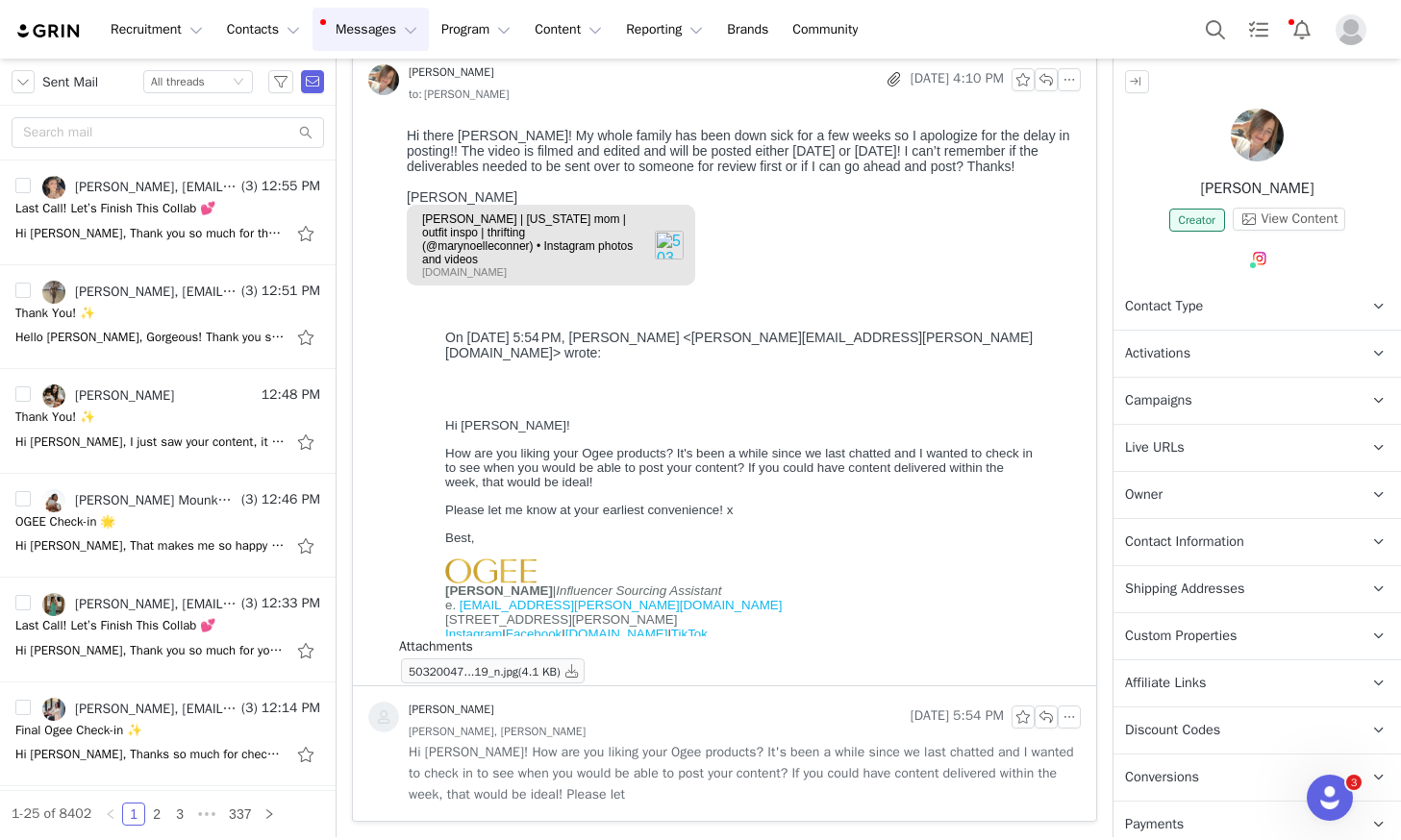 scroll, scrollTop: 111, scrollLeft: 0, axis: vertical 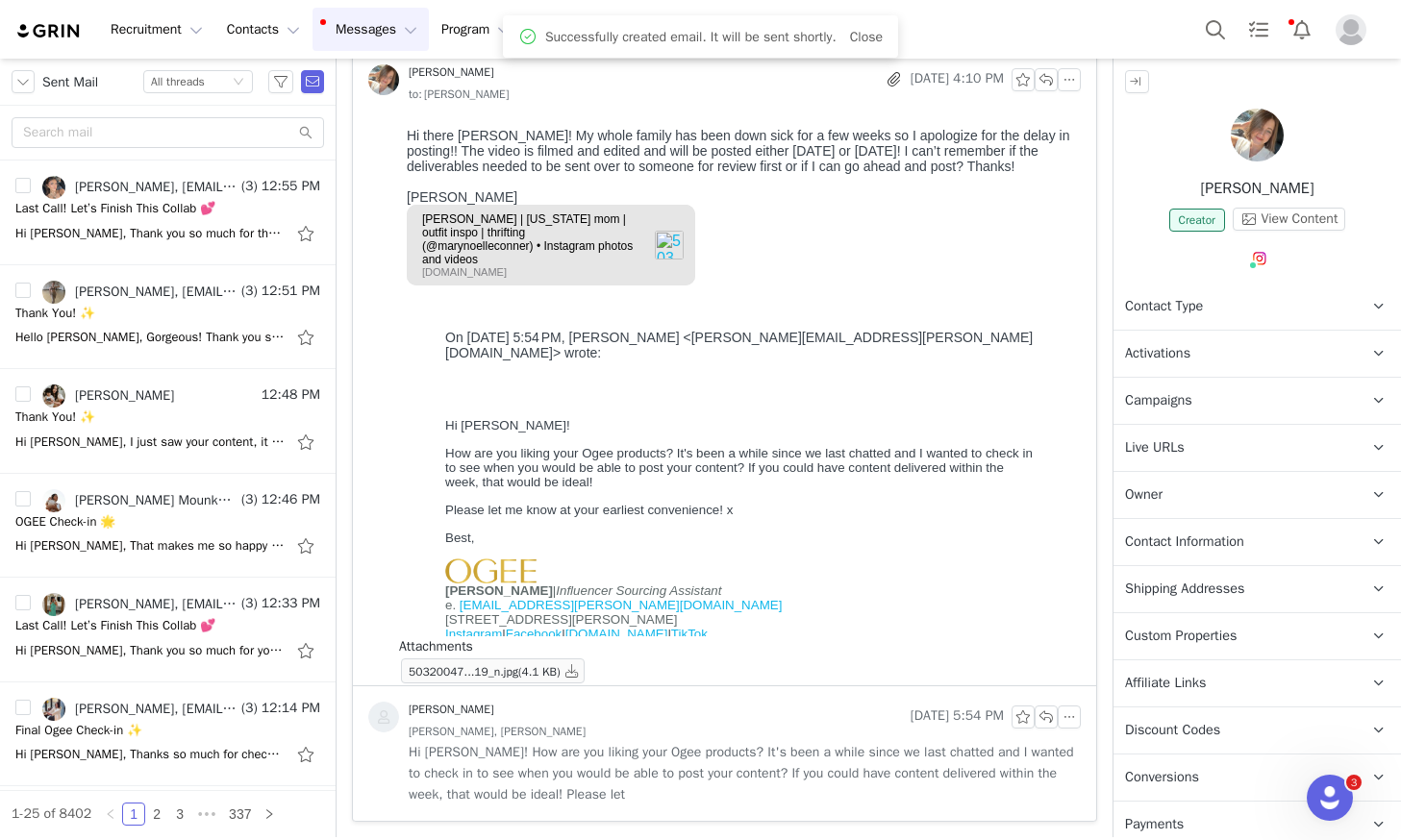 click on "Messages Messages" at bounding box center (370, 29) 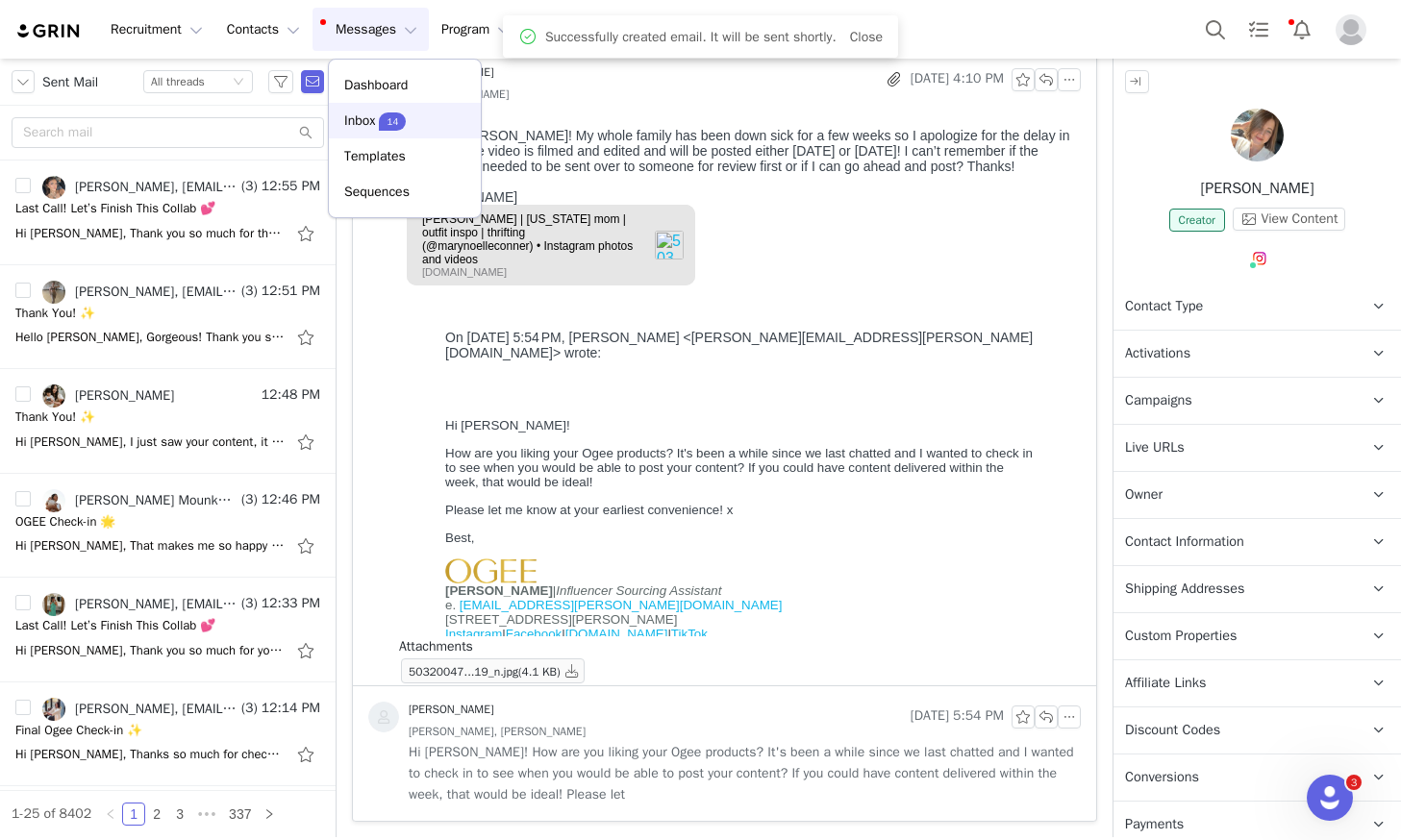 click on "14" at bounding box center [392, 121] 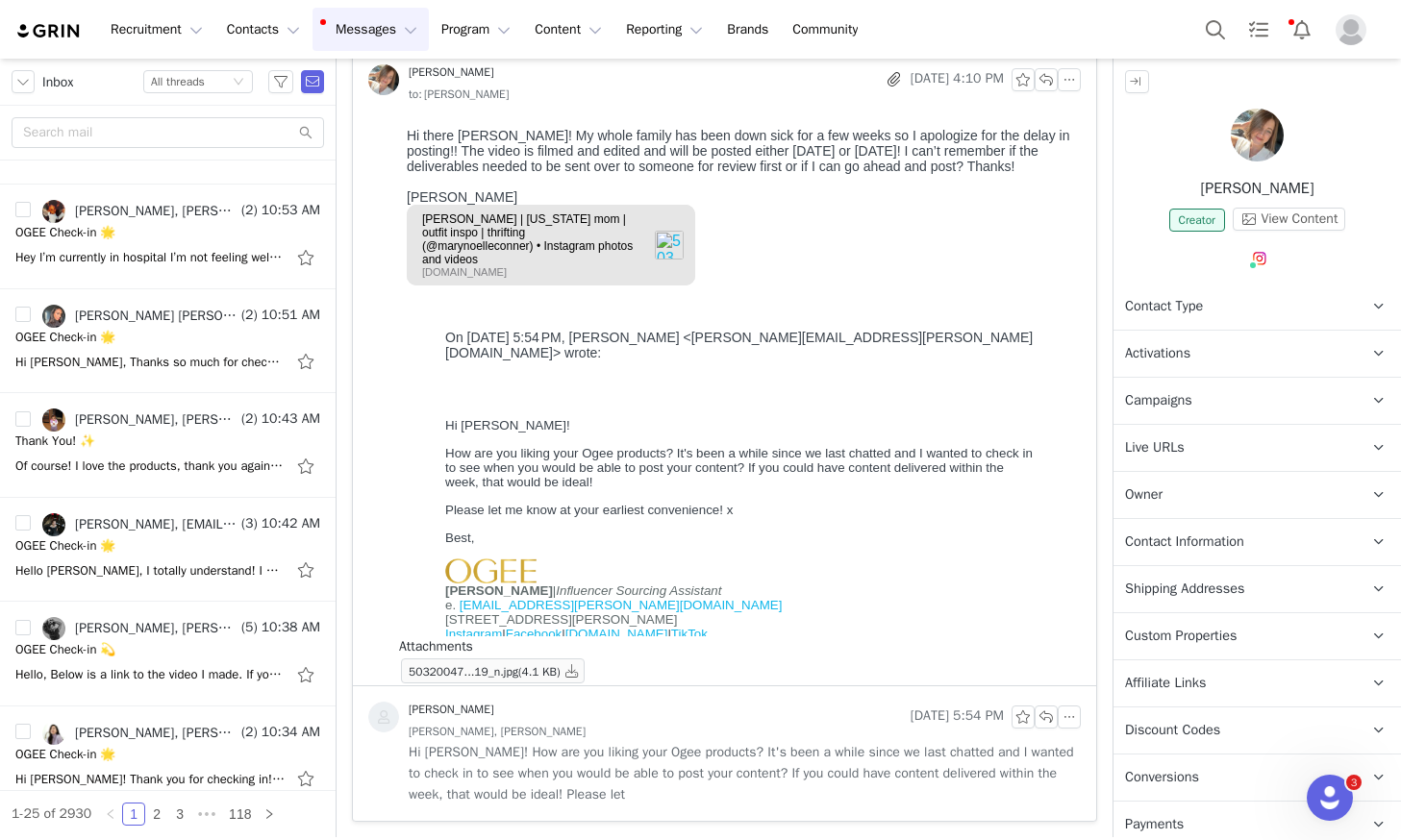 scroll, scrollTop: 1978, scrollLeft: 0, axis: vertical 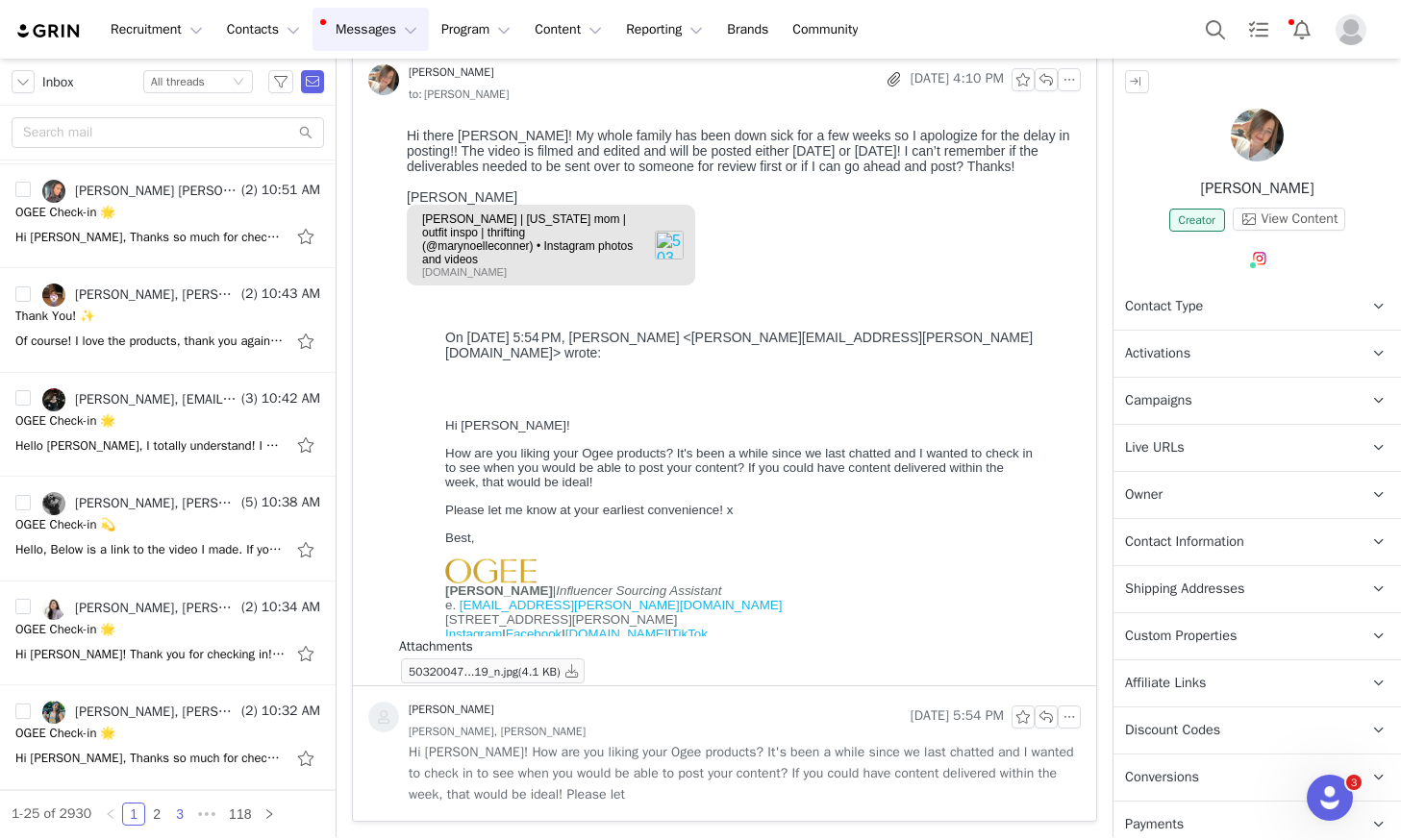 click on "3" at bounding box center [180, 814] 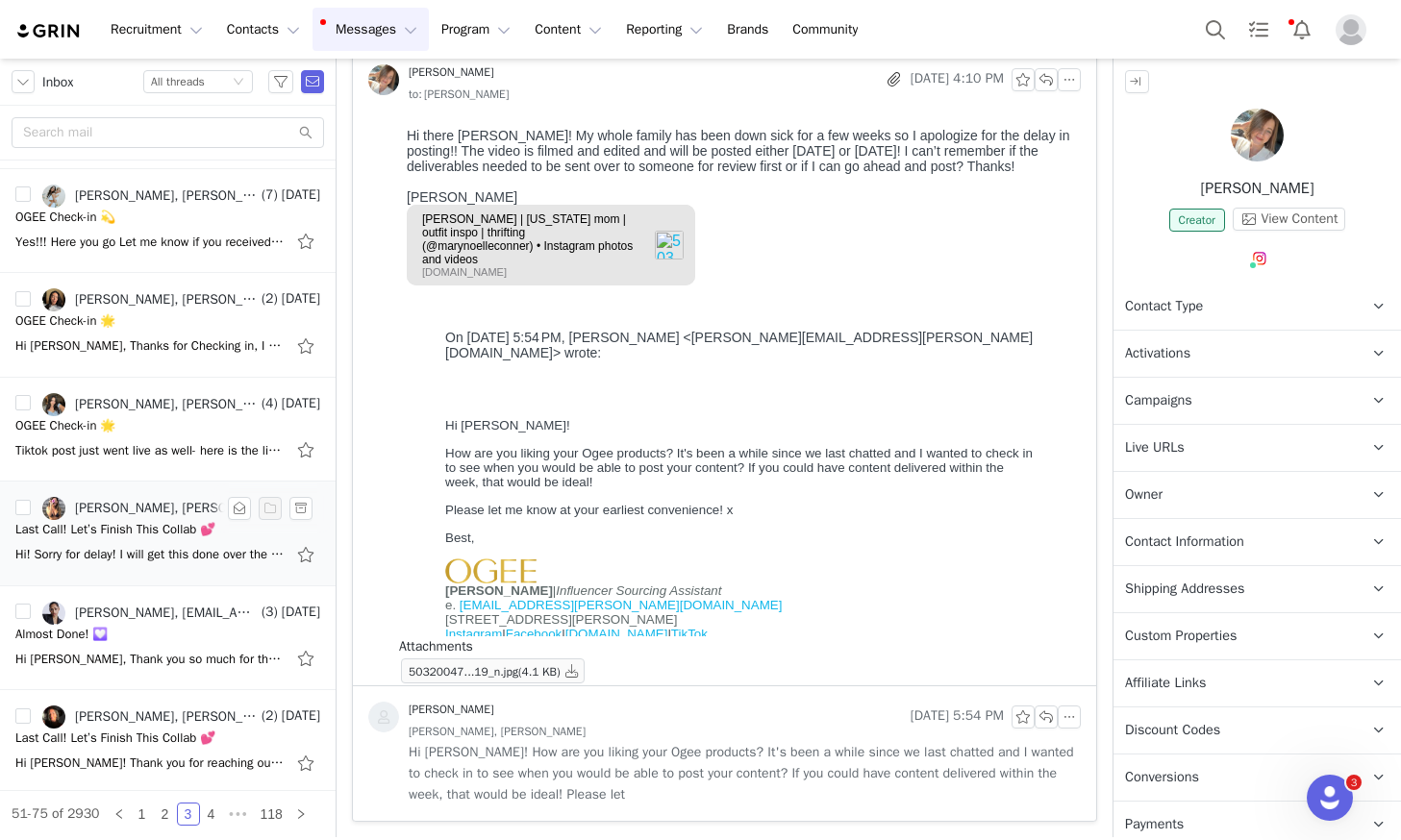 scroll, scrollTop: 1971, scrollLeft: 0, axis: vertical 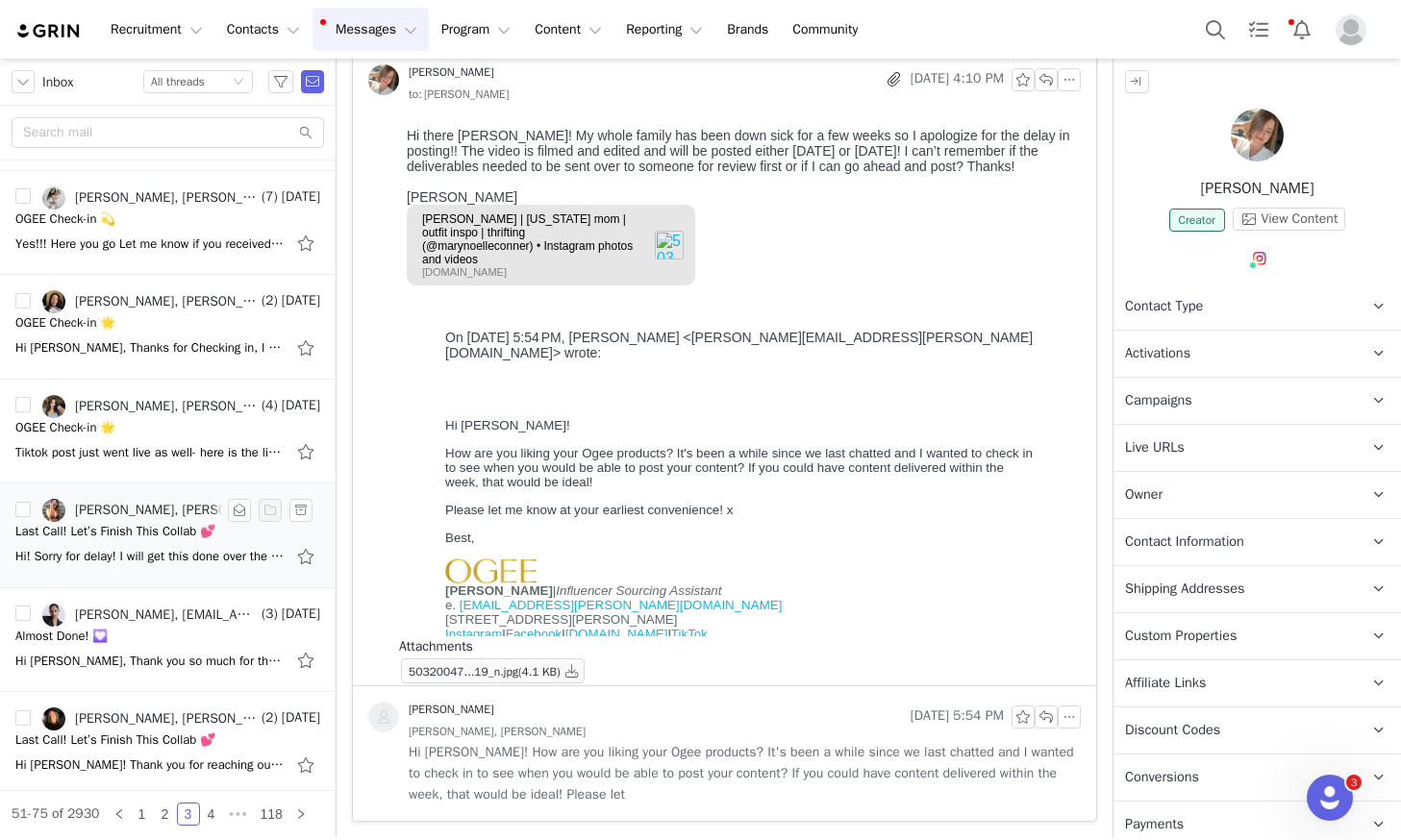 click on "Last Call! Let’s Finish This Collab 💕" at bounding box center (115, 531) 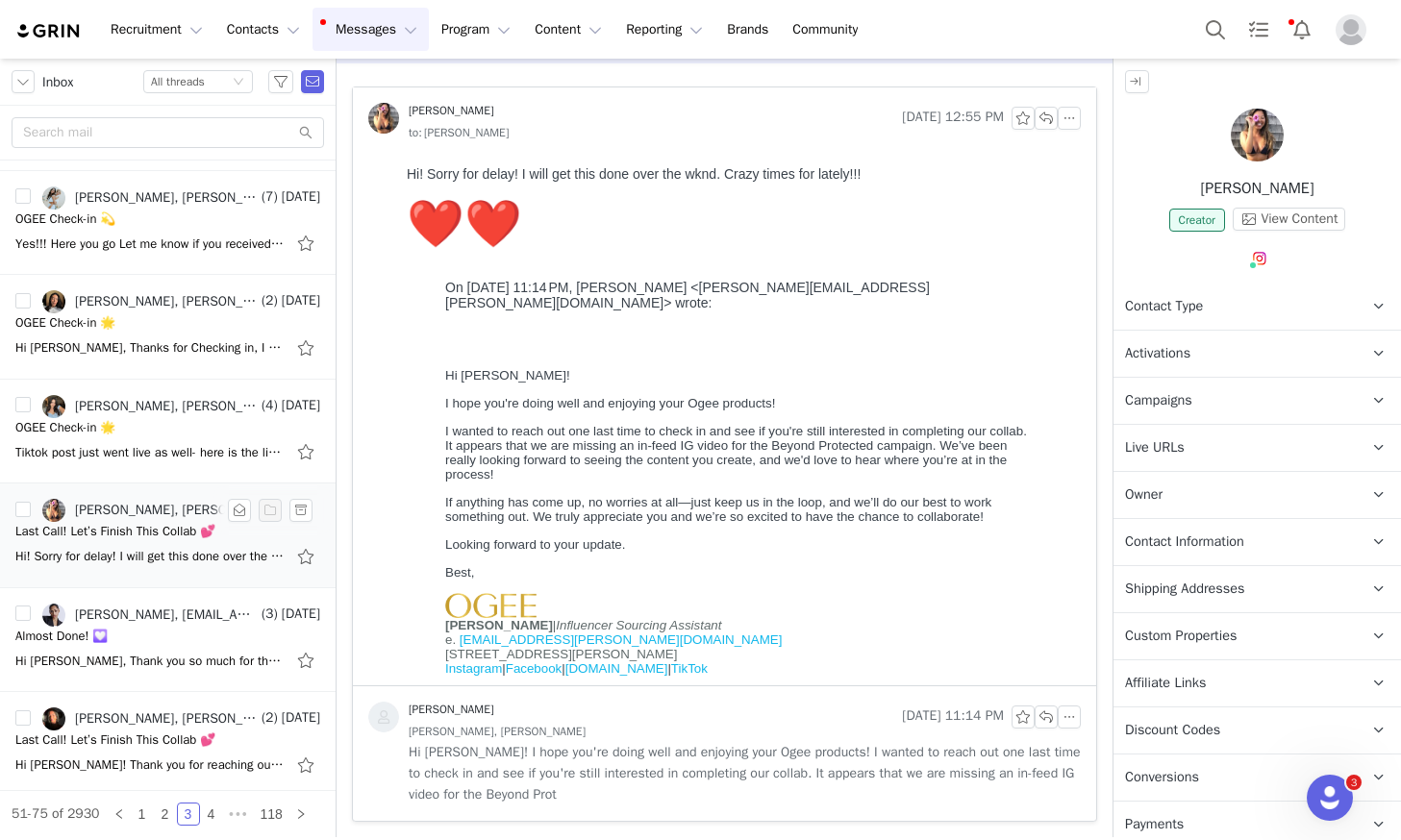 scroll, scrollTop: 0, scrollLeft: 0, axis: both 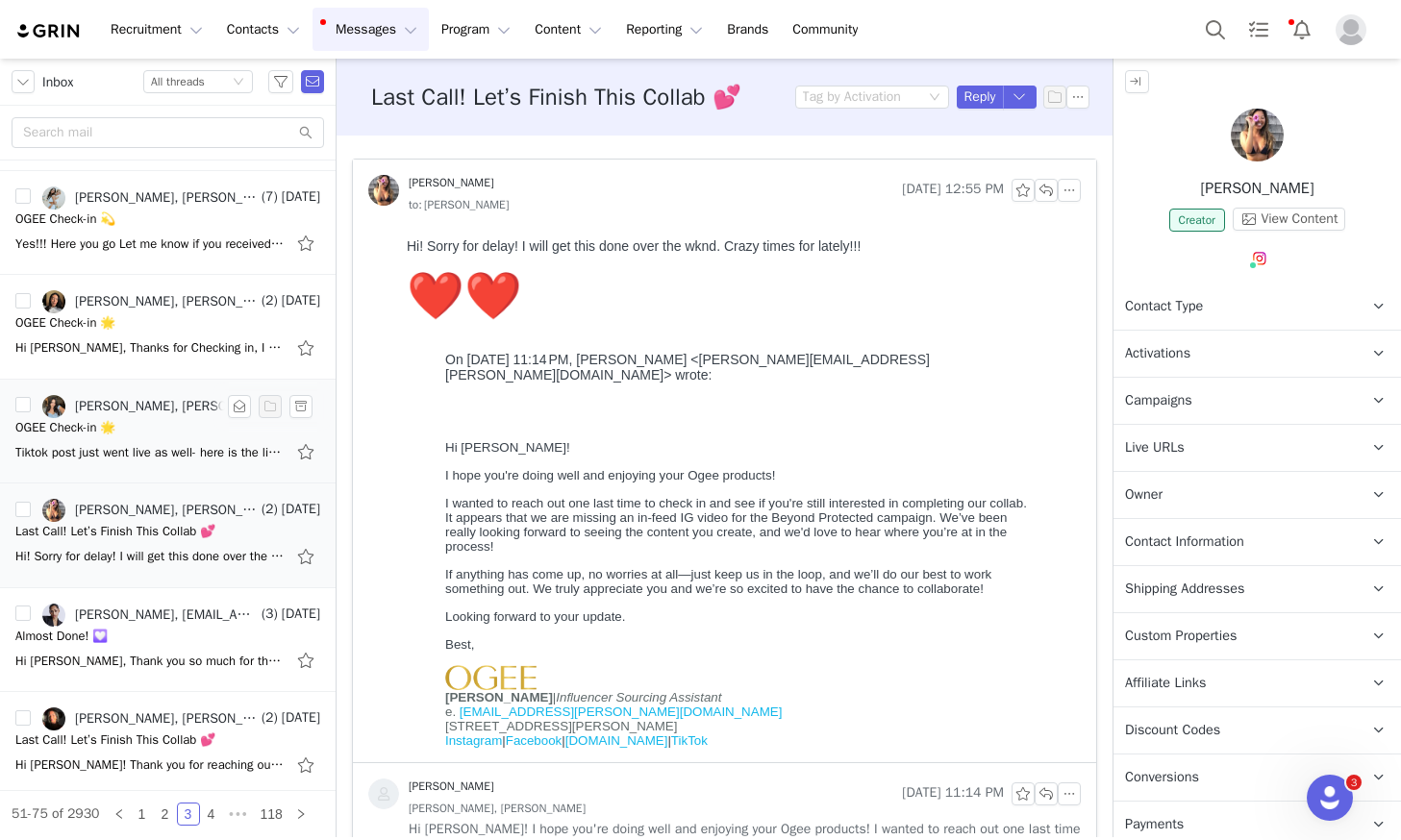 click on "Tiktok post just went live as well- here is the link!
Thanks so much for sending the products, I absolutely loved them. Hope you have a great rest of the week!
Best,
[PERSON_NAME]
[DATE][DATE] 8:13 AM [PERSON_NAME] <[PERSON_NAME][EMAIL_ADDRESS][PERSON_NAME][DOMAIN_NAME]>" at bounding box center (167, 452) 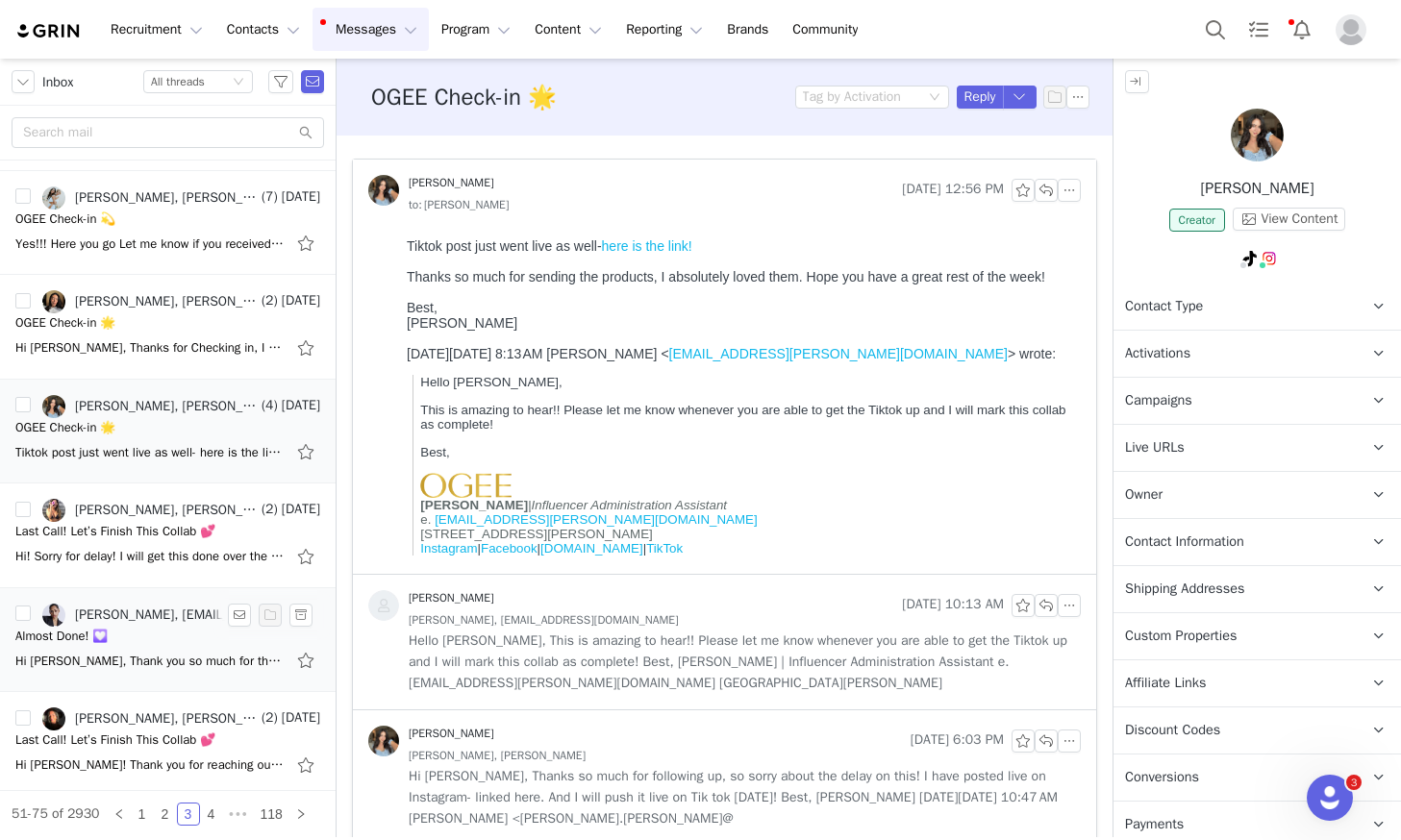 scroll, scrollTop: 0, scrollLeft: 0, axis: both 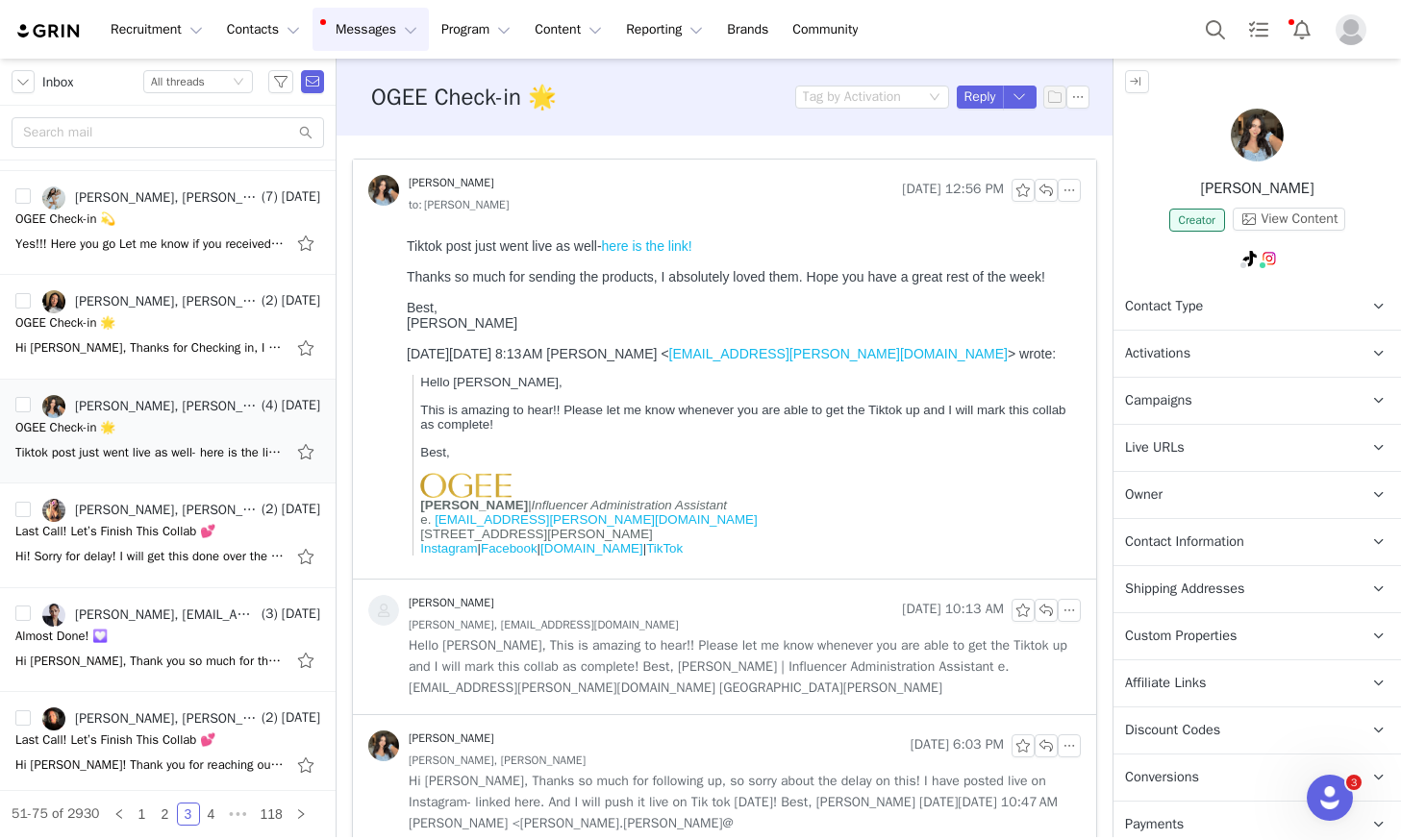 click on "here is the link!" at bounding box center (647, 246) 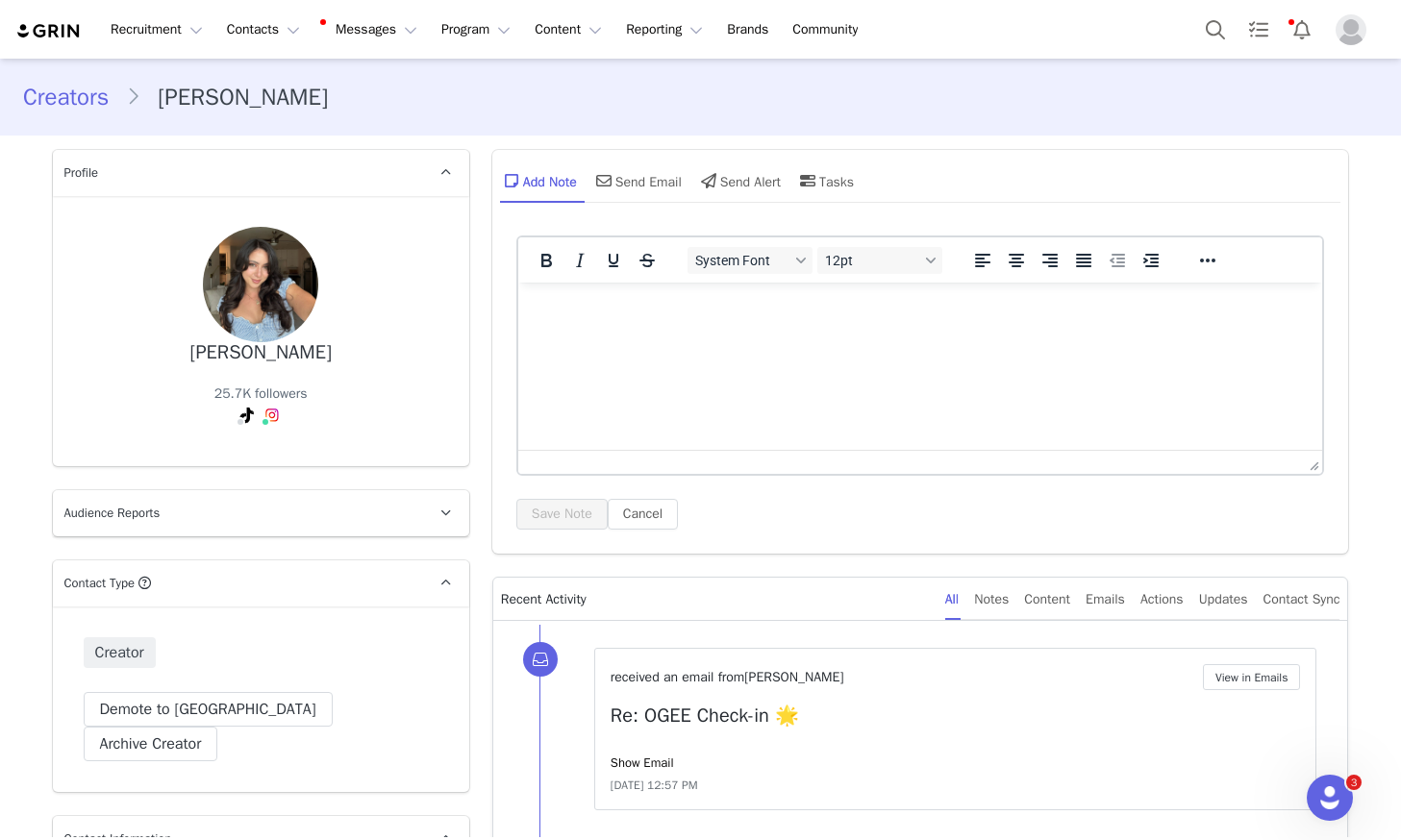 type on "+1 ([GEOGRAPHIC_DATA])" 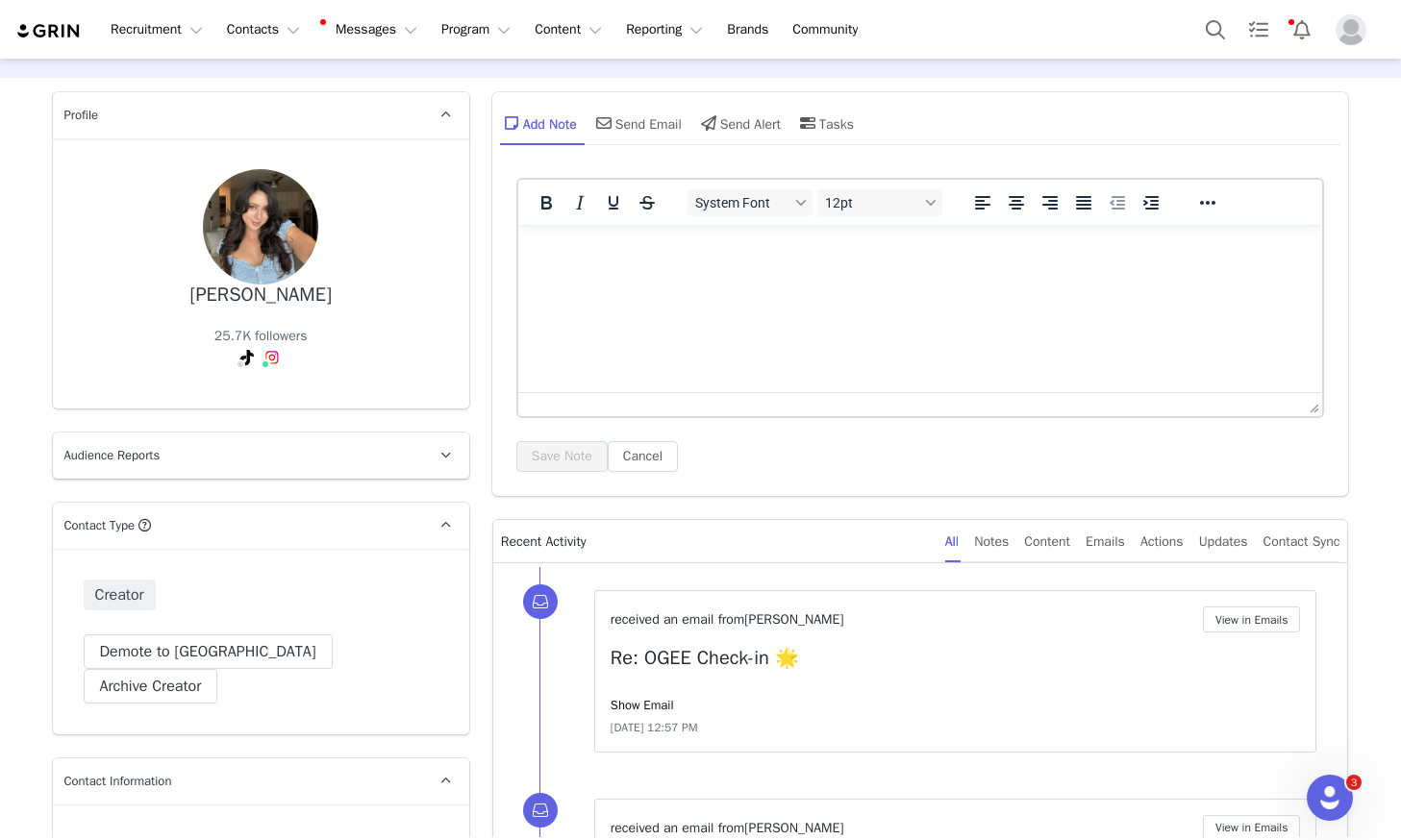 scroll, scrollTop: 257, scrollLeft: 0, axis: vertical 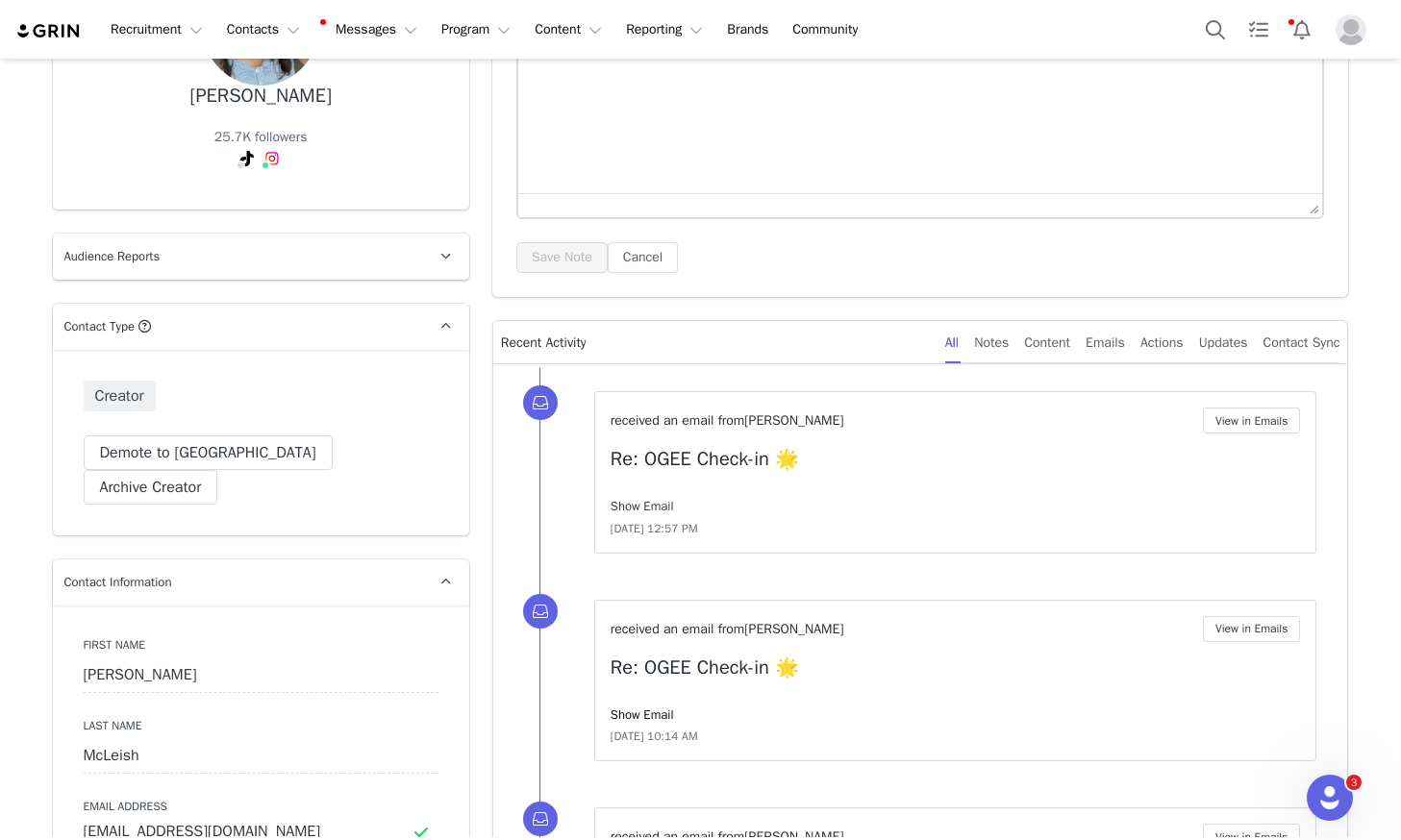 click on "Show Email" at bounding box center [642, 506] 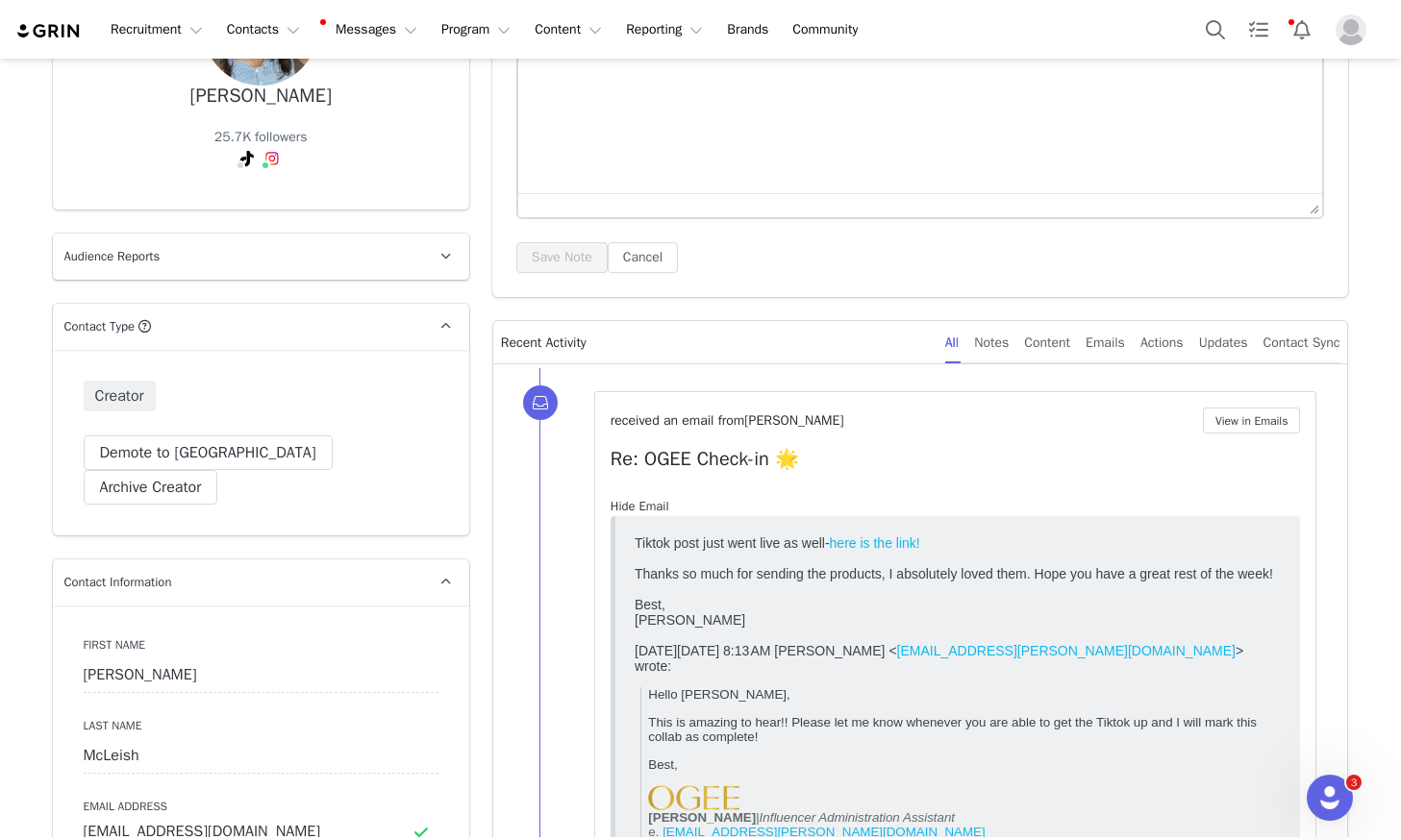 scroll, scrollTop: 0, scrollLeft: 0, axis: both 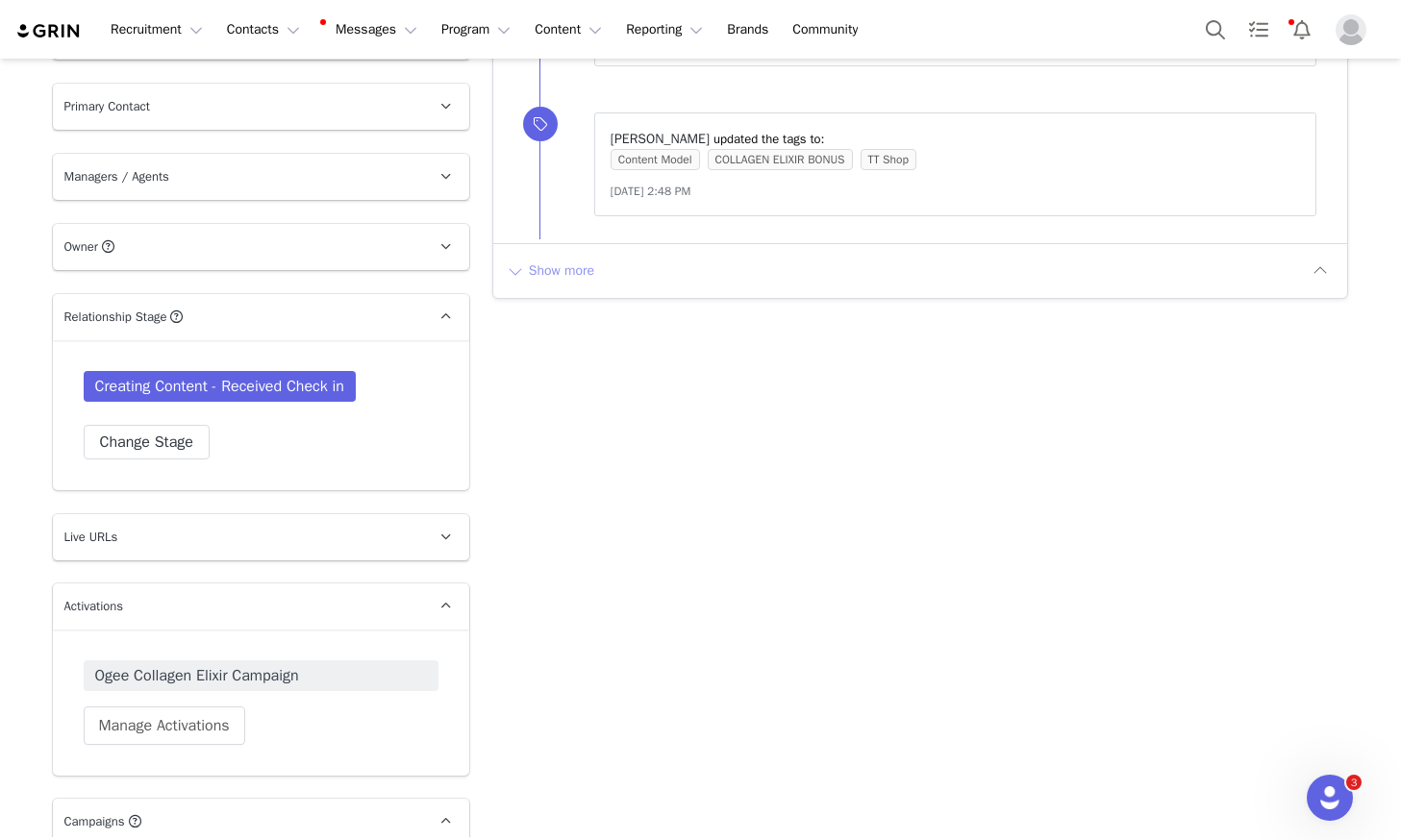 click on "Show more" at bounding box center (550, 271) 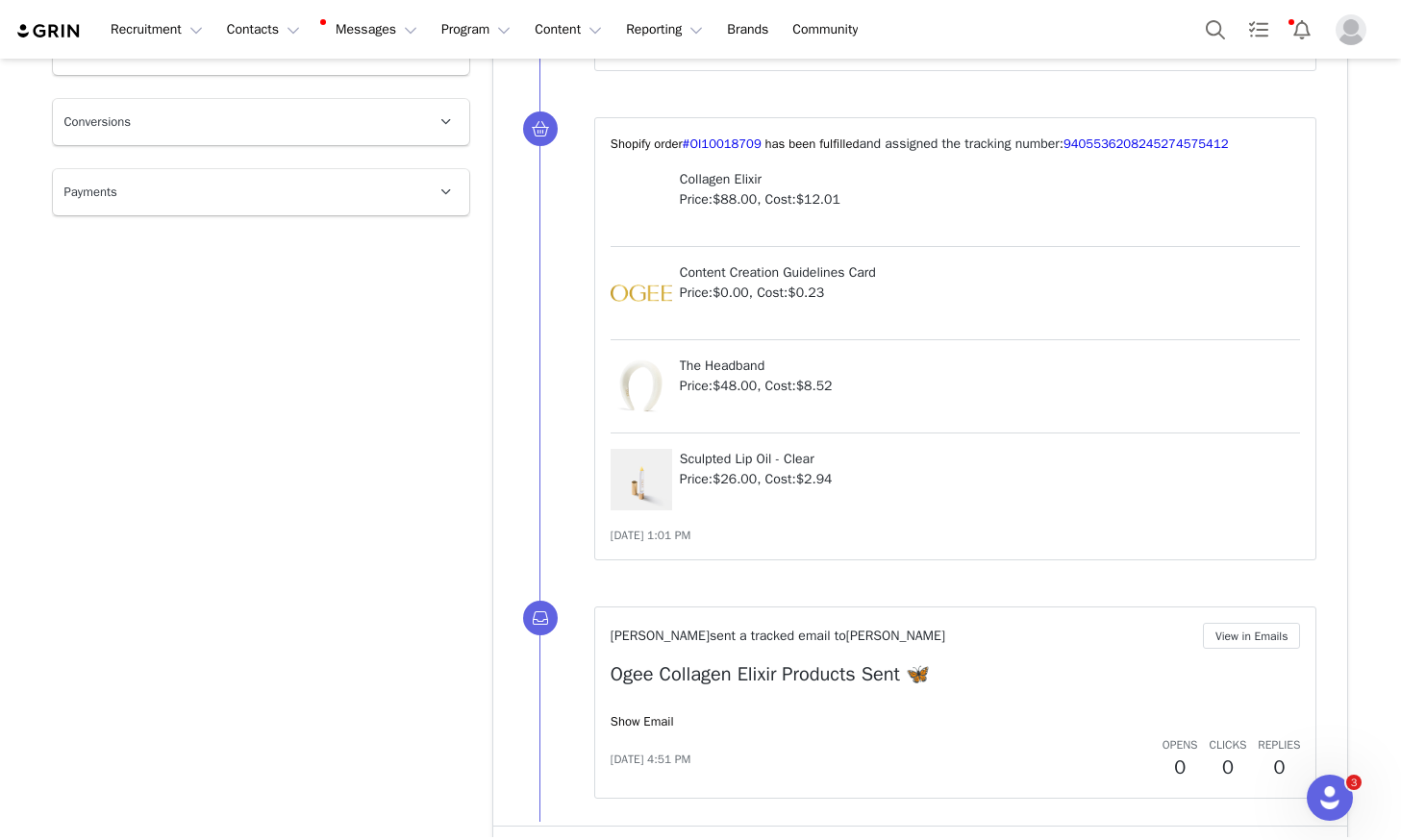 scroll, scrollTop: 3960, scrollLeft: 0, axis: vertical 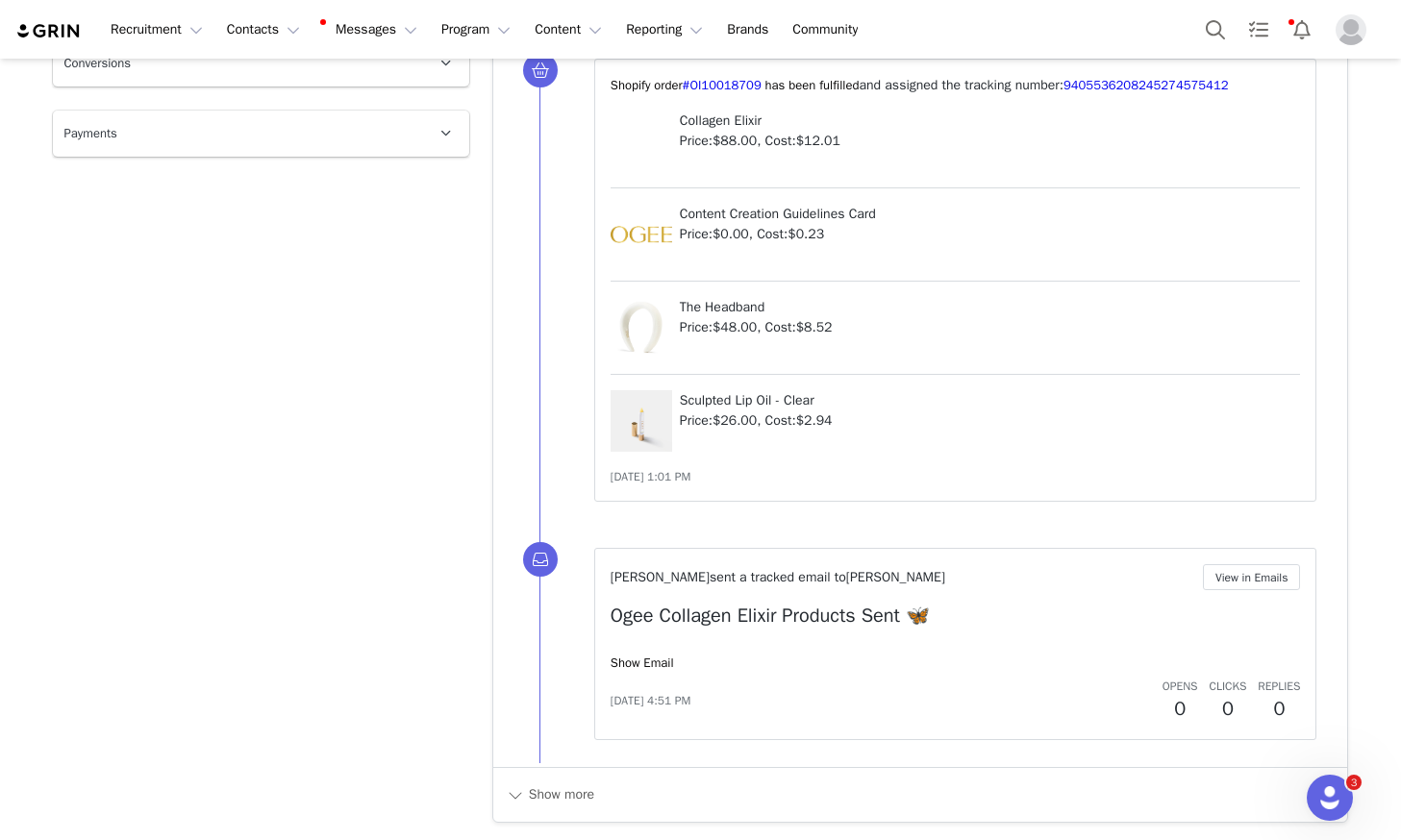 drag, startPoint x: 657, startPoint y: 659, endPoint x: 778, endPoint y: 593, distance: 137.8296 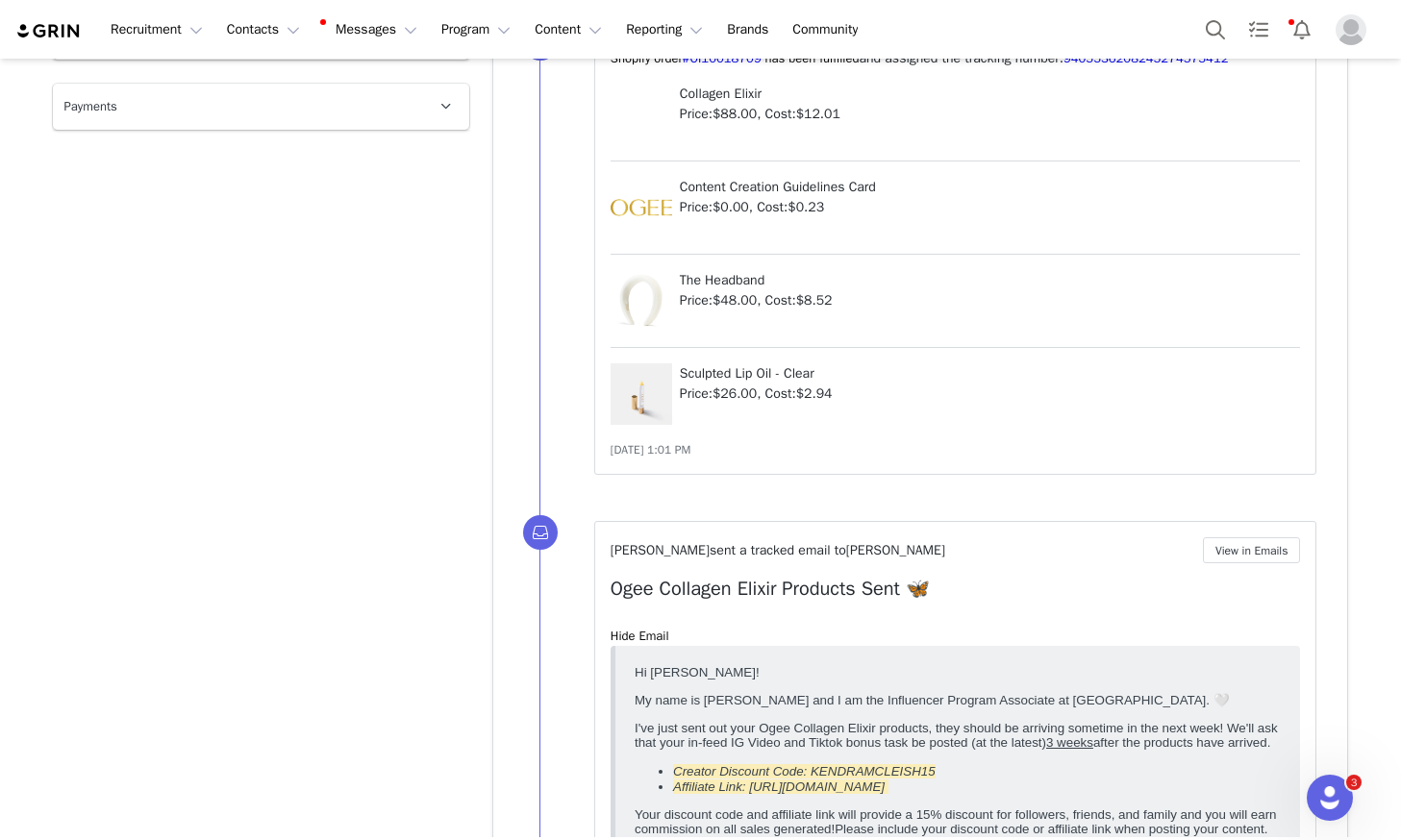 scroll, scrollTop: 0, scrollLeft: 0, axis: both 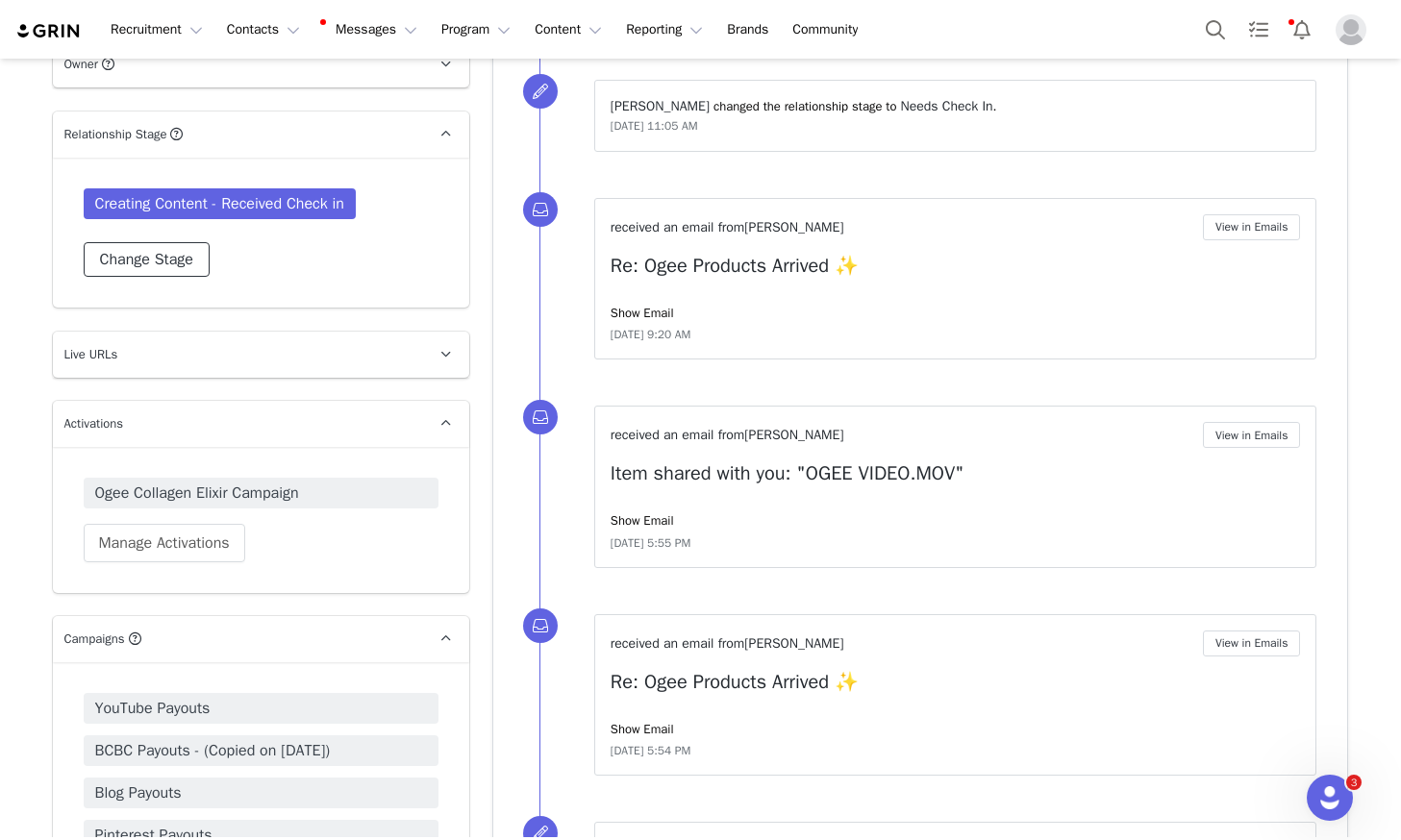click on "Change Stage" at bounding box center (146, 259) 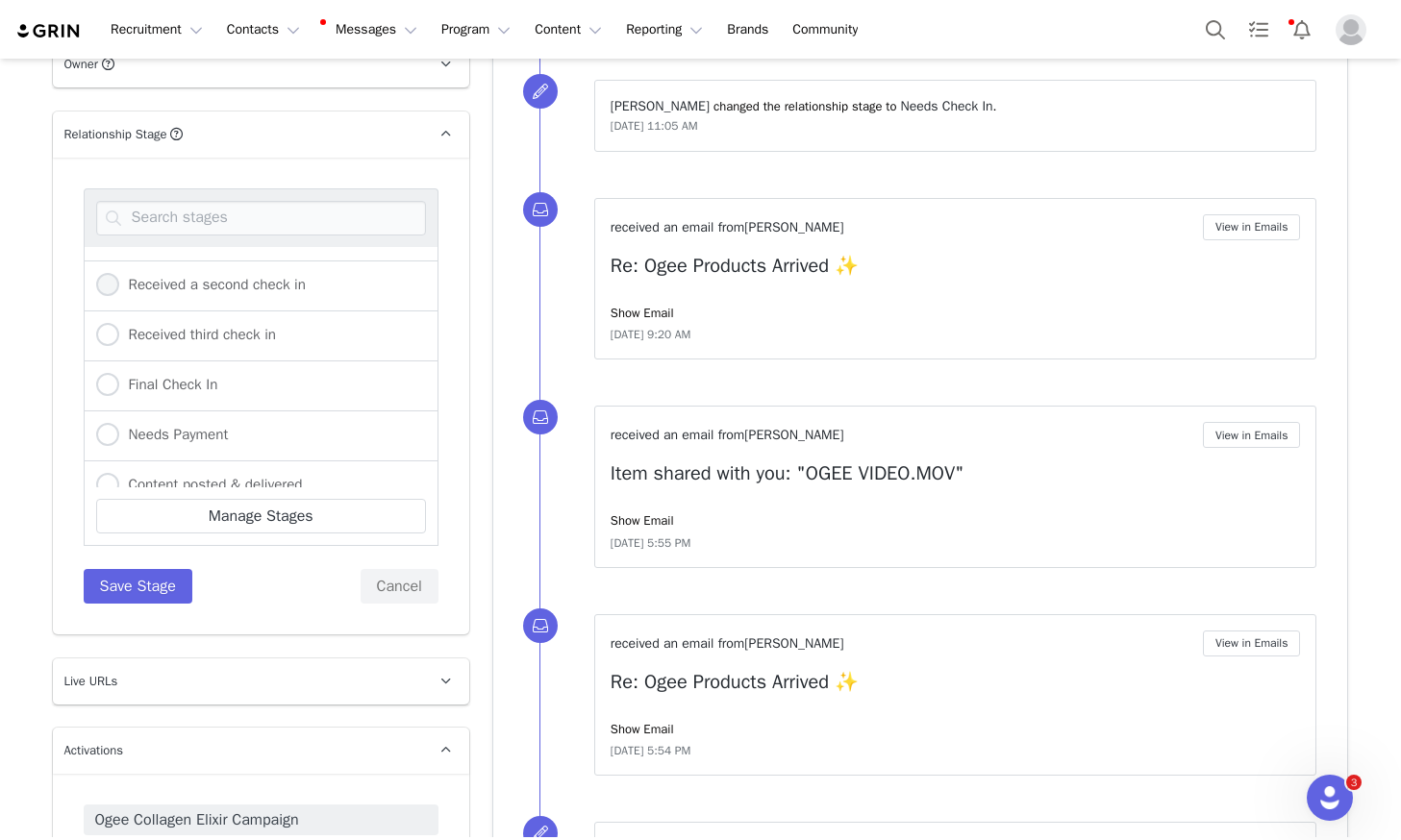 scroll, scrollTop: 350, scrollLeft: 0, axis: vertical 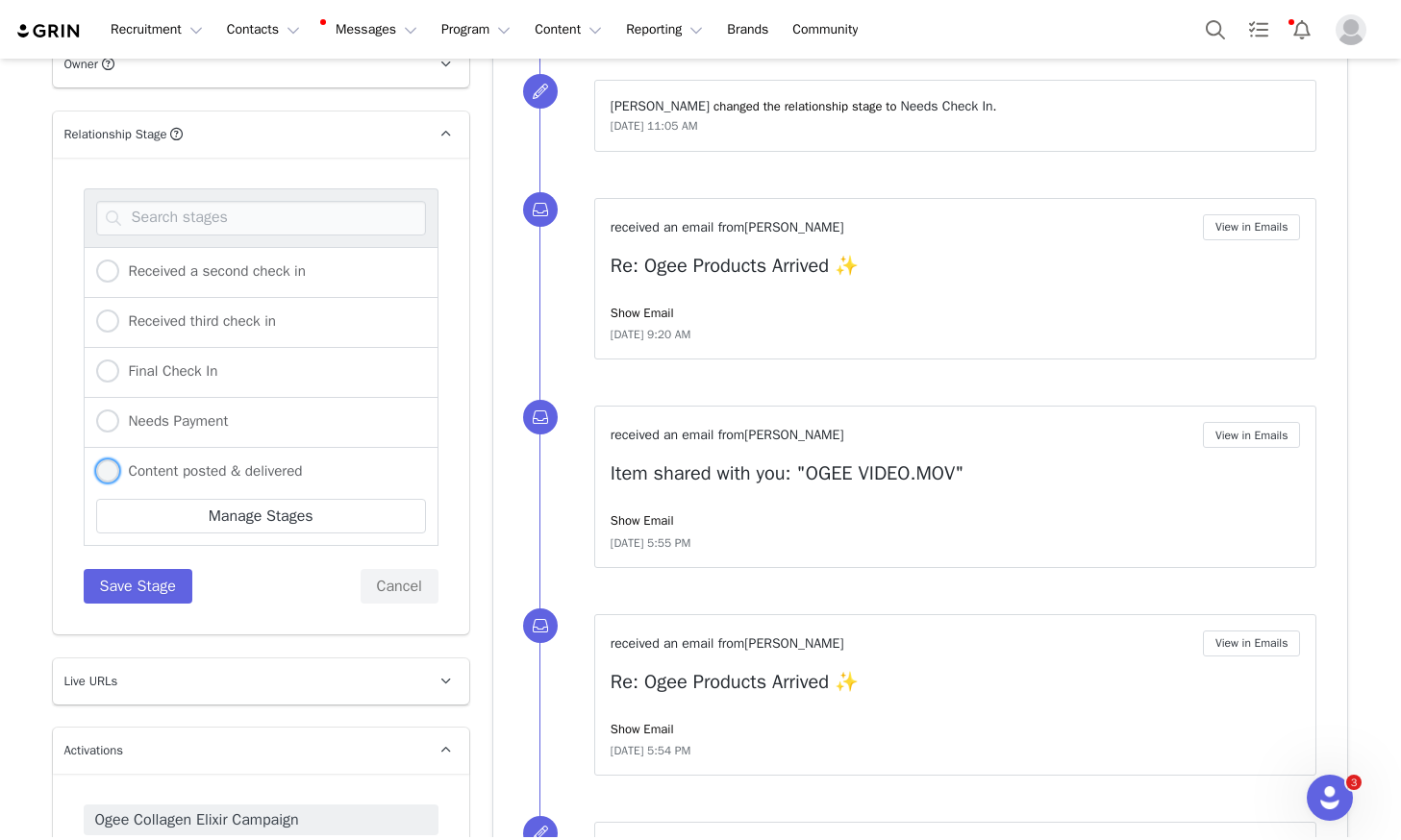 click on "Content posted & delivered" at bounding box center [211, 471] 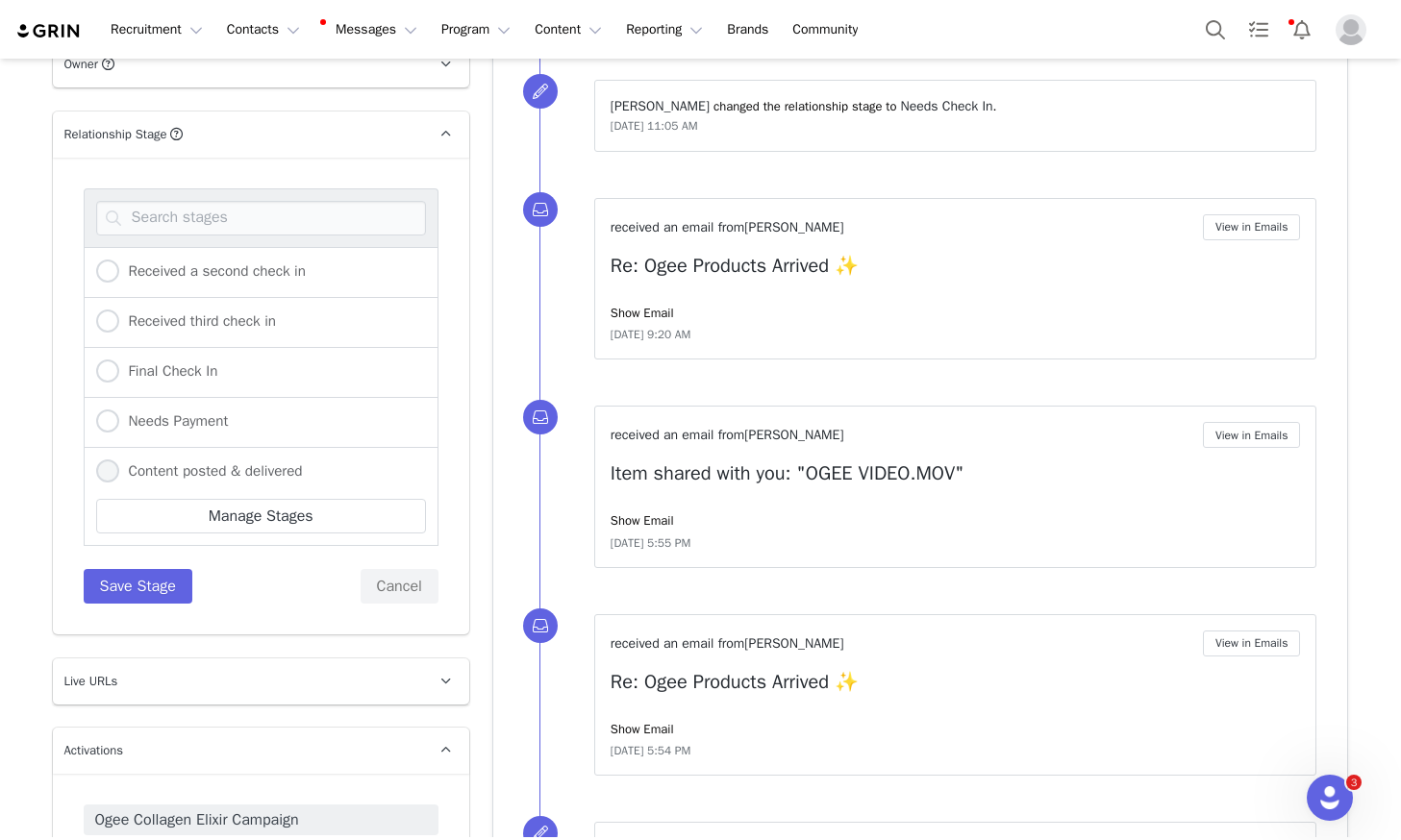 click on "Content posted & delivered" at bounding box center [108, 472] 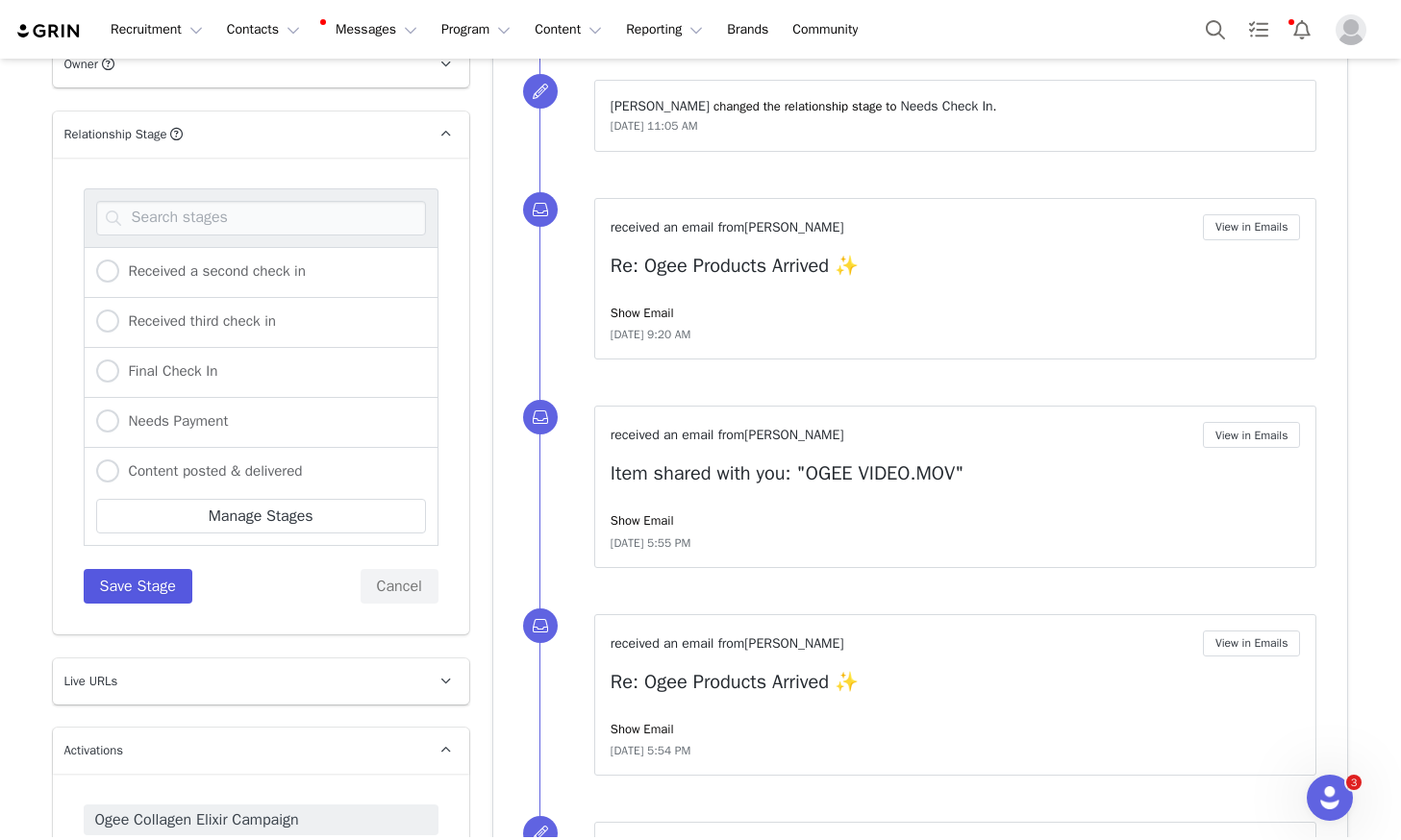 radio on "false" 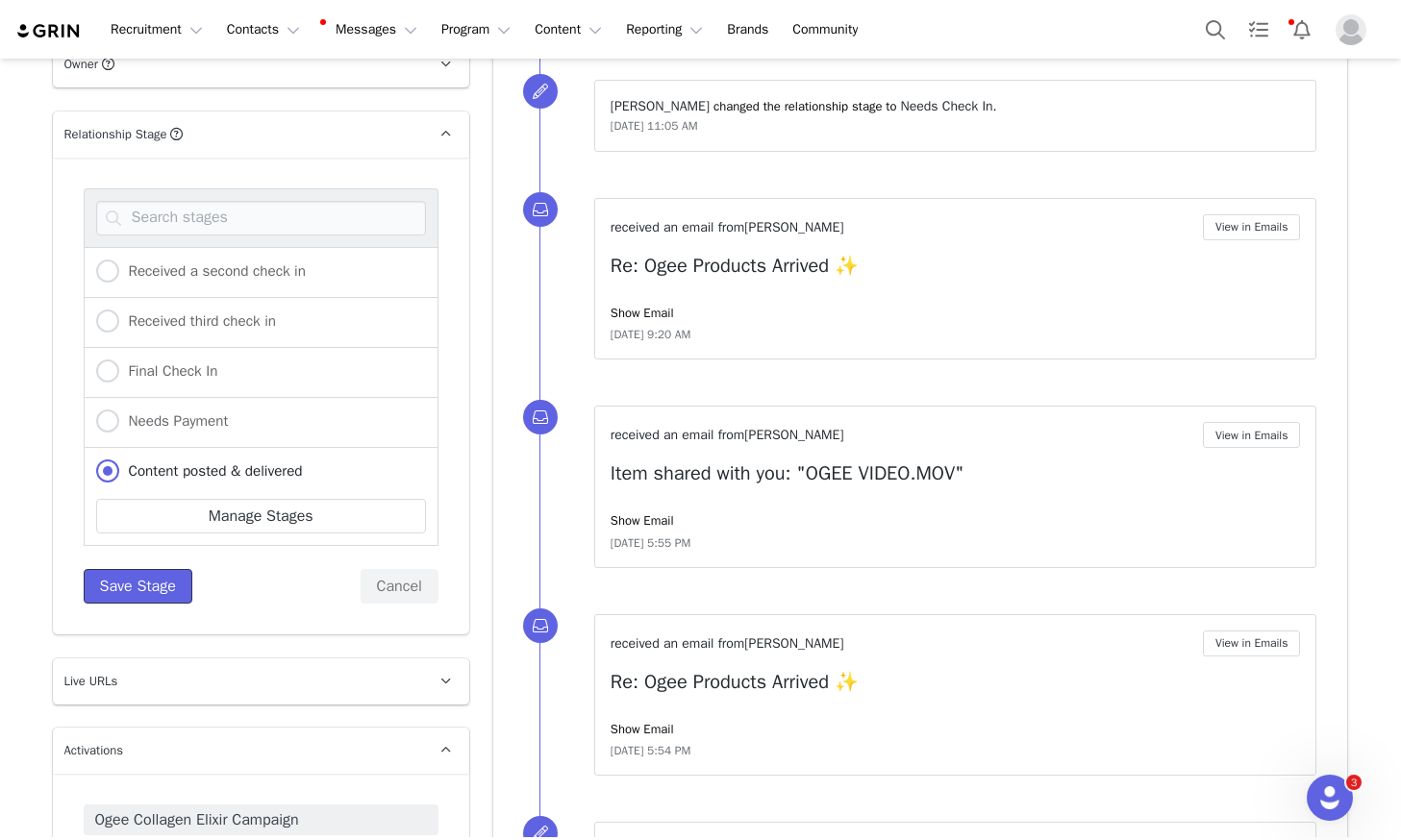 drag, startPoint x: 171, startPoint y: 516, endPoint x: 185, endPoint y: 509, distance: 15.652476 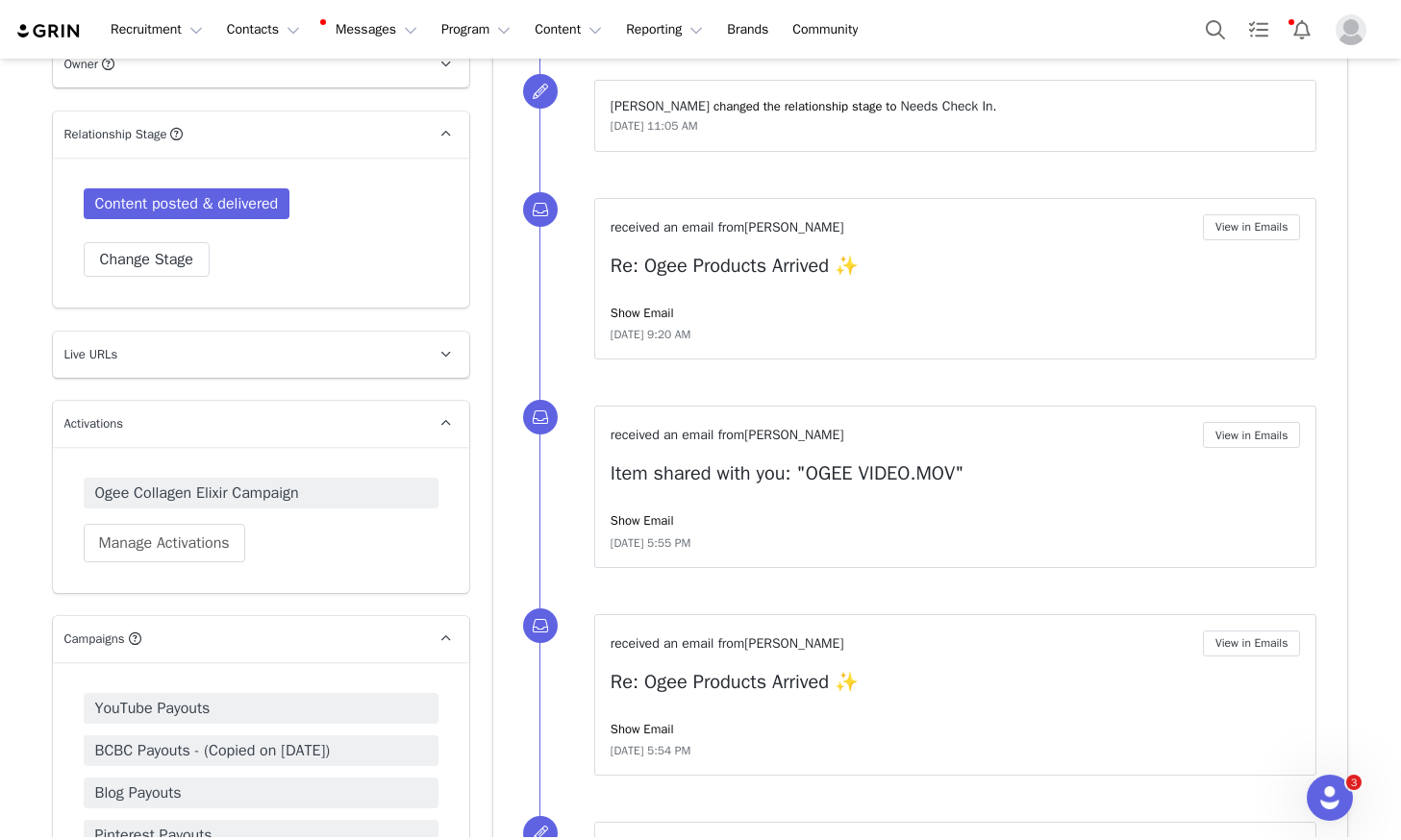 drag, startPoint x: 671, startPoint y: 252, endPoint x: 676, endPoint y: 227, distance: 25.495098 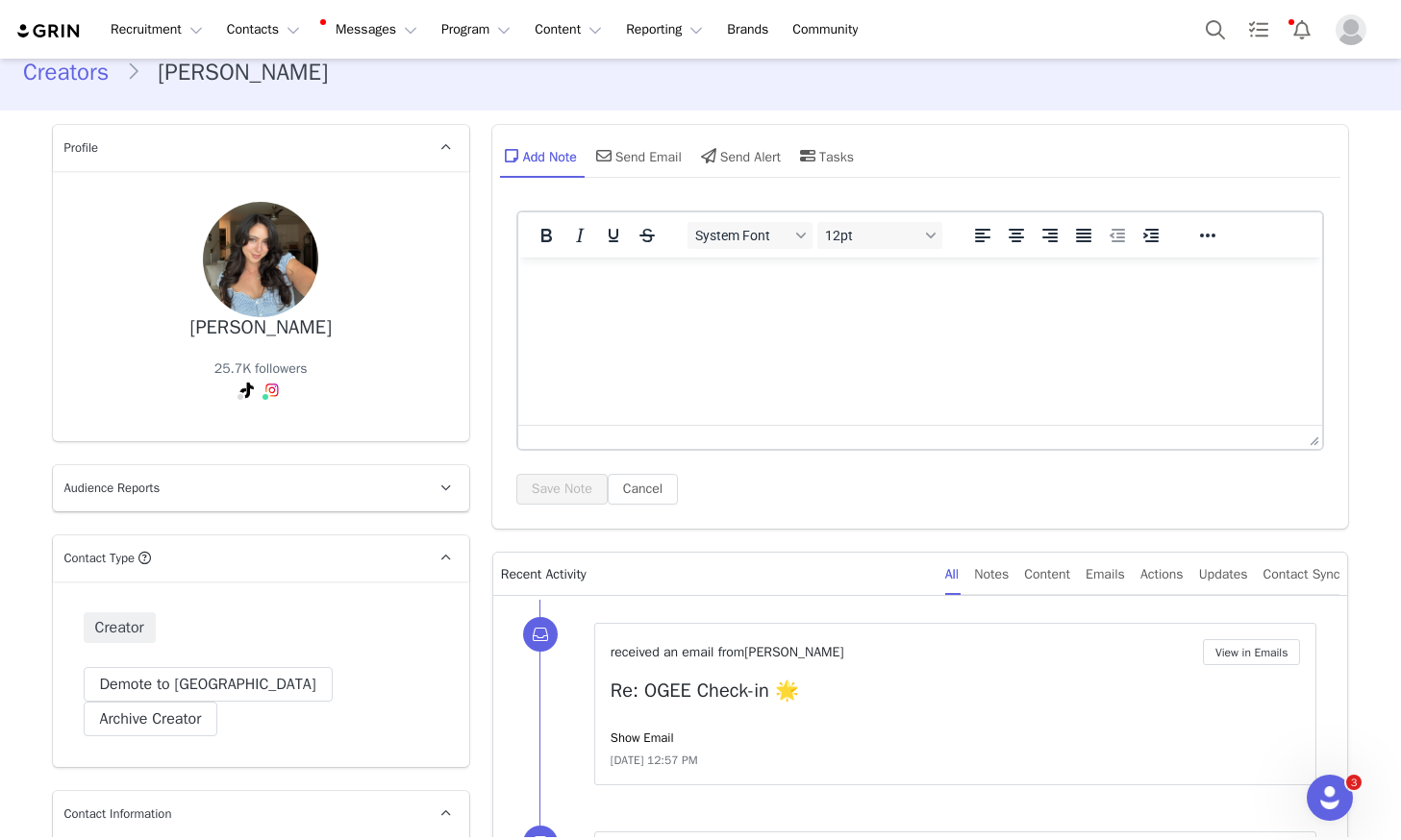 scroll, scrollTop: 0, scrollLeft: 0, axis: both 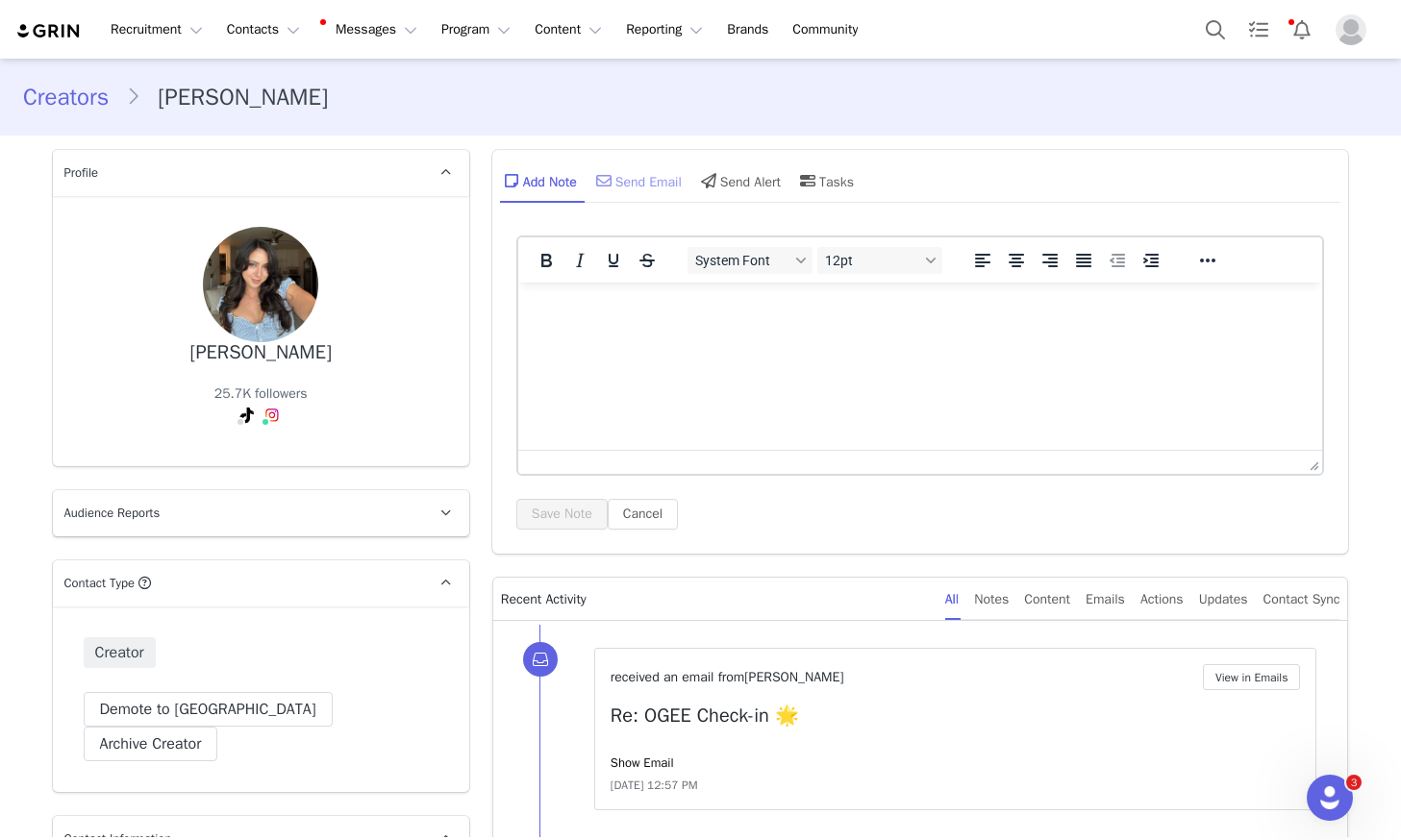 click on "Send Email" at bounding box center [637, 181] 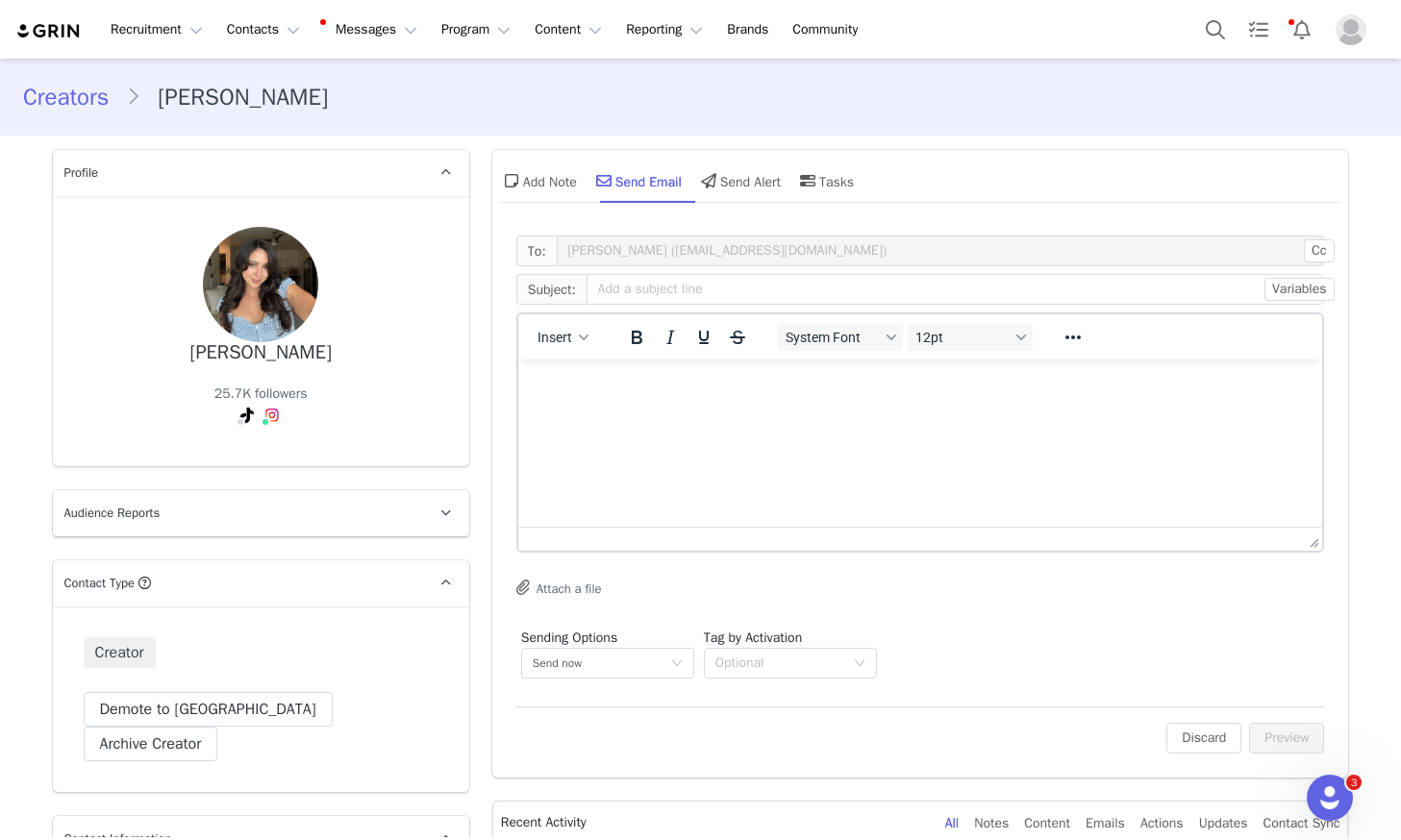 scroll, scrollTop: 0, scrollLeft: 0, axis: both 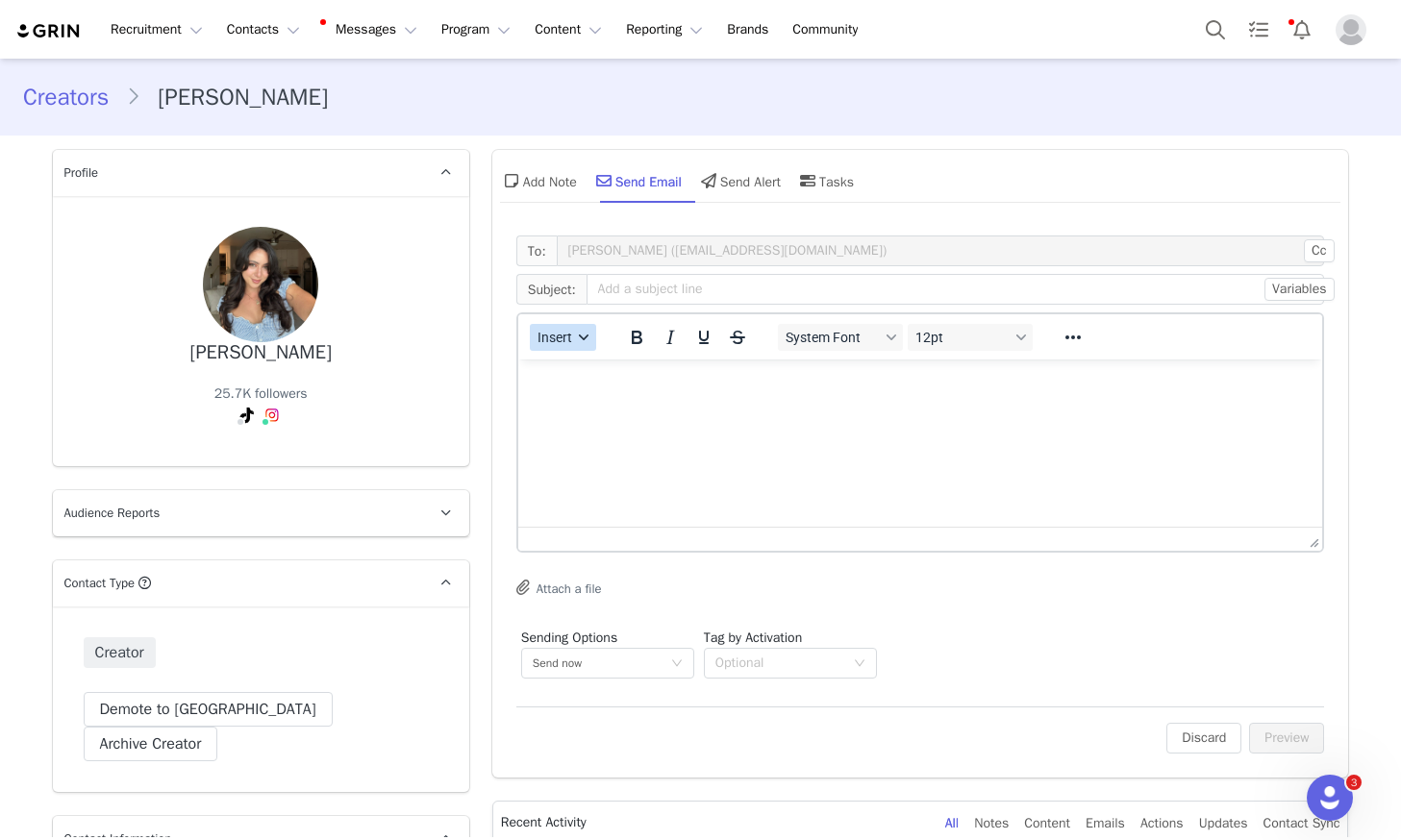 click on "Insert" at bounding box center (555, 337) 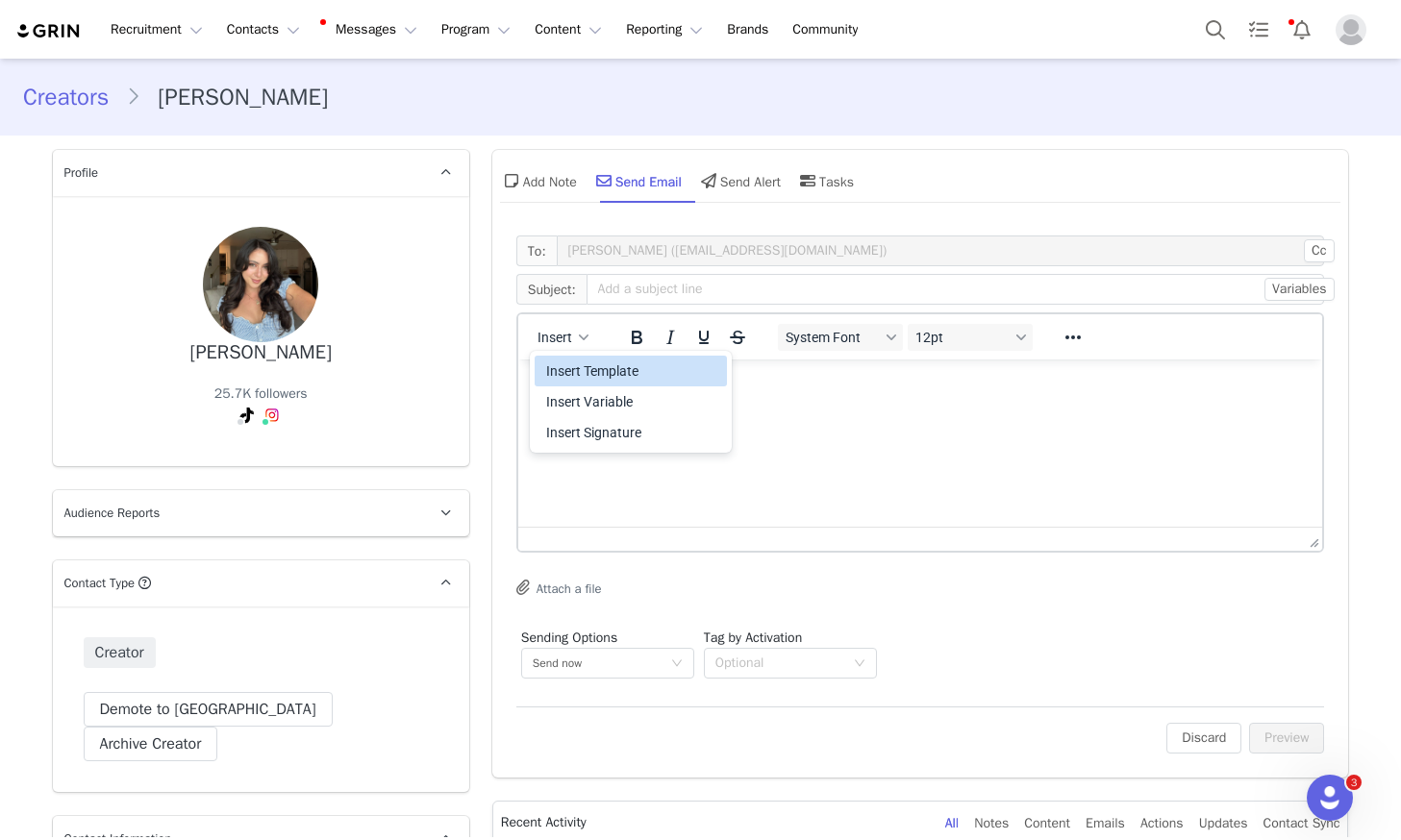 click on "Insert Template" at bounding box center (633, 371) 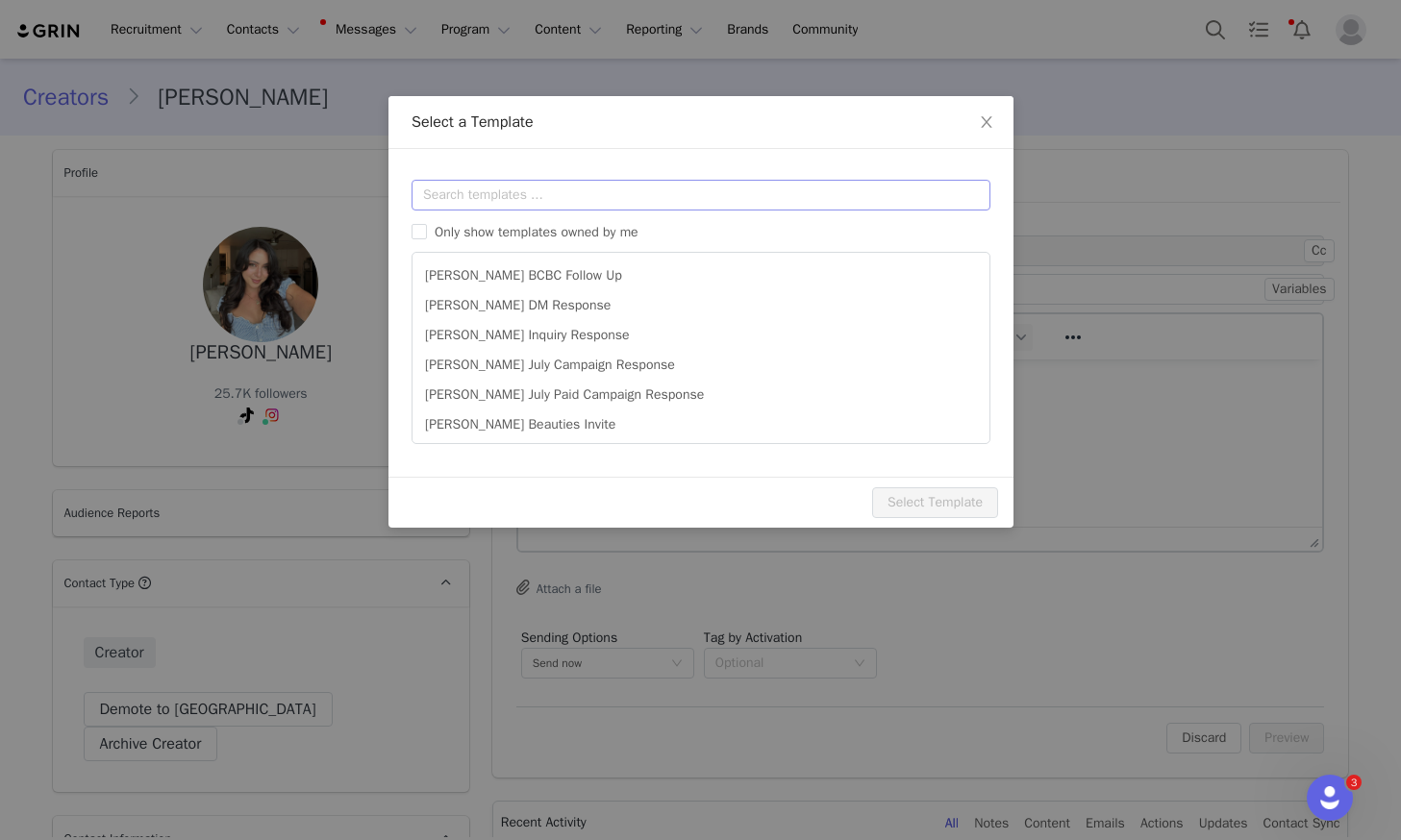 scroll, scrollTop: 0, scrollLeft: 0, axis: both 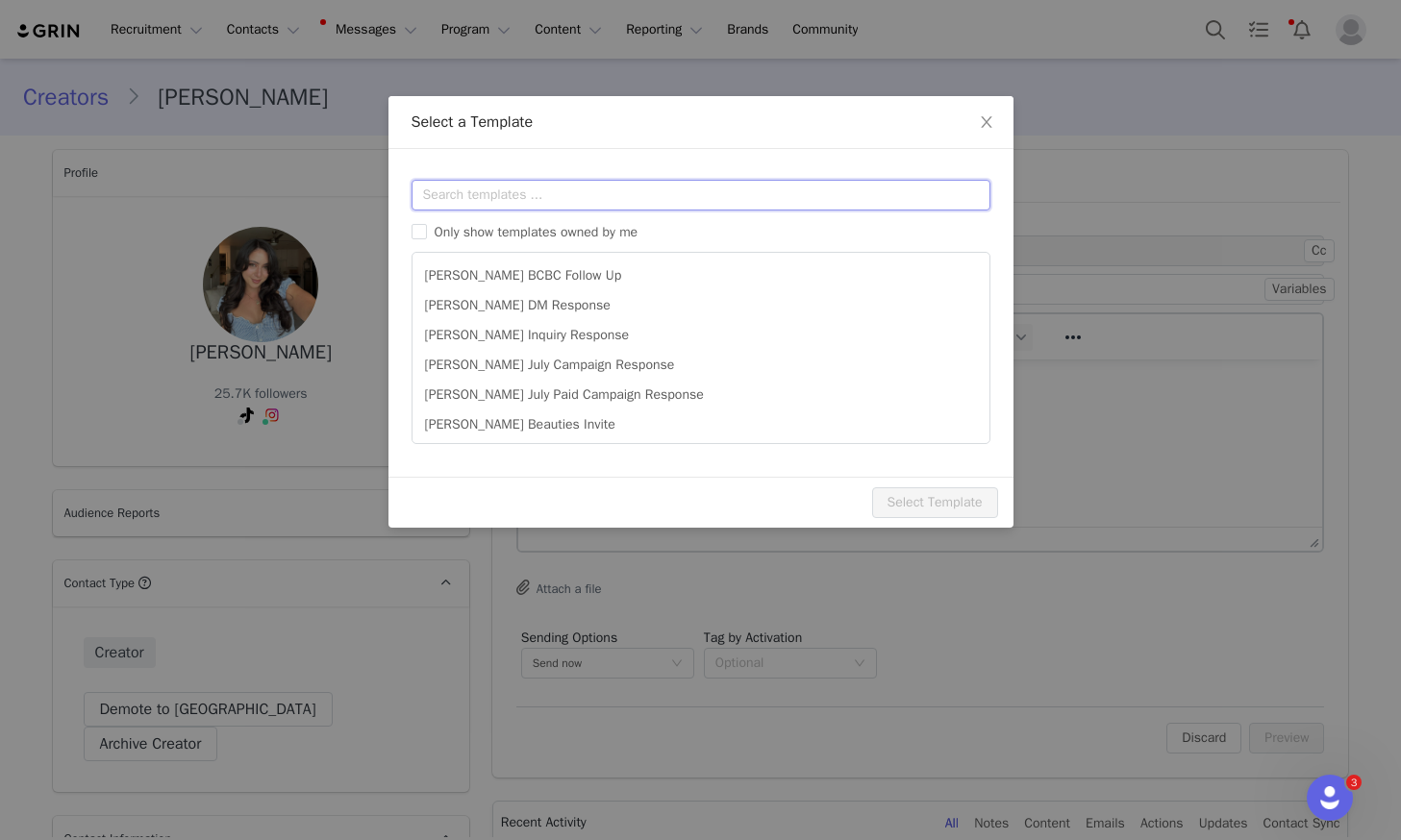 click at bounding box center (701, 195) 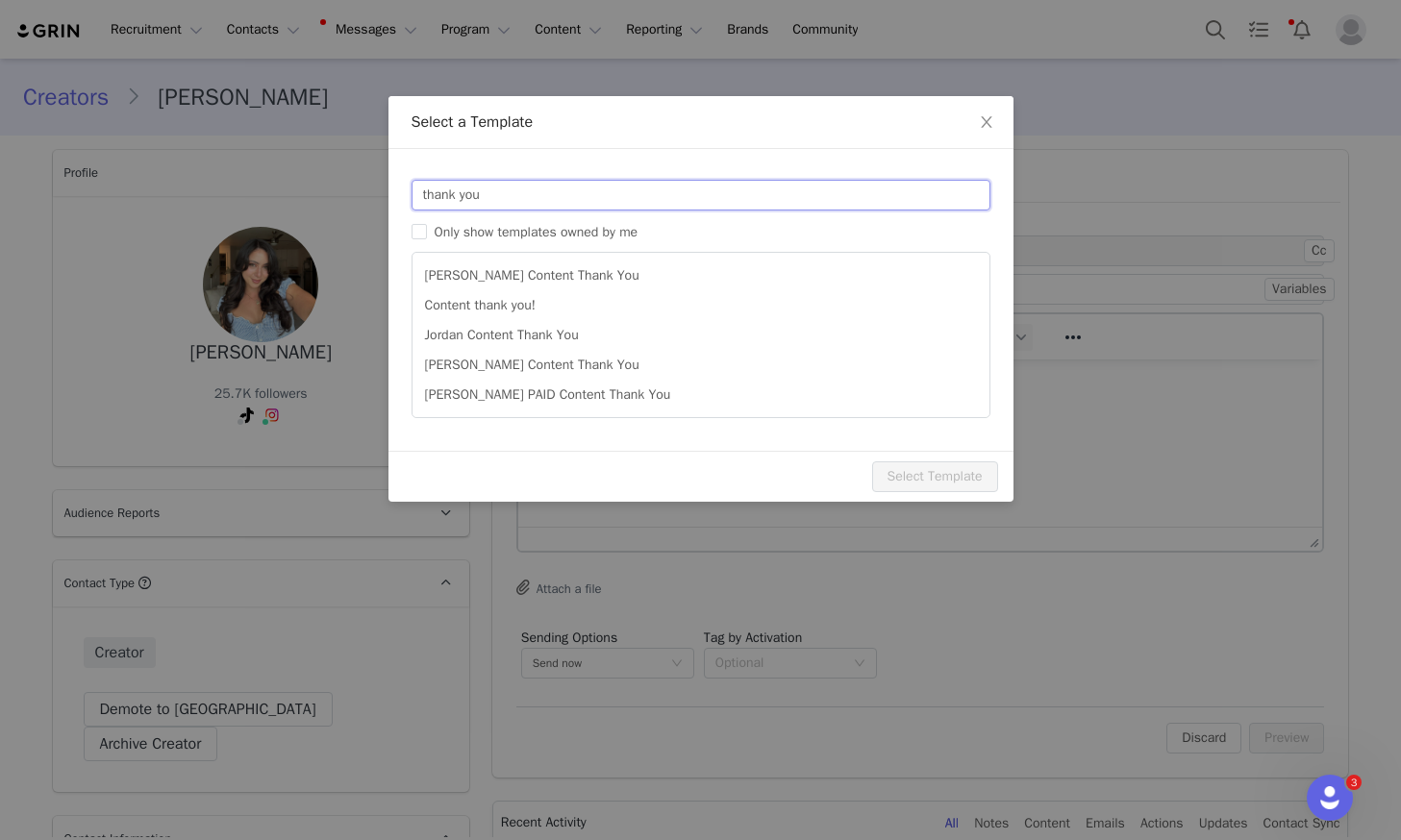 type on "thank you" 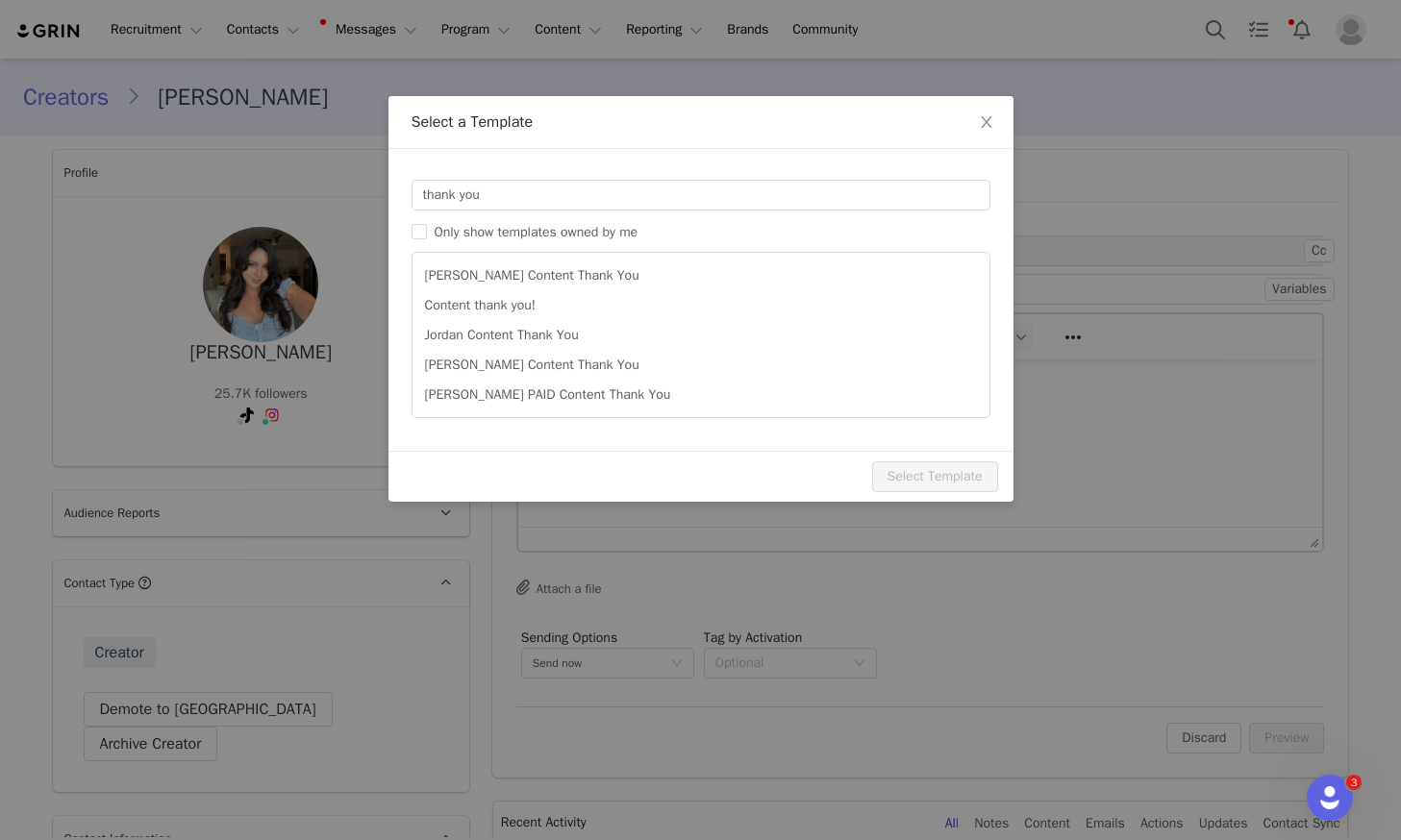 type on "Thank You! ✨" 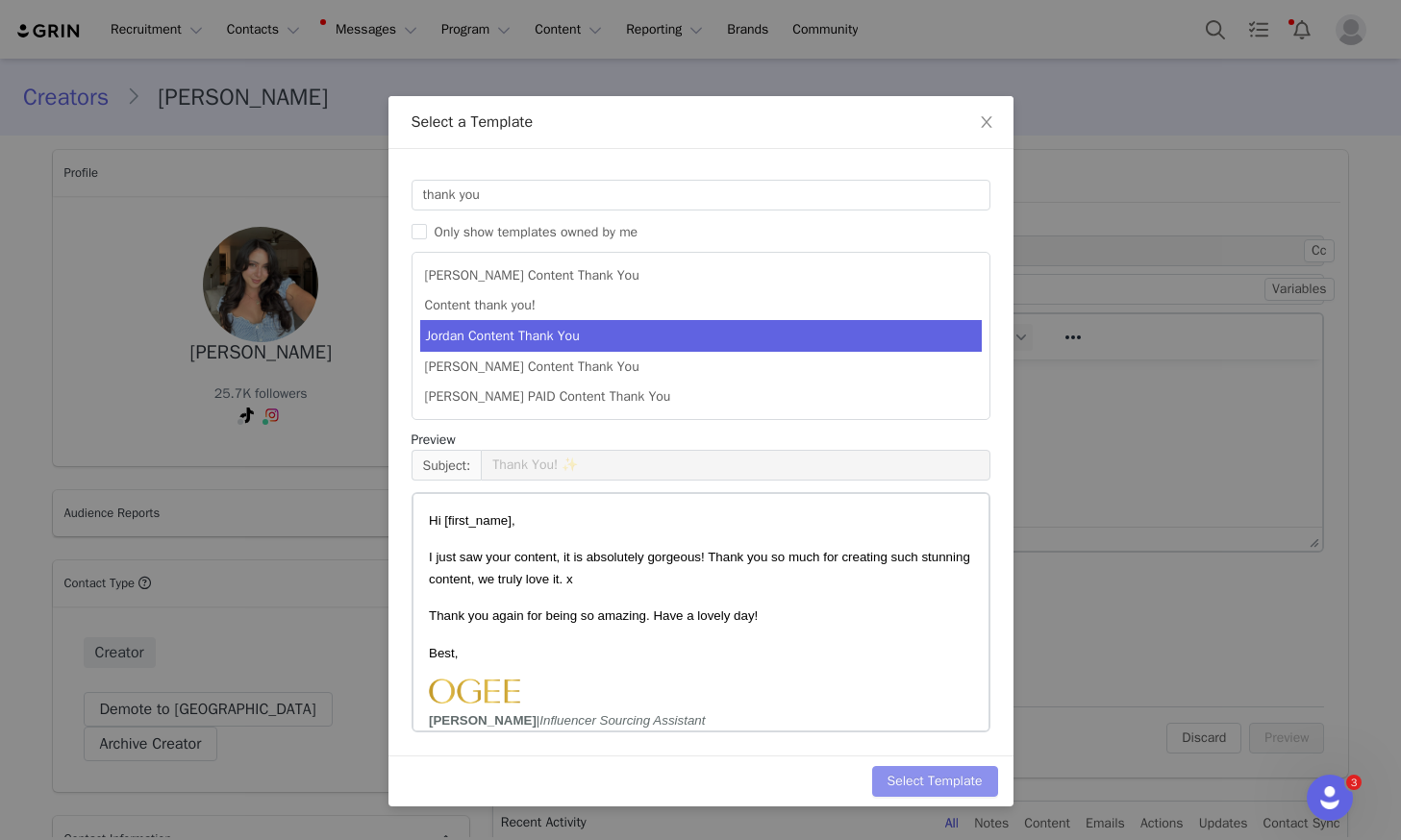 drag, startPoint x: 953, startPoint y: 782, endPoint x: 1225, endPoint y: 726, distance: 277.70488 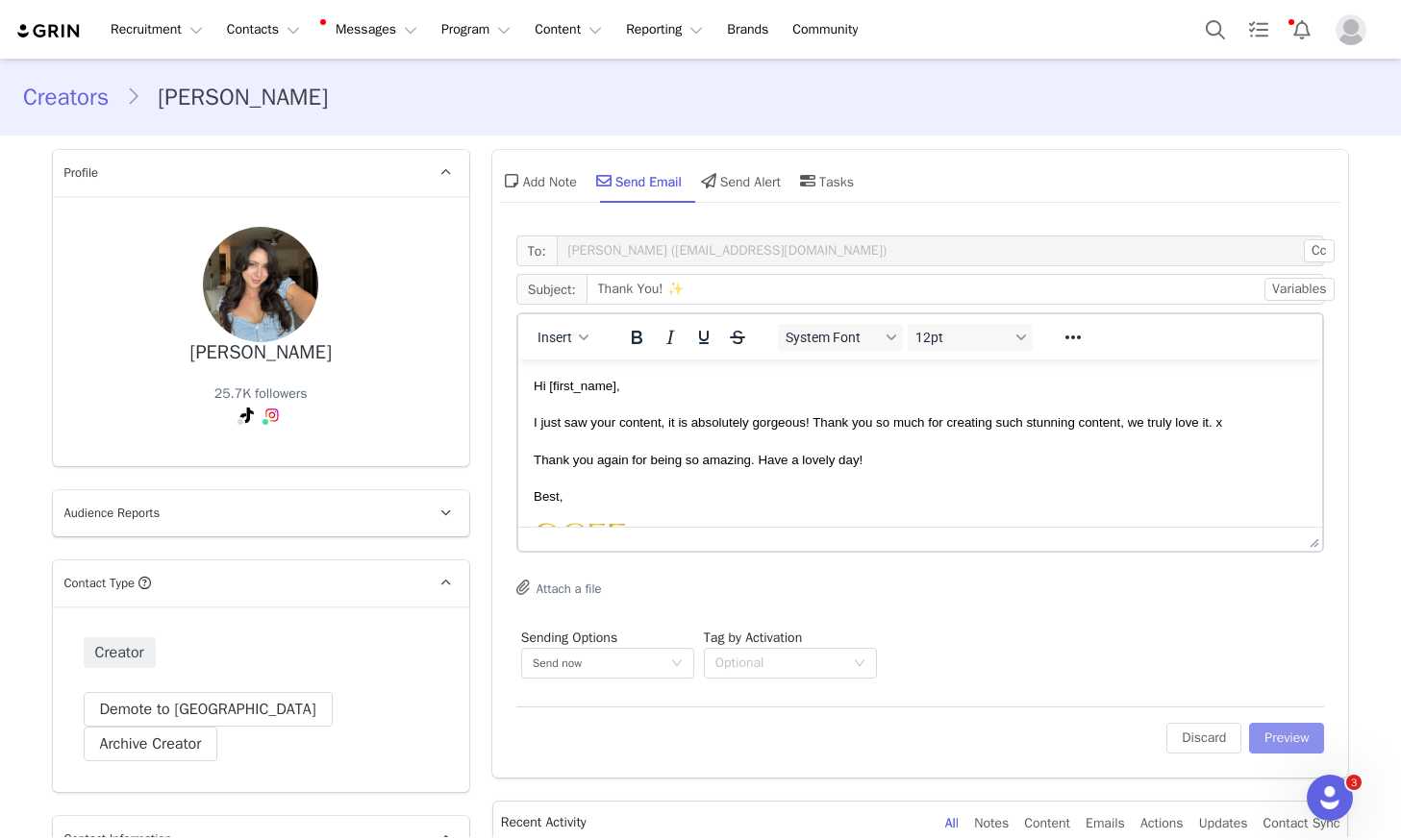 click on "Preview" at bounding box center (1287, 738) 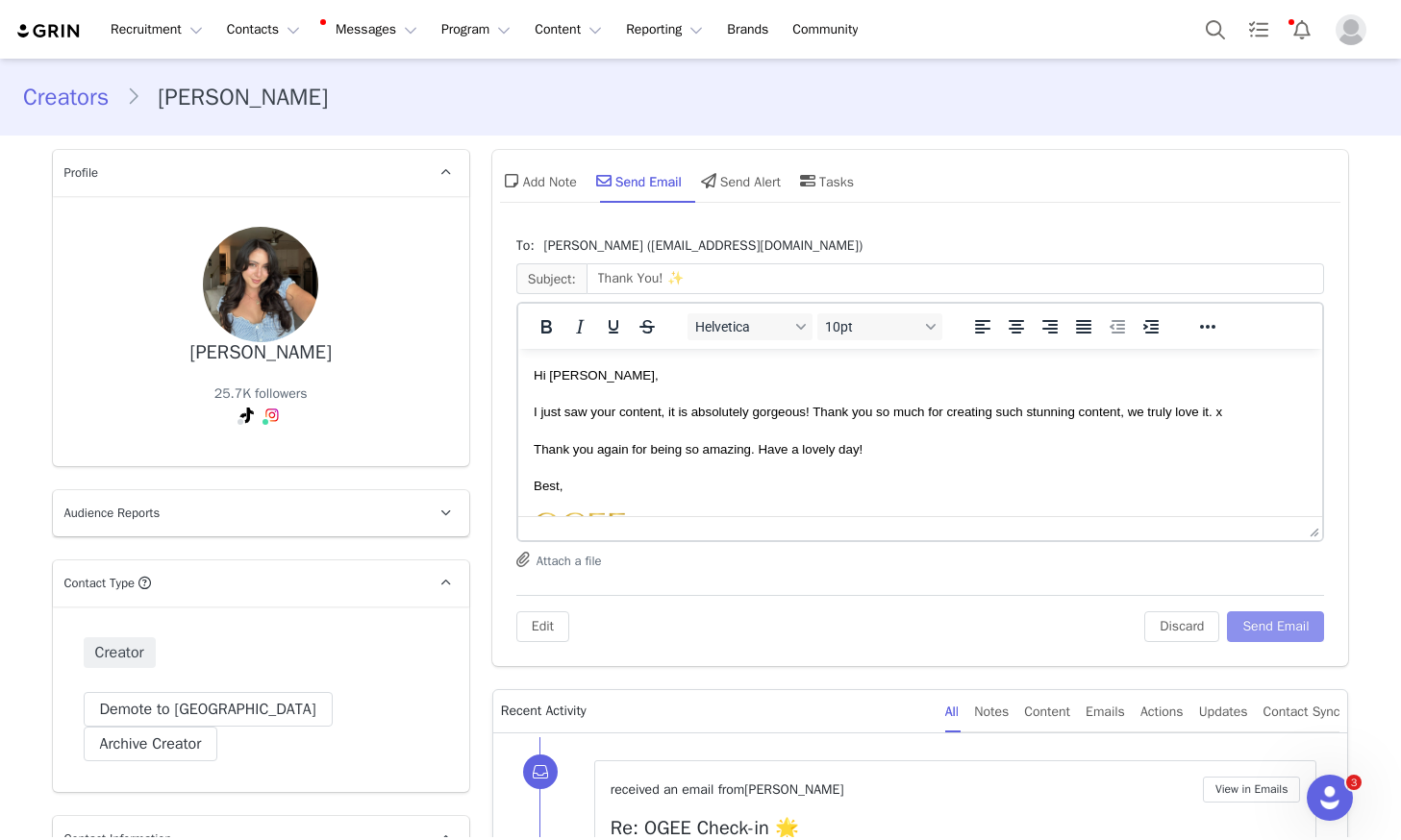 scroll, scrollTop: 0, scrollLeft: 0, axis: both 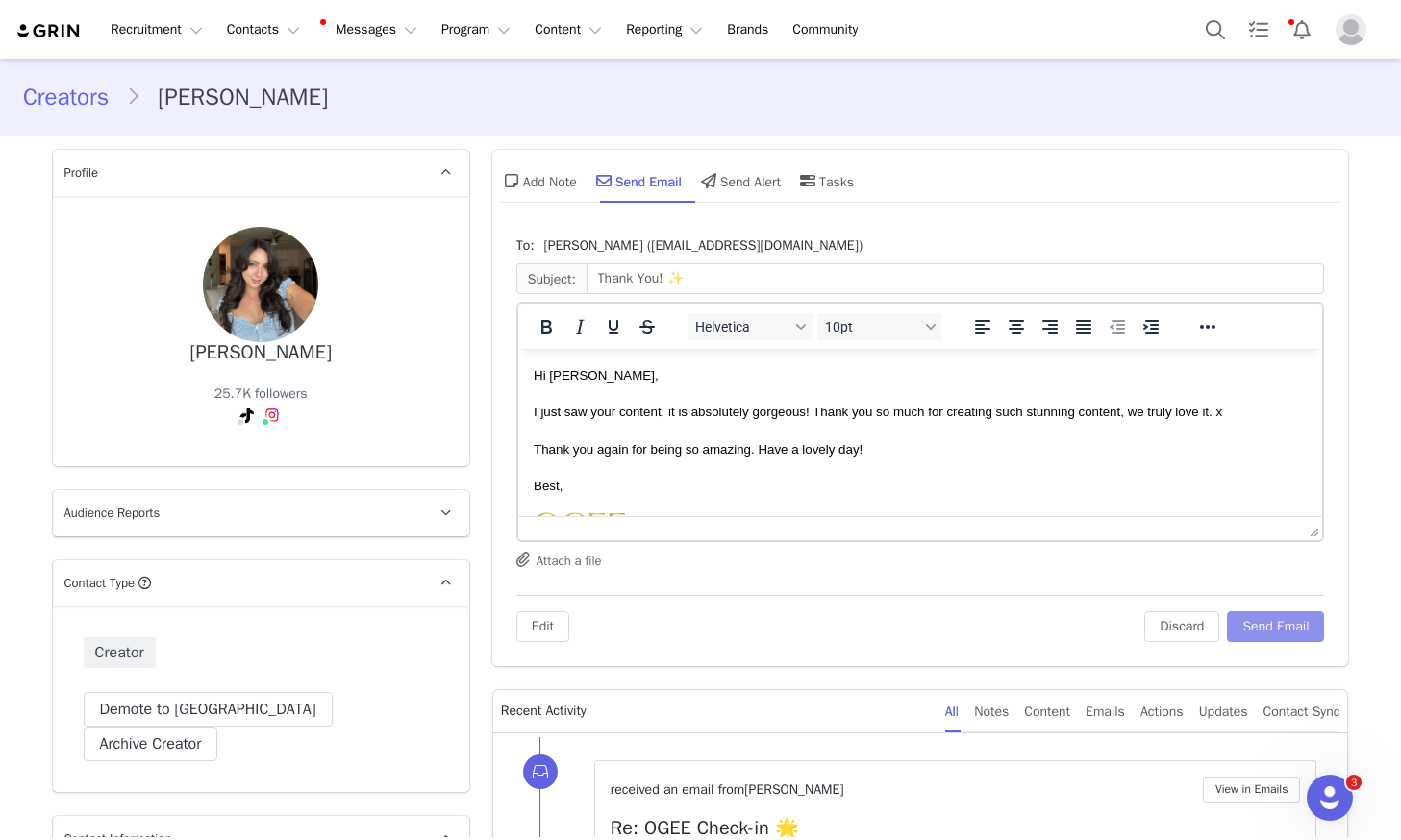 click on "Send Email" at bounding box center (1275, 627) 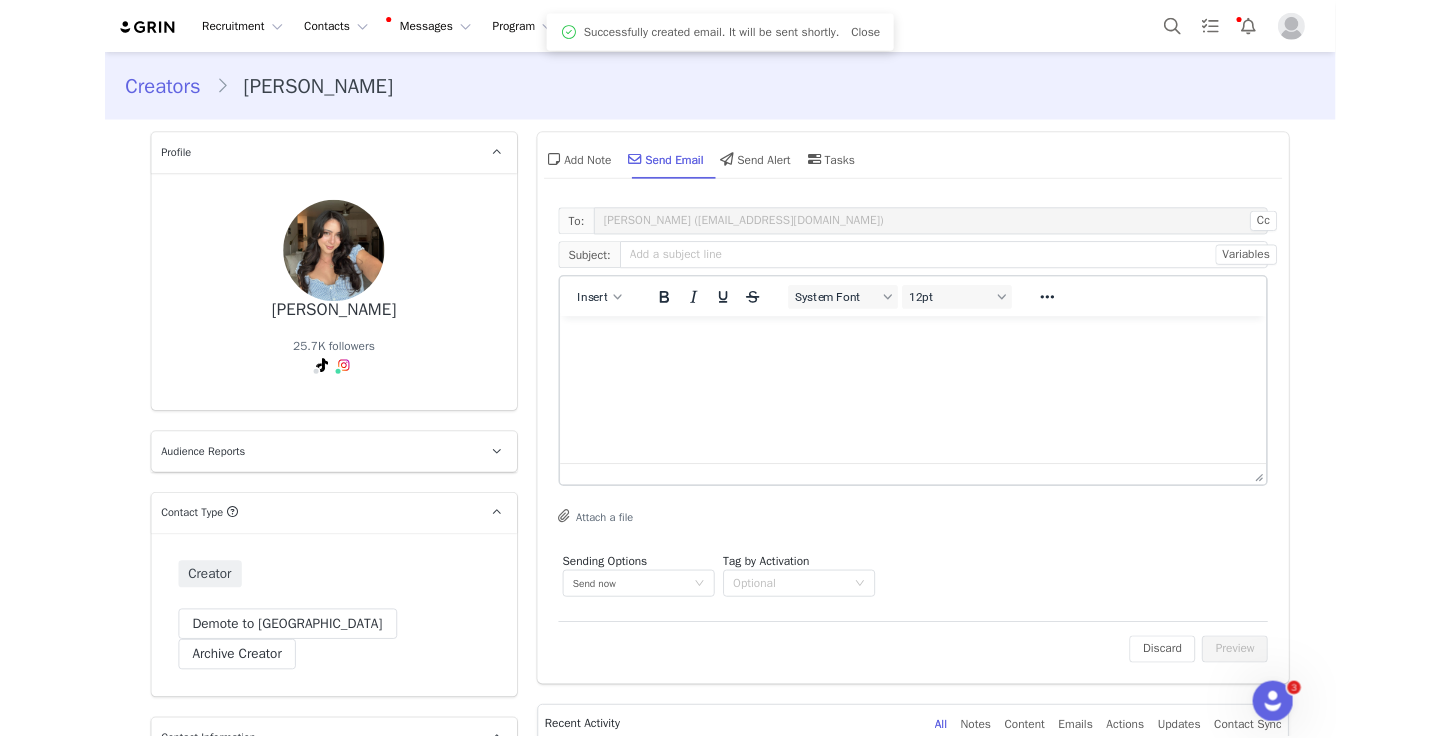 scroll, scrollTop: 0, scrollLeft: 0, axis: both 